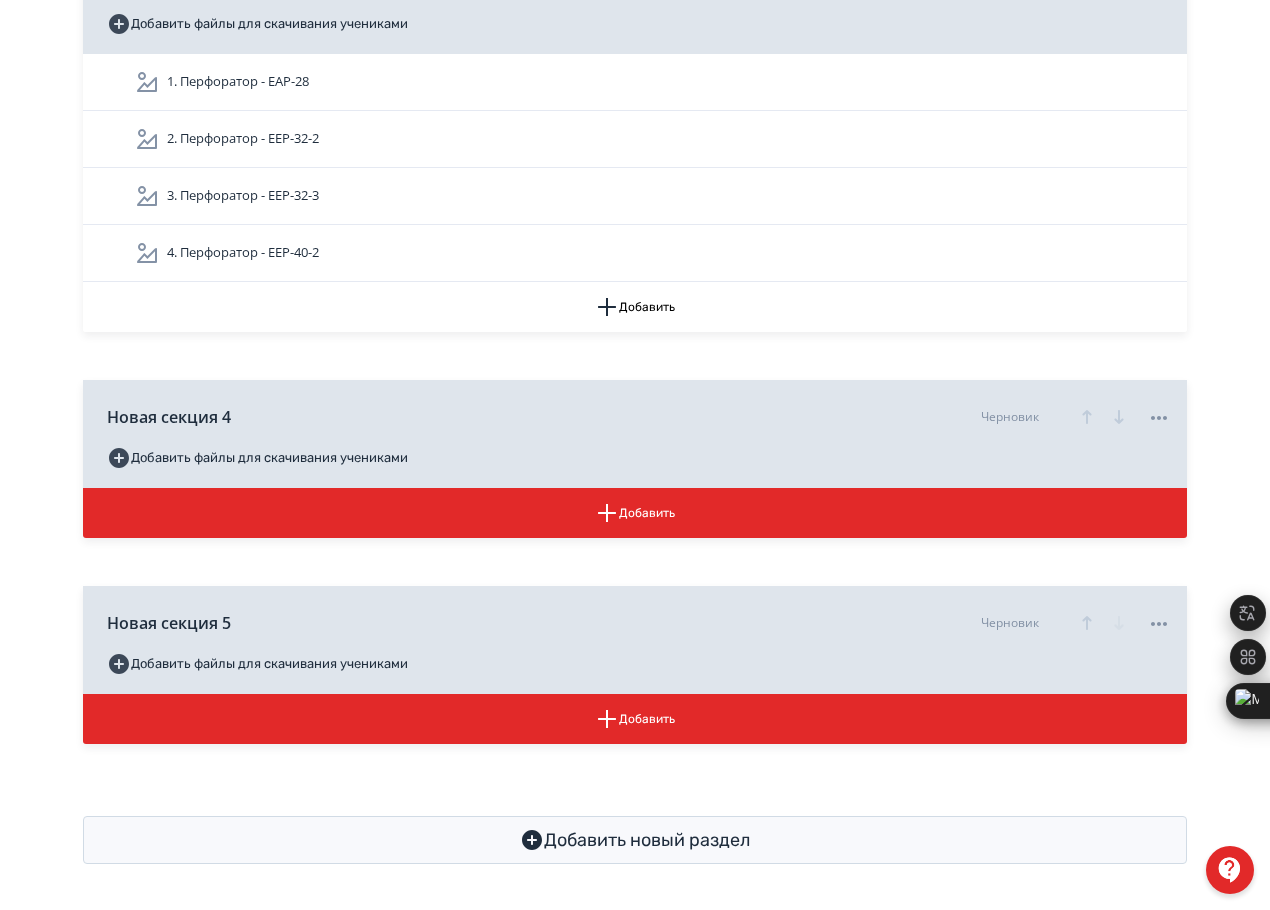 scroll, scrollTop: 1156, scrollLeft: 0, axis: vertical 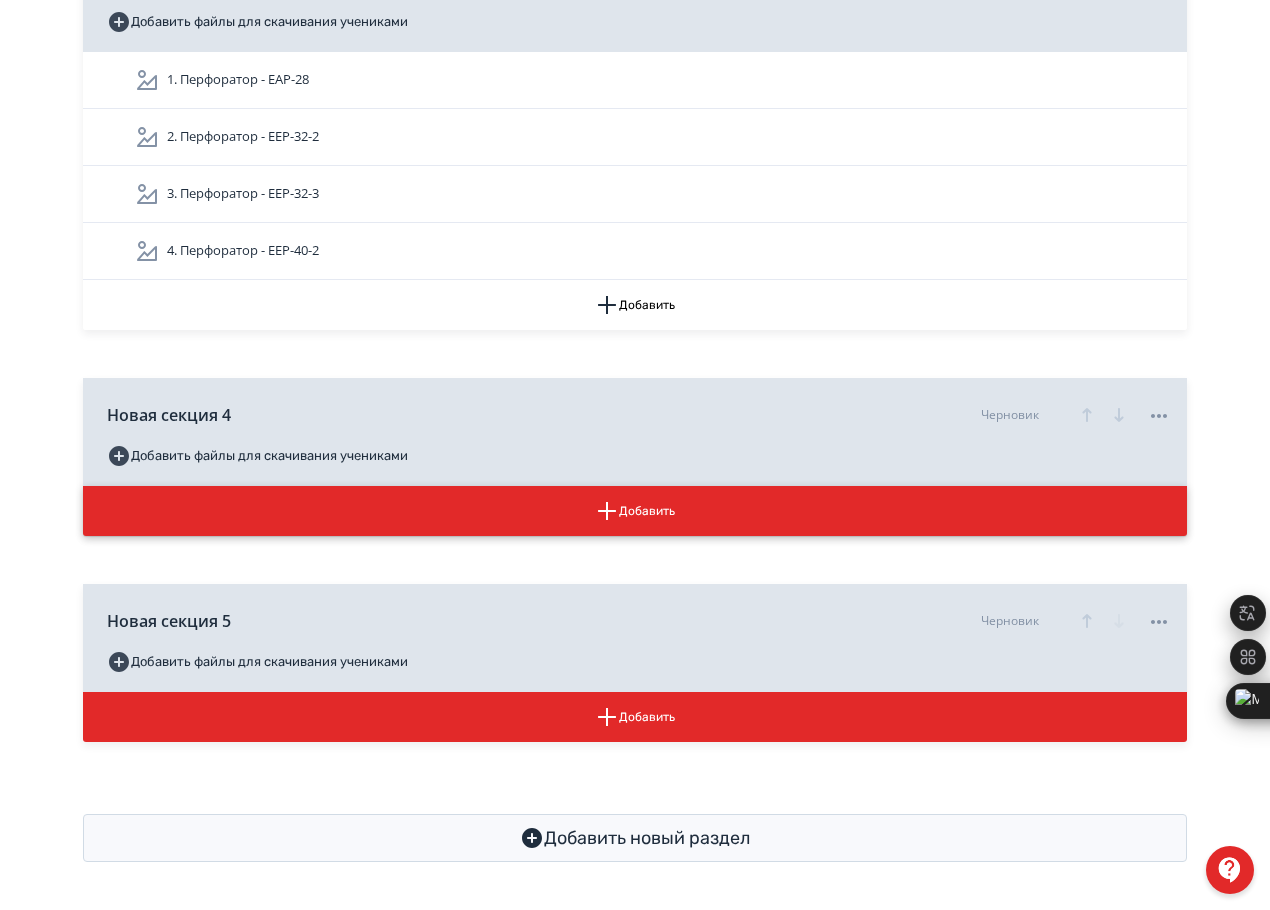 click on "Добавить" at bounding box center [635, 511] 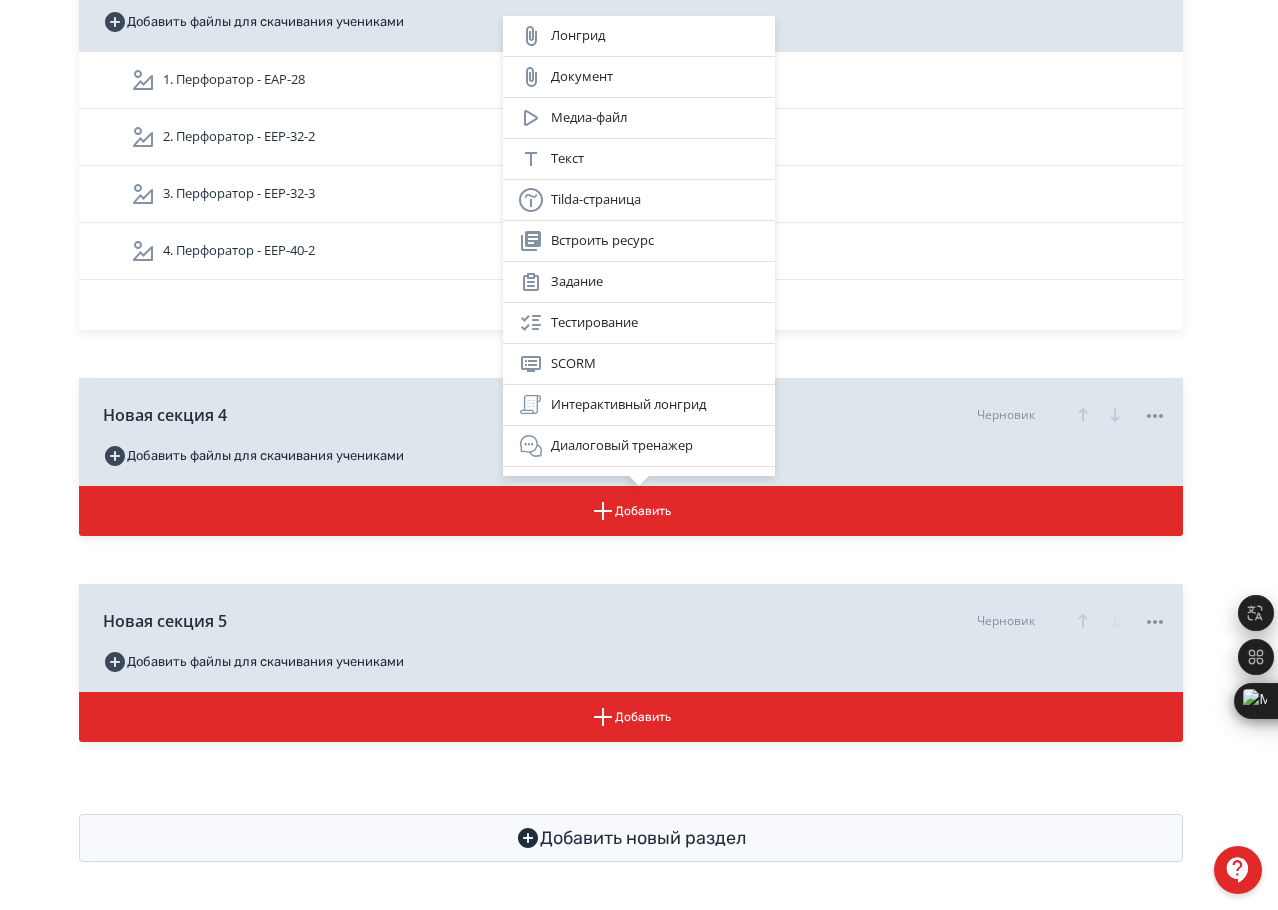 click on "Лонгрид Документ Медиа-файл Текст Tilda-страница Встроить ресурс Задание Тестирование SCORM Интерактивный лонгрид Диалоговый тренажер Опрос" at bounding box center [639, 455] 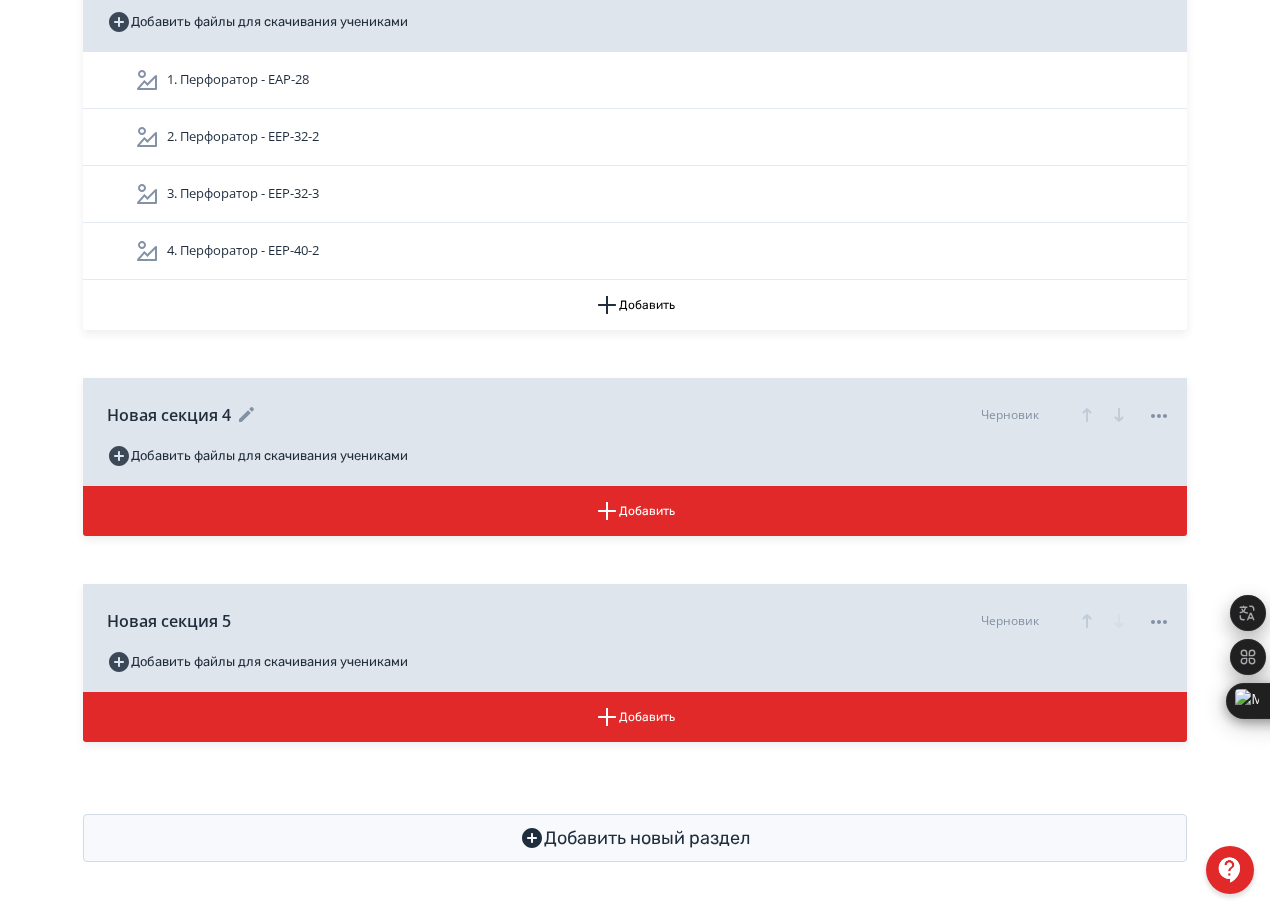 click 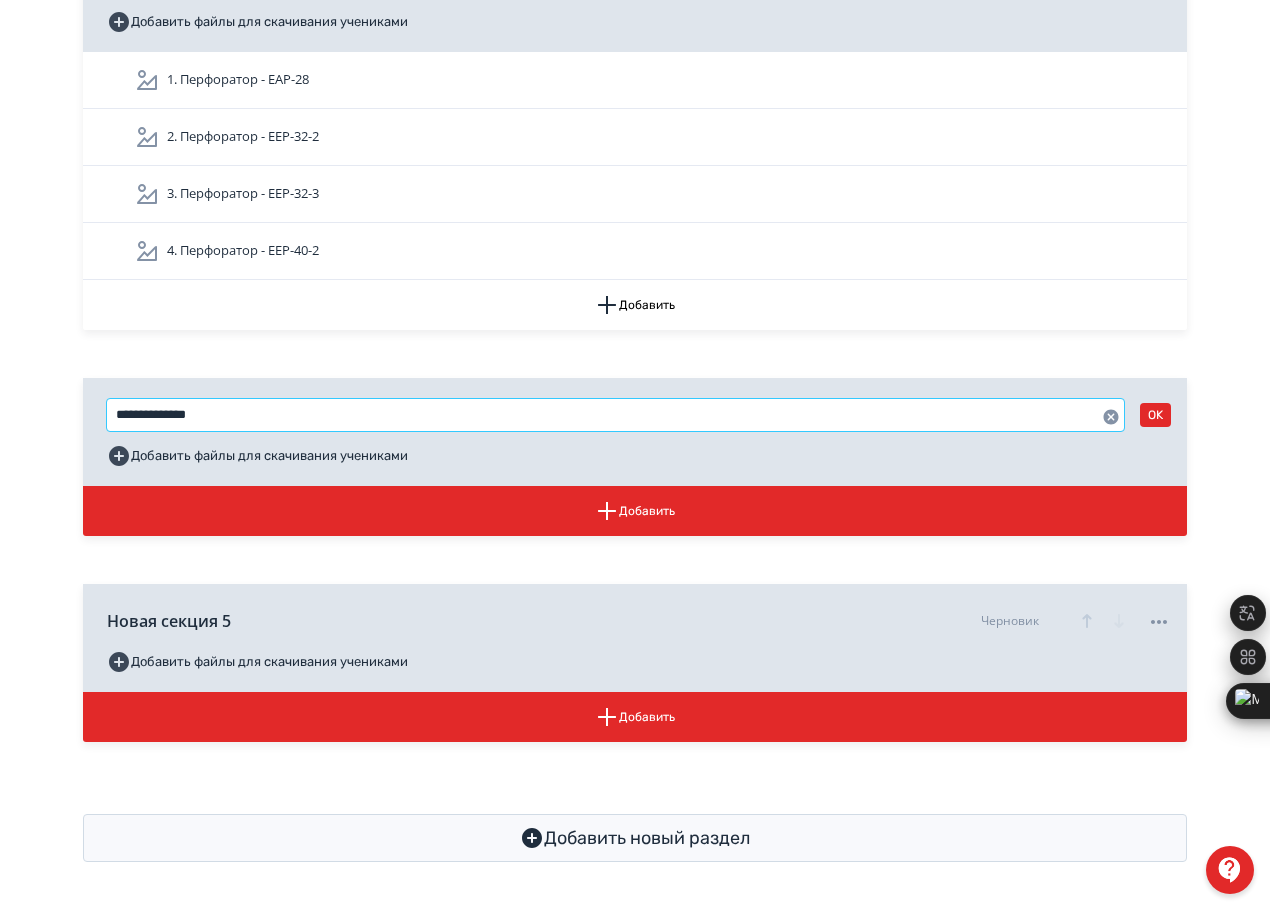 click on "**********" at bounding box center [615, 415] 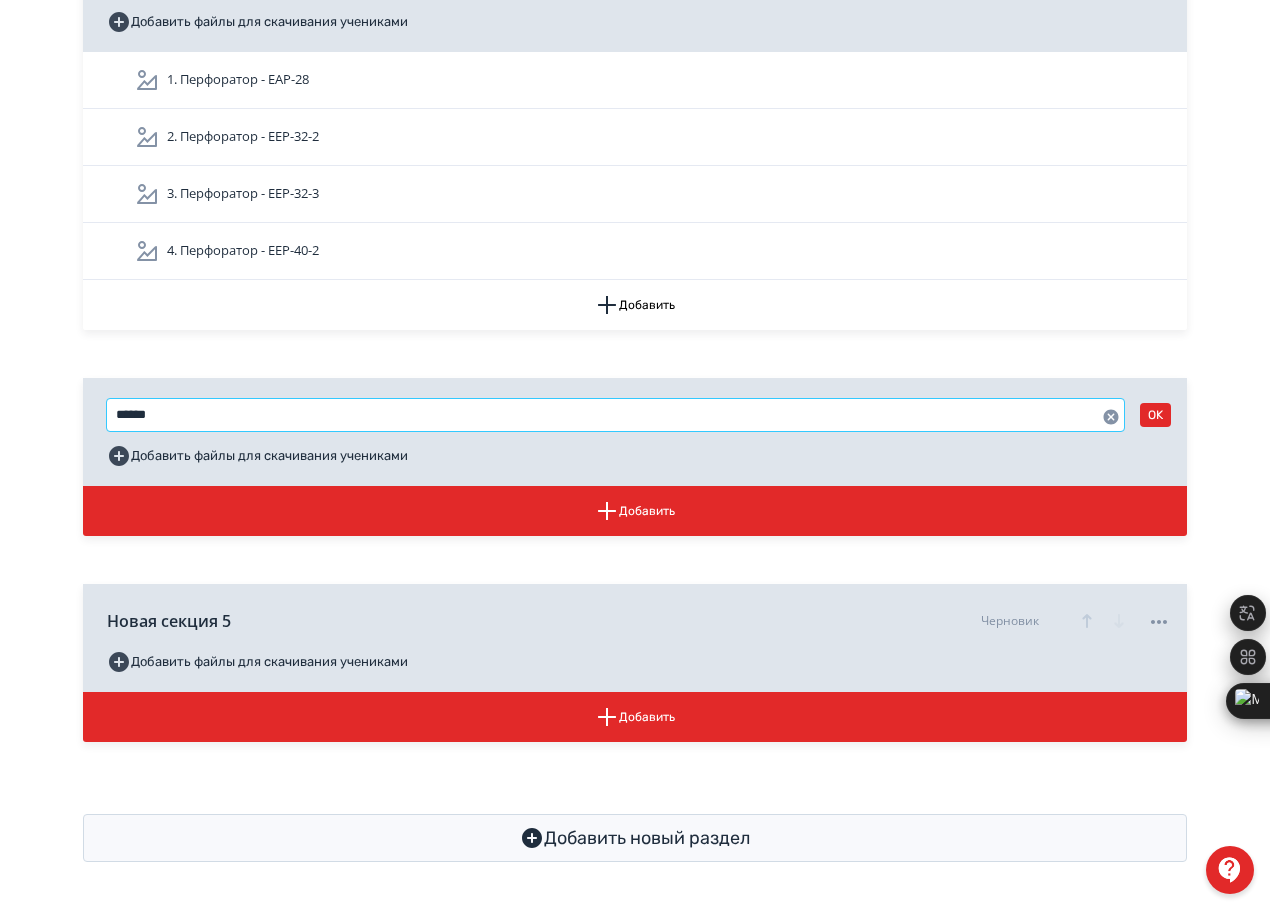 type on "******" 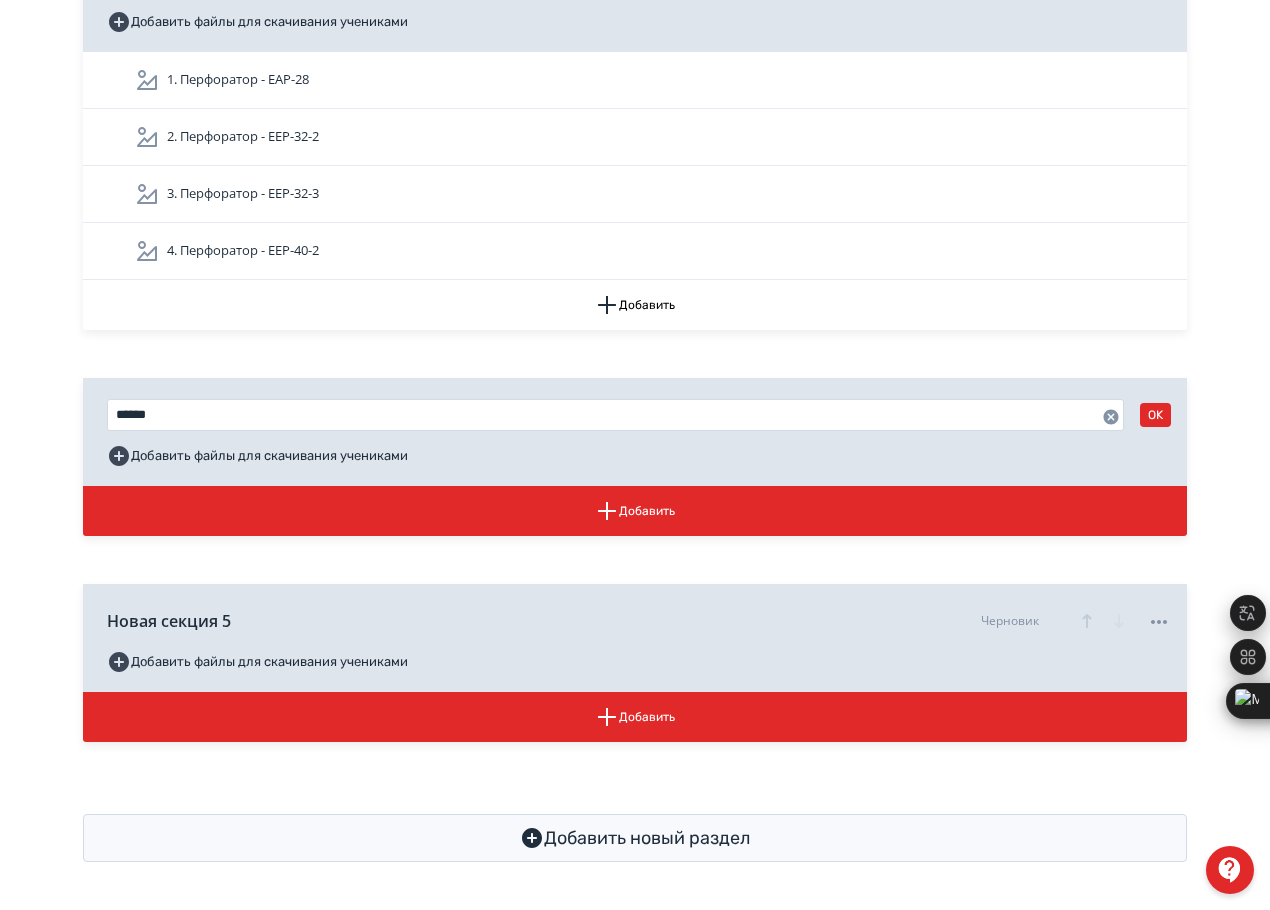click on "Шуруповерты Черновик Опубликовать Добавить файлы для скачивания учениками 1. Шуруповерт - EASH-16-1 2. Шуруповерт - EASH-20BP-2 PRO 3. Shurup qotirgichlar - EASH-16-1 va EASH-20BP-2 PRO Добавить Дрели Черновик Опубликовать Добавить файлы для скачивания учениками 1. Дрель - EED-13M-7 2. Дрель - EED-16MP PRO 3. Новый тест Добавить Перфоратор Черновик Опубликовать Добавить файлы для скачивания учениками 1. Перфоратор - EAP-28 2. Перфоратор - EEP-32-2 3. Перфоратор - EEP-32-3 4. Перфоратор - EEP-40-2 Добавить ****** OK Добавить файлы для скачивания учениками Добавить Новая секция 5 Черновик Добавить файлы для скачивания учениками" at bounding box center [635, -34] 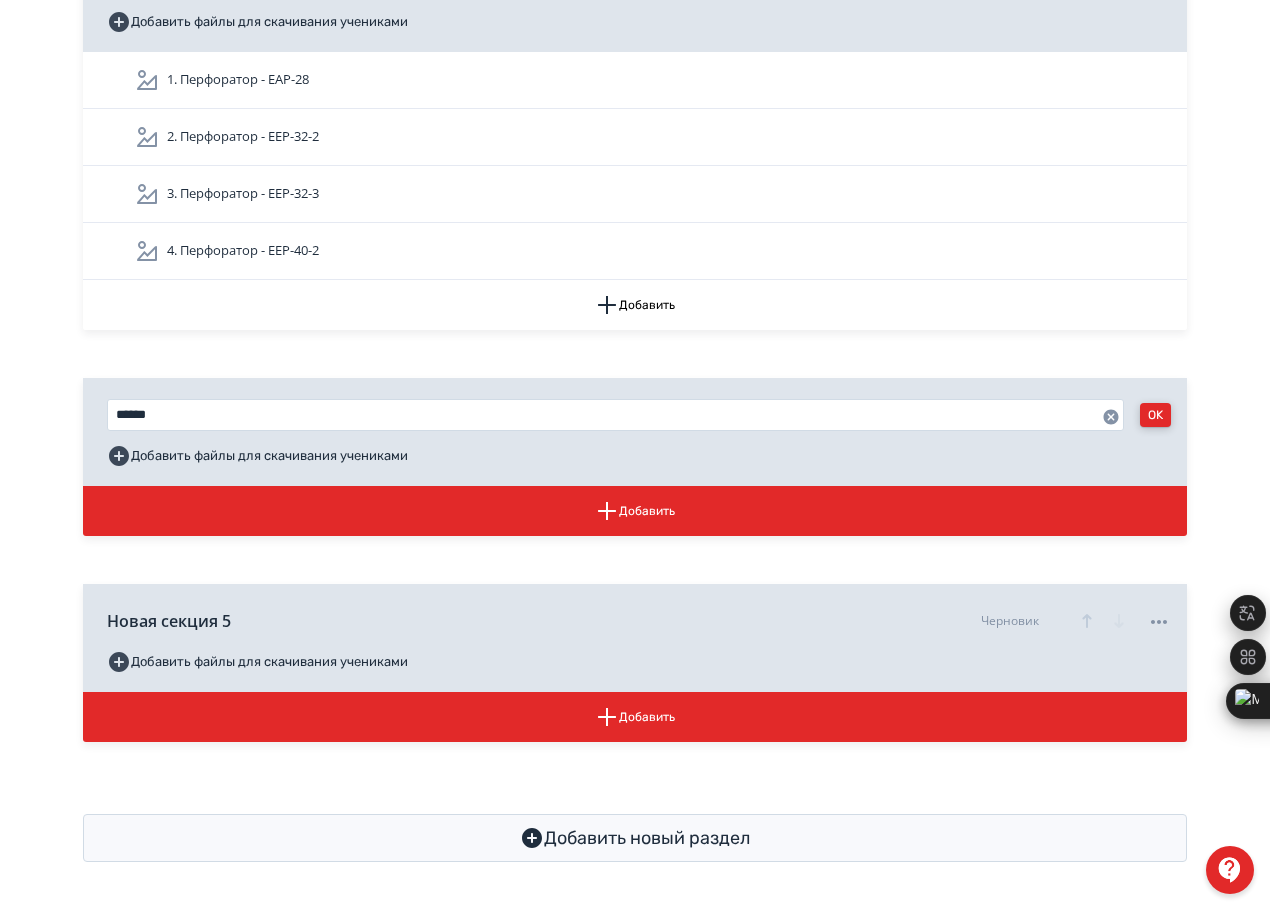 click on "OK" at bounding box center (1155, 415) 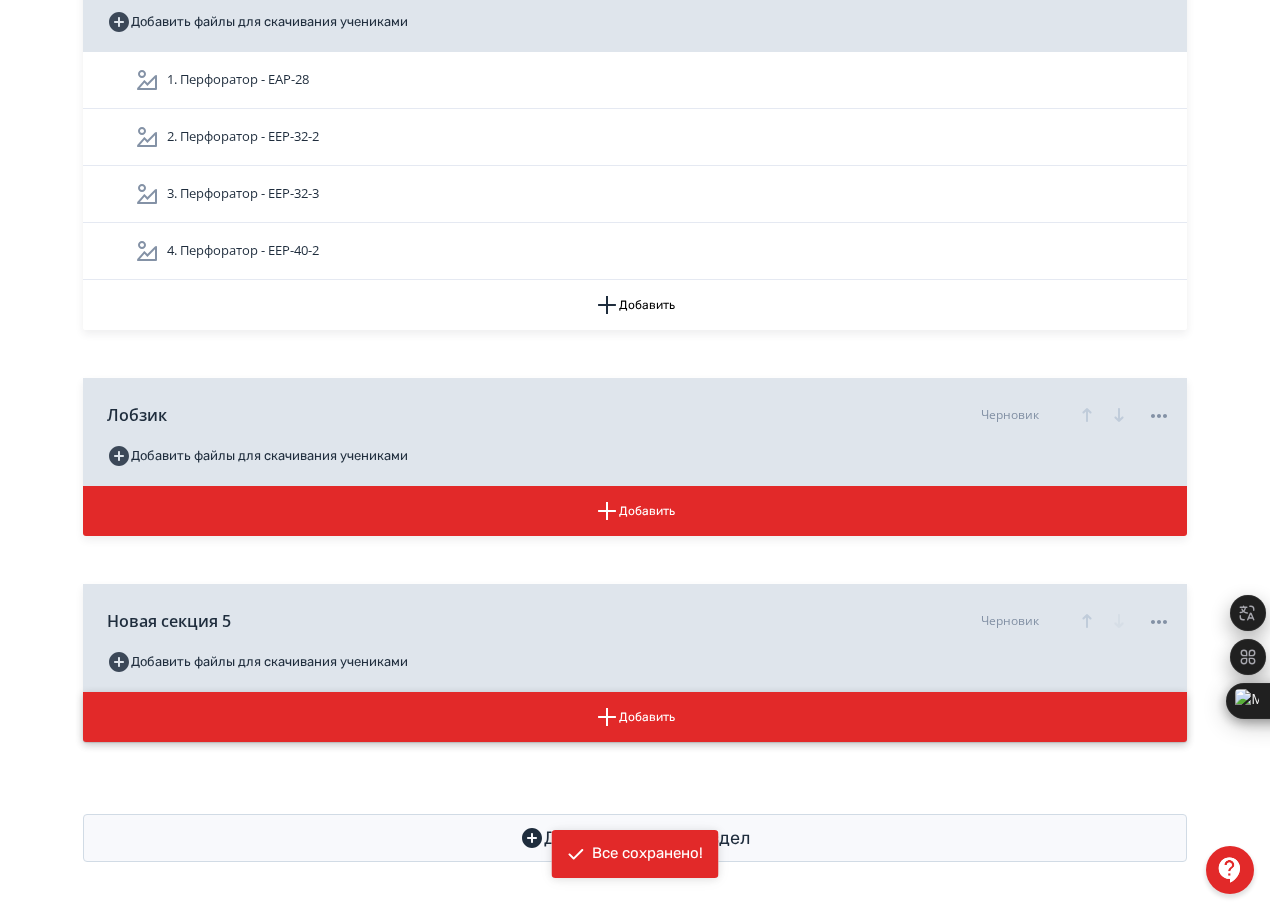 click on "Добавить" at bounding box center (635, 717) 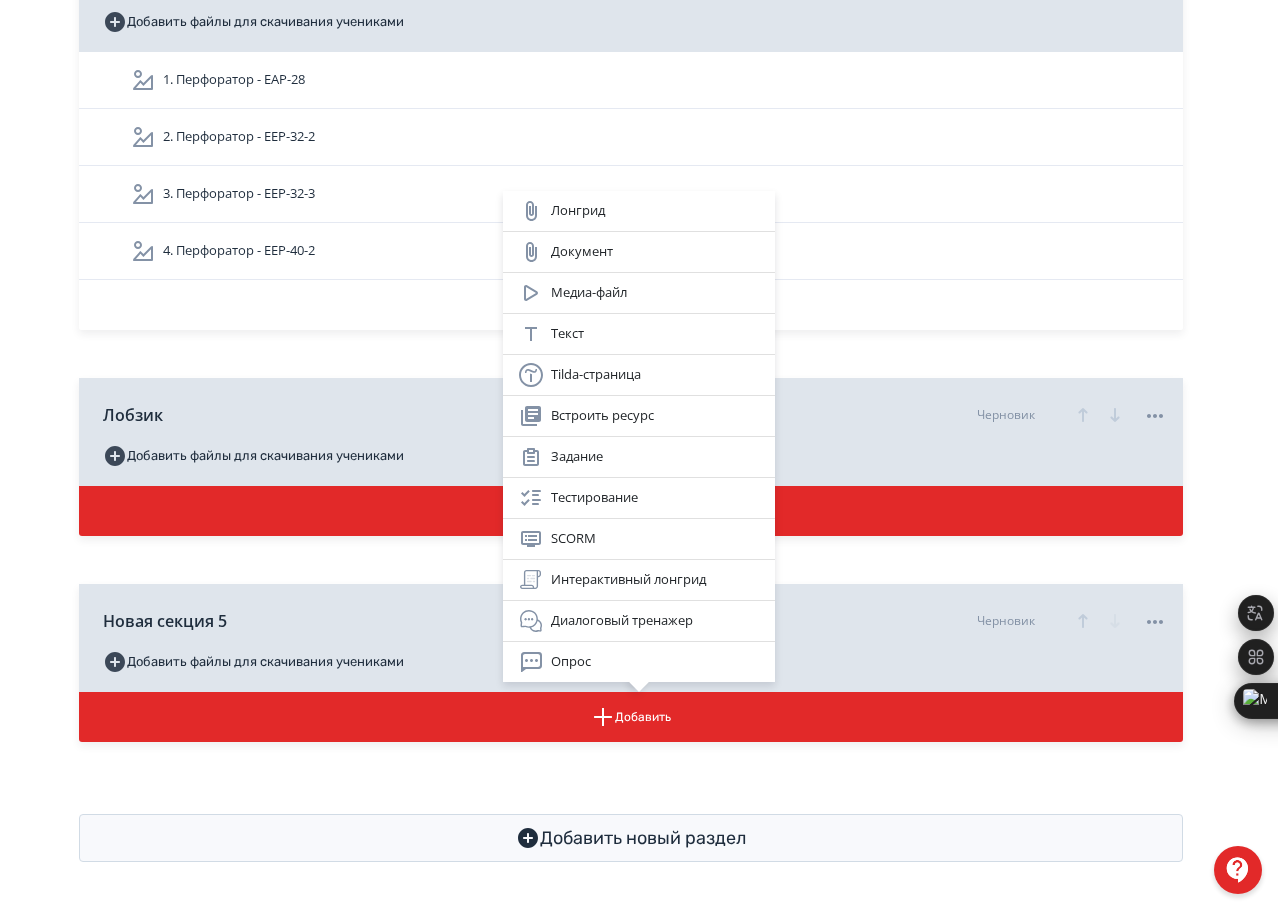 click on "Лонгрид Документ Медиа-файл Текст Tilda-страница Встроить ресурс Задание Тестирование SCORM Интерактивный лонгрид Диалоговый тренажер Опрос" at bounding box center [639, 455] 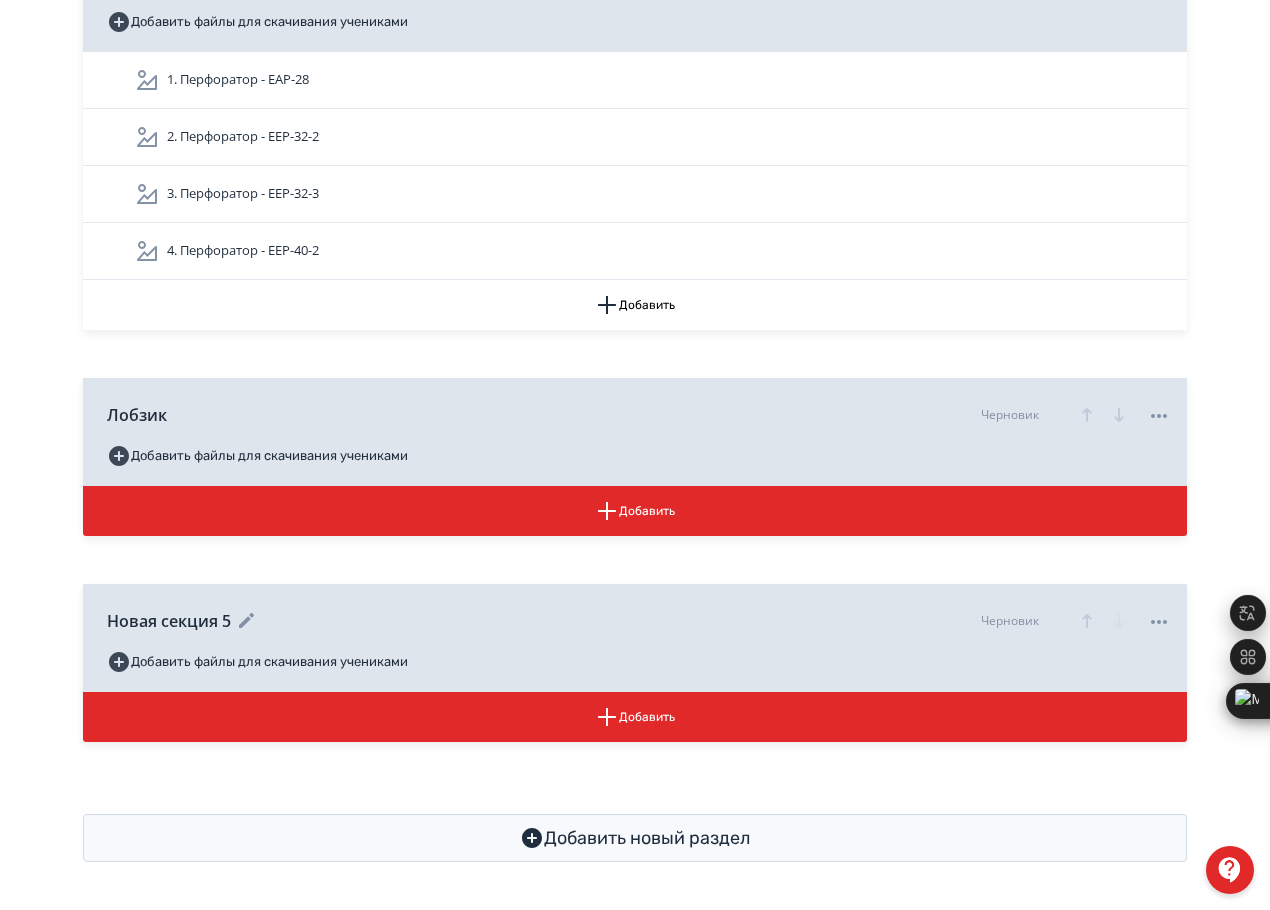 click 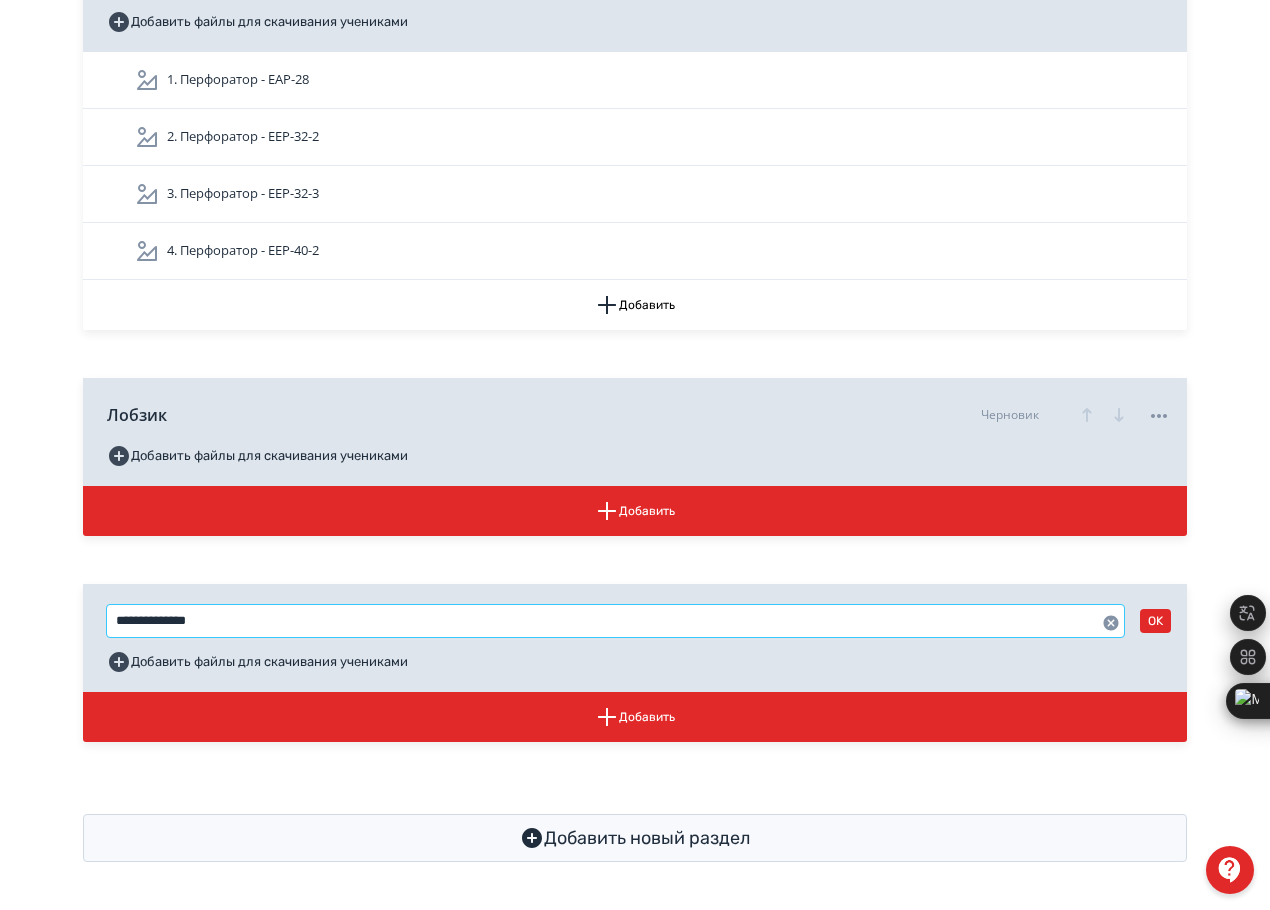 click on "**********" at bounding box center (615, 621) 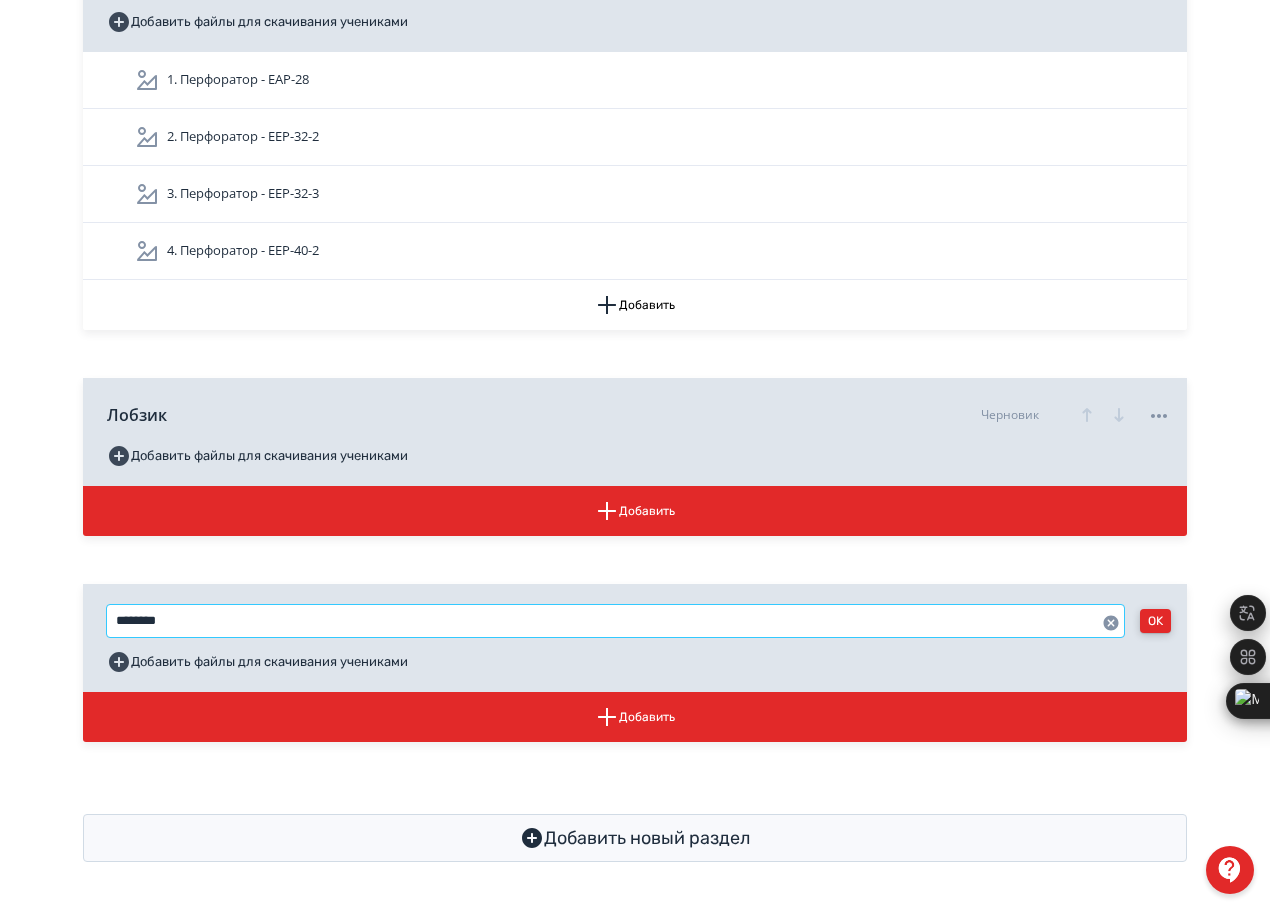type on "********" 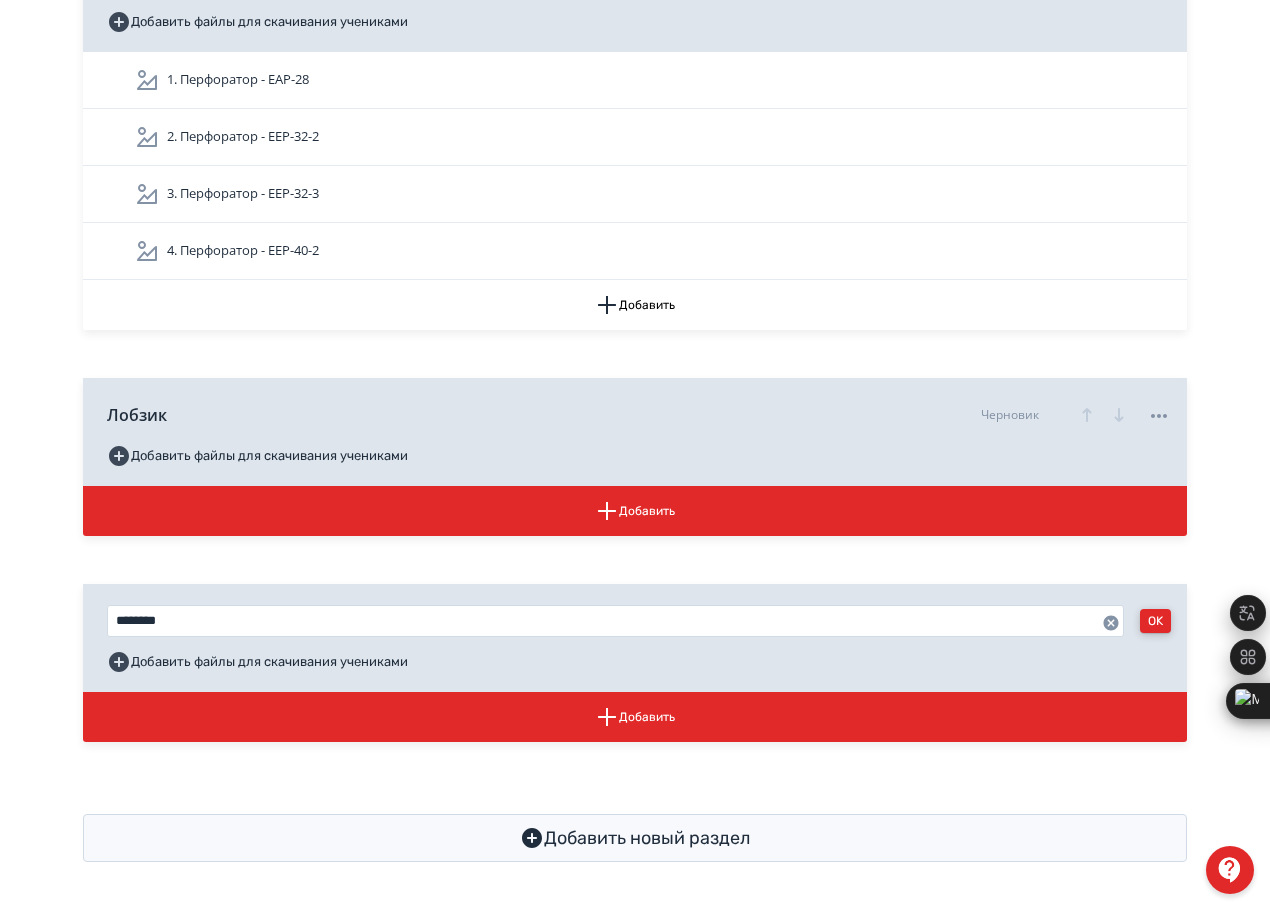 click on "OK" at bounding box center [1155, 621] 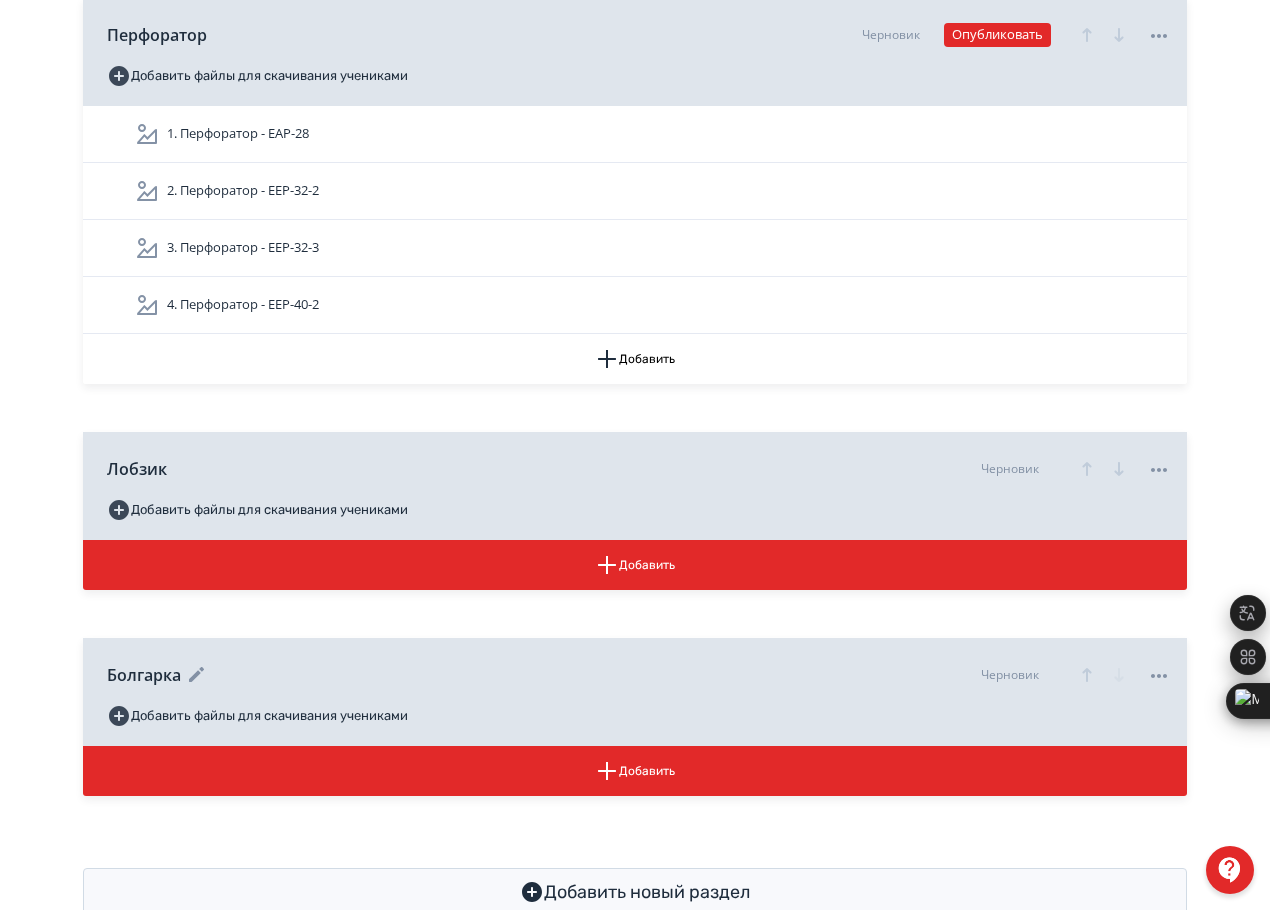scroll, scrollTop: 1156, scrollLeft: 0, axis: vertical 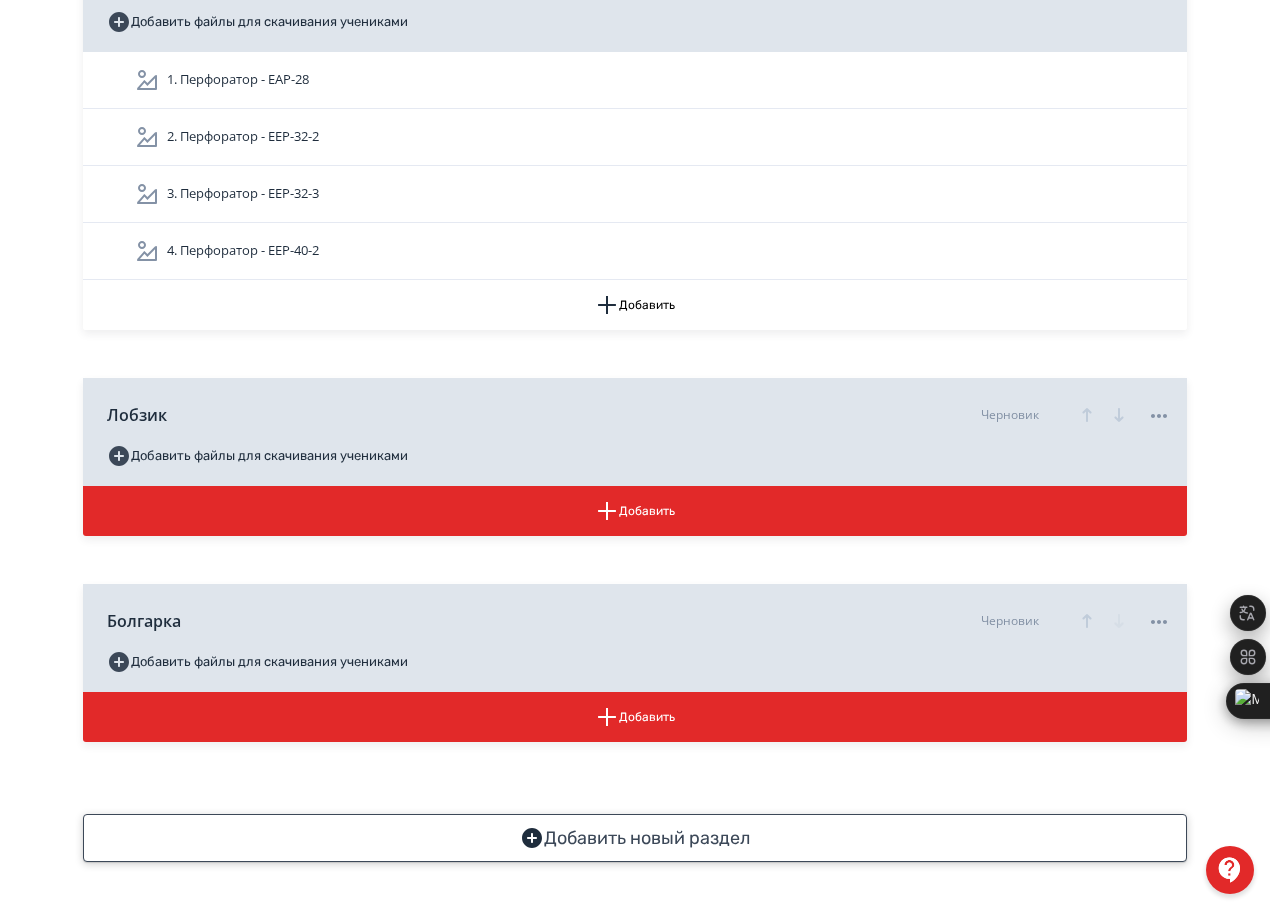 click on "Добавить новый раздел" at bounding box center [635, 838] 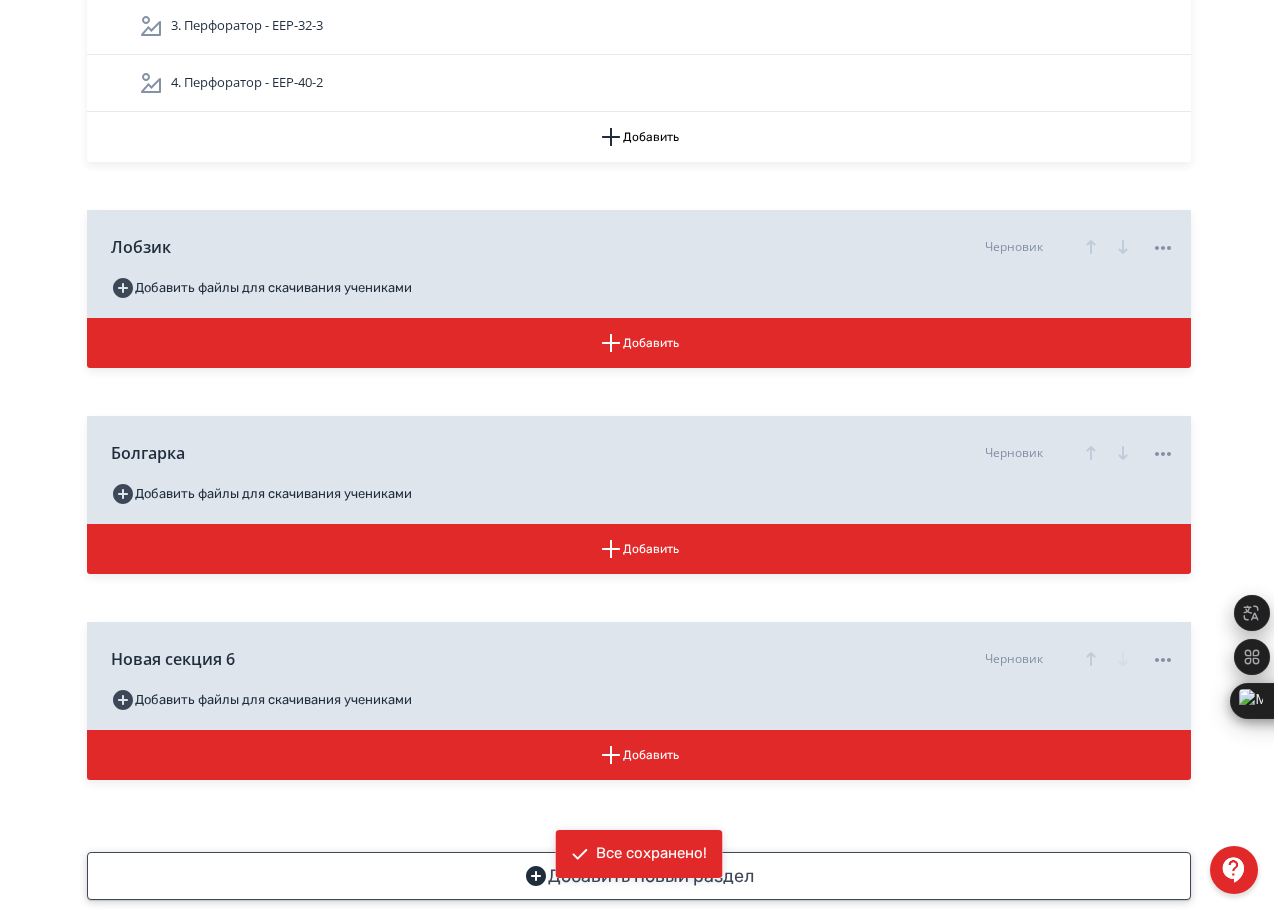 scroll, scrollTop: 1356, scrollLeft: 0, axis: vertical 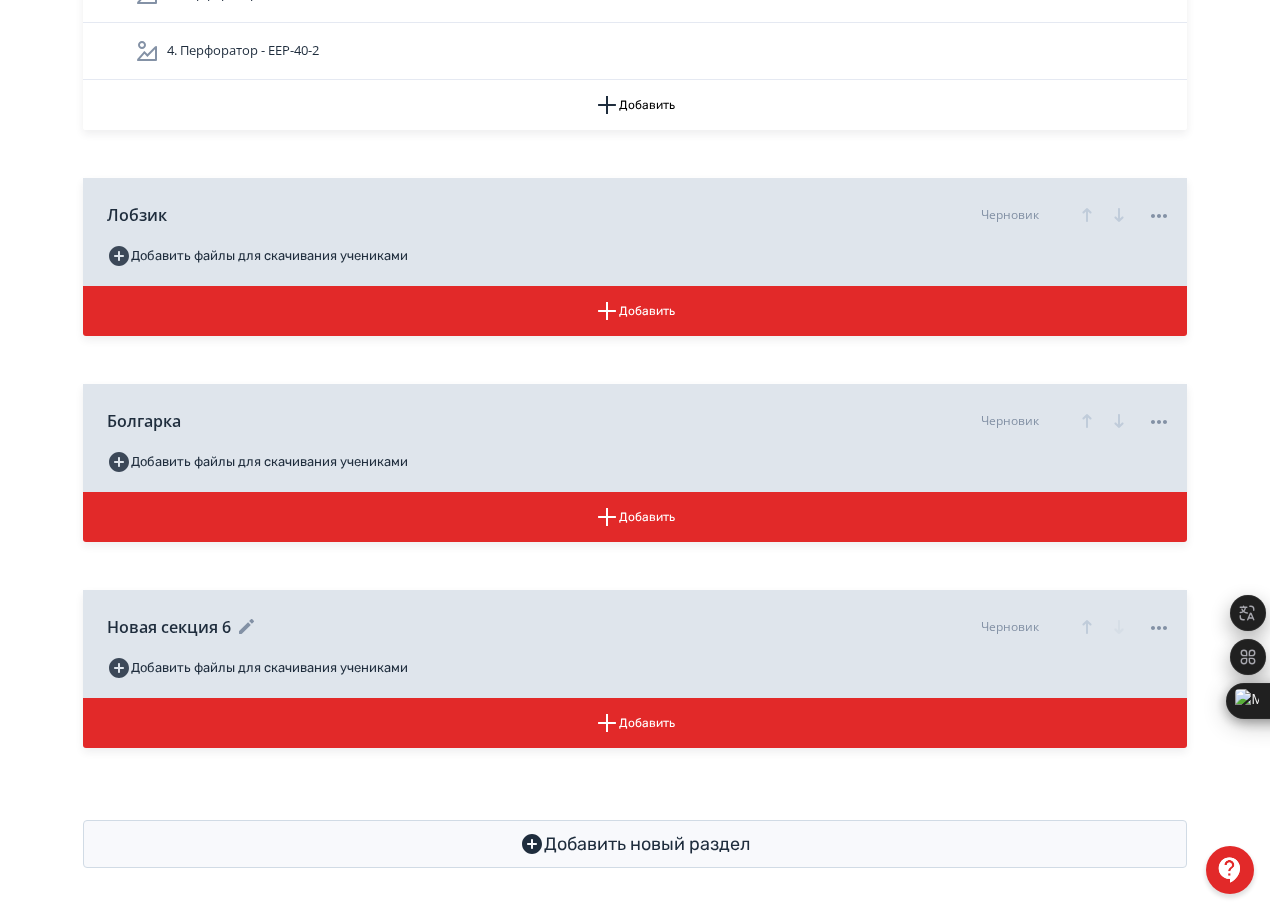 click 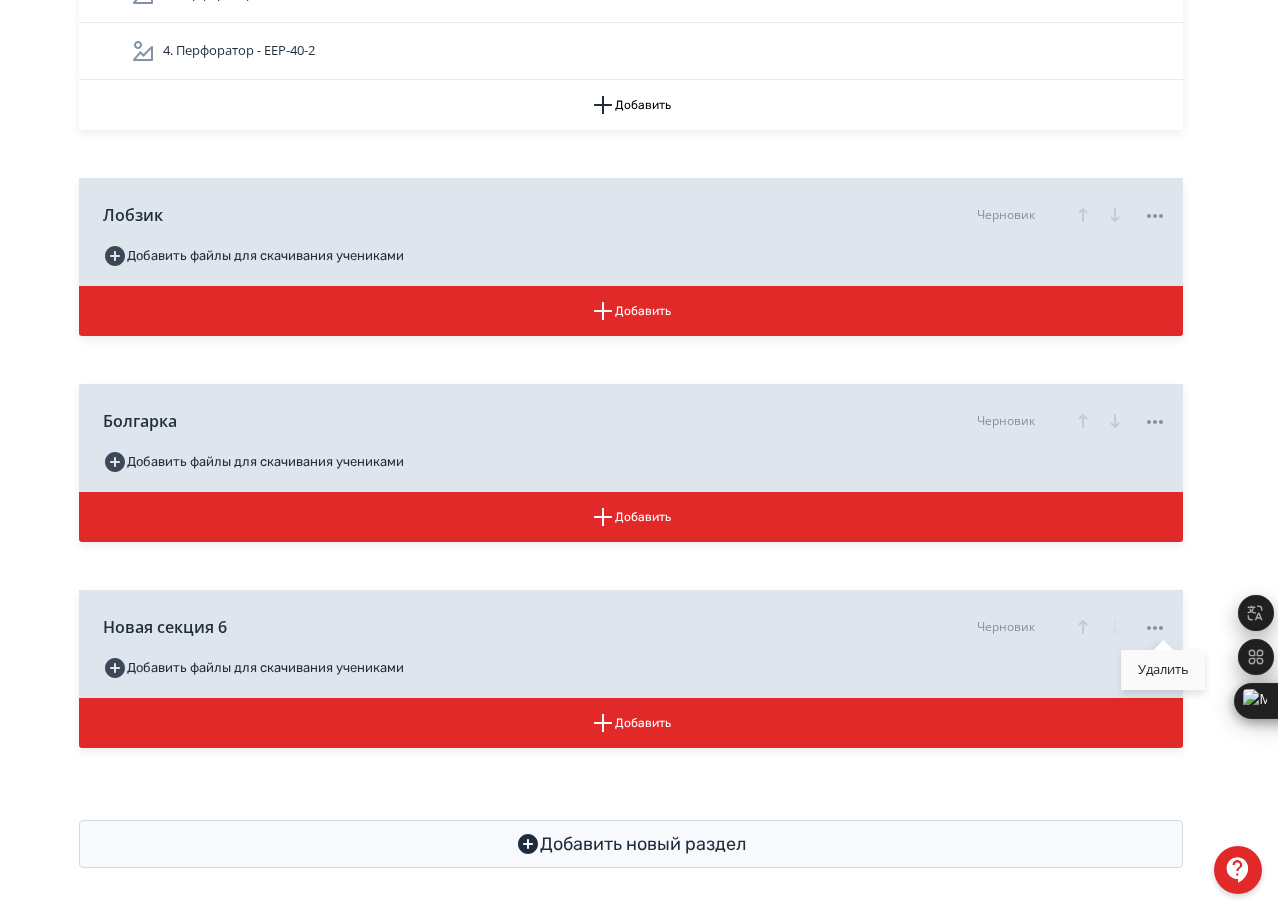 click on "Удалить" at bounding box center [1163, 670] 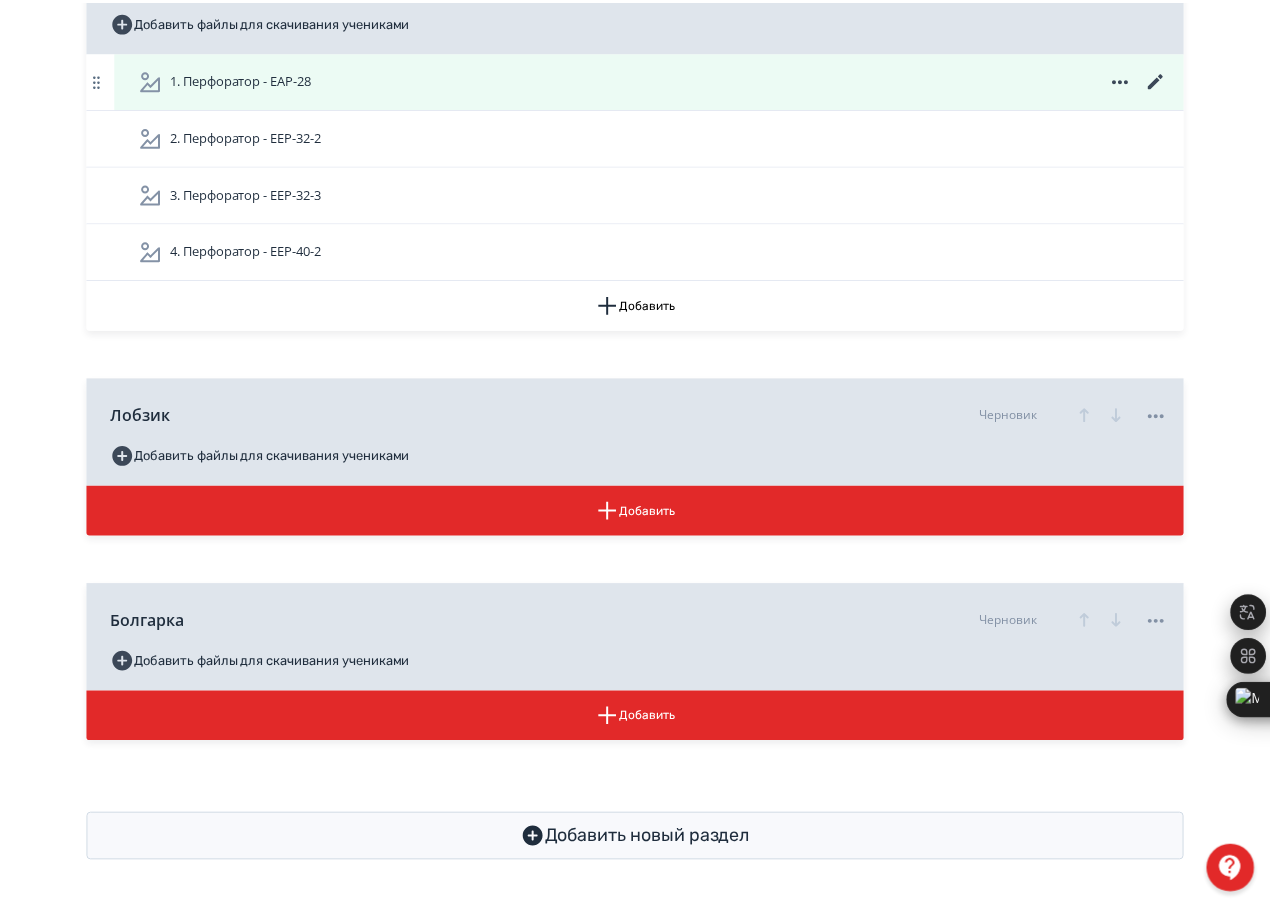 scroll, scrollTop: 1156, scrollLeft: 0, axis: vertical 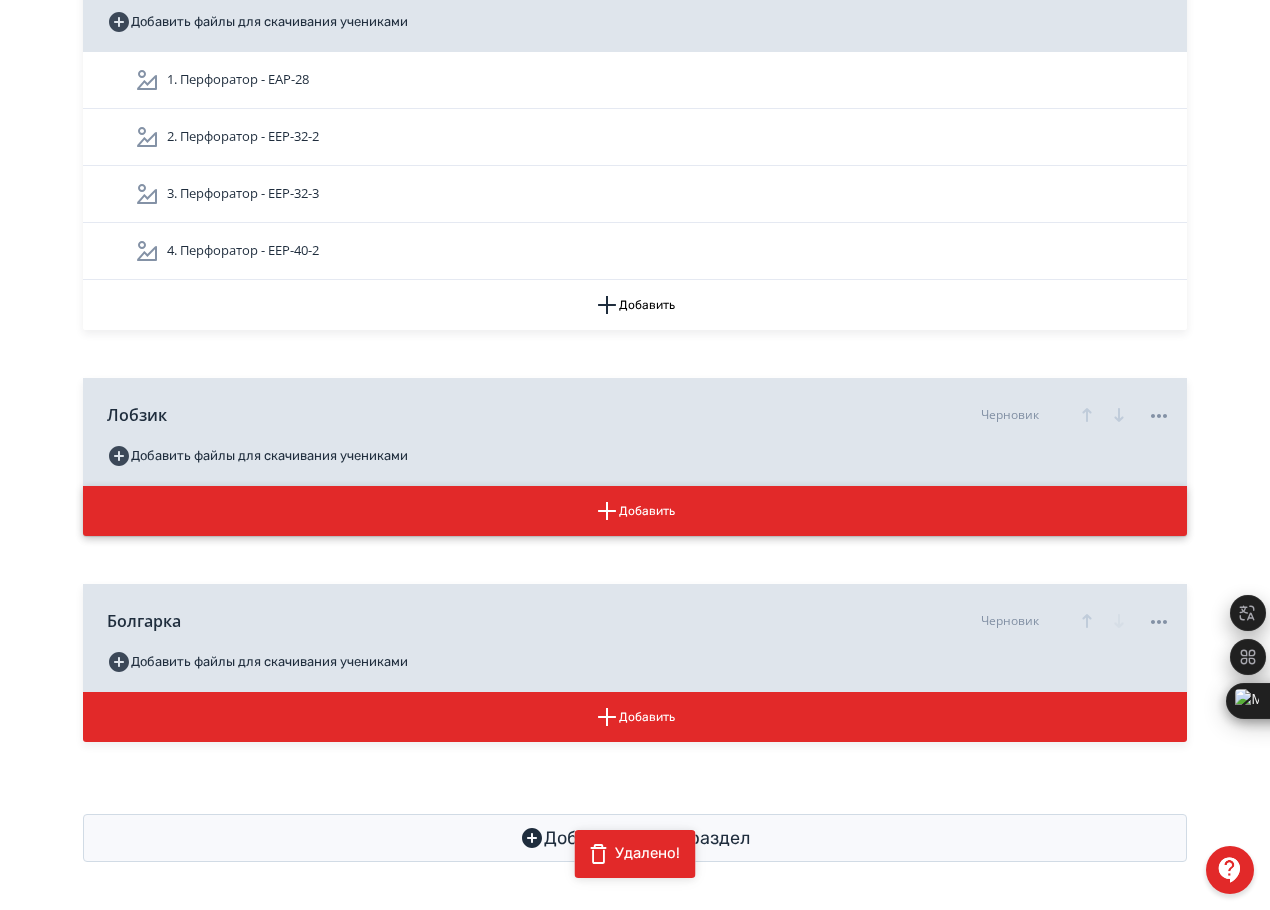 click on "Добавить" at bounding box center (635, 511) 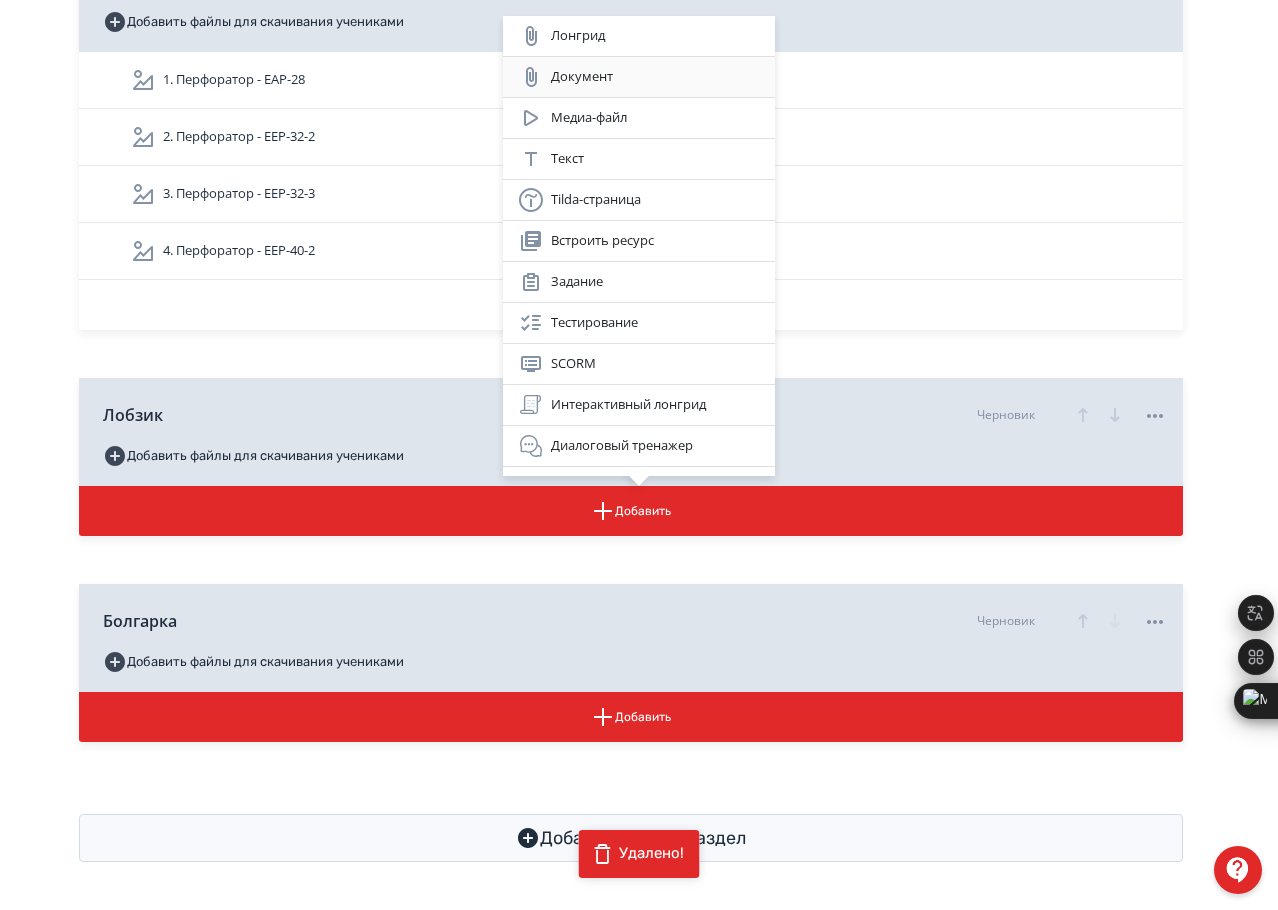 click on "Документ" at bounding box center (639, 77) 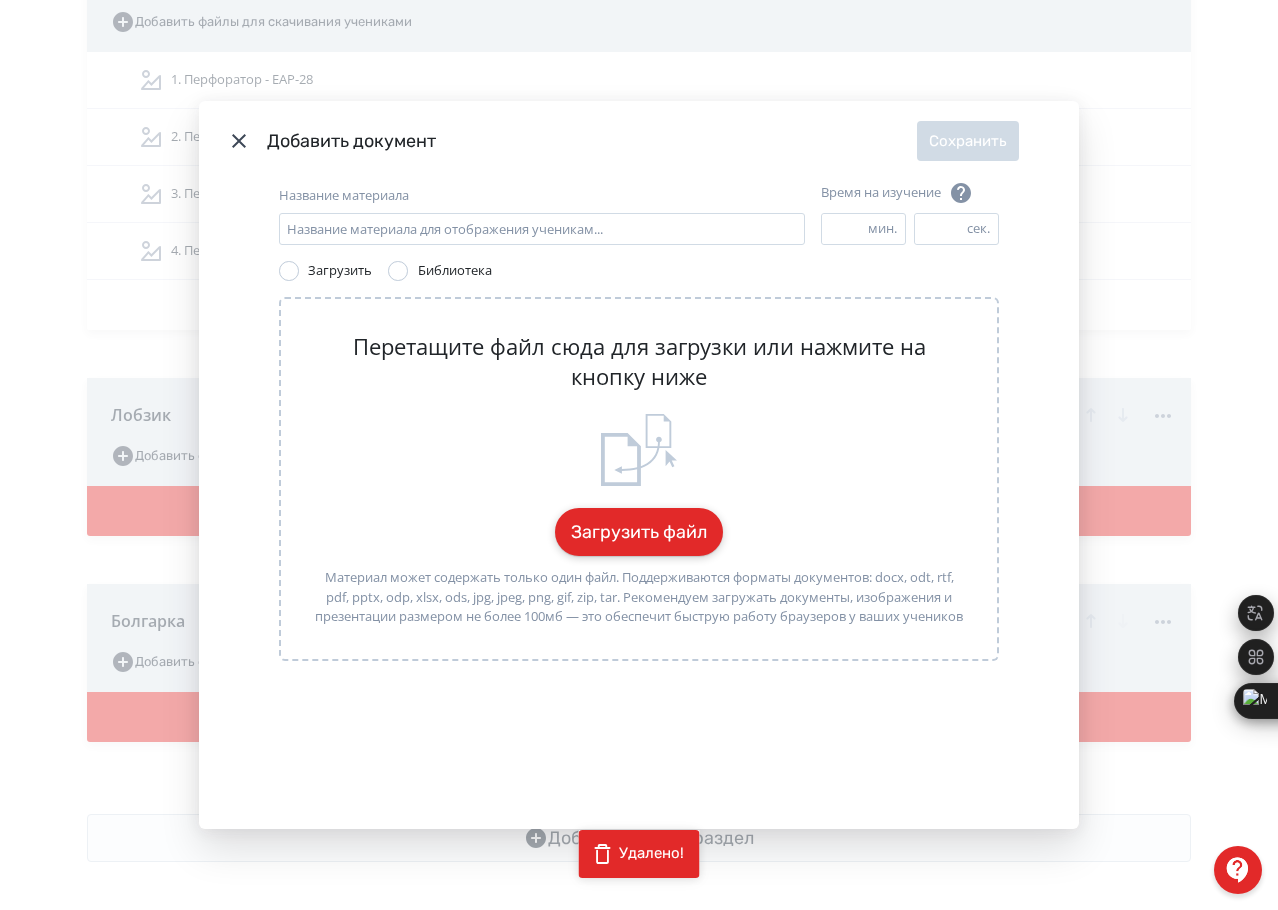 click on "Загрузить файл" at bounding box center [639, 532] 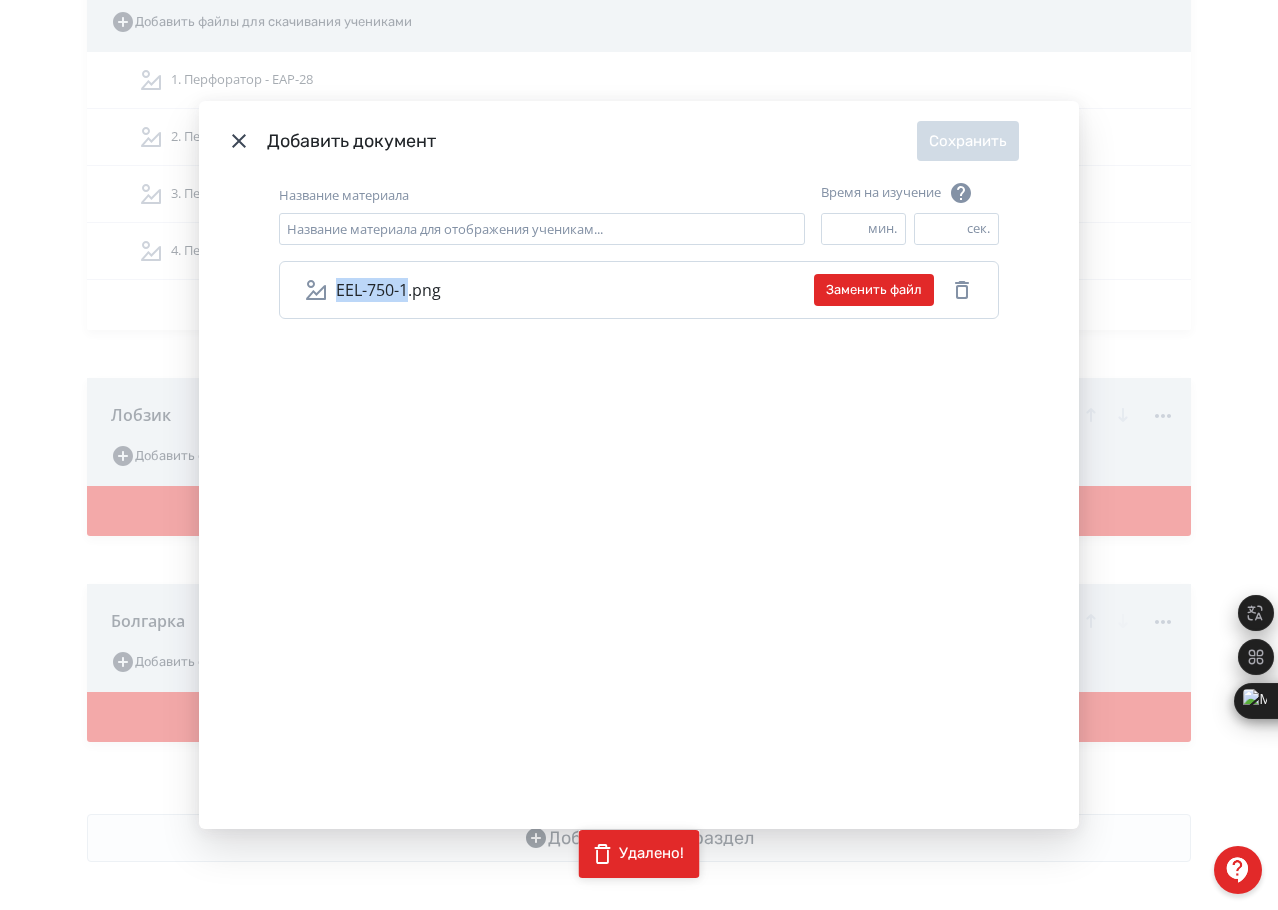 drag, startPoint x: 327, startPoint y: 290, endPoint x: 401, endPoint y: 299, distance: 74.54529 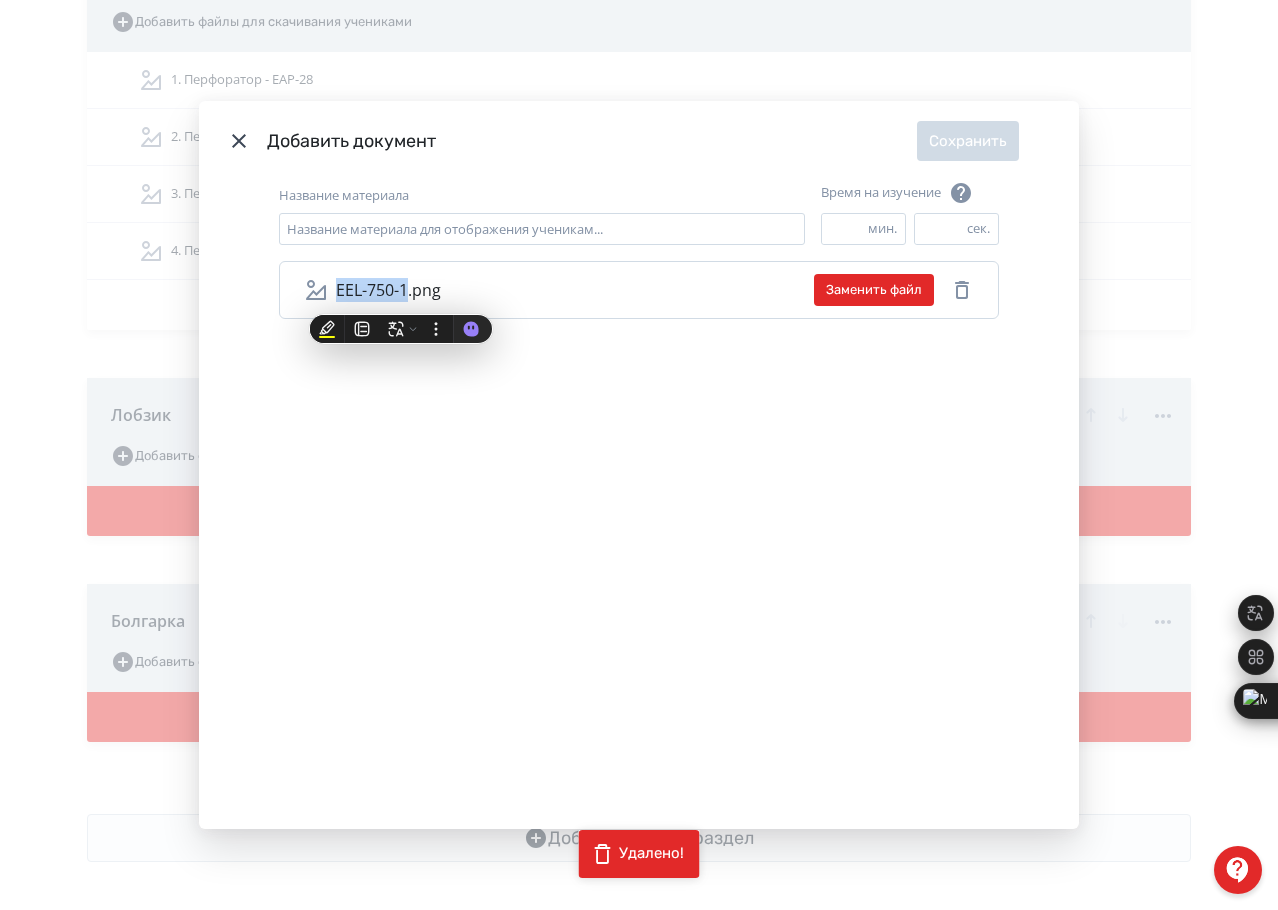copy on "EEL-750-1" 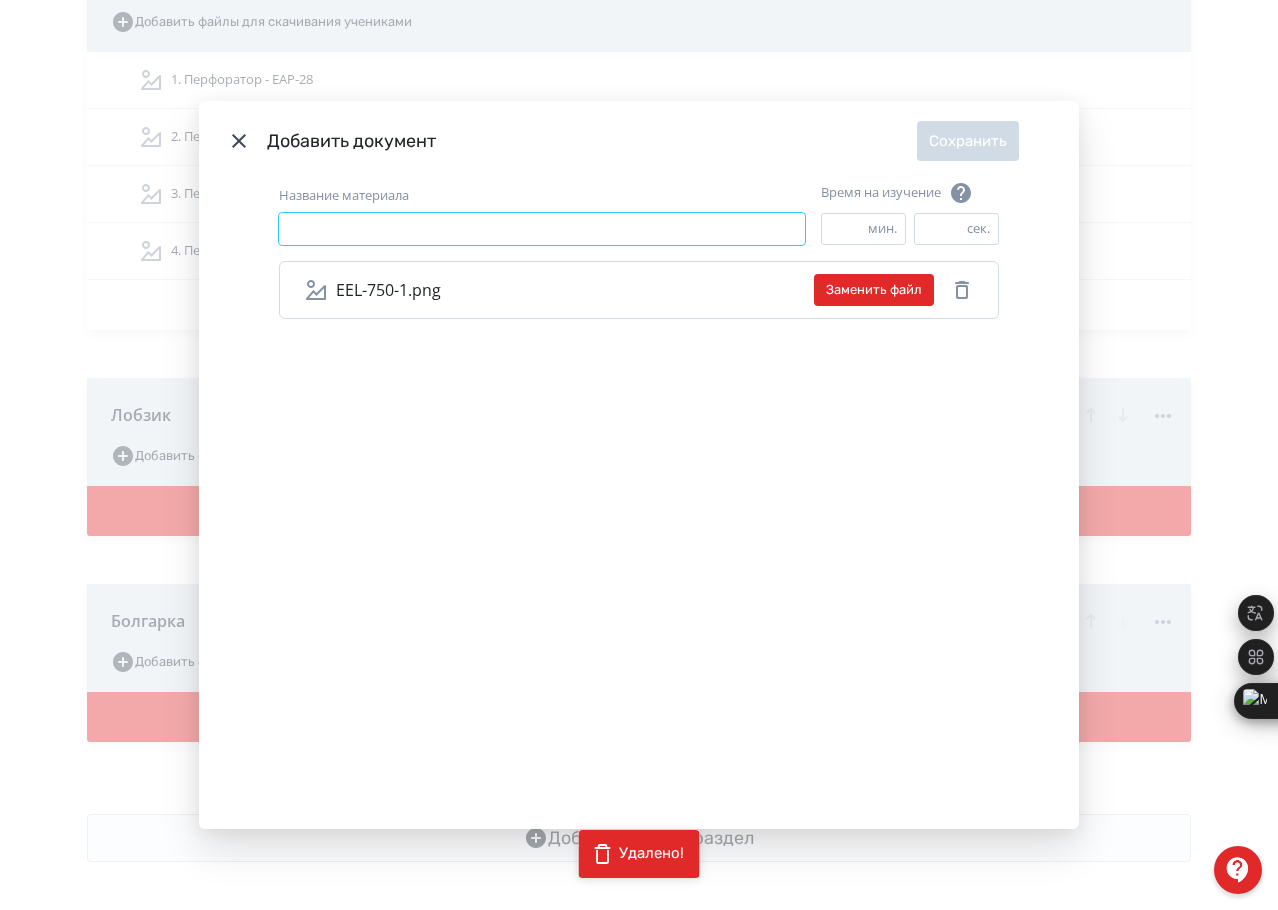 click on "Название материала" at bounding box center (542, 229) 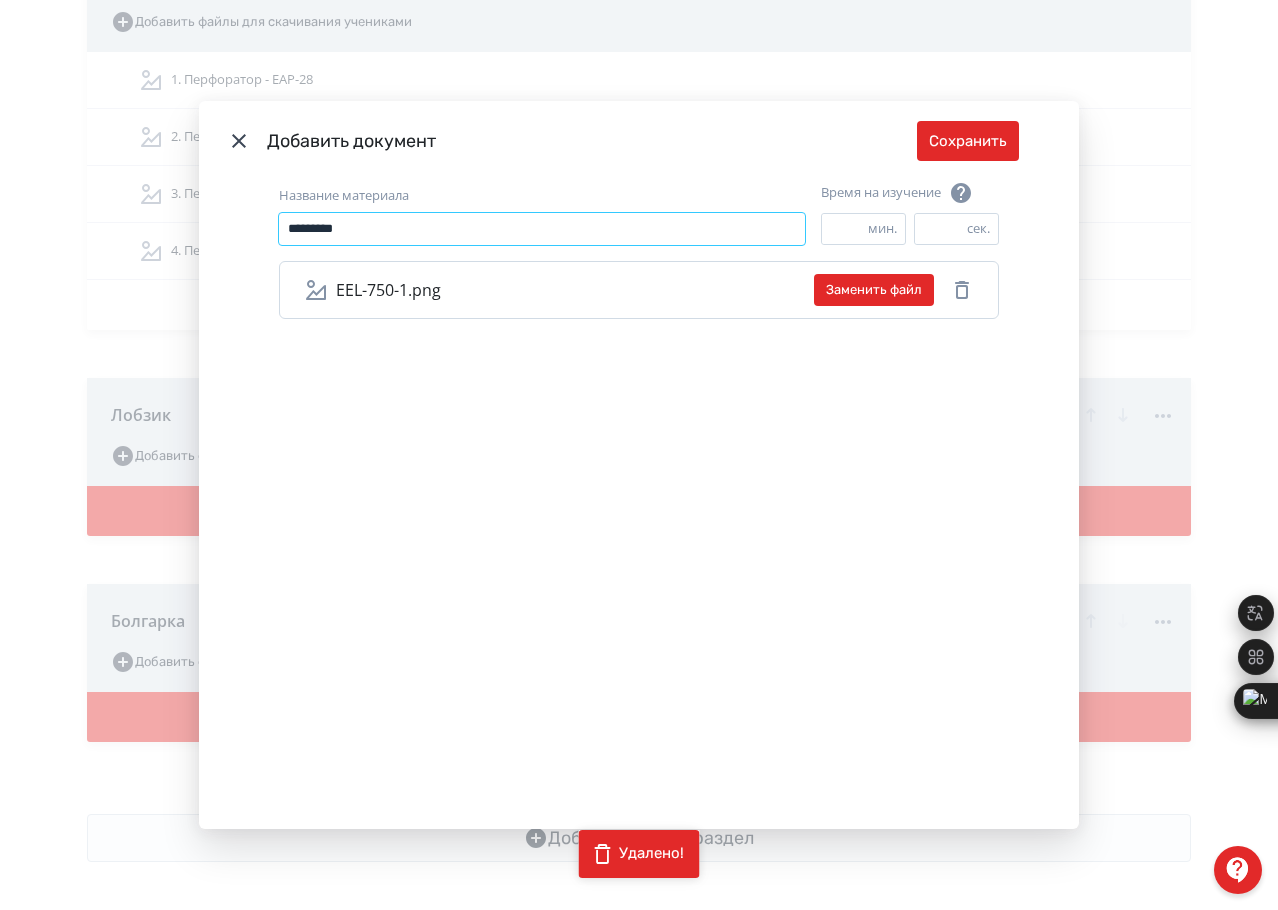 paste on "**********" 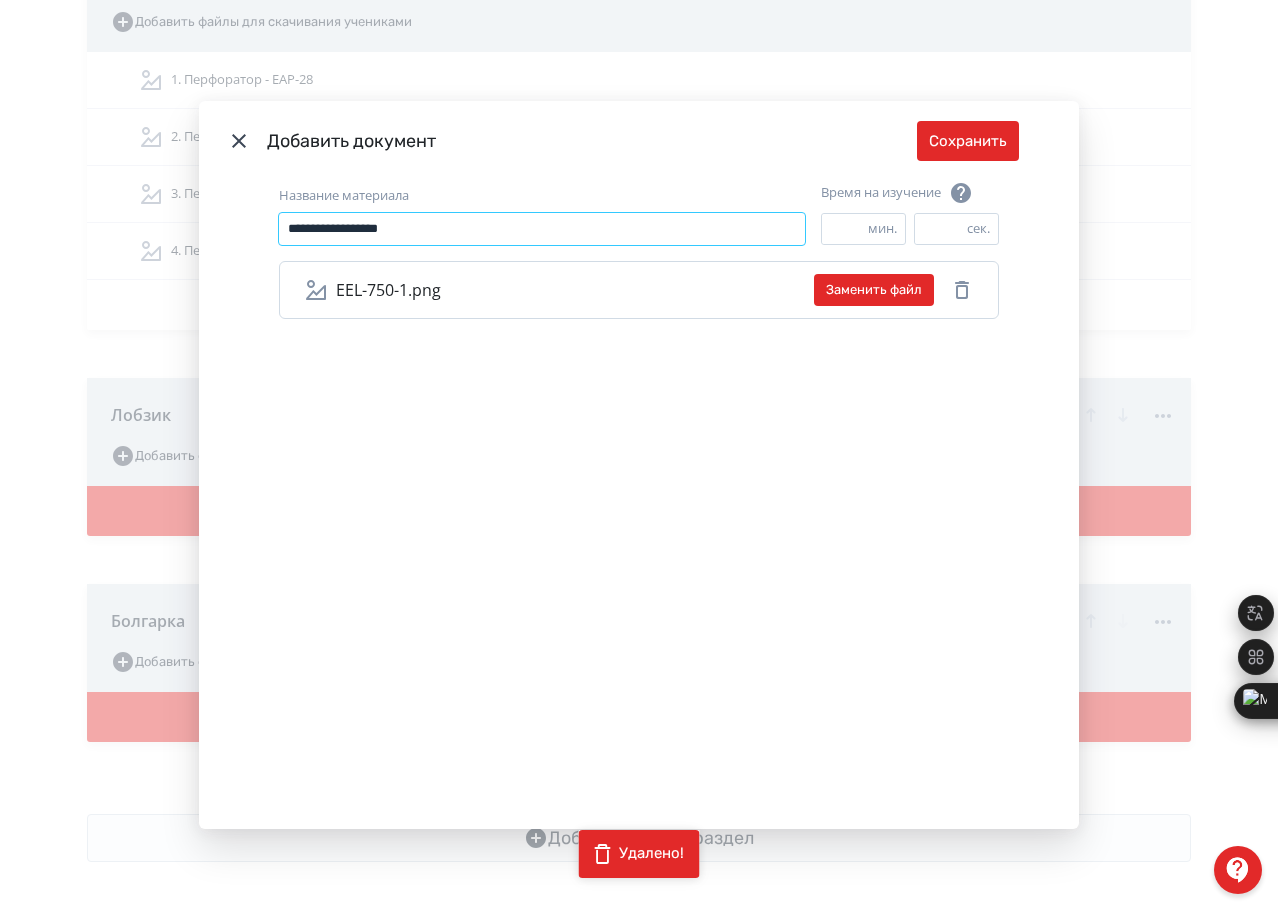 type on "**********" 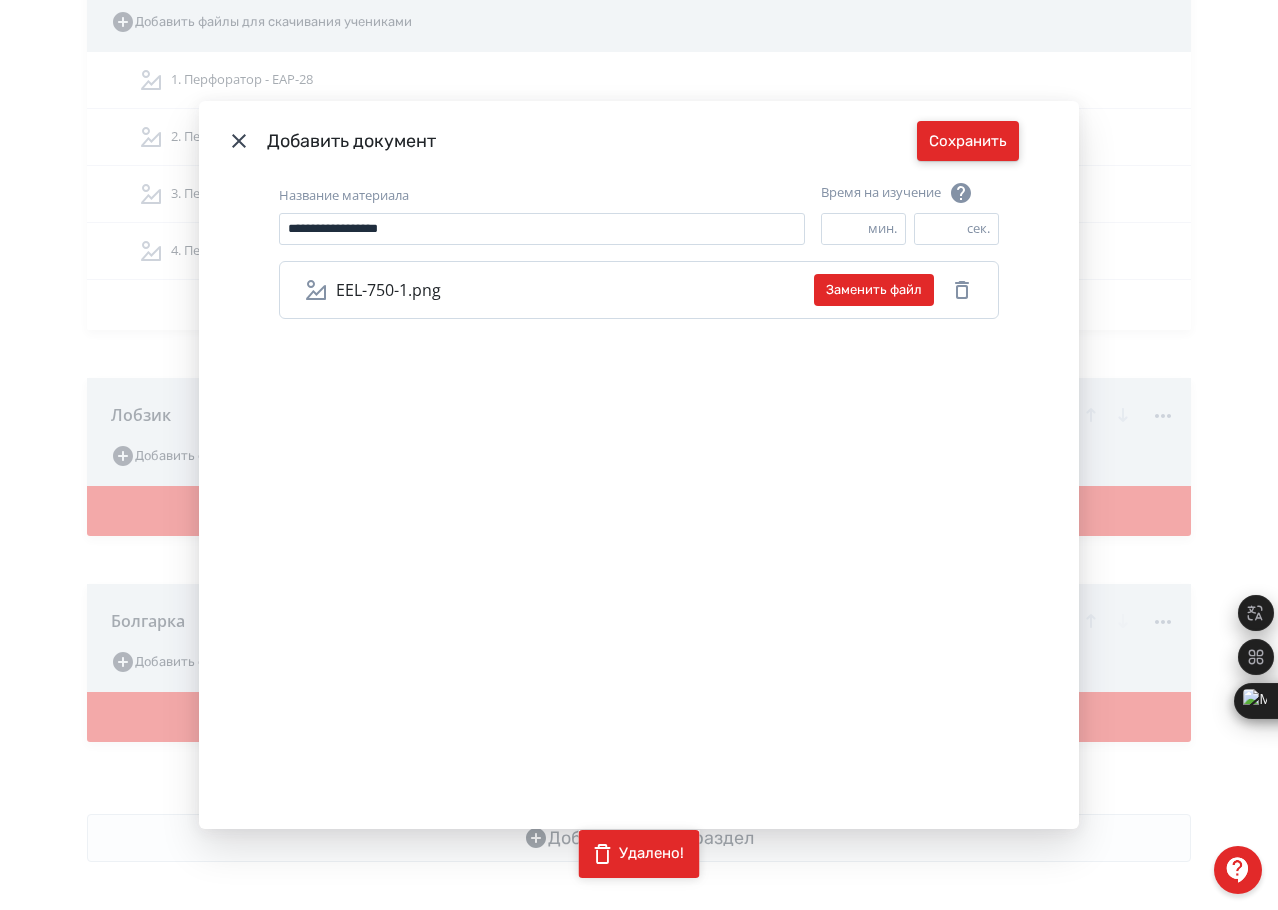 click on "Сохранить" at bounding box center (968, 141) 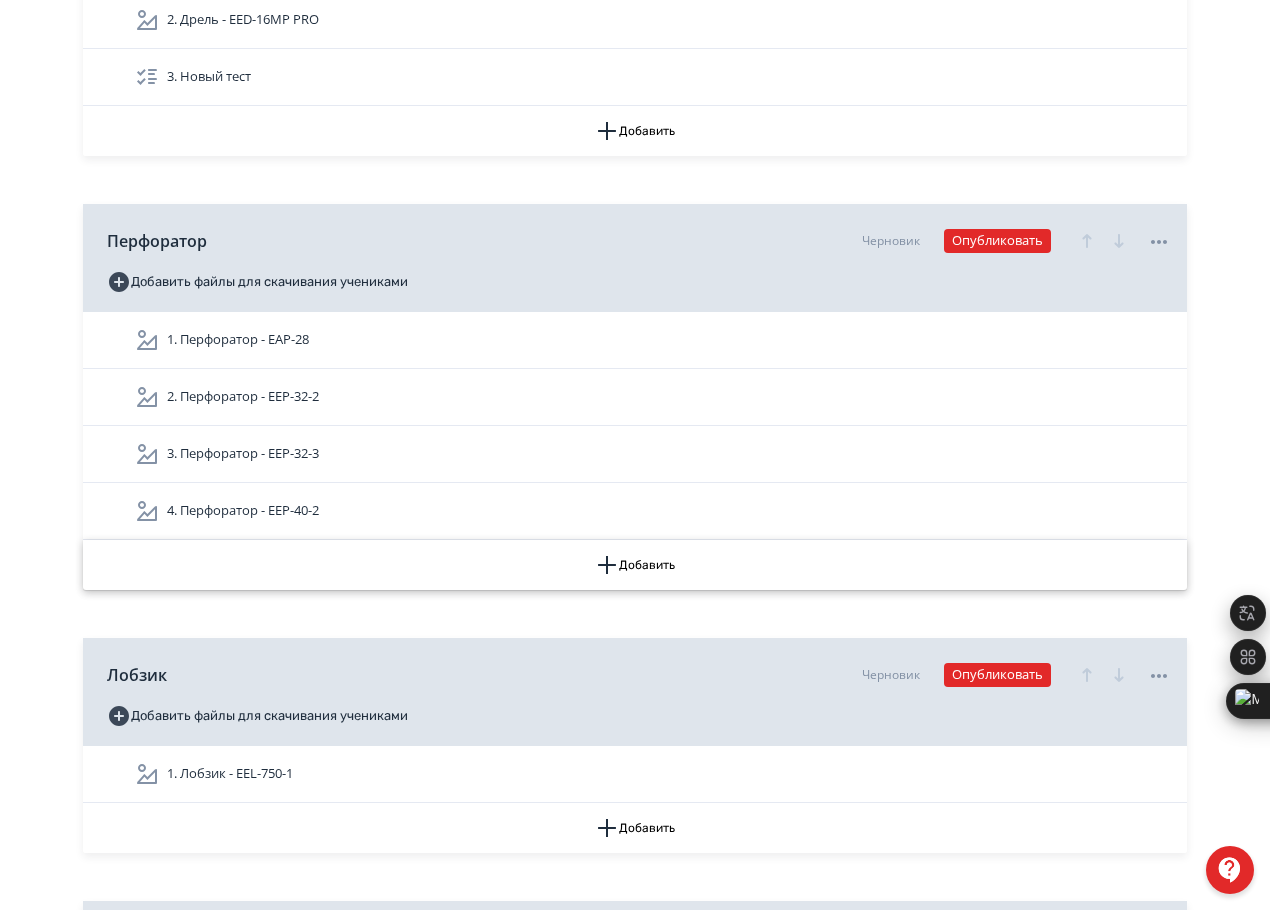 scroll, scrollTop: 1156, scrollLeft: 0, axis: vertical 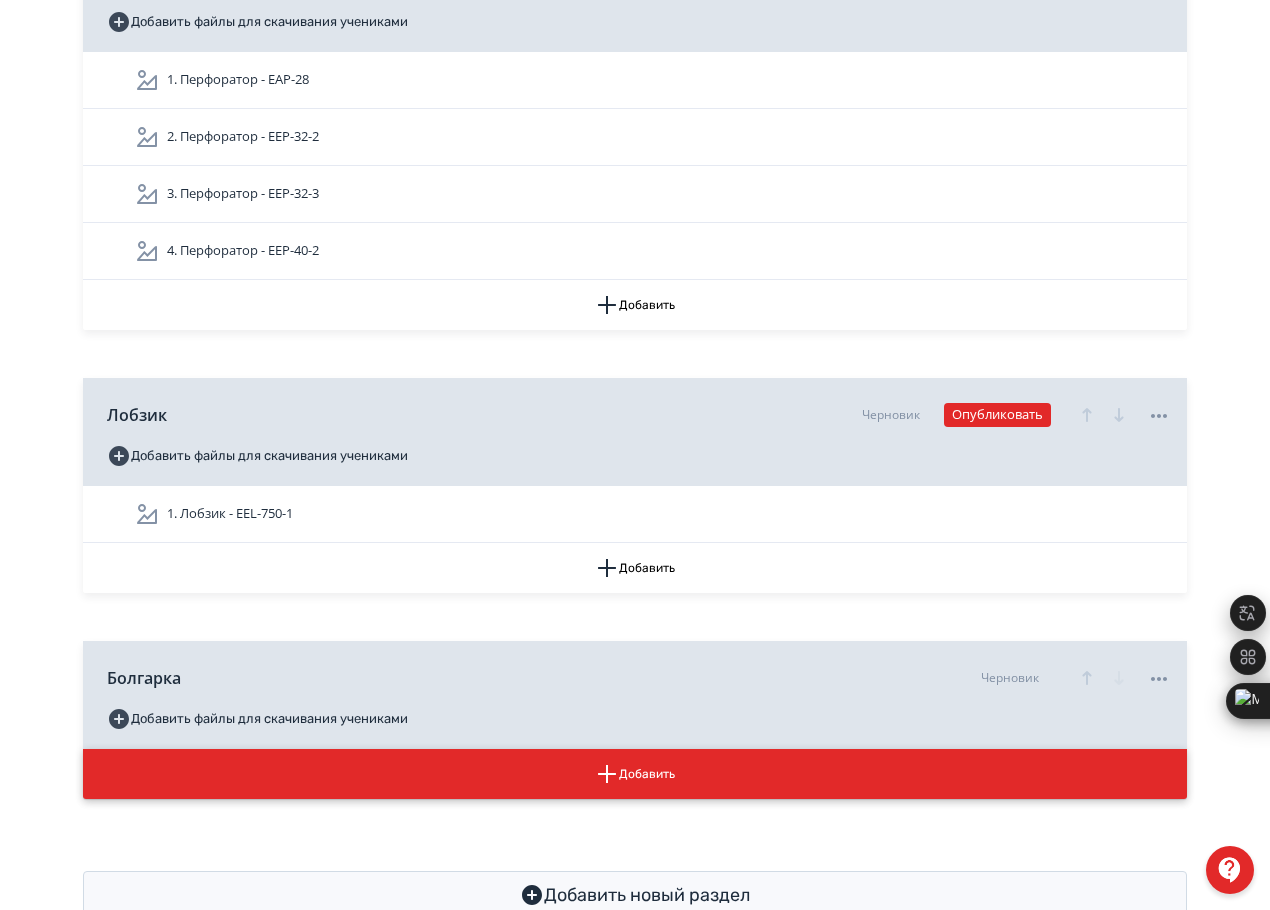 click on "Добавить" at bounding box center [635, 774] 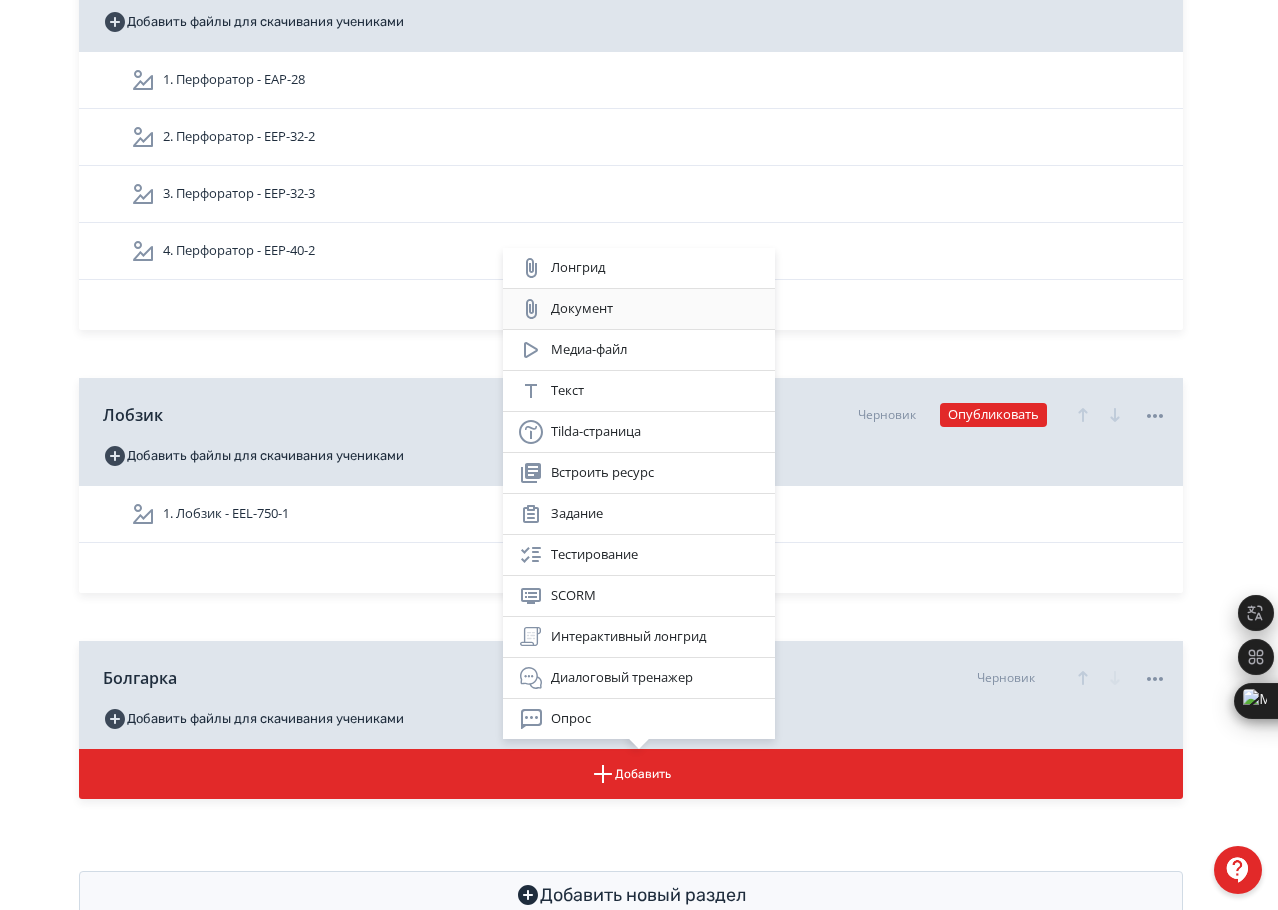 click on "Документ" at bounding box center [639, 309] 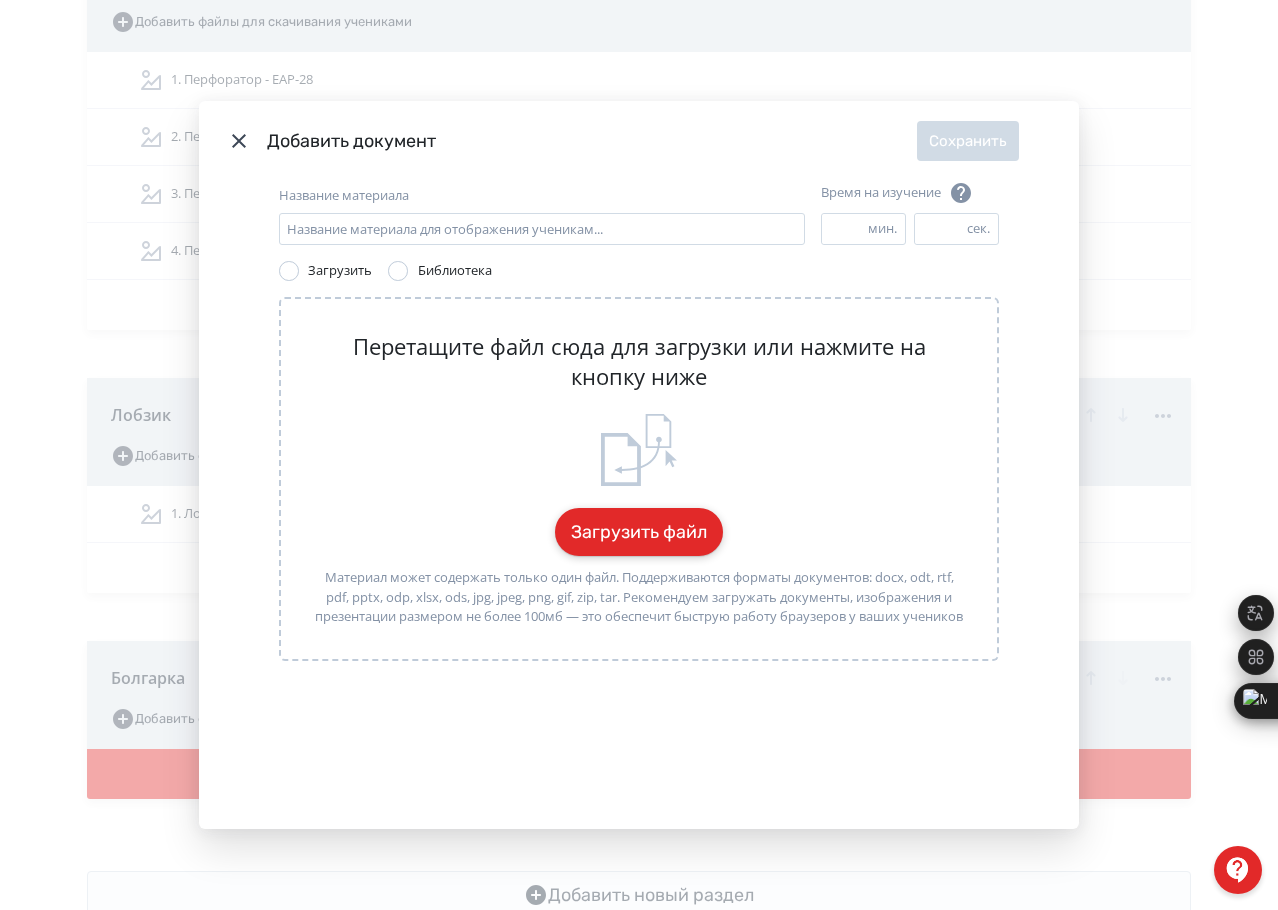 click on "Загрузить файл" at bounding box center (639, 532) 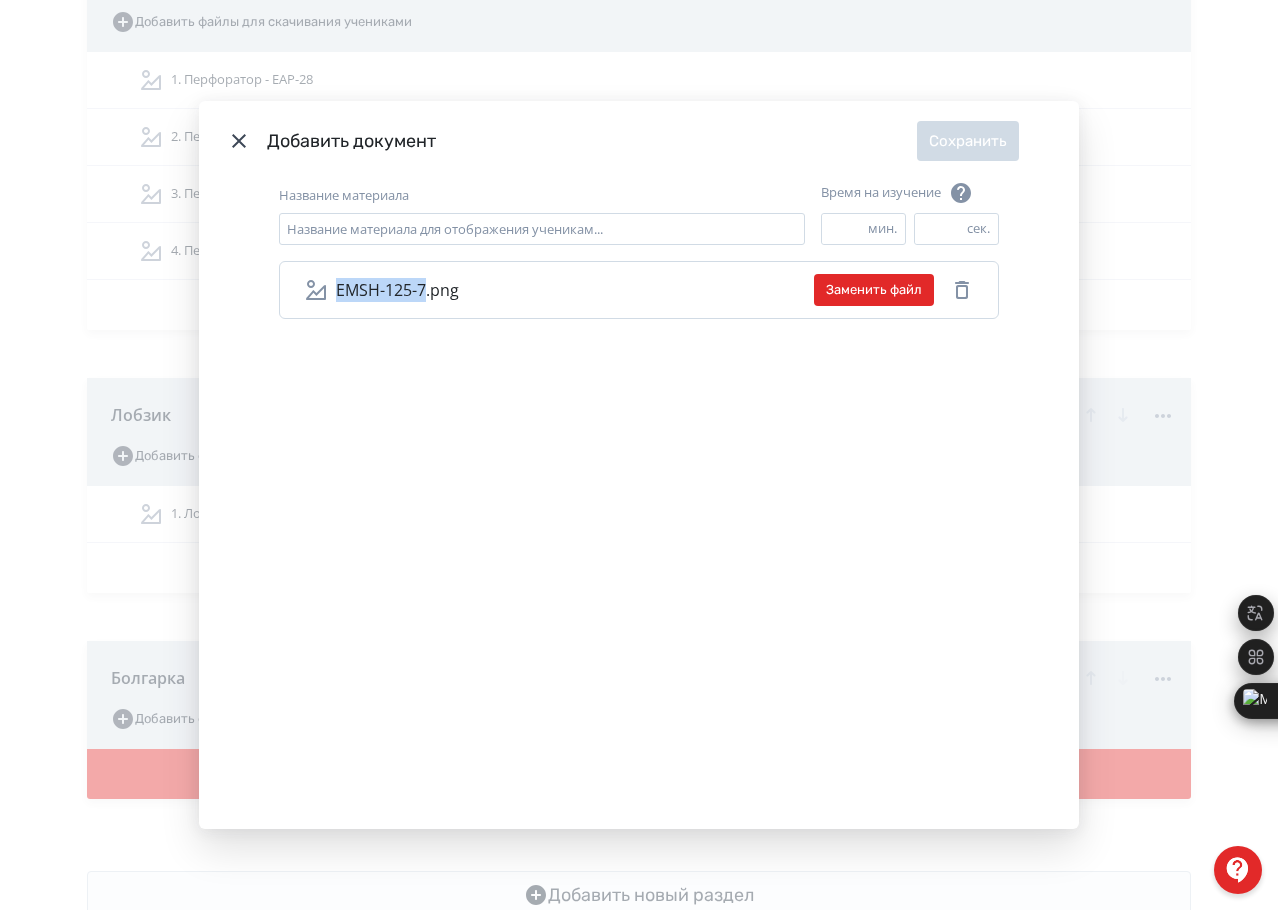 drag, startPoint x: 331, startPoint y: 285, endPoint x: 421, endPoint y: 300, distance: 91.24144 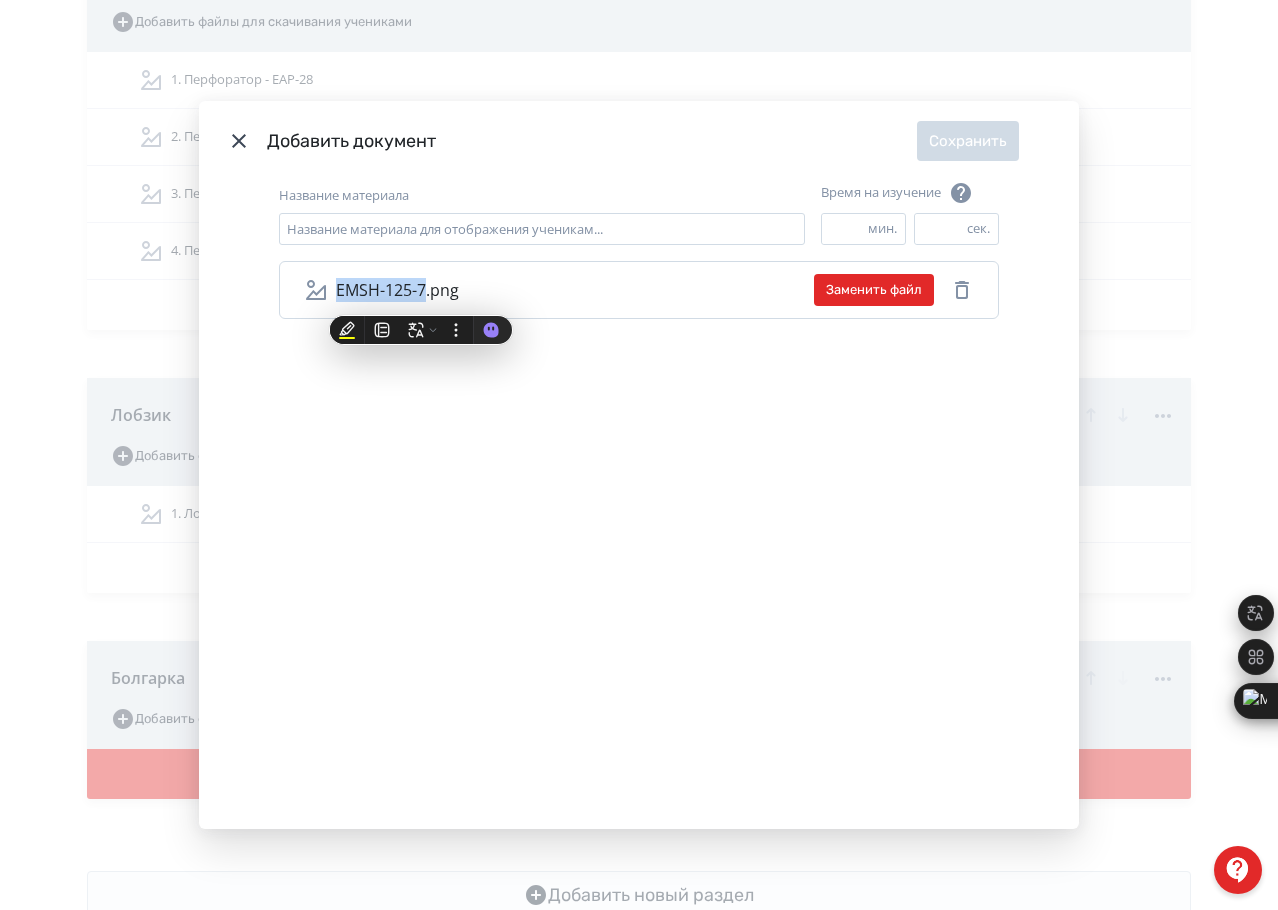 copy on "EMSH-125-7" 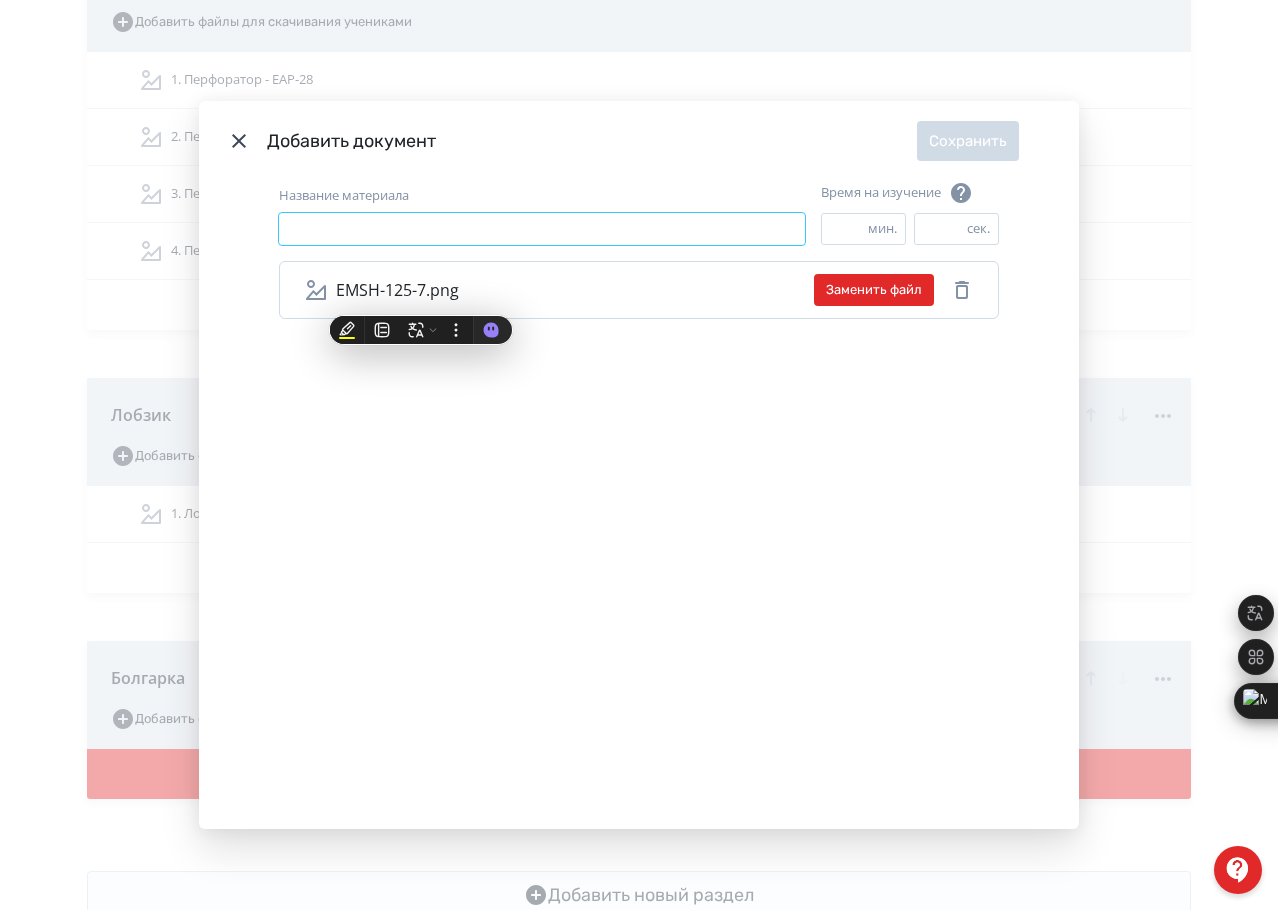 click on "Название материала" at bounding box center (542, 229) 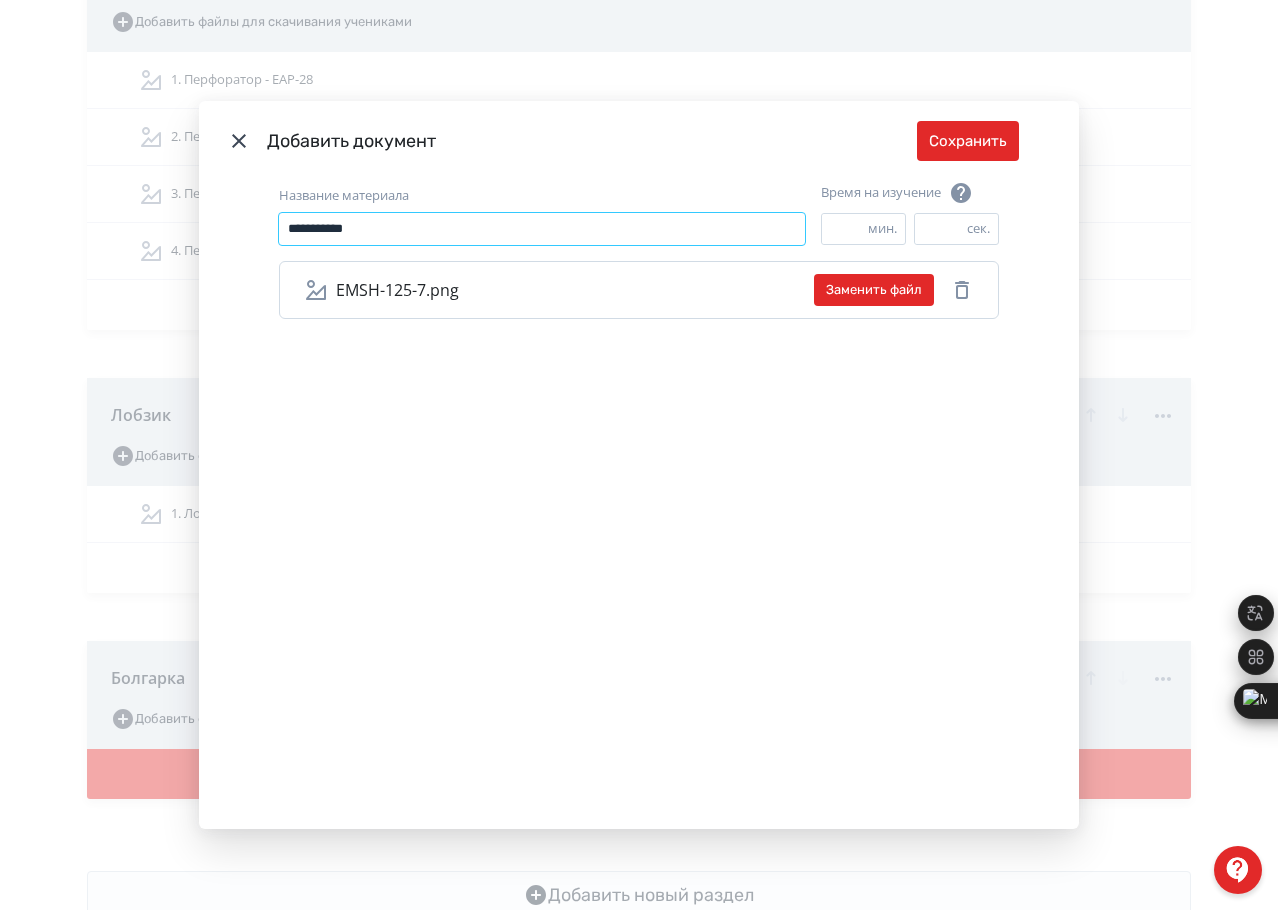 paste on "**********" 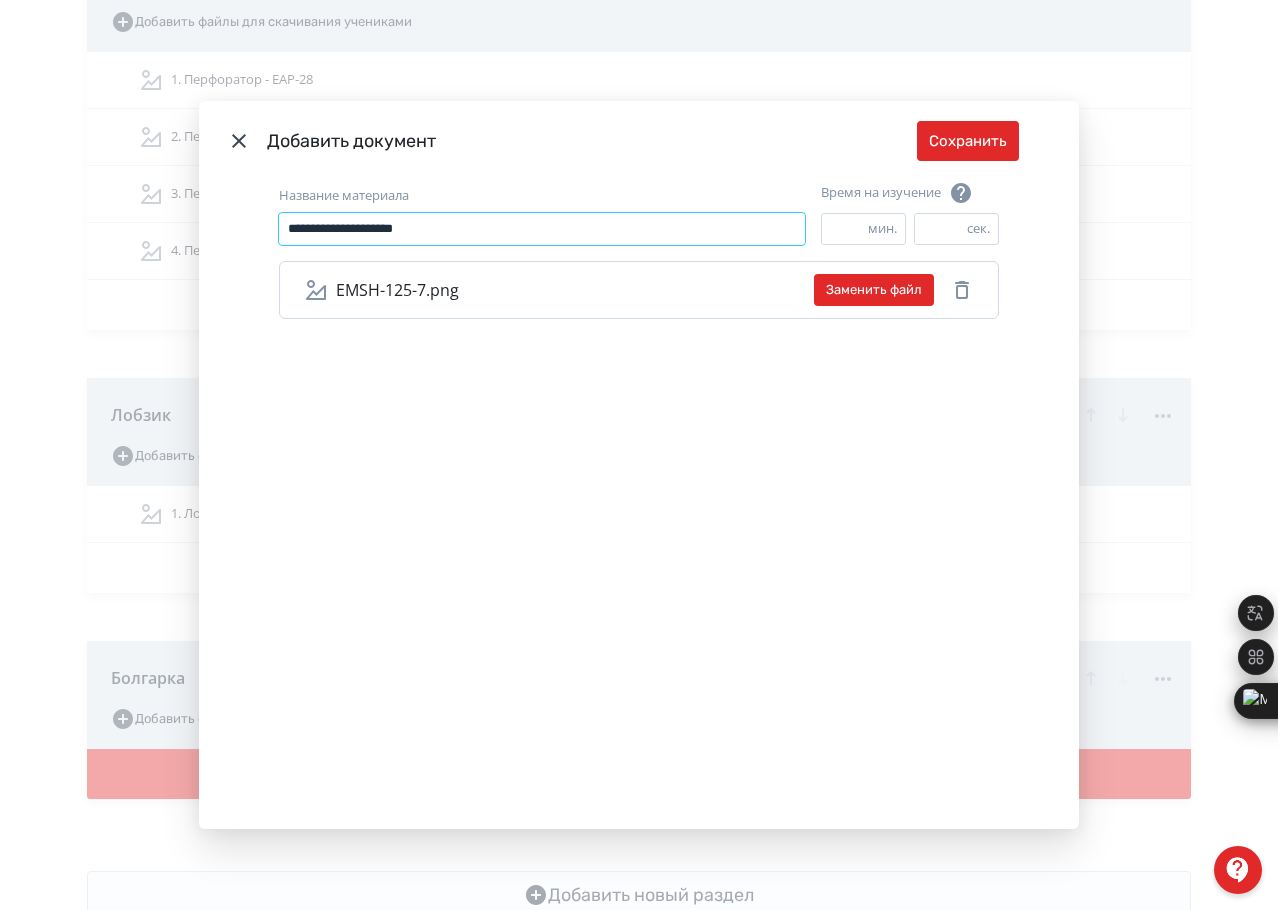 click on "**********" at bounding box center [542, 229] 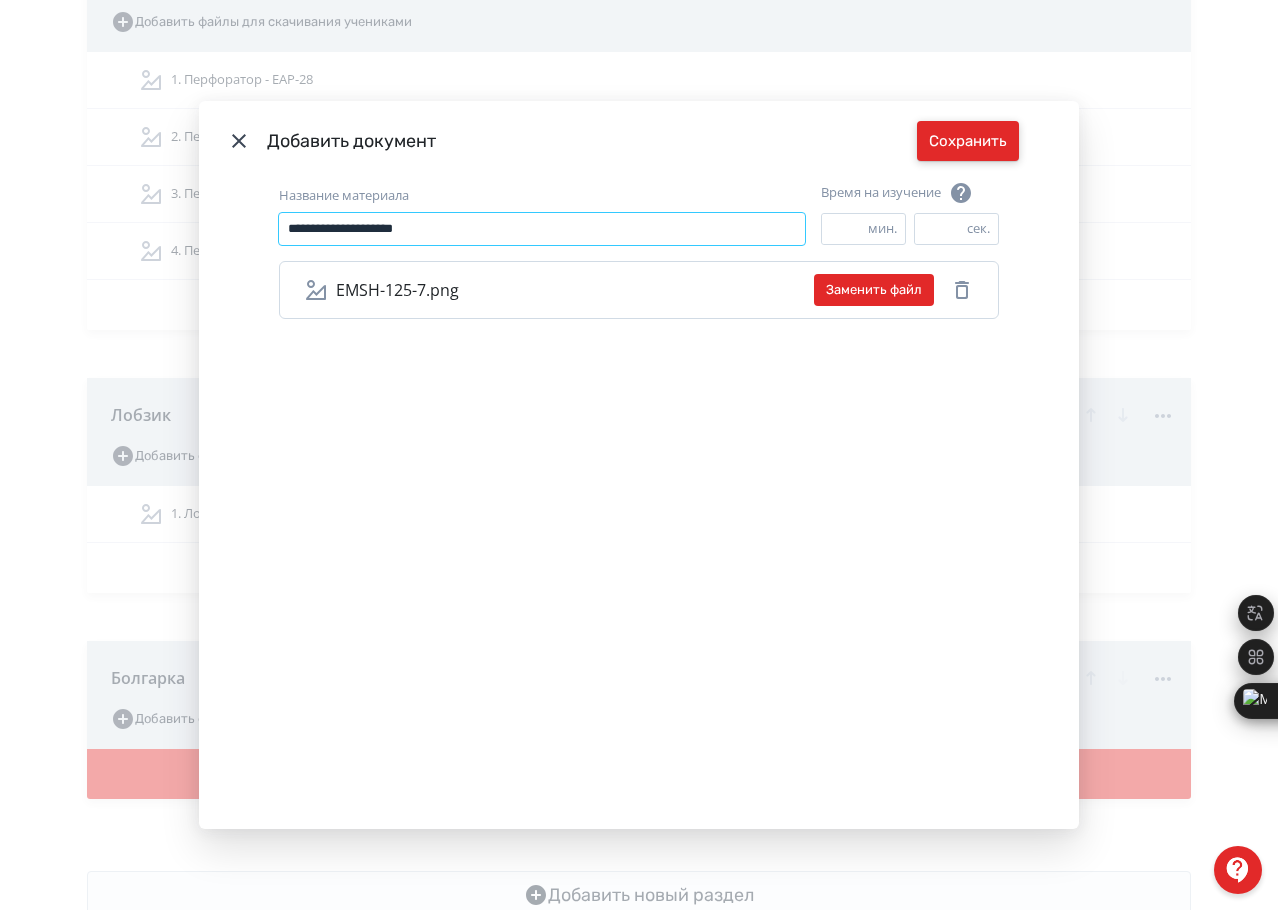 type on "**********" 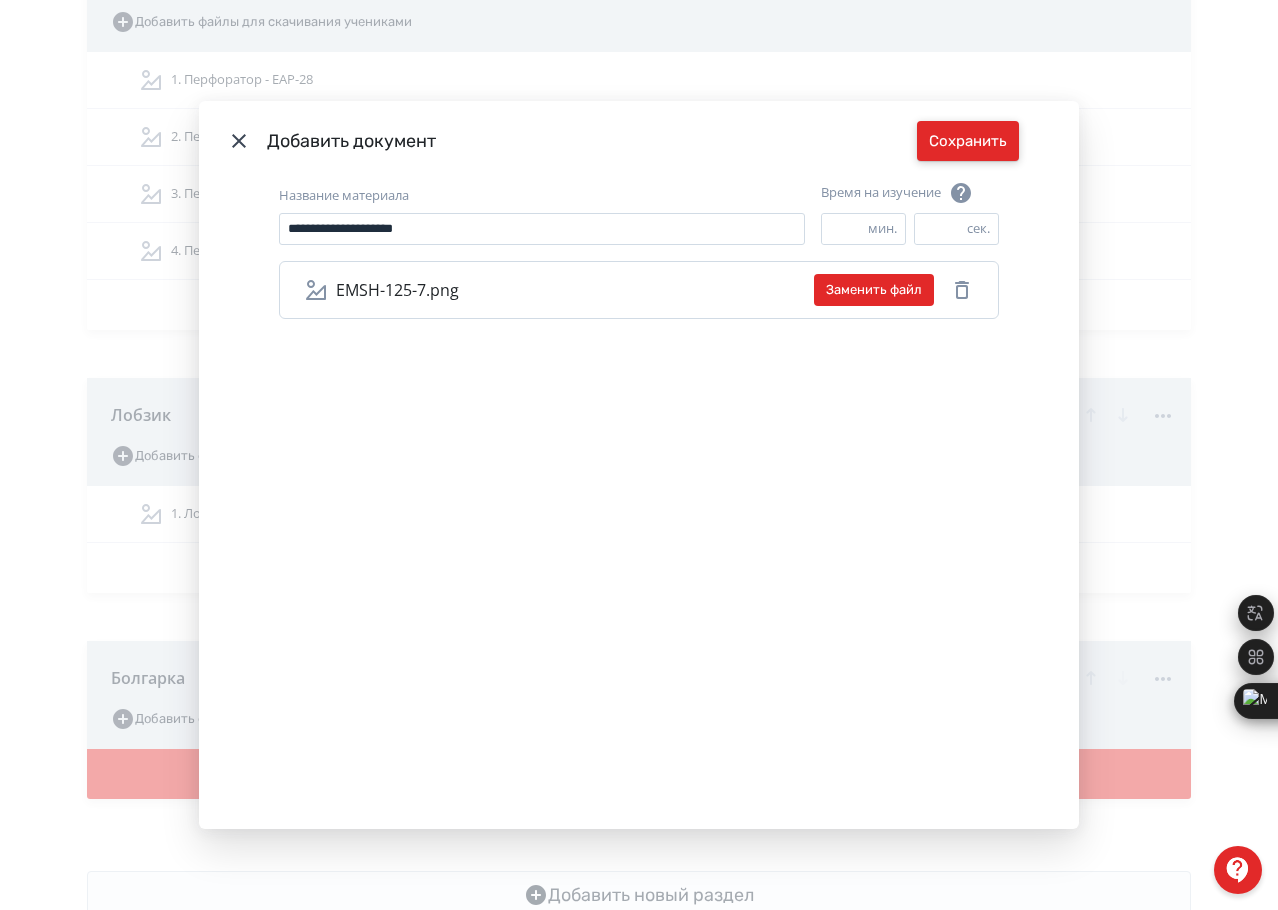 click on "Сохранить" at bounding box center (968, 141) 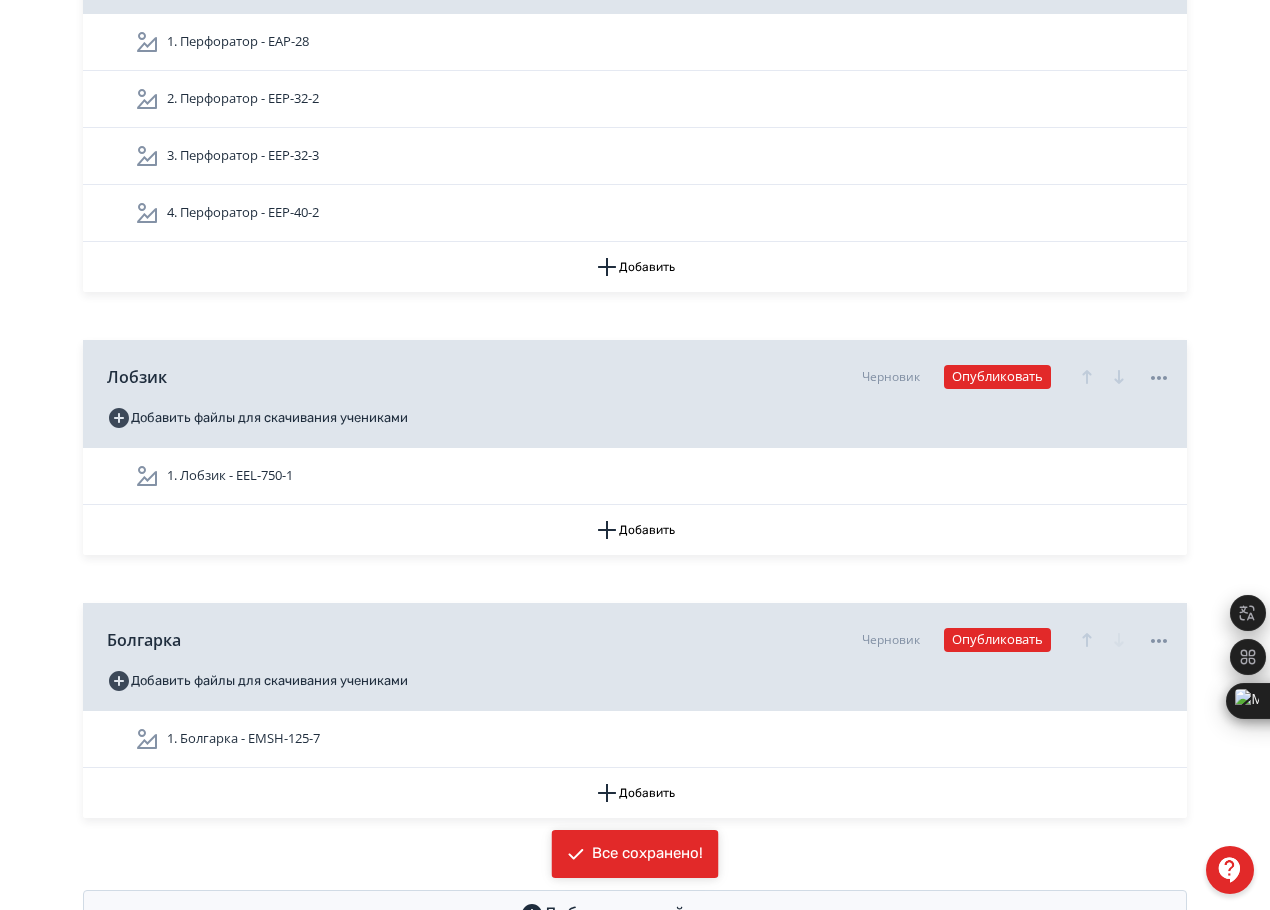 scroll, scrollTop: 1270, scrollLeft: 0, axis: vertical 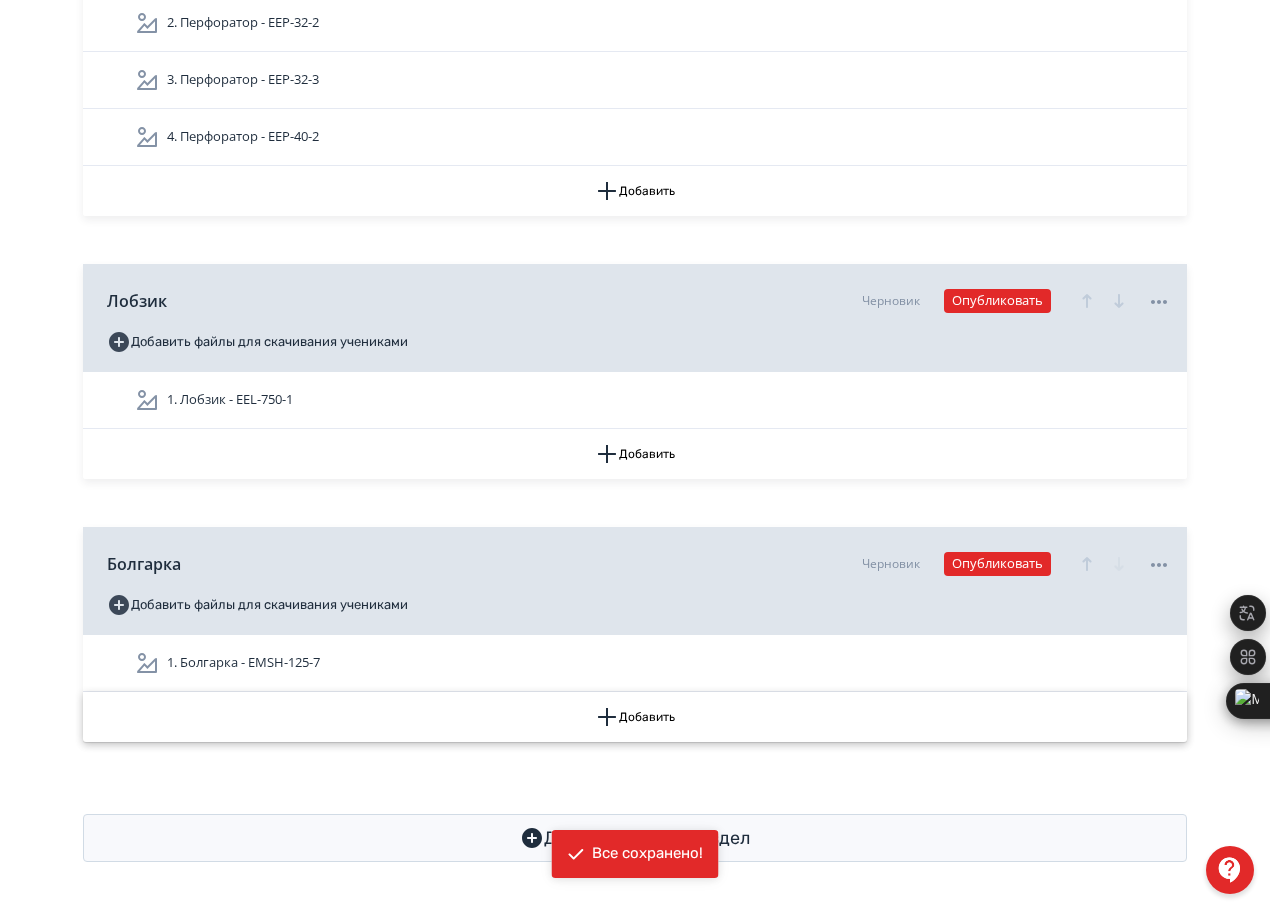 click on "Добавить" at bounding box center [635, 717] 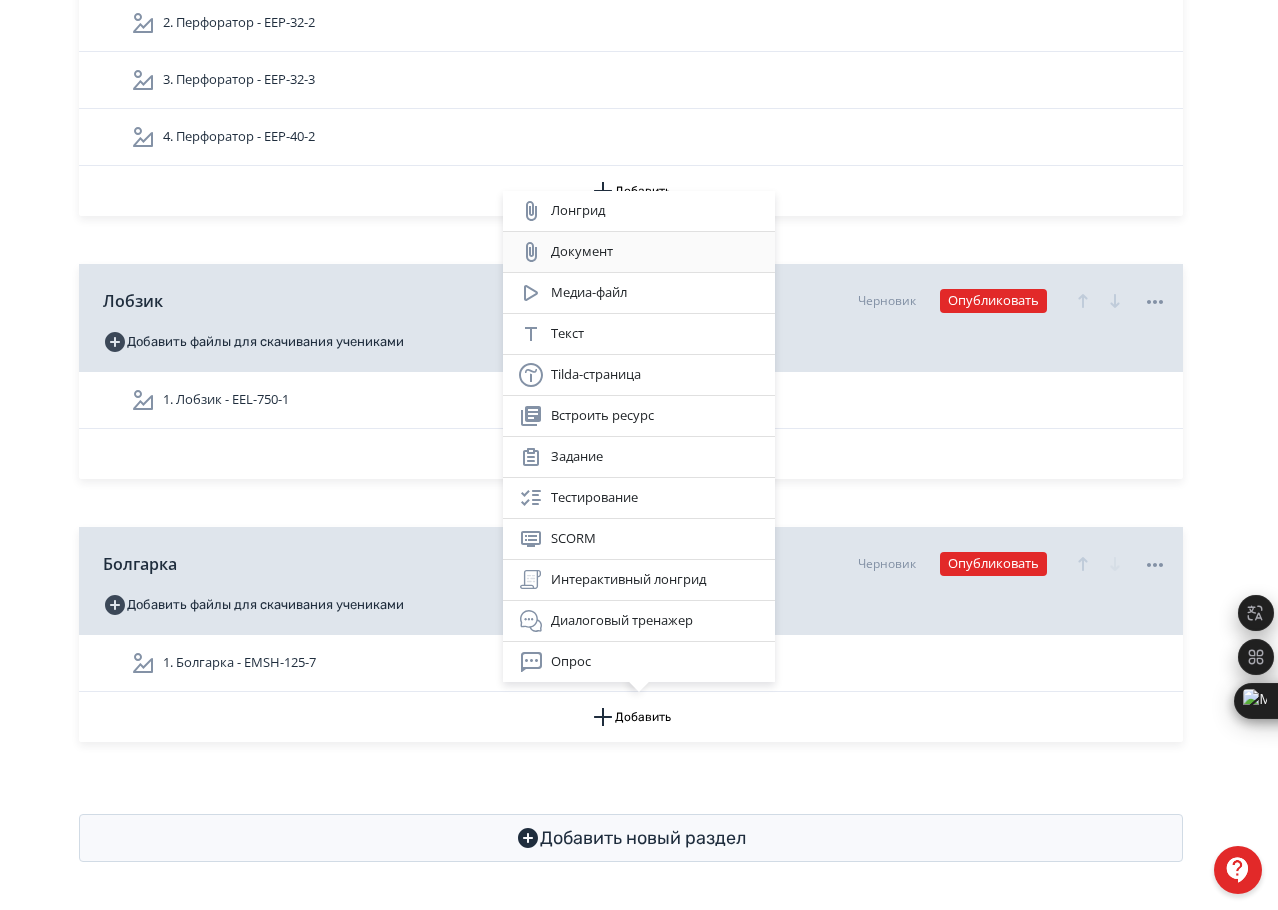 click on "Документ" at bounding box center [639, 252] 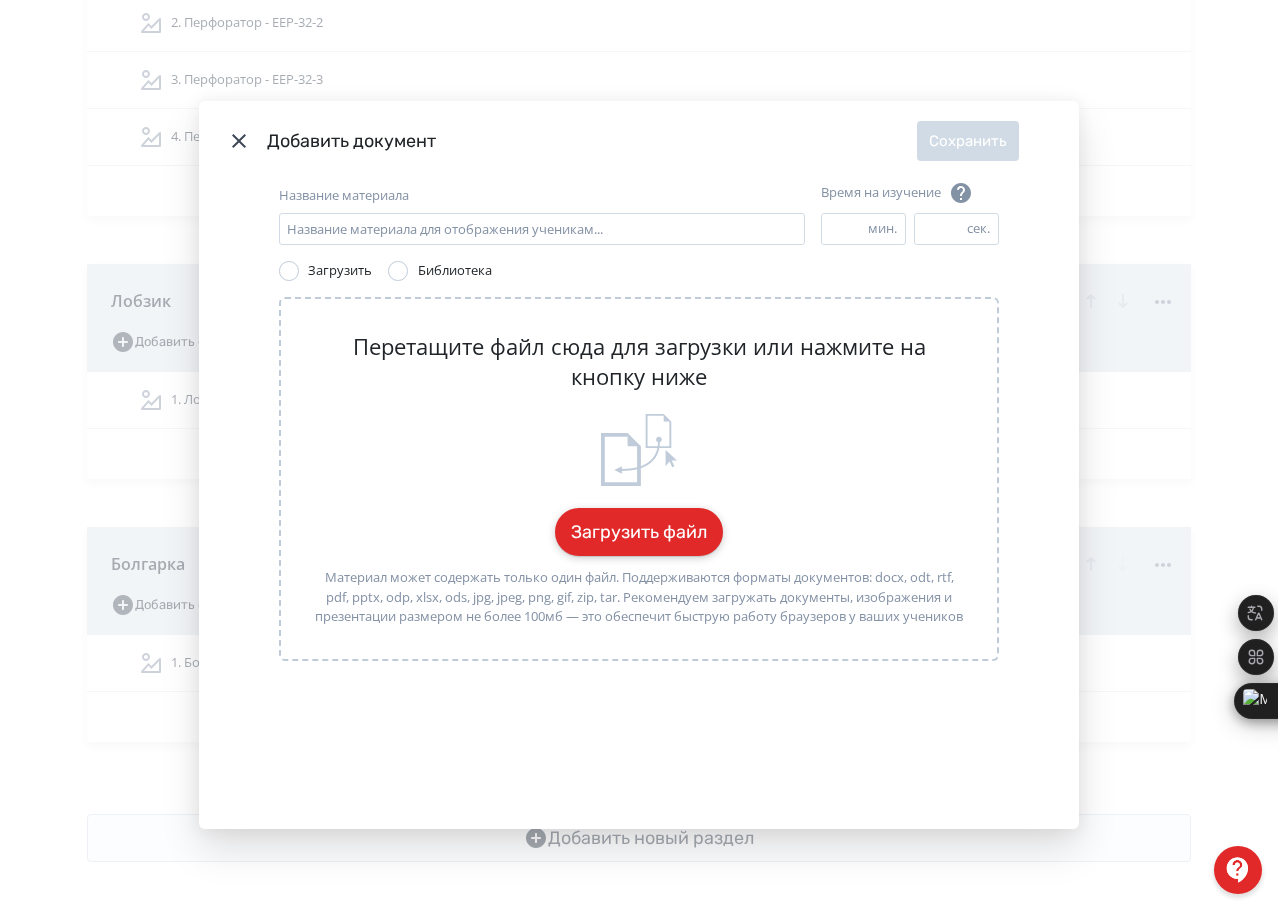 click on "Загрузить файл" at bounding box center [639, 532] 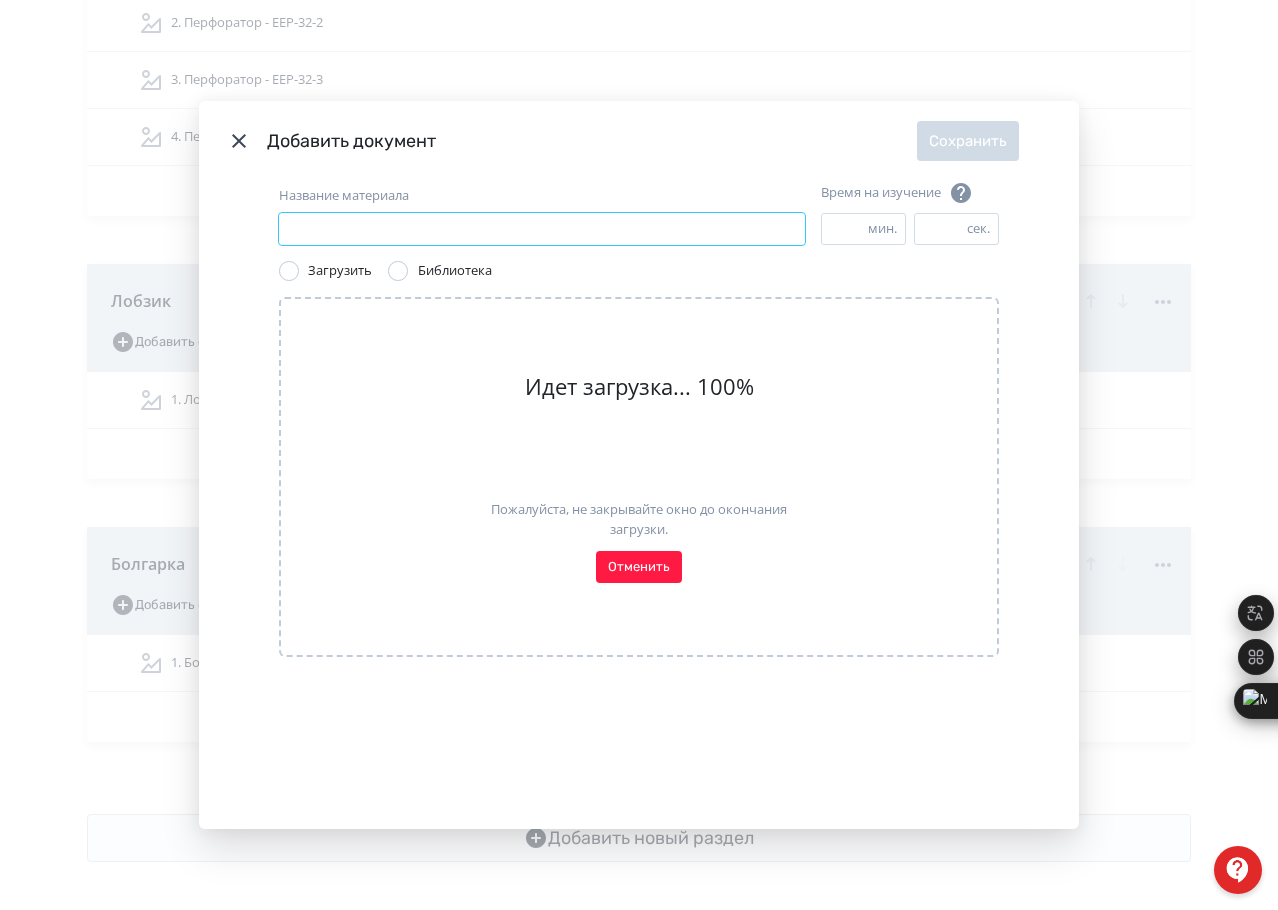 click on "Название материала" at bounding box center [542, 229] 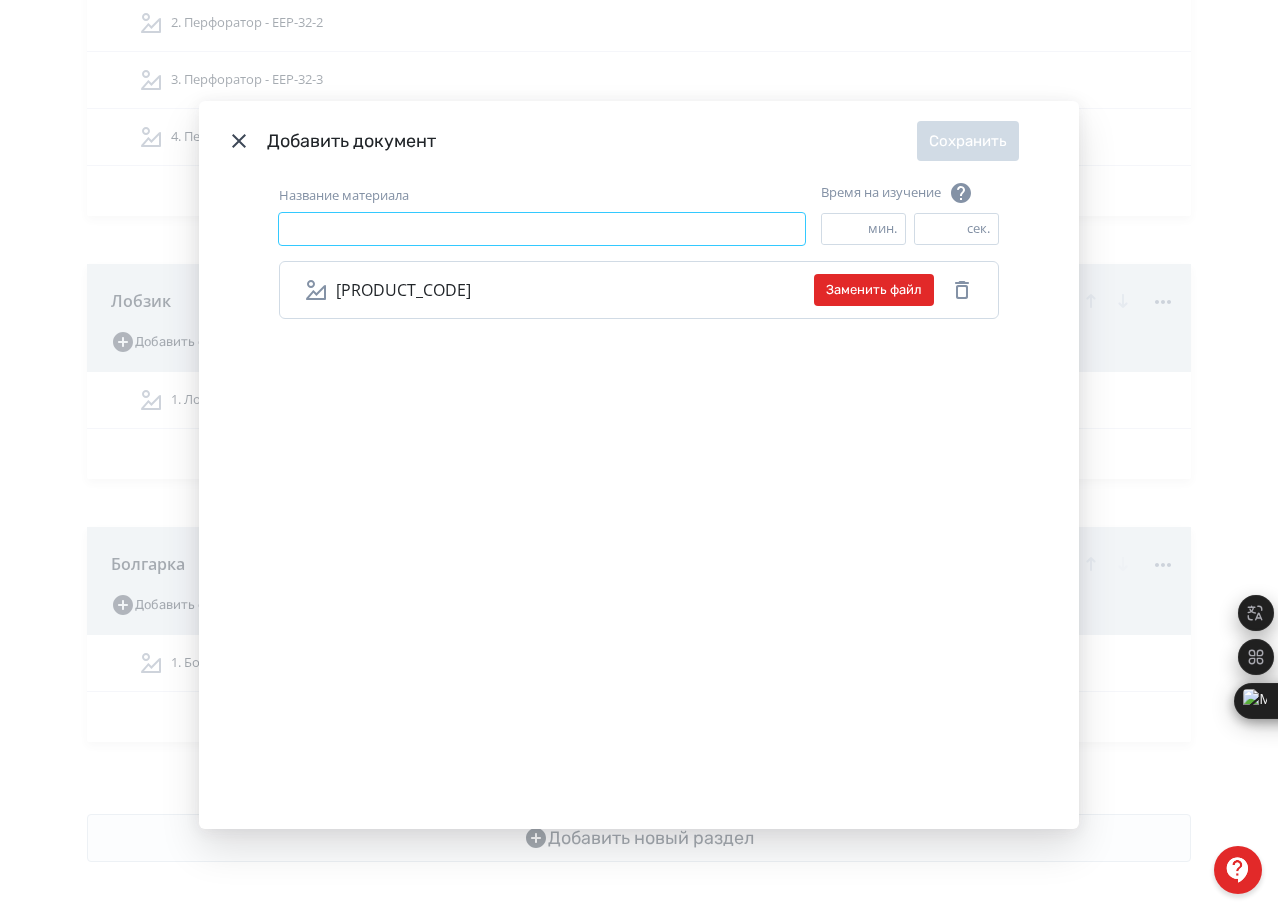 paste on "********" 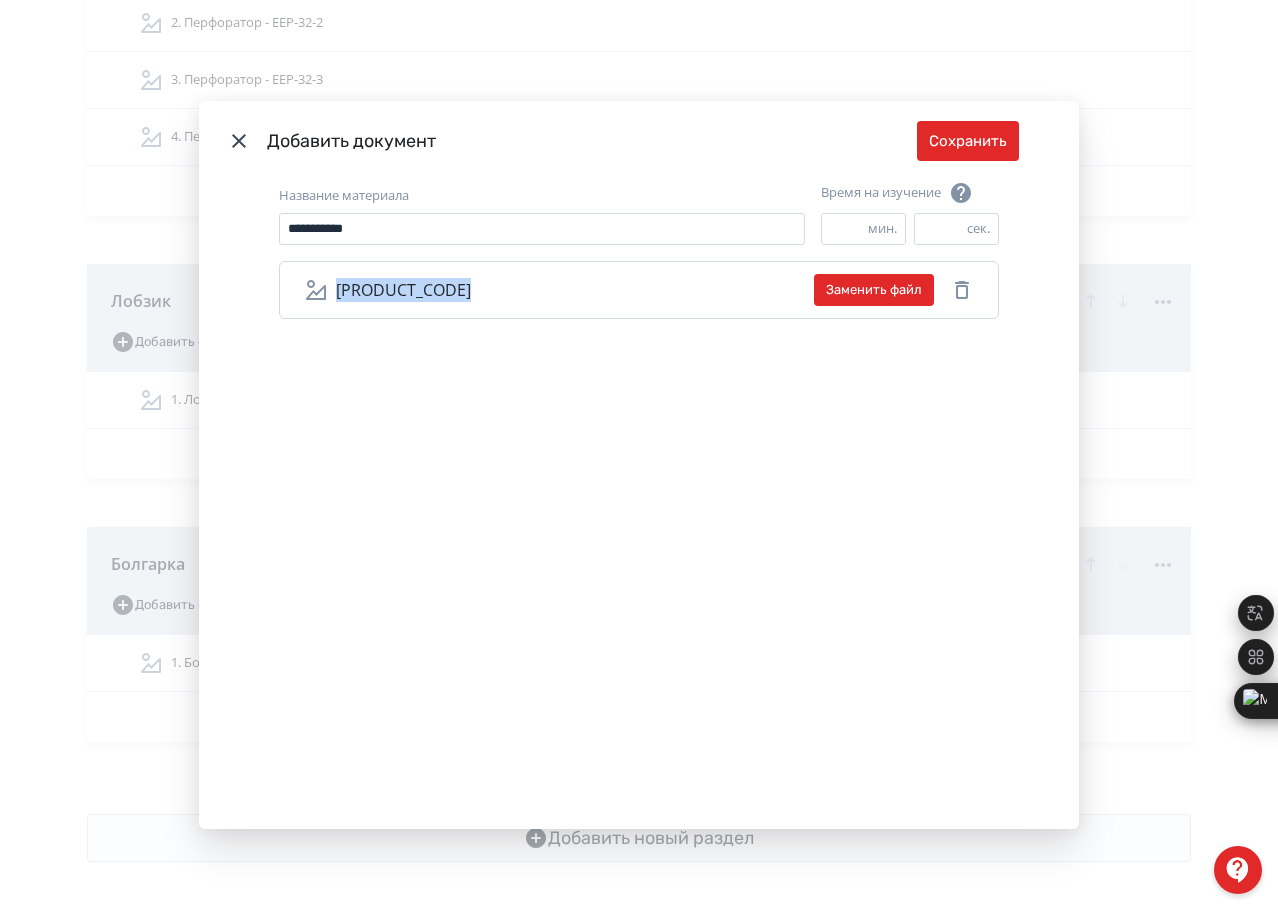 drag, startPoint x: 330, startPoint y: 291, endPoint x: 455, endPoint y: 293, distance: 125.016 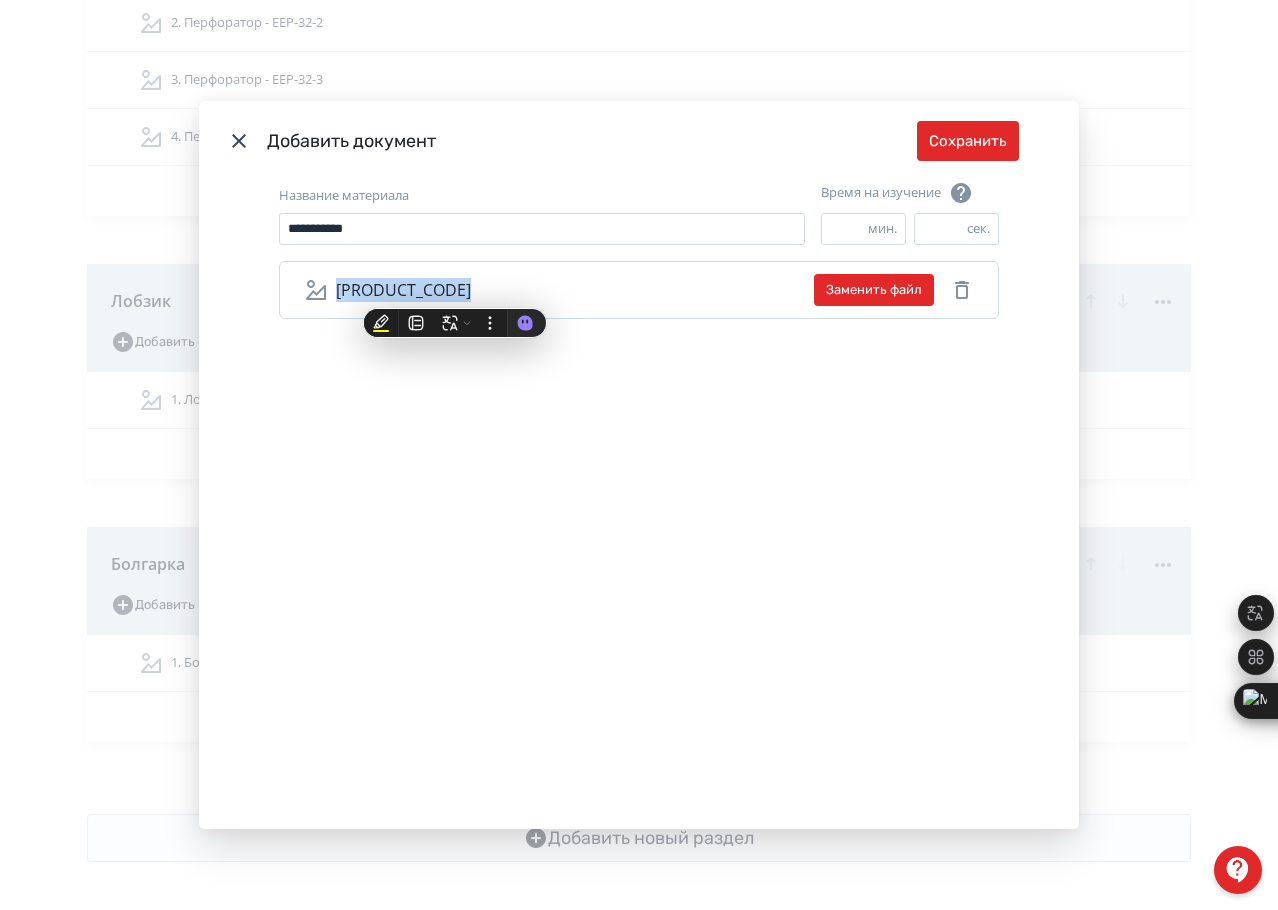 copy on "EMSH-125-8 PRO" 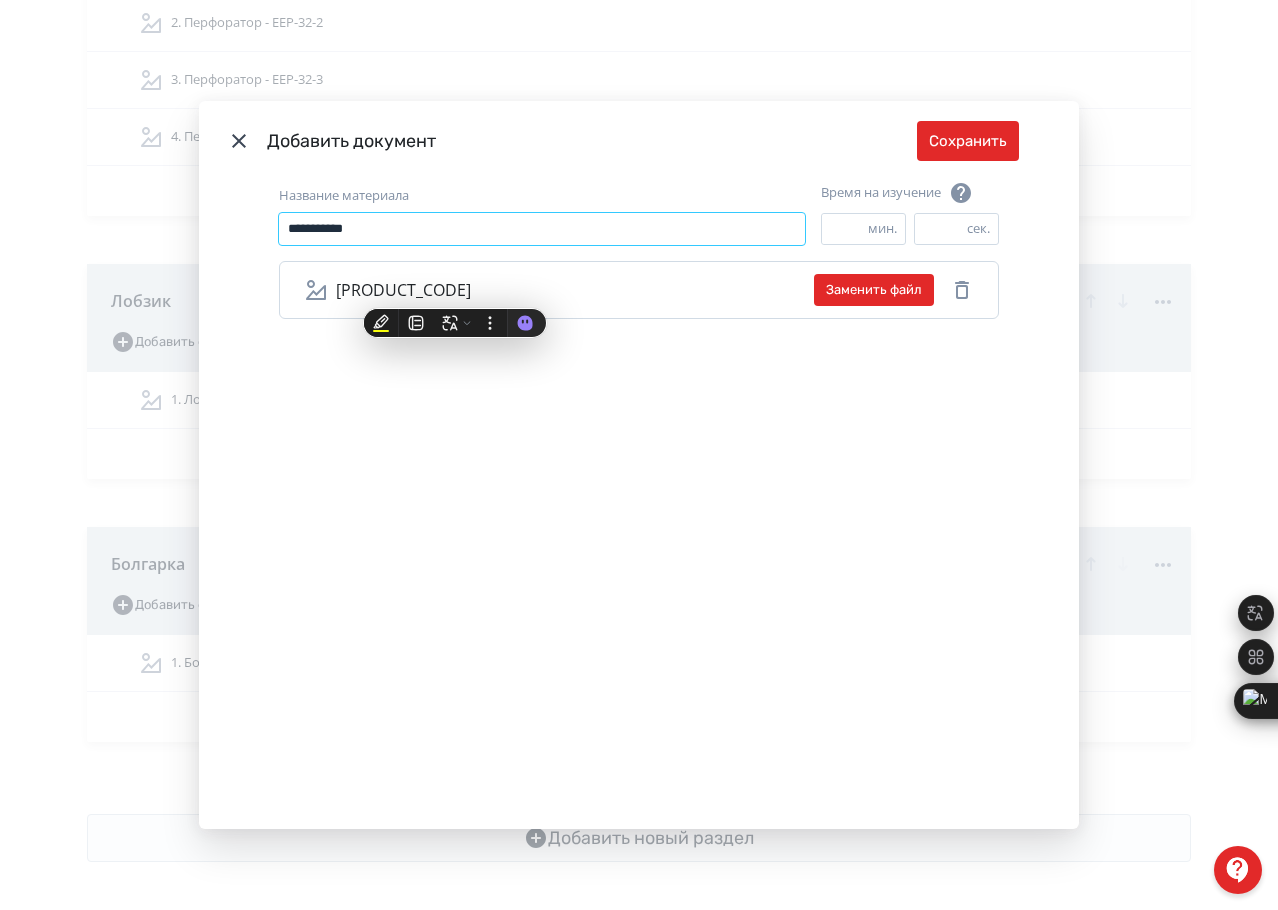 click on "**********" at bounding box center [542, 229] 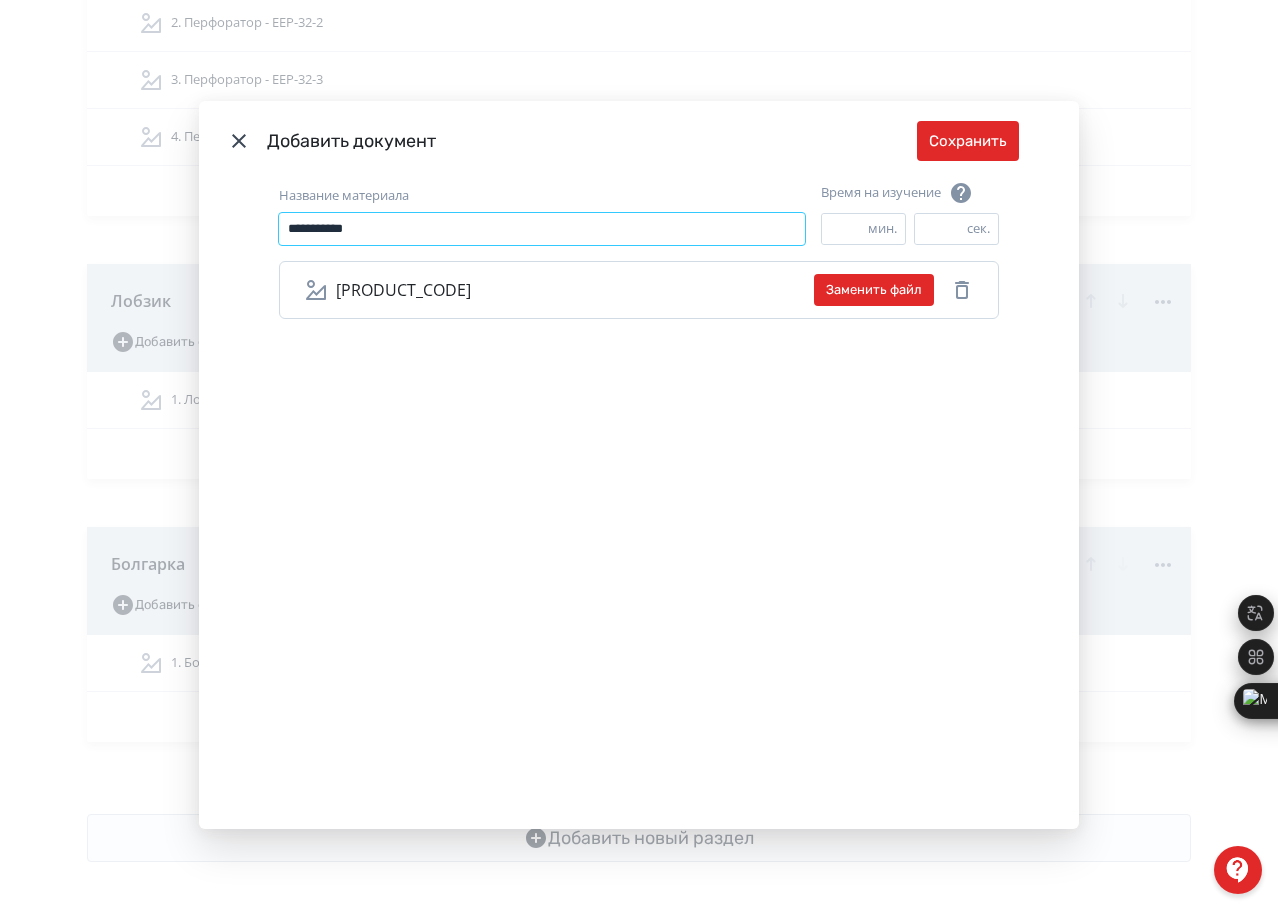 paste on "**********" 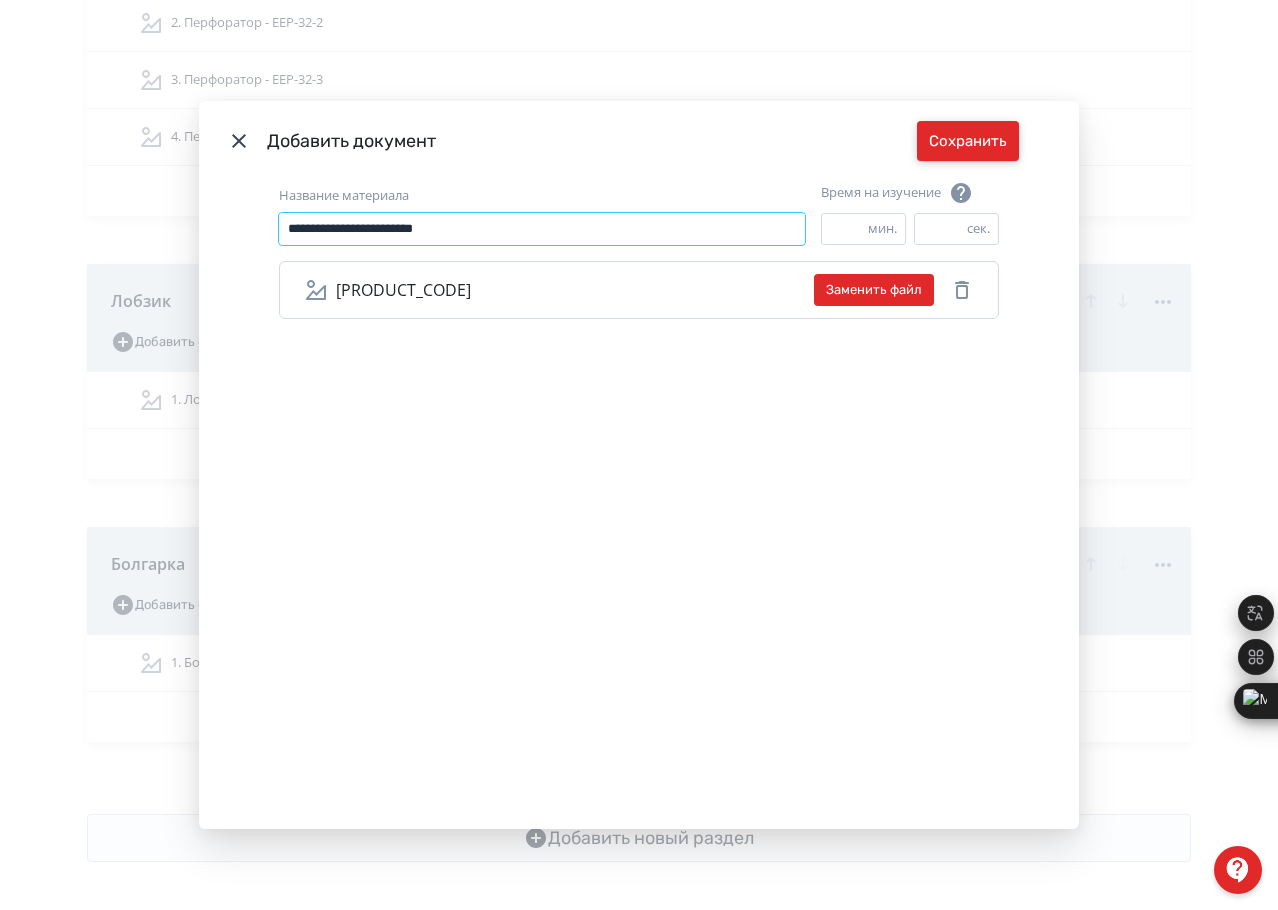type on "**********" 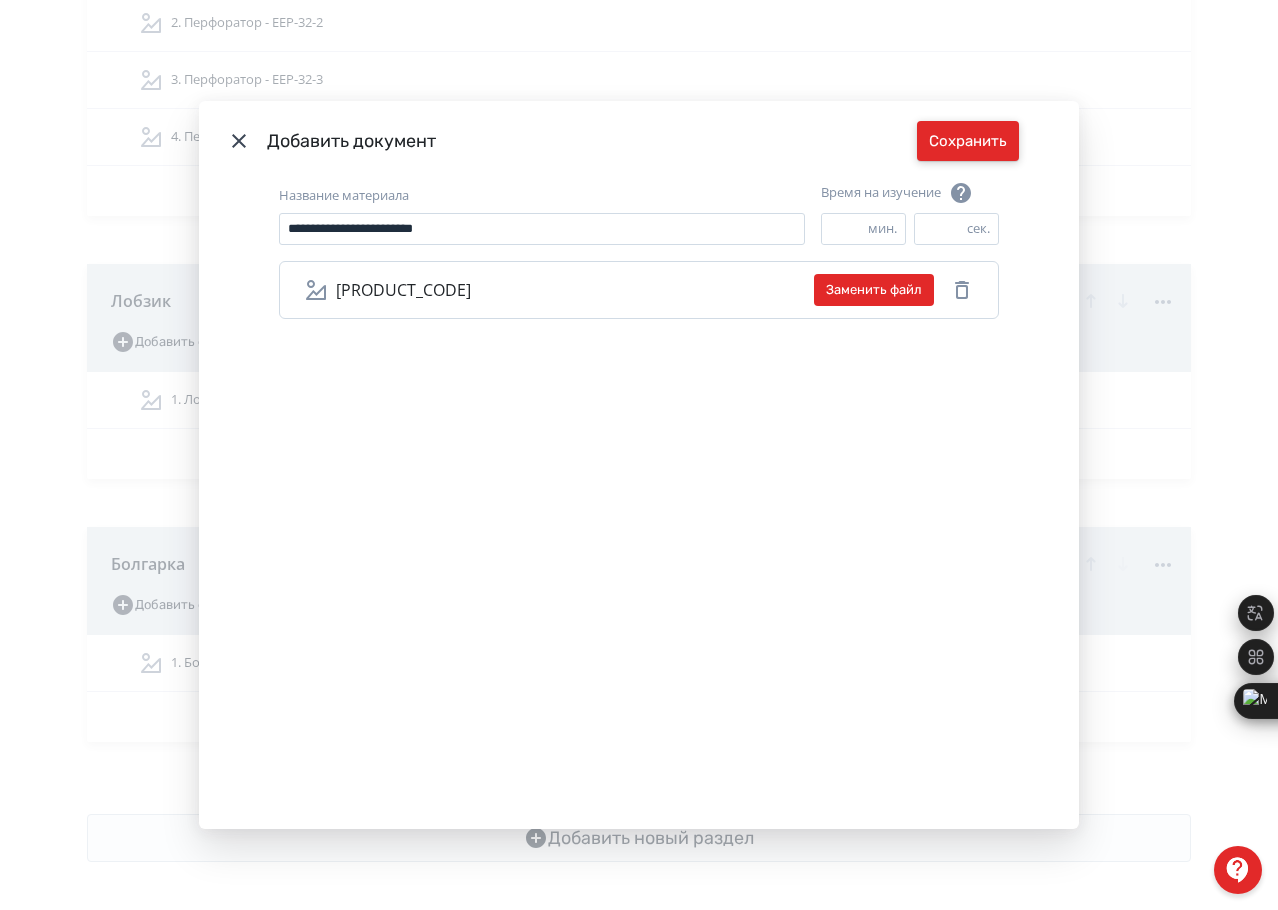 click on "Сохранить" at bounding box center (968, 141) 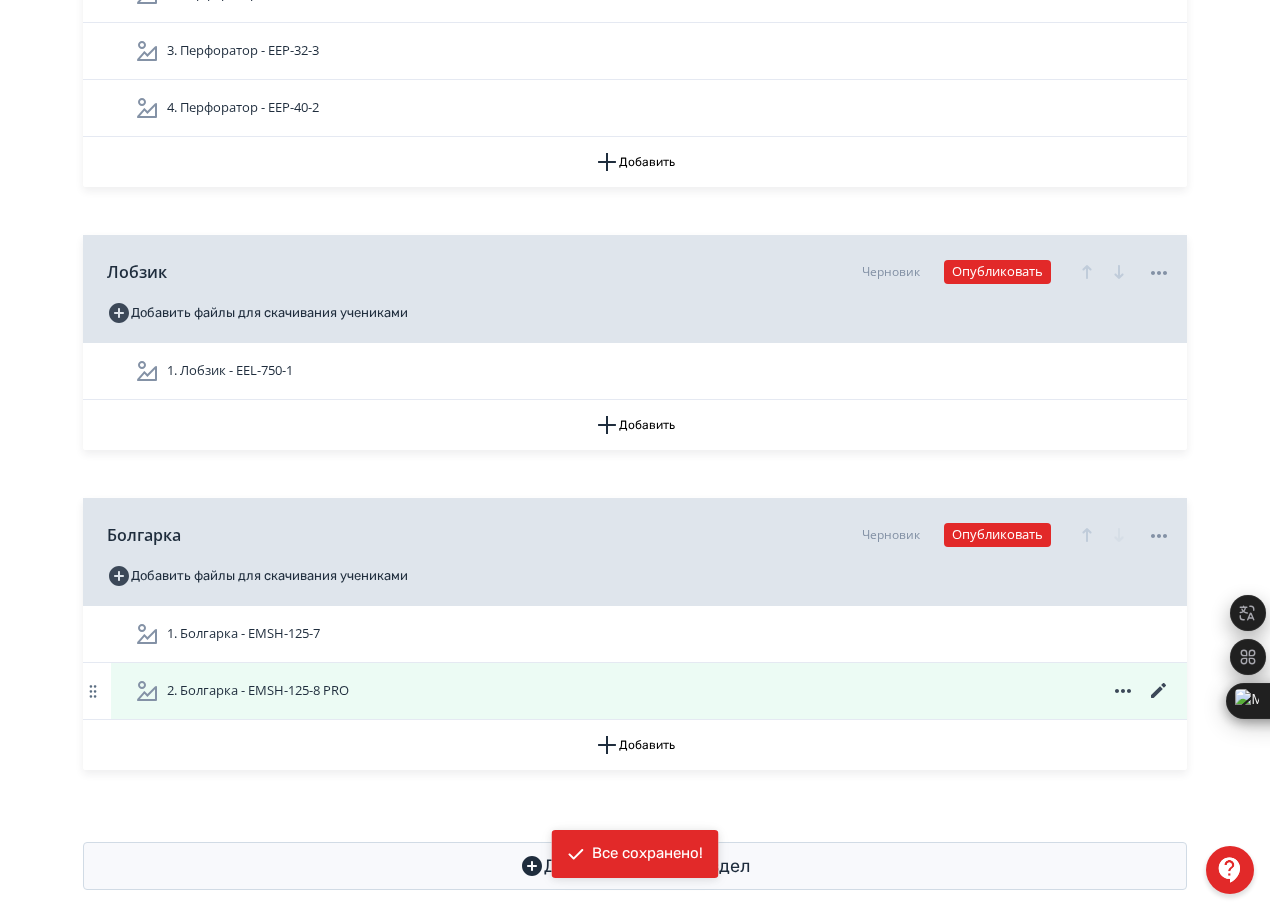scroll, scrollTop: 1327, scrollLeft: 0, axis: vertical 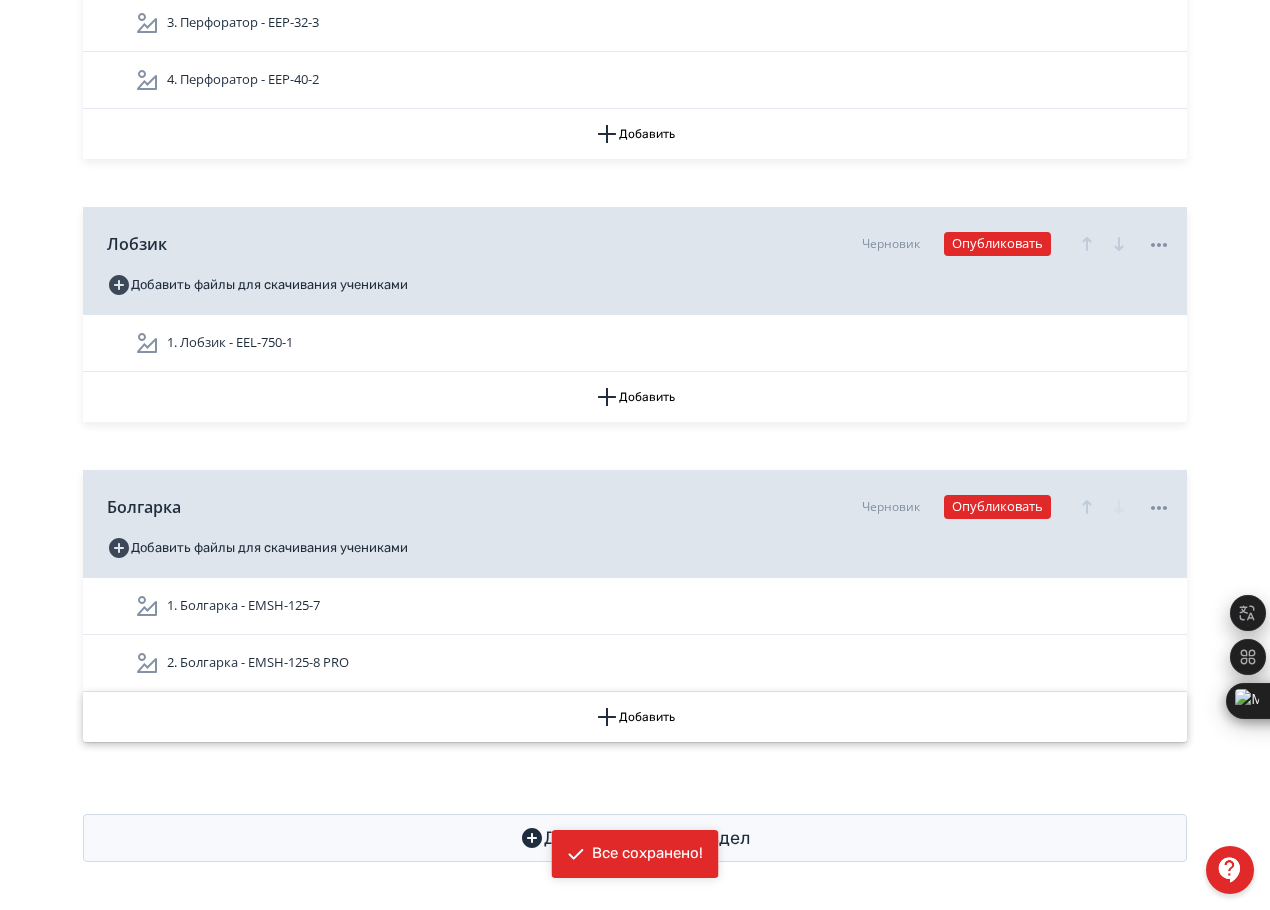 click 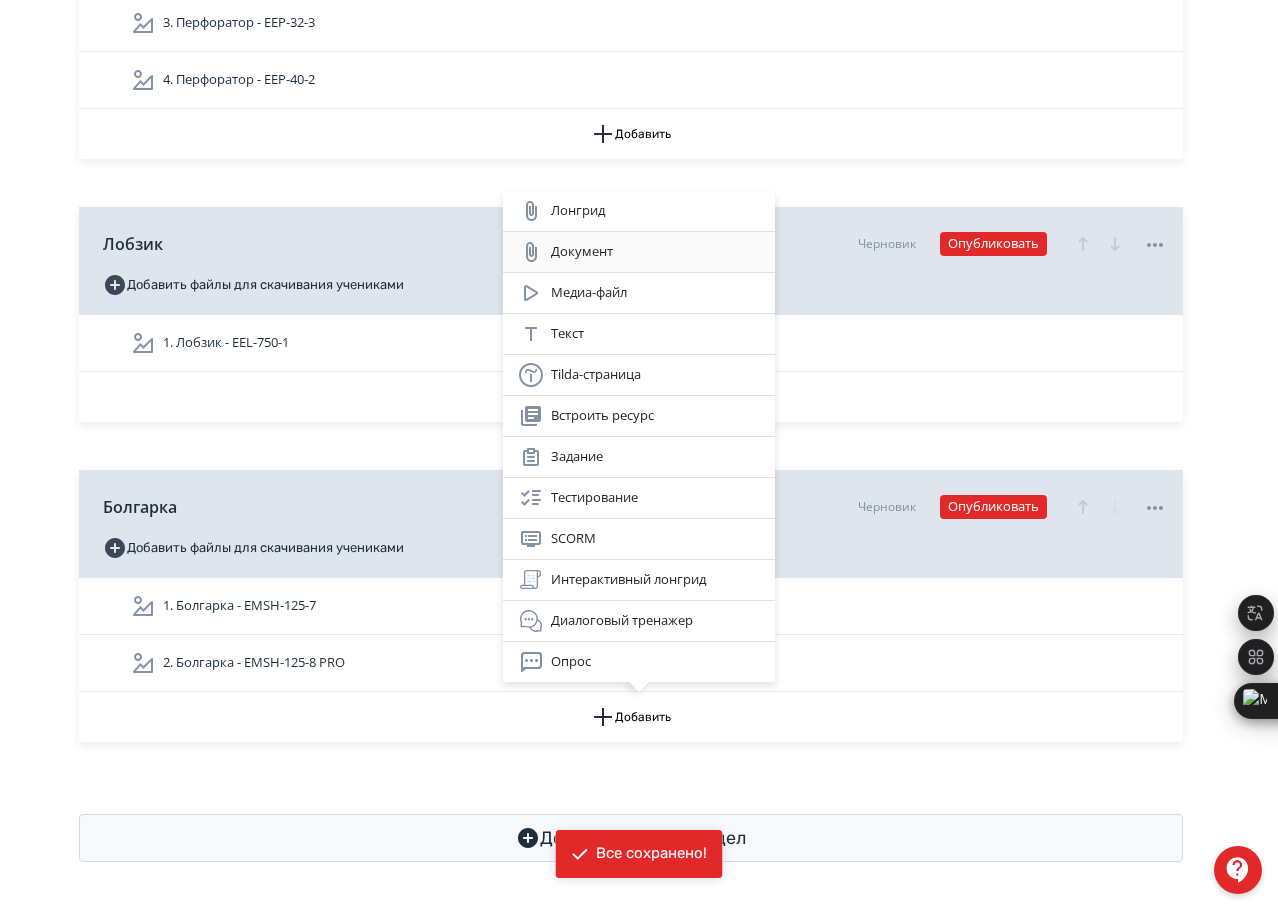 click on "Документ" at bounding box center [639, 252] 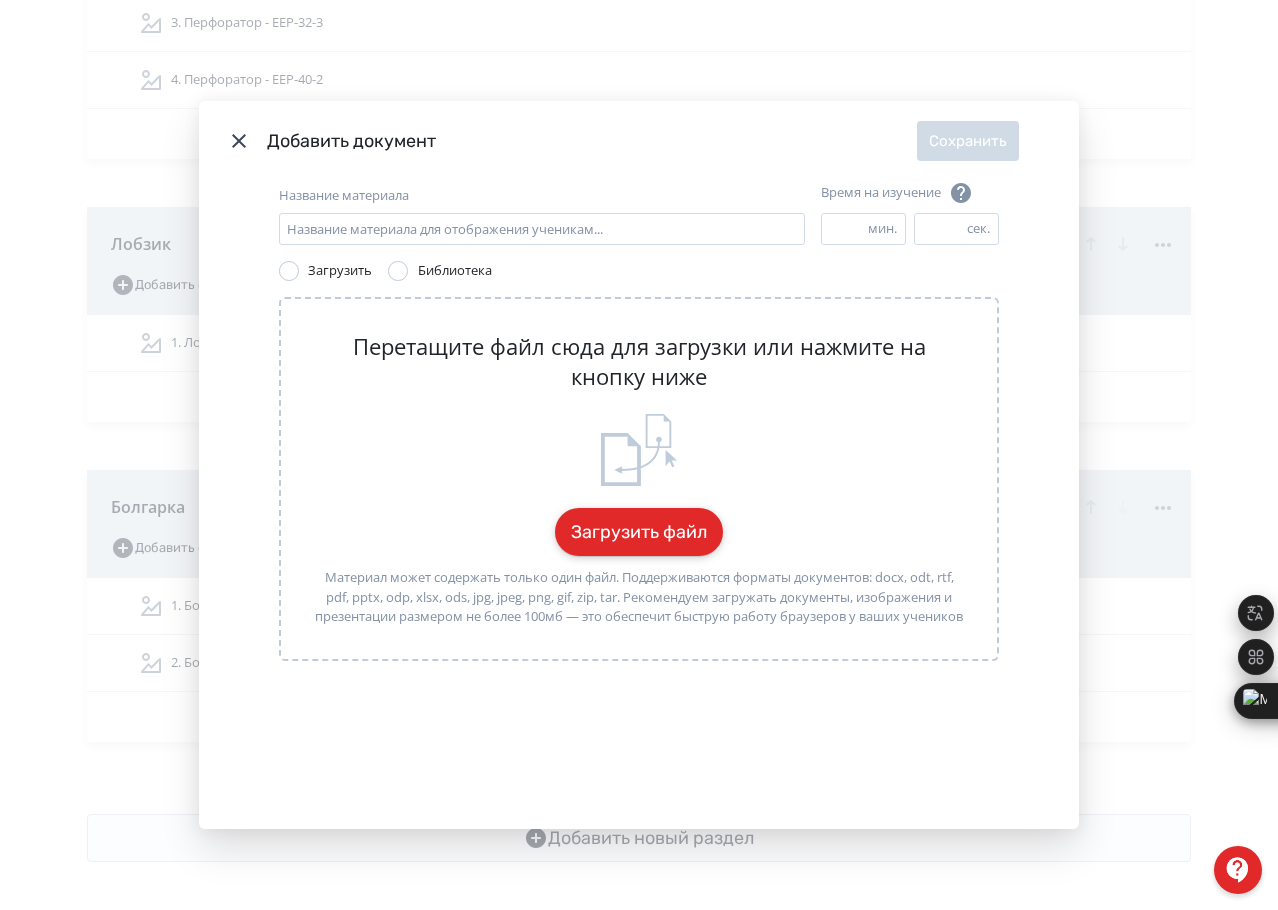 click on "Загрузить файл" at bounding box center [639, 532] 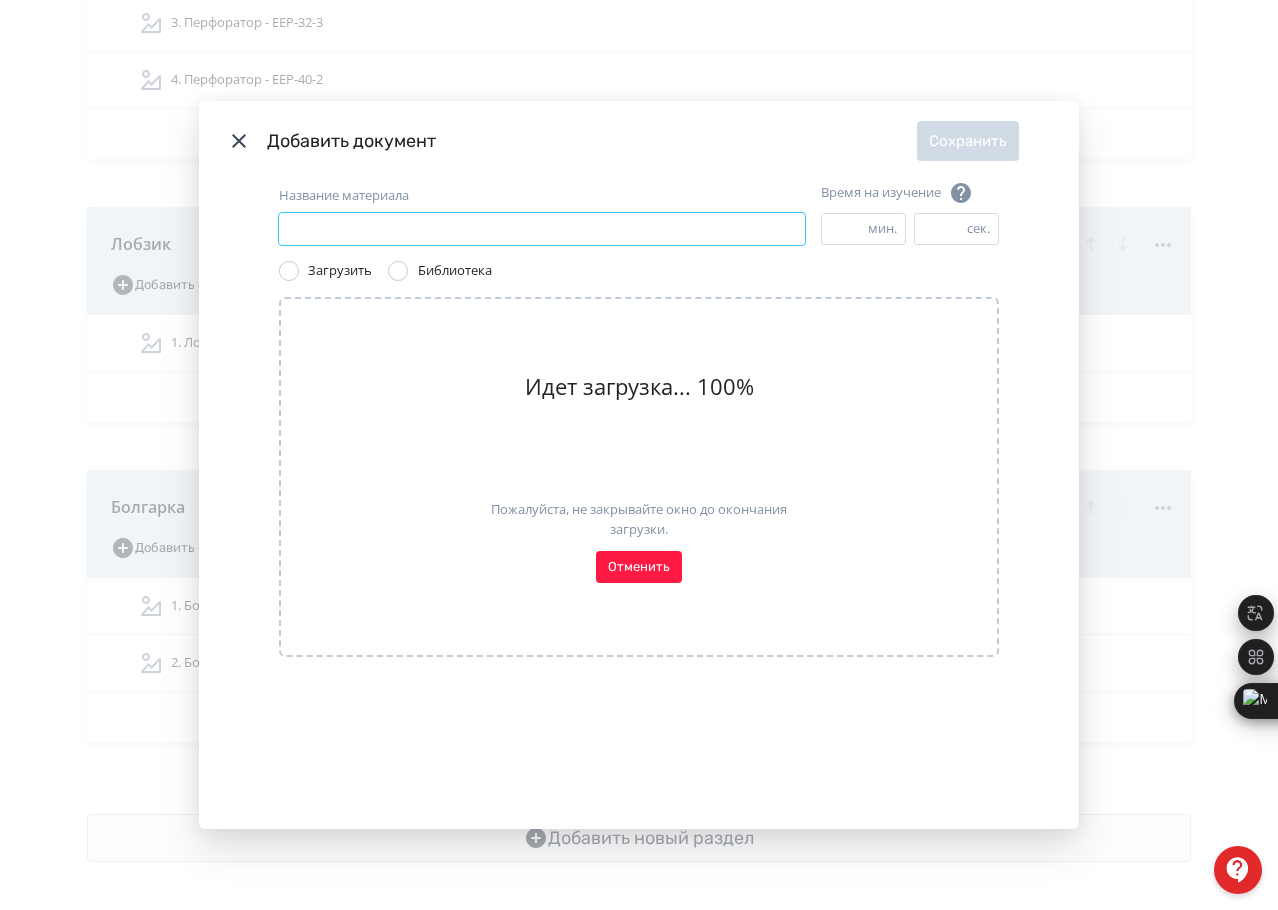 click on "Название материала" at bounding box center [542, 229] 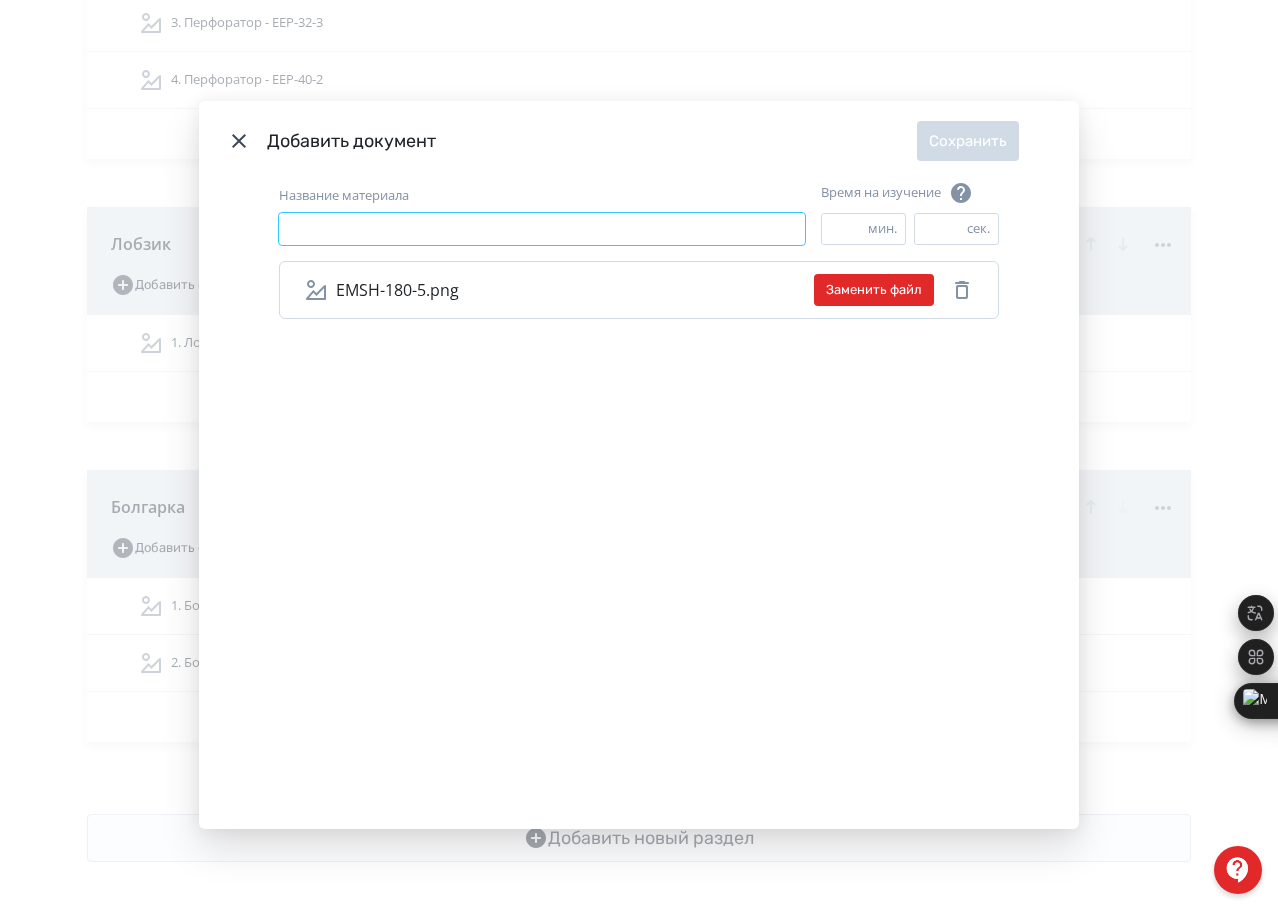 paste on "********" 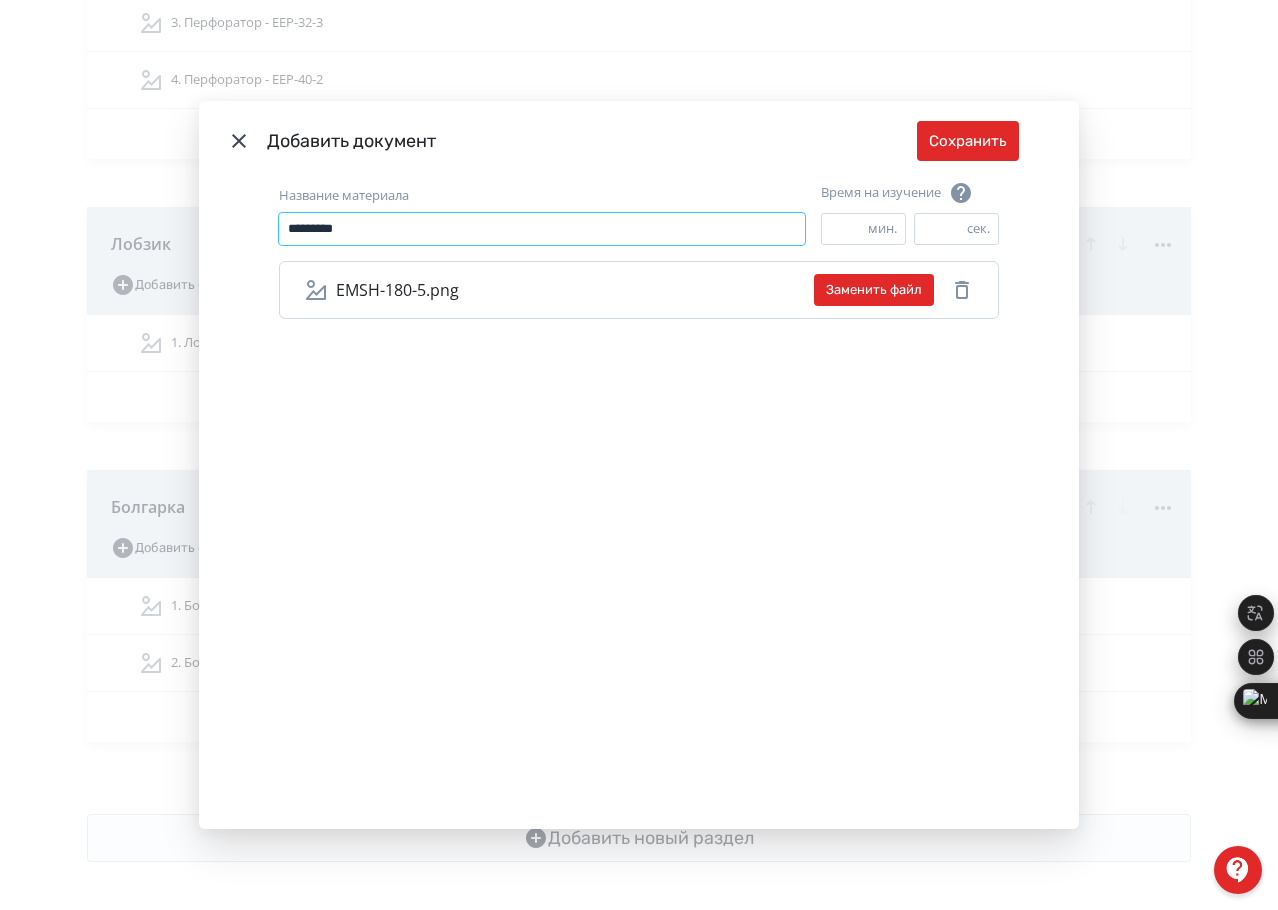 click on "********" at bounding box center [542, 229] 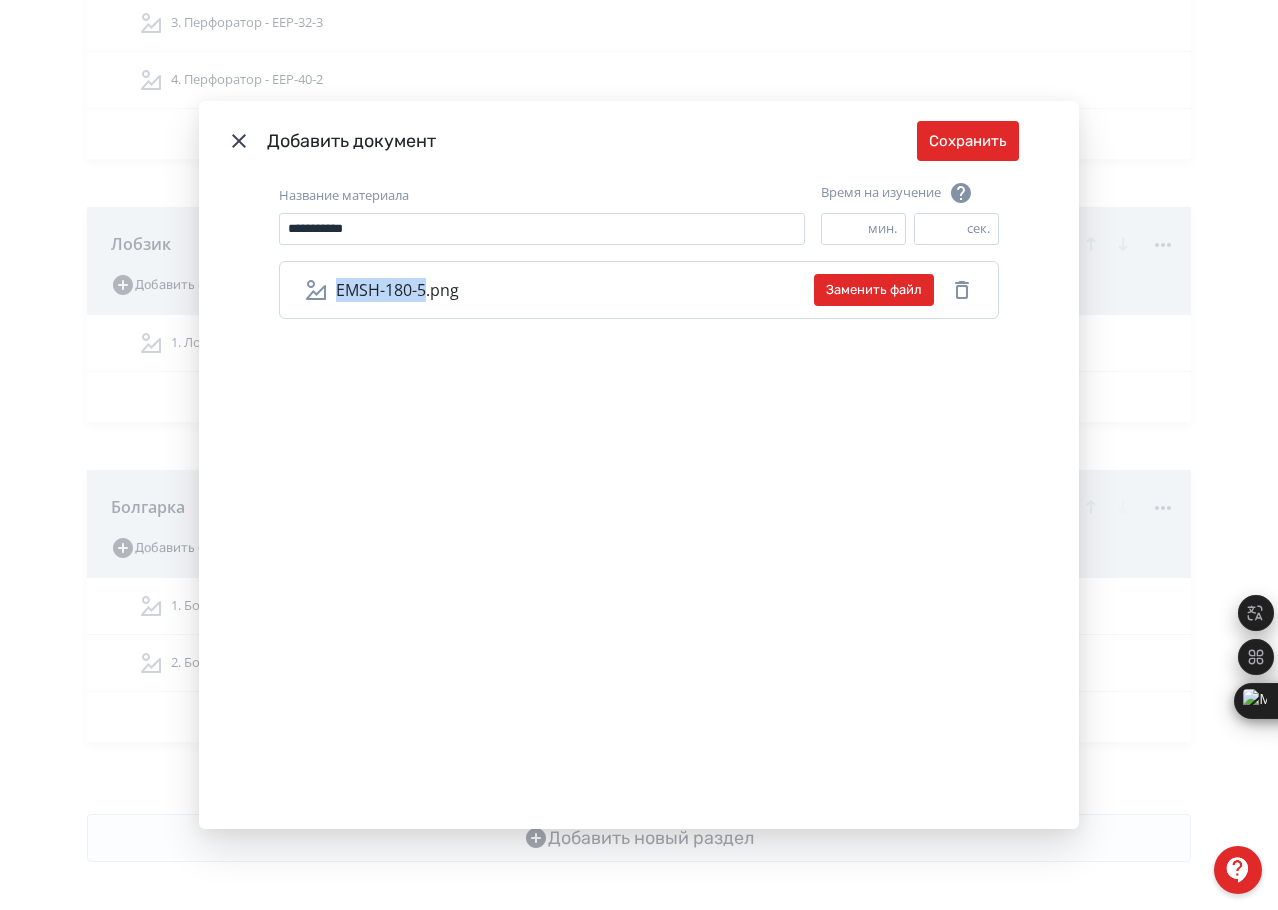 drag, startPoint x: 331, startPoint y: 294, endPoint x: 422, endPoint y: 303, distance: 91.44397 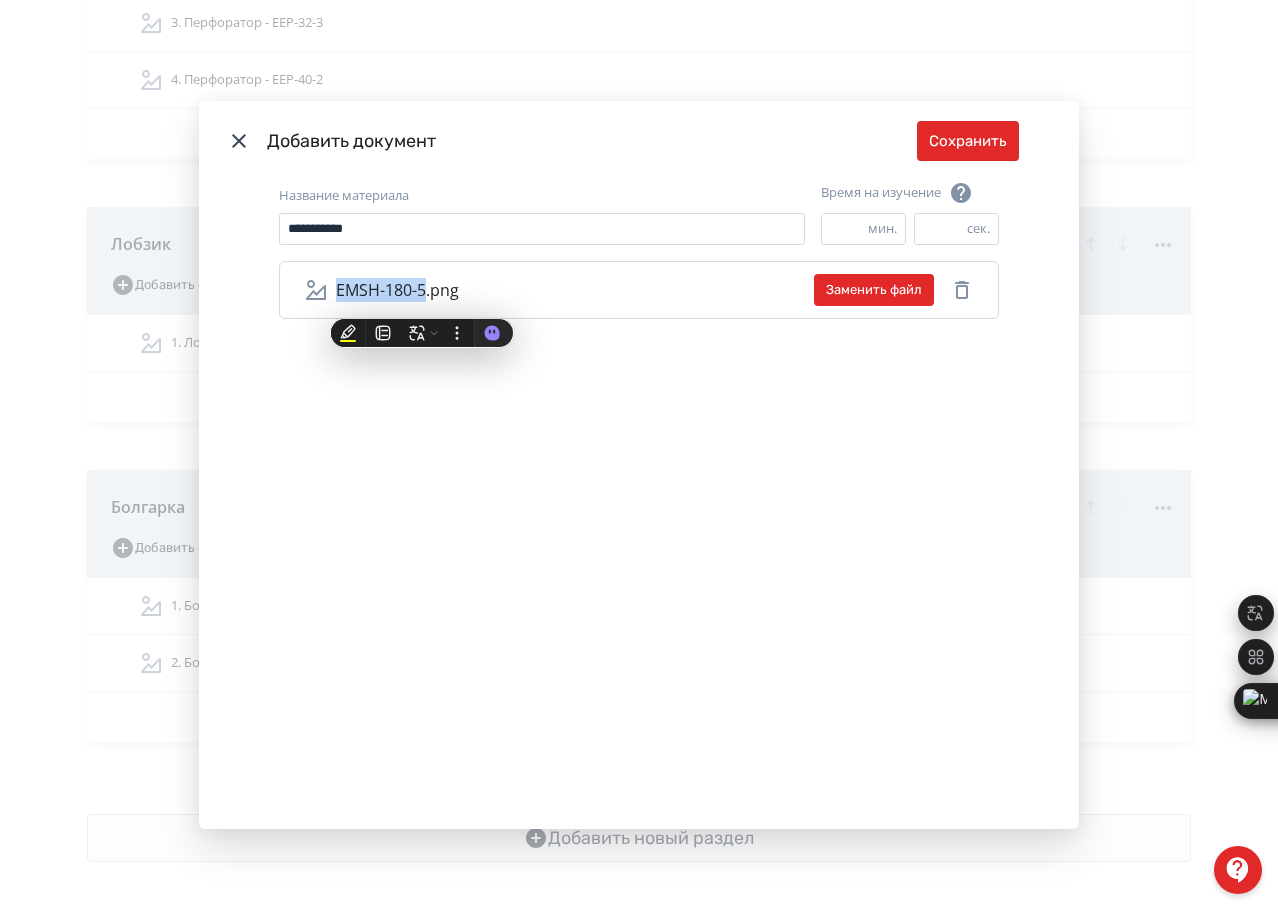 copy on "EMSH-180-5" 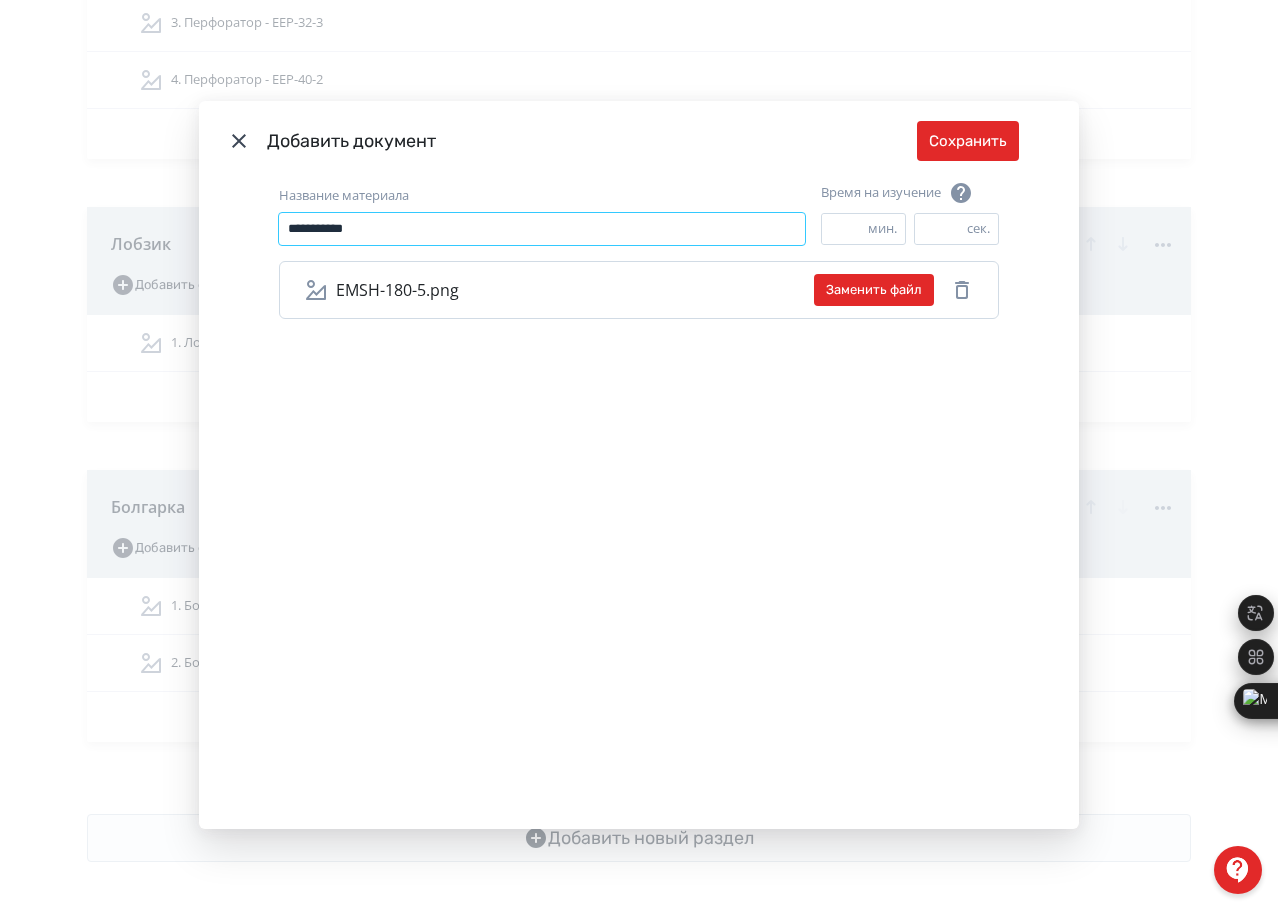 click on "**********" at bounding box center [542, 229] 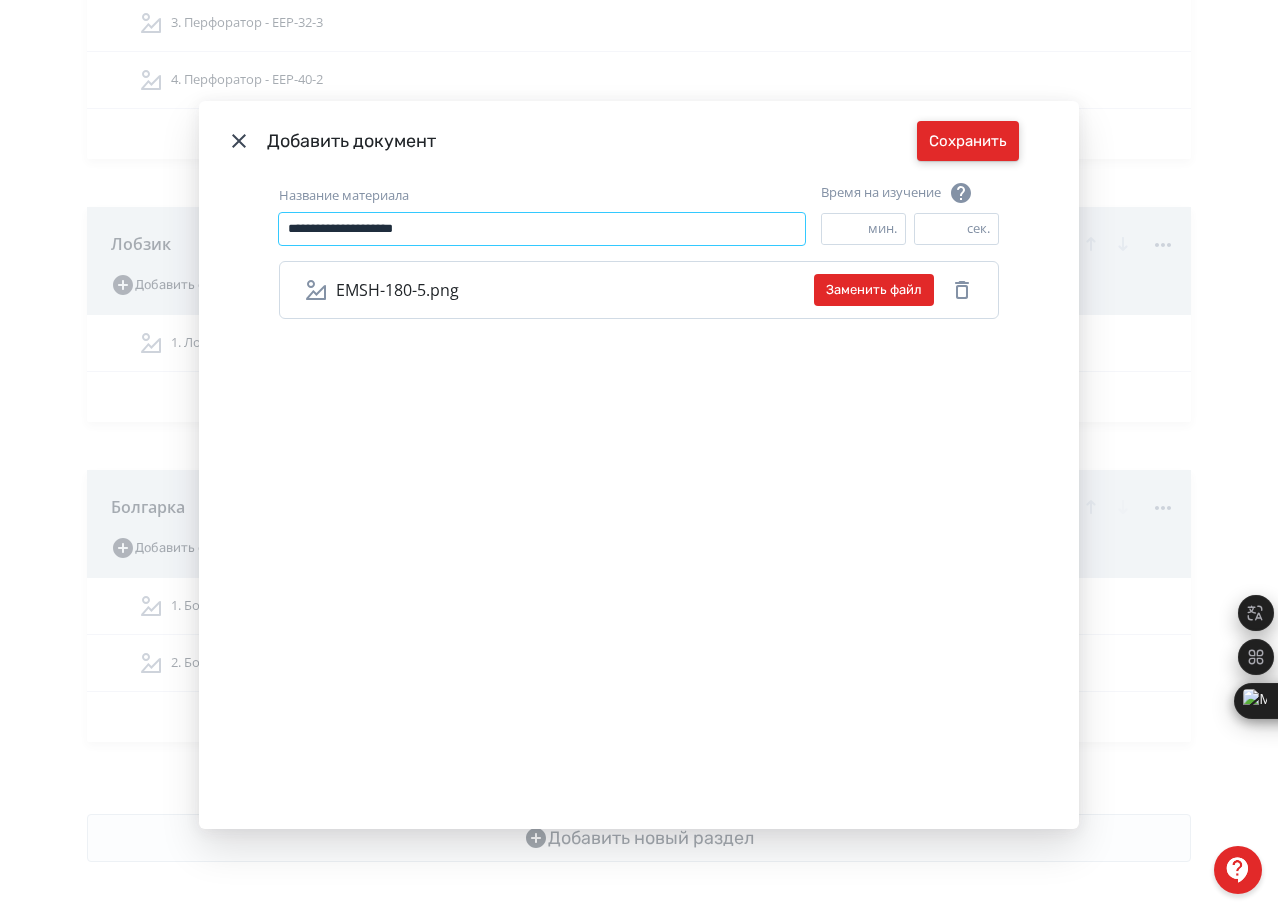 type on "**********" 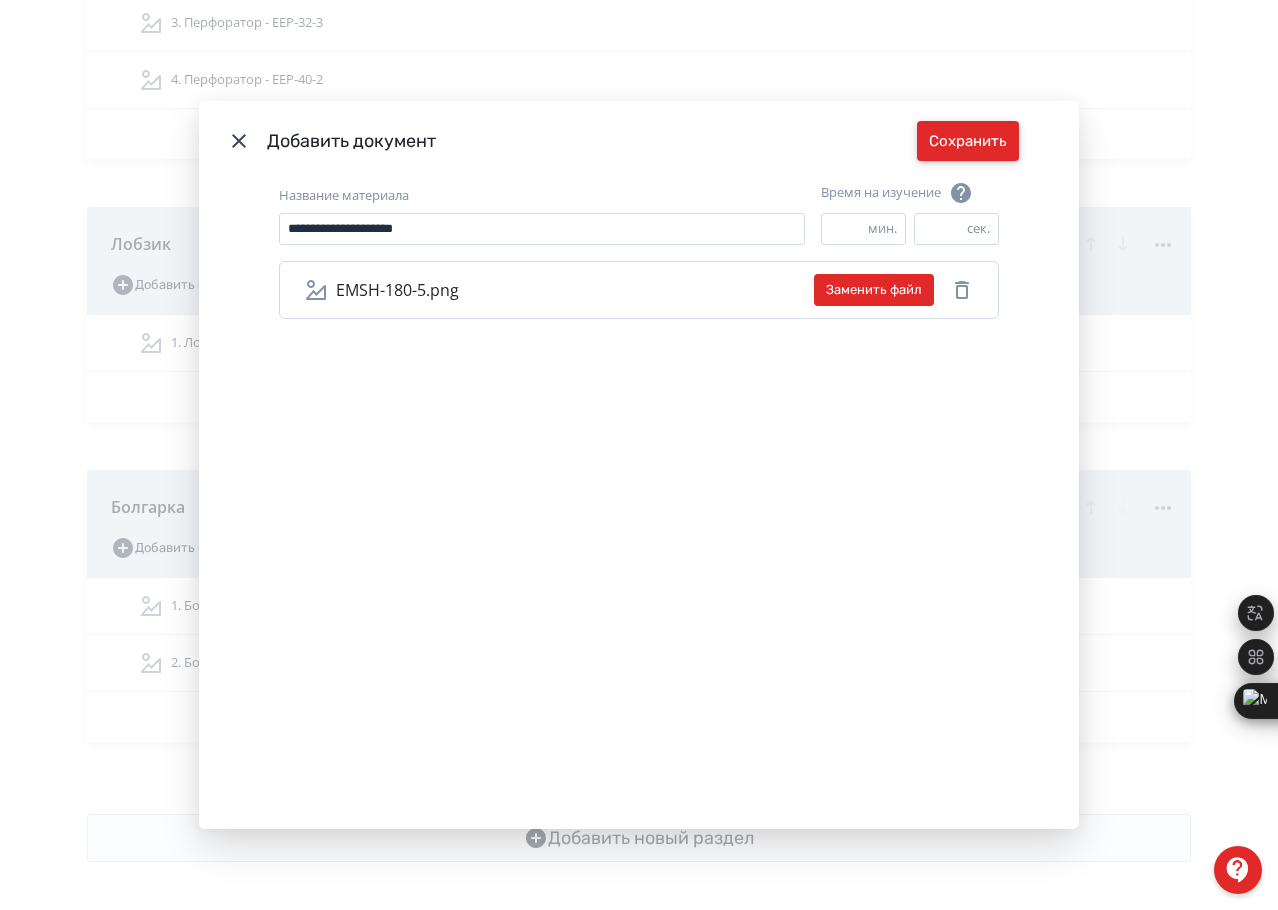 click on "Сохранить" at bounding box center [968, 141] 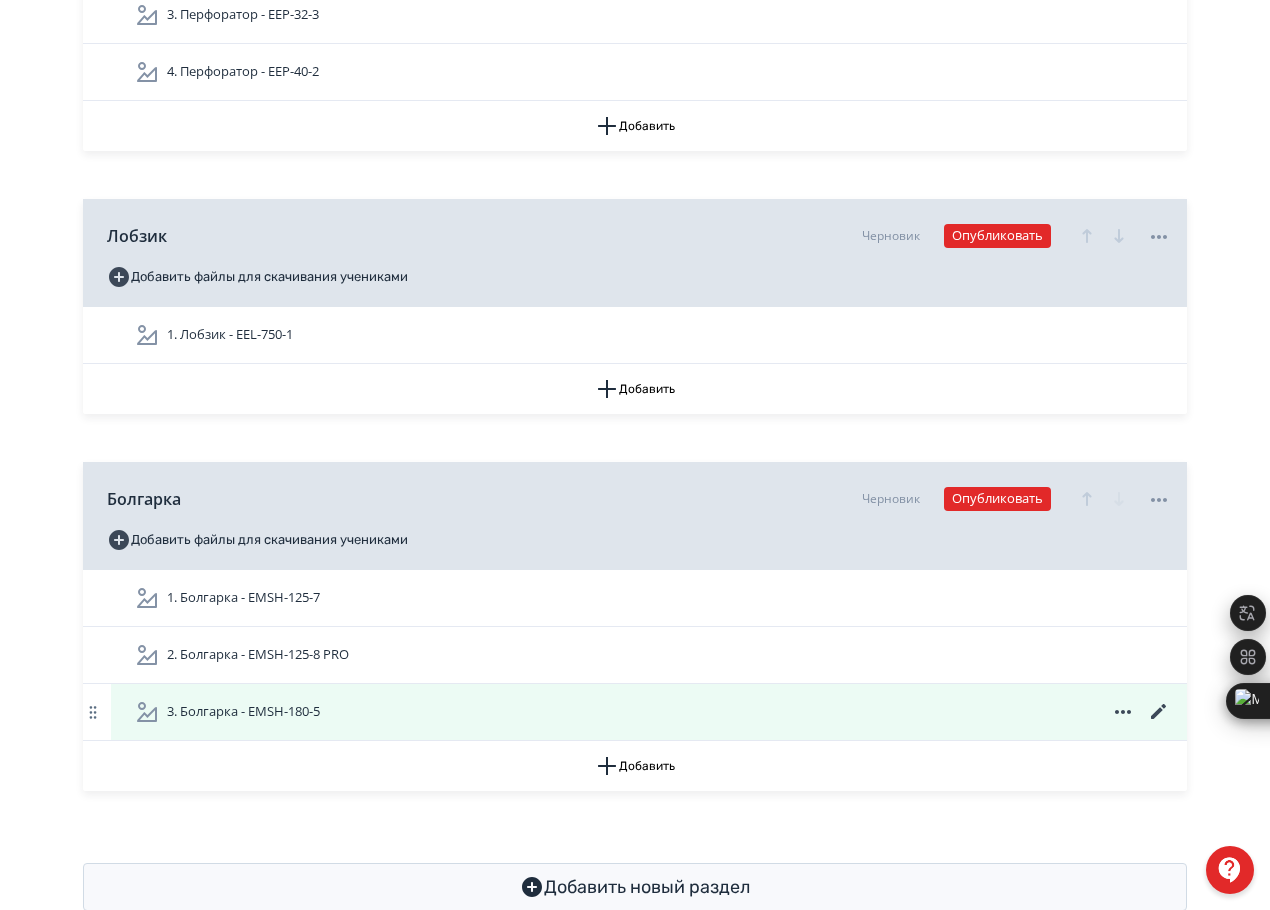scroll, scrollTop: 1384, scrollLeft: 0, axis: vertical 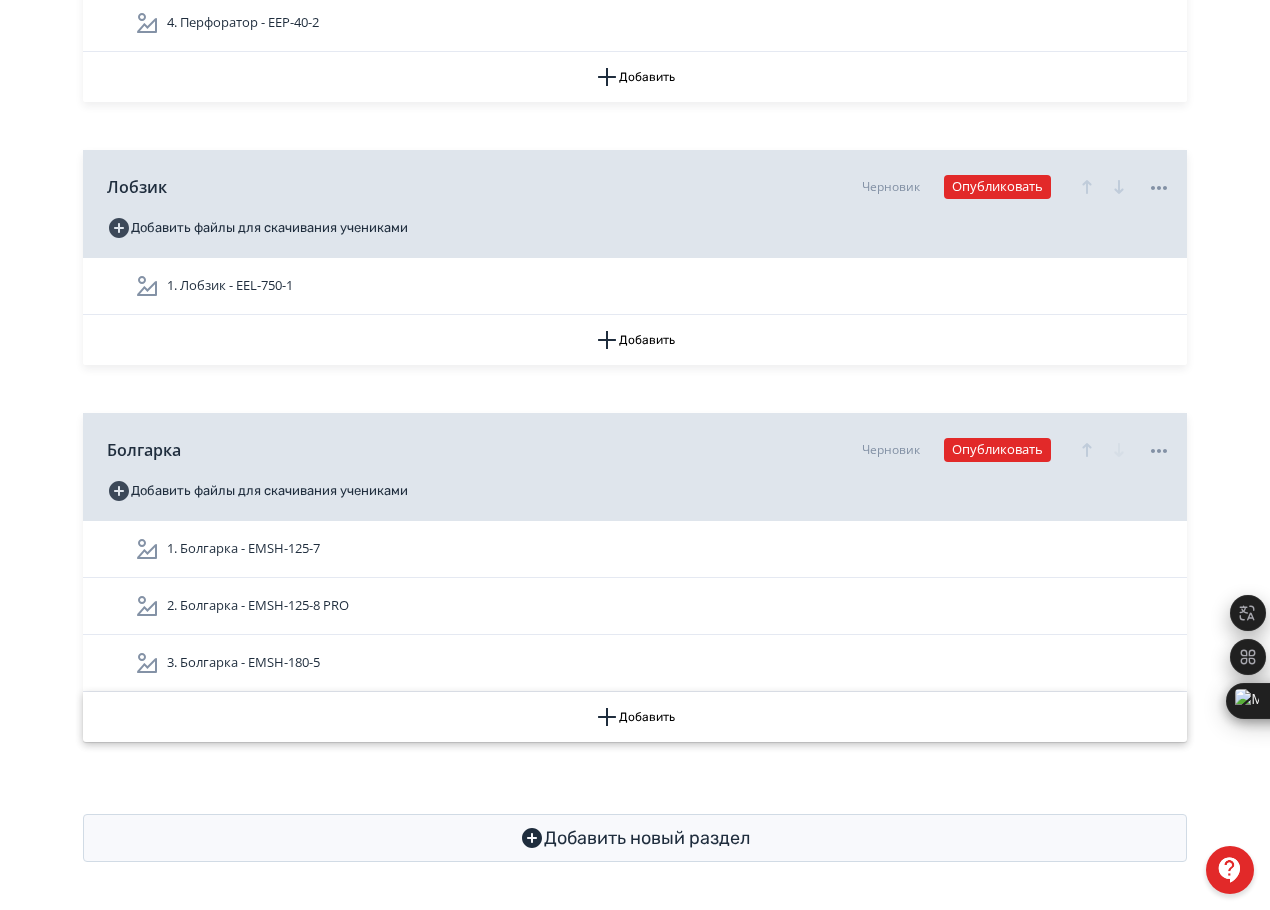 click on "Добавить" at bounding box center [635, 717] 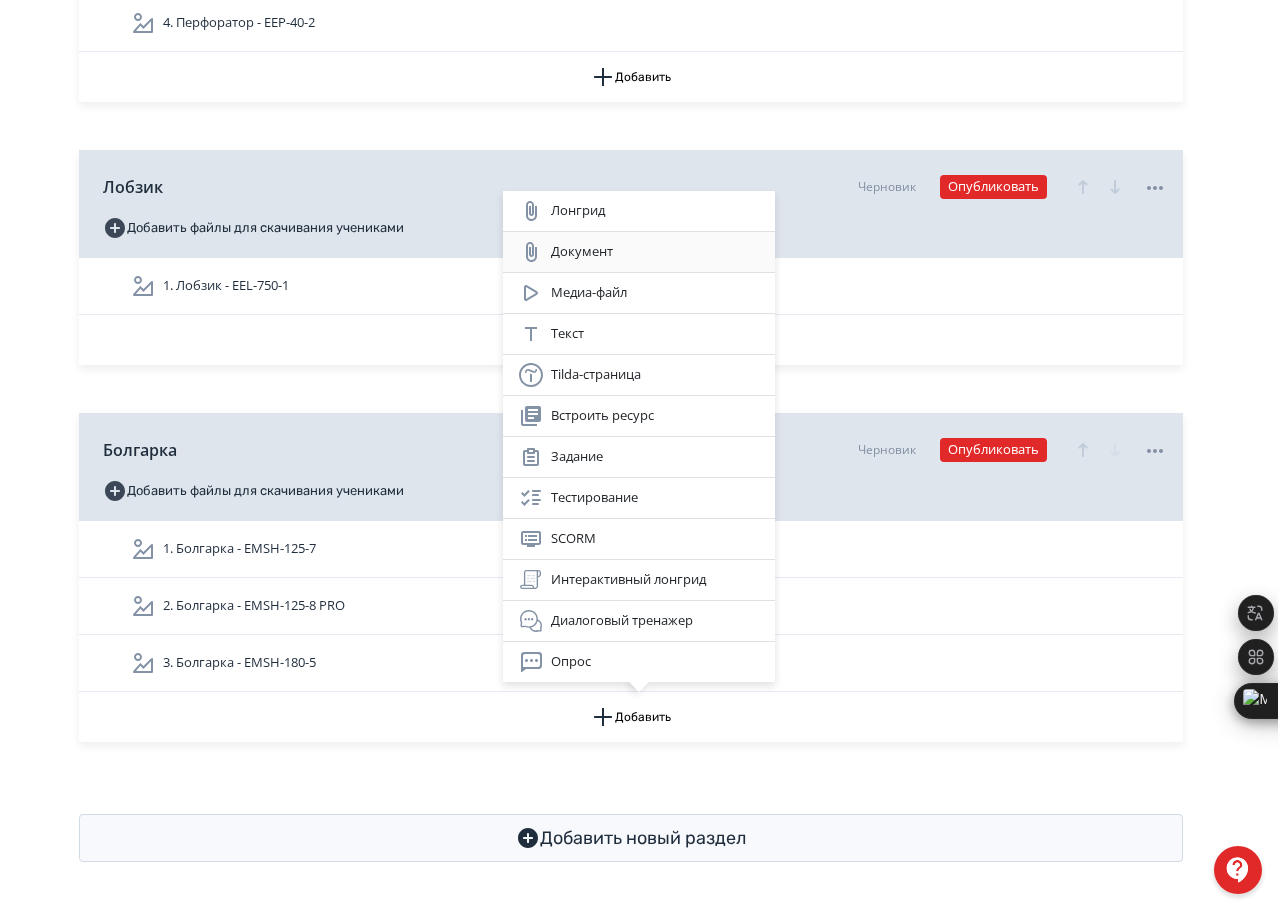 click on "Документ" at bounding box center (639, 252) 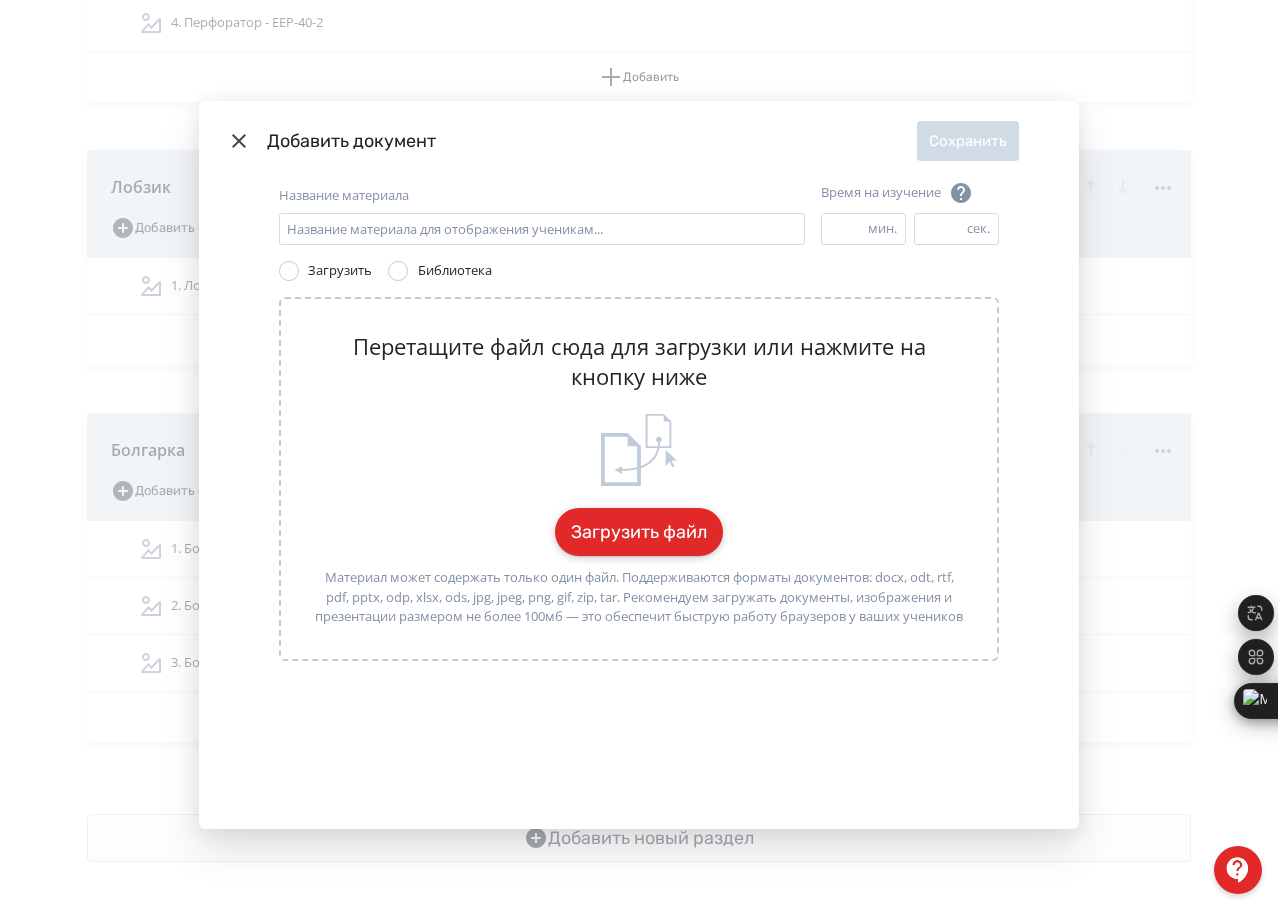 click on "Загрузить файл" at bounding box center [639, 532] 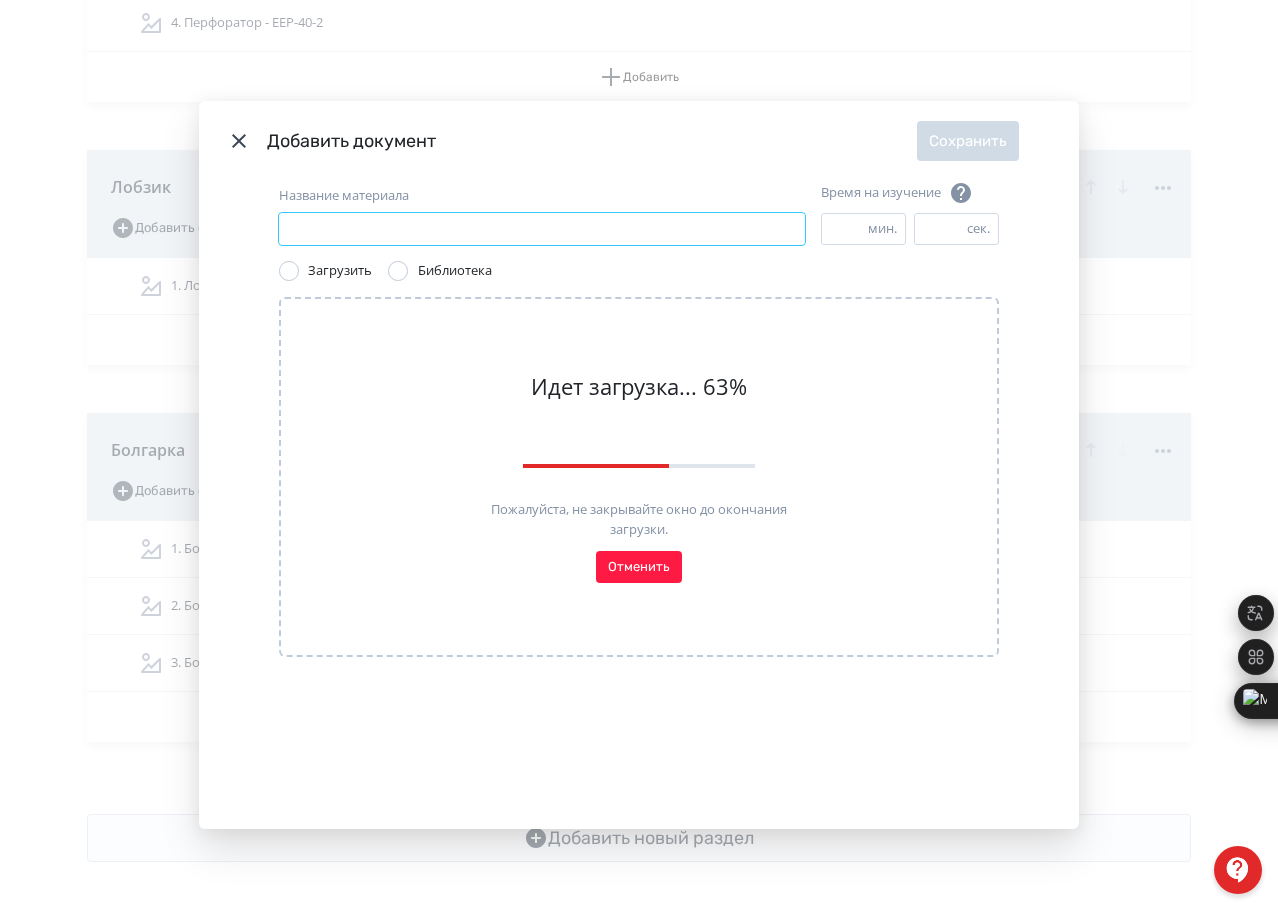 click on "Название материала" at bounding box center [542, 229] 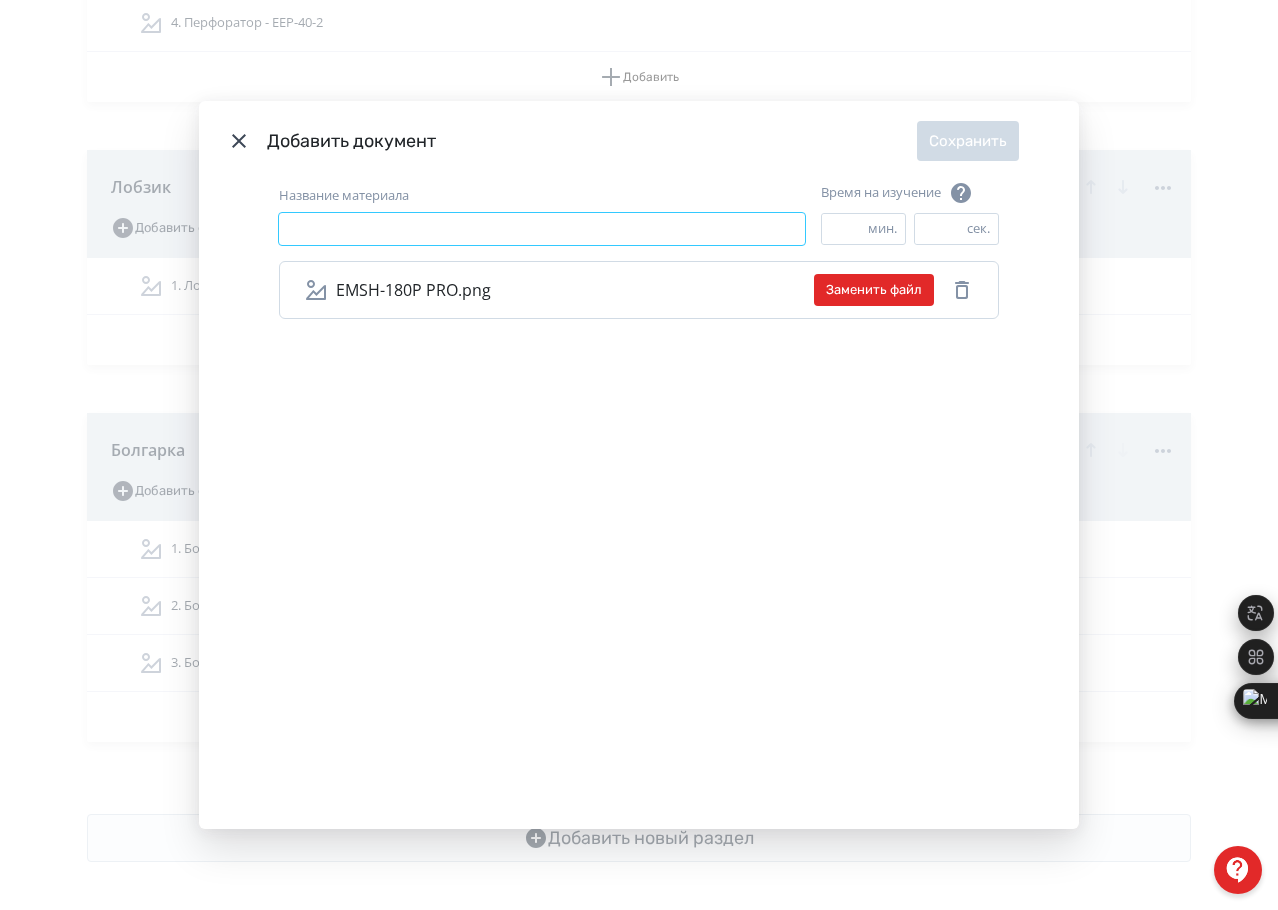 paste on "********" 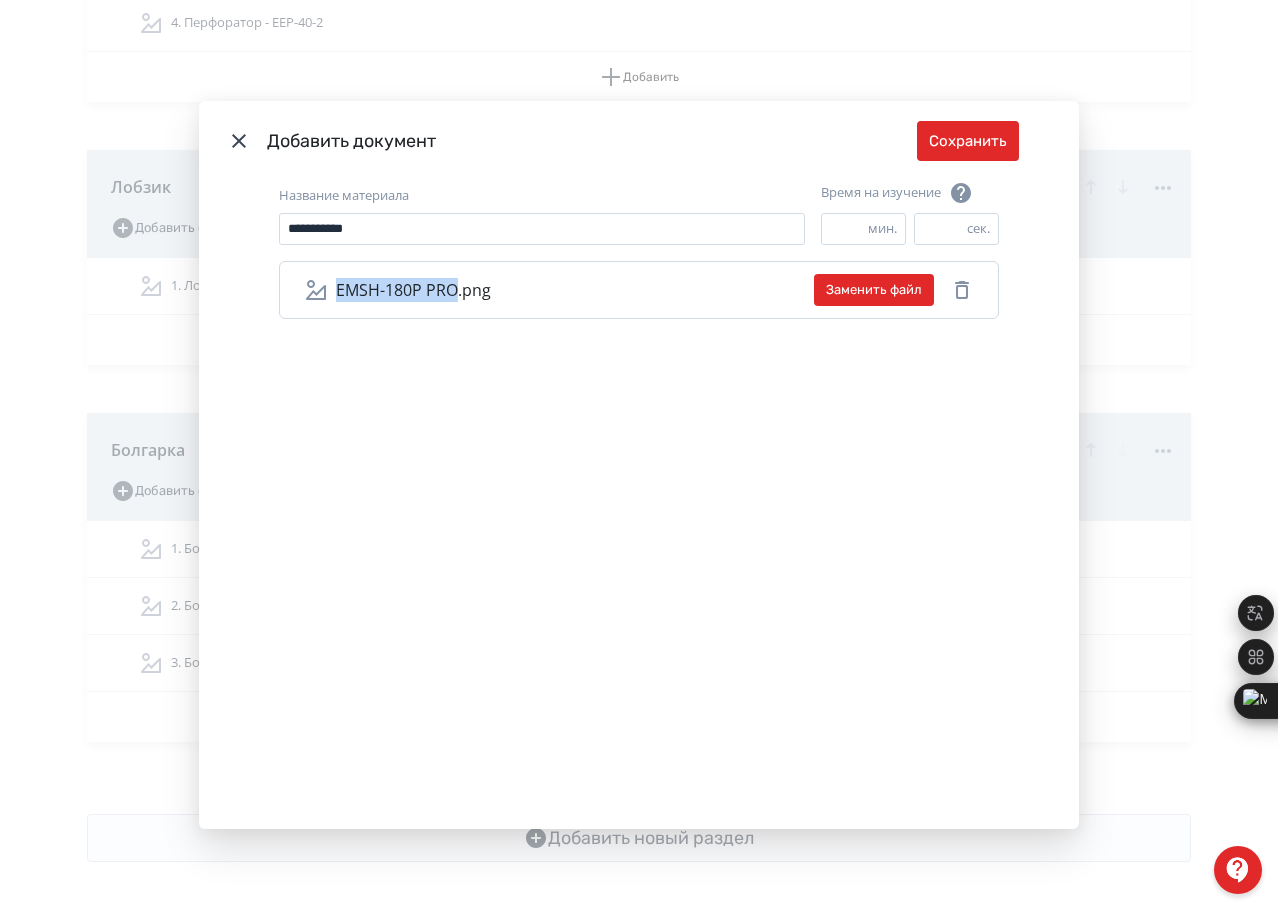 drag, startPoint x: 340, startPoint y: 293, endPoint x: 449, endPoint y: 301, distance: 109.29318 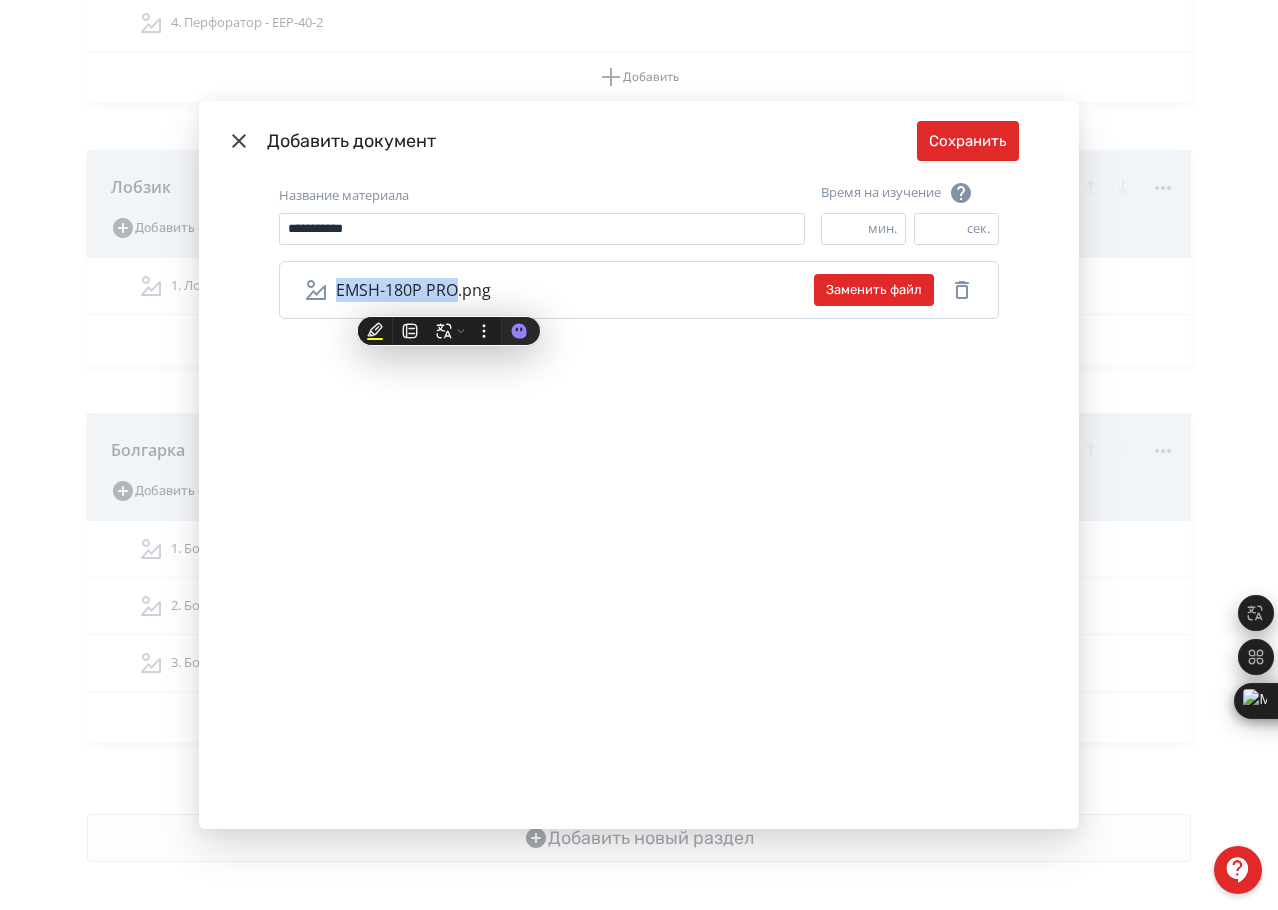 copy on "EMSH-180P PRO" 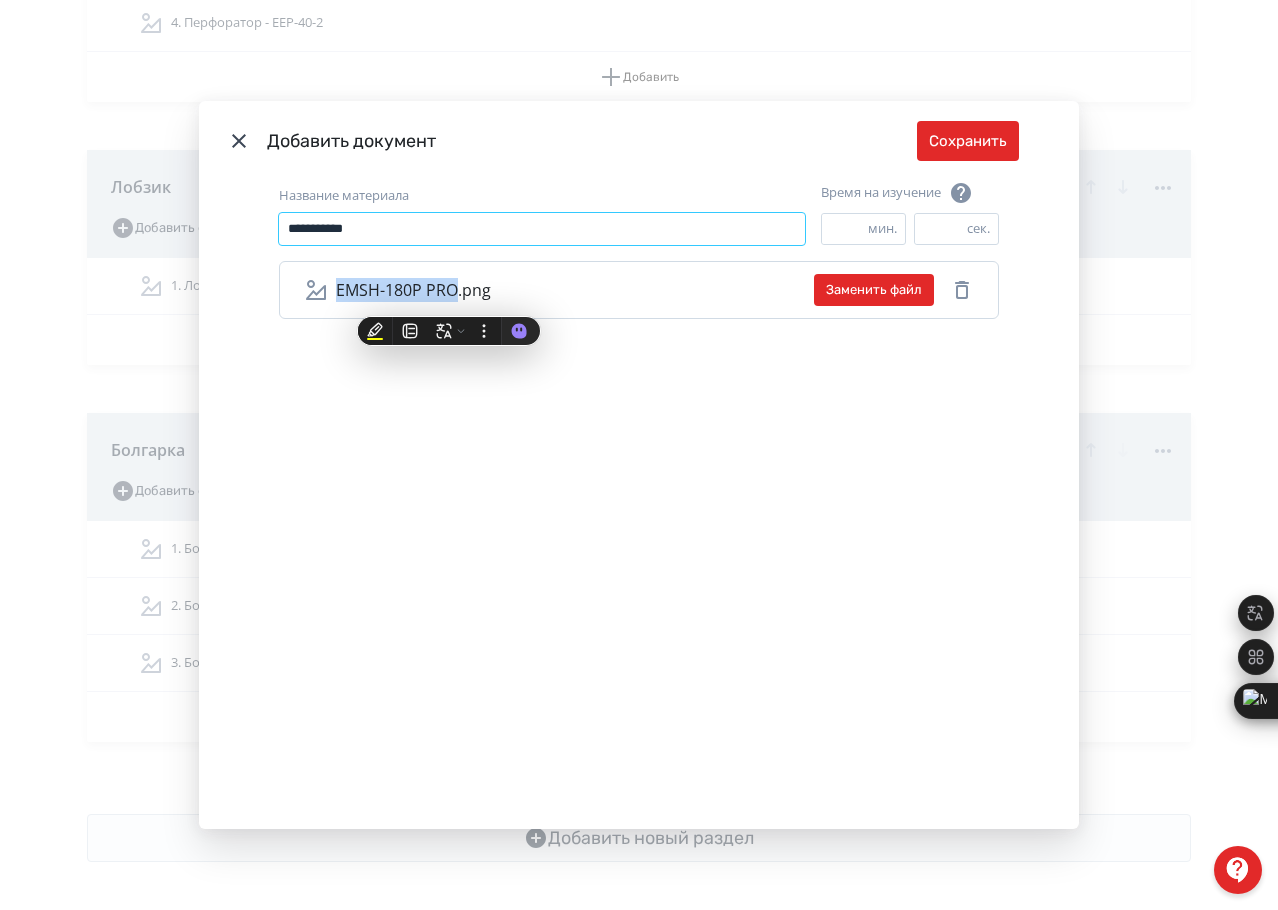 click on "**********" at bounding box center [542, 229] 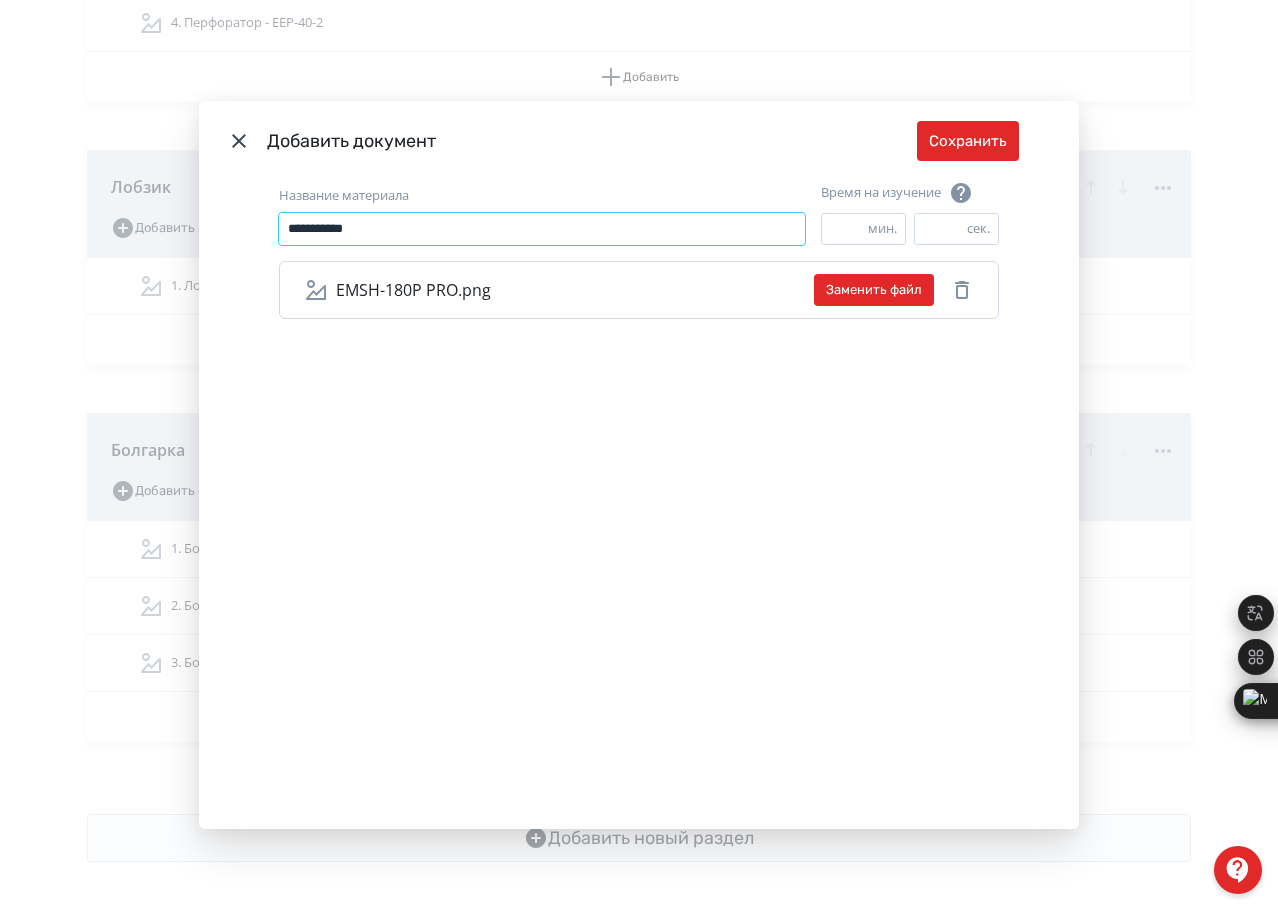 paste on "**********" 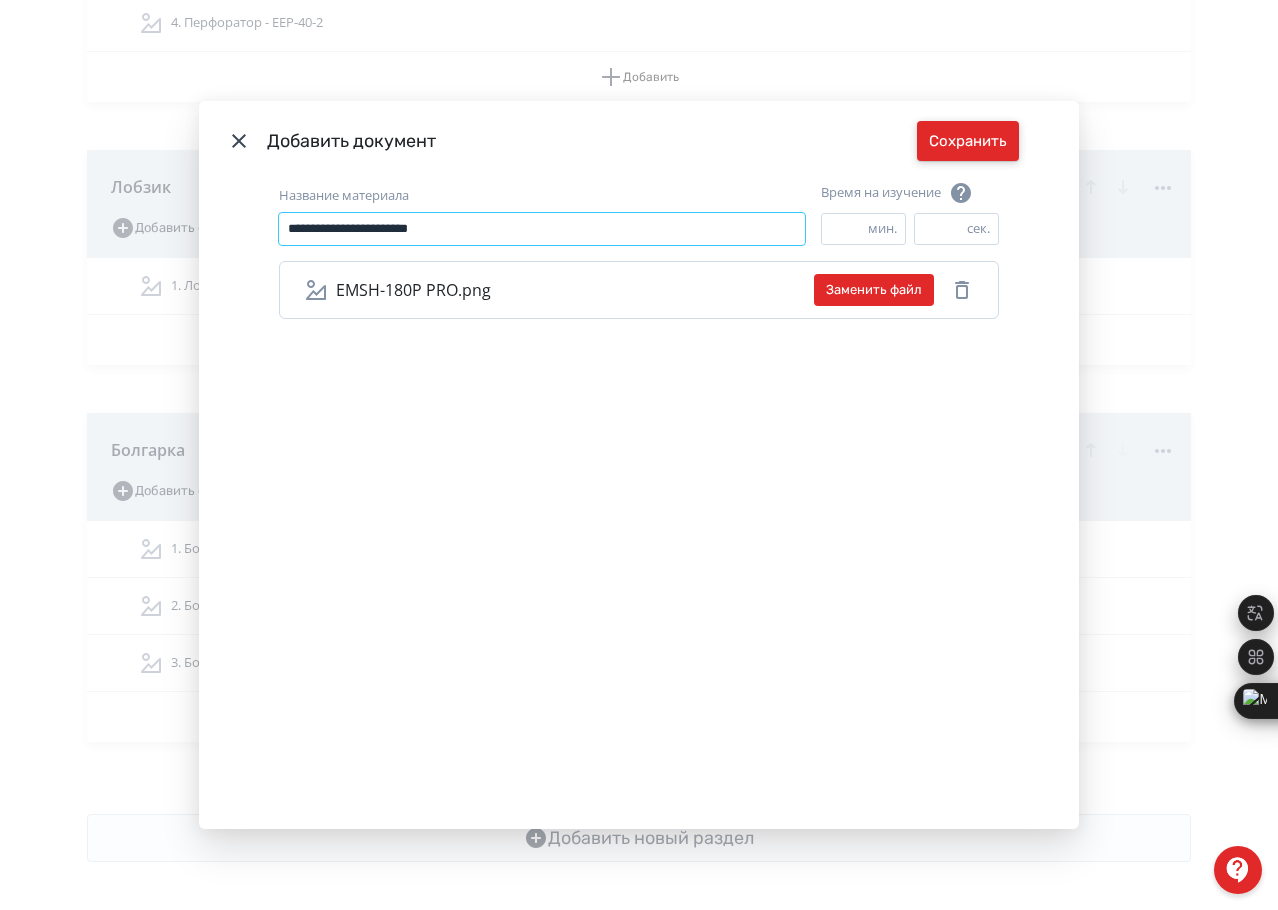 type on "**********" 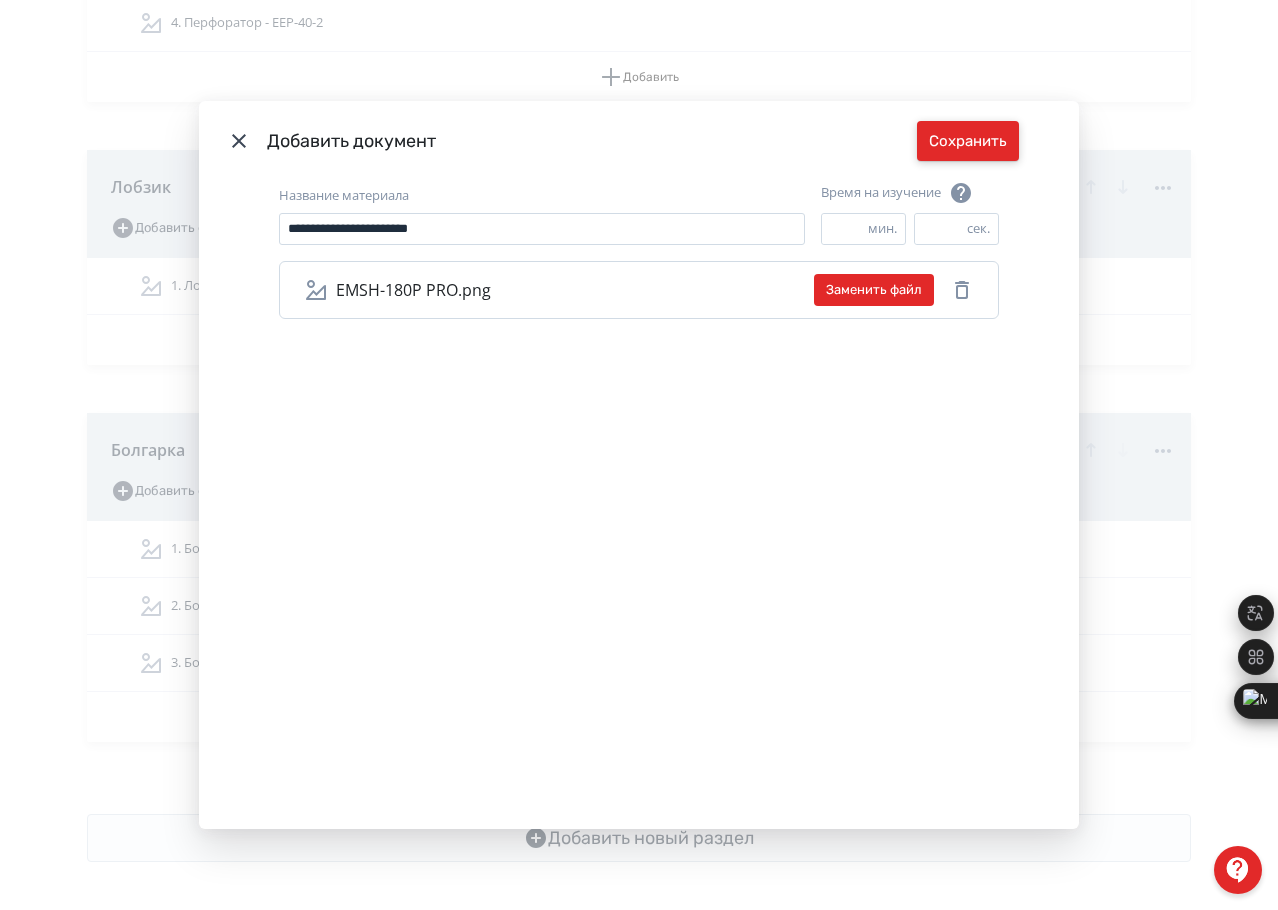click on "Сохранить" at bounding box center (968, 141) 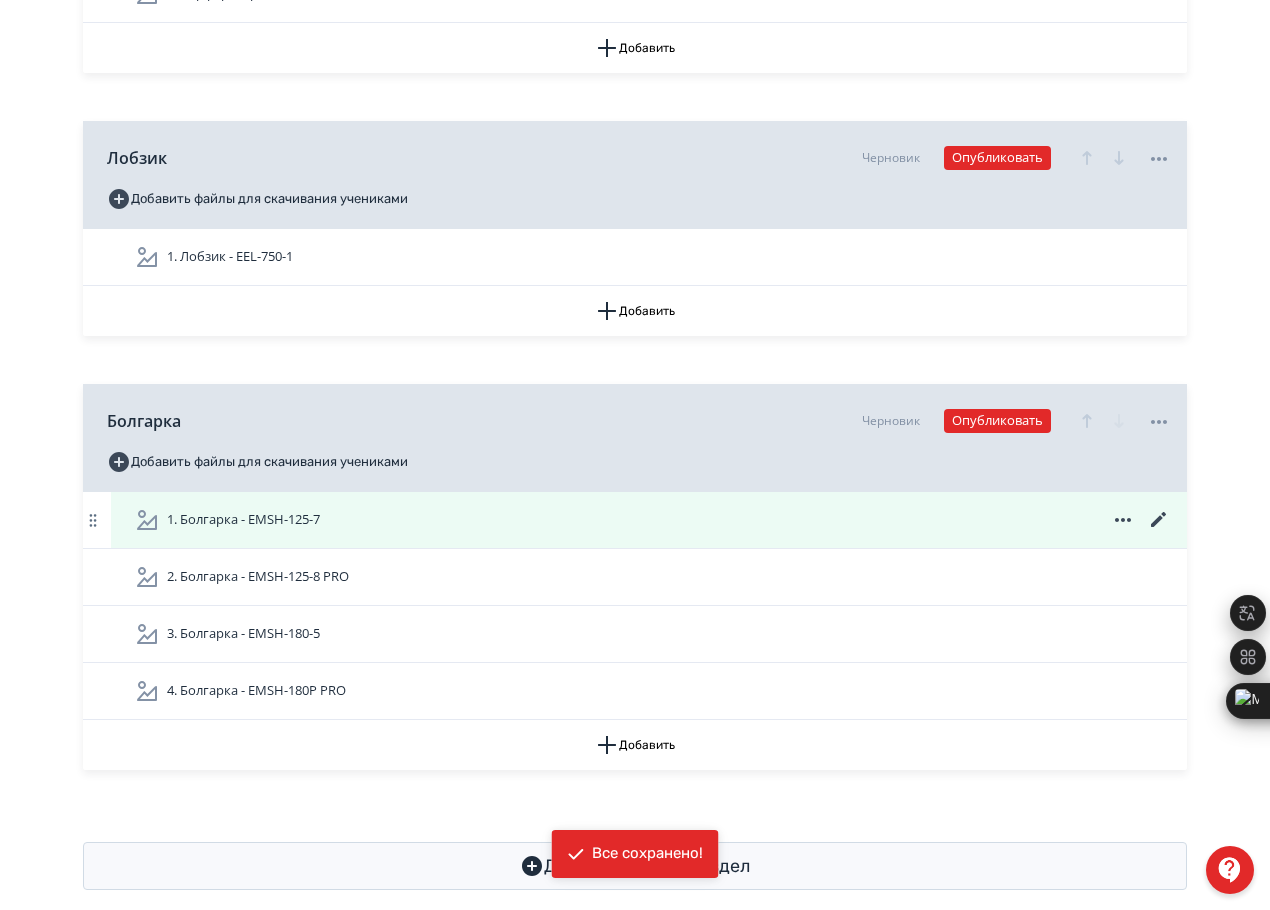 scroll, scrollTop: 1441, scrollLeft: 0, axis: vertical 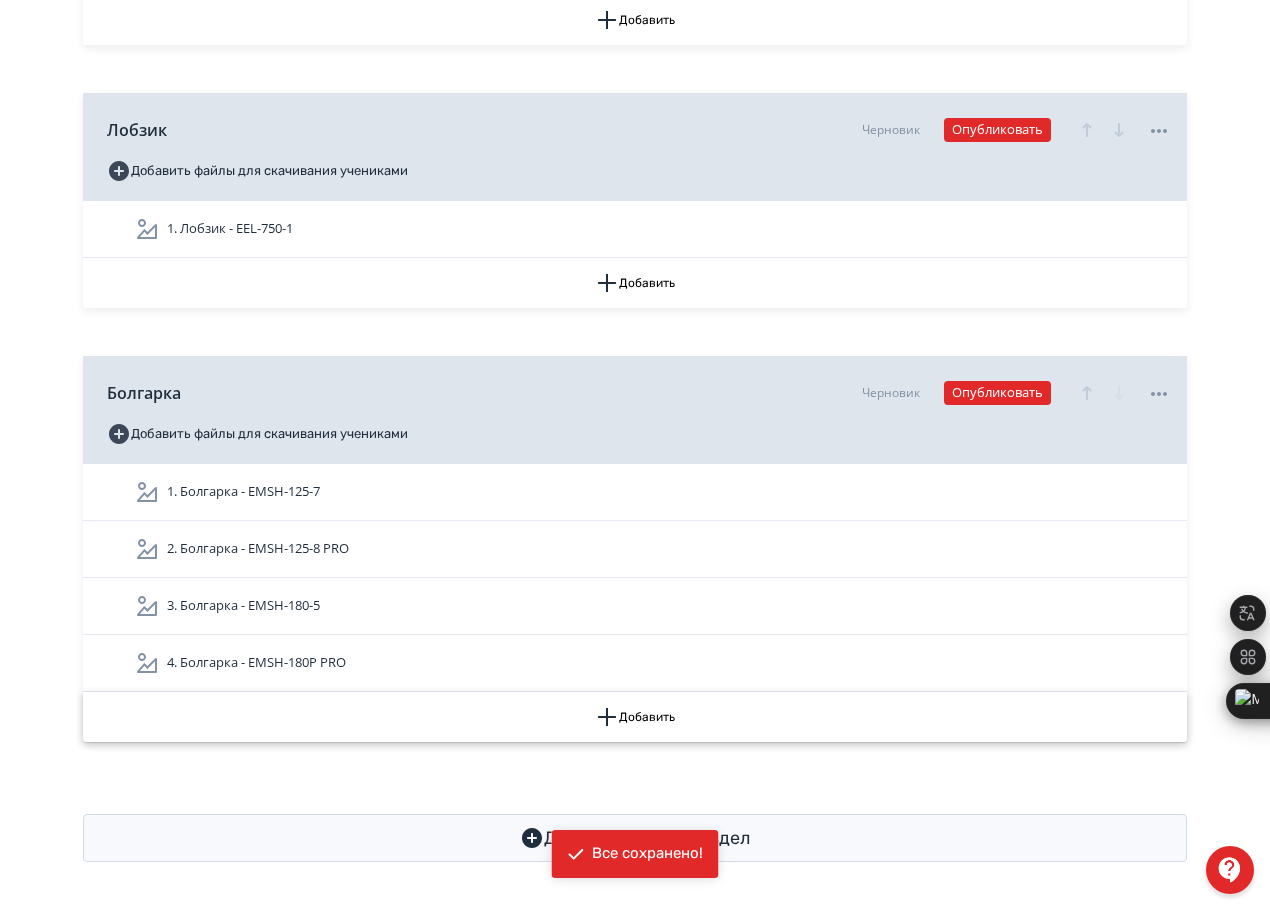 click on "Добавить" at bounding box center [635, 717] 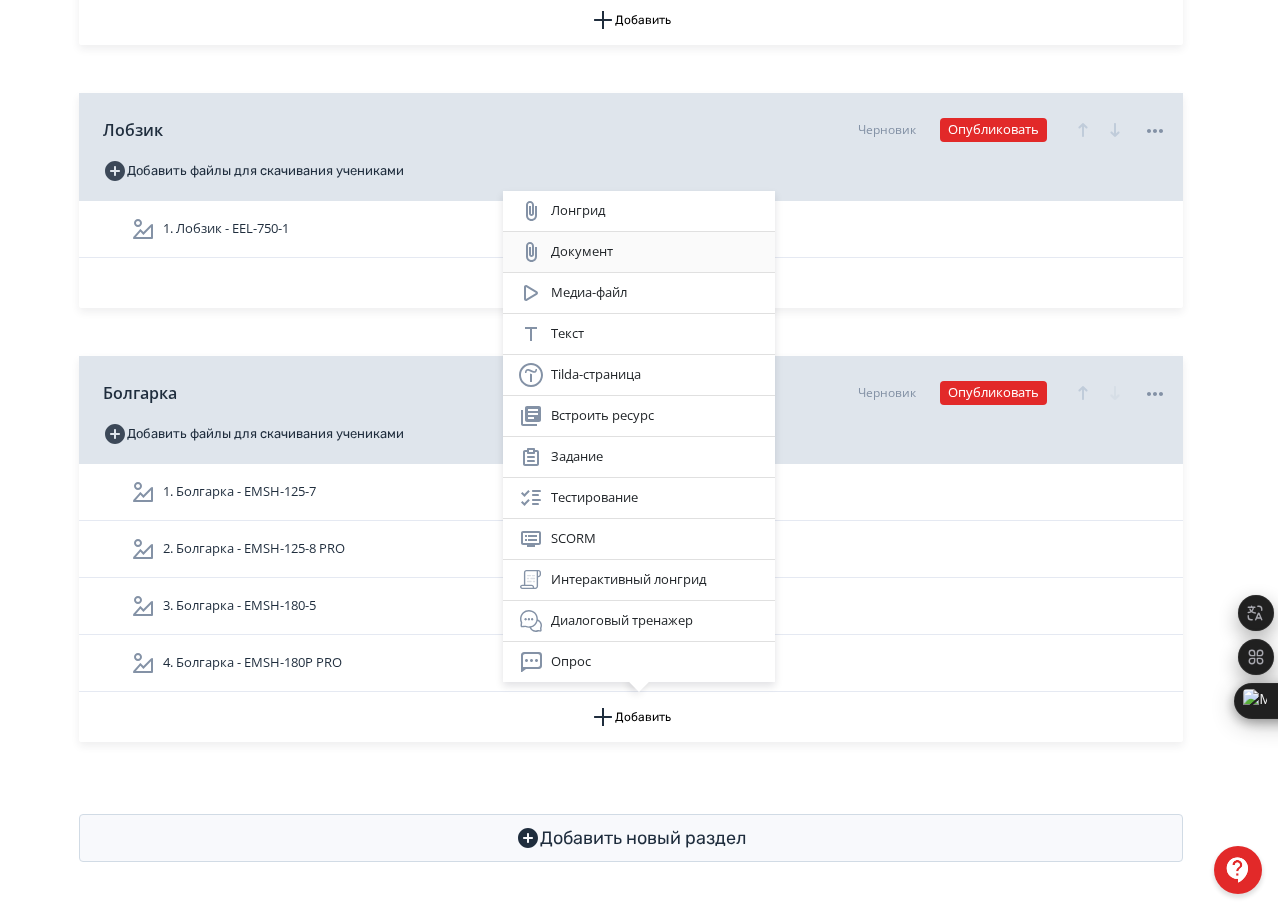 click on "Документ" at bounding box center (639, 252) 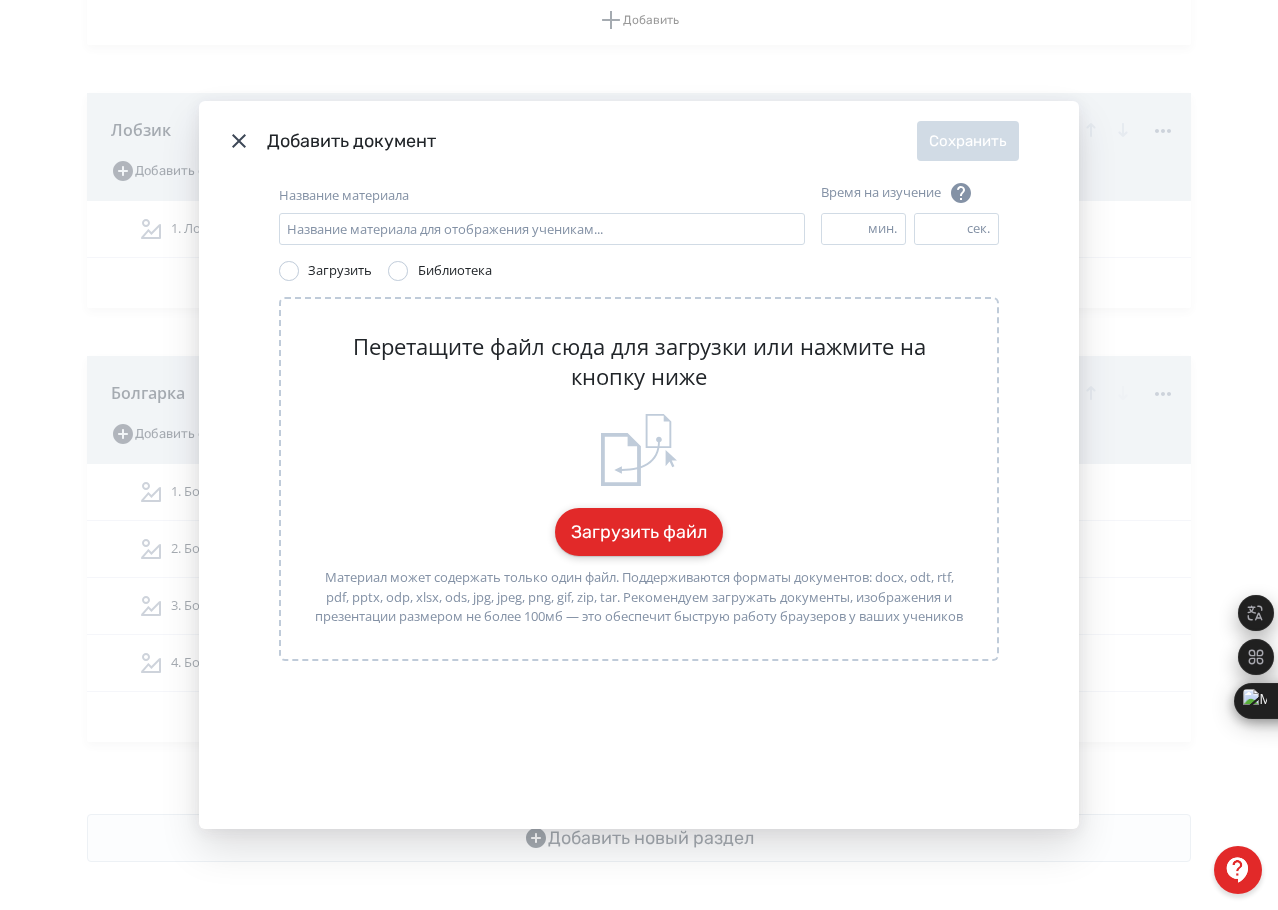 click on "Загрузить файл" at bounding box center (639, 532) 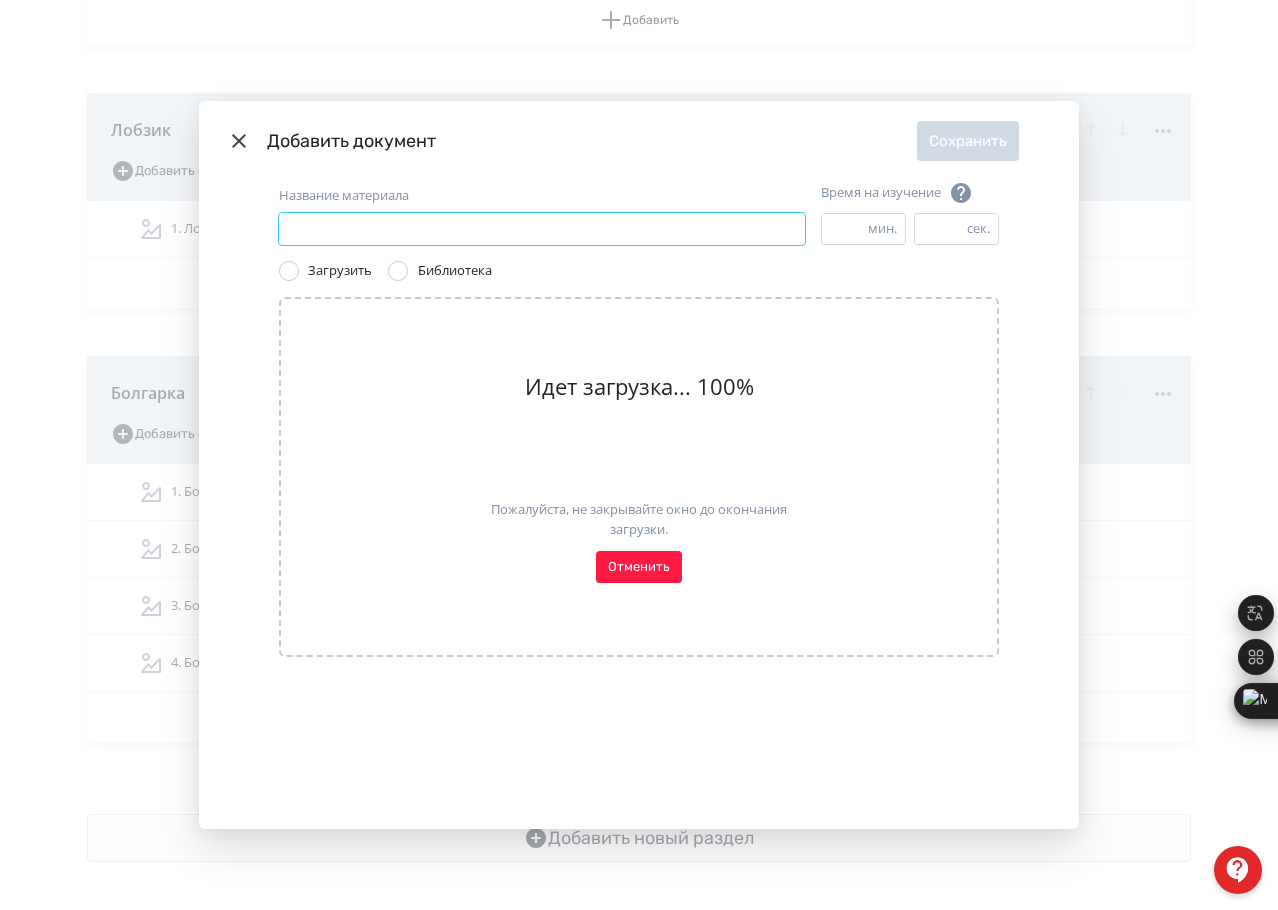 click on "Название материала" at bounding box center (542, 229) 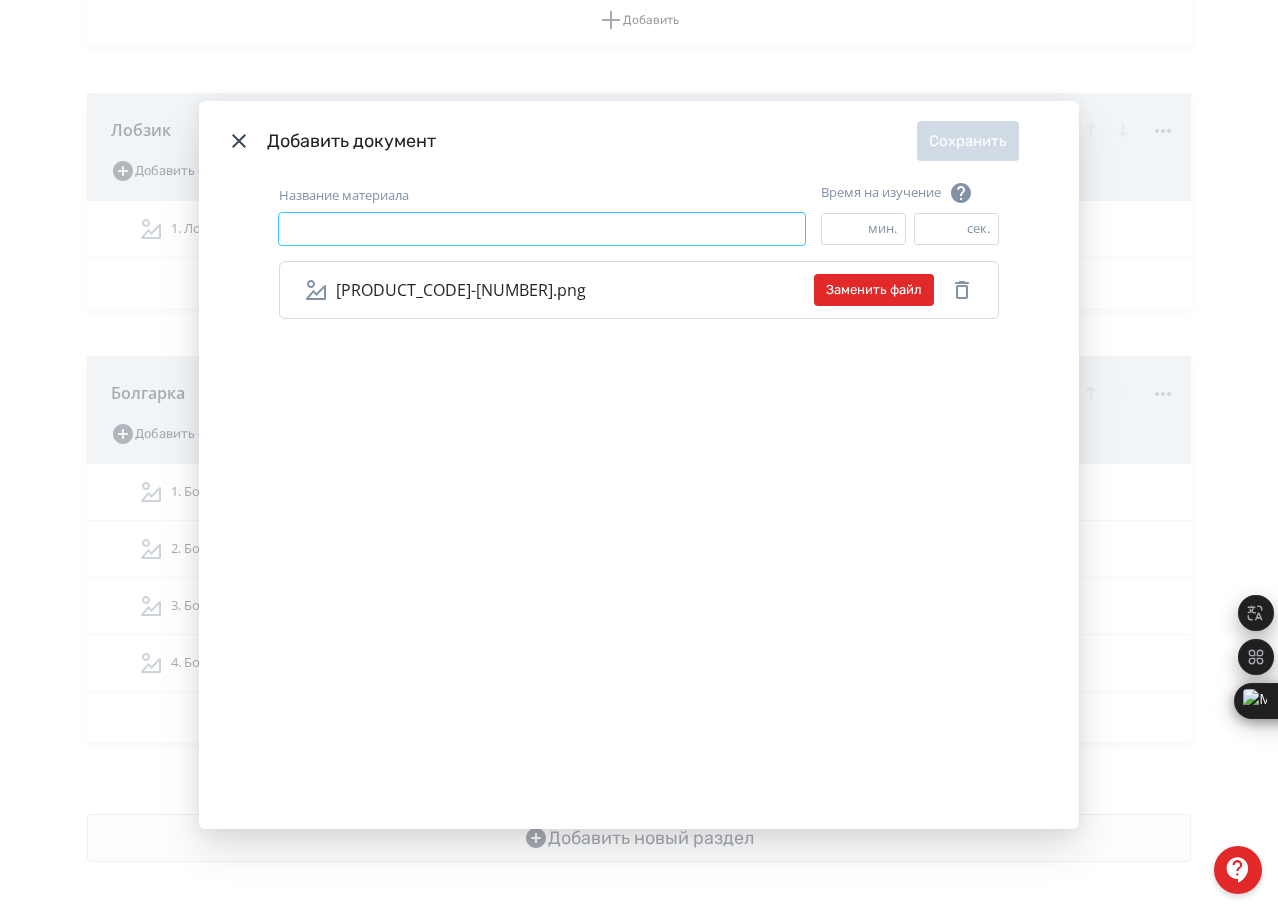 paste on "********" 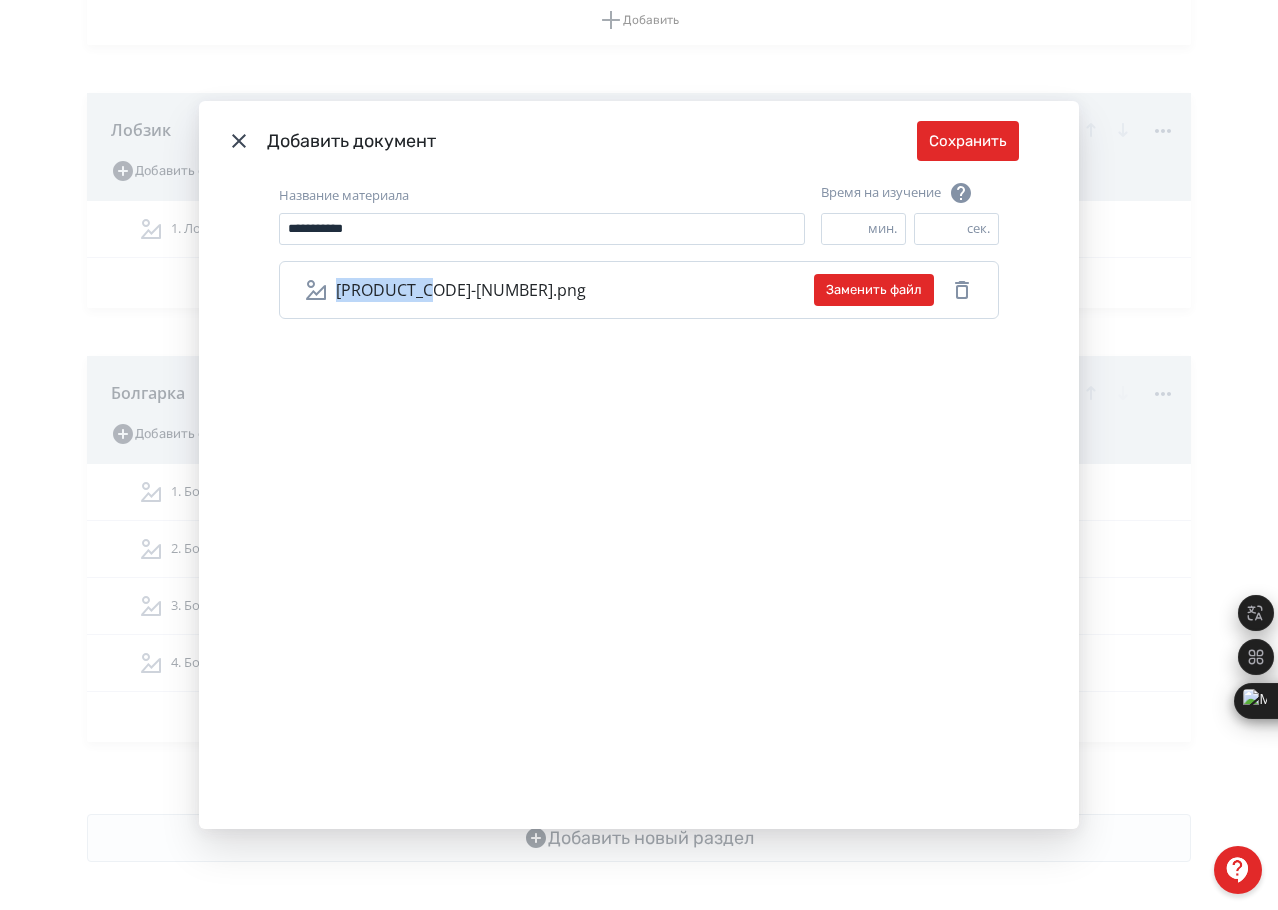 drag, startPoint x: 333, startPoint y: 296, endPoint x: 419, endPoint y: 303, distance: 86.28442 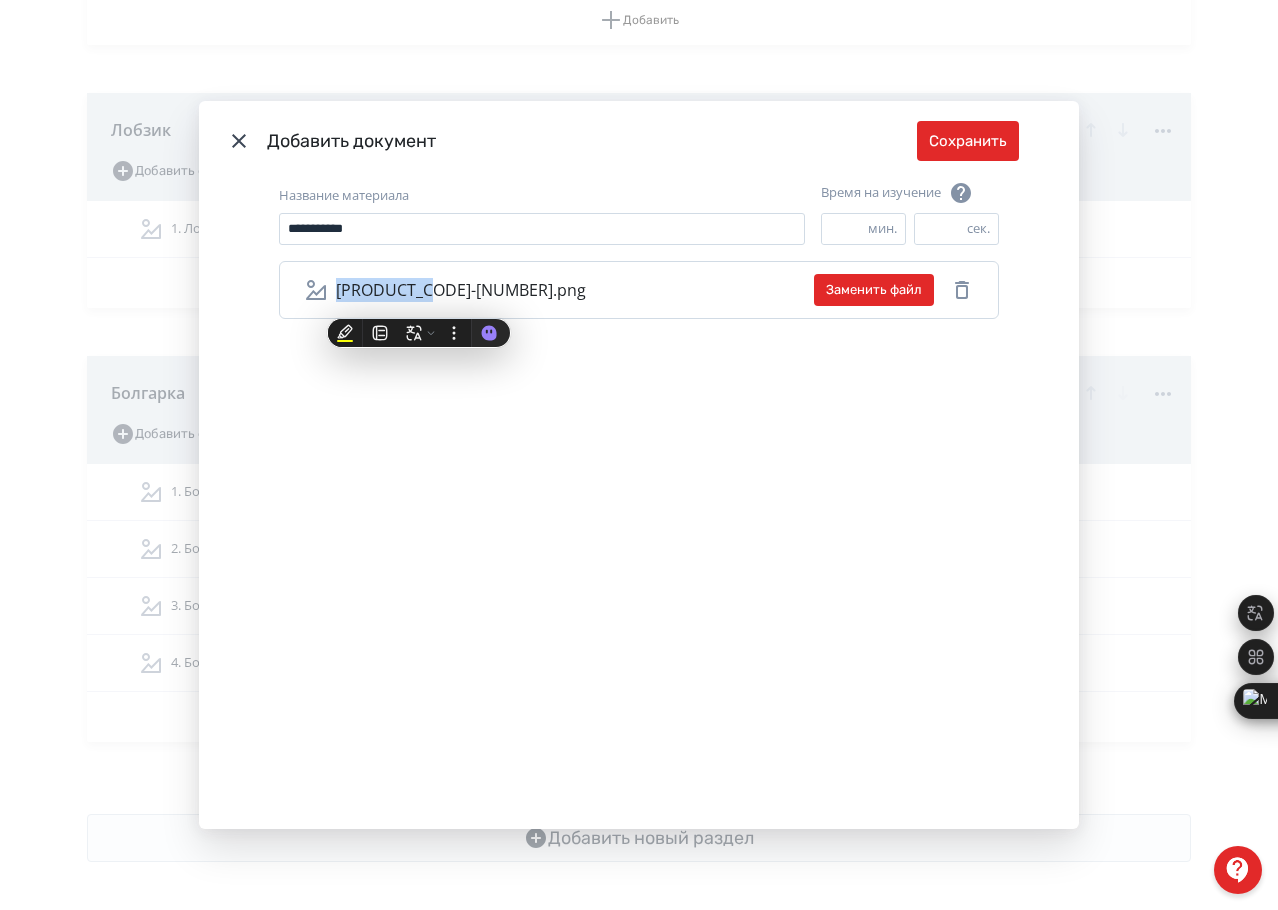 copy on "EMSH-230-8" 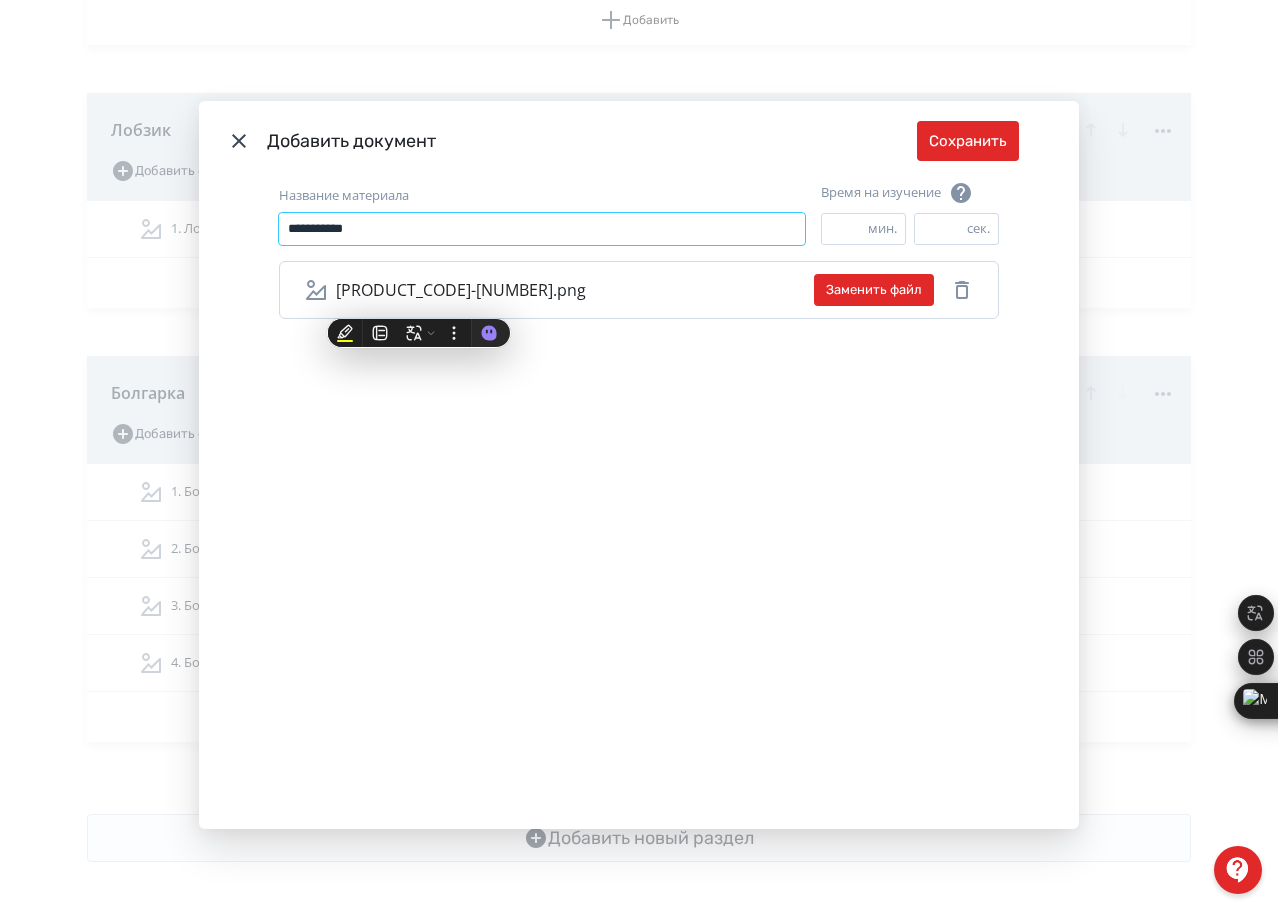 click on "**********" at bounding box center [542, 229] 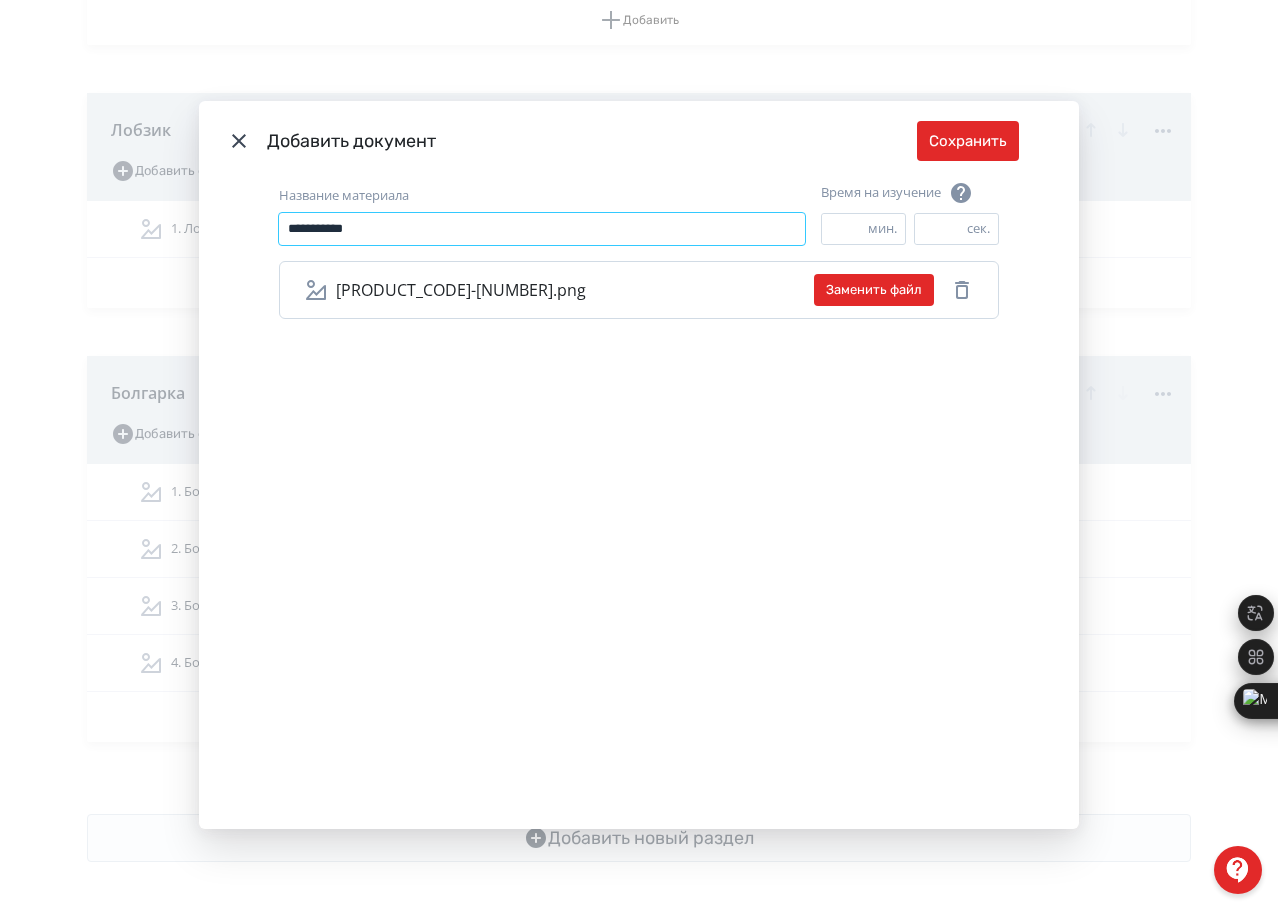 paste on "**********" 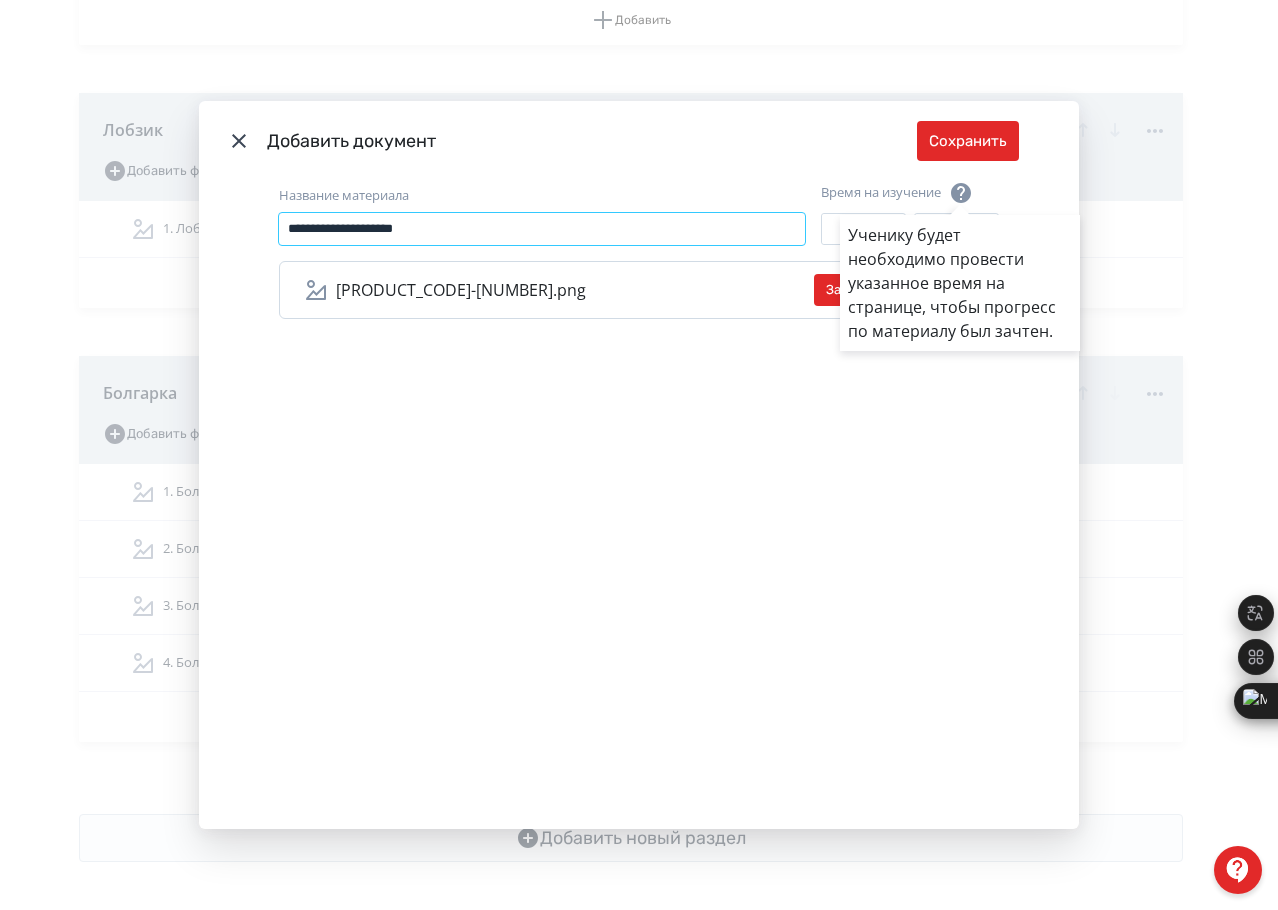type on "**********" 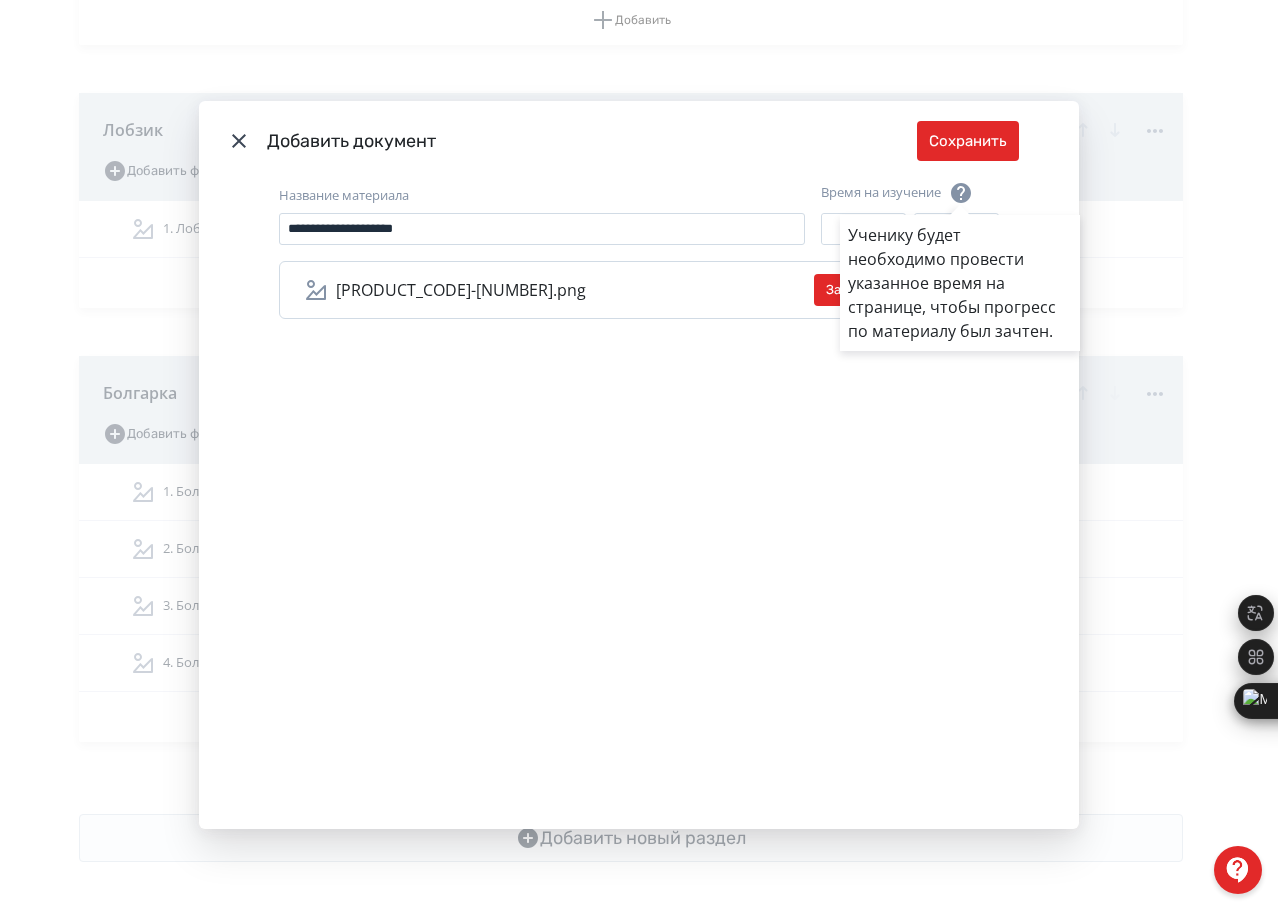 click on "Ученику будет необходимо провести указанное время на странице, чтобы прогресс по материалу был зачтен." at bounding box center (639, 455) 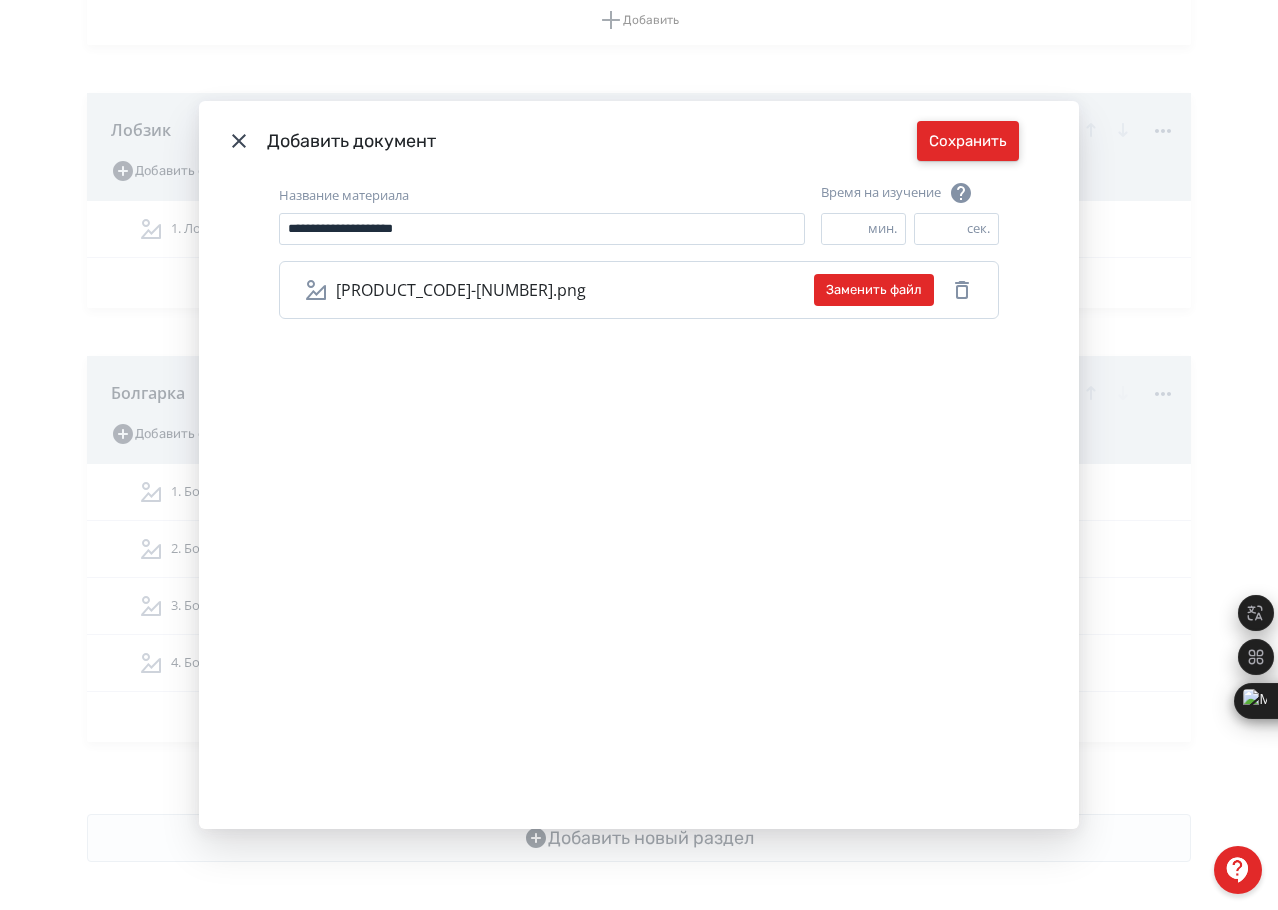 click on "Сохранить" at bounding box center [968, 141] 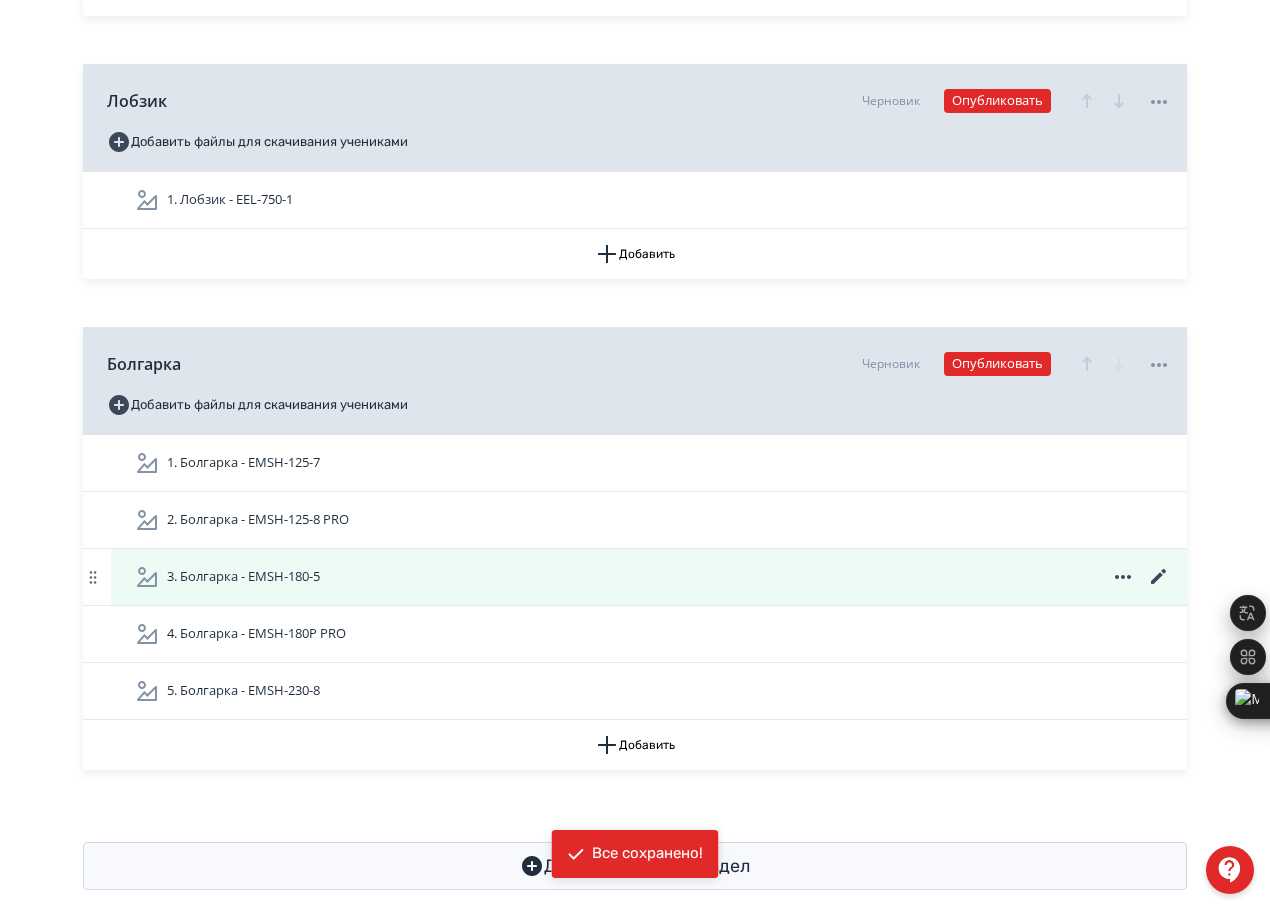 scroll, scrollTop: 1498, scrollLeft: 0, axis: vertical 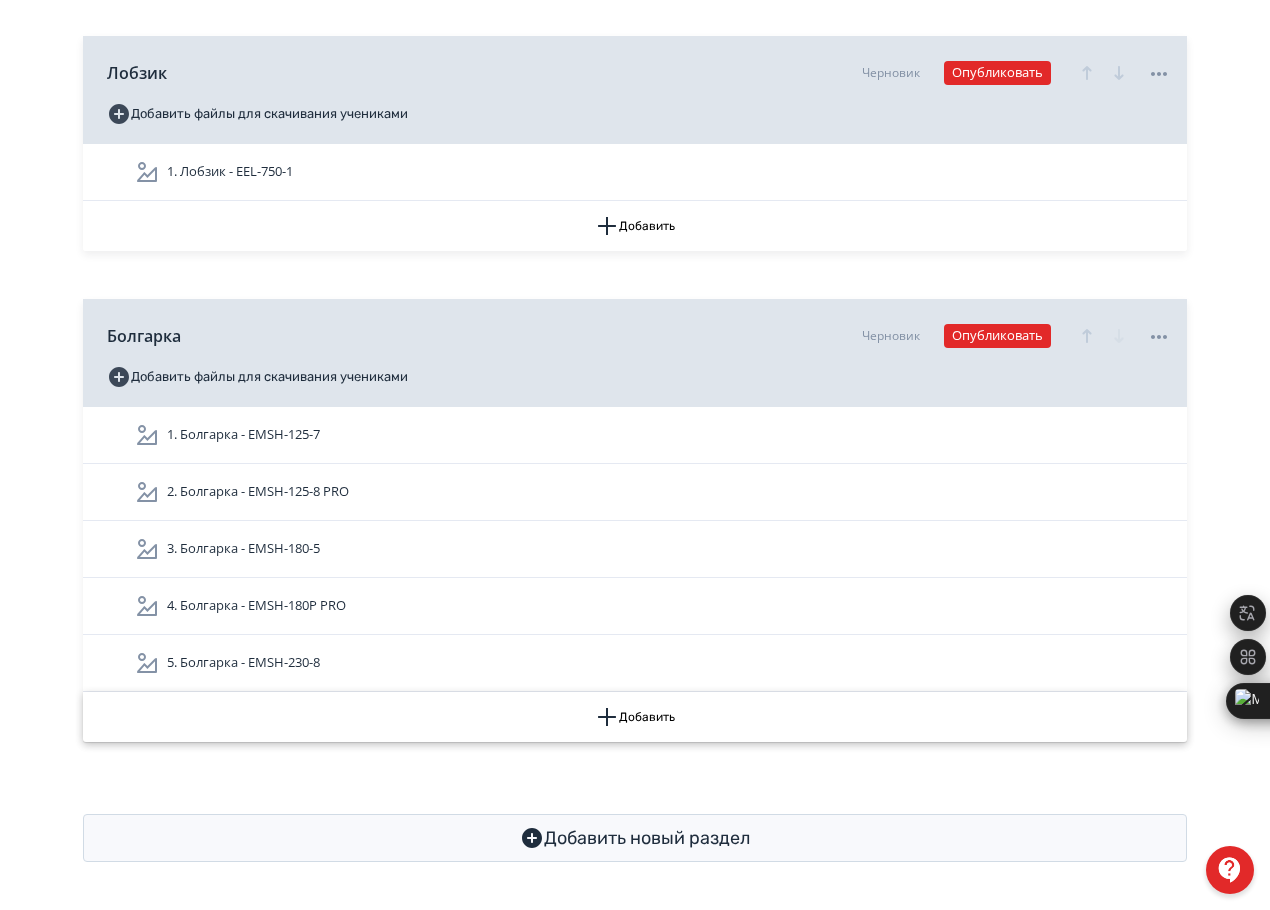 click on "Добавить" at bounding box center [635, 717] 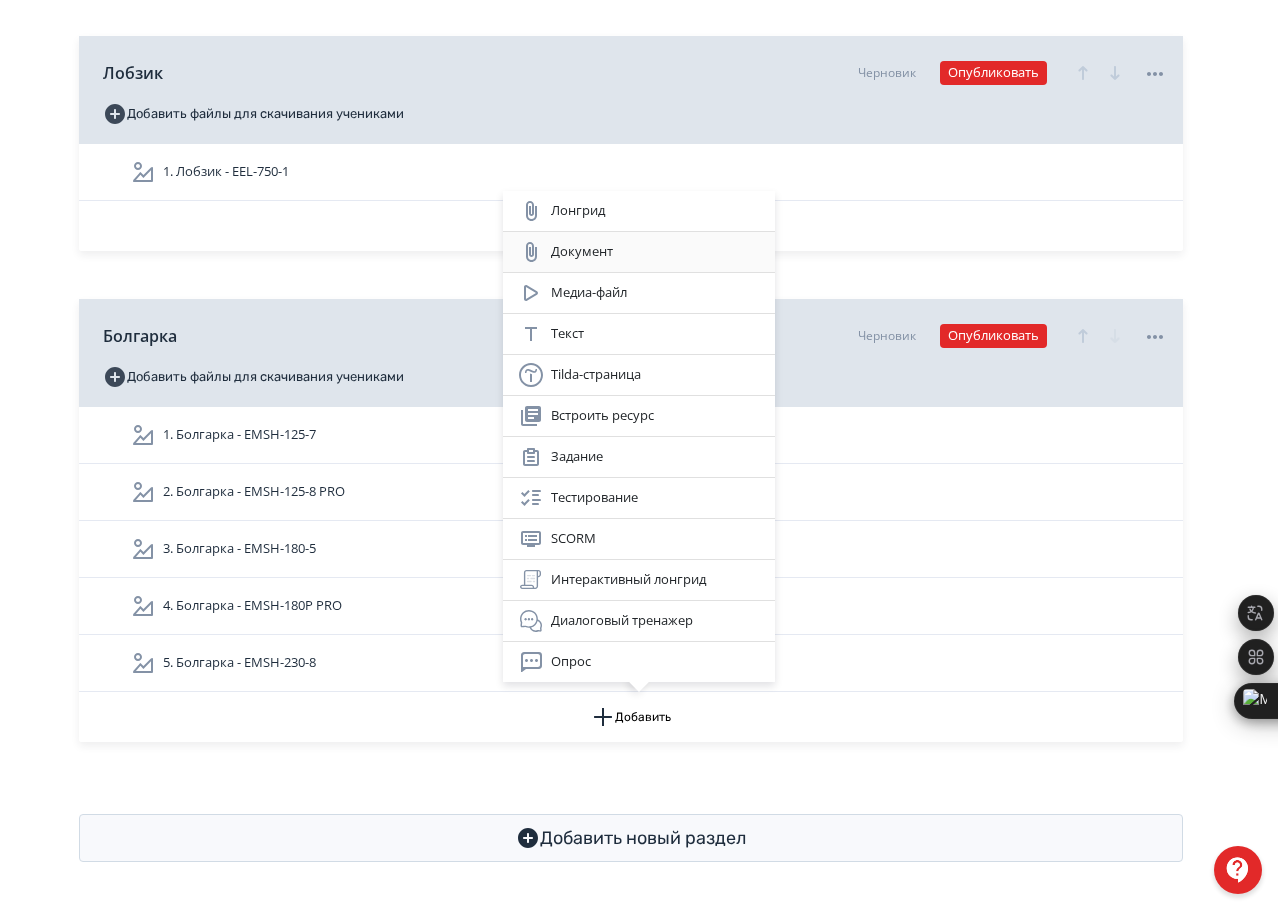 click on "Документ" at bounding box center [639, 252] 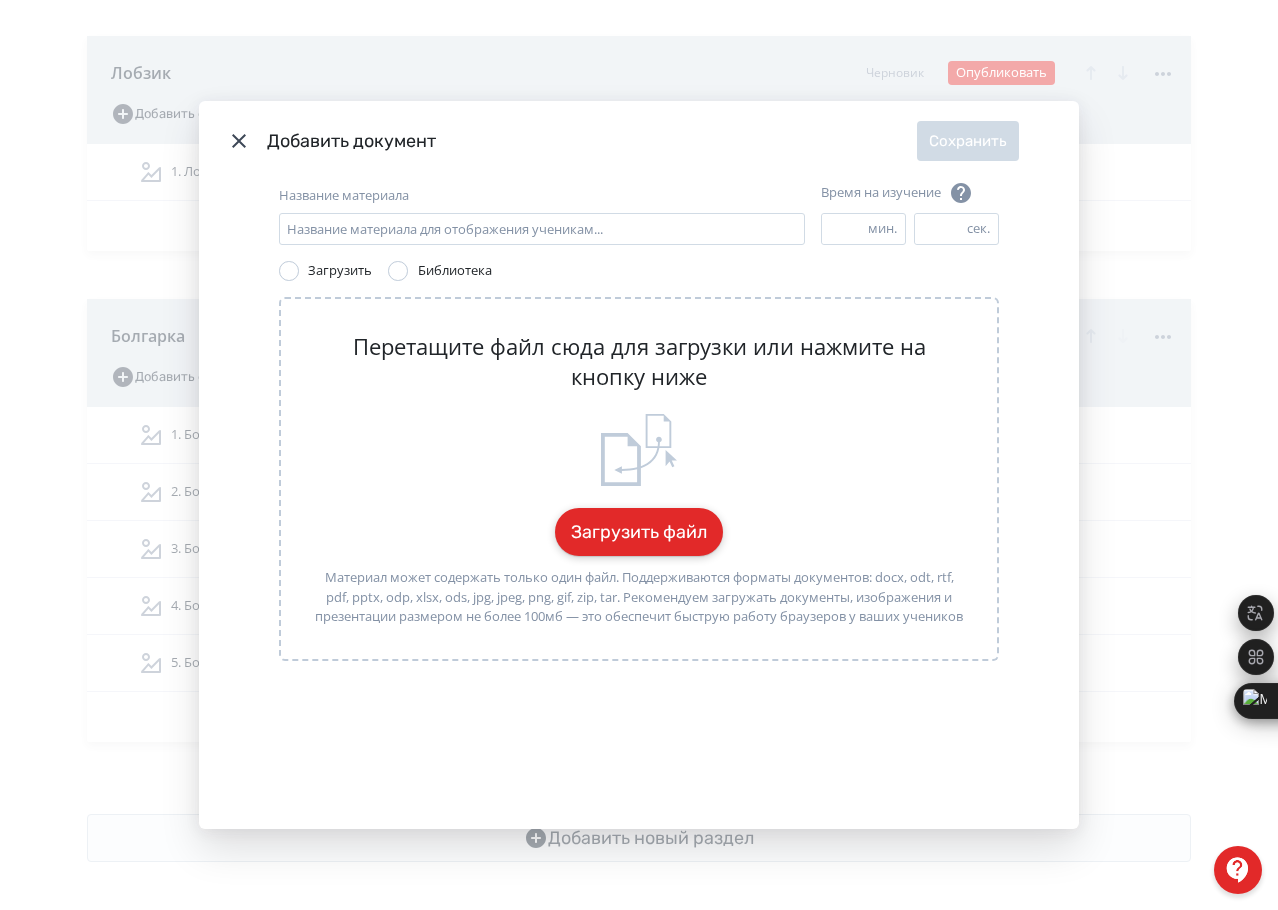 click on "Загрузить файл" at bounding box center [639, 532] 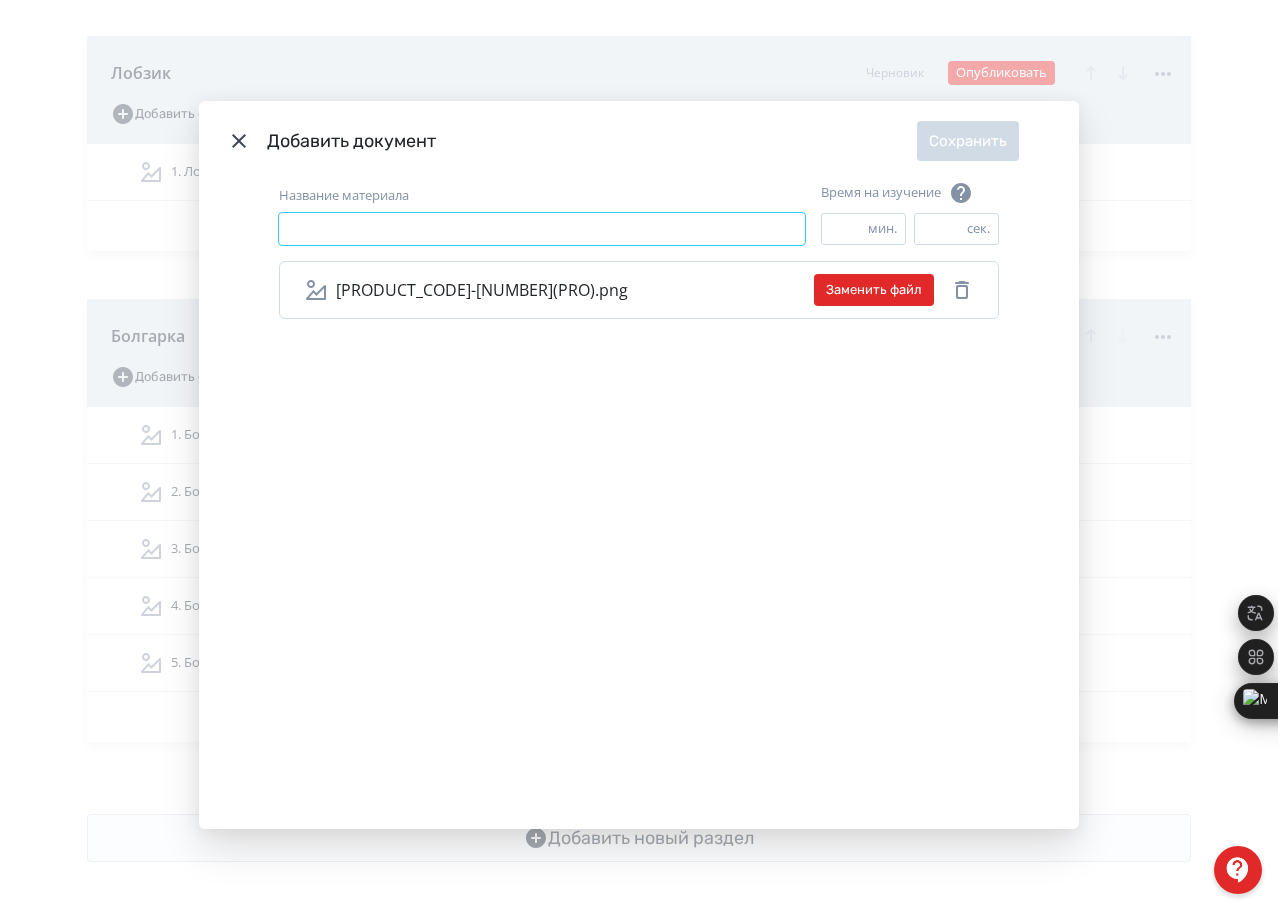 click on "Название материала" at bounding box center (542, 229) 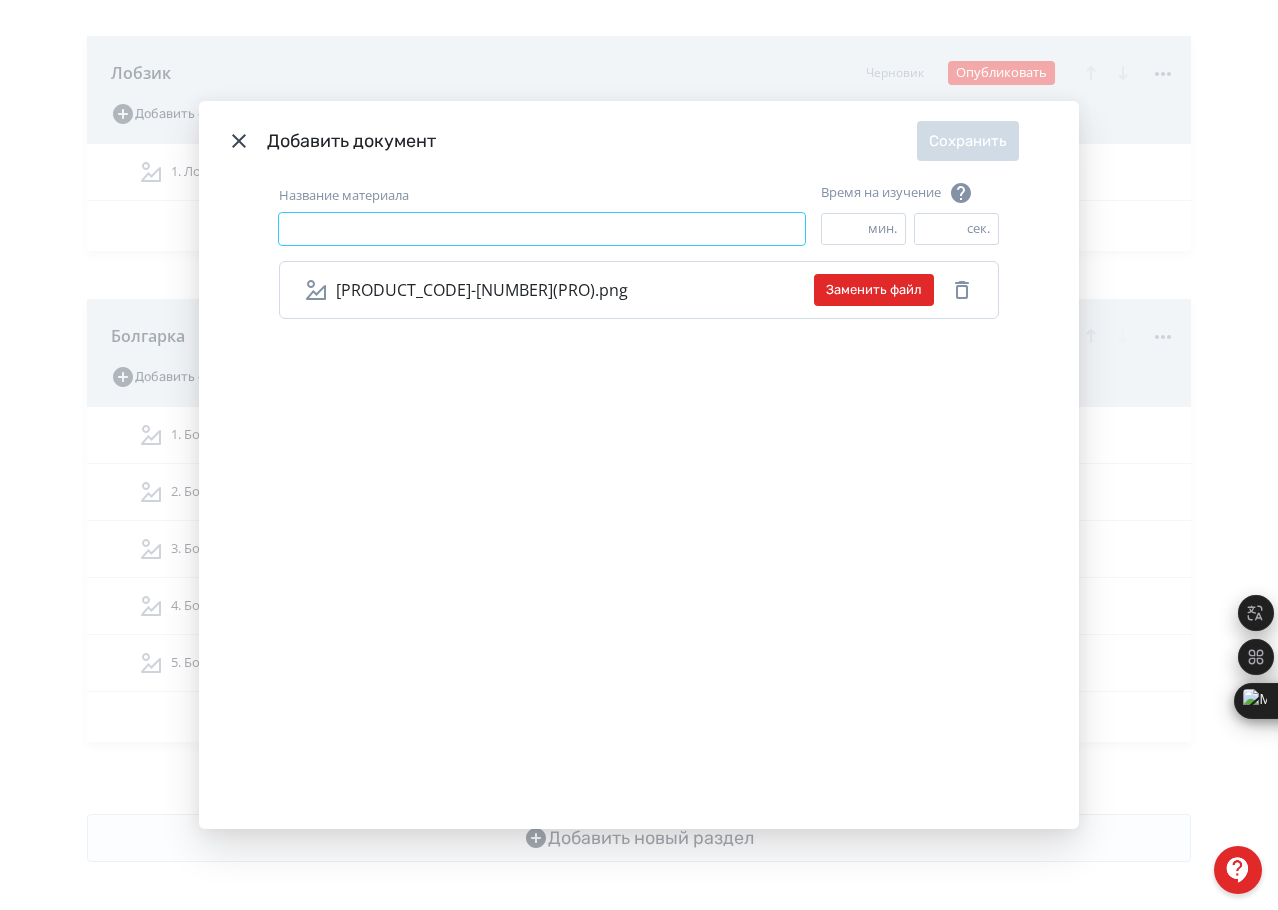 paste on "********" 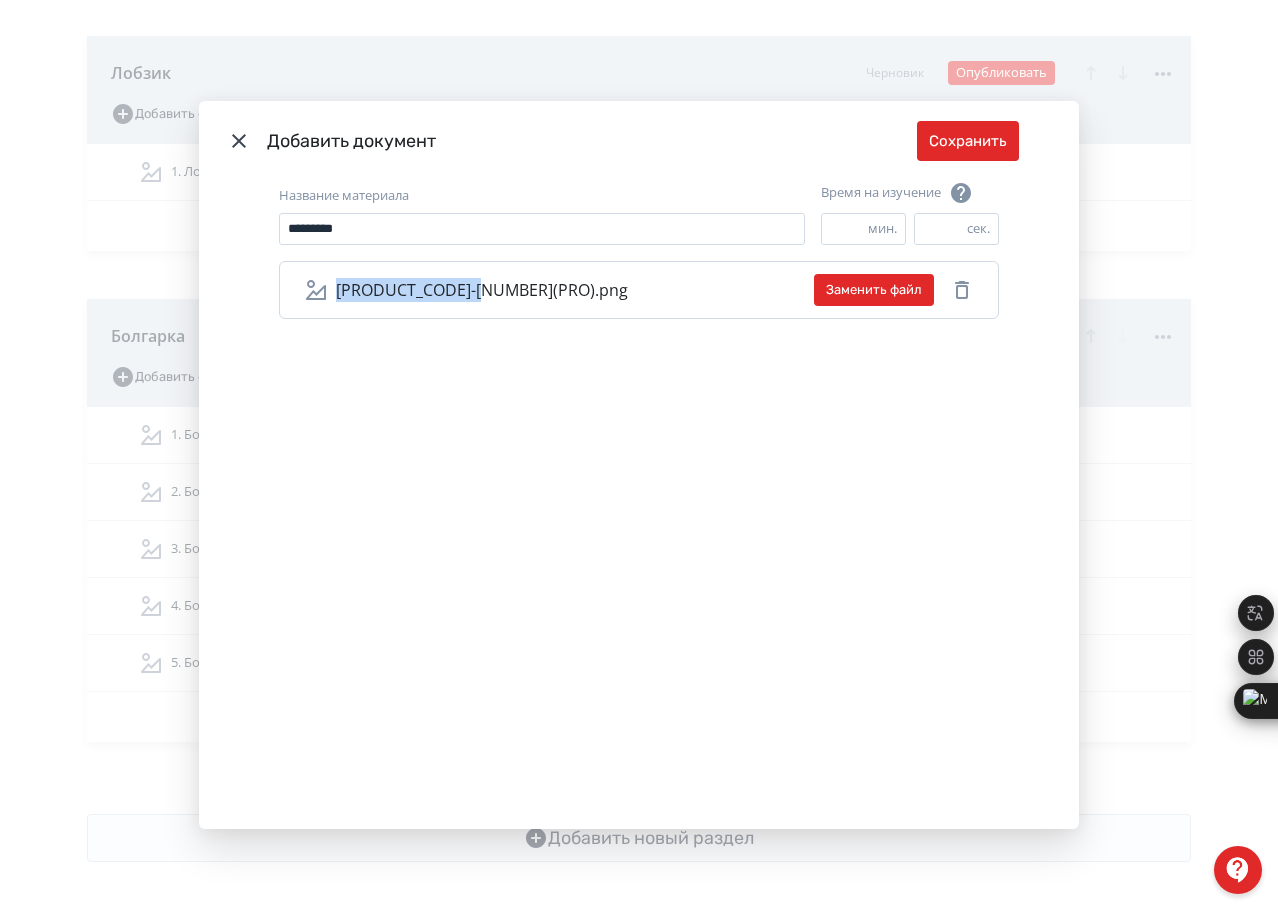drag, startPoint x: 331, startPoint y: 298, endPoint x: 472, endPoint y: 300, distance: 141.01419 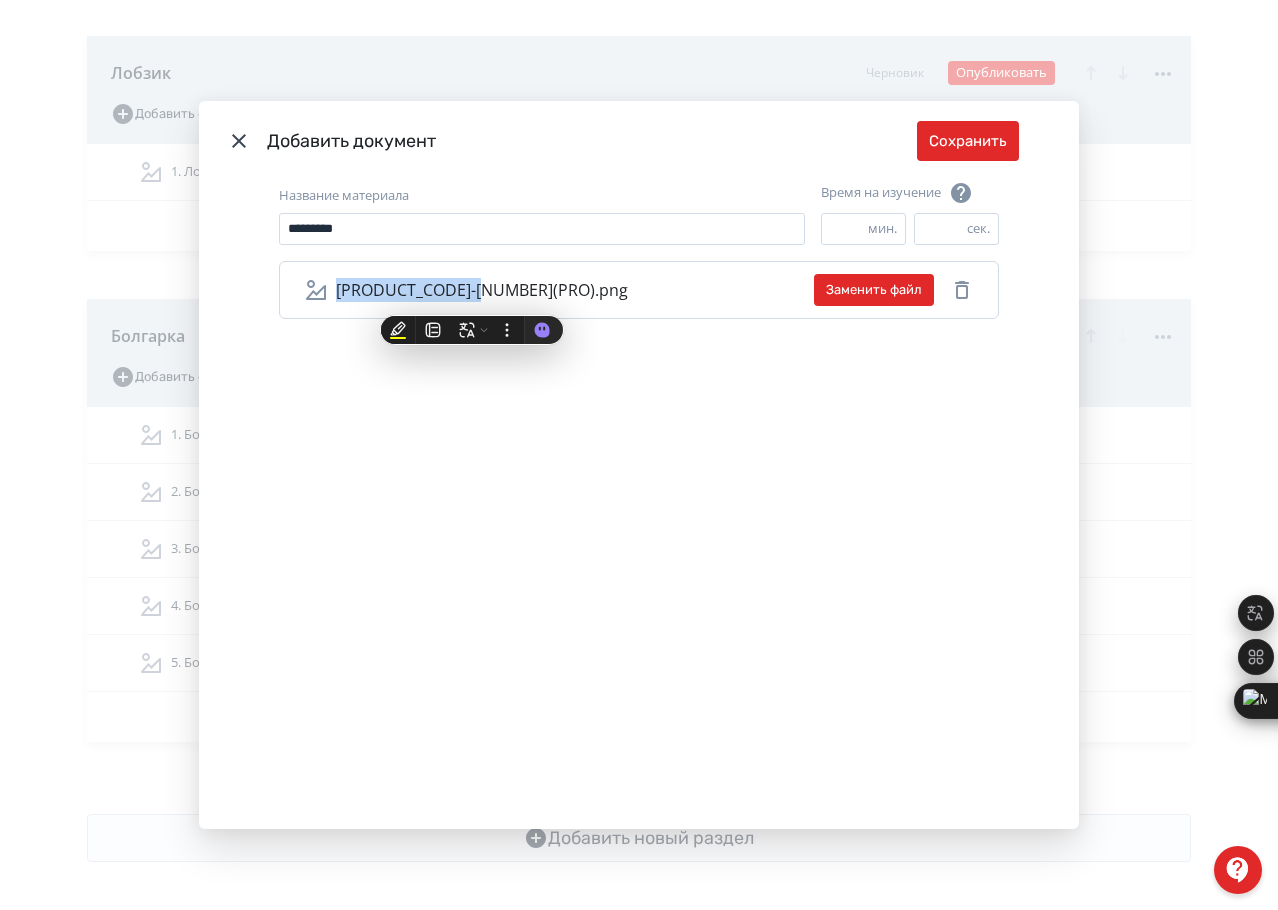 copy on "EMSH-230P-2(PRO)" 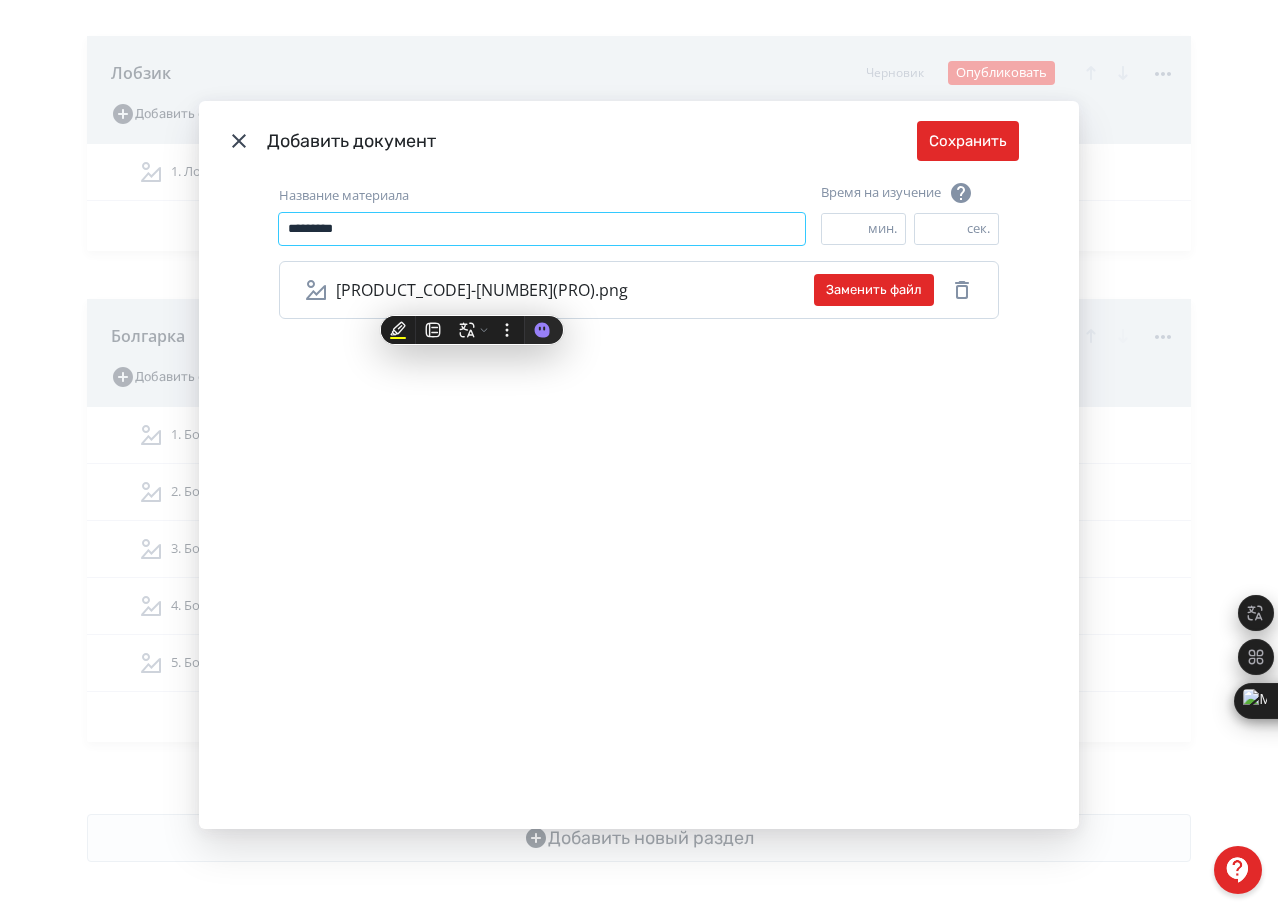 click on "********" at bounding box center (542, 229) 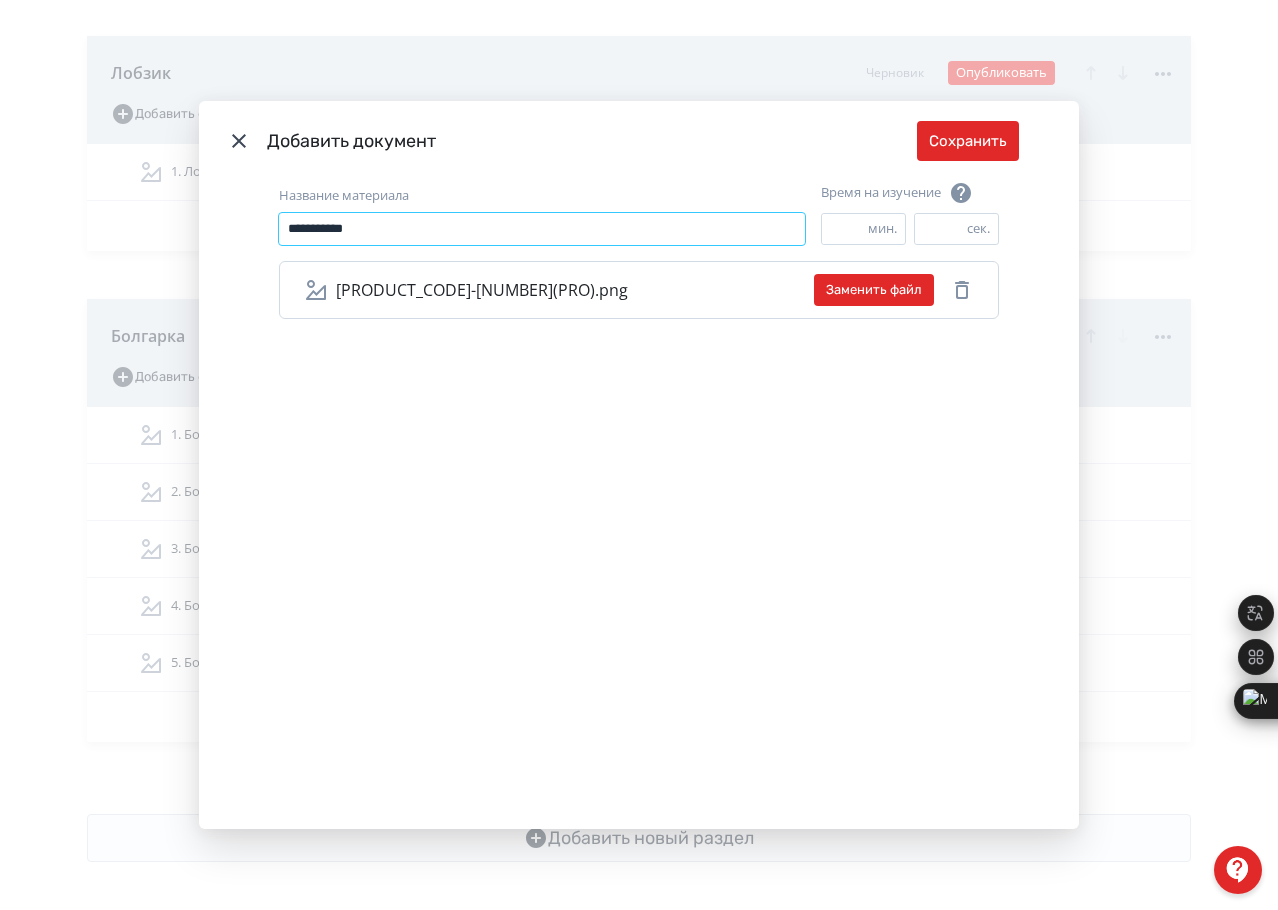 paste on "**********" 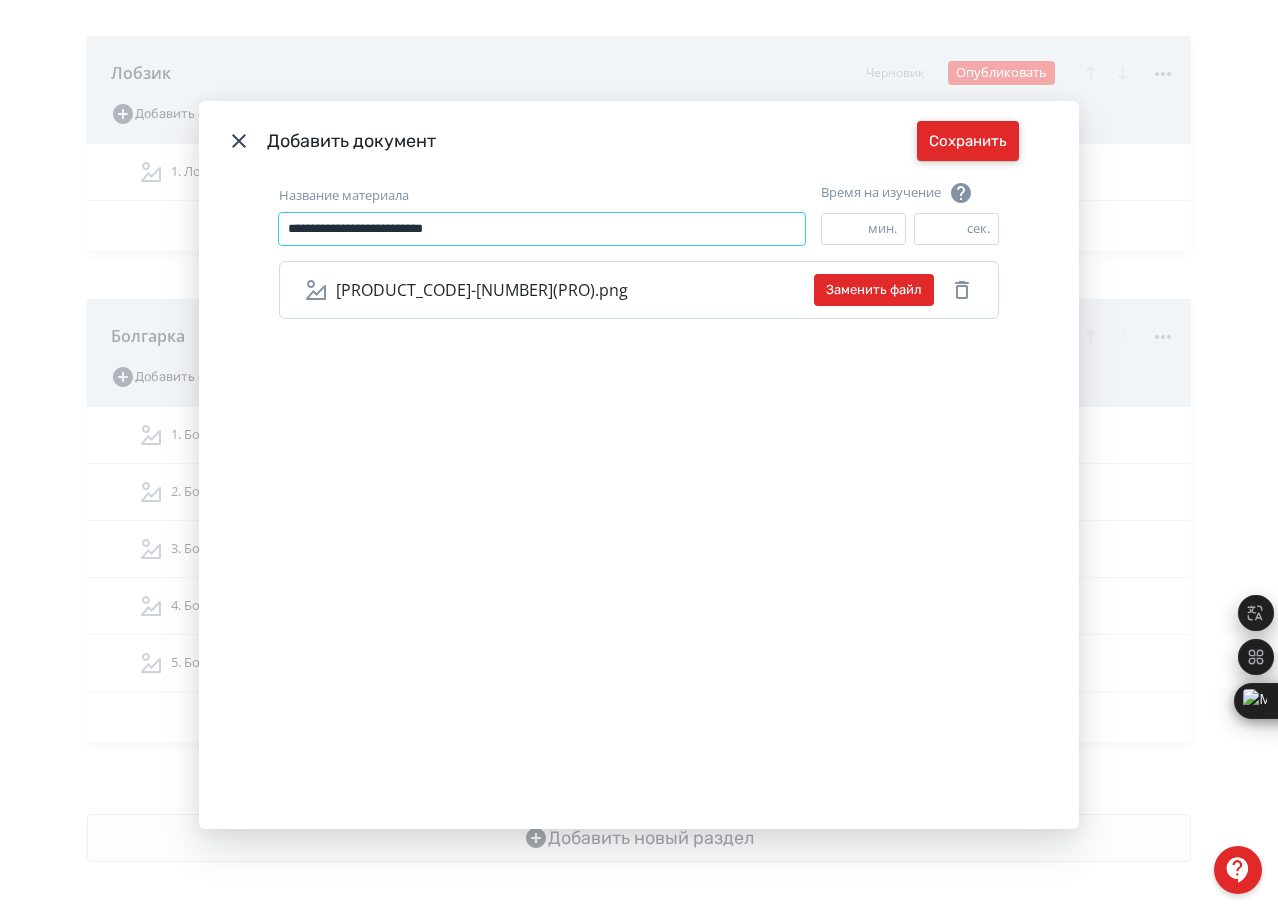 type on "**********" 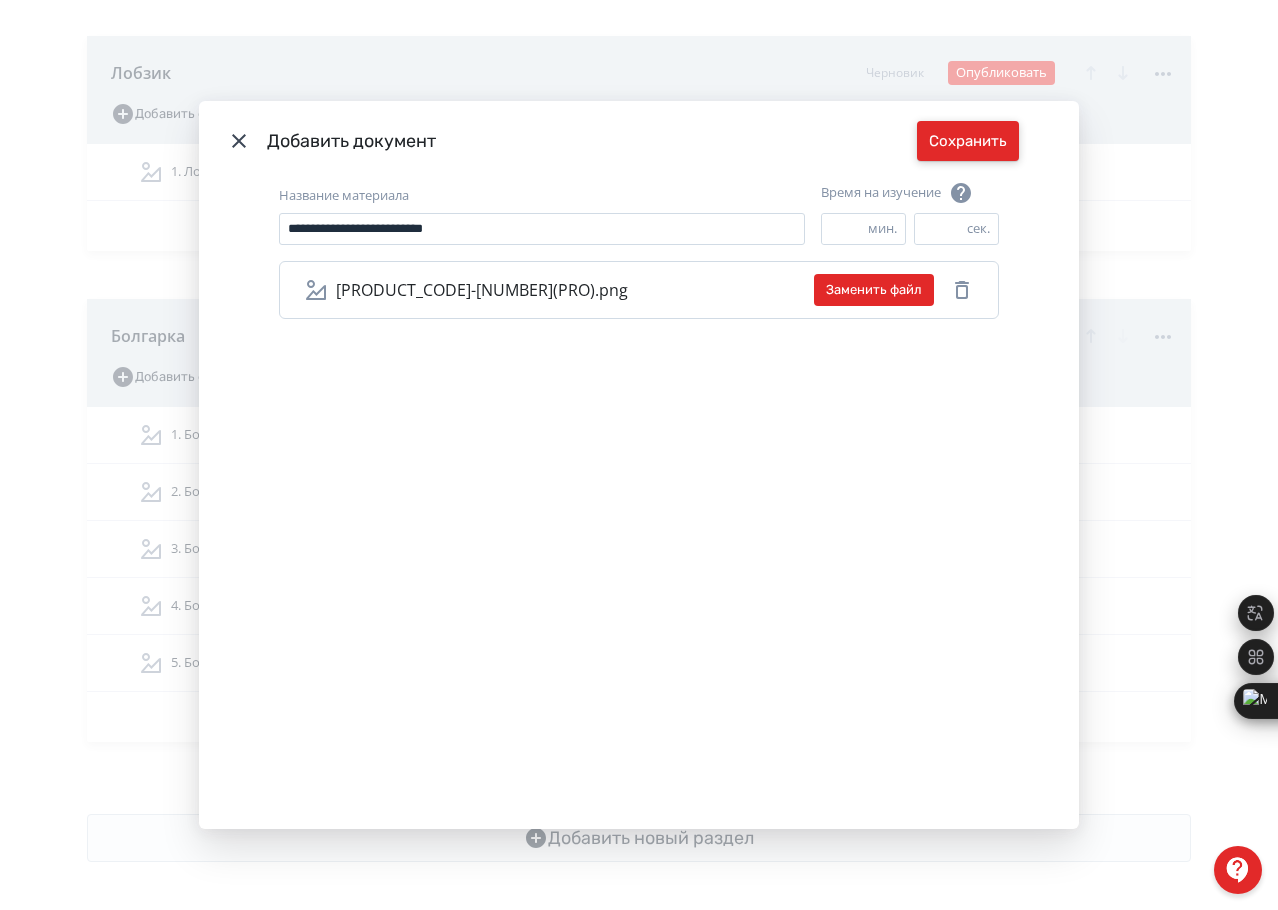 click on "Сохранить" at bounding box center [968, 141] 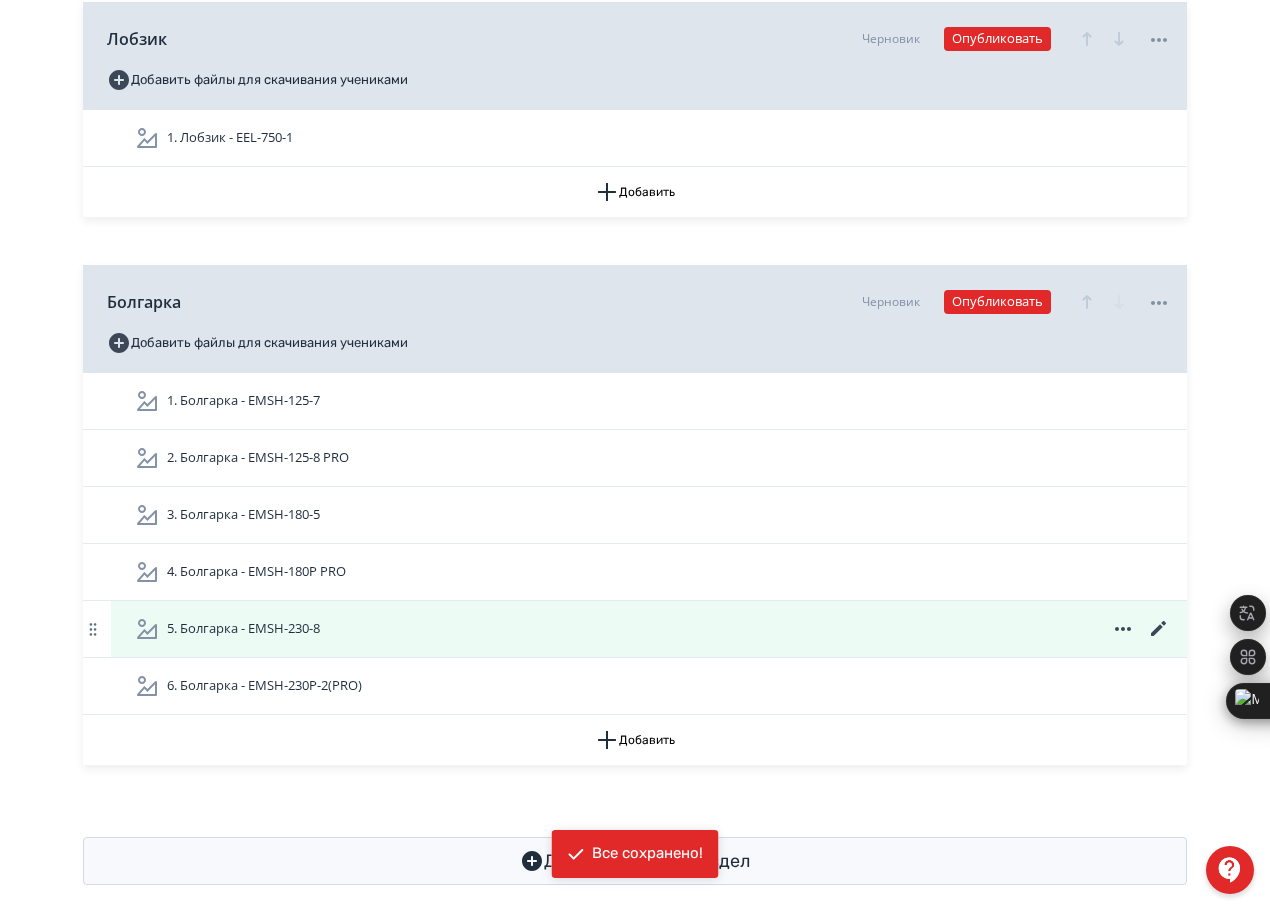scroll, scrollTop: 1555, scrollLeft: 0, axis: vertical 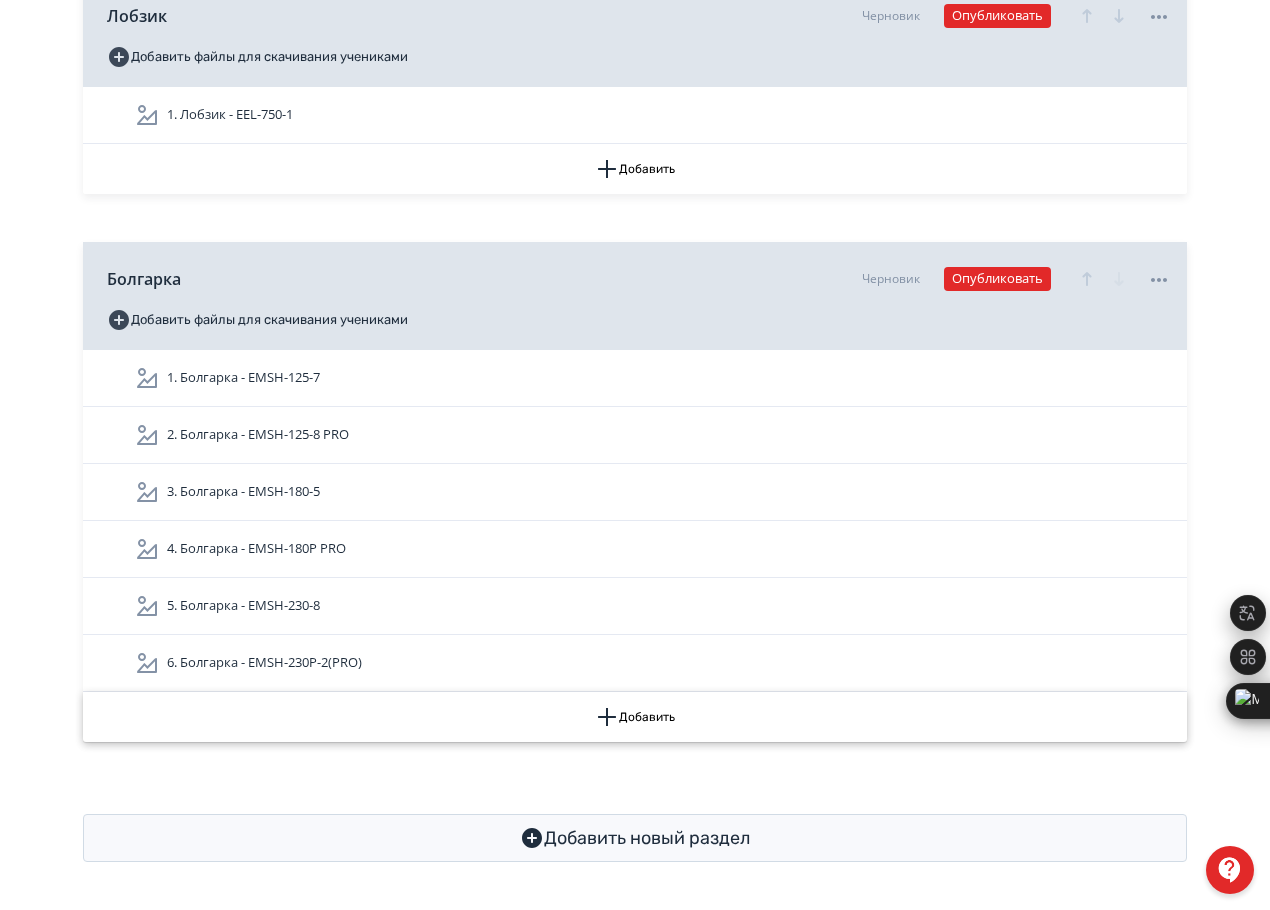 click on "Добавить" at bounding box center (635, 717) 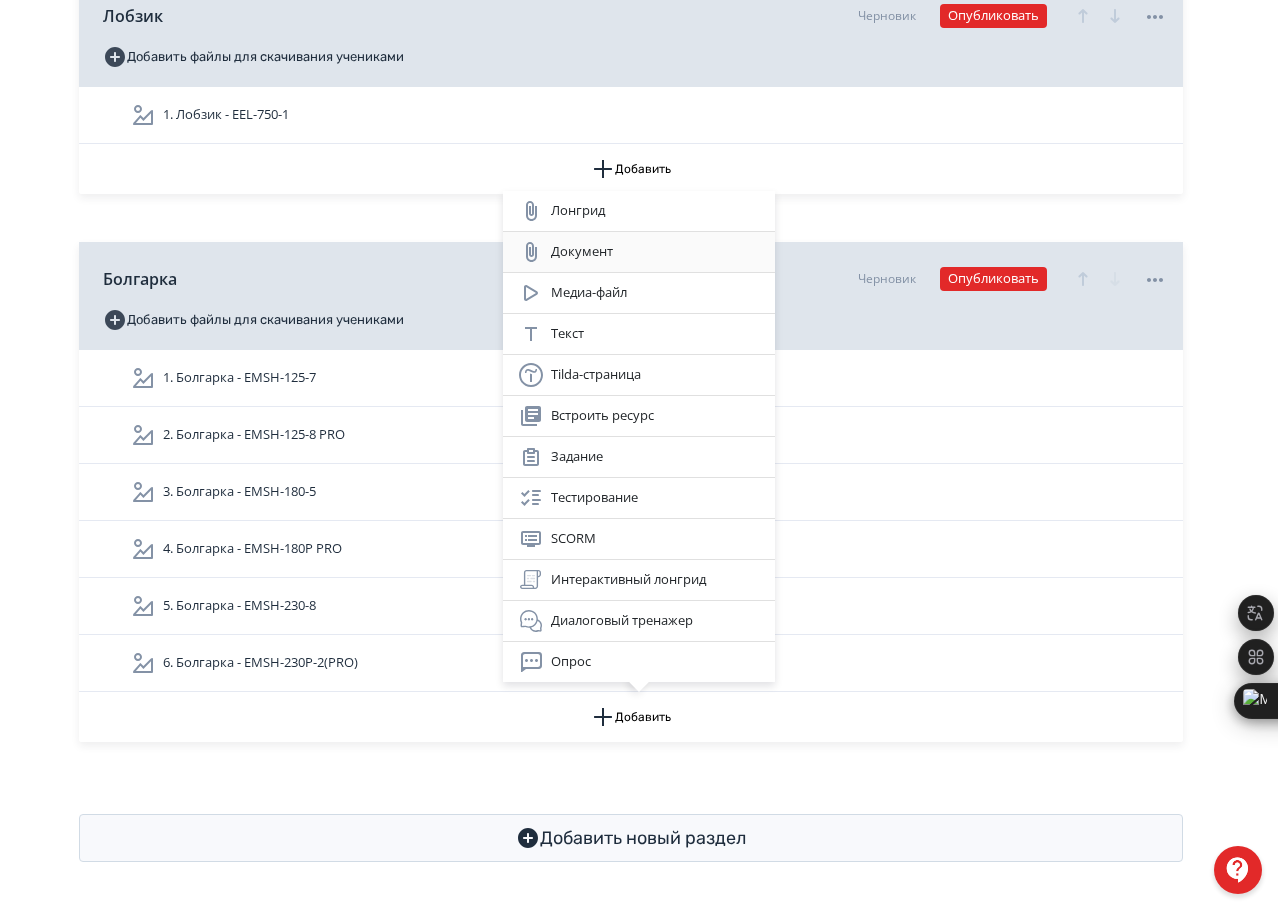 click on "Документ" at bounding box center [639, 252] 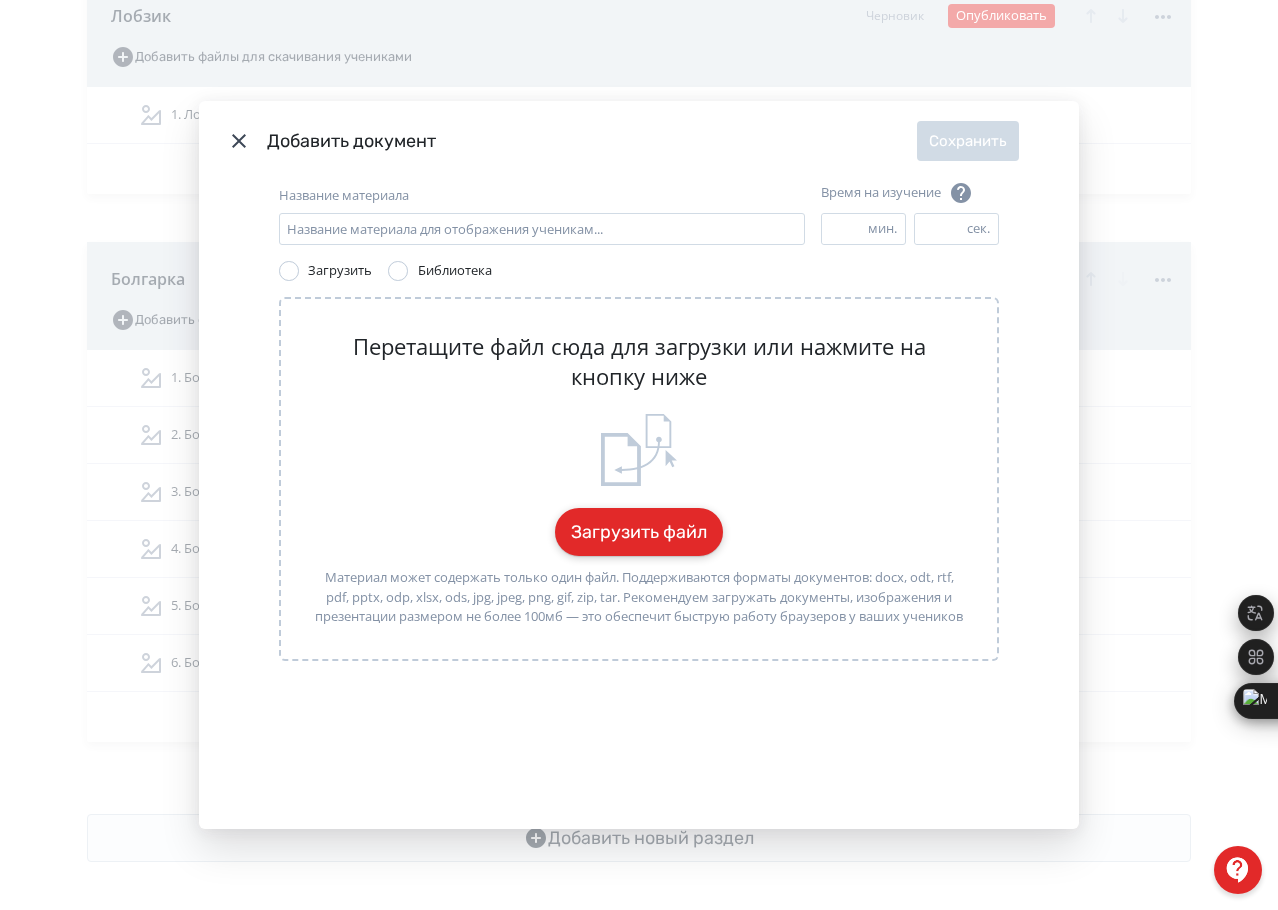 click on "Загрузить файл" at bounding box center [639, 532] 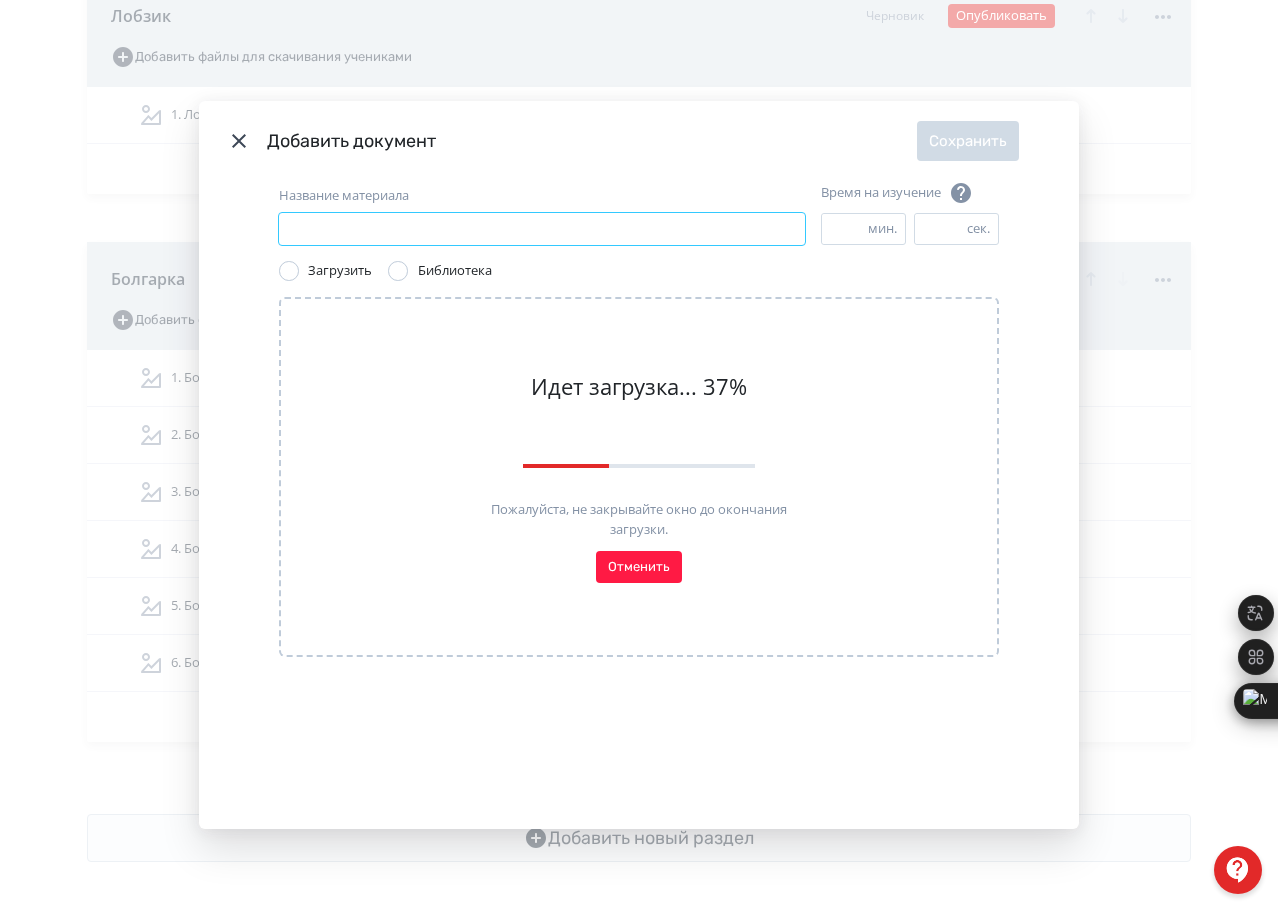 click on "Название материала" at bounding box center (542, 229) 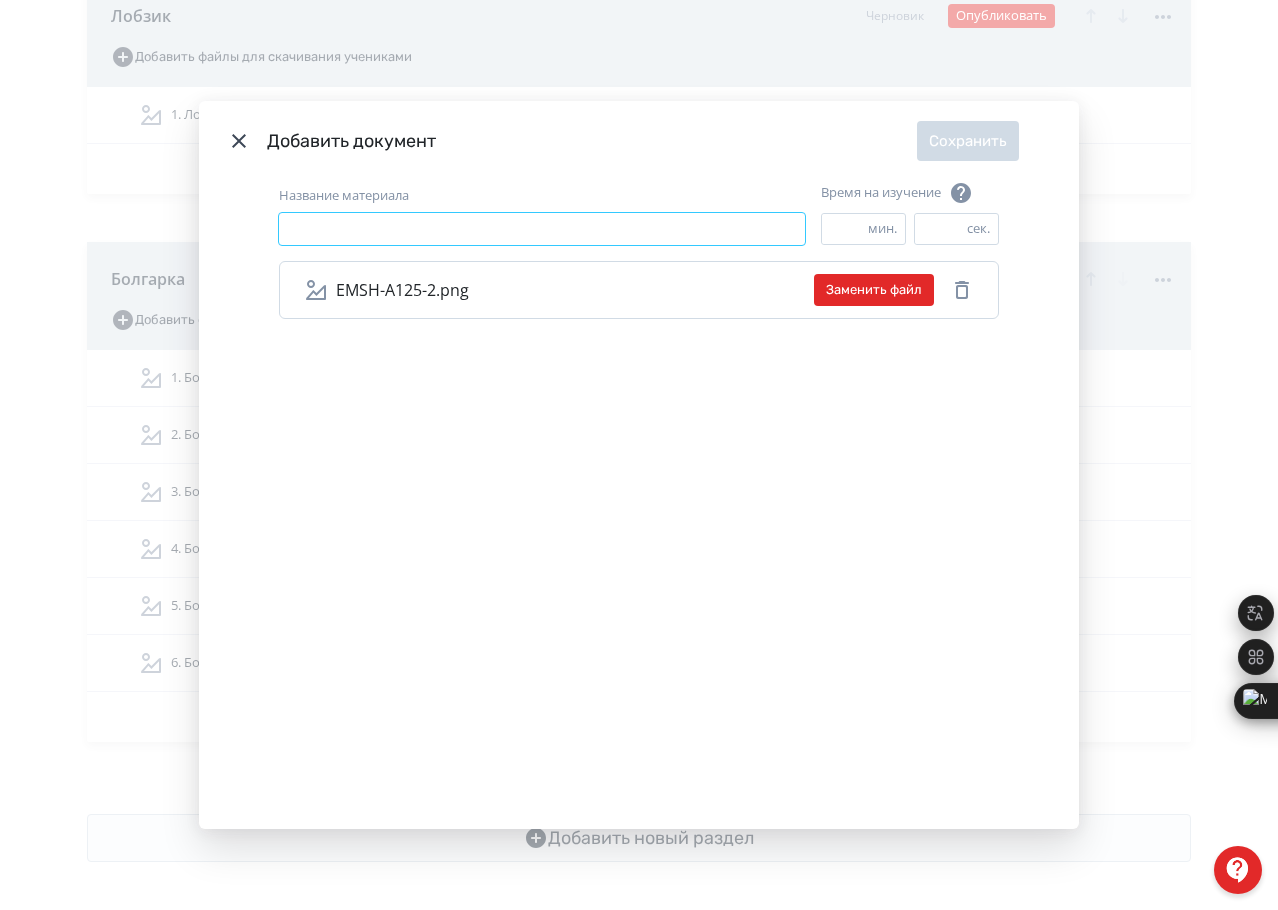paste on "********" 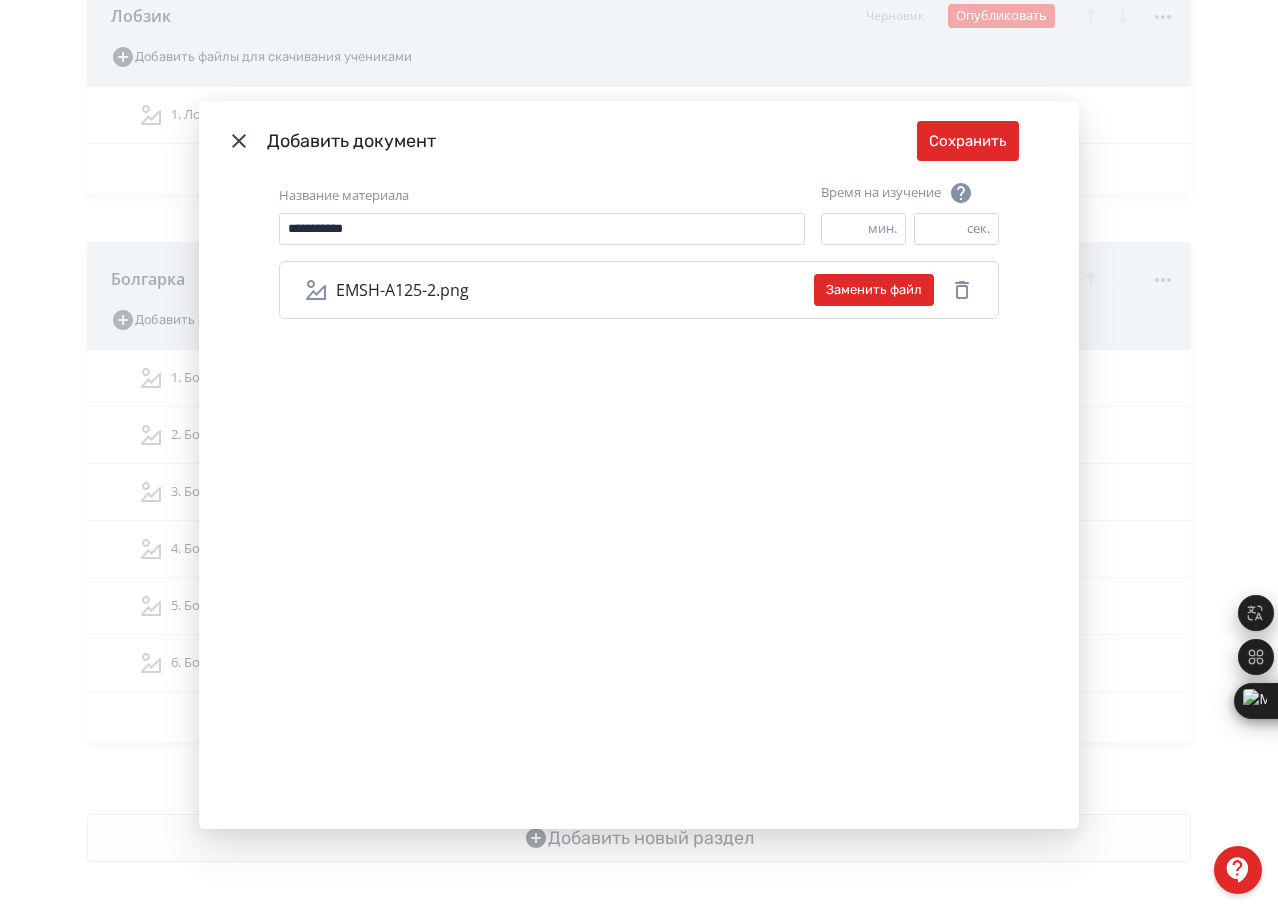click on "Название материала ******** Название материала для отображения ученикам... Время на изучение * мин. ** сек. [PRODUCT_CODE]-[NUMBER]-[VERSION].png Заменить файл Загрузить Библиотека Dropbox Google Drive Перетащите файл сюда для загрузки или нажмите на кнопку ниже Загрузить файл Материал может содержать только один файл. Поддерживаются форматы документов: docx, odt, rtf, pdf, pptx, odp, xlsx, ods, jpg, jpeg, png, gif, zip, tar. Рекомендуем загружать документы, изображения и презентации размером не более 100мб — это обеспечит быструю работу браузеров у ваших учеников" at bounding box center (639, 505) 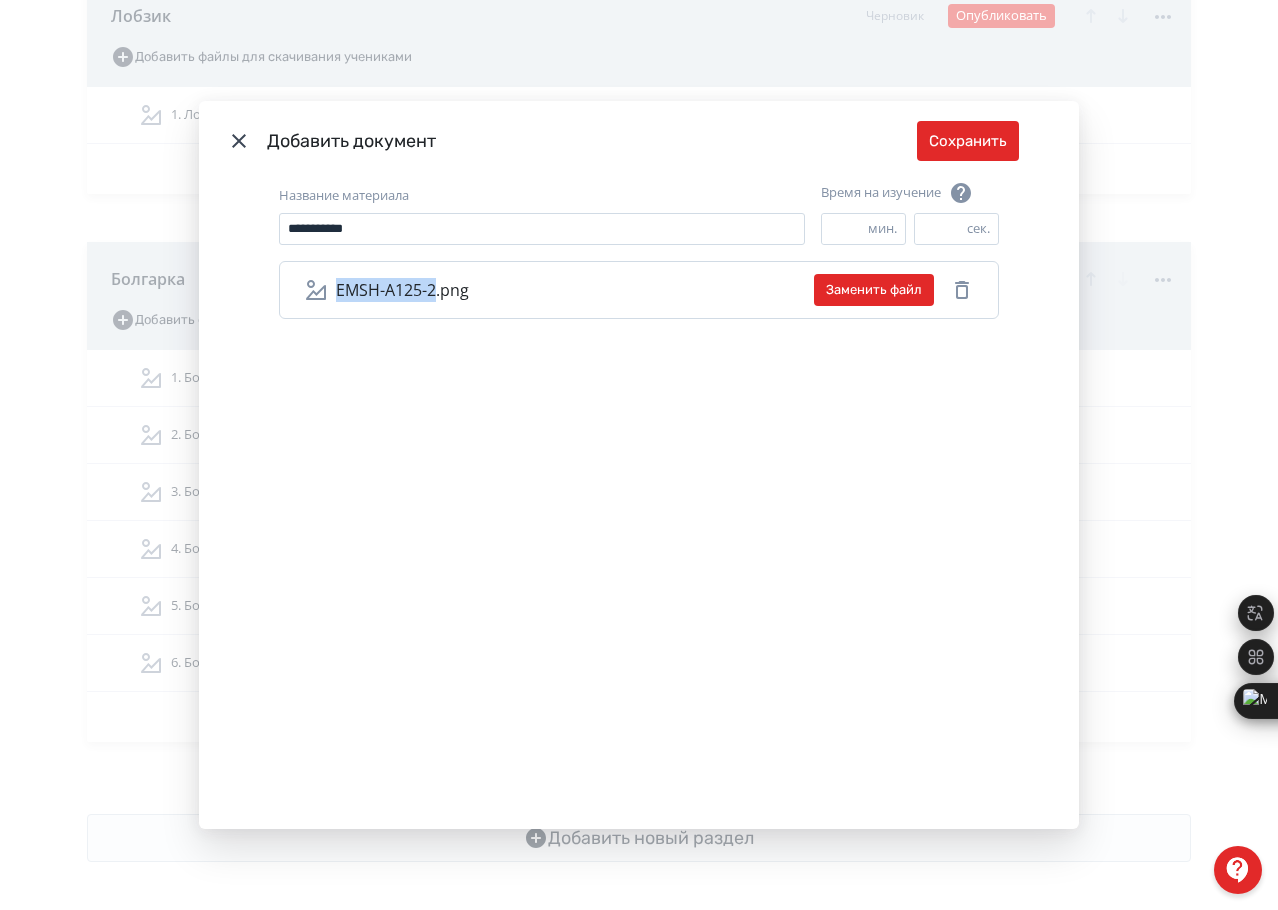 drag, startPoint x: 330, startPoint y: 285, endPoint x: 429, endPoint y: 297, distance: 99.724625 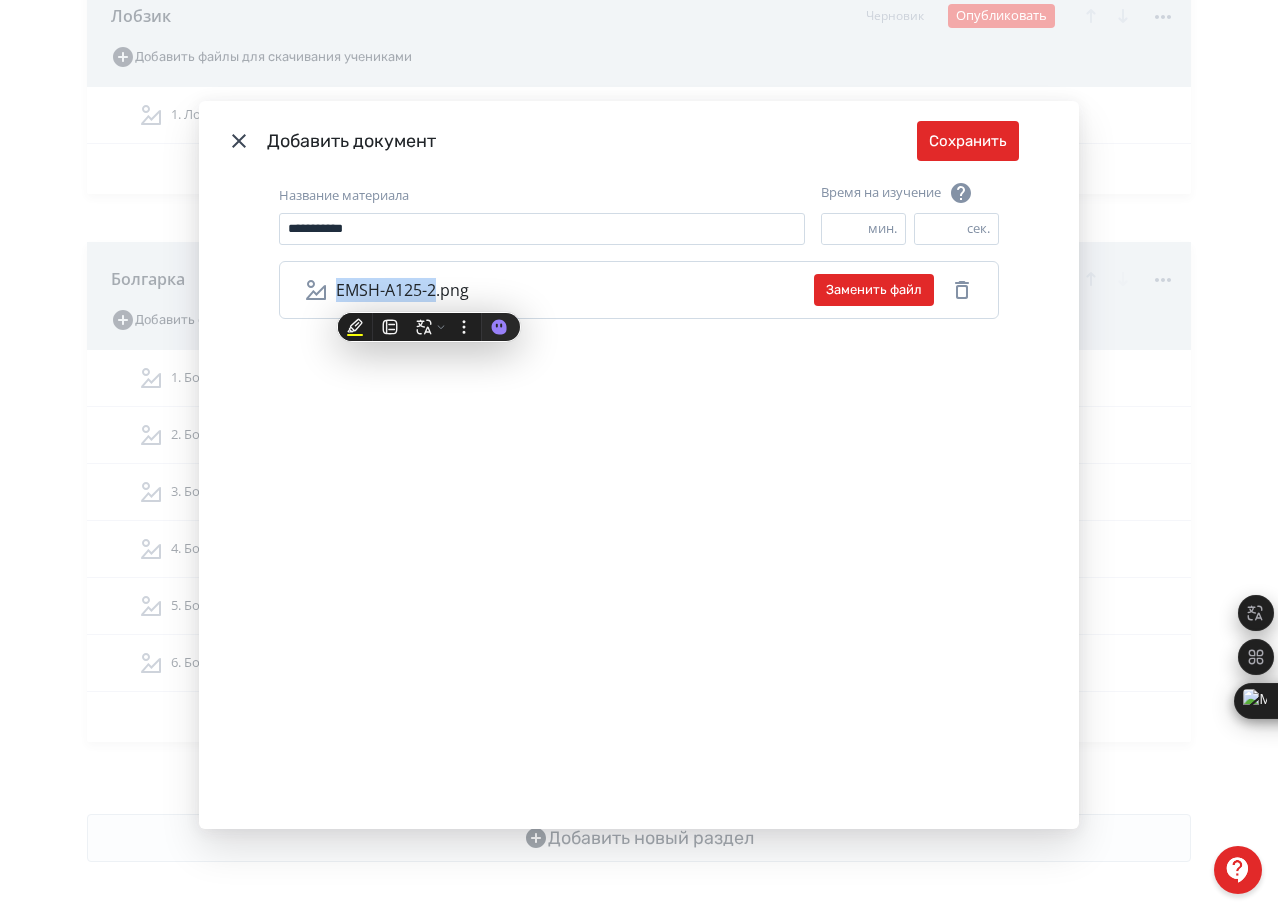 copy on "EMSH-A125-2" 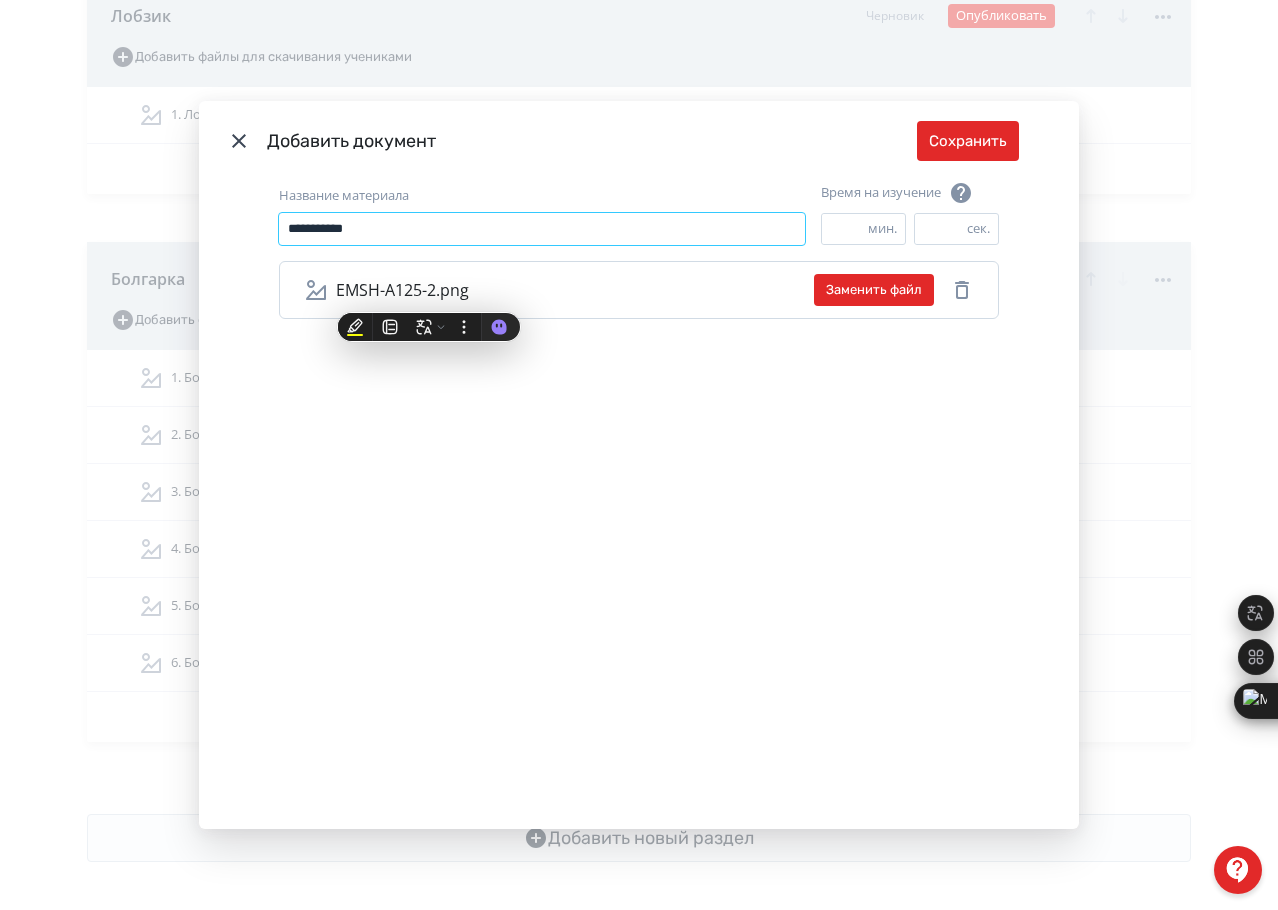 click on "**********" at bounding box center [542, 229] 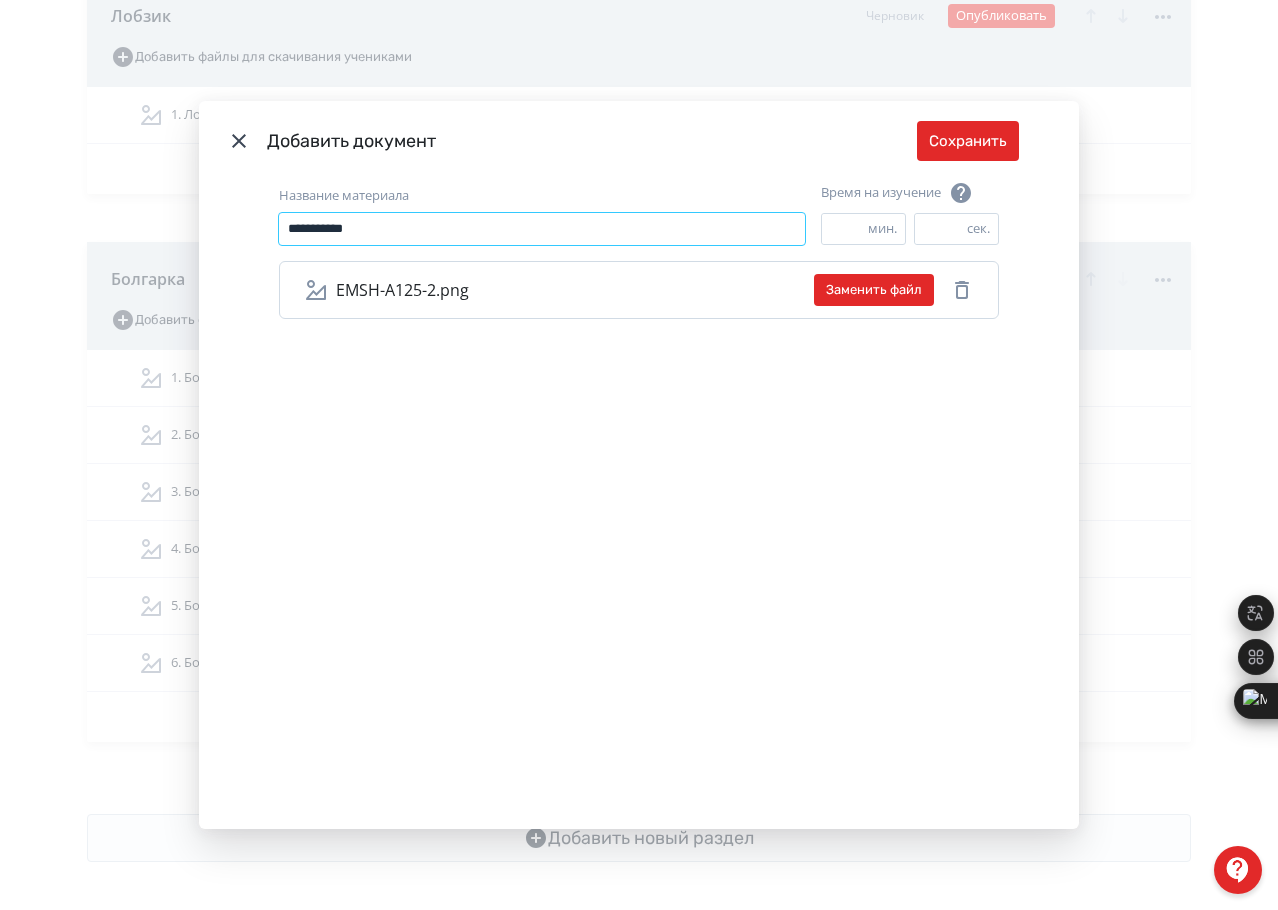 paste on "**********" 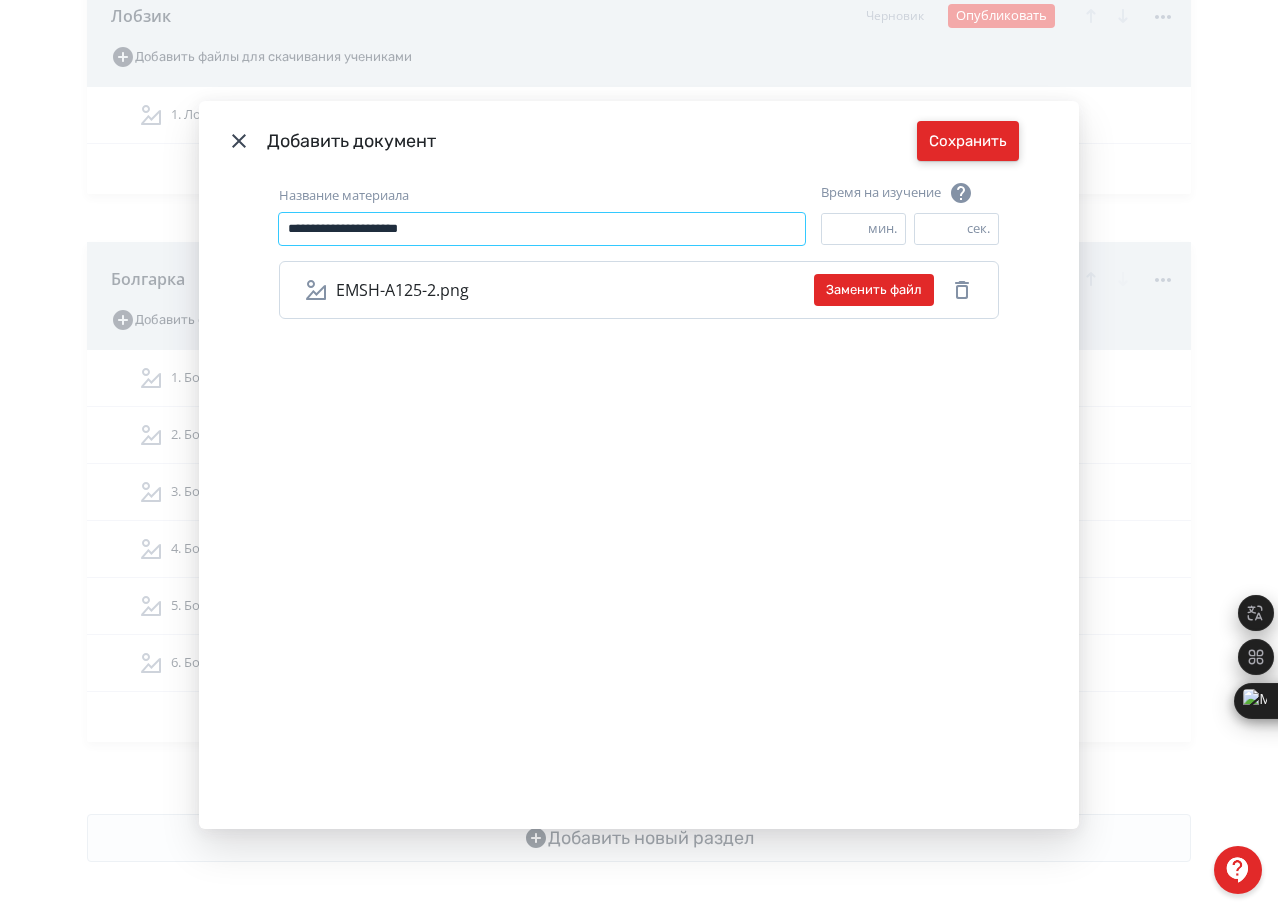 type on "**********" 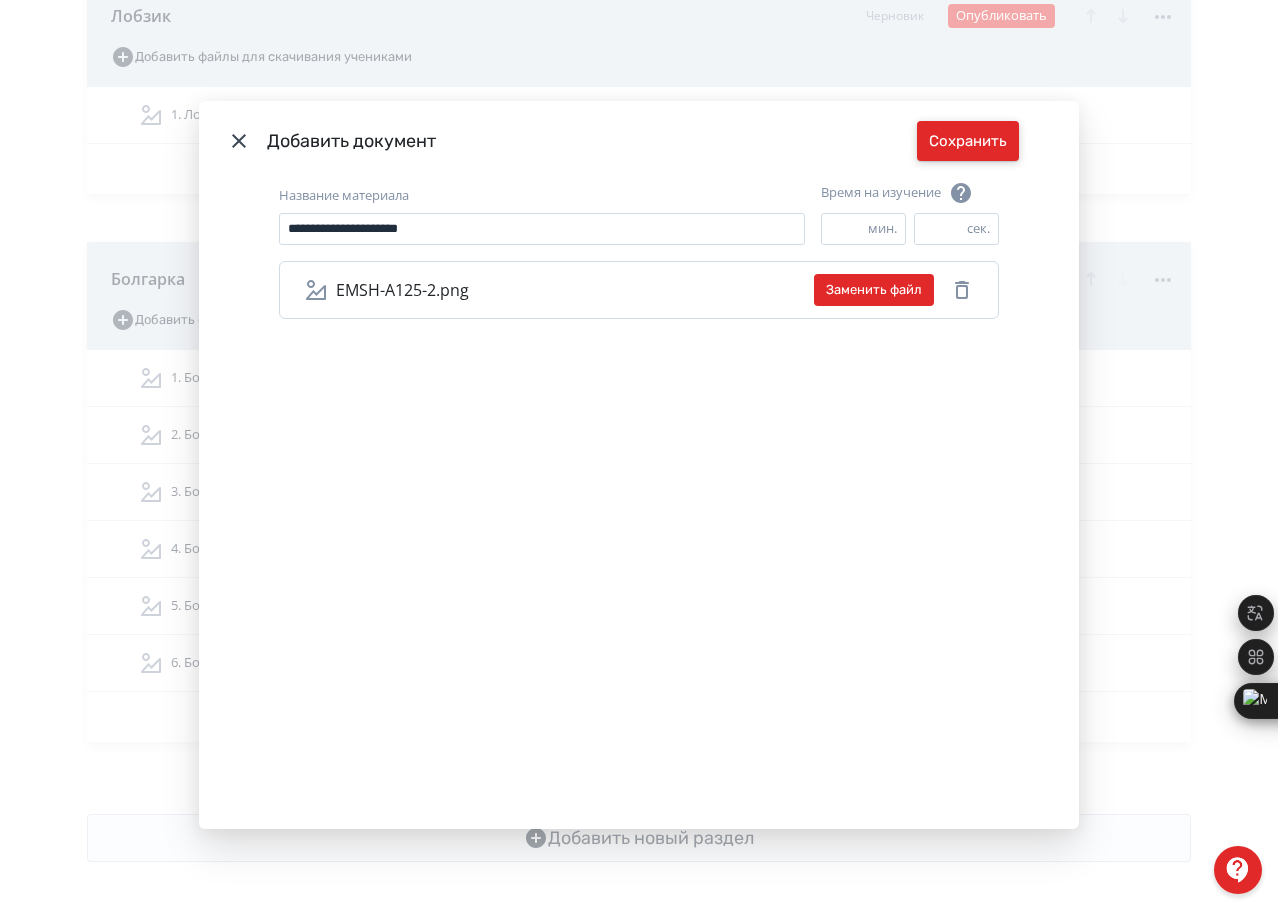 click on "Сохранить" at bounding box center (968, 141) 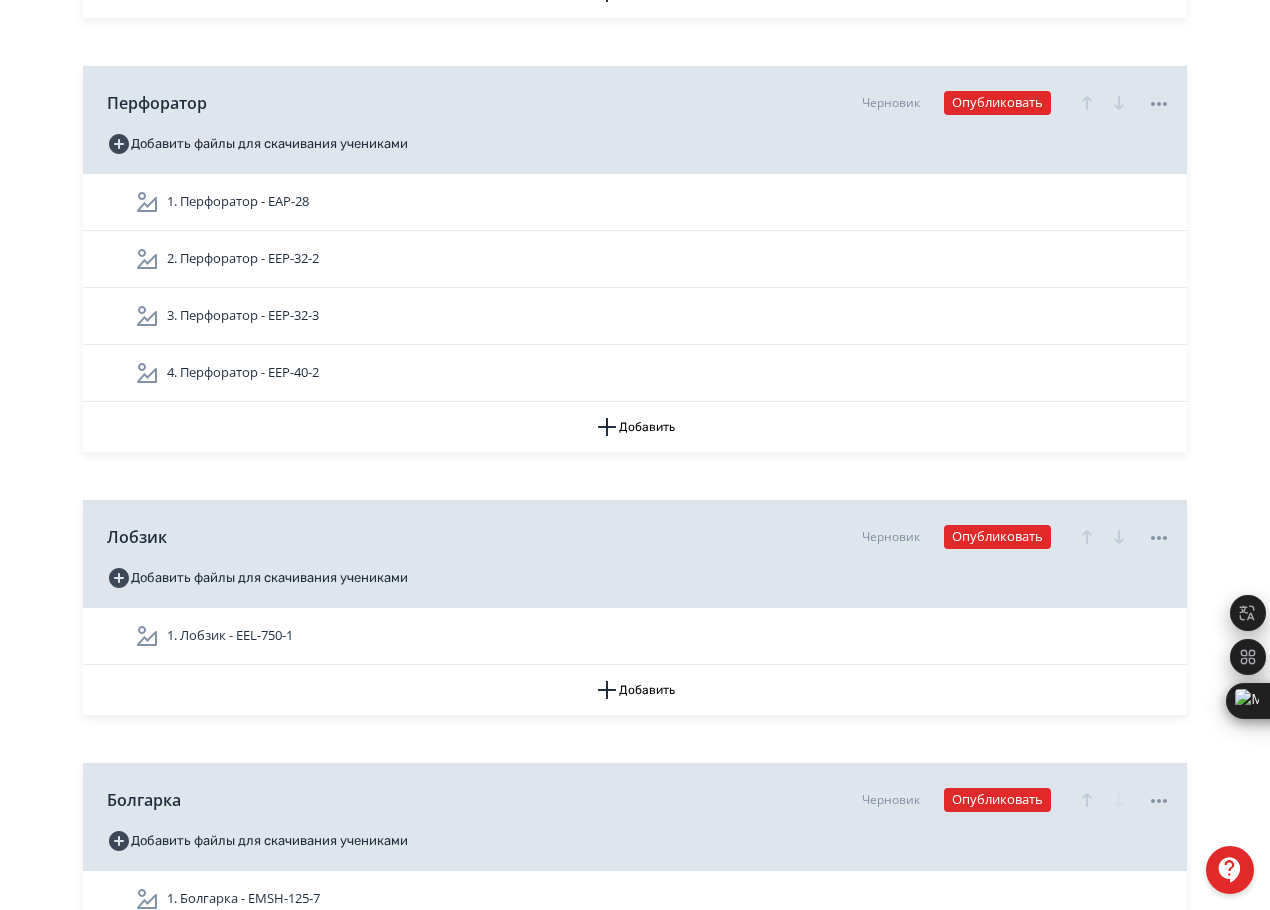 scroll, scrollTop: 1012, scrollLeft: 0, axis: vertical 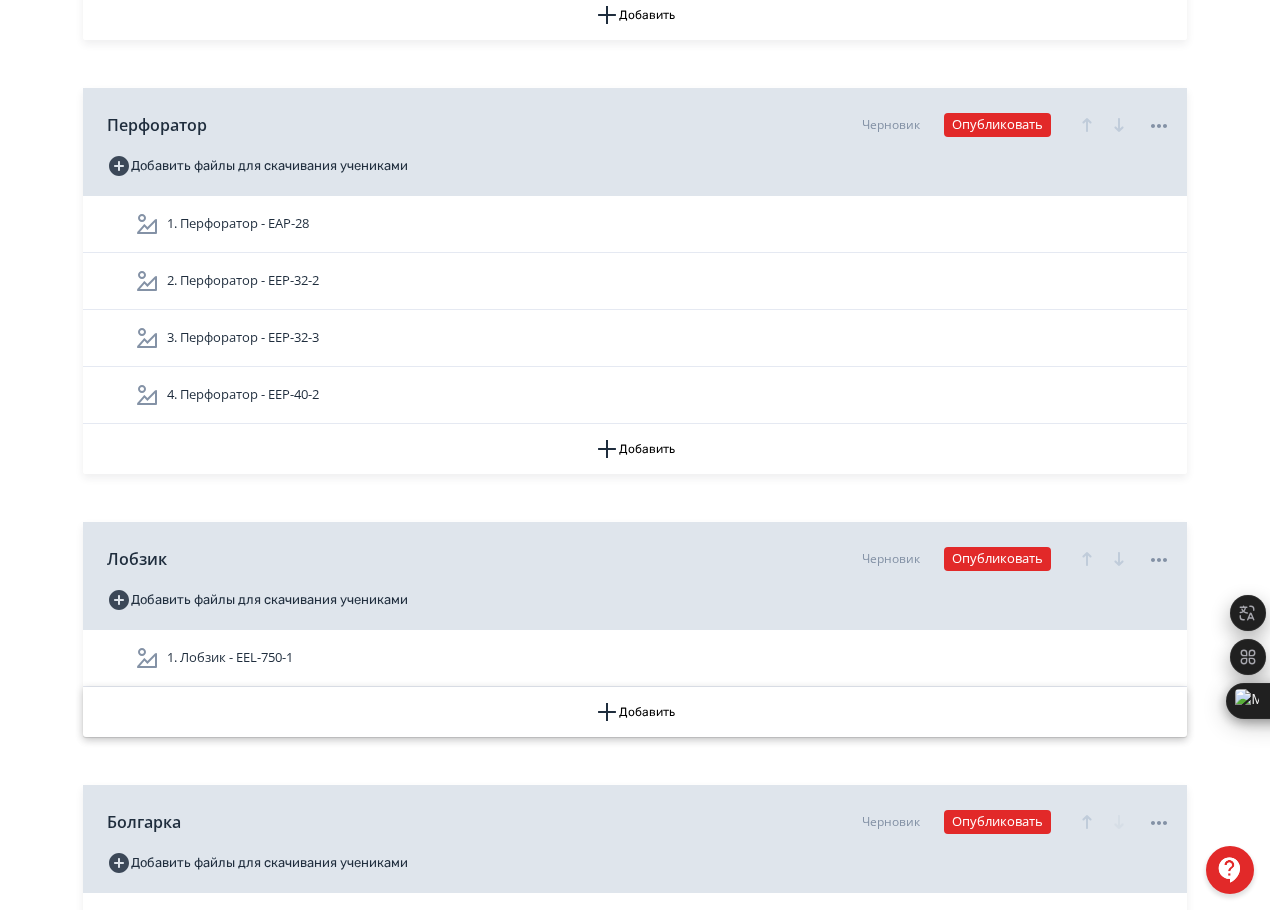 click on "Добавить" at bounding box center (635, 712) 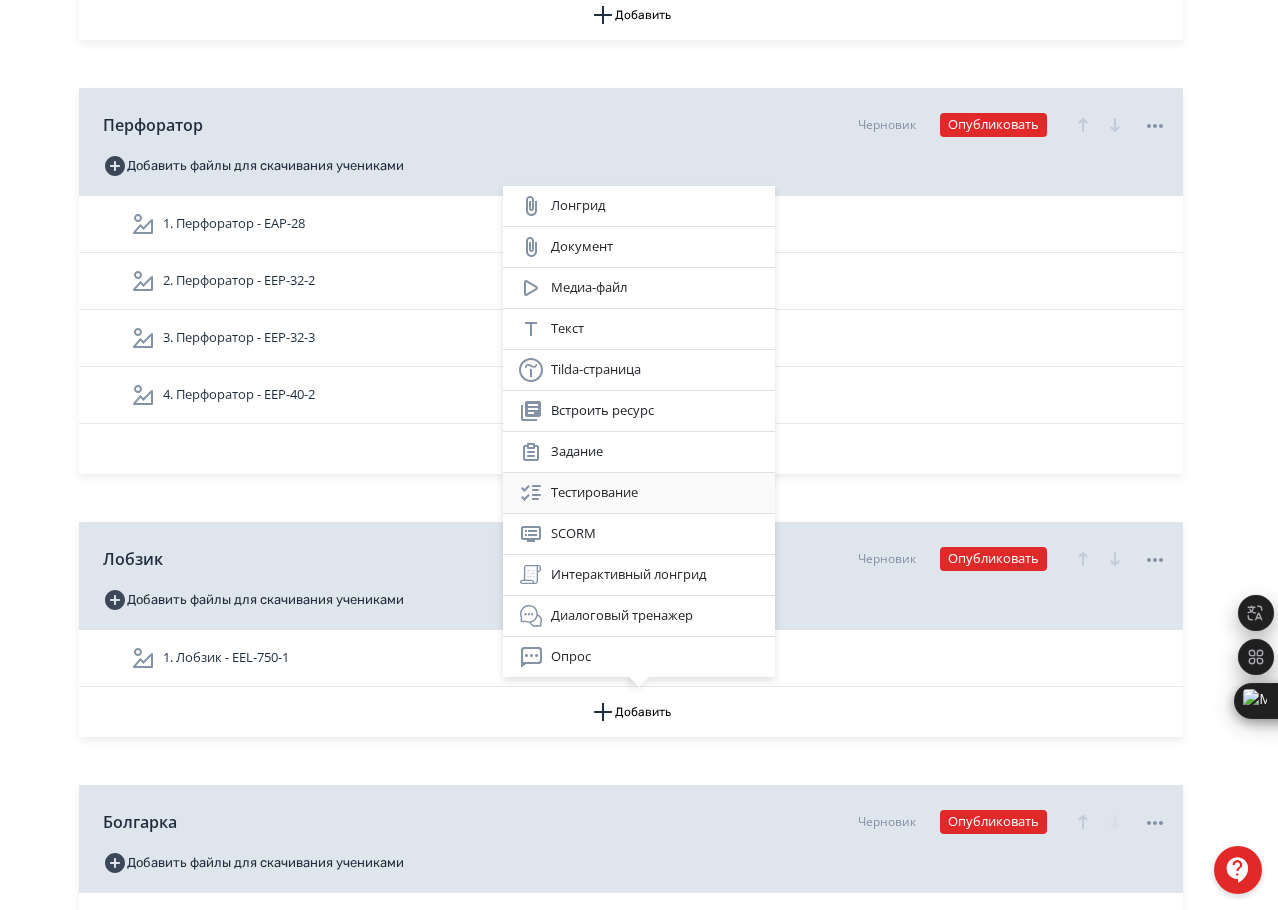 click on "Тестирование" at bounding box center [639, 493] 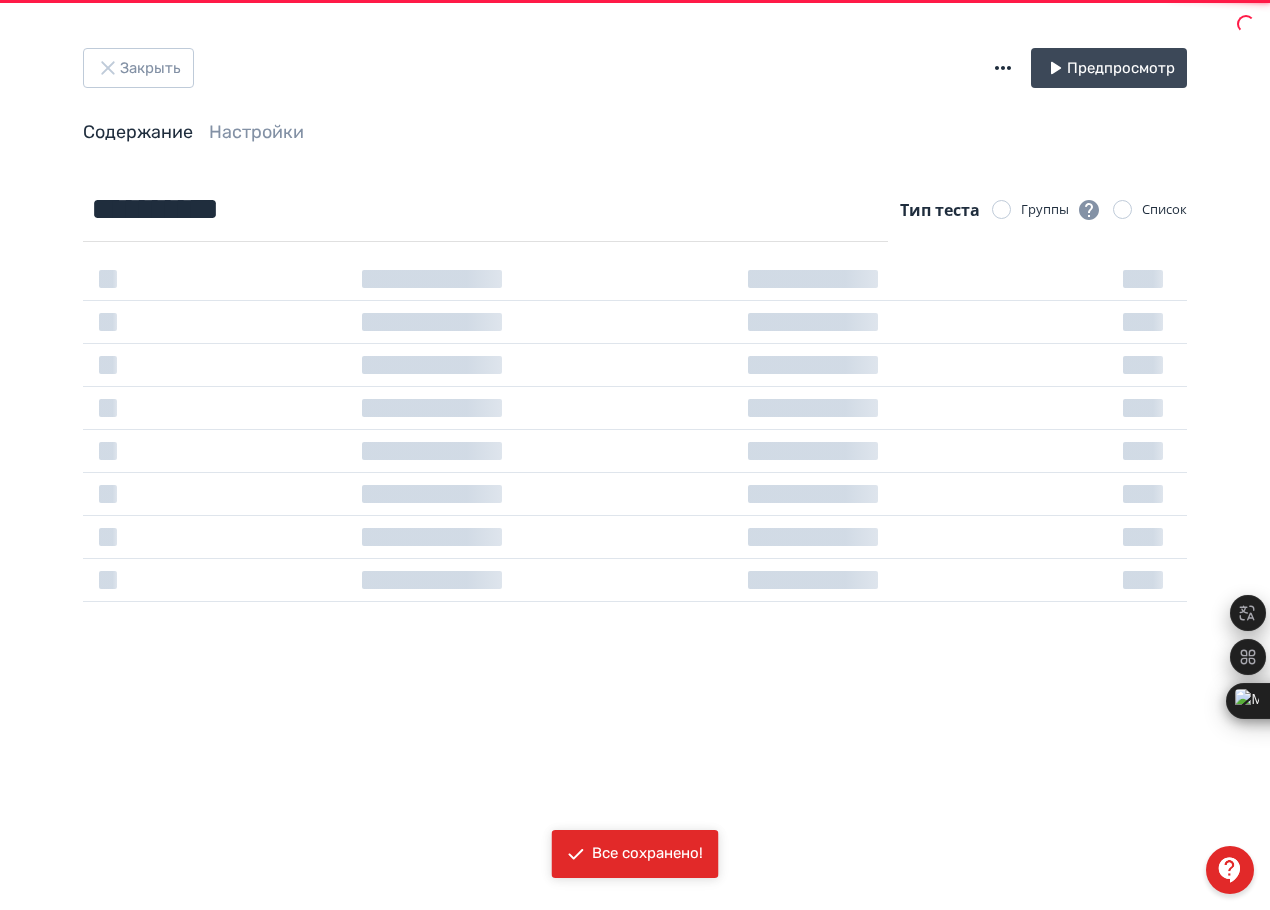 scroll, scrollTop: 0, scrollLeft: 0, axis: both 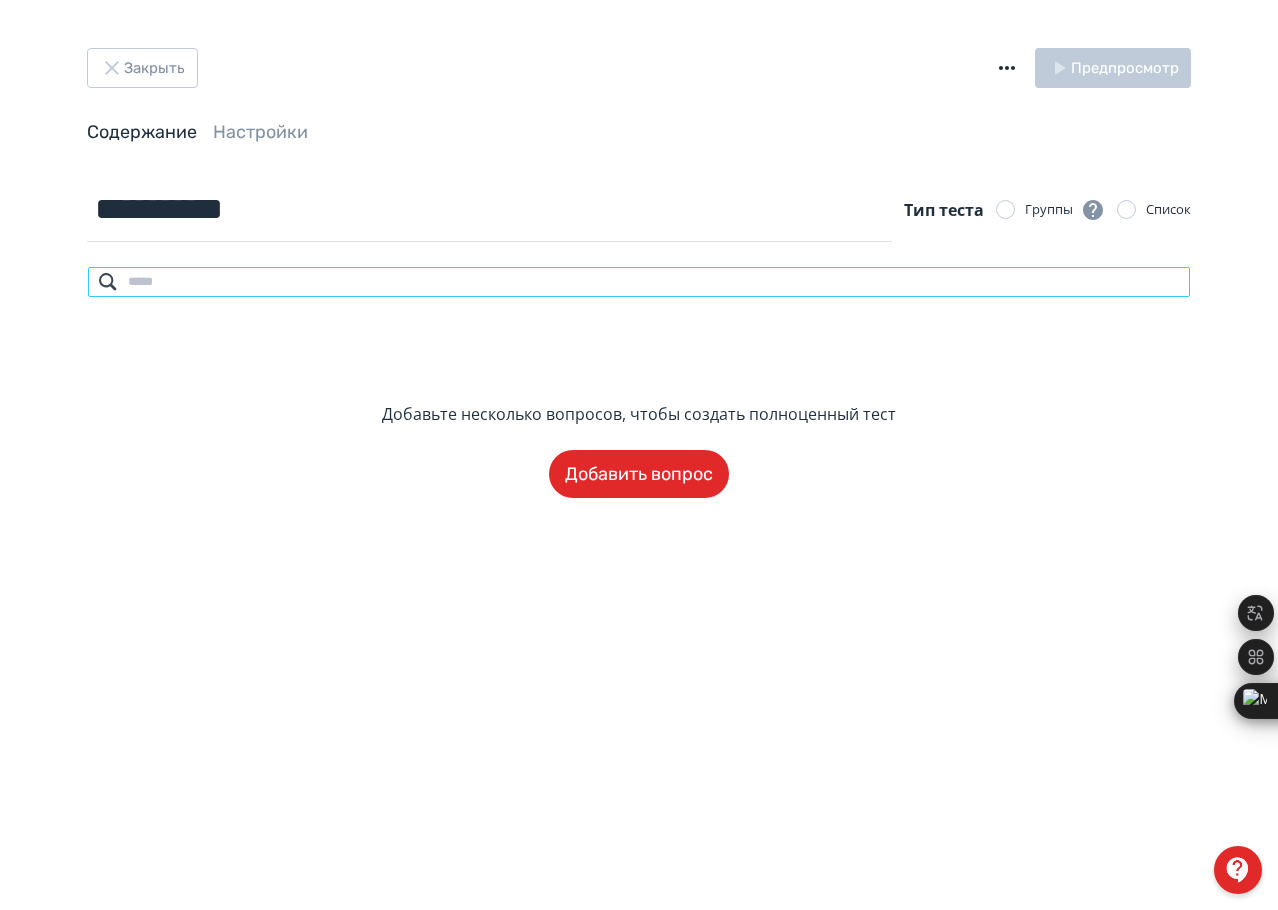 click at bounding box center (639, 282) 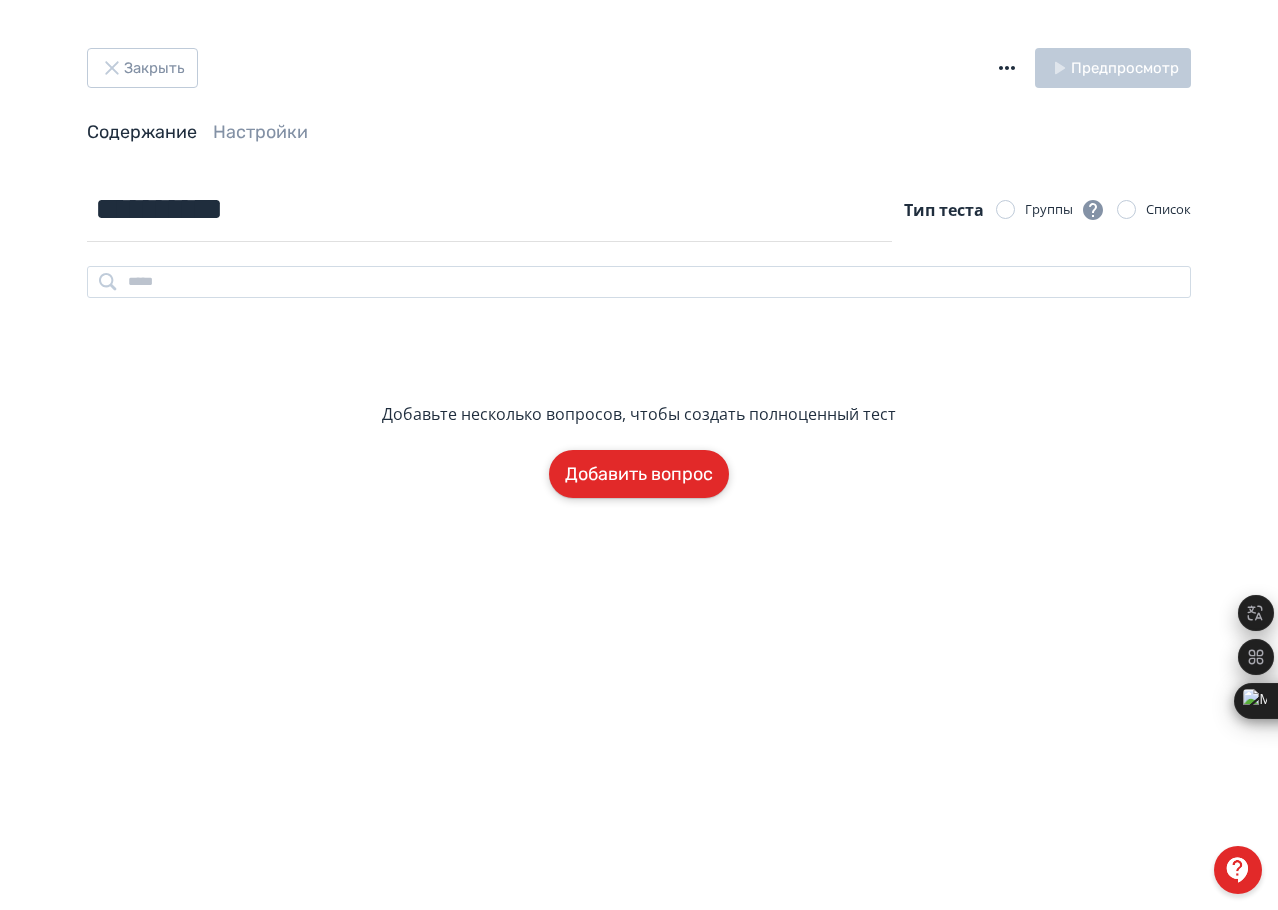 click on "Добавить вопрос" at bounding box center [639, 474] 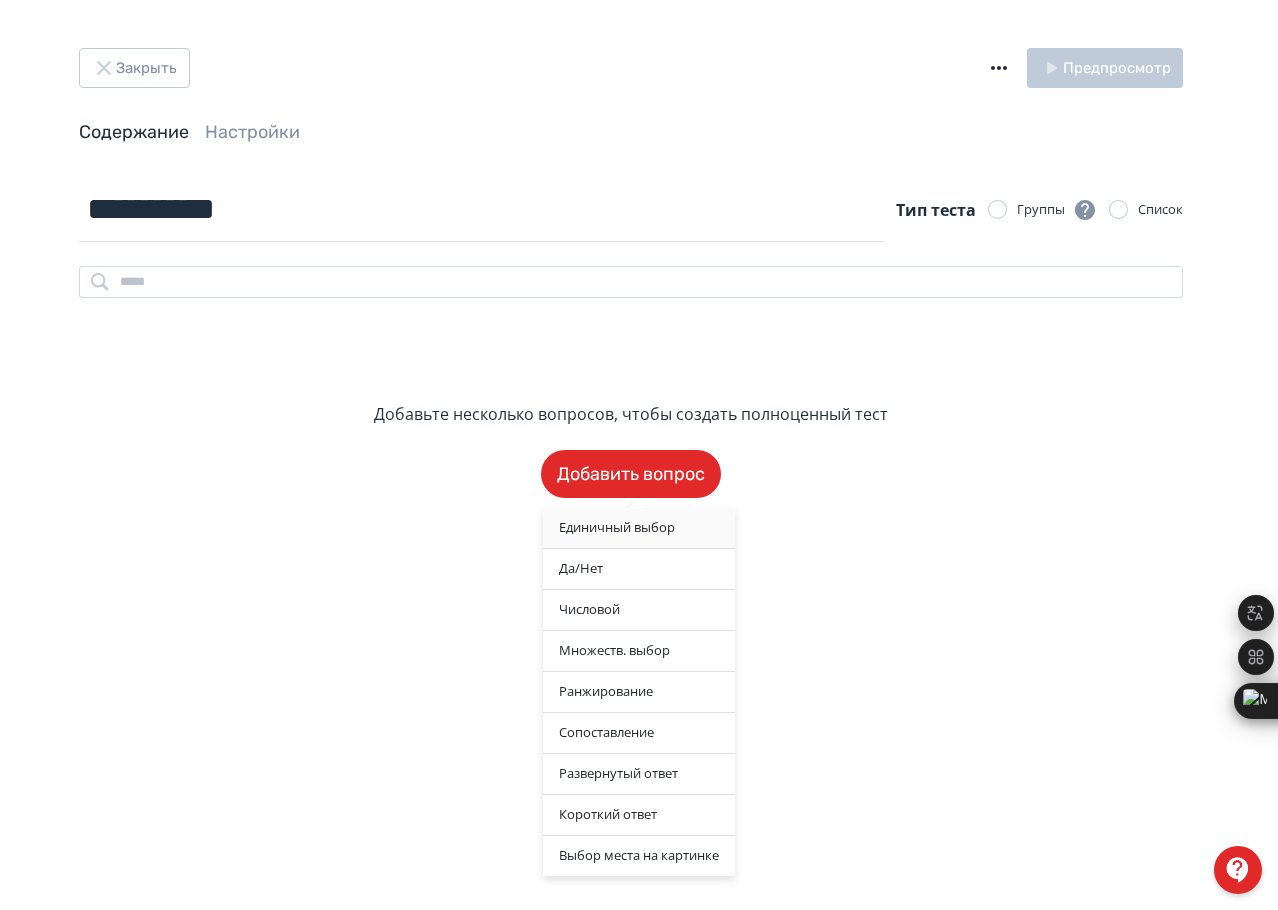 click on "Единичный выбор" at bounding box center (639, 528) 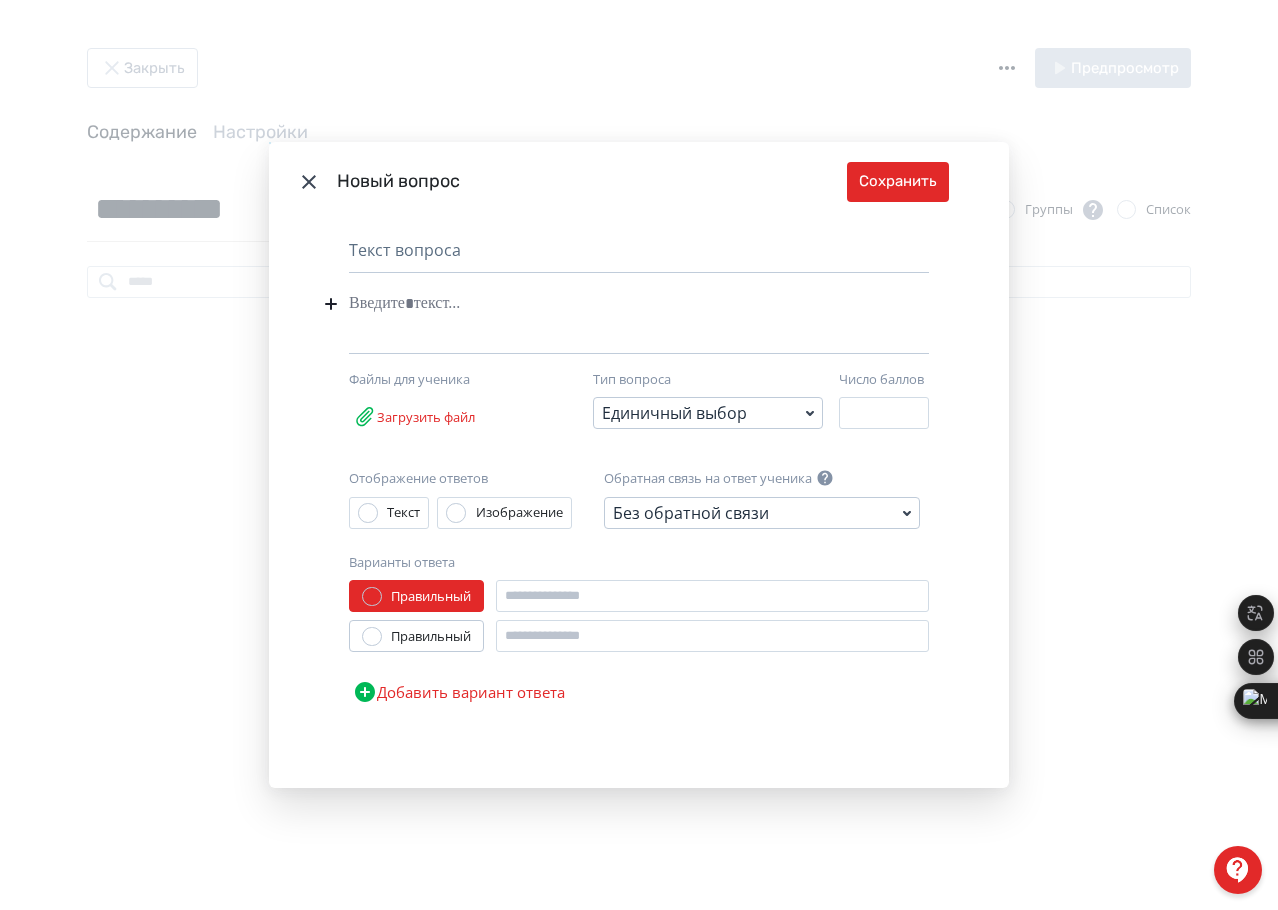 click at bounding box center (608, 304) 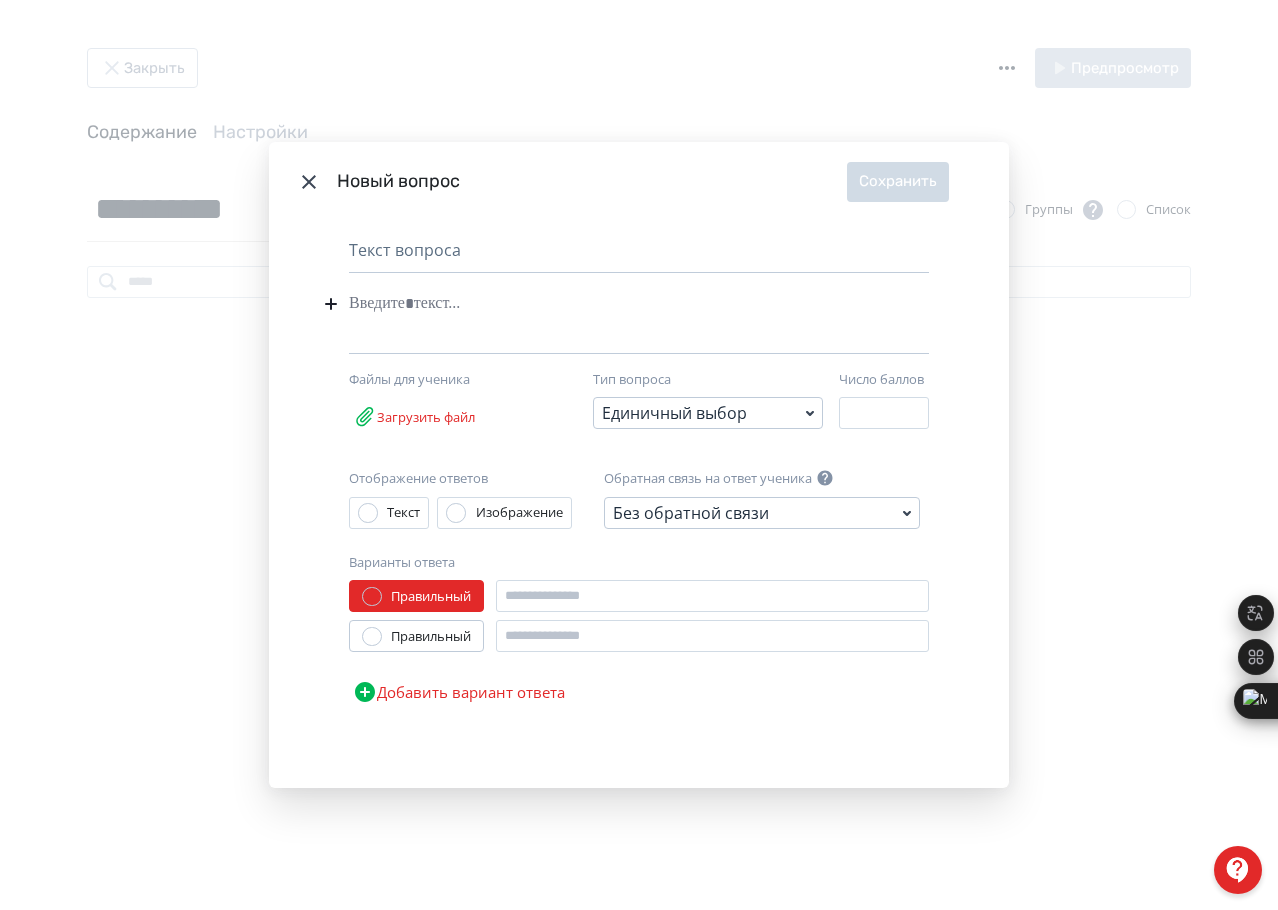 click at bounding box center [608, 304] 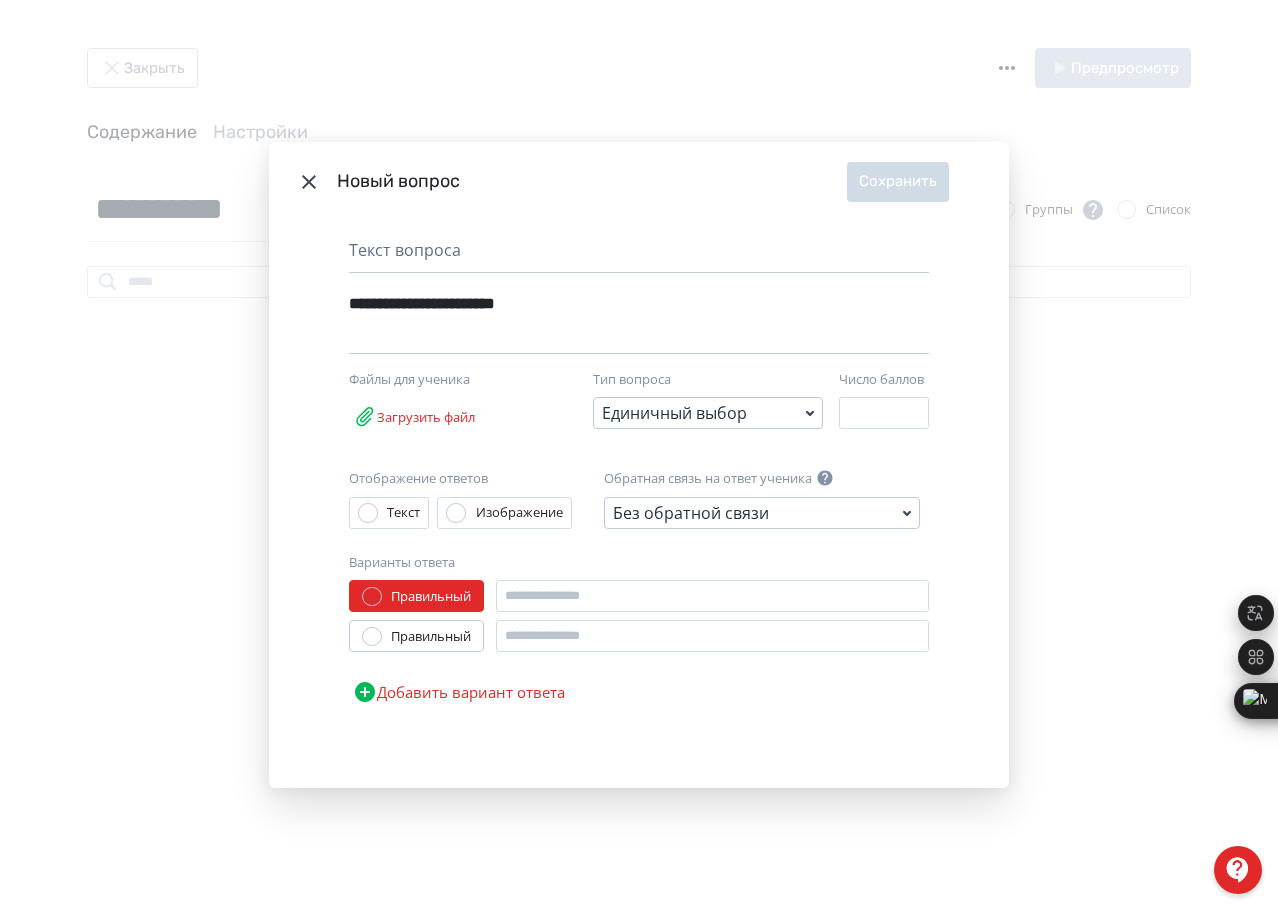 type 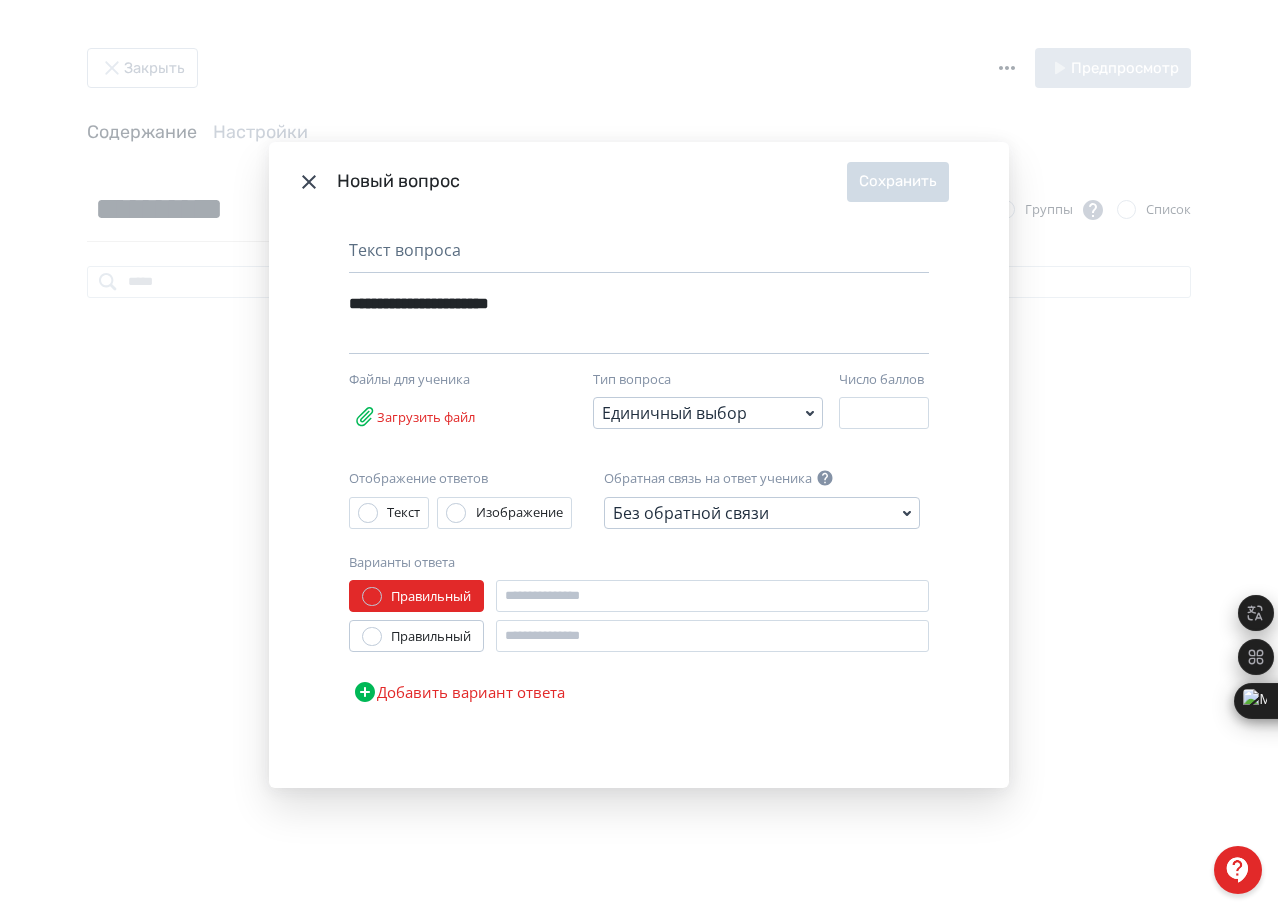 click on "**********" at bounding box center [639, 505] 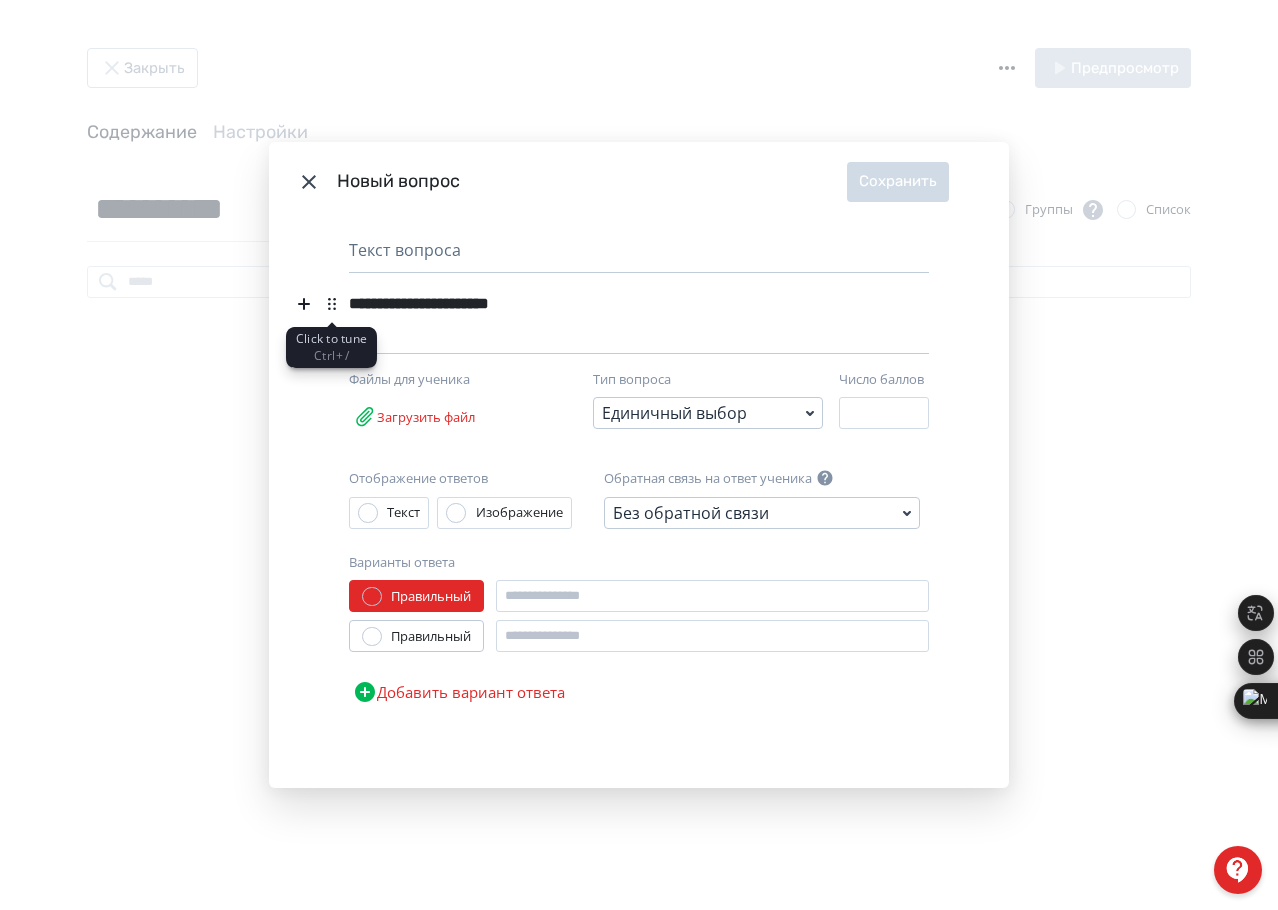click 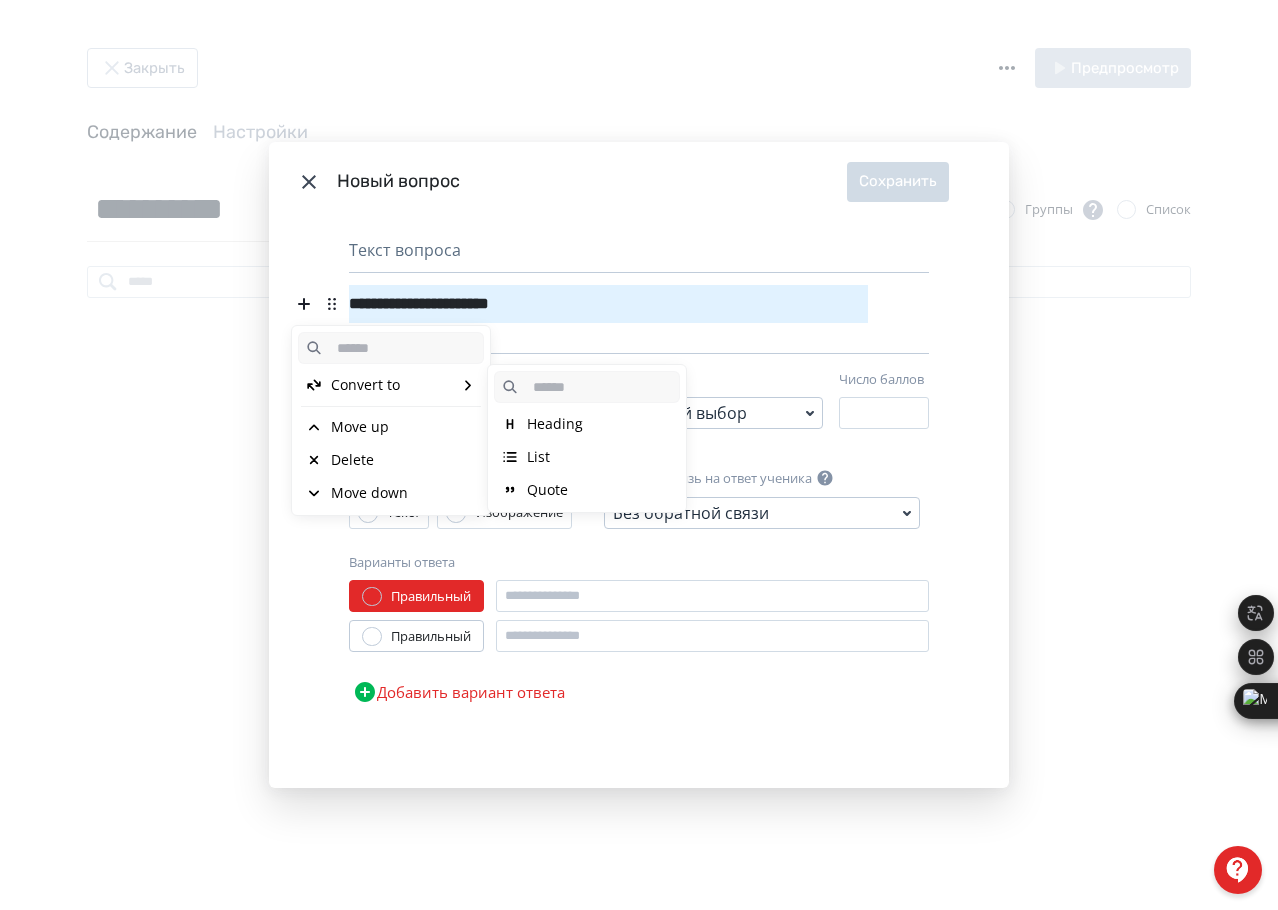 click on "Heading" at bounding box center [555, 424] 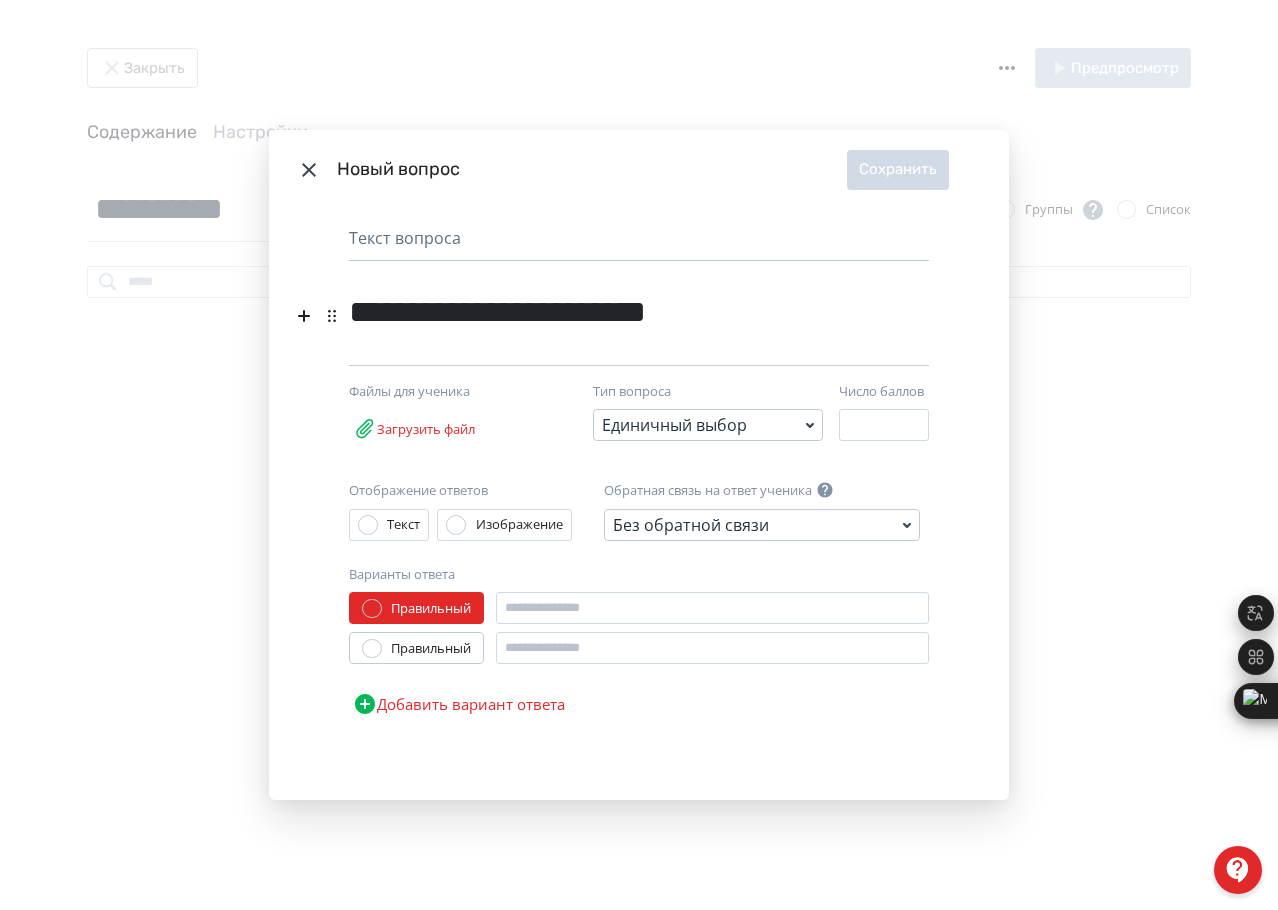 type 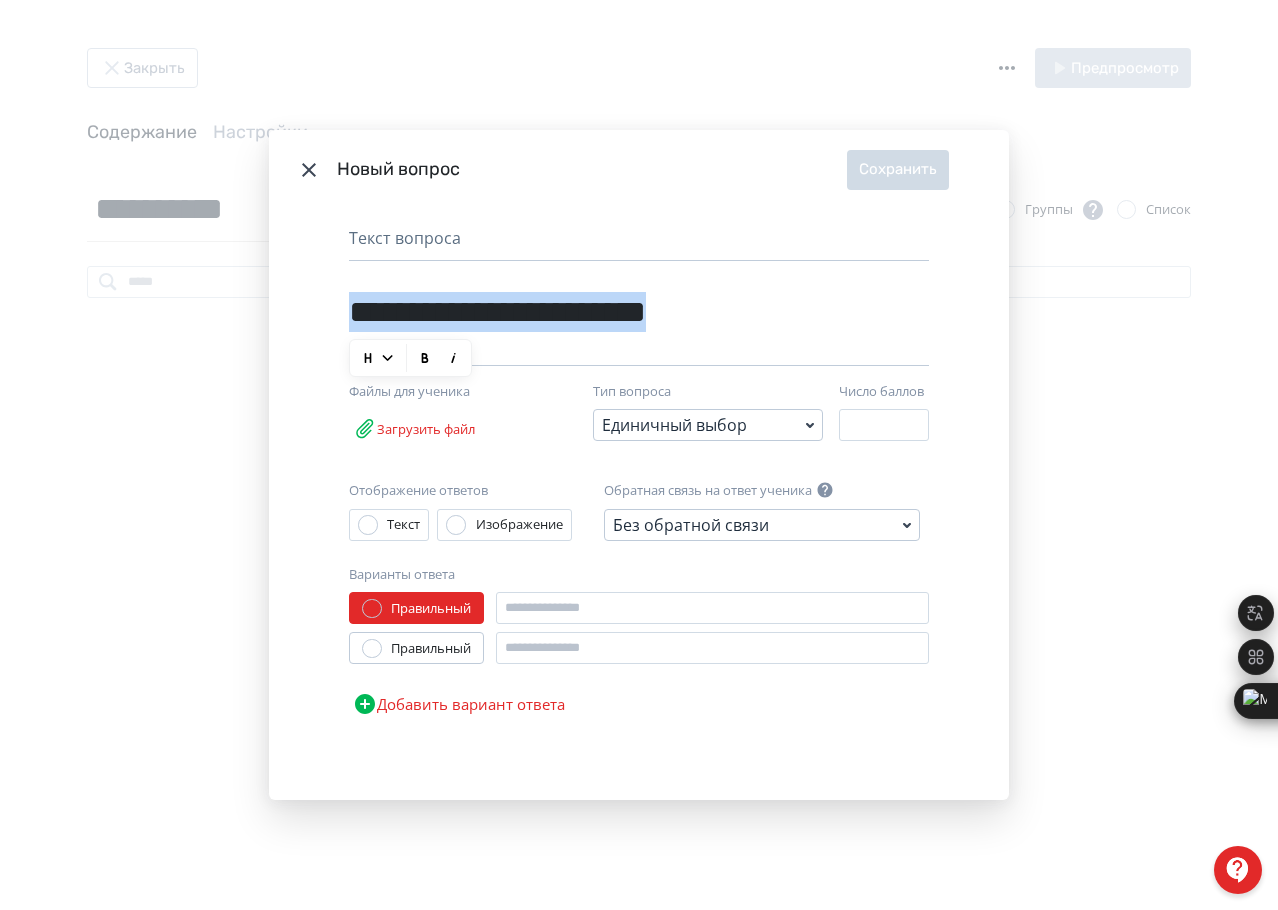 drag, startPoint x: 689, startPoint y: 318, endPoint x: 354, endPoint y: 306, distance: 335.21484 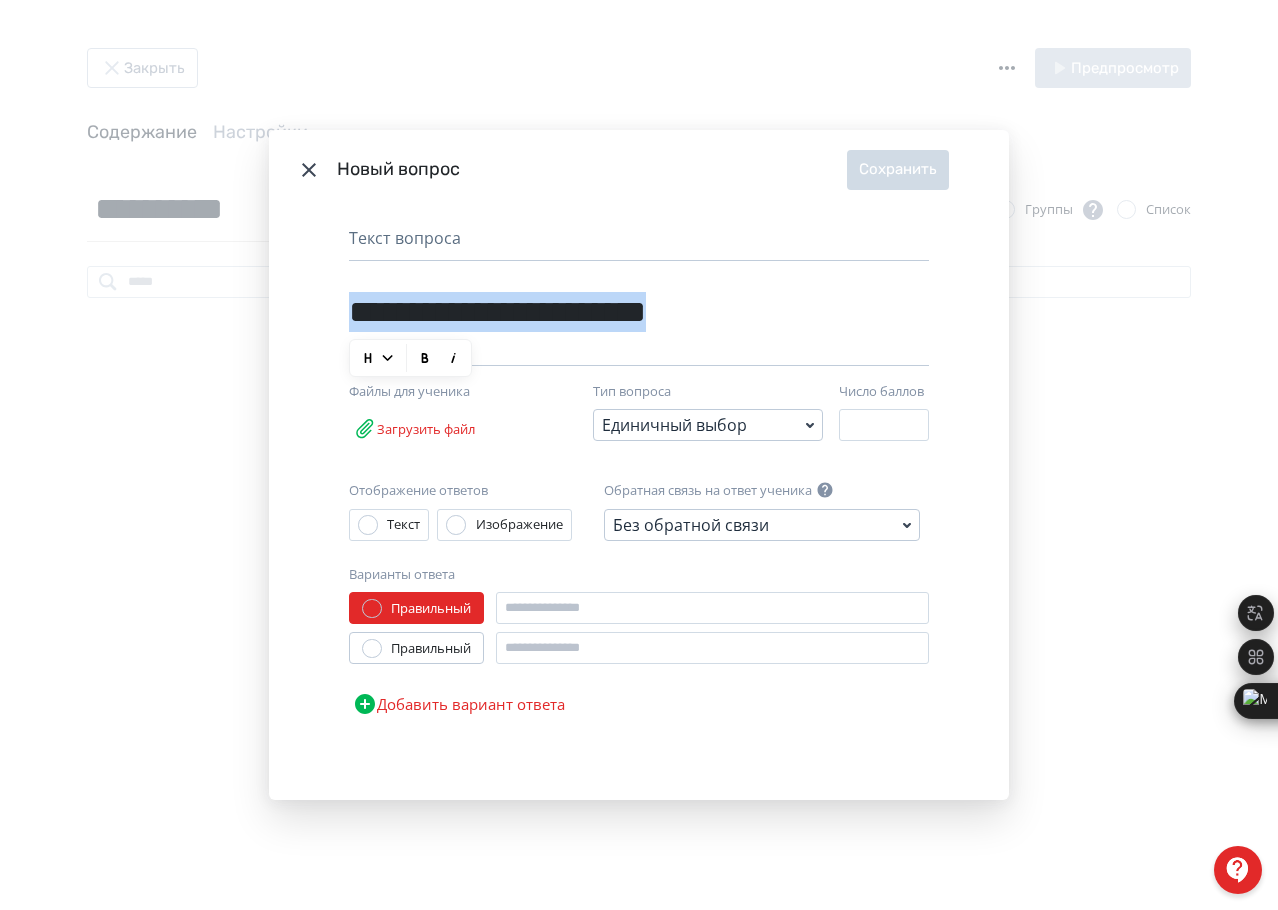 click on "**********" at bounding box center (608, 304) 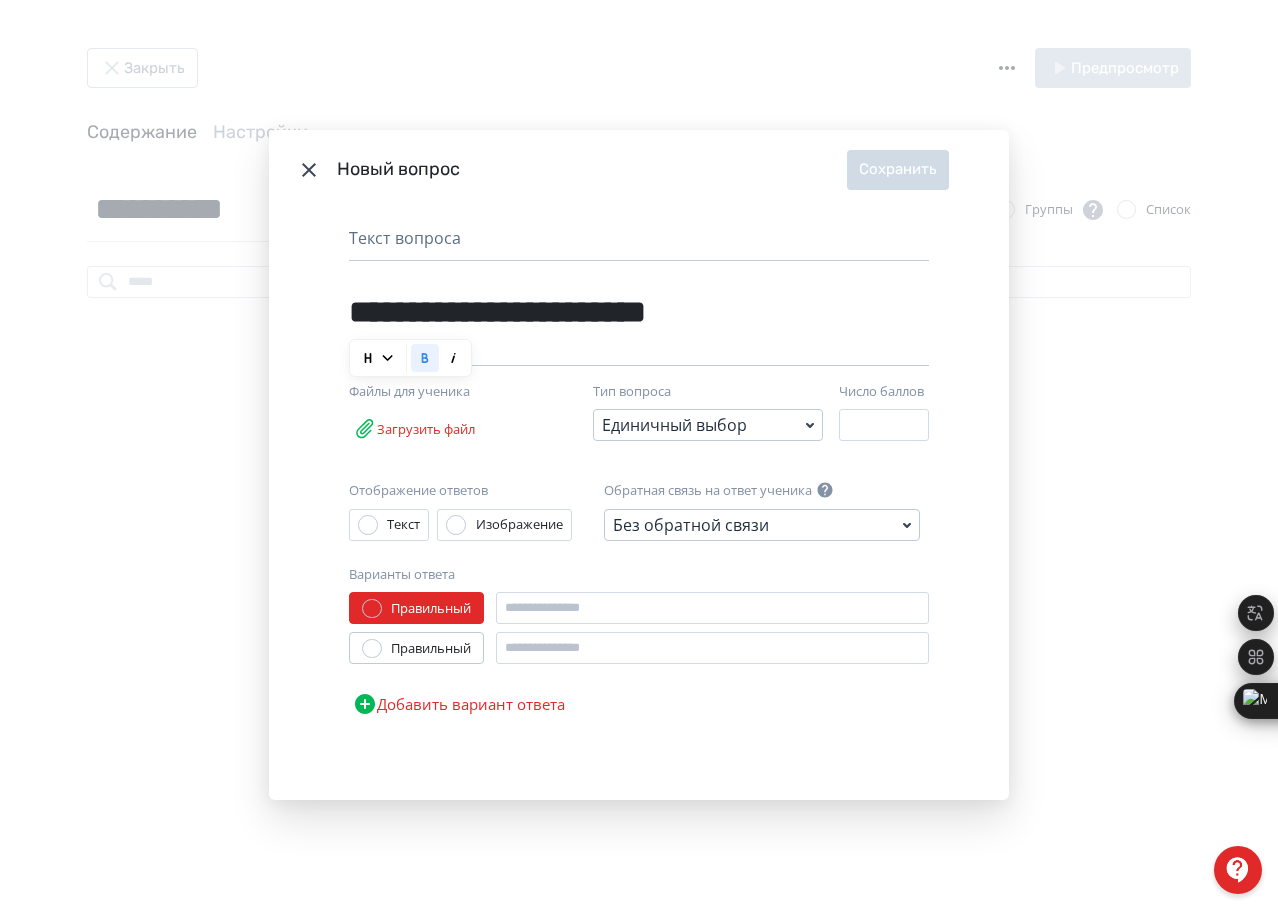 click on "**********" at bounding box center [639, 505] 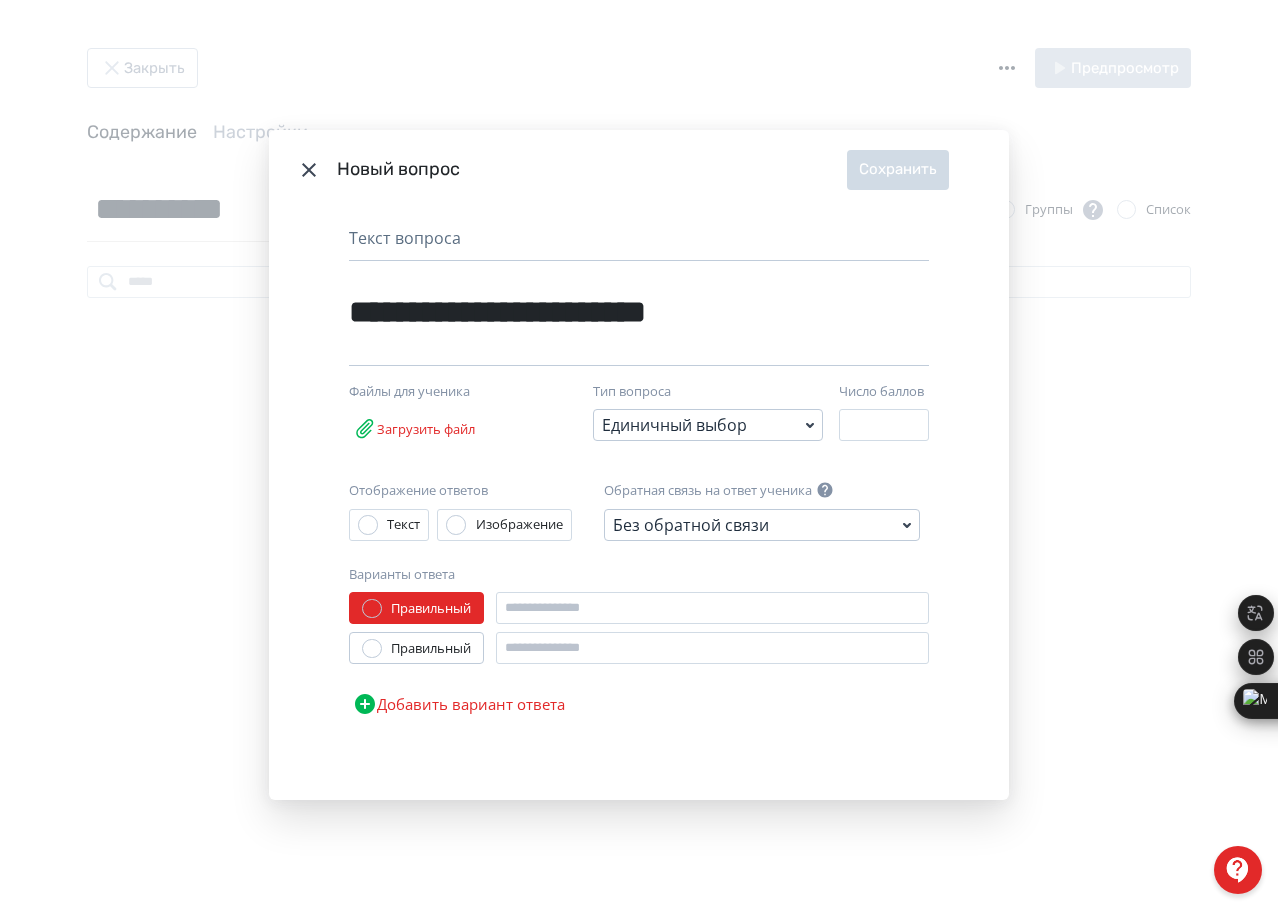 click on "**********" at bounding box center [497, 312] 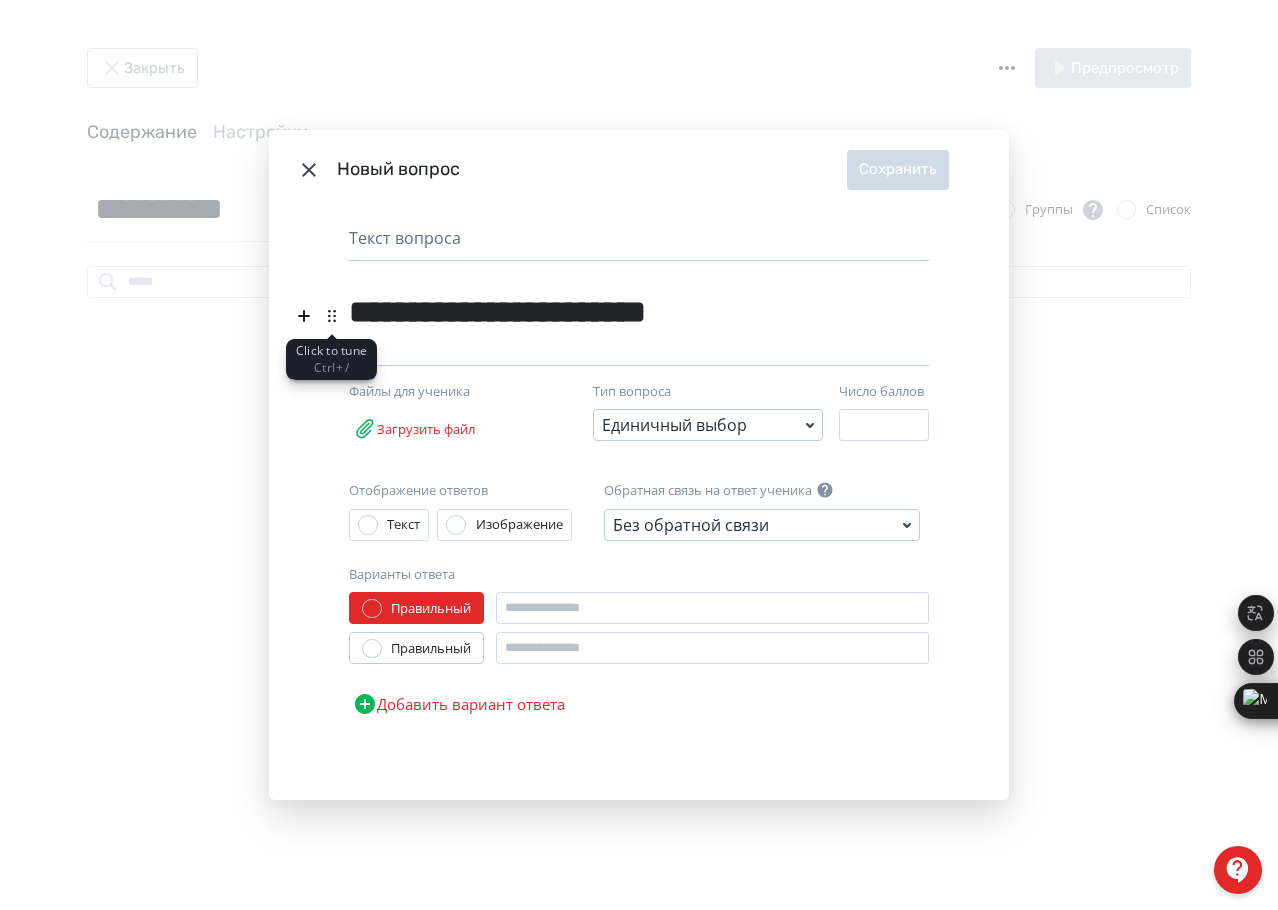 click 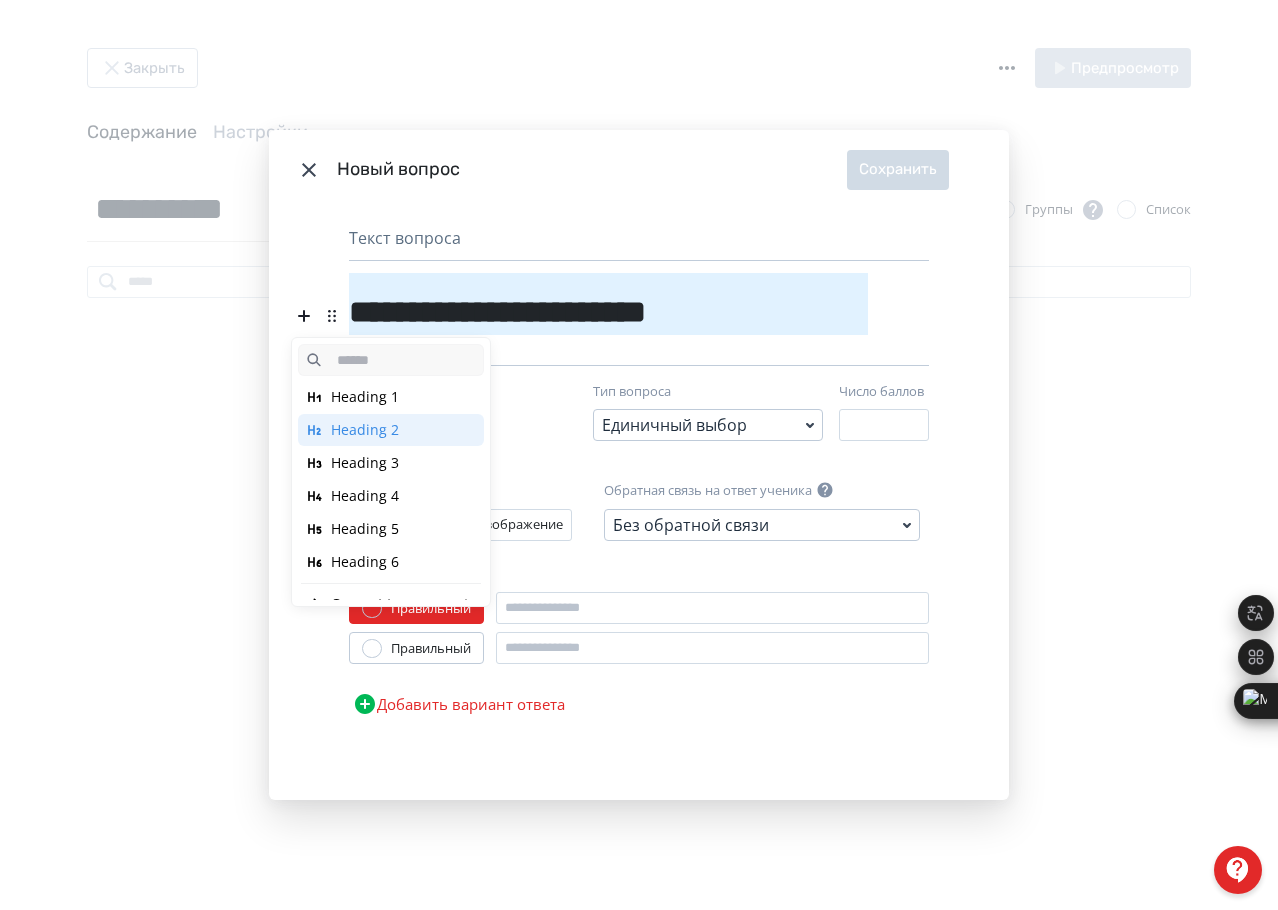 click on "Heading 1" at bounding box center (365, 397) 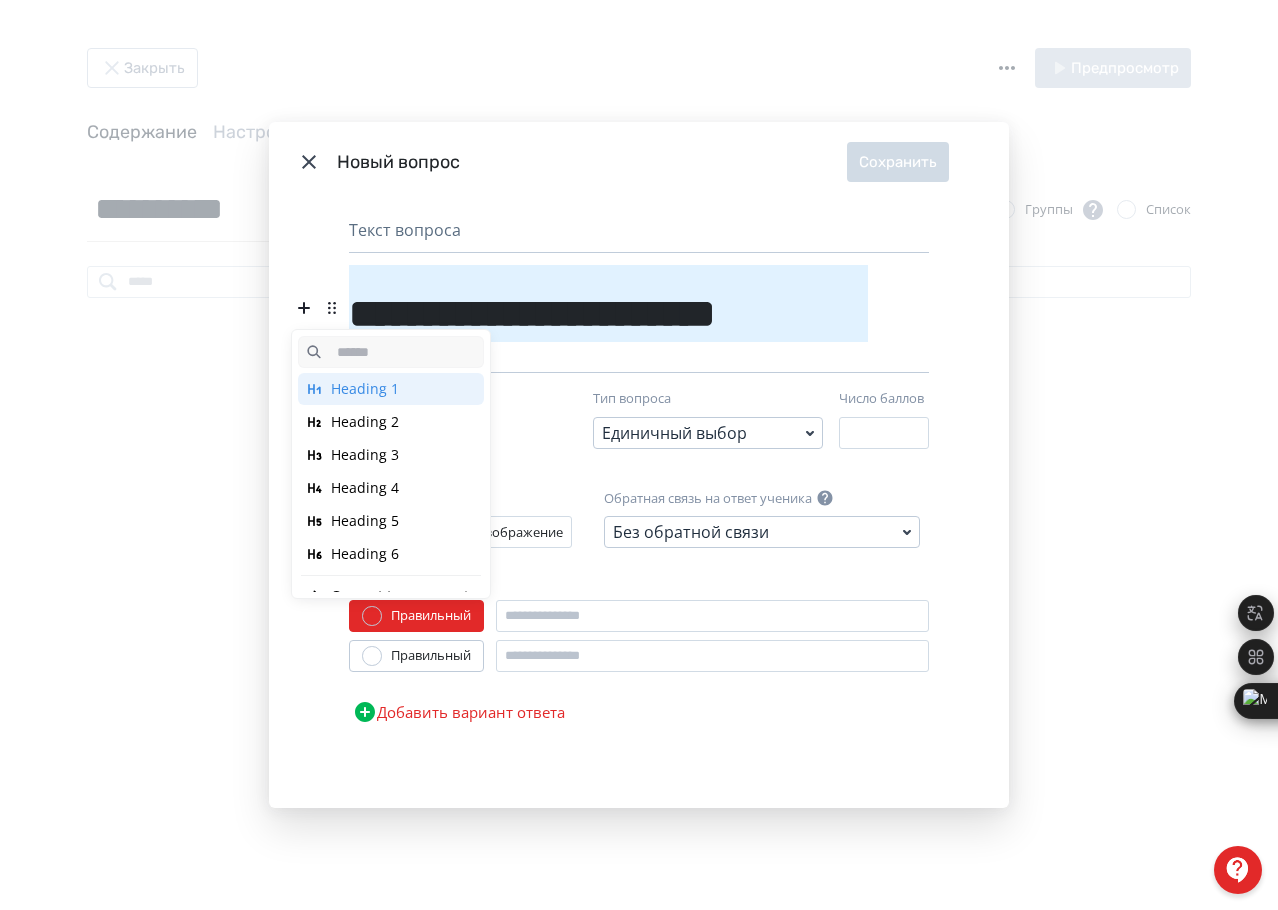 click 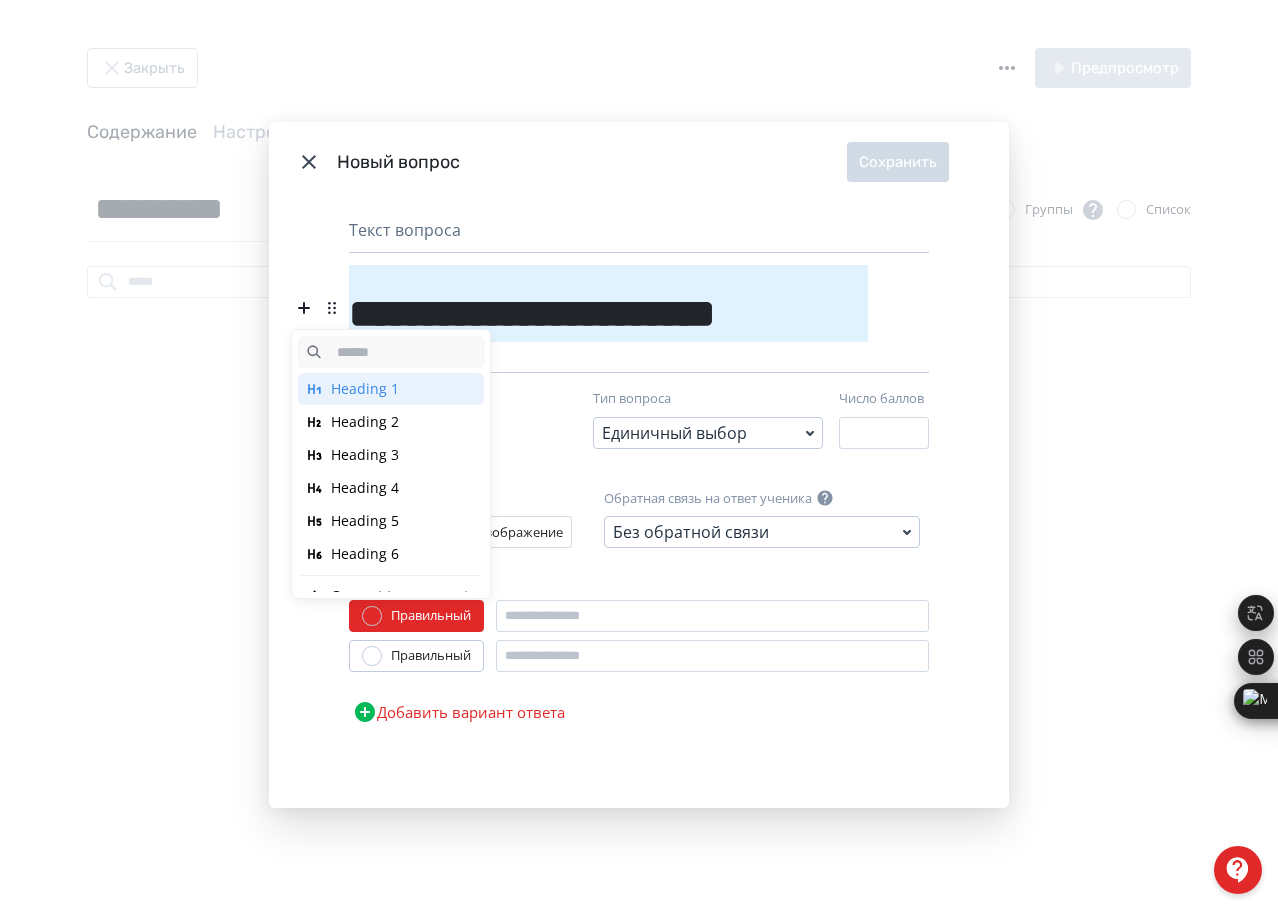 click on "Heading 2" at bounding box center [365, 422] 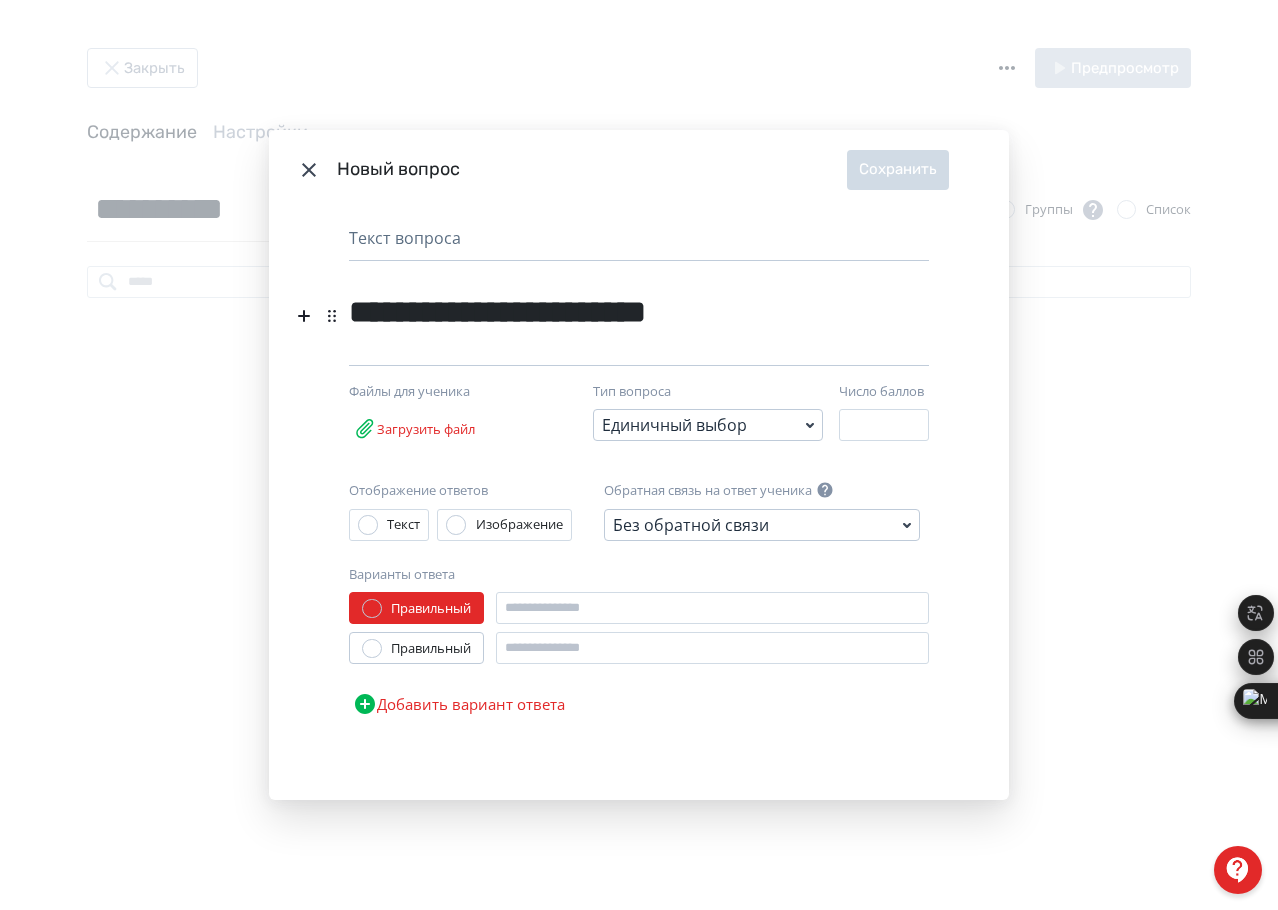 click on "**********" at bounding box center (608, 304) 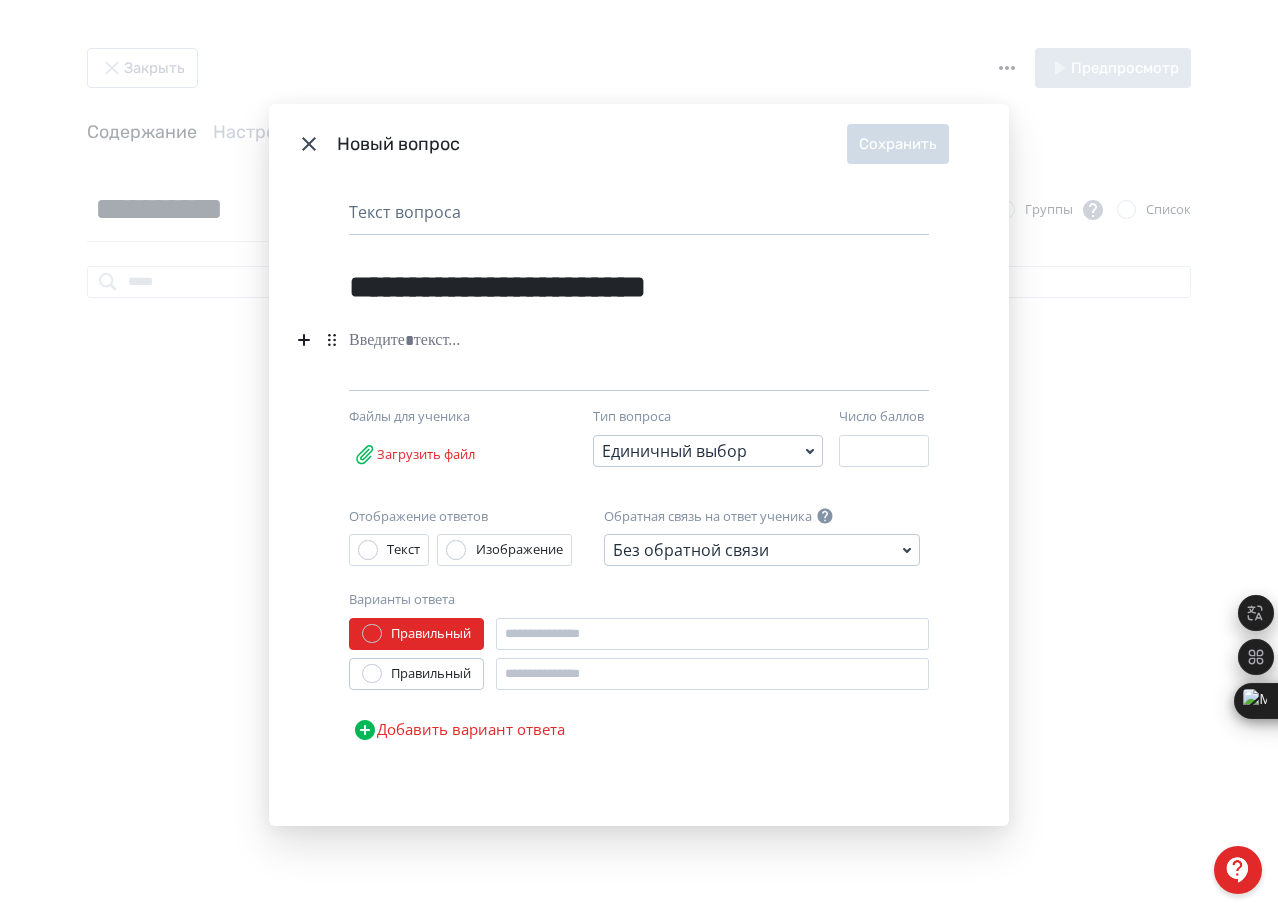 click at bounding box center [608, 341] 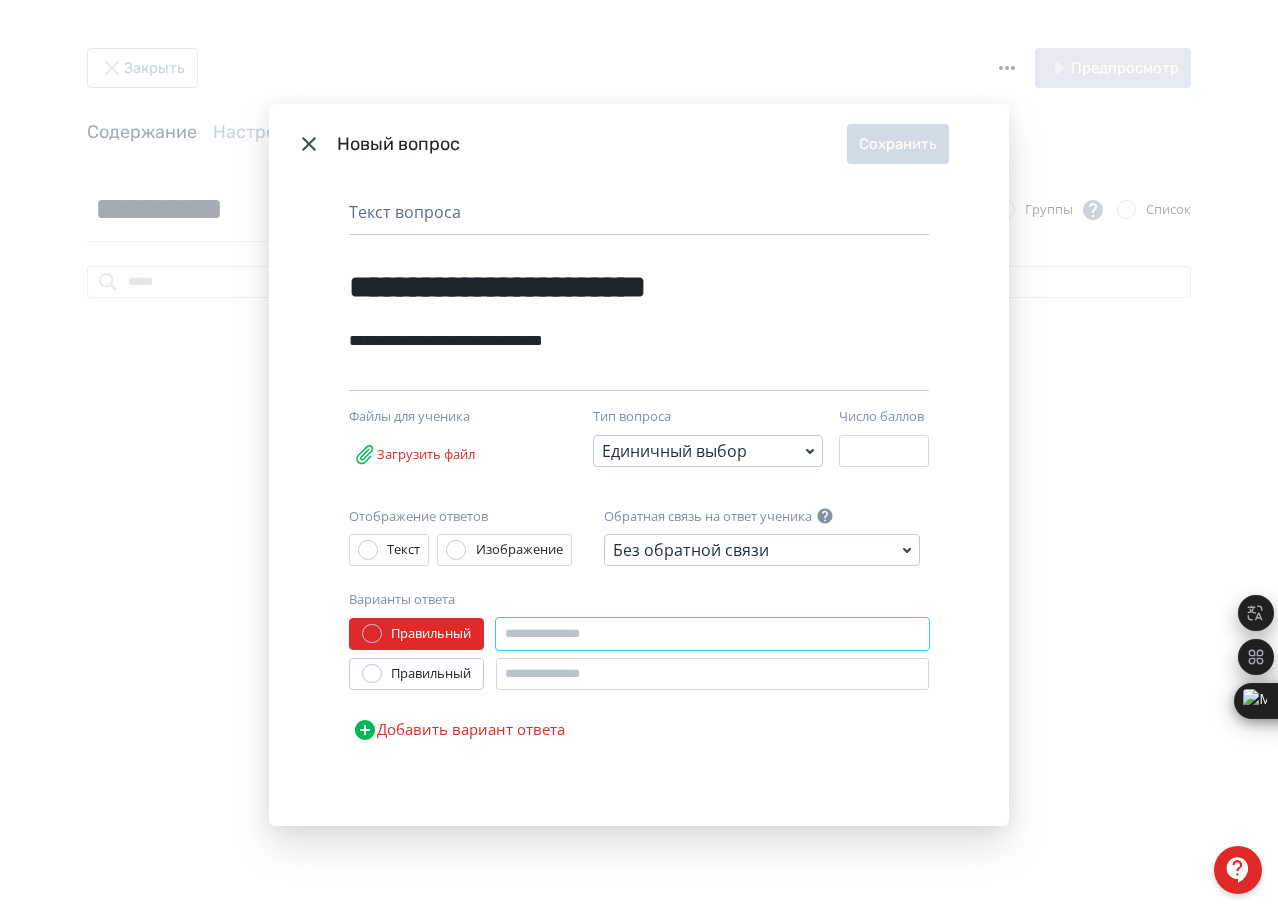 click at bounding box center [712, 634] 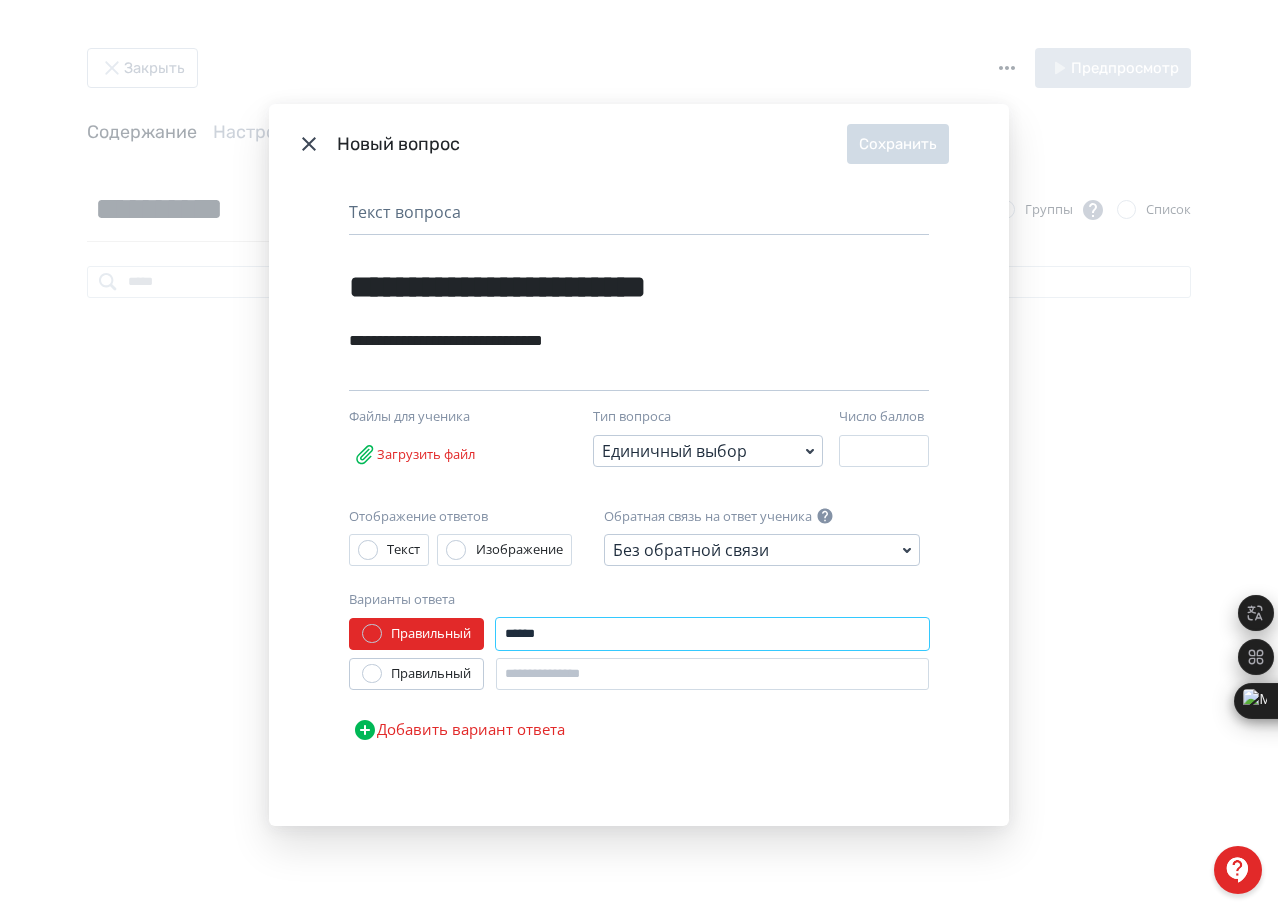 type on "******" 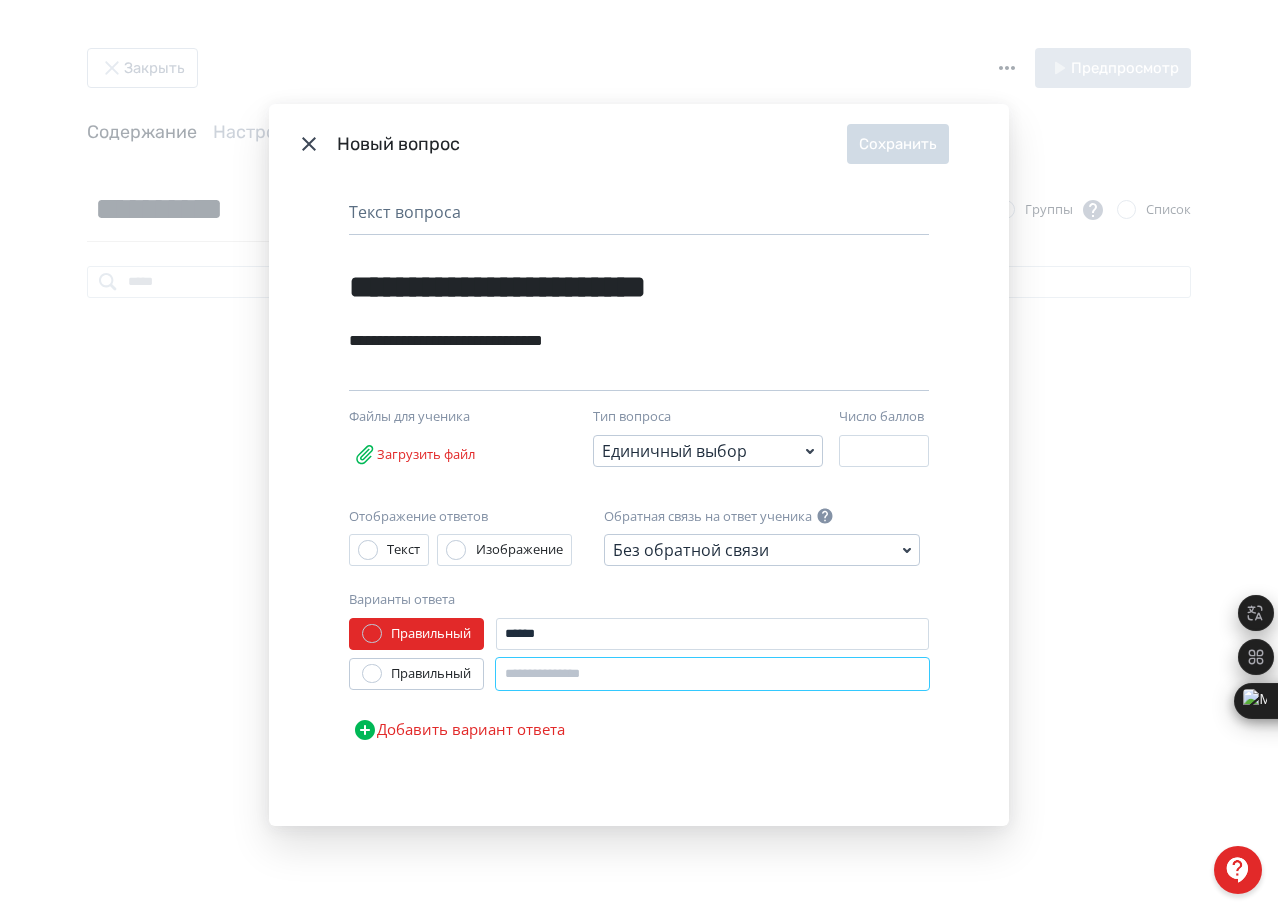 click at bounding box center (712, 674) 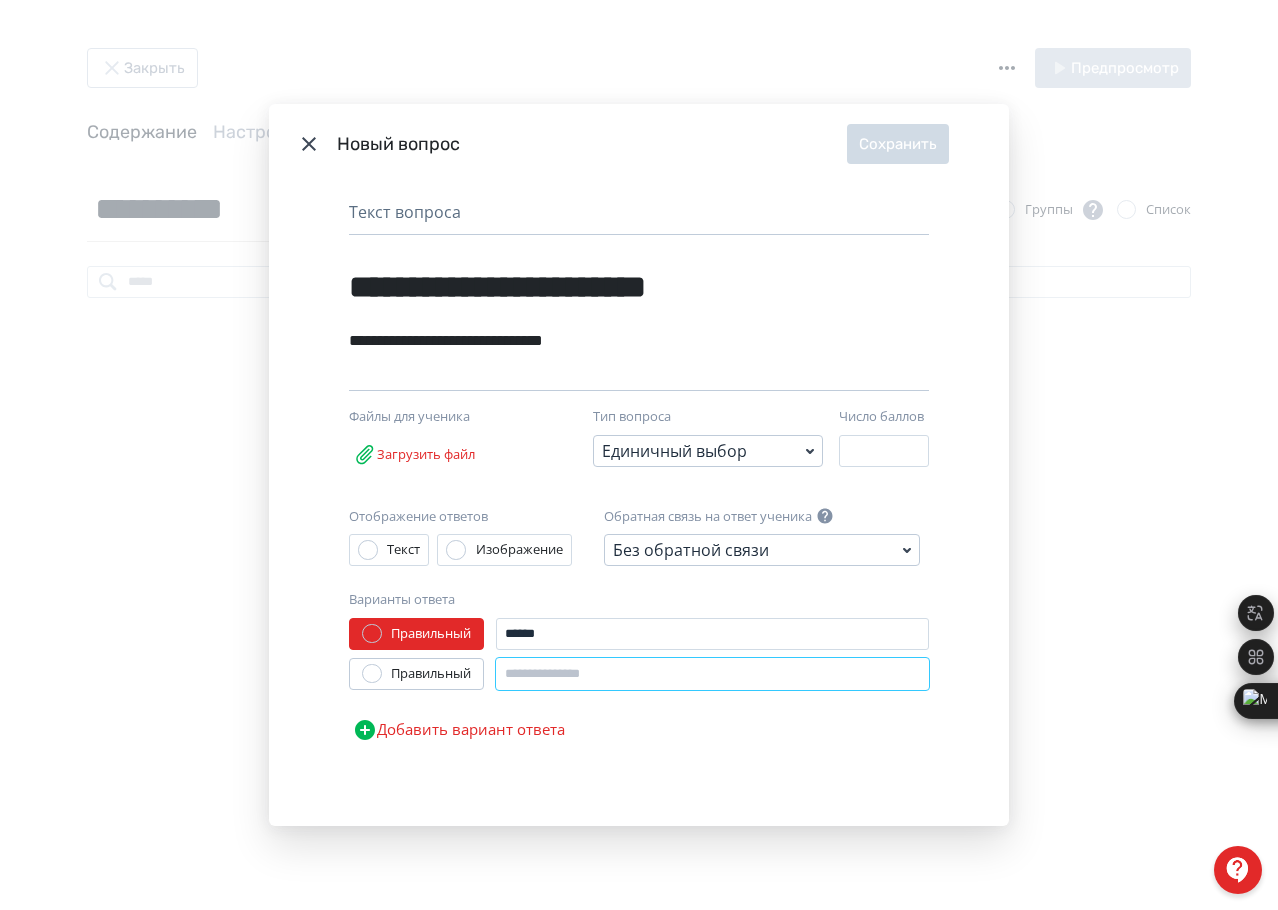 paste on "******" 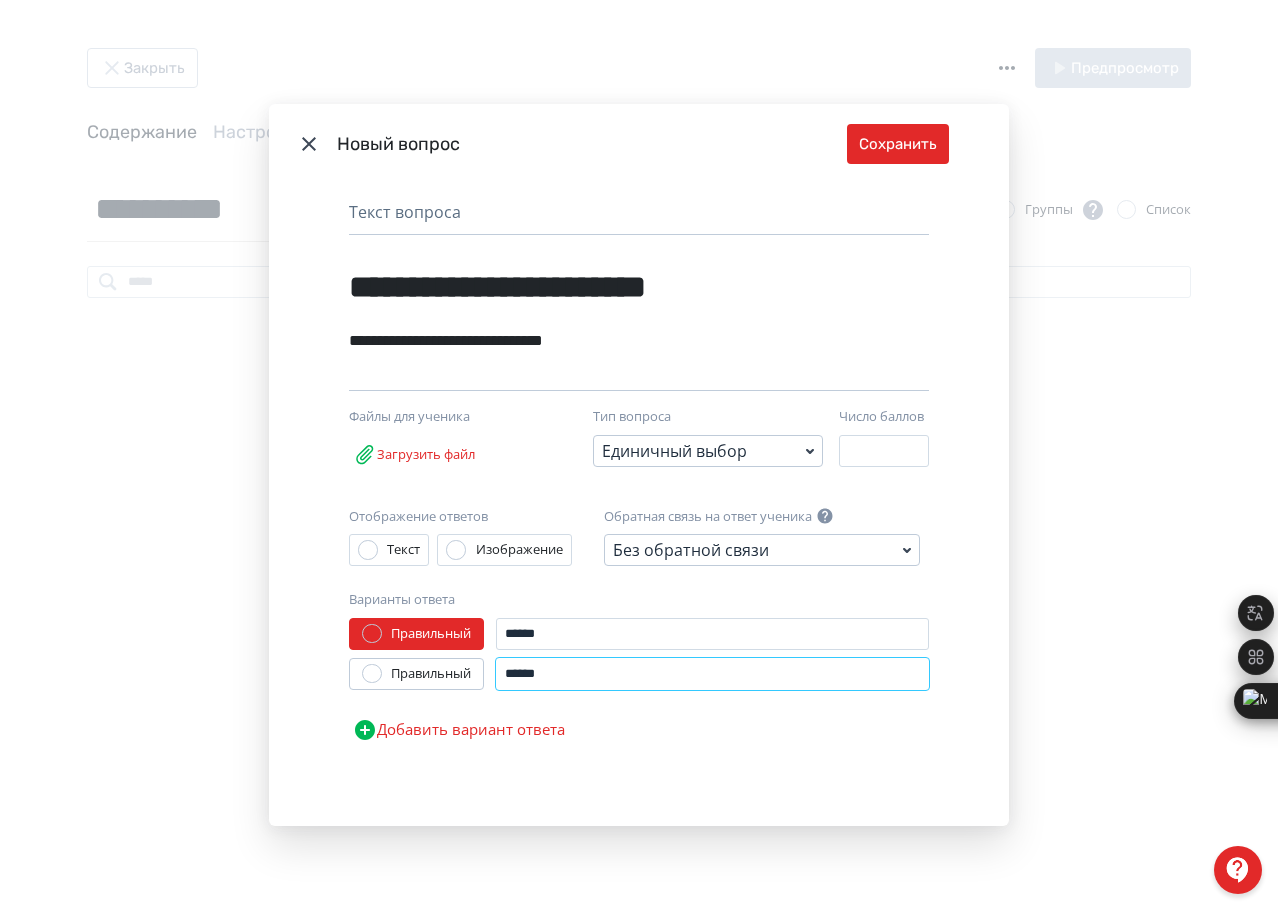 type on "******" 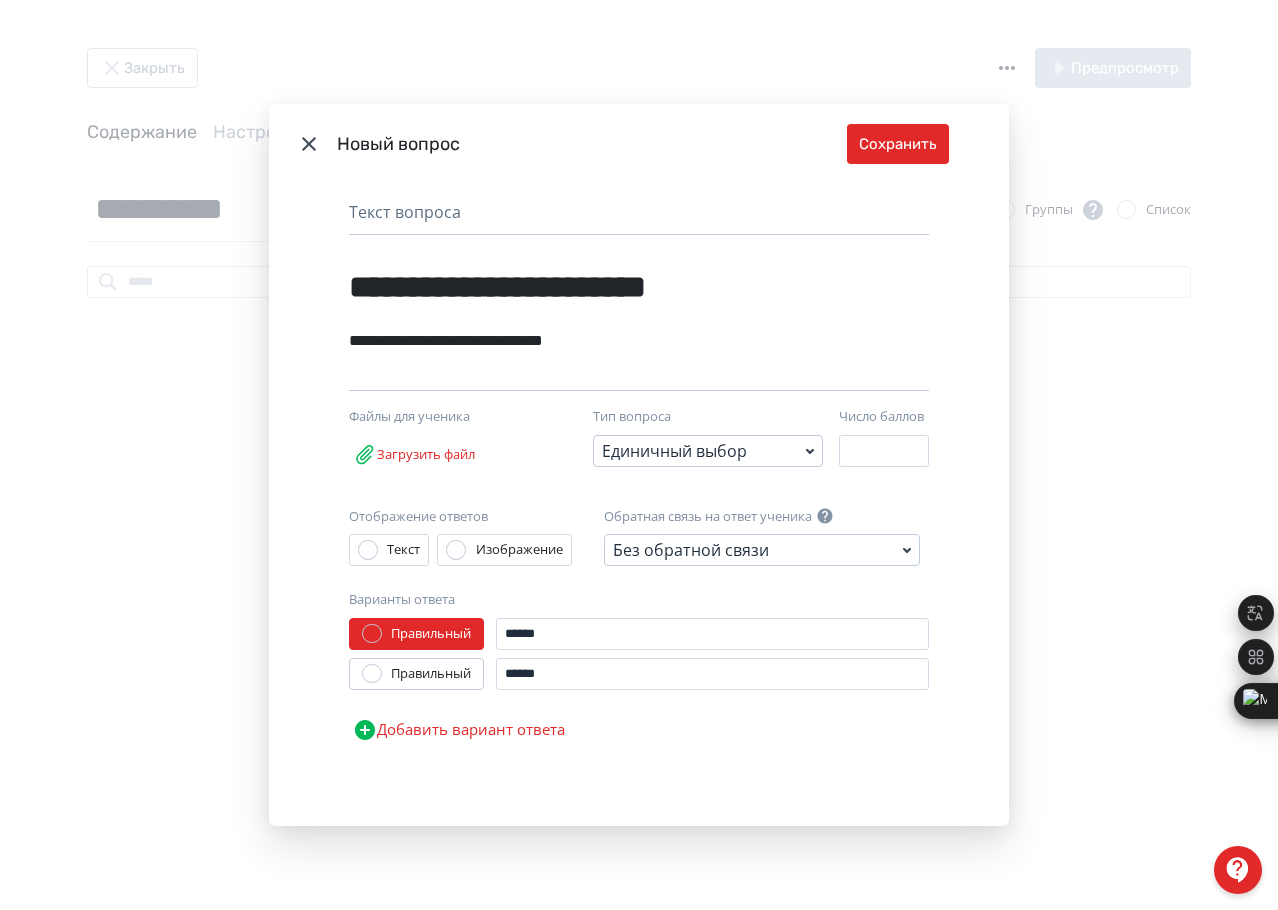 click on "Добавить вариант ответа" at bounding box center (459, 730) 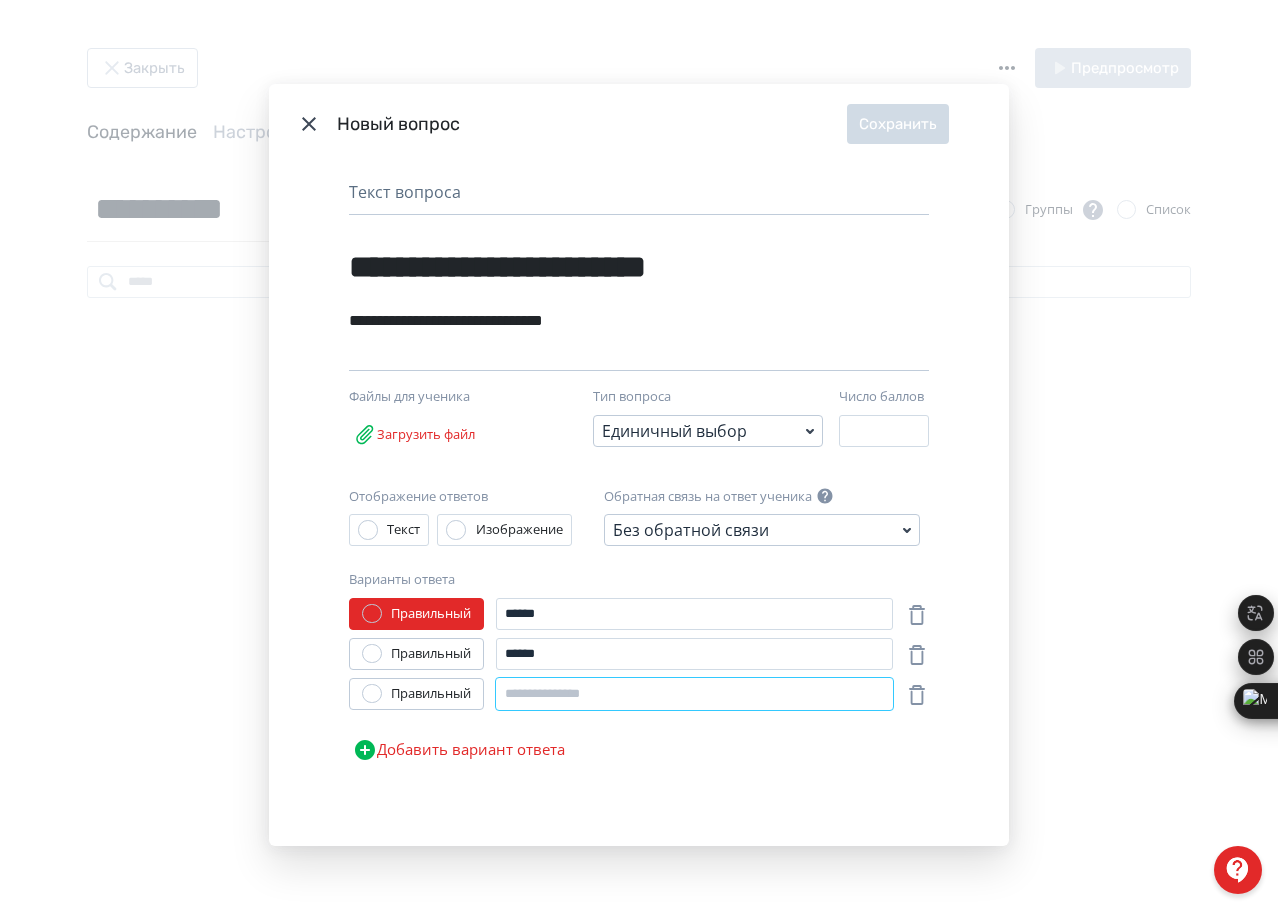 click at bounding box center [694, 694] 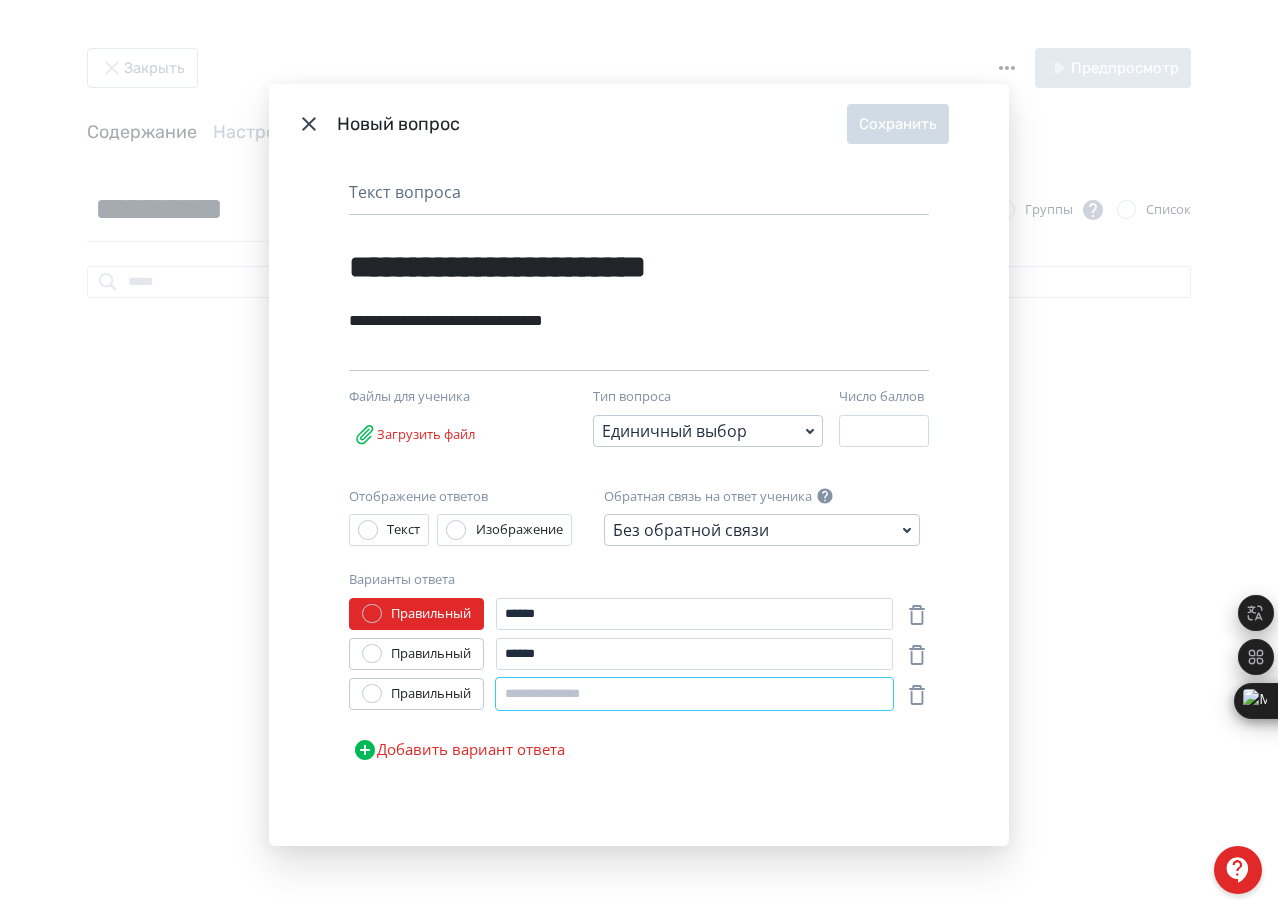 paste on "******" 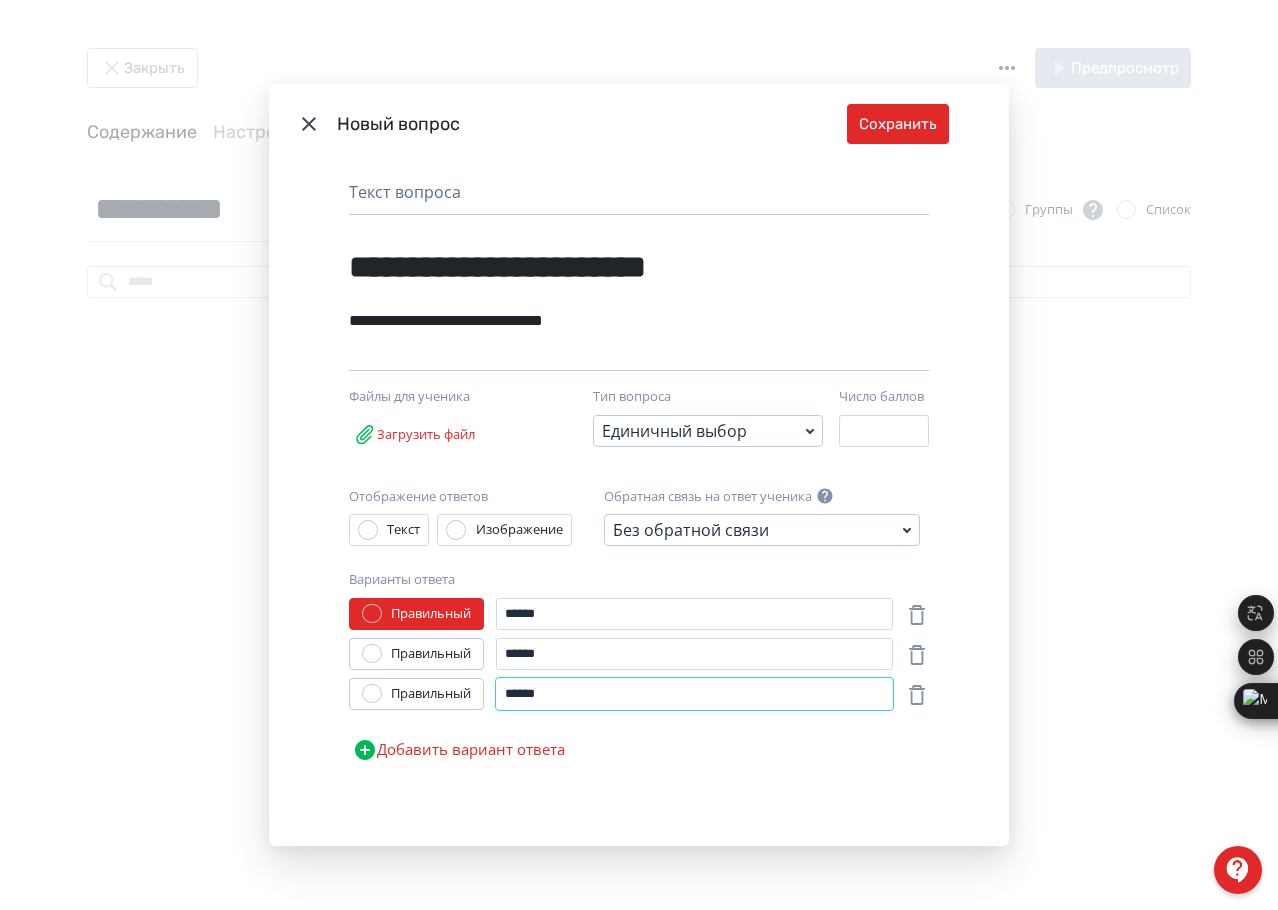 type on "******" 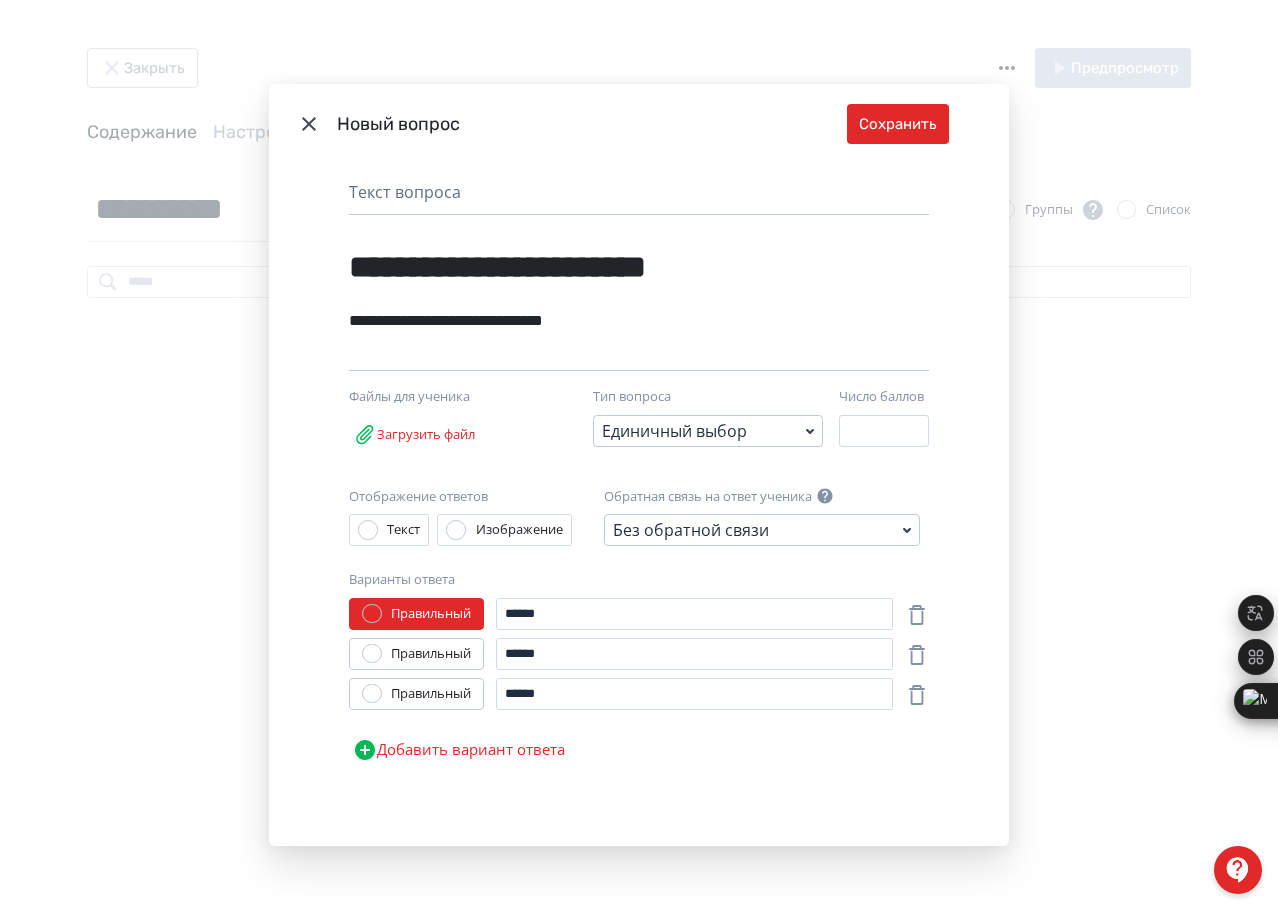 click on "Добавить вариант ответа" at bounding box center (459, 750) 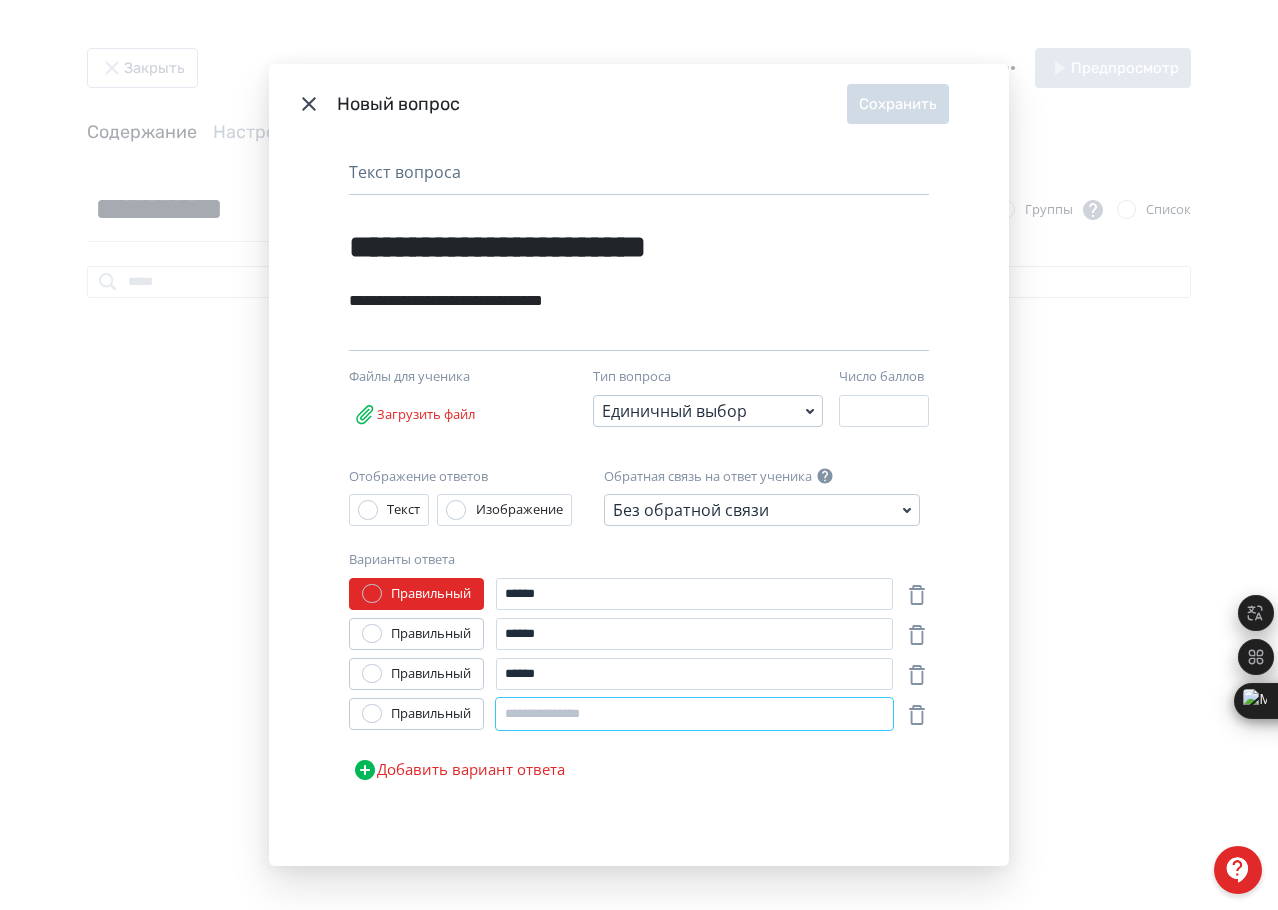 click at bounding box center (694, 714) 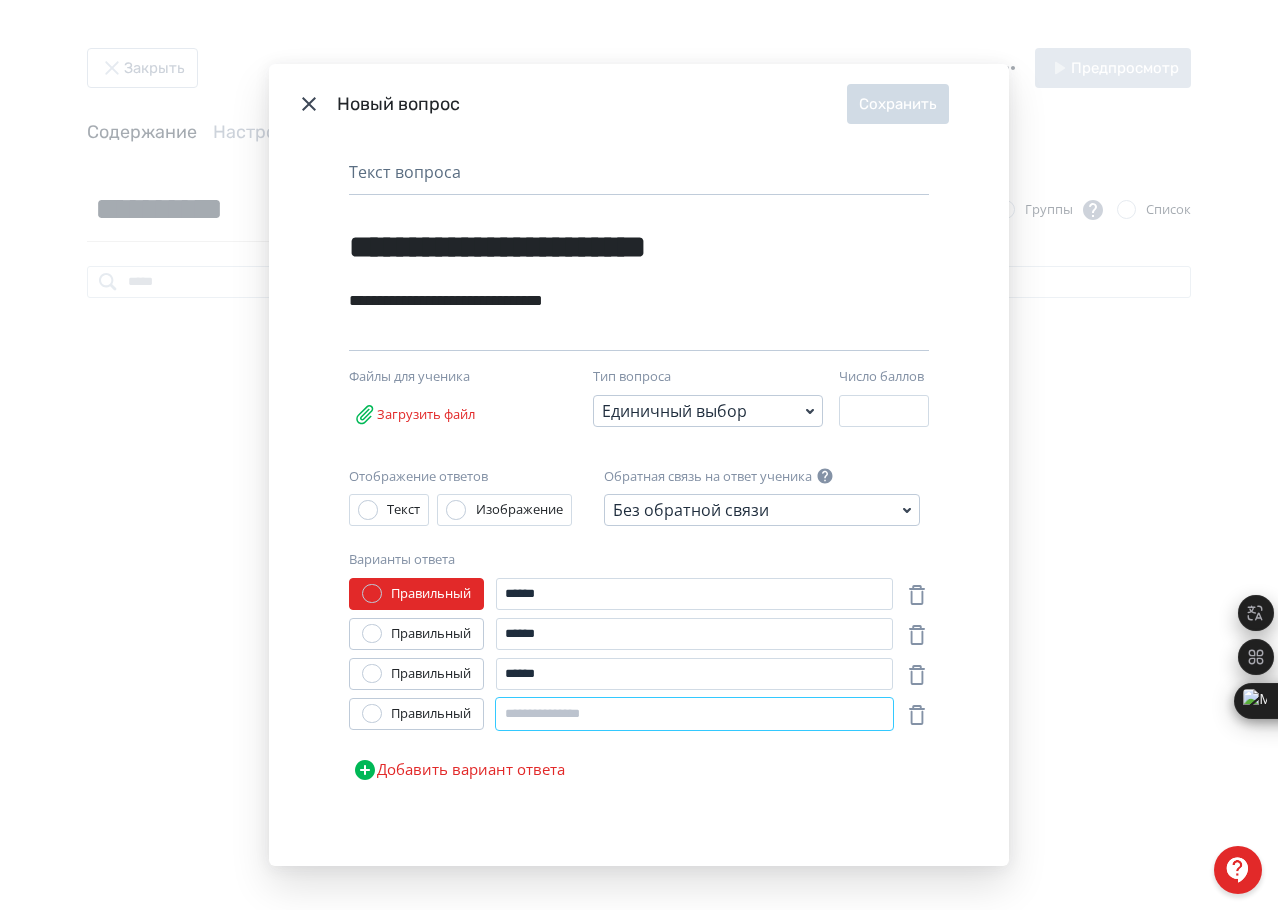 paste on "******" 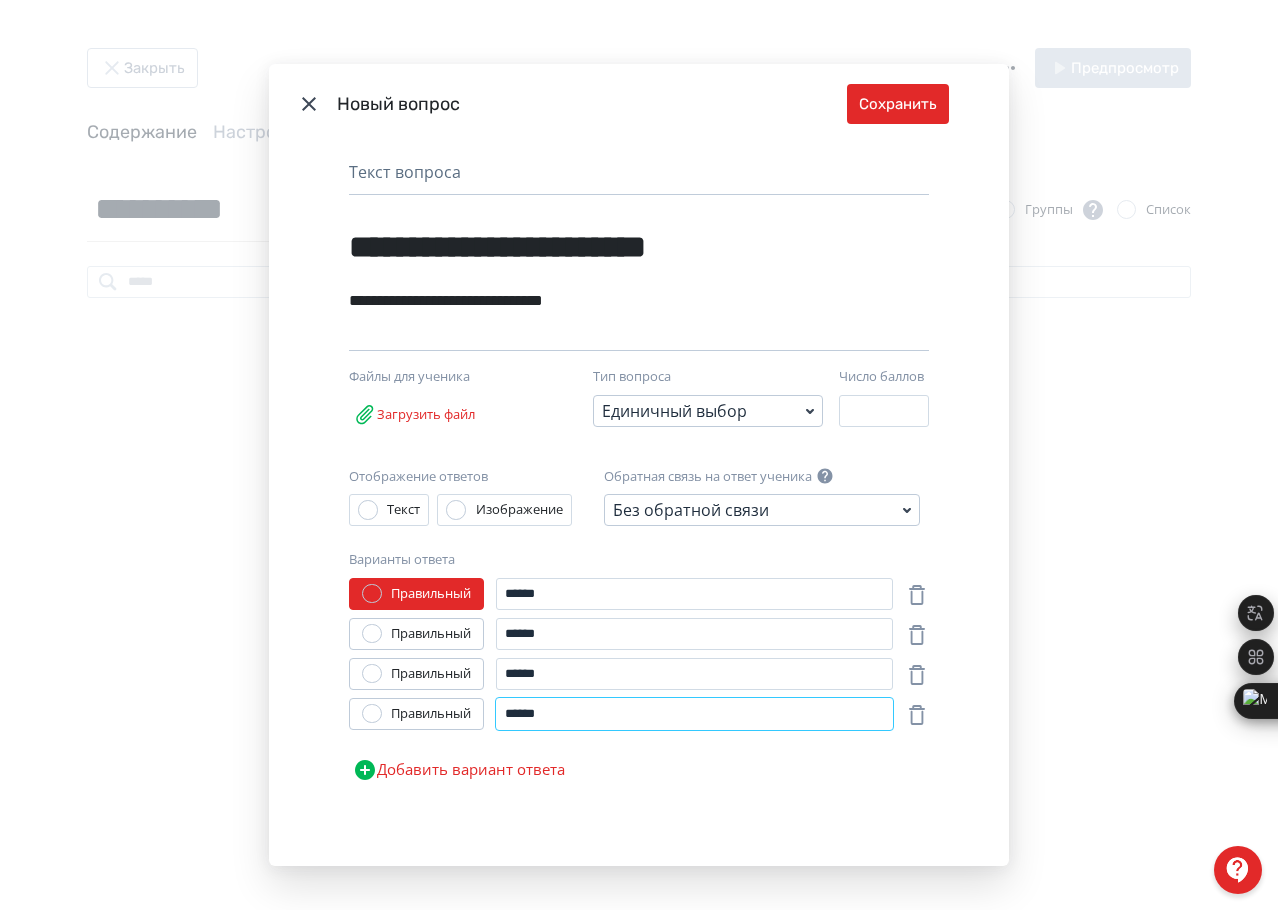 type on "******" 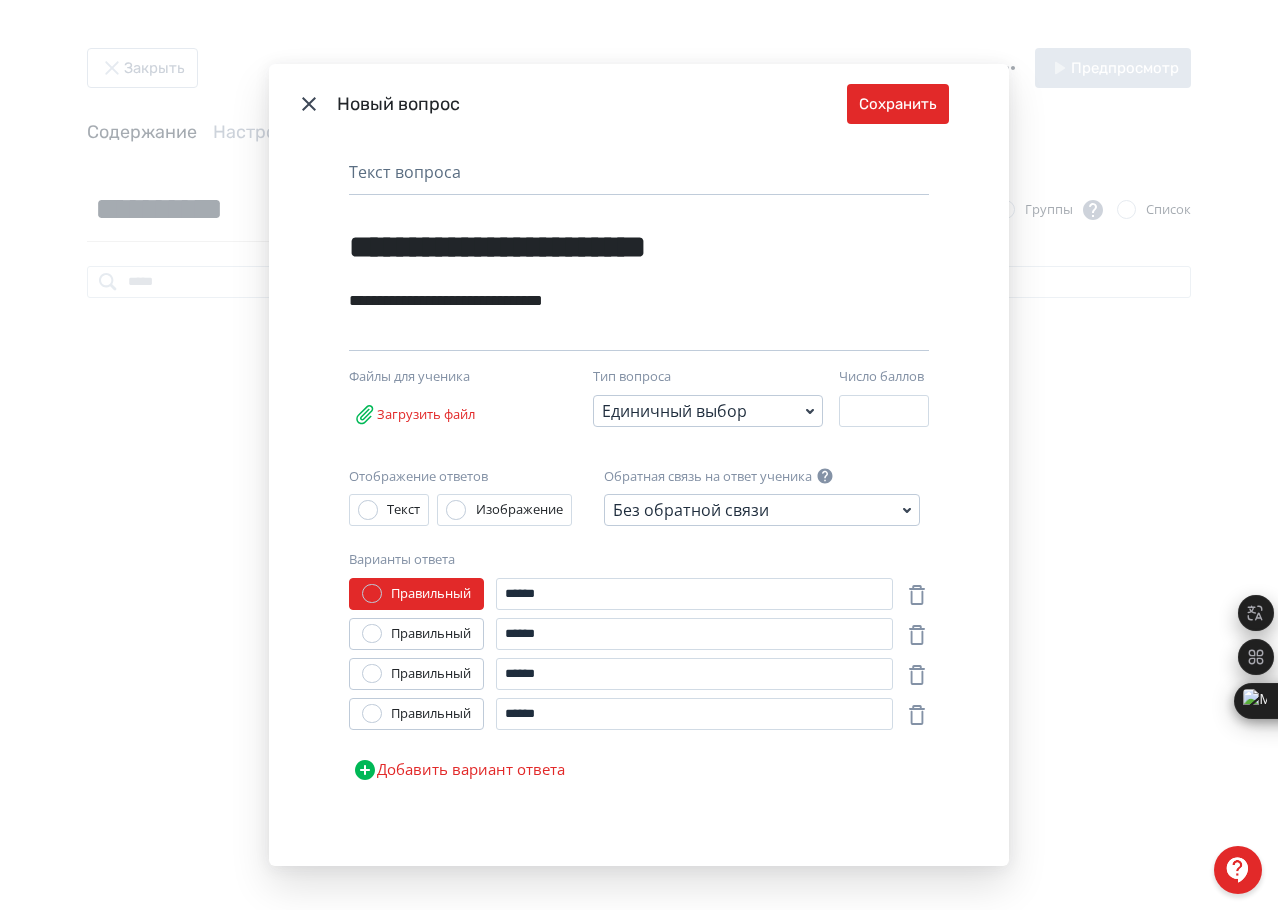 click on "Правильный" at bounding box center (416, 674) 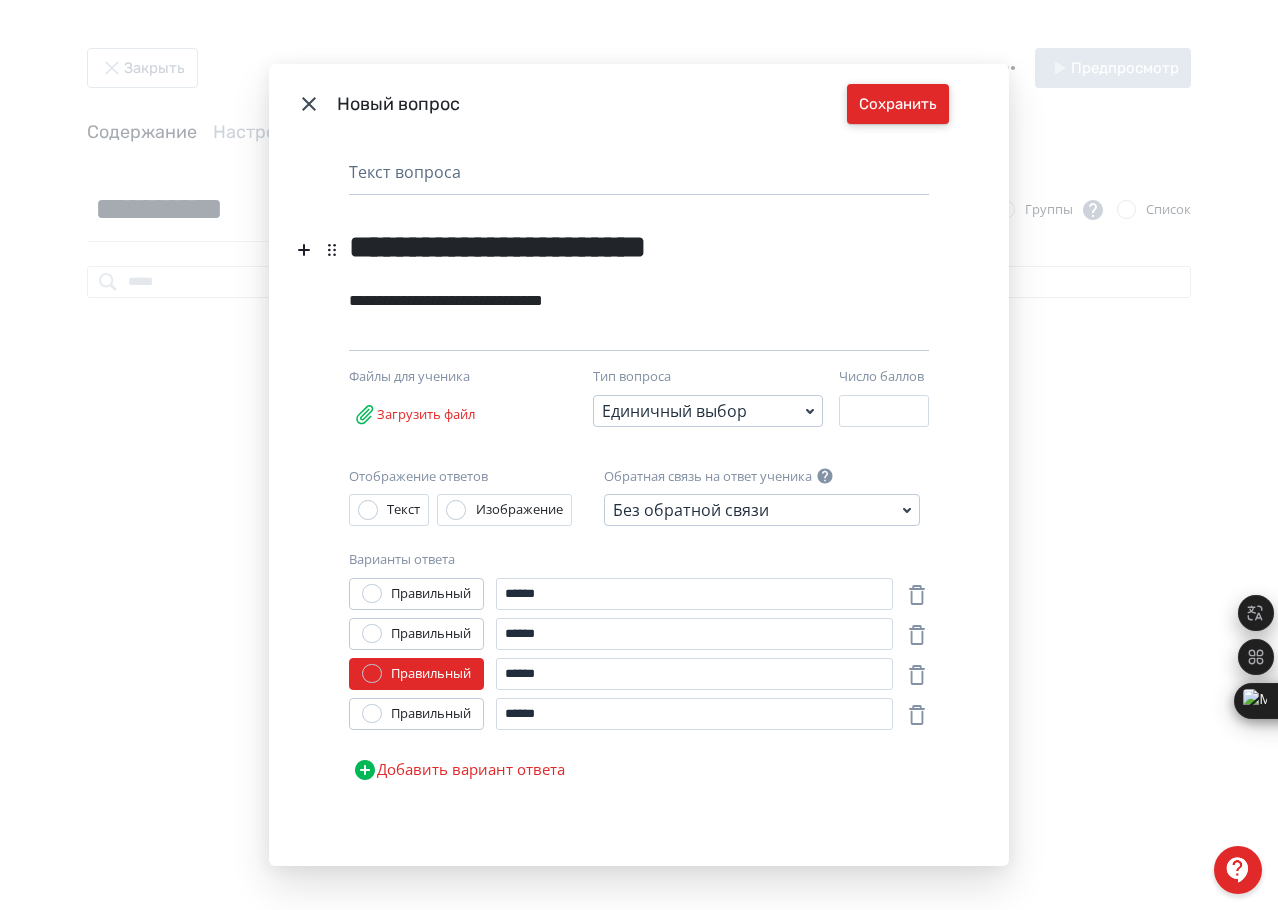 click on "Сохранить" at bounding box center (898, 104) 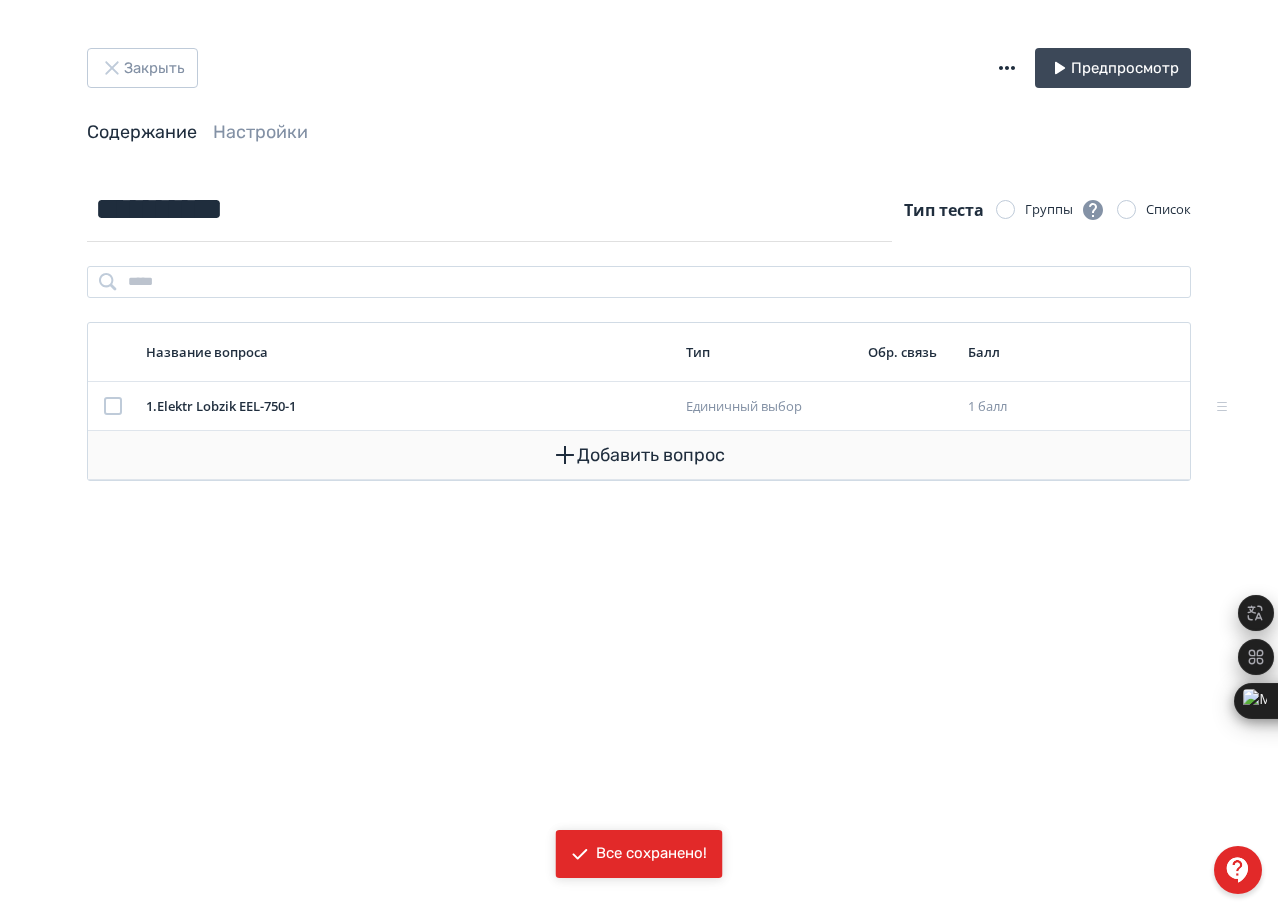 click on "Добавить вопрос" at bounding box center (639, 455) 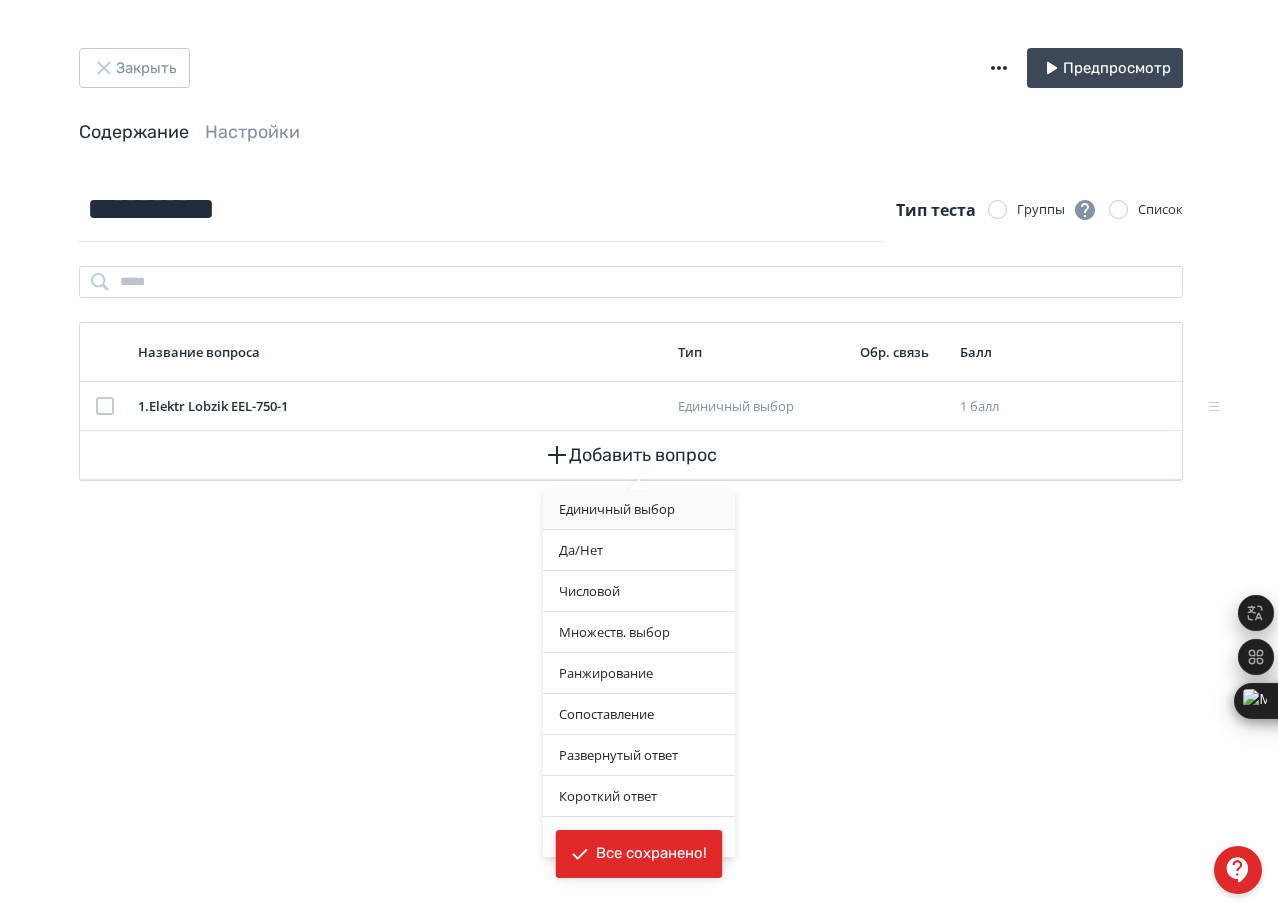 click on "Единичный выбор" at bounding box center (639, 509) 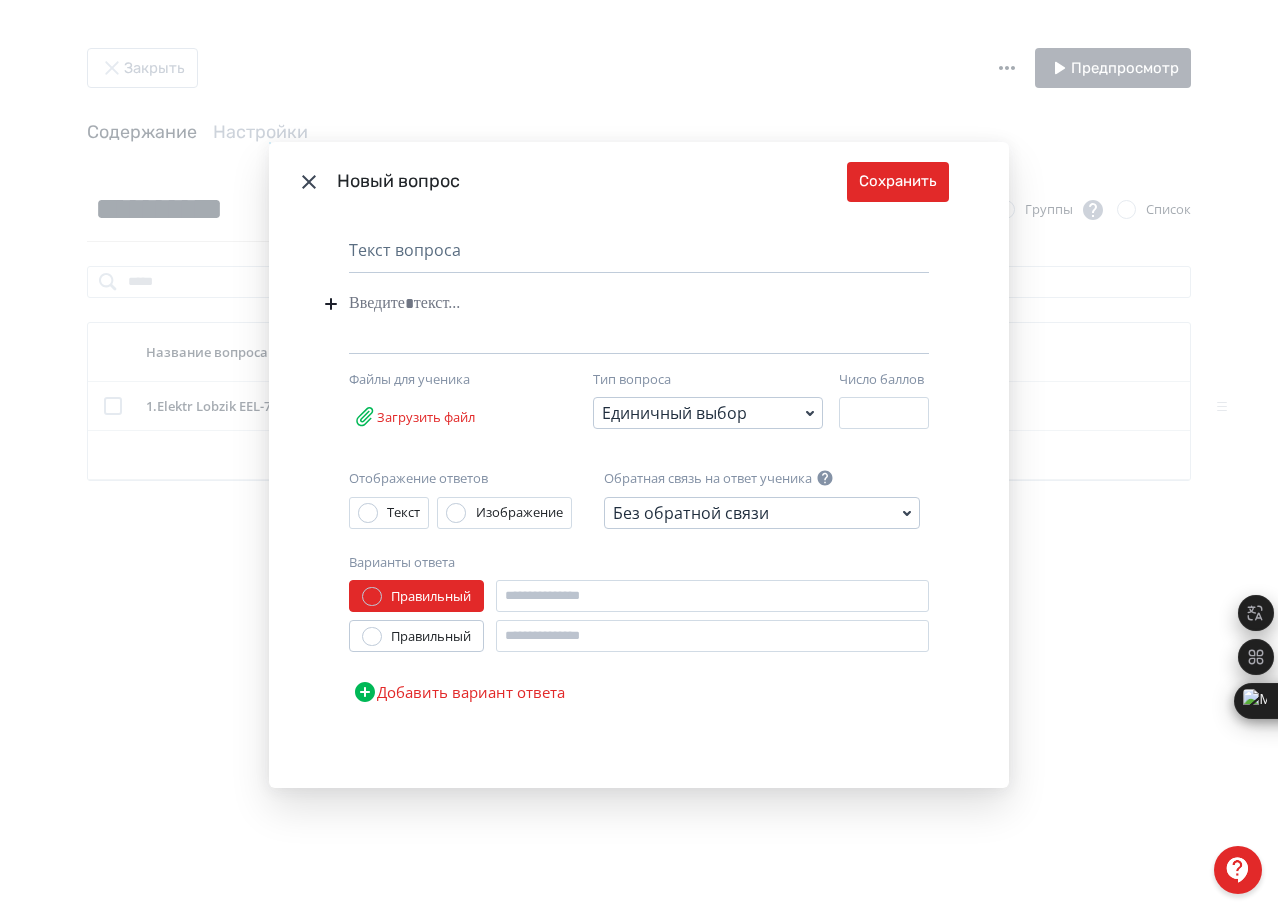 click at bounding box center [608, 304] 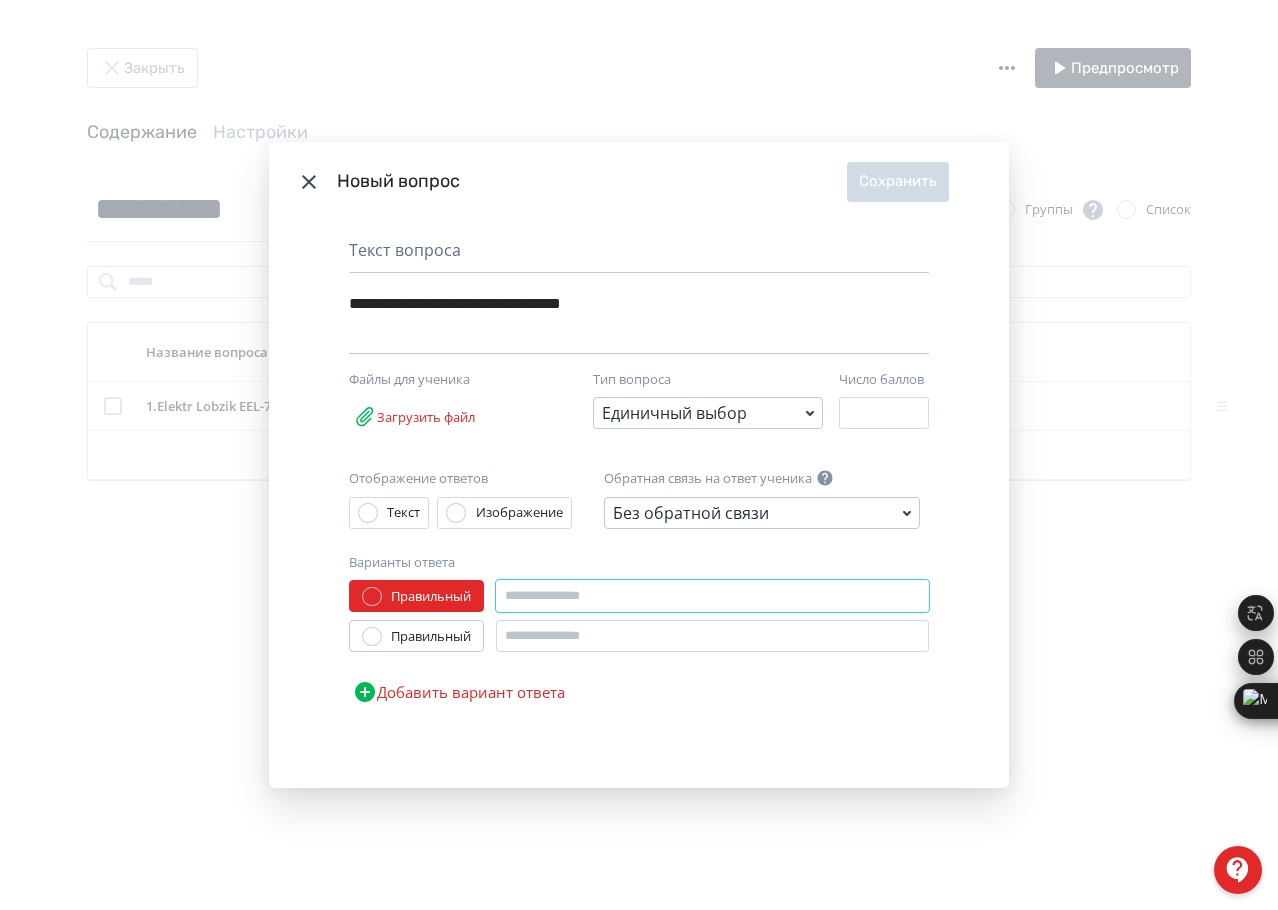 click at bounding box center [712, 596] 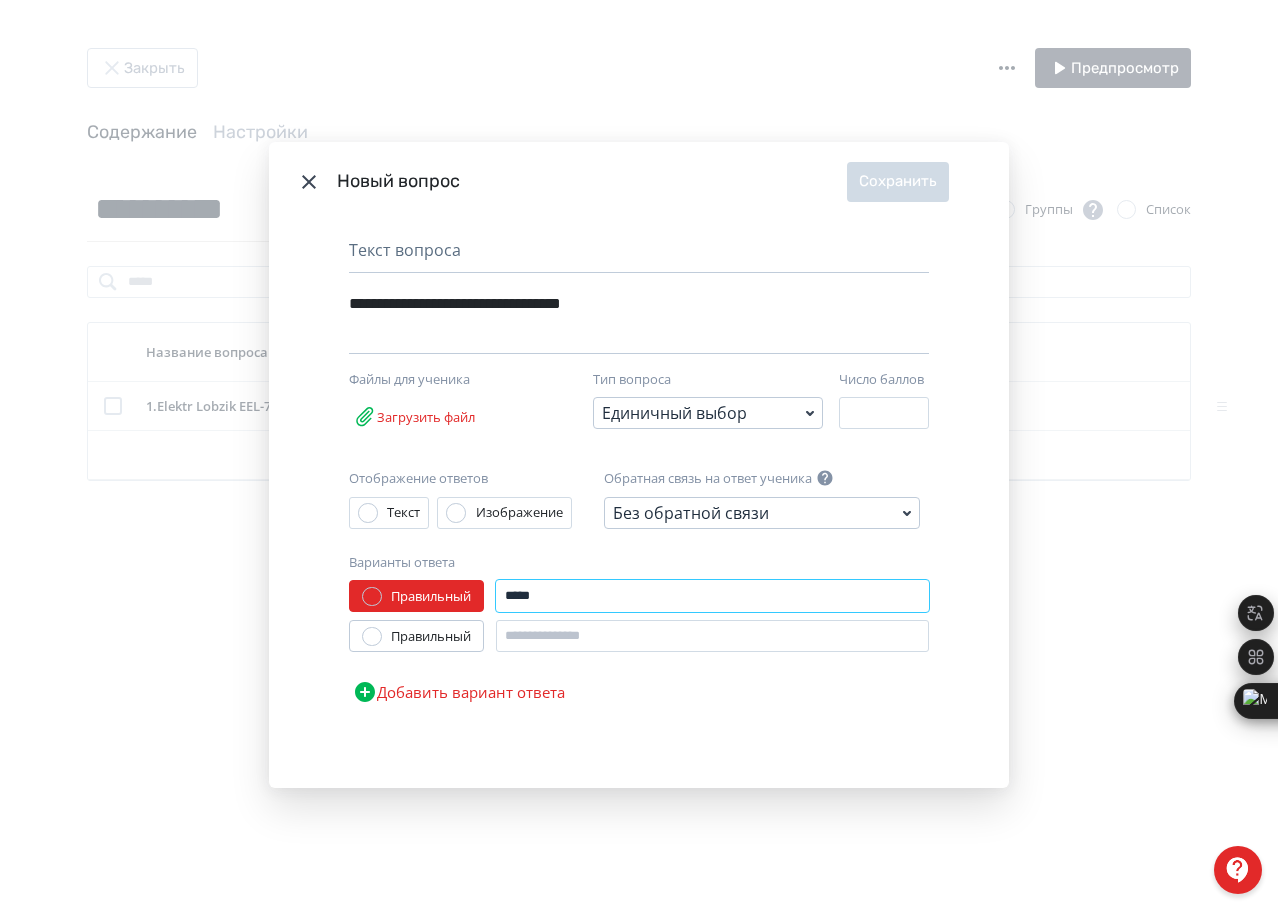 type on "*****" 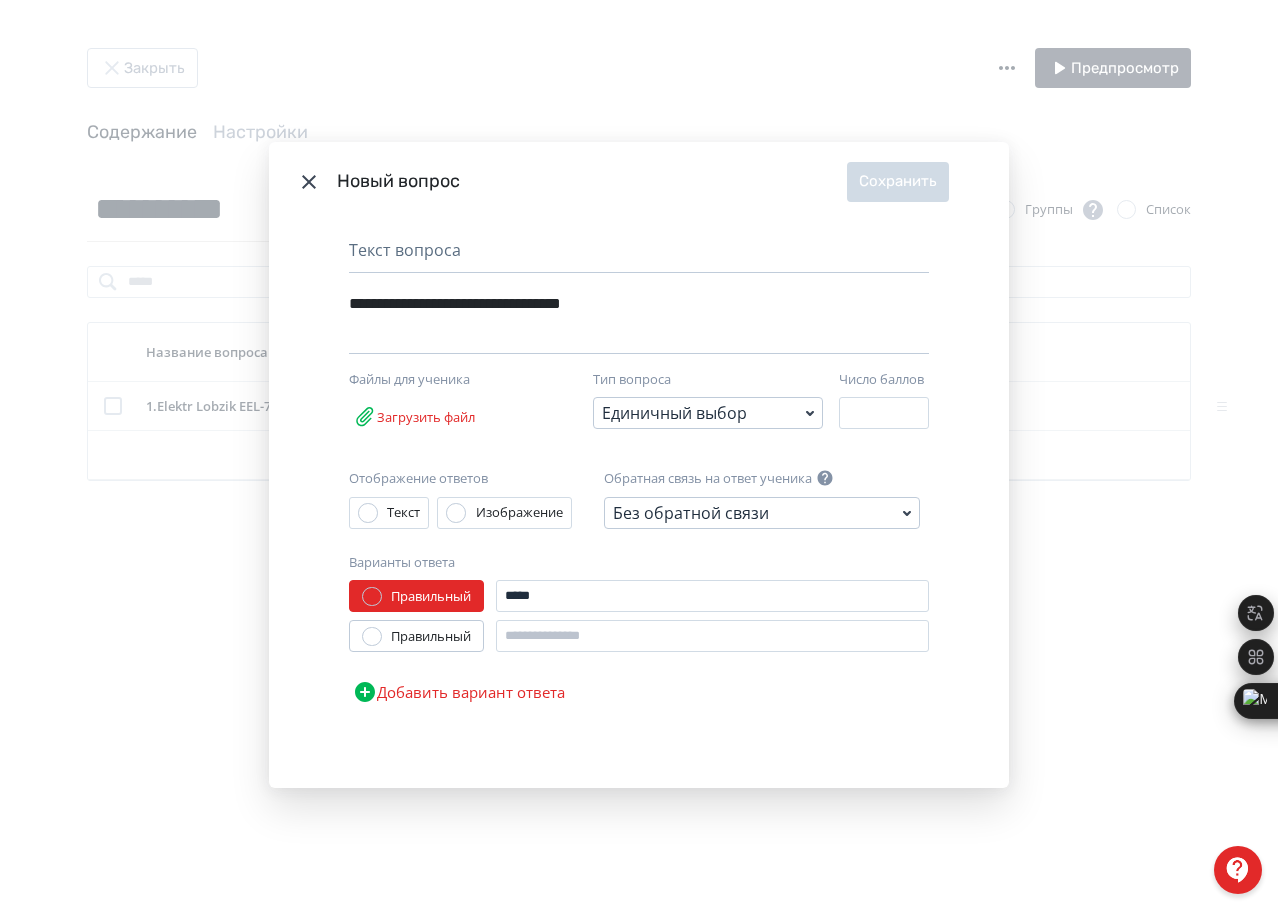 click on "Правильный" at bounding box center [431, 637] 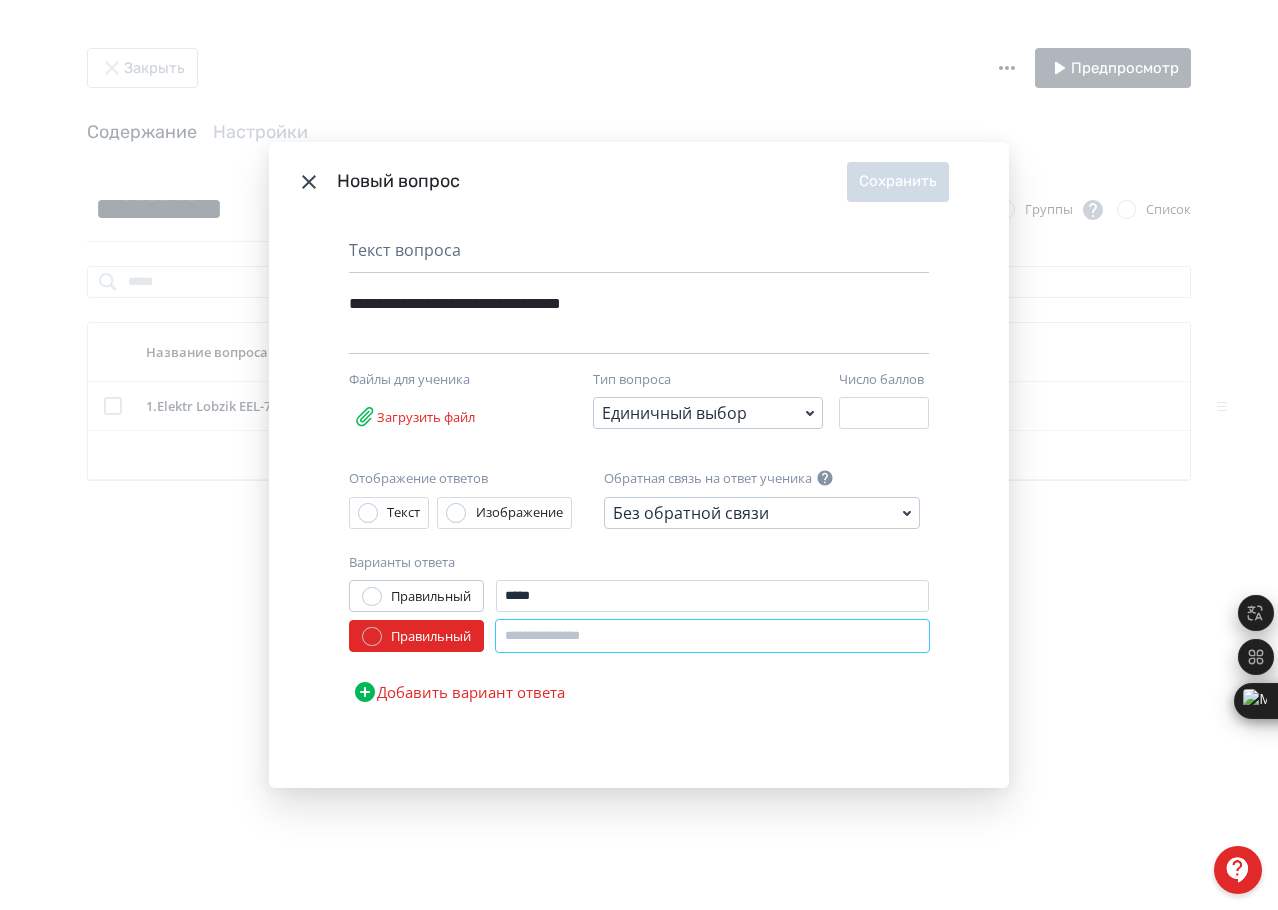 click at bounding box center (712, 636) 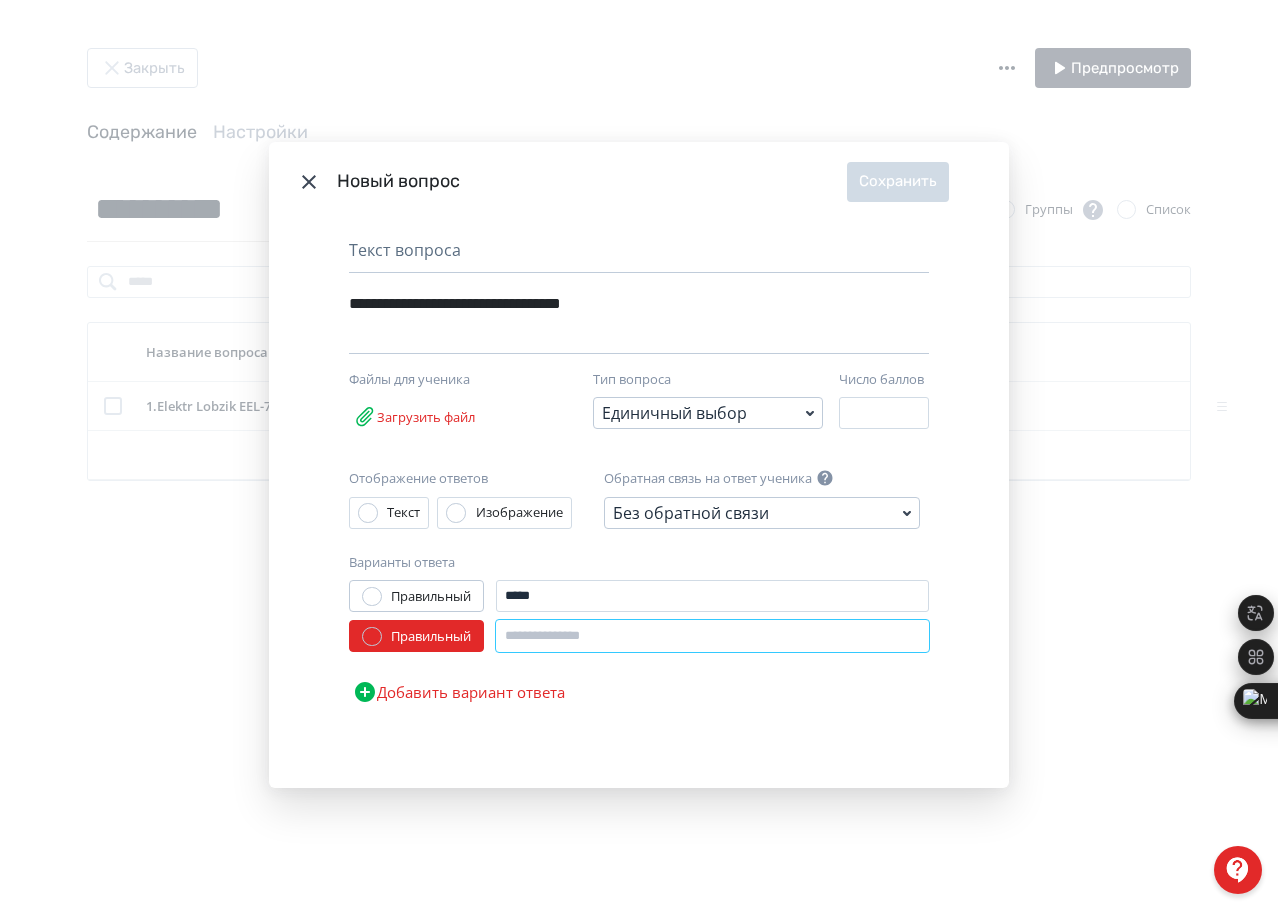 paste on "*****" 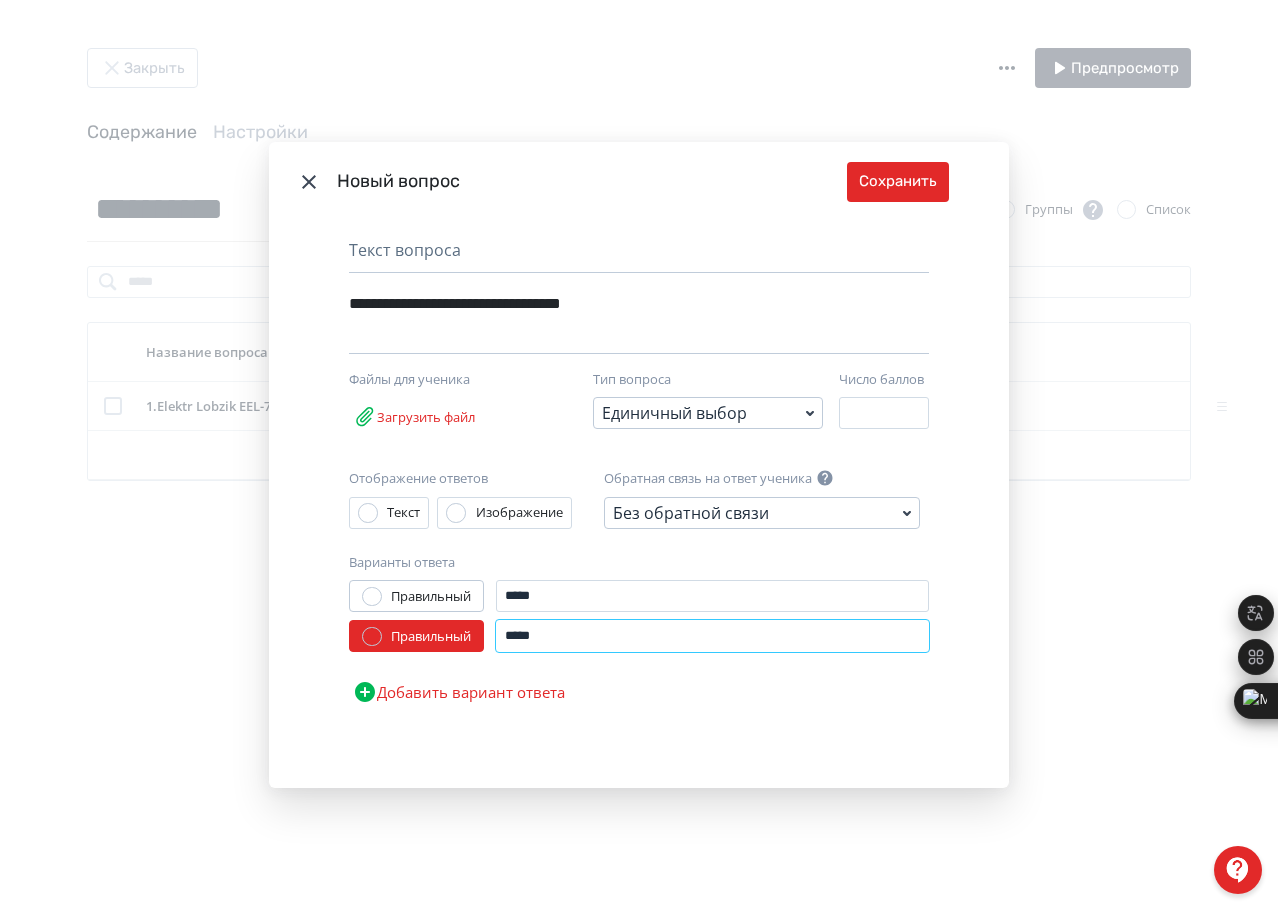 type on "*****" 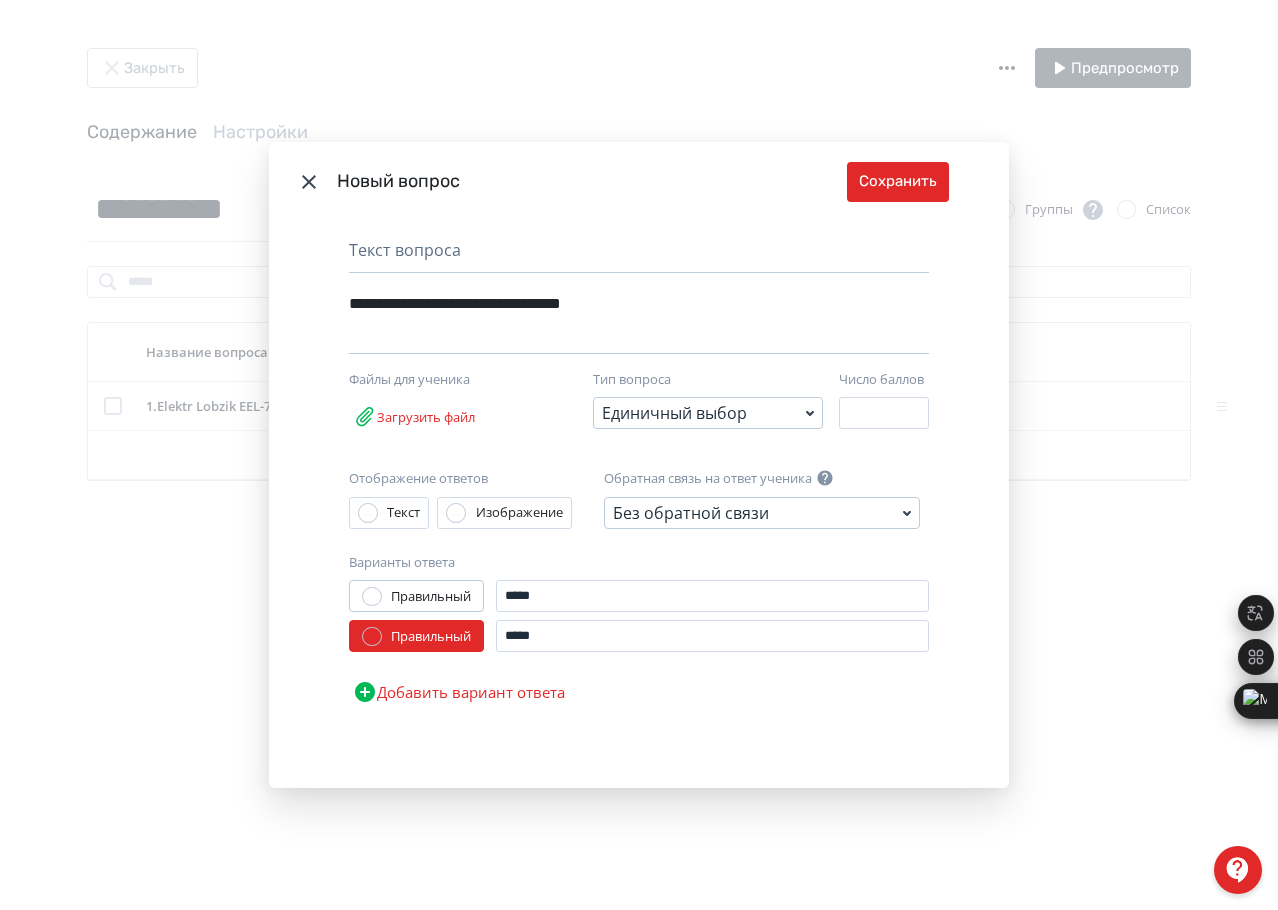 drag, startPoint x: 513, startPoint y: 691, endPoint x: 560, endPoint y: 675, distance: 49.648766 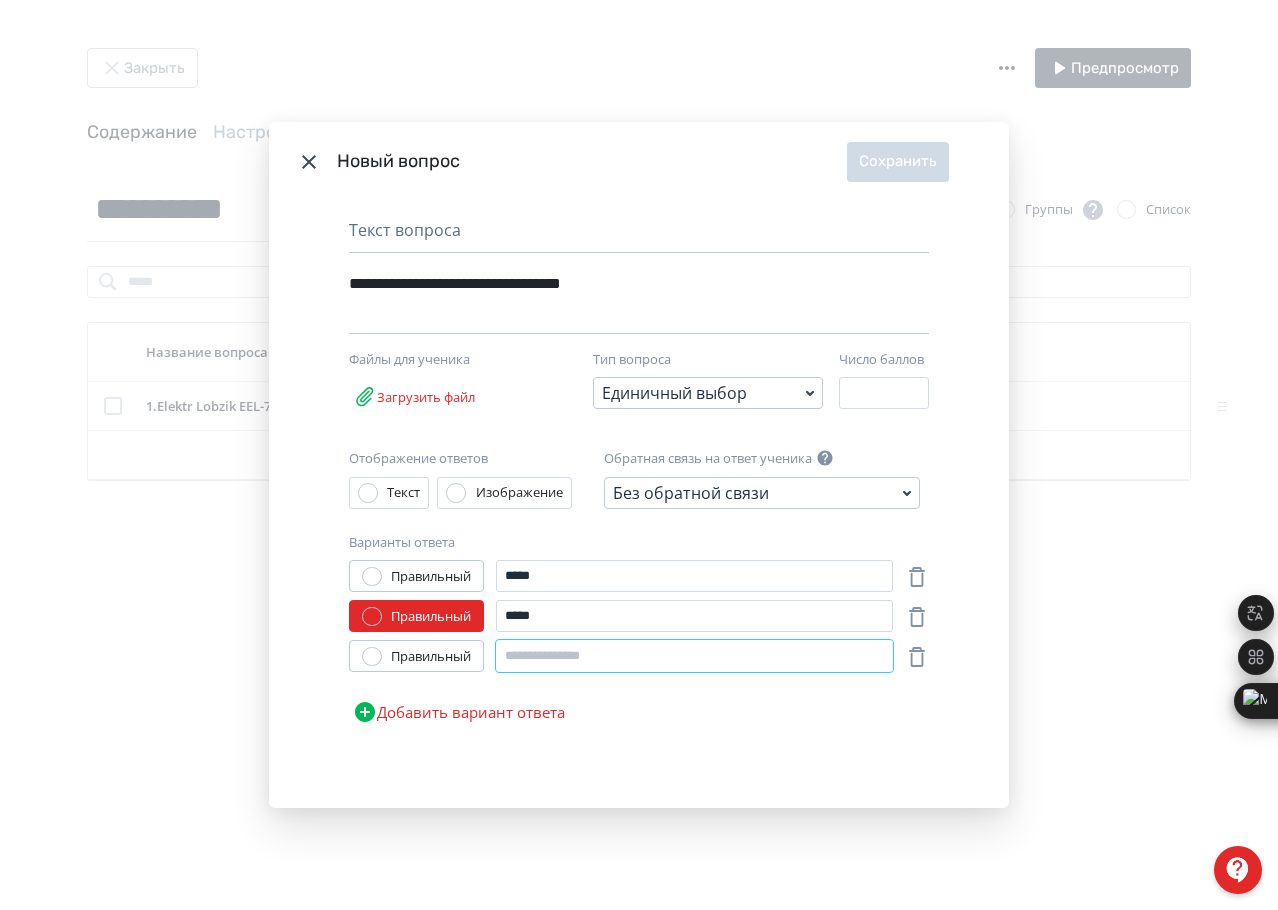 click at bounding box center [694, 656] 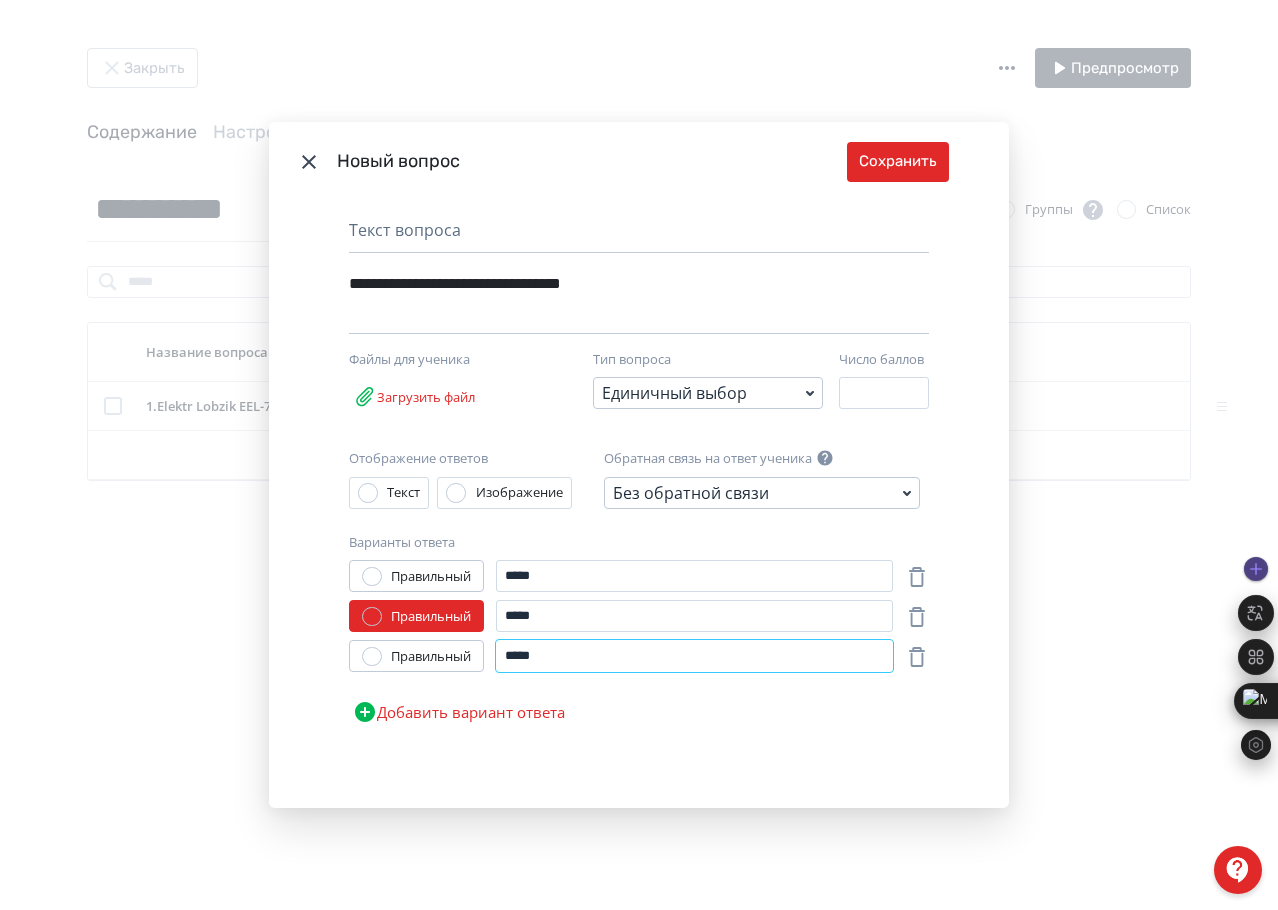 type on "*****" 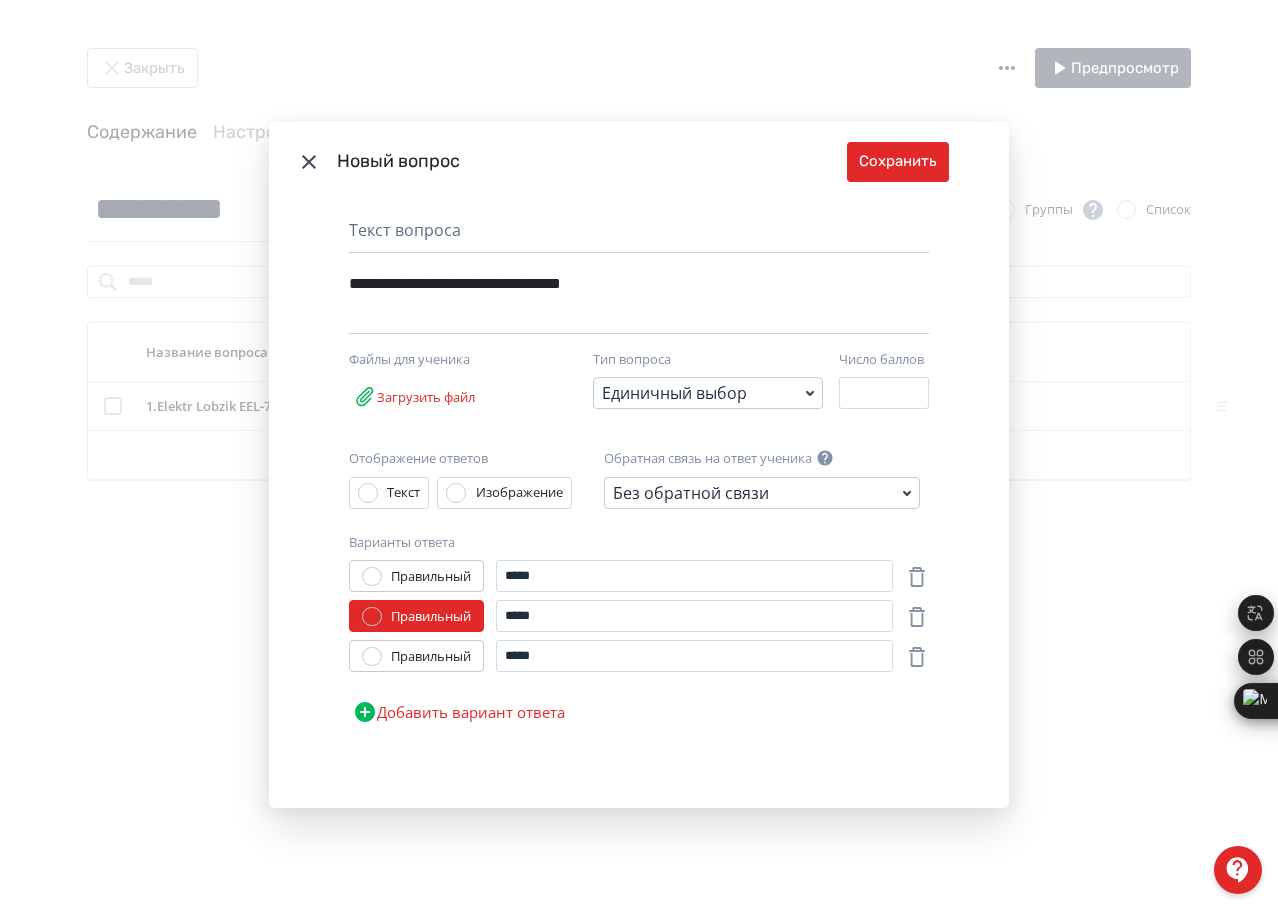 drag, startPoint x: 506, startPoint y: 713, endPoint x: 530, endPoint y: 705, distance: 25.298222 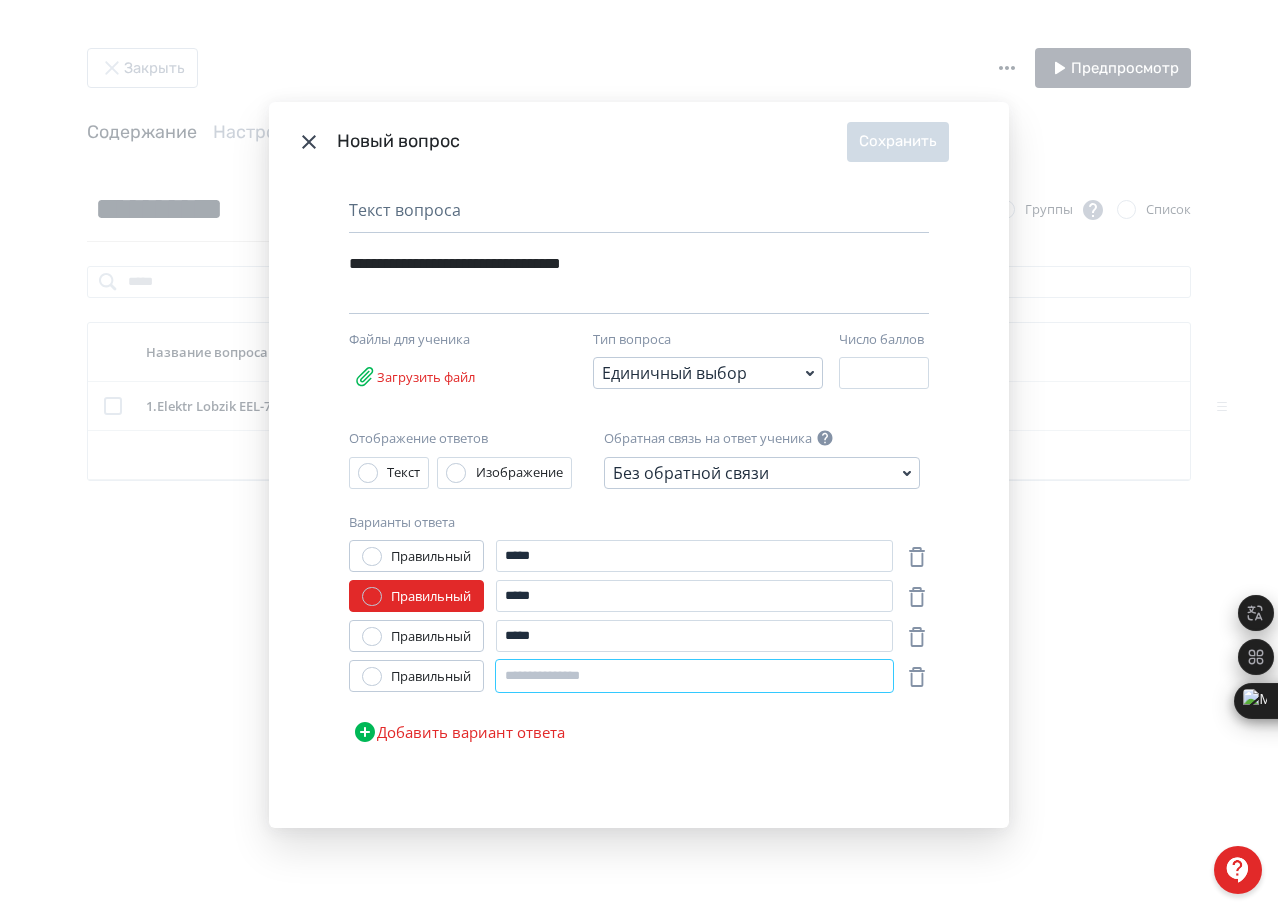 click at bounding box center (694, 676) 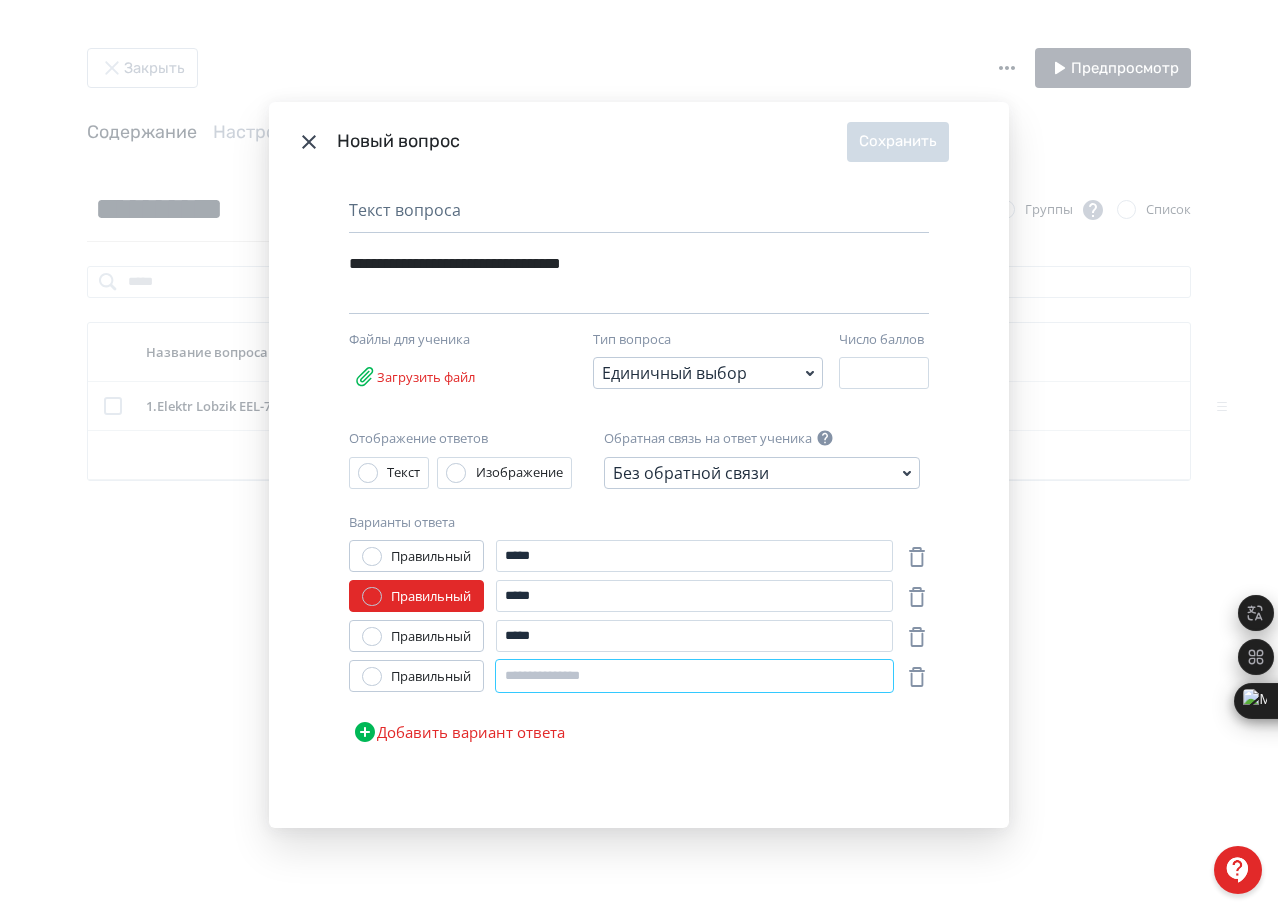 paste on "****" 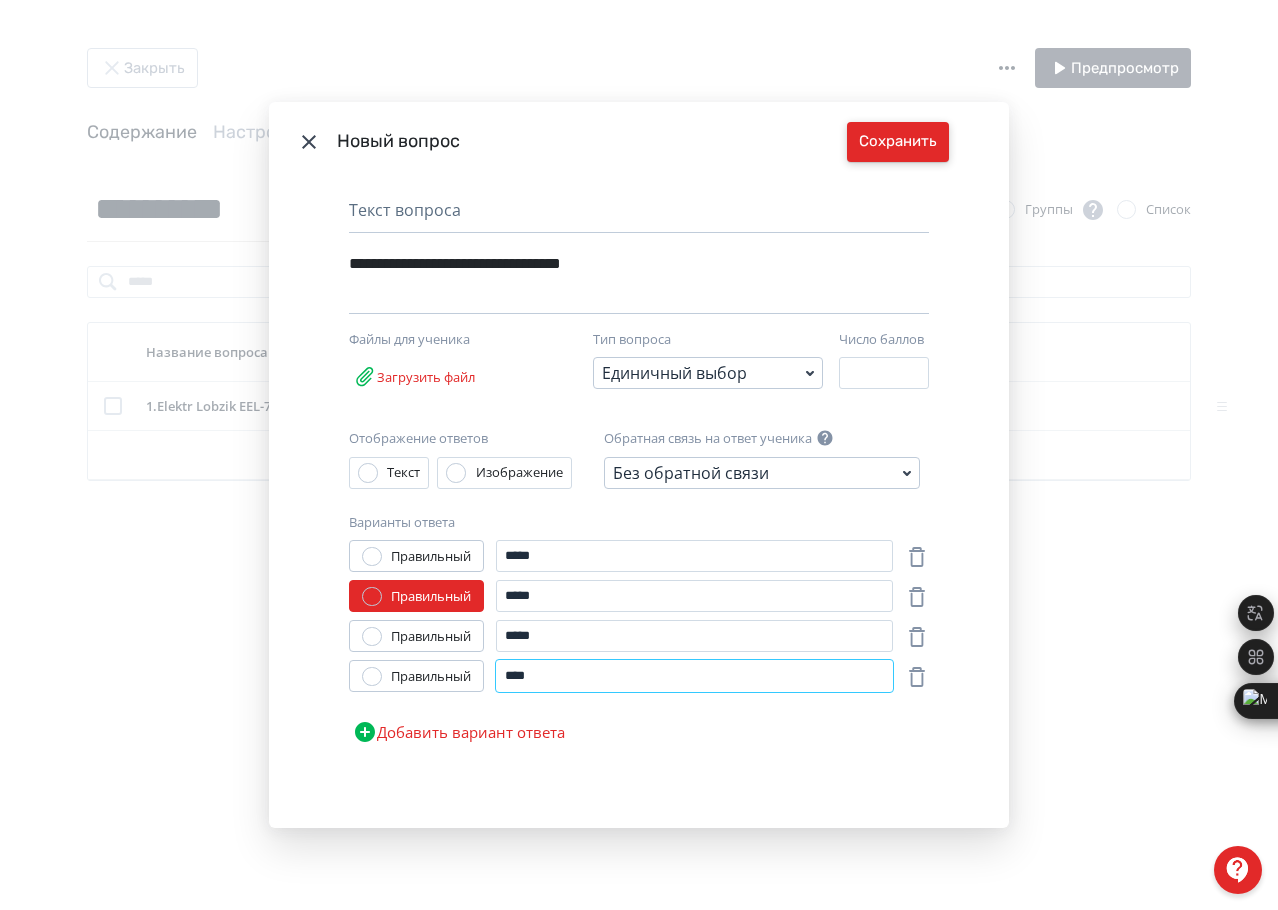 type on "****" 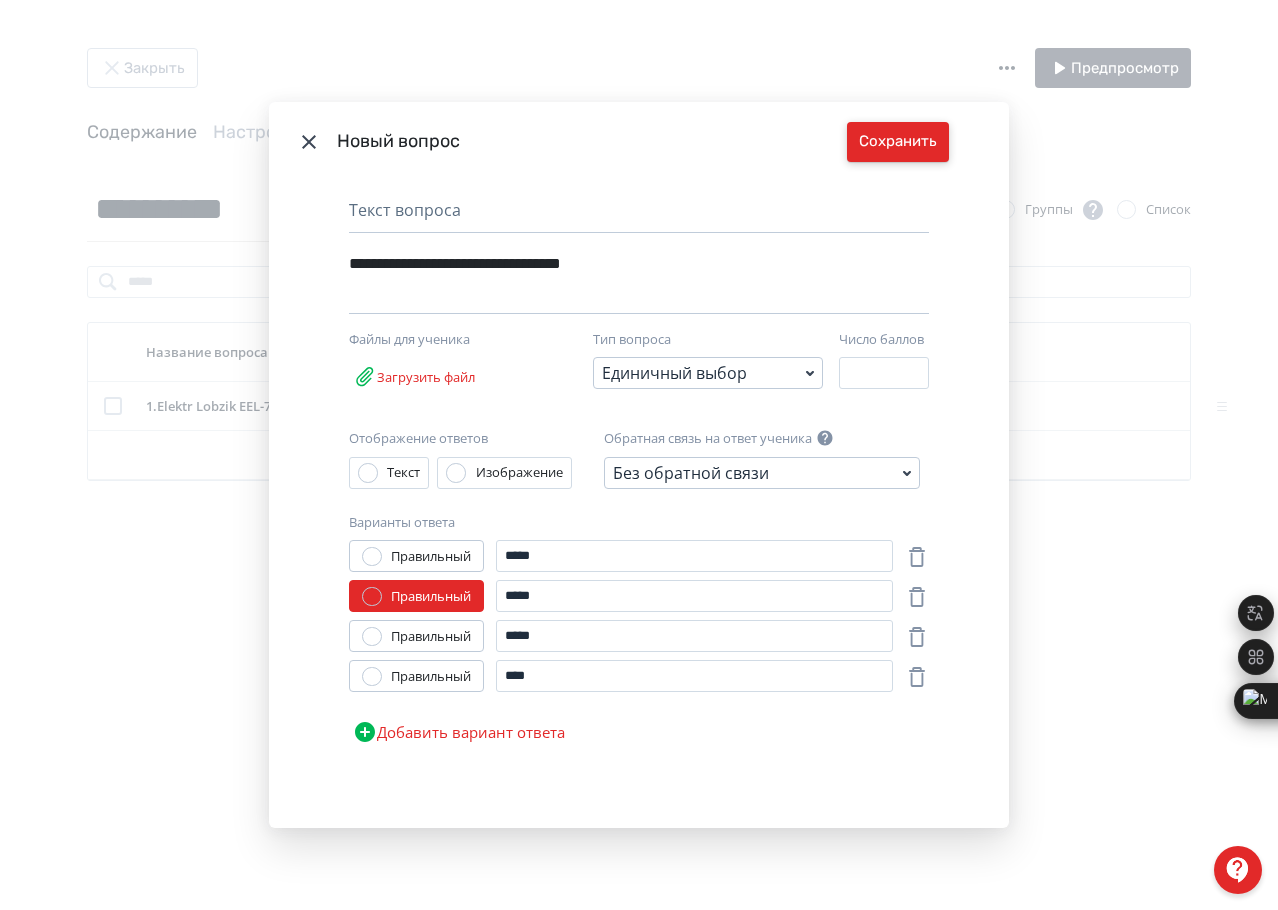 click on "Сохранить" at bounding box center [898, 142] 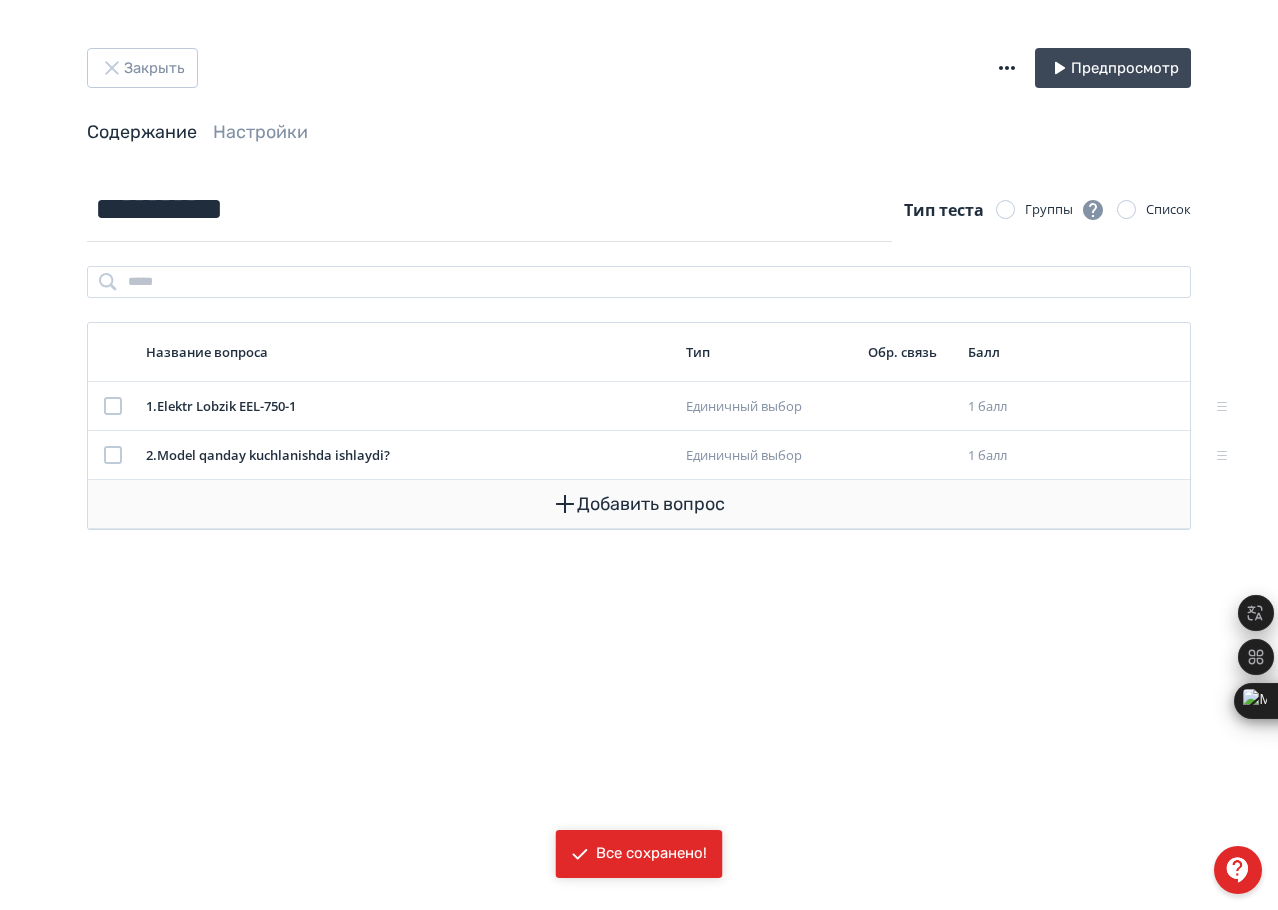 click on "Добавить вопрос" at bounding box center (639, 504) 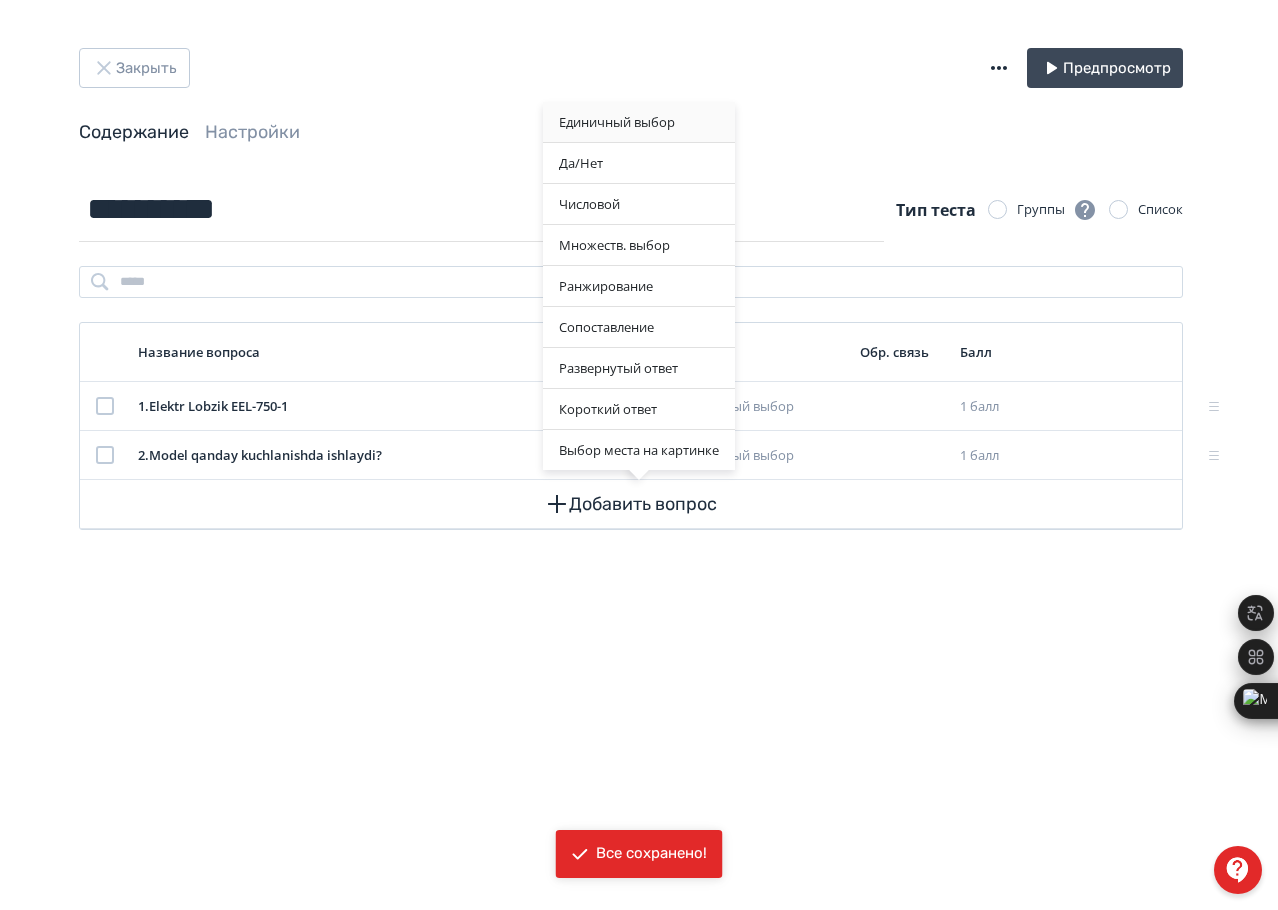 click on "Единичный выбор" at bounding box center (639, 122) 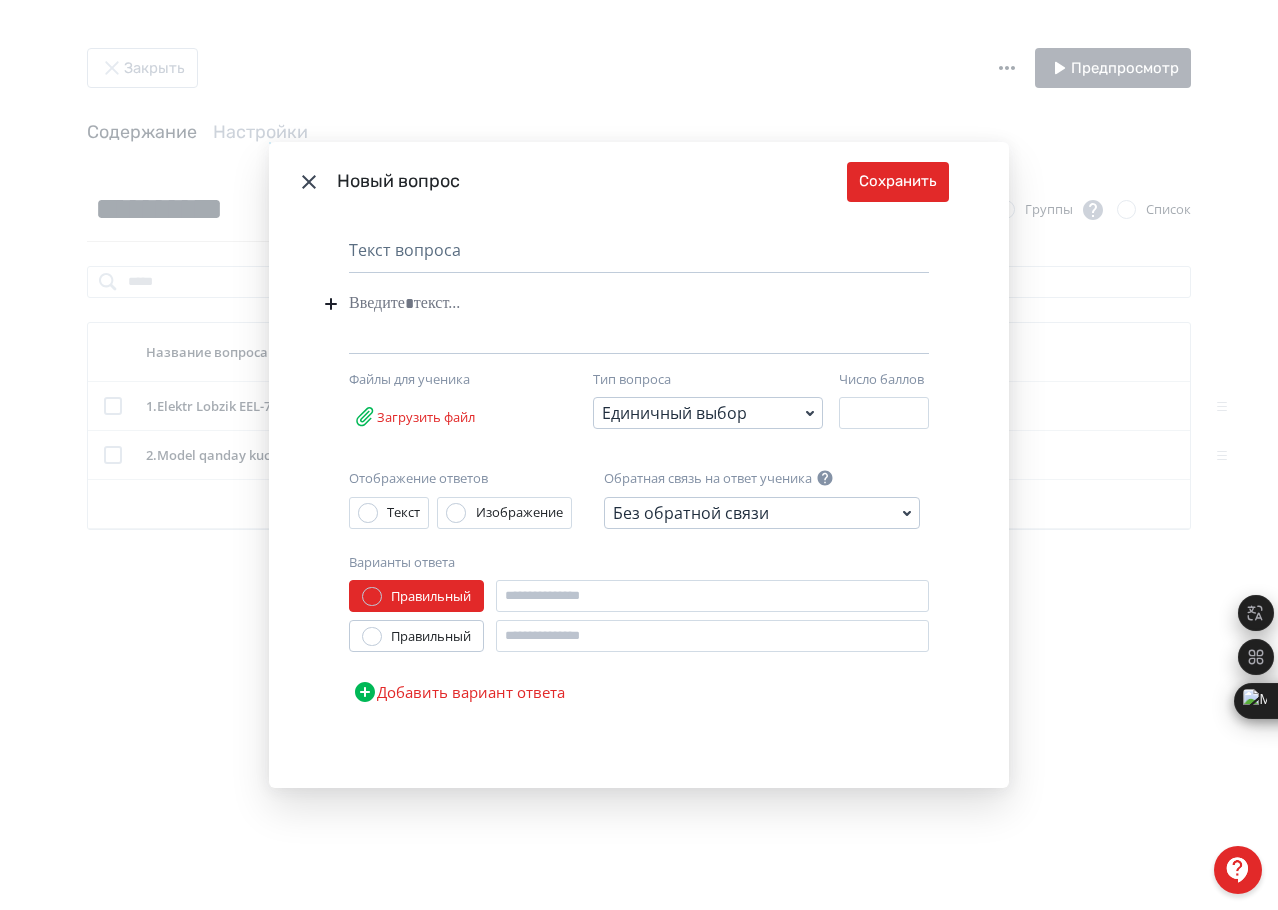 click at bounding box center (608, 304) 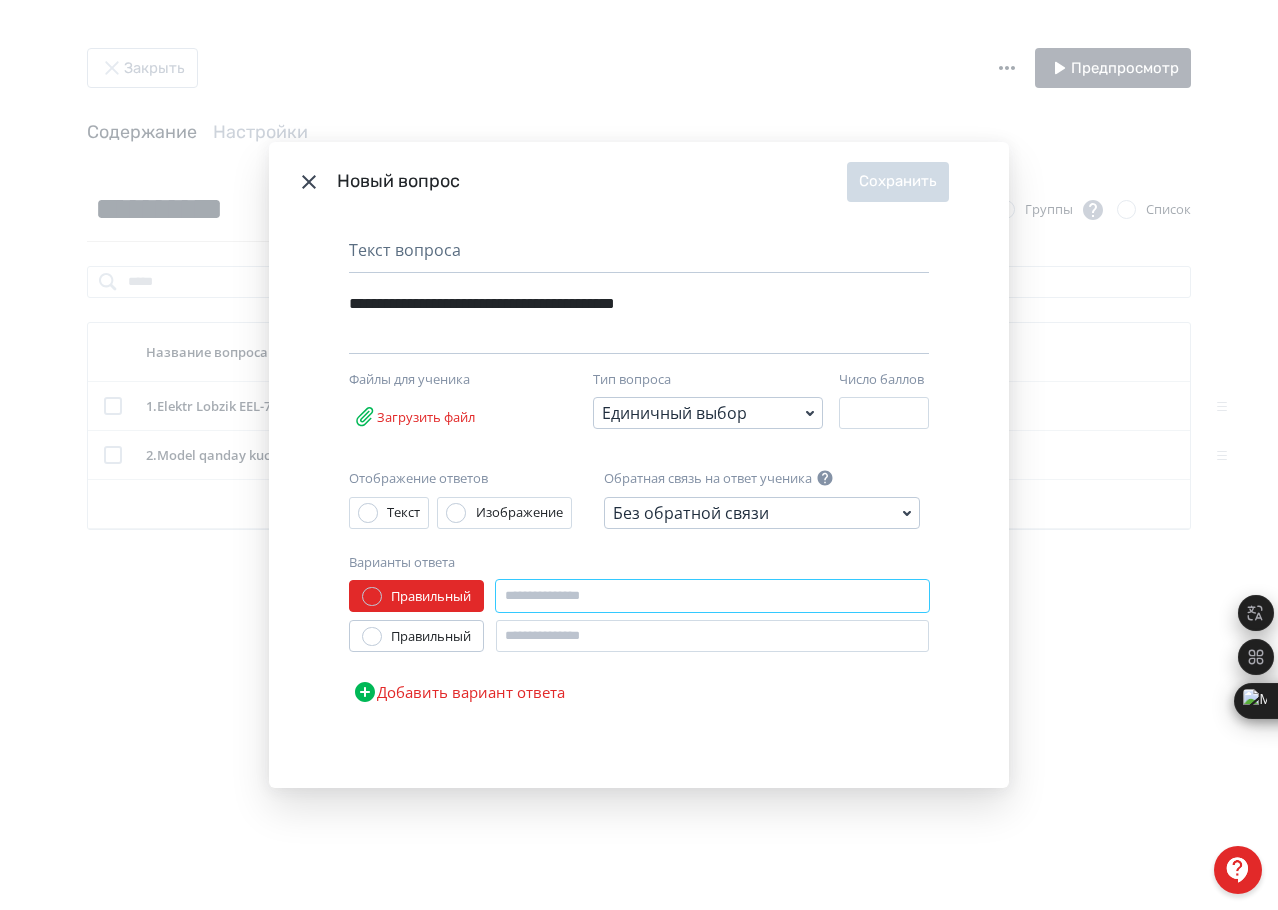 click at bounding box center (712, 596) 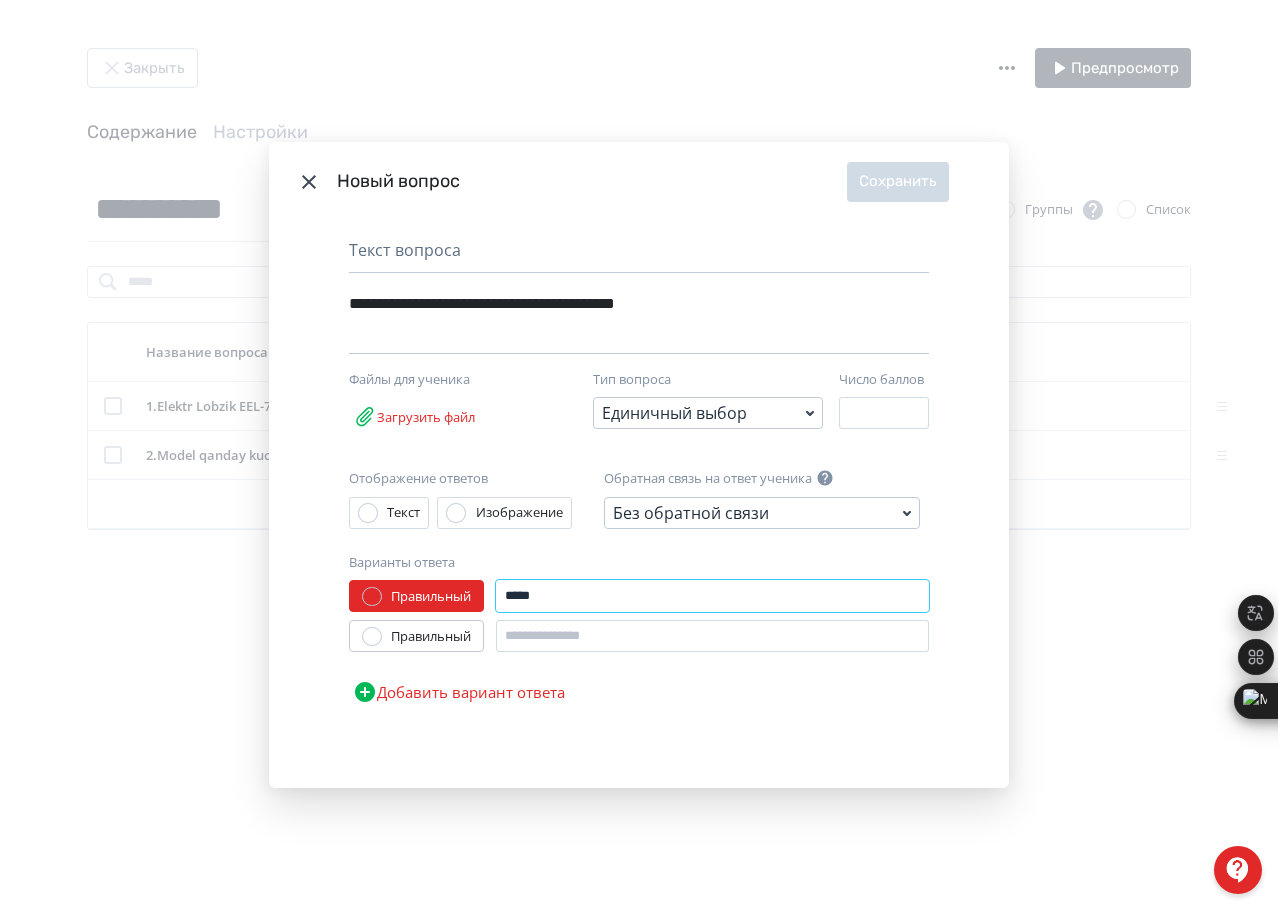 type on "*****" 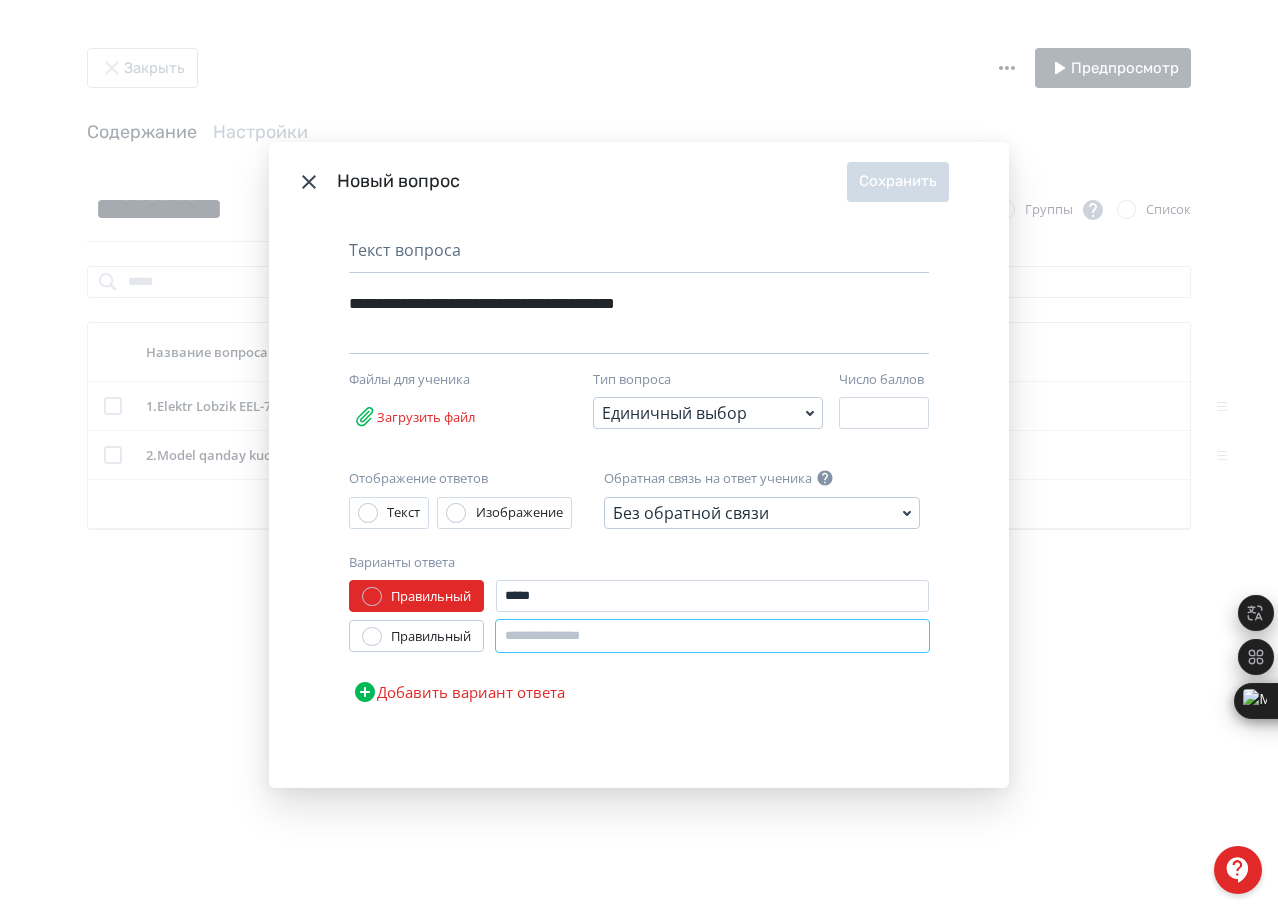 click at bounding box center (712, 636) 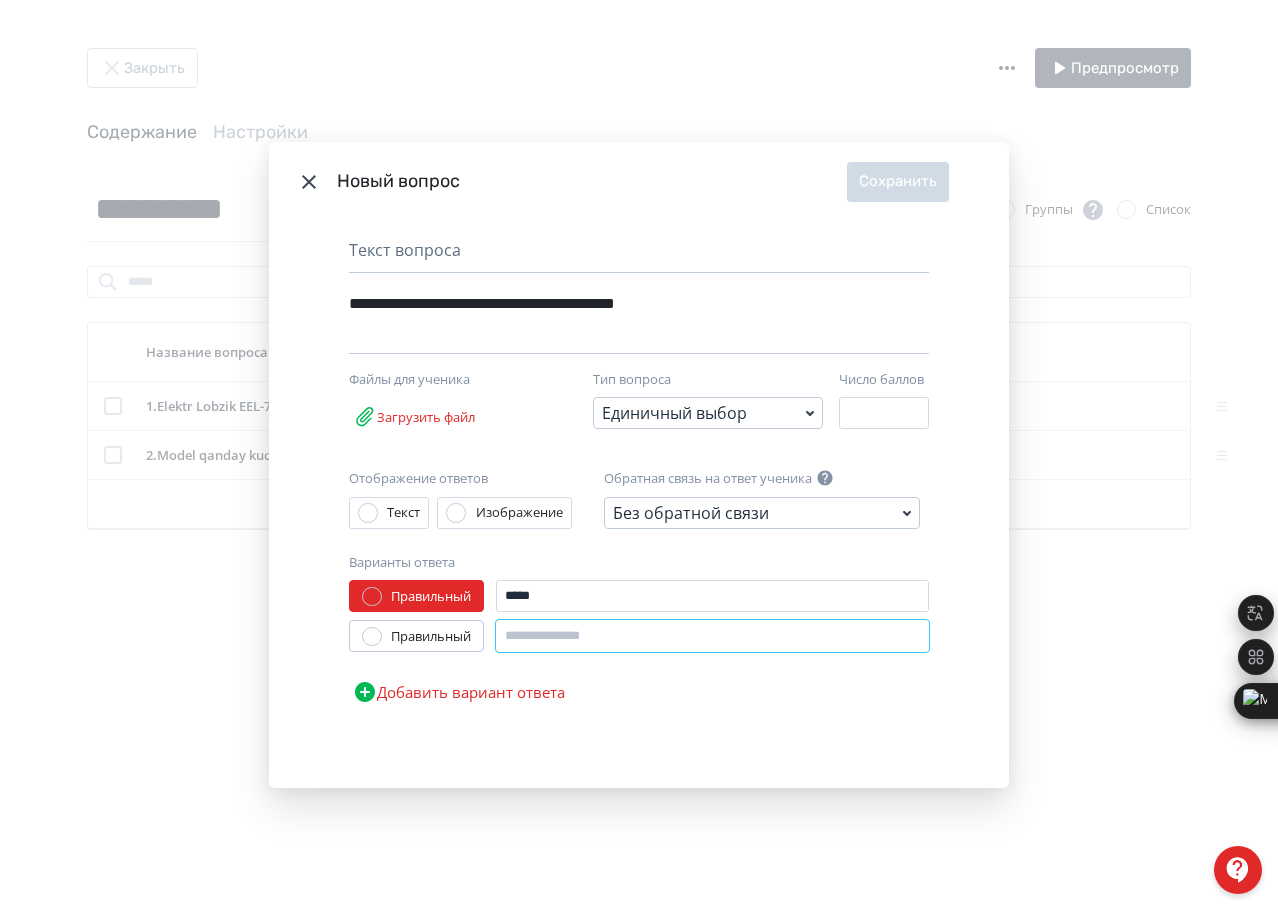 paste on "******" 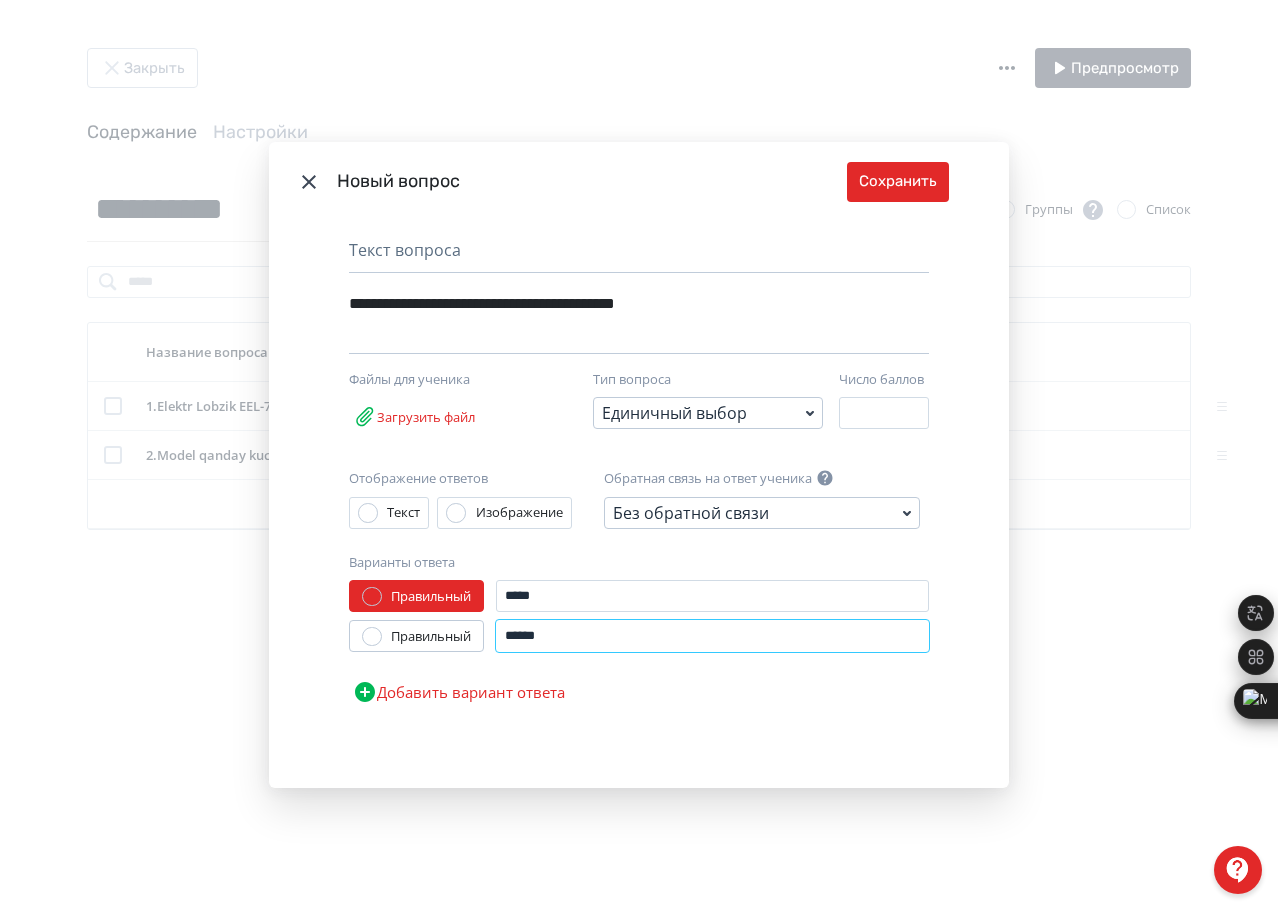 type on "******" 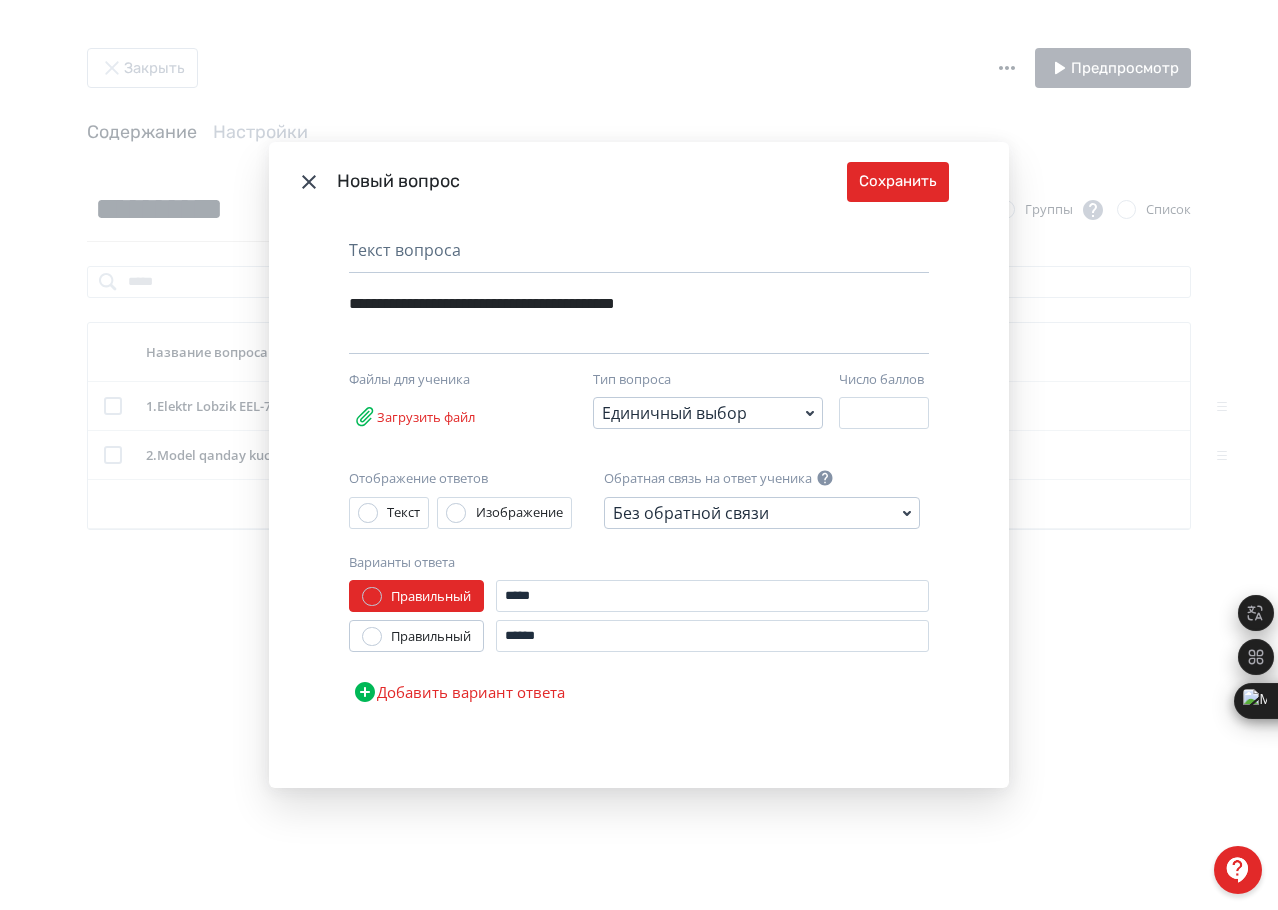 click on "**********" at bounding box center (639, 505) 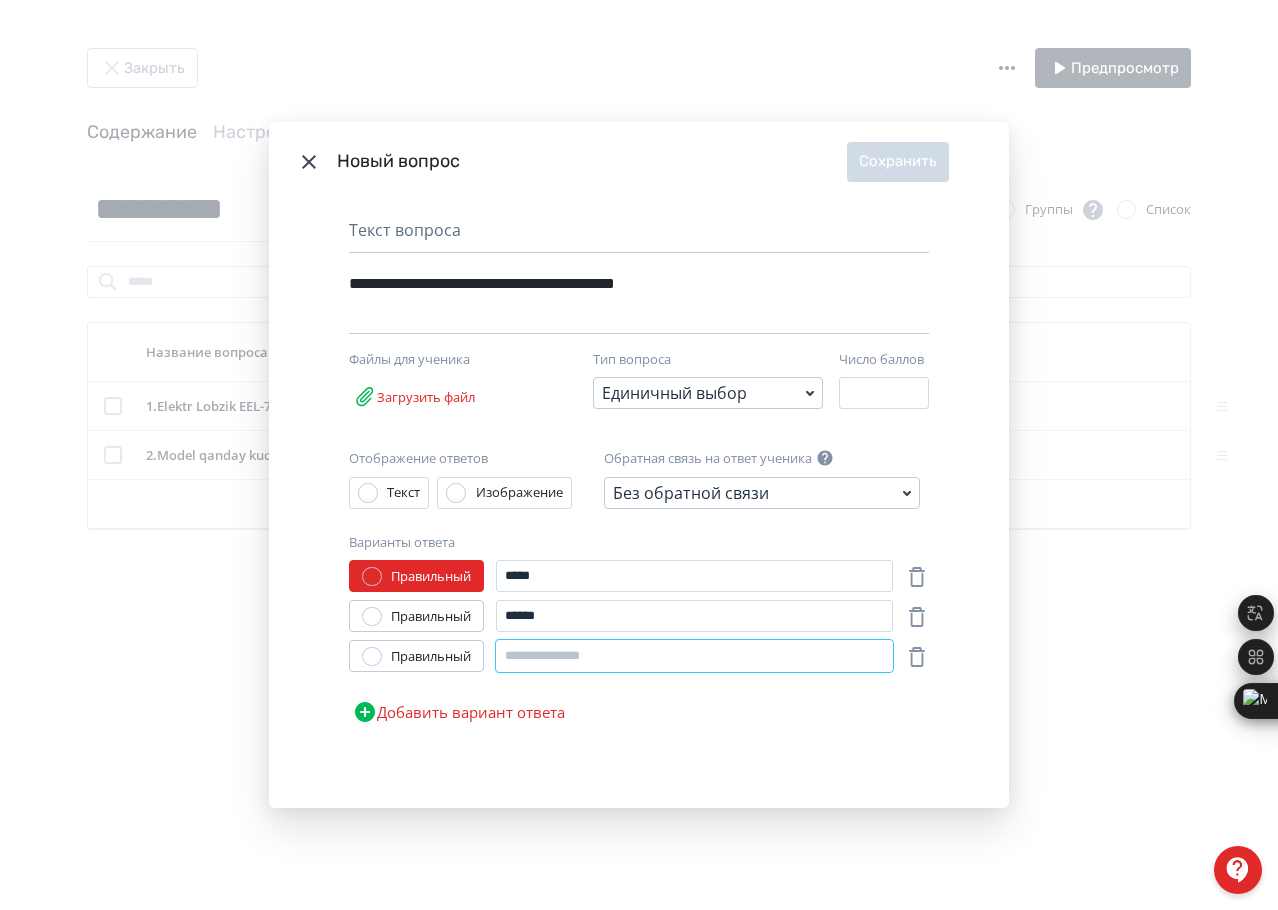click at bounding box center (694, 656) 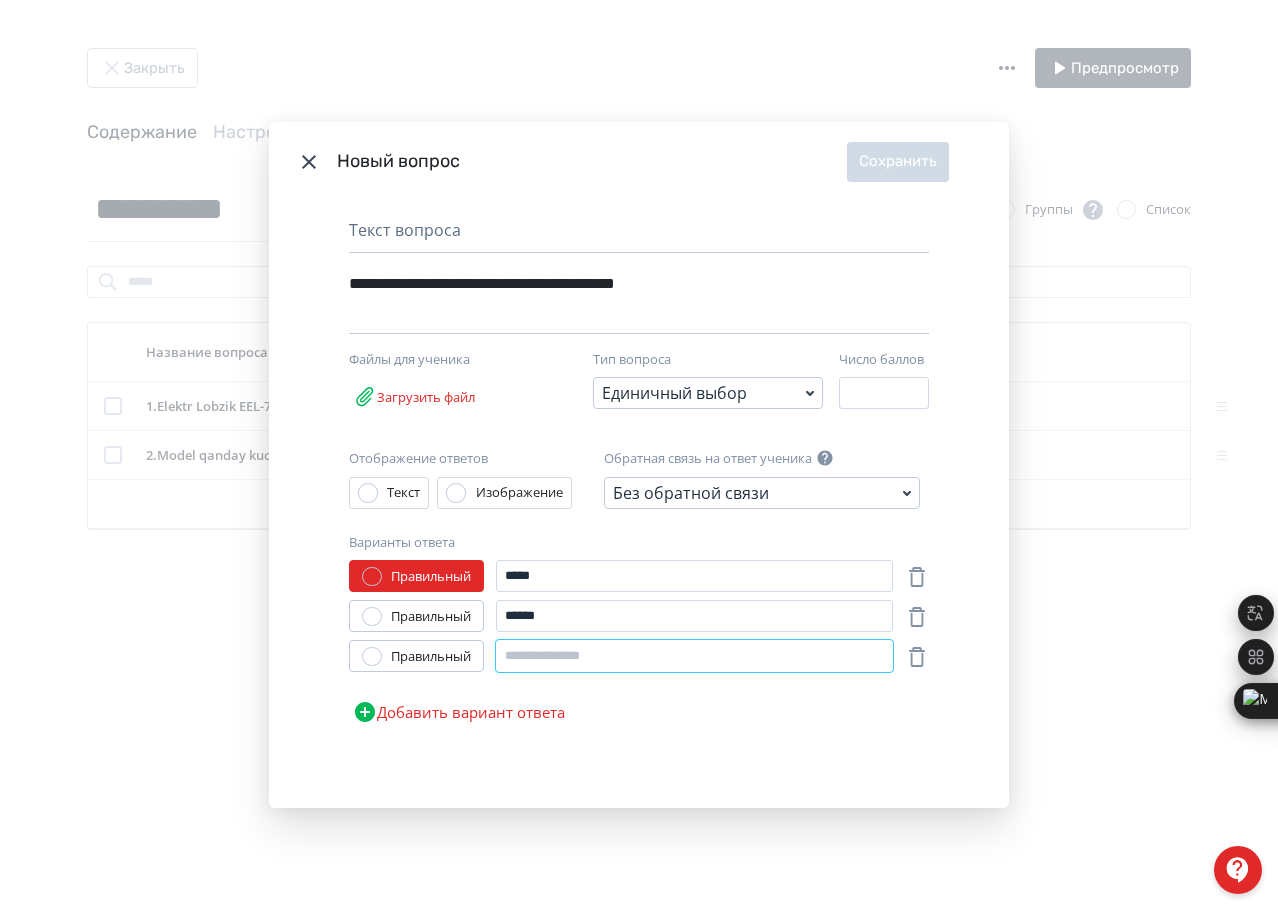 paste on "******" 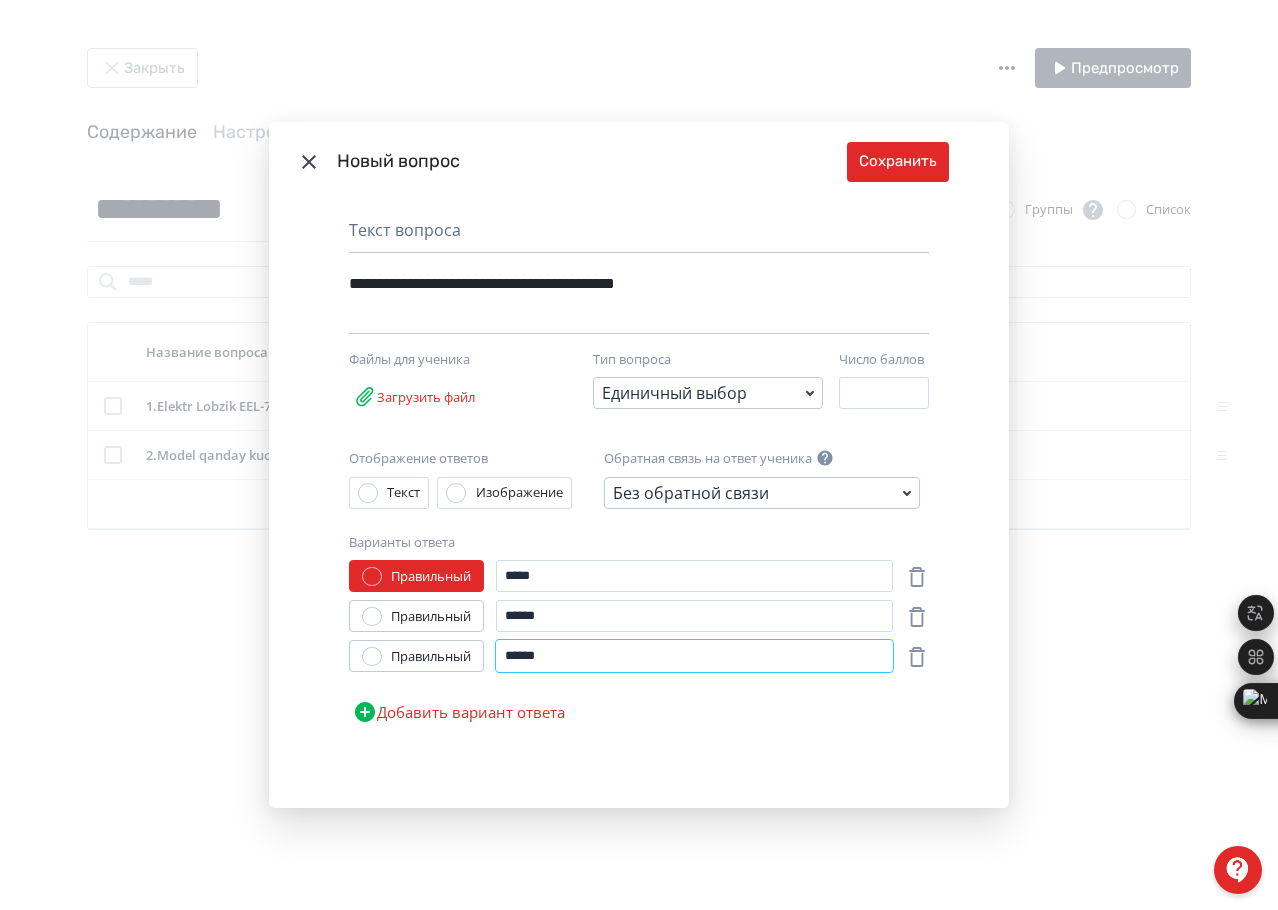 type on "******" 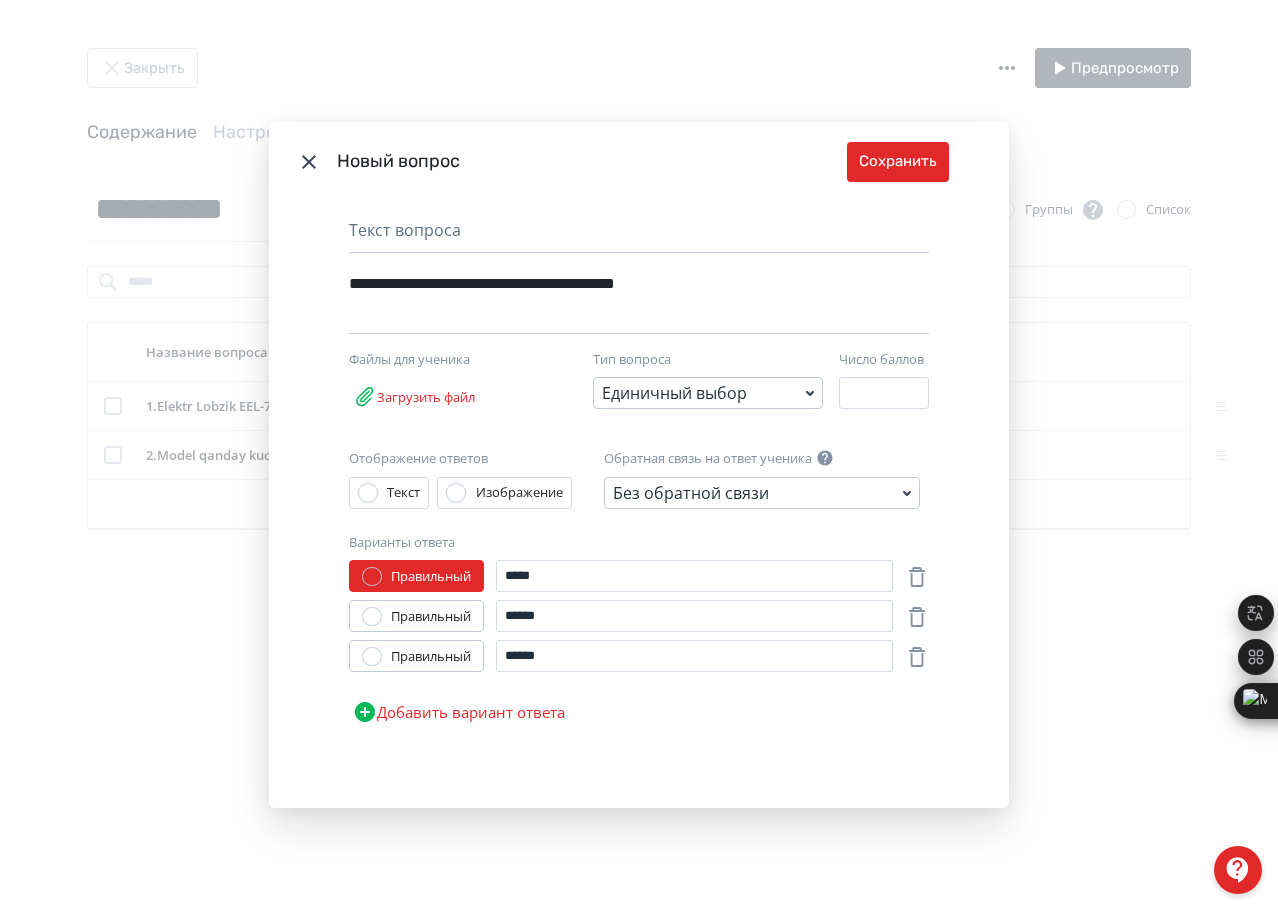 drag, startPoint x: 544, startPoint y: 705, endPoint x: 563, endPoint y: 698, distance: 20.248457 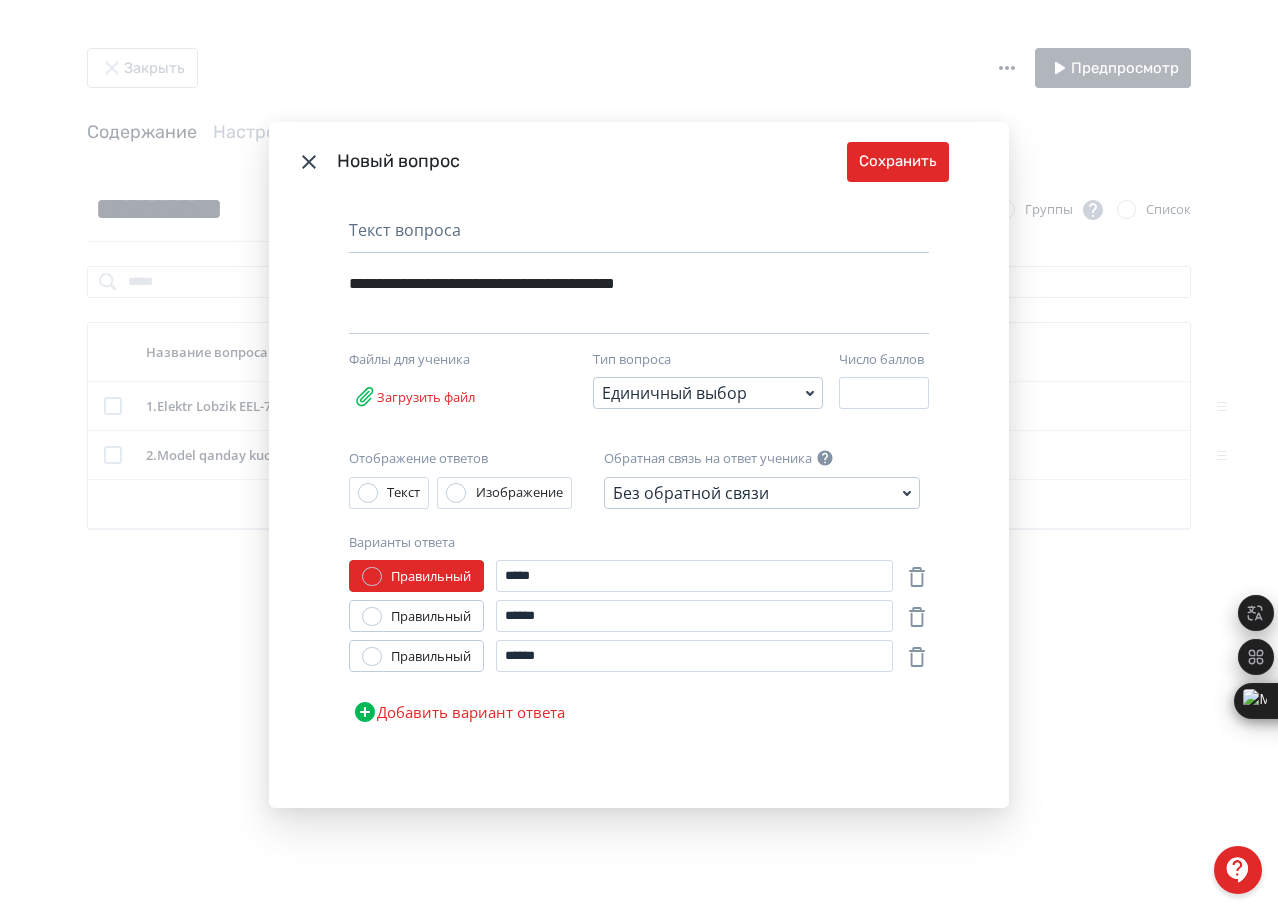 click on "Добавить вариант ответа" at bounding box center [459, 712] 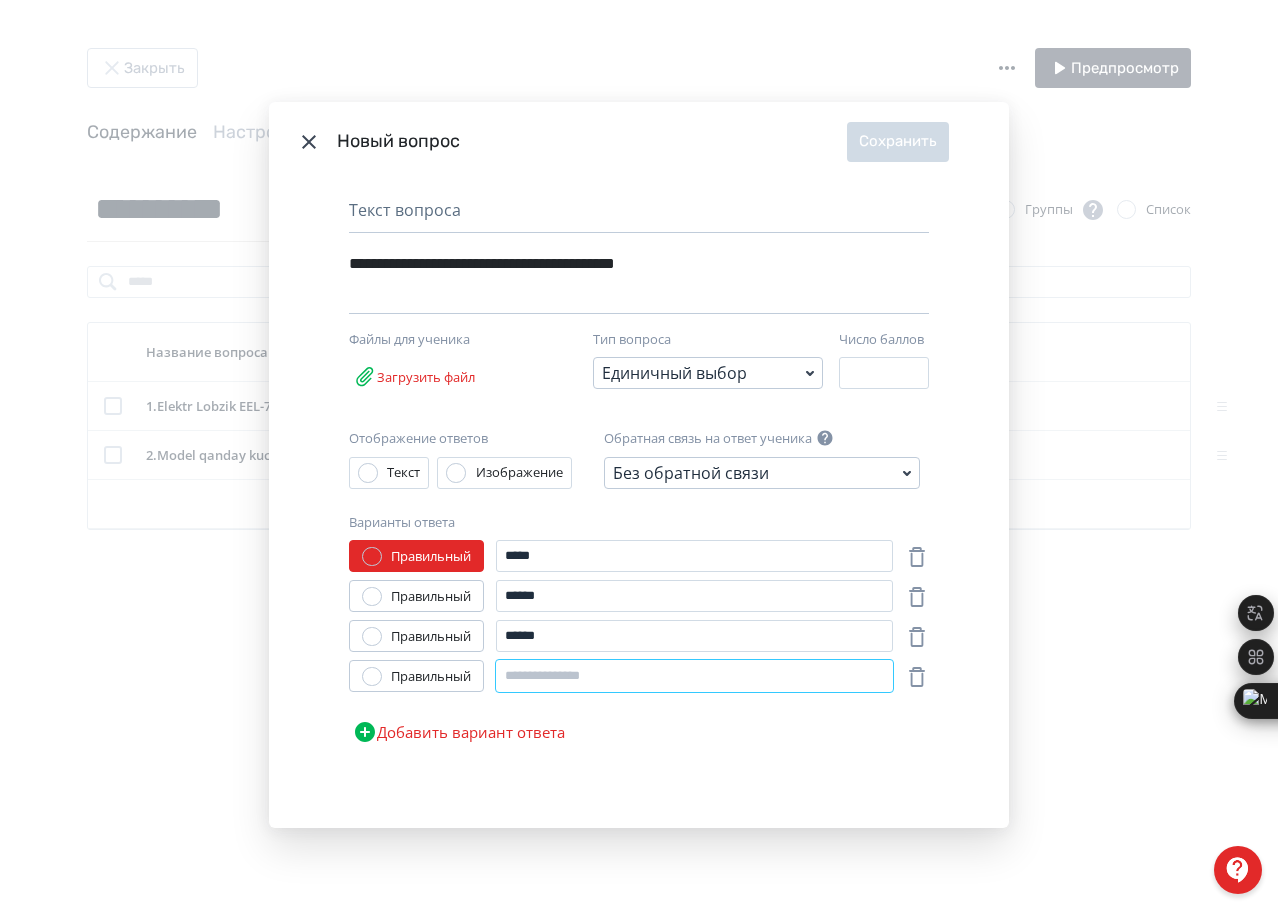 click at bounding box center [694, 676] 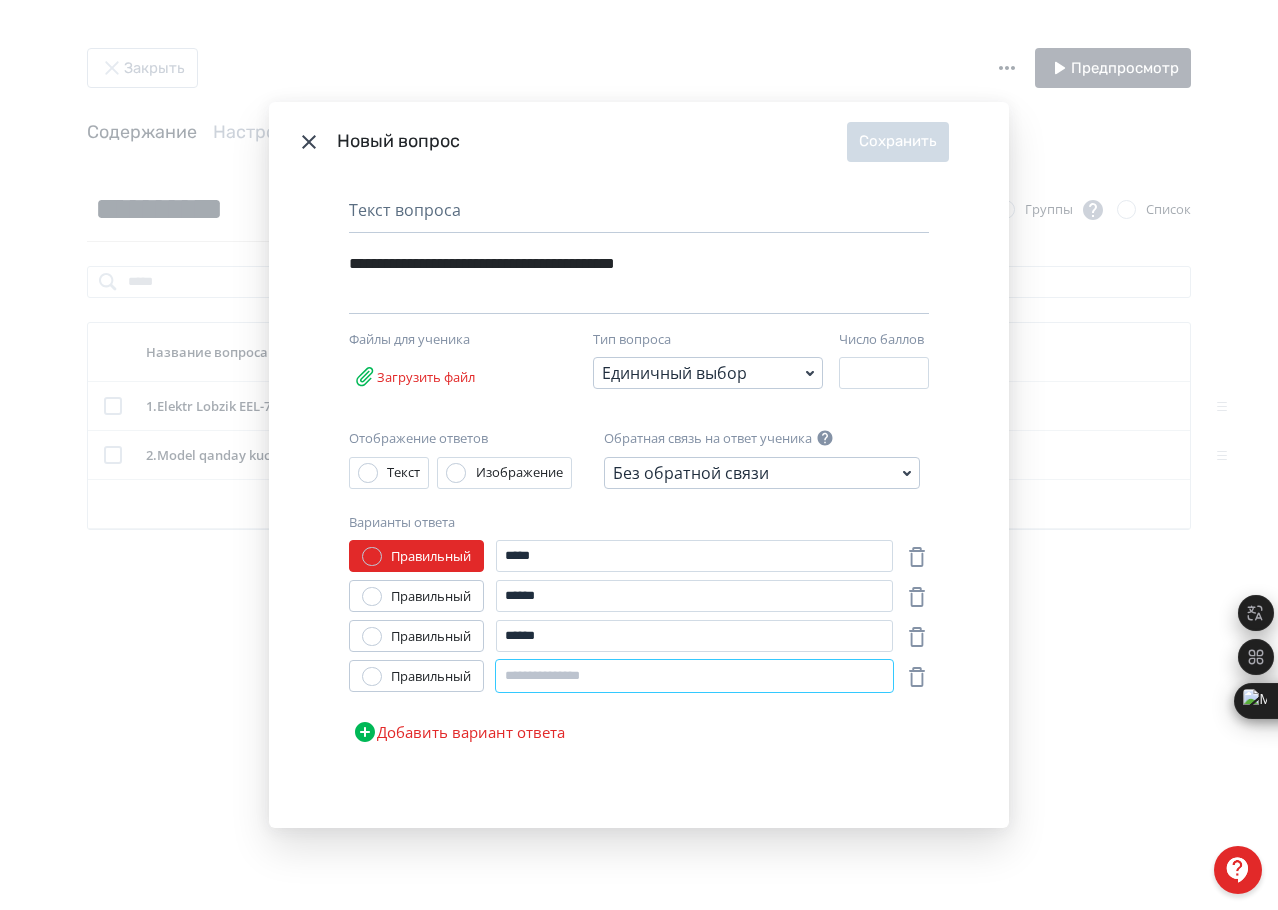 paste on "******" 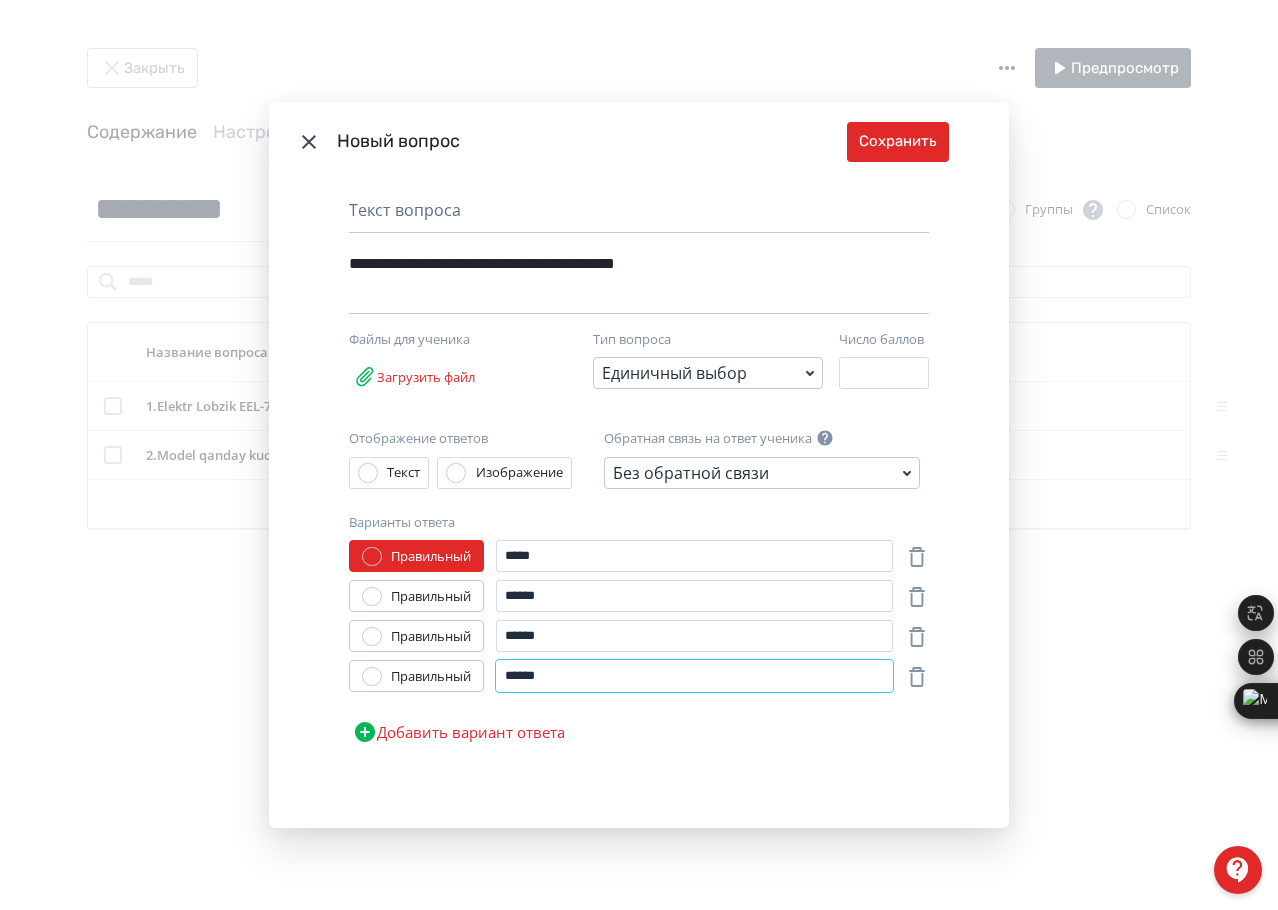 type on "******" 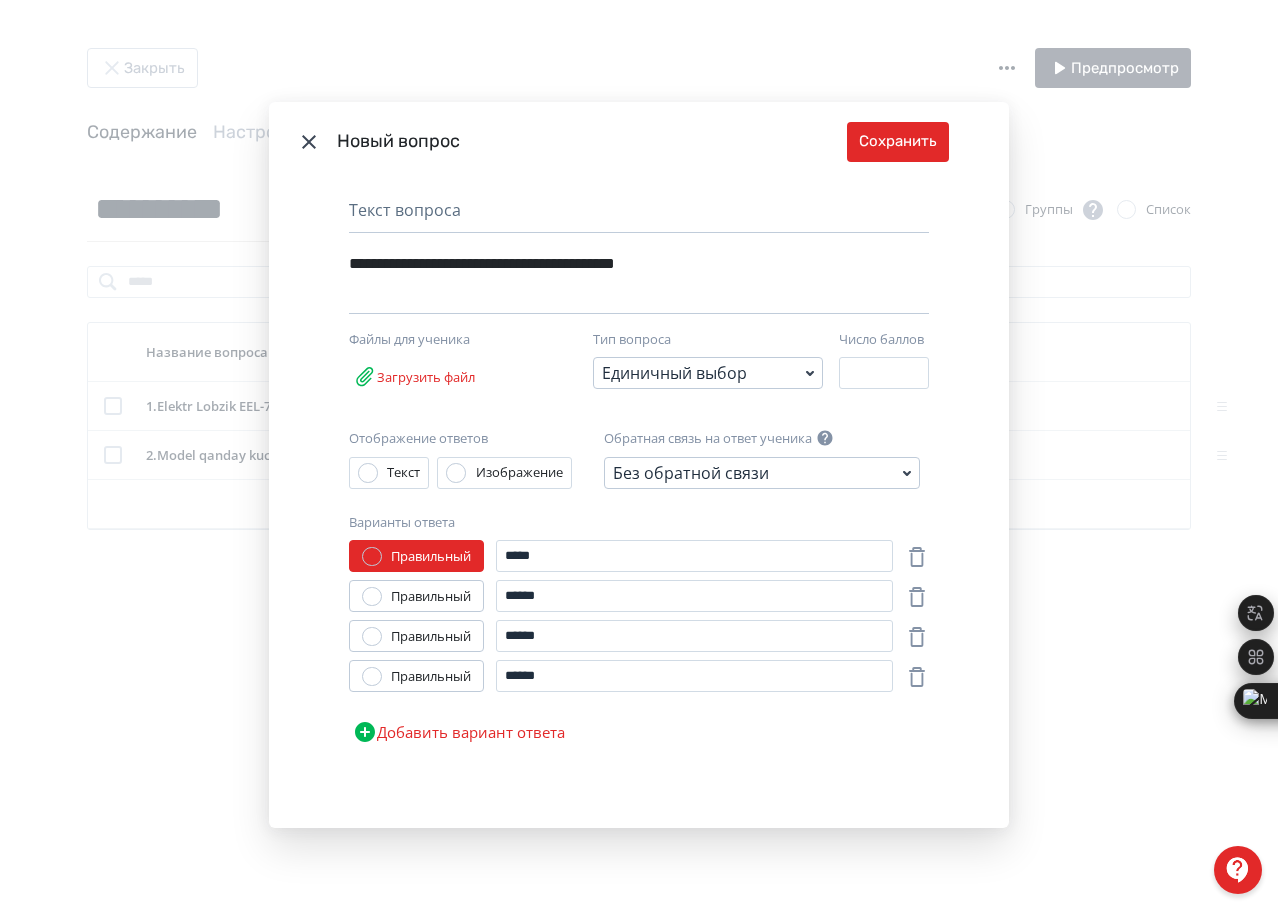 click on "Правильный" at bounding box center (416, 637) 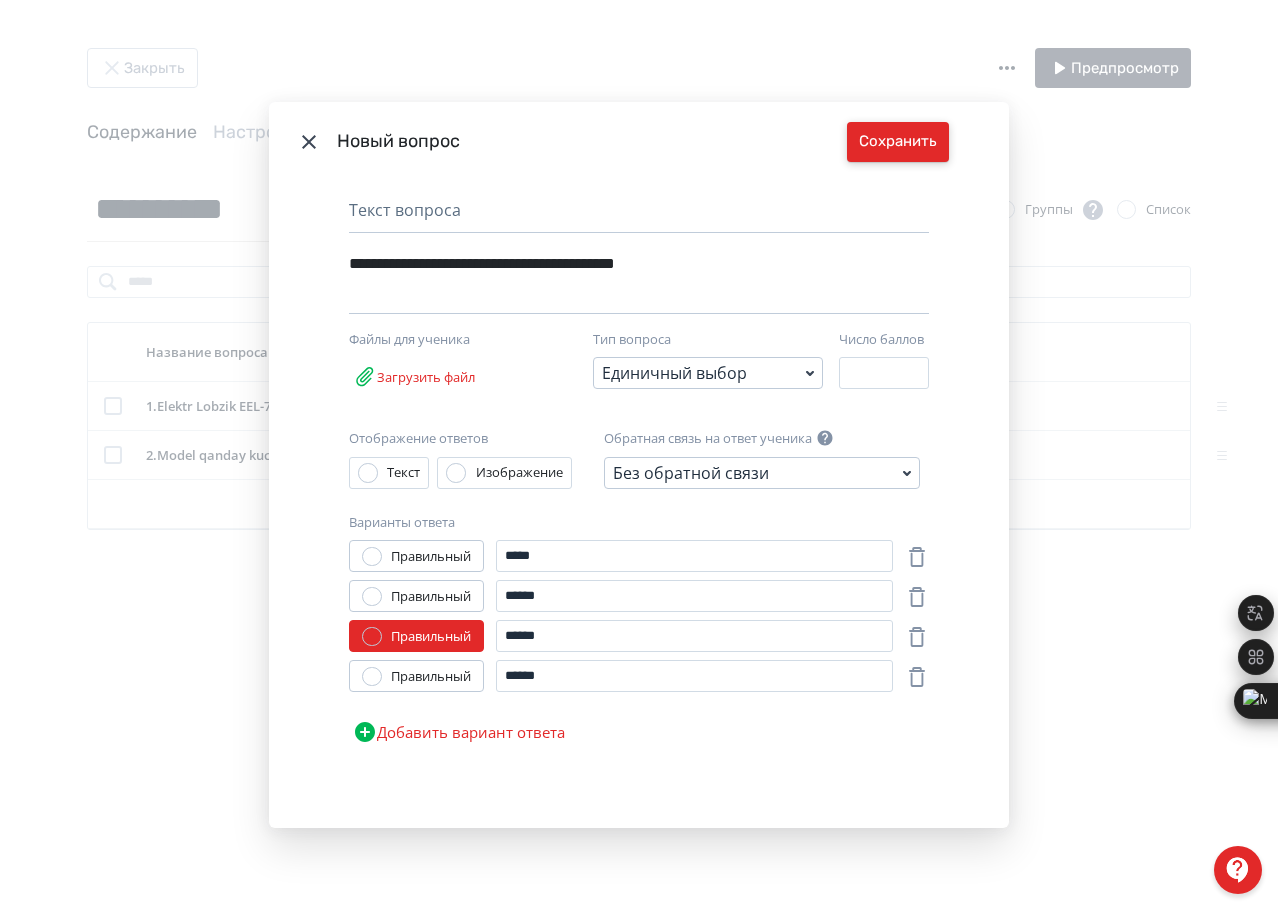 click on "Сохранить" at bounding box center (898, 142) 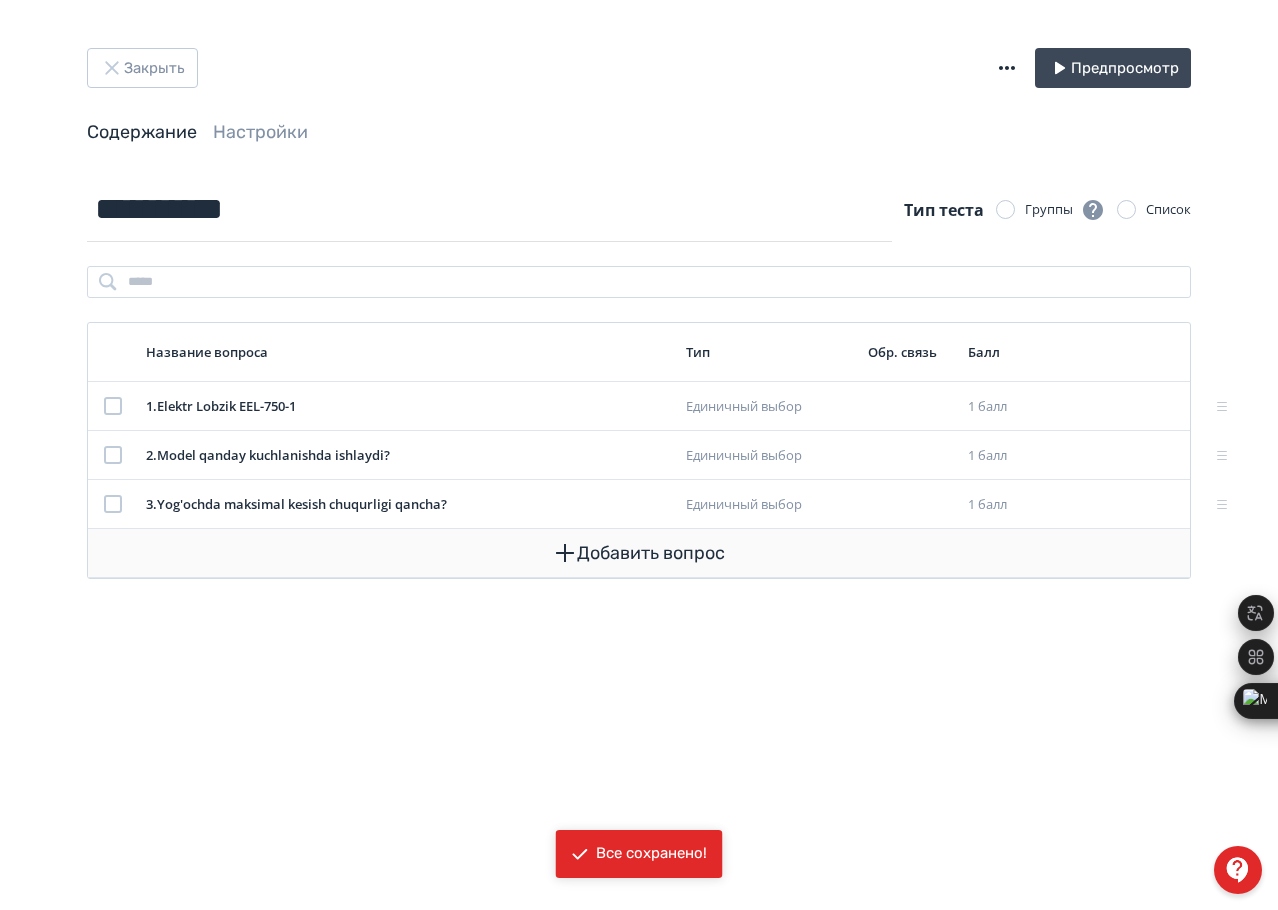 click on "Добавить вопрос" at bounding box center [639, 553] 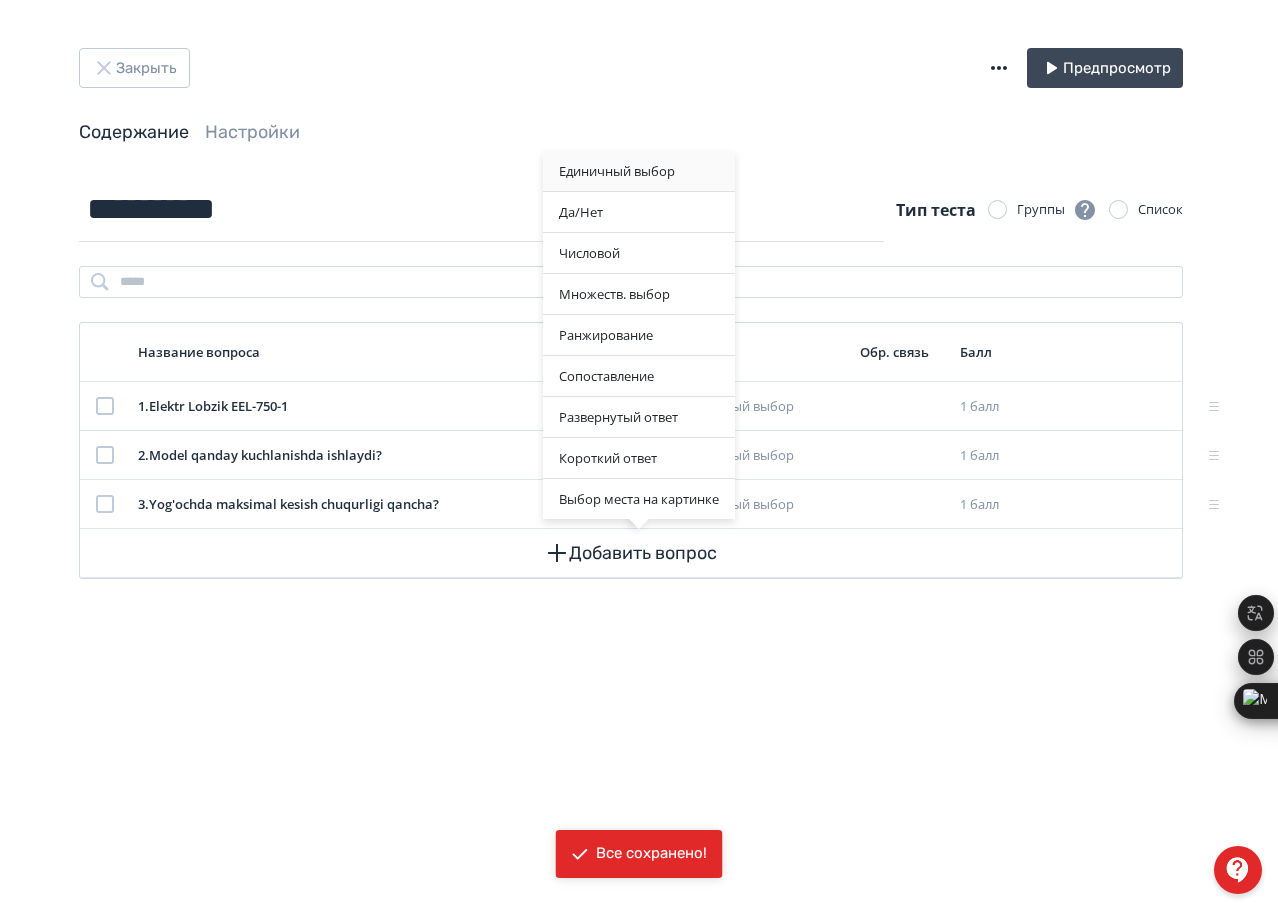 click on "Единичный выбор" at bounding box center (639, 171) 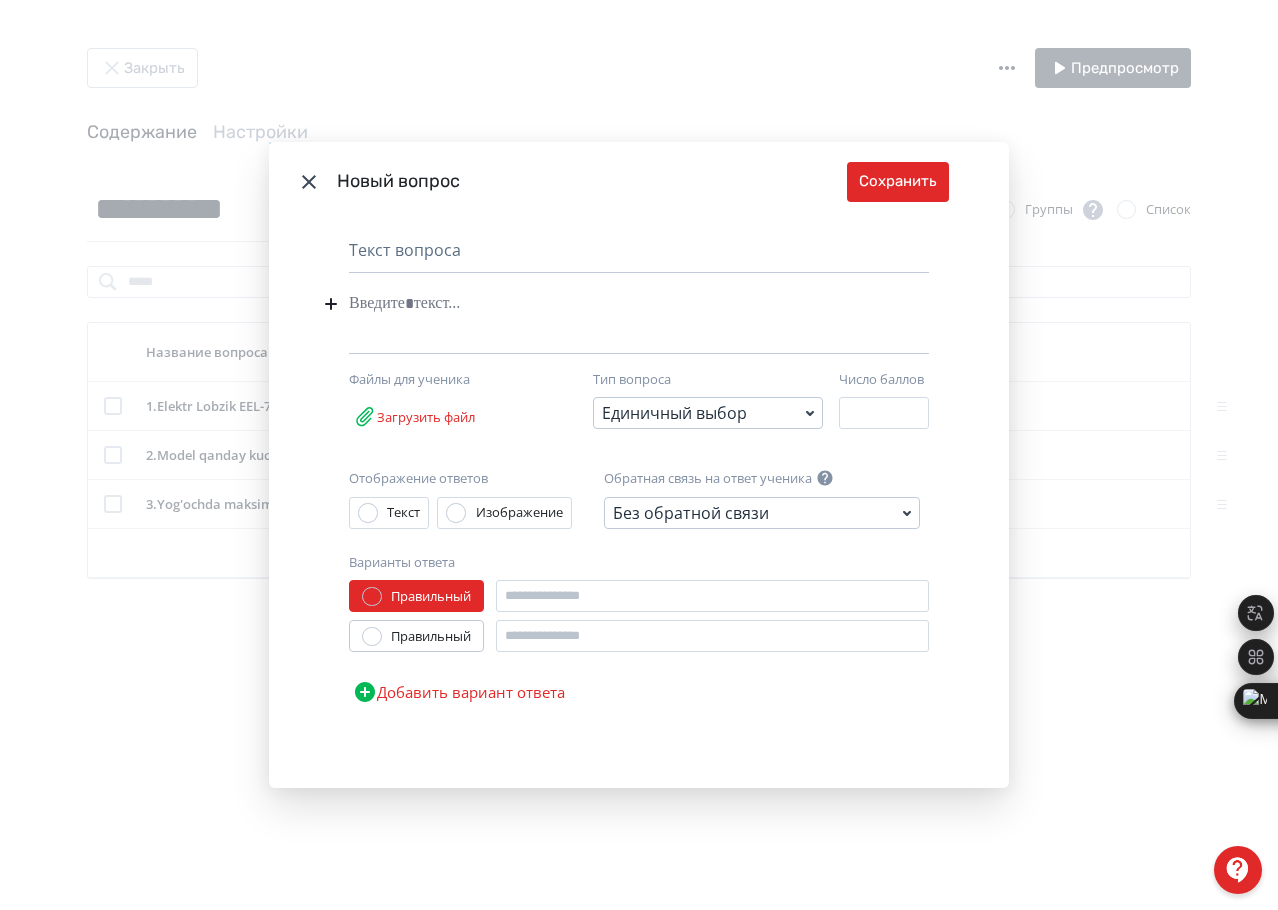 click at bounding box center (608, 304) 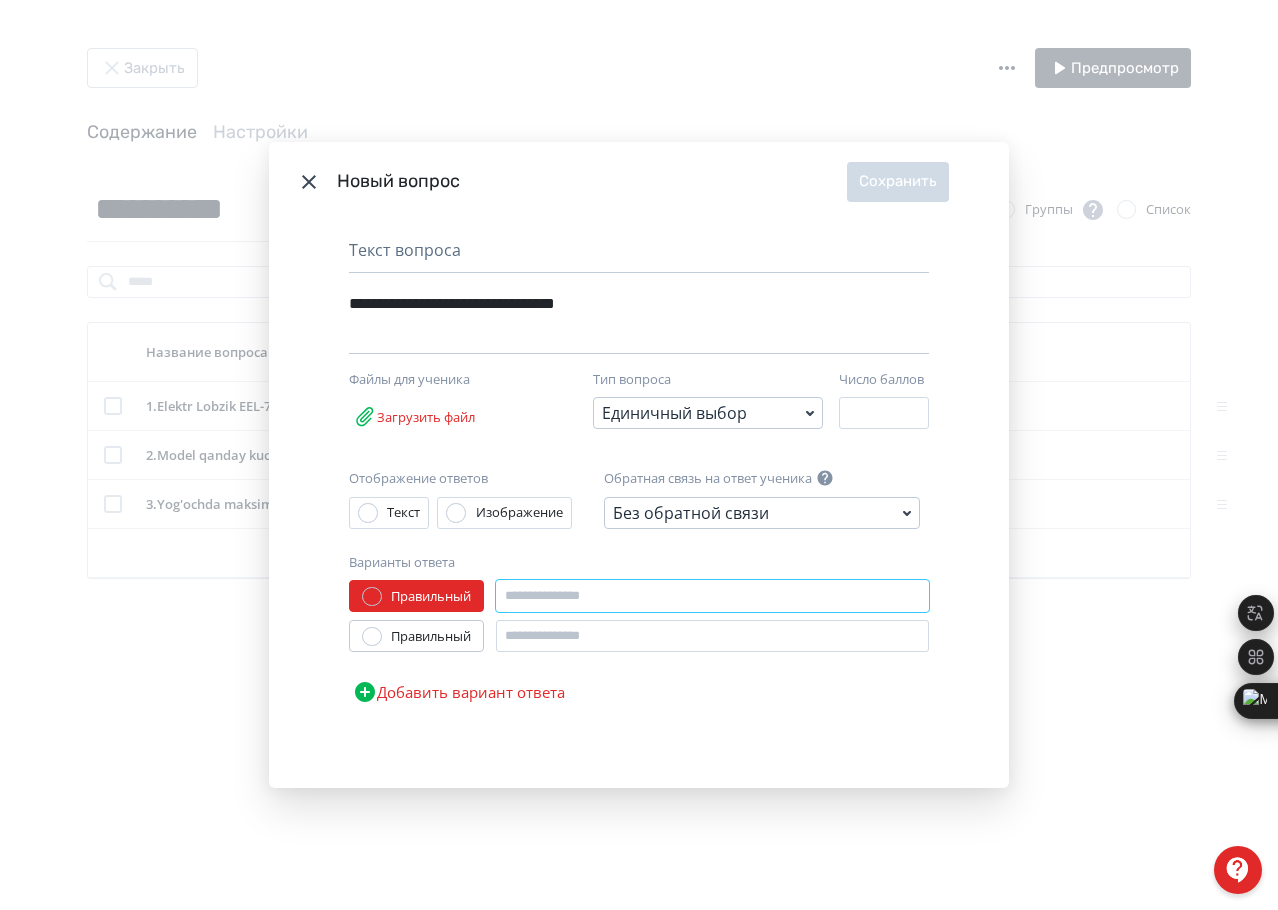 click at bounding box center (712, 596) 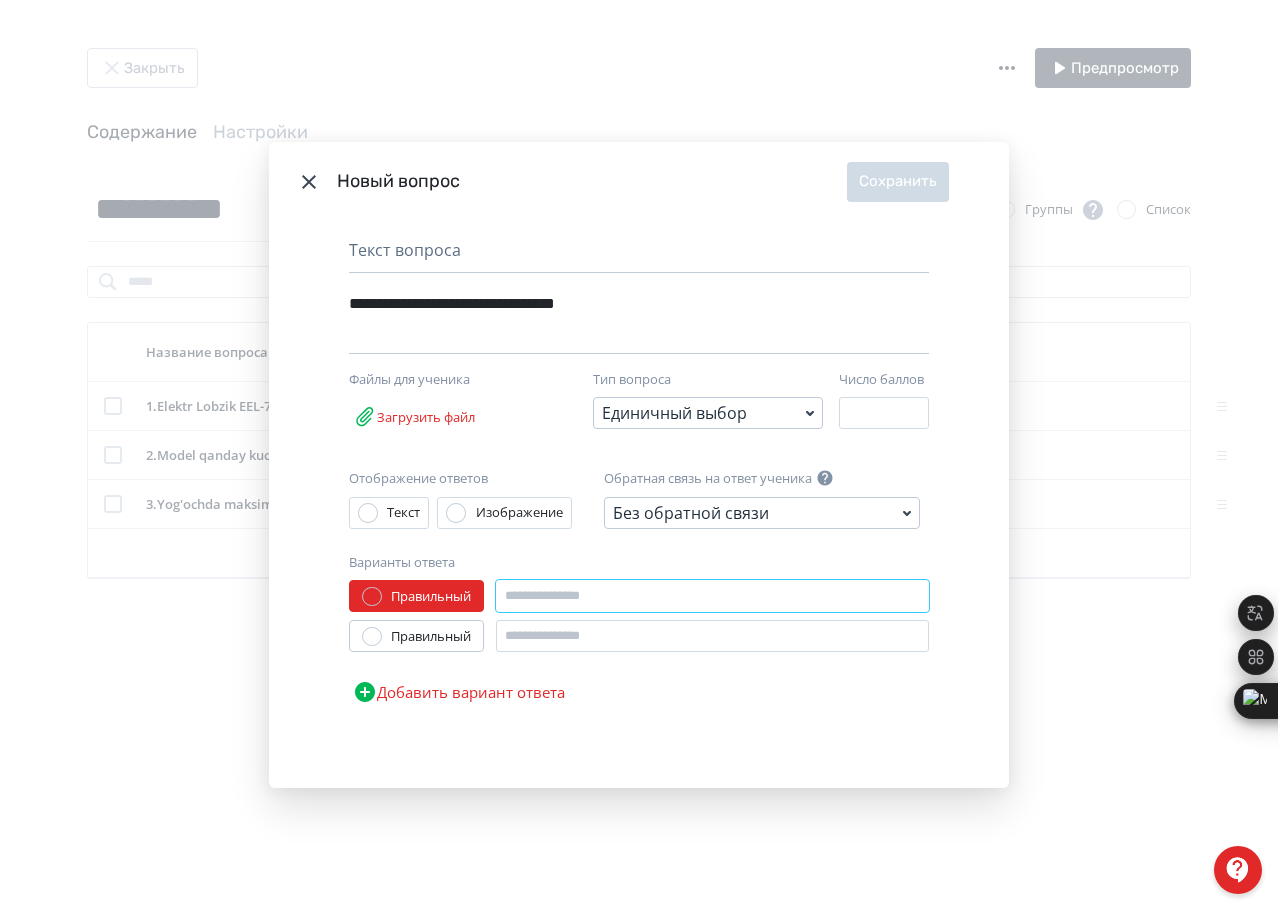 paste on "**********" 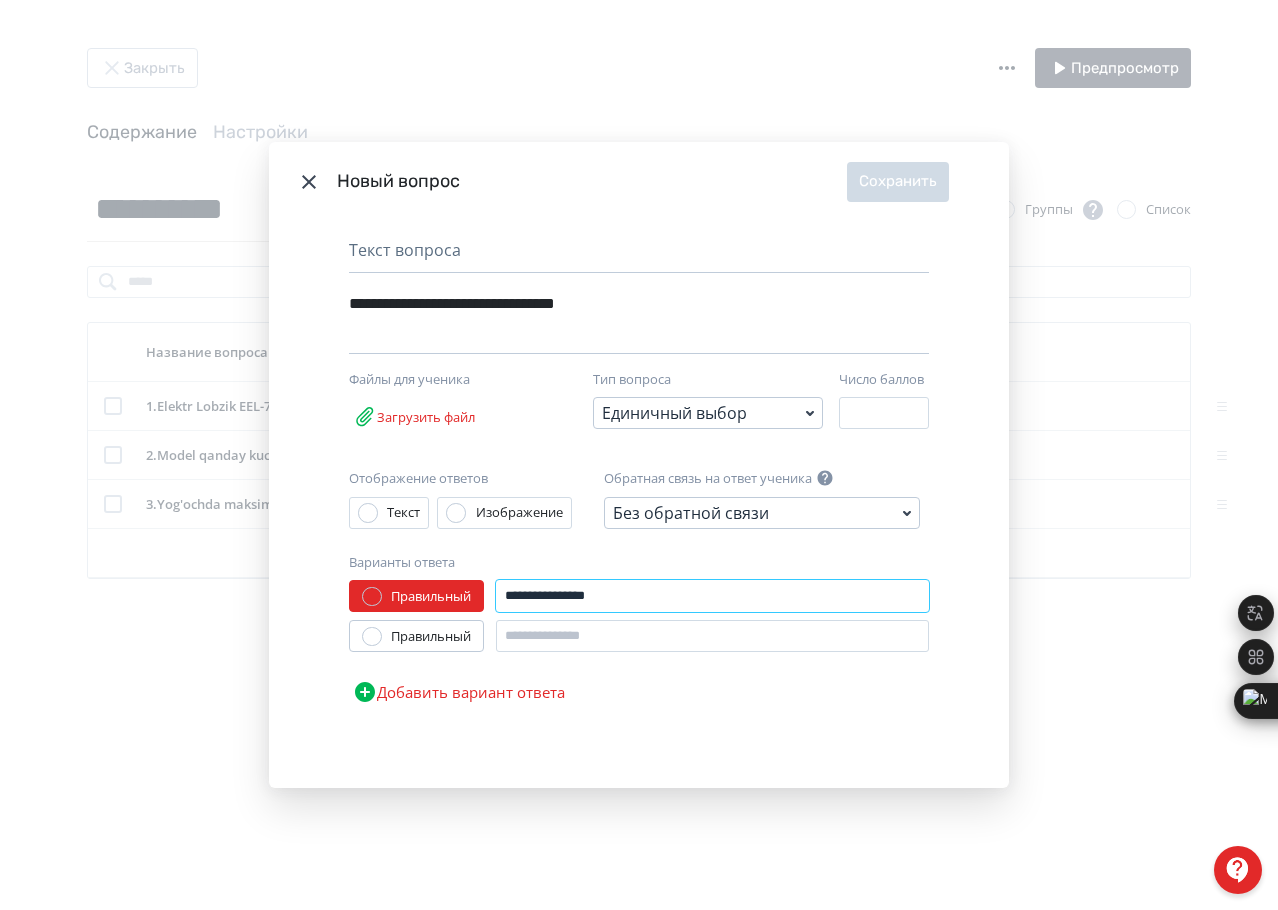 type on "**********" 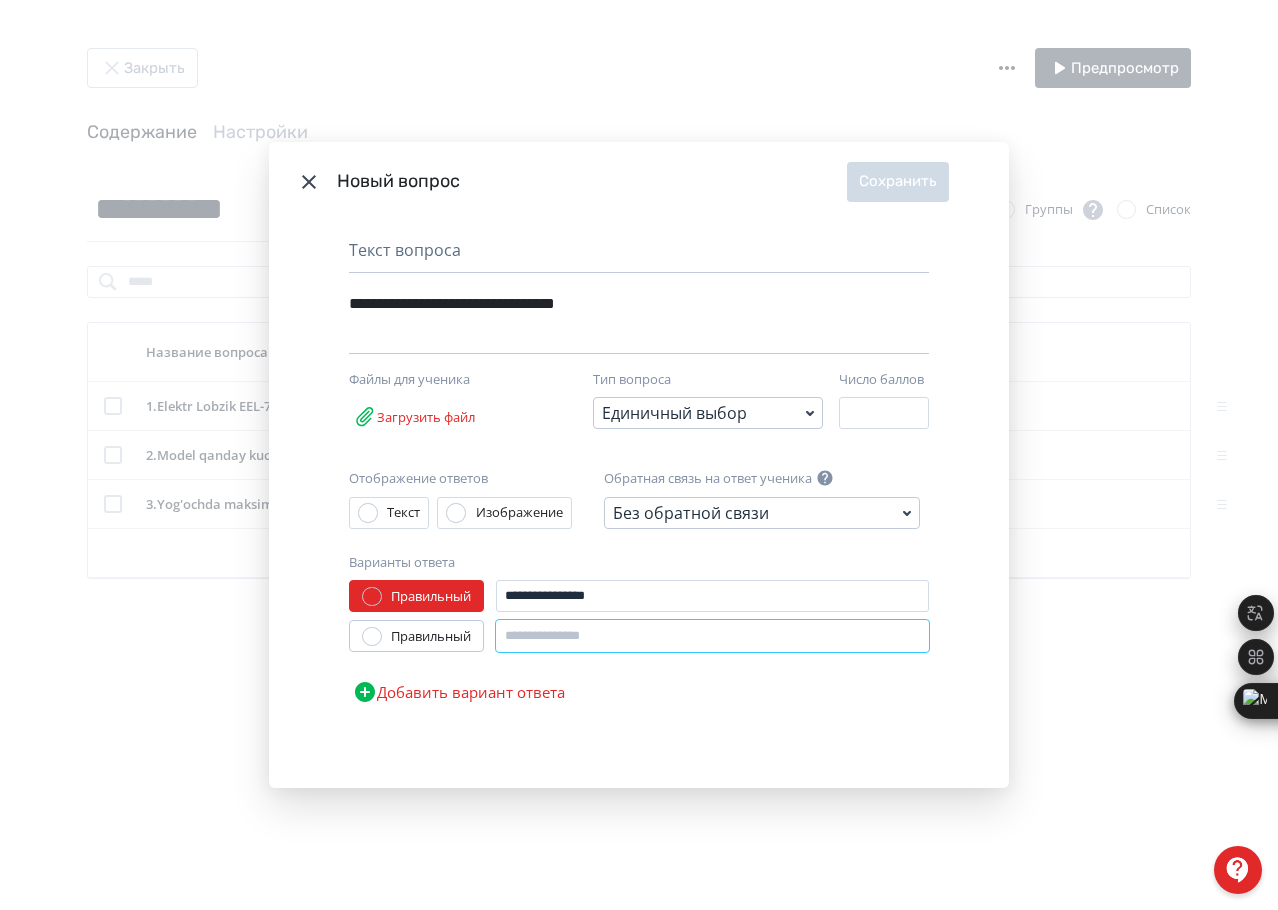 click at bounding box center (712, 636) 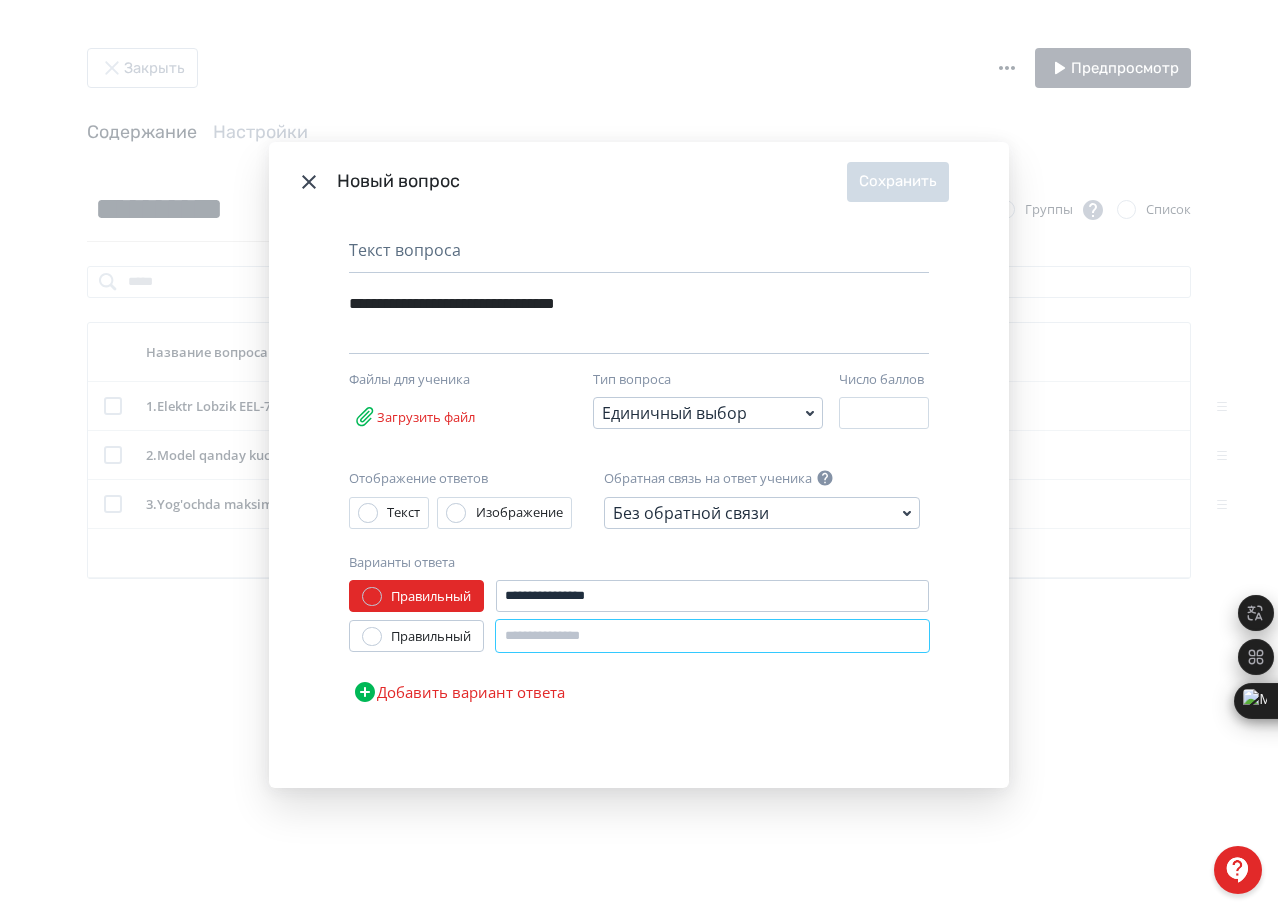 paste on "**********" 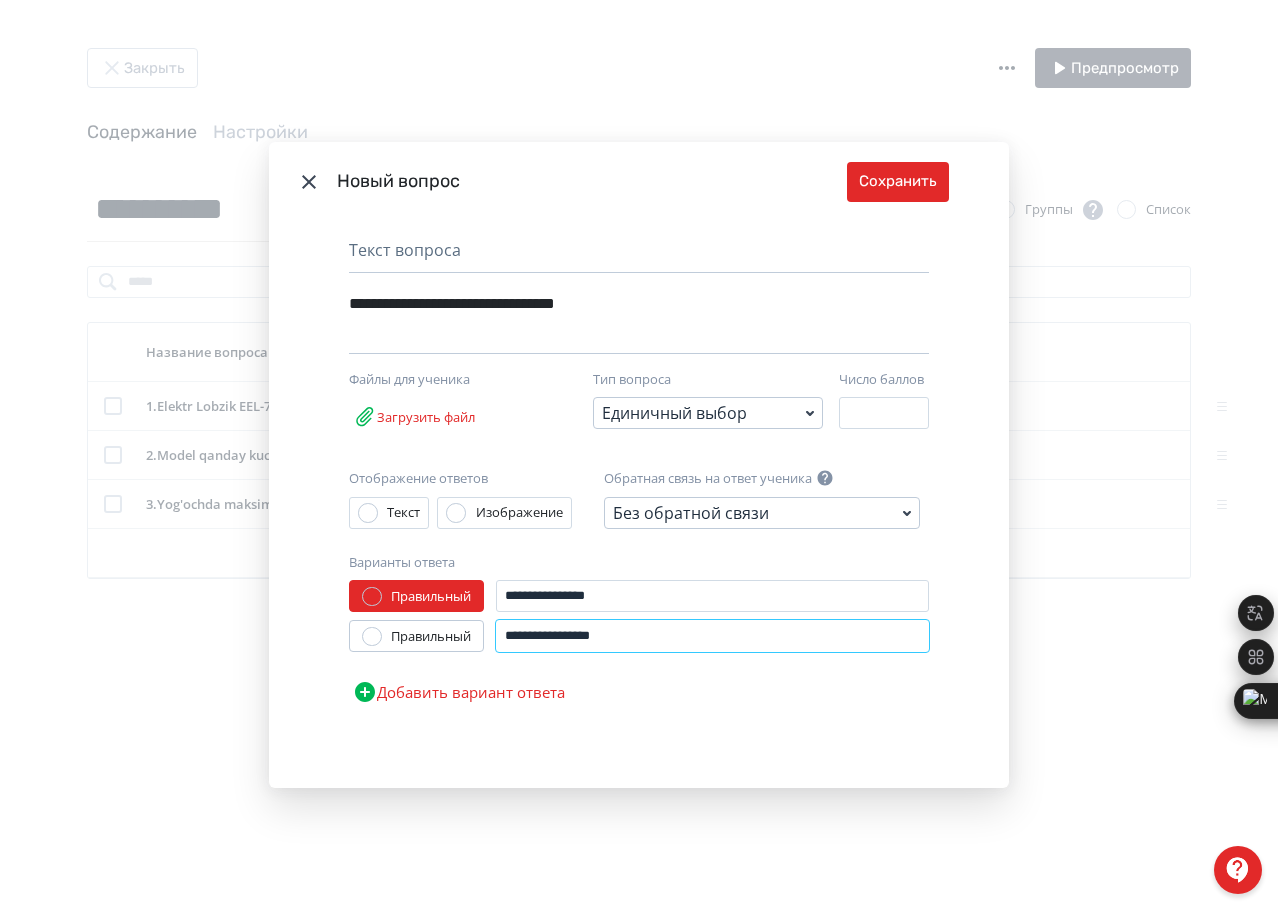 type on "**********" 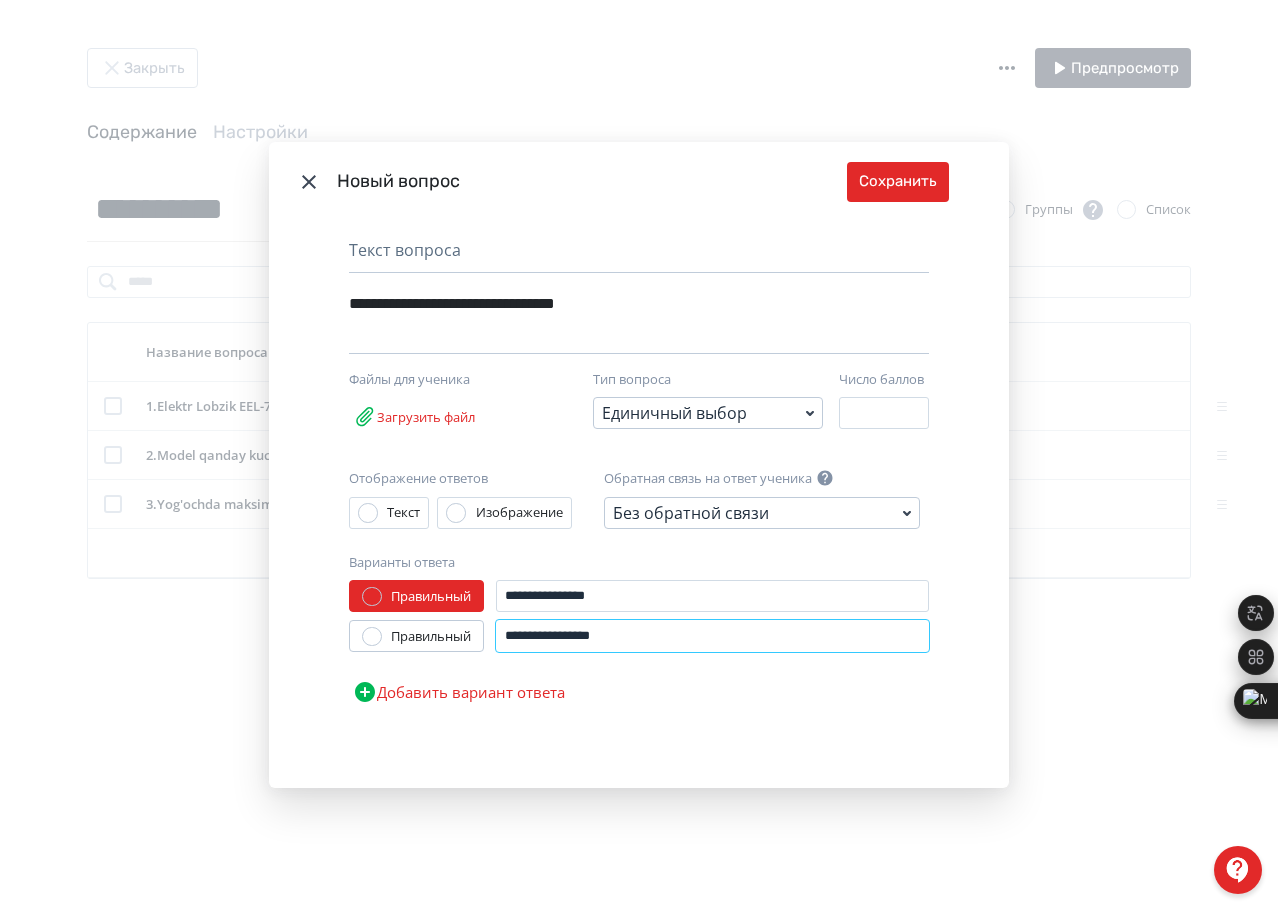 drag, startPoint x: 595, startPoint y: 636, endPoint x: 528, endPoint y: 668, distance: 74.24958 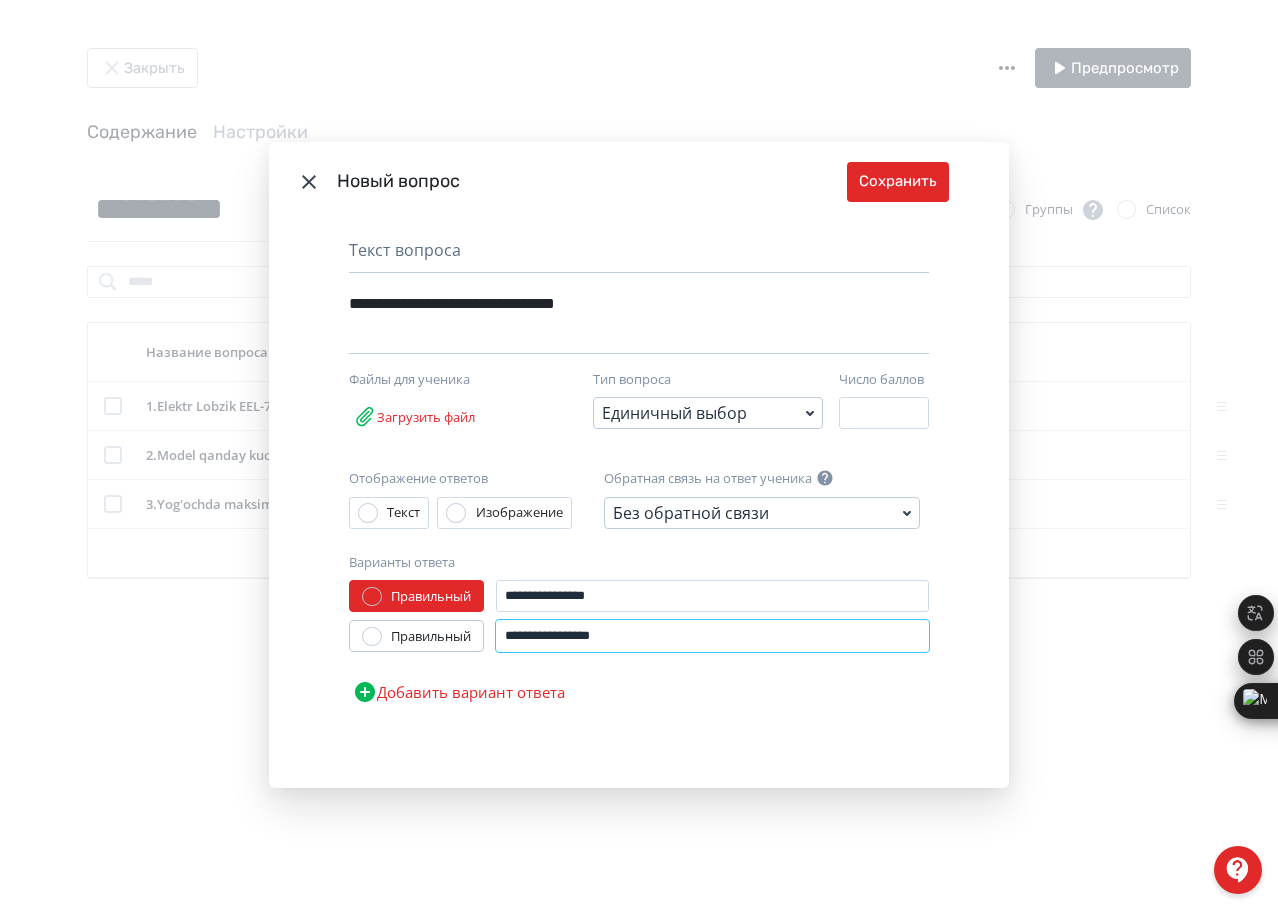 click on "**********" at bounding box center [712, 636] 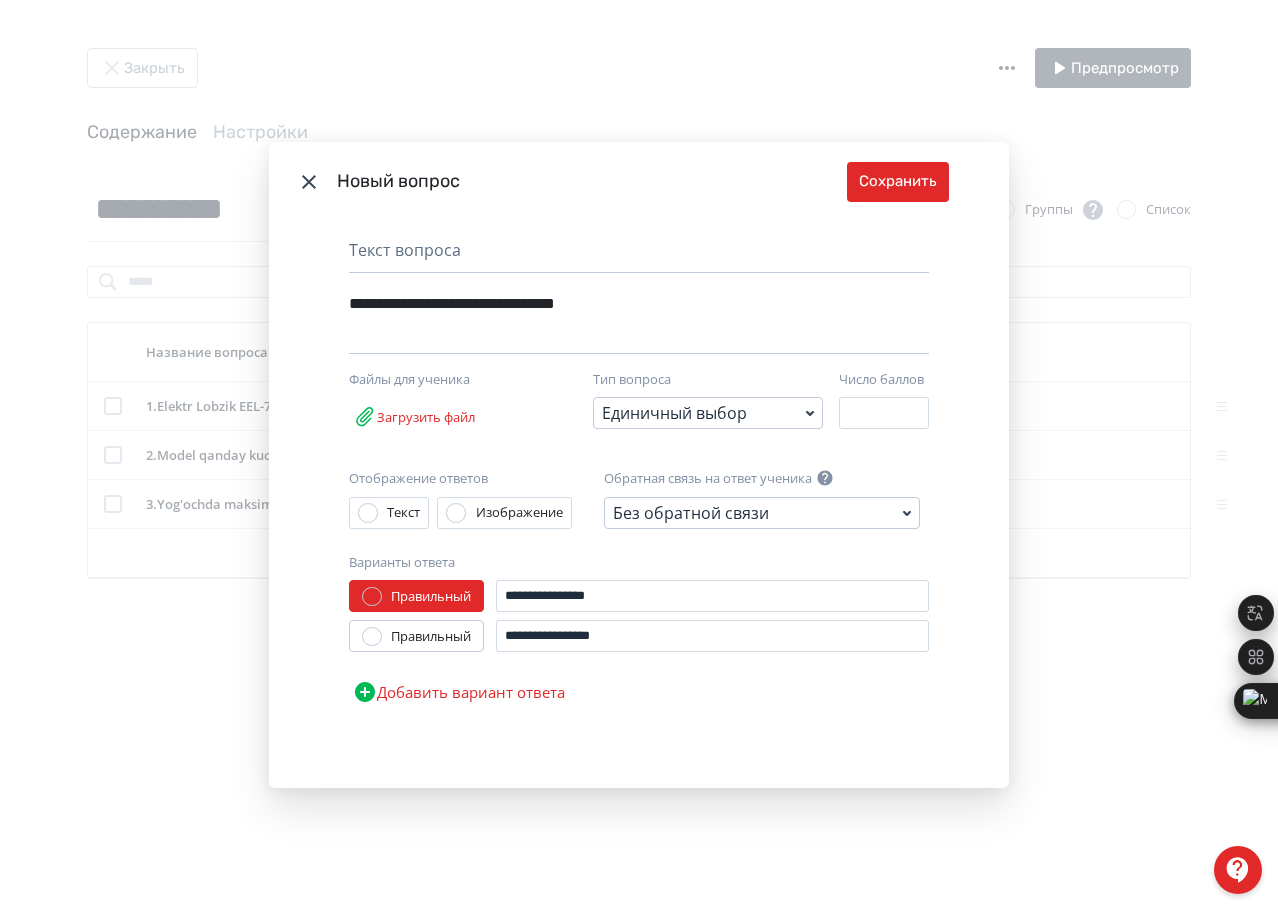 click on "Добавить вариант ответа" at bounding box center (459, 692) 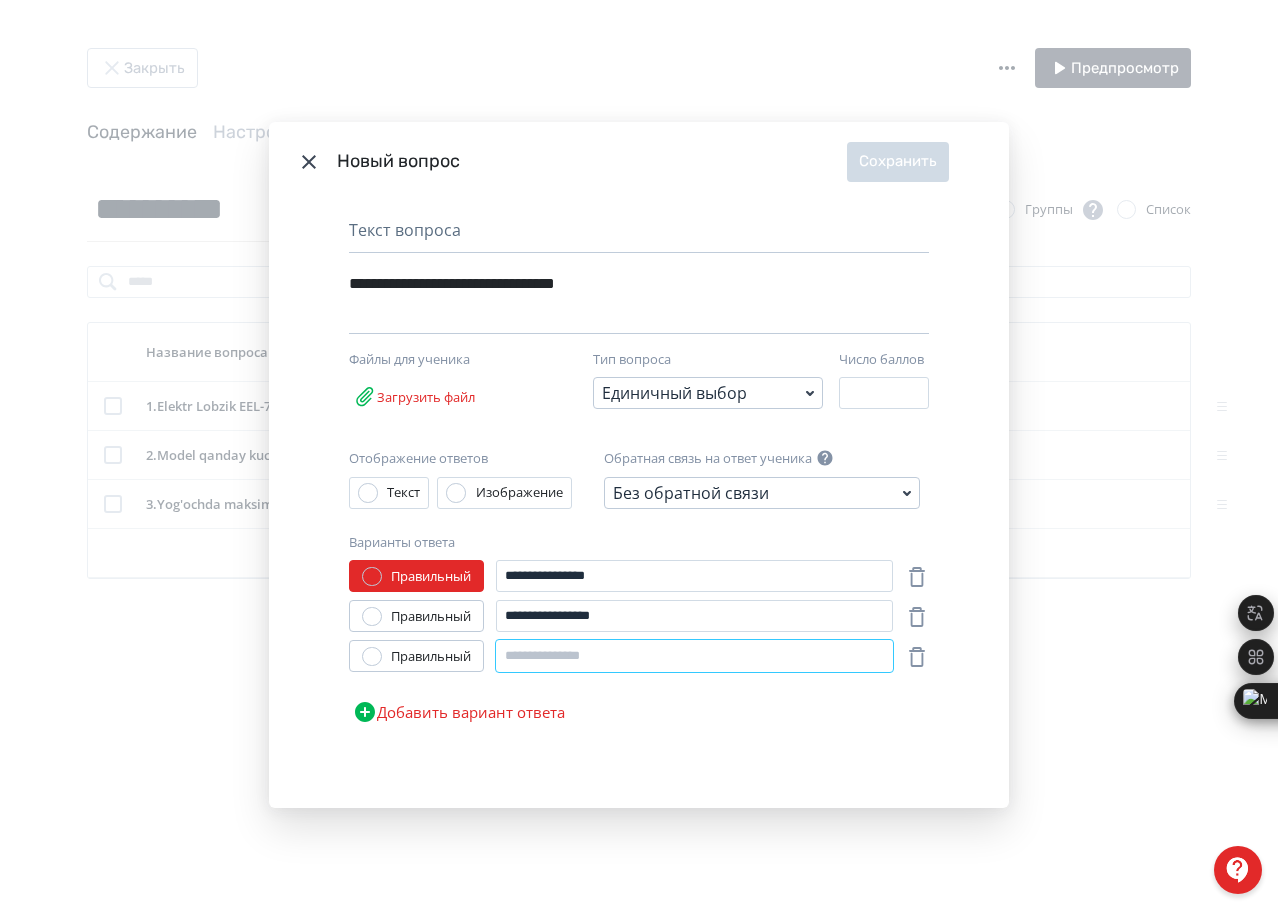 click at bounding box center [694, 656] 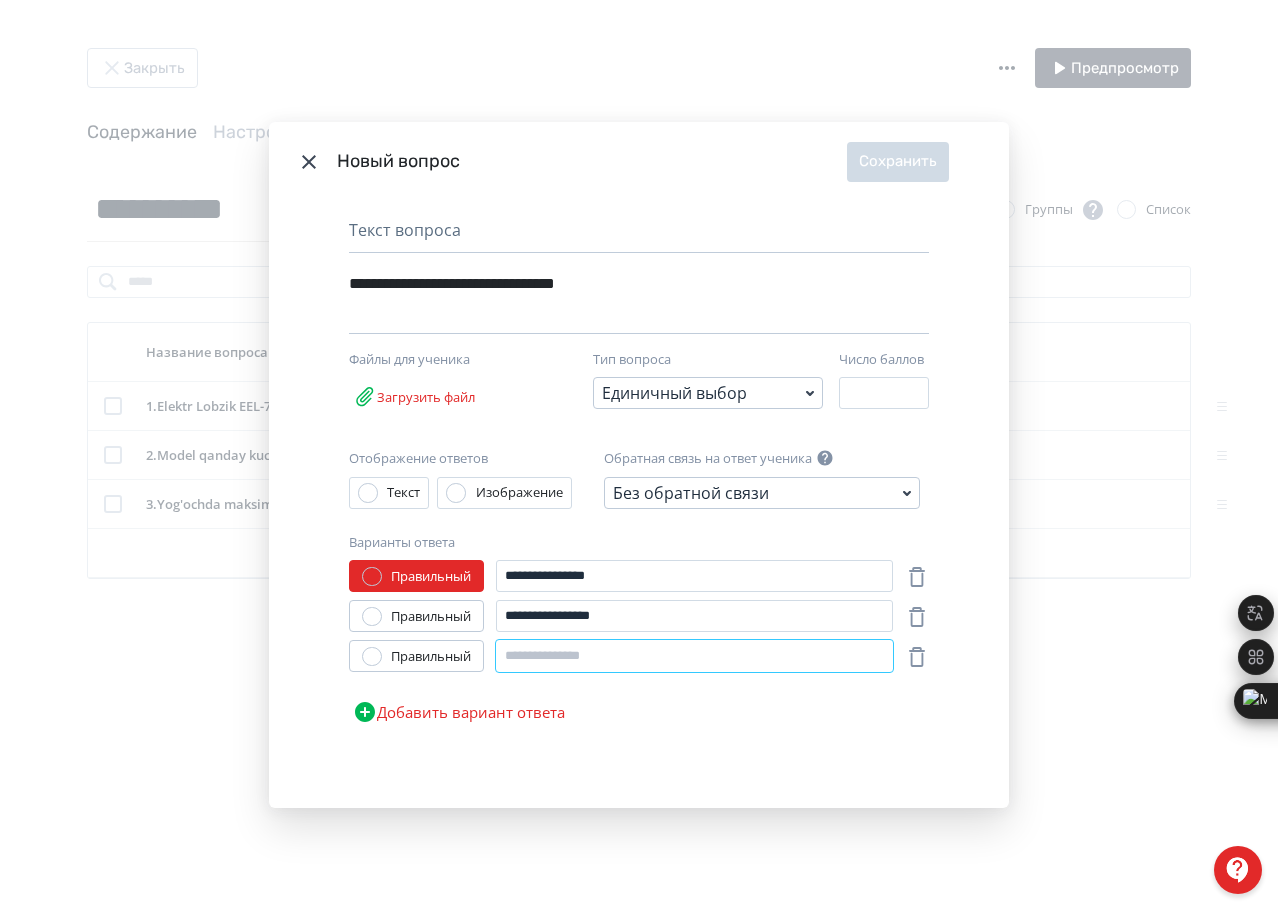 paste on "**********" 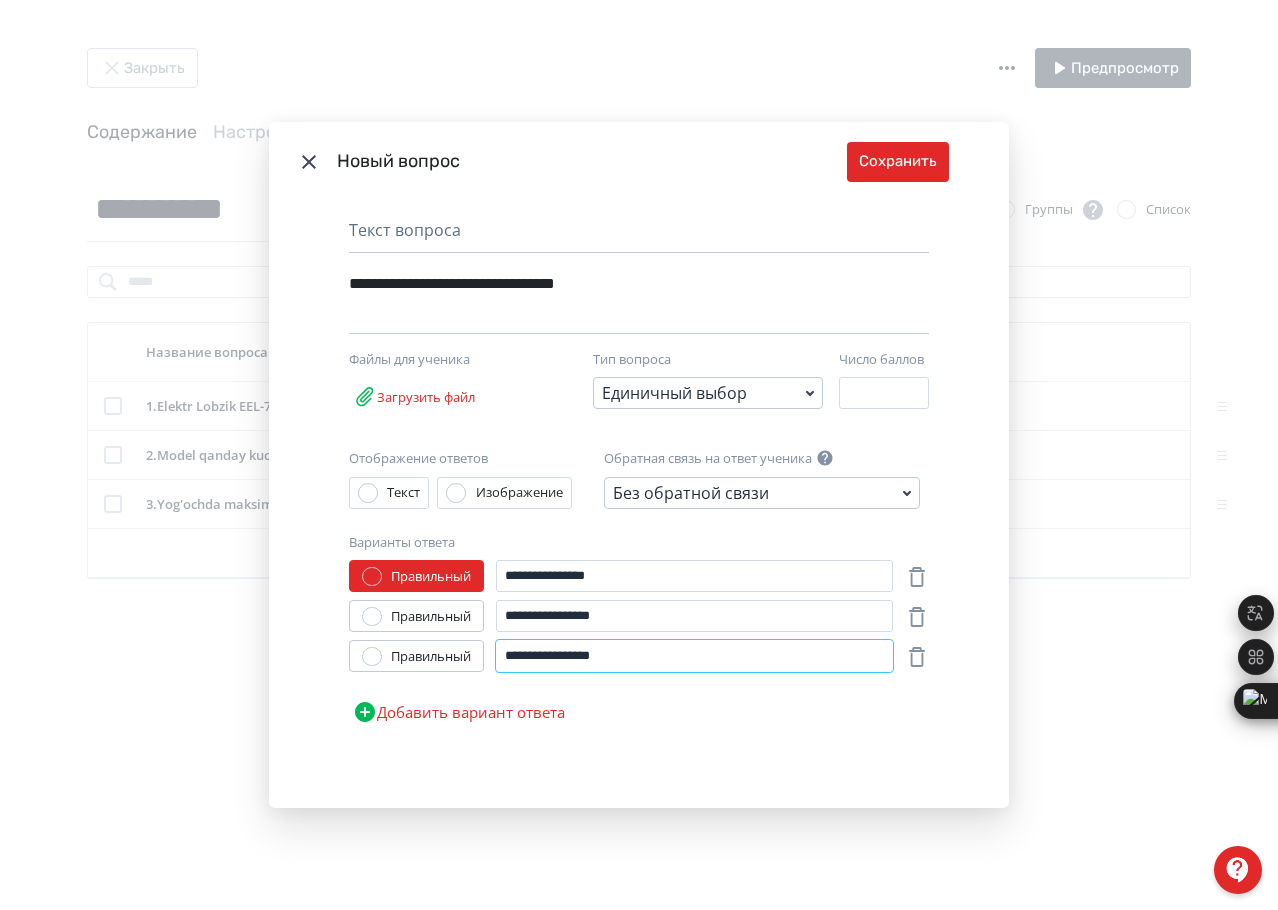 type on "**********" 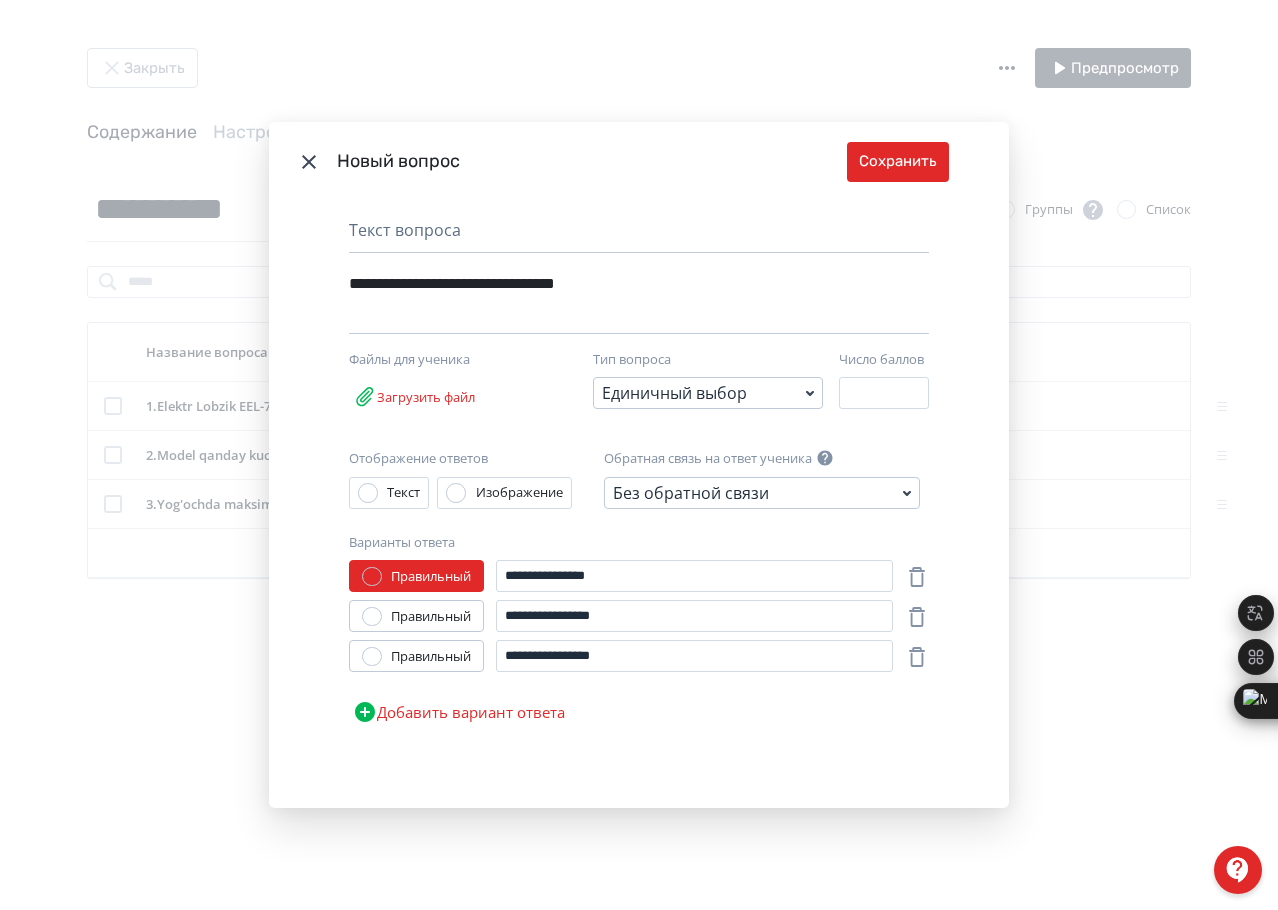 click on "Добавить вариант ответа" at bounding box center (459, 712) 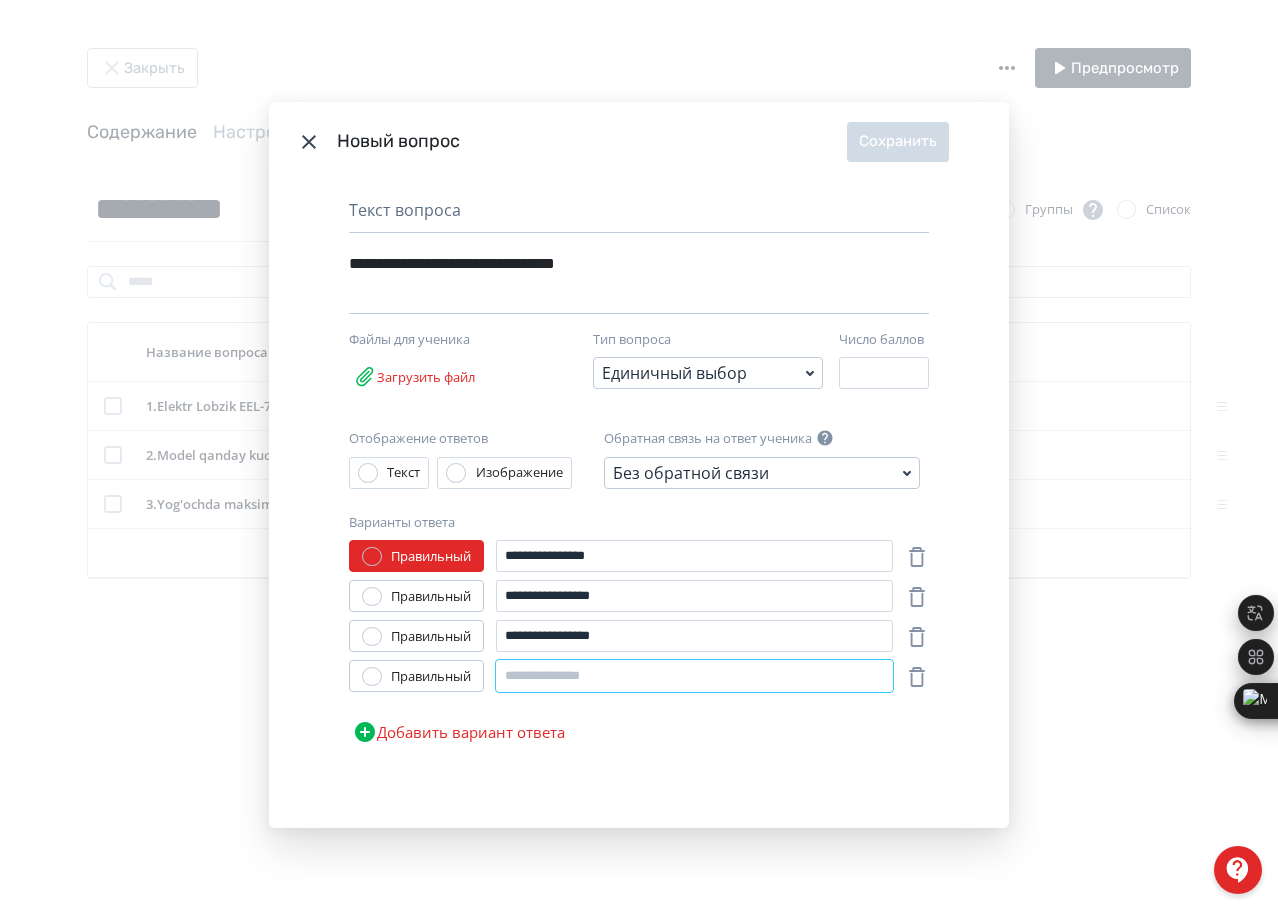 click at bounding box center (694, 676) 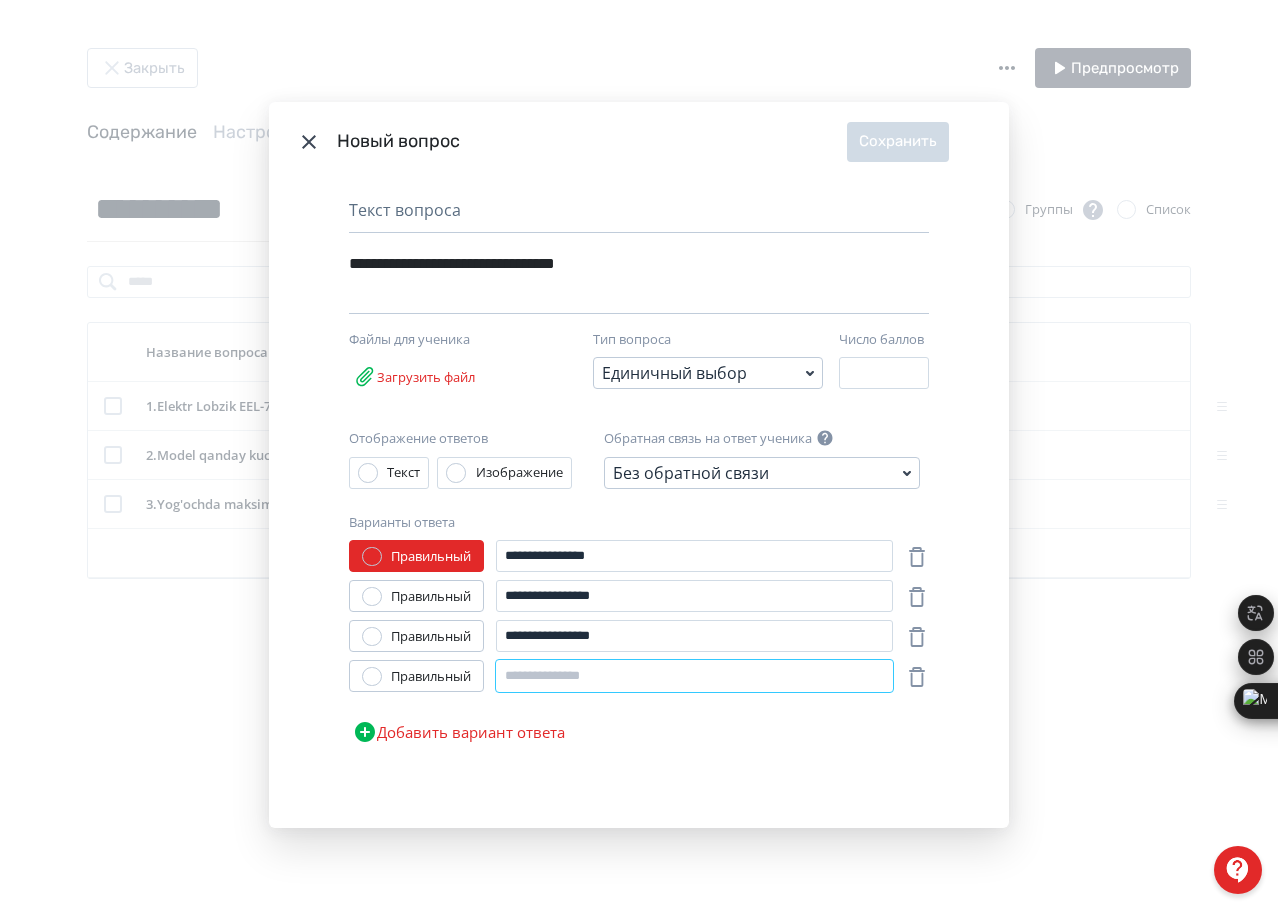 paste on "**********" 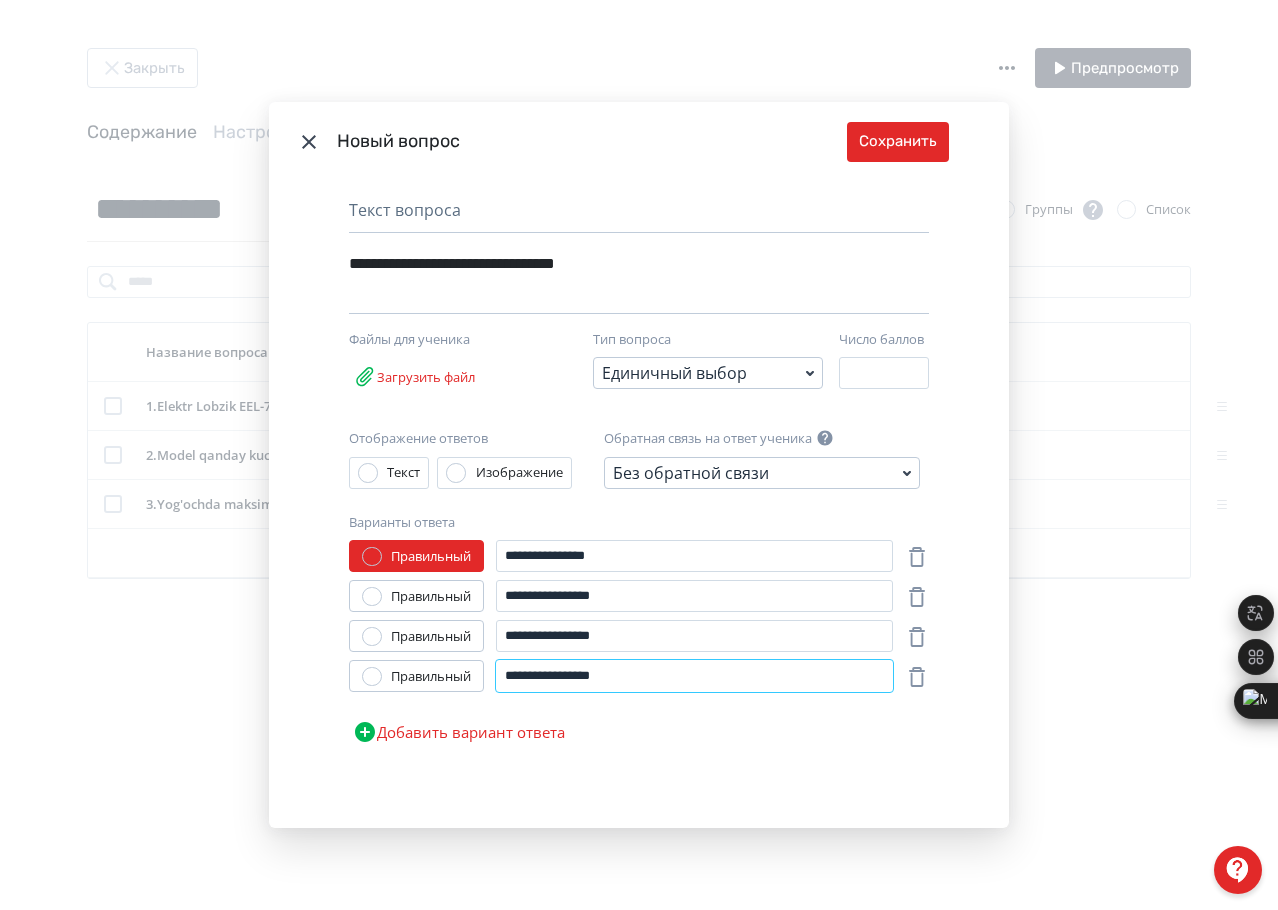 type on "**********" 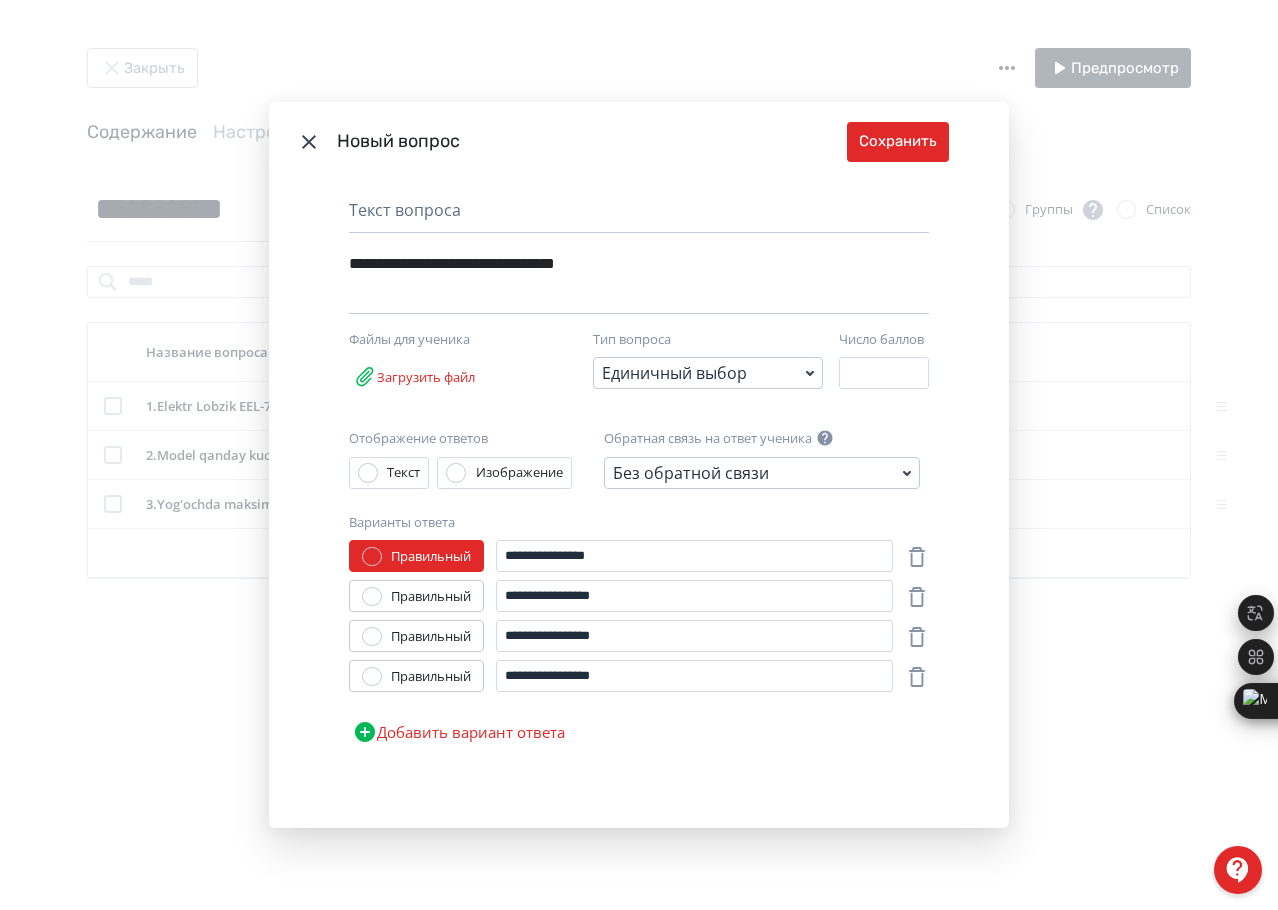 click on "Правильный" at bounding box center [431, 597] 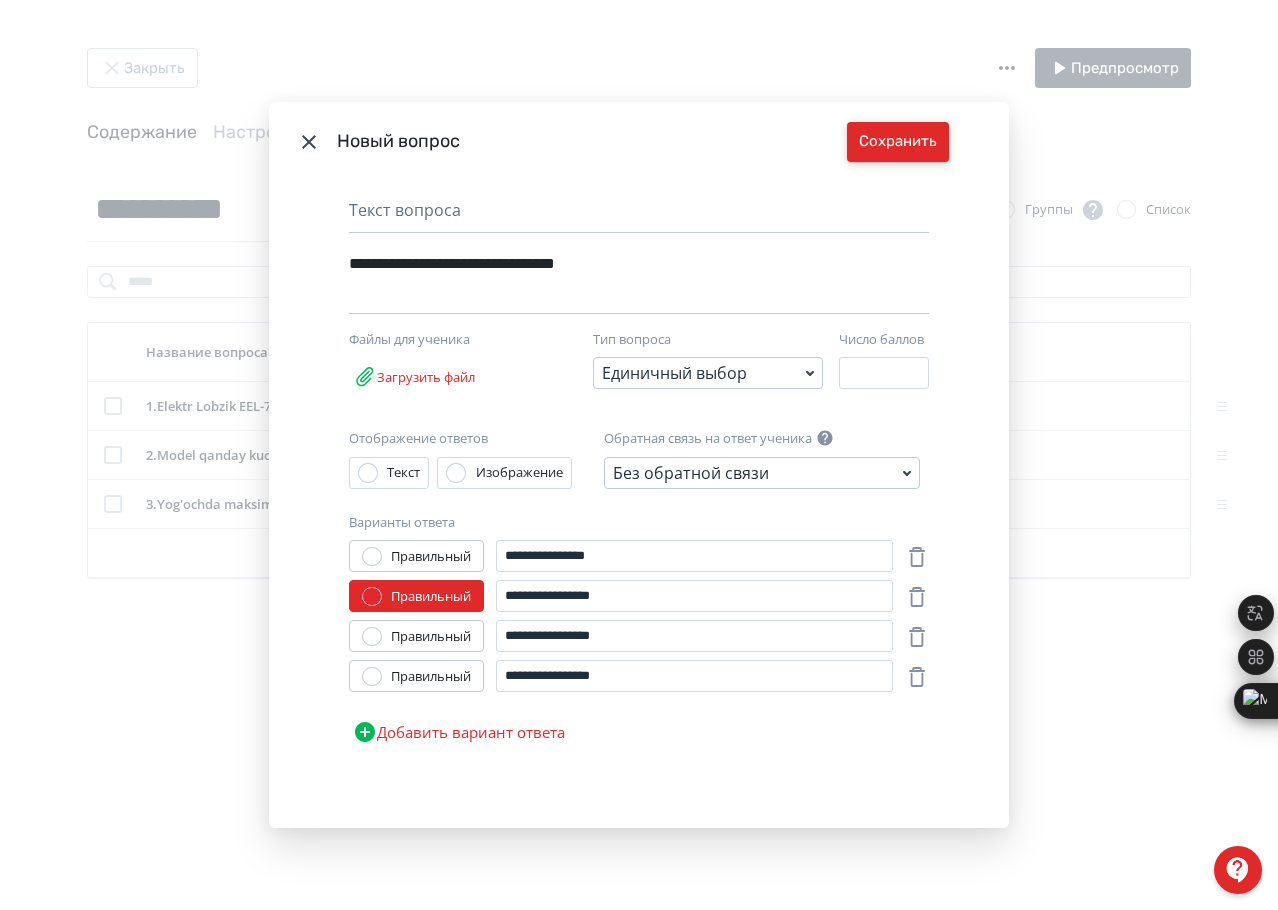 click on "Сохранить" at bounding box center (898, 142) 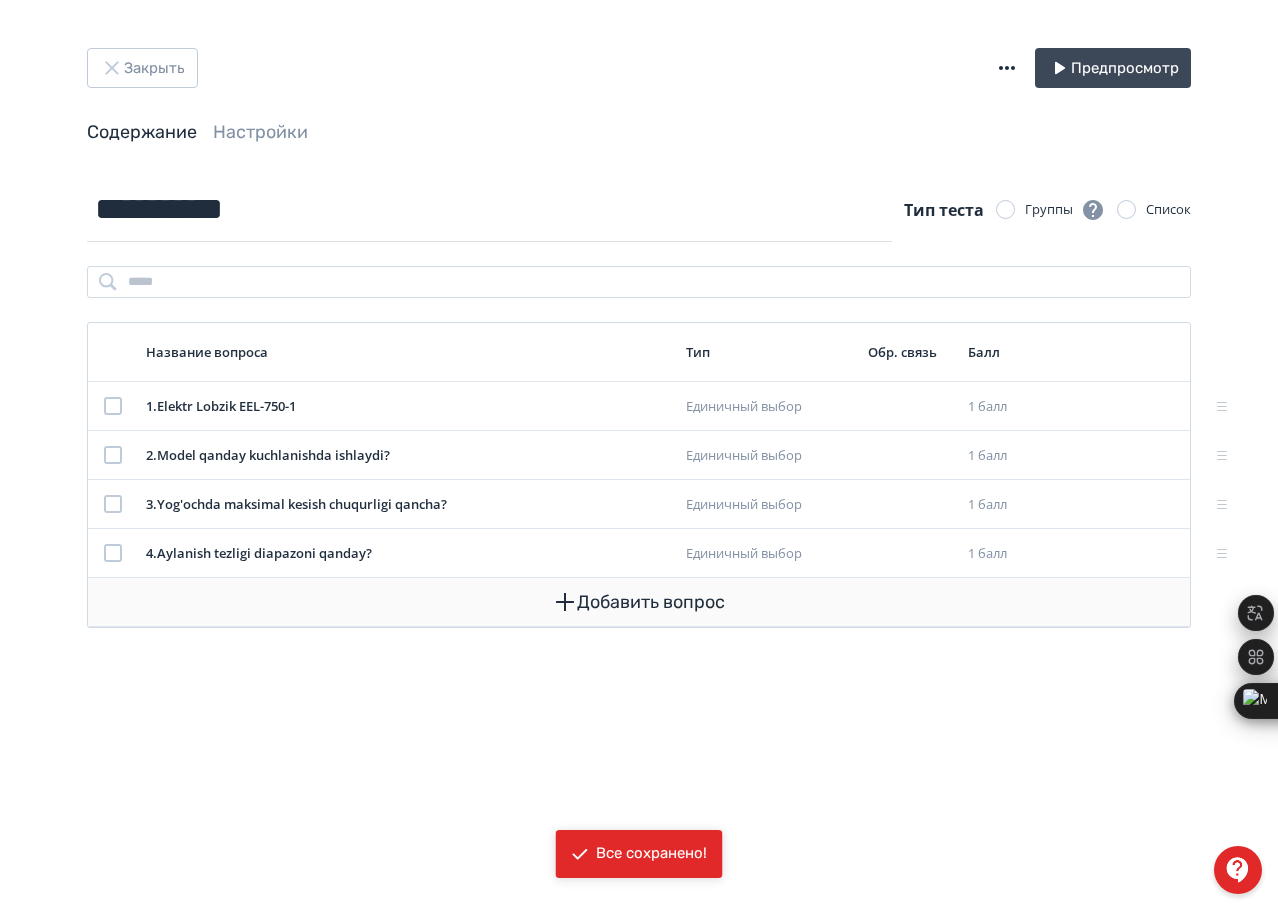 click on "Добавить вопрос" at bounding box center (639, 602) 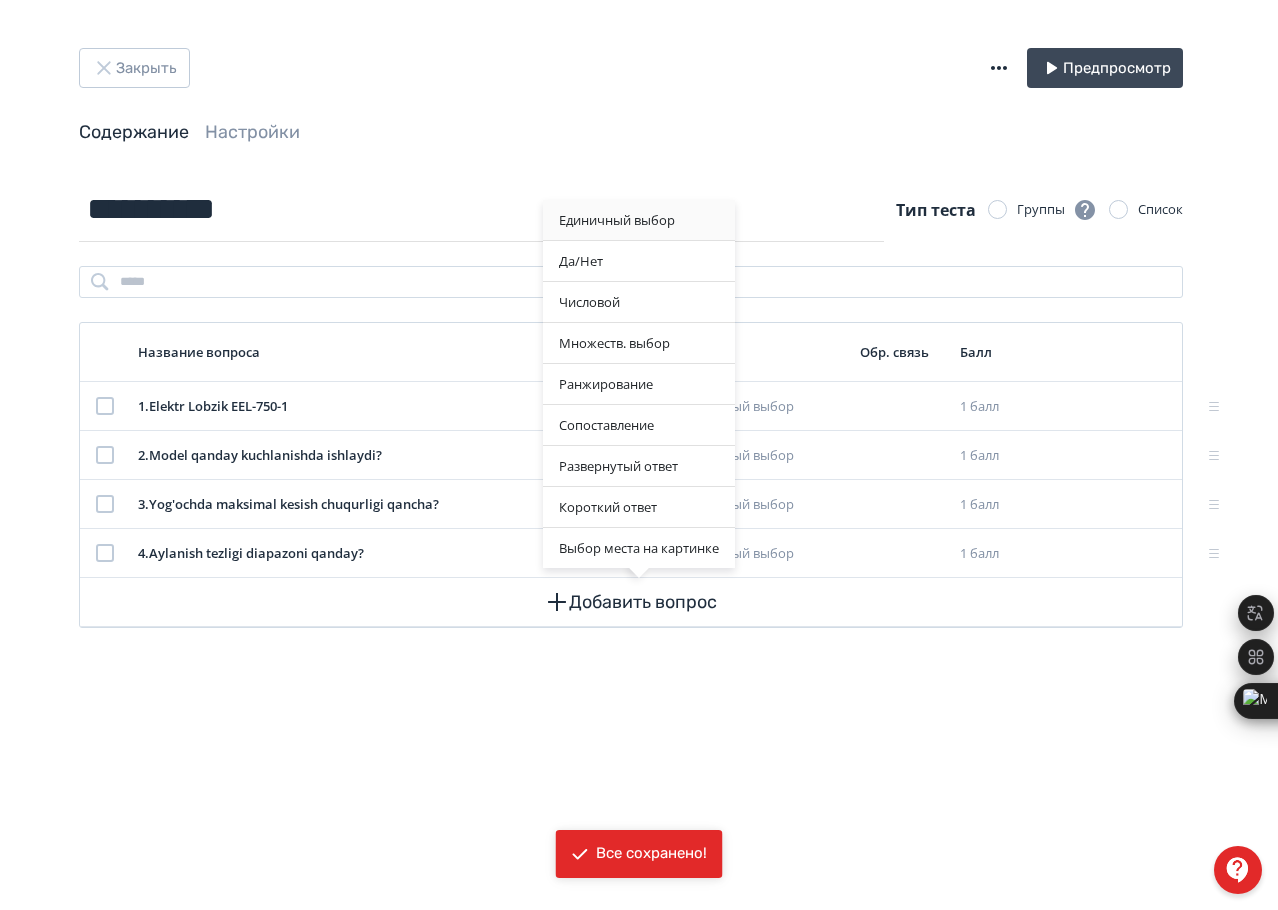 click on "Единичный выбор" at bounding box center (639, 220) 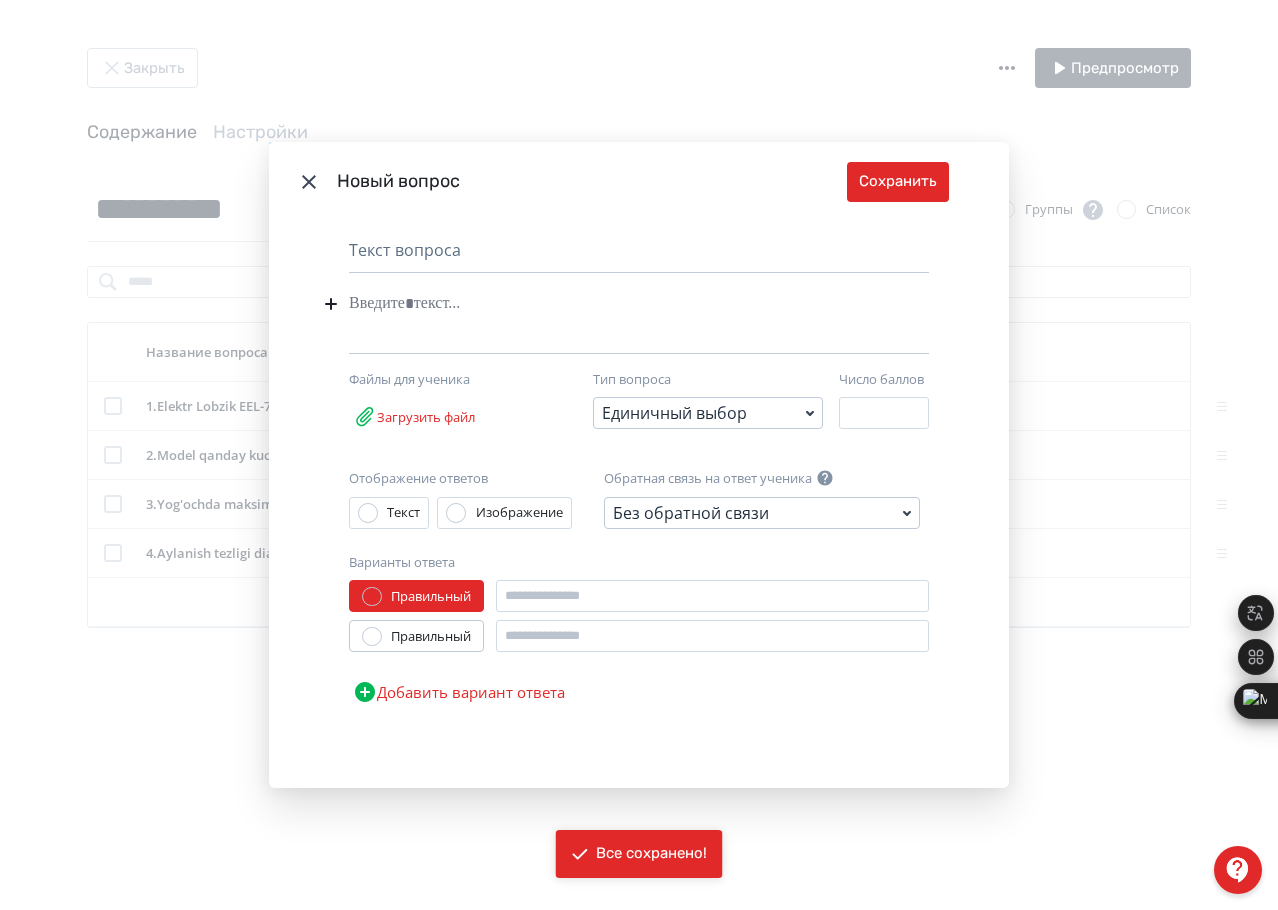 click at bounding box center [608, 304] 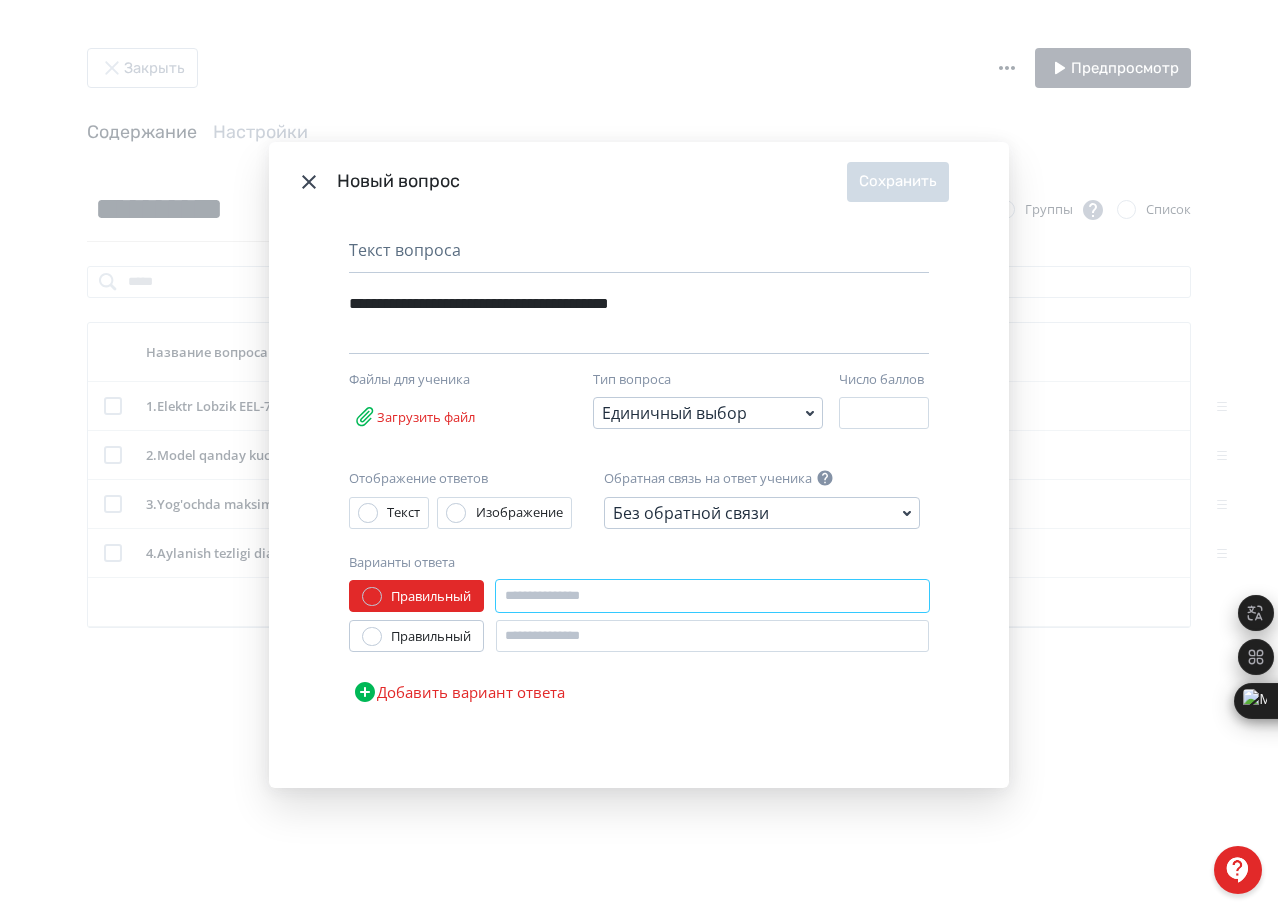 click at bounding box center (712, 596) 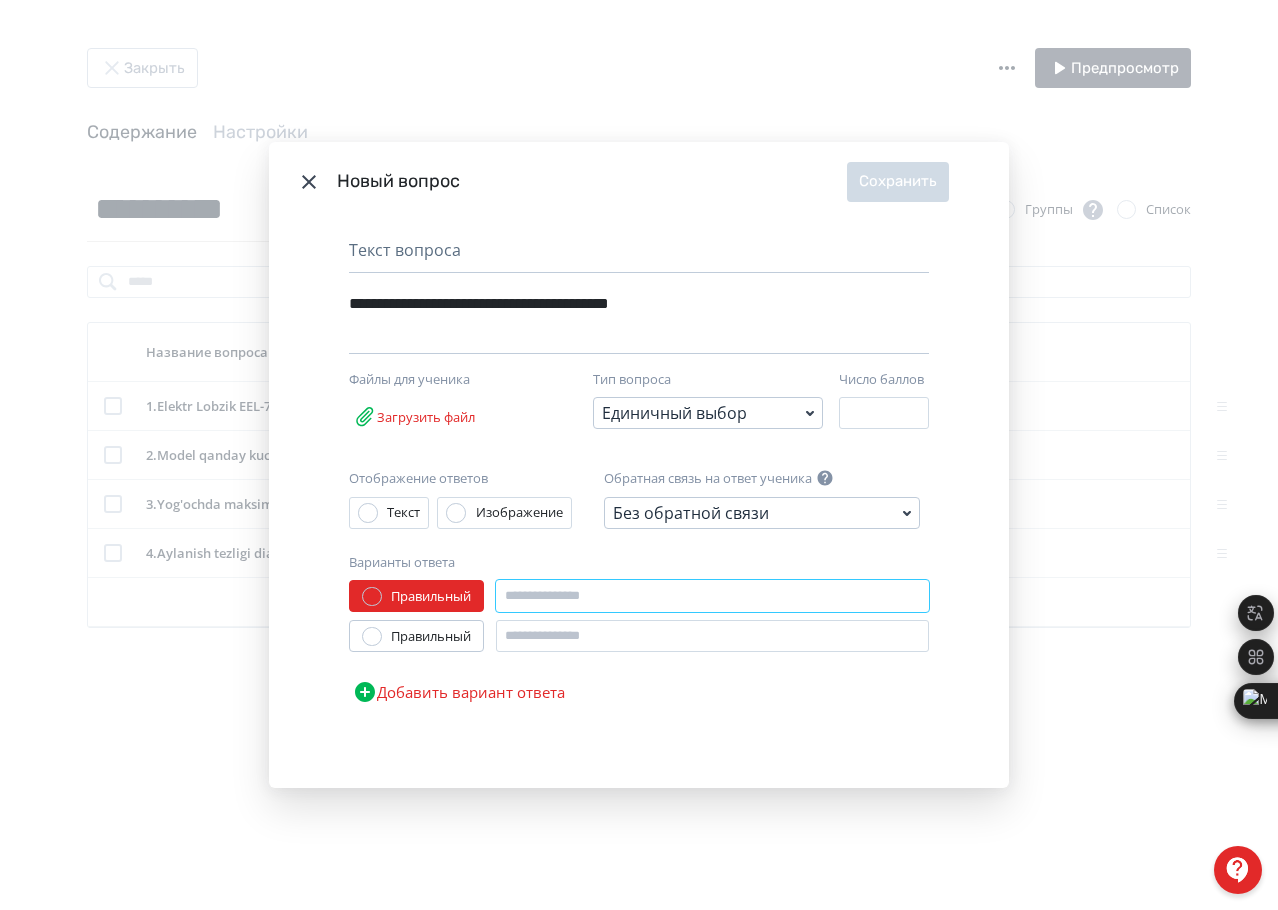 paste on "****" 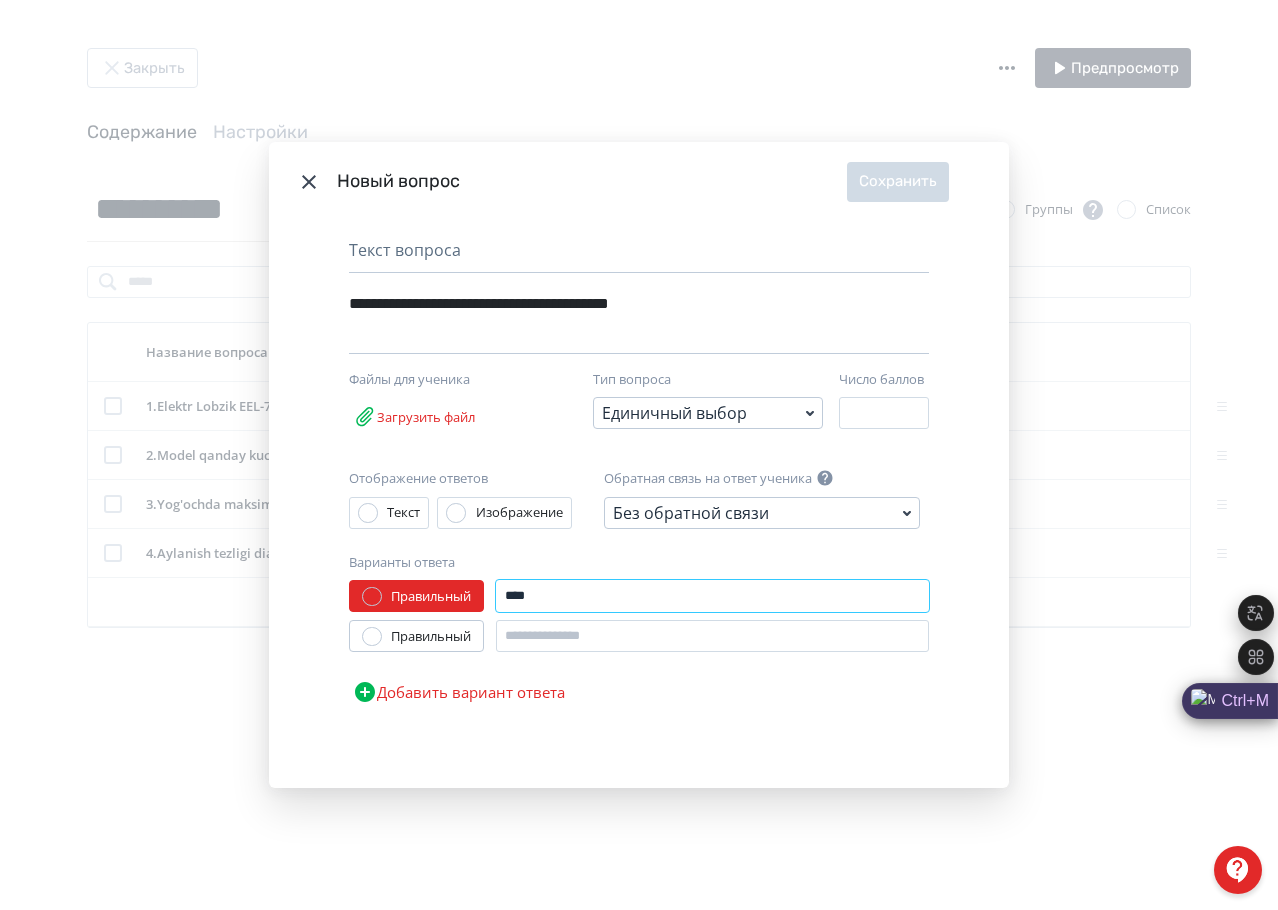 type on "****" 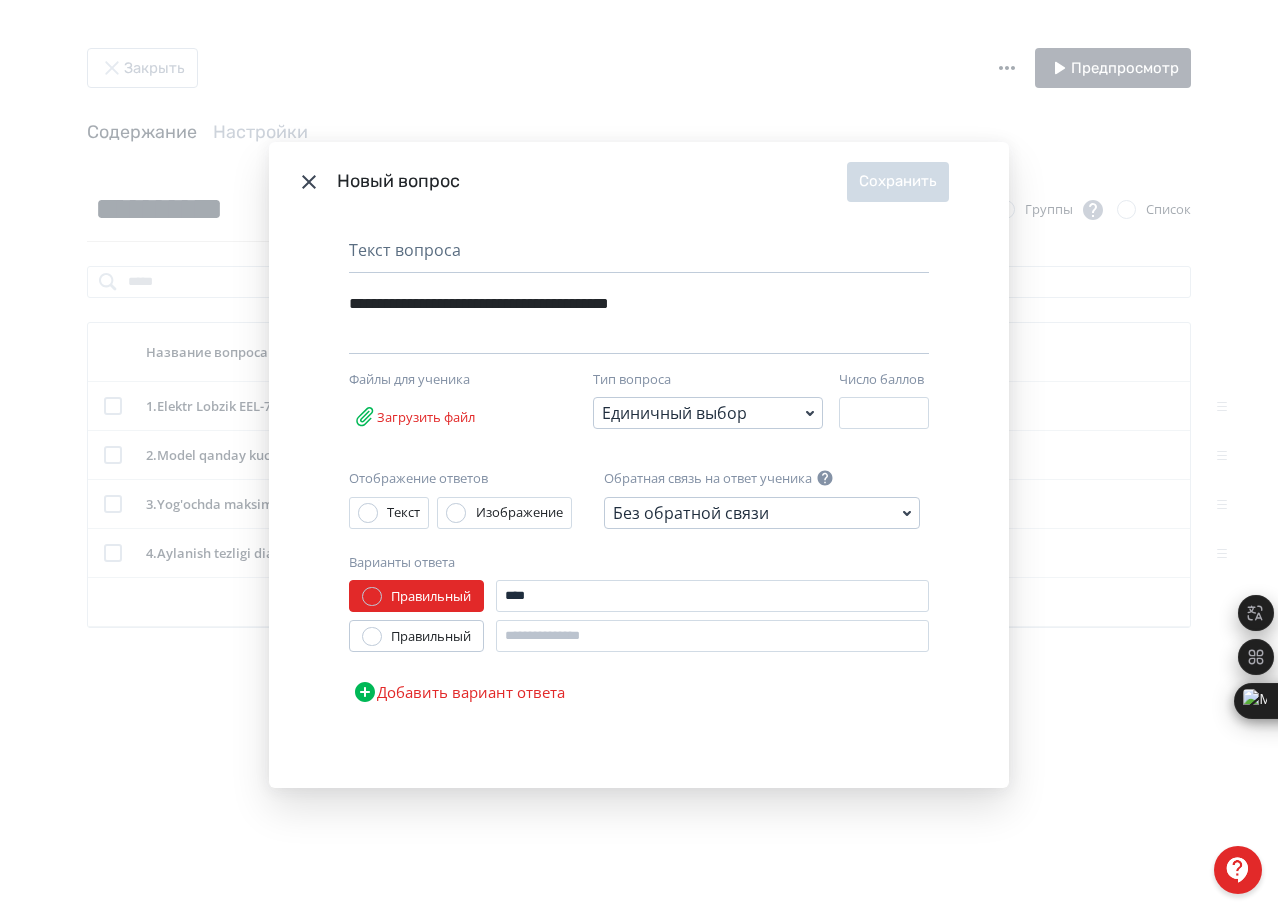 click on "Правильный **** Правильный Добавить вариант ответа" at bounding box center [639, 646] 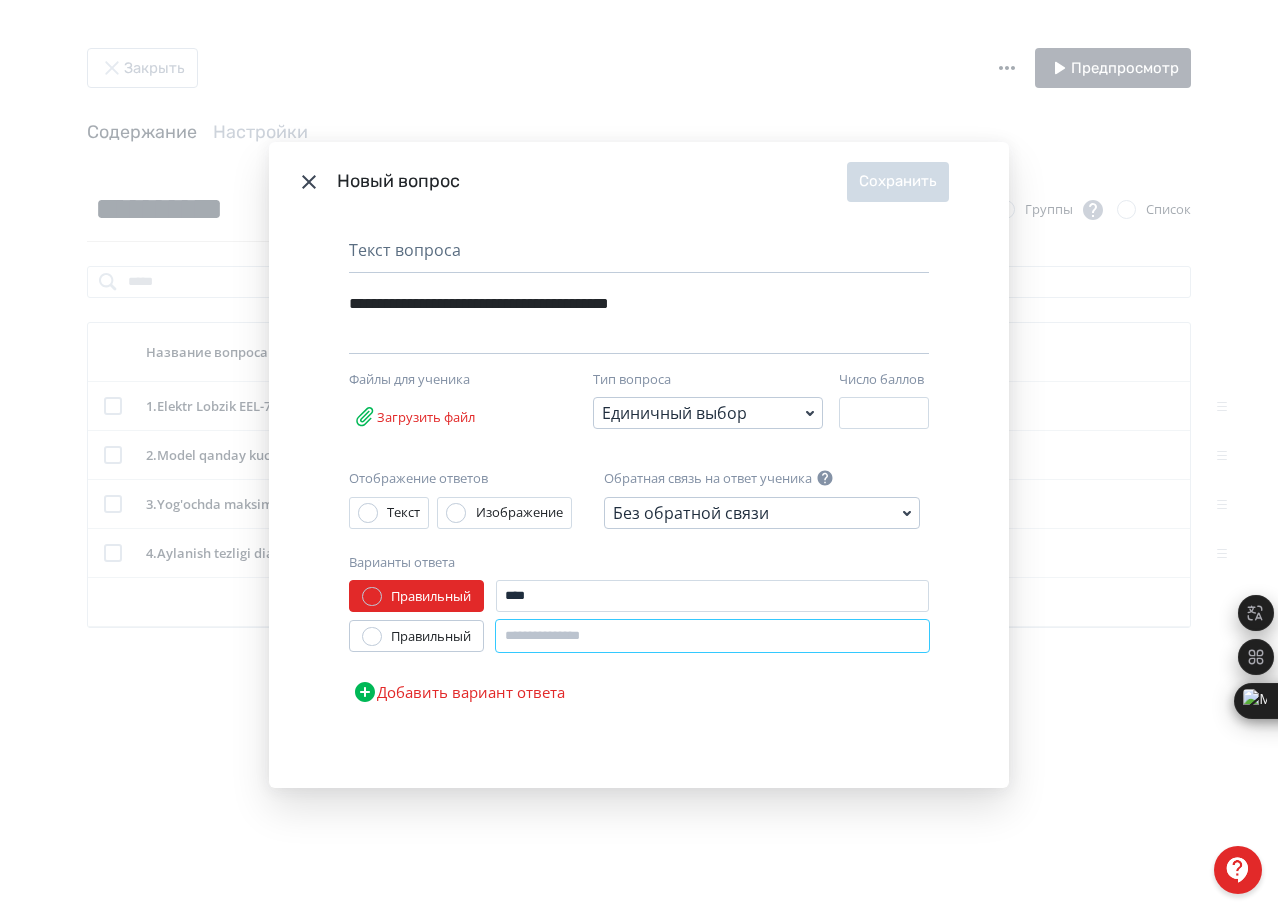 click at bounding box center [712, 636] 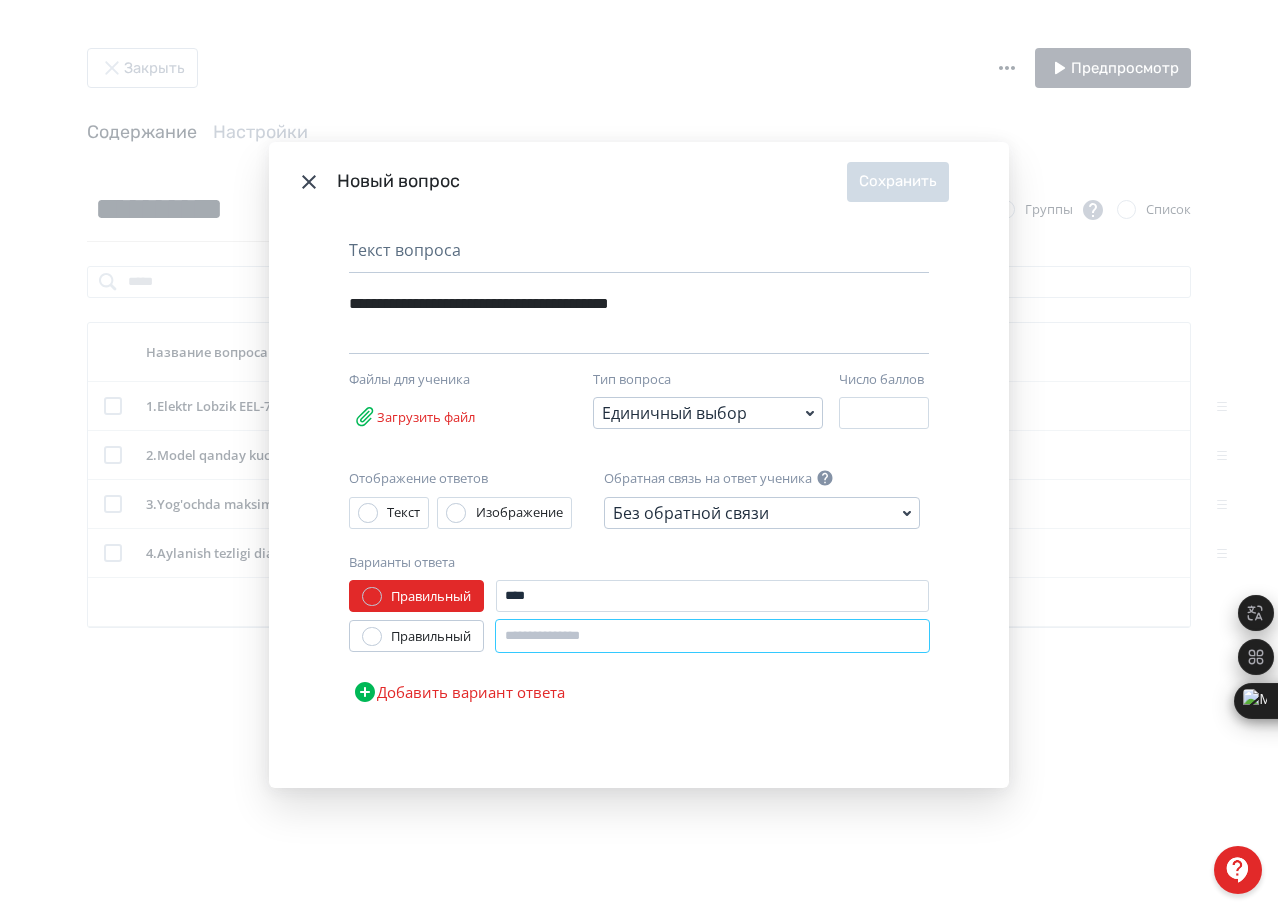 paste on "*****" 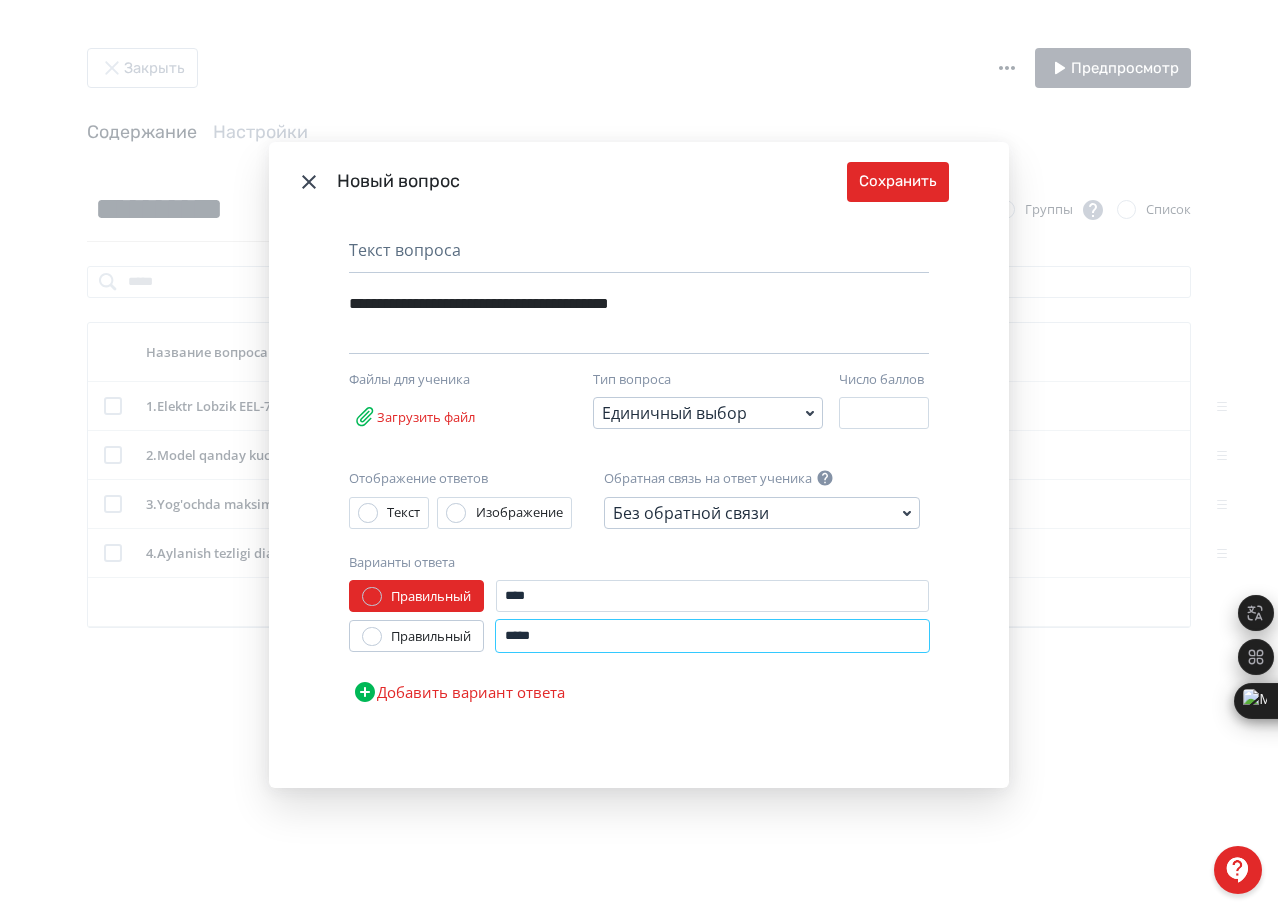 type on "*****" 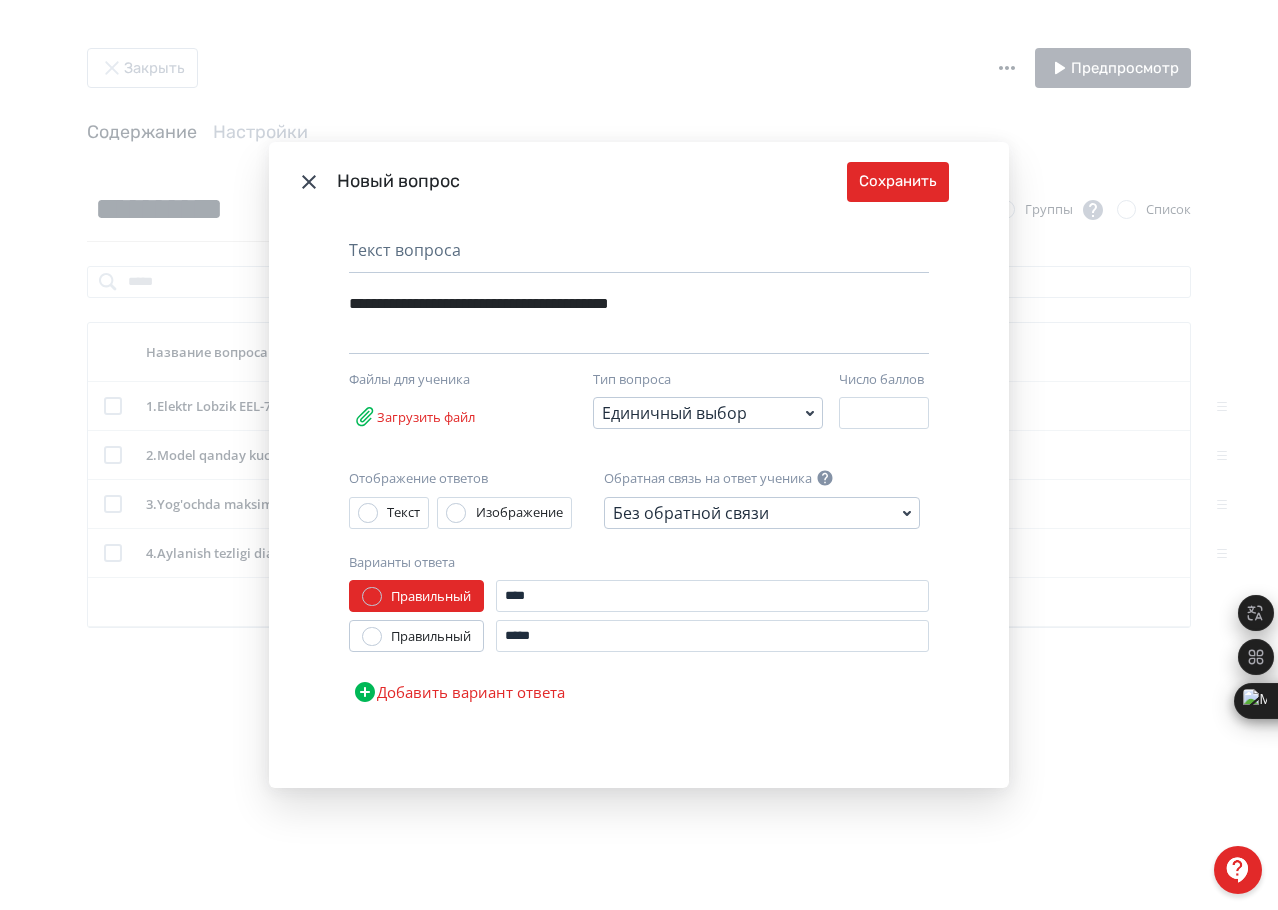 click on "Правильный" at bounding box center (431, 637) 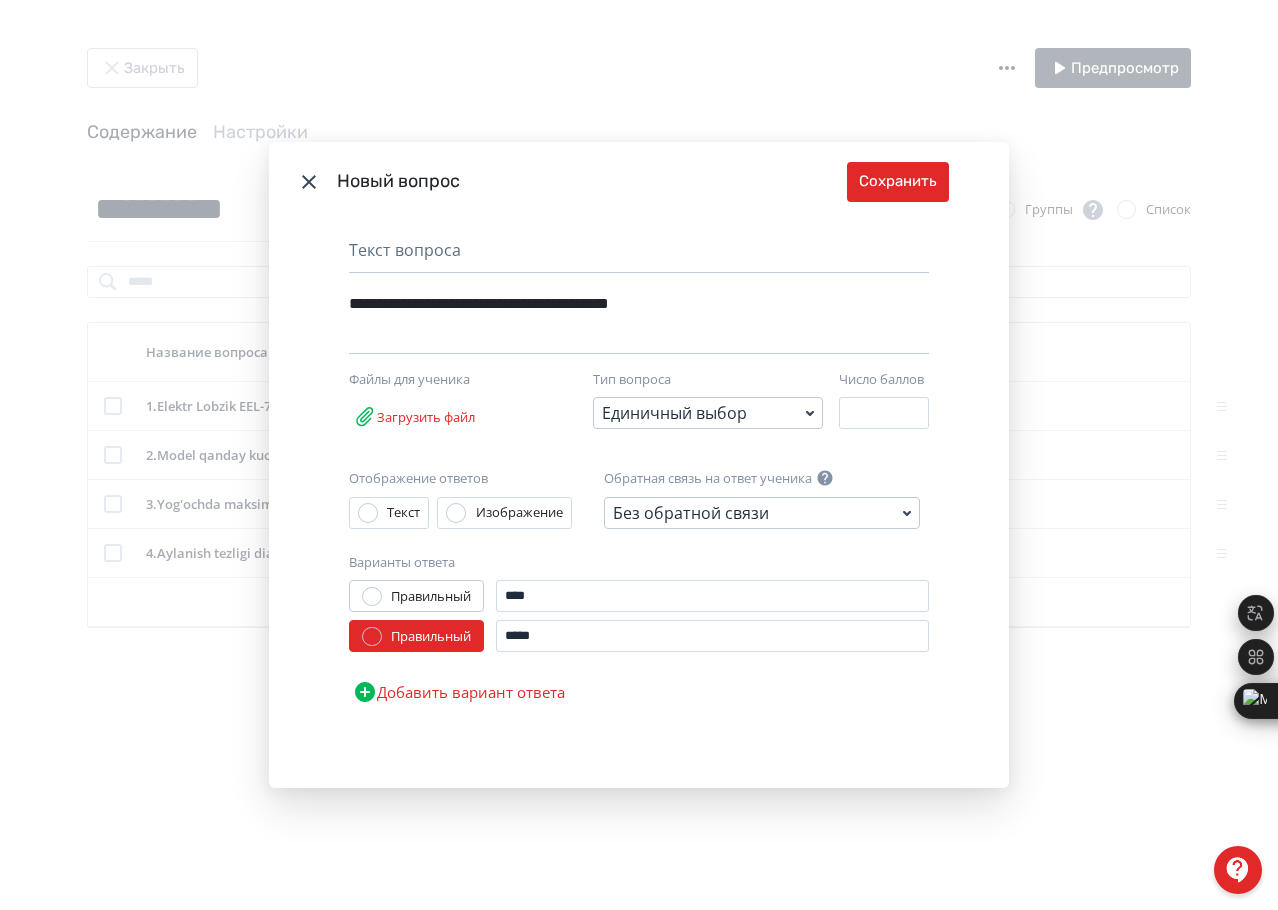 click on "Добавить вариант ответа" at bounding box center (459, 692) 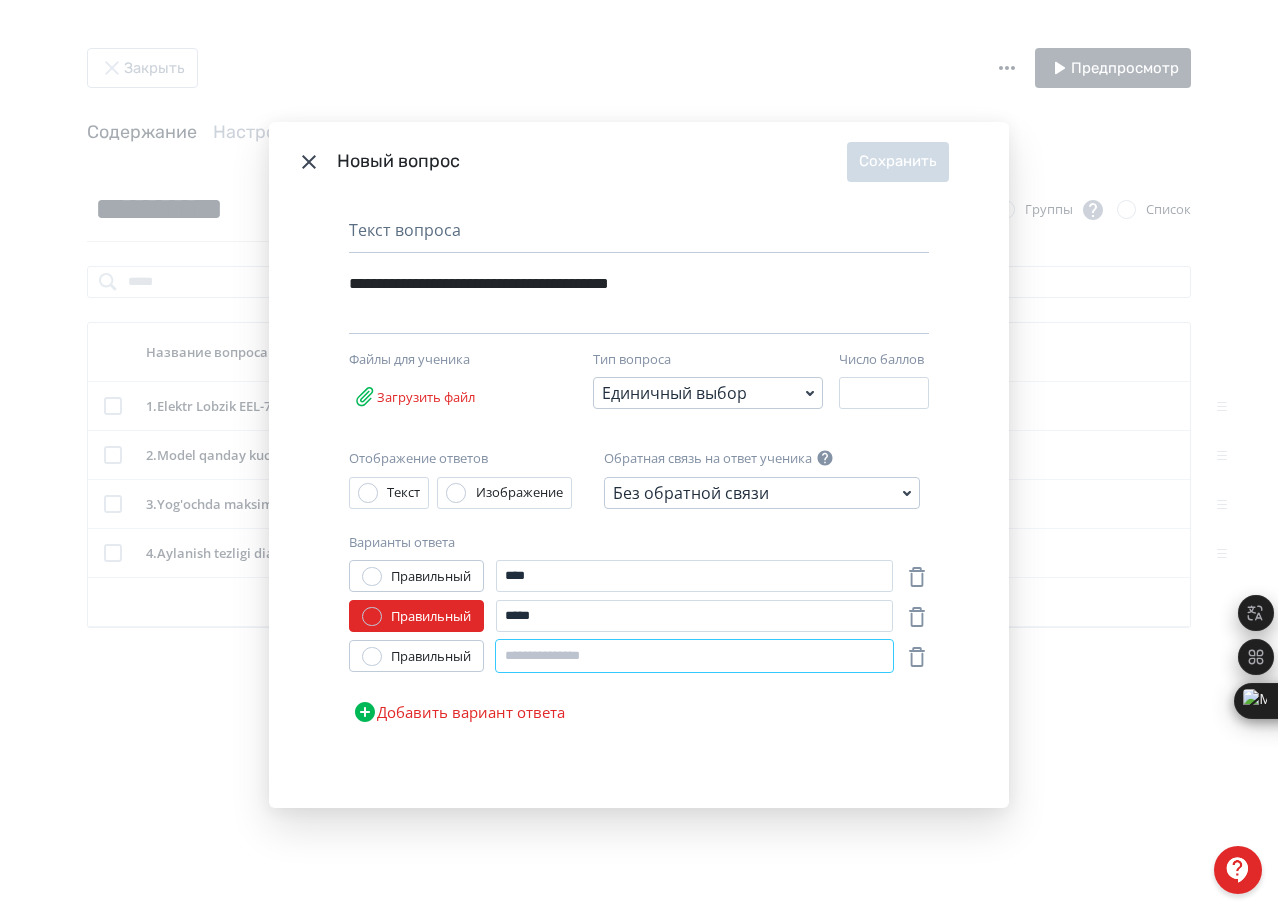 click at bounding box center [694, 656] 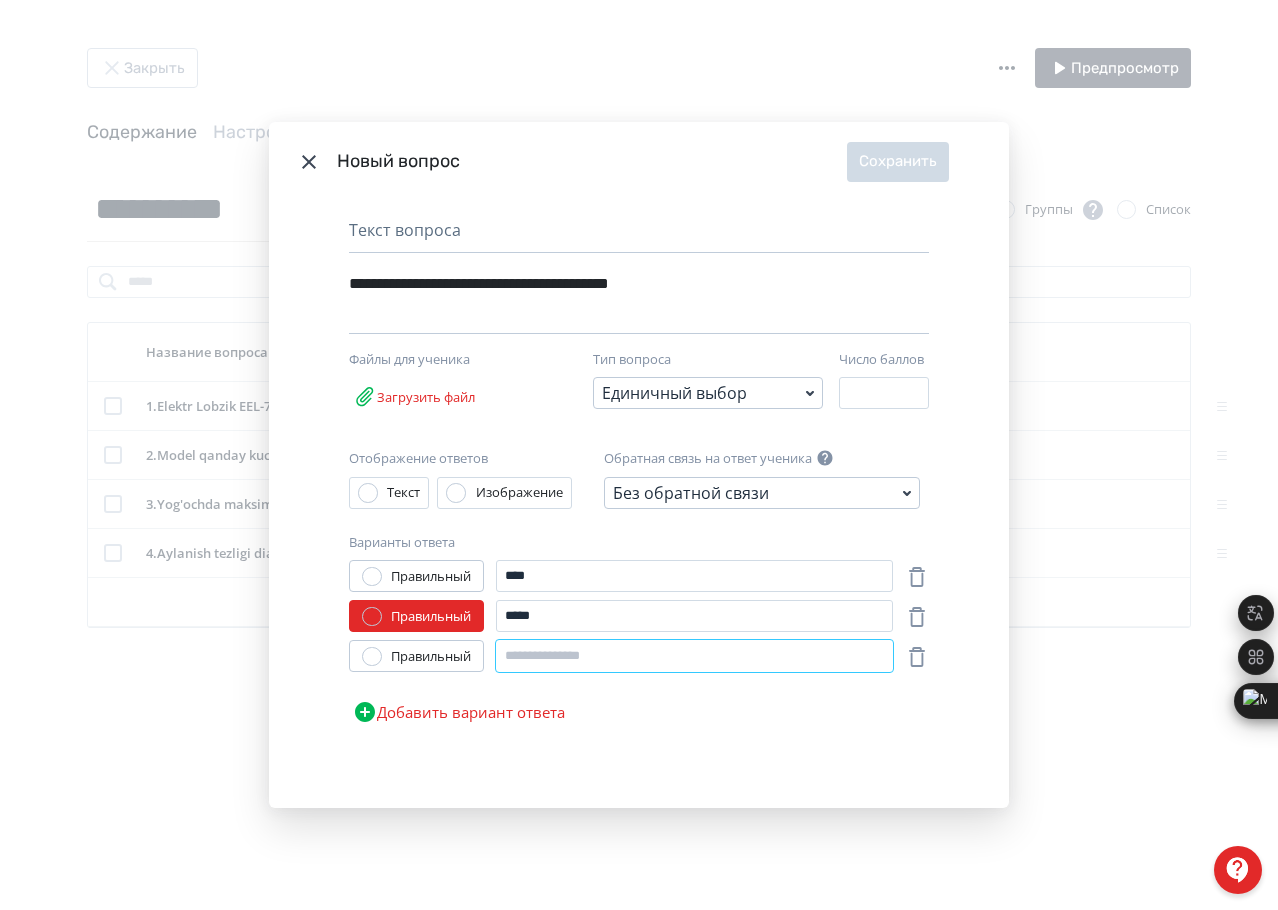 paste on "*****" 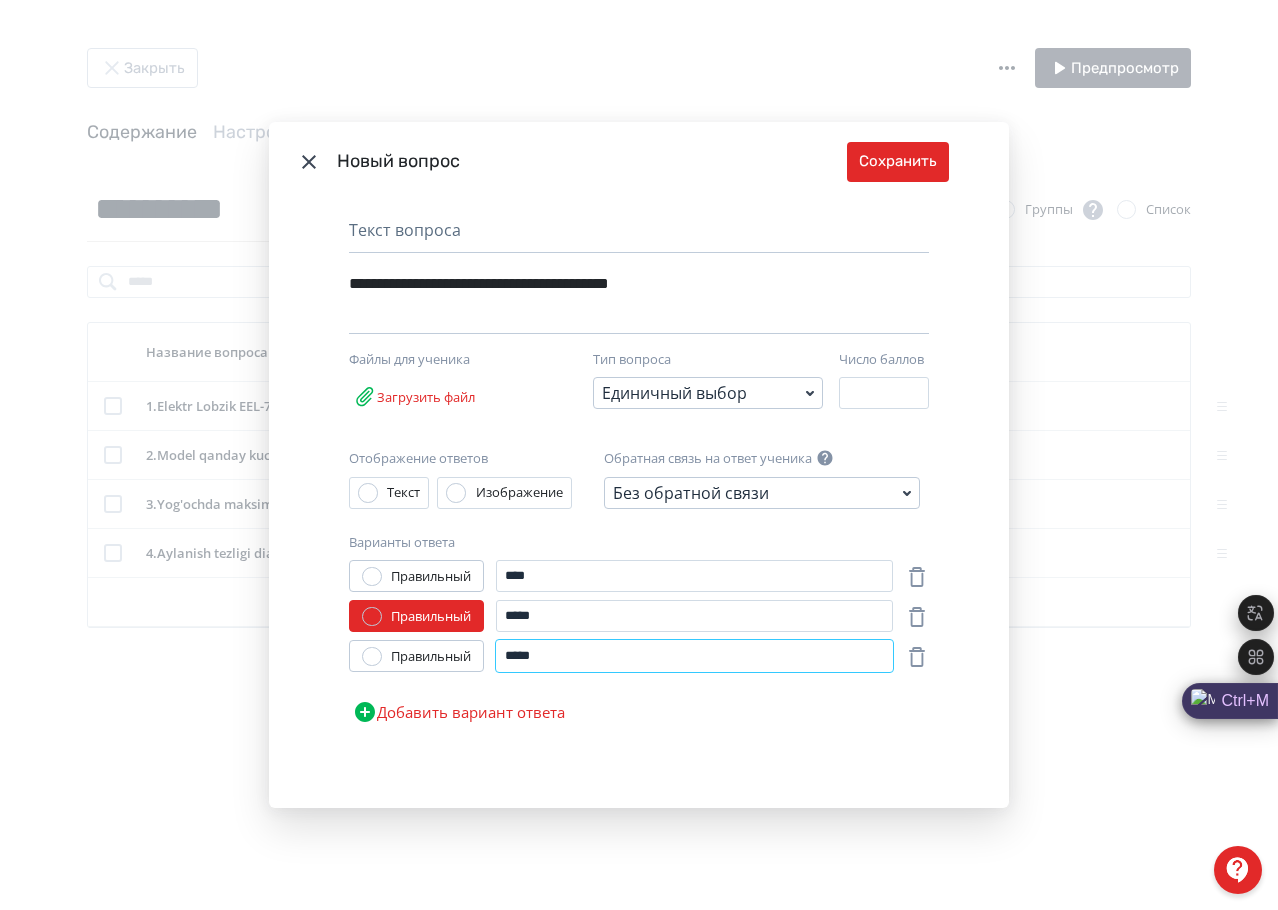 type on "*****" 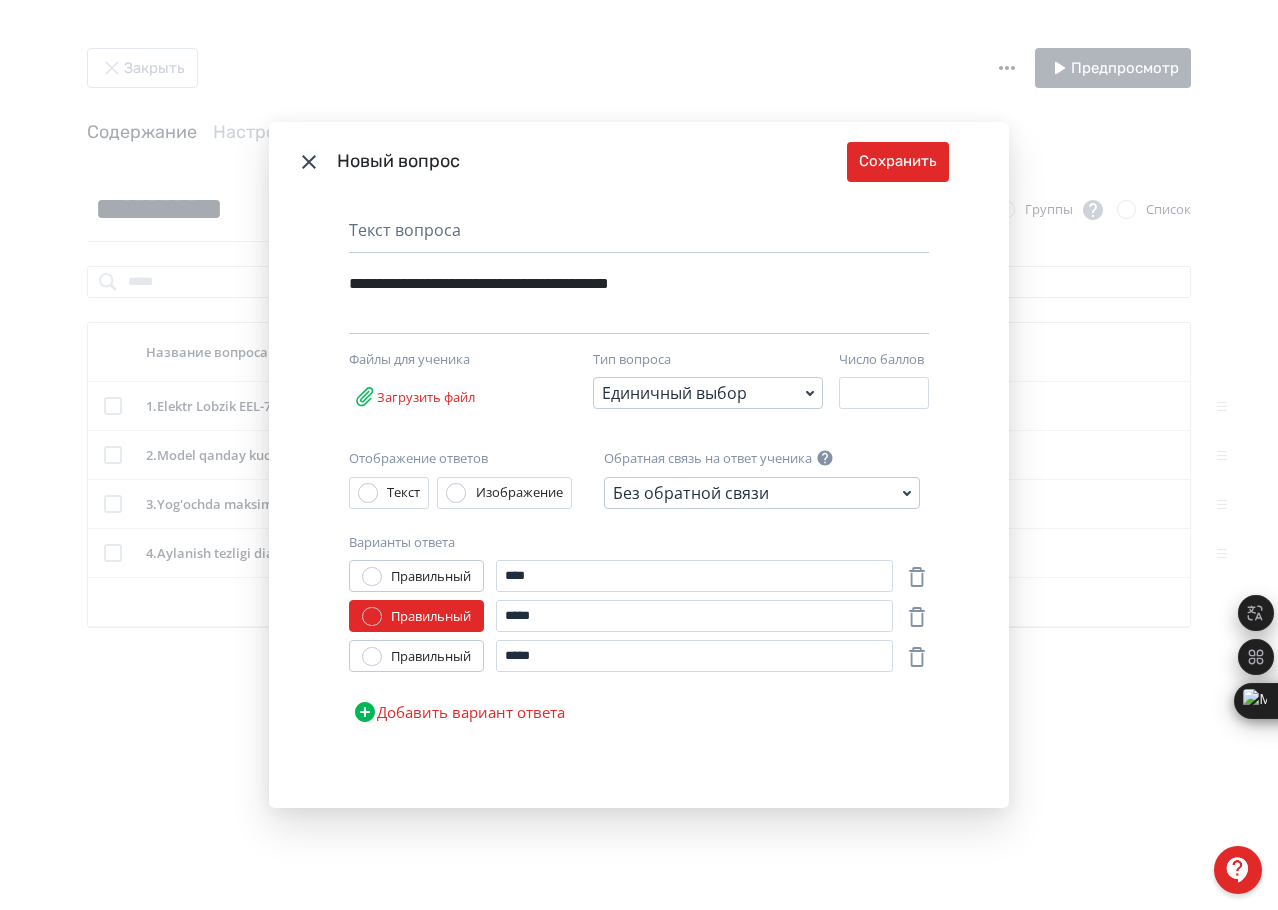 drag, startPoint x: 488, startPoint y: 725, endPoint x: 574, endPoint y: 695, distance: 91.08238 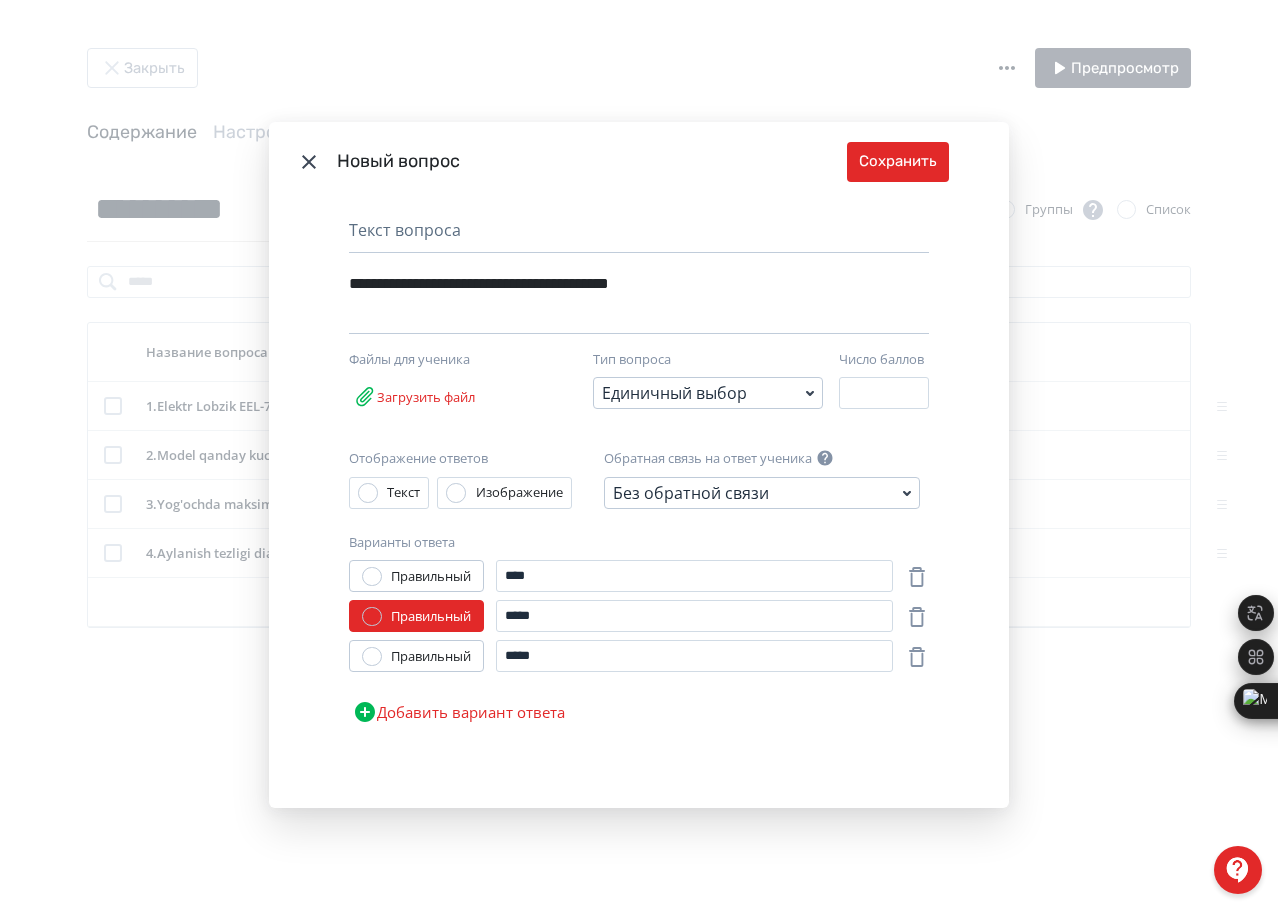 click on "Добавить вариант ответа" at bounding box center [459, 712] 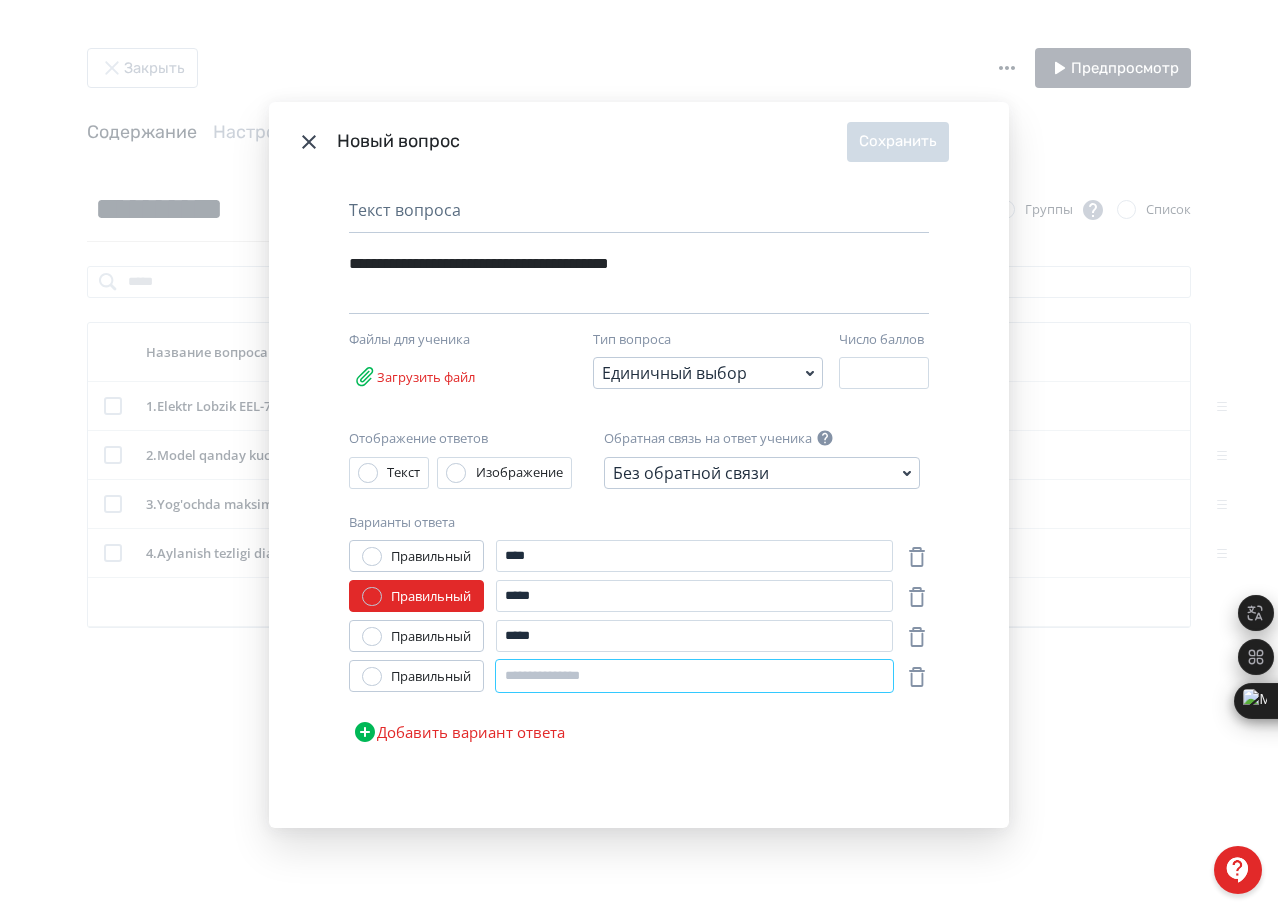 click at bounding box center (694, 676) 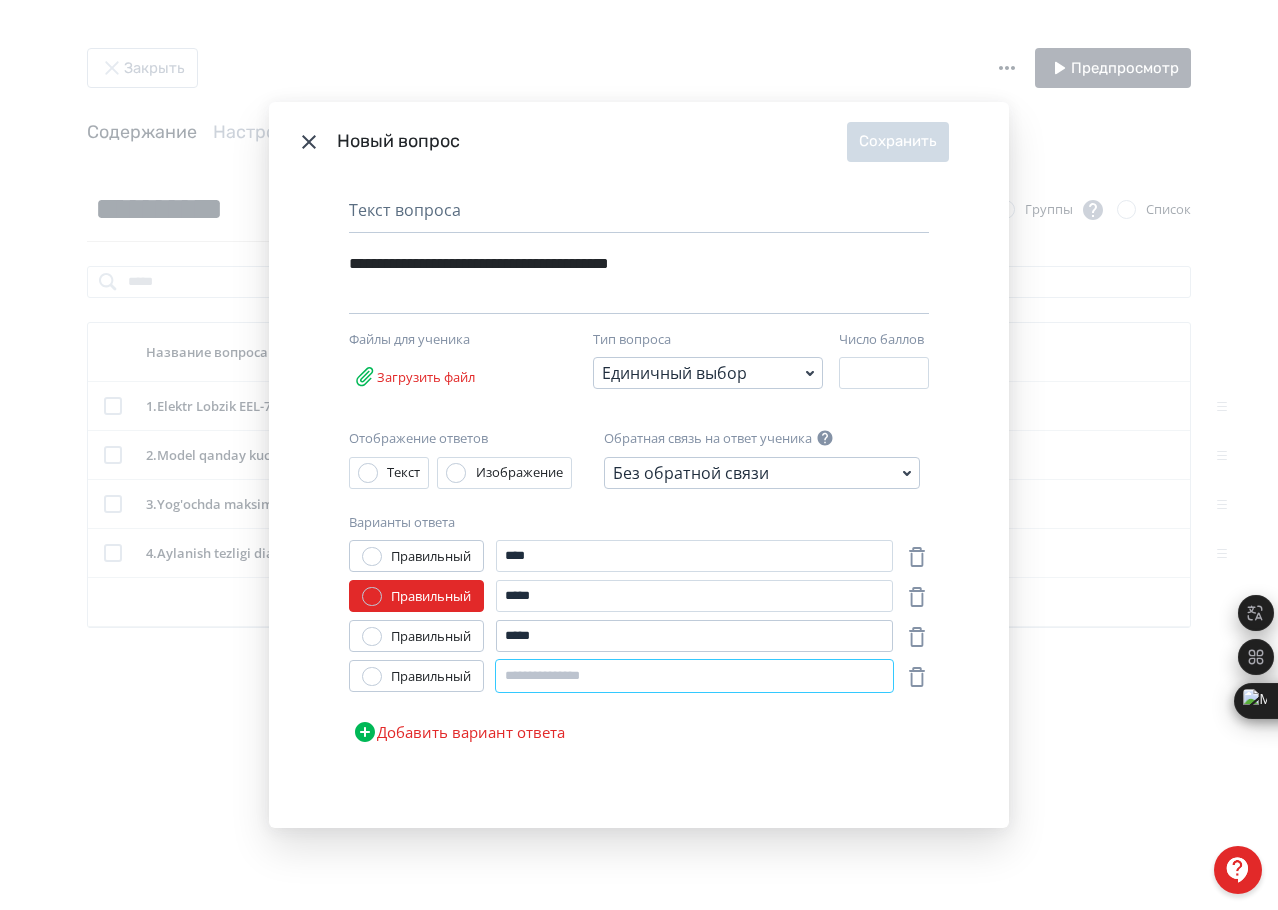 paste on "*****" 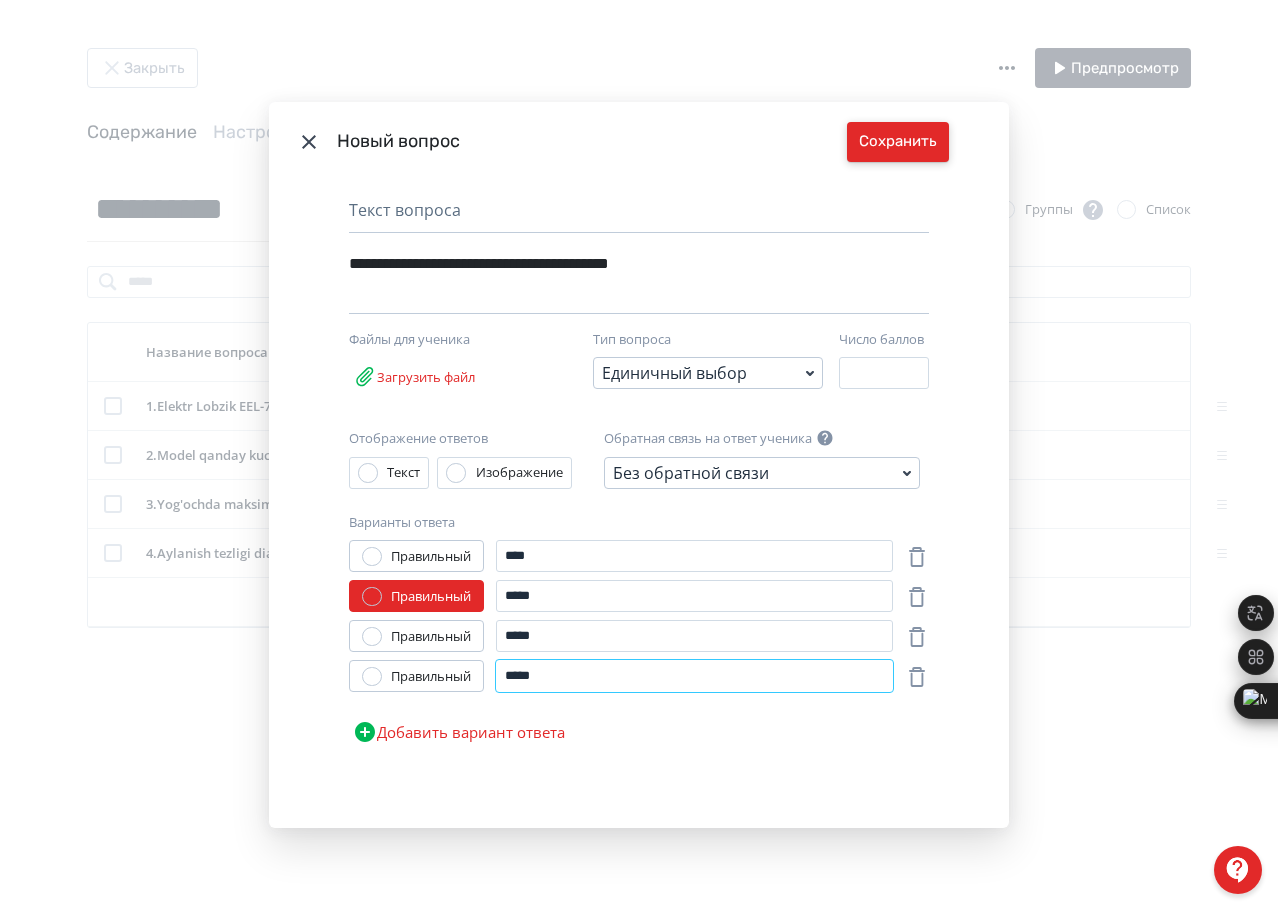 type on "*****" 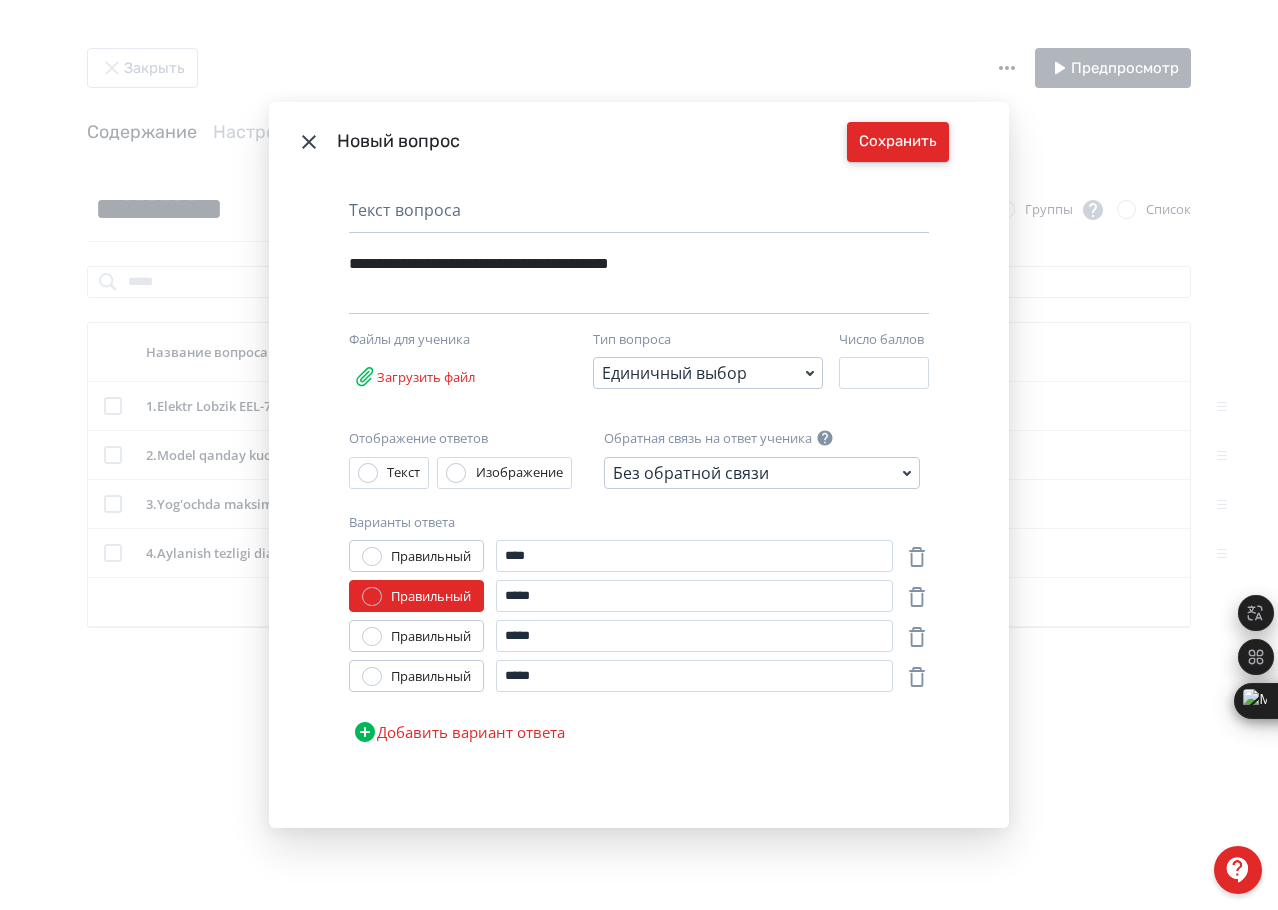 click on "Сохранить" at bounding box center [898, 142] 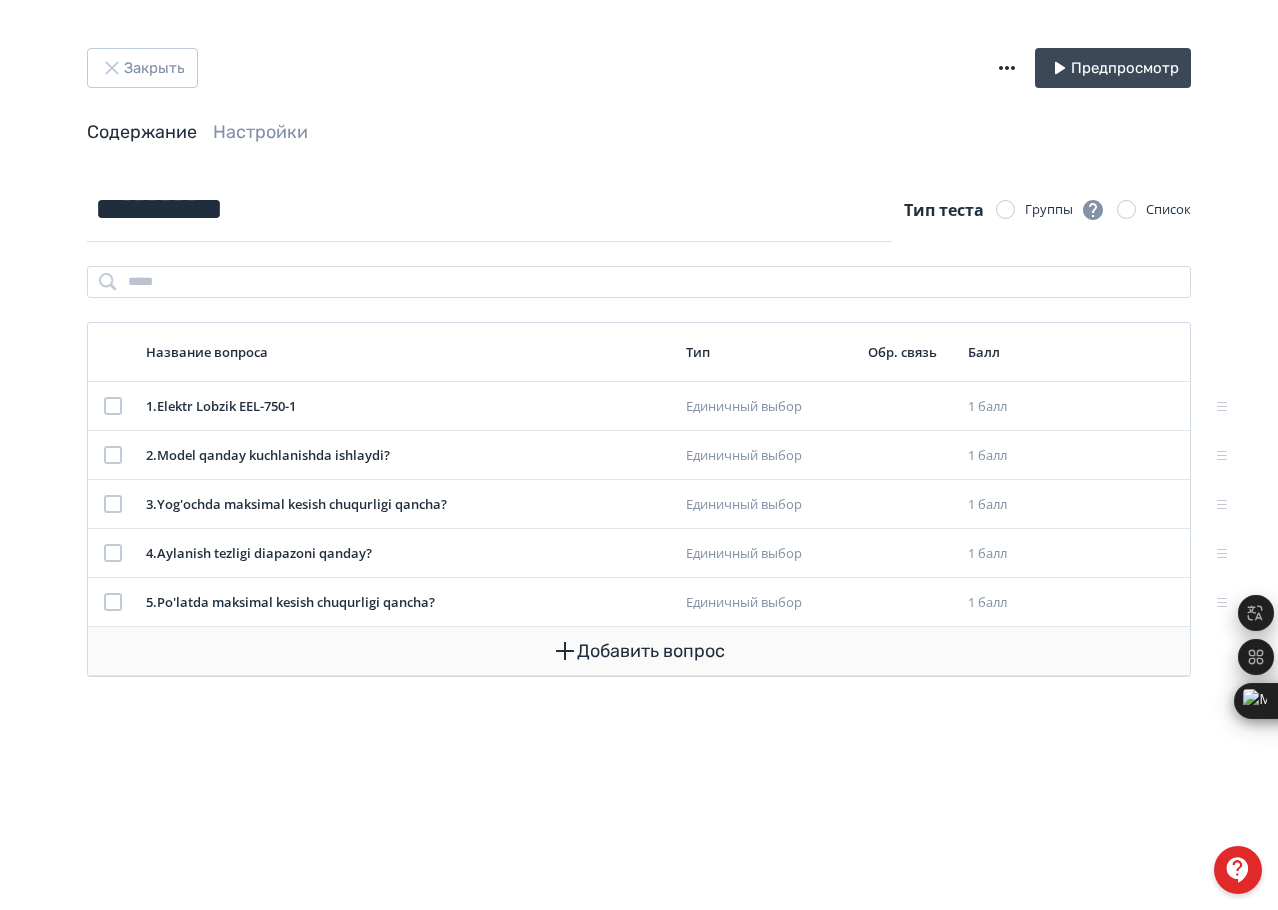 click on "Добавить вопрос" at bounding box center (639, 651) 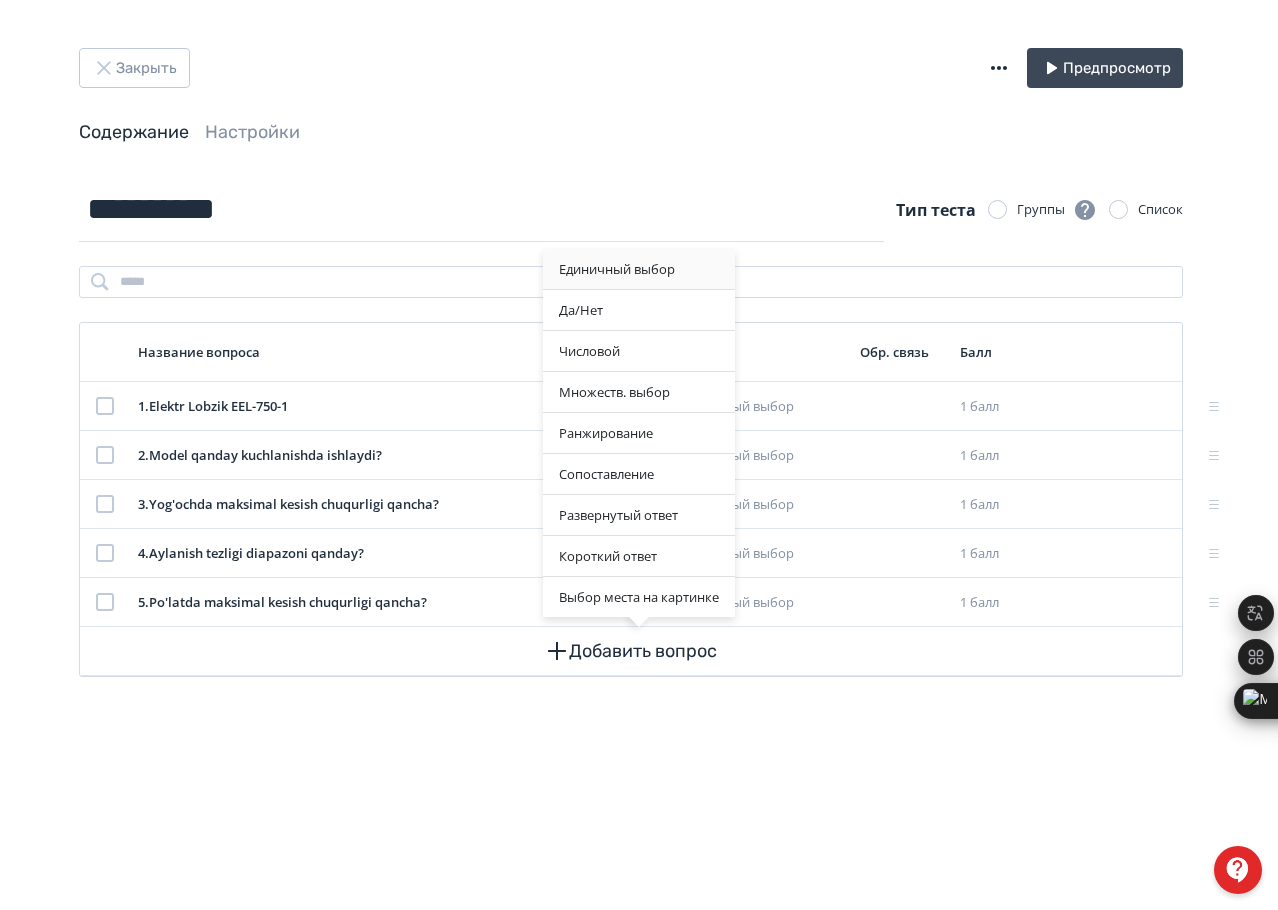 click on "Единичный выбор" at bounding box center [639, 269] 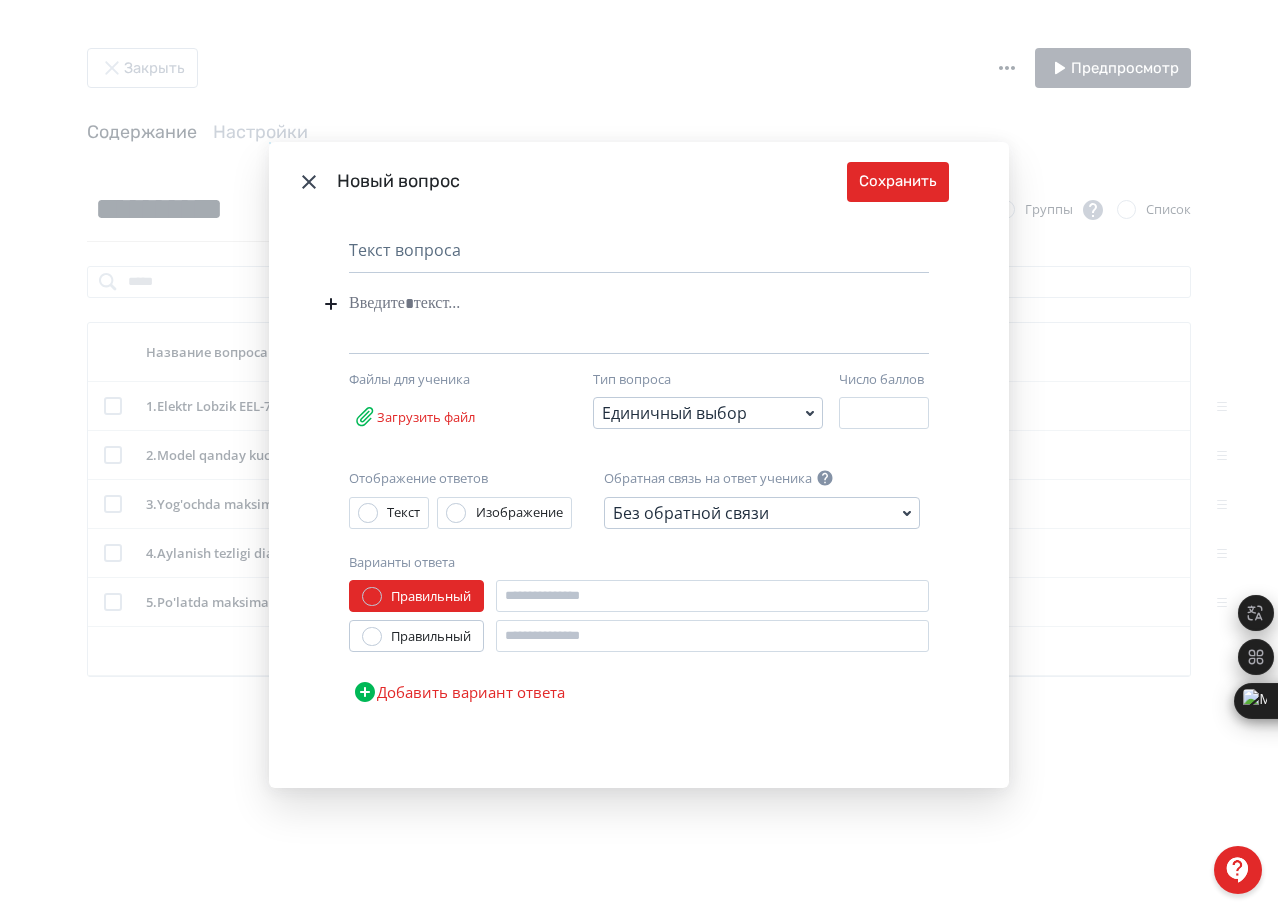 click at bounding box center [608, 304] 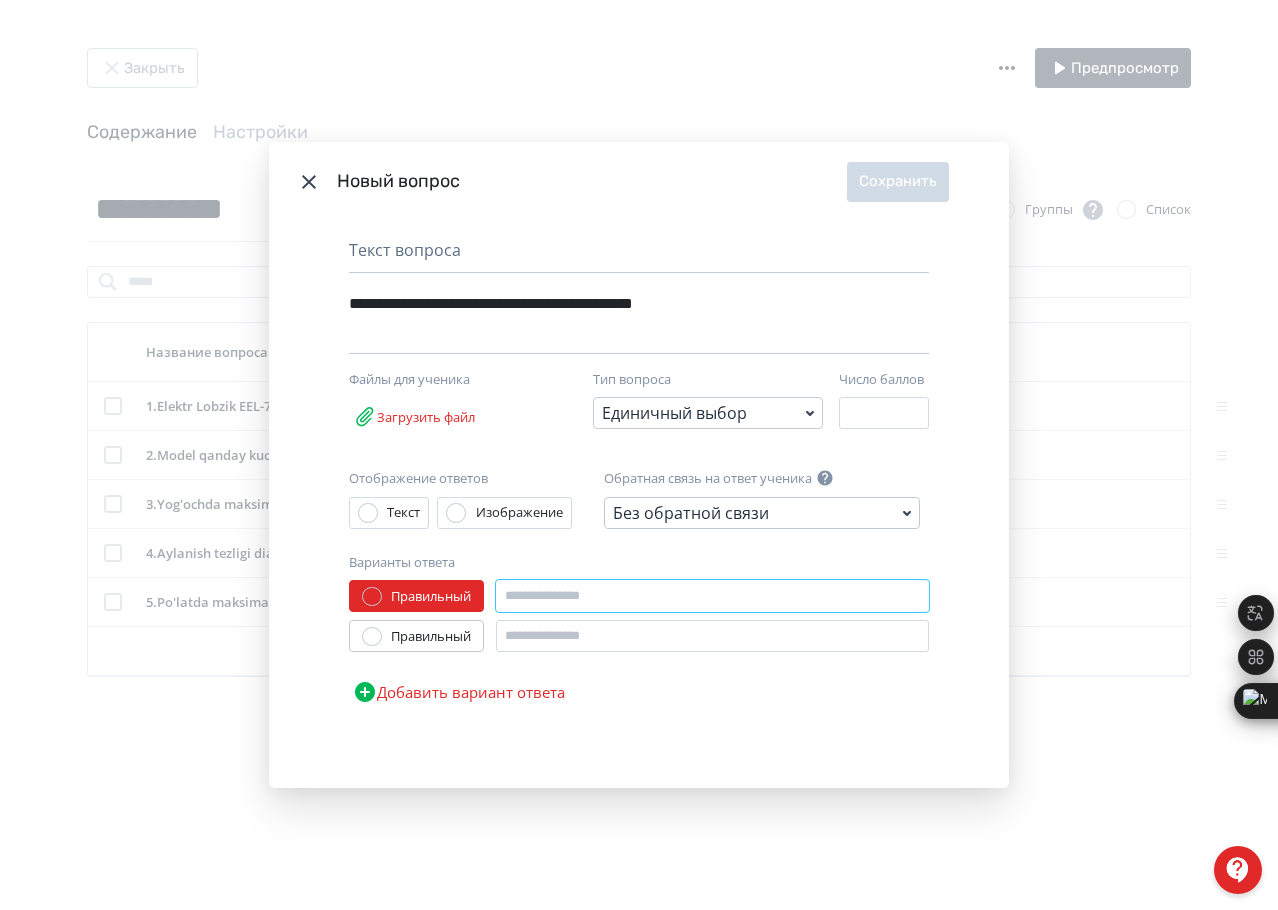 click at bounding box center [712, 596] 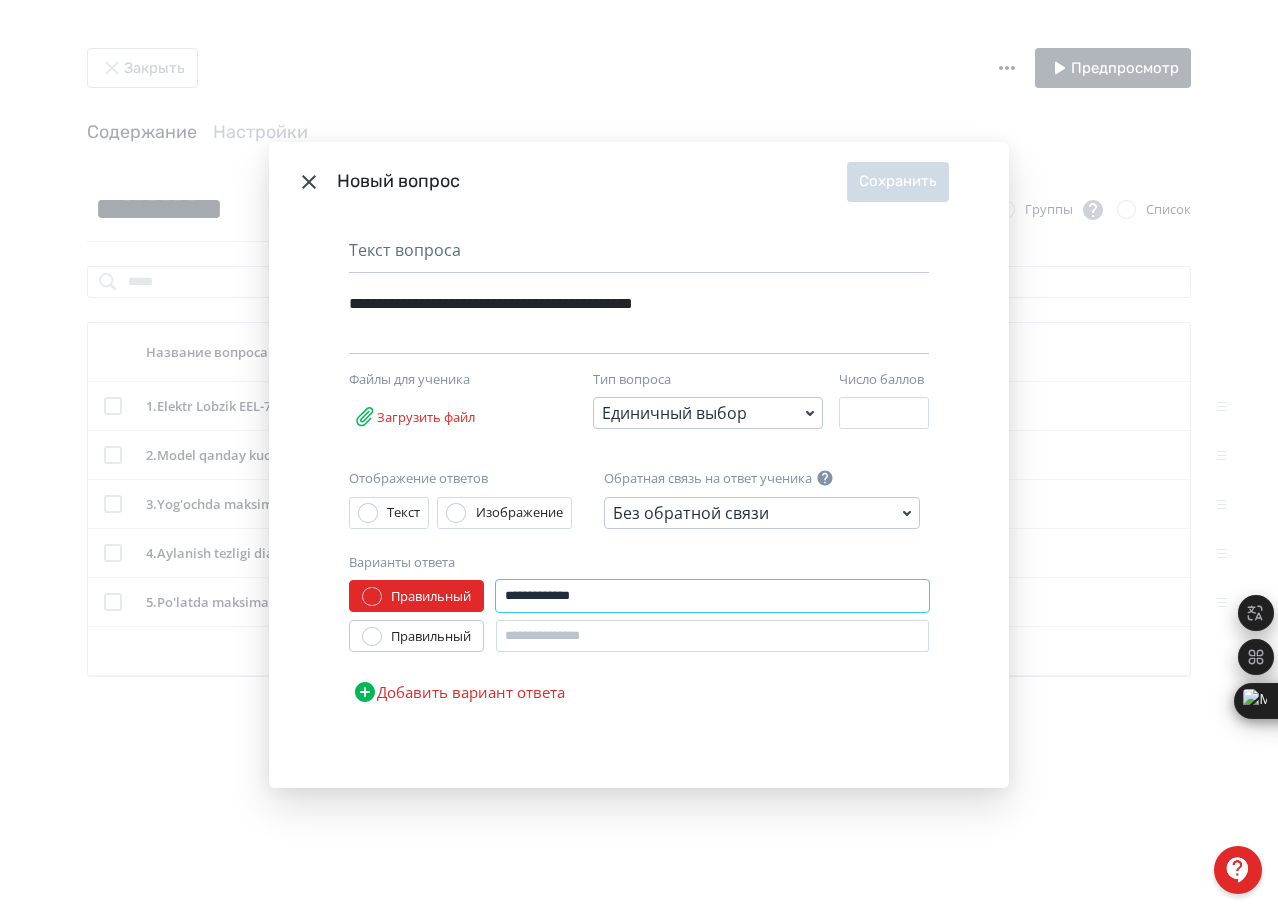 type on "**********" 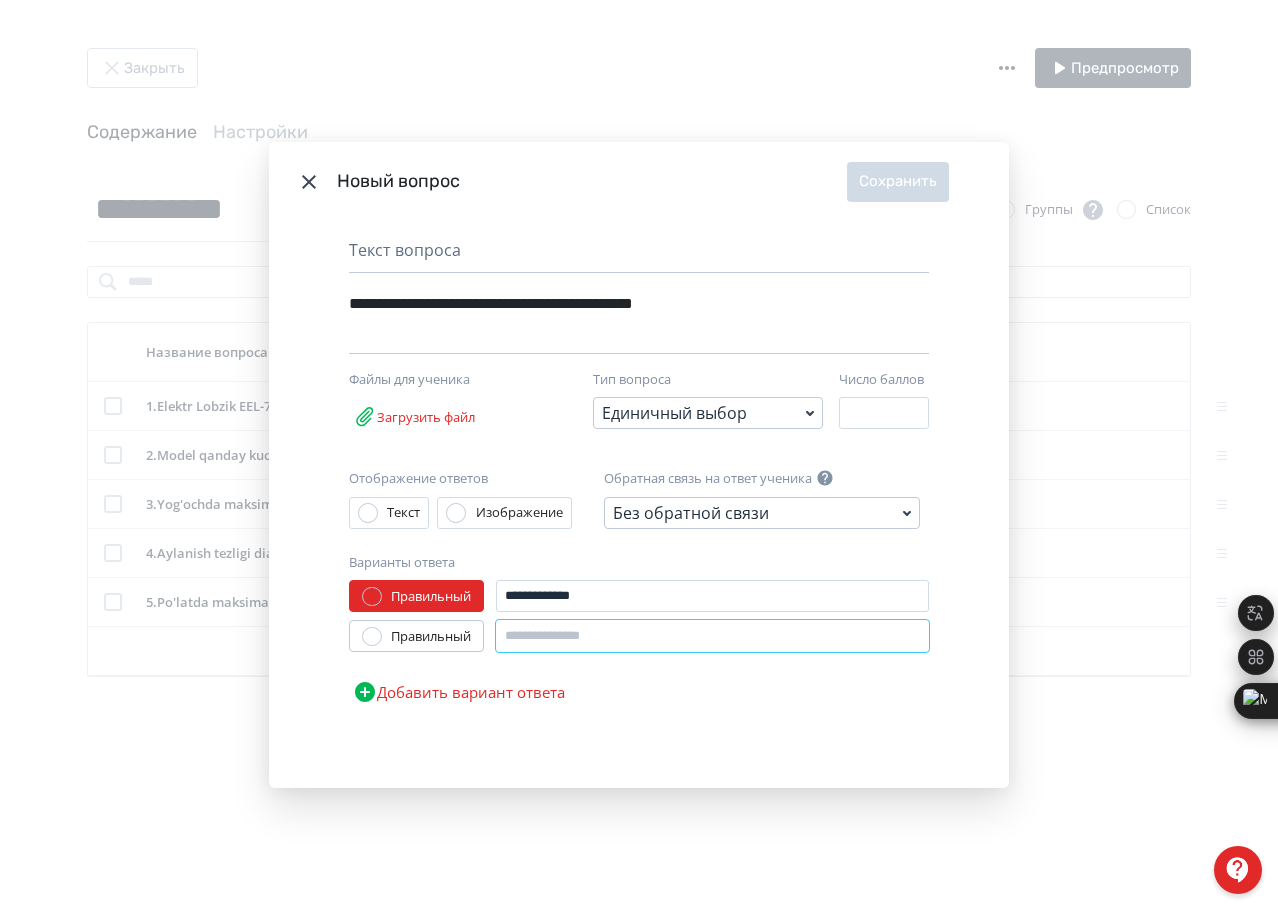 click at bounding box center (712, 636) 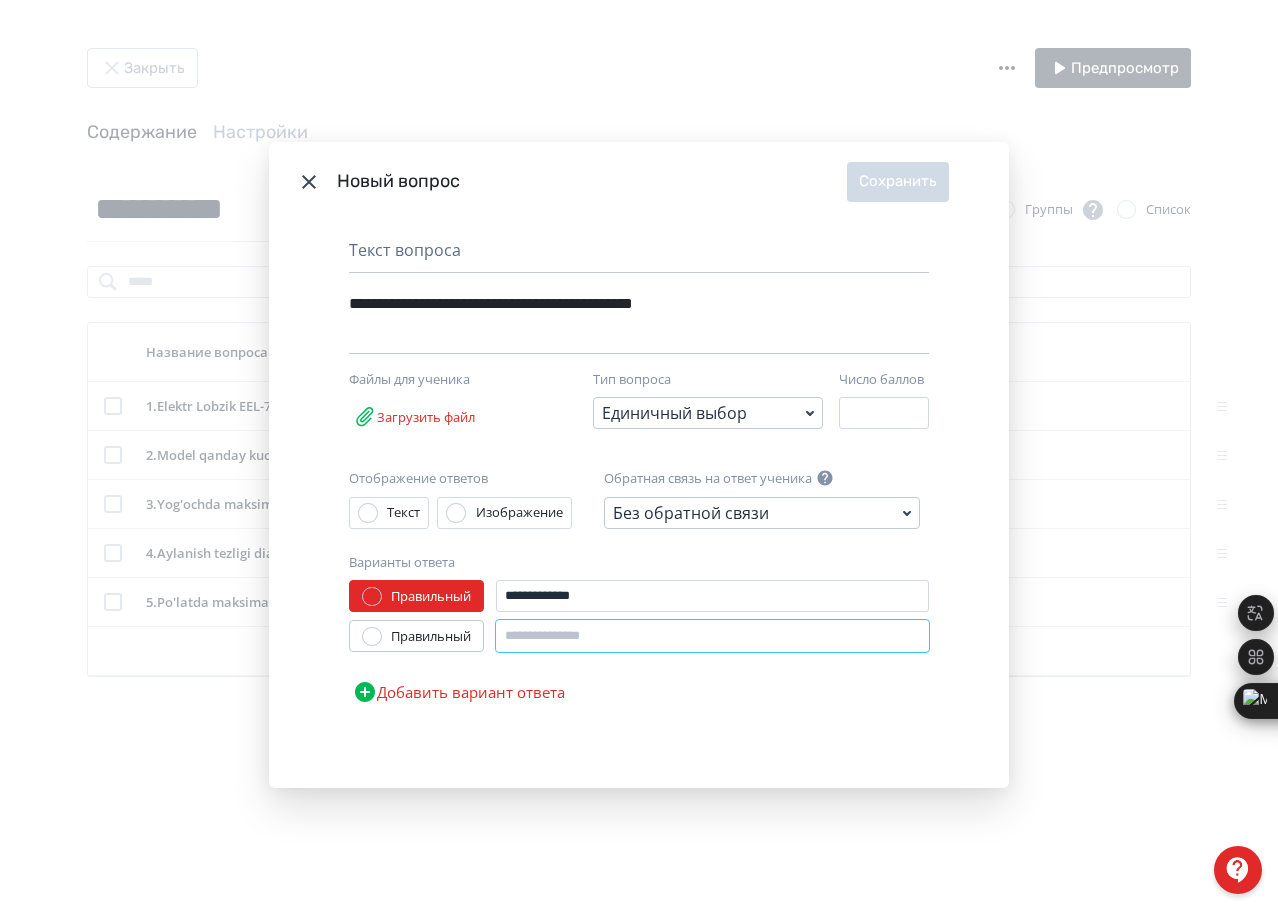 paste on "**********" 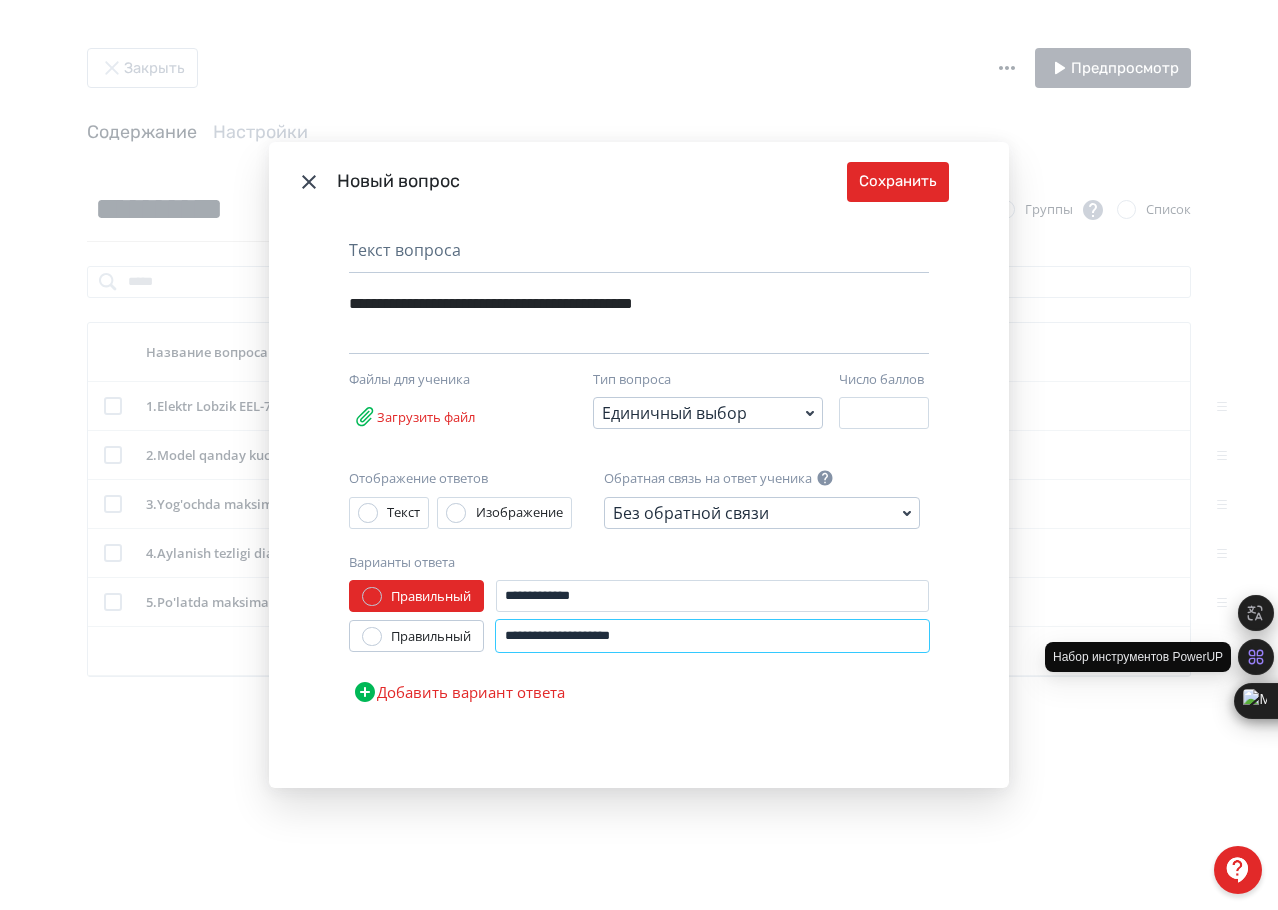 type on "**********" 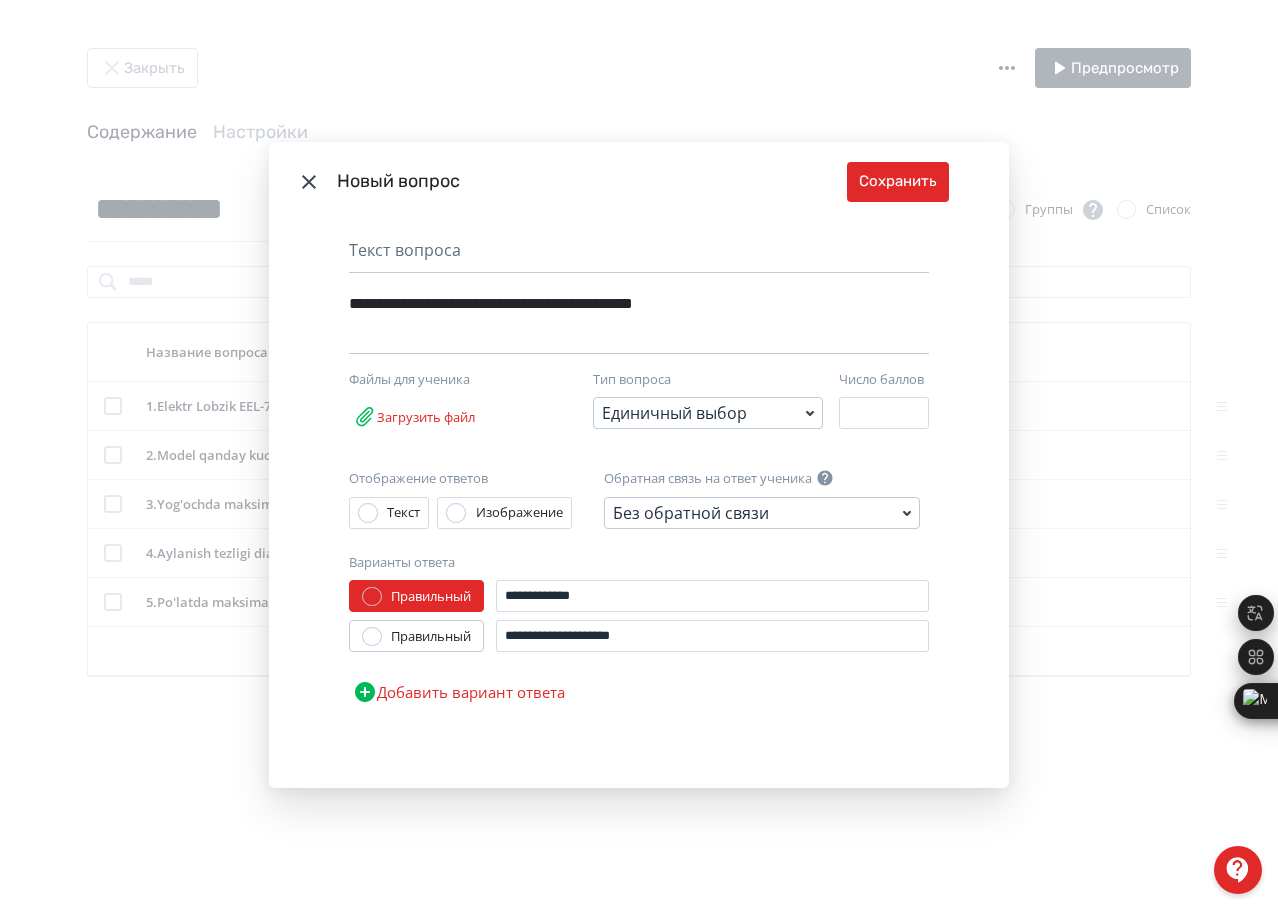 drag, startPoint x: 502, startPoint y: 686, endPoint x: 592, endPoint y: 673, distance: 90.934044 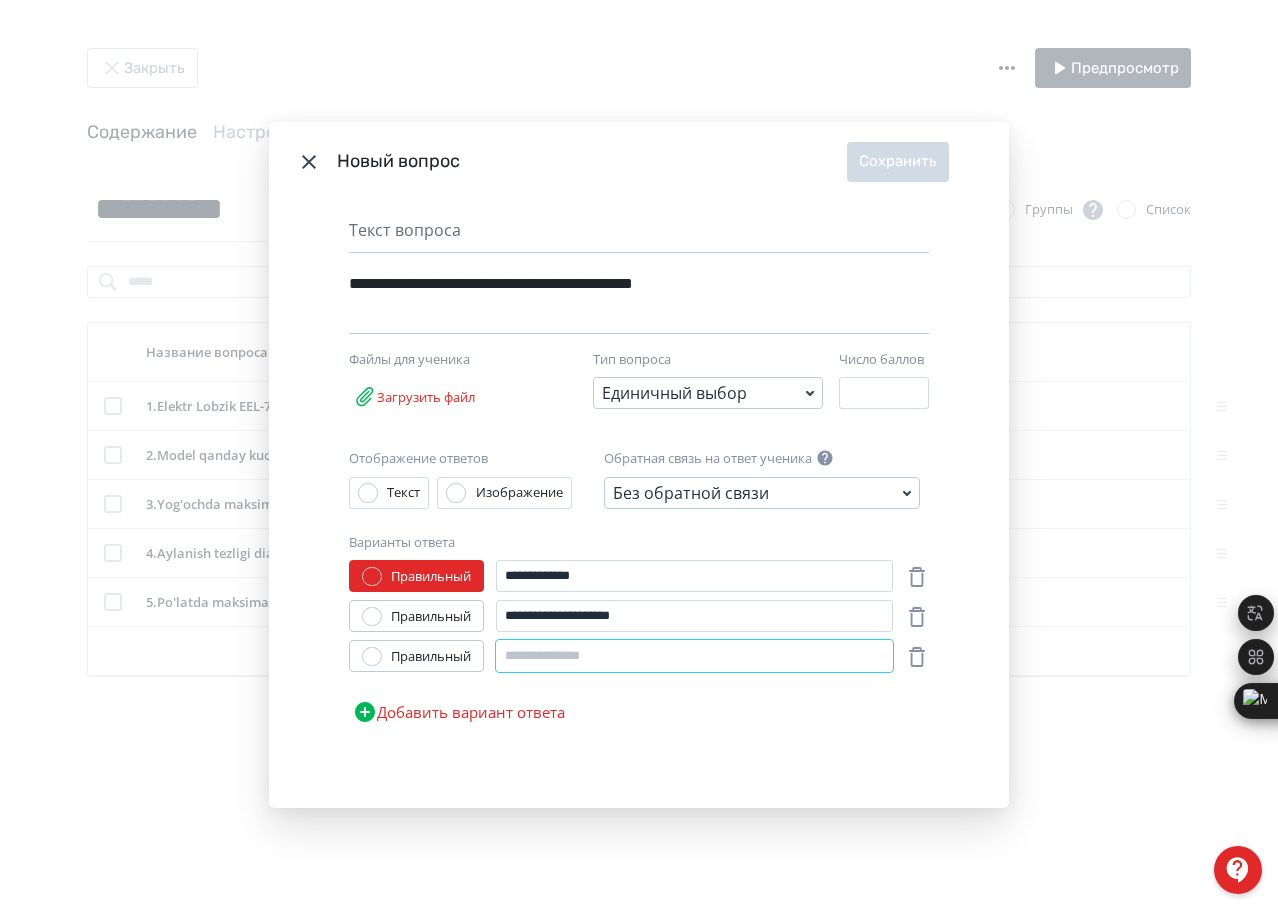 click at bounding box center (694, 656) 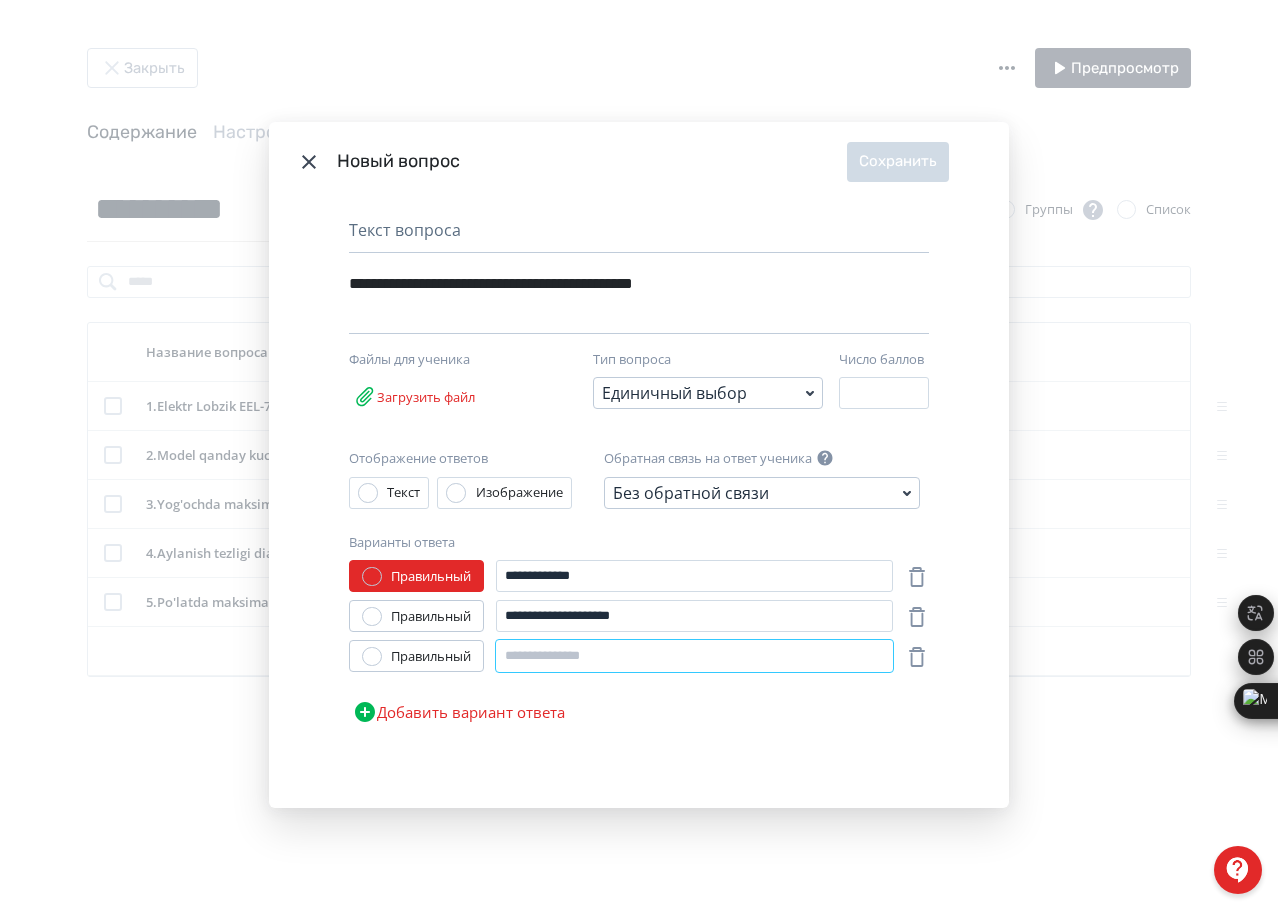 paste on "**********" 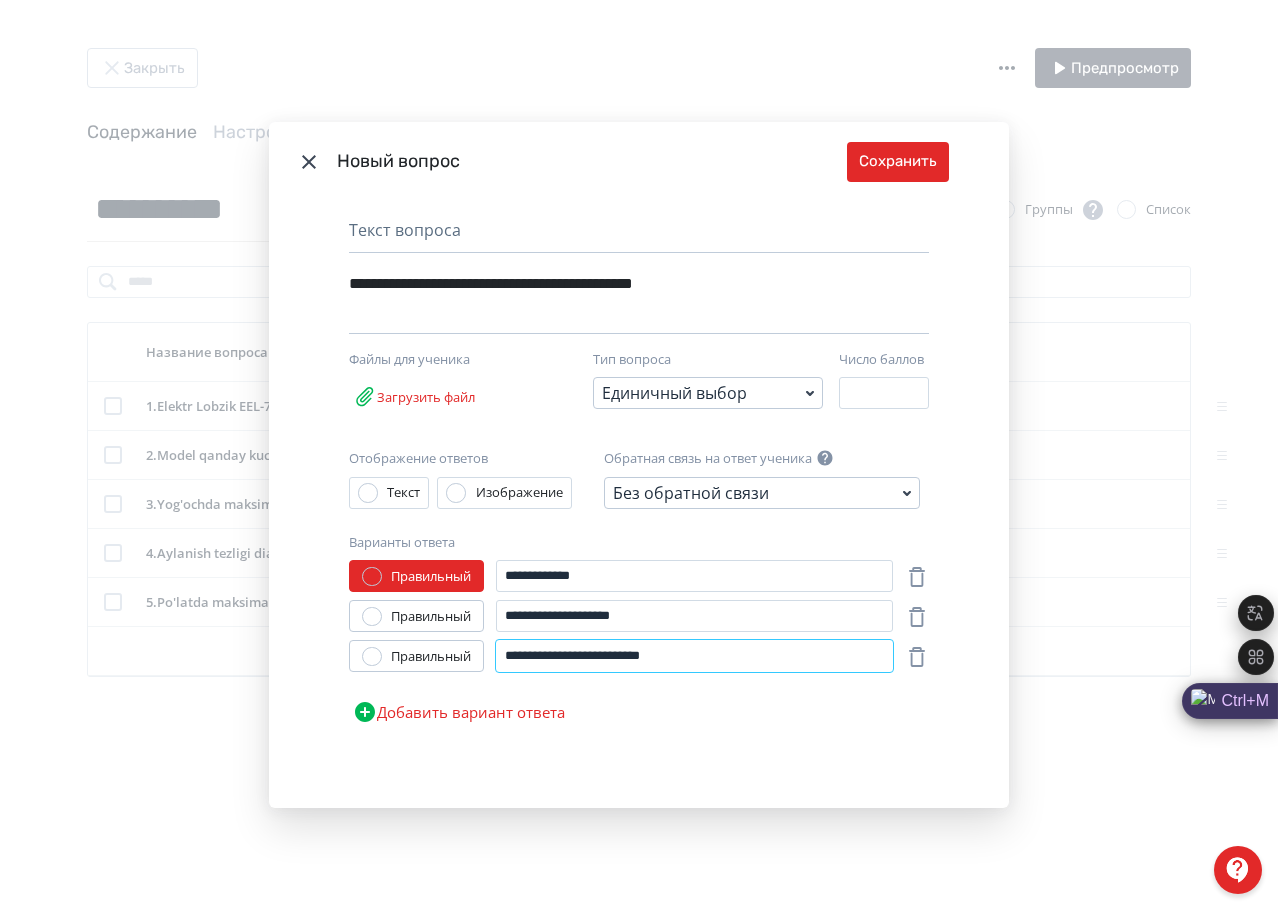type on "**********" 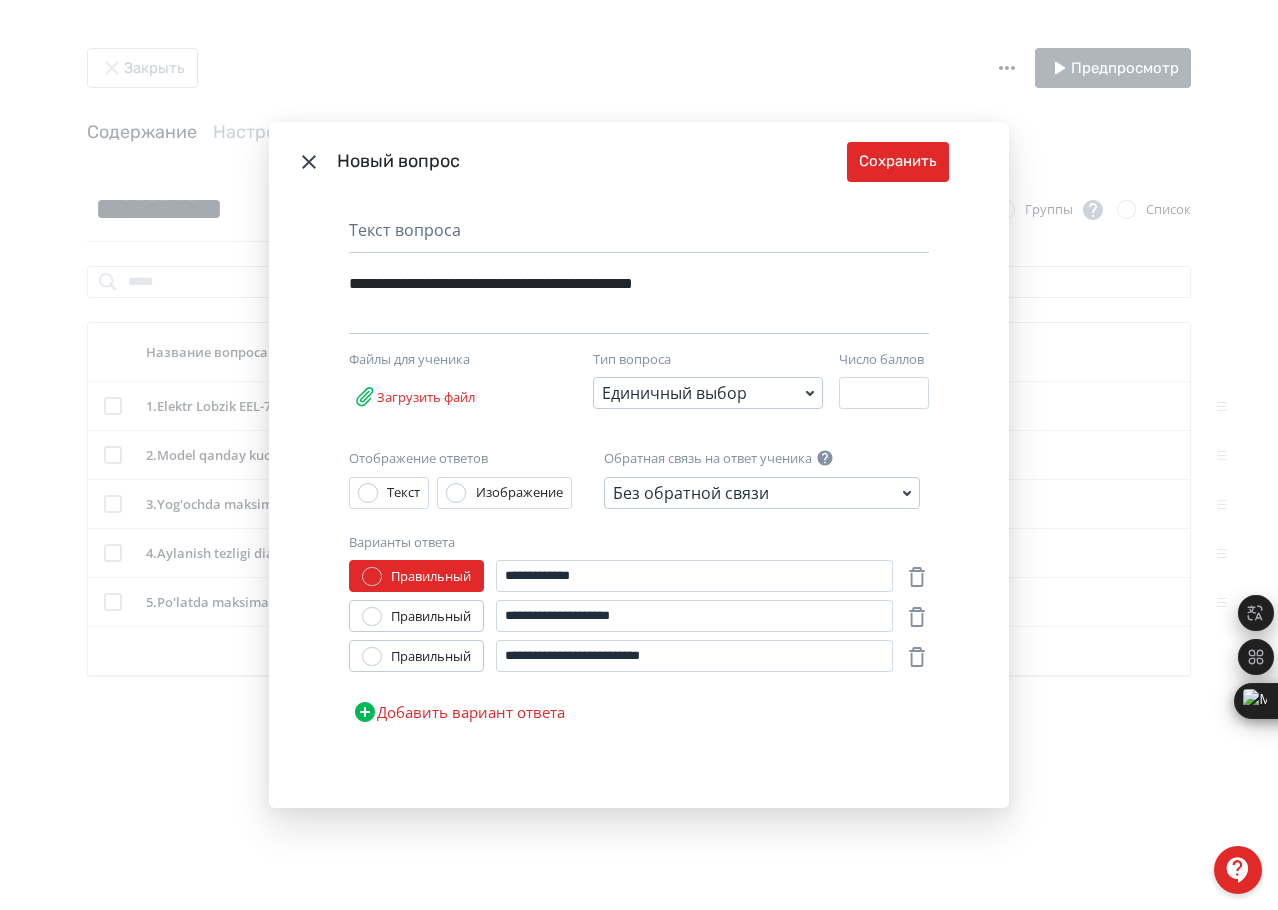 drag, startPoint x: 505, startPoint y: 712, endPoint x: 575, endPoint y: 698, distance: 71.38628 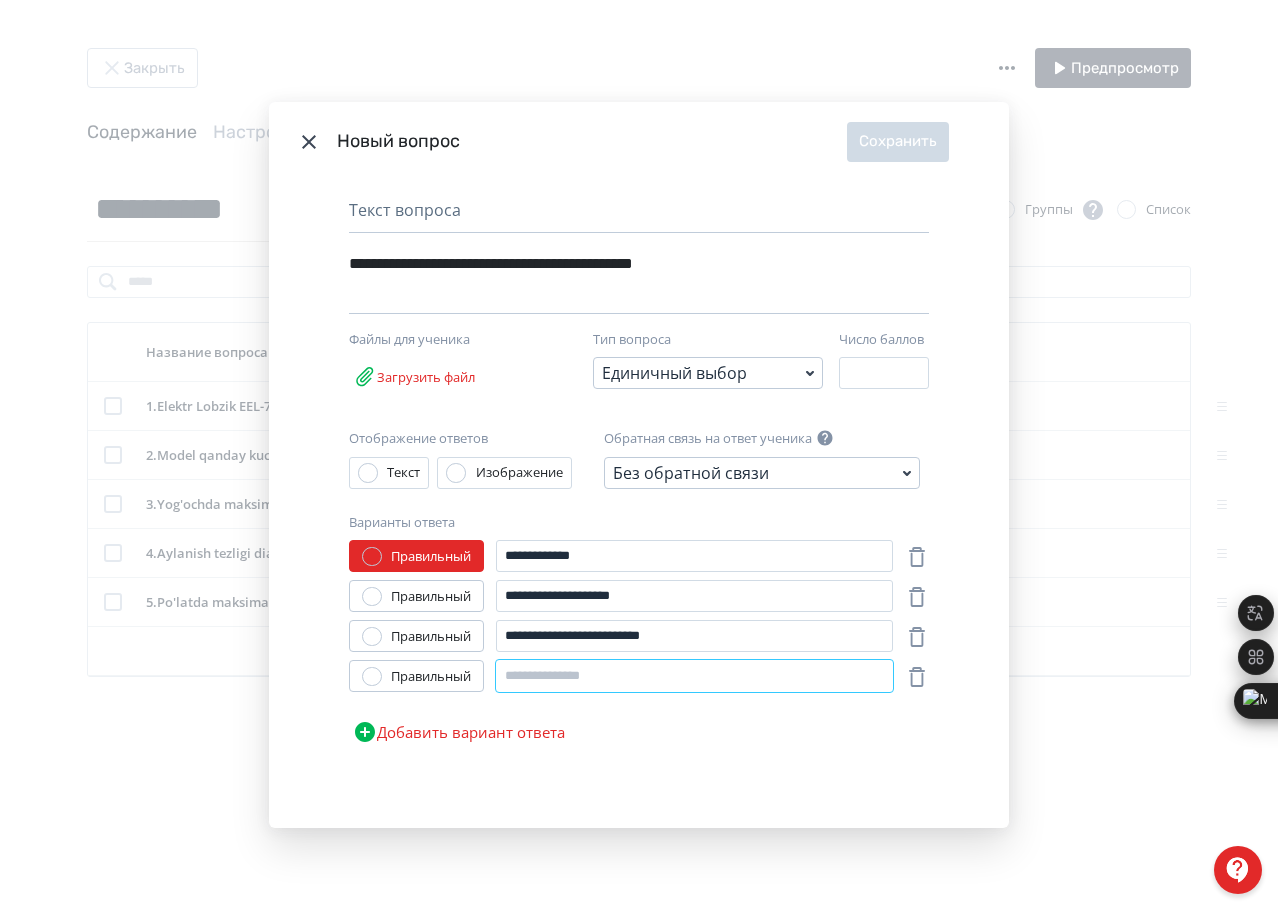 click at bounding box center [694, 676] 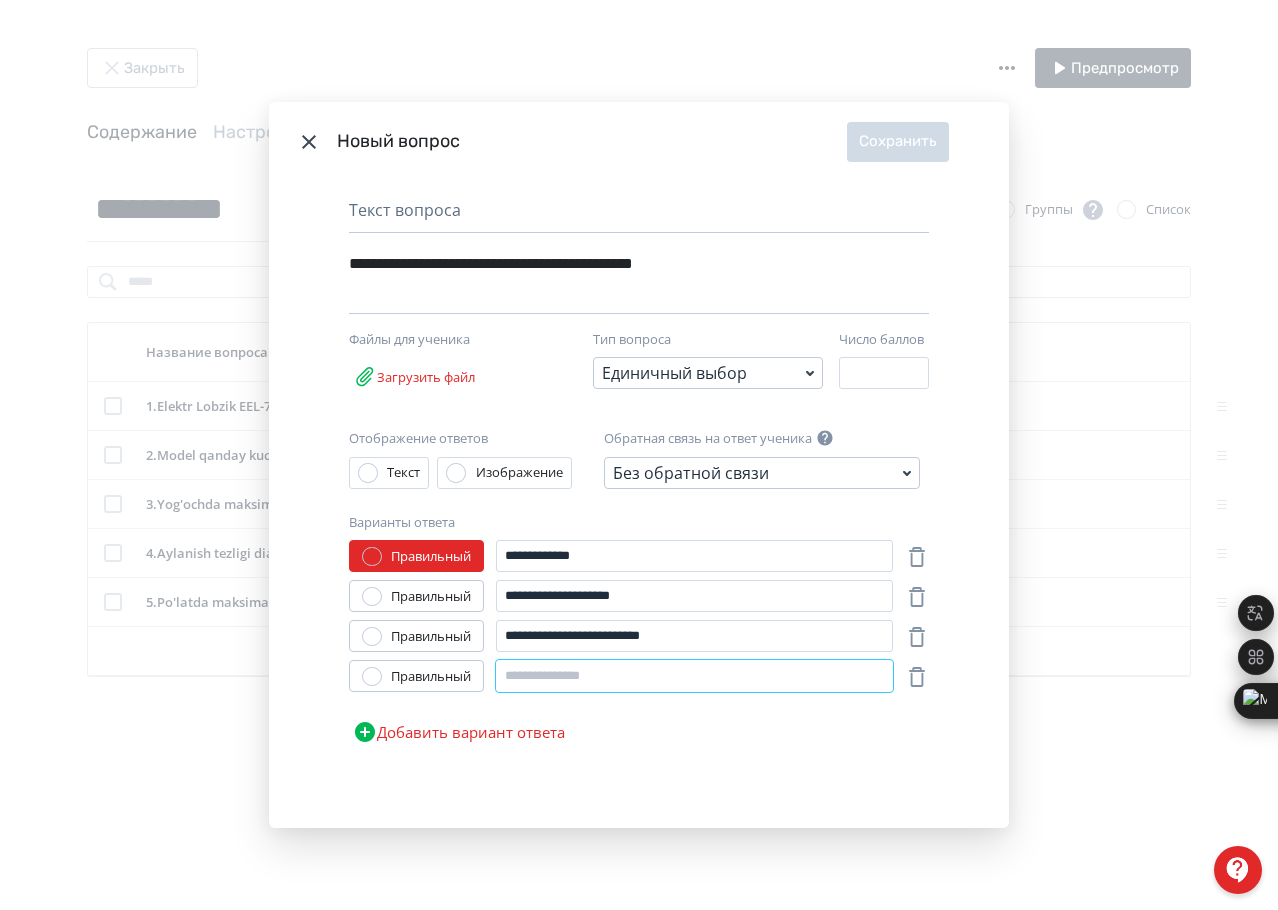 paste on "**********" 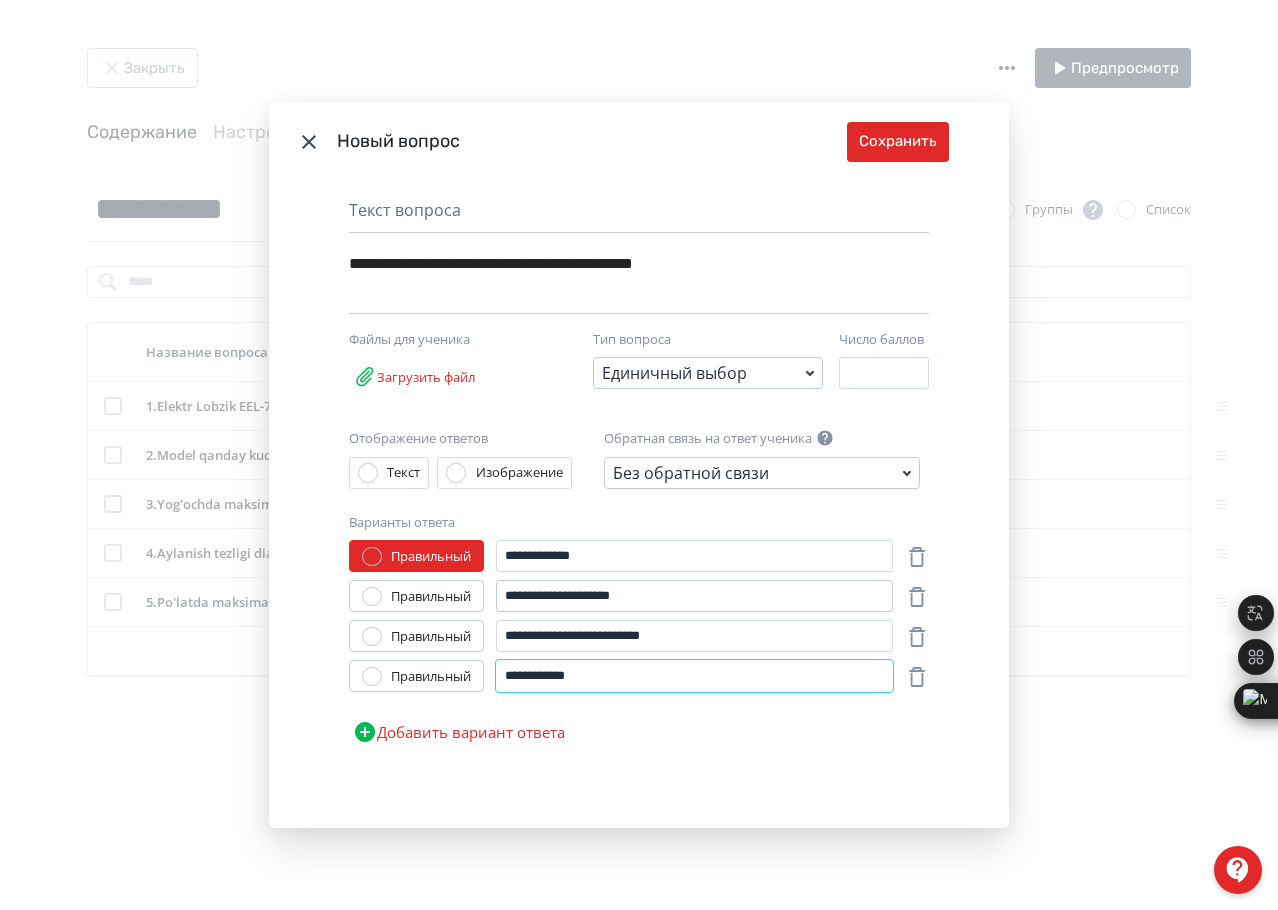 type on "**********" 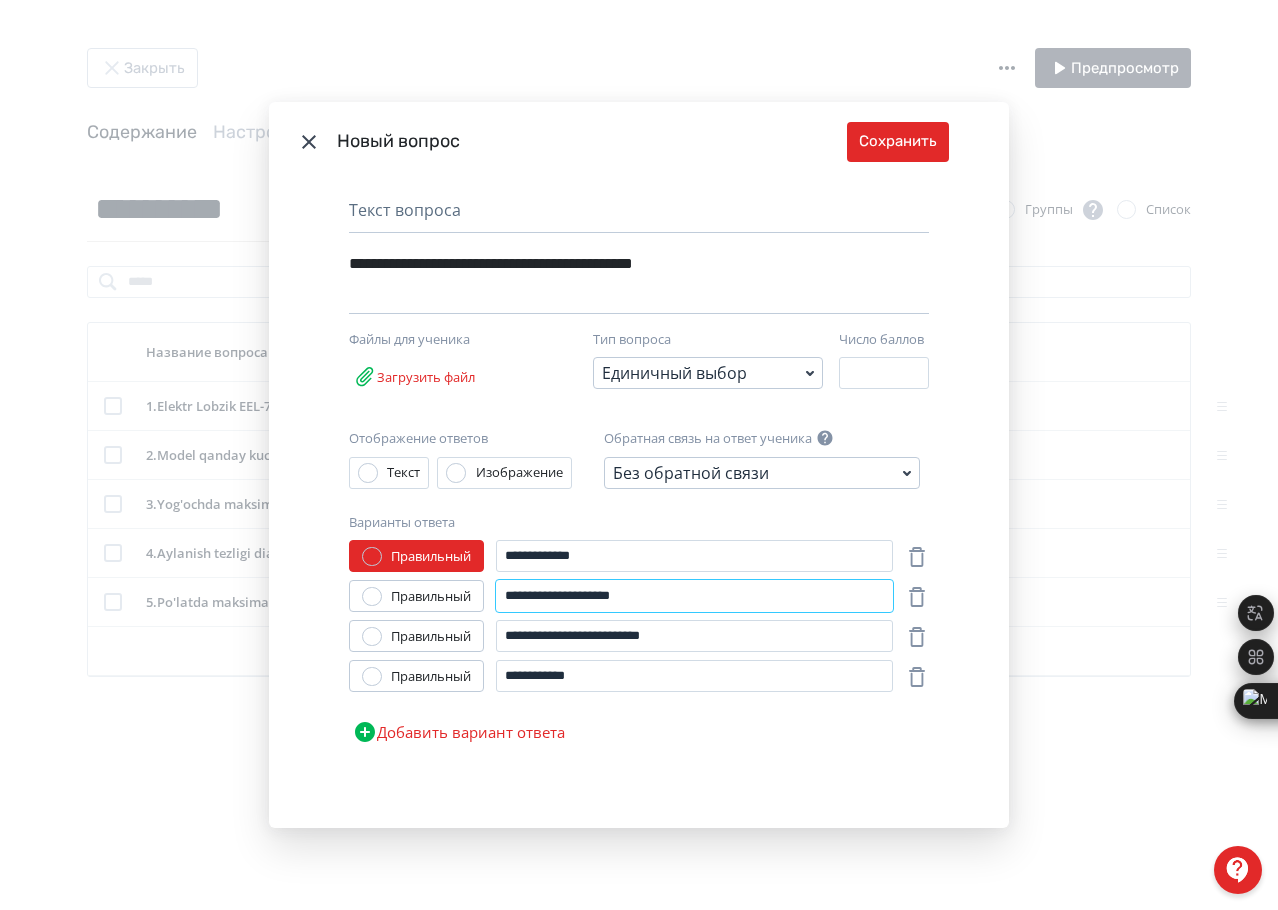 drag, startPoint x: 568, startPoint y: 600, endPoint x: 494, endPoint y: 598, distance: 74.02702 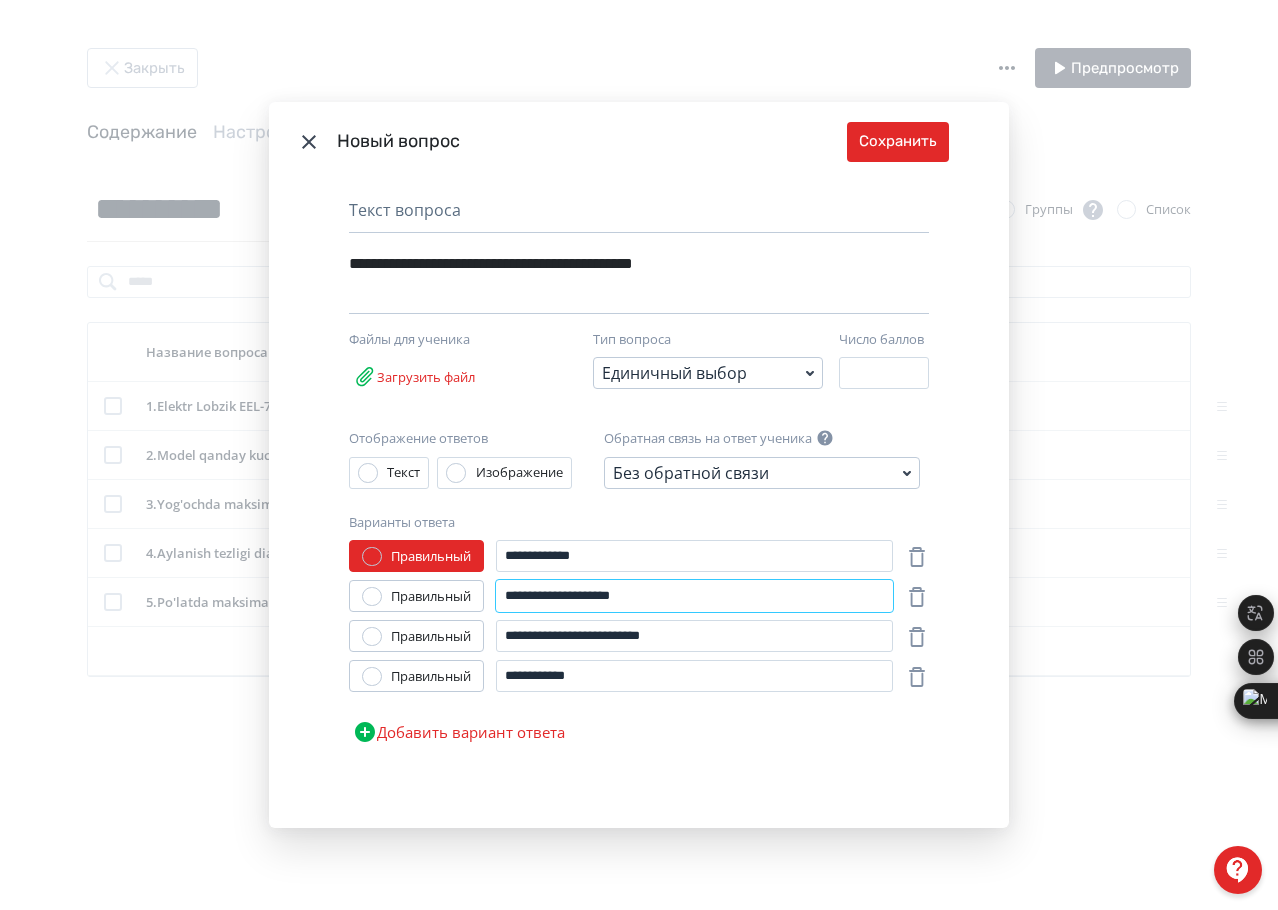 click on "**********" at bounding box center (694, 596) 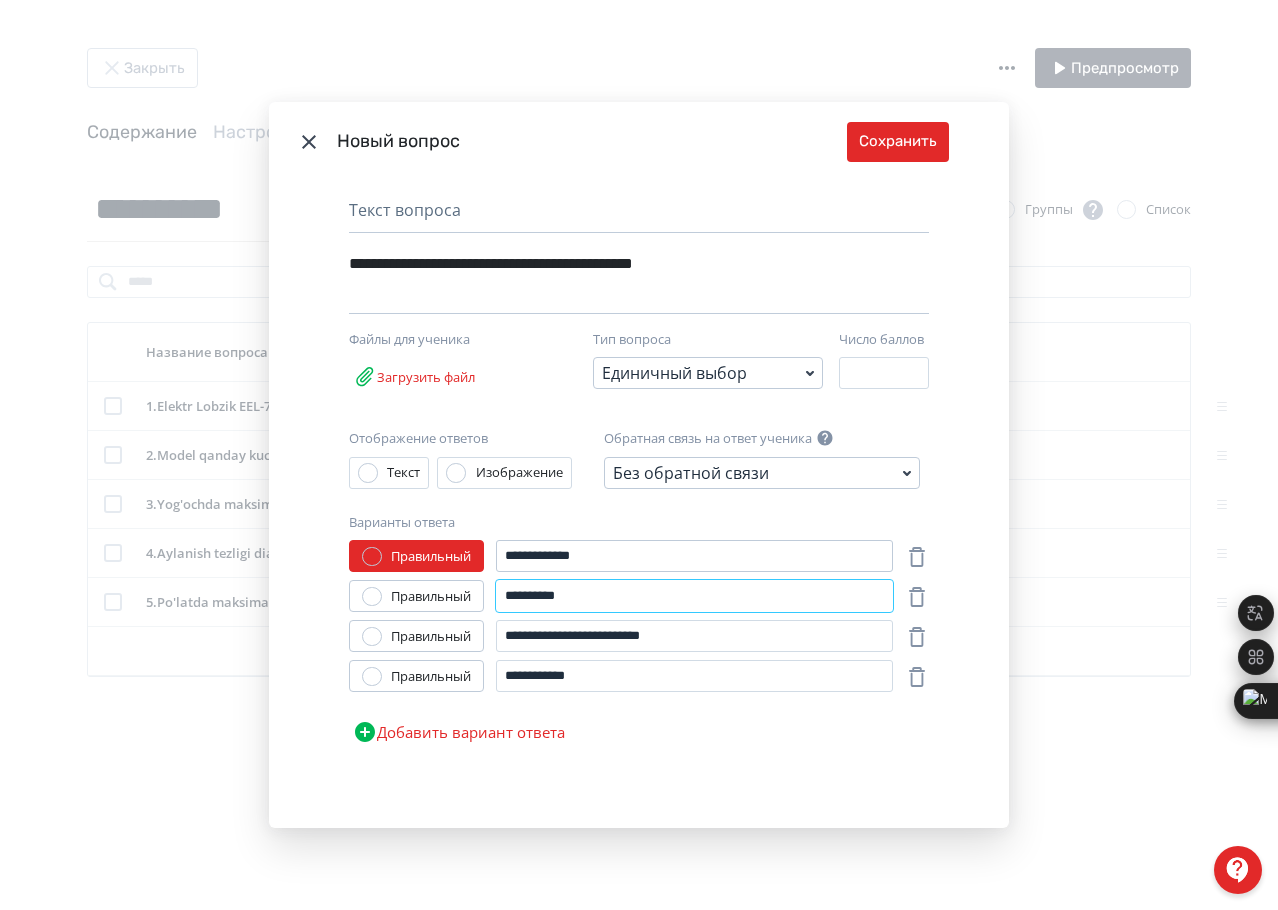 type on "**********" 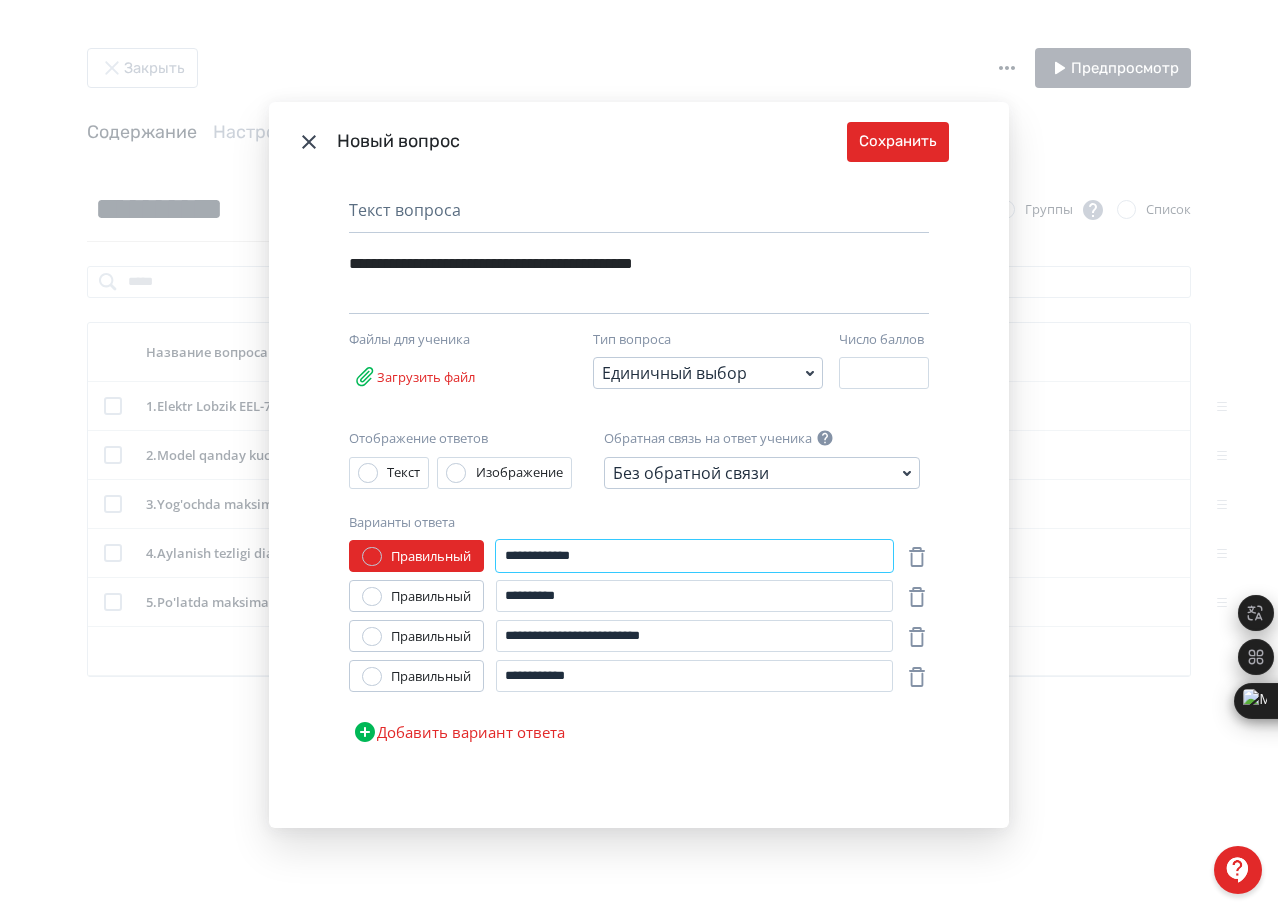 drag, startPoint x: 537, startPoint y: 561, endPoint x: 472, endPoint y: 557, distance: 65.12296 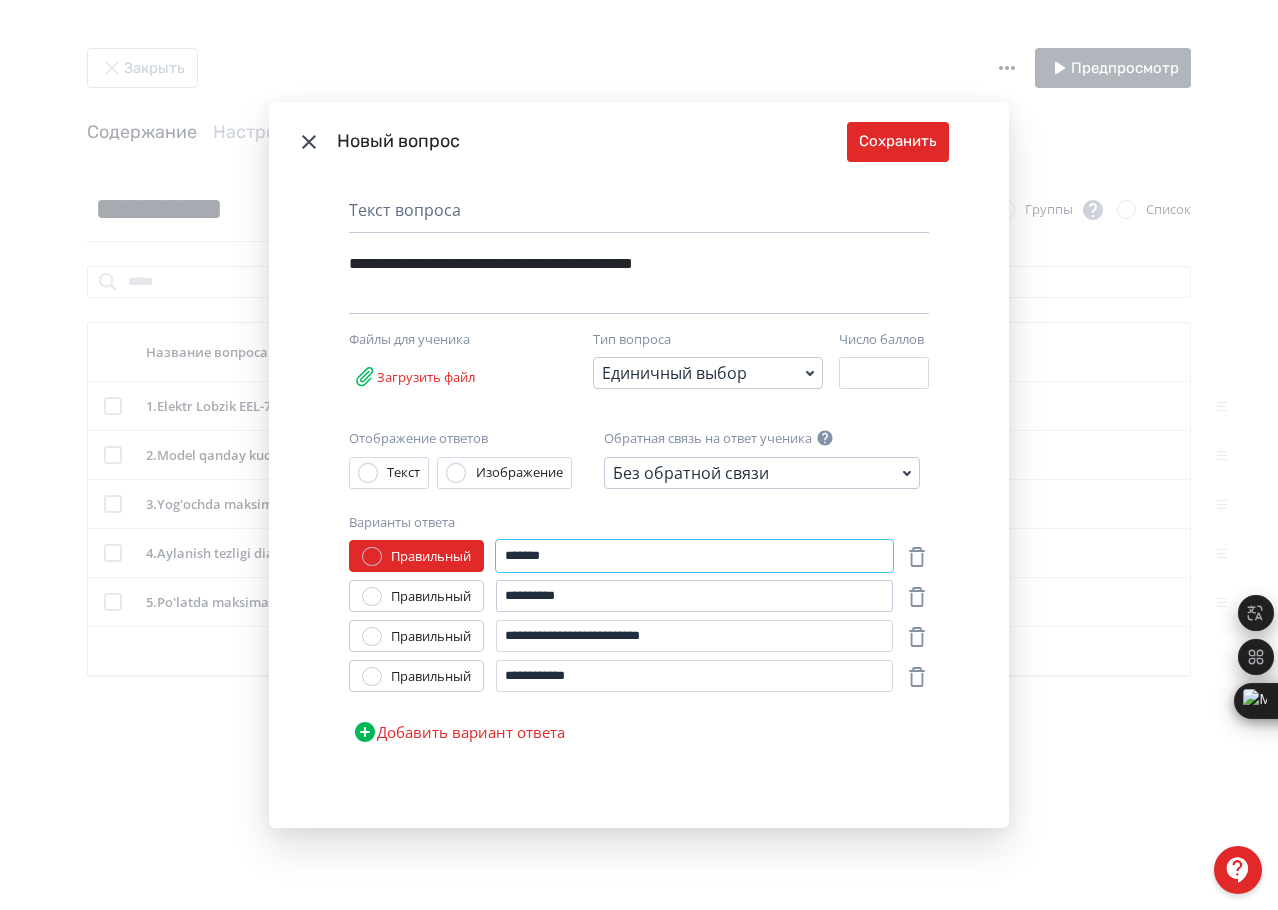 type on "*******" 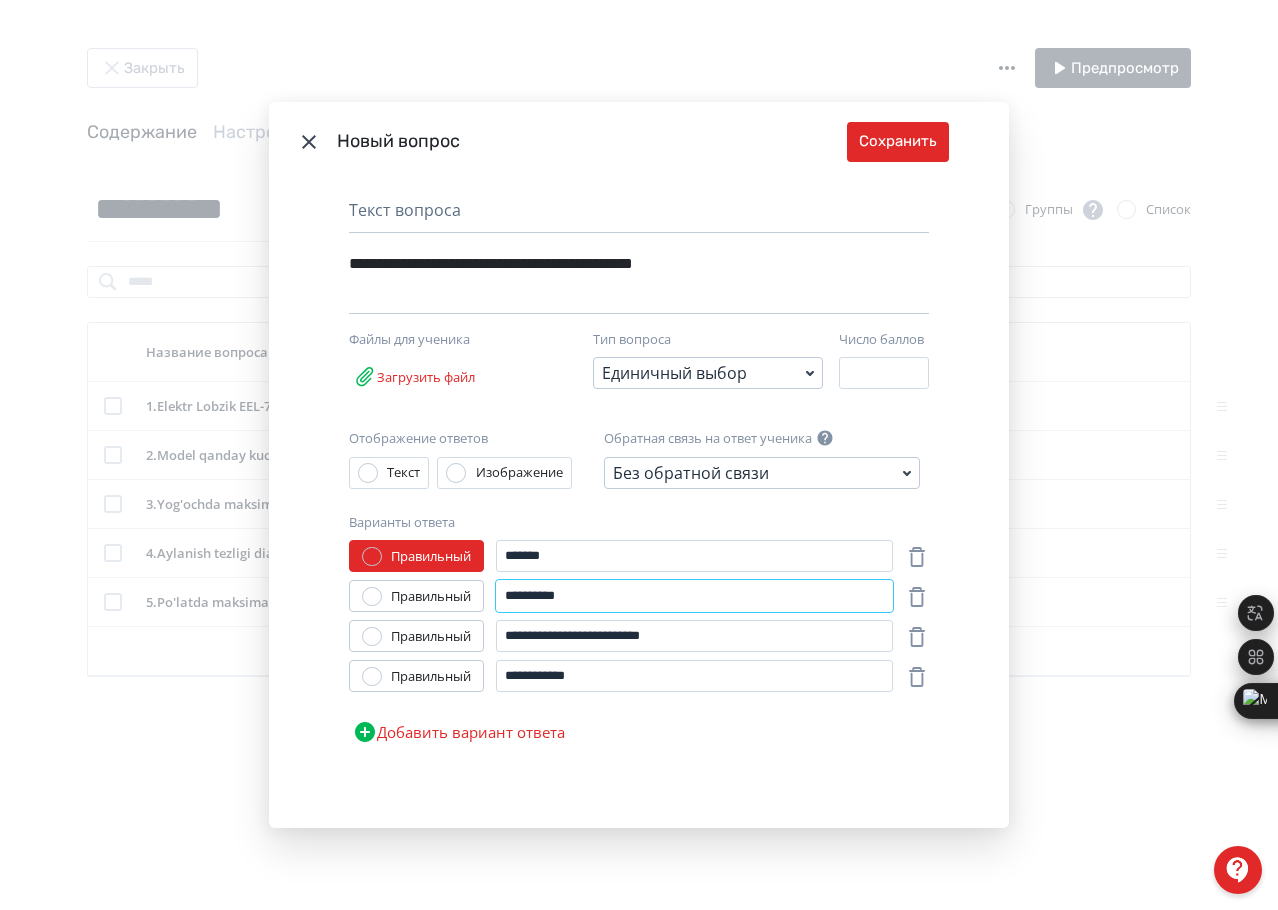 click on "**********" at bounding box center [694, 596] 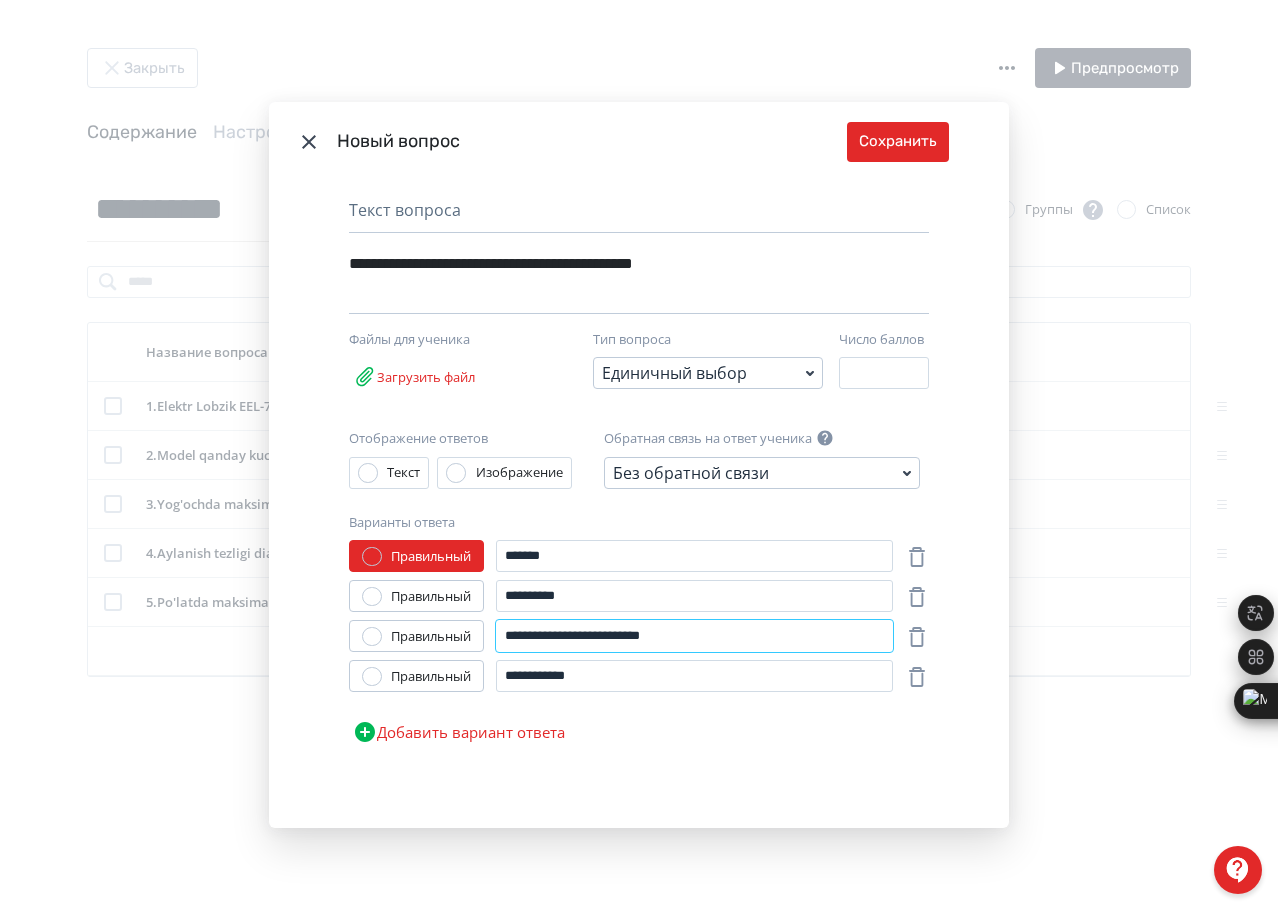 drag, startPoint x: 631, startPoint y: 639, endPoint x: 495, endPoint y: 634, distance: 136.09187 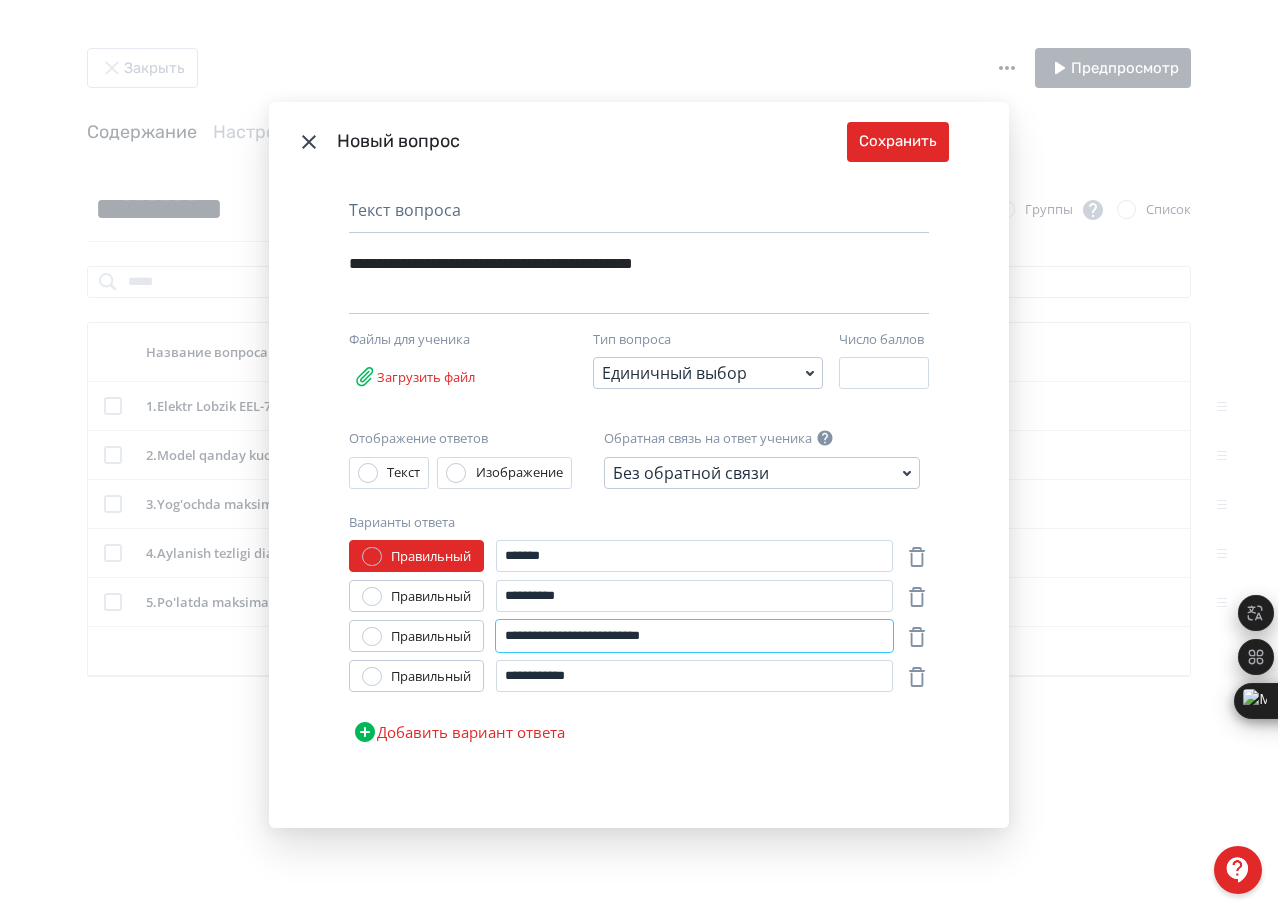 click on "**********" at bounding box center (694, 636) 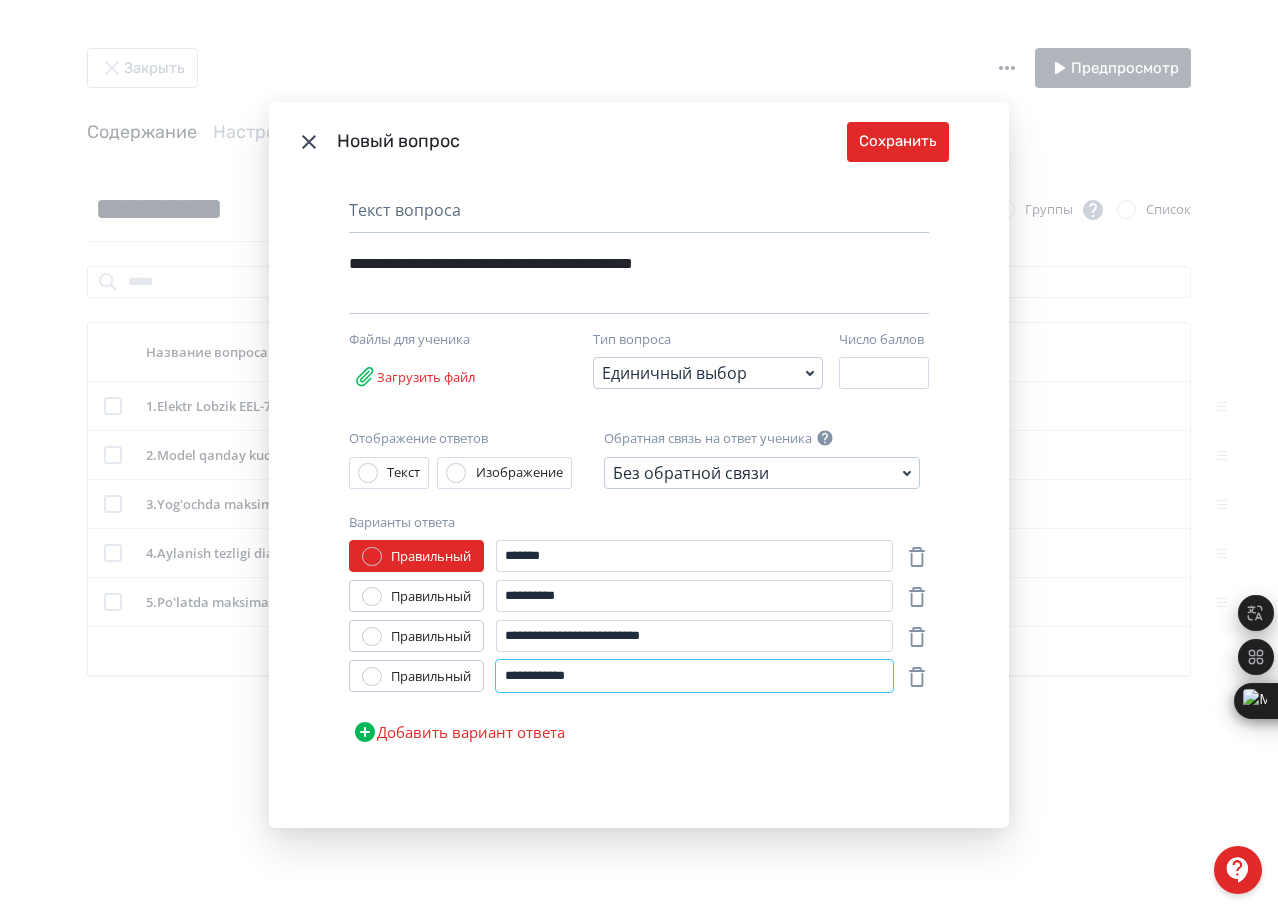 click on "**********" at bounding box center [694, 676] 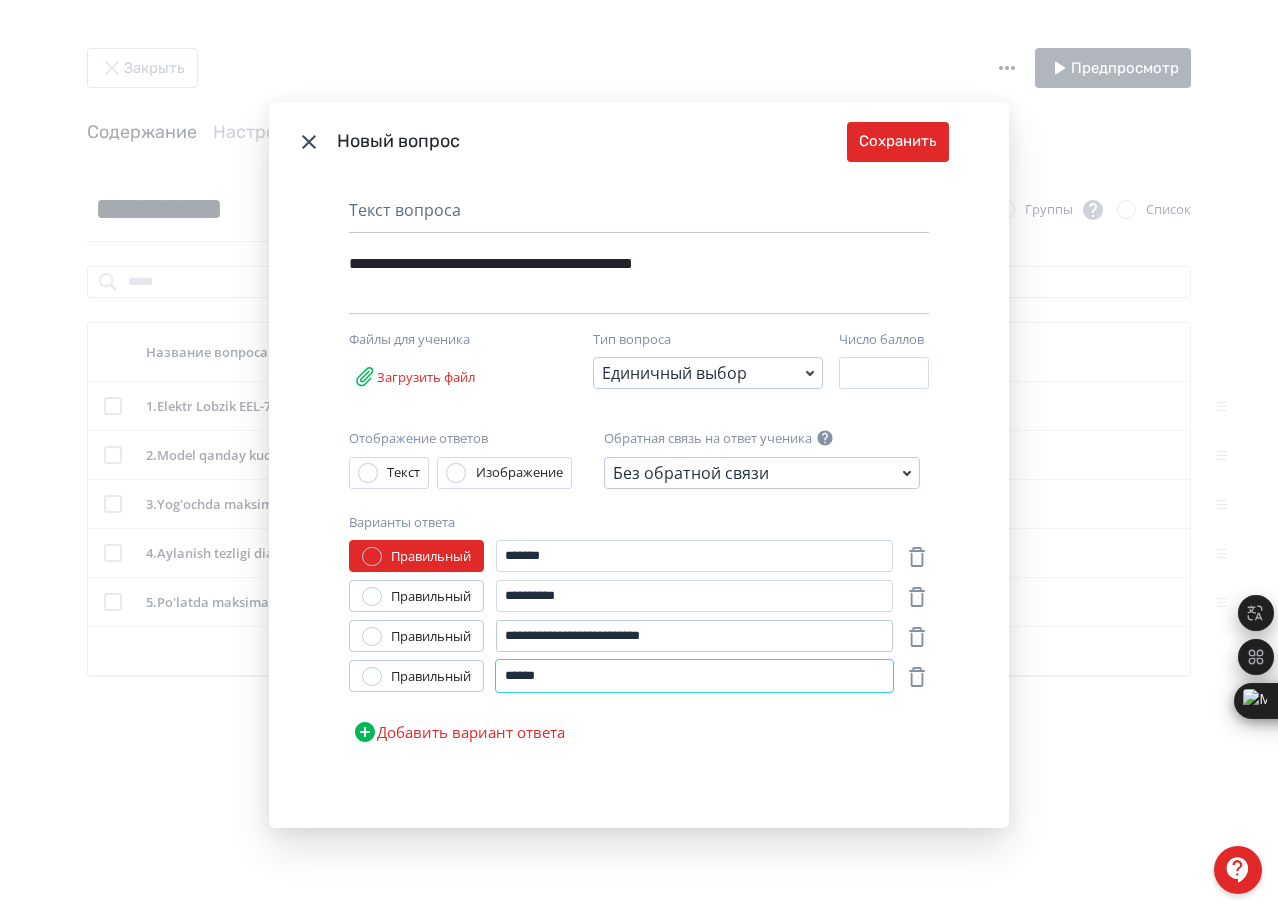 type on "******" 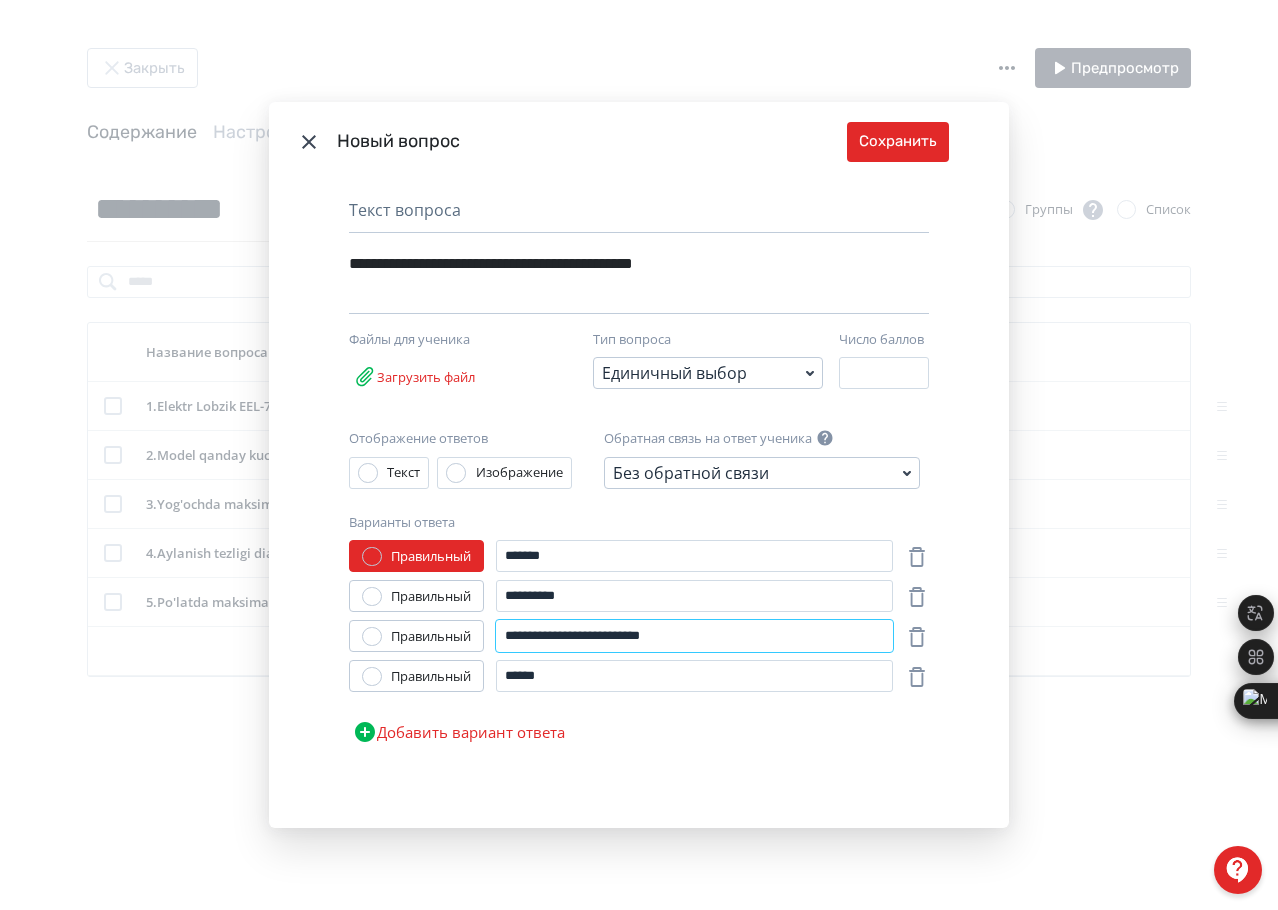 drag, startPoint x: 681, startPoint y: 633, endPoint x: 496, endPoint y: 628, distance: 185.06755 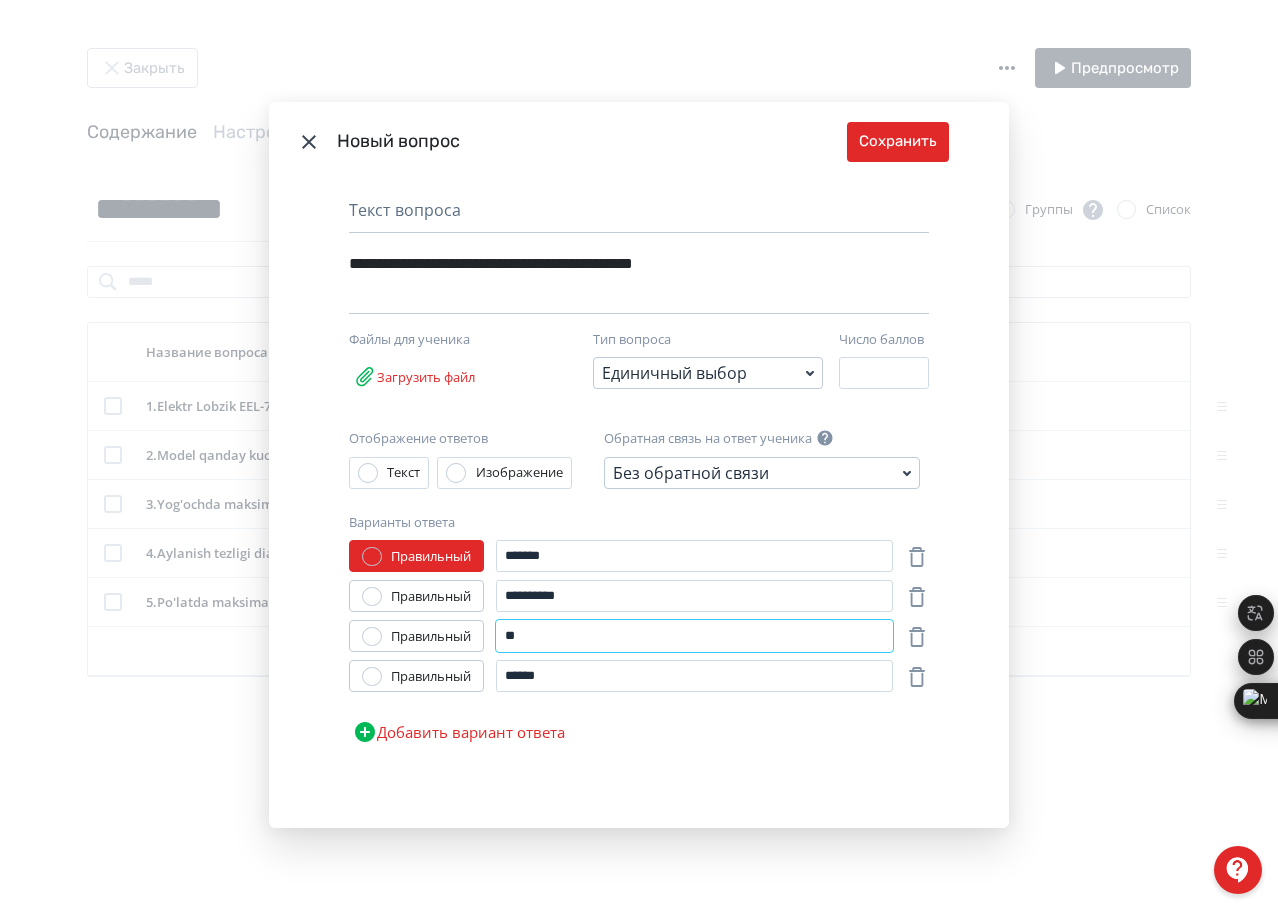 type on "*" 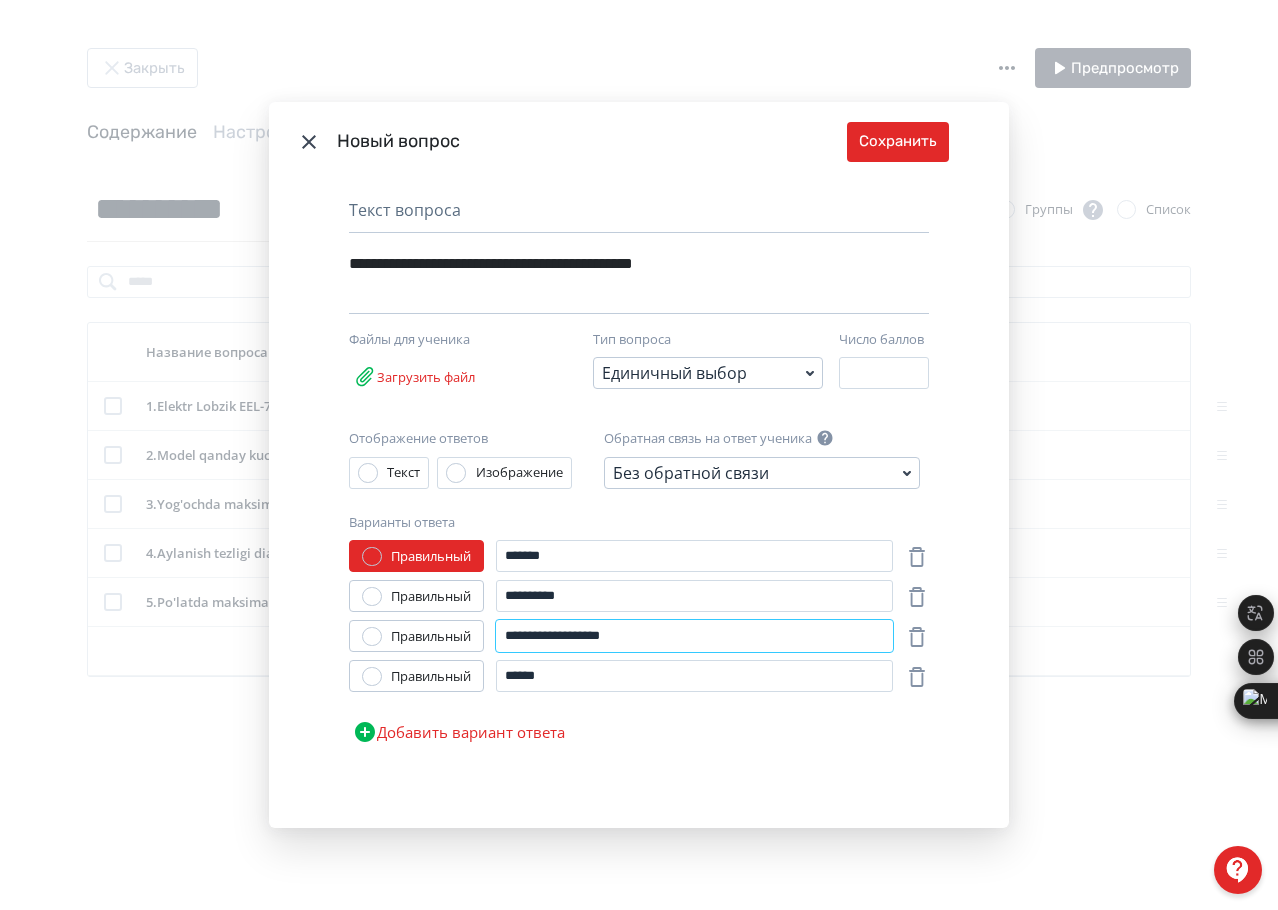 type on "**********" 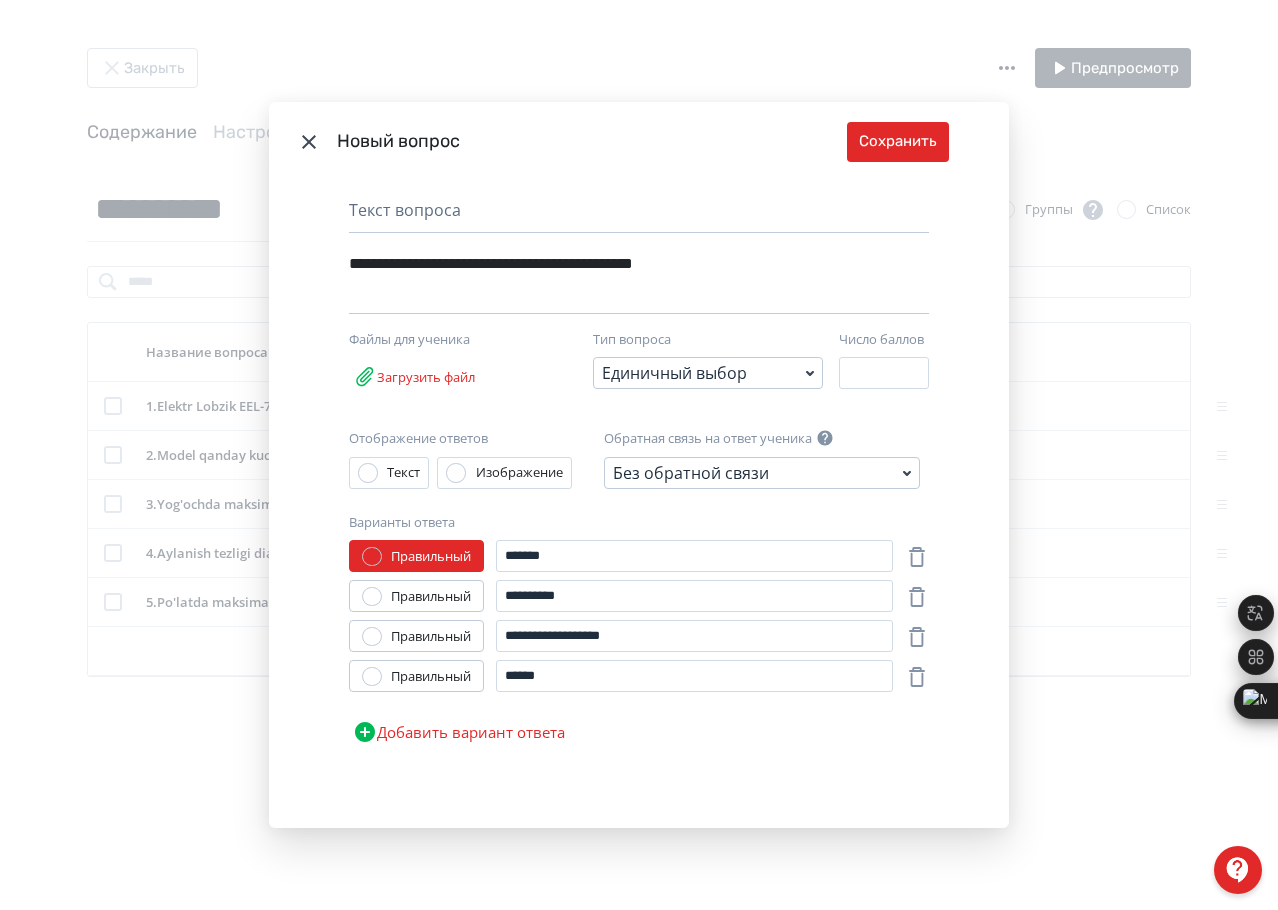 click on "Правильный" at bounding box center (416, 637) 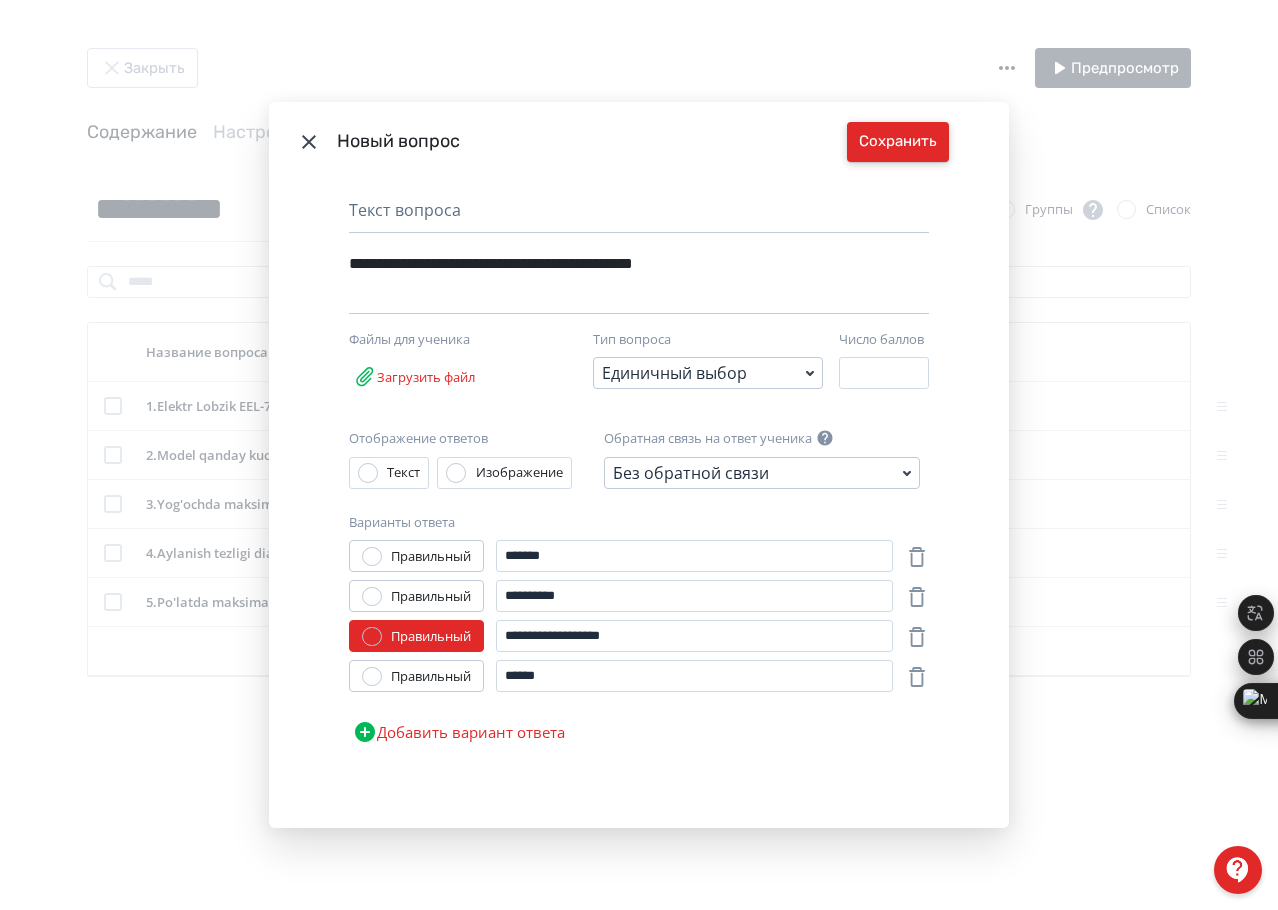 click on "Сохранить" at bounding box center (898, 142) 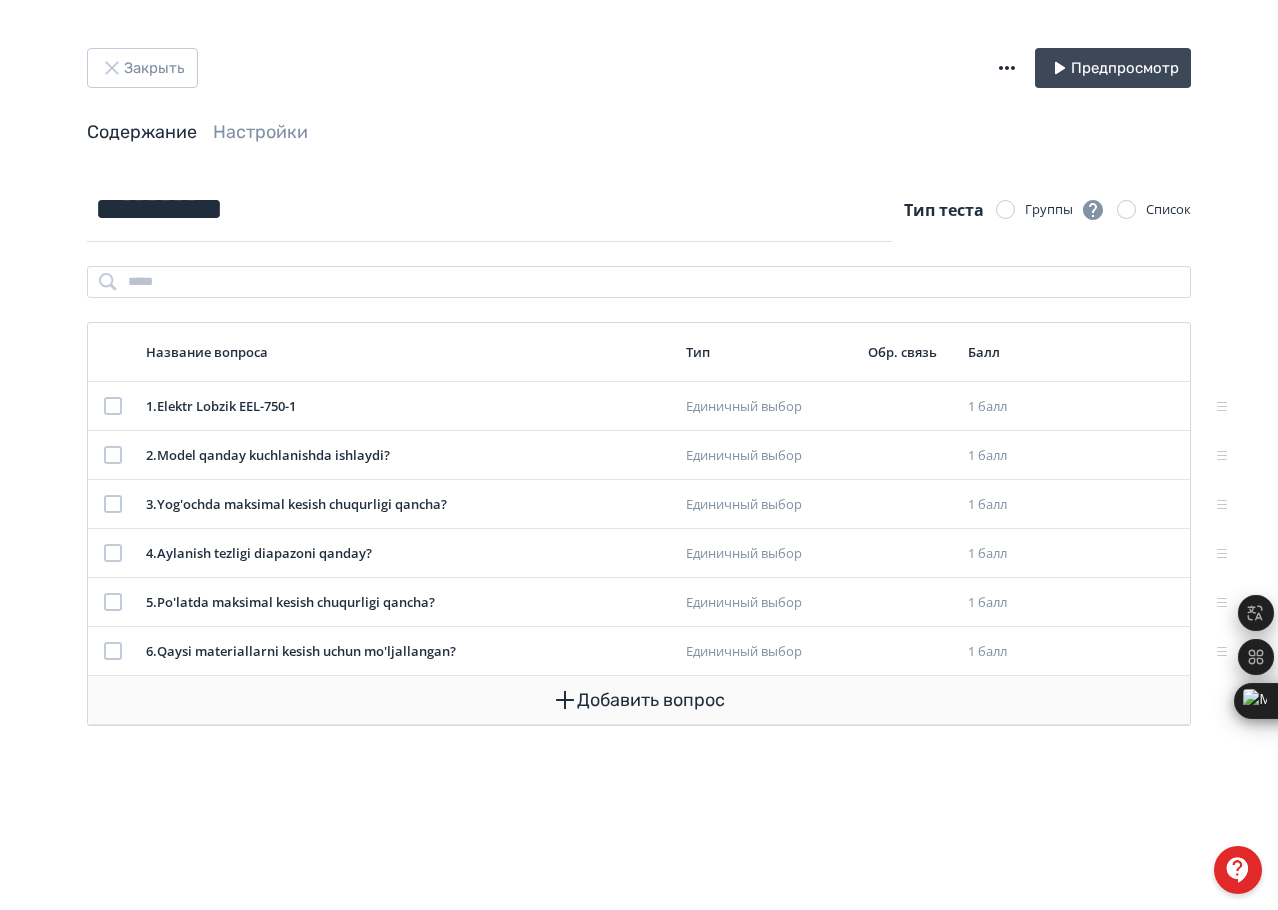 click on "Добавить вопрос" at bounding box center (639, 700) 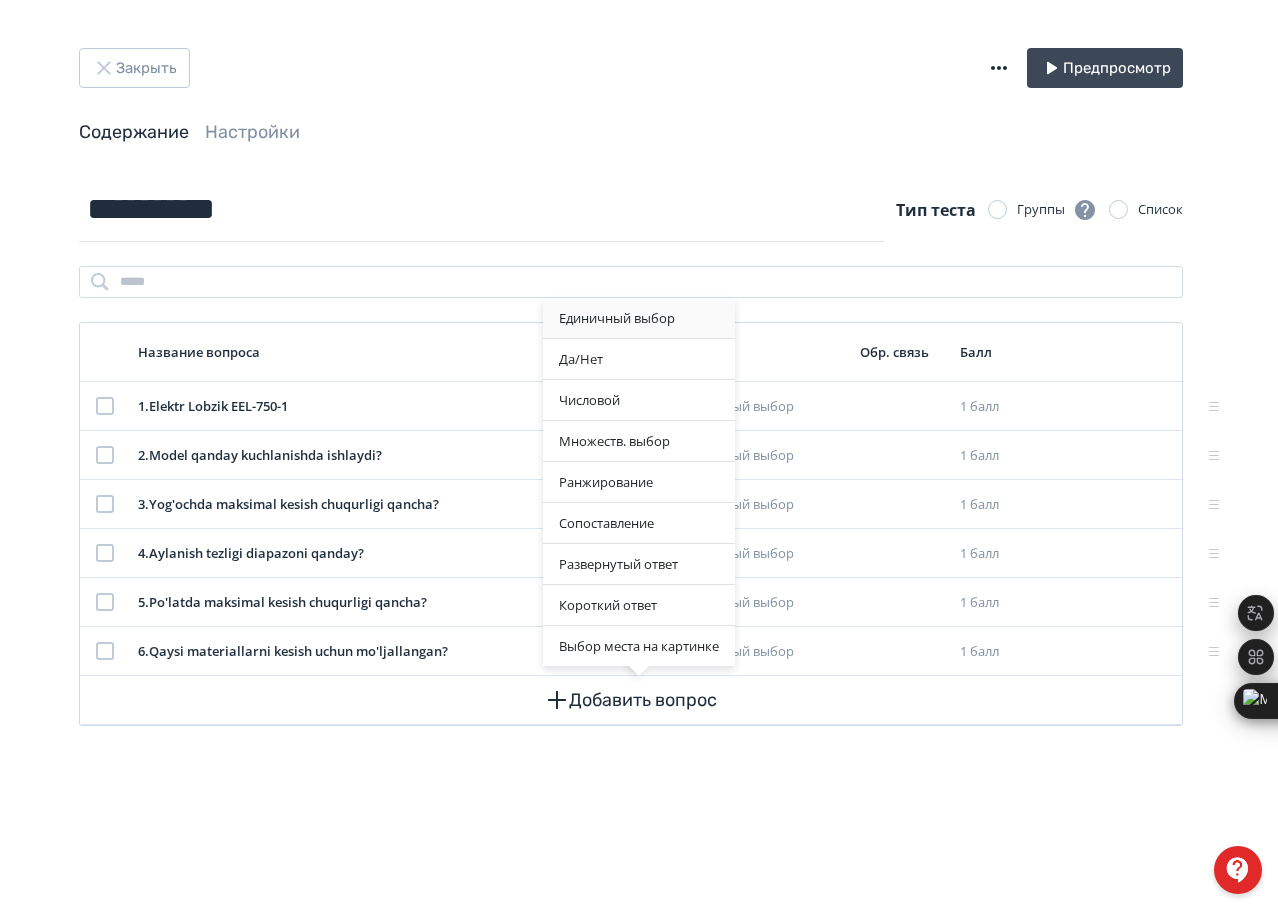 click on "Единичный выбор" at bounding box center [639, 318] 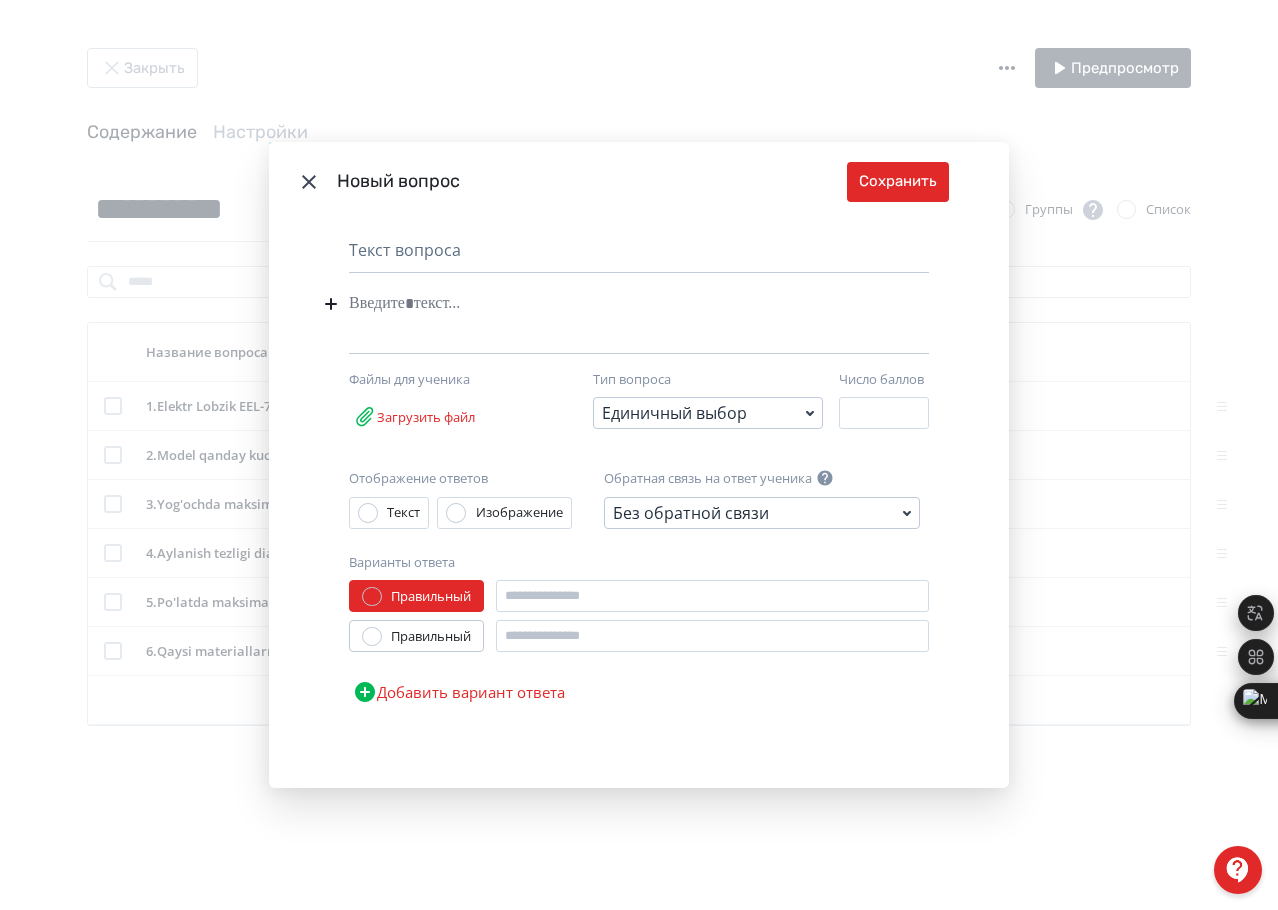 click at bounding box center [608, 304] 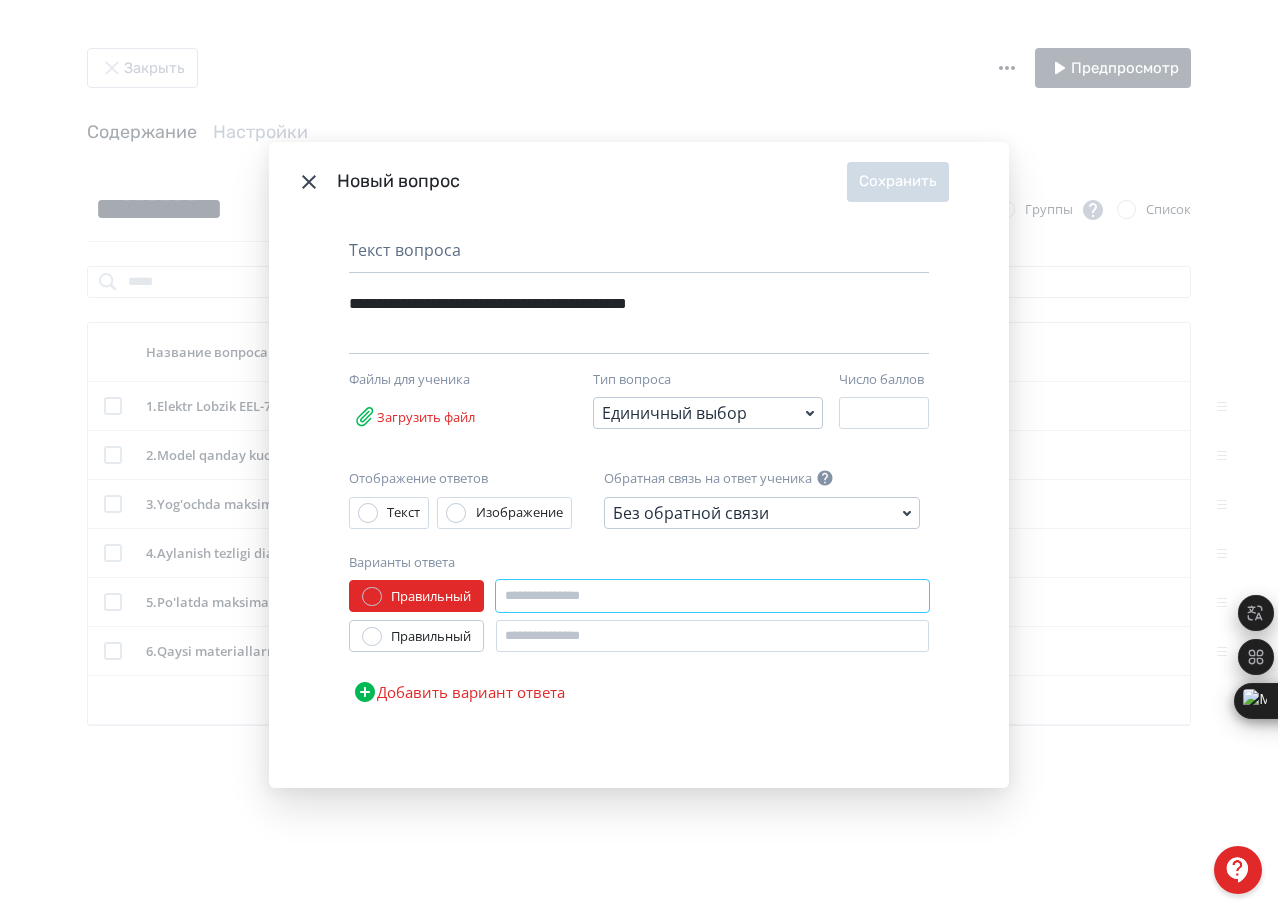 click at bounding box center [712, 596] 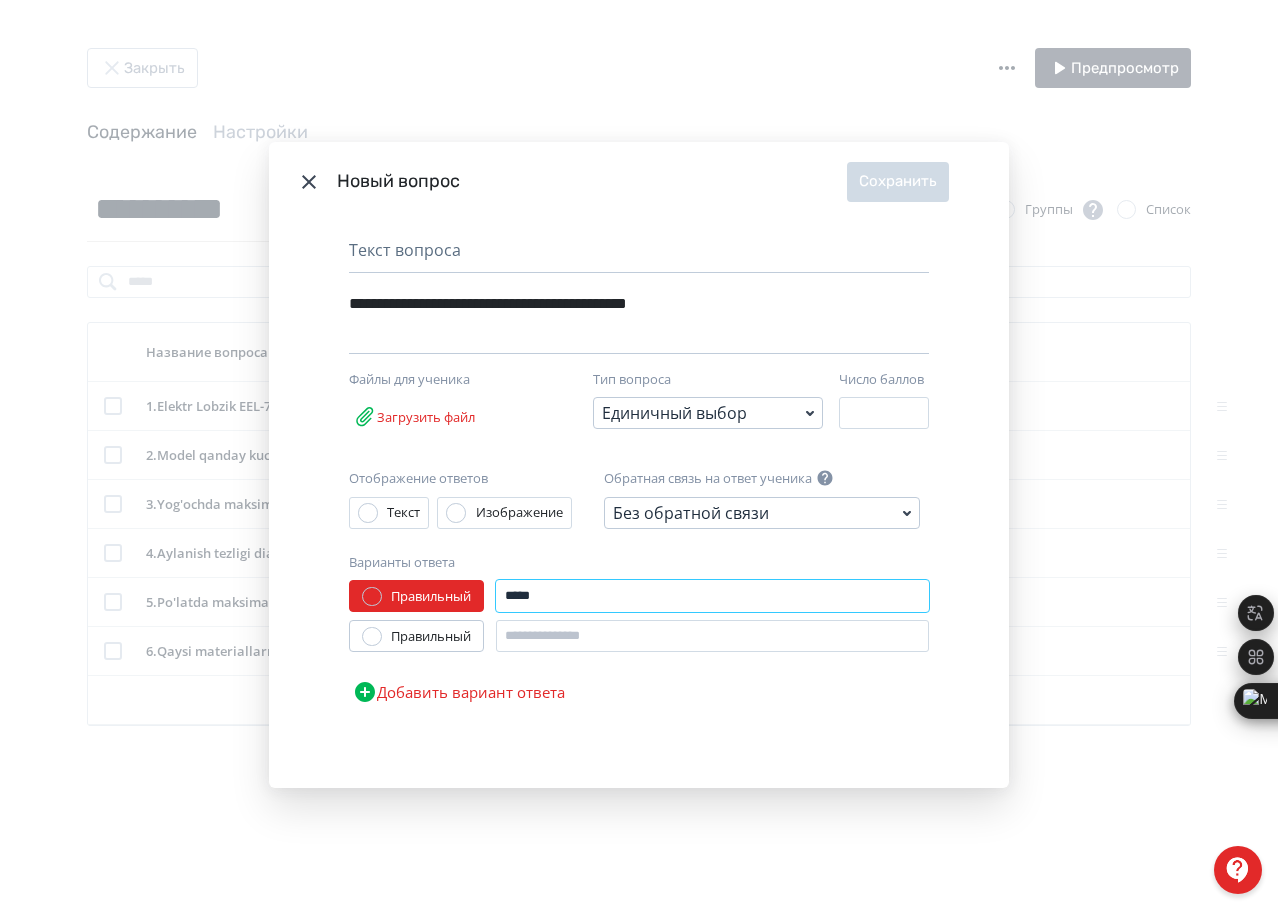 type on "*****" 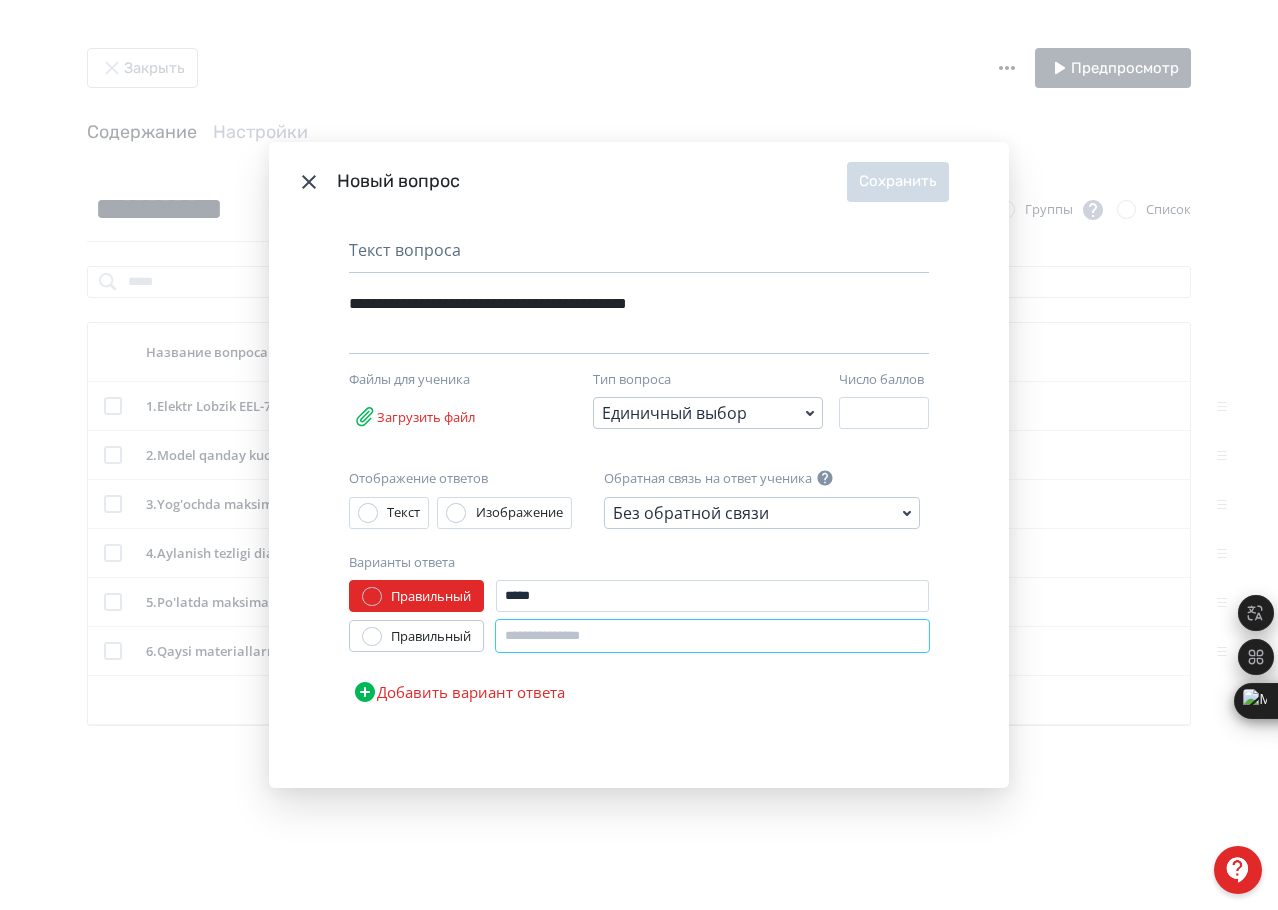 click at bounding box center [712, 636] 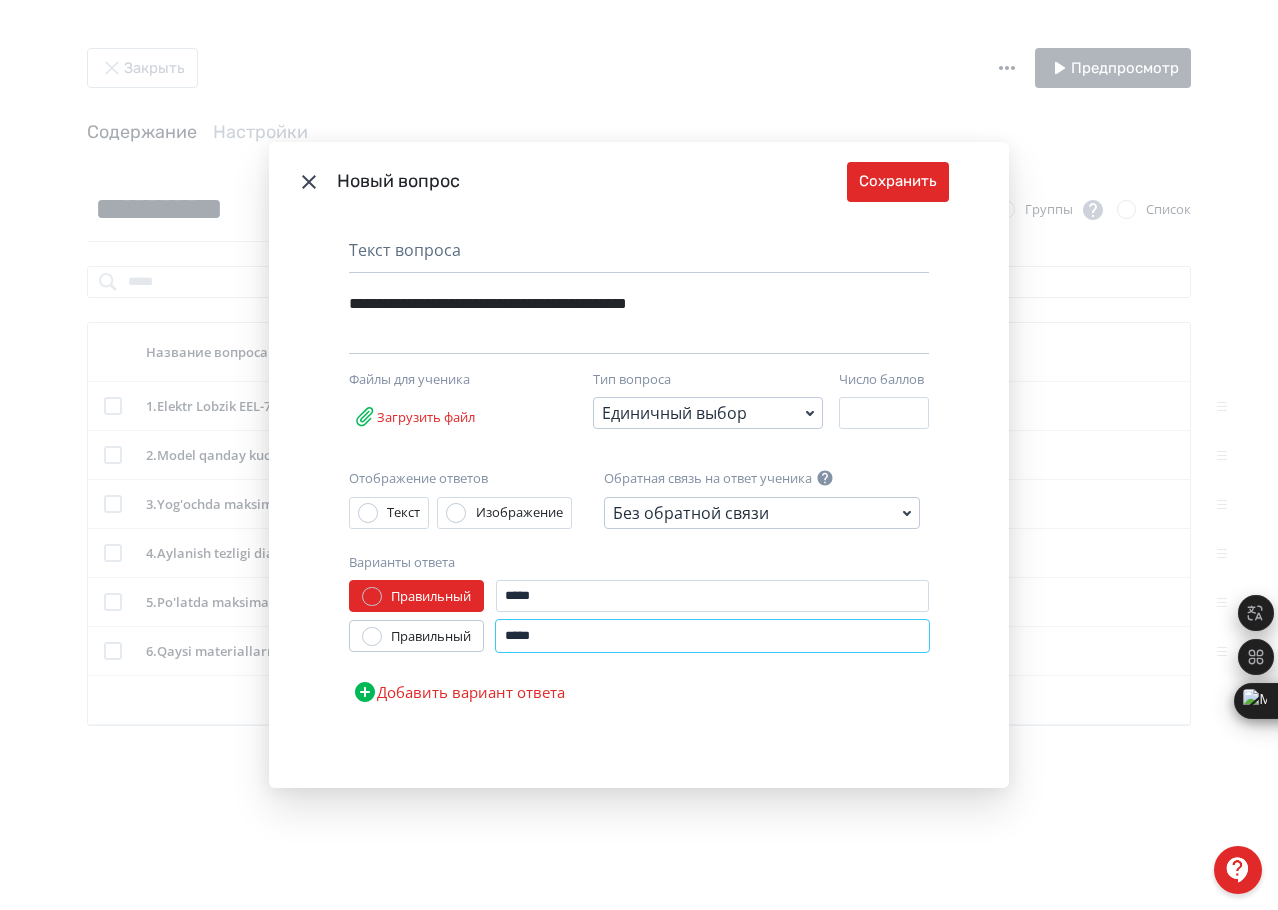 type on "*****" 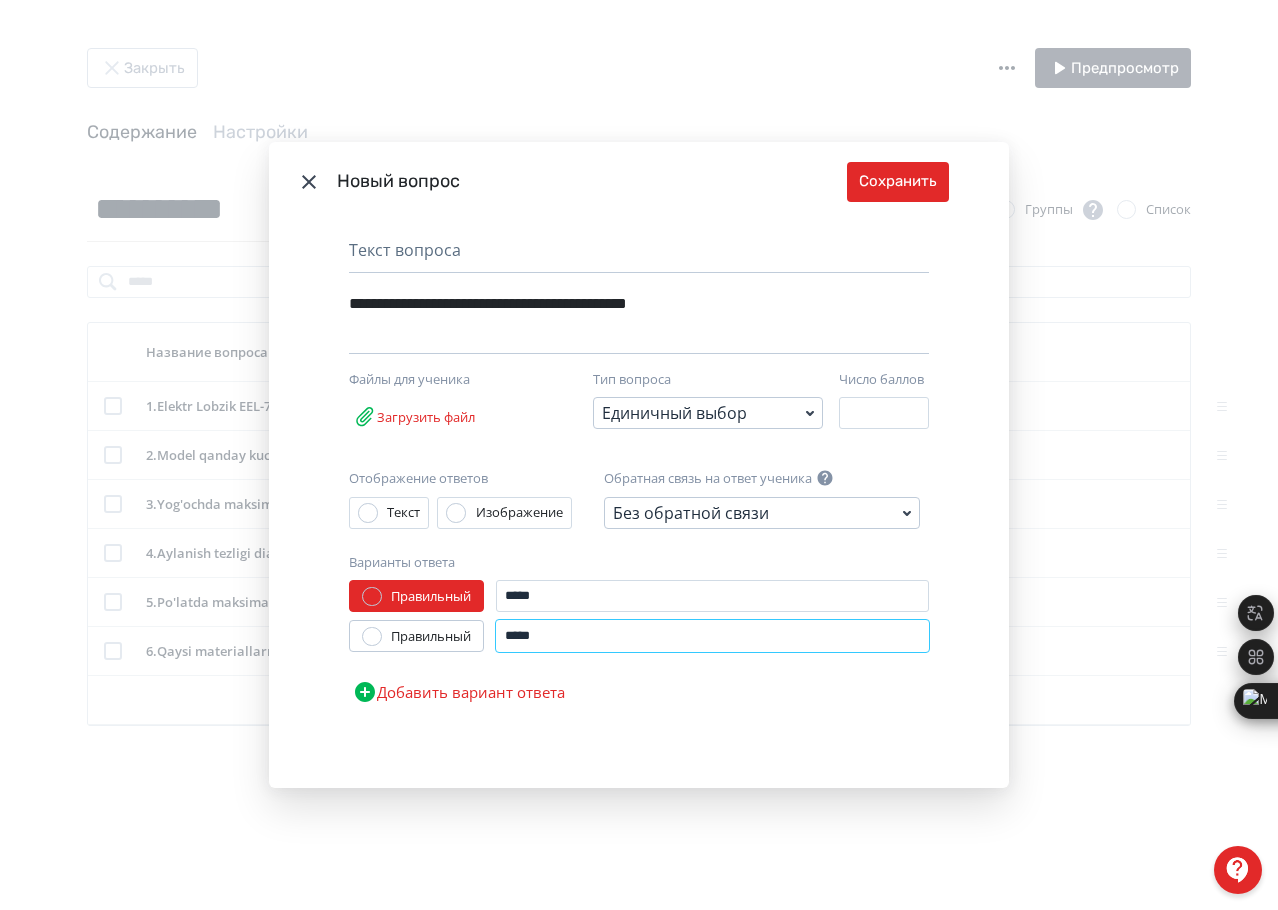 click on "*****" at bounding box center (712, 636) 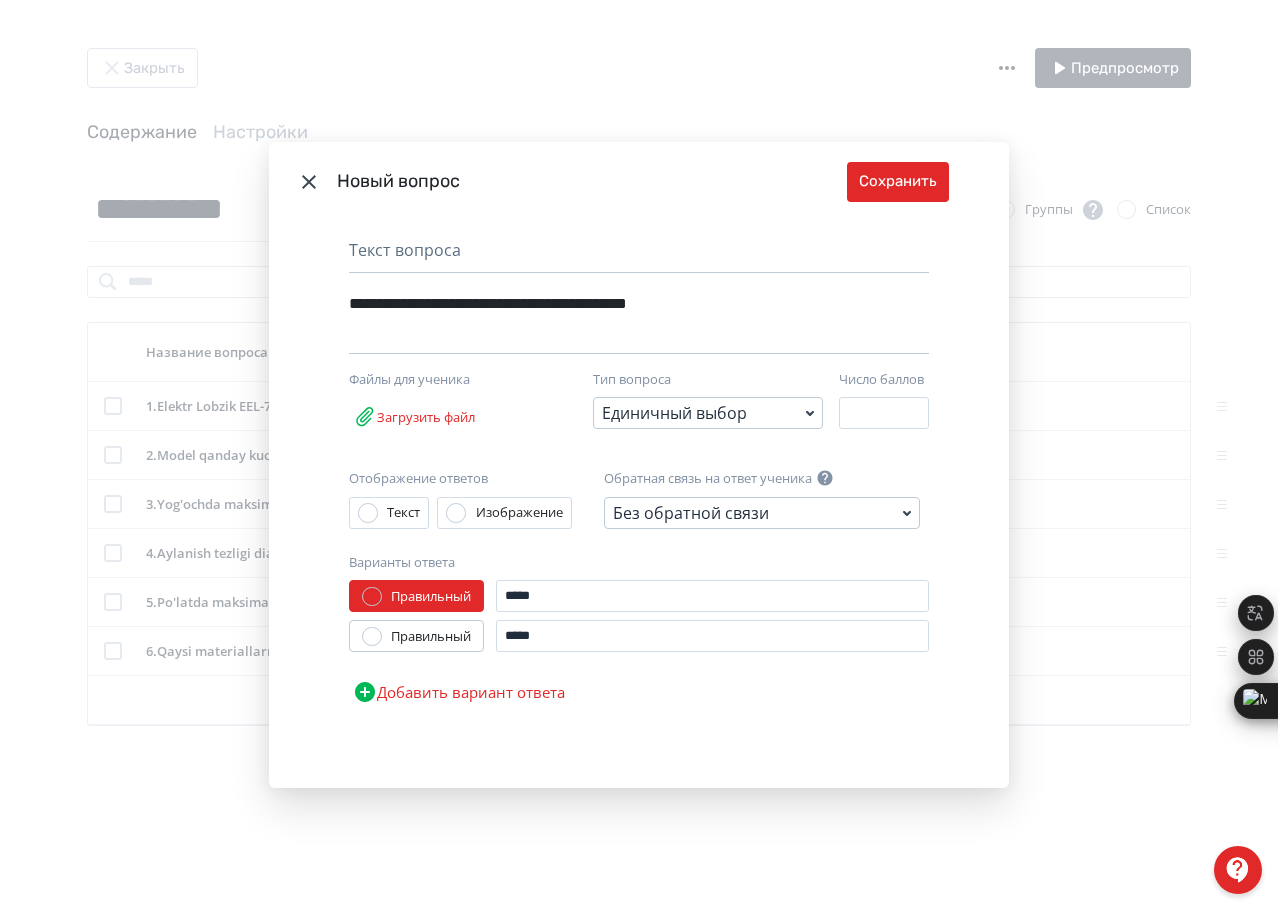 click on "Добавить вариант ответа" at bounding box center (459, 692) 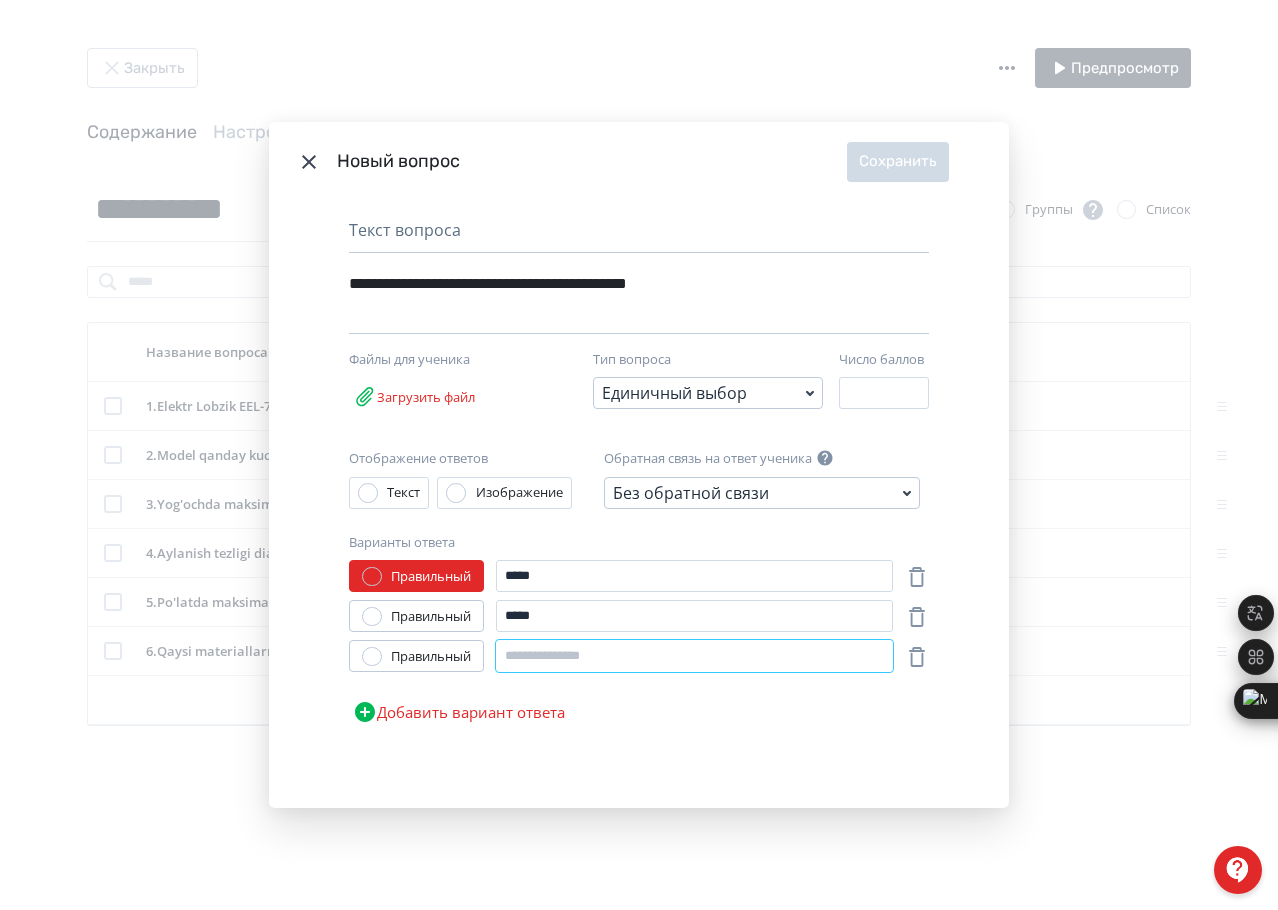 click at bounding box center (694, 656) 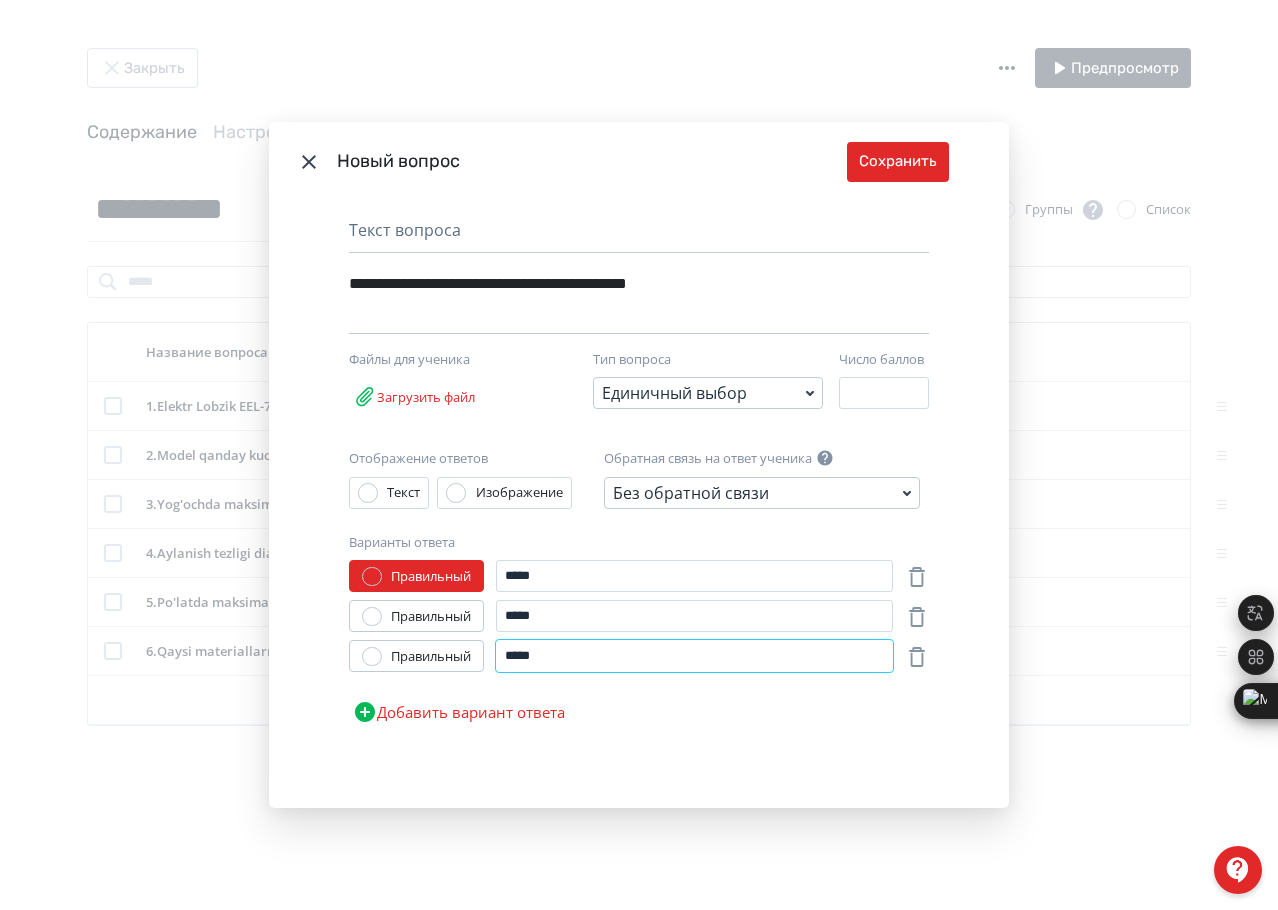 type on "*****" 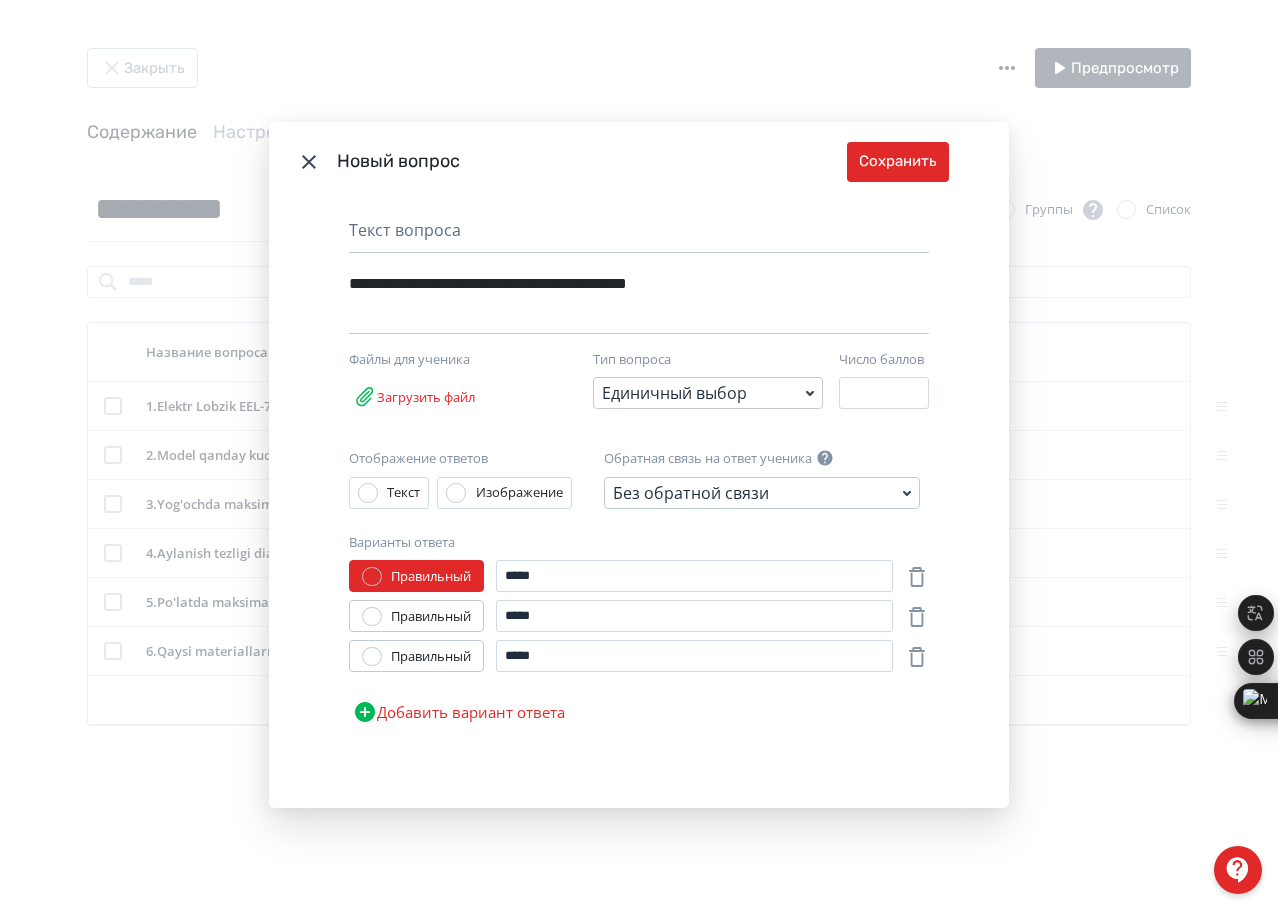 click on "**********" at bounding box center [639, 505] 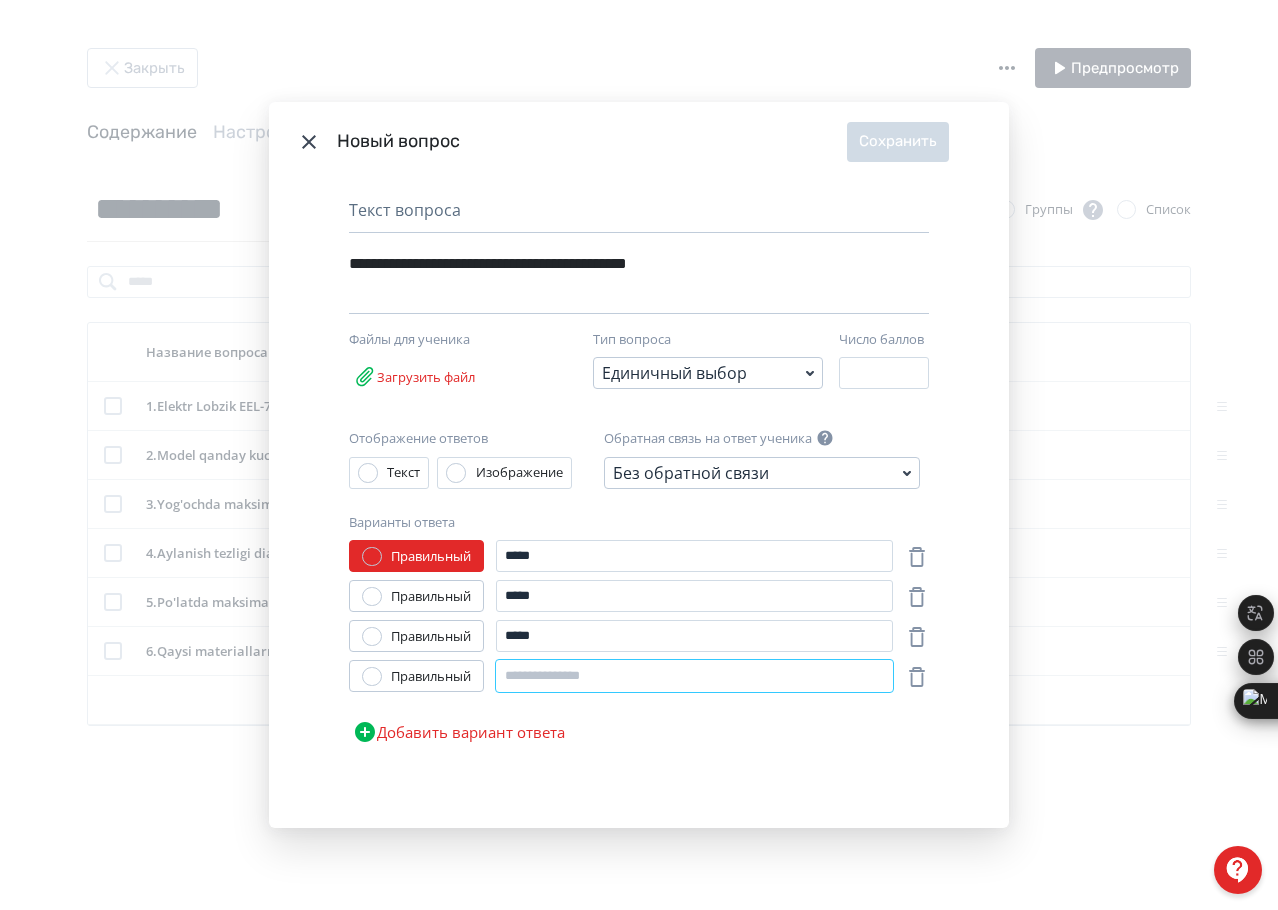 drag, startPoint x: 628, startPoint y: 694, endPoint x: 642, endPoint y: 692, distance: 14.142136 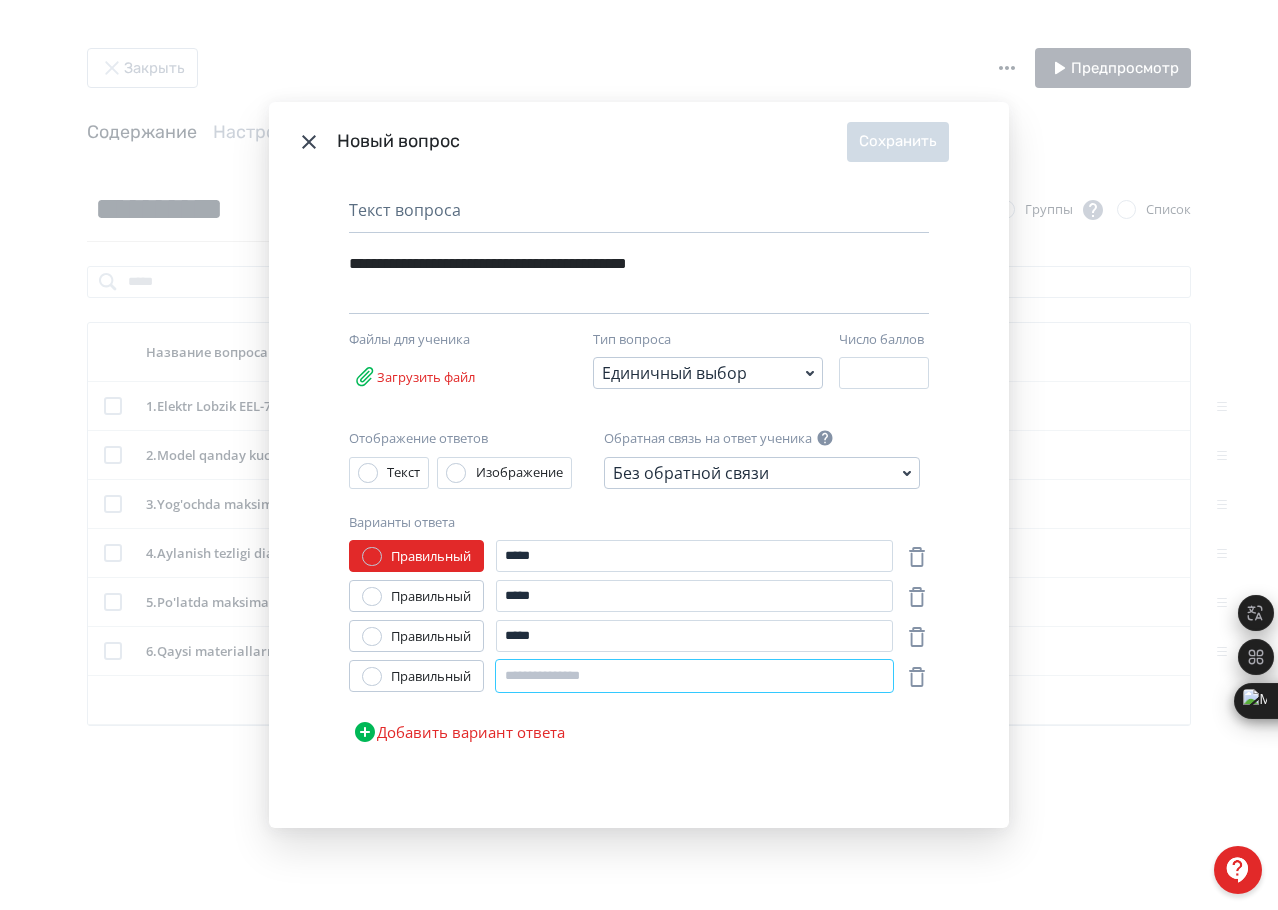 click at bounding box center [694, 676] 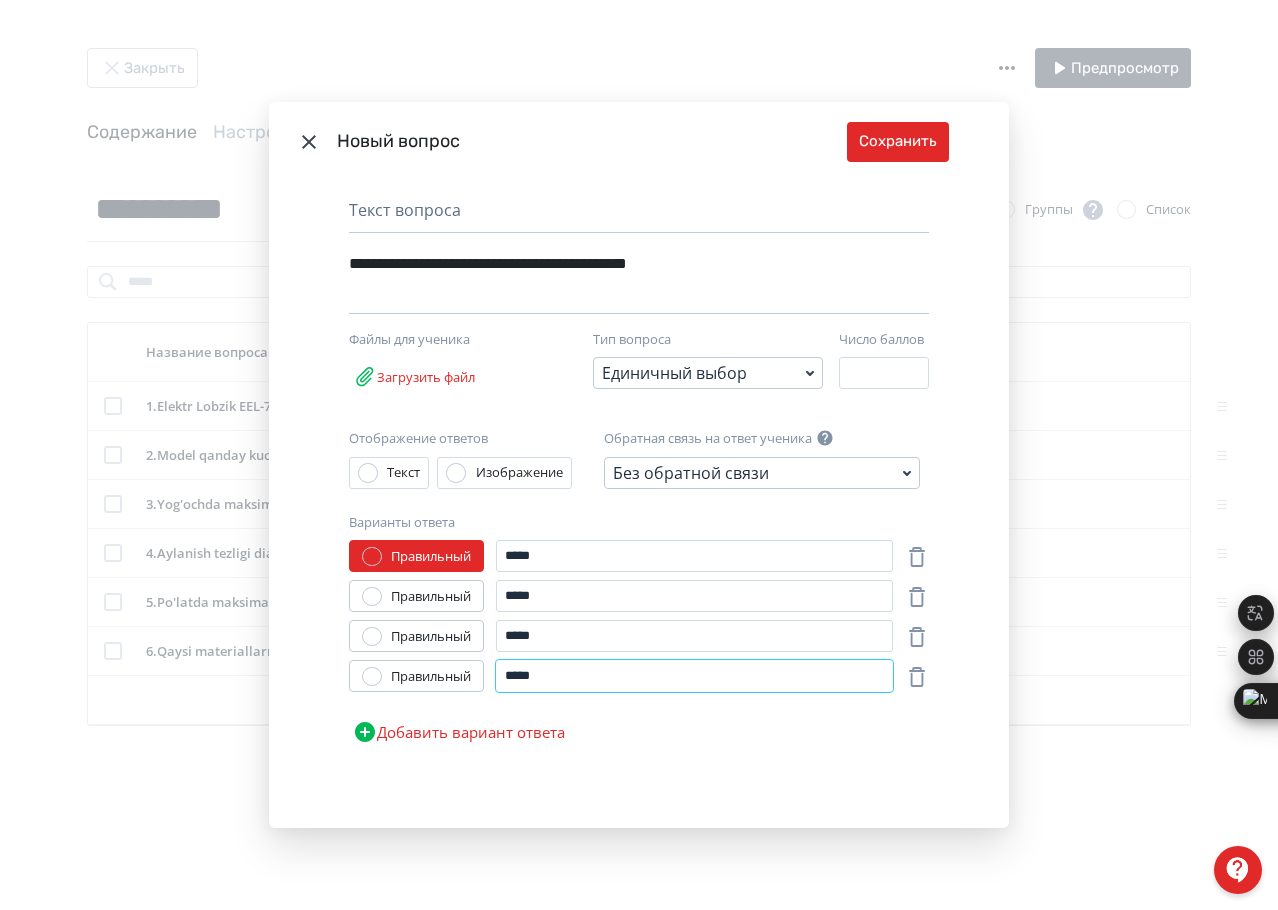type on "*****" 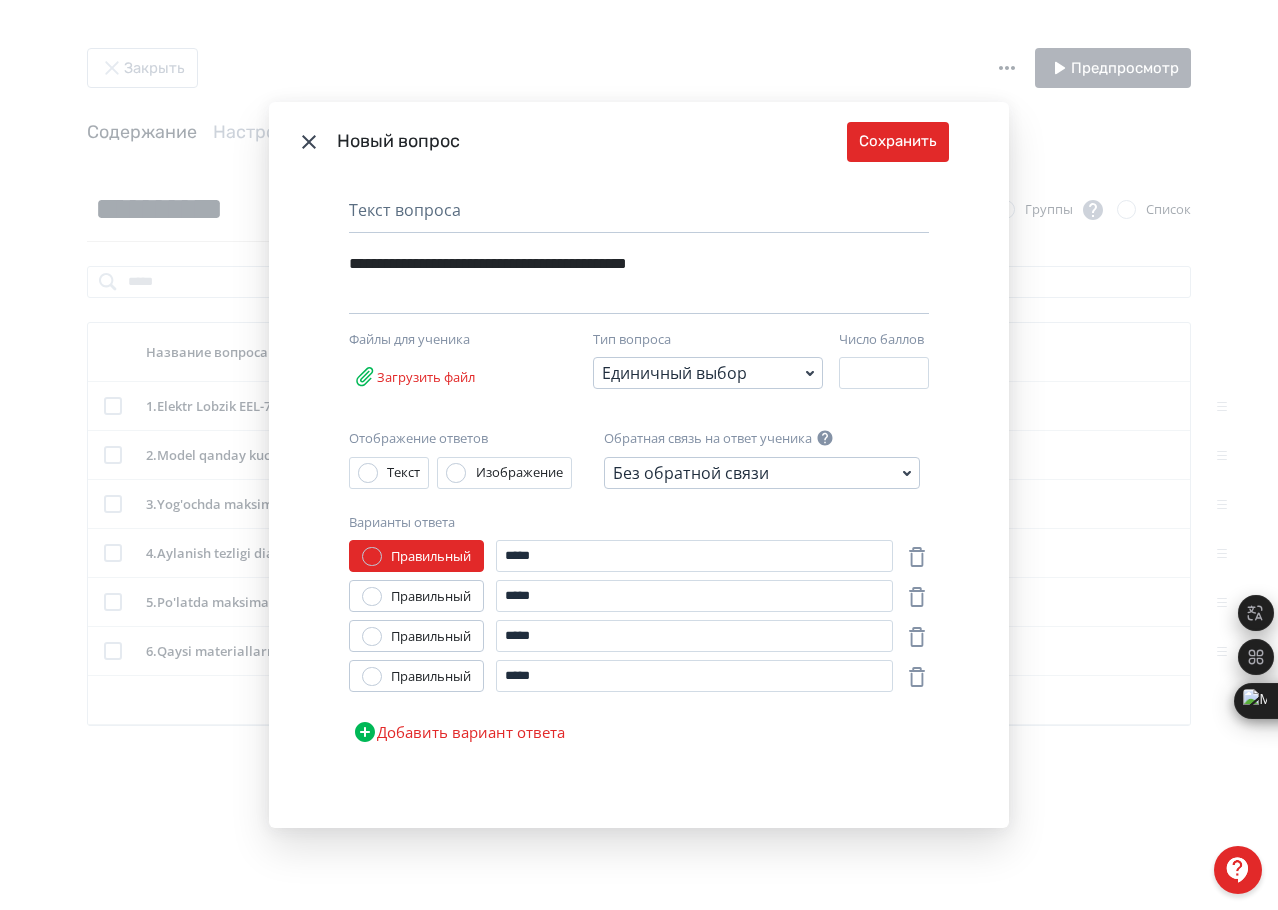 click on "Правильный" at bounding box center (431, 637) 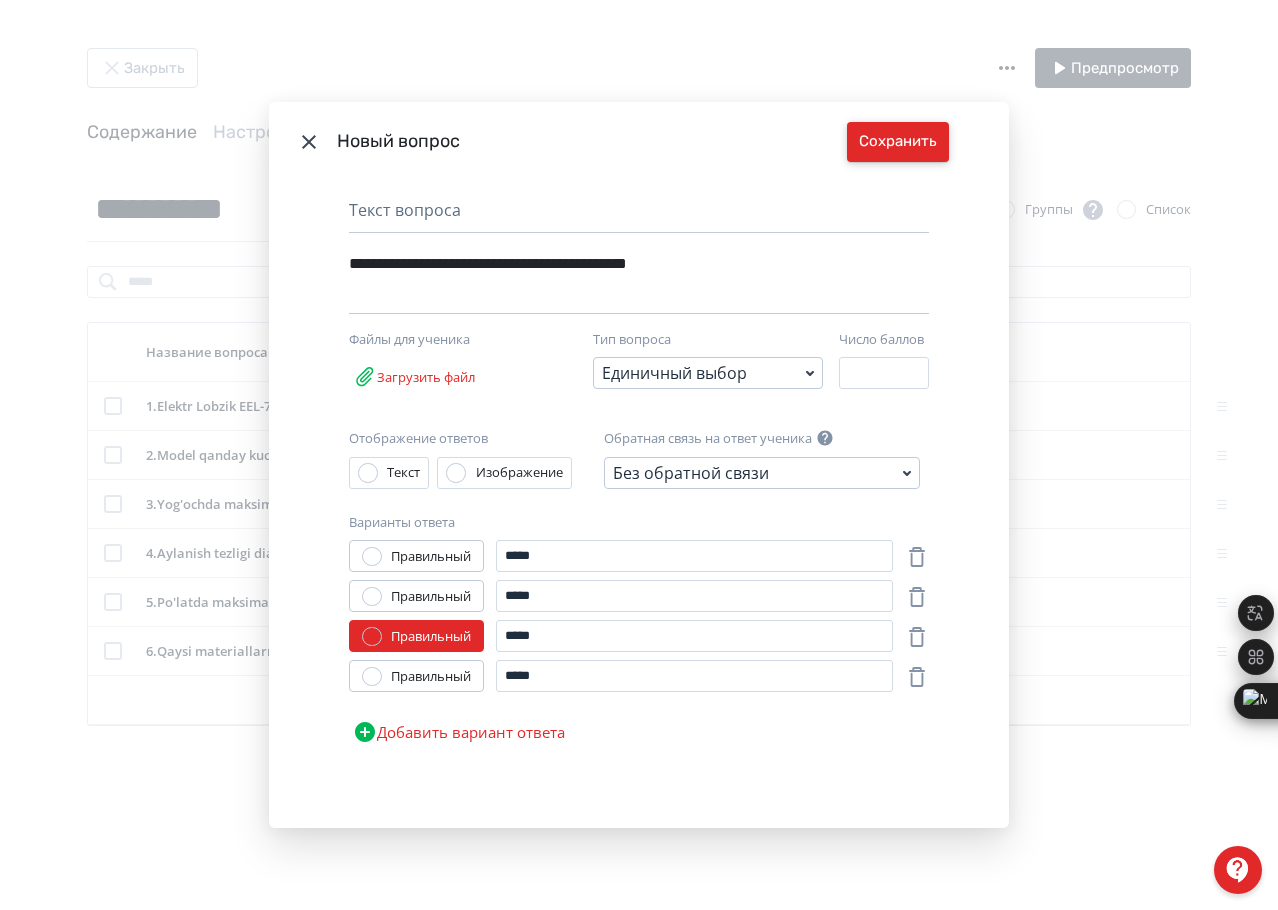 click on "Сохранить" at bounding box center (898, 142) 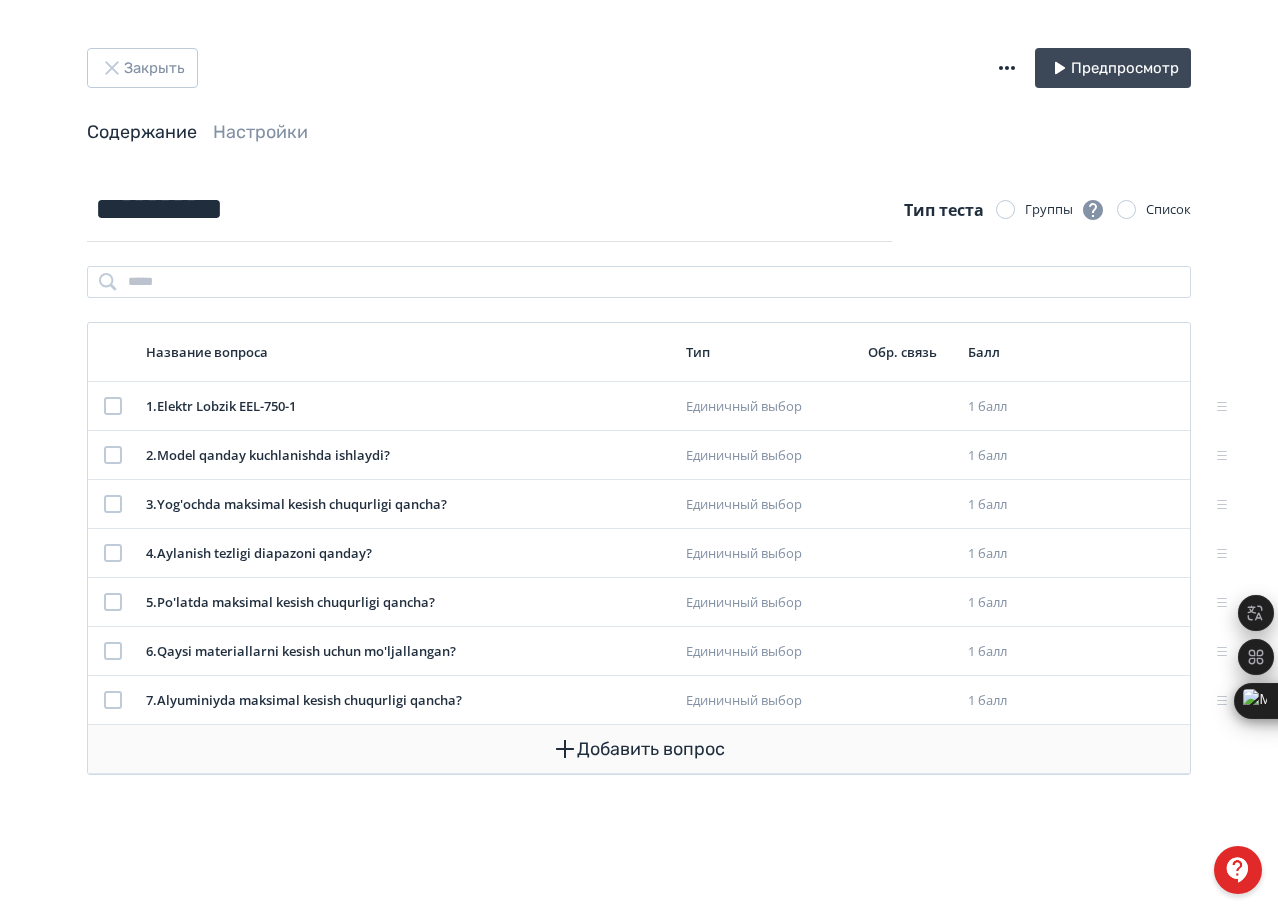 click 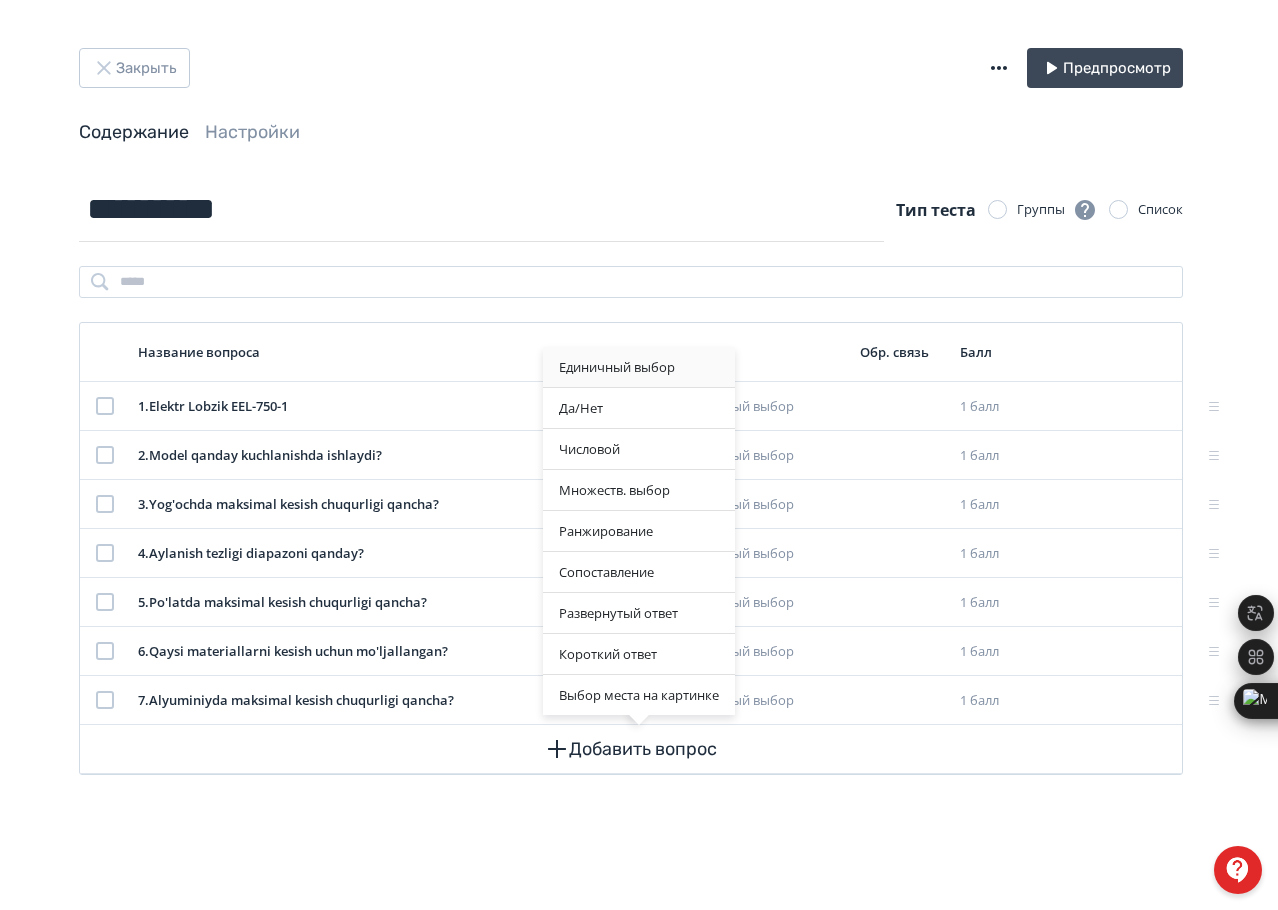 click on "Единичный выбор" at bounding box center [639, 367] 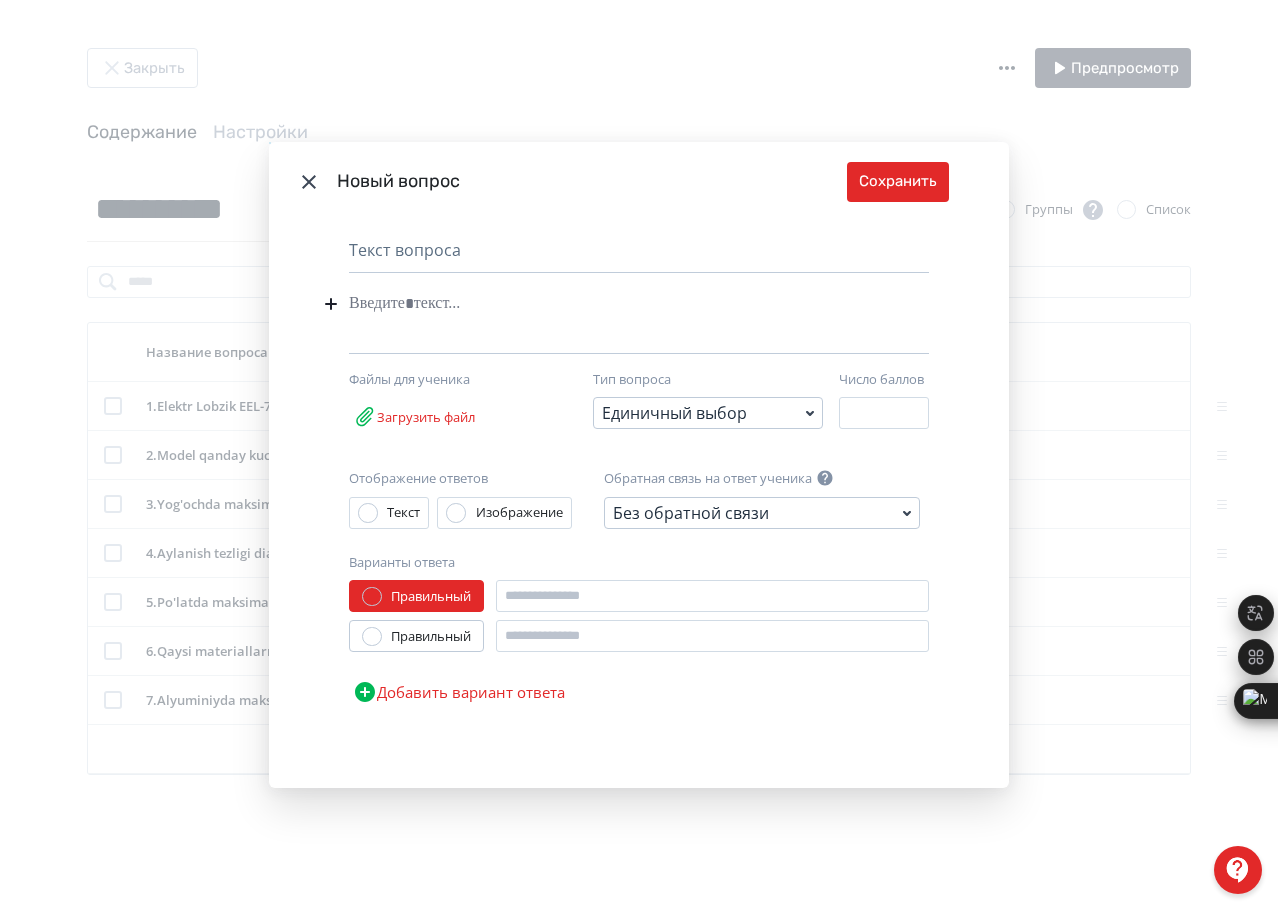 click at bounding box center (608, 304) 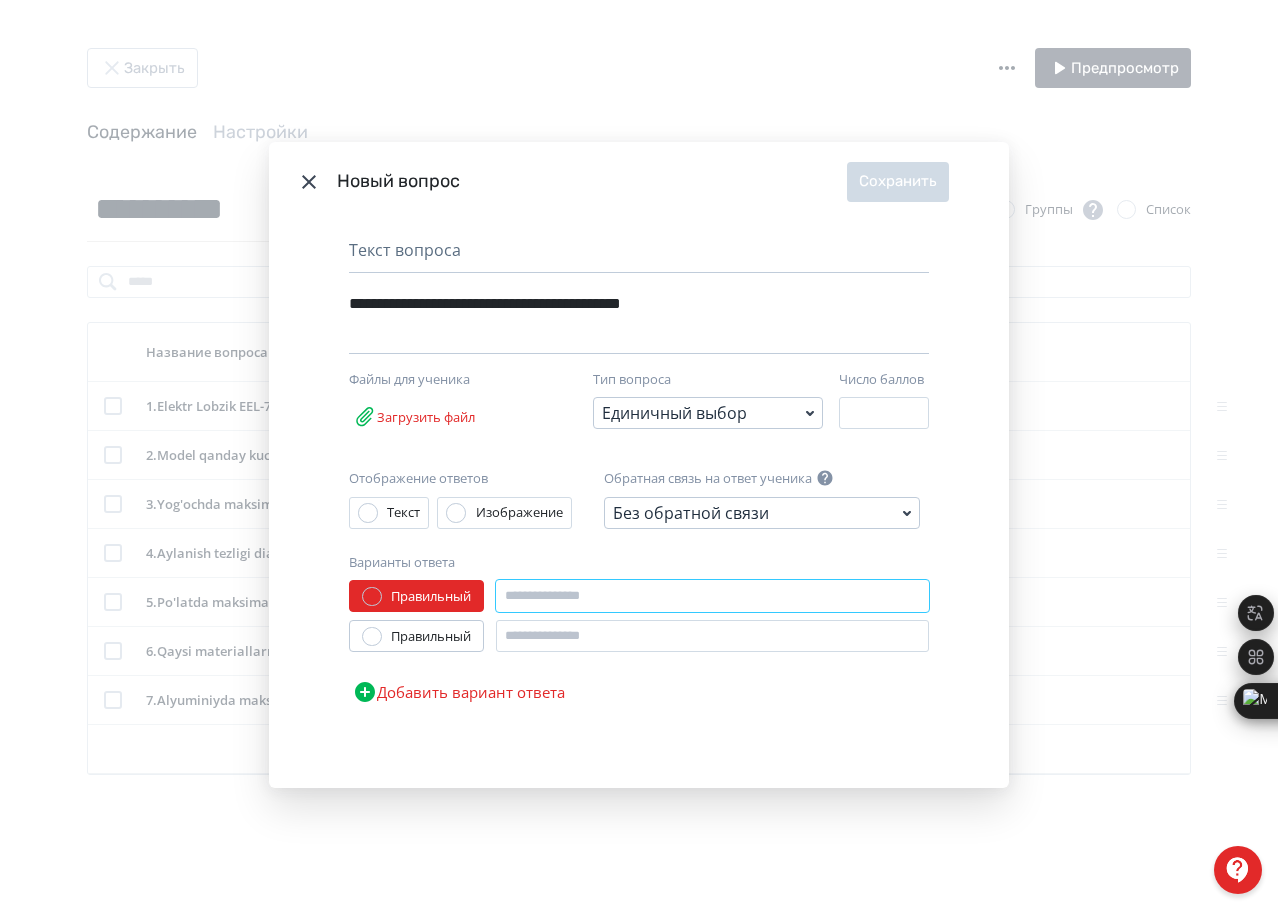 click at bounding box center [712, 596] 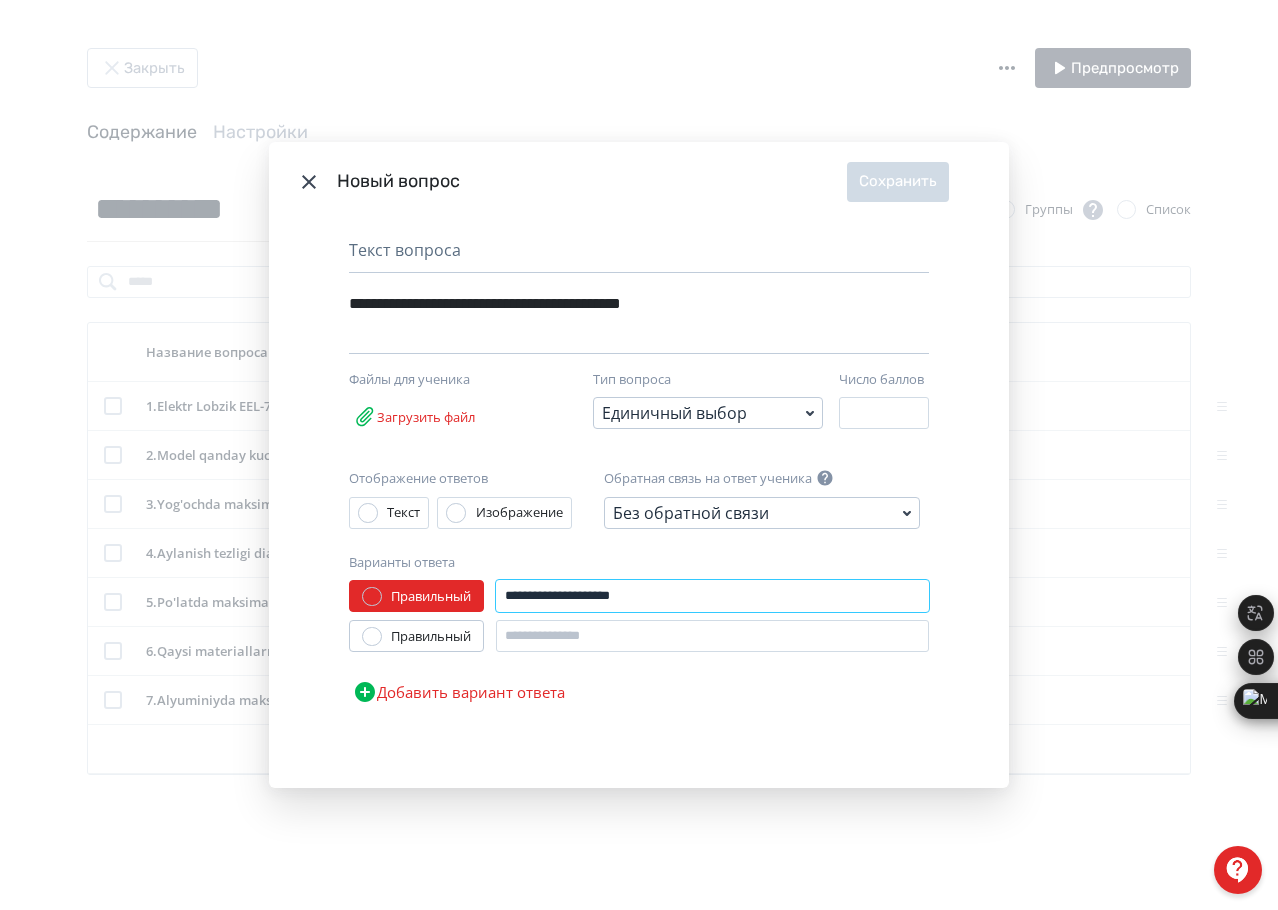 type on "**********" 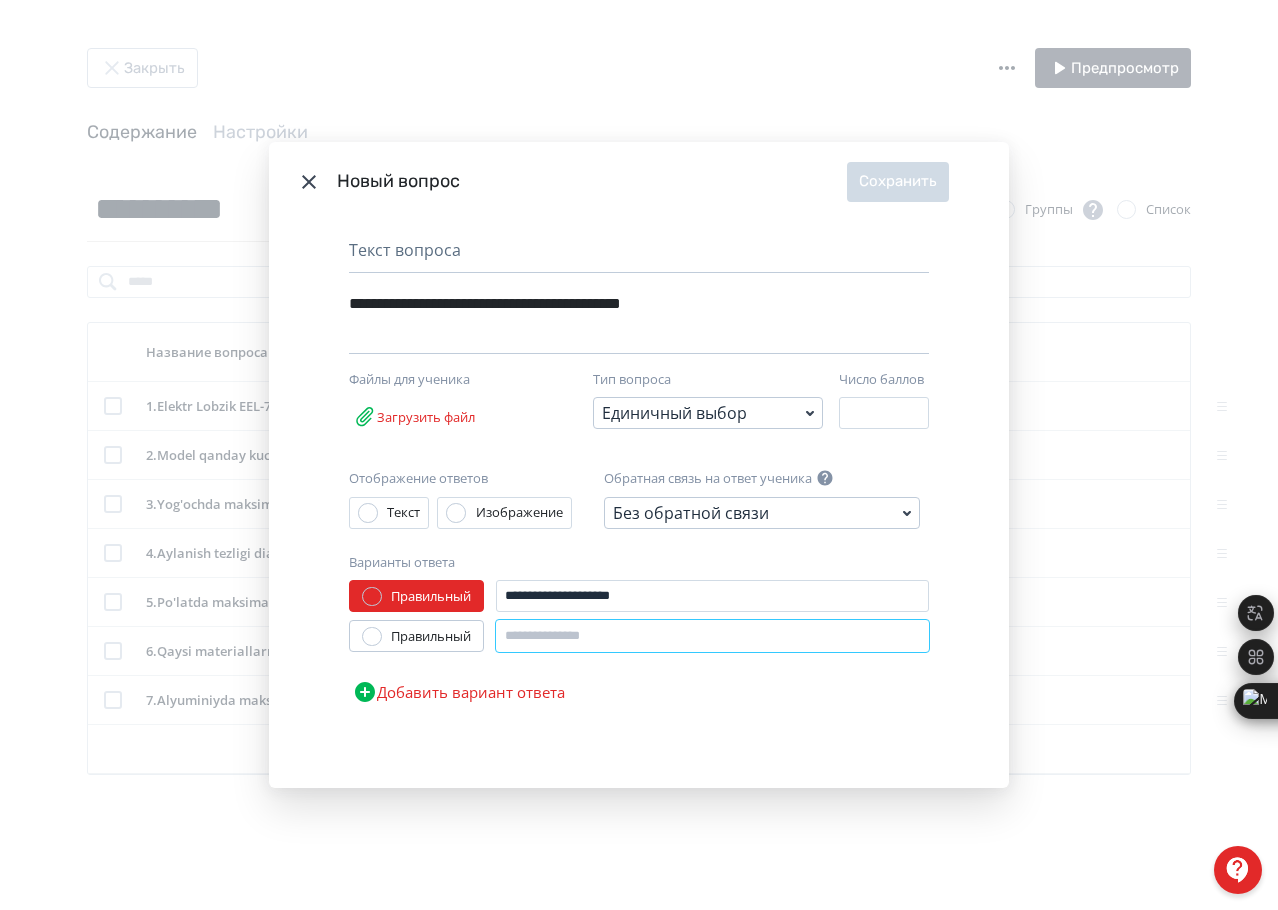 click at bounding box center (712, 636) 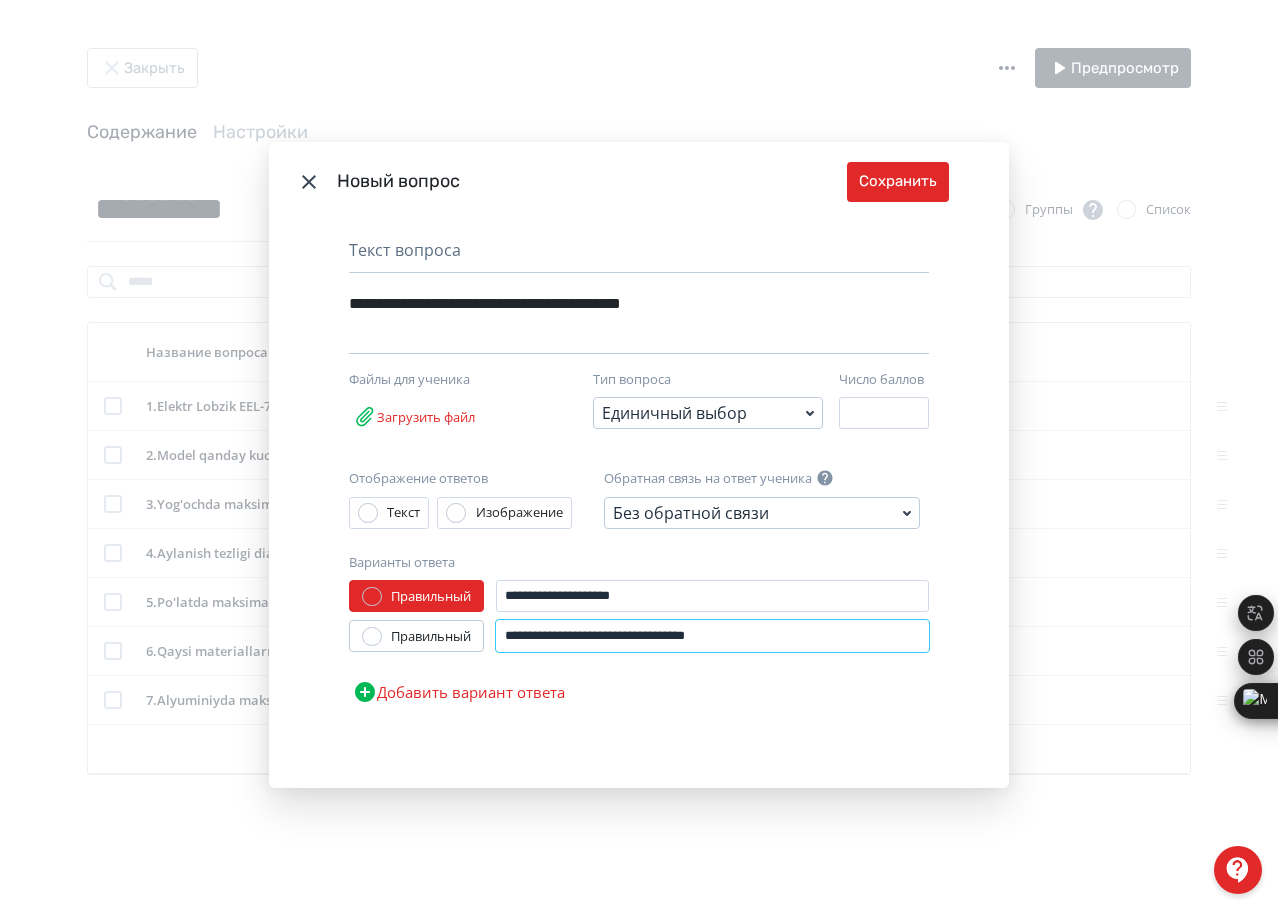 type on "**********" 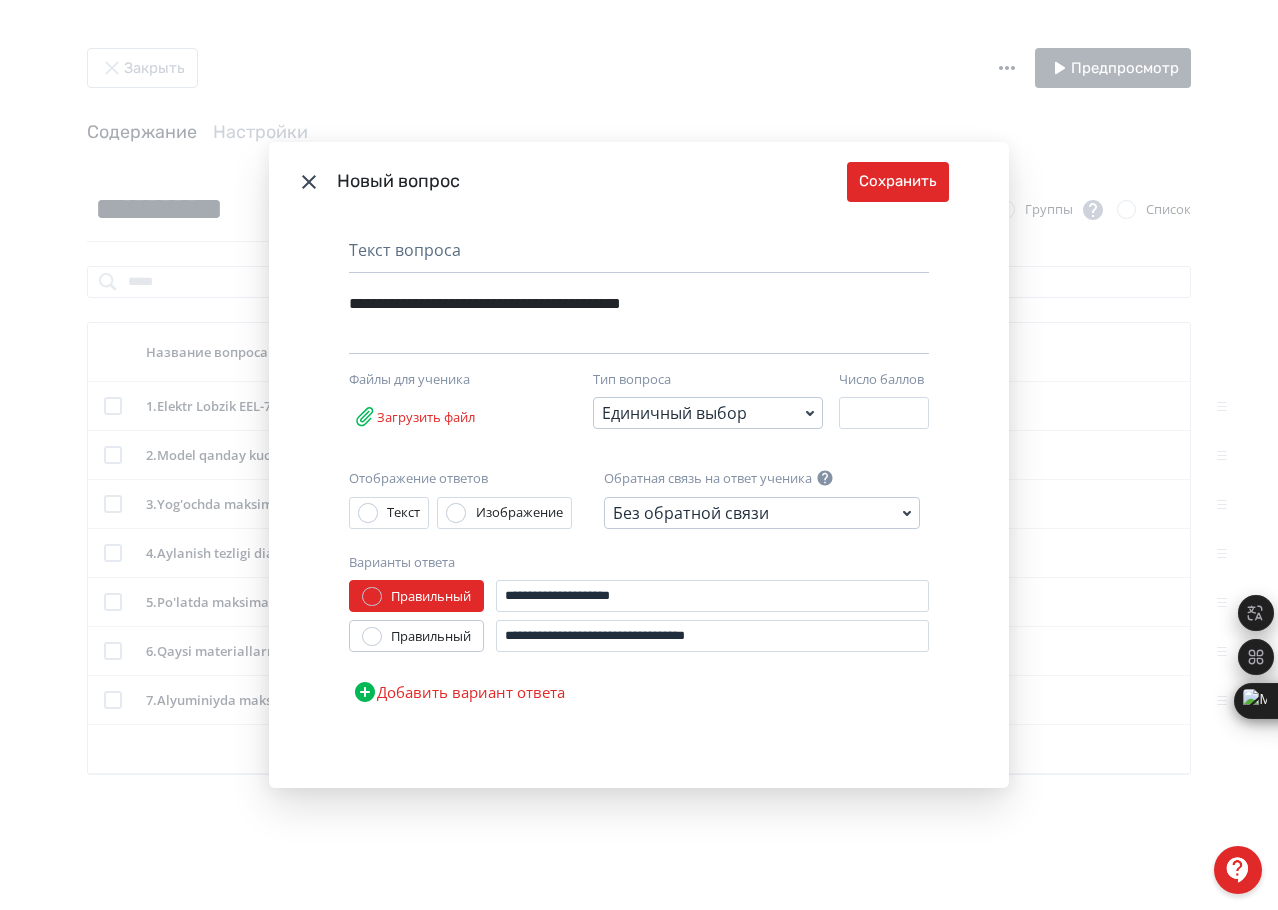 click on "Правильный" at bounding box center [431, 637] 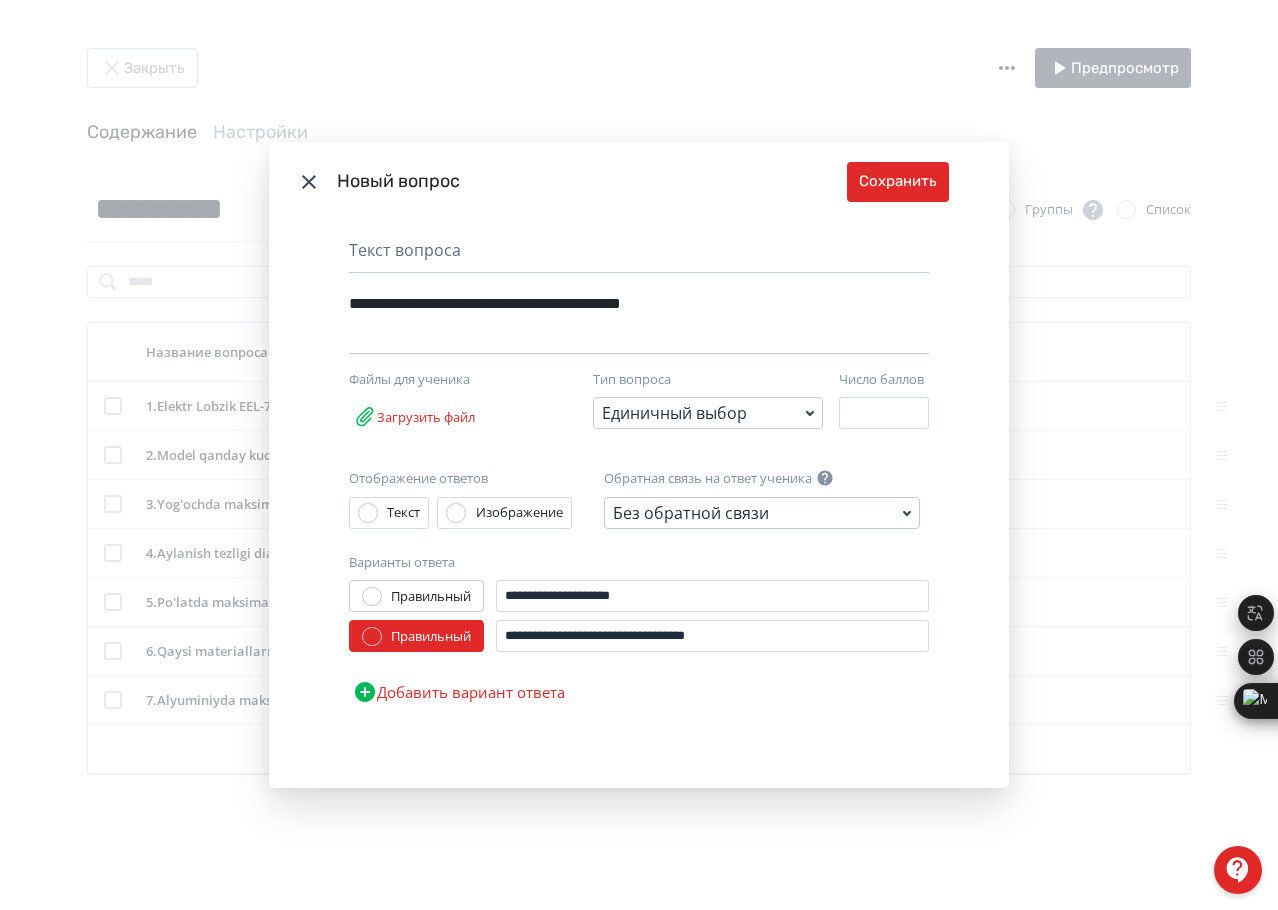drag, startPoint x: 508, startPoint y: 678, endPoint x: 504, endPoint y: 690, distance: 12.649111 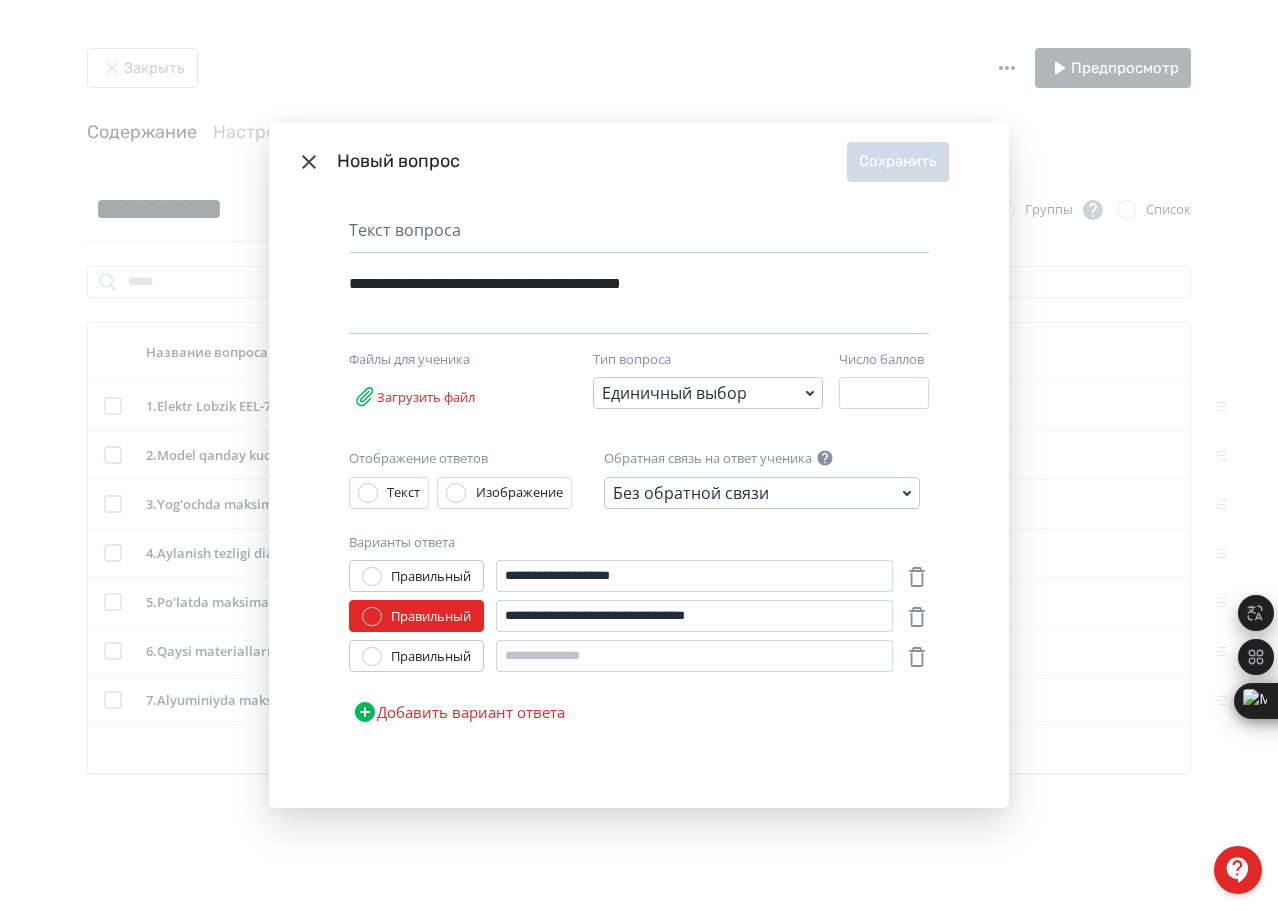 click on "Добавить вариант ответа" at bounding box center [459, 712] 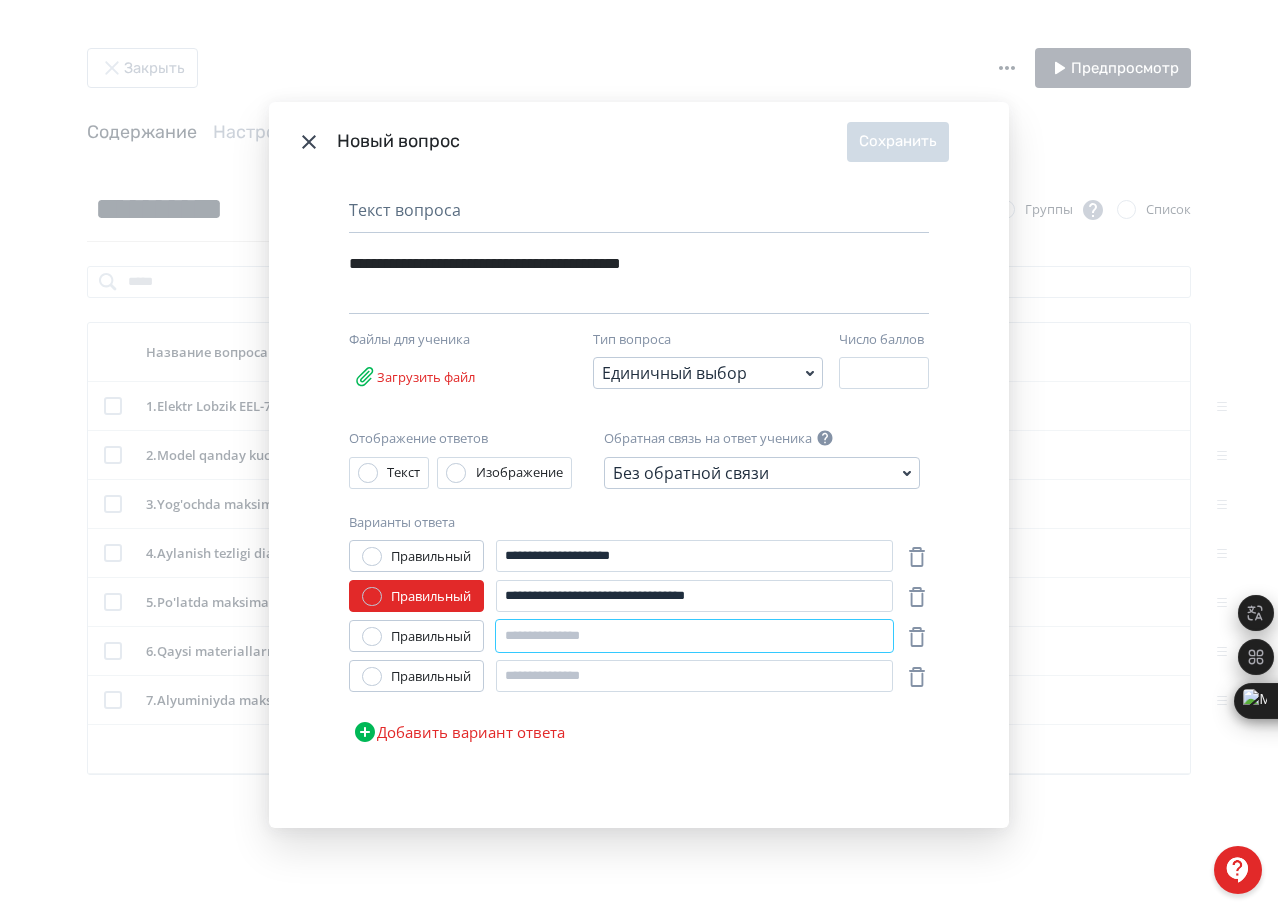 click at bounding box center (694, 636) 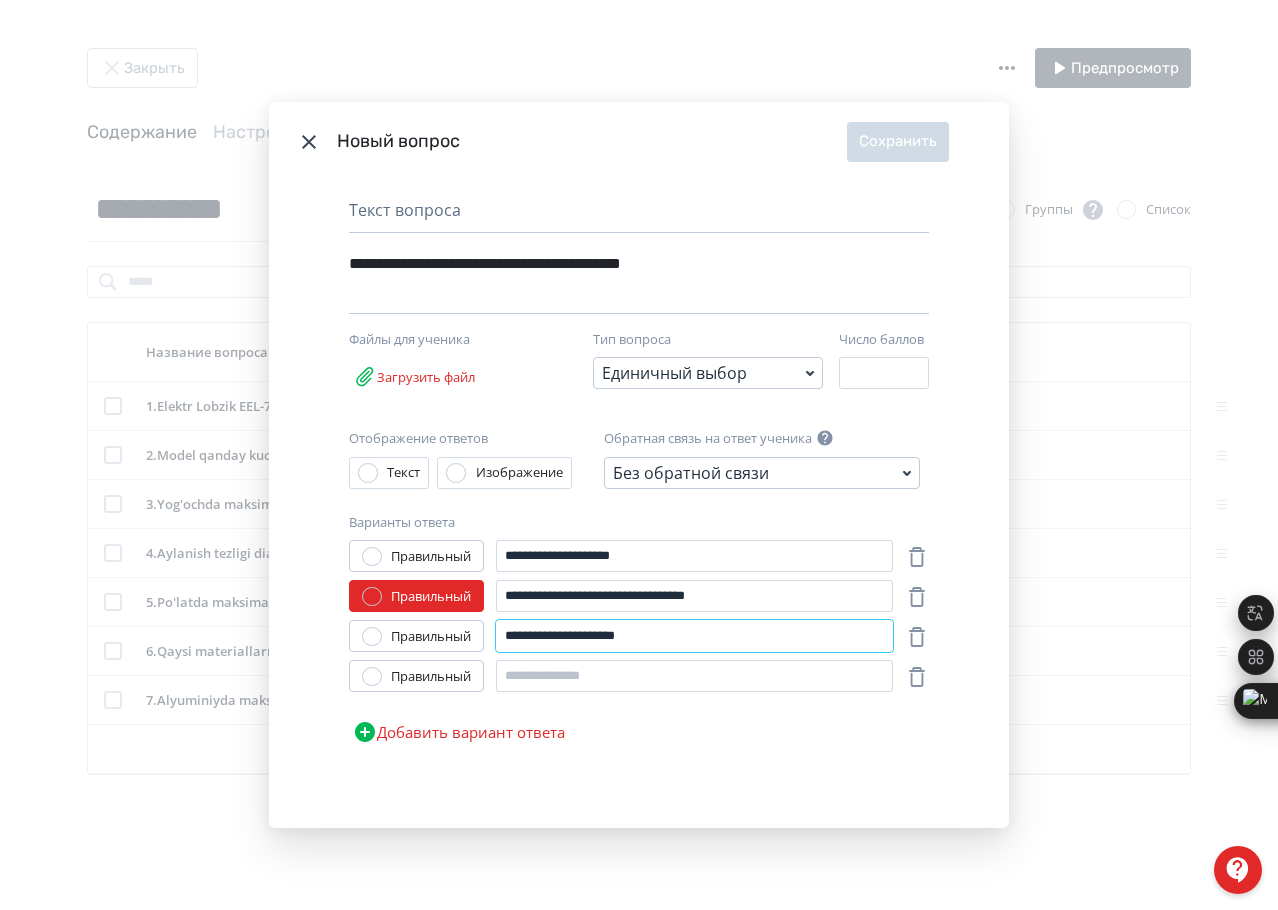 type on "**********" 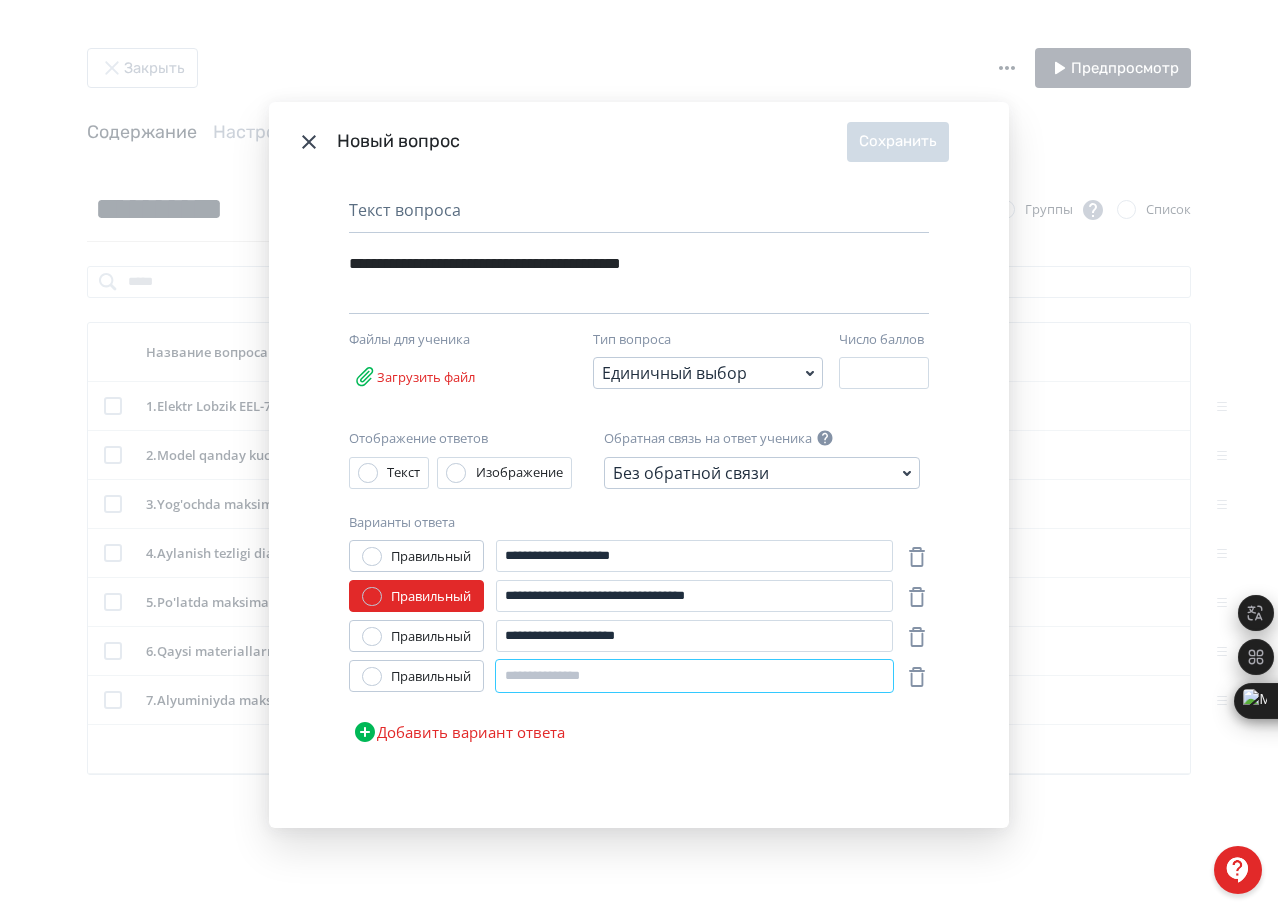 click at bounding box center [694, 676] 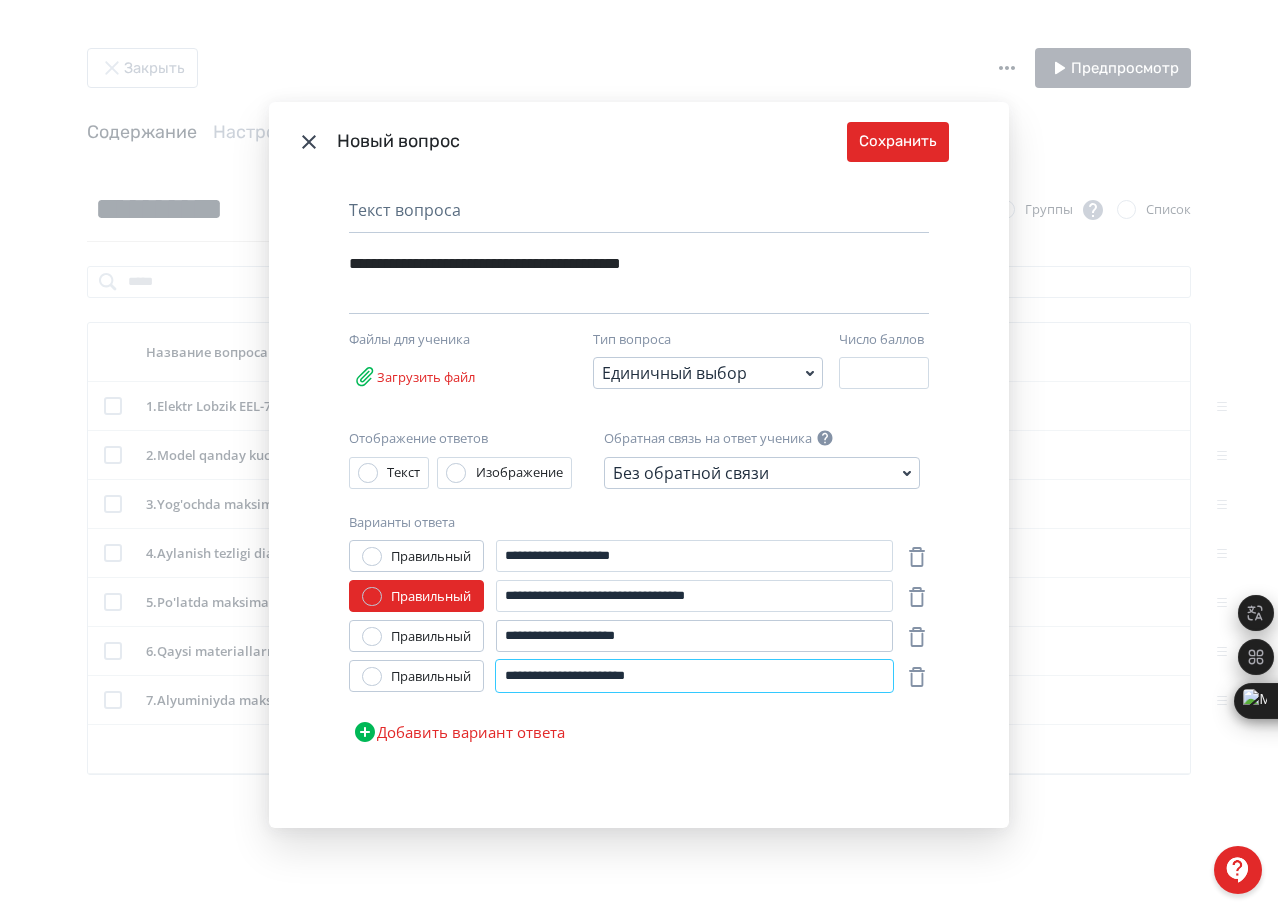 type on "**********" 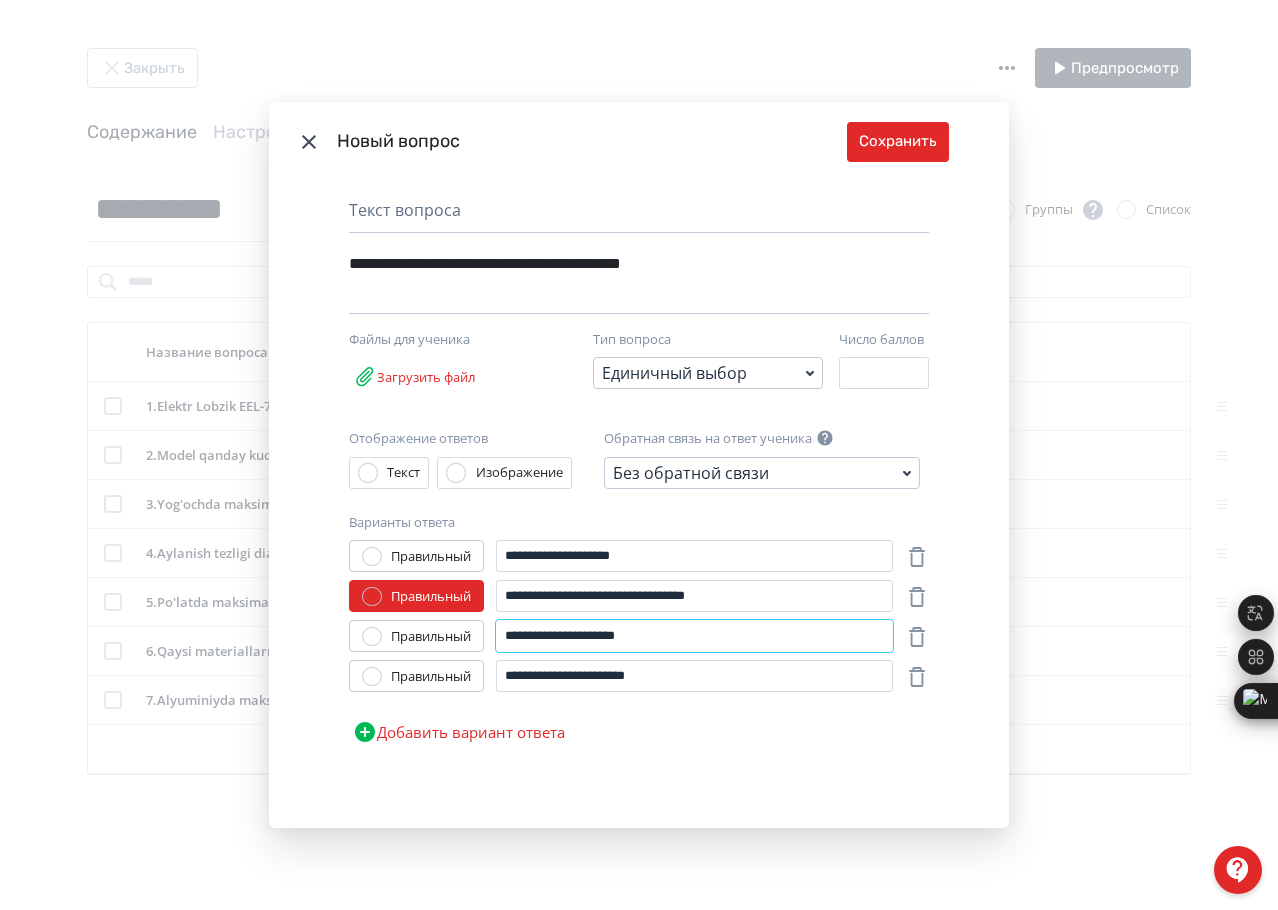 click on "**********" at bounding box center (694, 636) 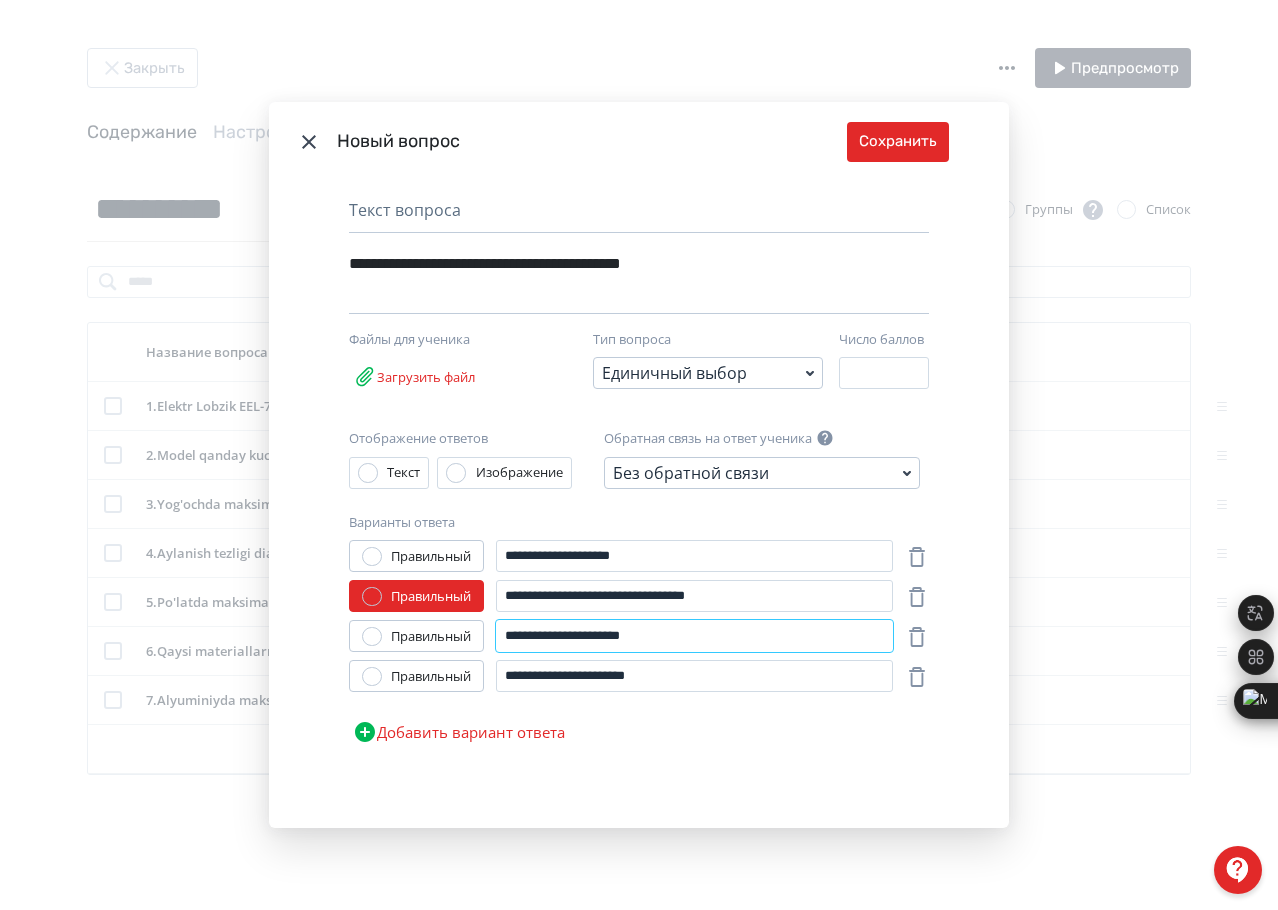 click on "[MASK]" at bounding box center (694, 636) 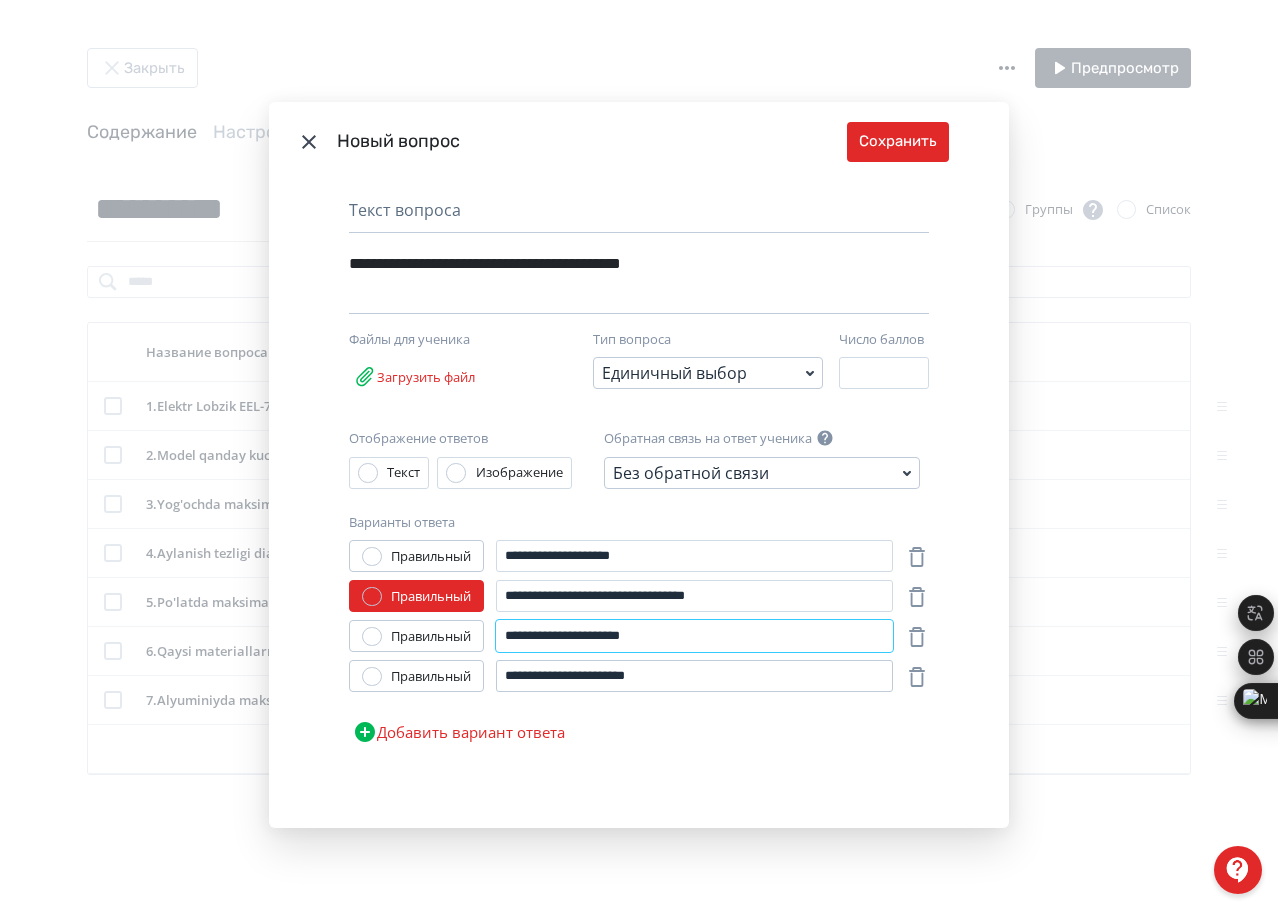 type on "[MASK]" 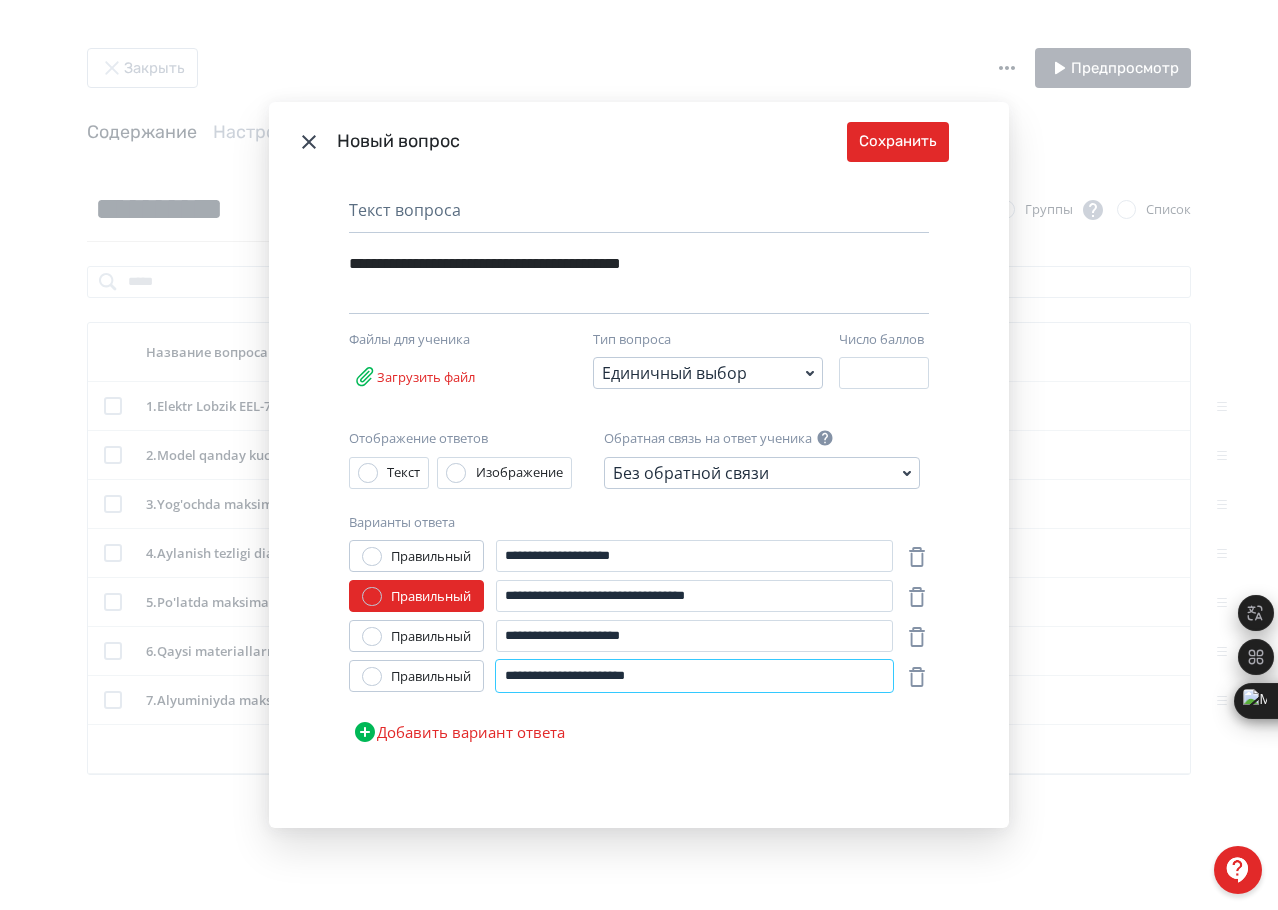 click on "**********" at bounding box center [694, 676] 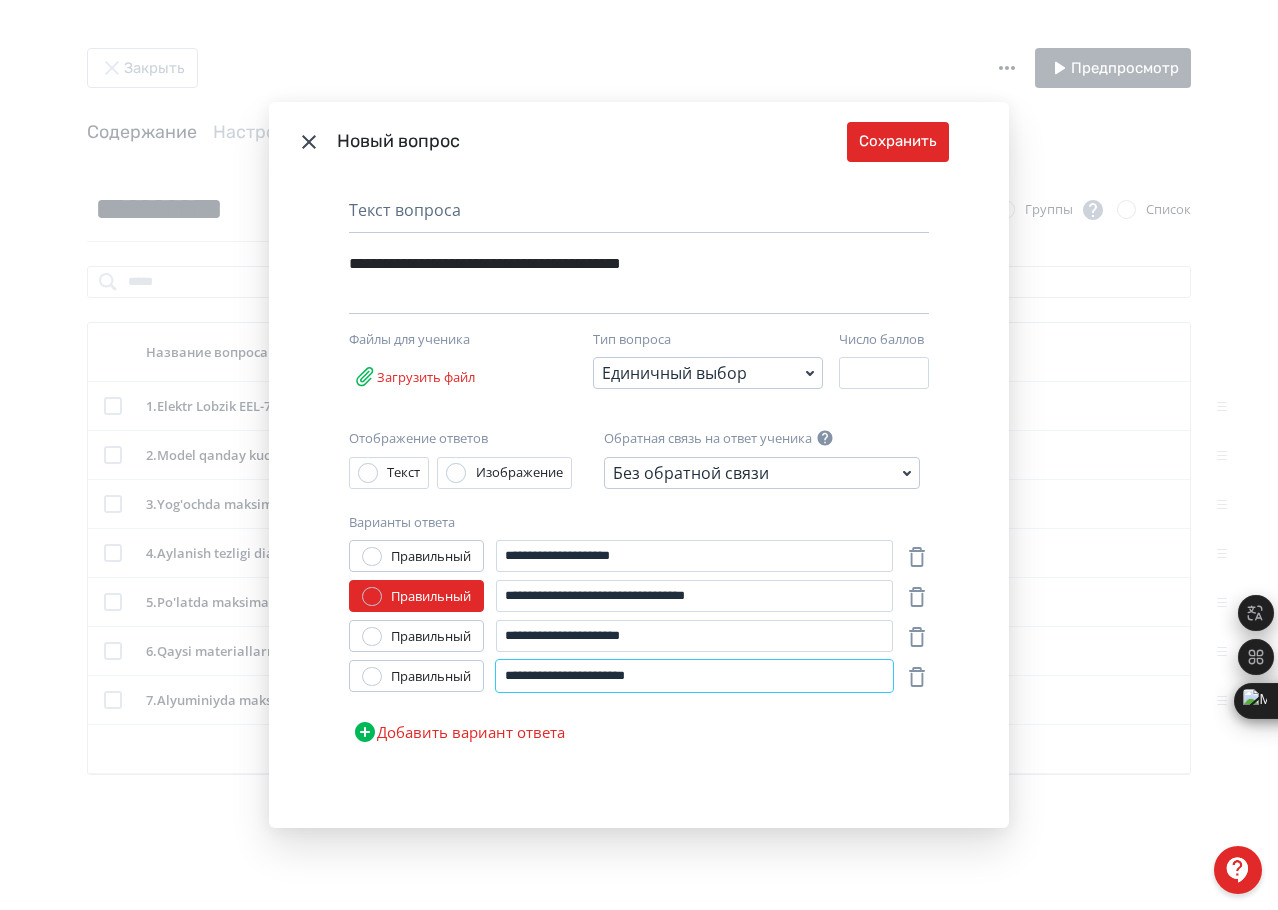 drag, startPoint x: 542, startPoint y: 673, endPoint x: 497, endPoint y: 670, distance: 45.099888 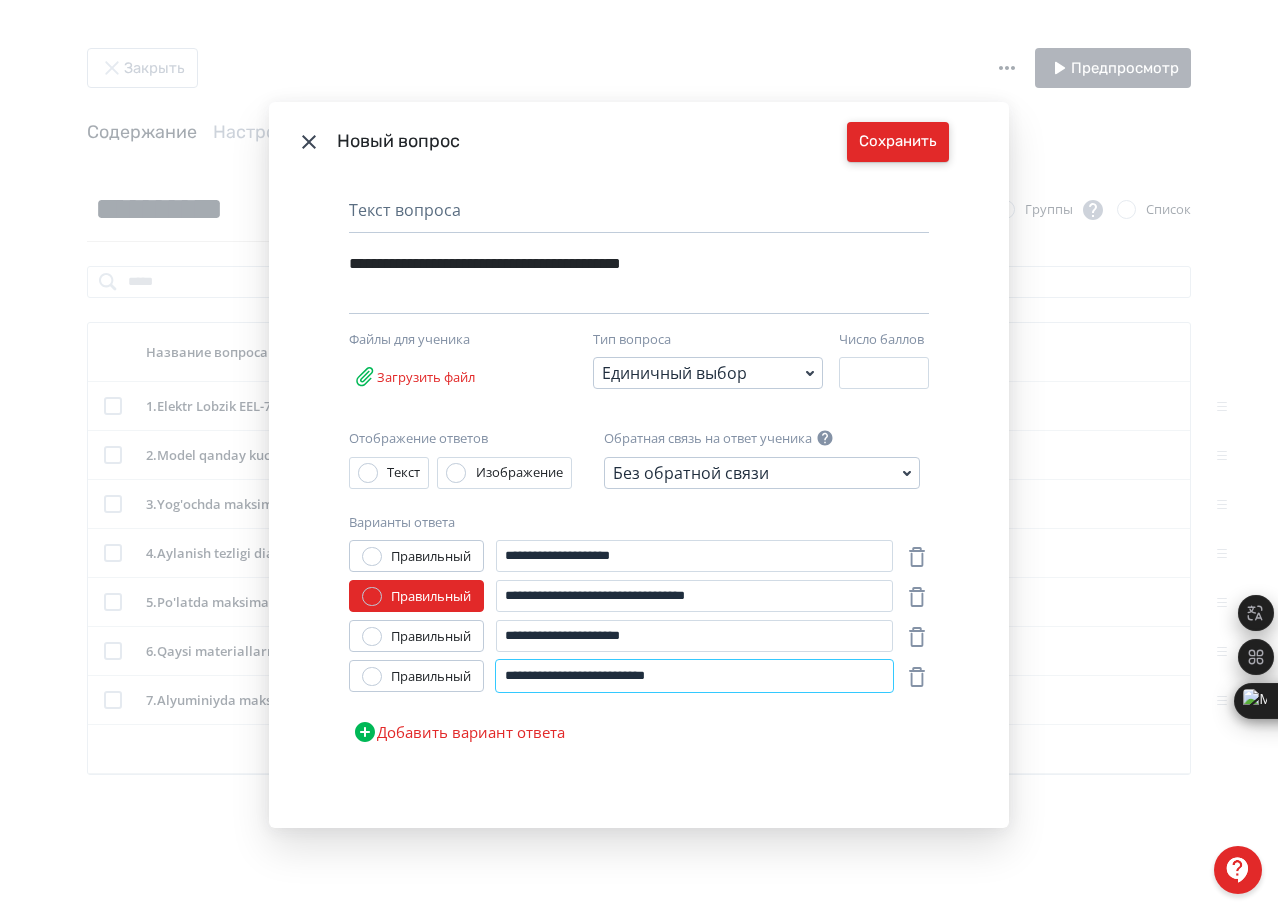 type on "**********" 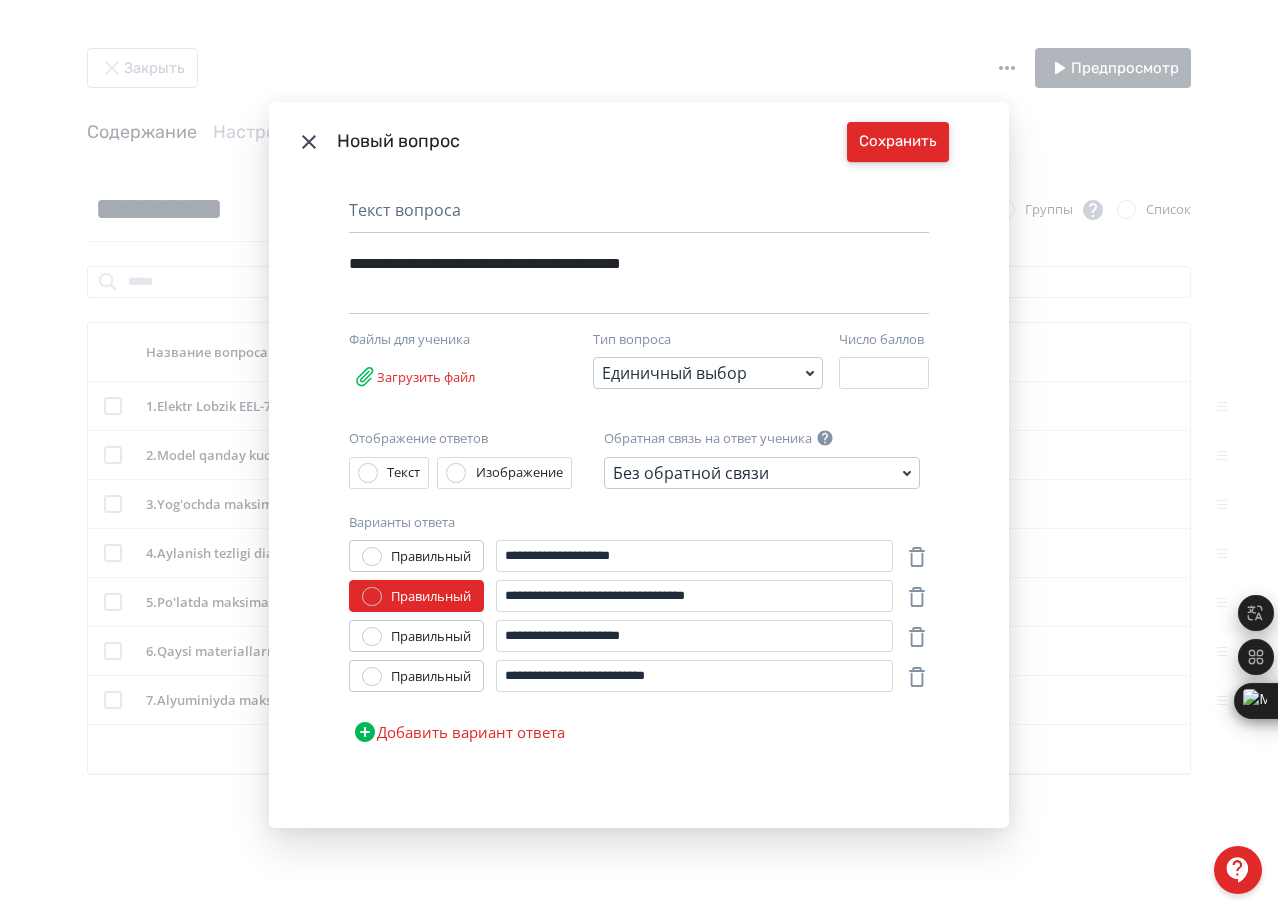 click on "Сохранить" at bounding box center [898, 142] 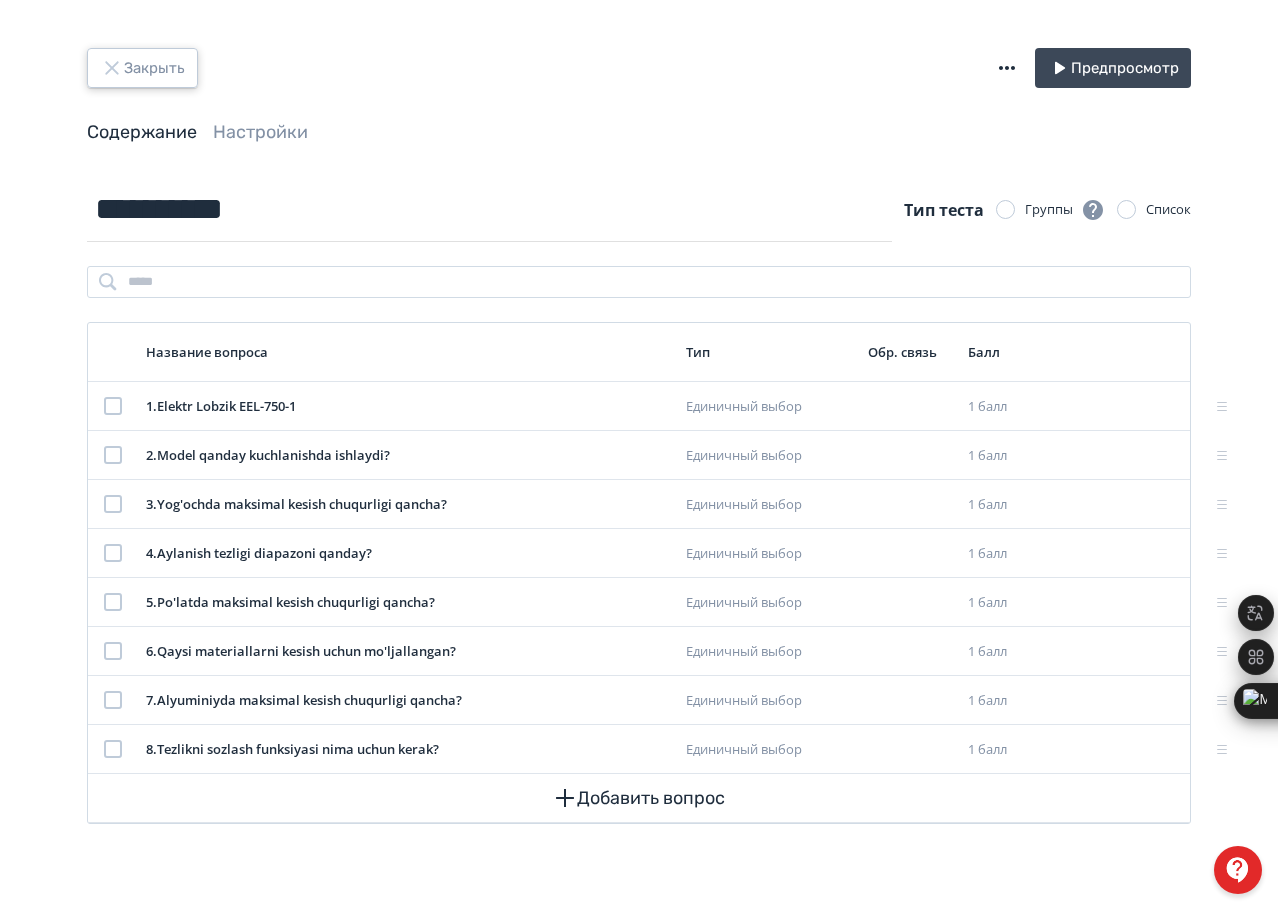 click on "Закрыть" at bounding box center [142, 68] 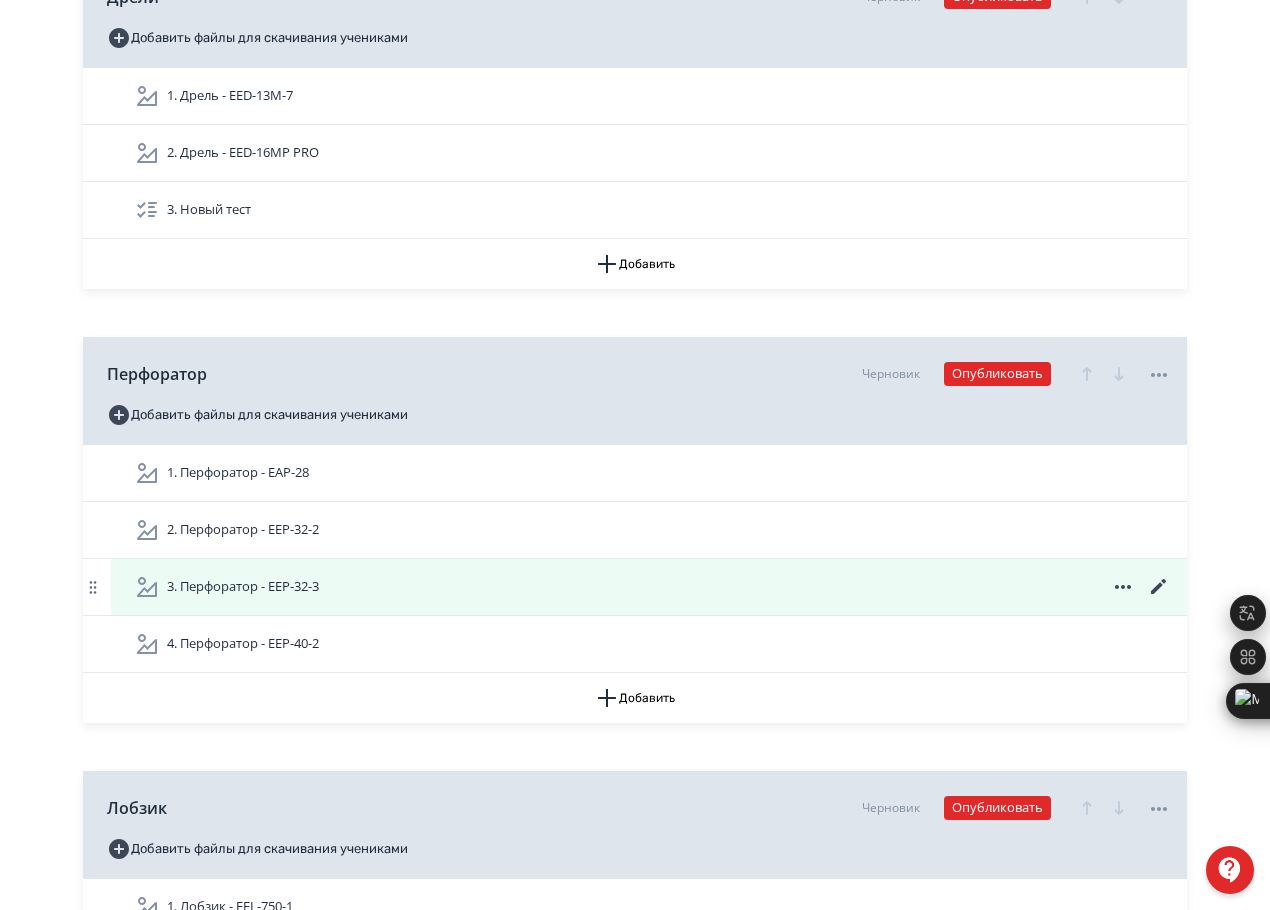 scroll, scrollTop: 769, scrollLeft: 0, axis: vertical 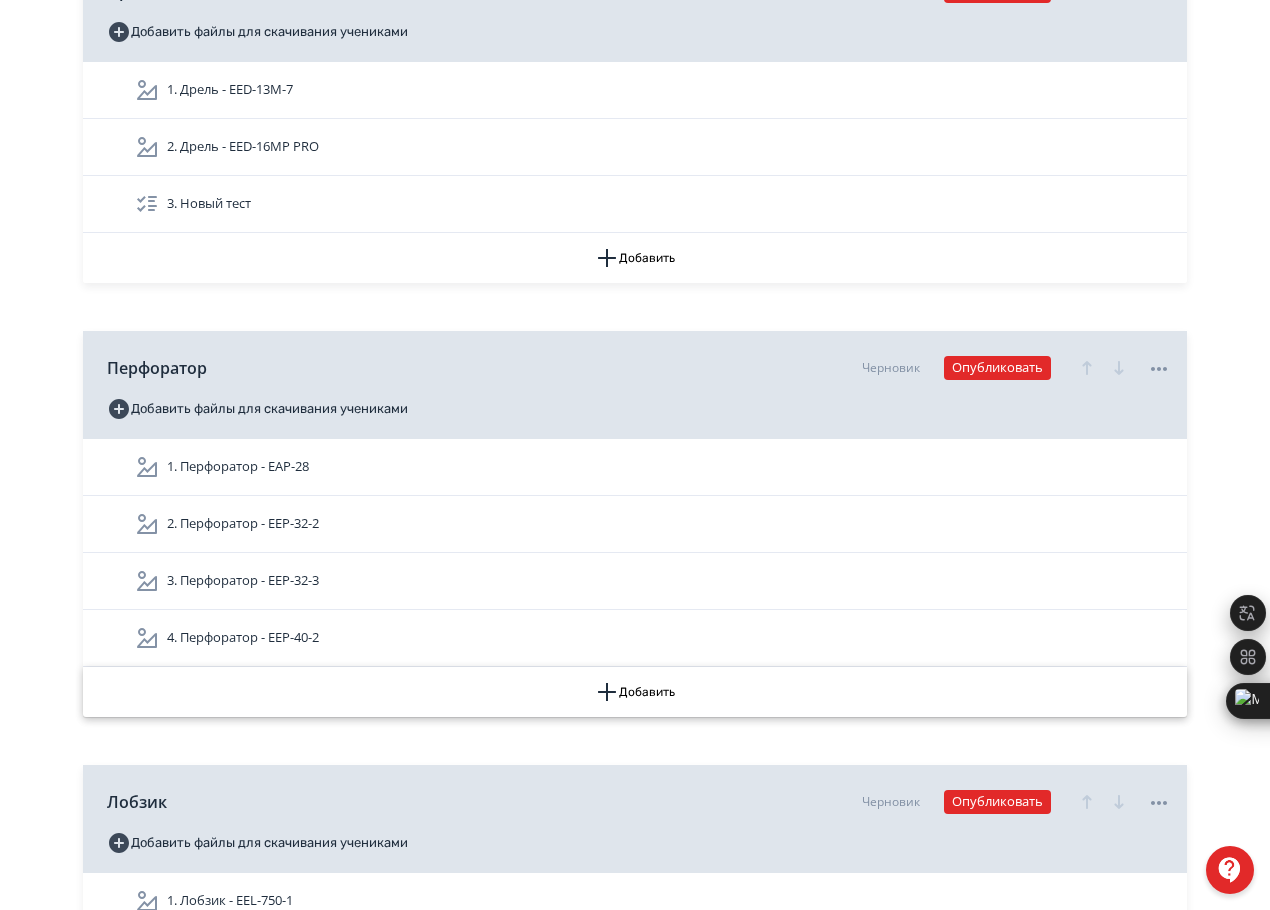 click on "Добавить" at bounding box center (635, 692) 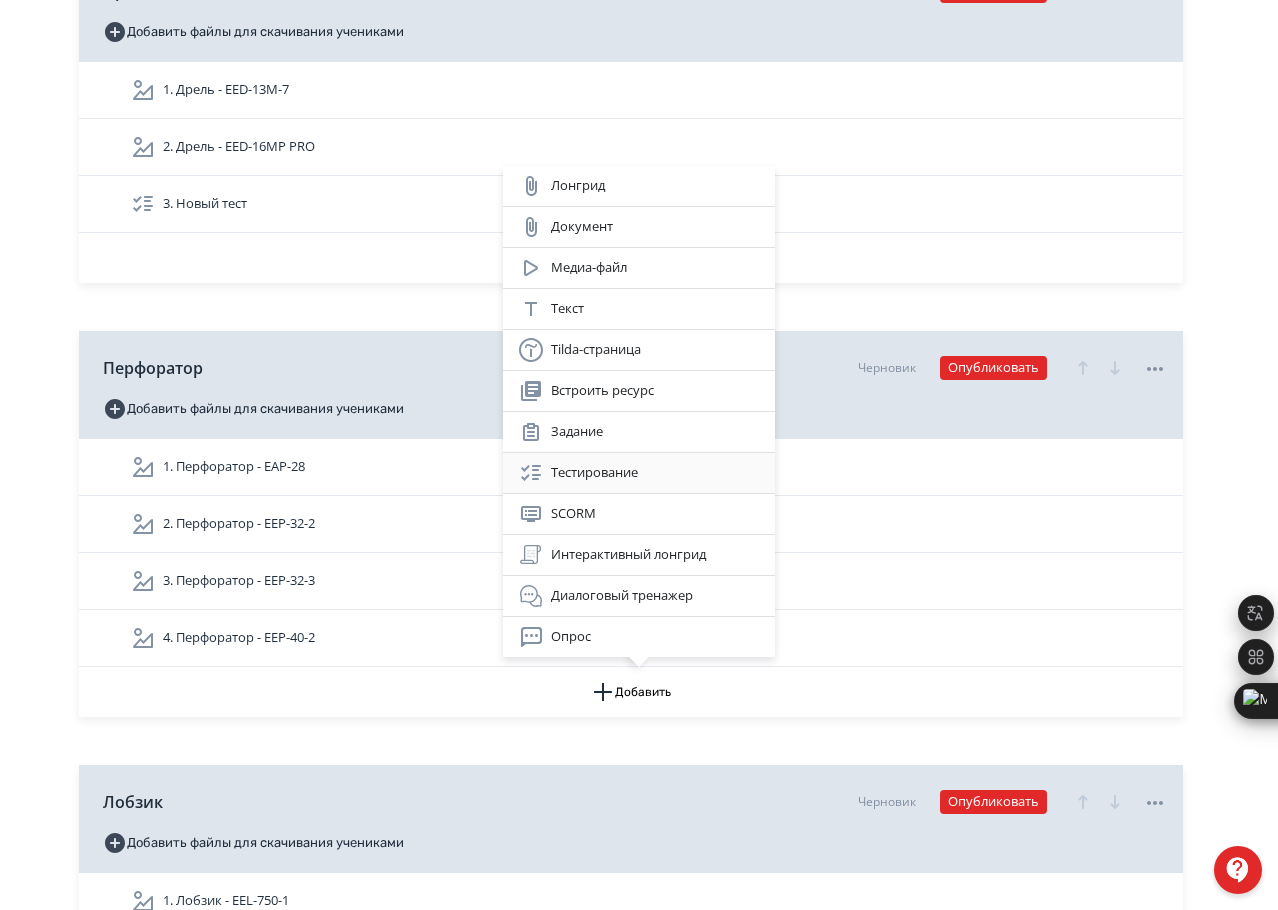 click on "Тестирование" at bounding box center (639, 473) 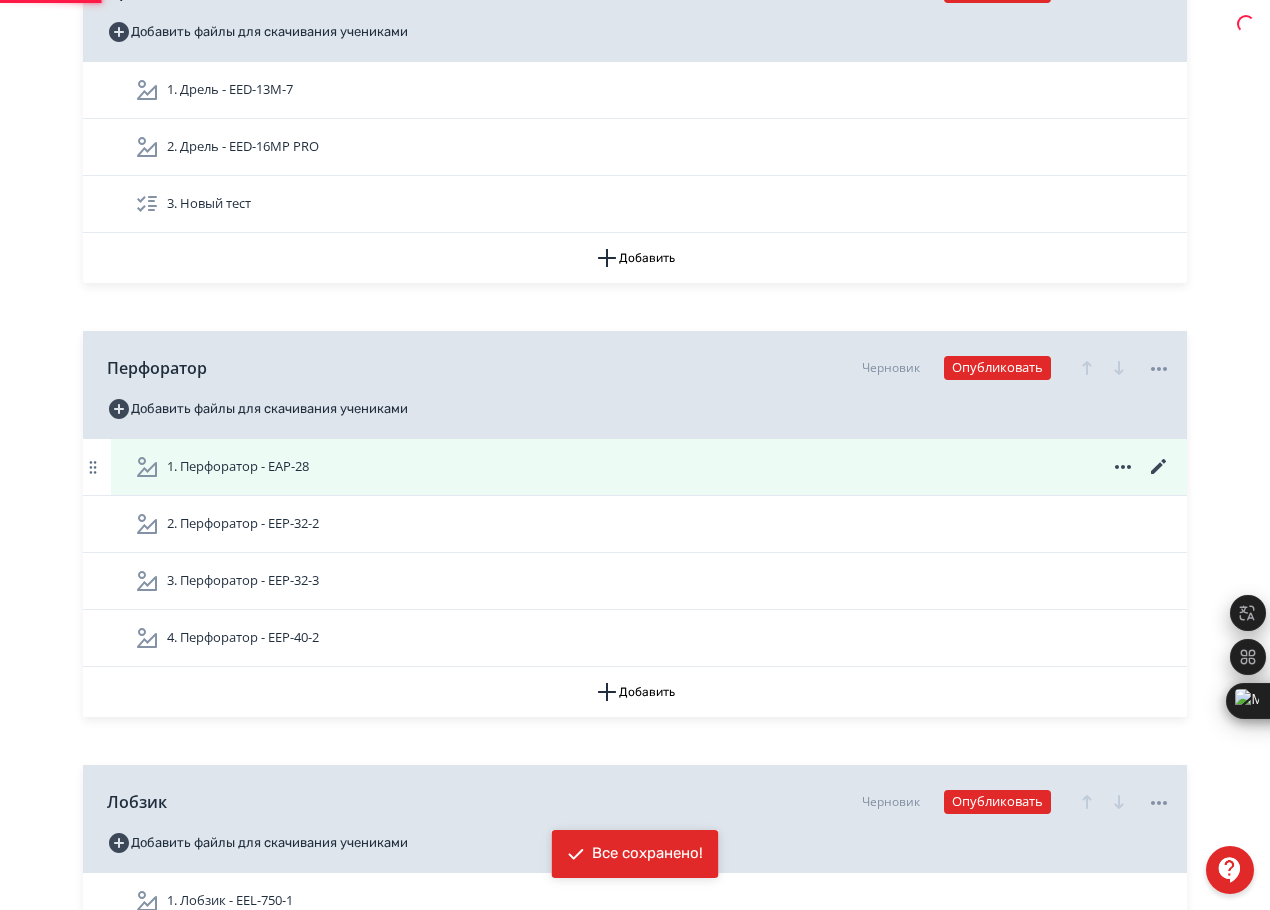 scroll, scrollTop: 0, scrollLeft: 0, axis: both 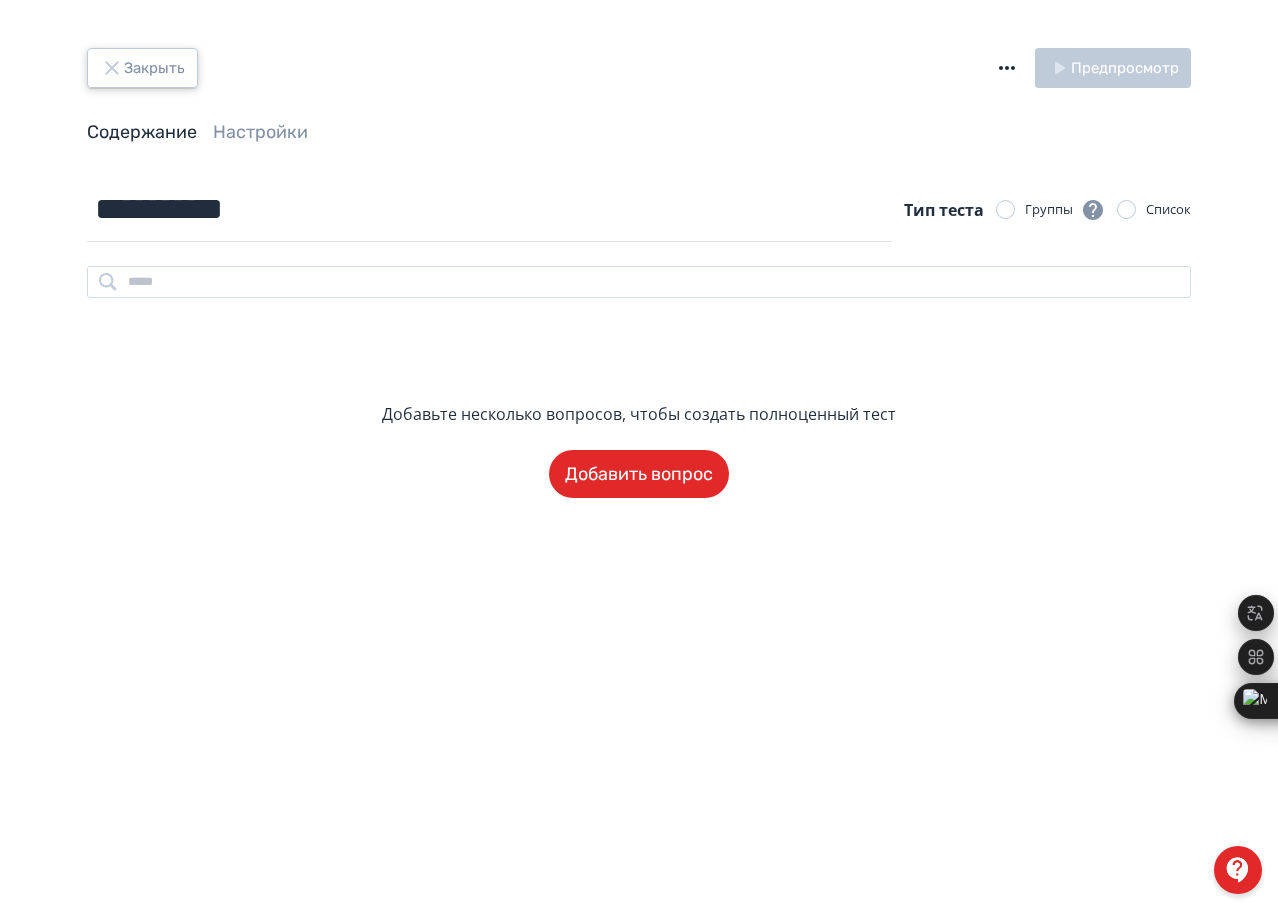 click on "Закрыть" at bounding box center (142, 68) 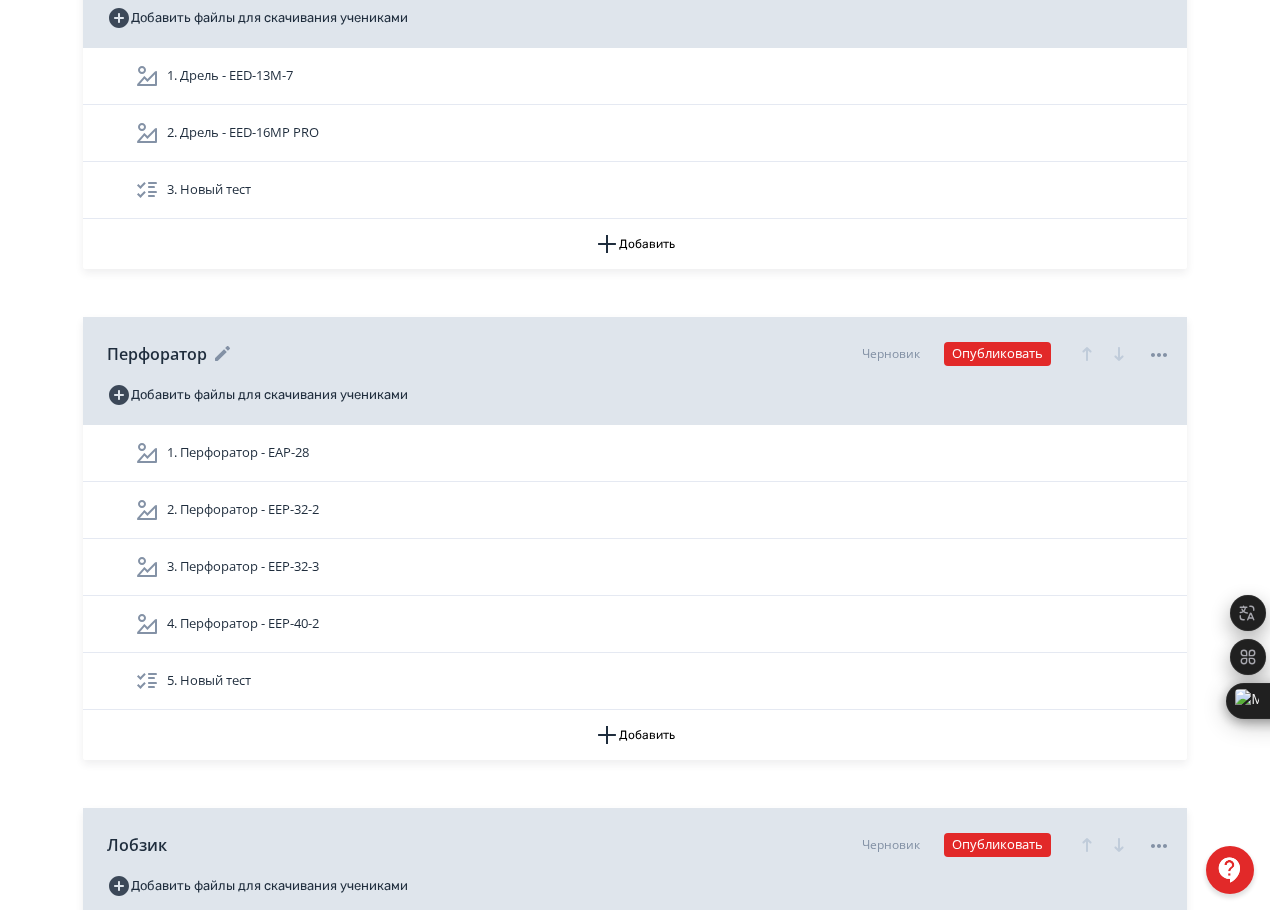 scroll, scrollTop: 900, scrollLeft: 0, axis: vertical 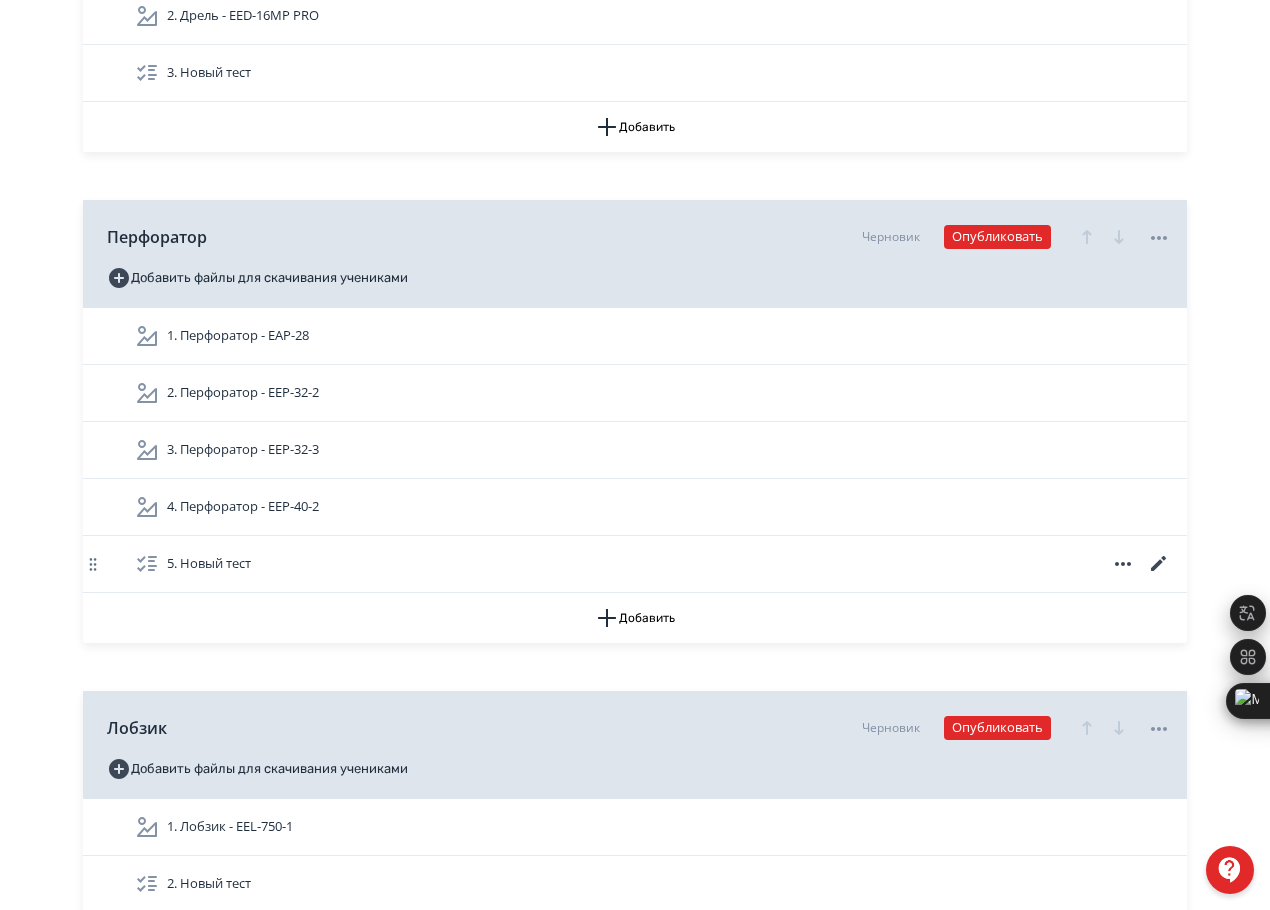 click on "5. Новый тест" at bounding box center [653, 564] 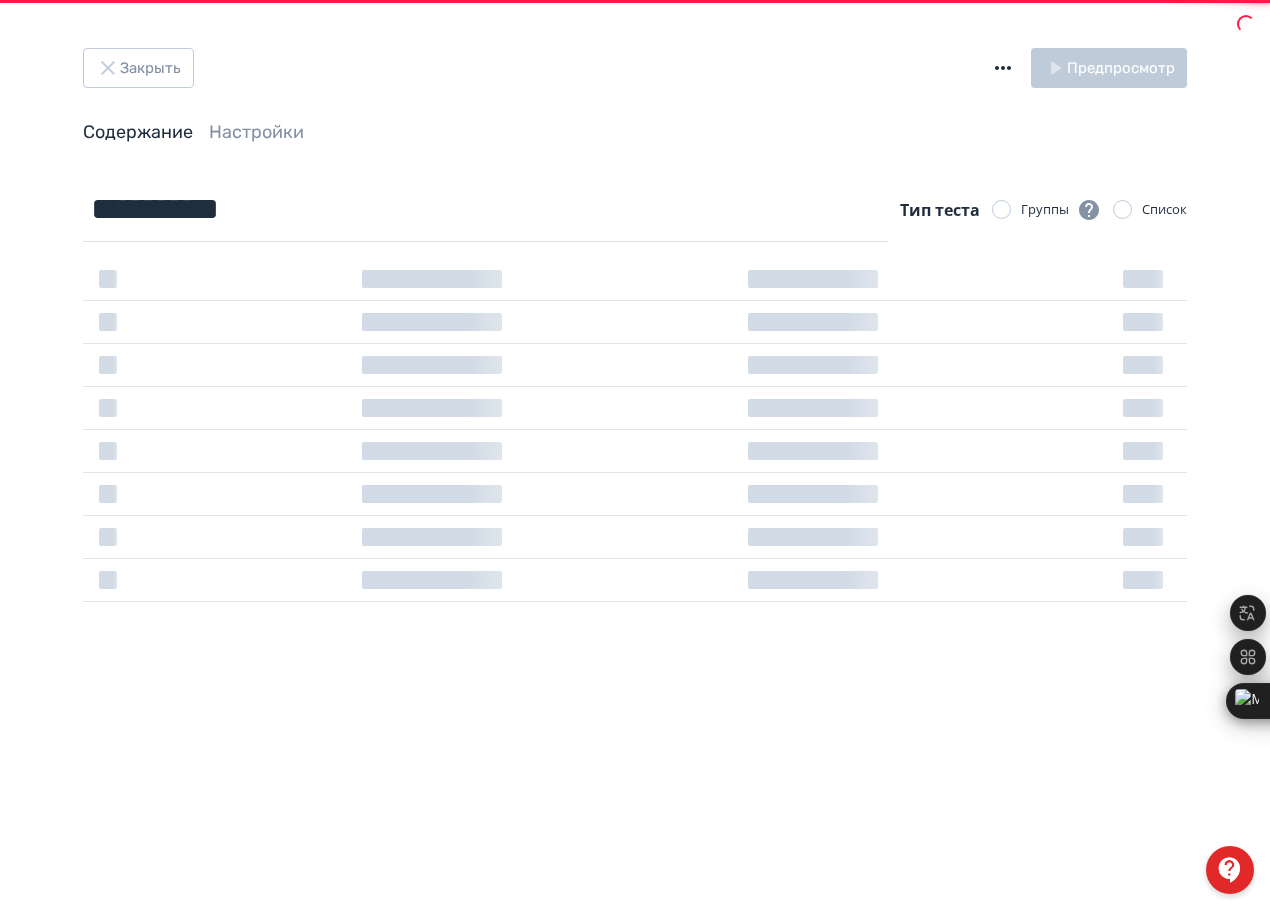 scroll, scrollTop: 0, scrollLeft: 0, axis: both 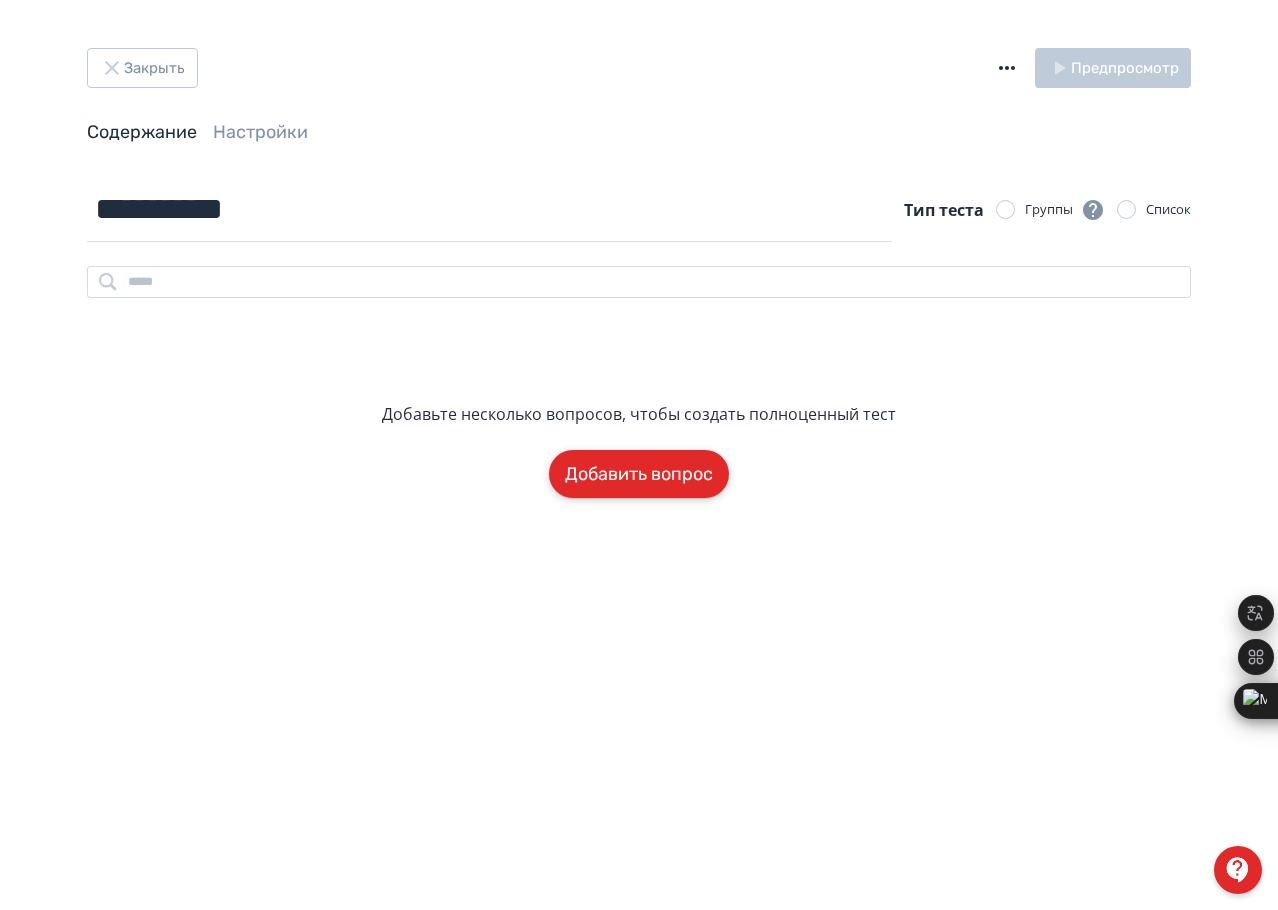 click on "Добавить вопрос" at bounding box center [639, 474] 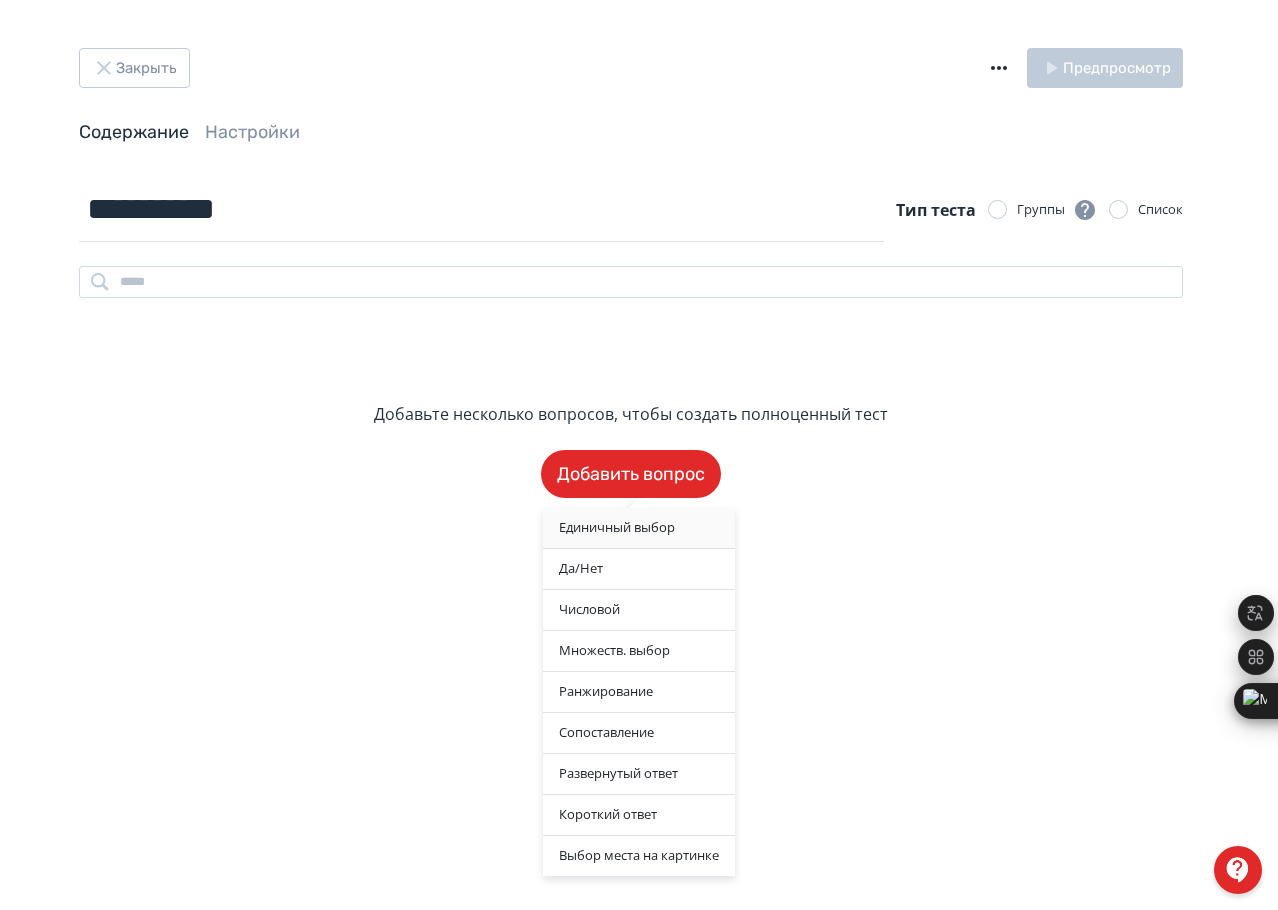 click on "Единичный выбор" at bounding box center [639, 528] 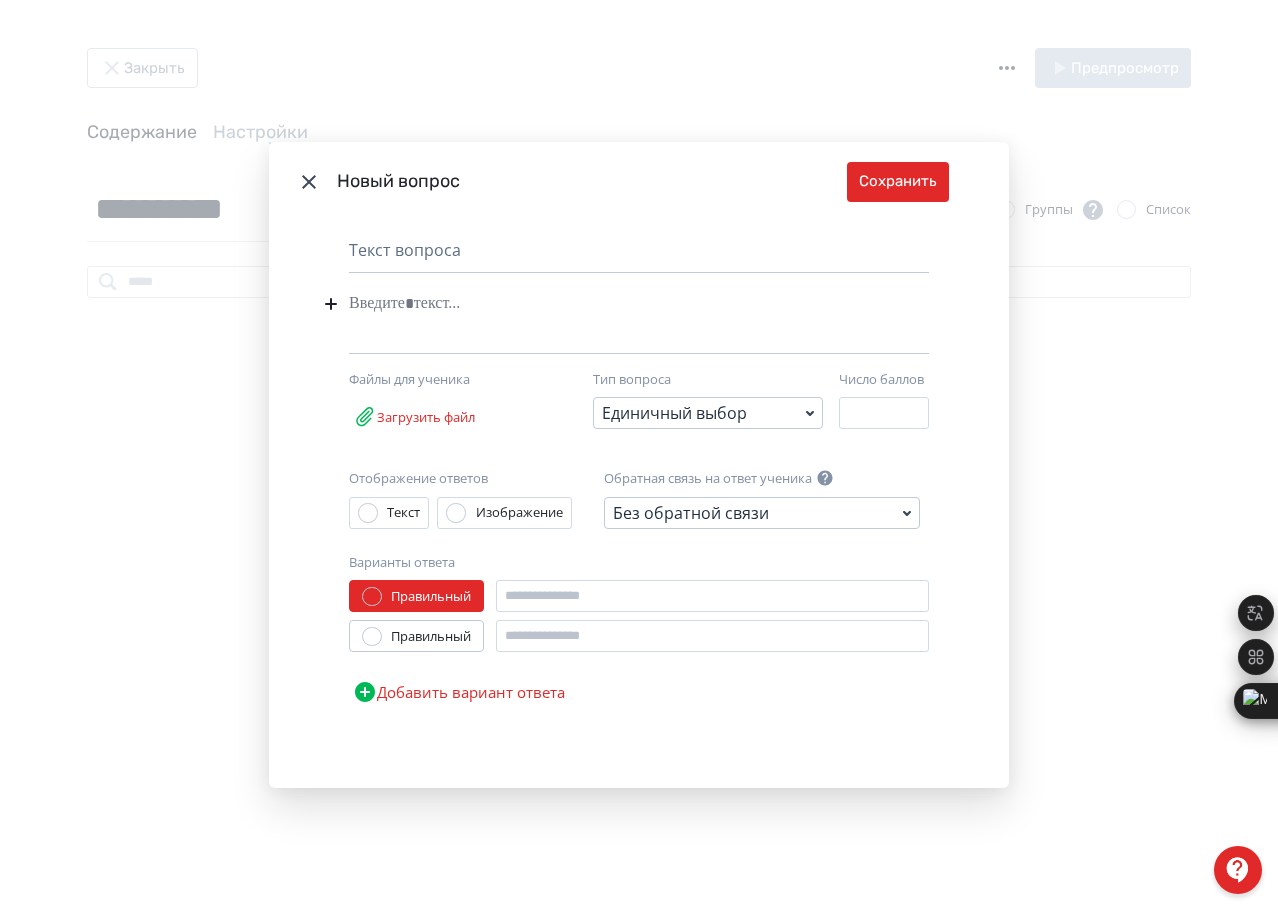 click at bounding box center [608, 304] 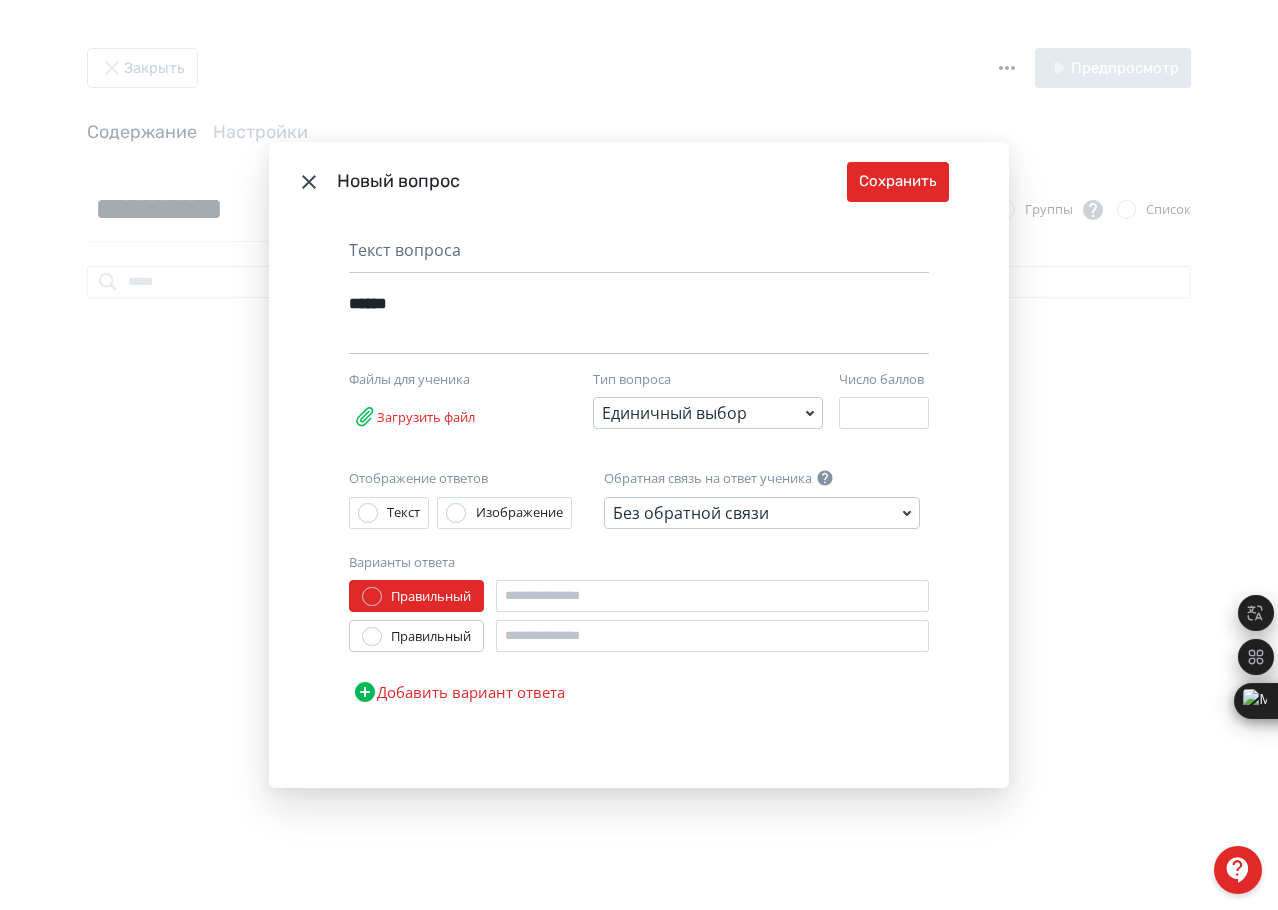 click on "******" at bounding box center (608, 304) 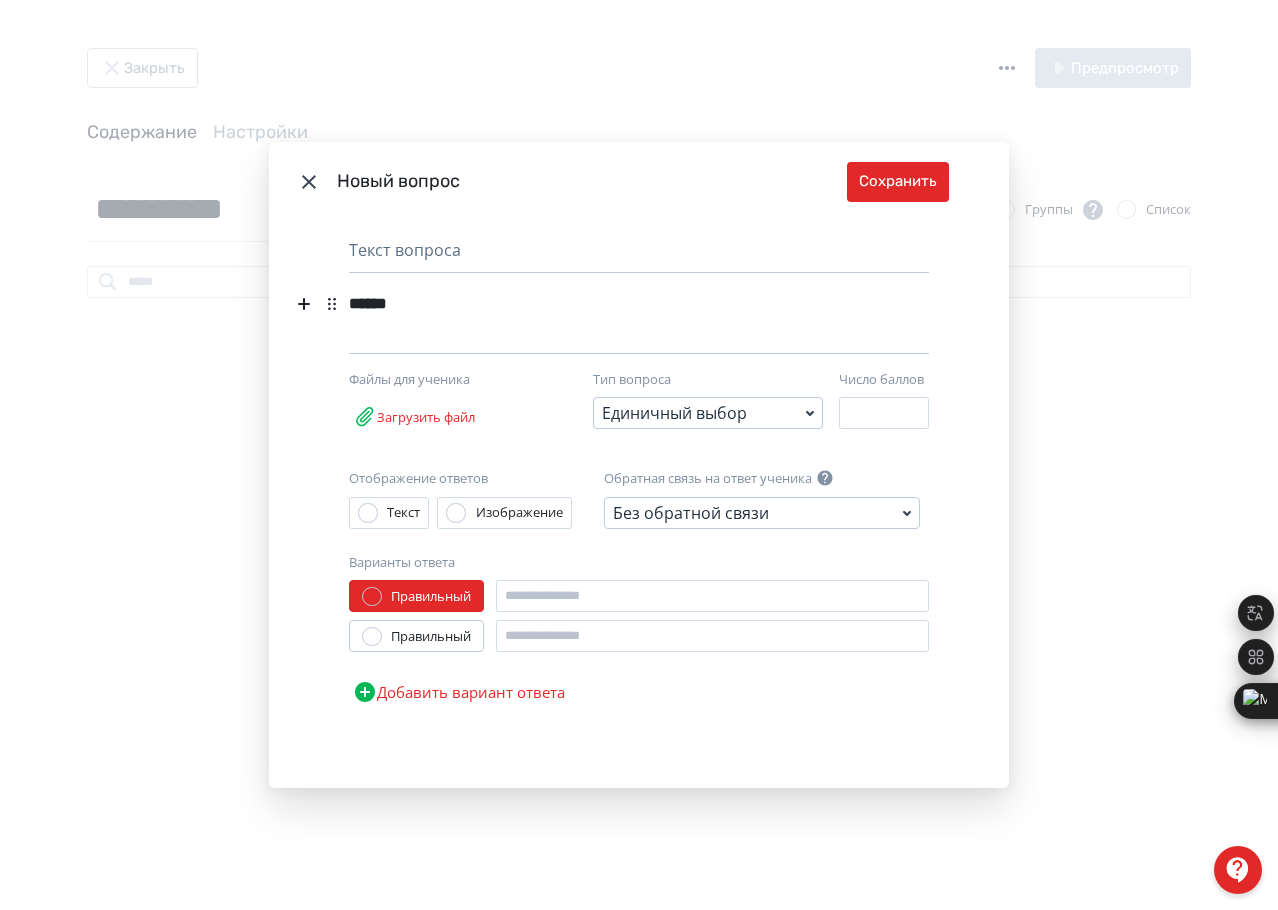 click on "******" at bounding box center (608, 319) 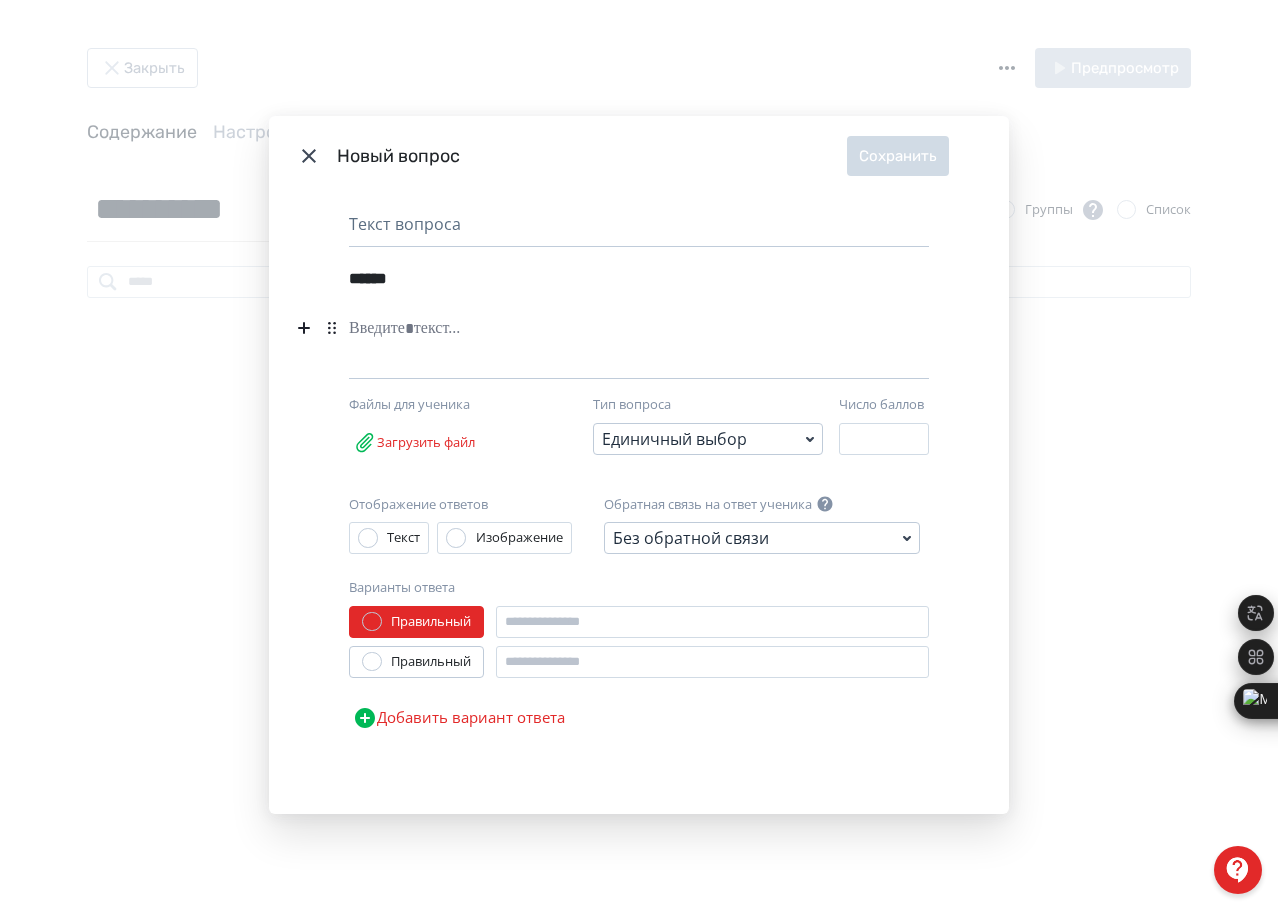 click at bounding box center (608, 329) 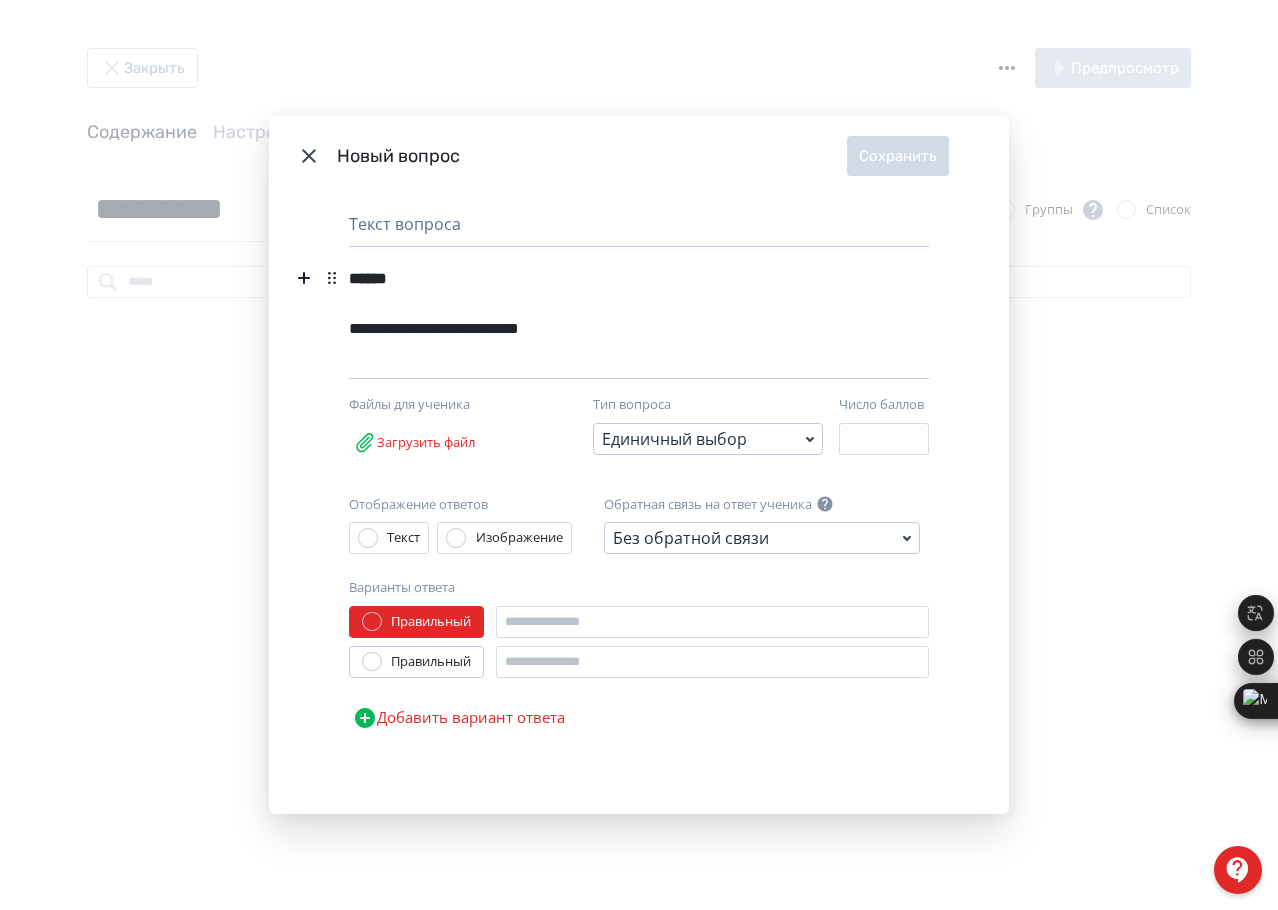 click on "******" at bounding box center [368, 278] 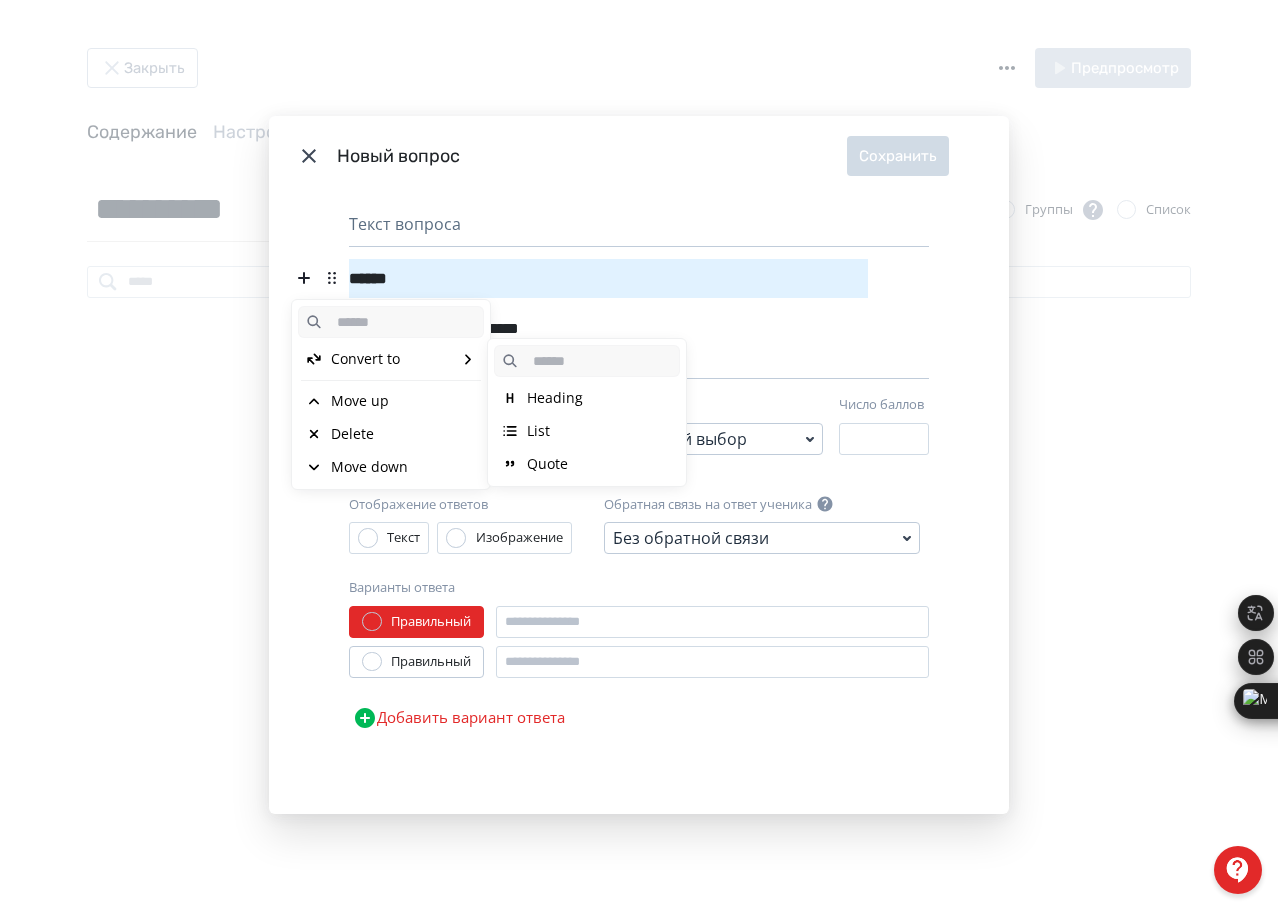 click on "Heading" at bounding box center (555, 398) 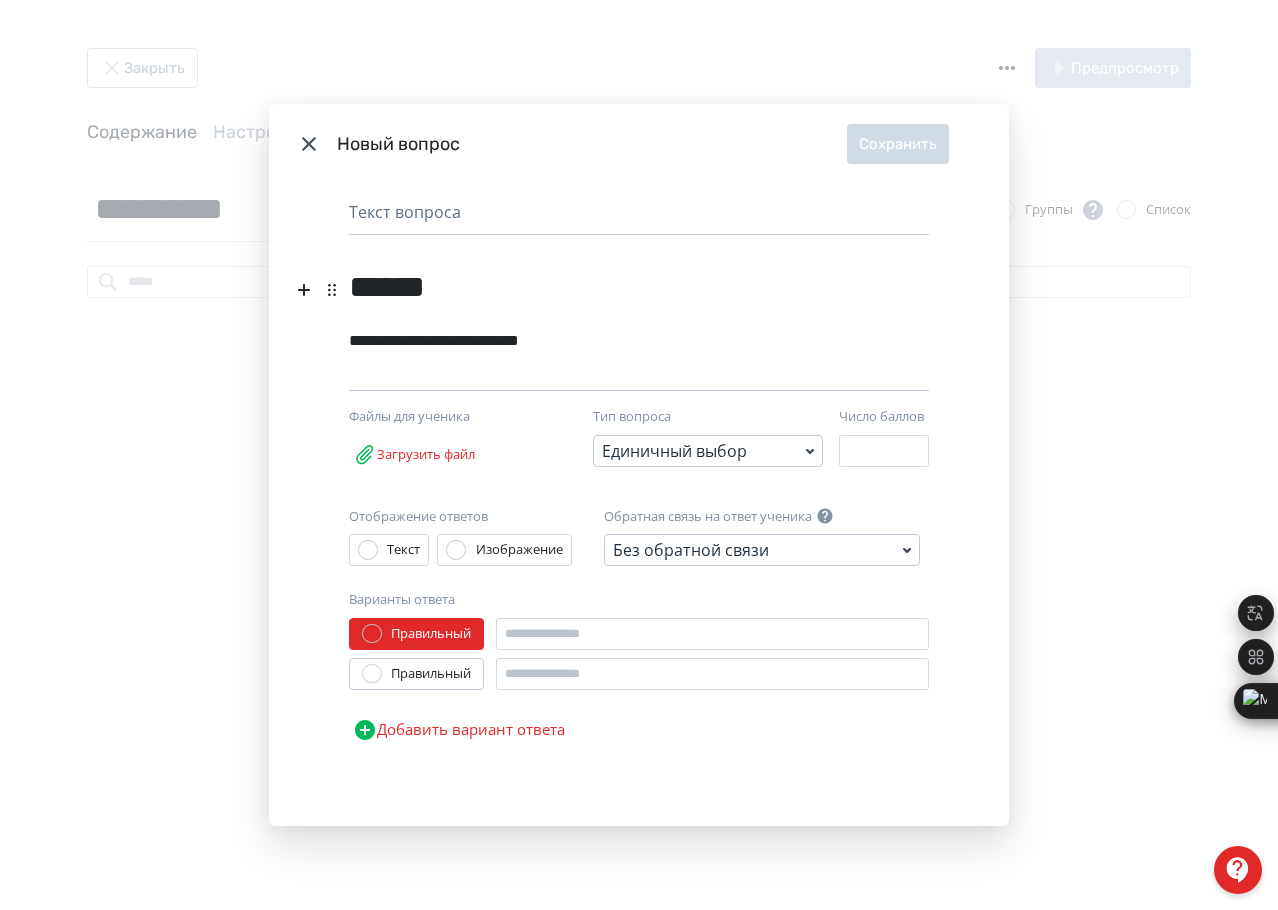 click 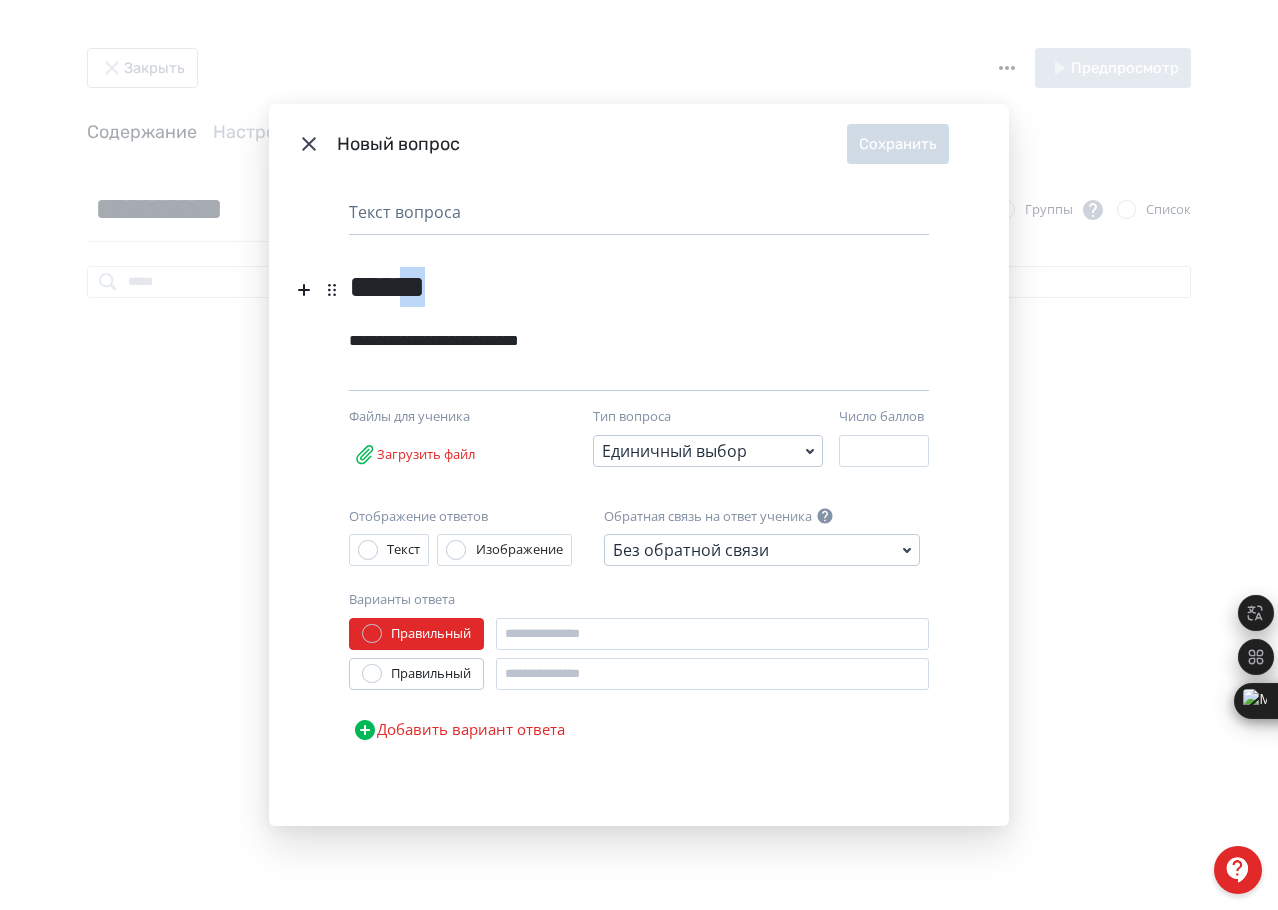 click on "******" at bounding box center (608, 278) 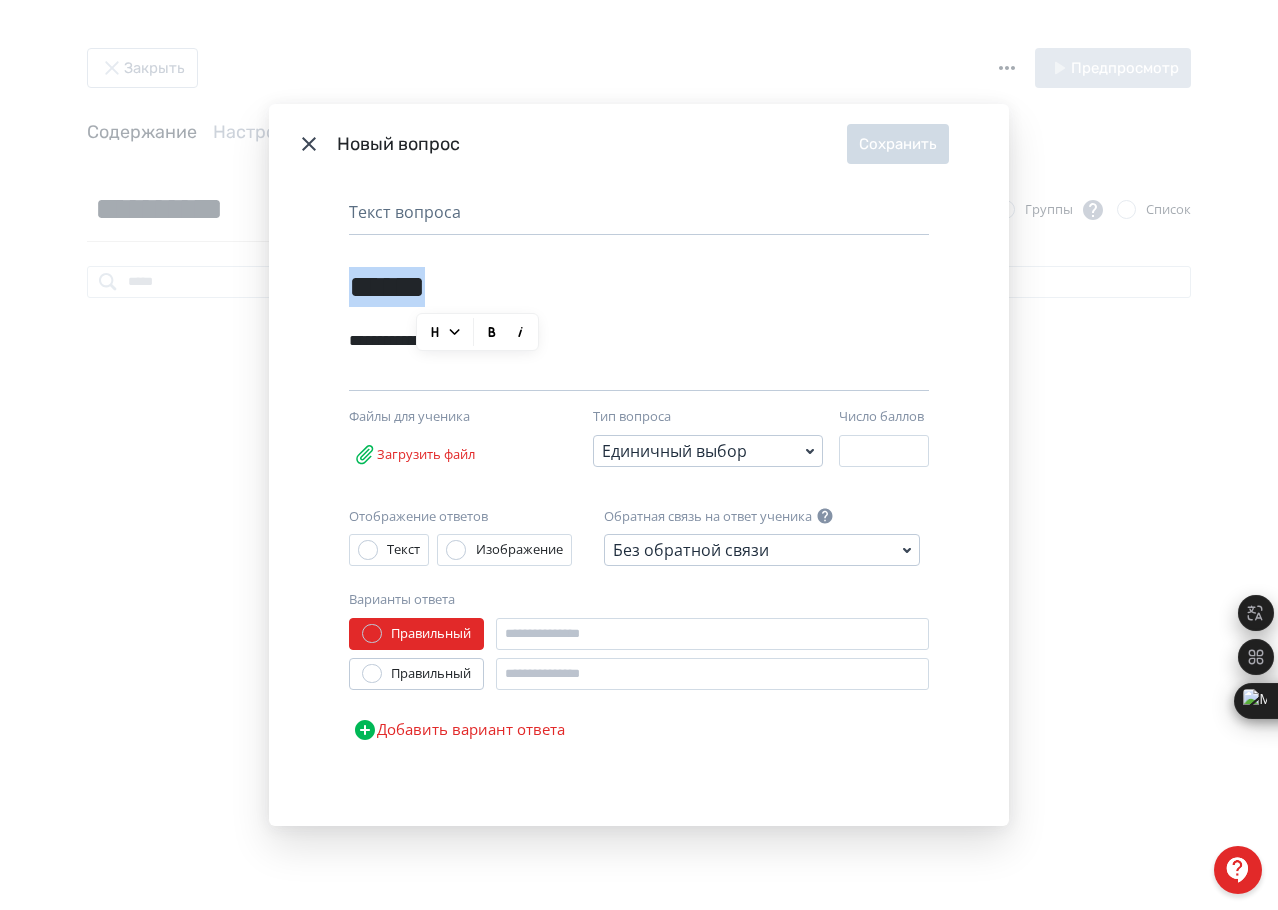 click on "******" at bounding box center [608, 278] 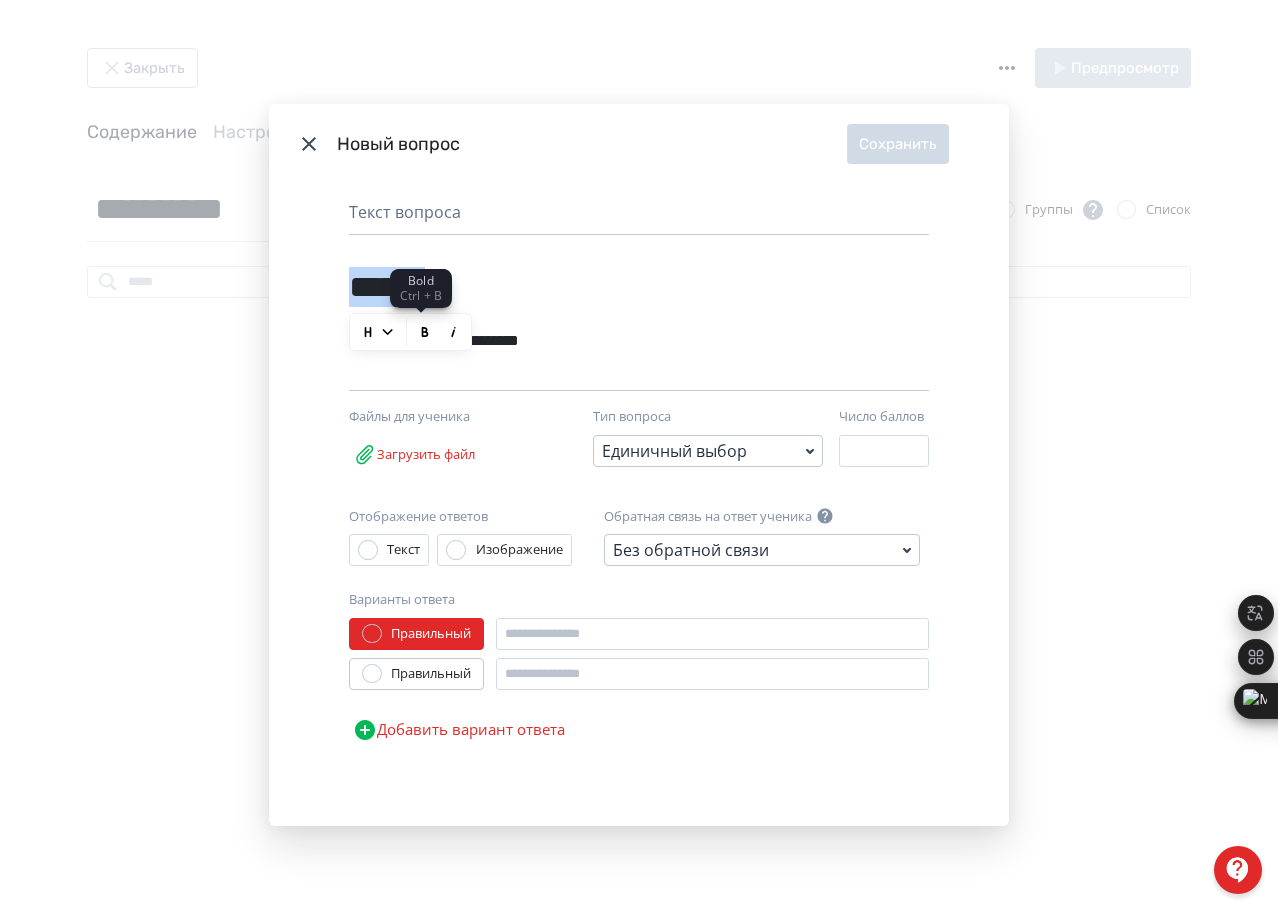 click 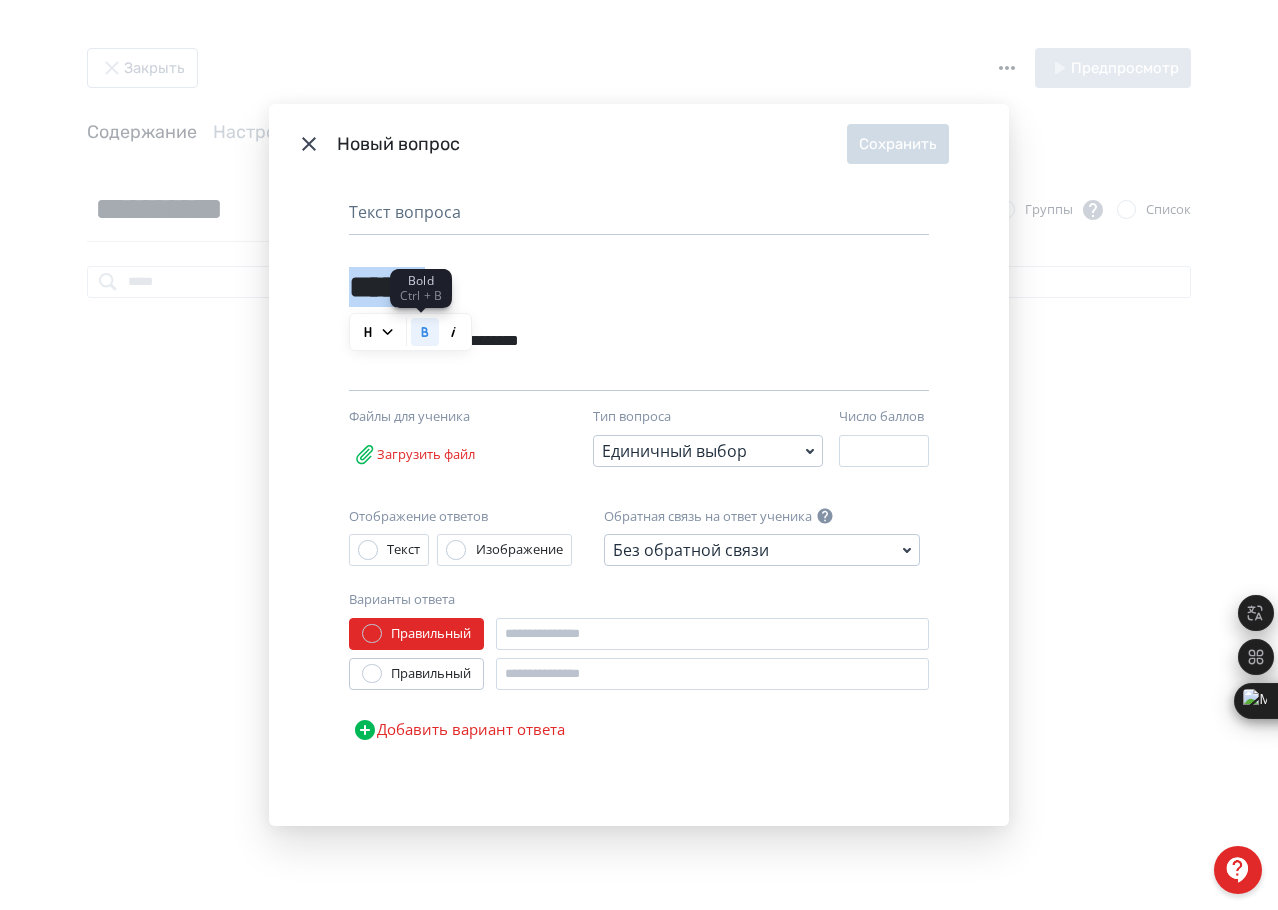 click on "******" at bounding box center (608, 278) 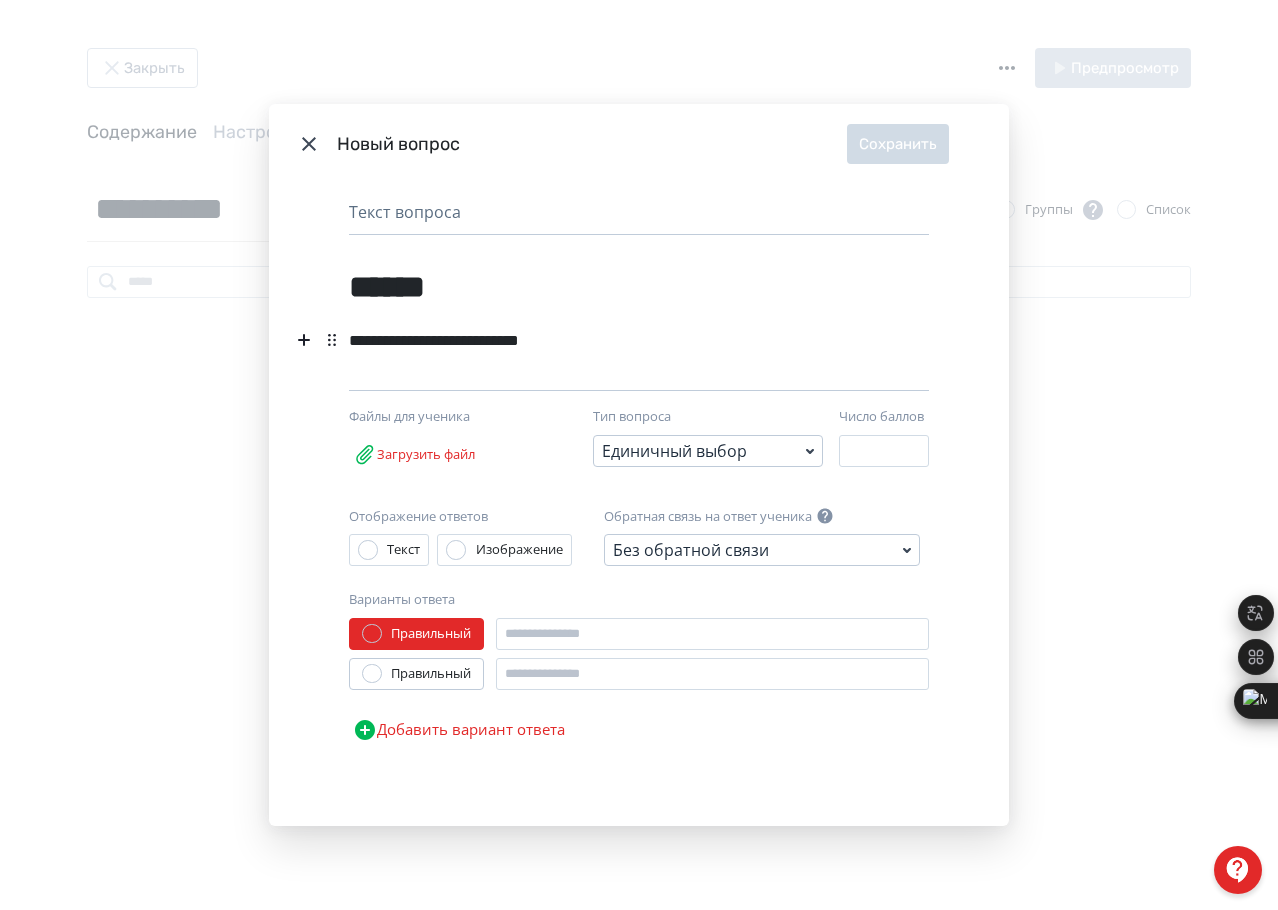 click on "**********" at bounding box center [608, 341] 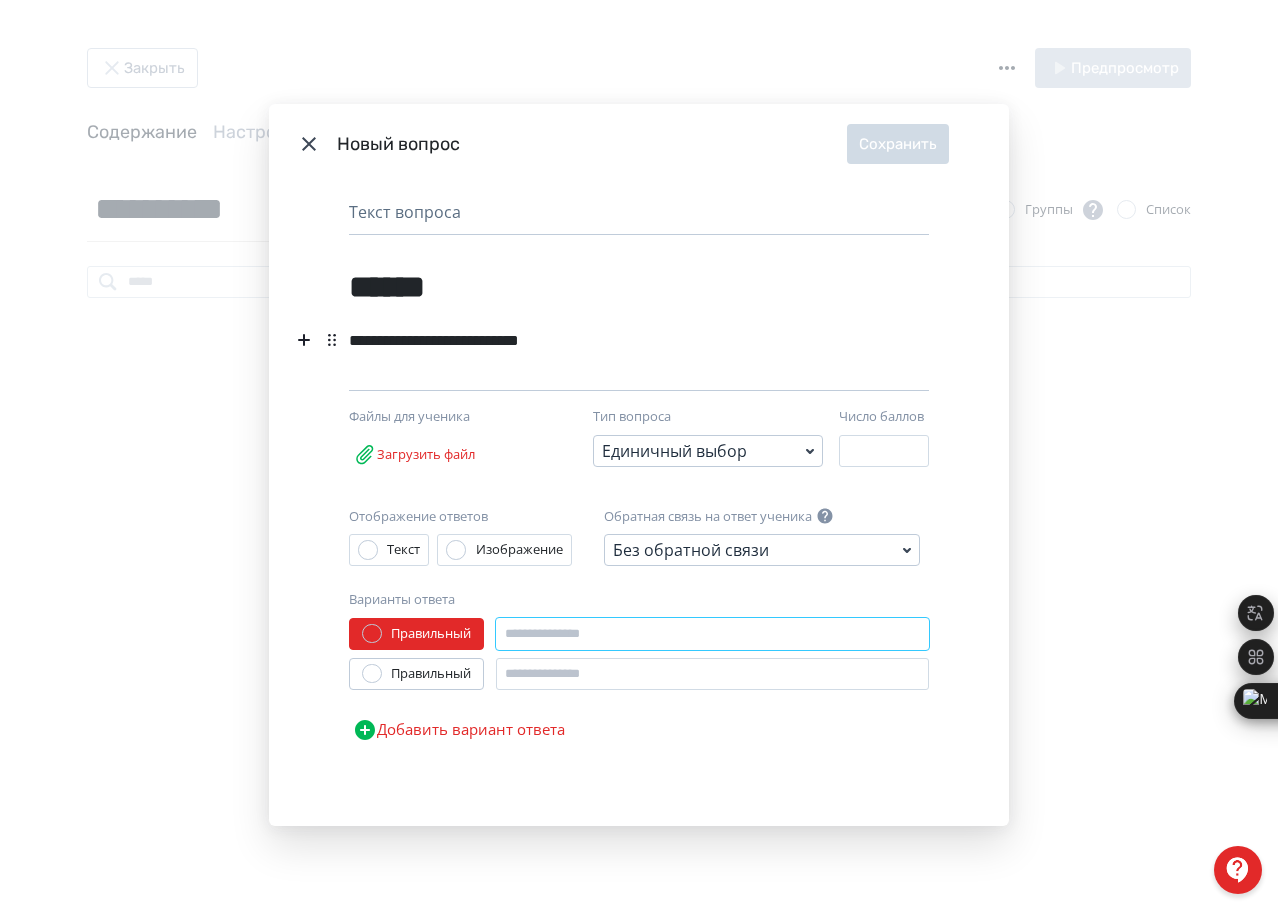 click at bounding box center (712, 634) 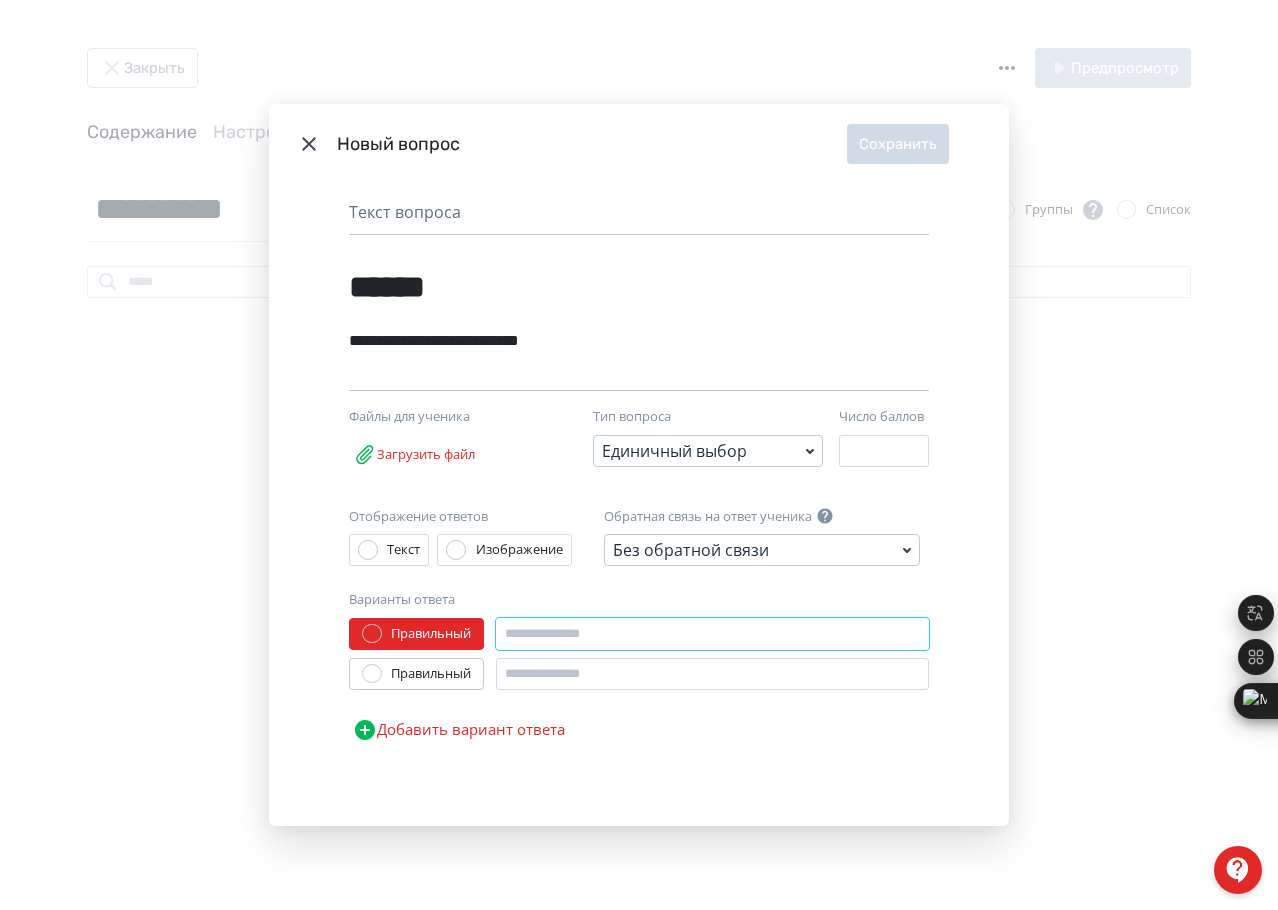 paste on "****" 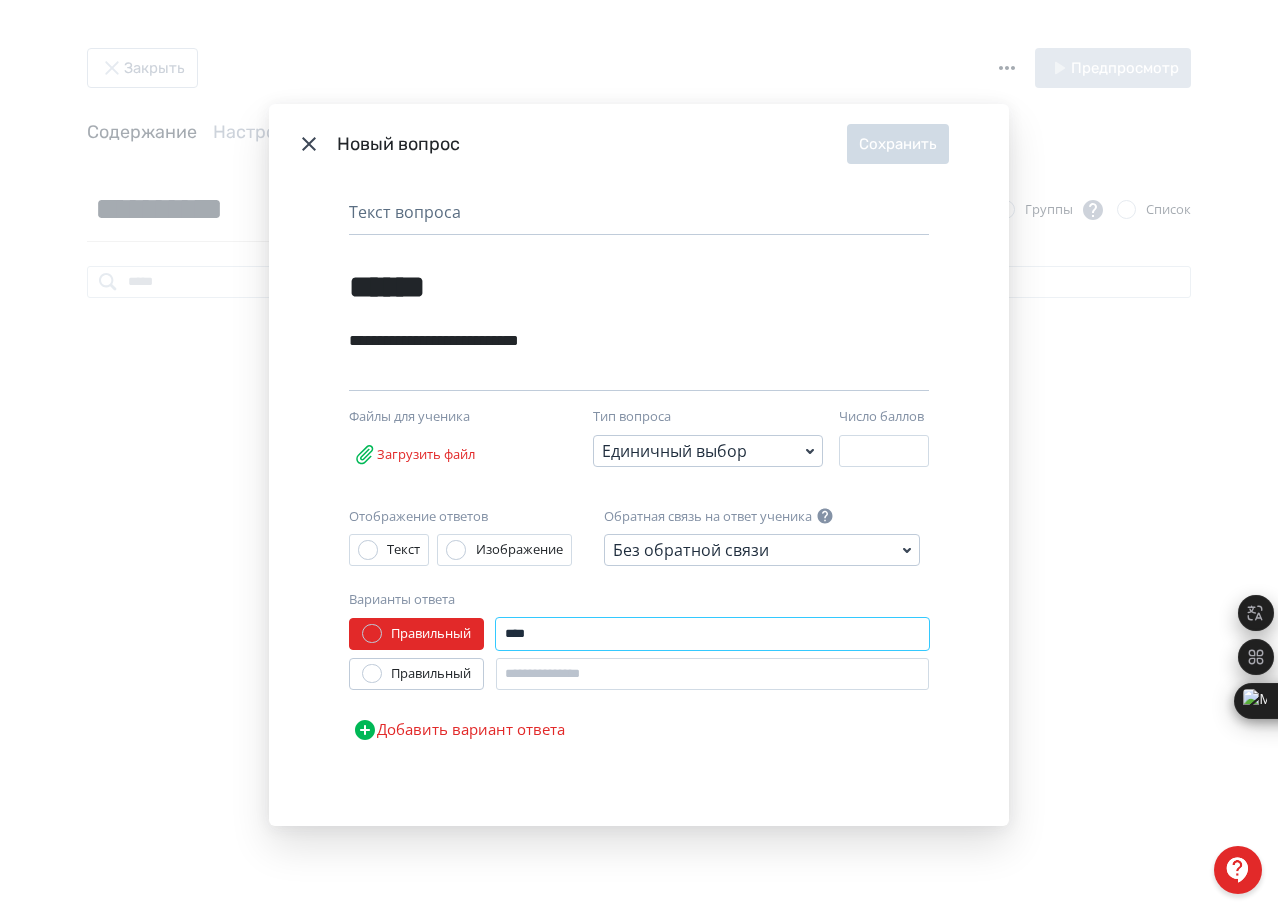 type on "****" 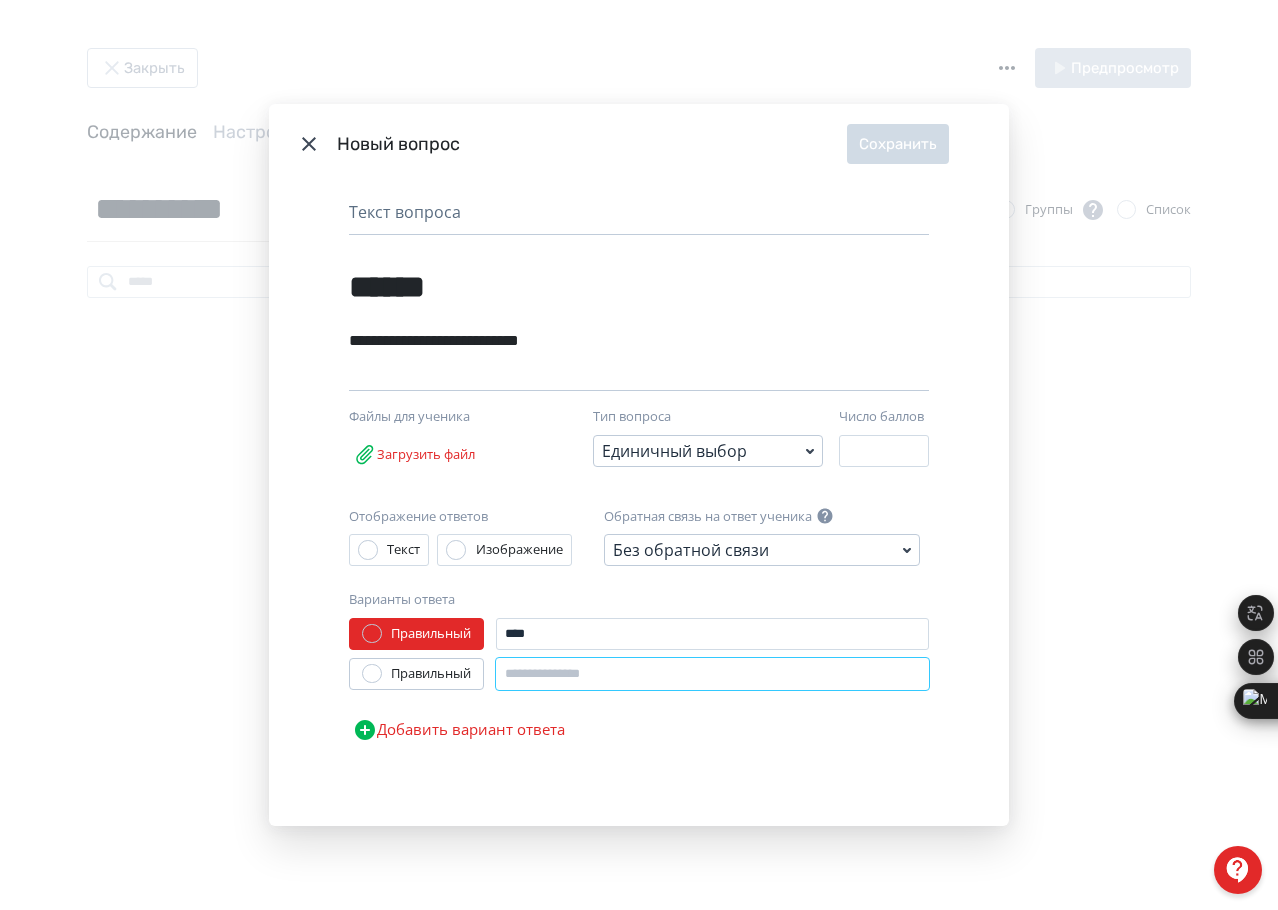 click at bounding box center [712, 674] 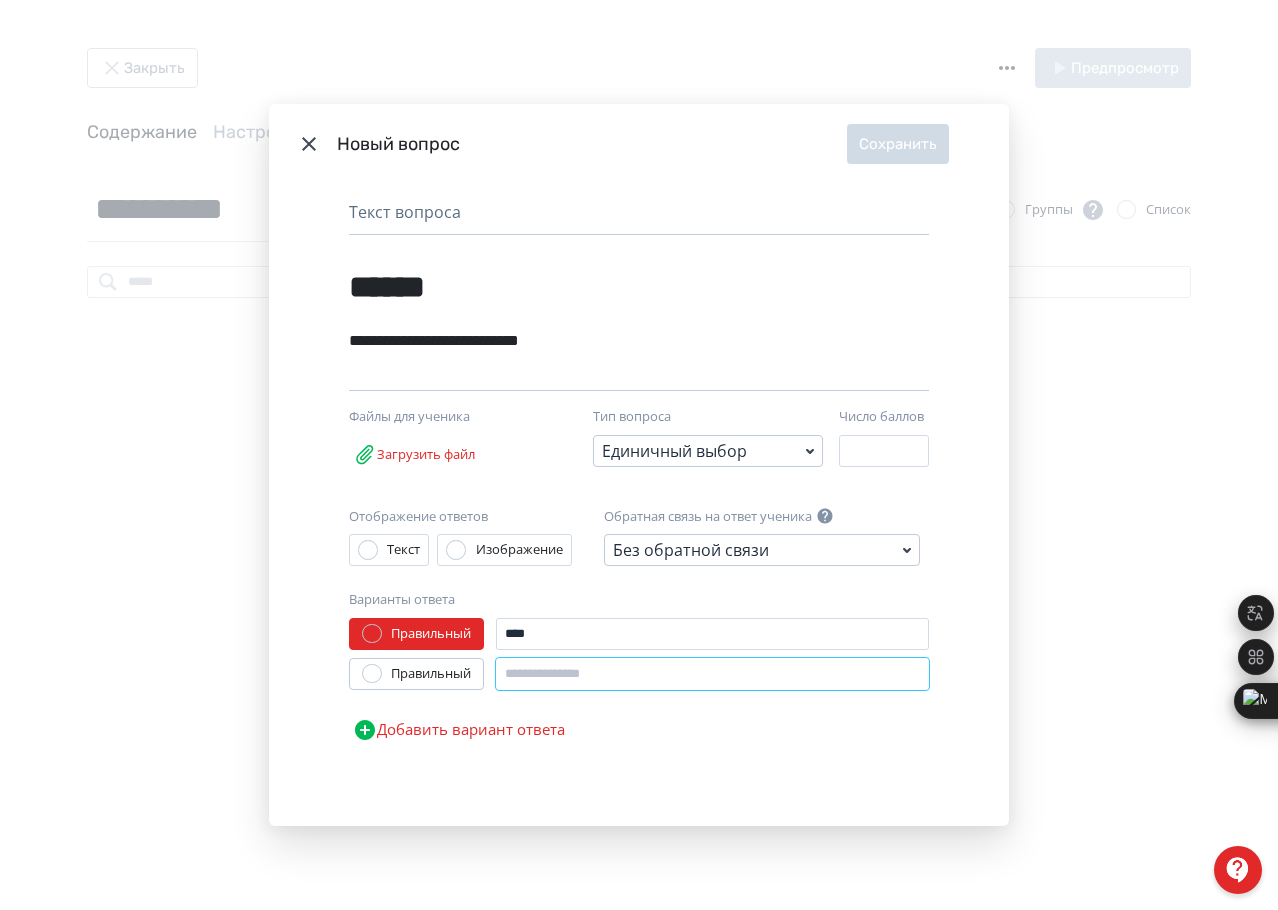 paste on "****" 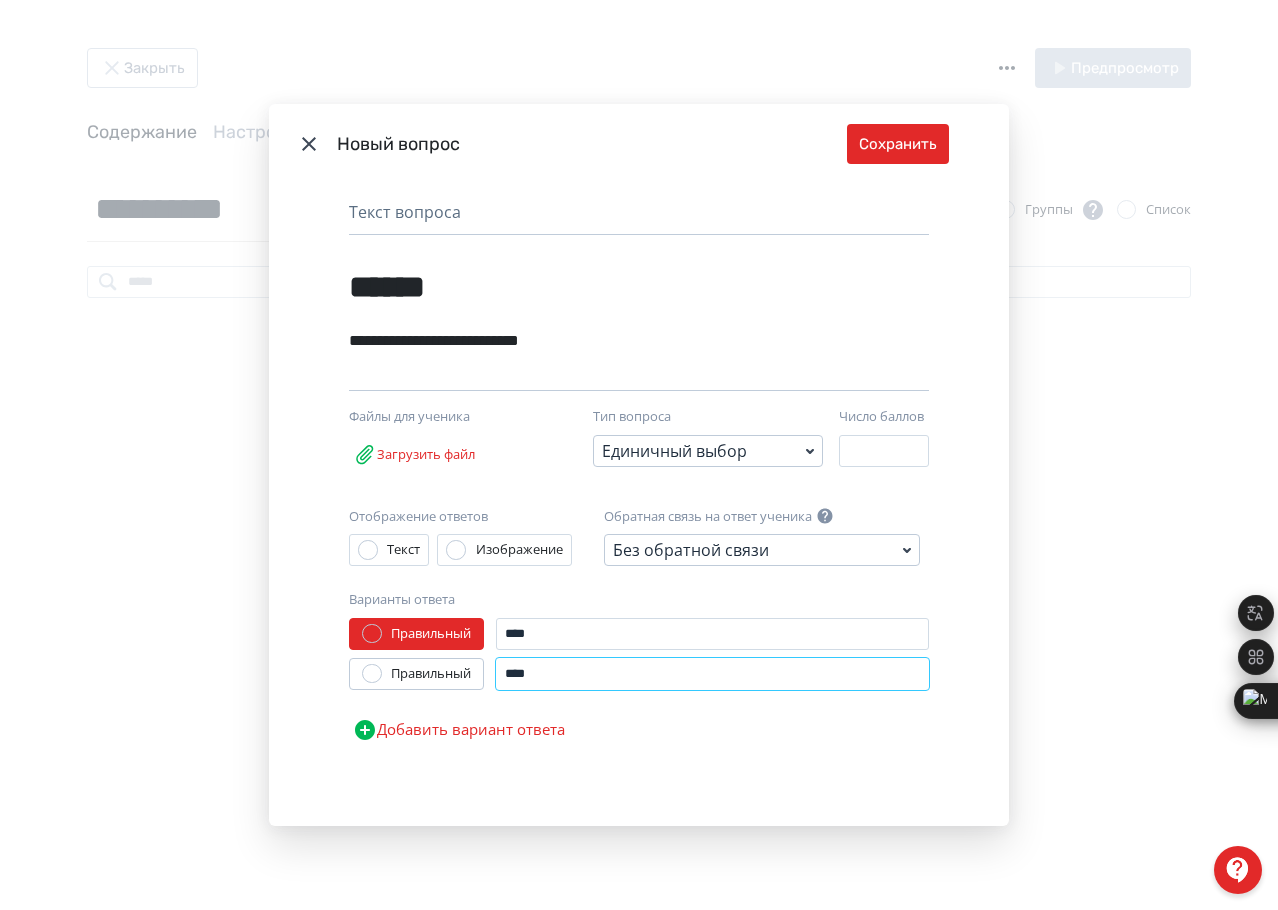 type on "****" 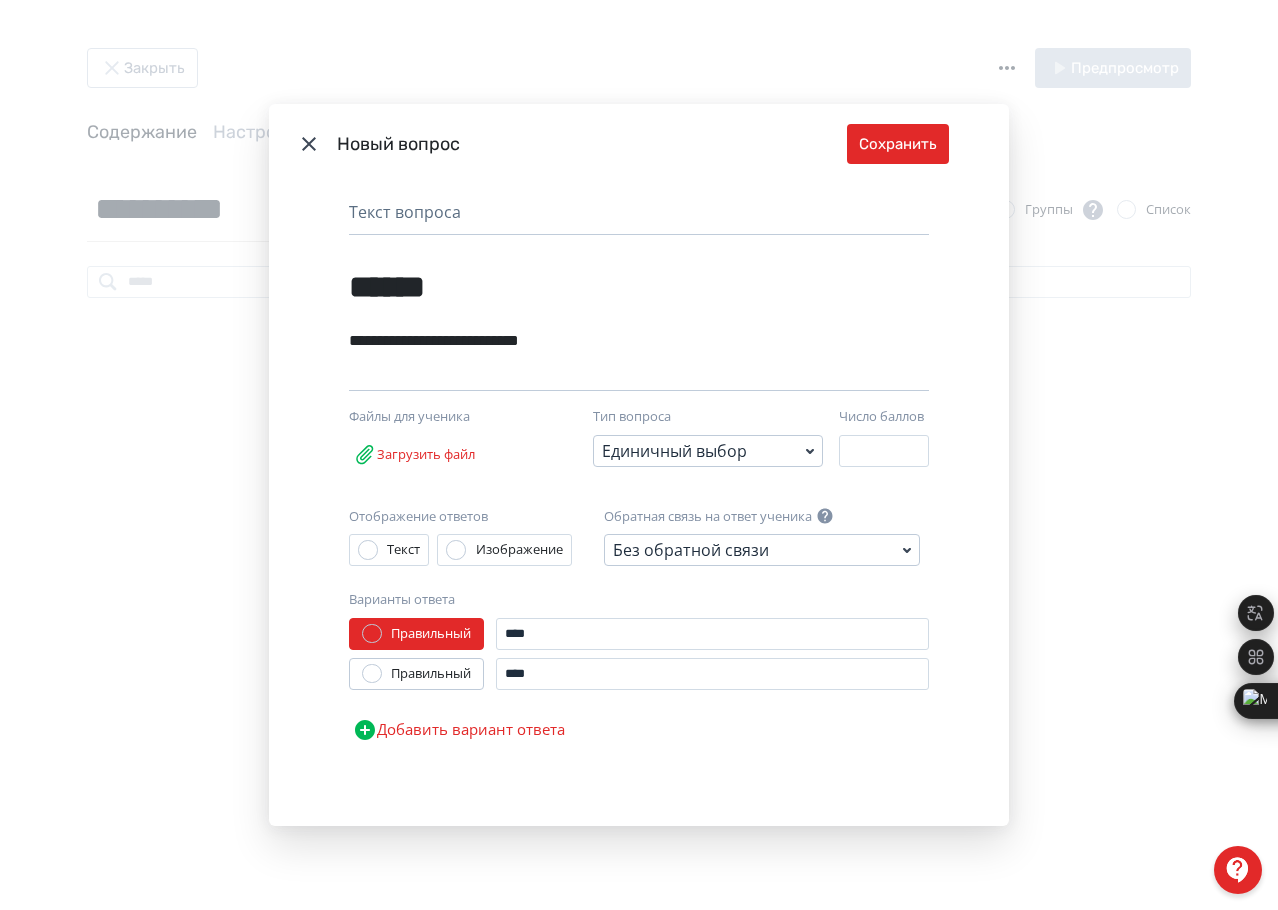 click on "Добавить вариант ответа" at bounding box center [459, 730] 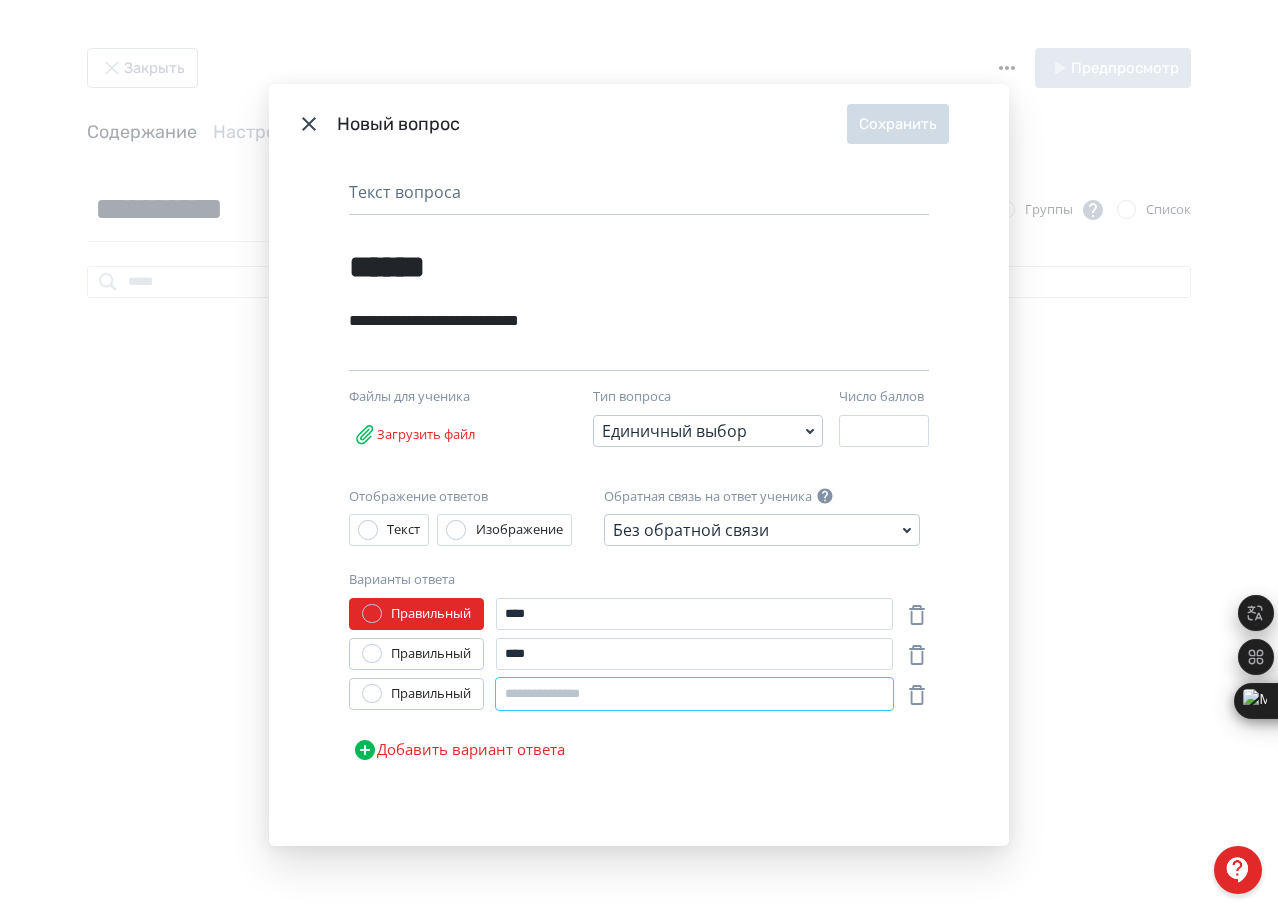 click at bounding box center (694, 694) 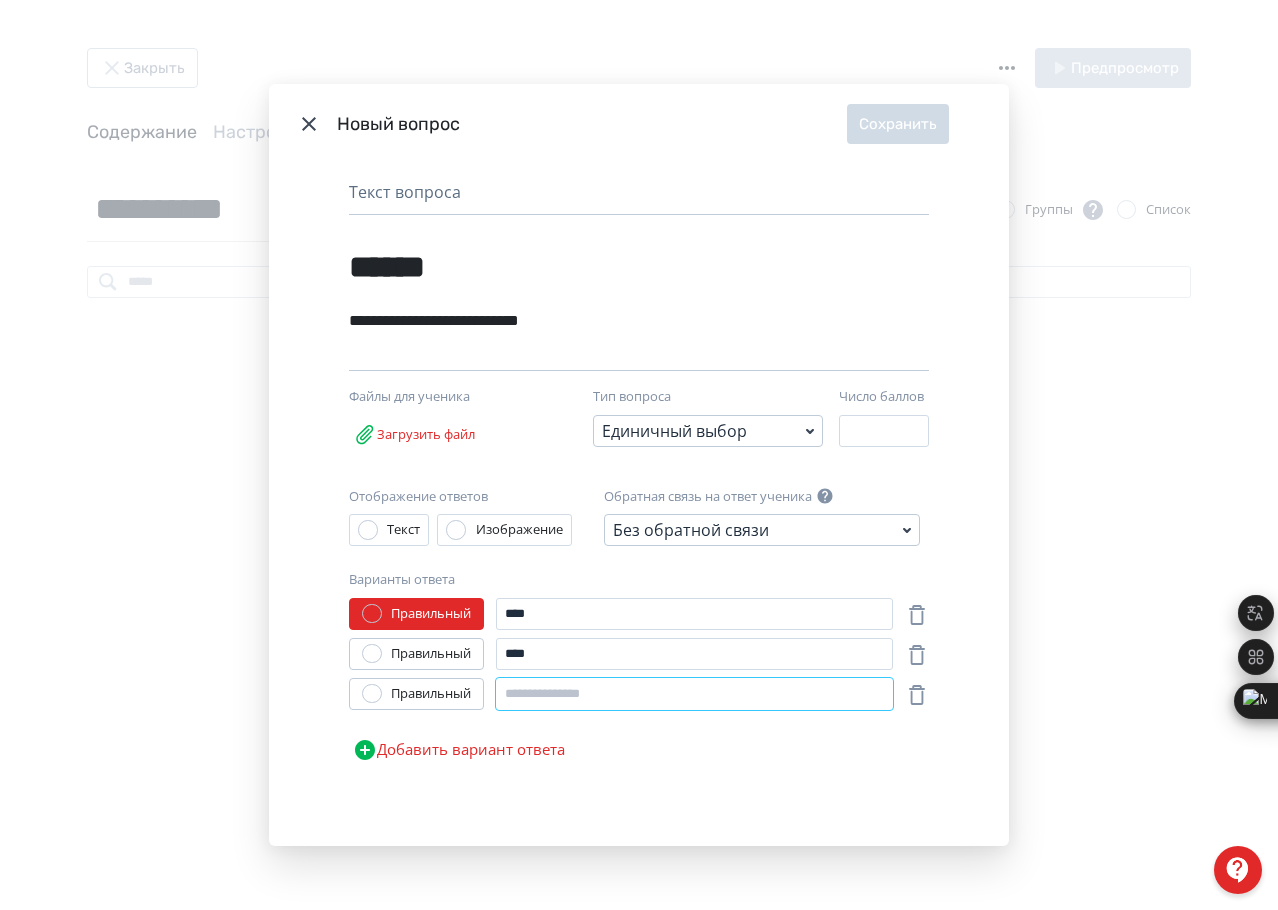 paste on "****" 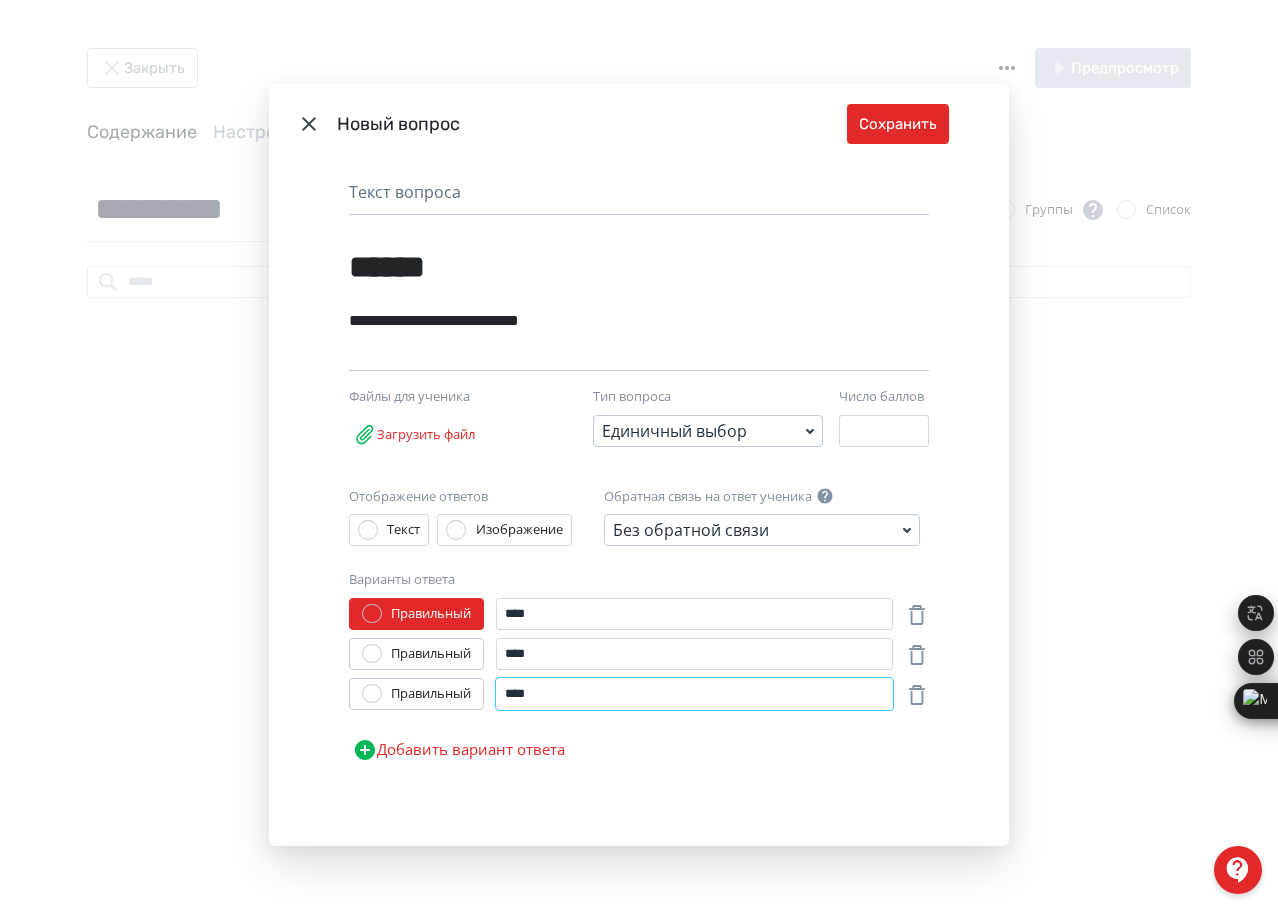 type on "****" 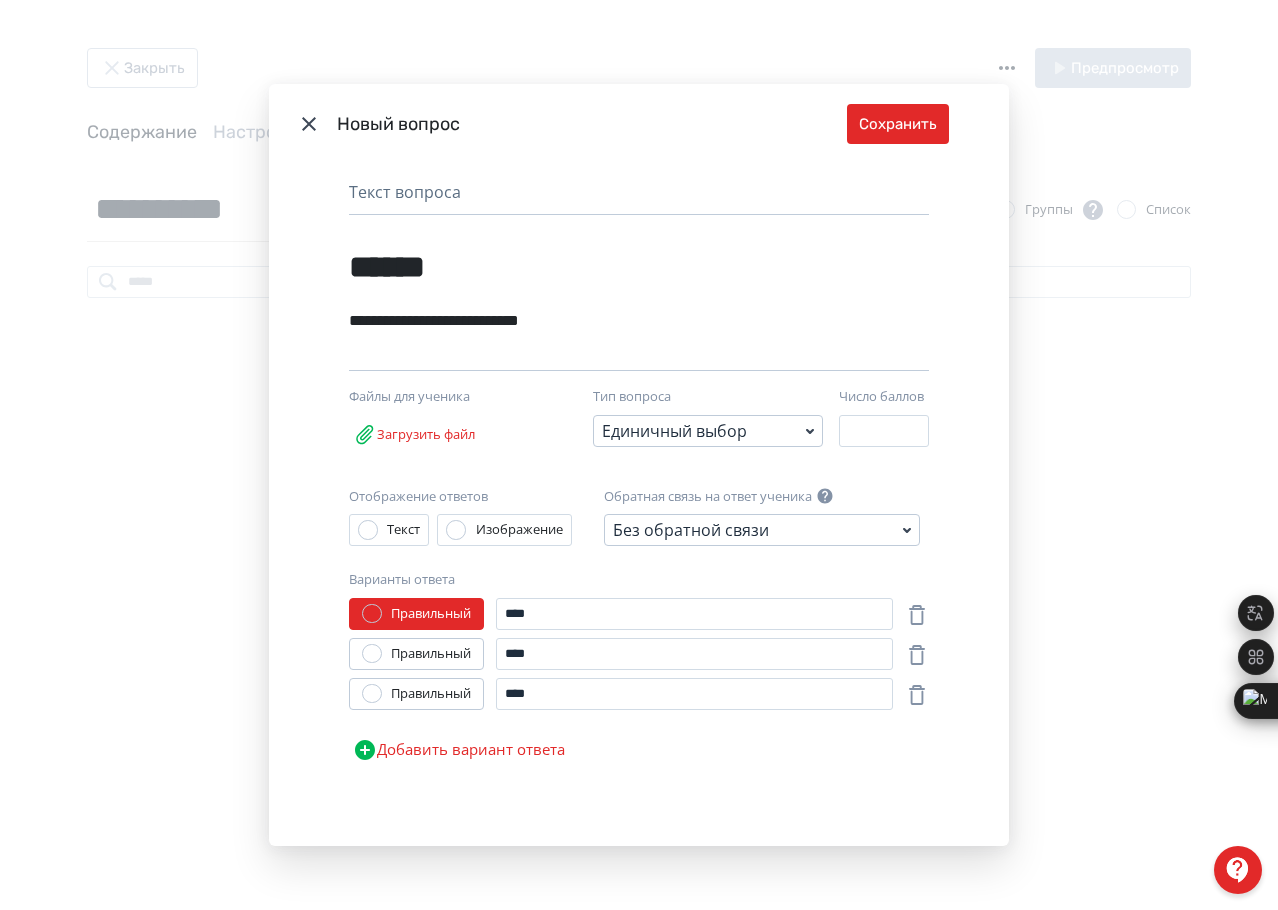 click on "Добавить вариант ответа" at bounding box center (459, 750) 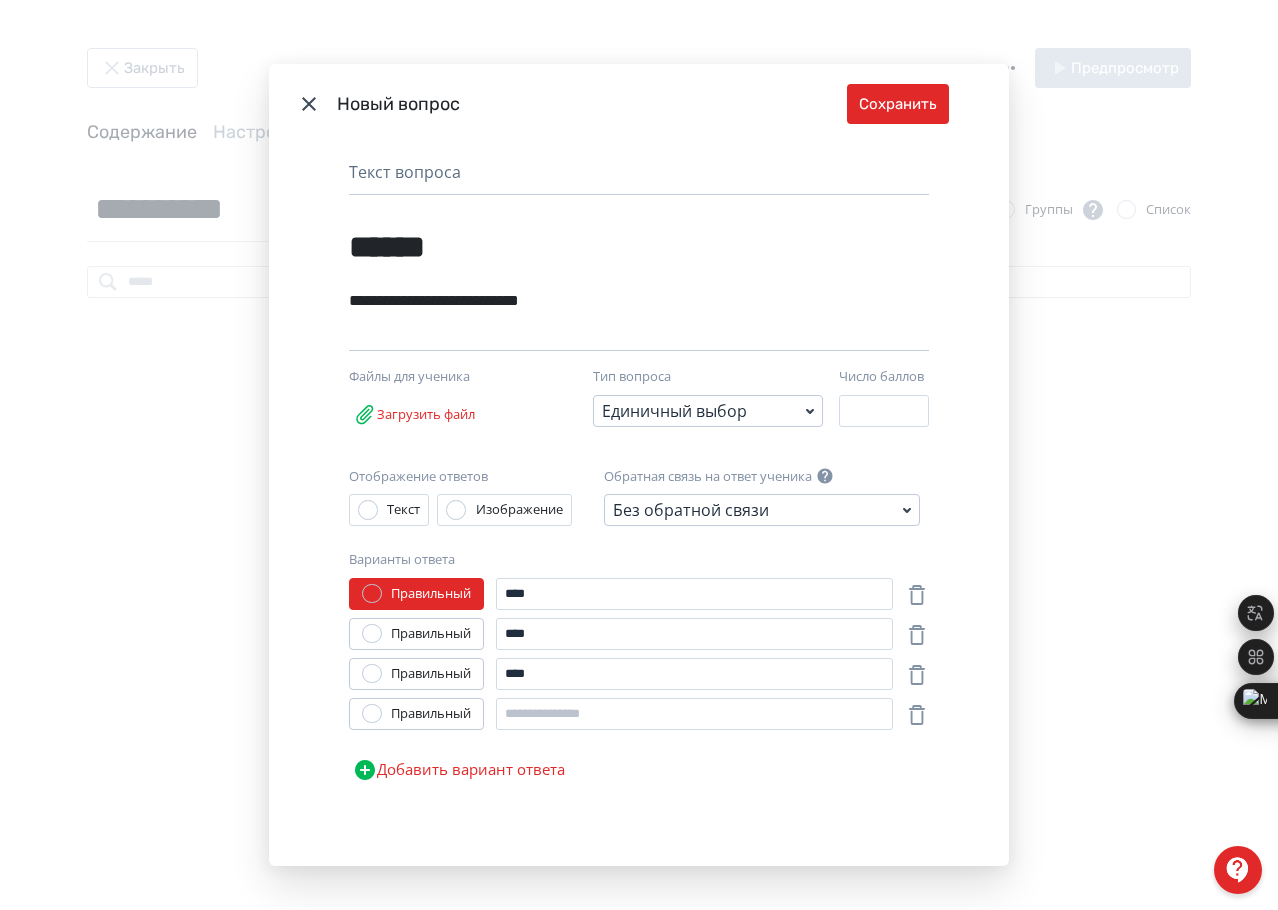 click on "Правильный **** Правильный **** Правильный **** Правильный Добавить вариант ответа" at bounding box center [639, 684] 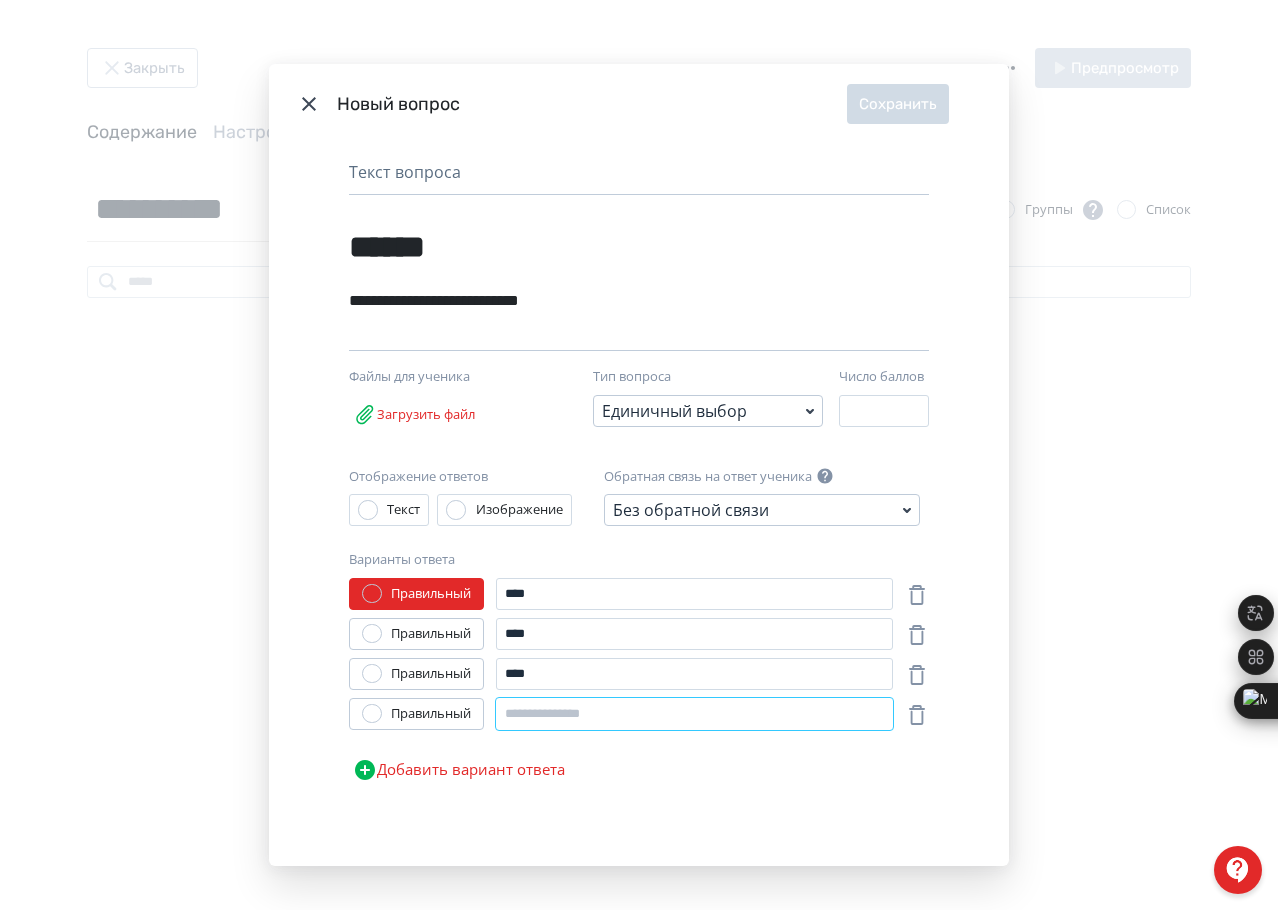 click at bounding box center (694, 714) 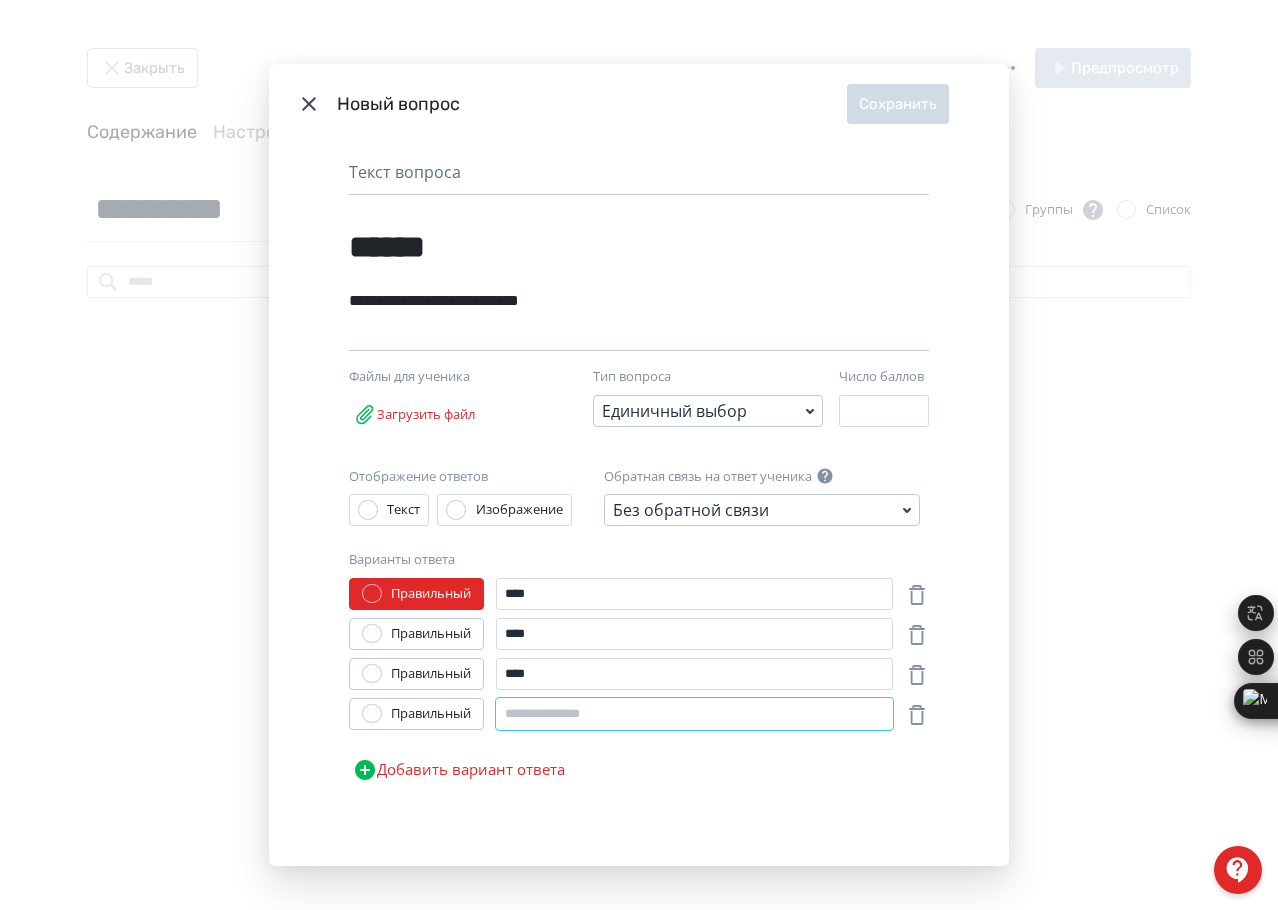 paste on "****" 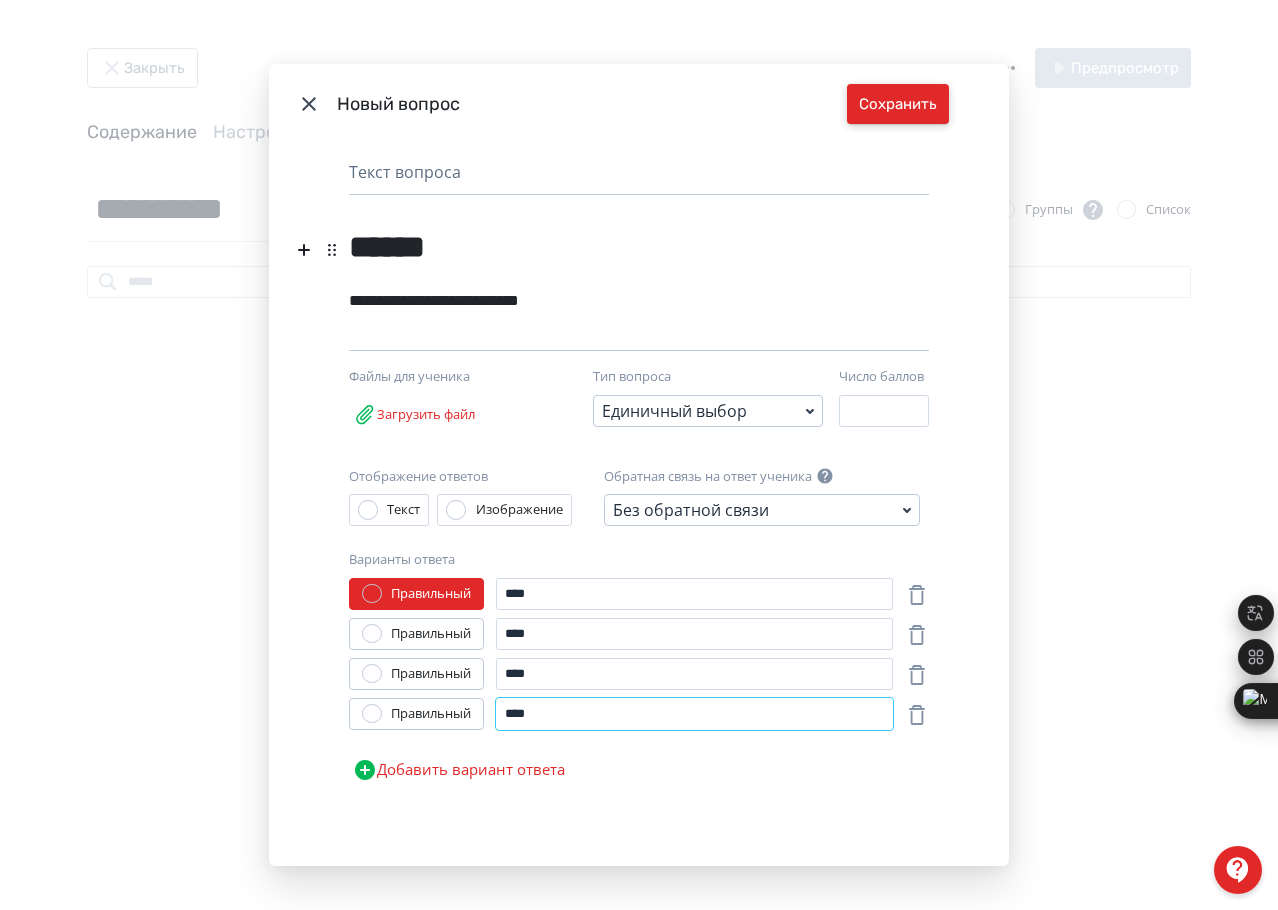 type on "****" 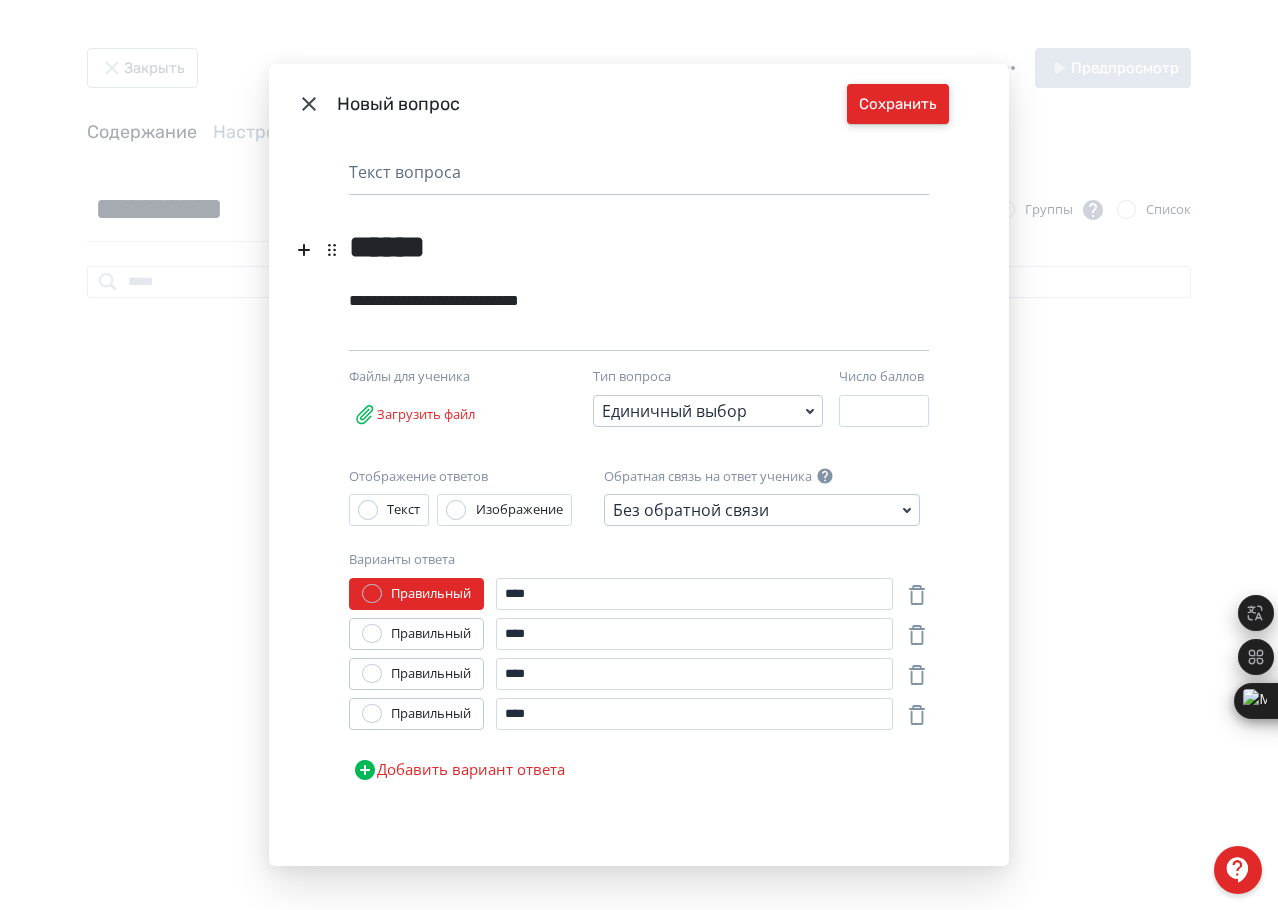 click on "Сохранить" at bounding box center (898, 104) 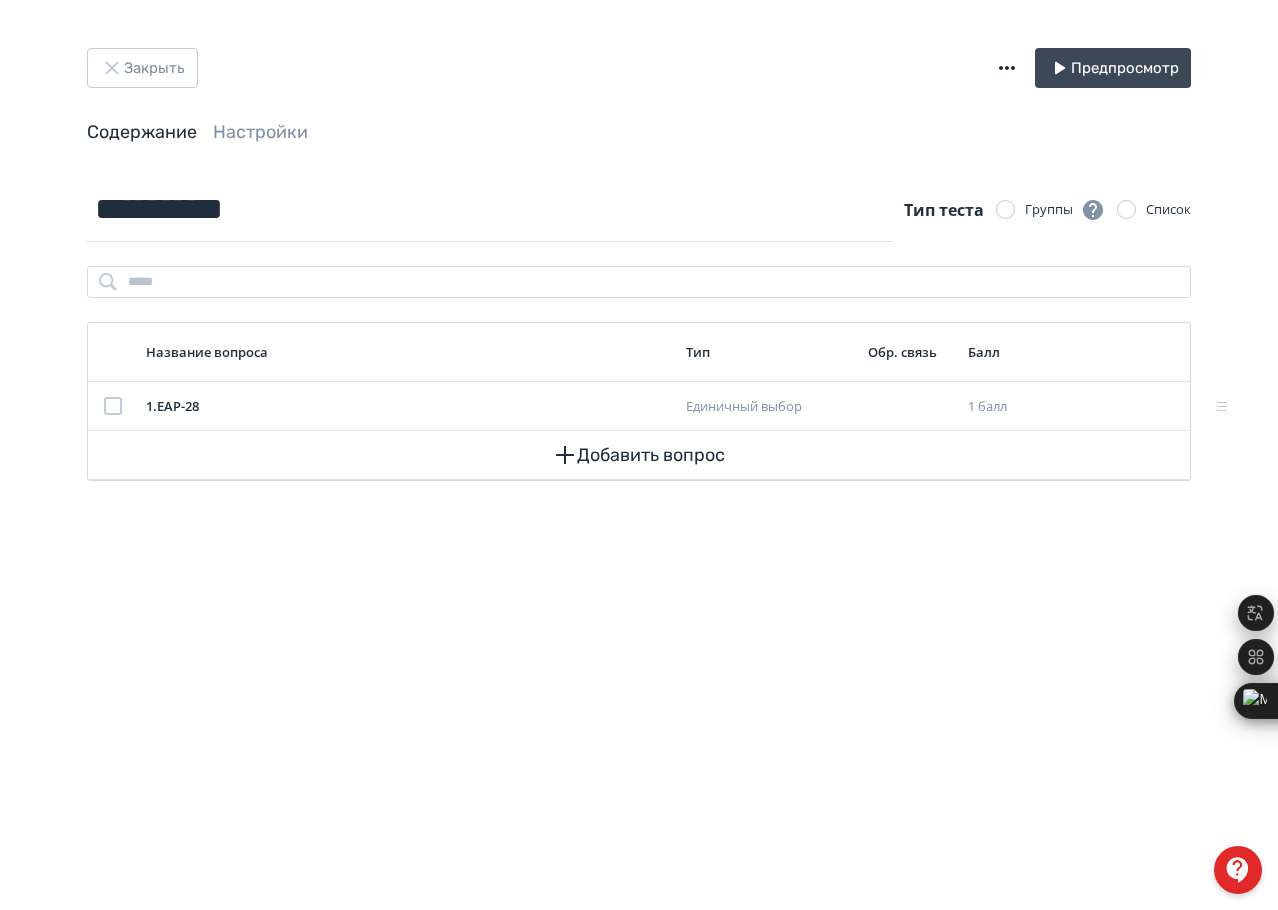 click on "**********" at bounding box center [639, 455] 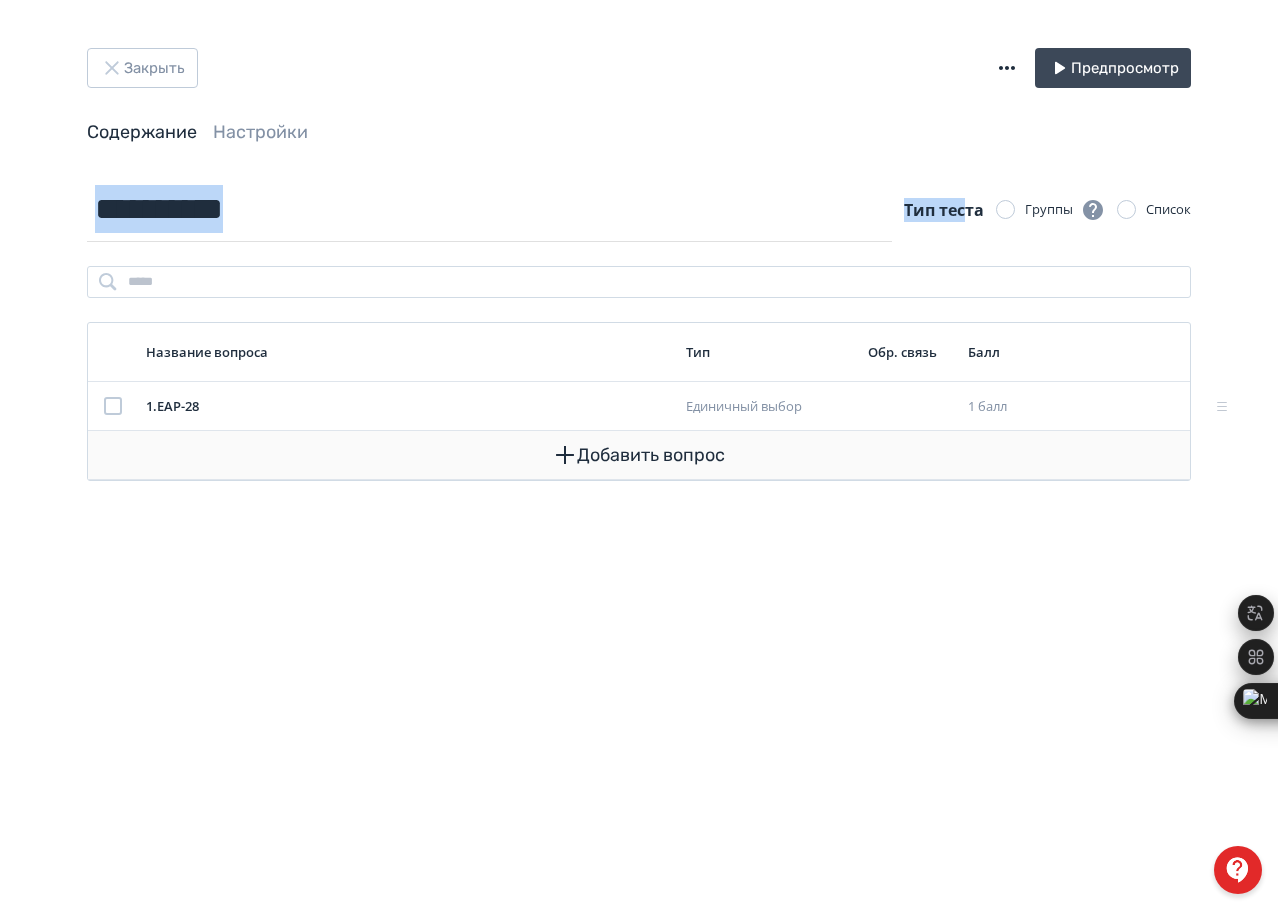click on "Добавить вопрос" at bounding box center [639, 455] 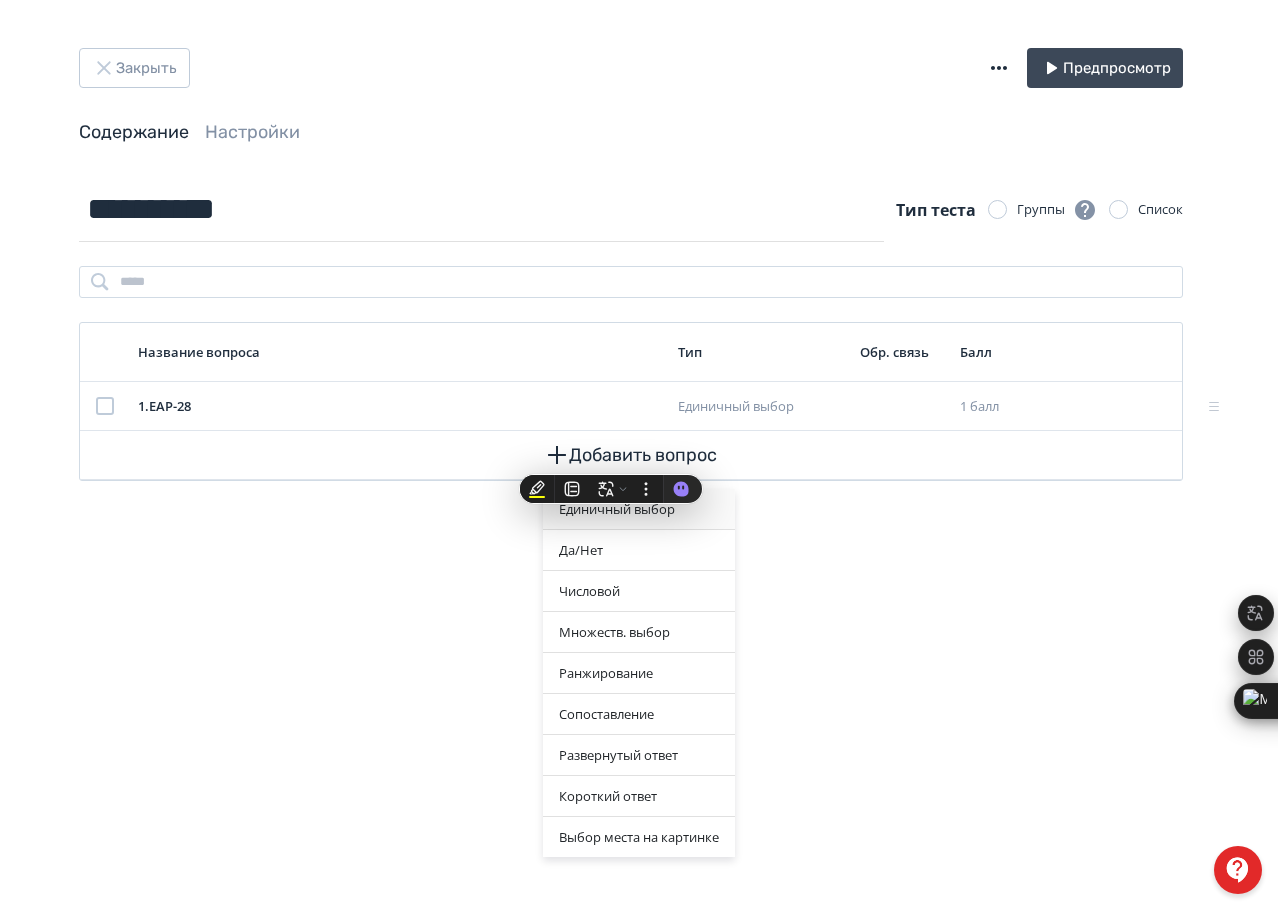 click on "Единичный выбор" at bounding box center [639, 509] 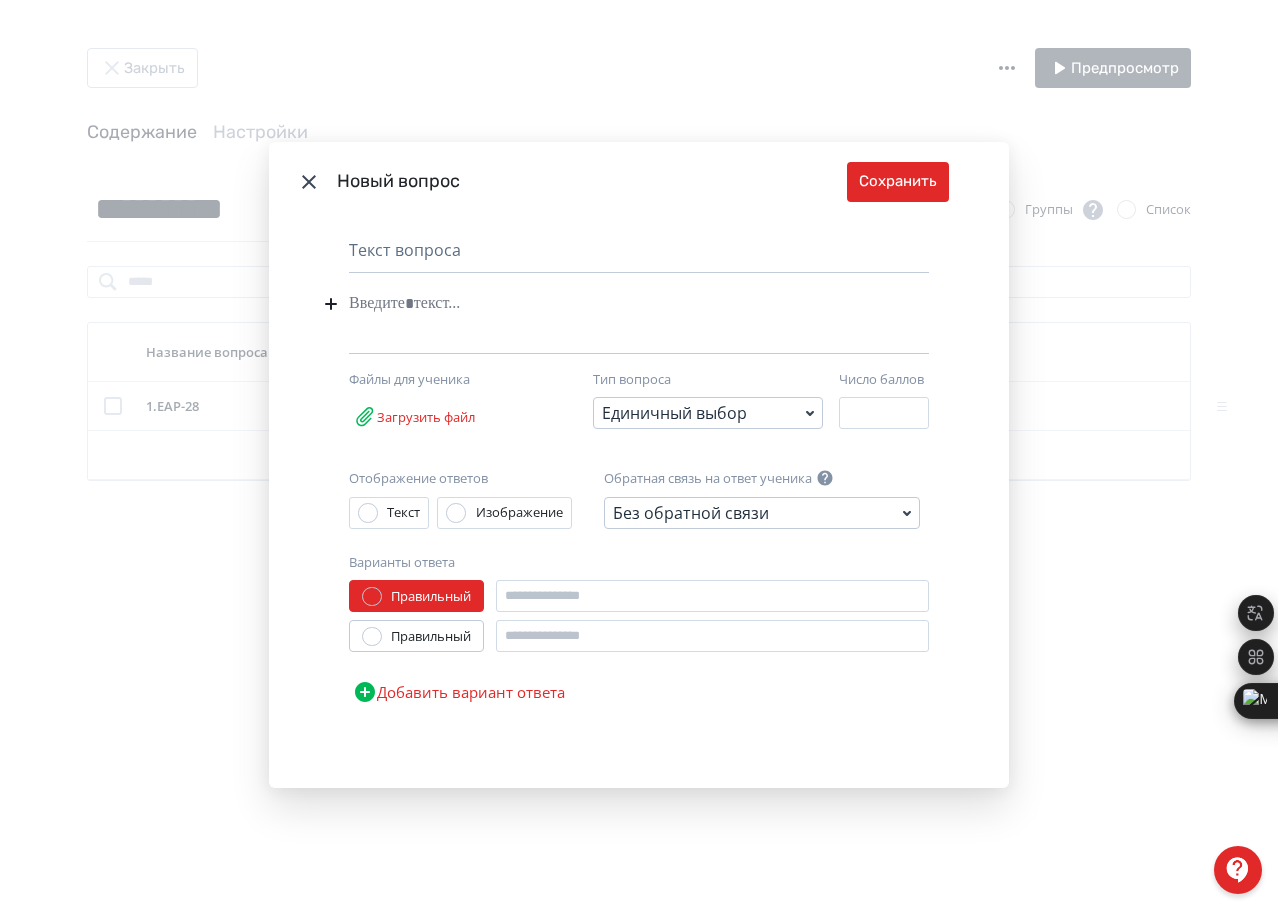 drag, startPoint x: 614, startPoint y: 277, endPoint x: 562, endPoint y: 298, distance: 56.0803 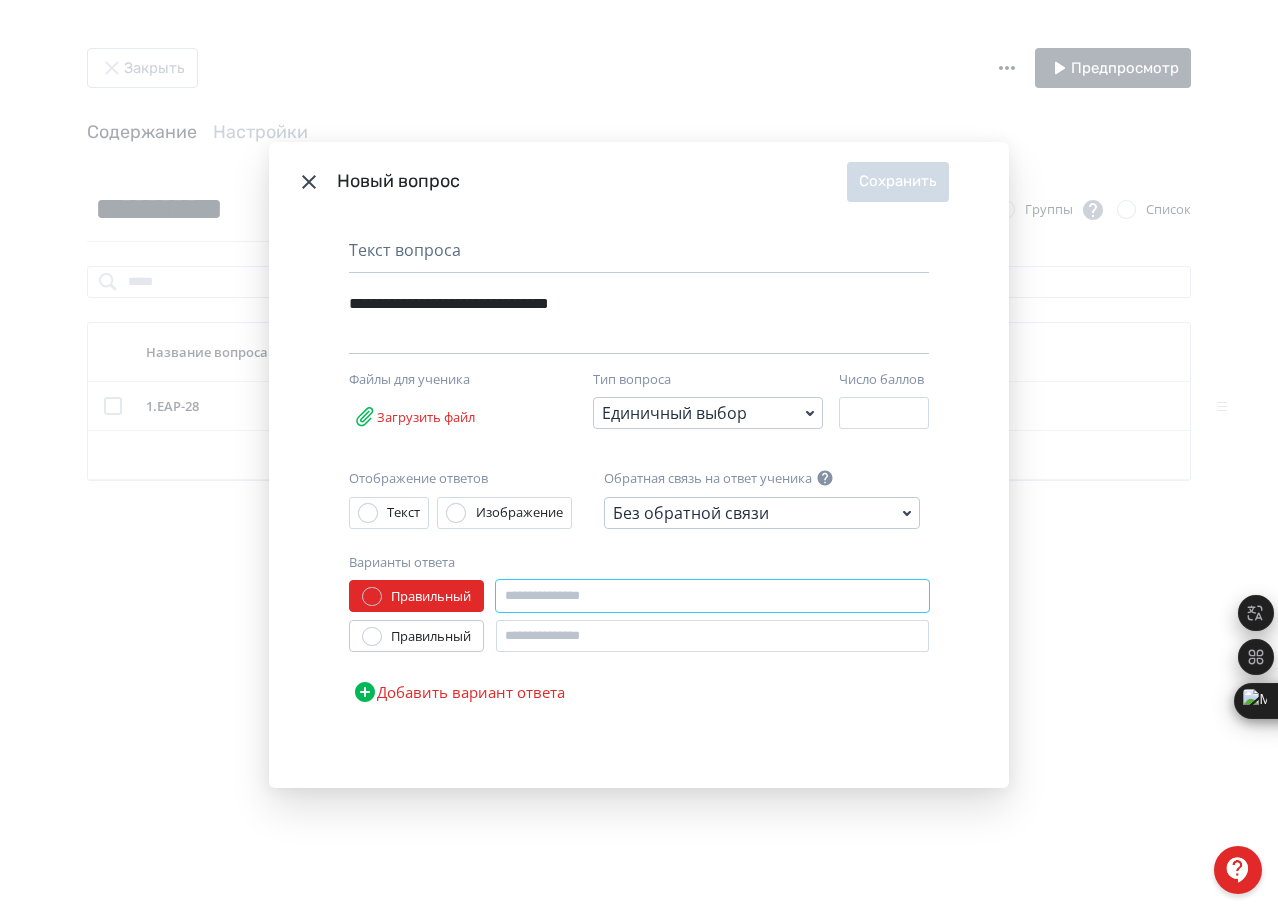 click at bounding box center (712, 596) 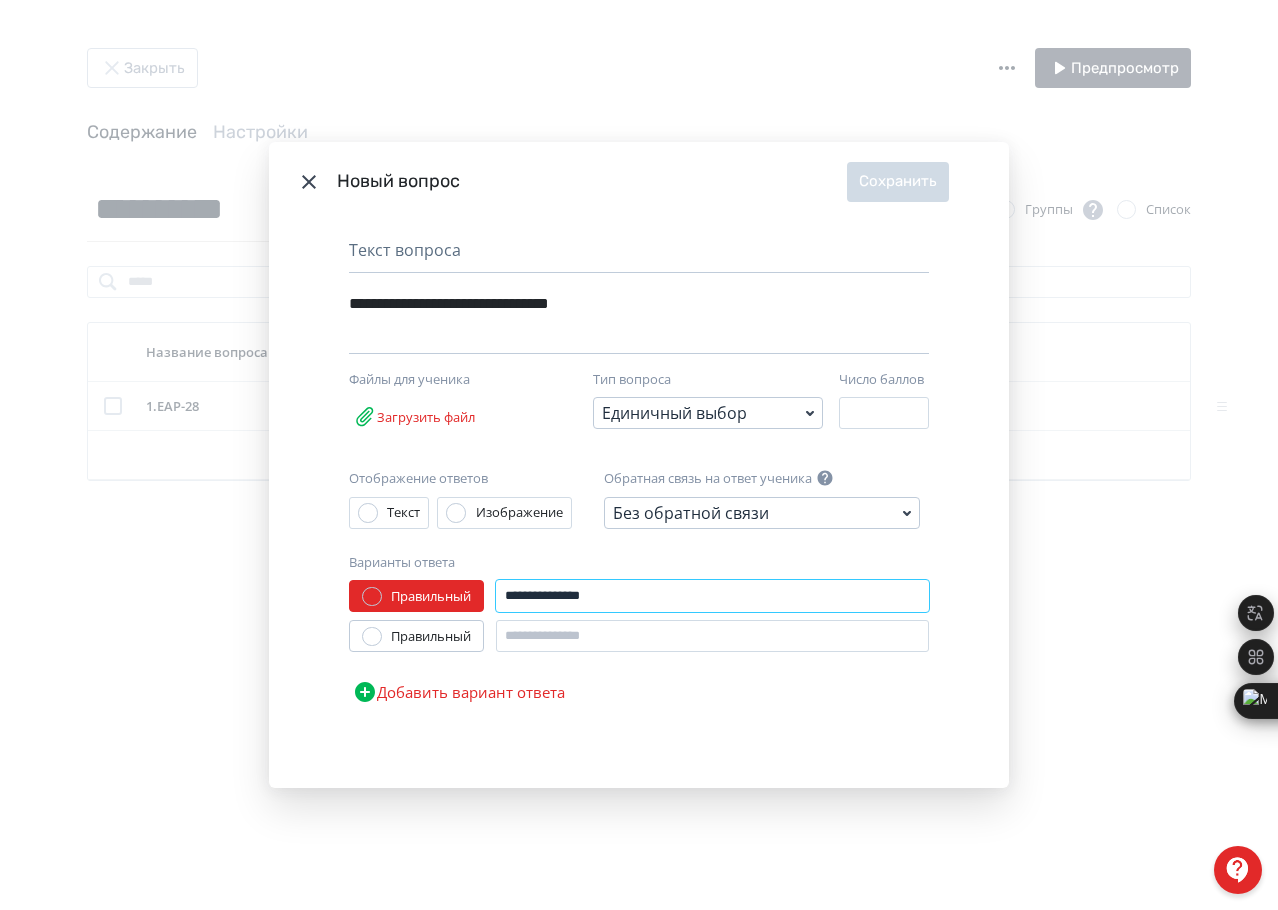 drag, startPoint x: 525, startPoint y: 595, endPoint x: 540, endPoint y: 596, distance: 15.033297 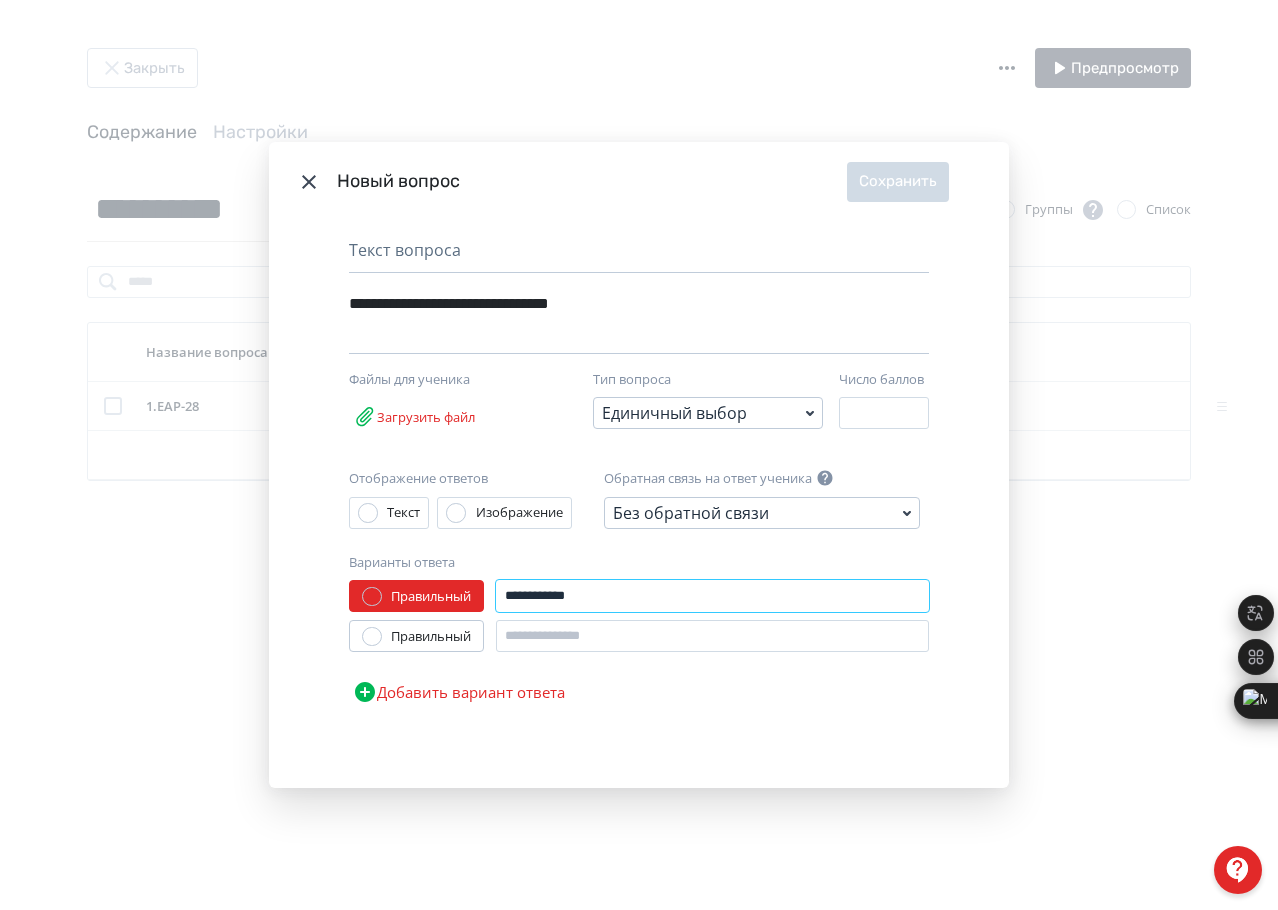 type on "**********" 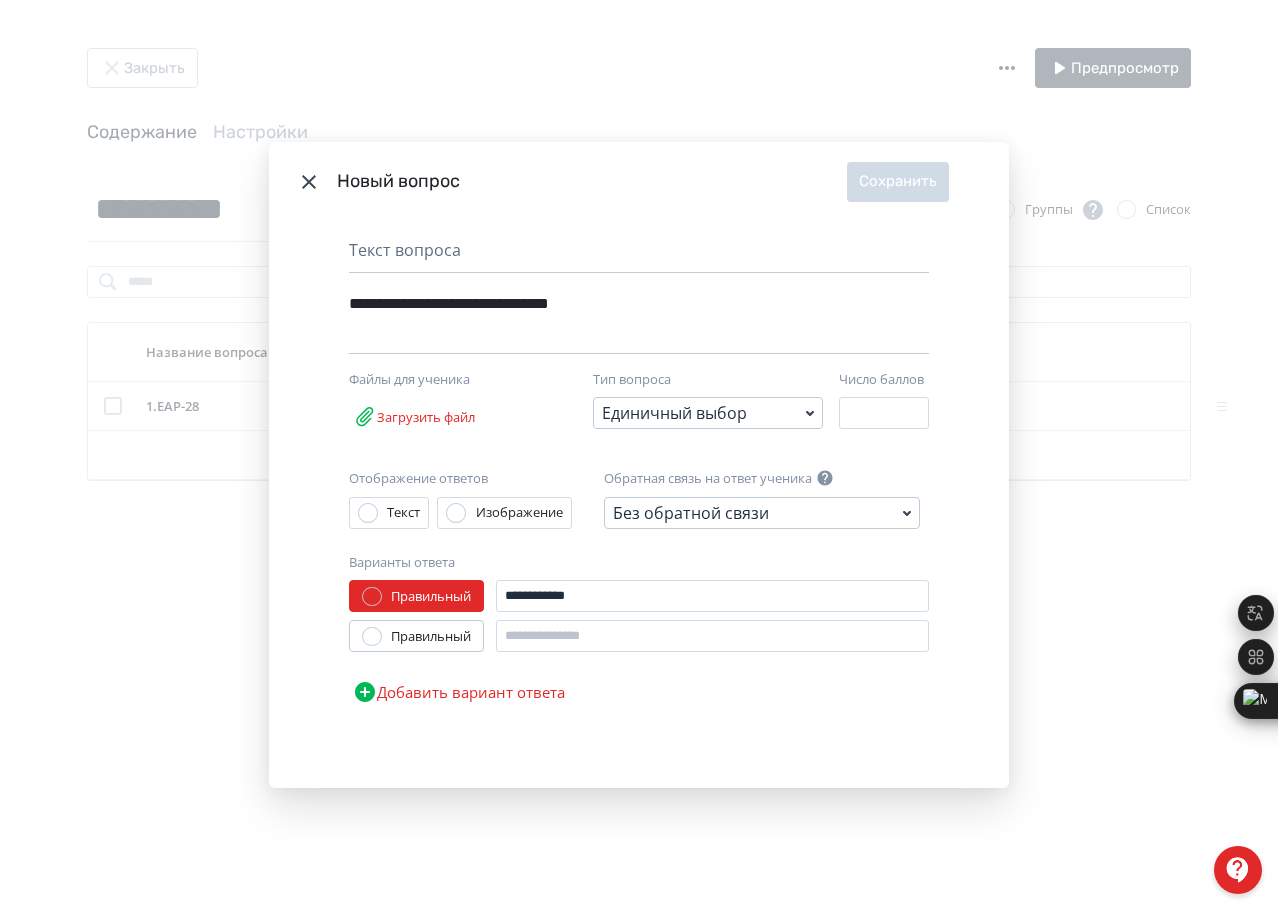 click on "**********" at bounding box center [639, 646] 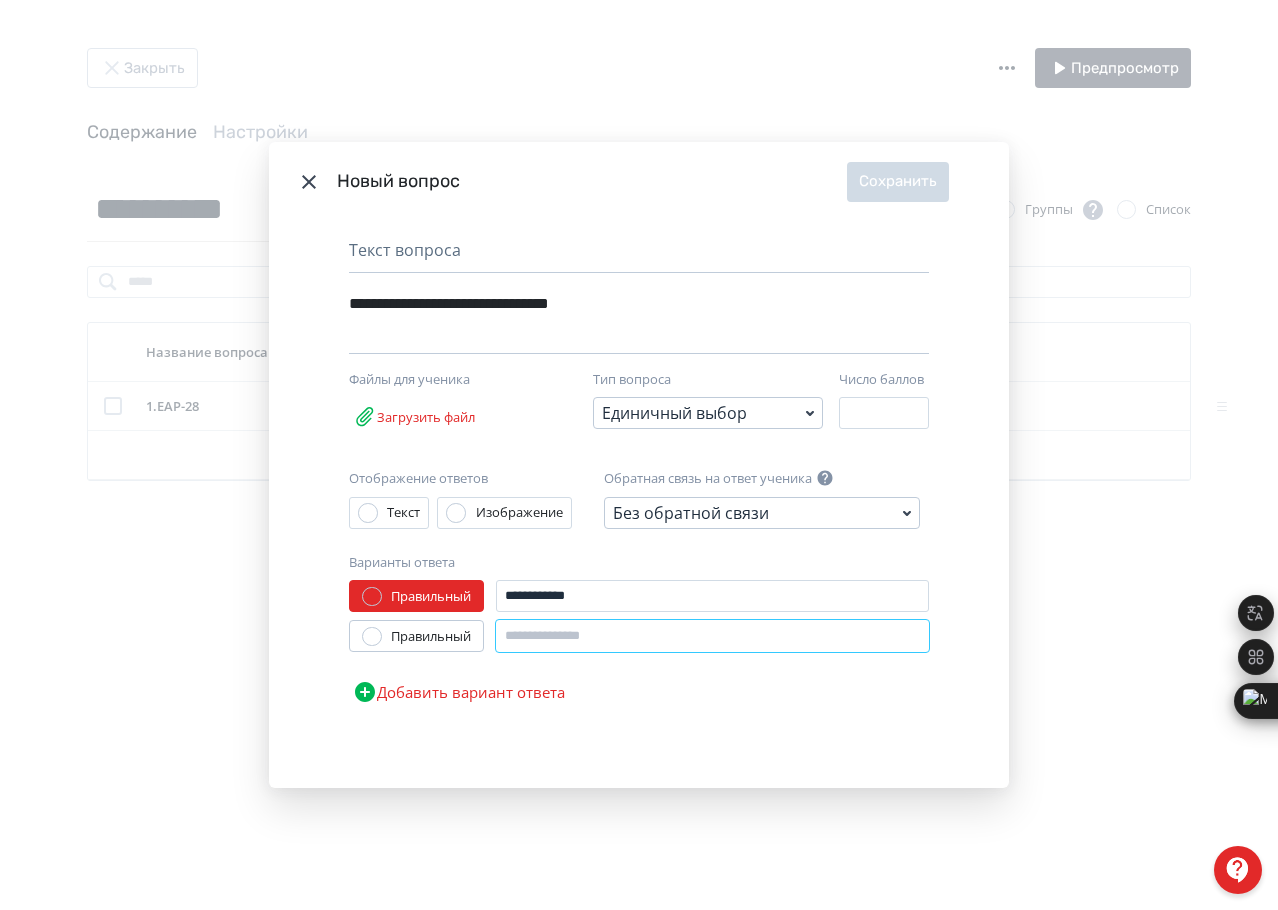 click at bounding box center (712, 636) 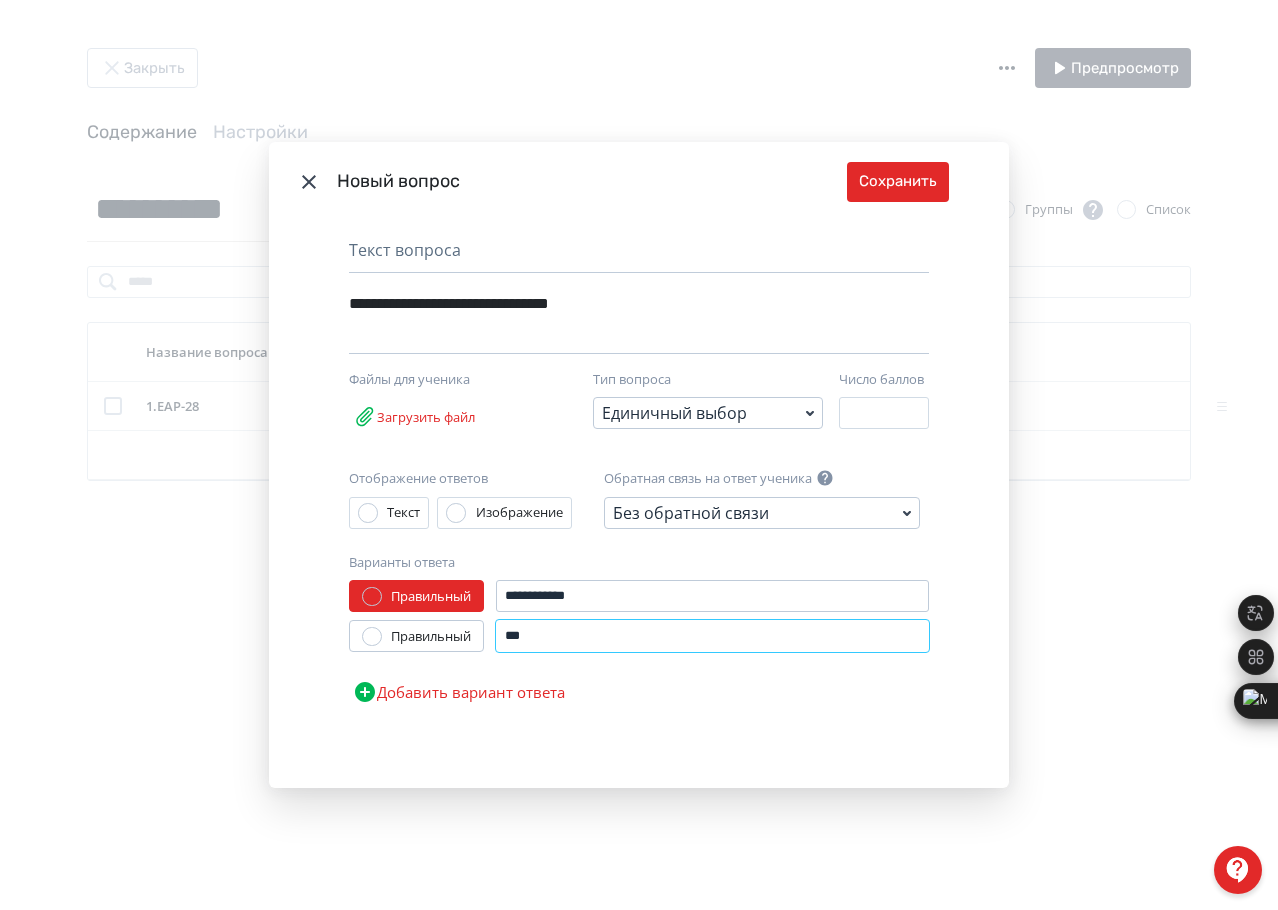 type on "***" 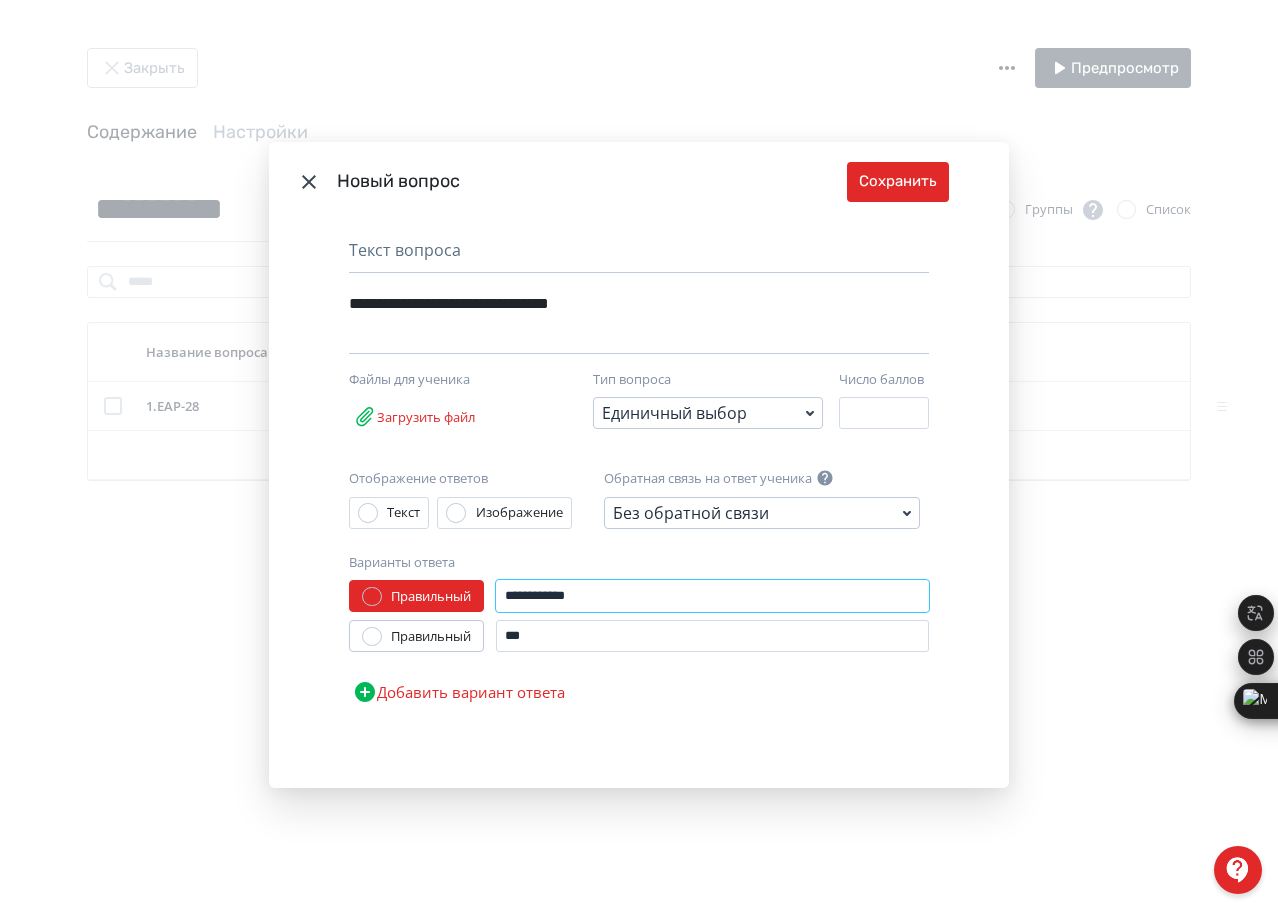 drag, startPoint x: 529, startPoint y: 599, endPoint x: 542, endPoint y: 602, distance: 13.341664 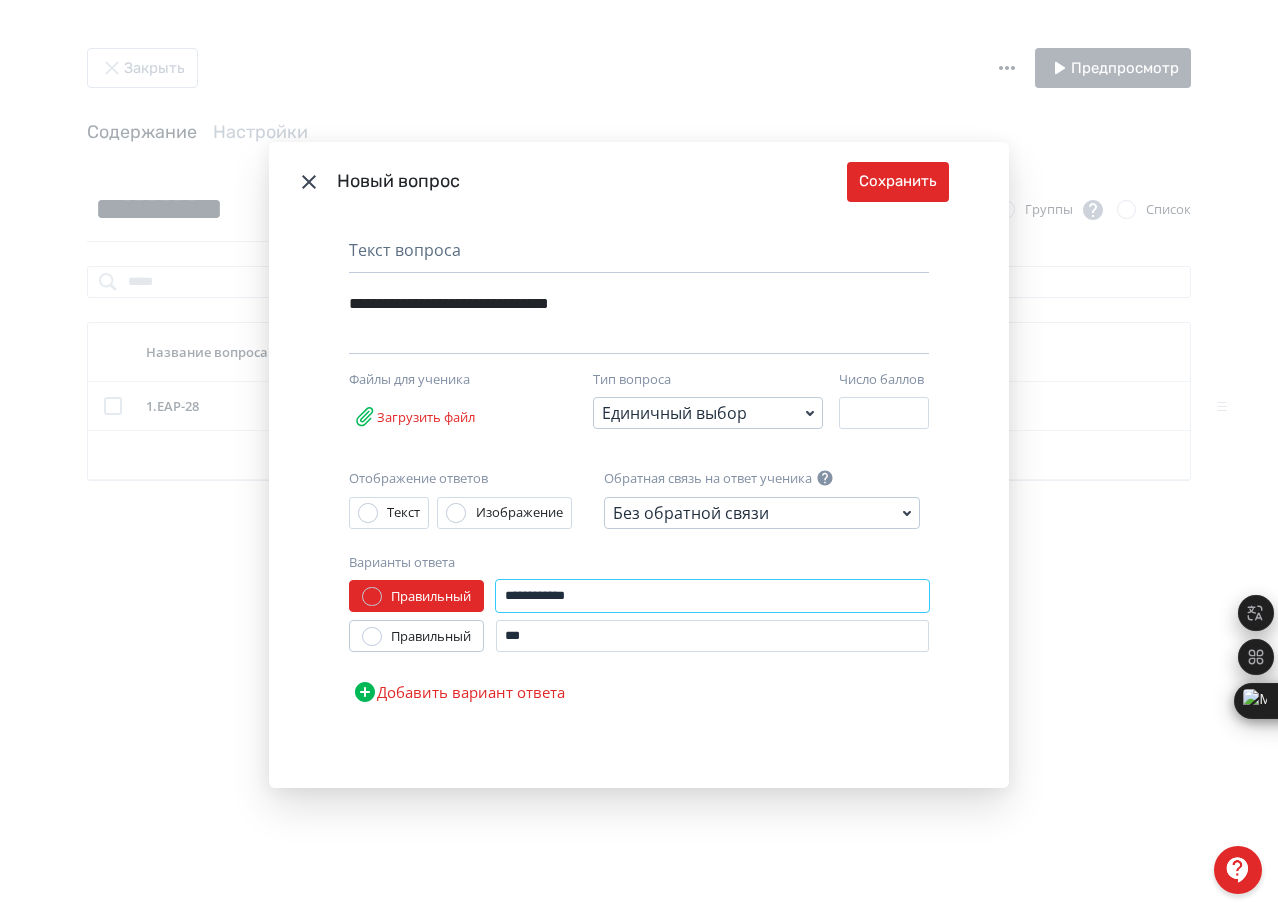click on "**********" at bounding box center (712, 596) 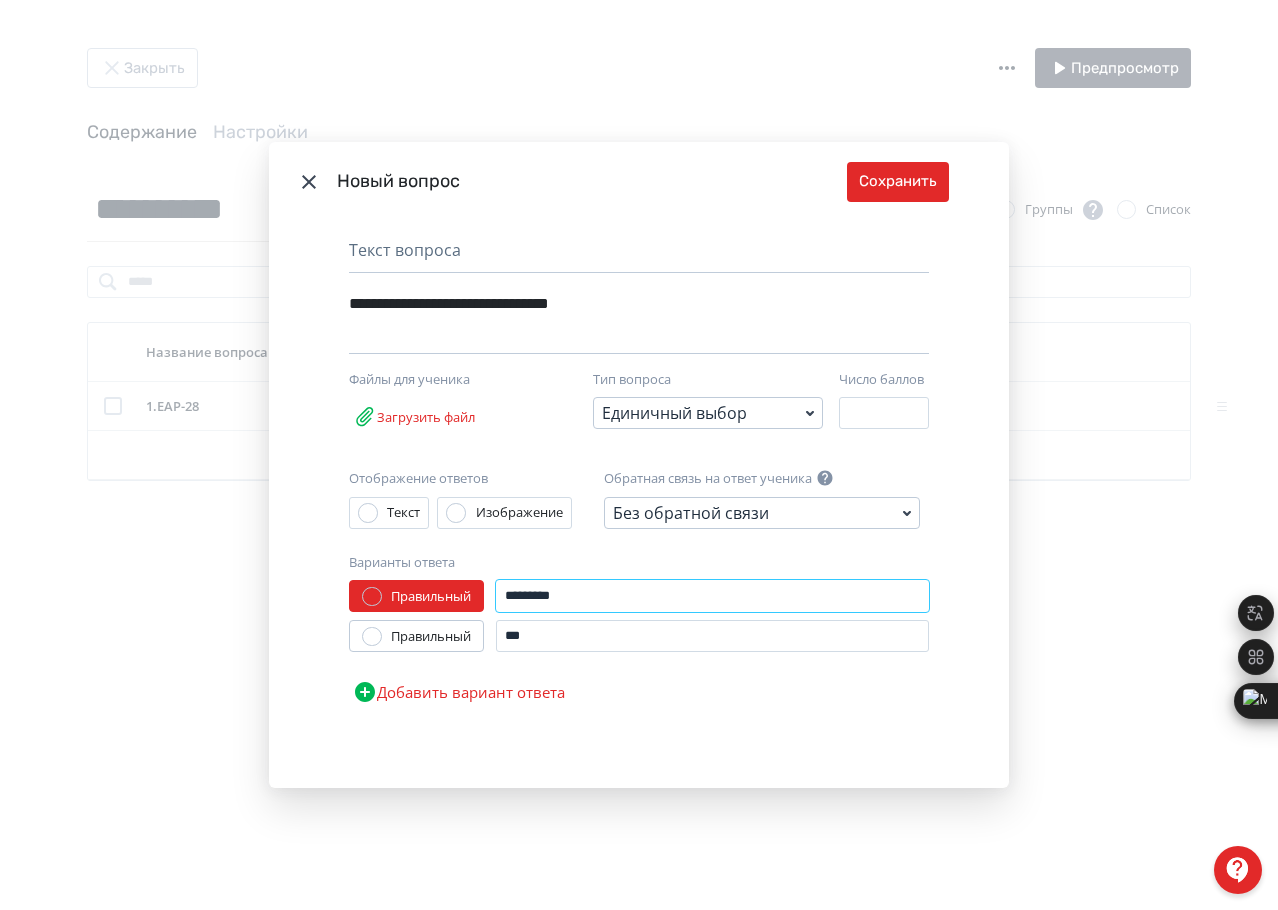 type on "*********" 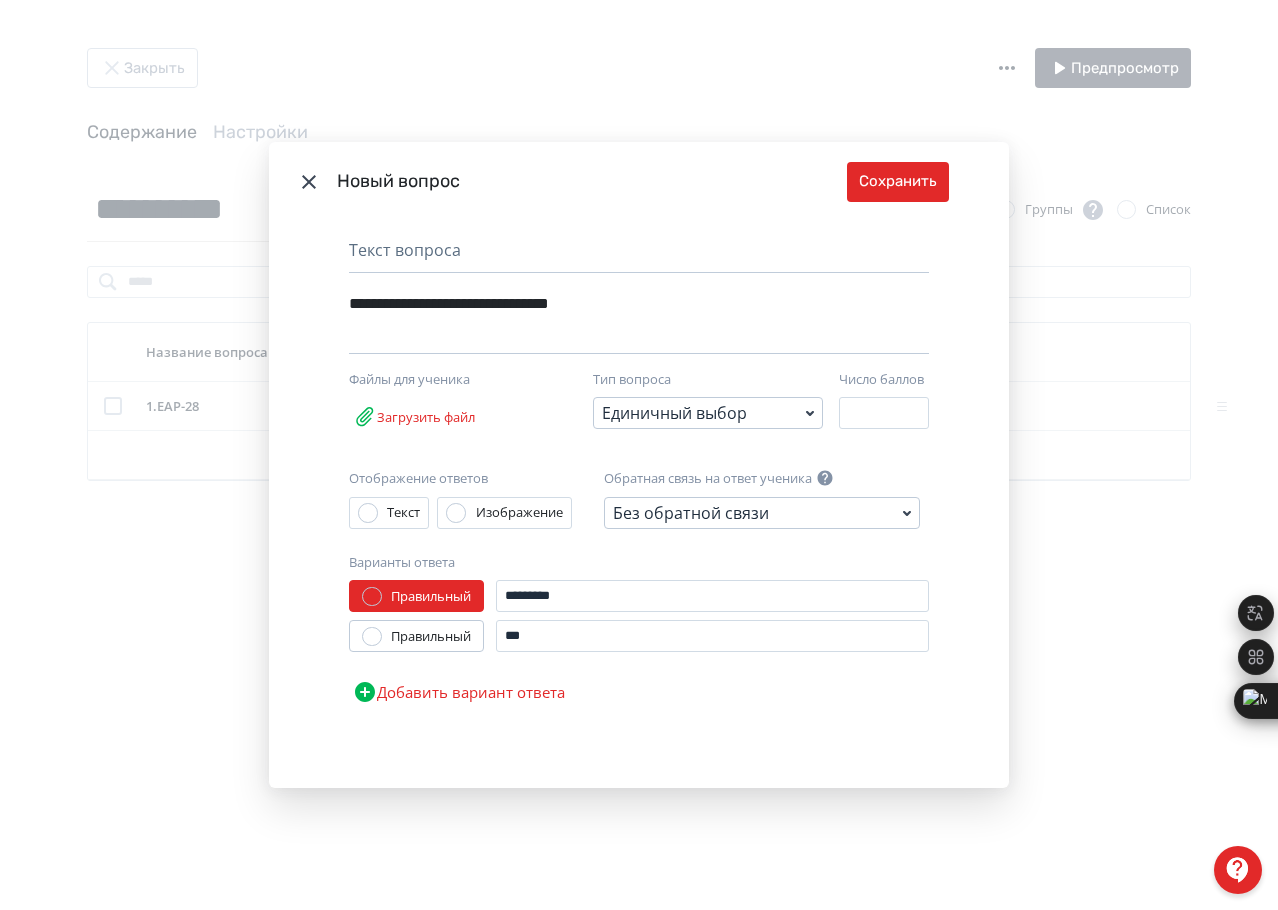 click on "Добавить вариант ответа" at bounding box center (459, 692) 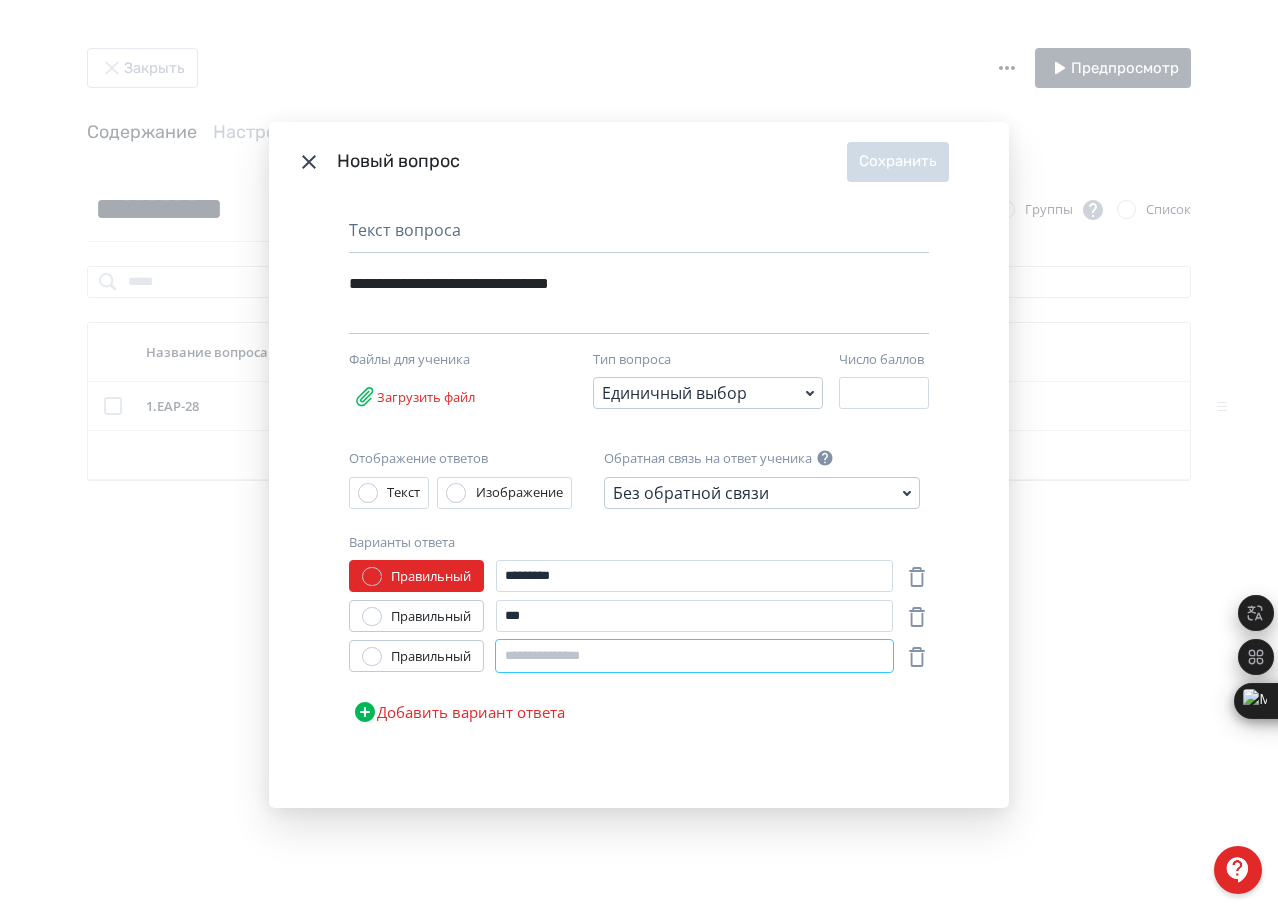 click at bounding box center [694, 656] 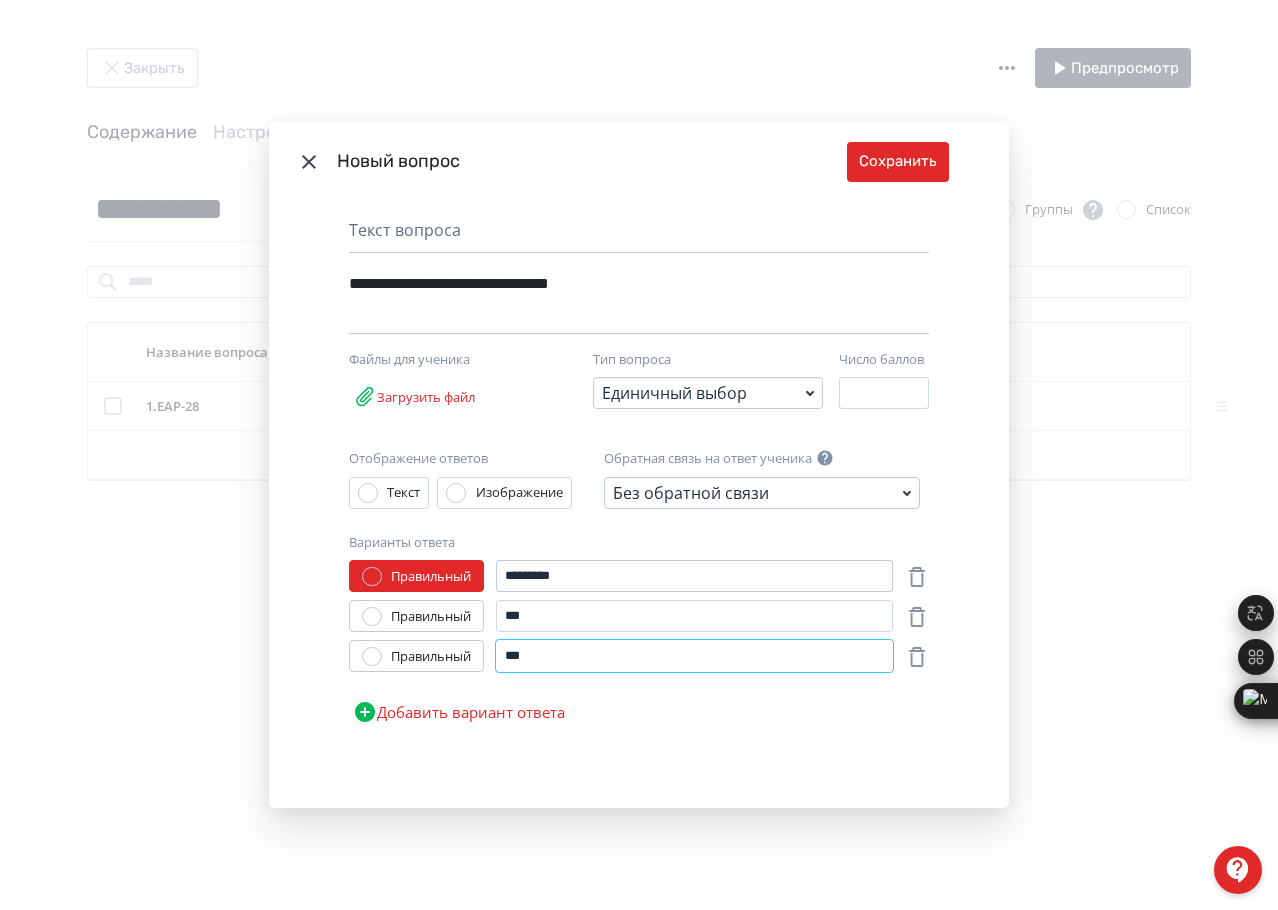 type on "***" 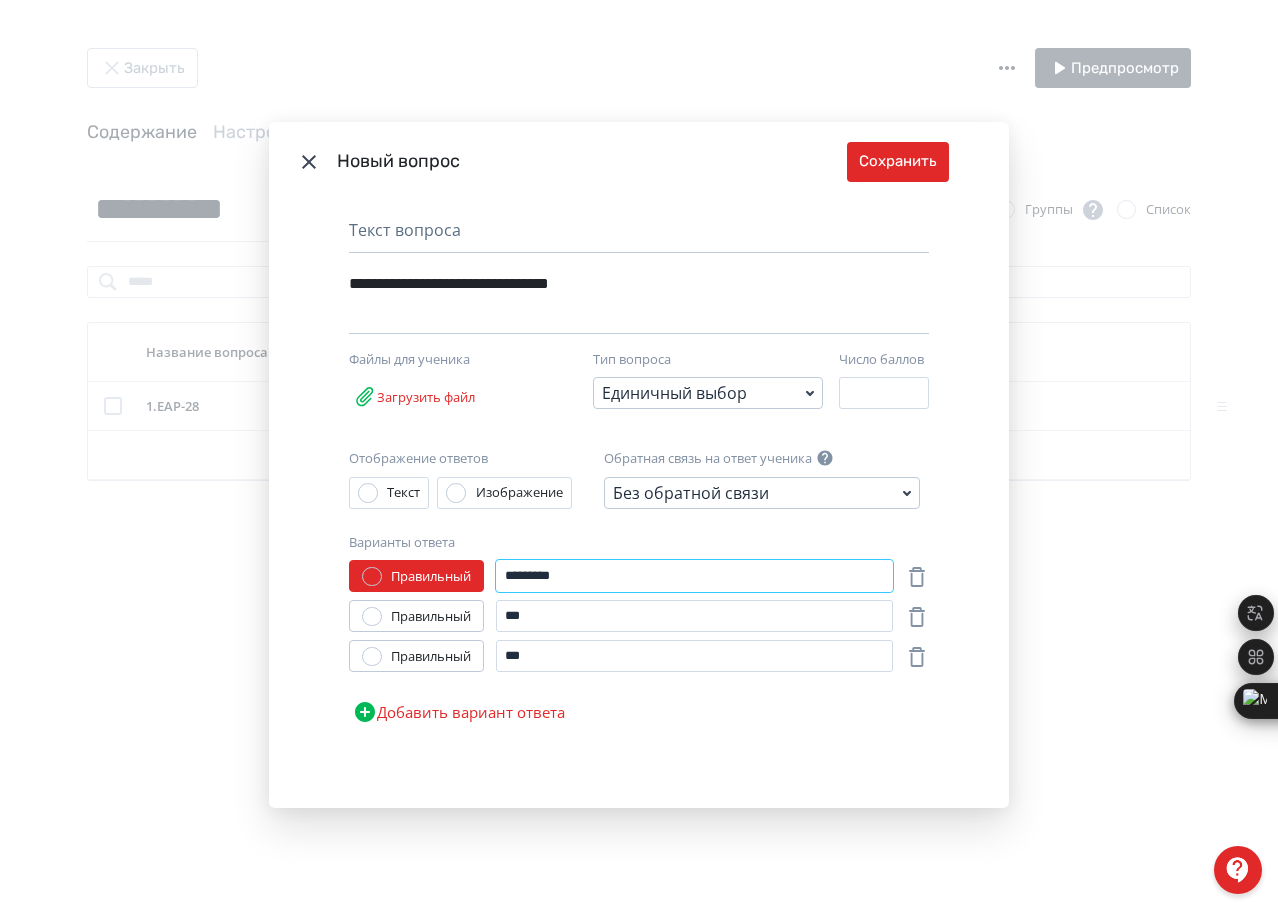 drag, startPoint x: 540, startPoint y: 580, endPoint x: 531, endPoint y: 575, distance: 10.29563 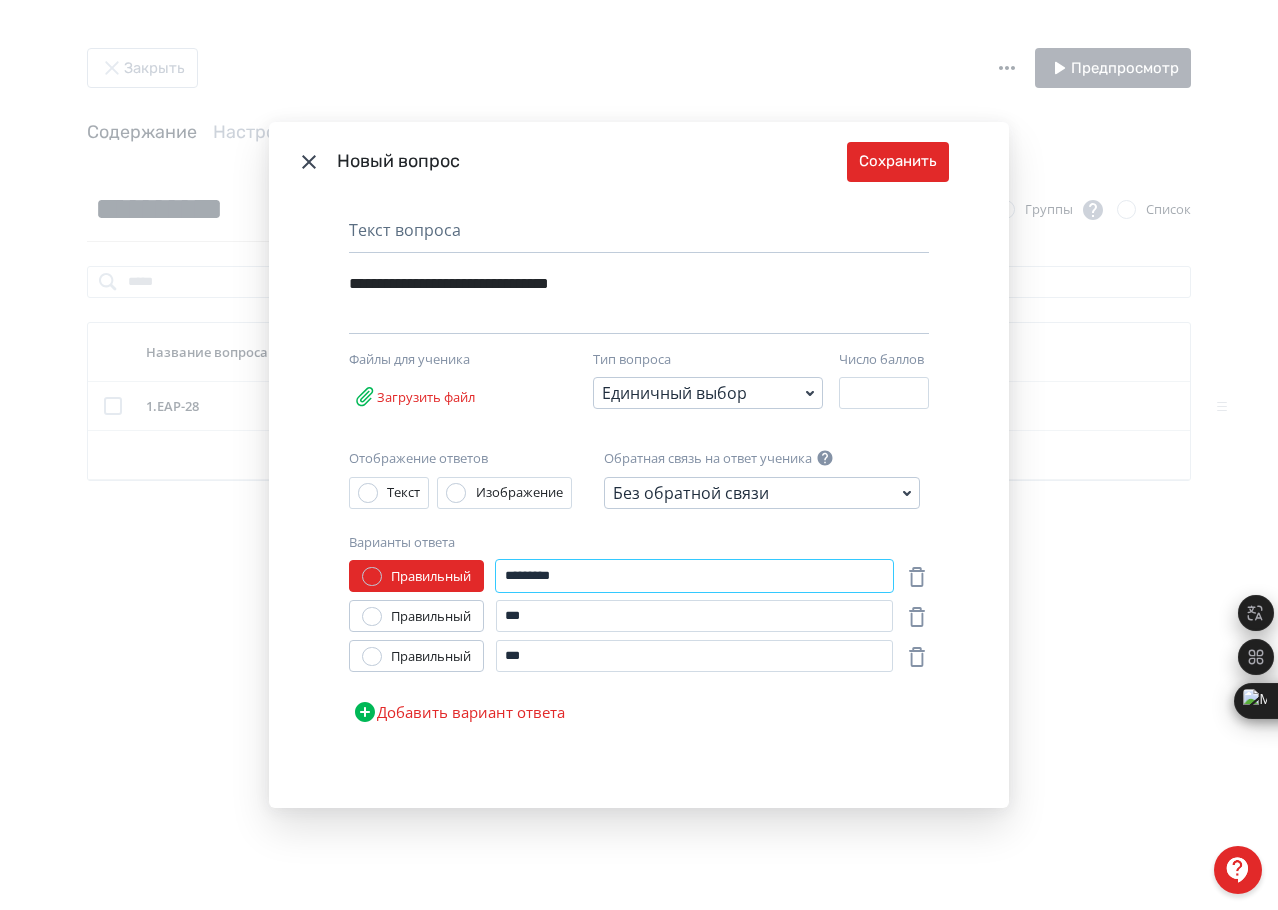 drag, startPoint x: 527, startPoint y: 575, endPoint x: 541, endPoint y: 577, distance: 14.142136 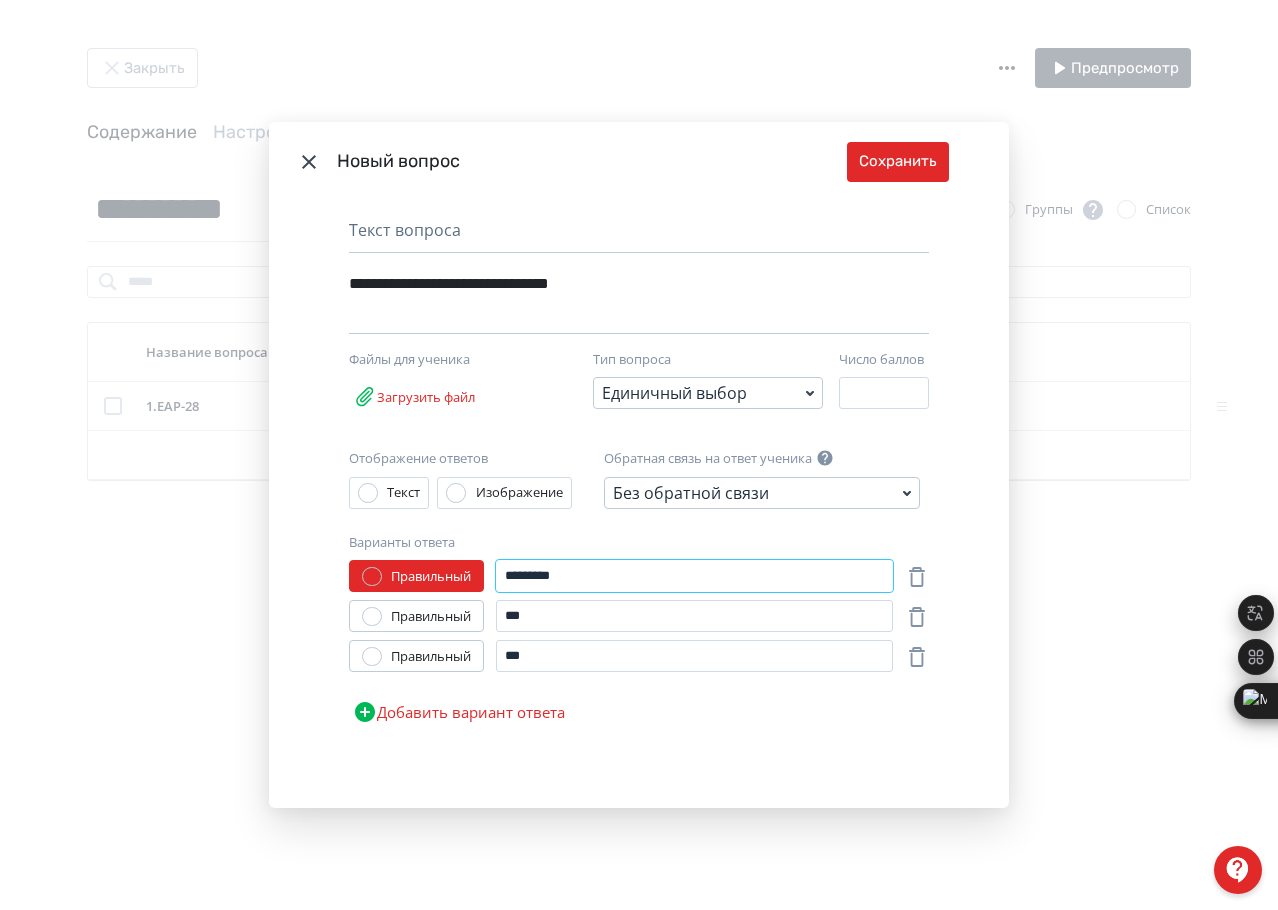 click on "*********" at bounding box center [694, 576] 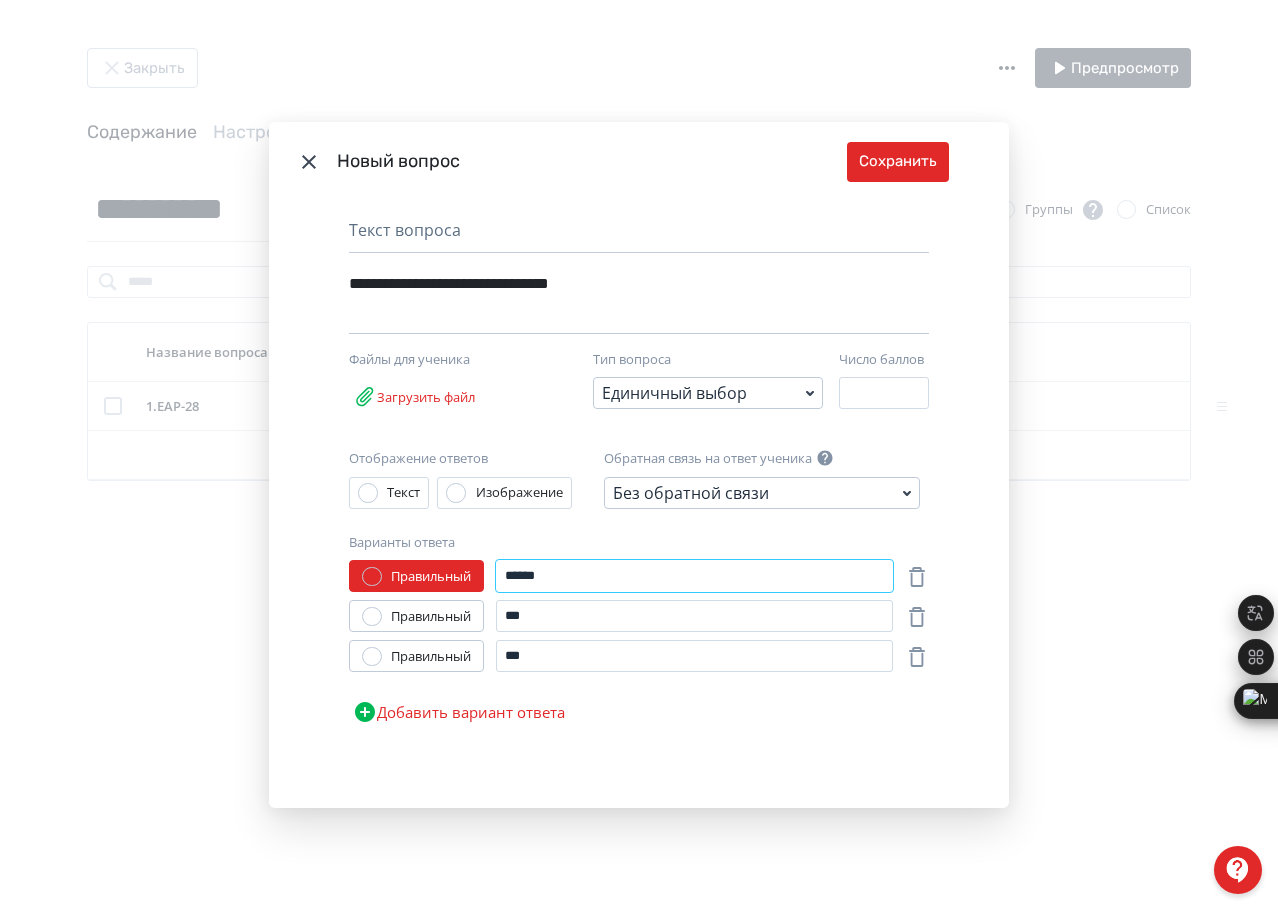 type on "***" 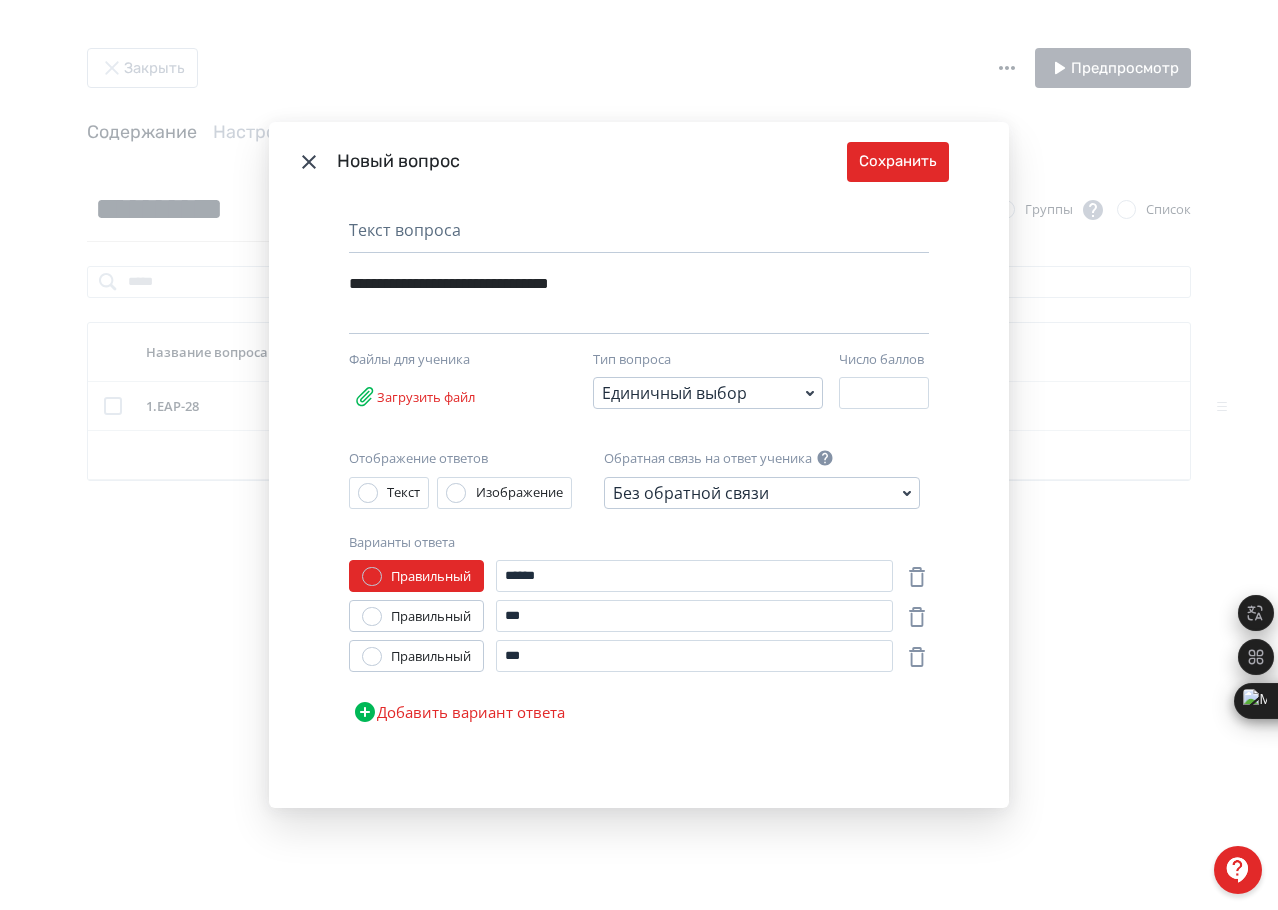 click on "Добавить вариант ответа" at bounding box center [459, 712] 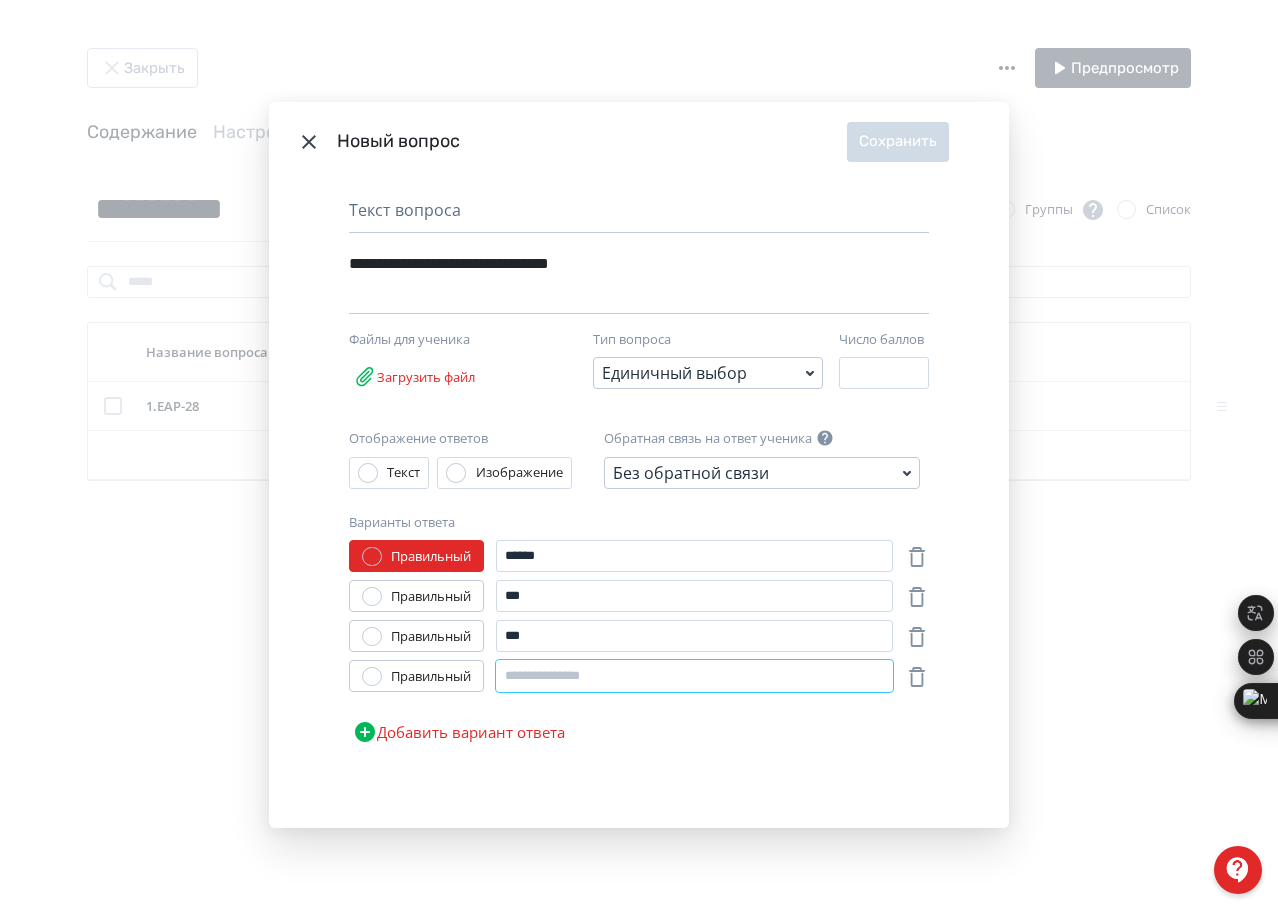 click at bounding box center [694, 676] 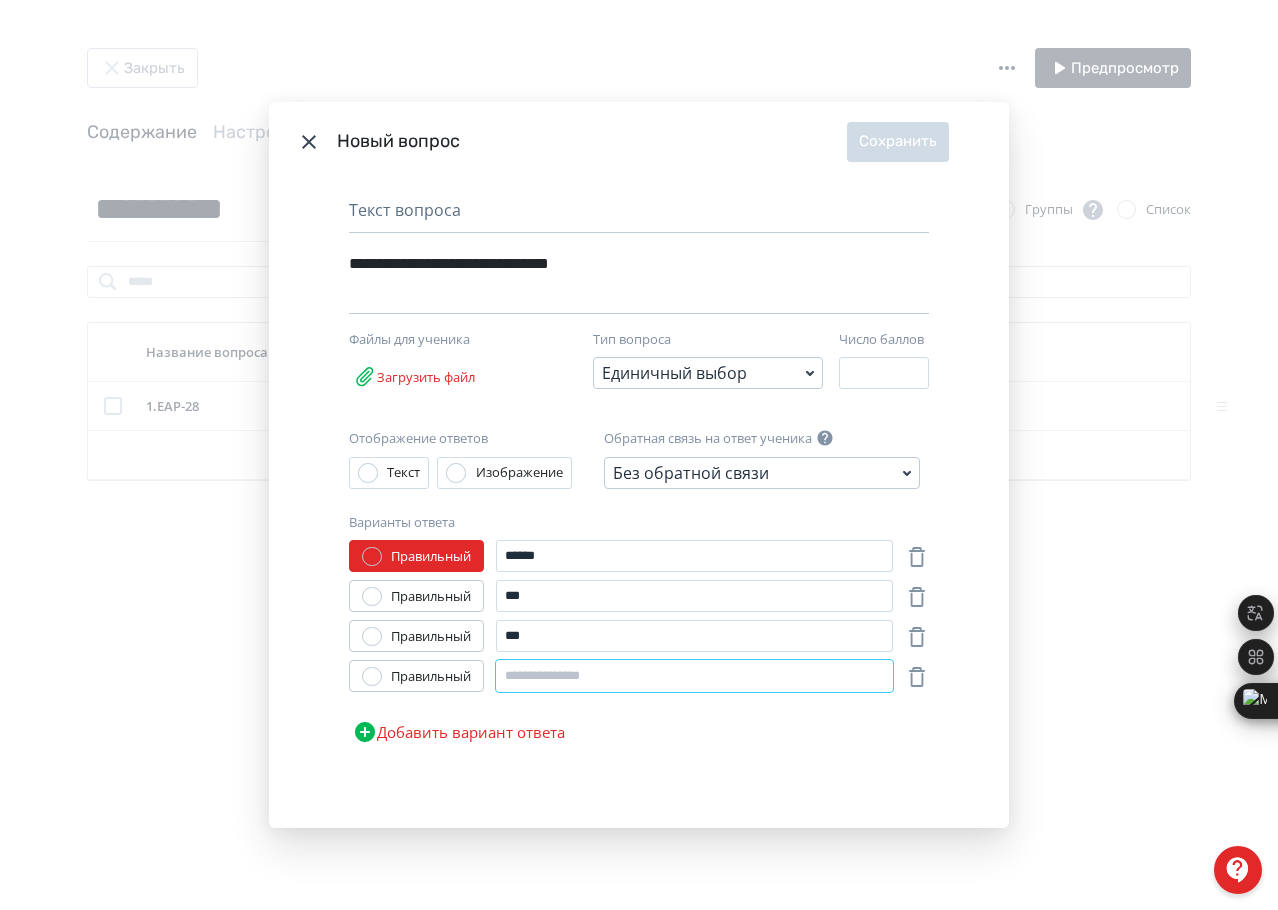 paste on "***" 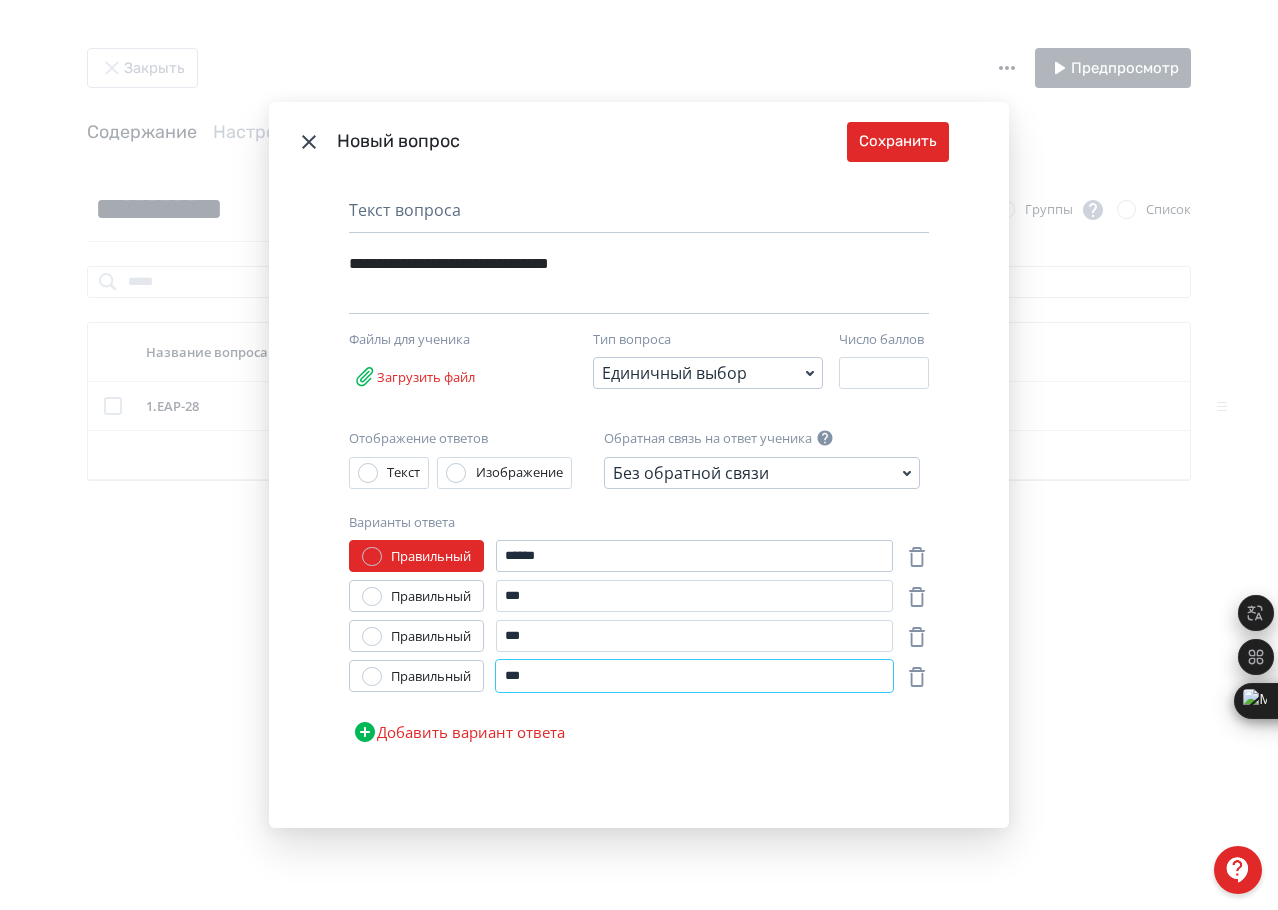 type on "***" 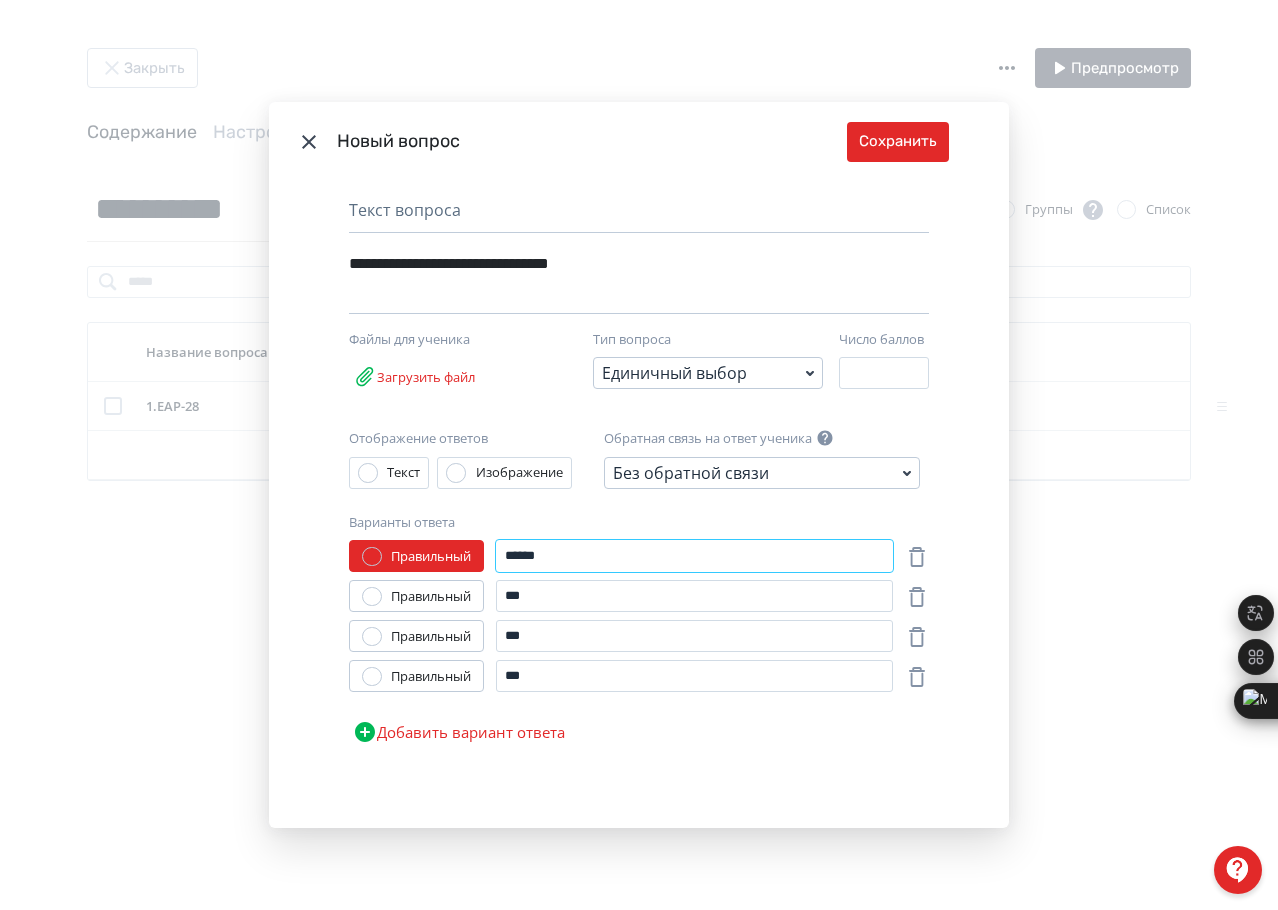 click on "***" at bounding box center [694, 556] 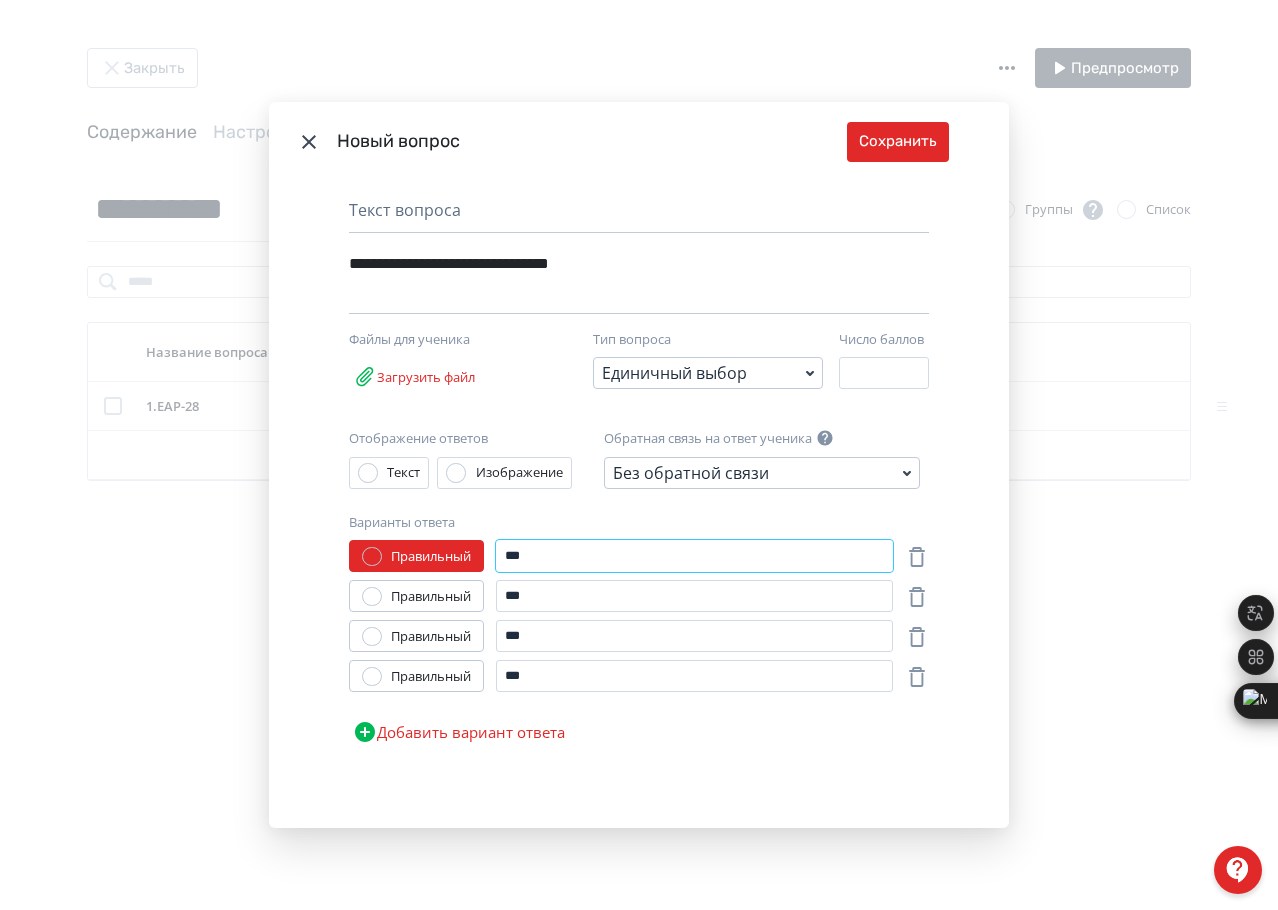 type on "***" 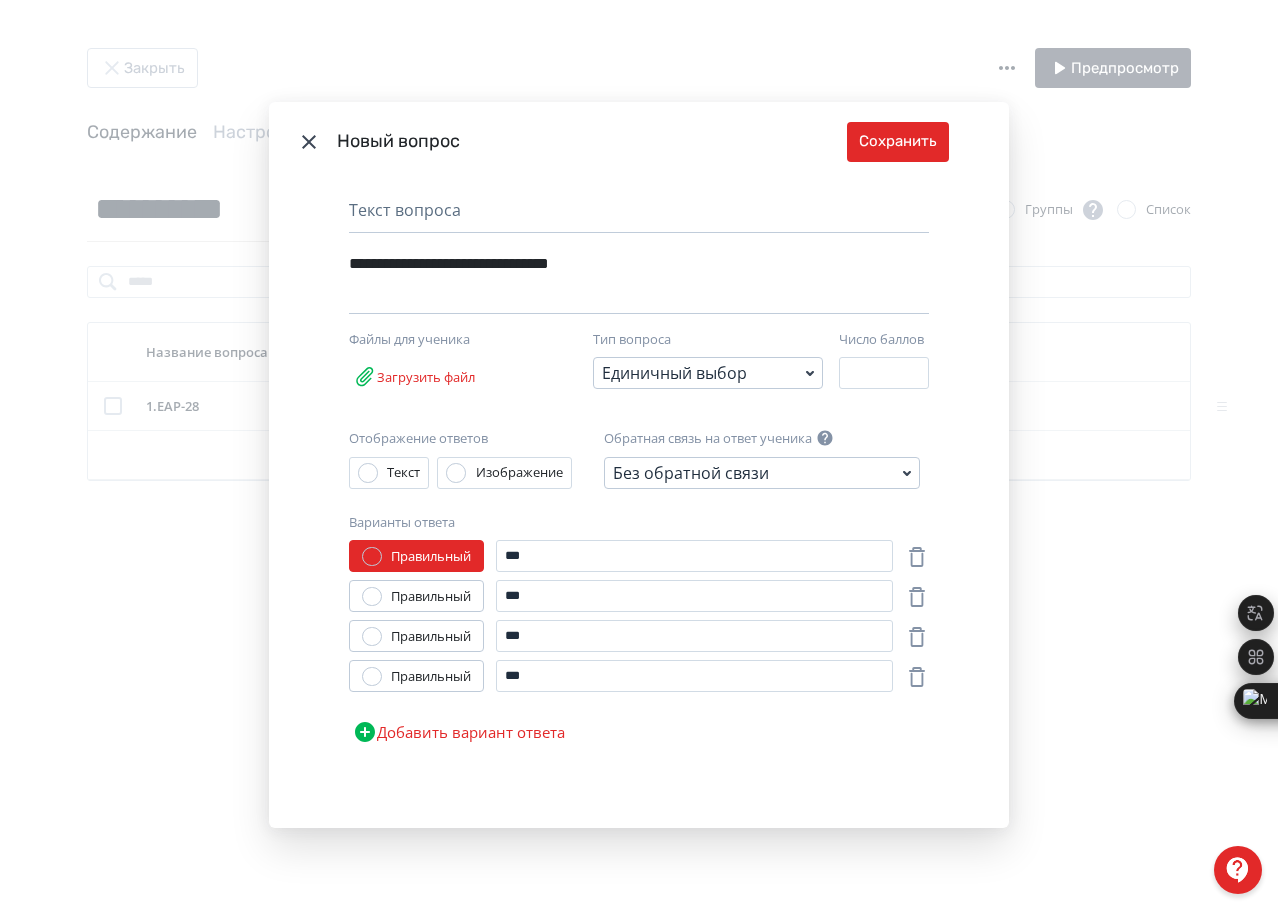 click on "Правильный" at bounding box center [431, 597] 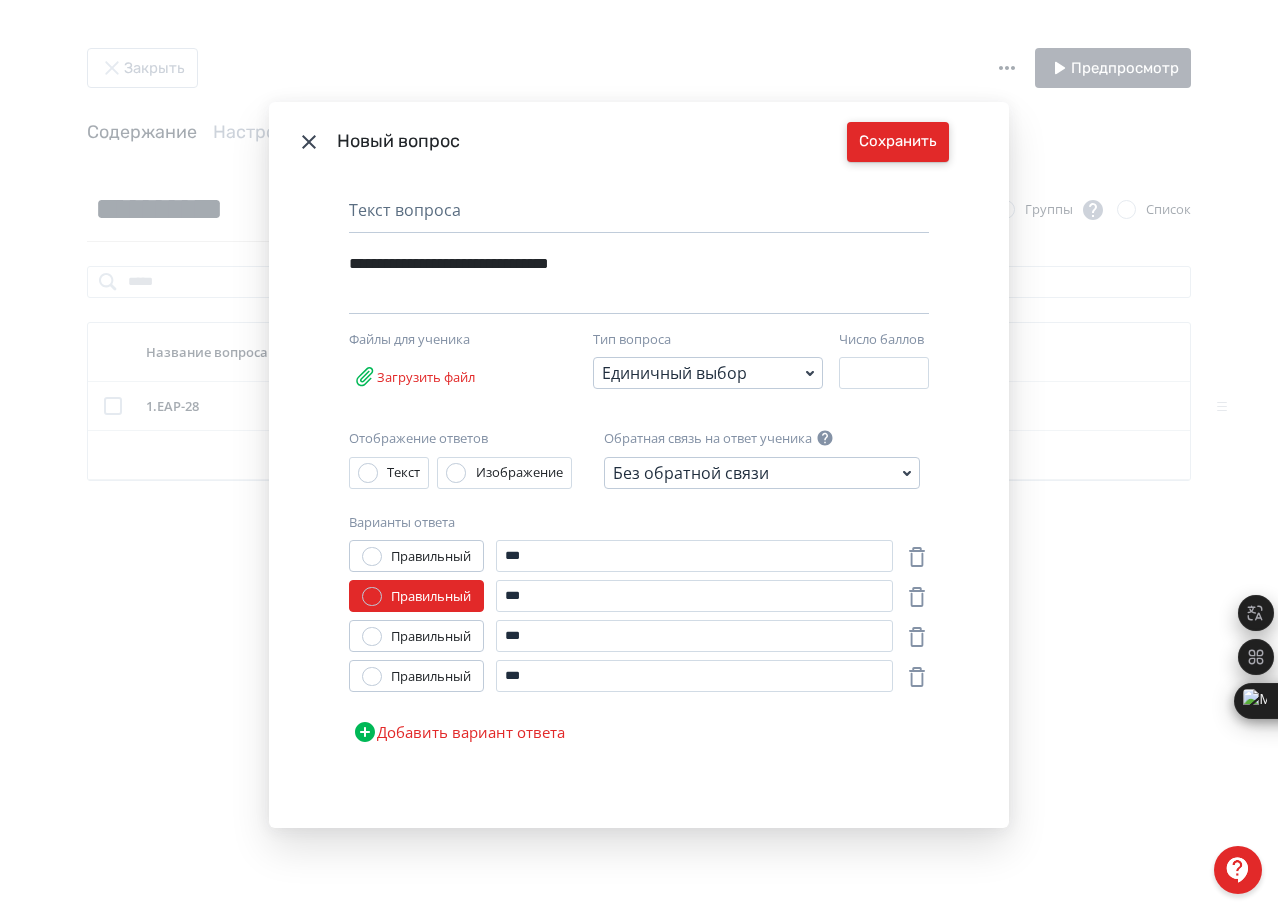 click on "Сохранить" at bounding box center [898, 142] 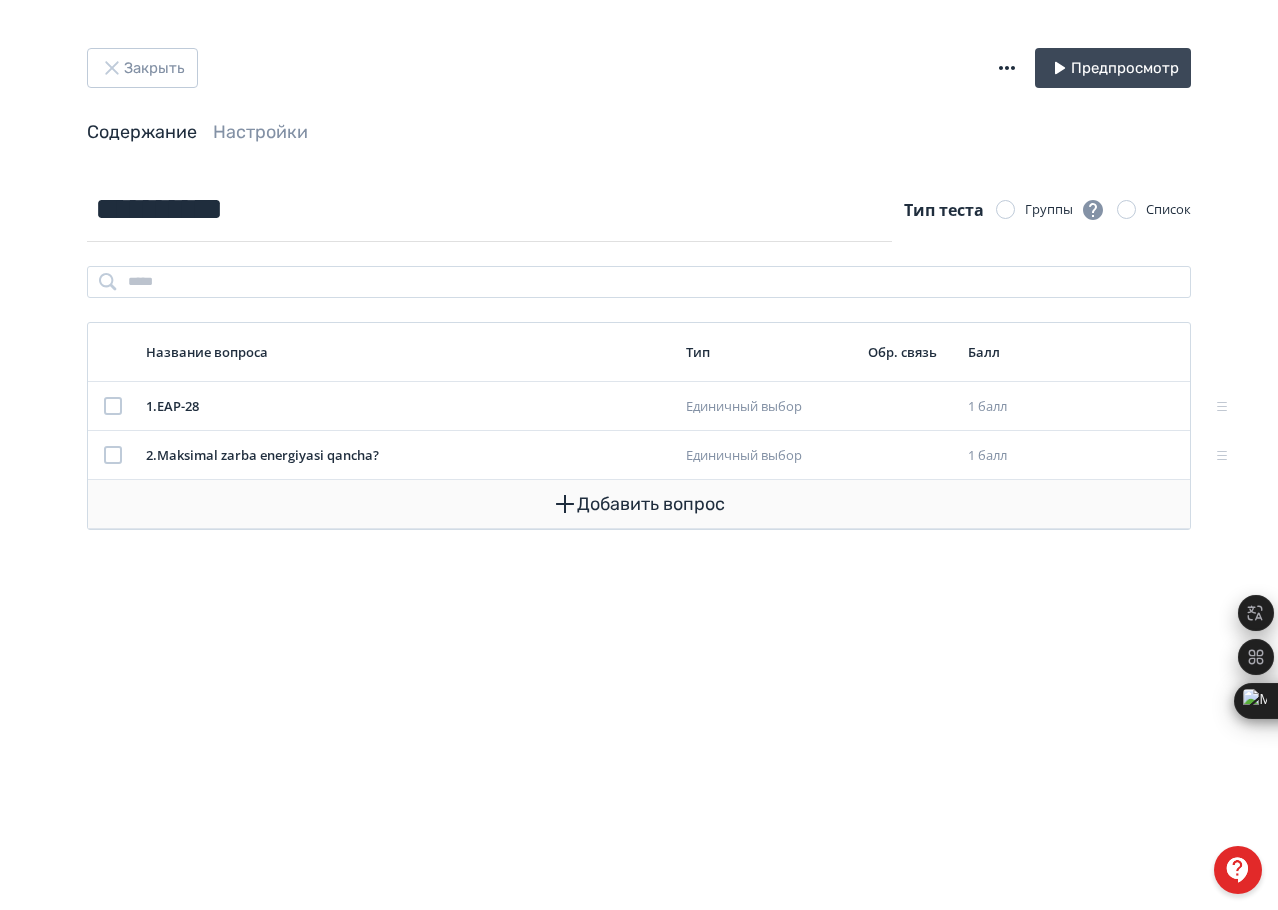 click on "Добавить вопрос" at bounding box center (639, 504) 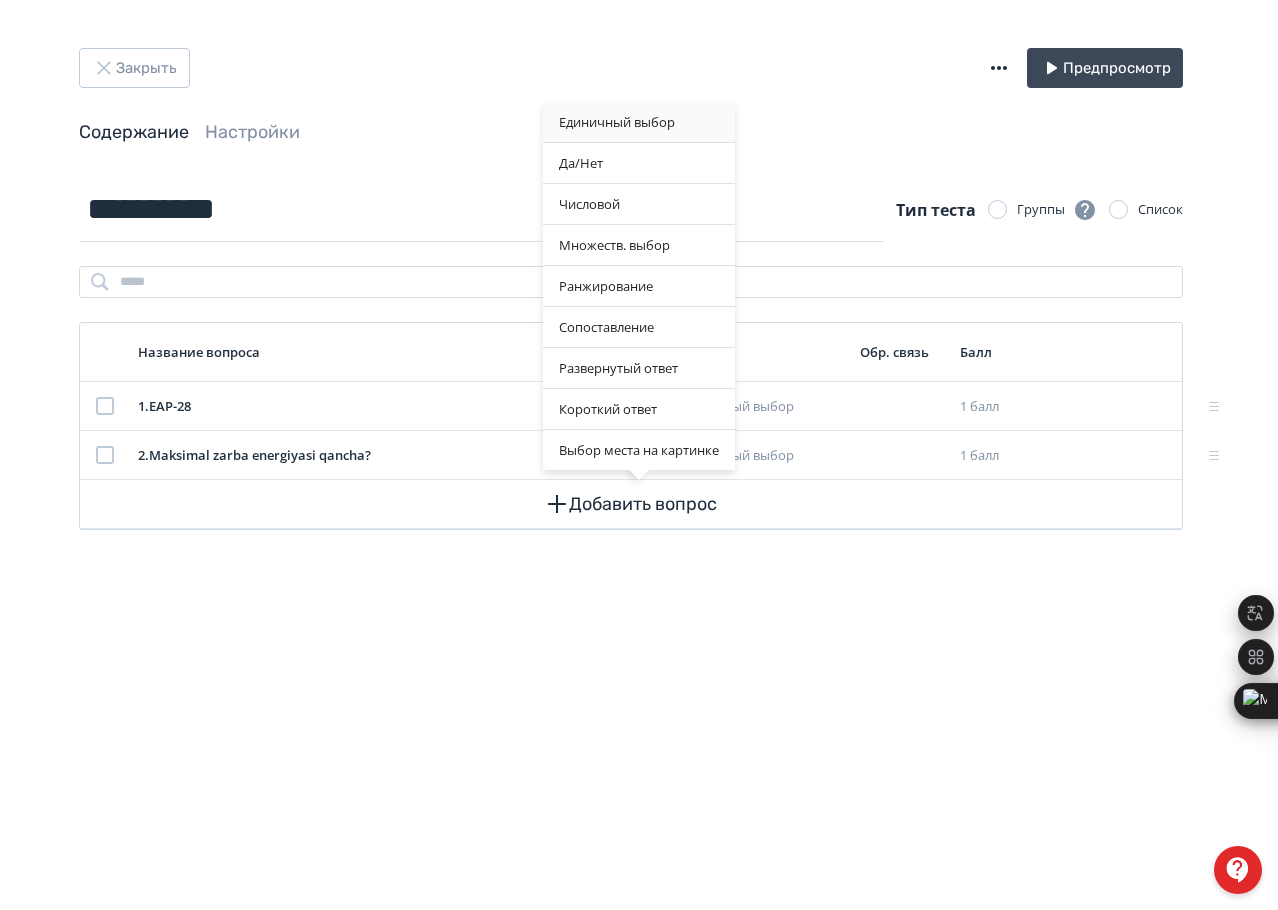 click on "Единичный выбор" at bounding box center (639, 122) 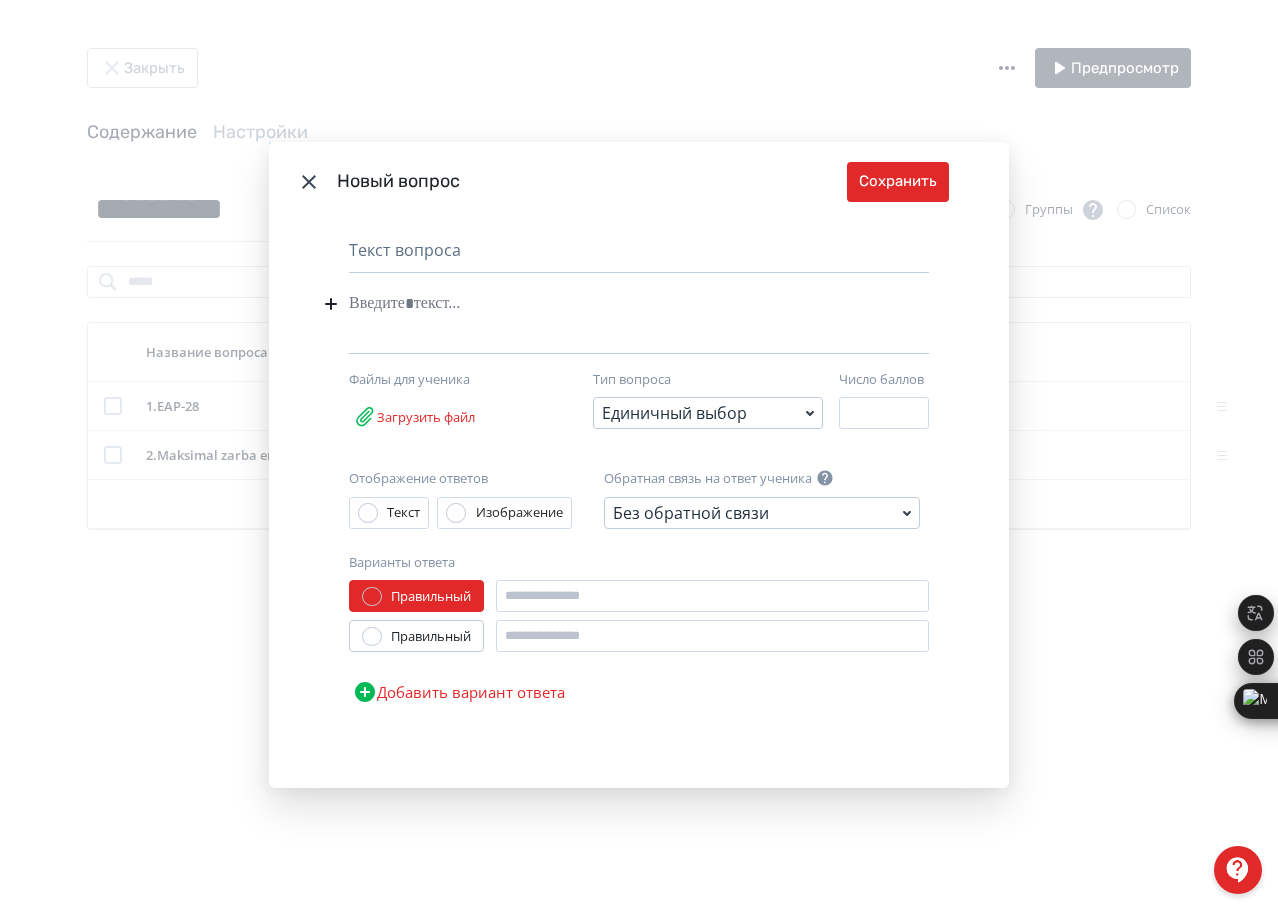 click at bounding box center [608, 304] 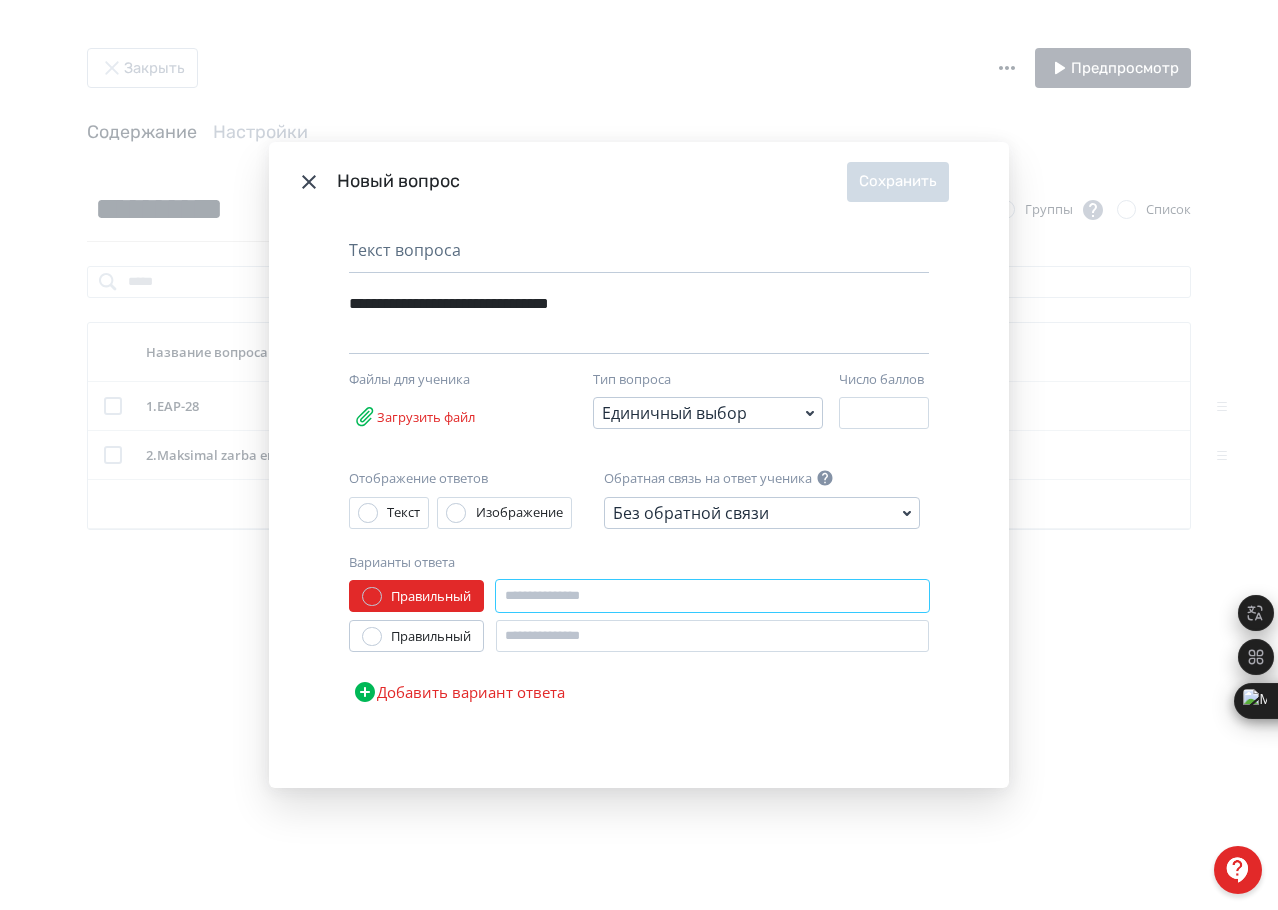 click at bounding box center (712, 596) 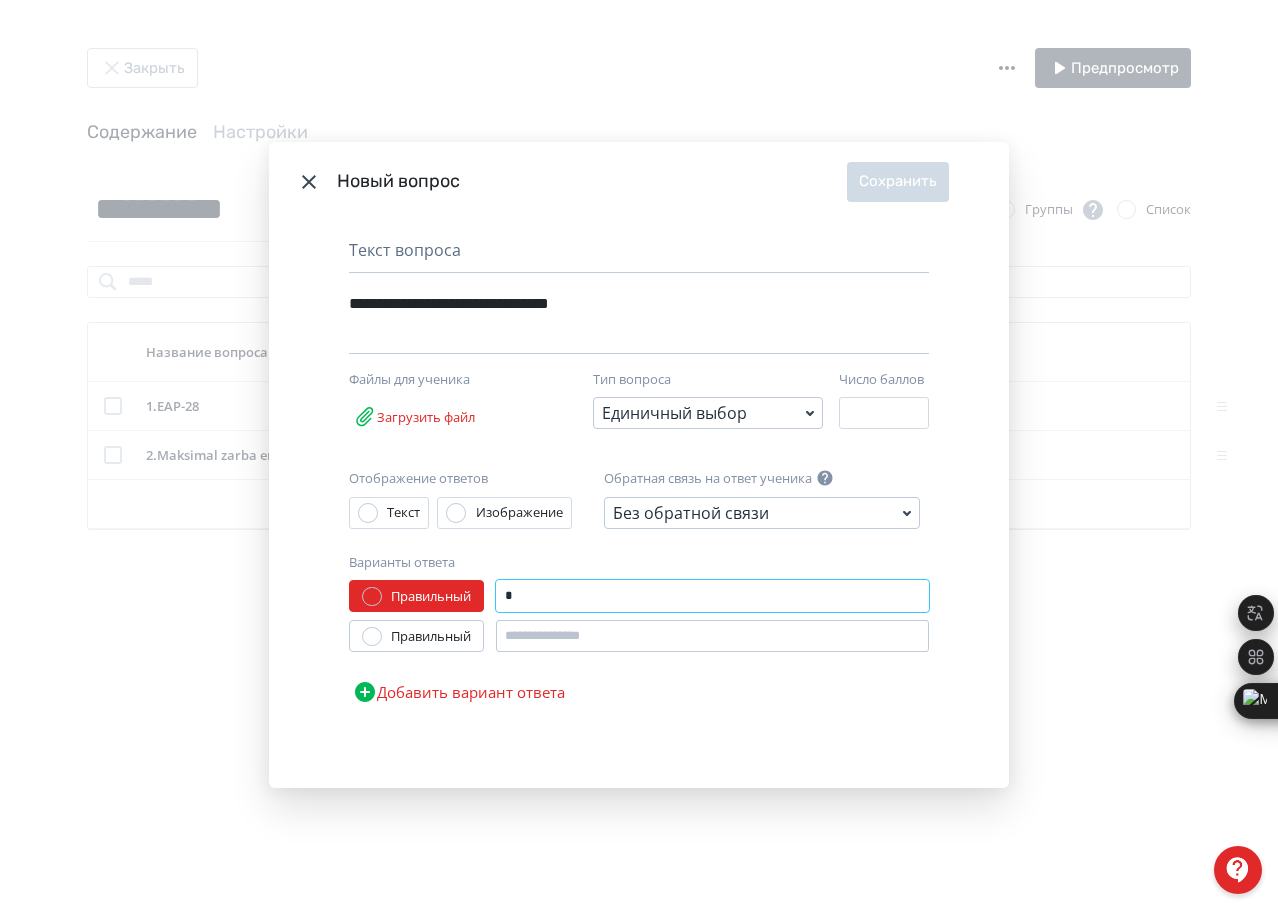 type on "*" 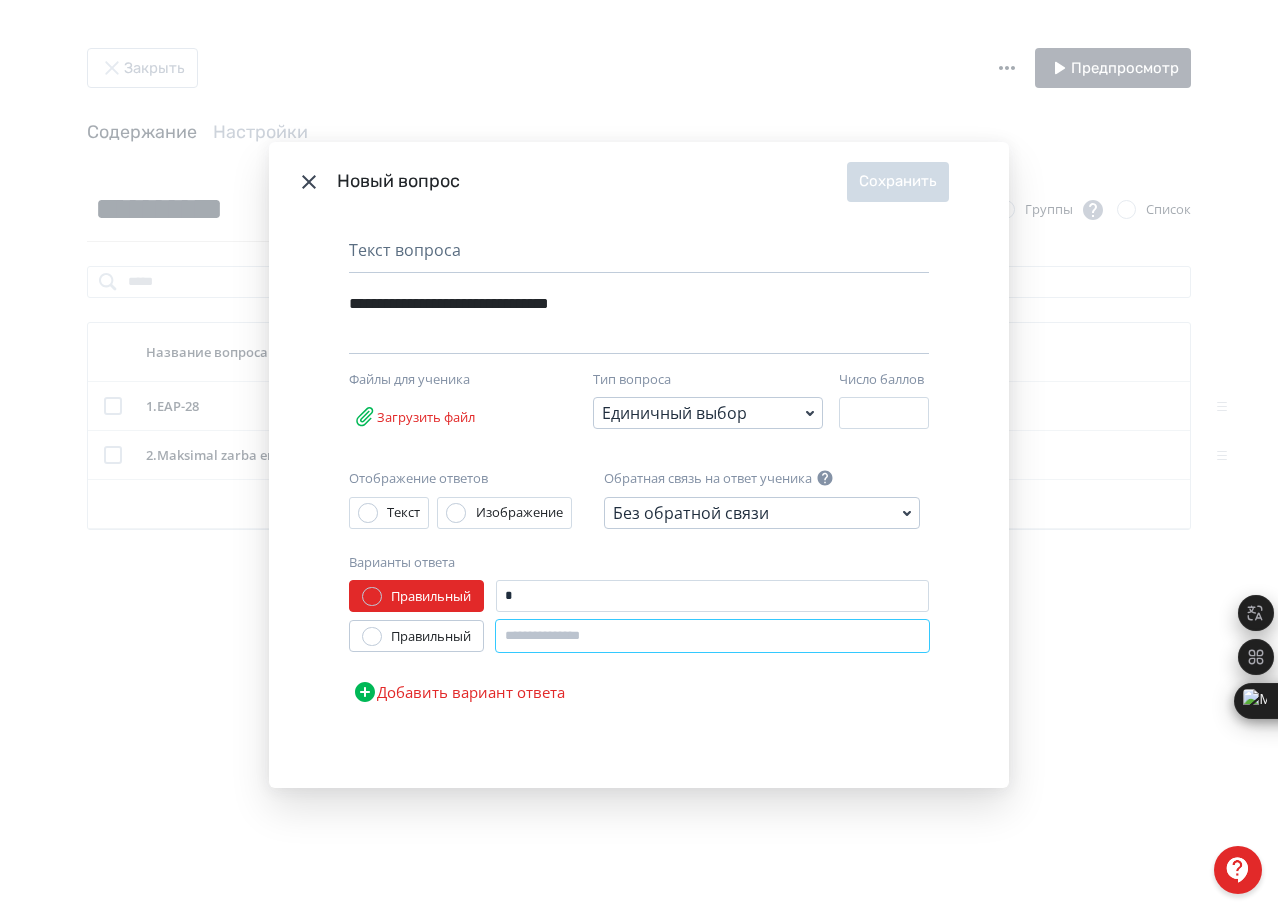 click at bounding box center [712, 636] 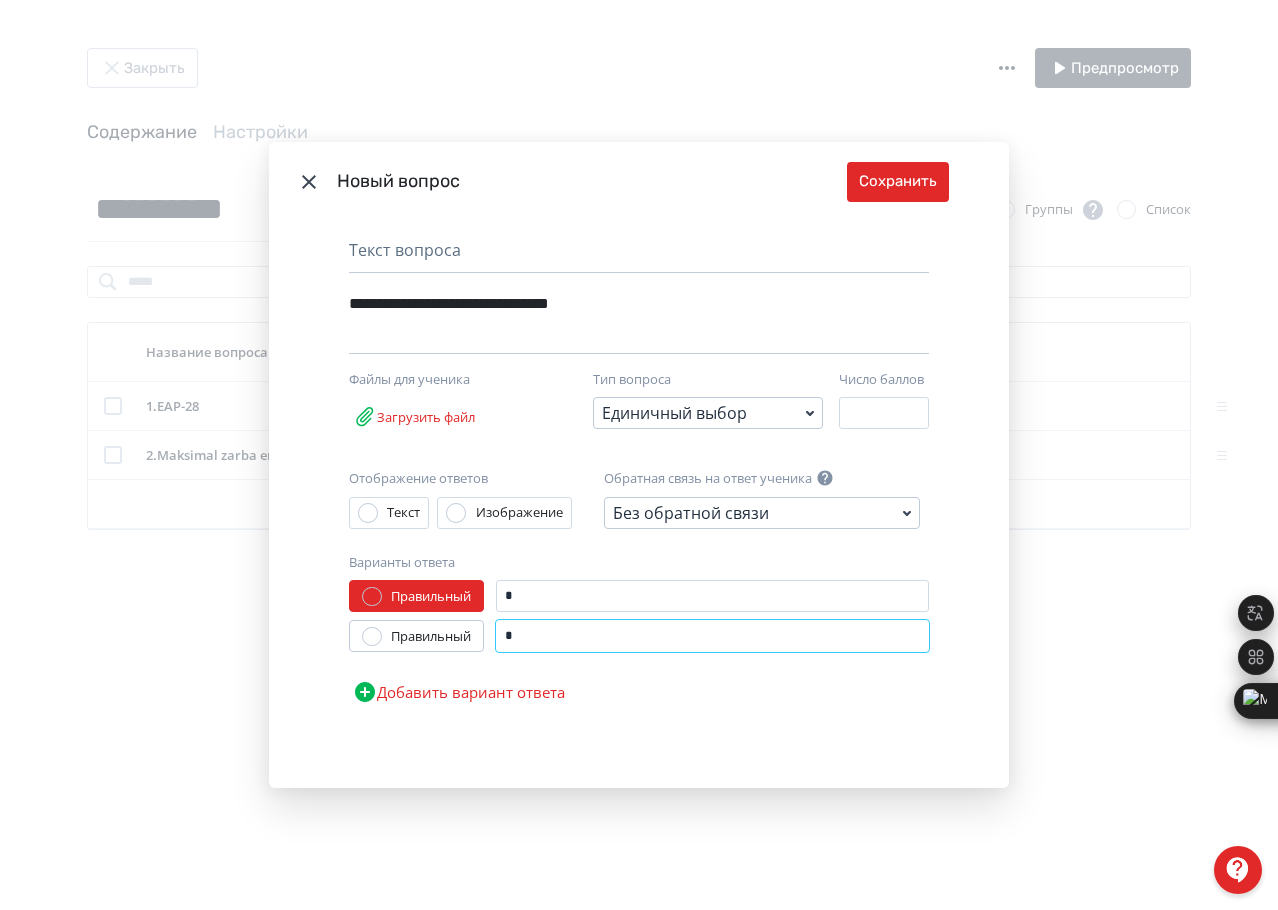 type on "*" 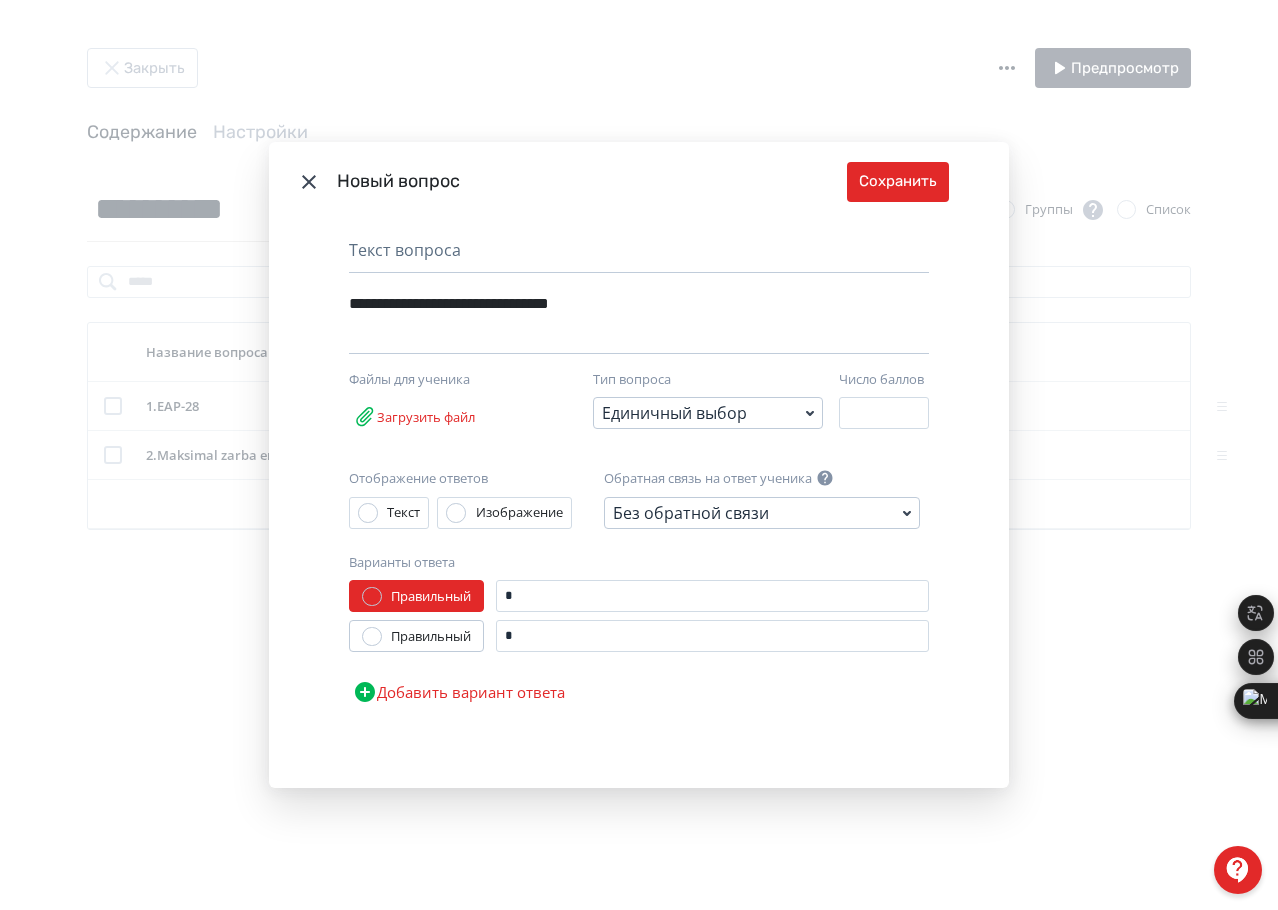 click on "Добавить вариант ответа" at bounding box center [459, 692] 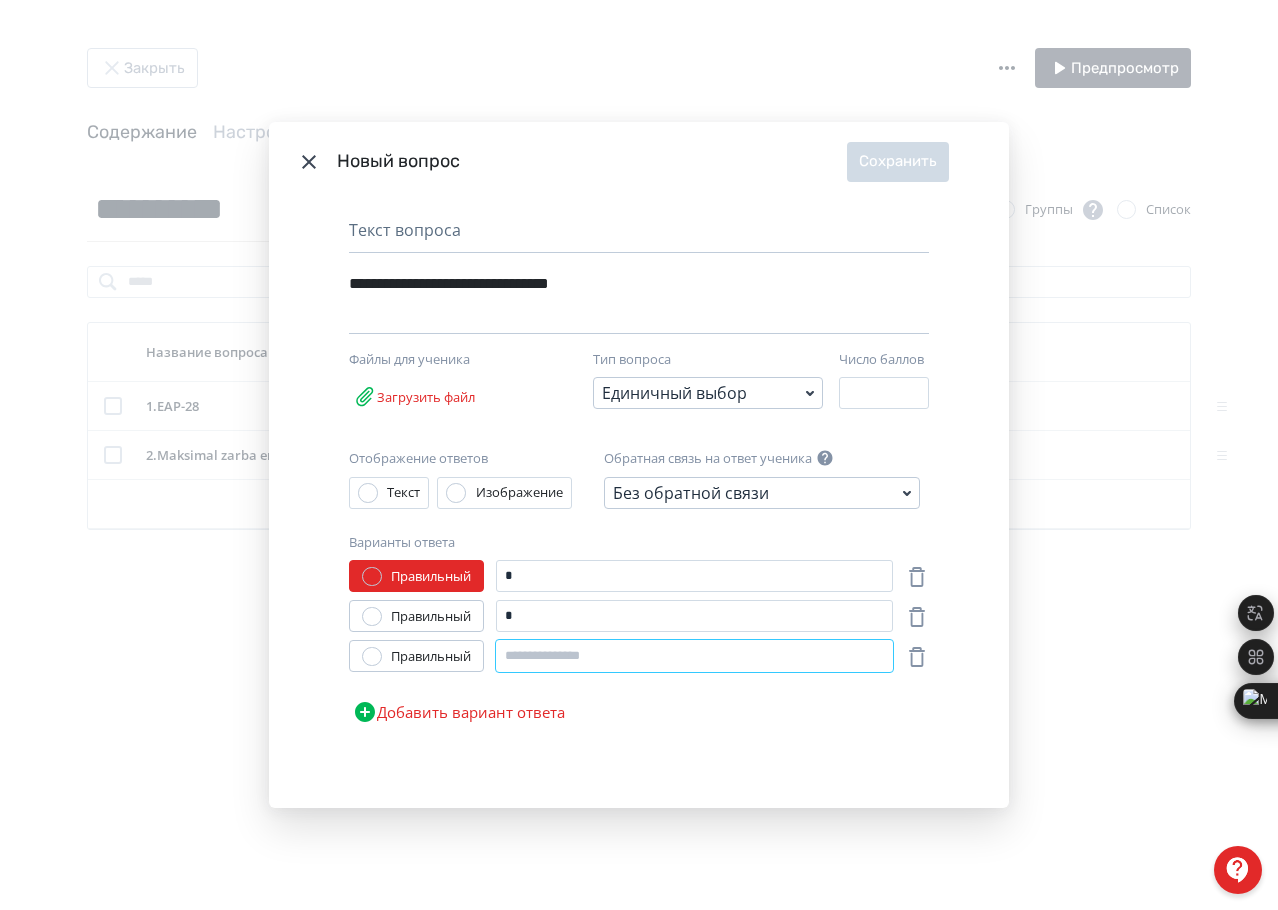click at bounding box center (694, 656) 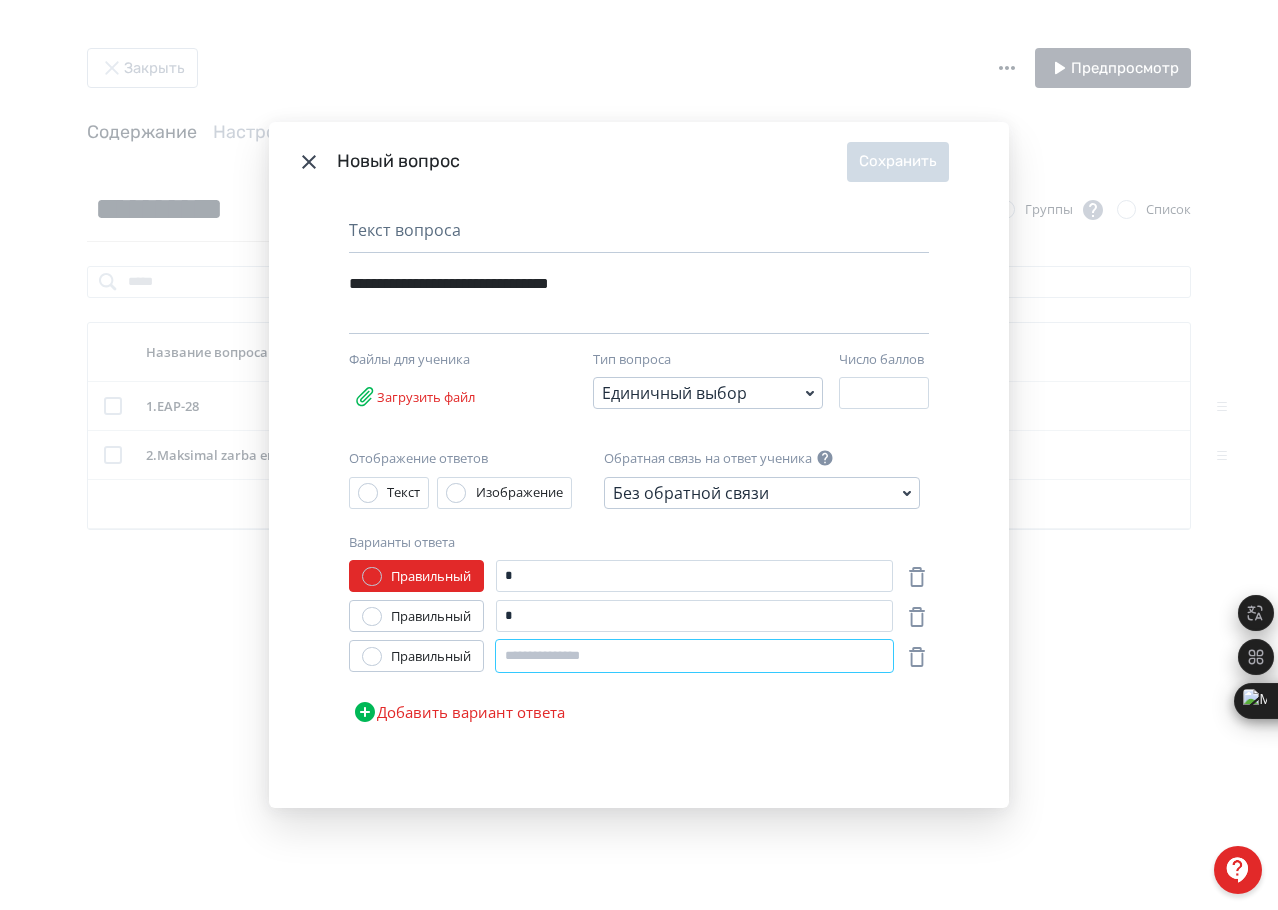 type on "*" 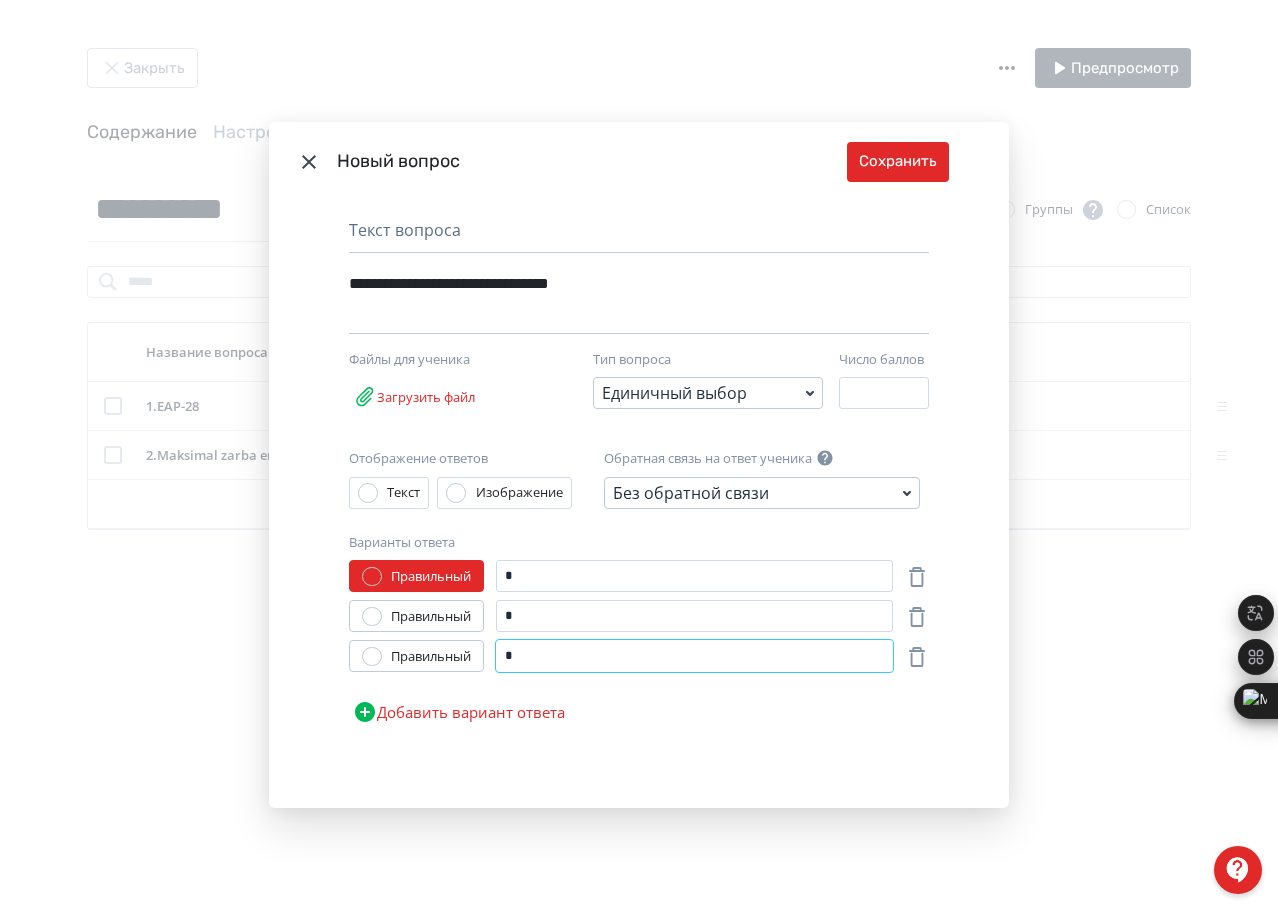 type on "*" 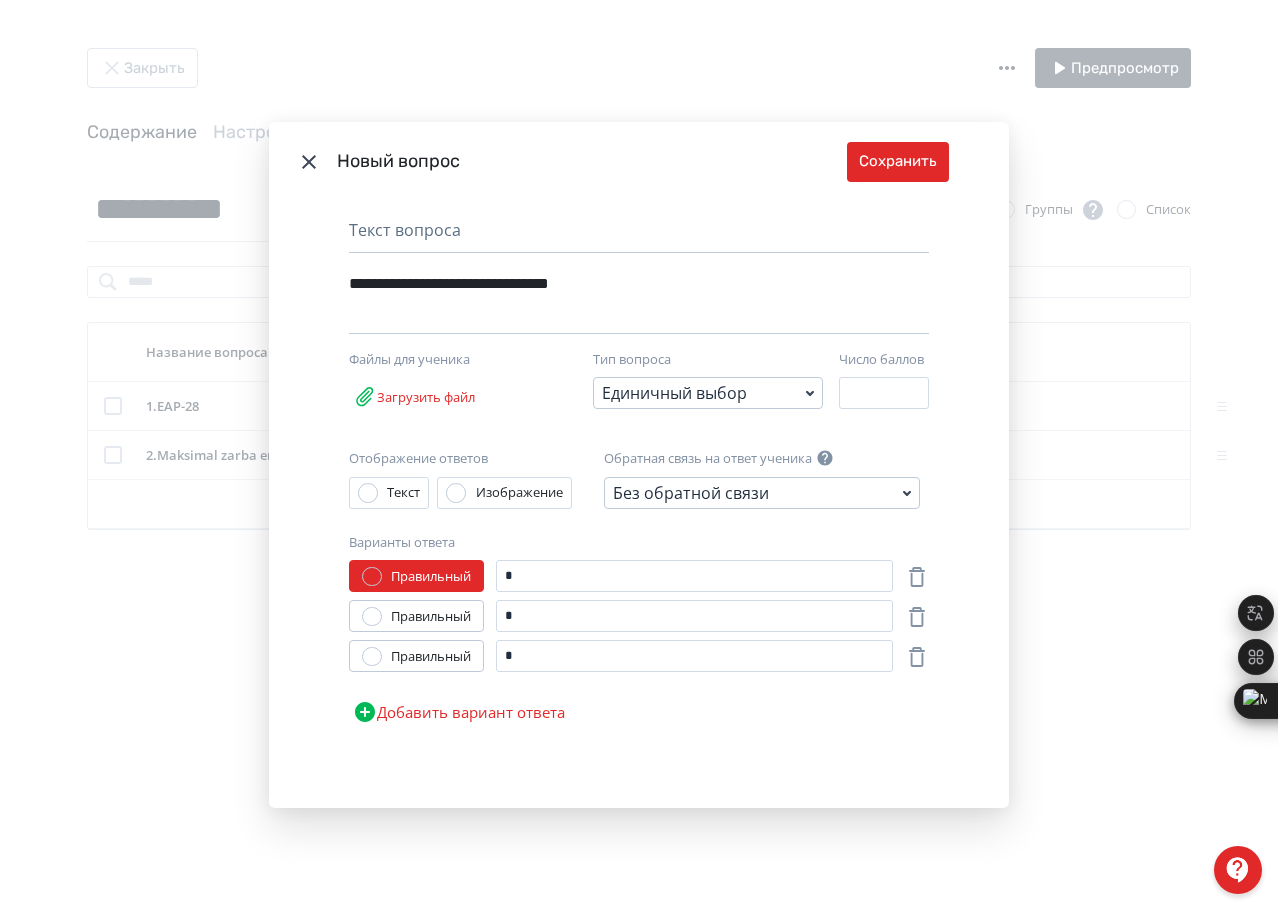 click on "Добавить вариант ответа" at bounding box center (459, 712) 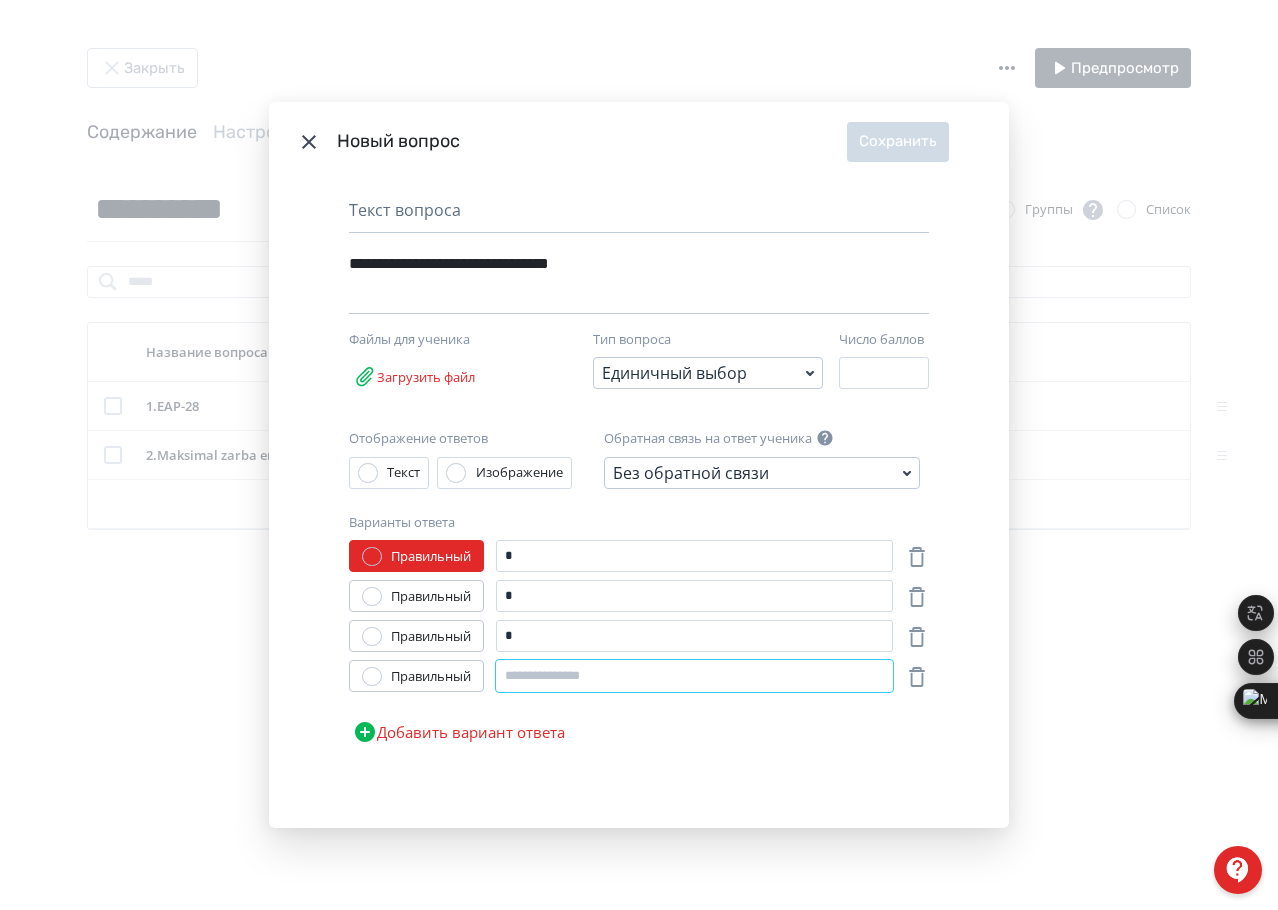 click at bounding box center [694, 676] 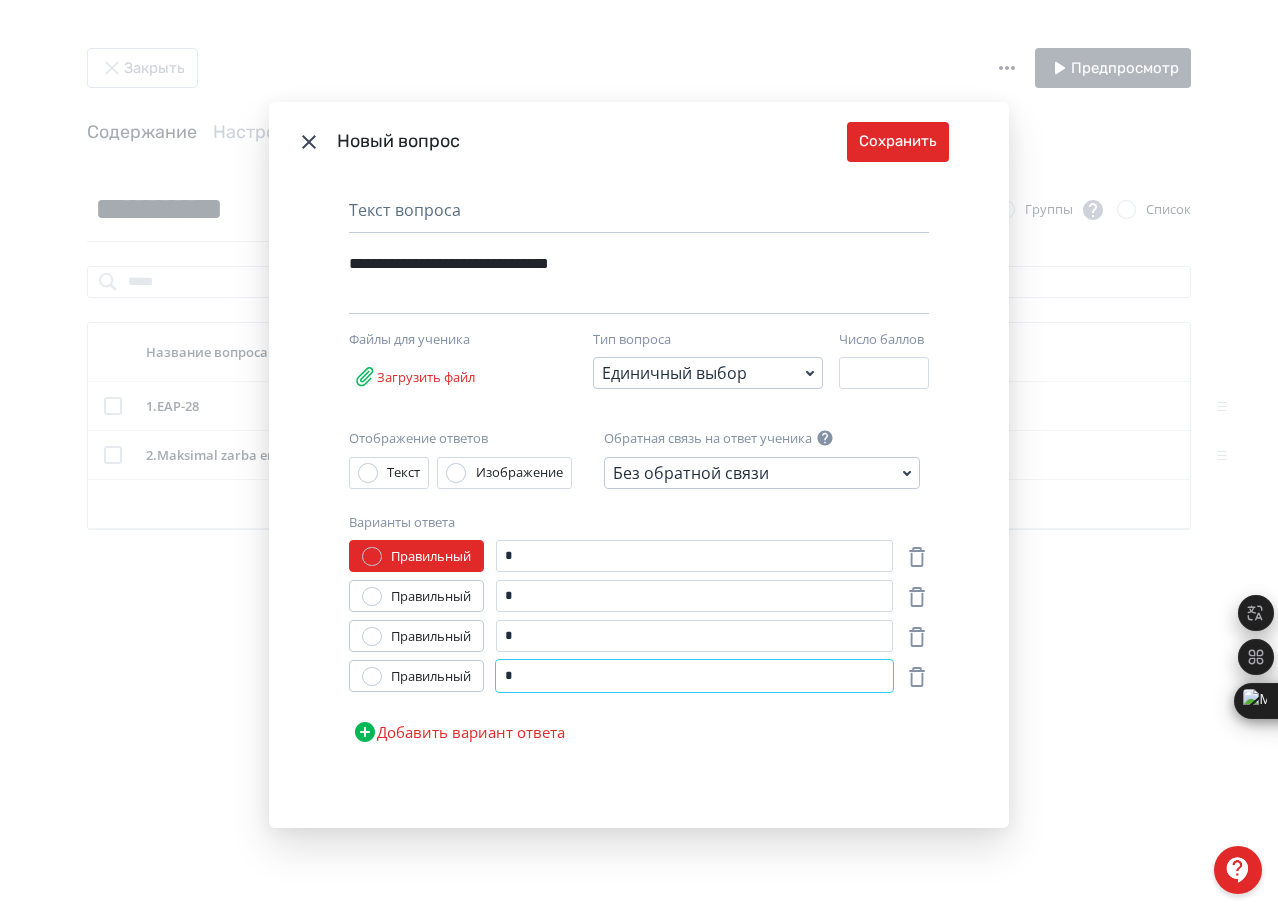 type on "*" 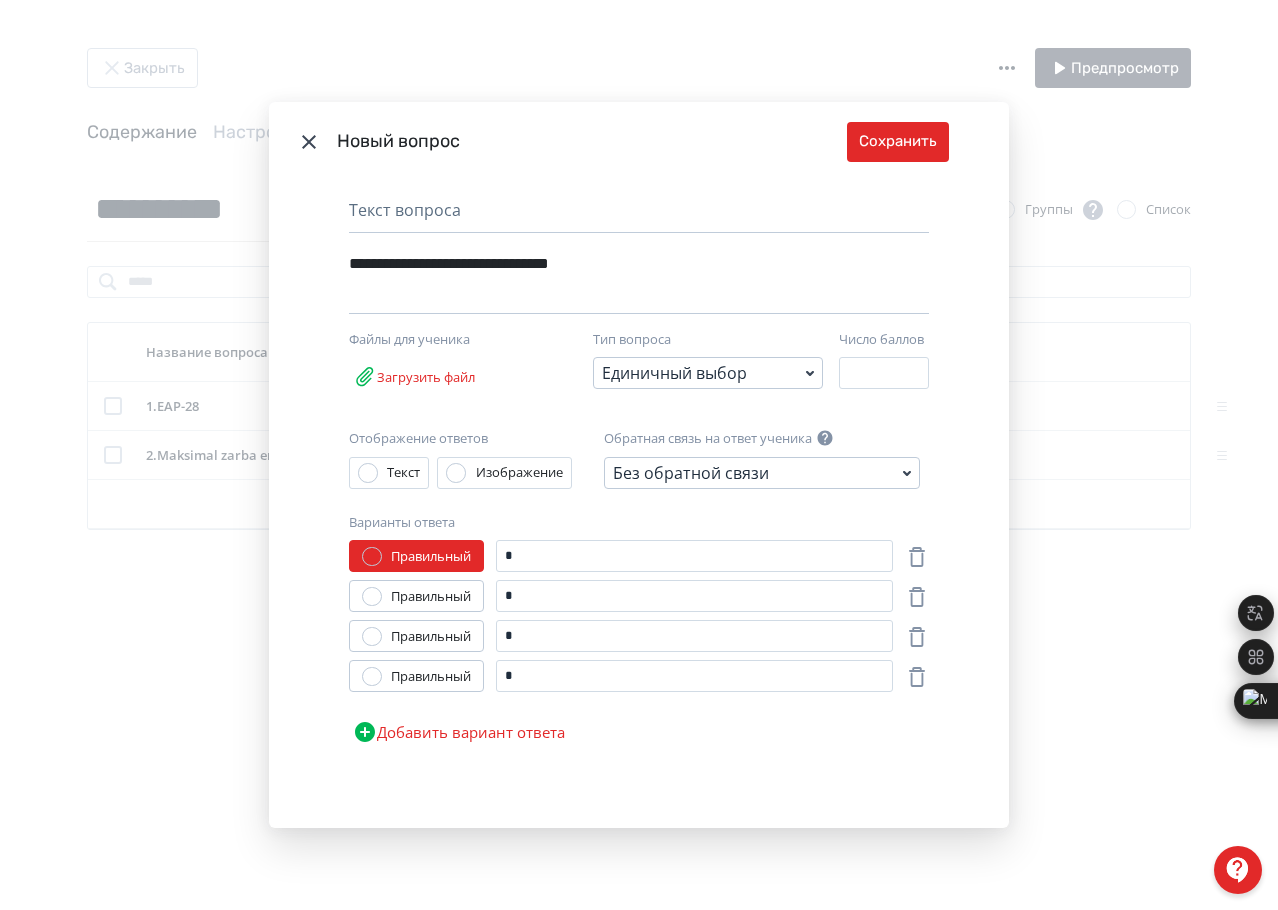 click on "Правильный" at bounding box center [431, 597] 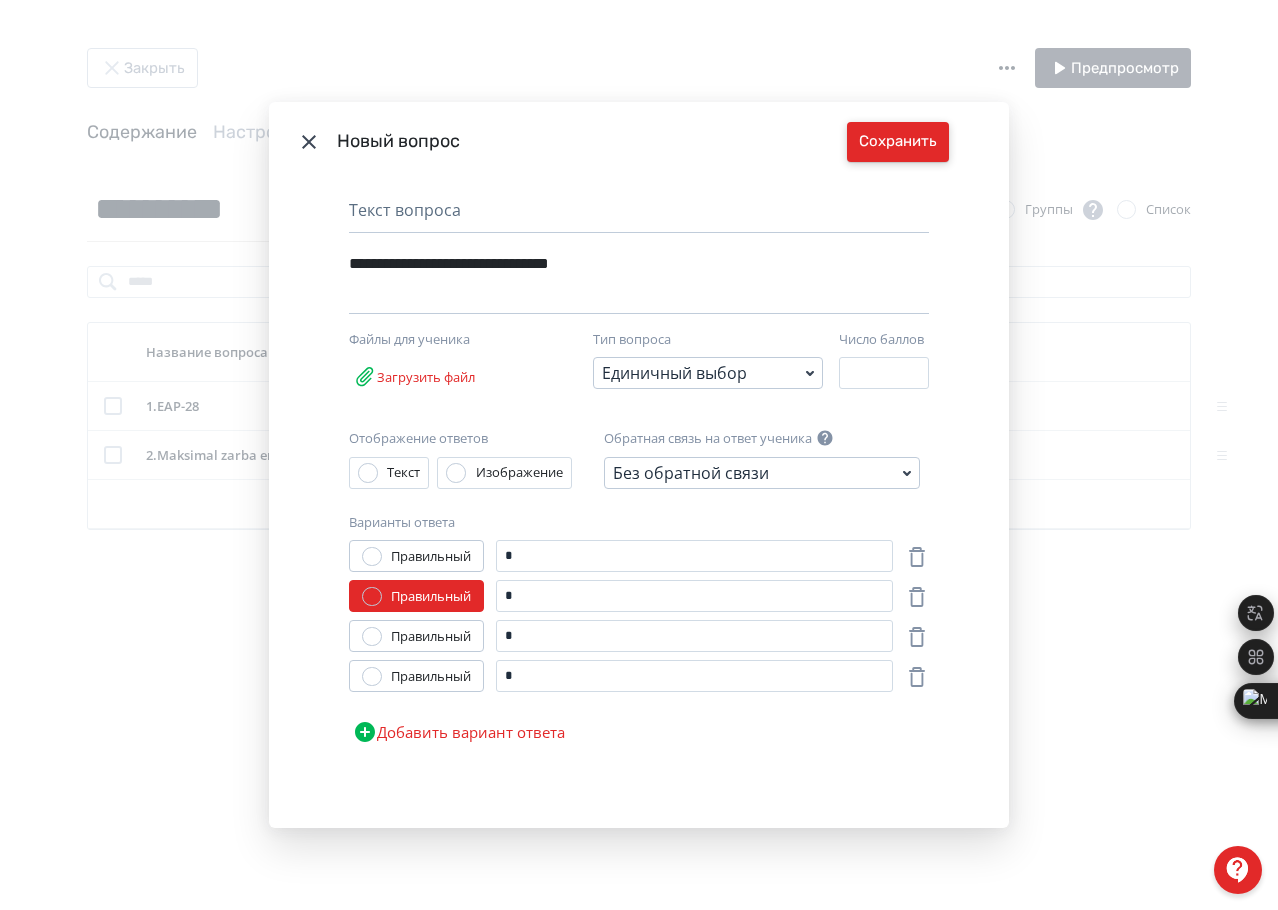 click on "Сохранить" at bounding box center (898, 142) 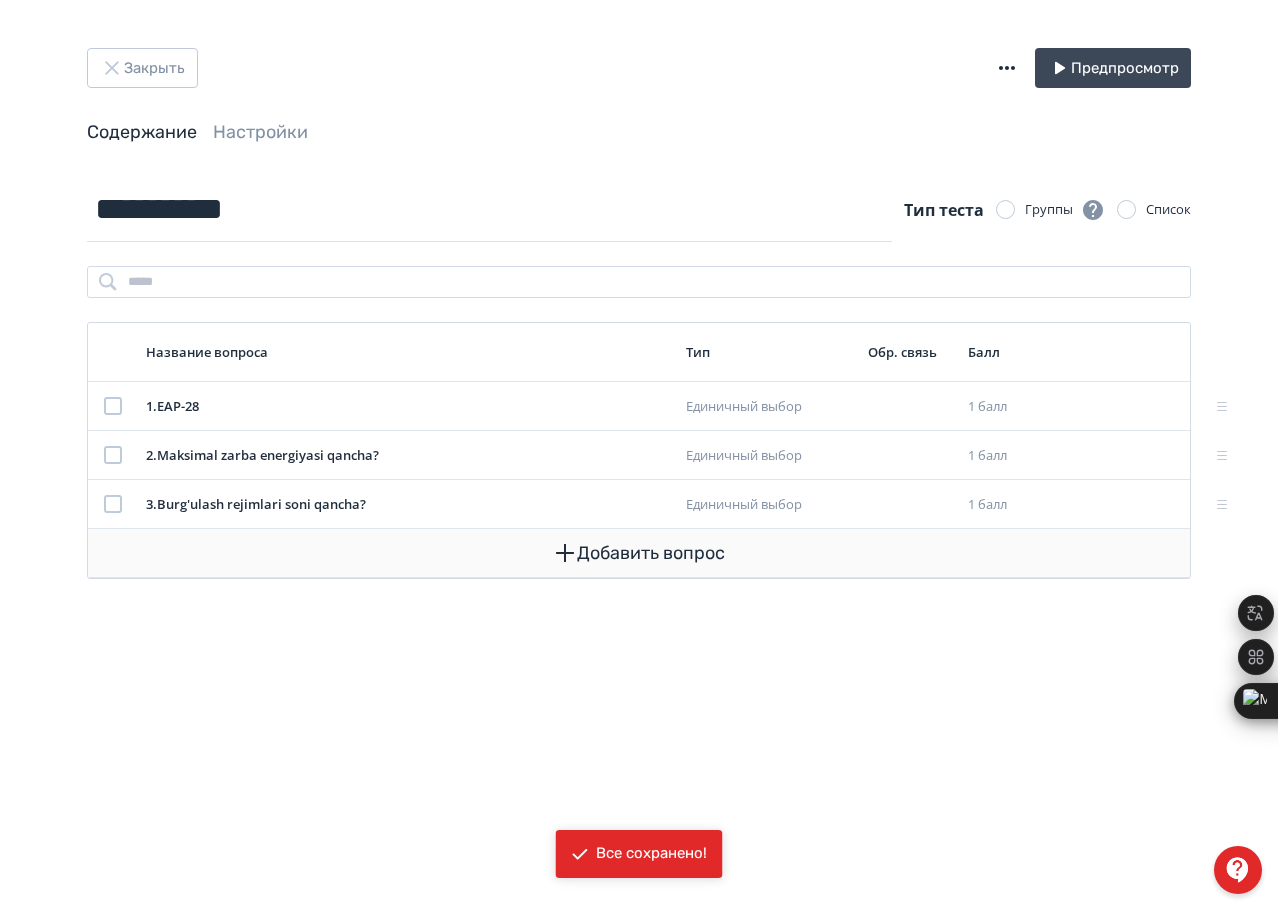 click on "Добавить вопрос" at bounding box center [639, 553] 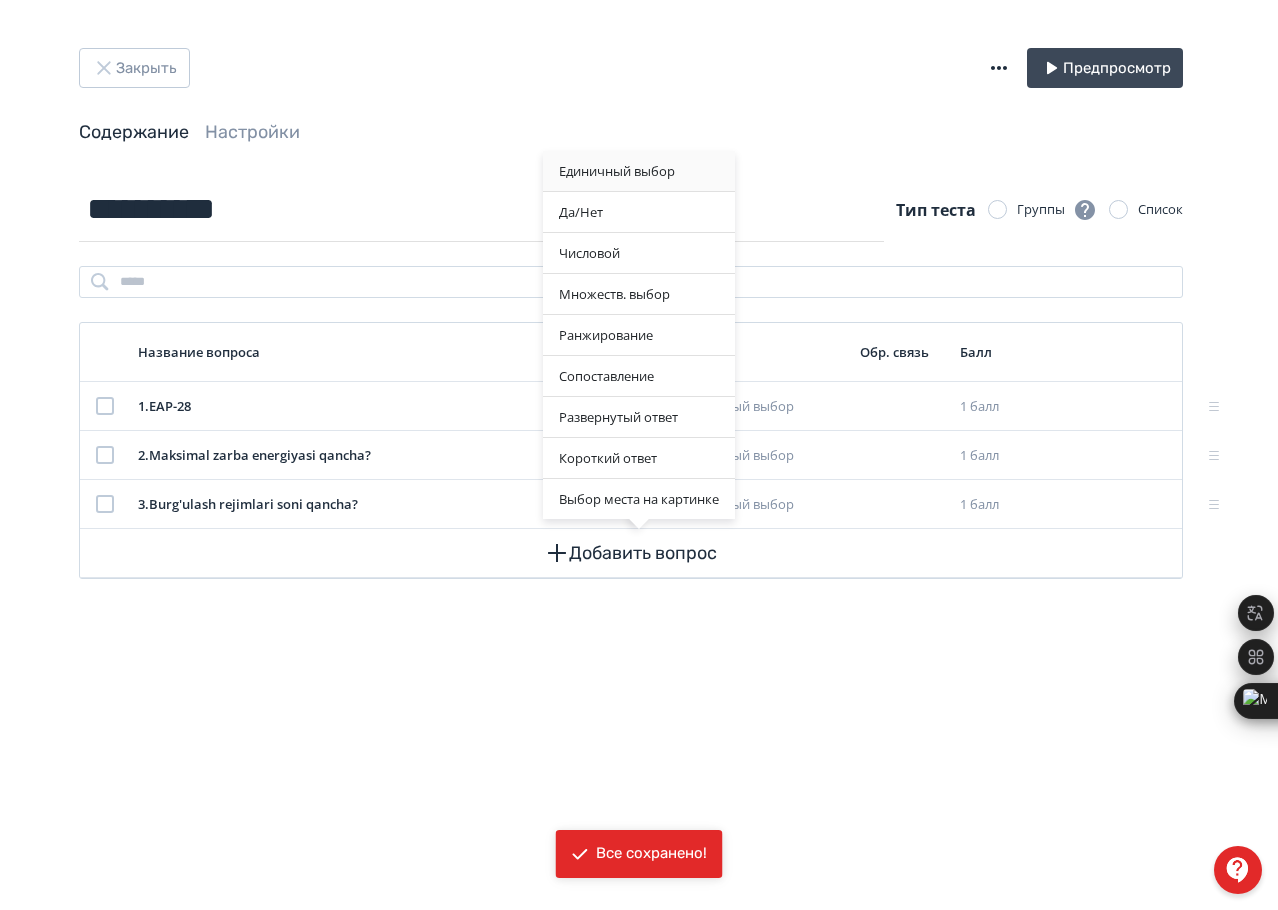 click on "Единичный выбор" at bounding box center (639, 171) 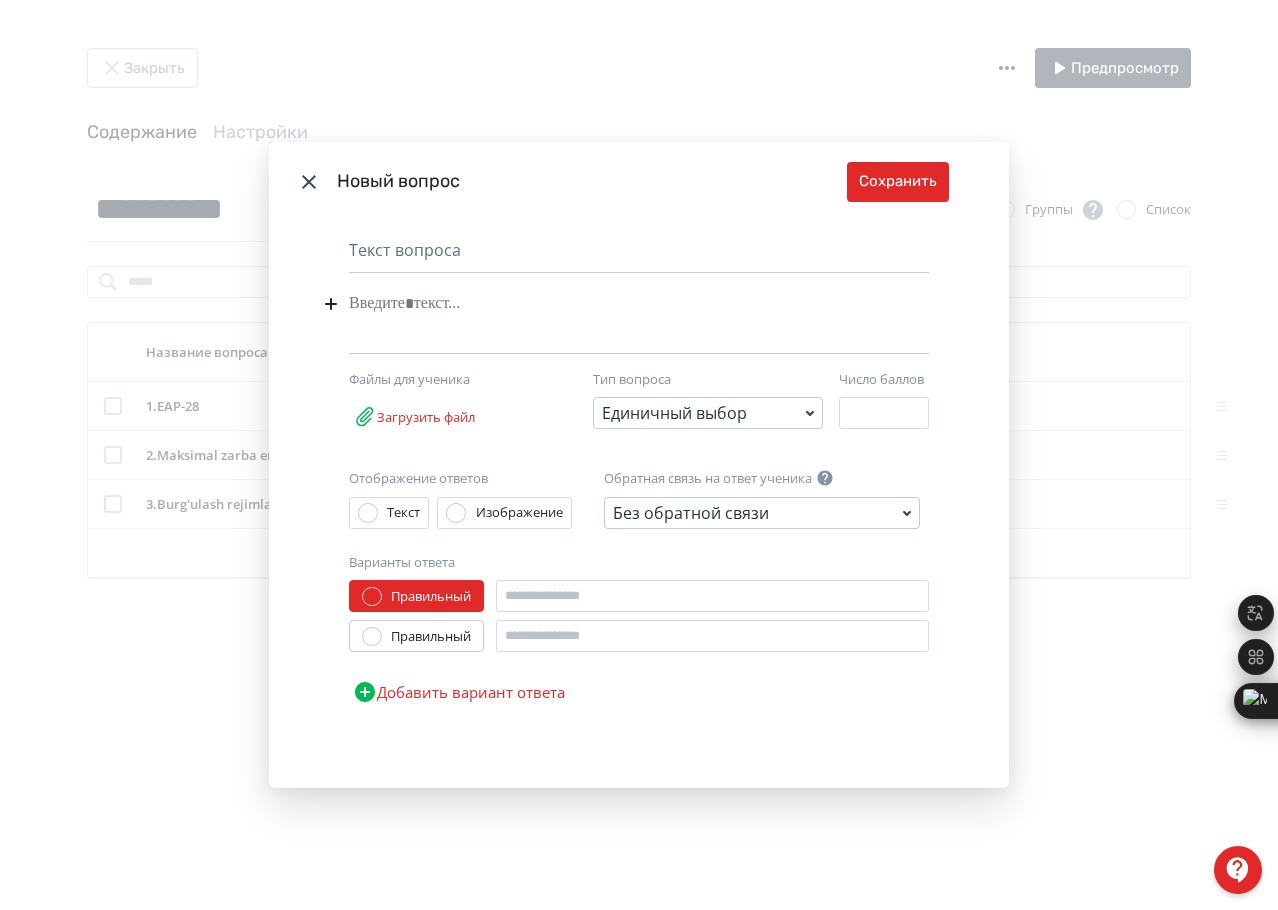 click at bounding box center (608, 304) 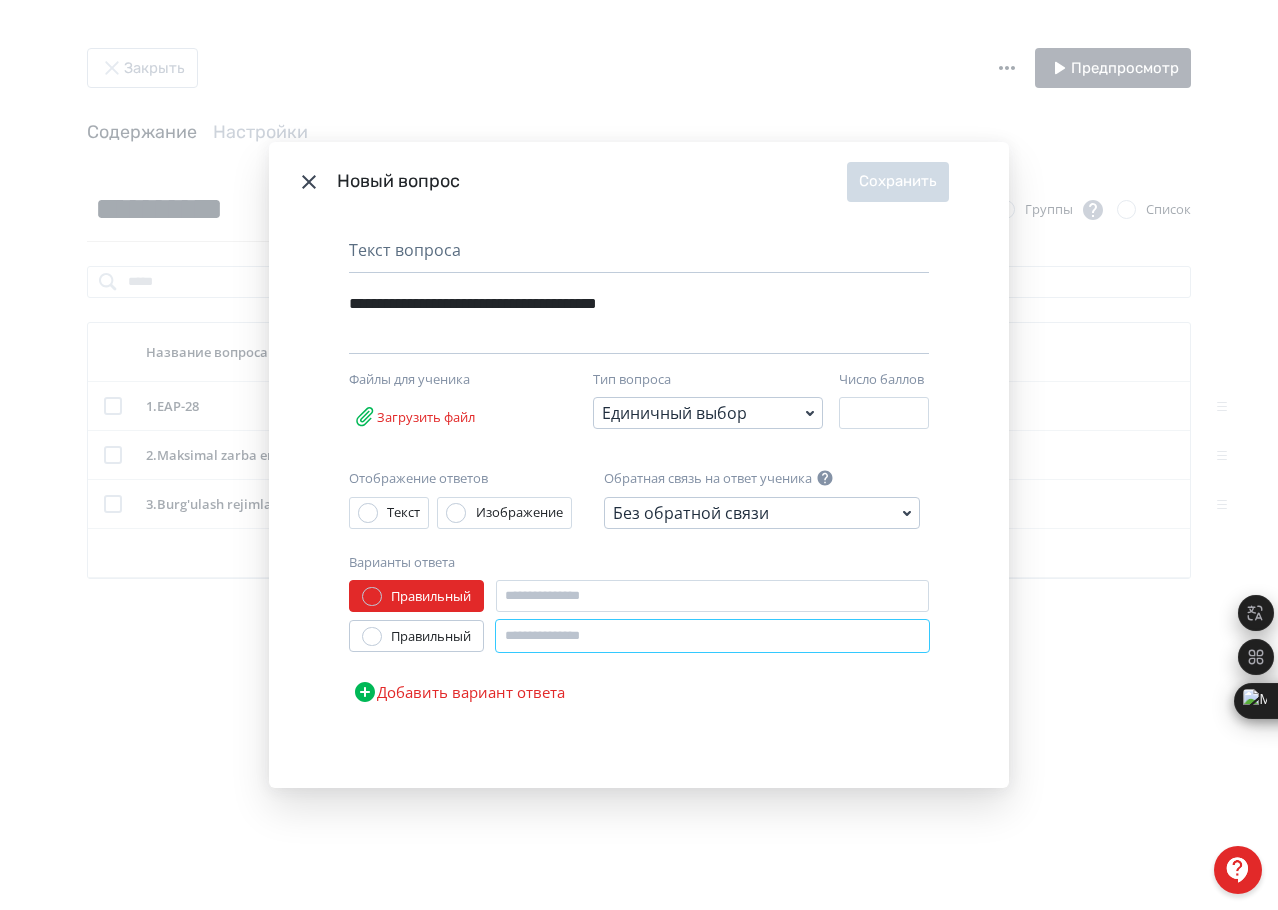 click at bounding box center [712, 636] 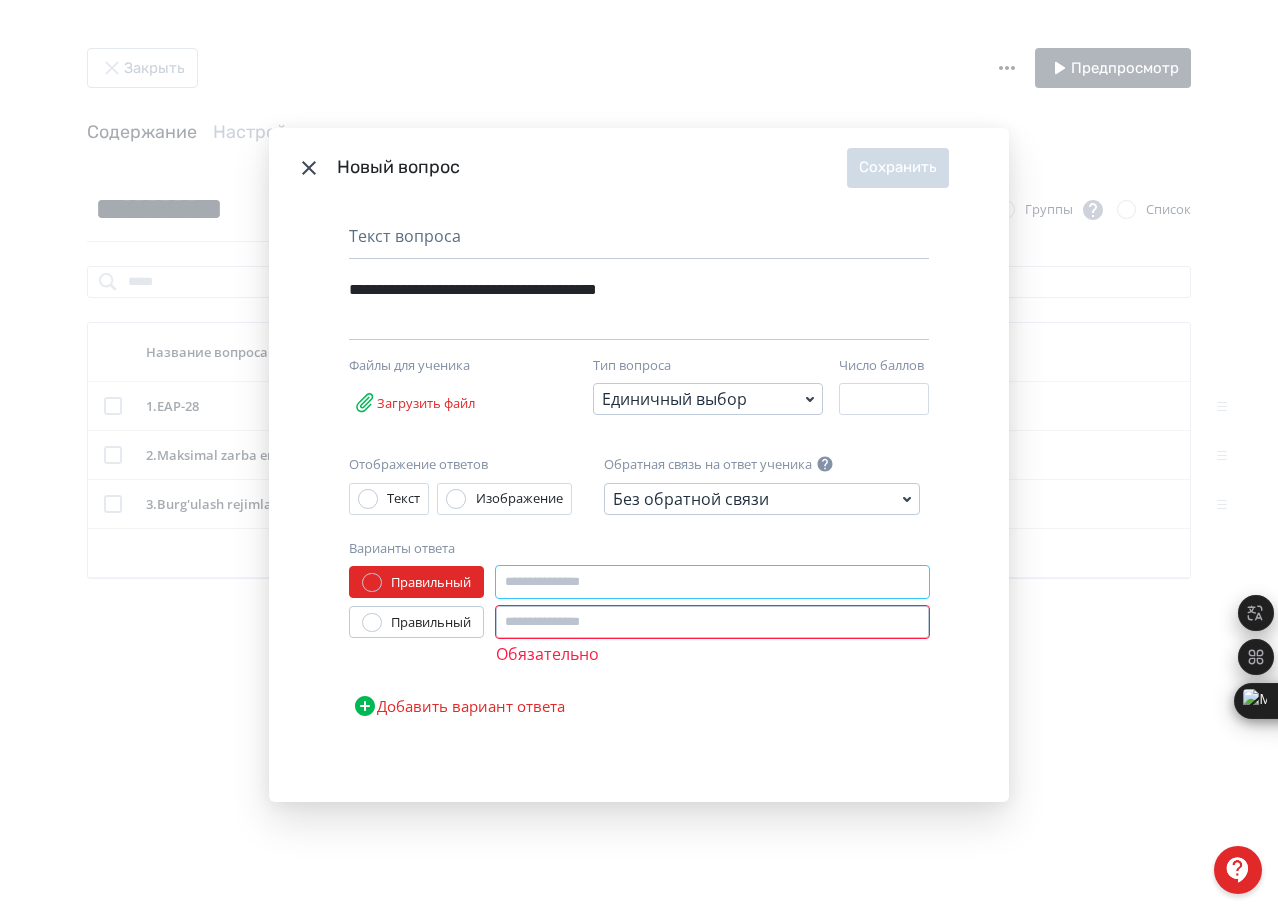 click on "Правильный Правильный Обязательно Добавить вариант ответа" at bounding box center [639, 646] 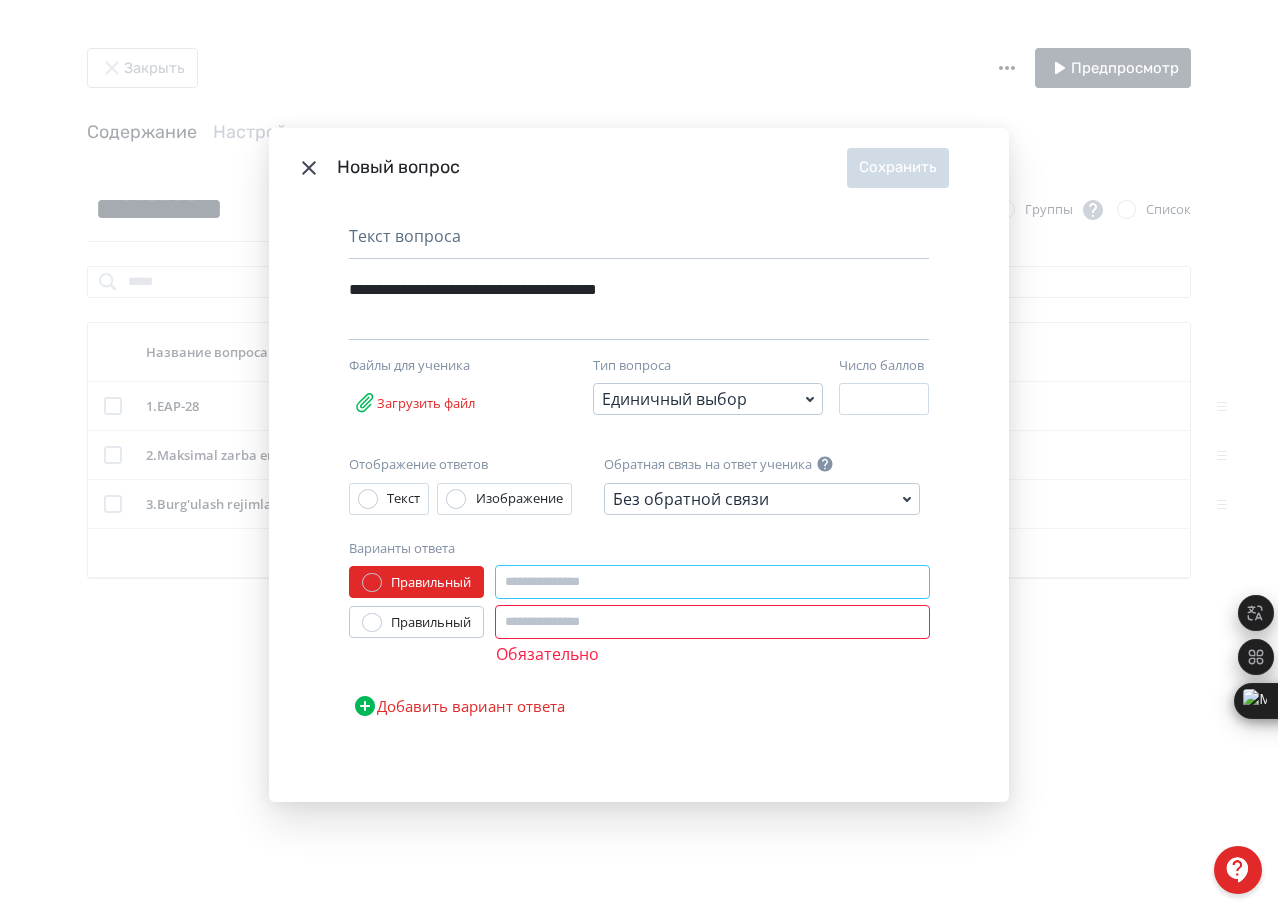 click at bounding box center (712, 582) 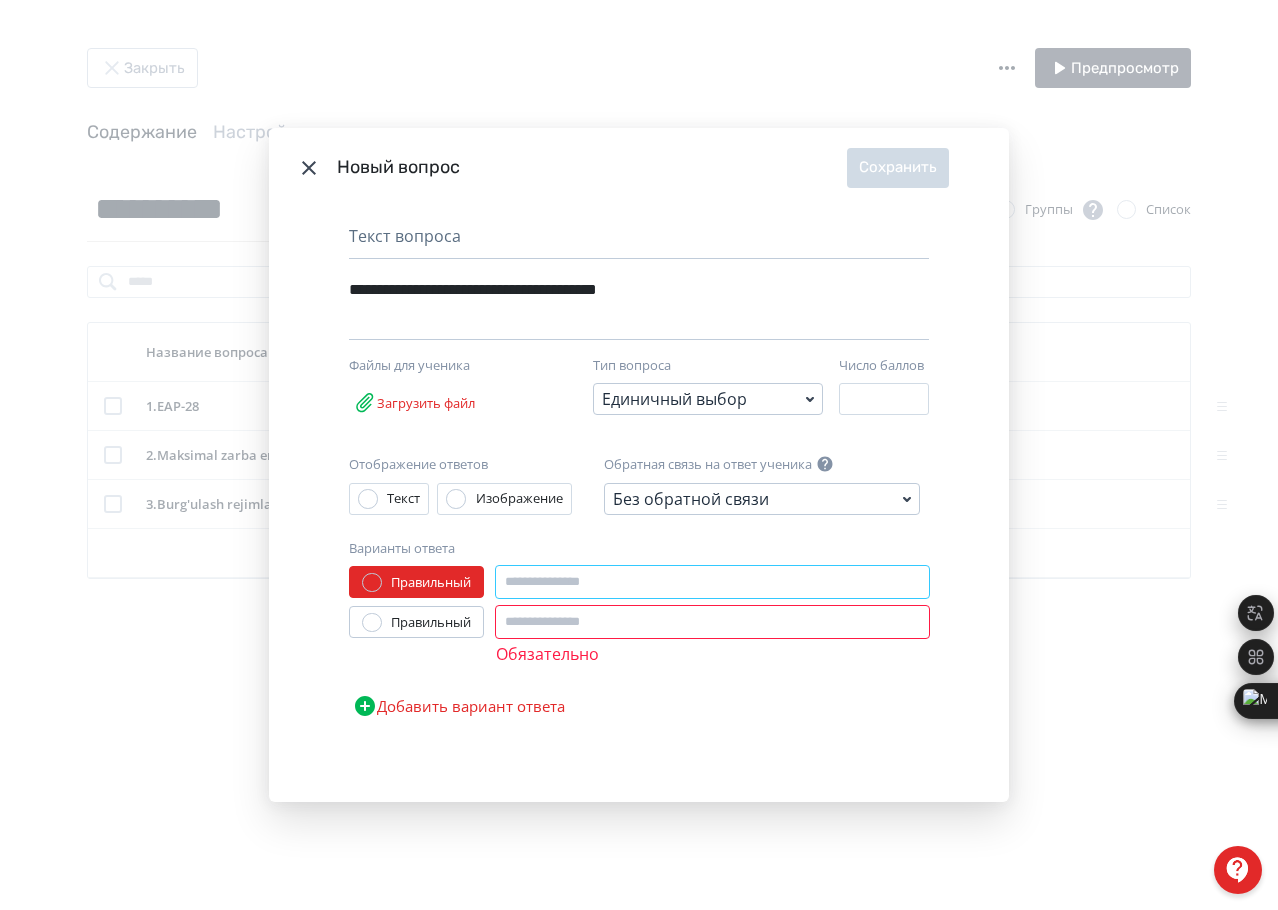 paste on "*****" 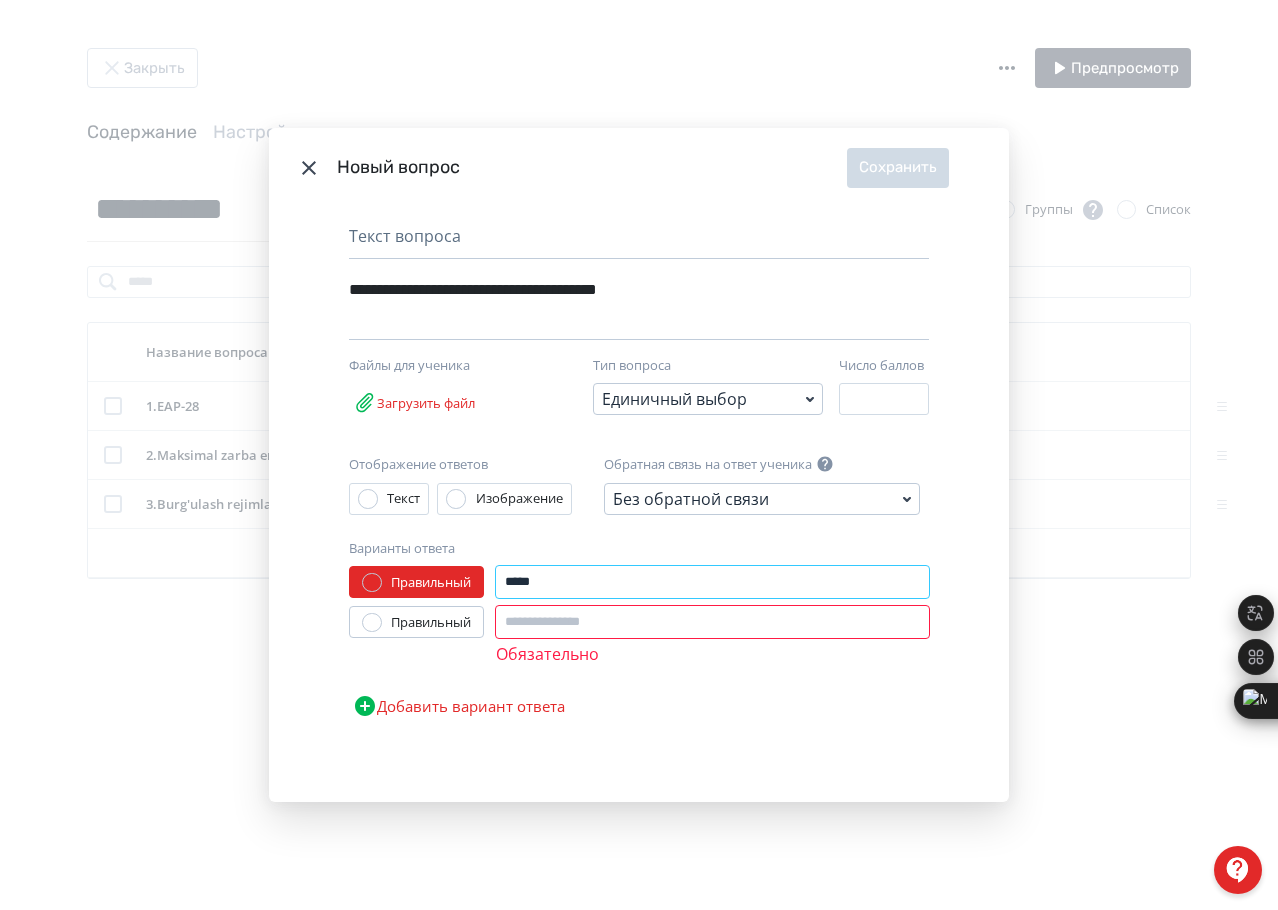type on "*****" 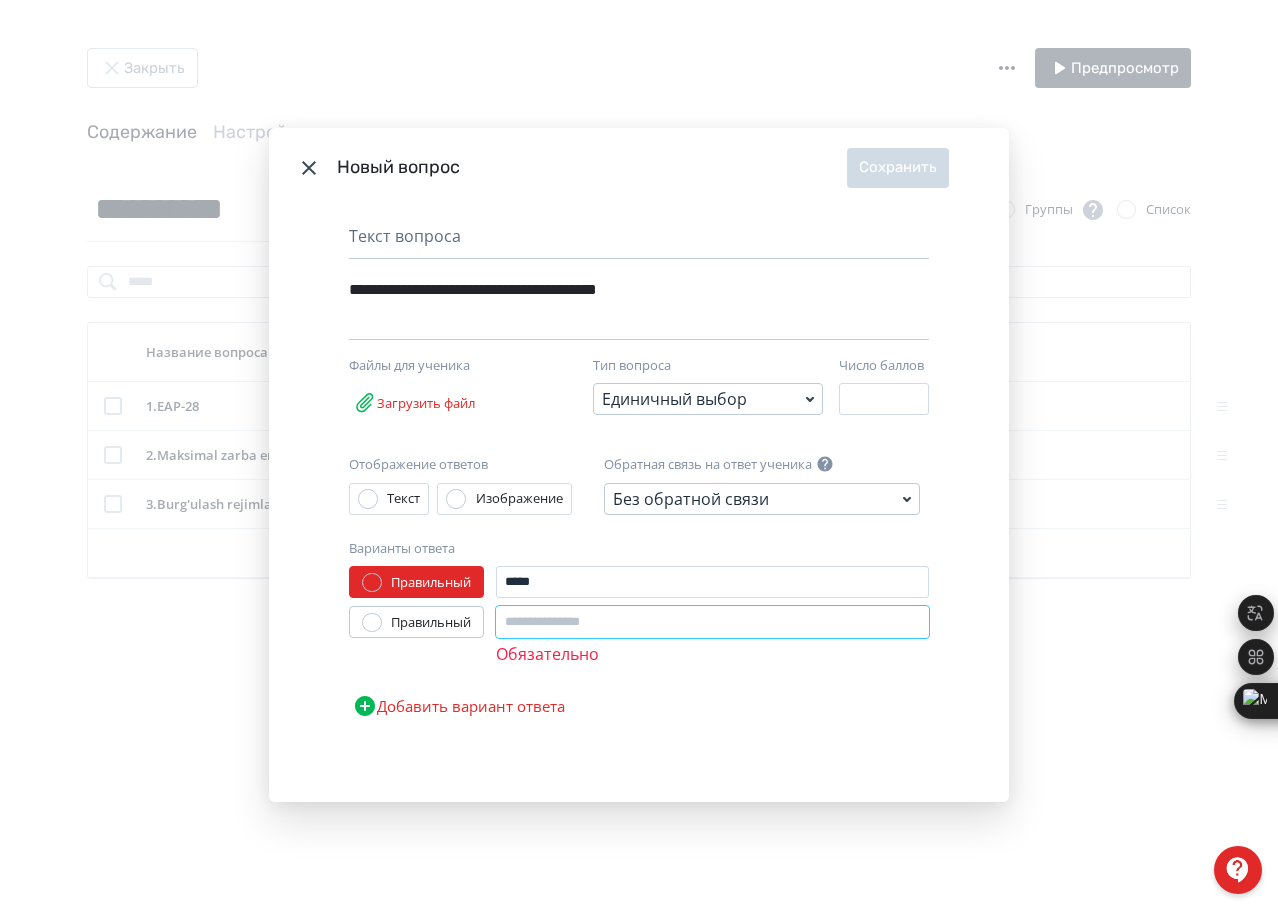 click at bounding box center [712, 622] 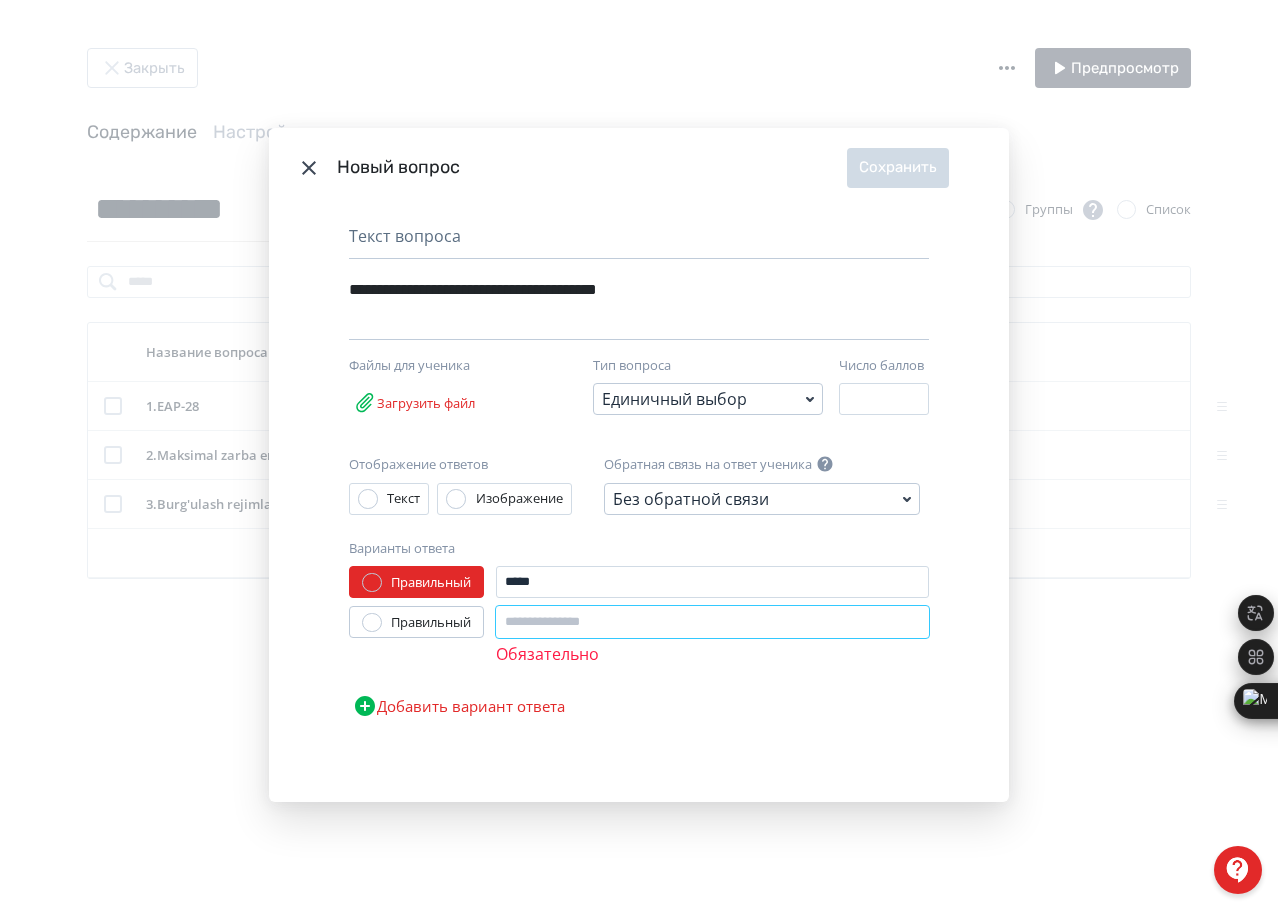 paste on "*****" 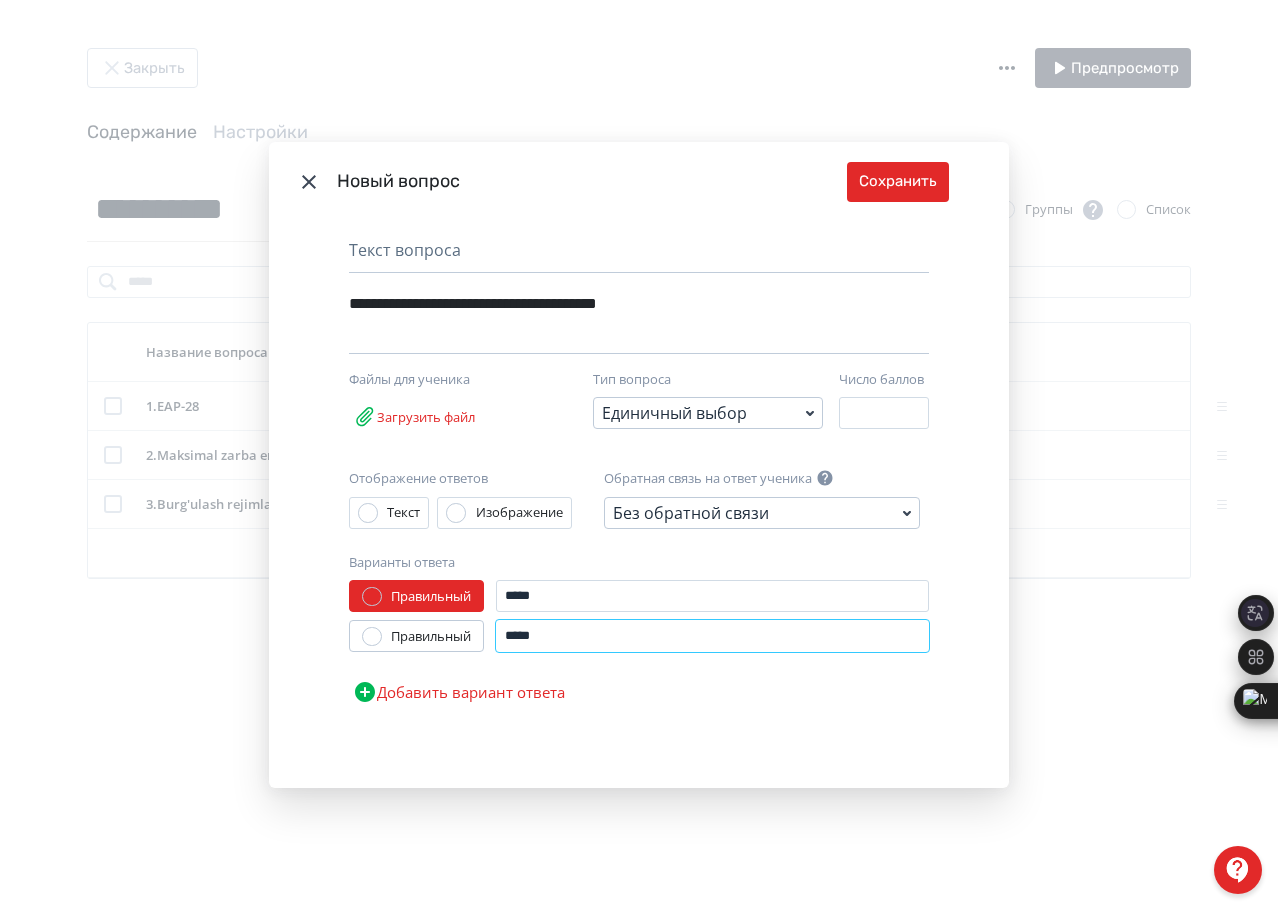 type on "*****" 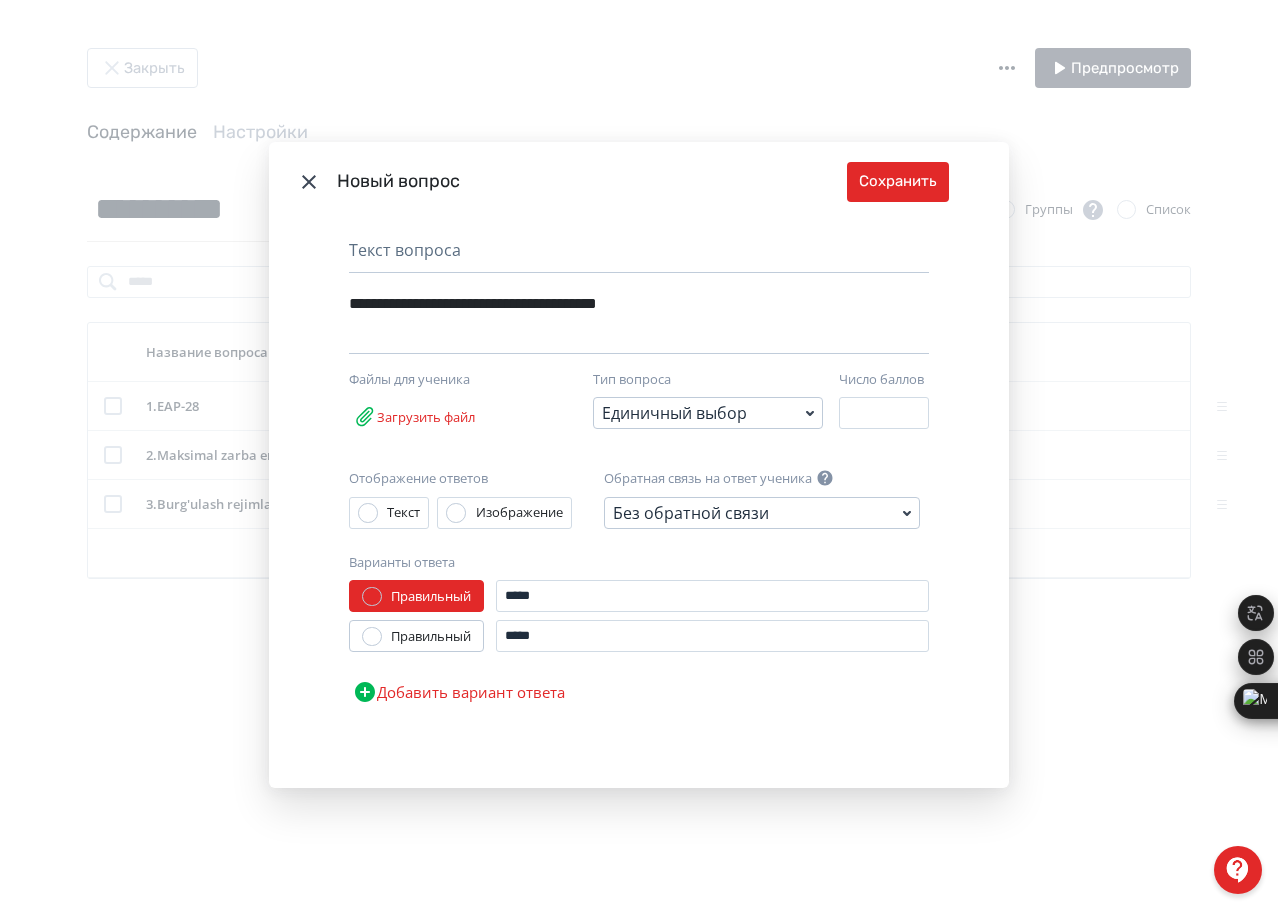 drag, startPoint x: 524, startPoint y: 697, endPoint x: 583, endPoint y: 684, distance: 60.41523 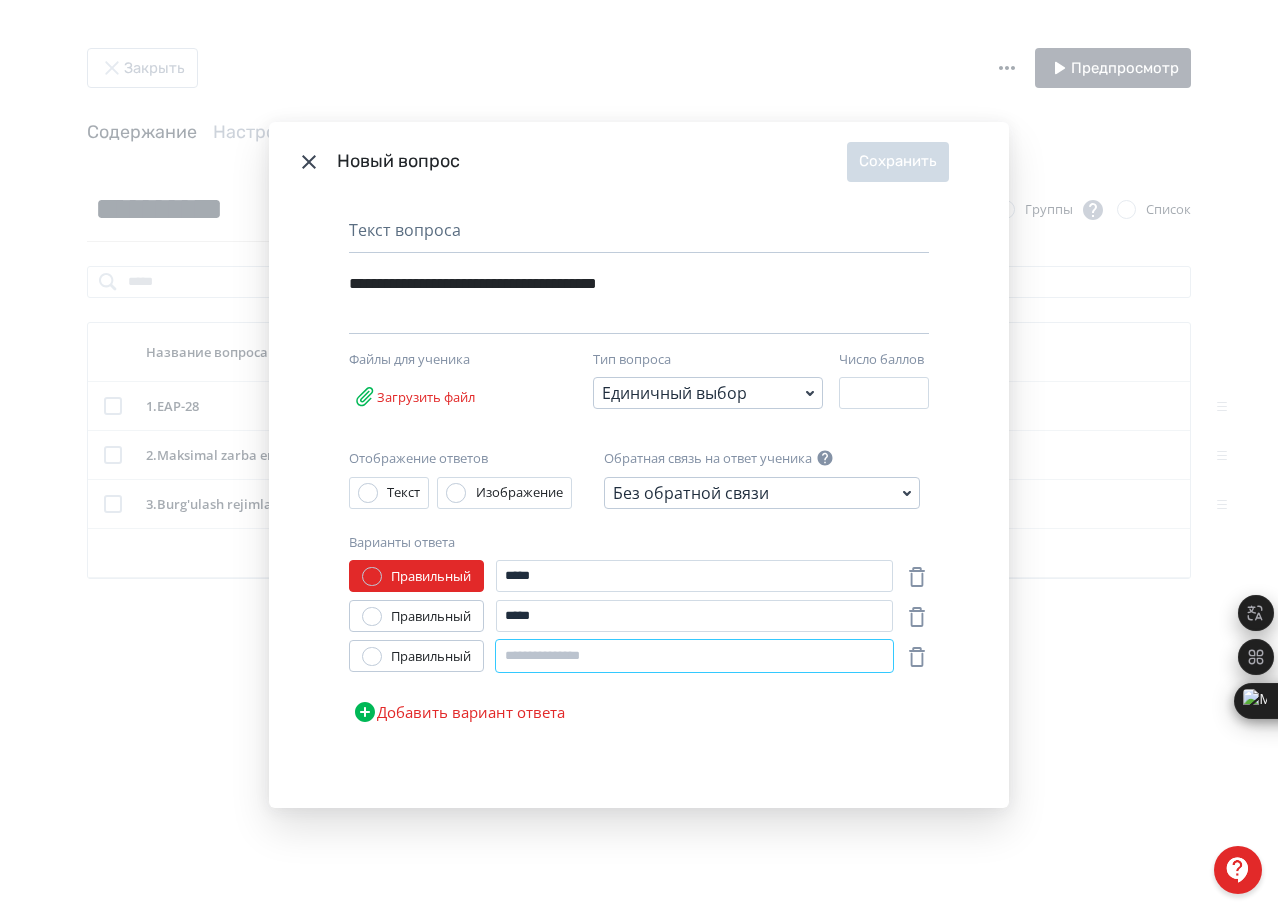 click at bounding box center [694, 656] 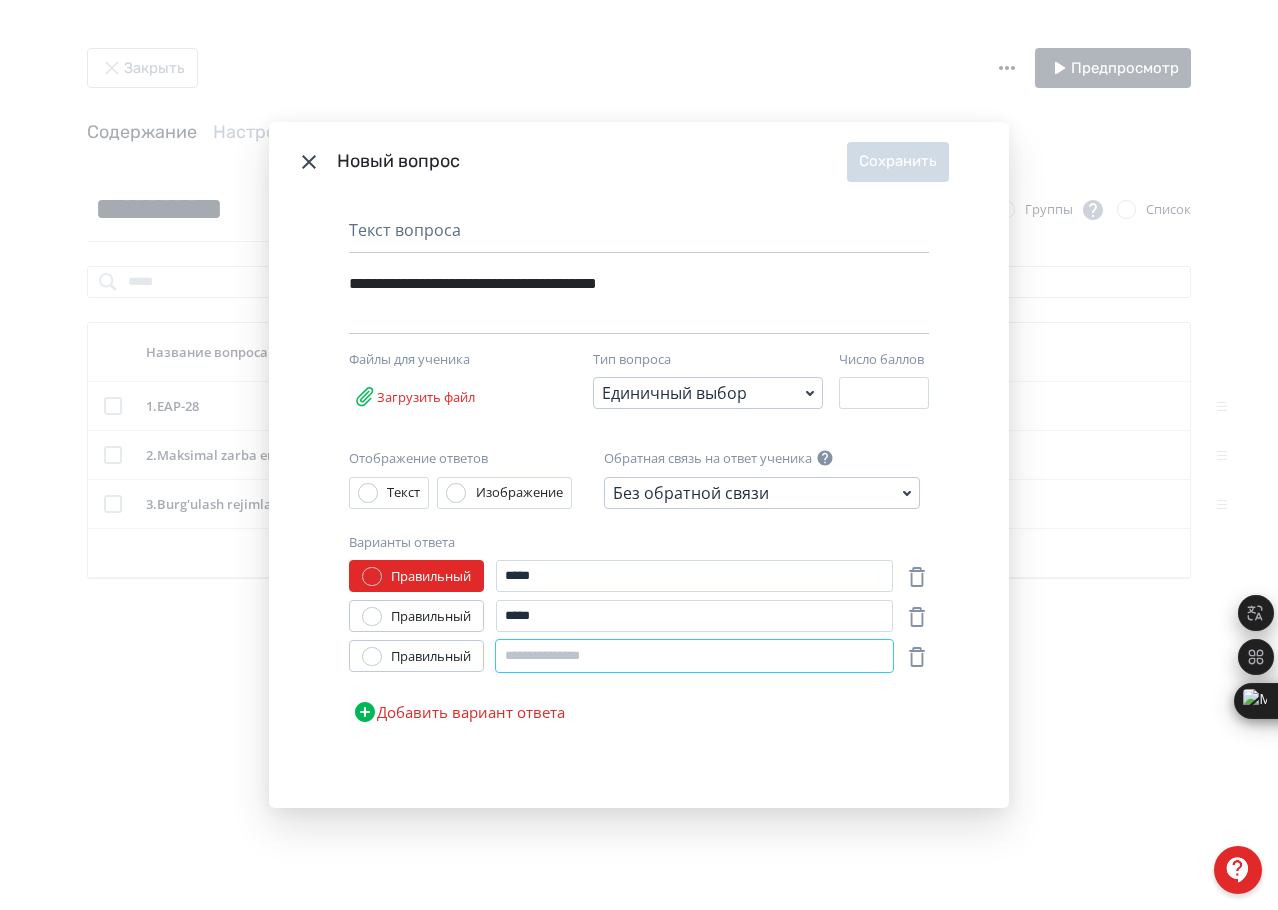 paste on "*****" 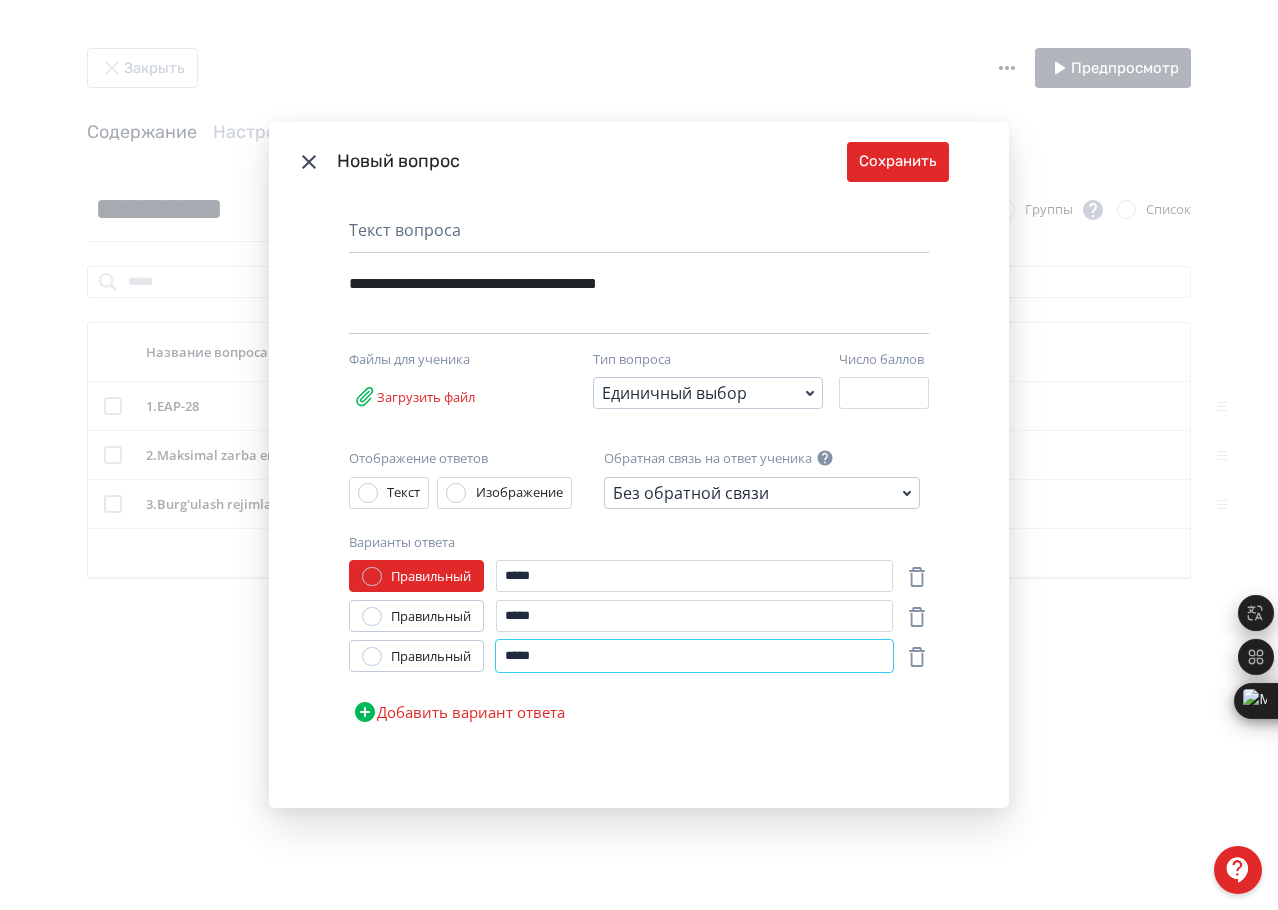 type on "*****" 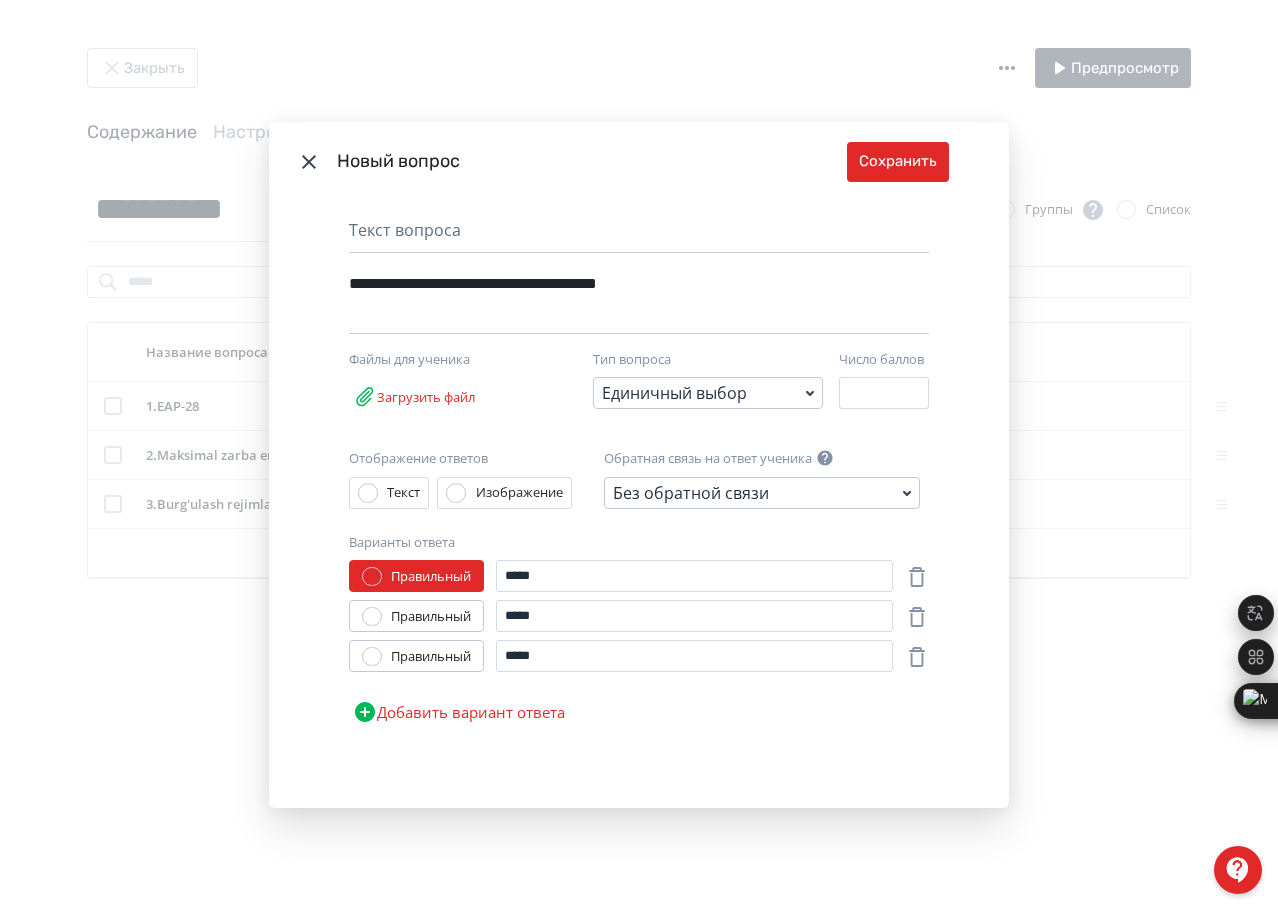 click on "Добавить вариант ответа" at bounding box center (459, 712) 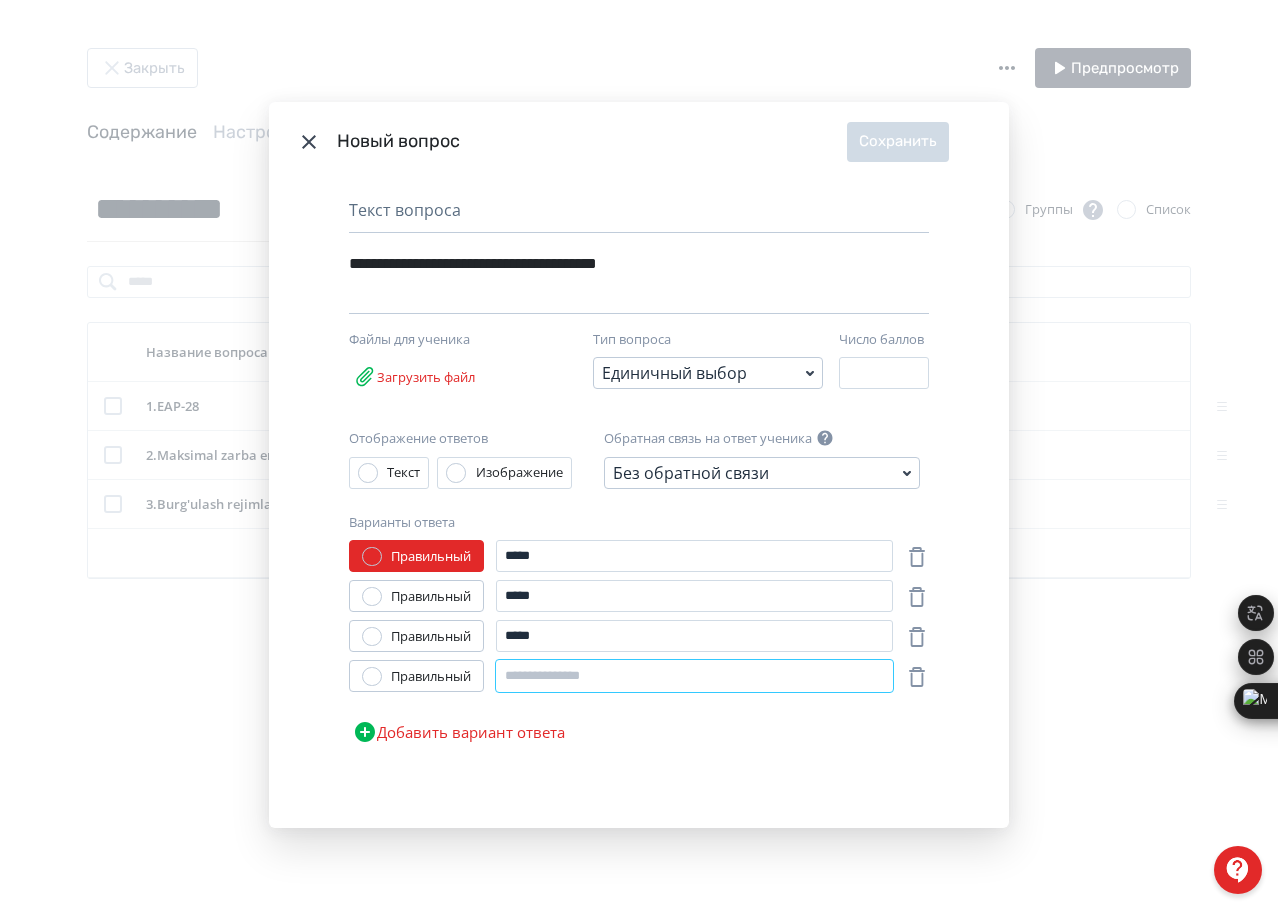 click at bounding box center [694, 676] 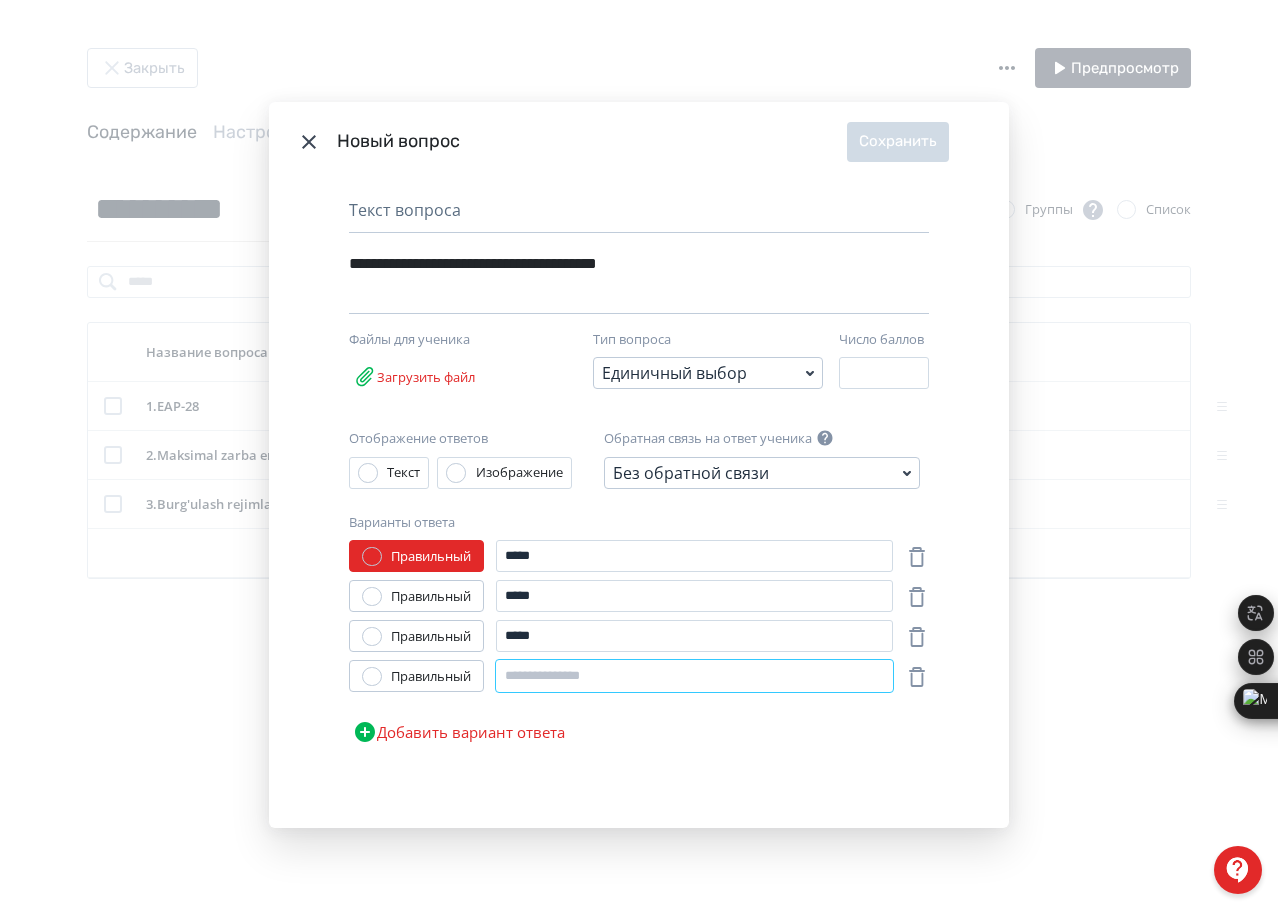 paste on "*****" 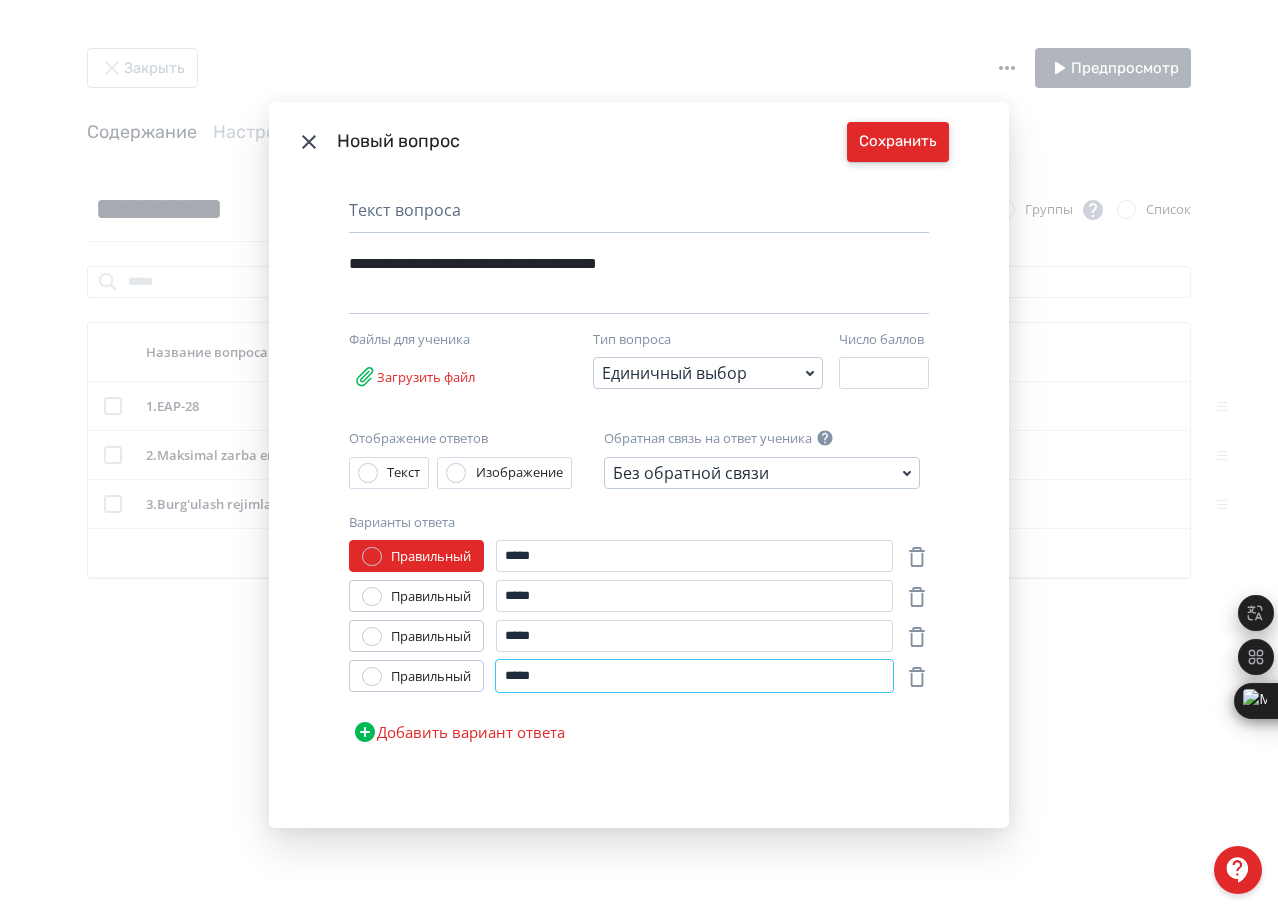 type on "*****" 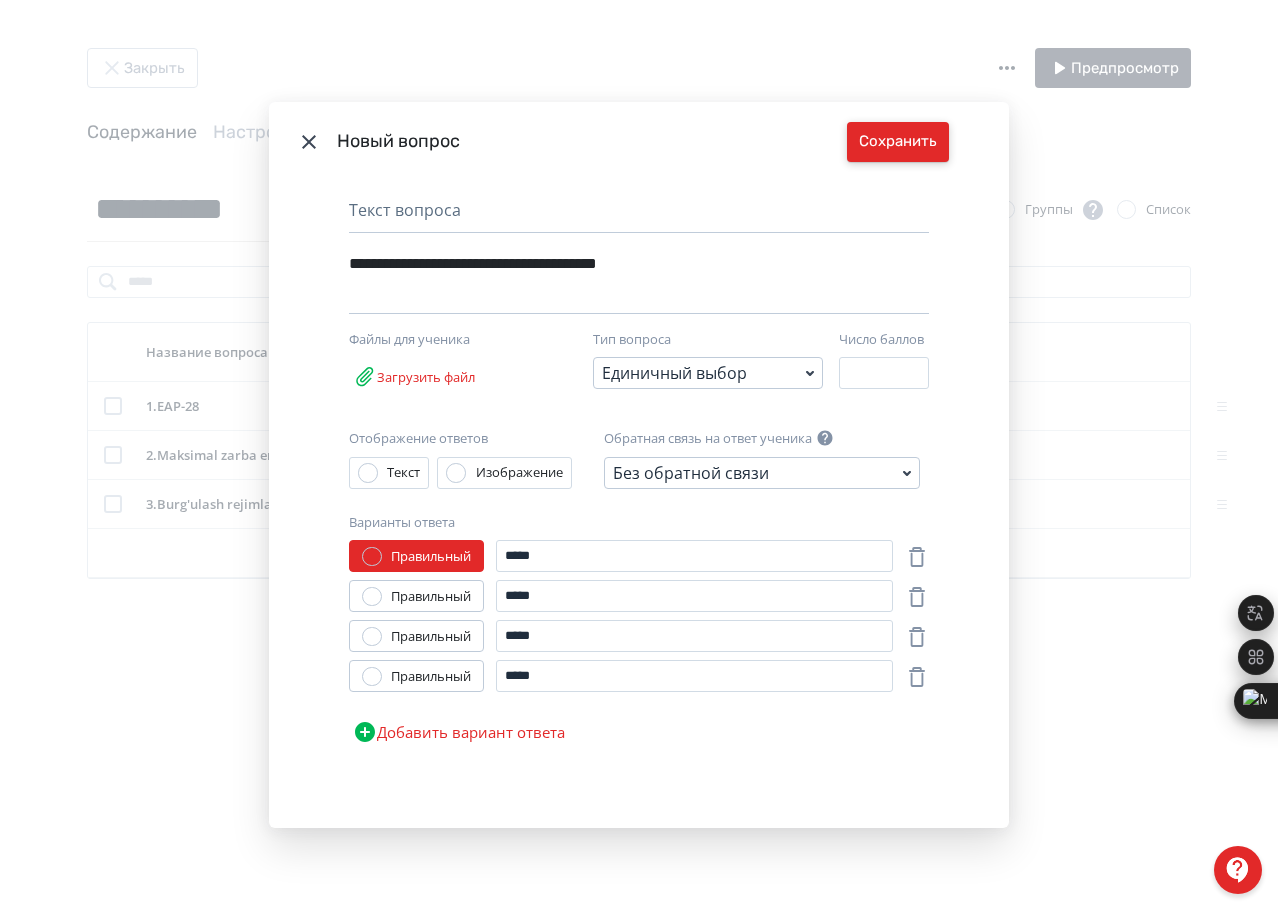 click on "Сохранить" at bounding box center (898, 142) 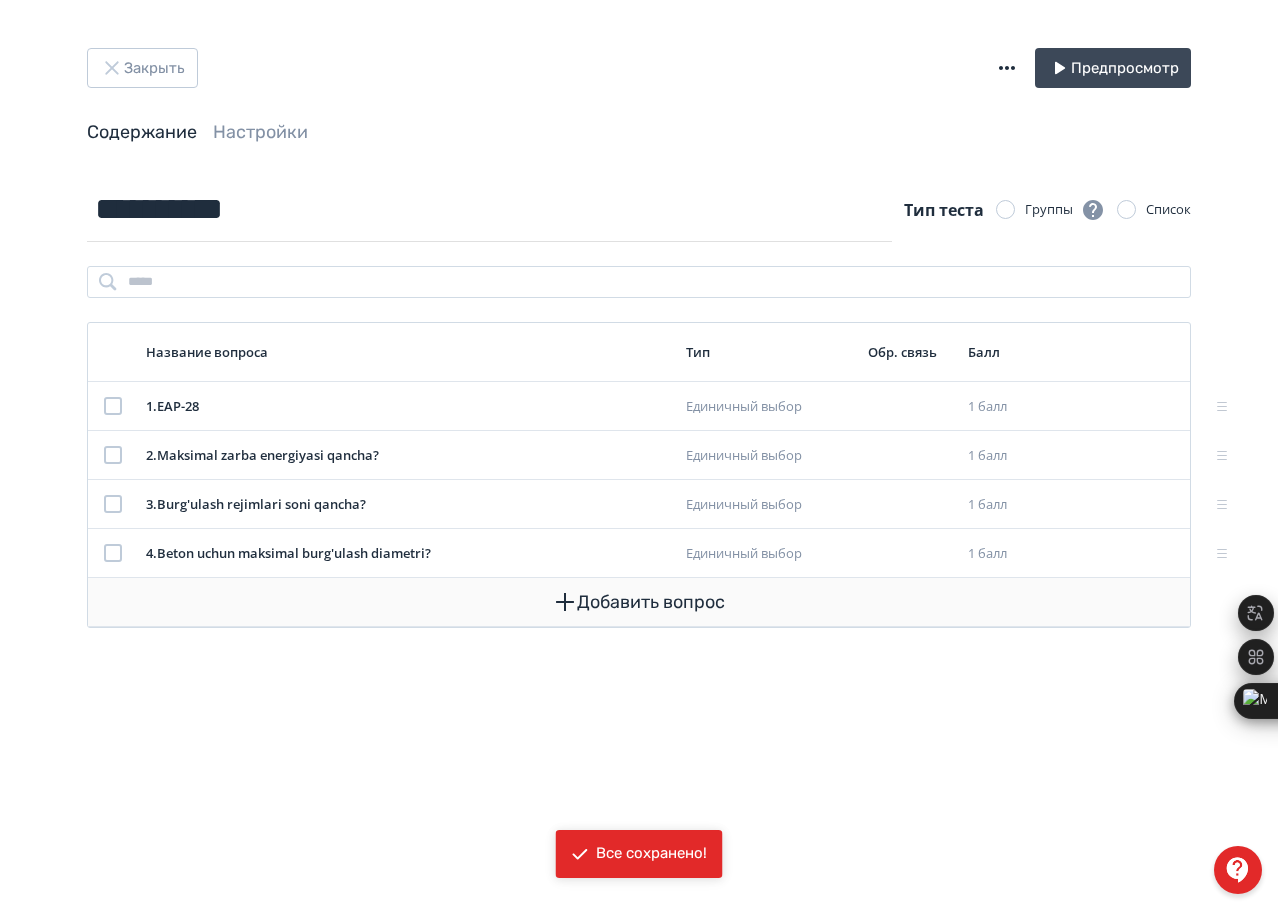 click 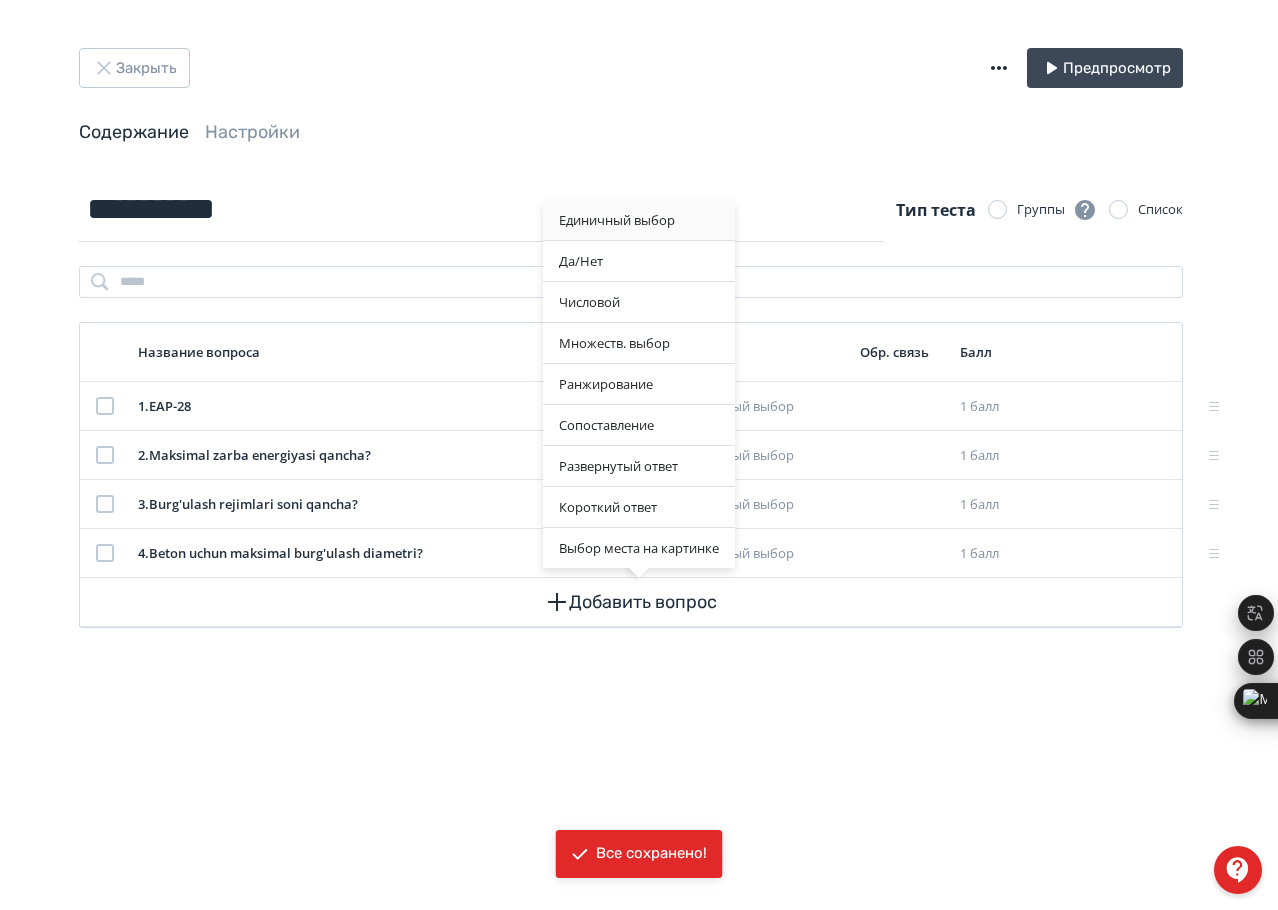 click on "Единичный выбор" at bounding box center (639, 220) 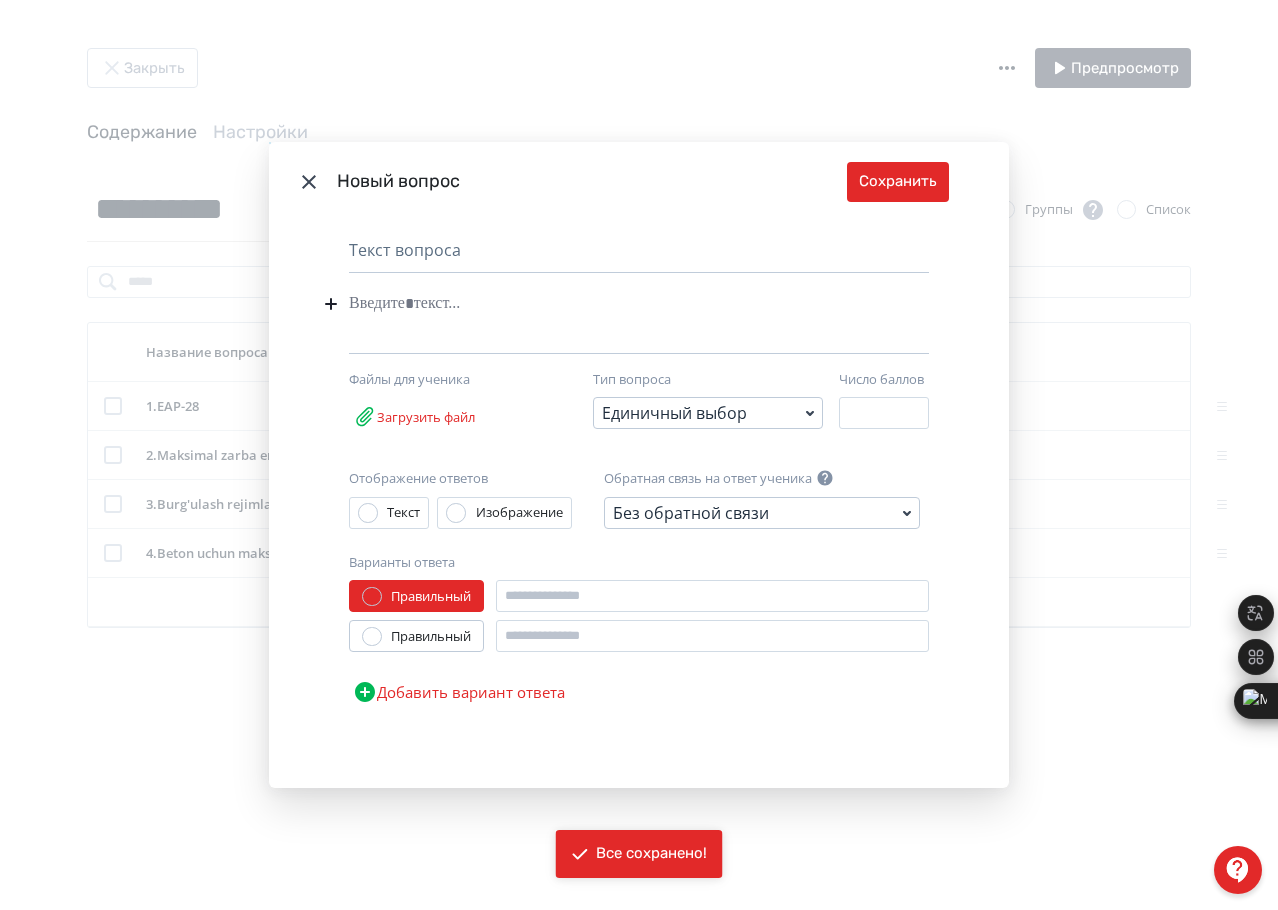 click at bounding box center (608, 304) 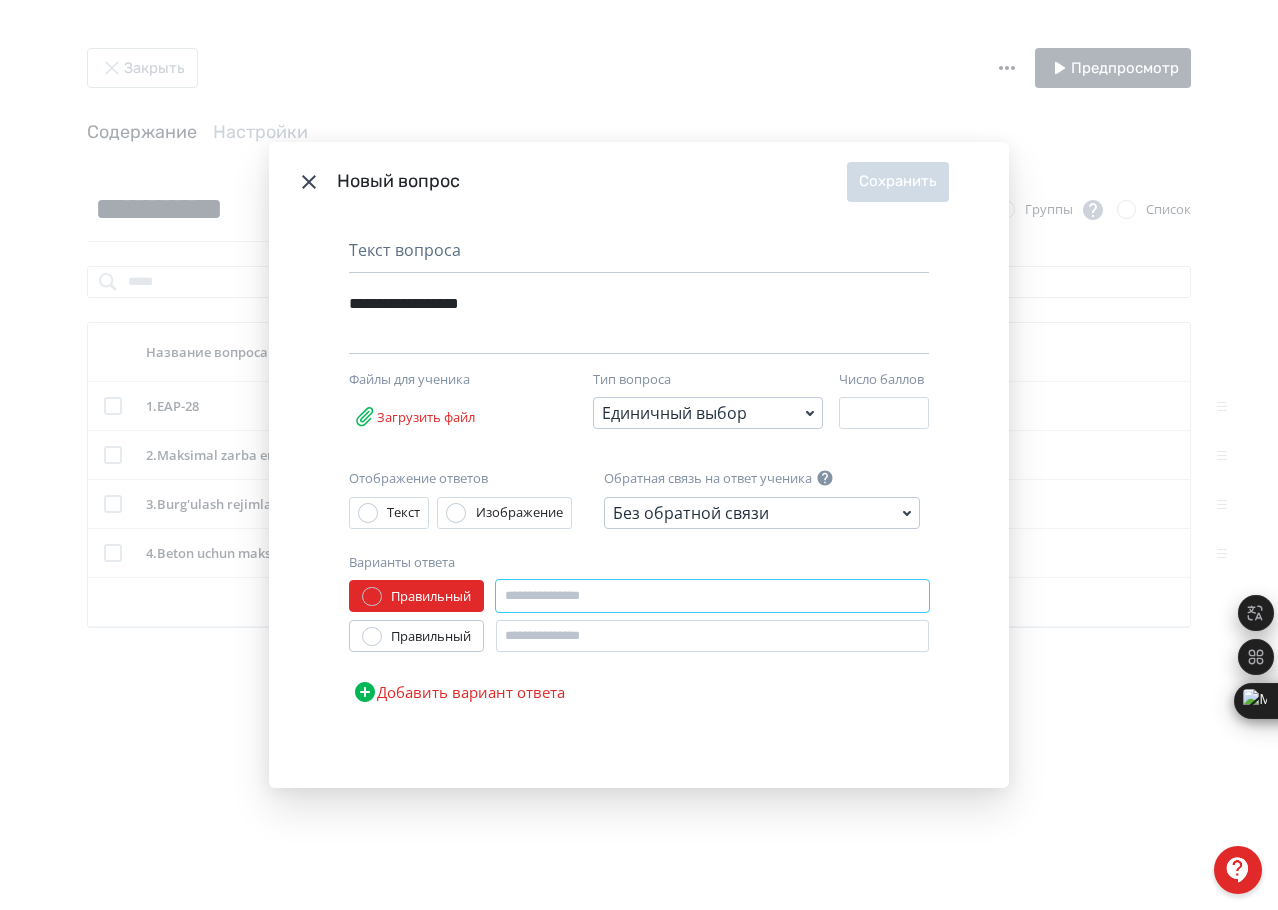 click at bounding box center (712, 596) 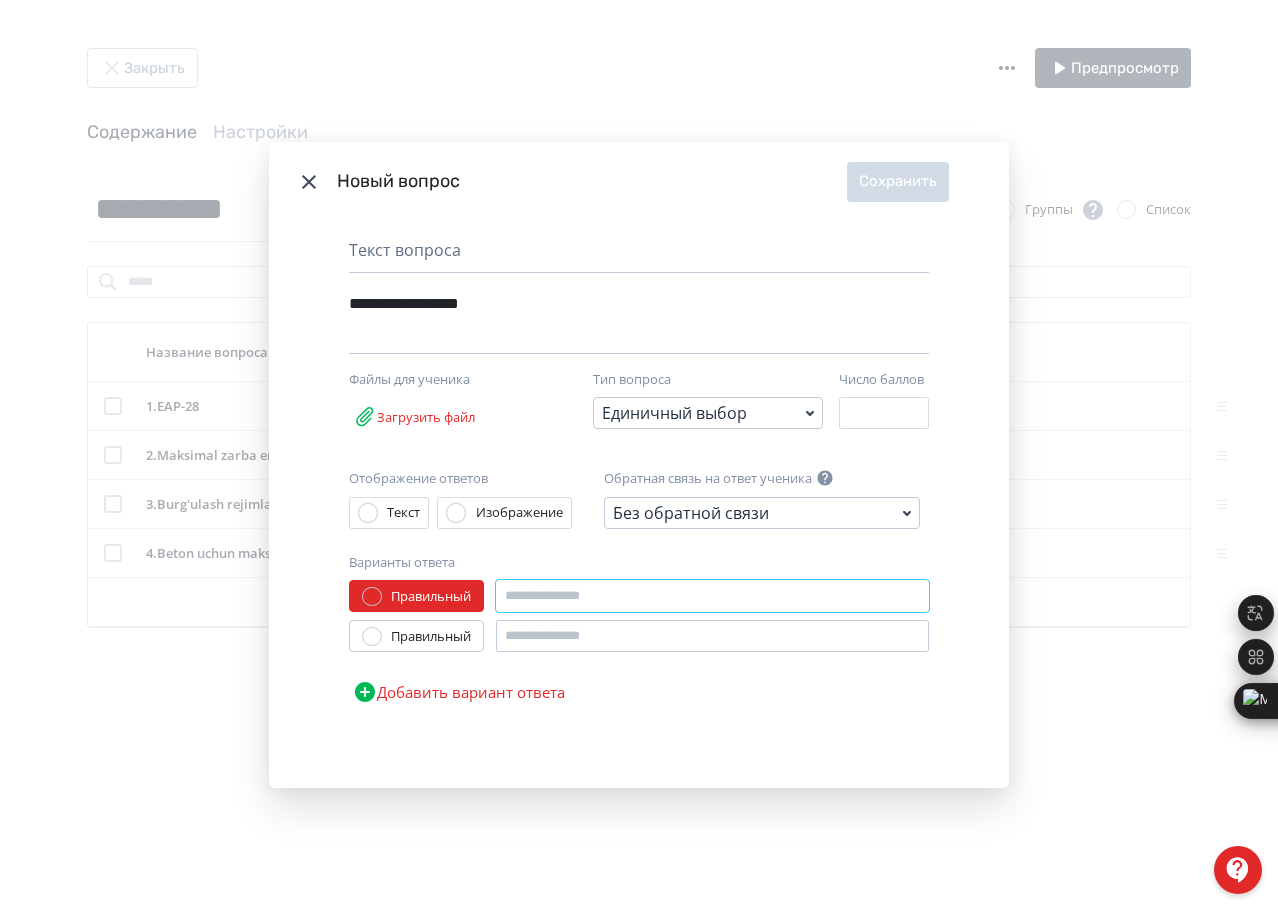 paste on "********" 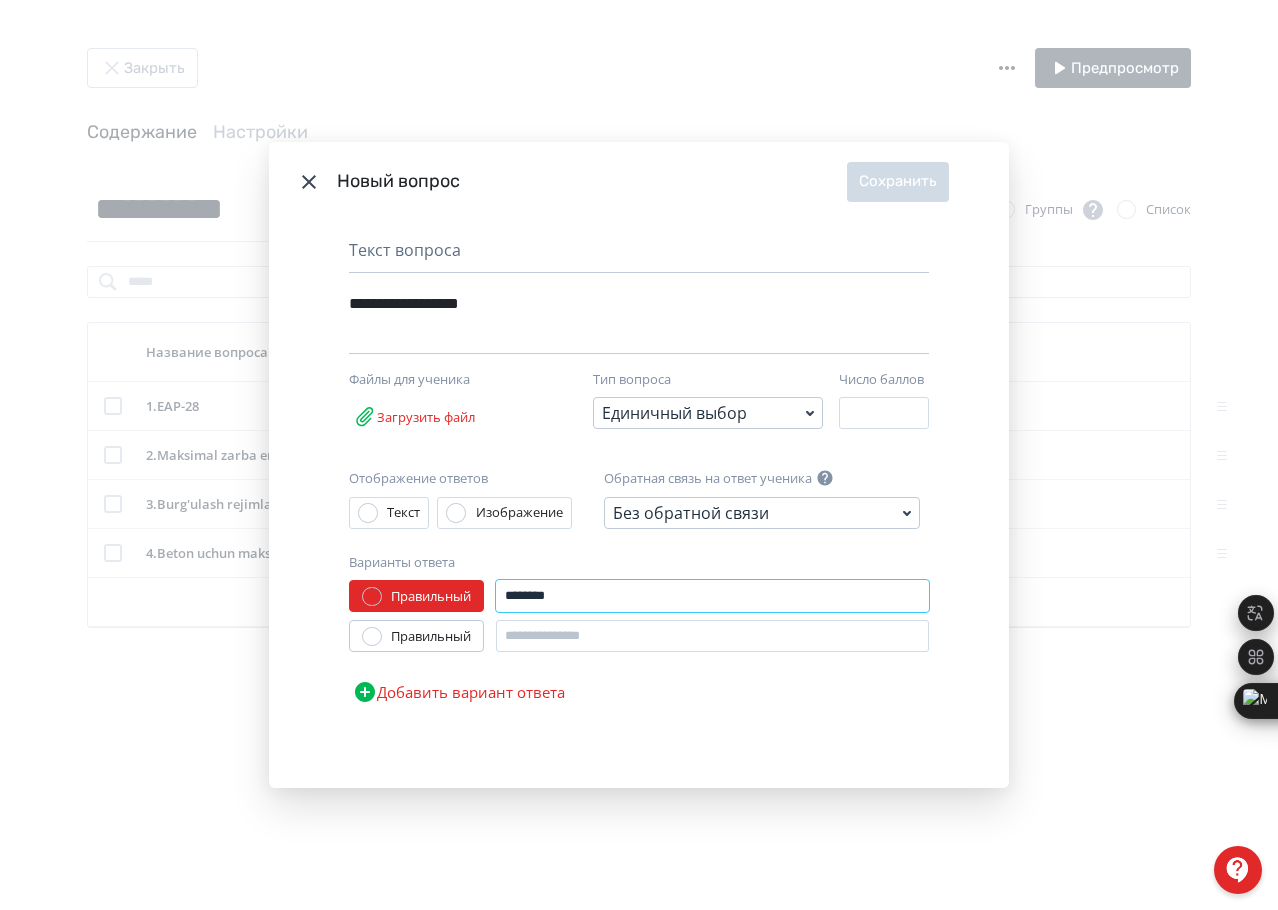 type on "********" 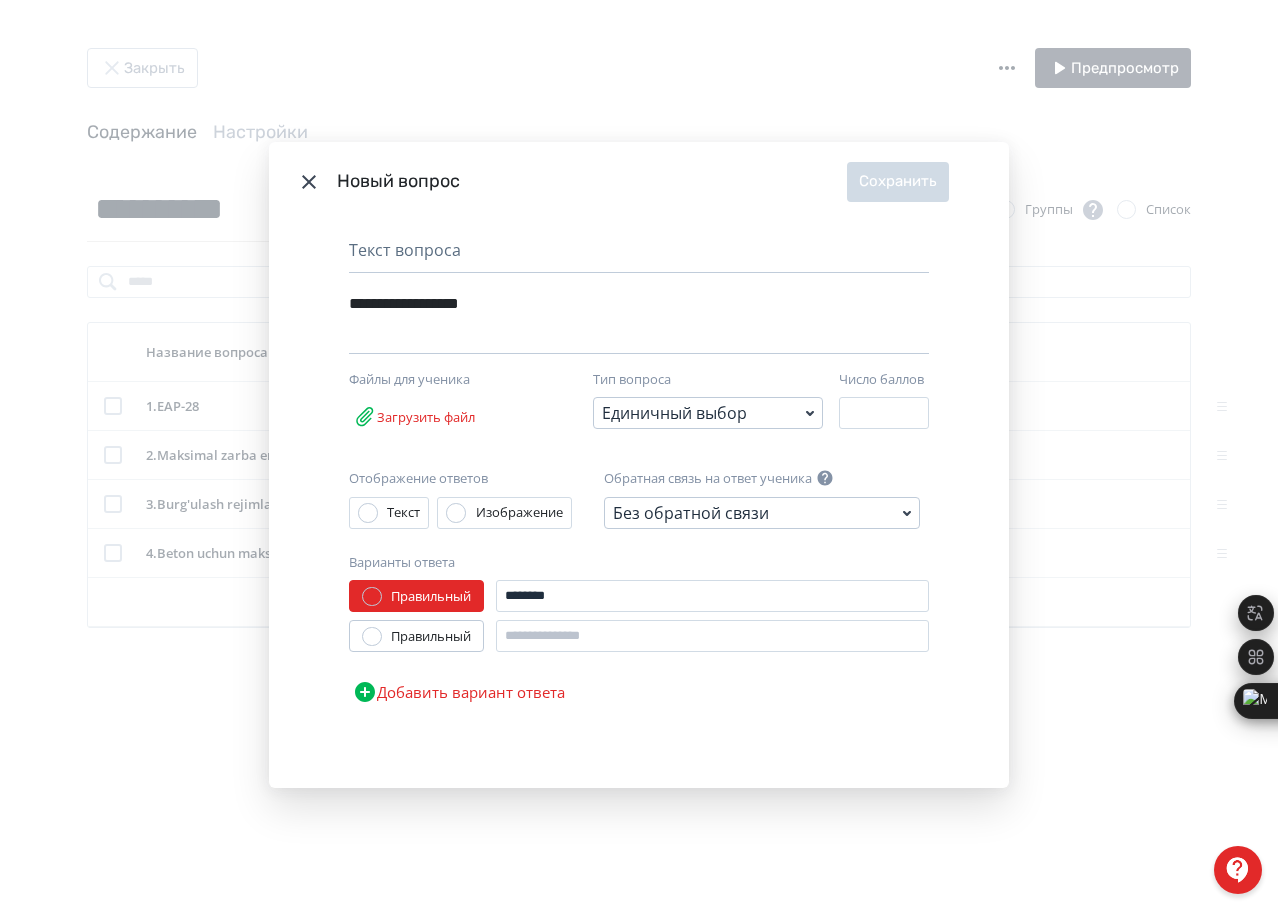 click on "Правильный" at bounding box center [431, 637] 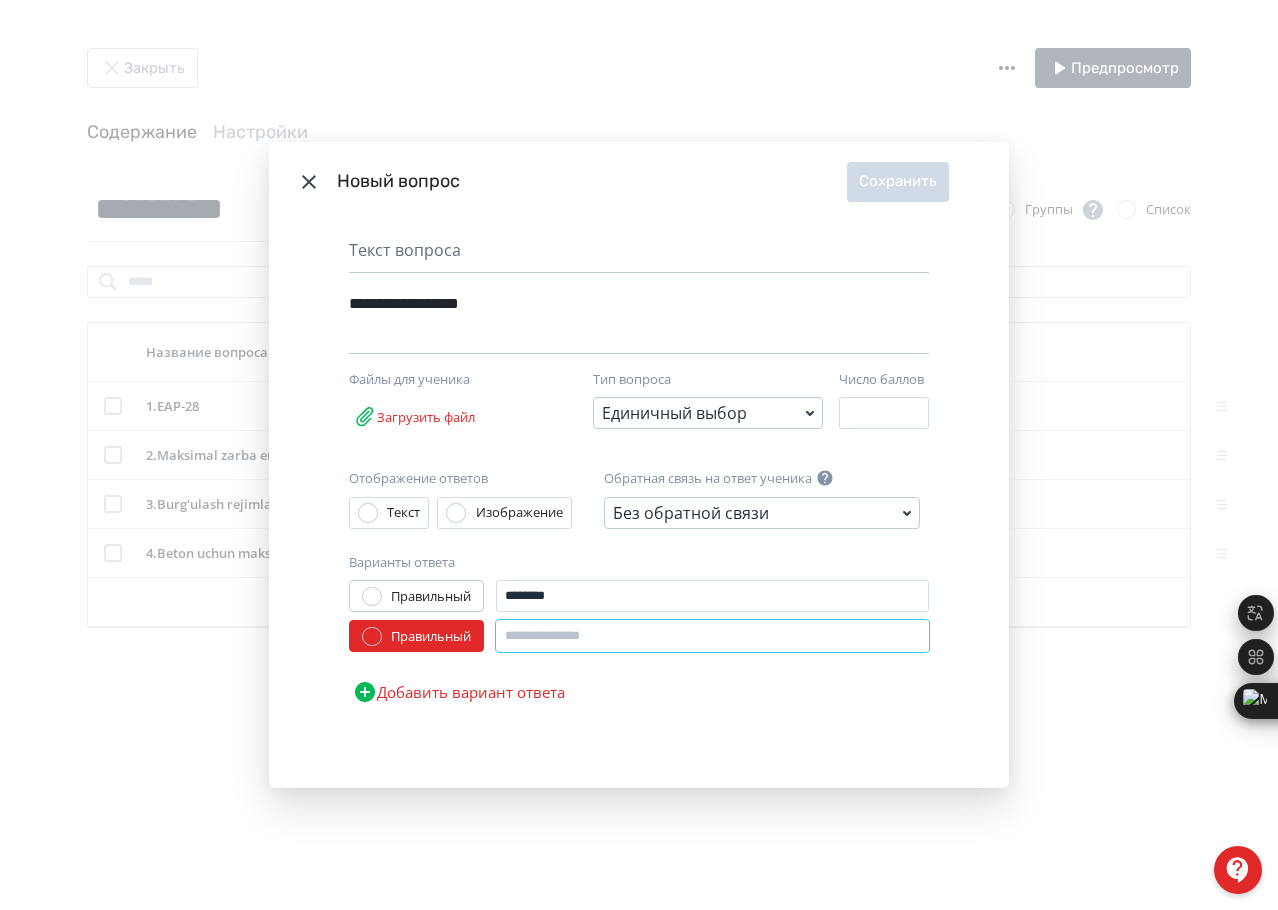 click at bounding box center (712, 636) 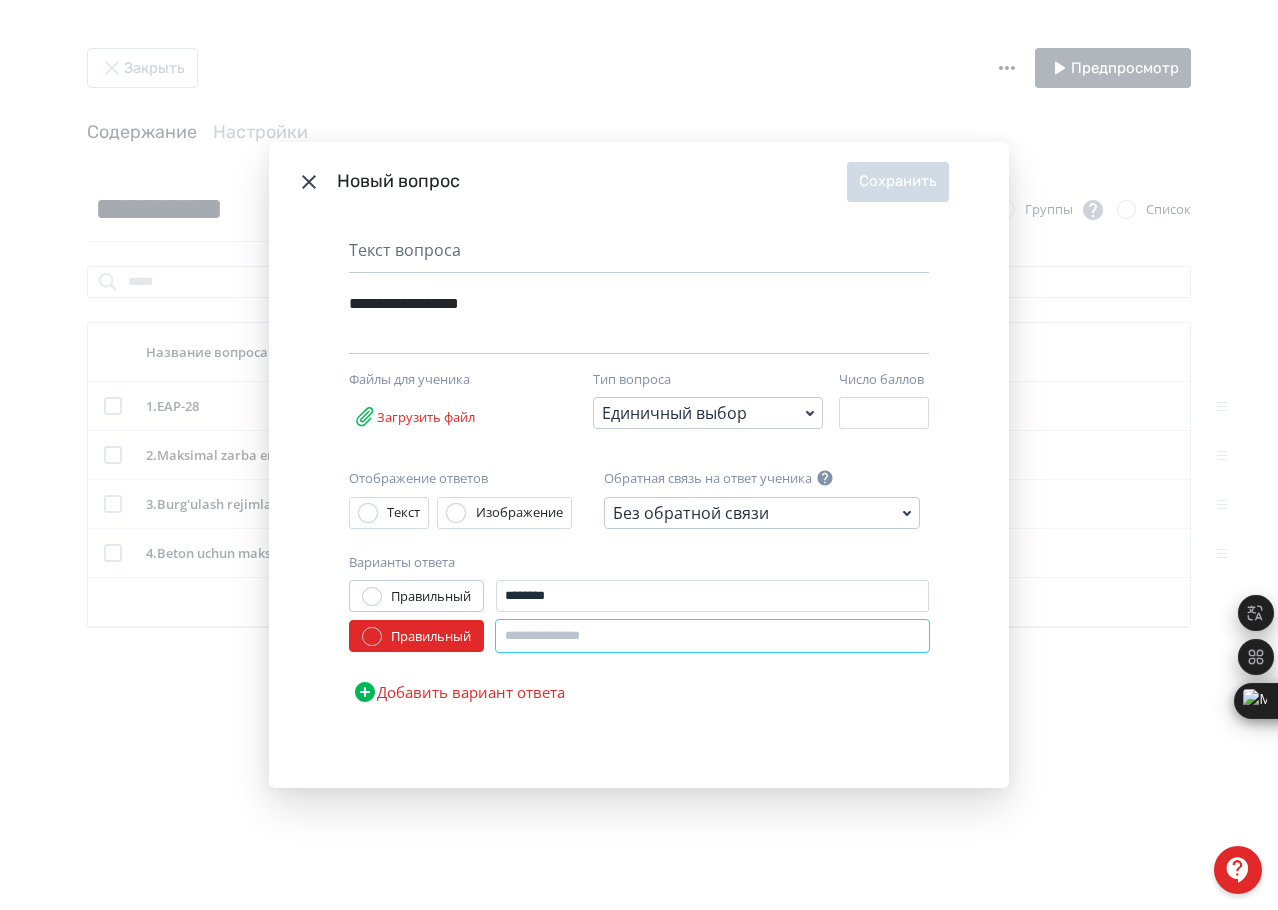 paste on "*********" 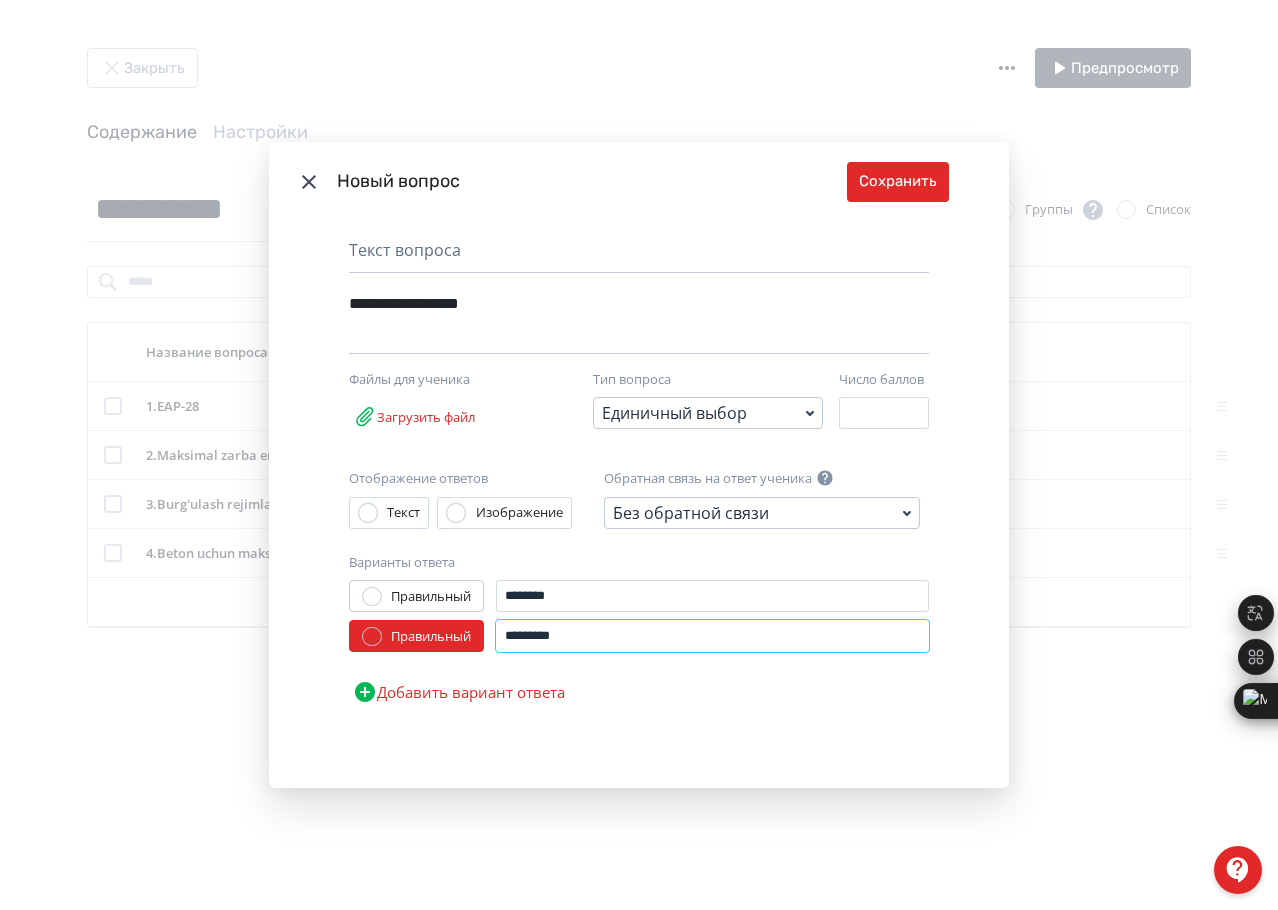 type on "*********" 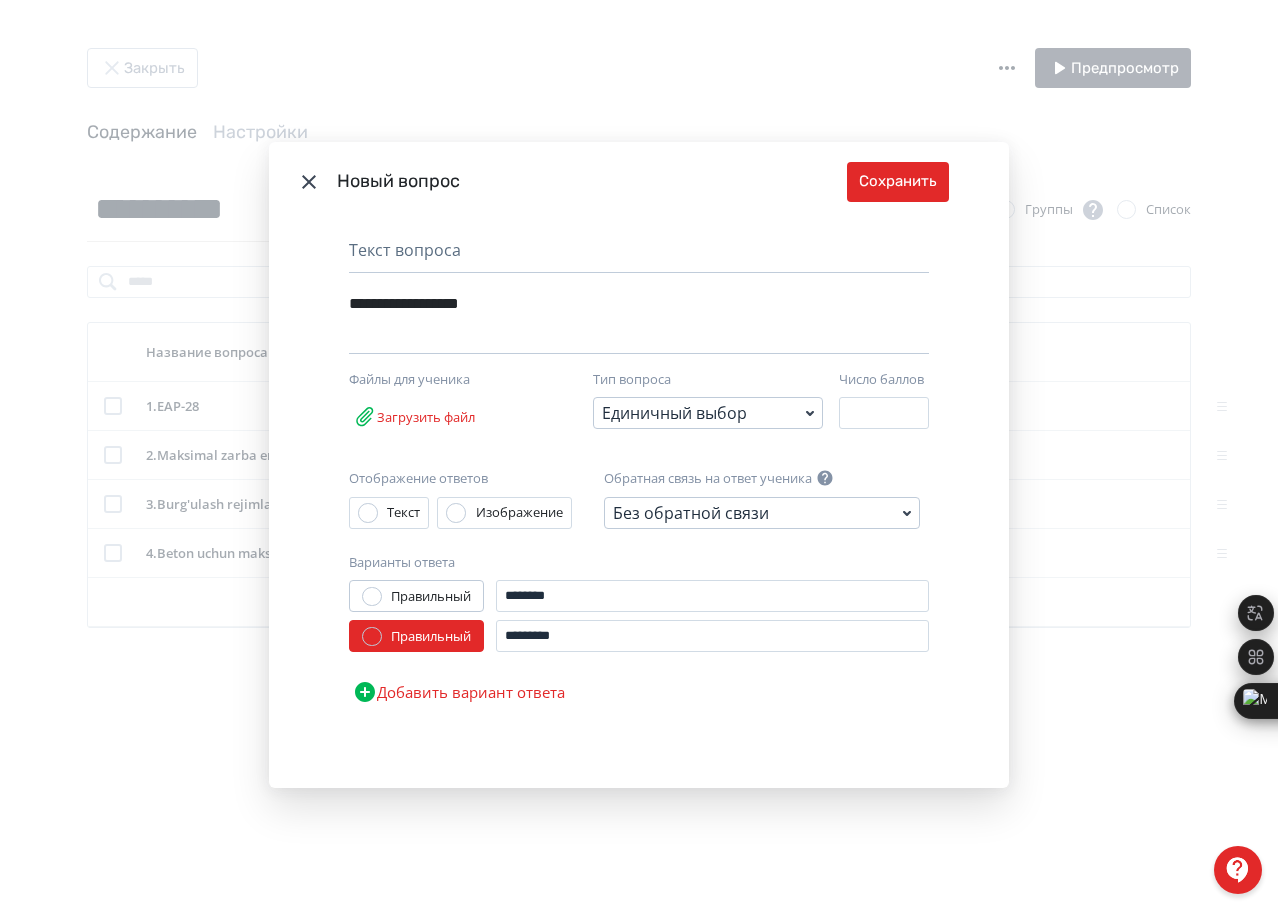 click on "Добавить вариант ответа" at bounding box center (459, 692) 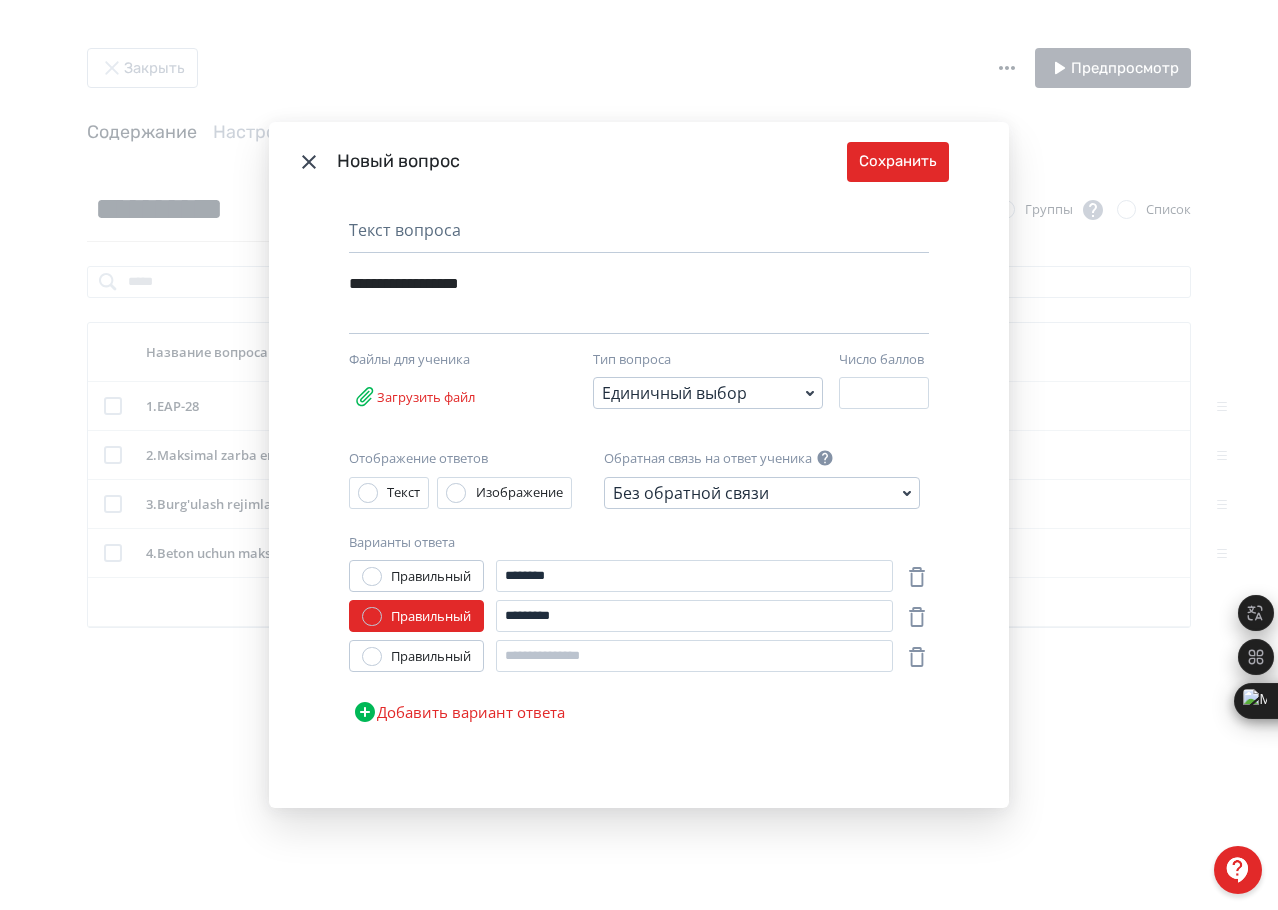 click on "Правильный ******** Правильный ********* Правильный Добавить вариант ответа" at bounding box center [639, 646] 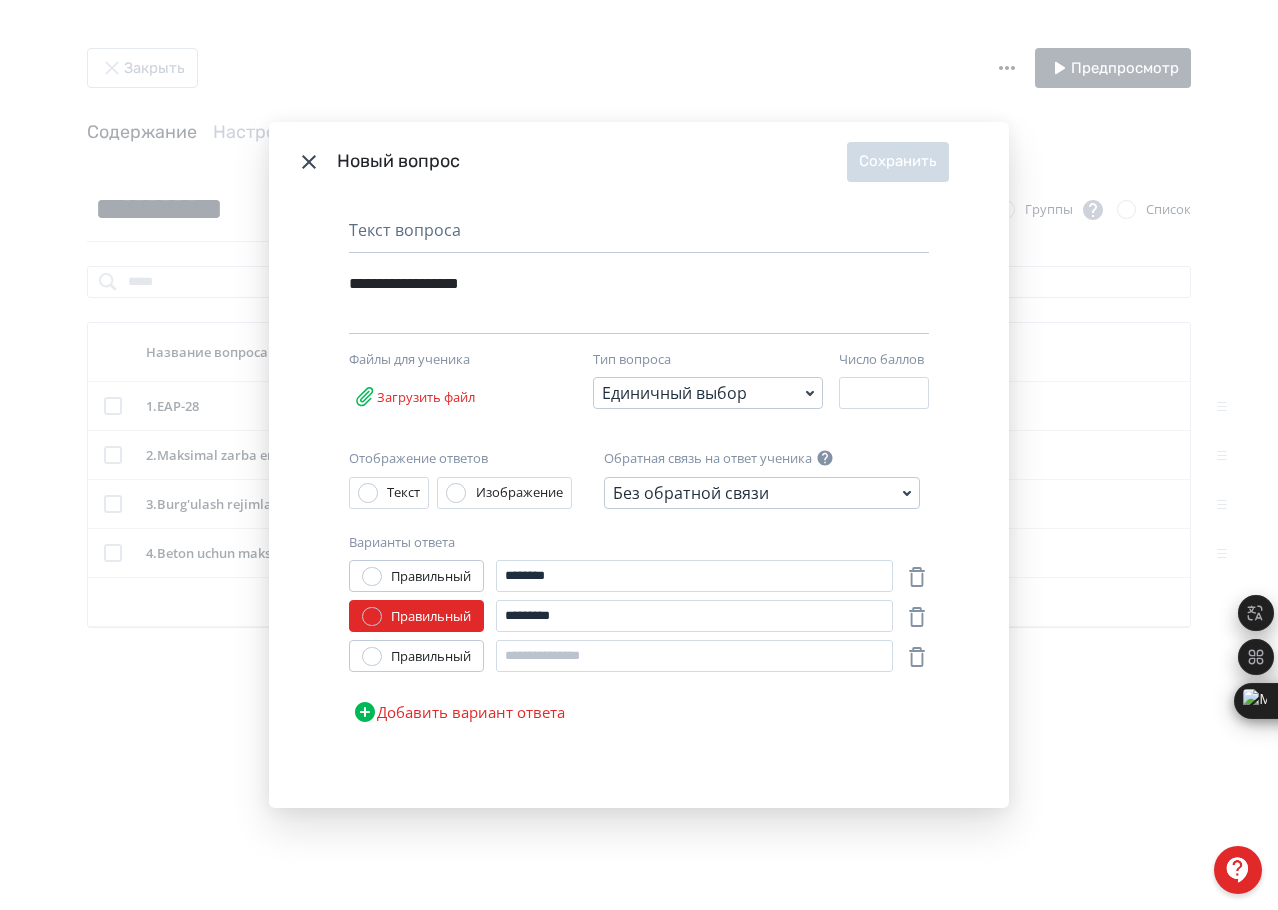 click on "Добавить вариант ответа" at bounding box center (459, 712) 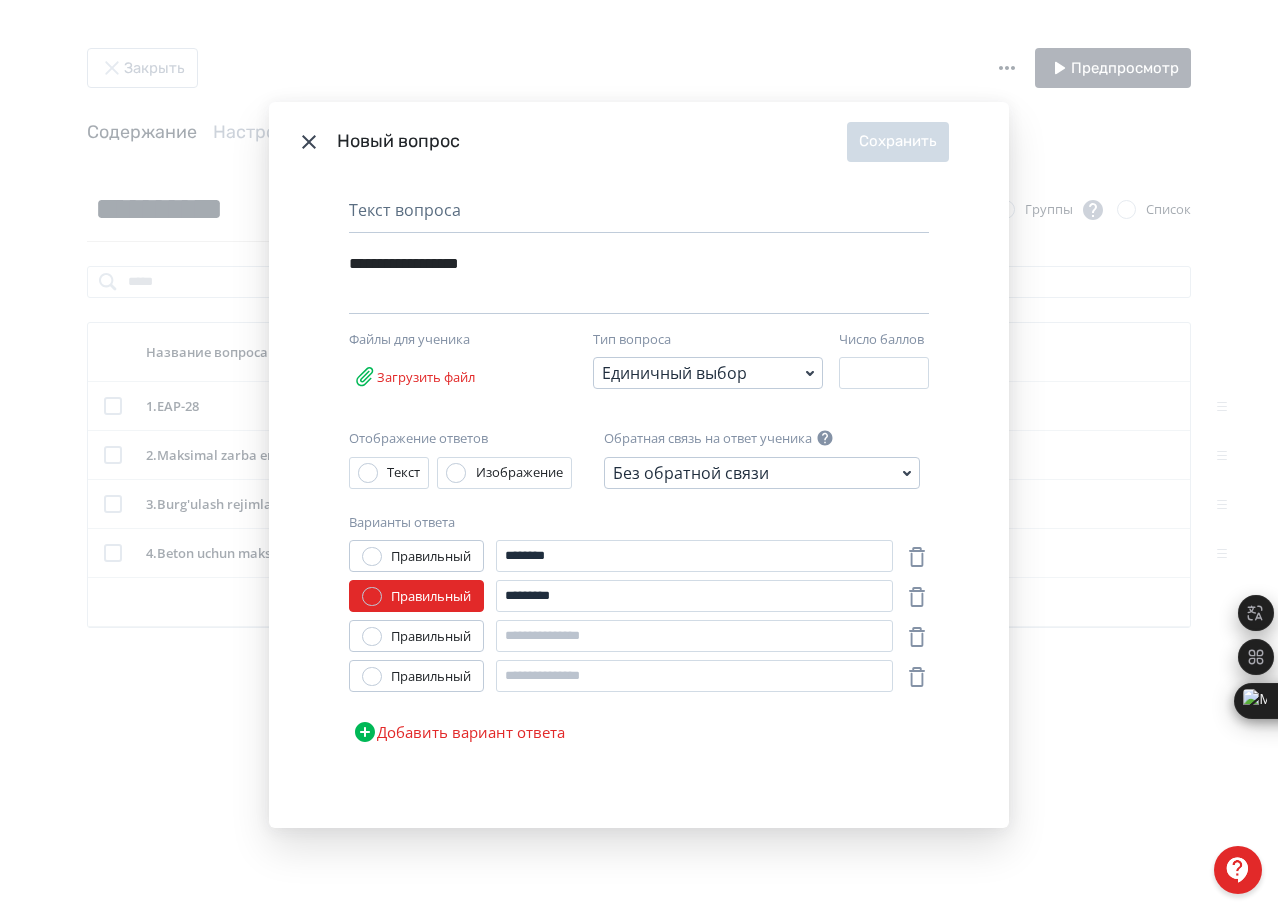 click on "Правильный [MASK] Правильный [MASK] Правильный Правильный Добавить вариант ответа" at bounding box center [639, 646] 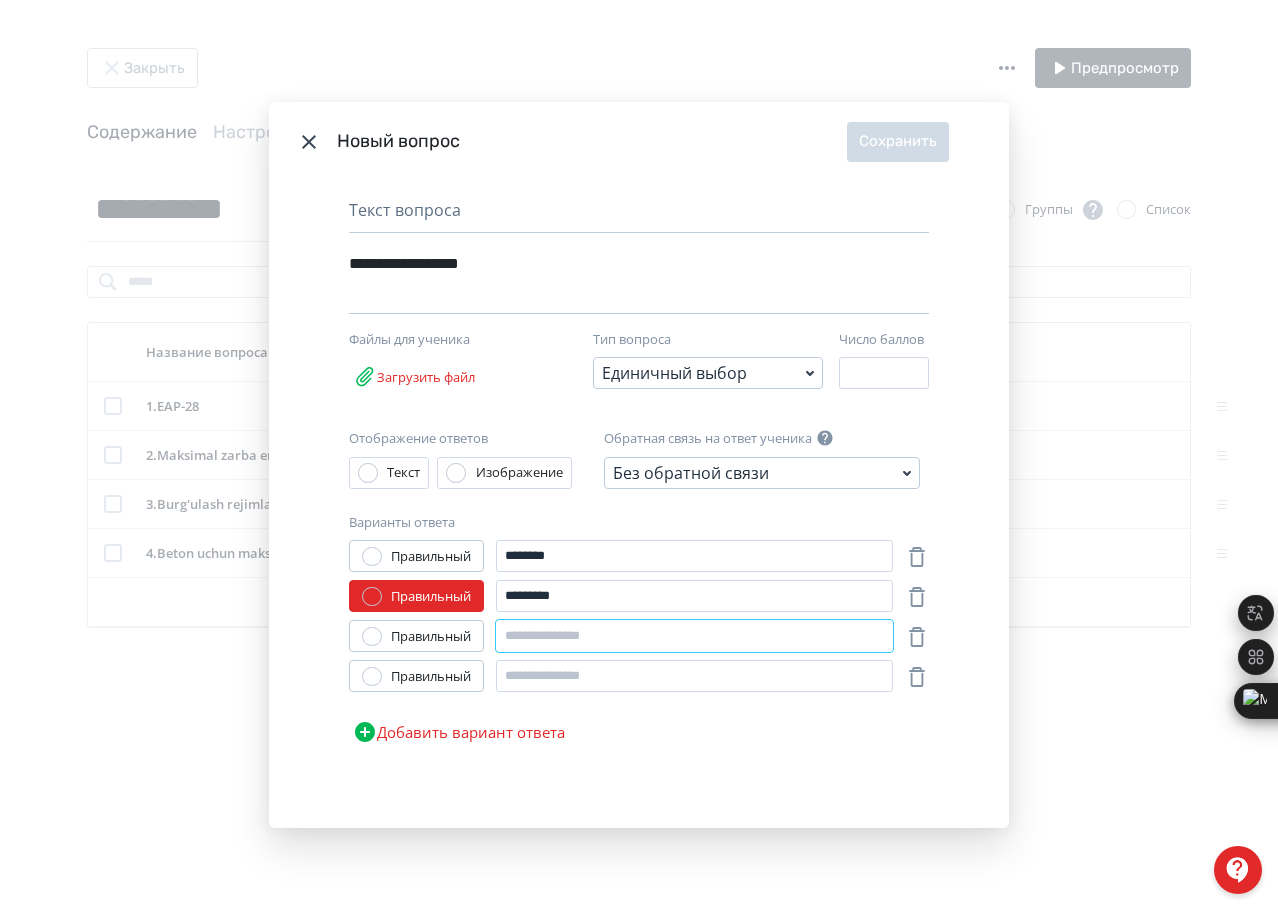 click at bounding box center [694, 636] 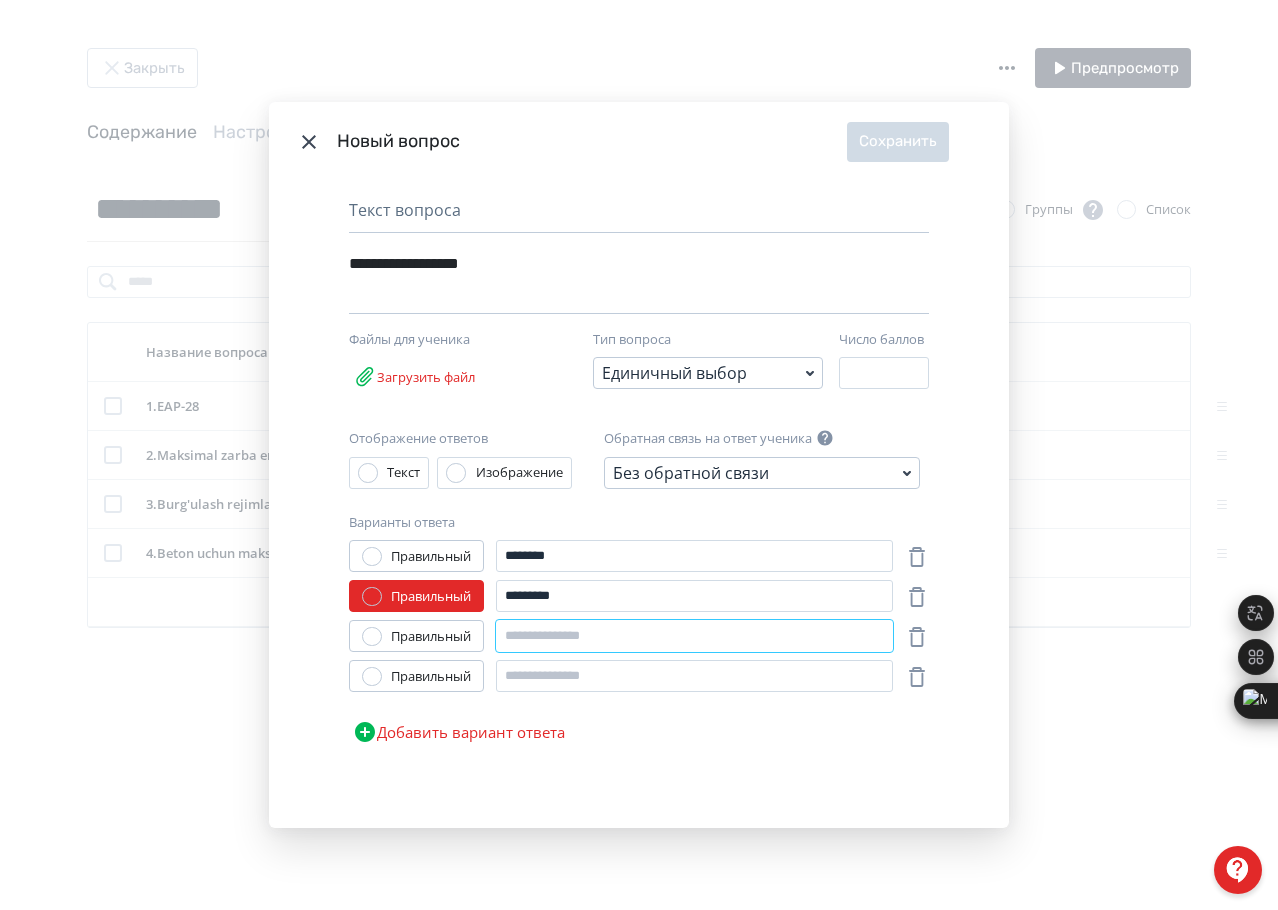 paste on "*********" 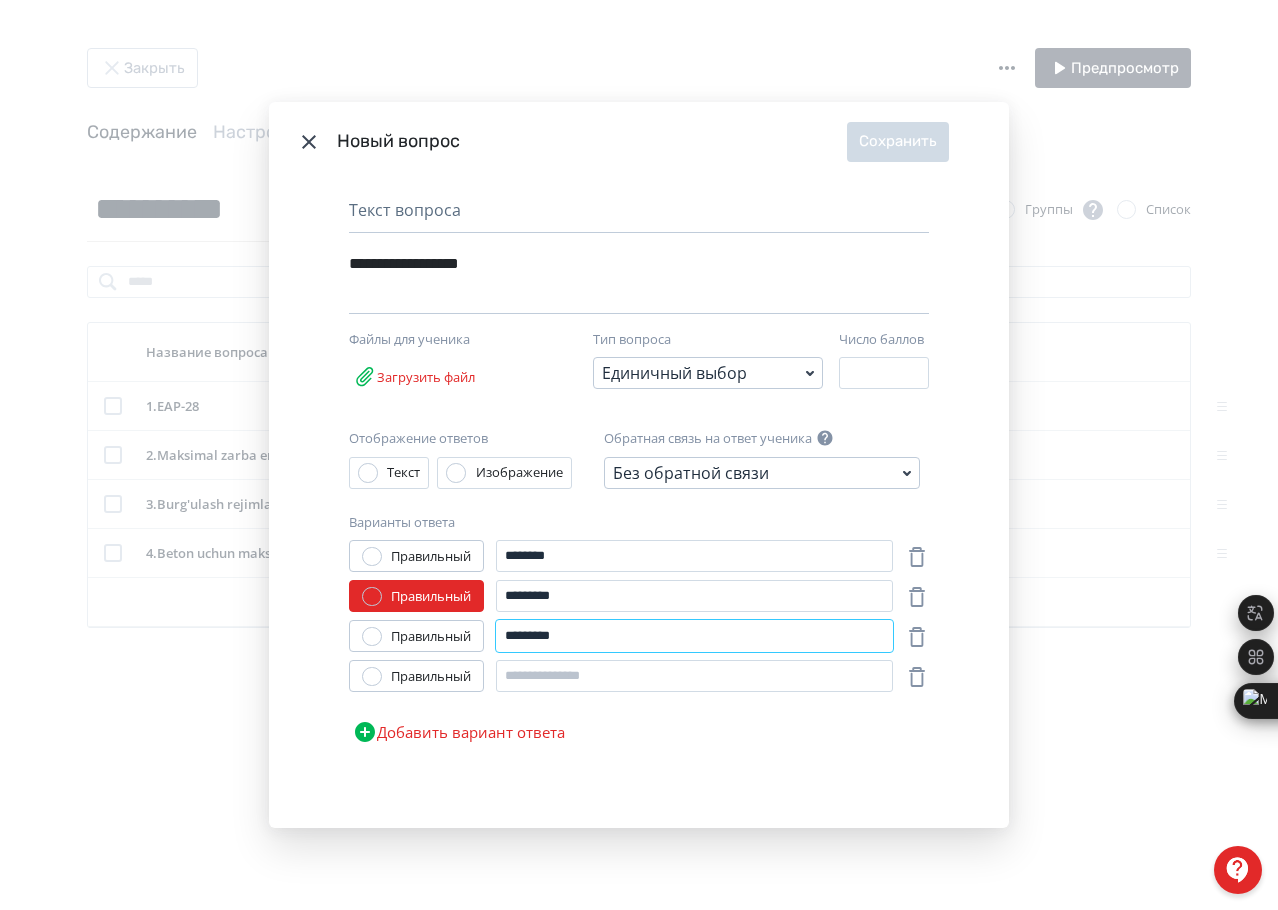 type on "*********" 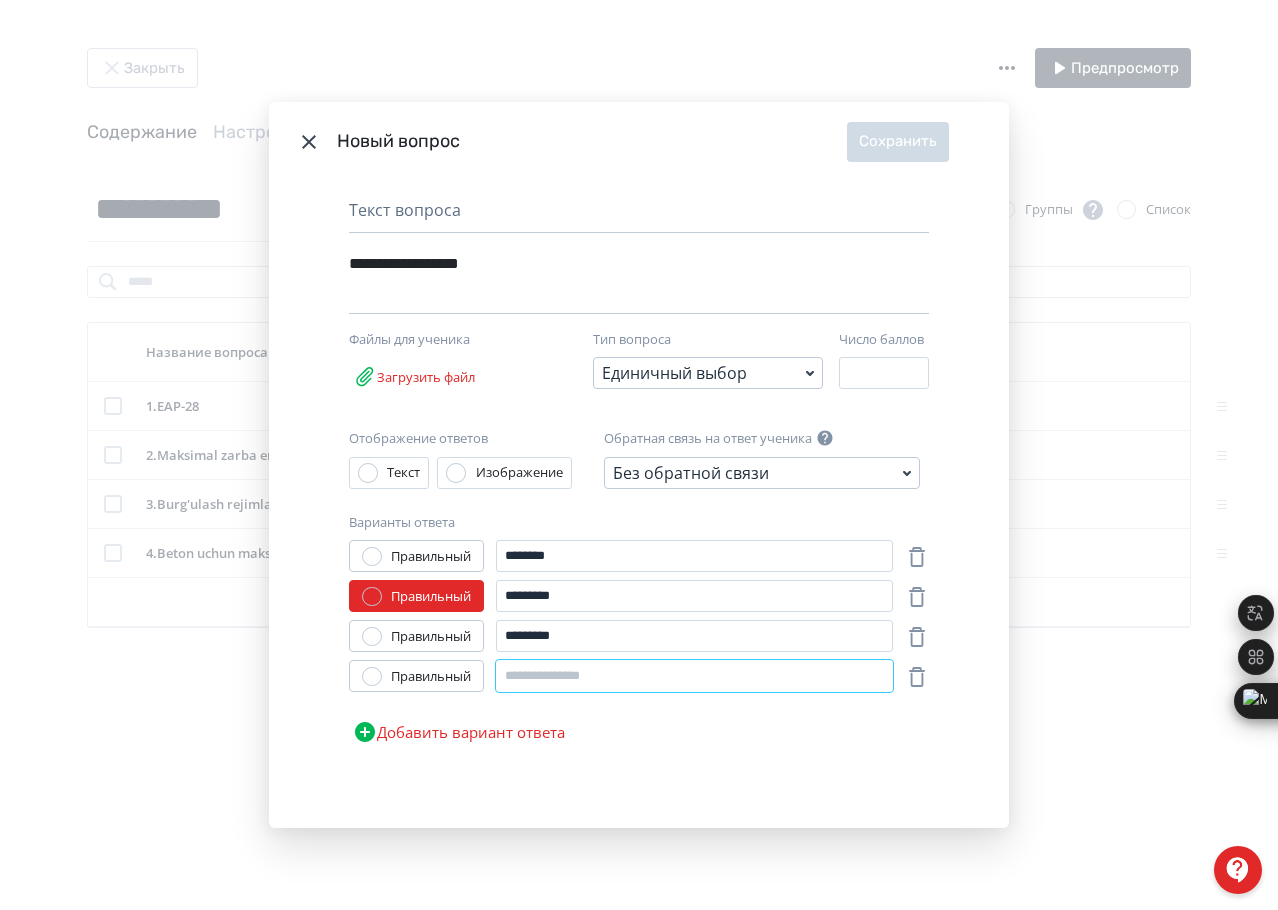 click at bounding box center (694, 676) 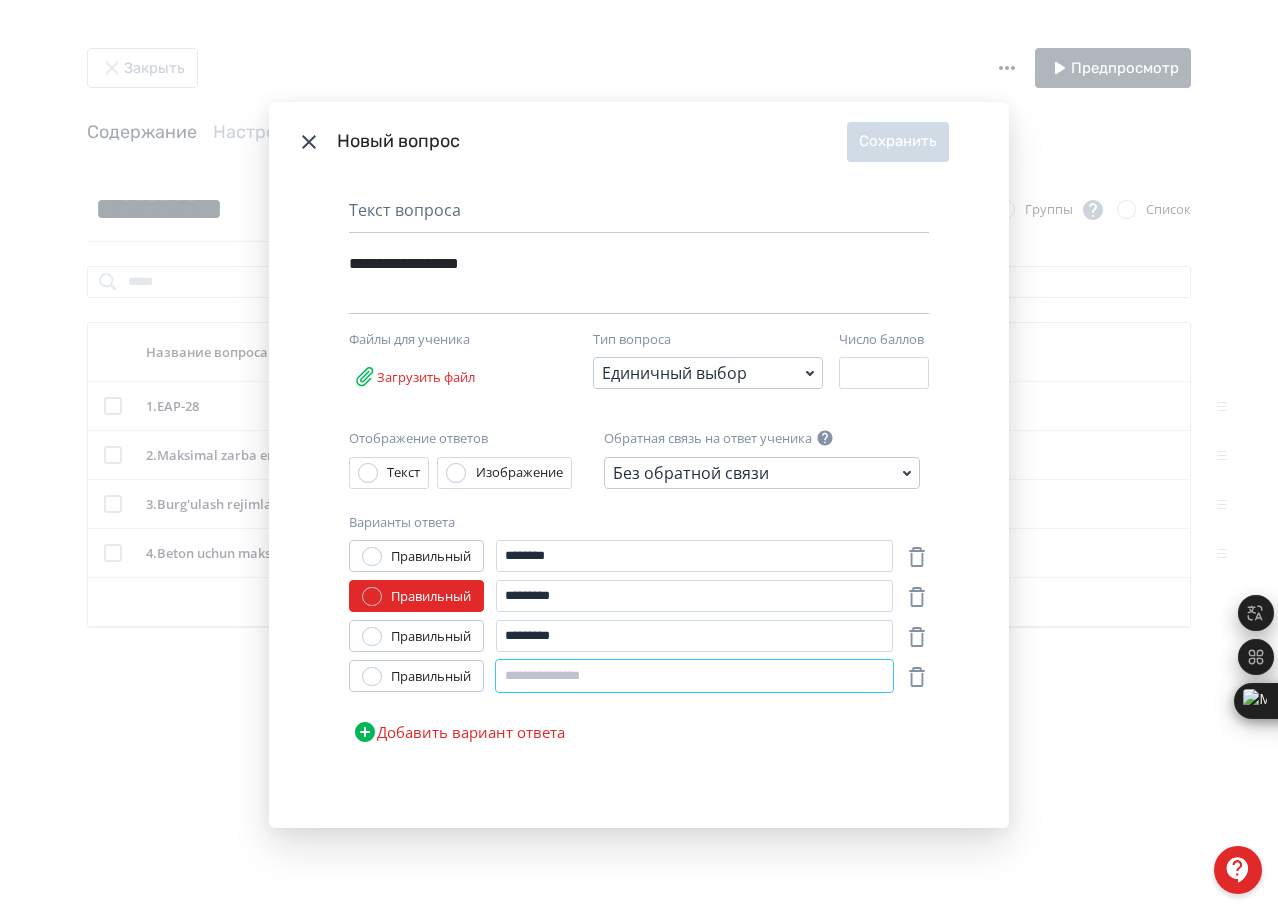 paste on "*********" 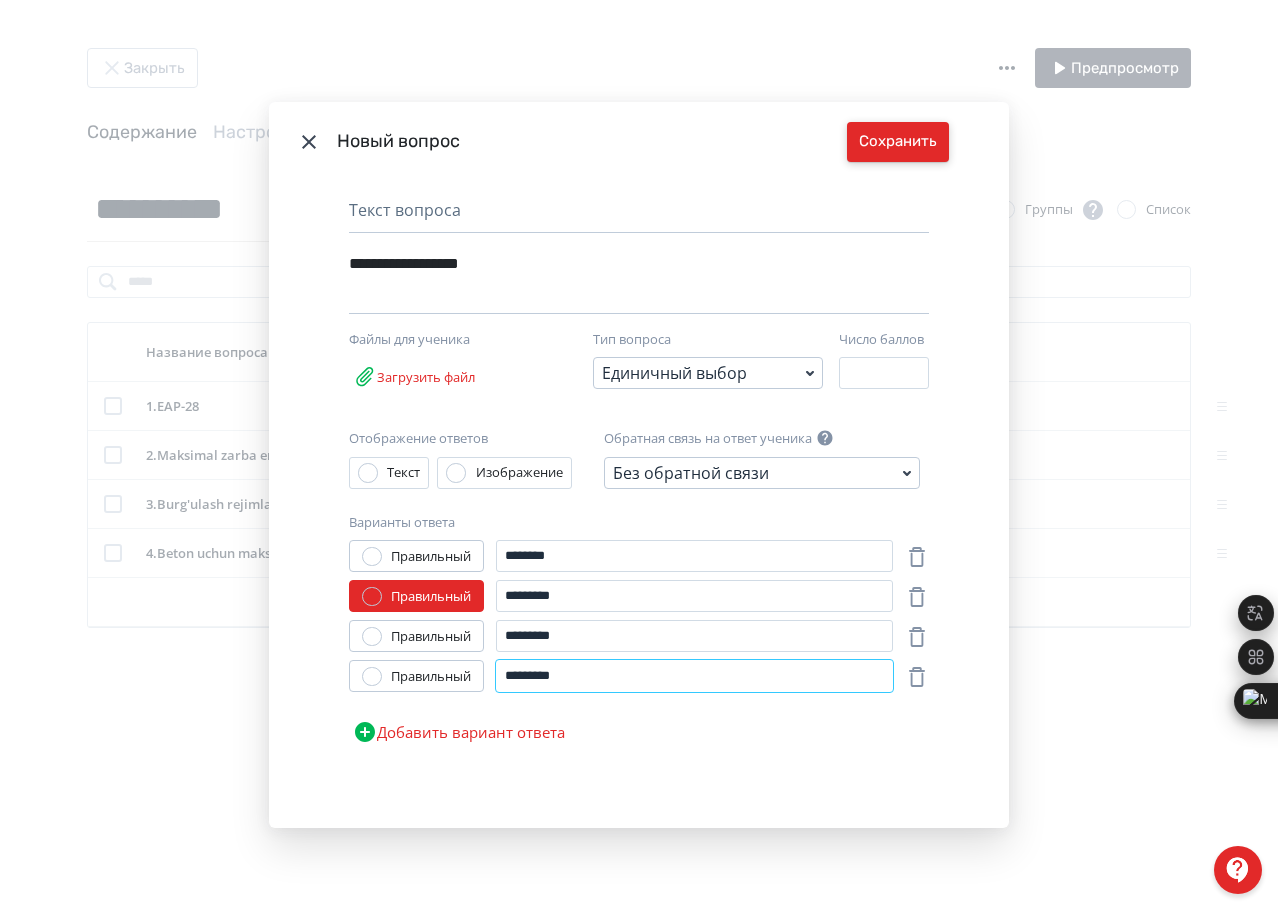 type on "*********" 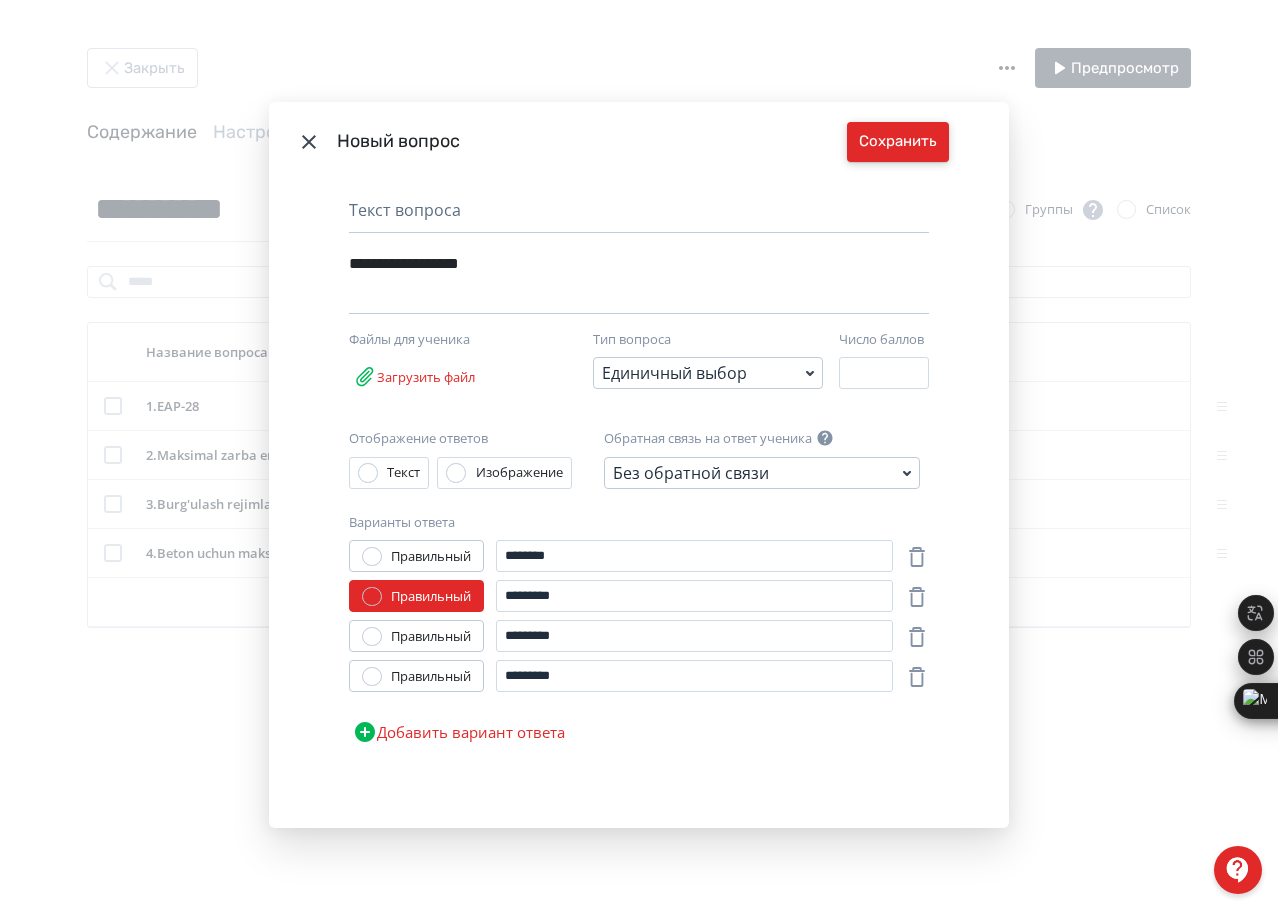 click on "Сохранить" at bounding box center (898, 142) 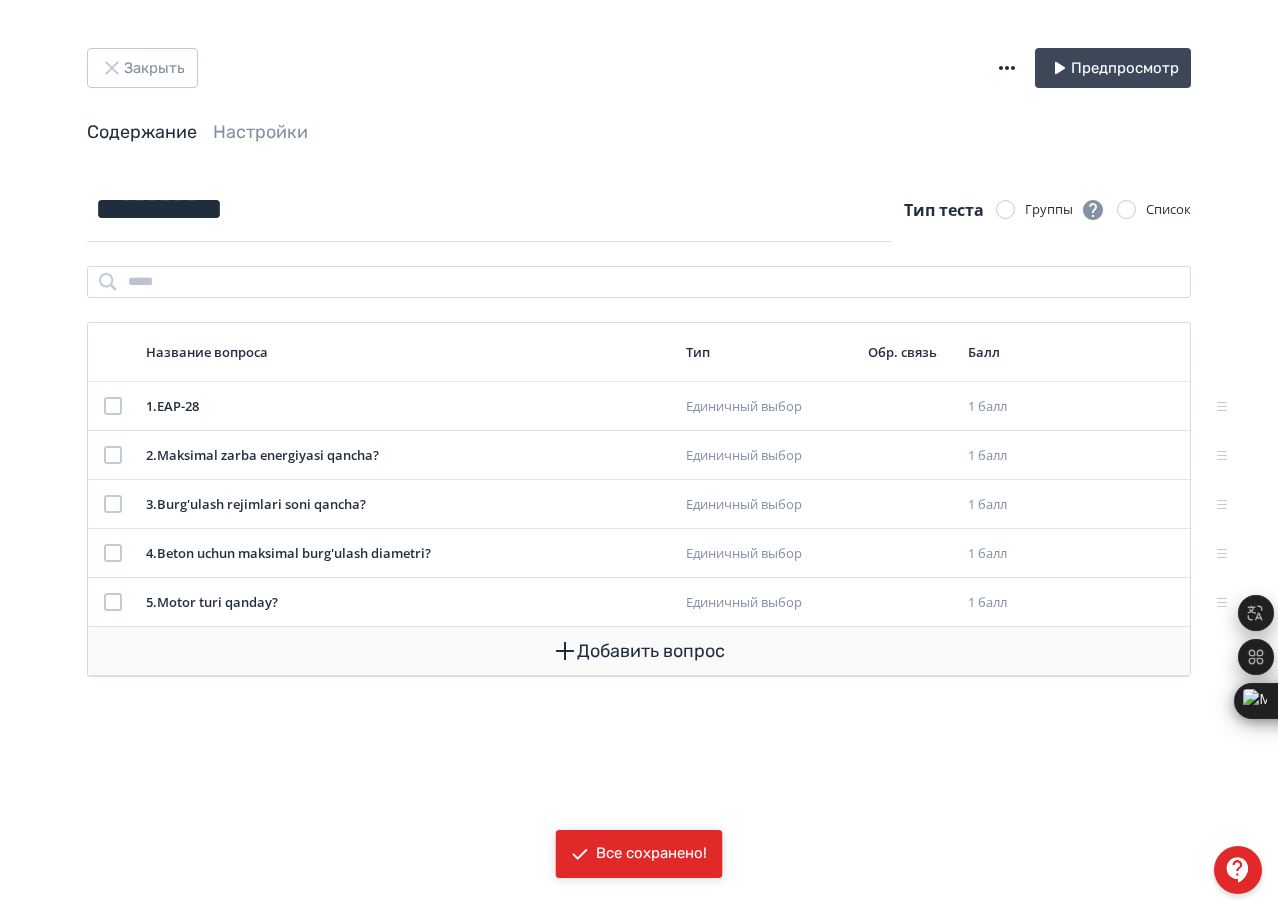 click on "Добавить вопрос" at bounding box center (639, 651) 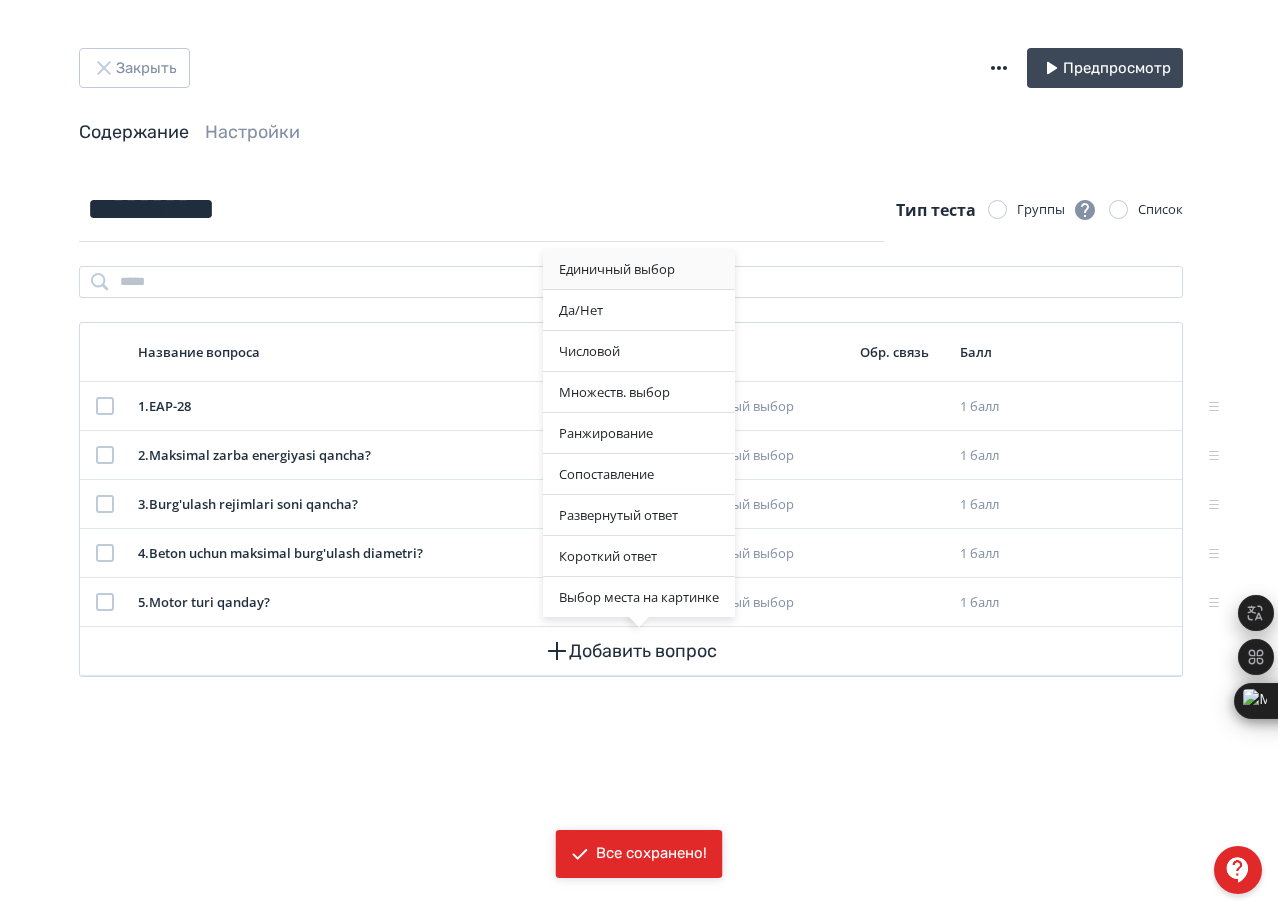 click on "Единичный выбор" at bounding box center [639, 269] 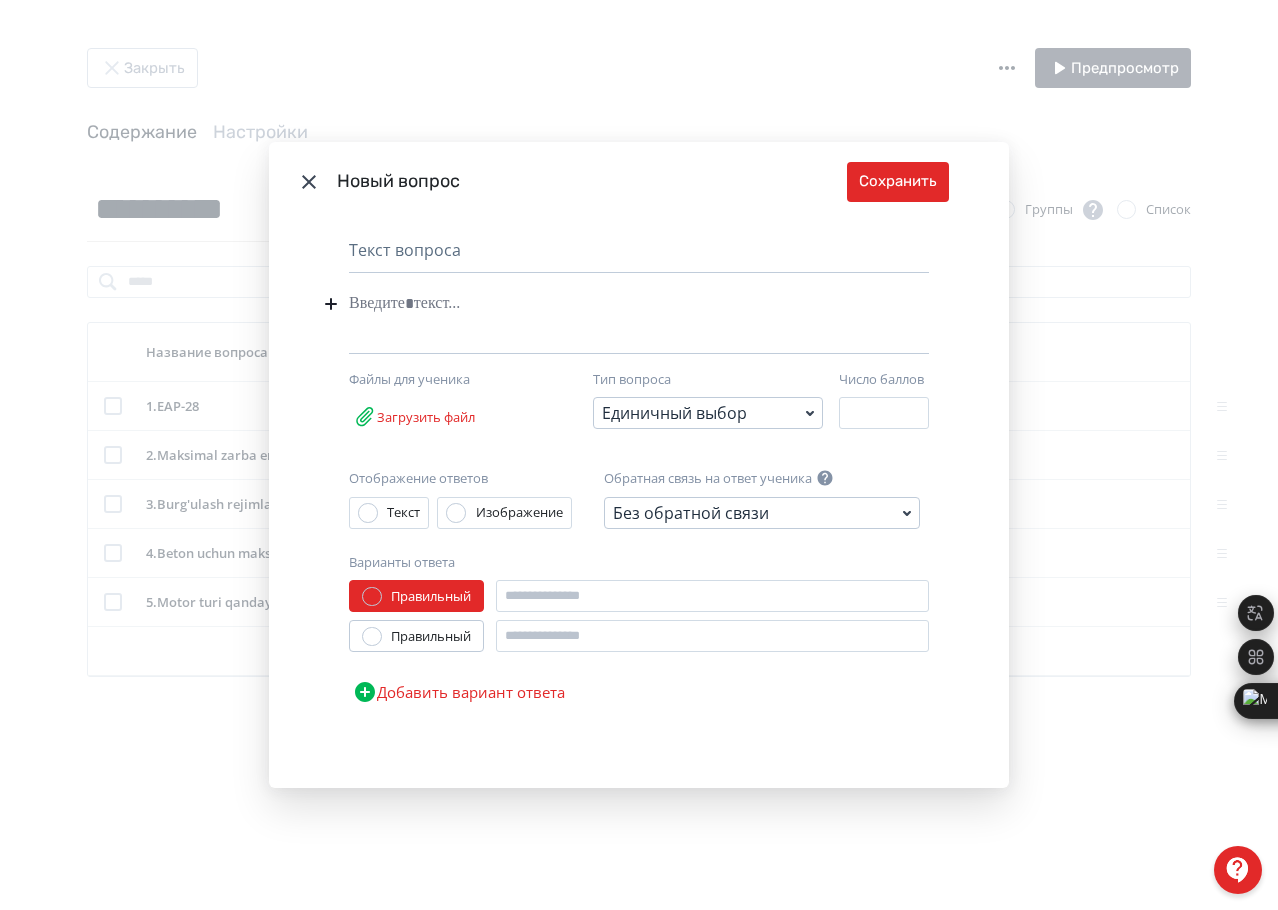 click at bounding box center (608, 304) 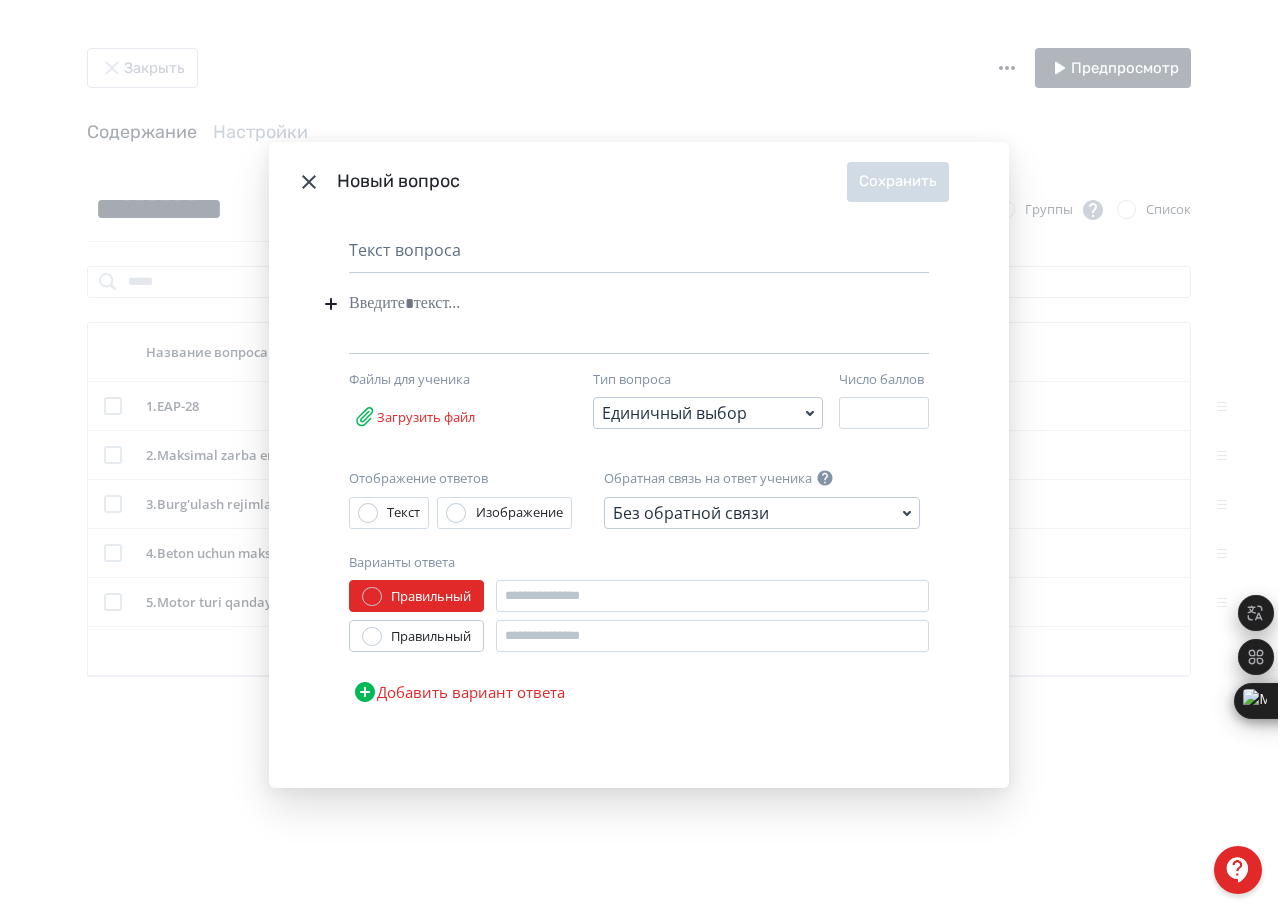 click at bounding box center [608, 304] 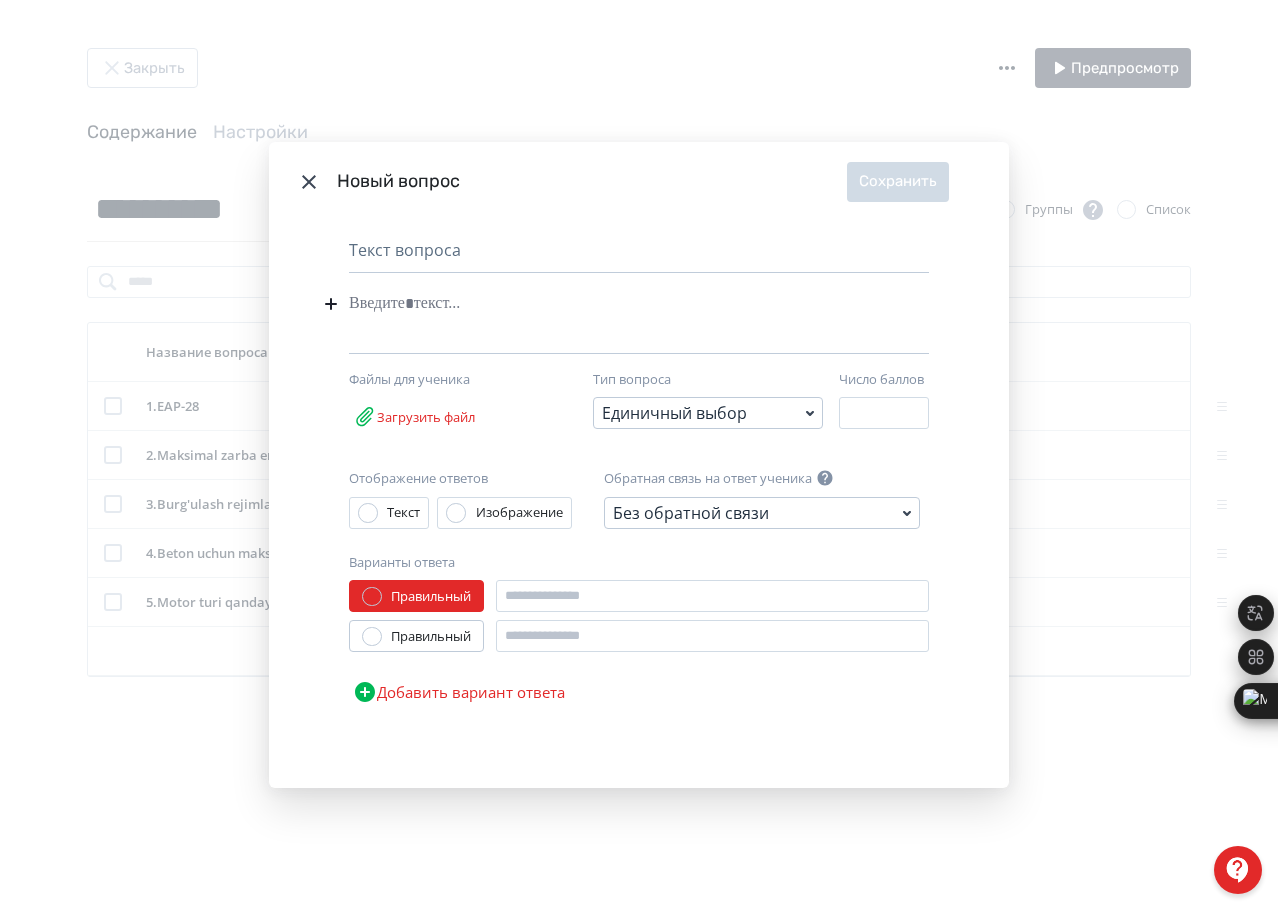paste 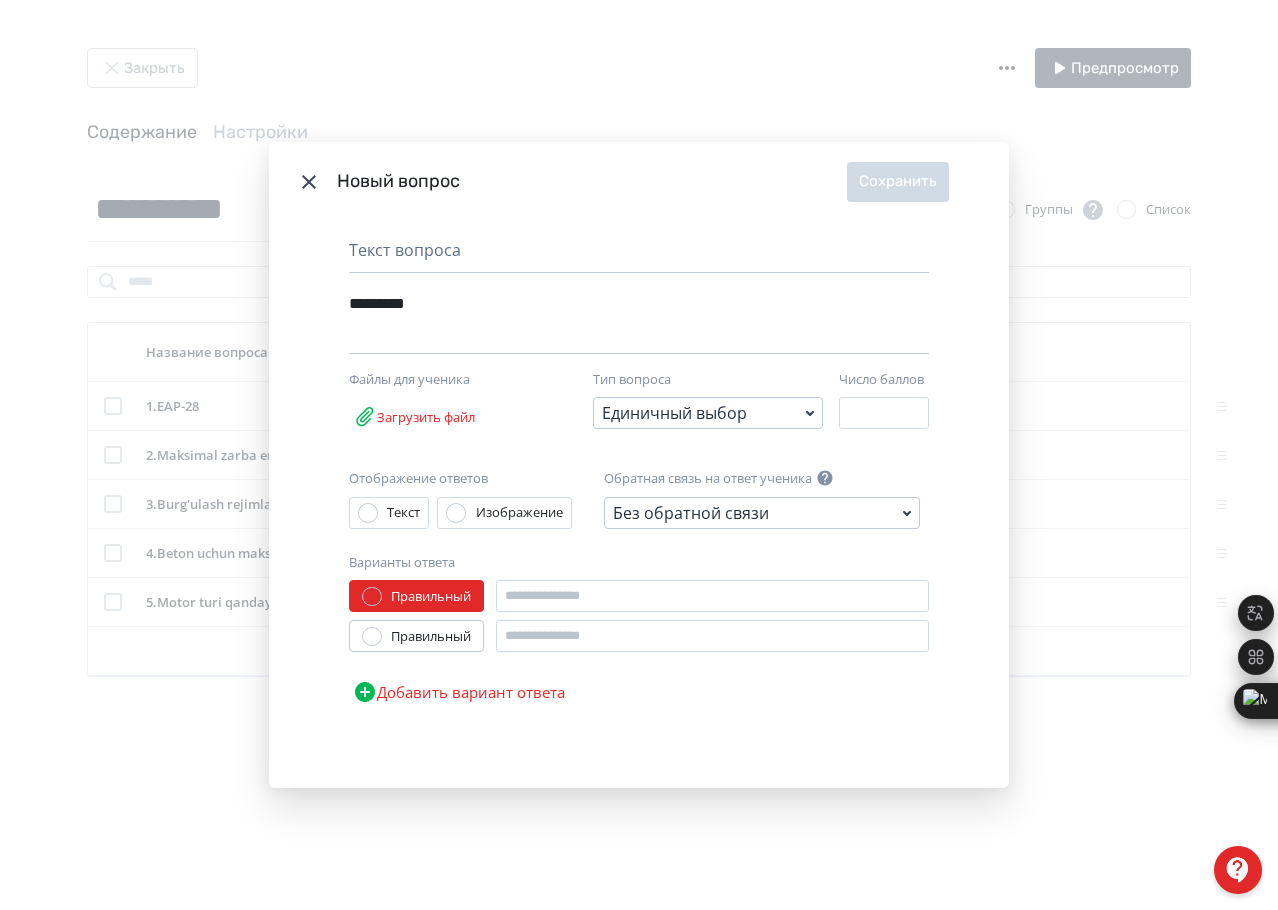 type 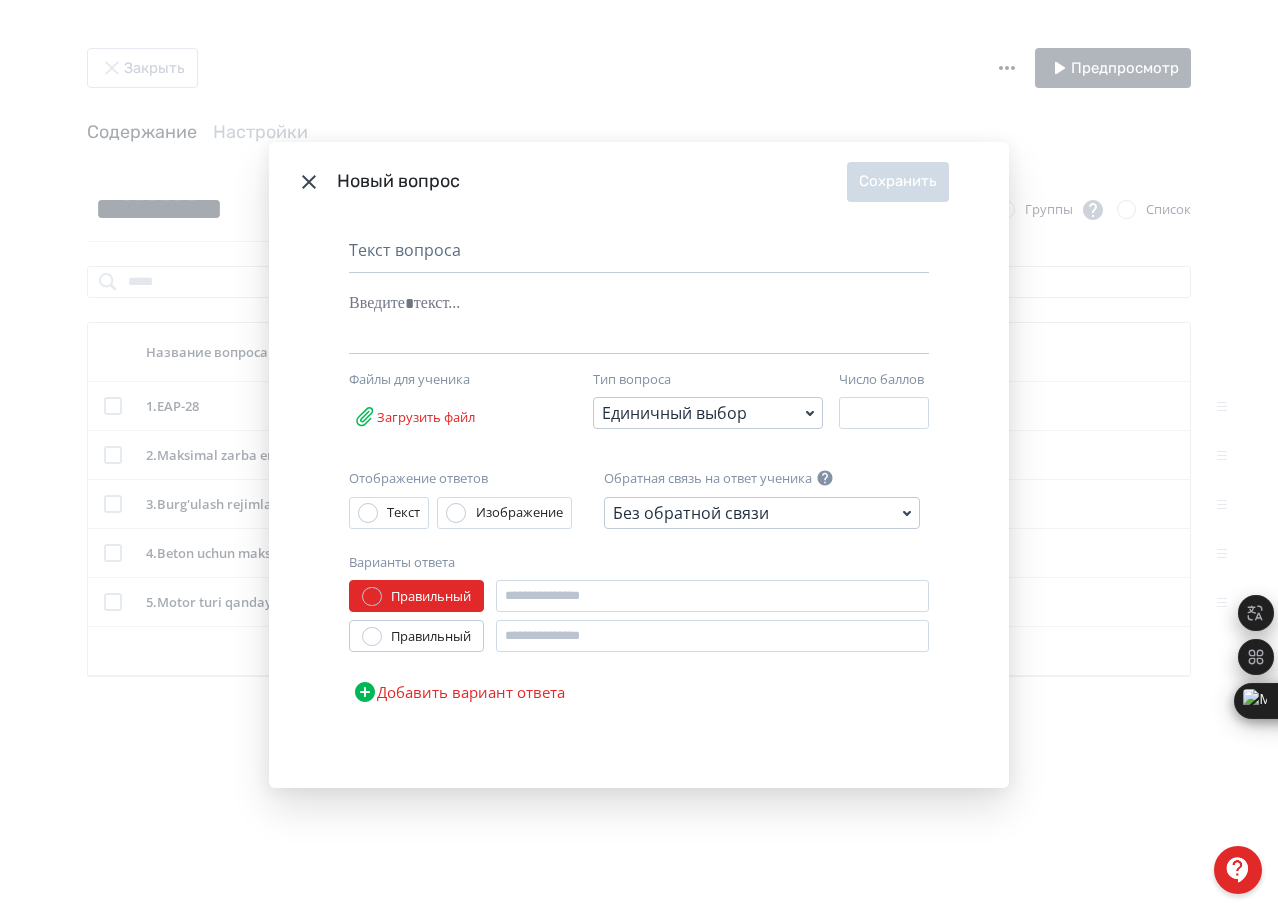 drag, startPoint x: 447, startPoint y: 326, endPoint x: 438, endPoint y: 317, distance: 12.727922 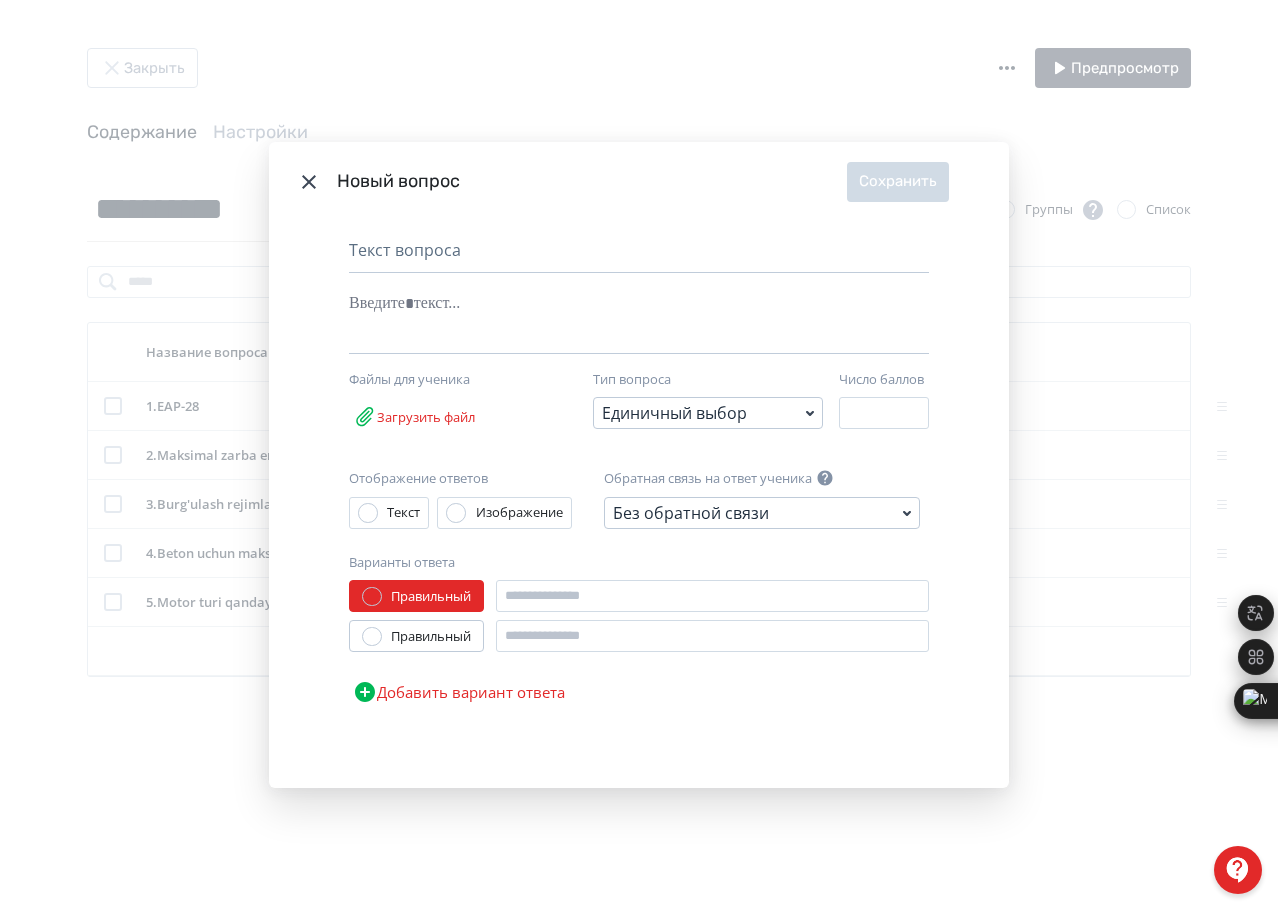 click at bounding box center [608, 319] 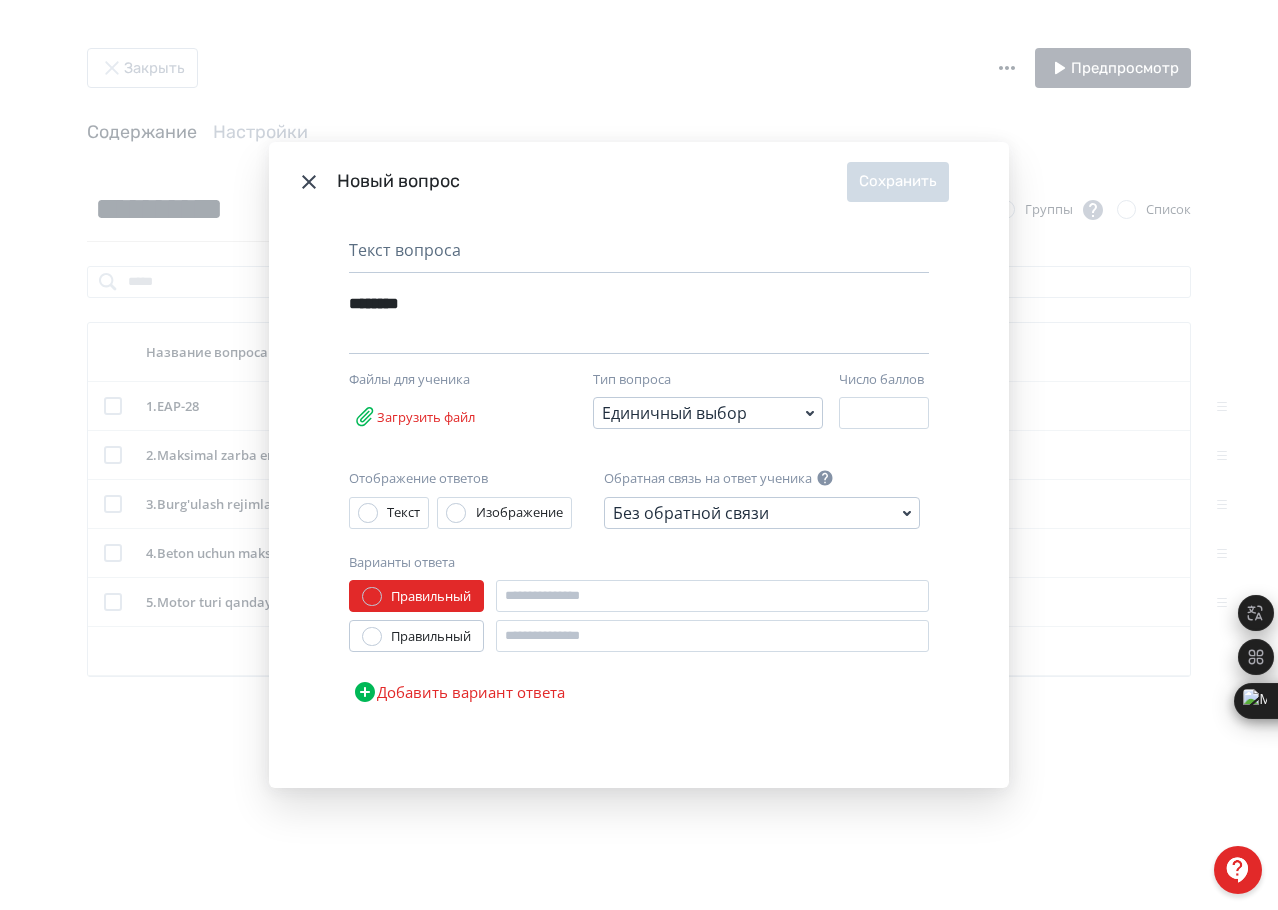 click on "********" at bounding box center [608, 319] 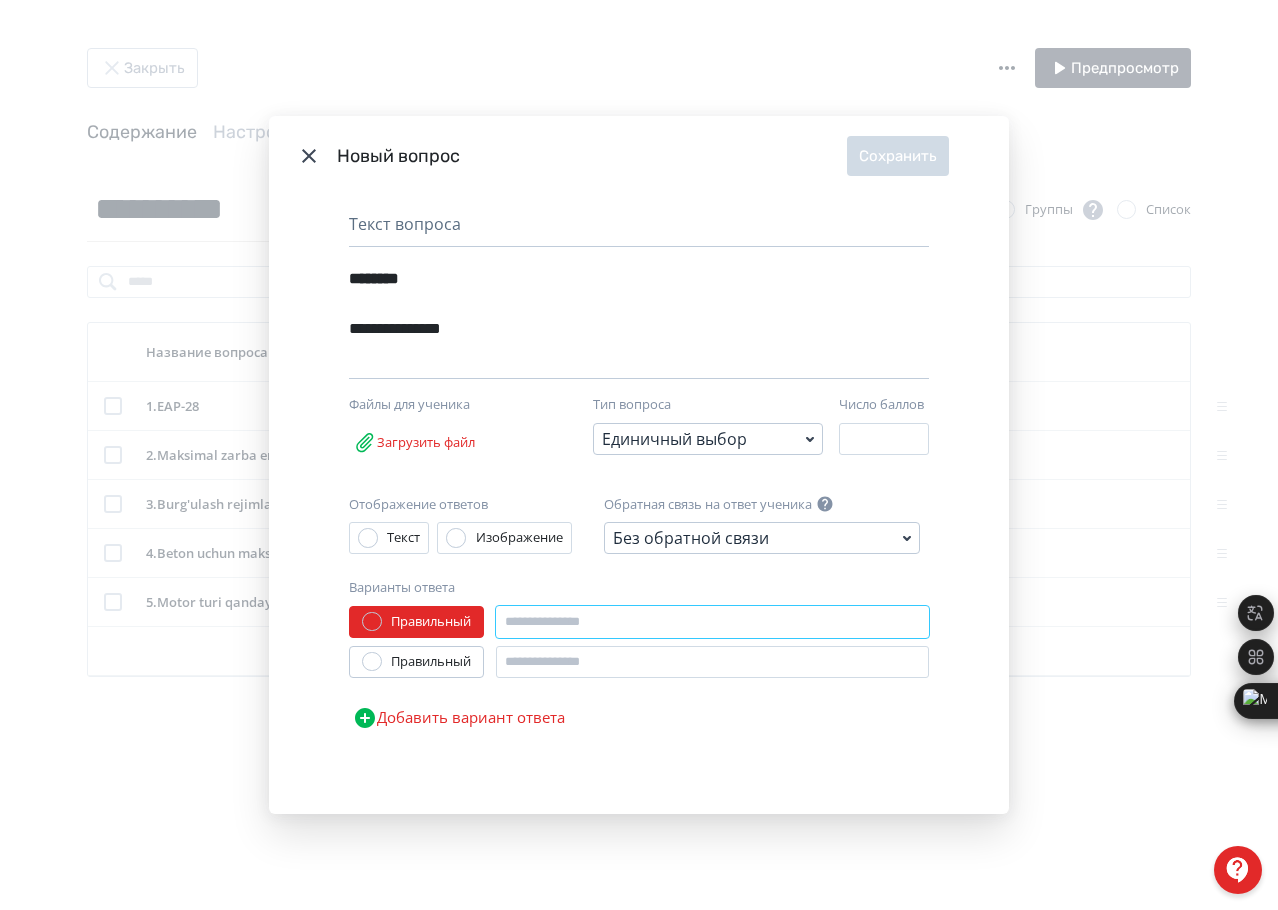 click at bounding box center [712, 622] 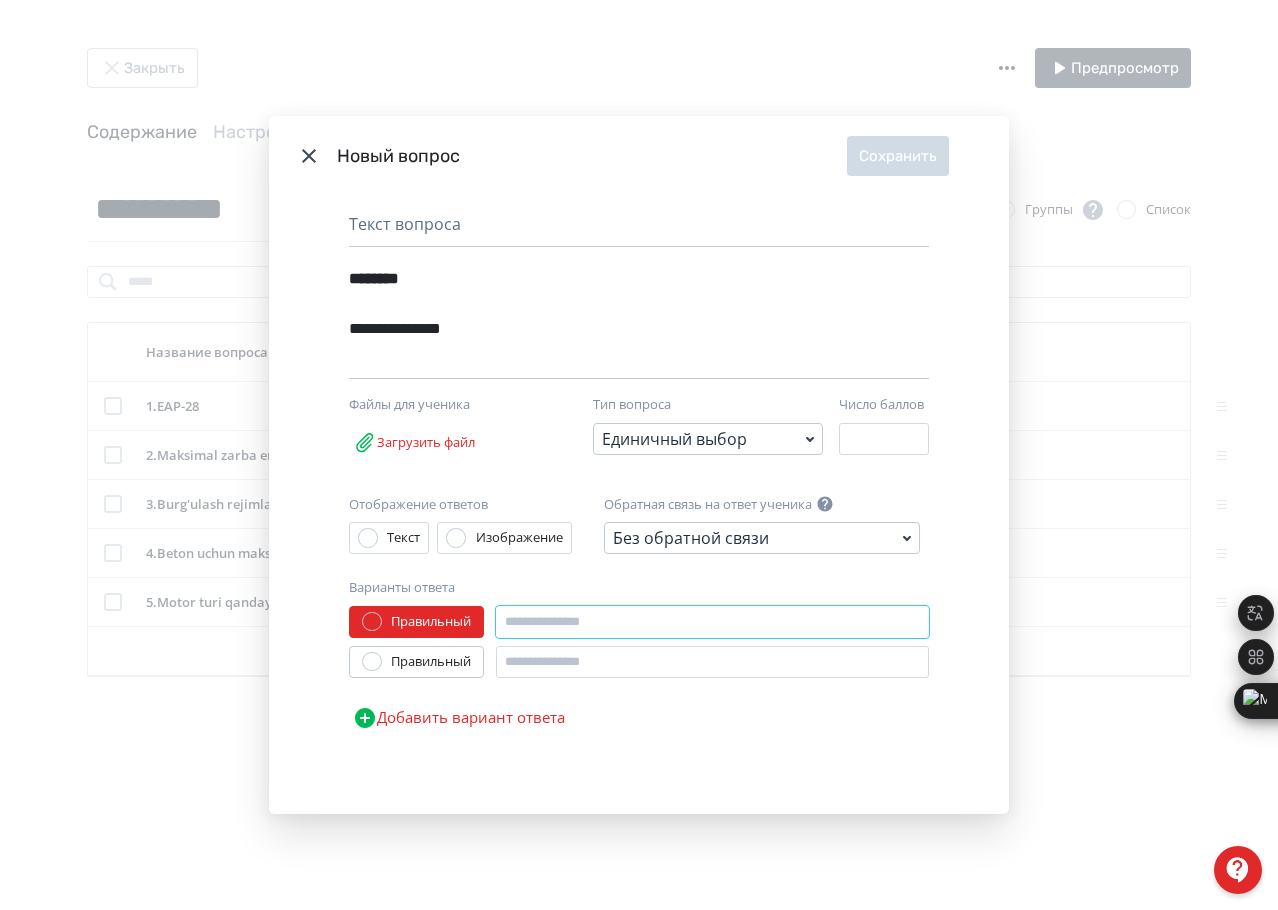 paste on "*******" 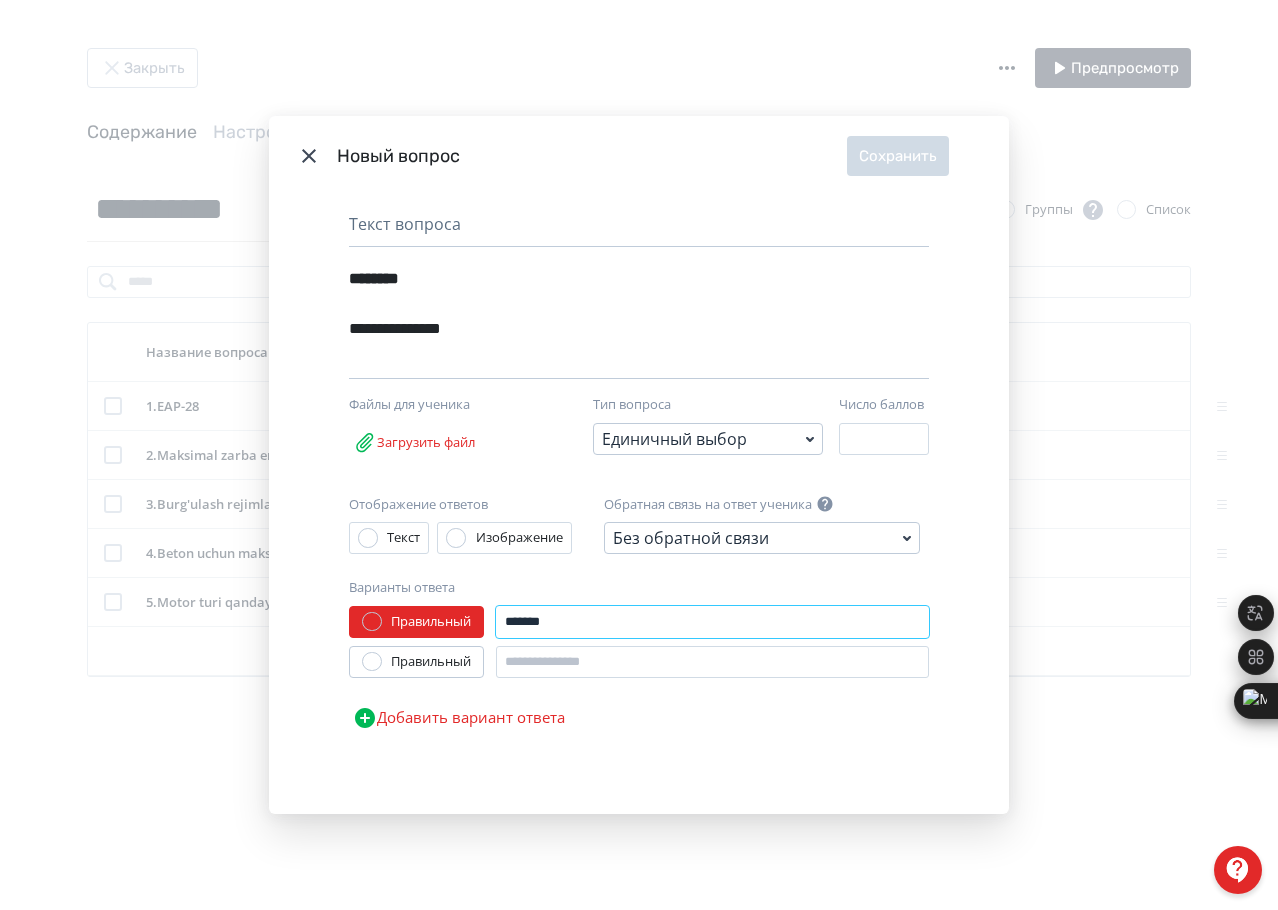 type on "*******" 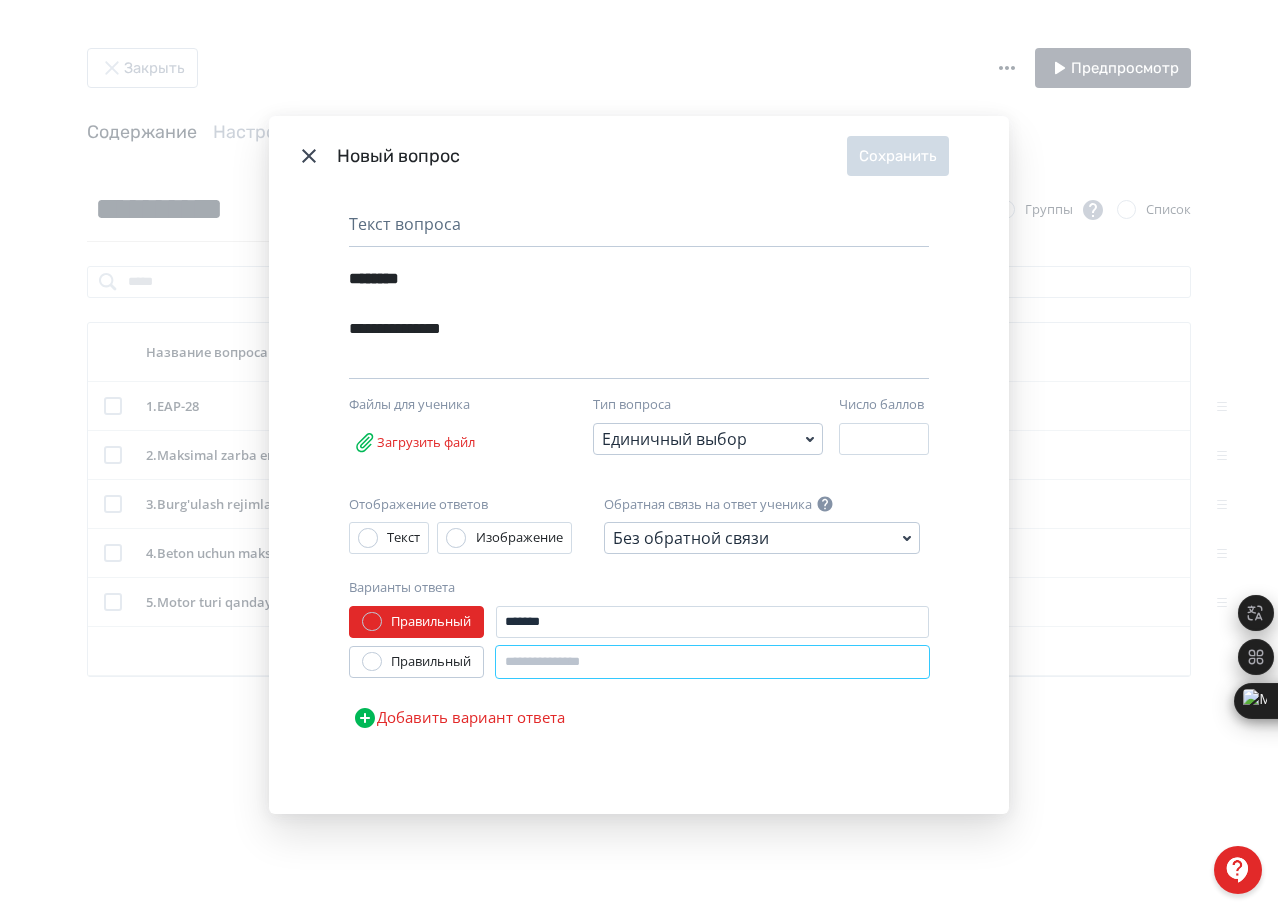 click at bounding box center [712, 662] 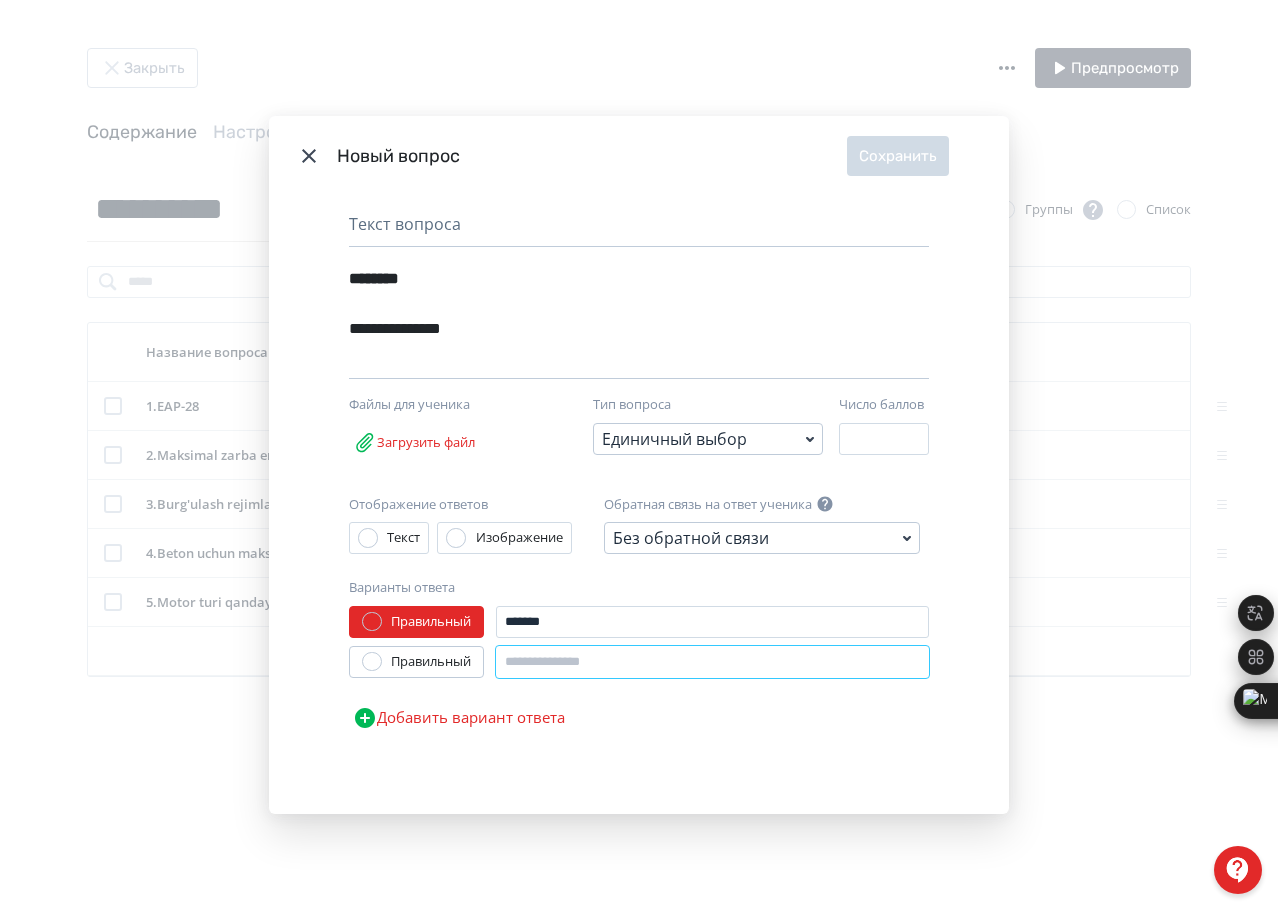 paste on "*******" 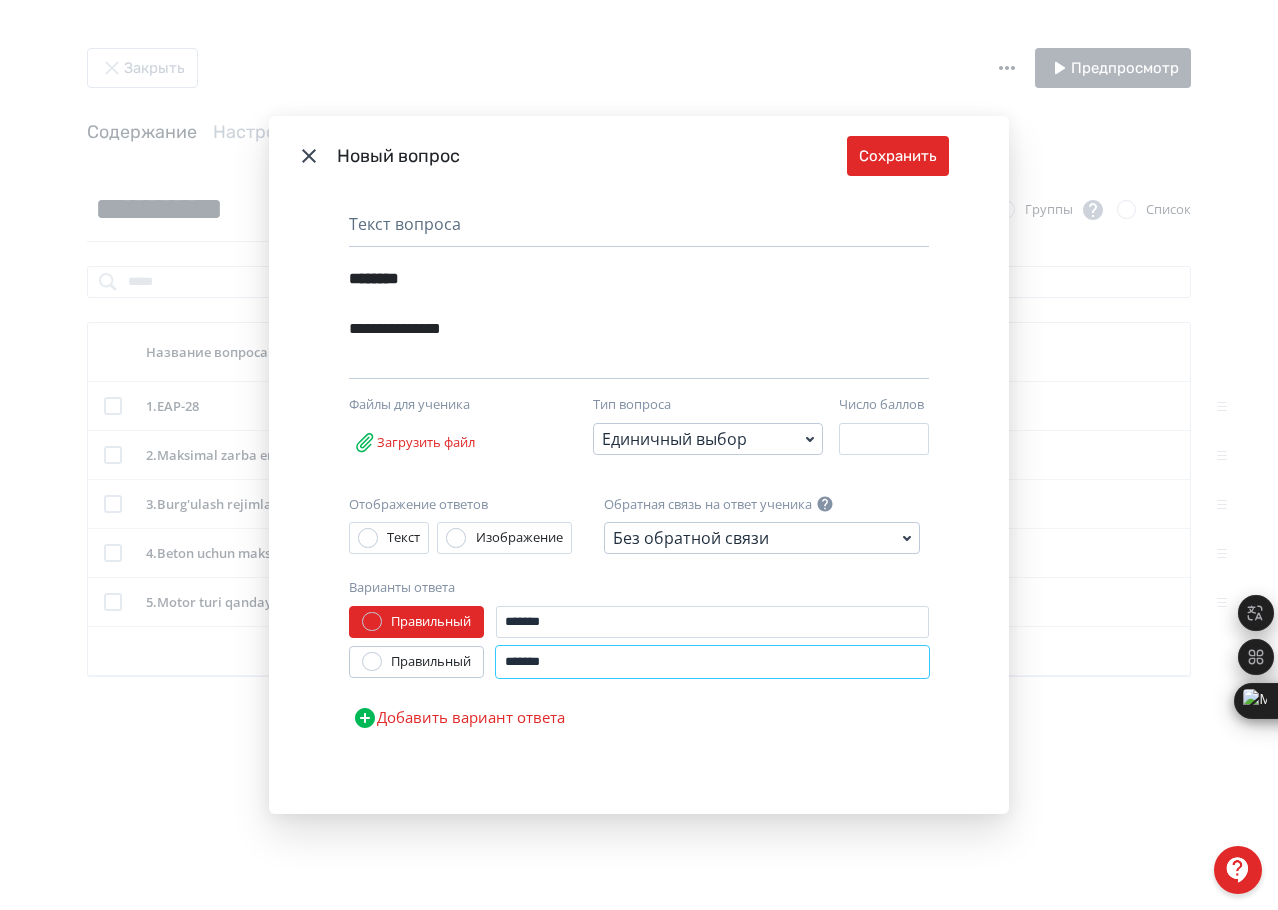 type on "*******" 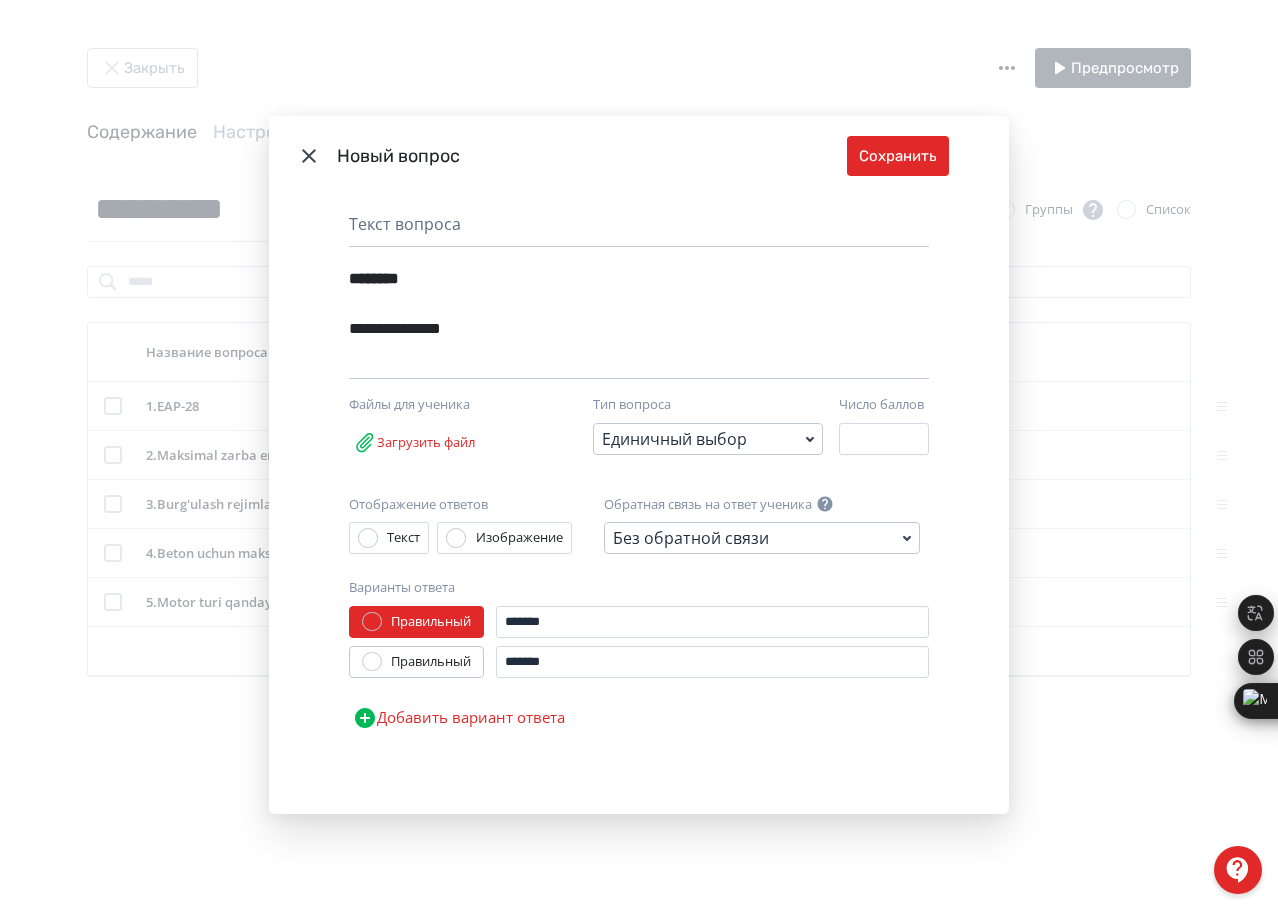 drag, startPoint x: 511, startPoint y: 730, endPoint x: 536, endPoint y: 713, distance: 30.232433 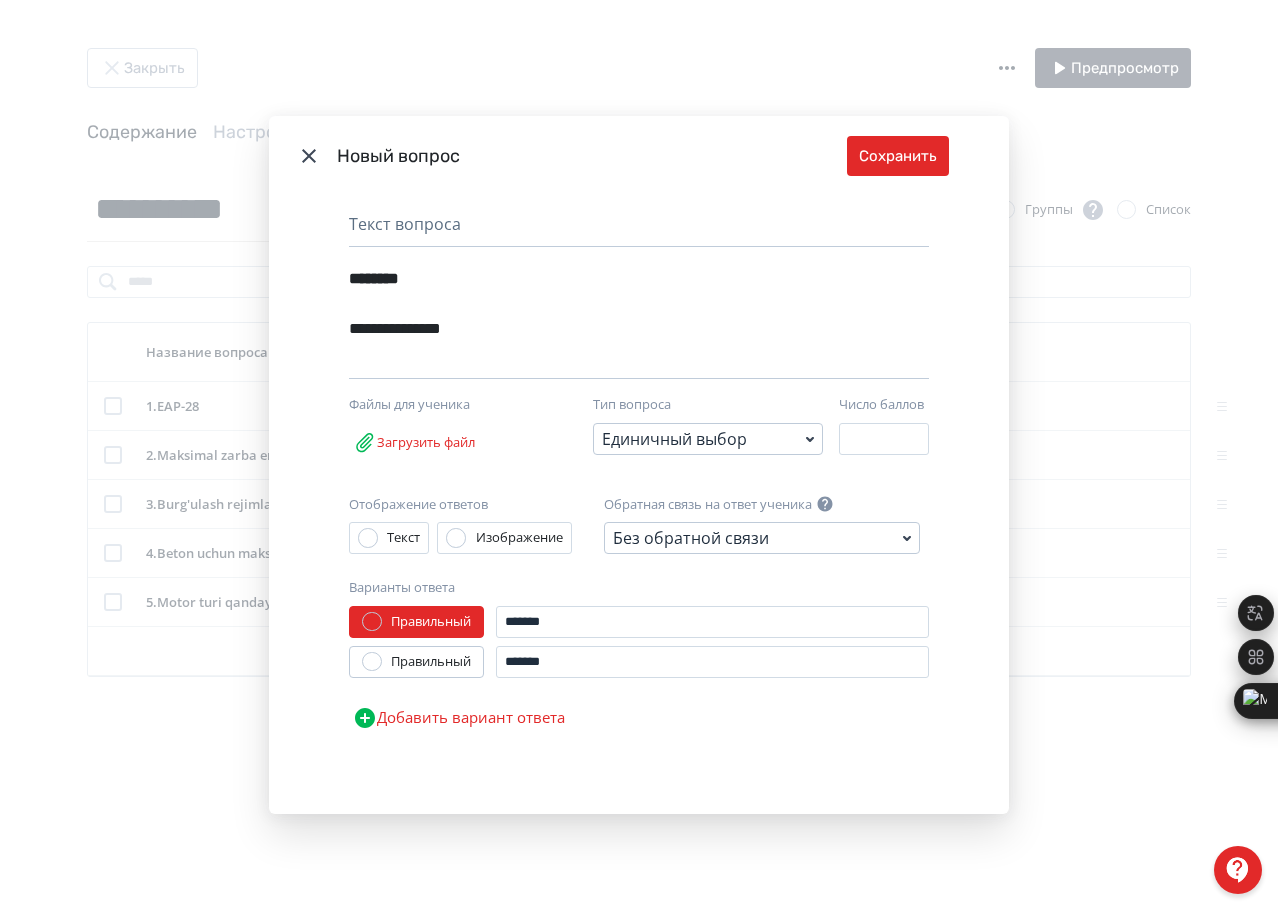 click on "Добавить вариант ответа" at bounding box center [459, 718] 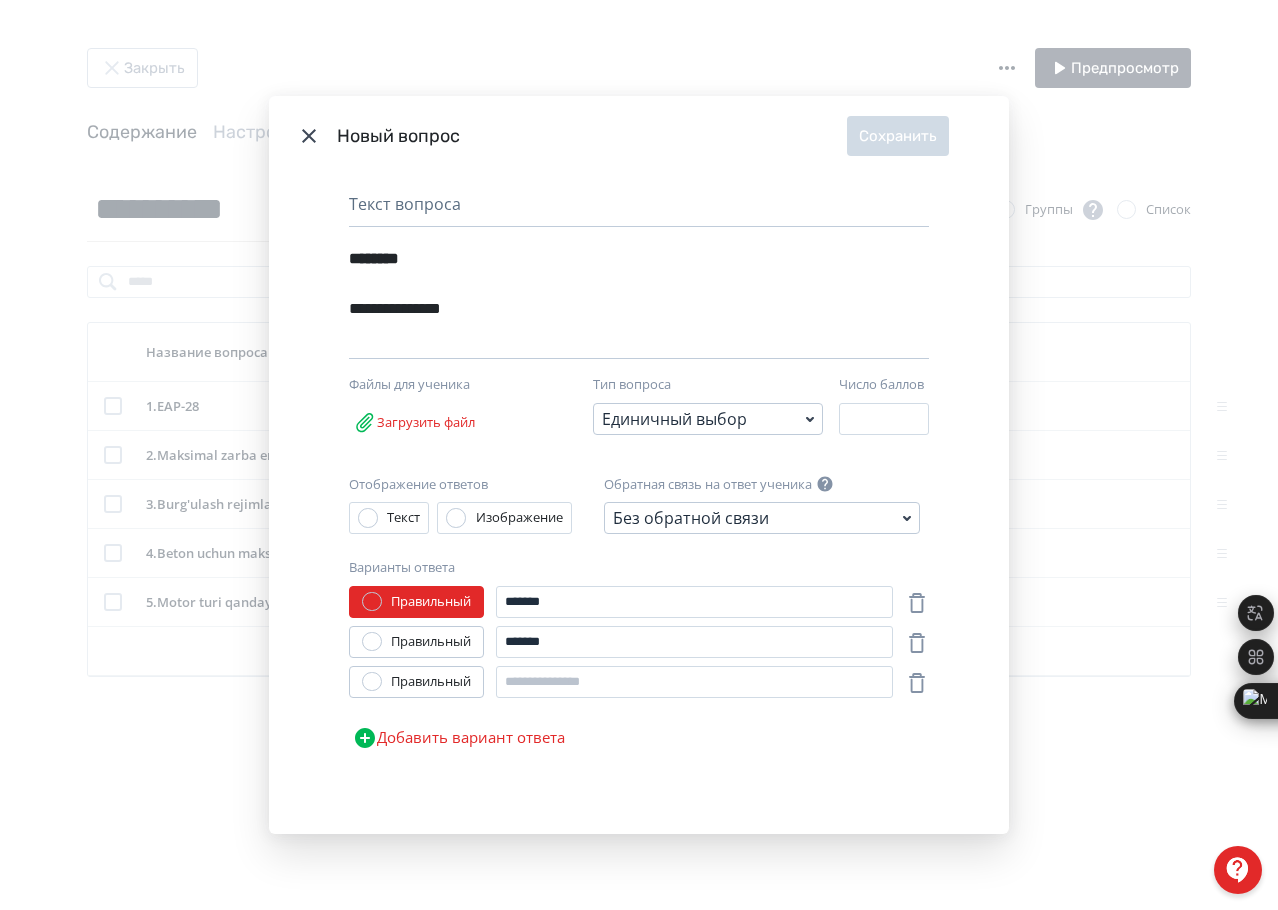 click on "Правильный ******* Правильный ******* Правильный Добавить вариант ответа" at bounding box center [639, 672] 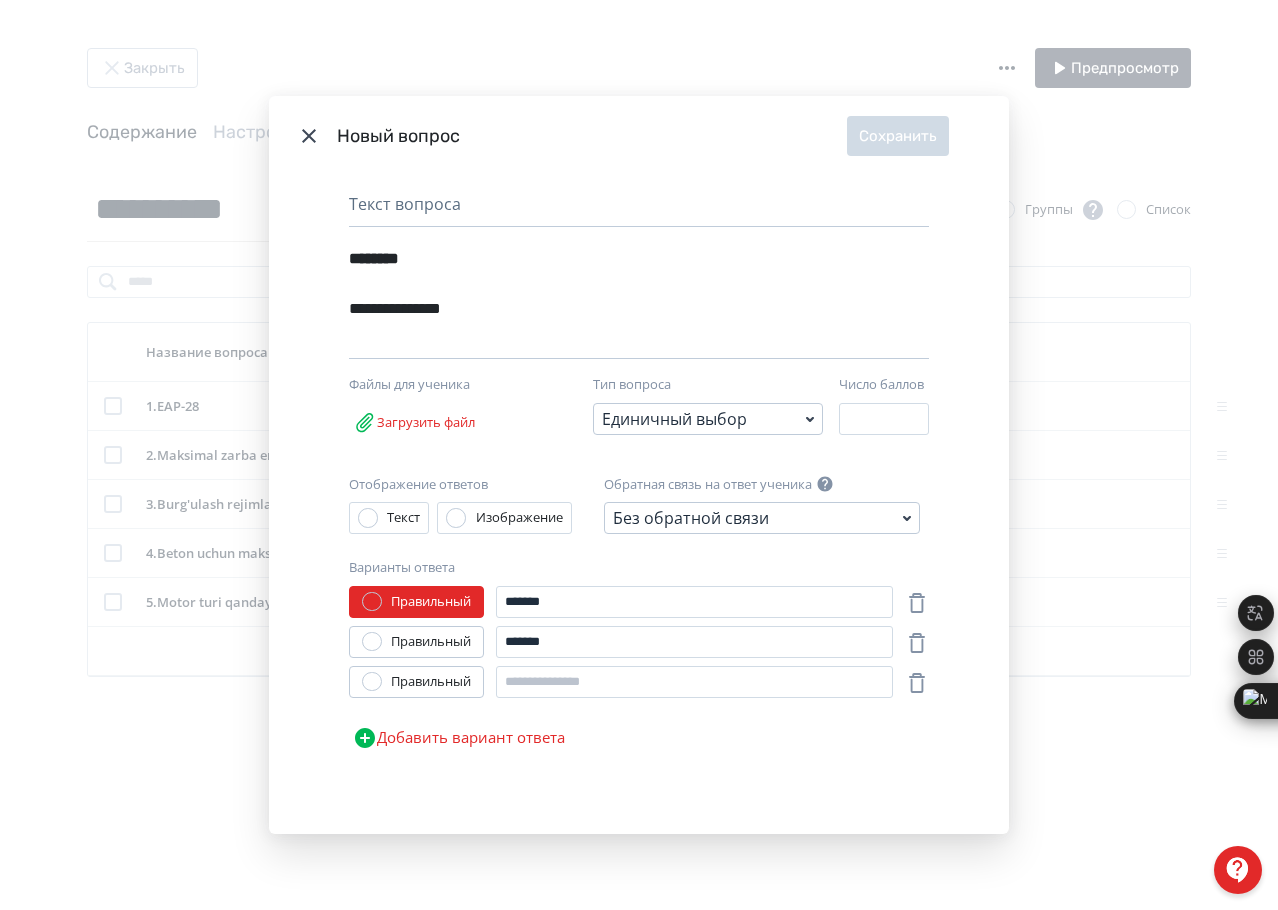 click on "Добавить вариант ответа" at bounding box center [459, 738] 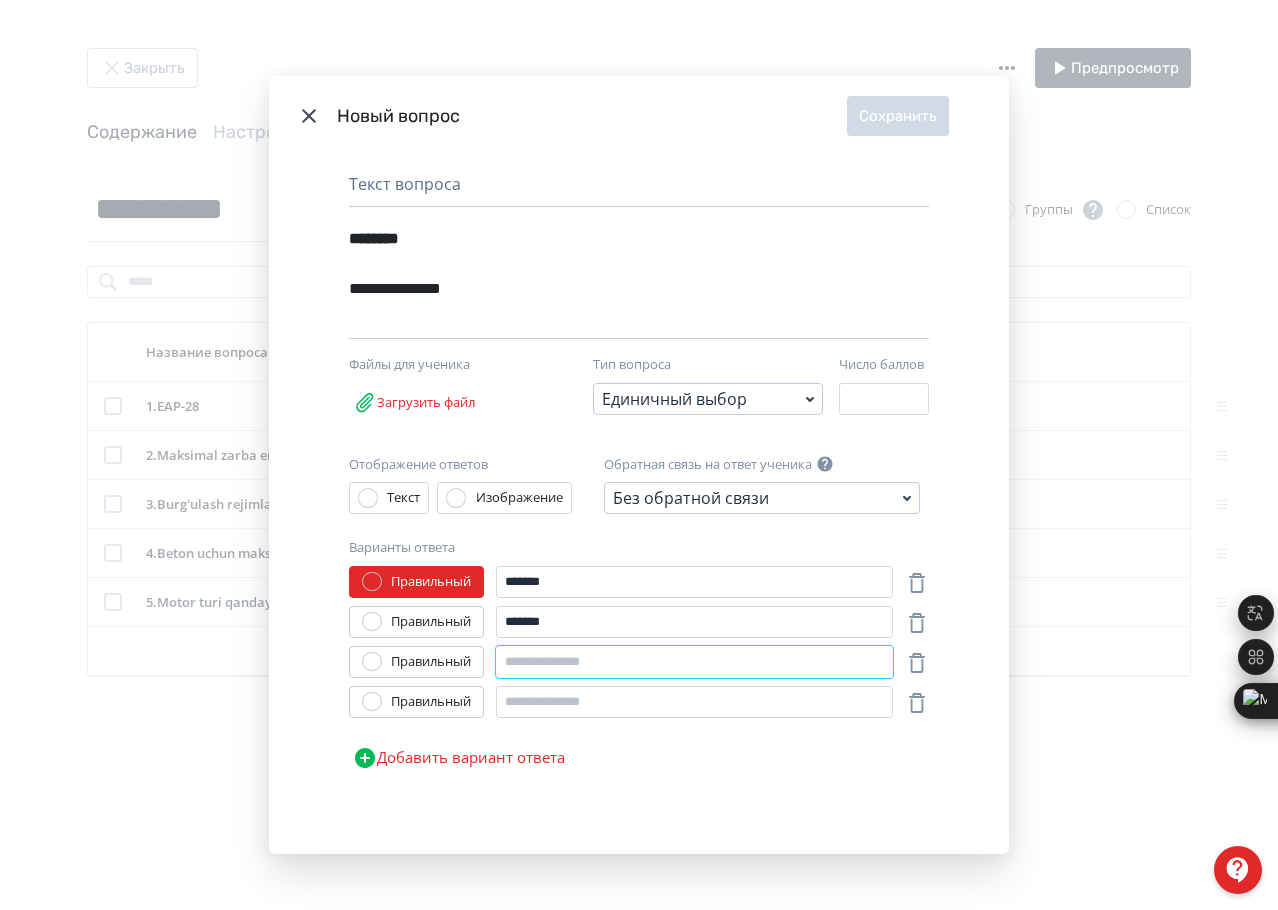 click at bounding box center (694, 662) 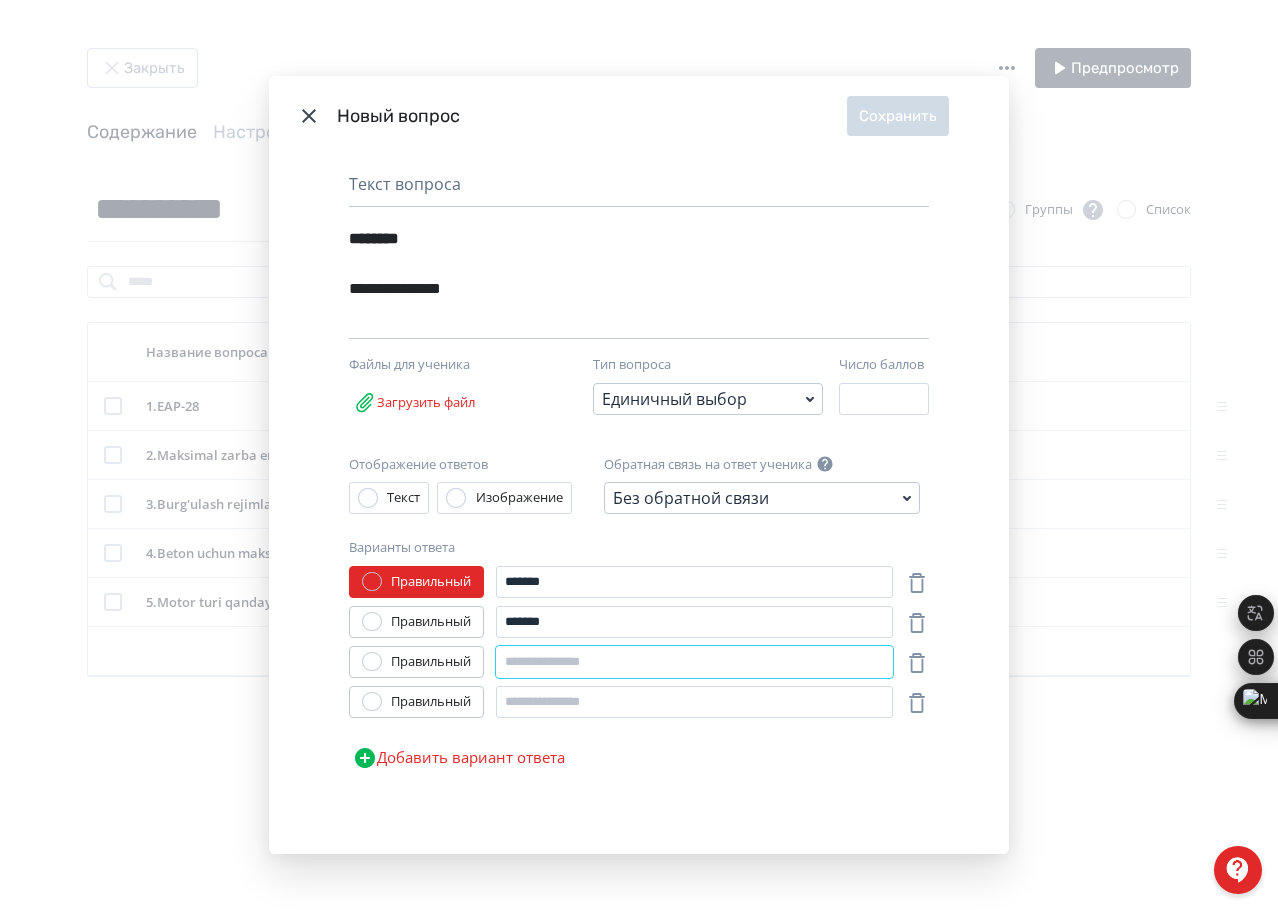 paste on "*******" 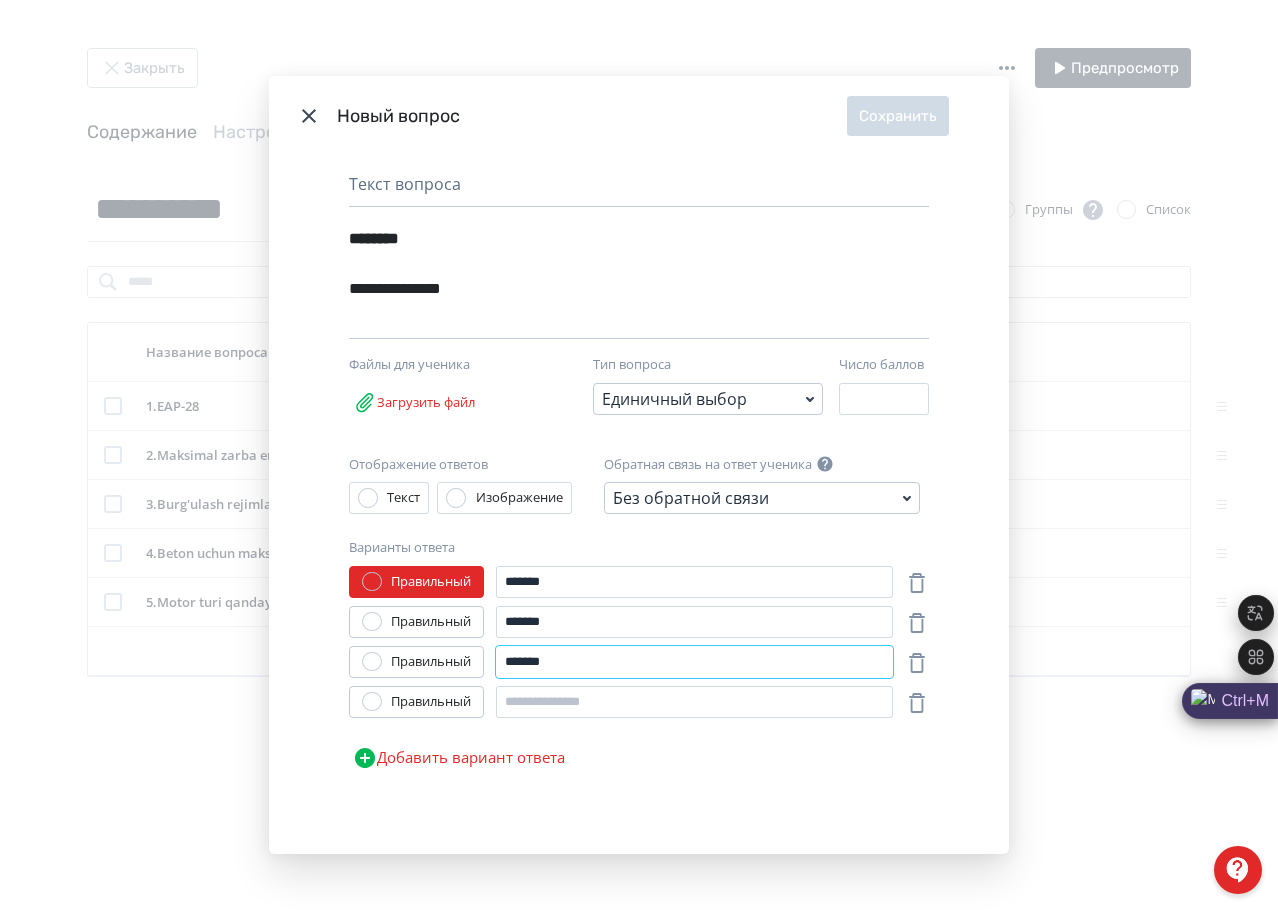 type on "*******" 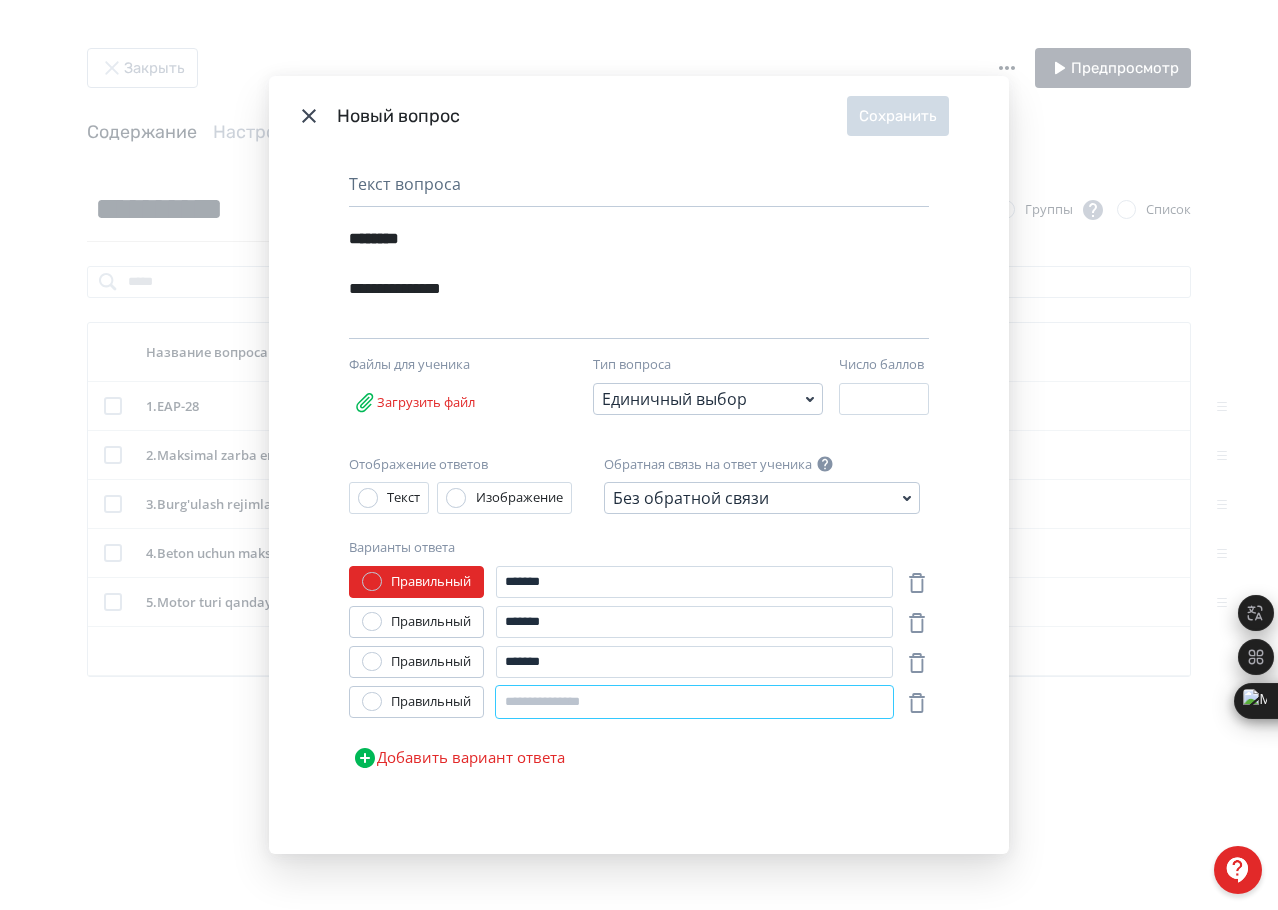 click at bounding box center [694, 702] 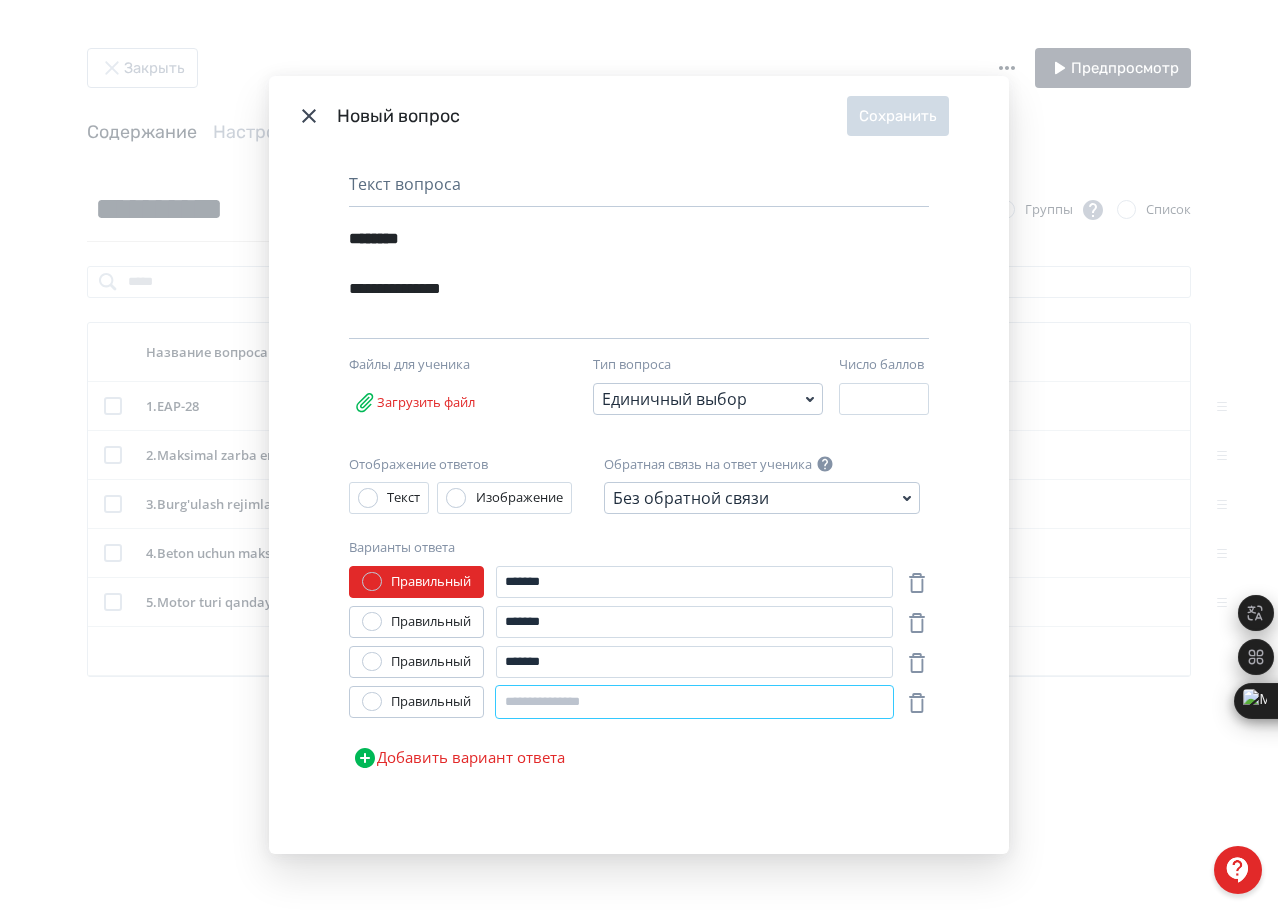 paste on "*******" 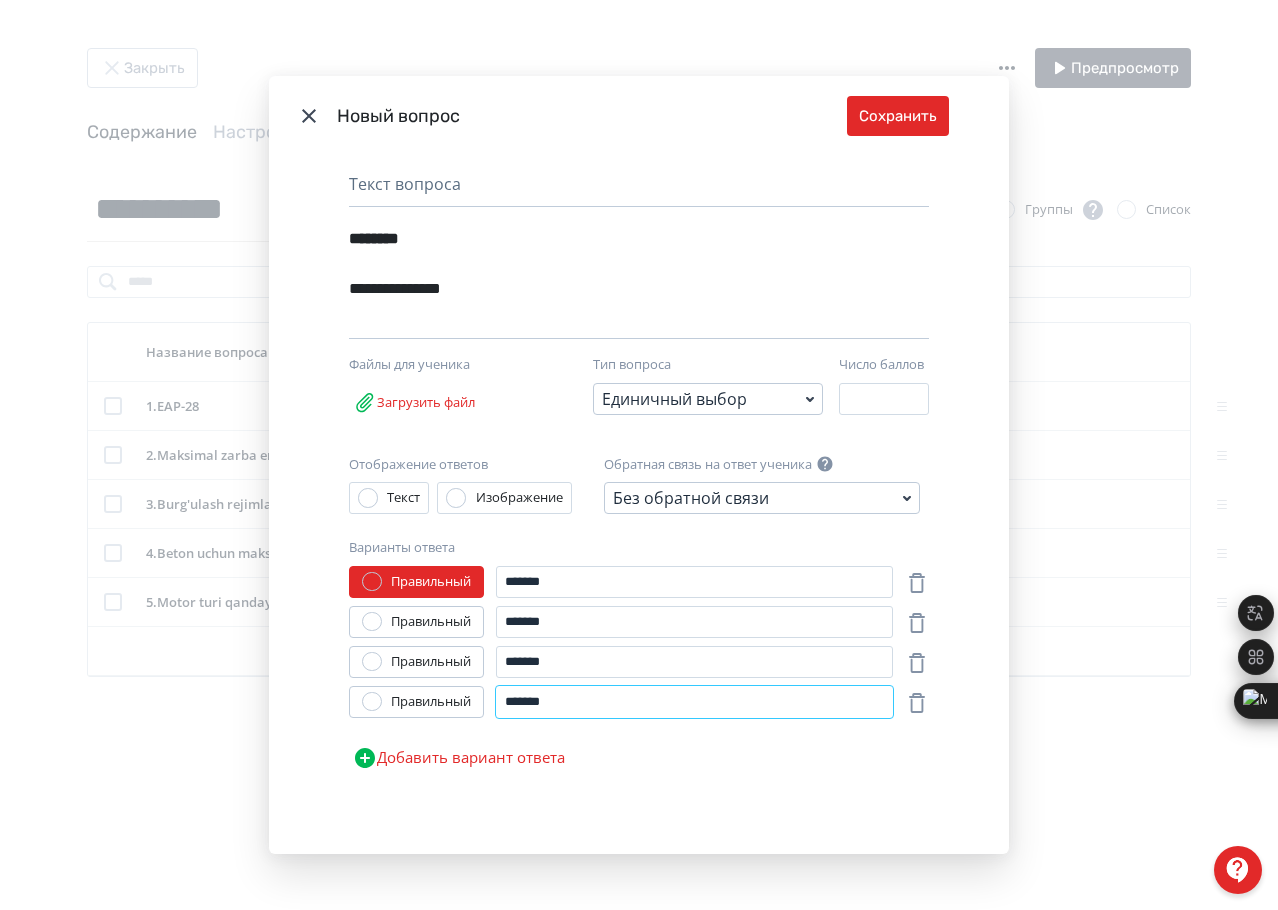 type on "*******" 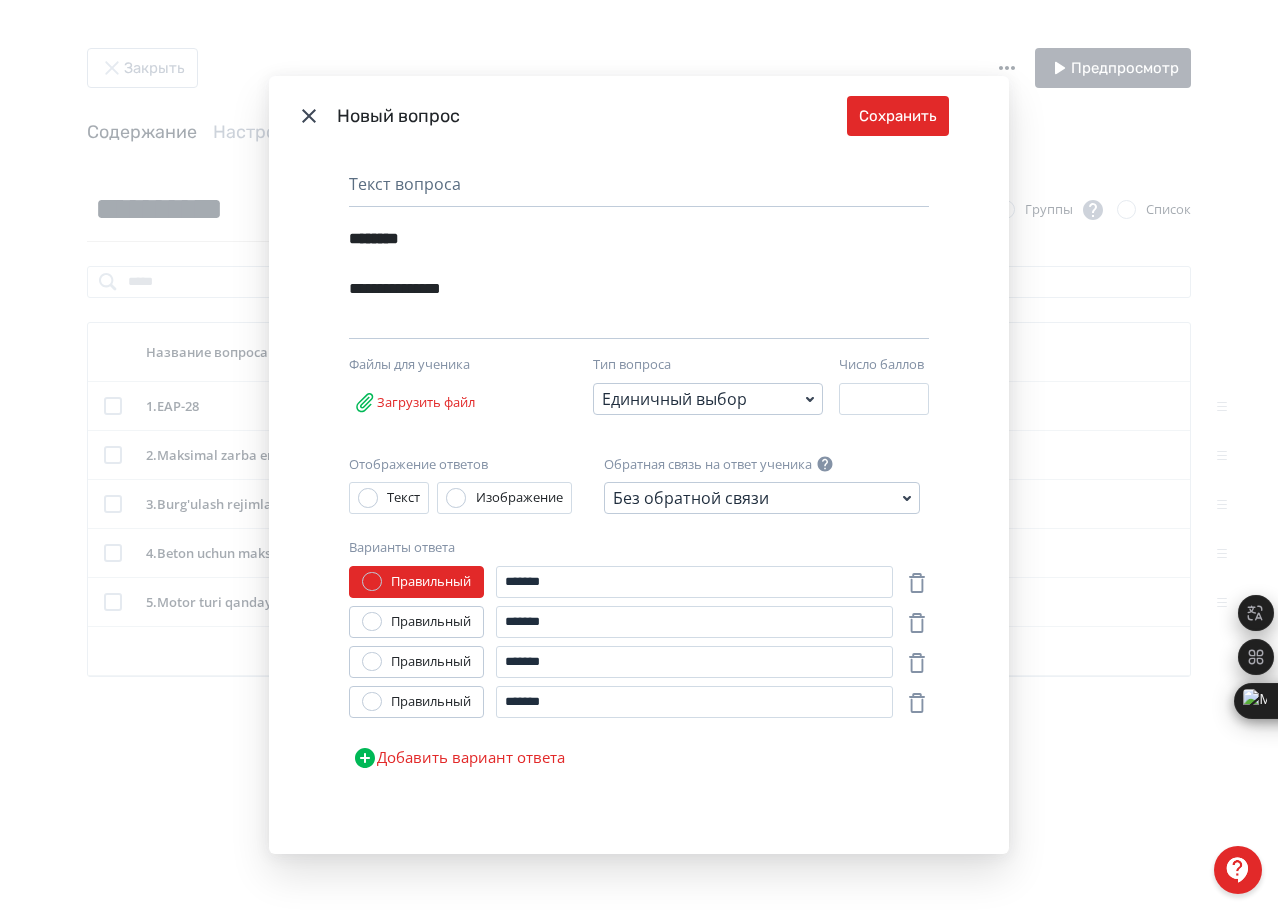 click at bounding box center (372, 622) 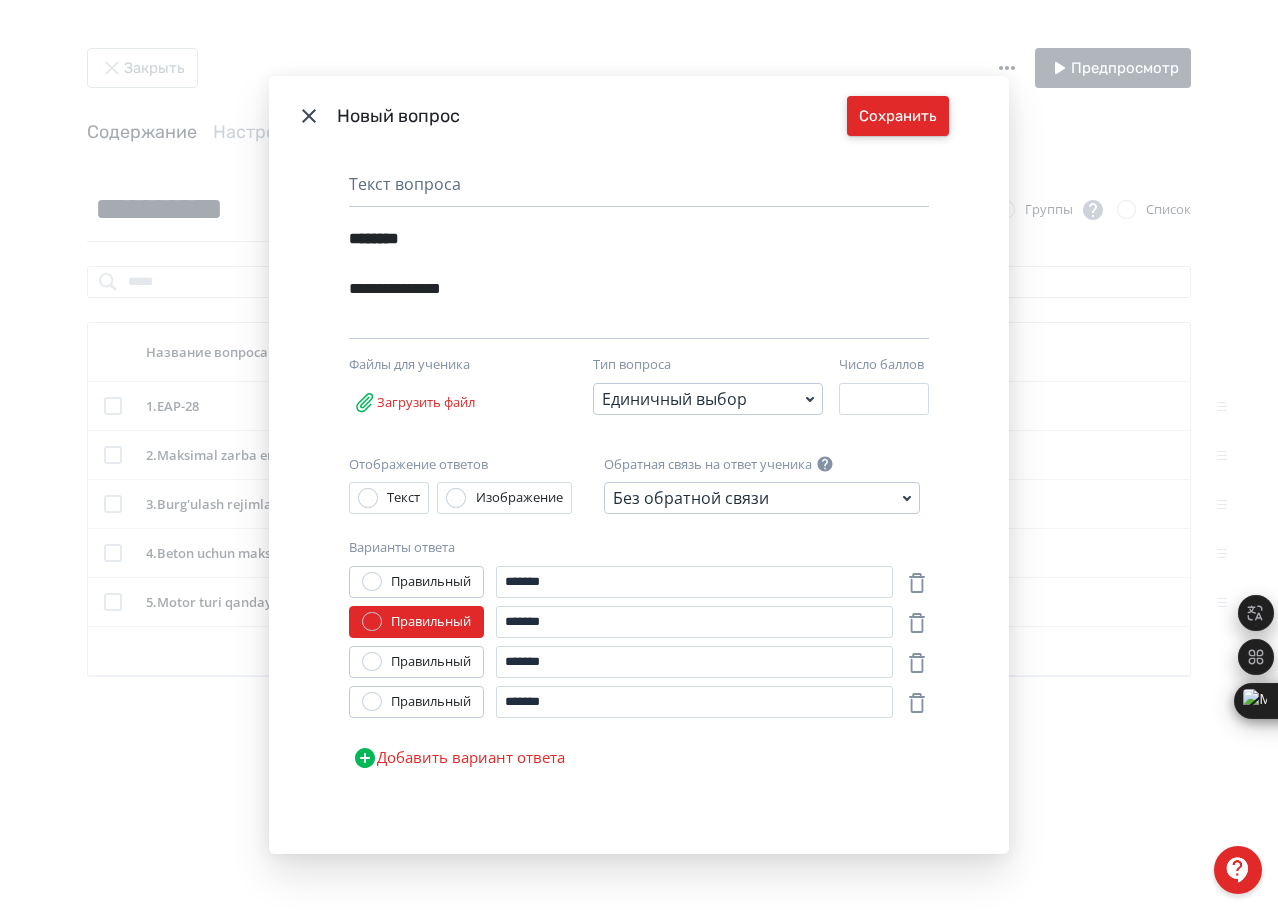 click on "Сохранить" at bounding box center (898, 116) 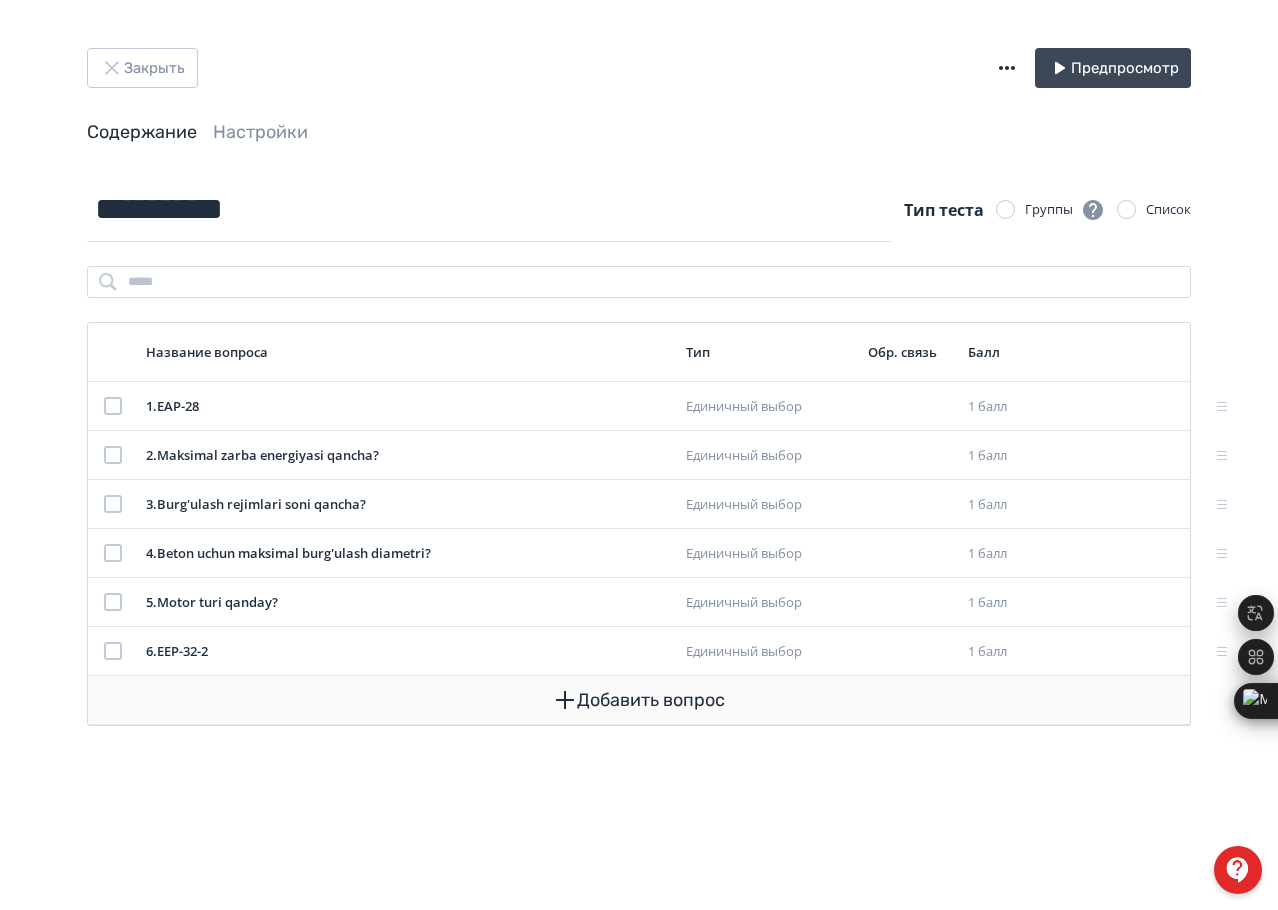 click on "Добавить вопрос" at bounding box center (639, 700) 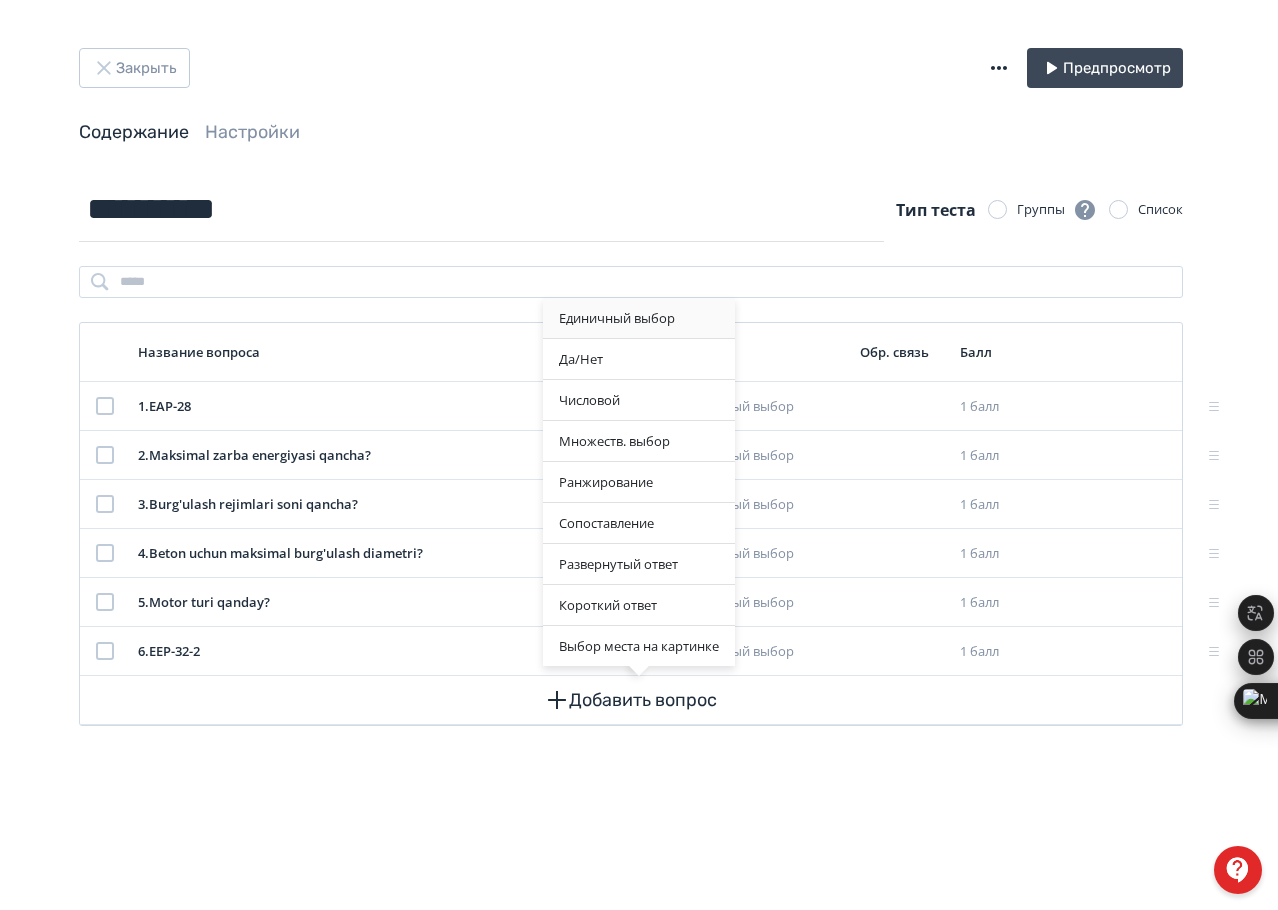 click on "Единичный выбор" at bounding box center [639, 318] 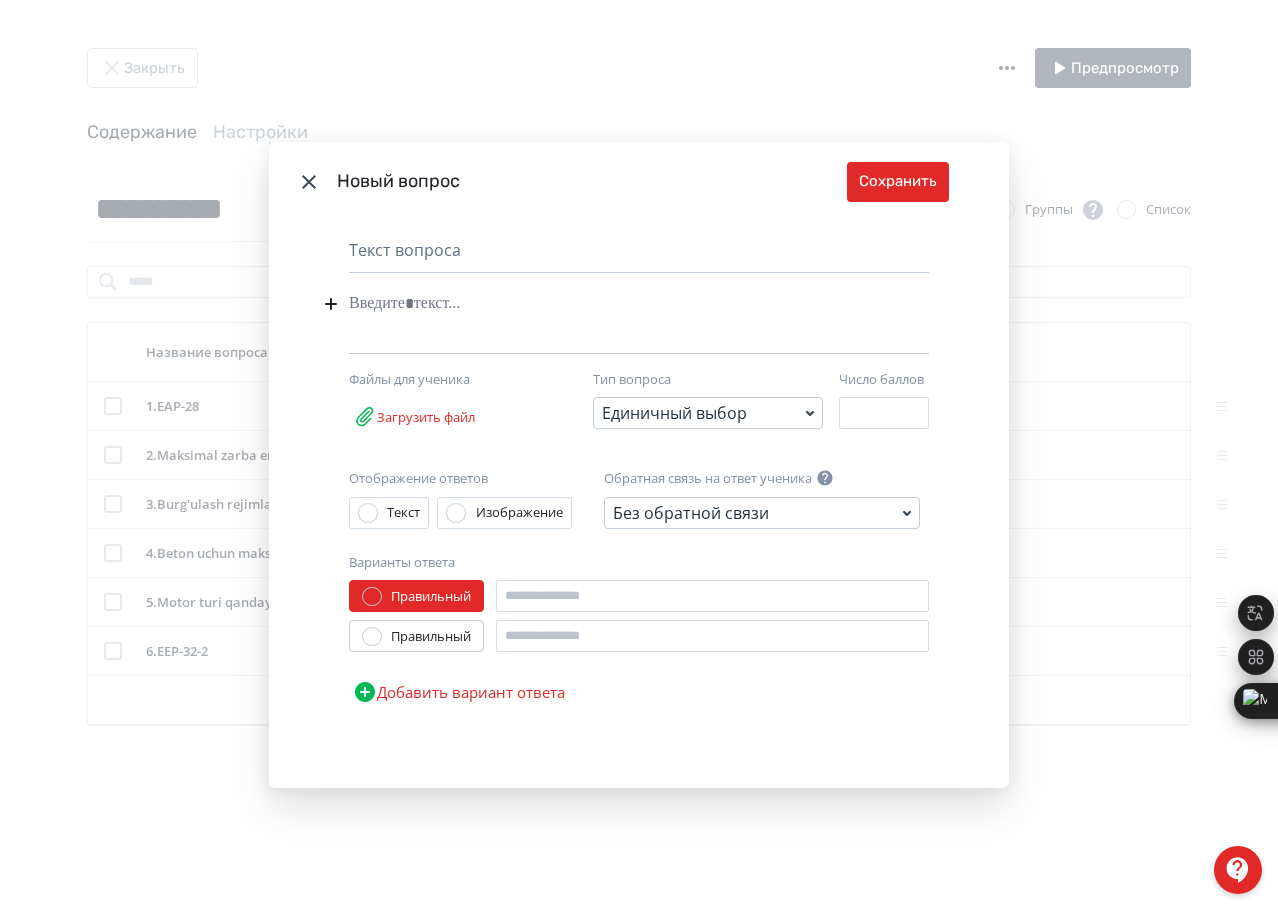 click at bounding box center [608, 304] 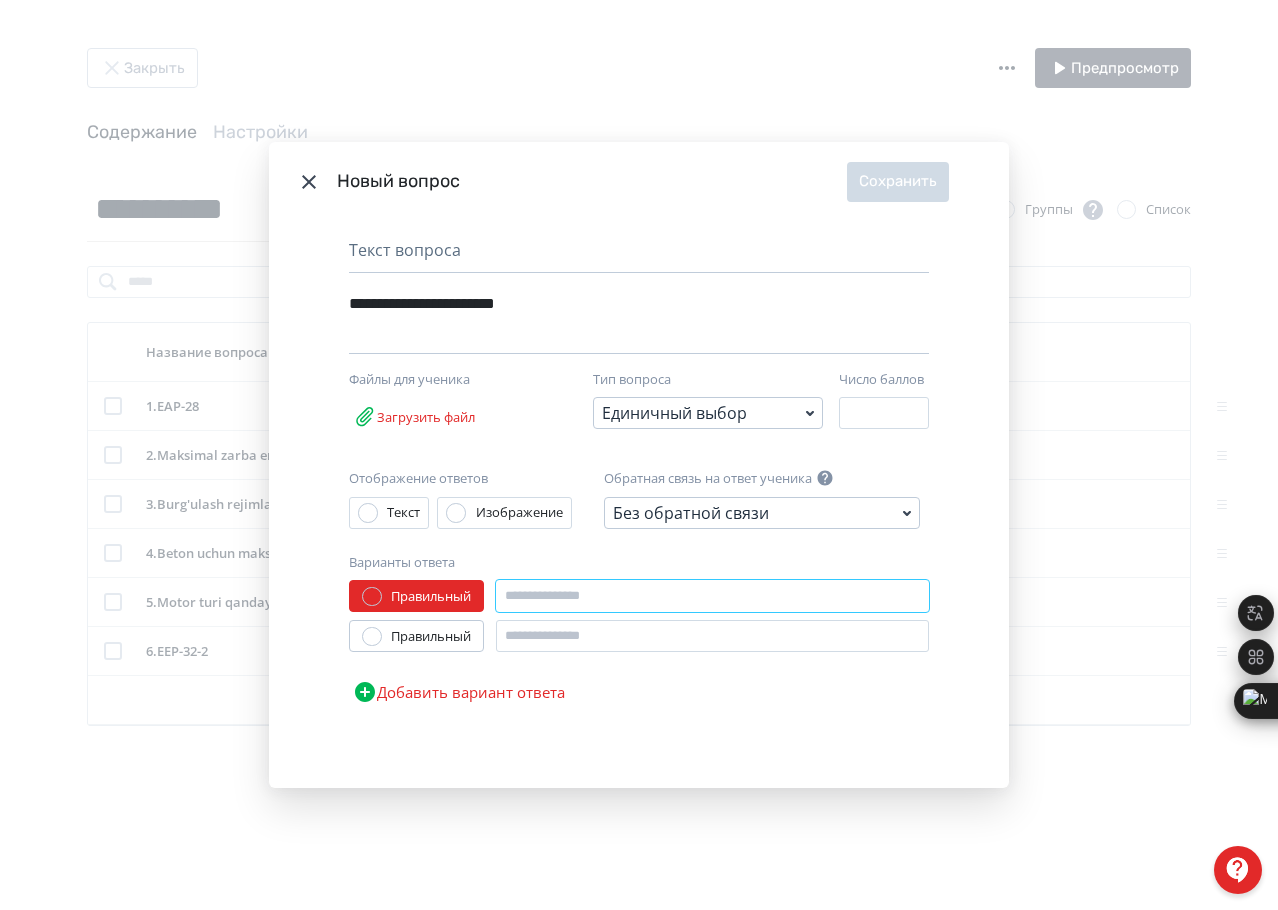 click at bounding box center (712, 596) 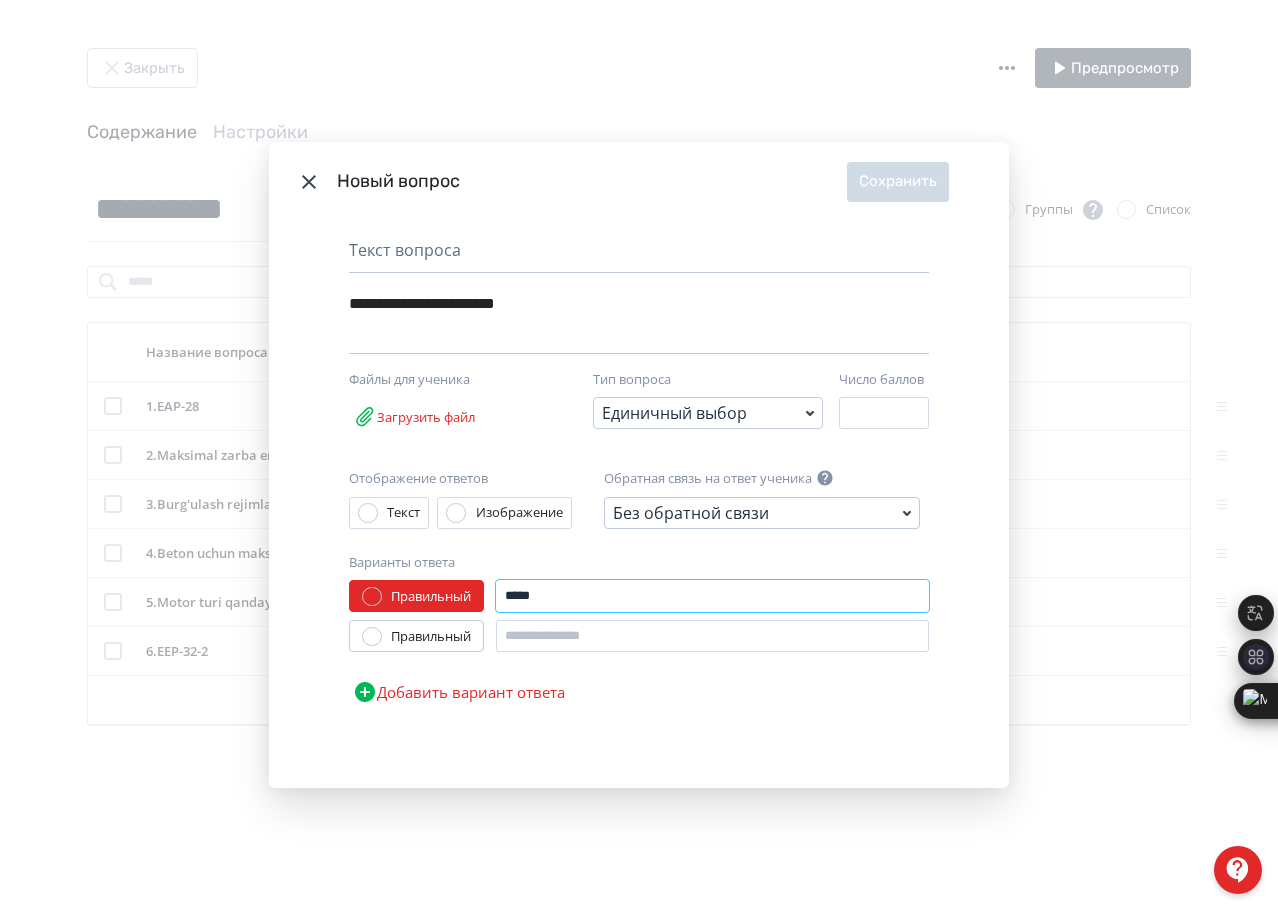 type on "*****" 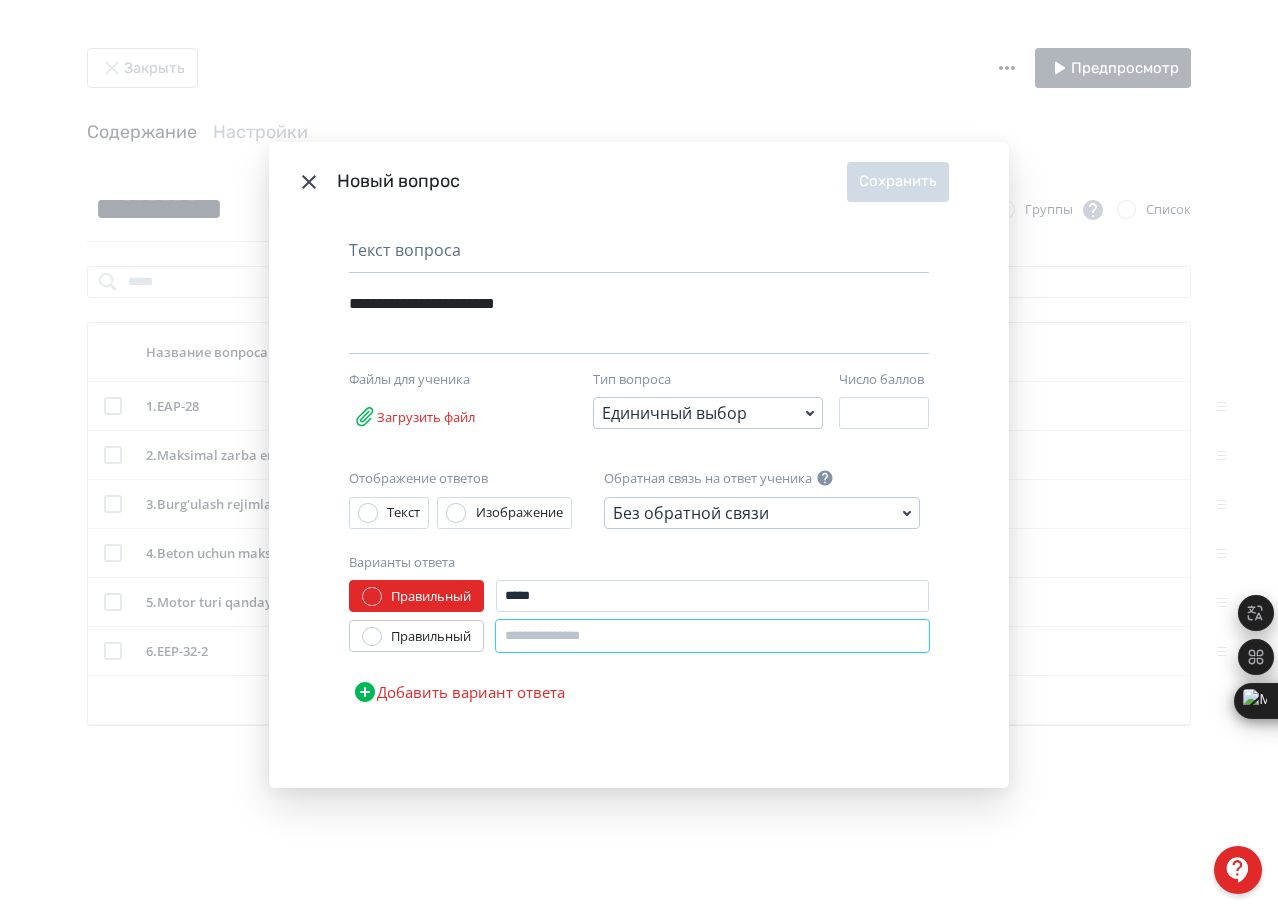 click at bounding box center (712, 636) 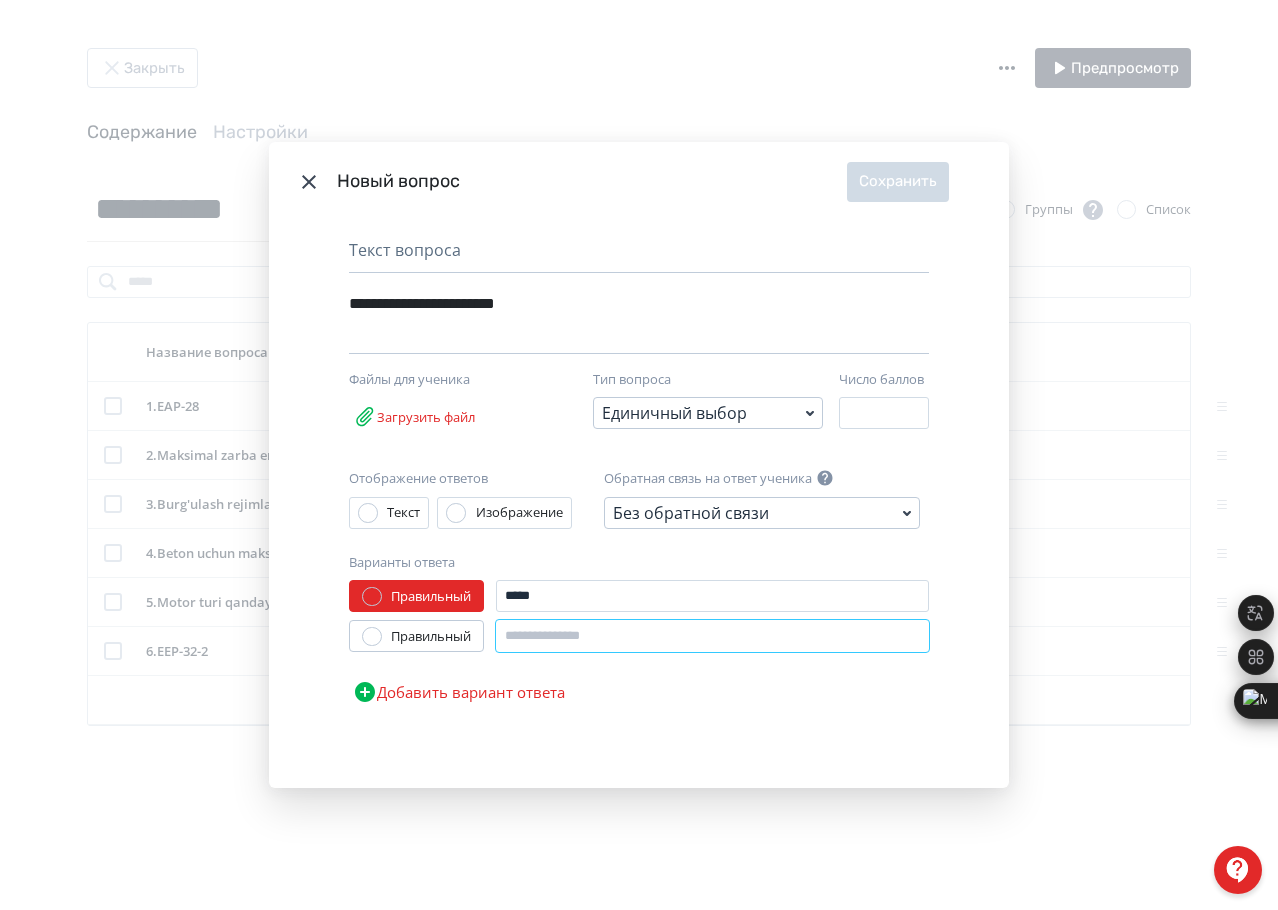 paste on "*****" 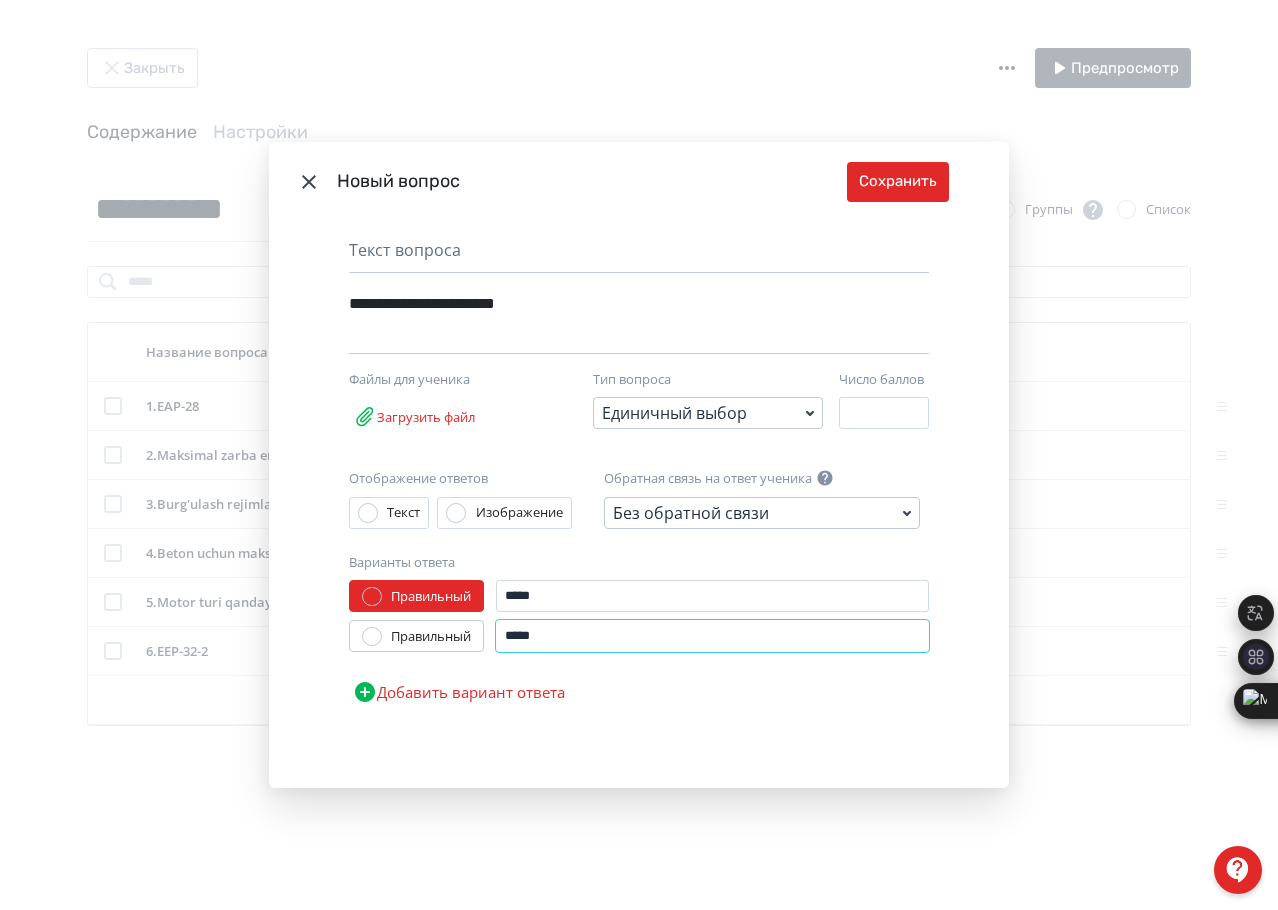 type on "*****" 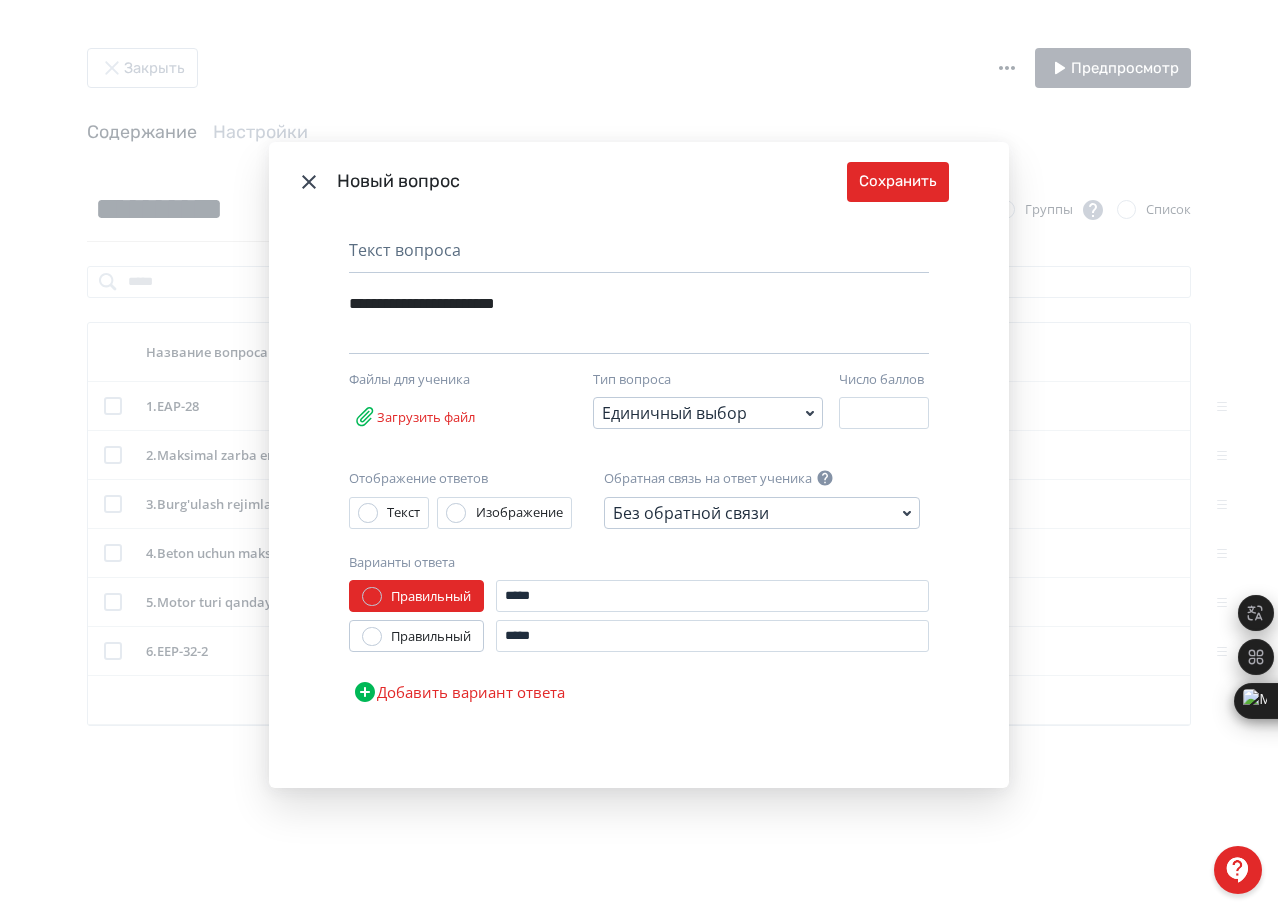 click on "Добавить вариант ответа" at bounding box center (459, 692) 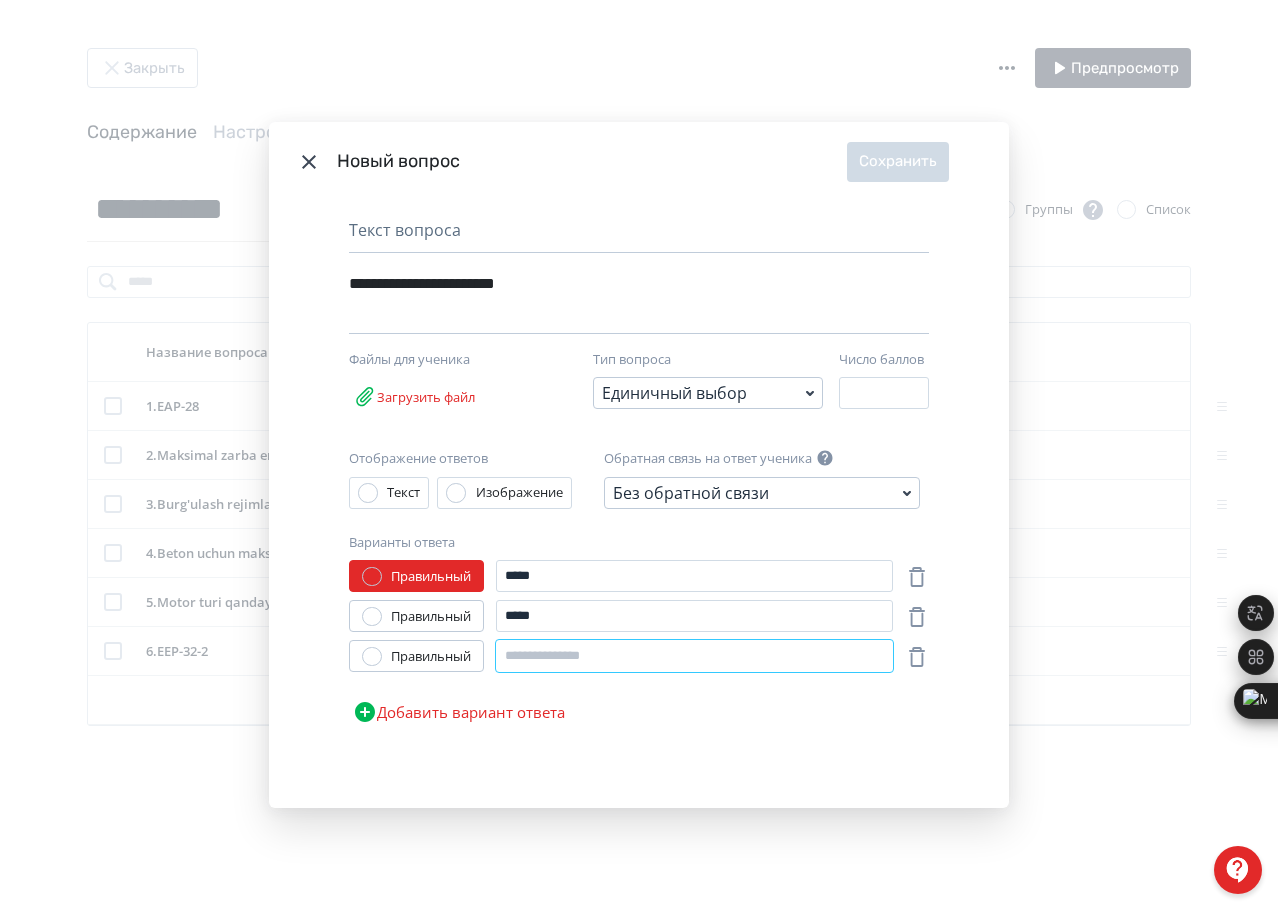 click at bounding box center (694, 656) 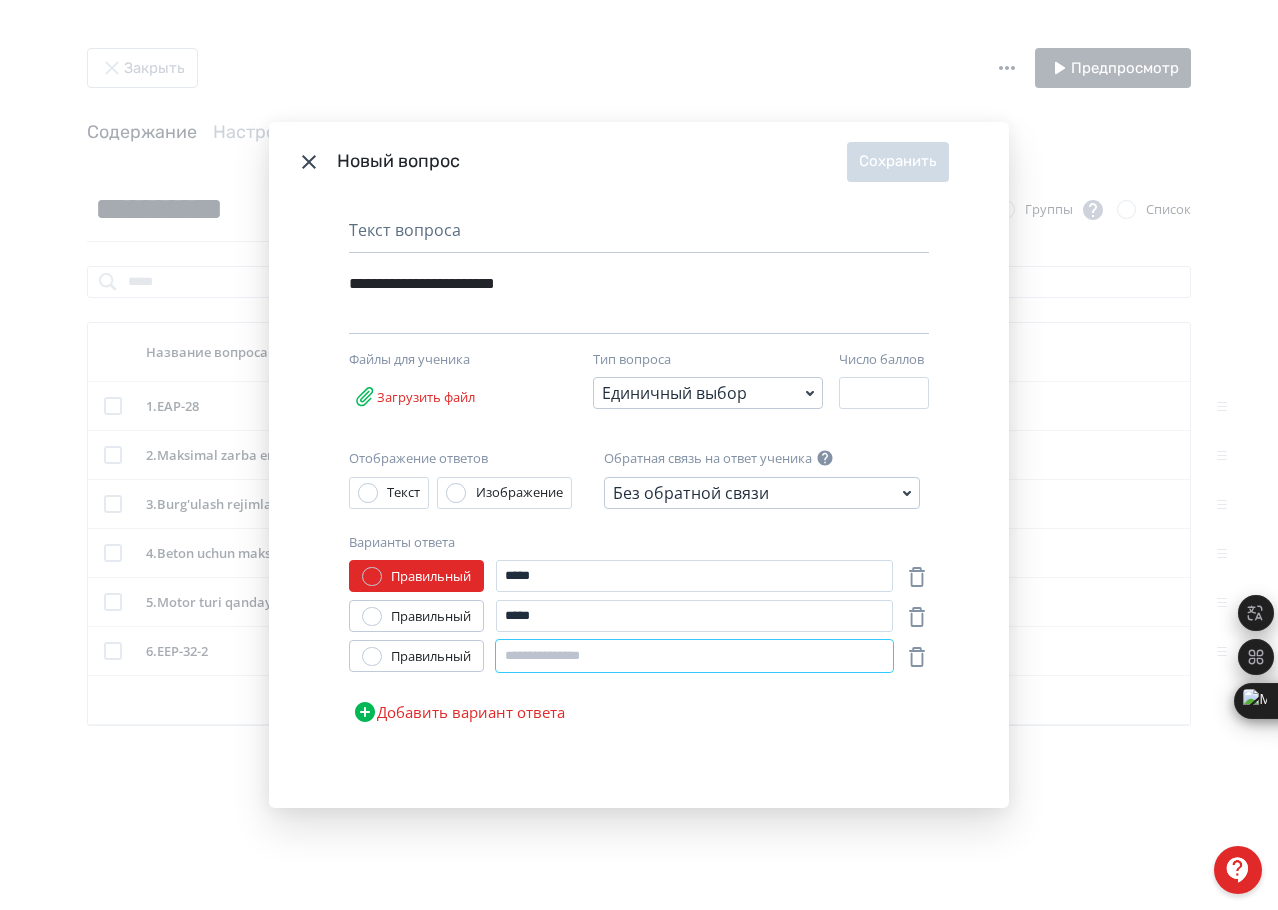 paste on "*****" 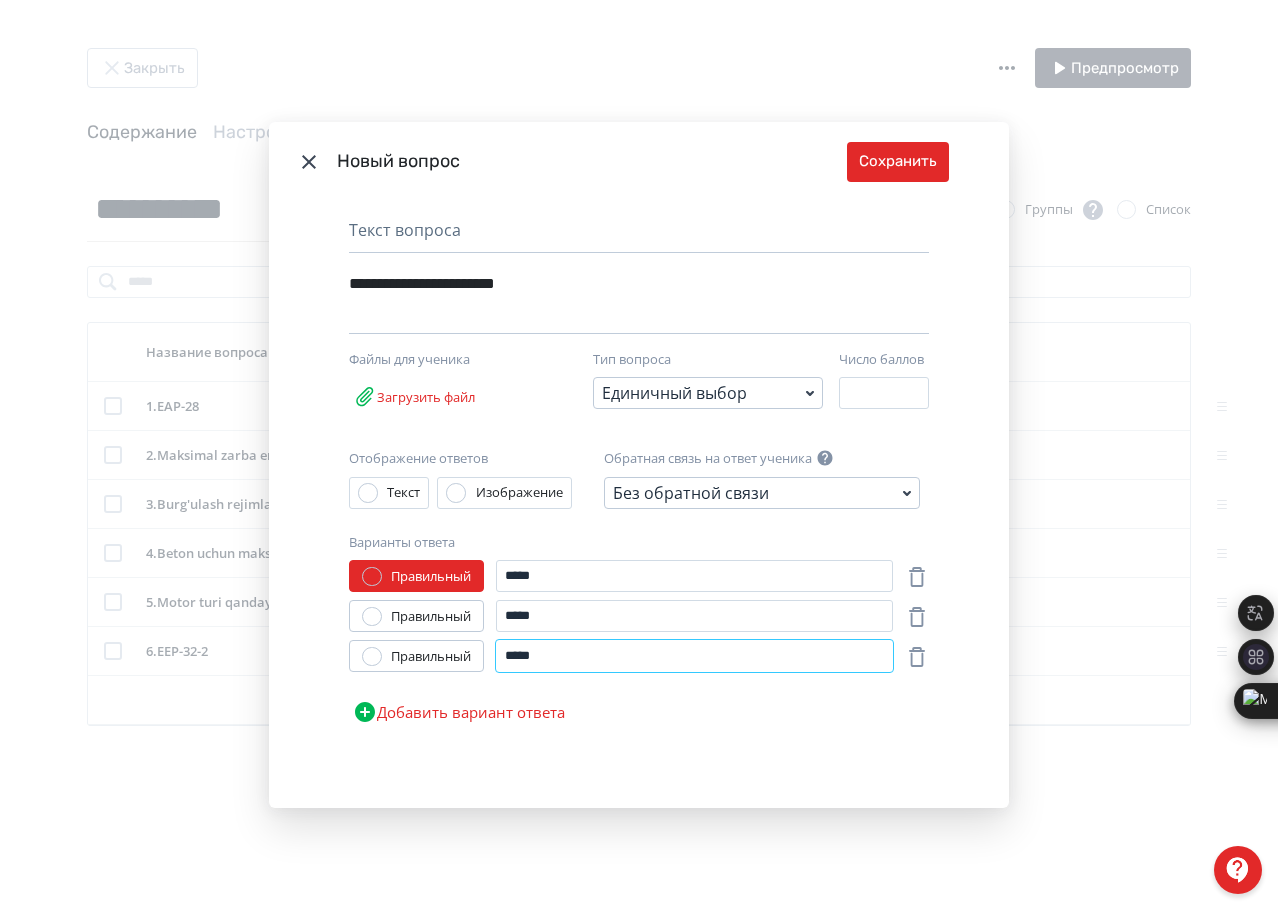 type on "*****" 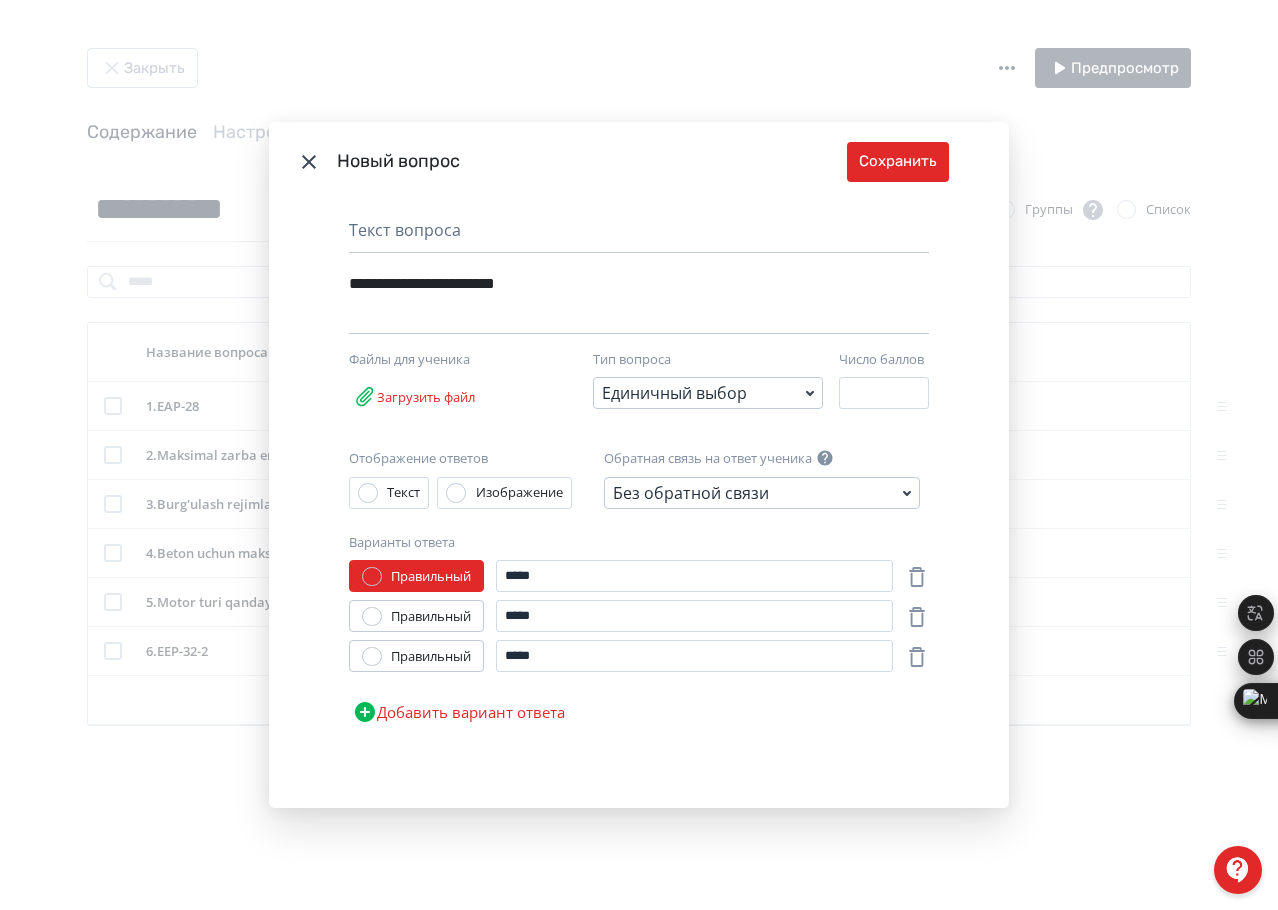 drag, startPoint x: 526, startPoint y: 711, endPoint x: 571, endPoint y: 694, distance: 48.104053 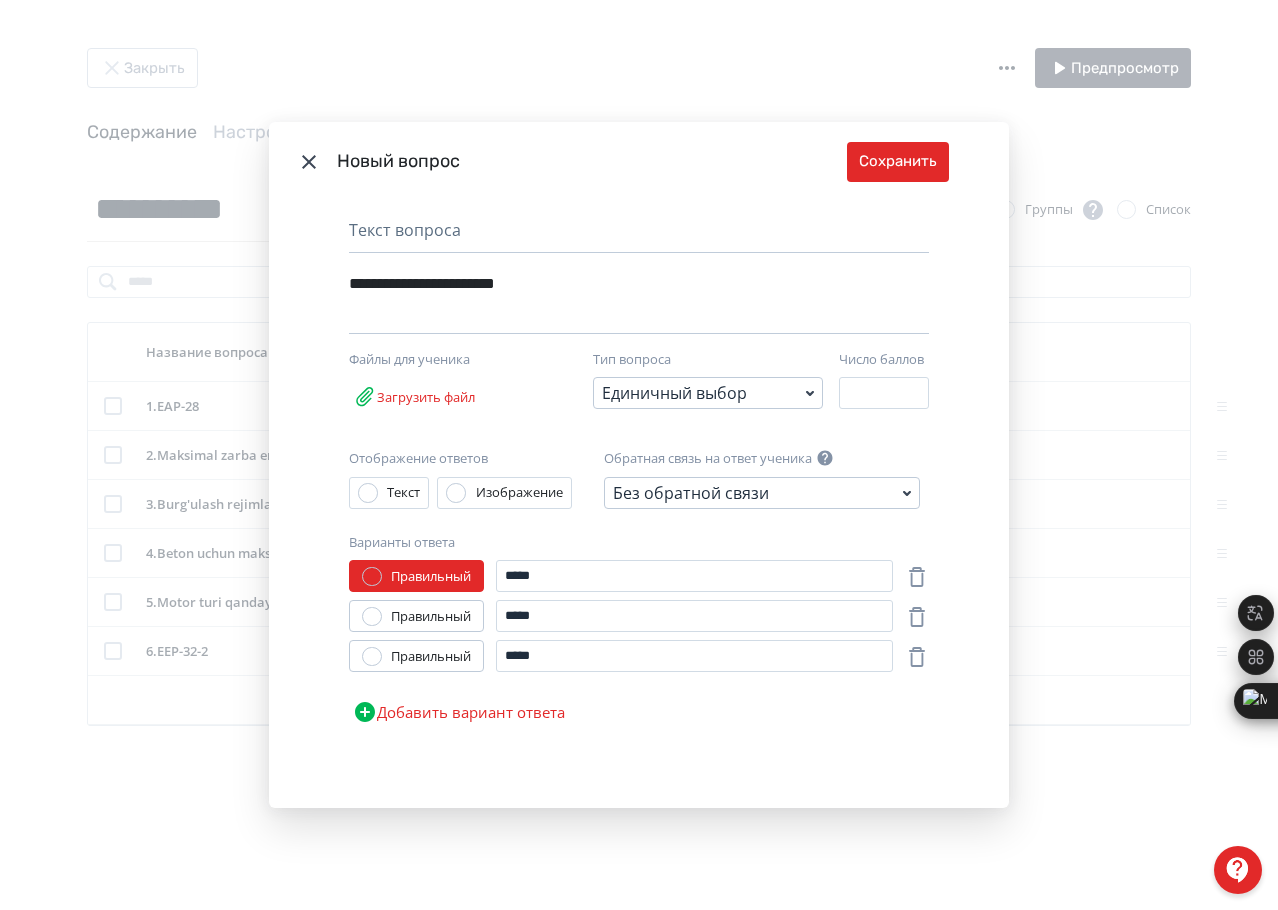 click on "Добавить вариант ответа" at bounding box center (459, 712) 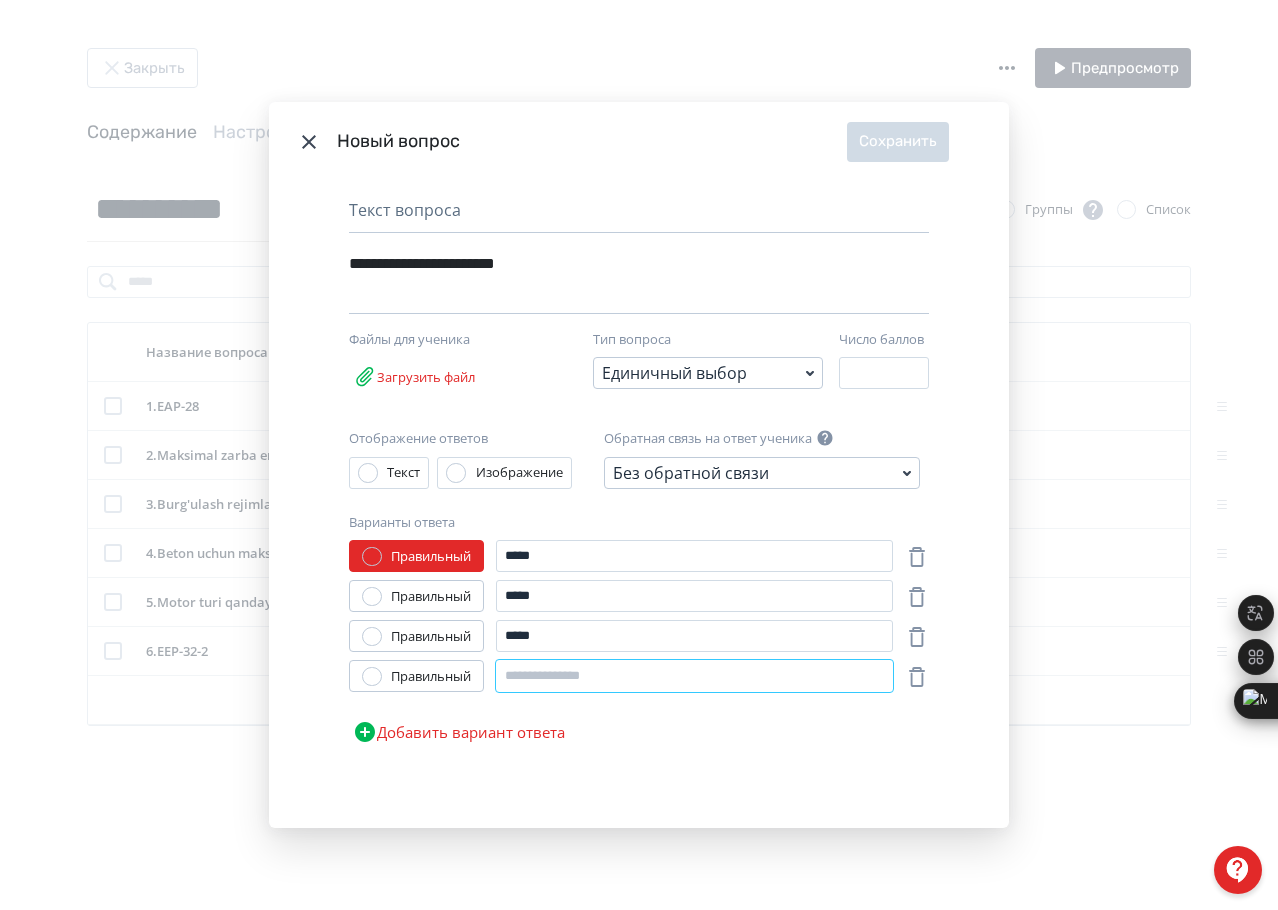 click at bounding box center (694, 676) 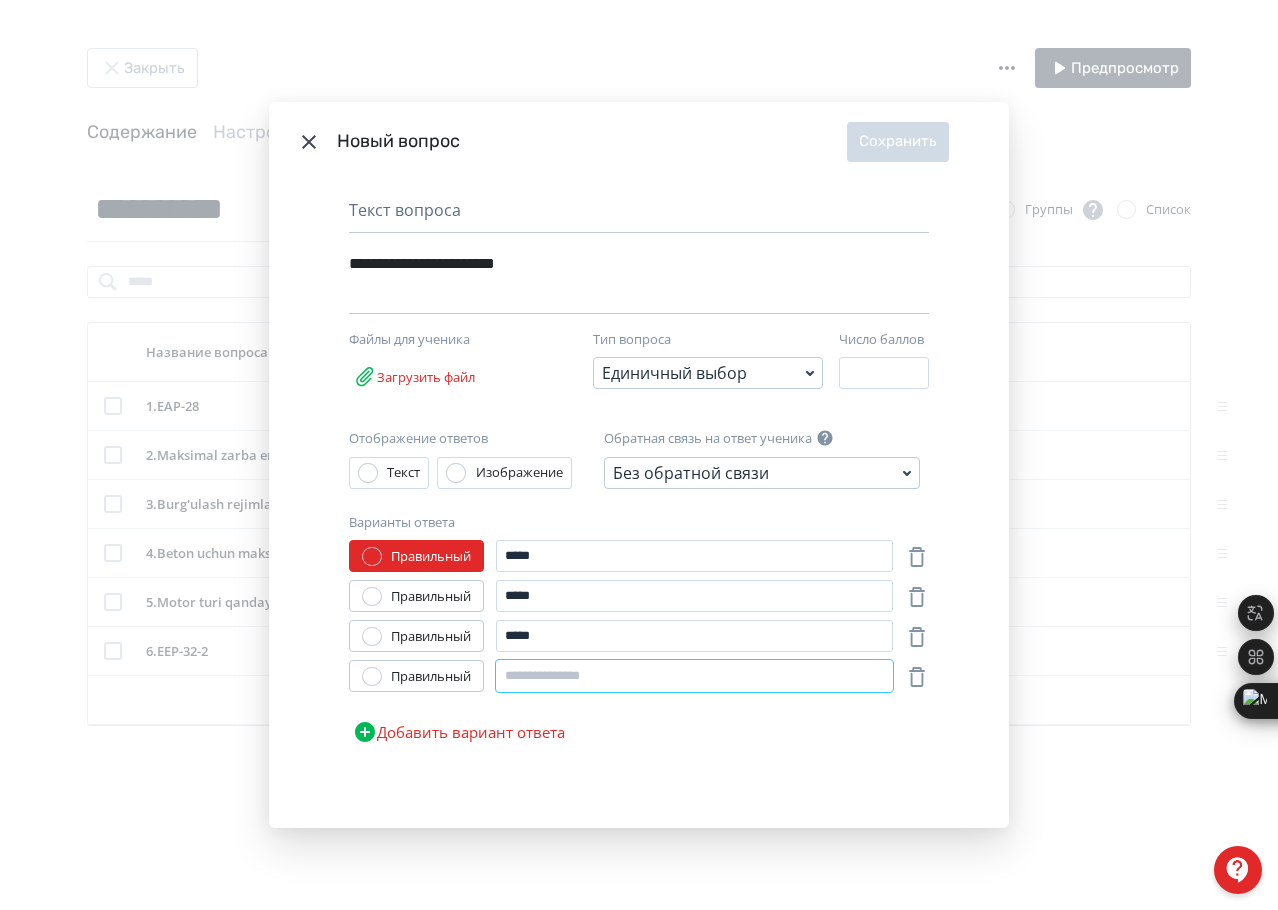 paste on "*****" 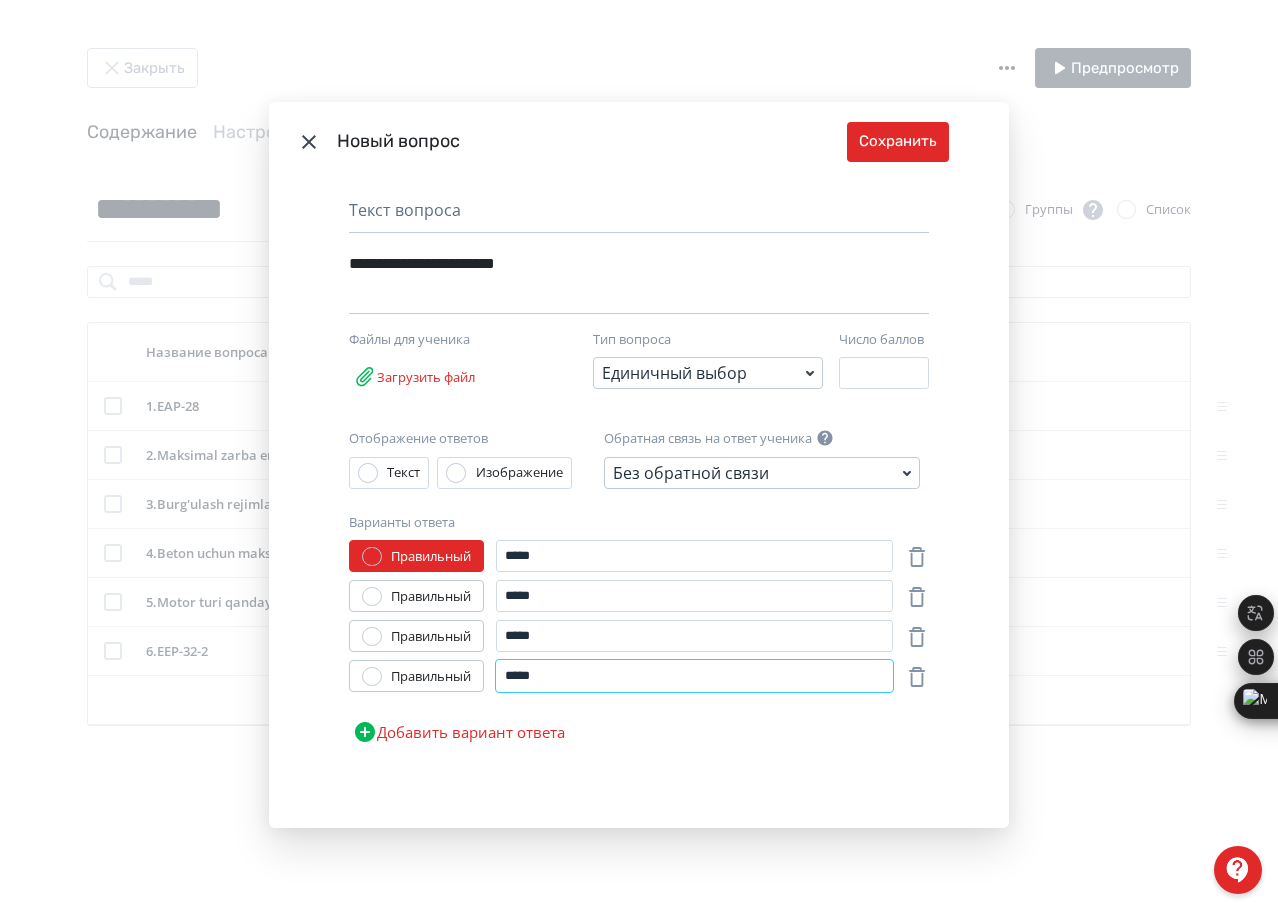 type on "*****" 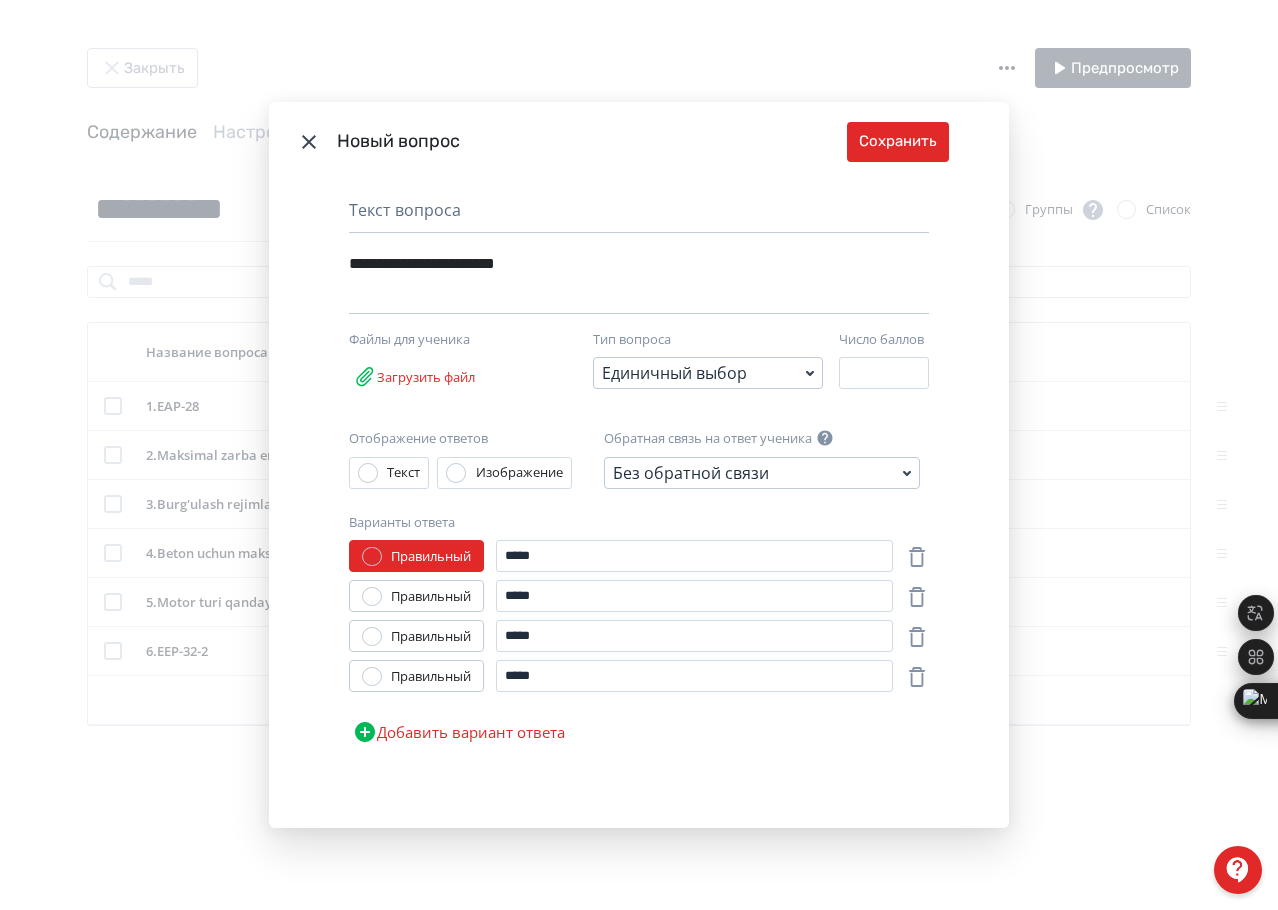 click on "Правильный" at bounding box center (431, 597) 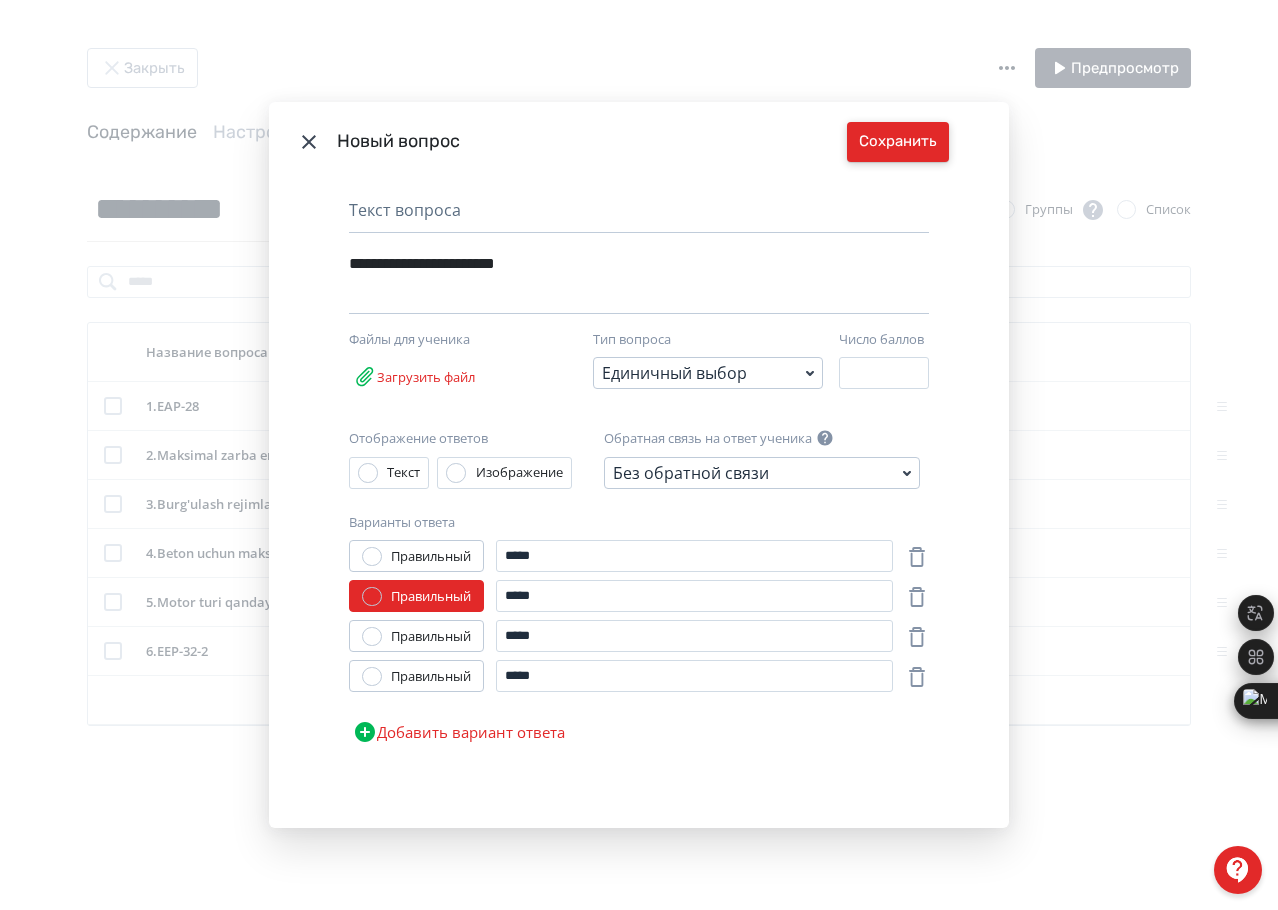 click on "Сохранить" at bounding box center [898, 142] 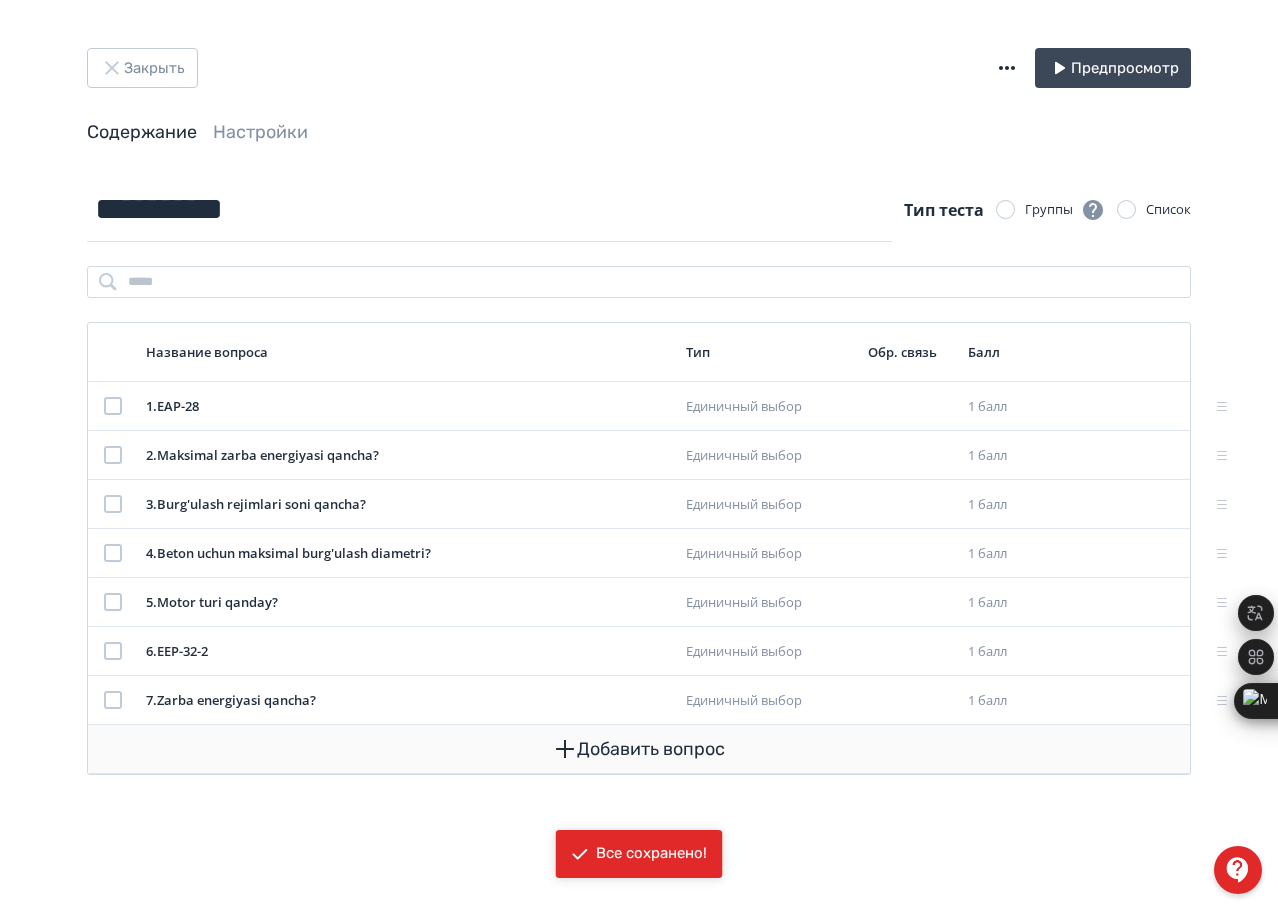 click on "Добавить вопрос" at bounding box center [639, 749] 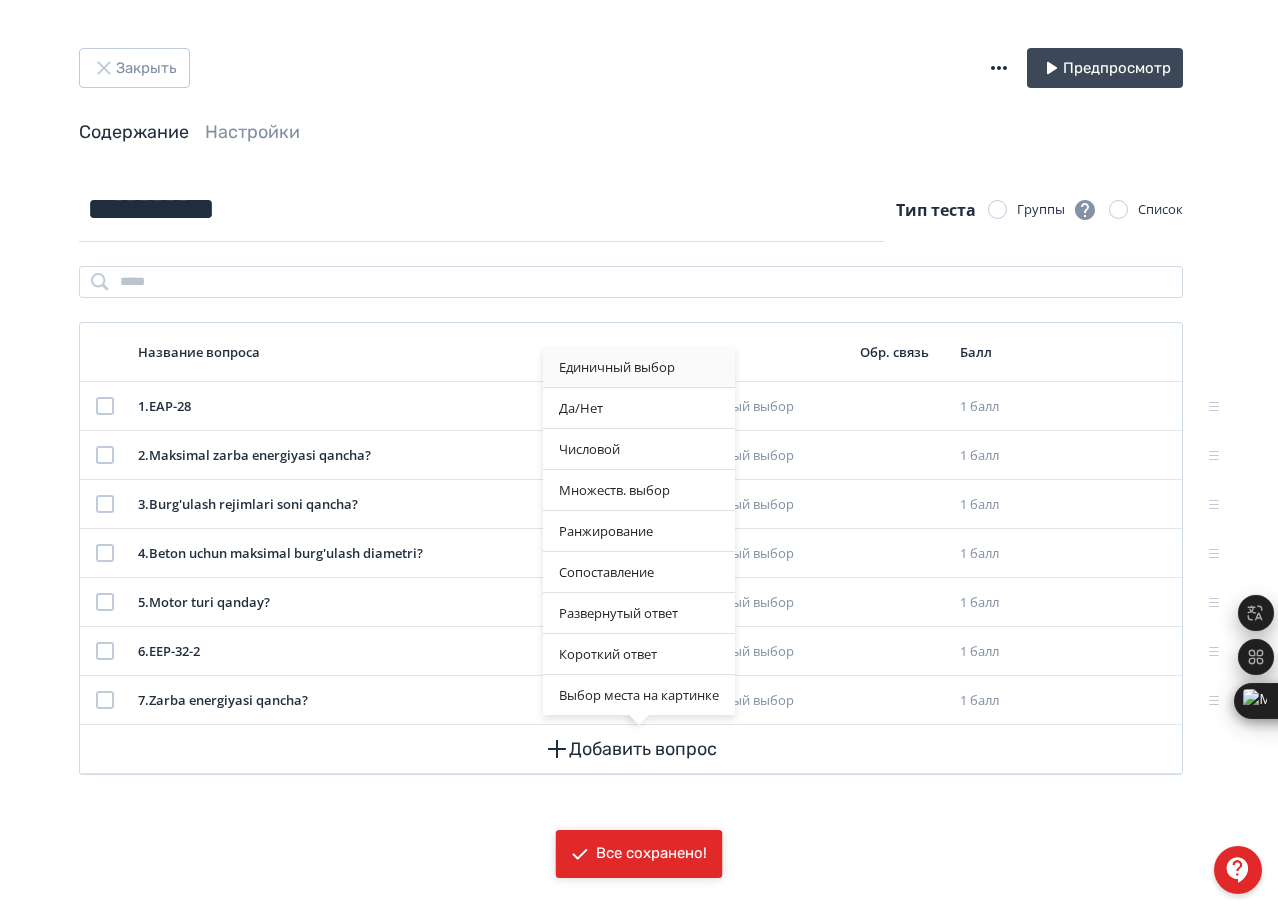 click on "Единичный выбор" at bounding box center [639, 367] 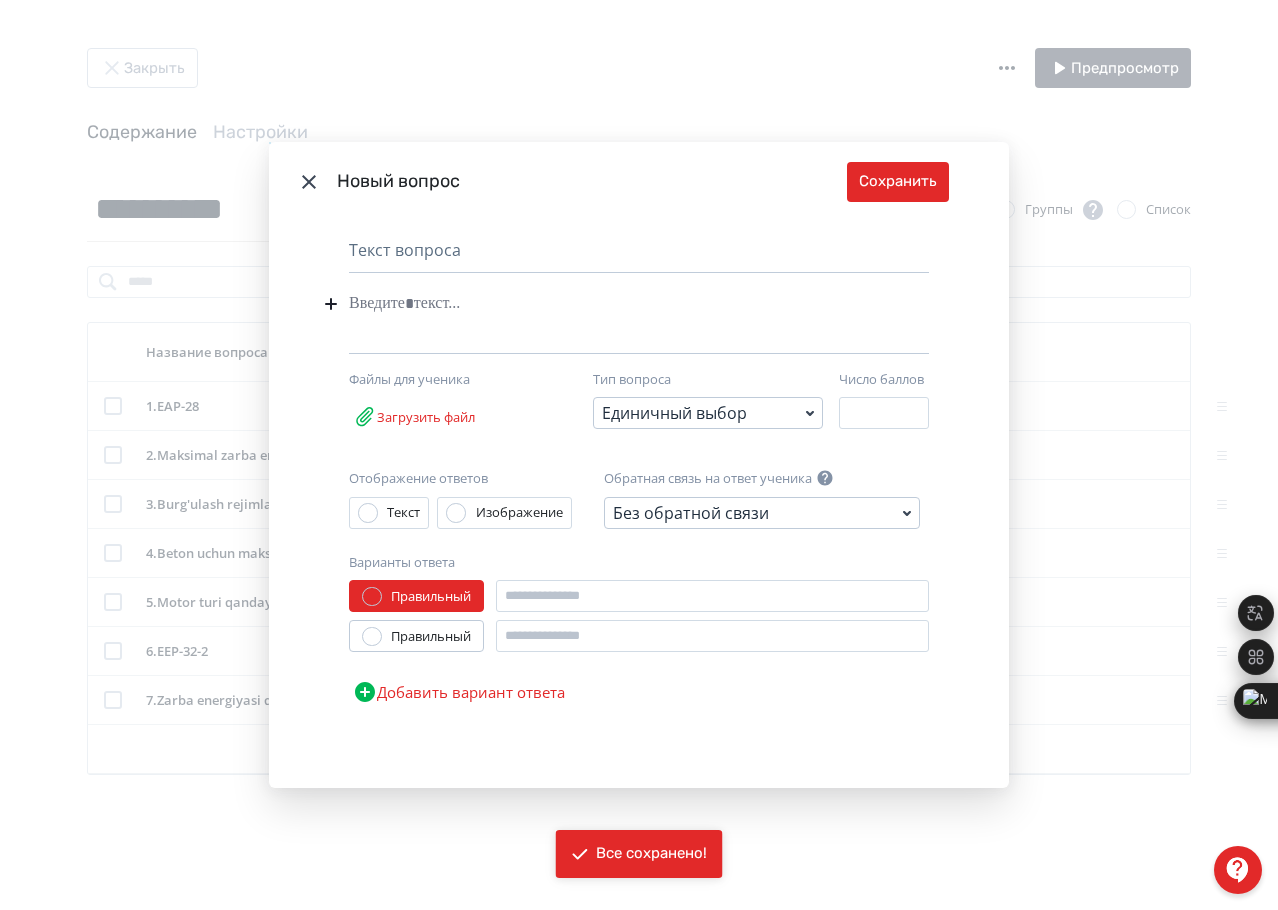 click at bounding box center (608, 304) 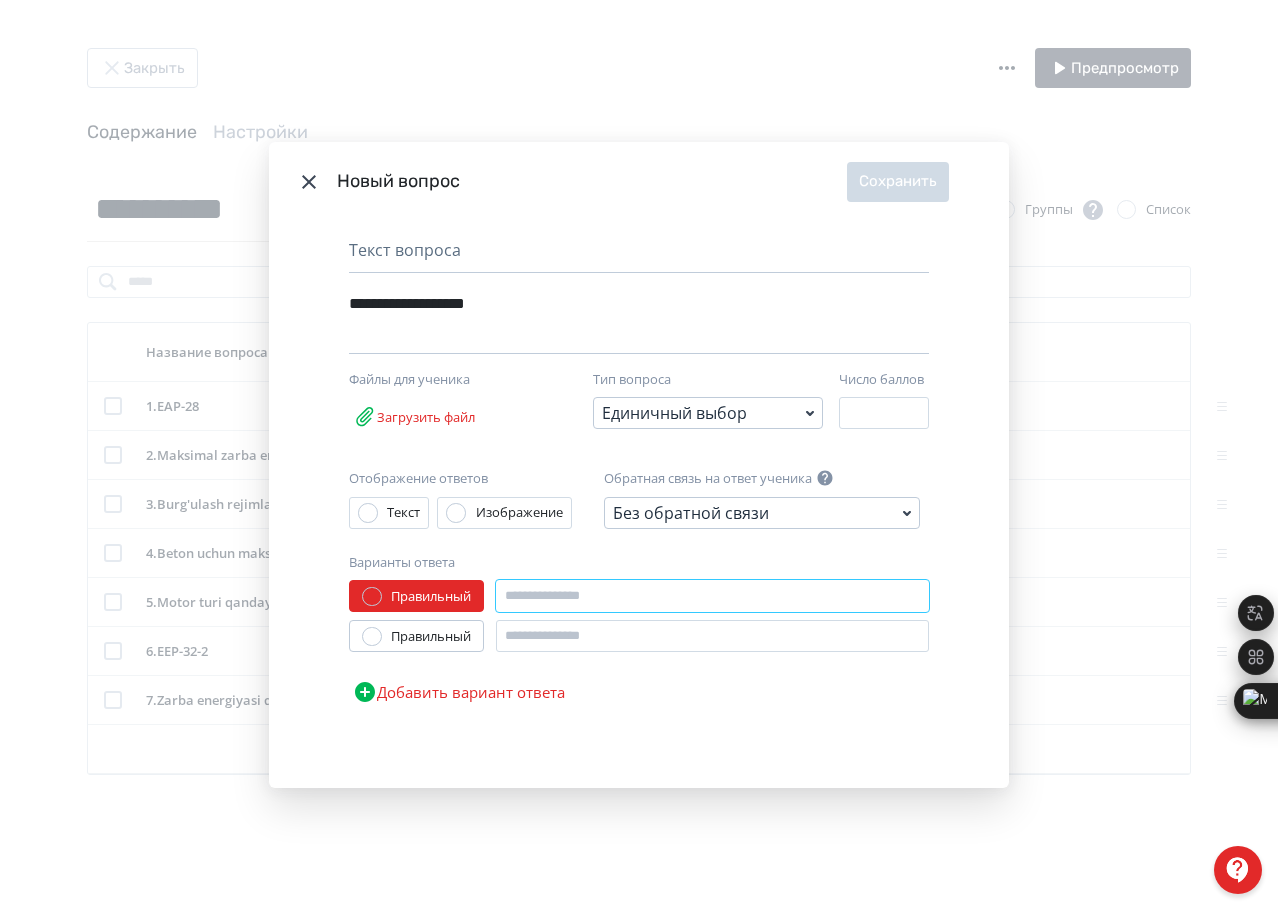 click at bounding box center [712, 596] 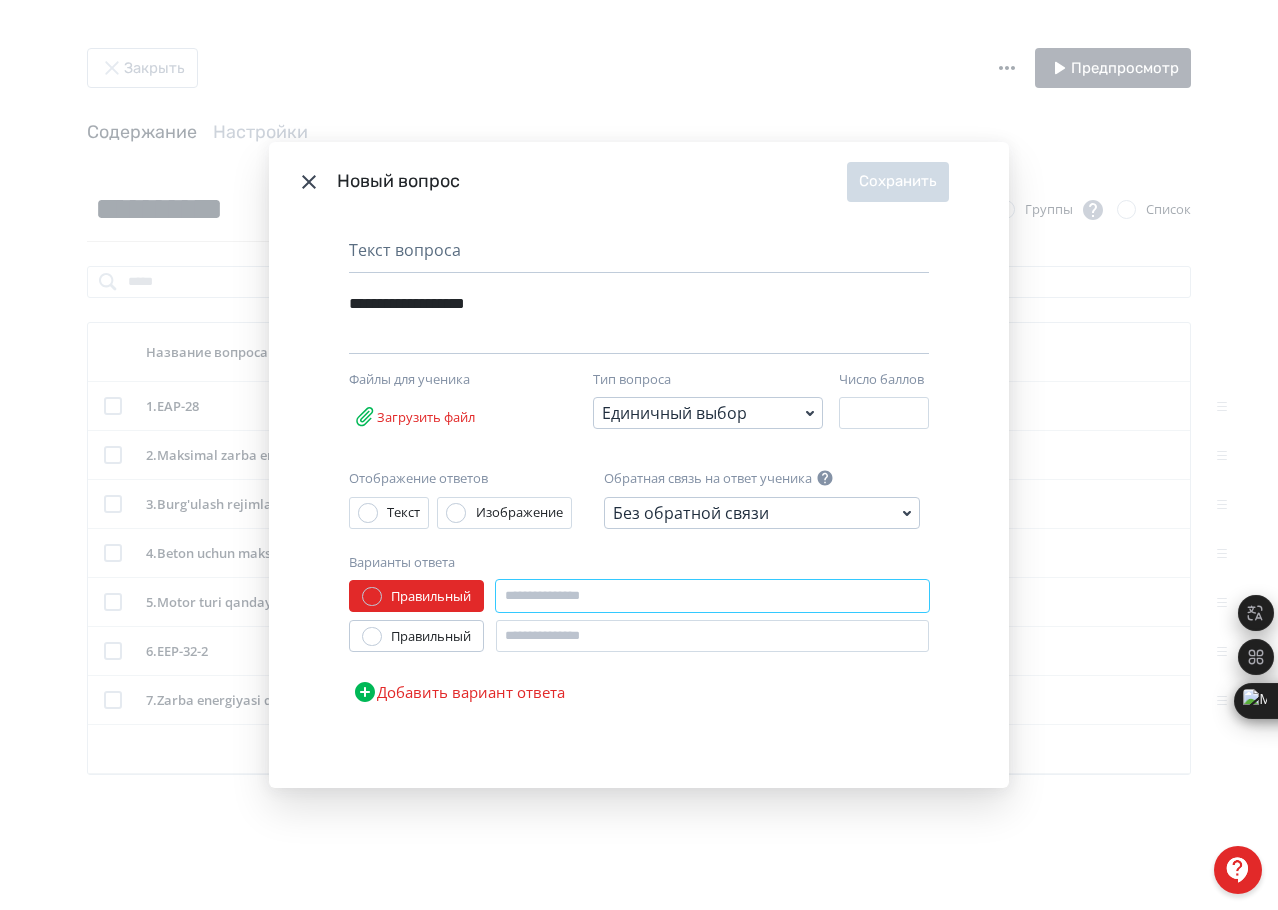 paste on "*******" 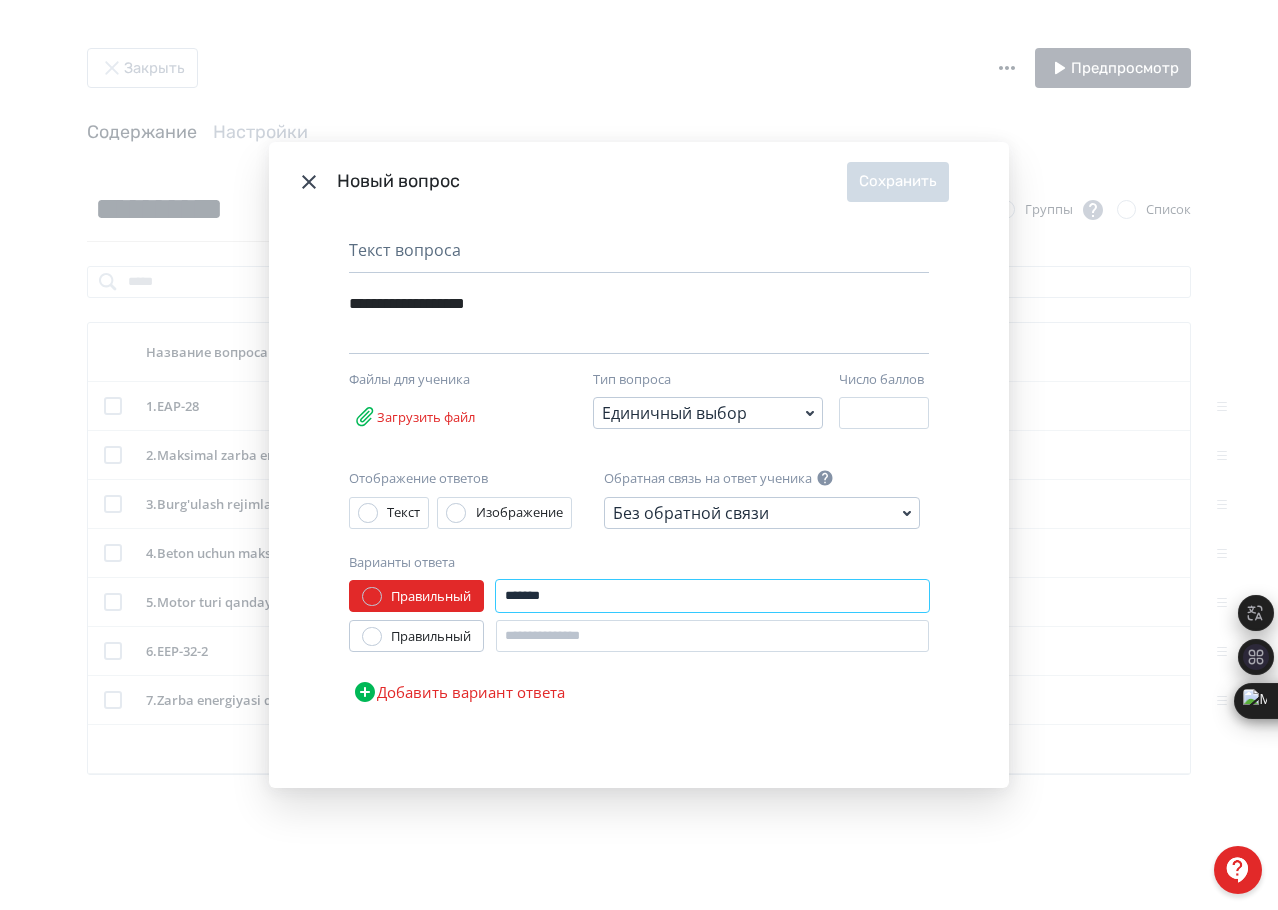 type on "*******" 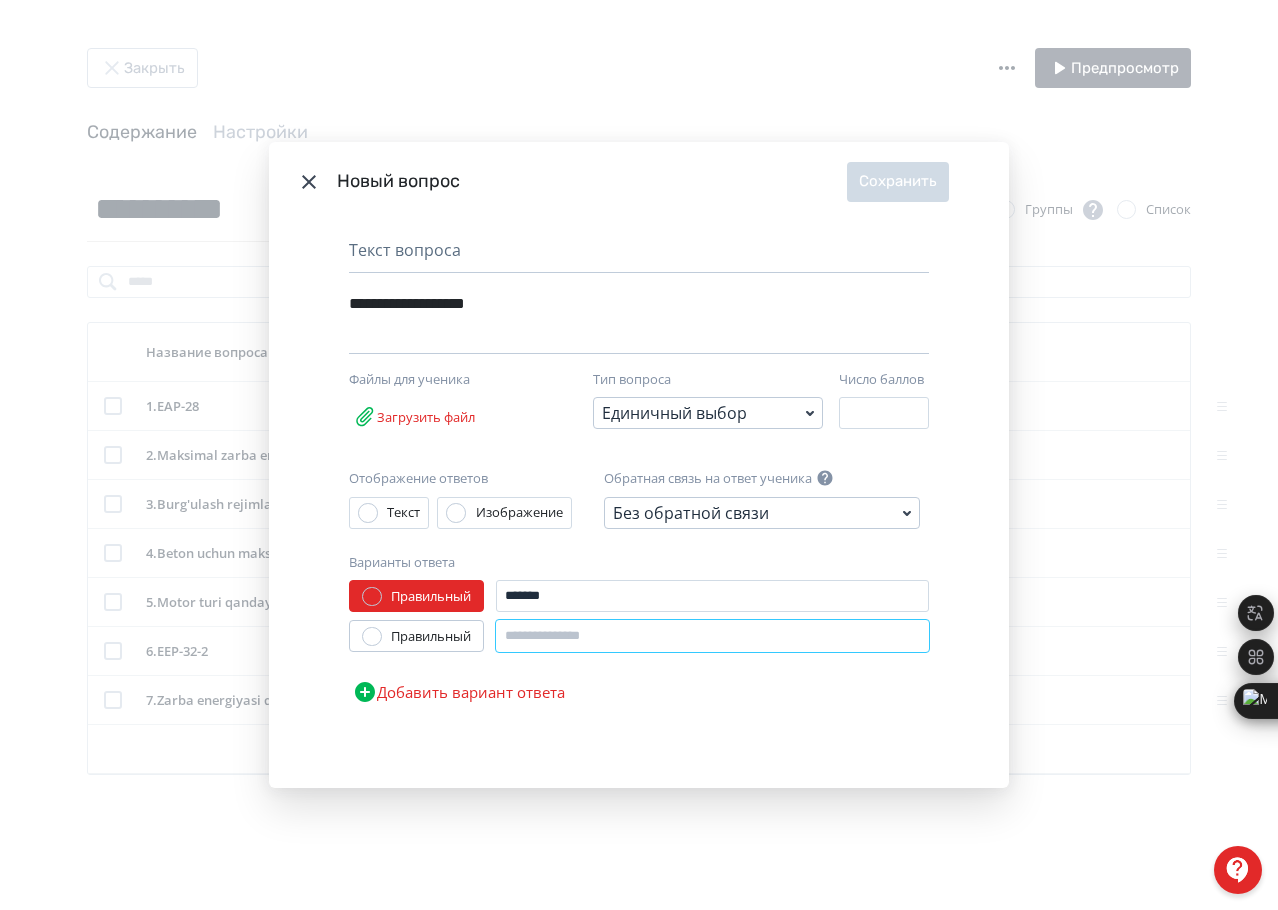 click at bounding box center (712, 636) 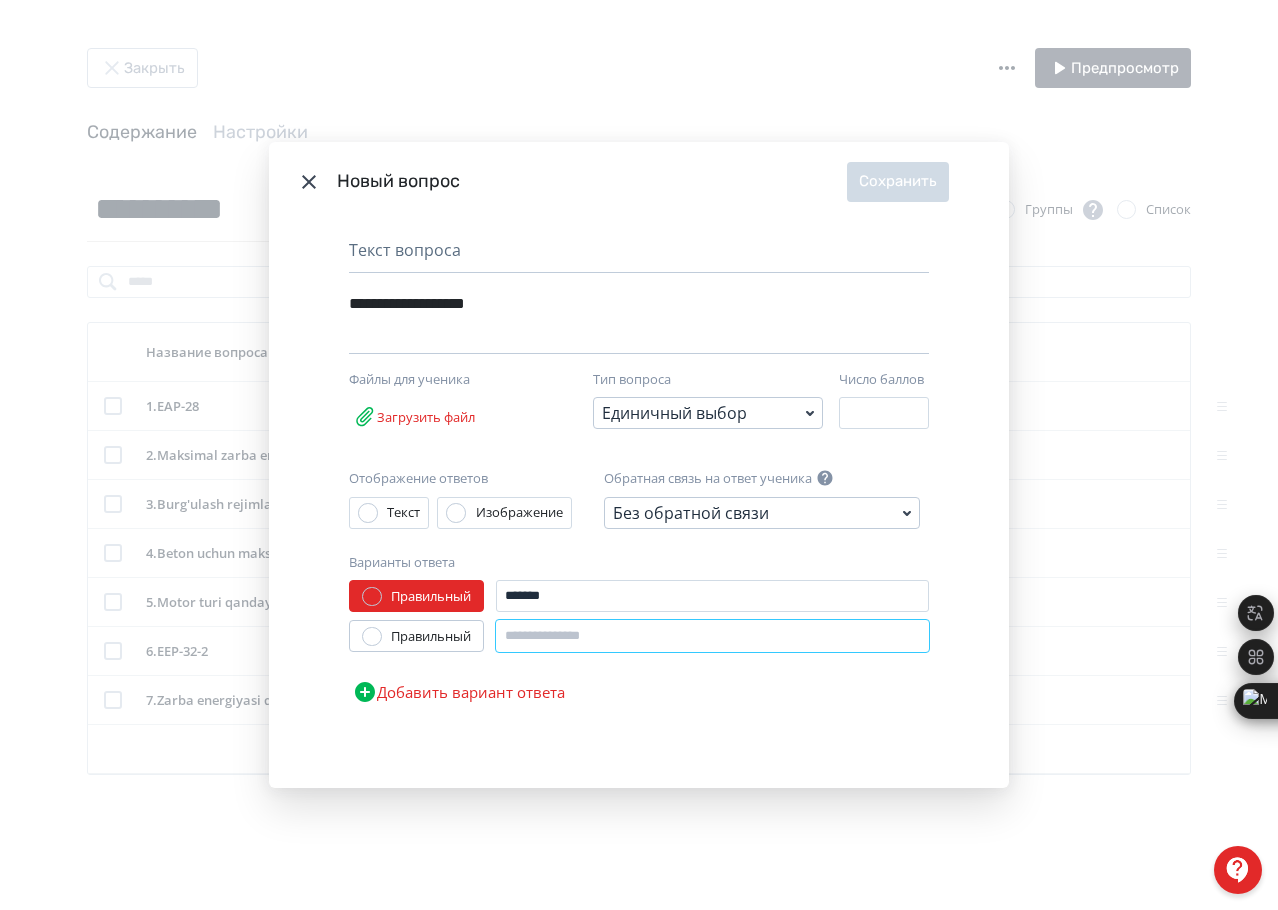paste on "********" 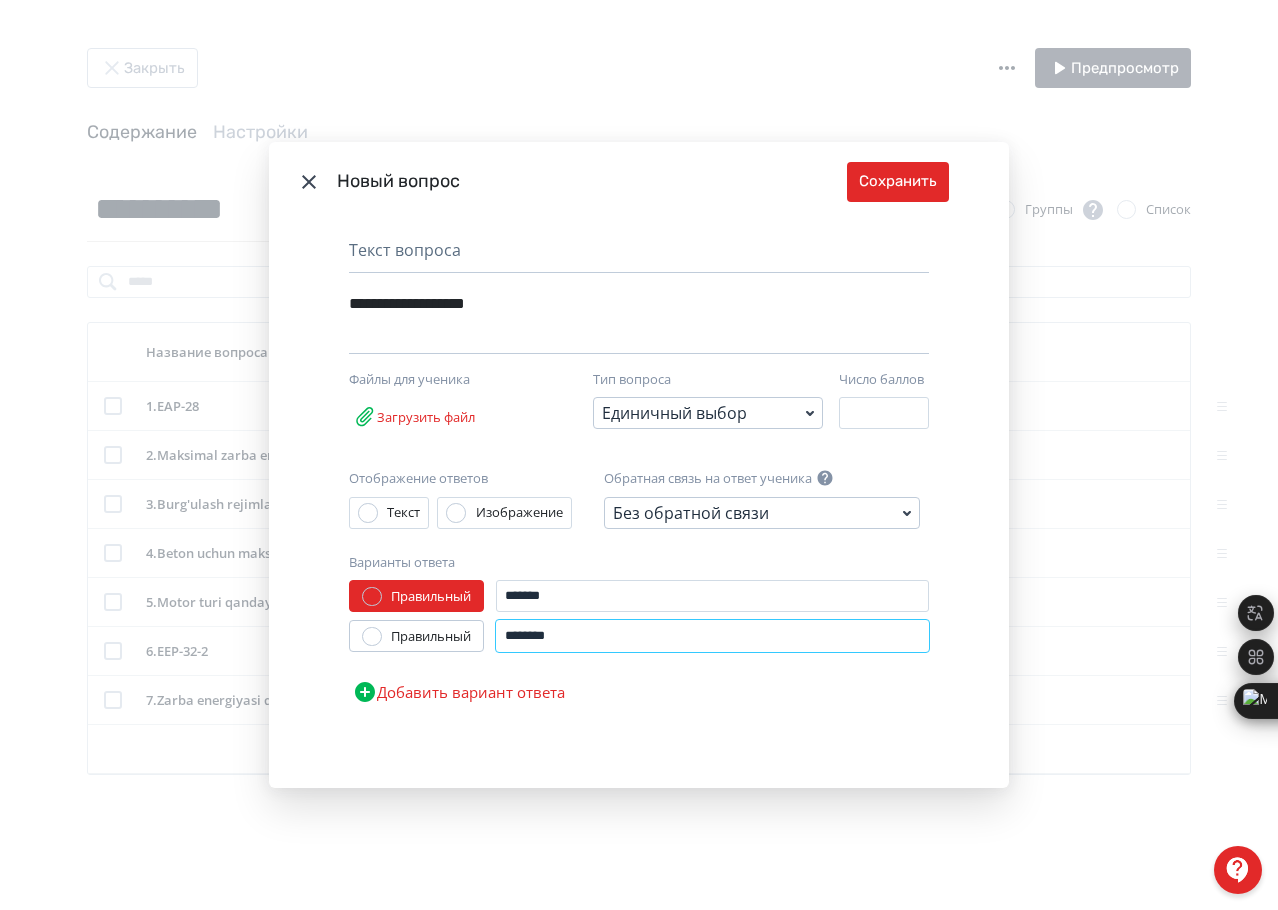 type on "********" 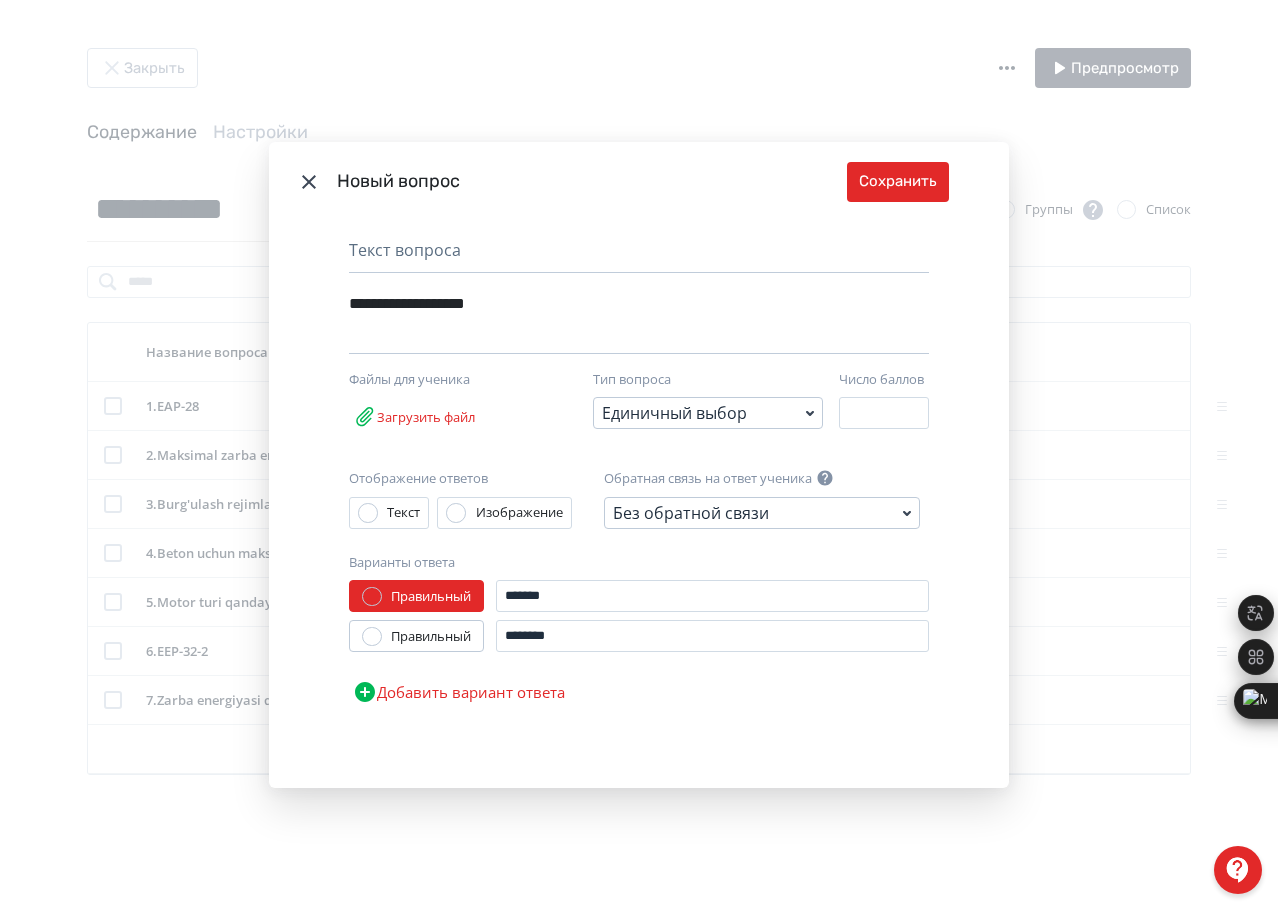 click on "Правильный" at bounding box center (431, 637) 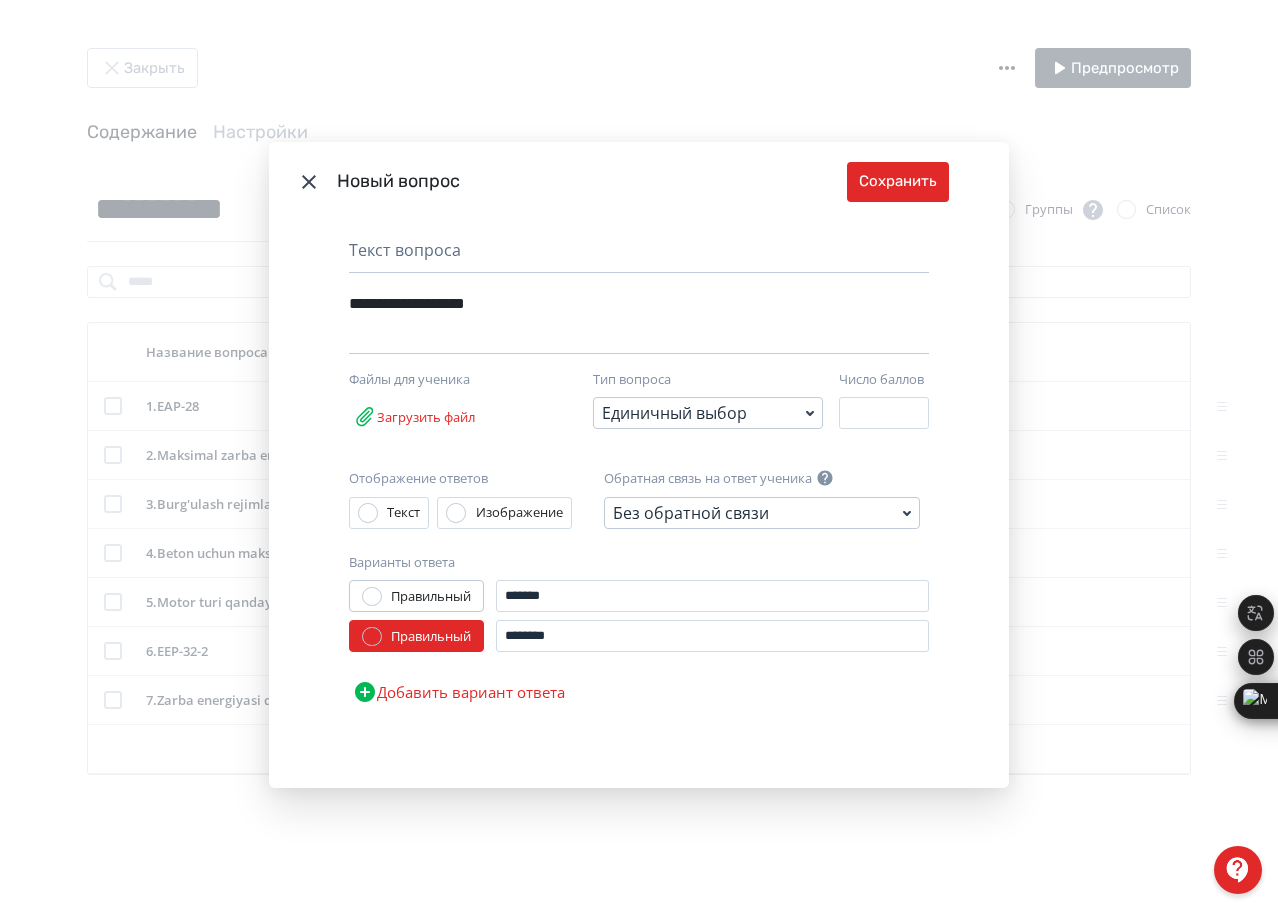 drag, startPoint x: 501, startPoint y: 699, endPoint x: 592, endPoint y: 677, distance: 93.62158 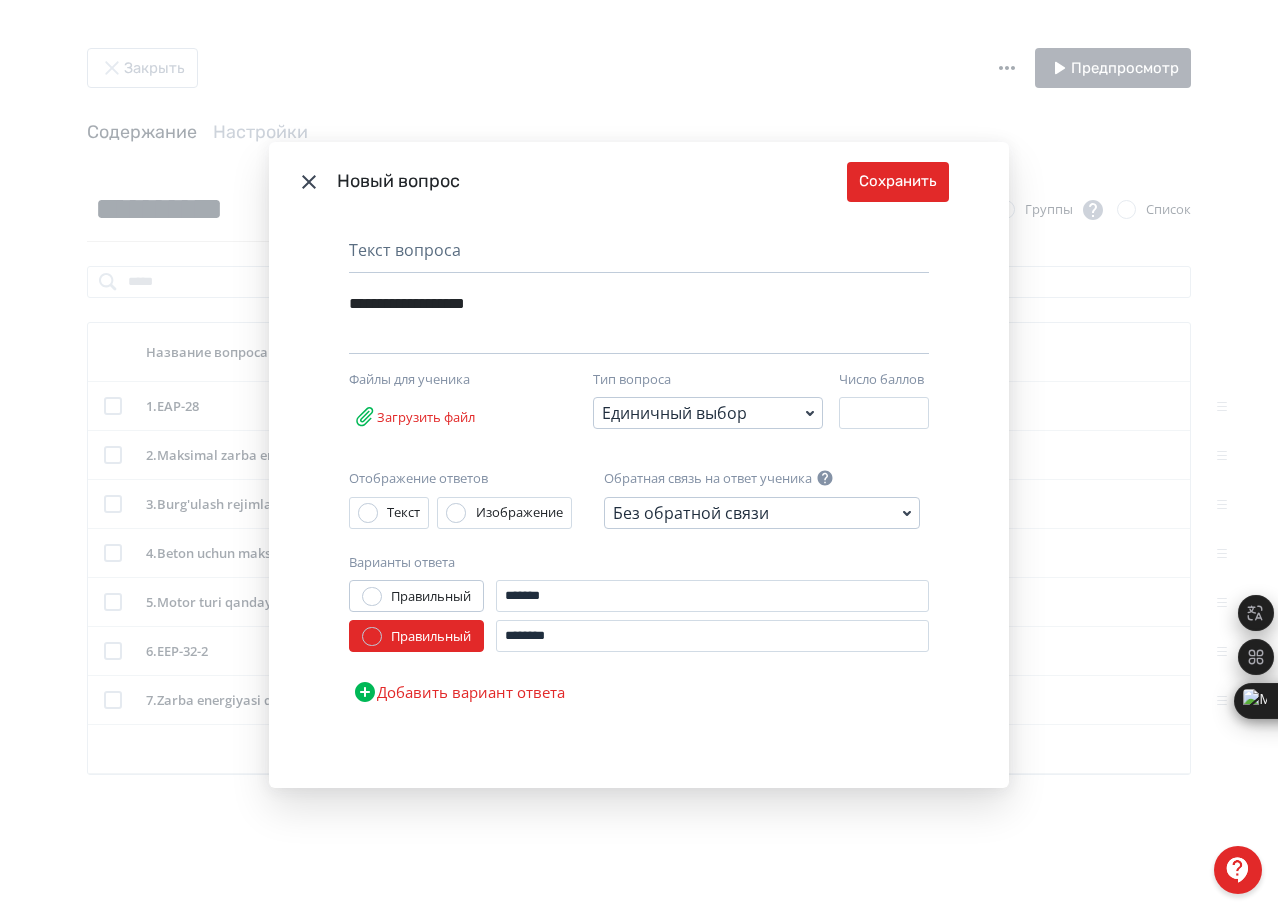 click on "Добавить вариант ответа" at bounding box center (459, 692) 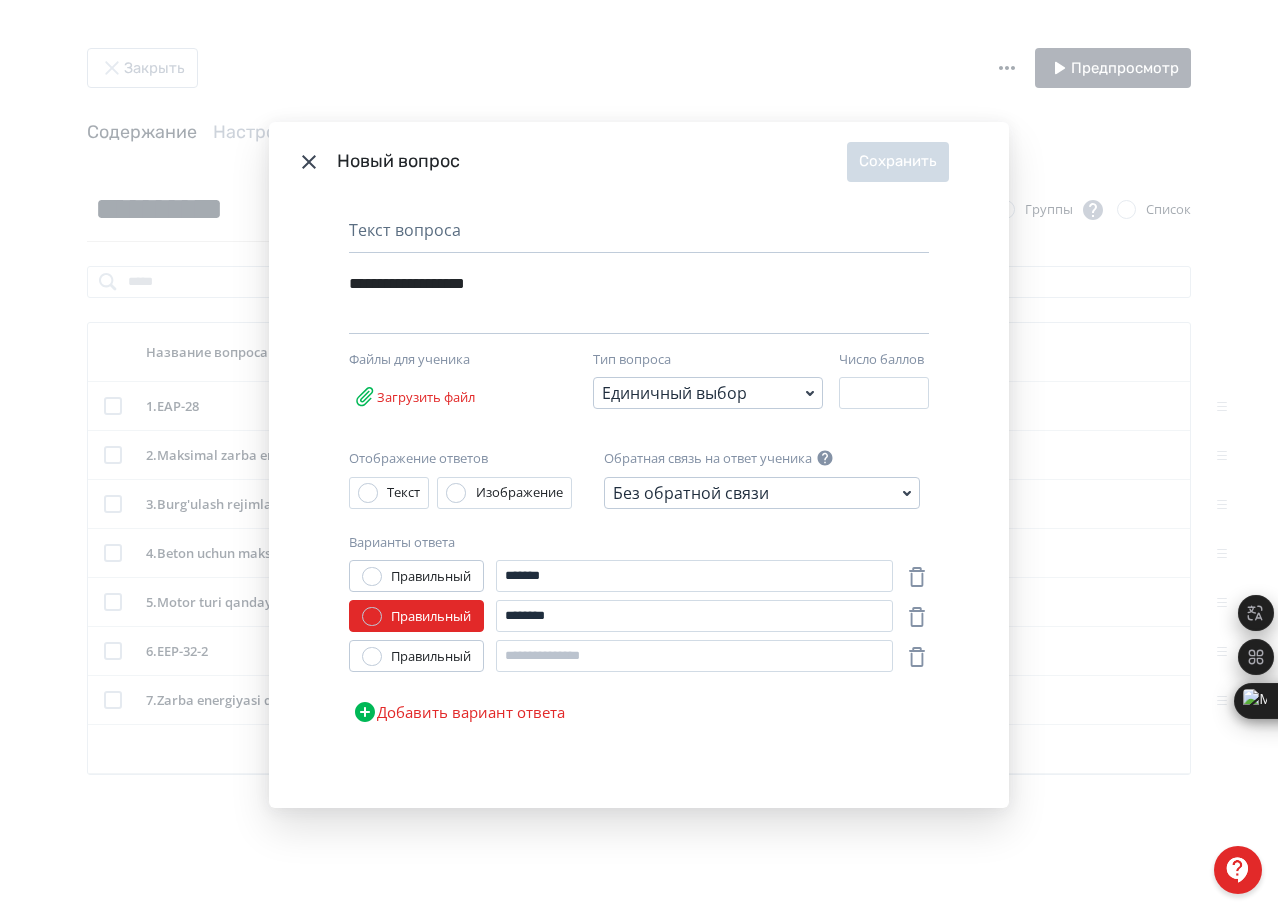 click on "Правильный ******* Правильный ******** Правильный Добавить вариант ответа" at bounding box center (639, 646) 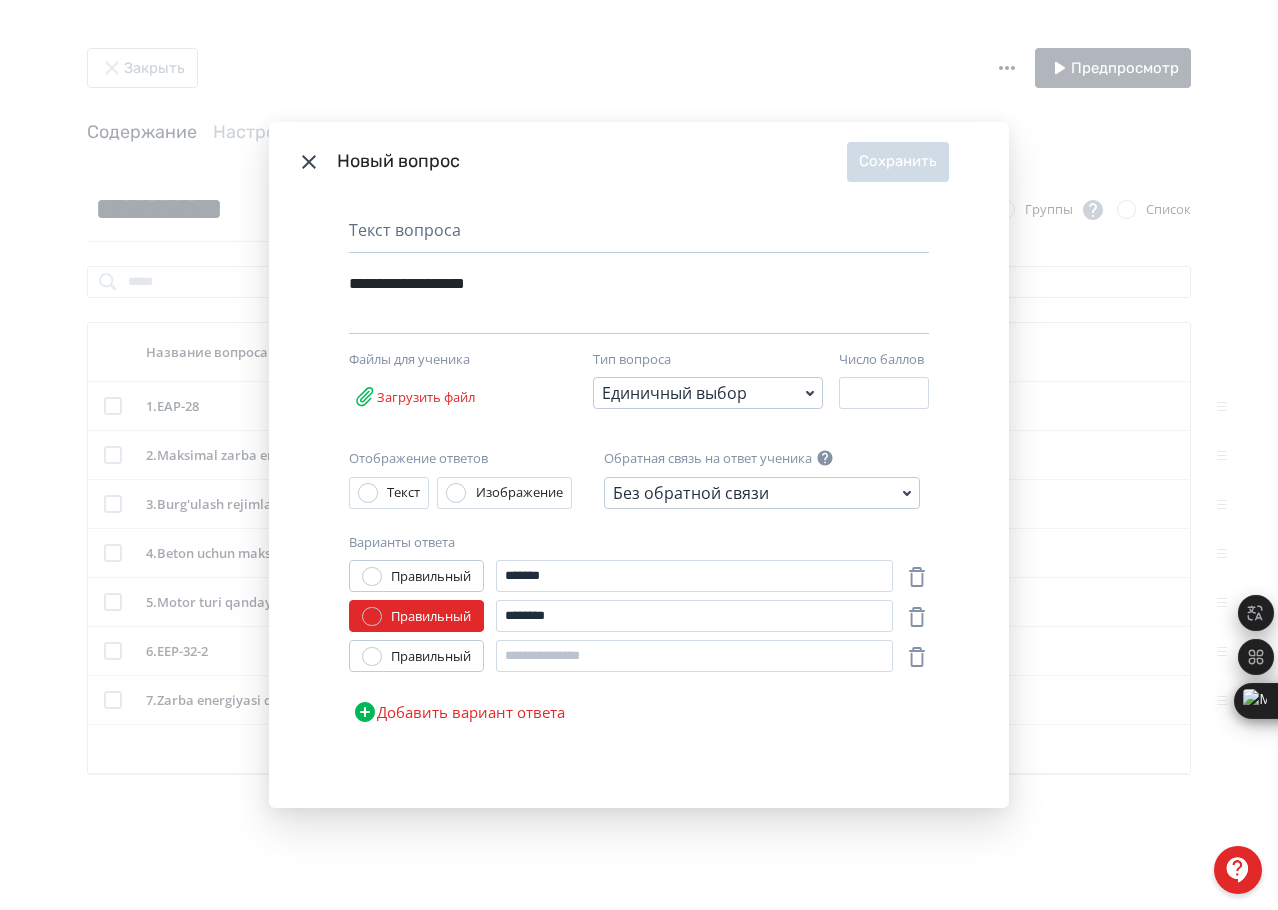 click on "Добавить вариант ответа" at bounding box center (459, 712) 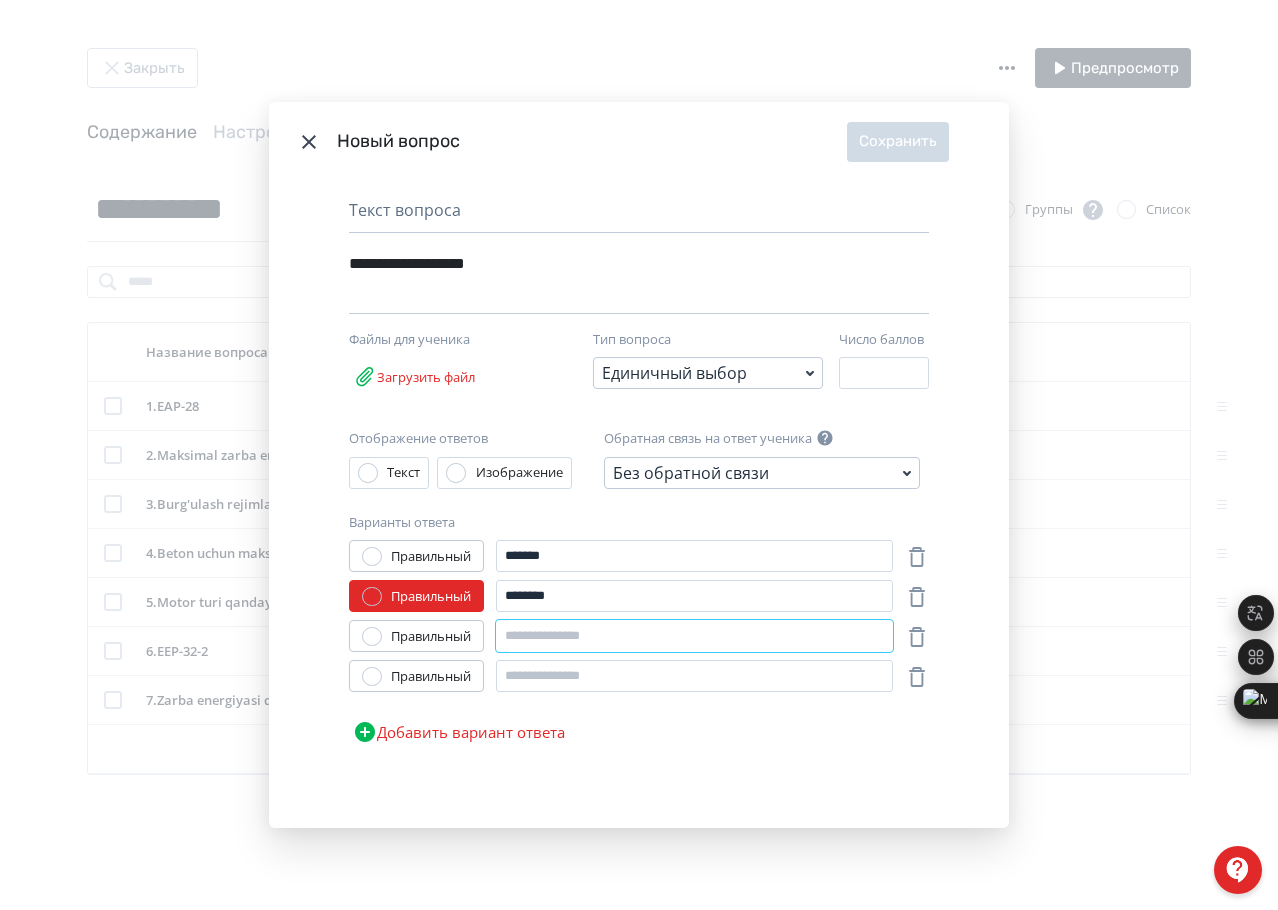 click at bounding box center [694, 636] 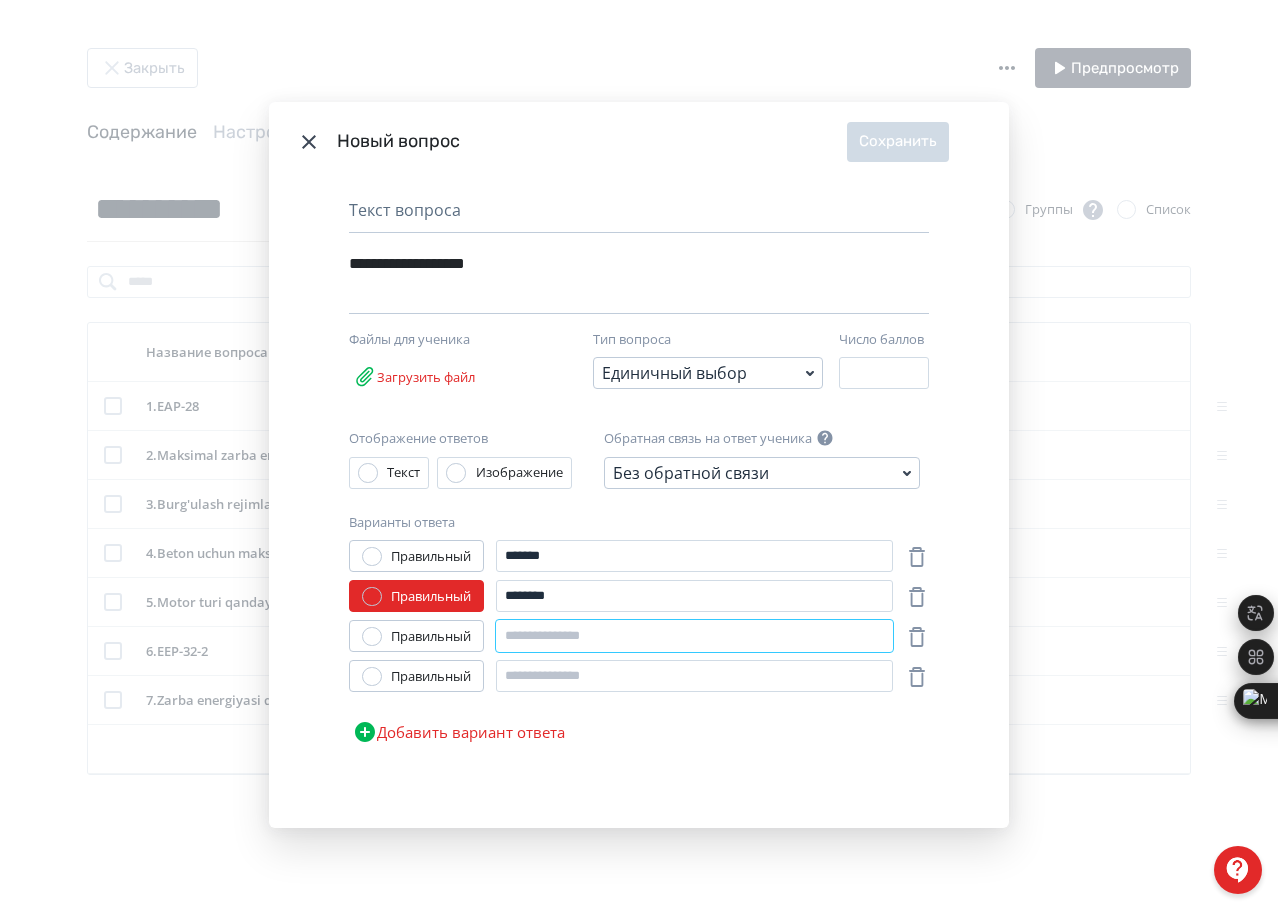 paste on "***" 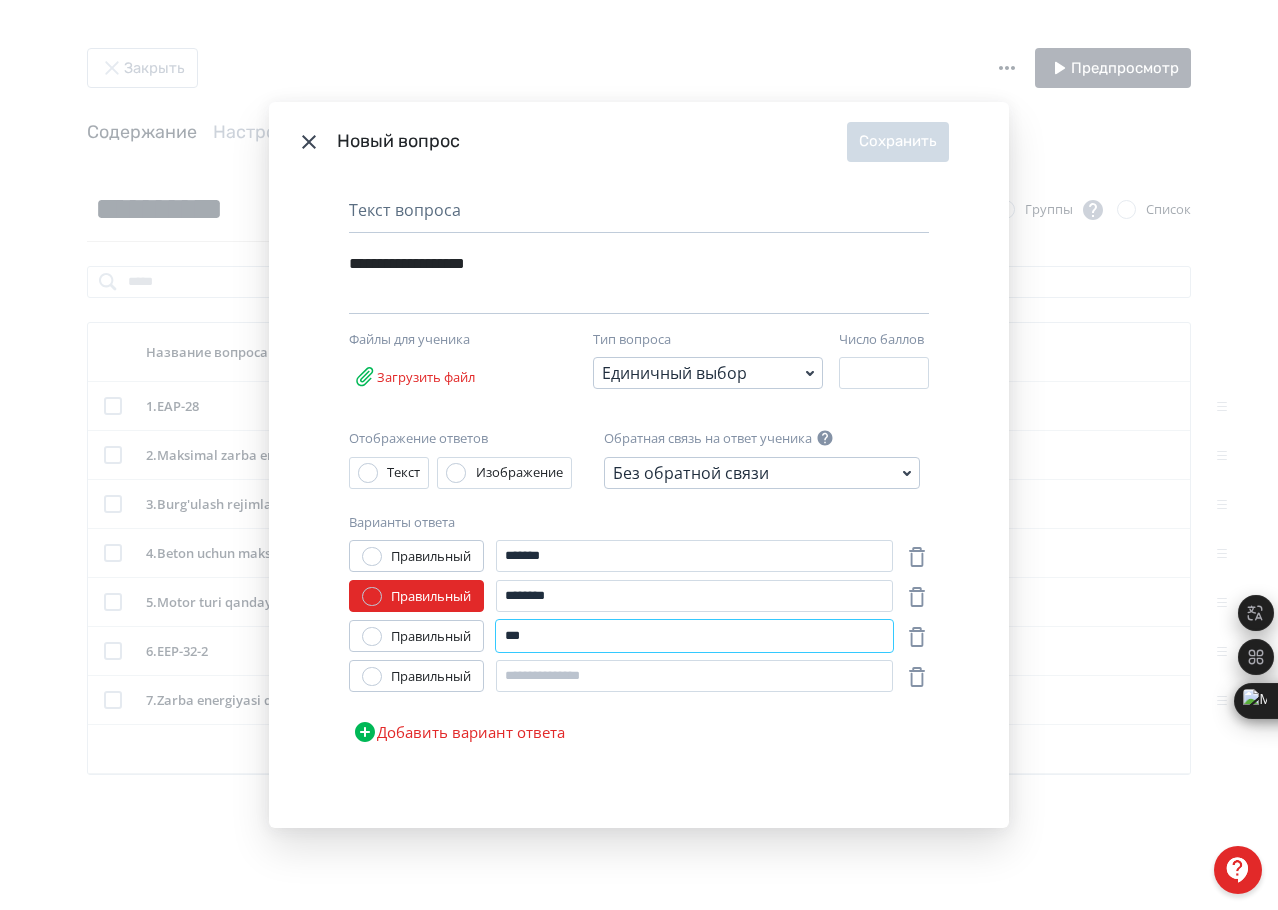 type on "***" 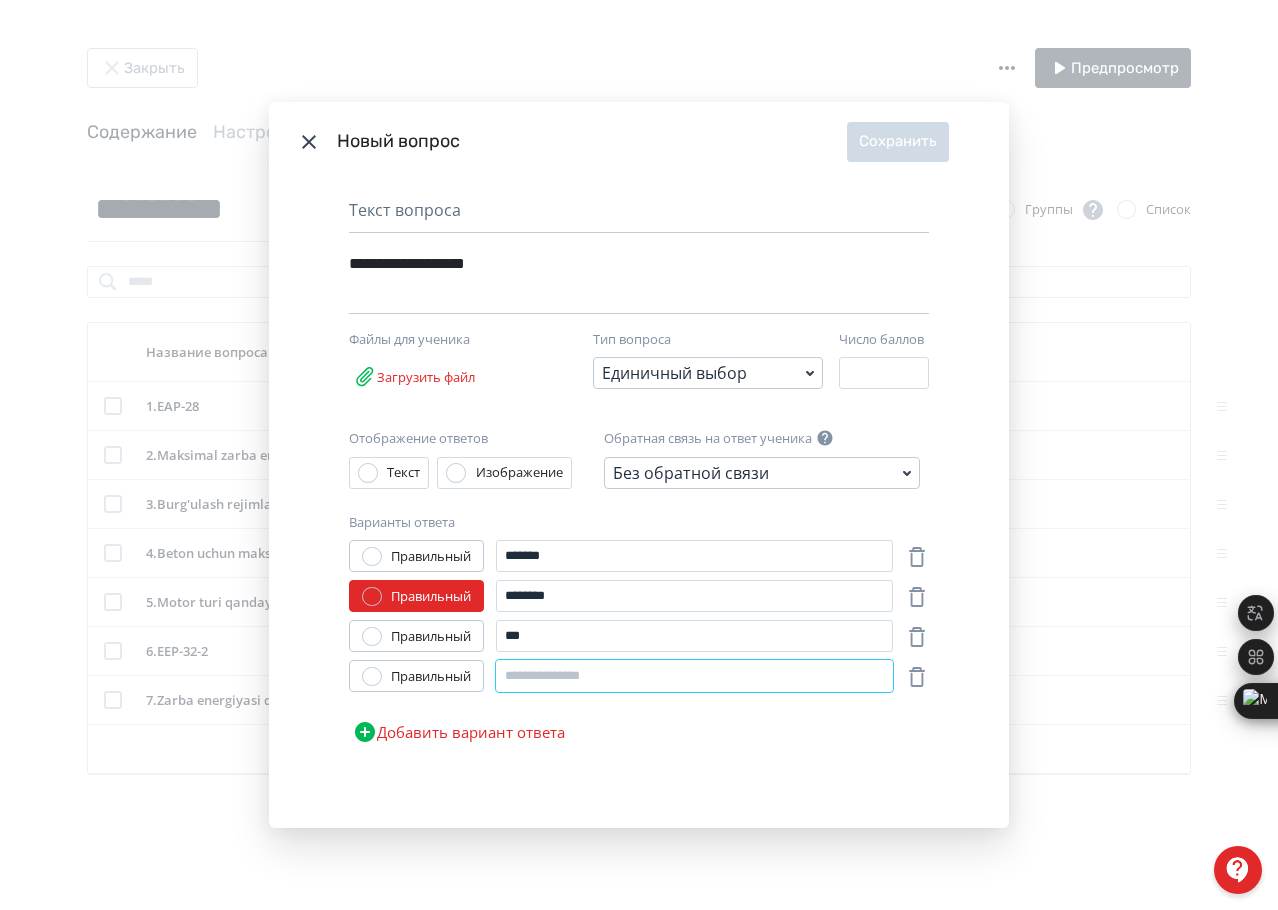 click at bounding box center (694, 676) 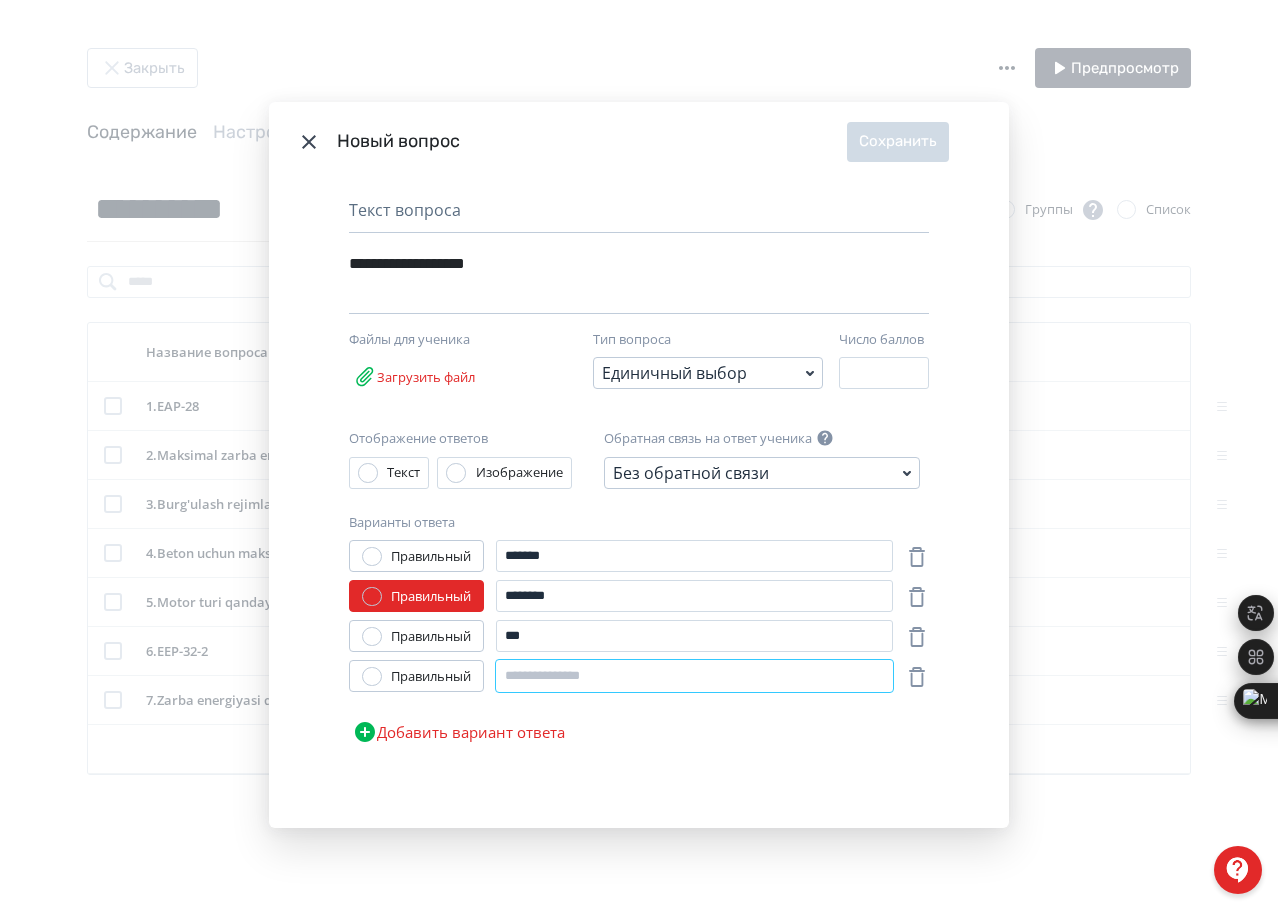 paste on "**********" 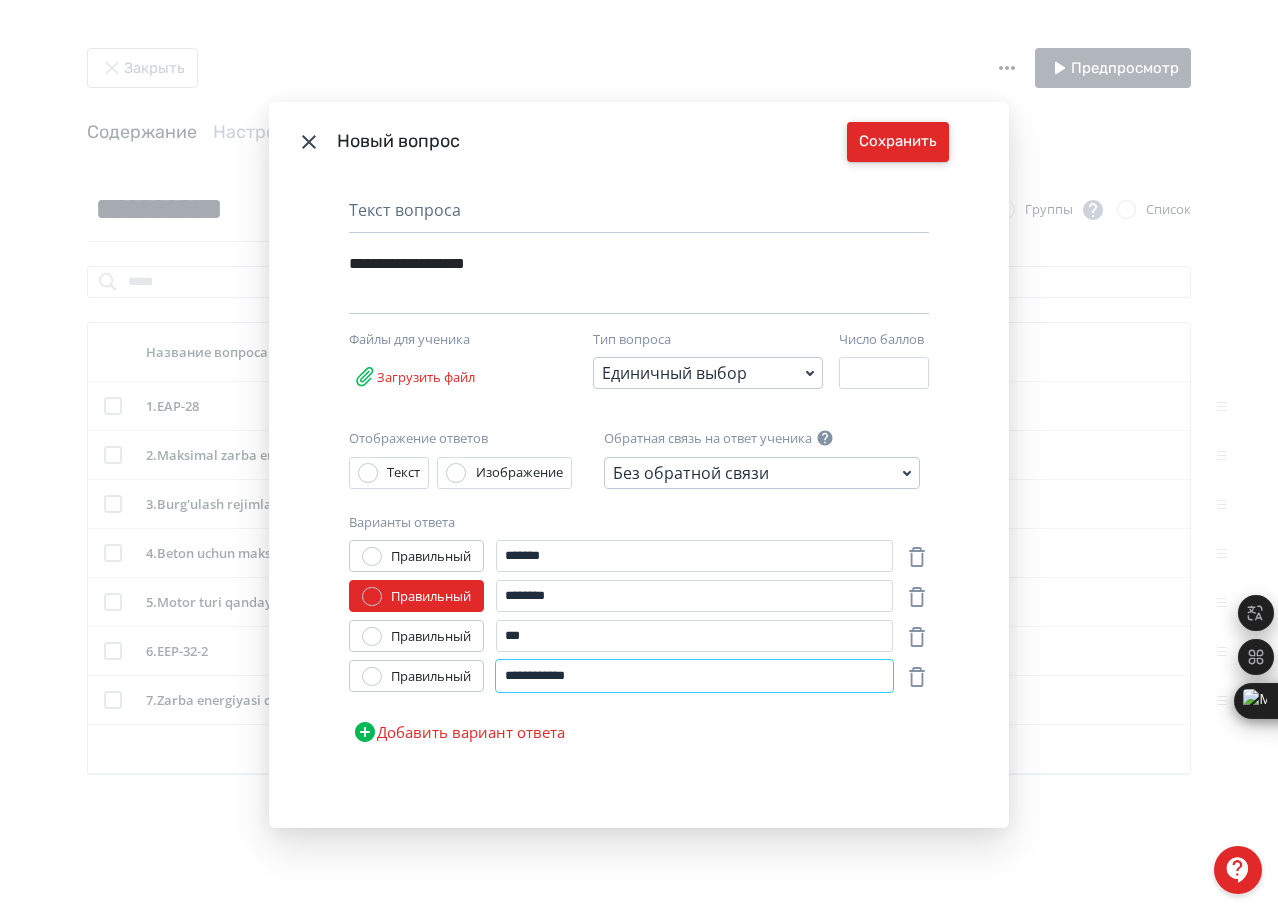 type on "**********" 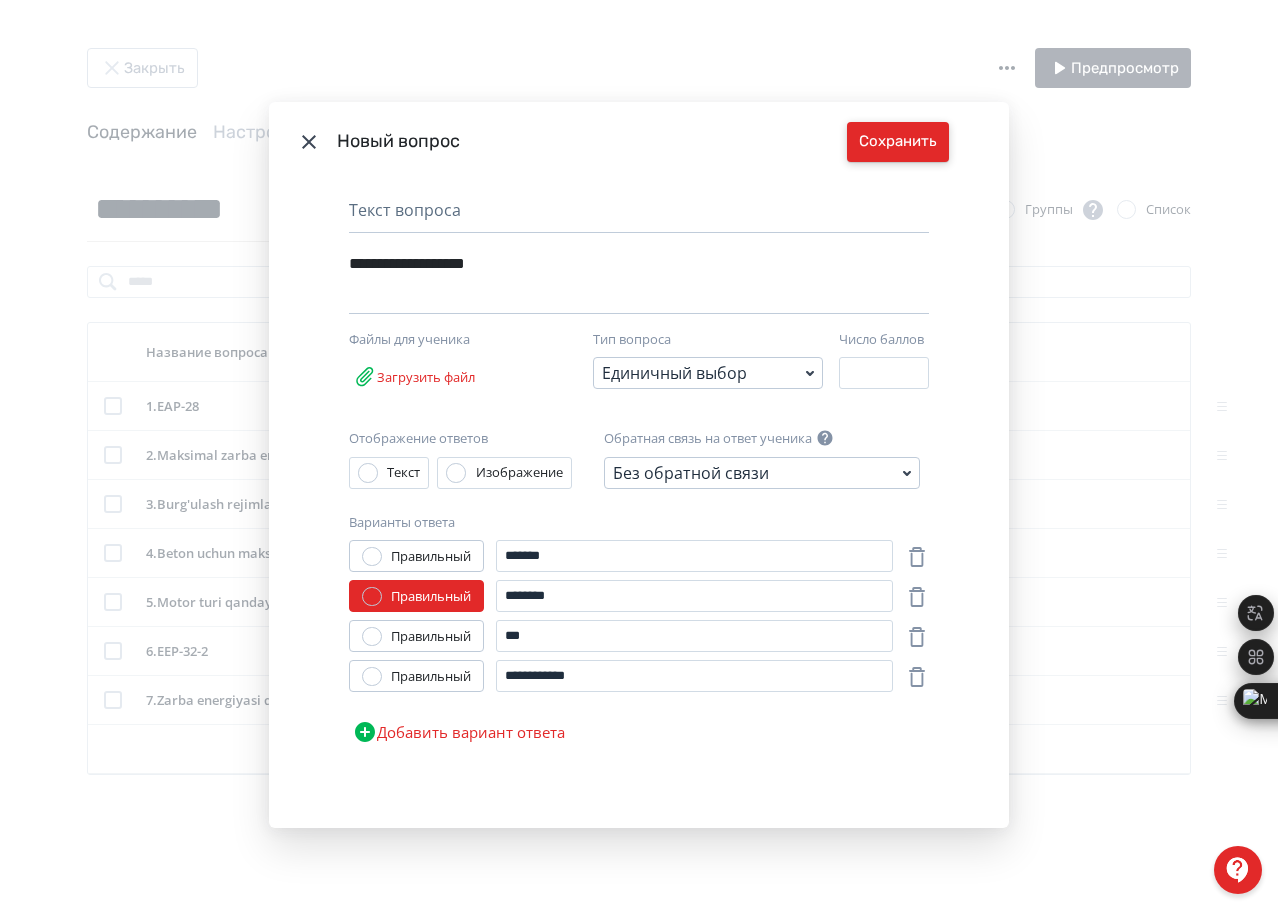 click on "Сохранить" at bounding box center (898, 142) 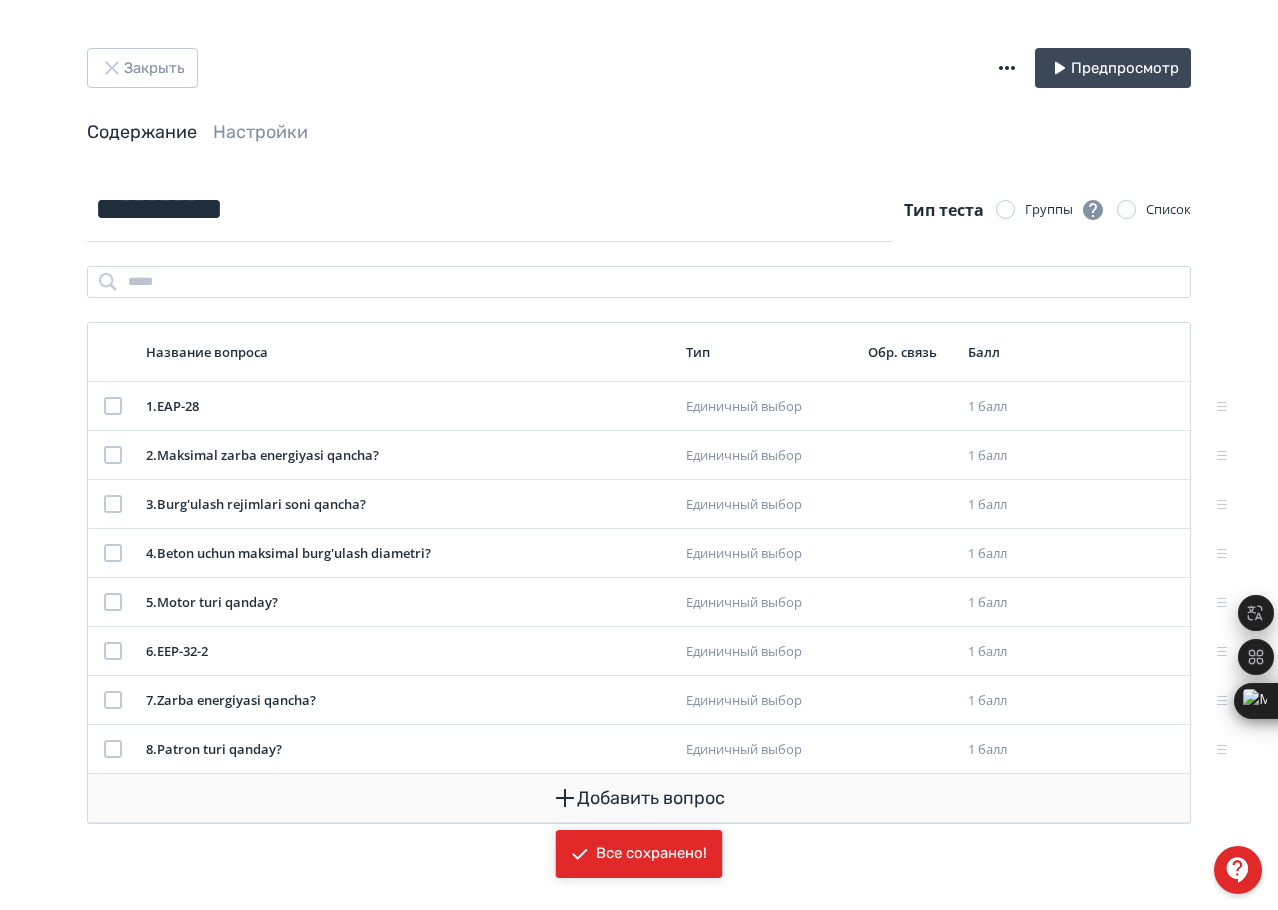 click on "Добавить вопрос" at bounding box center (639, 798) 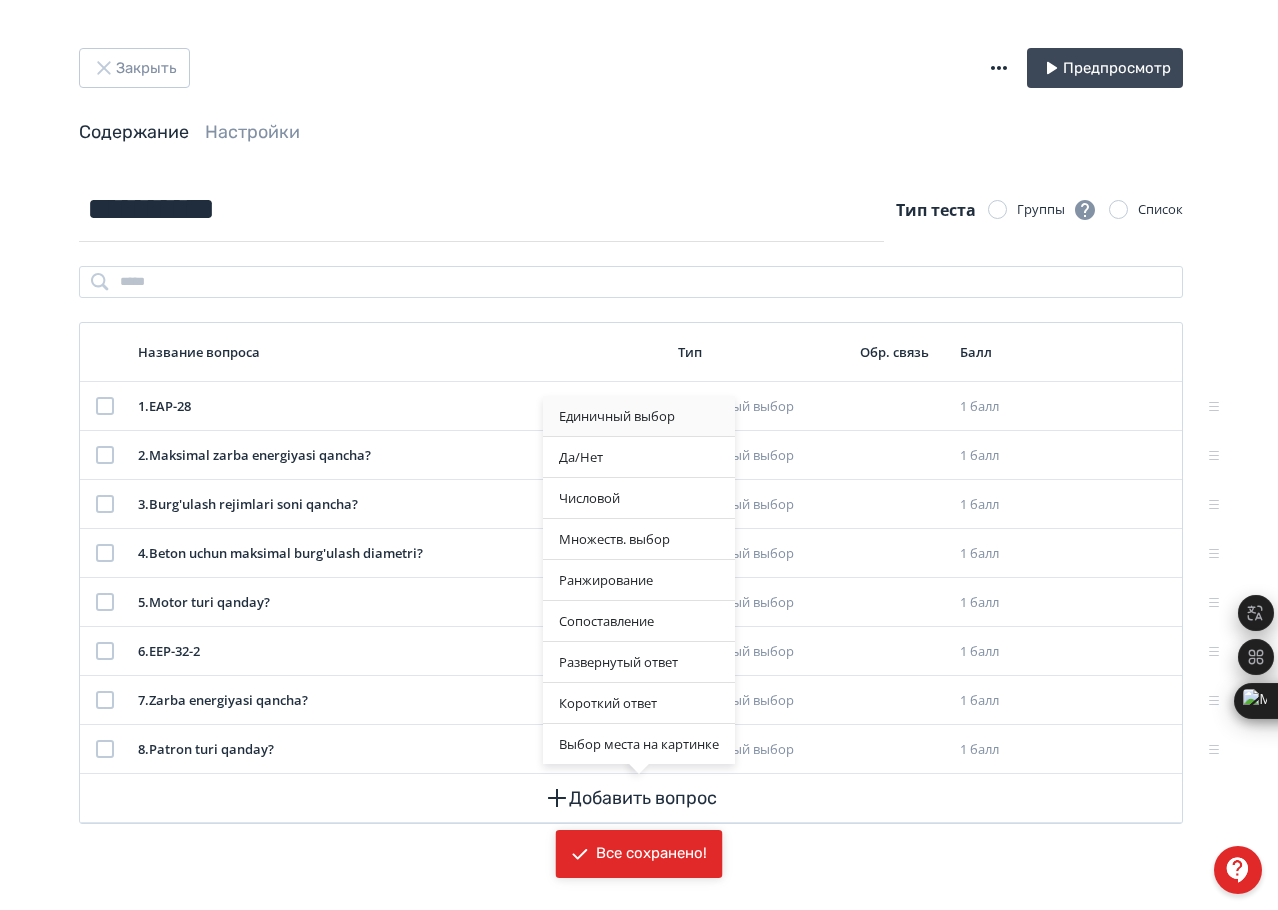 click on "Единичный выбор" at bounding box center [639, 416] 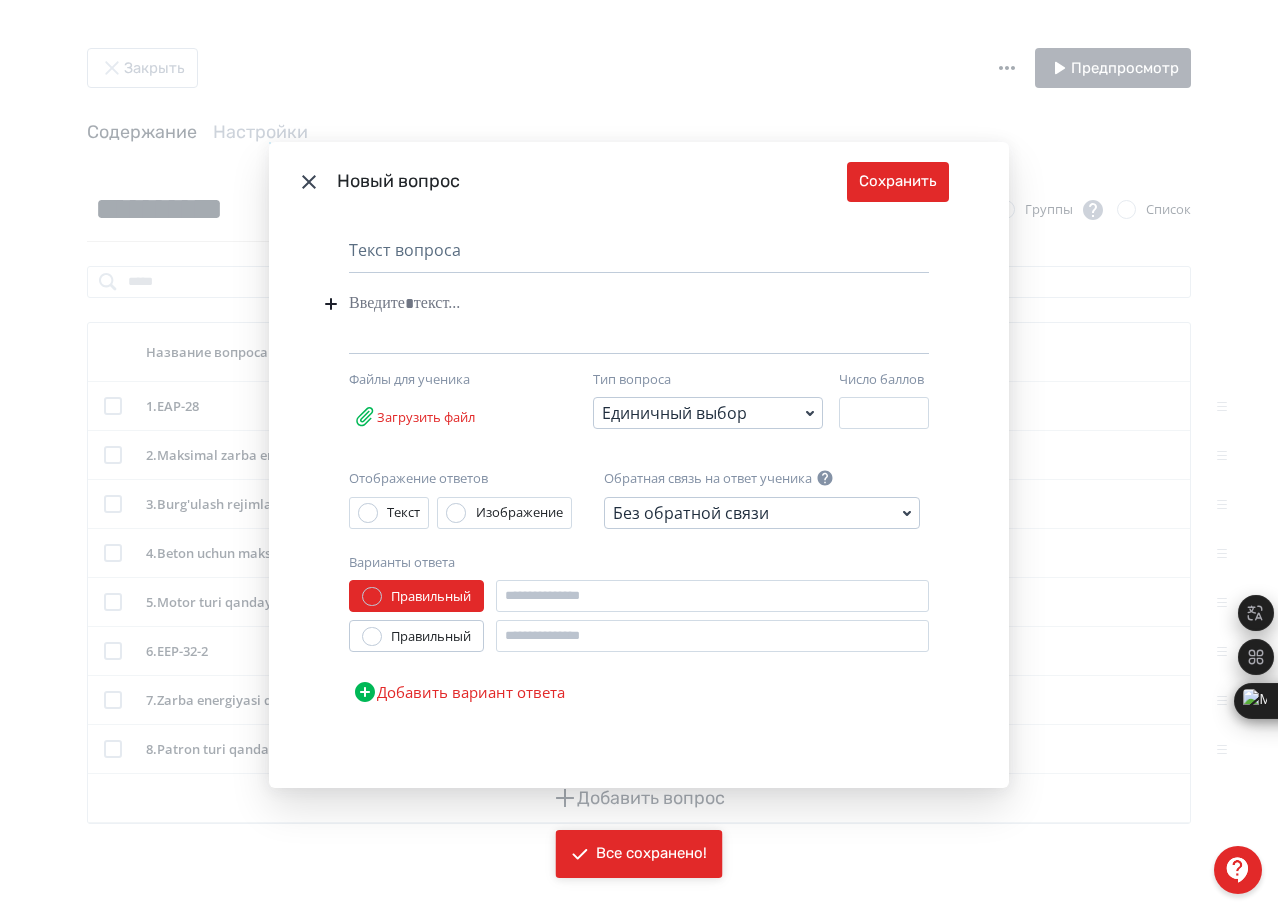 click at bounding box center (608, 304) 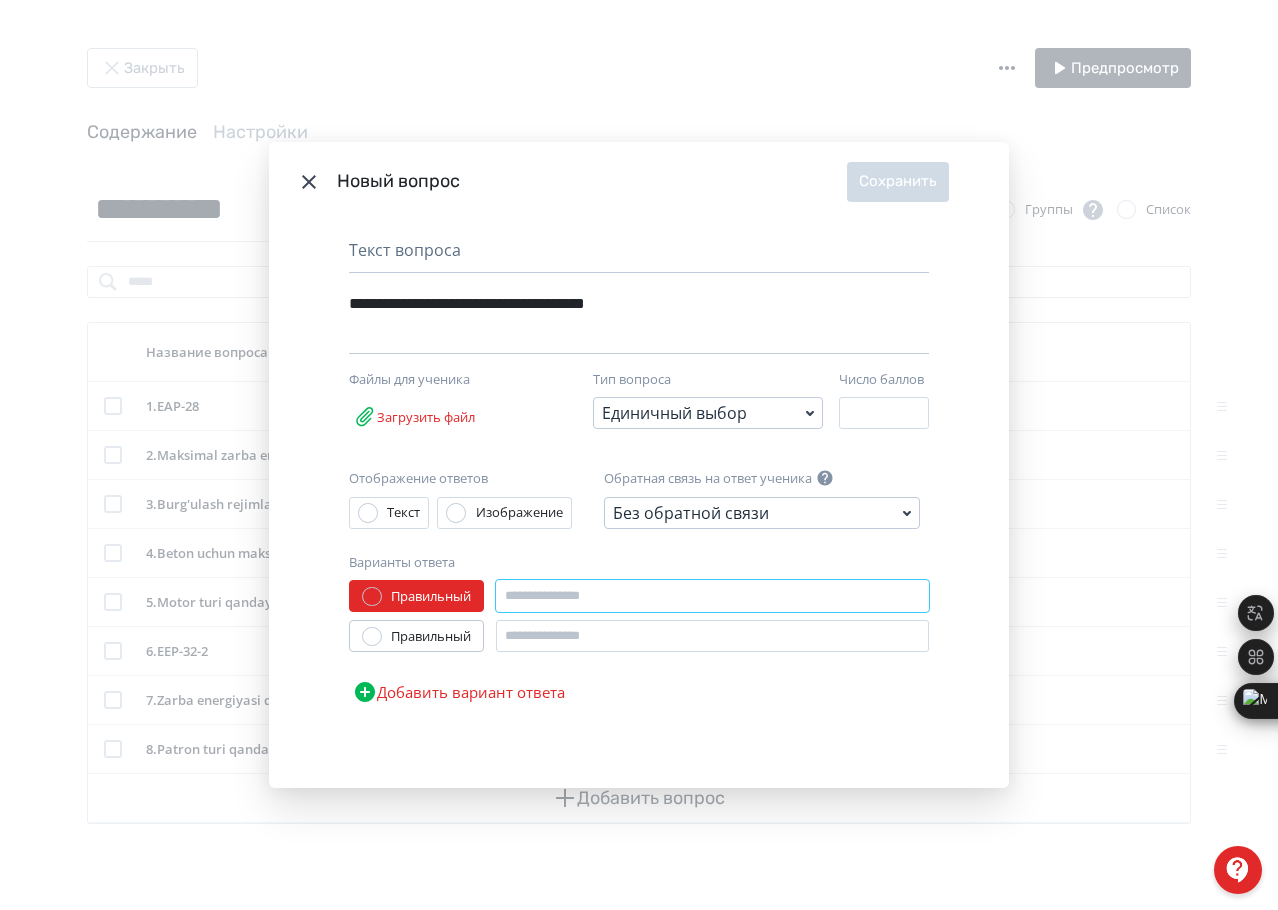 click at bounding box center (712, 596) 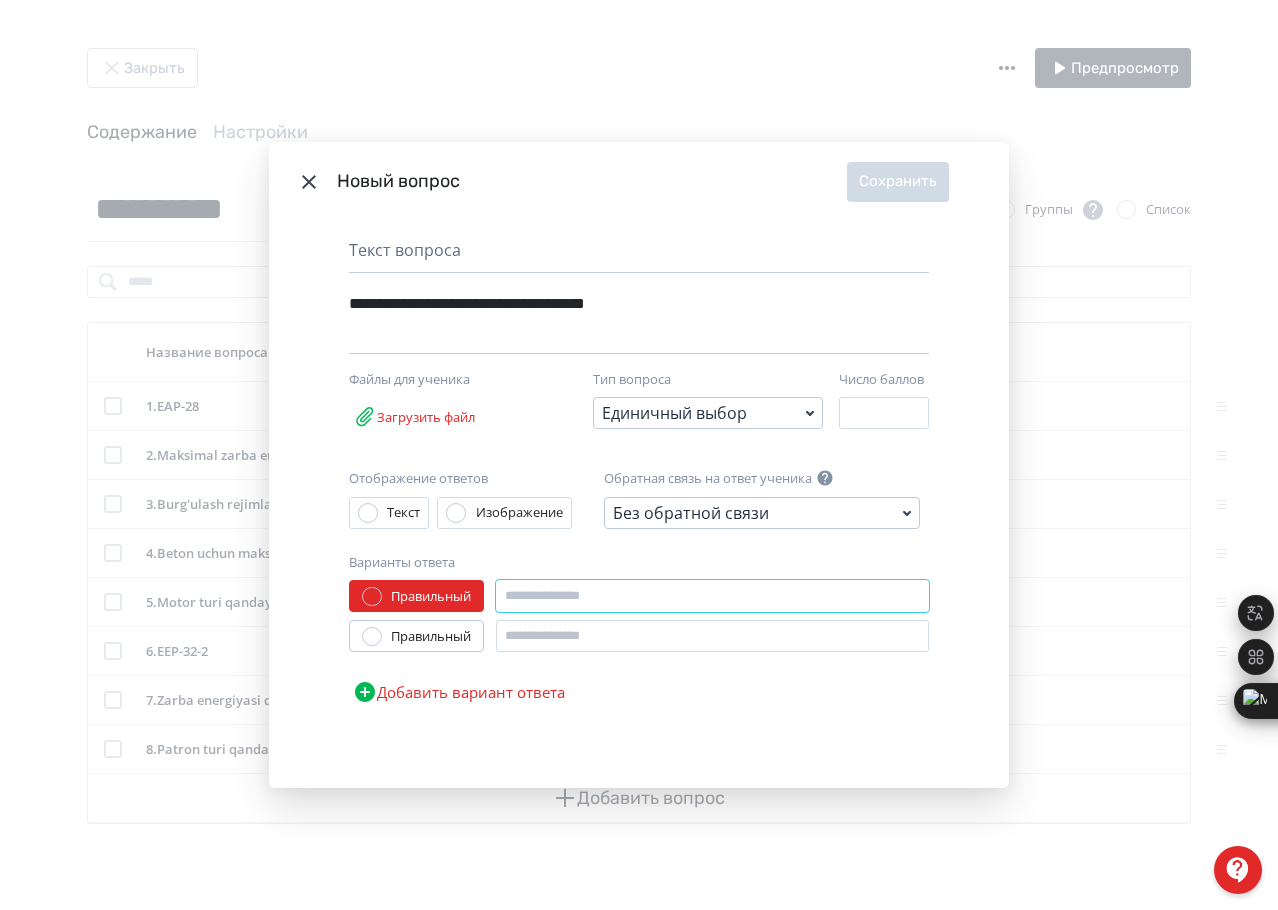 paste on "*****" 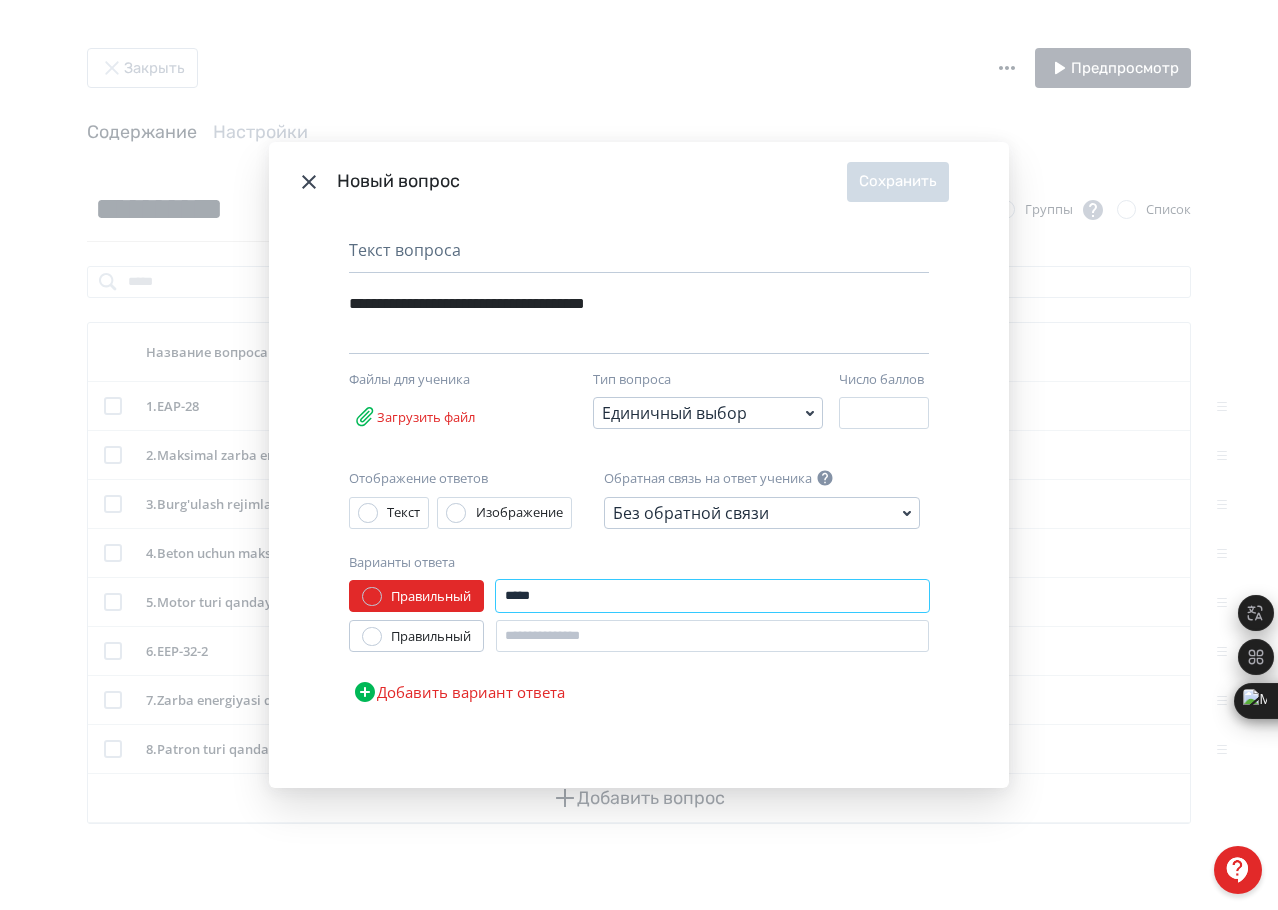 type on "*****" 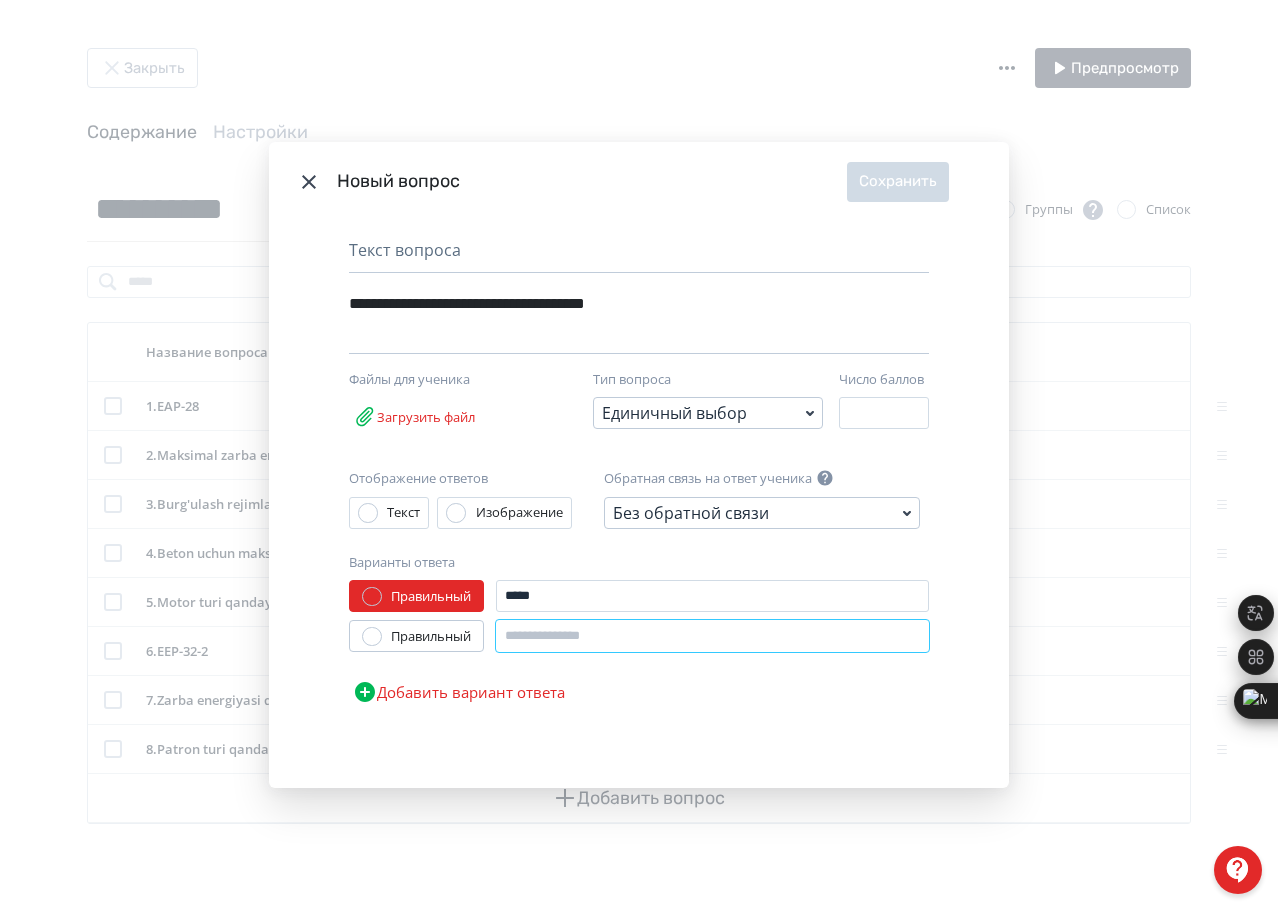 click at bounding box center (712, 636) 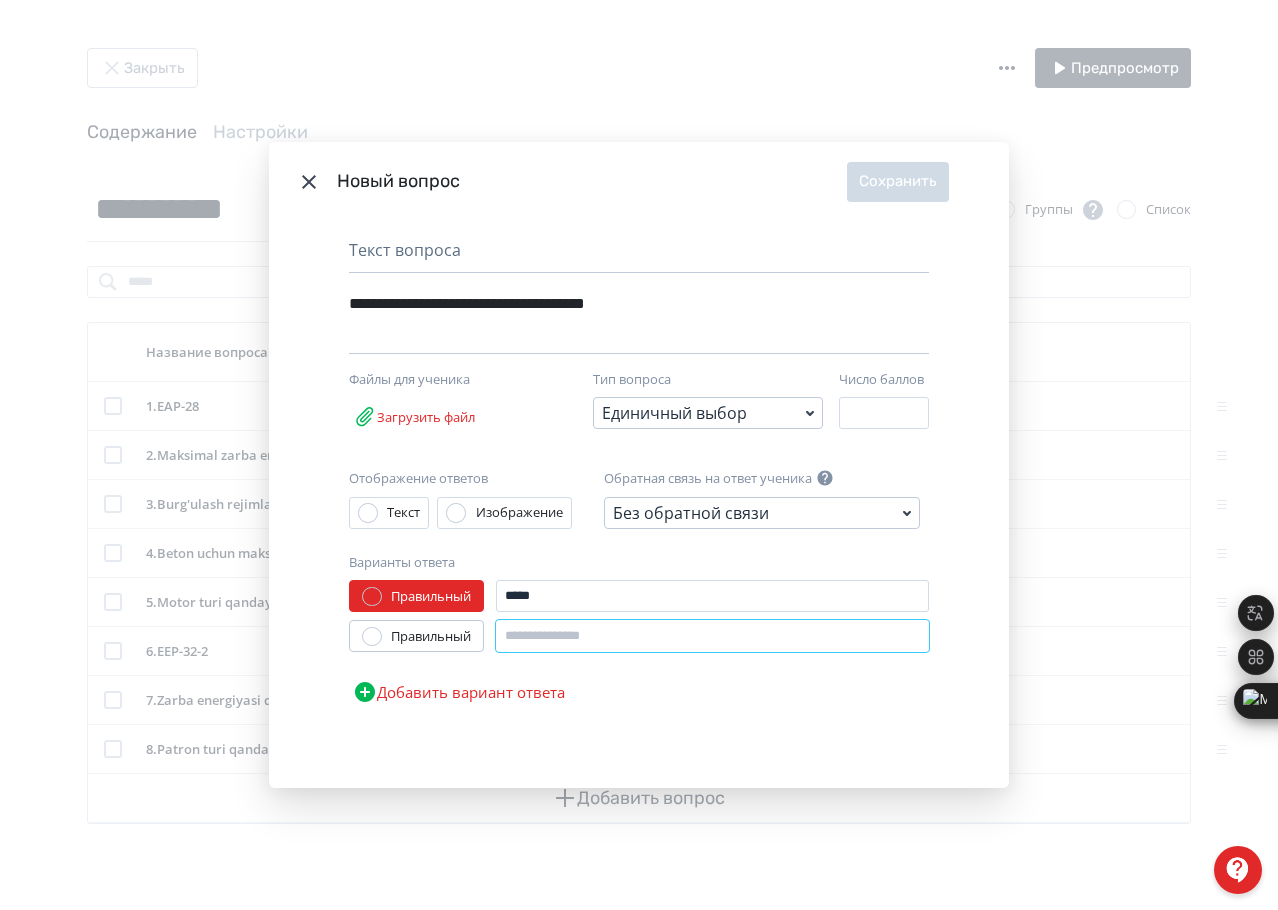 paste on "*****" 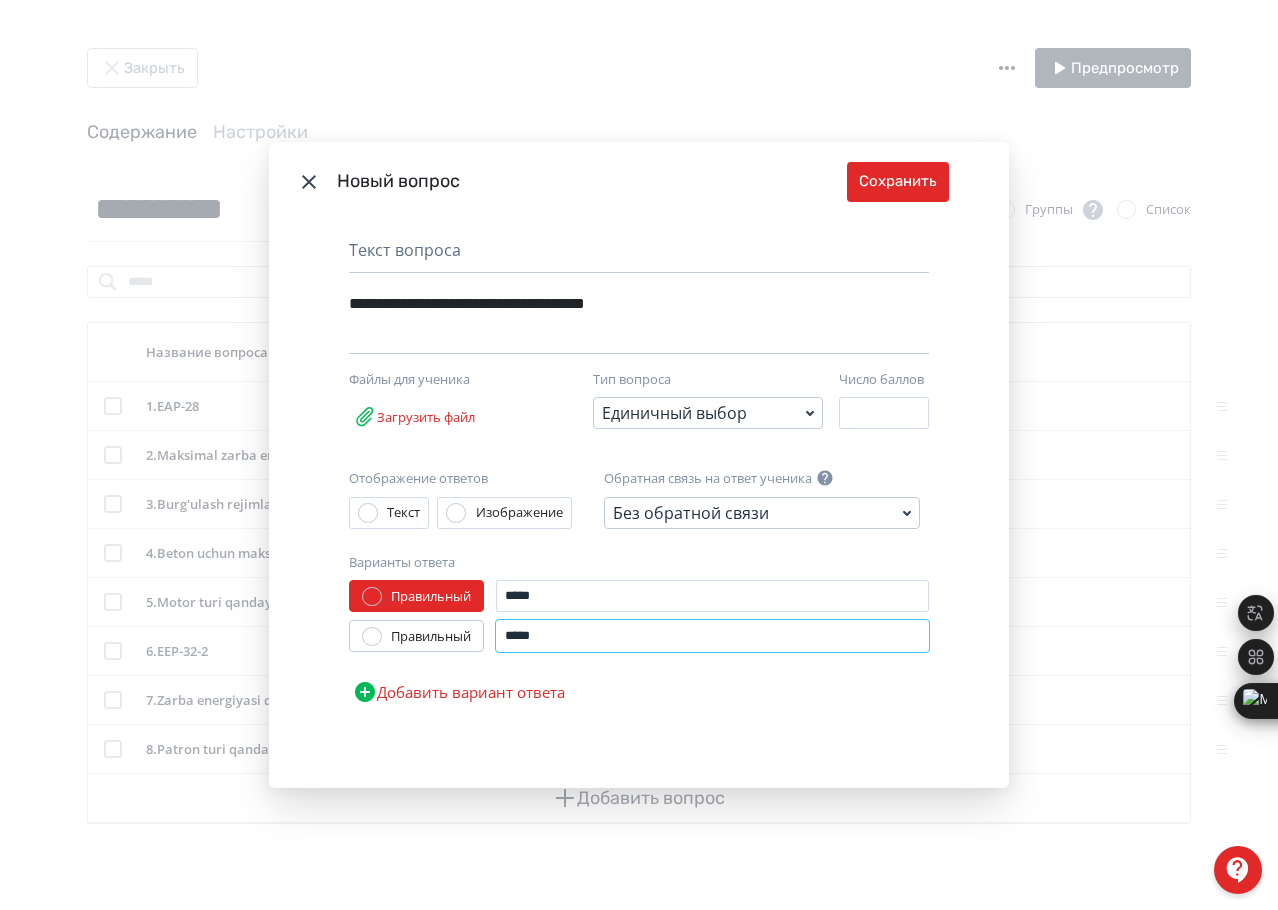 type on "*****" 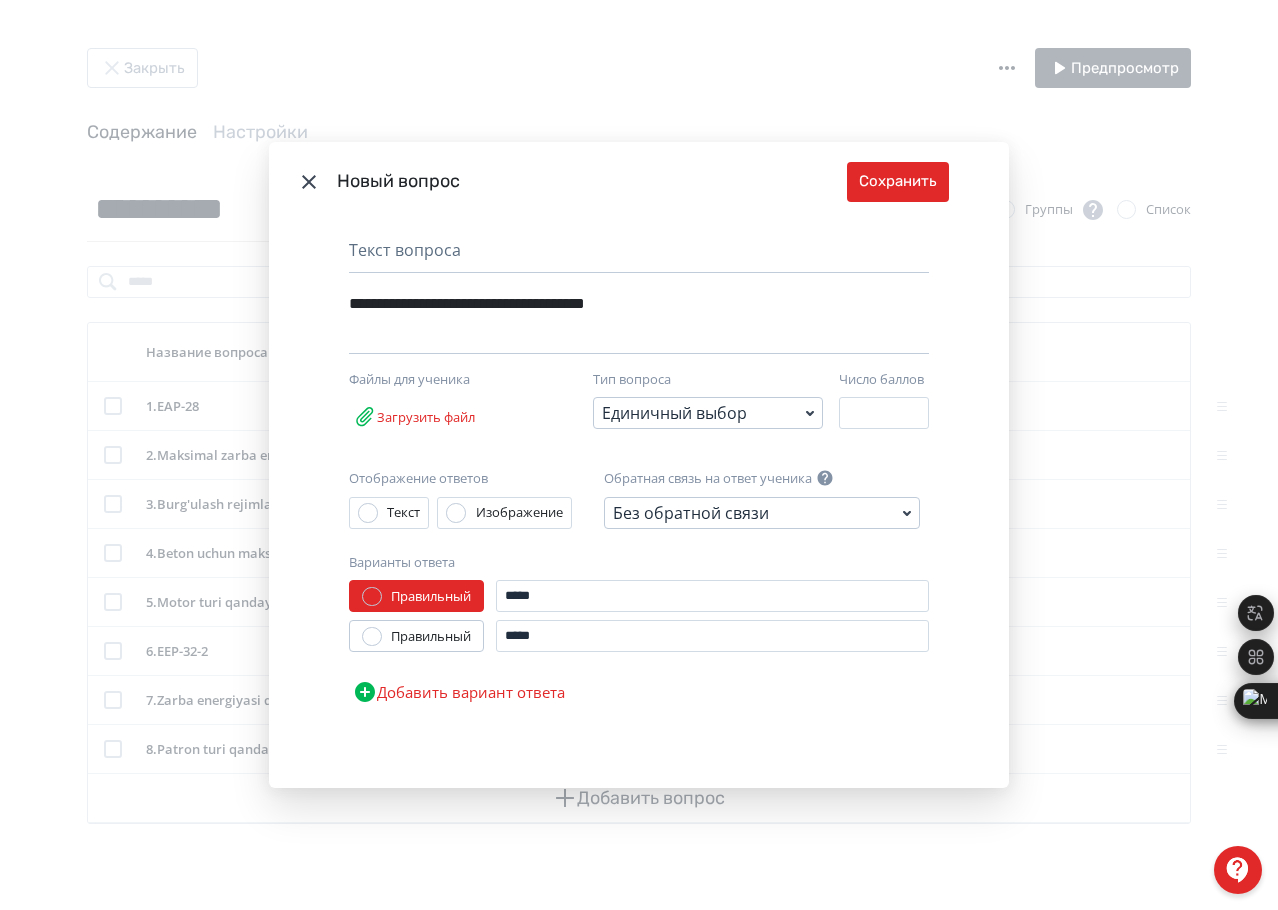 click on "Правильный" at bounding box center [431, 637] 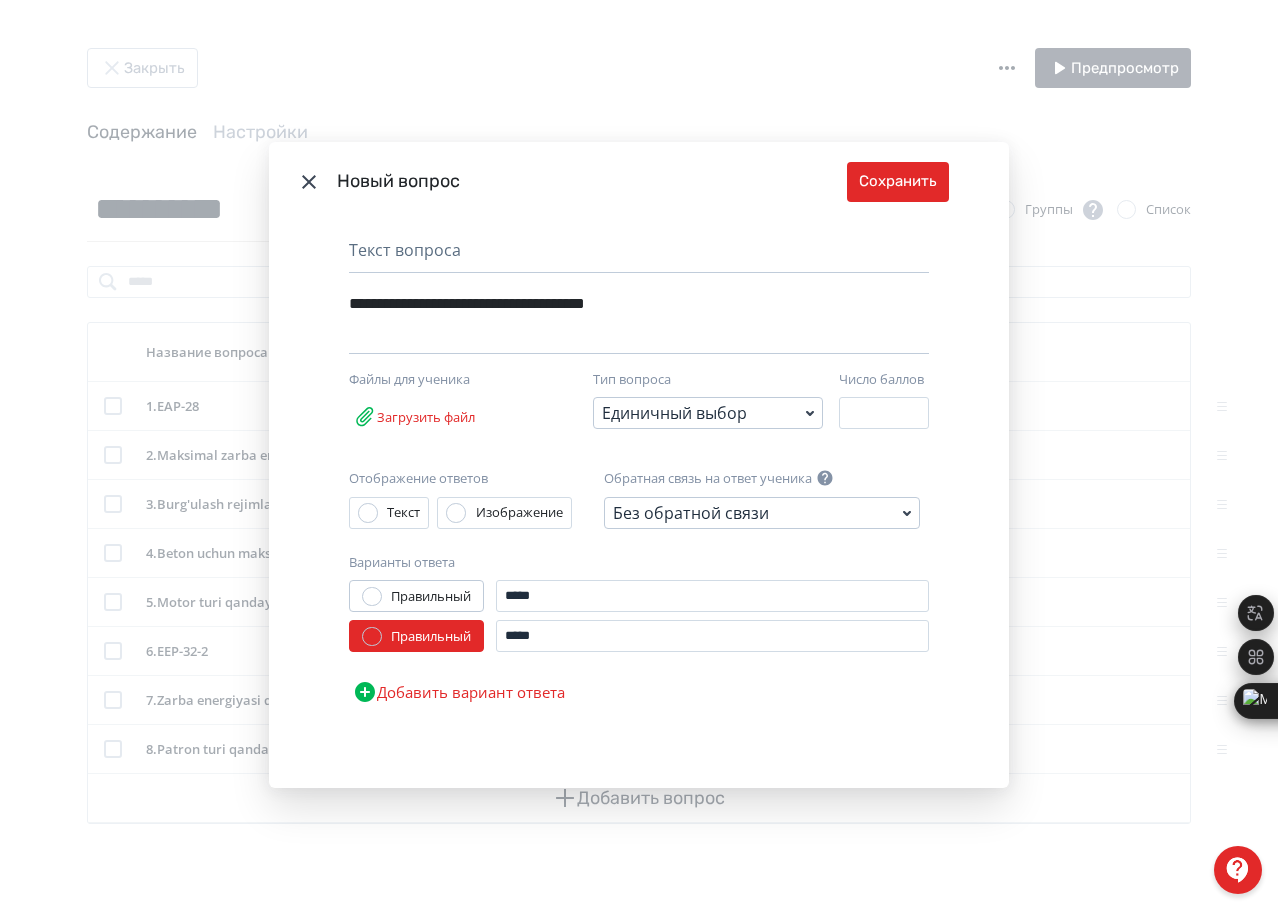 click on "Добавить вариант ответа" at bounding box center (459, 692) 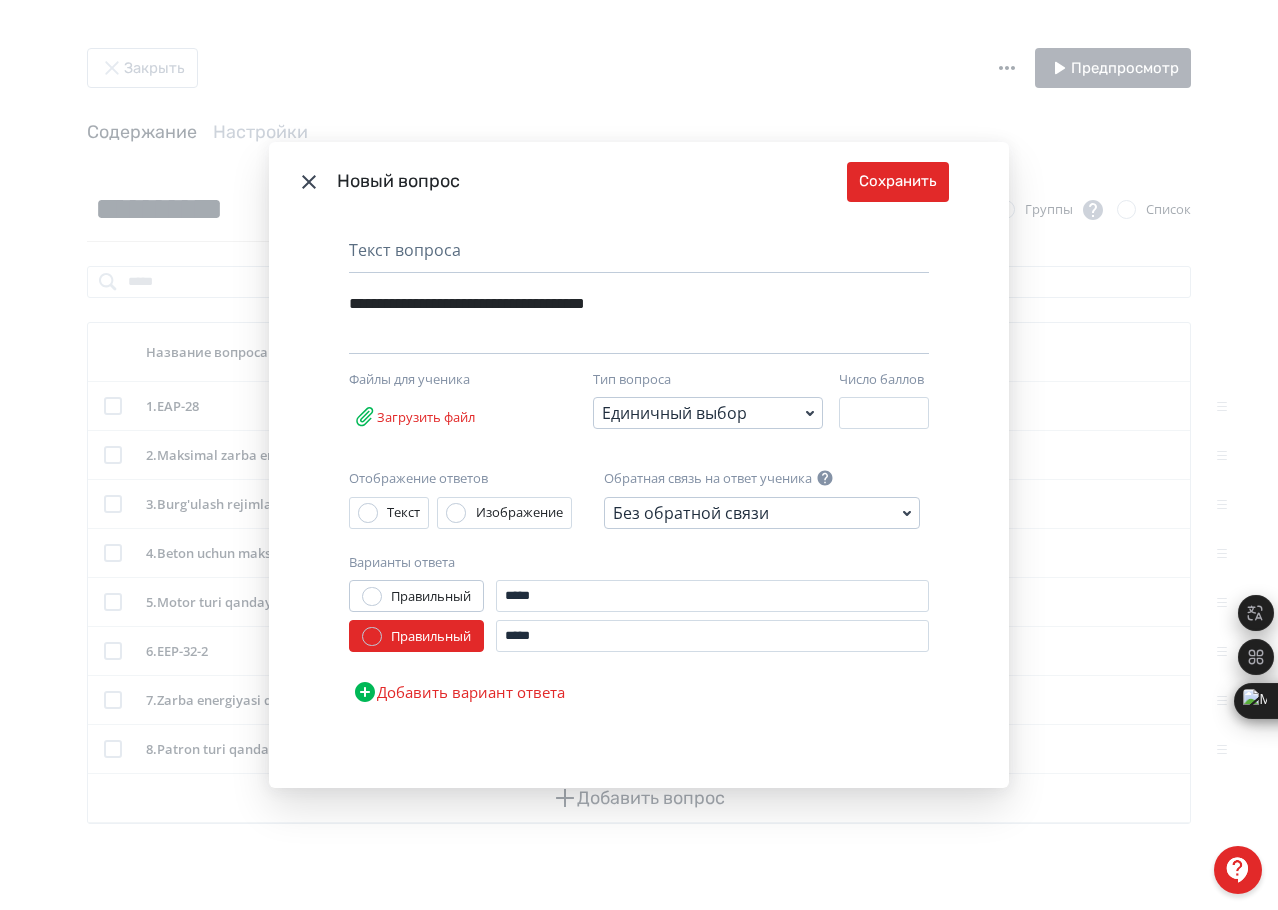 click on "Добавить вариант ответа" at bounding box center (459, 692) 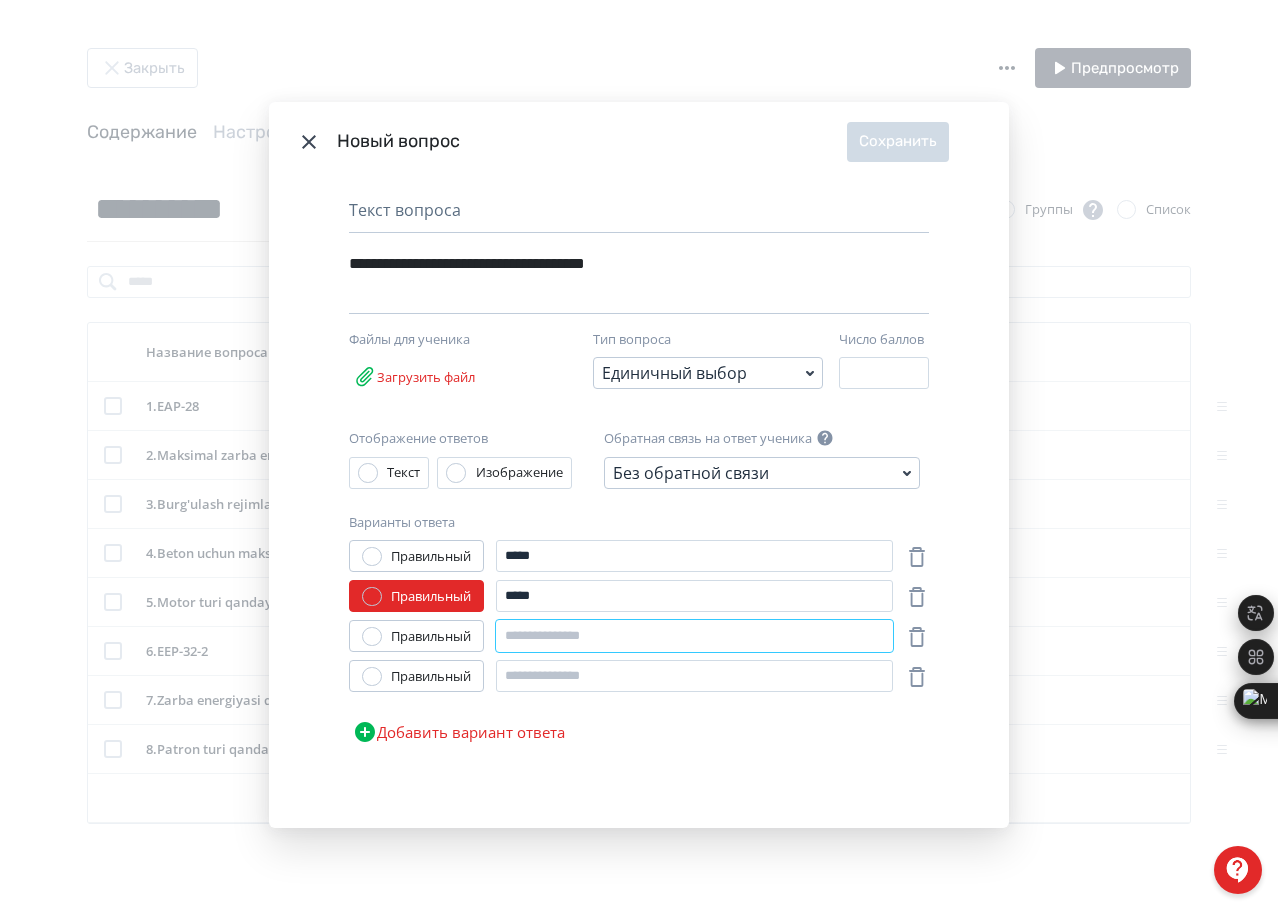 click at bounding box center [694, 636] 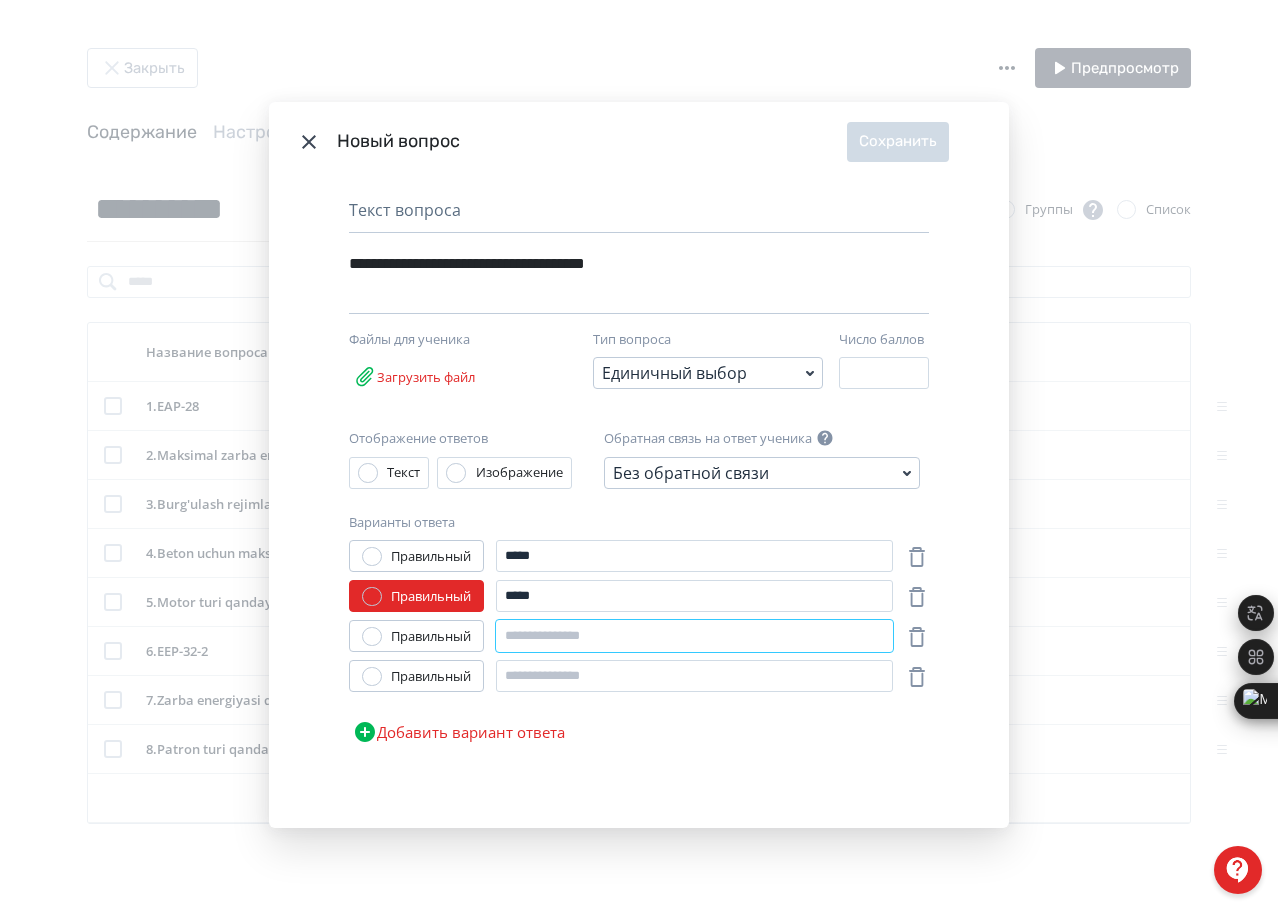 paste on "*****" 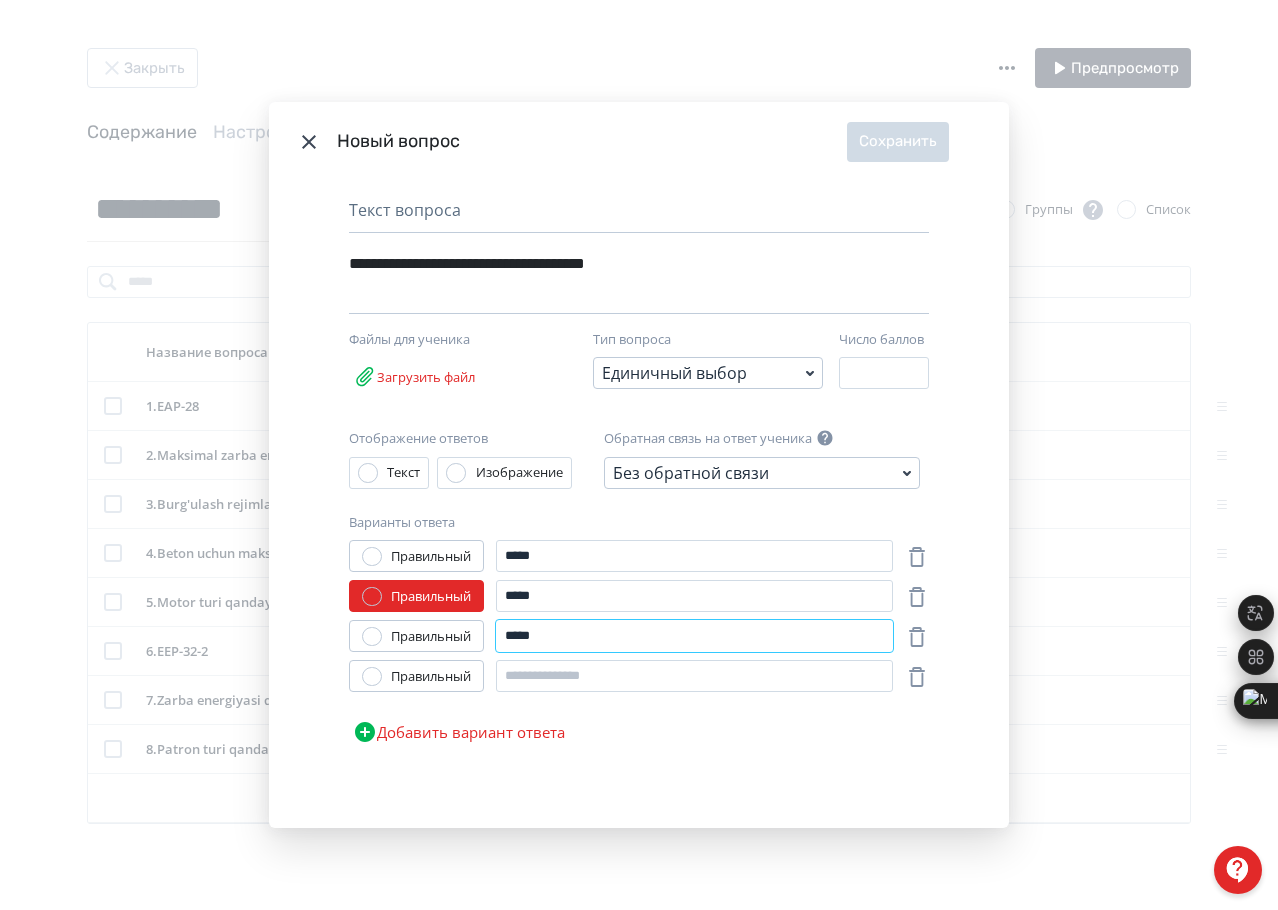 type on "*****" 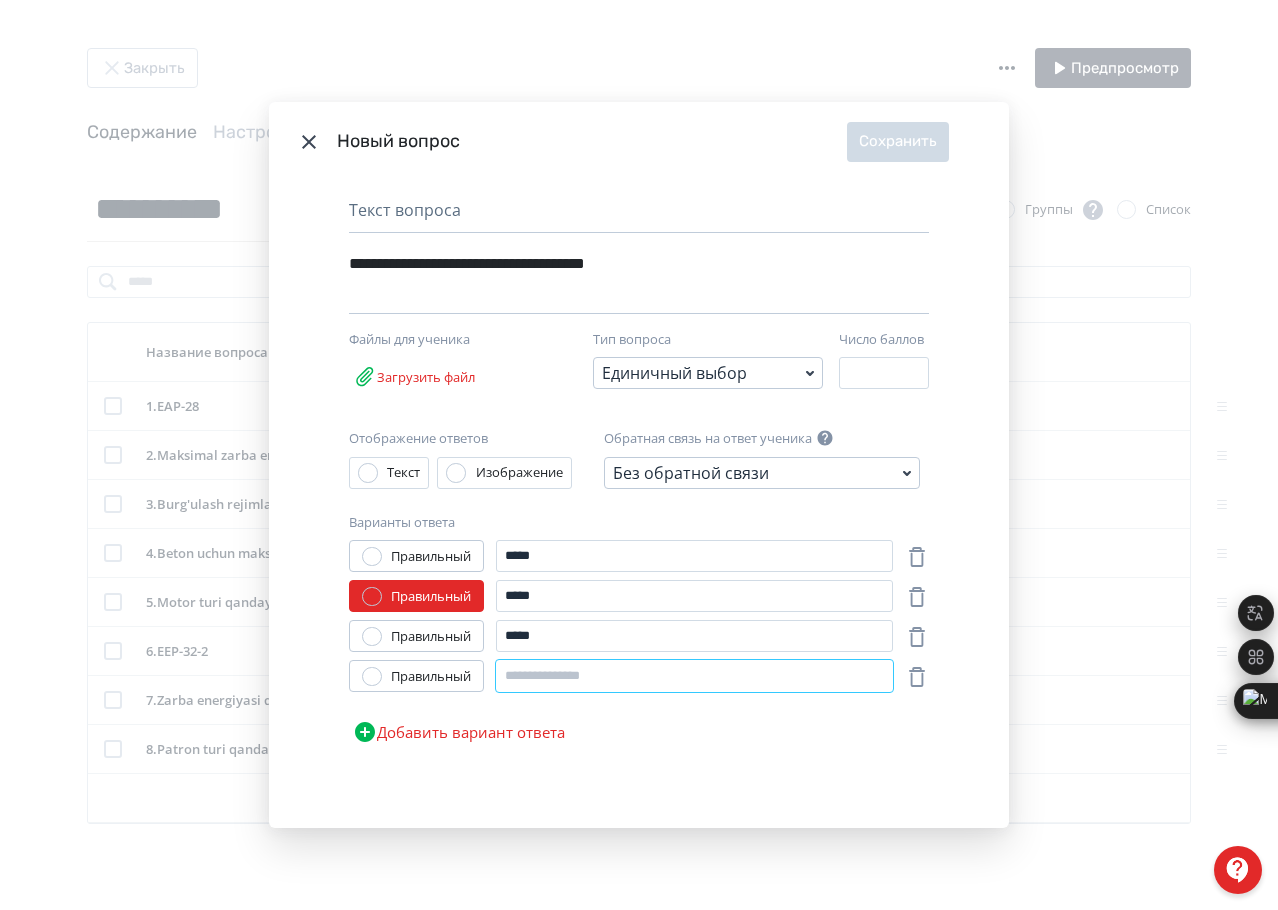 click at bounding box center (694, 676) 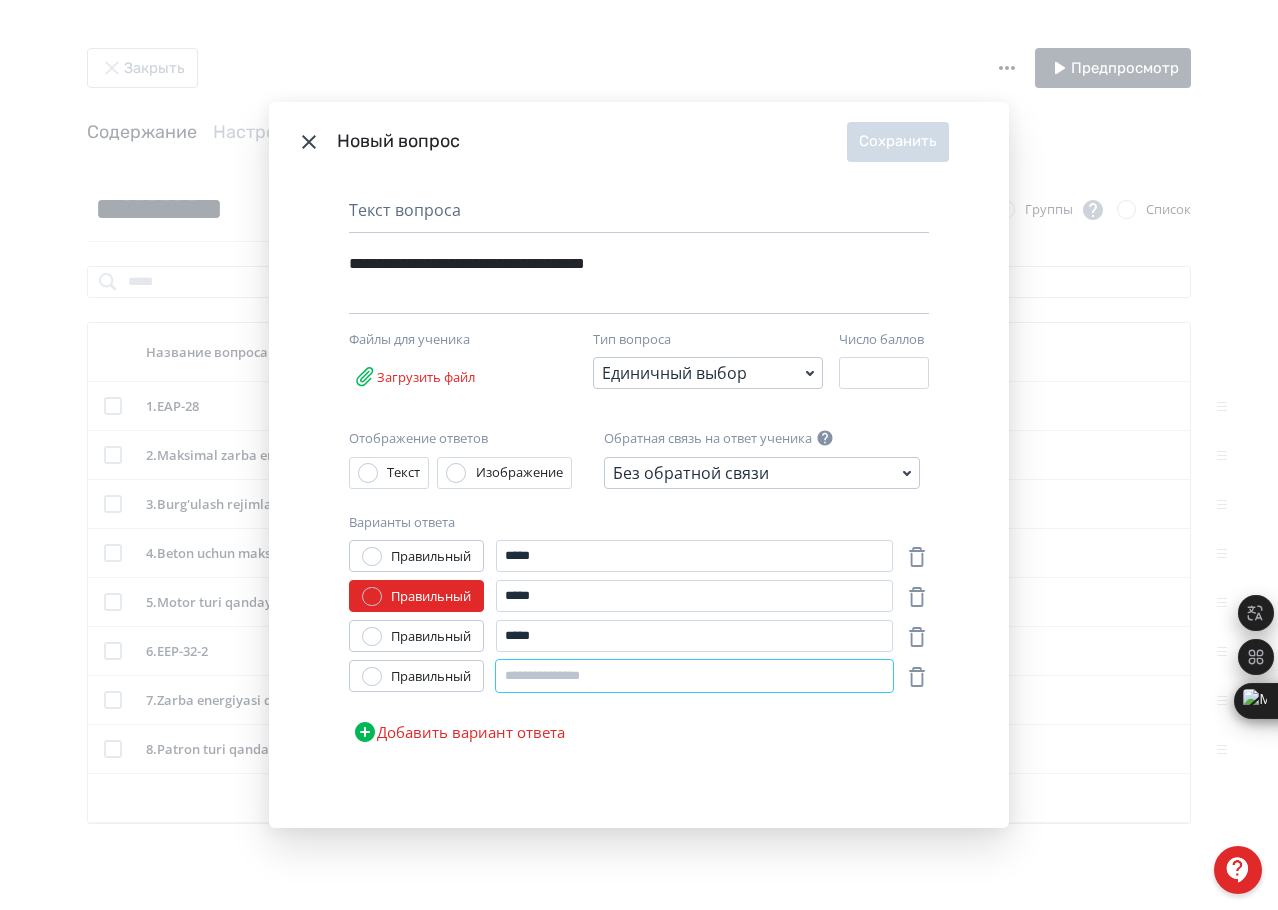 click at bounding box center (694, 676) 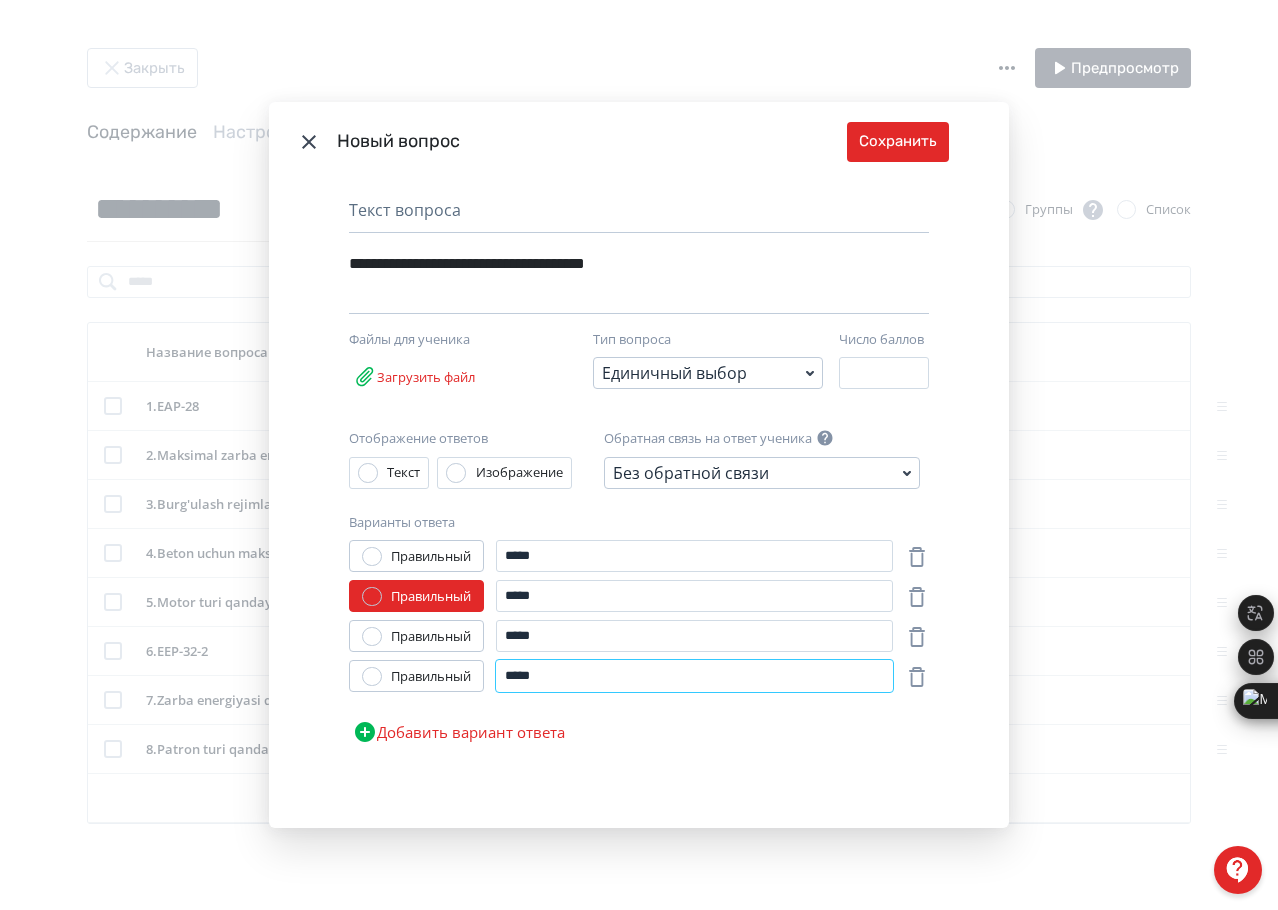 type on "*****" 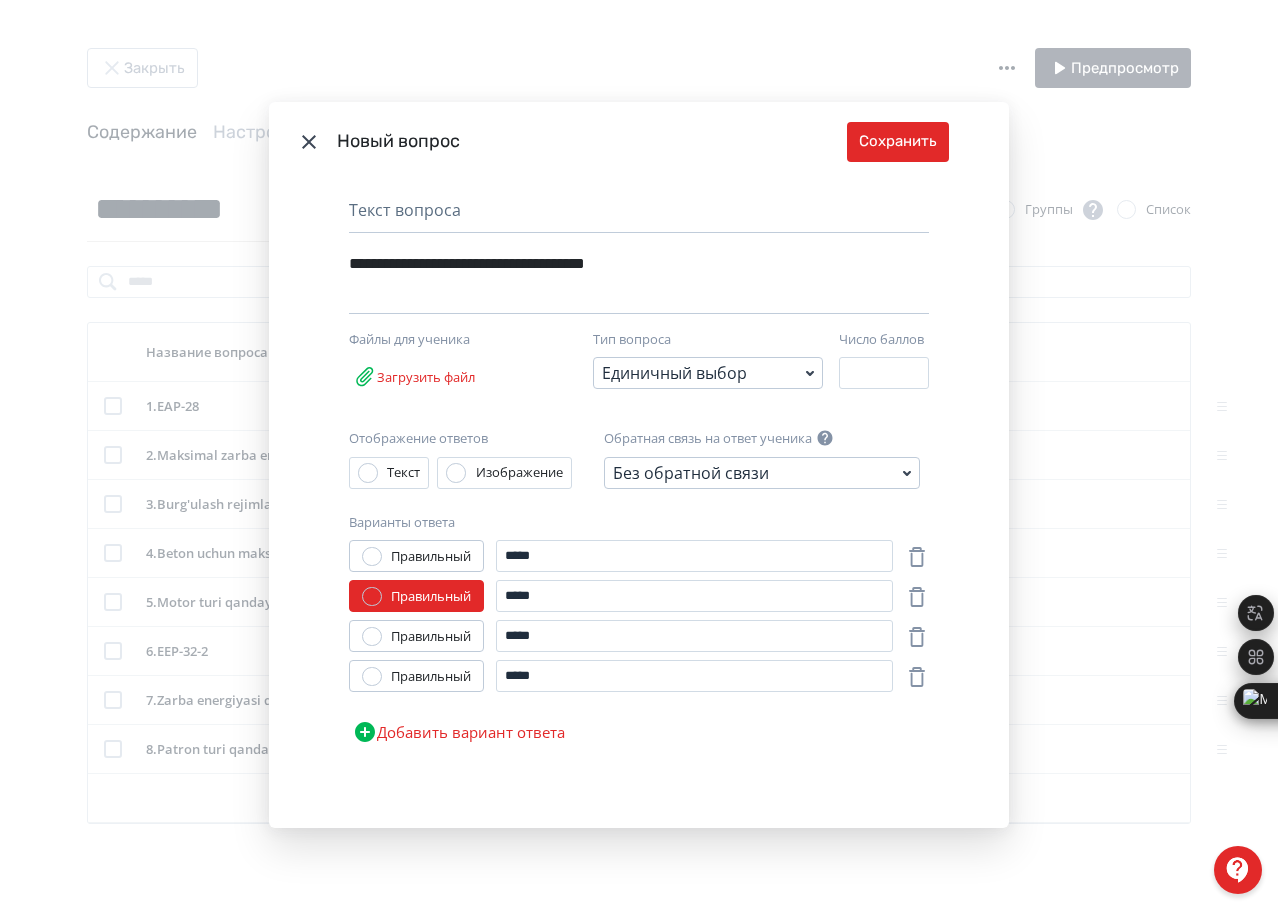 click on "Новый вопрос Сохранить" at bounding box center (639, 142) 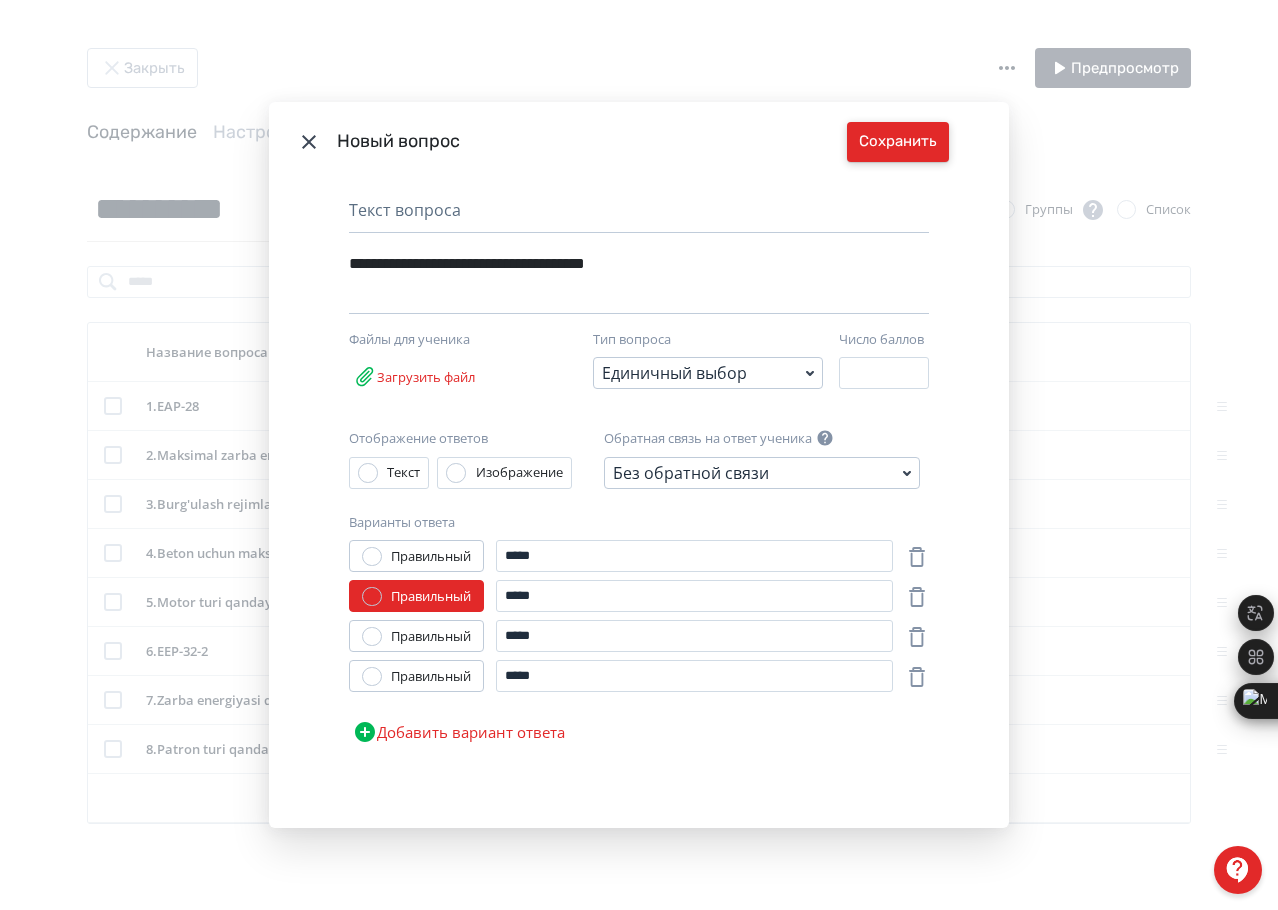 click on "Сохранить" at bounding box center (898, 142) 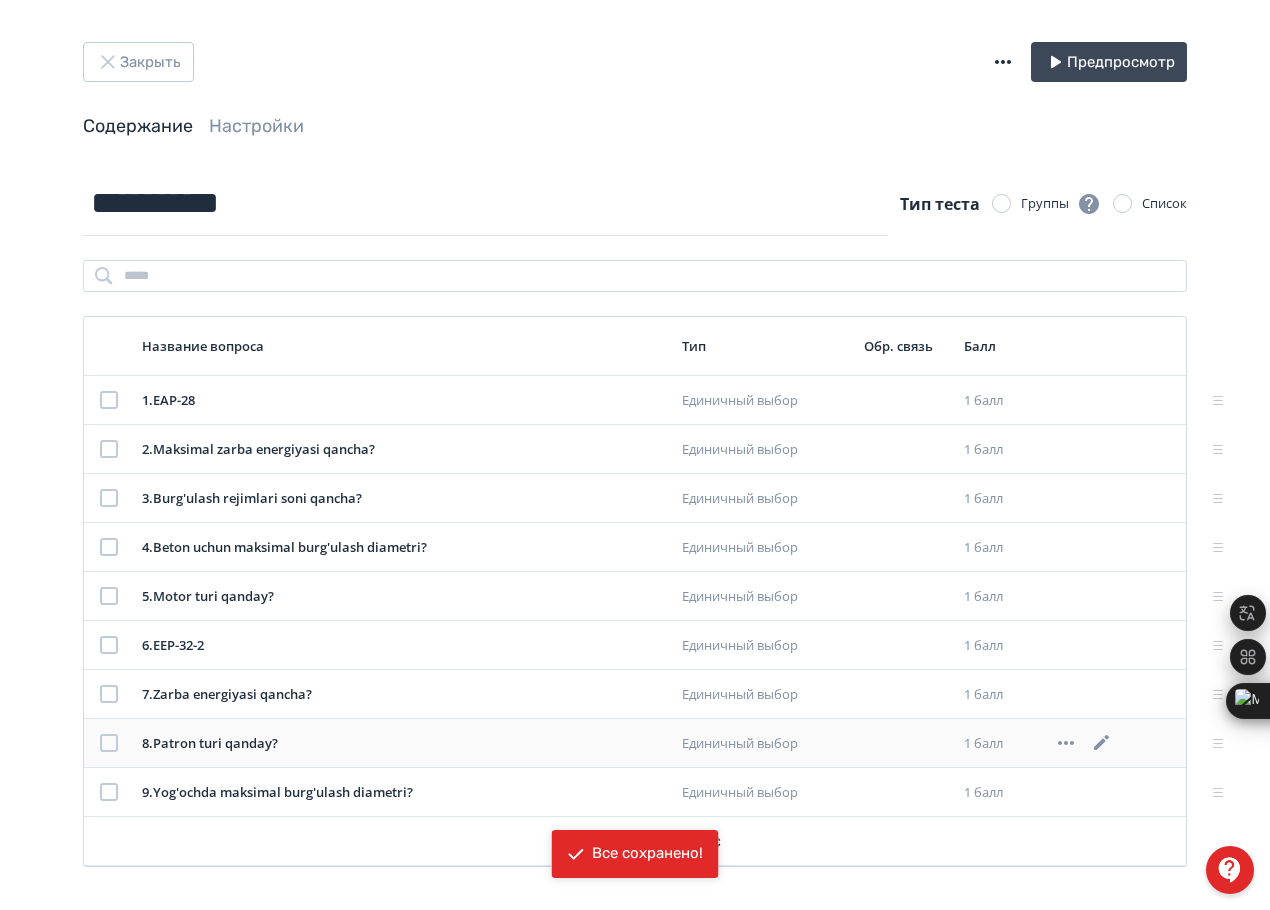 scroll, scrollTop: 11, scrollLeft: 0, axis: vertical 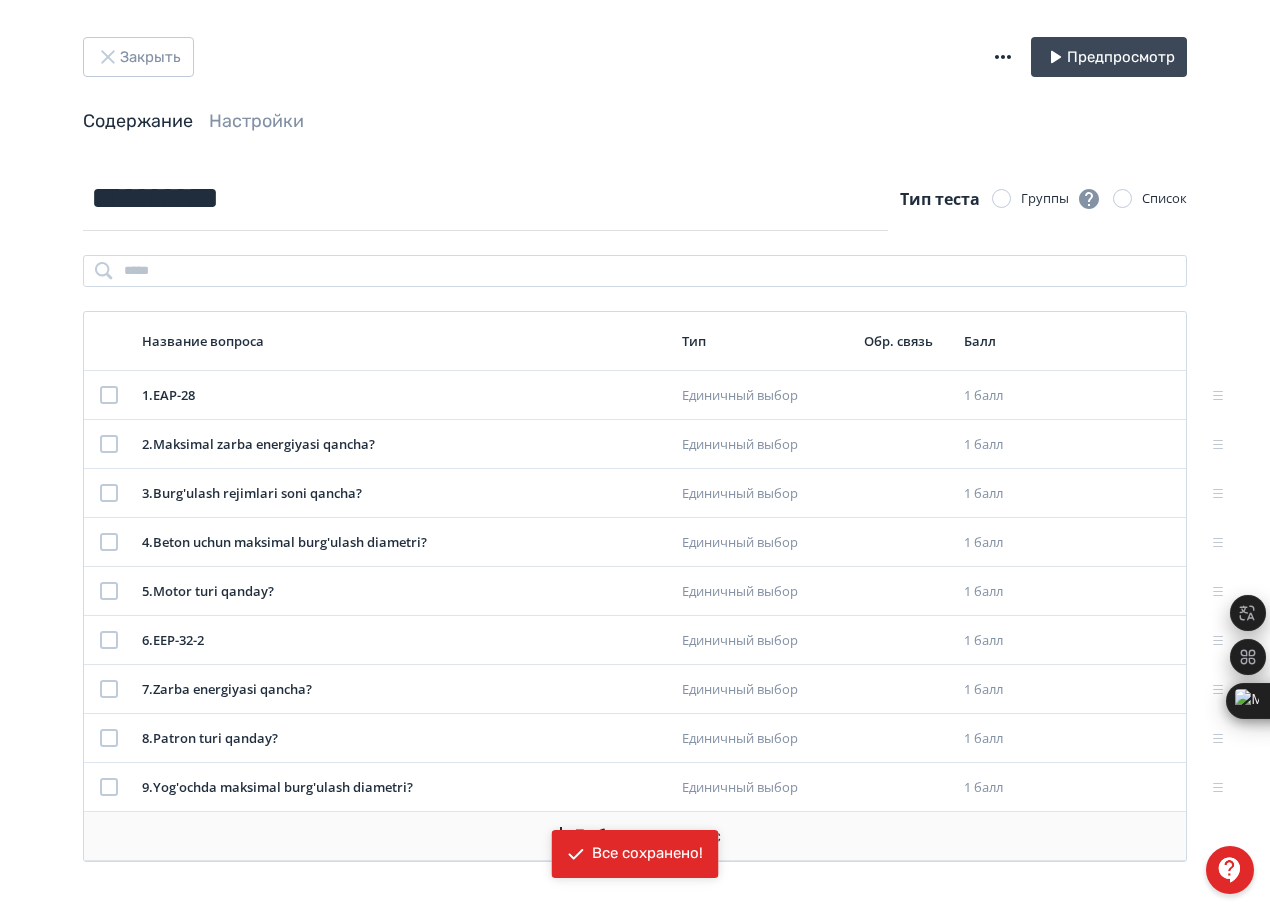 click on "Добавить вопрос" at bounding box center (635, 836) 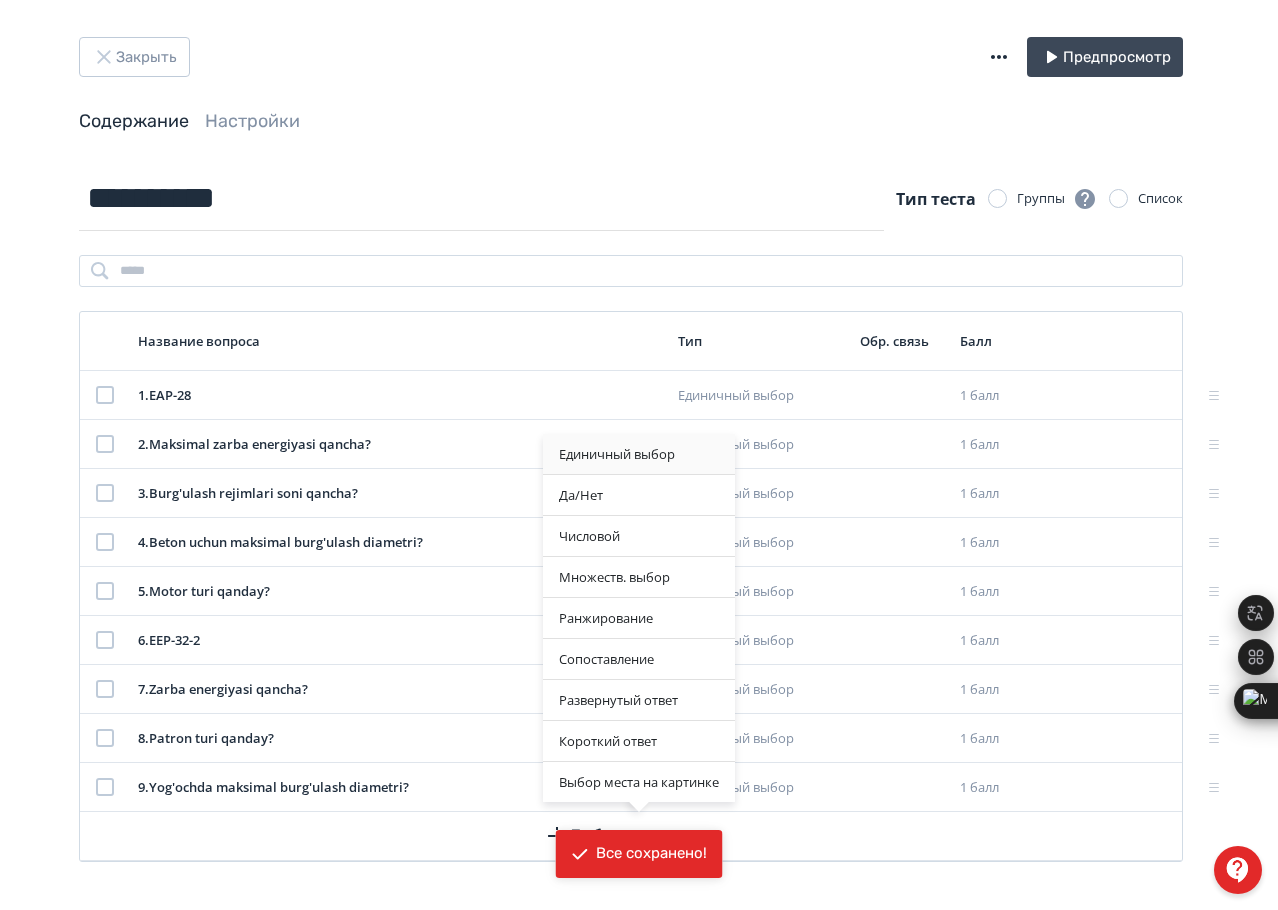 click on "Единичный выбор" at bounding box center (639, 454) 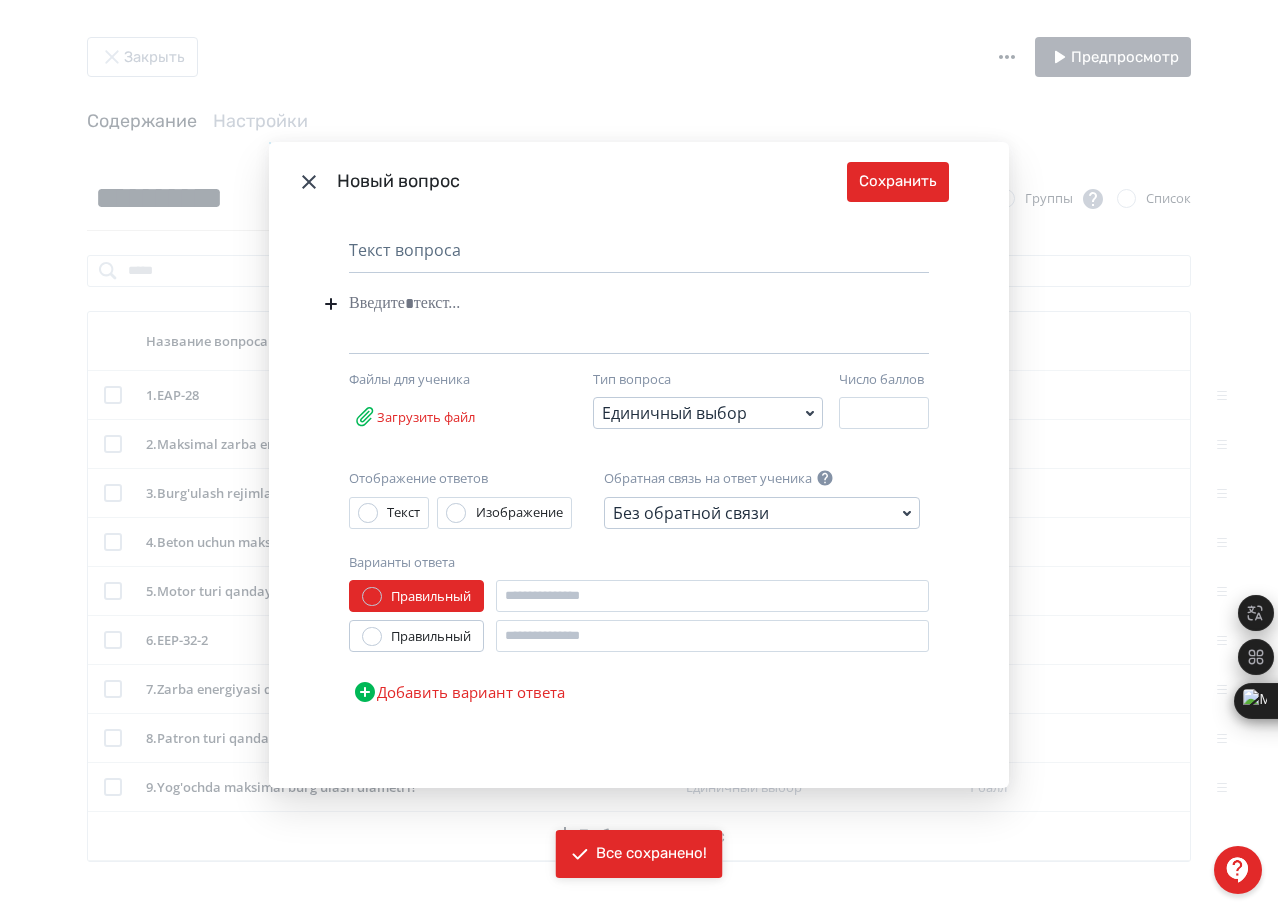 click at bounding box center (608, 304) 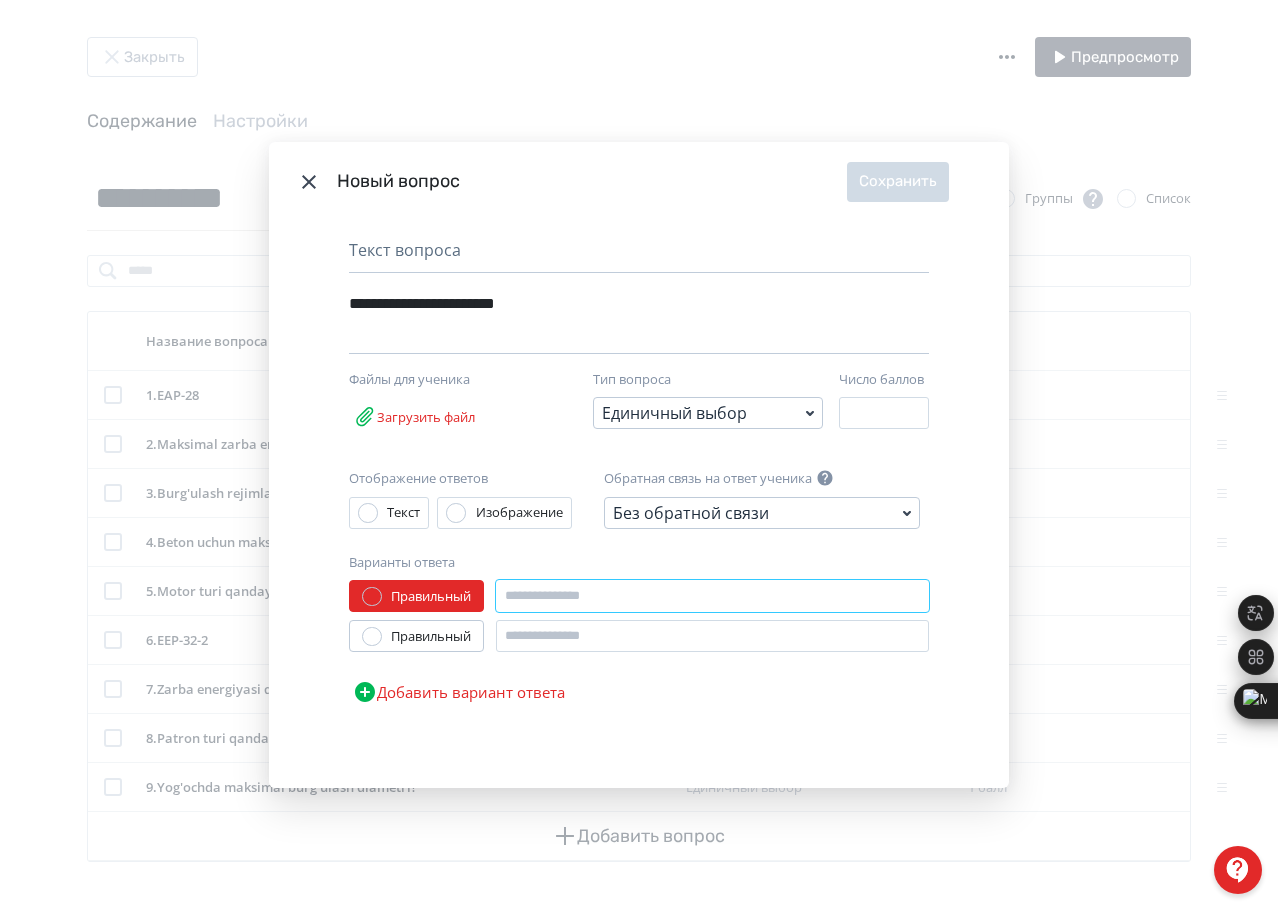 click at bounding box center [712, 596] 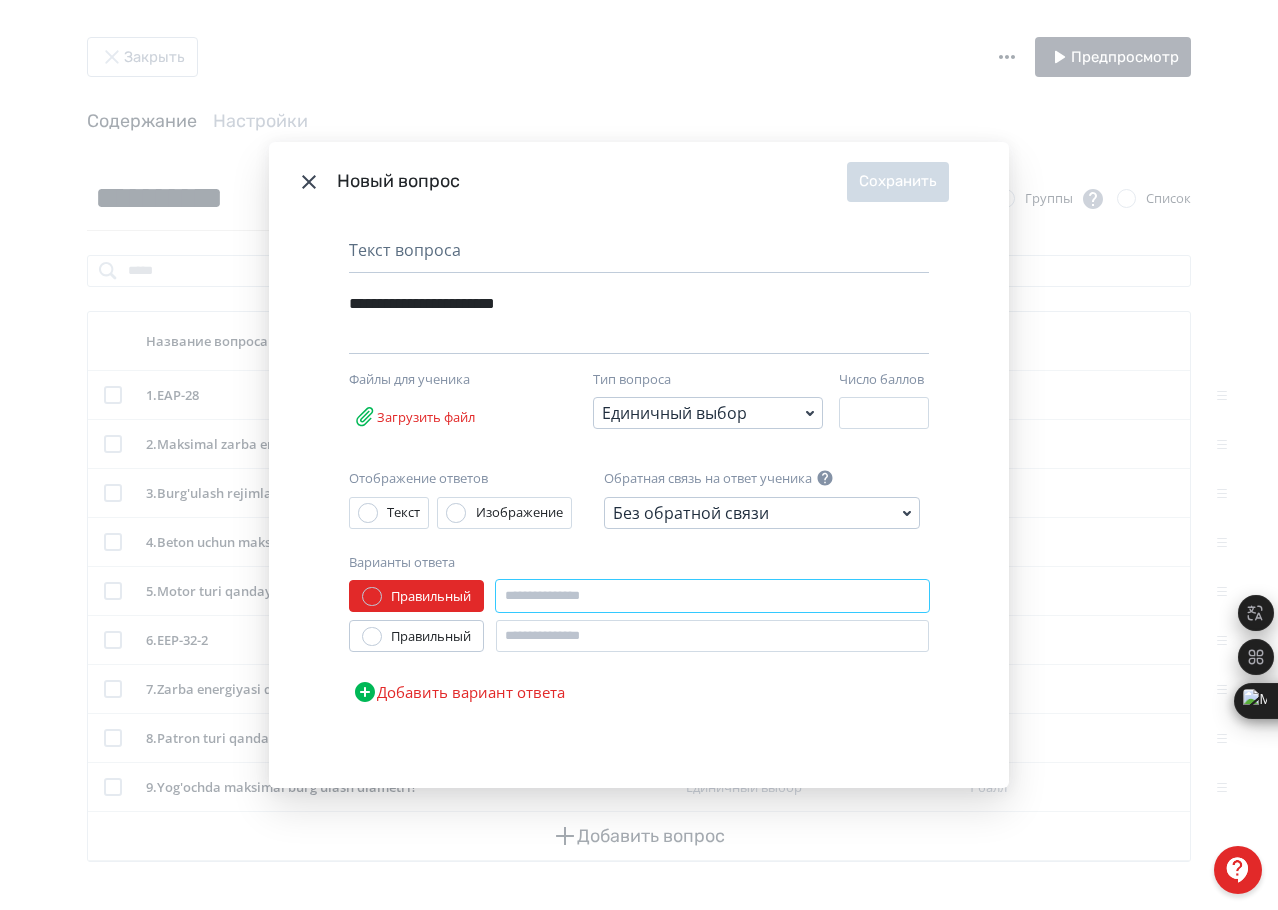 paste on "**********" 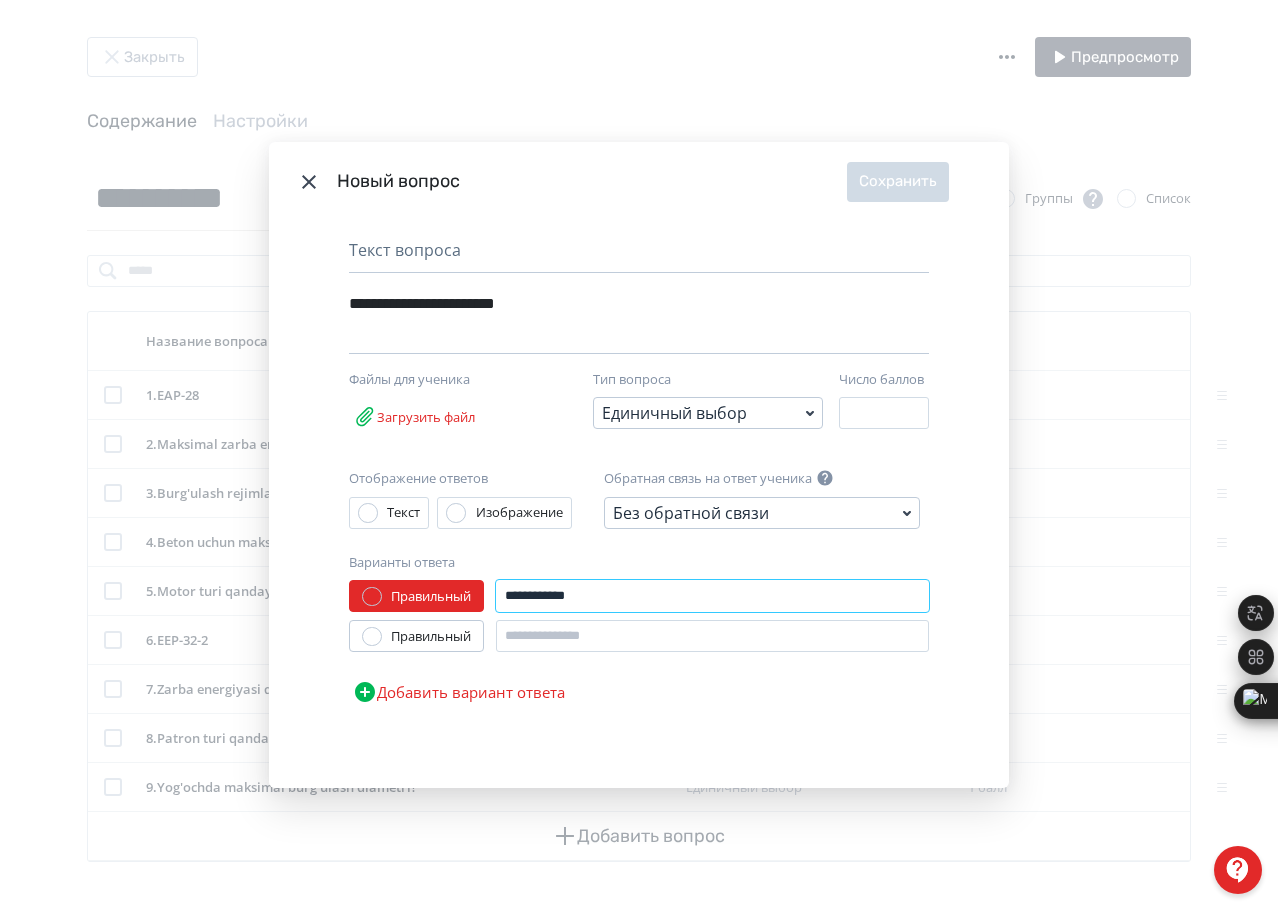 type on "**********" 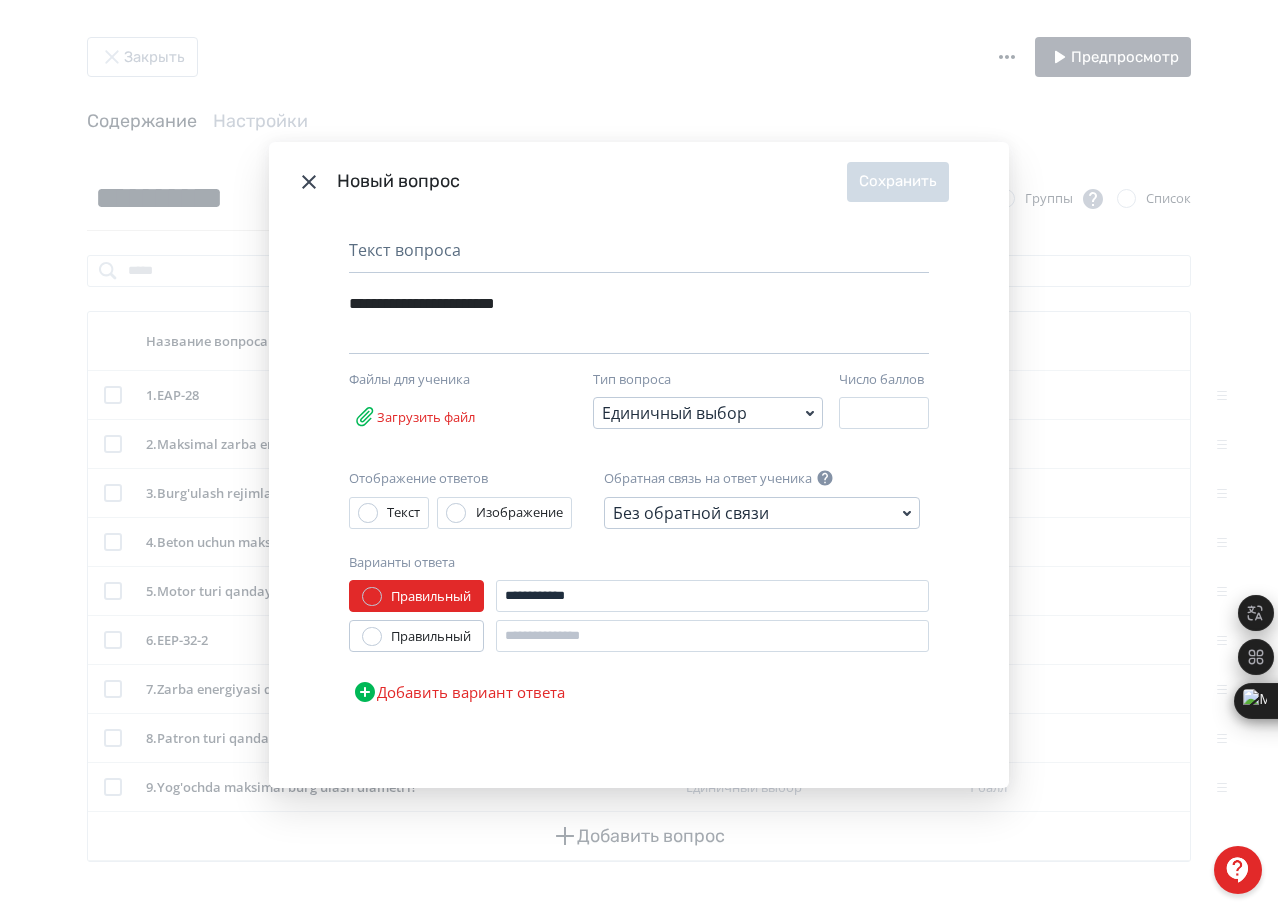 click on "**********" at bounding box center [639, 646] 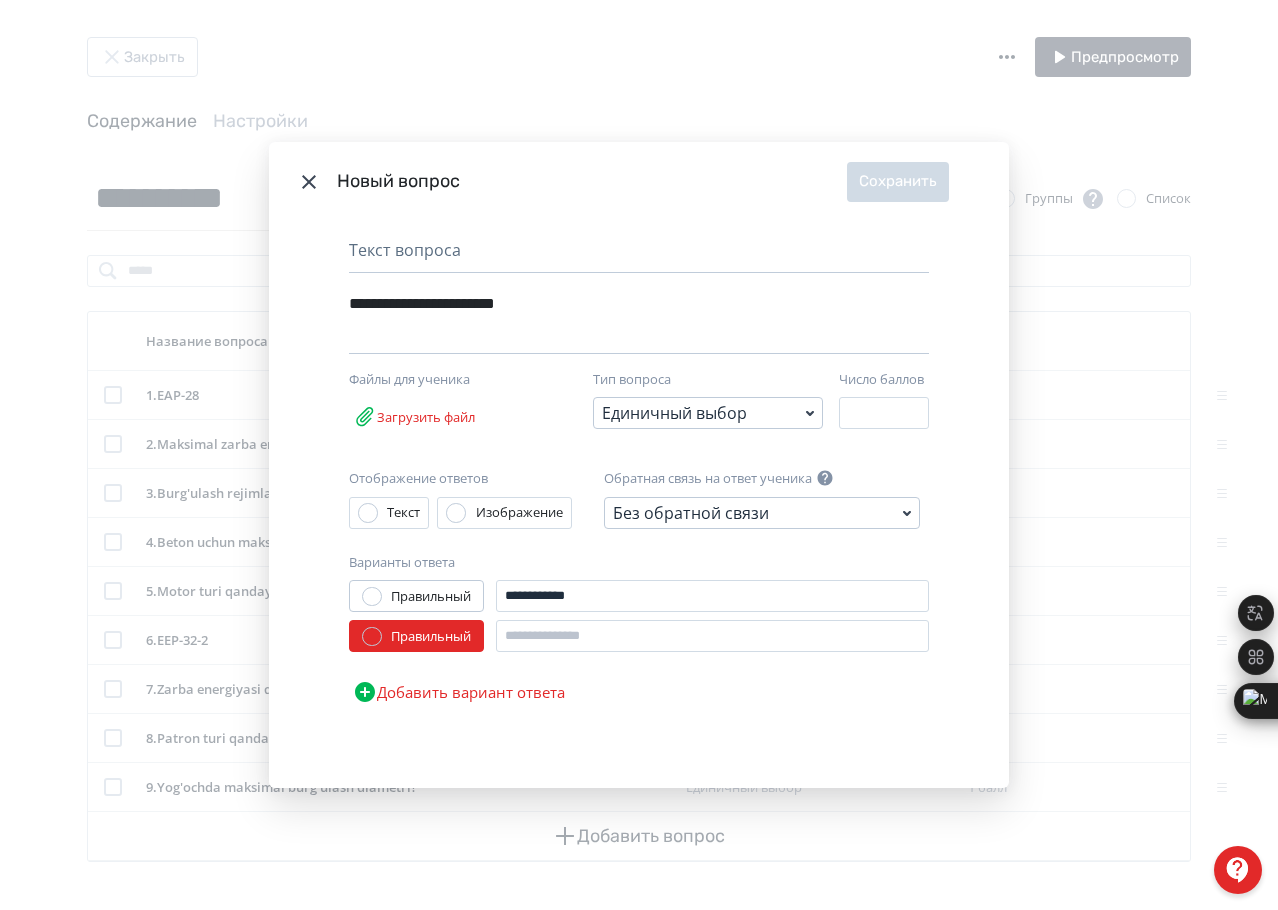 click on "Добавить вариант ответа" at bounding box center [459, 692] 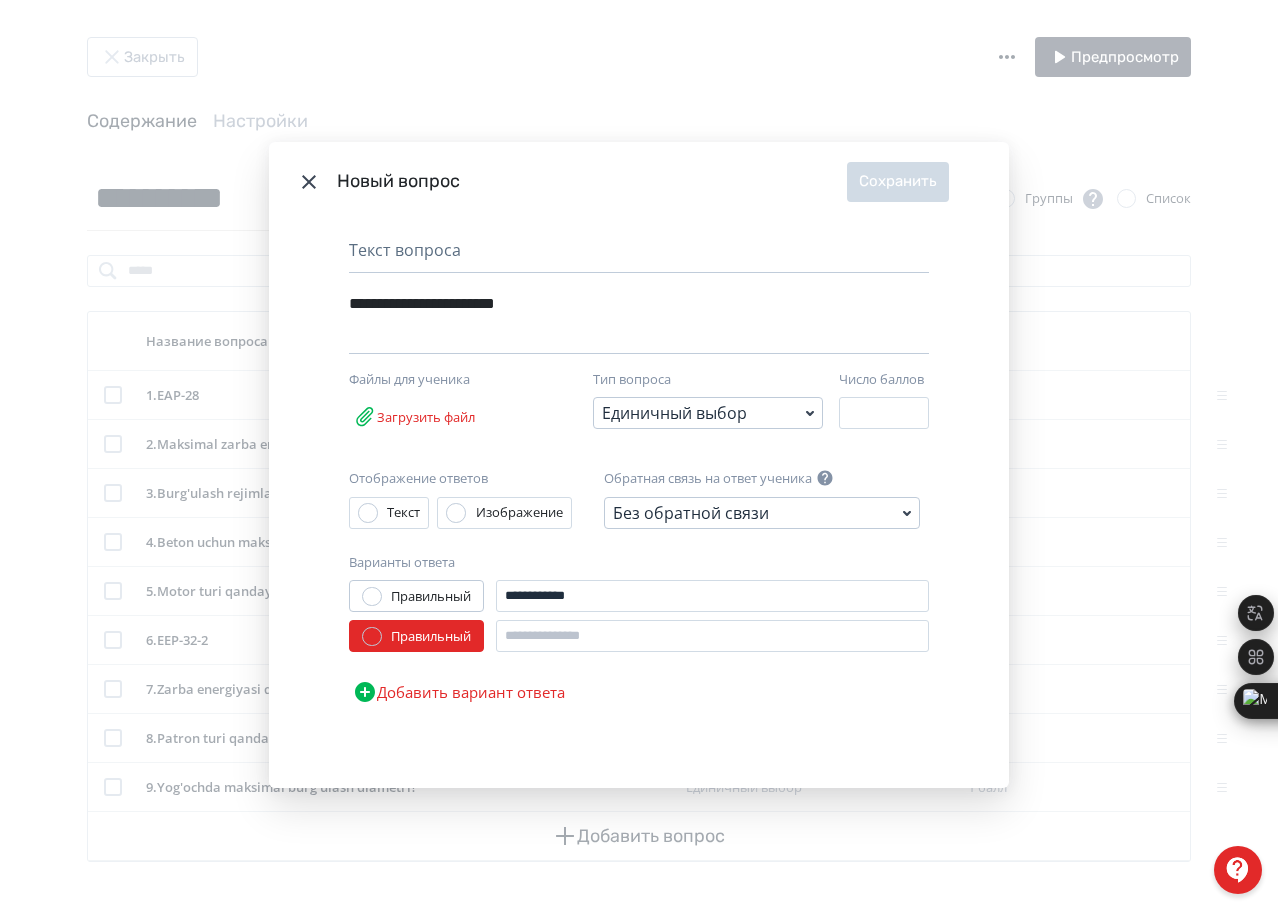 click on "Добавить вариант ответа" at bounding box center (459, 692) 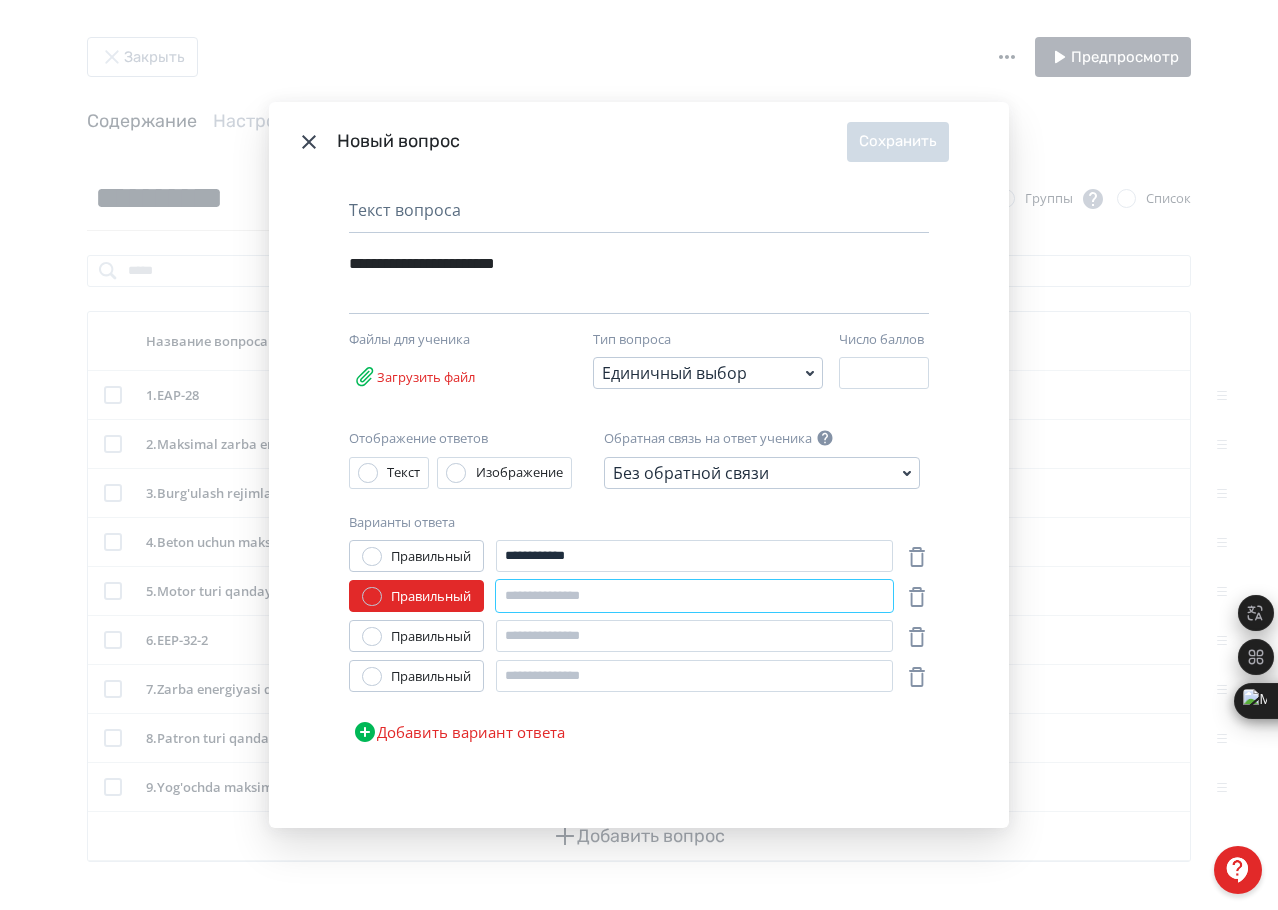 click at bounding box center [694, 596] 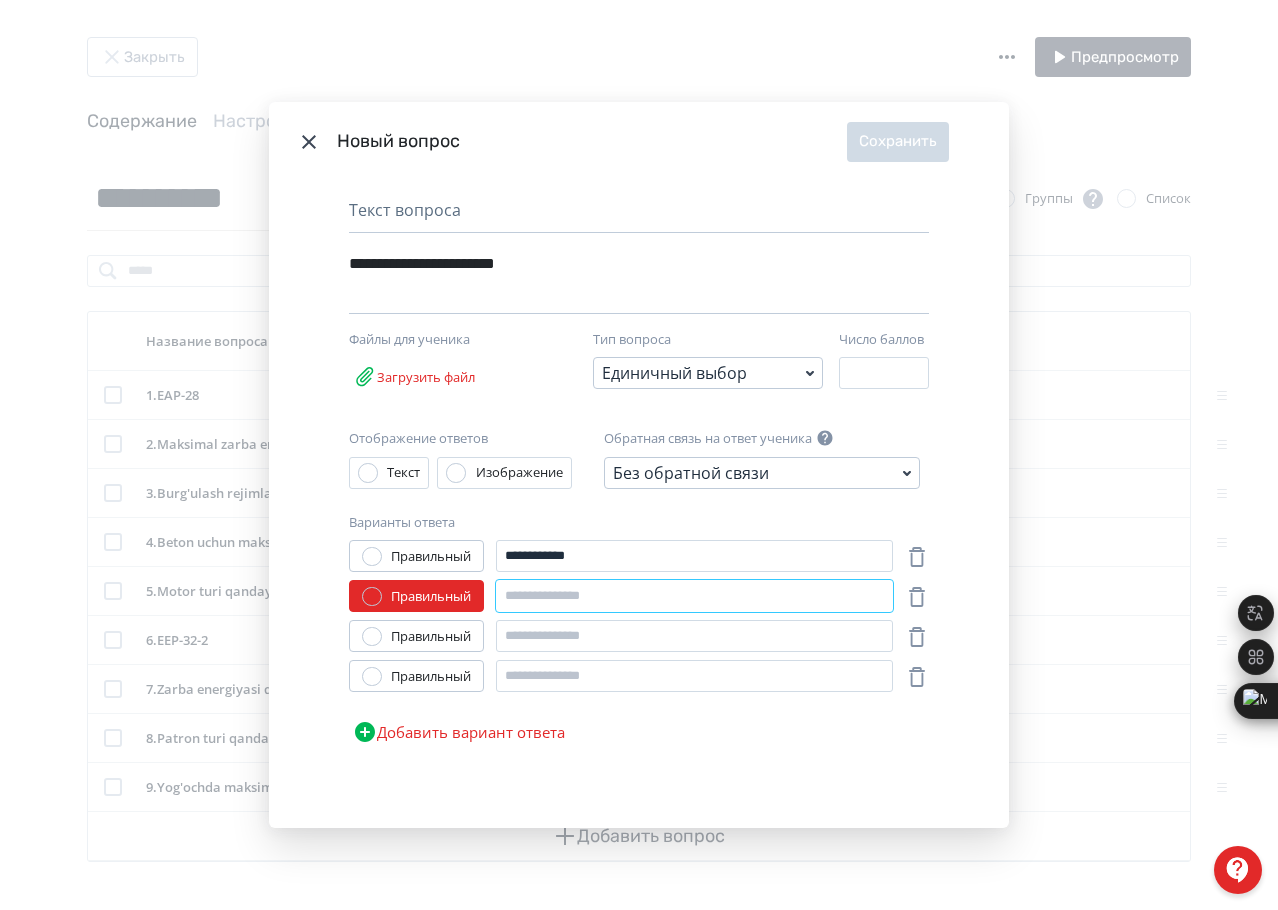paste on "**********" 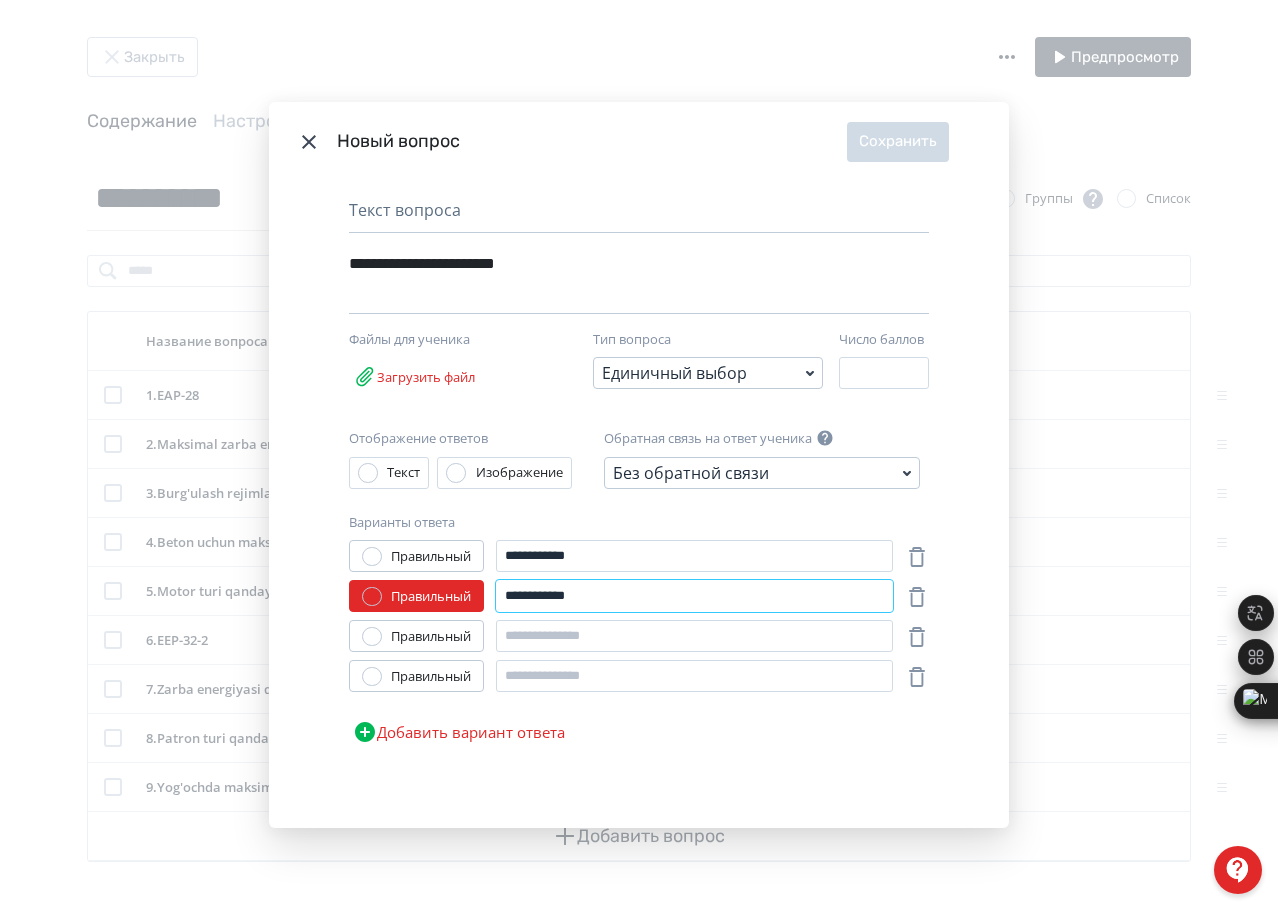 type on "**********" 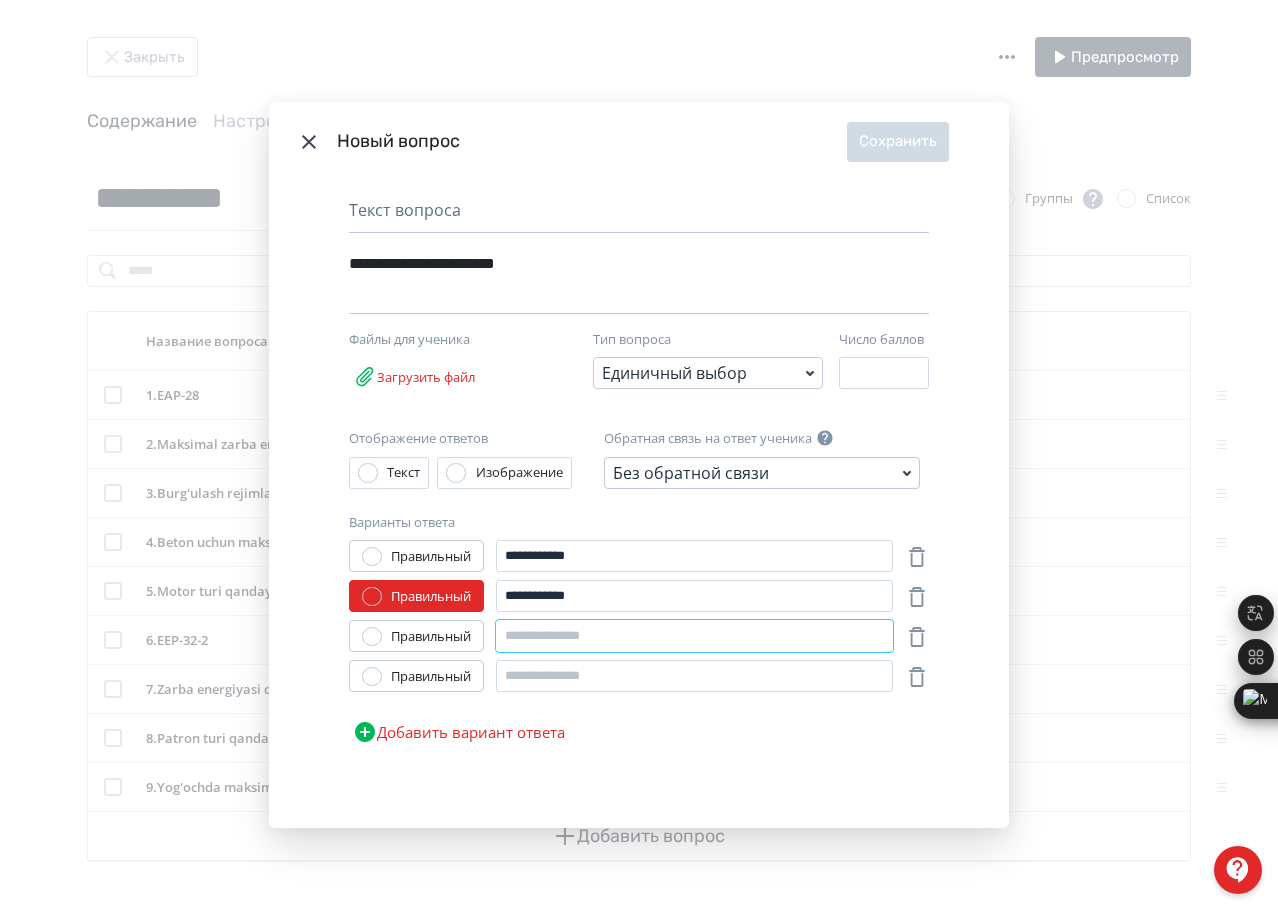 click at bounding box center (694, 636) 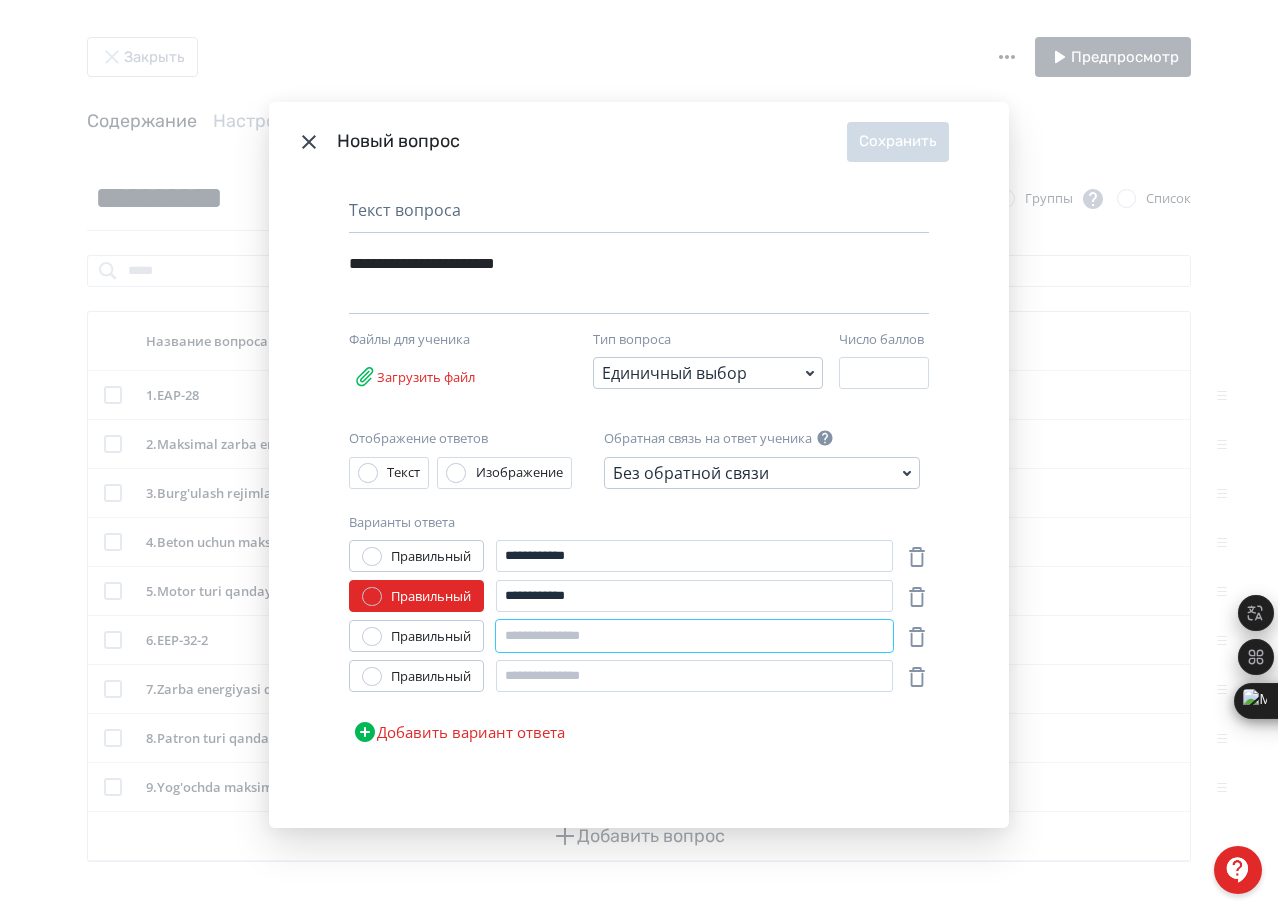paste on "**********" 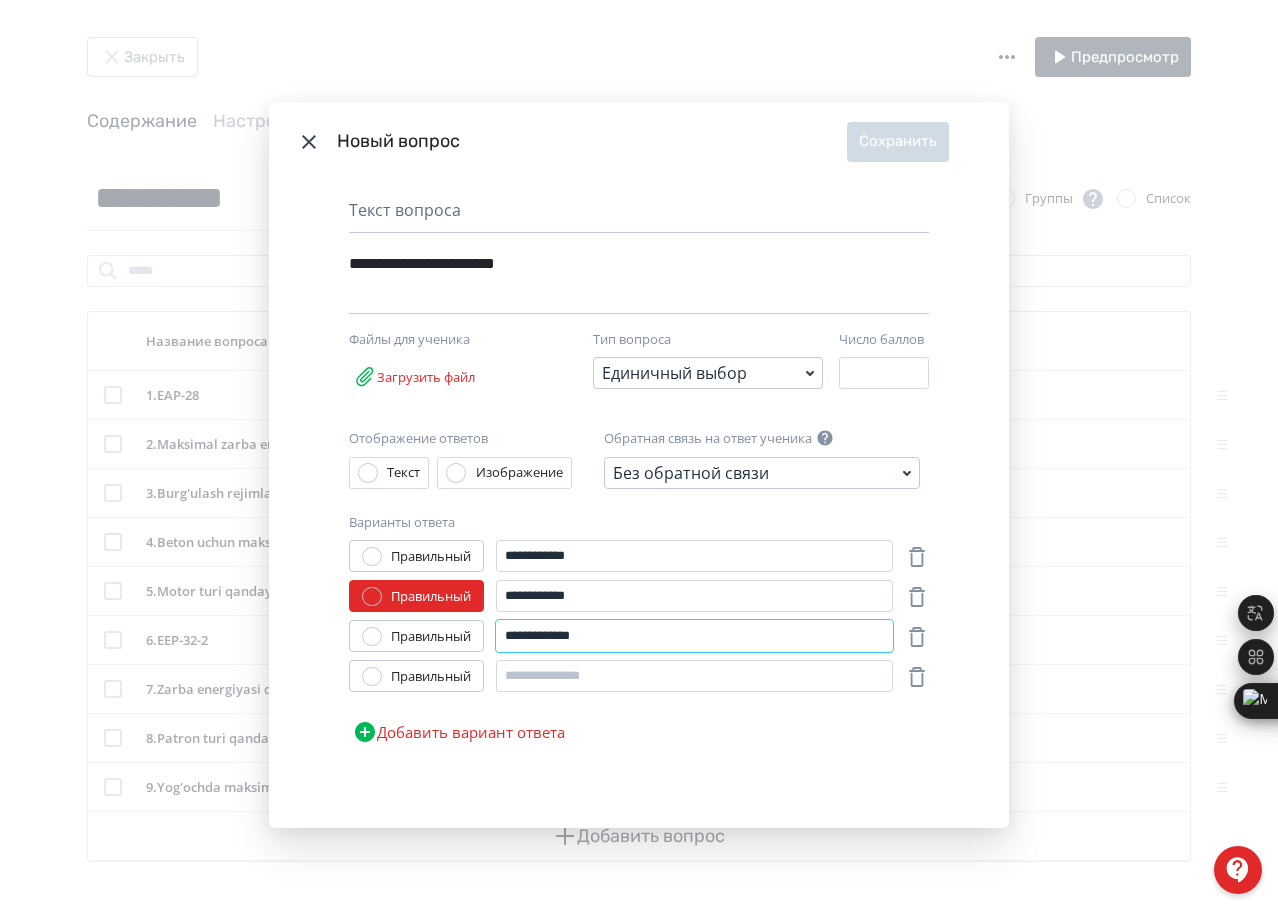 type on "**********" 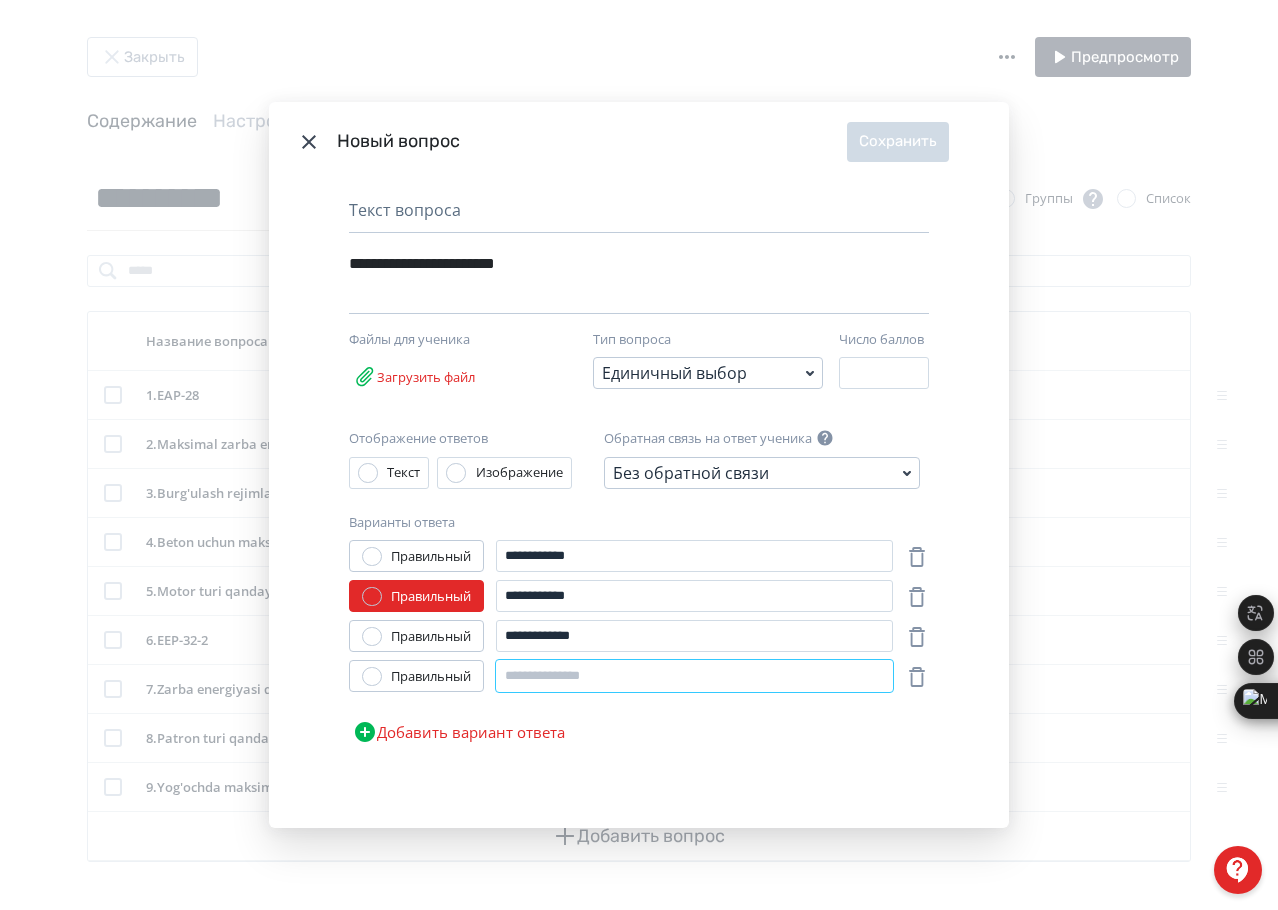 click at bounding box center (694, 676) 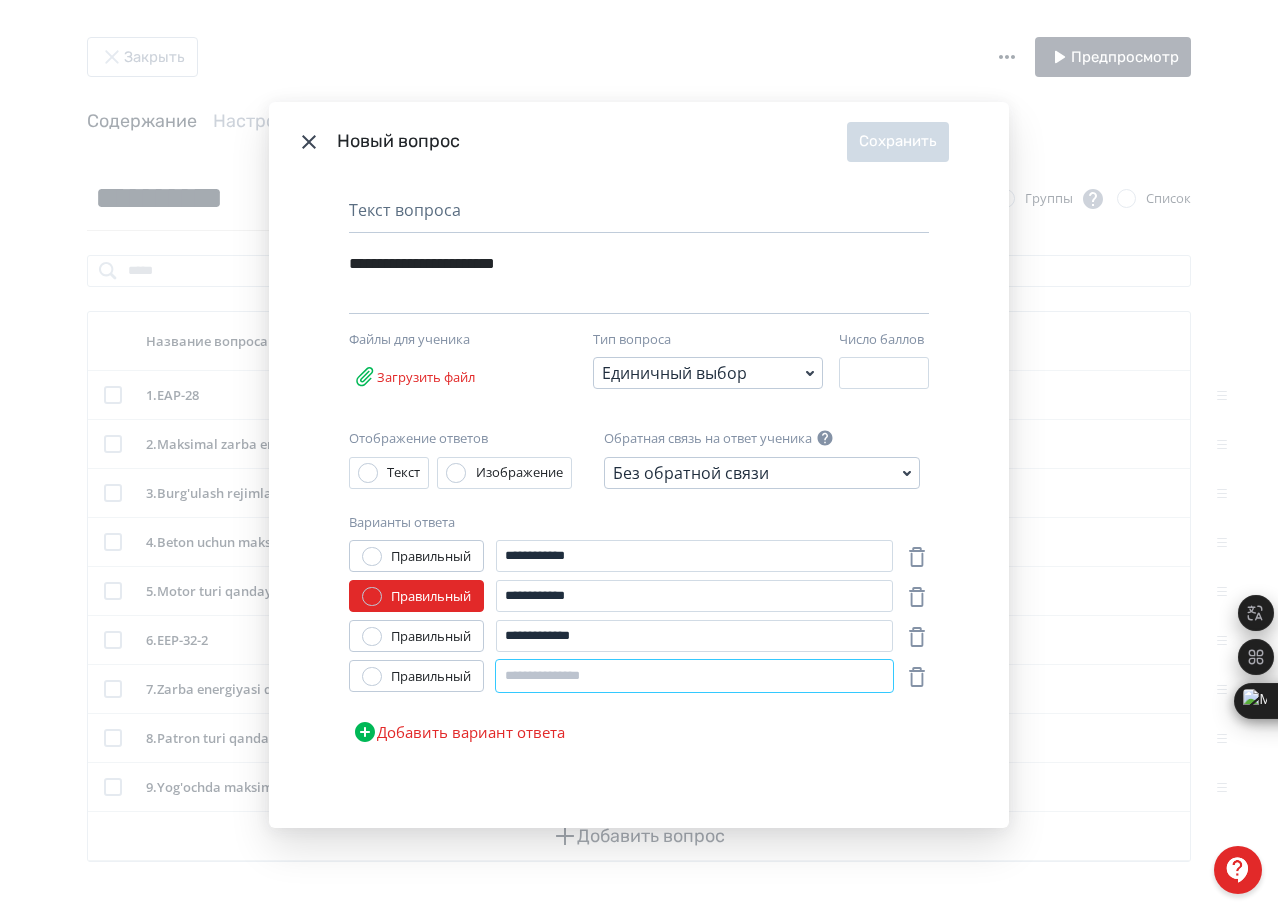 paste on "**********" 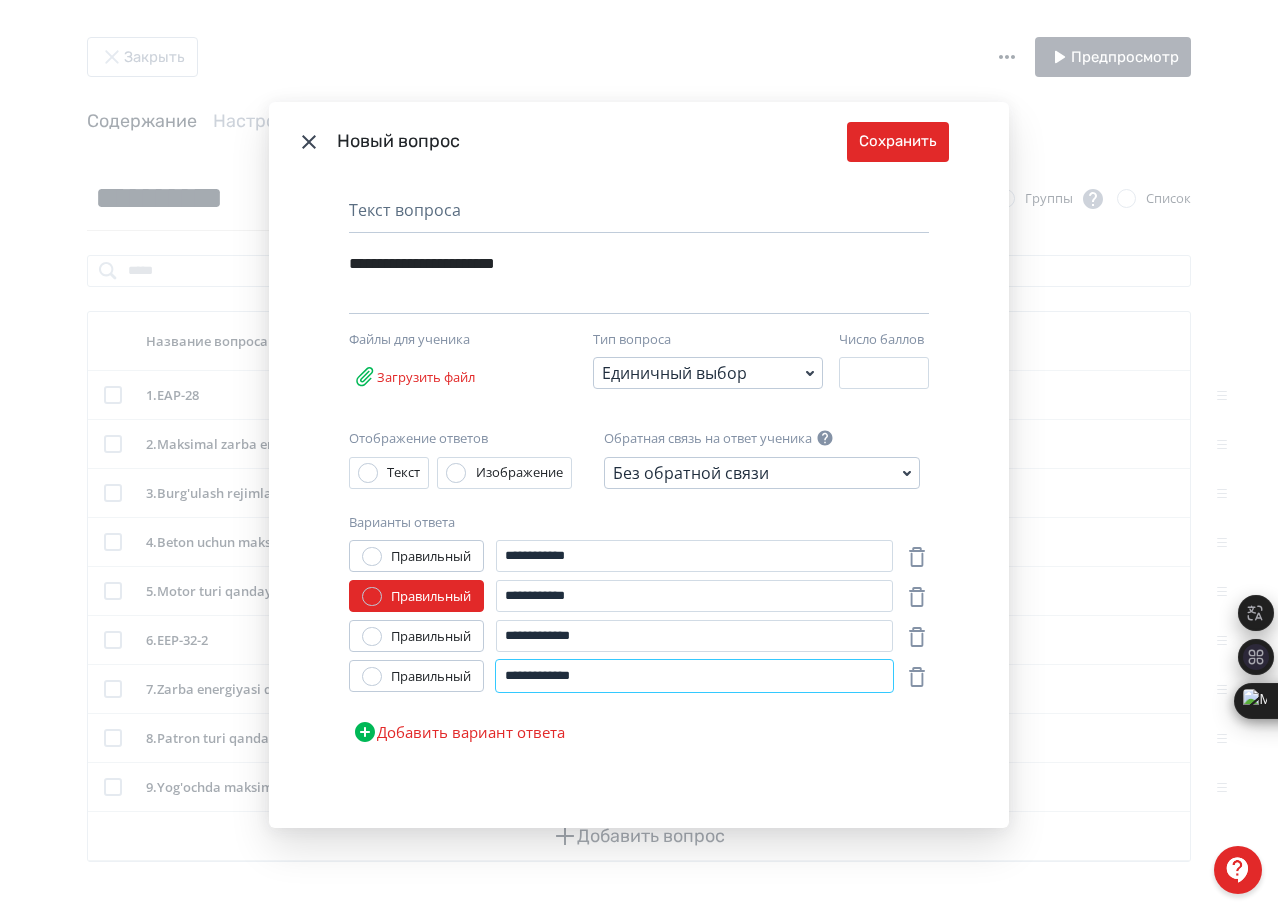 type on "**********" 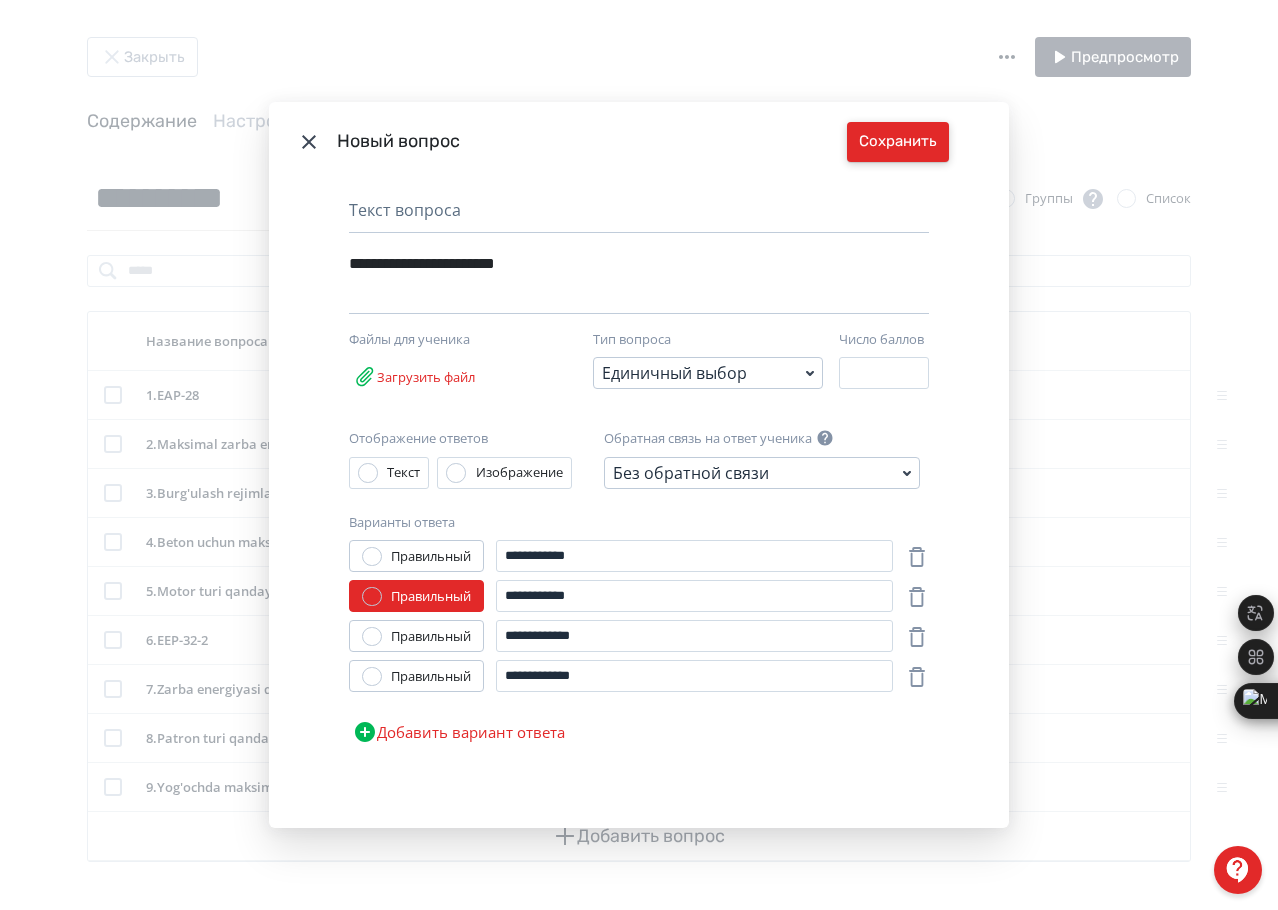 click on "Сохранить" at bounding box center [898, 142] 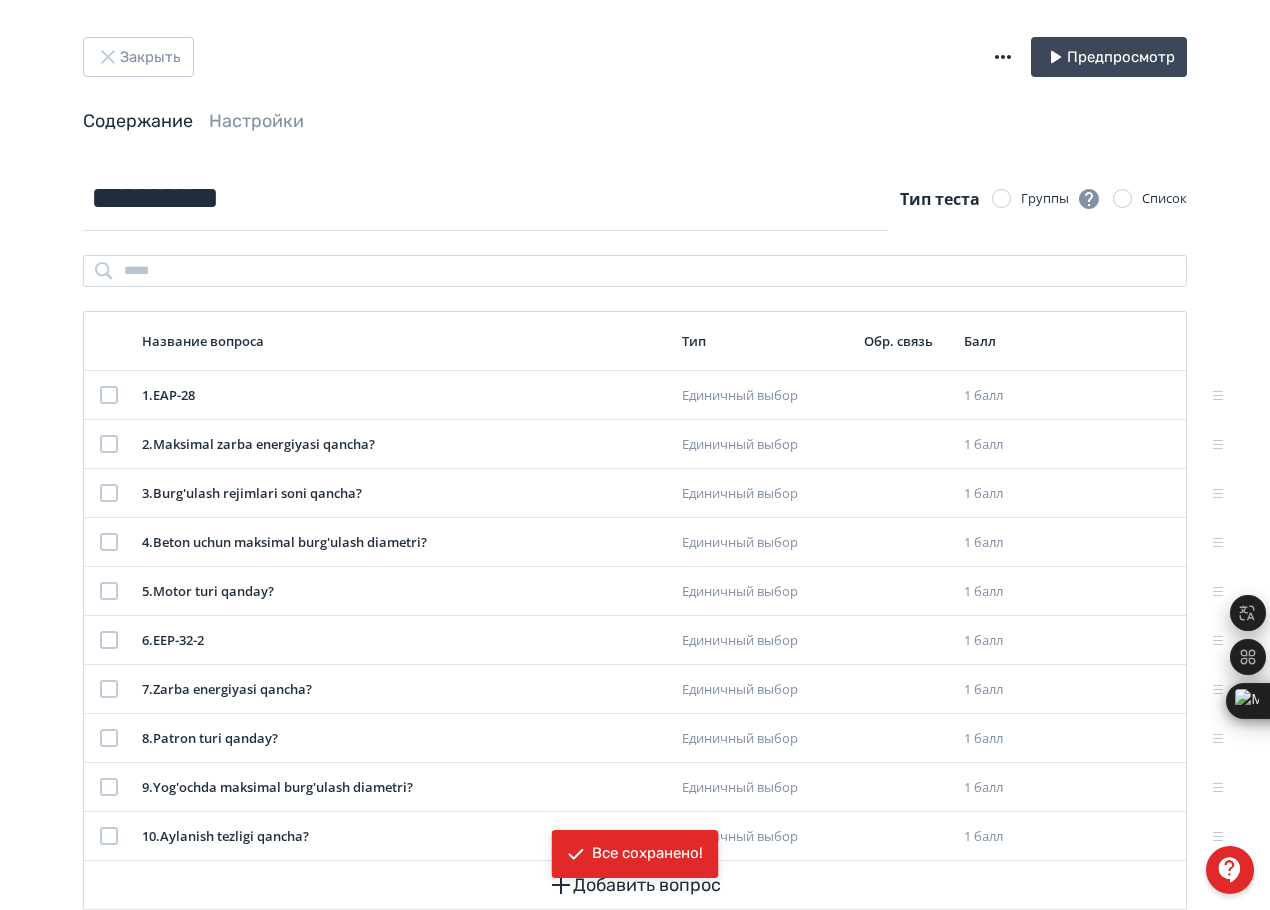 scroll, scrollTop: 60, scrollLeft: 0, axis: vertical 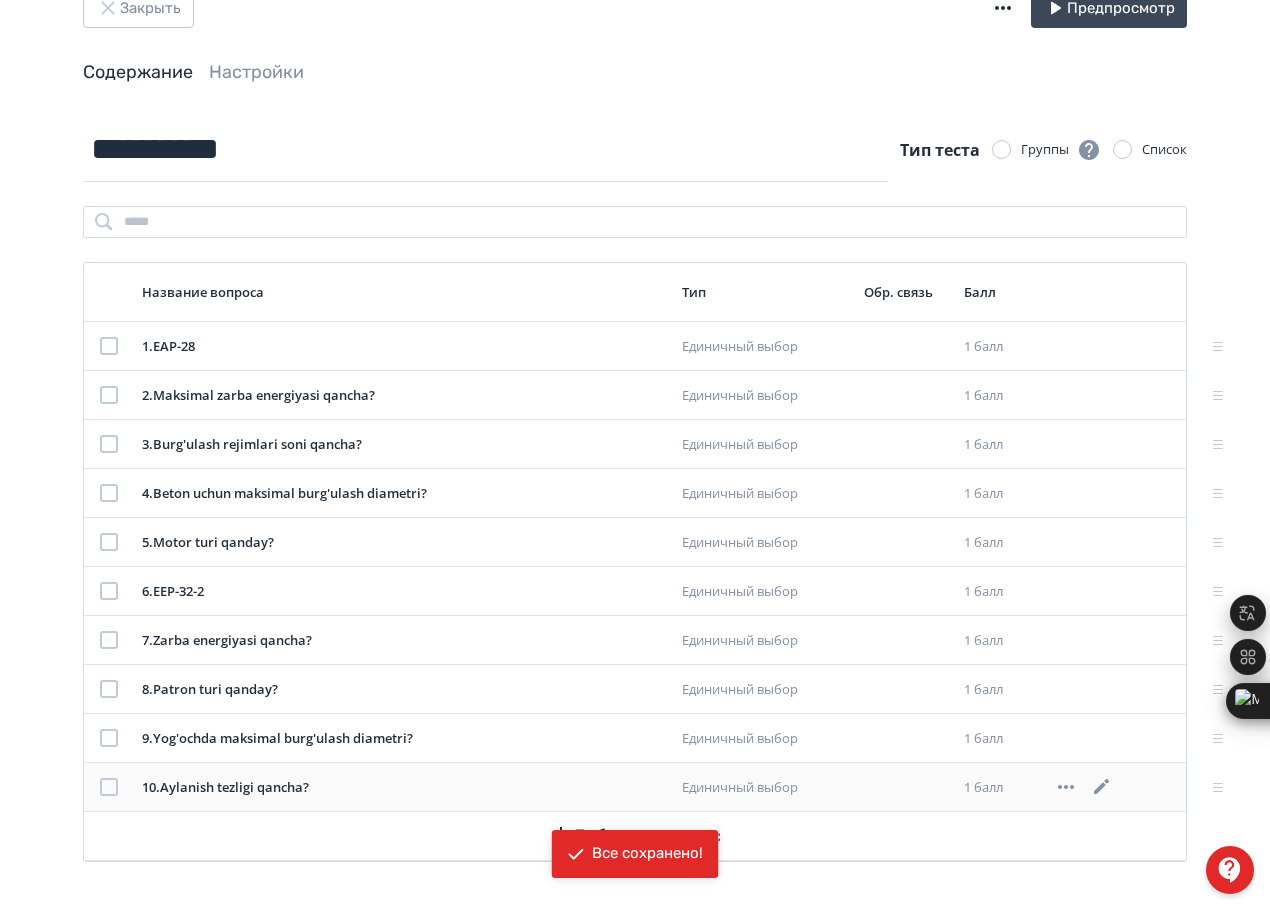click 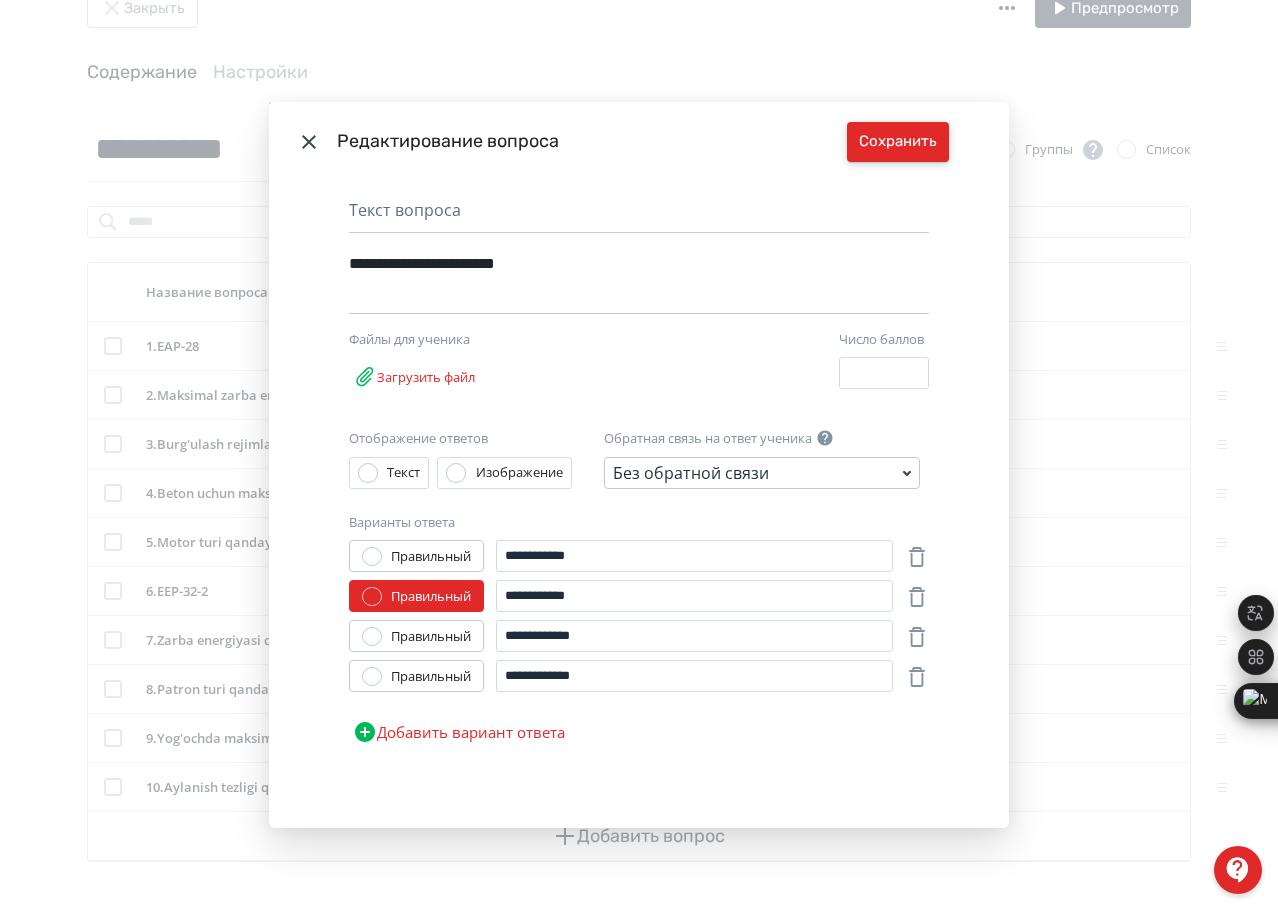 click on "Сохранить" at bounding box center [898, 142] 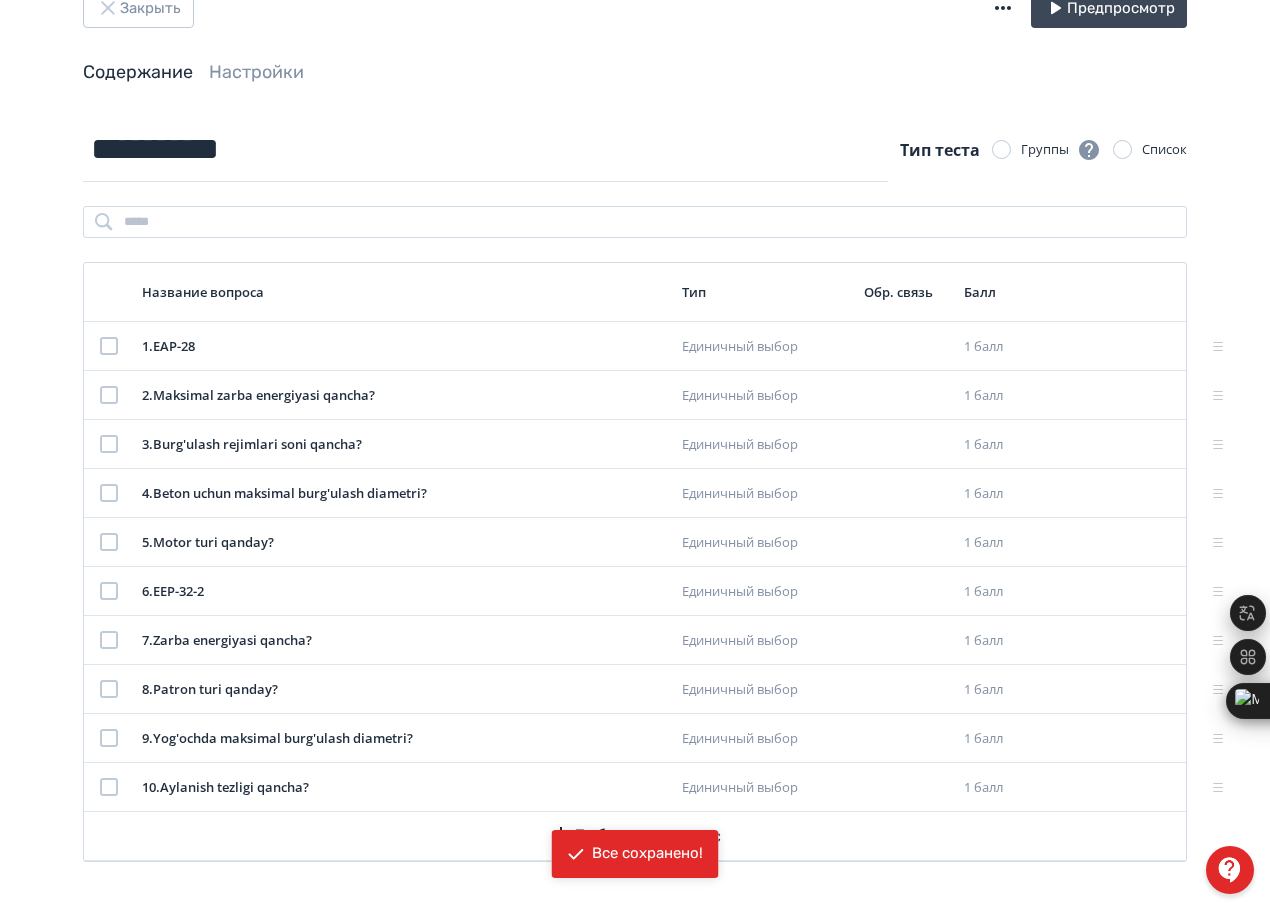 click on "Все сохранено!" at bounding box center [635, 854] 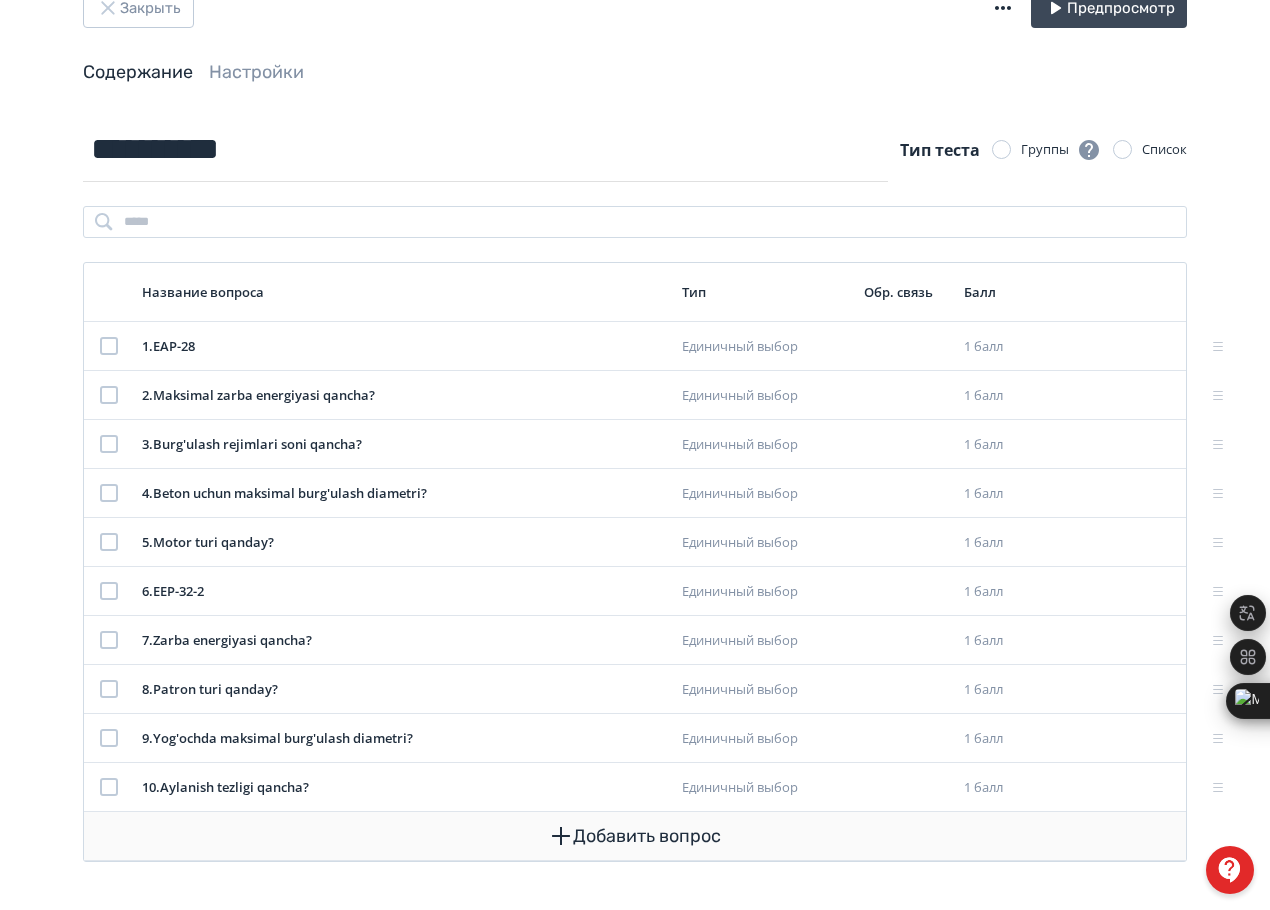 click on "Добавить вопрос" at bounding box center (635, 836) 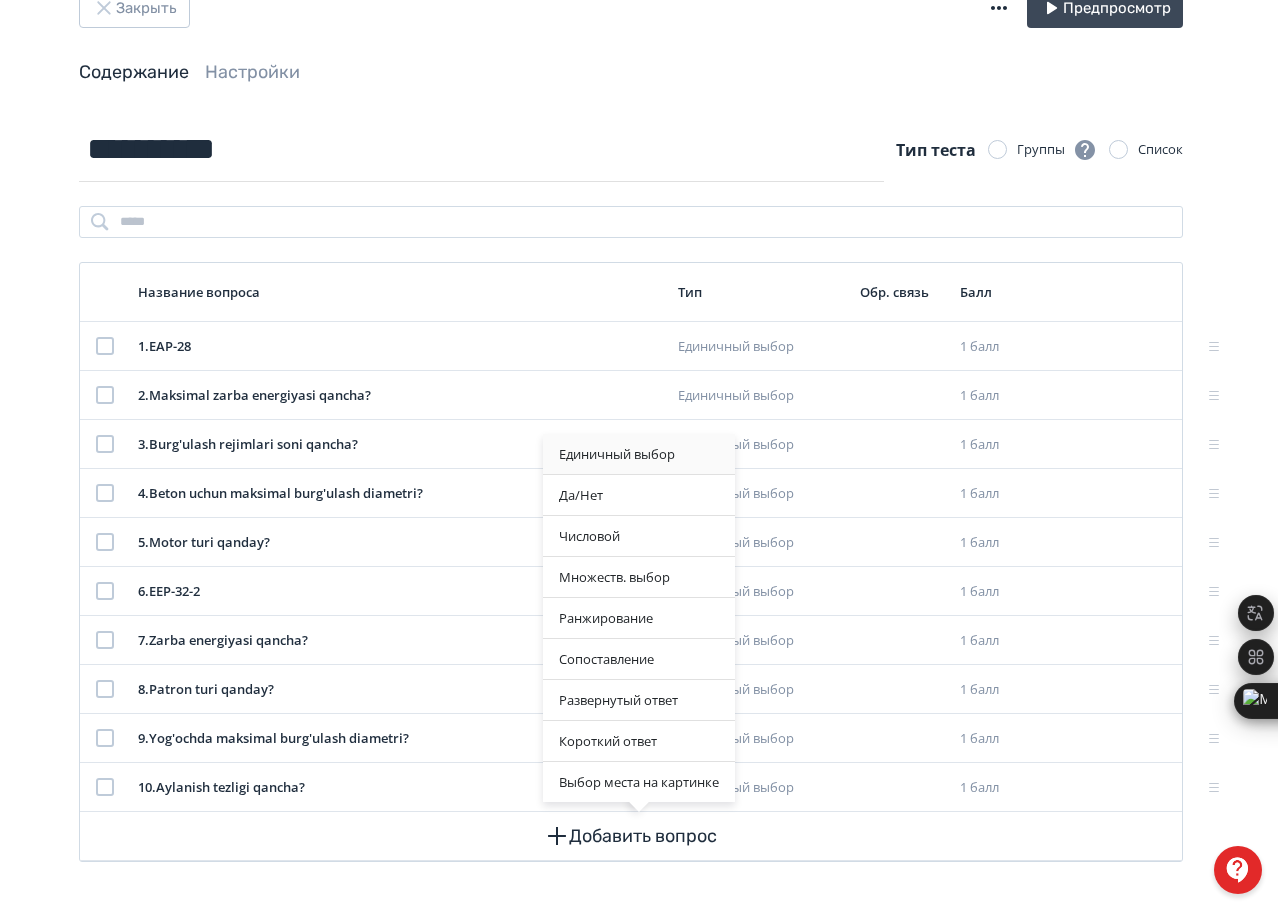 click on "Единичный выбор" at bounding box center (639, 454) 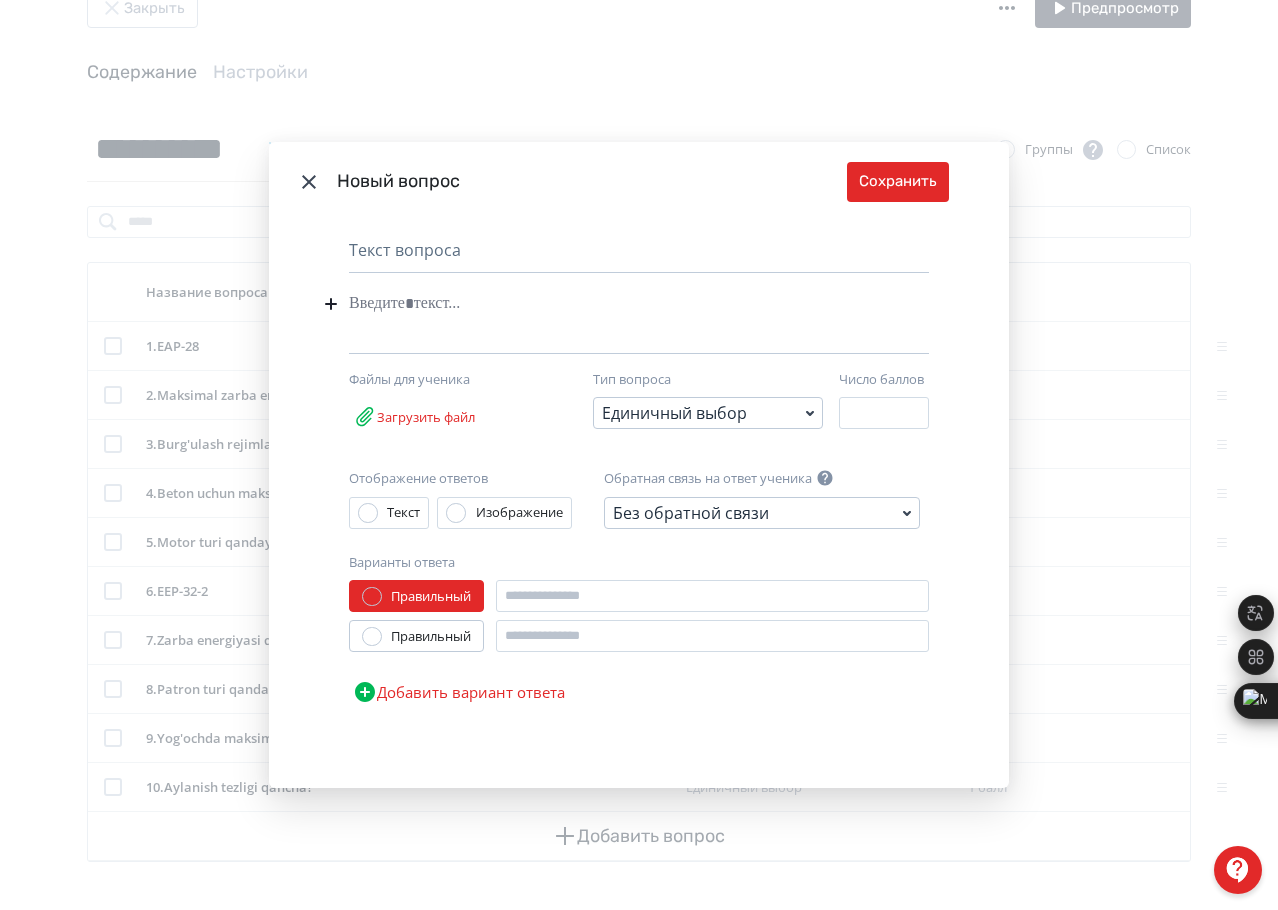 click at bounding box center (608, 304) 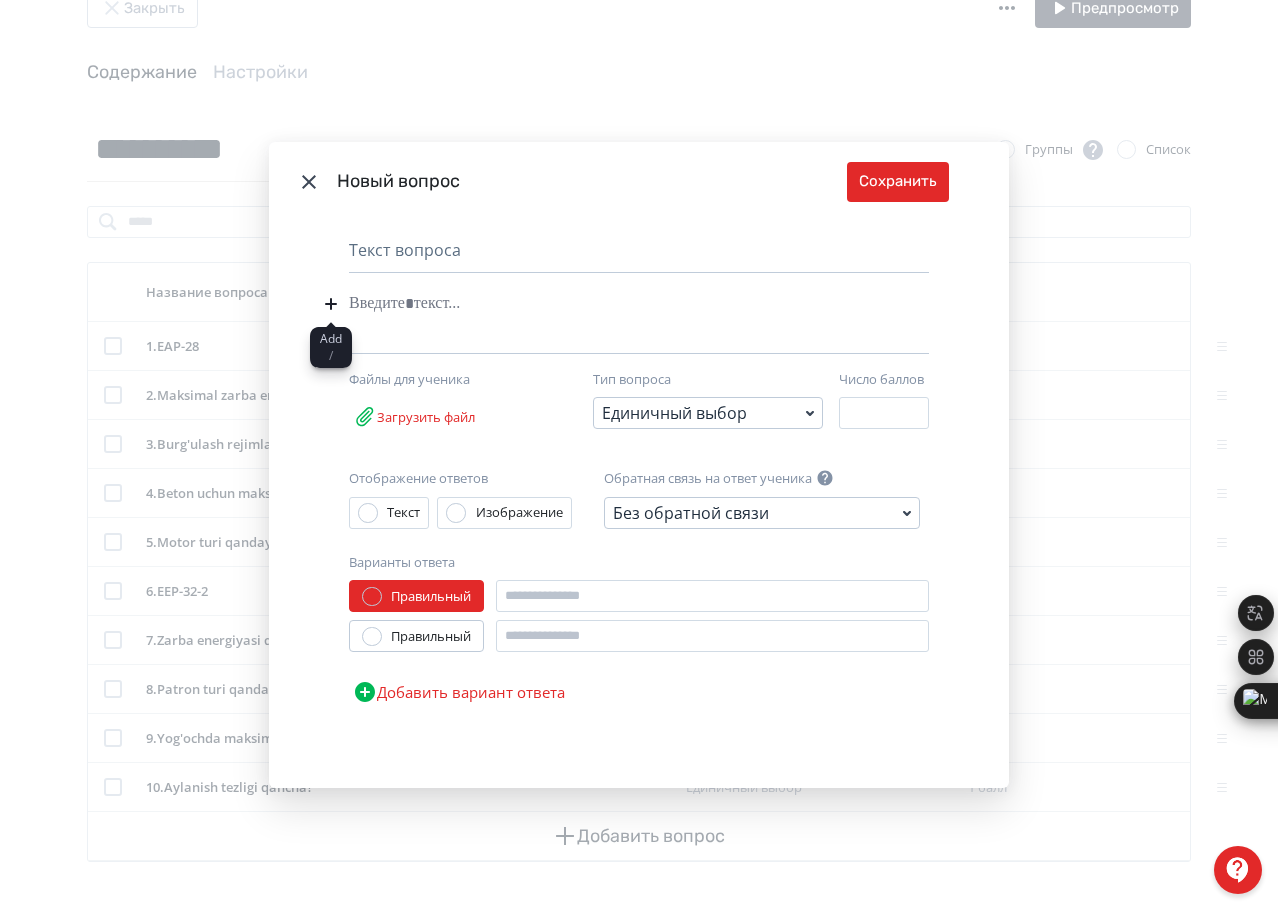 click 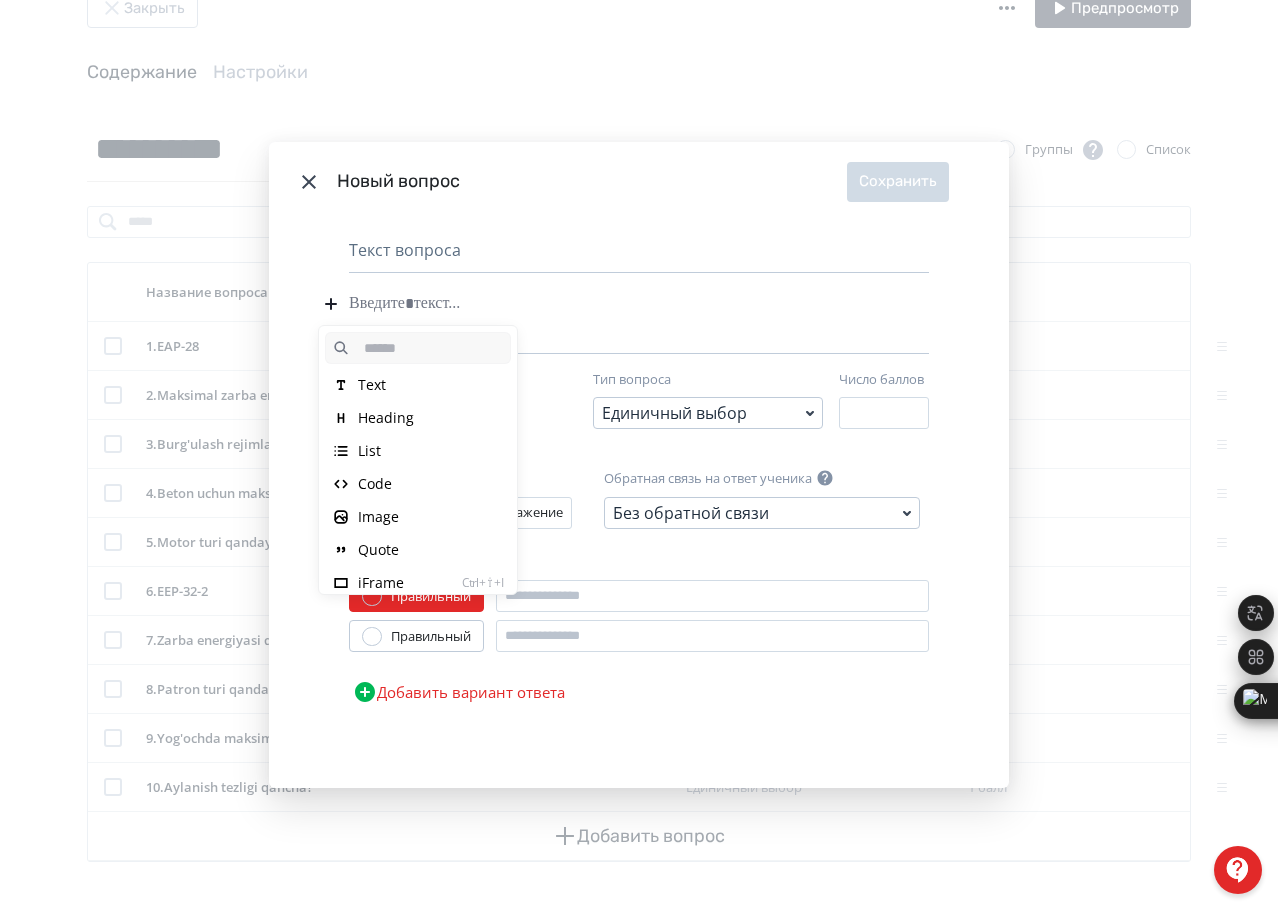 click on "Heading" at bounding box center (386, 418) 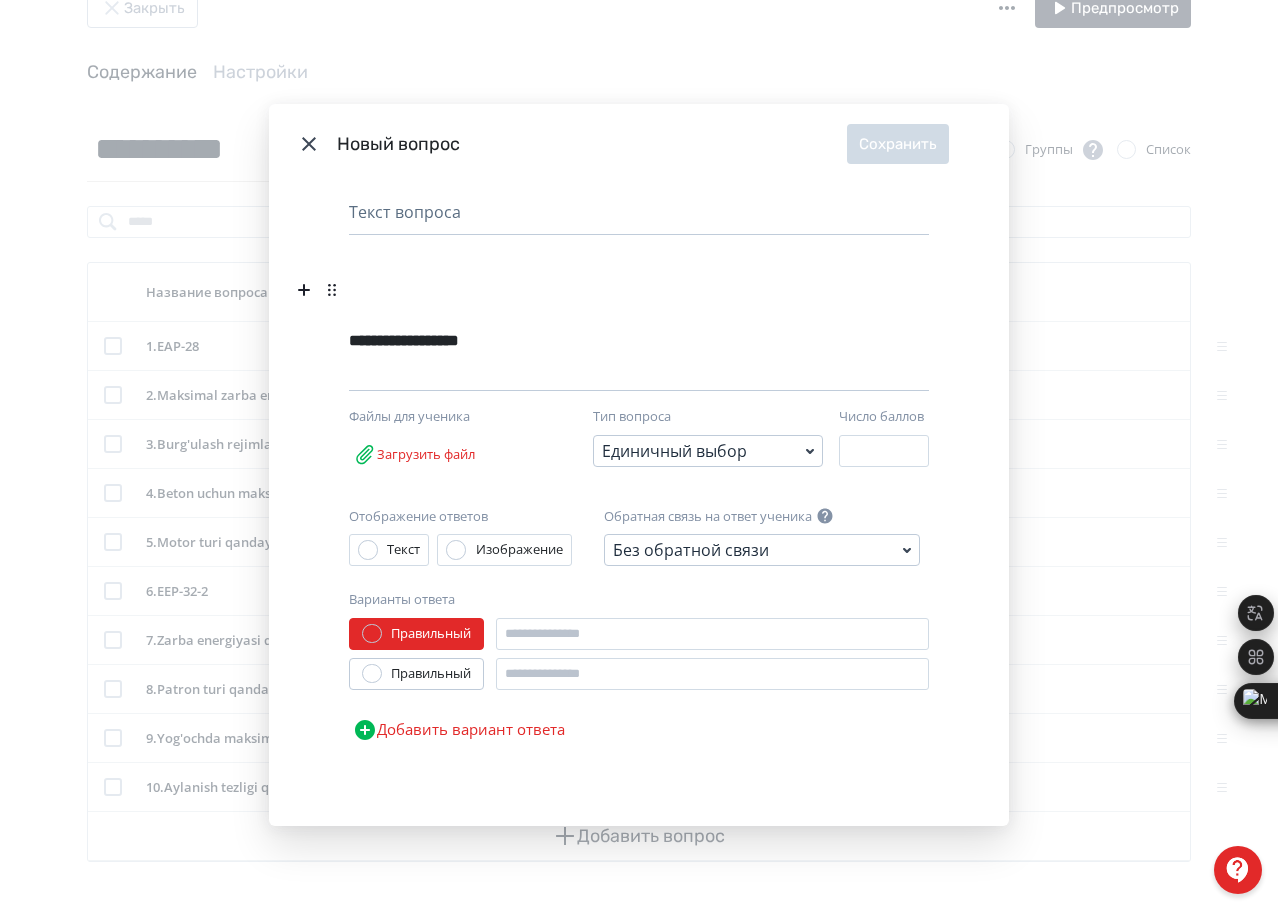 click at bounding box center [608, 278] 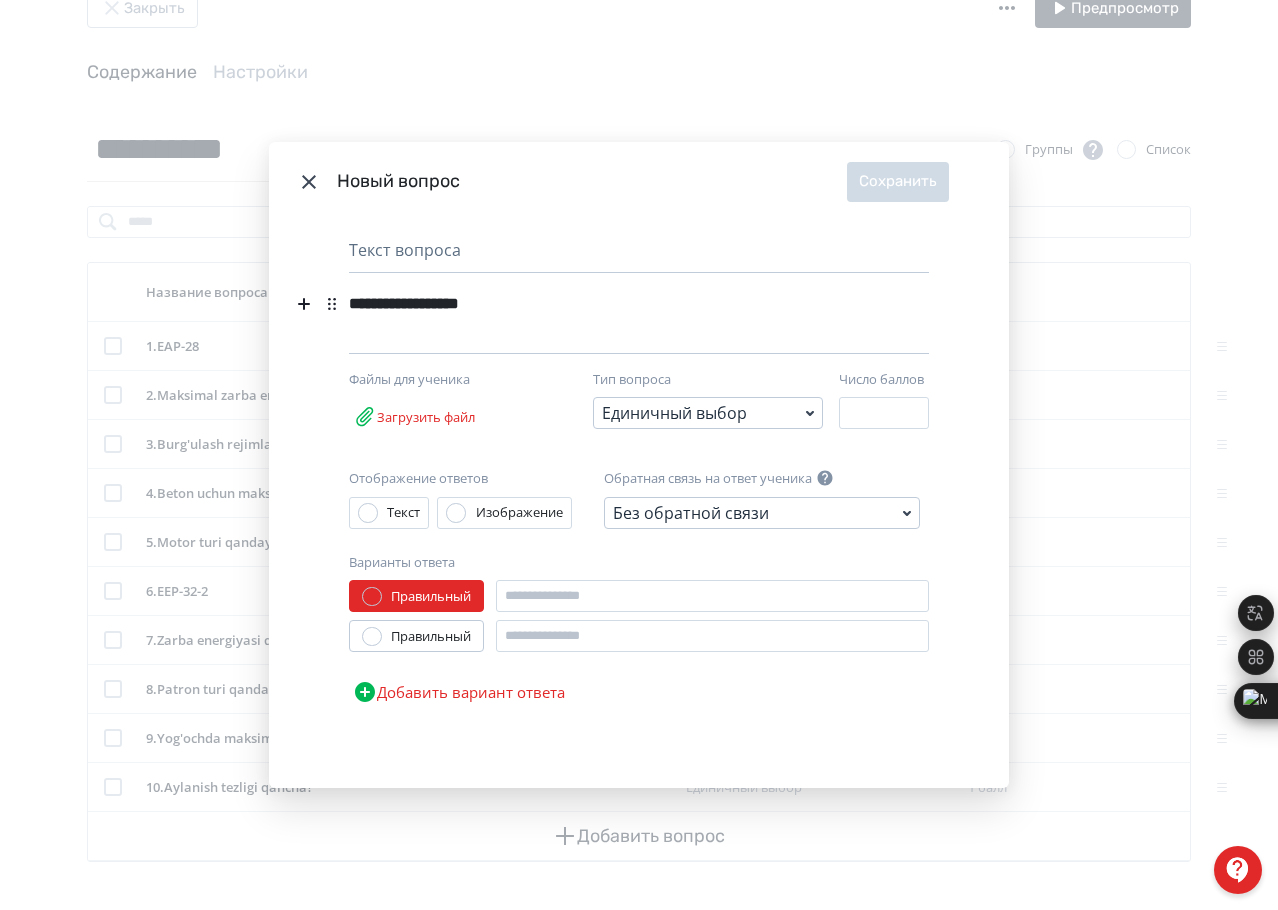click on "**********" at bounding box center (608, 304) 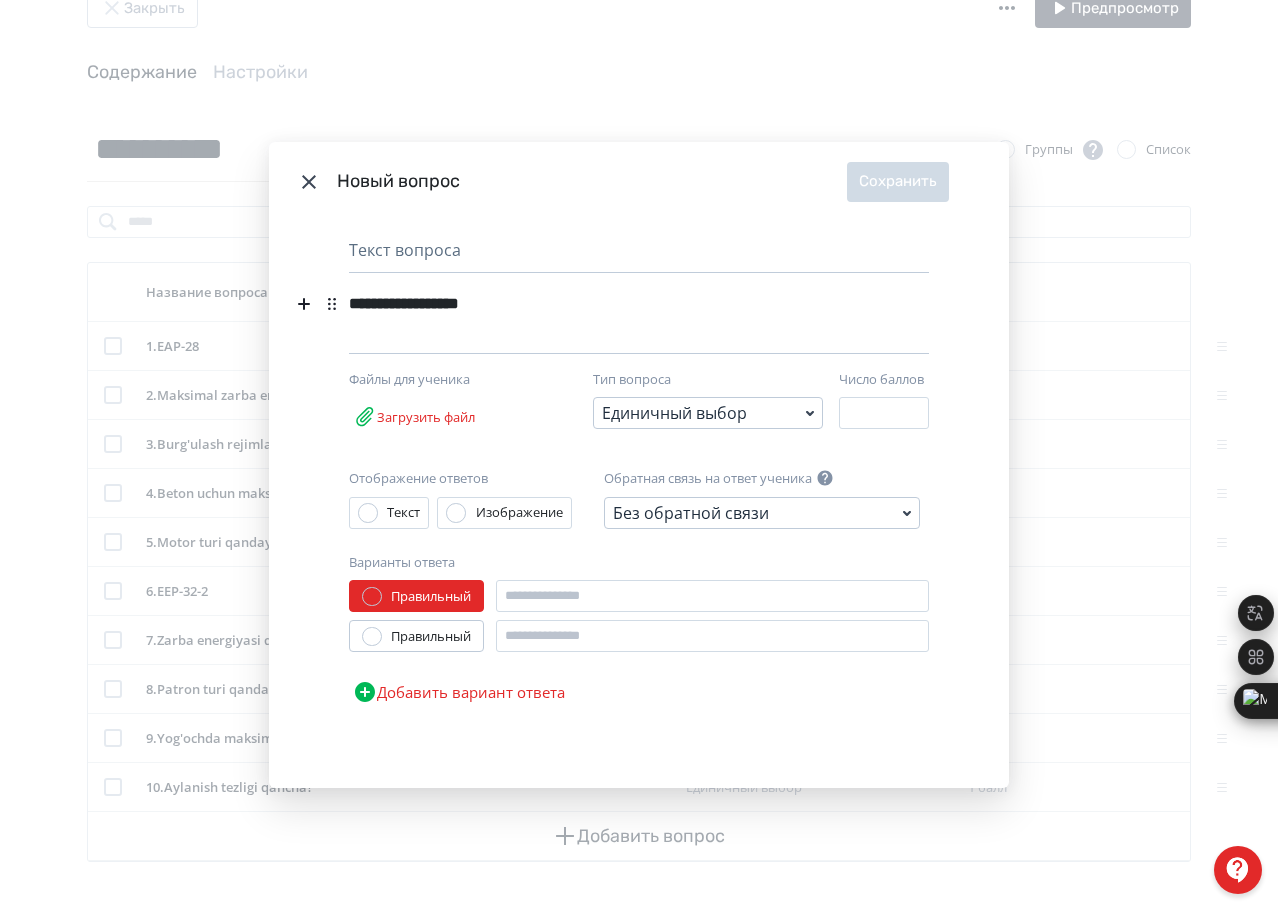 type 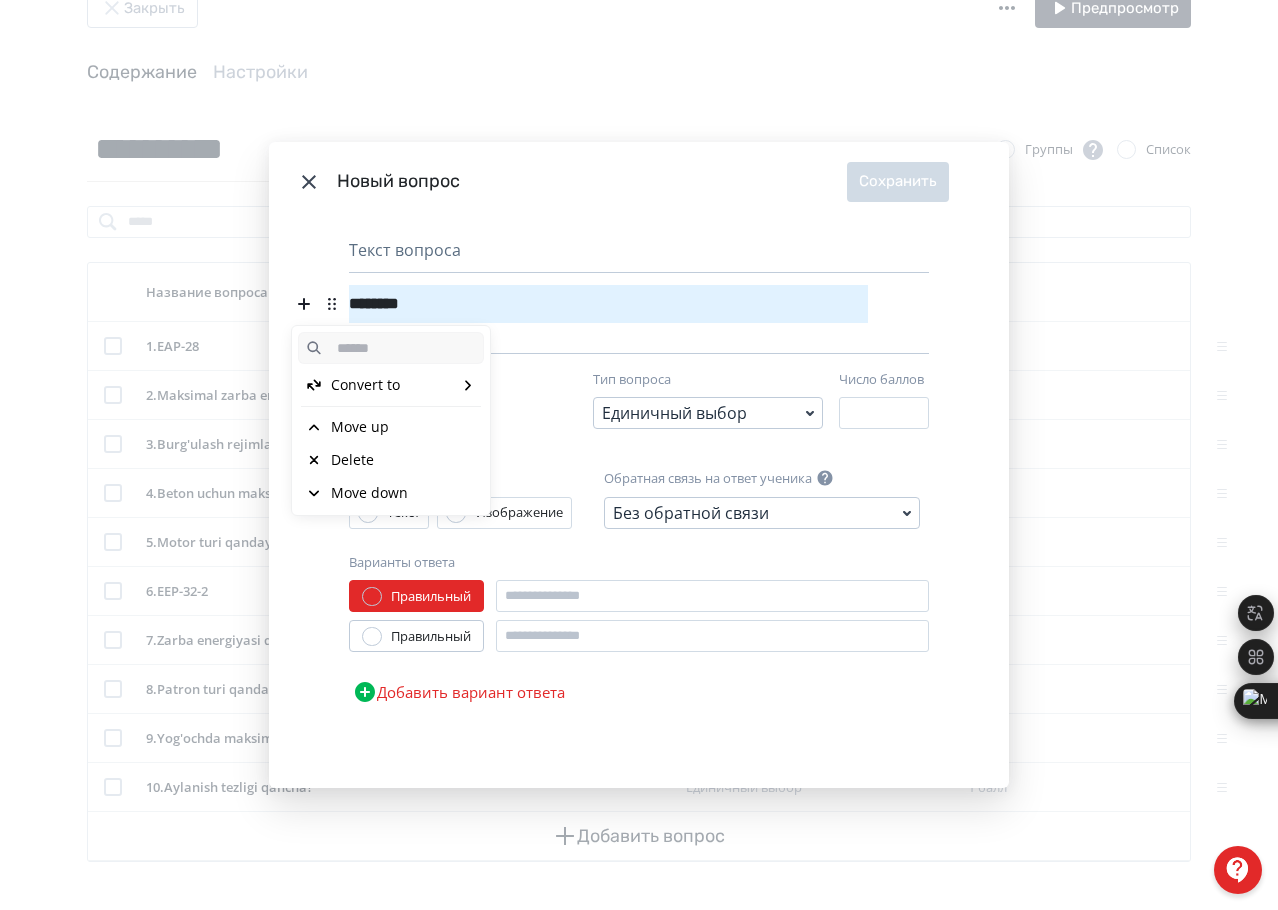 click 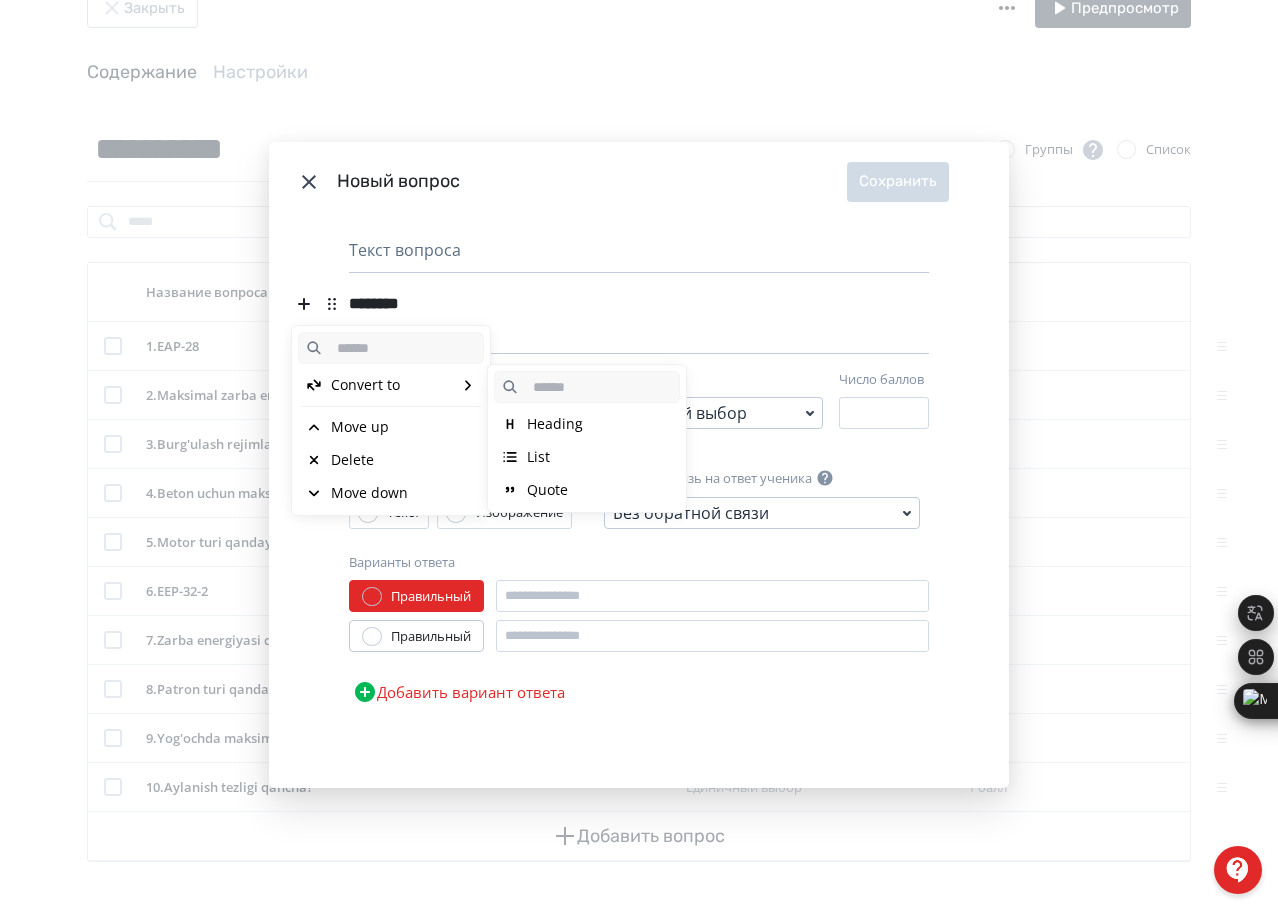 click on "Heading" at bounding box center (555, 424) 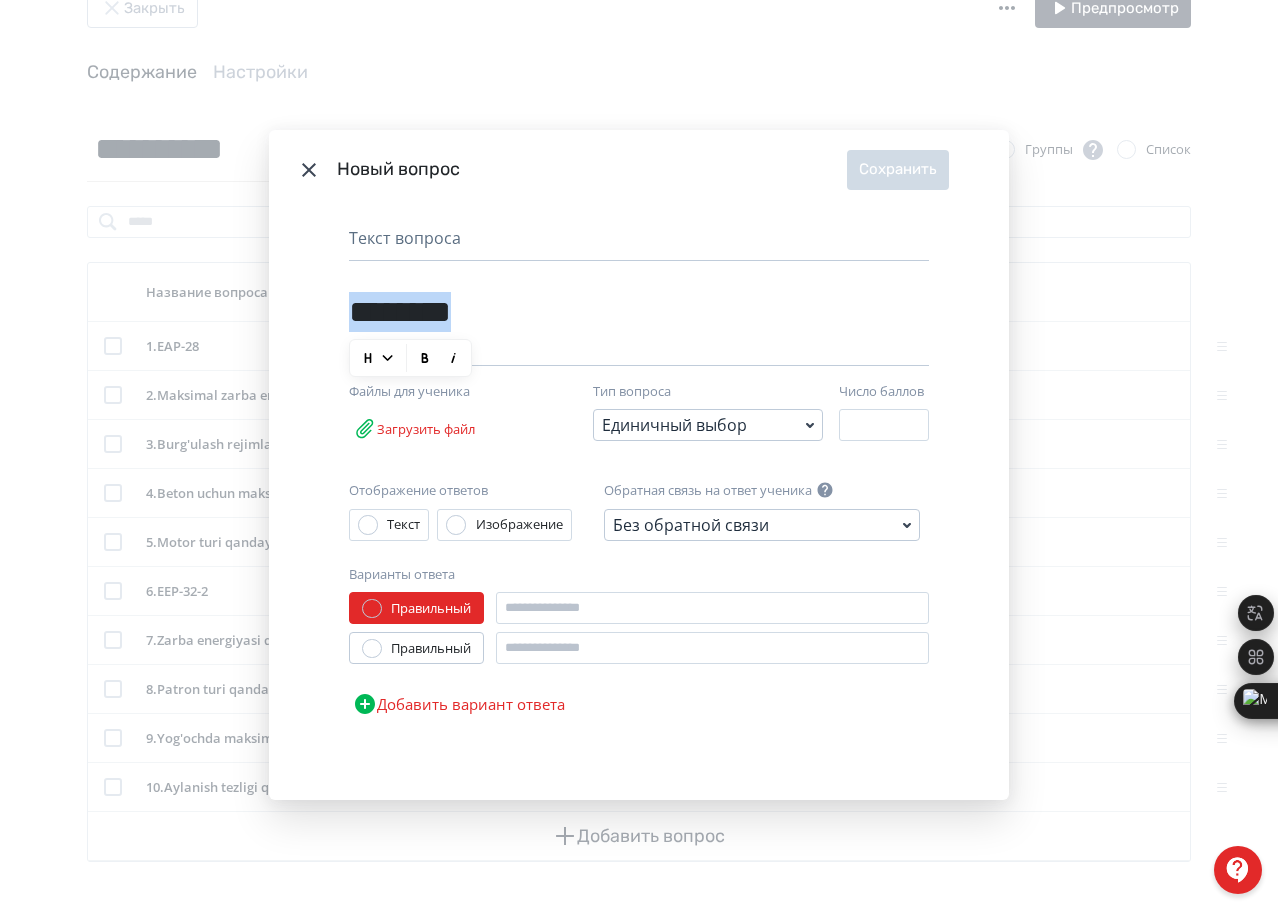 drag, startPoint x: 478, startPoint y: 311, endPoint x: 353, endPoint y: 306, distance: 125.09996 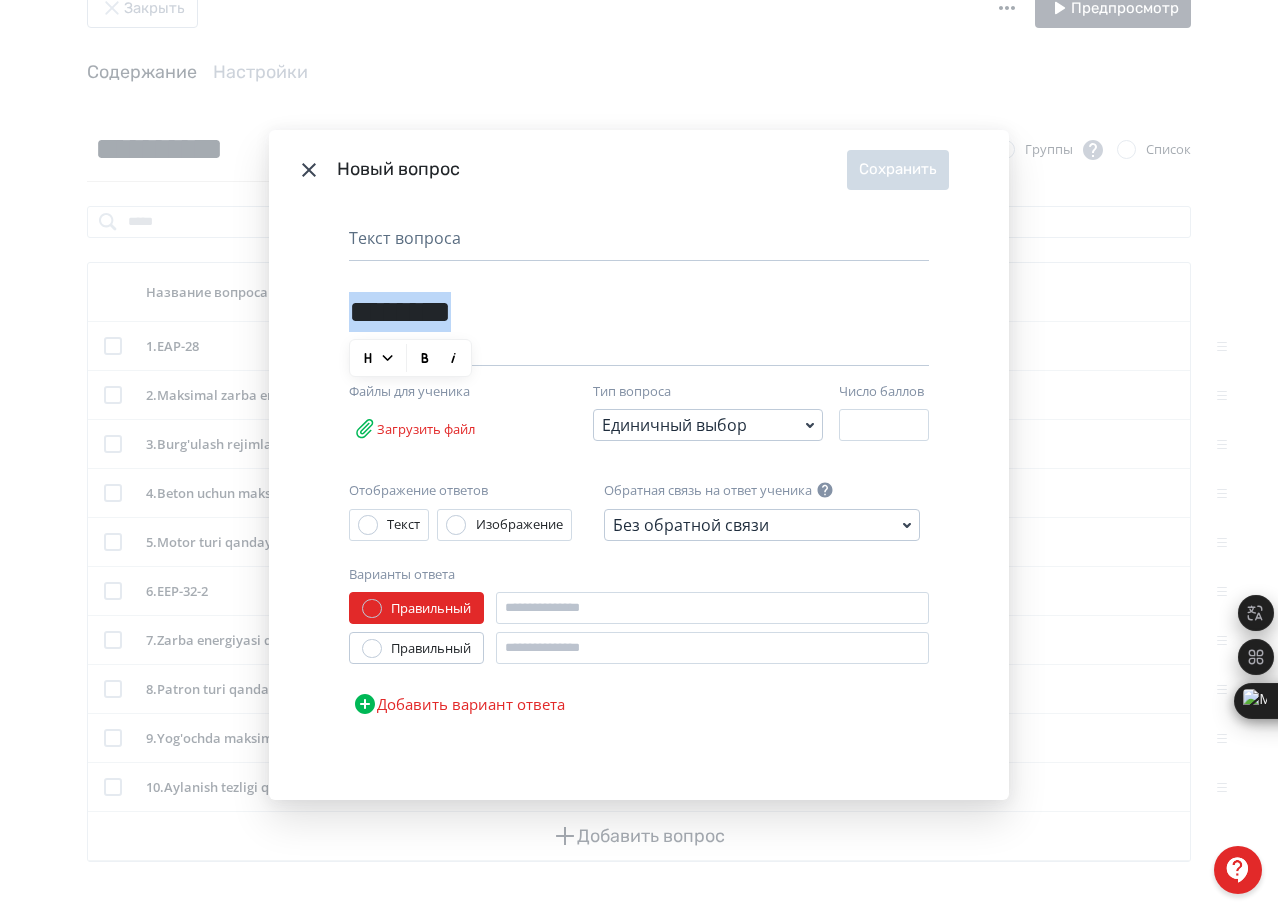 click on "********" at bounding box center (608, 304) 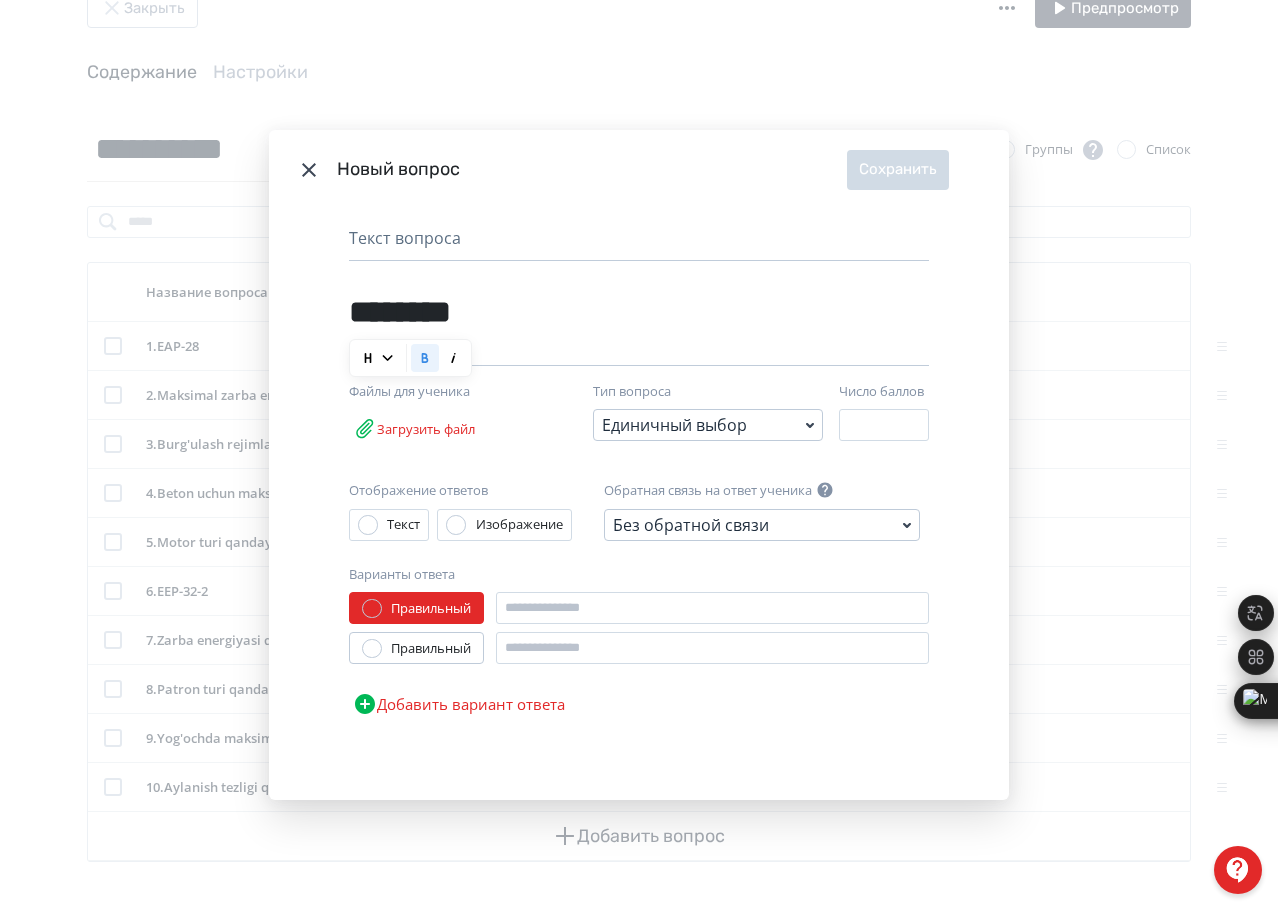 click on "********" at bounding box center (608, 304) 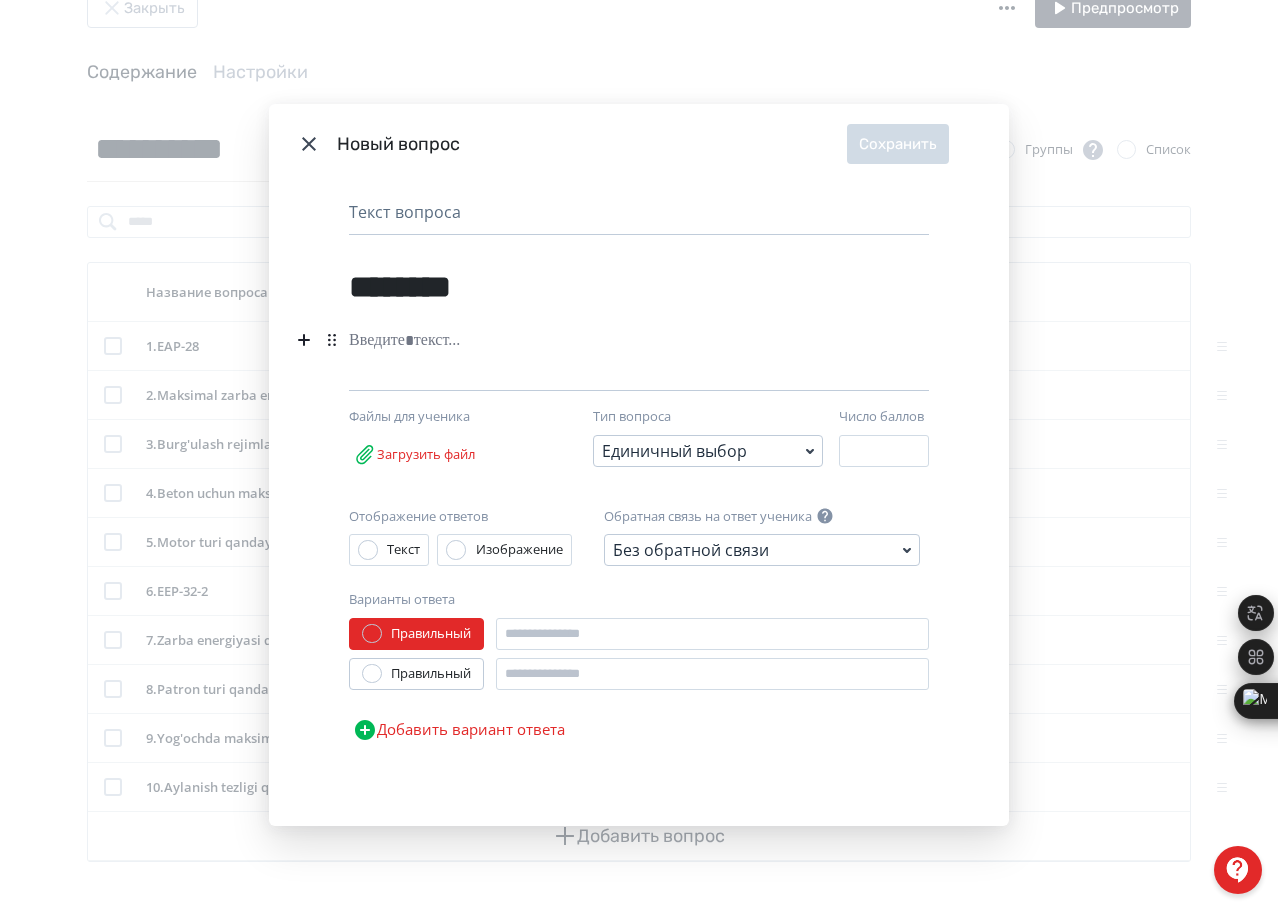 click at bounding box center [608, 341] 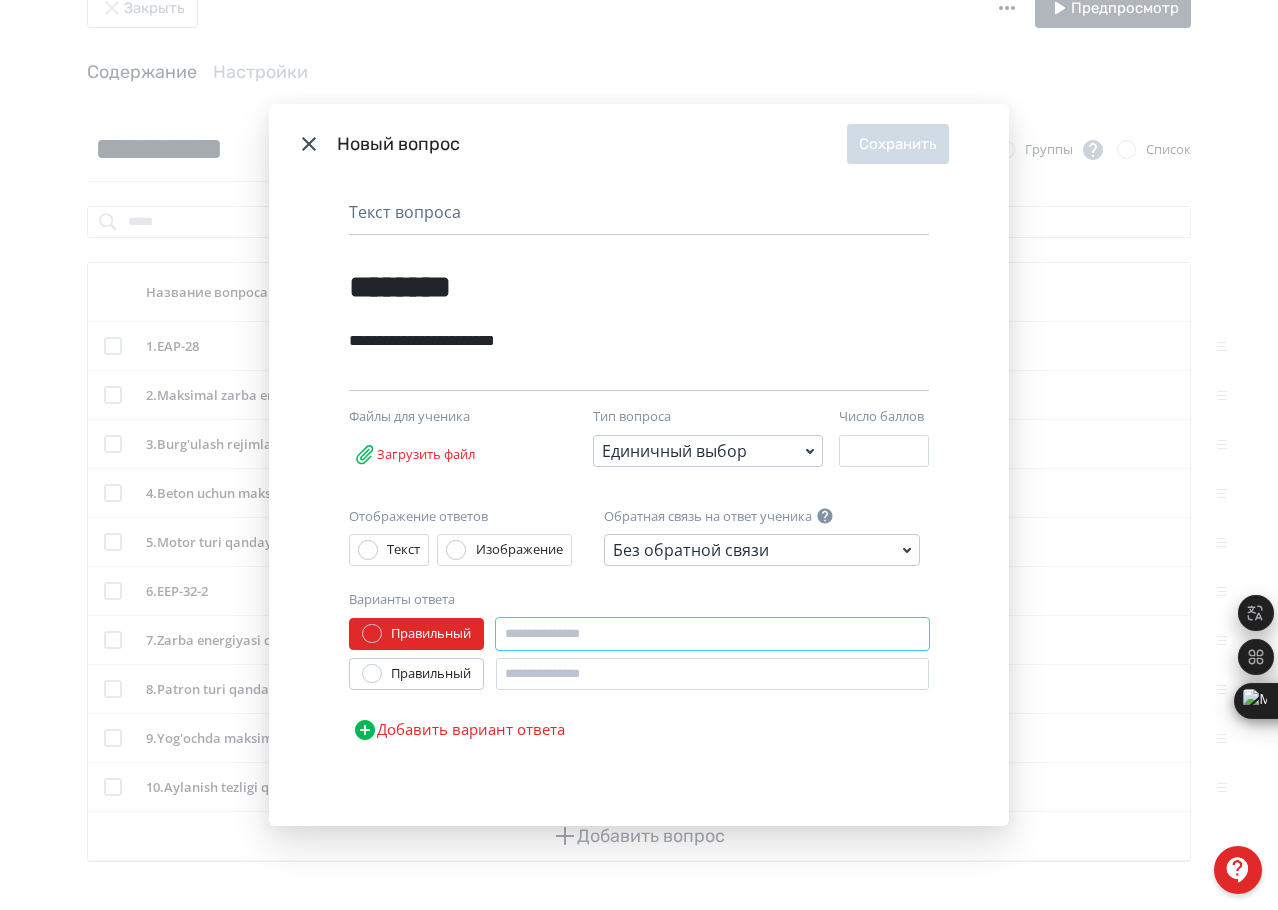 drag, startPoint x: 614, startPoint y: 627, endPoint x: 604, endPoint y: 628, distance: 10.049875 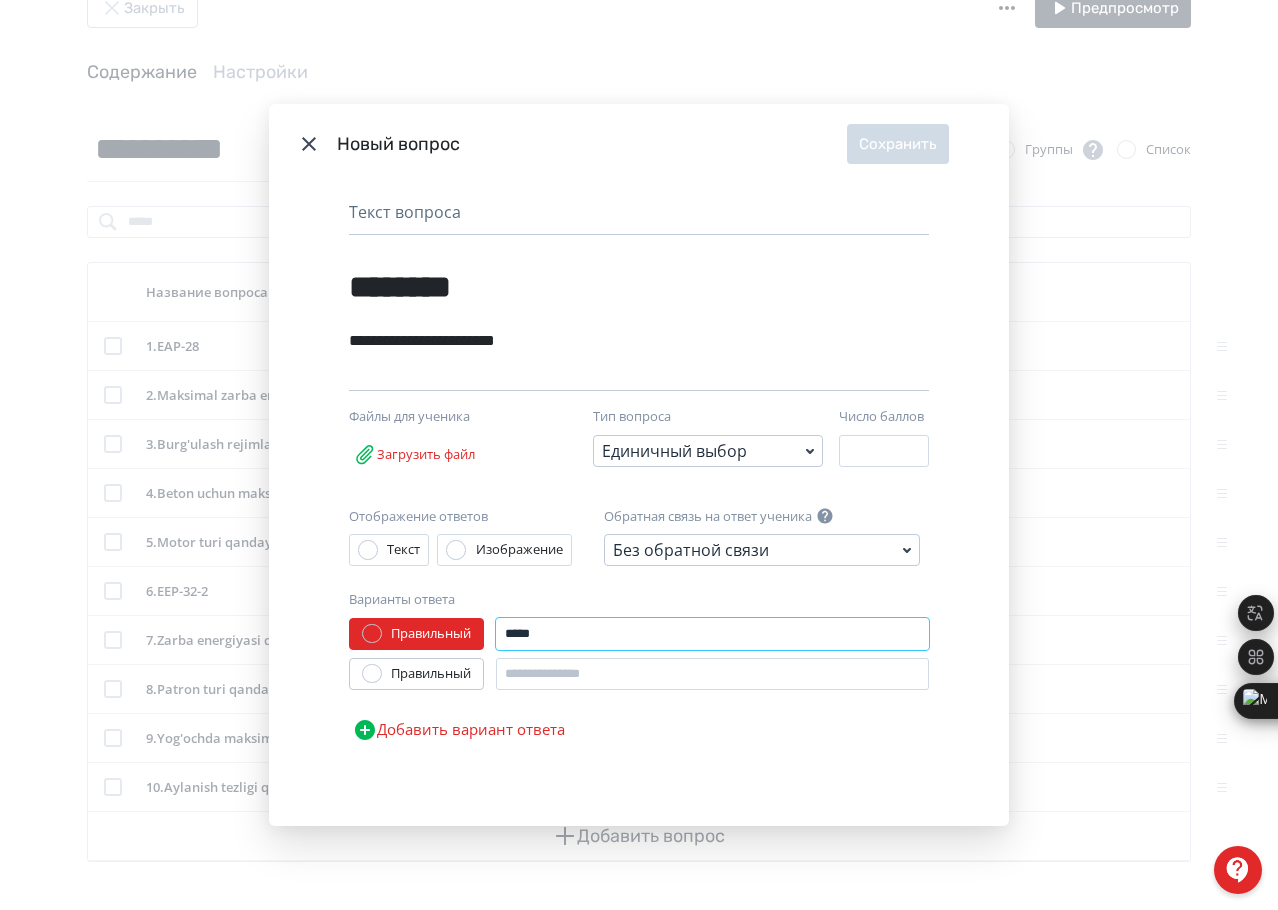 type on "*****" 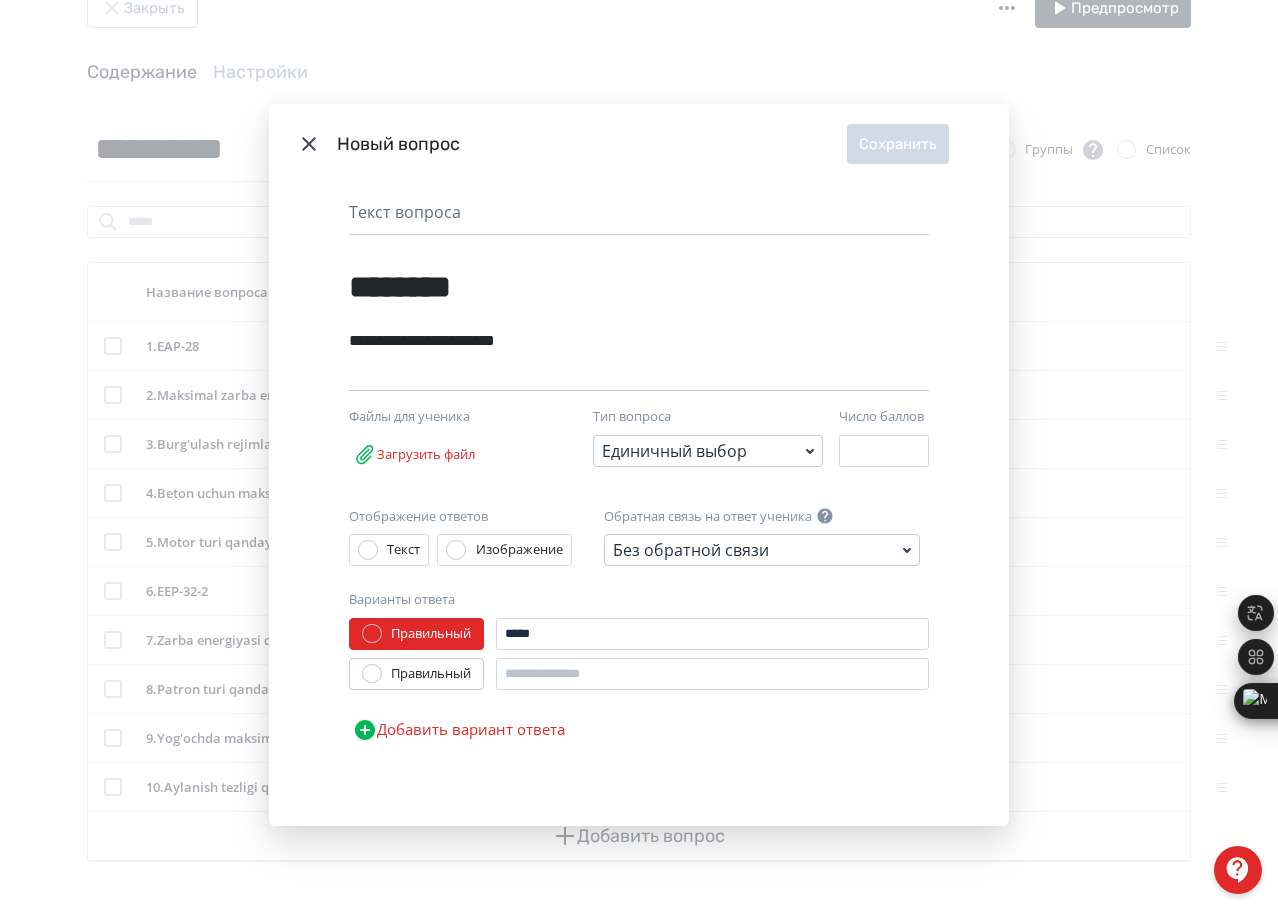 click on "Правильный" at bounding box center (431, 674) 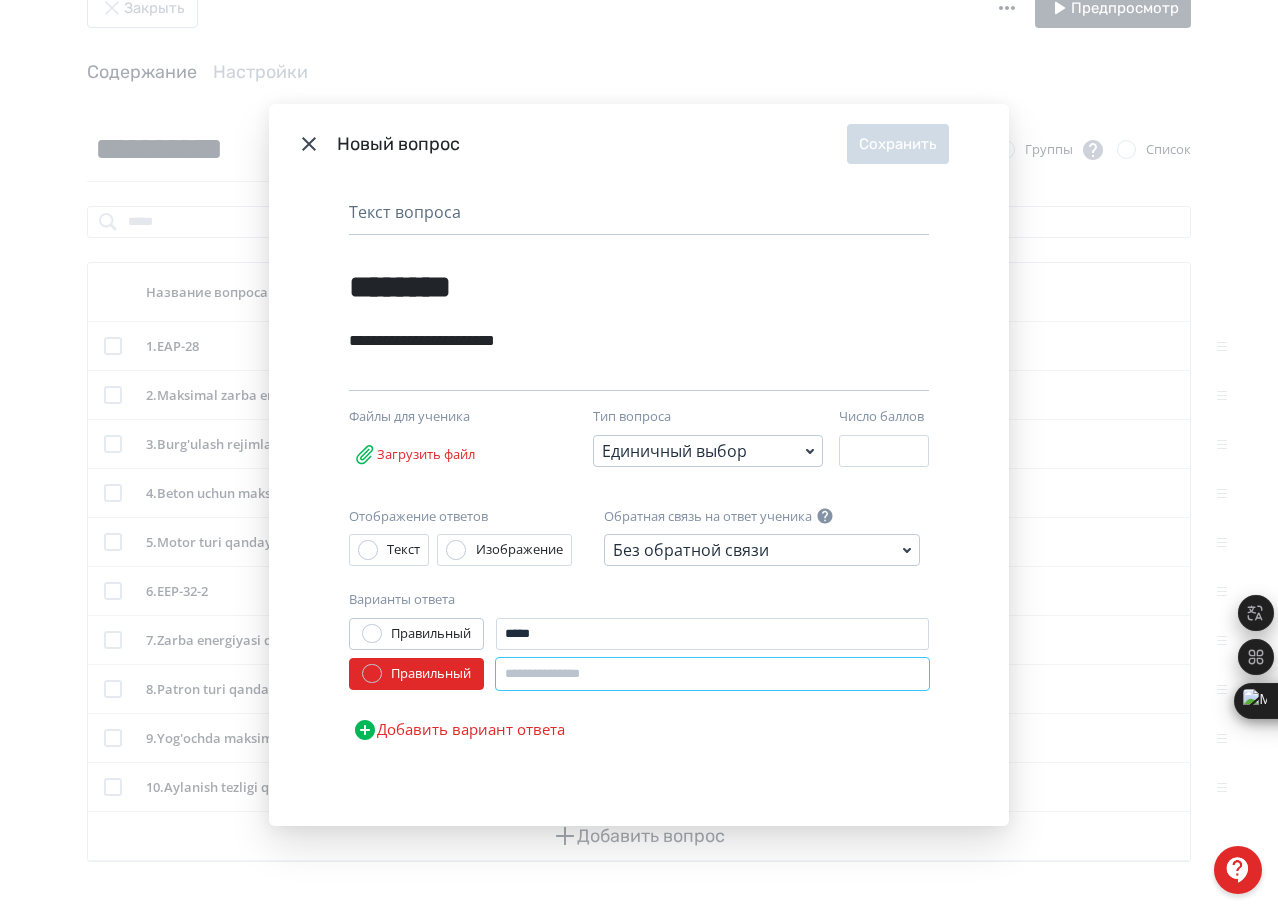 click at bounding box center [712, 674] 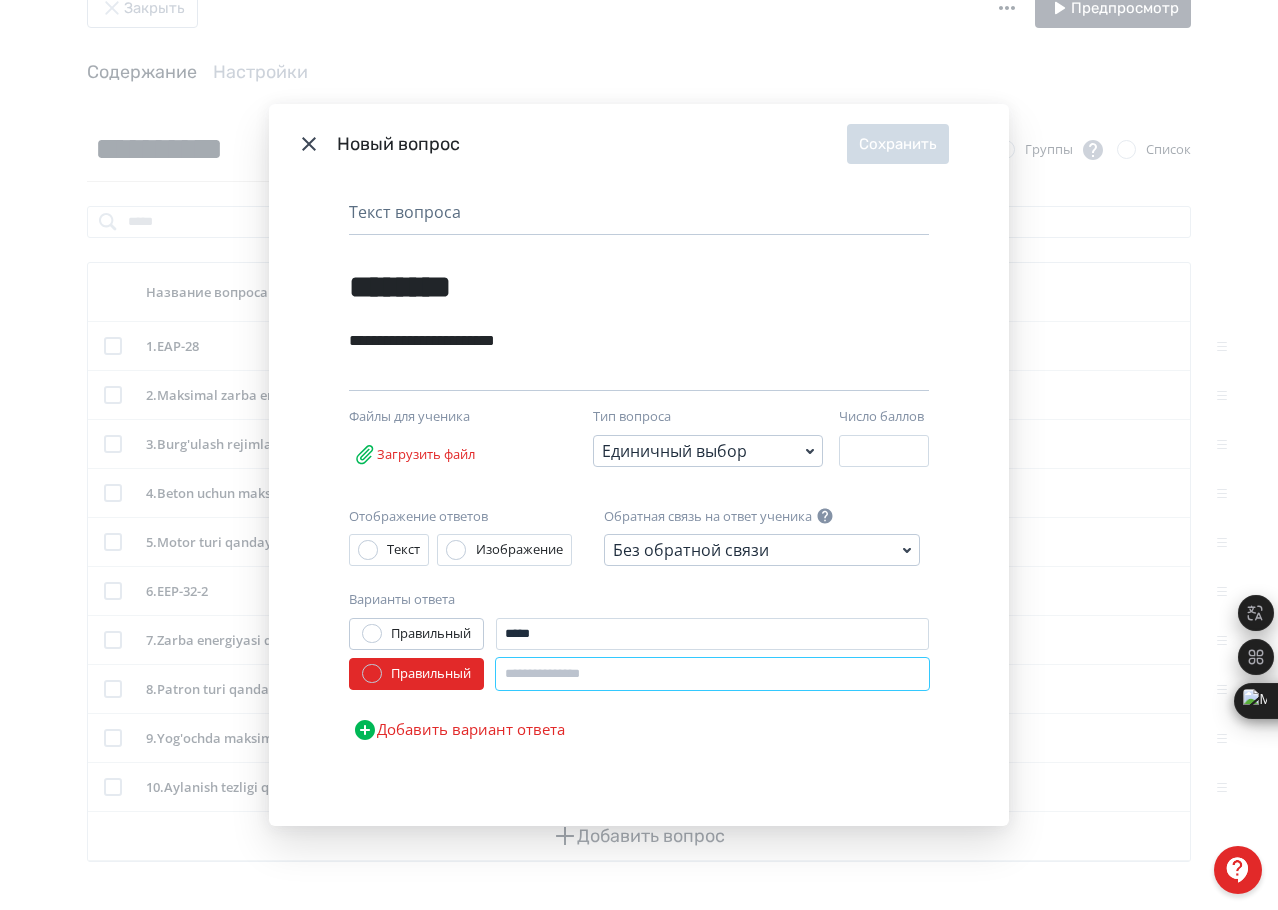 paste on "*****" 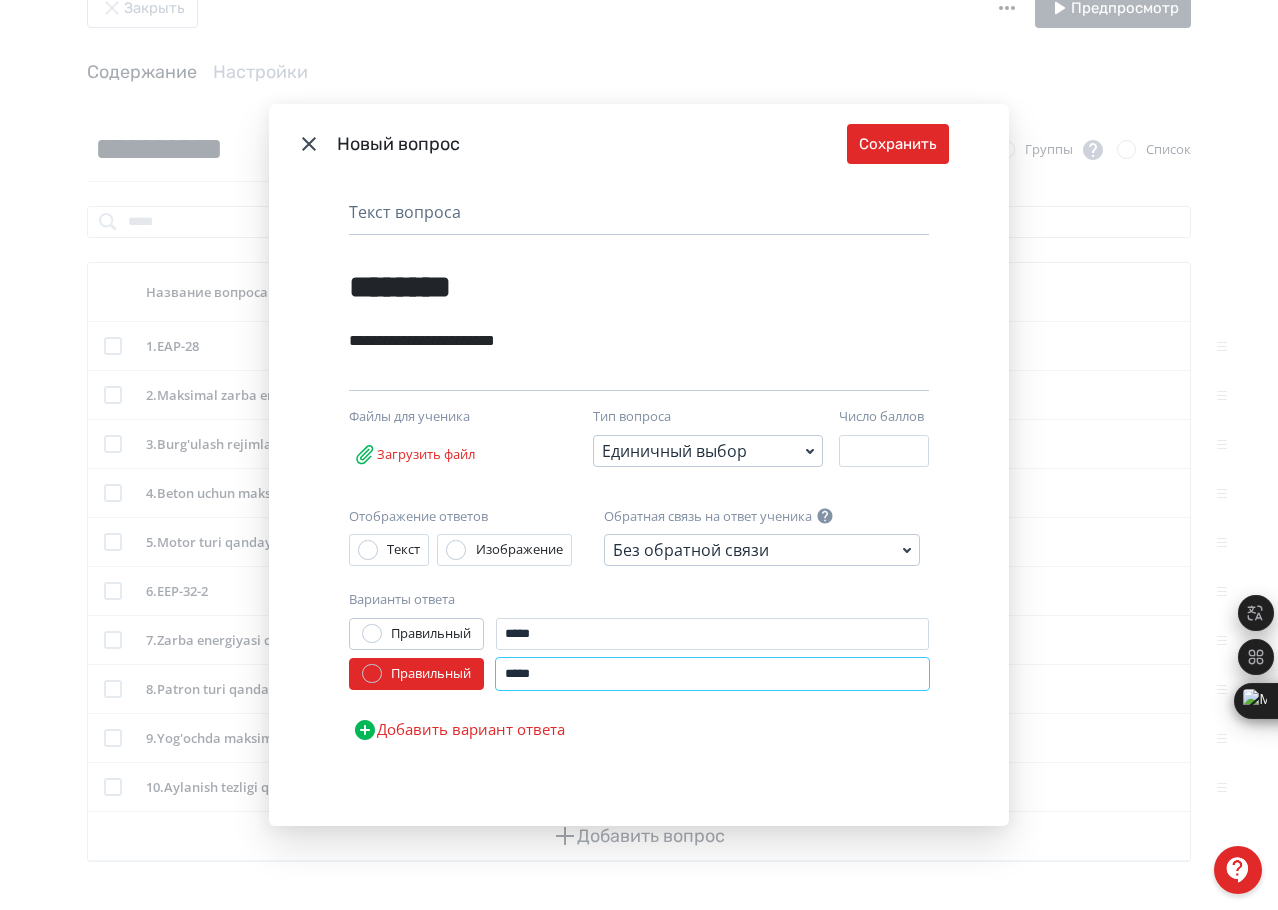 type on "*****" 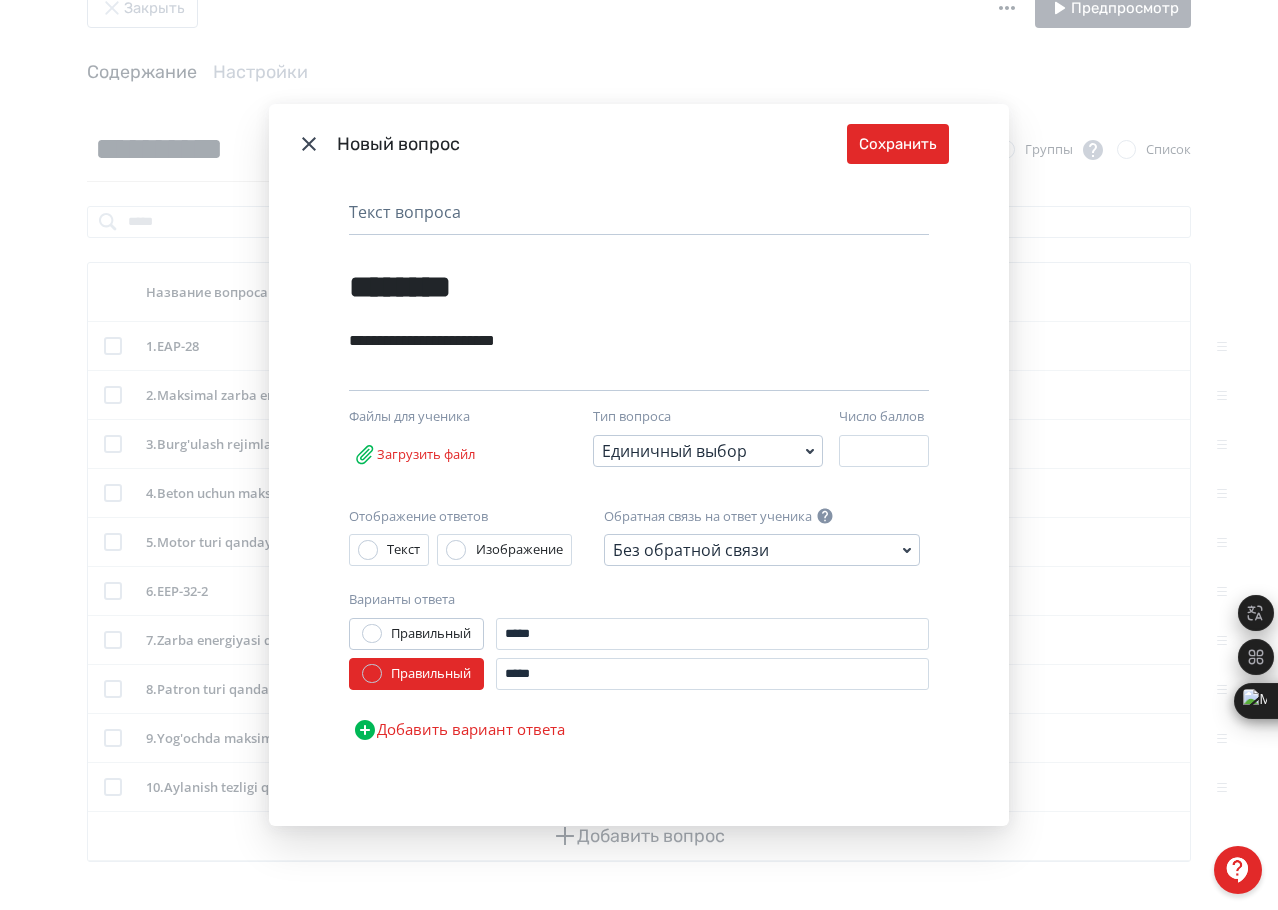 drag, startPoint x: 526, startPoint y: 718, endPoint x: 540, endPoint y: 722, distance: 14.56022 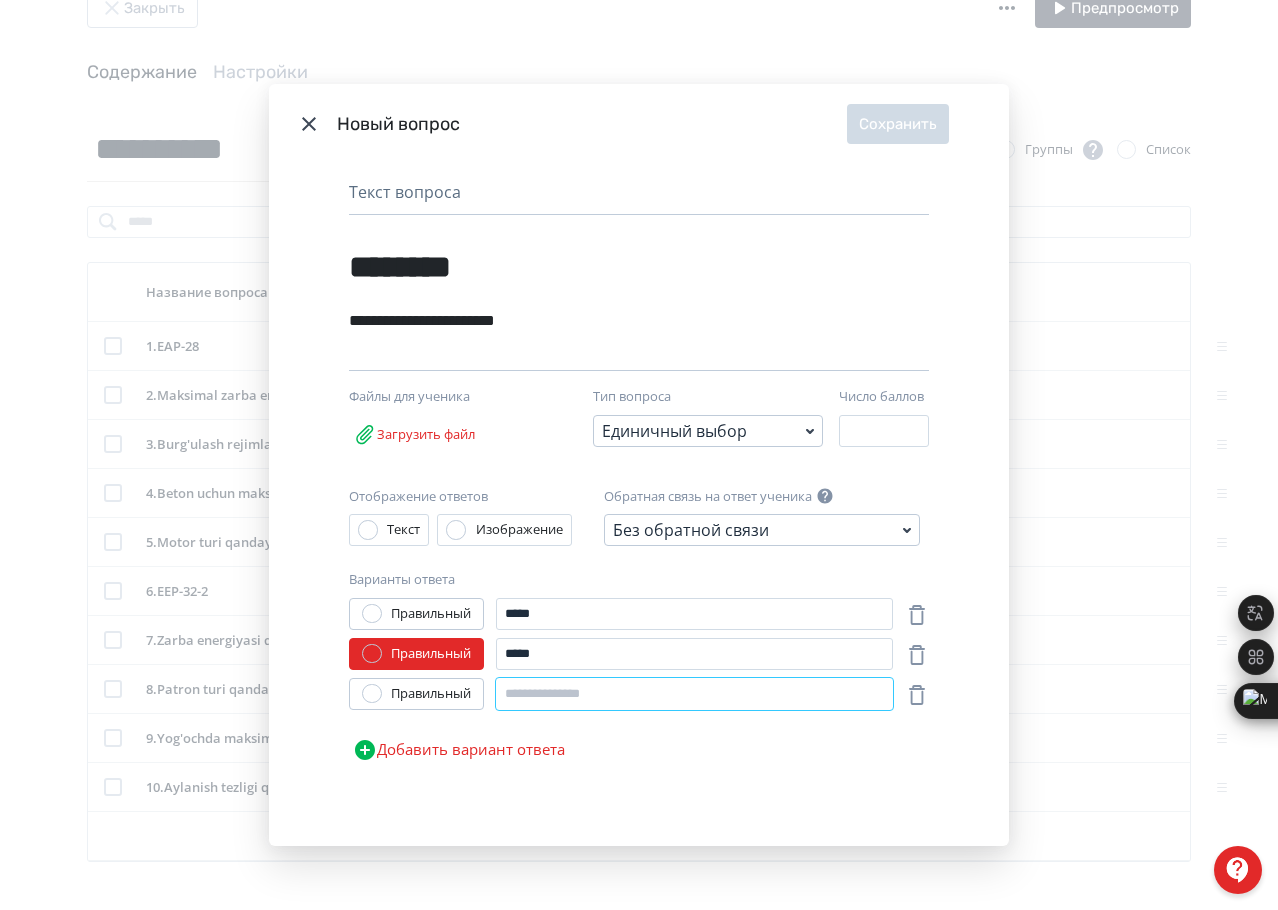 click at bounding box center (694, 694) 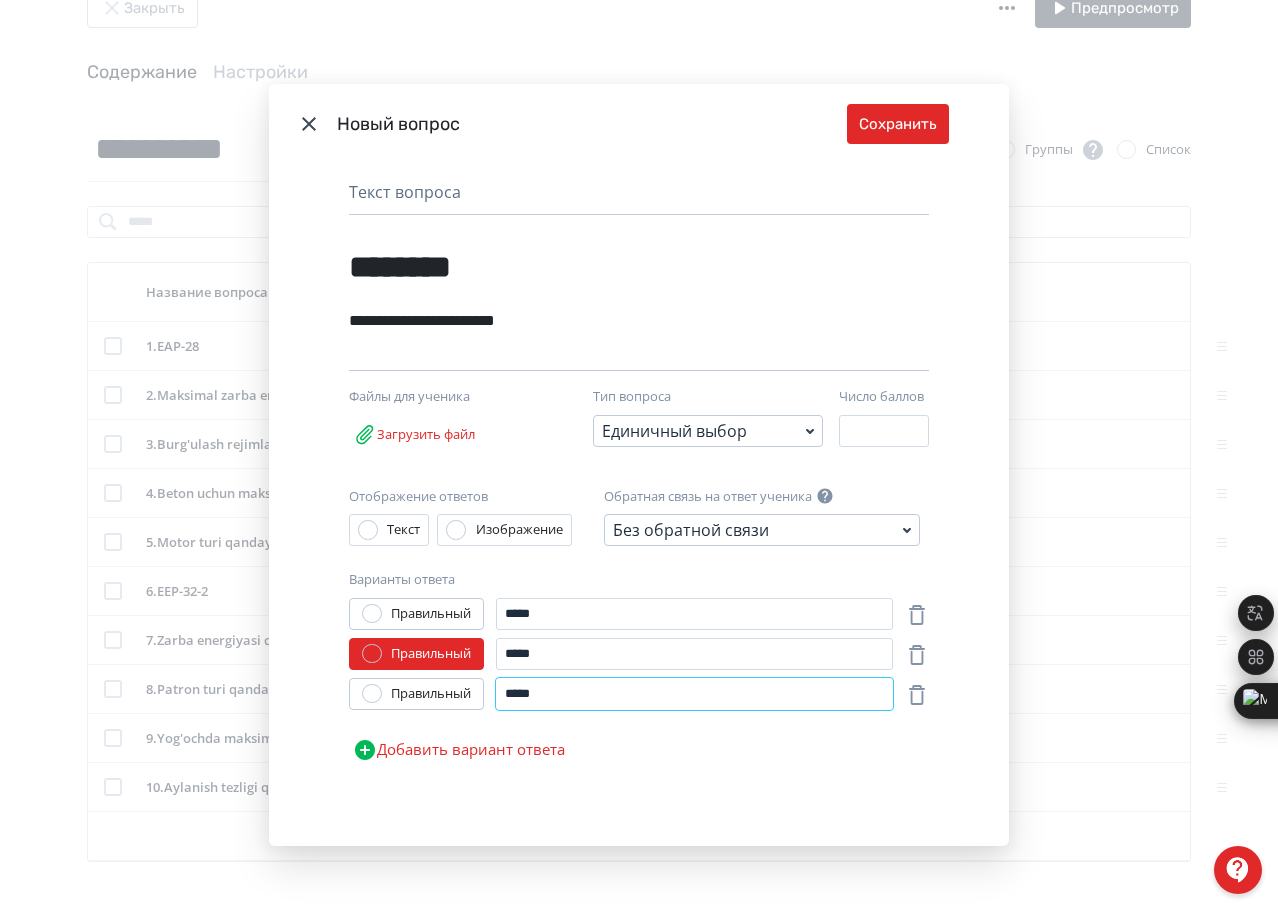 type on "*****" 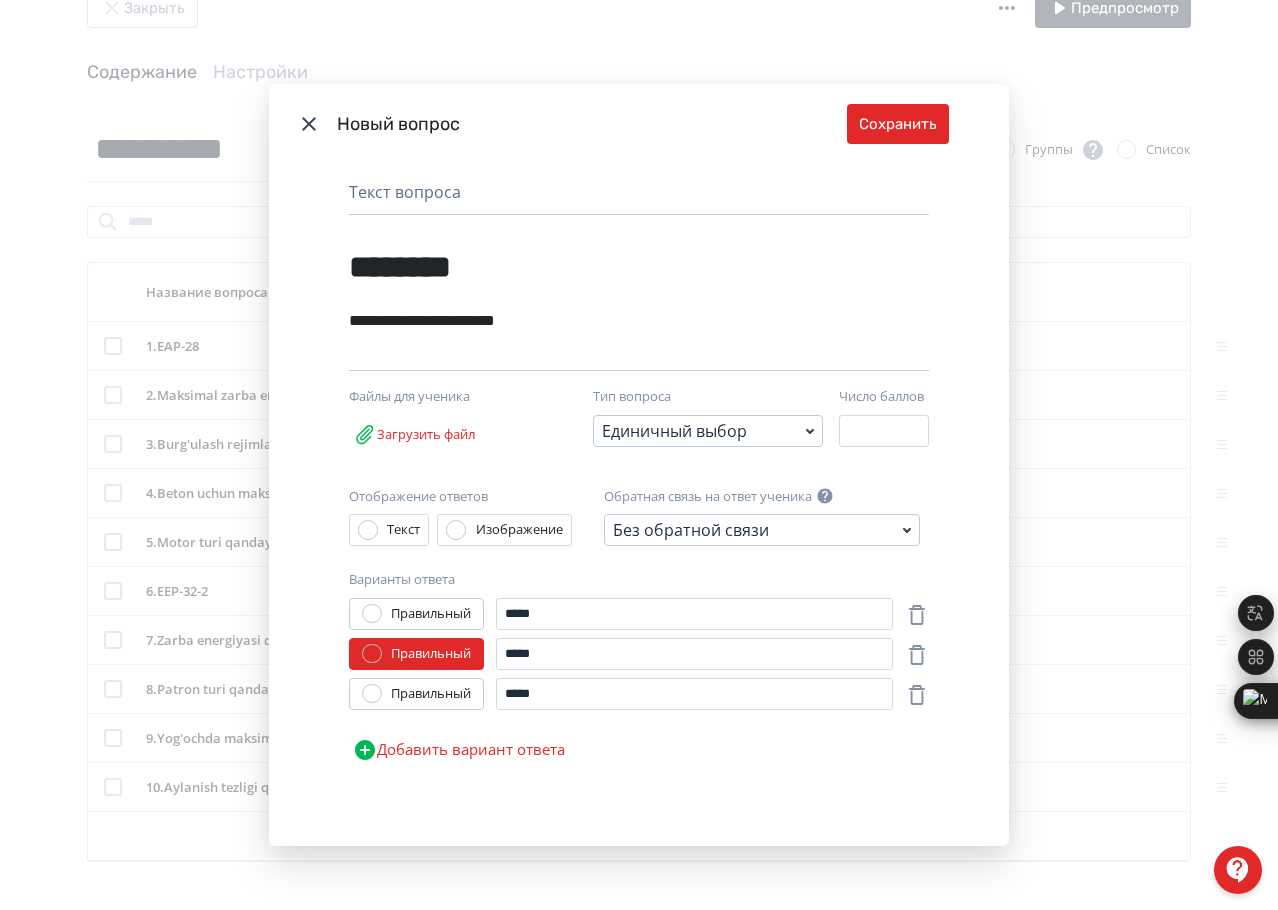 drag, startPoint x: 476, startPoint y: 738, endPoint x: 492, endPoint y: 738, distance: 16 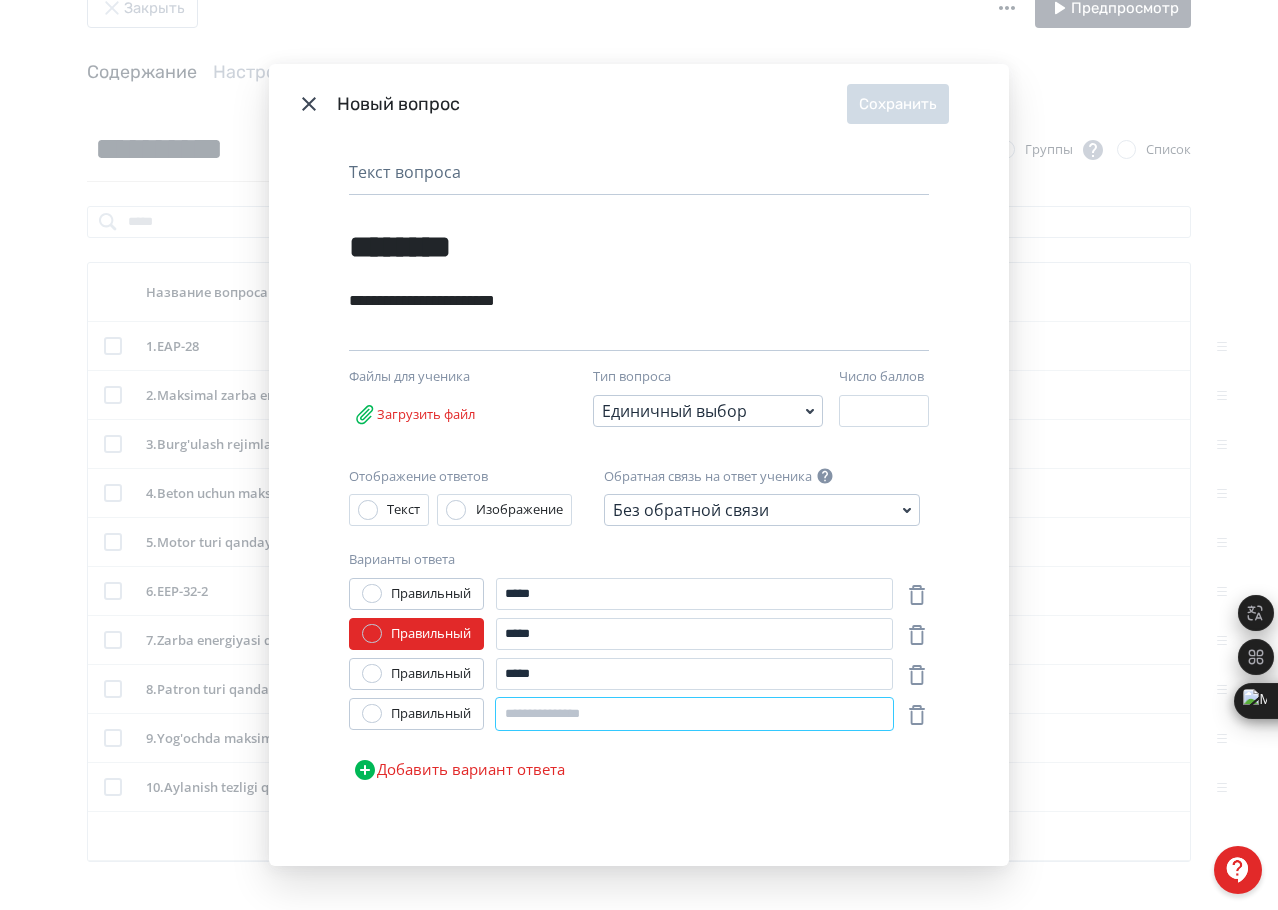 click at bounding box center (694, 714) 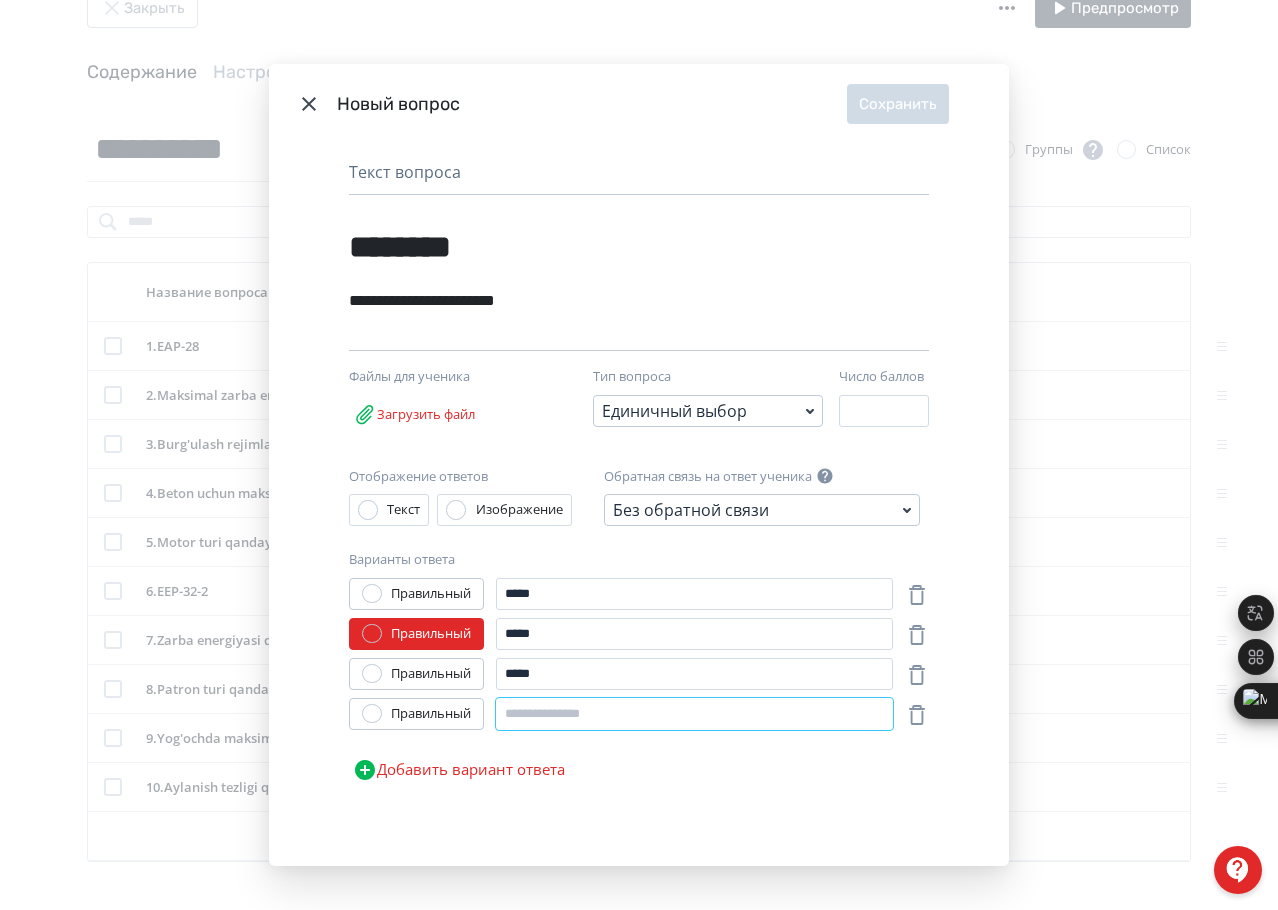 paste on "*****" 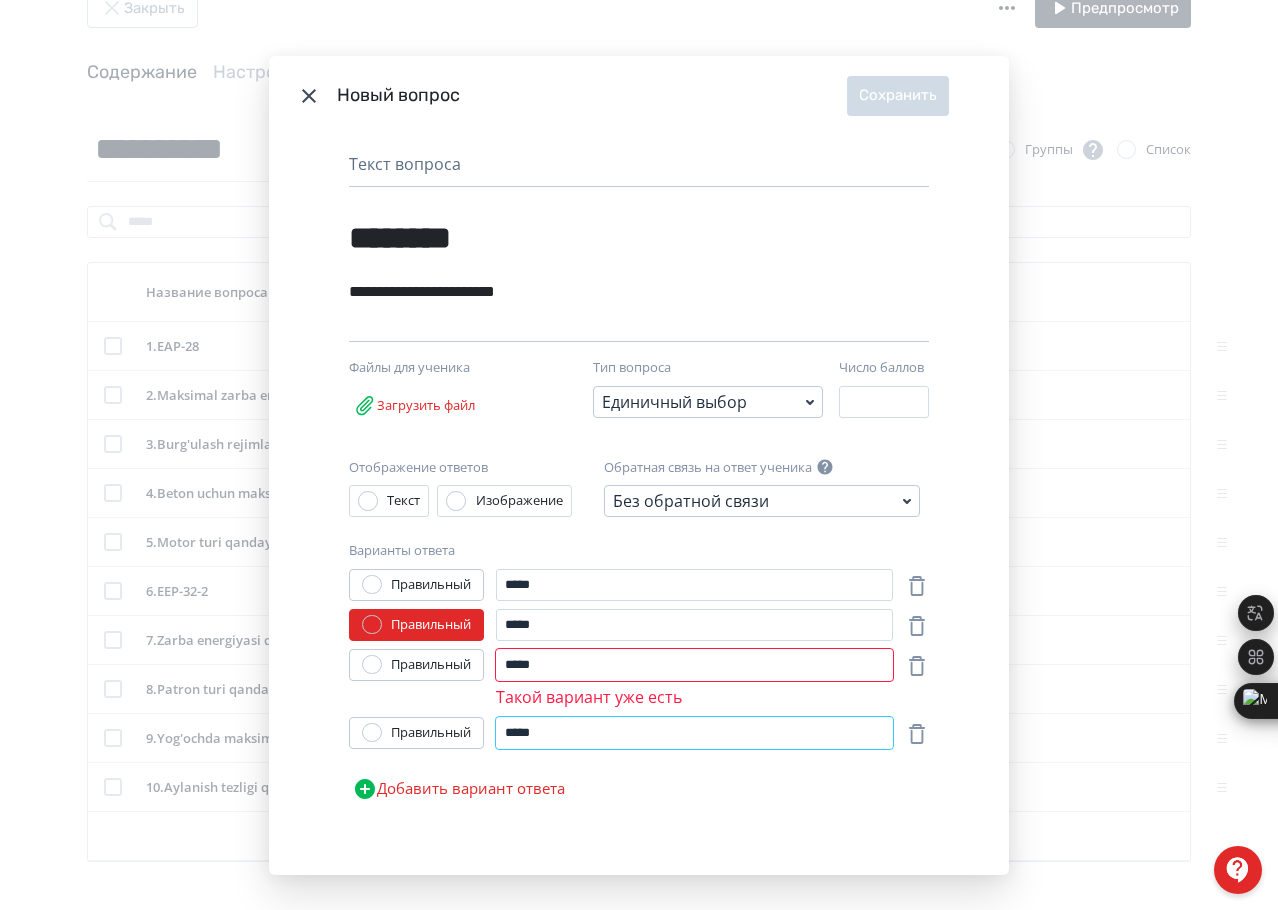 click on "*****" at bounding box center (694, 733) 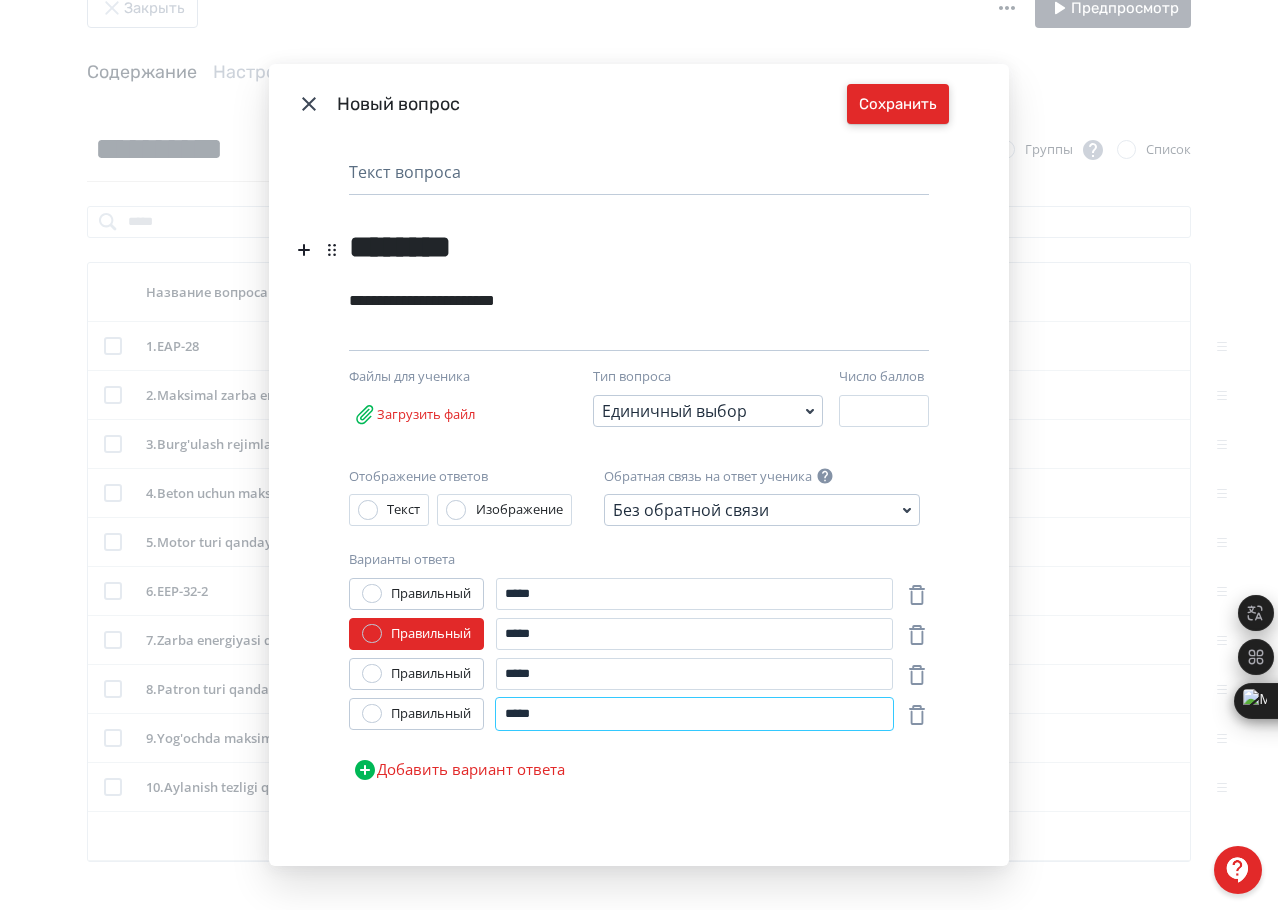 type on "*****" 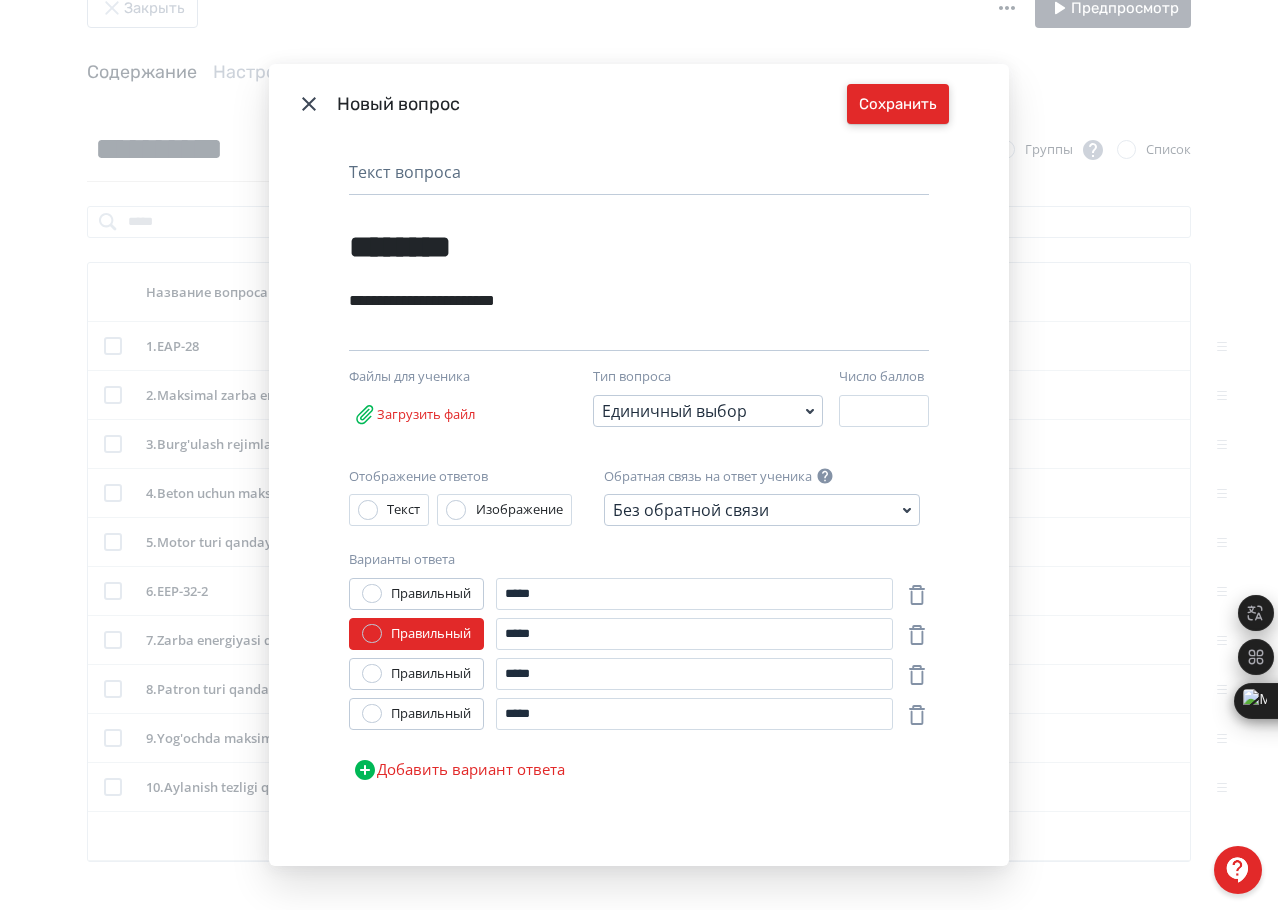 click on "Сохранить" at bounding box center (898, 104) 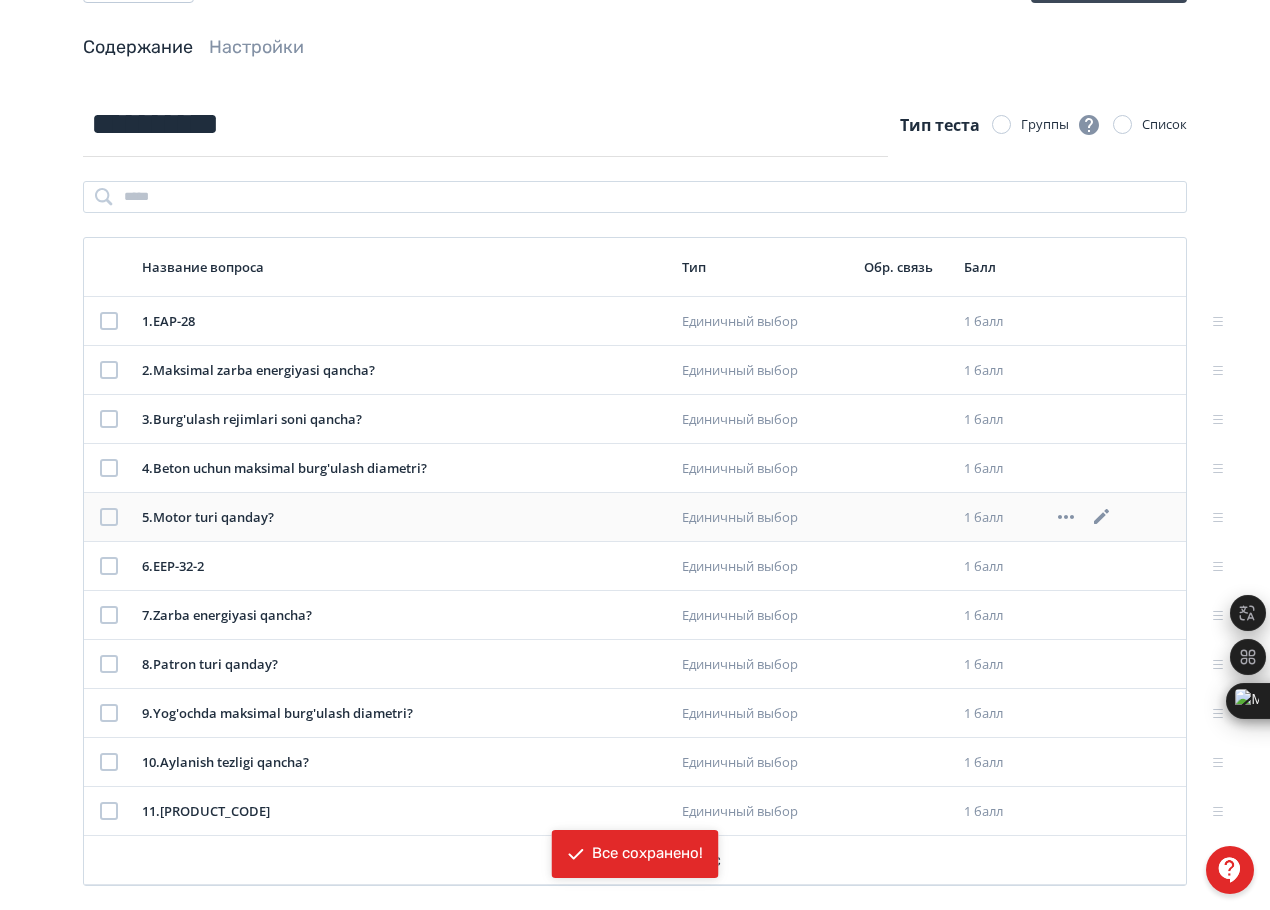 scroll, scrollTop: 109, scrollLeft: 0, axis: vertical 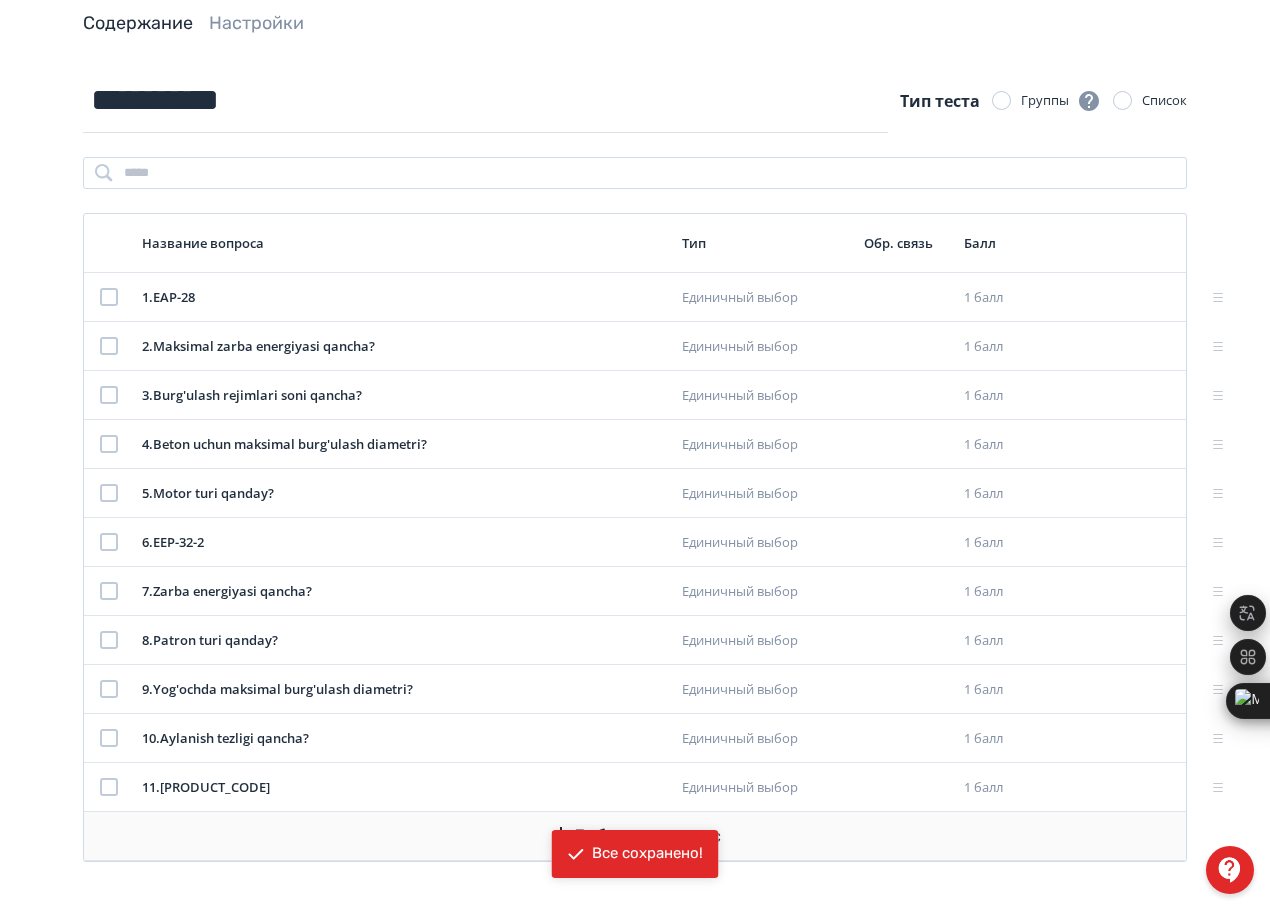 click on "Добавить вопрос" at bounding box center (635, 836) 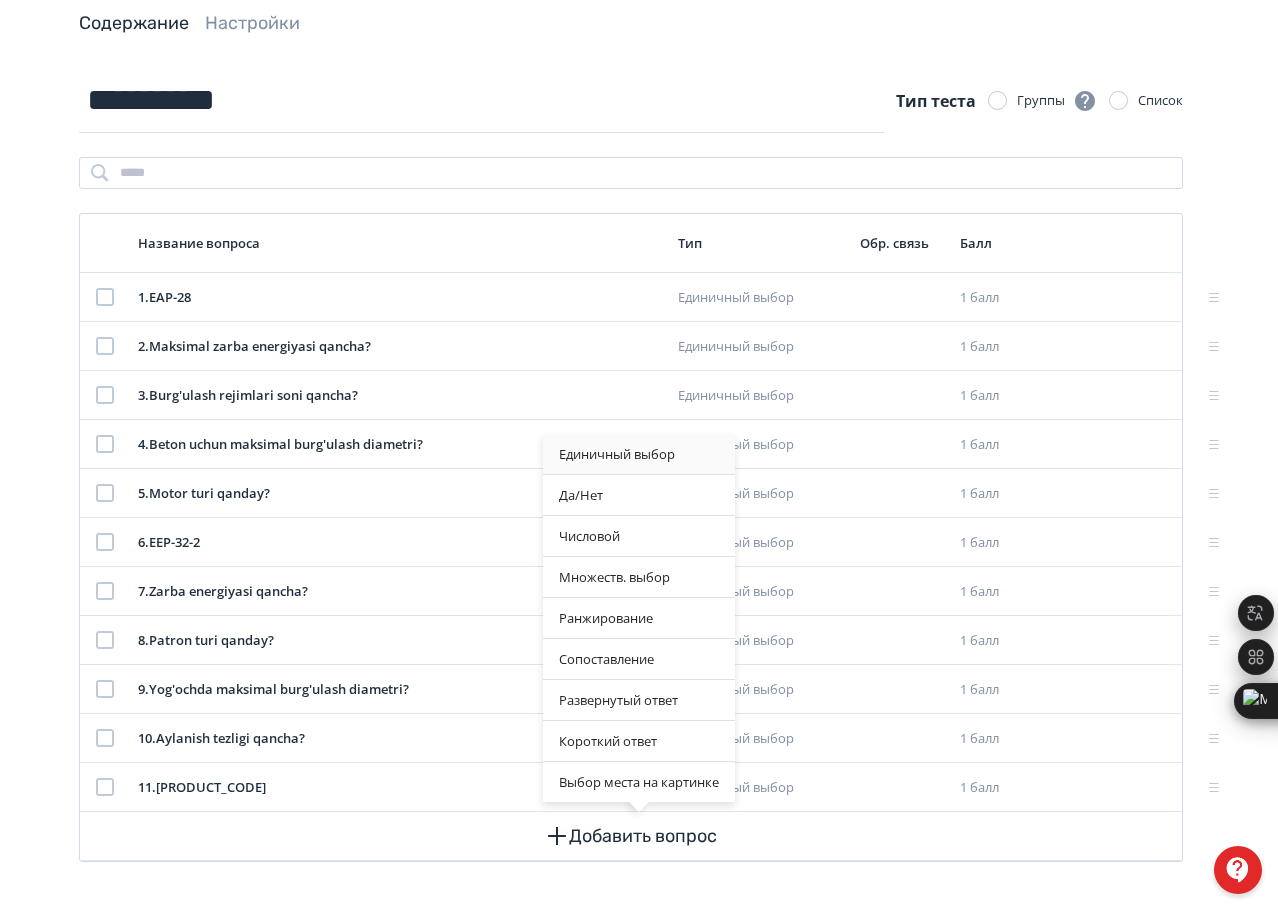 click on "Единичный выбор" at bounding box center (639, 454) 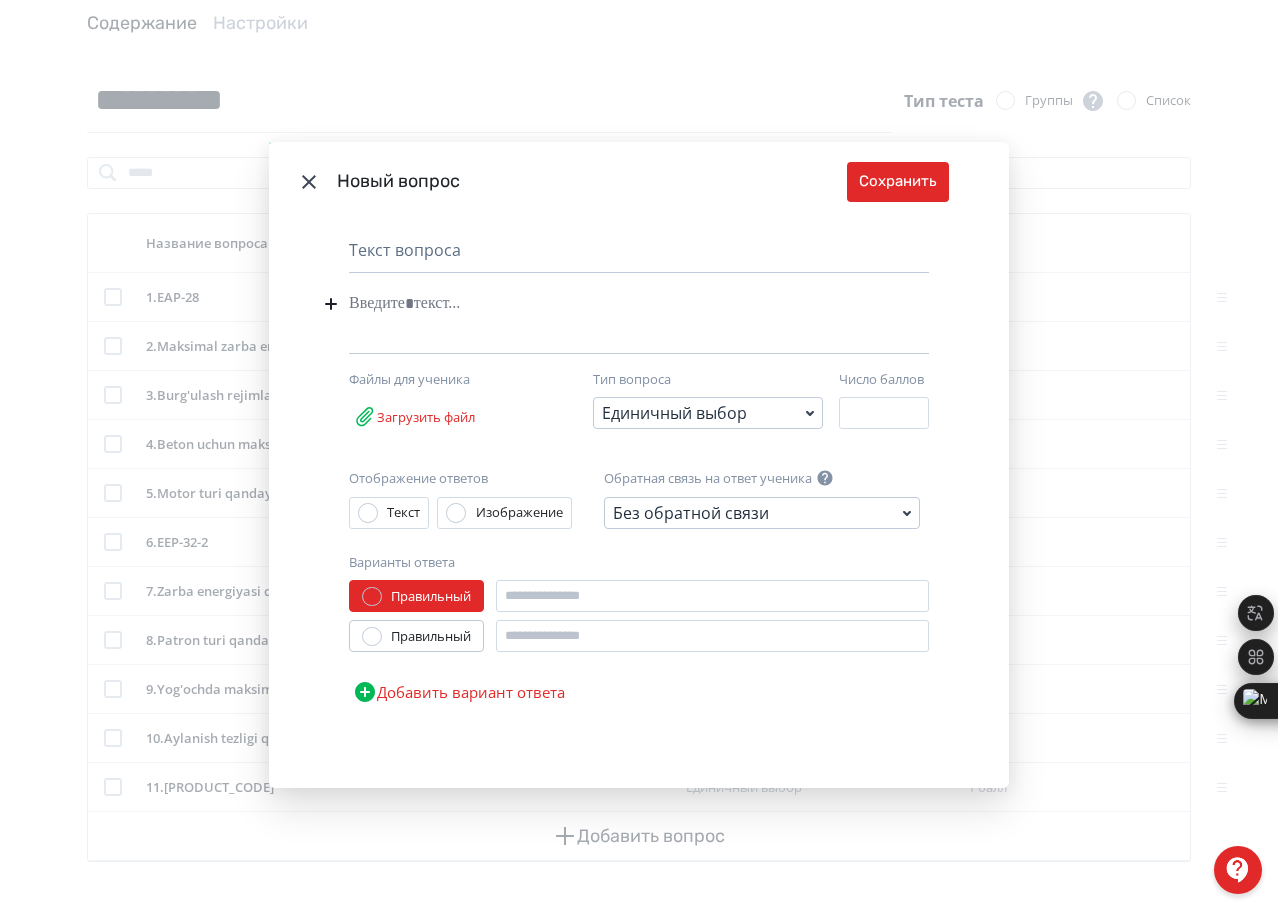 click at bounding box center [608, 304] 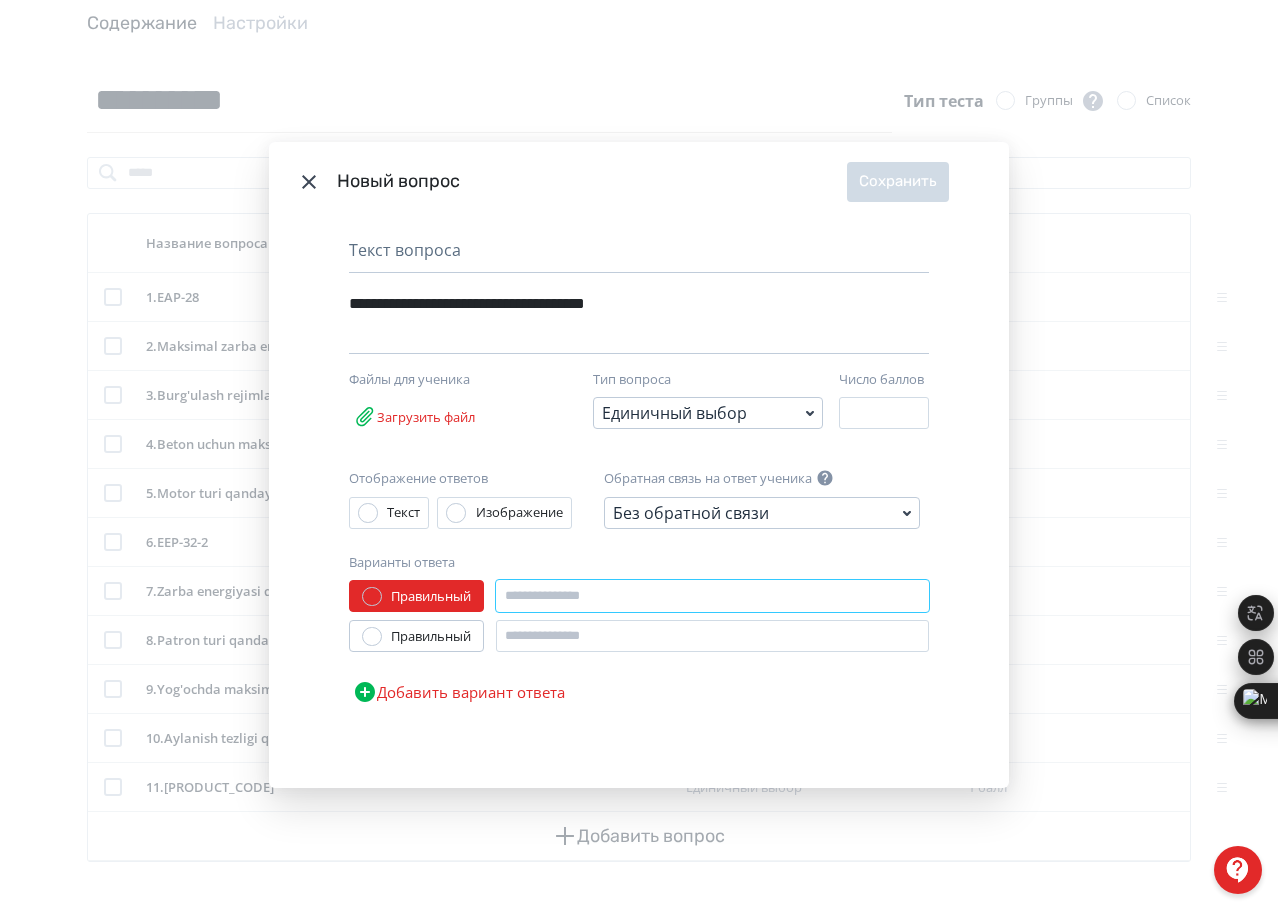 click at bounding box center (712, 596) 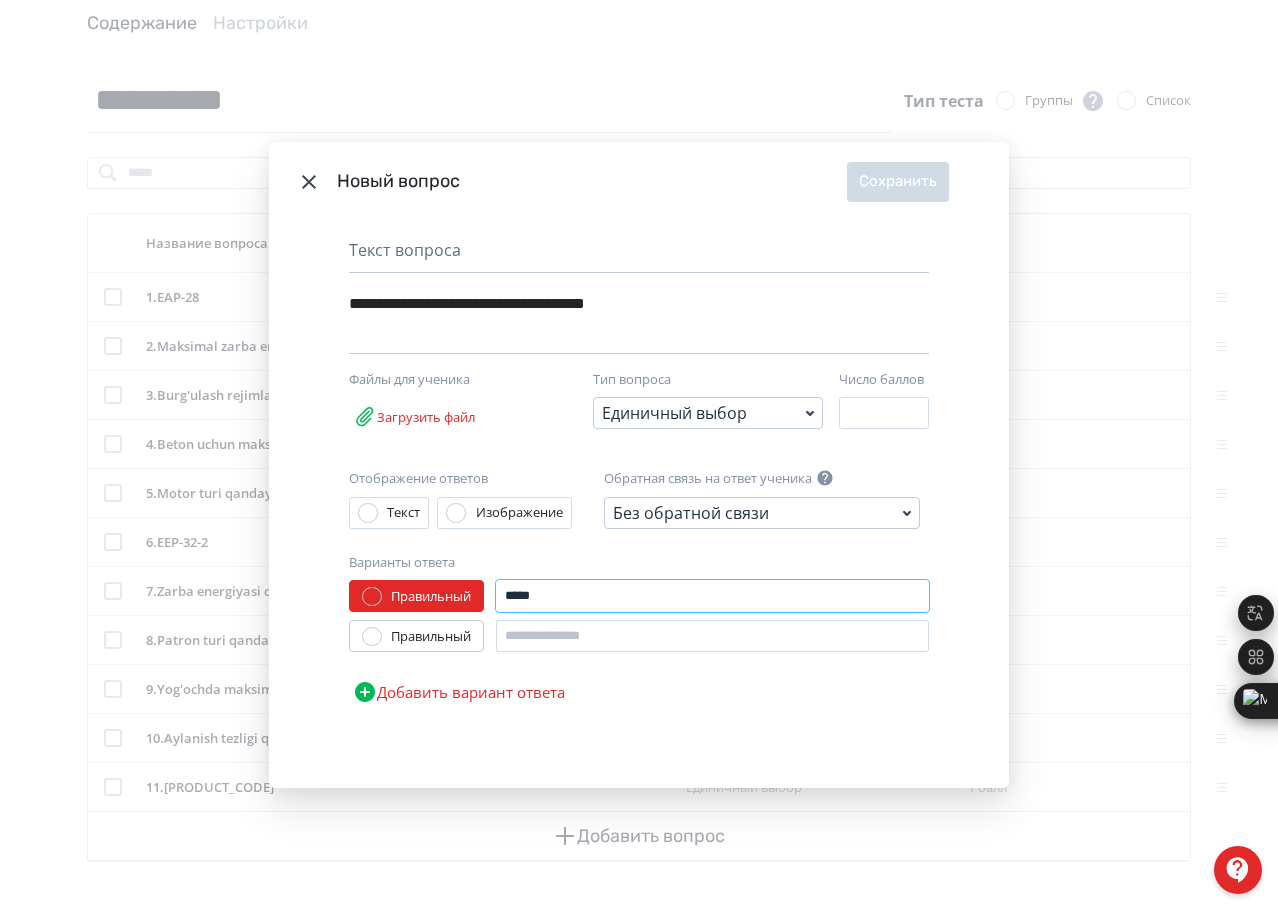 type on "*****" 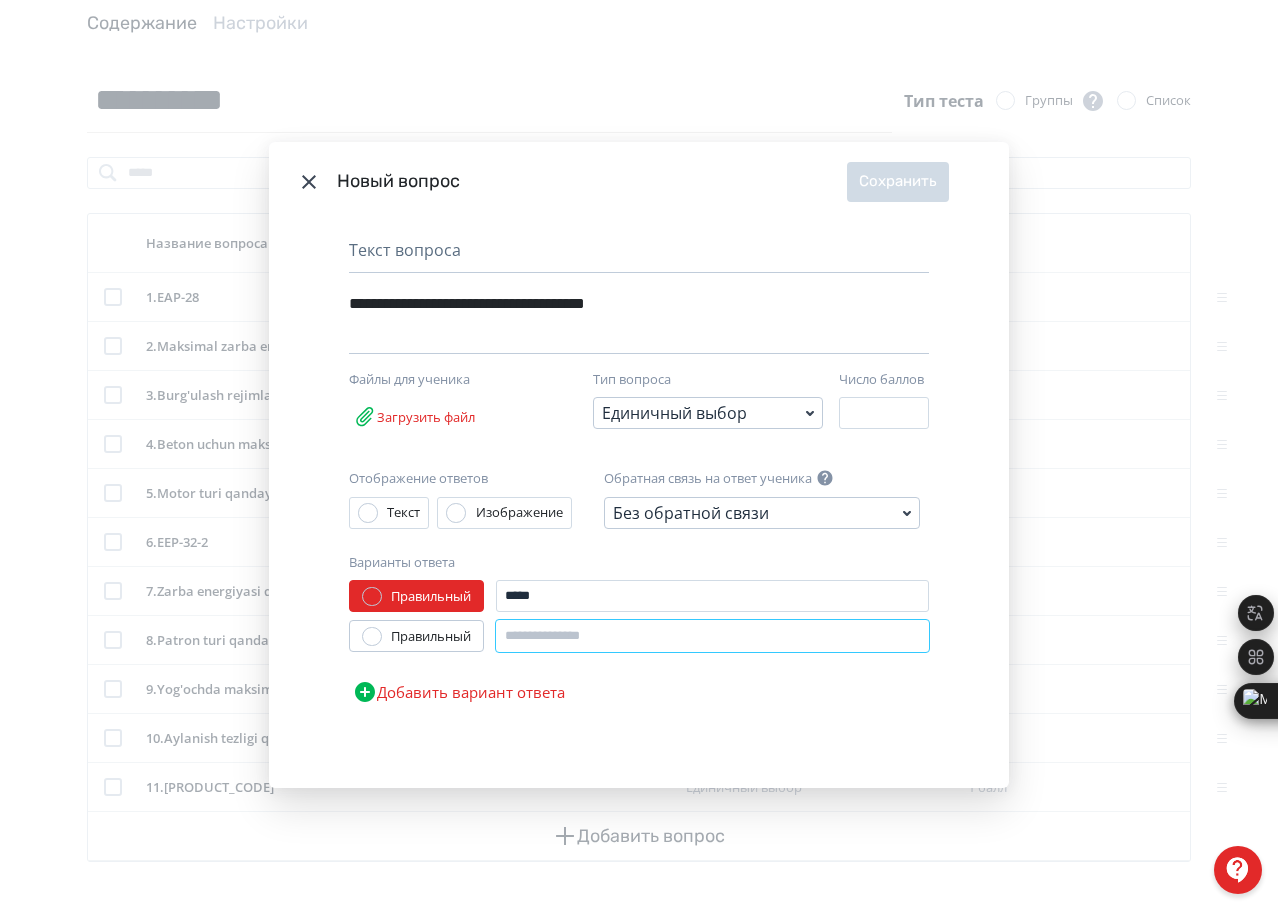 click at bounding box center [712, 636] 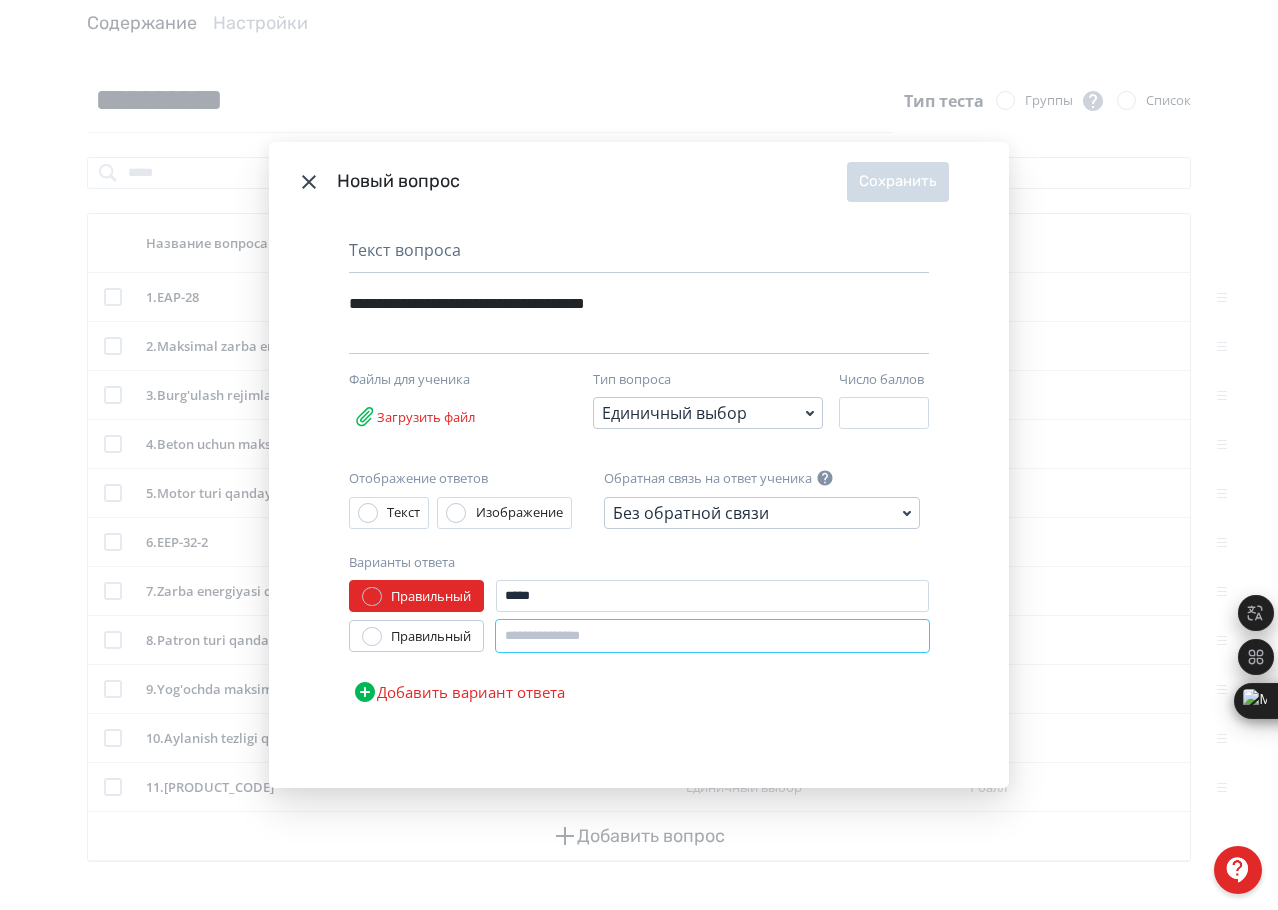 click at bounding box center [712, 636] 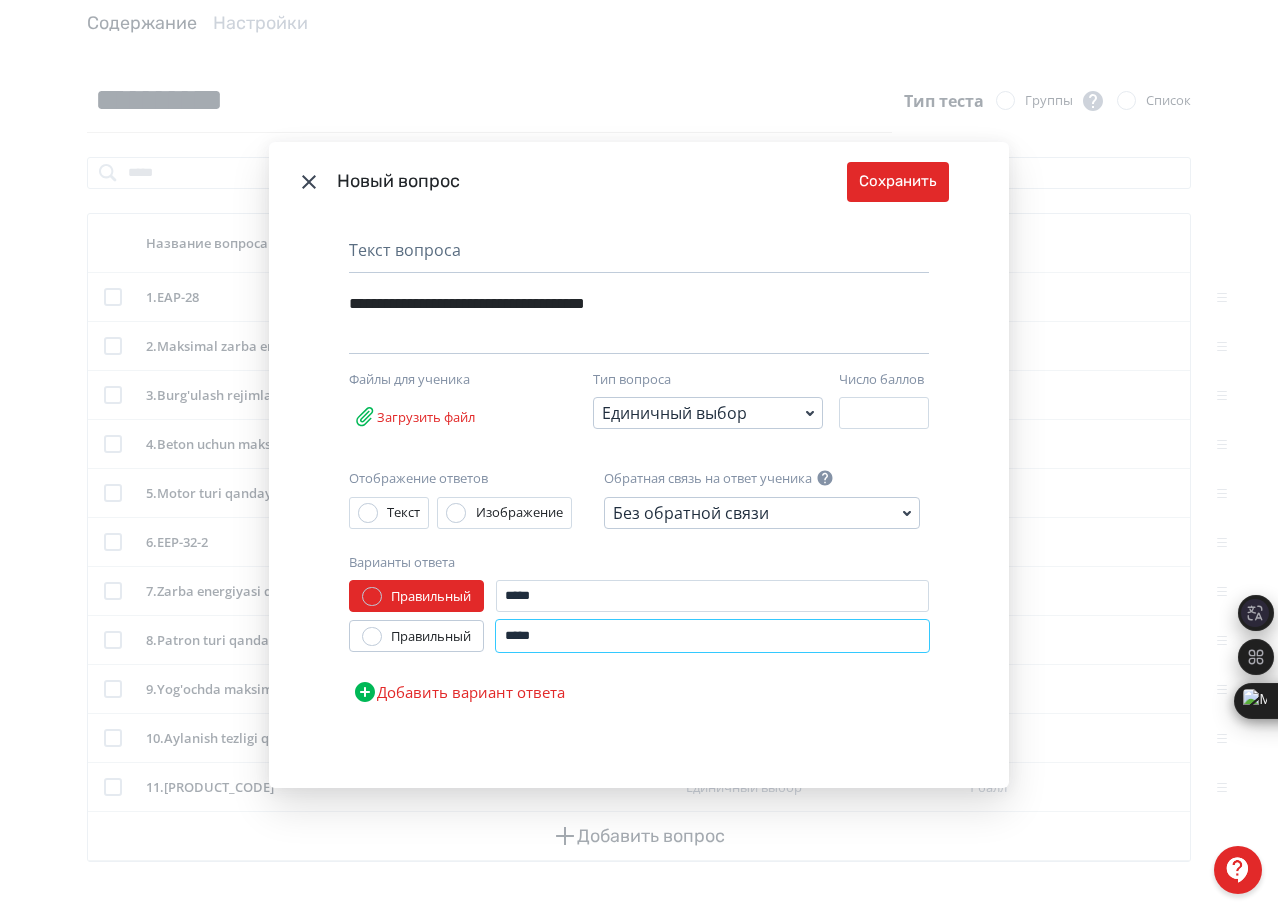 type on "*****" 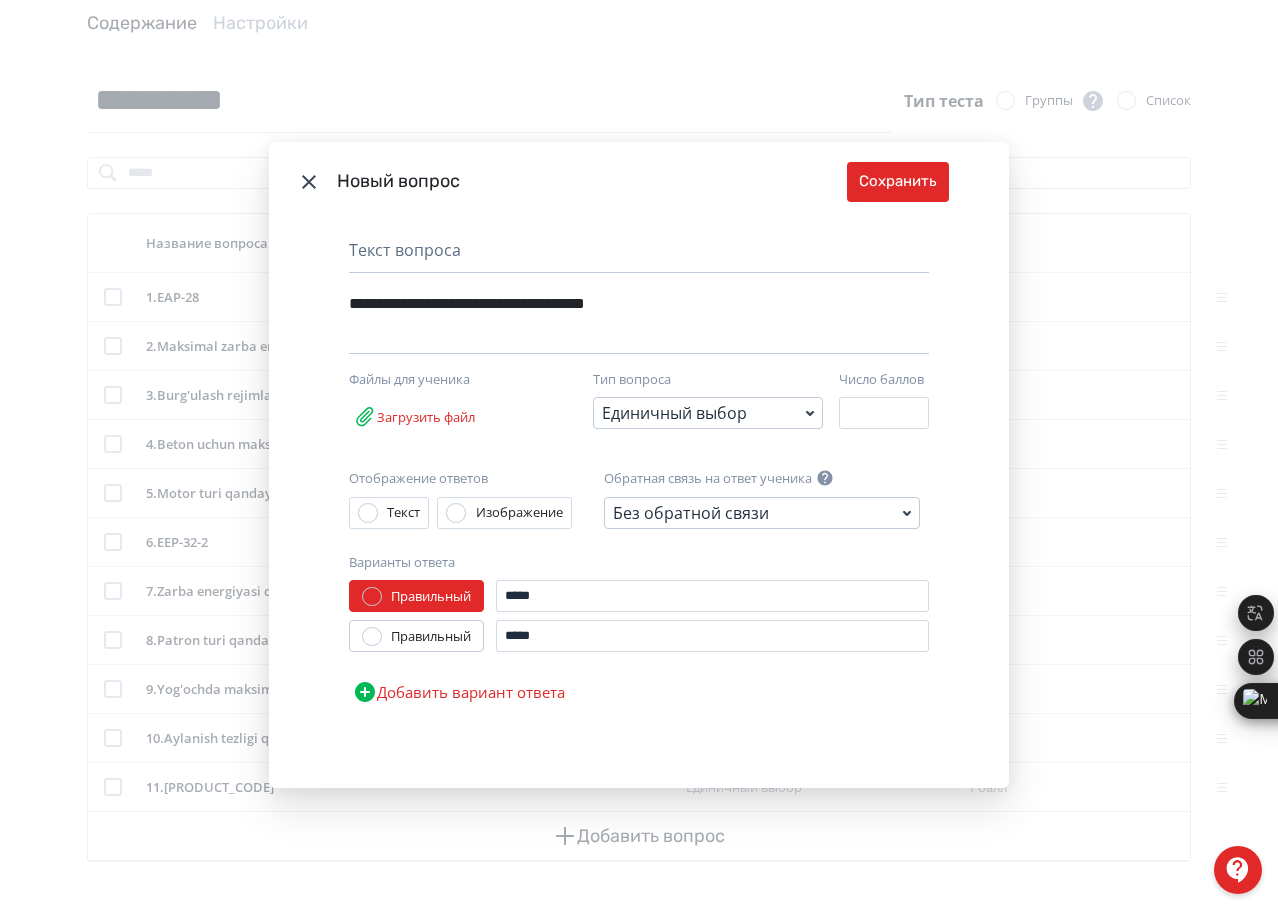 click on "Добавить вариант ответа" at bounding box center (459, 692) 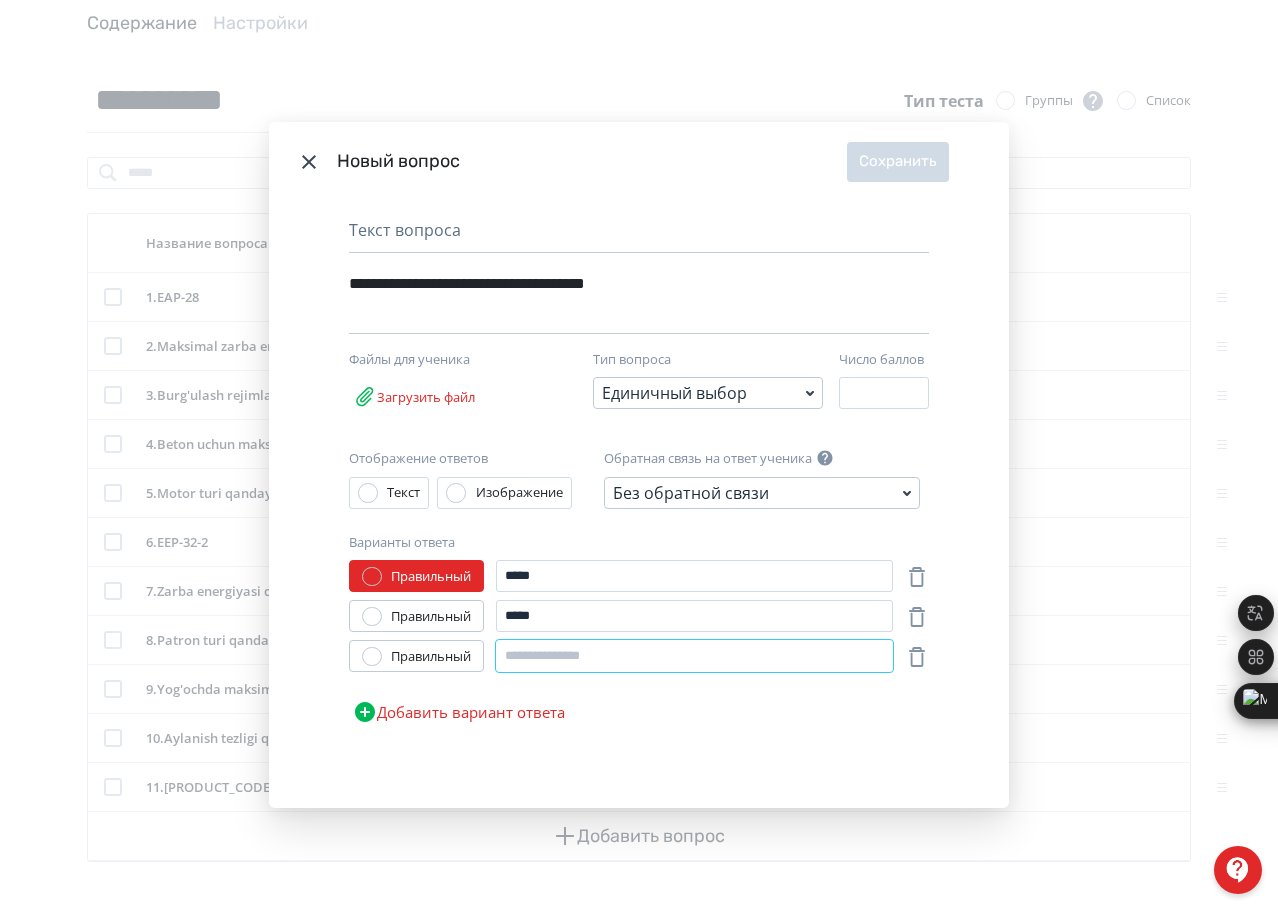 click at bounding box center (694, 656) 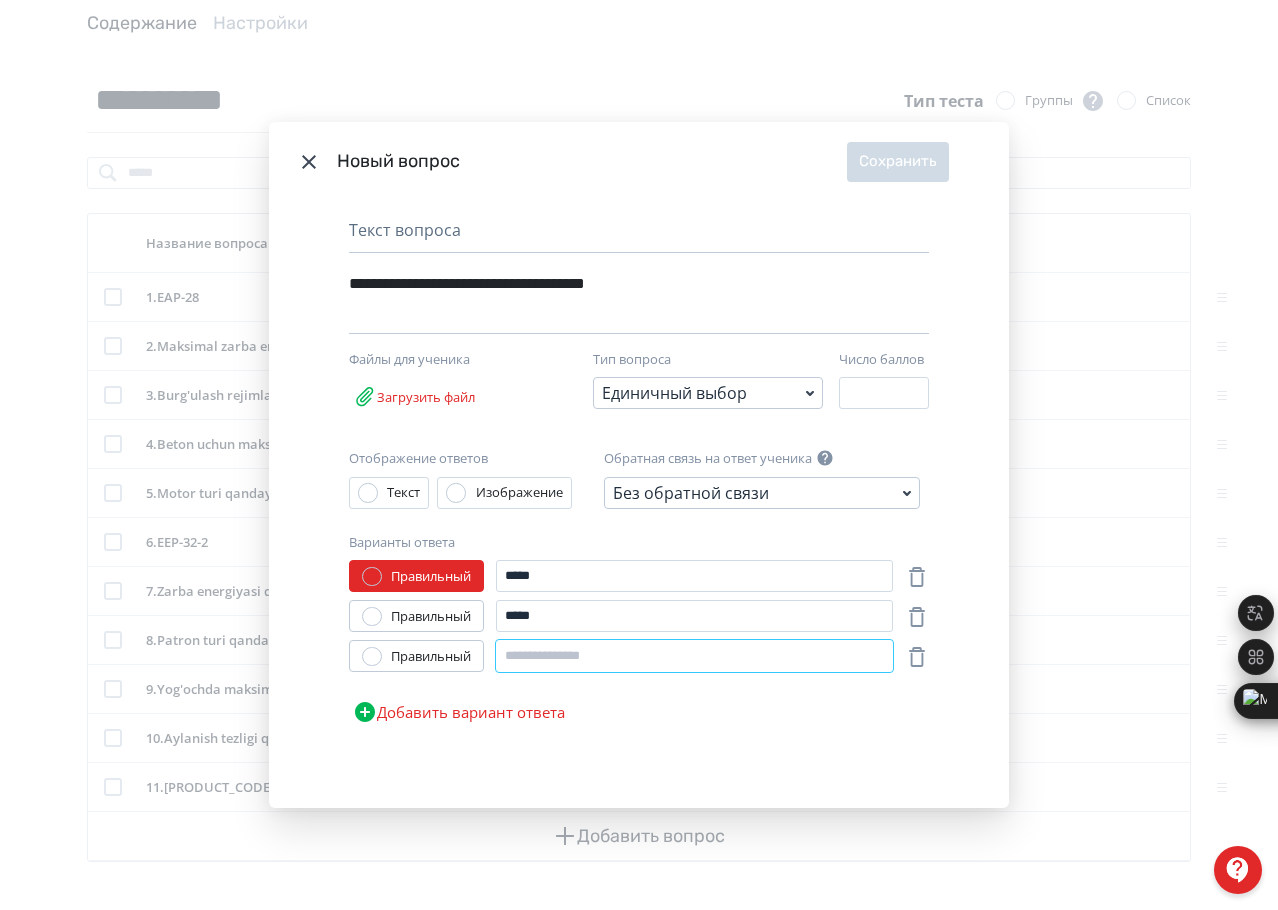 paste on "*****" 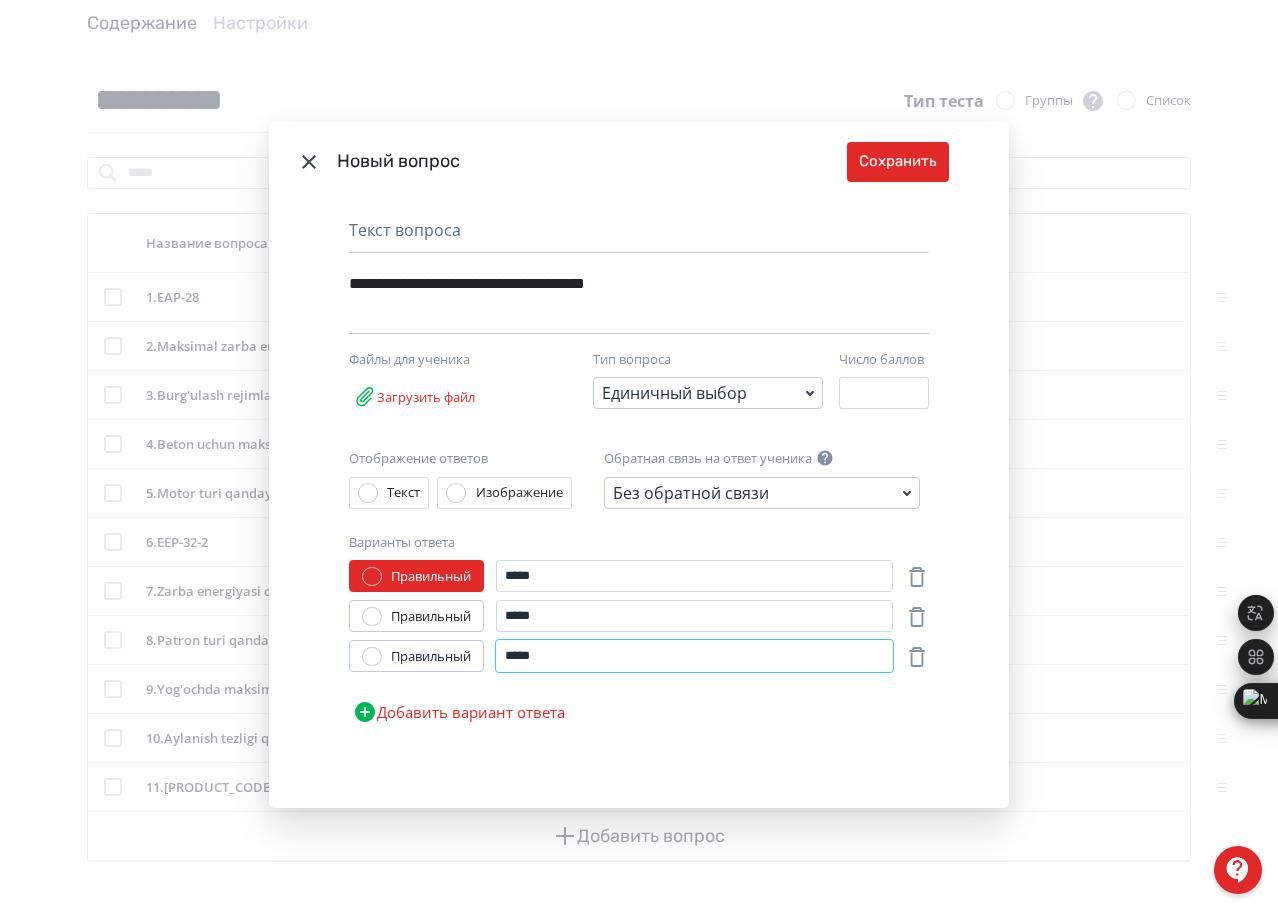 type on "*****" 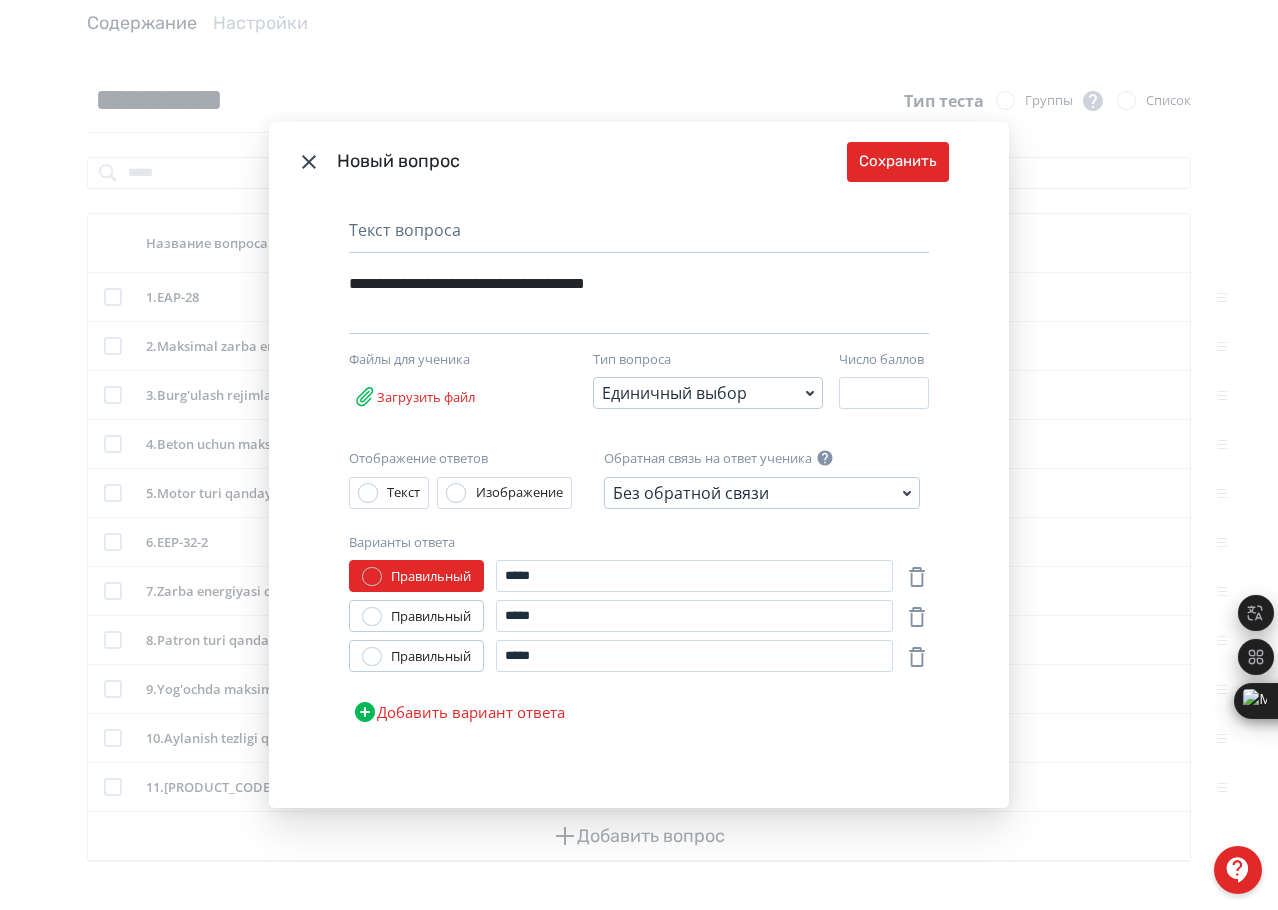 drag, startPoint x: 531, startPoint y: 710, endPoint x: 554, endPoint y: 698, distance: 25.942244 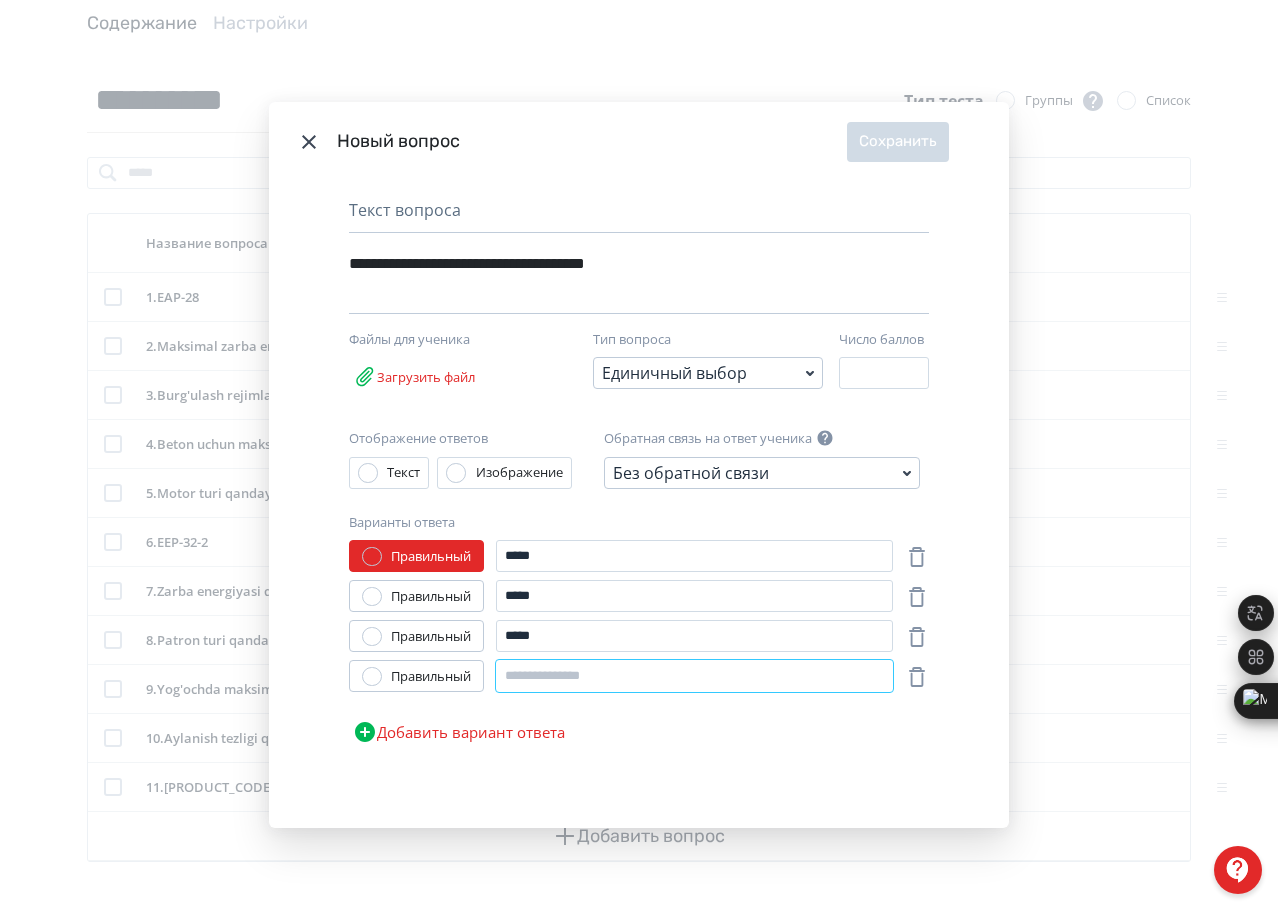 click at bounding box center (694, 676) 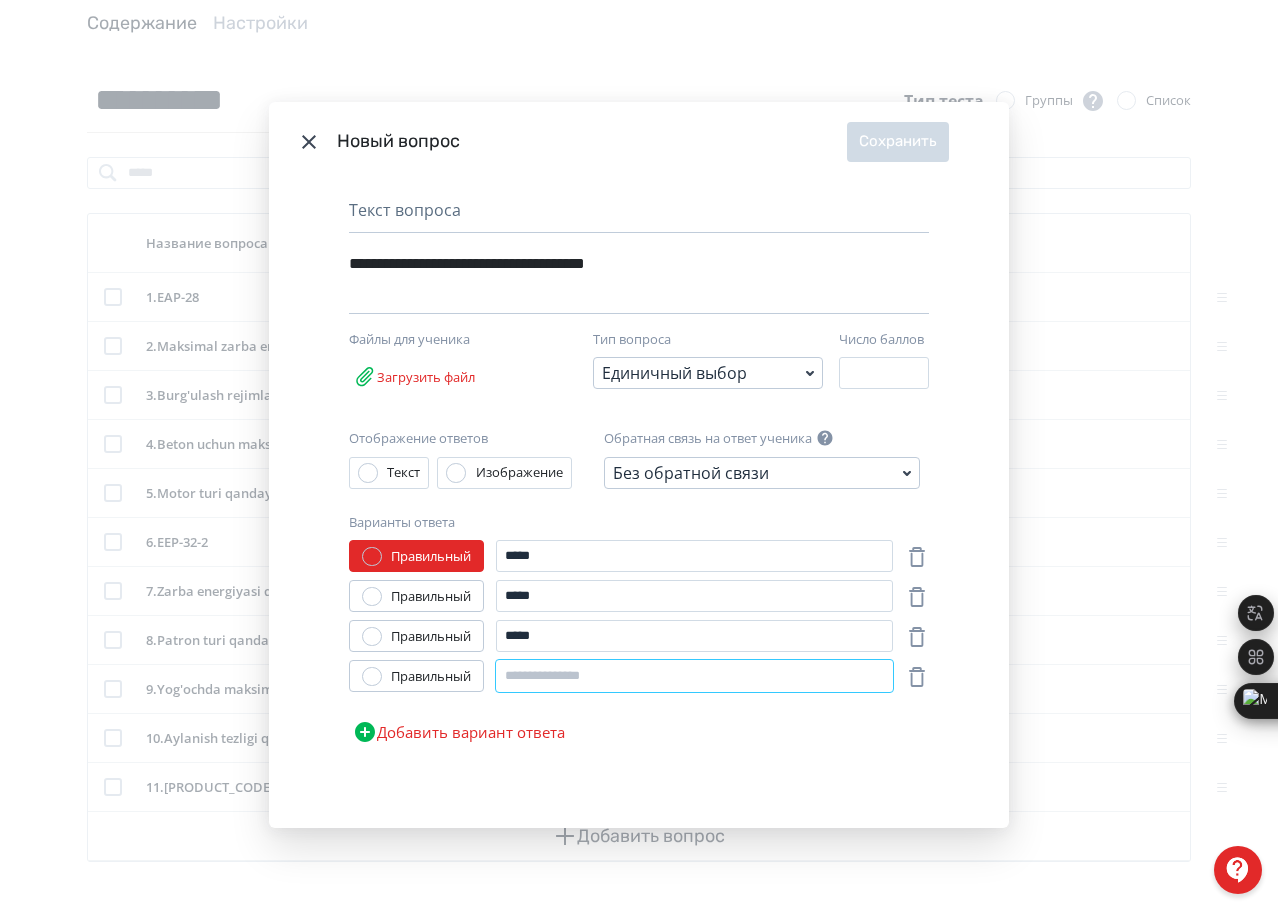 paste on "*****" 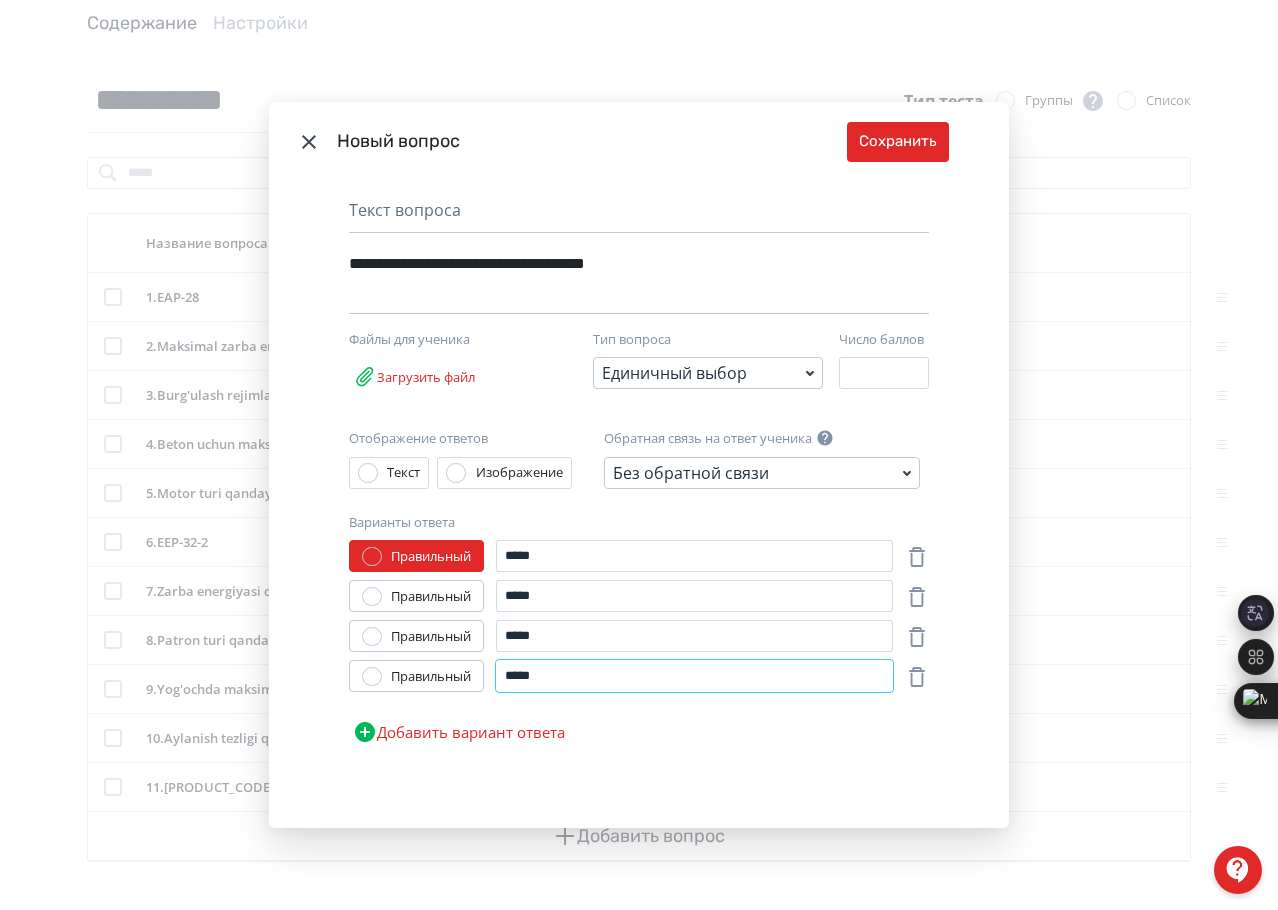type on "*****" 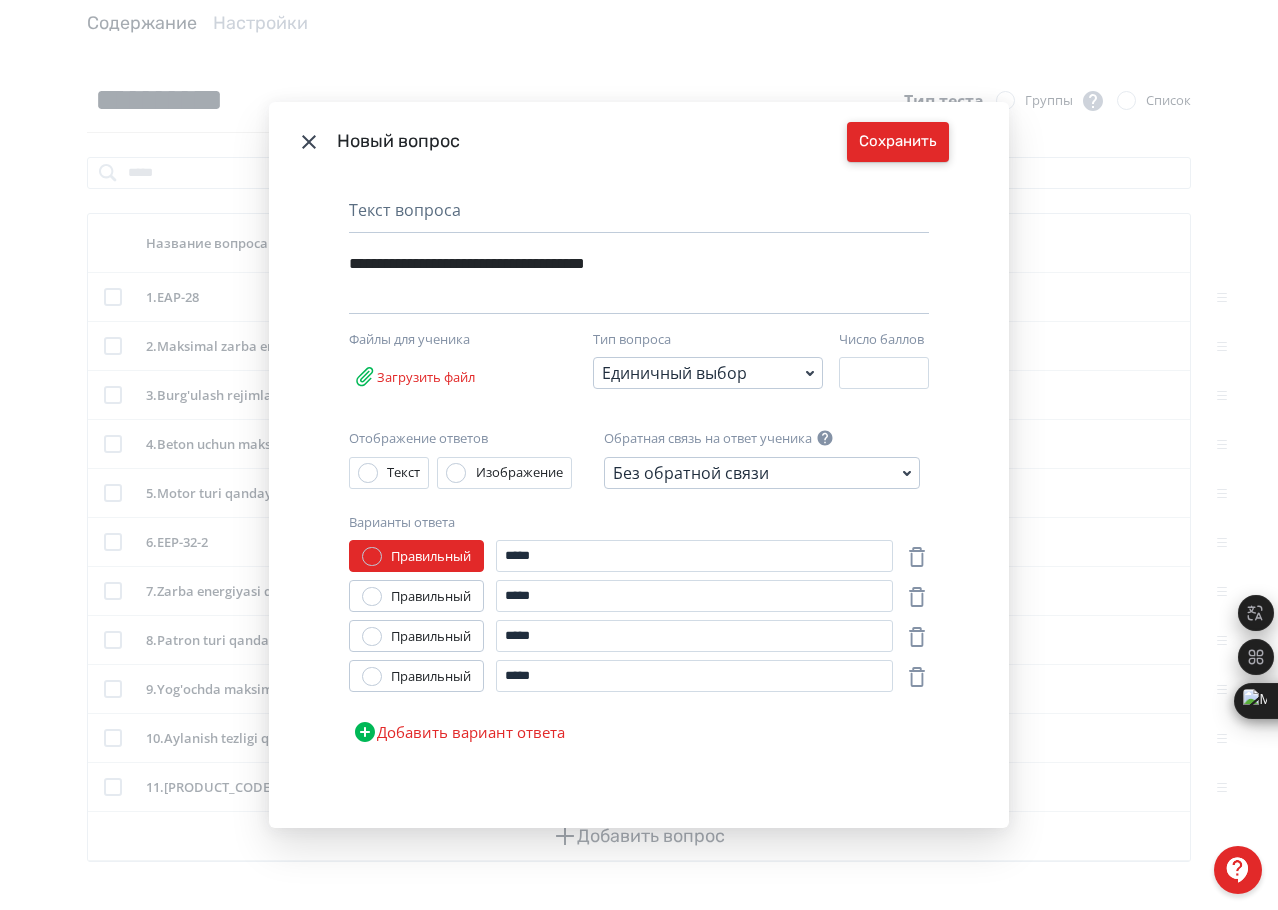 drag, startPoint x: 906, startPoint y: 130, endPoint x: 887, endPoint y: 151, distance: 28.319605 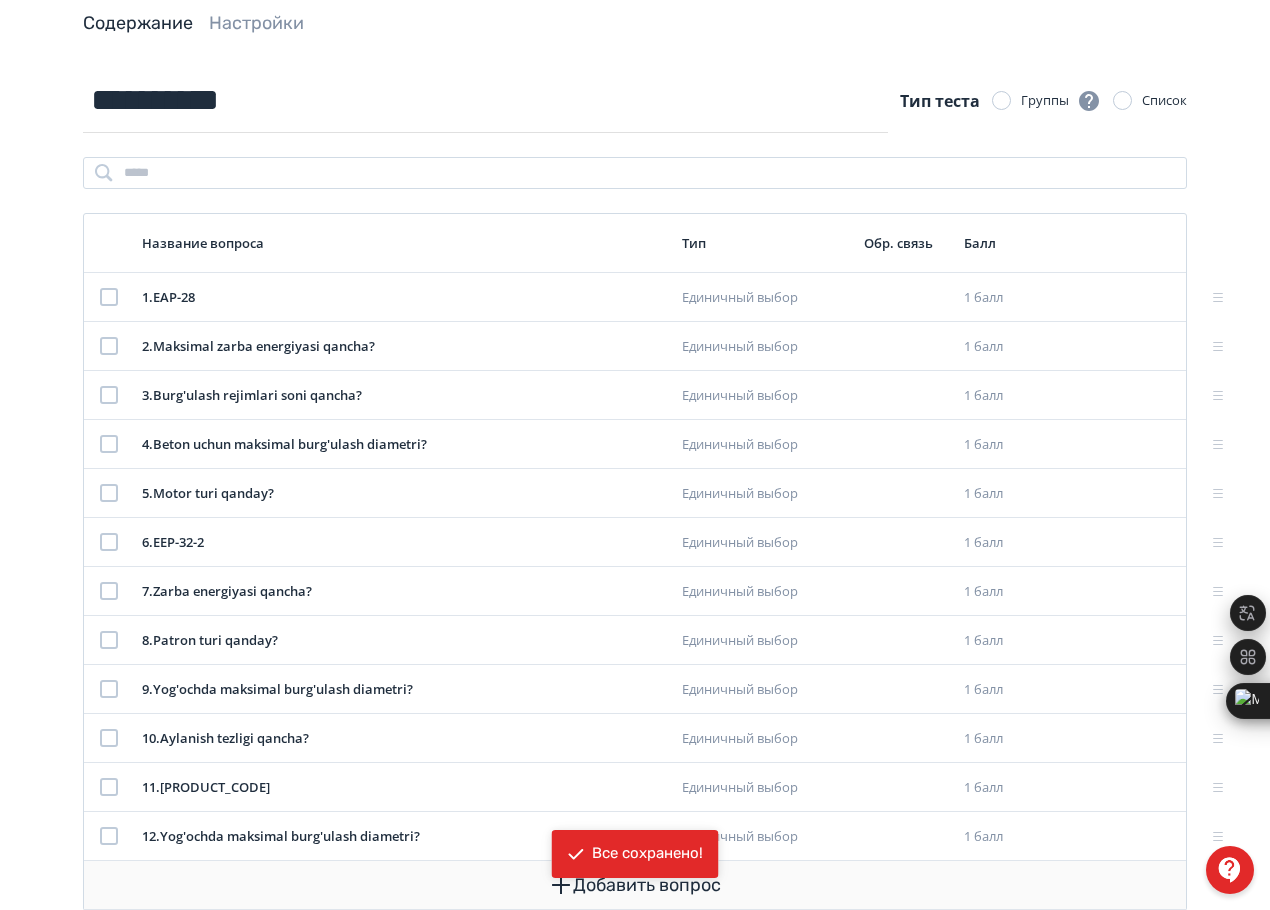 click on "Добавить вопрос" at bounding box center [635, 885] 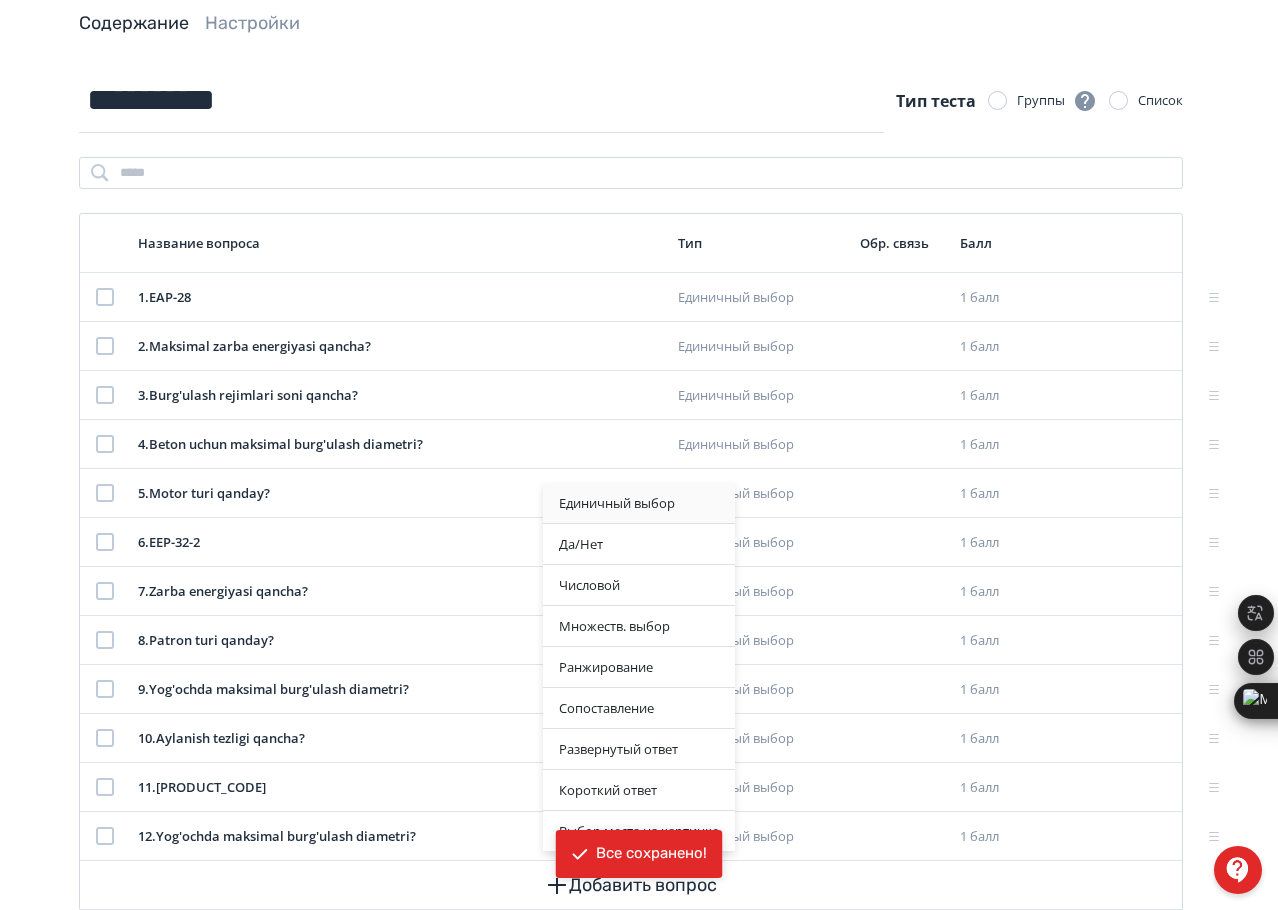 click on "Единичный выбор" at bounding box center [639, 503] 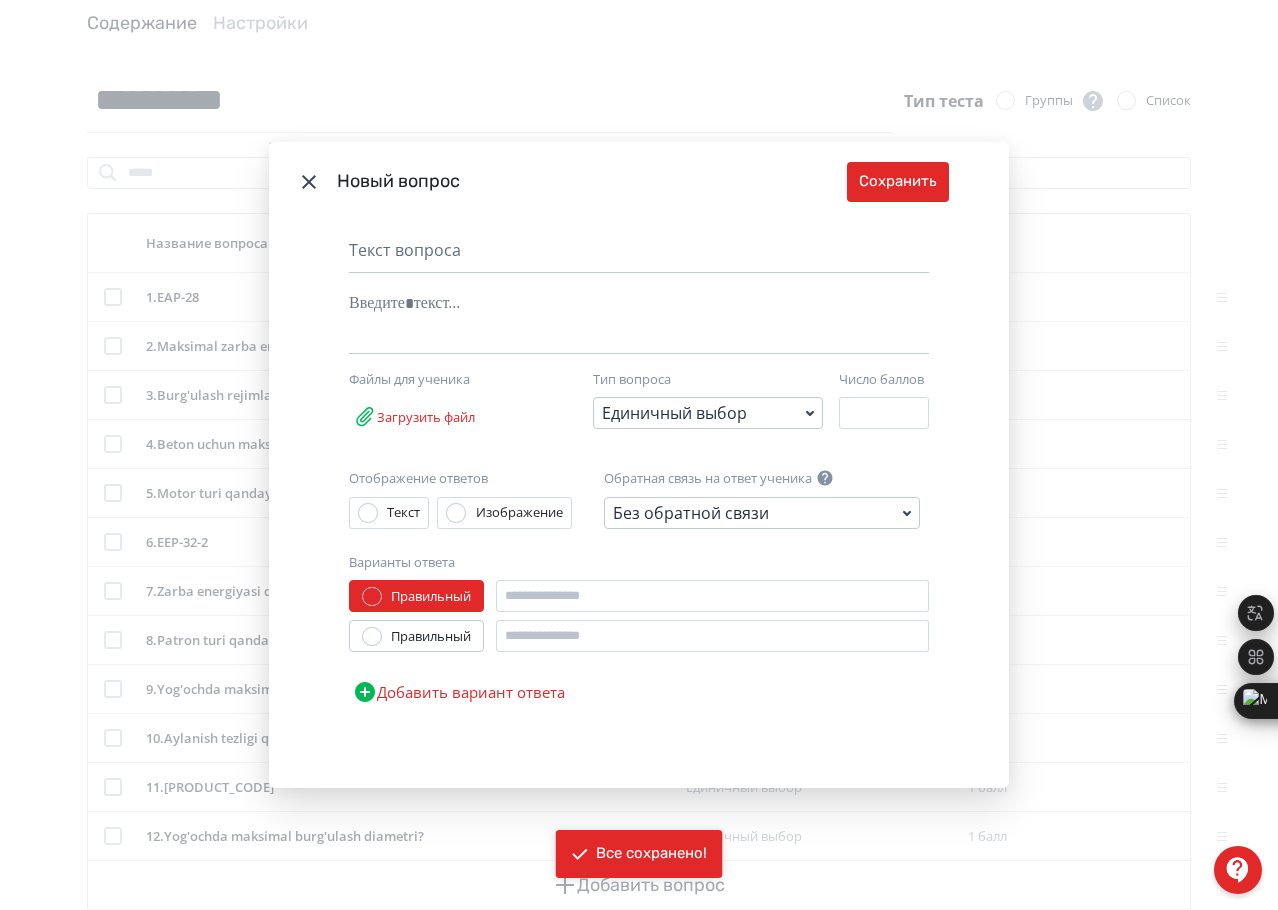 click at bounding box center (608, 304) 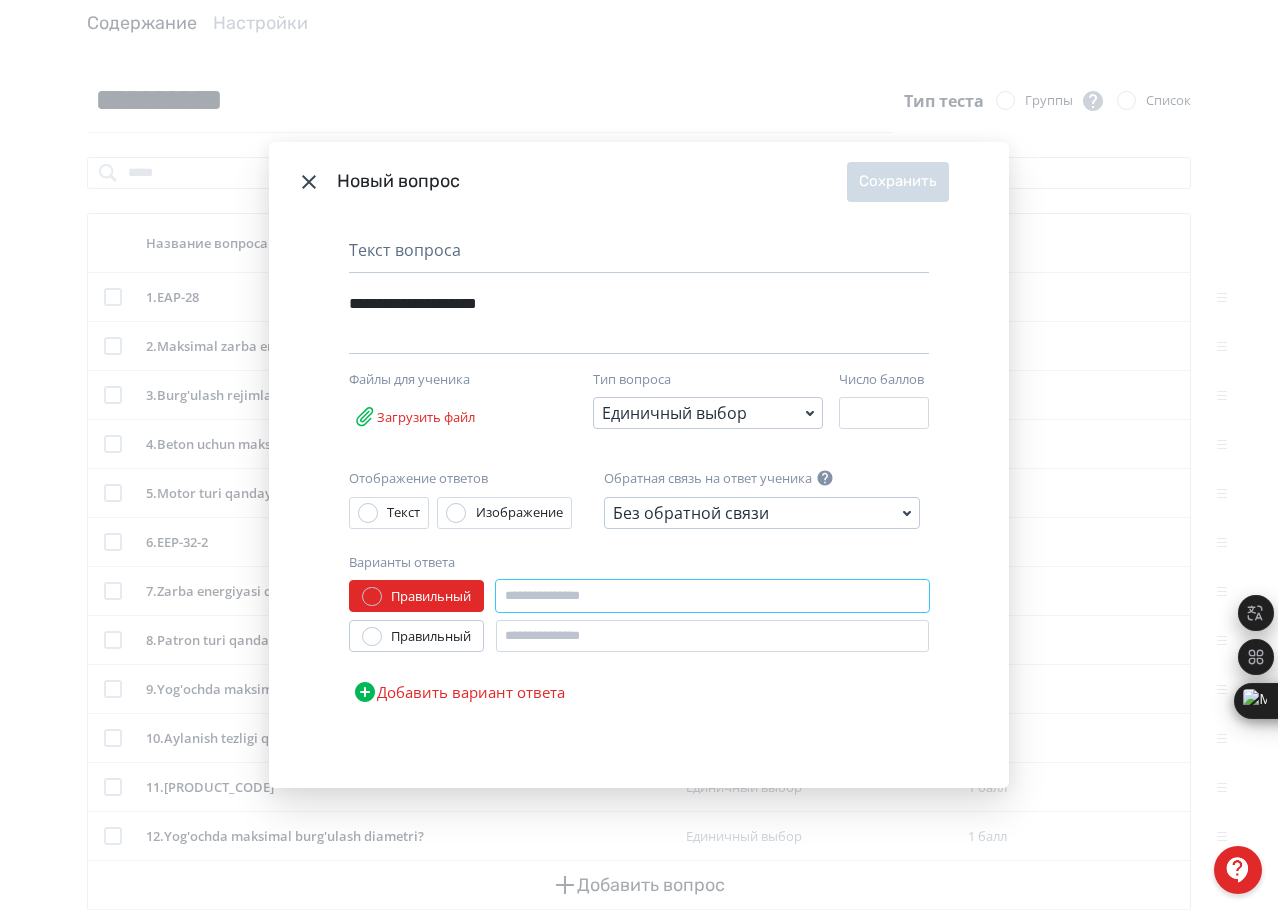 click at bounding box center [712, 596] 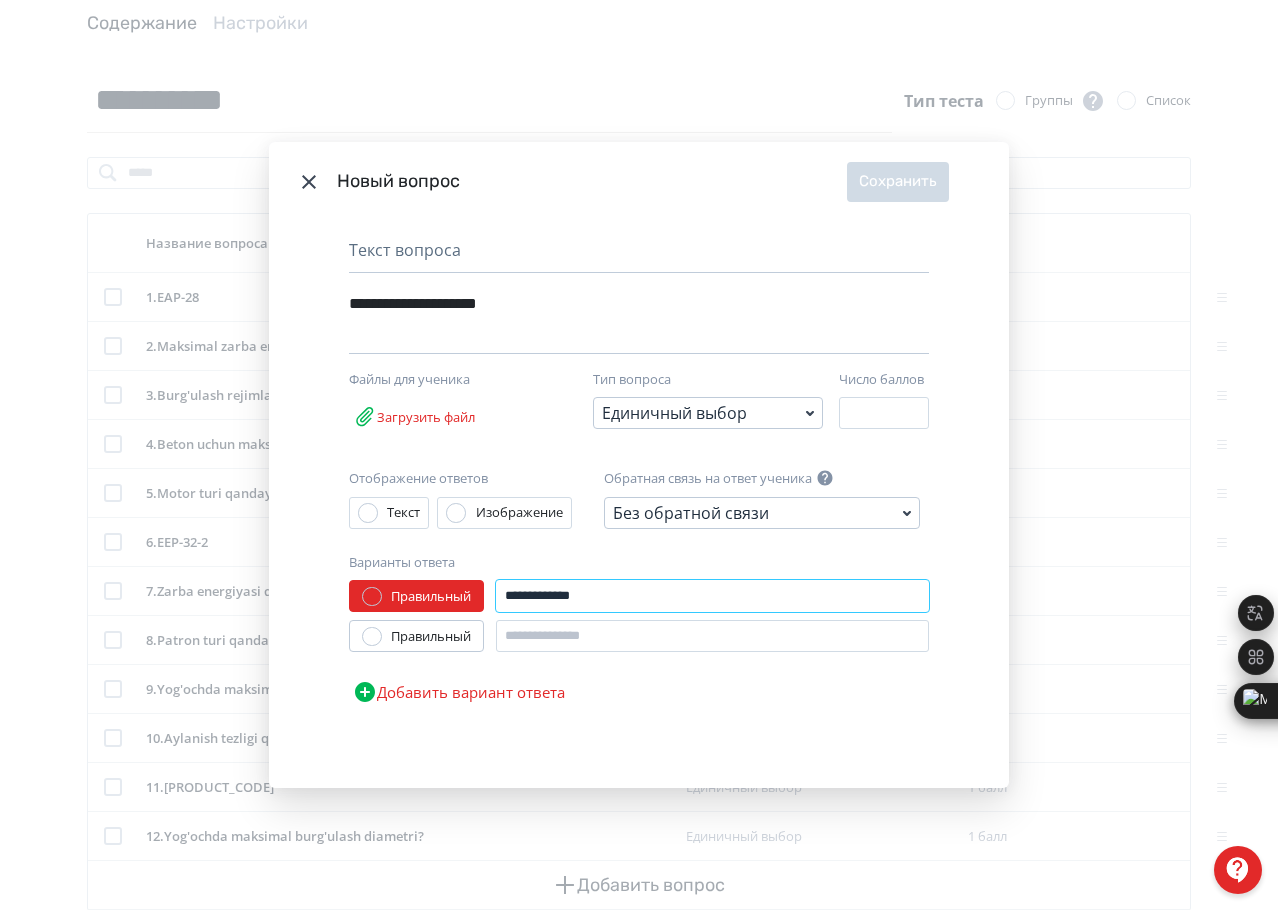 type on "**********" 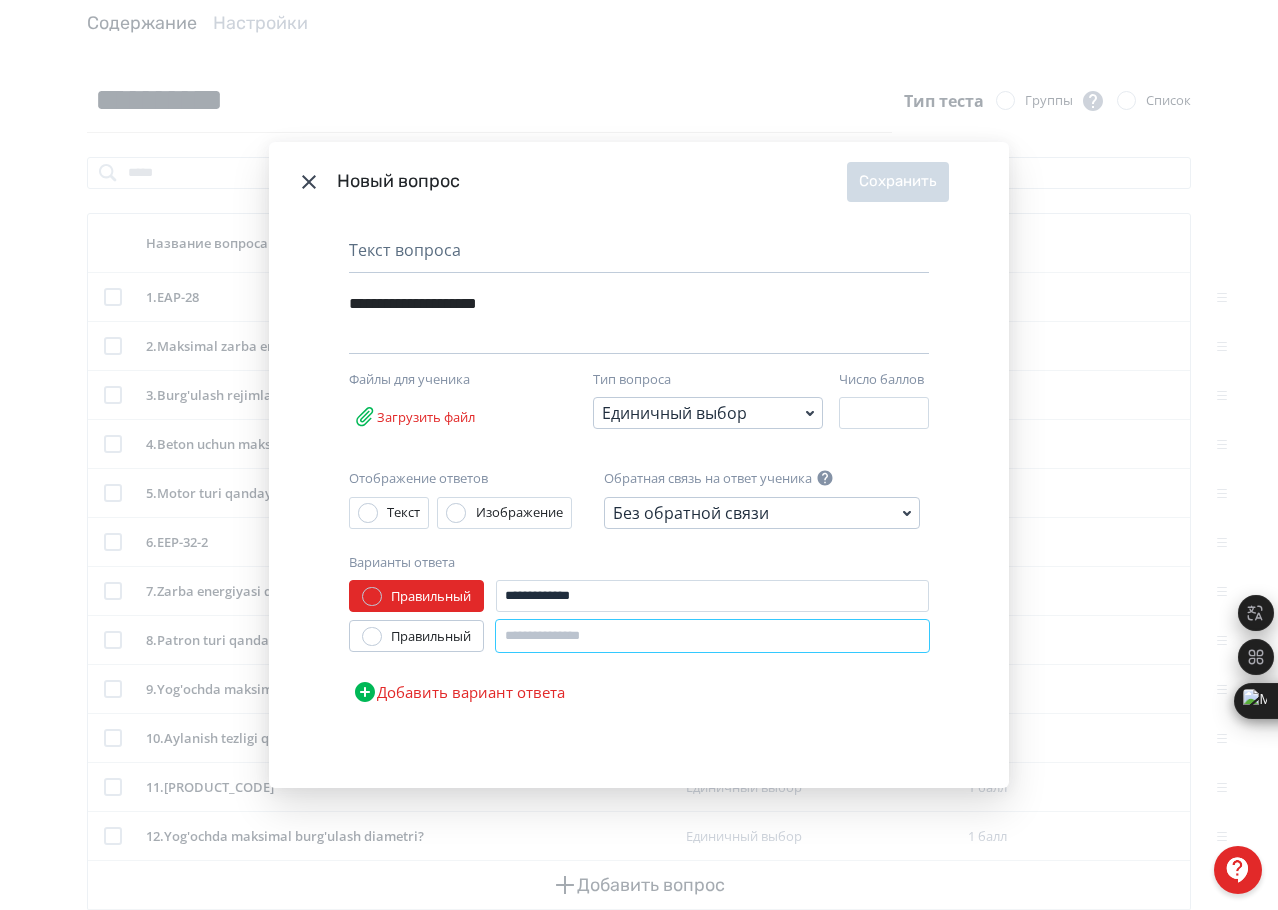 click at bounding box center (712, 636) 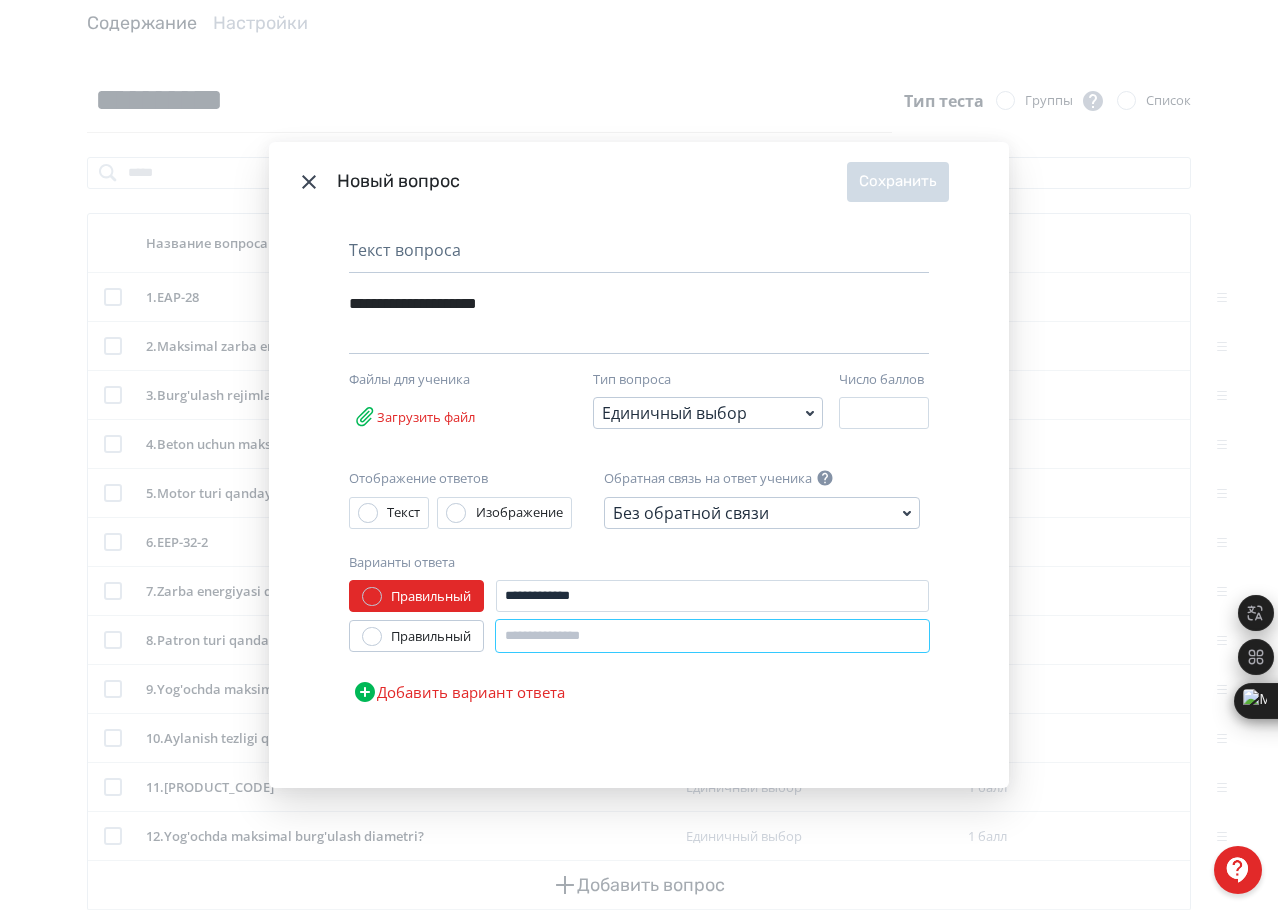 paste on "**********" 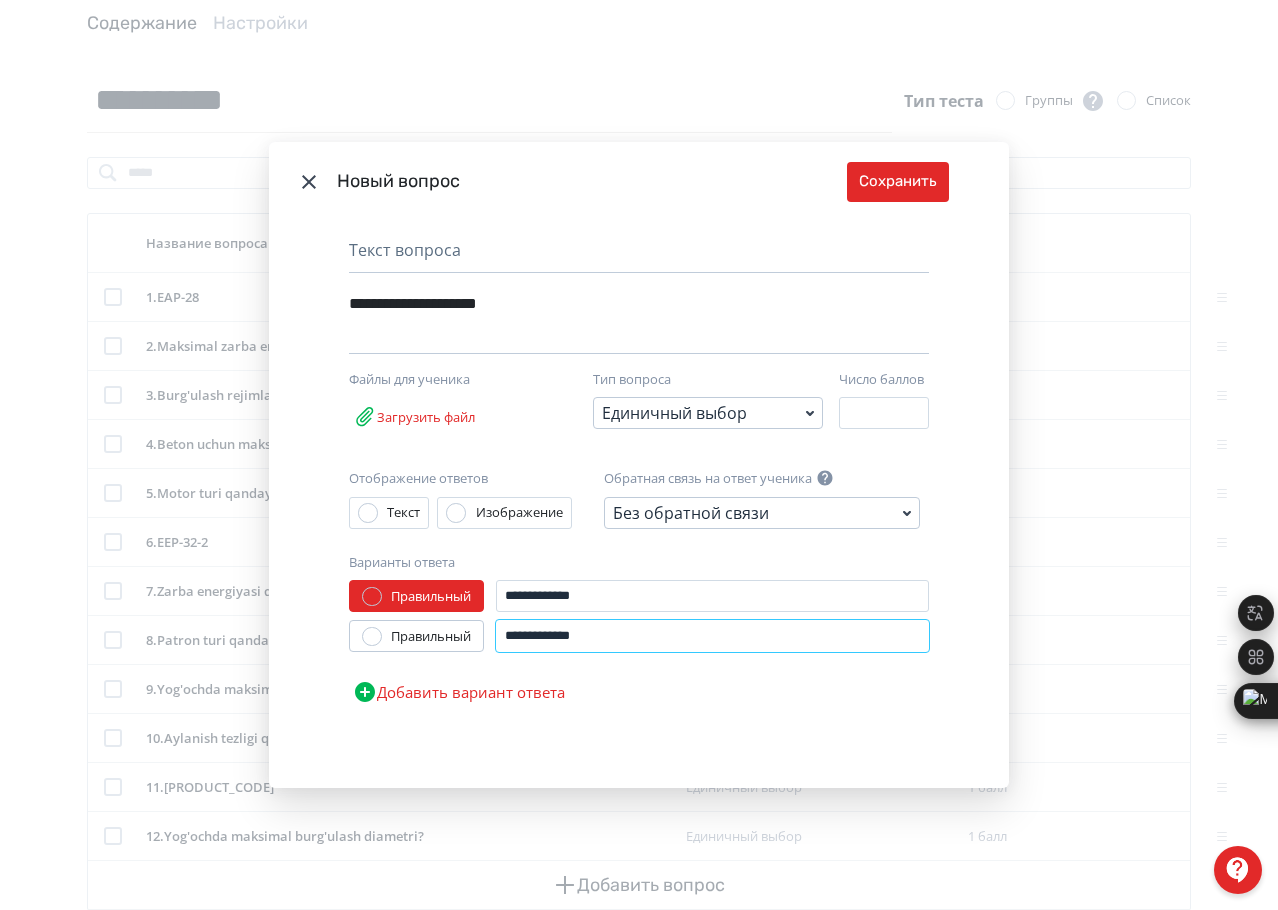 type on "**********" 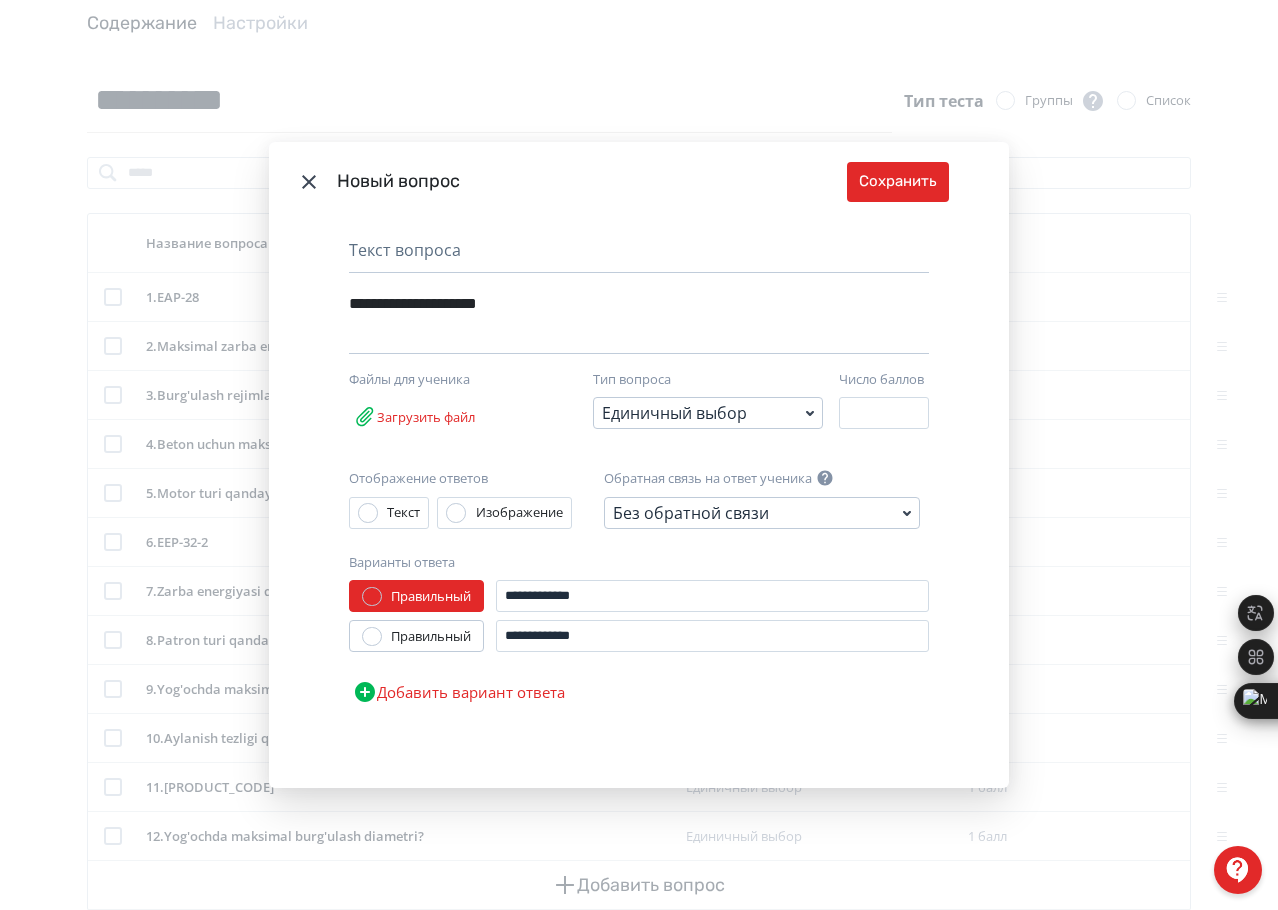 click on "Правильный" at bounding box center (431, 637) 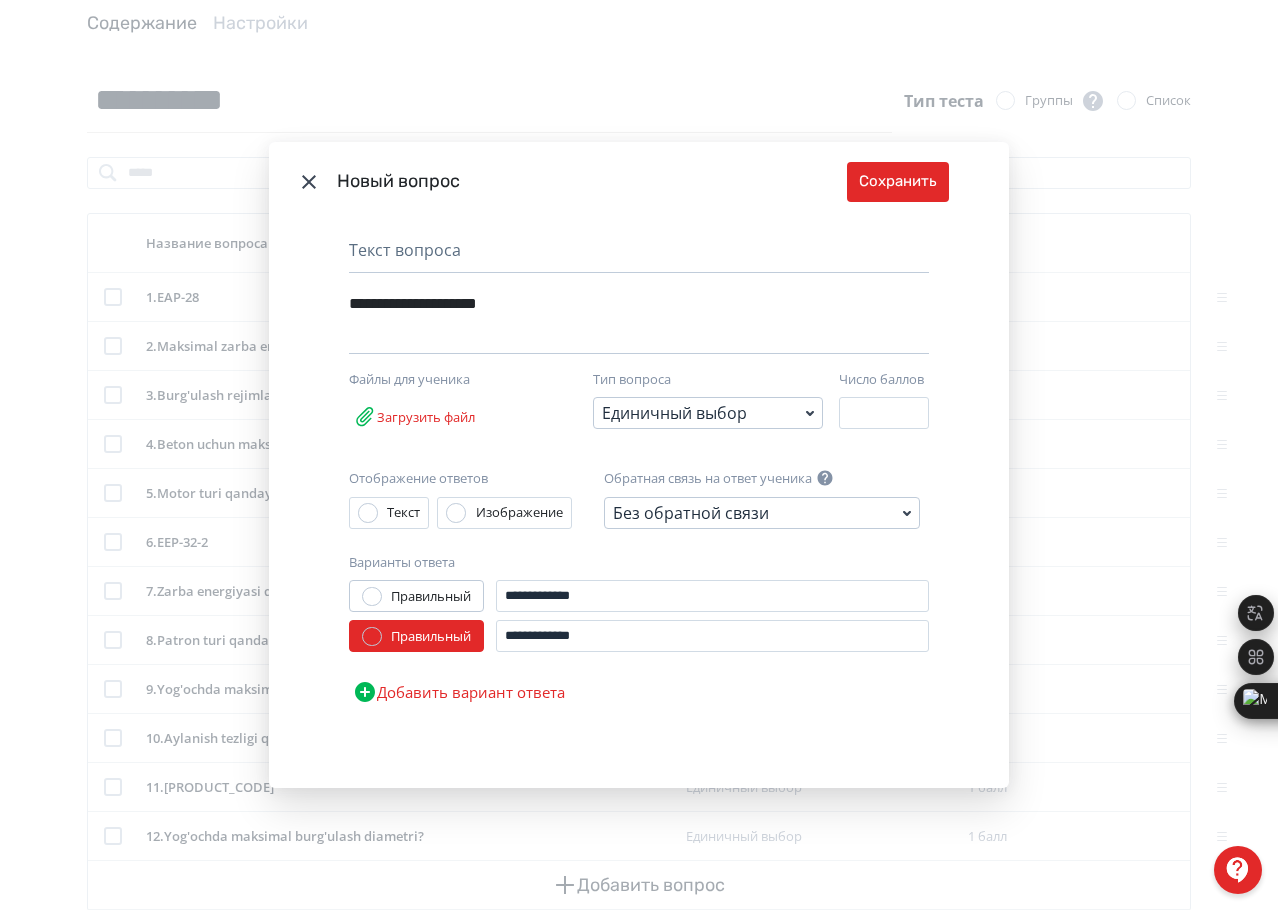 click on "Добавить вариант ответа" at bounding box center (459, 692) 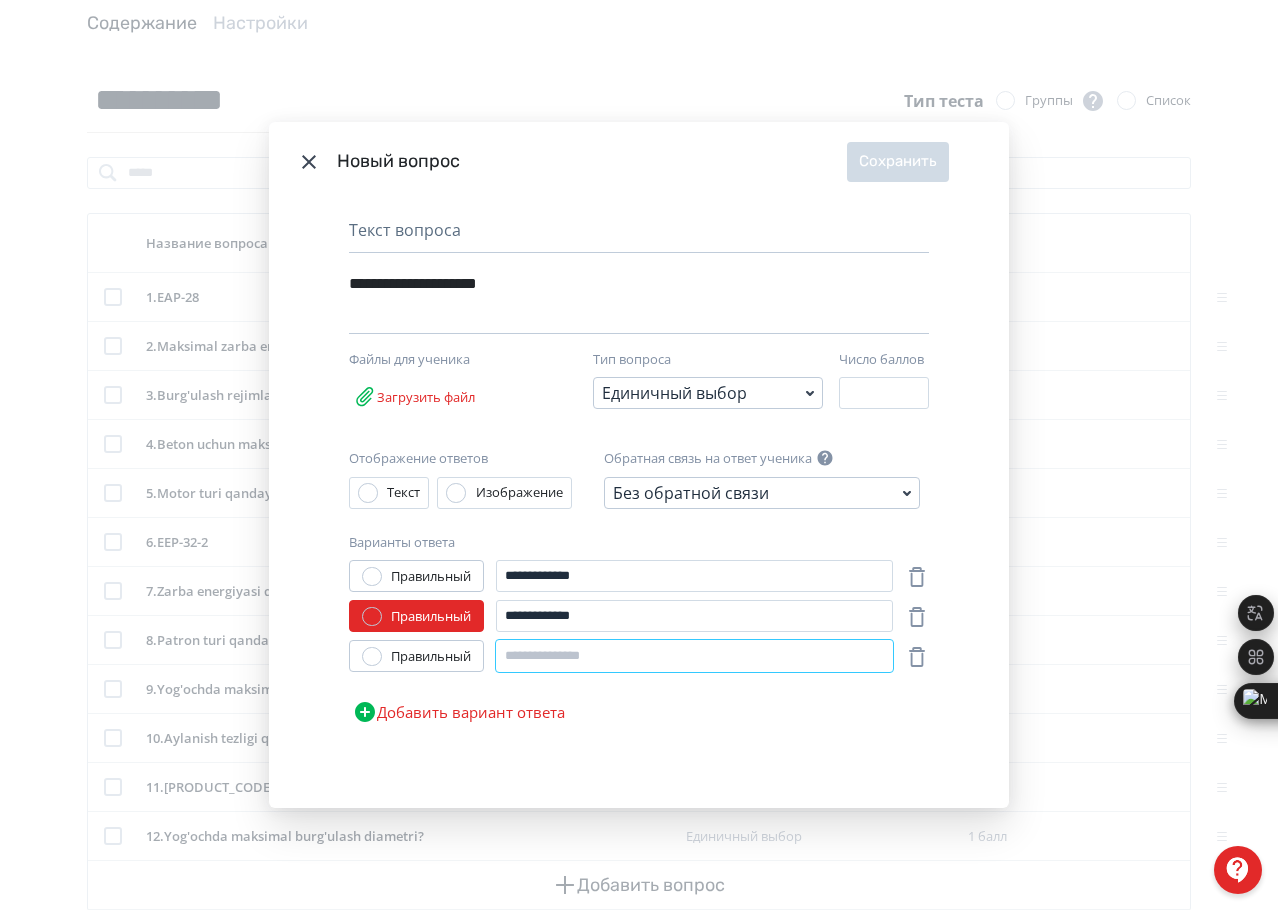 click at bounding box center [694, 656] 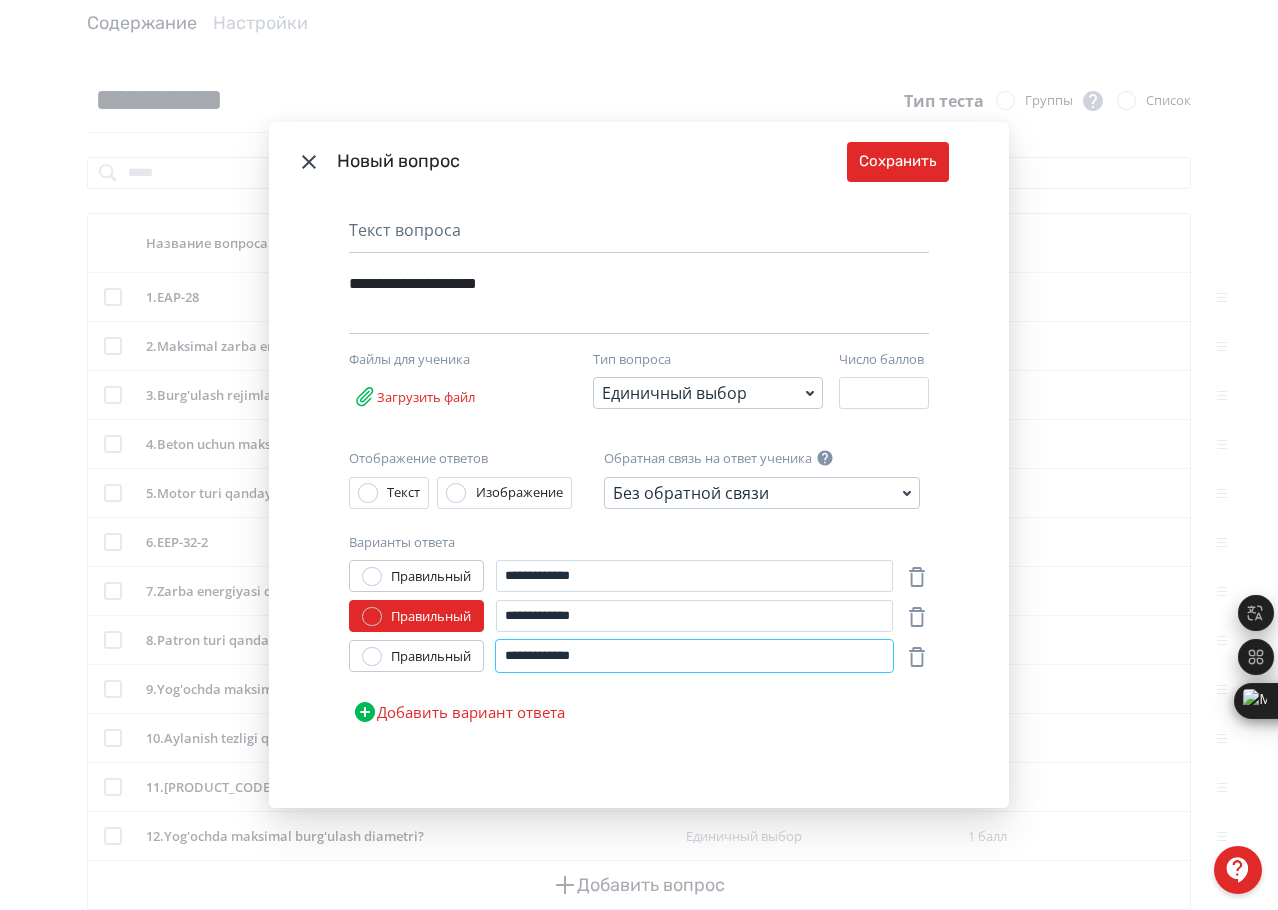 type on "**********" 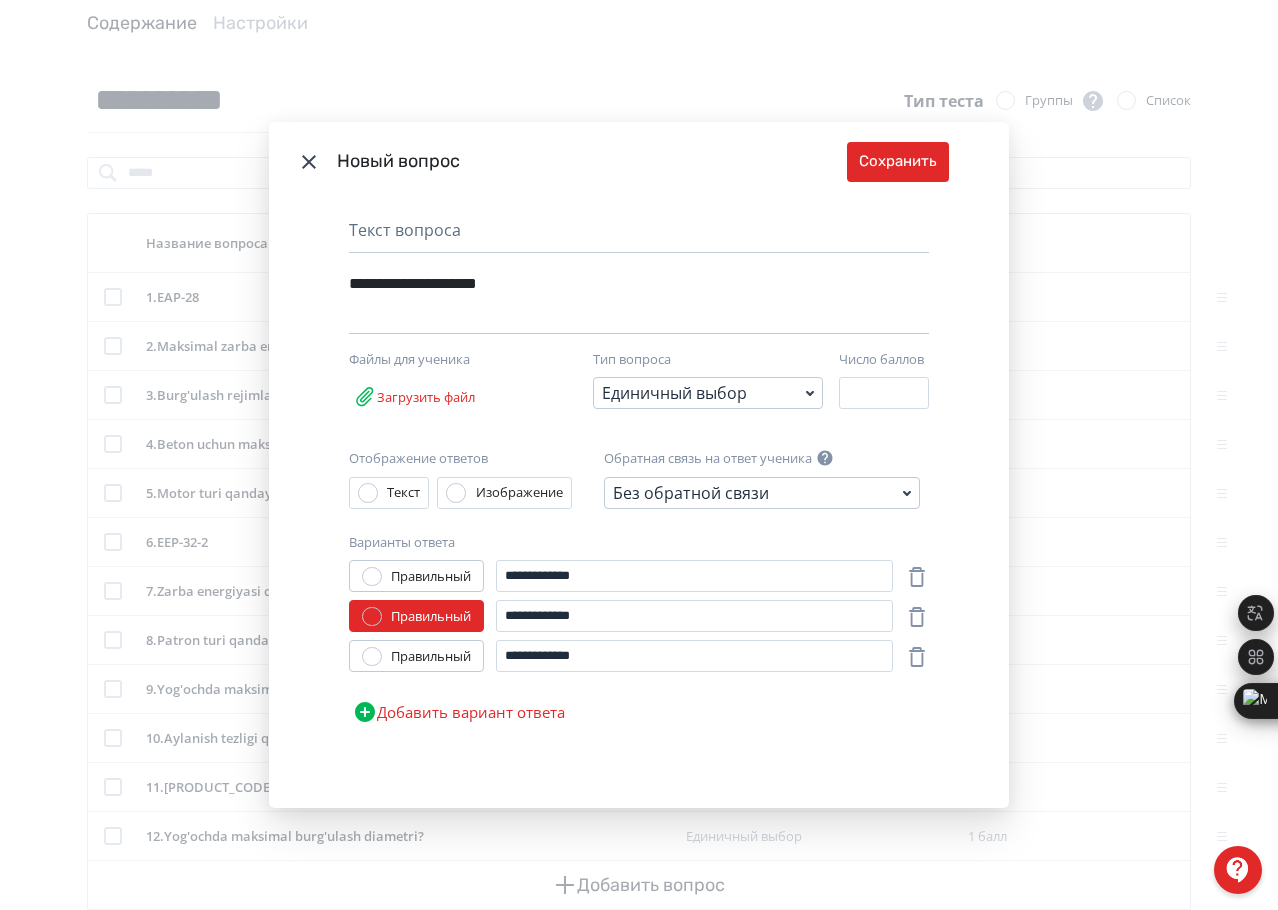 click on "Добавить вариант ответа" at bounding box center [459, 712] 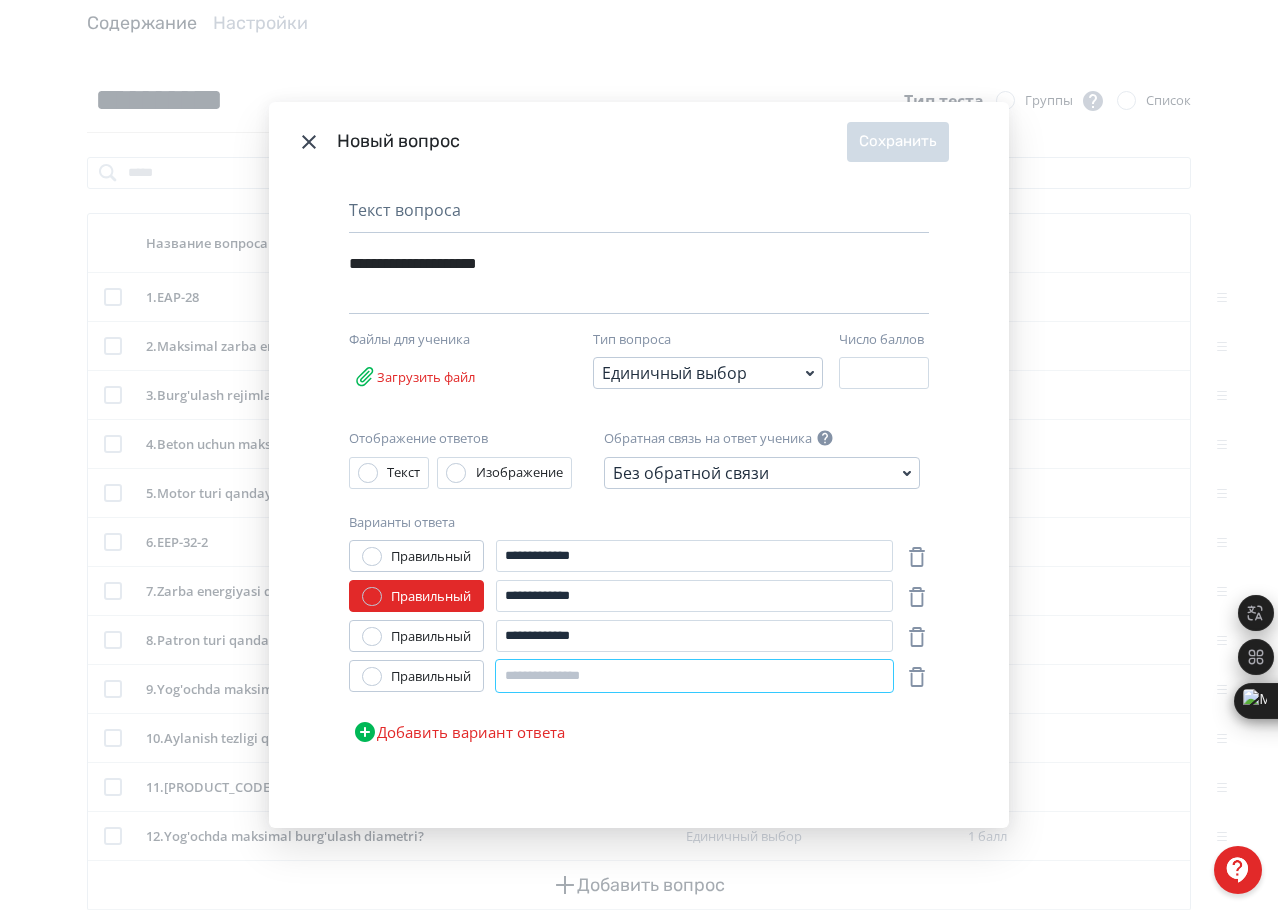click at bounding box center (694, 676) 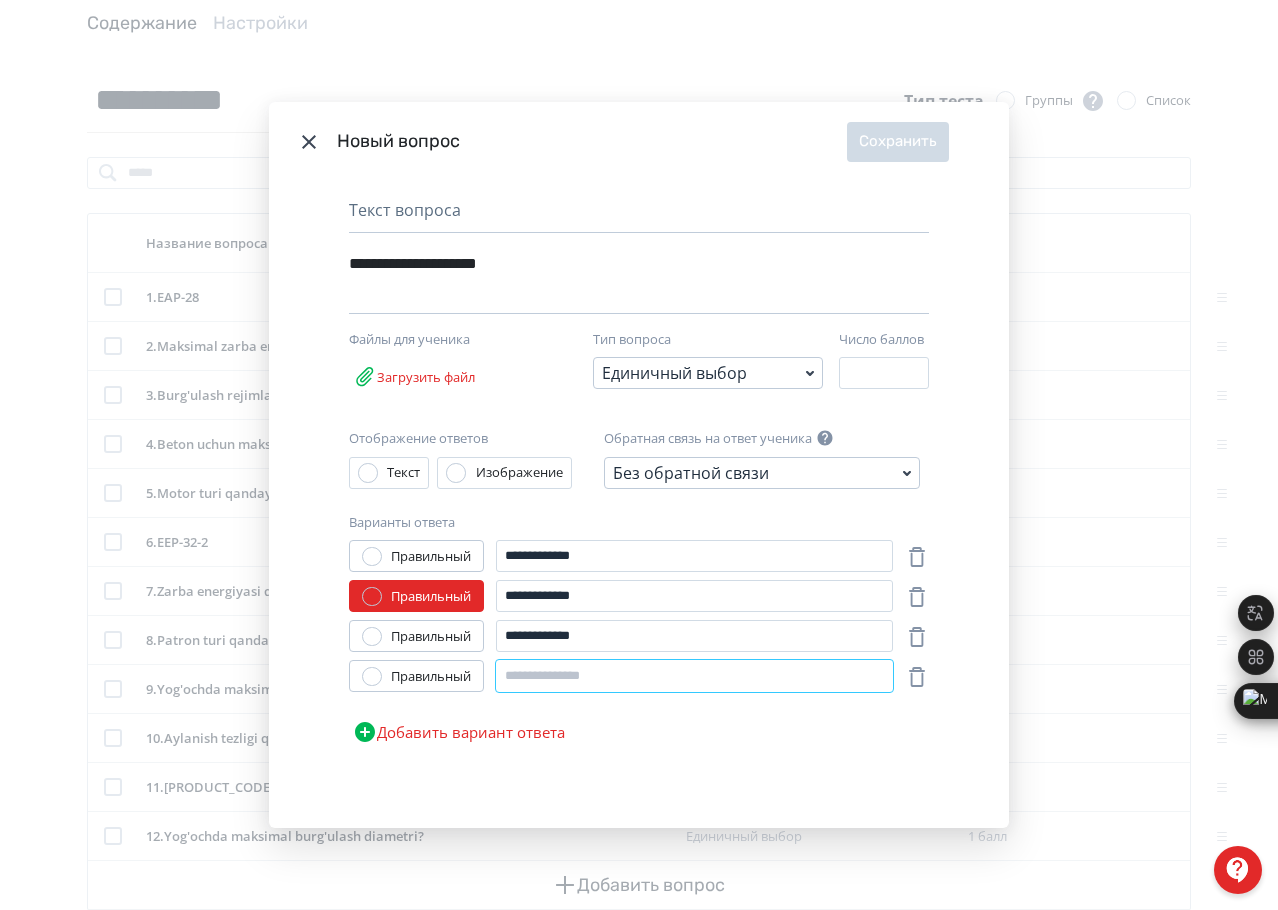 paste on "**********" 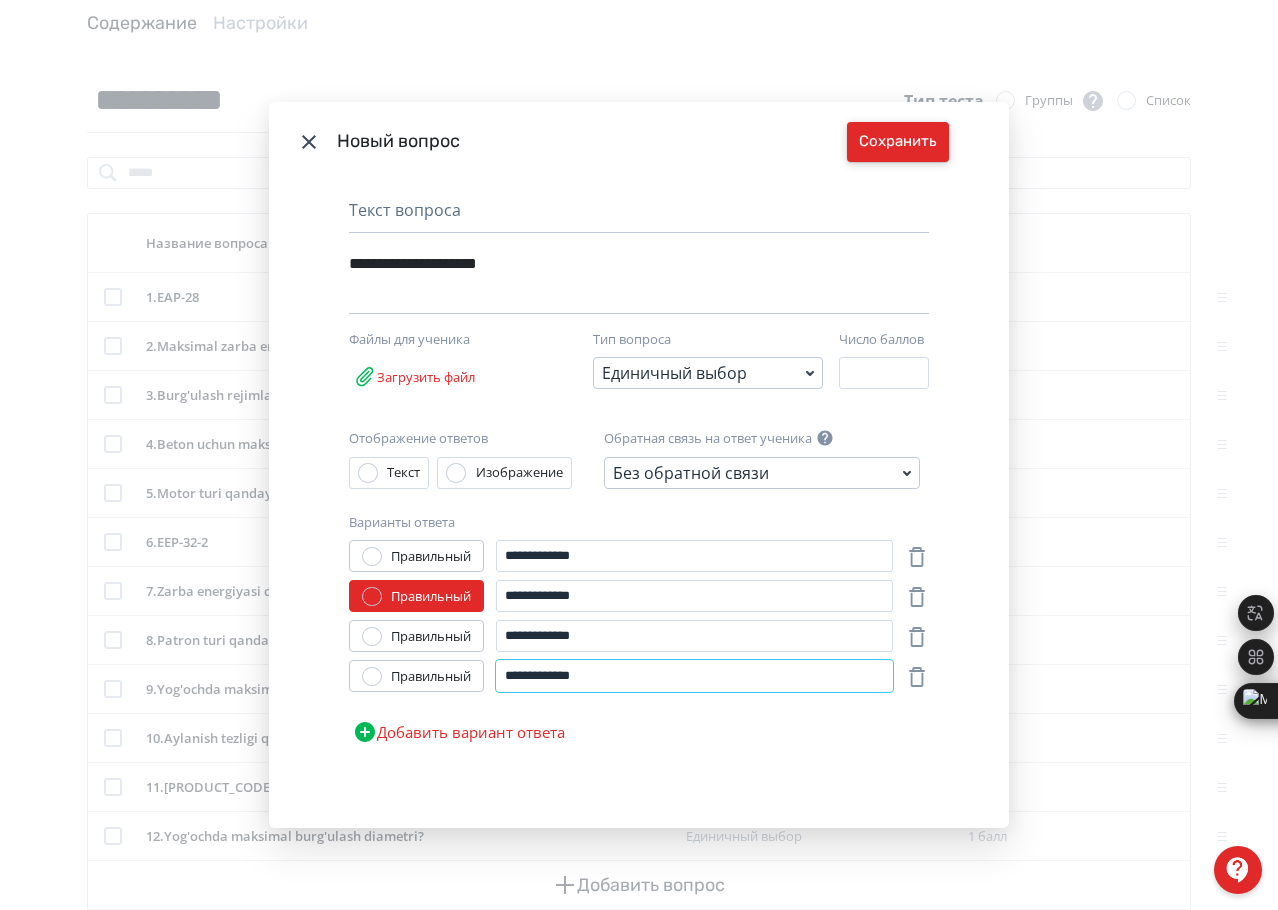 type on "**********" 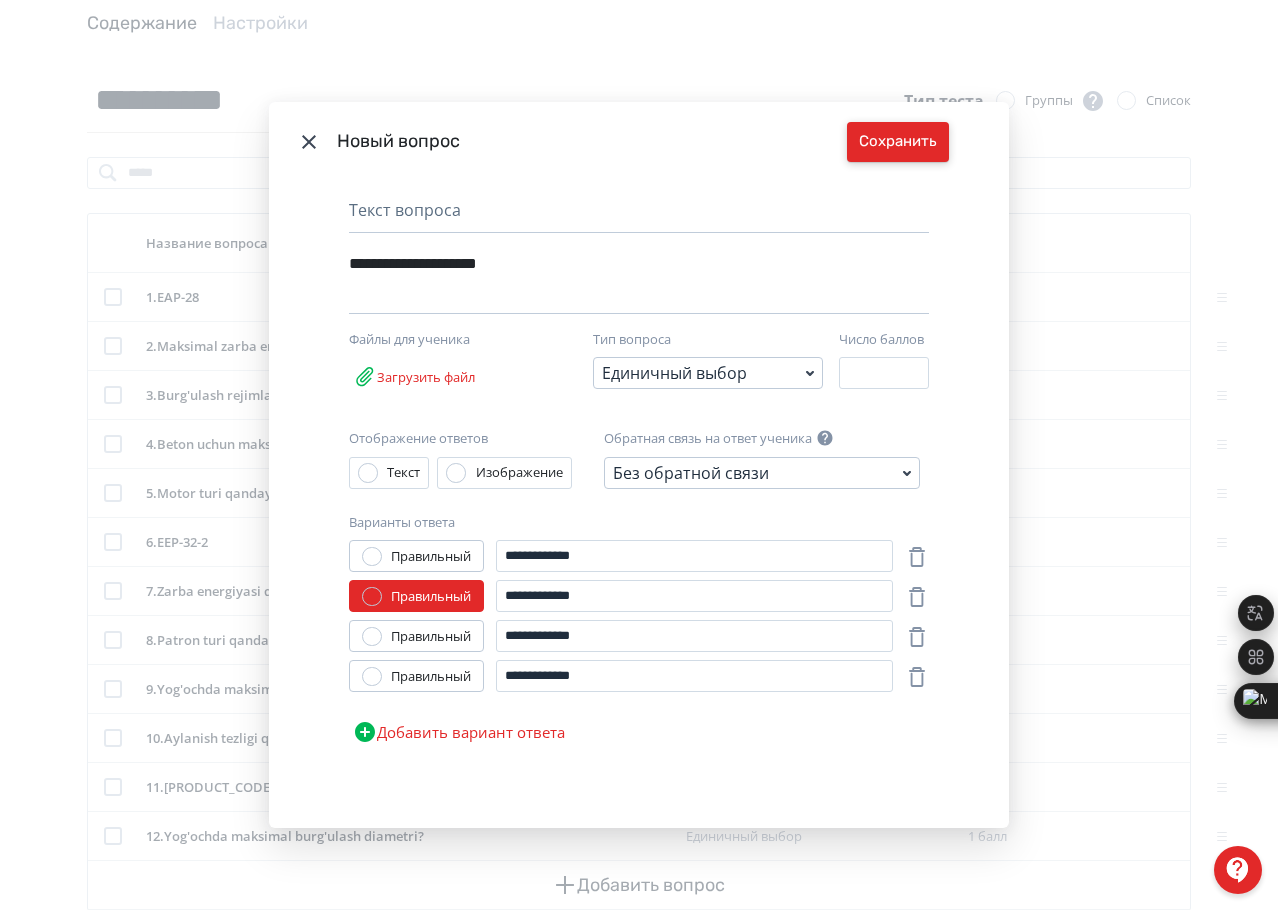 click on "Сохранить" at bounding box center [898, 142] 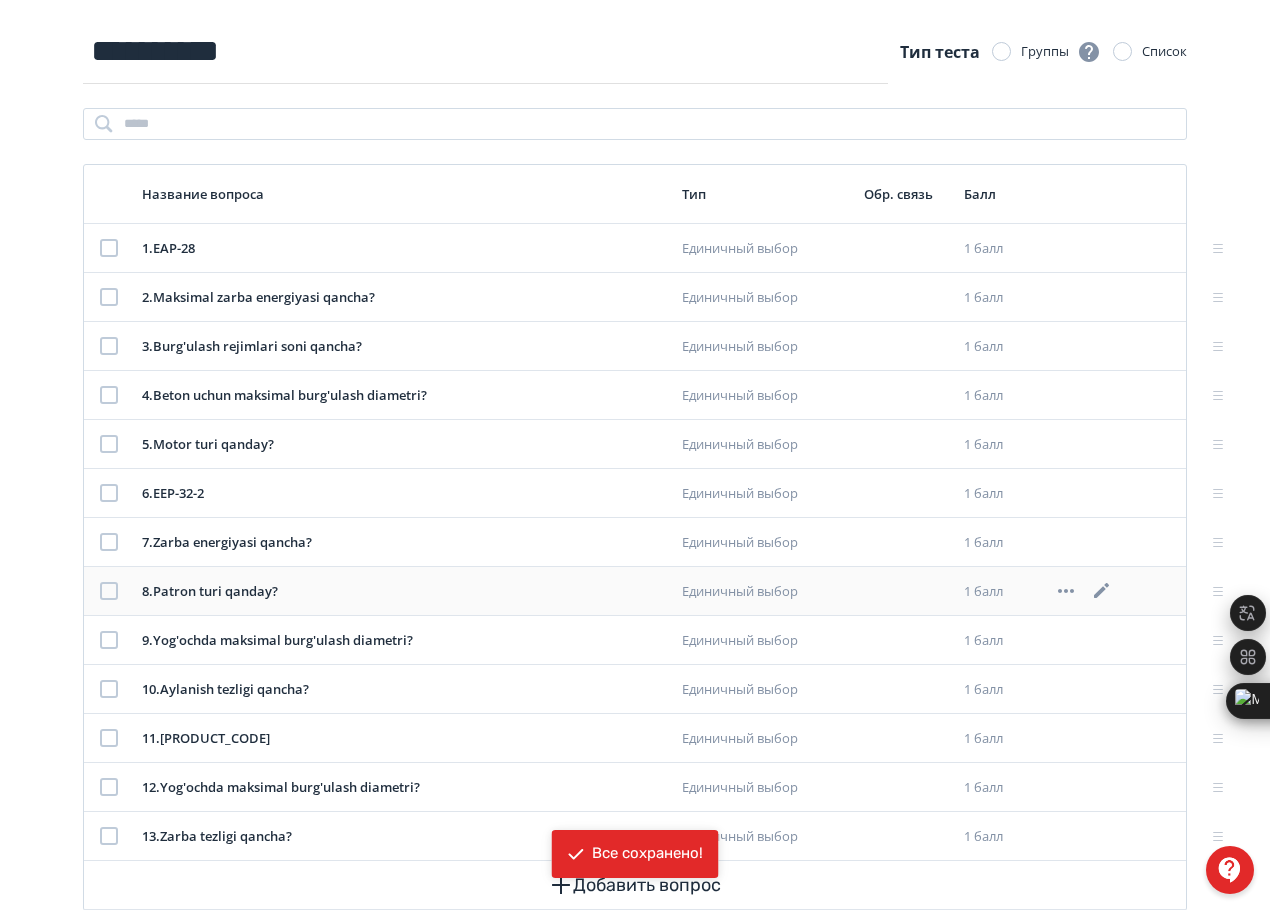 scroll, scrollTop: 207, scrollLeft: 0, axis: vertical 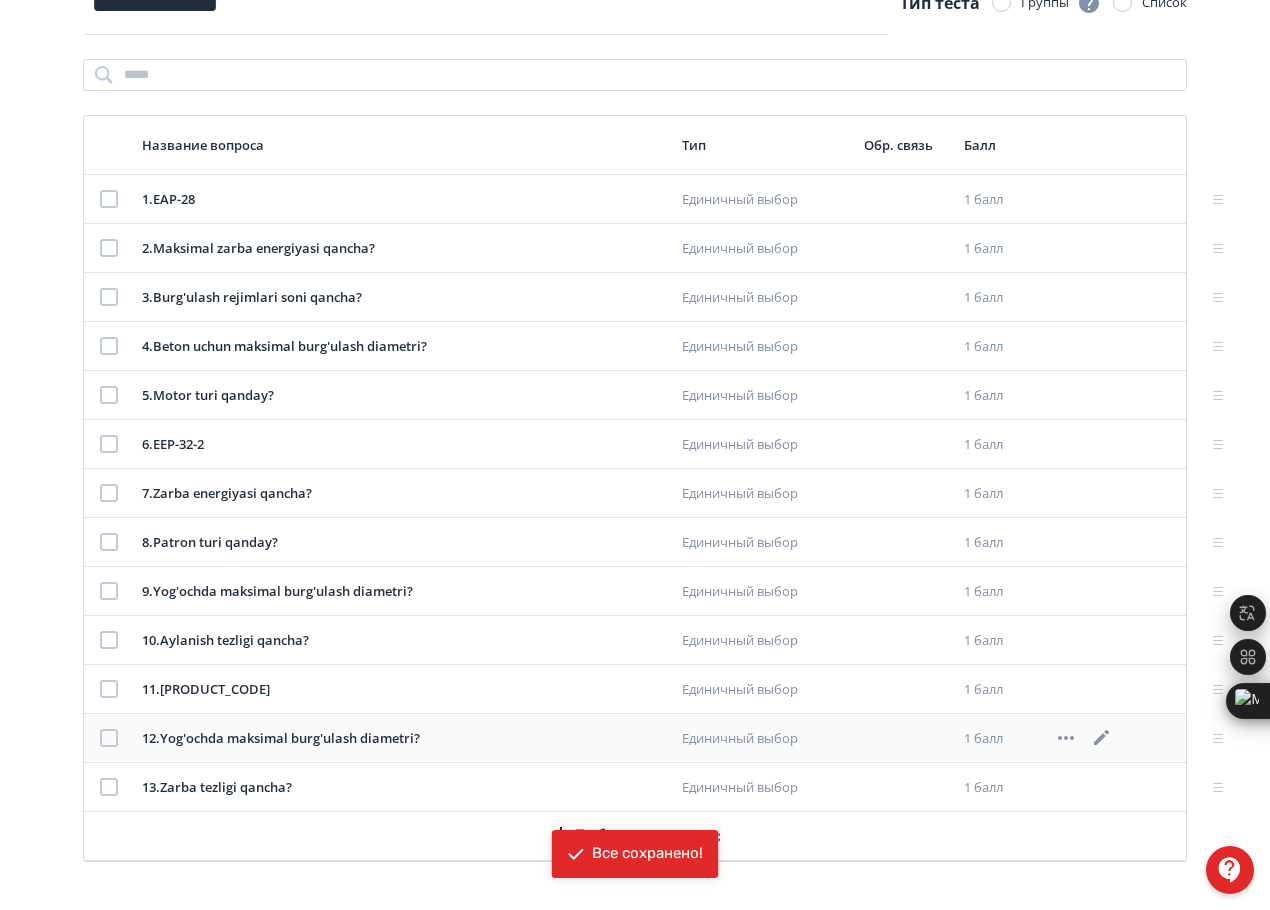 click 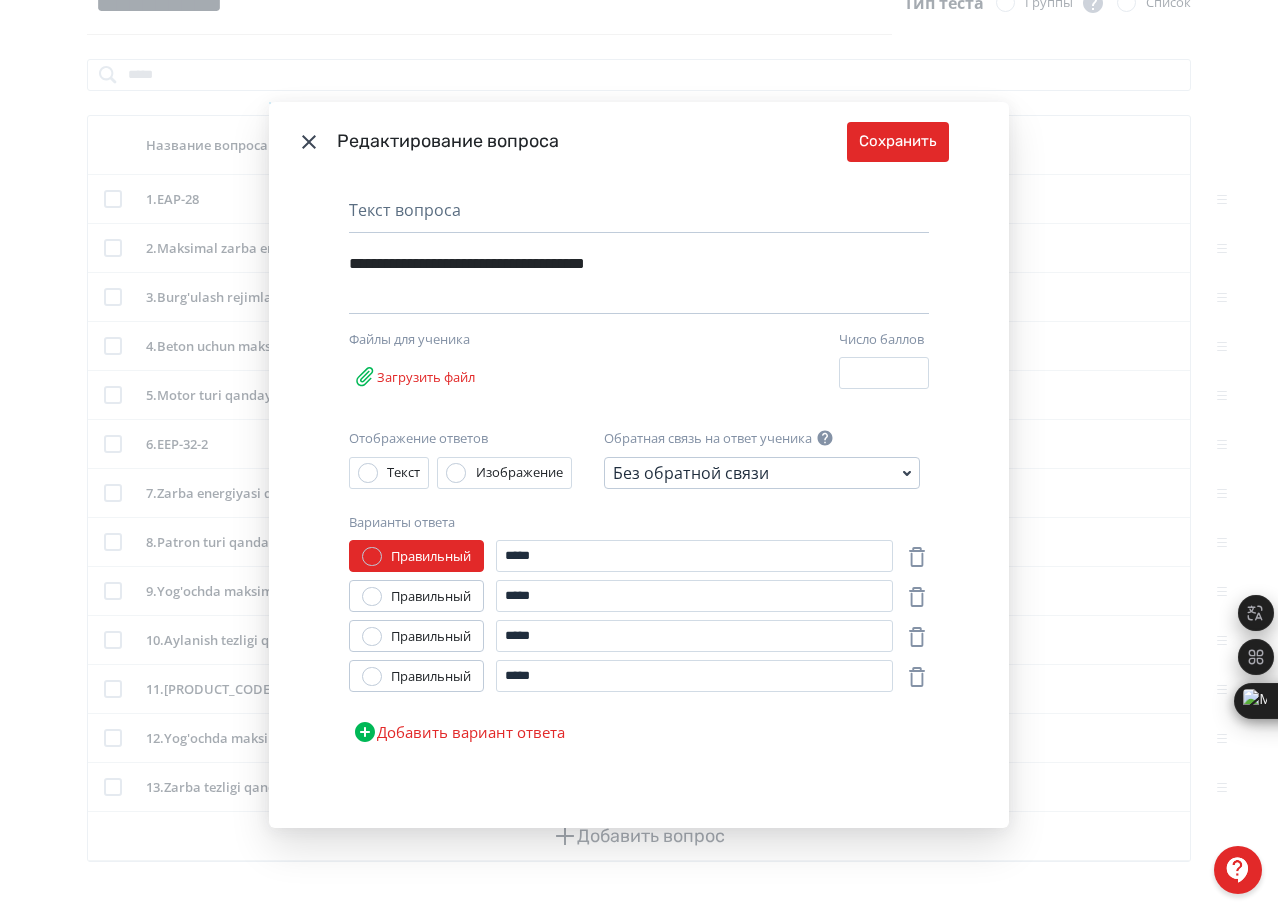 click on "Правильный" at bounding box center [416, 596] 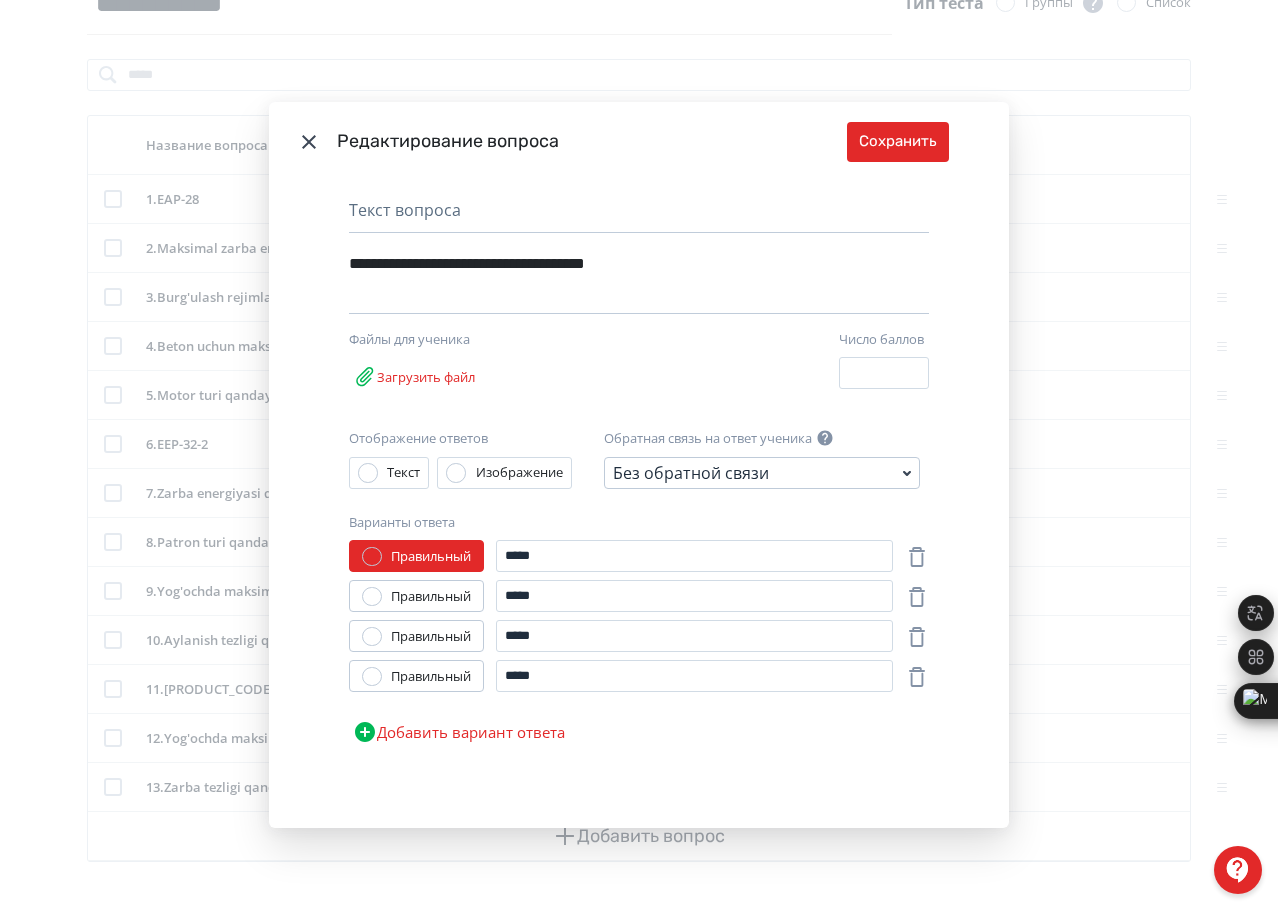 click on "Правильный" at bounding box center (431, 597) 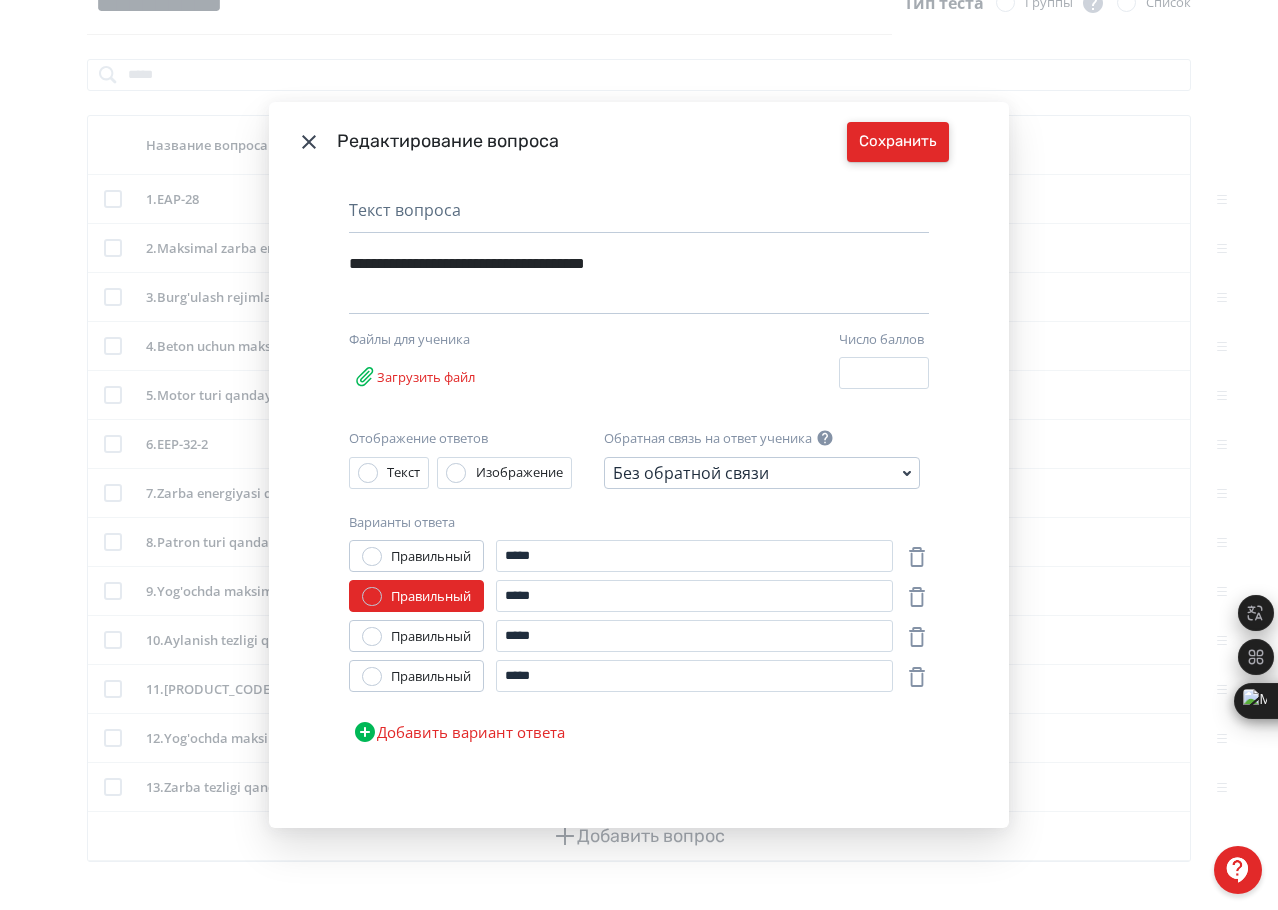 click on "Сохранить" at bounding box center (898, 142) 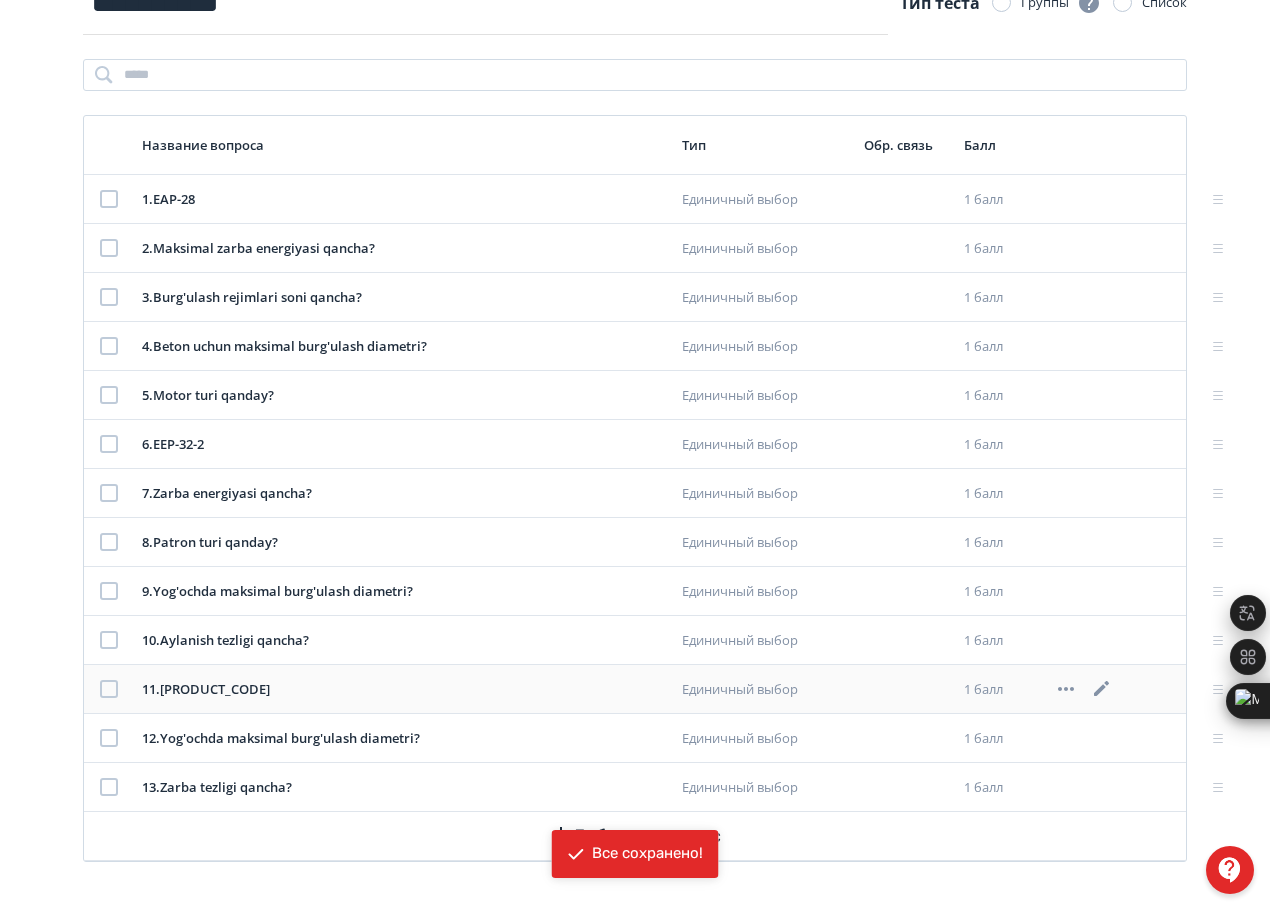 click 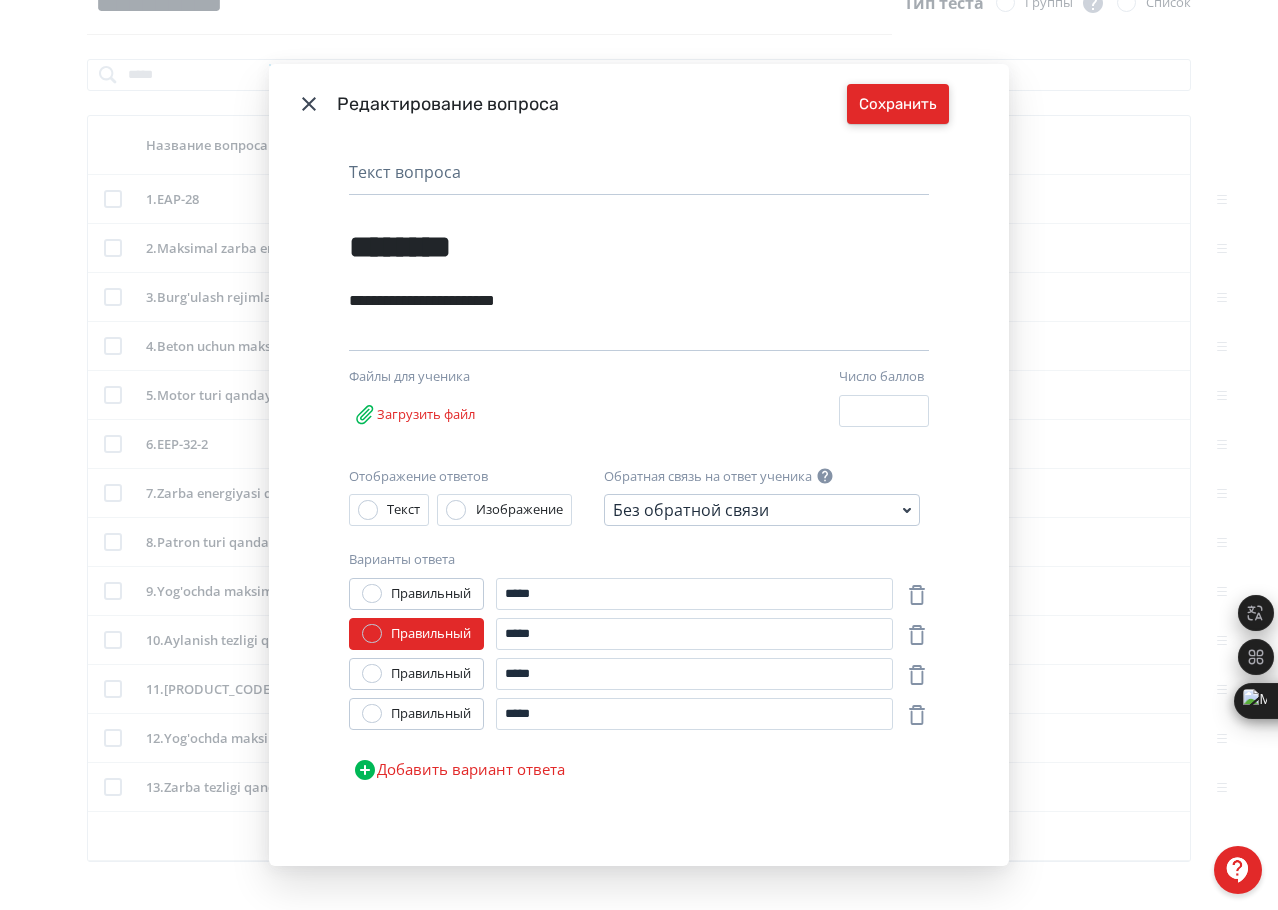 click on "Сохранить" at bounding box center (898, 104) 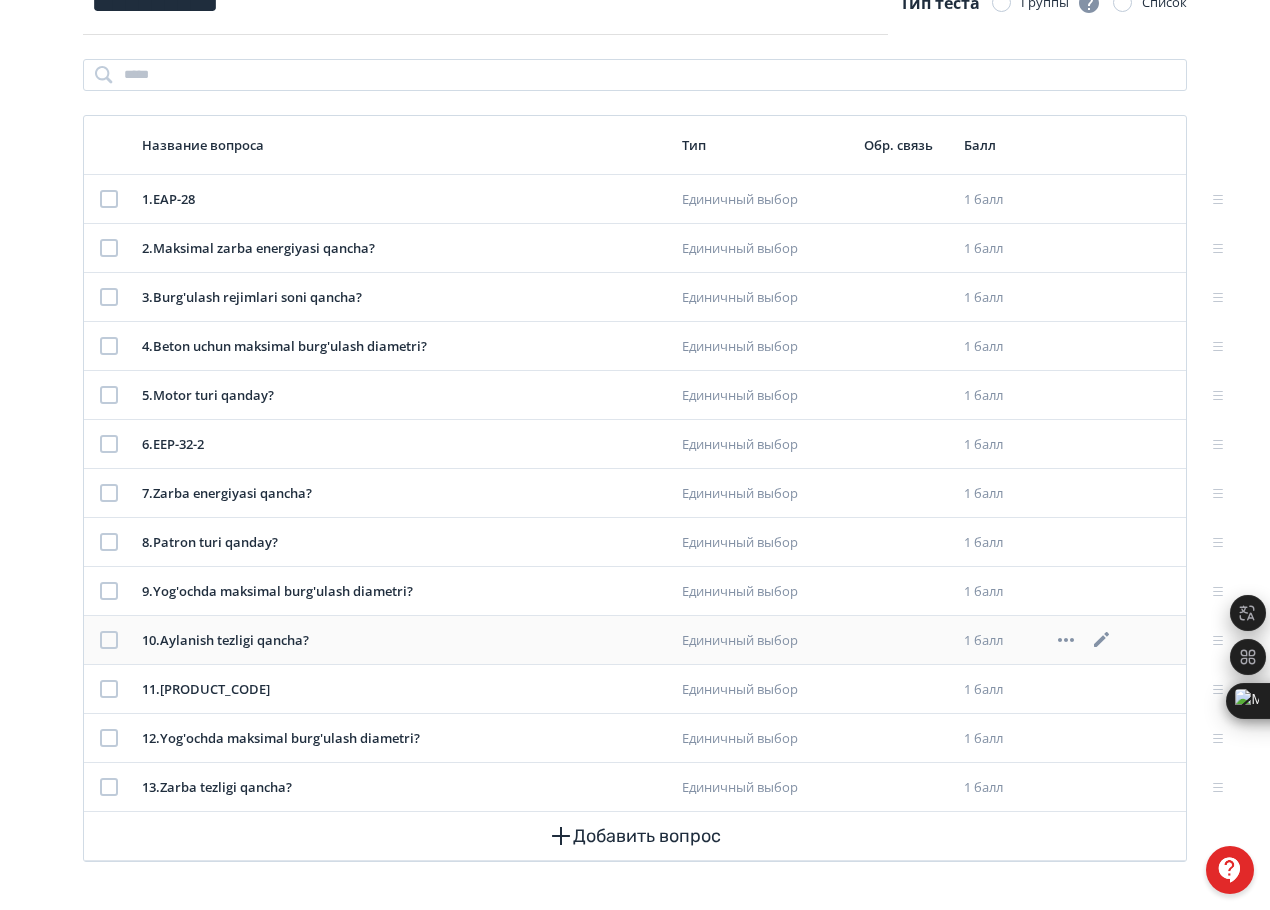 click 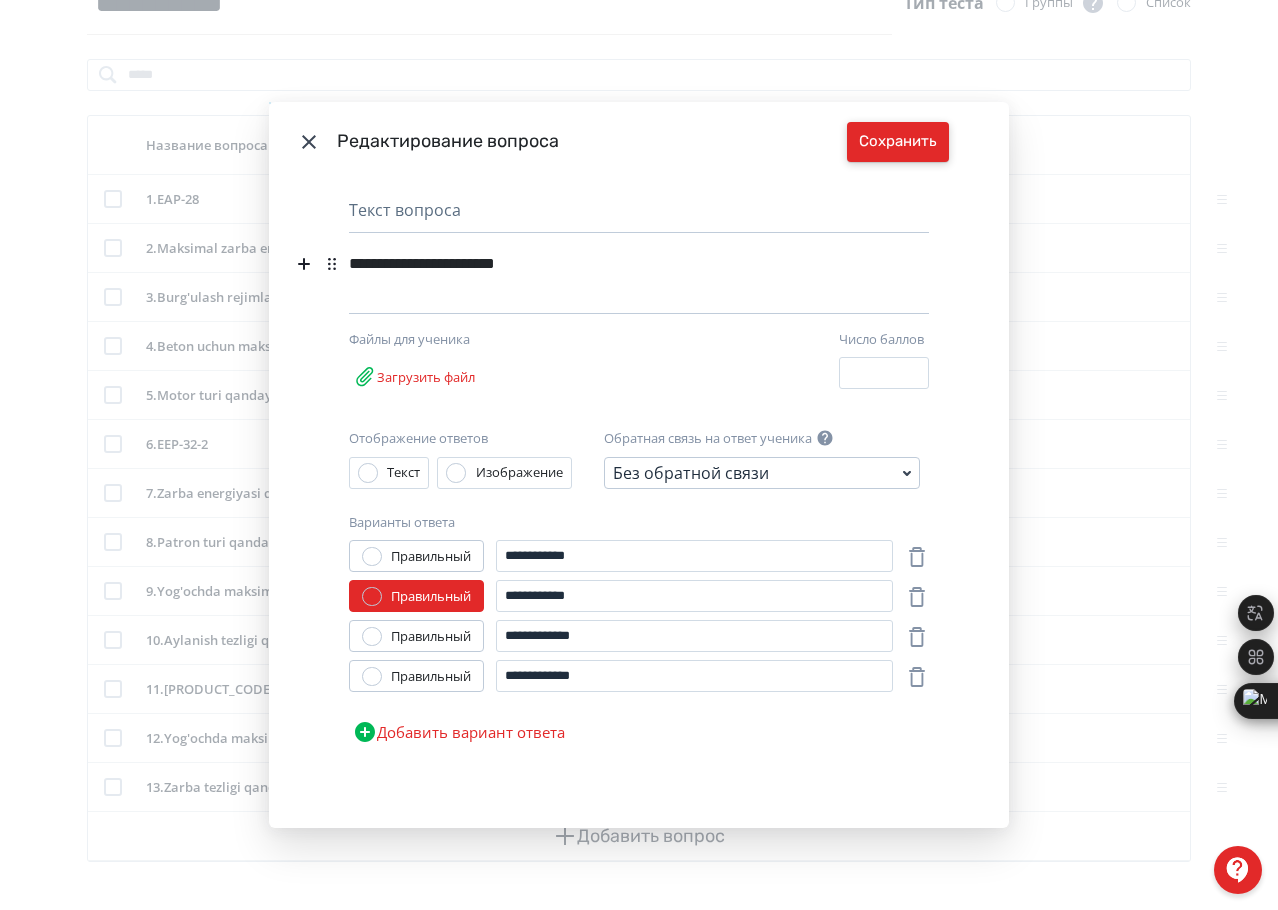 click on "Сохранить" at bounding box center [898, 142] 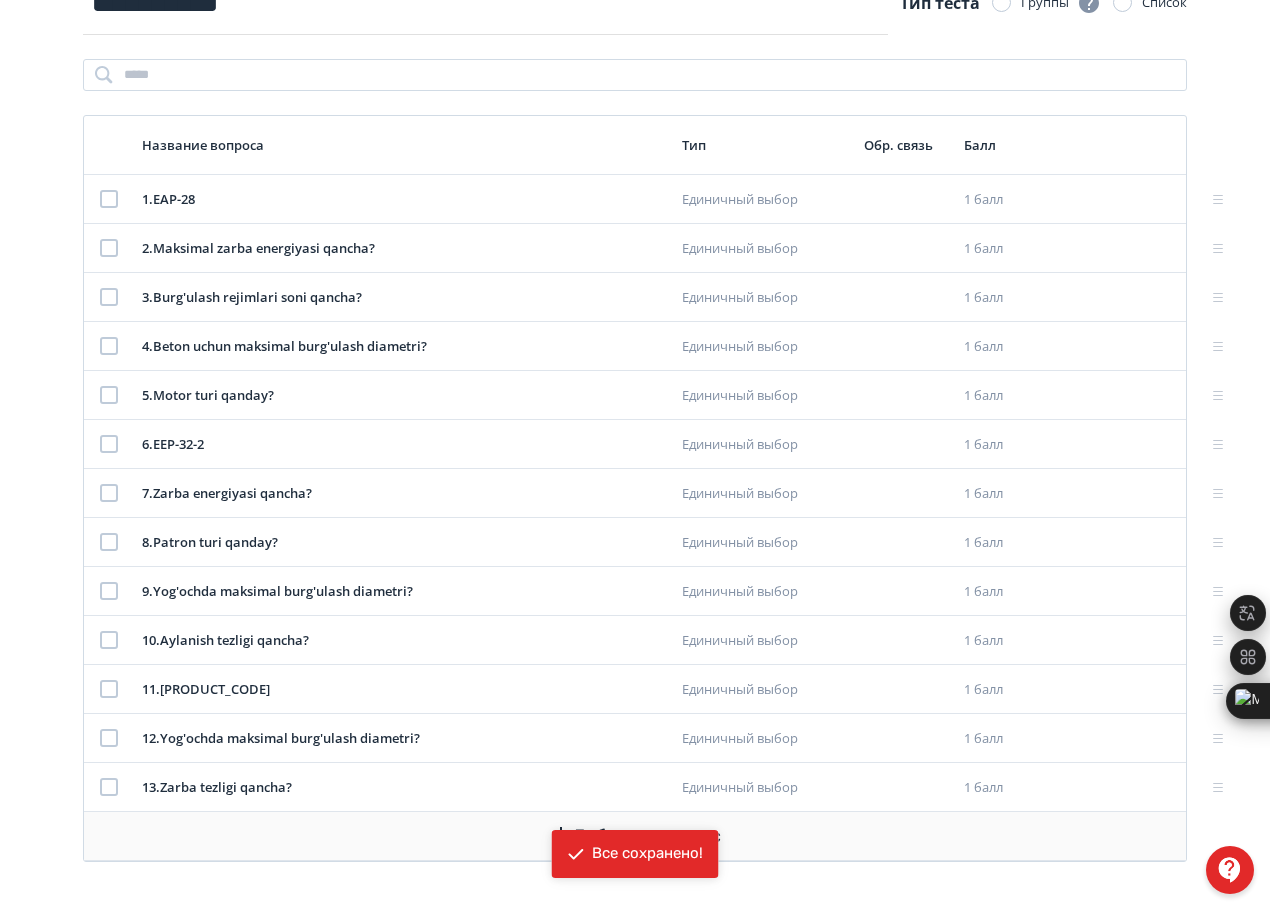 click on "Добавить вопрос" at bounding box center [635, 836] 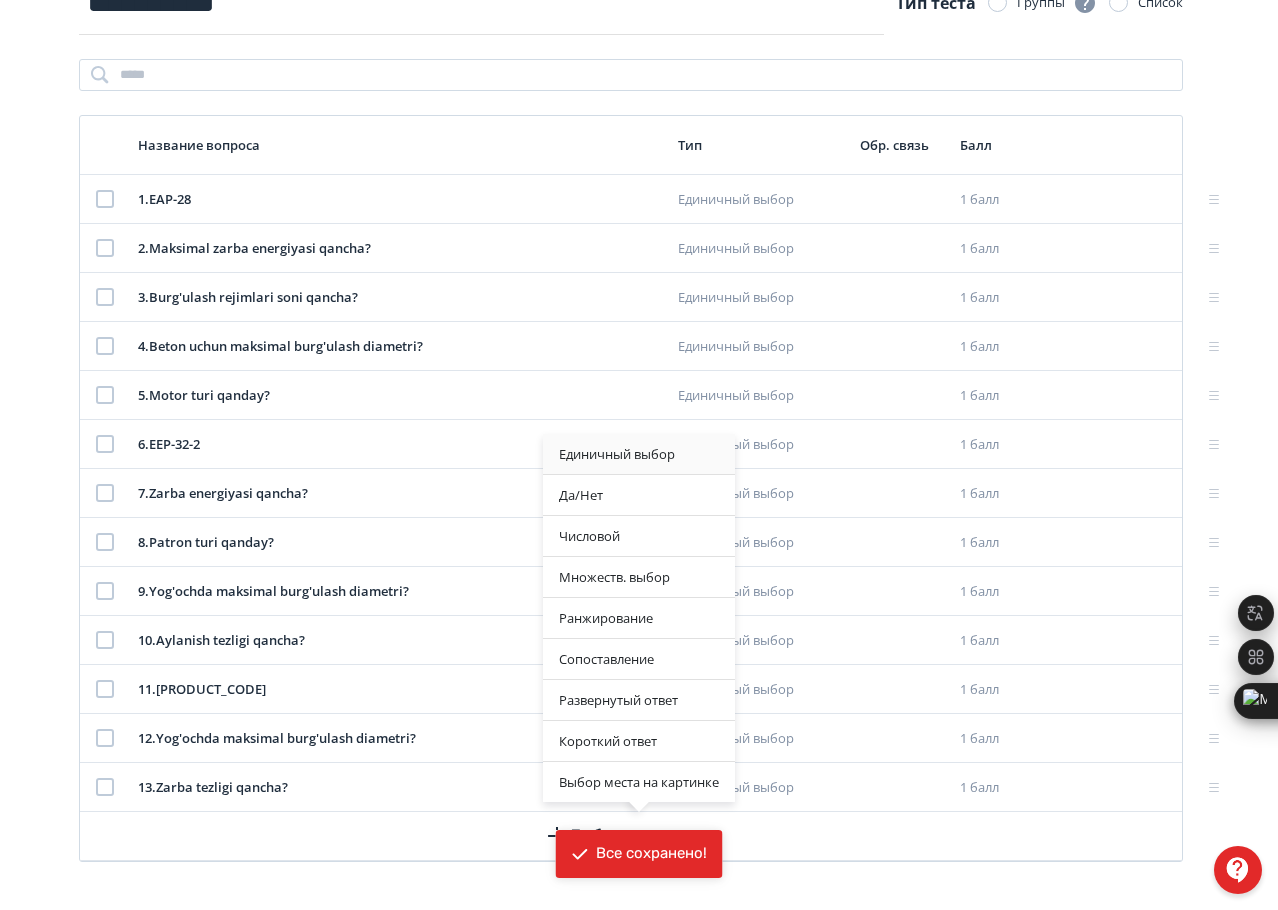 click on "Единичный выбор" at bounding box center (639, 454) 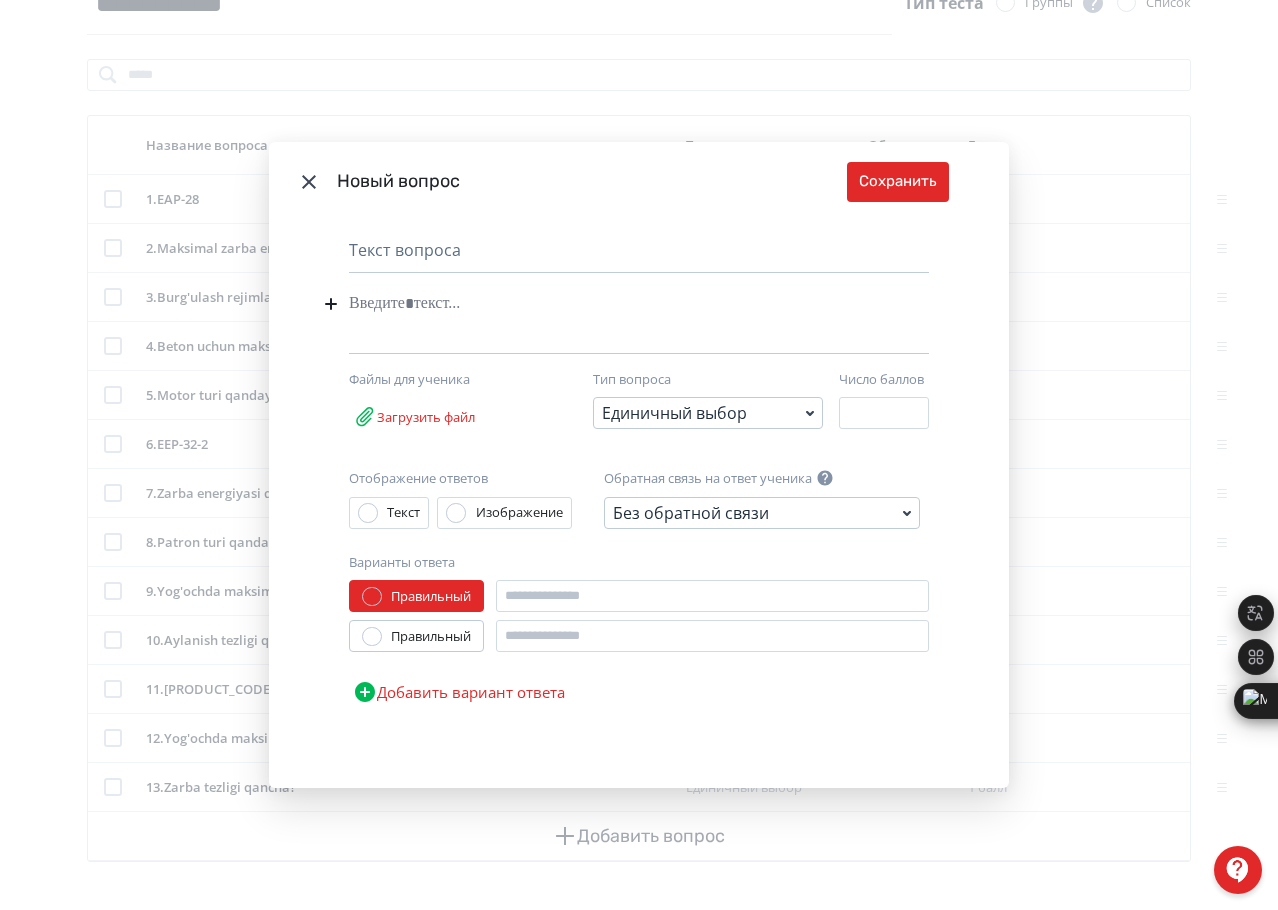 click at bounding box center (608, 304) 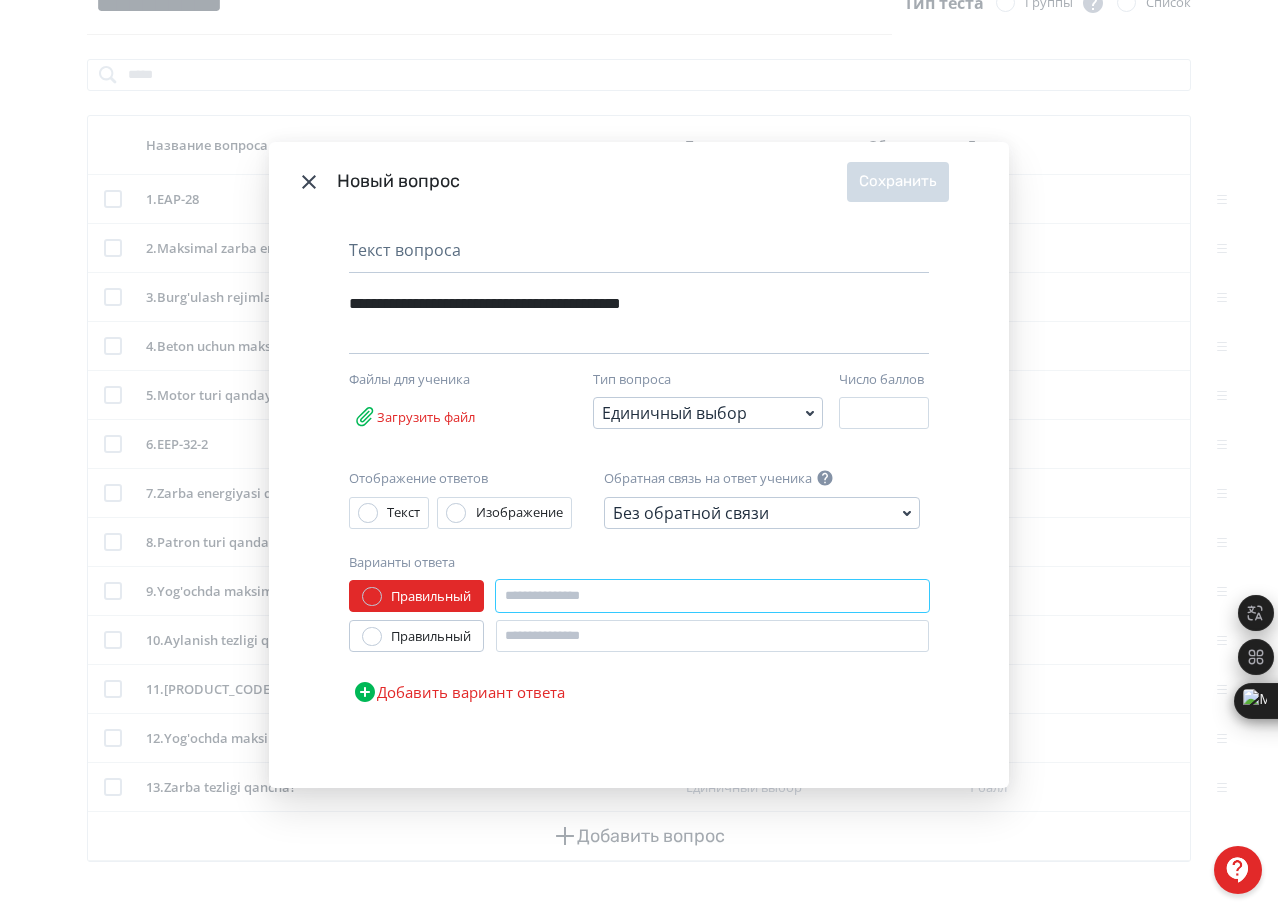 click at bounding box center [712, 596] 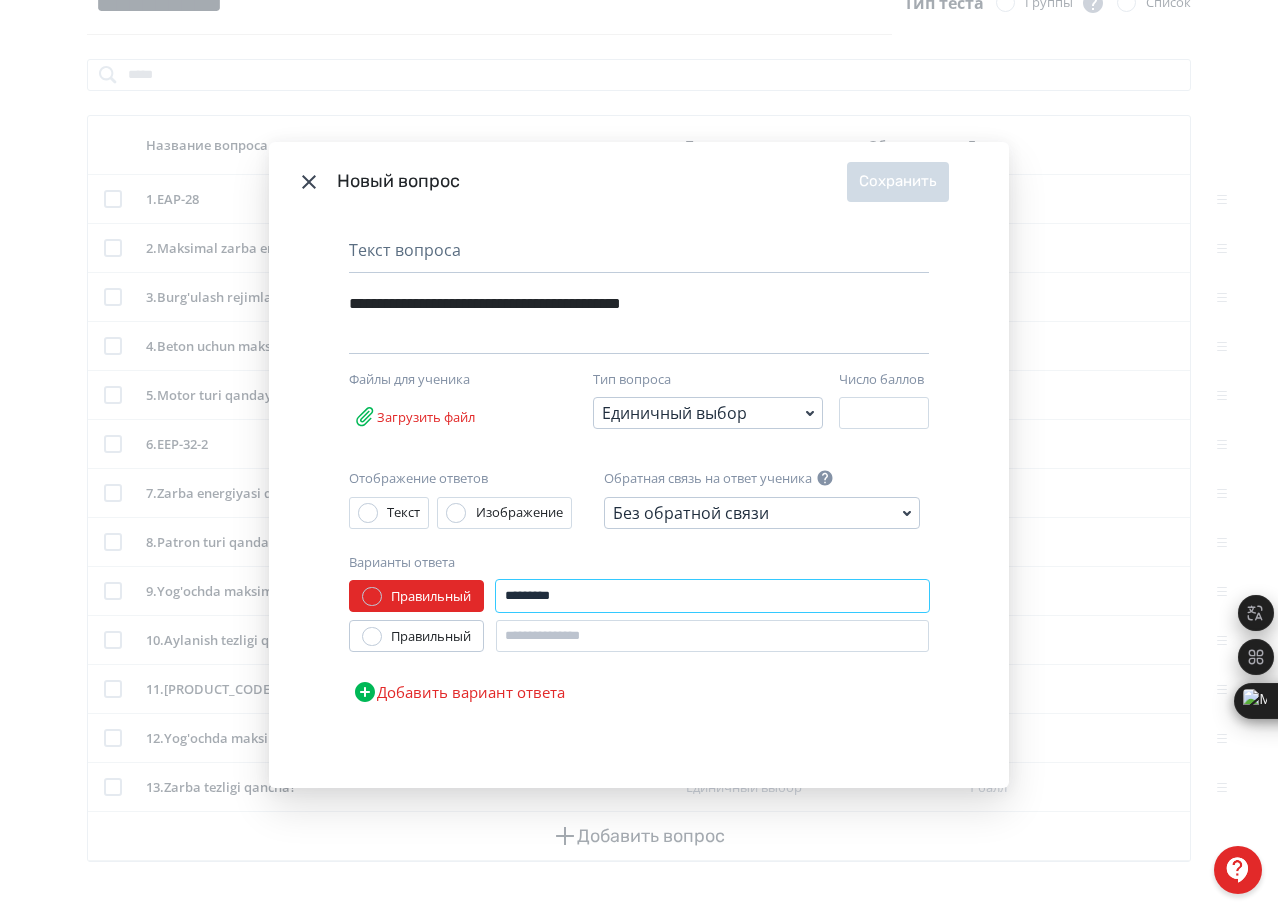 type on "*********" 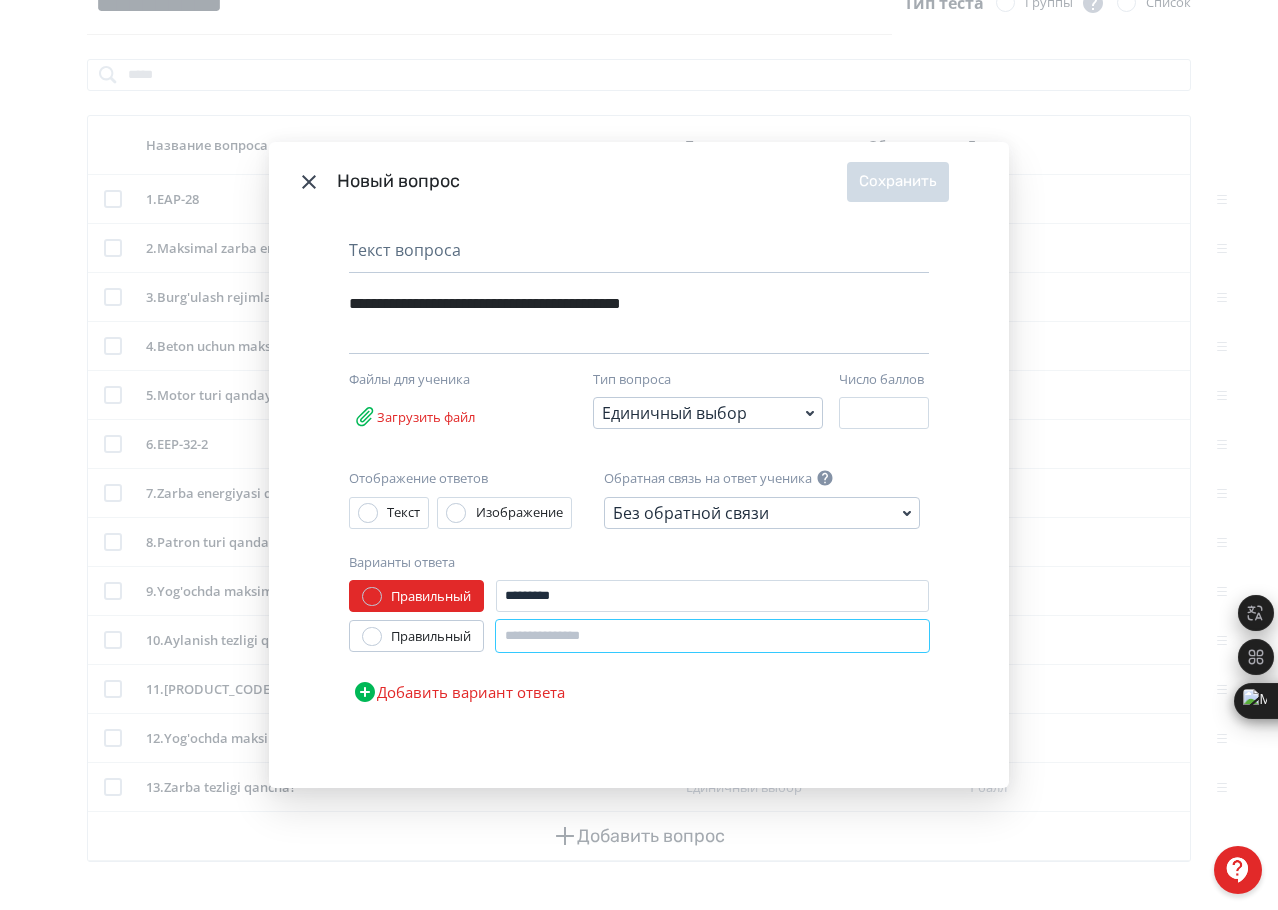 click at bounding box center [712, 636] 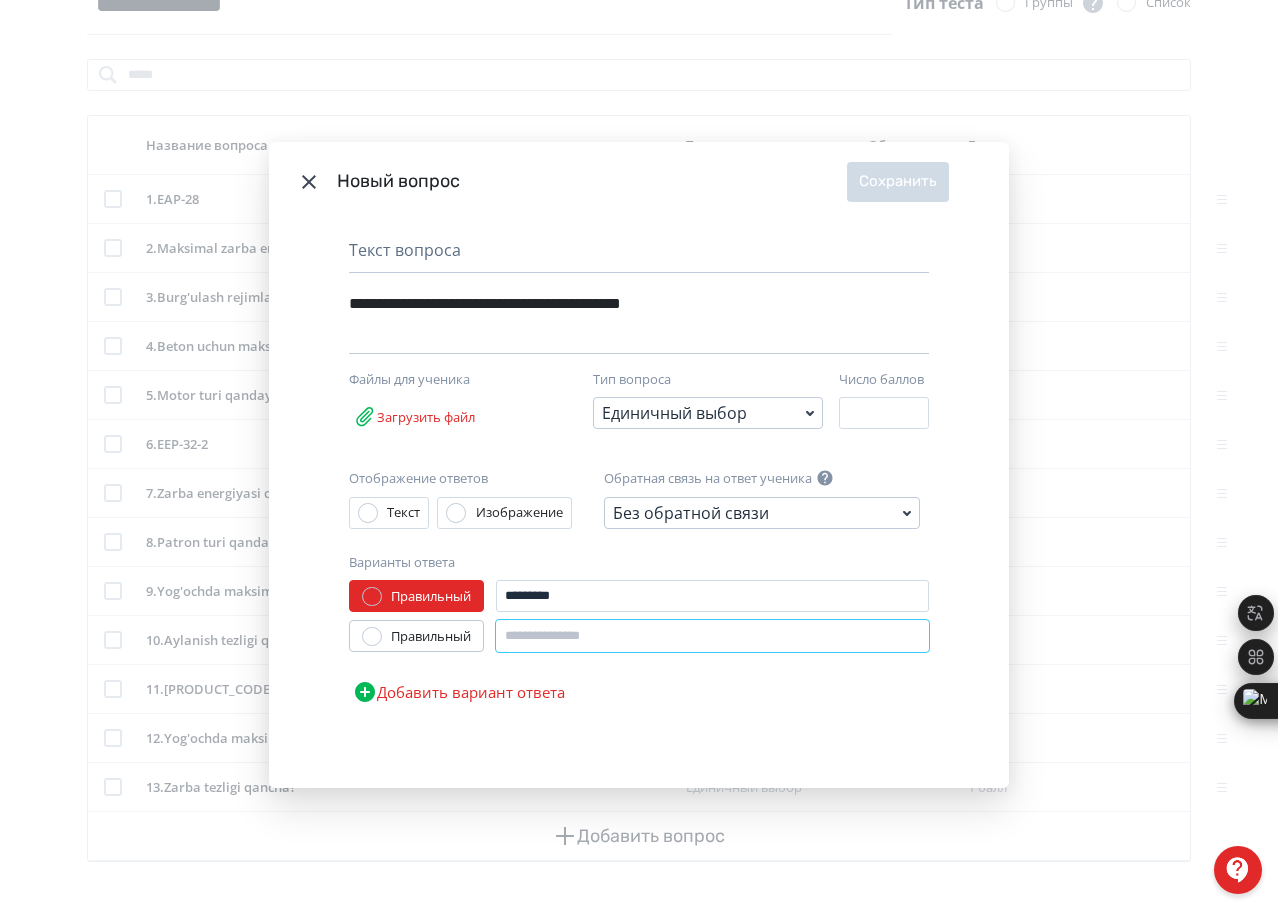paste on "***" 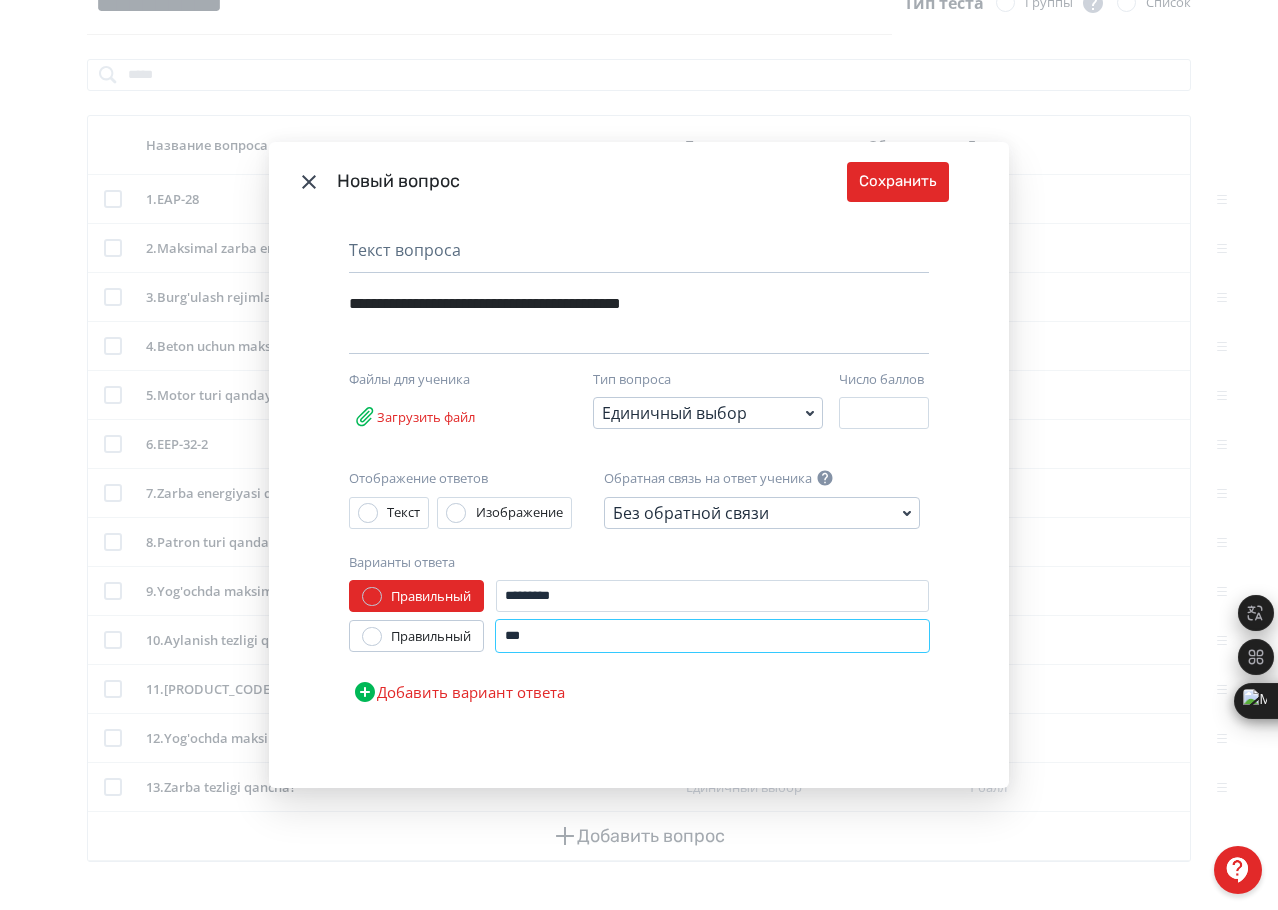 type on "***" 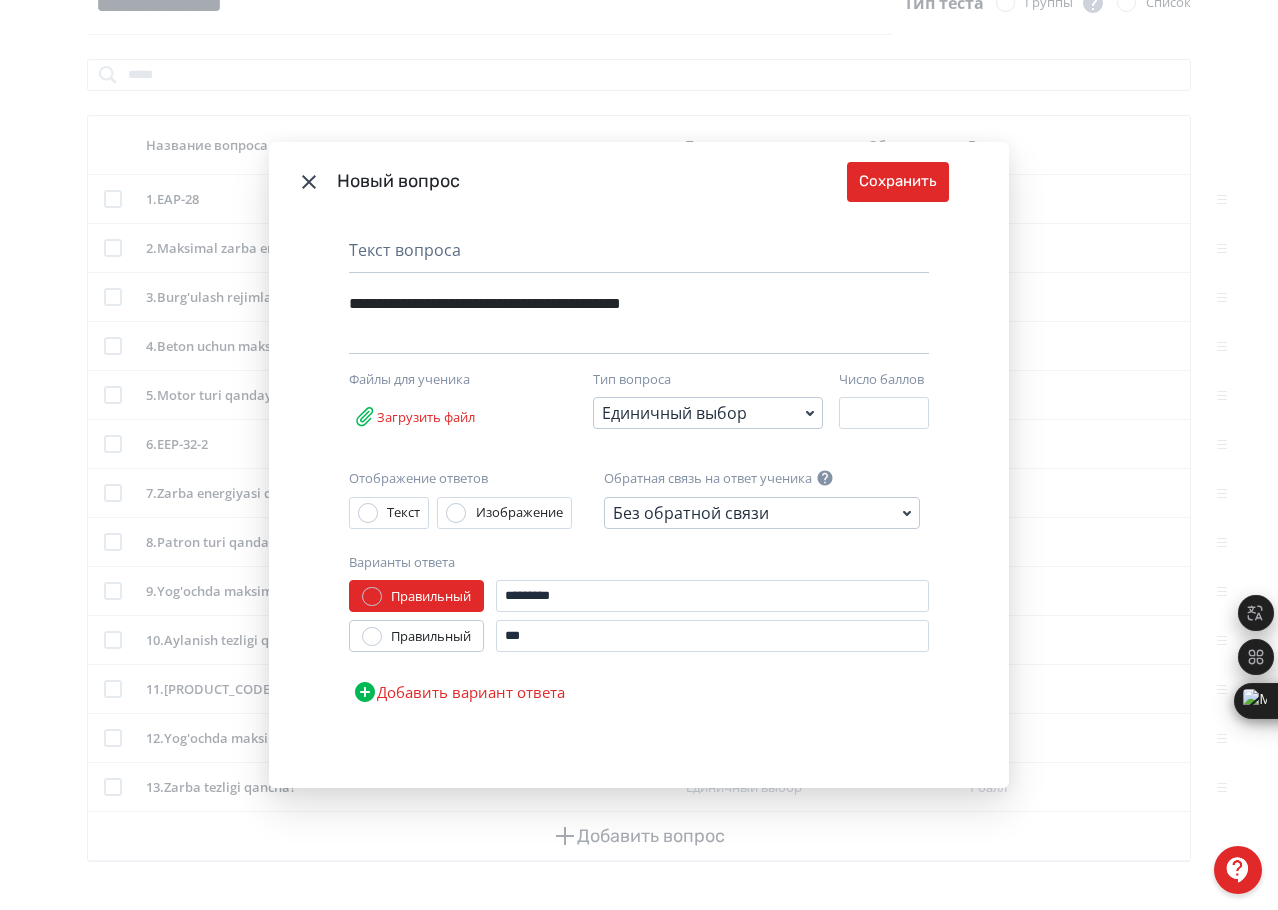 drag, startPoint x: 453, startPoint y: 687, endPoint x: 485, endPoint y: 683, distance: 32.24903 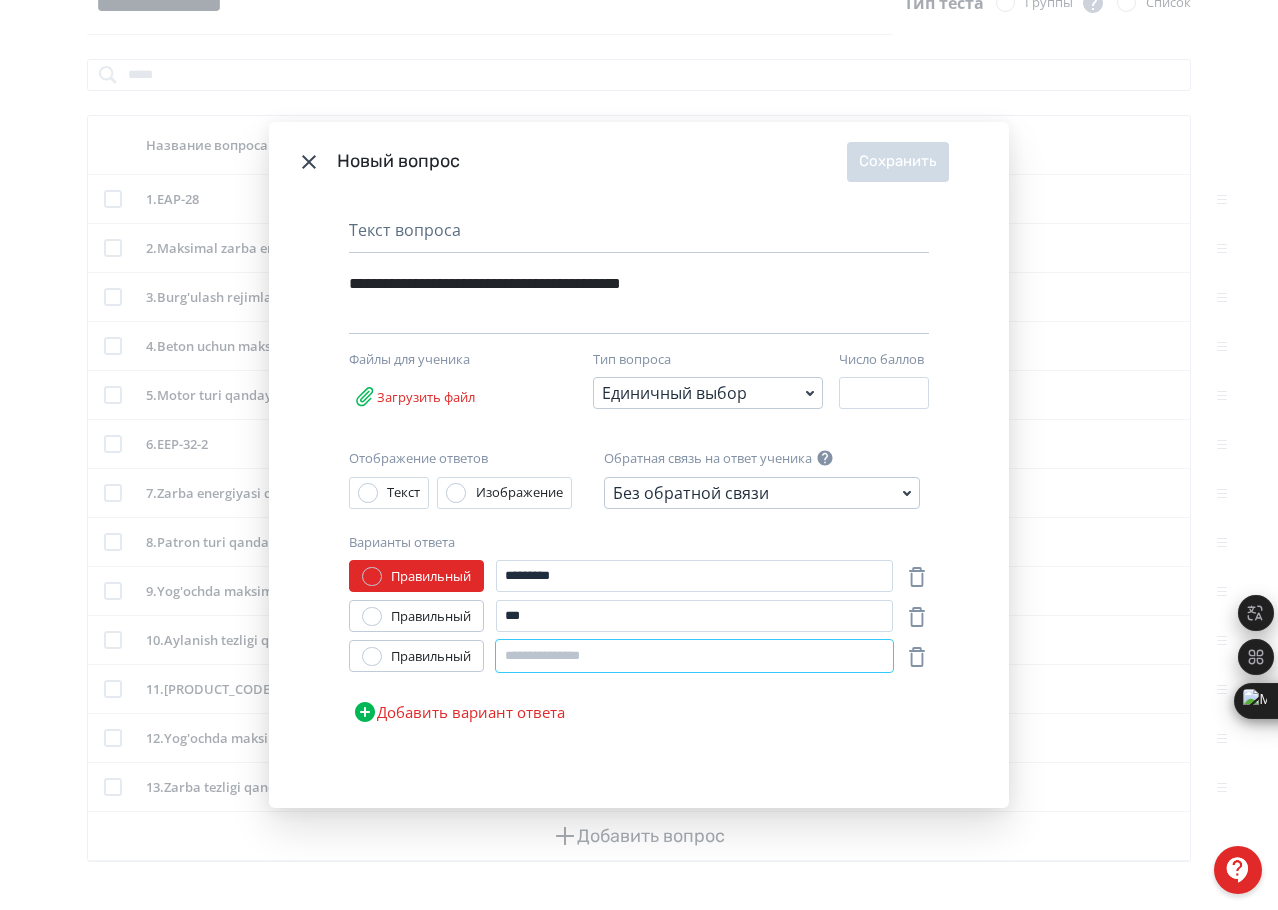 click at bounding box center [694, 656] 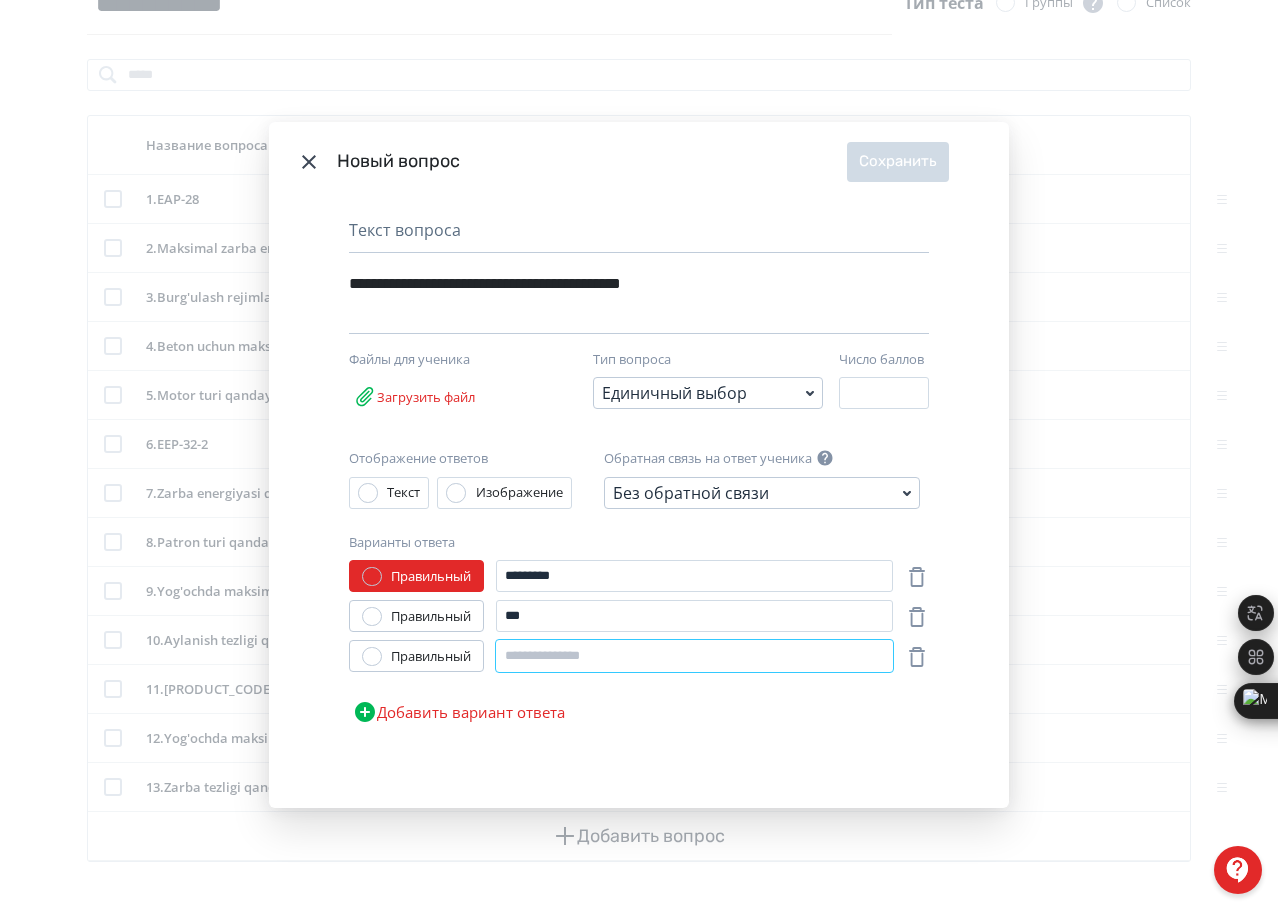 paste on "*******" 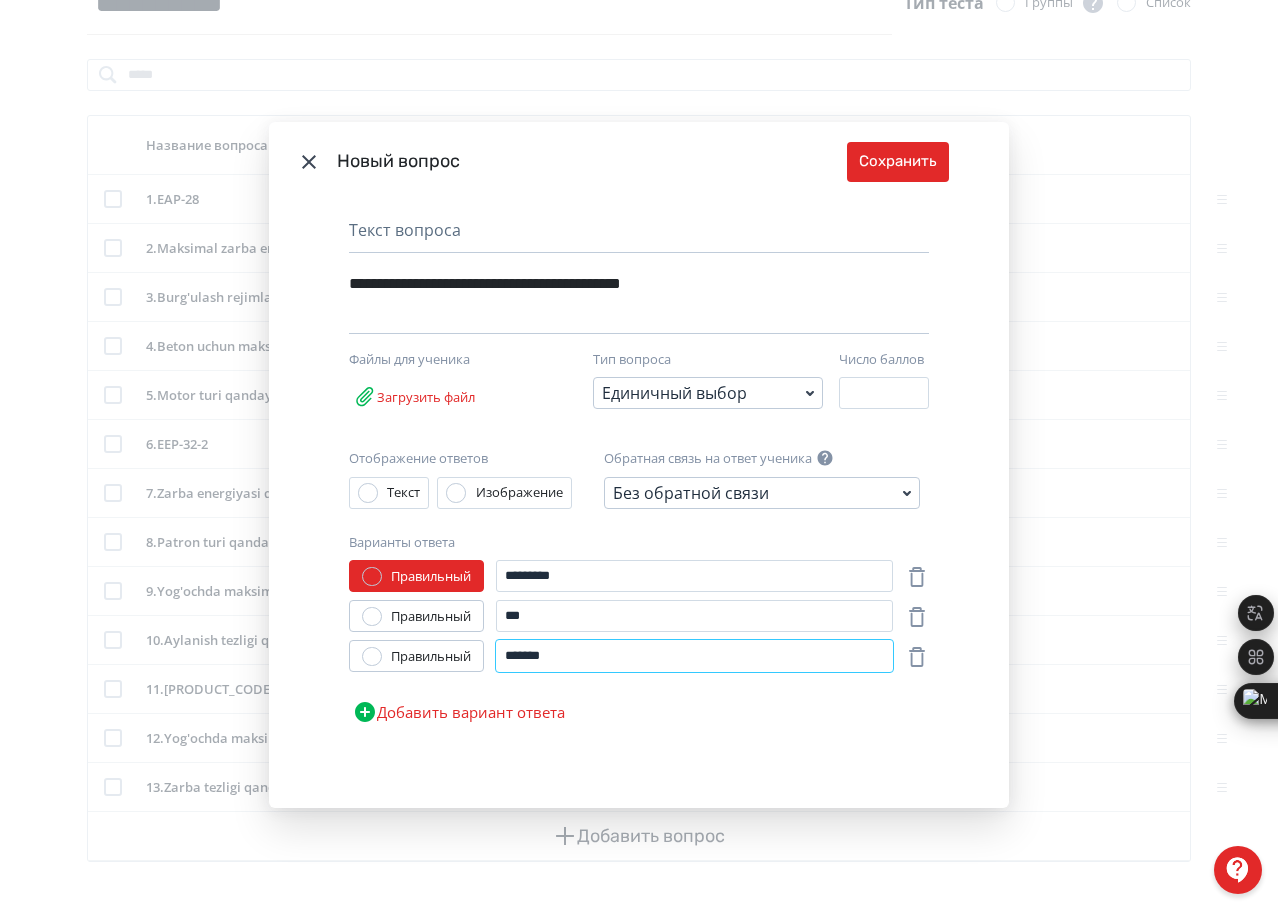 type on "*******" 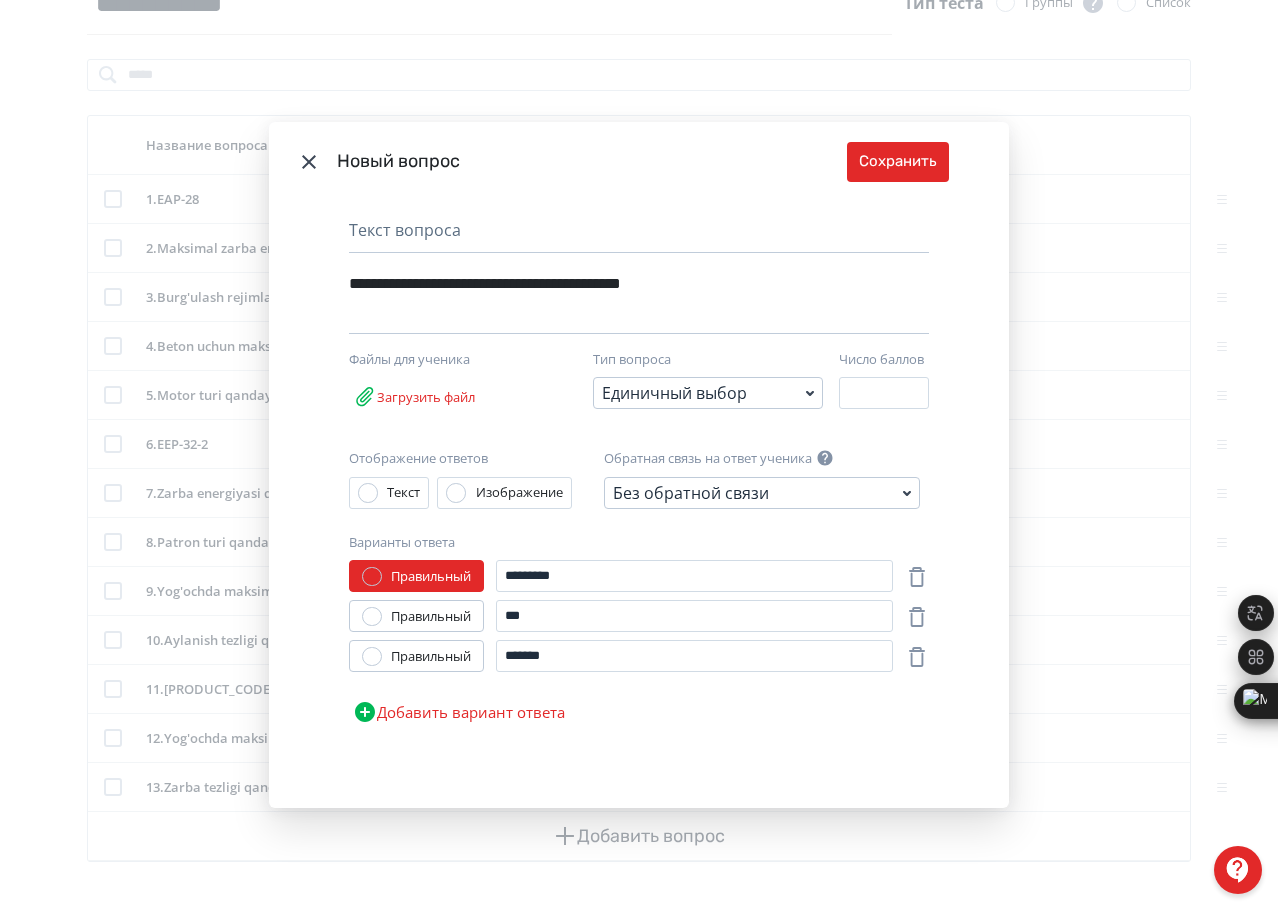 click on "Правильный ********* Правильный *** Правильный ******* Добавить вариант ответа" at bounding box center [639, 646] 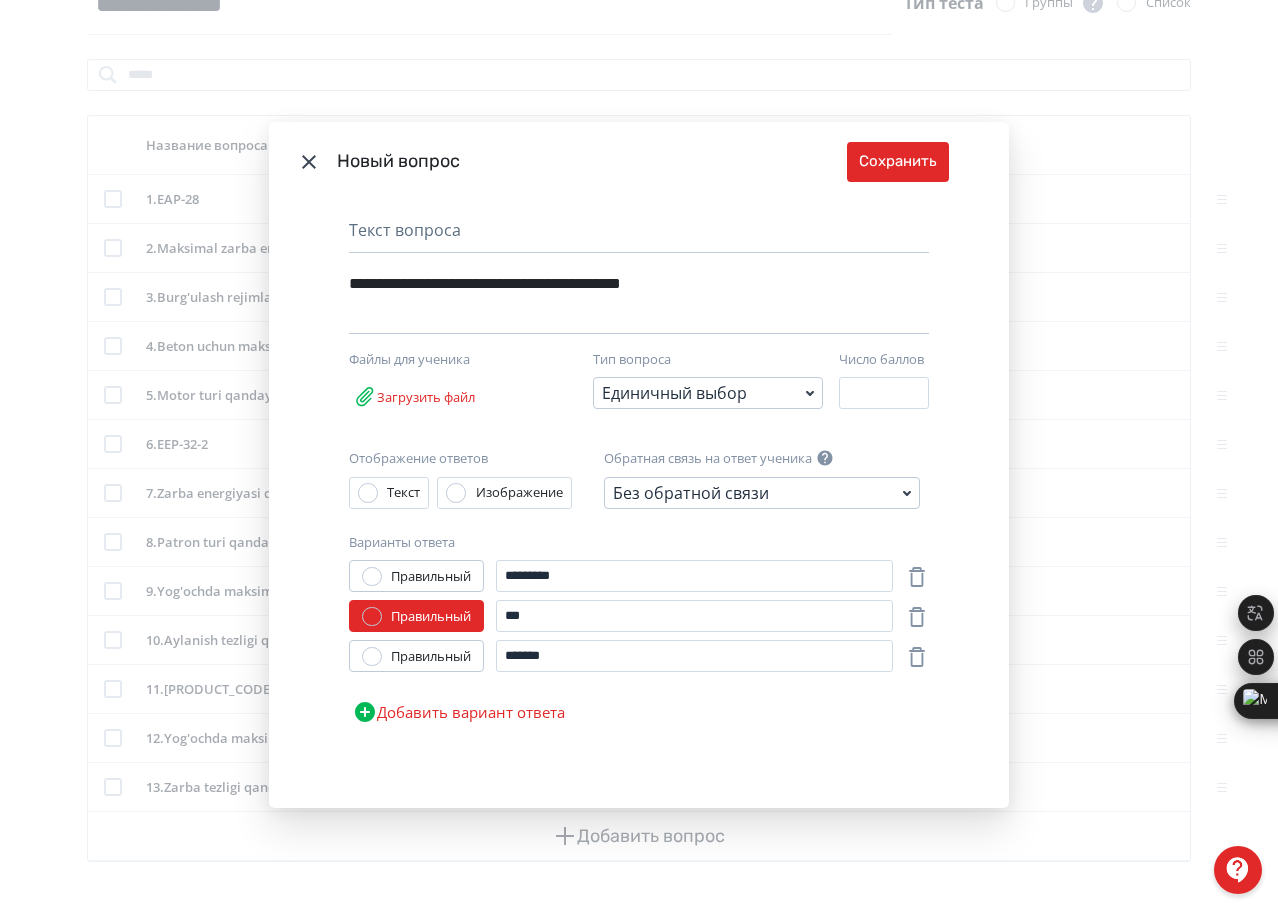 click on "Правильный ********* Правильный *** Правильный ******* Добавить вариант ответа" at bounding box center [639, 646] 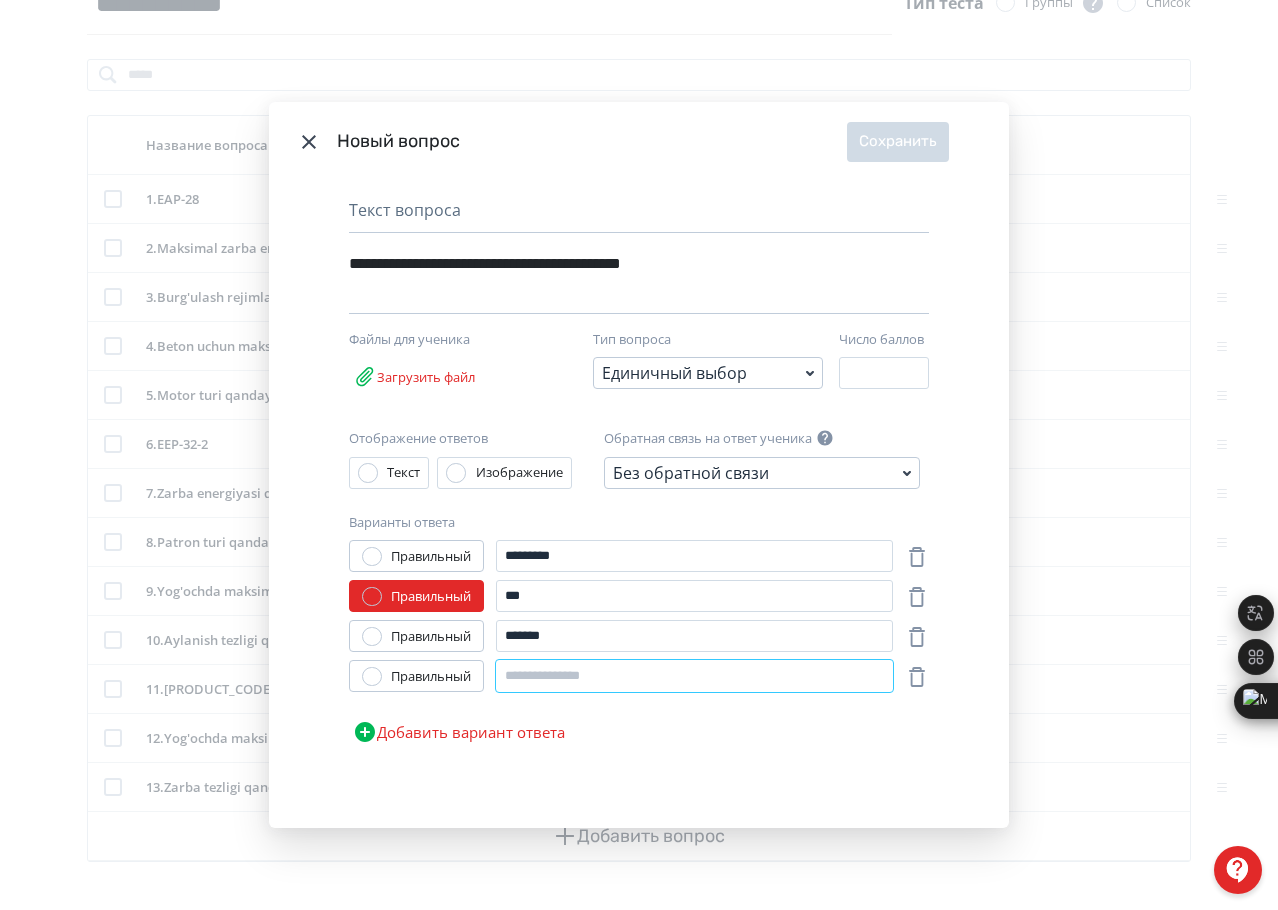 click at bounding box center (694, 676) 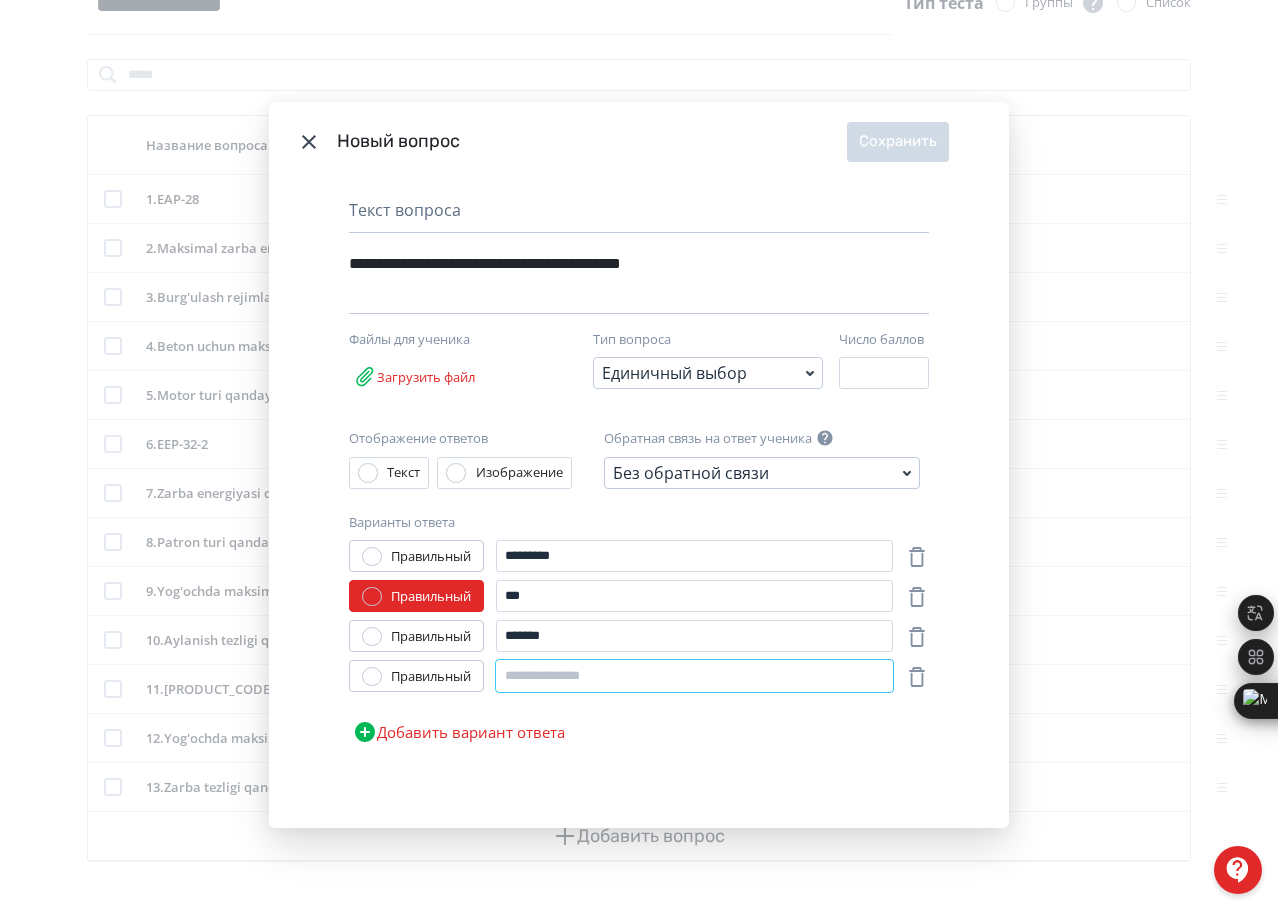 paste on "******" 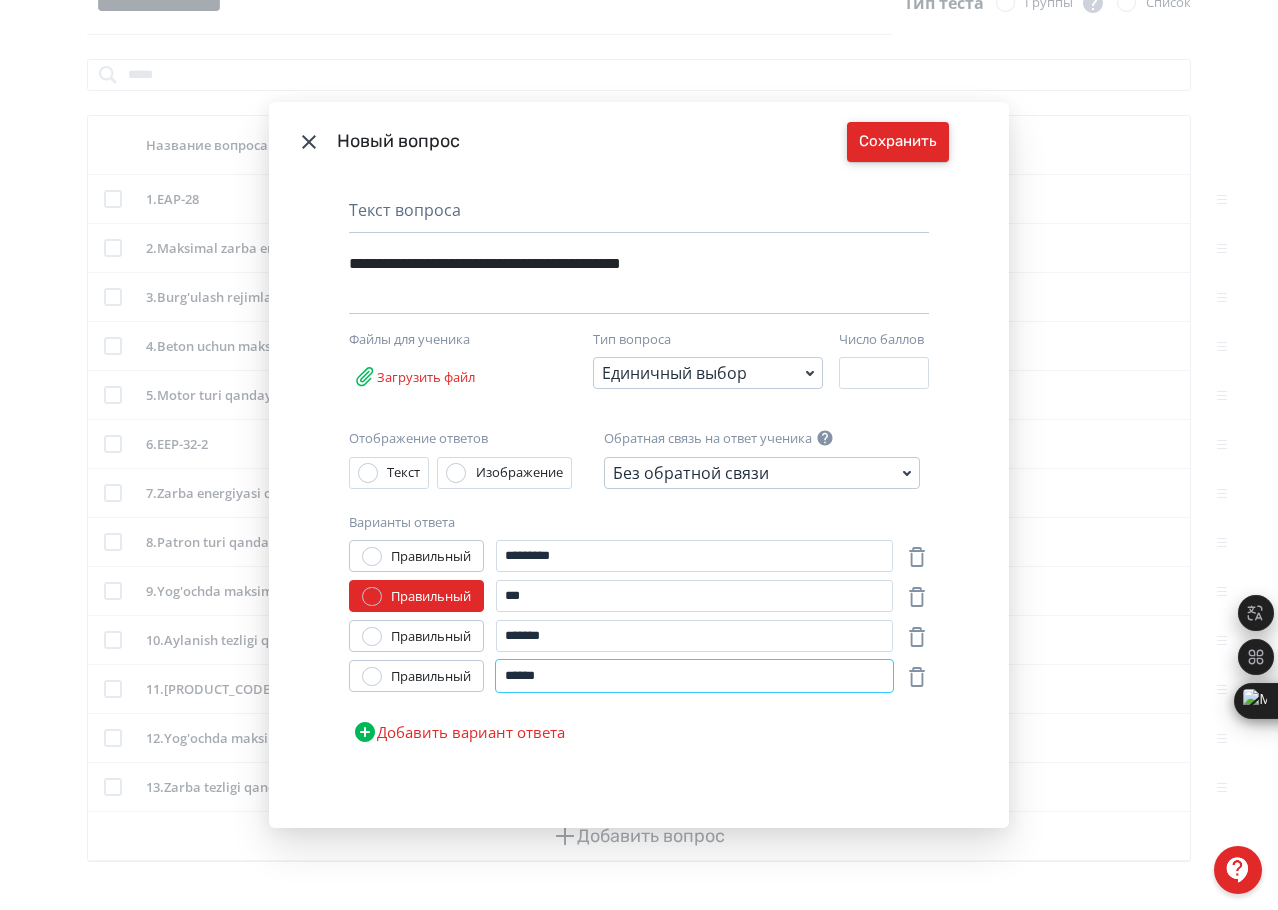 type on "******" 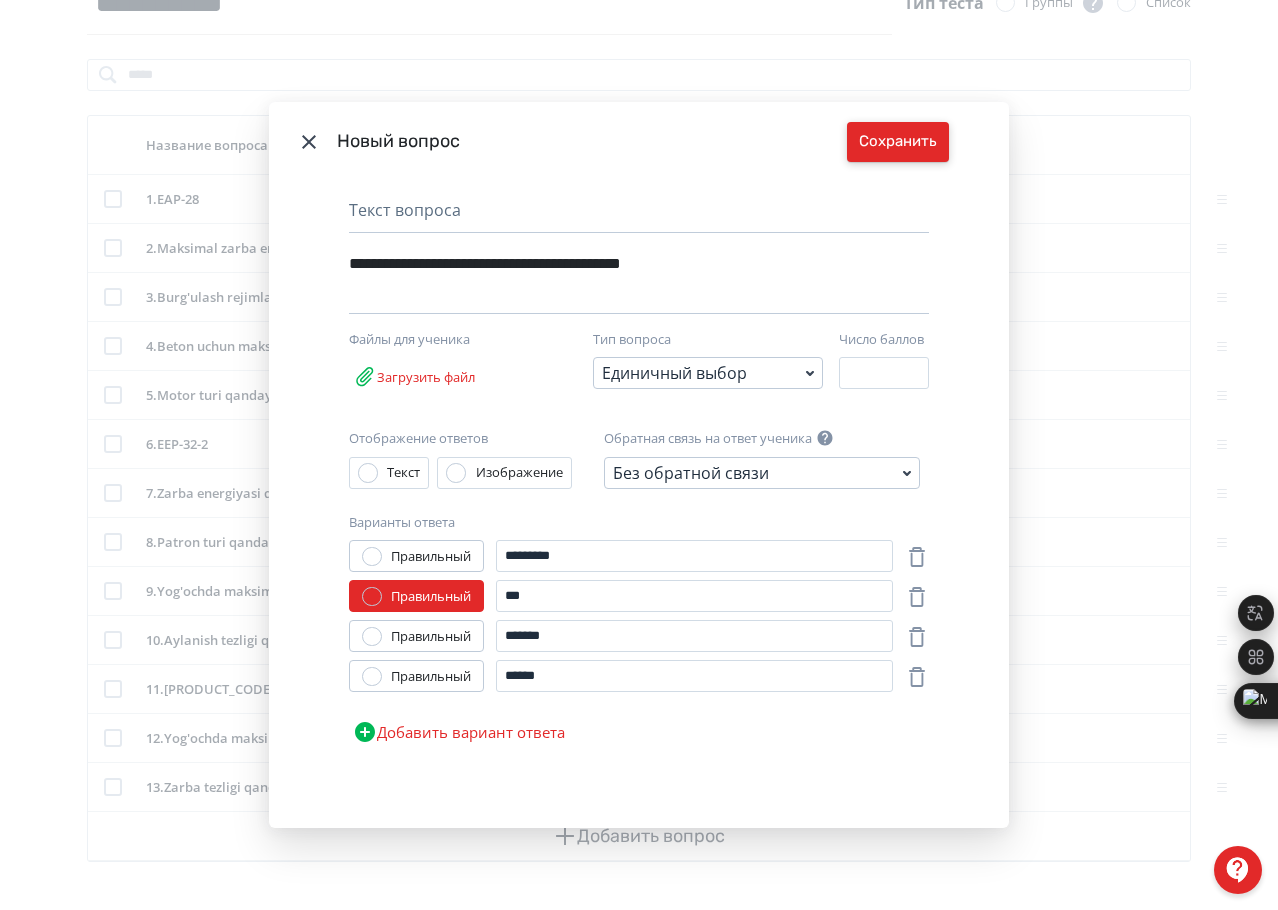 click on "Сохранить" at bounding box center (898, 142) 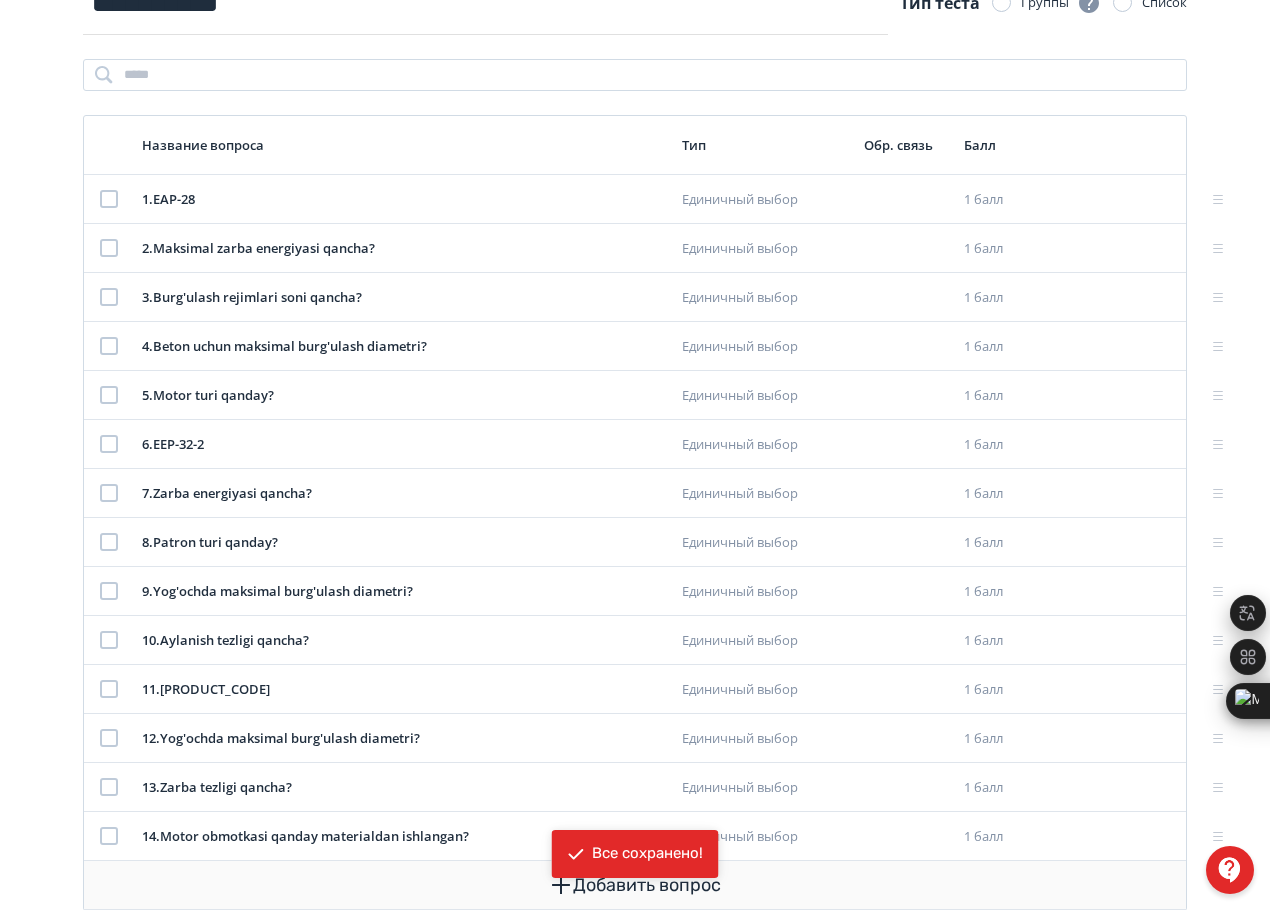 click on "Добавить вопрос" at bounding box center (635, 885) 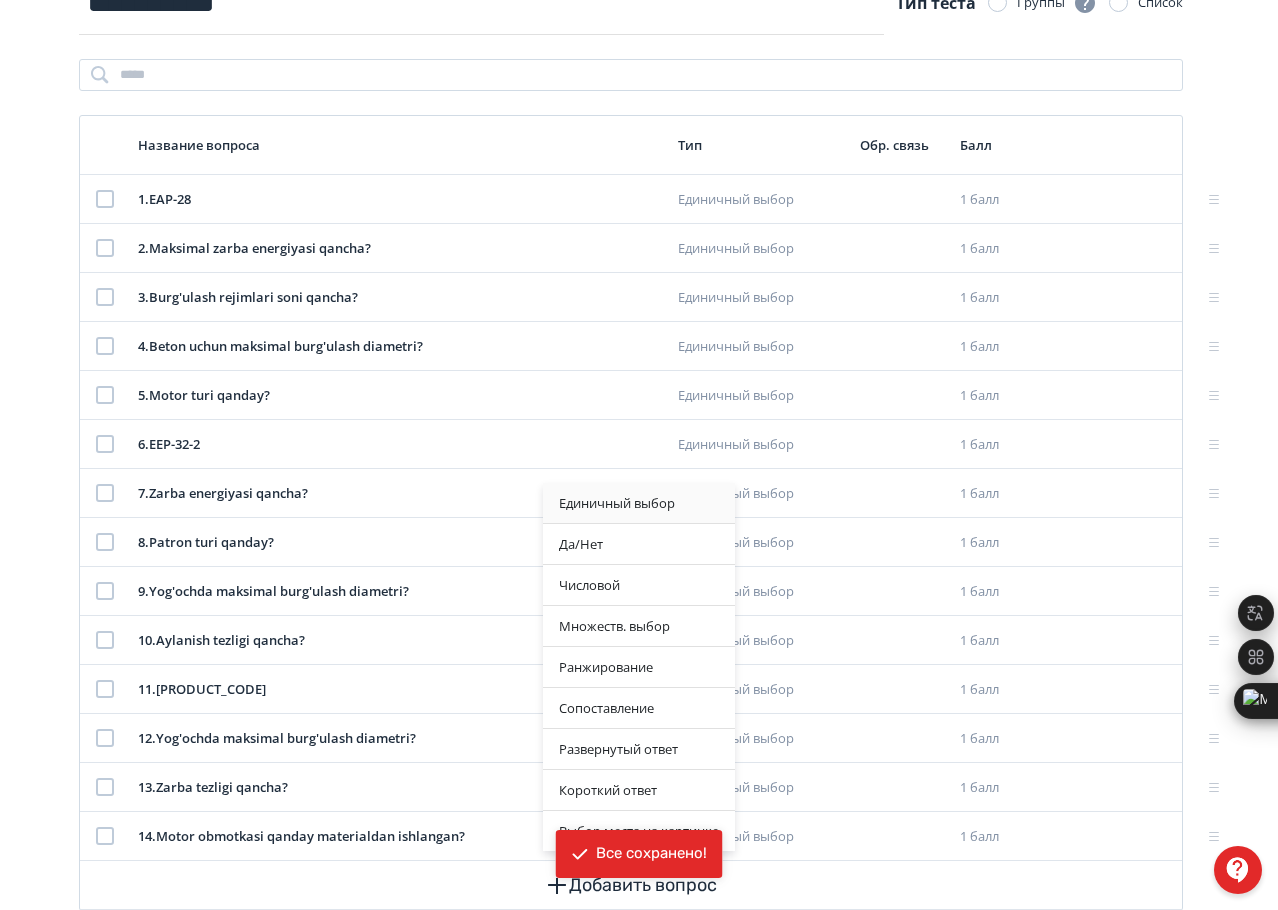 click on "Единичный выбор" at bounding box center [639, 503] 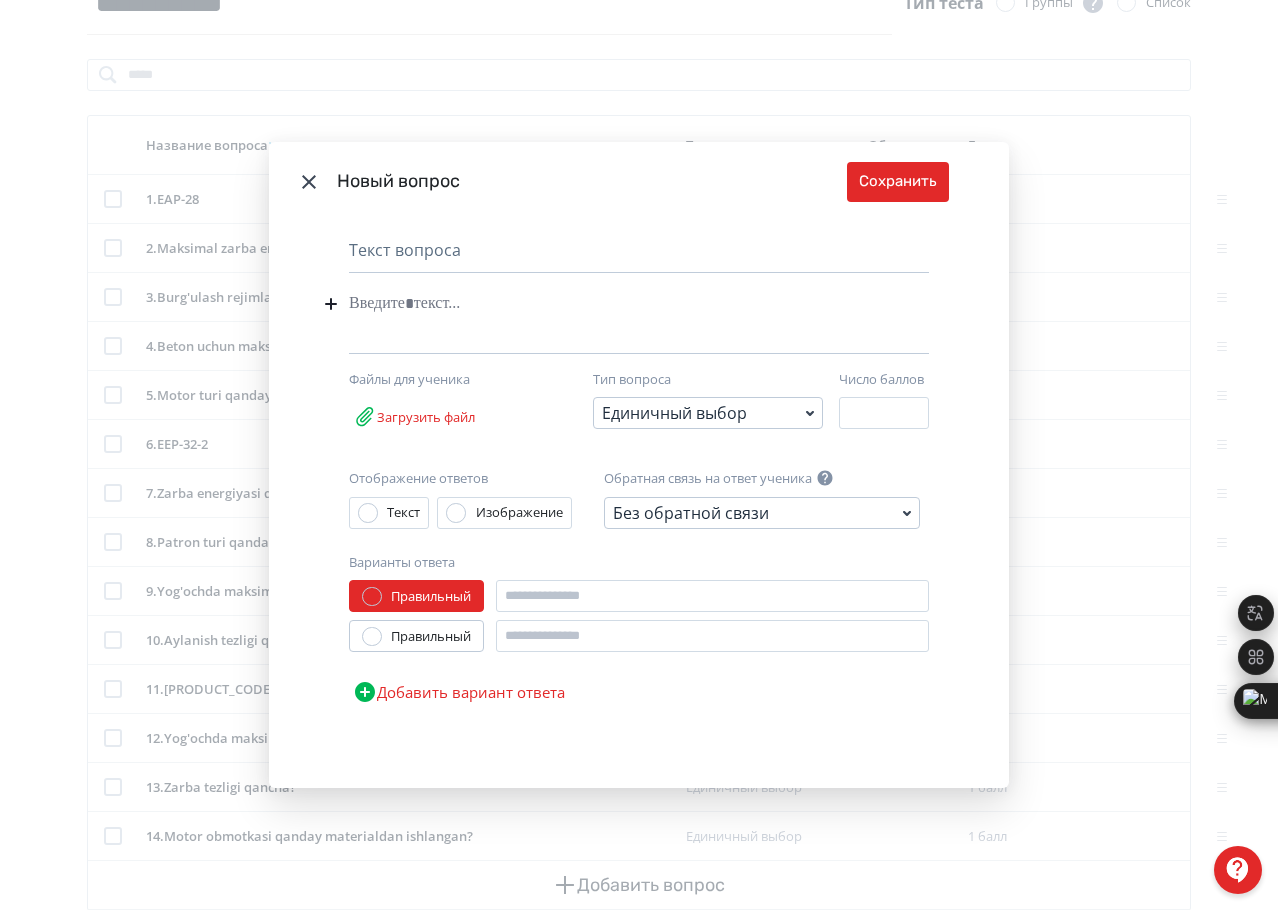 click at bounding box center [608, 304] 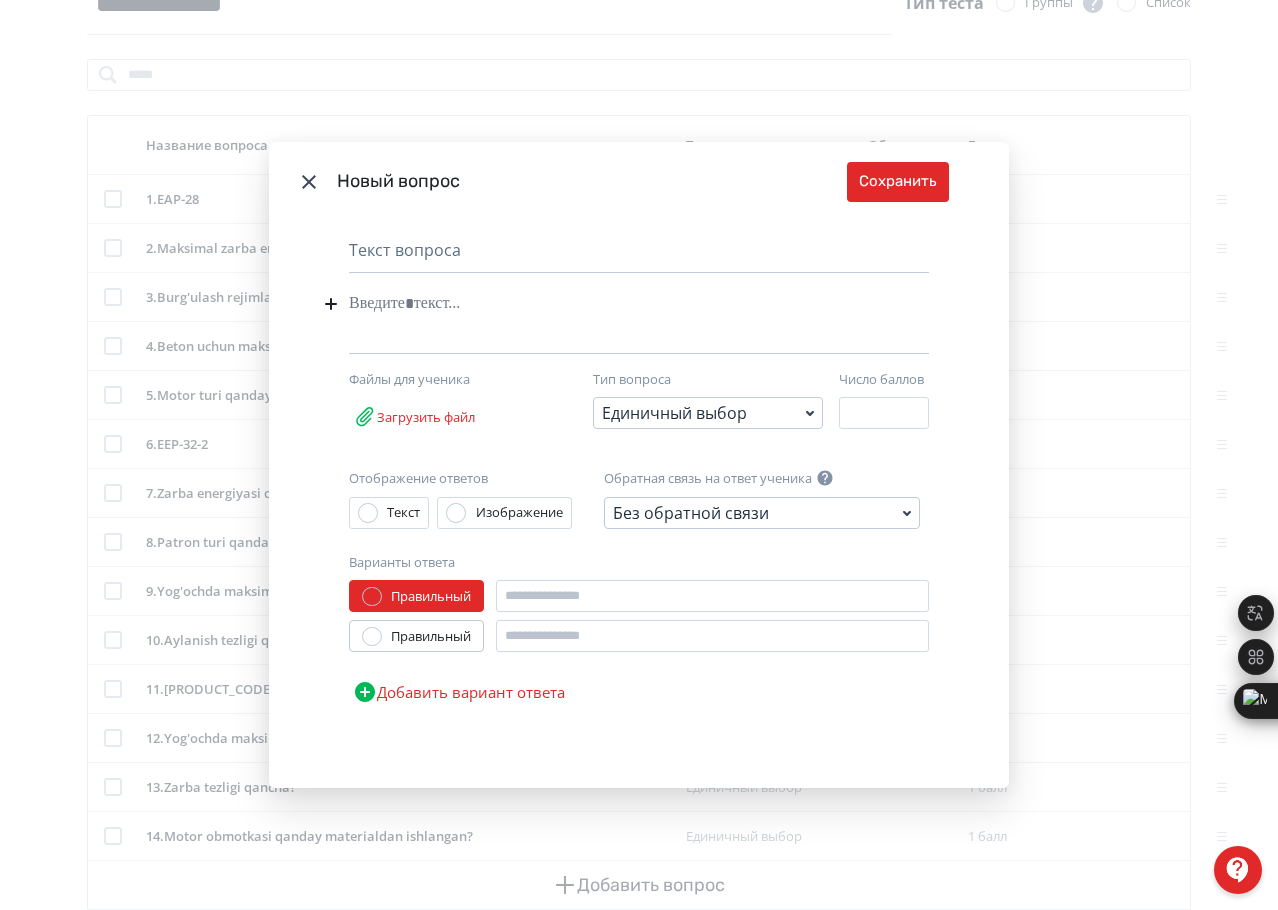 paste 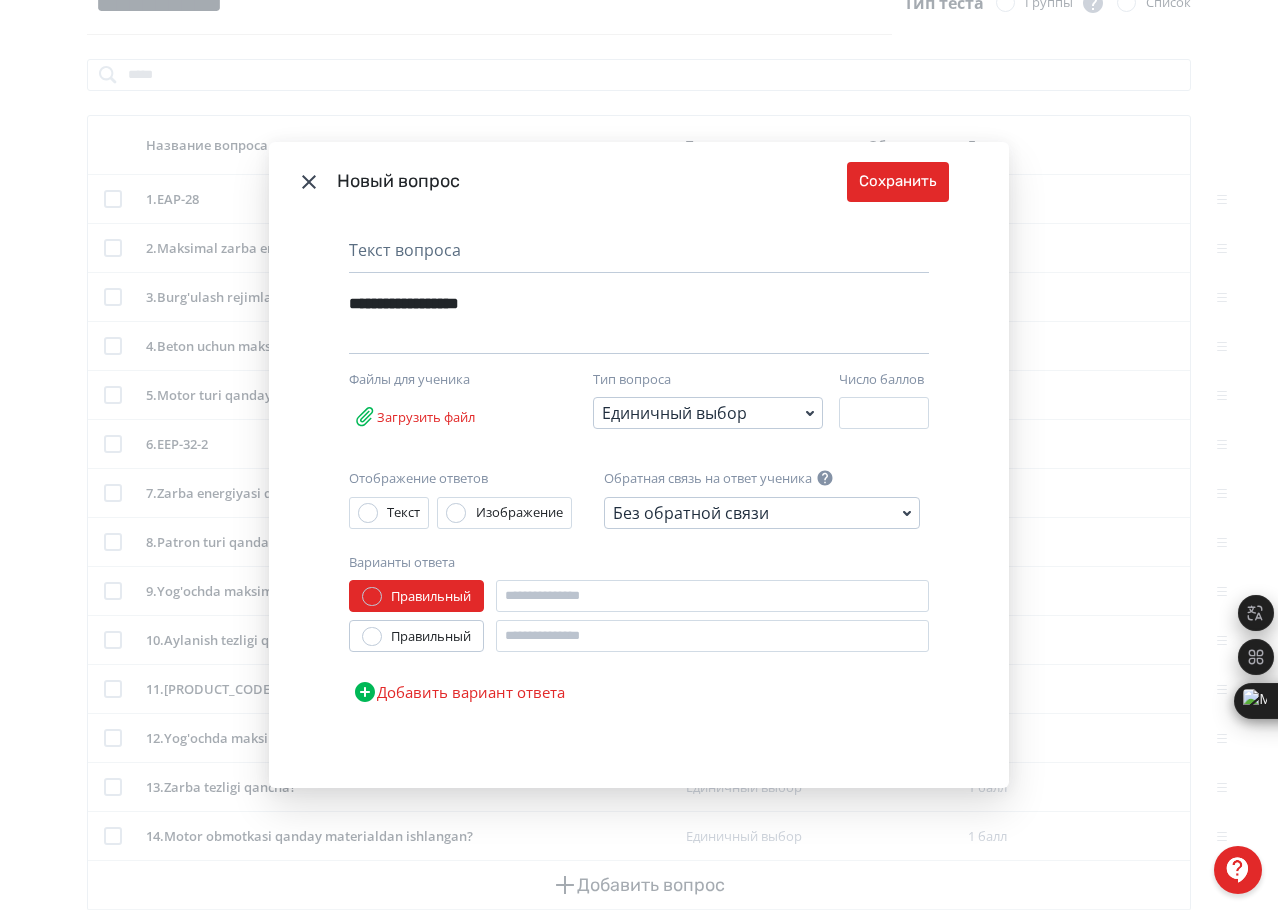 type 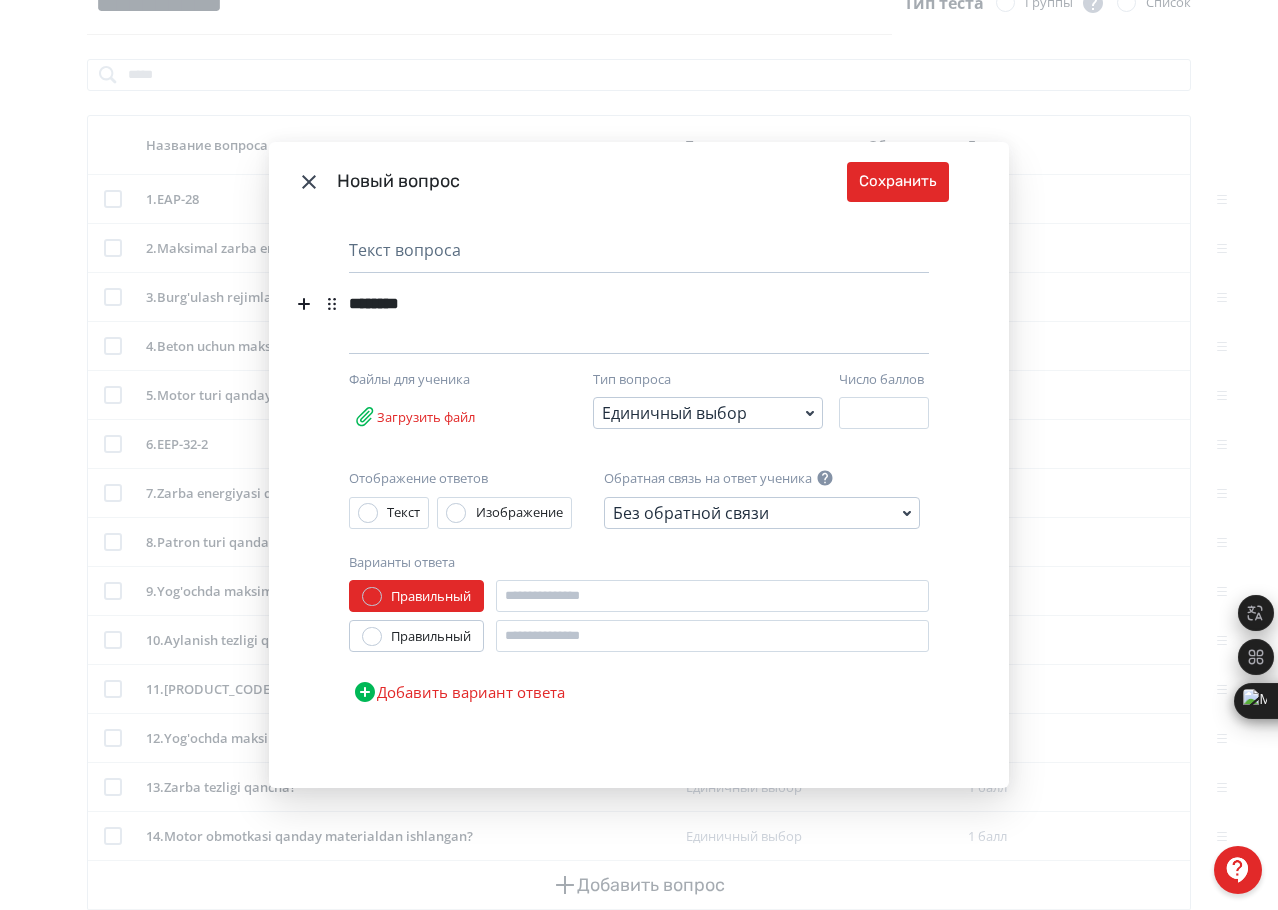 click on "********" at bounding box center (374, 303) 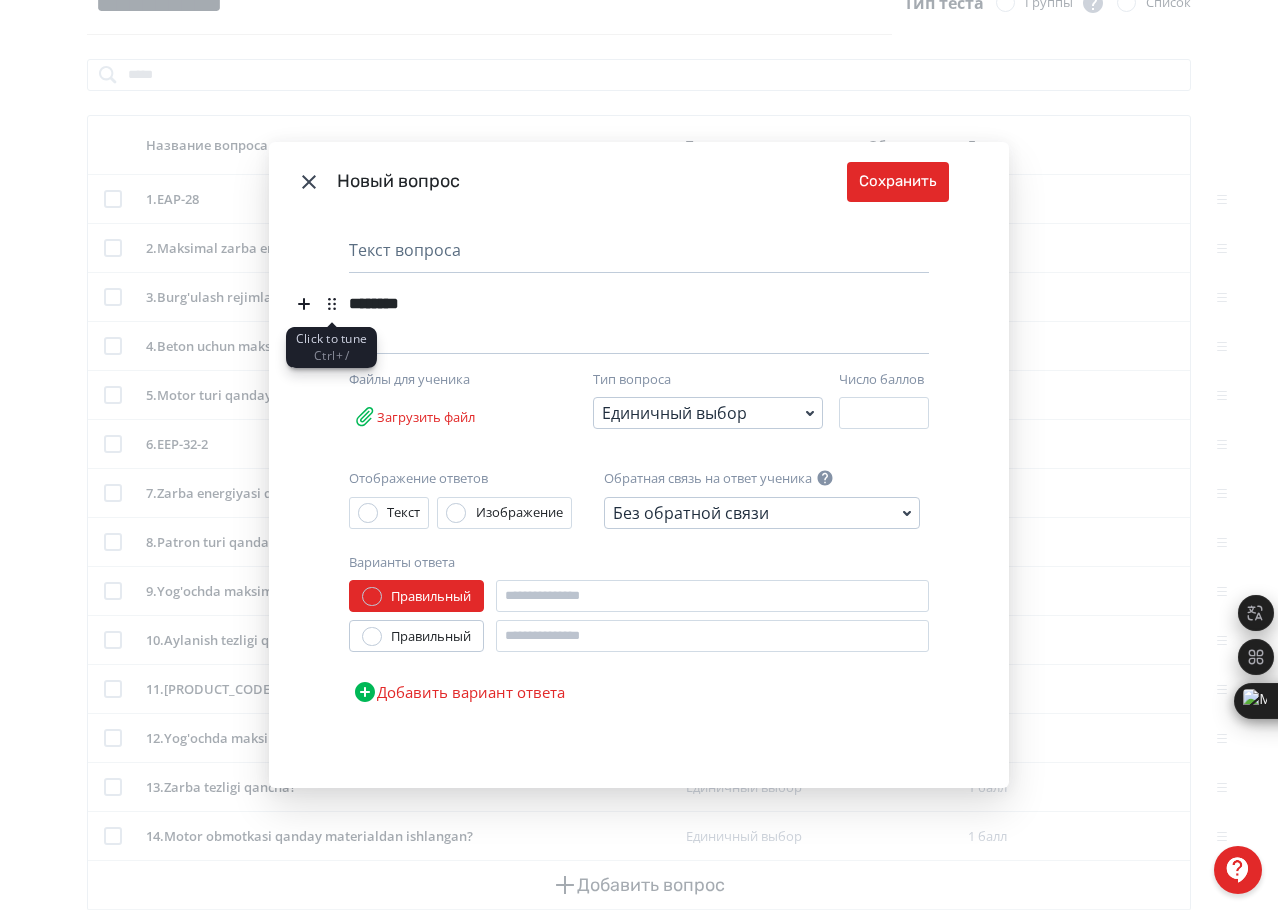 click 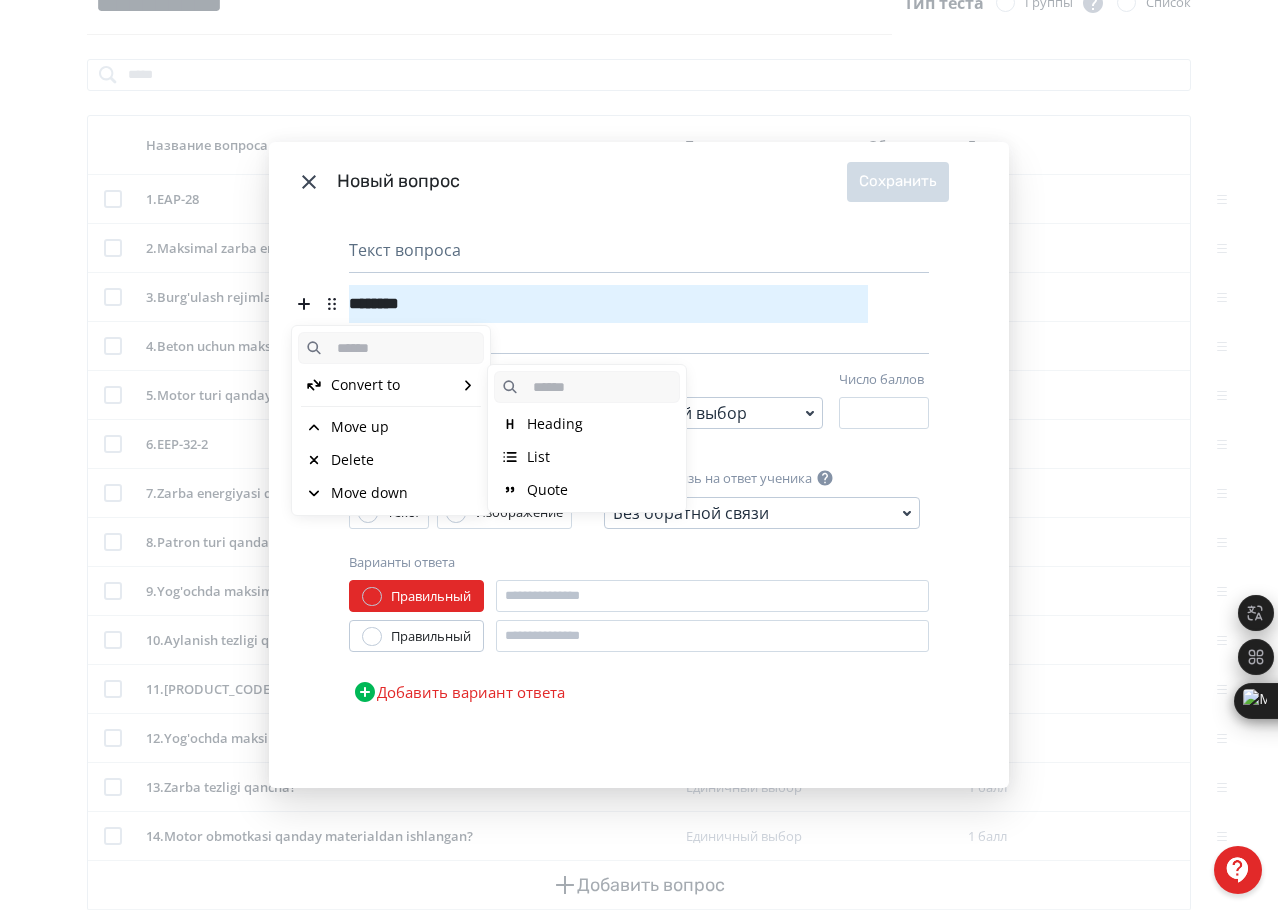 click on "Heading" at bounding box center (555, 424) 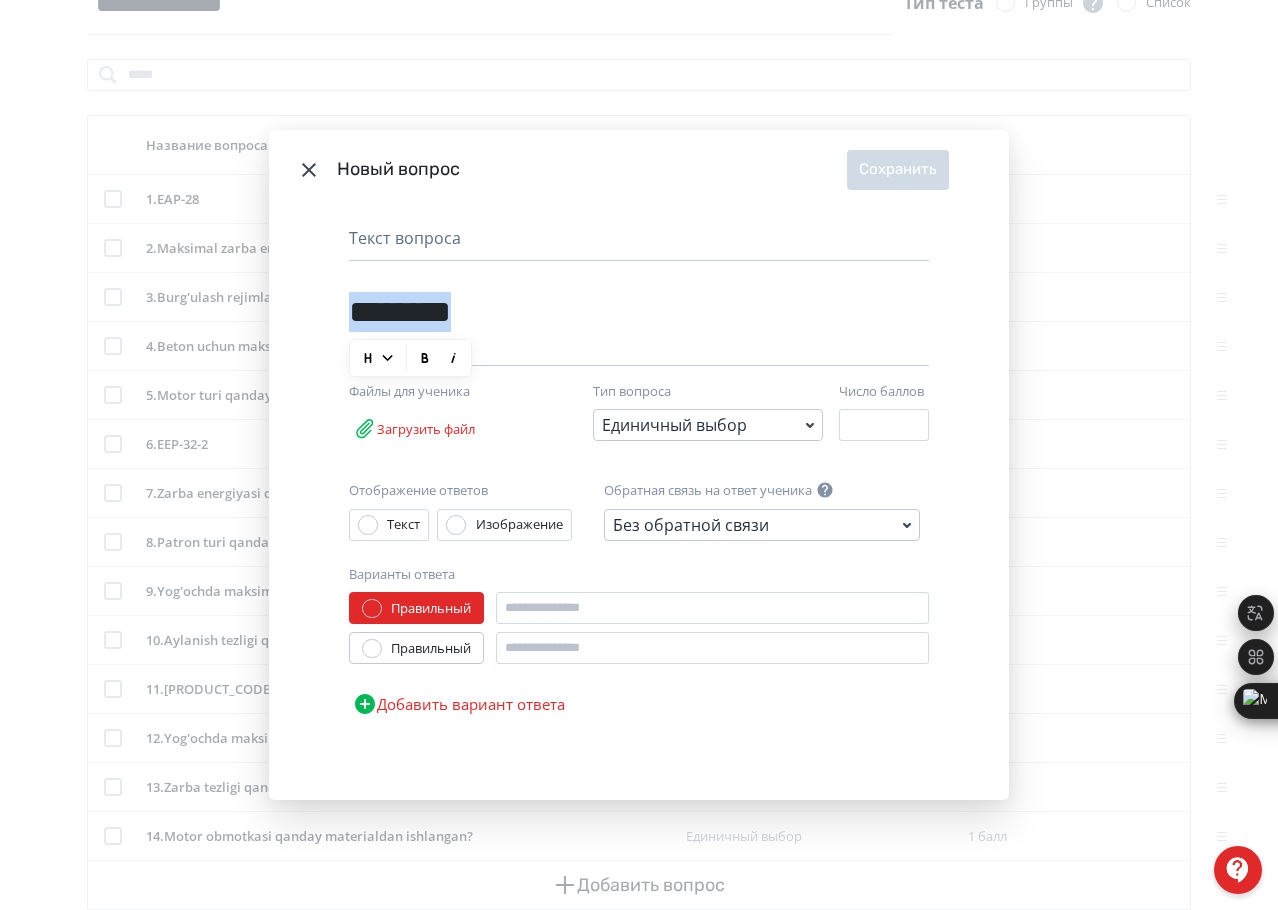 drag, startPoint x: 479, startPoint y: 314, endPoint x: 355, endPoint y: 308, distance: 124.14507 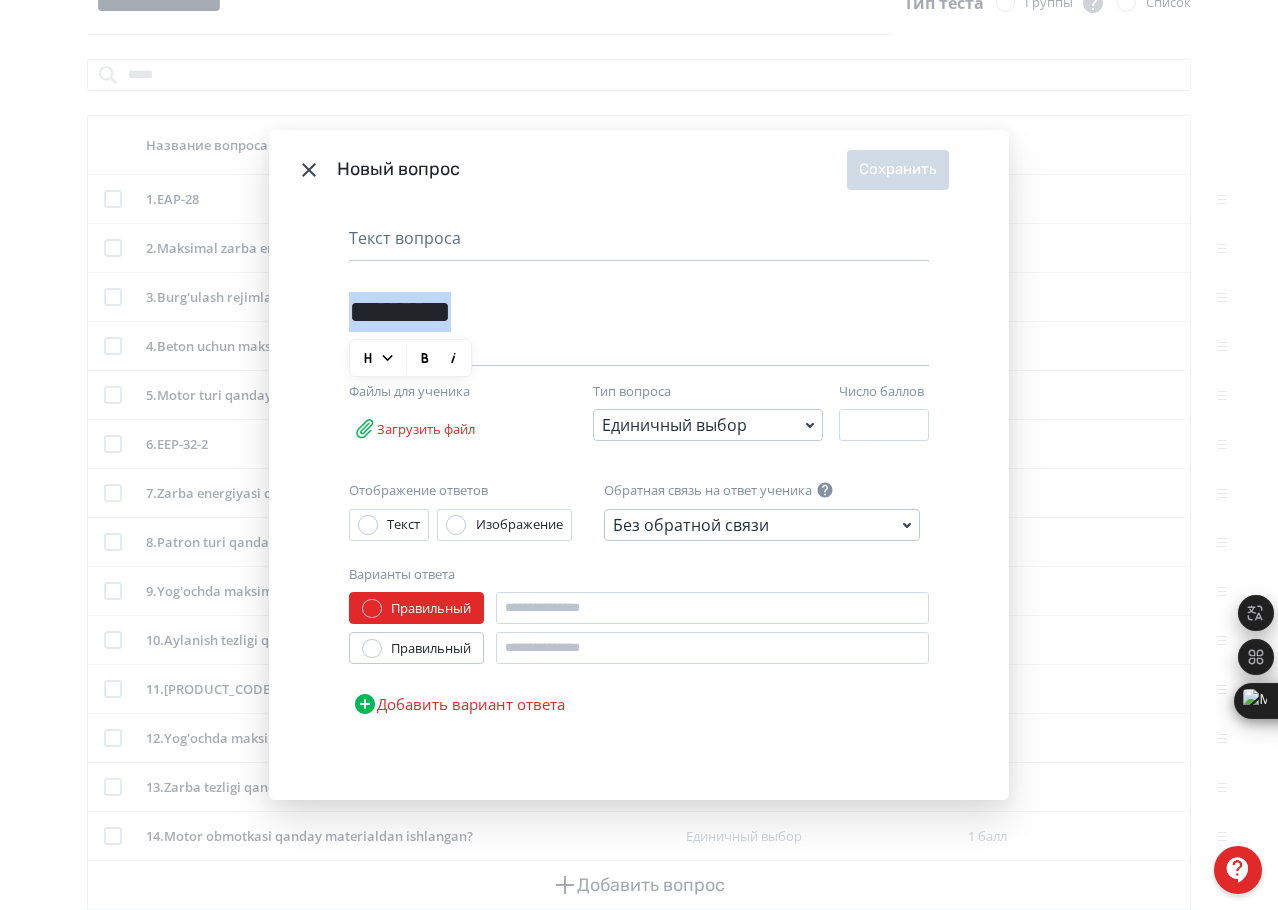 click on "********" at bounding box center (608, 304) 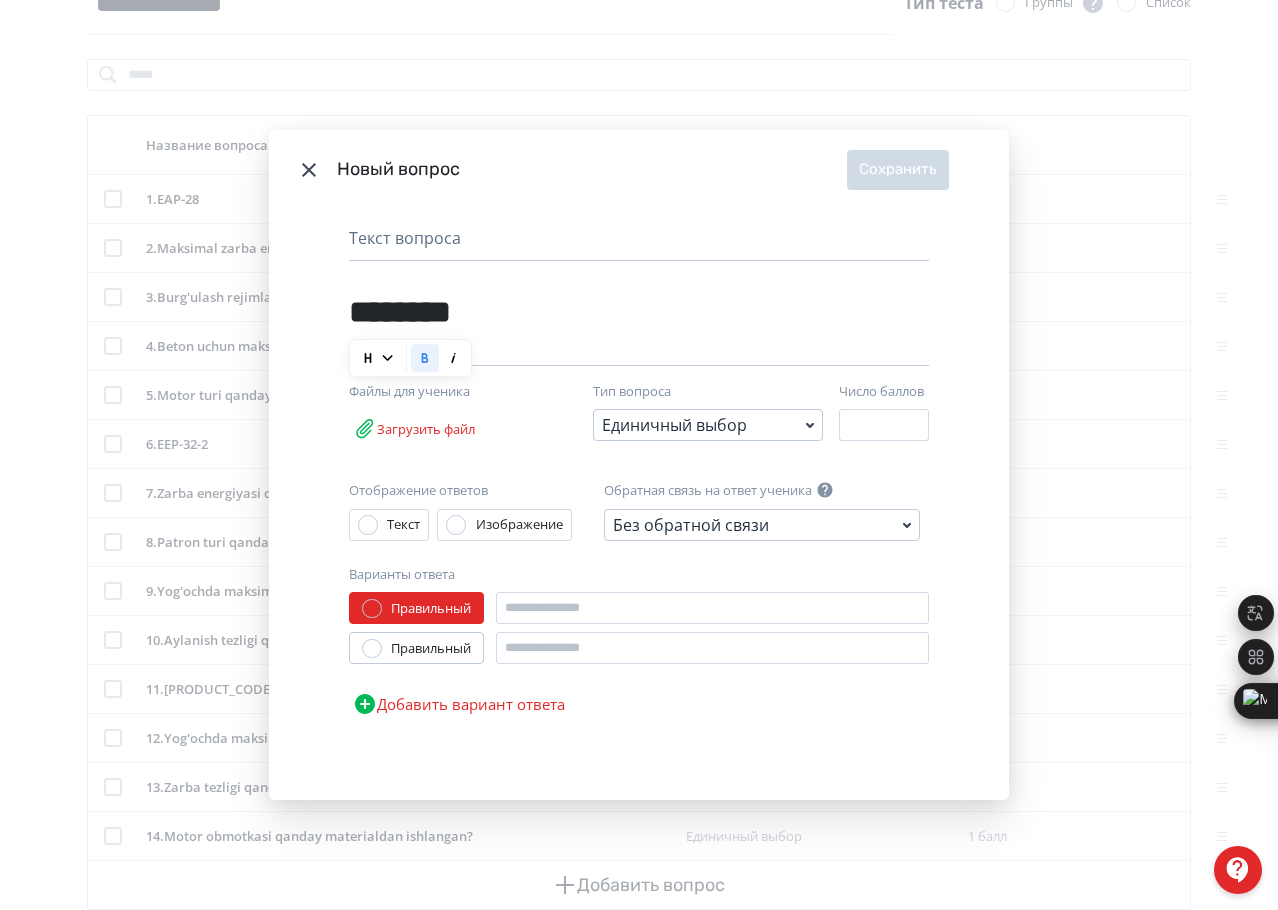 click on "********" at bounding box center [608, 319] 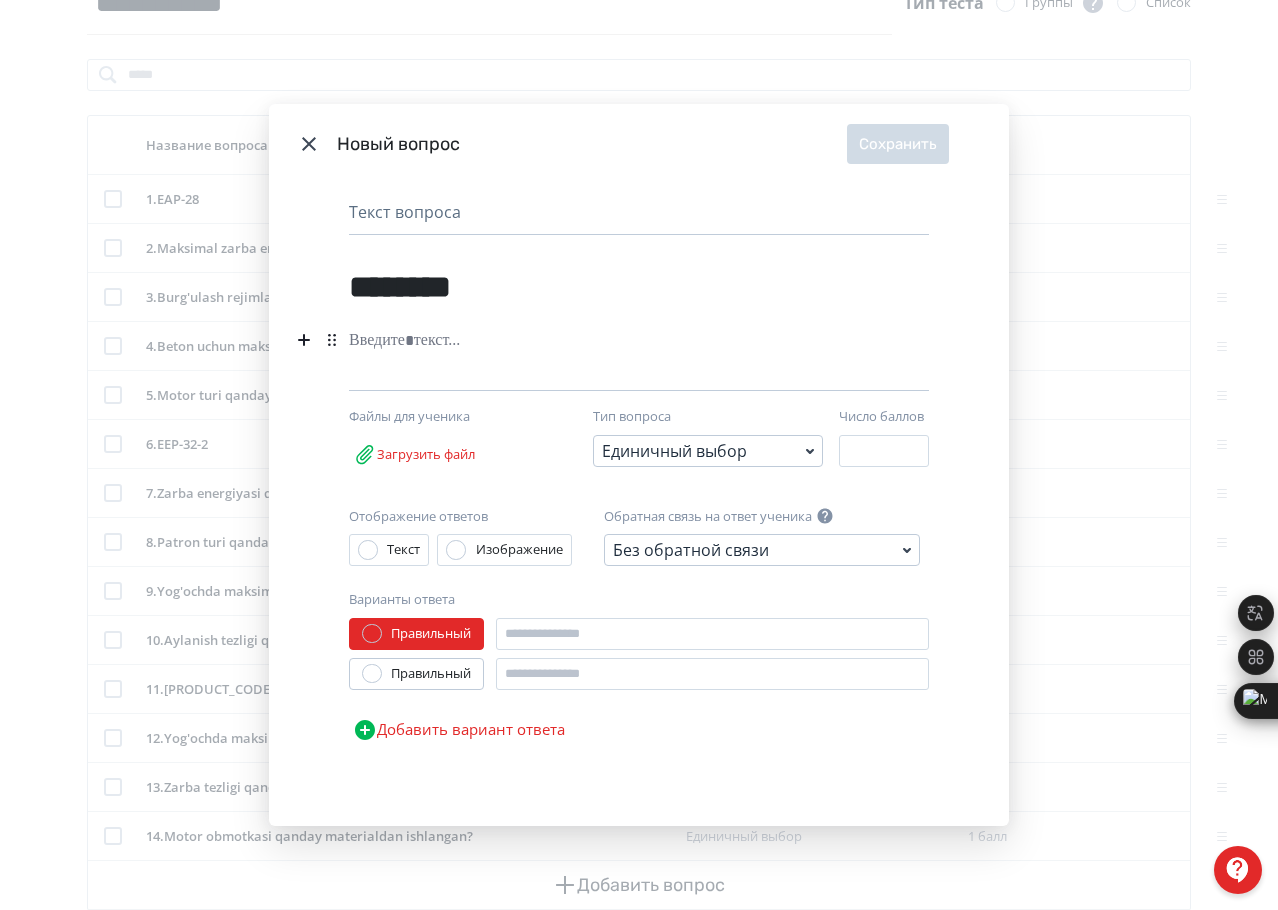 click at bounding box center [608, 341] 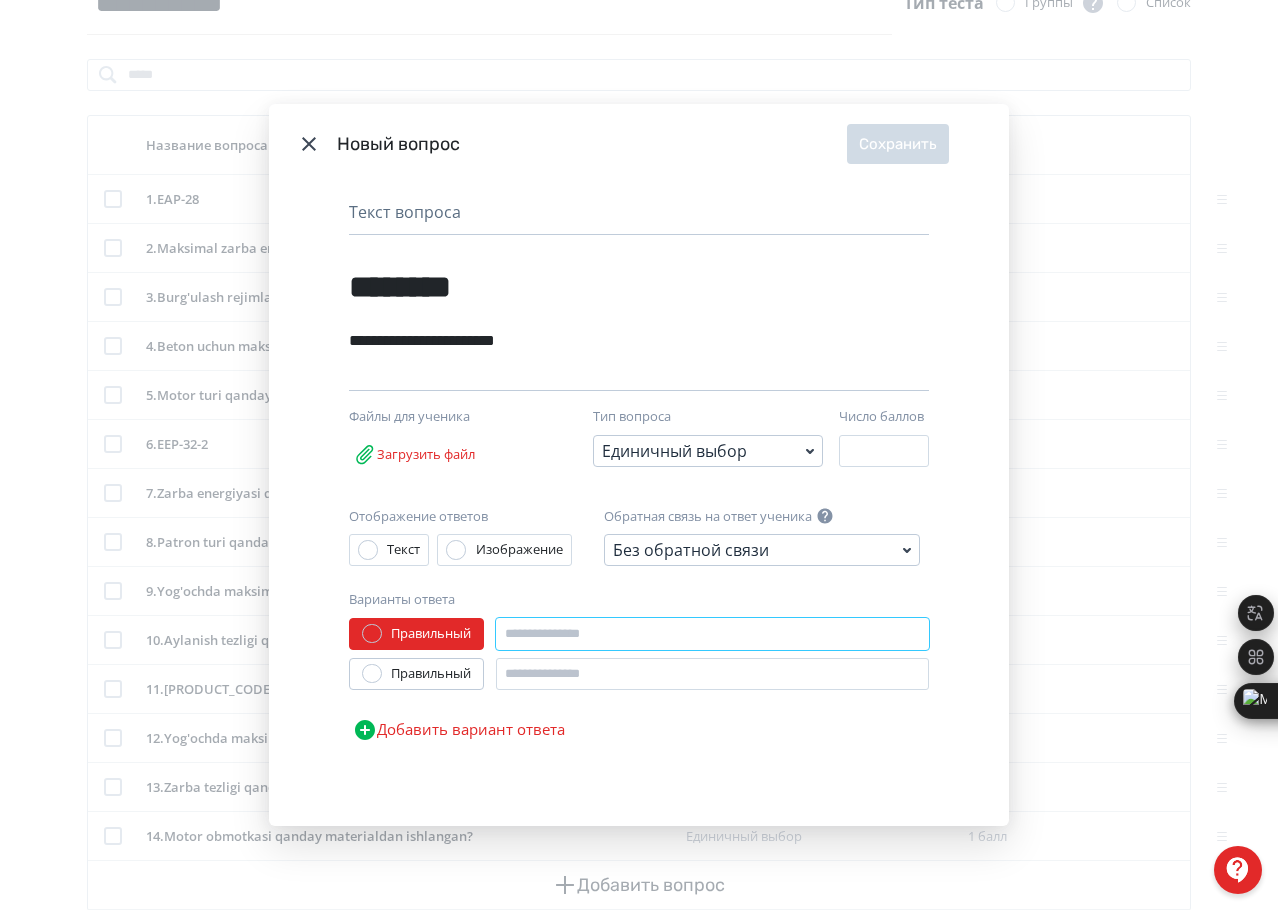 click at bounding box center (712, 634) 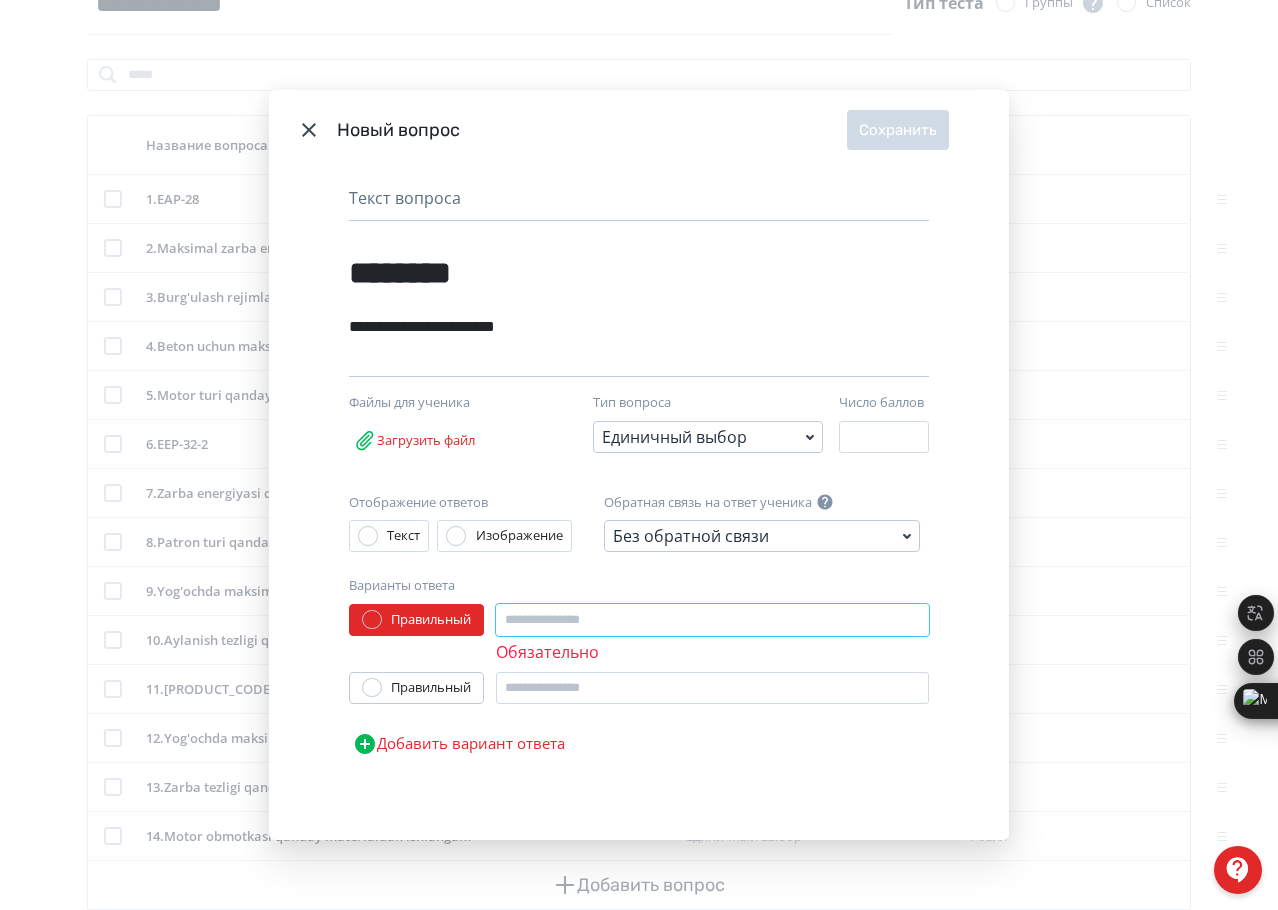 click at bounding box center [712, 620] 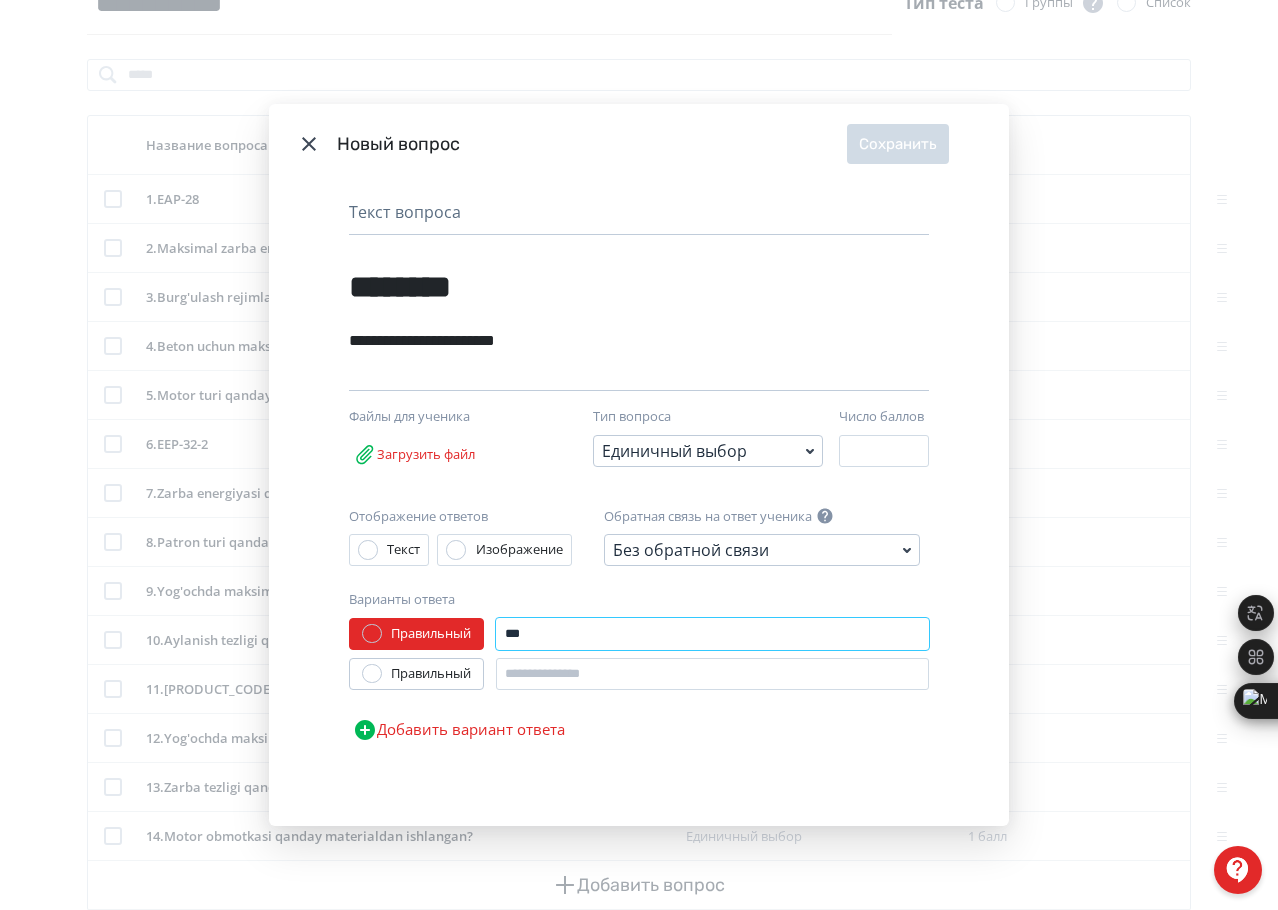 type on "***" 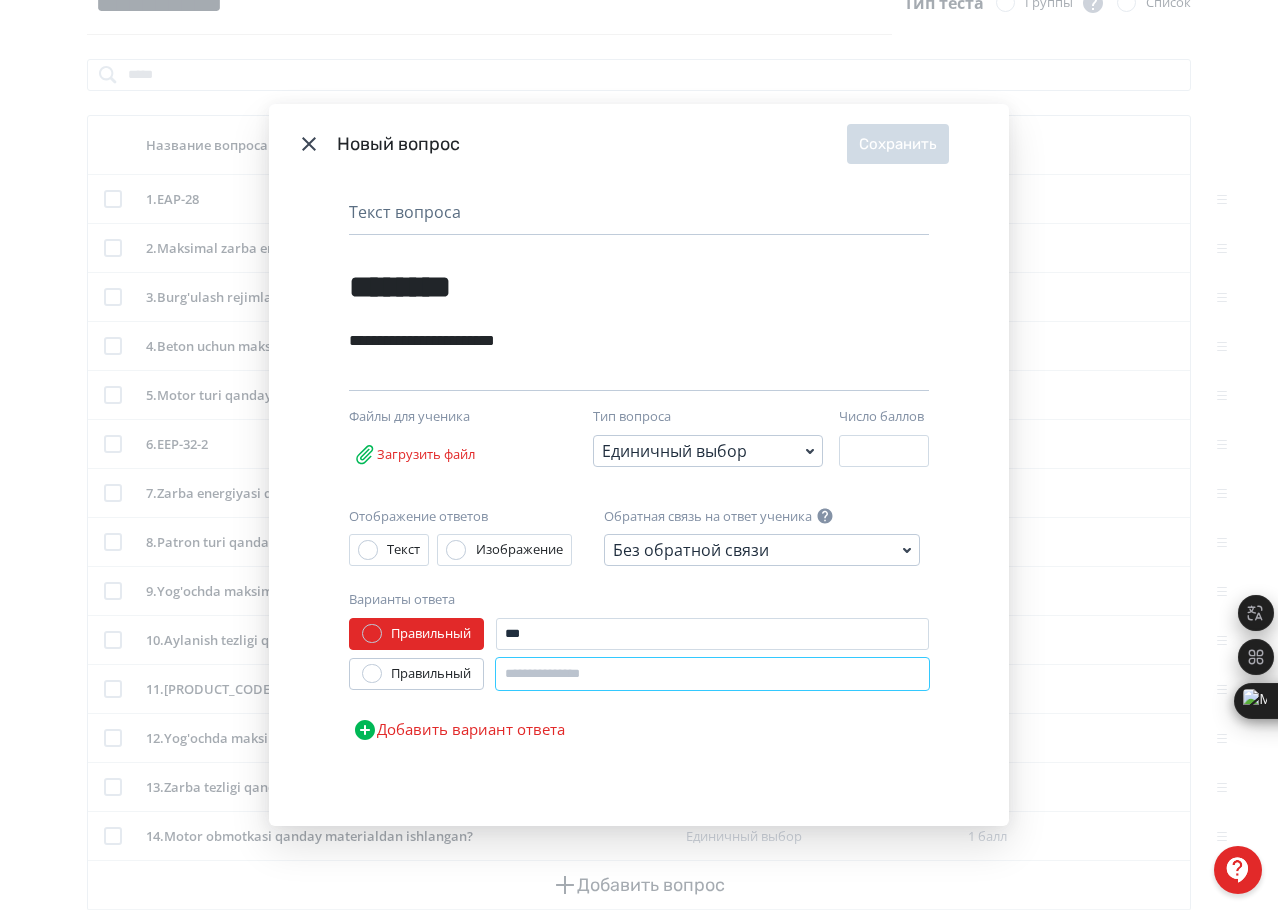 drag, startPoint x: 515, startPoint y: 672, endPoint x: 529, endPoint y: 668, distance: 14.56022 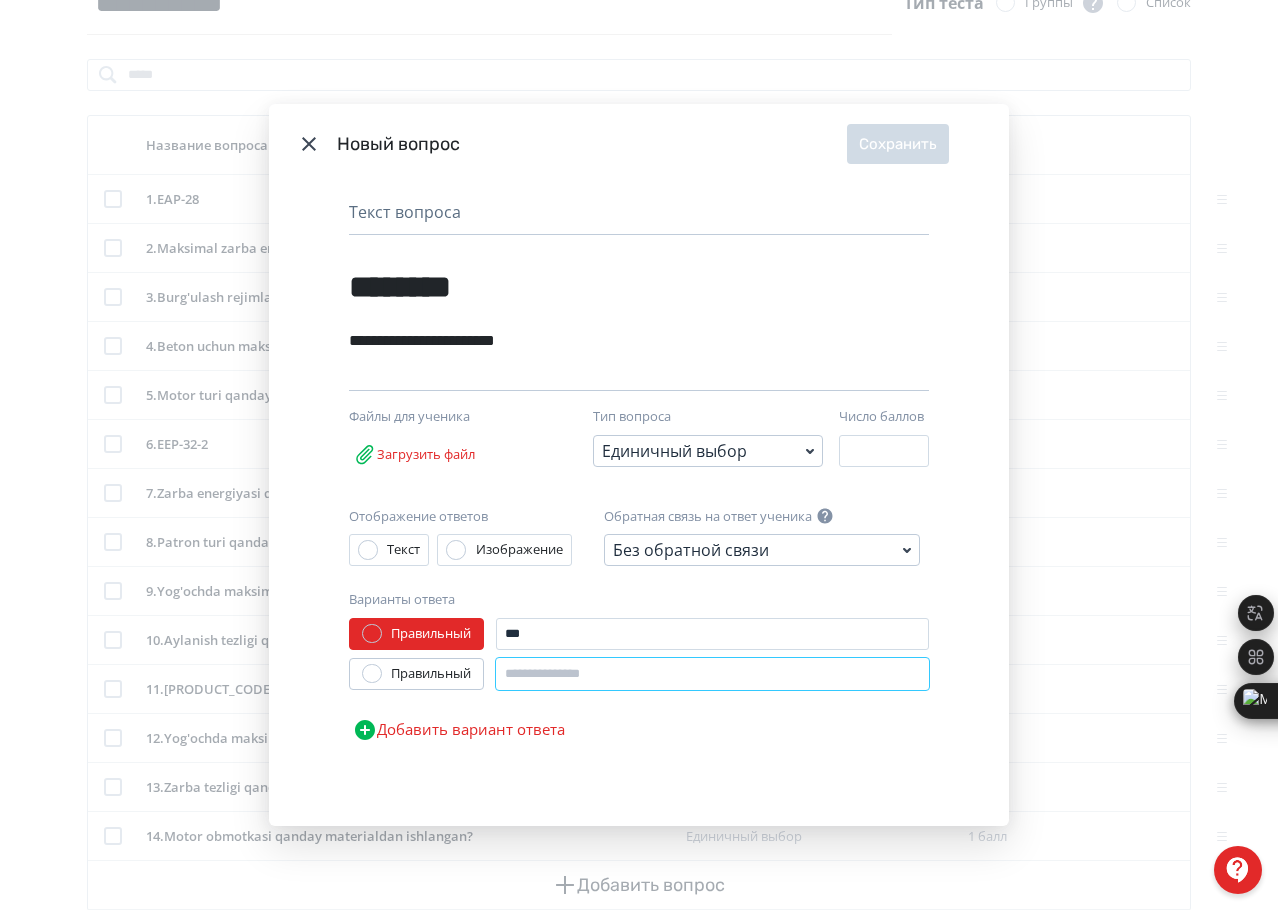 click at bounding box center [712, 674] 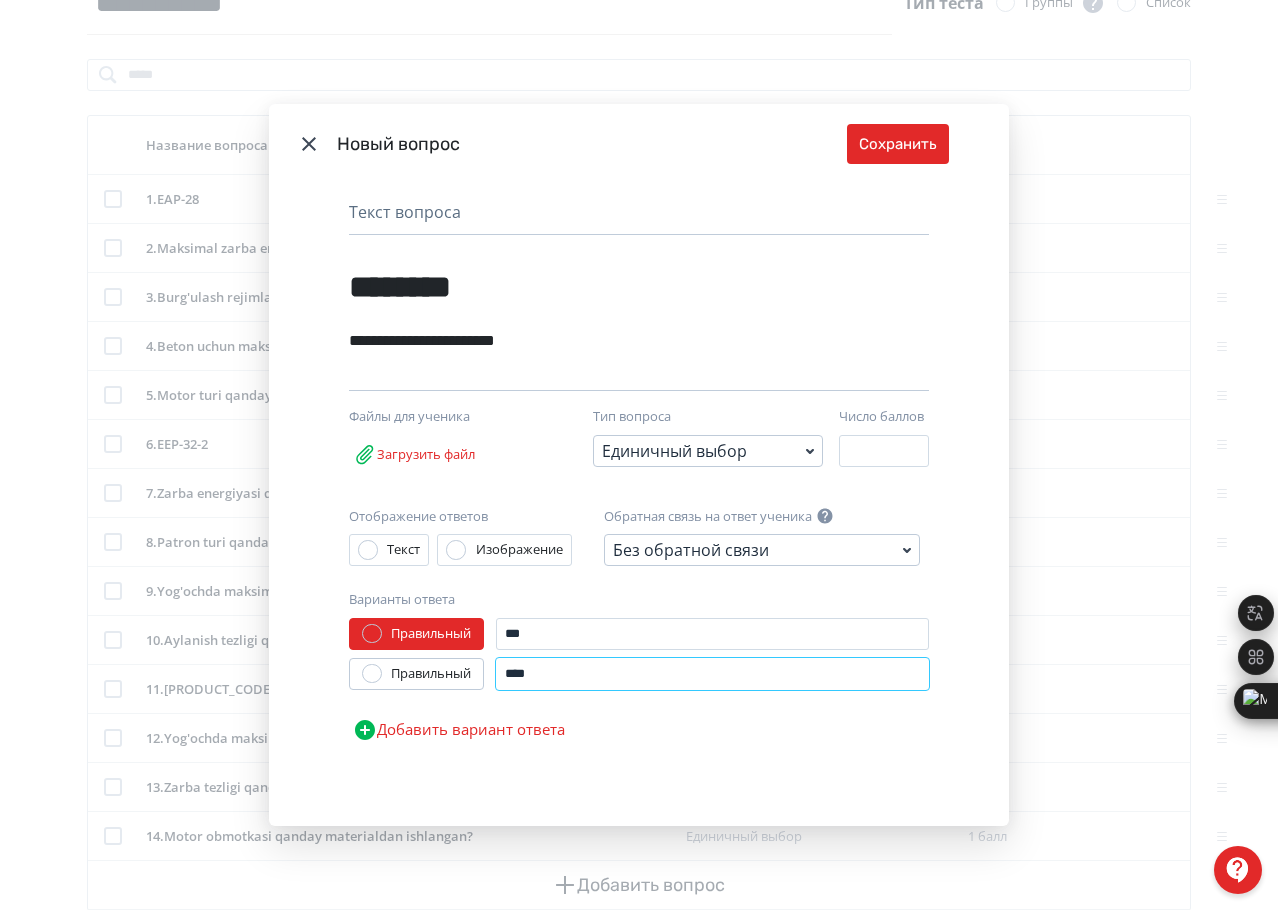 type on "****" 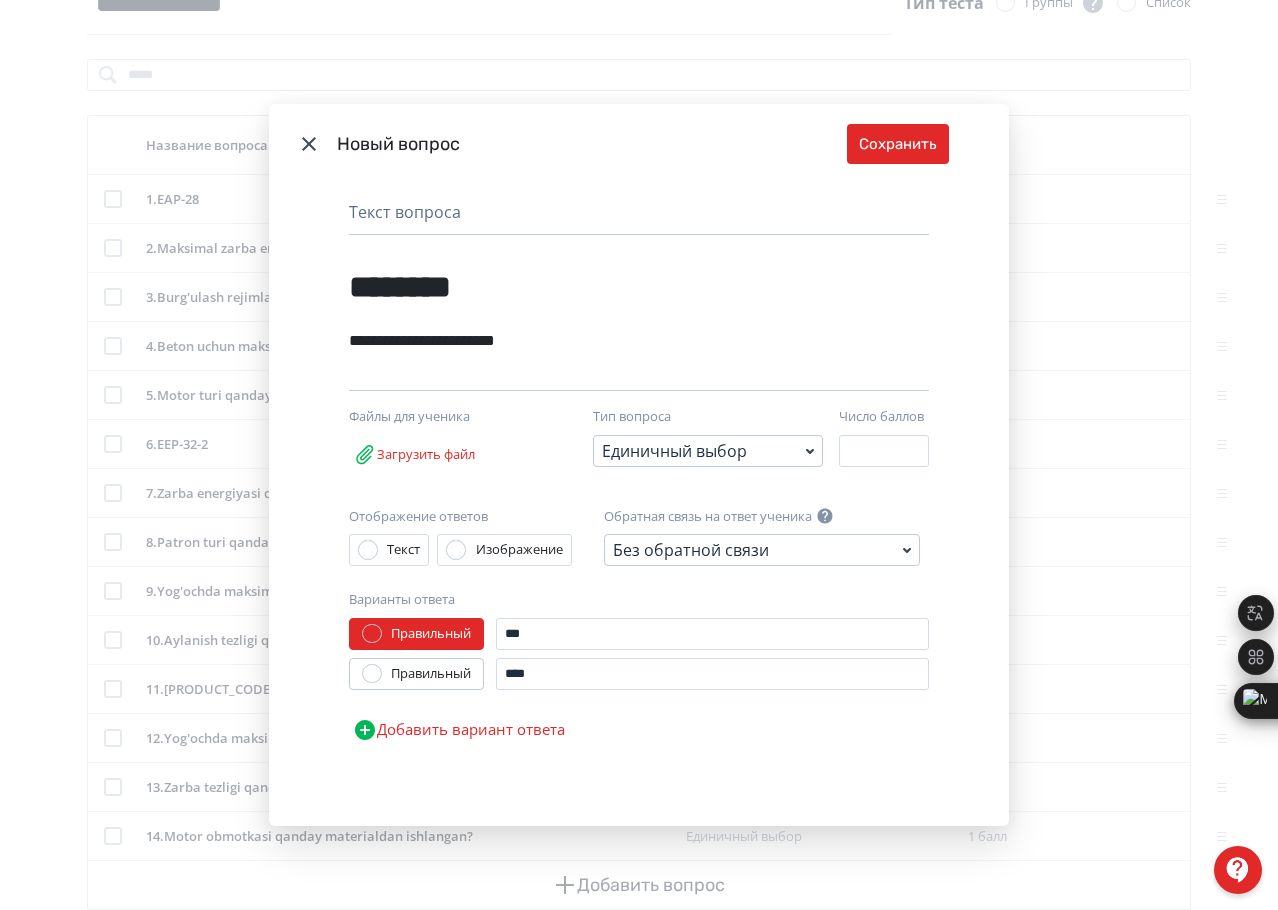 drag, startPoint x: 621, startPoint y: 690, endPoint x: 602, endPoint y: 695, distance: 19.646883 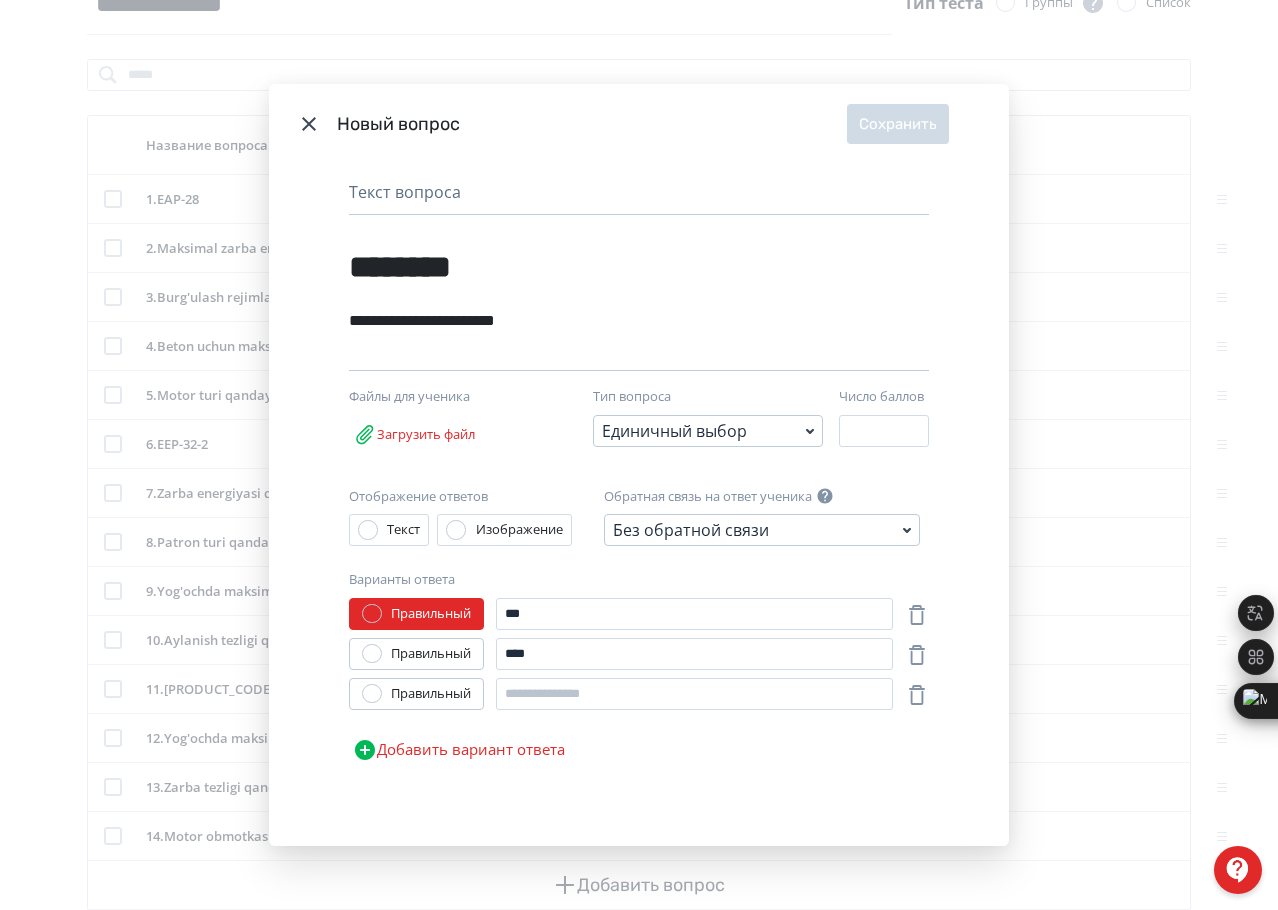 click on "Добавить вариант ответа" at bounding box center [459, 750] 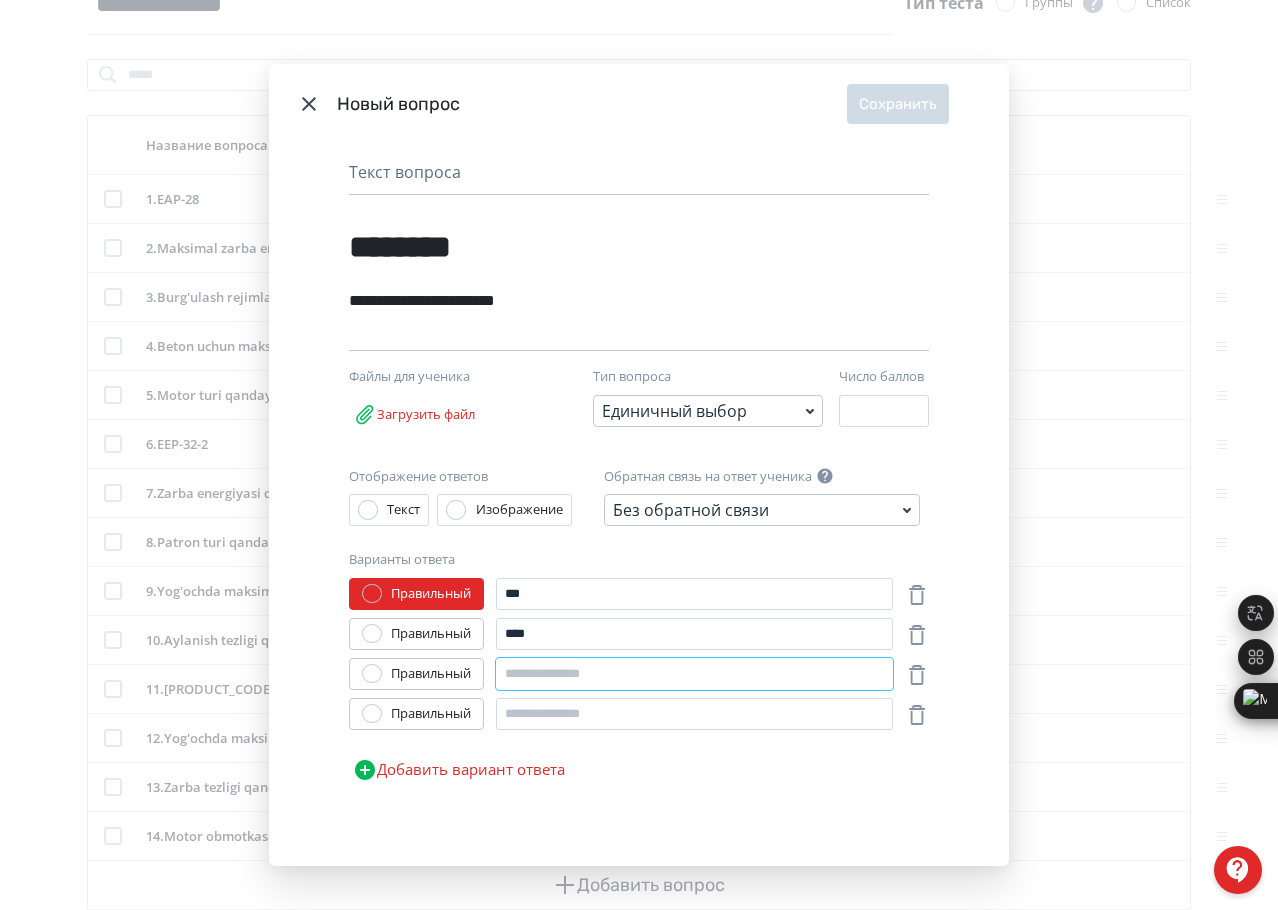 click at bounding box center (694, 674) 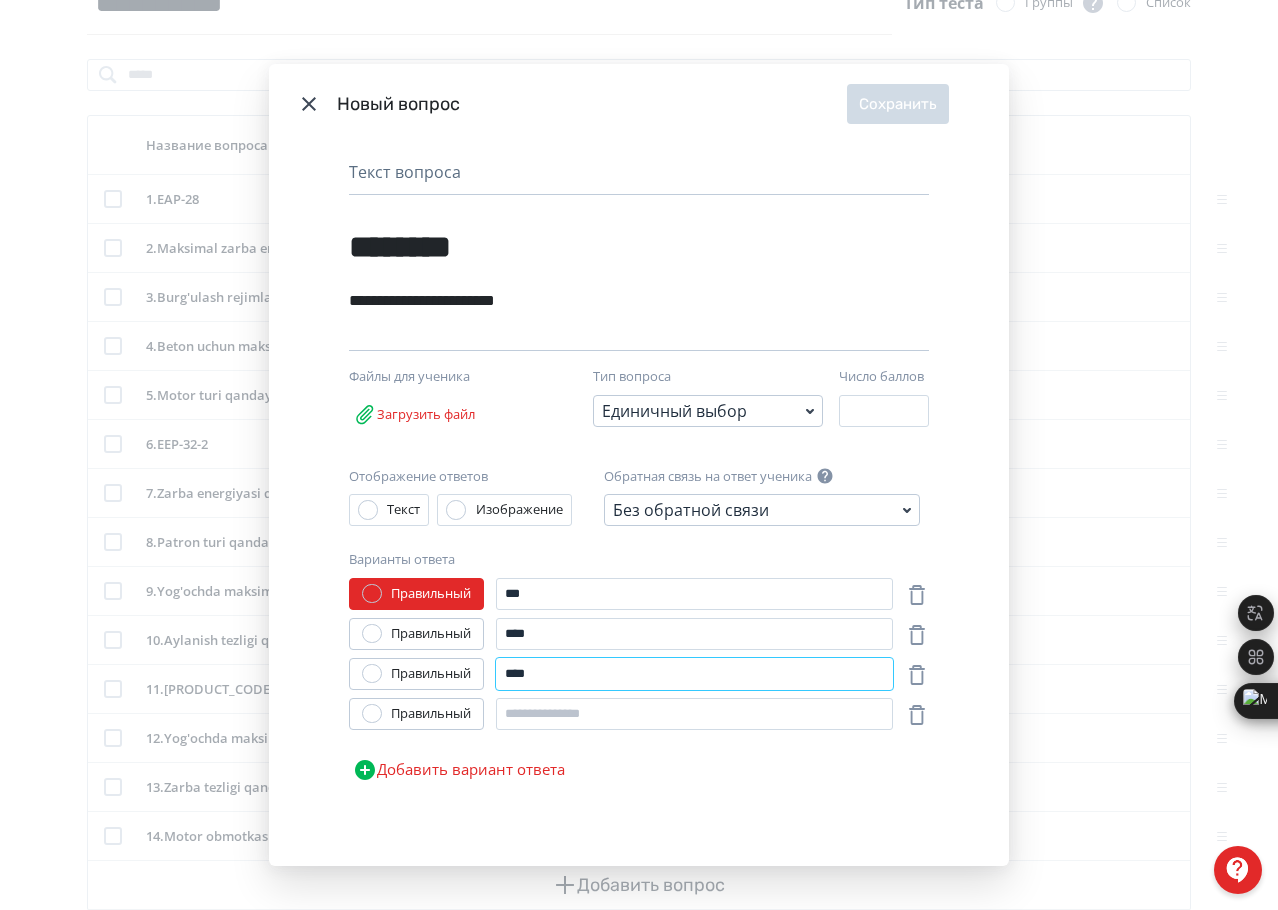 type on "****" 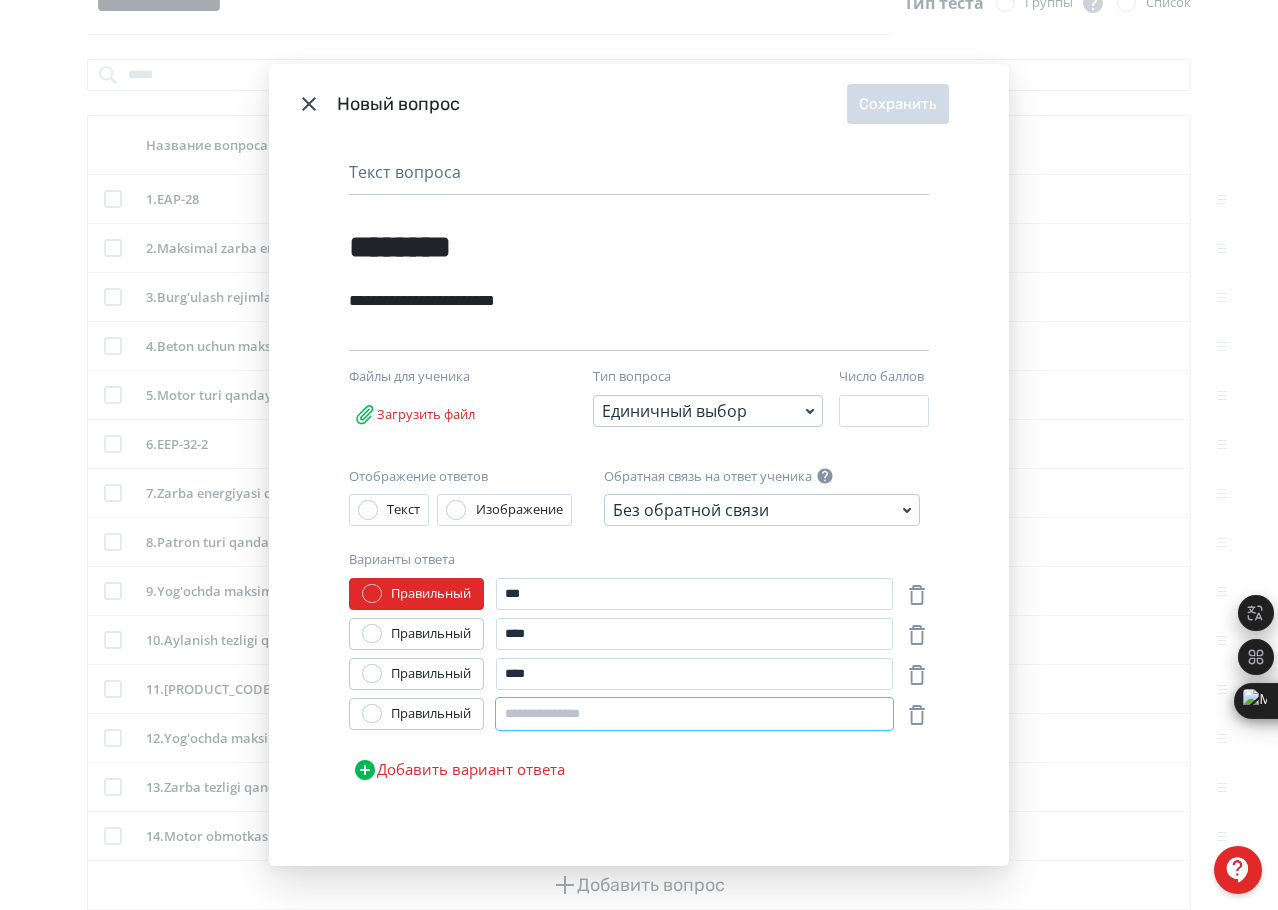 click at bounding box center (694, 714) 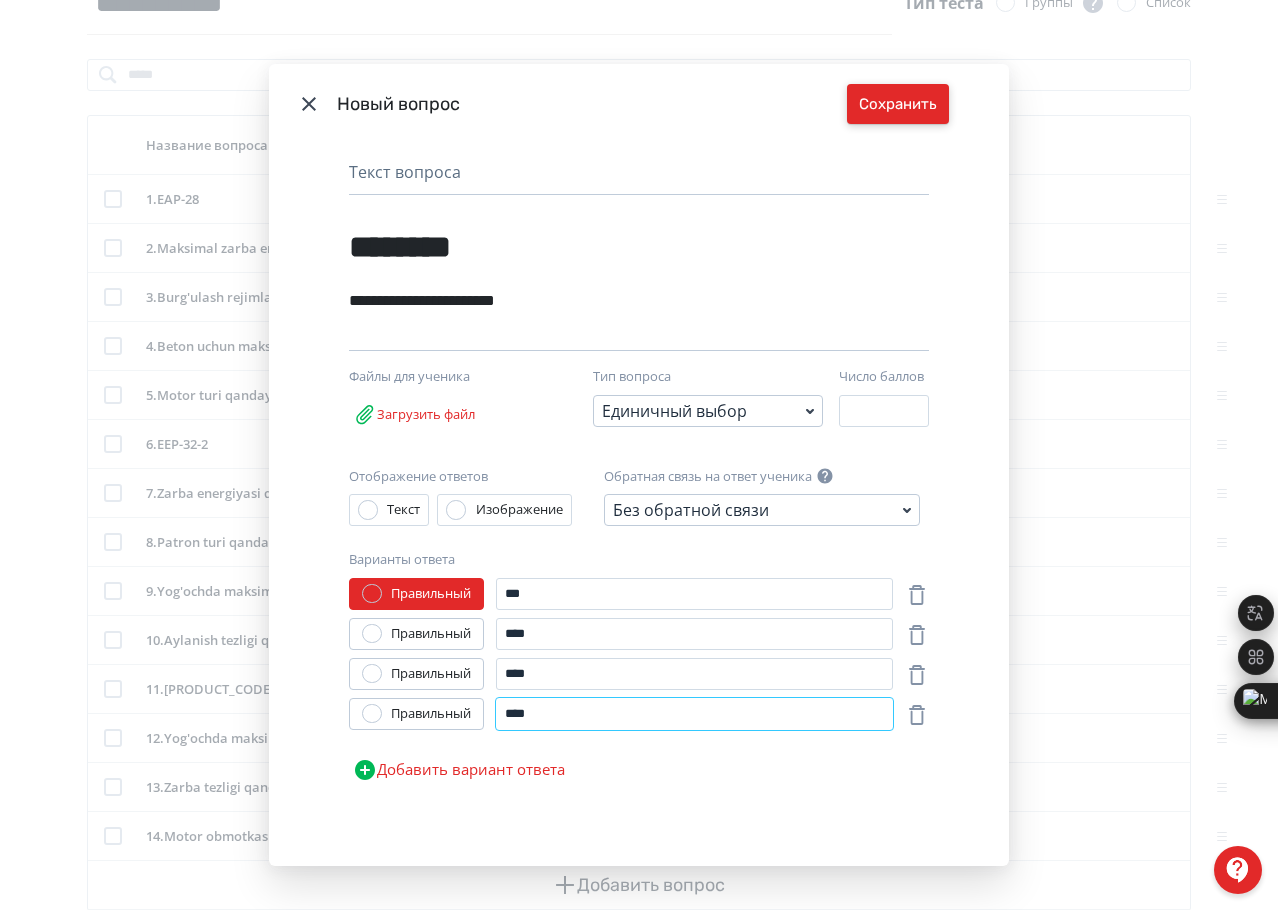 type on "****" 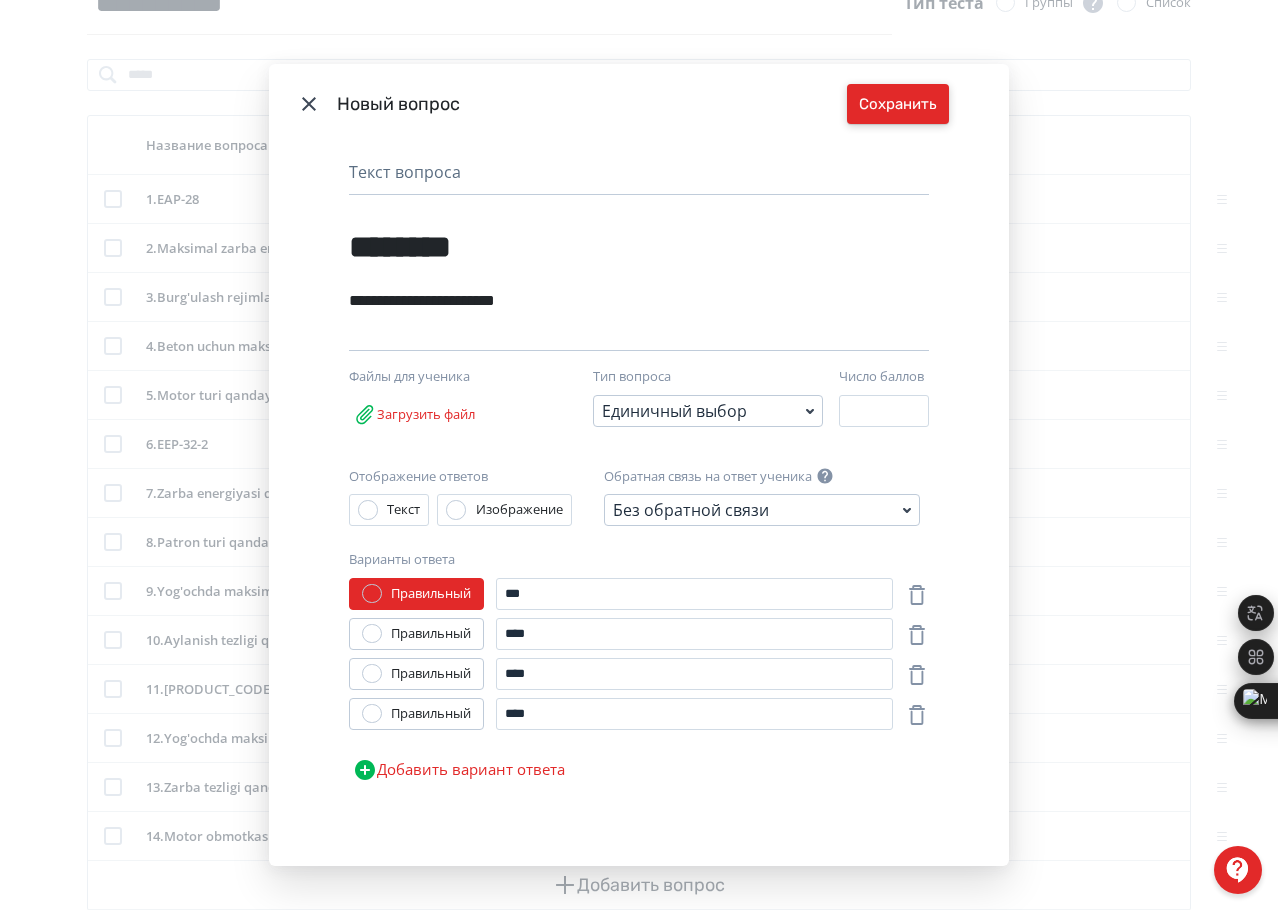 click on "Сохранить" at bounding box center (898, 104) 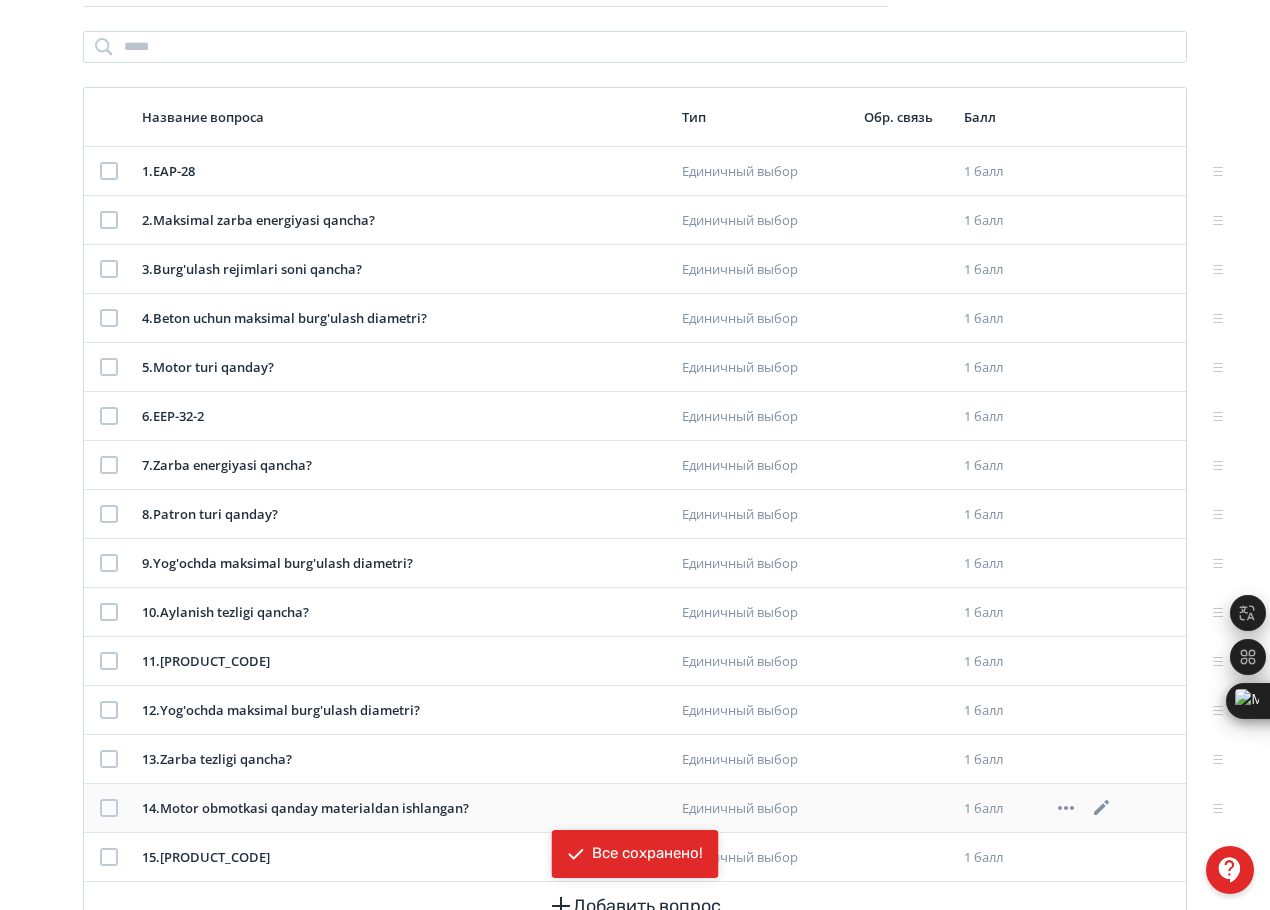 scroll, scrollTop: 305, scrollLeft: 0, axis: vertical 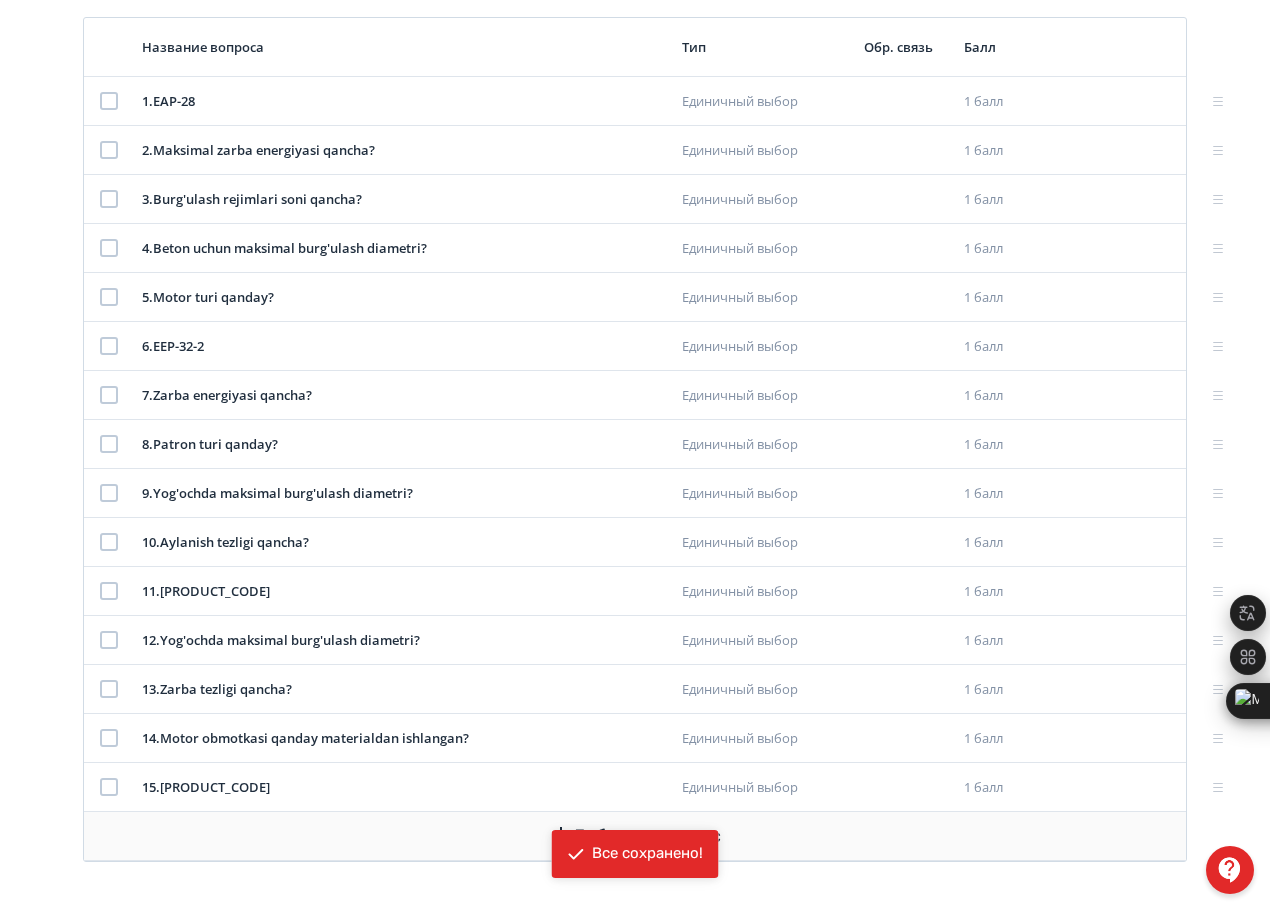 click on "Добавить вопрос" at bounding box center (635, 836) 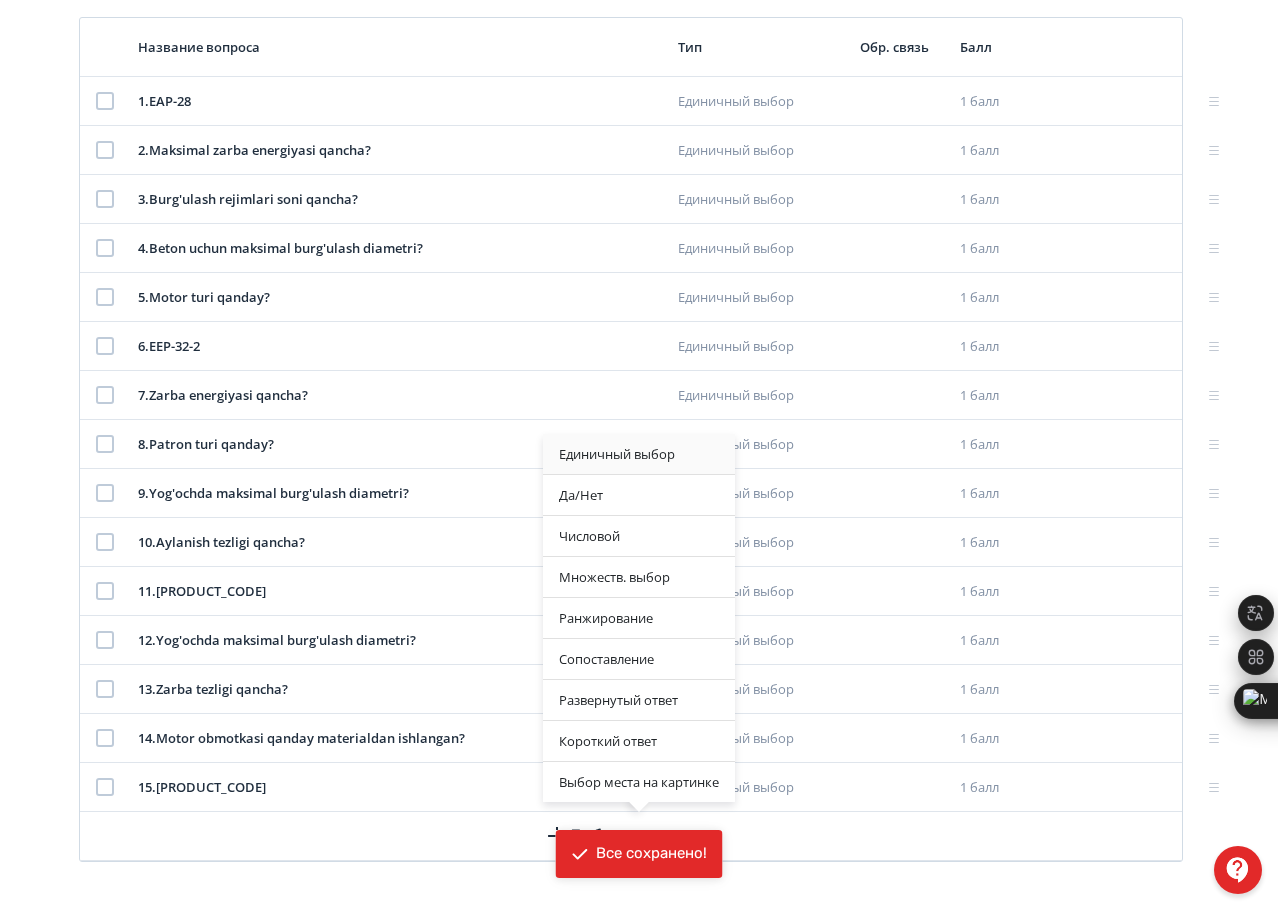 click on "Единичный выбор" at bounding box center [639, 454] 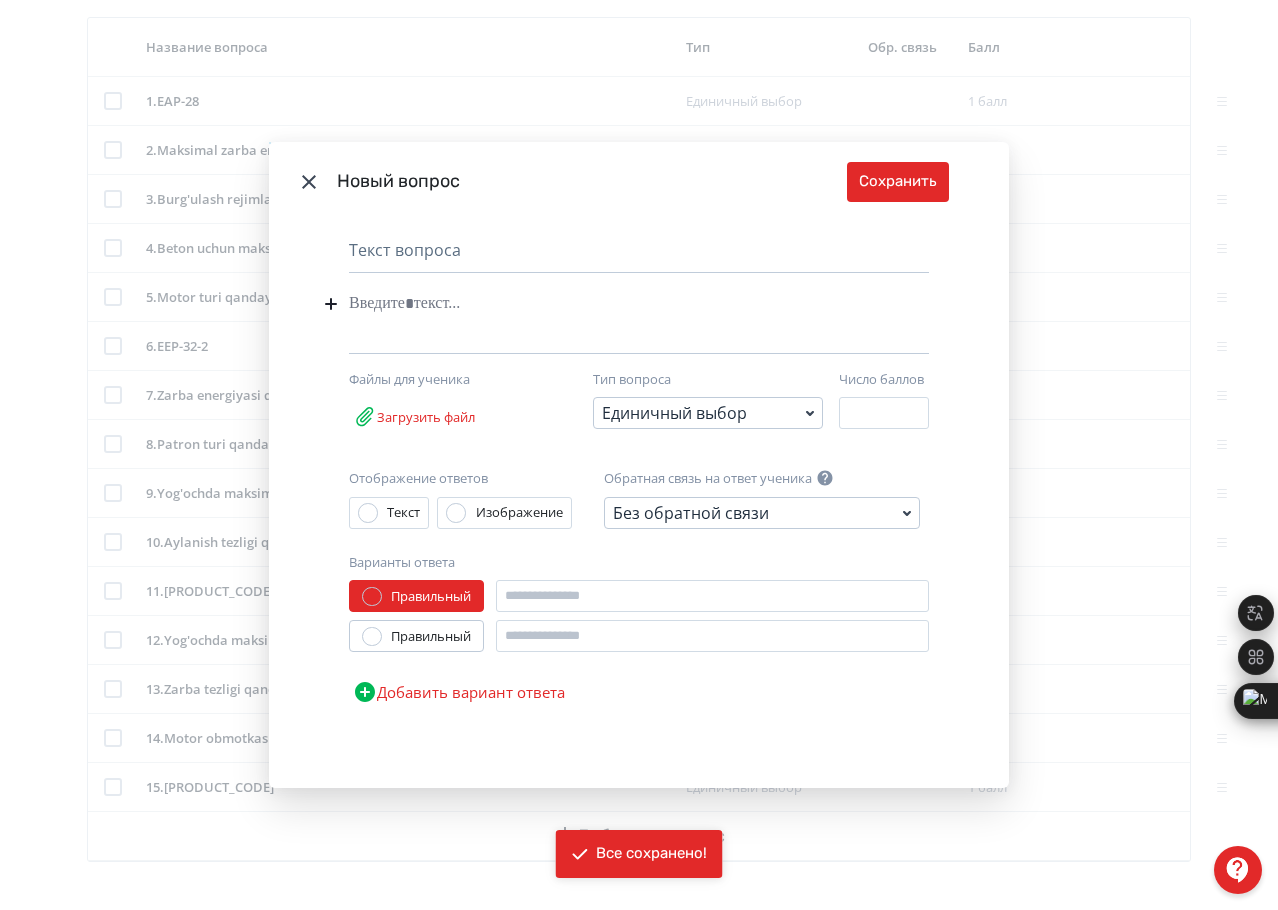 click at bounding box center (608, 304) 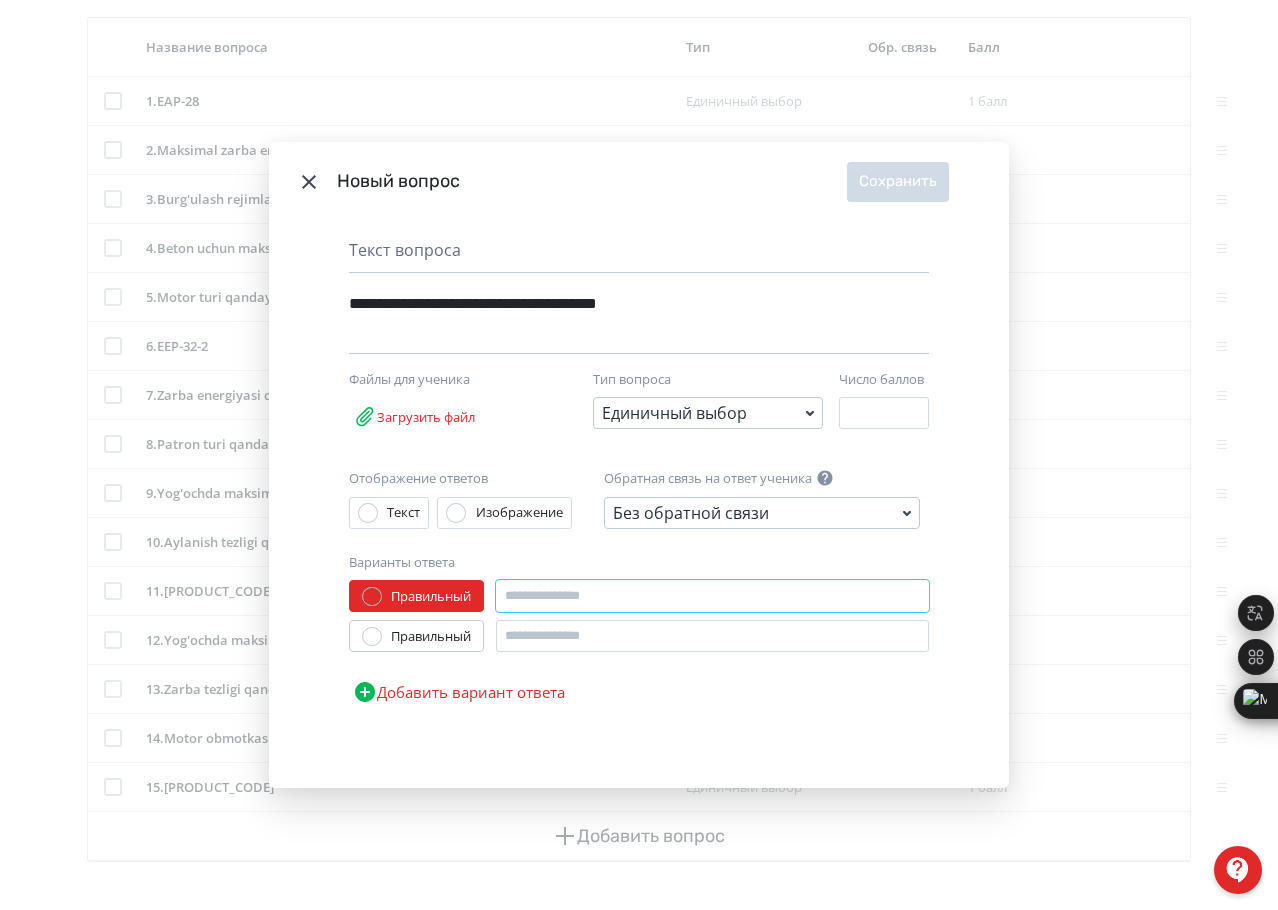 click at bounding box center (712, 596) 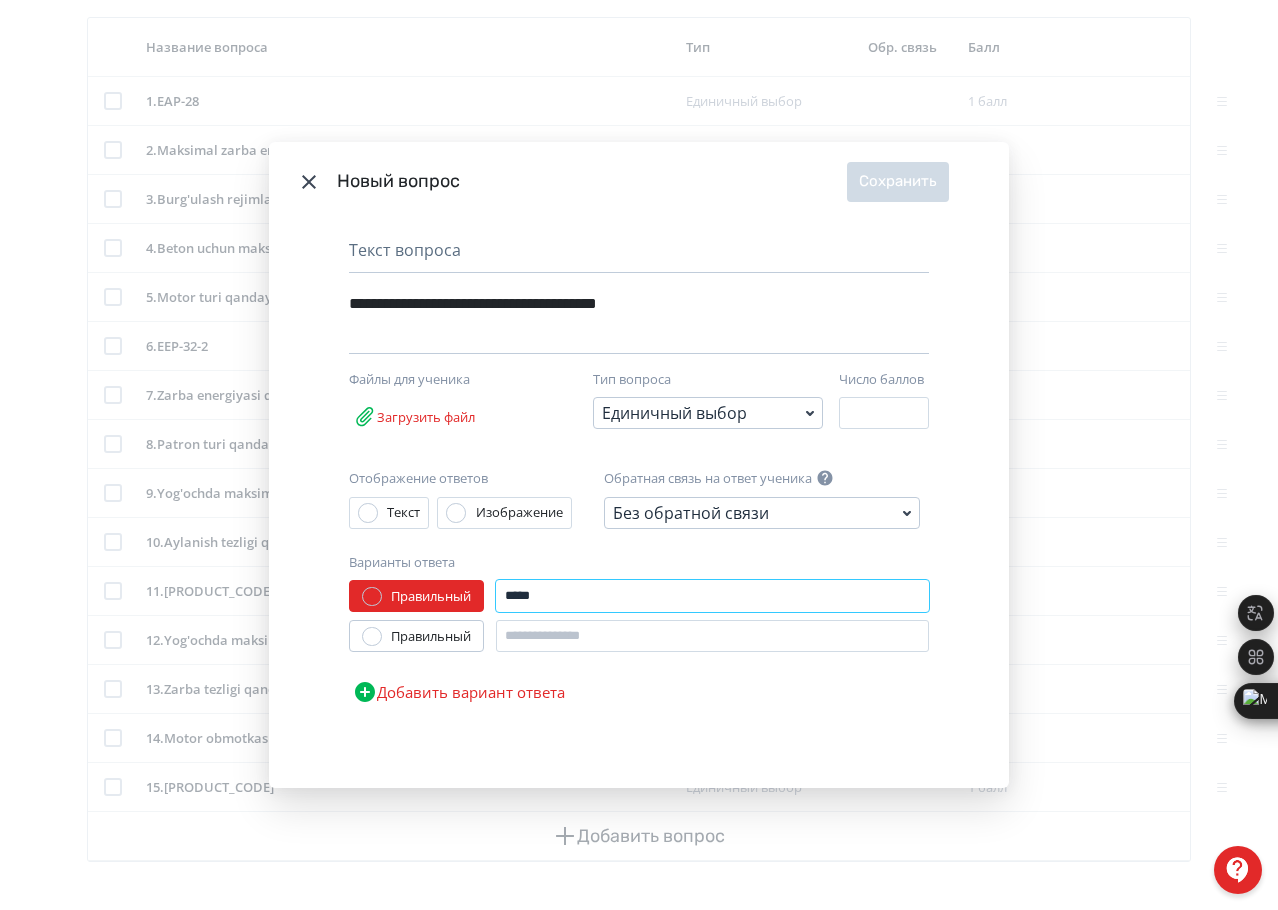 type on "*****" 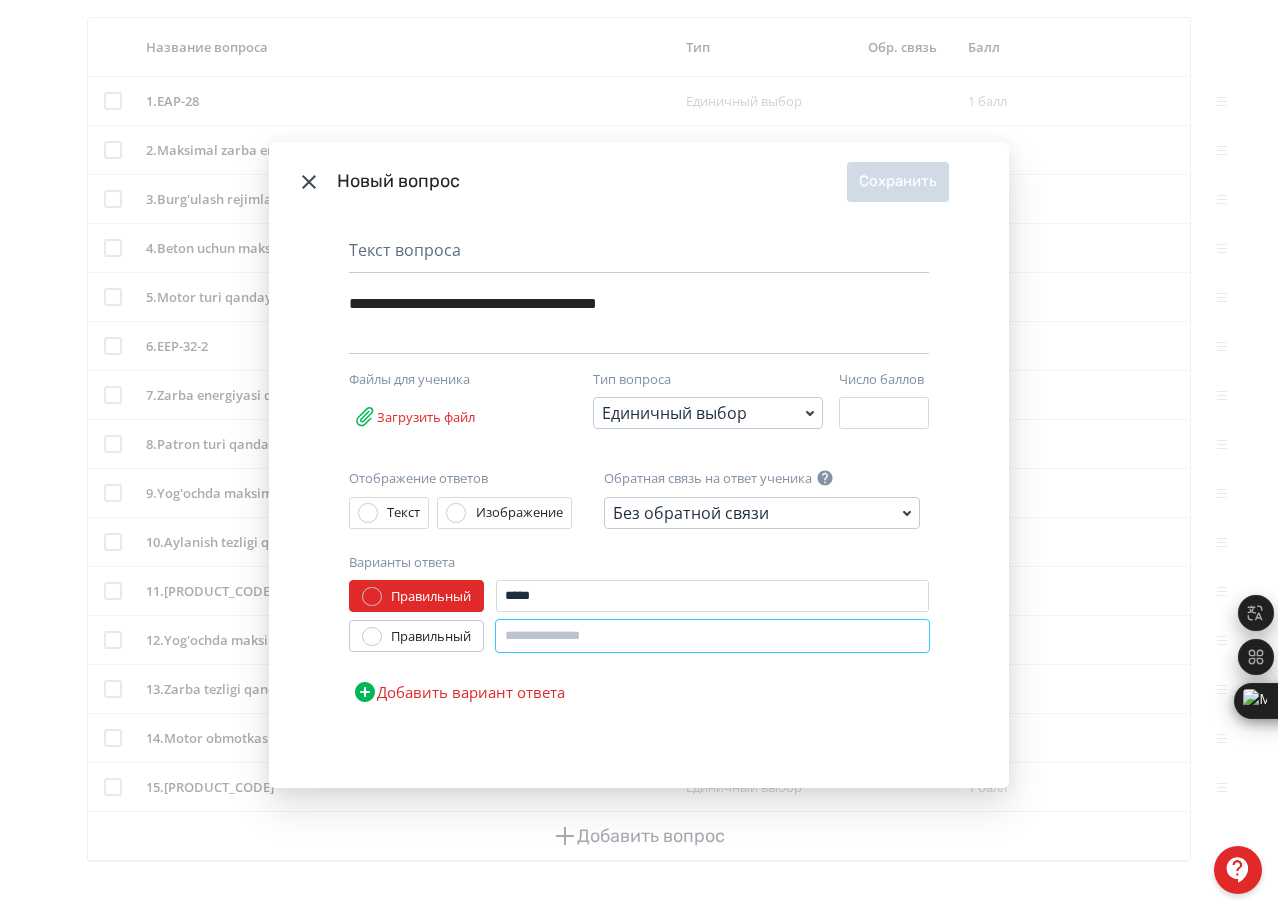 click at bounding box center [712, 636] 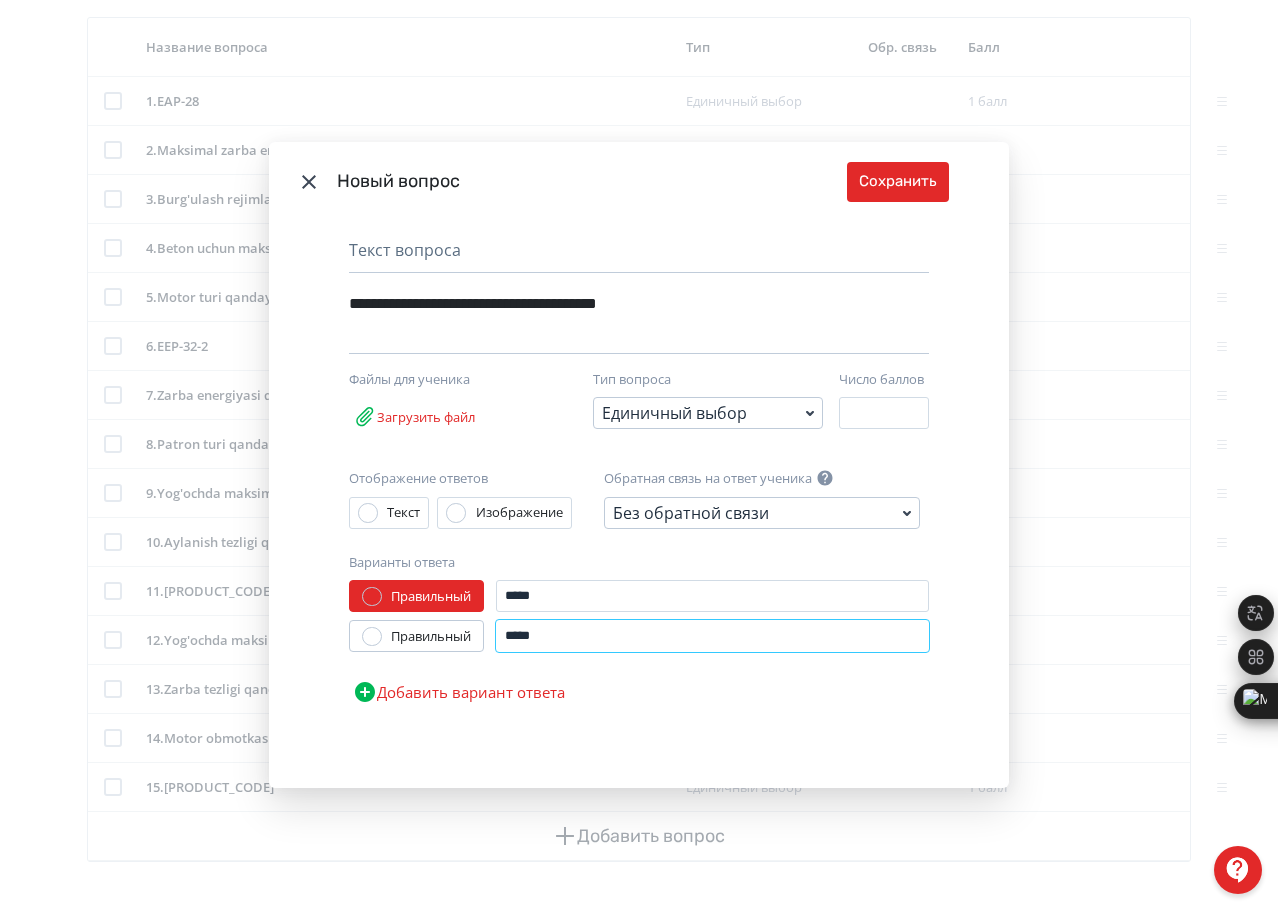 type on "*****" 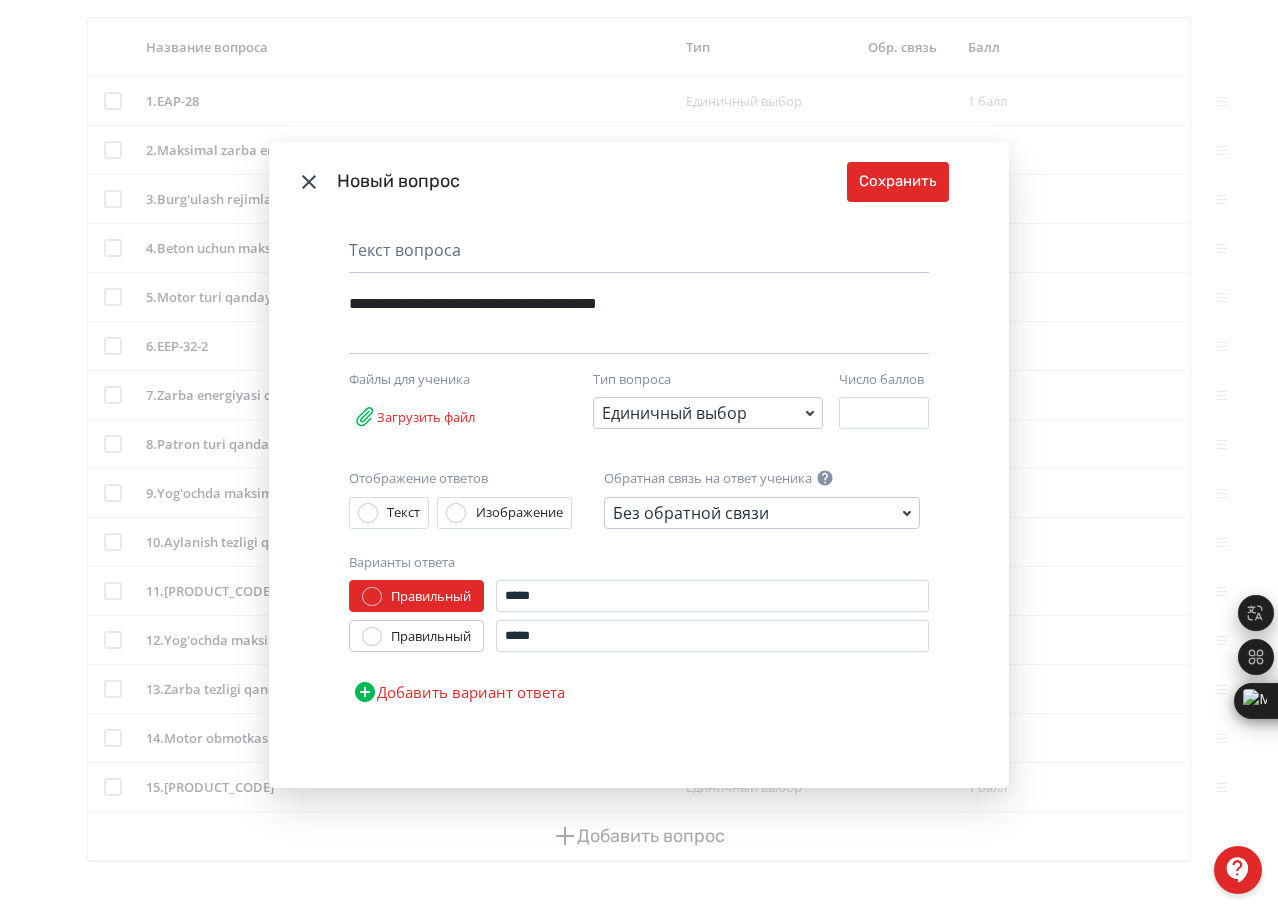 drag, startPoint x: 565, startPoint y: 682, endPoint x: 543, endPoint y: 693, distance: 24.596748 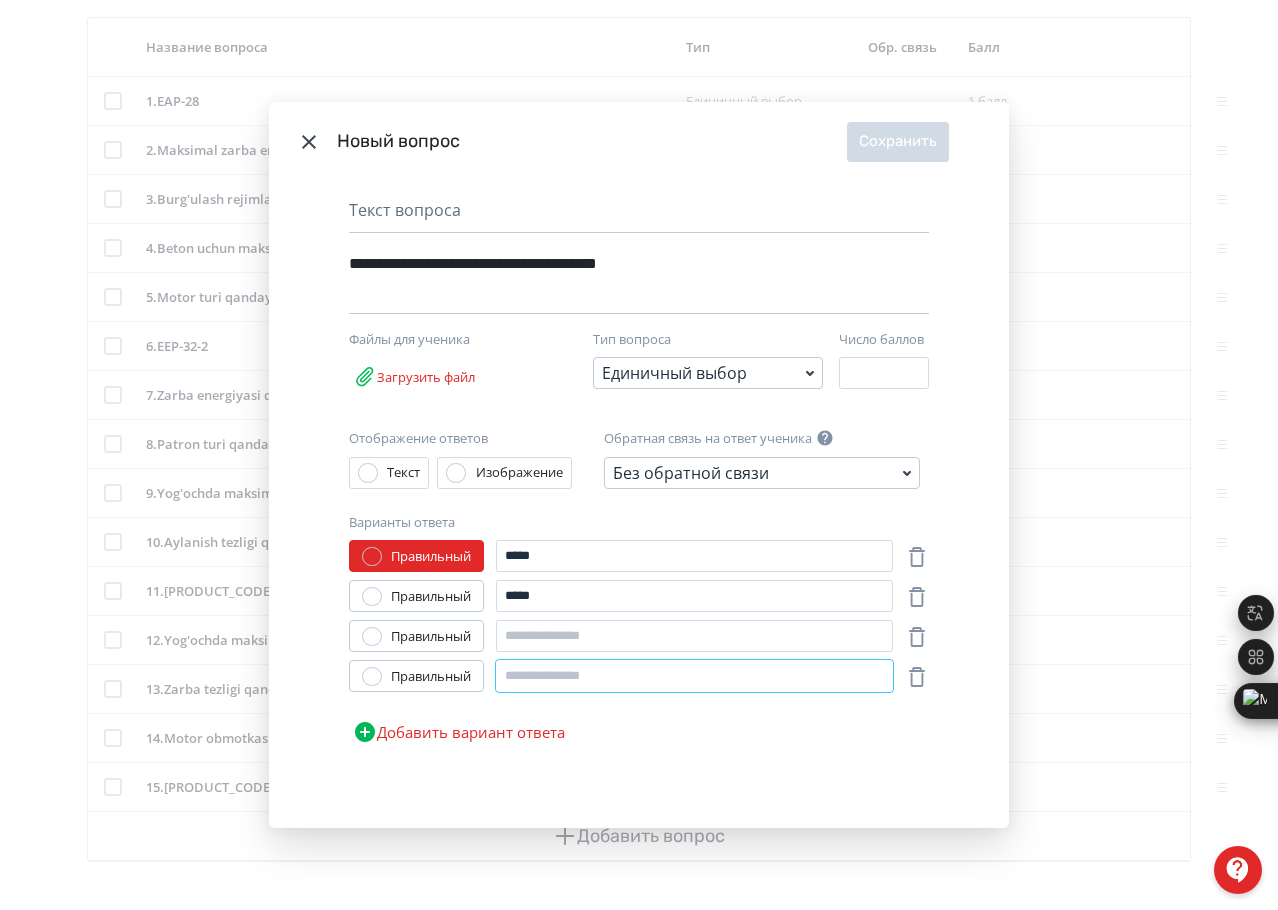 click at bounding box center [694, 676] 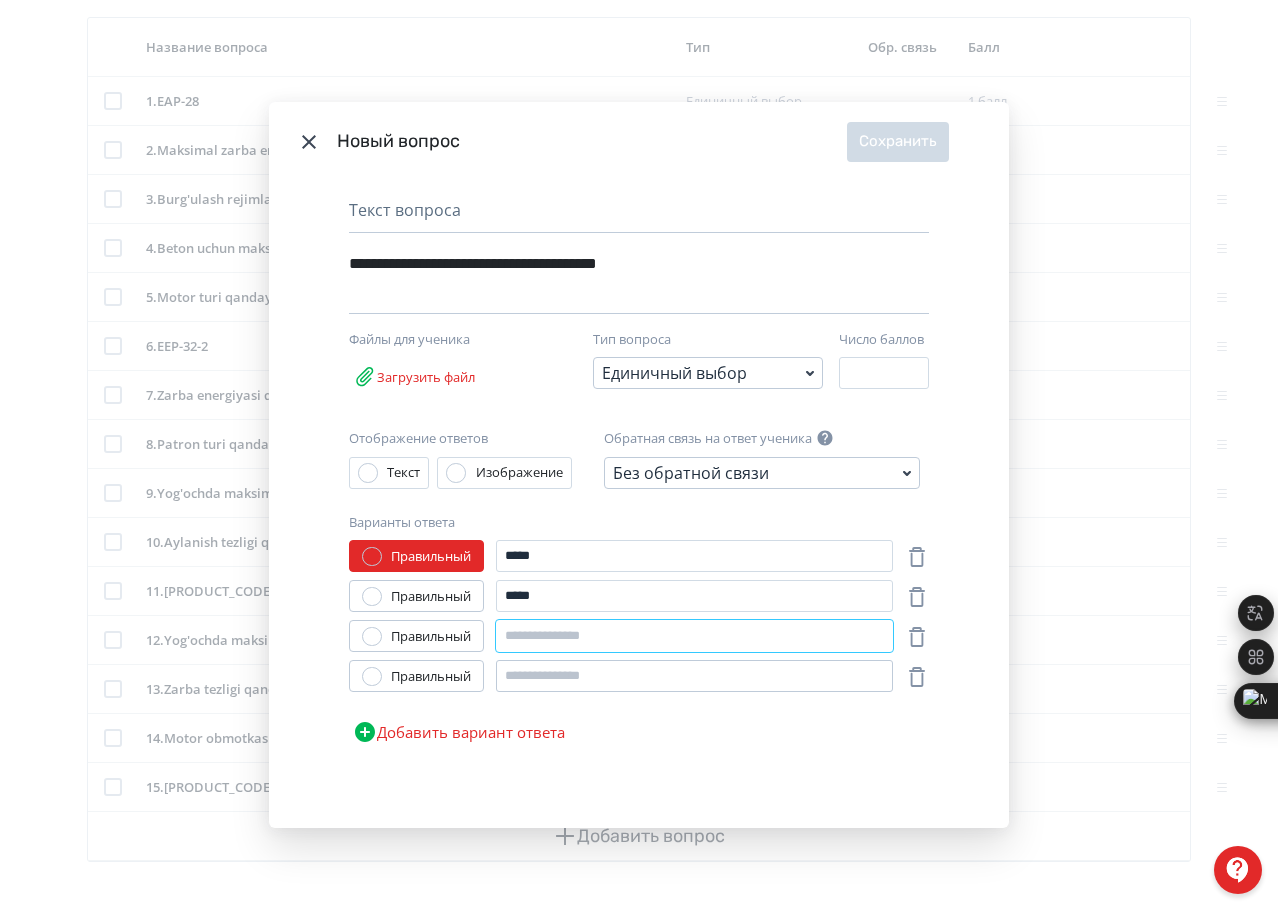 click on "Правильный ***** Правильный ***** Правильный Правильный Добавить вариант ответа" at bounding box center [639, 646] 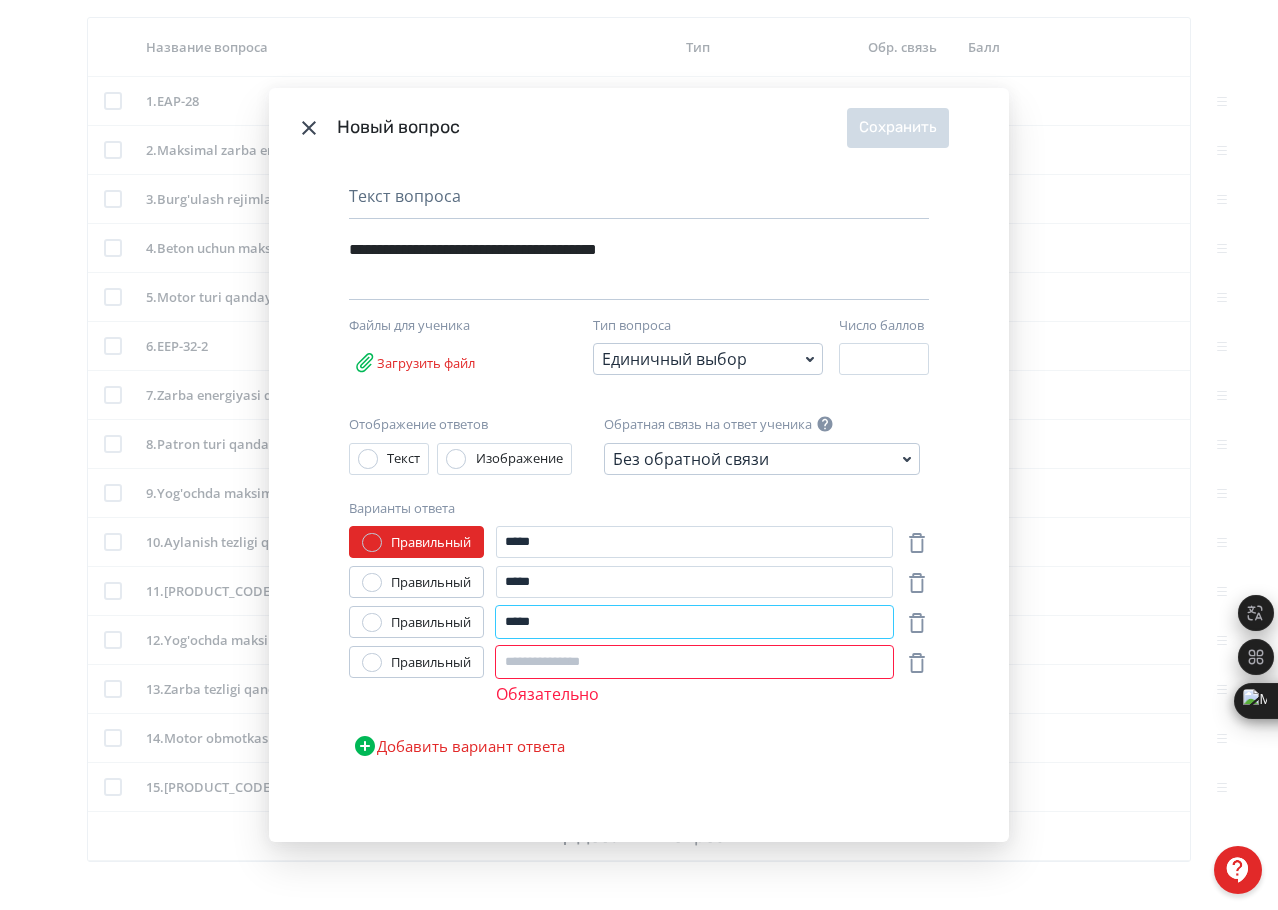 type on "*****" 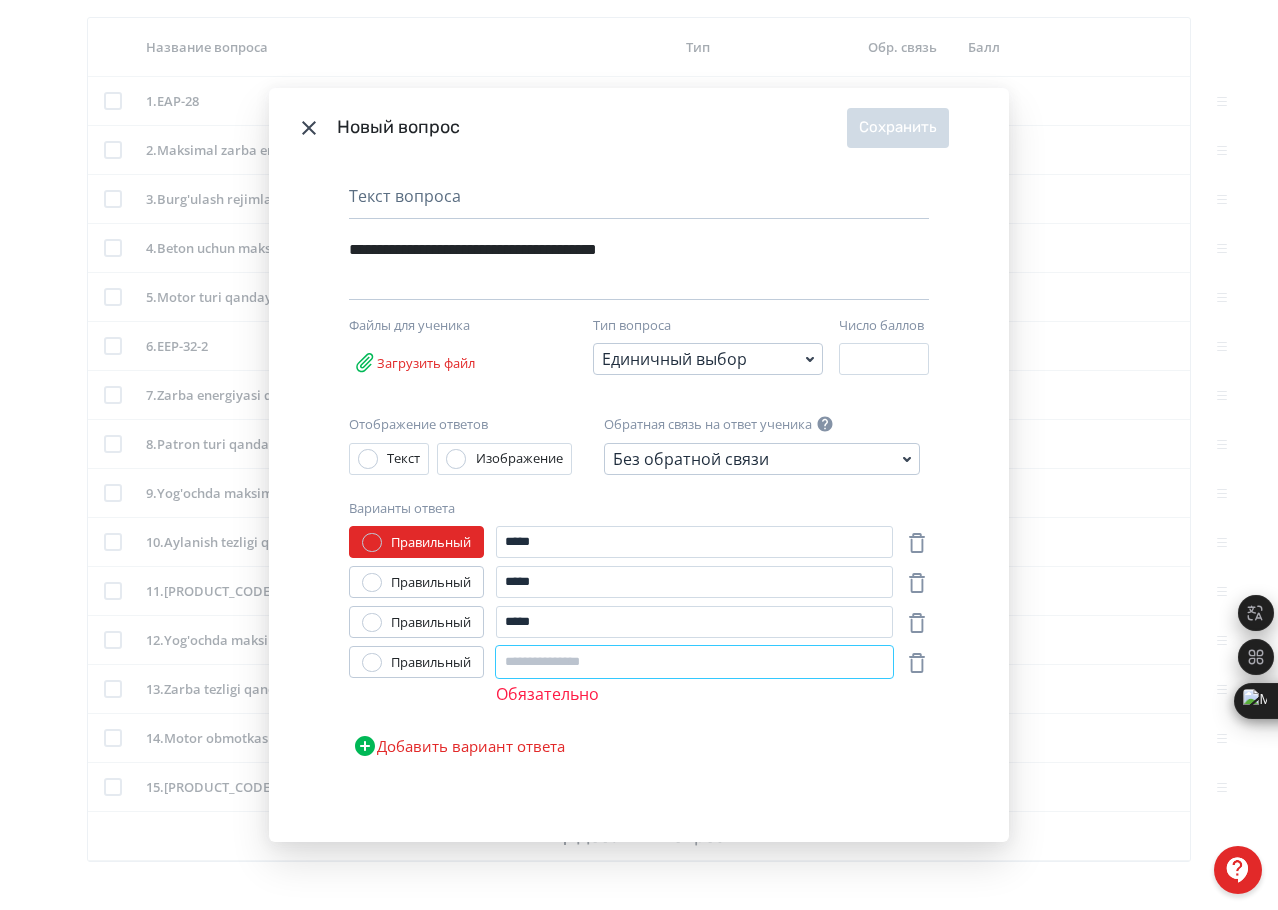 click at bounding box center [694, 662] 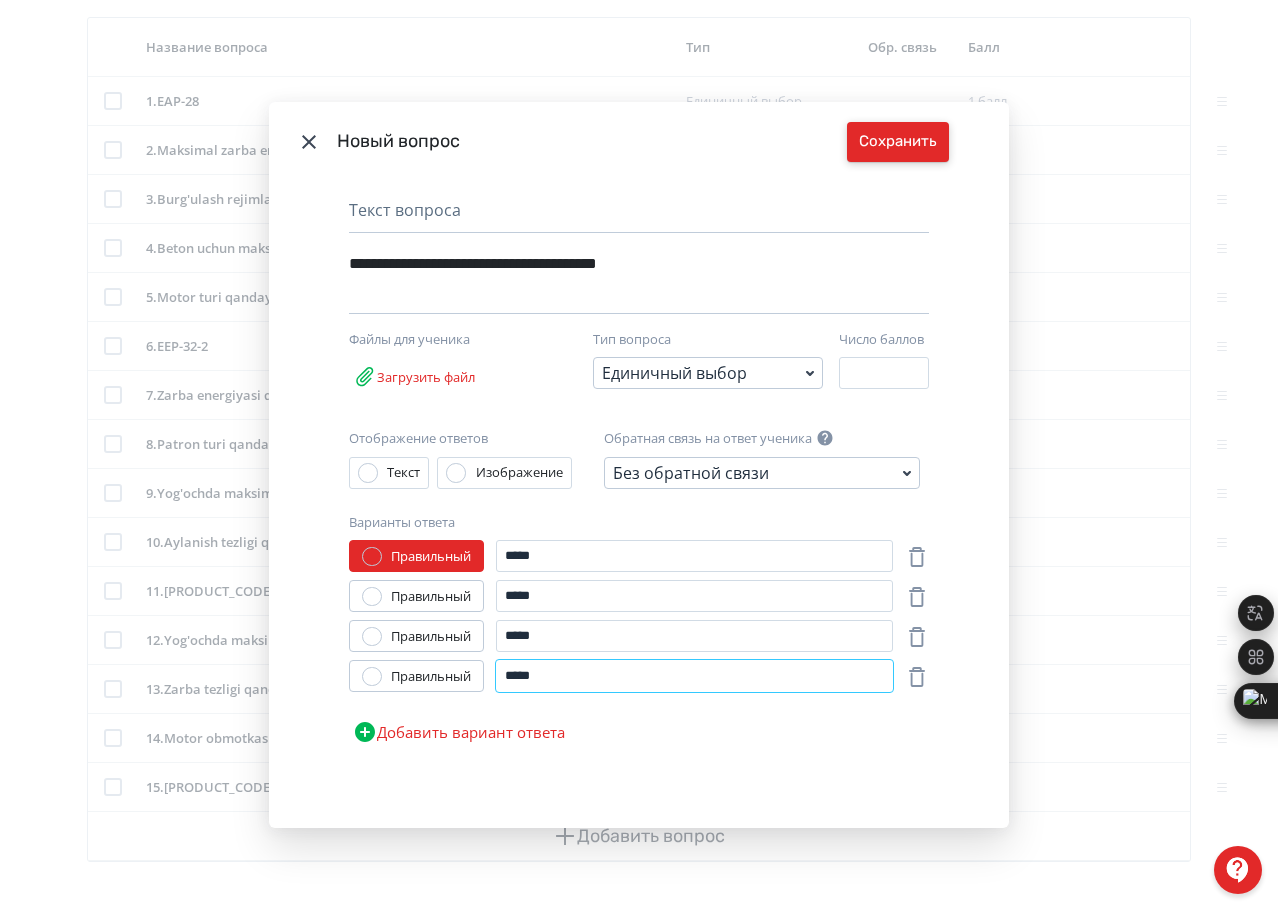 type on "*****" 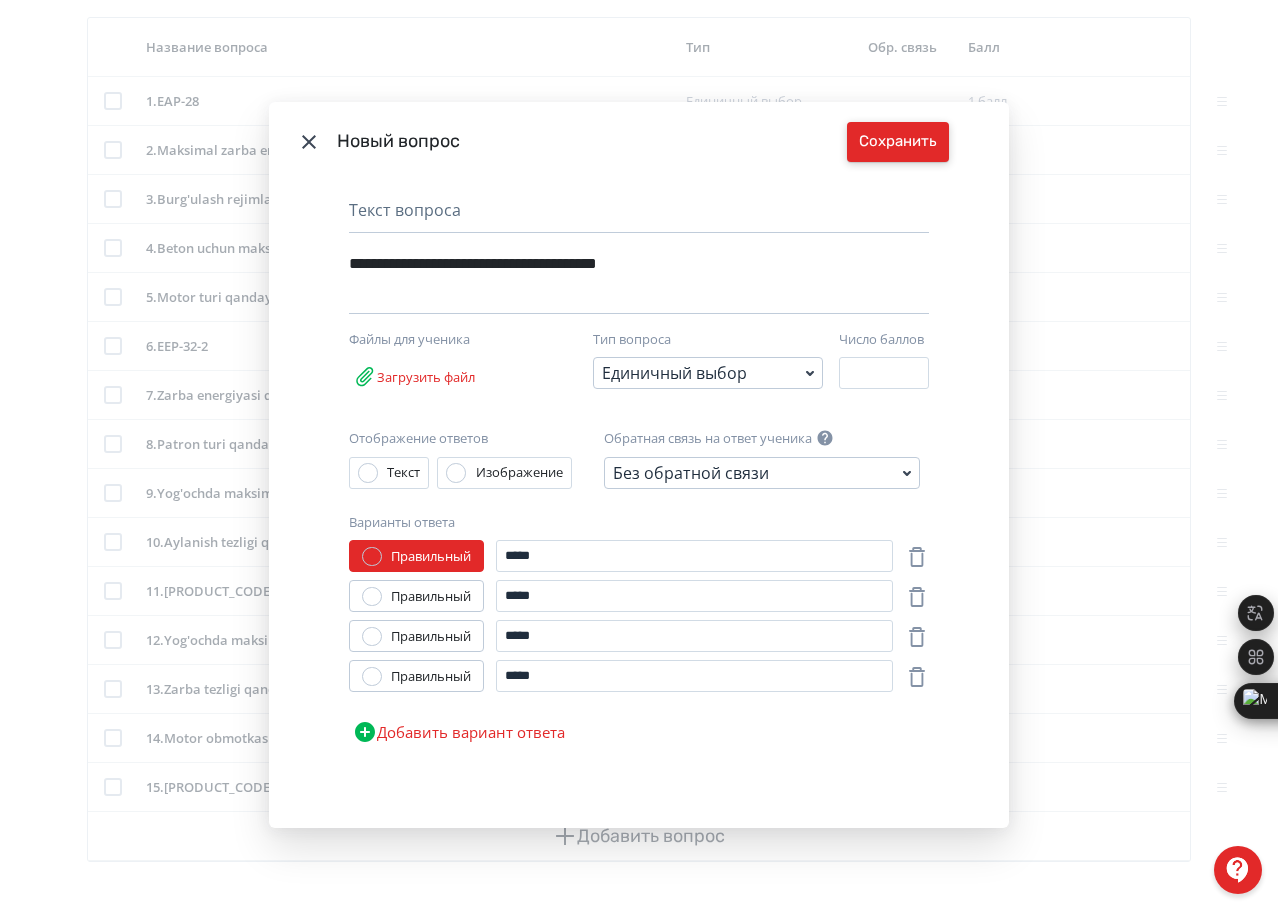 click on "Сохранить" at bounding box center [898, 142] 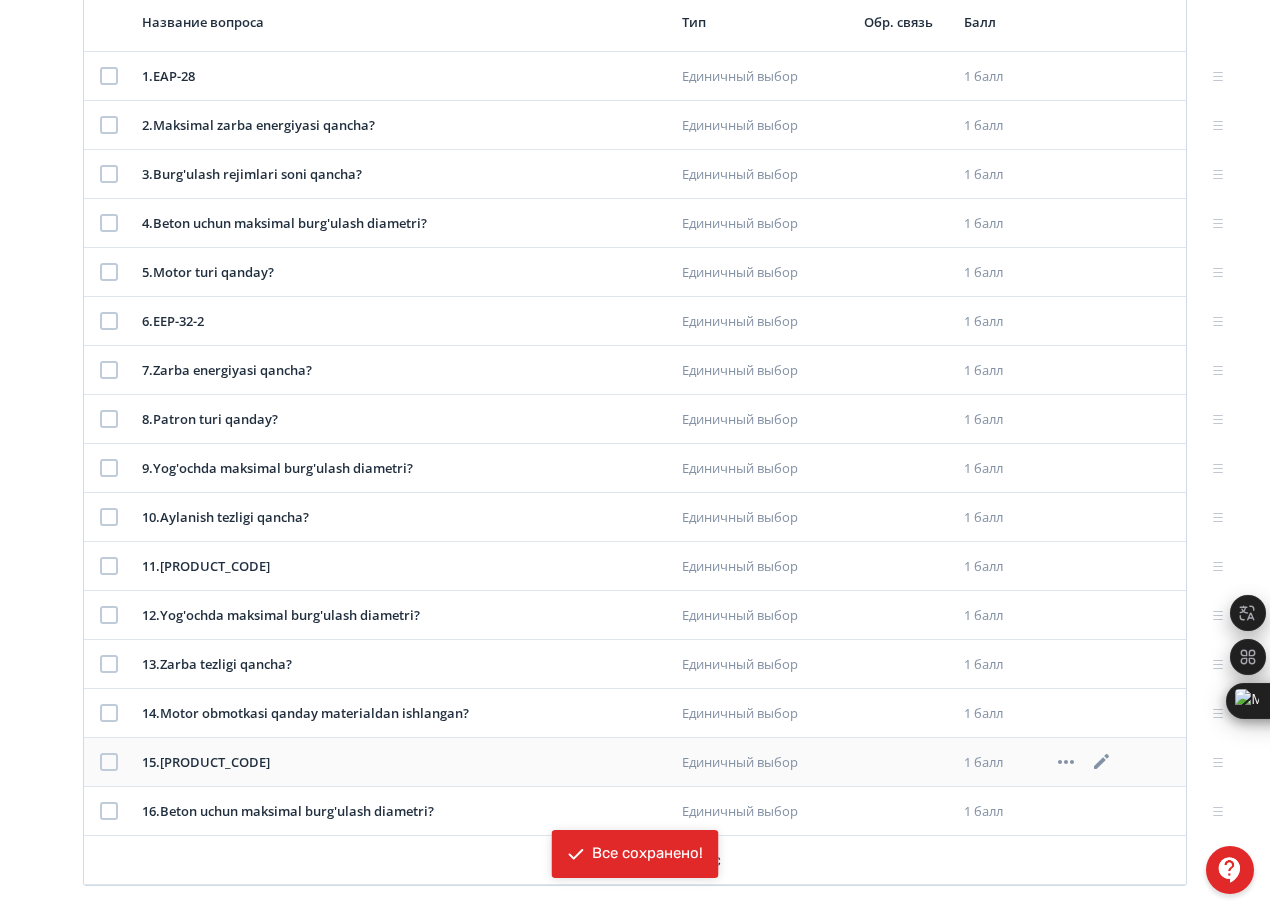 scroll, scrollTop: 354, scrollLeft: 0, axis: vertical 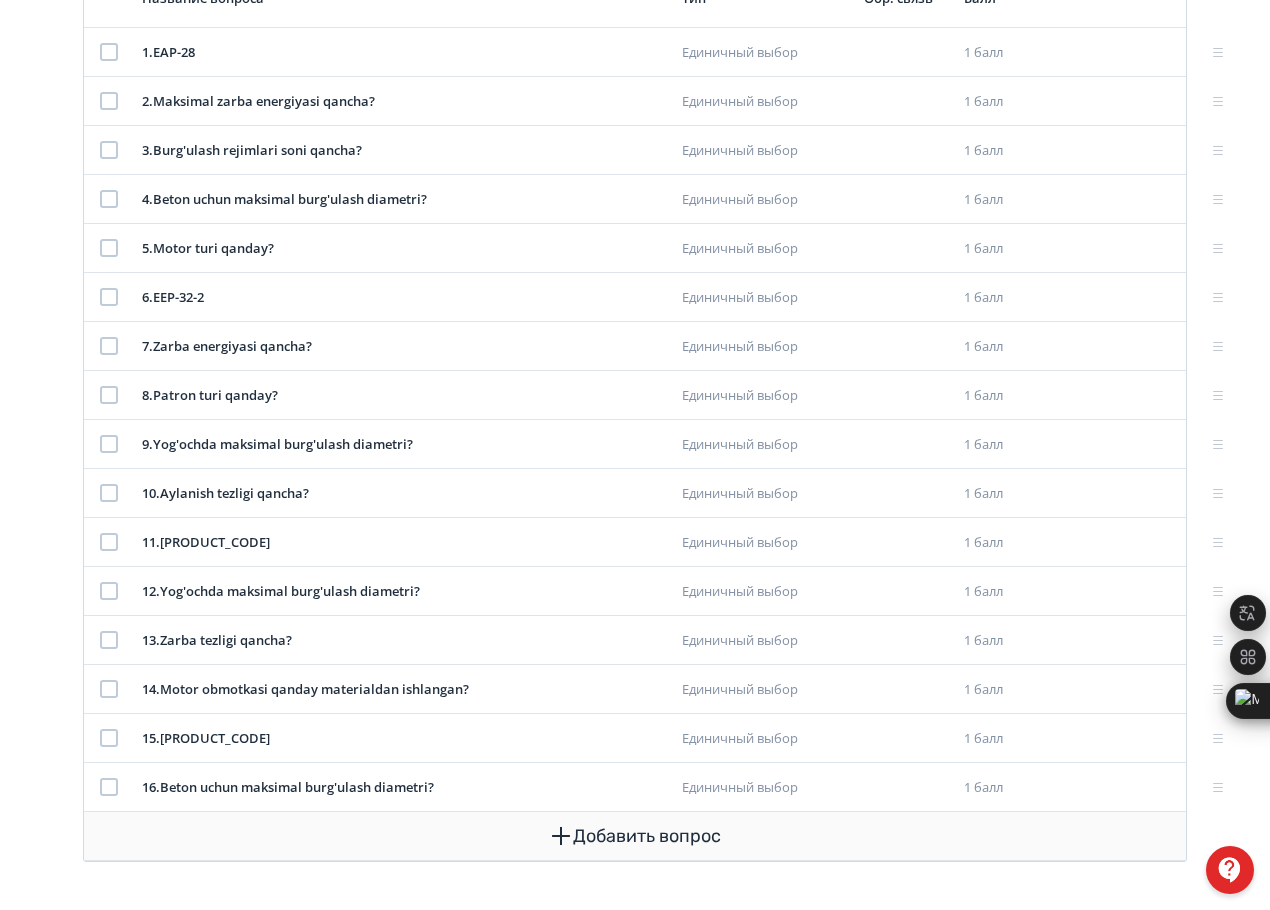 click on "Добавить вопрос" at bounding box center [635, 836] 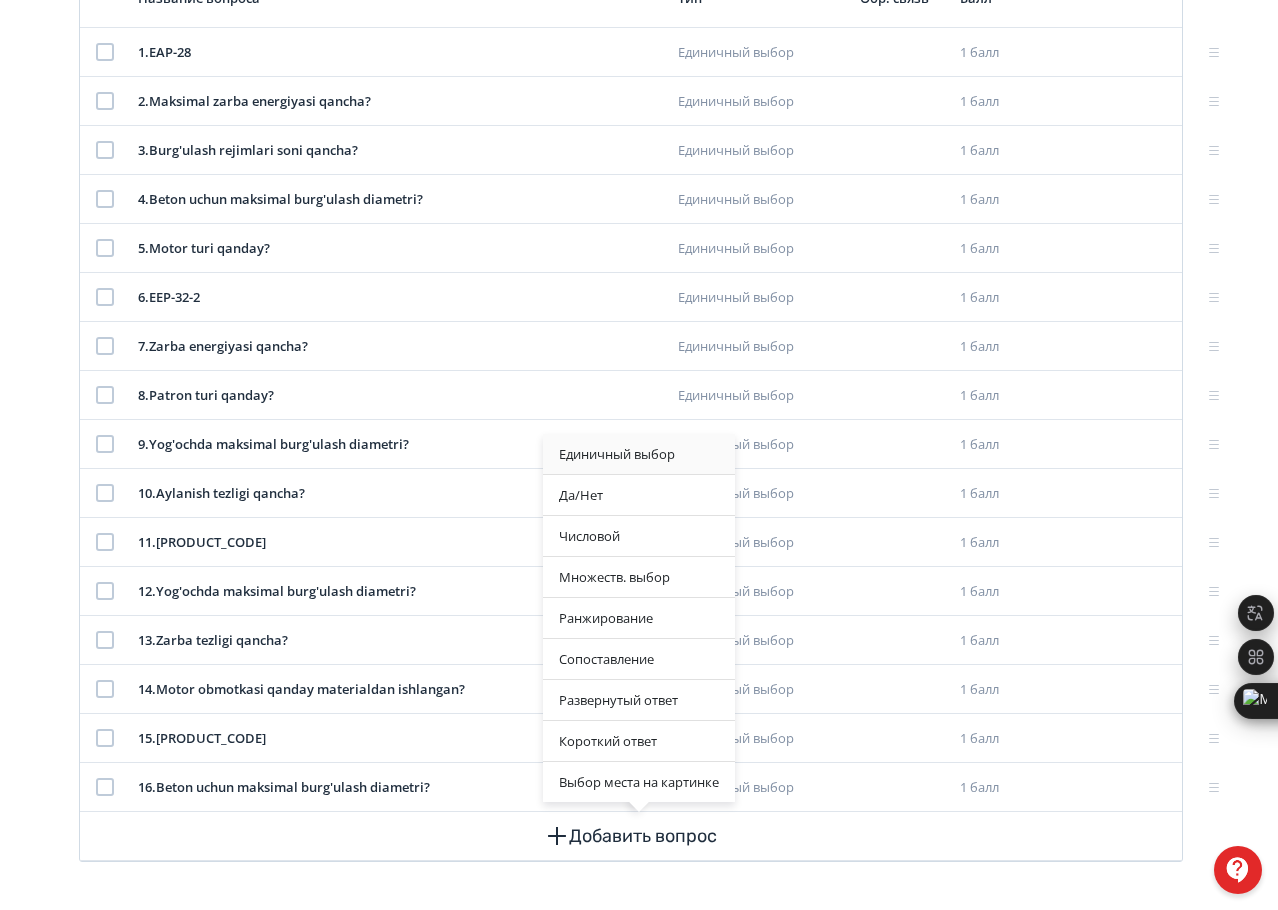 click on "Единичный выбор" at bounding box center [639, 454] 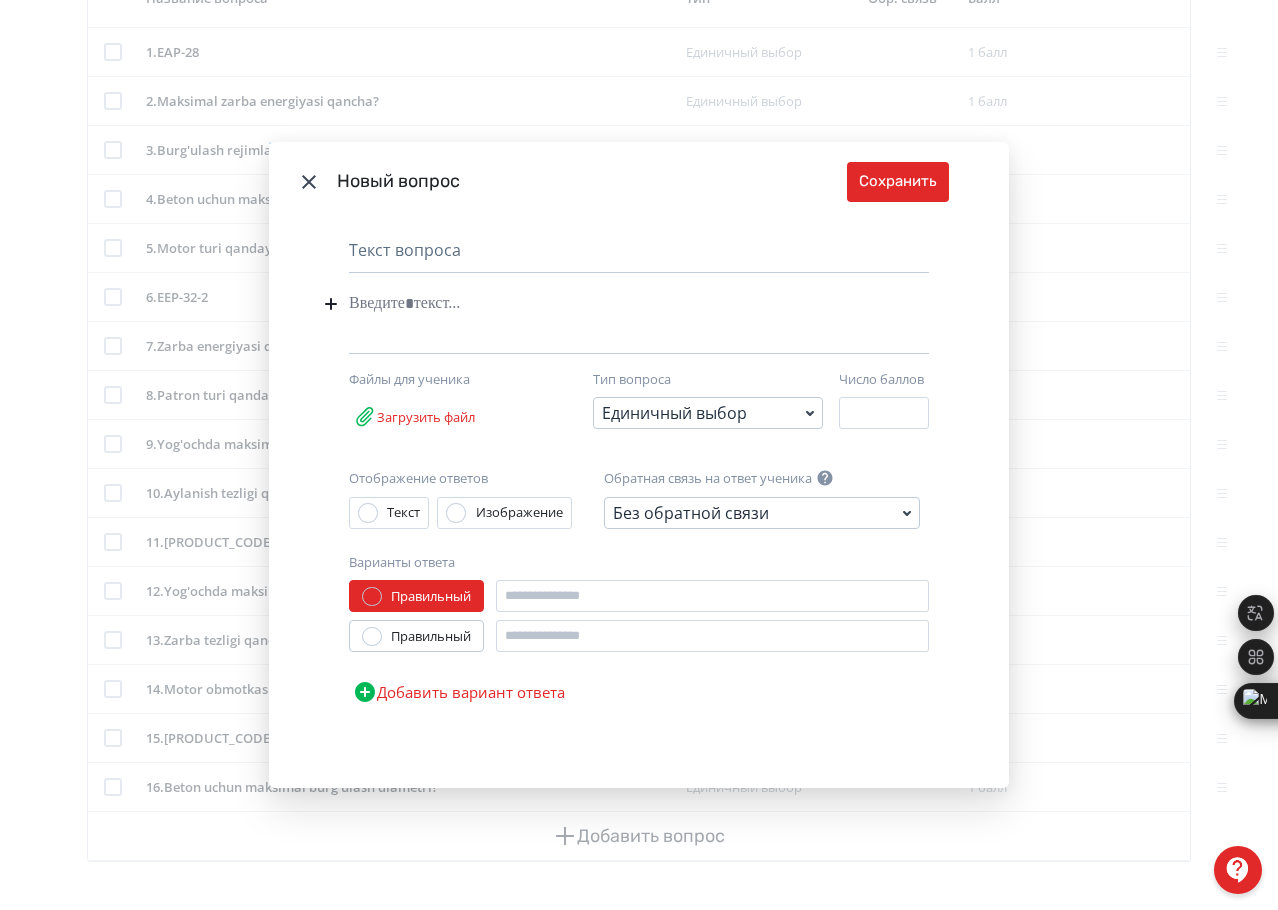 click at bounding box center [608, 304] 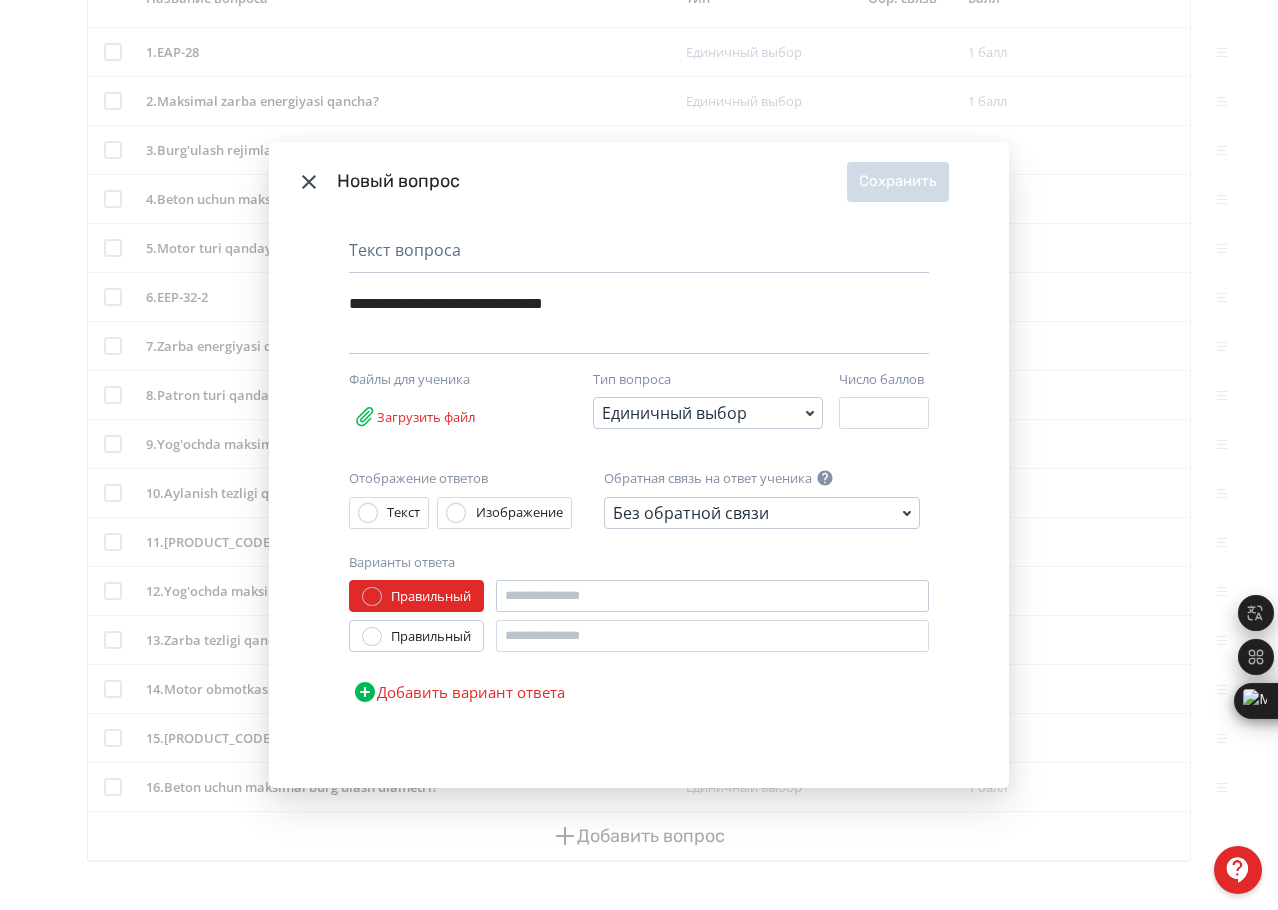 drag, startPoint x: 742, startPoint y: 561, endPoint x: 712, endPoint y: 588, distance: 40.36087 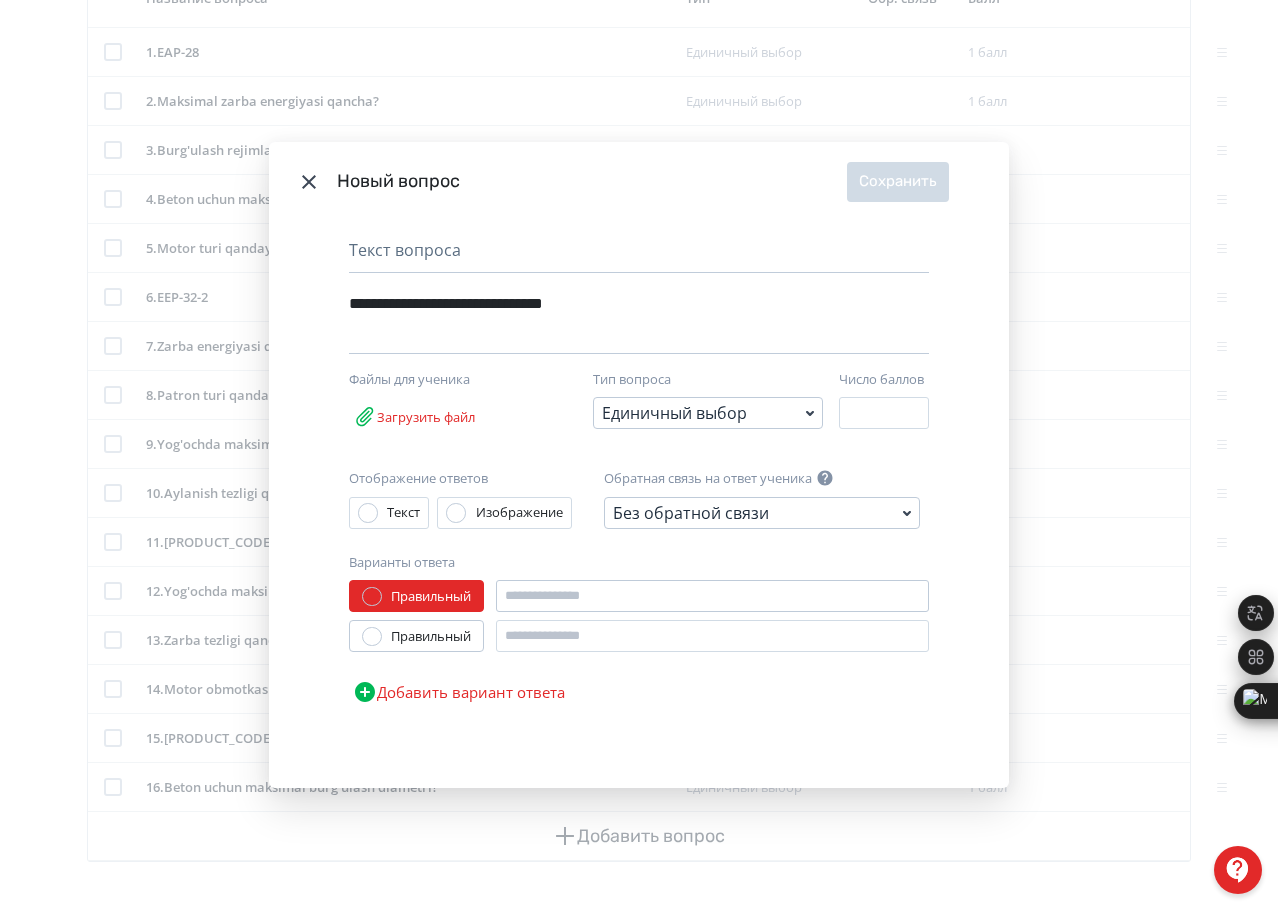 click on "Варианты ответа" at bounding box center [639, 563] 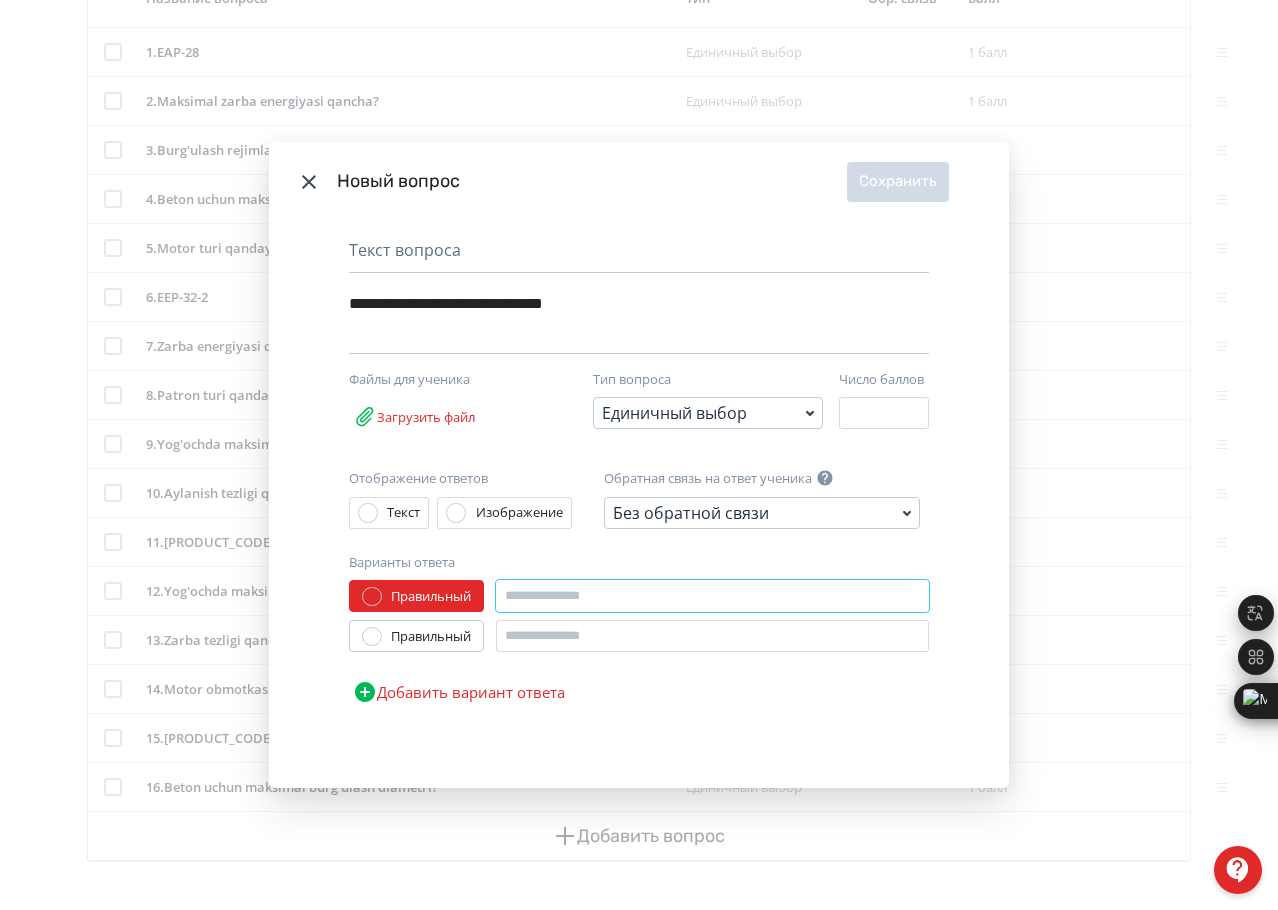 click at bounding box center [712, 596] 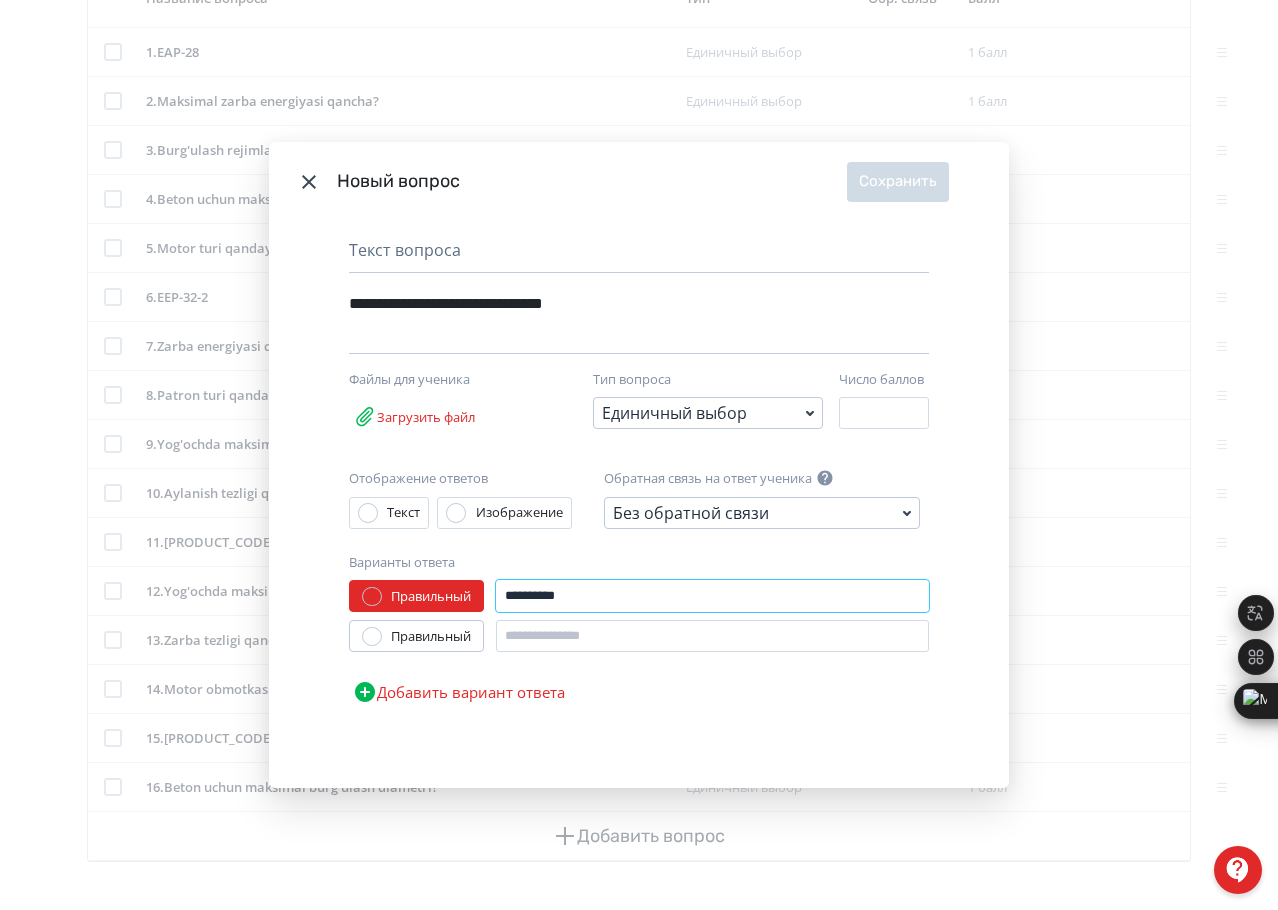 type on "**********" 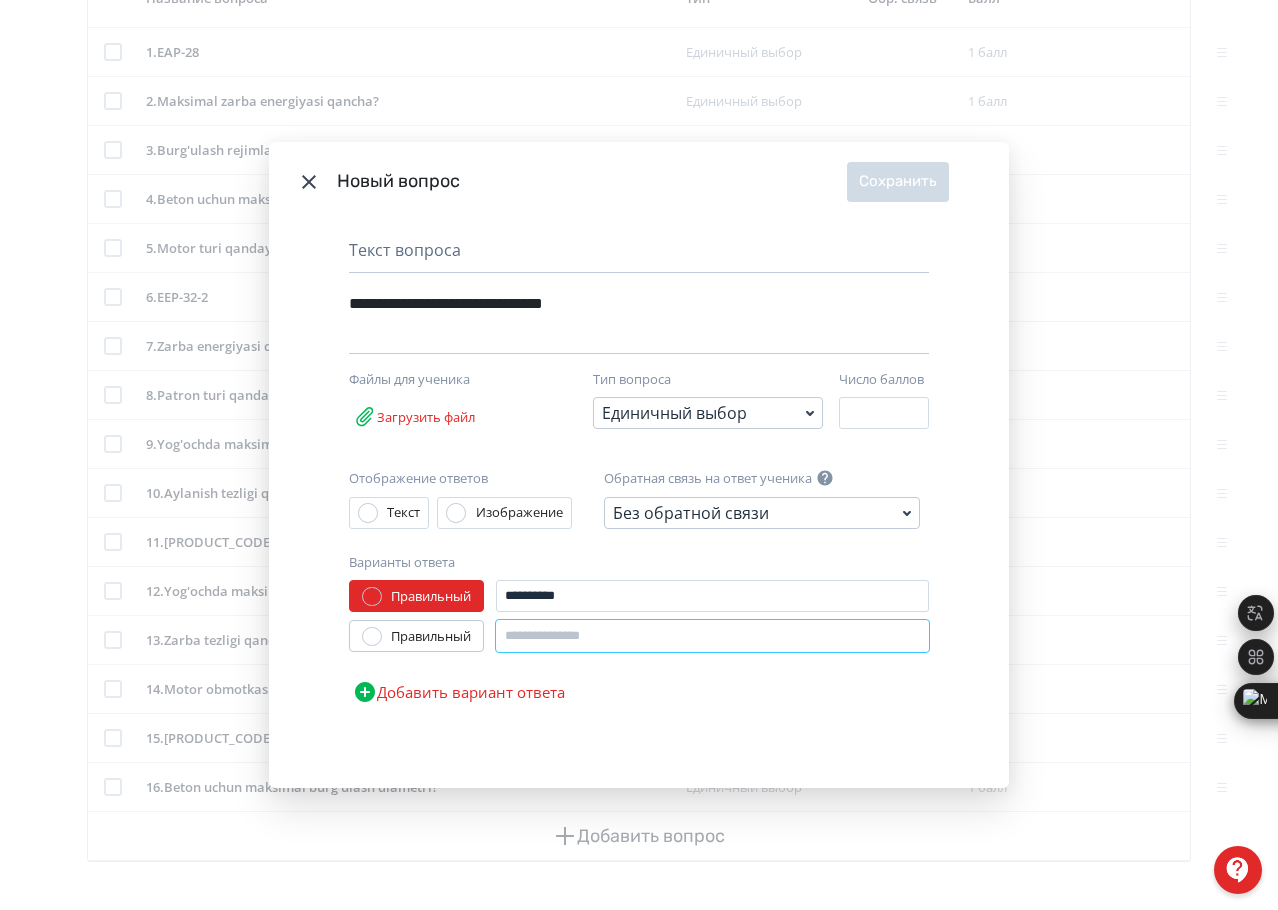 click at bounding box center (712, 636) 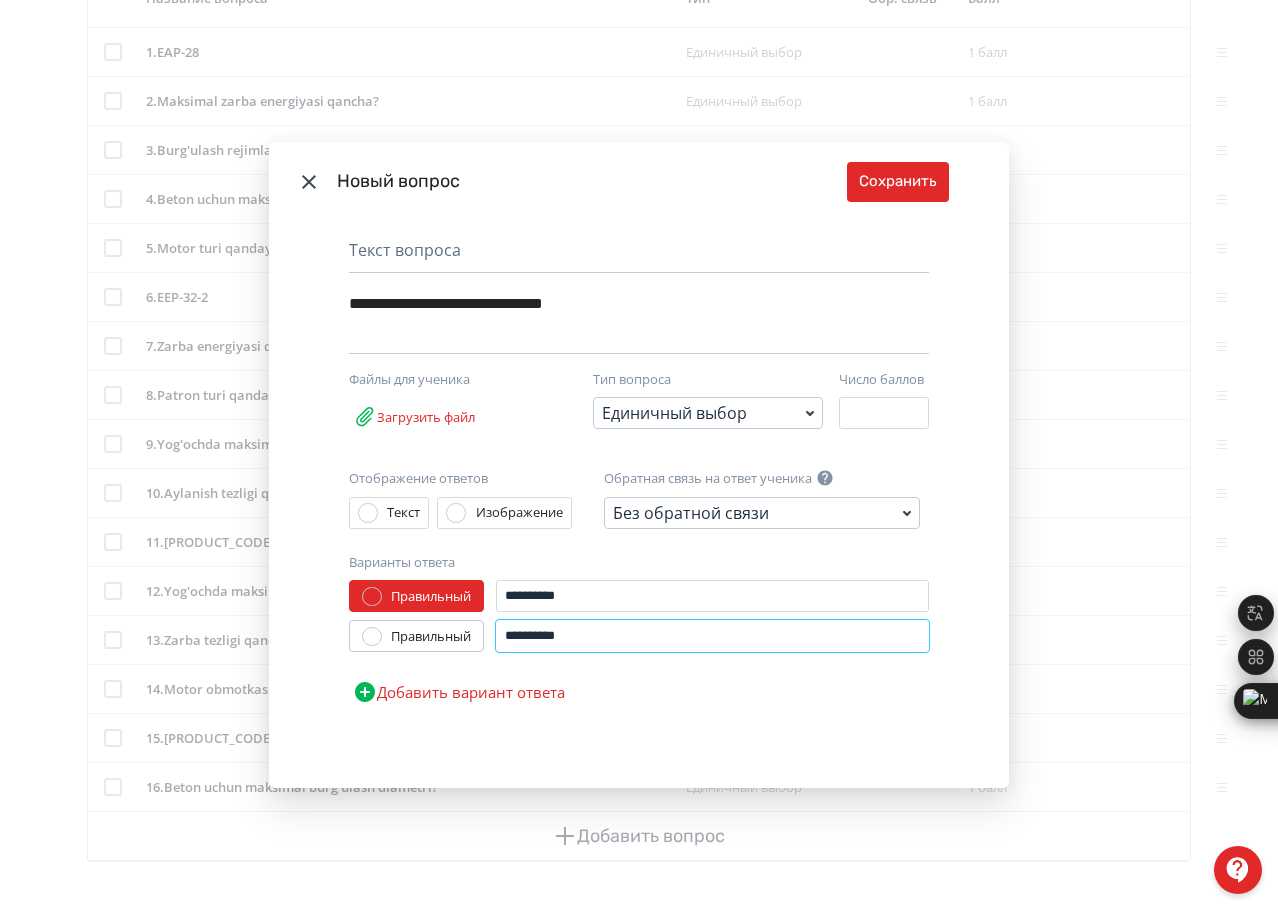 type on "**********" 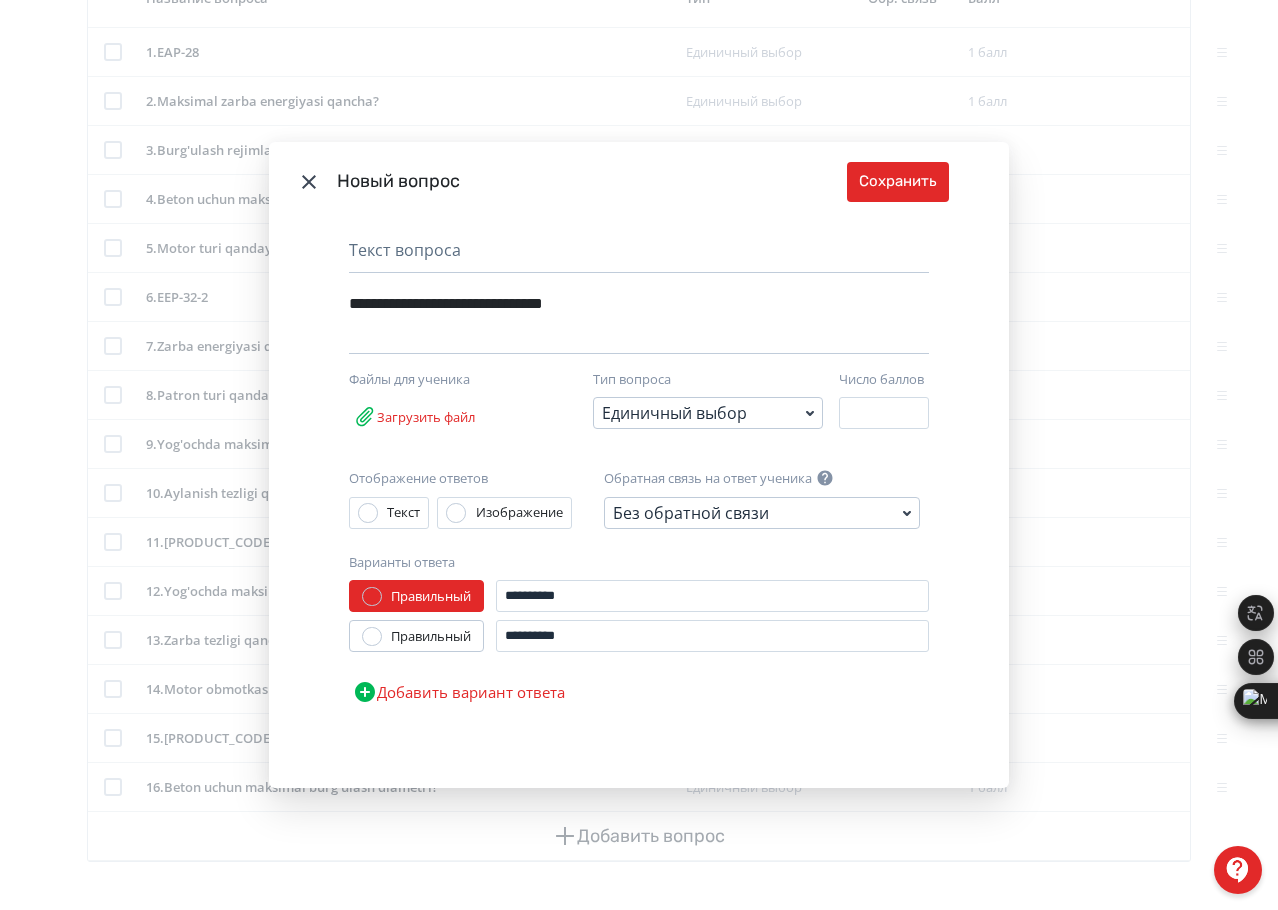click on "Правильный" at bounding box center [431, 637] 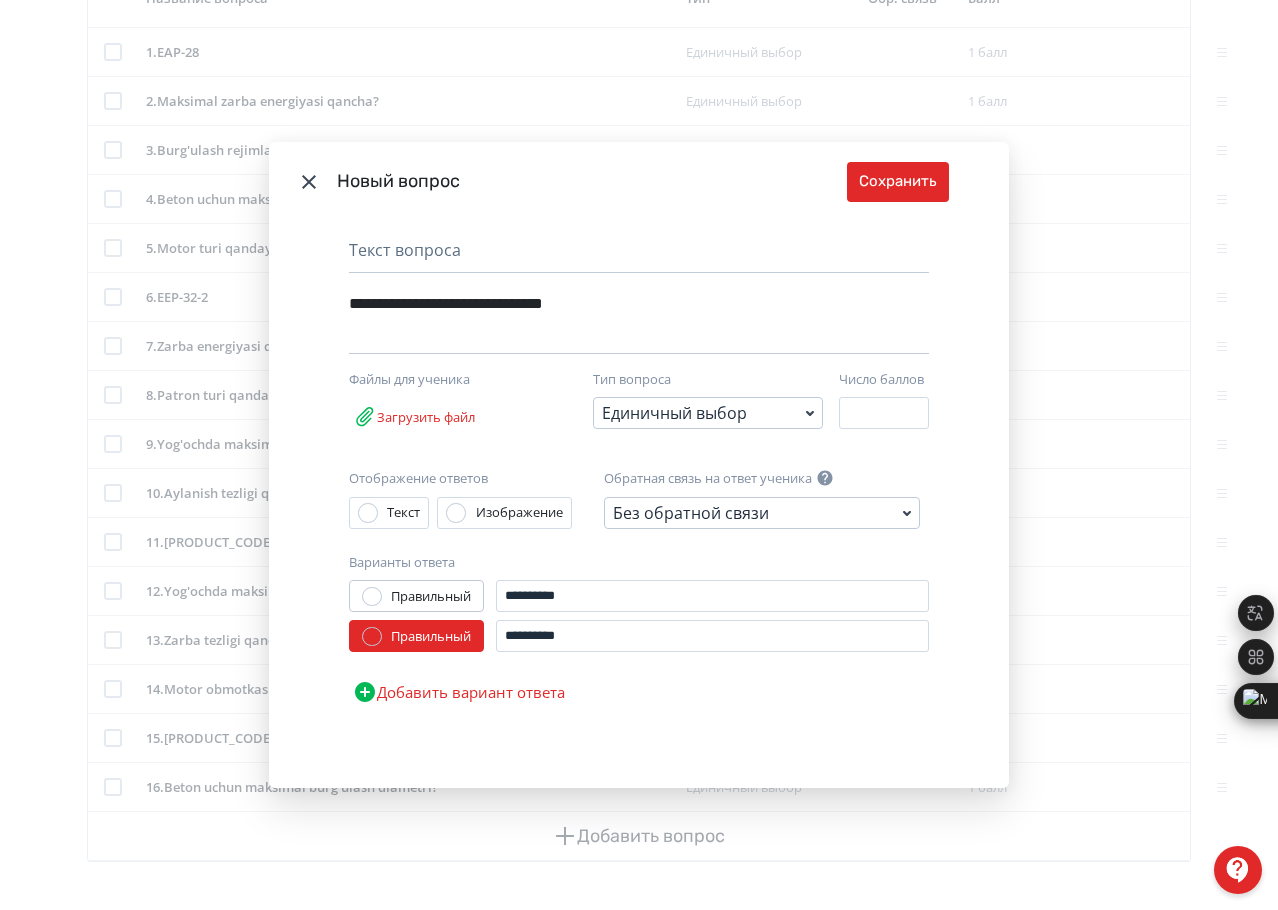 drag, startPoint x: 499, startPoint y: 700, endPoint x: 622, endPoint y: 678, distance: 124.95199 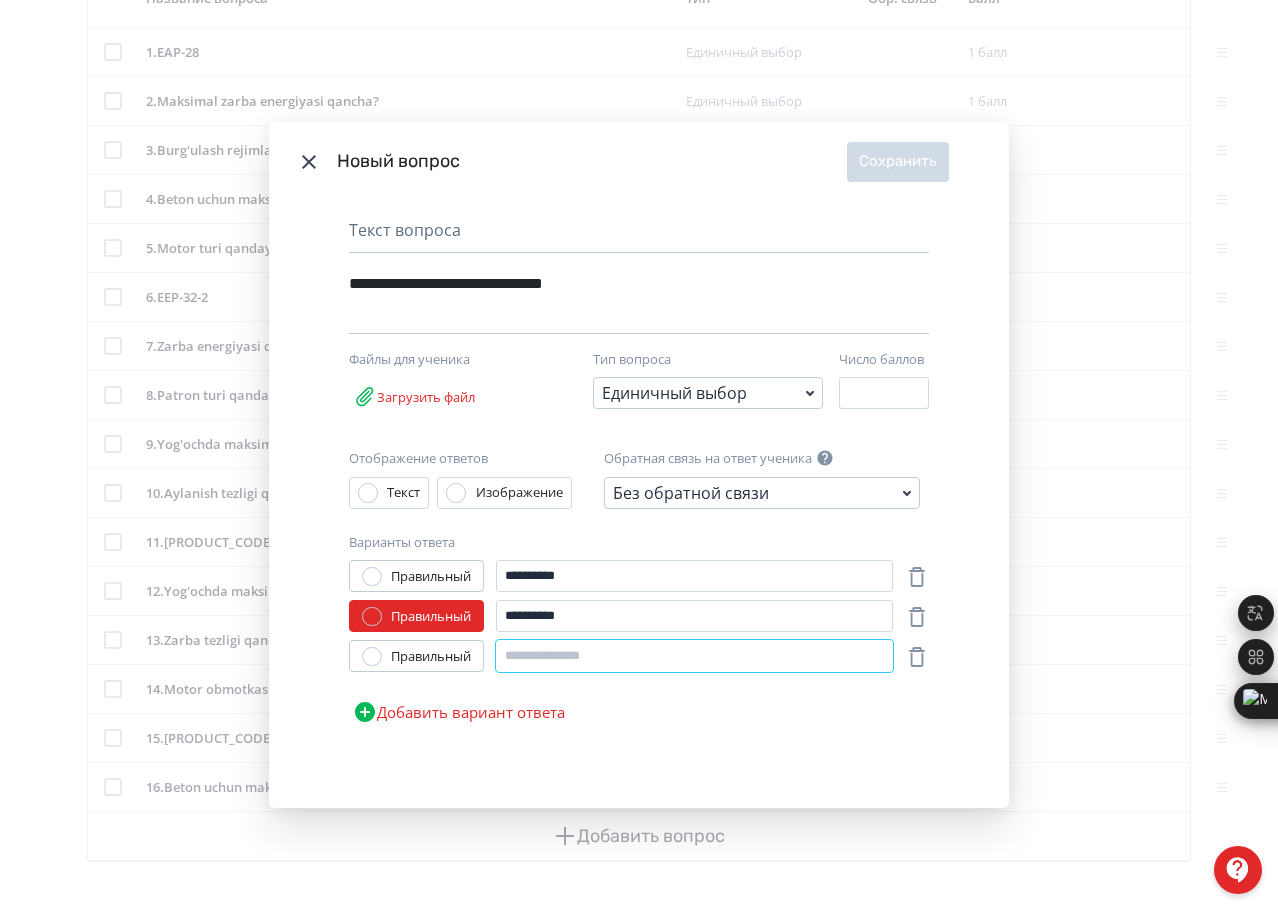 click at bounding box center [694, 656] 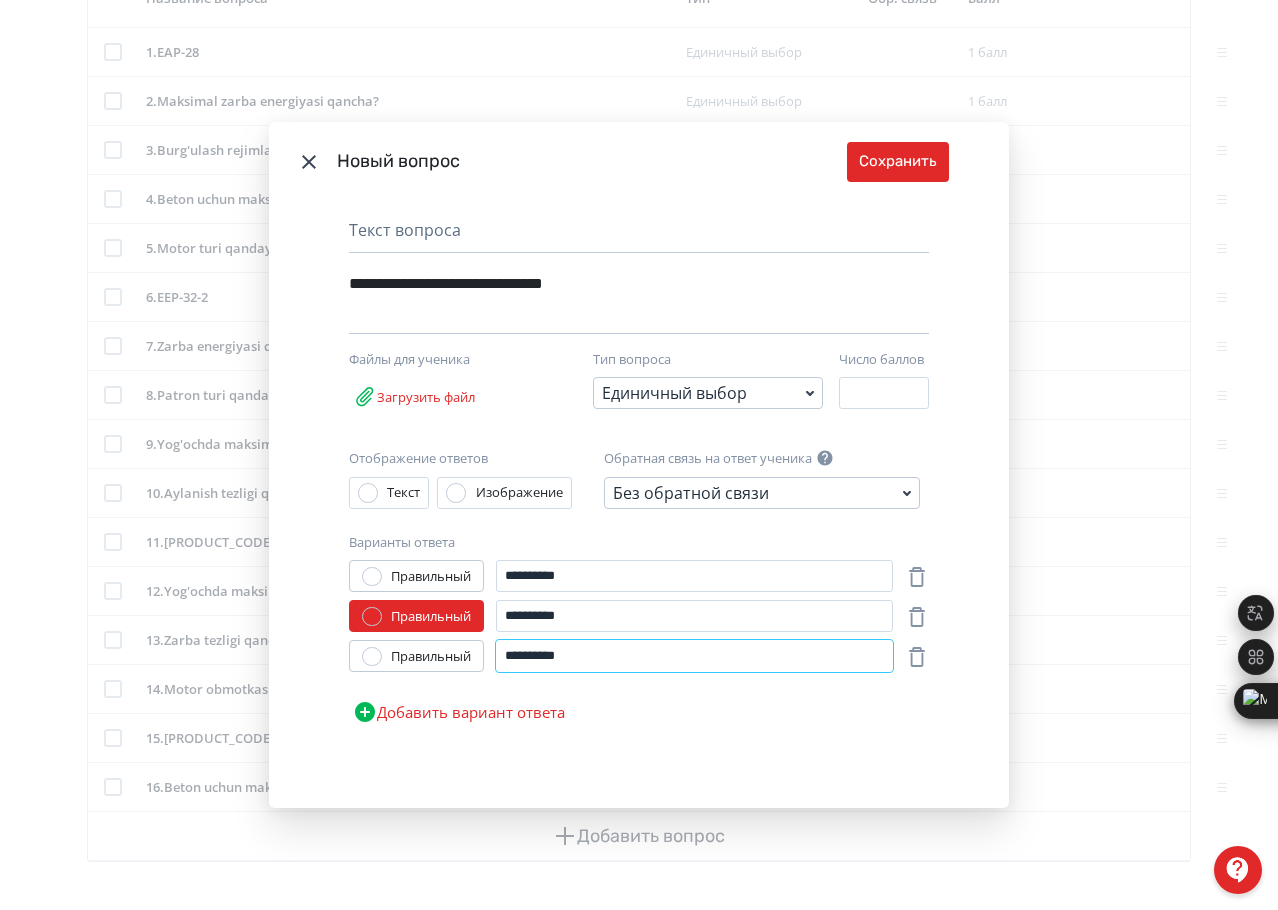 type on "**********" 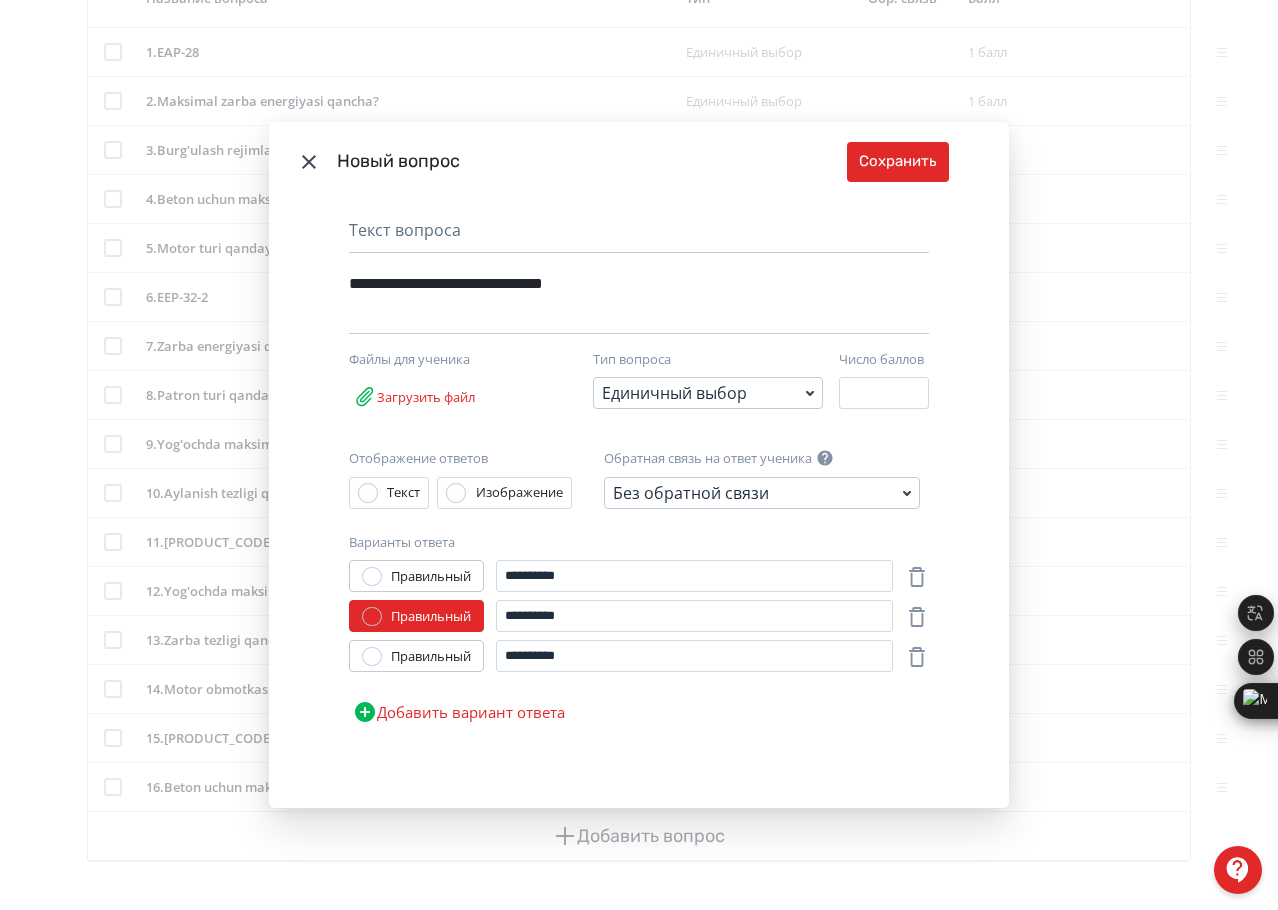 drag, startPoint x: 469, startPoint y: 713, endPoint x: 481, endPoint y: 713, distance: 12 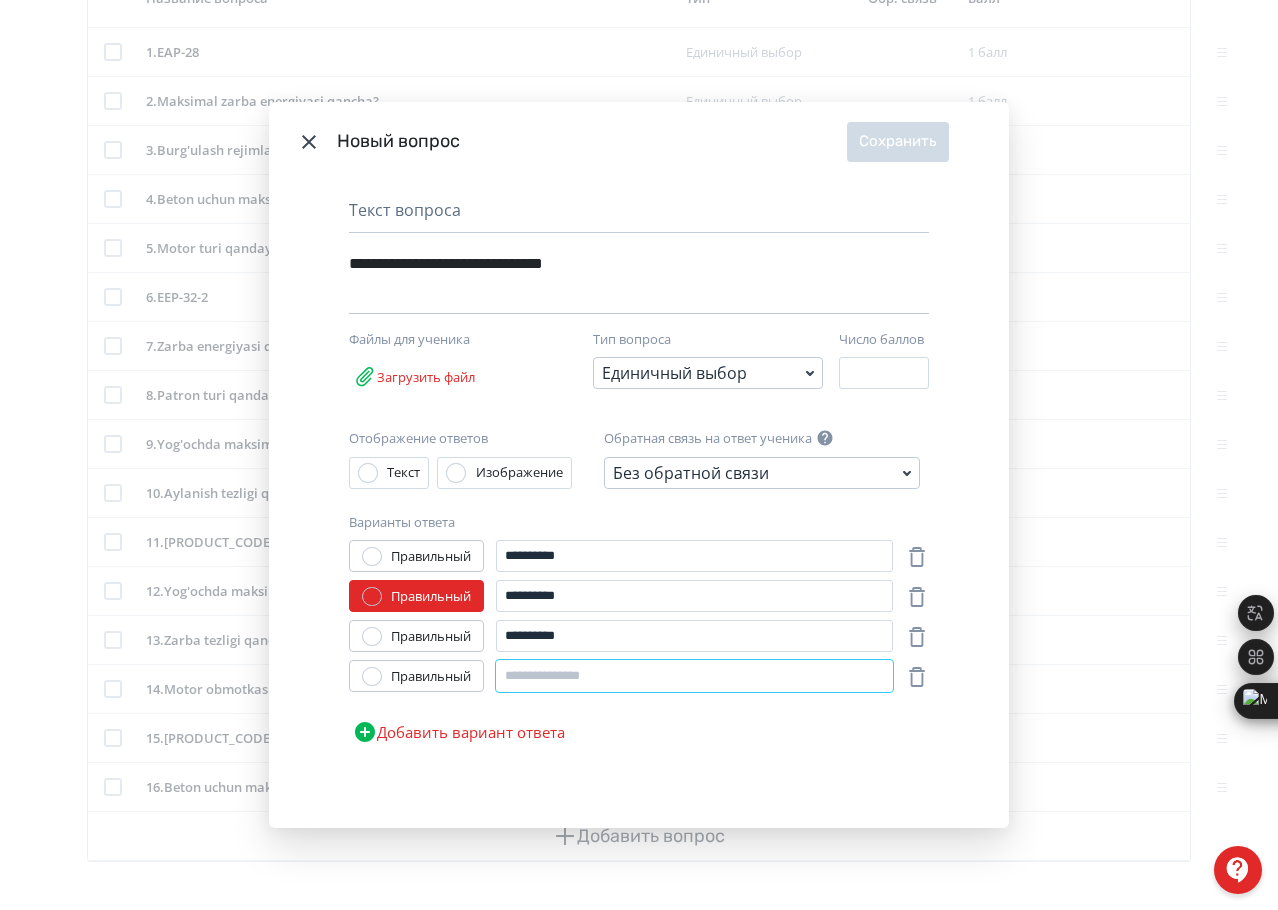 click at bounding box center [694, 676] 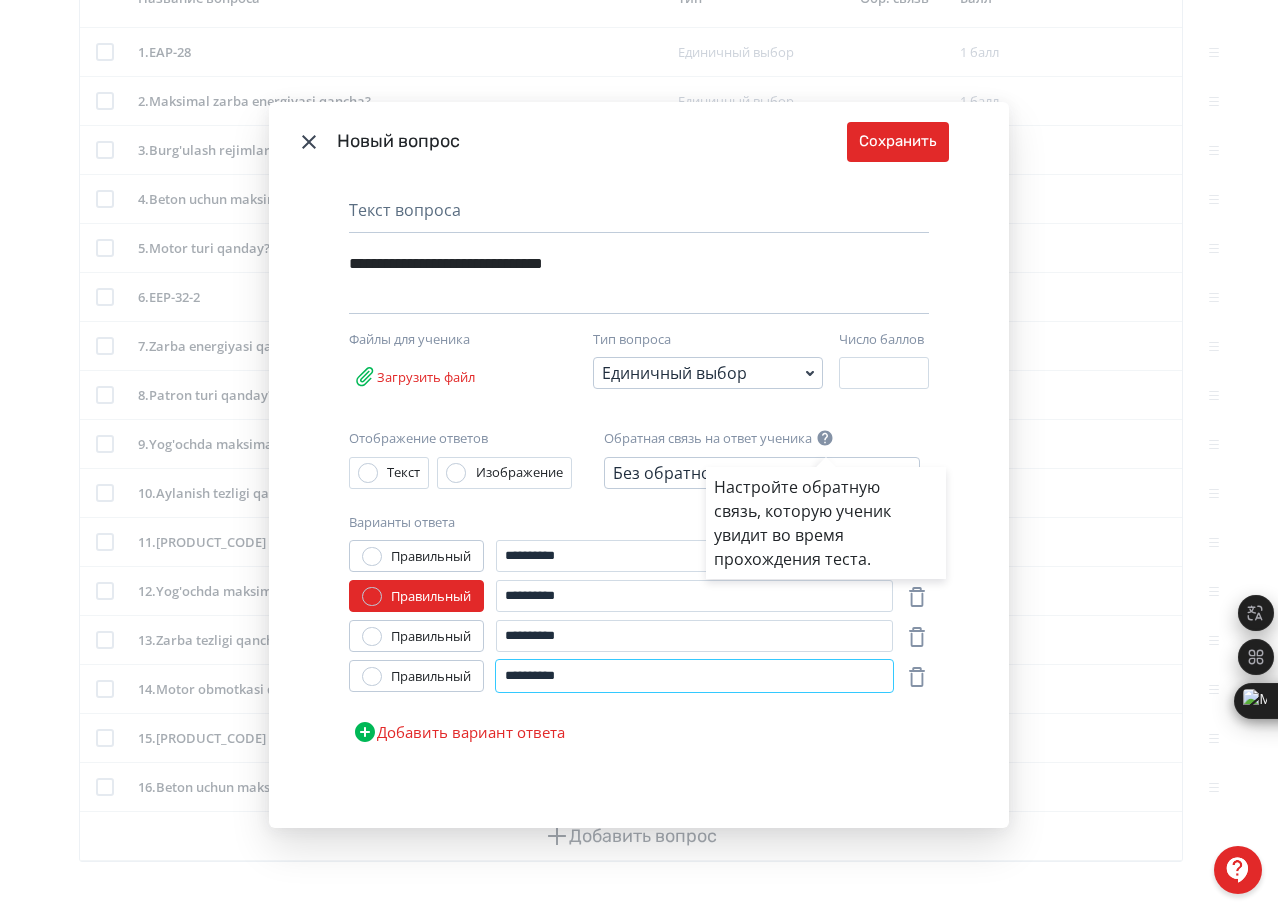type on "**********" 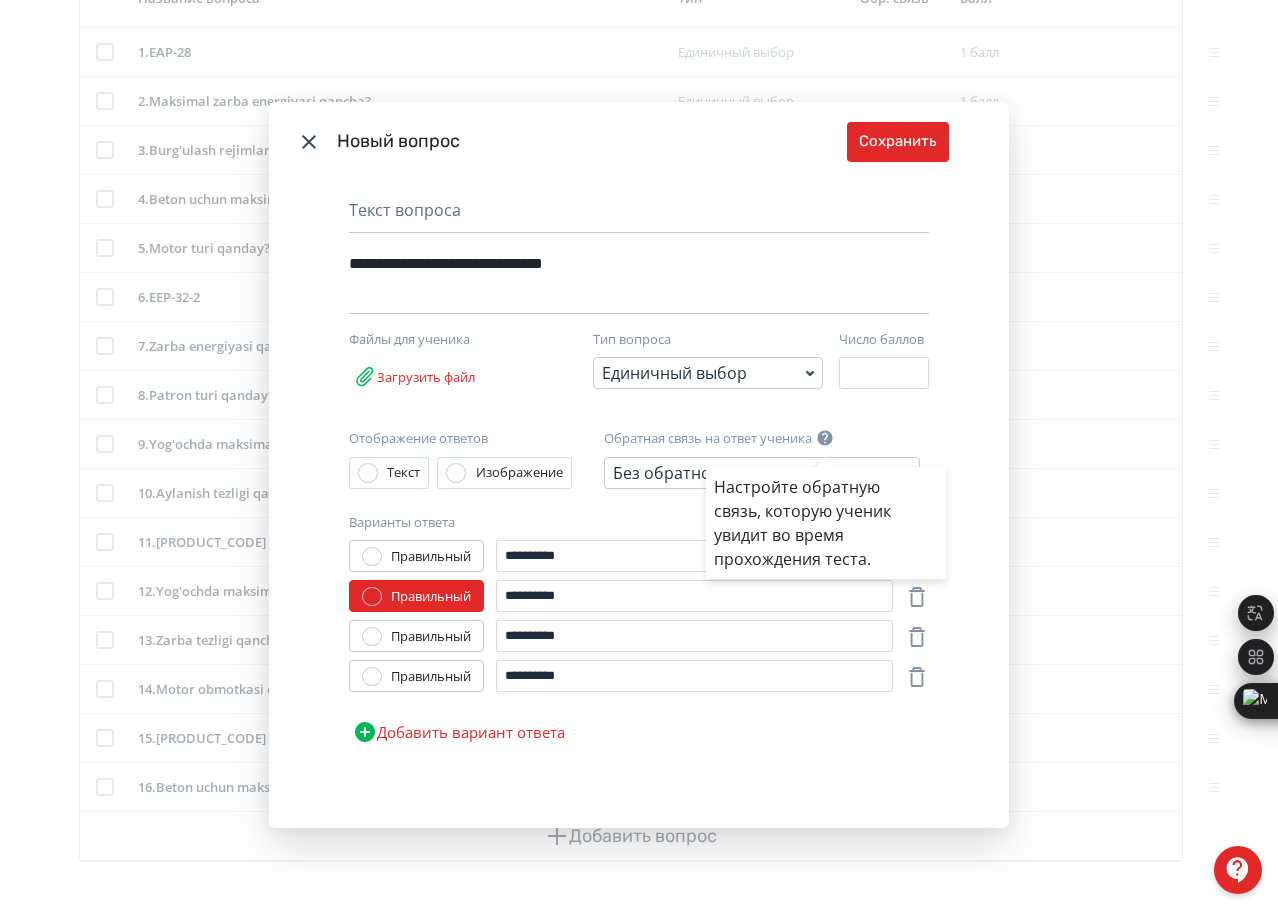 click on "Настройте обратную связь, которую ученик увидит во время прохождения теста." at bounding box center (639, 455) 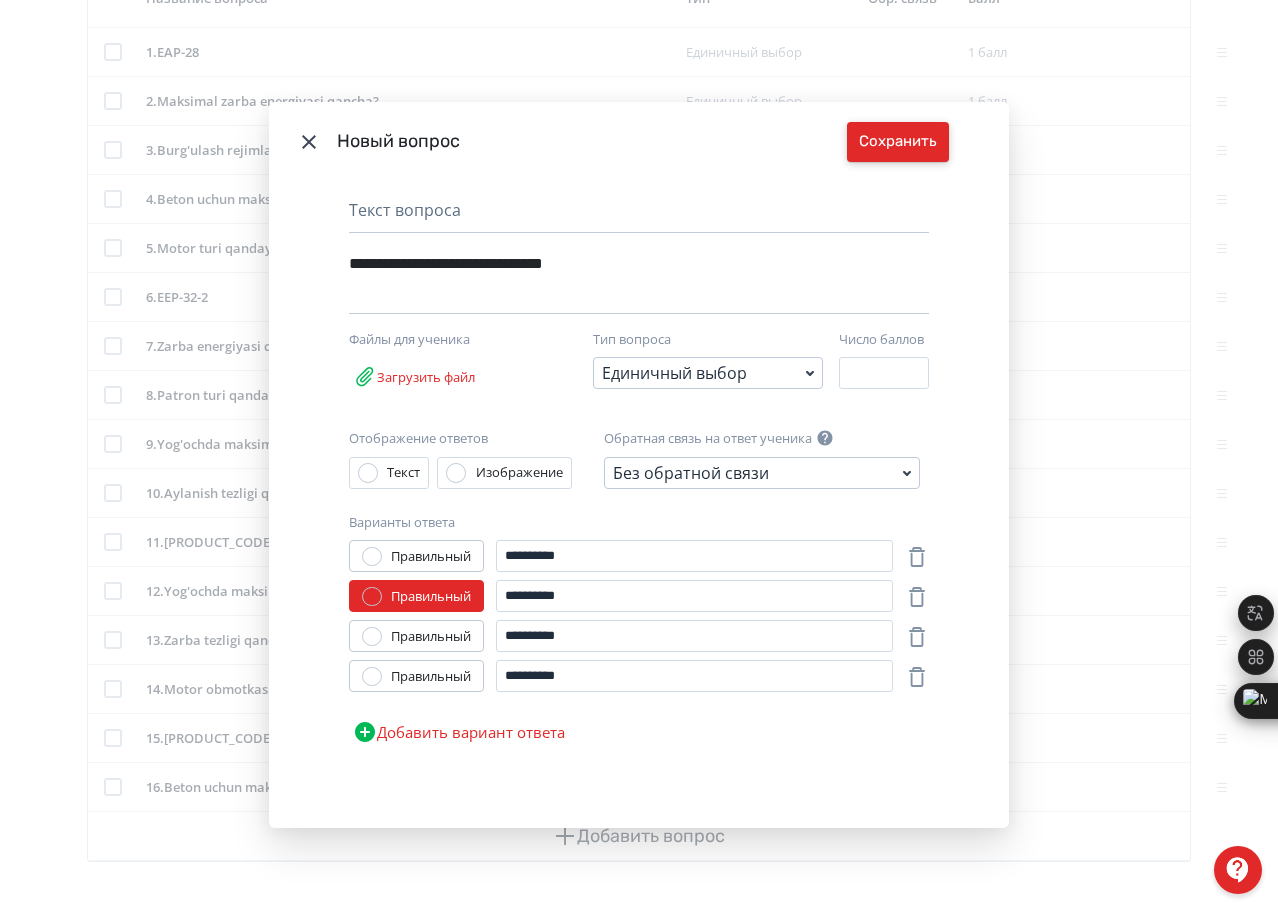 click on "Сохранить" at bounding box center (898, 142) 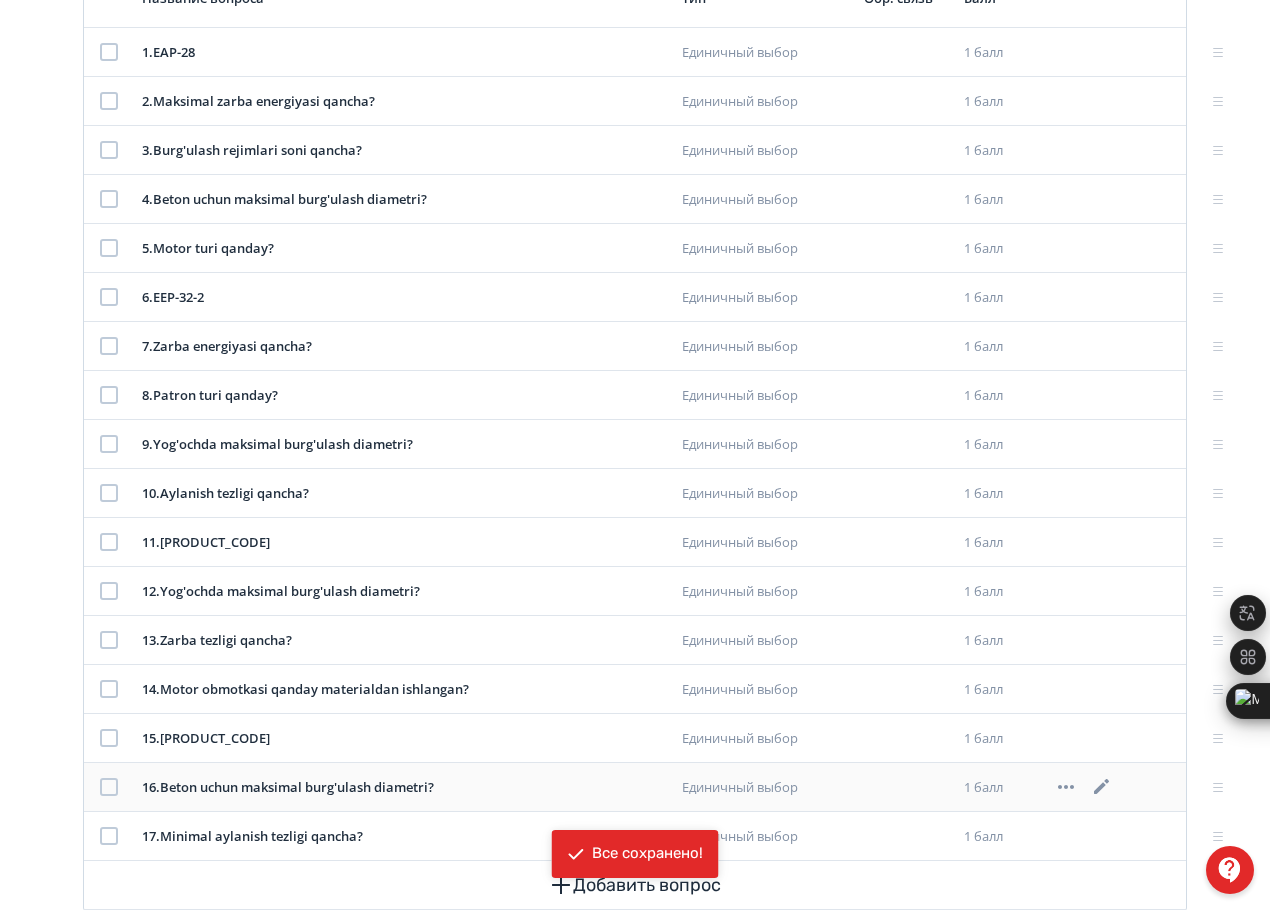 click 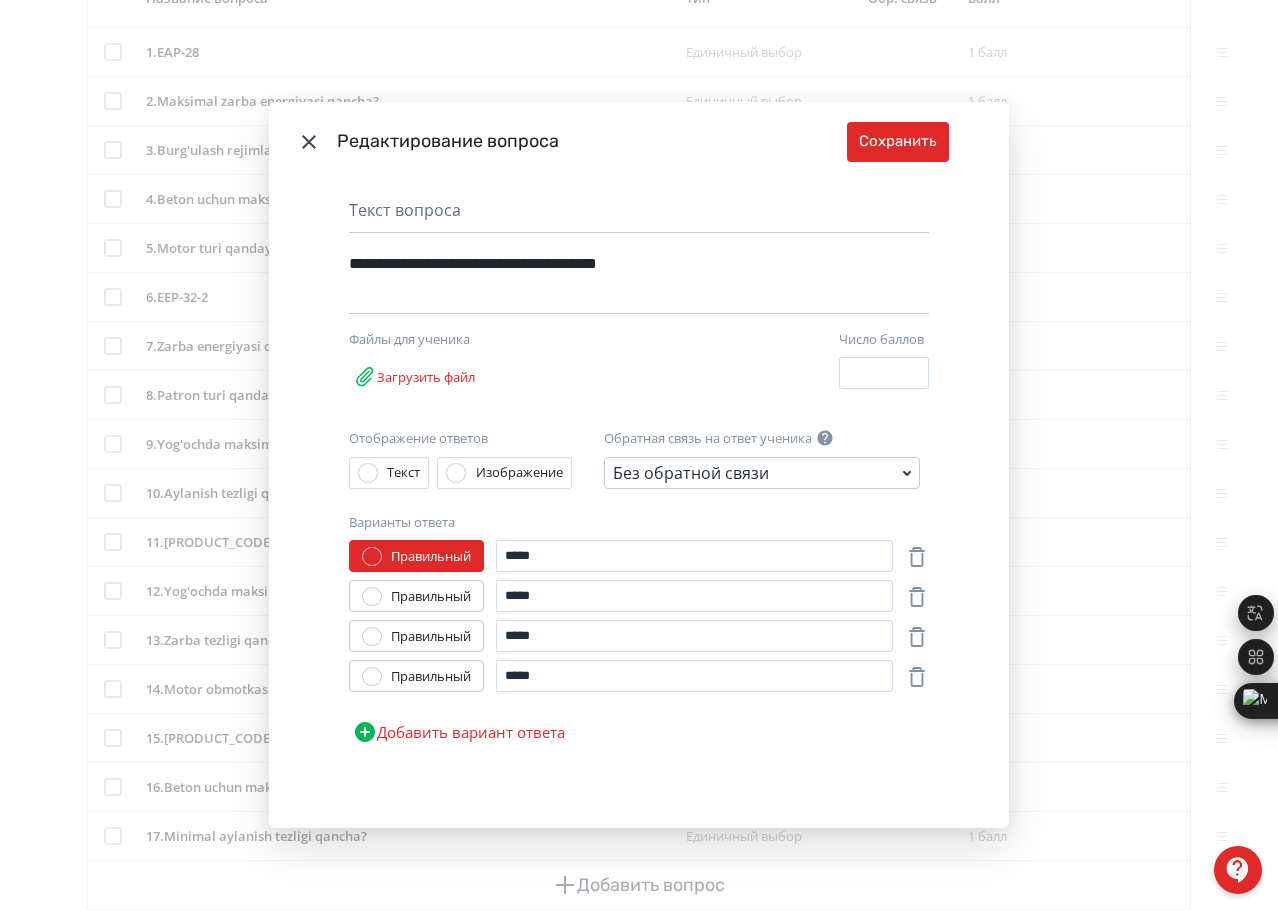 click on "Правильный" at bounding box center [431, 597] 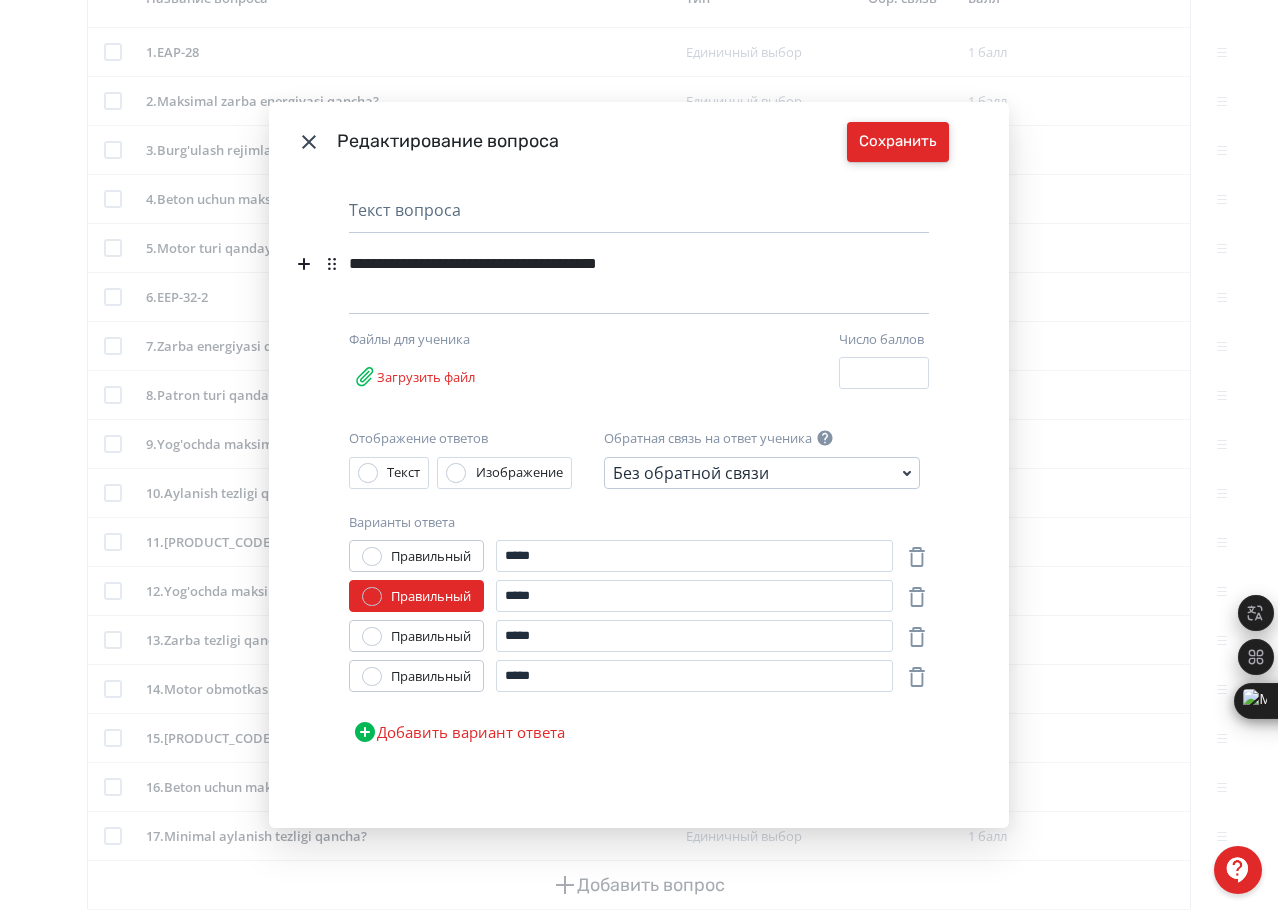click on "Сохранить" at bounding box center [898, 142] 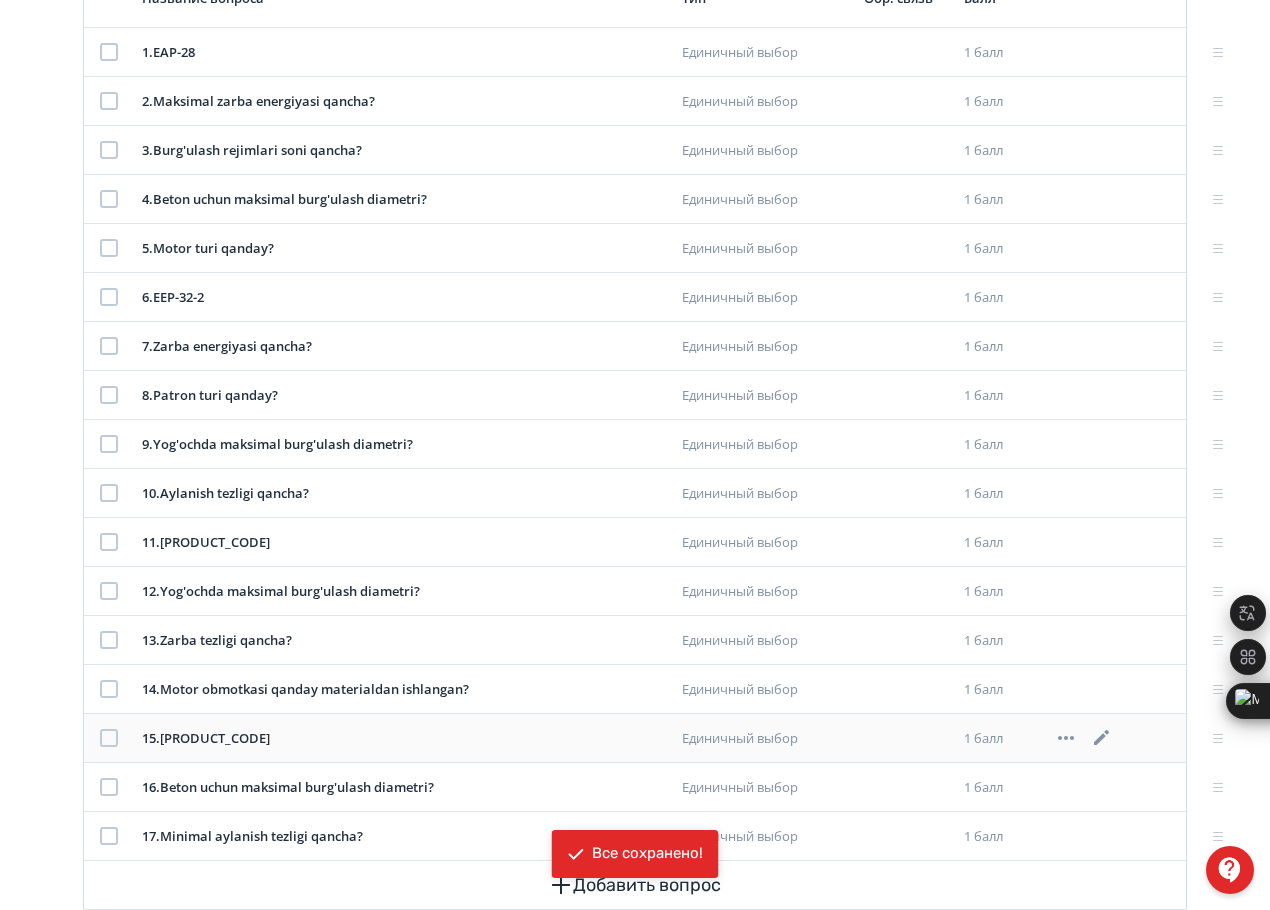 click 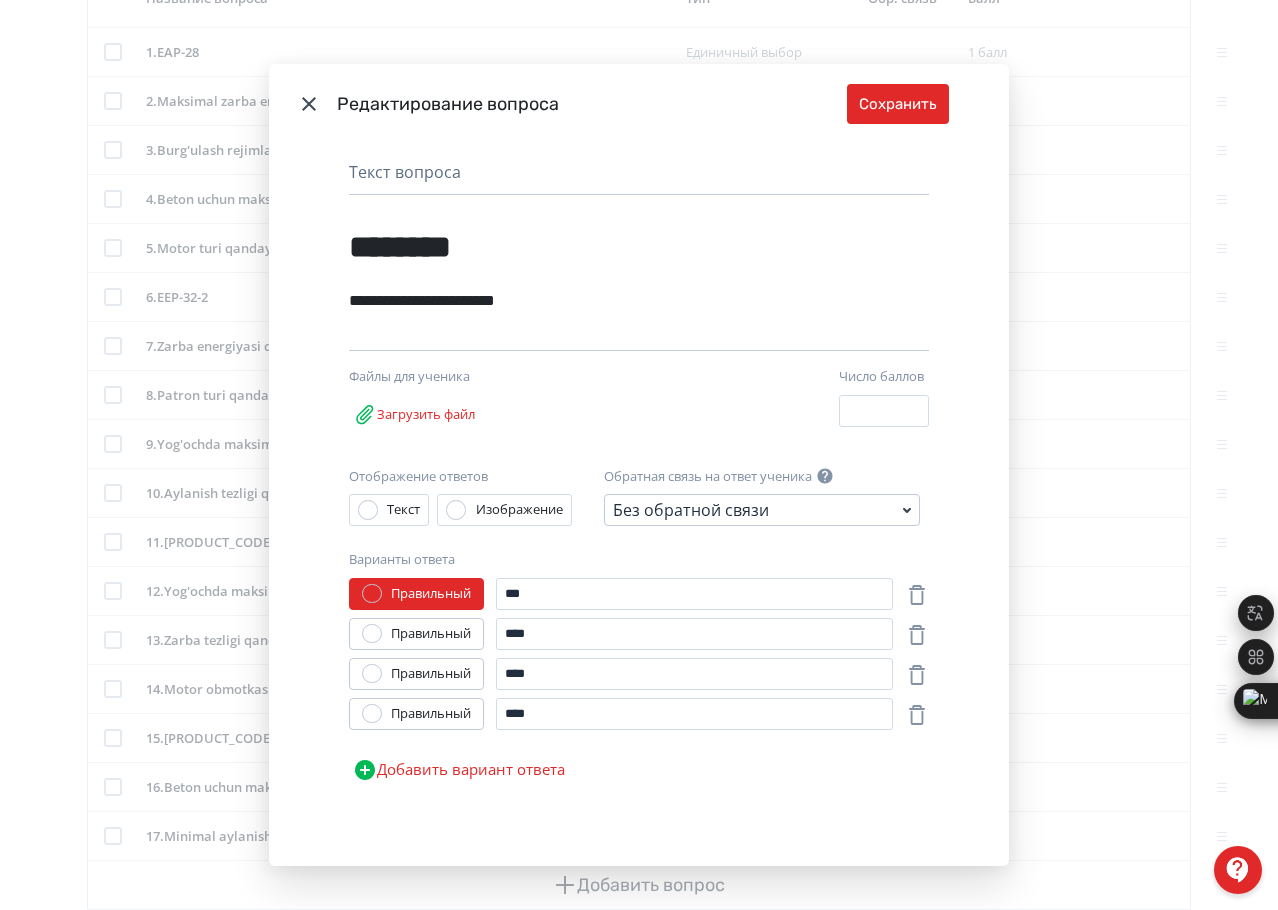 click on "Правильный" at bounding box center (416, 674) 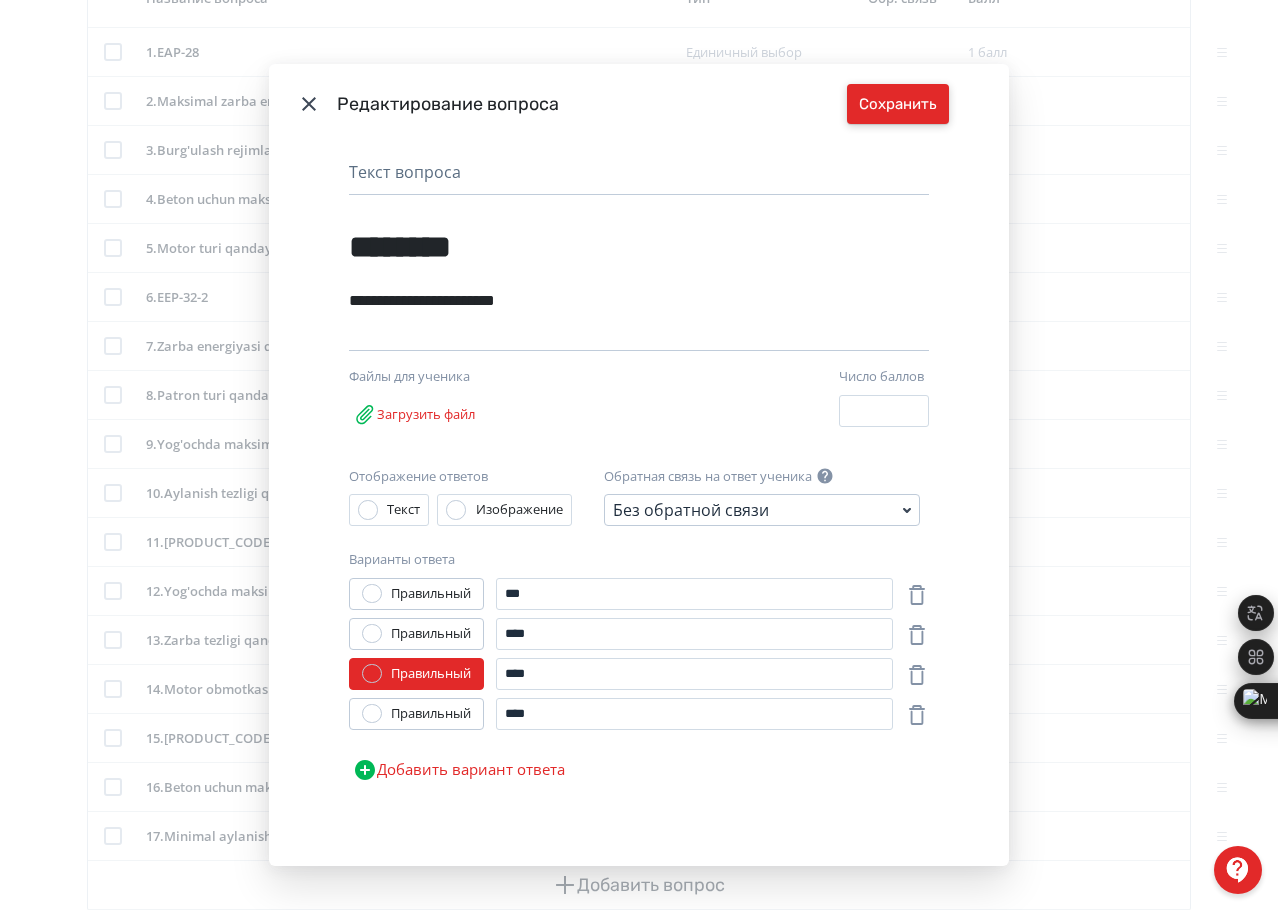 click on "Сохранить" at bounding box center [898, 104] 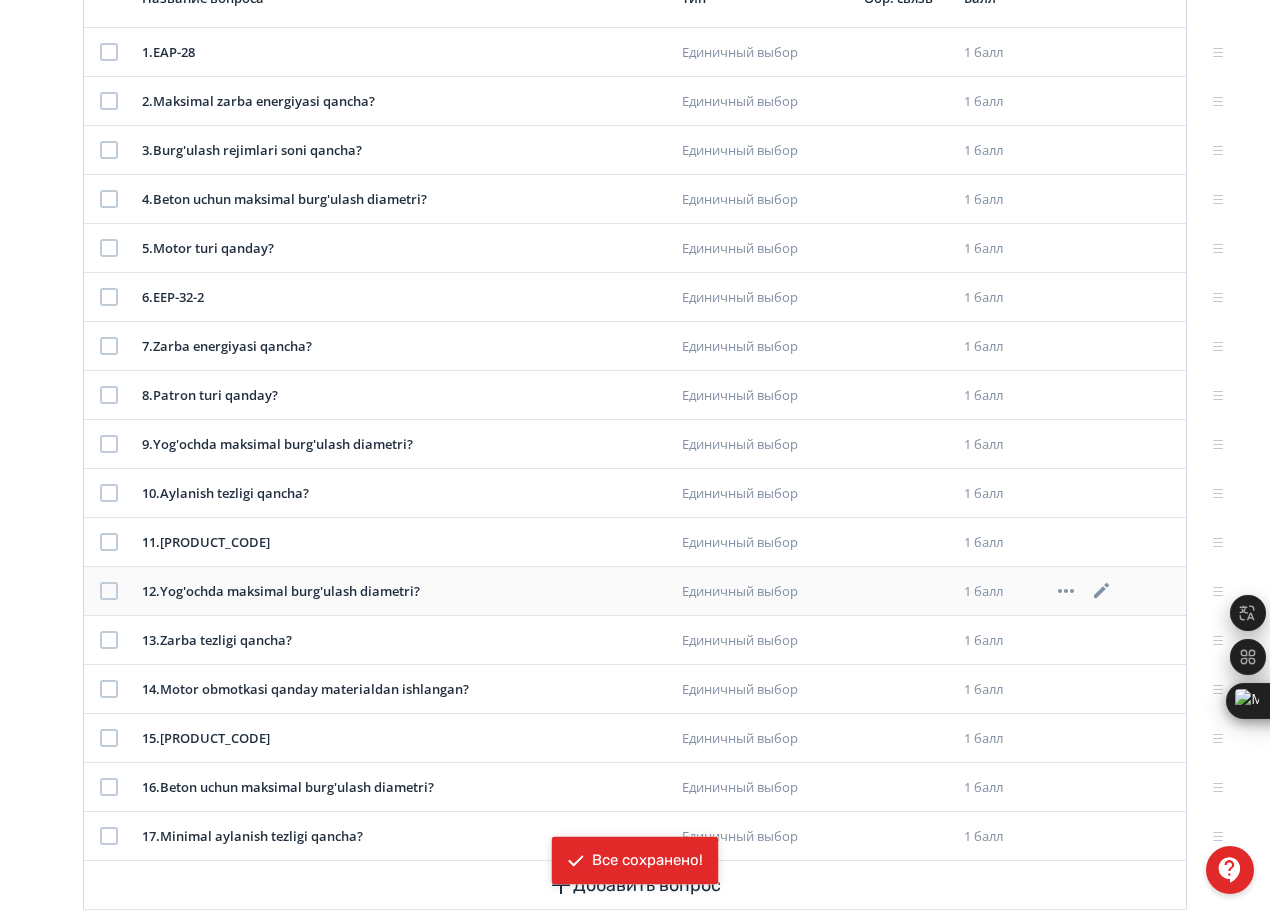 click 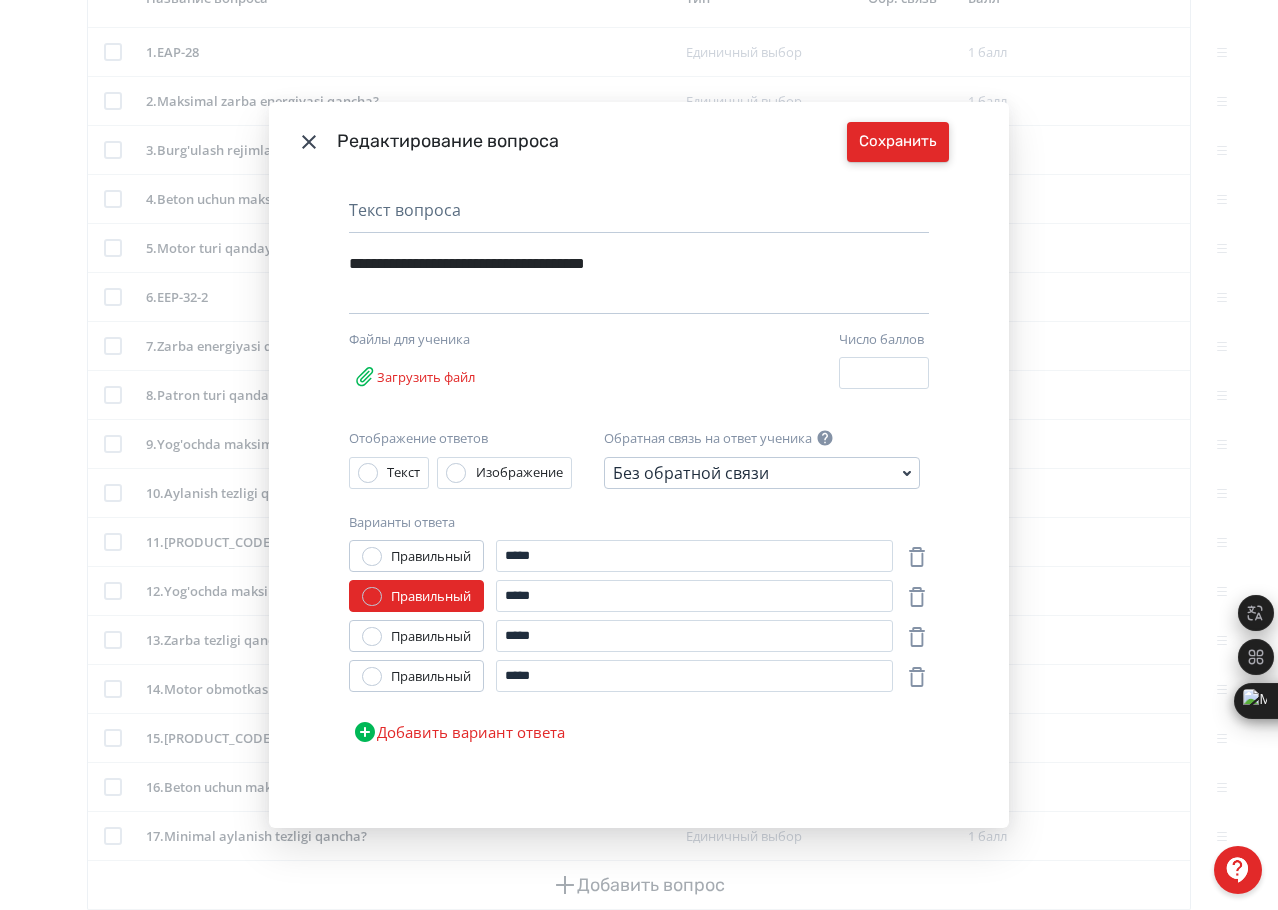 click on "Сохранить" at bounding box center [898, 142] 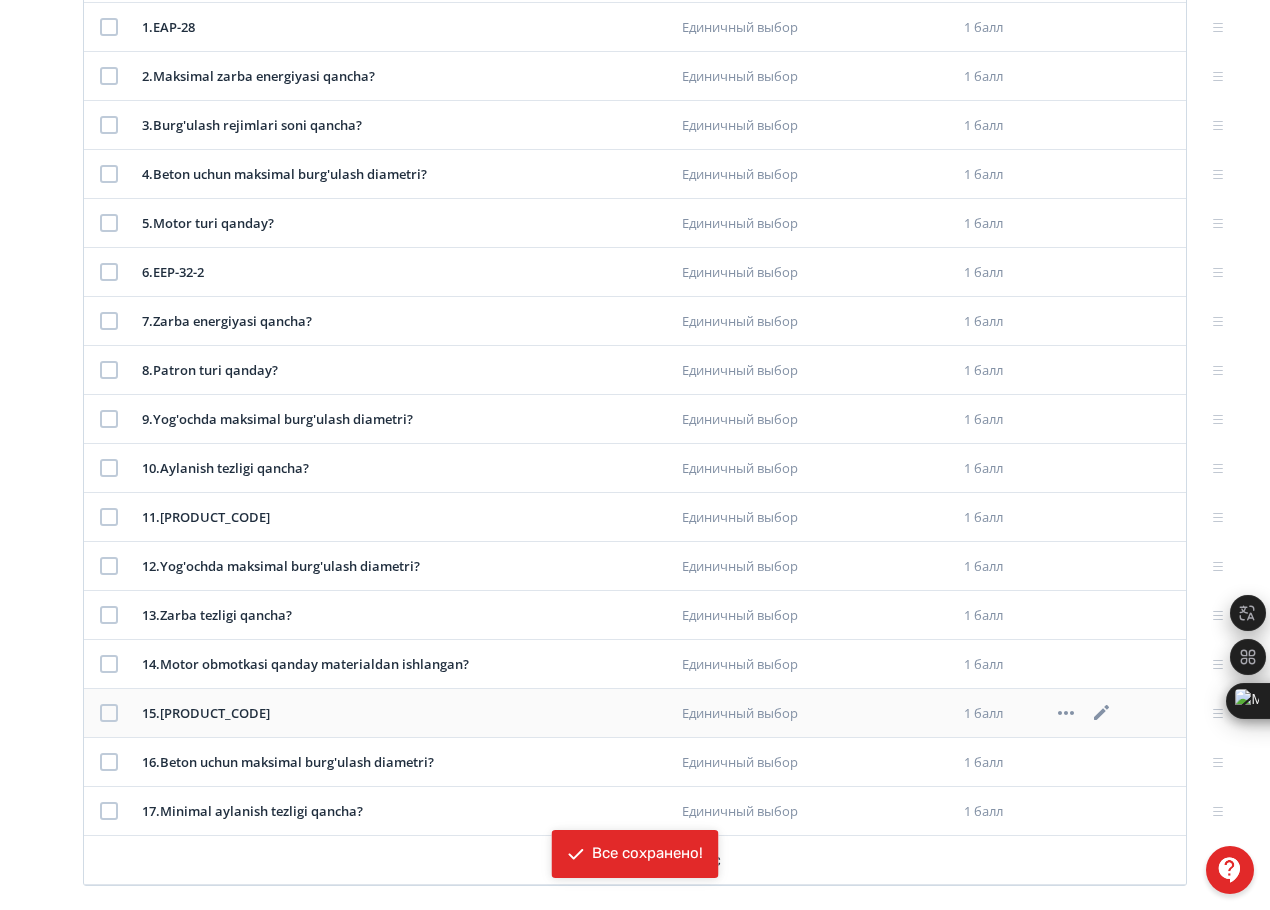 scroll, scrollTop: 403, scrollLeft: 0, axis: vertical 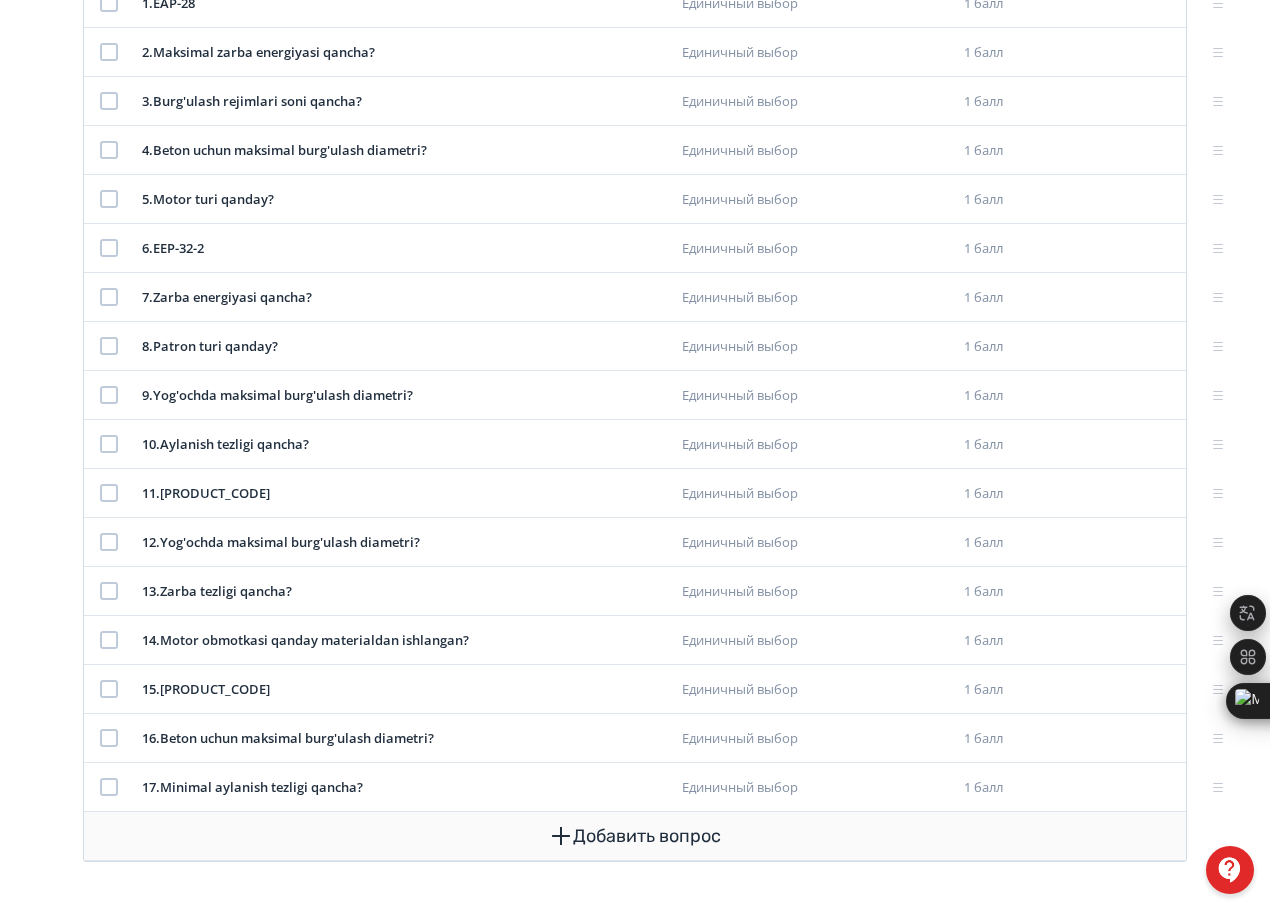 click on "Добавить вопрос" at bounding box center (635, 836) 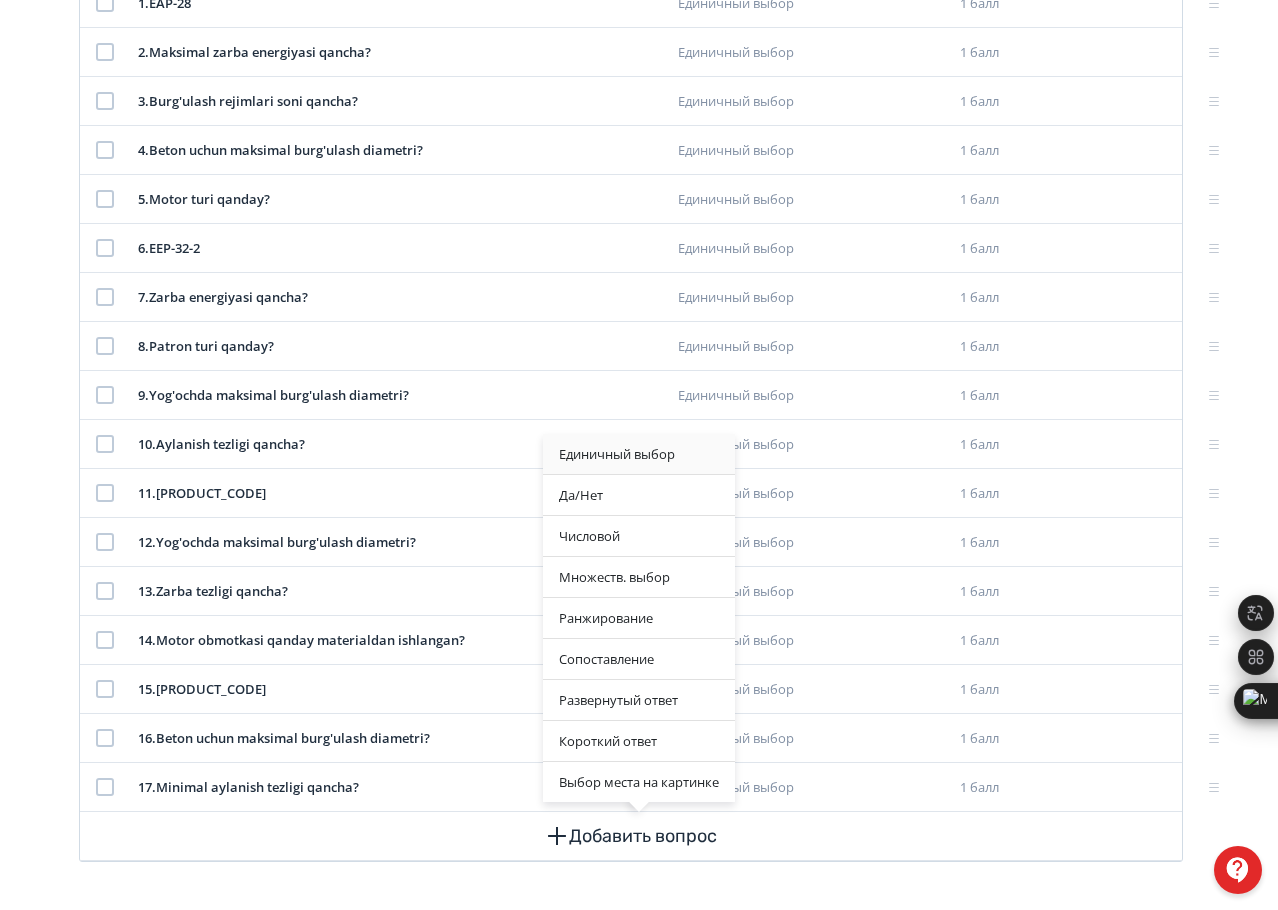click on "Единичный выбор" at bounding box center (639, 454) 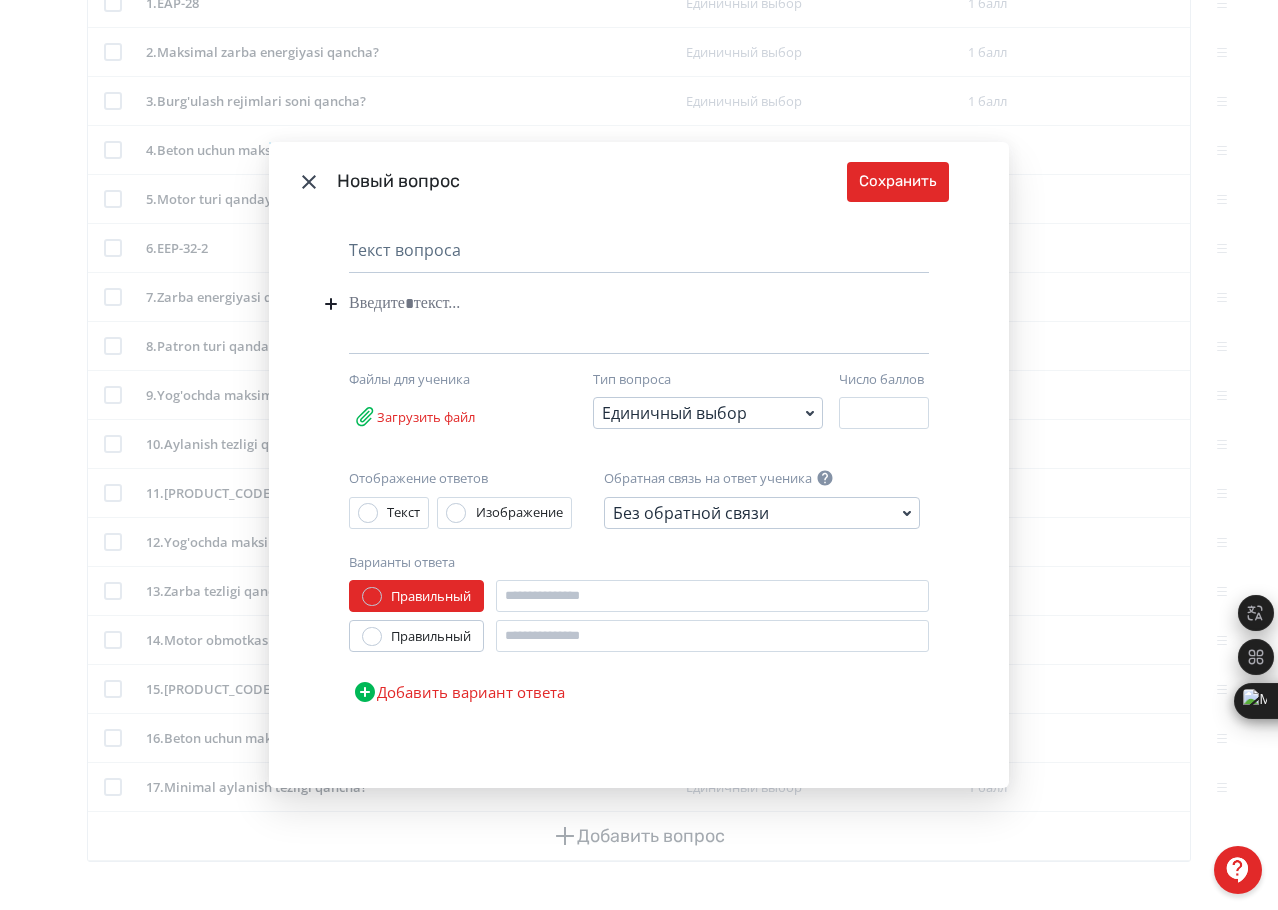 click at bounding box center (608, 304) 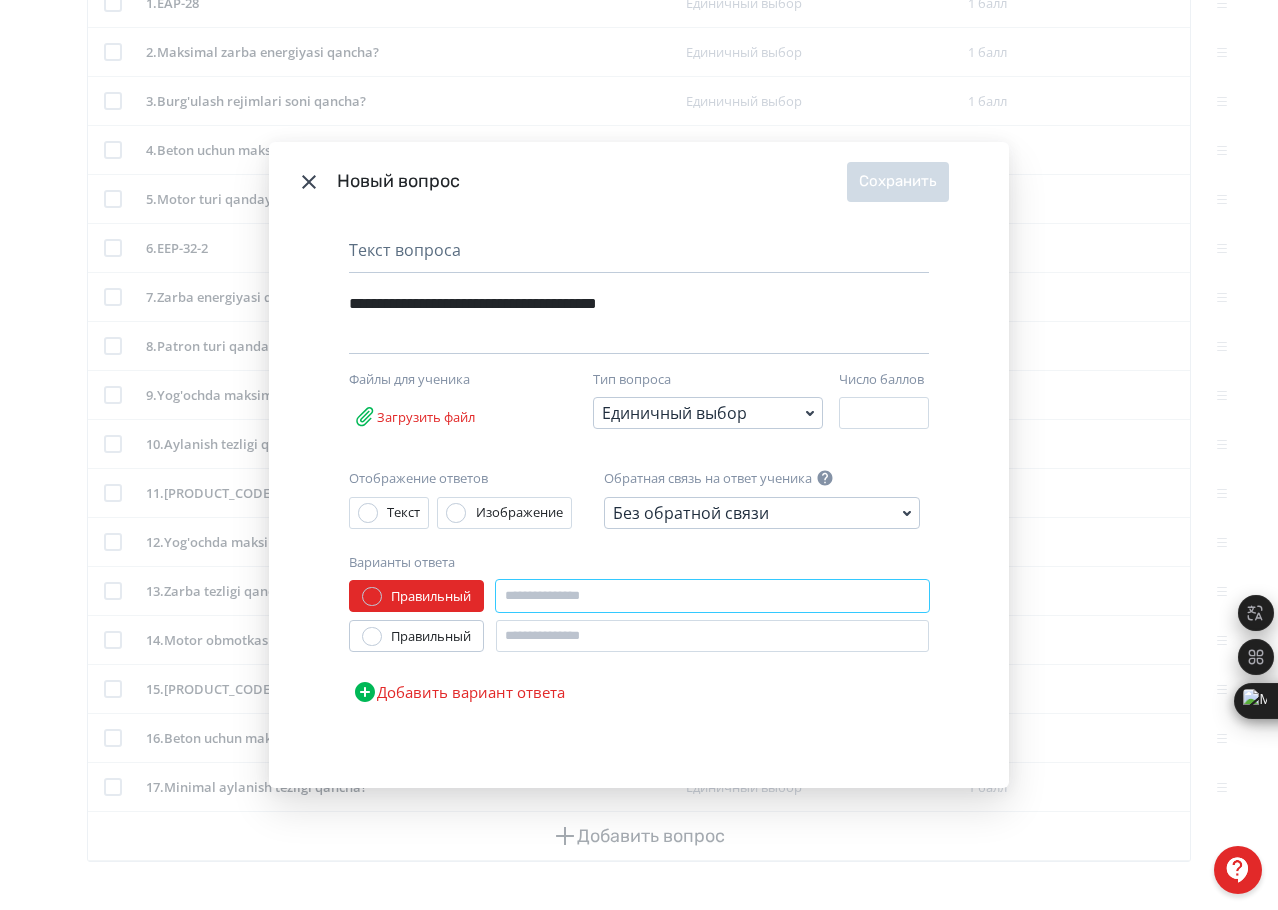 click at bounding box center [712, 596] 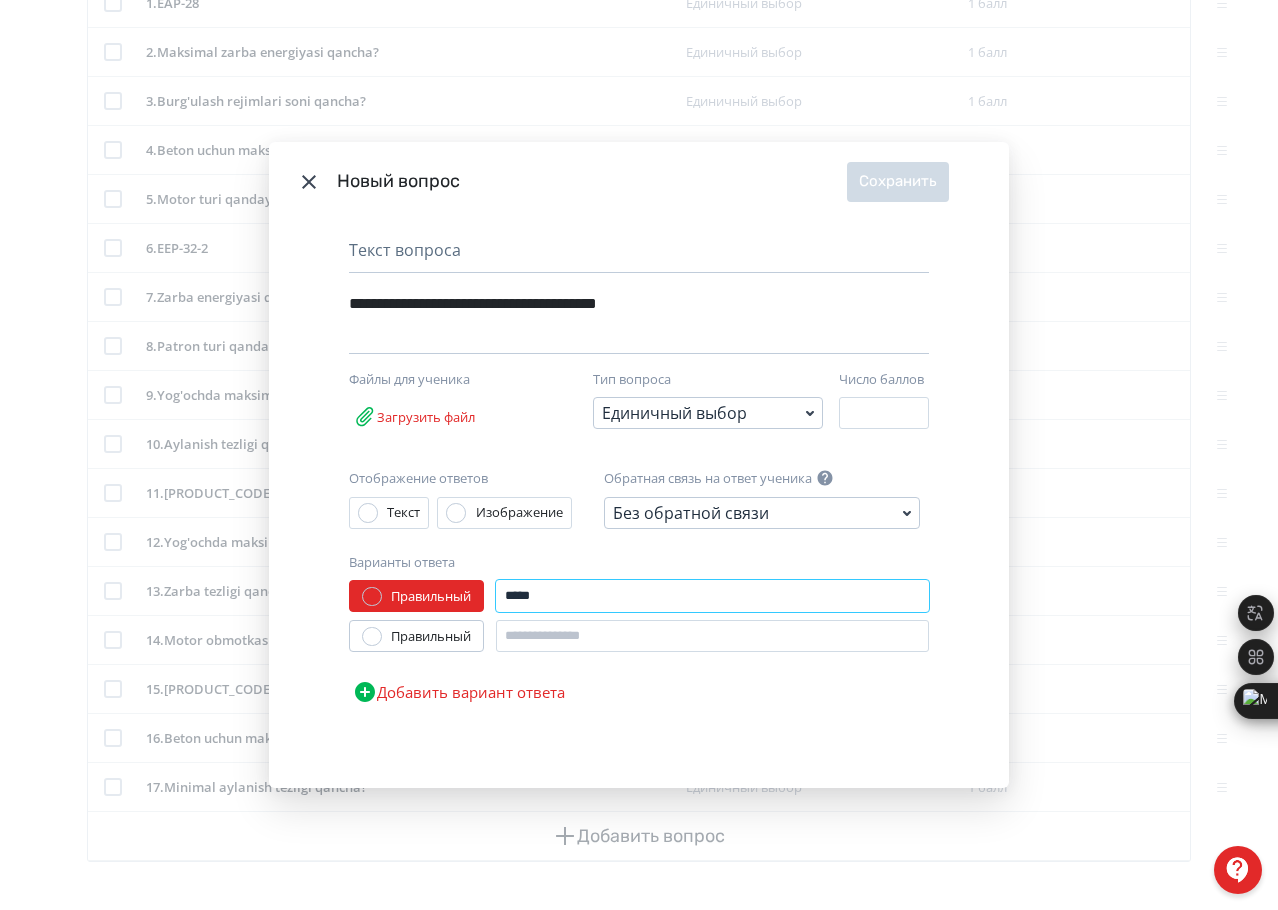 type on "*****" 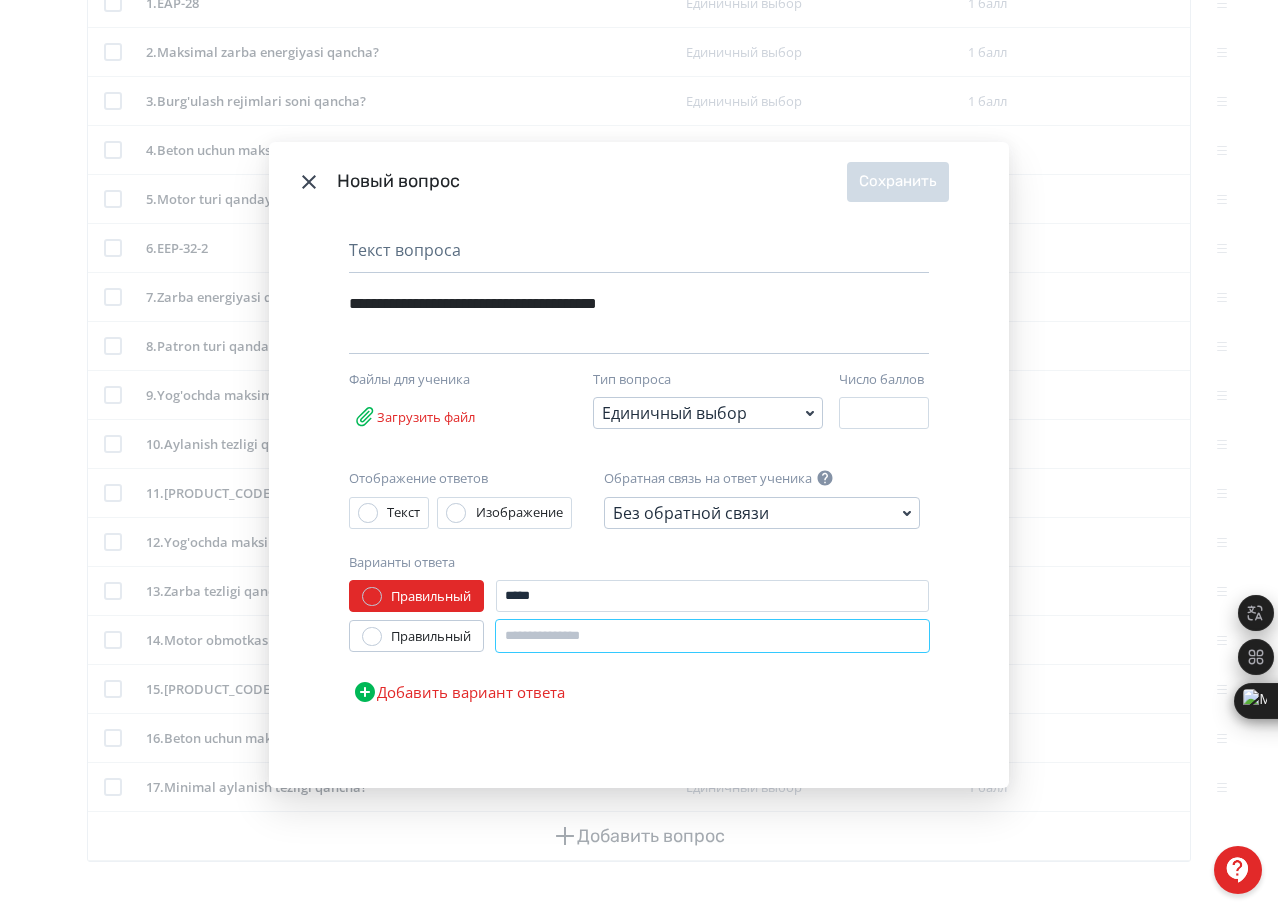 click at bounding box center [712, 636] 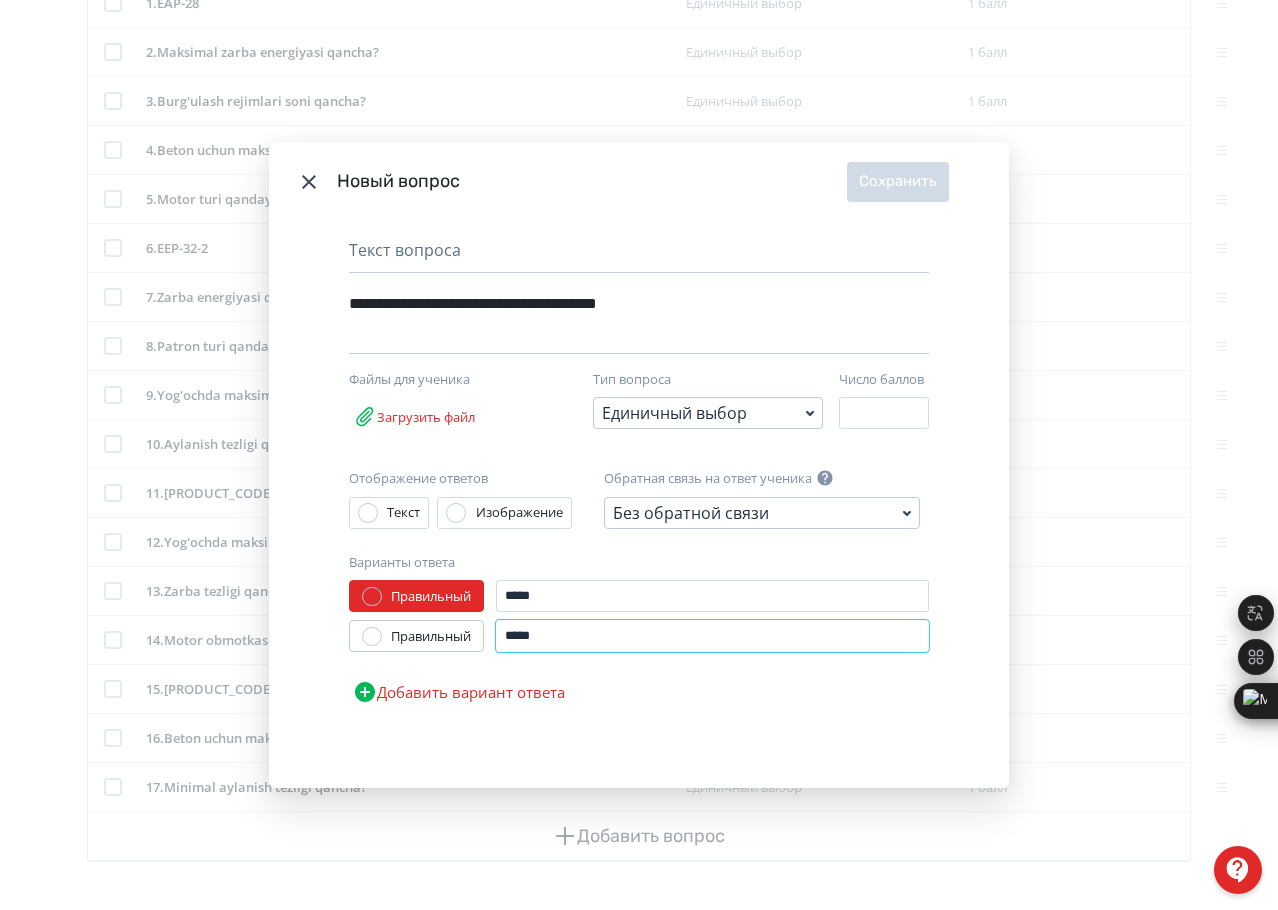 type on "*****" 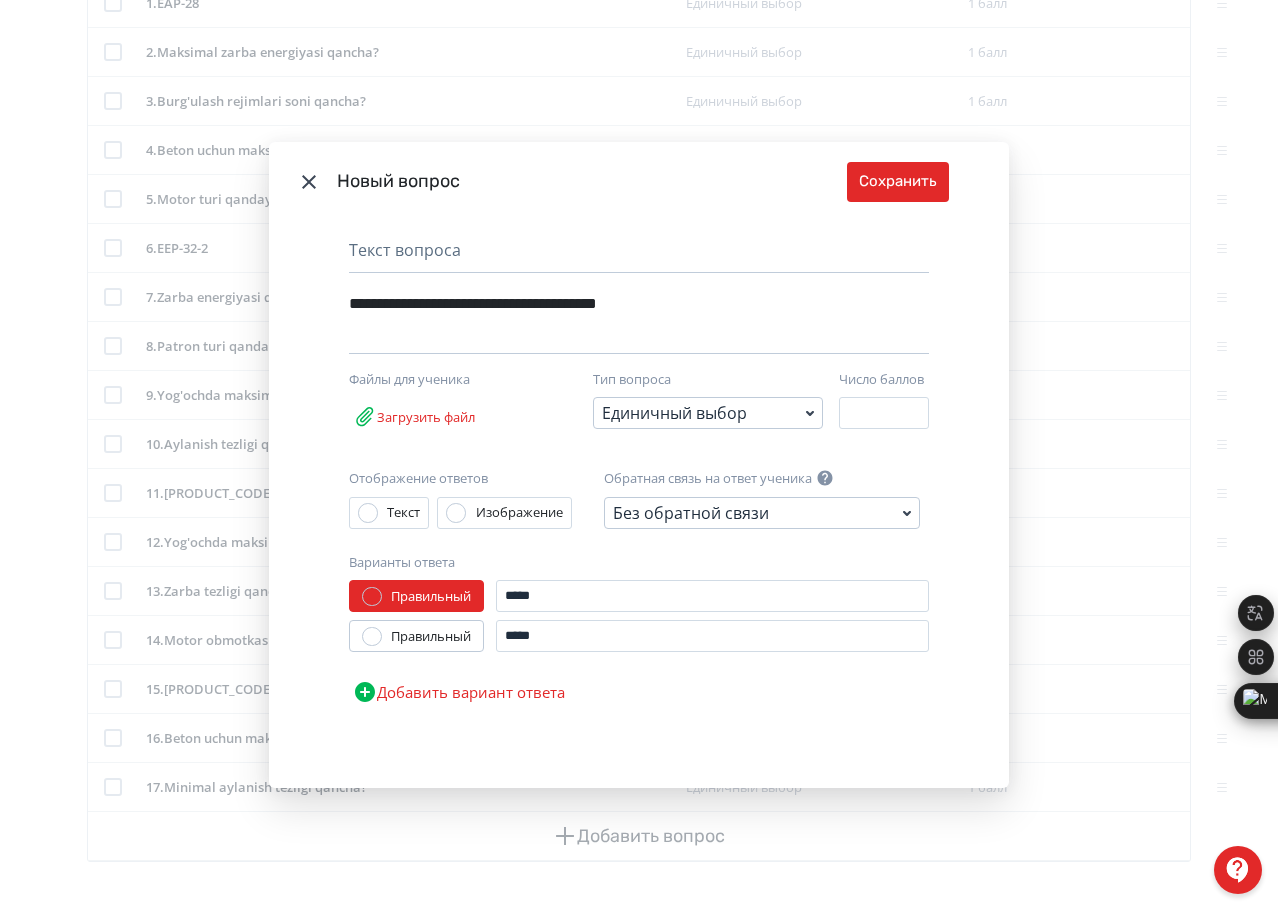 click on "Добавить вариант ответа" at bounding box center [459, 692] 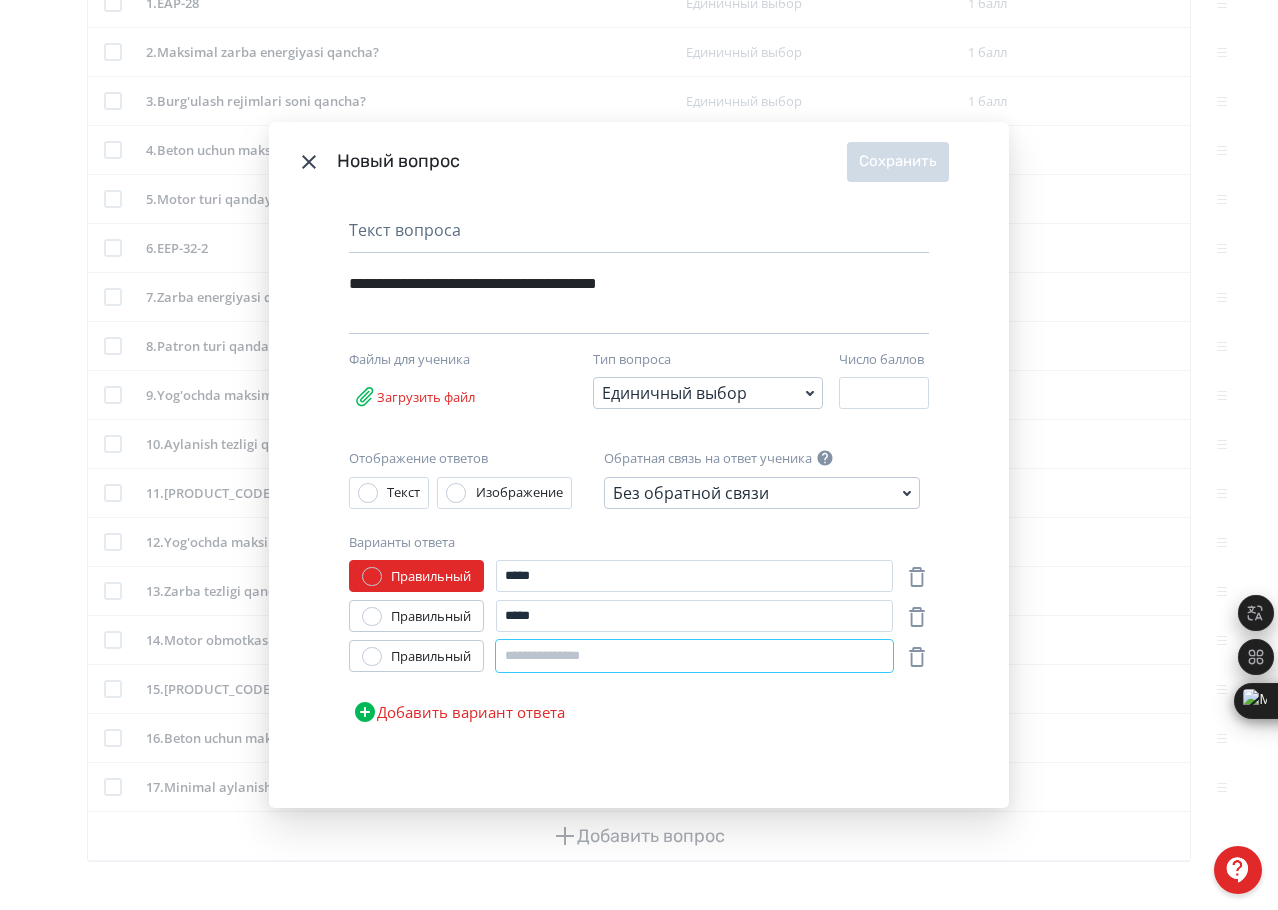 click at bounding box center [694, 656] 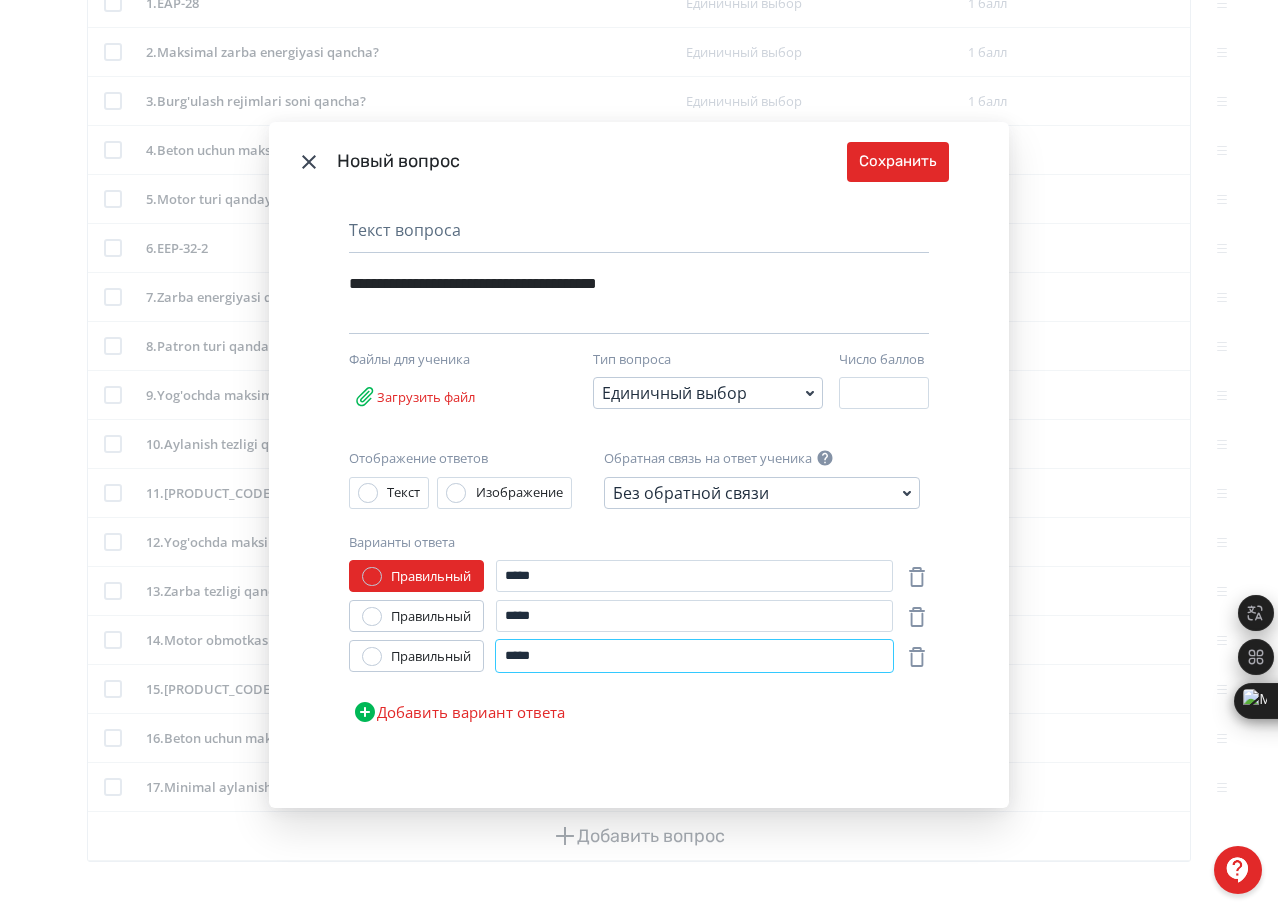 type on "*****" 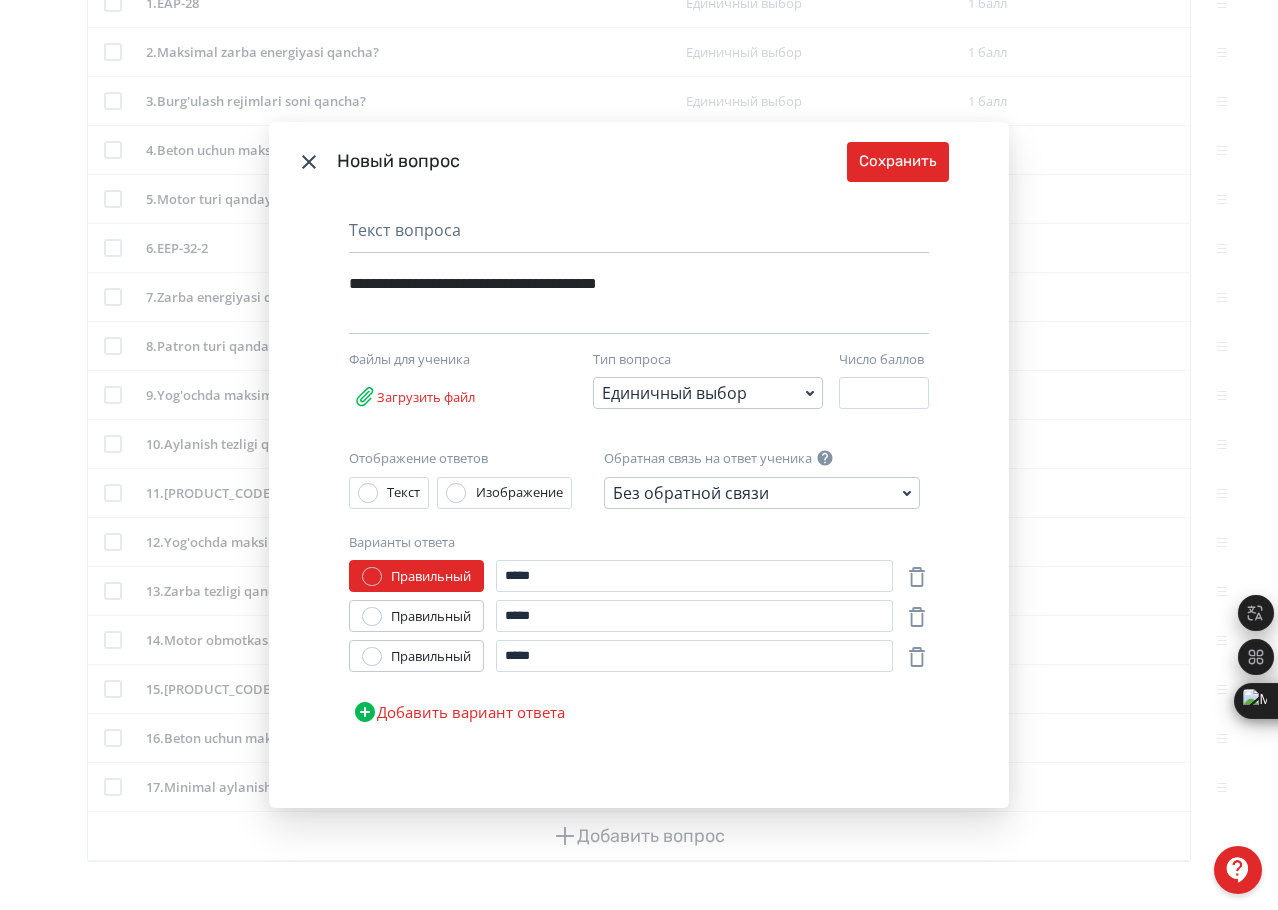 click on "Добавить вариант ответа" at bounding box center (459, 712) 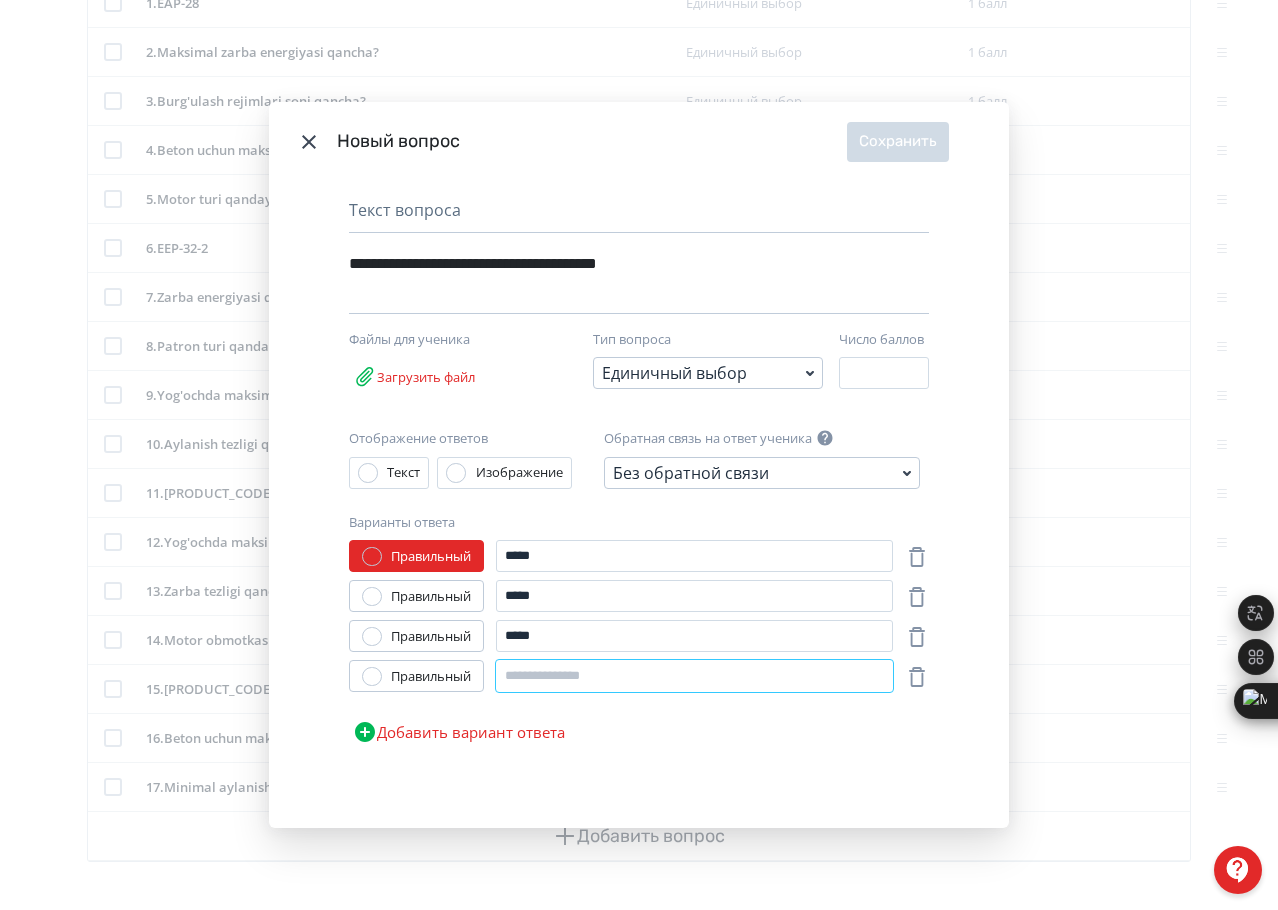 click at bounding box center [694, 676] 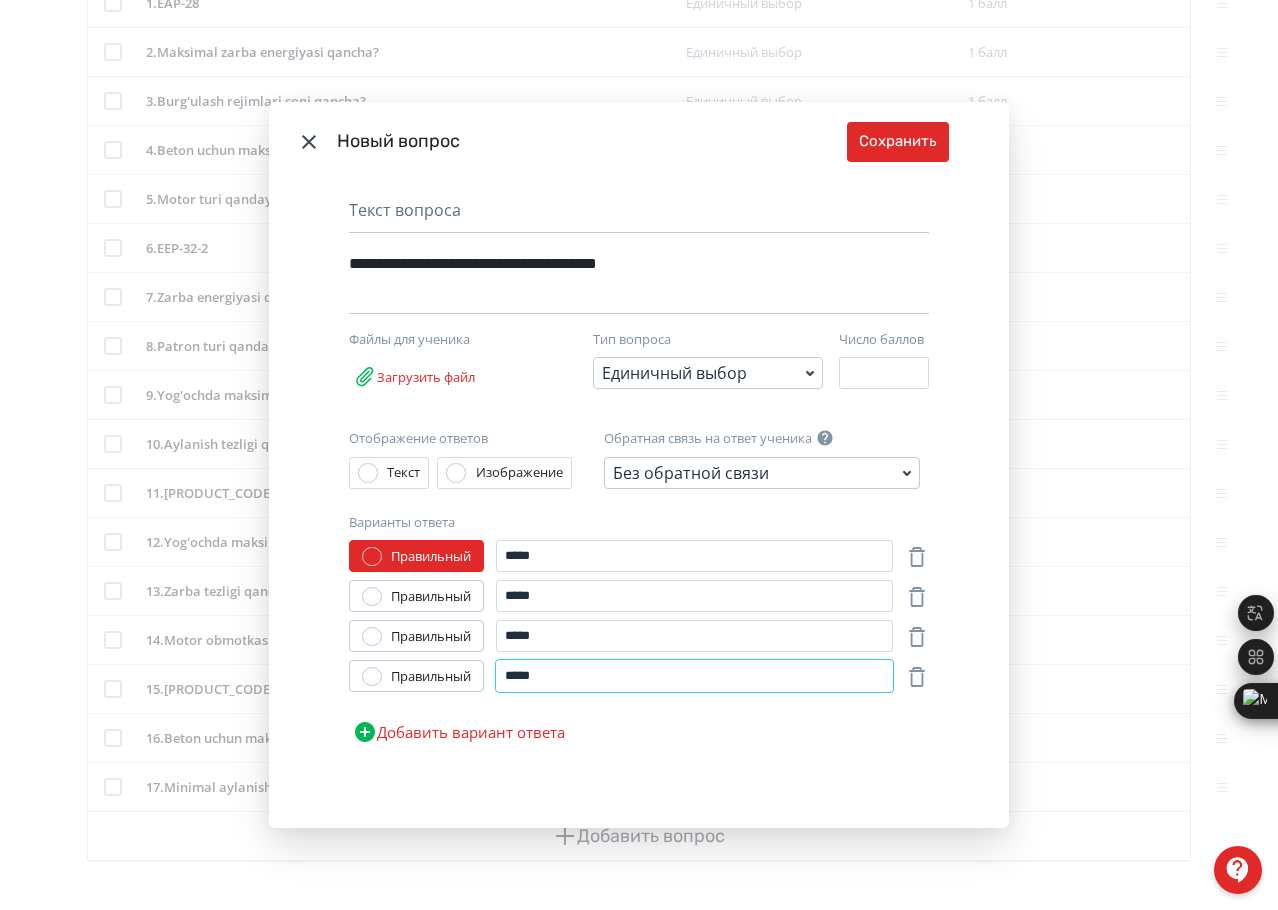 type on "*****" 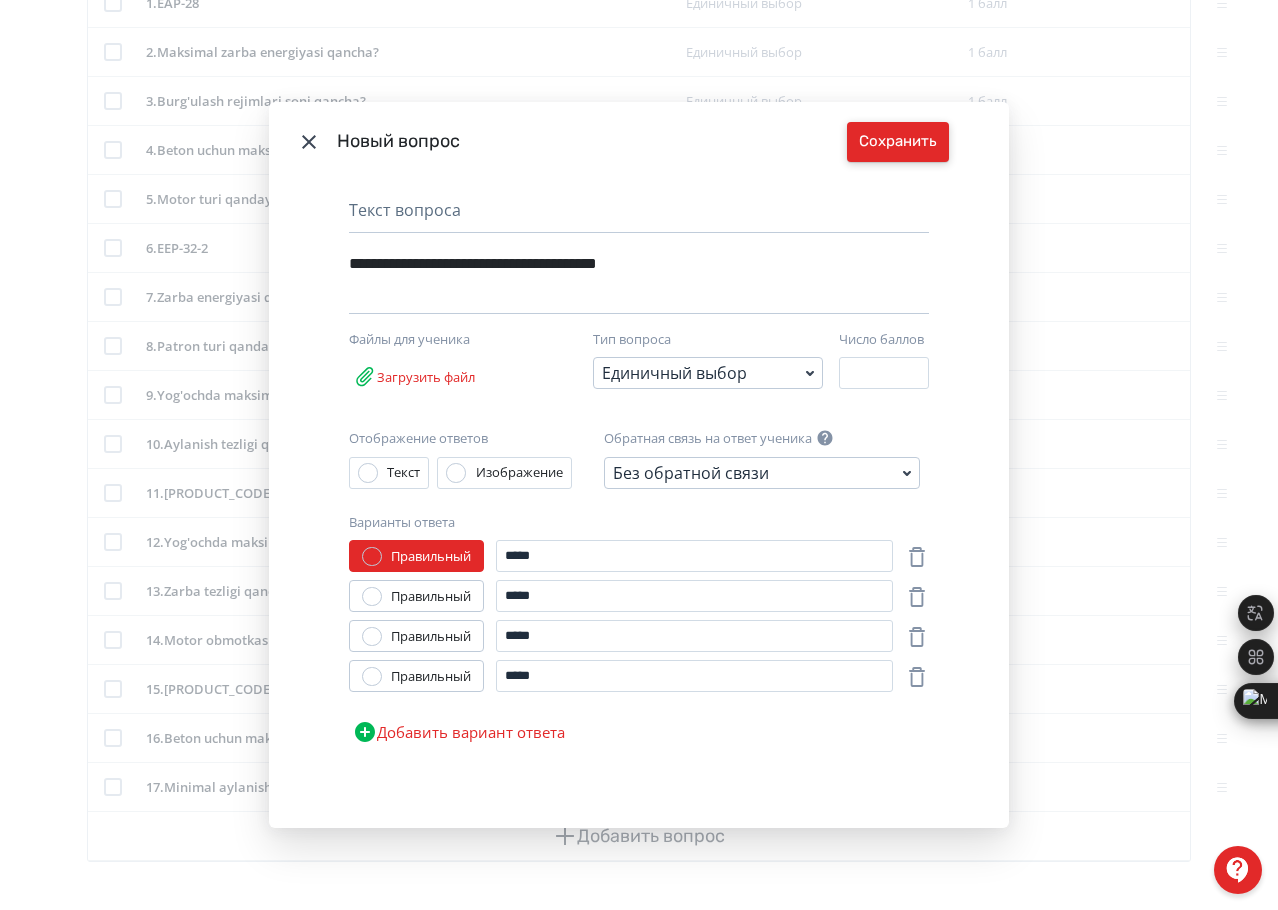 click on "Сохранить" at bounding box center (898, 142) 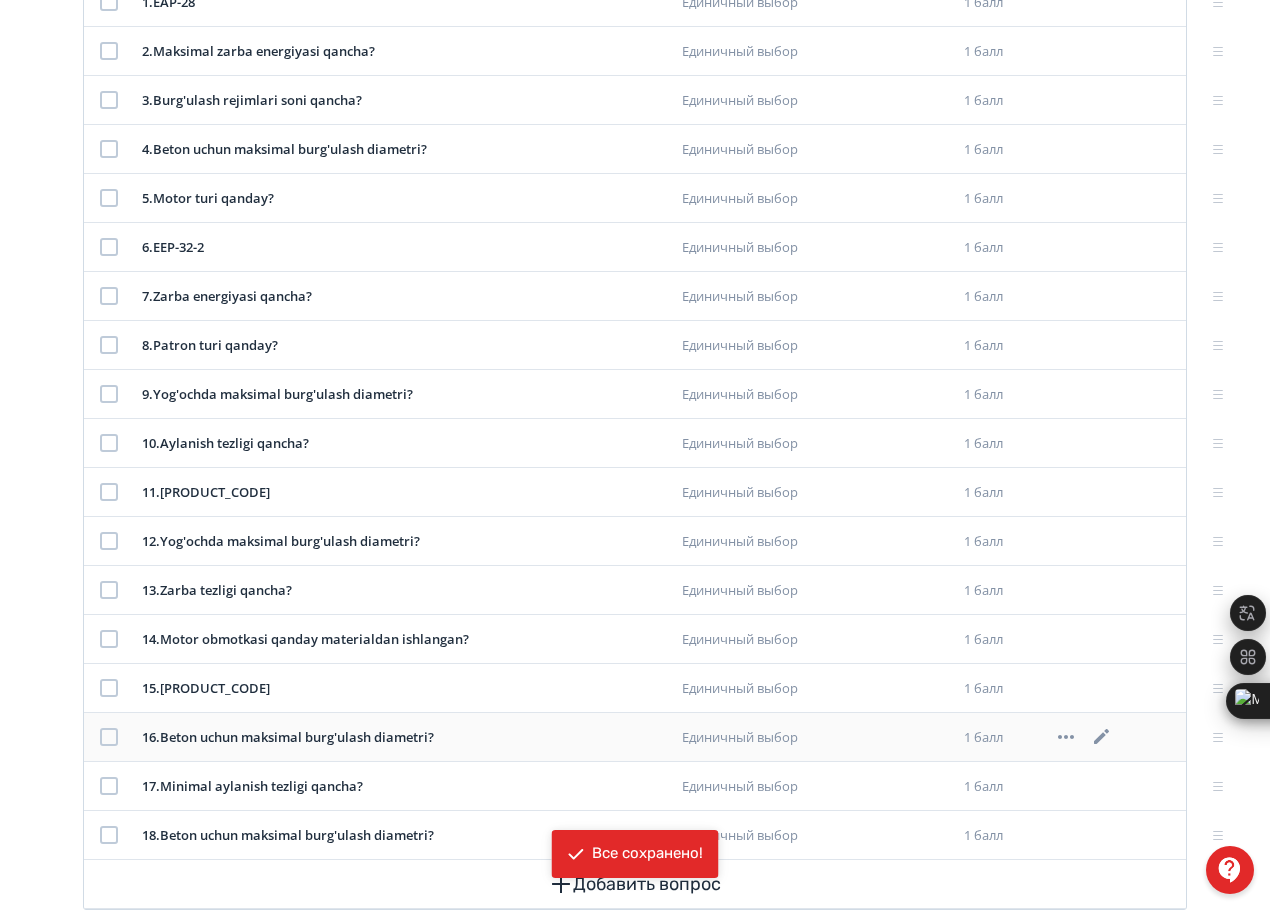 scroll, scrollTop: 452, scrollLeft: 0, axis: vertical 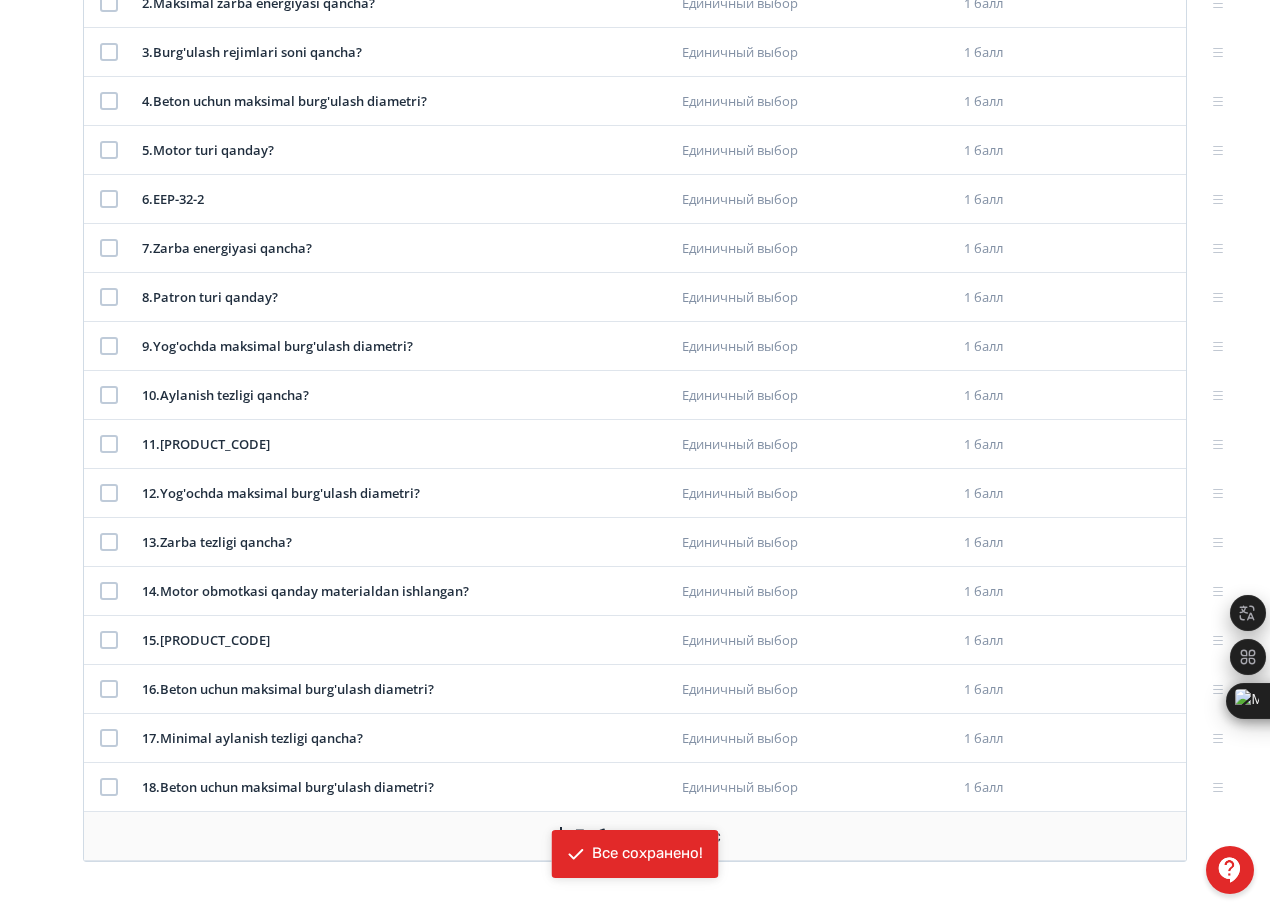 click on "Добавить вопрос" at bounding box center [635, 836] 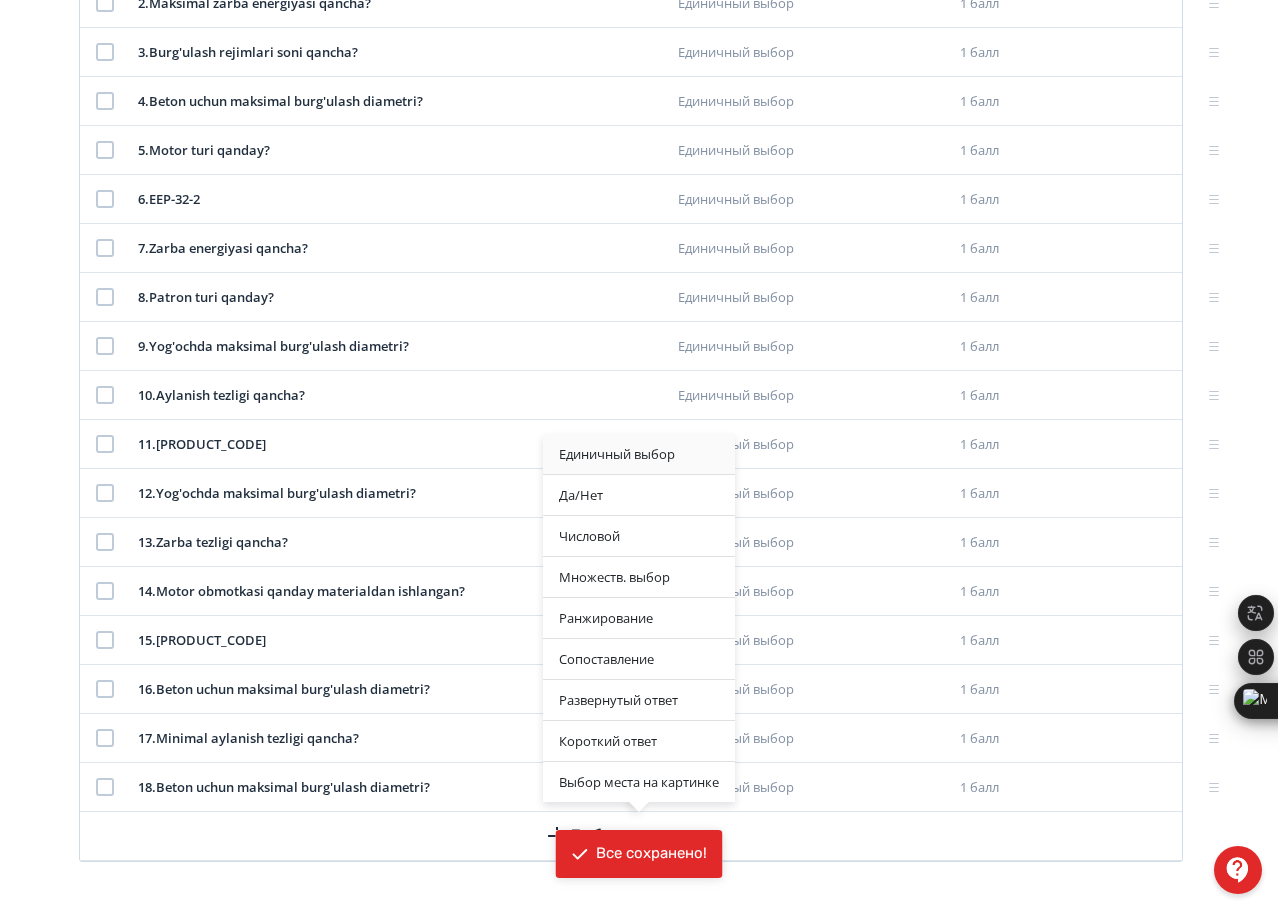 click on "Единичный выбор" at bounding box center [639, 454] 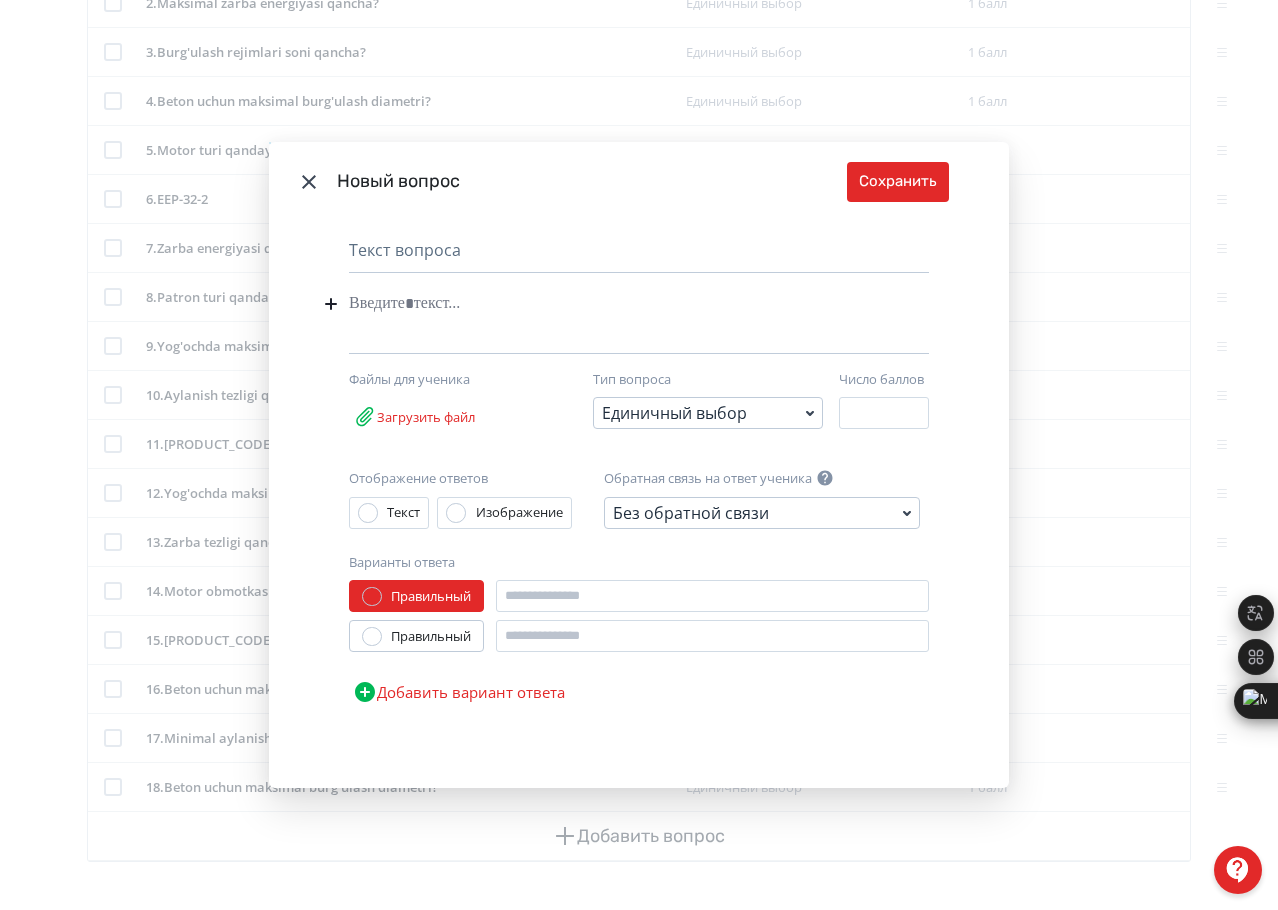 click at bounding box center (608, 304) 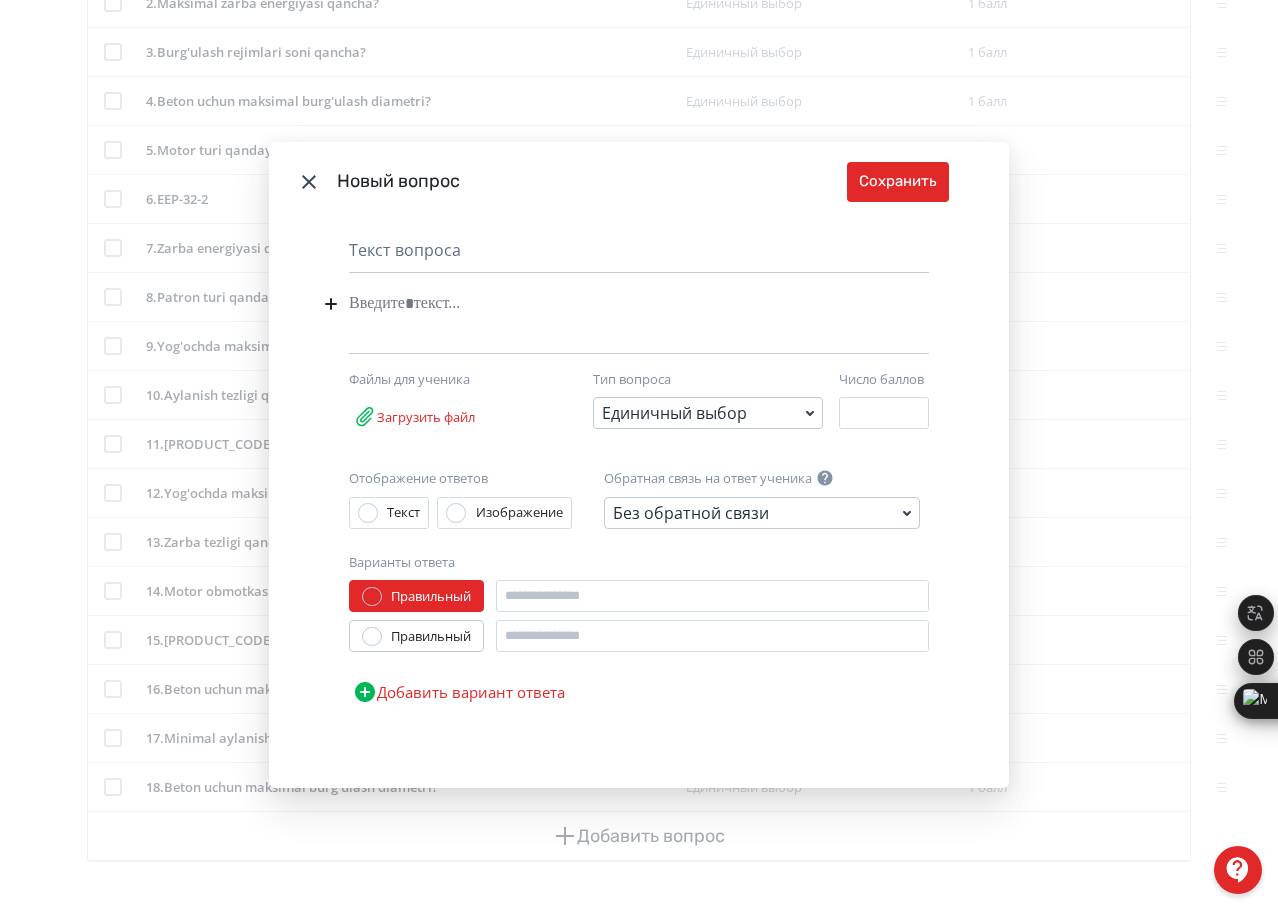 type 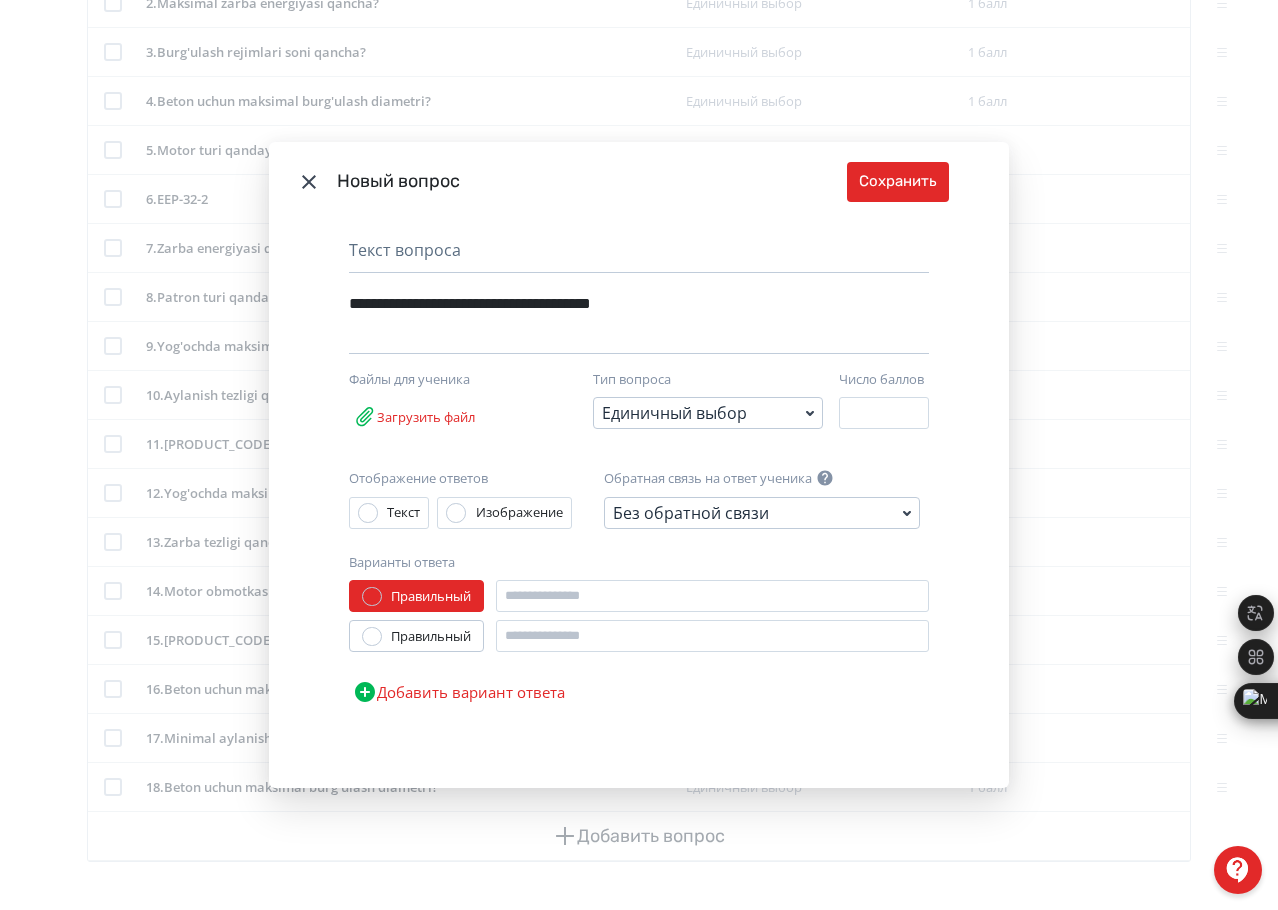 click on "**********" at bounding box center [608, 304] 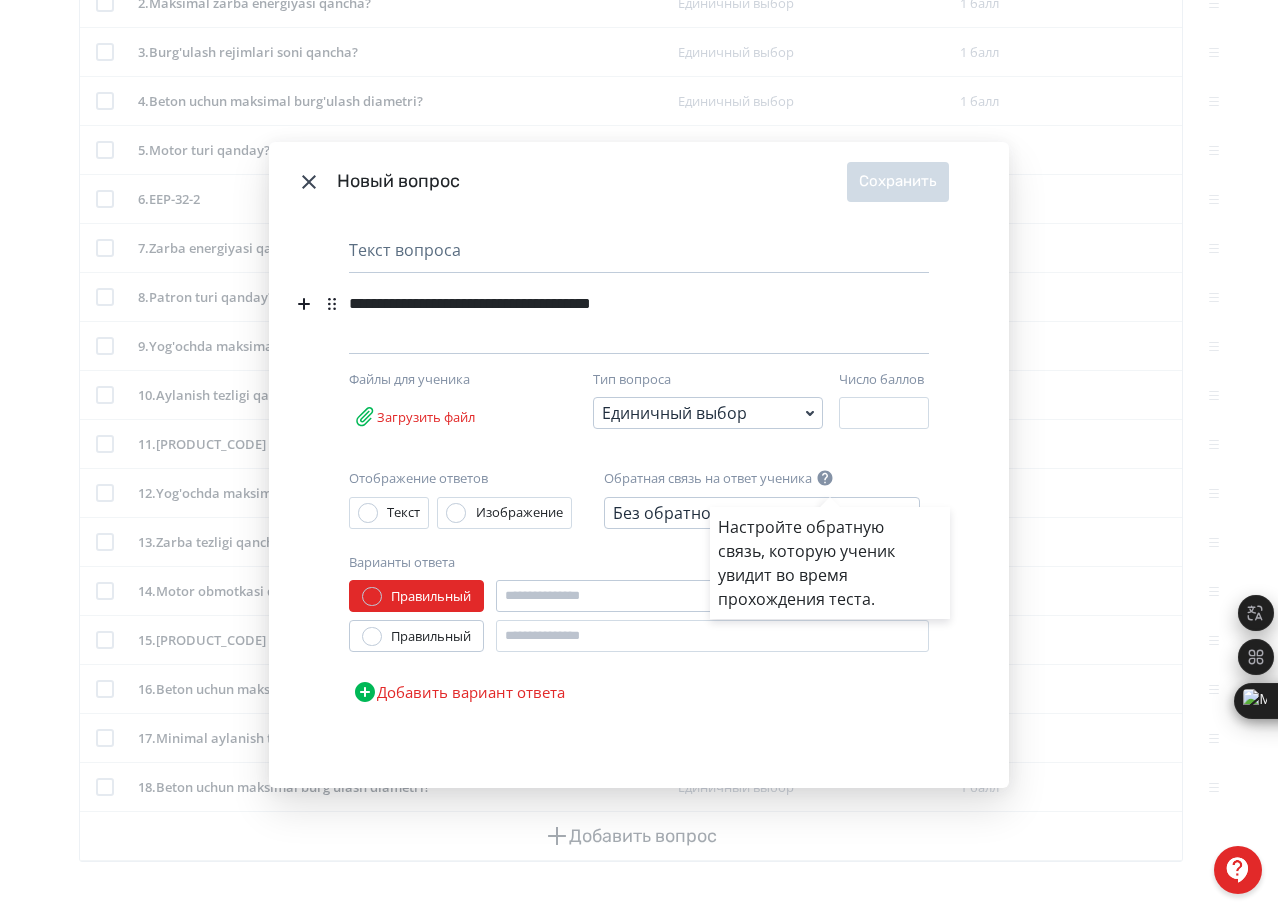 click on "Настройте обратную связь, которую ученик увидит во время прохождения теста." at bounding box center (639, 455) 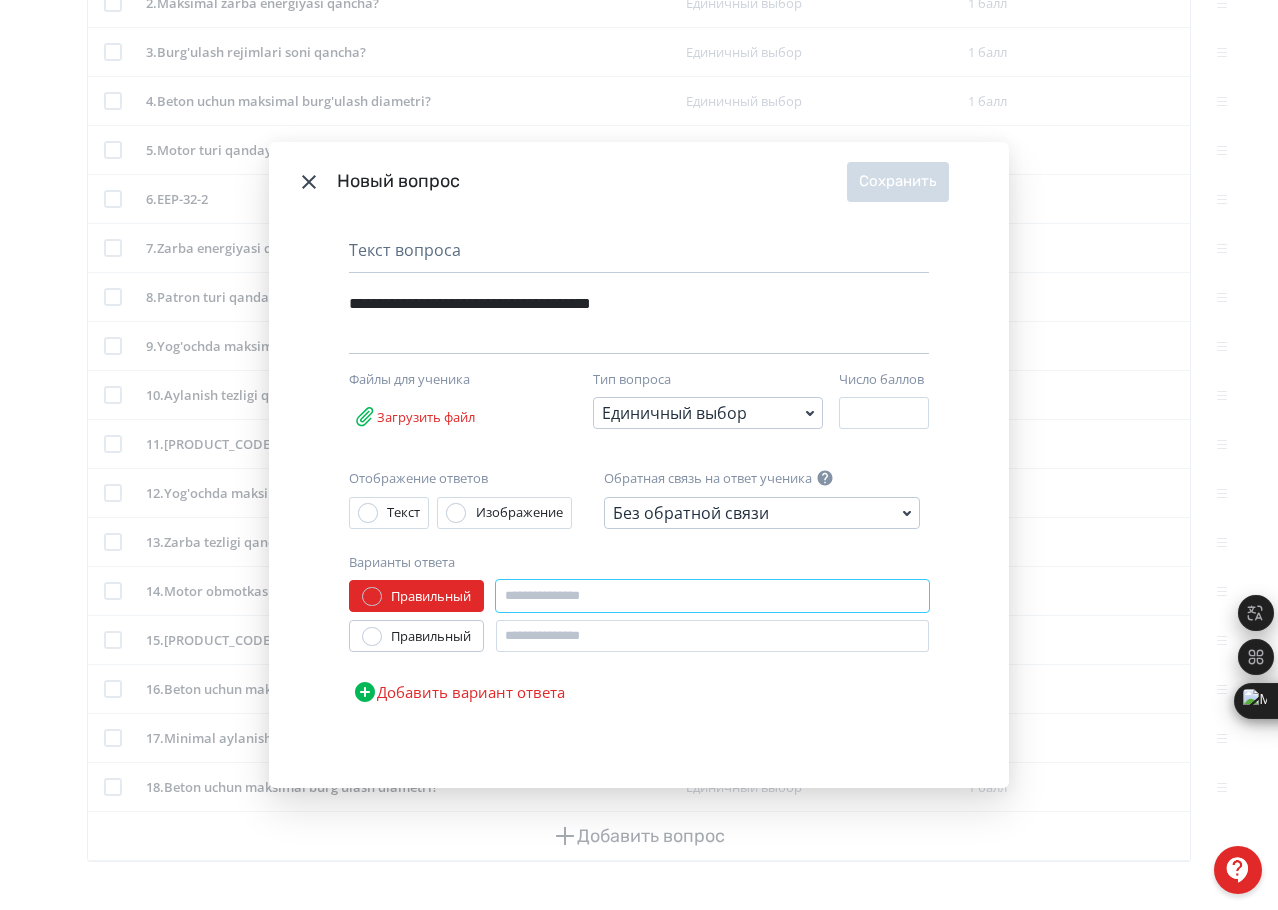 click at bounding box center (712, 596) 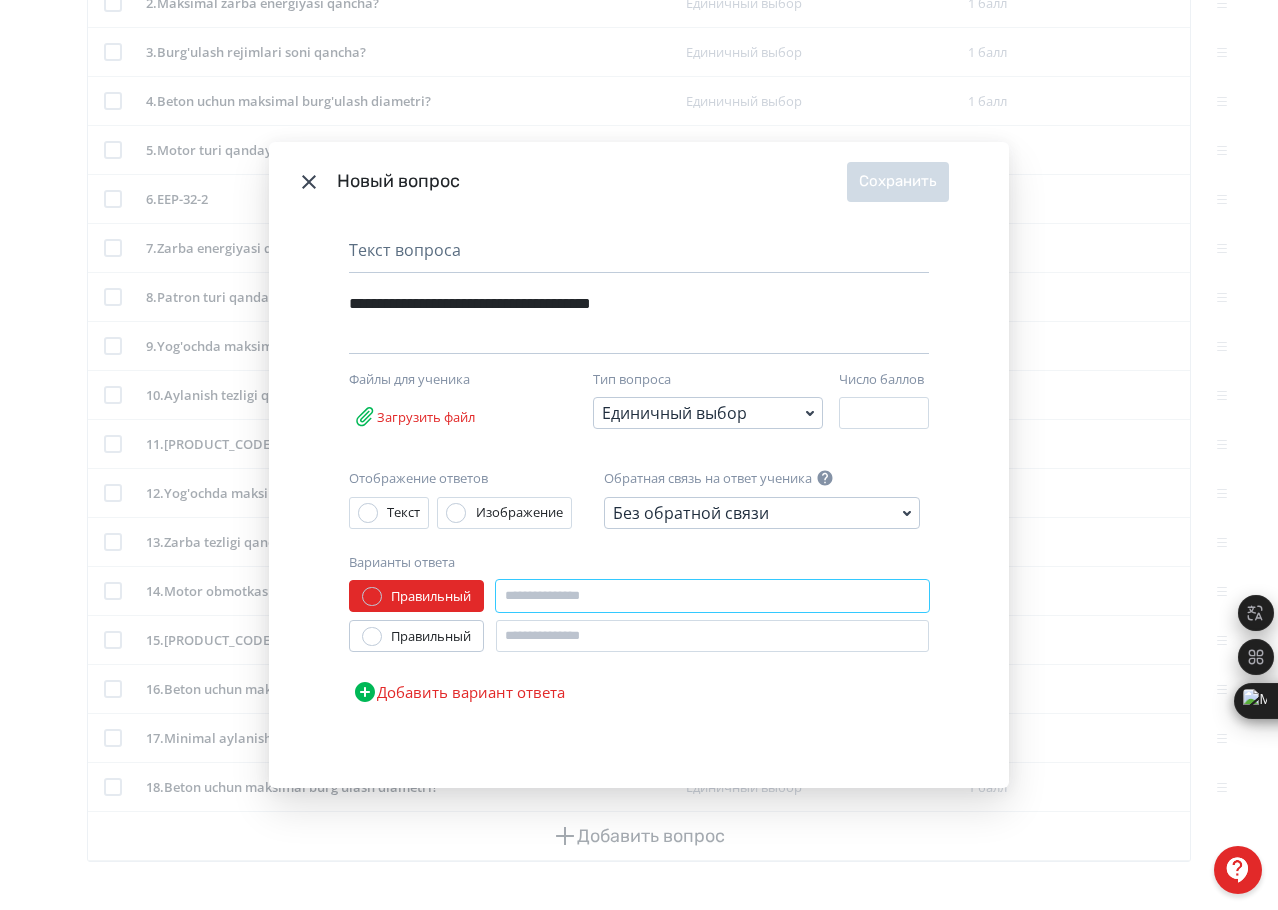click at bounding box center (712, 596) 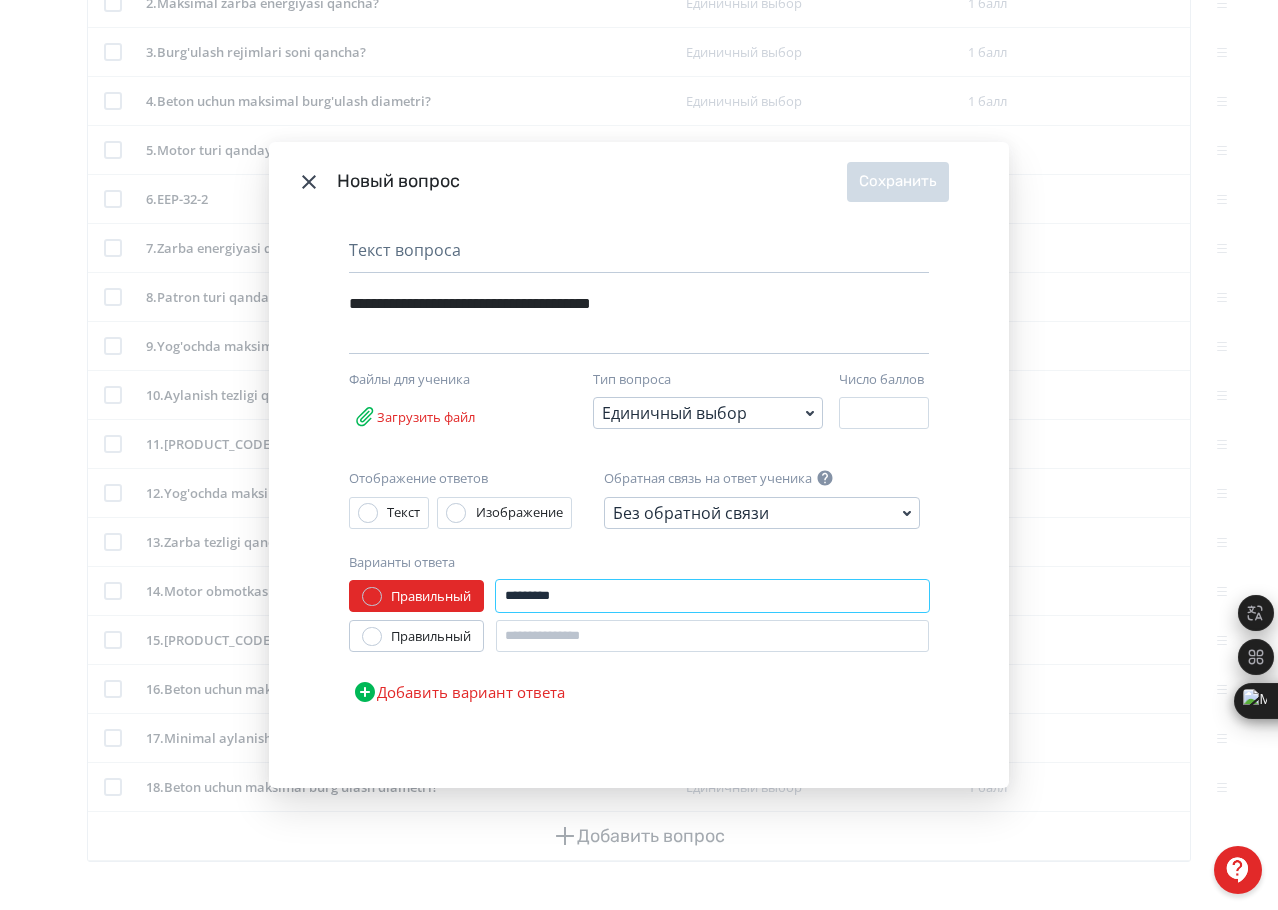click on "*********" at bounding box center (712, 596) 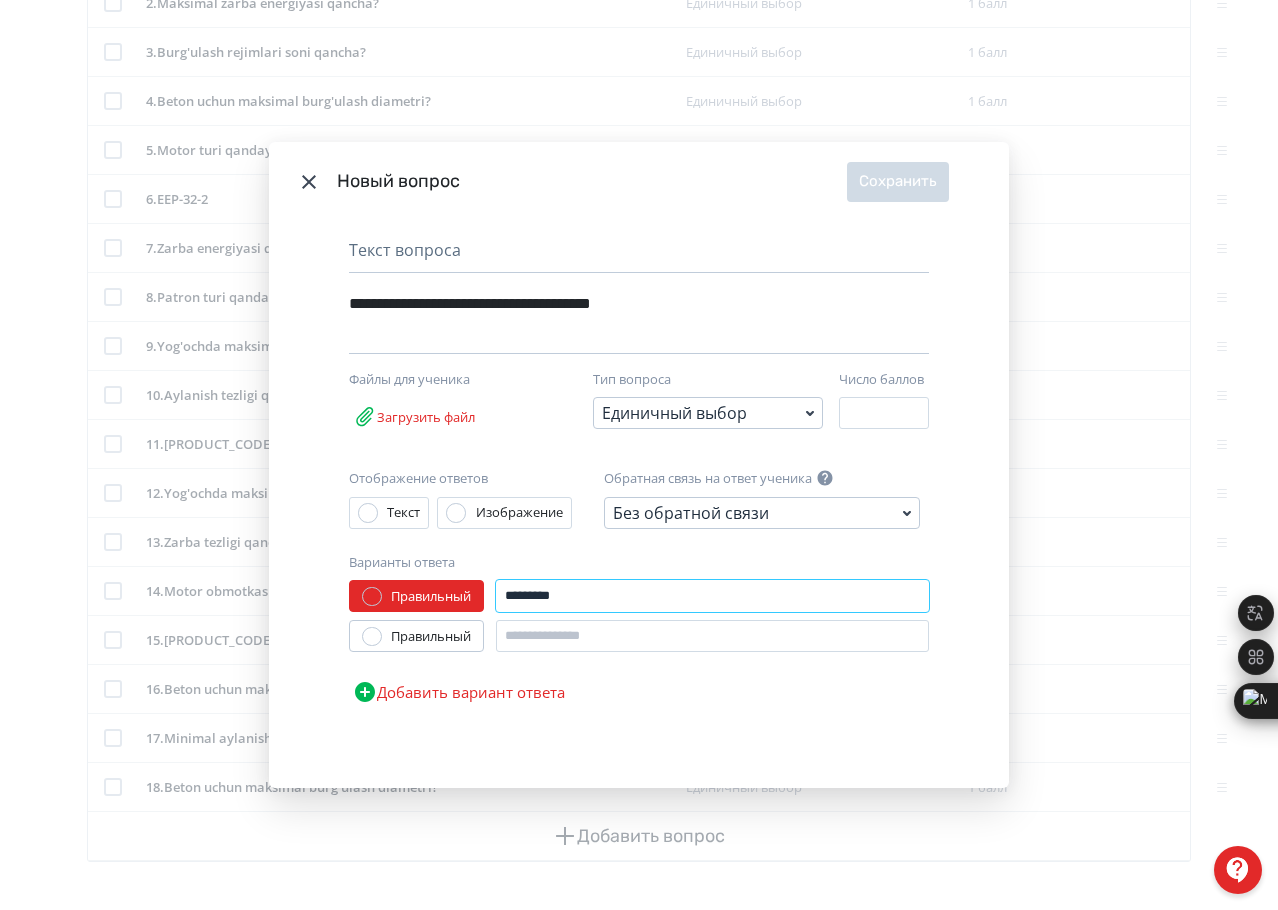 click on "*********" at bounding box center [712, 596] 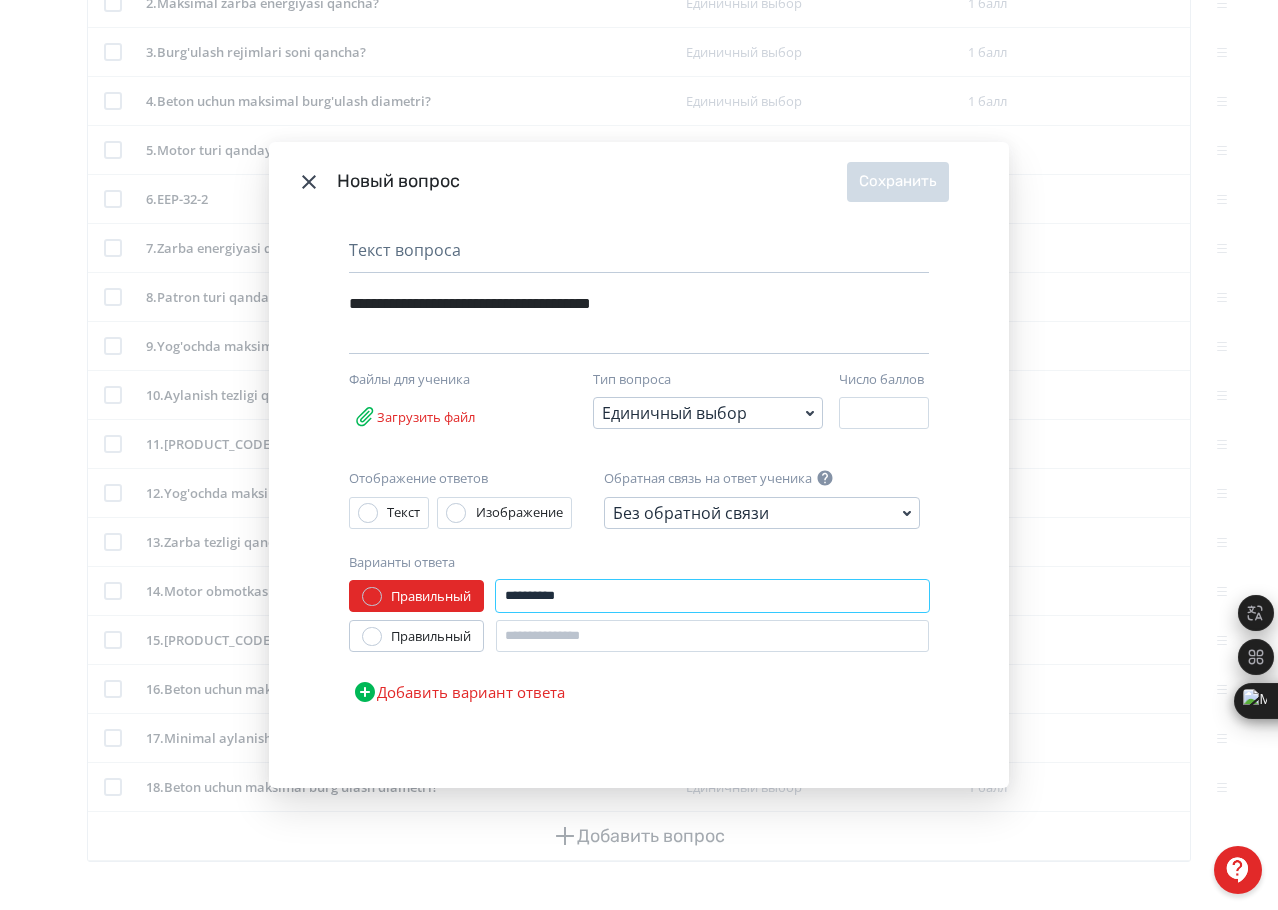 type on "**********" 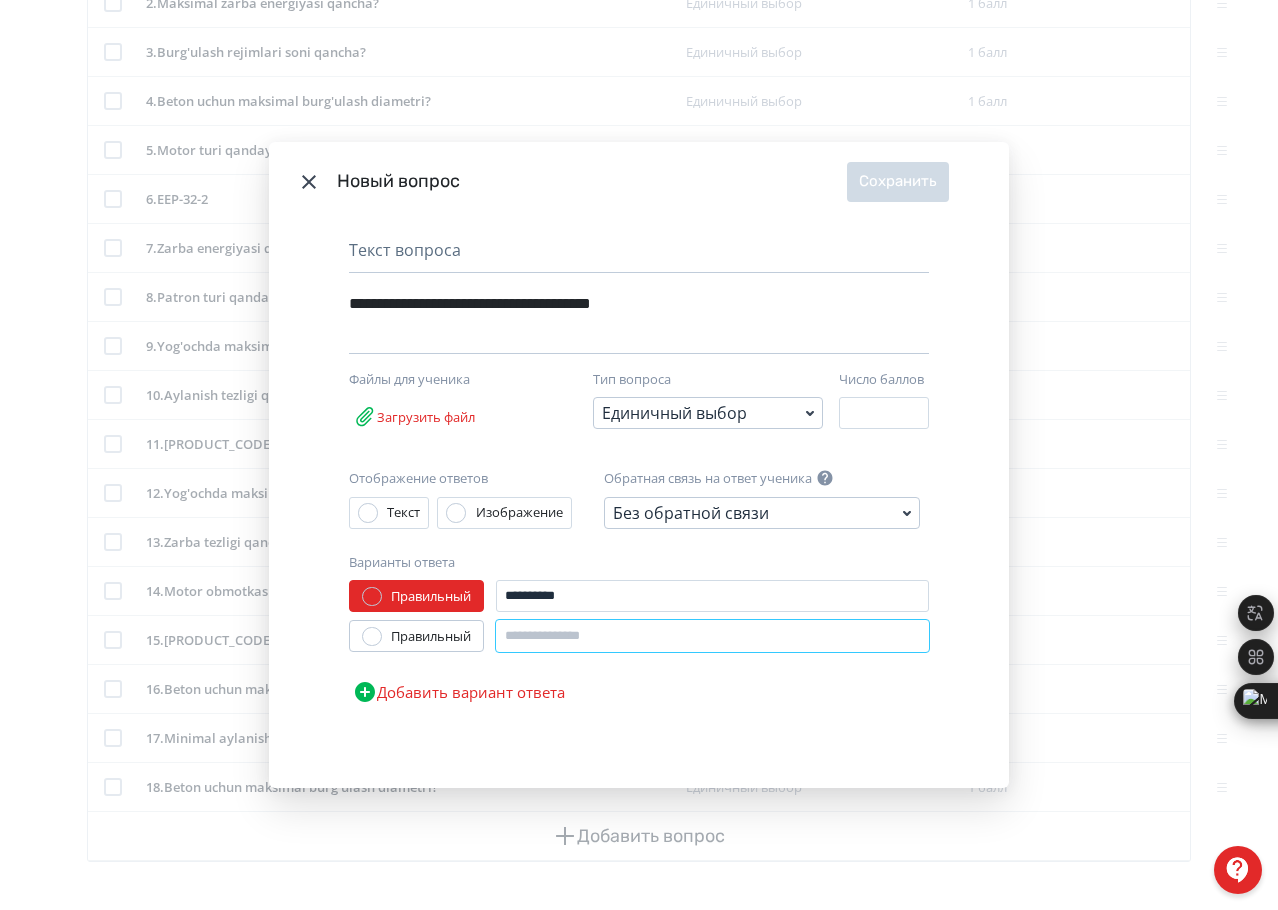 click at bounding box center (712, 636) 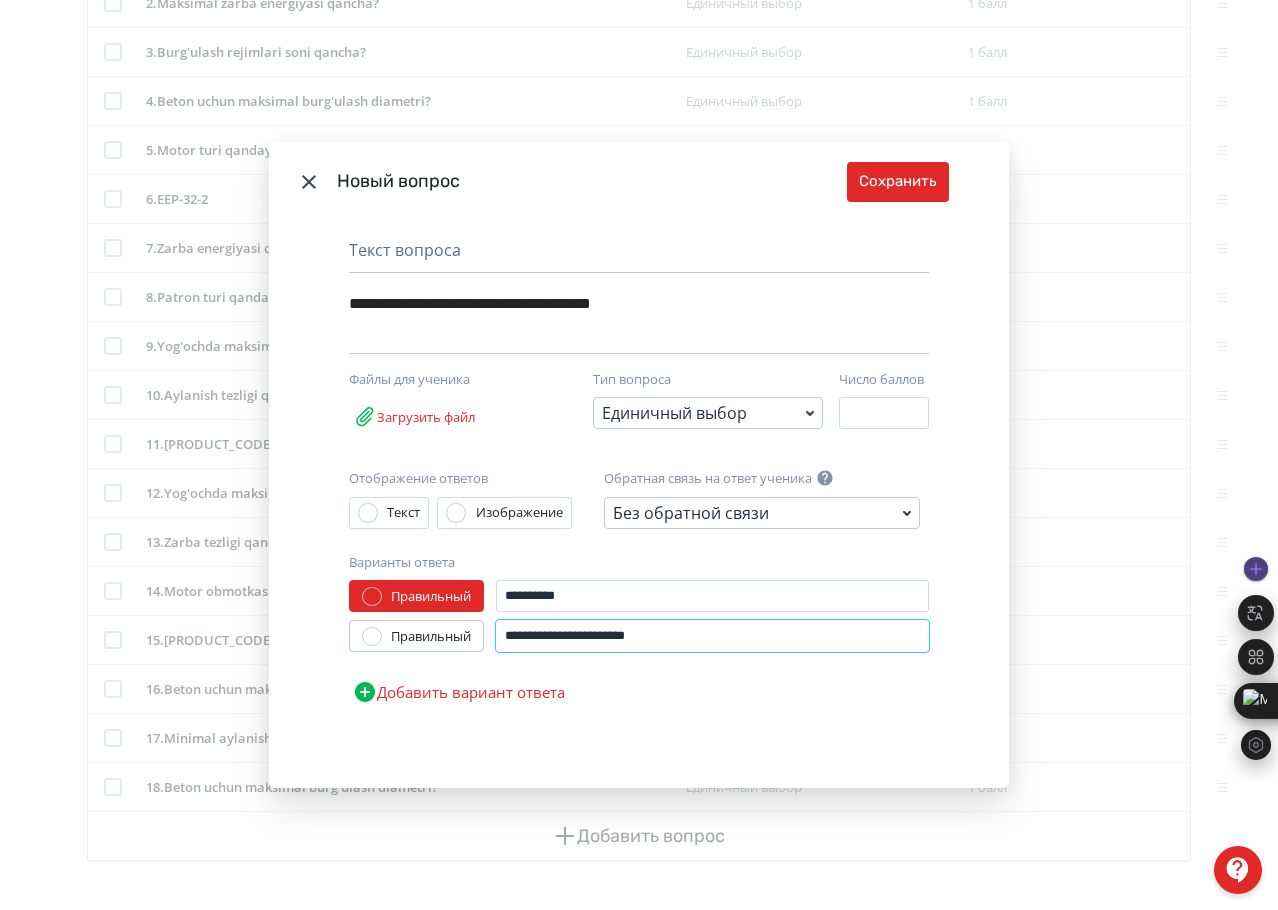 type on "**********" 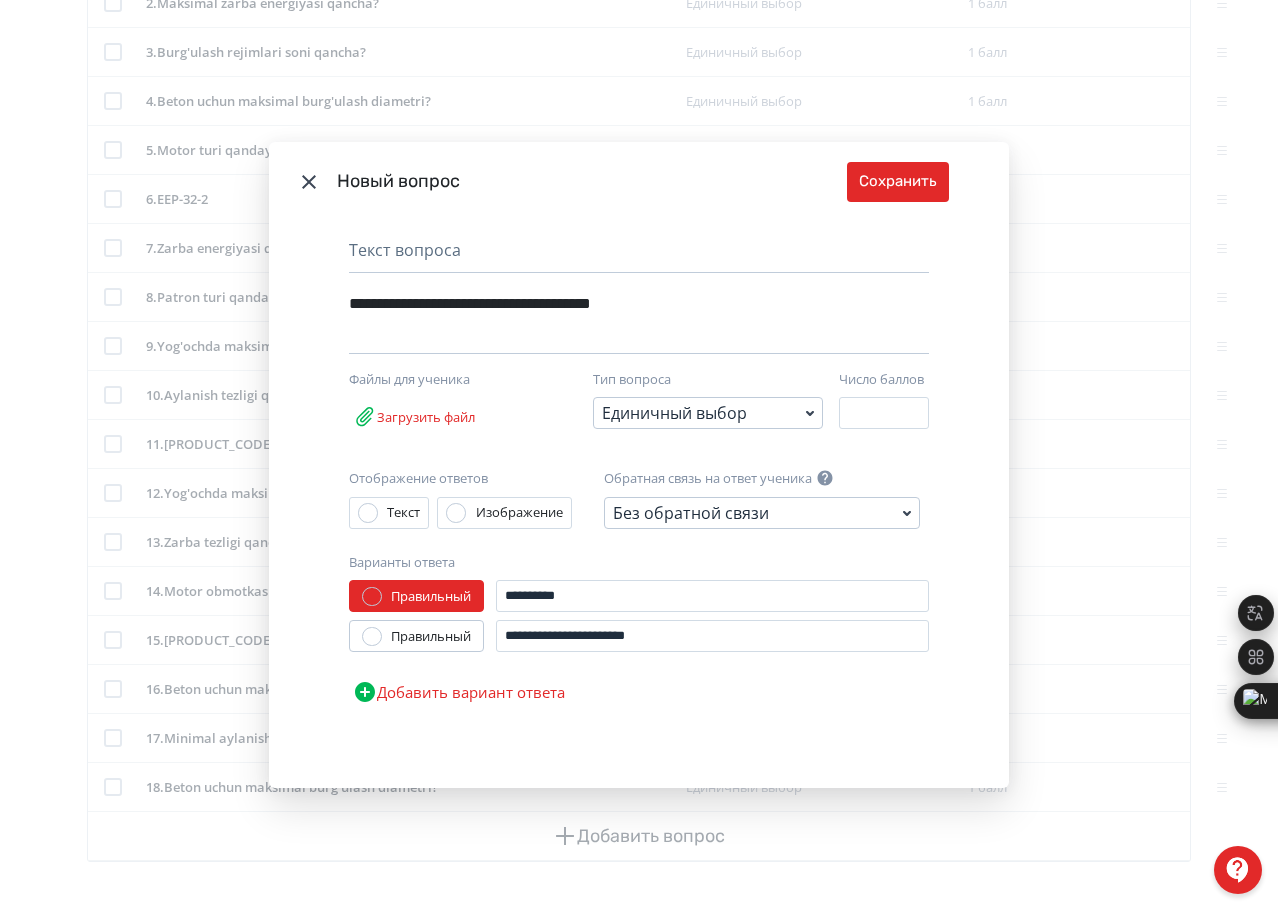 drag, startPoint x: 523, startPoint y: 688, endPoint x: 569, endPoint y: 678, distance: 47.07441 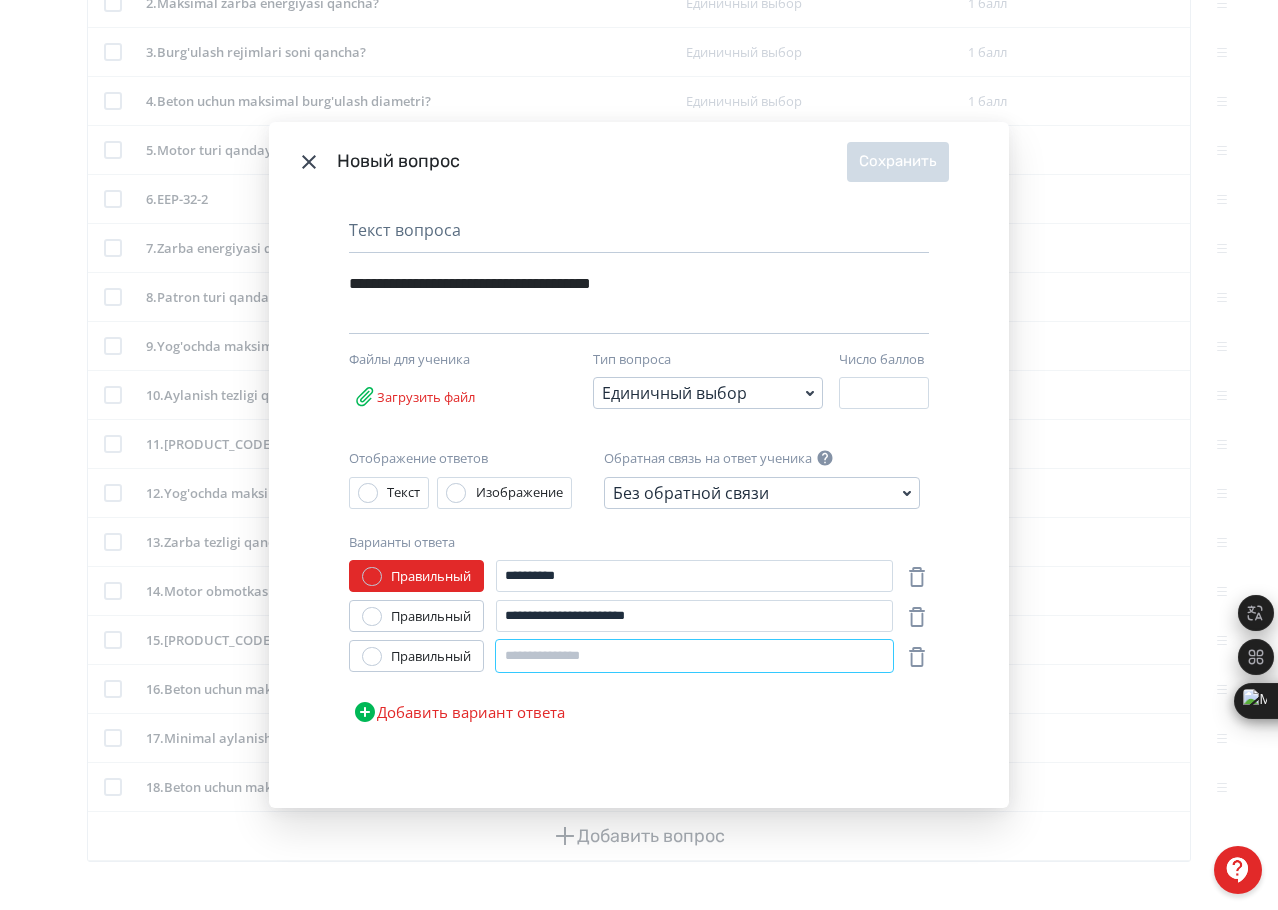 click at bounding box center (694, 656) 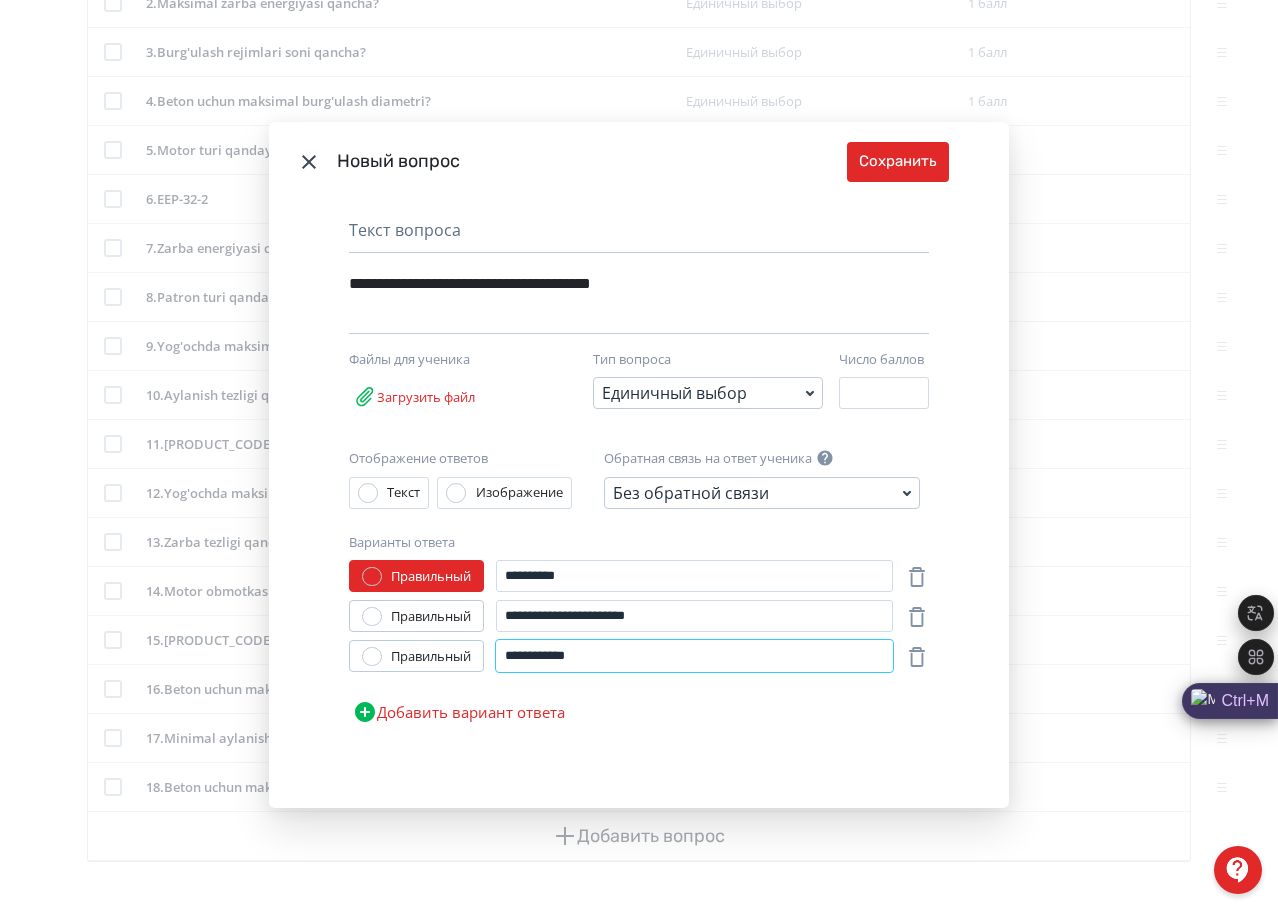 type on "**********" 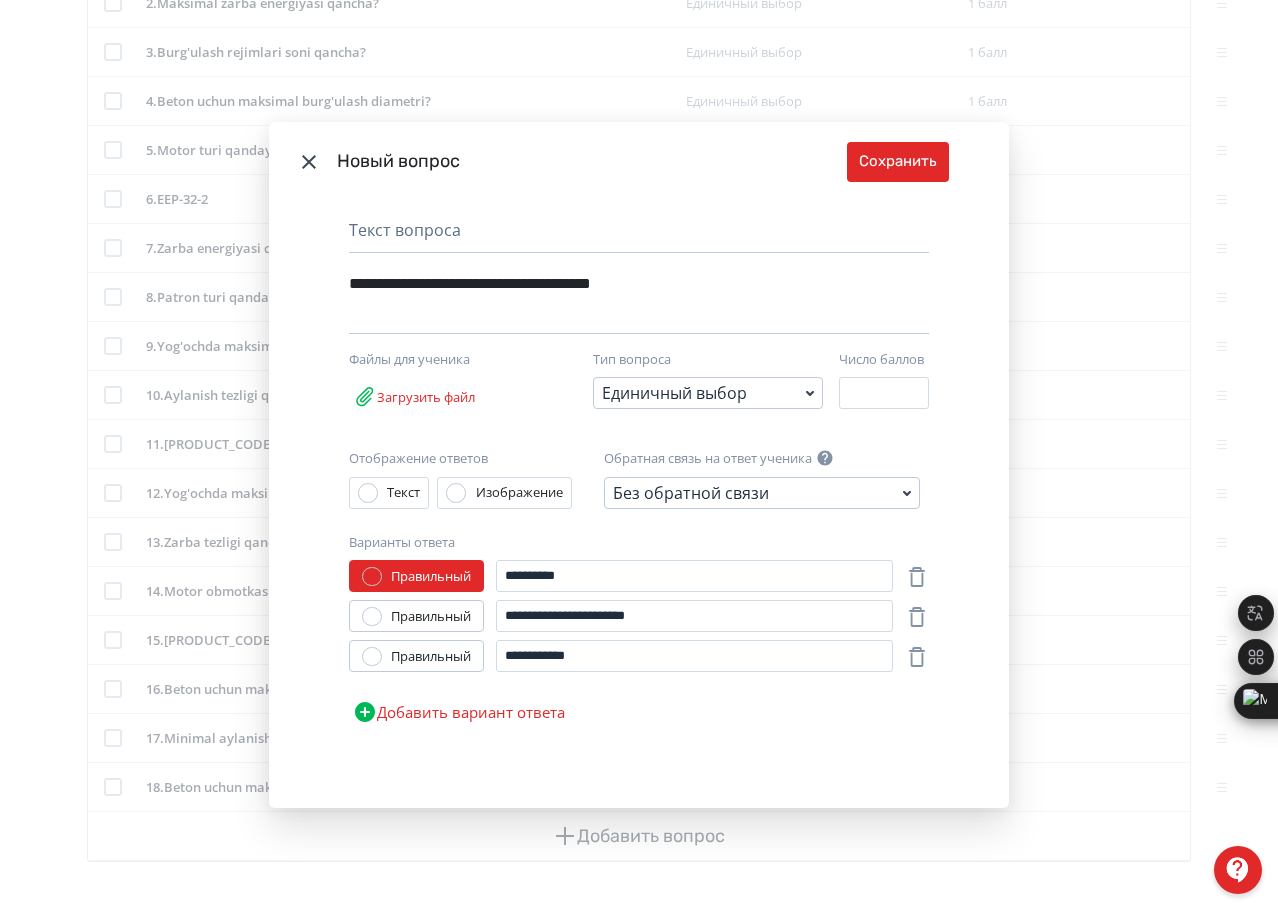 click on "Добавить вариант ответа" at bounding box center [459, 712] 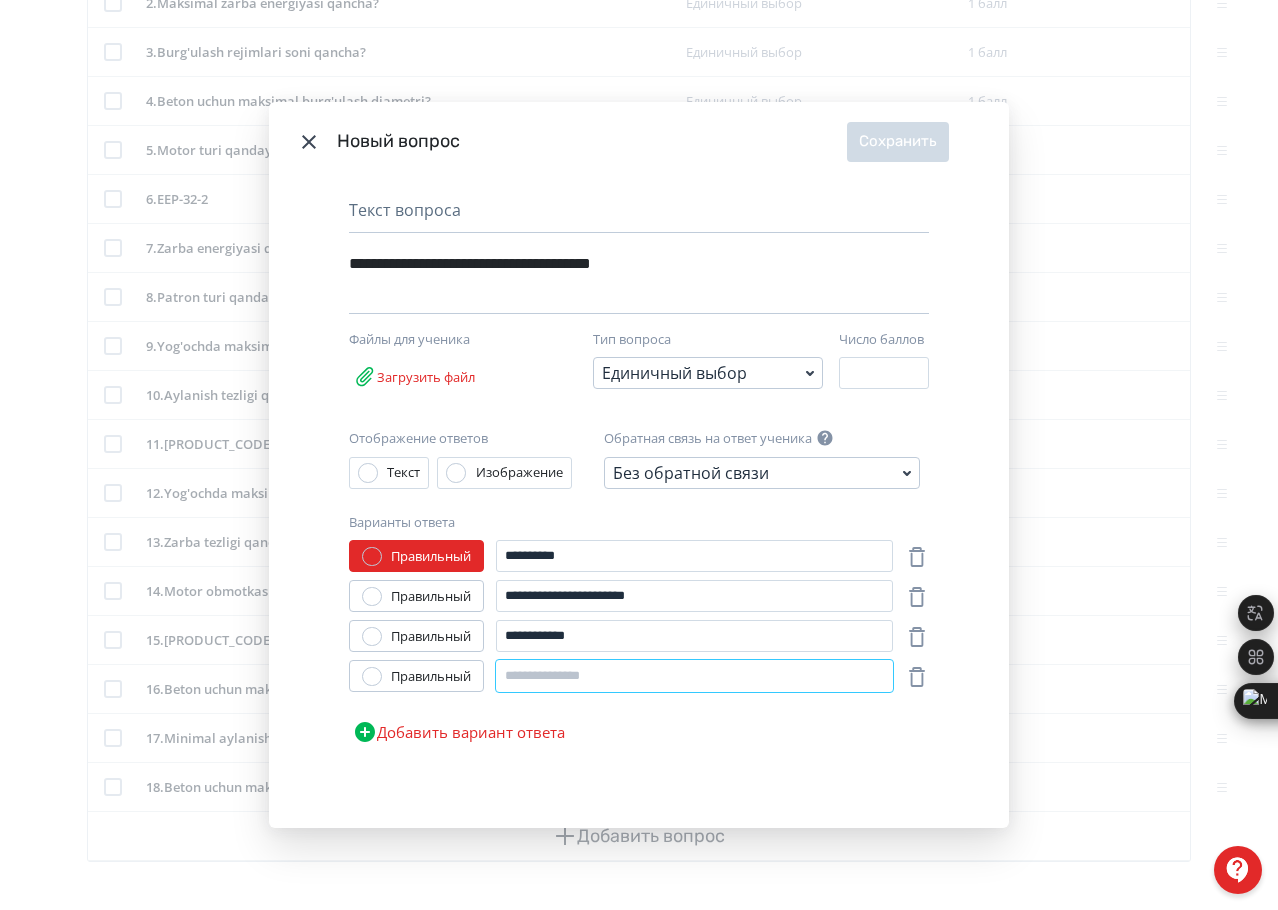 click at bounding box center (694, 676) 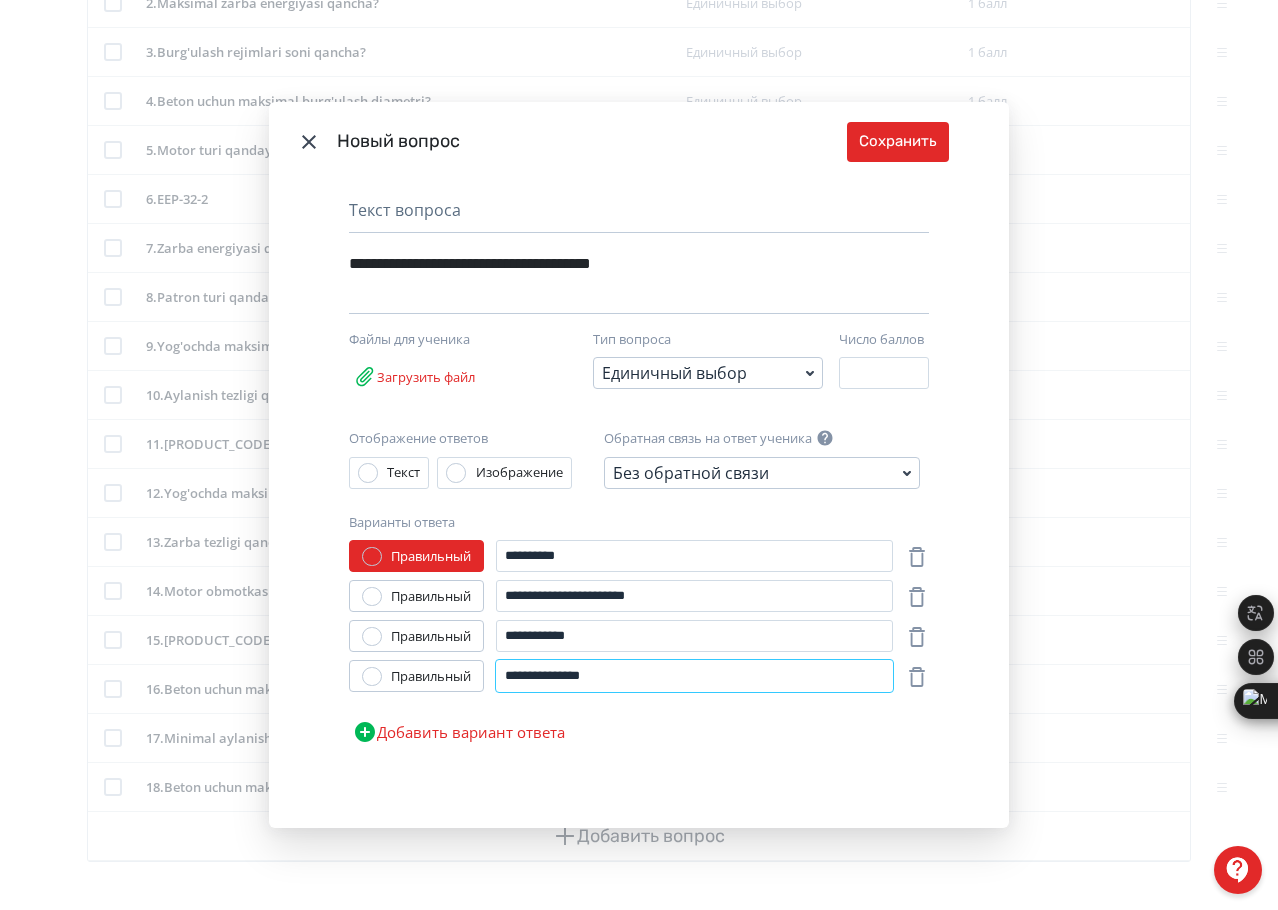 type on "**********" 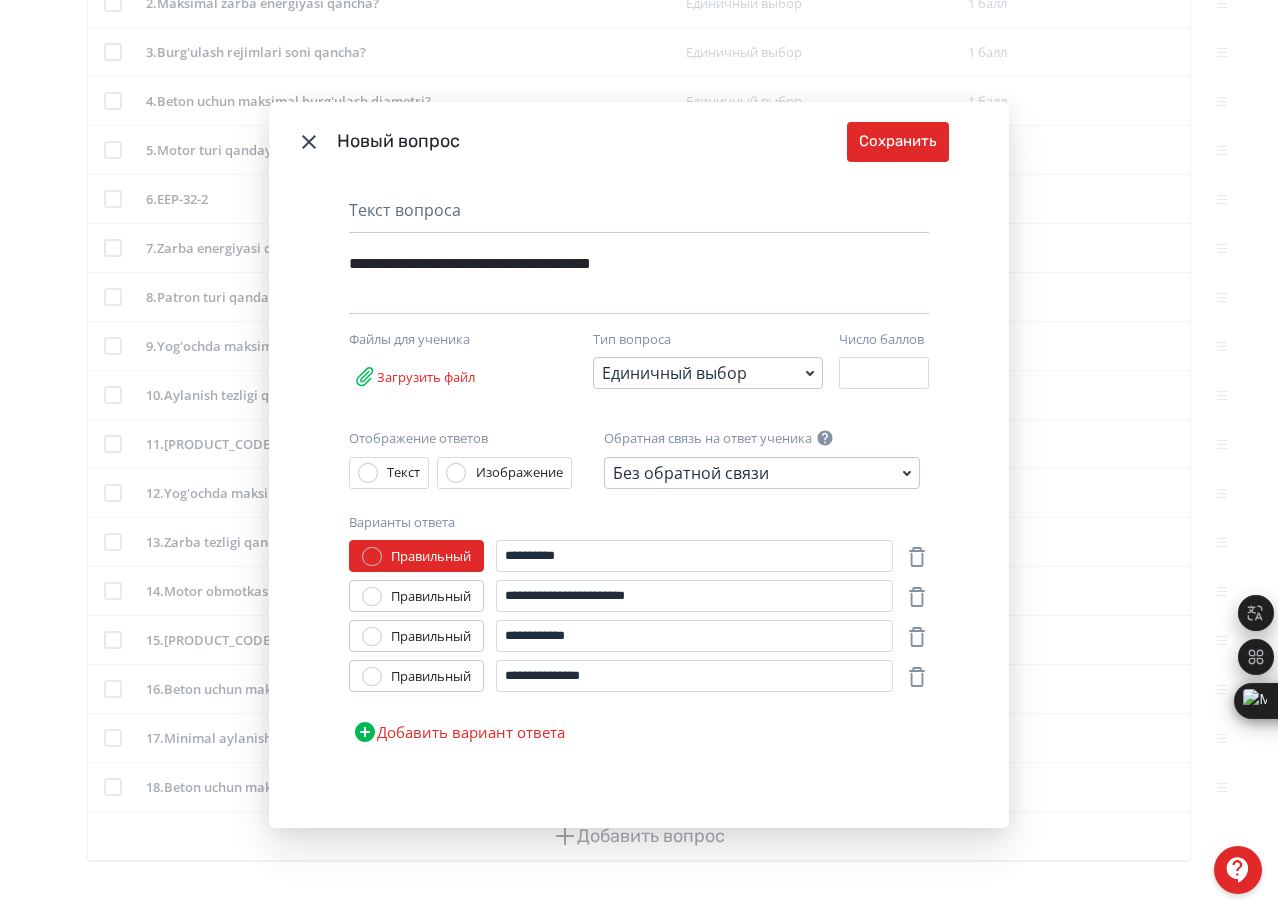 click on "Правильный" at bounding box center [416, 597] 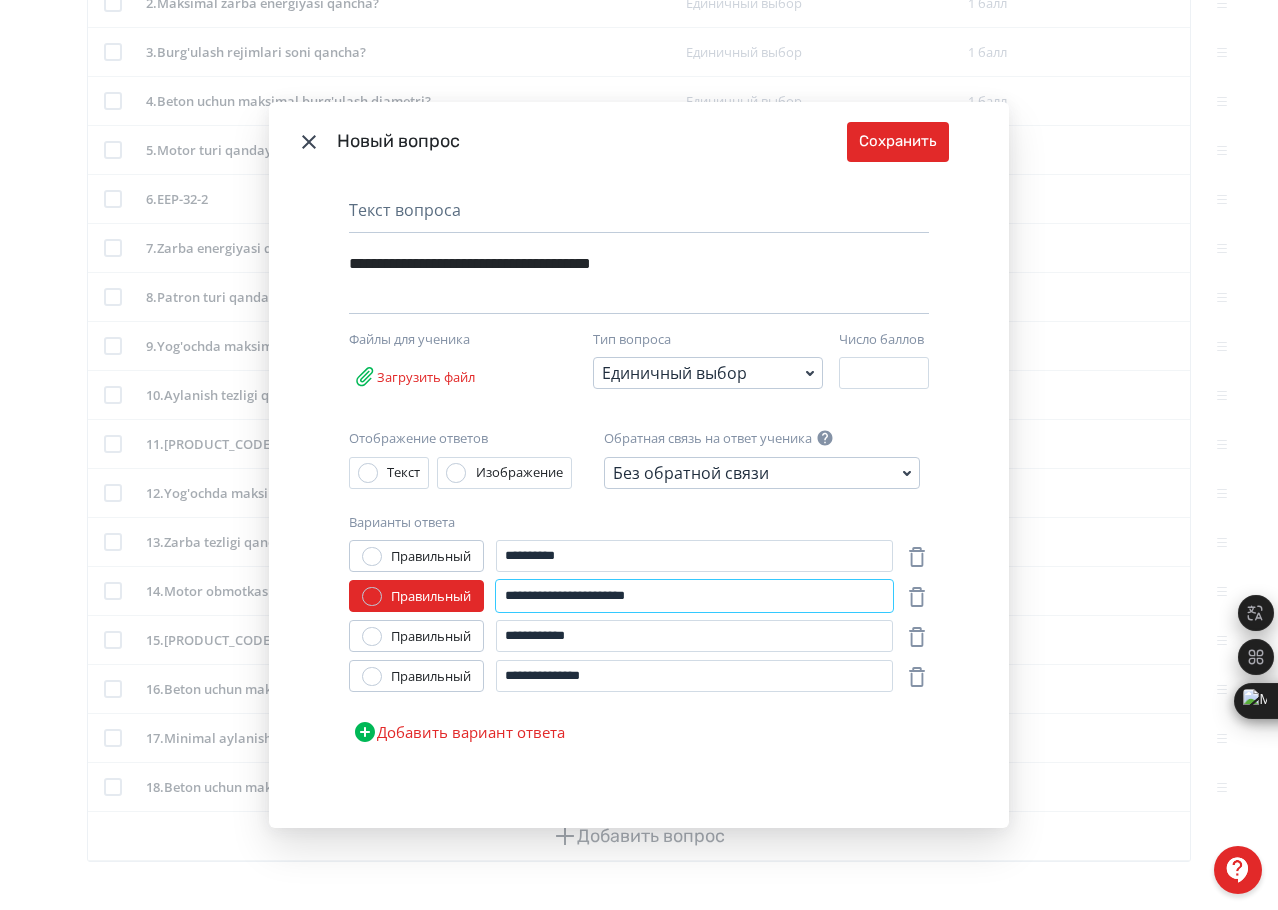 click on "**********" at bounding box center [694, 596] 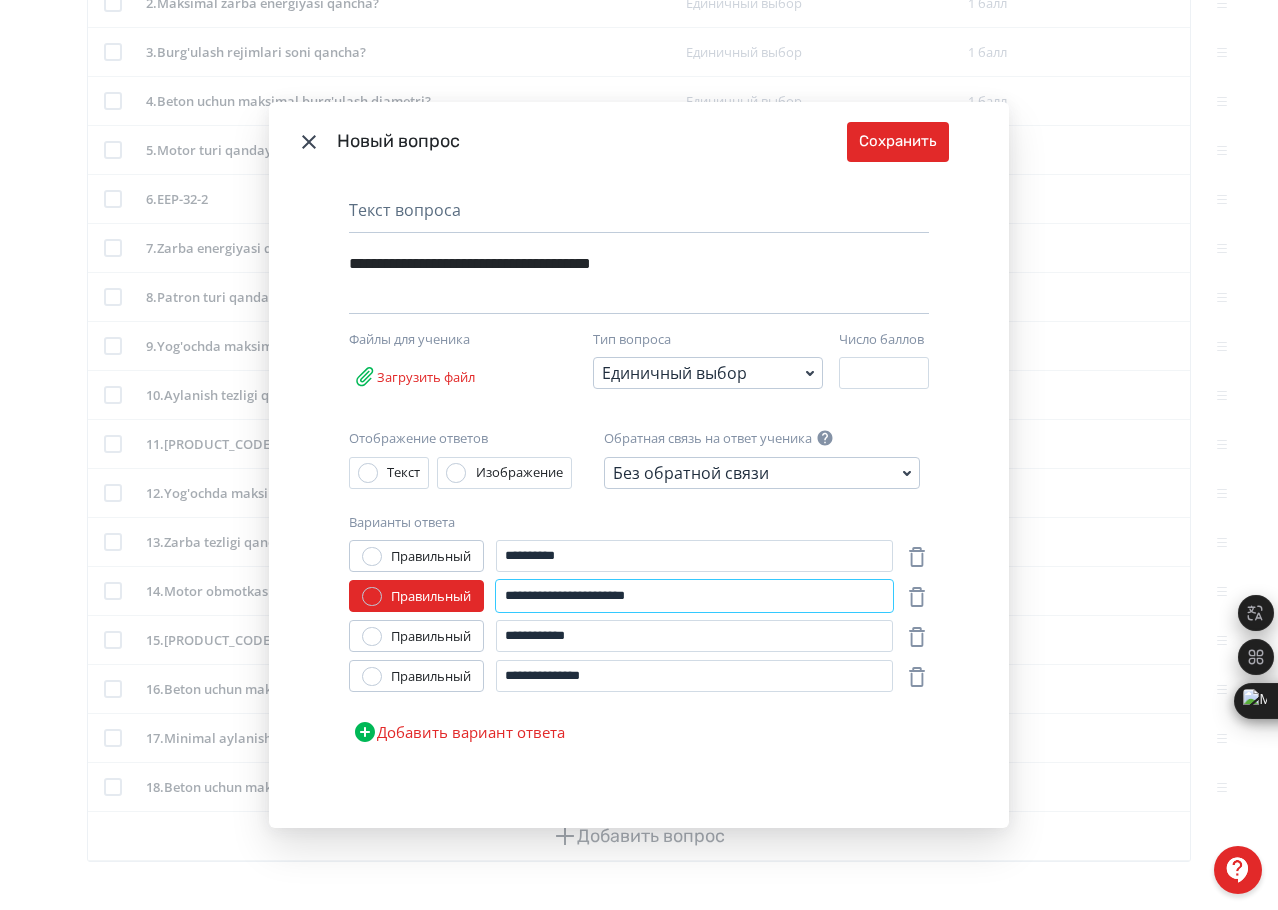 click on "**********" at bounding box center (694, 596) 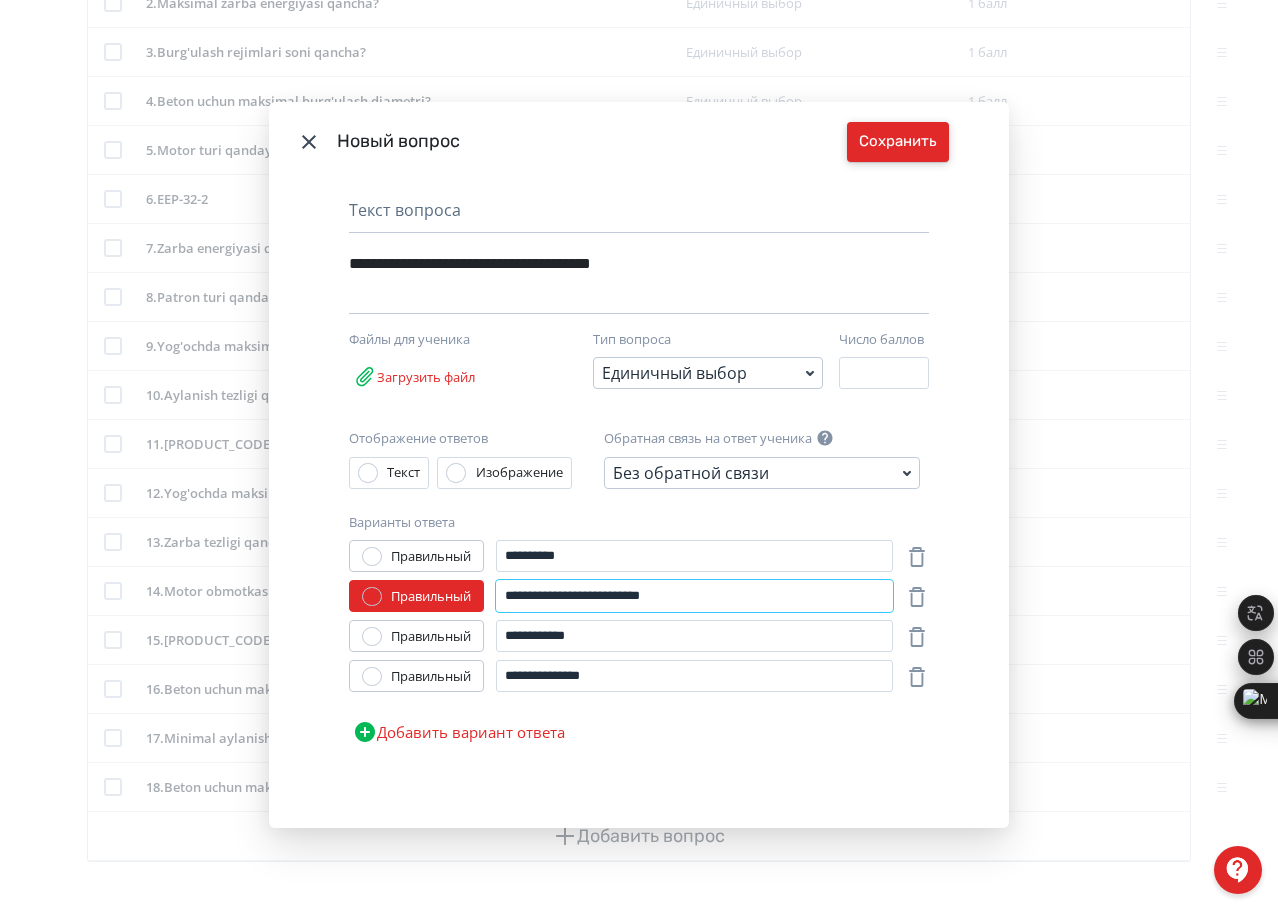type on "**********" 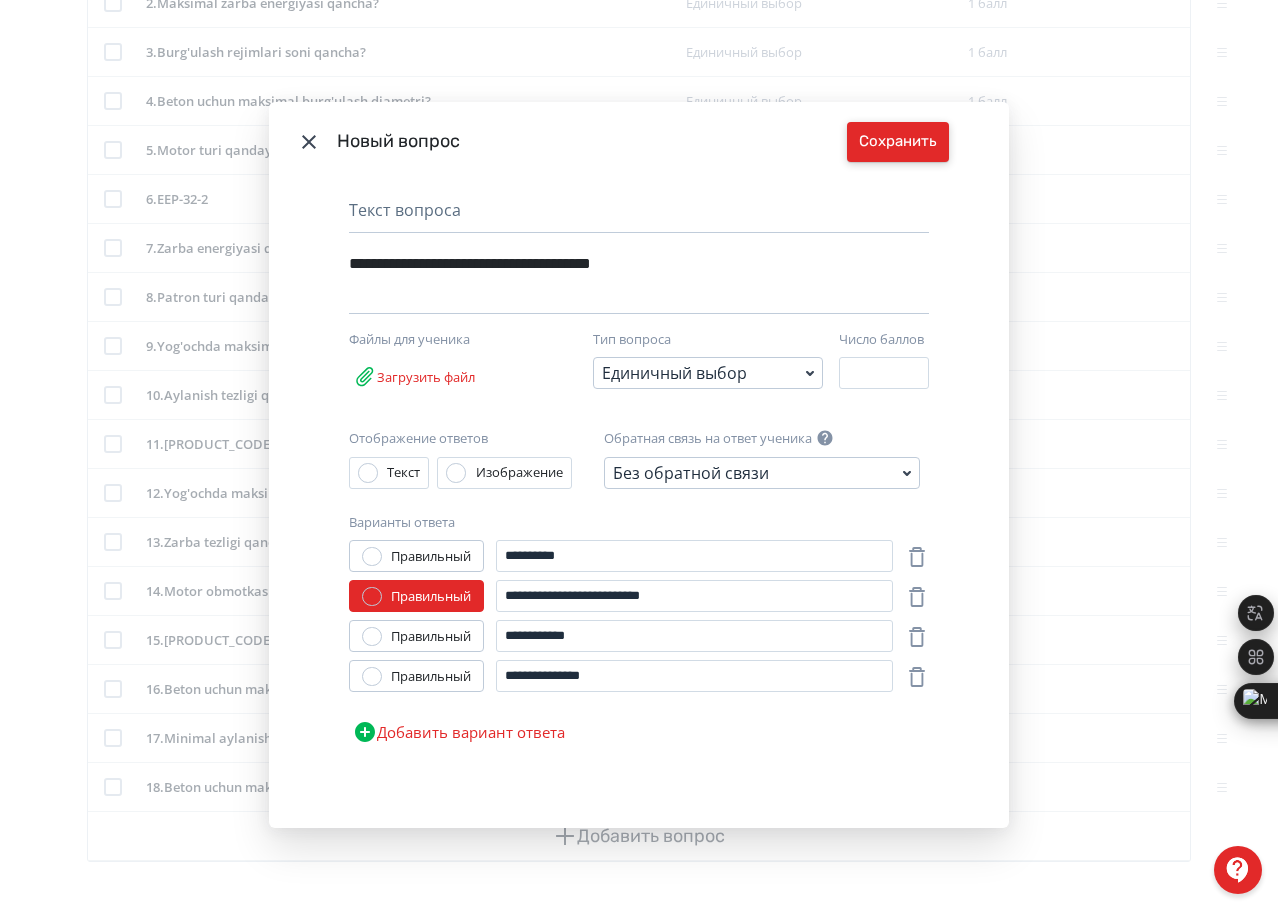 click on "Сохранить" at bounding box center (898, 142) 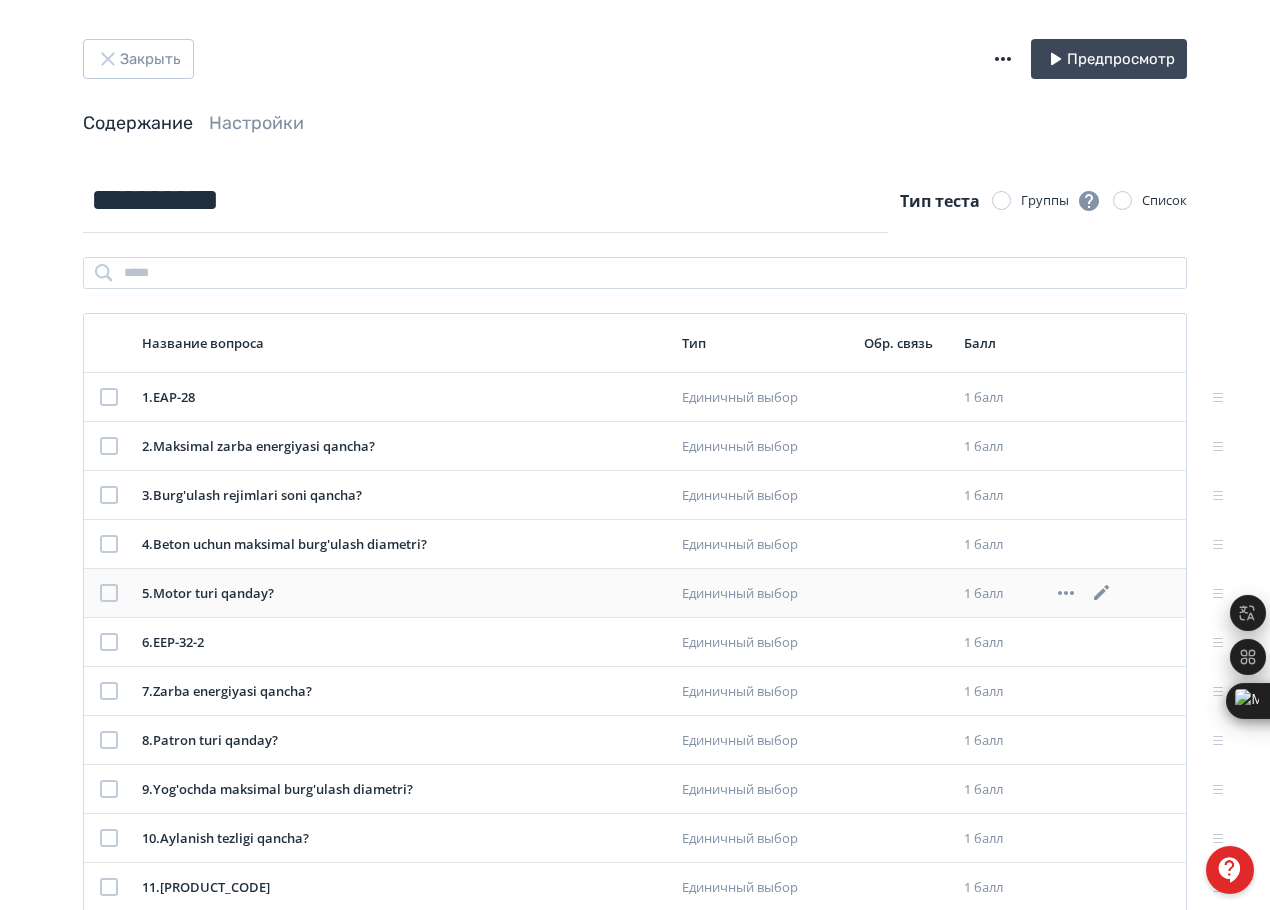 scroll, scrollTop: 0, scrollLeft: 0, axis: both 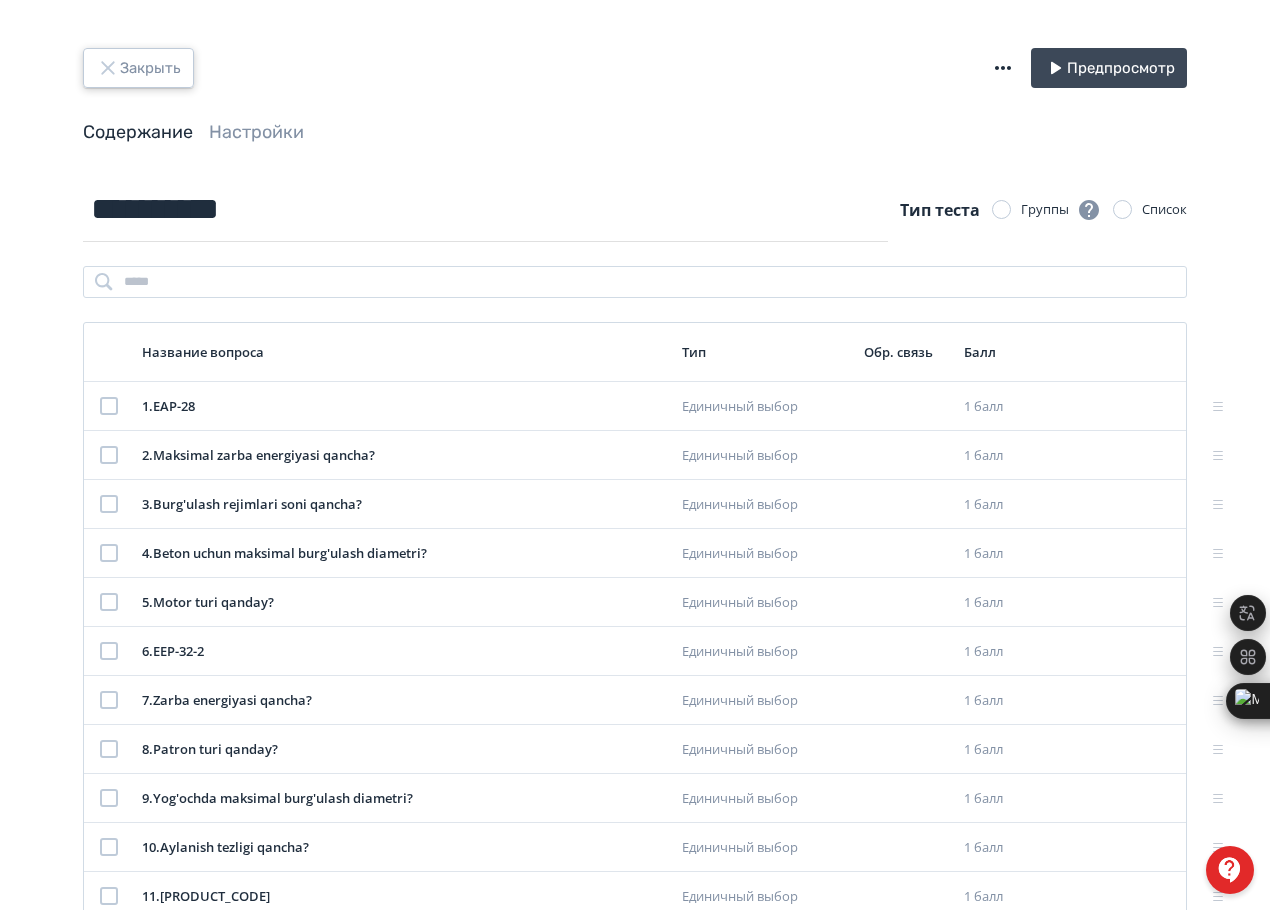 click on "Закрыть" at bounding box center (138, 68) 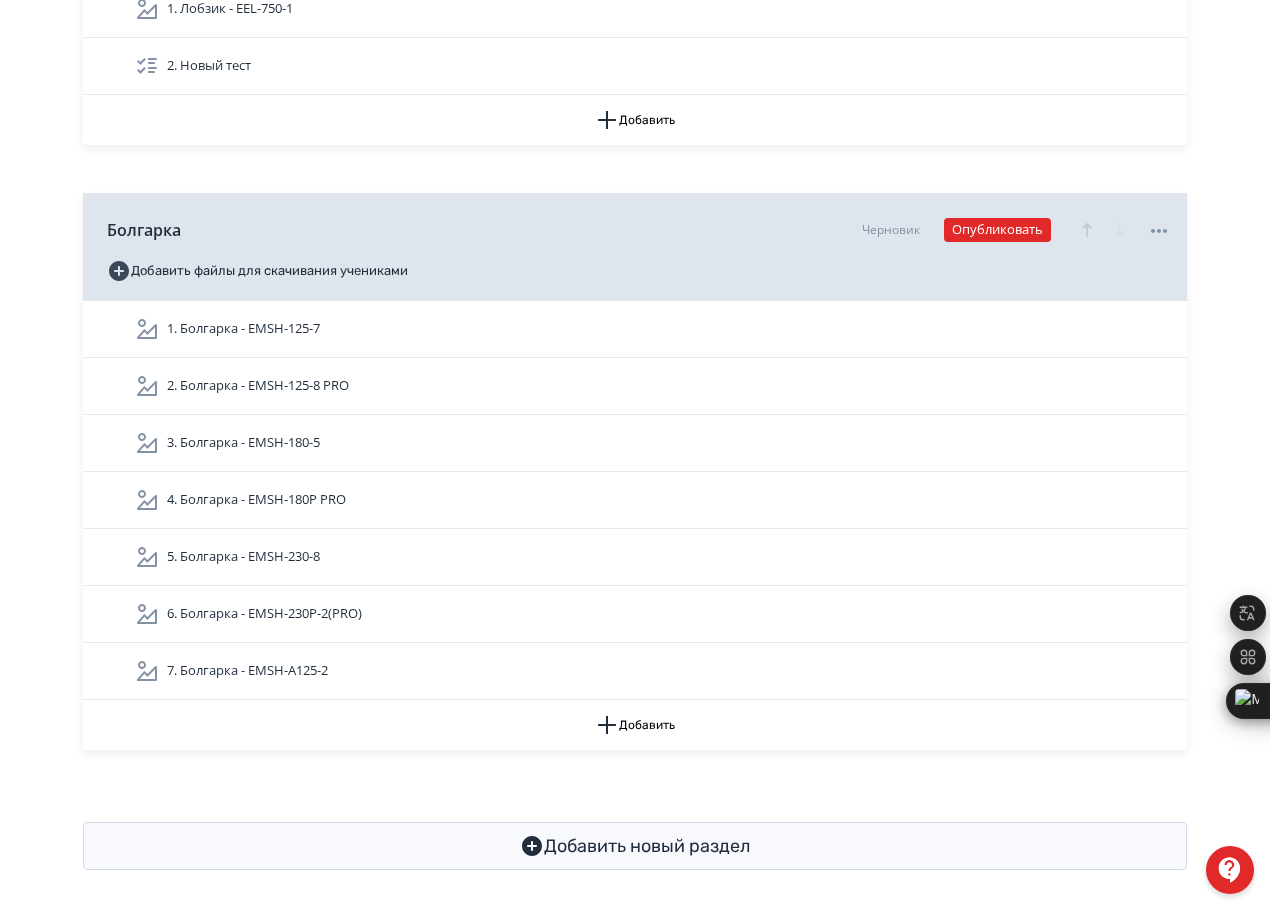 scroll, scrollTop: 1726, scrollLeft: 0, axis: vertical 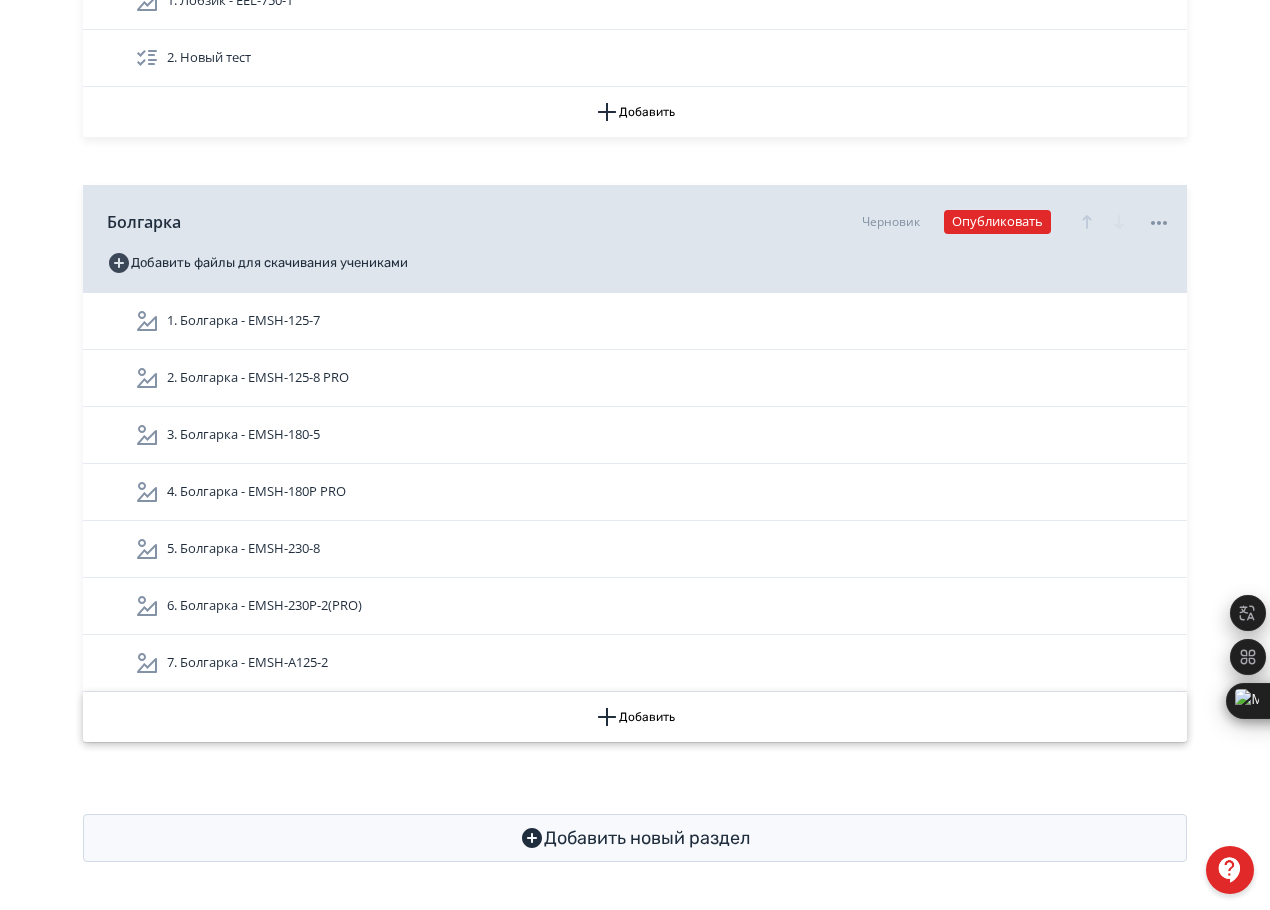 click on "Добавить" at bounding box center [635, 717] 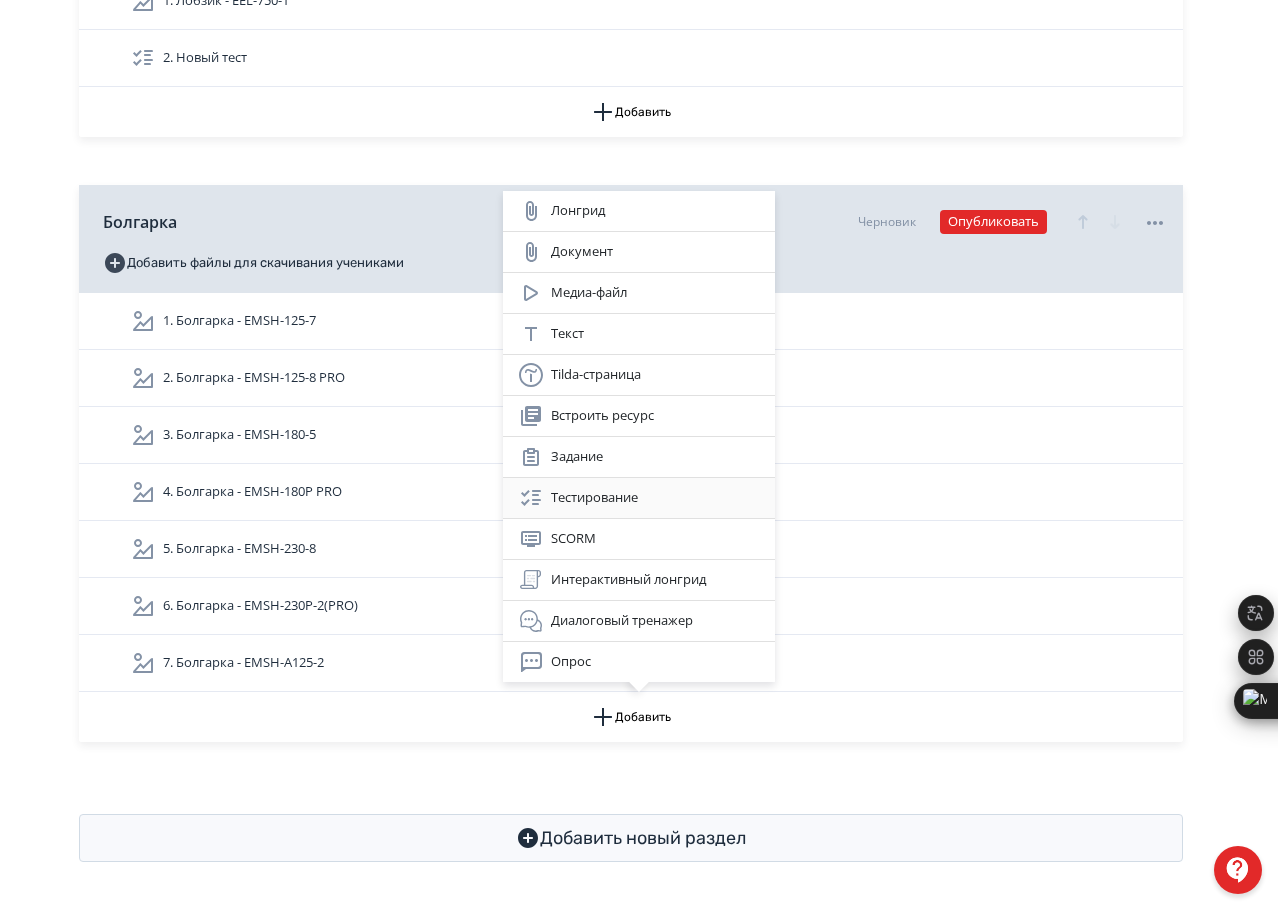 click on "Тестирование" at bounding box center (639, 498) 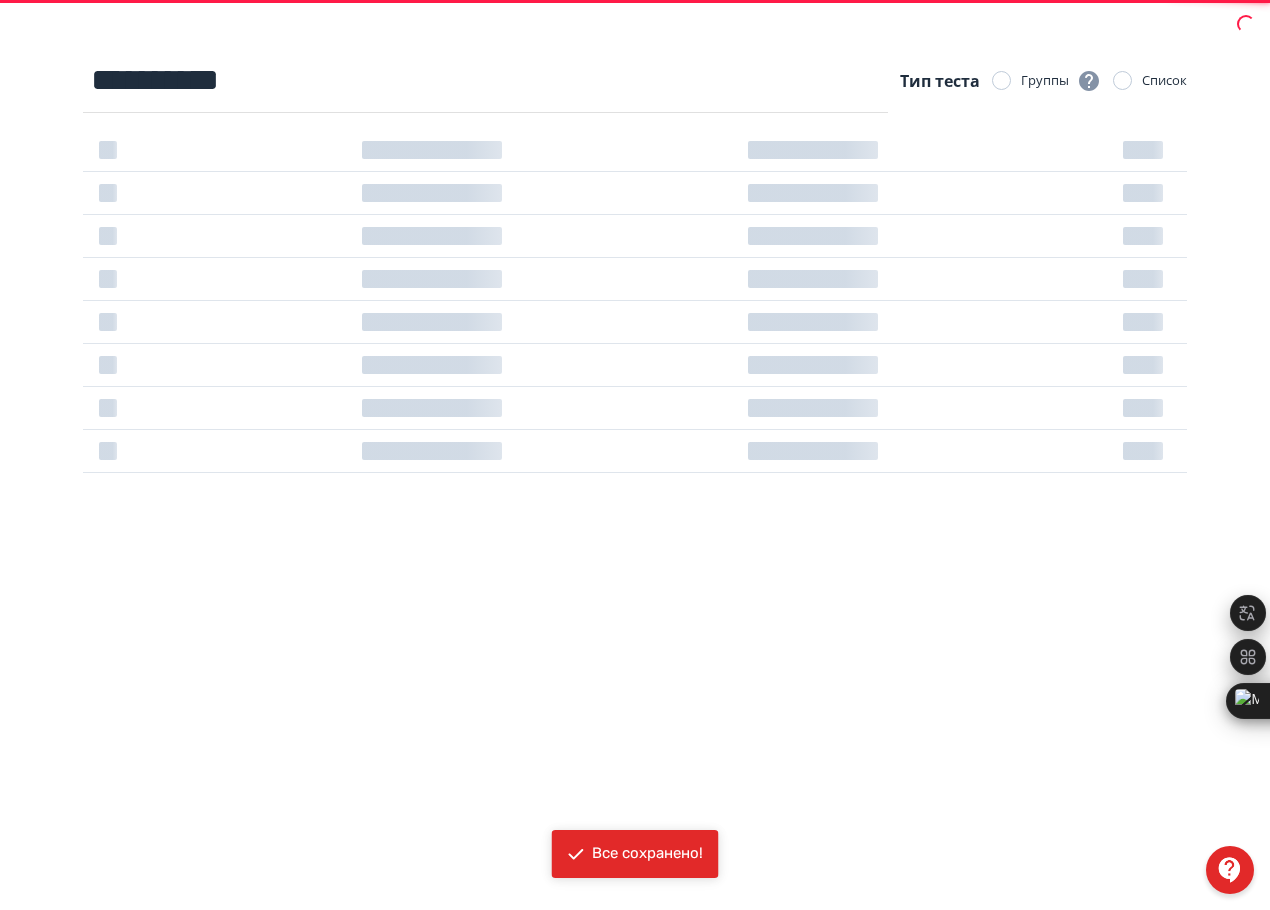 scroll, scrollTop: 0, scrollLeft: 0, axis: both 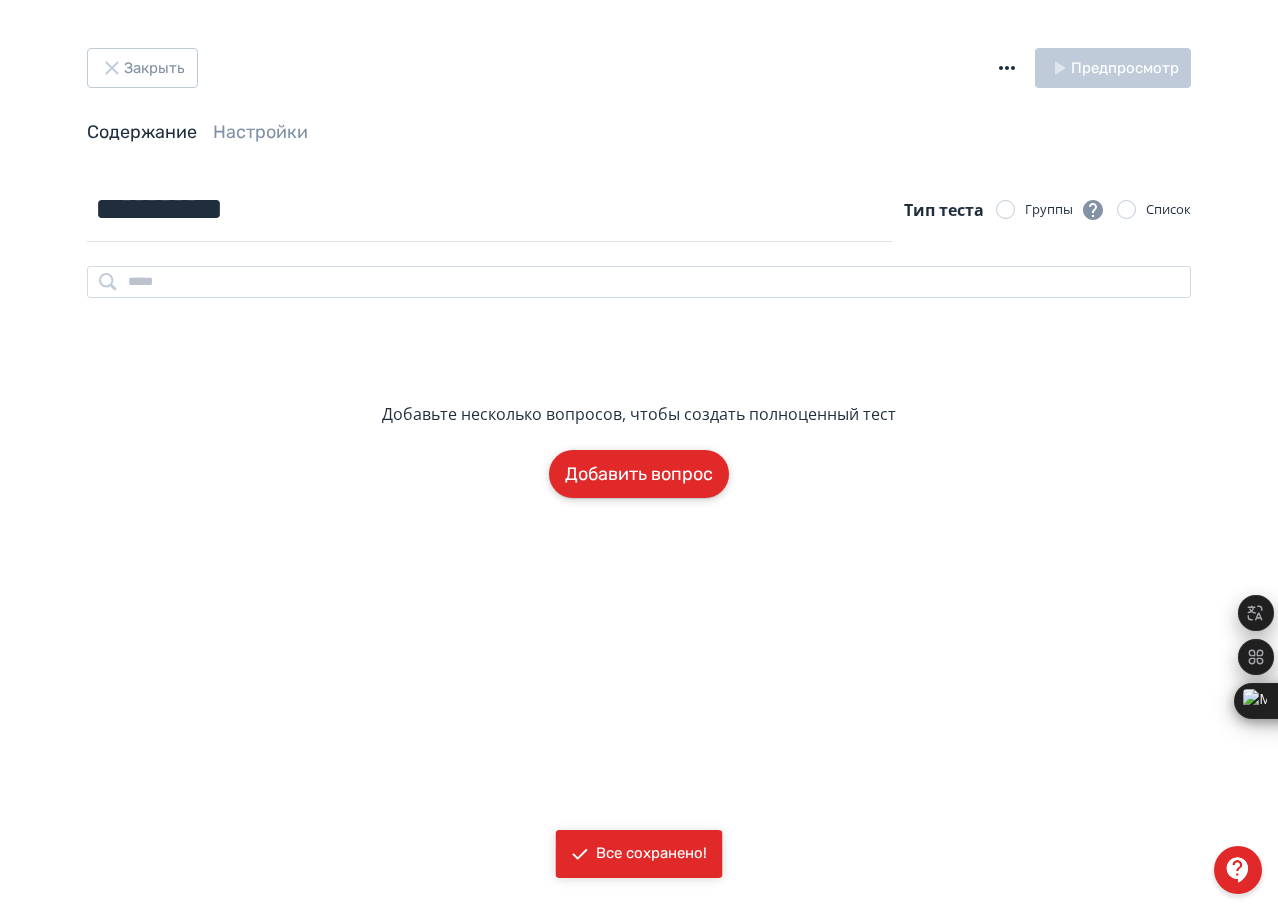 click on "Добавить вопрос" at bounding box center (639, 474) 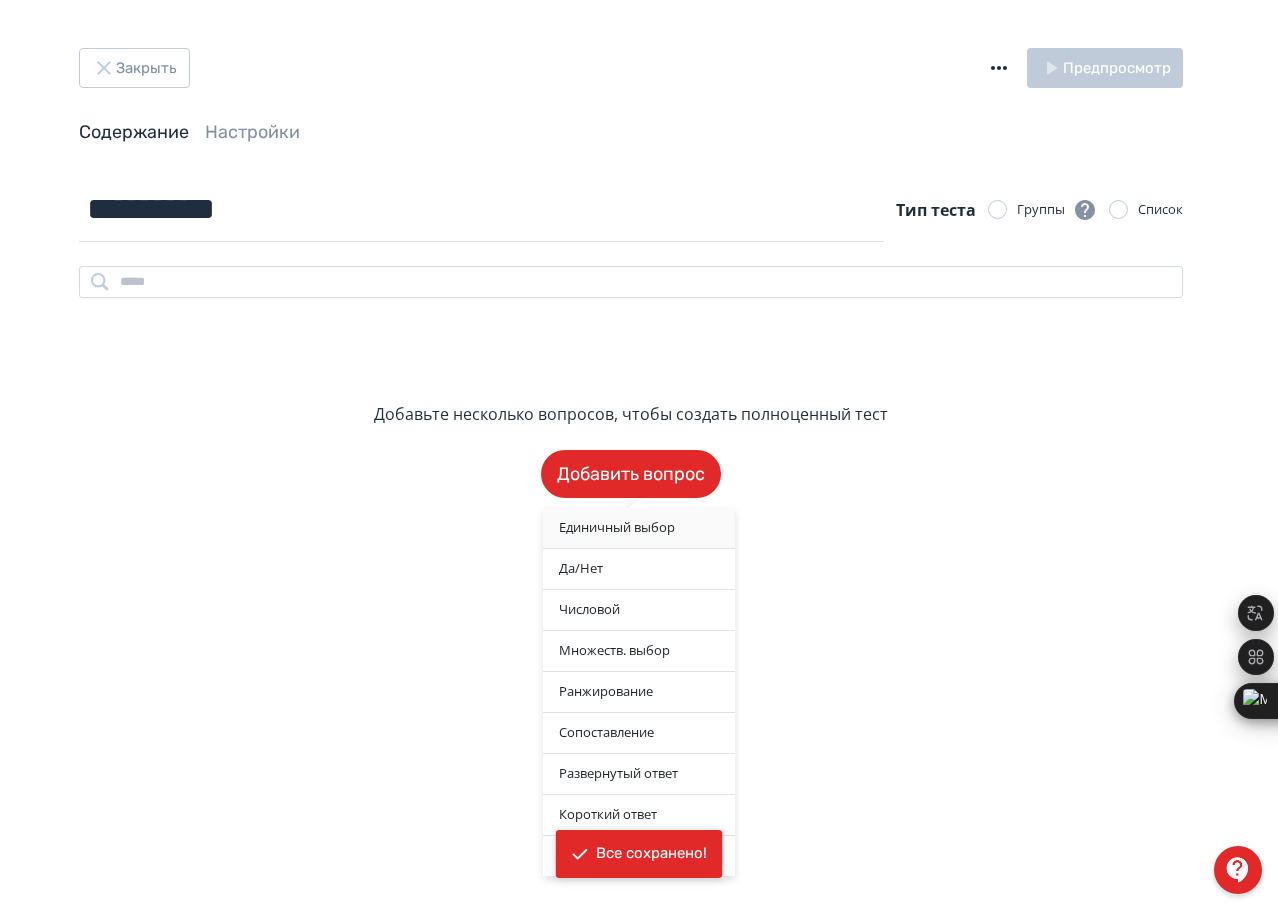 click on "Единичный выбор" at bounding box center (639, 528) 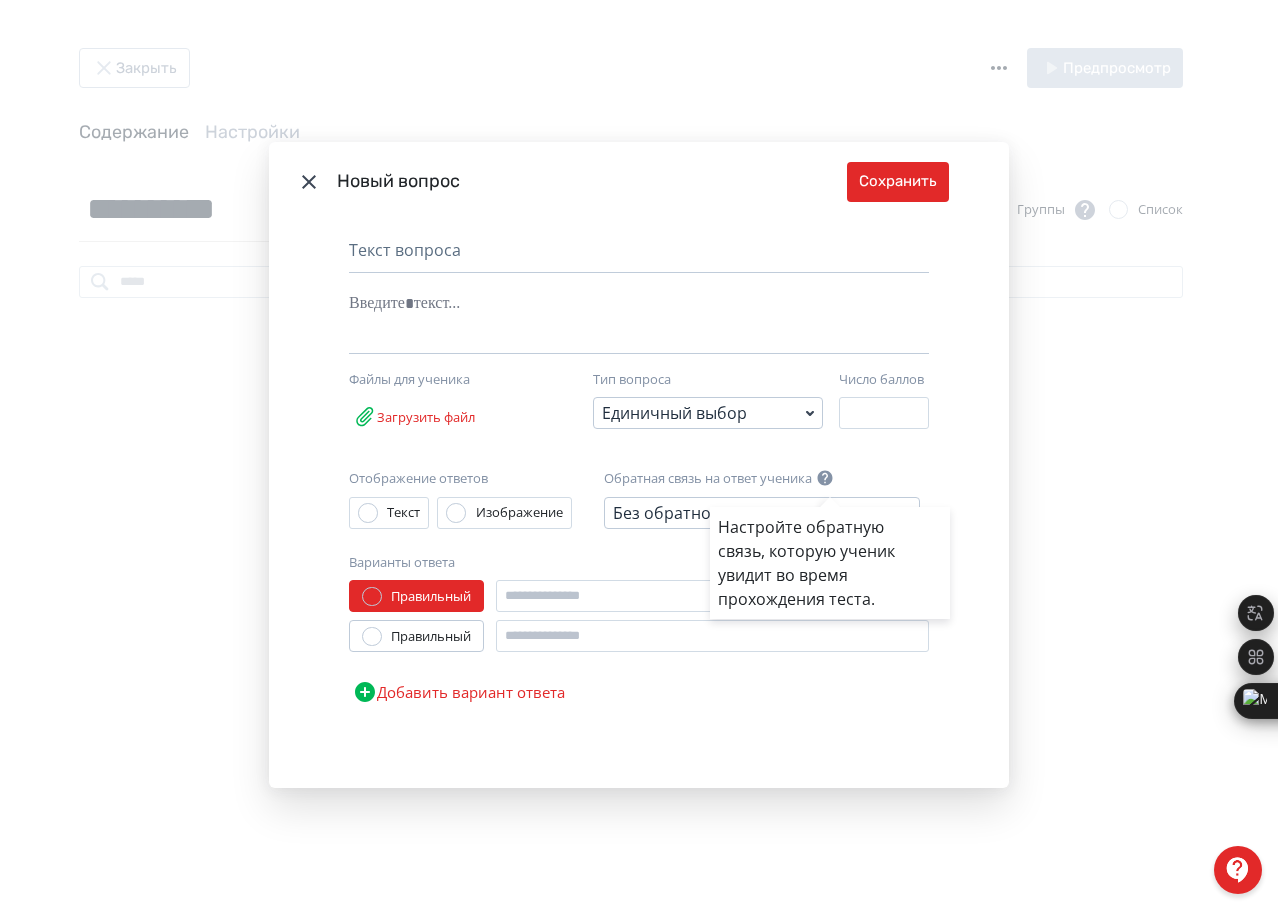 click on "Настройте обратную связь, которую ученик увидит во время прохождения теста." at bounding box center (639, 455) 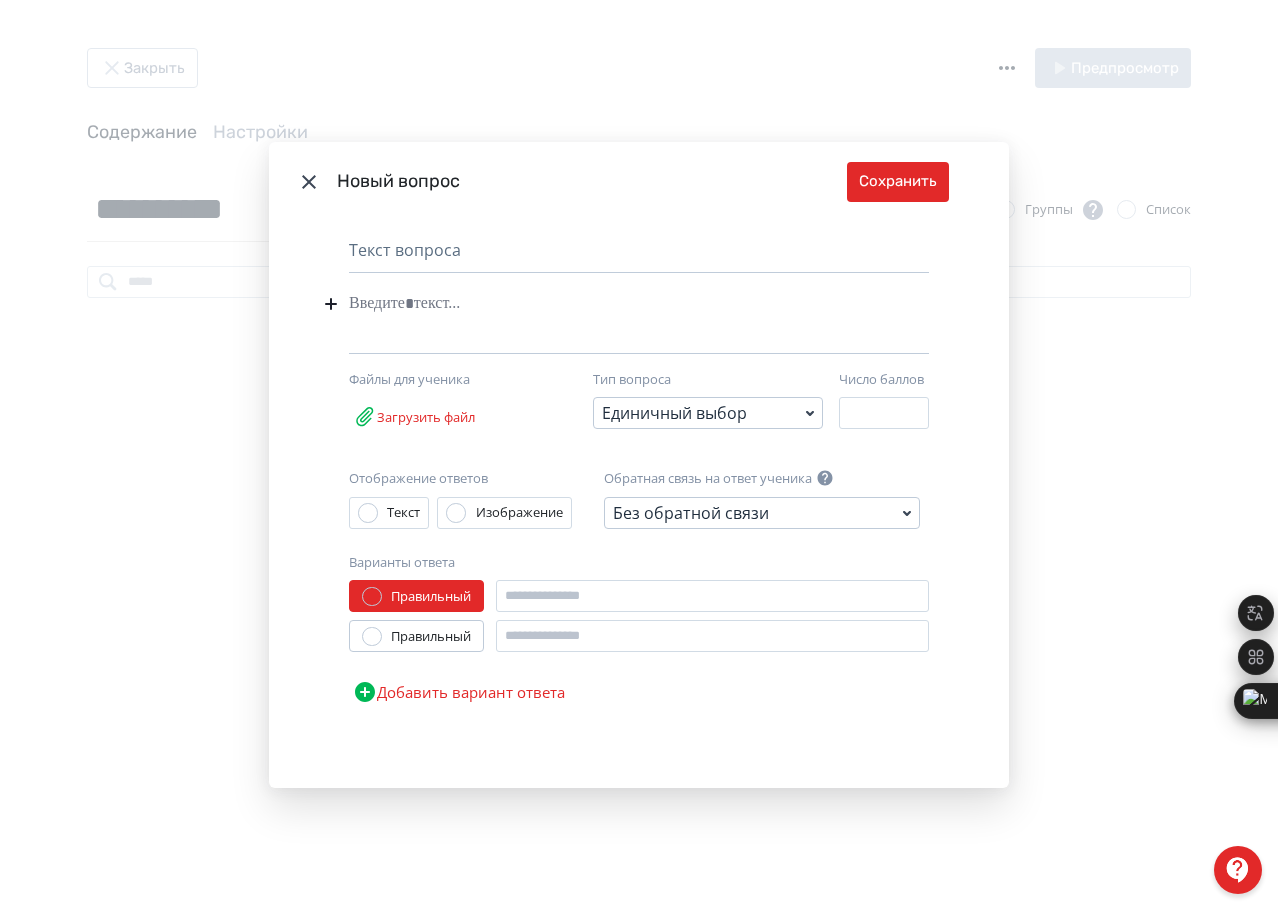 click at bounding box center (608, 304) 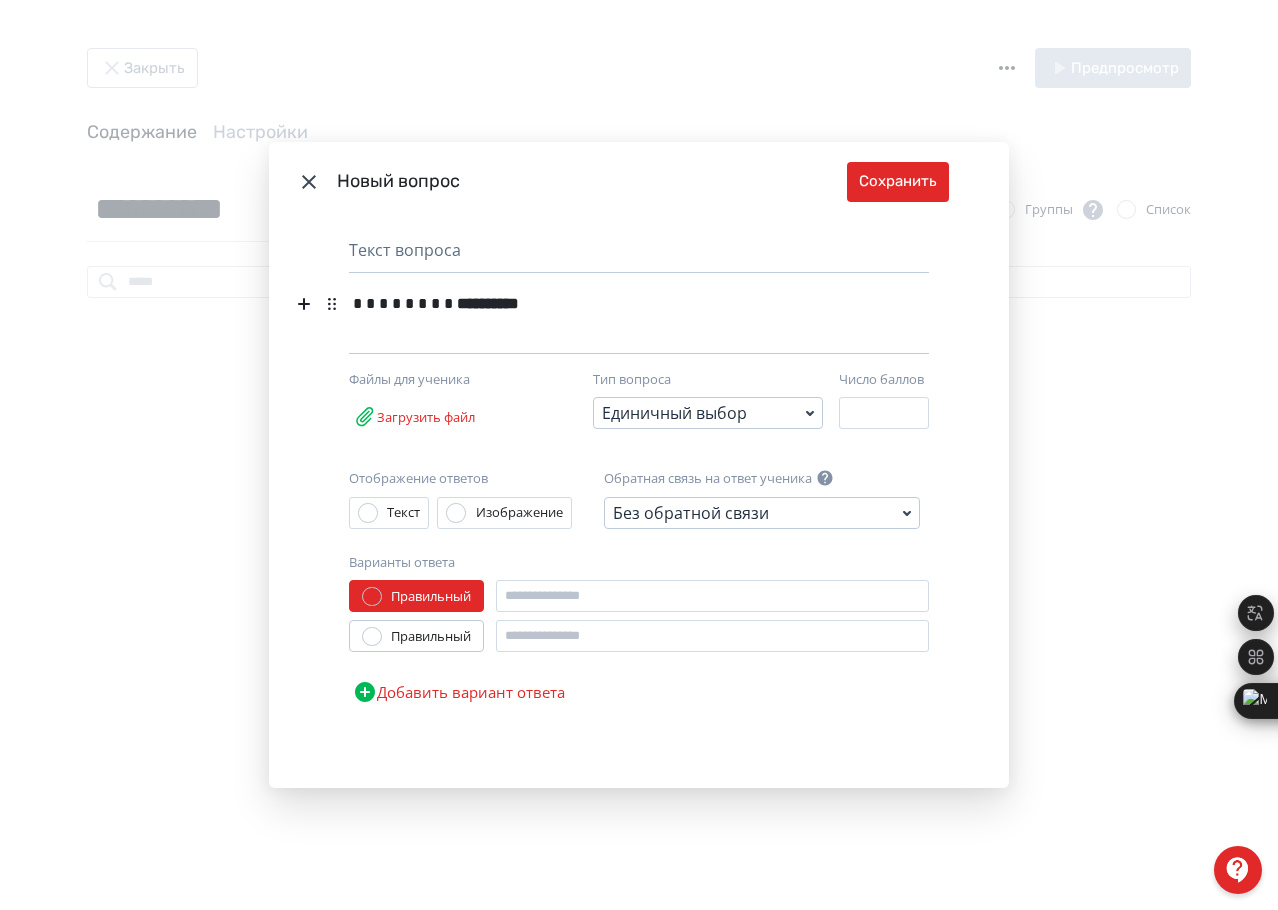 click on "**********" at bounding box center (488, 303) 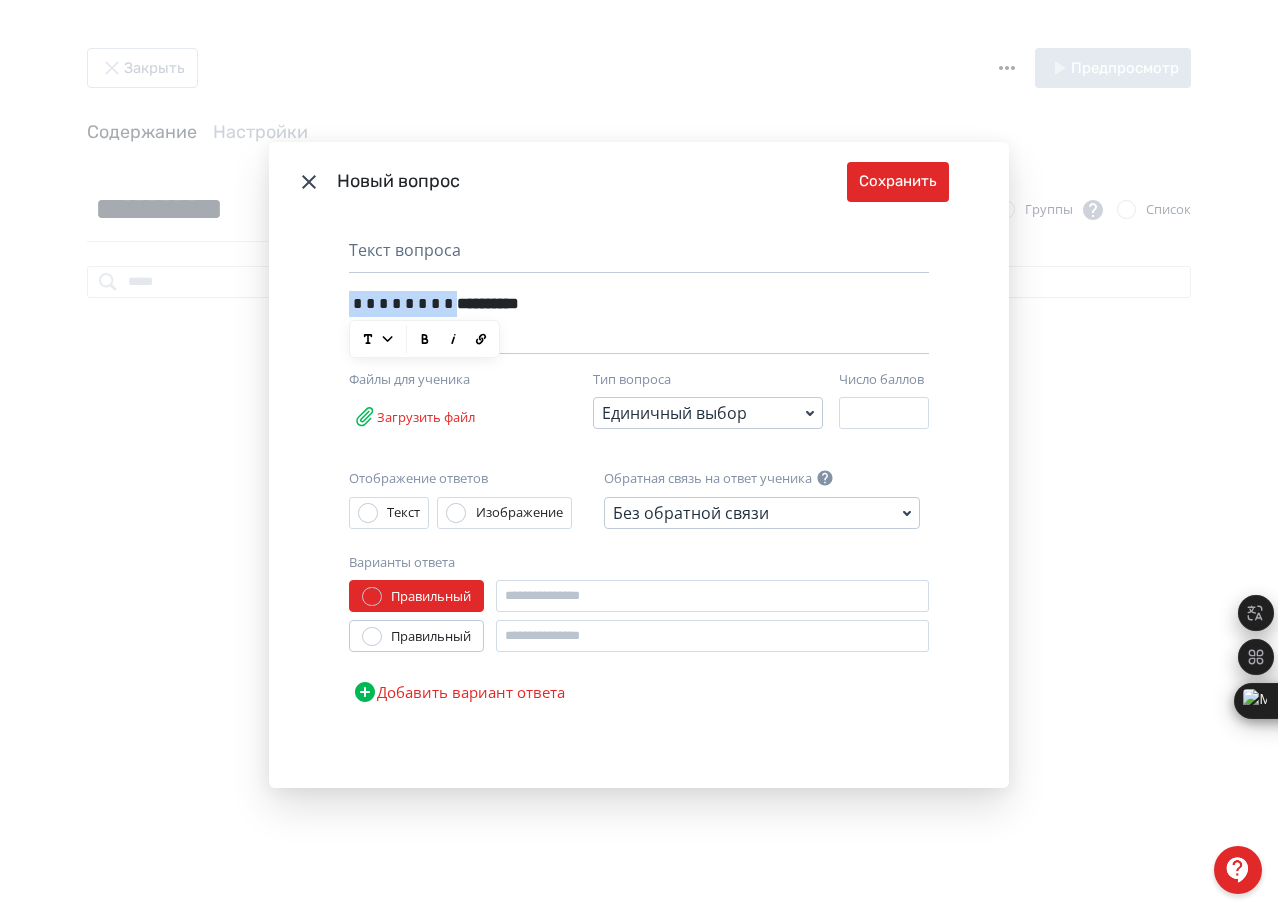 drag, startPoint x: 419, startPoint y: 305, endPoint x: 338, endPoint y: 307, distance: 81.02469 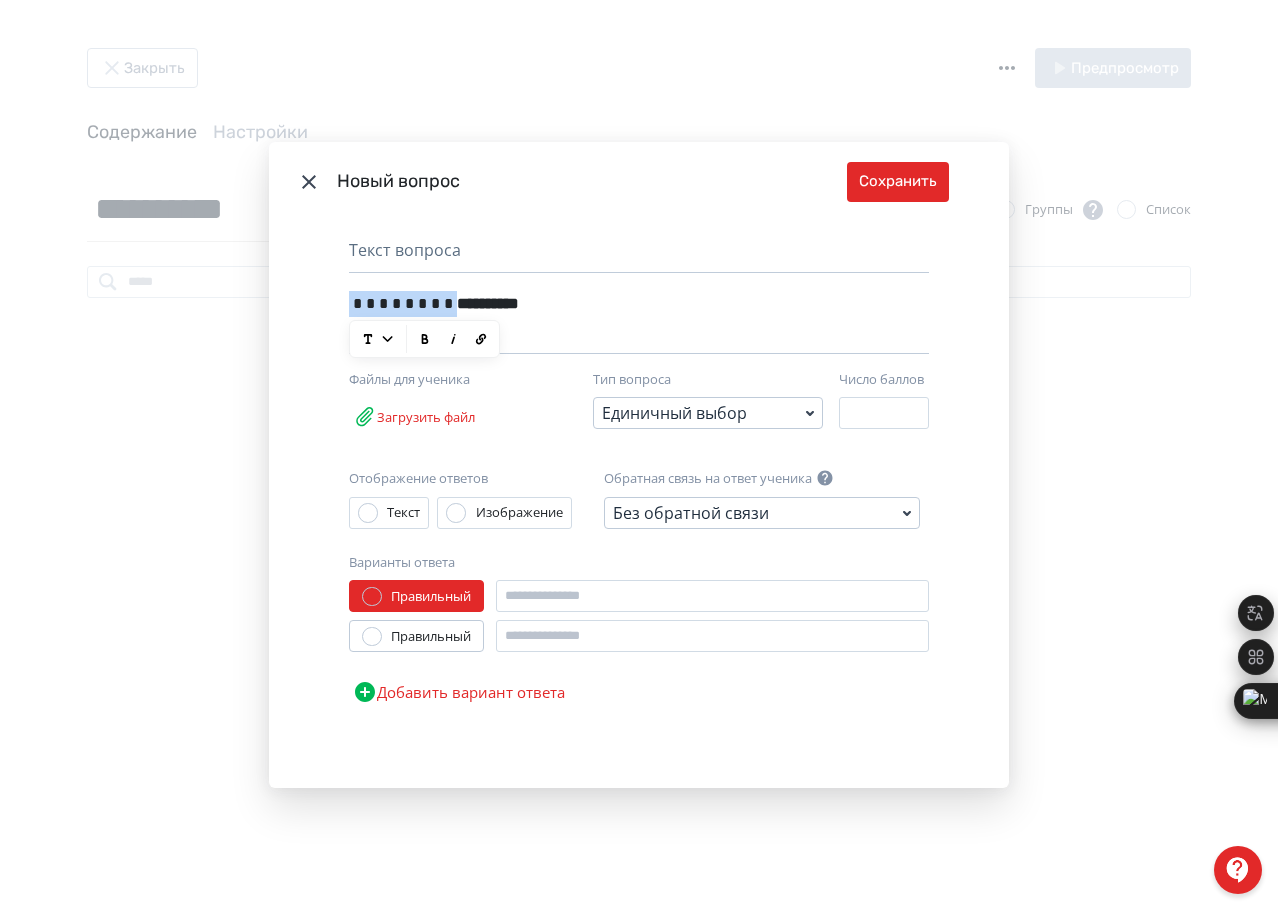 click on "**********" at bounding box center (639, 505) 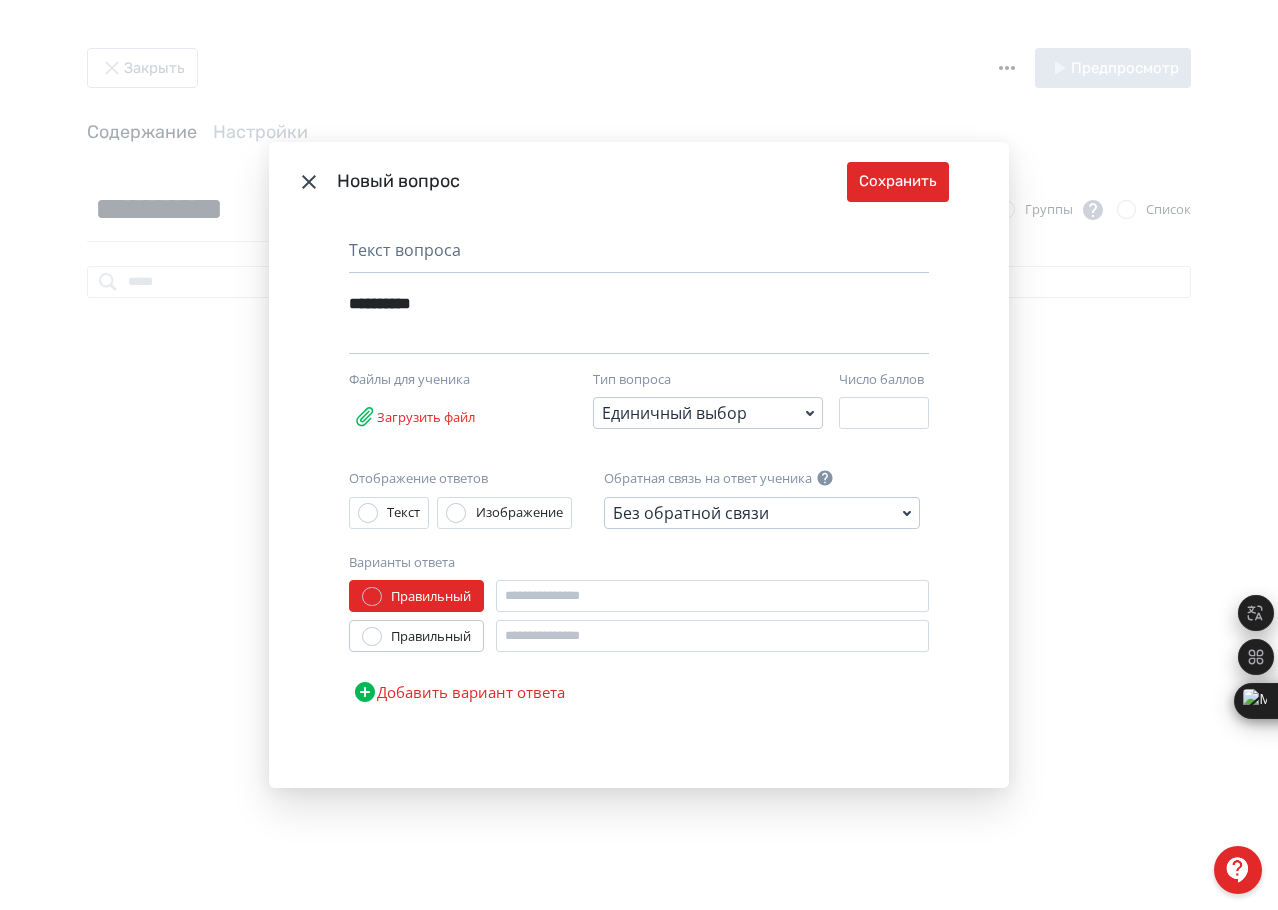 click on "**********" at bounding box center [380, 303] 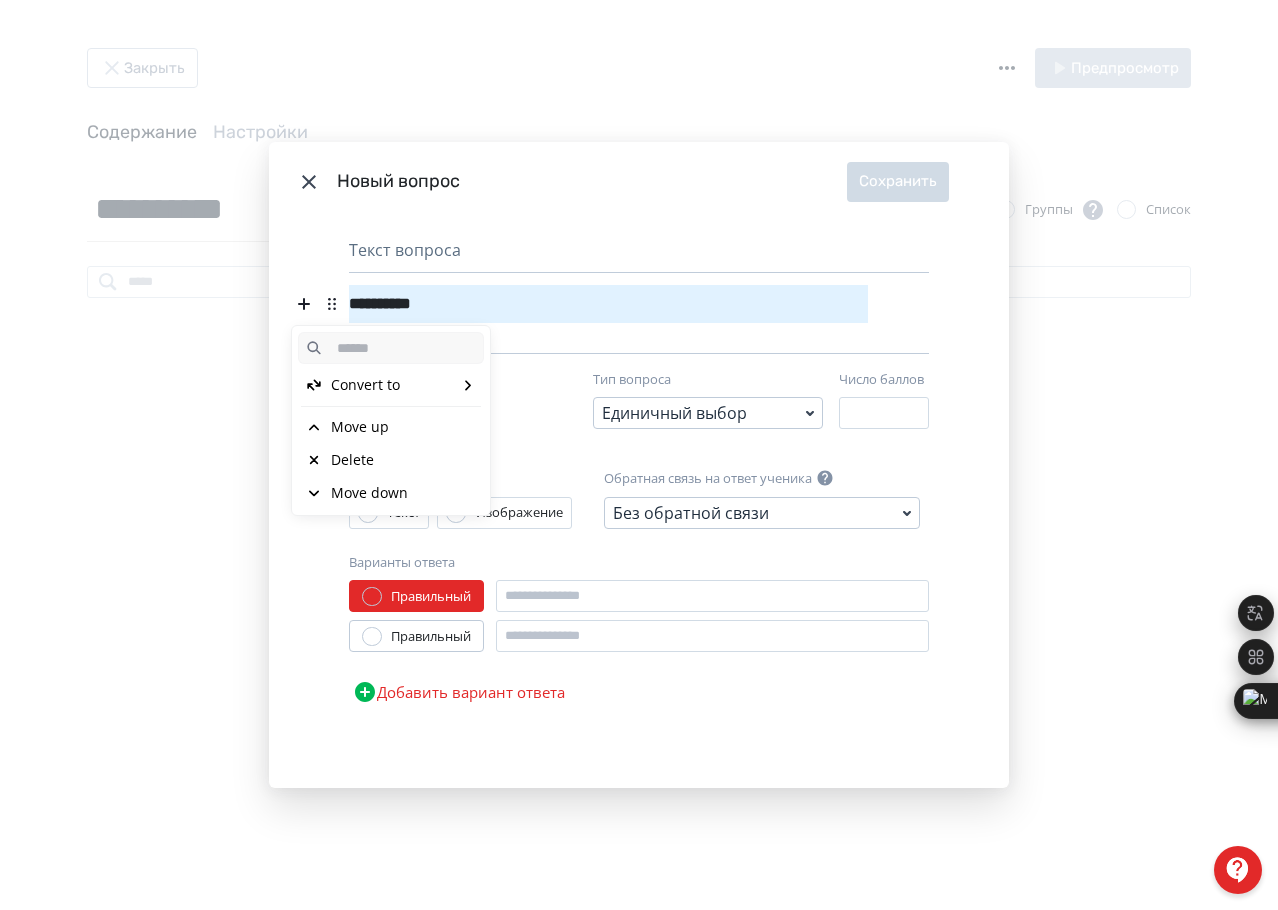 click 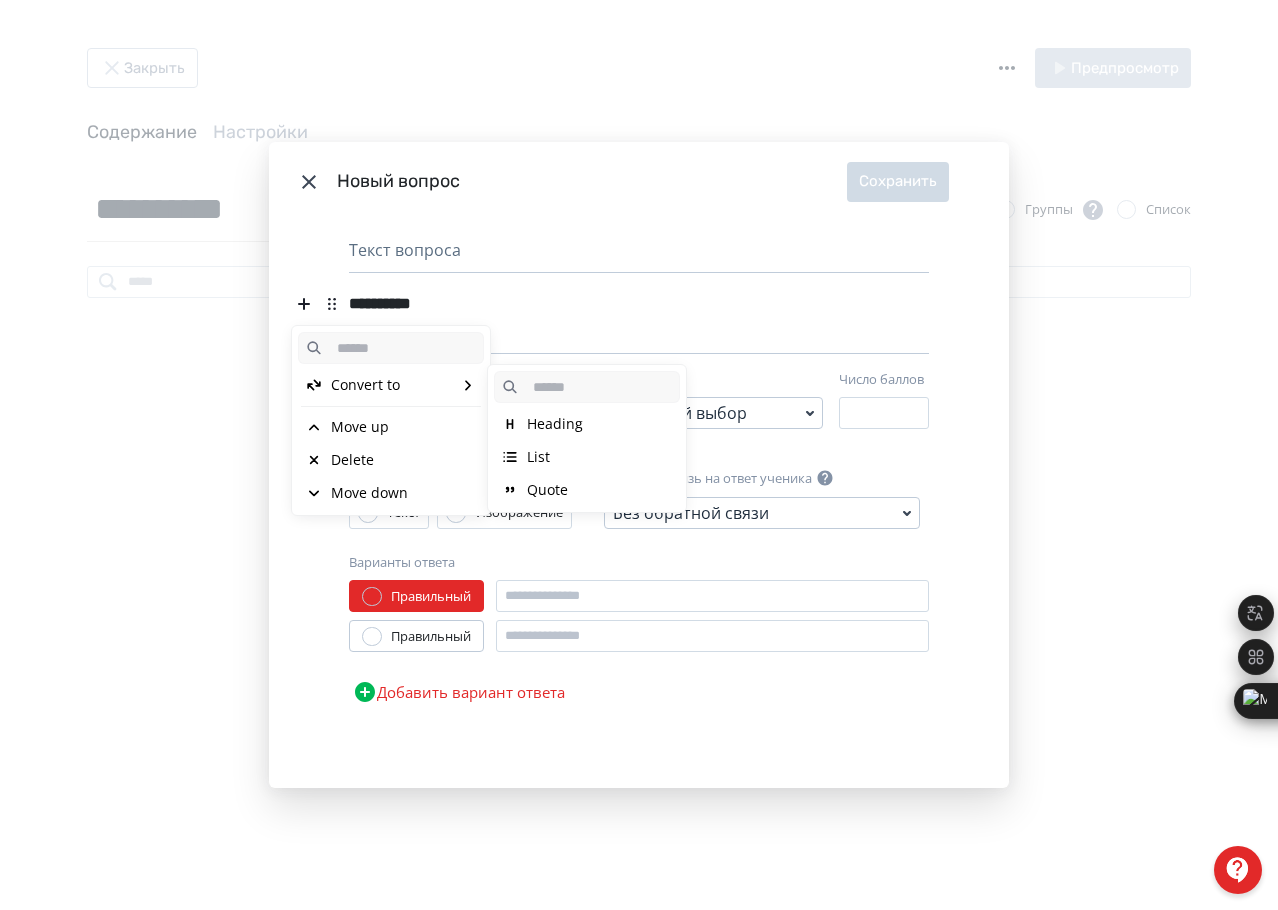 click on "Heading" at bounding box center [555, 424] 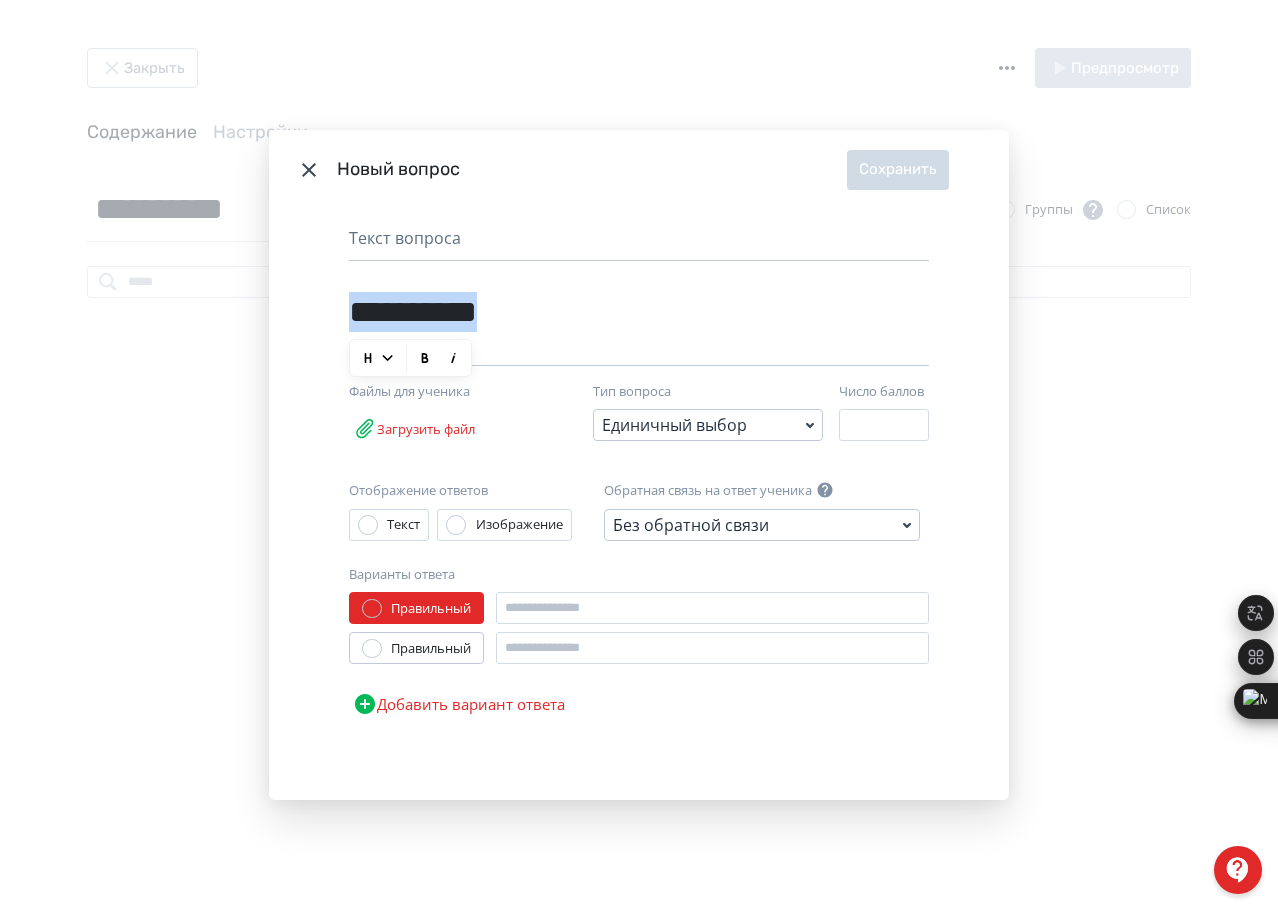 drag, startPoint x: 351, startPoint y: 314, endPoint x: 533, endPoint y: 318, distance: 182.04395 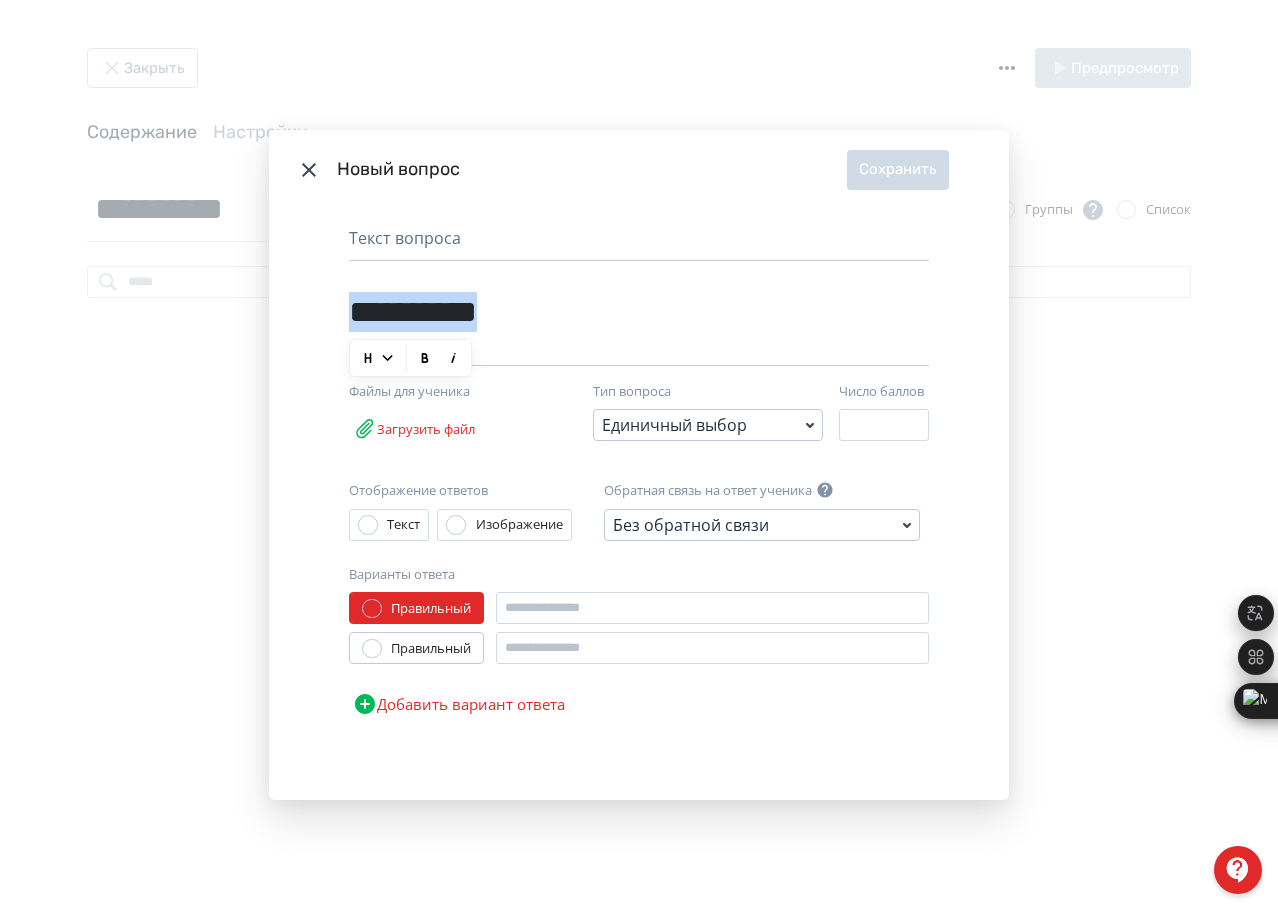 click on "**********" at bounding box center [608, 304] 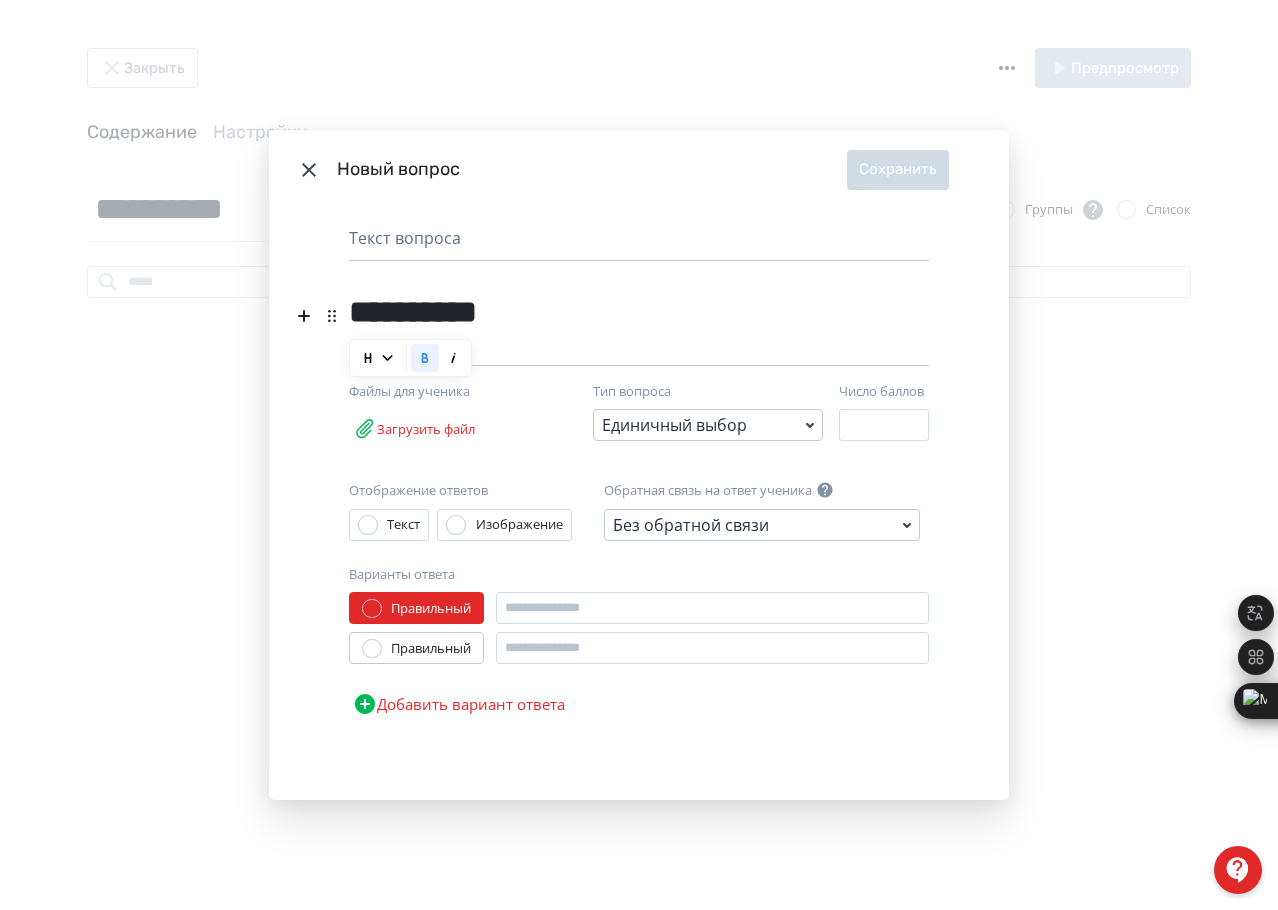 click on "**********" at bounding box center [608, 304] 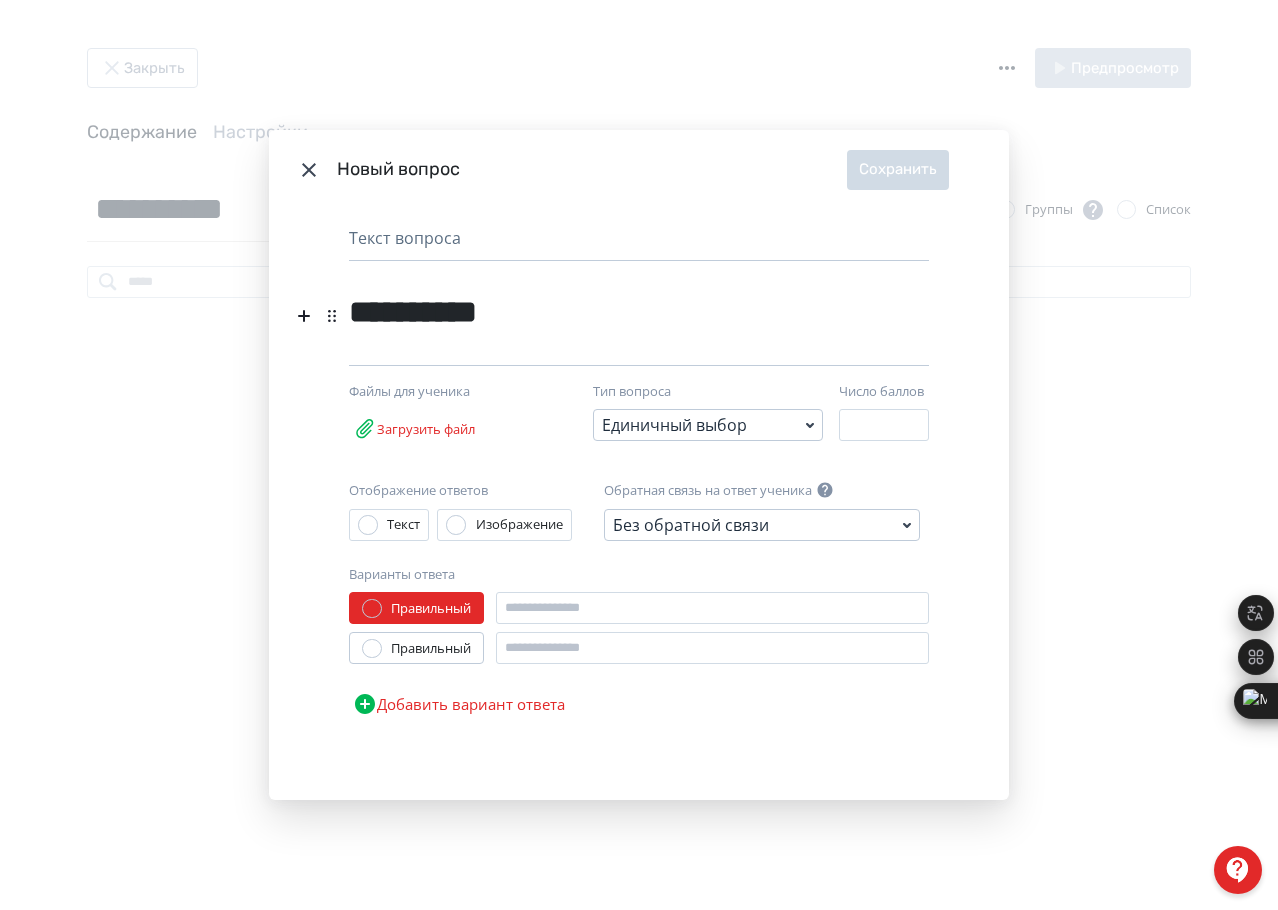 click on "**********" at bounding box center (608, 319) 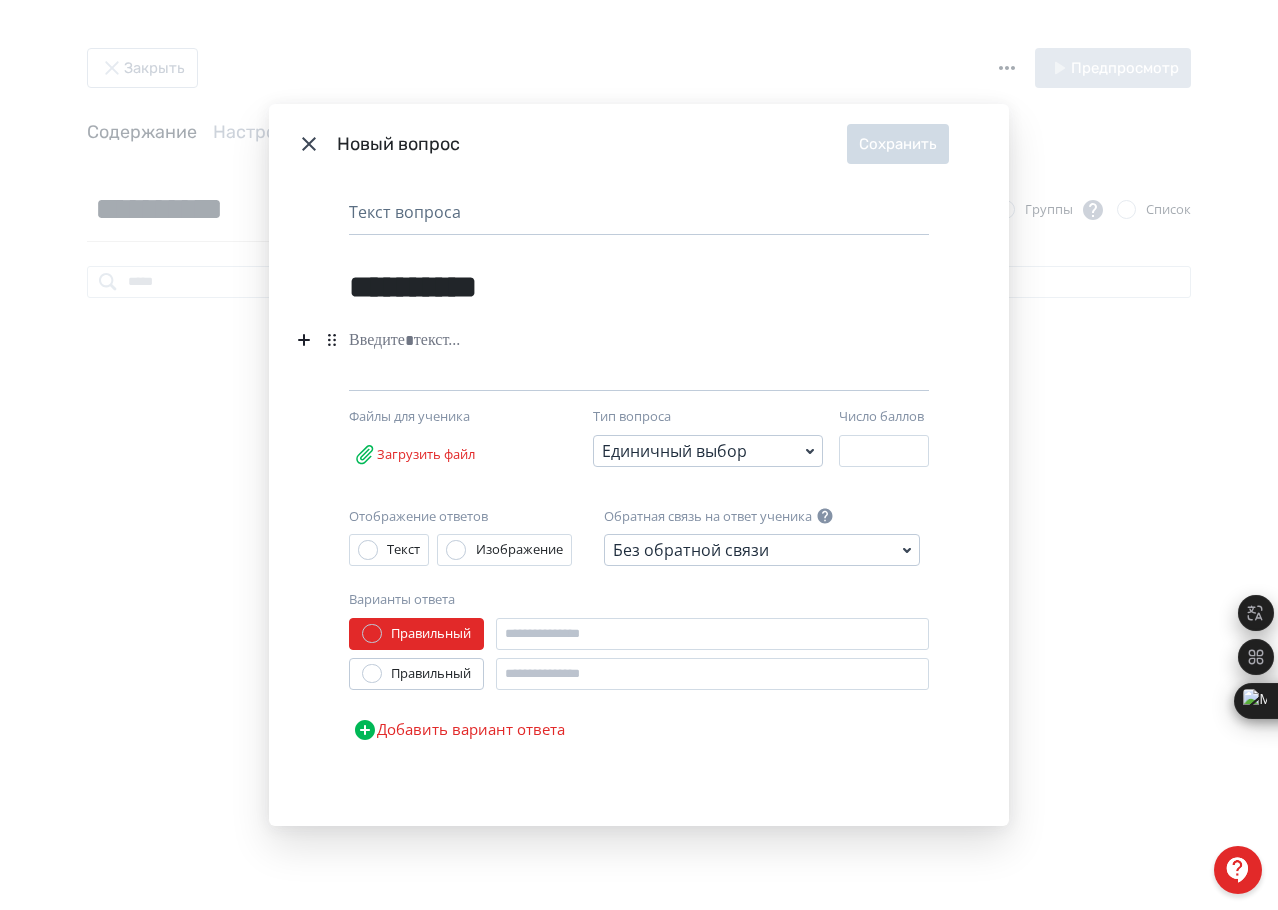 click at bounding box center (608, 341) 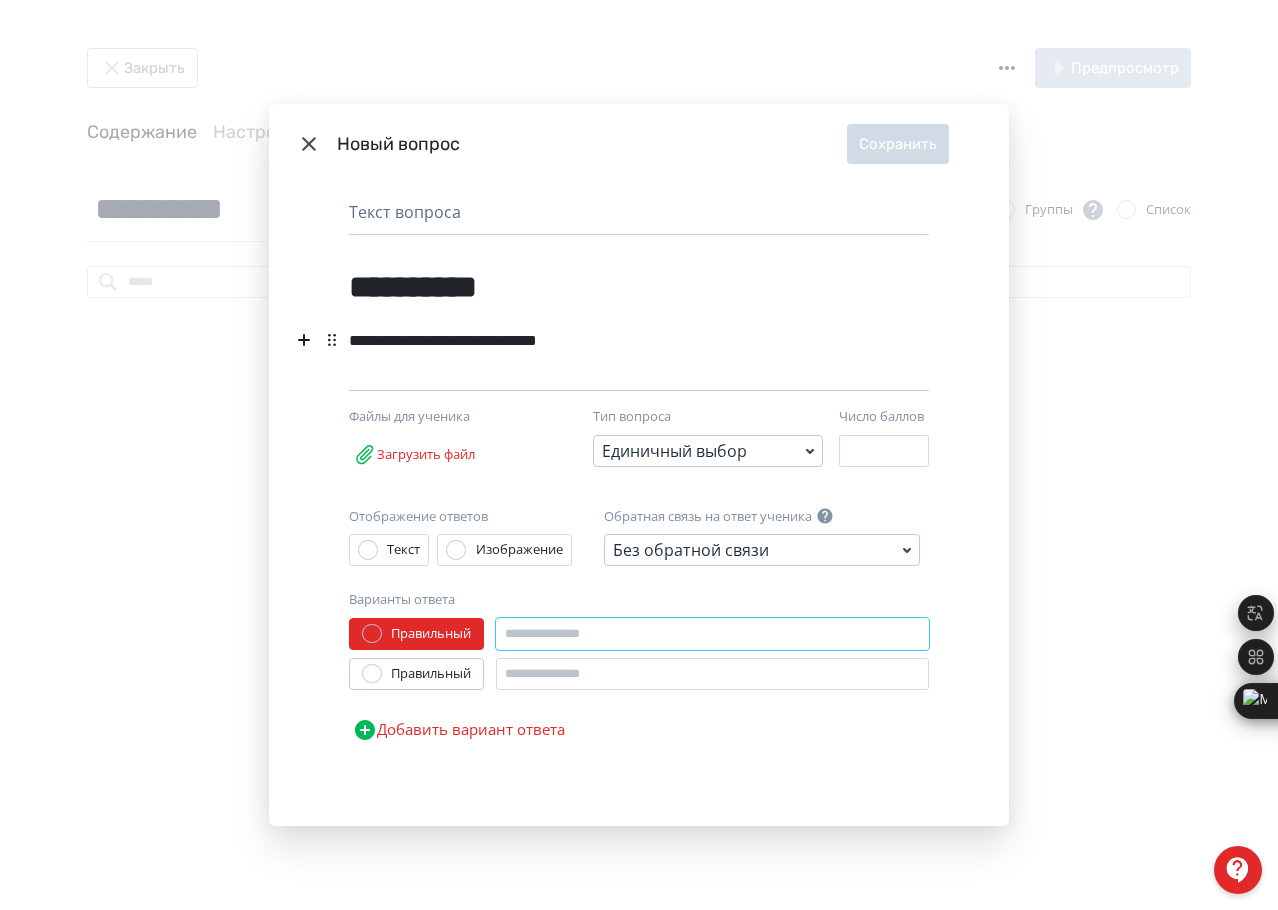 click at bounding box center [712, 634] 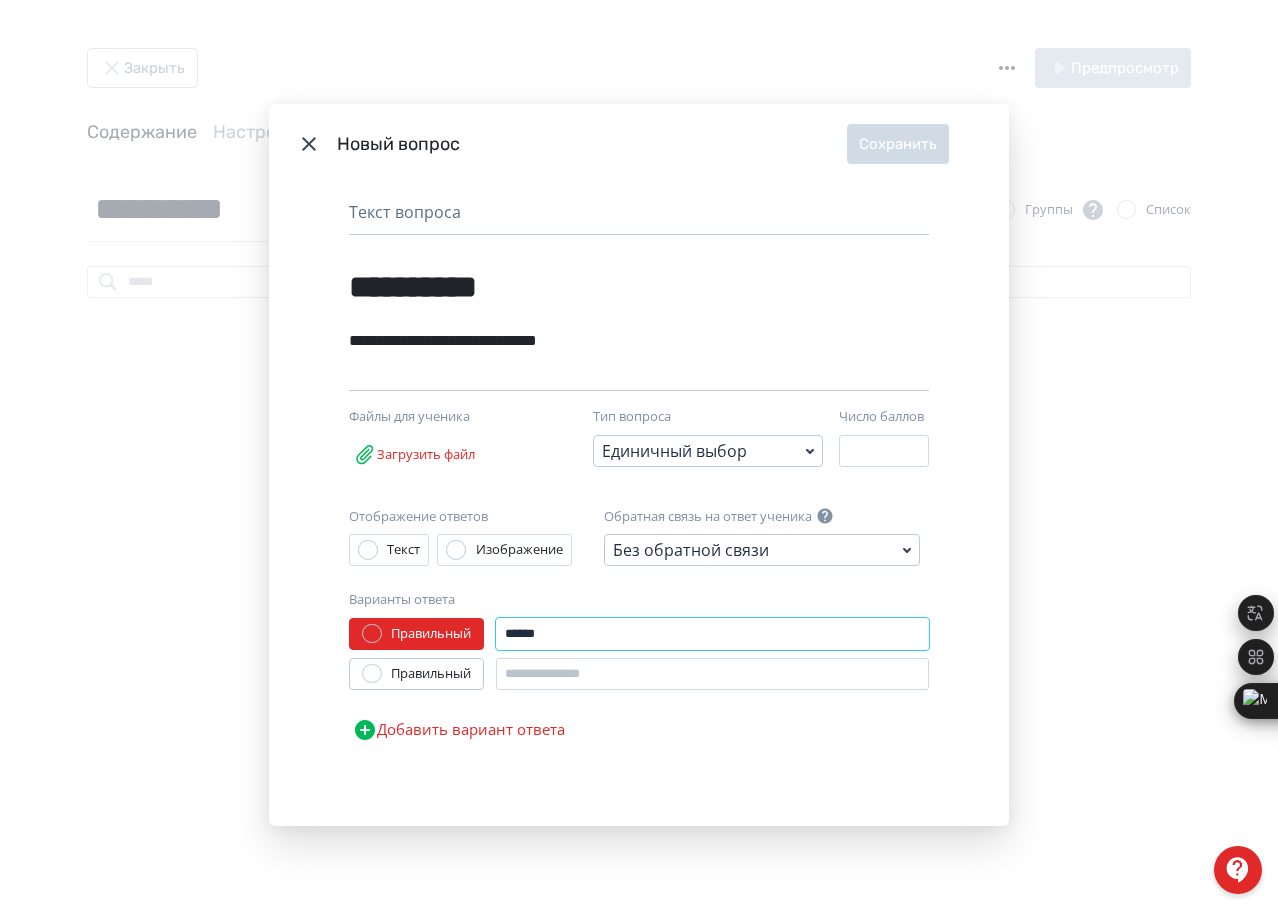 type on "******" 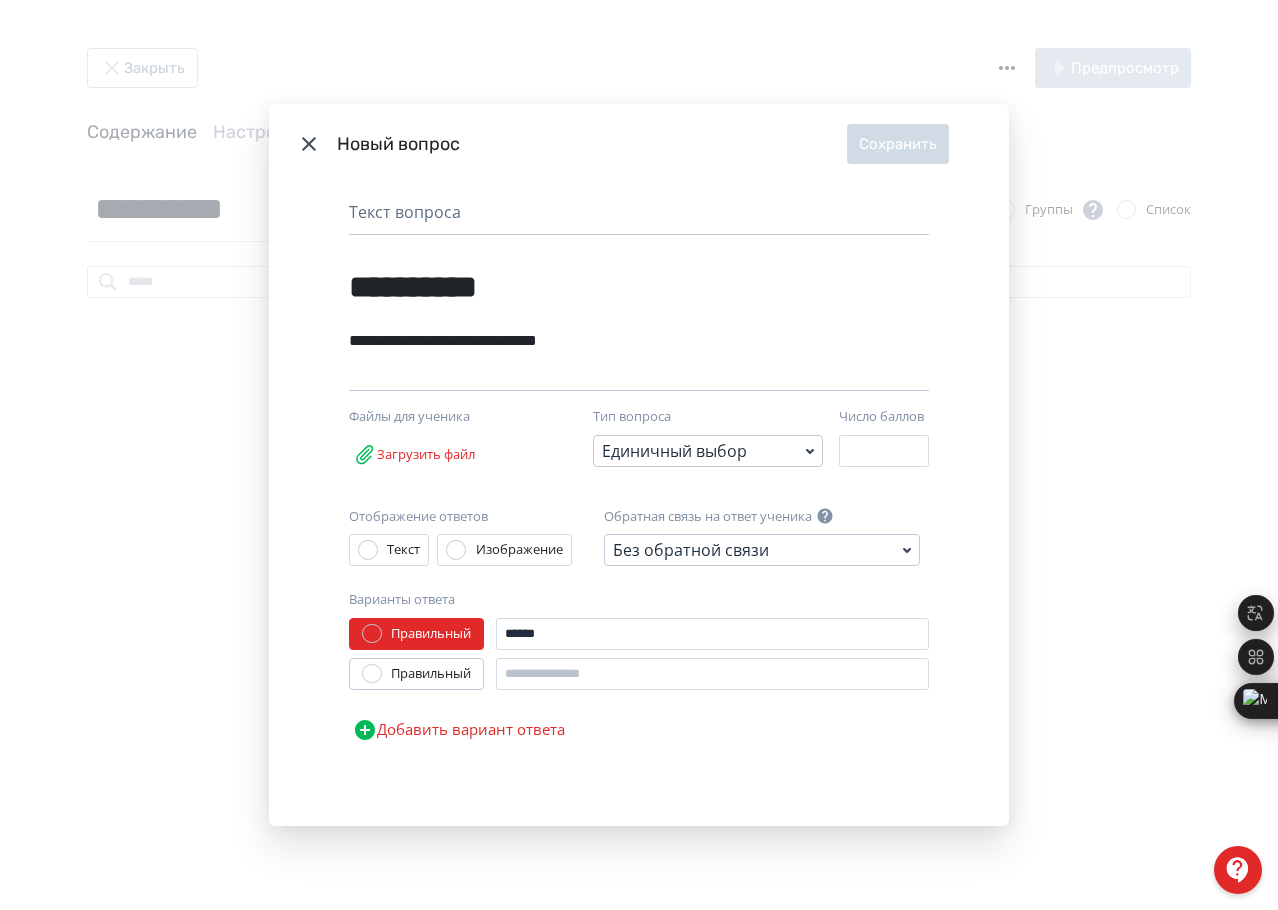 click on "Правильный" at bounding box center [431, 674] 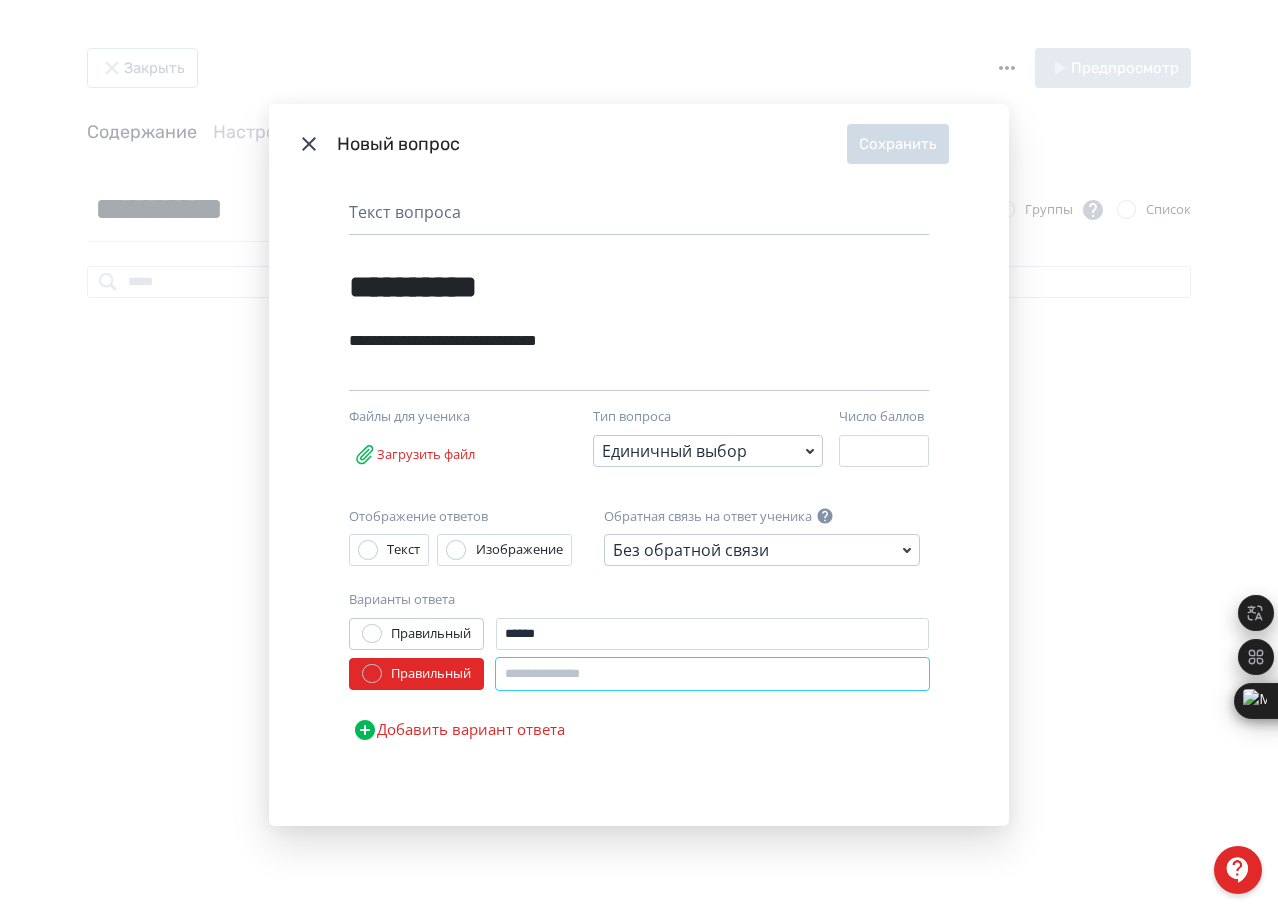 click at bounding box center [712, 674] 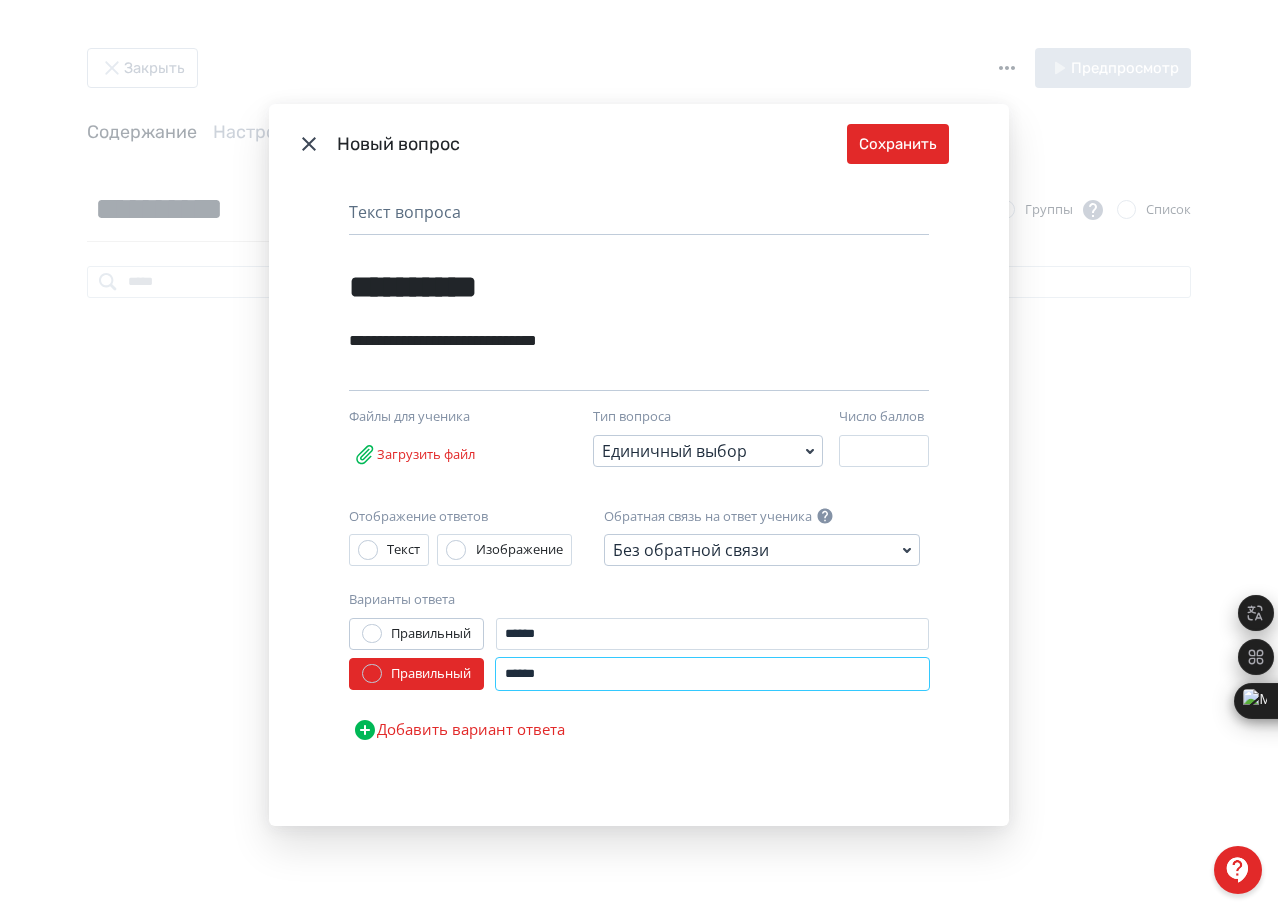 type on "******" 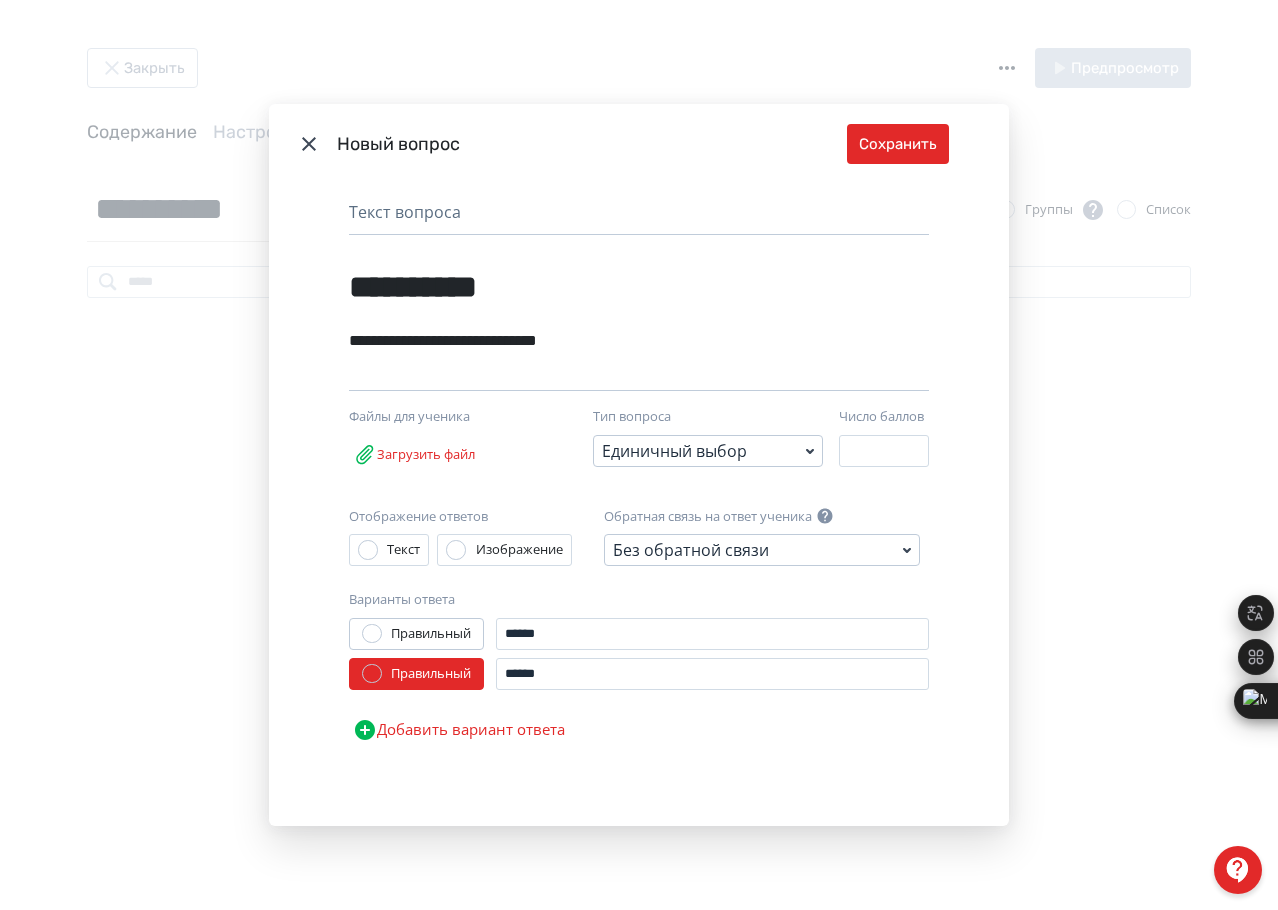 click on "Добавить вариант ответа" at bounding box center (459, 730) 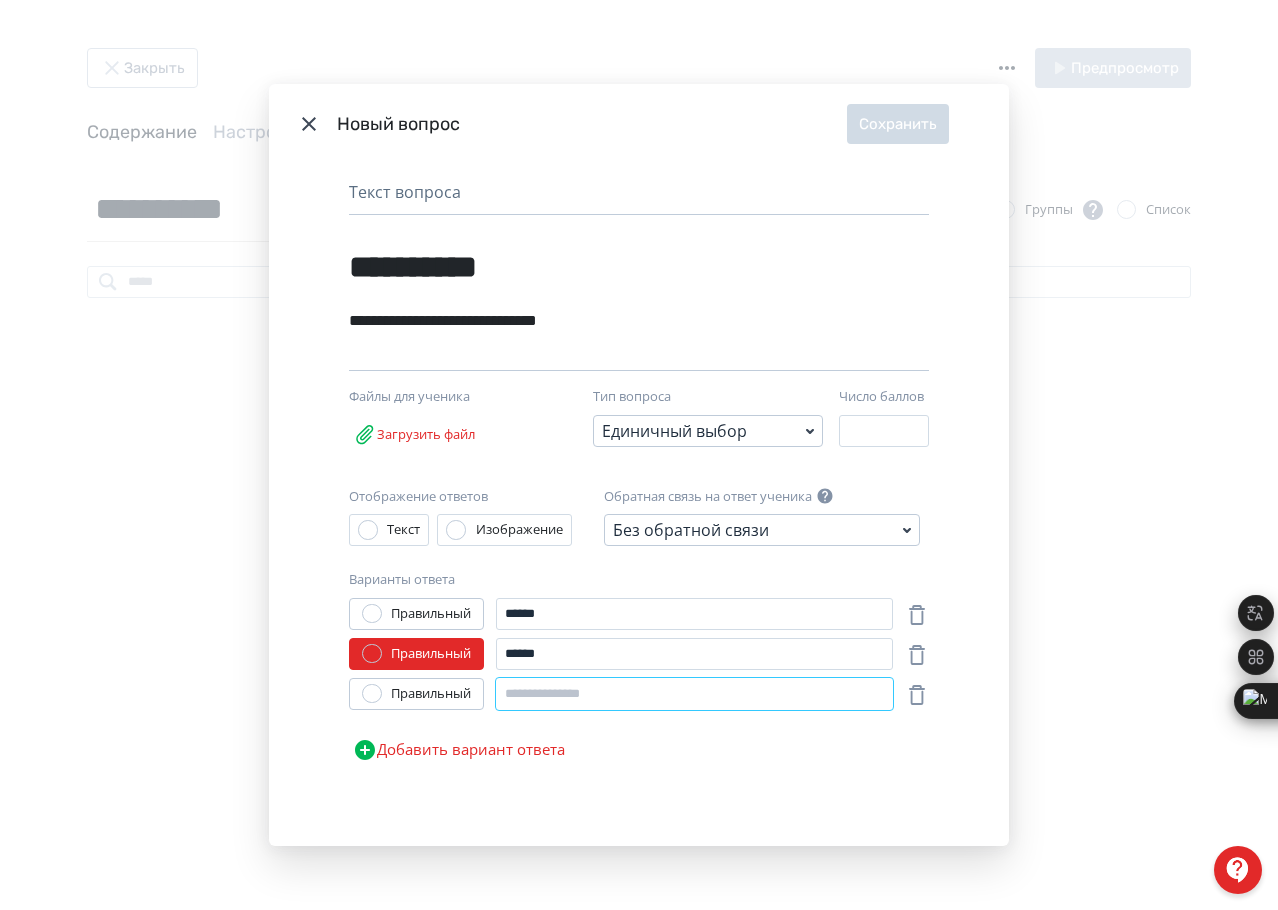 click at bounding box center (694, 694) 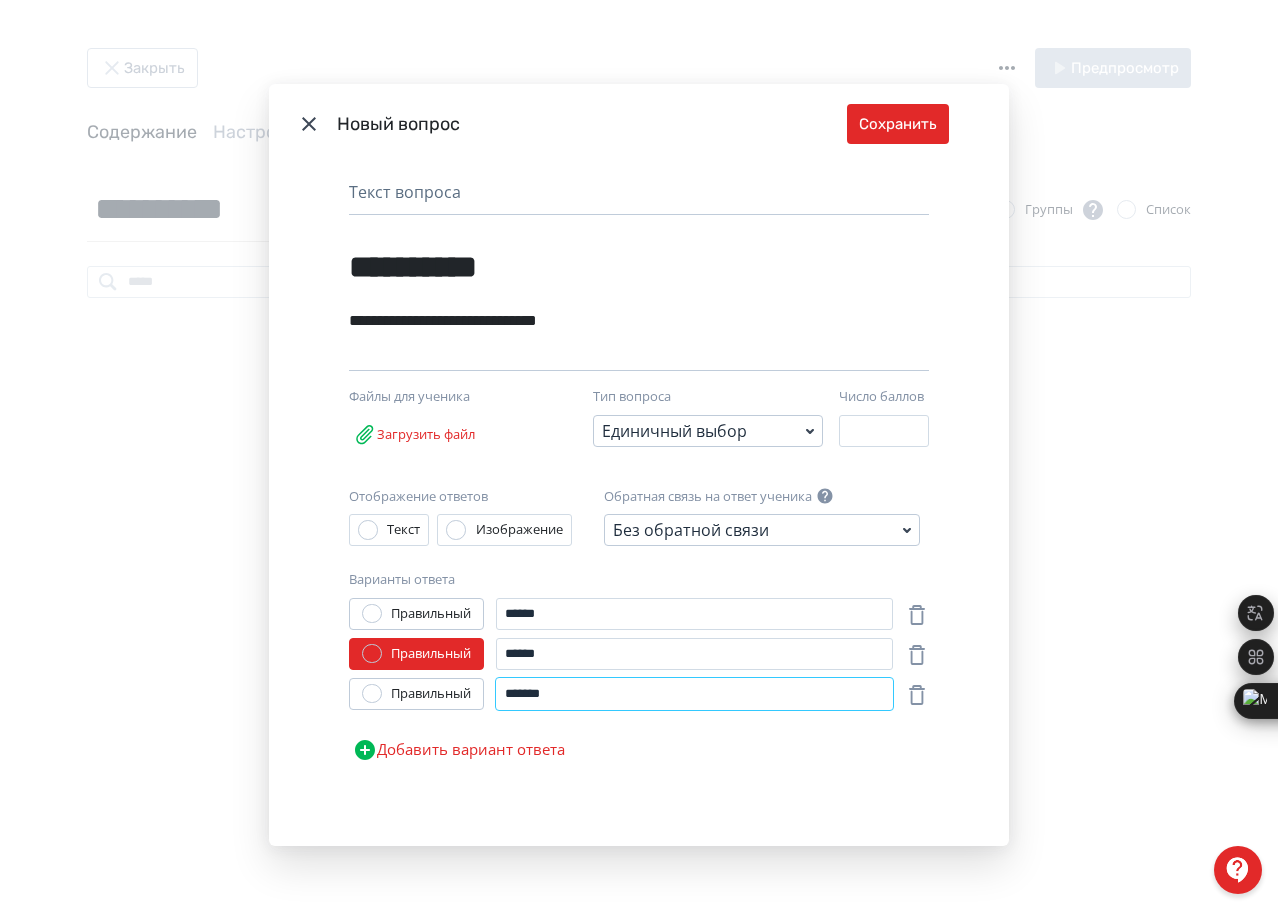 type on "*******" 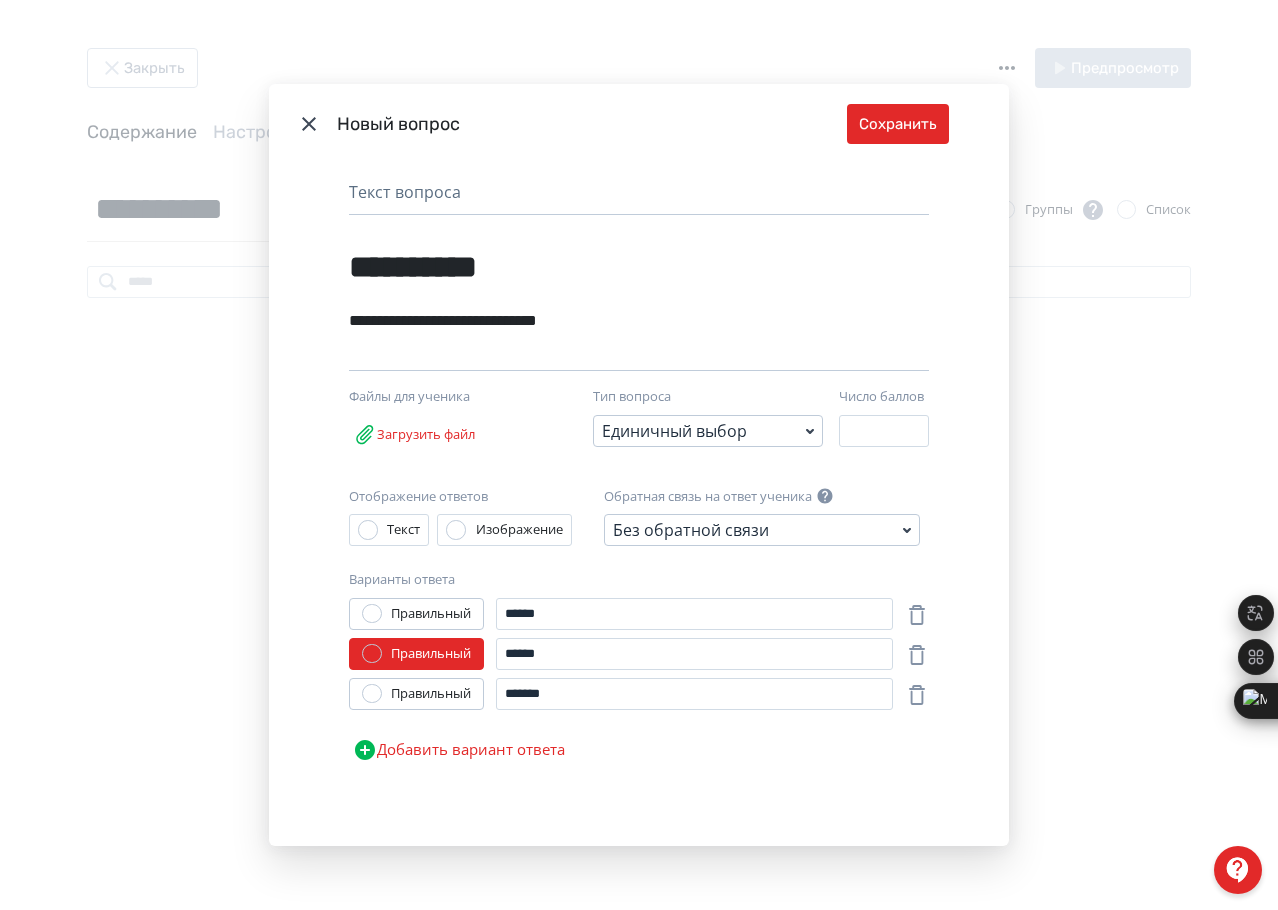 drag, startPoint x: 554, startPoint y: 755, endPoint x: 577, endPoint y: 739, distance: 28.01785 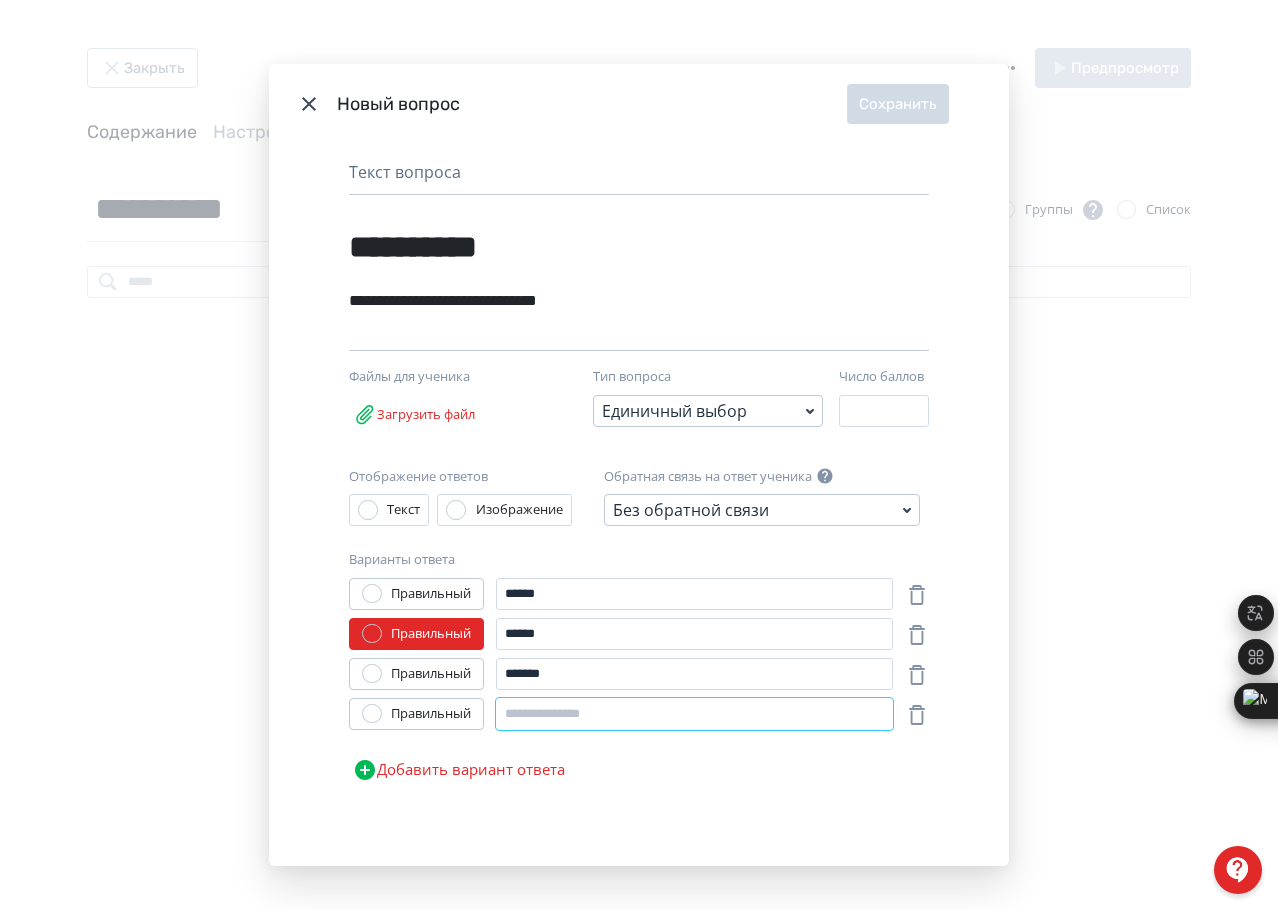 click at bounding box center [694, 714] 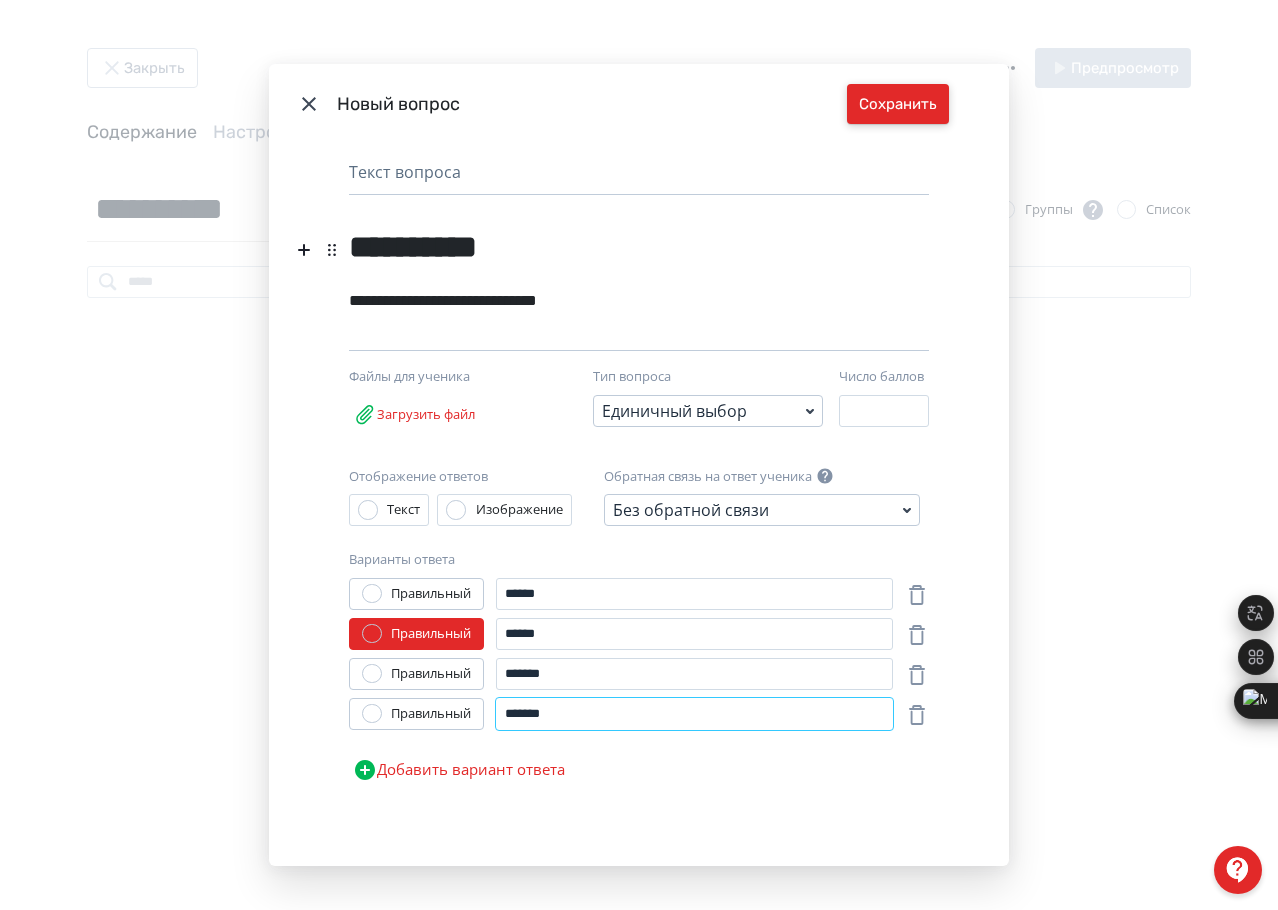 type on "*******" 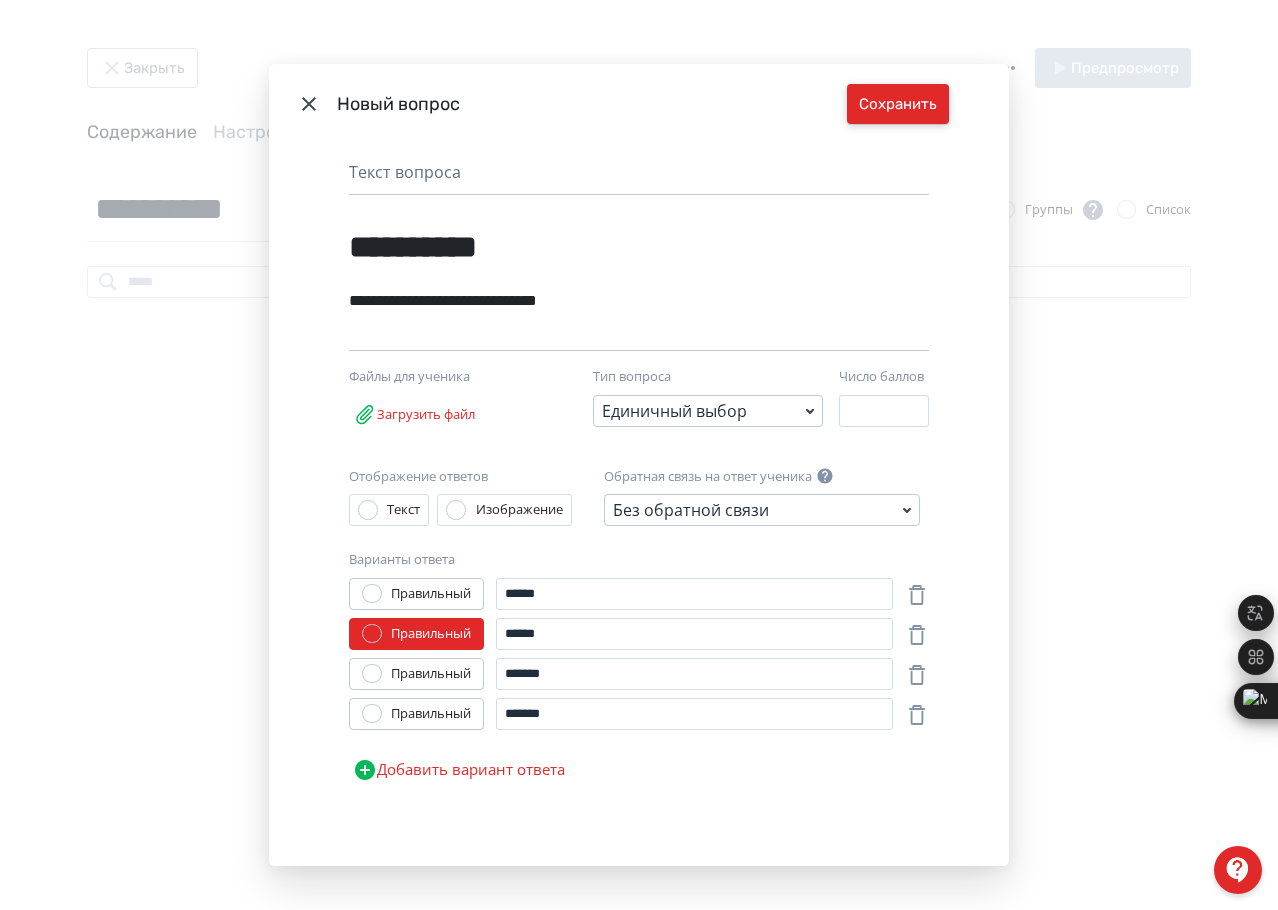 click on "Сохранить" at bounding box center (898, 104) 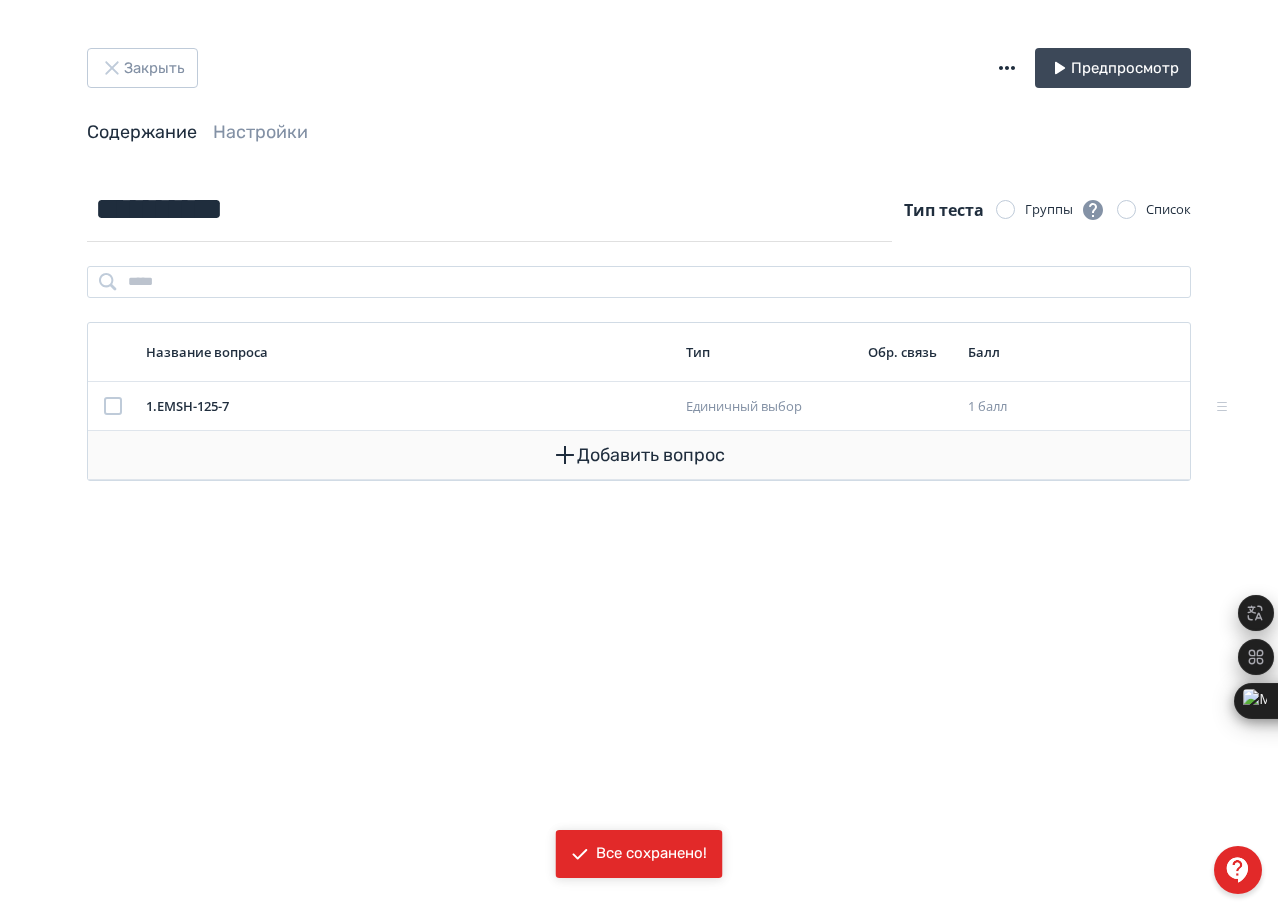 click on "Добавить вопрос" at bounding box center (639, 455) 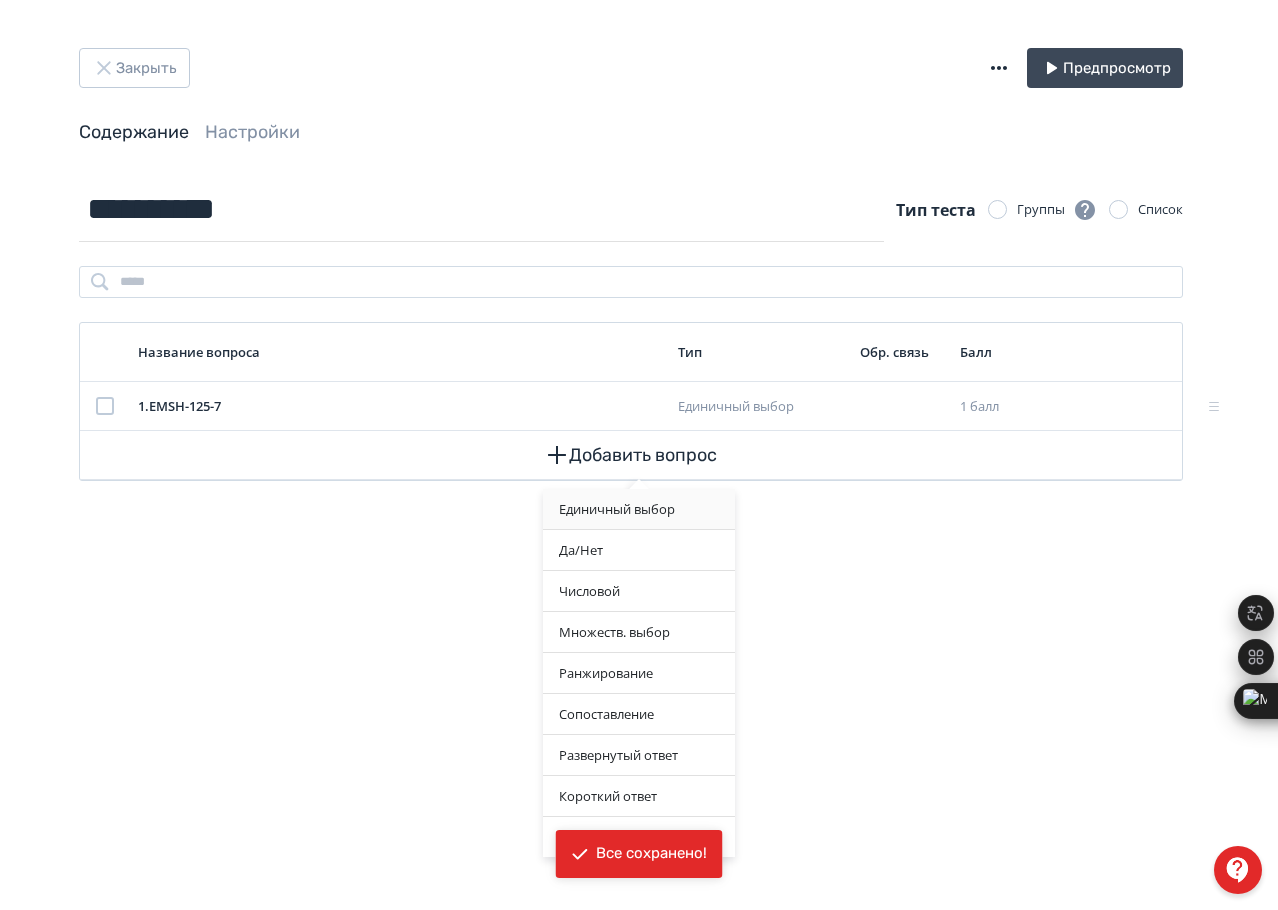 click on "Единичный выбор" at bounding box center [639, 509] 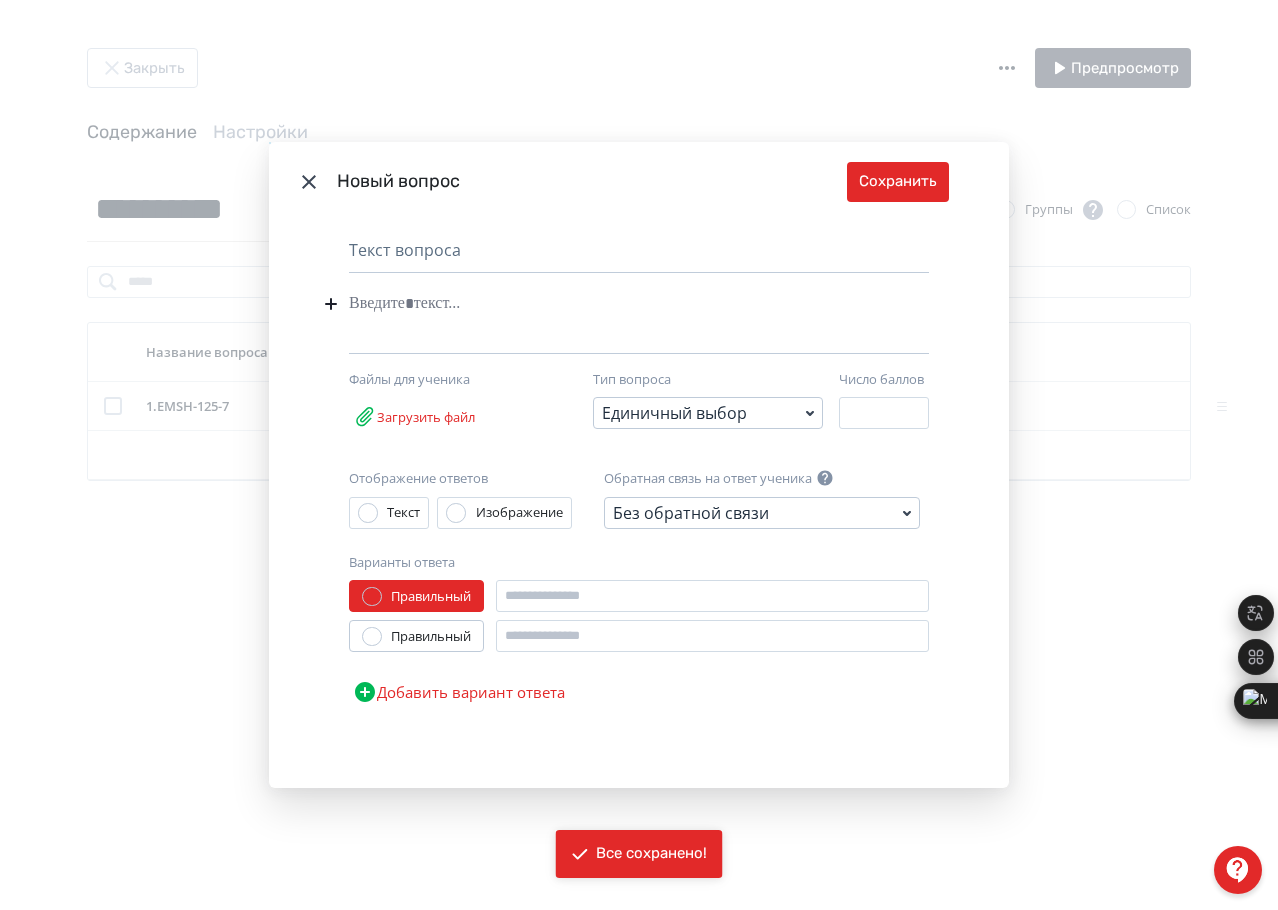 click at bounding box center [608, 304] 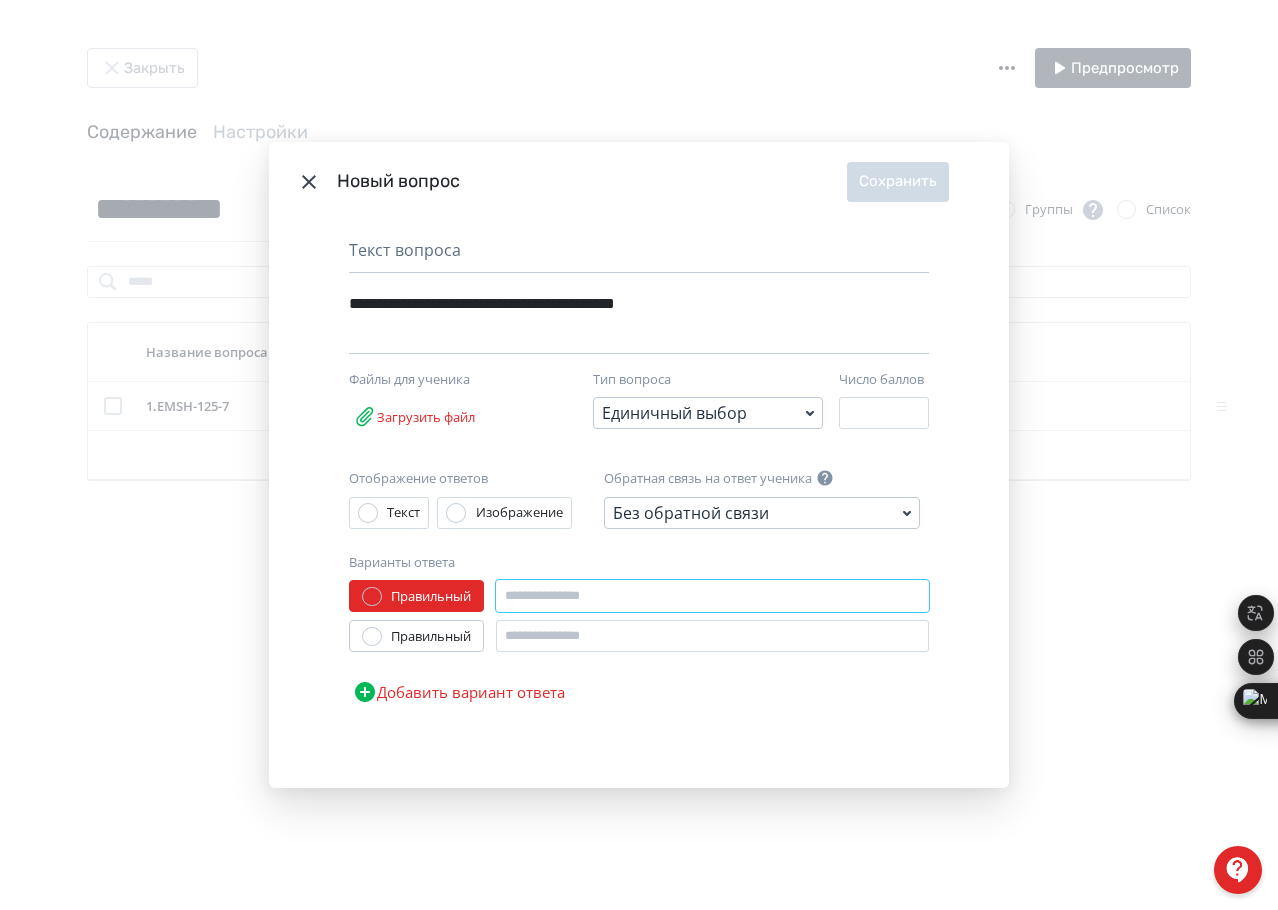 click at bounding box center (712, 596) 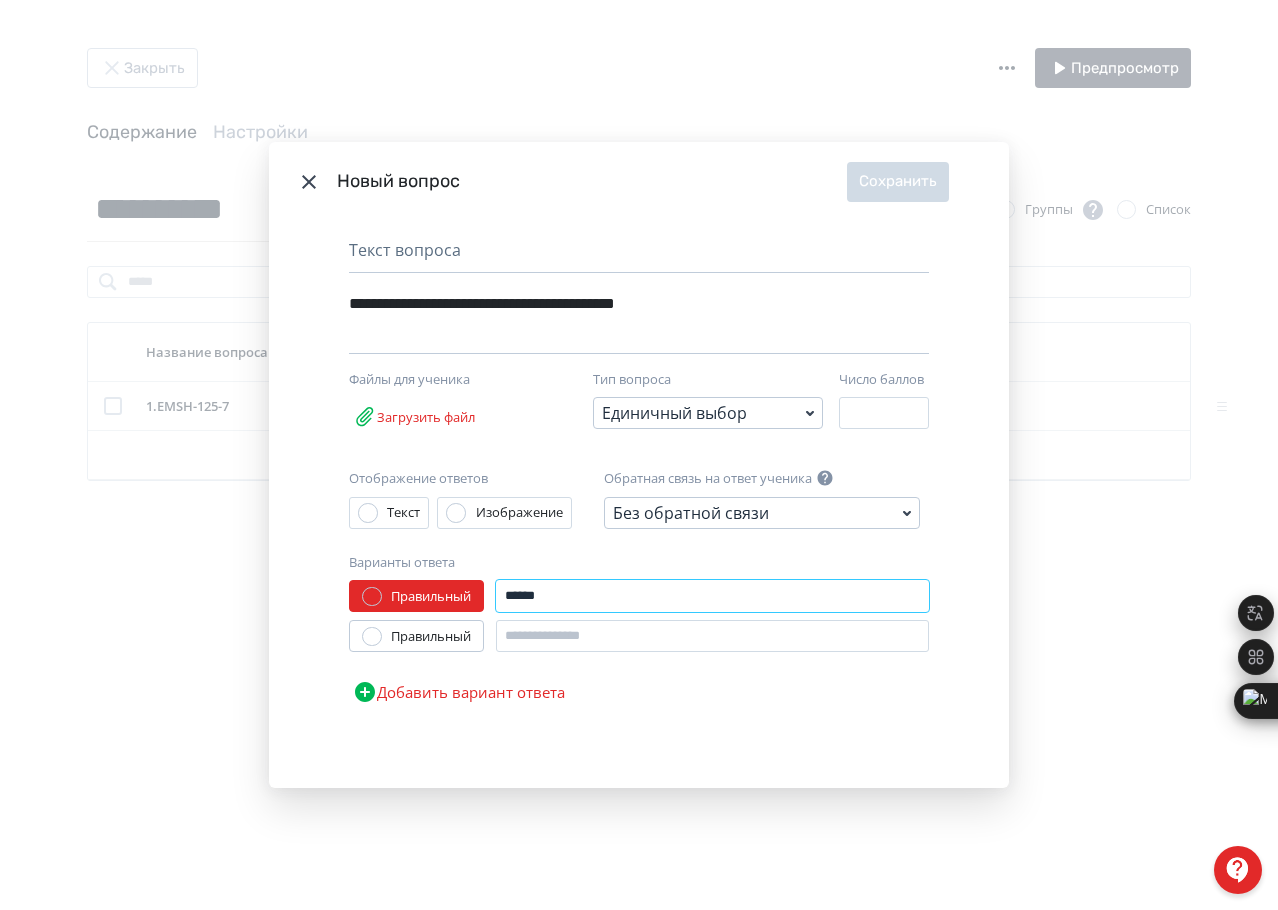 type on "******" 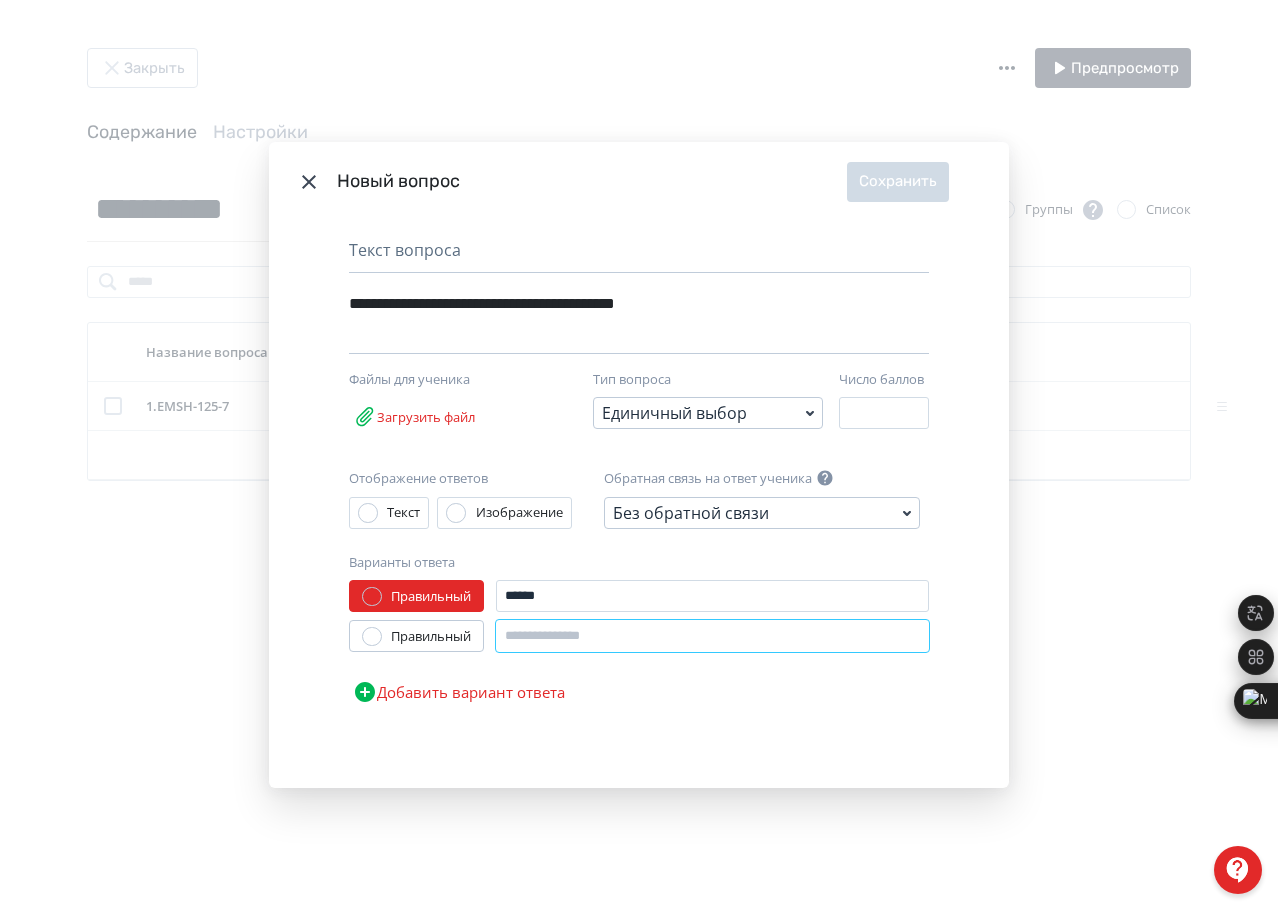 click at bounding box center [712, 636] 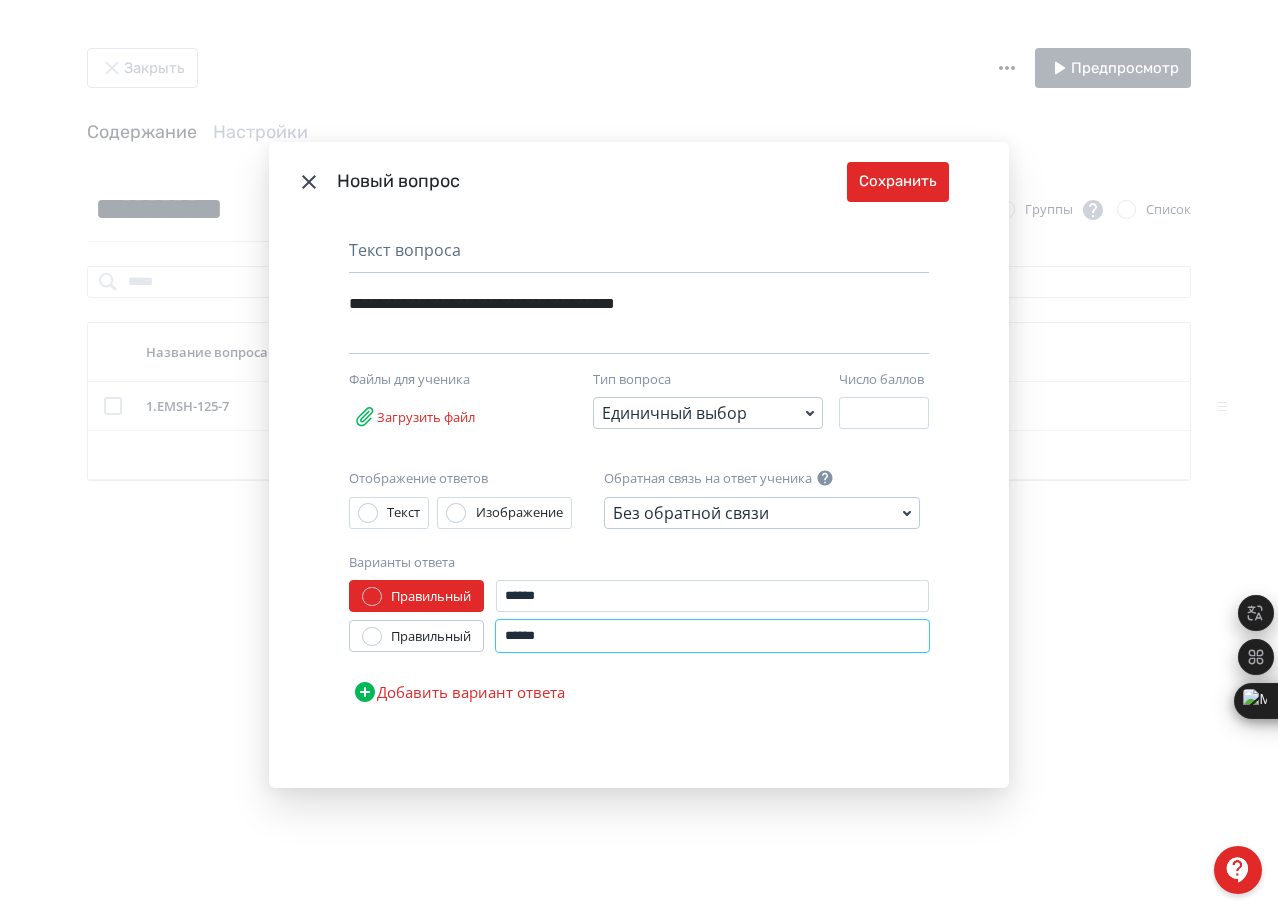 type on "******" 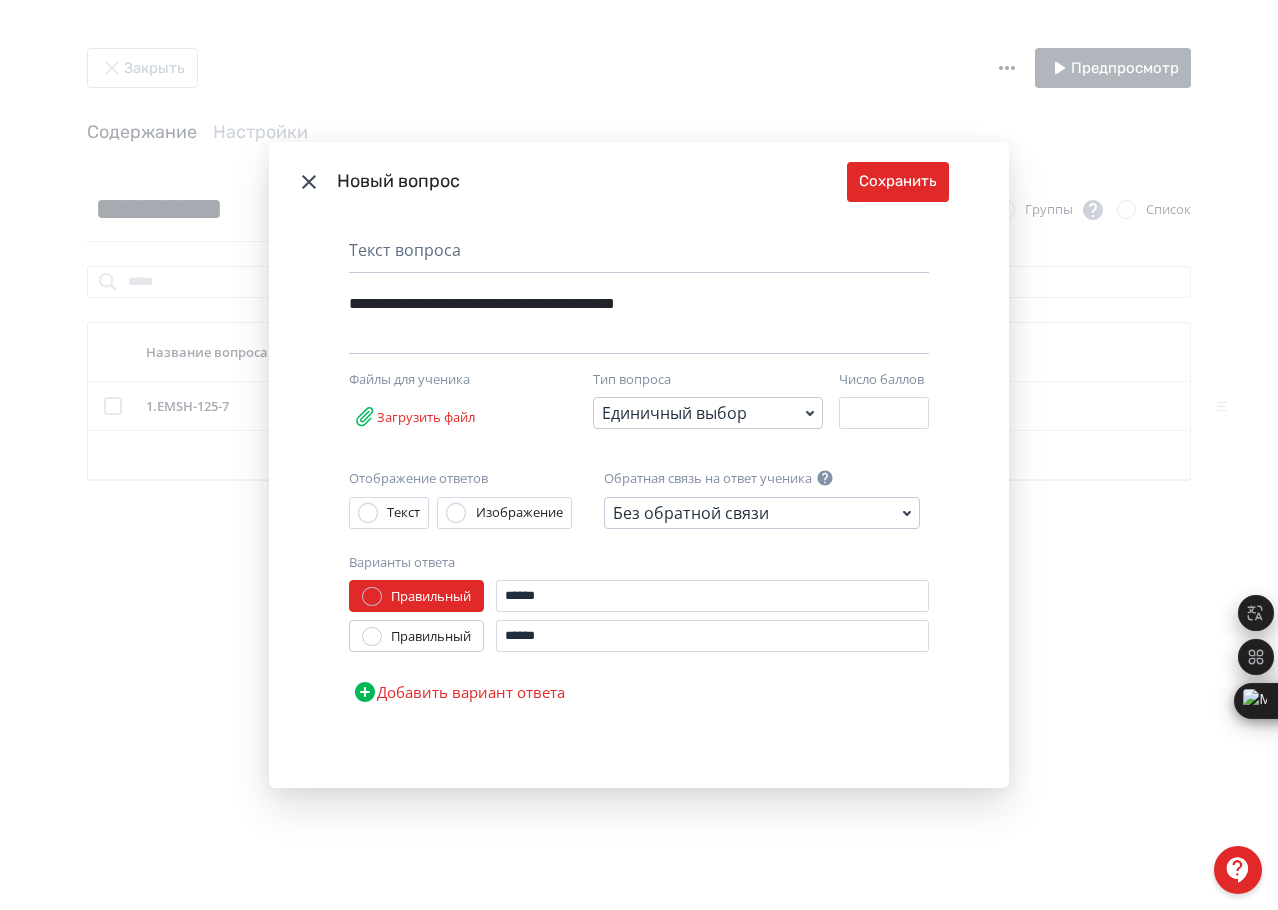 drag, startPoint x: 530, startPoint y: 696, endPoint x: 562, endPoint y: 688, distance: 32.984844 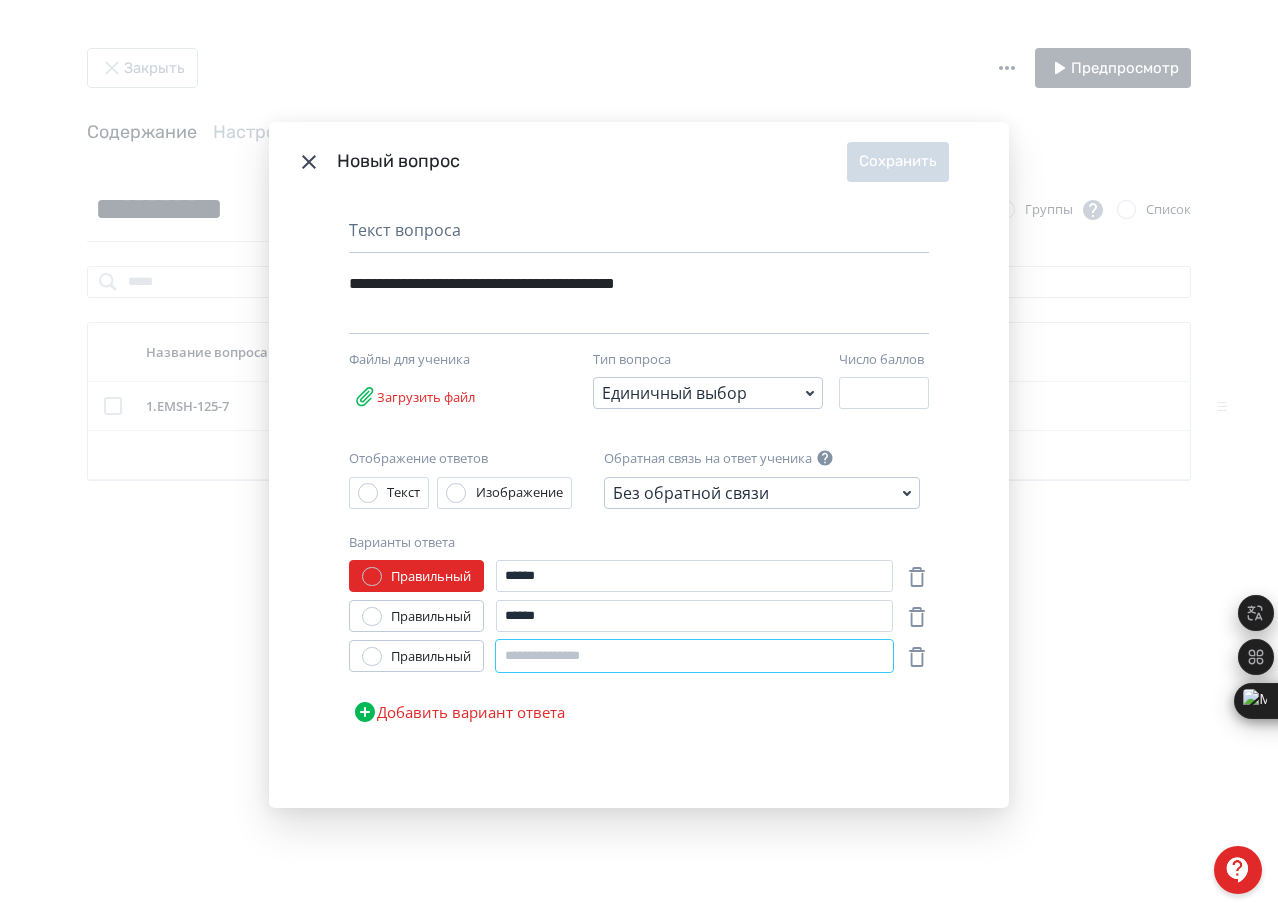 click at bounding box center (694, 656) 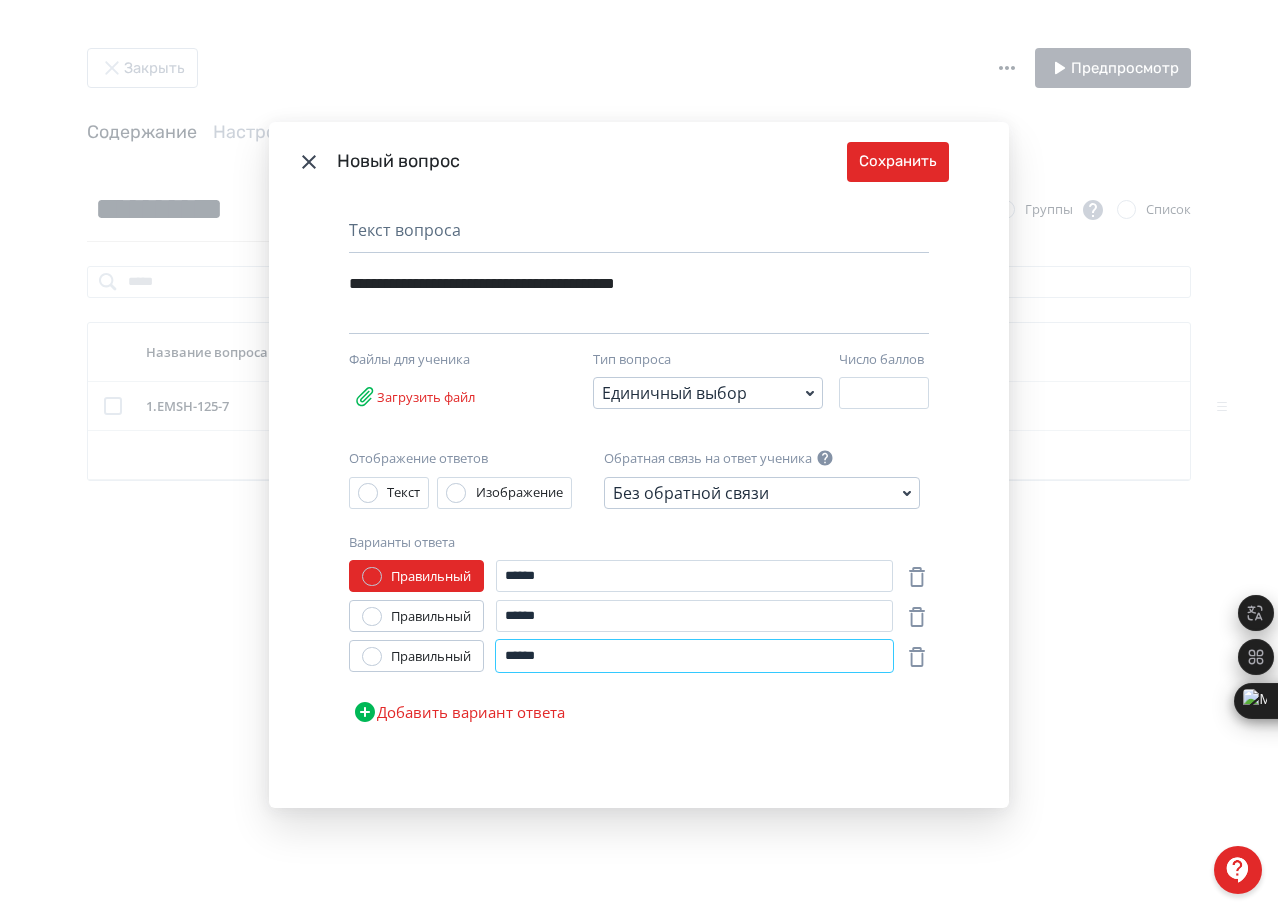type on "******" 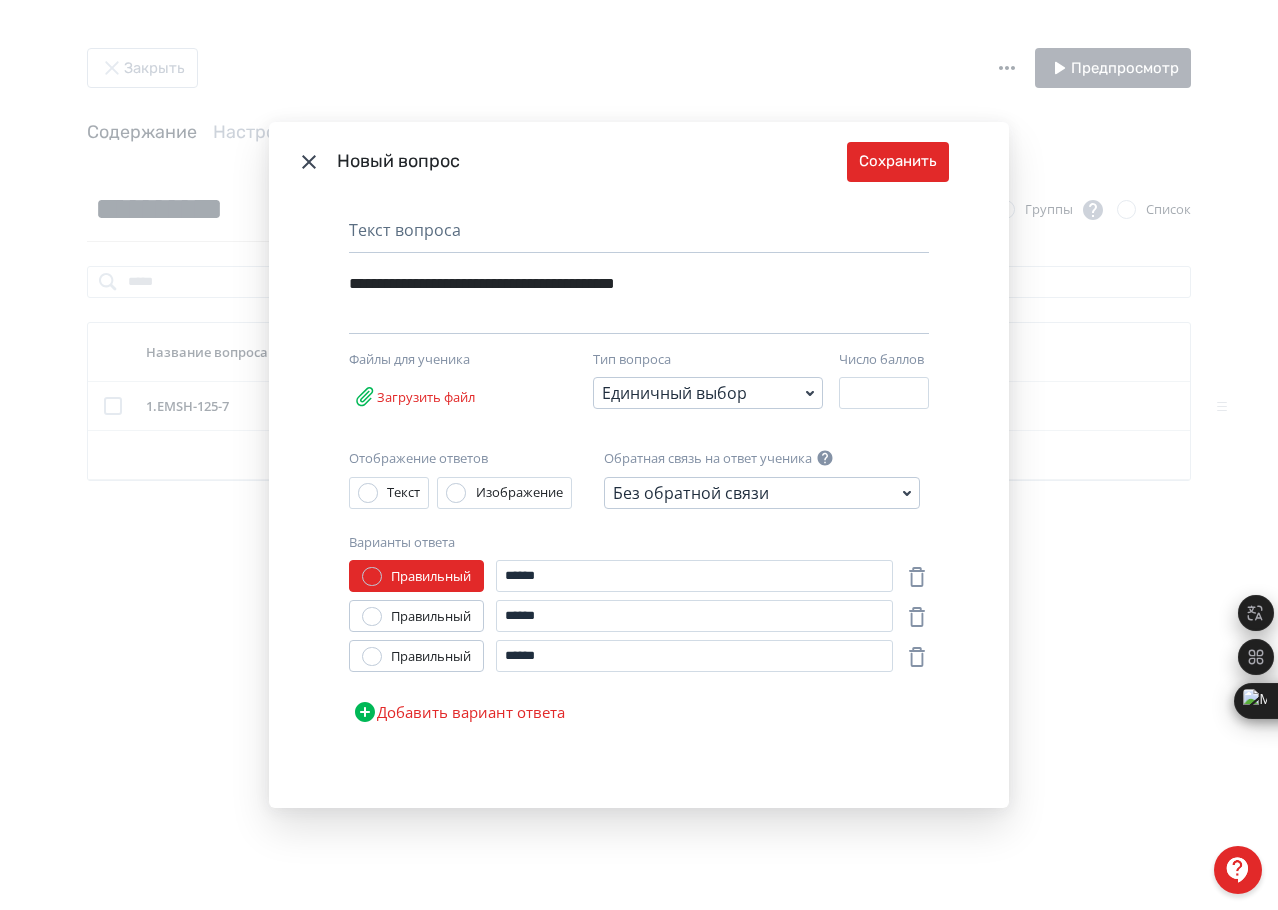 click on "Правильный" at bounding box center (431, 657) 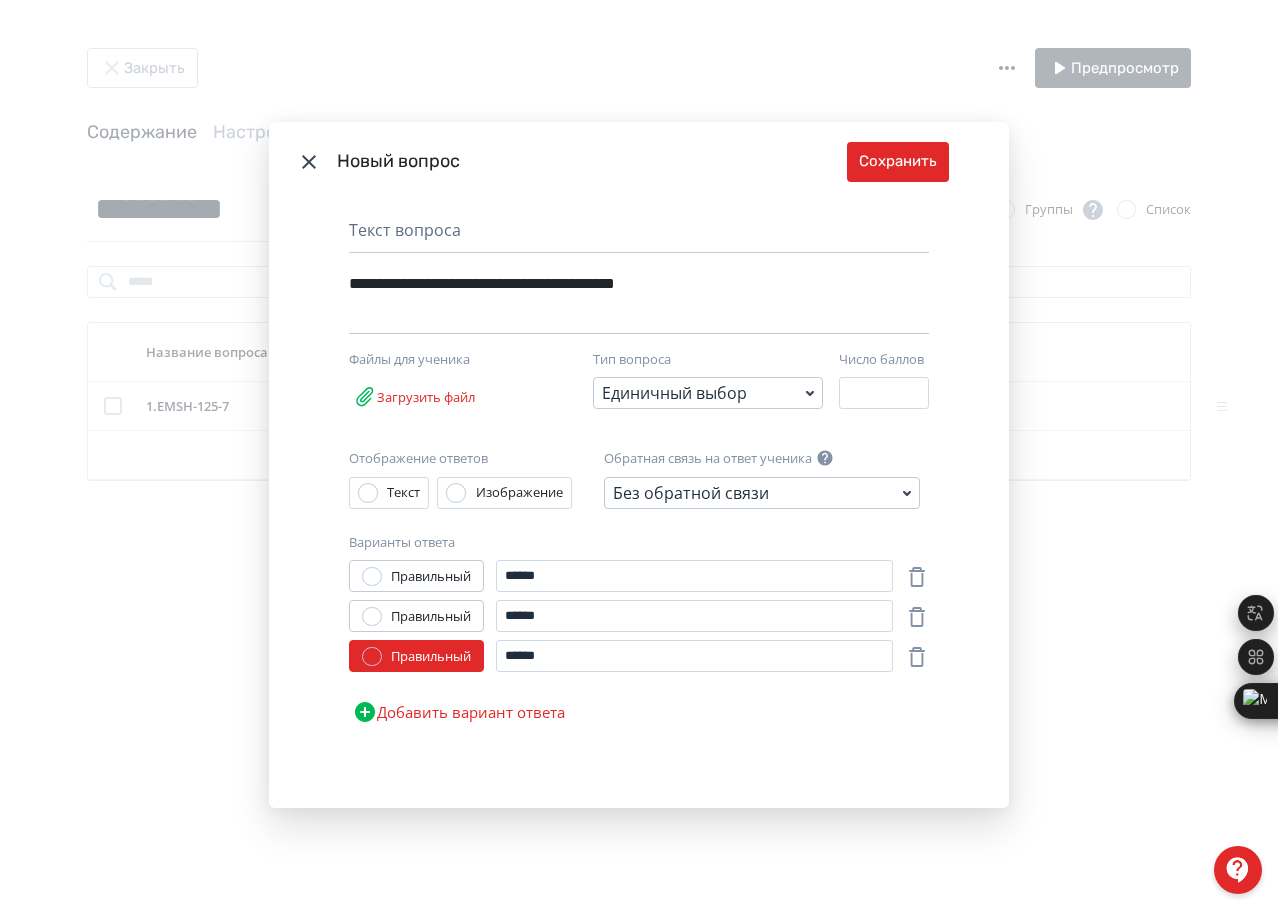 click on "Добавить вариант ответа" at bounding box center [459, 712] 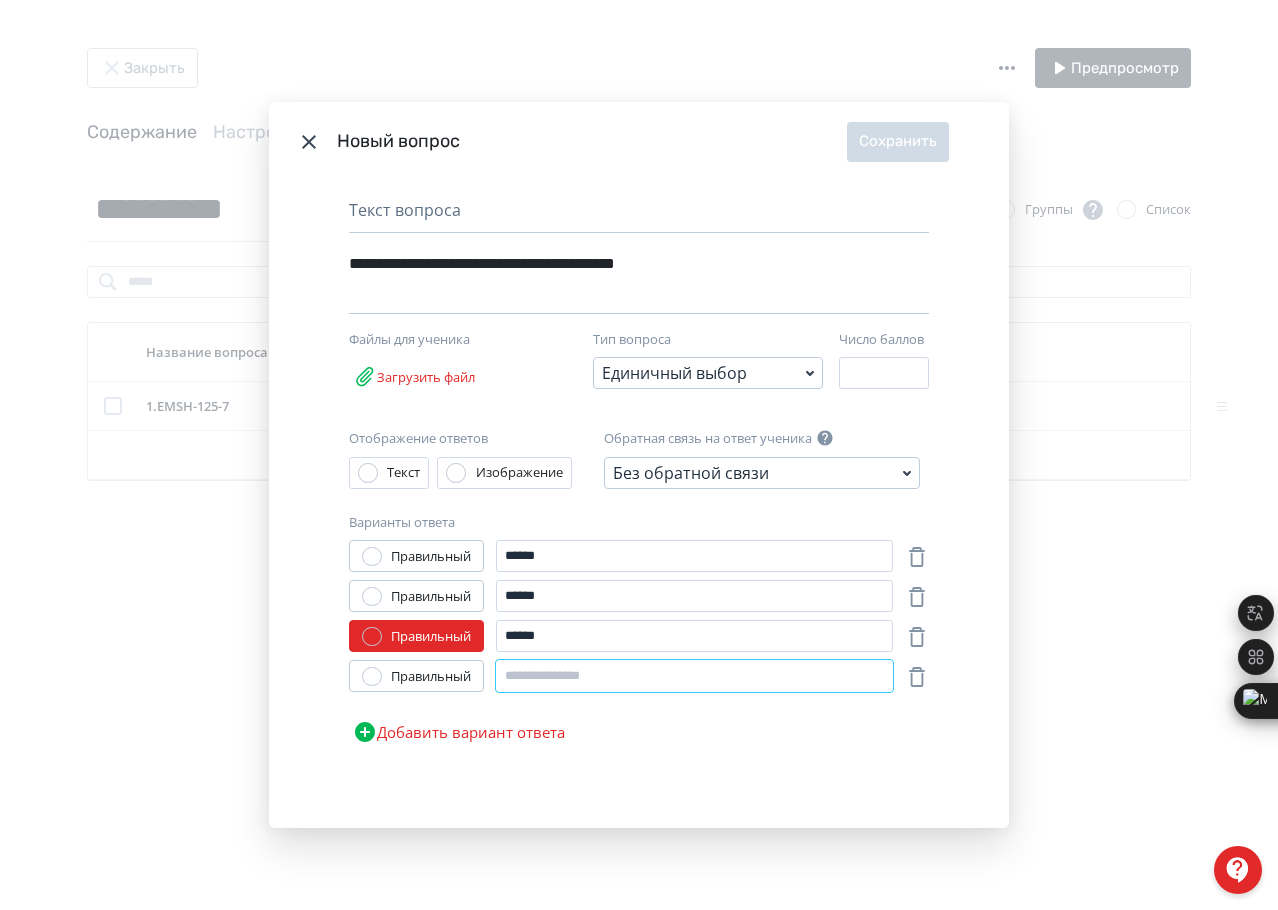 click at bounding box center [694, 676] 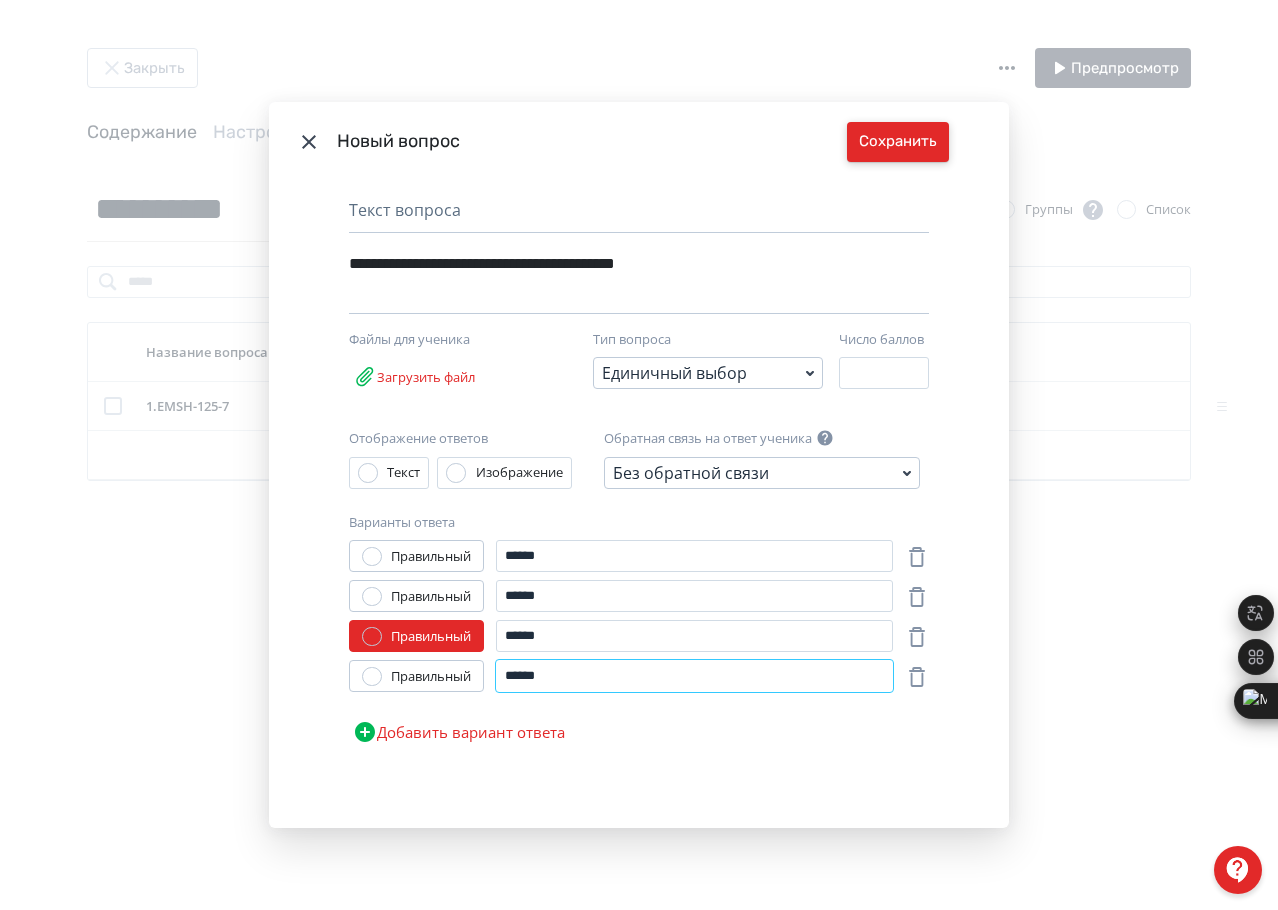 type on "******" 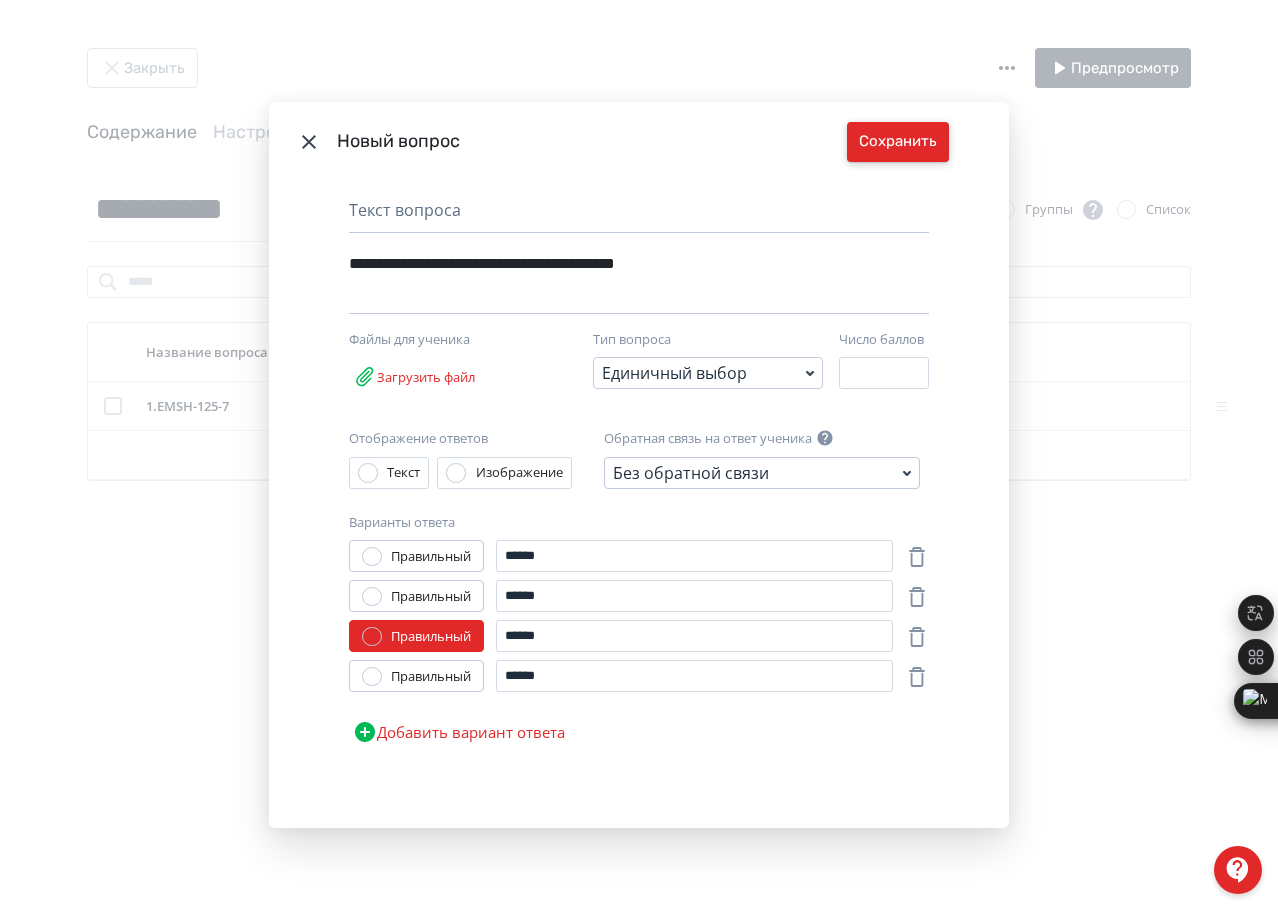 click on "Сохранить" at bounding box center [898, 142] 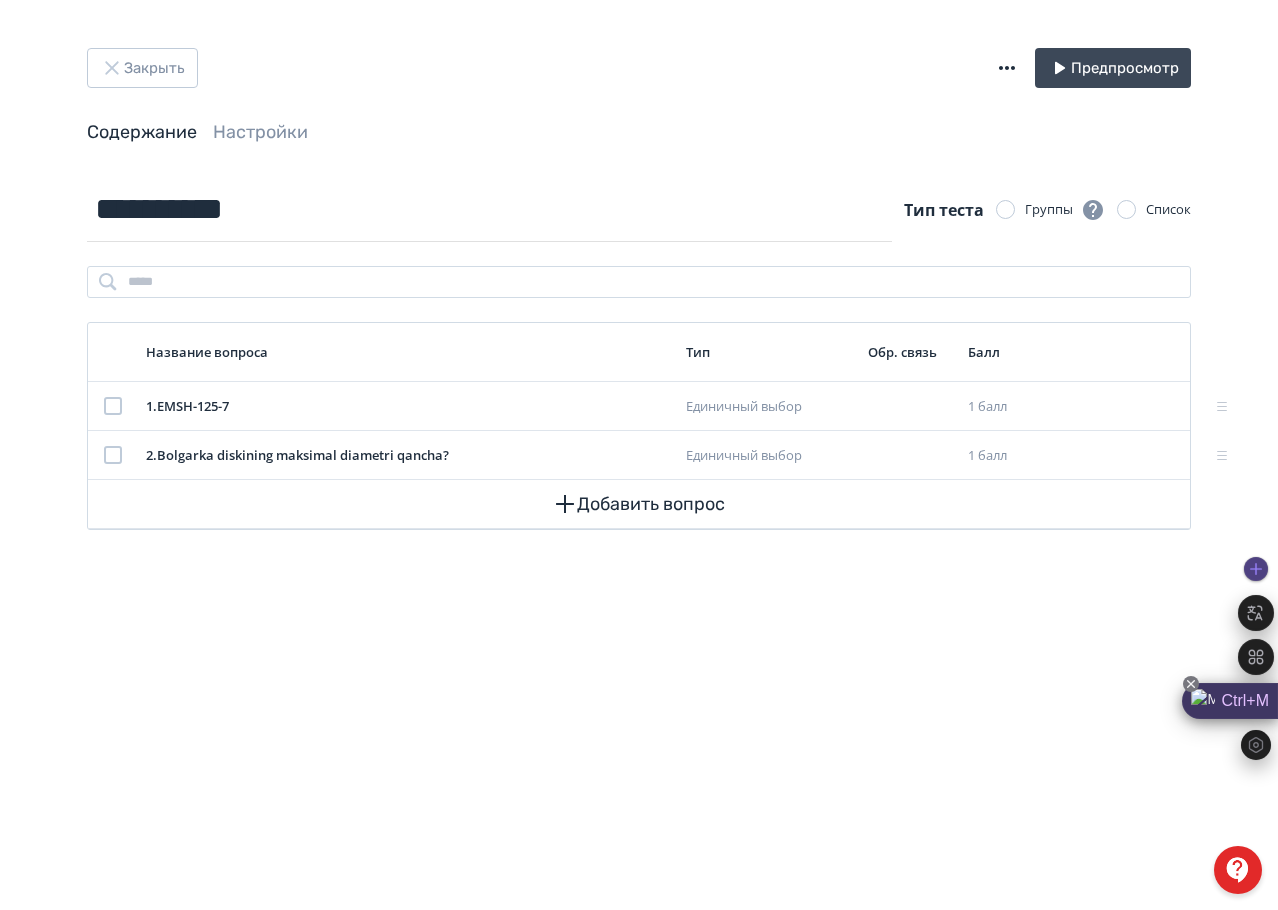 click 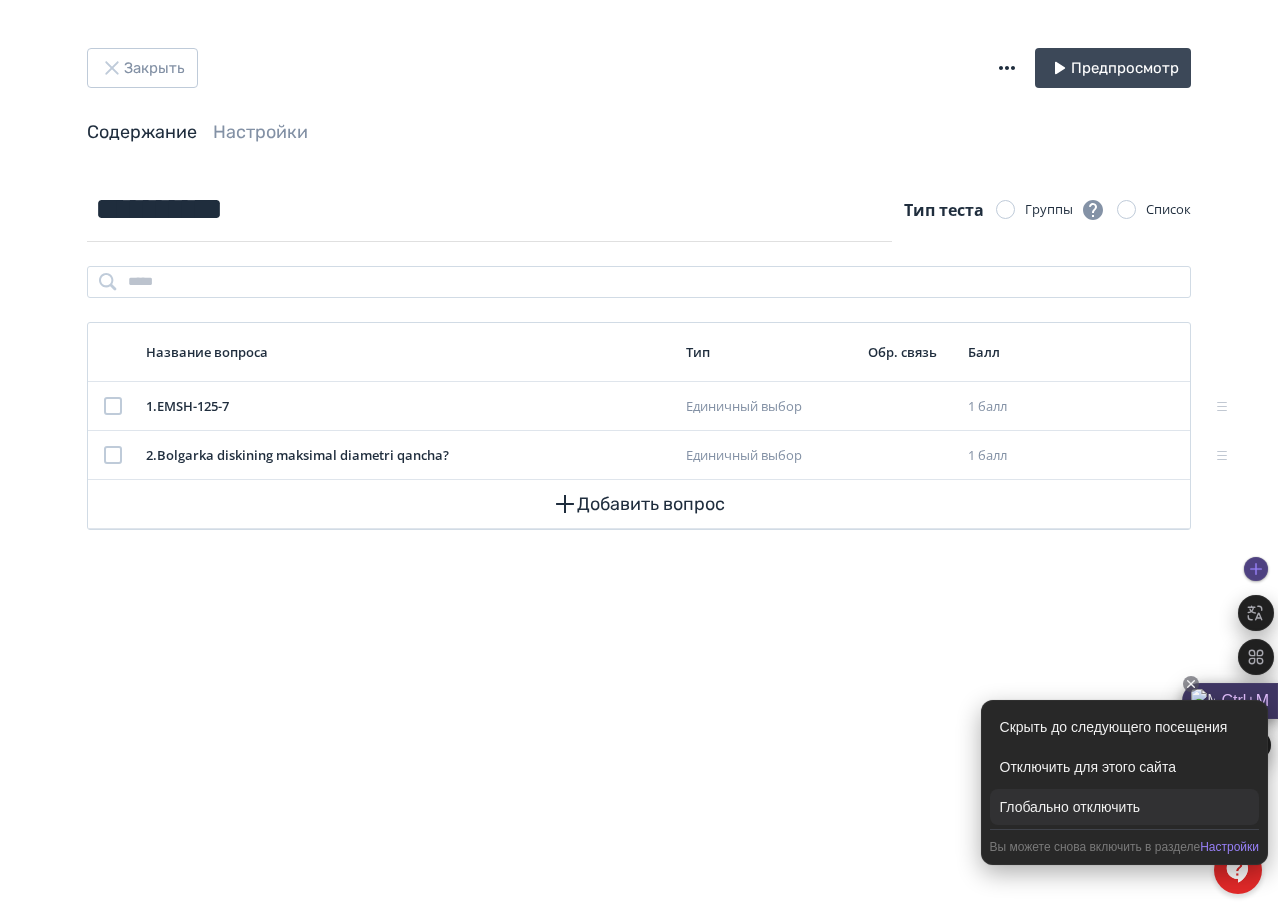 click on "Глобально отключить" at bounding box center (1124, 807) 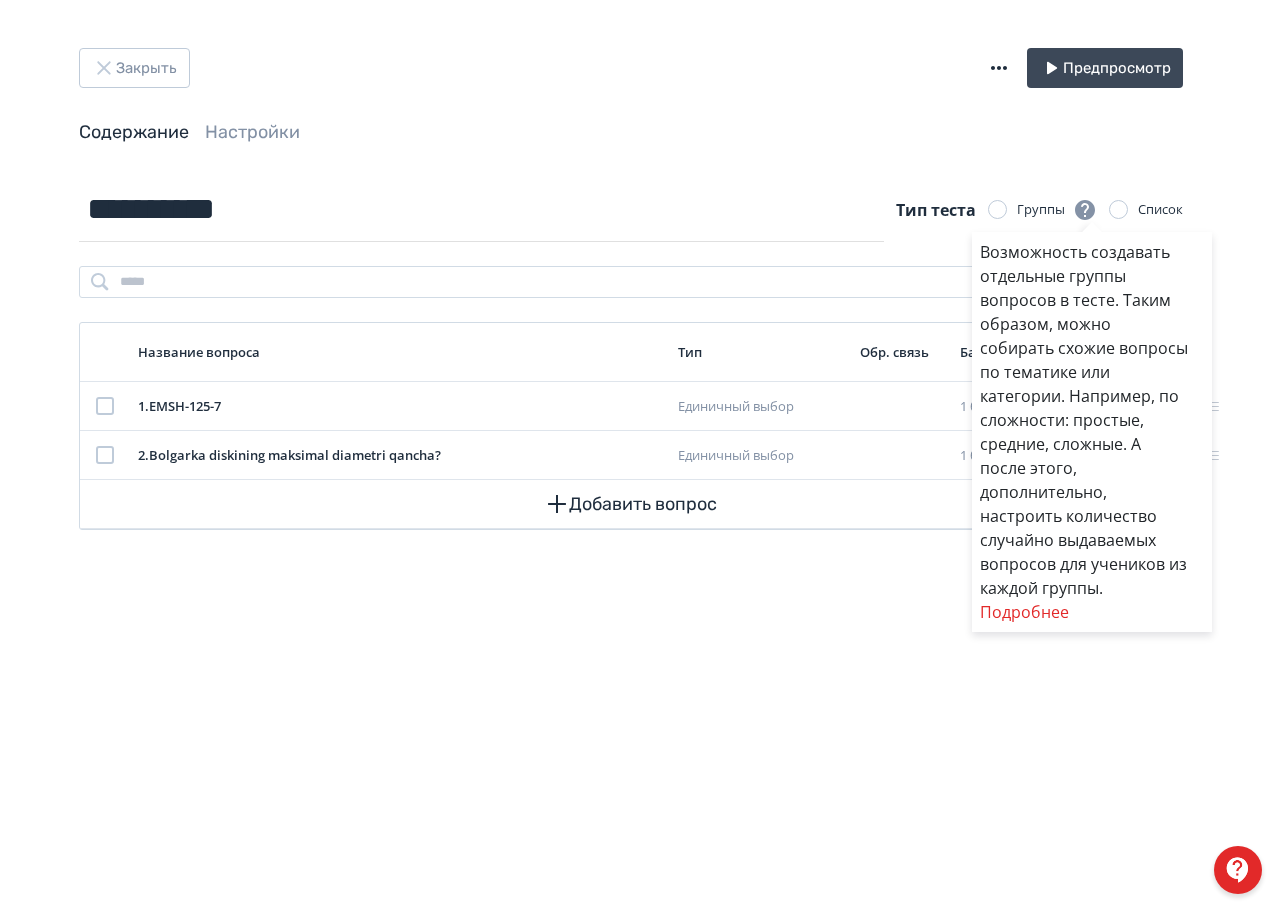 click on "Возможность создавать отдельные группы вопросов в тесте. Таким образом, можно собирать схожие вопросы по тематике или категории. Например, по сложности: простые, средние, сложные. А после этого, дополнительно, настроить количество случайно выдаваемых вопросов для учеников из каждой группы. Подробнее" at bounding box center (639, 455) 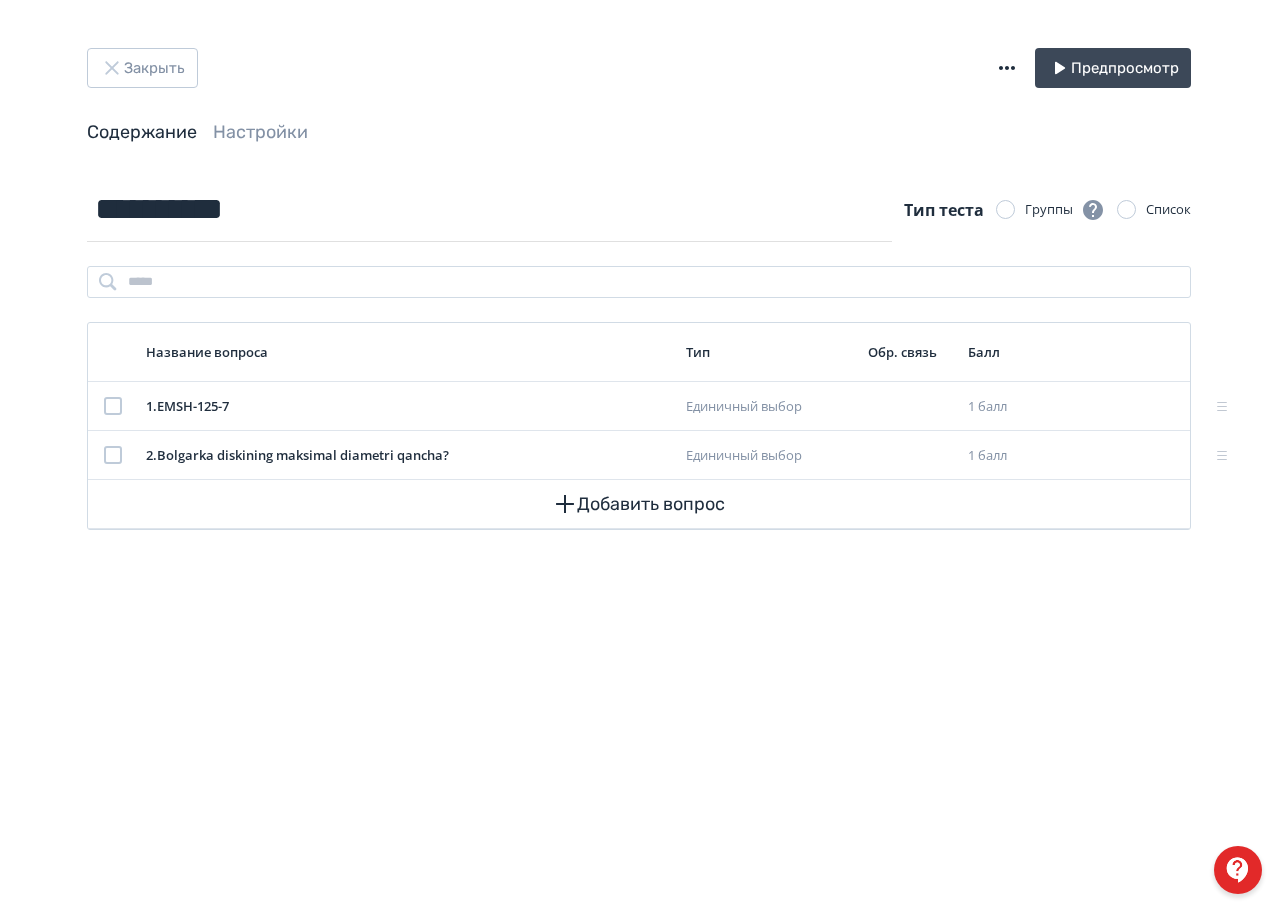 click on "Группы" at bounding box center [1050, 210] 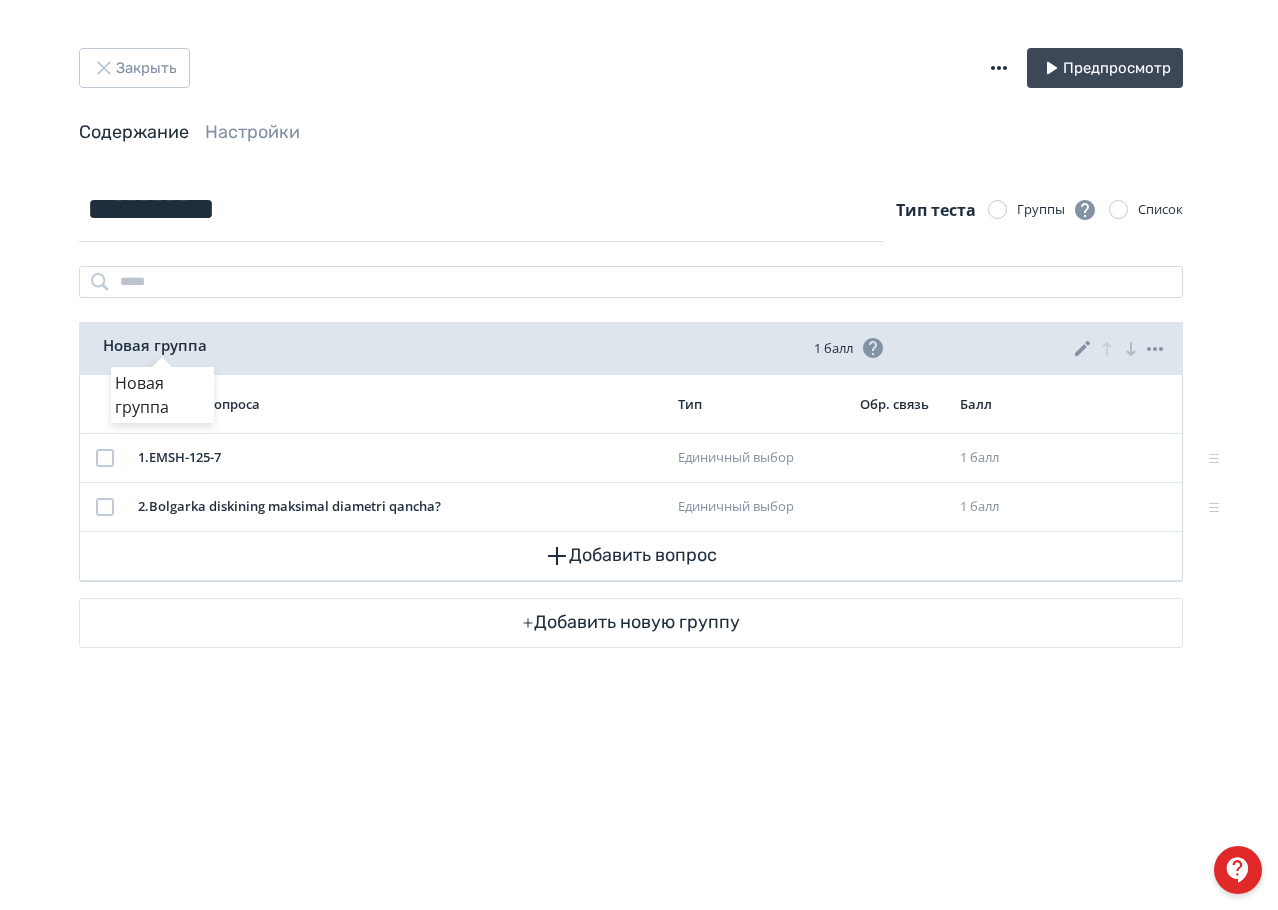 click on "Новая группа" at bounding box center (162, 345) 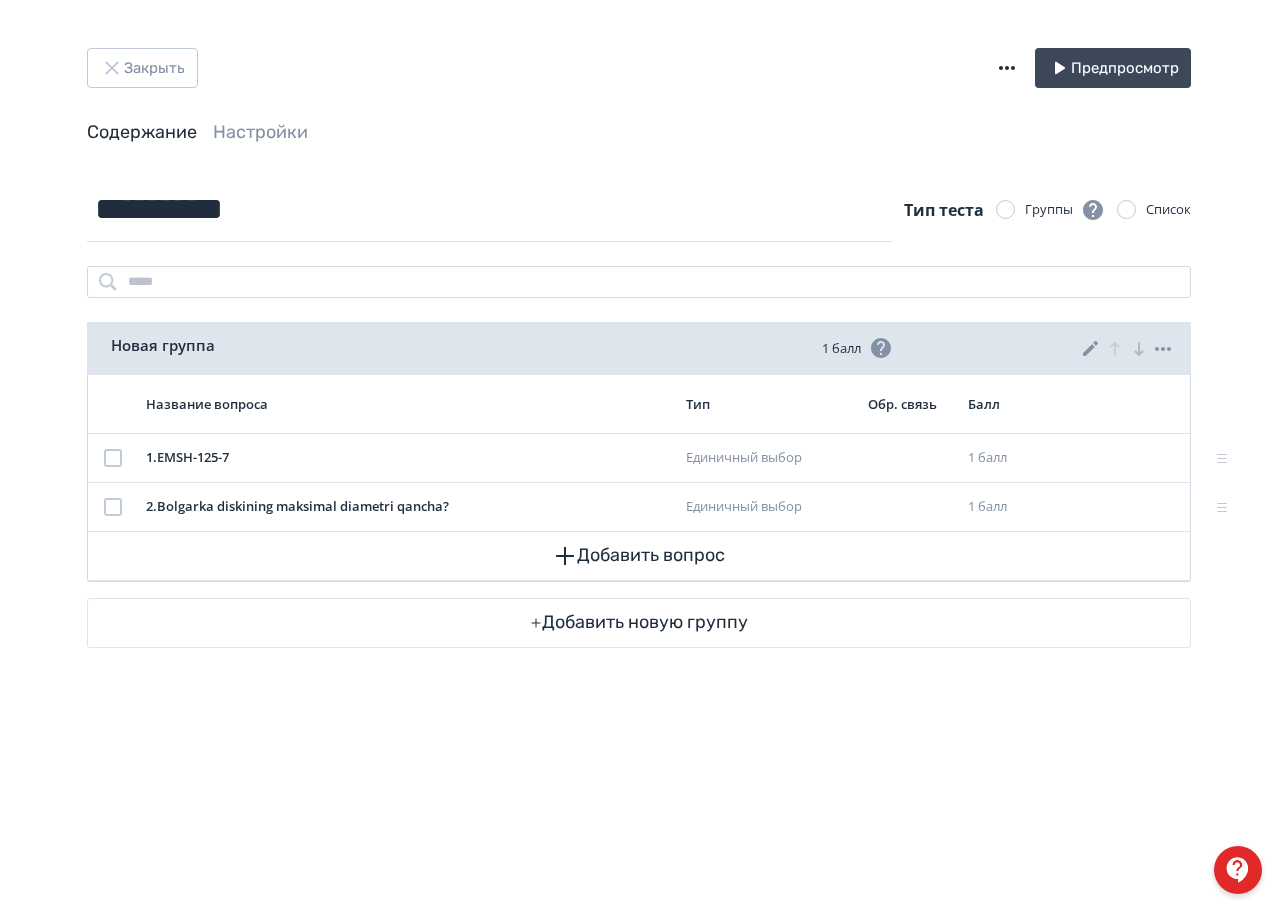 click 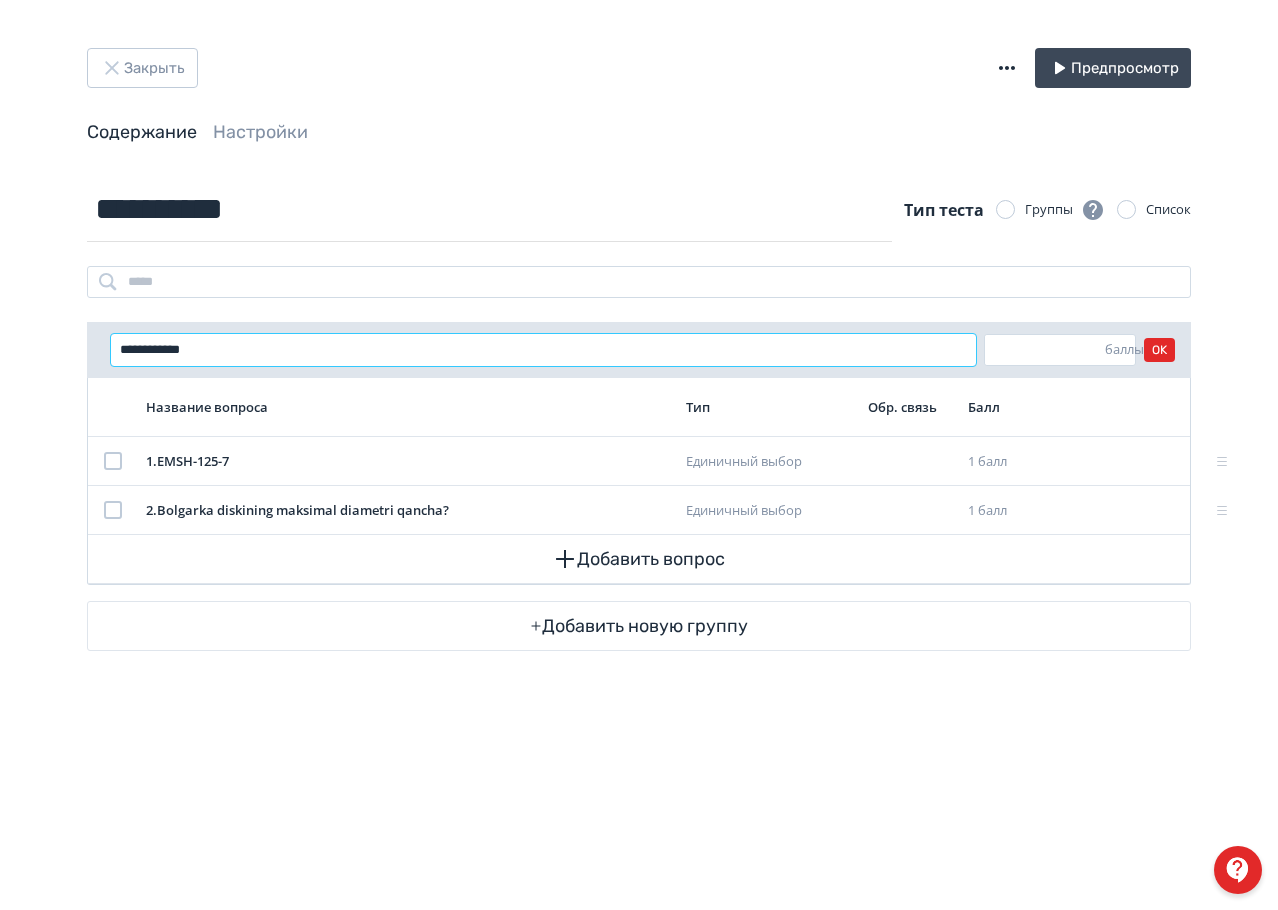 click on "**********" at bounding box center [543, 350] 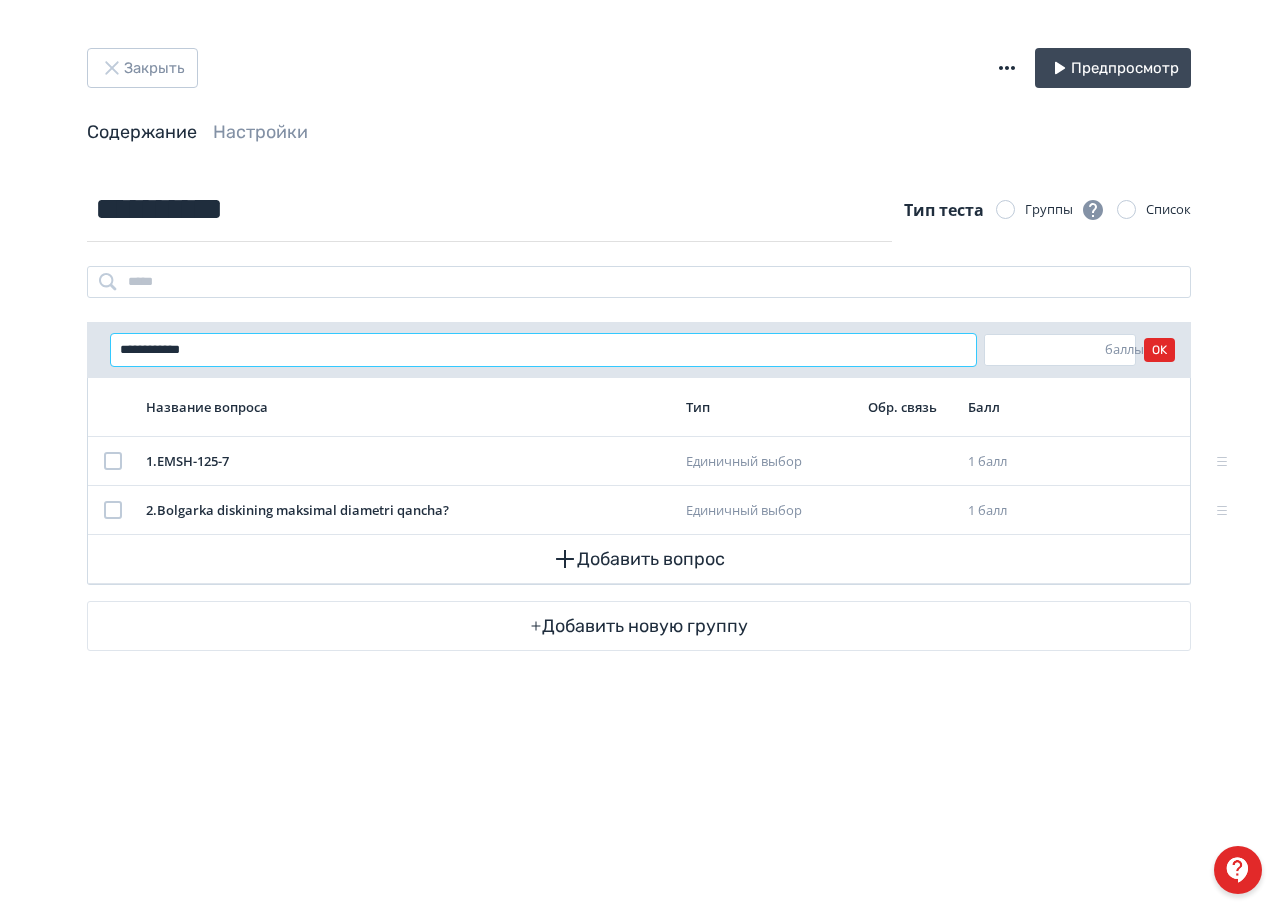 click on "**********" at bounding box center [543, 350] 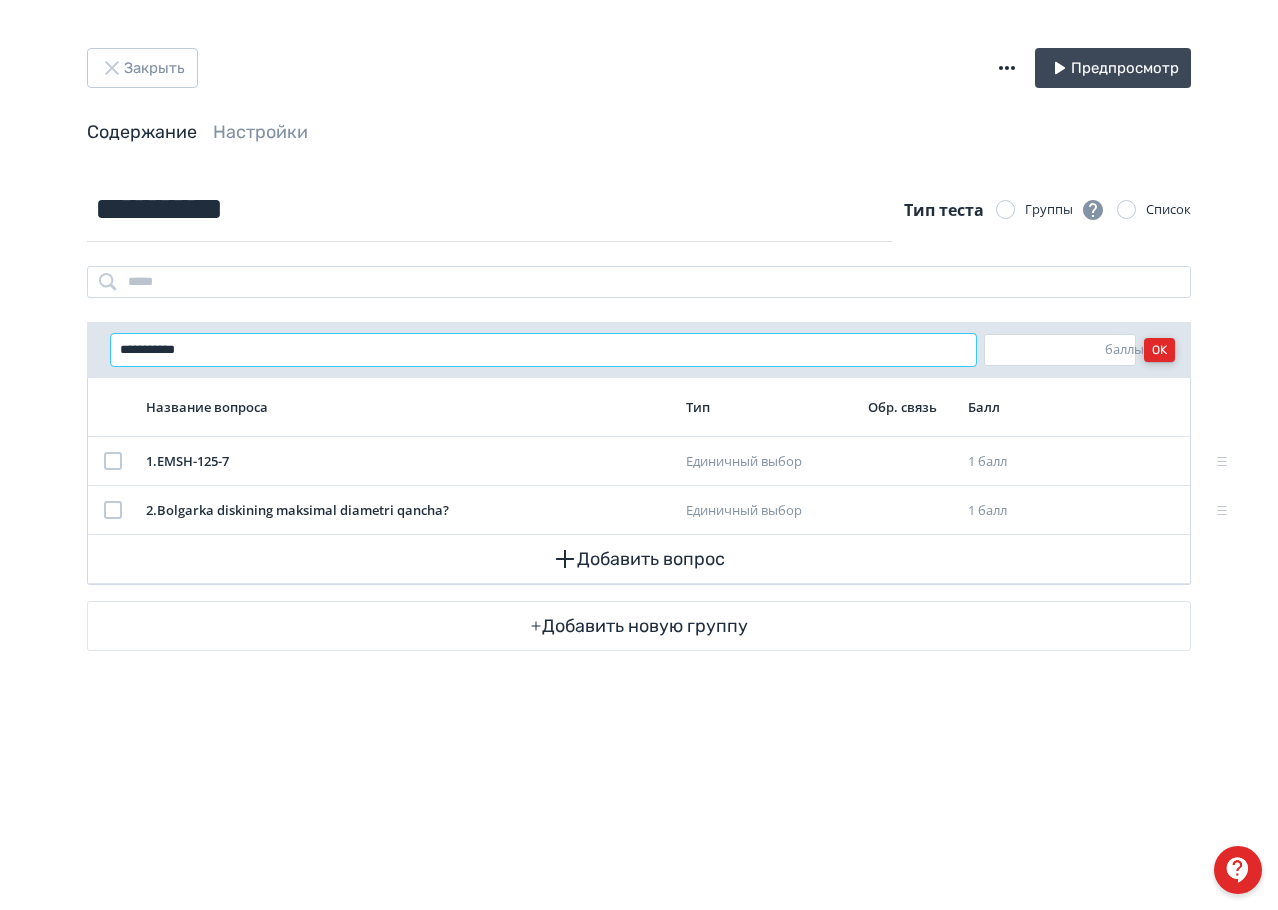 type on "**********" 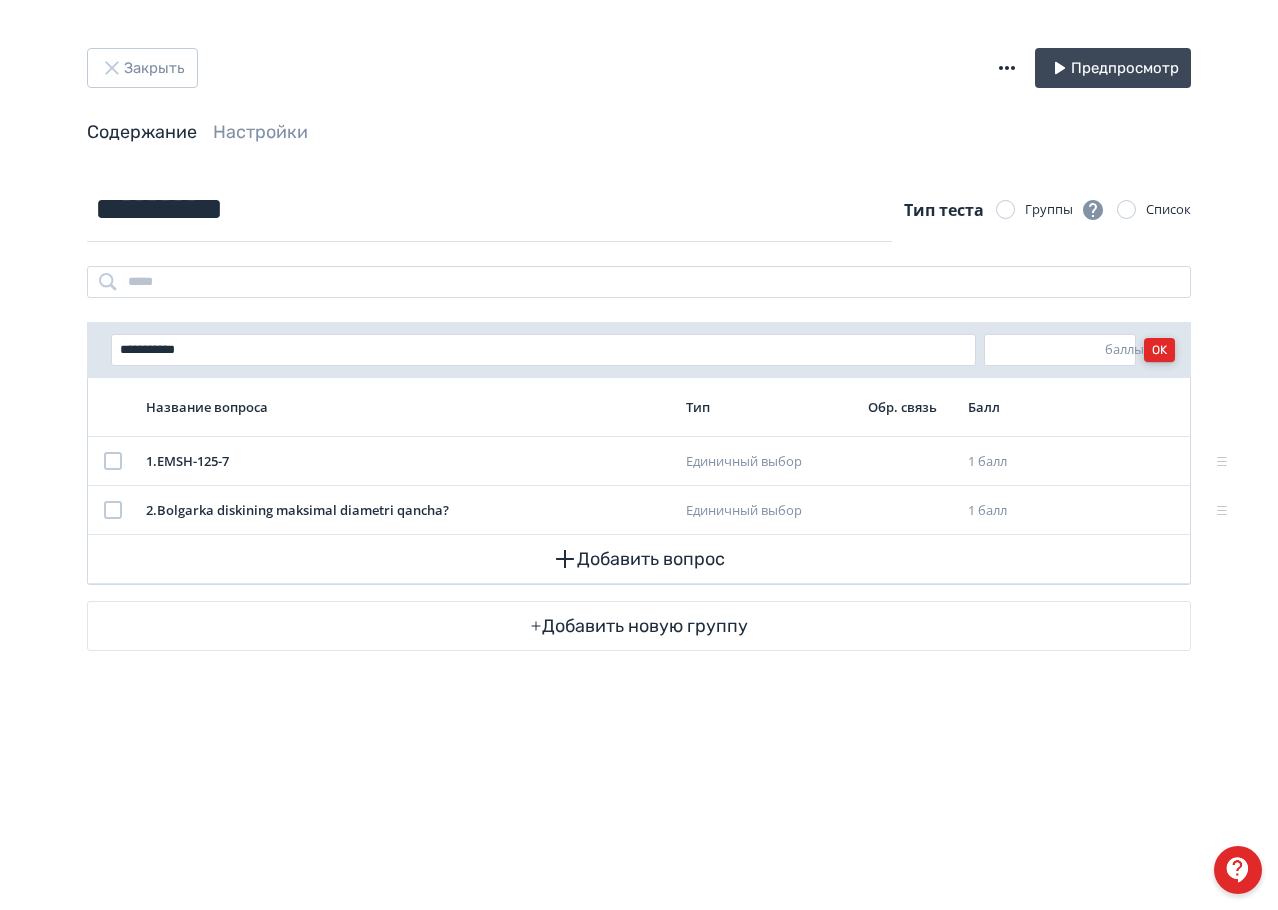 click on "OK" at bounding box center [1159, 350] 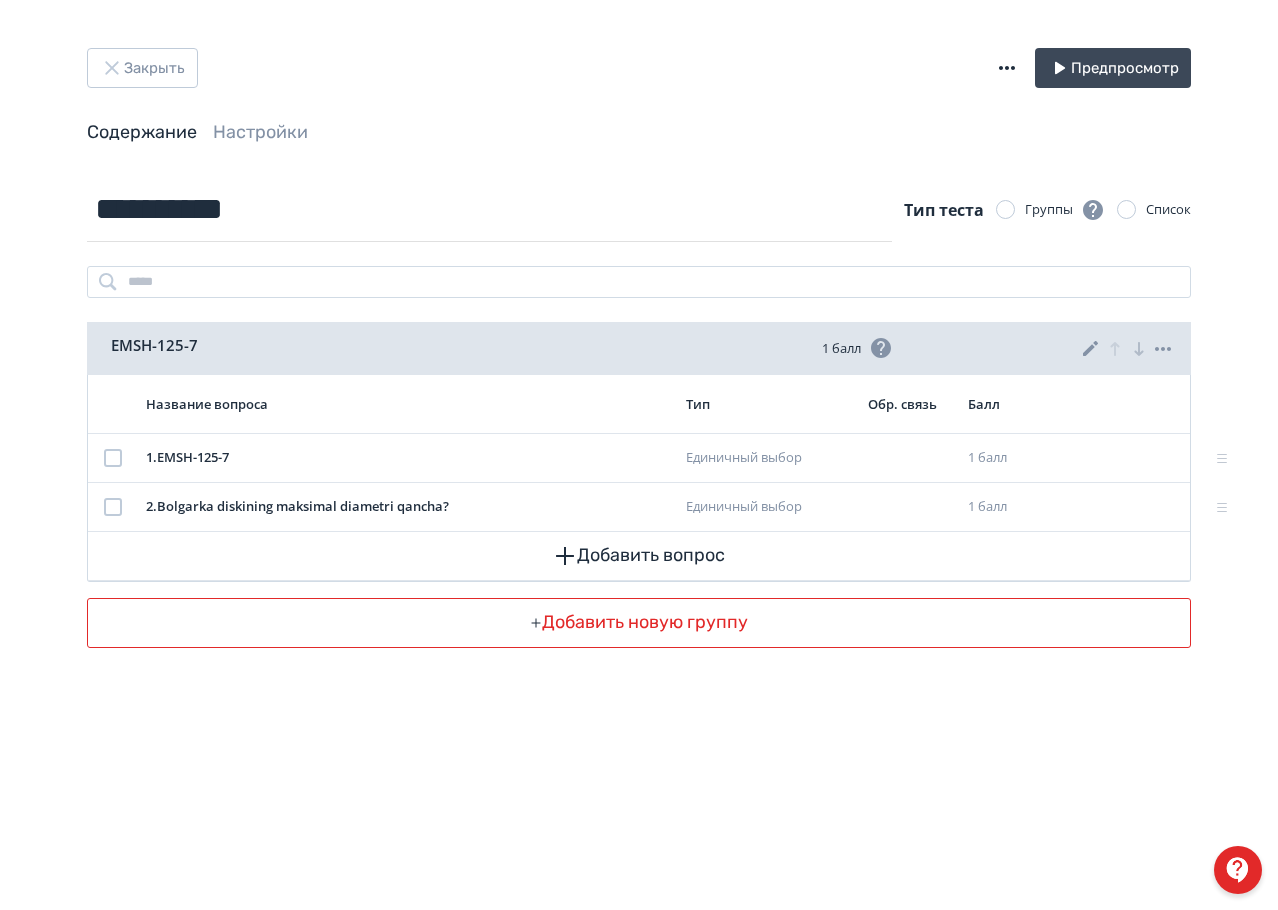 click on "Добавить новую группу" at bounding box center [639, 623] 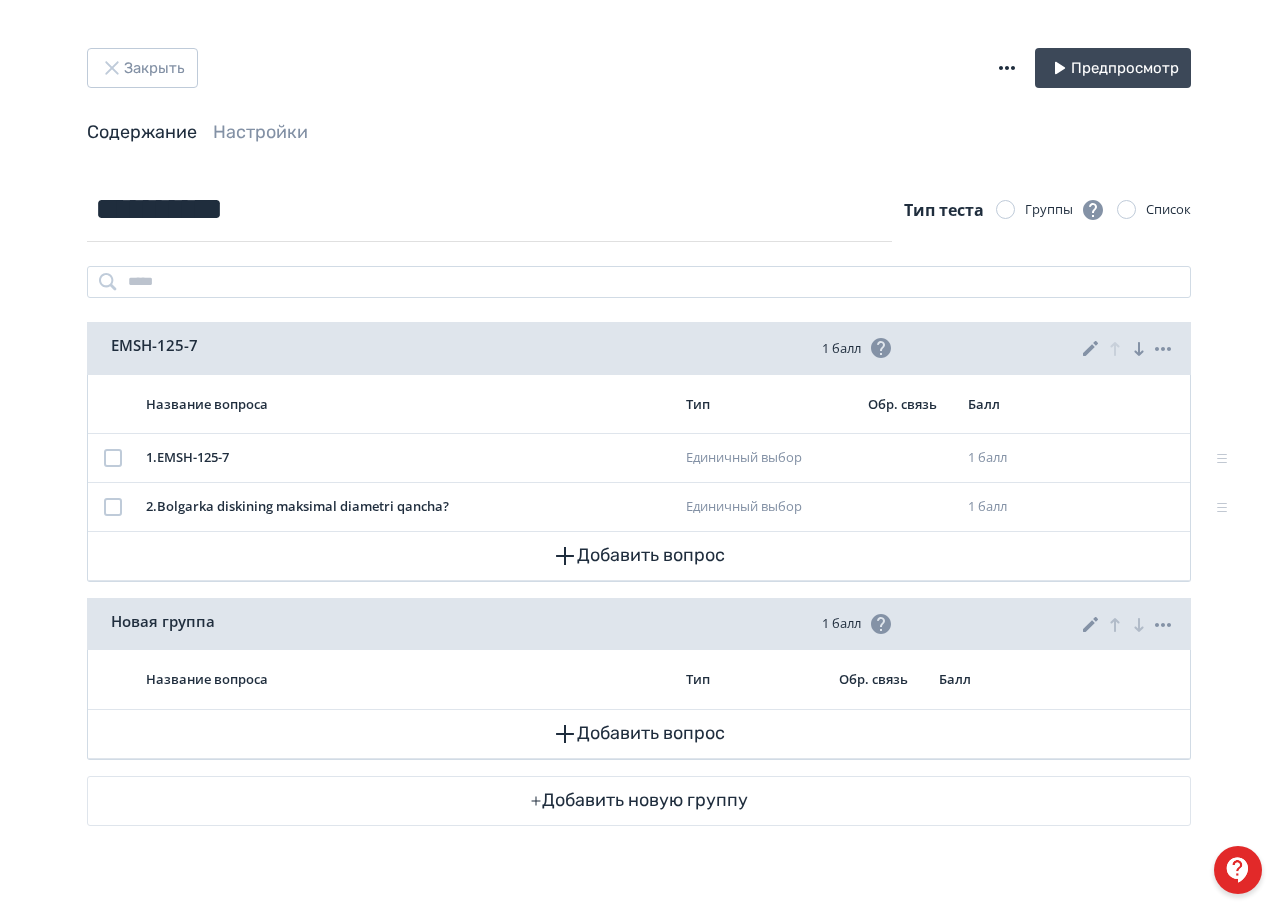 click 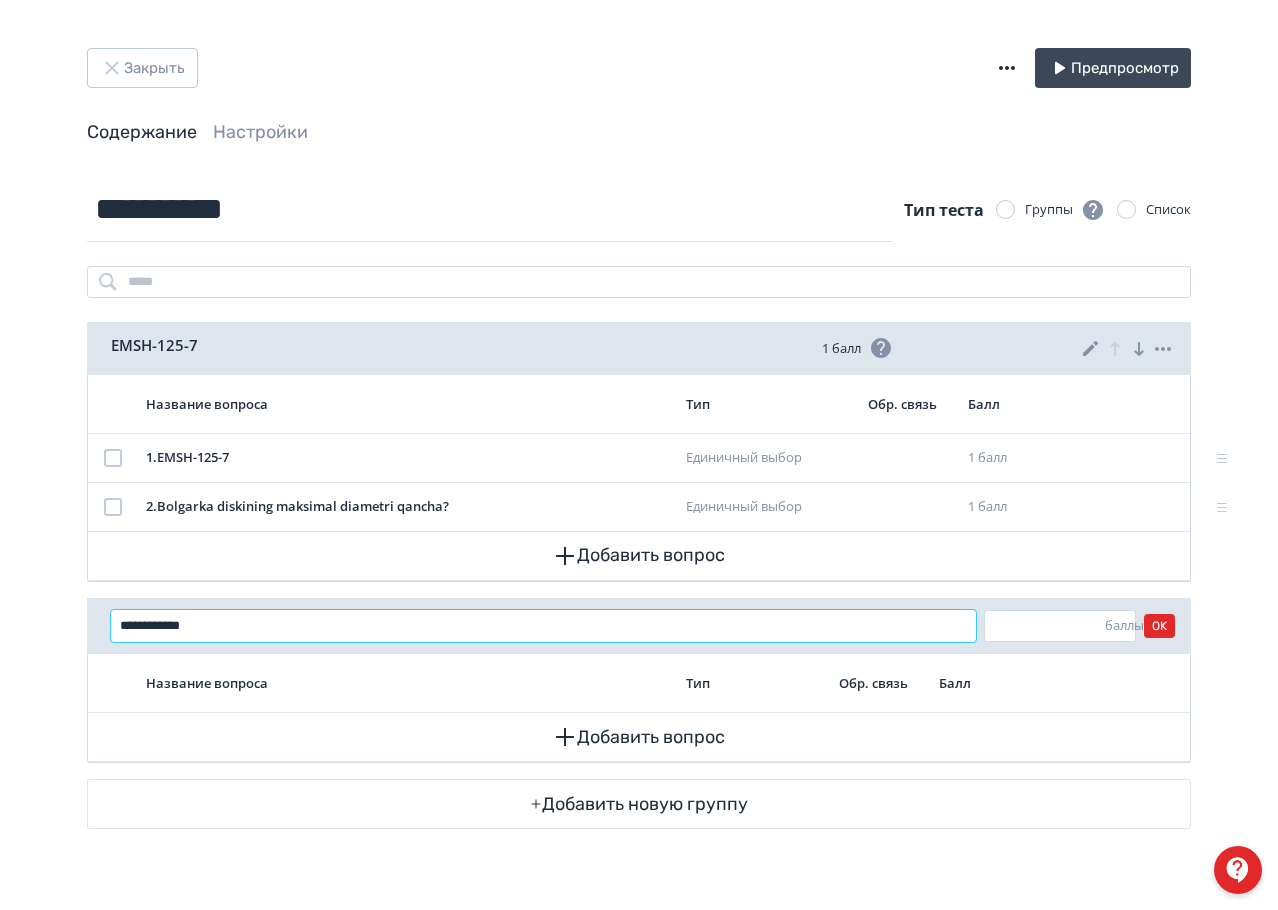 click on "**********" at bounding box center [543, 626] 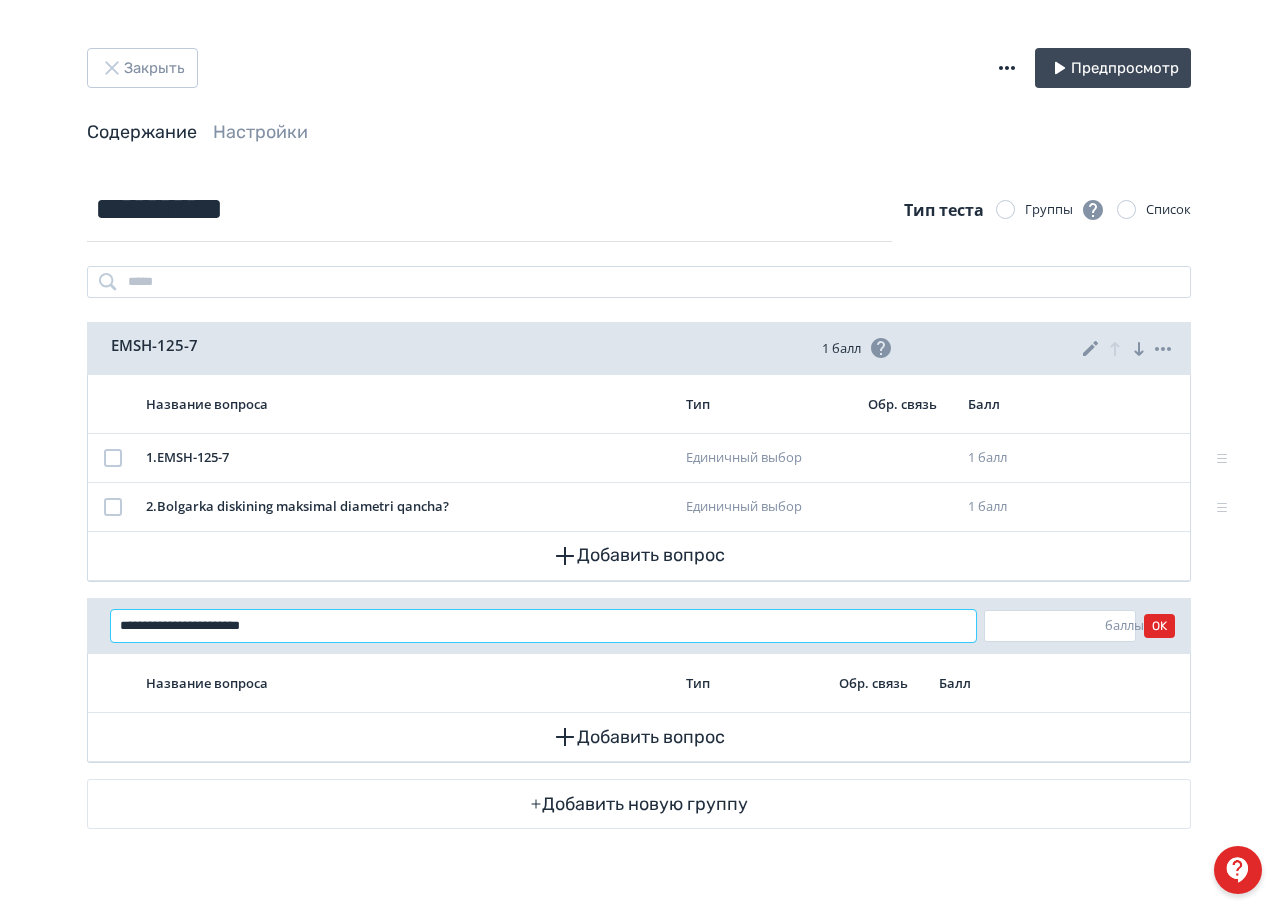 drag, startPoint x: 304, startPoint y: 628, endPoint x: 227, endPoint y: 638, distance: 77.64664 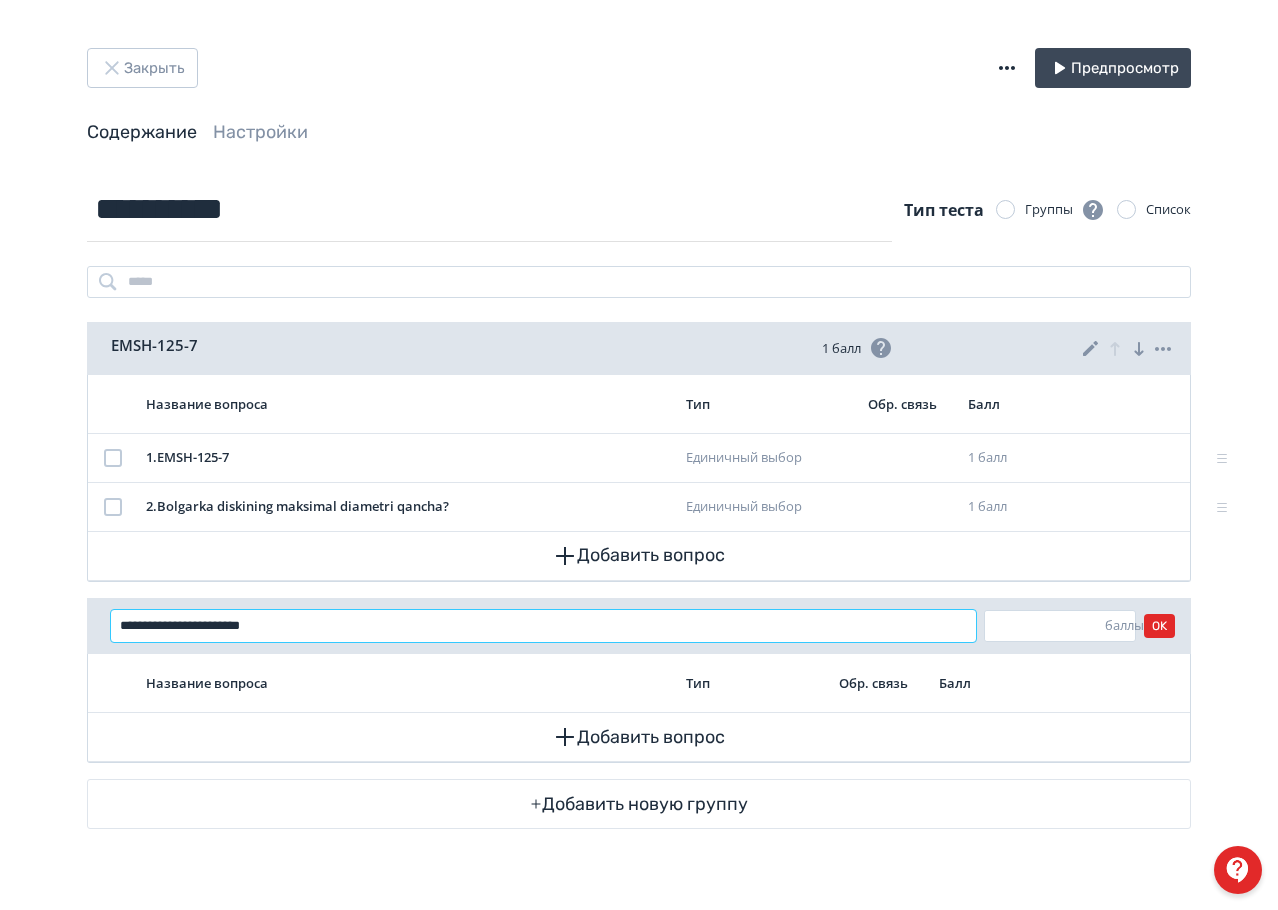 click on "**********" at bounding box center [543, 626] 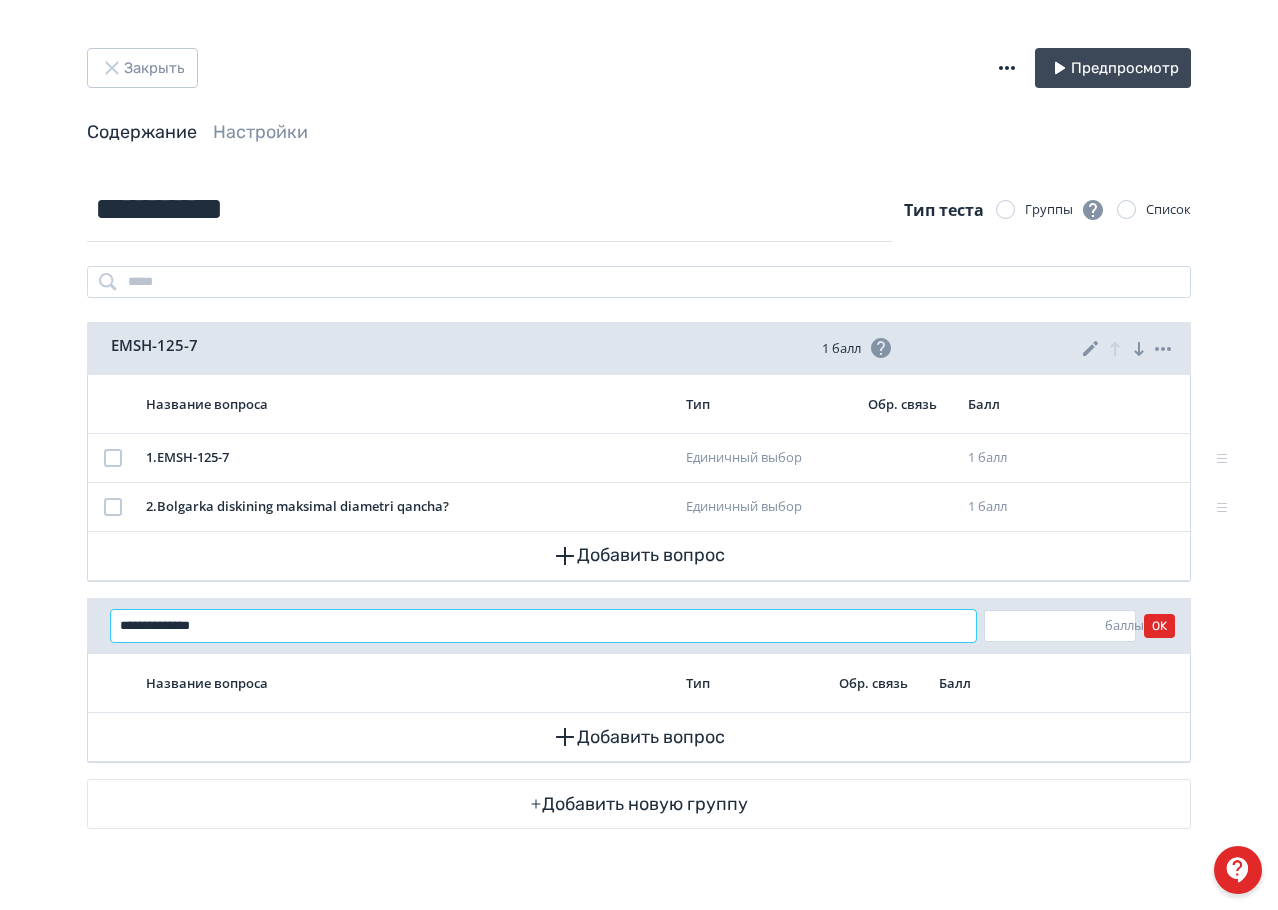 type on "**********" 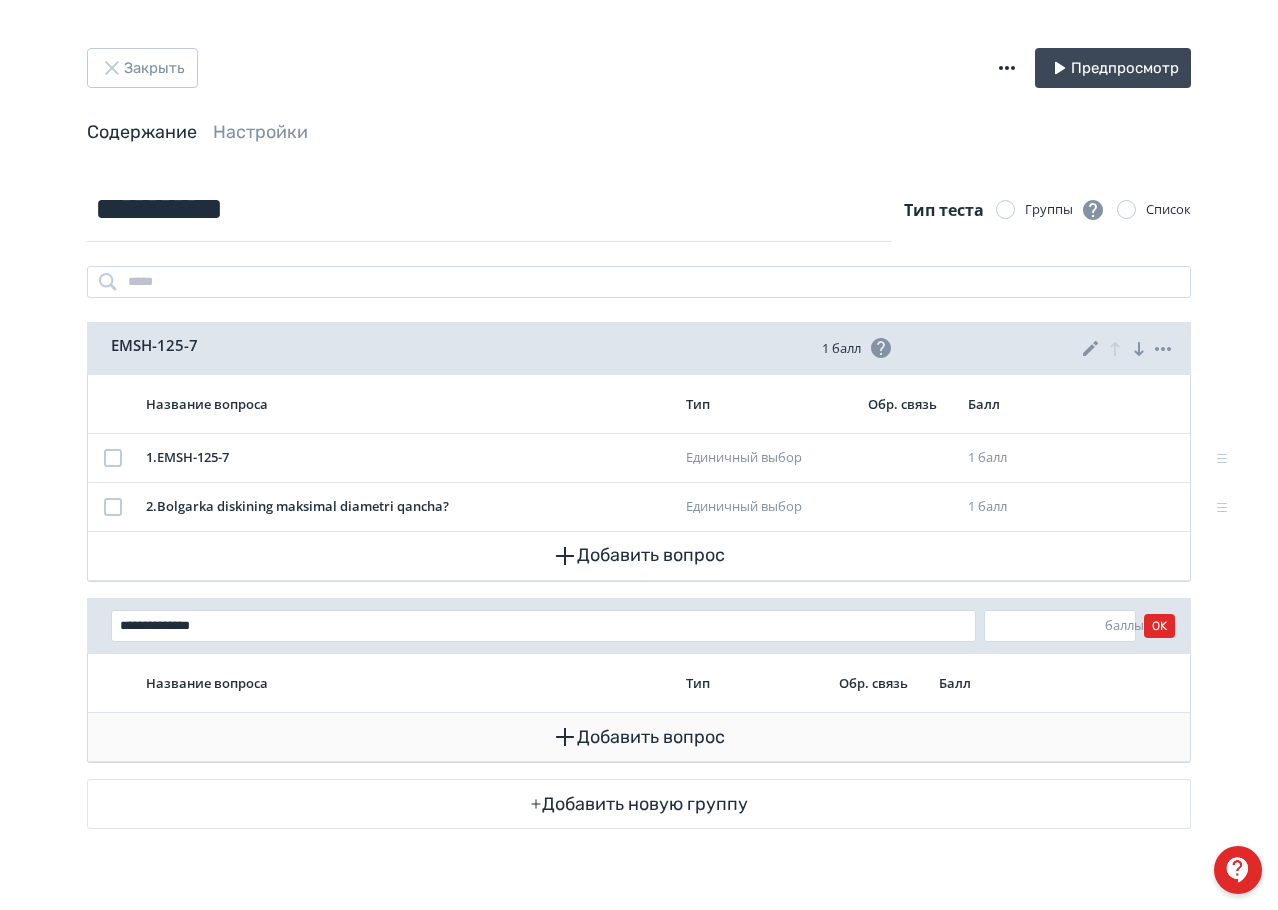 click 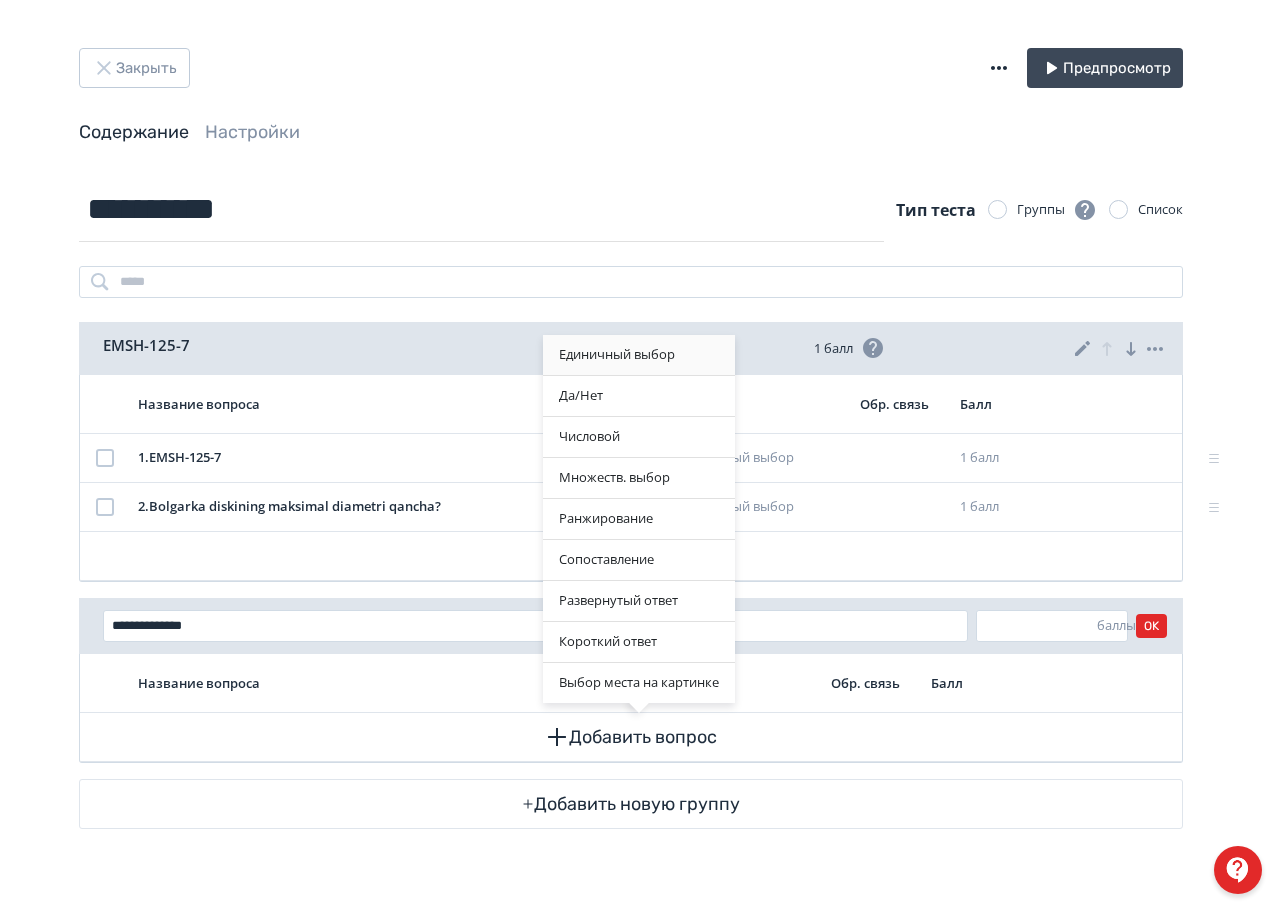 click on "Единичный выбор" at bounding box center (639, 355) 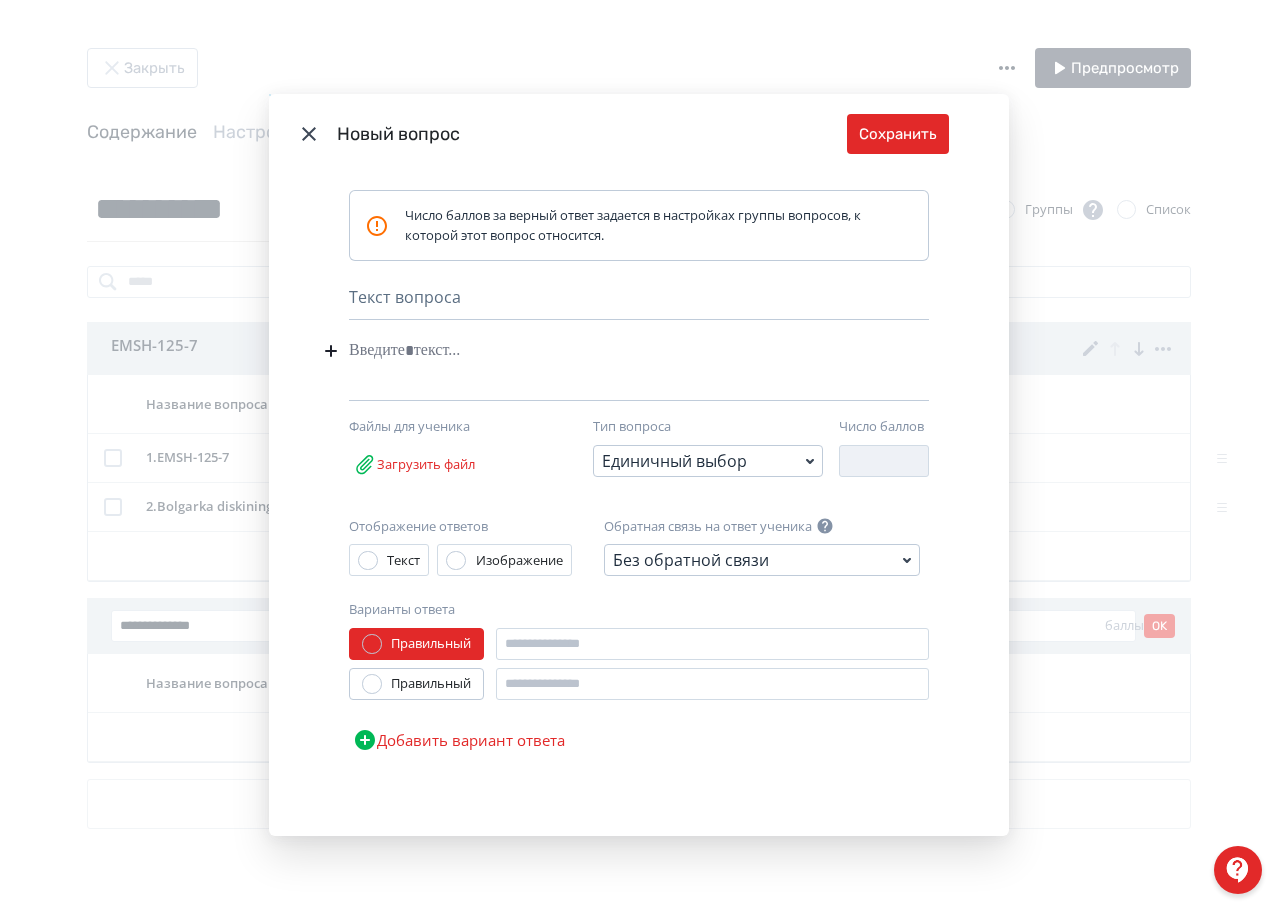 click at bounding box center (608, 351) 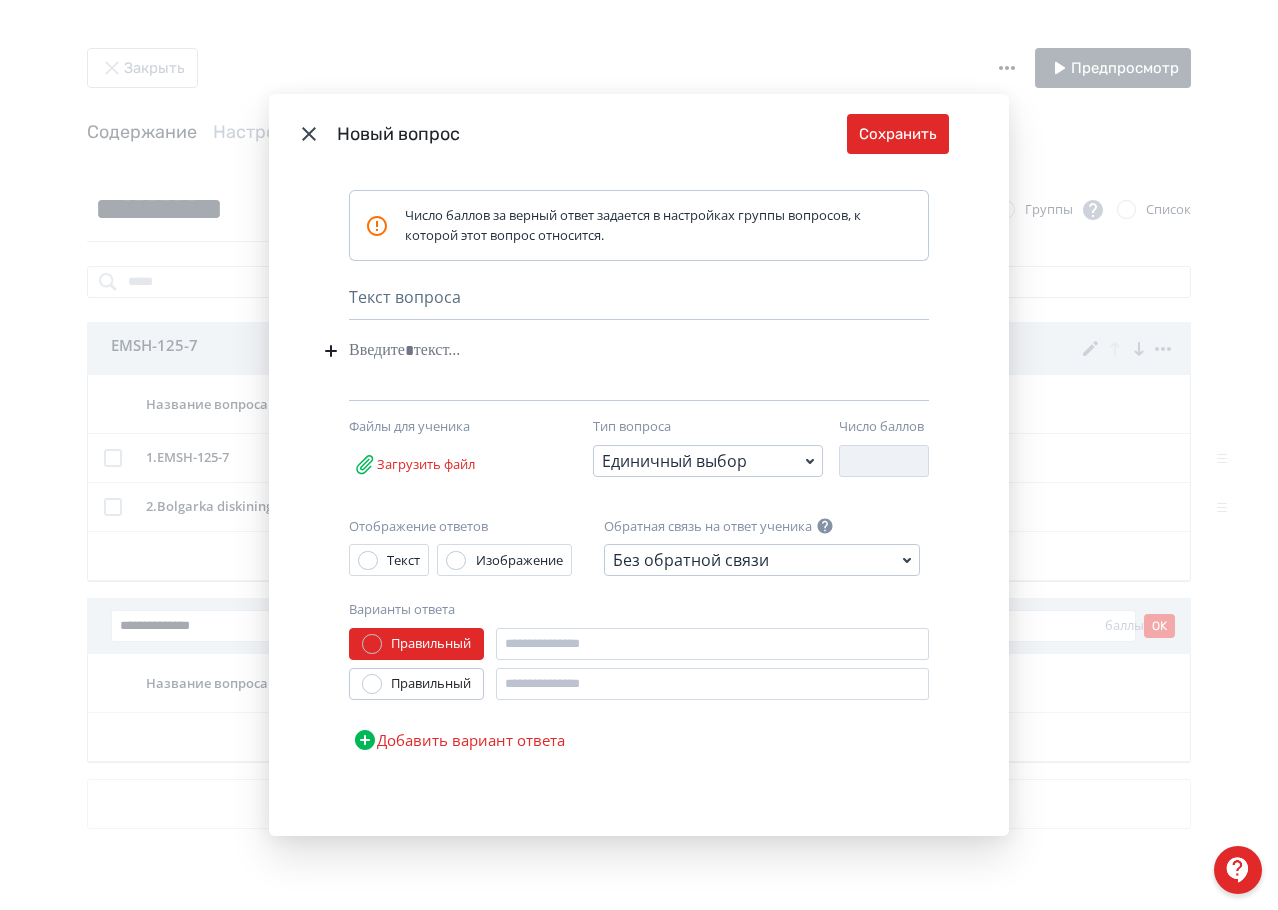 click at bounding box center (608, 351) 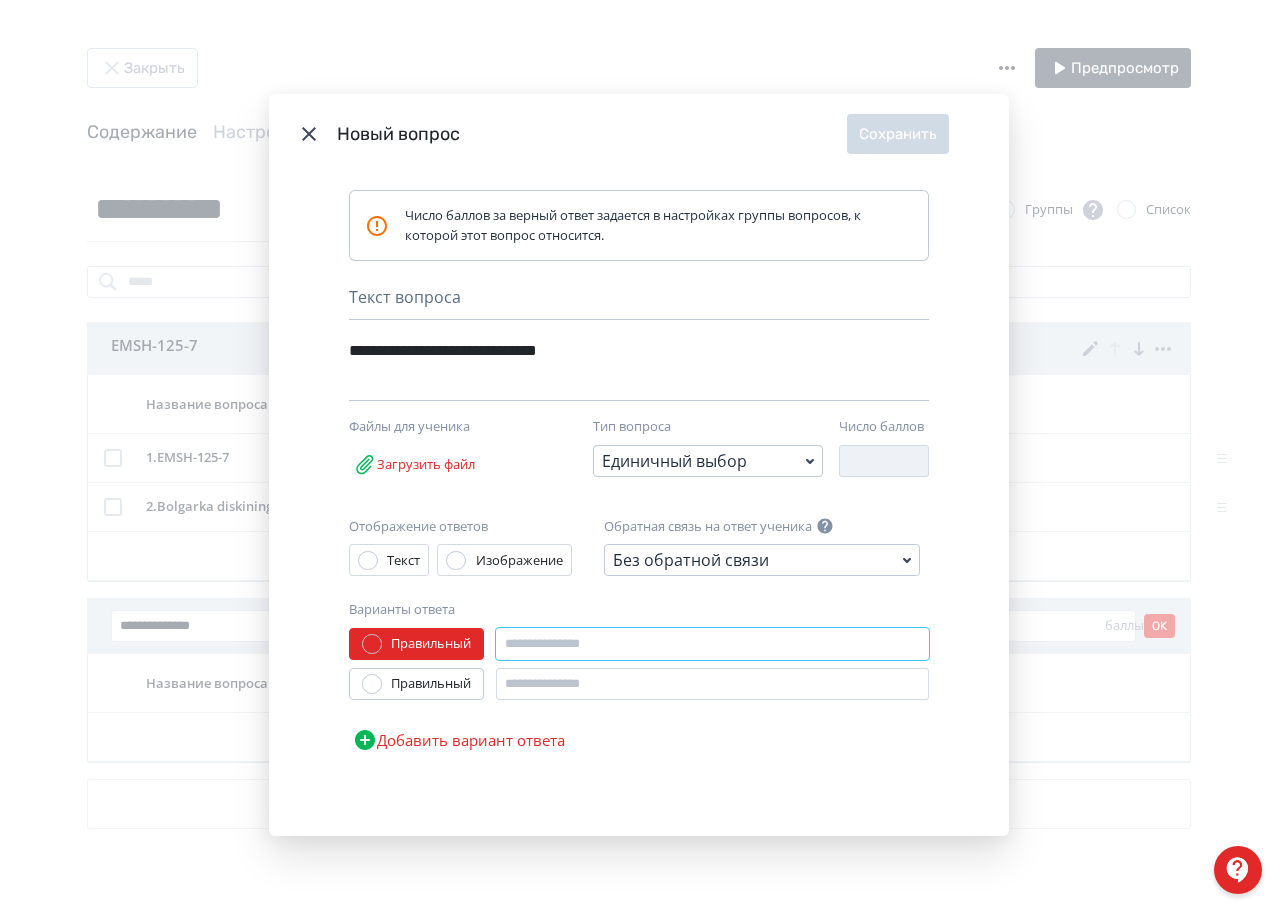click at bounding box center [712, 644] 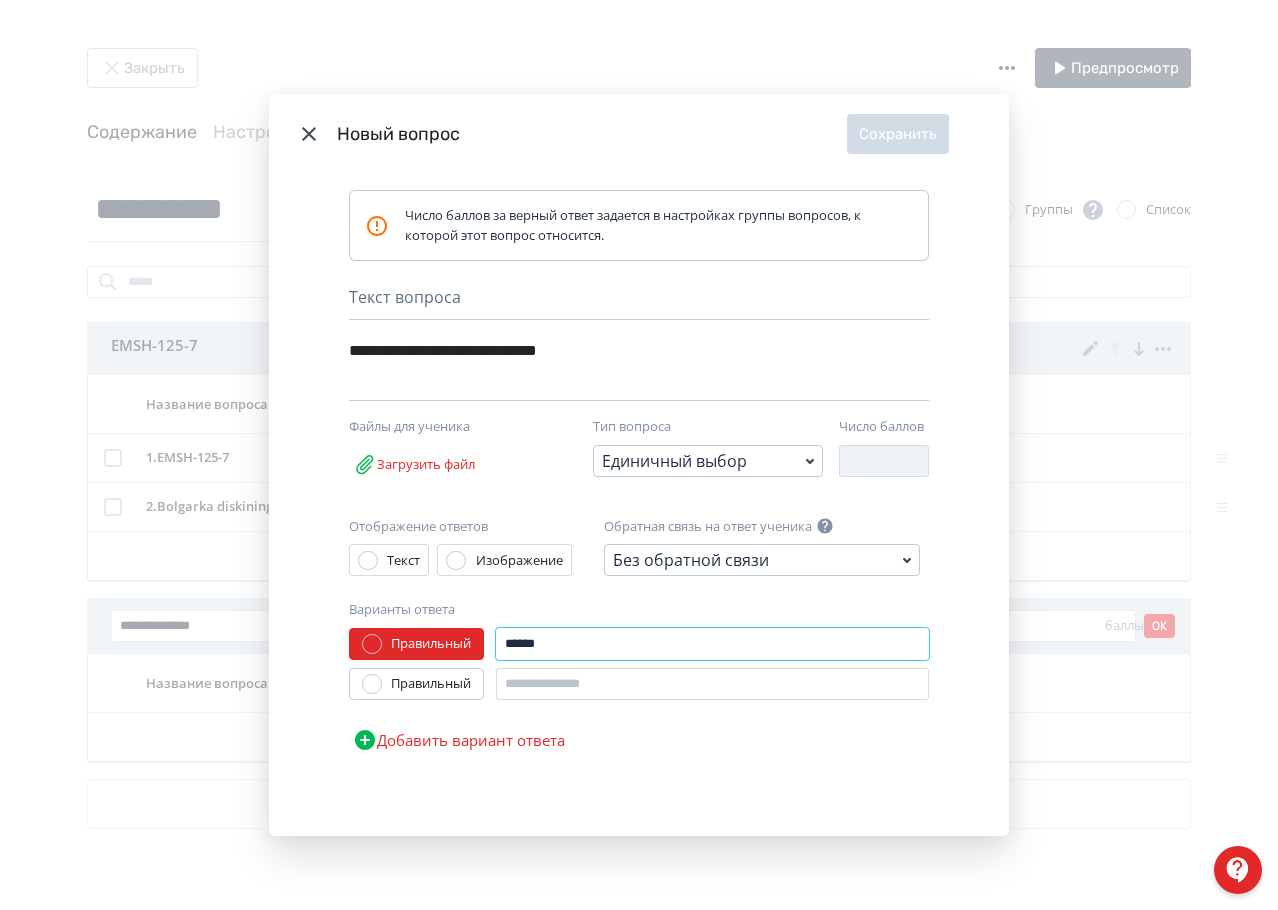 type on "******" 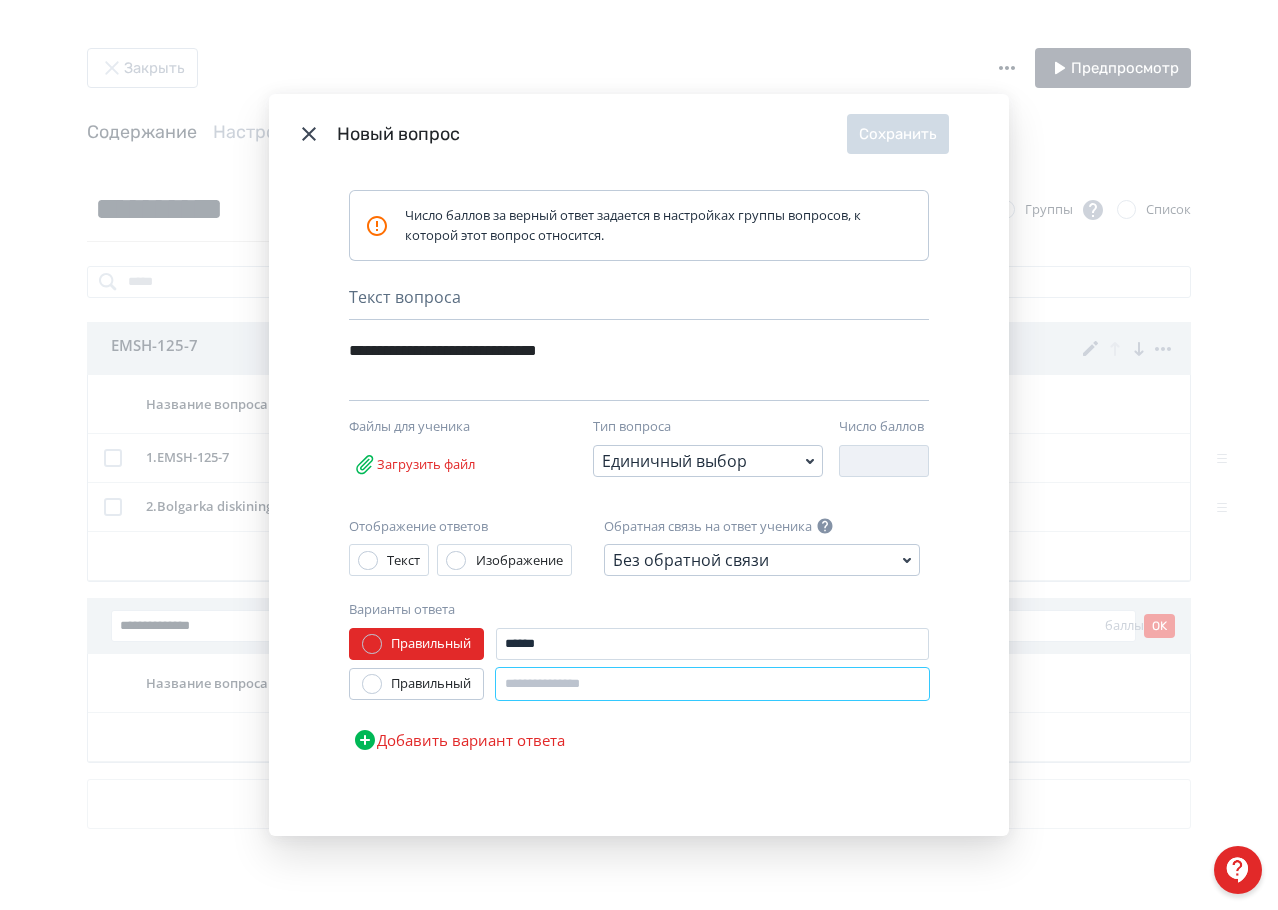 click at bounding box center [712, 684] 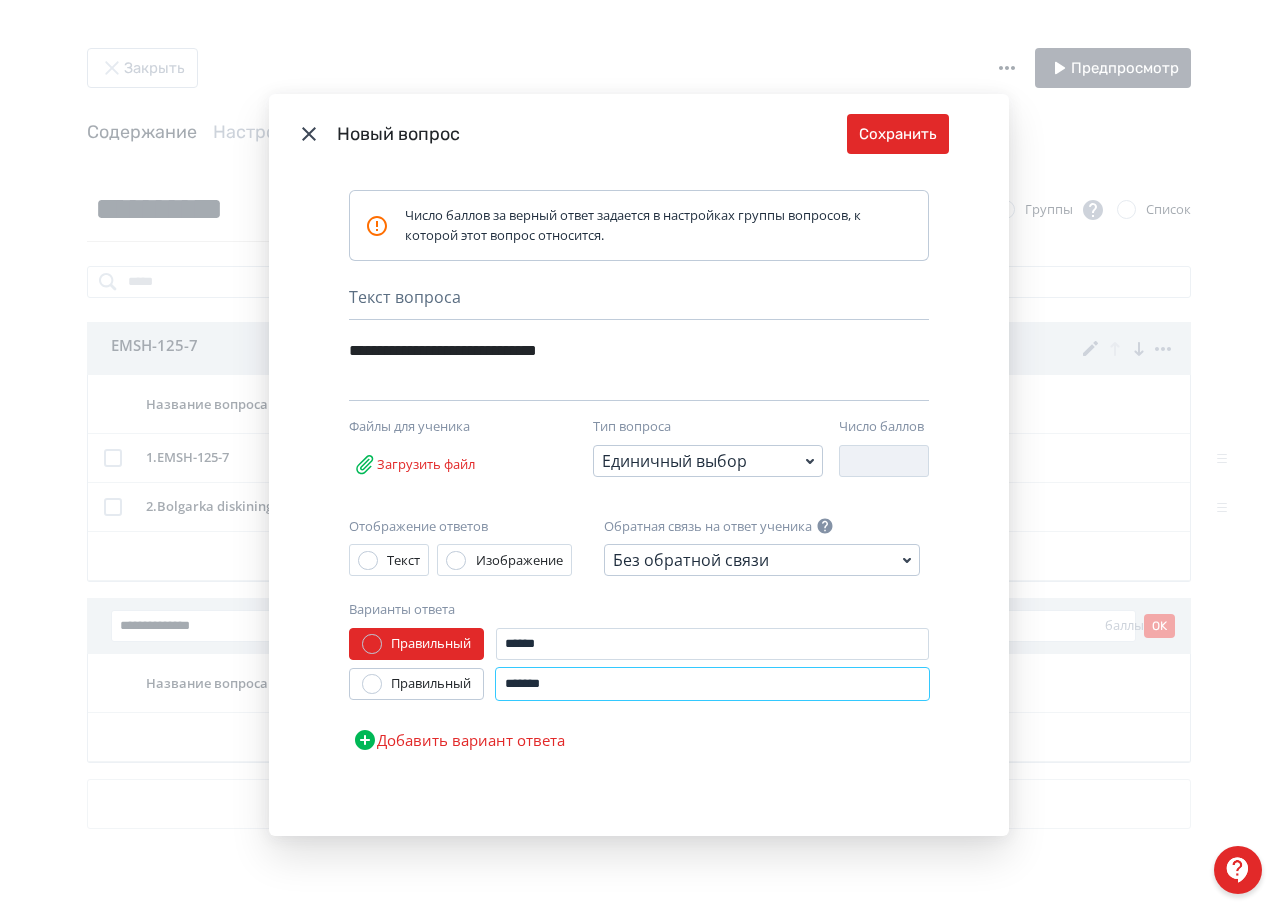 type on "*******" 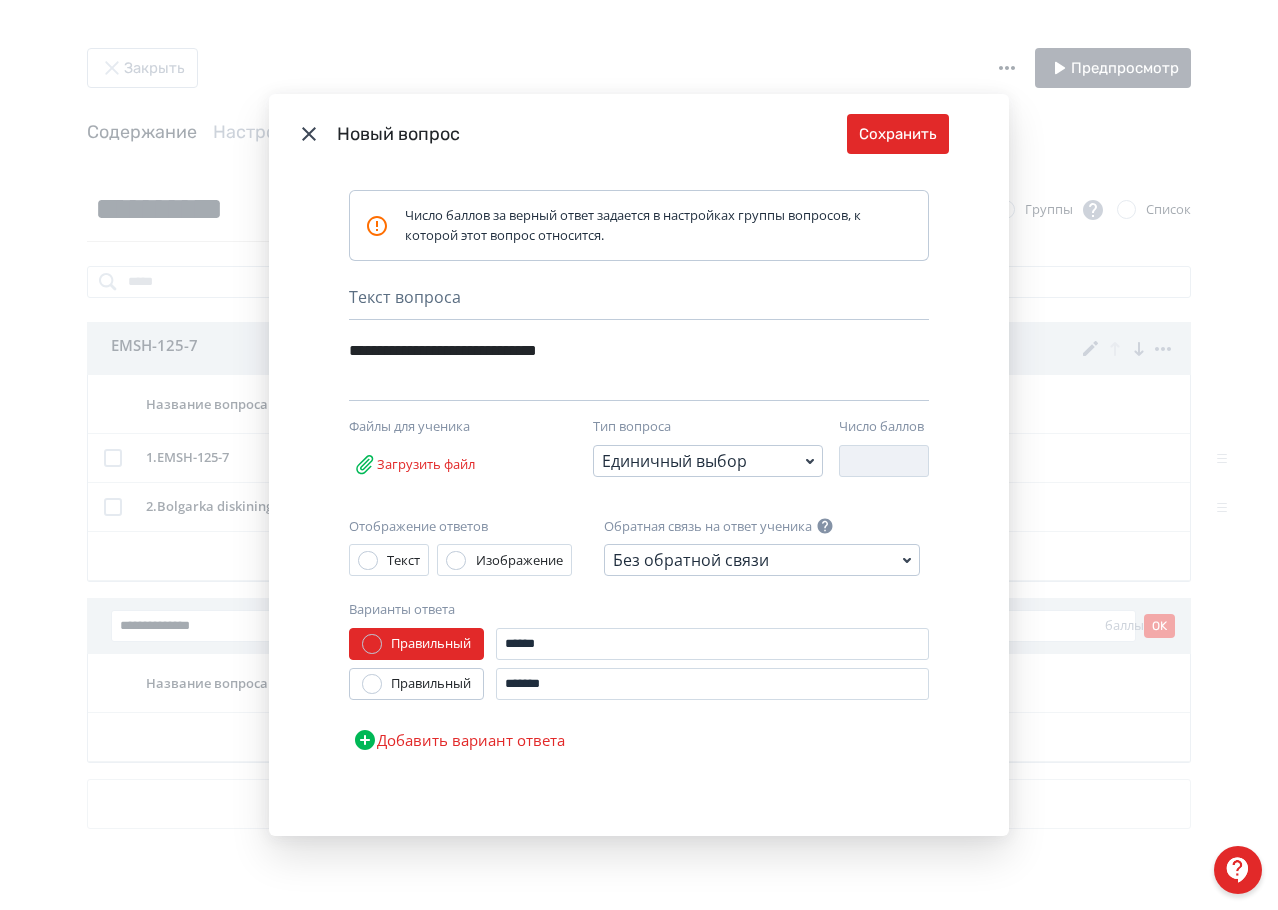 drag, startPoint x: 485, startPoint y: 736, endPoint x: 529, endPoint y: 724, distance: 45.607018 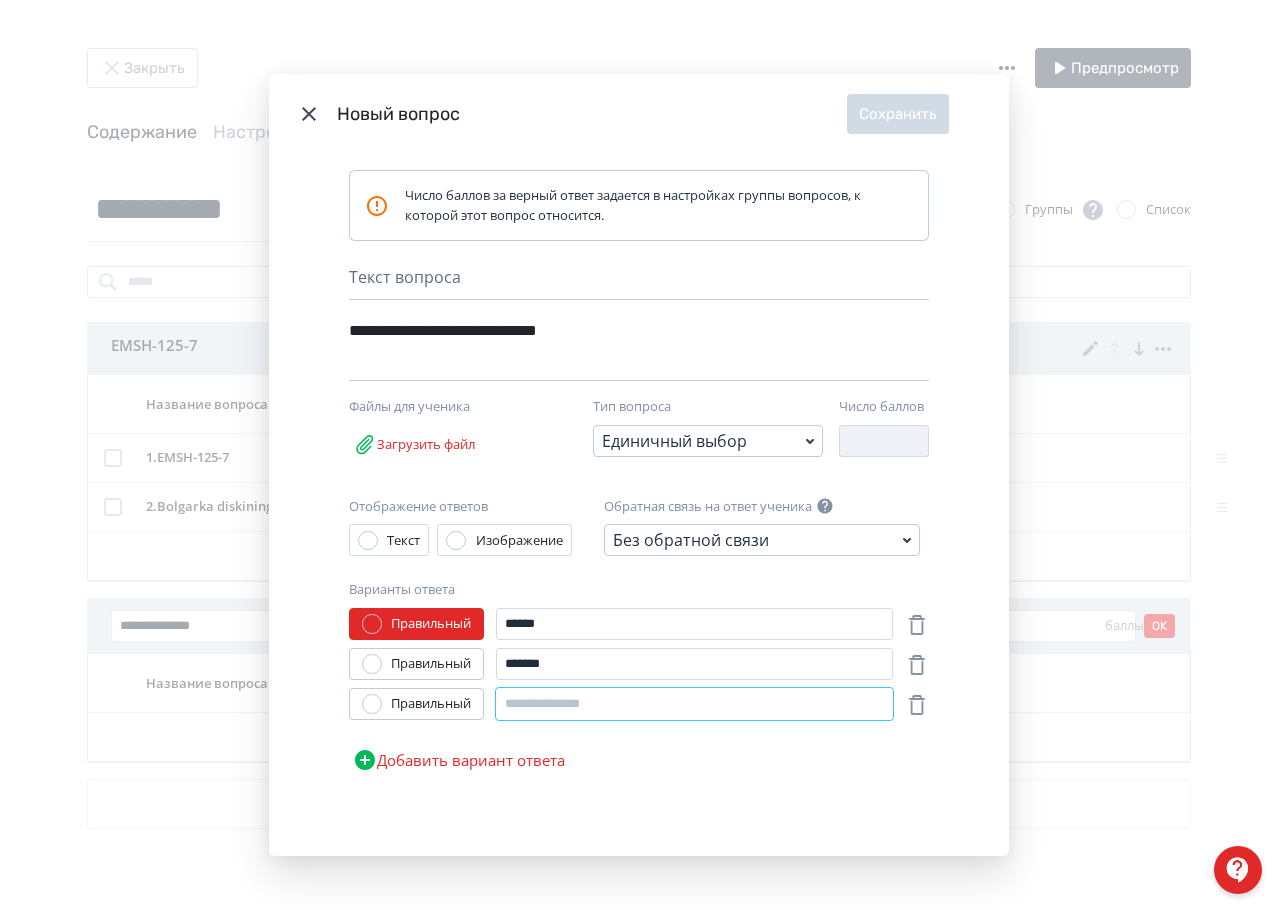 click at bounding box center [694, 704] 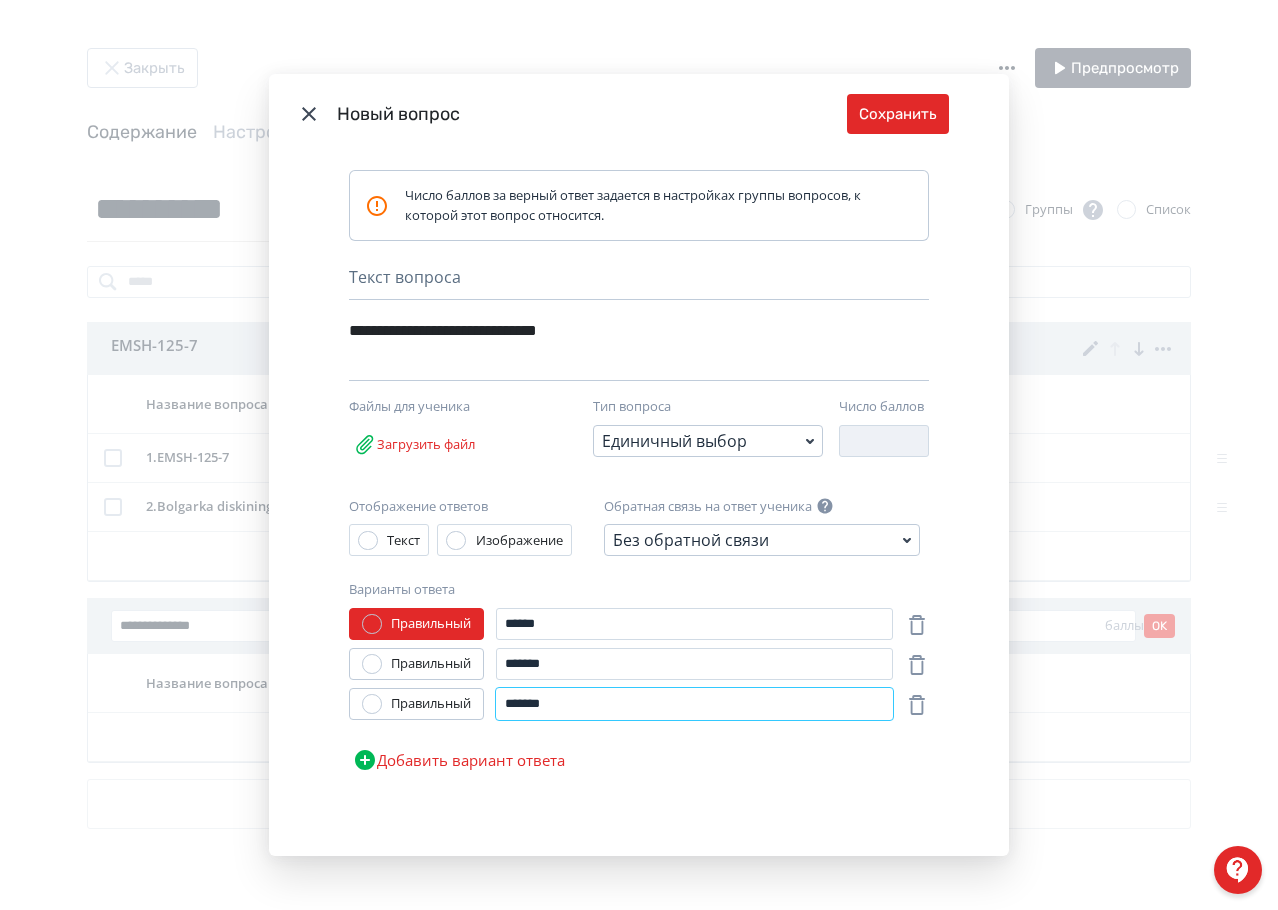 type on "*******" 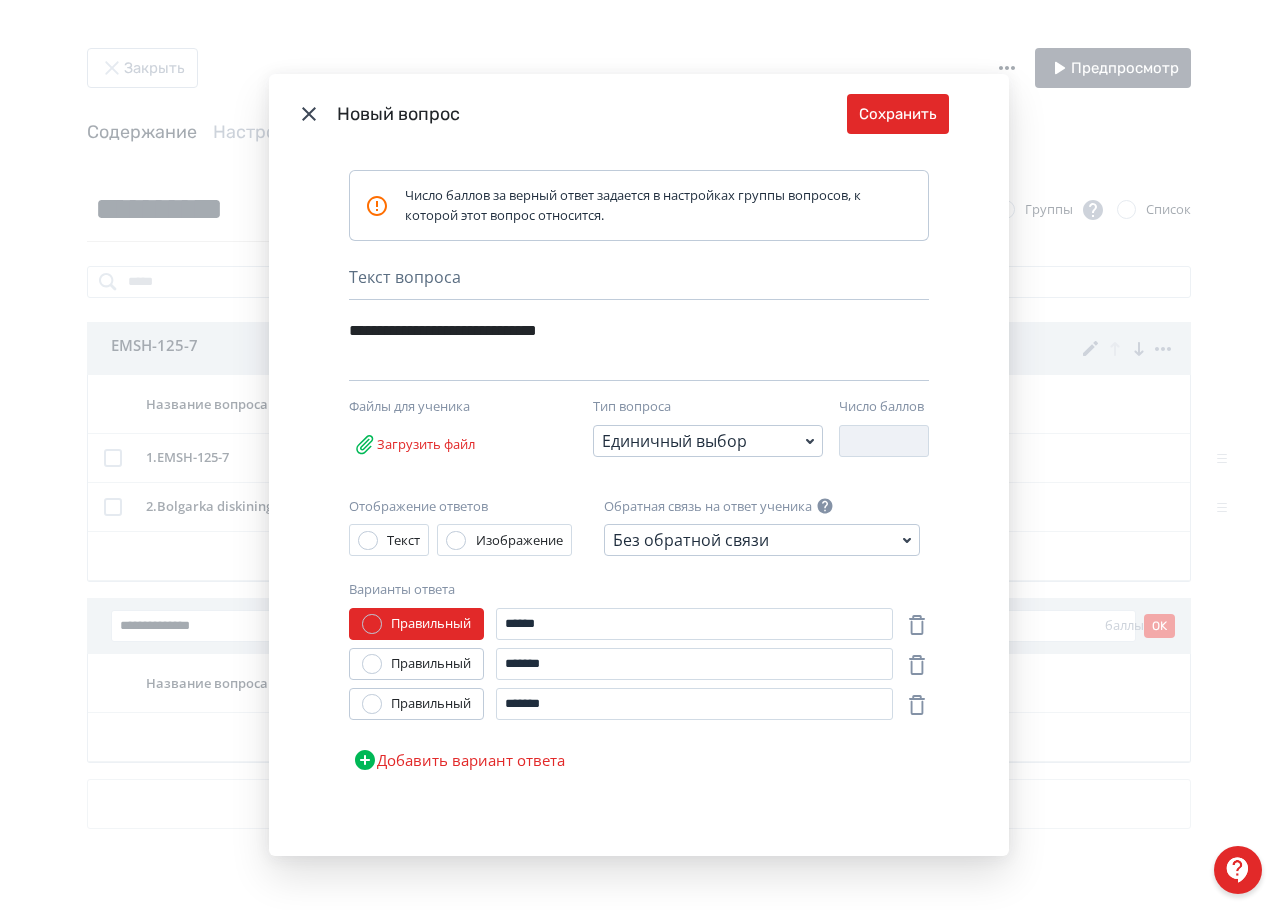 click on "Добавить вариант ответа" at bounding box center [459, 760] 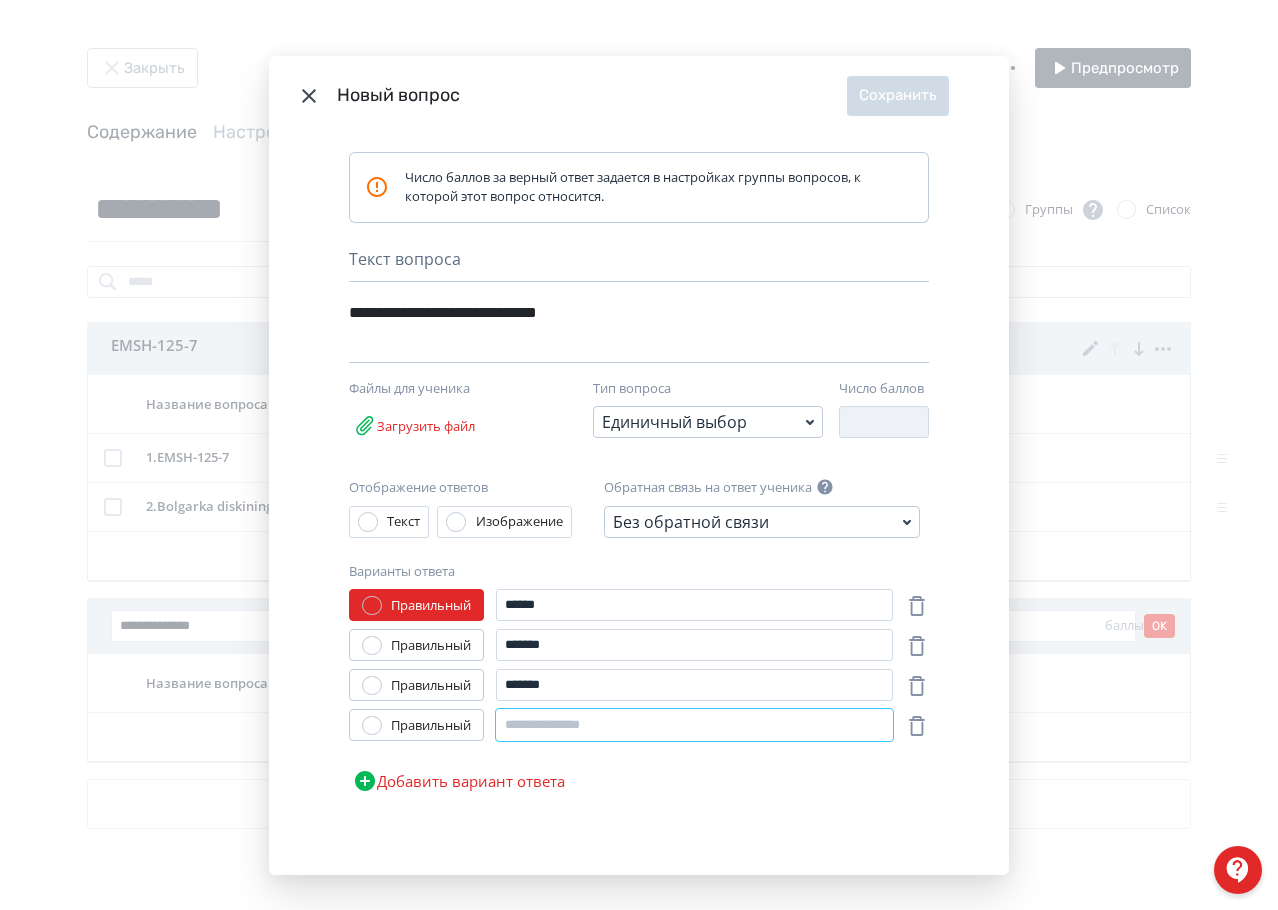 click at bounding box center [694, 725] 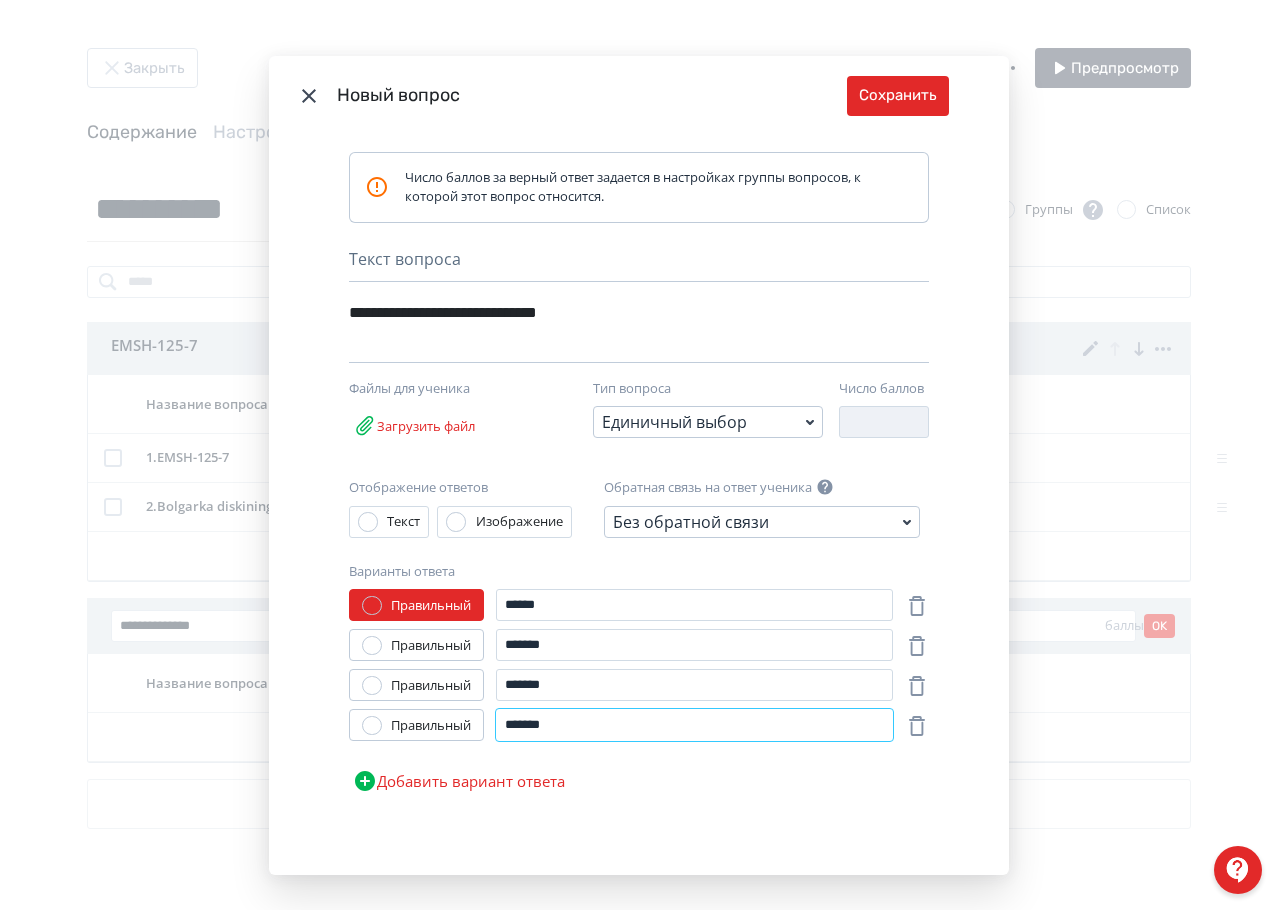 type on "*******" 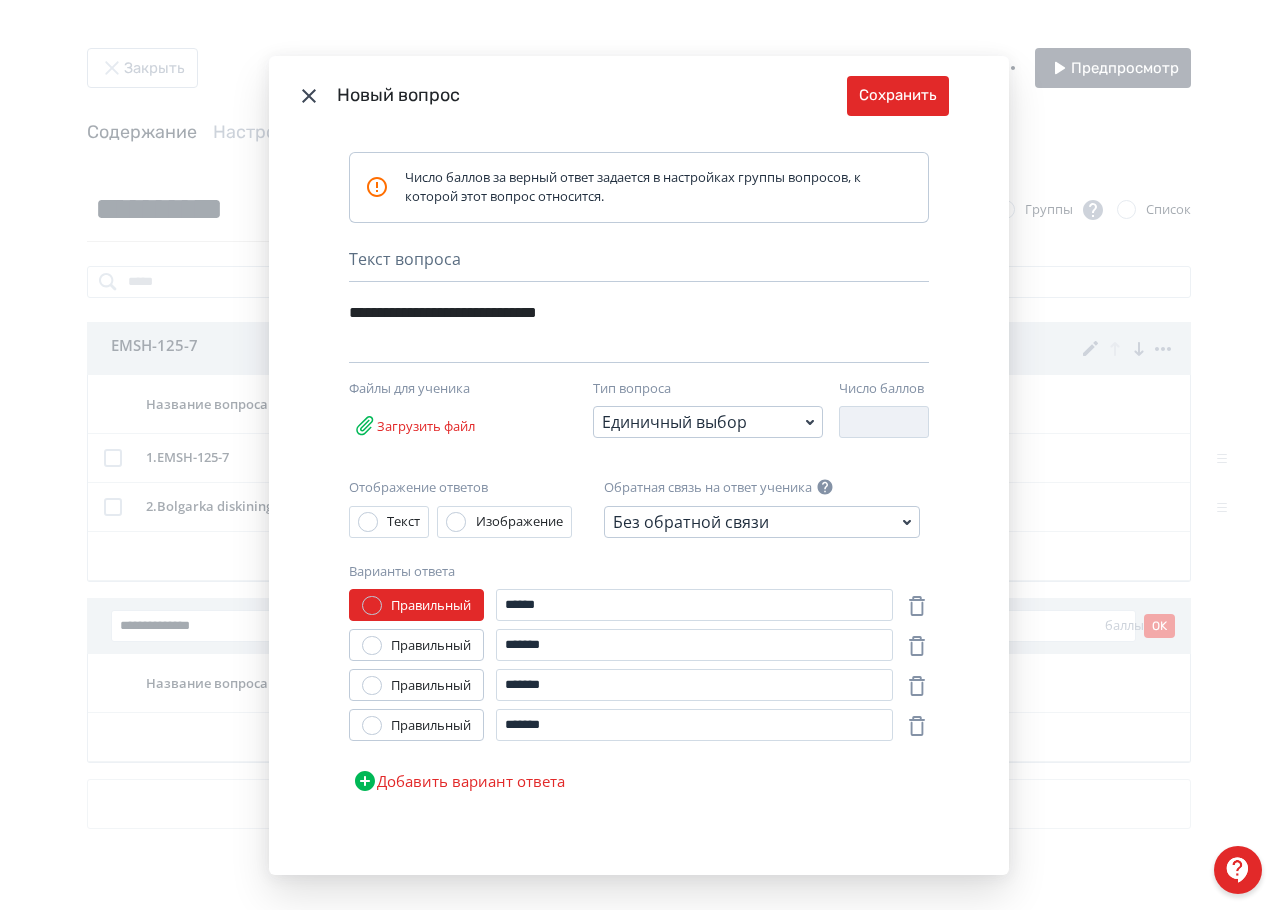 click on "Правильный" at bounding box center (416, 645) 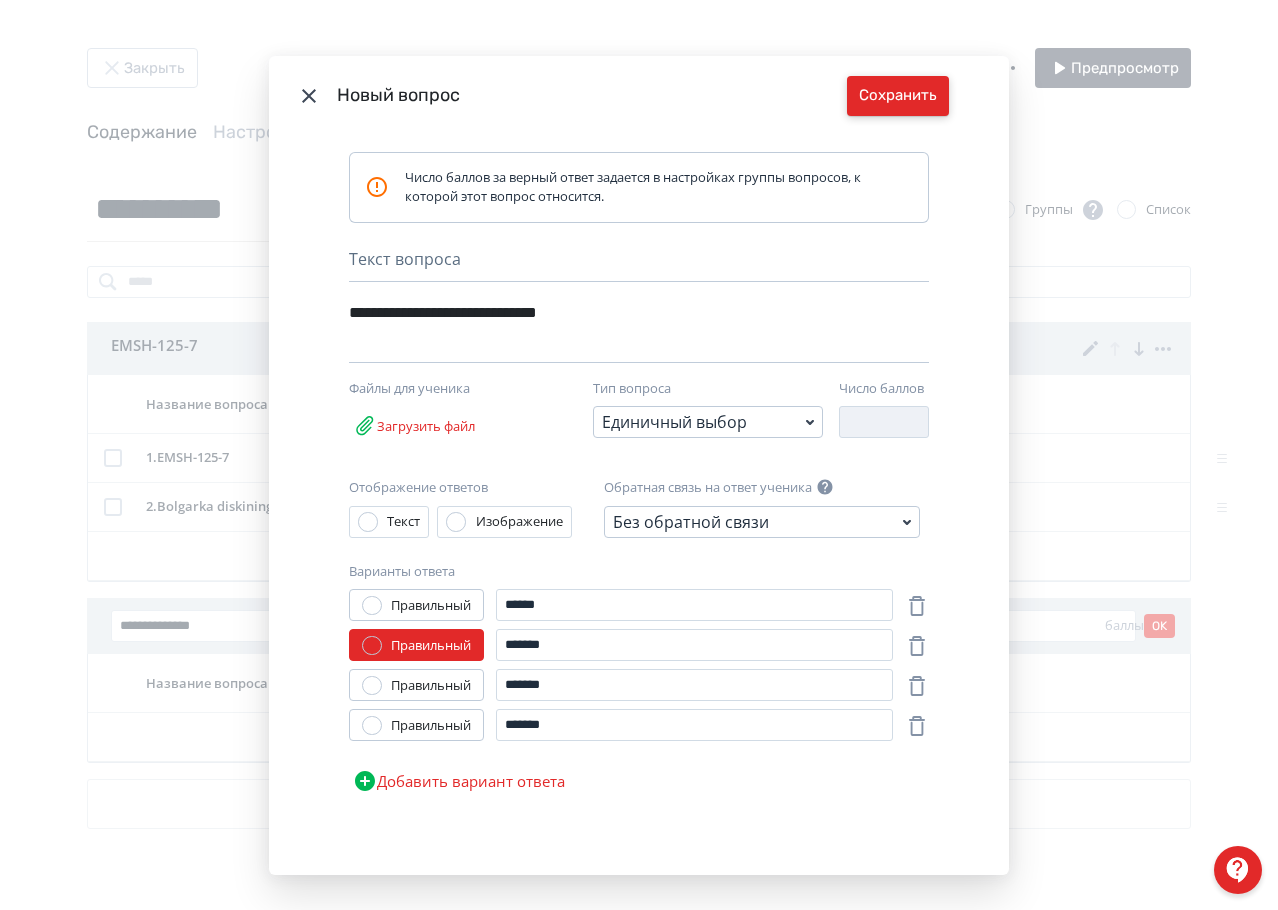 click on "Сохранить" at bounding box center [898, 96] 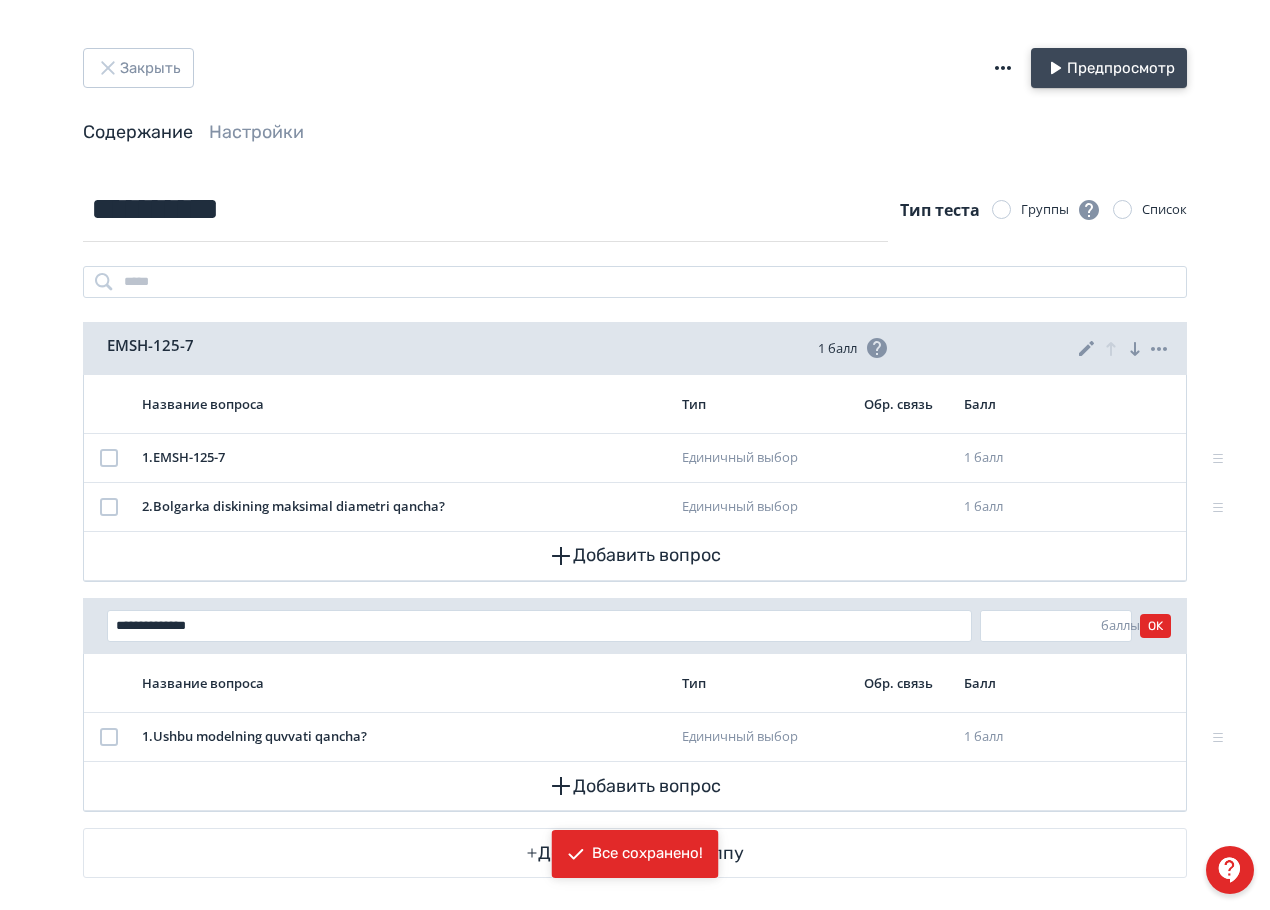 click on "Предпросмотр" at bounding box center (1109, 68) 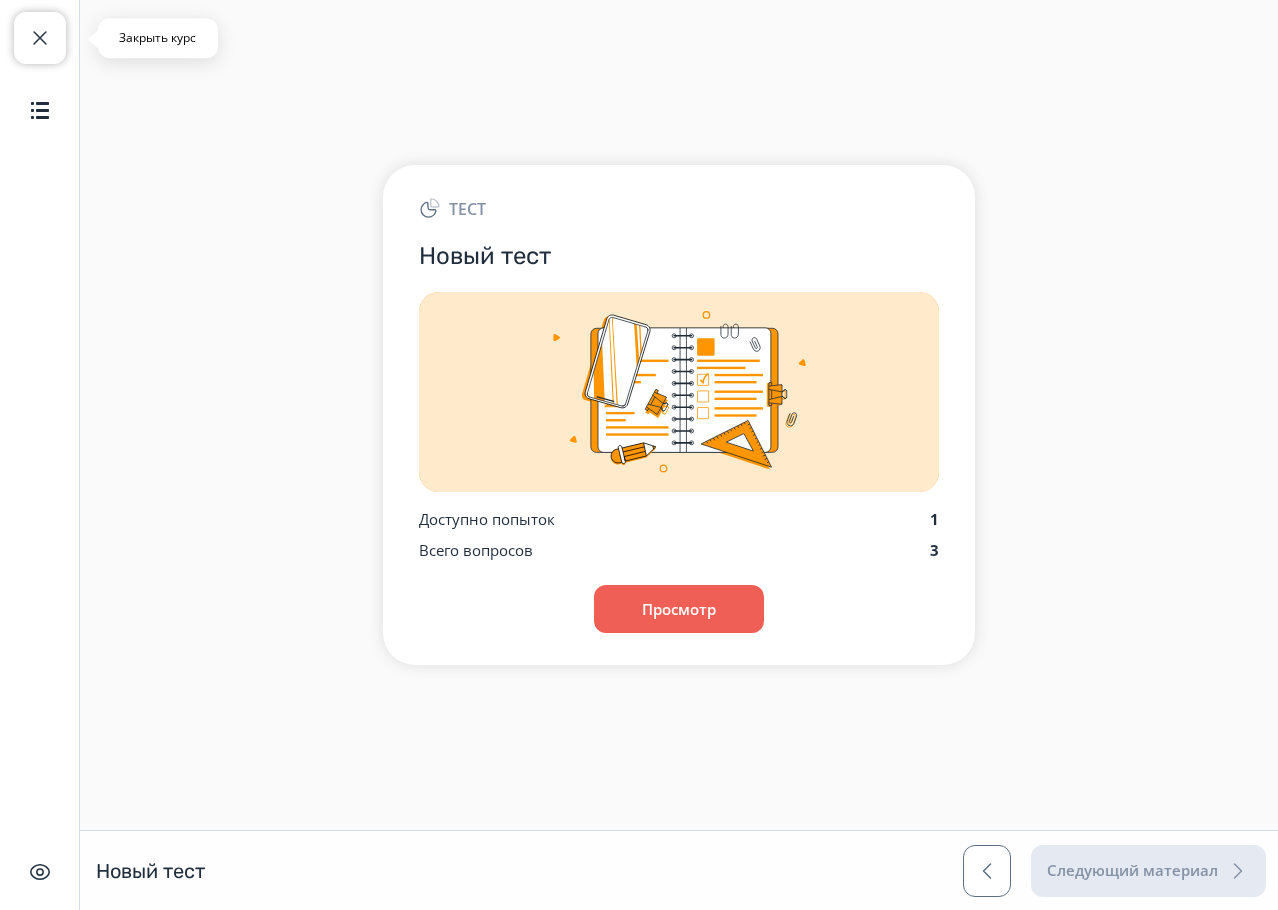 click at bounding box center (40, 38) 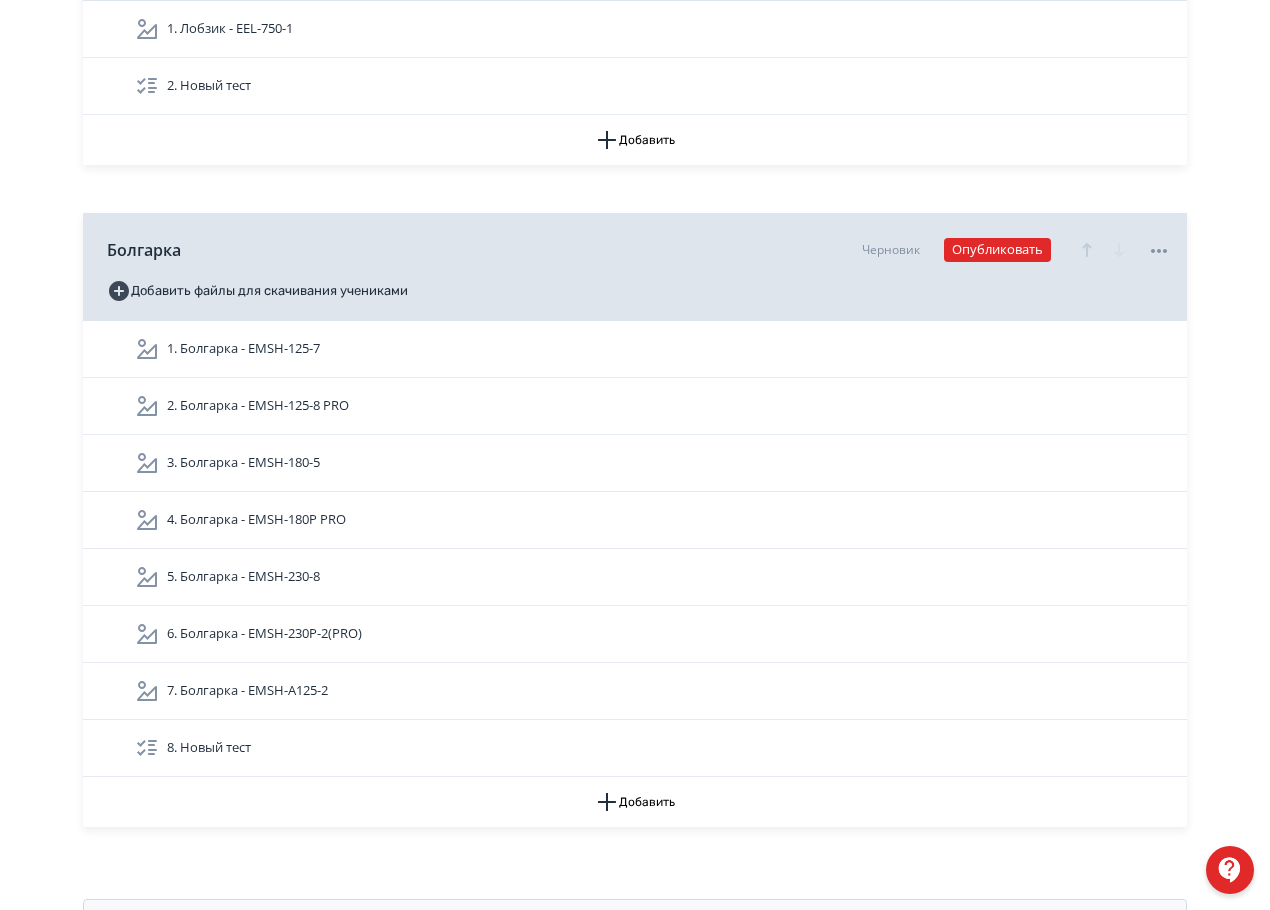 scroll, scrollTop: 1700, scrollLeft: 0, axis: vertical 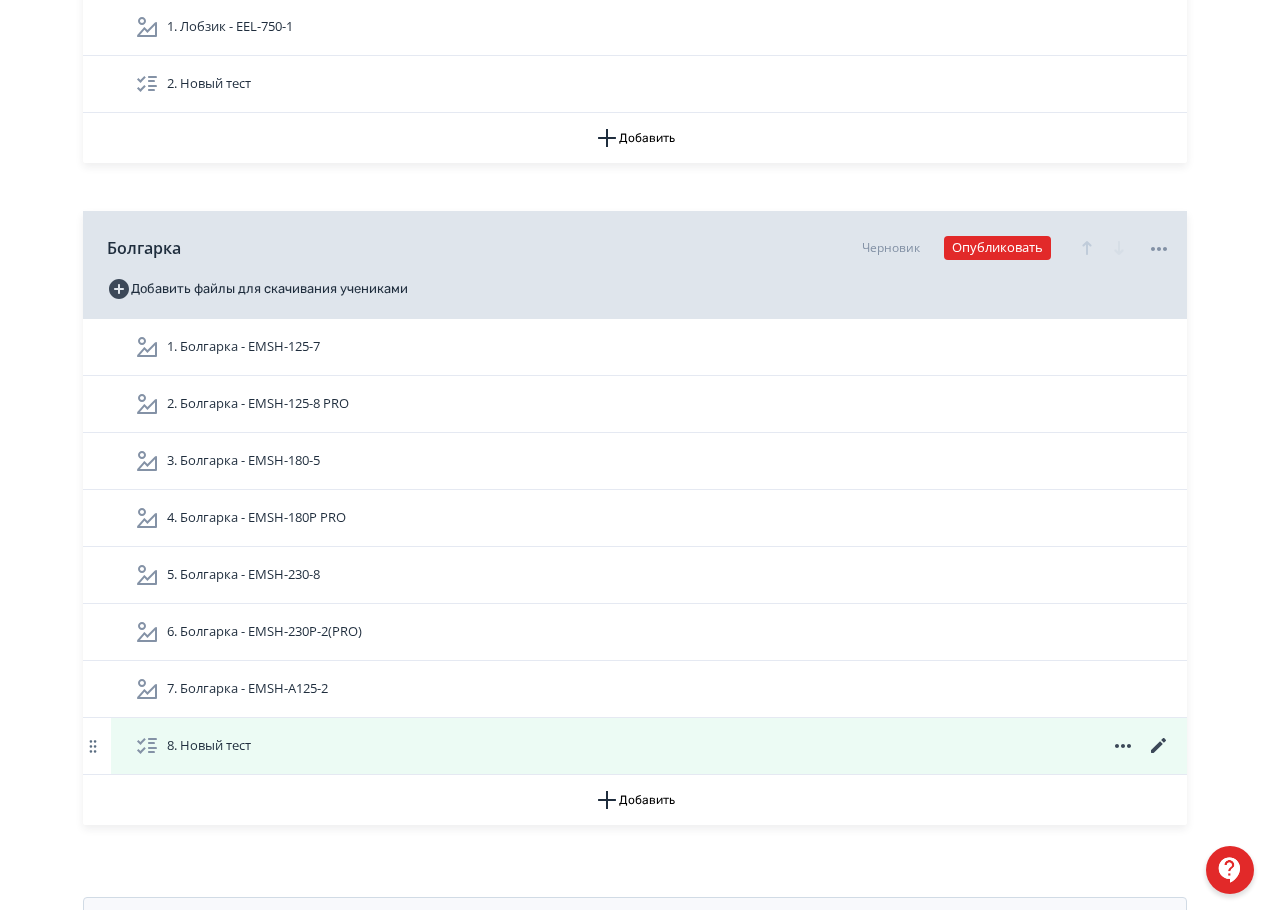 click 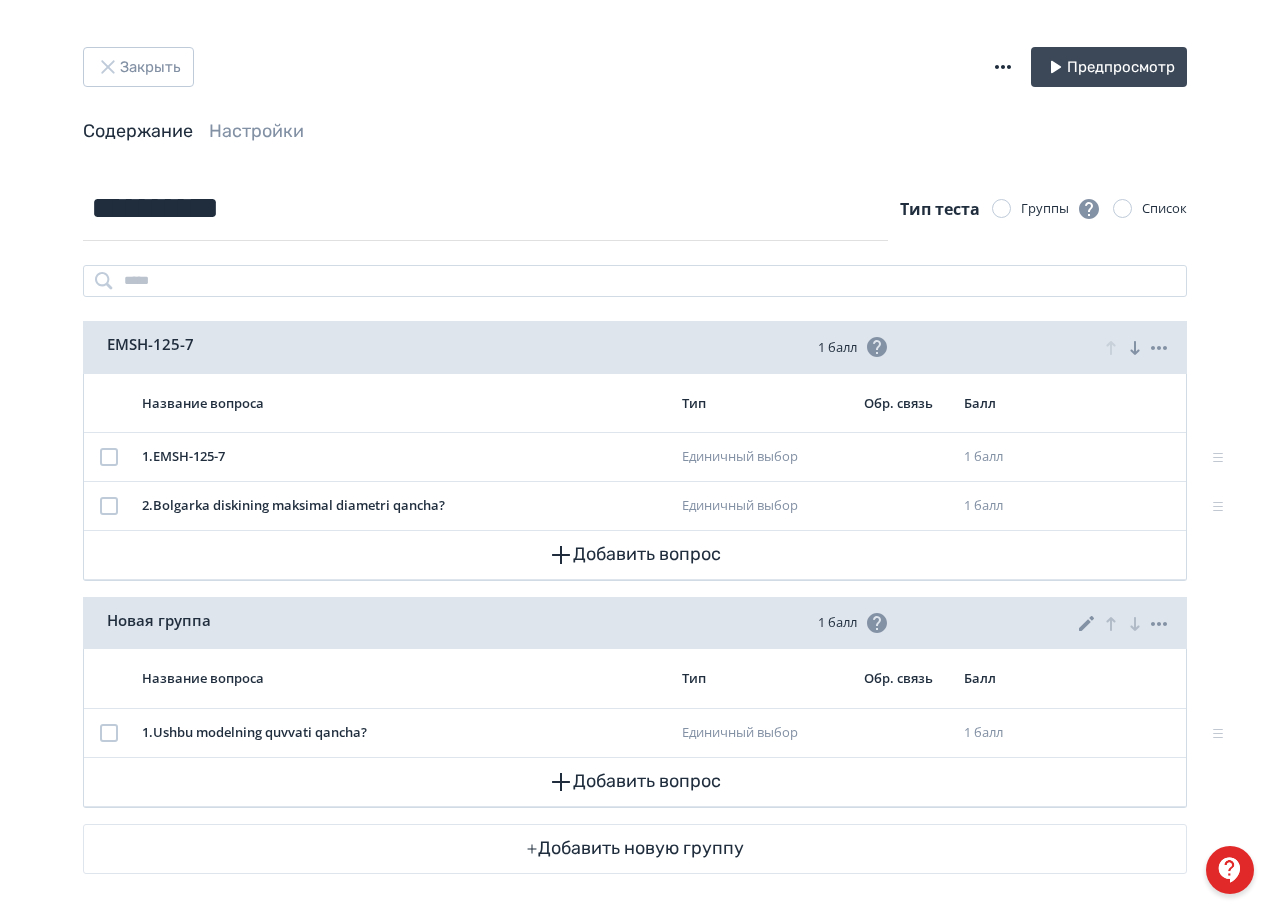 scroll, scrollTop: 13, scrollLeft: 0, axis: vertical 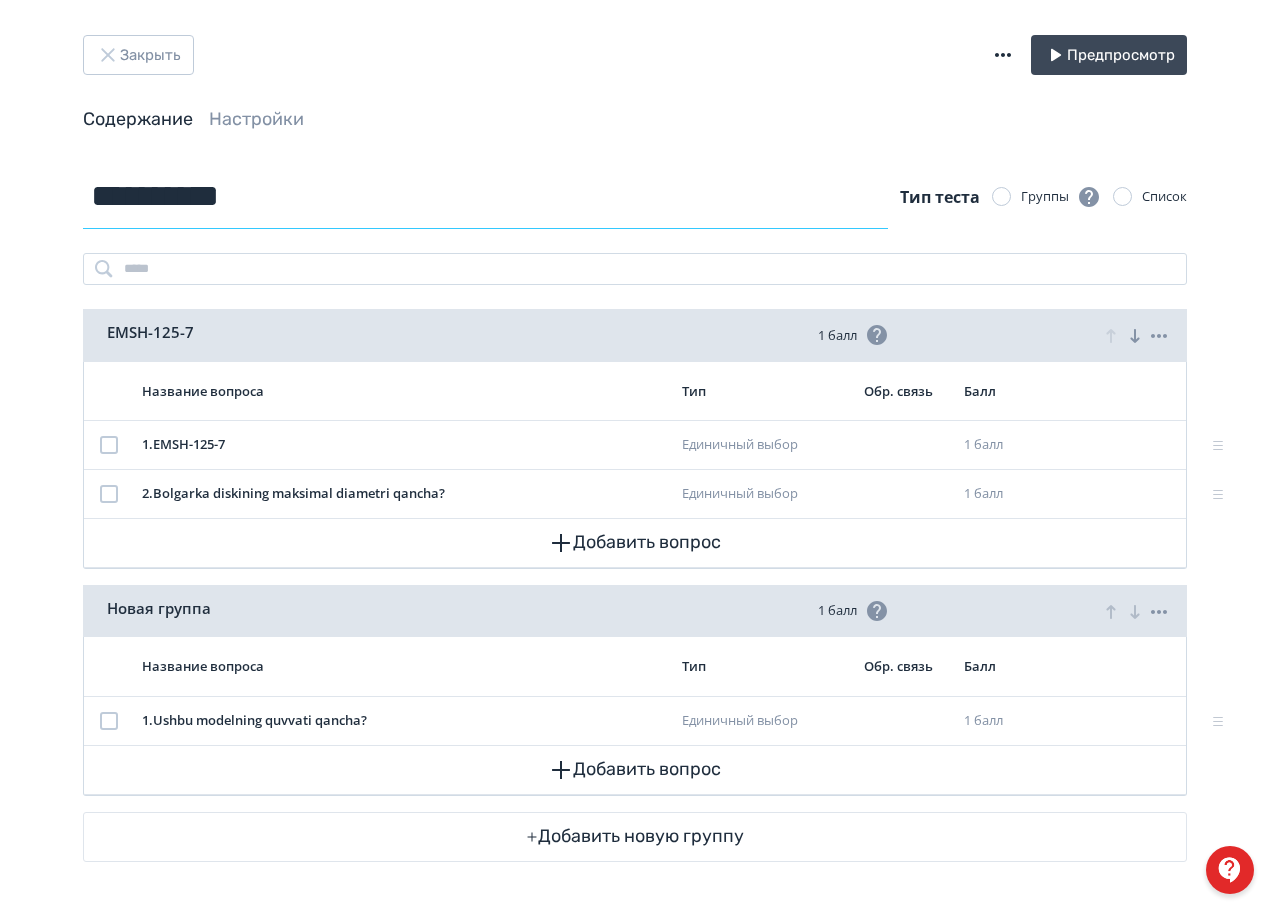 click on "**********" at bounding box center (485, 196) 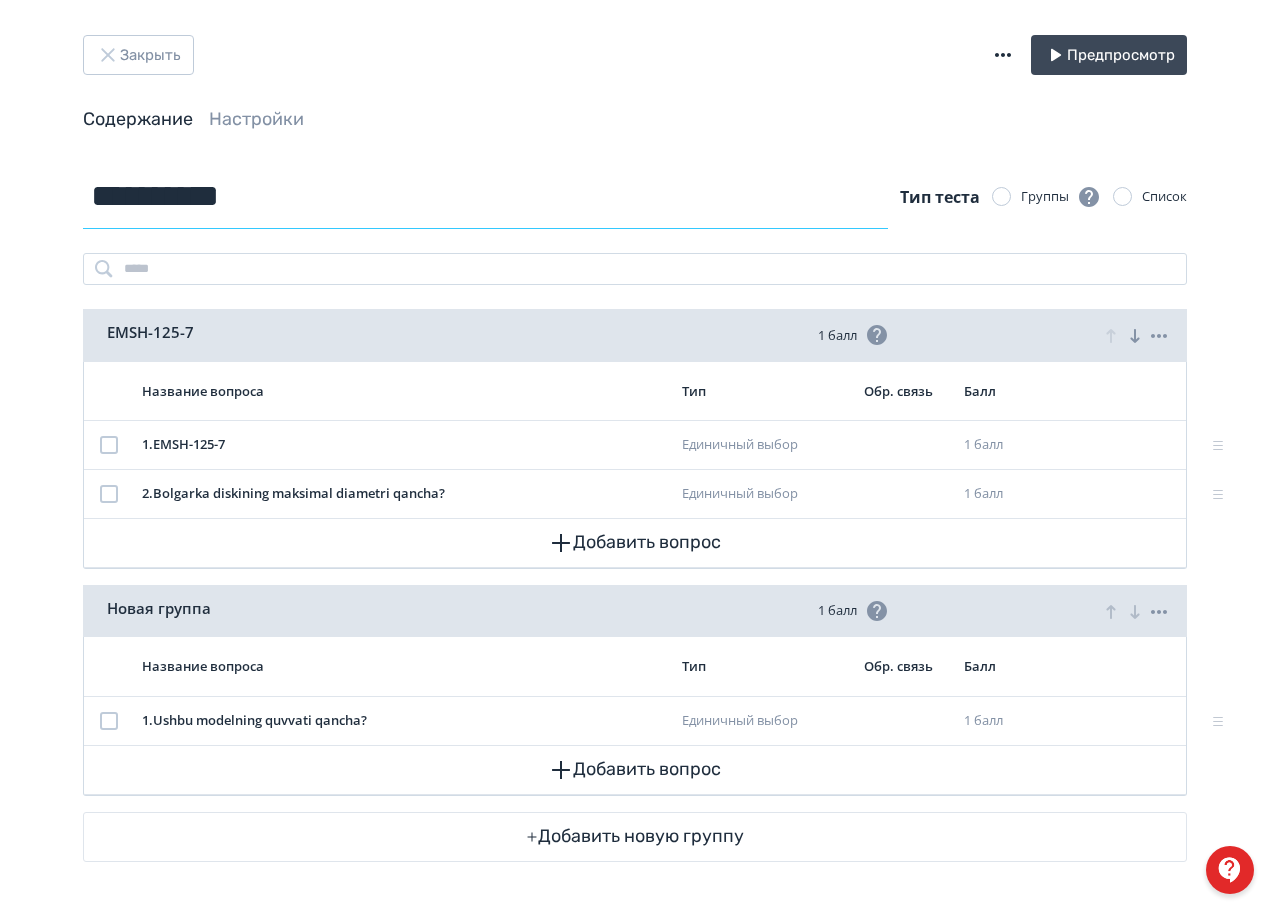 click on "**********" at bounding box center [635, 512] 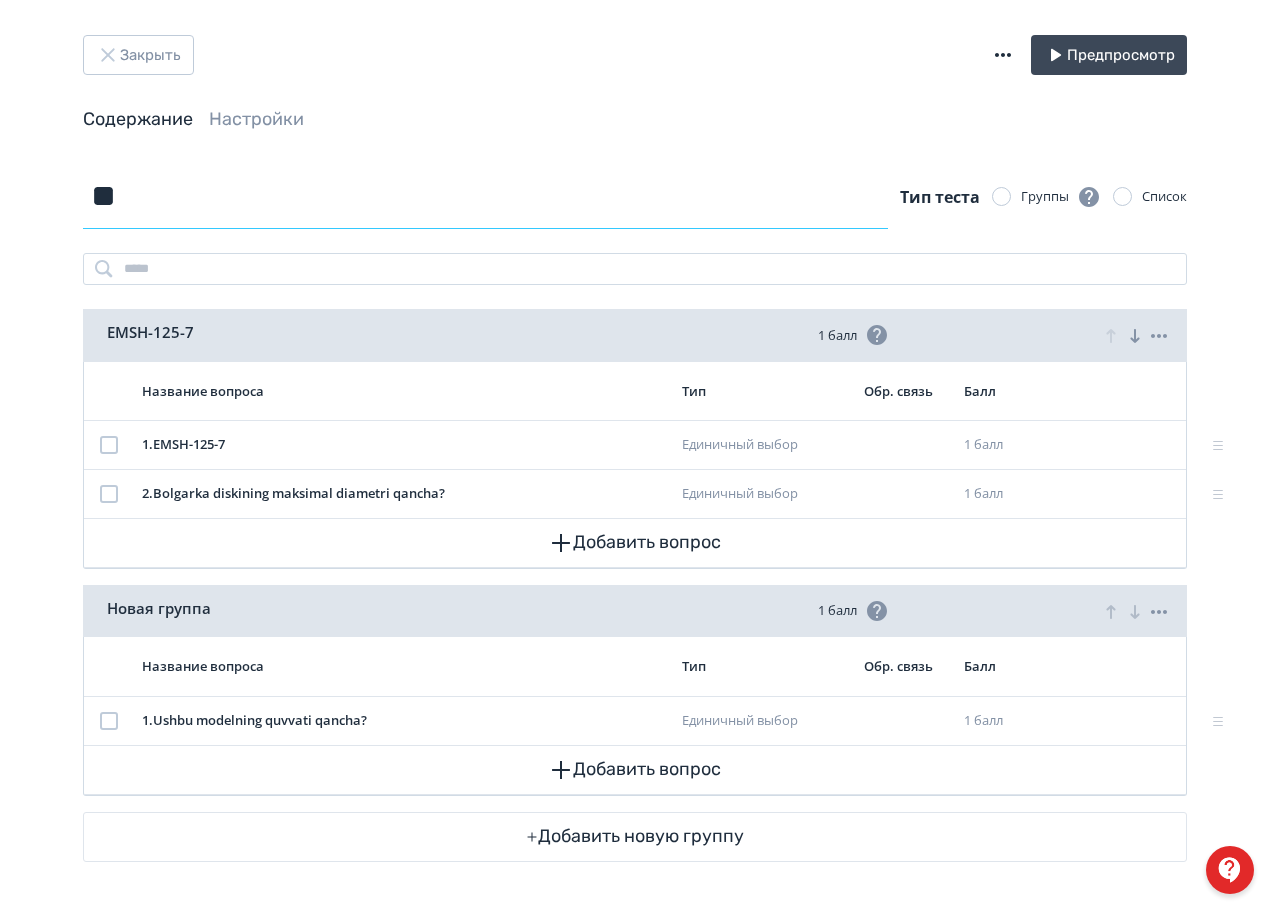 type on "*" 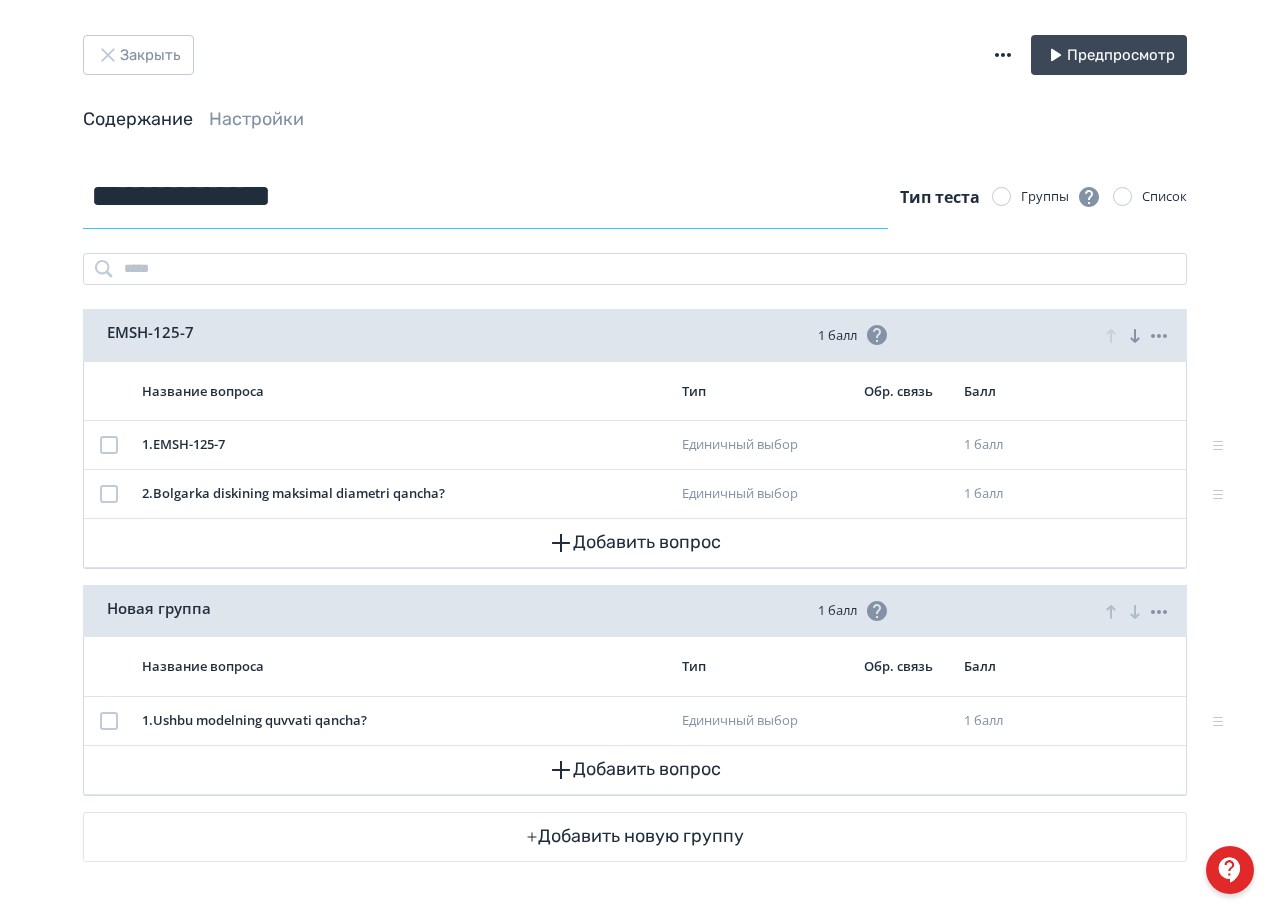 type on "**********" 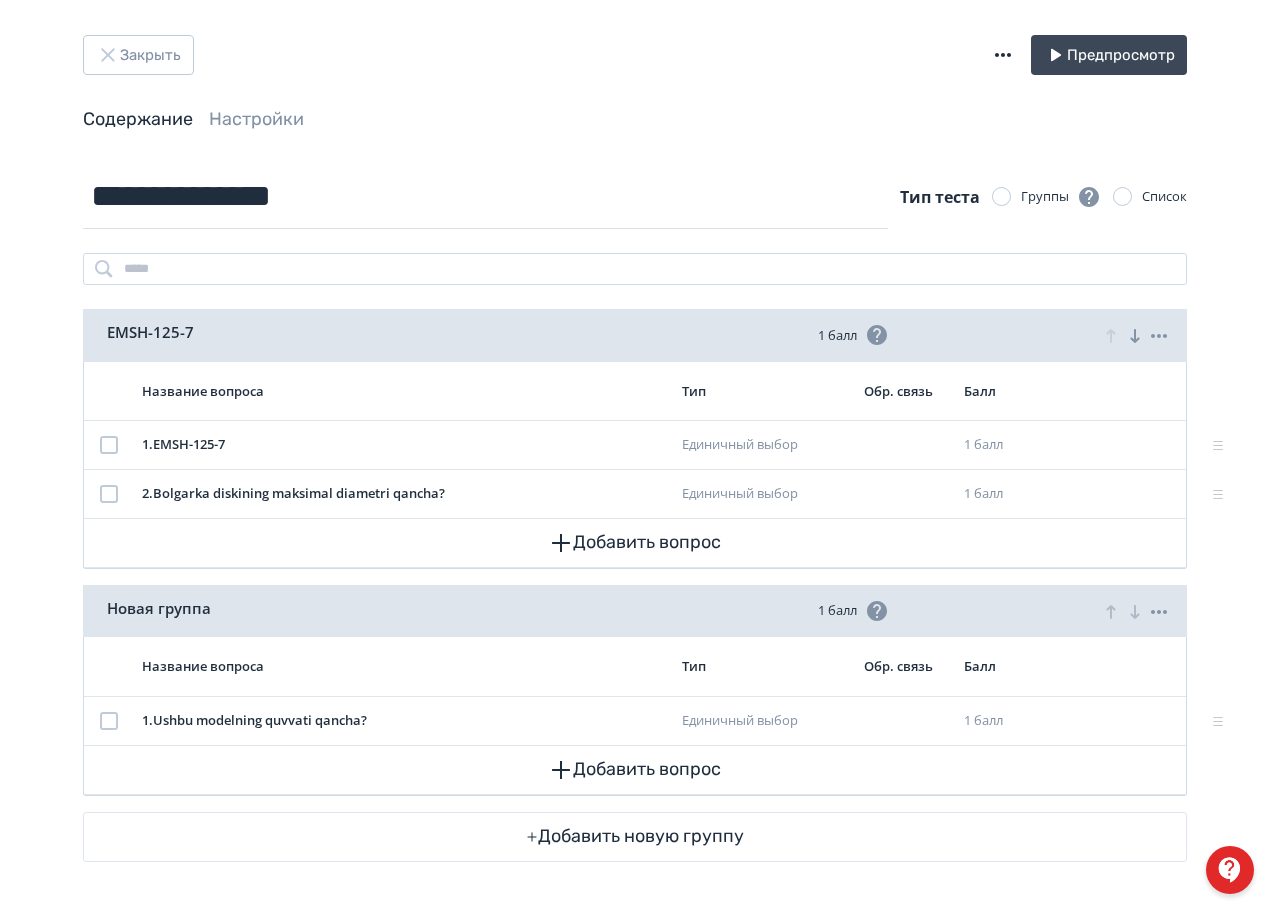 click on "Закрыть Предпросмотр Содержание Настройки" at bounding box center (635, 99) 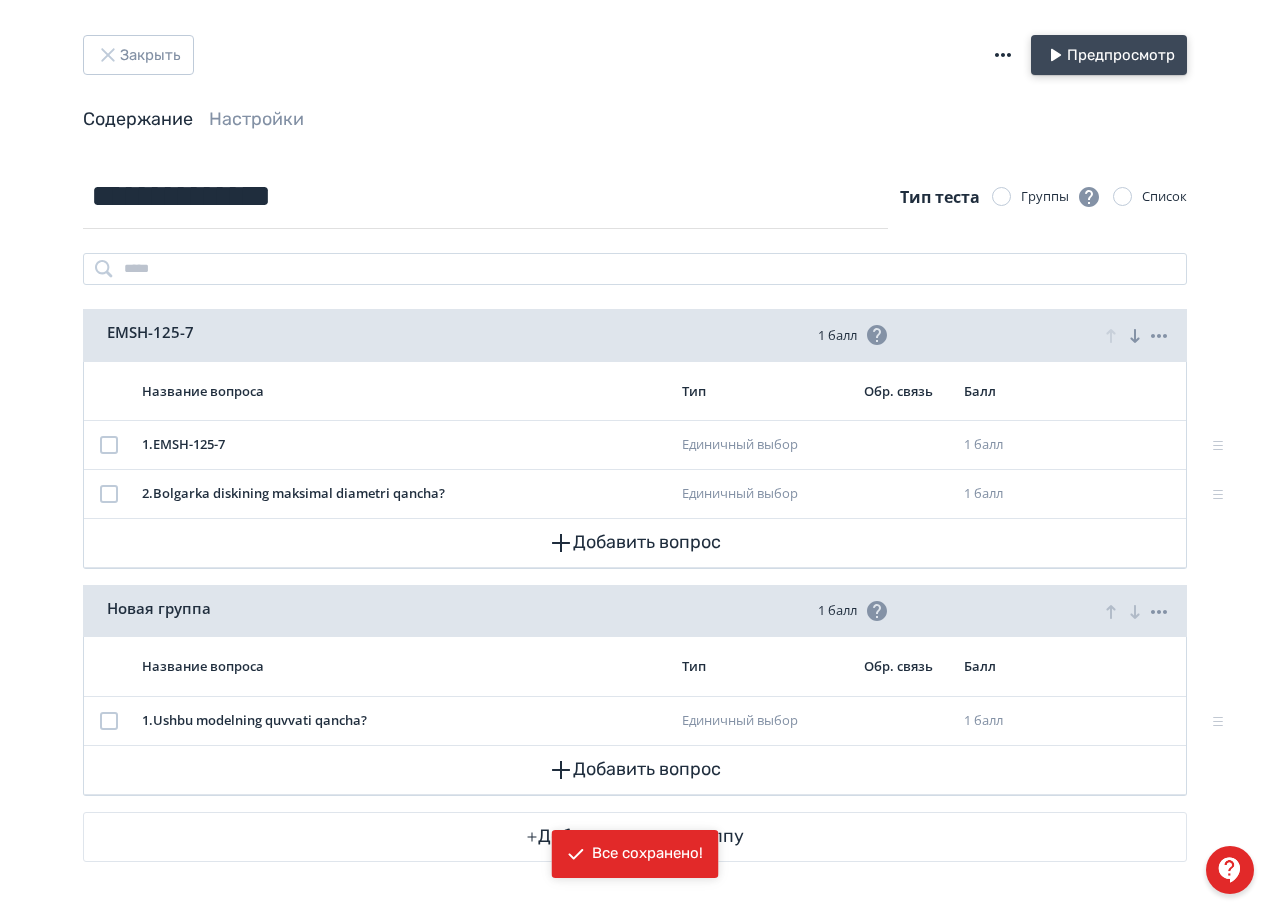 click on "Предпросмотр" at bounding box center (1109, 55) 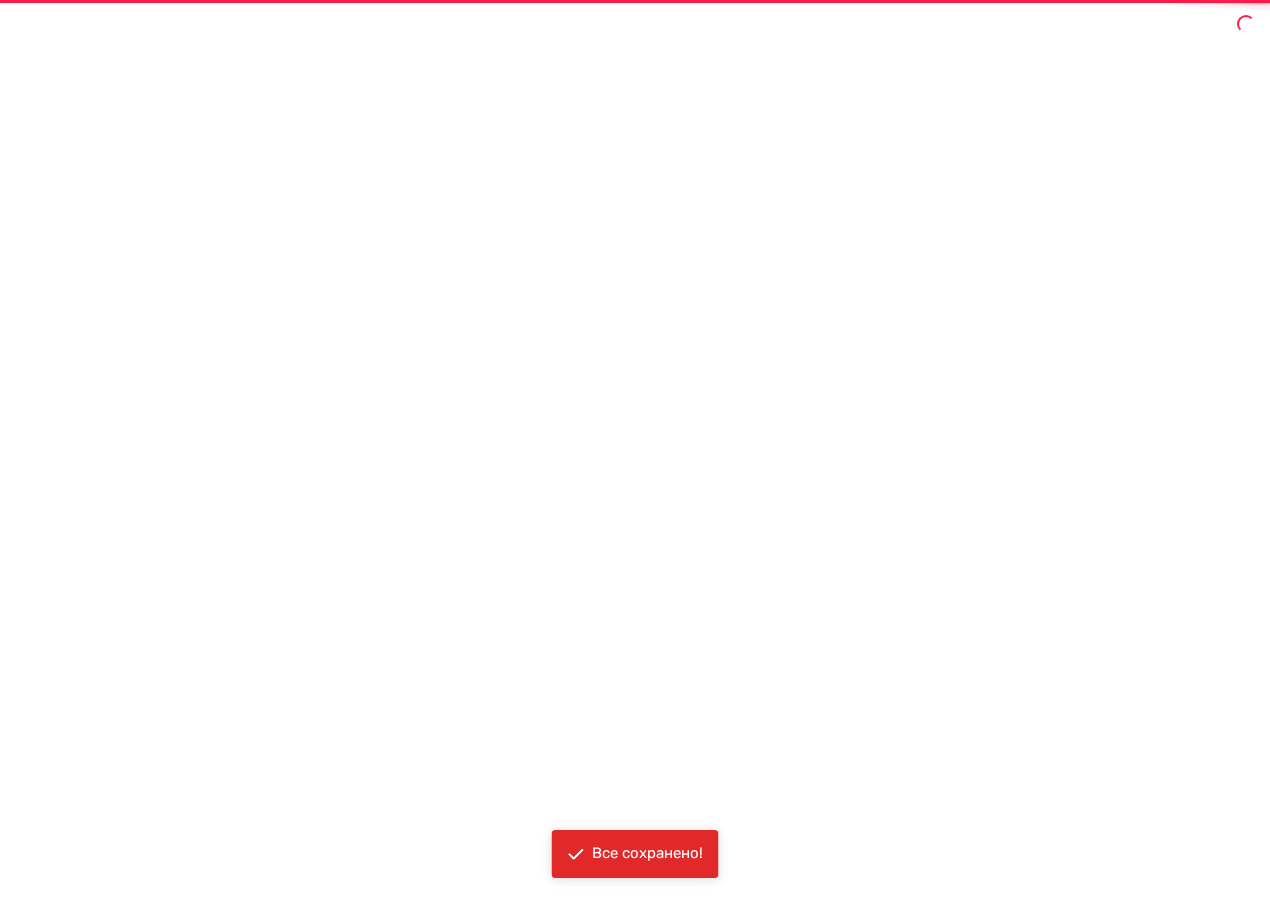 scroll, scrollTop: 0, scrollLeft: 0, axis: both 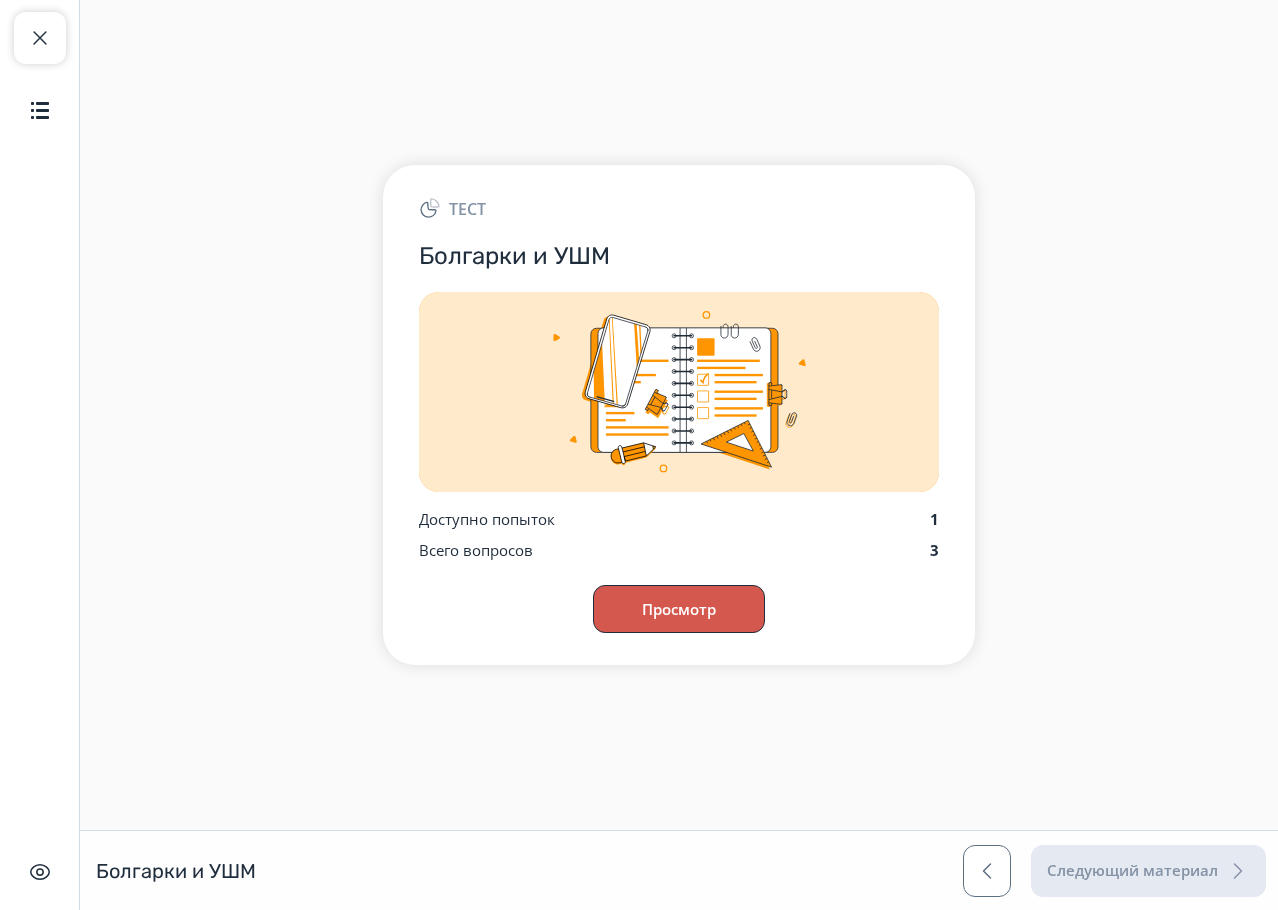 click on "Просмотр" at bounding box center [679, 609] 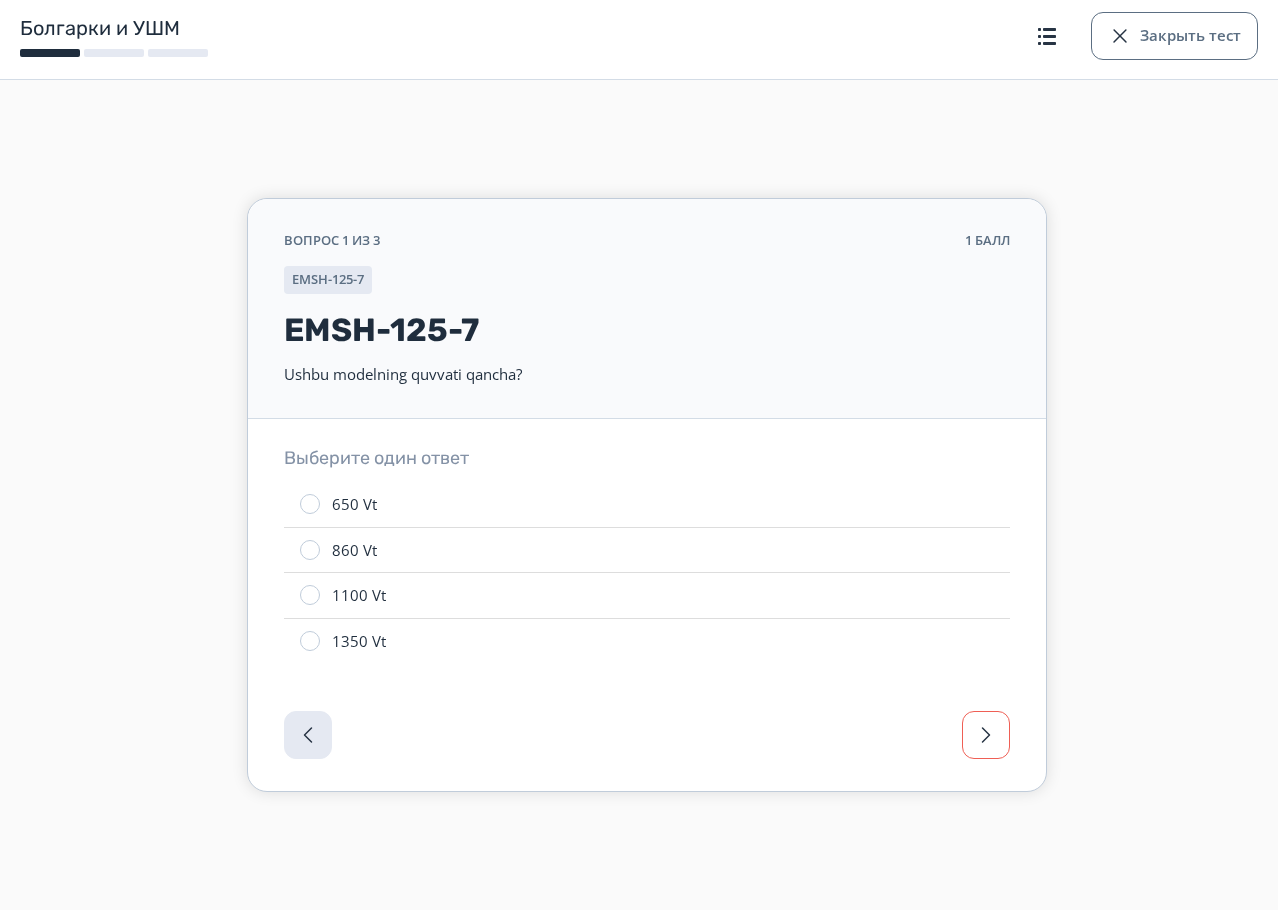 click at bounding box center [986, 735] 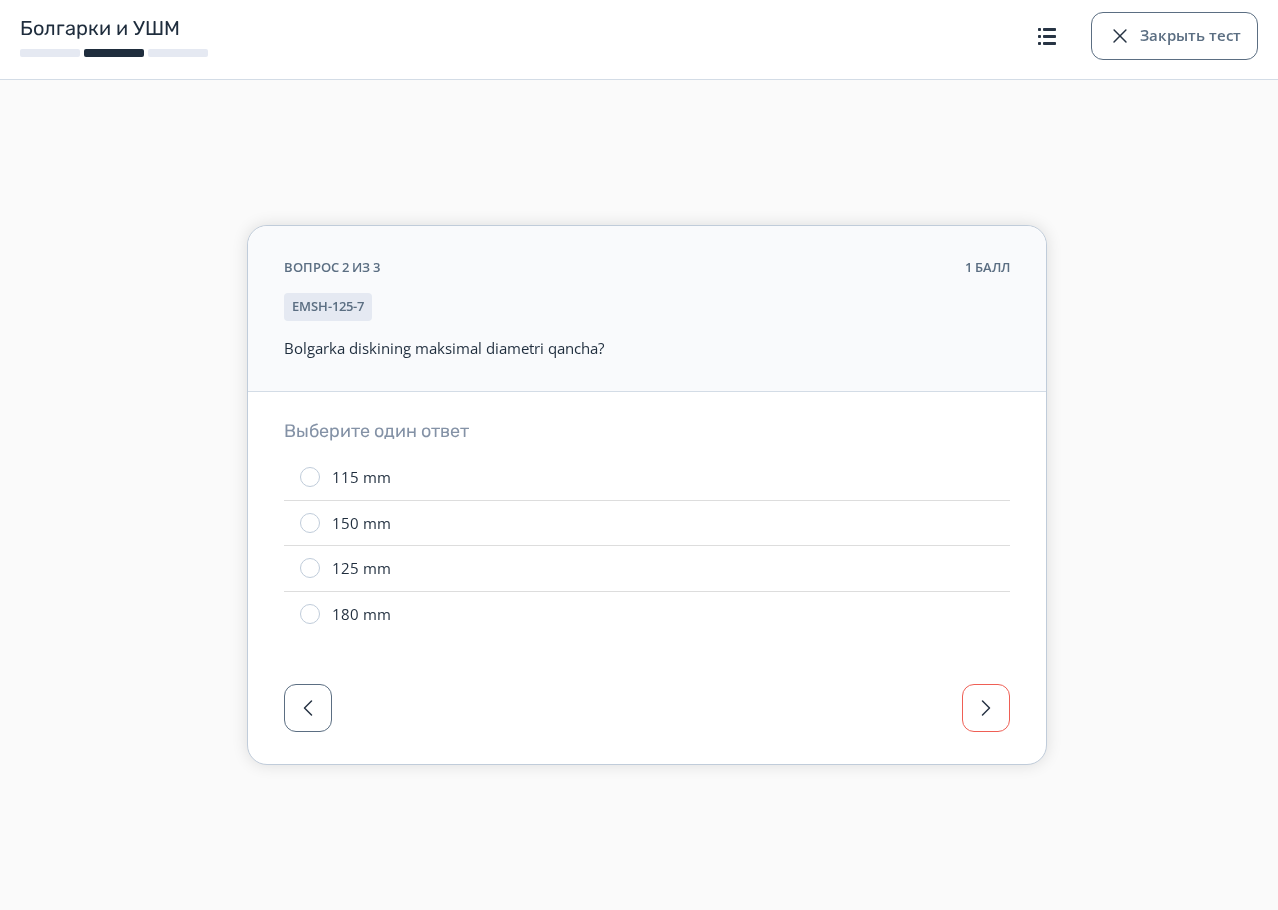 click at bounding box center [647, 714] 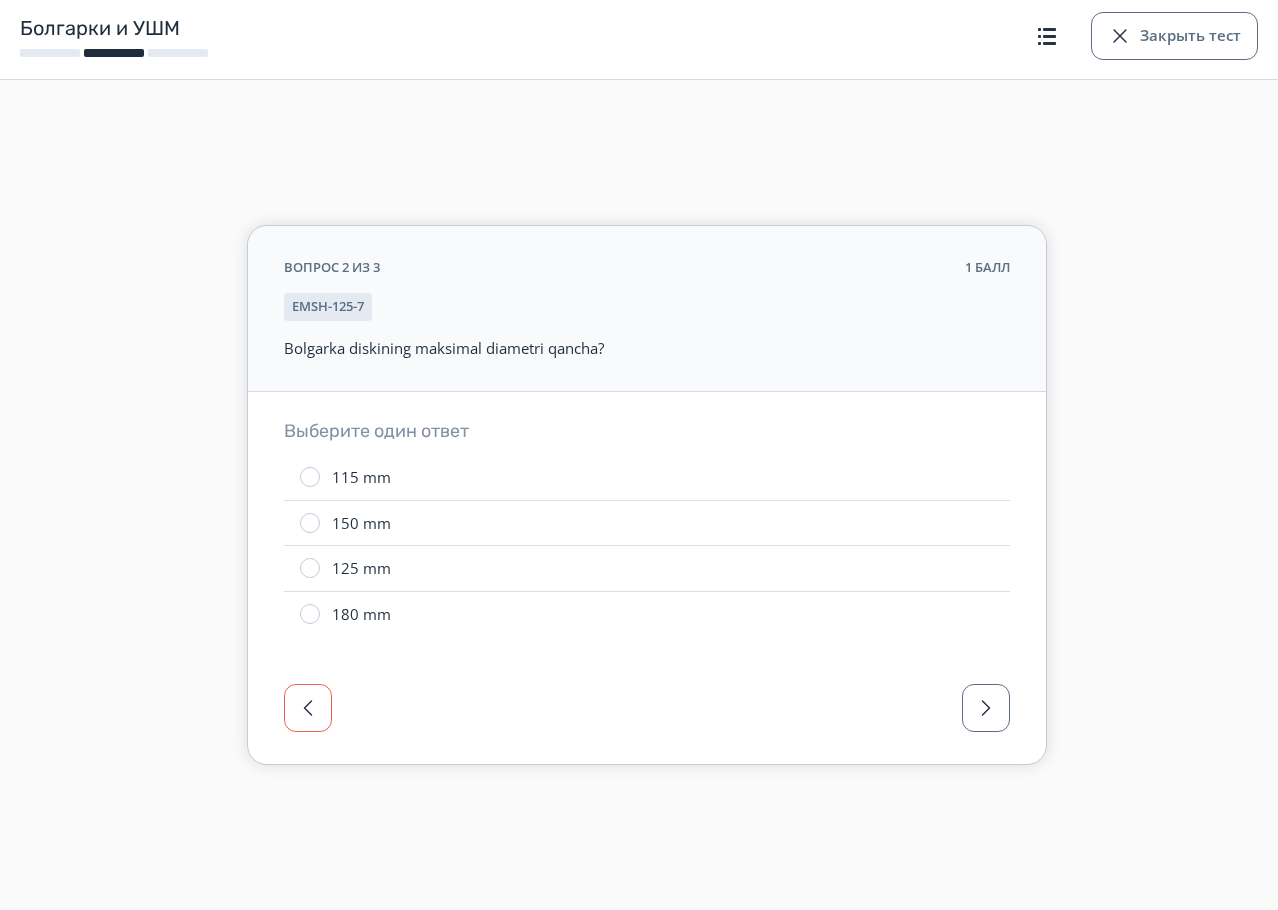 click at bounding box center [308, 708] 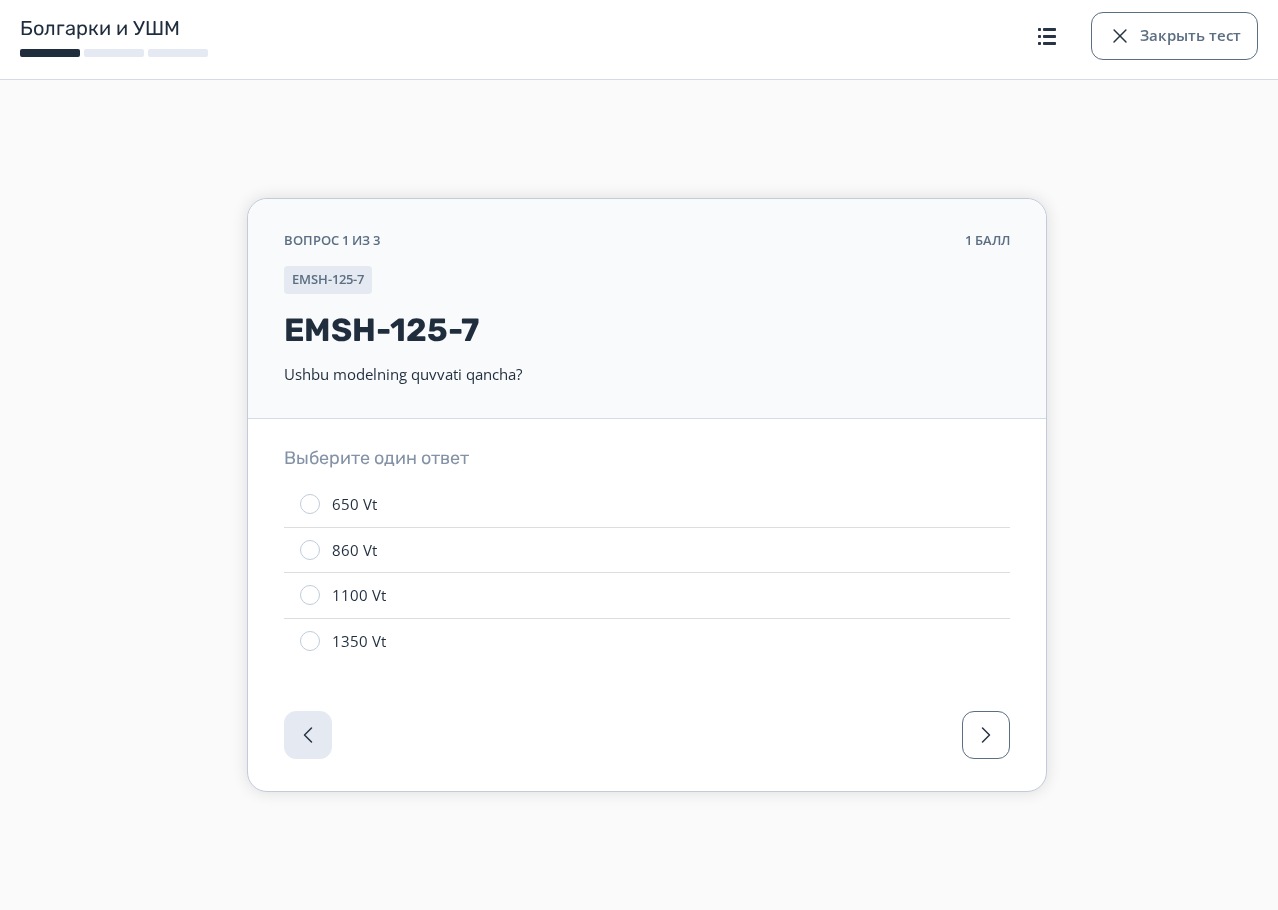 click at bounding box center (647, 741) 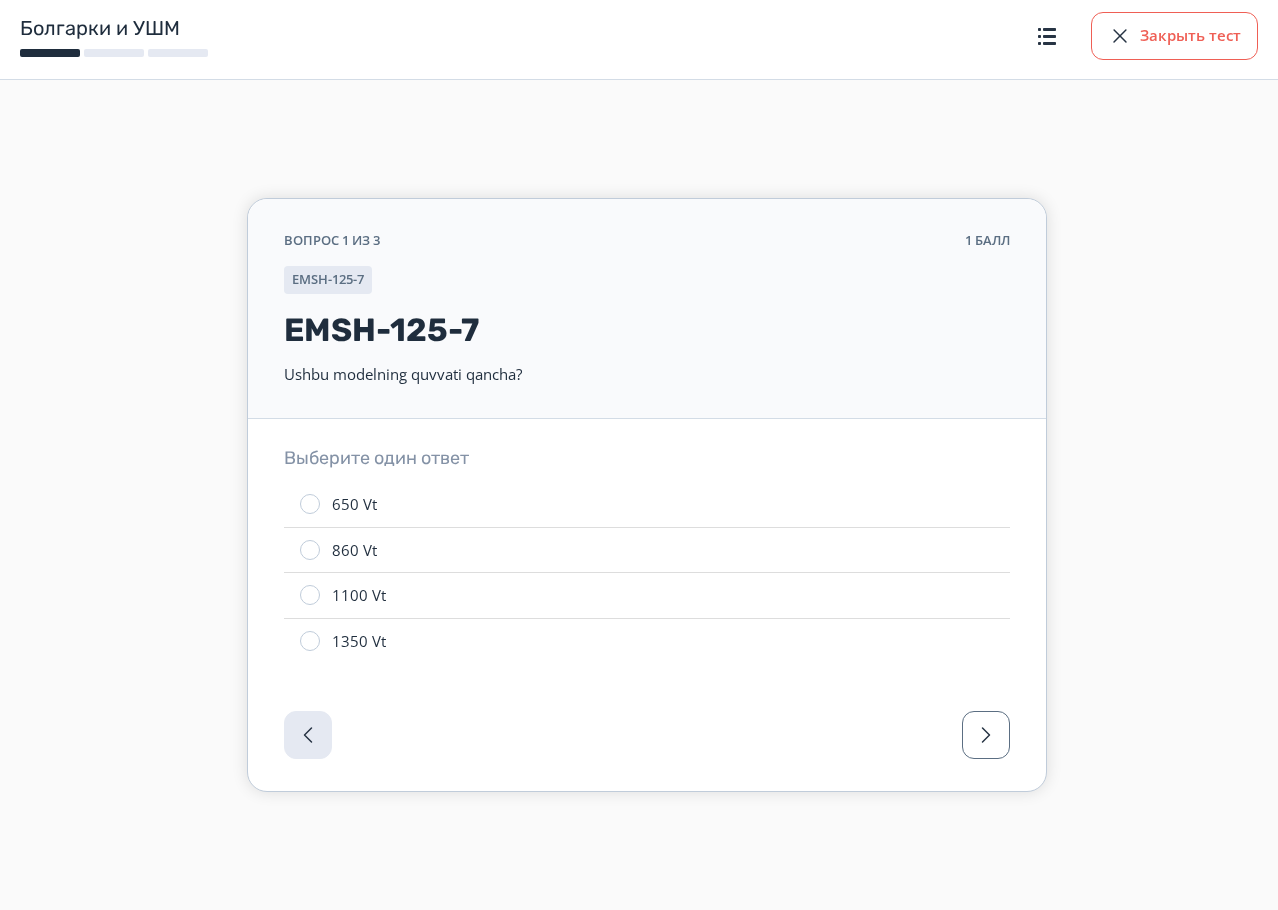 click at bounding box center [1120, 36] 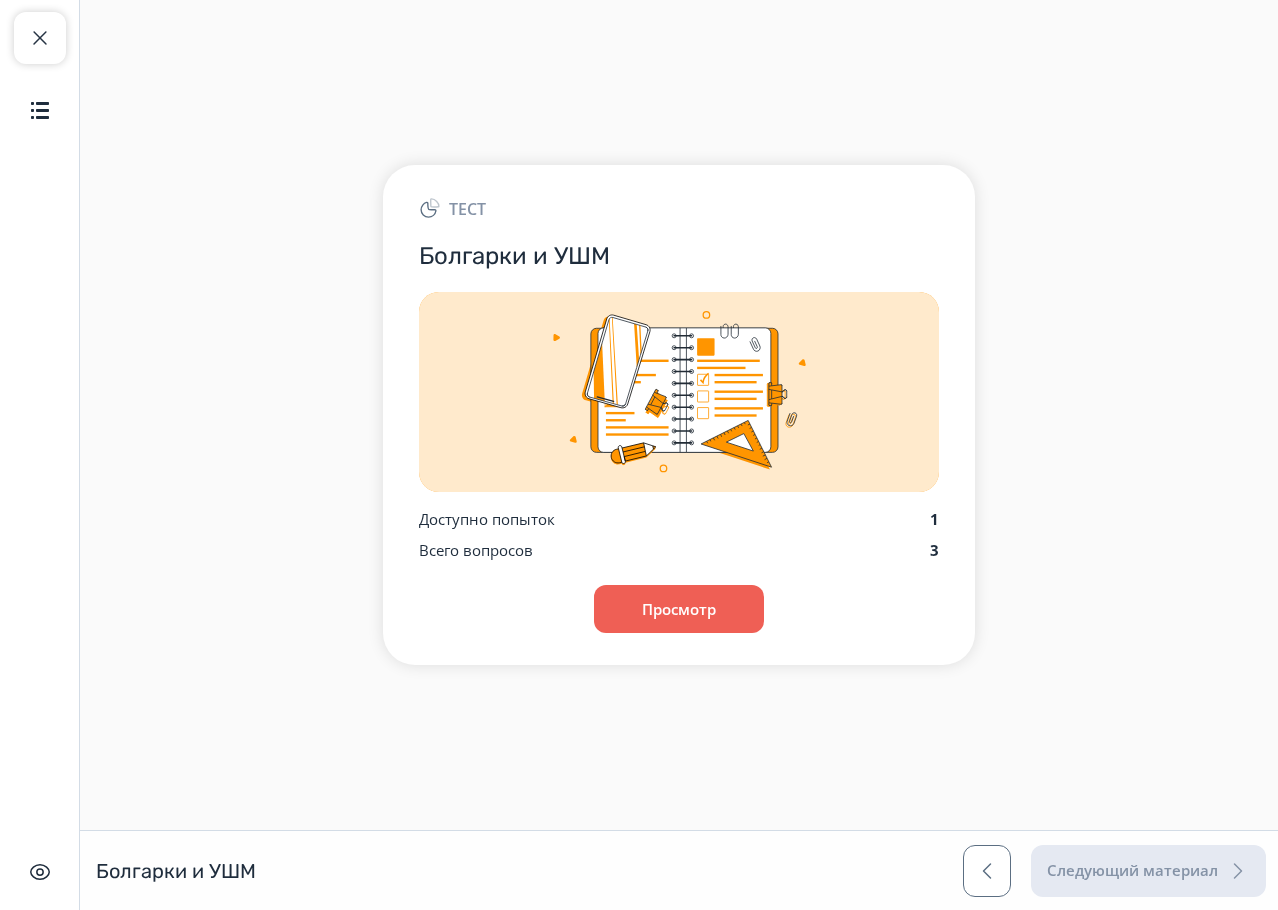 click on "Следующий материал" at bounding box center [1114, 871] 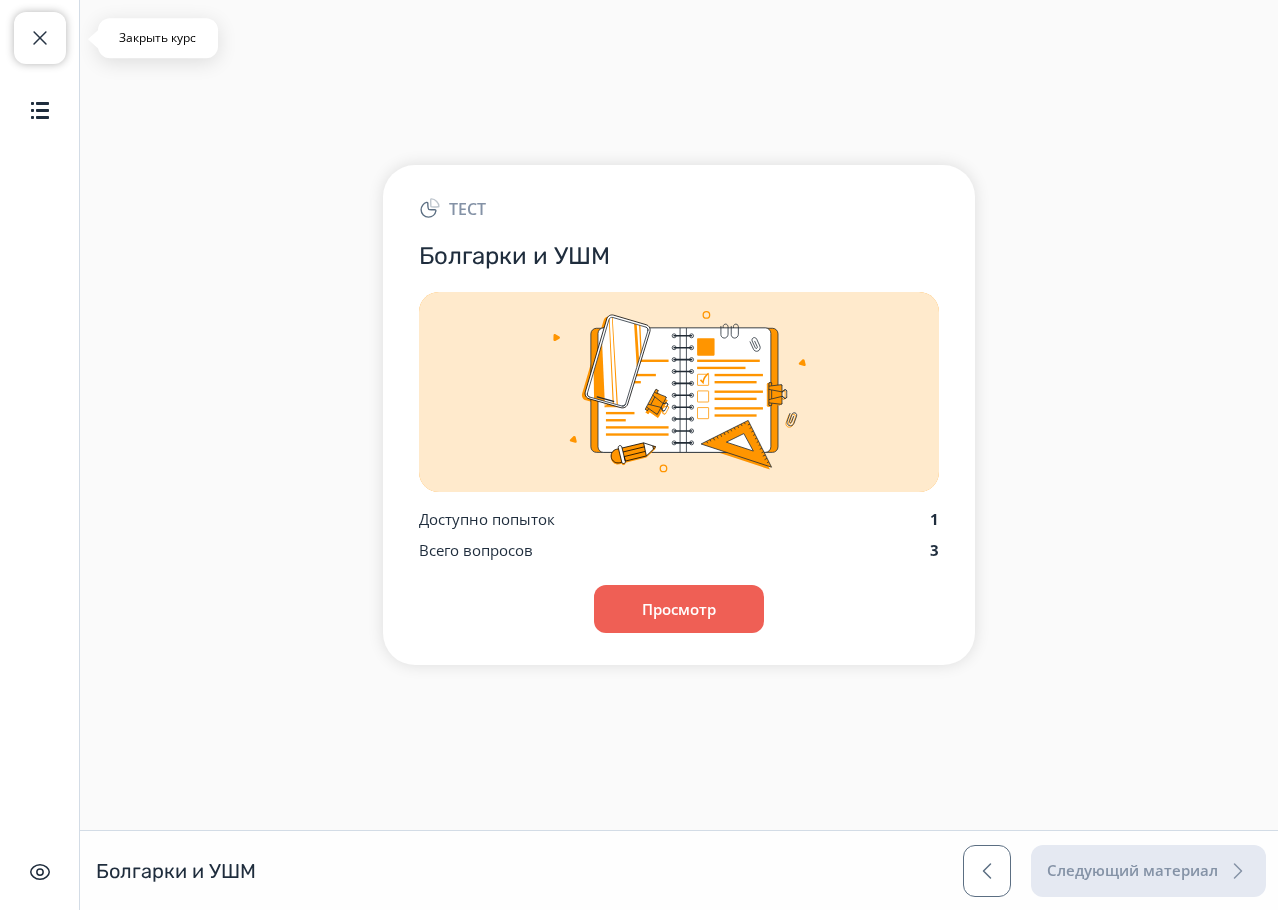 click on "Закрыть курс" at bounding box center (40, 38) 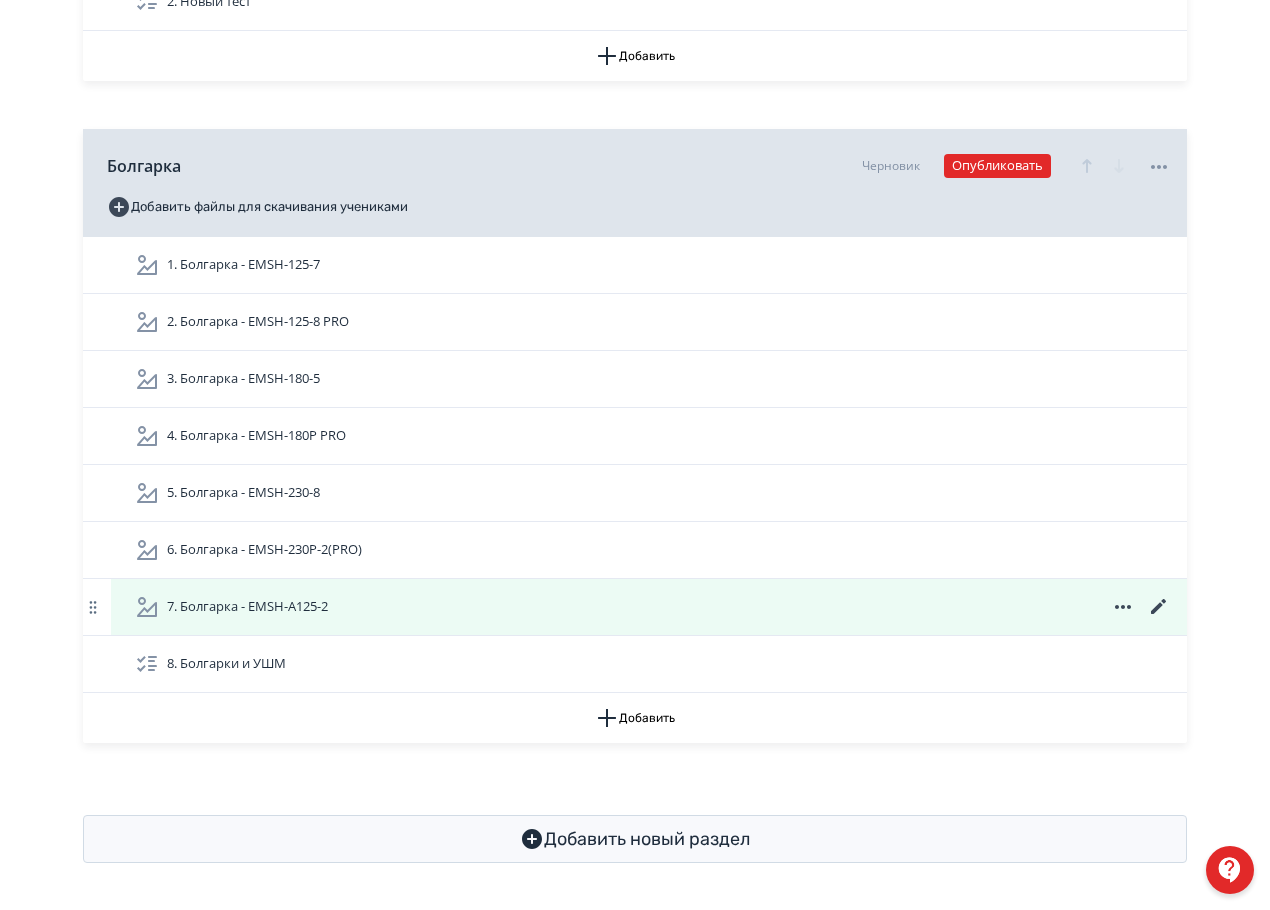 scroll, scrollTop: 1783, scrollLeft: 0, axis: vertical 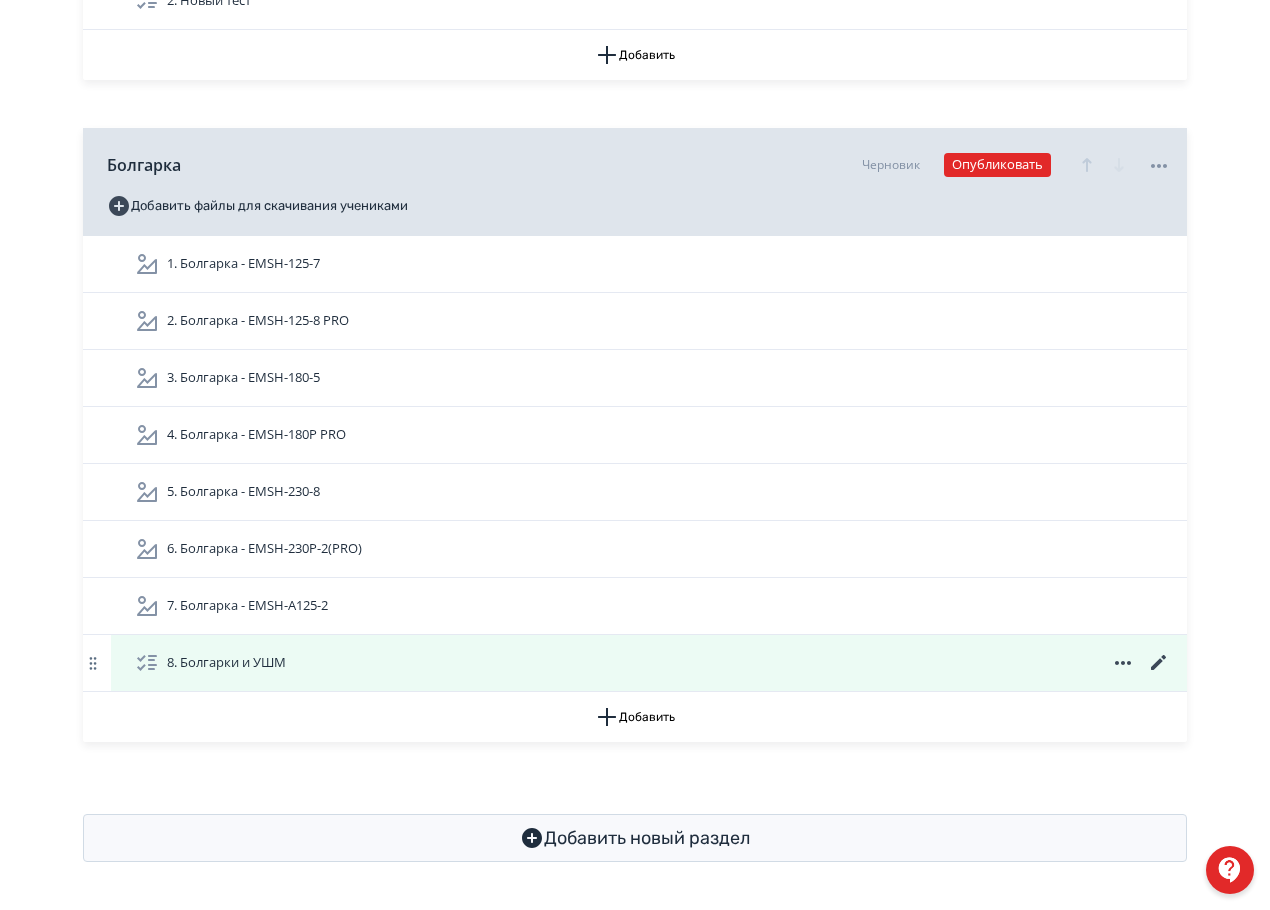 click 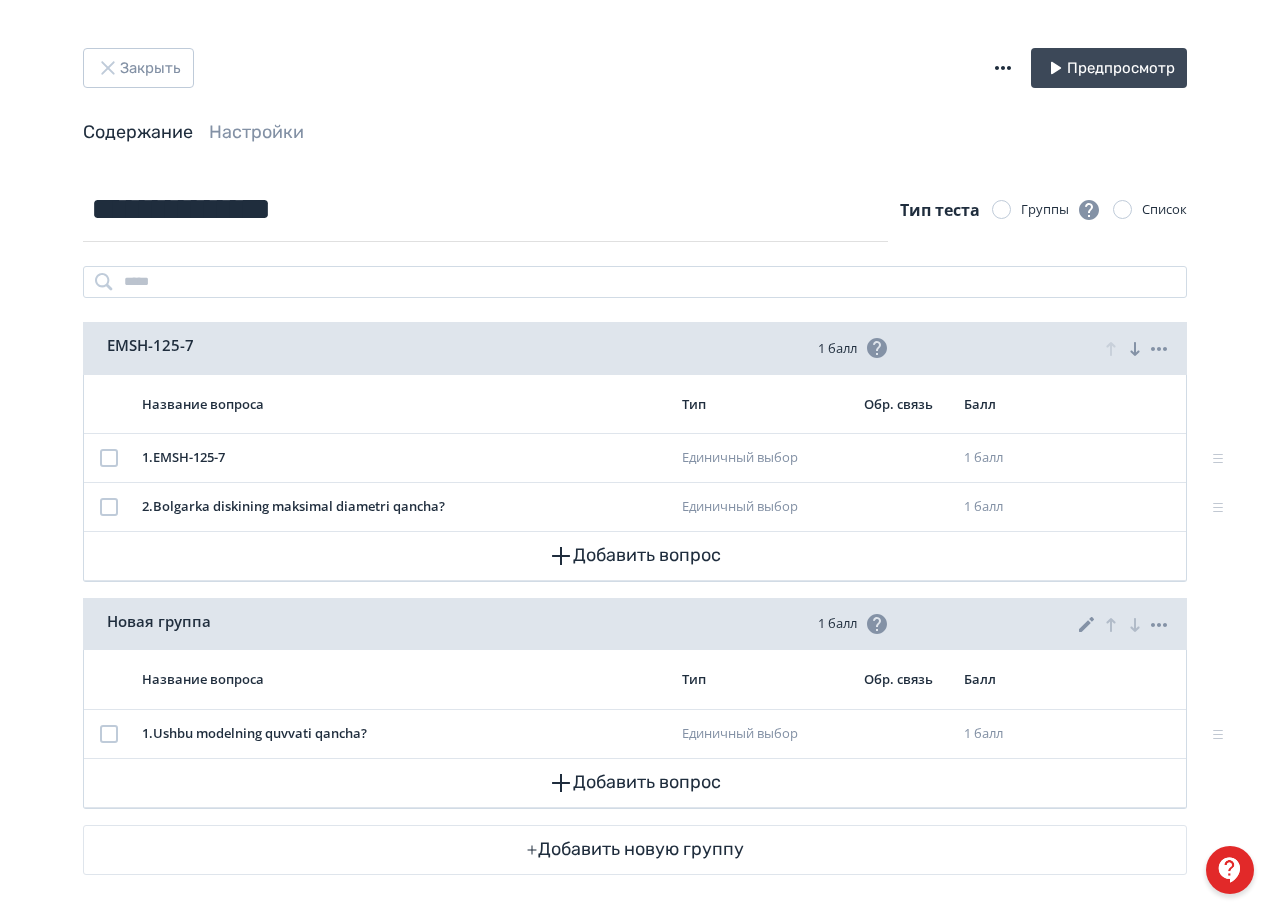 scroll, scrollTop: 13, scrollLeft: 0, axis: vertical 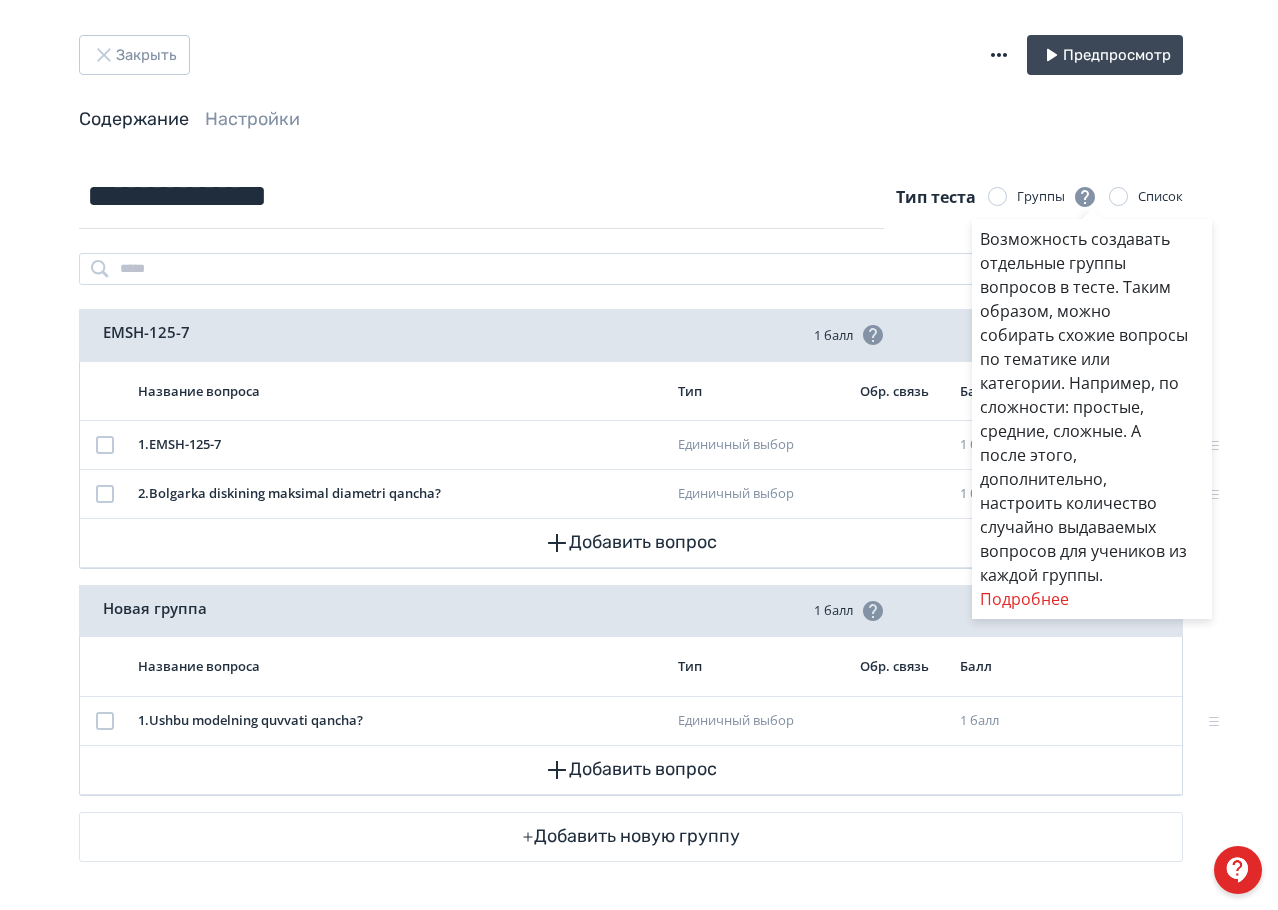click on "Возможность создавать отдельные группы вопросов в тесте. Таким образом, можно собирать схожие вопросы по тематике или категории. Например, по сложности: простые, средние, сложные. А после этого, дополнительно, настроить количество случайно выдаваемых вопросов для учеников из каждой группы. Подробнее" at bounding box center (639, 455) 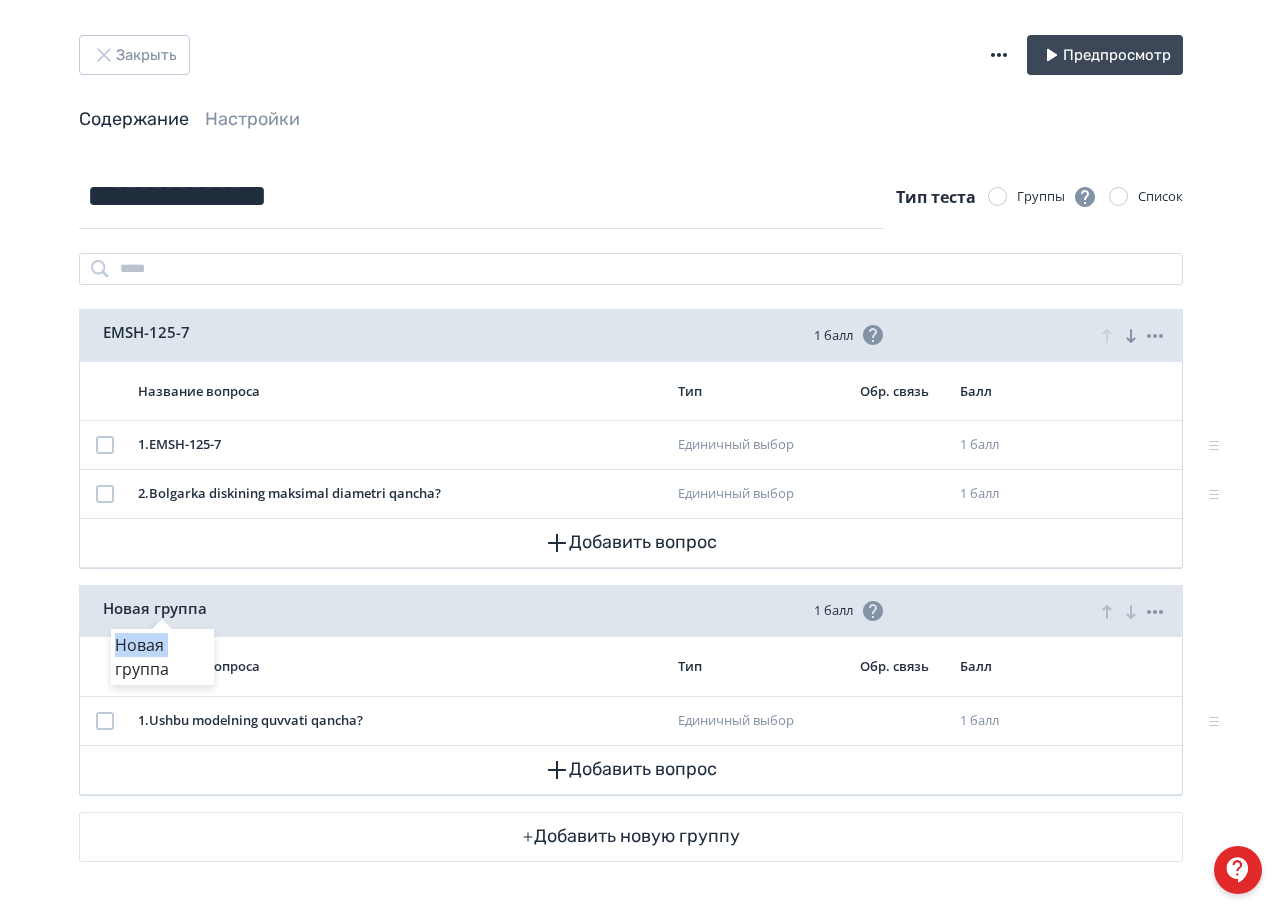 click on "Новая группа" at bounding box center [162, 608] 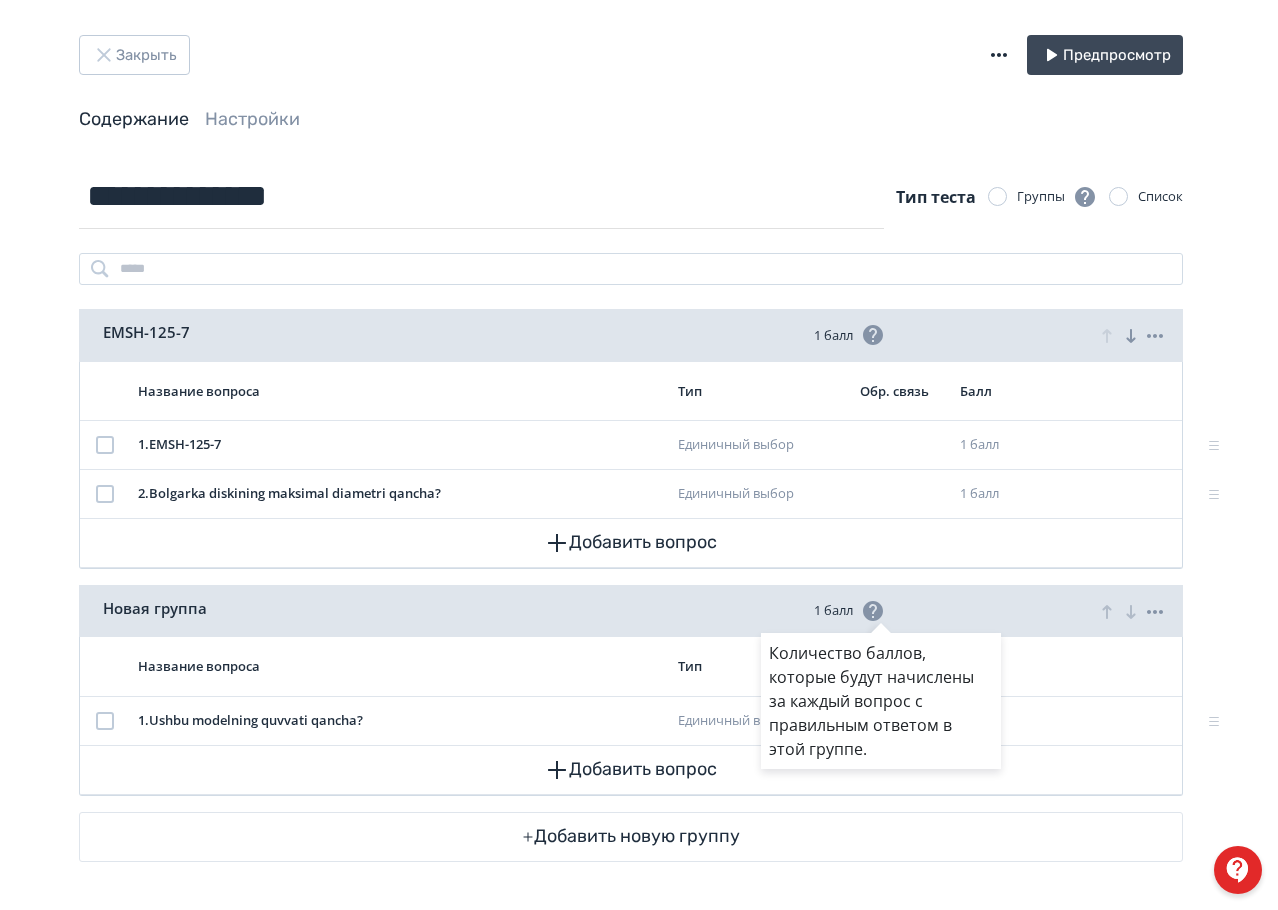click on "Количество баллов, которые будут начислены за каждый вопрос с правильным ответом в этой группе." at bounding box center (639, 455) 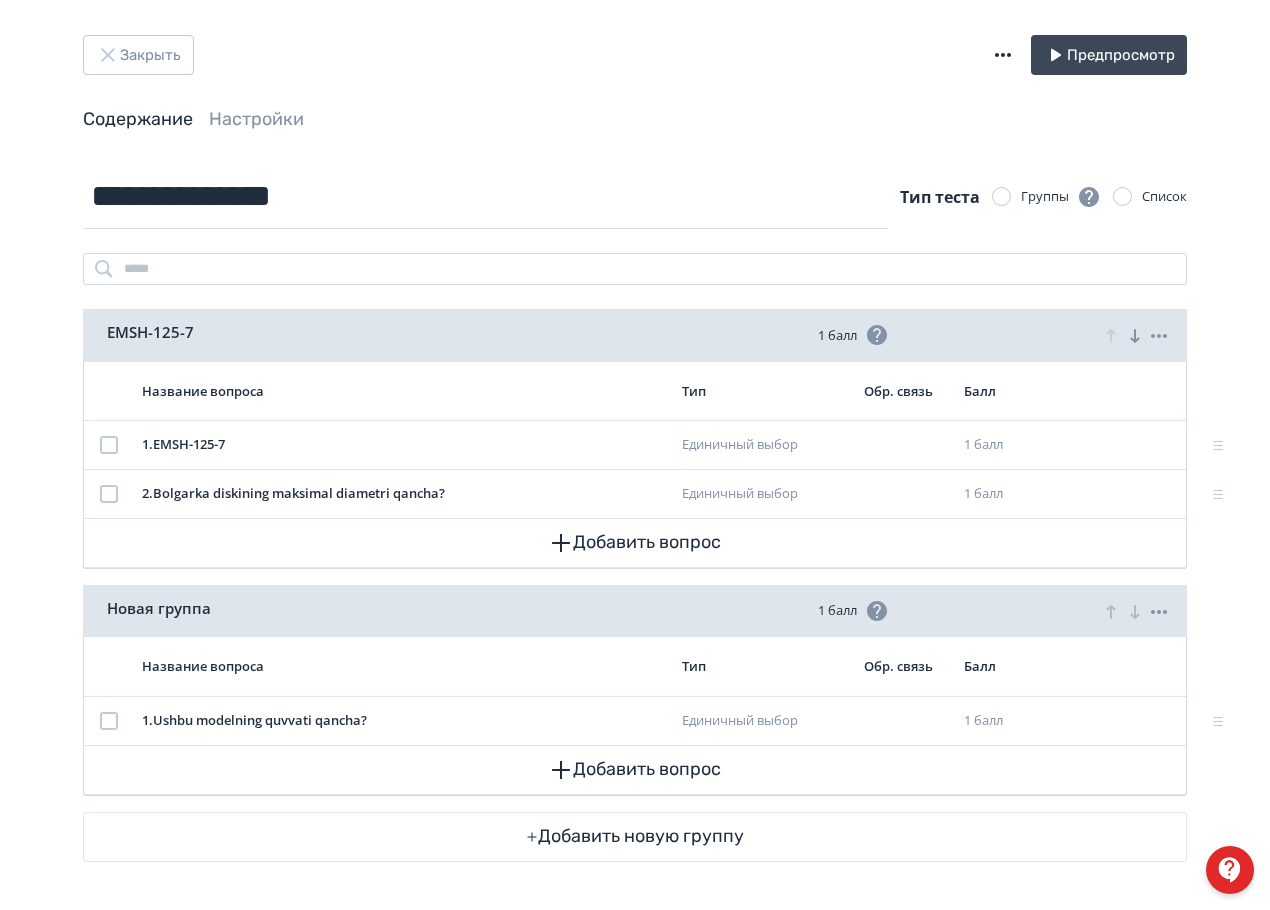 click 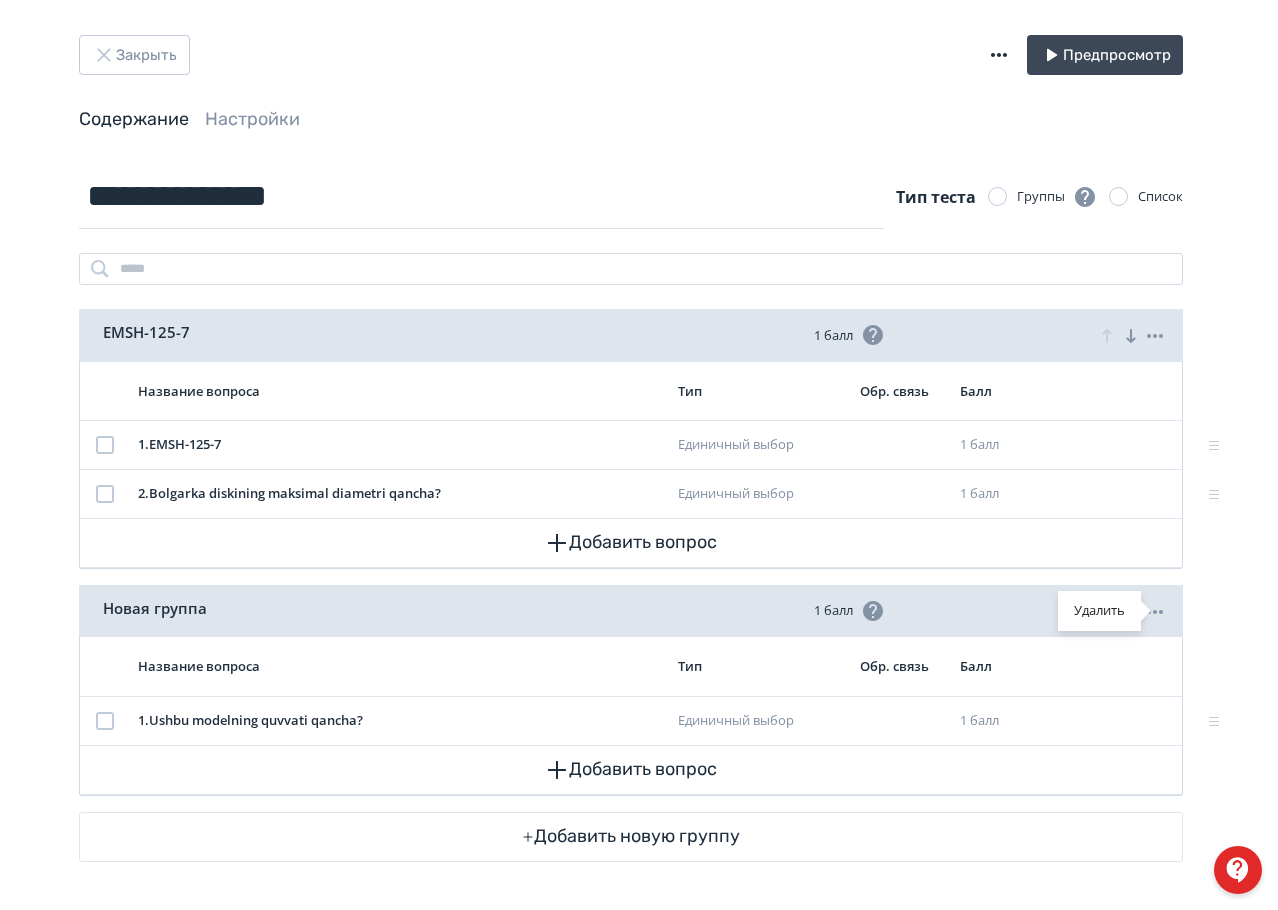 click on "Удалить" at bounding box center (639, 455) 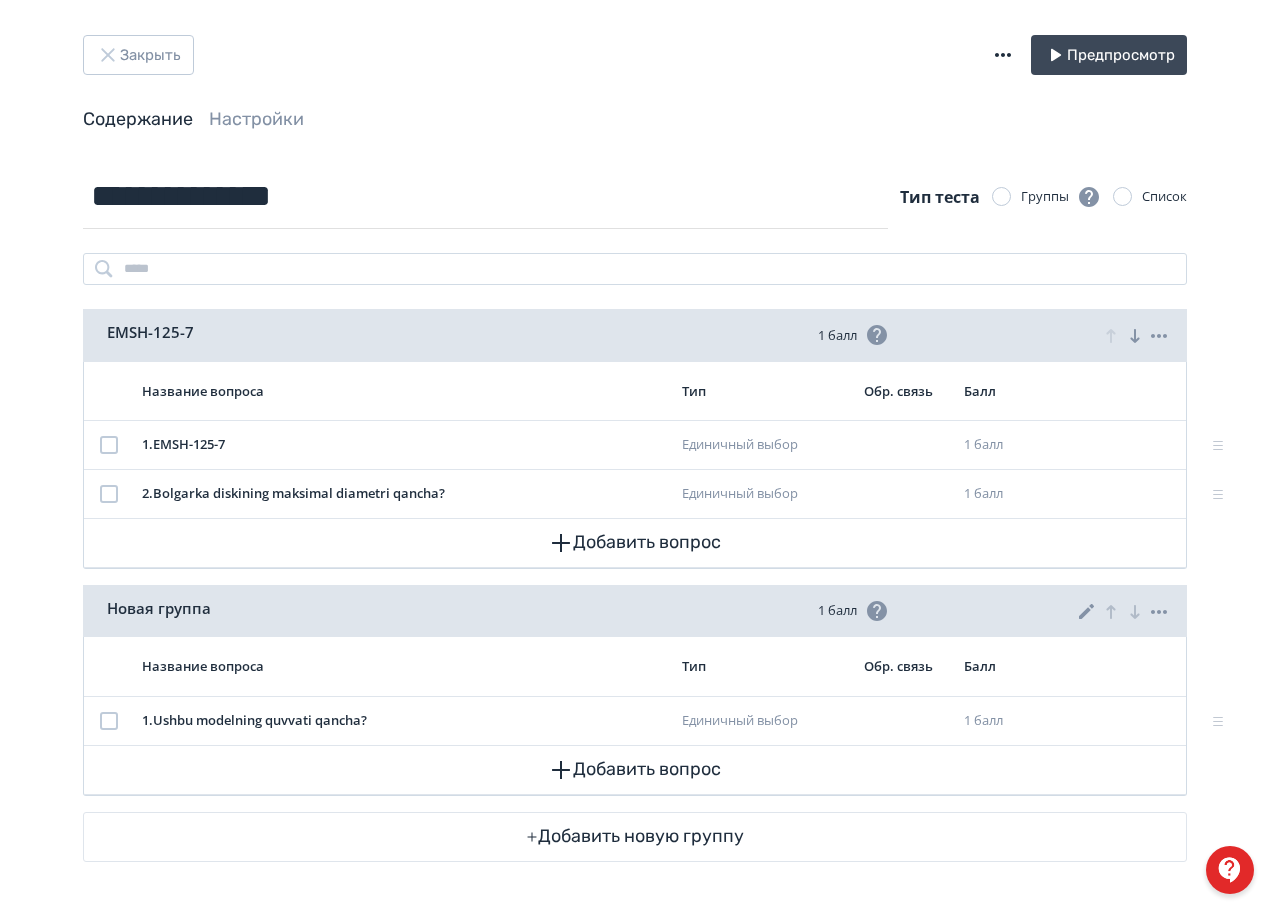 click 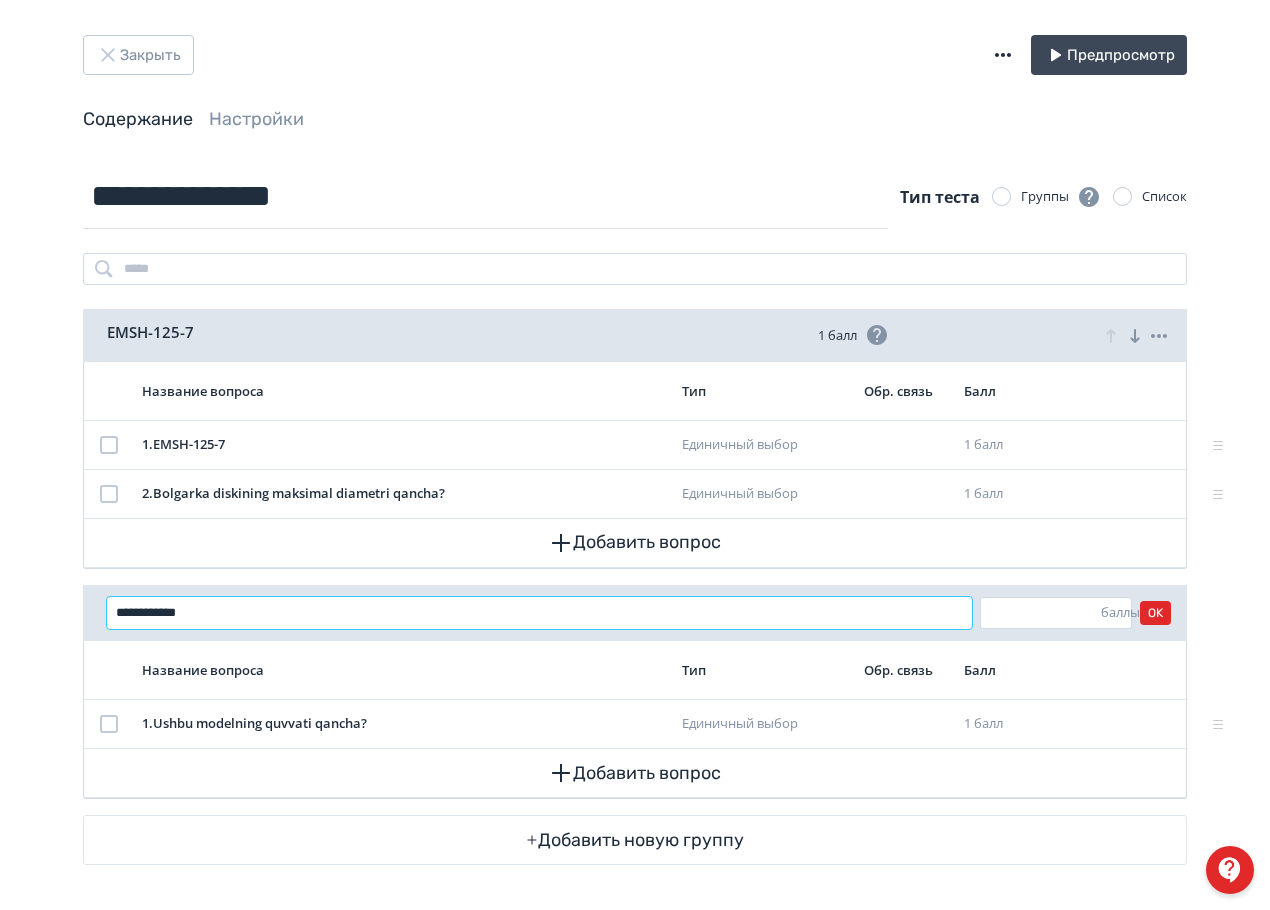 click on "**********" at bounding box center (539, 613) 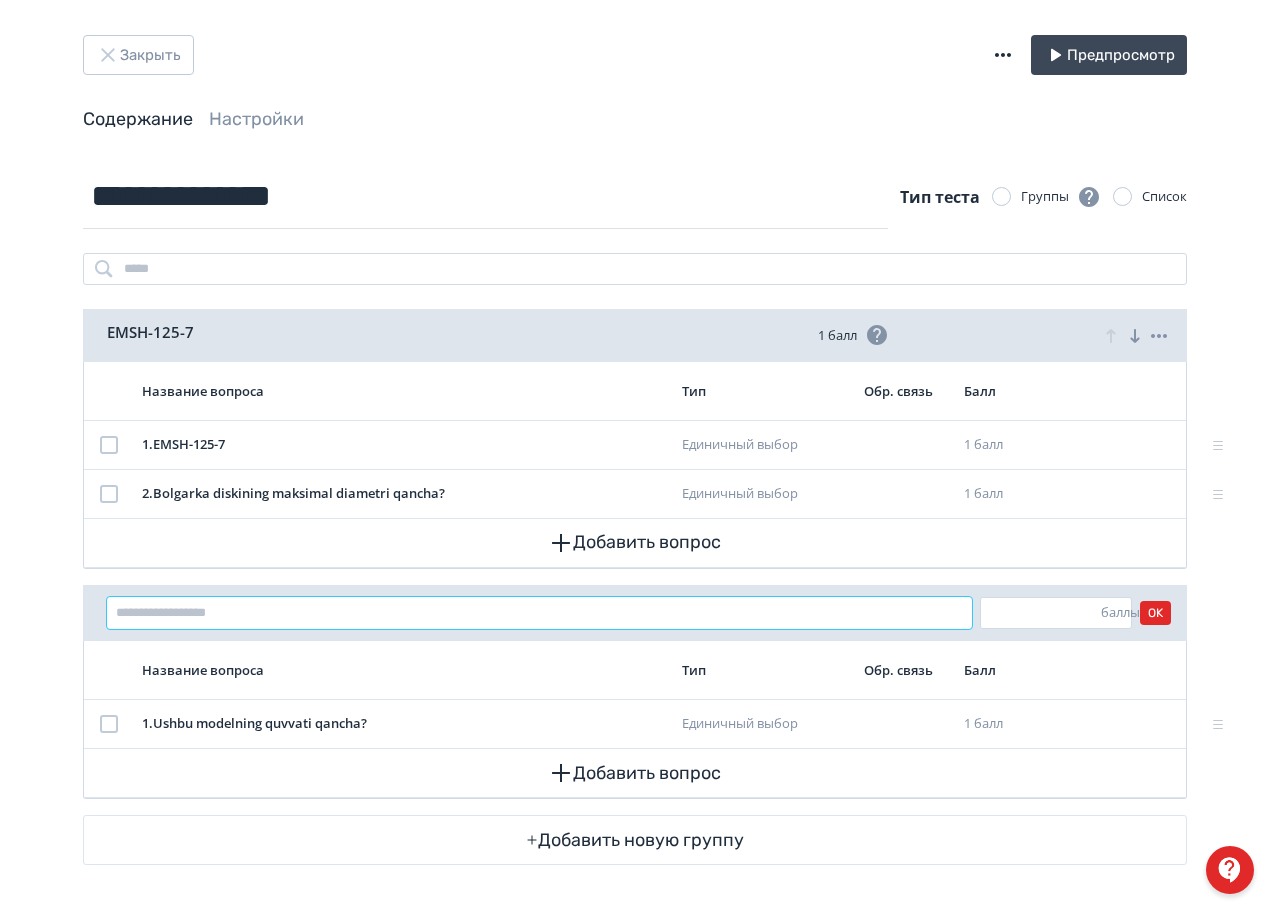 click at bounding box center [539, 613] 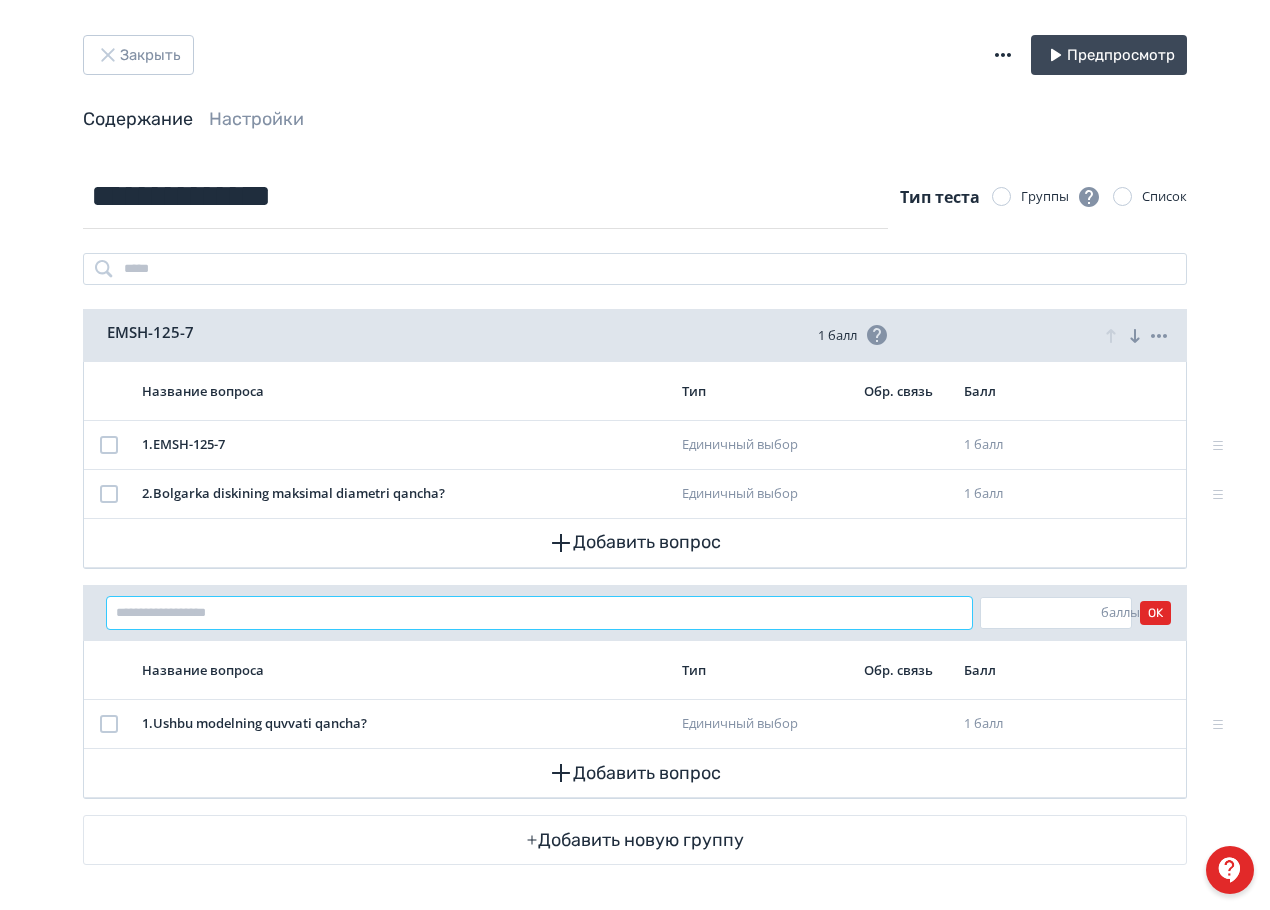 type on "*******" 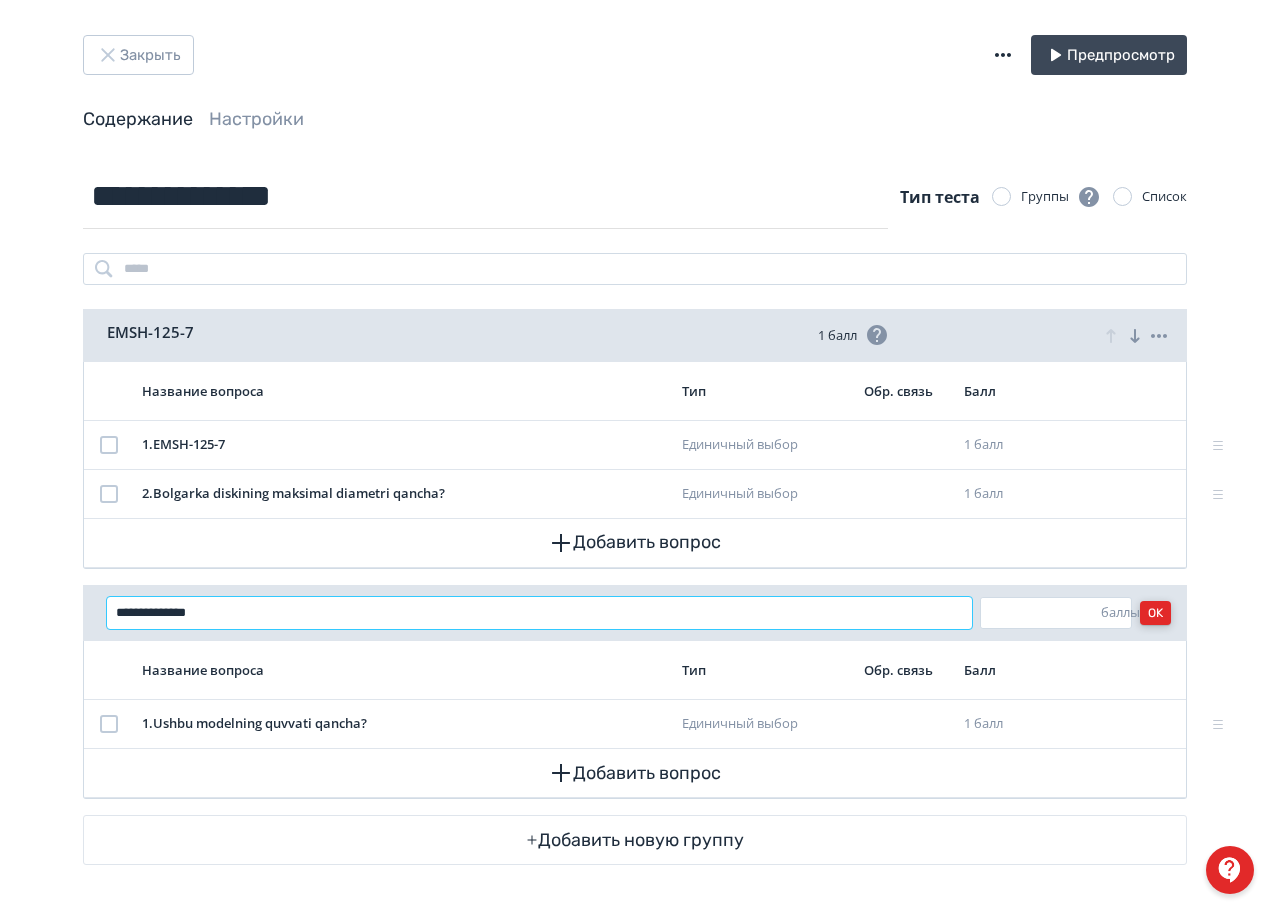 type on "**********" 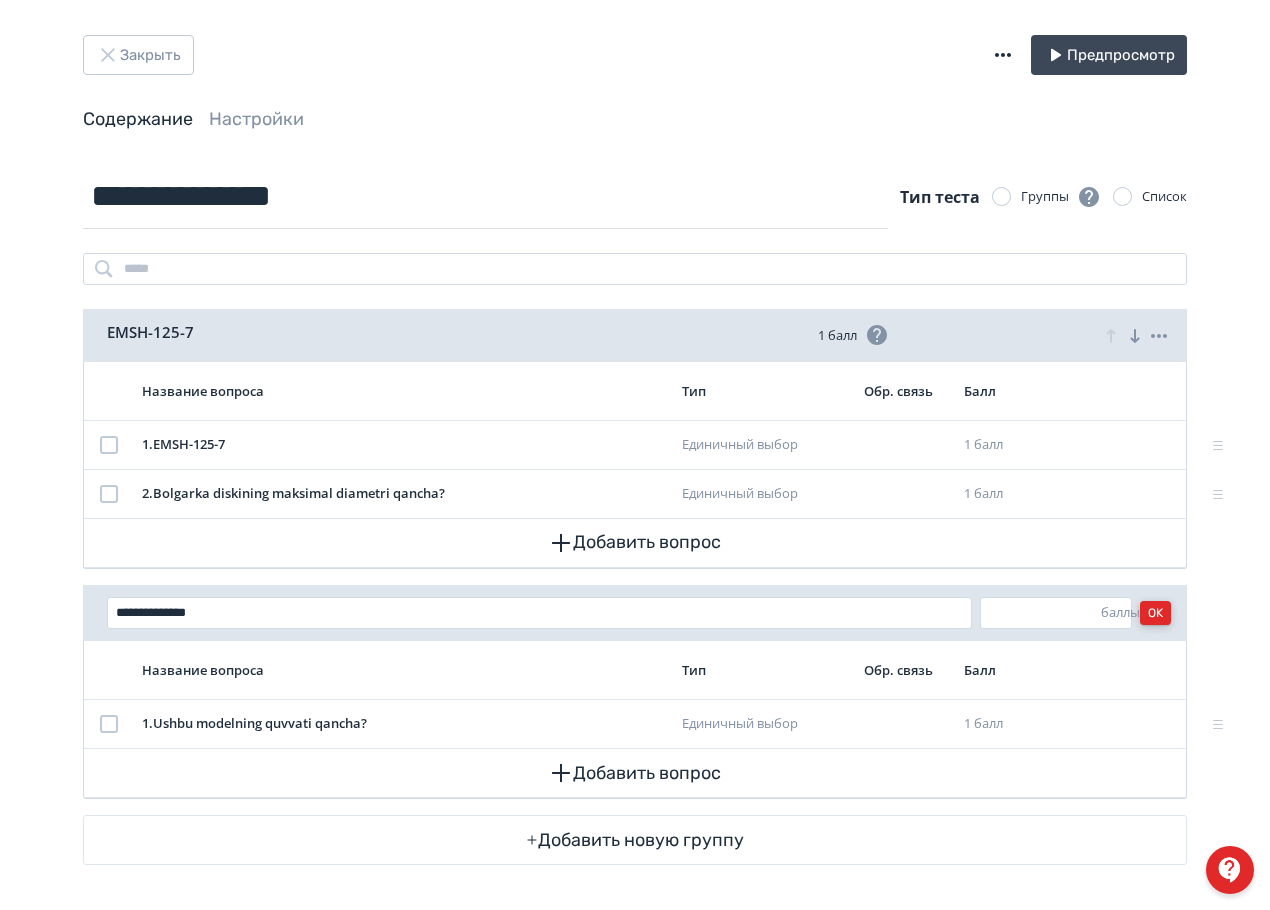 click on "OK" at bounding box center [1155, 613] 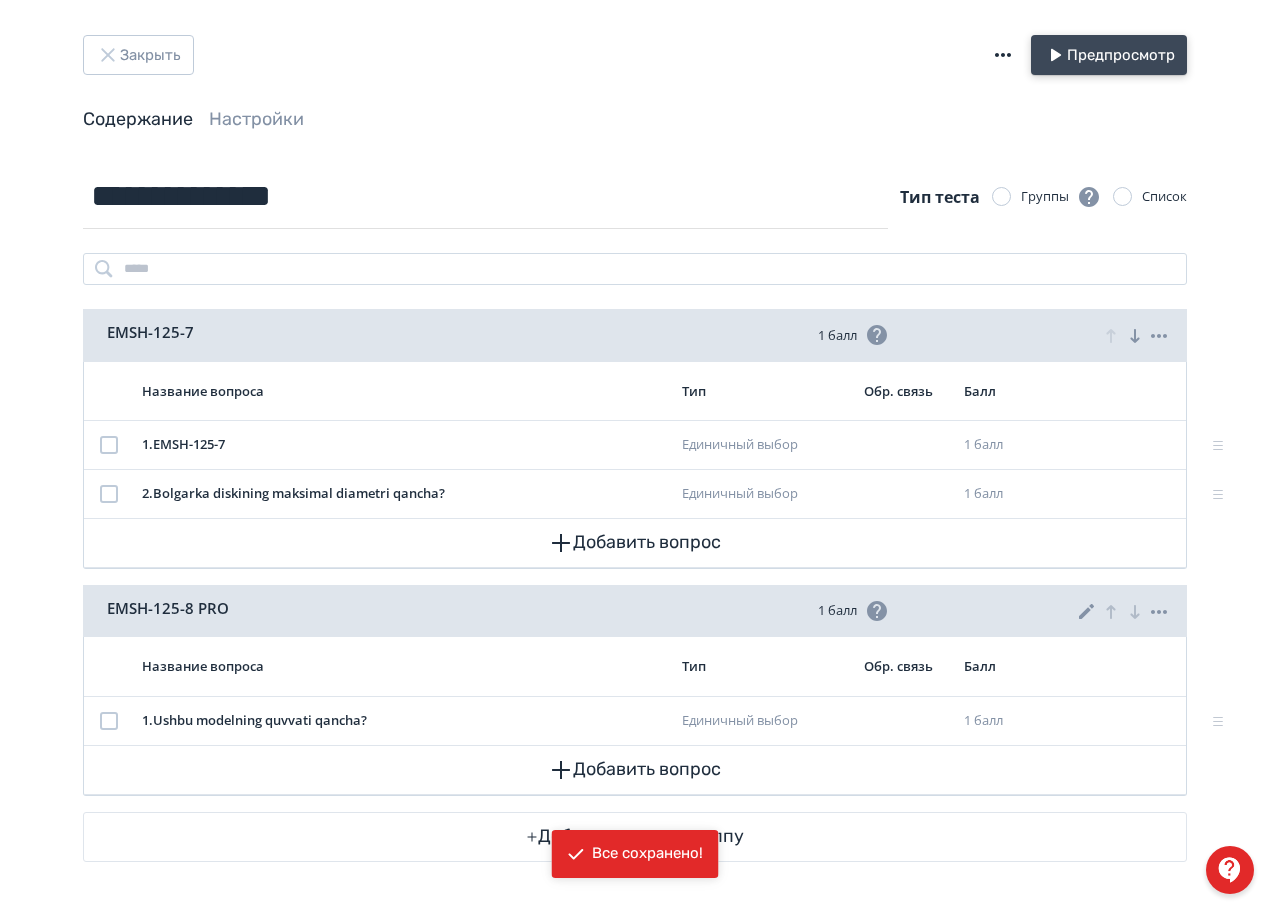 click on "Предпросмотр" at bounding box center [1109, 55] 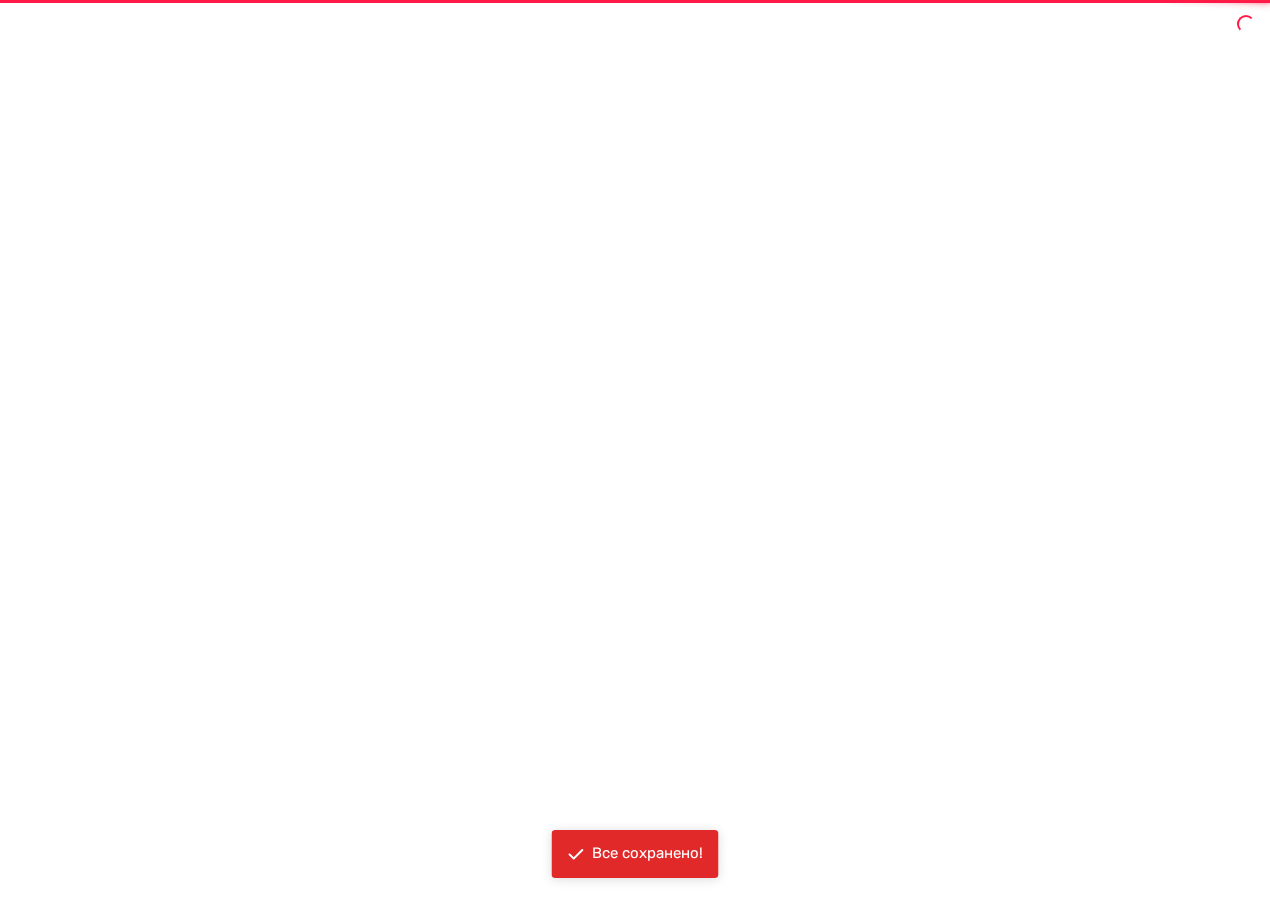 scroll, scrollTop: 0, scrollLeft: 0, axis: both 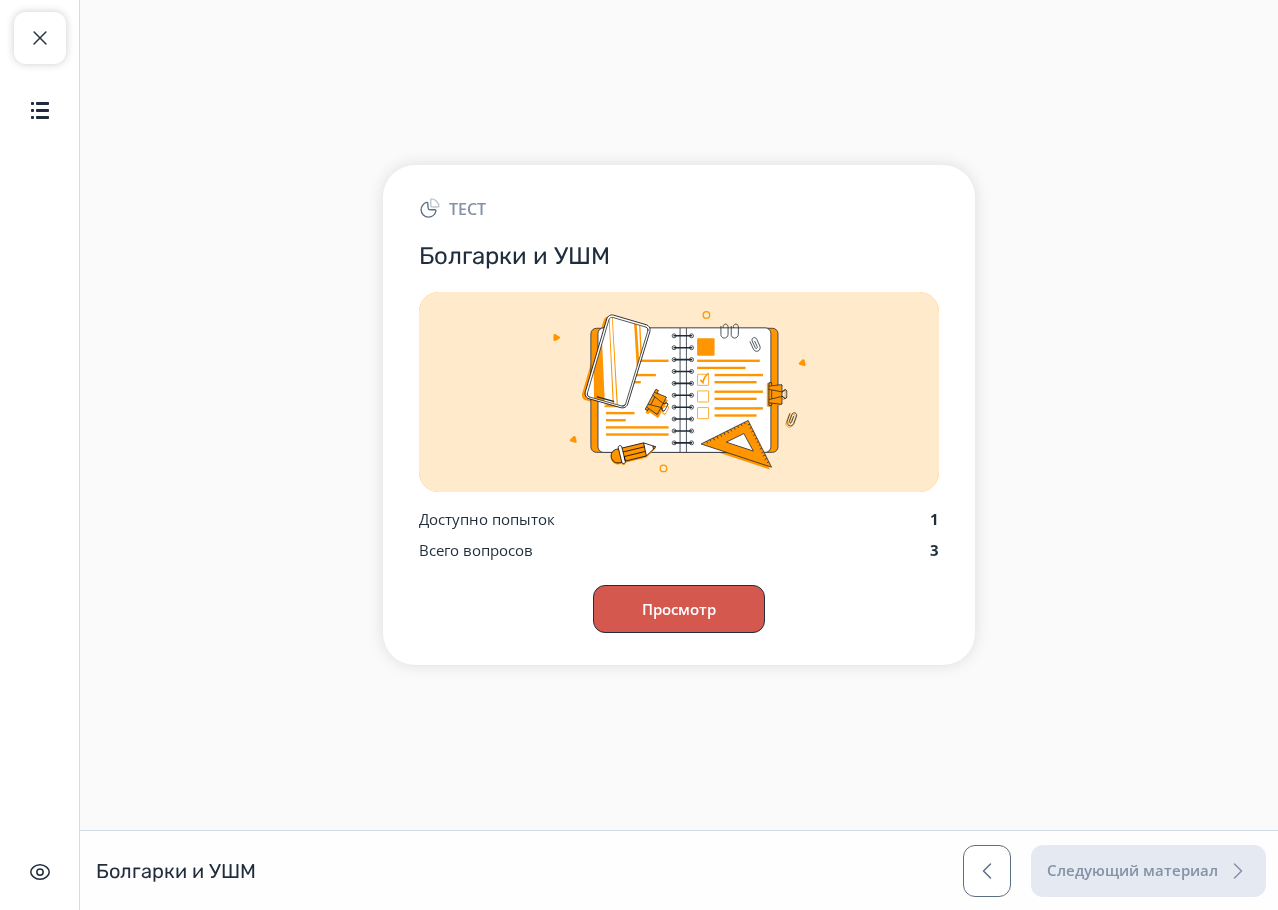 click on "Просмотр" at bounding box center [679, 609] 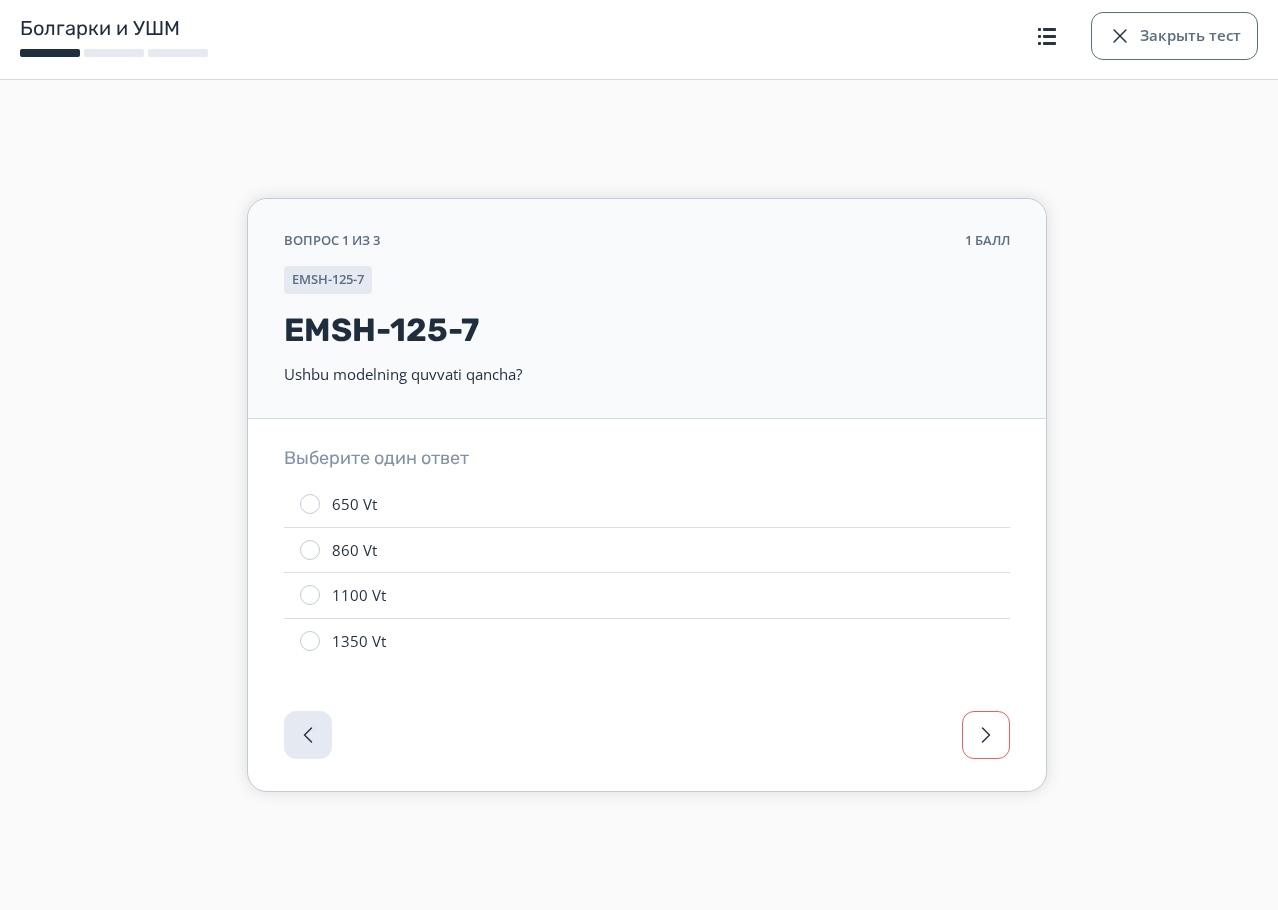 click at bounding box center [986, 735] 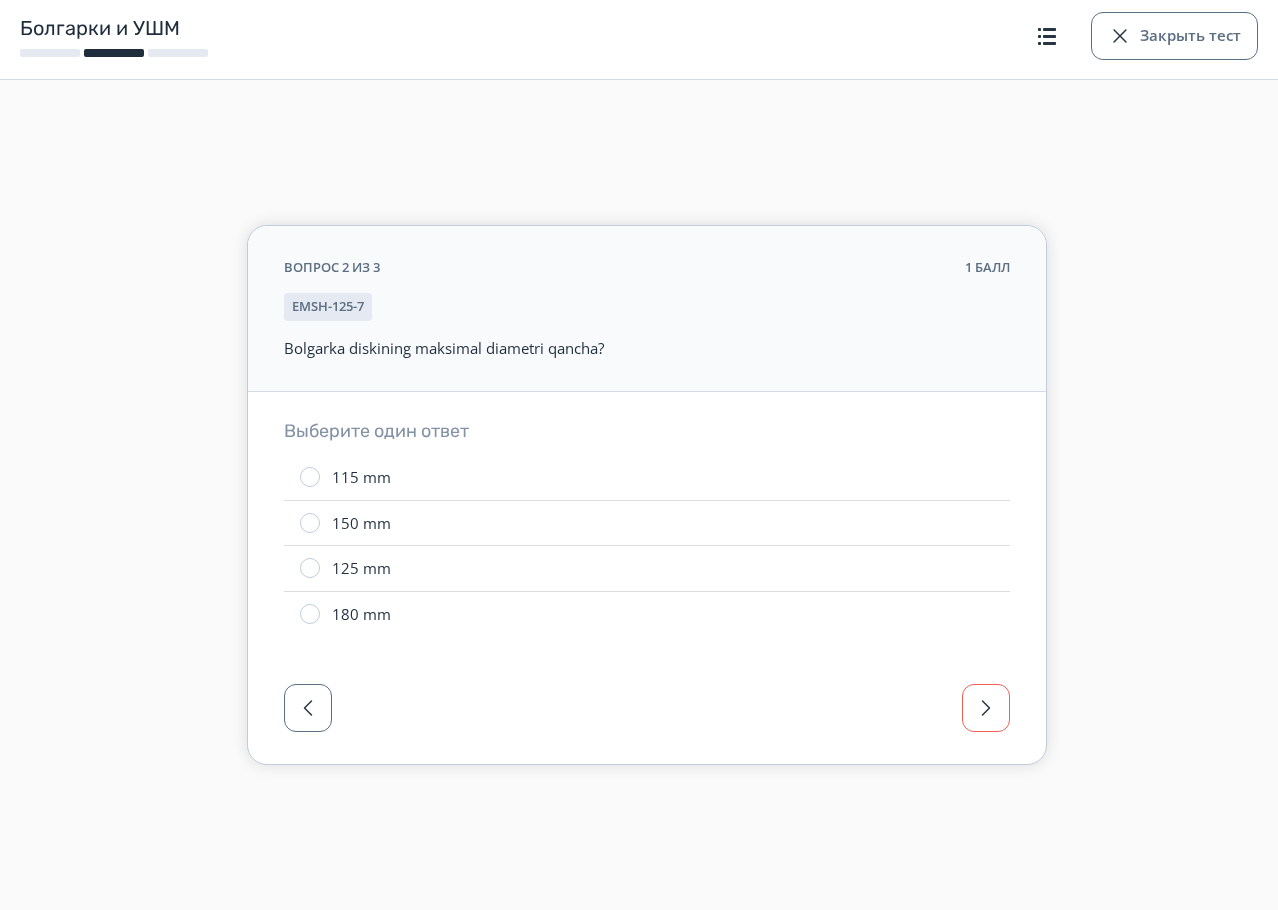 click at bounding box center (647, 714) 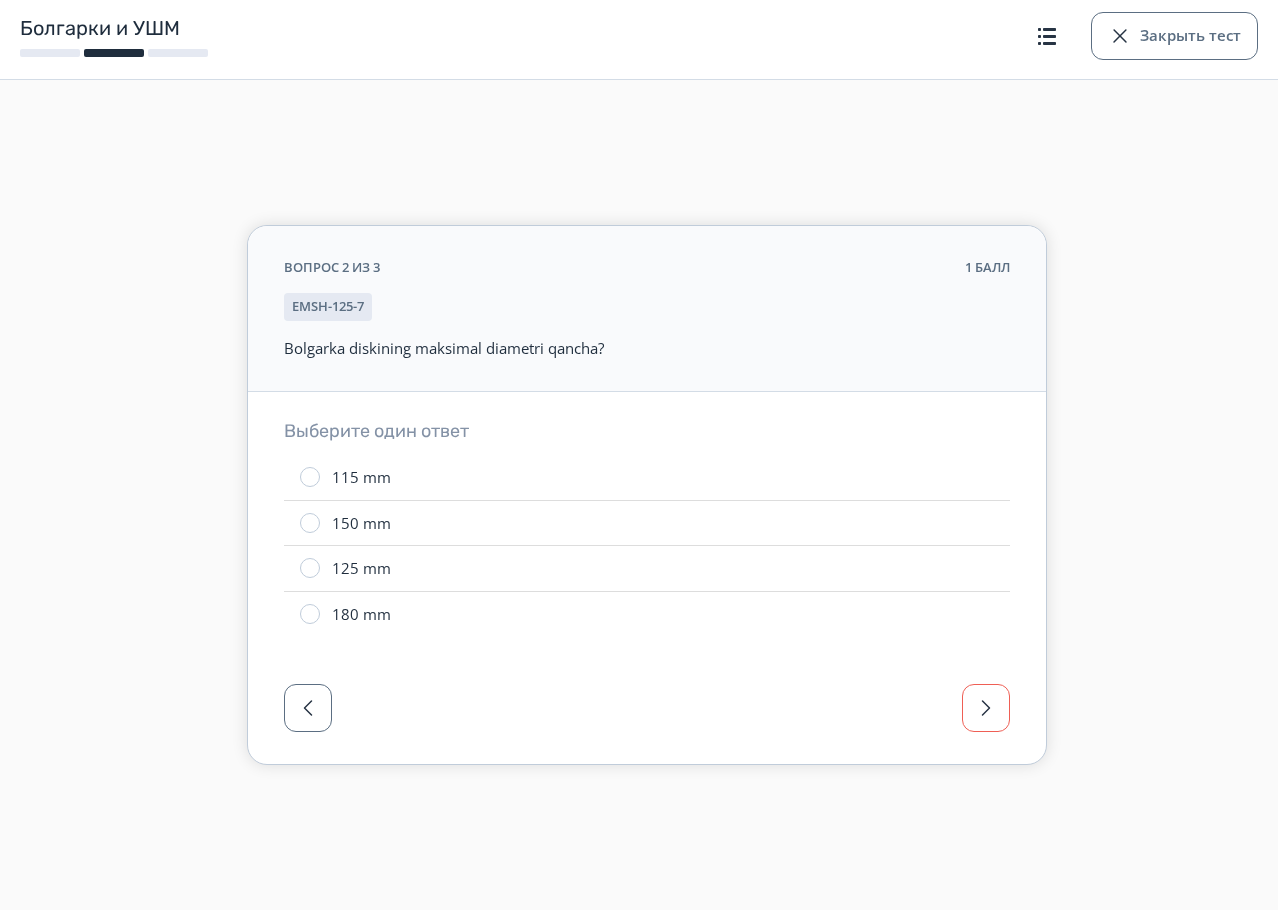 click at bounding box center [986, 708] 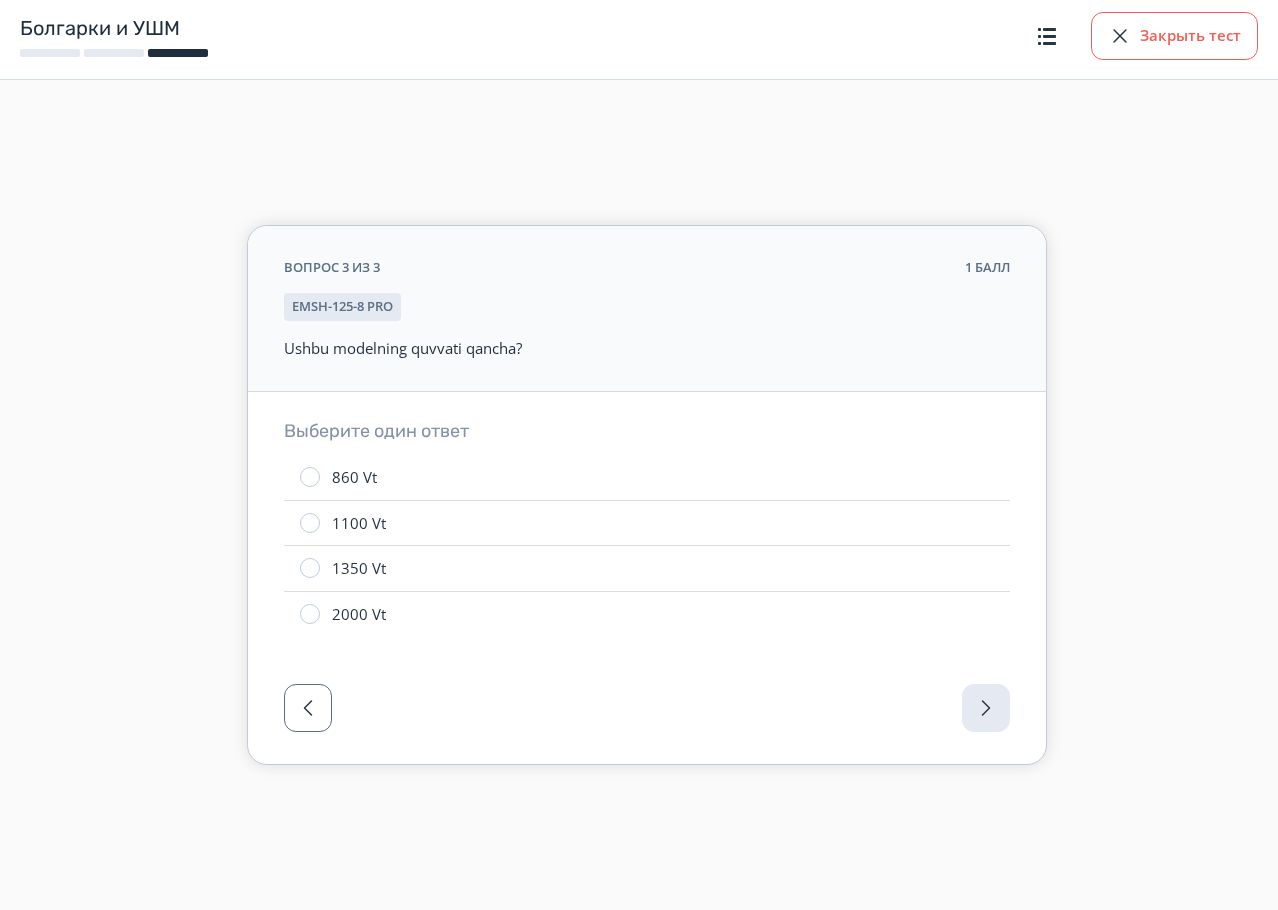 click on "Закрыть тест" at bounding box center (1174, 36) 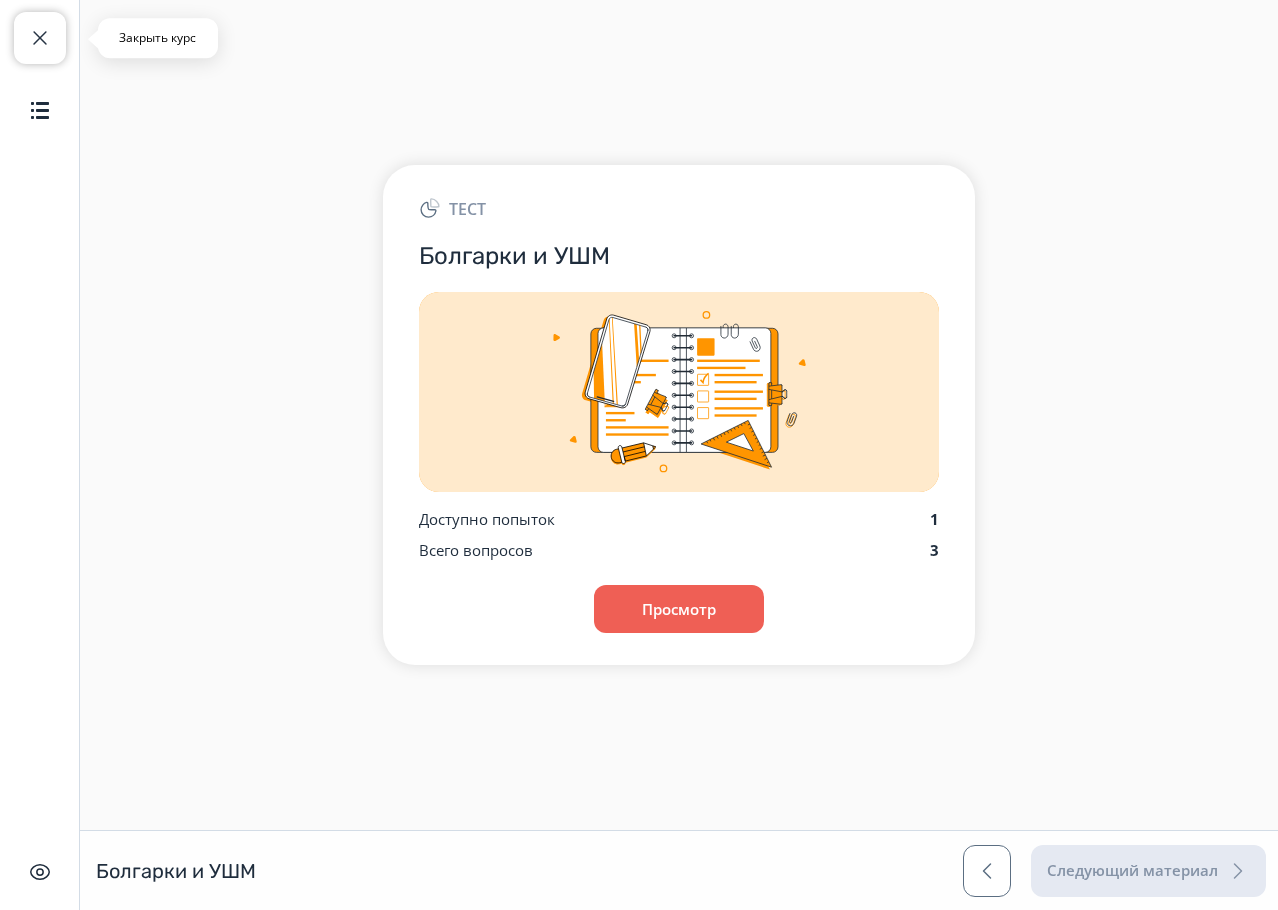 click on "Закрыть курс" at bounding box center [40, 38] 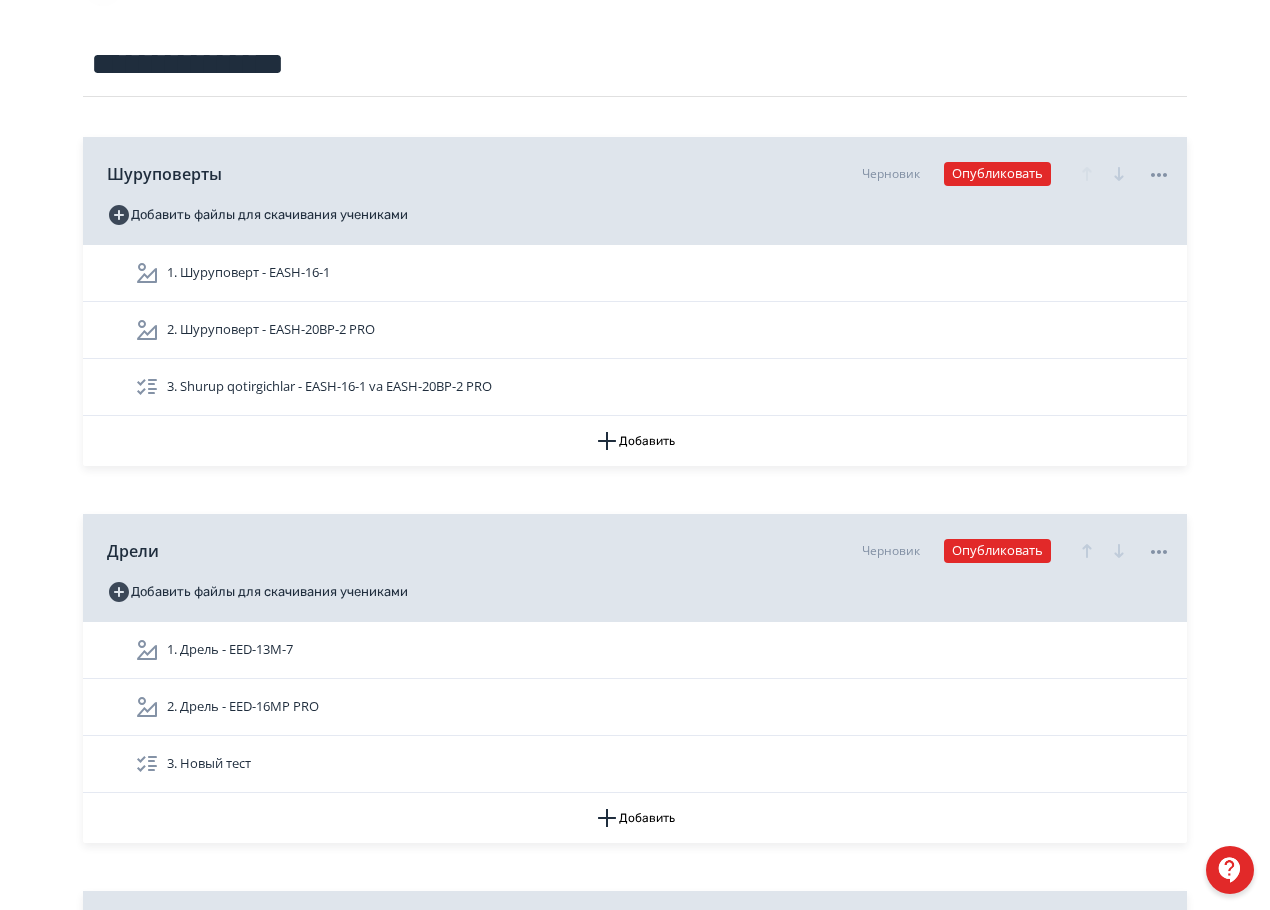scroll, scrollTop: 200, scrollLeft: 0, axis: vertical 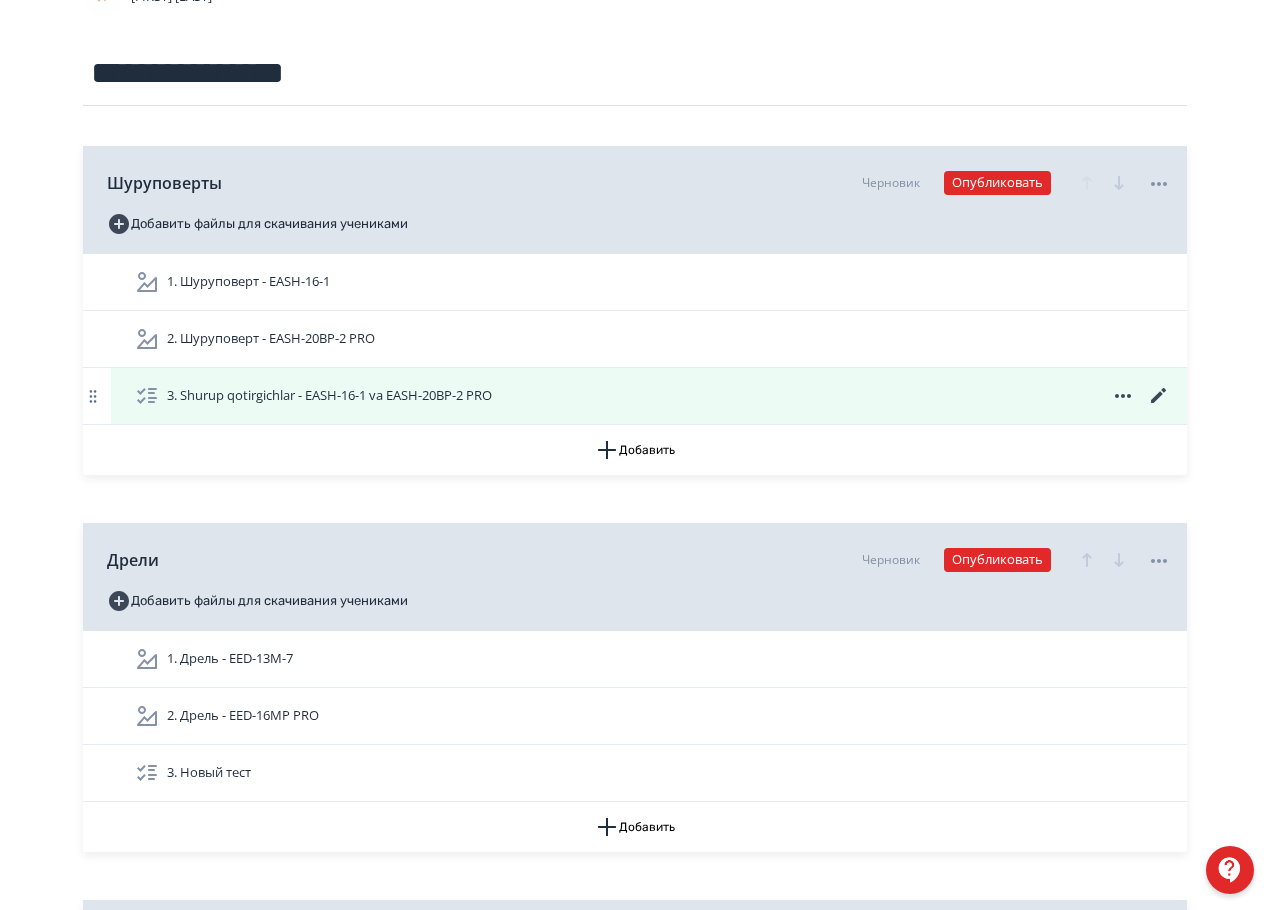 click 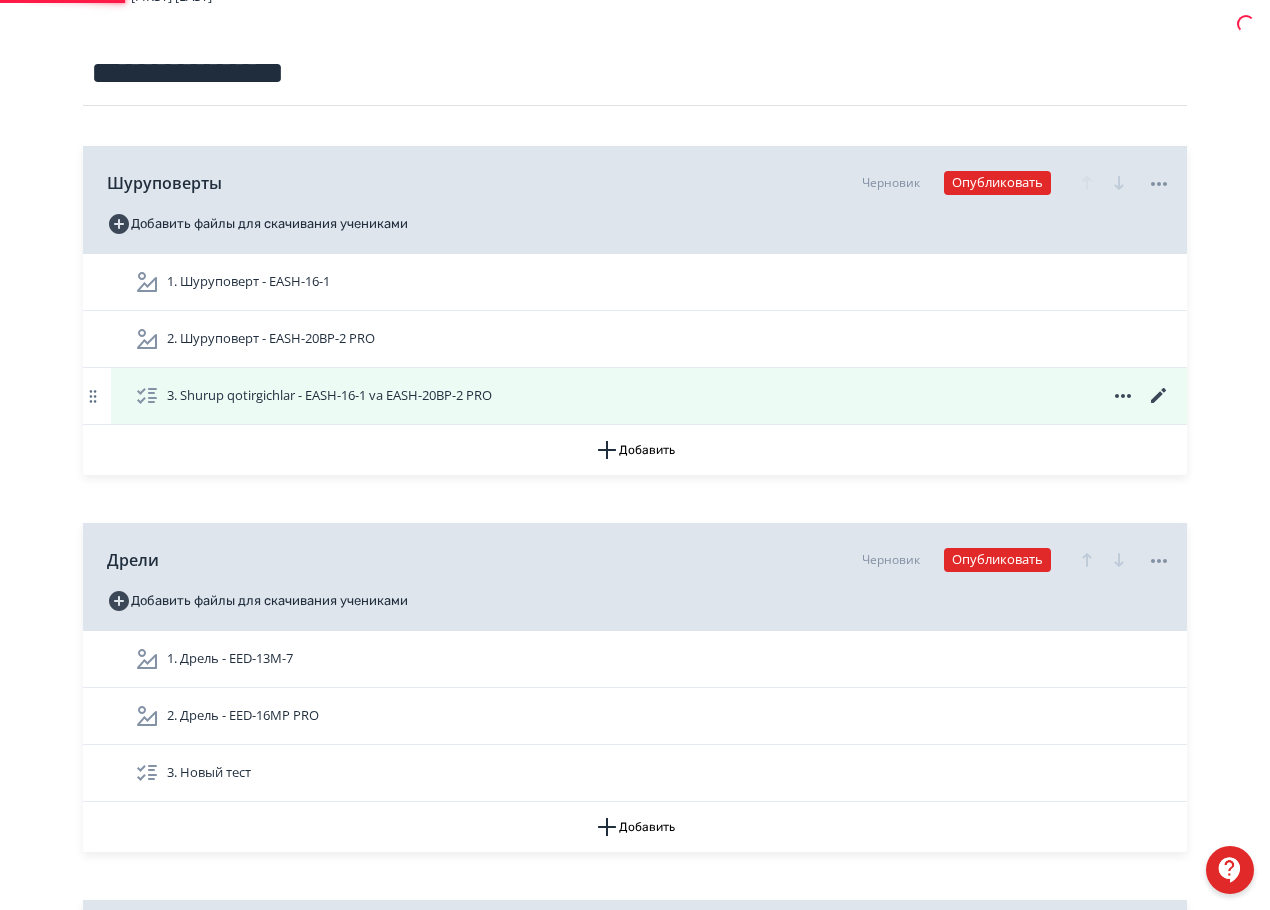 scroll, scrollTop: 0, scrollLeft: 0, axis: both 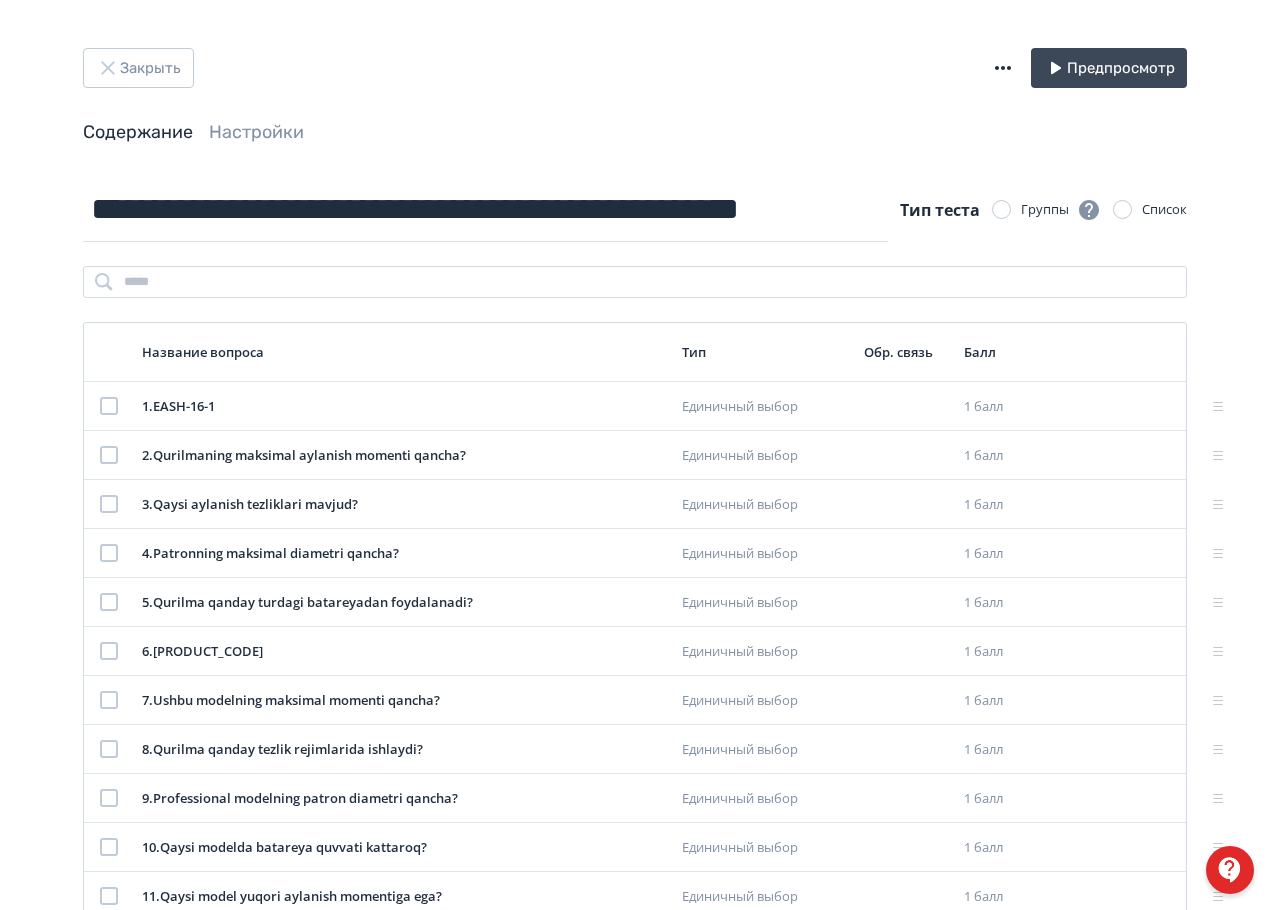 click at bounding box center (1002, 210) 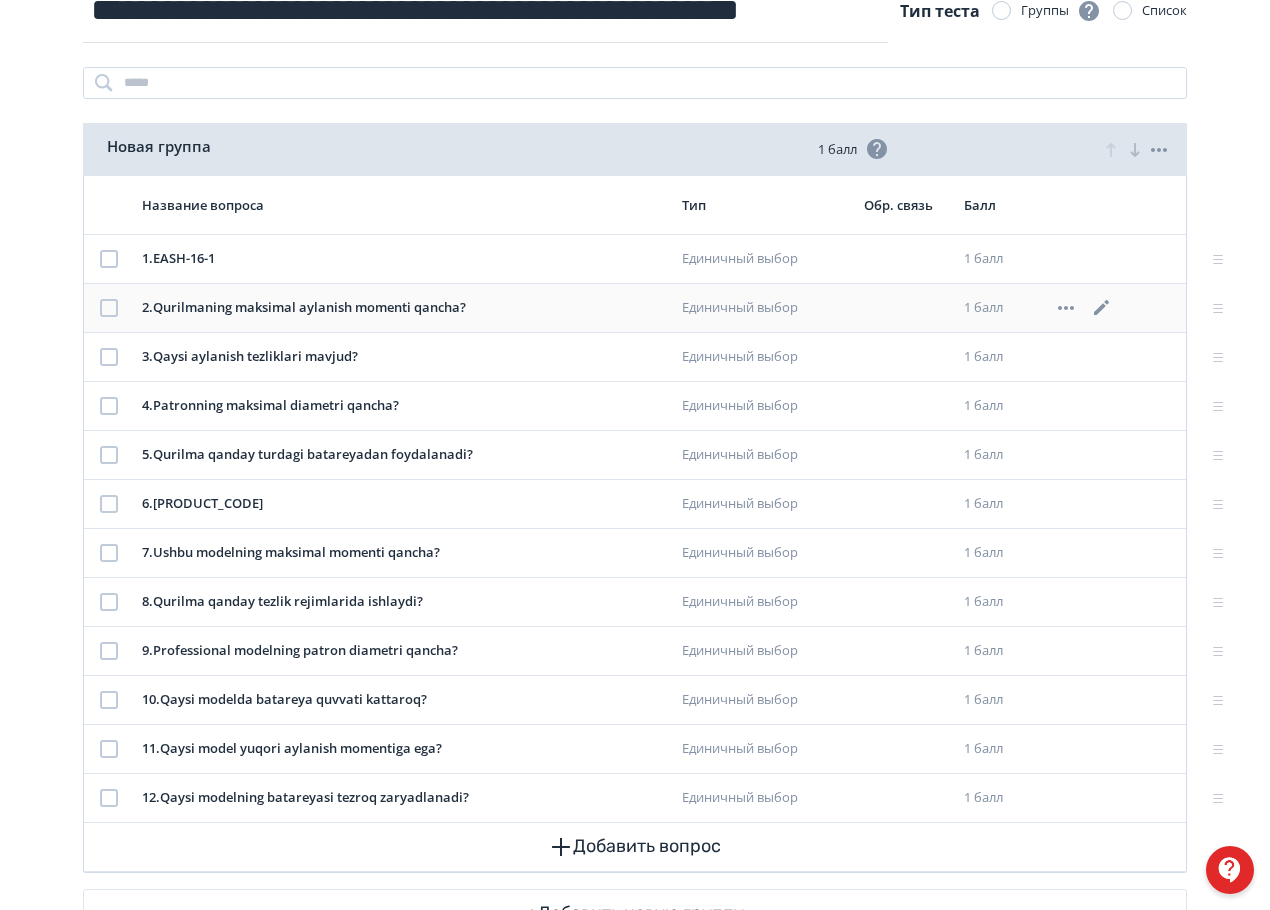 scroll, scrollTop: 200, scrollLeft: 0, axis: vertical 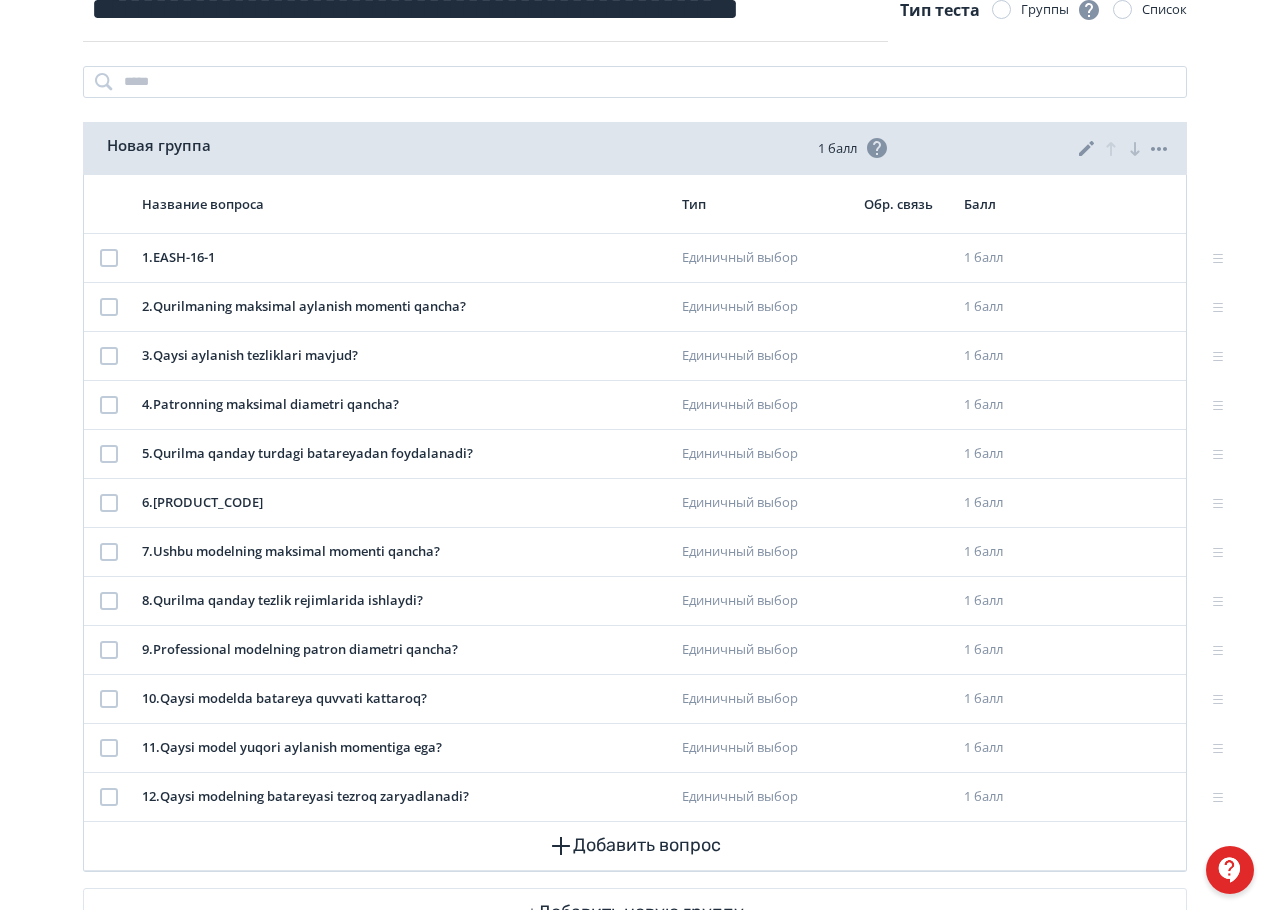 click 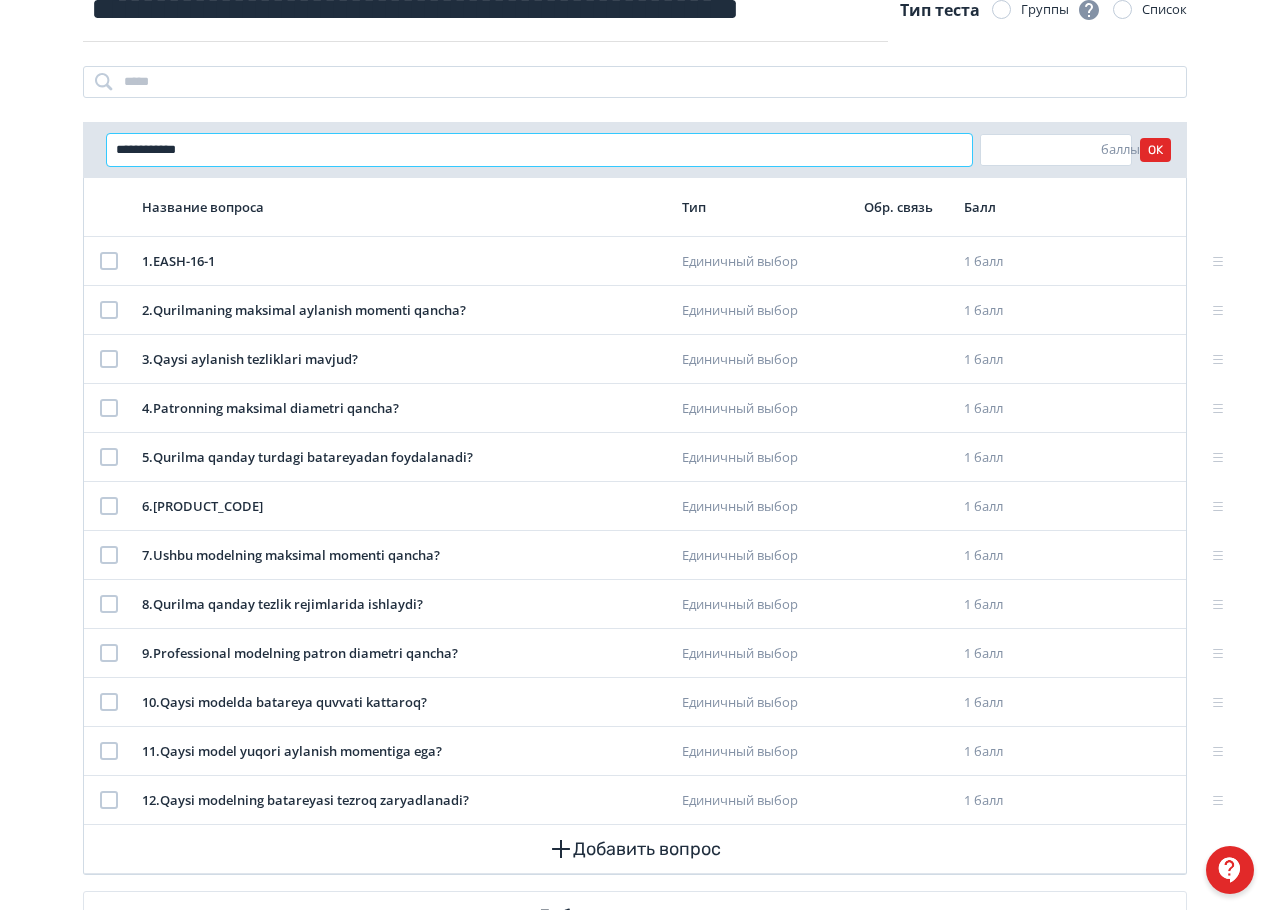 click on "**********" at bounding box center (539, 150) 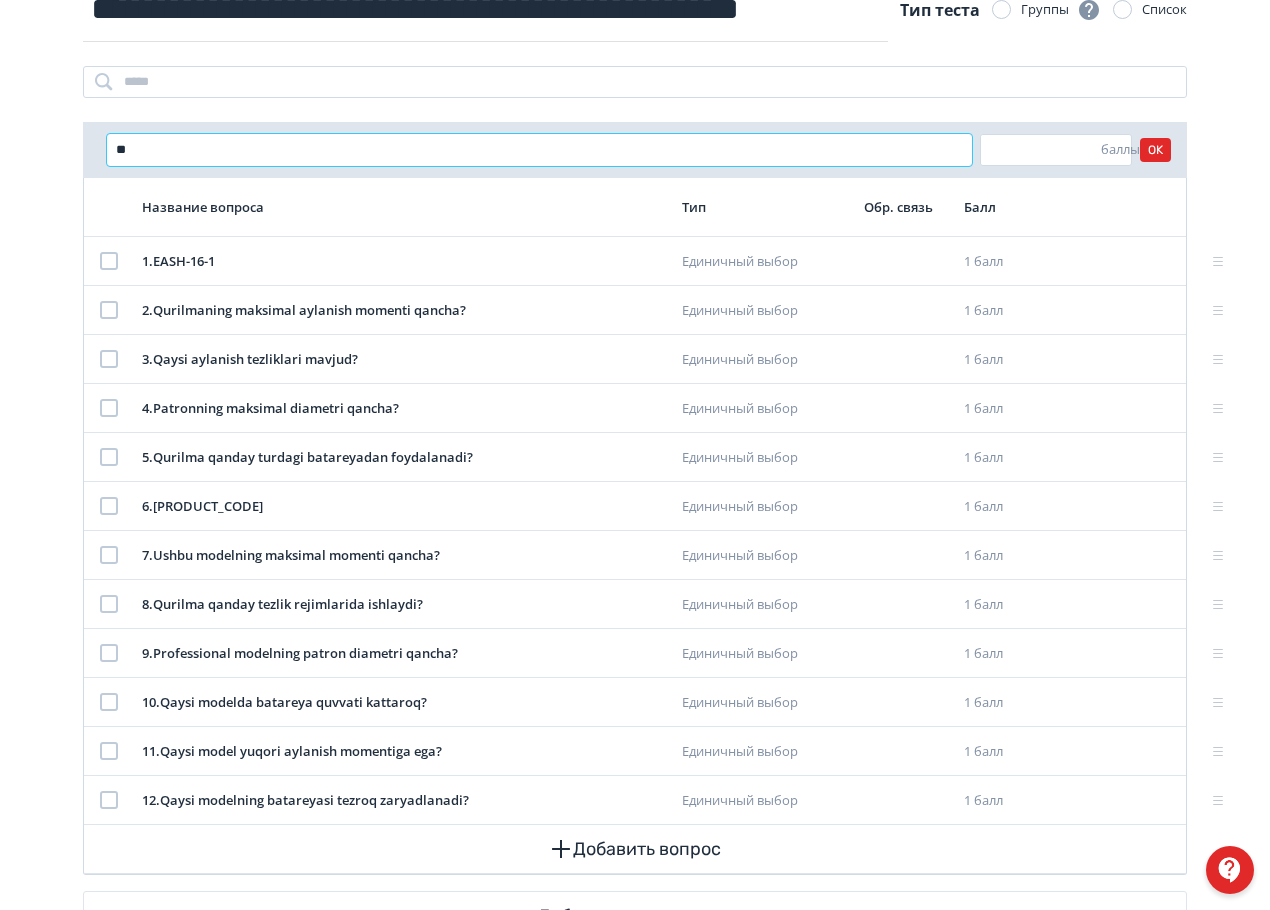 type on "*" 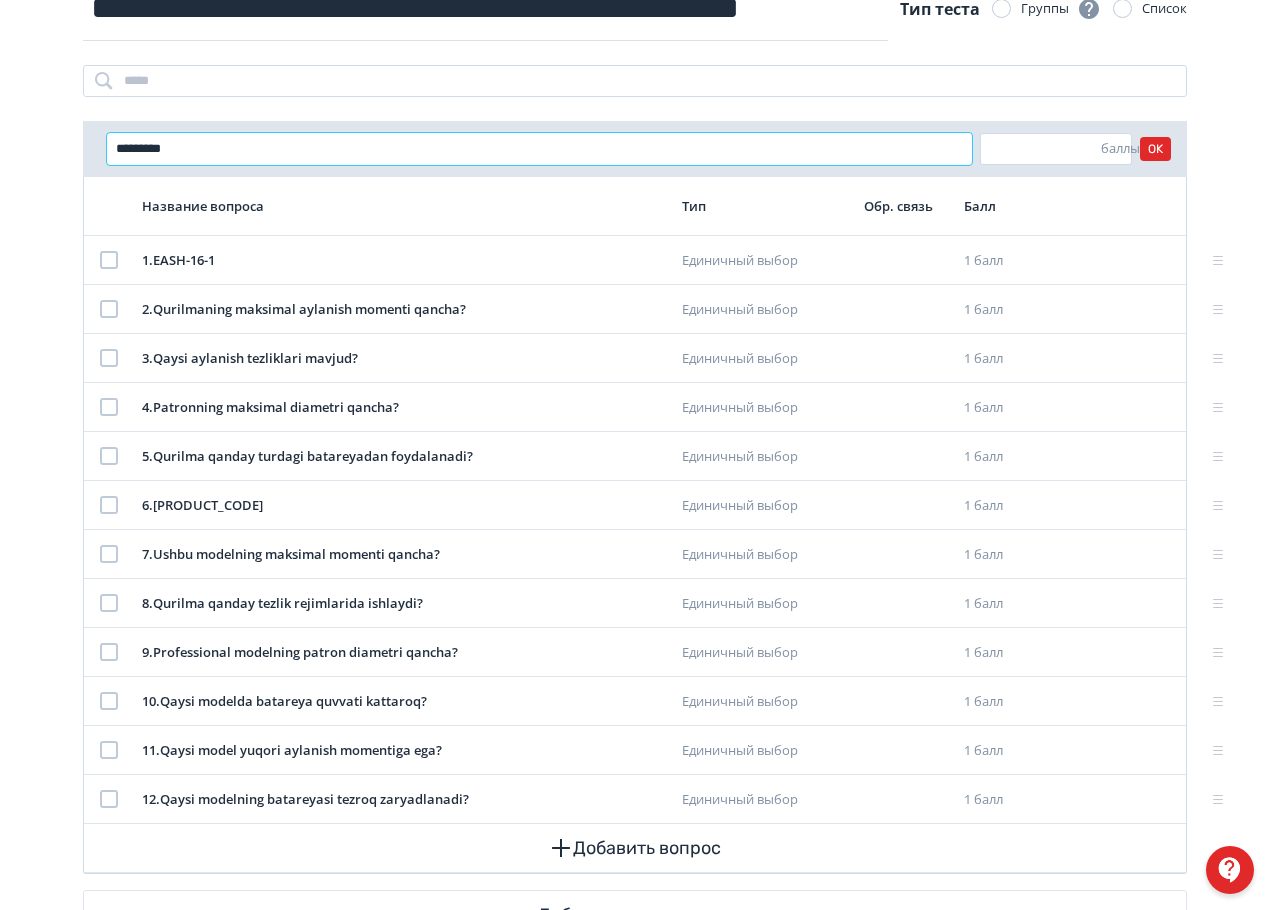 scroll, scrollTop: 200, scrollLeft: 0, axis: vertical 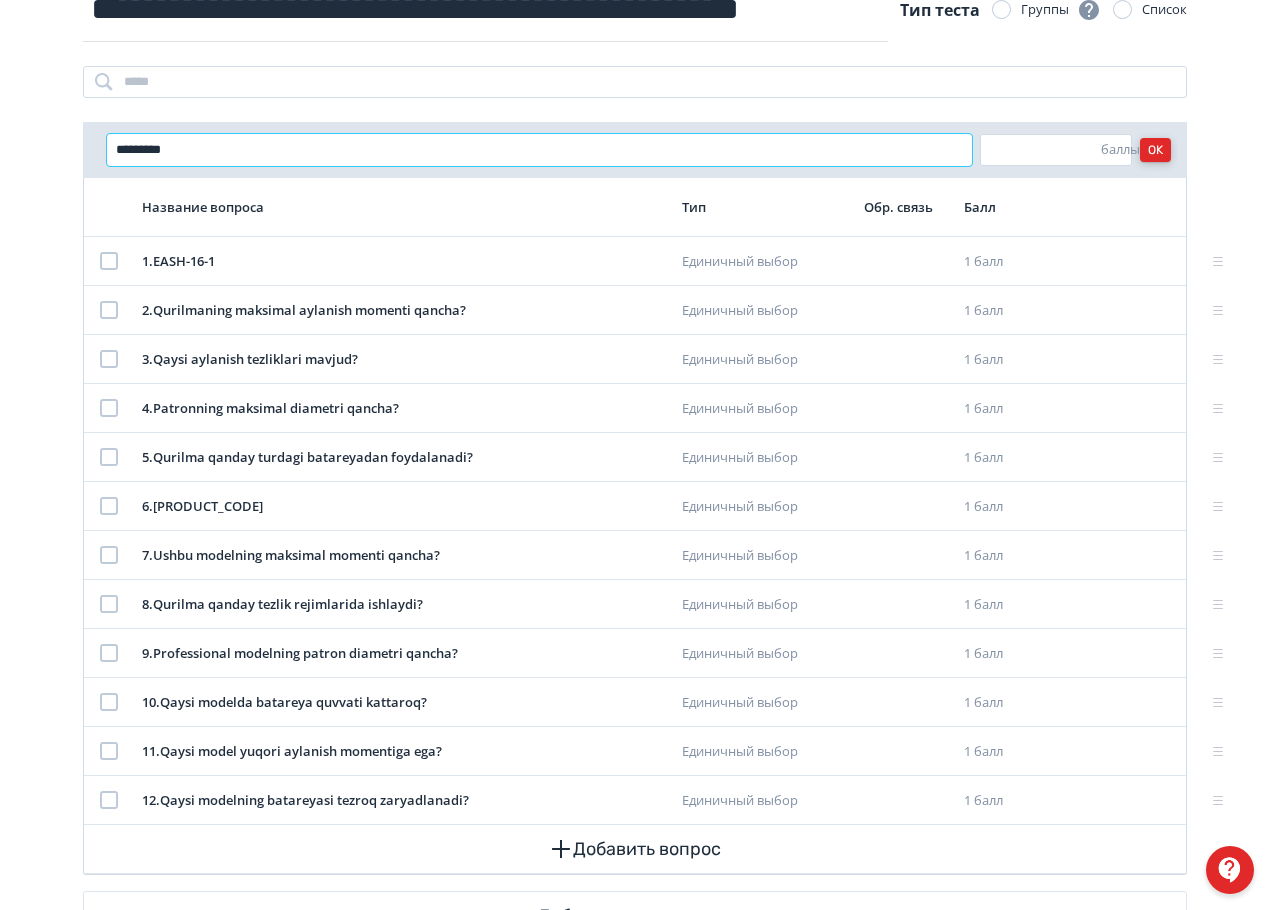 type on "*********" 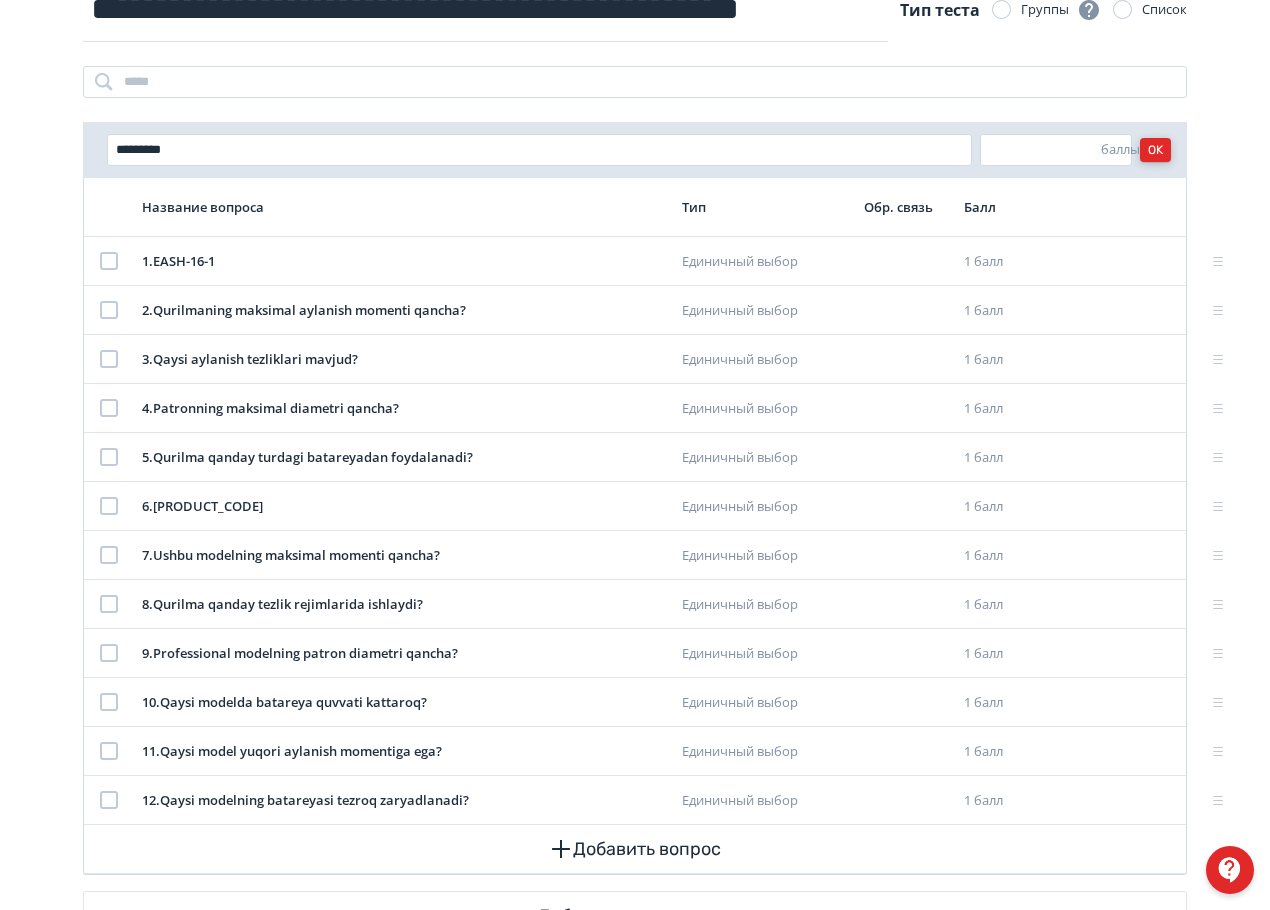 click on "OK" at bounding box center [1155, 150] 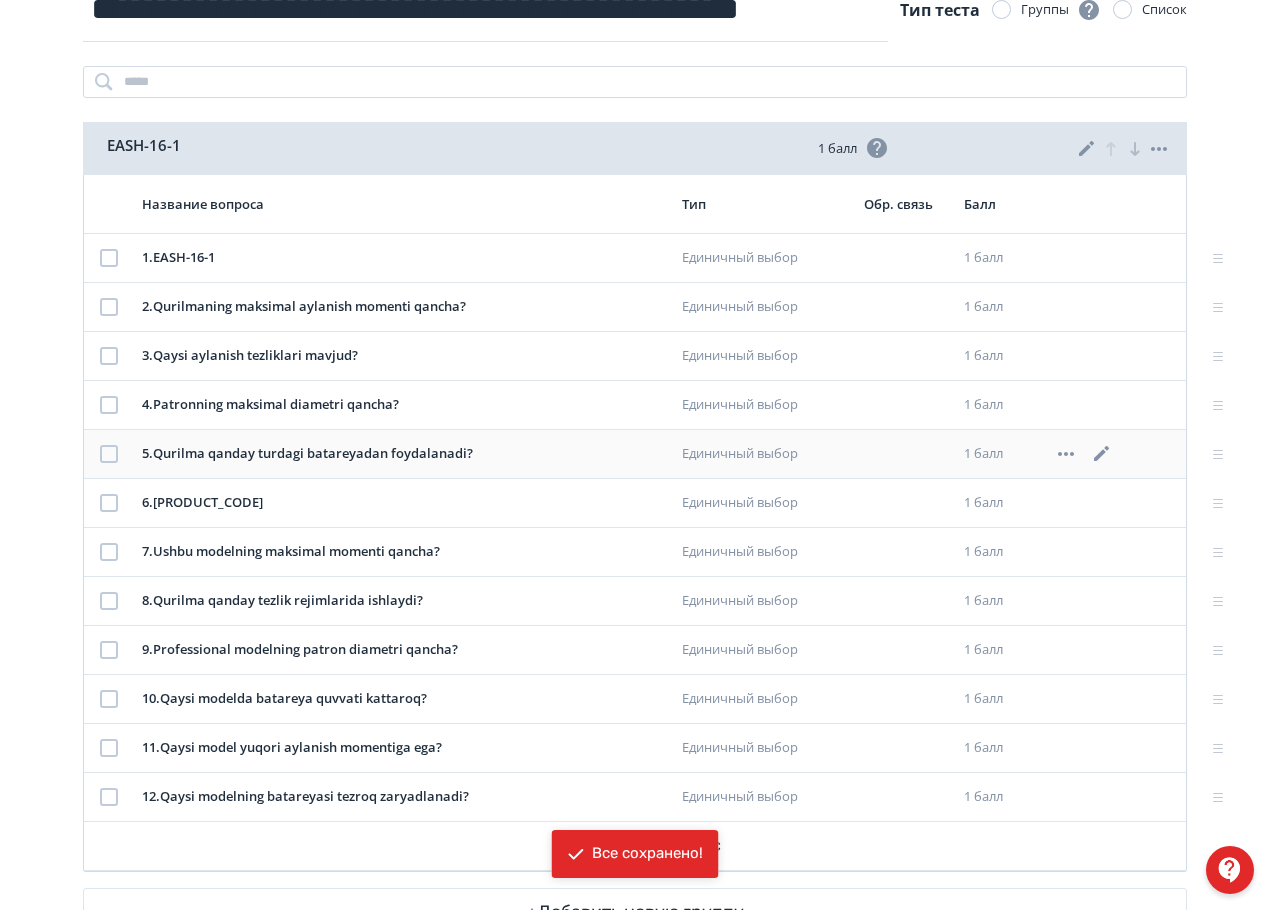 scroll, scrollTop: 276, scrollLeft: 0, axis: vertical 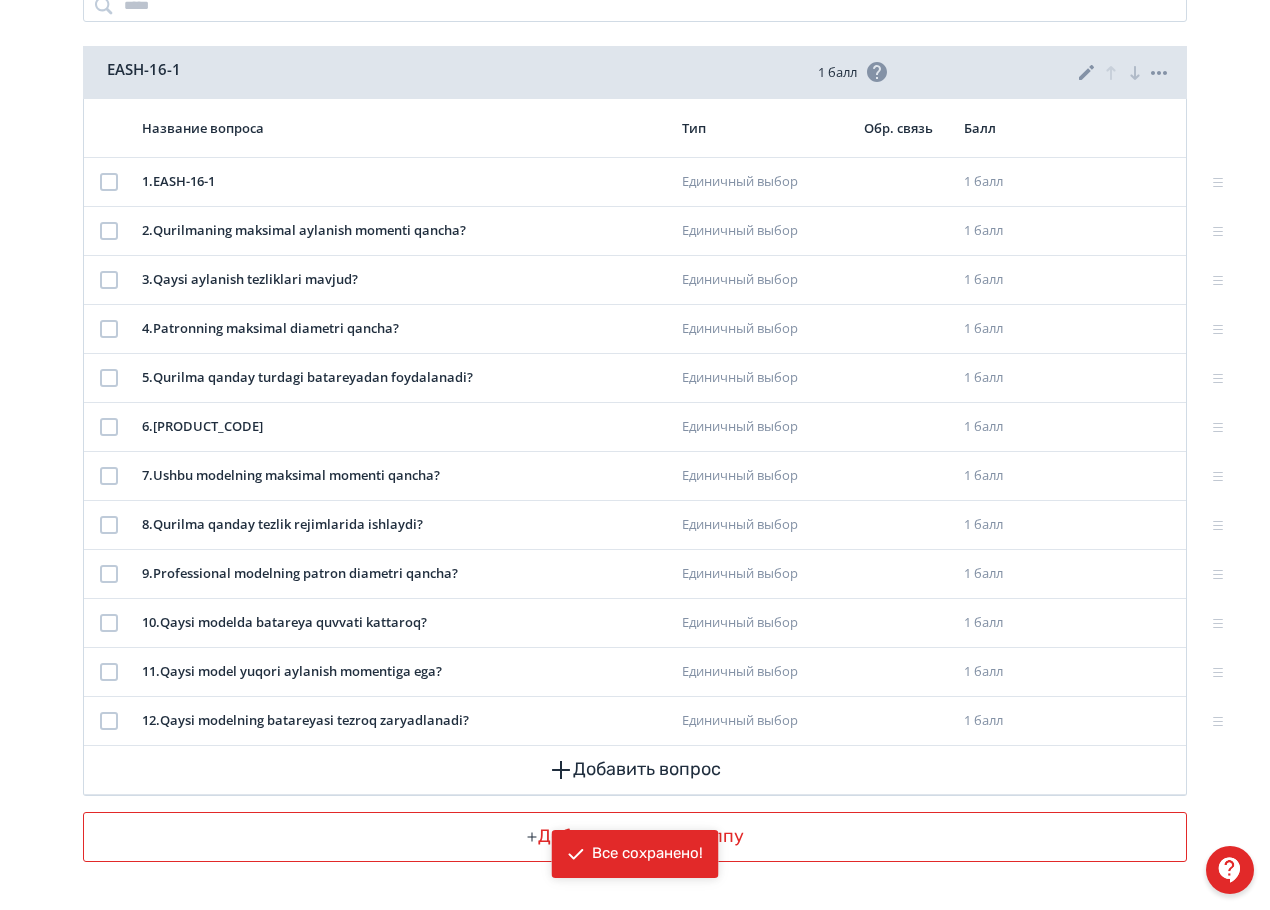 click on "Добавить новую группу" at bounding box center (635, 837) 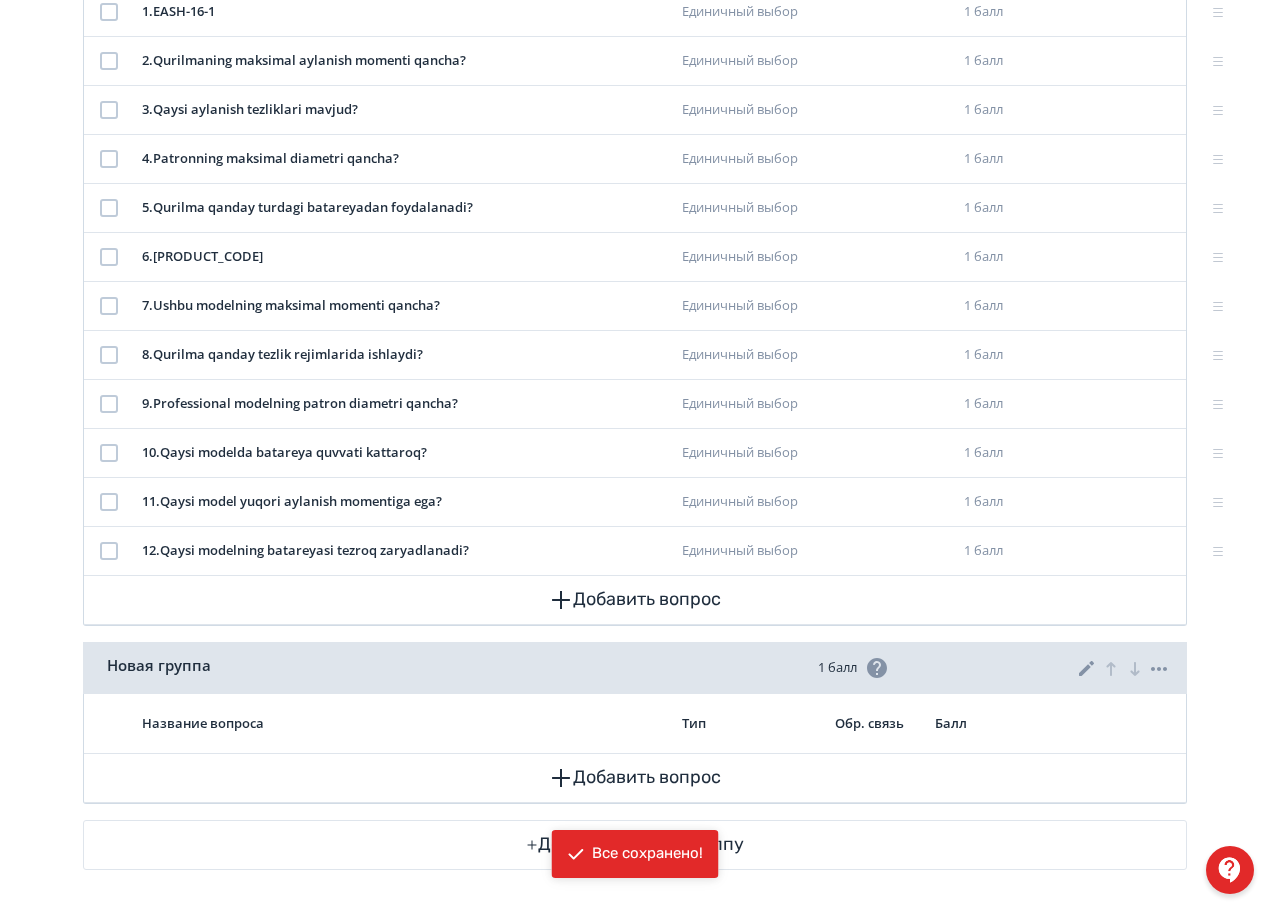 scroll, scrollTop: 454, scrollLeft: 0, axis: vertical 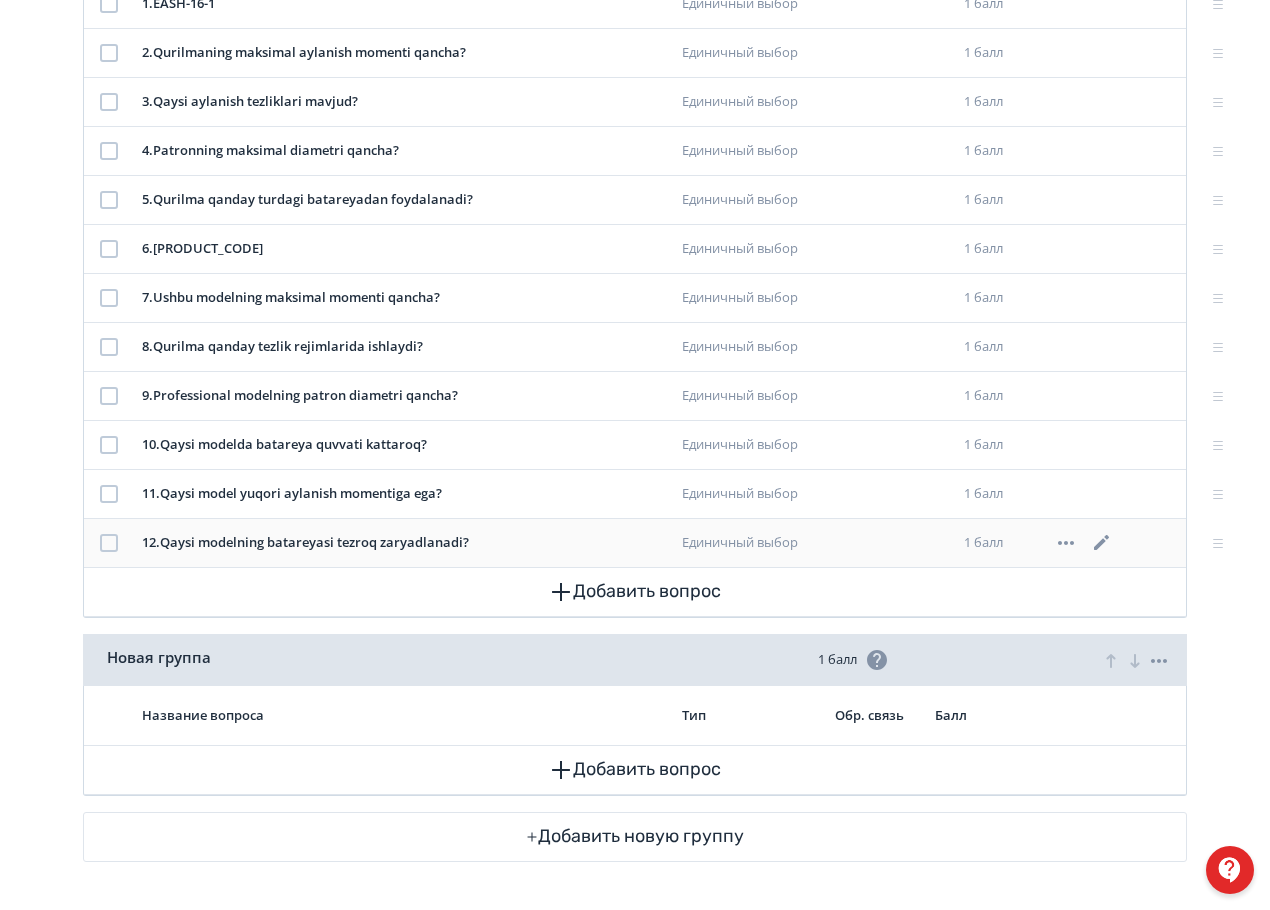 click 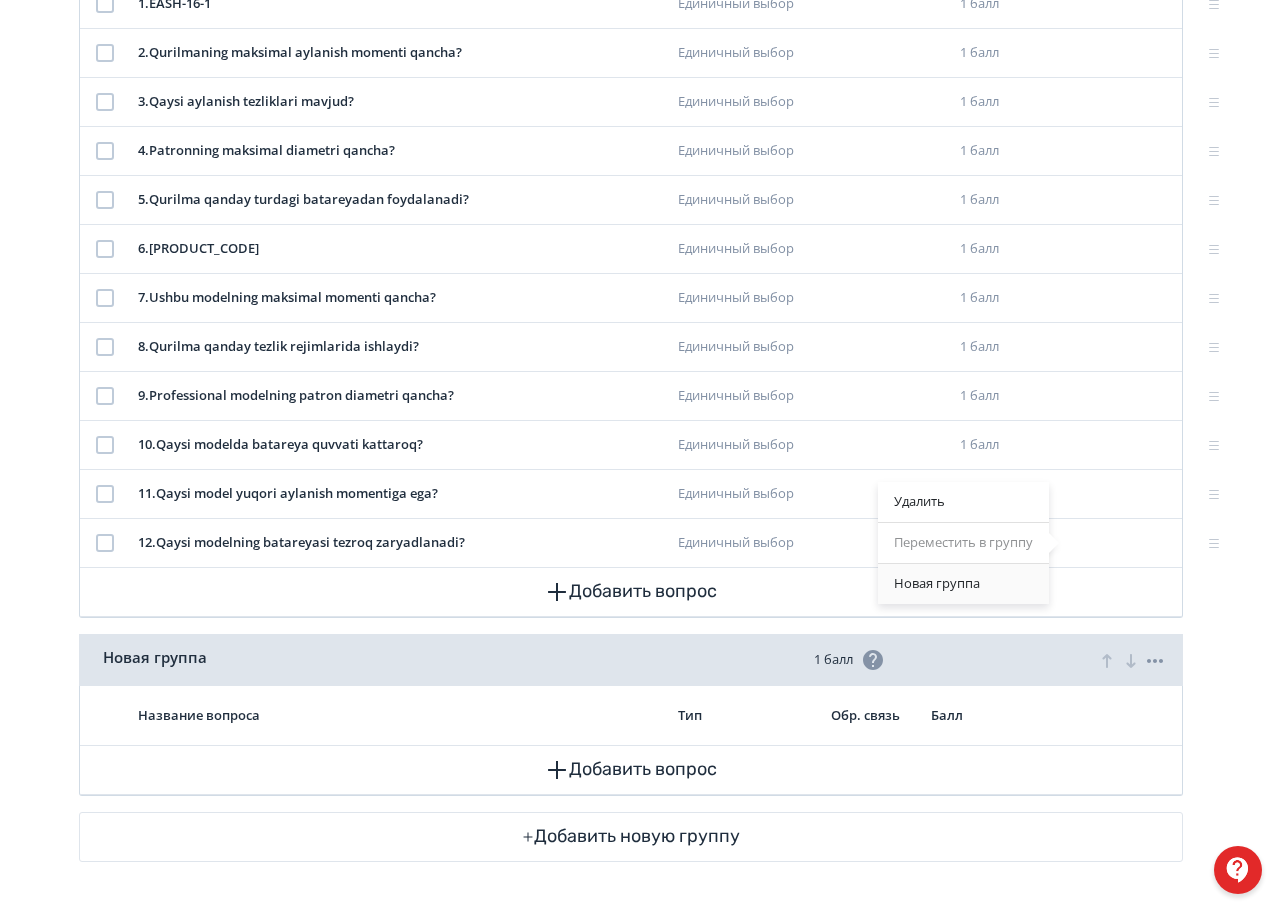 click on "Новая группа" at bounding box center (937, 584) 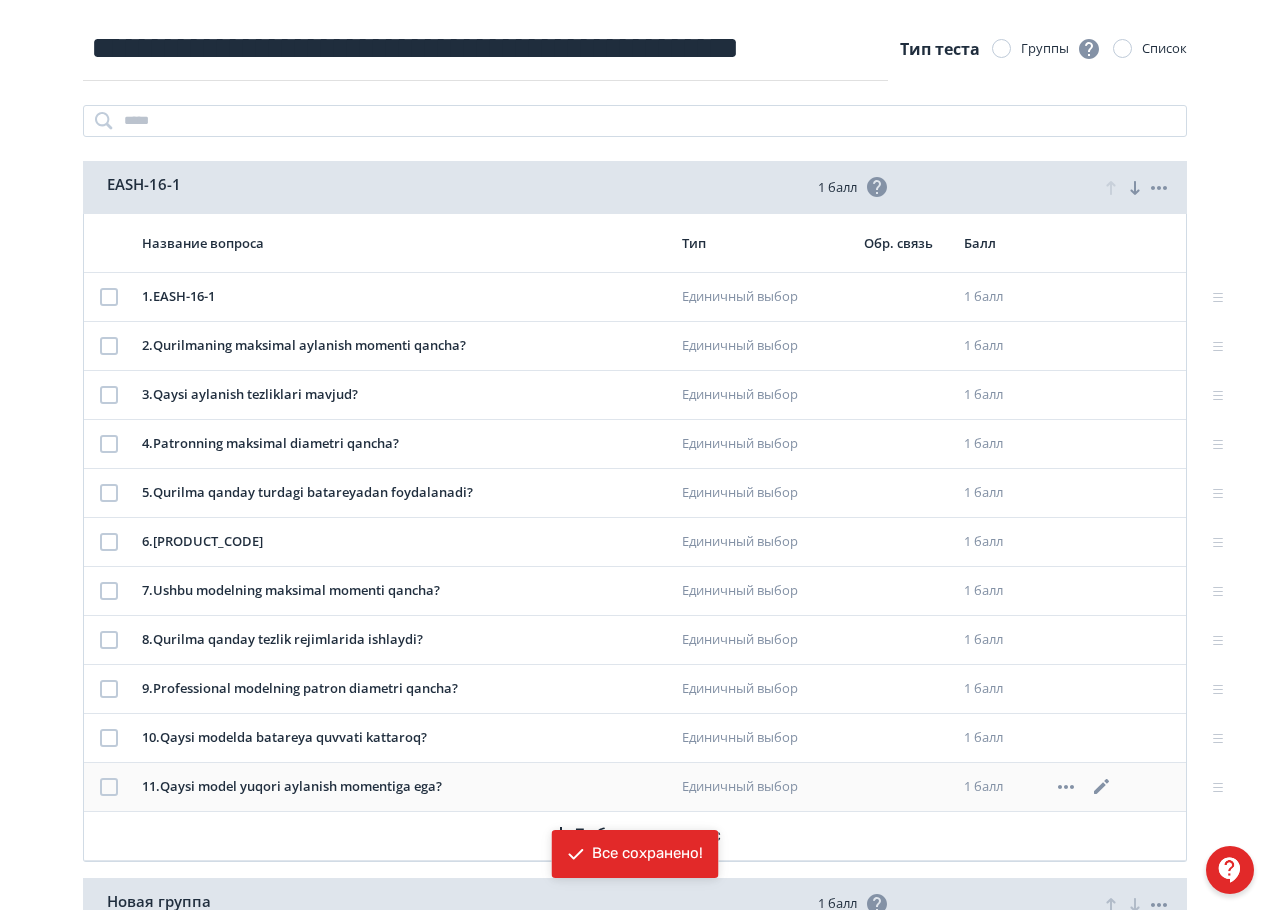 scroll, scrollTop: 454, scrollLeft: 0, axis: vertical 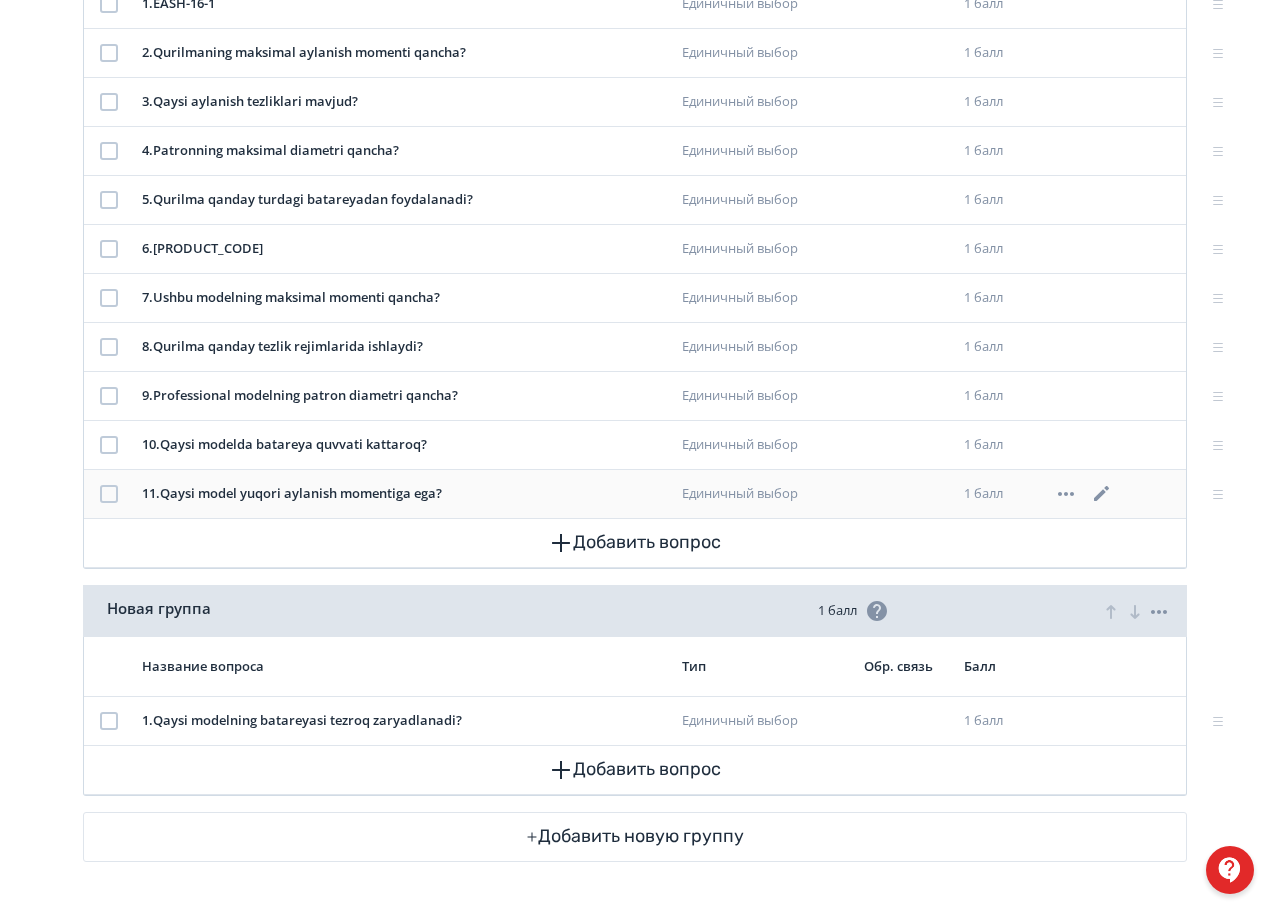 click 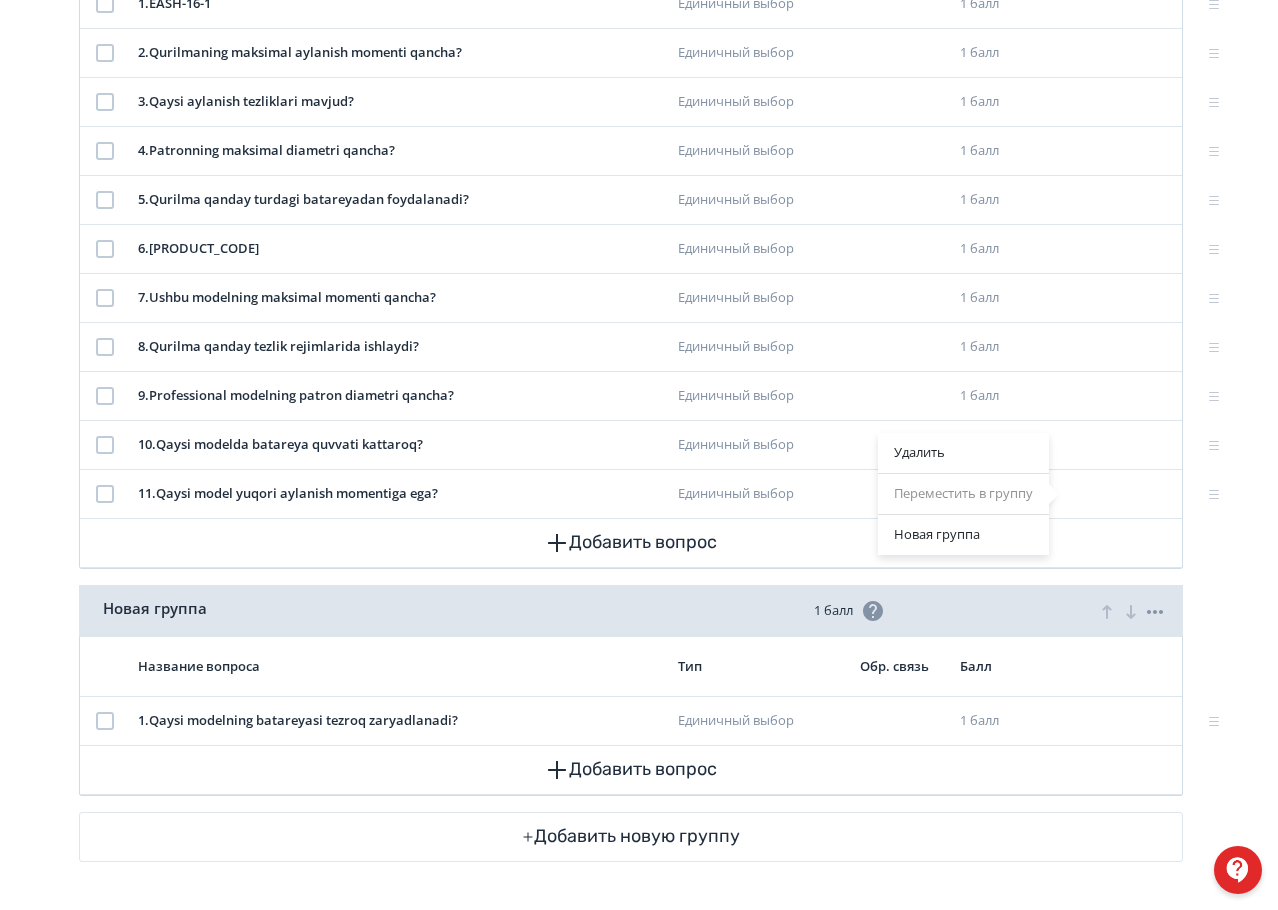 click on "Удалить Переместить в группу Новая группа" at bounding box center (639, 455) 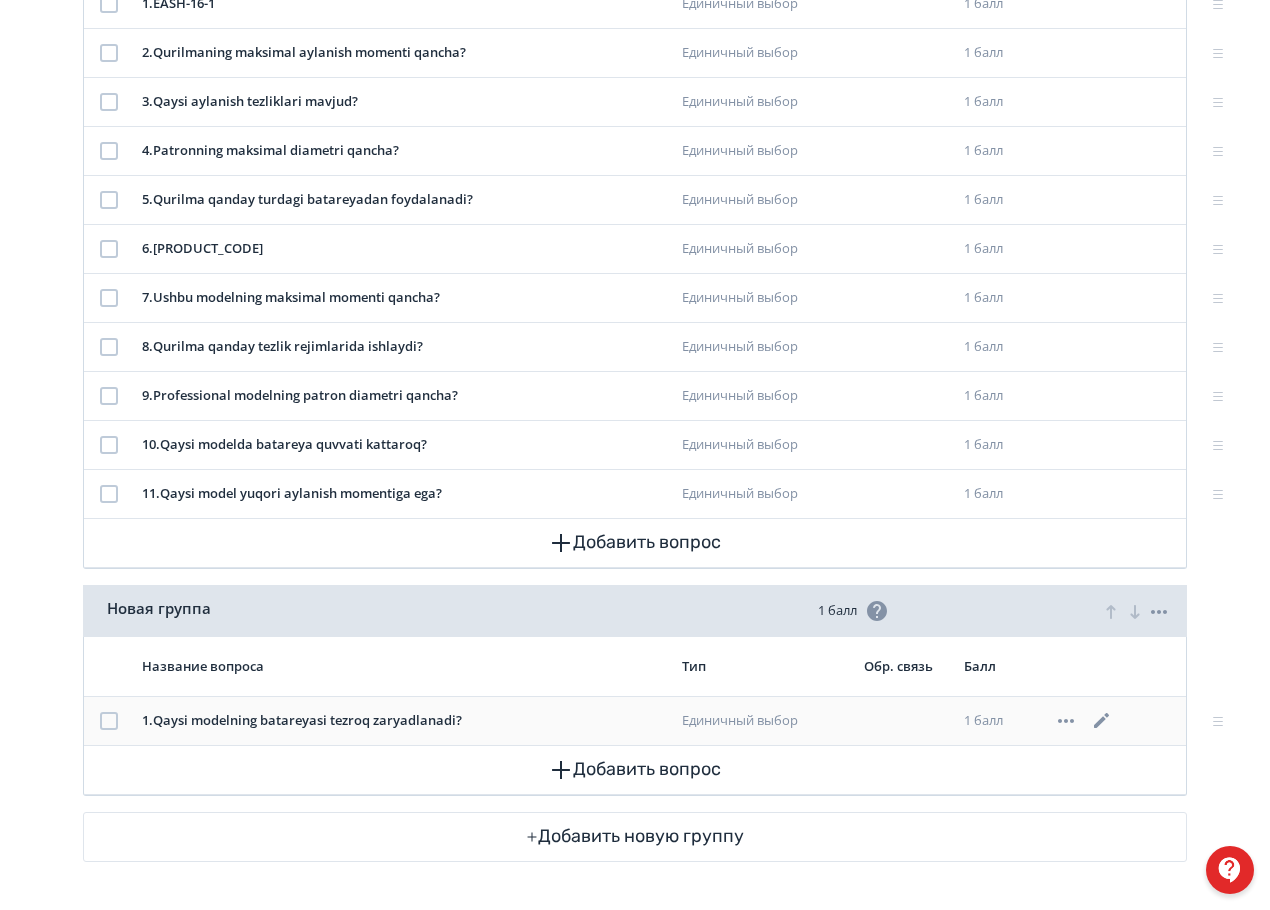 click 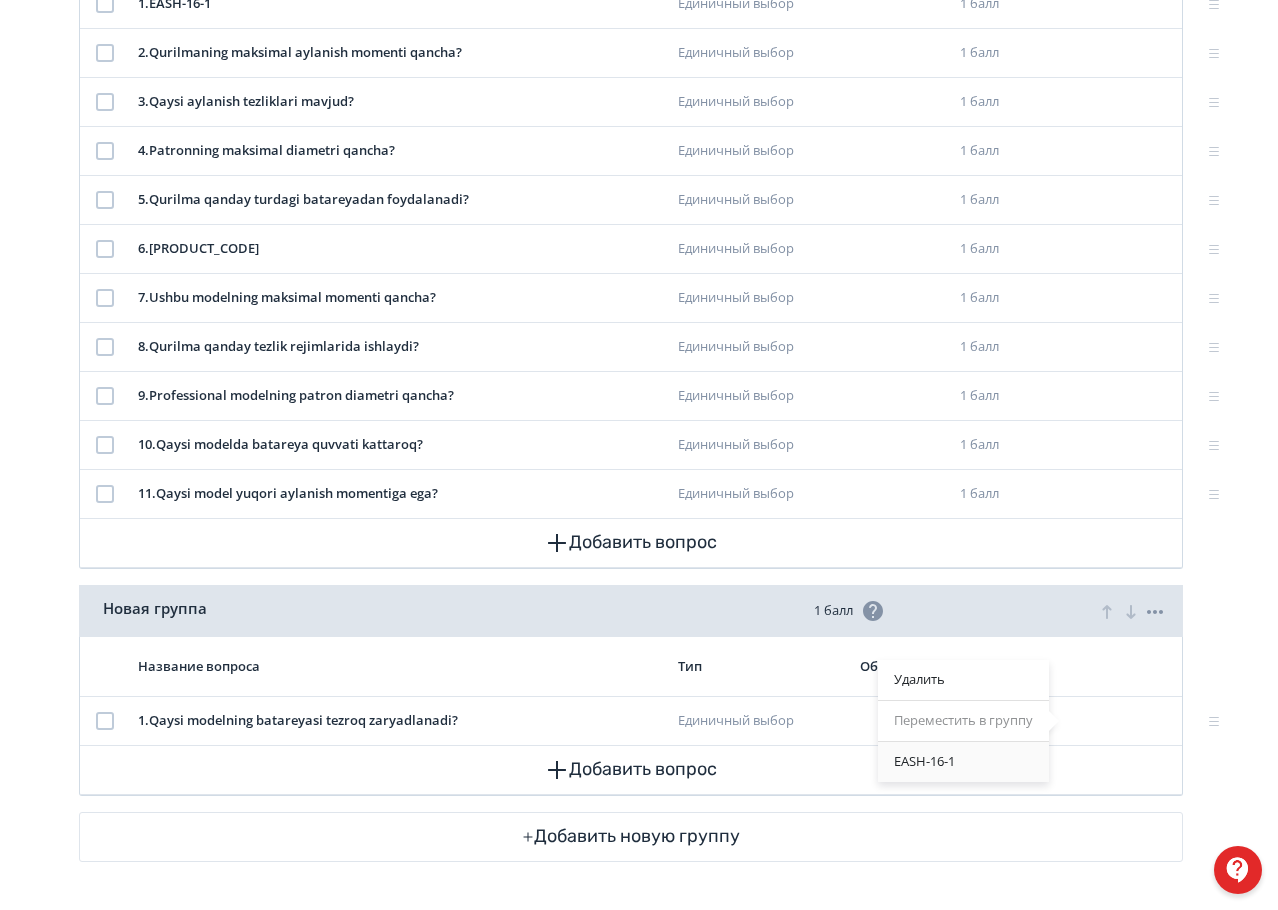 click on "EASH-16-1" at bounding box center (963, 762) 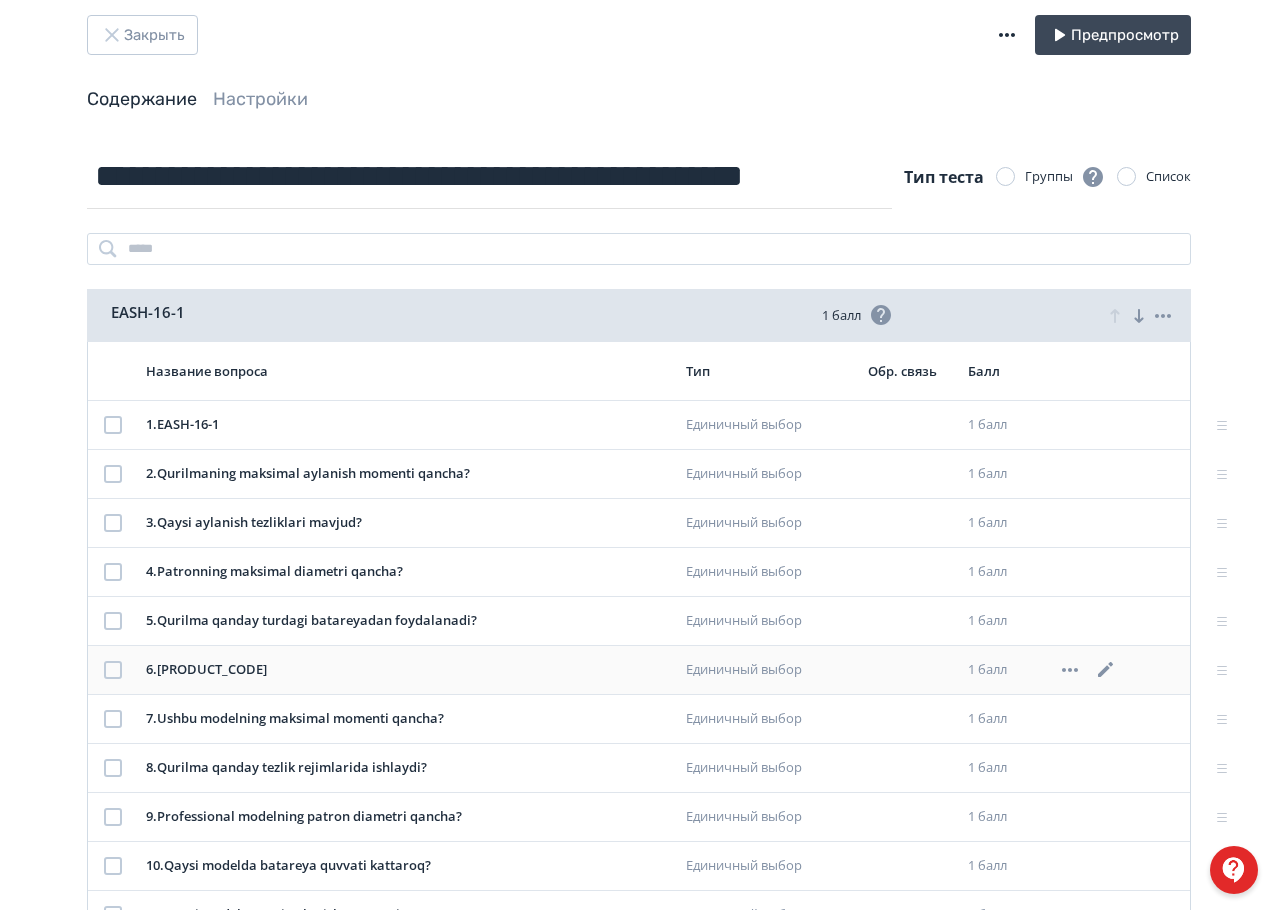 scroll, scrollTop: 200, scrollLeft: 0, axis: vertical 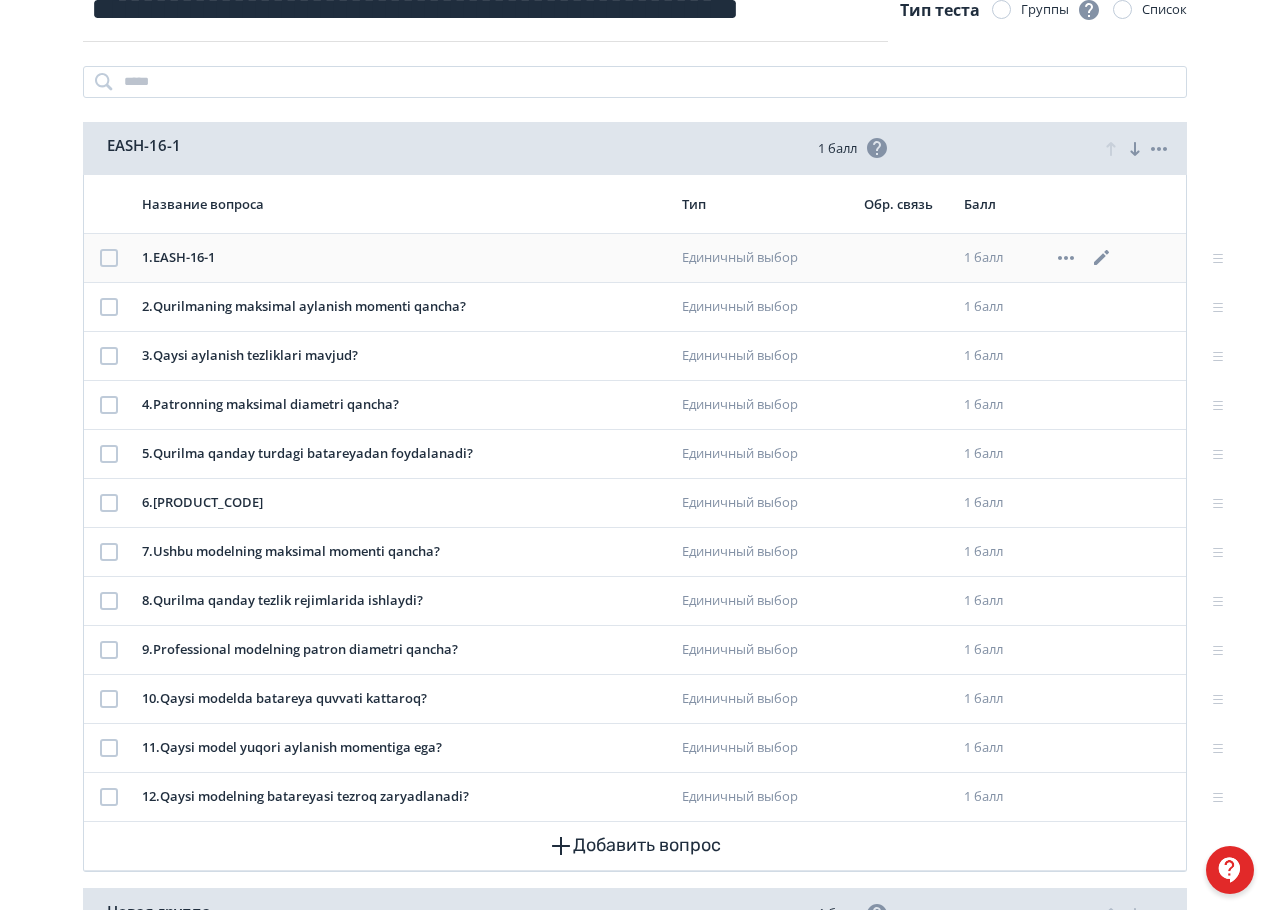 click on "[PRODUCT_CODE]-[NUMBER]-[PRODUCT_CODE]" at bounding box center [404, 258] 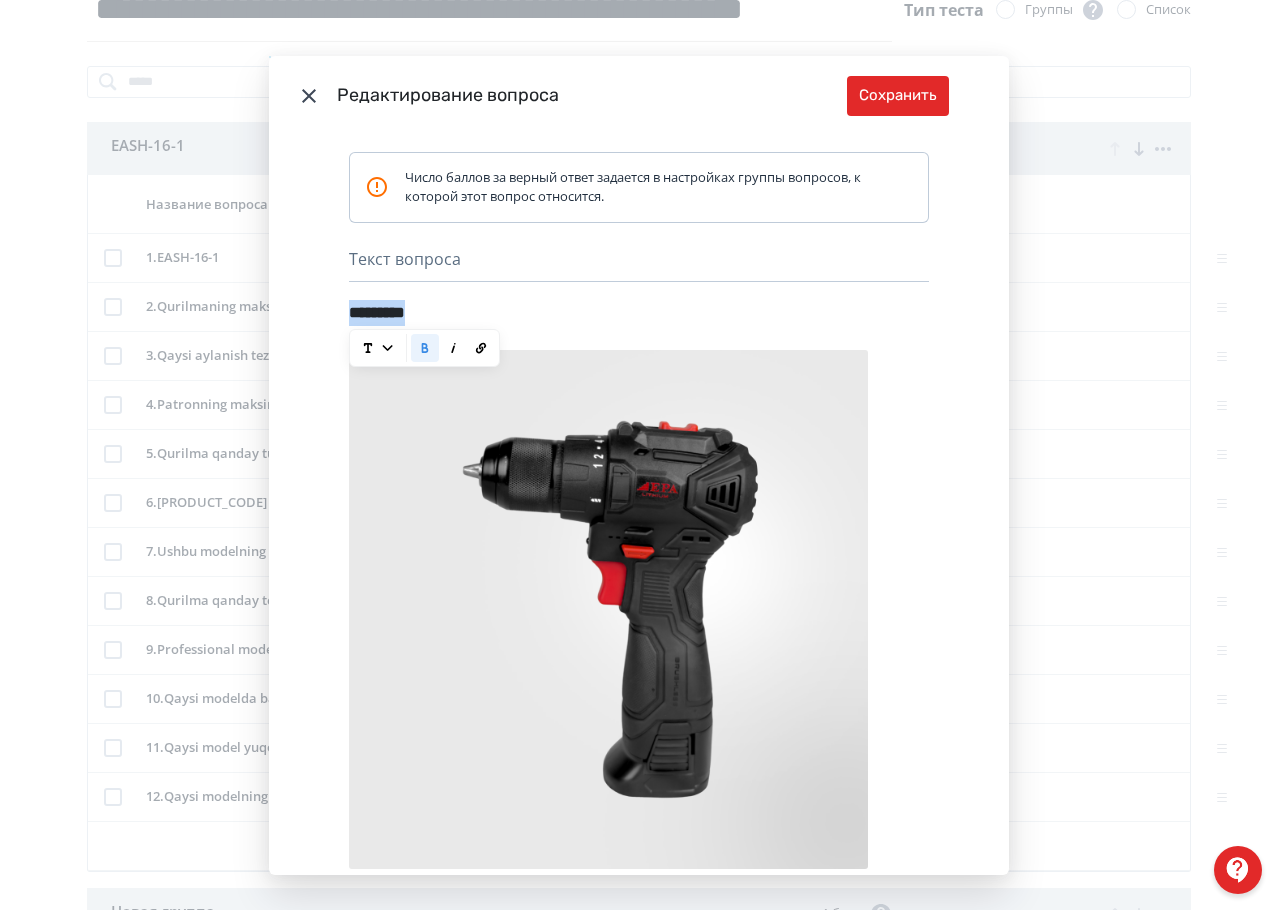 drag, startPoint x: 428, startPoint y: 314, endPoint x: 324, endPoint y: 306, distance: 104.307236 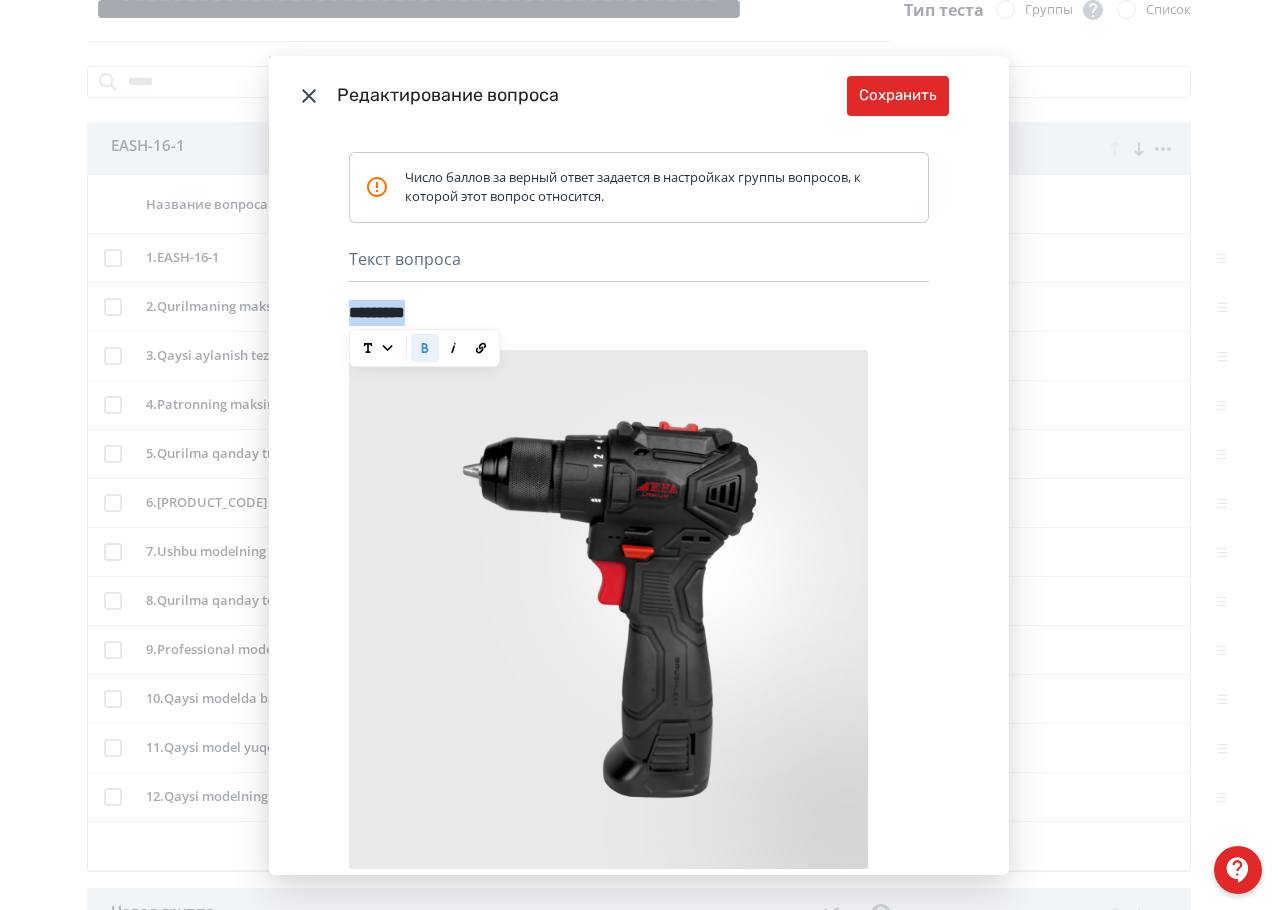 click on "Число баллов за верный ответ задается в настройках группы вопросов, к которой этот вопрос относится. Текст вопроса [MASK] Select an Image [MASK]
[MASK] Nothing found
[MASK]
[MASK] Nothing found Text Heading List Code Image Quote iFrame Ctrl + ⇧ + I Math Ctrl + ⇧ + M Файлы для ученика Загрузить файл Число баллов * Отображение ответов Текст Изображение Обратная связь на ответ ученика Без обратной связи Варианты ответа Правильный [MASK] Правильный [MASK] Правильный [MASK] Правильный [MASK] Добавить вариант ответа" at bounding box center (639, 505) 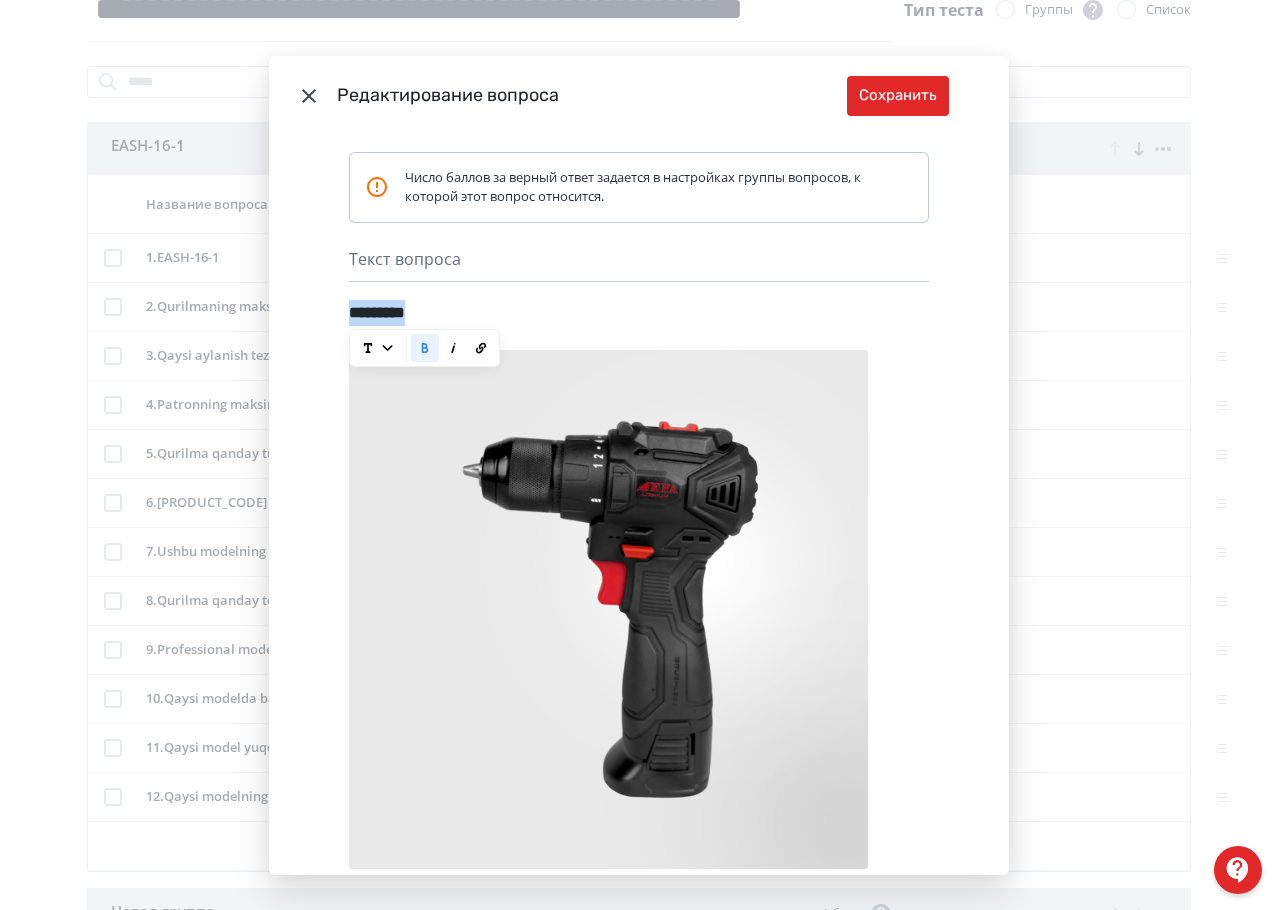 type 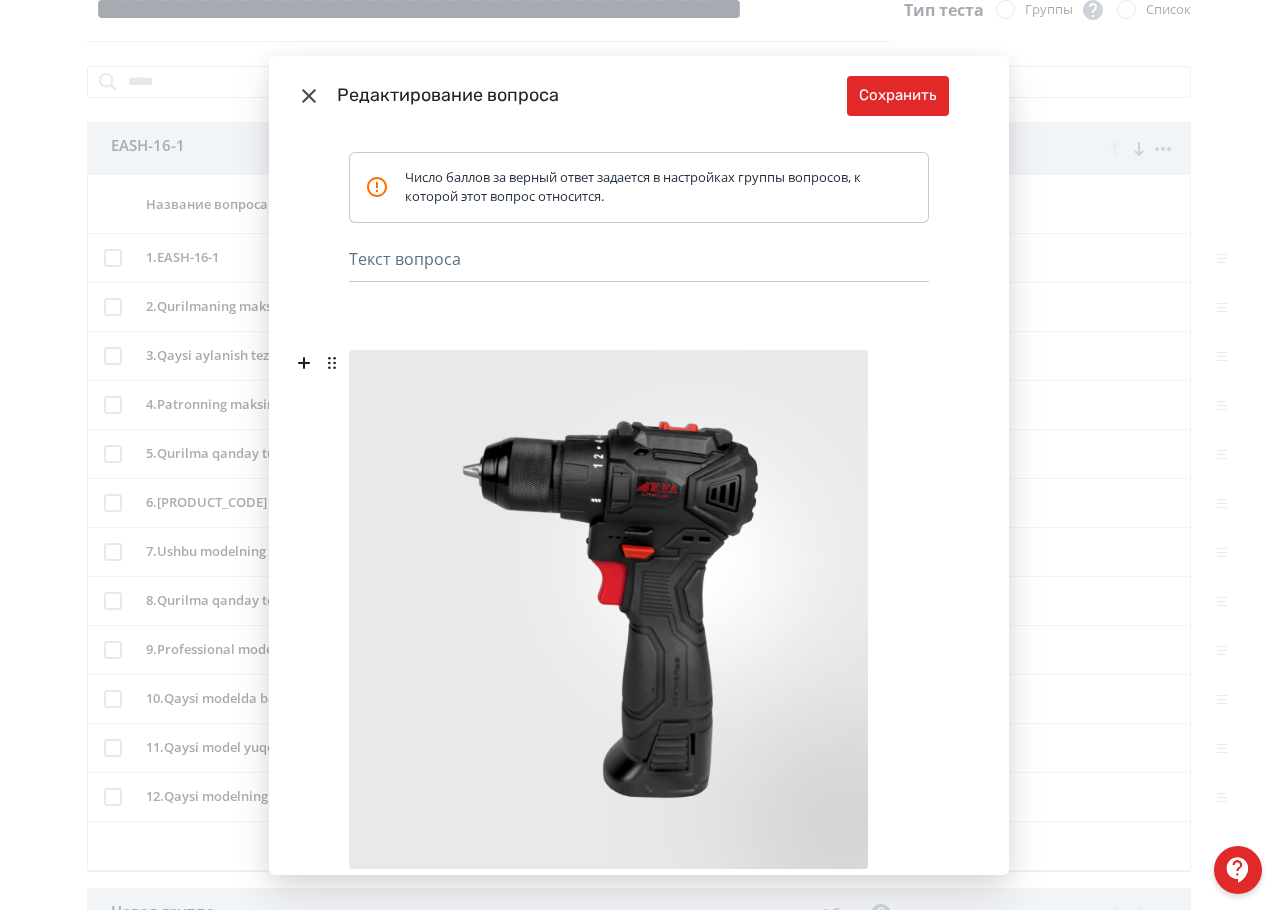 click at bounding box center [608, 609] 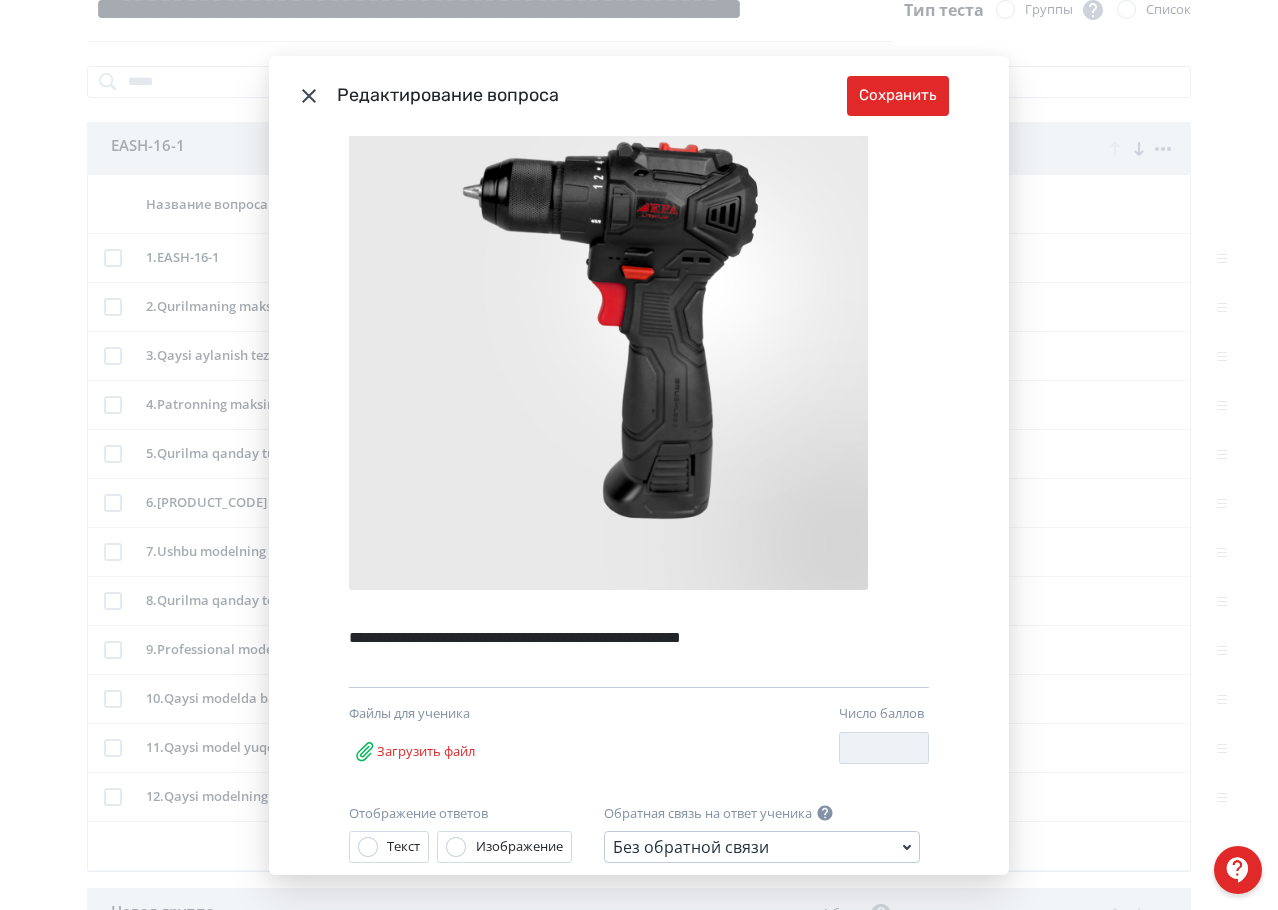 scroll, scrollTop: 300, scrollLeft: 0, axis: vertical 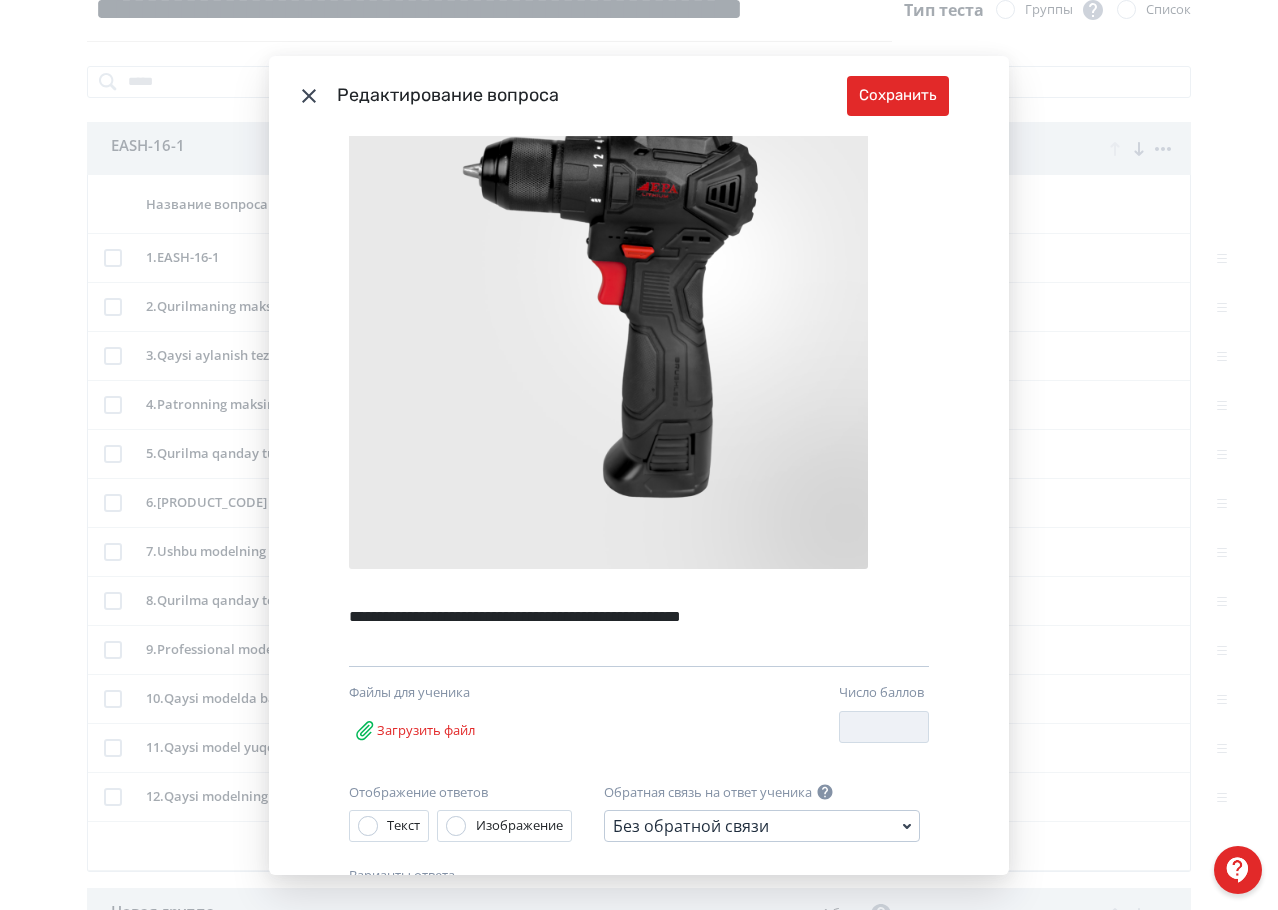 drag, startPoint x: 460, startPoint y: 420, endPoint x: 447, endPoint y: 401, distance: 23.021729 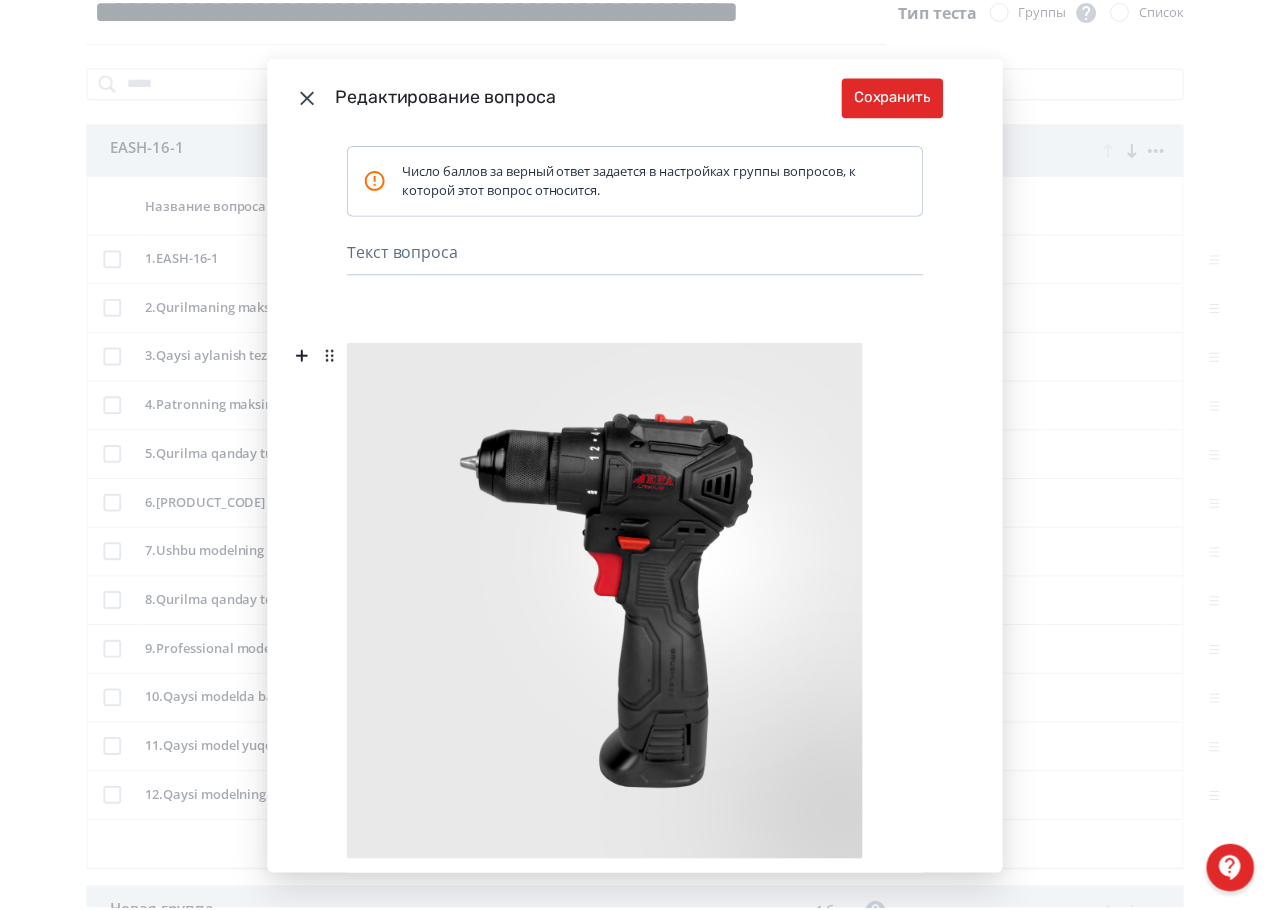 scroll, scrollTop: 0, scrollLeft: 0, axis: both 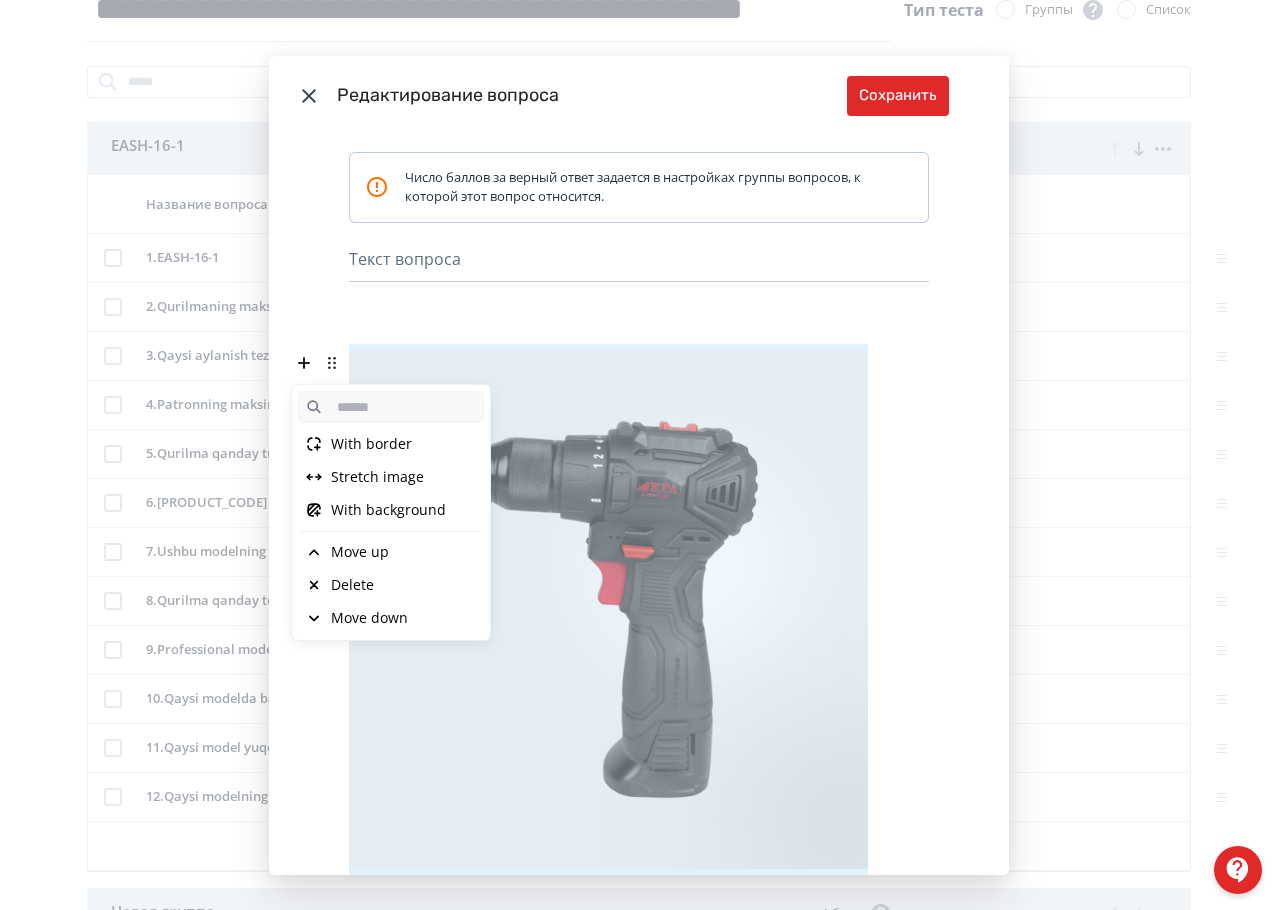 click 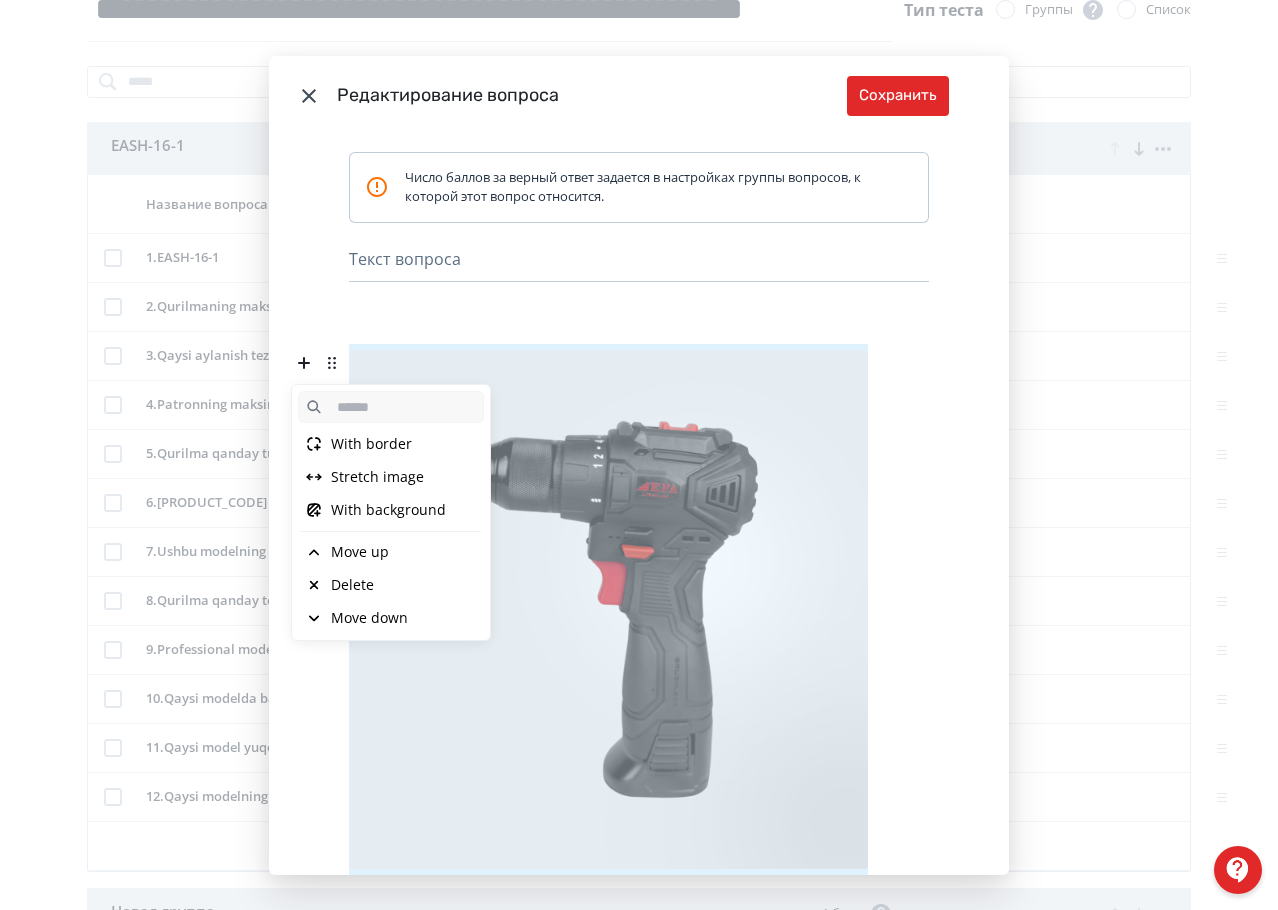 click on "Delete" at bounding box center (391, 585) 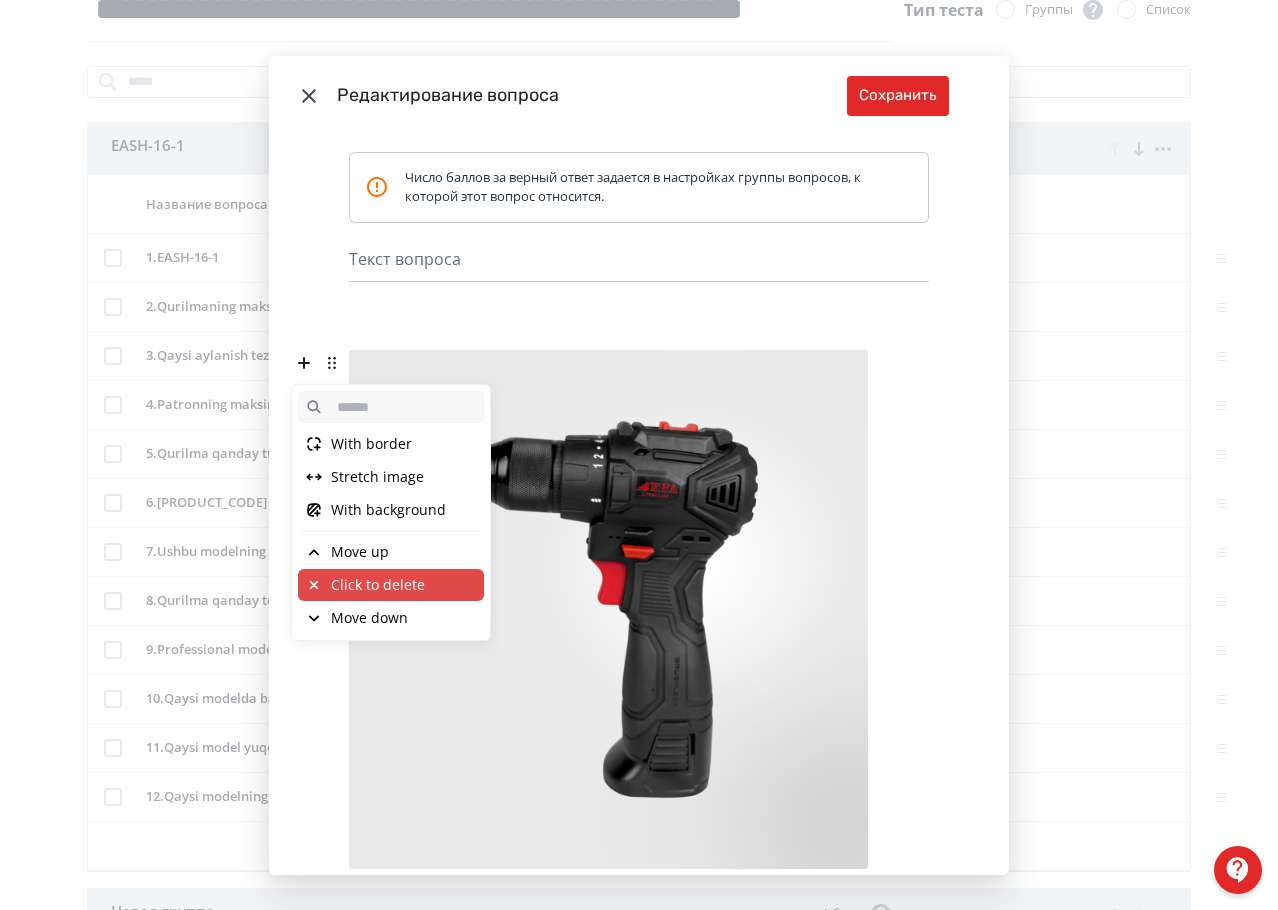 click on "Click to delete" at bounding box center [378, 585] 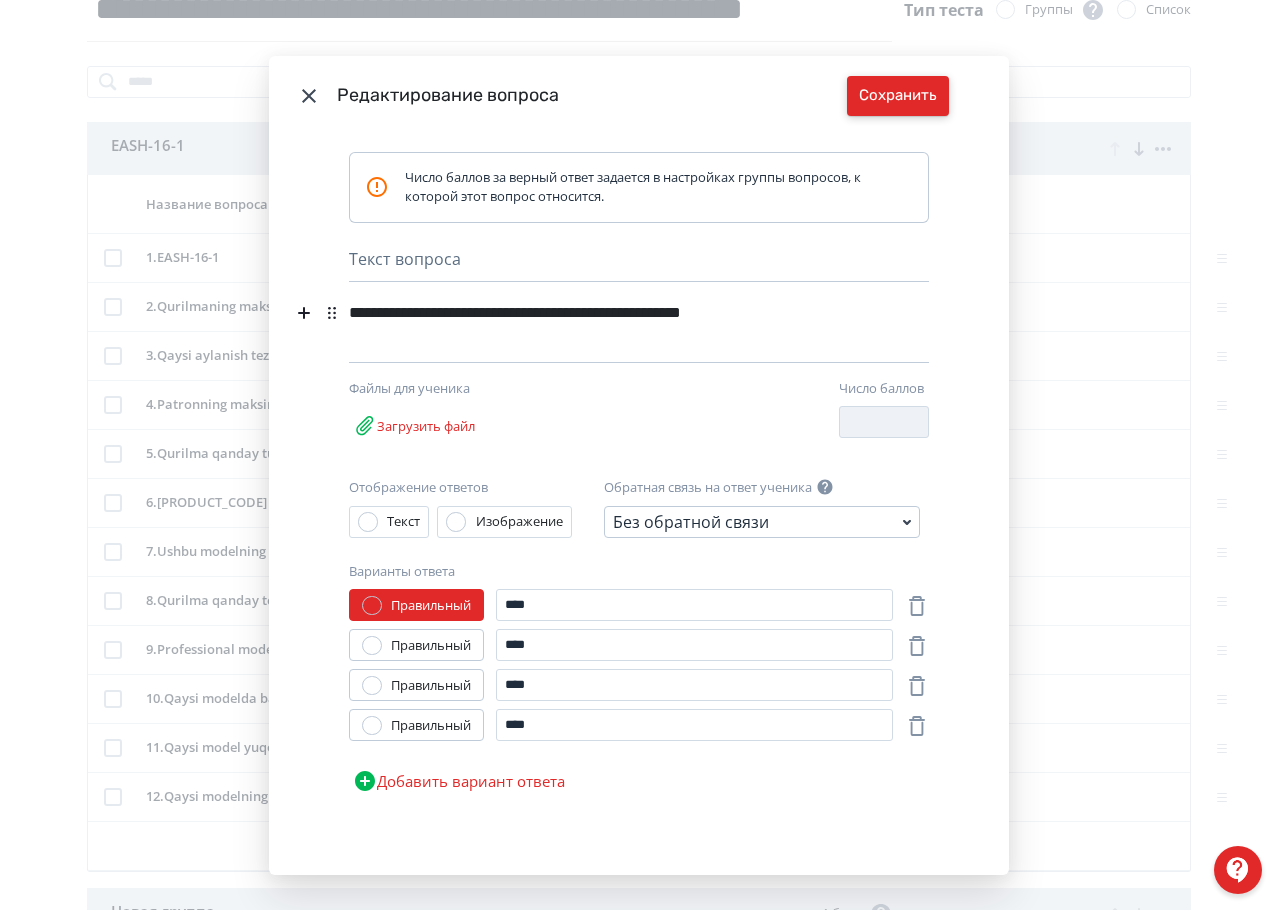 click on "Сохранить" at bounding box center [898, 96] 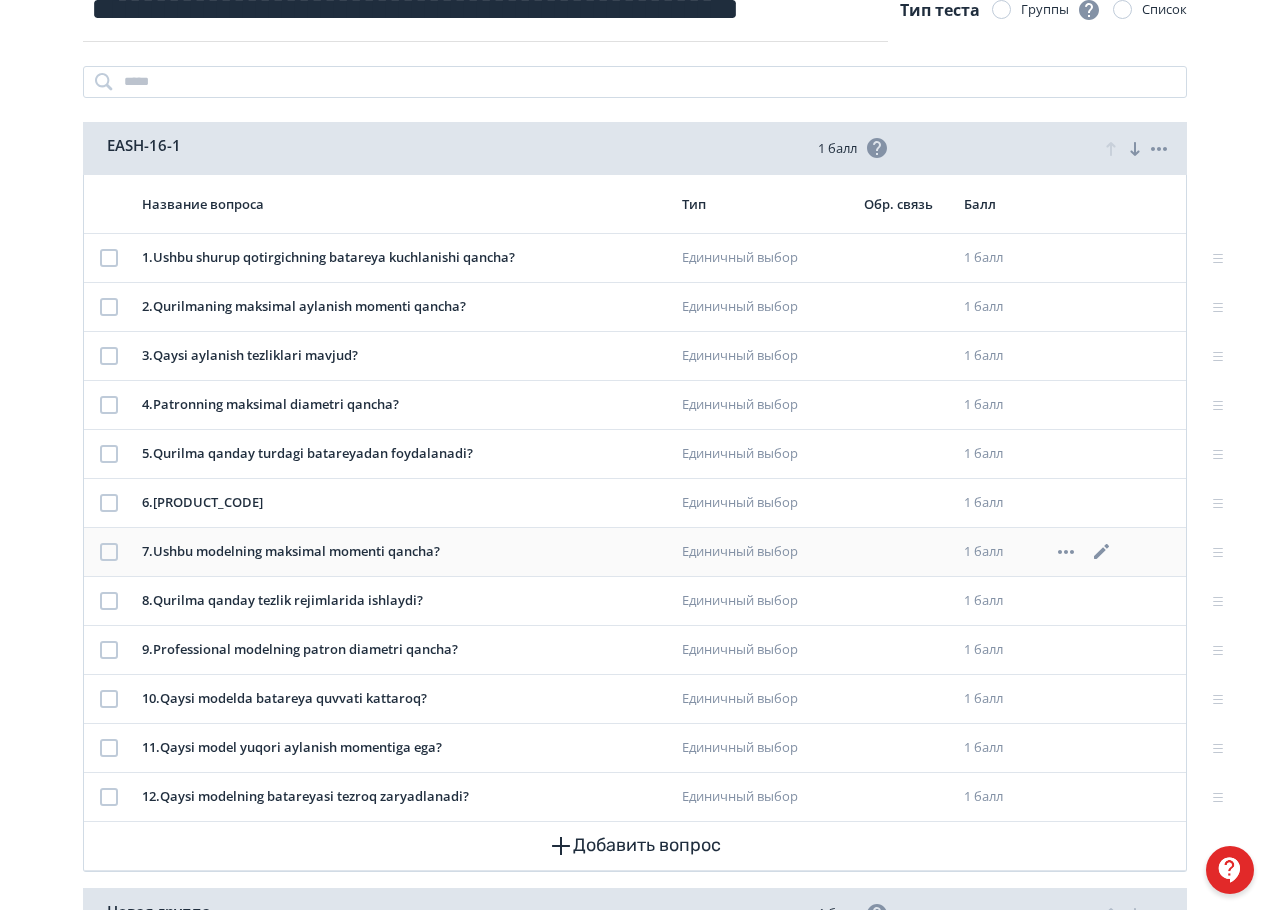 click at bounding box center [109, 552] 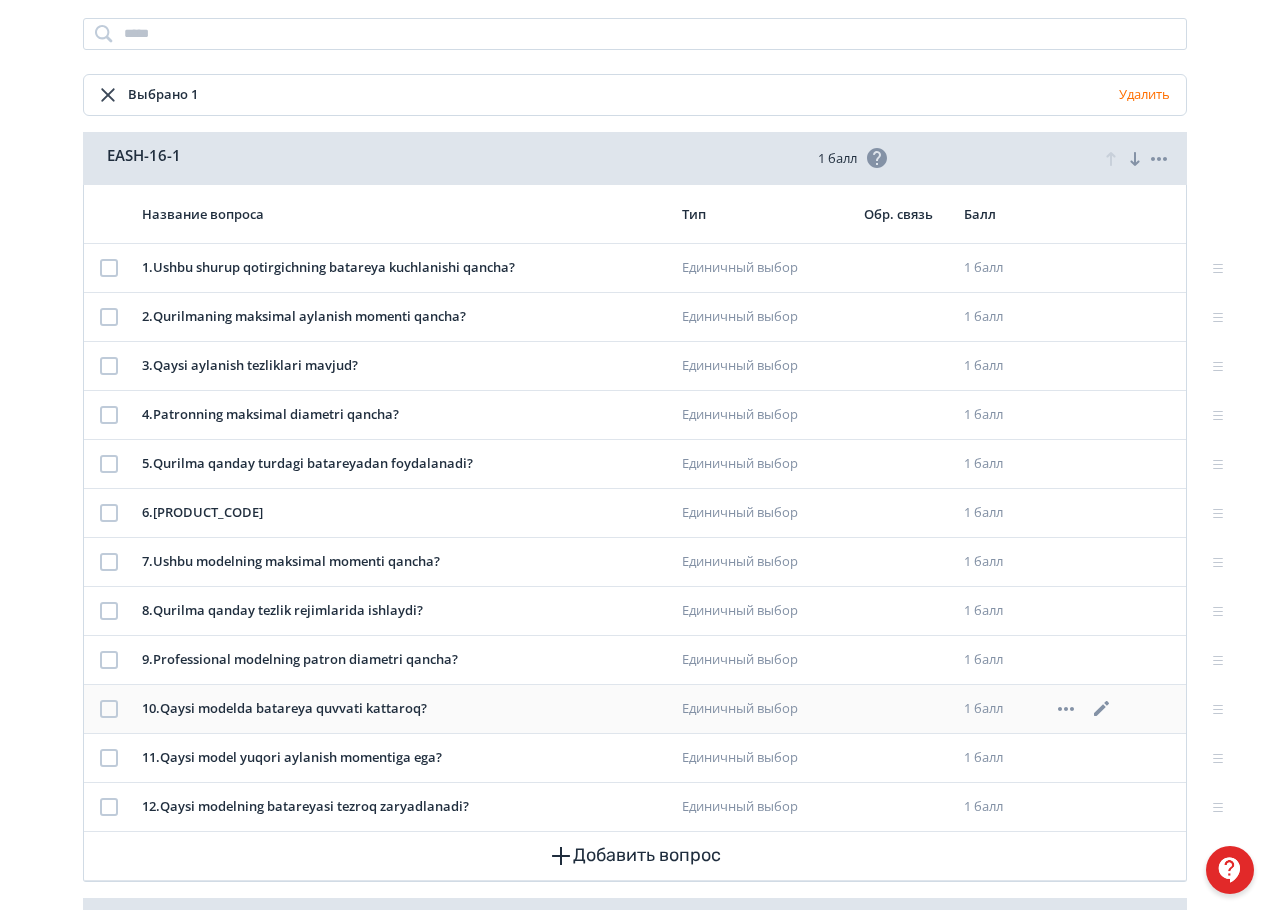 scroll, scrollTop: 400, scrollLeft: 0, axis: vertical 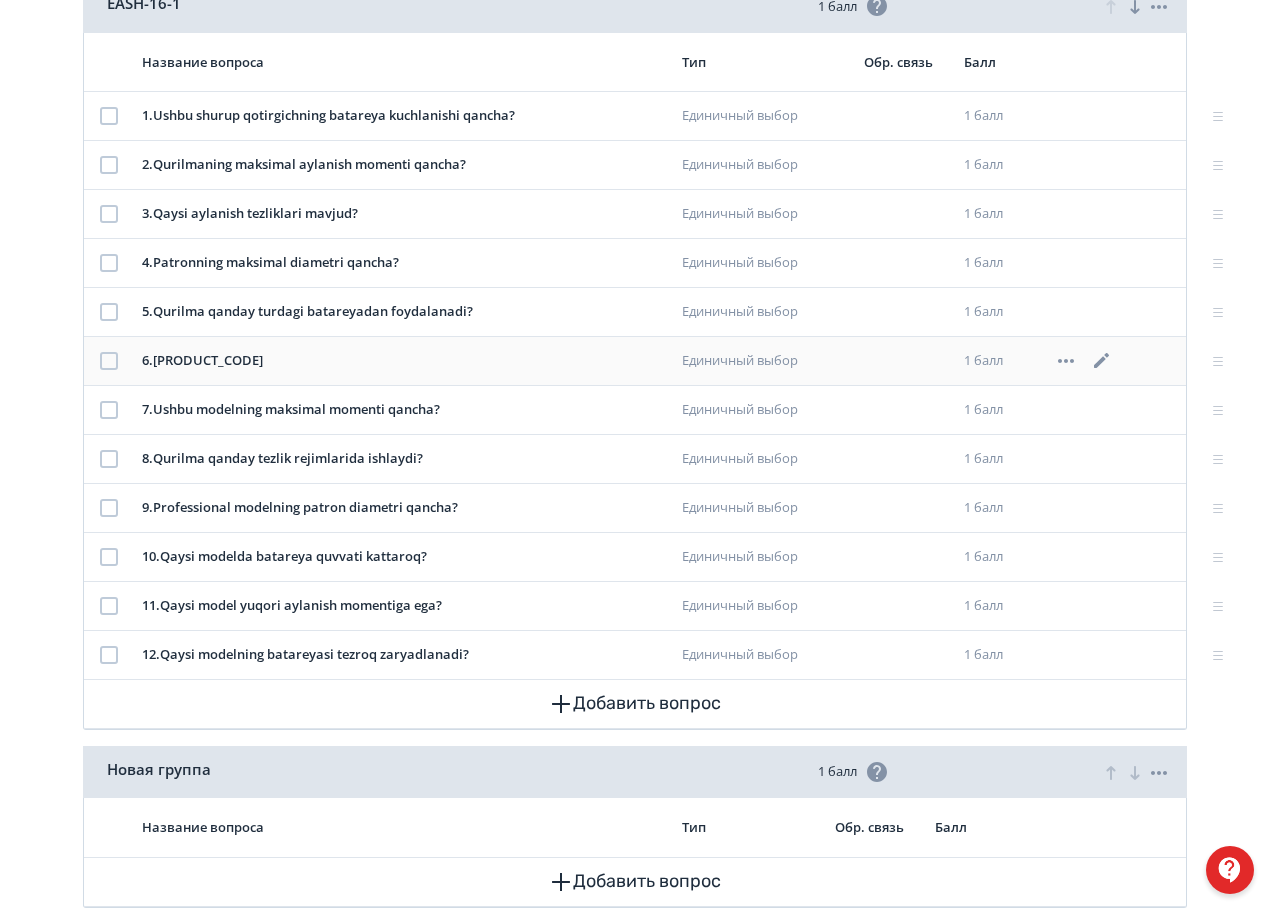 click at bounding box center (109, 361) 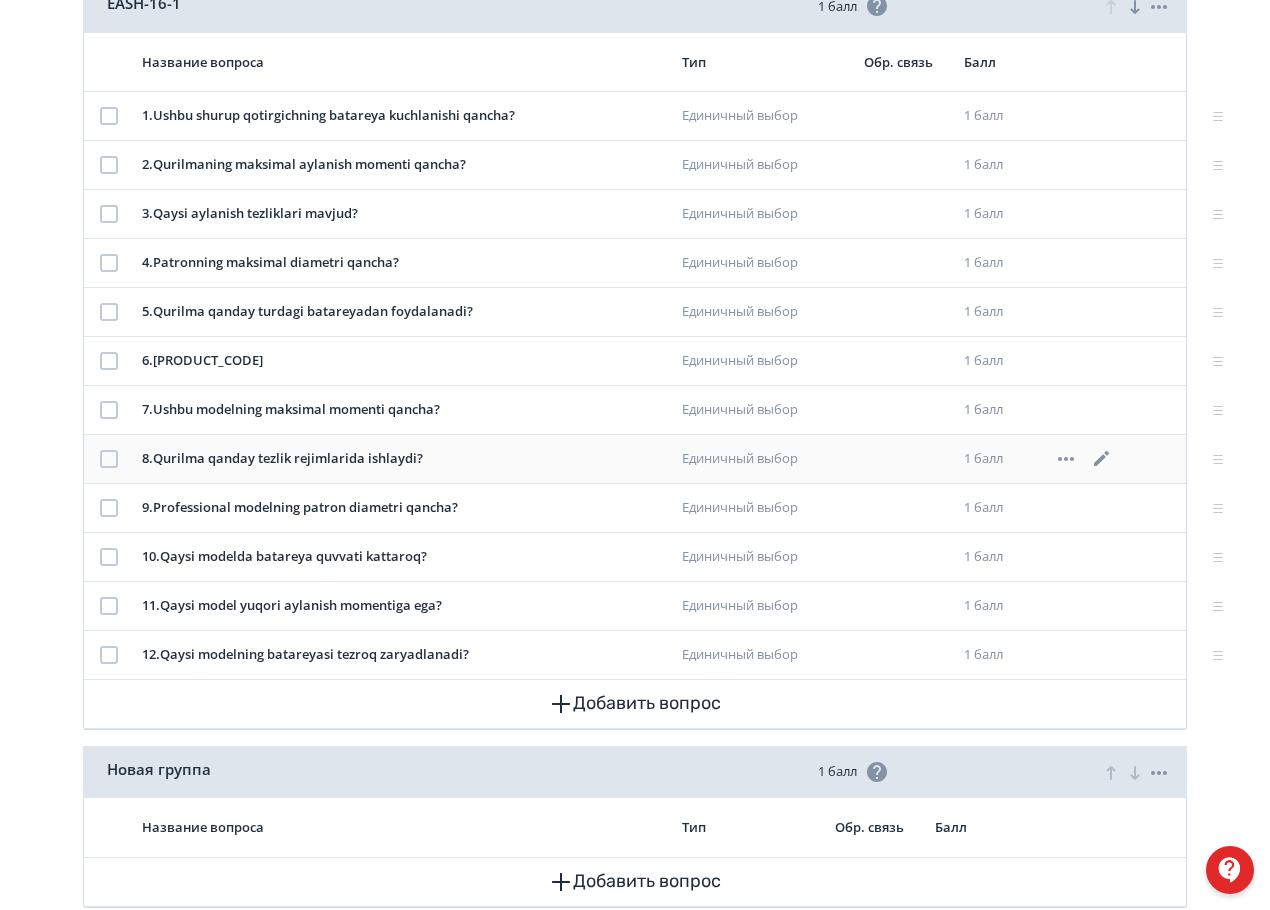 click at bounding box center (109, 459) 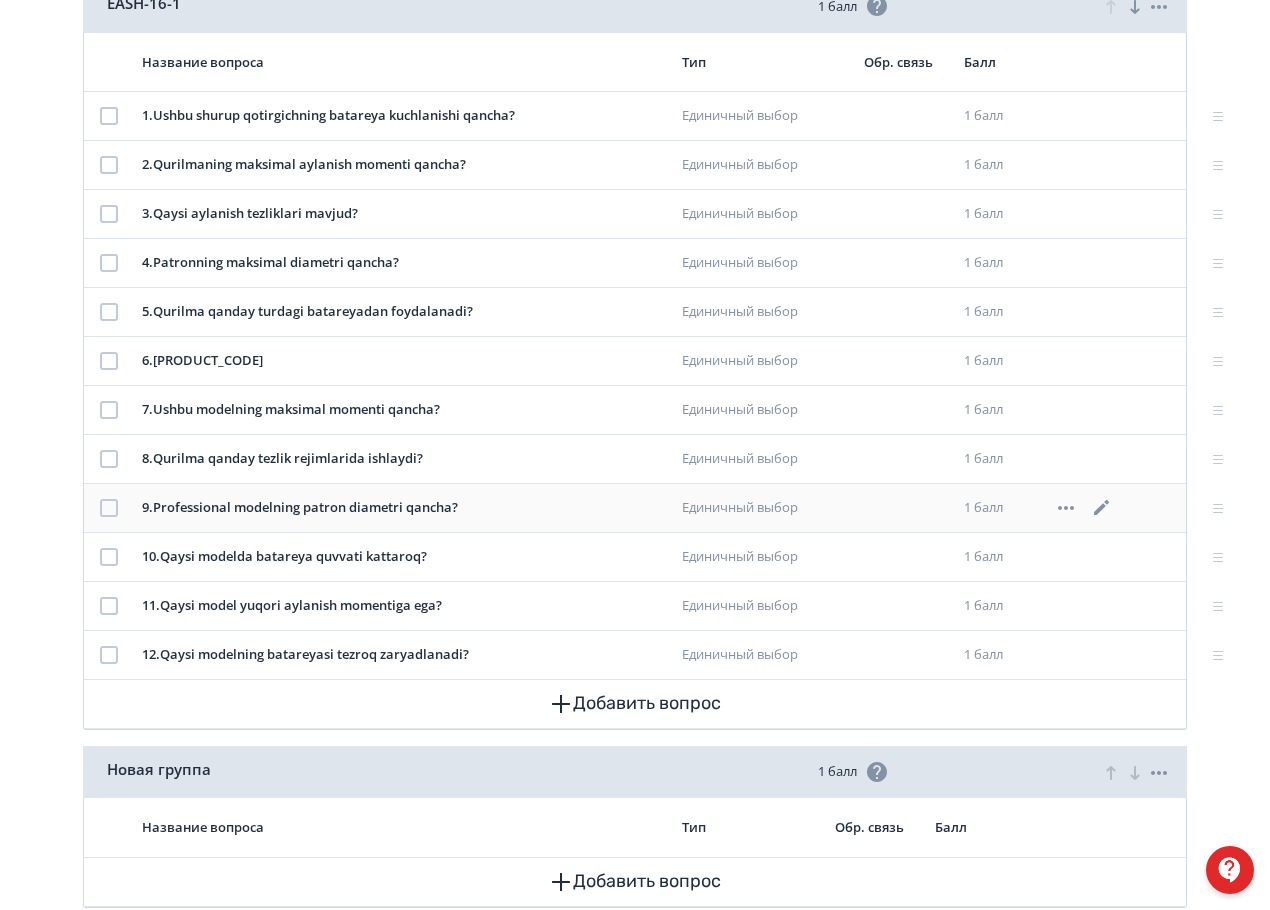 click at bounding box center [109, 508] 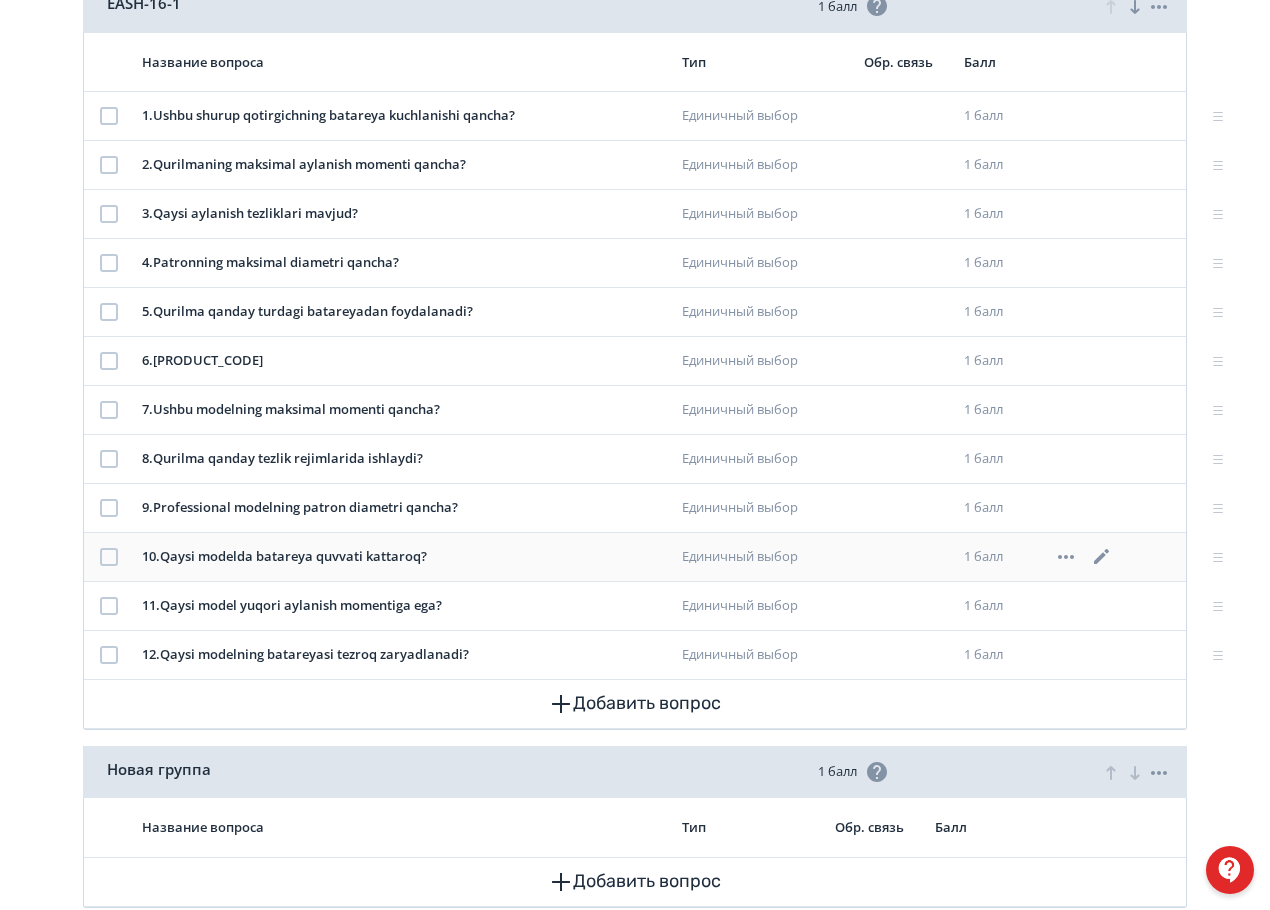 drag, startPoint x: 110, startPoint y: 551, endPoint x: 112, endPoint y: 570, distance: 19.104973 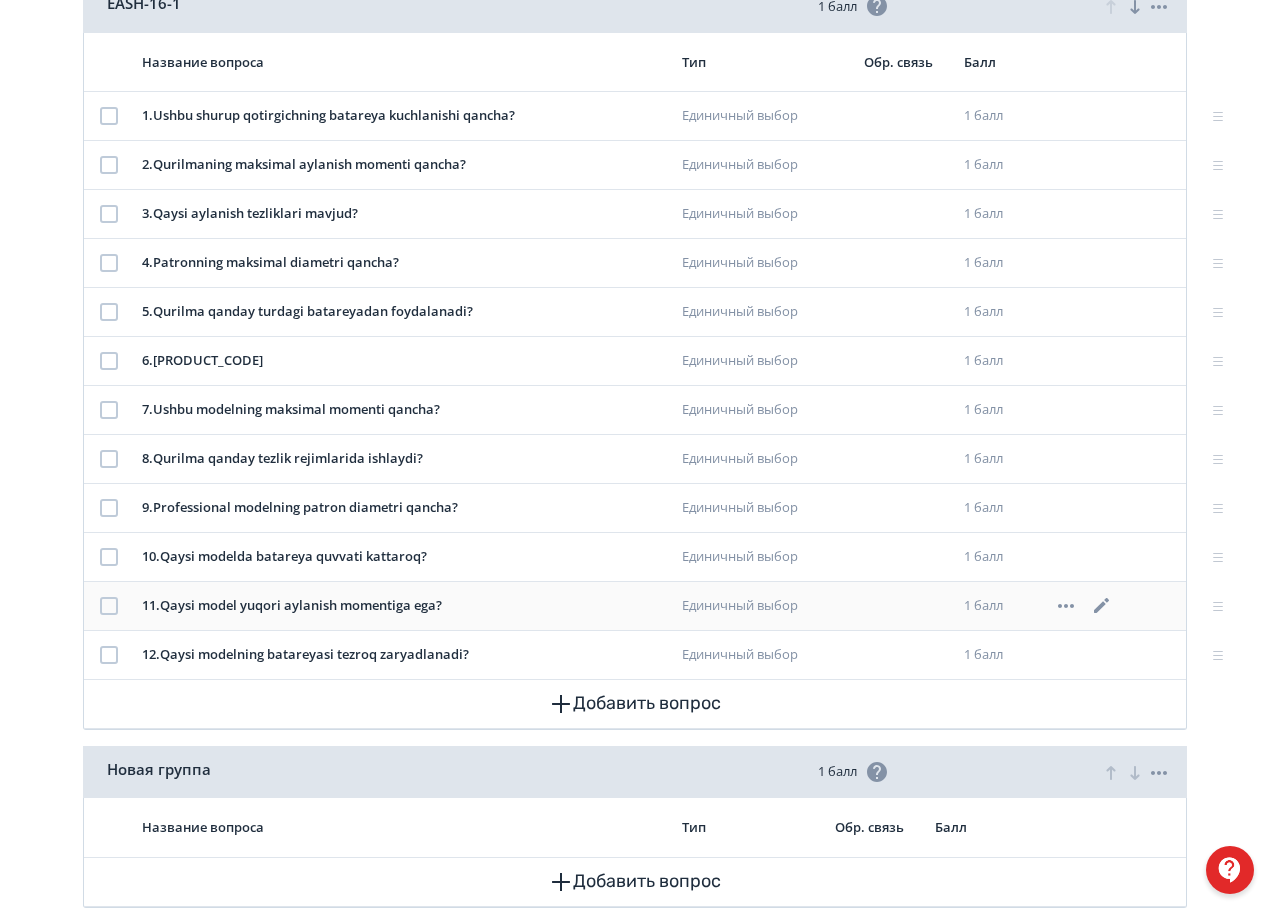 drag, startPoint x: 110, startPoint y: 602, endPoint x: 109, endPoint y: 629, distance: 27.018513 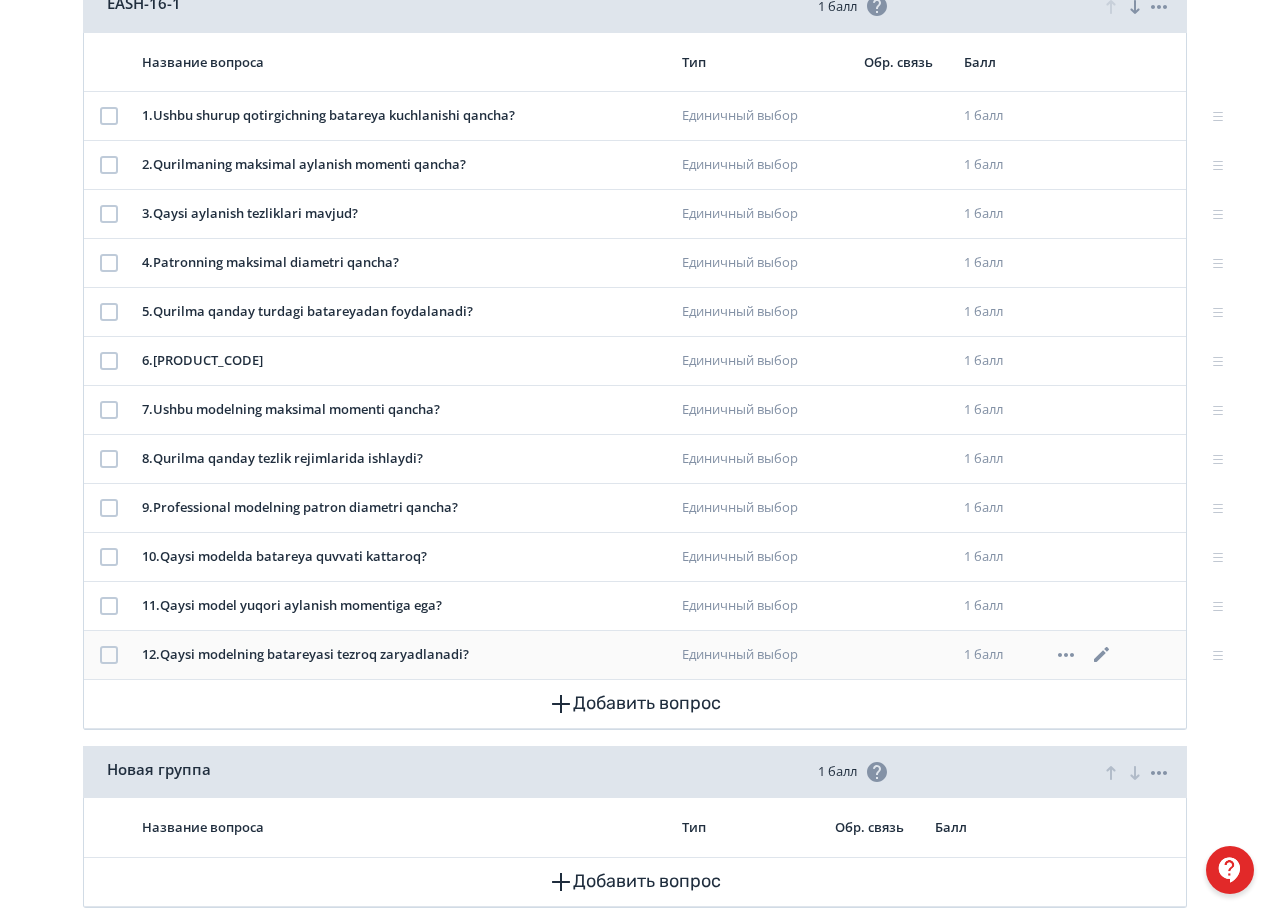 click at bounding box center (109, 655) 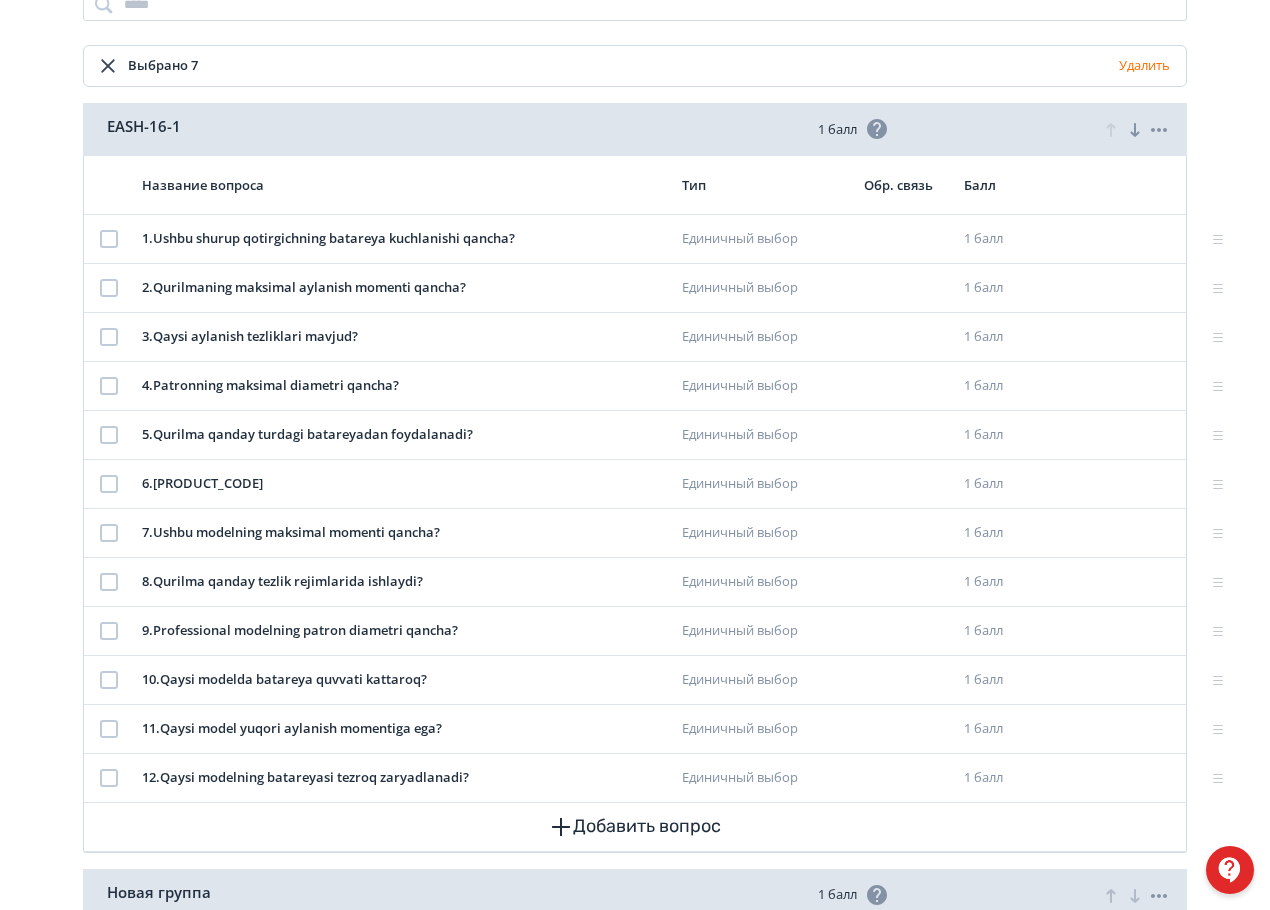 scroll, scrollTop: 300, scrollLeft: 0, axis: vertical 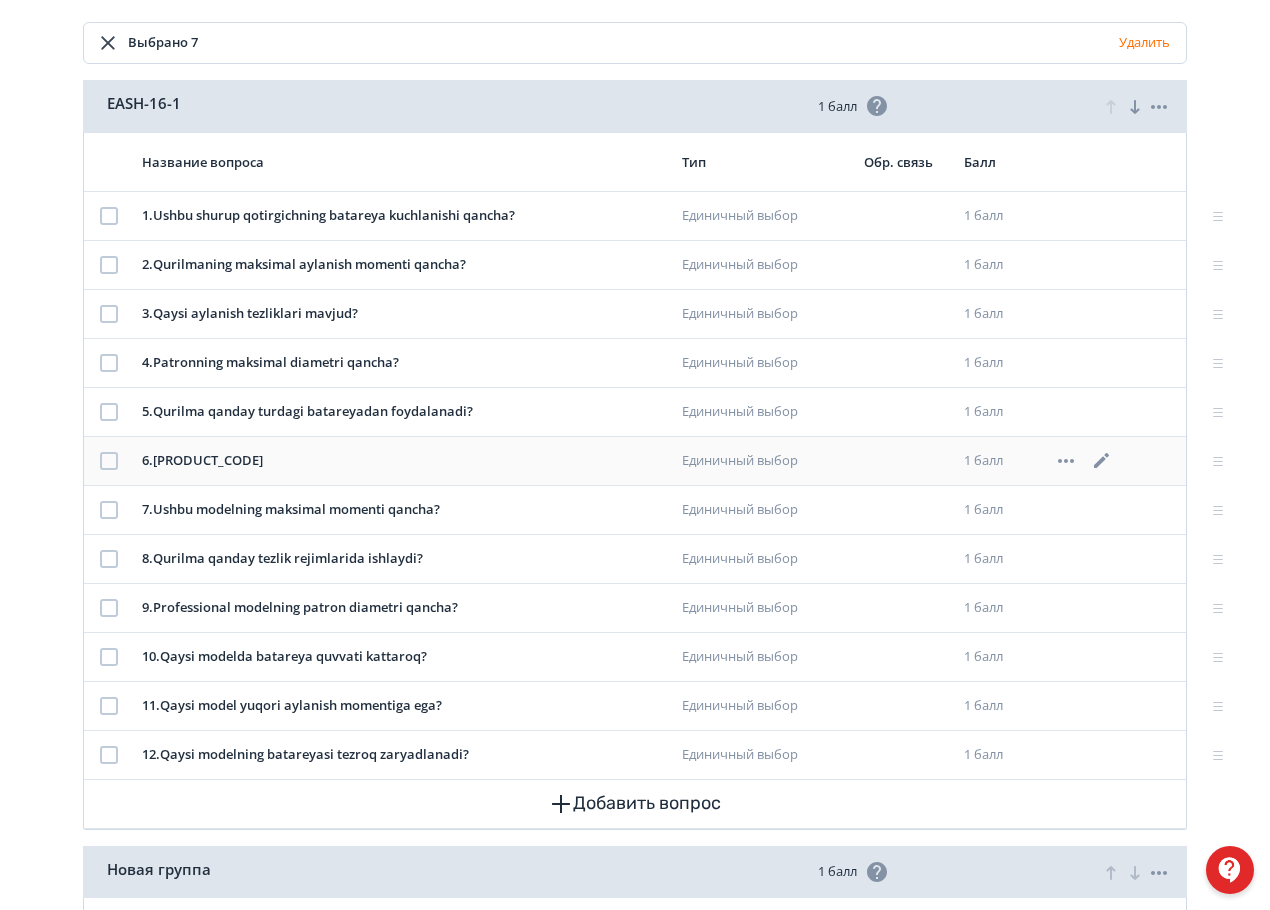 click 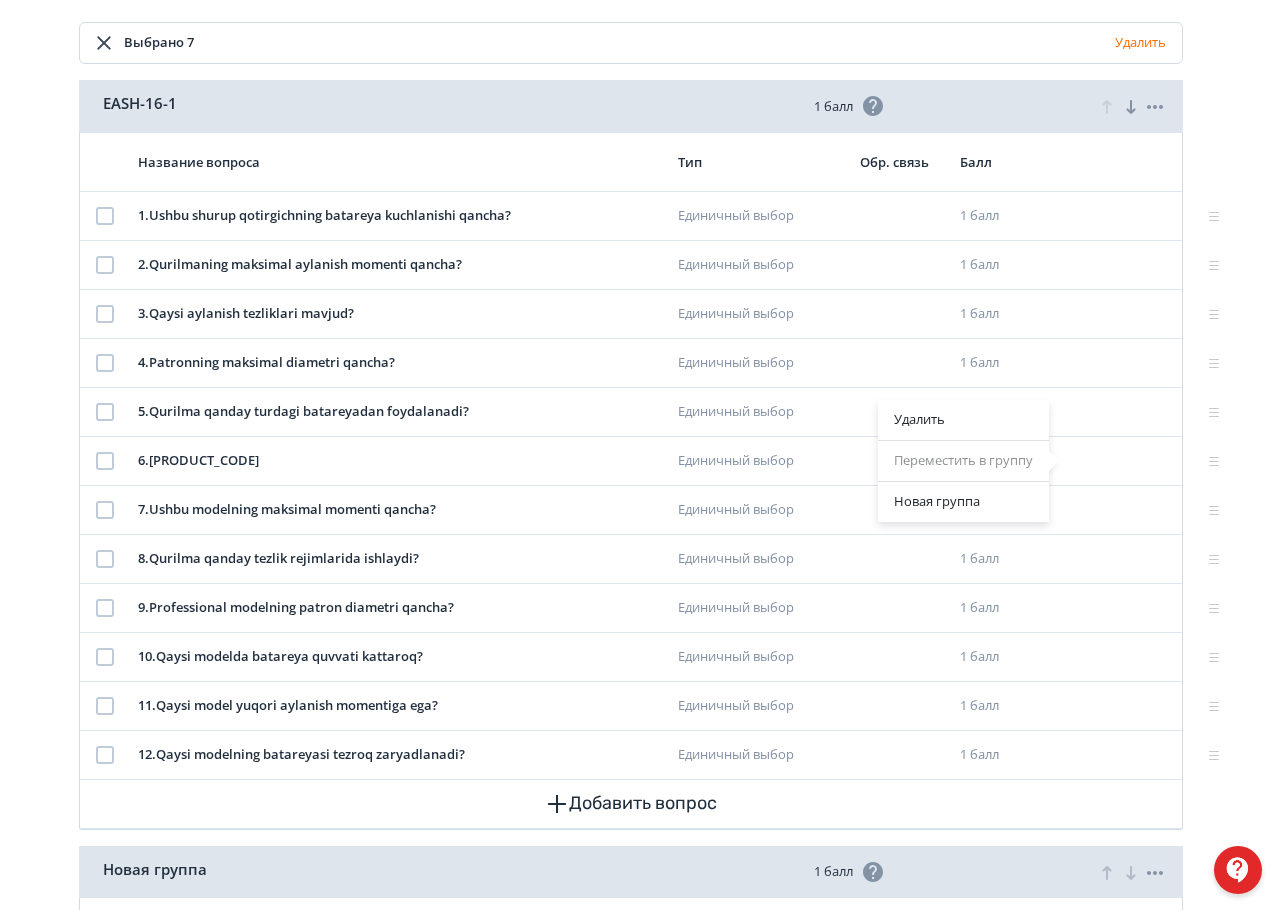 click on "Удалить Переместить в группу Новая группа" at bounding box center [639, 455] 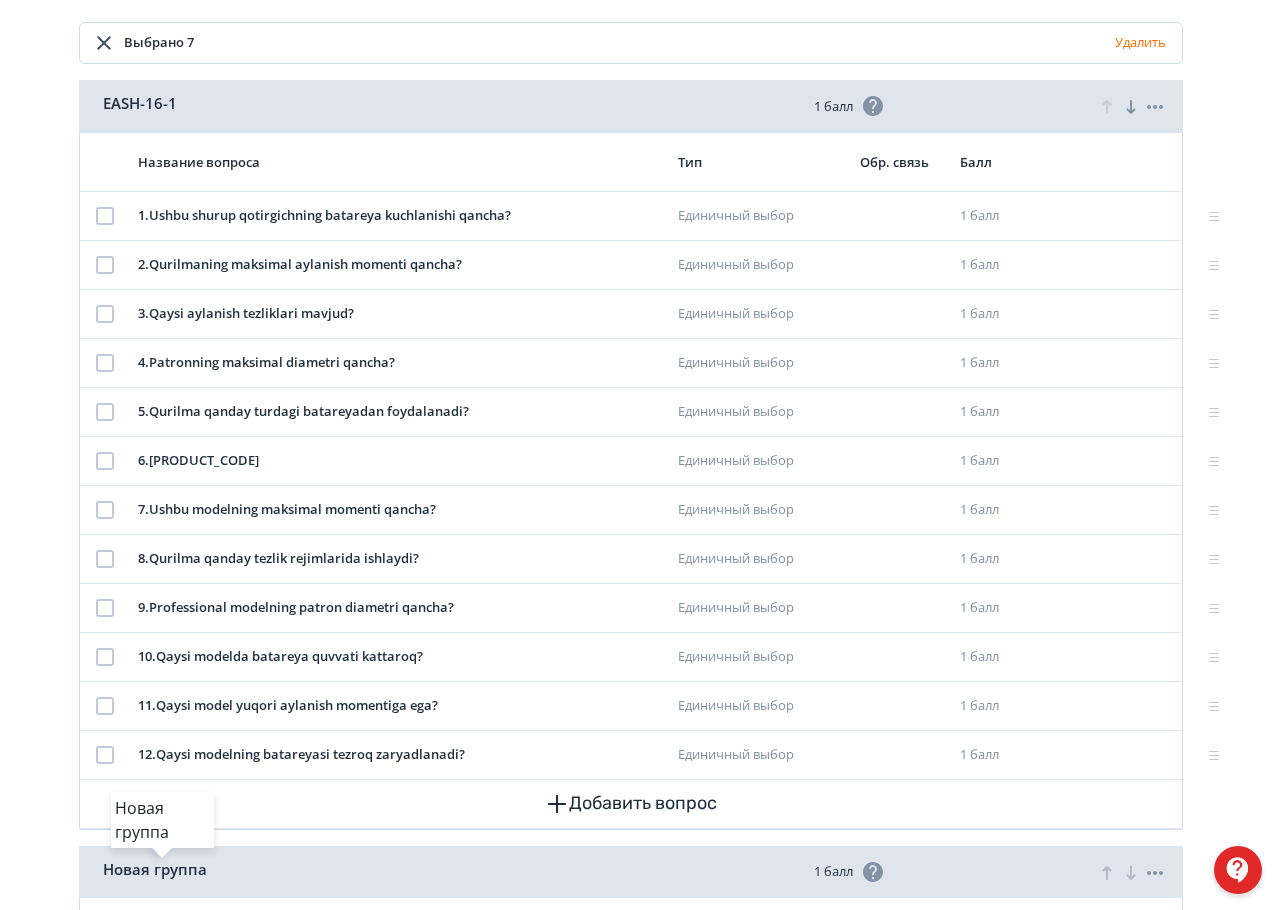 click on "Новая группа" at bounding box center (162, 869) 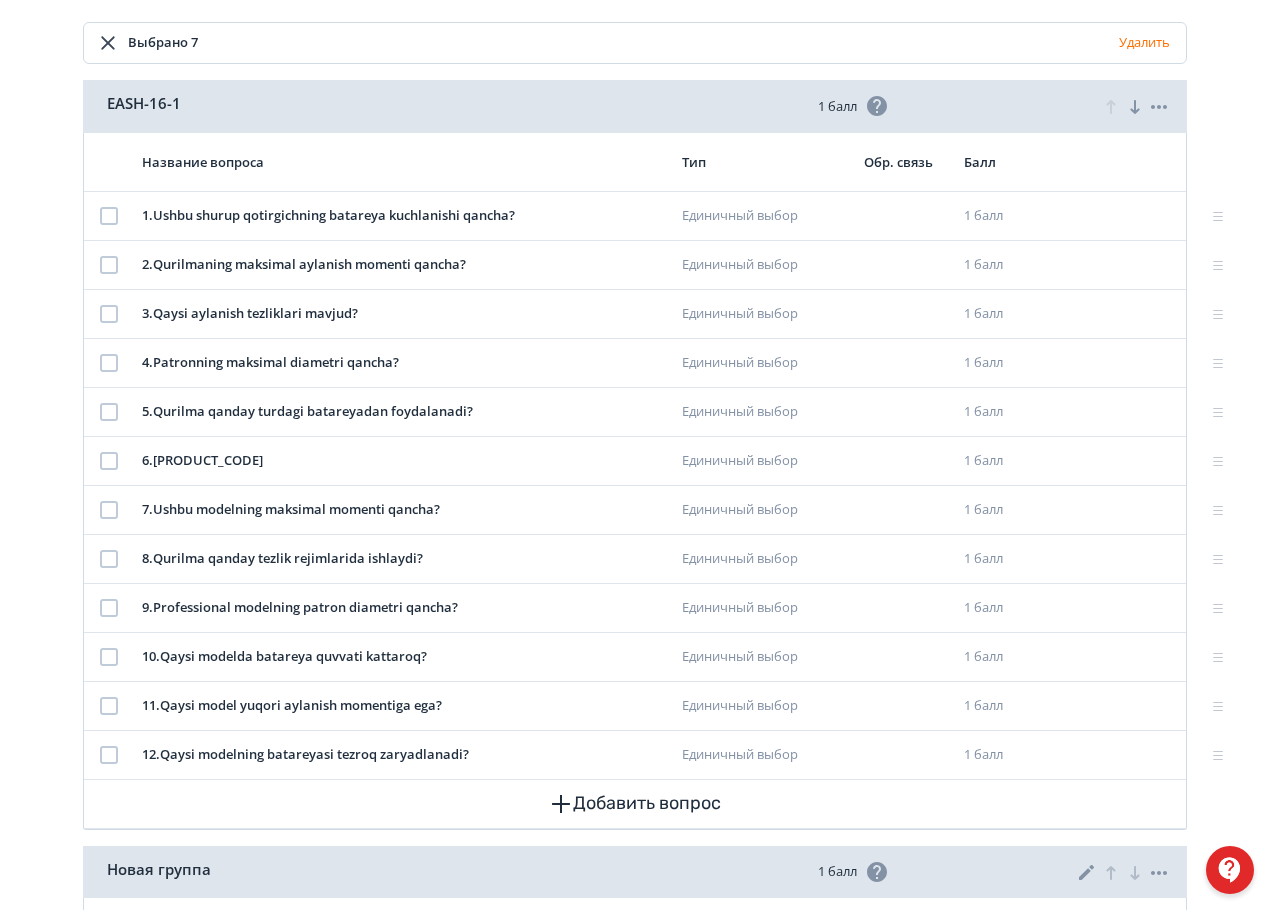 click 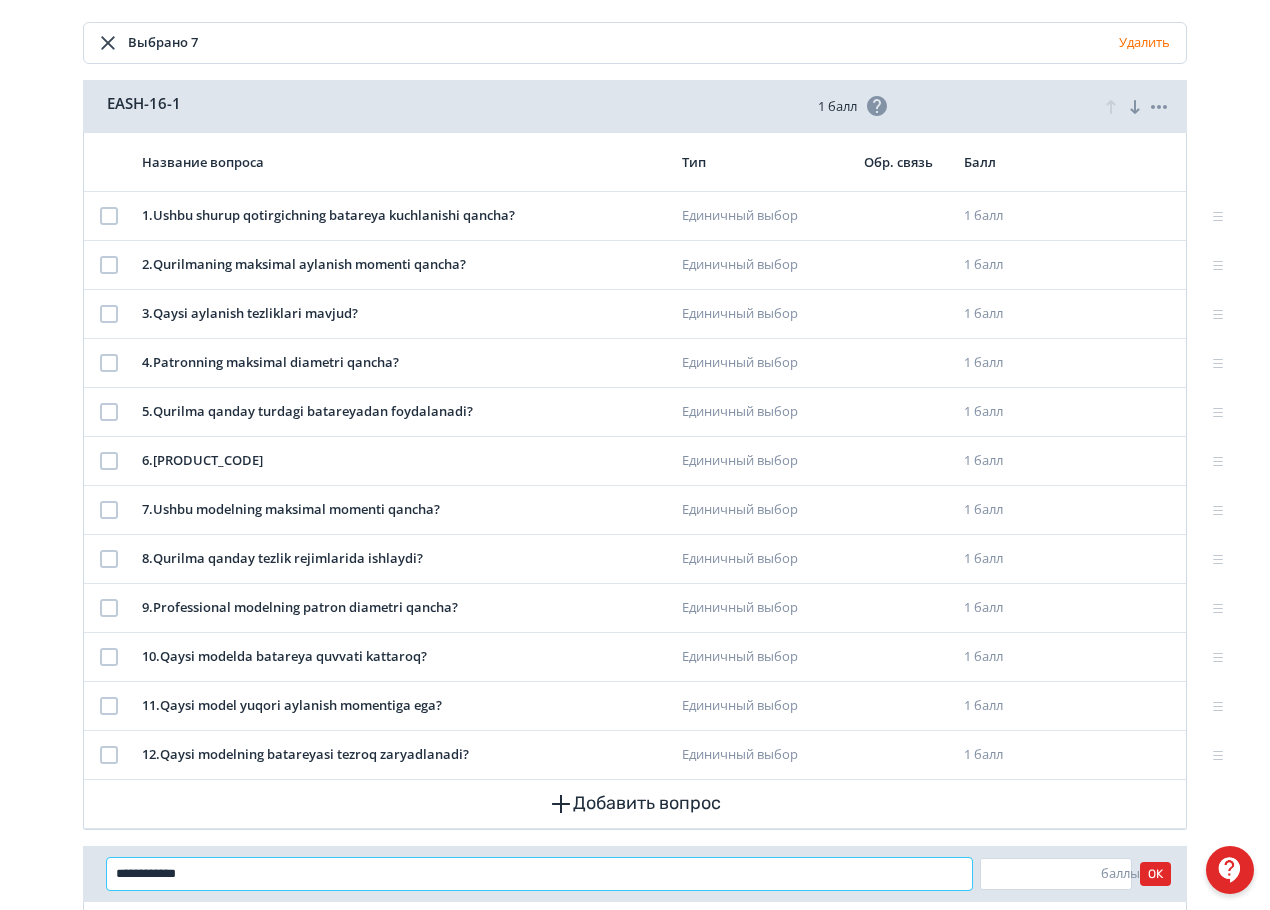 click on "**********" at bounding box center (539, 874) 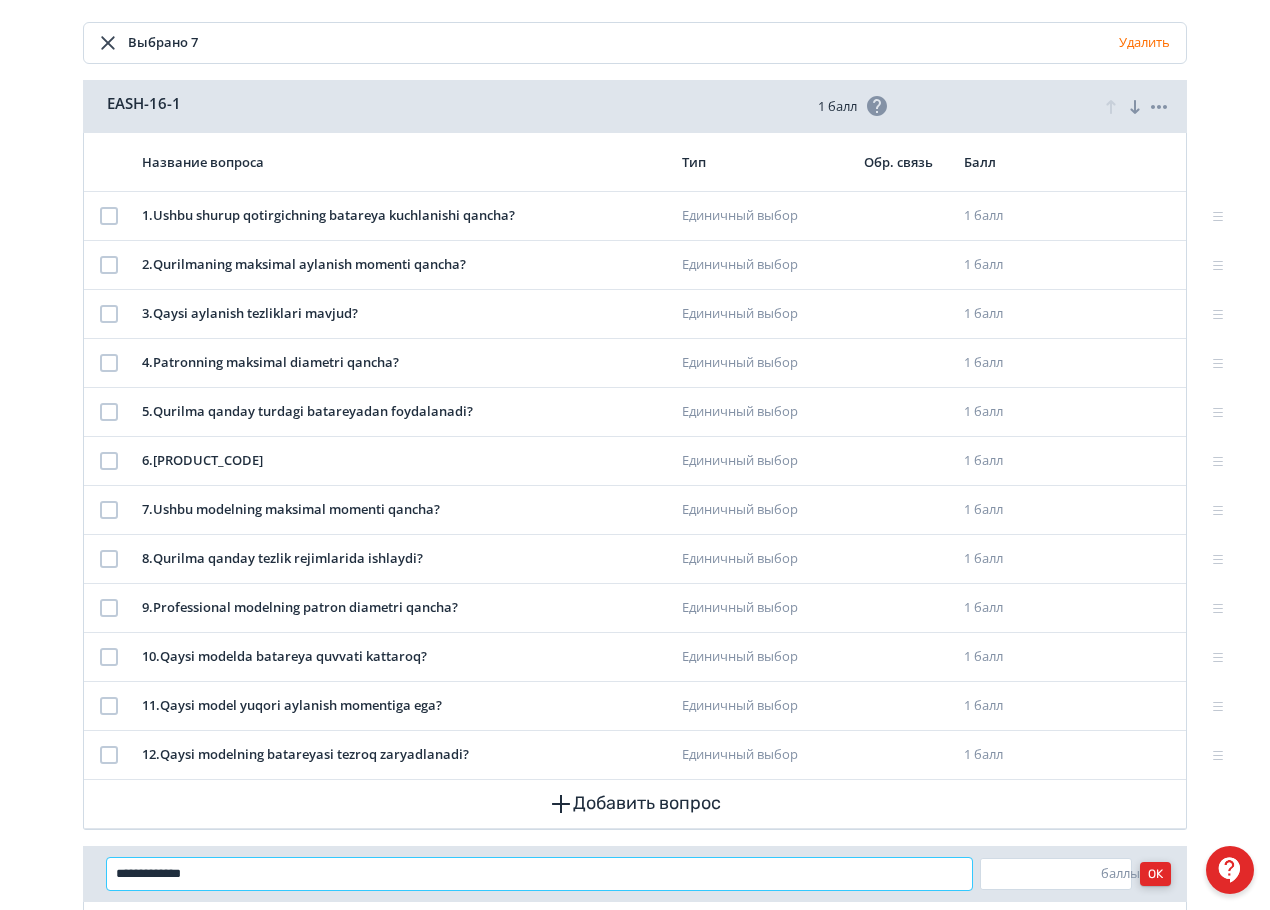 type on "**********" 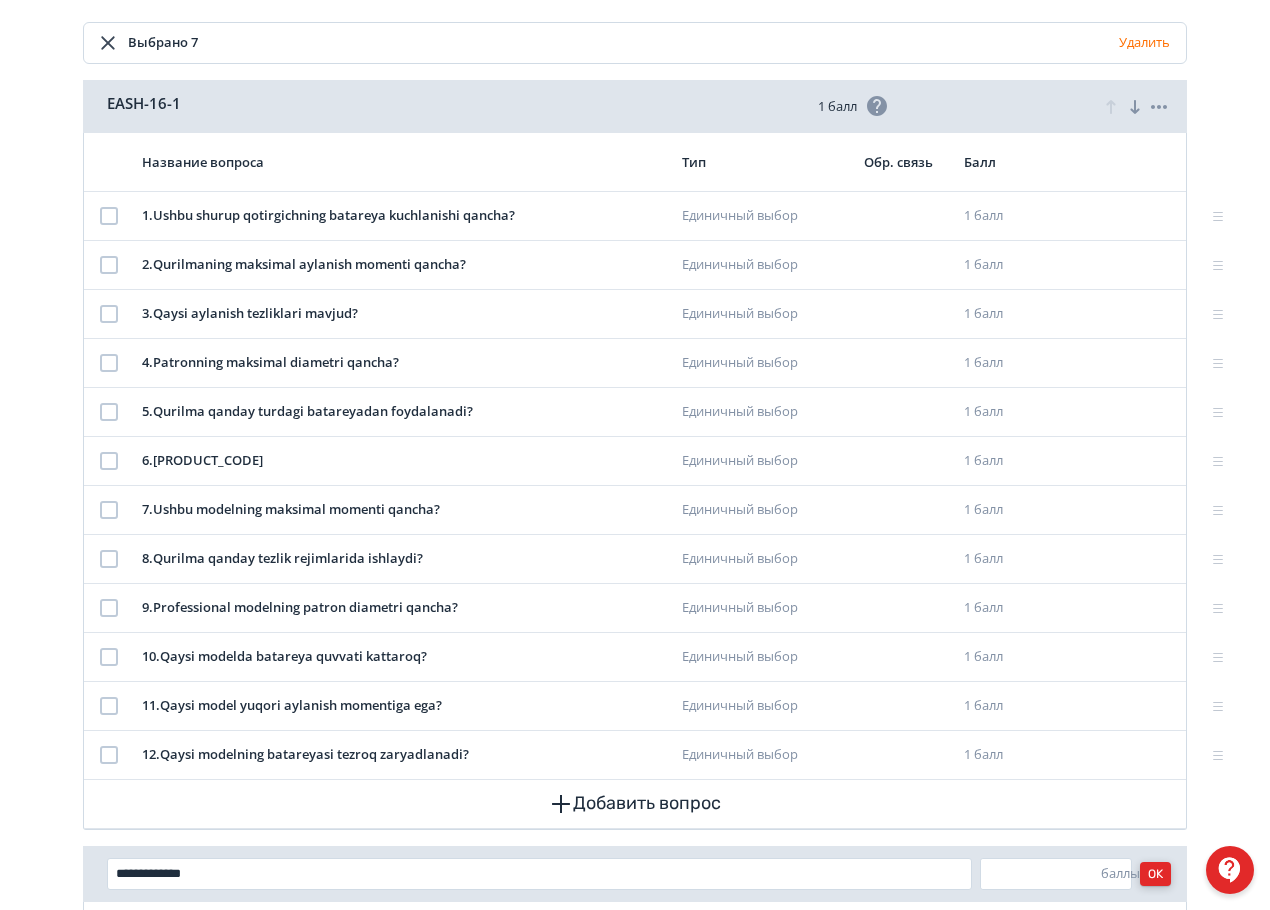 click on "OK" at bounding box center [1155, 874] 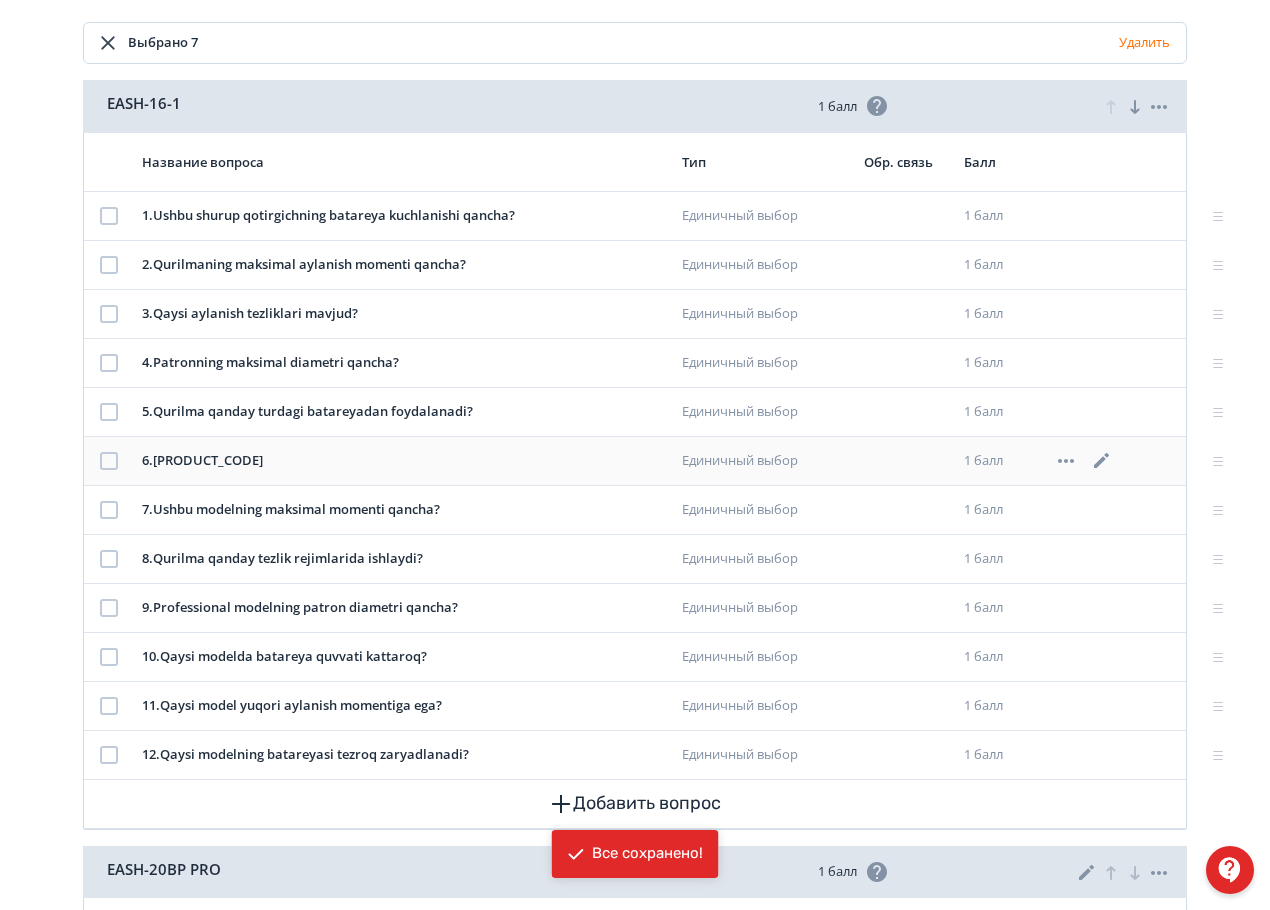 click 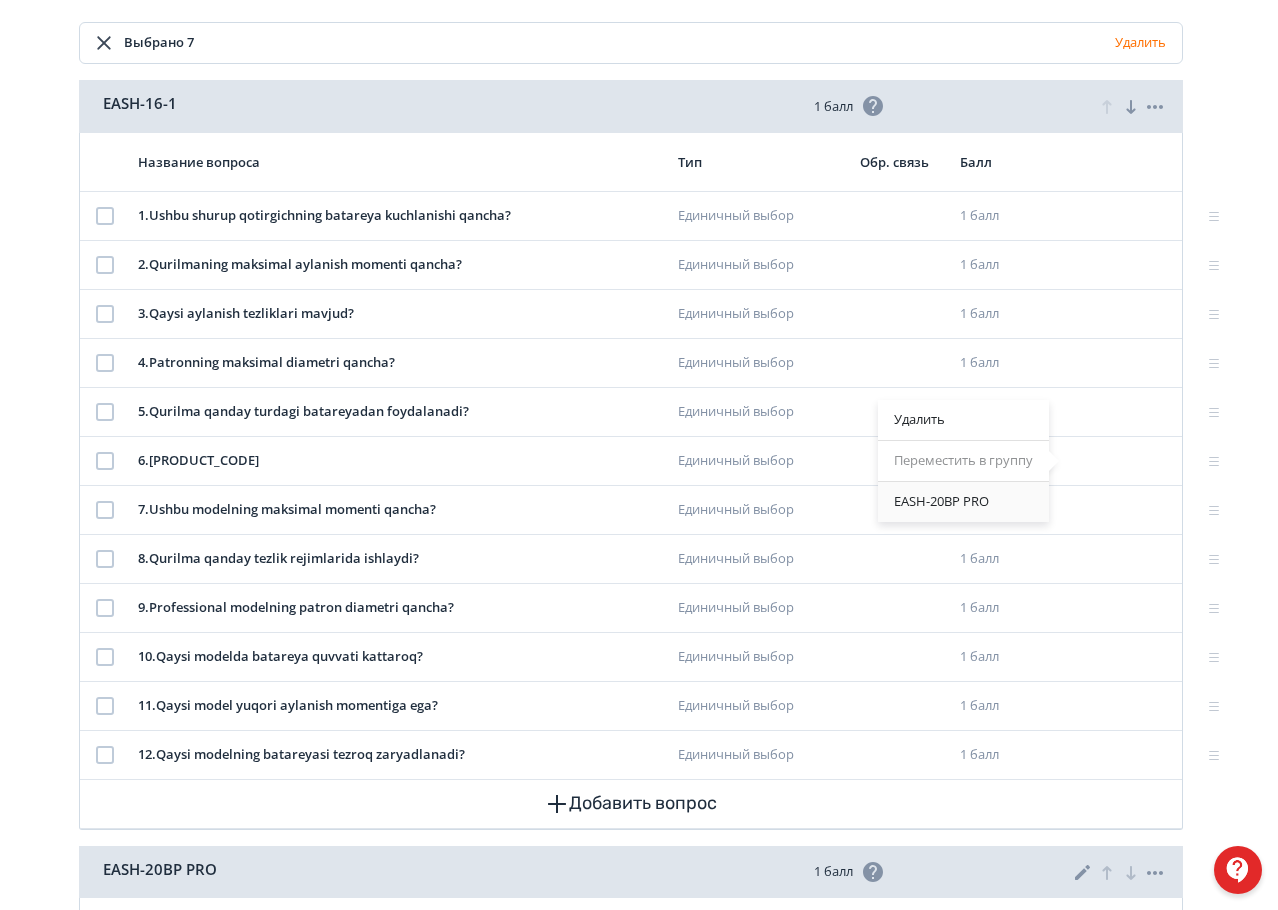 click on "EASH-20BP PRO" at bounding box center [941, 502] 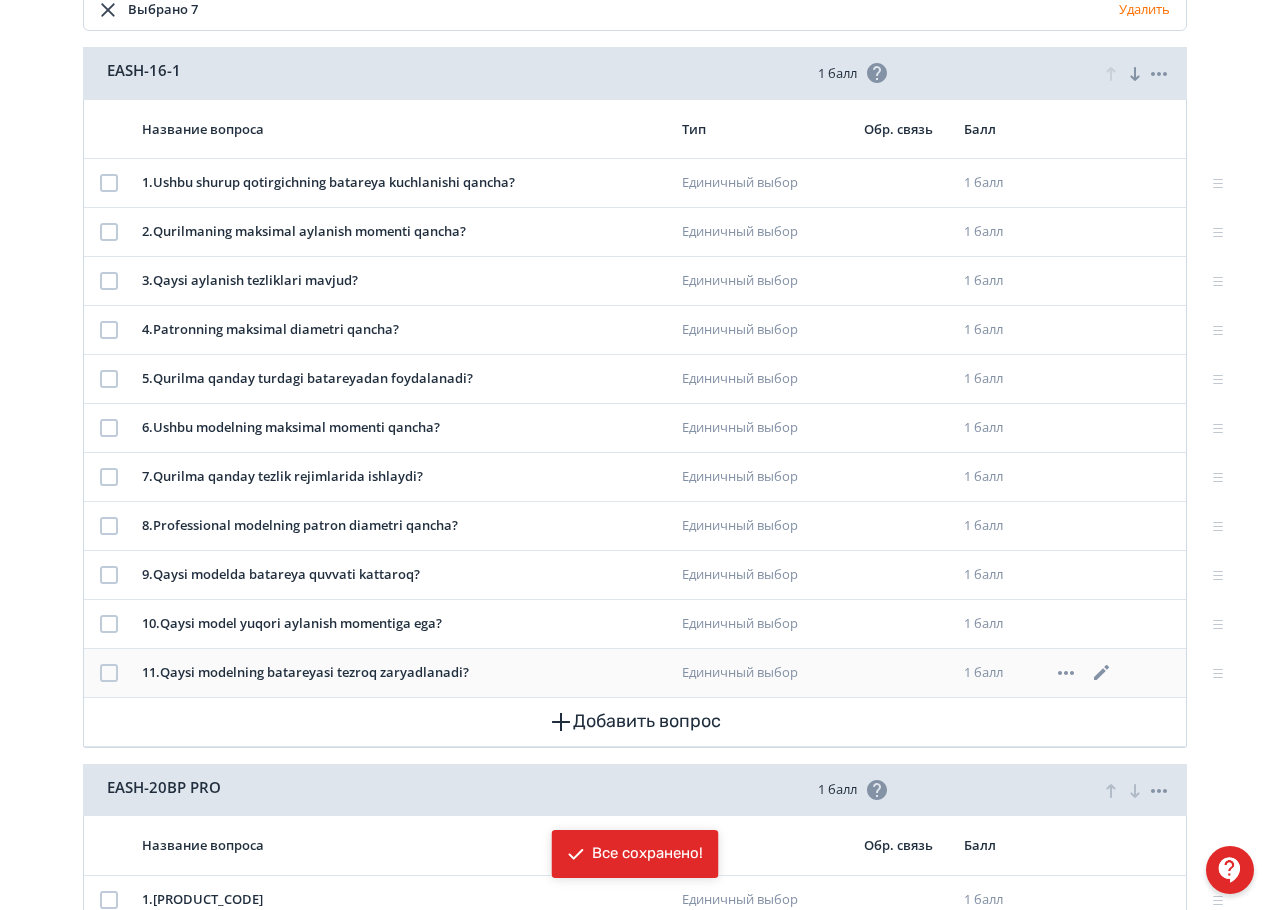 scroll, scrollTop: 500, scrollLeft: 0, axis: vertical 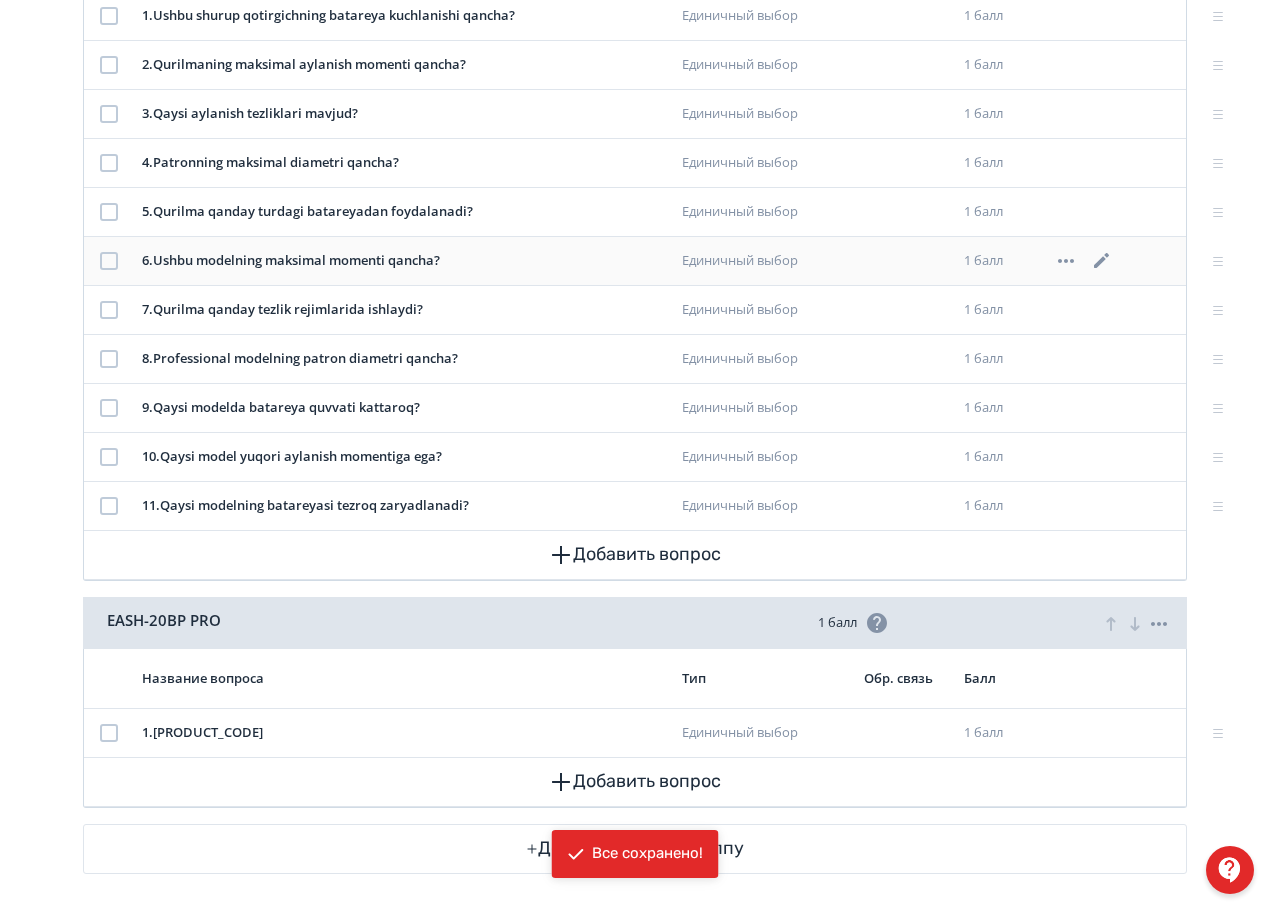 click 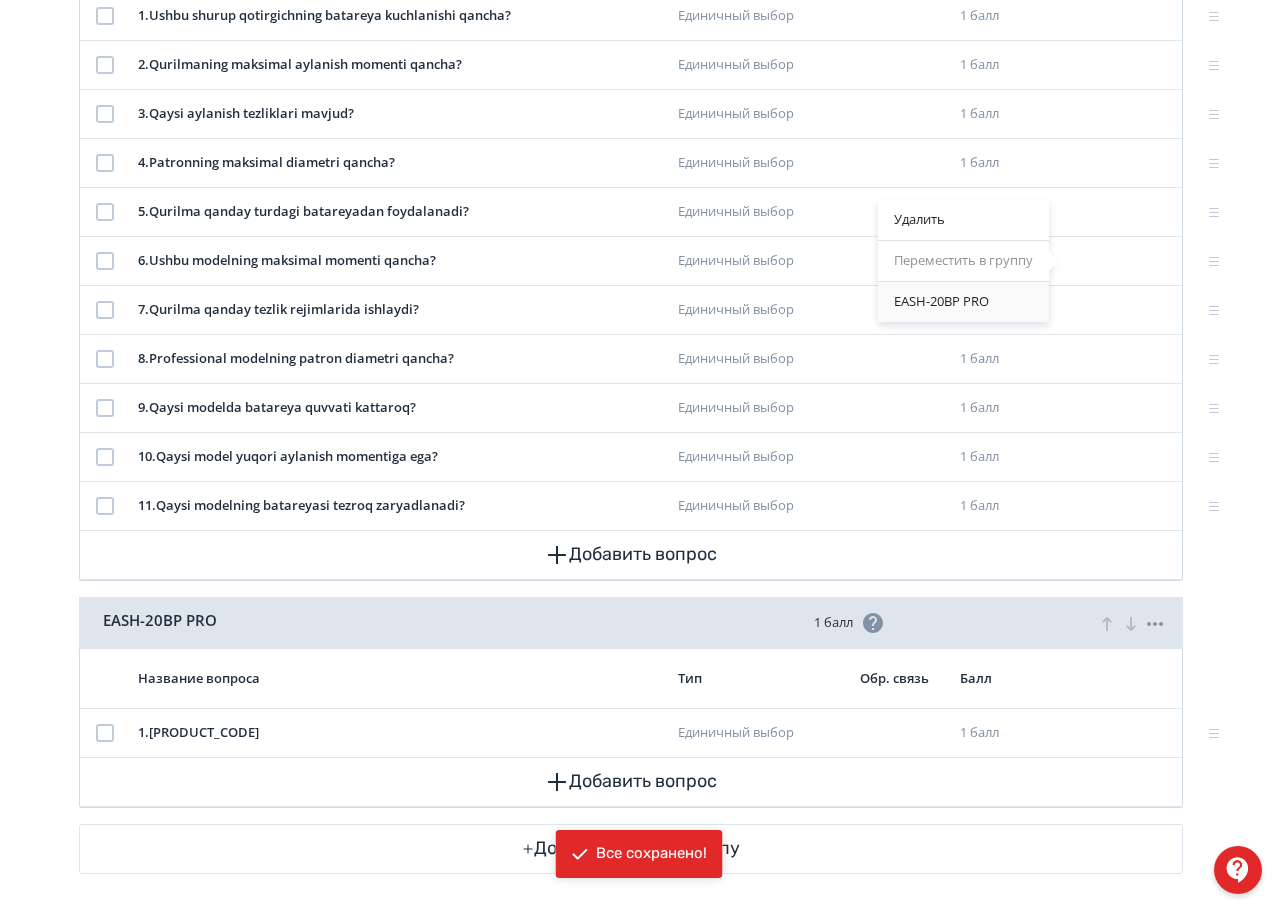 click on "EASH-20BP PRO" at bounding box center (963, 302) 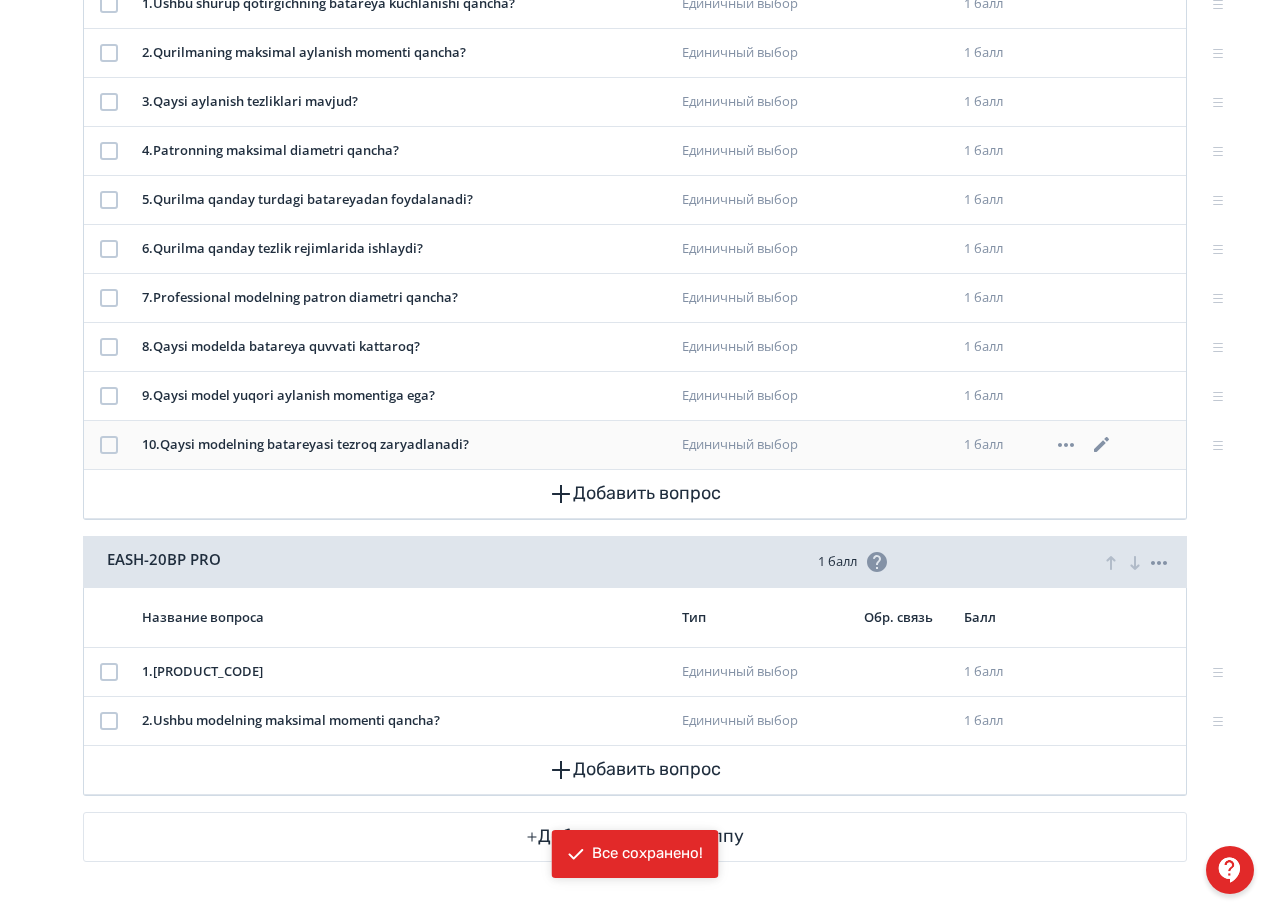 scroll, scrollTop: 412, scrollLeft: 0, axis: vertical 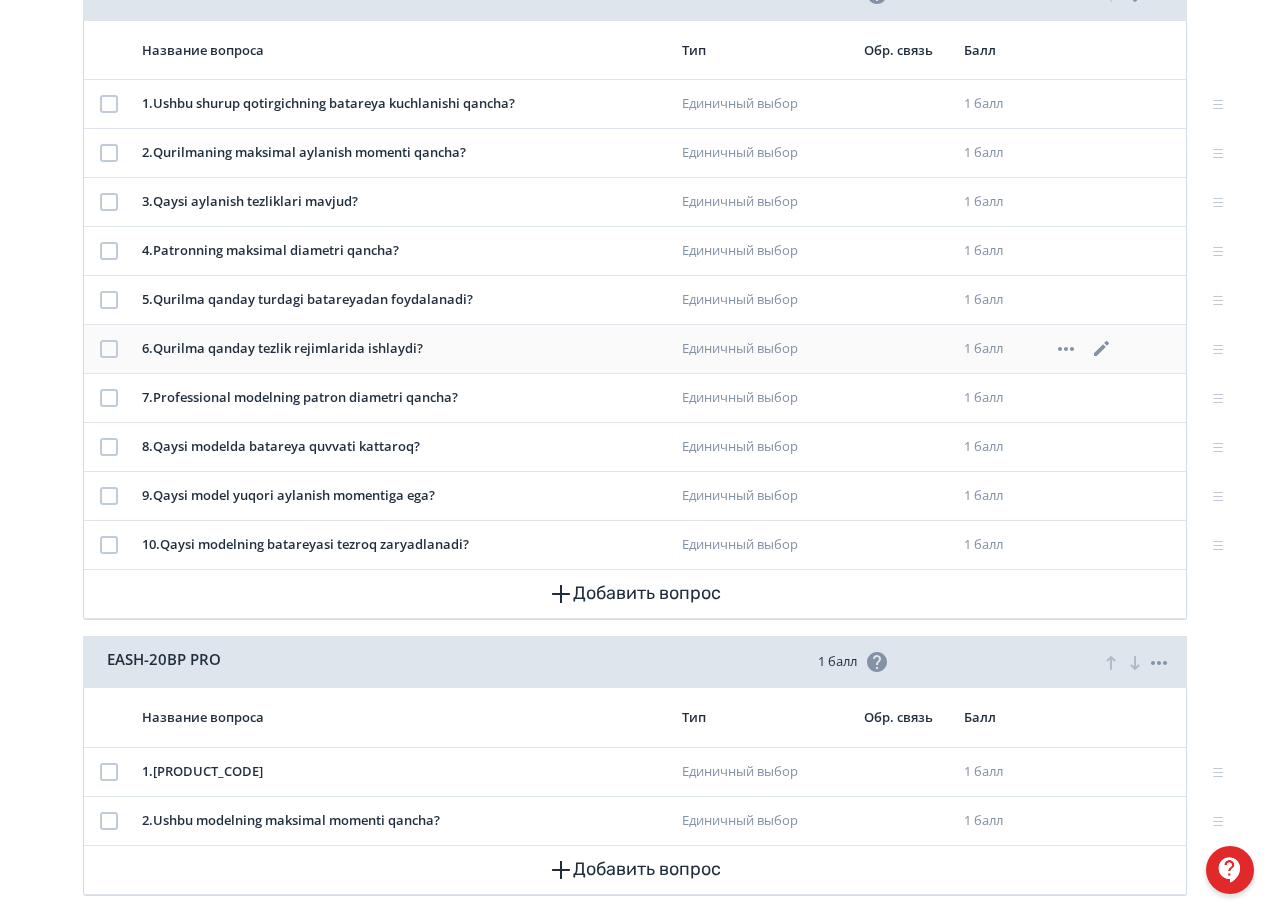 click 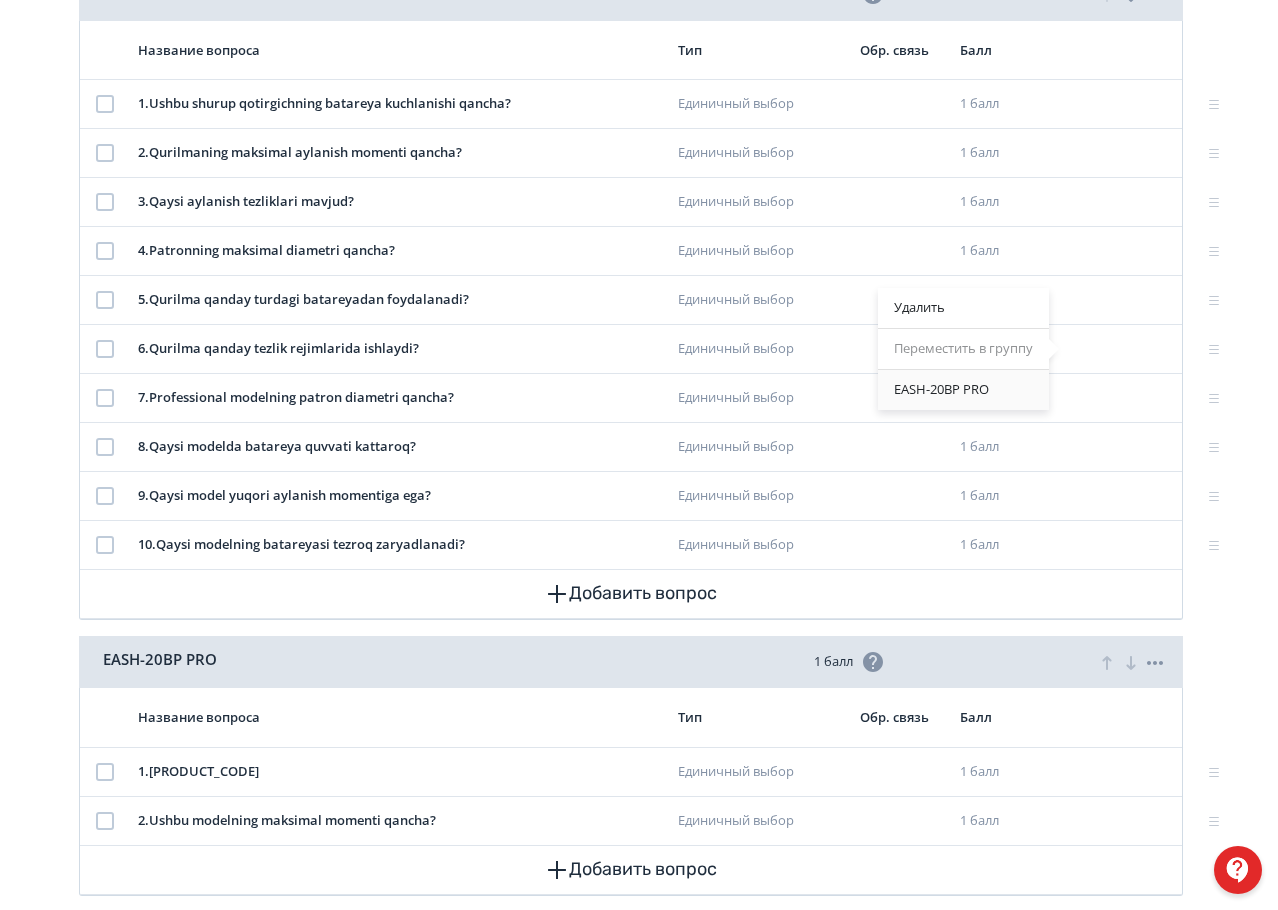 click on "EASH-20BP PRO" at bounding box center [963, 390] 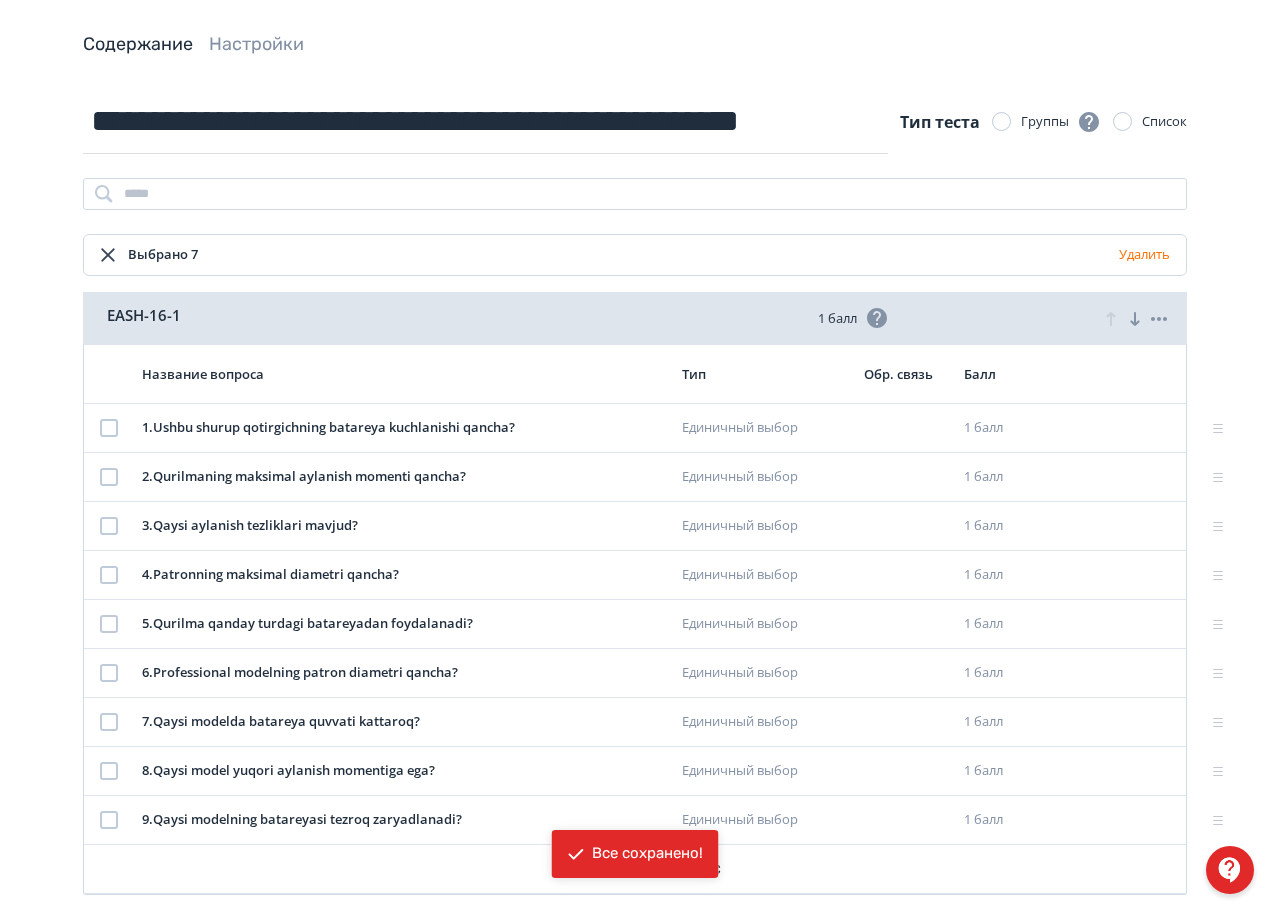 scroll, scrollTop: 512, scrollLeft: 0, axis: vertical 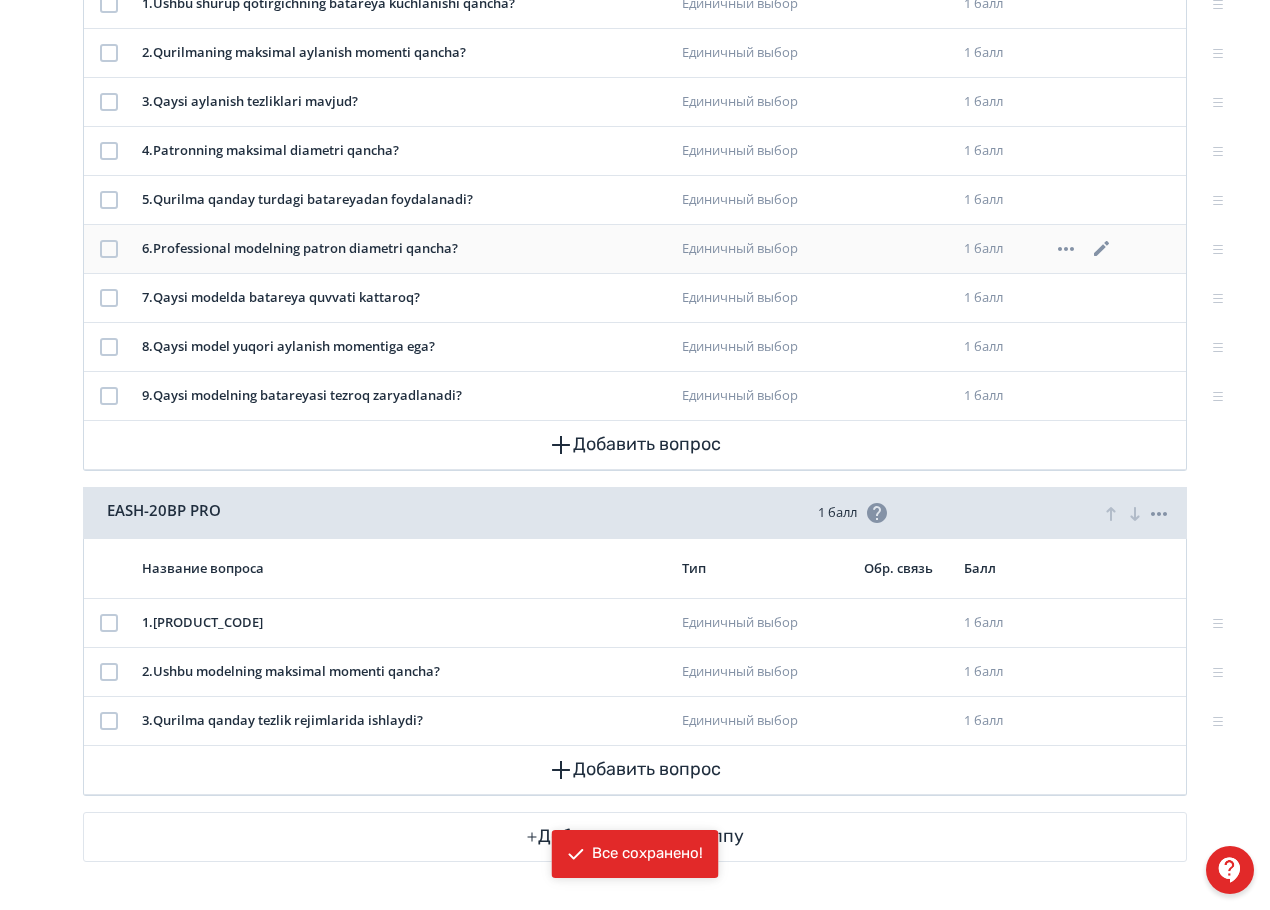 click 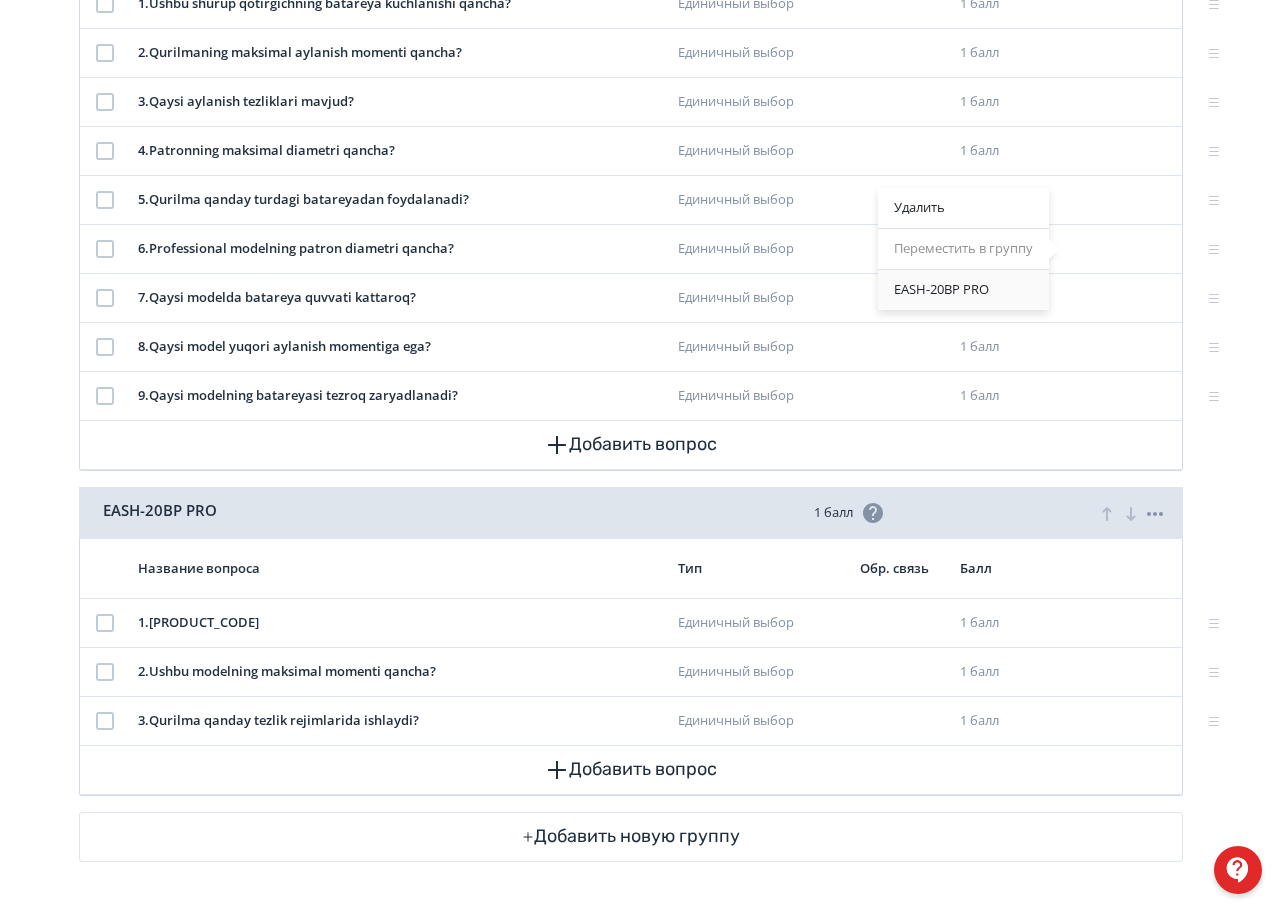 click on "EASH-20BP PRO" at bounding box center (963, 290) 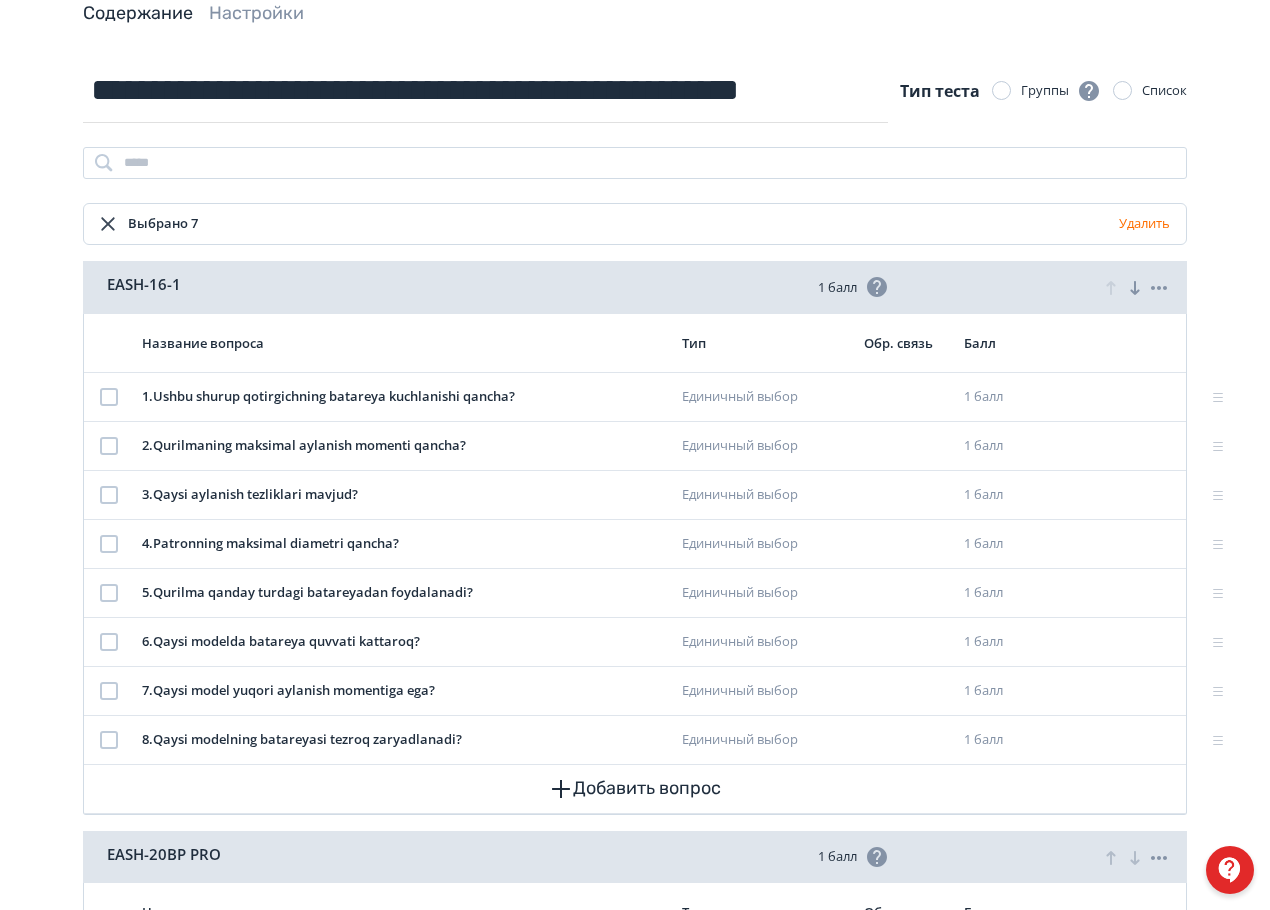 scroll, scrollTop: 500, scrollLeft: 0, axis: vertical 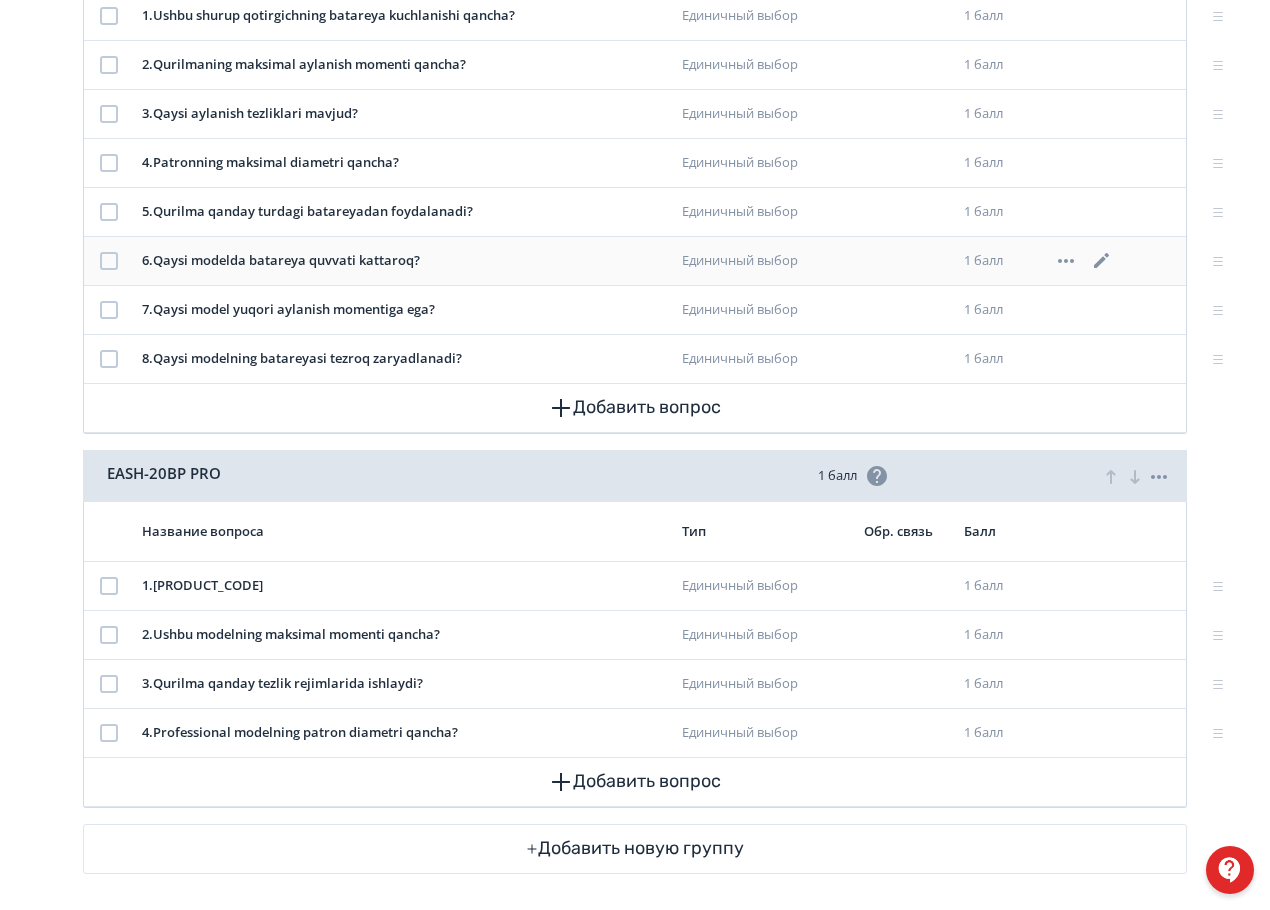click 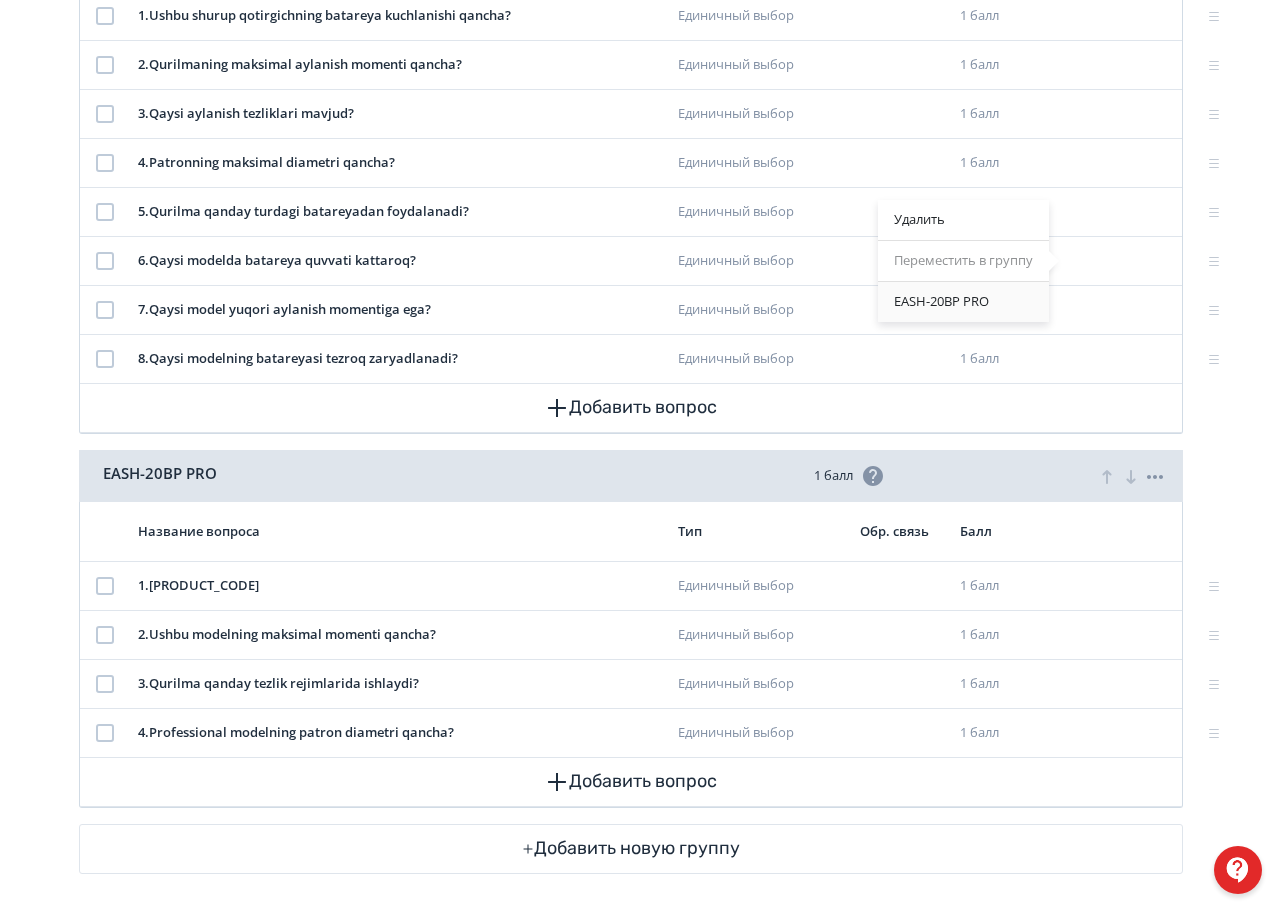 click on "EASH-20BP PRO" at bounding box center [963, 302] 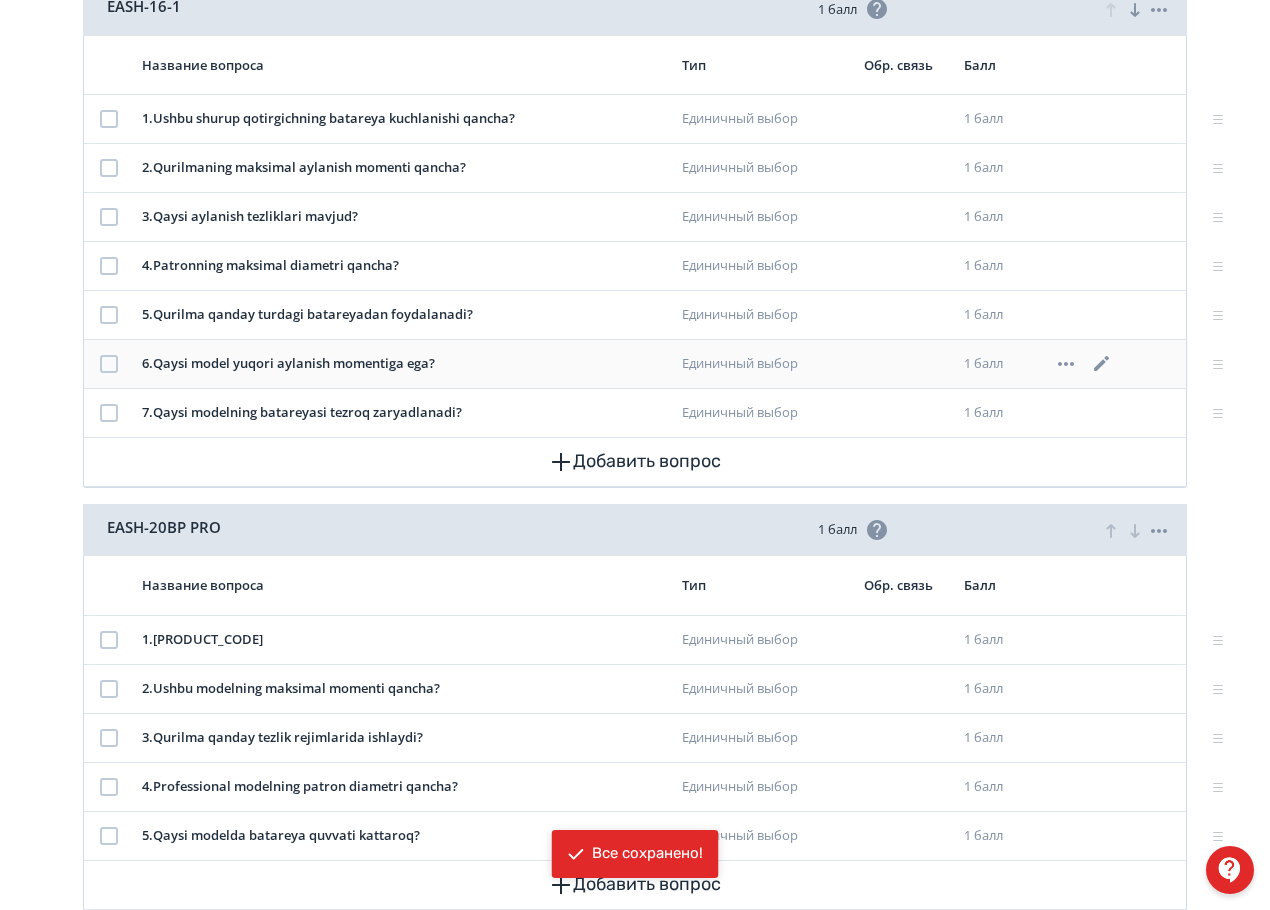 scroll, scrollTop: 400, scrollLeft: 0, axis: vertical 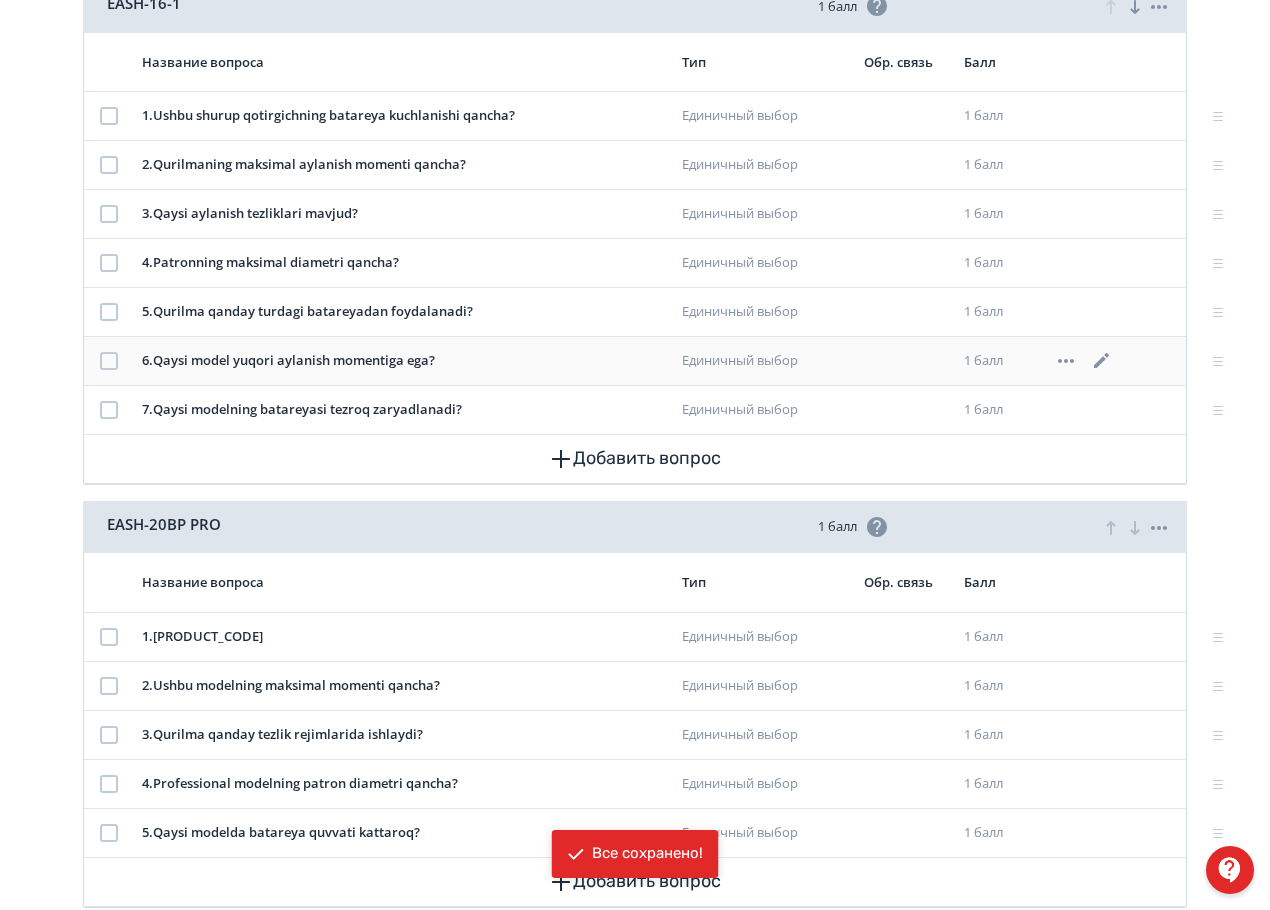 click 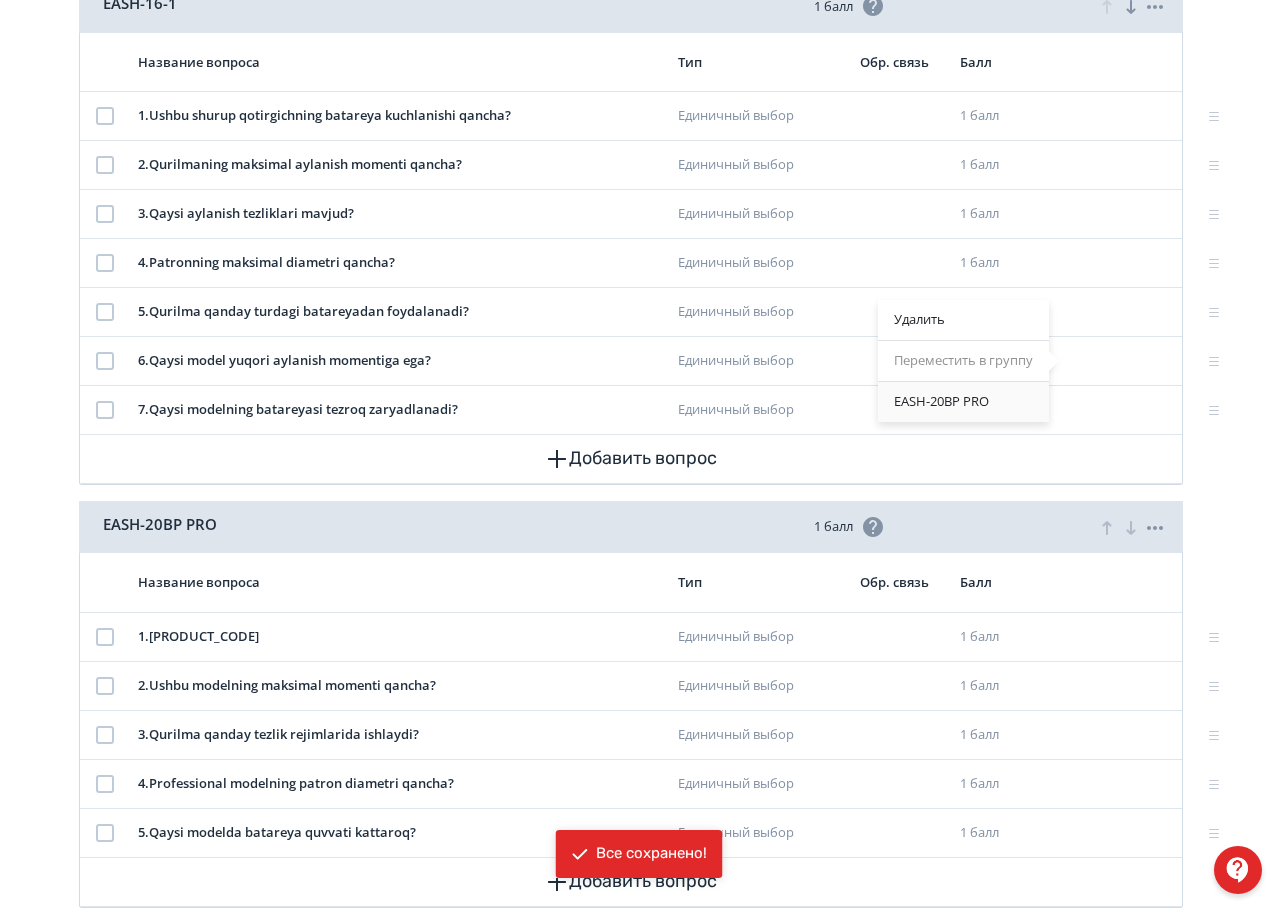 click on "EASH-20BP PRO" at bounding box center [963, 402] 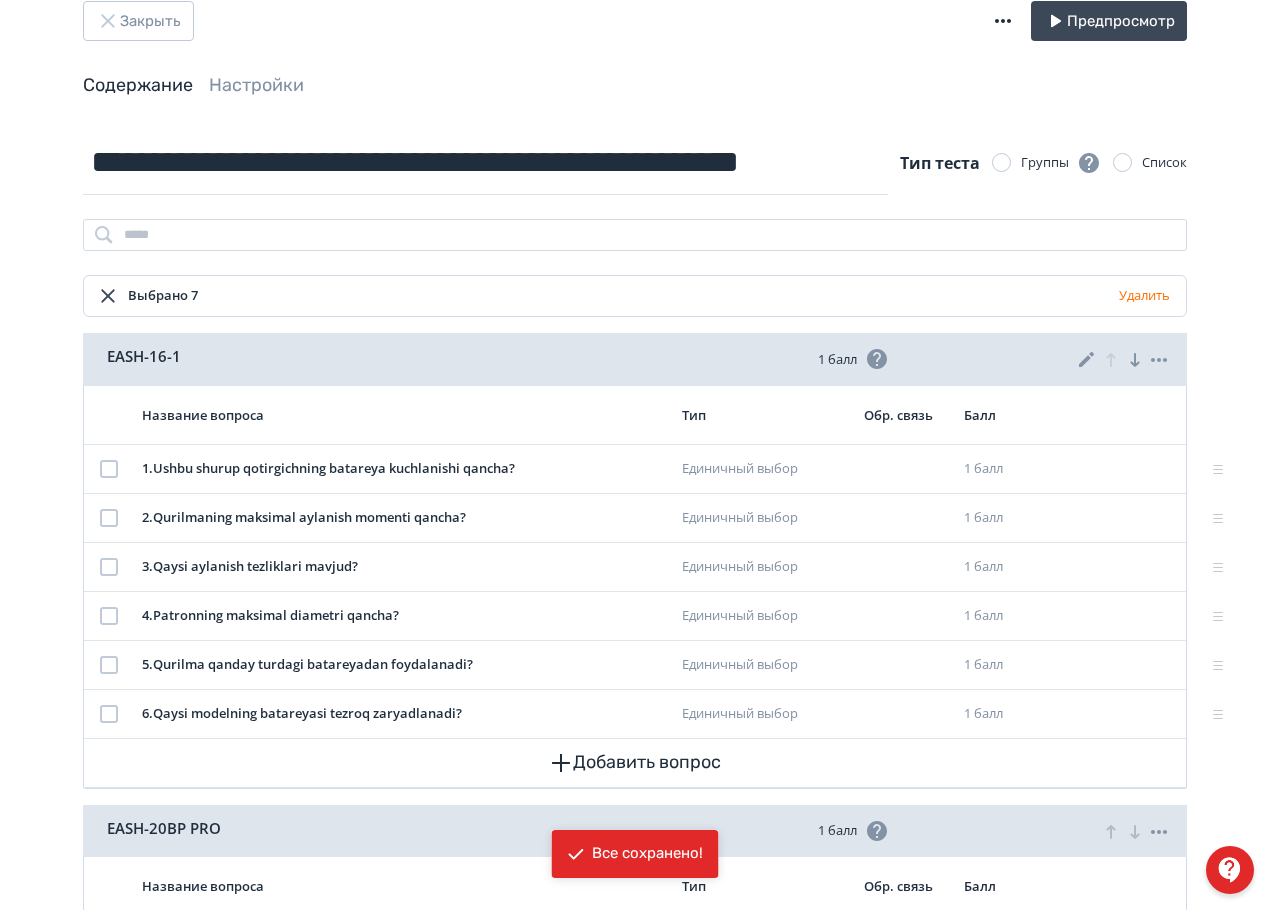 scroll, scrollTop: 400, scrollLeft: 0, axis: vertical 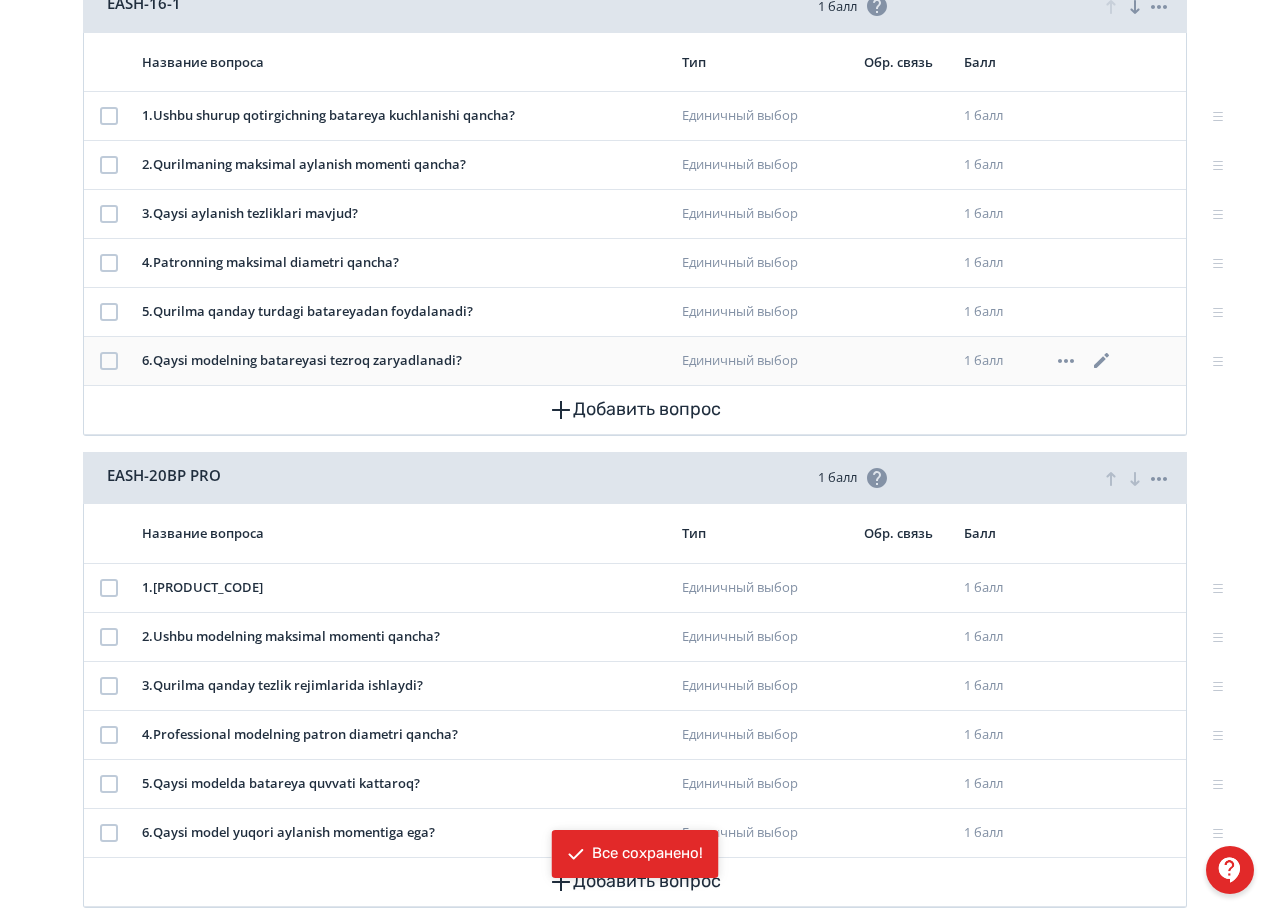 click 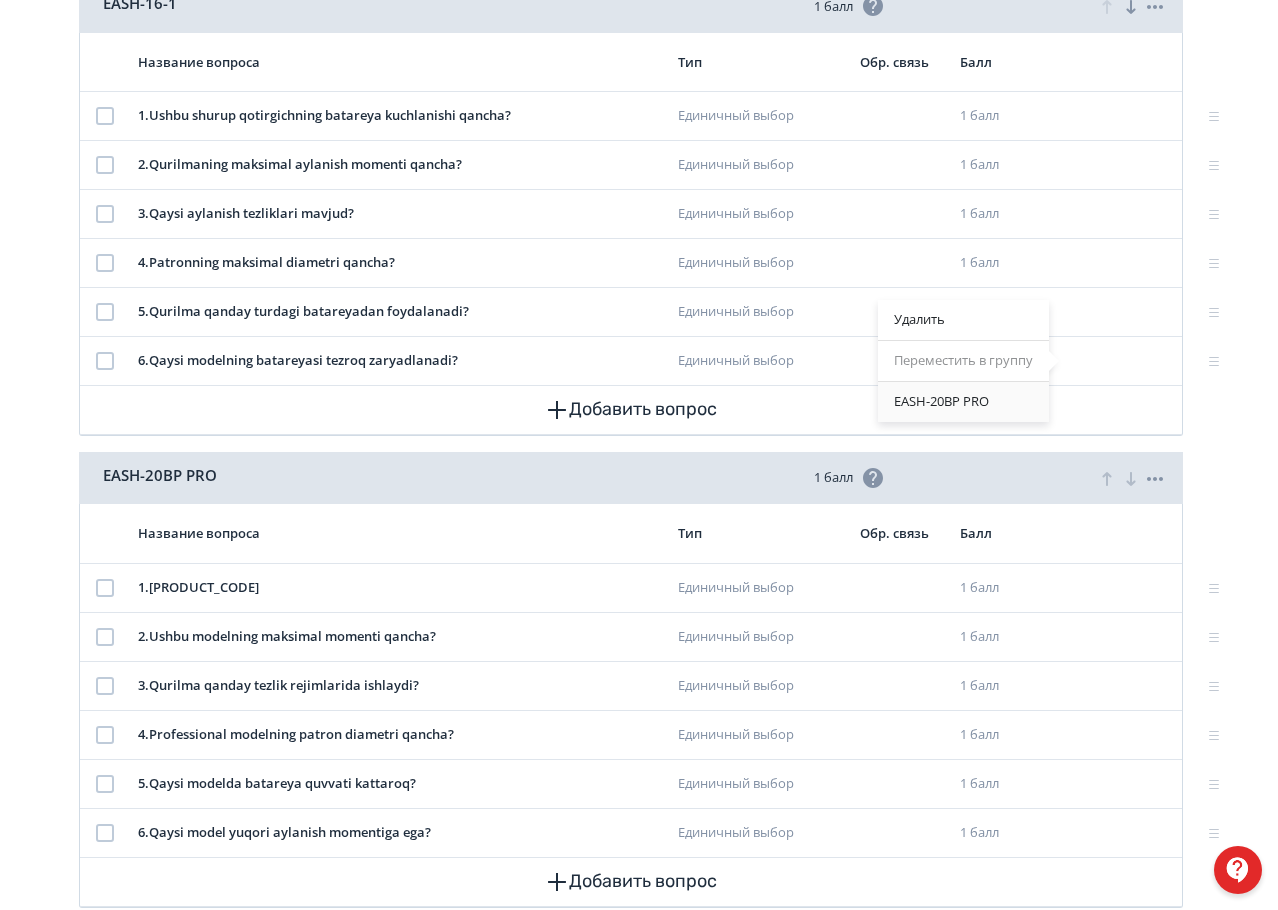 click on "EASH-20BP PRO" at bounding box center (963, 402) 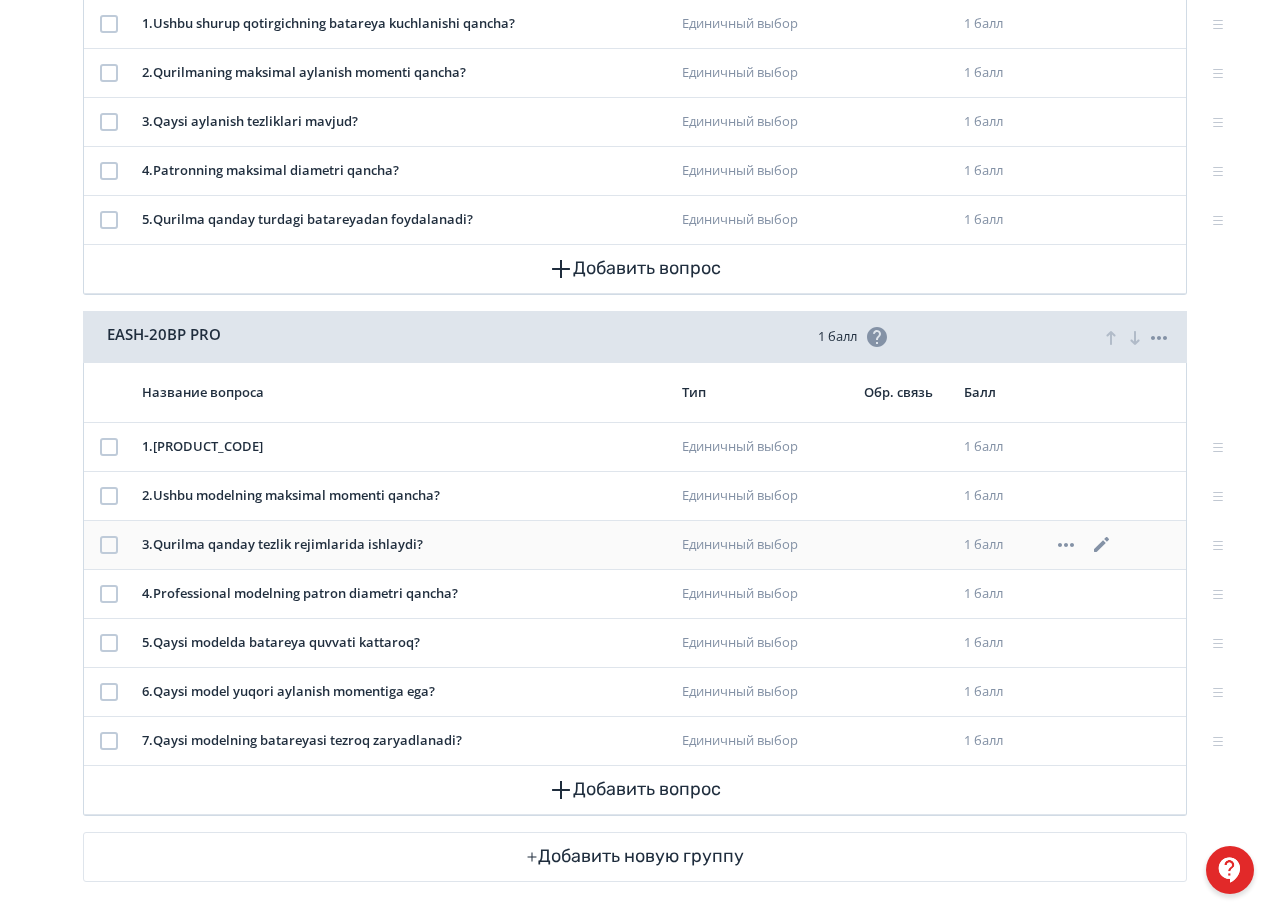 scroll, scrollTop: 500, scrollLeft: 0, axis: vertical 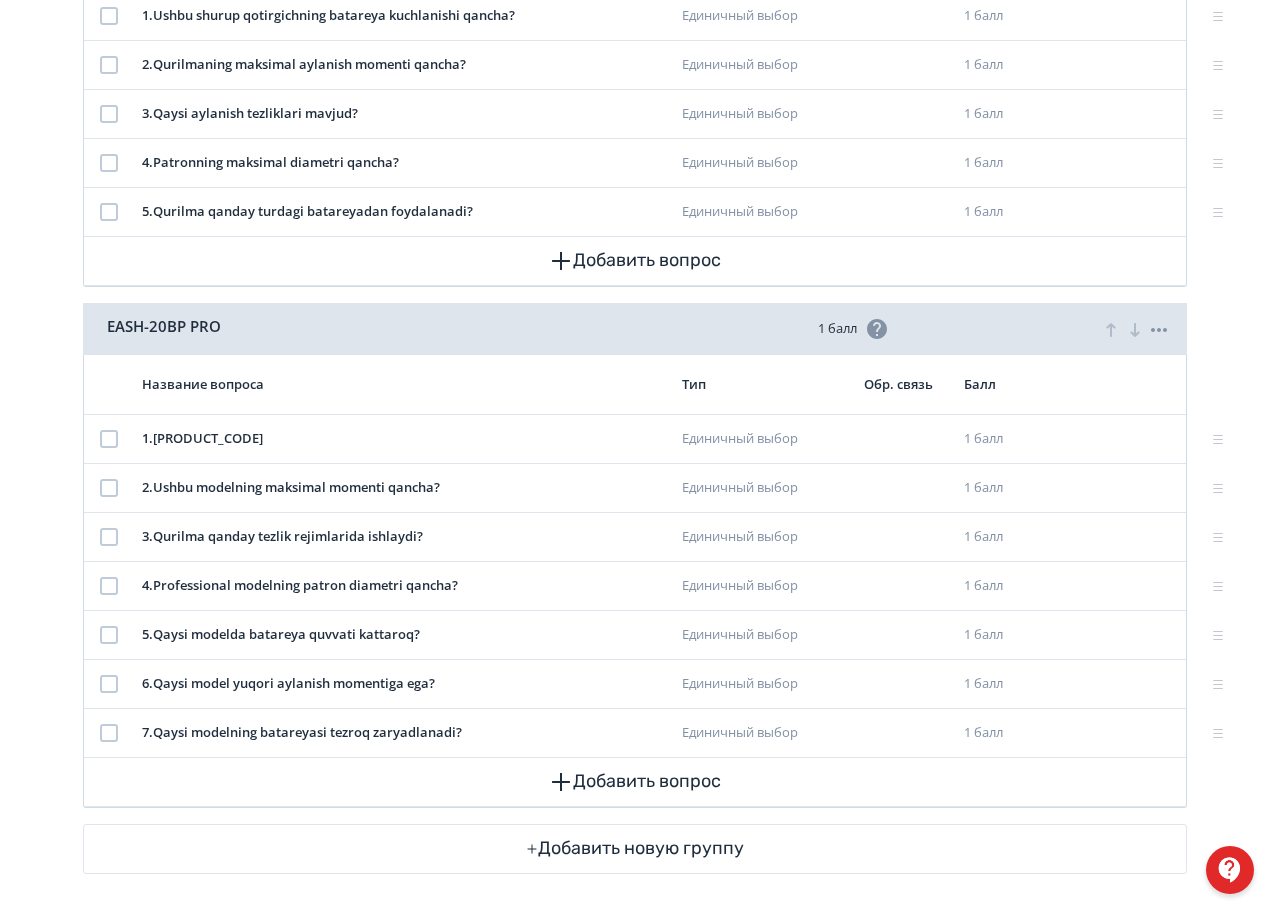 click on "Название вопроса" at bounding box center [404, 384] 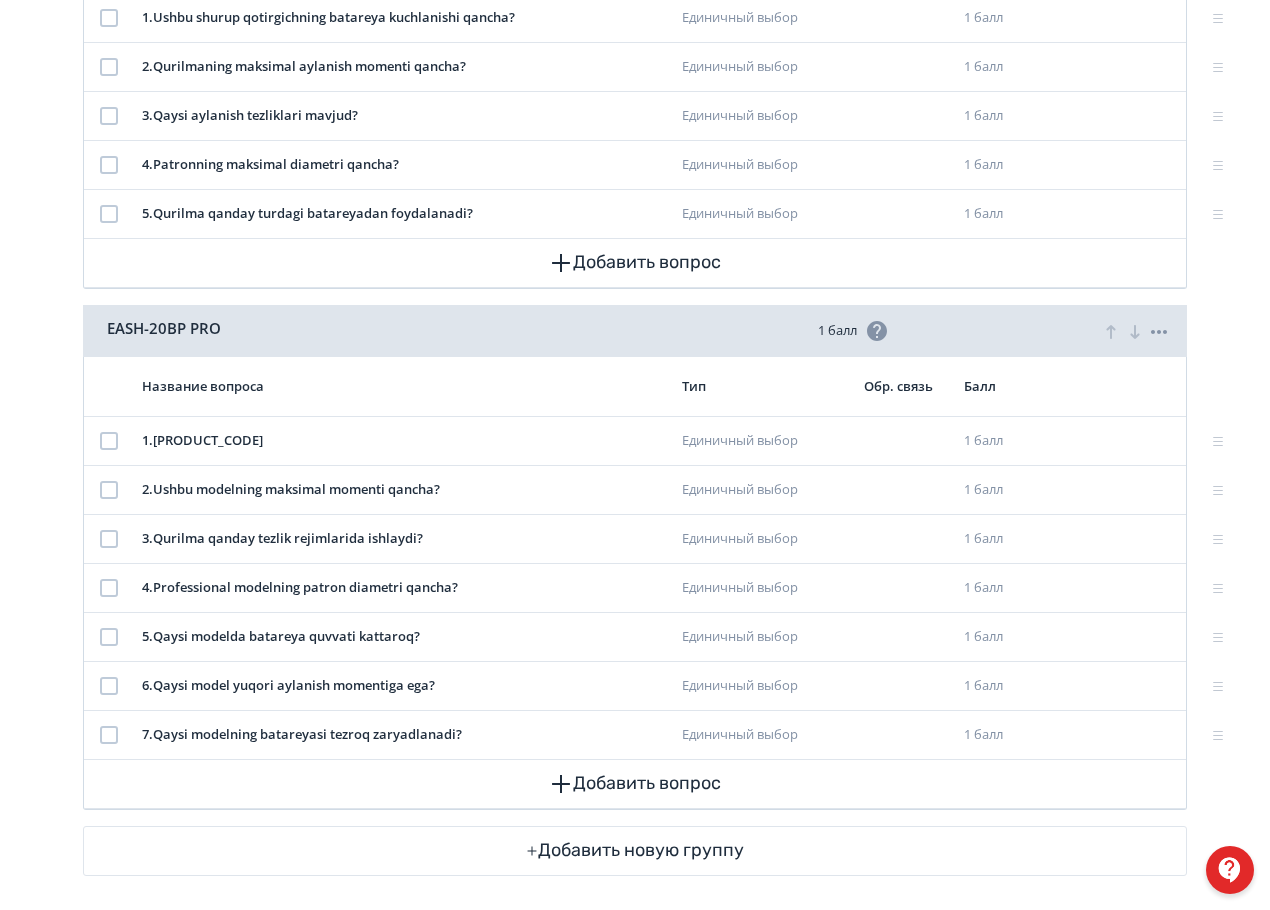 scroll, scrollTop: 500, scrollLeft: 0, axis: vertical 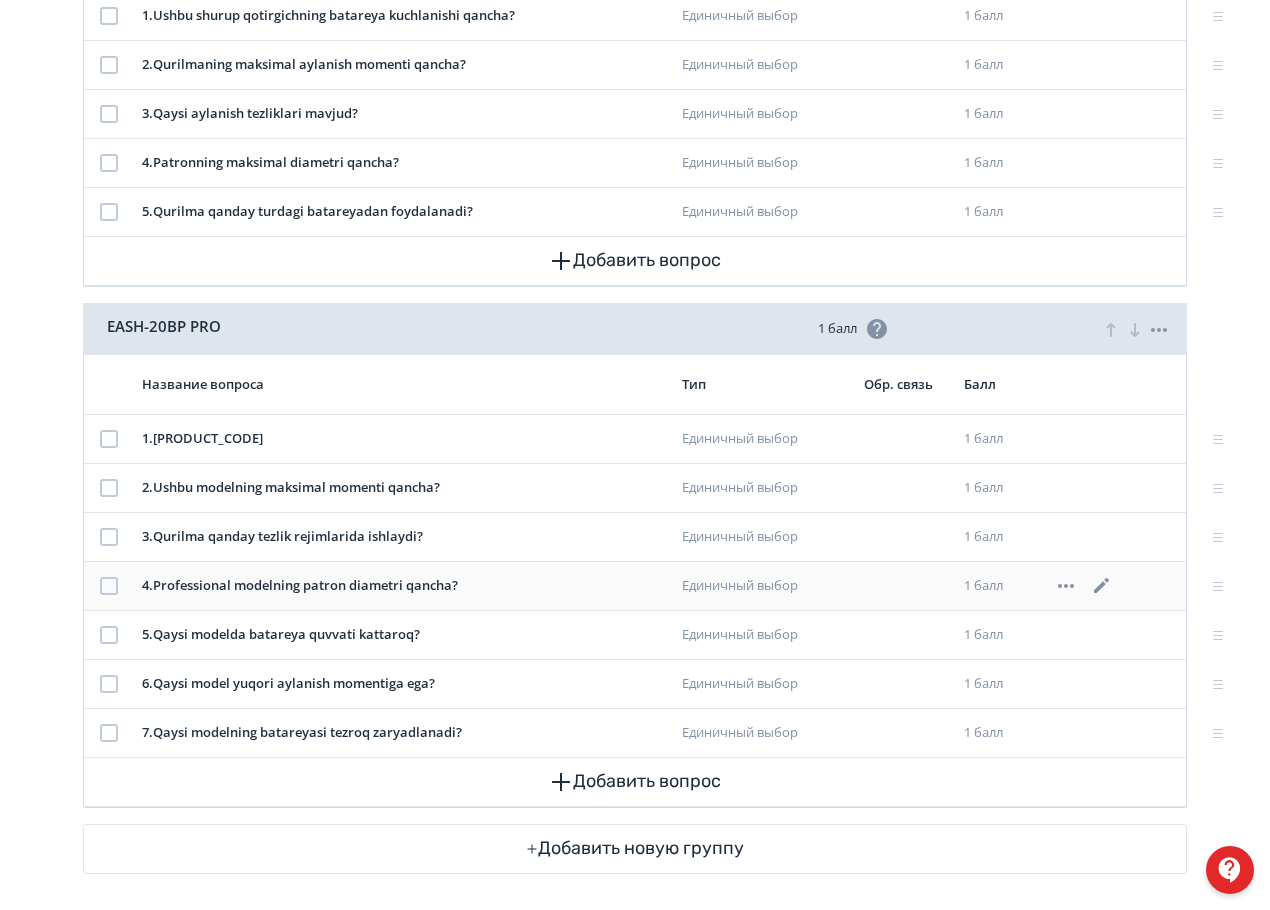 click 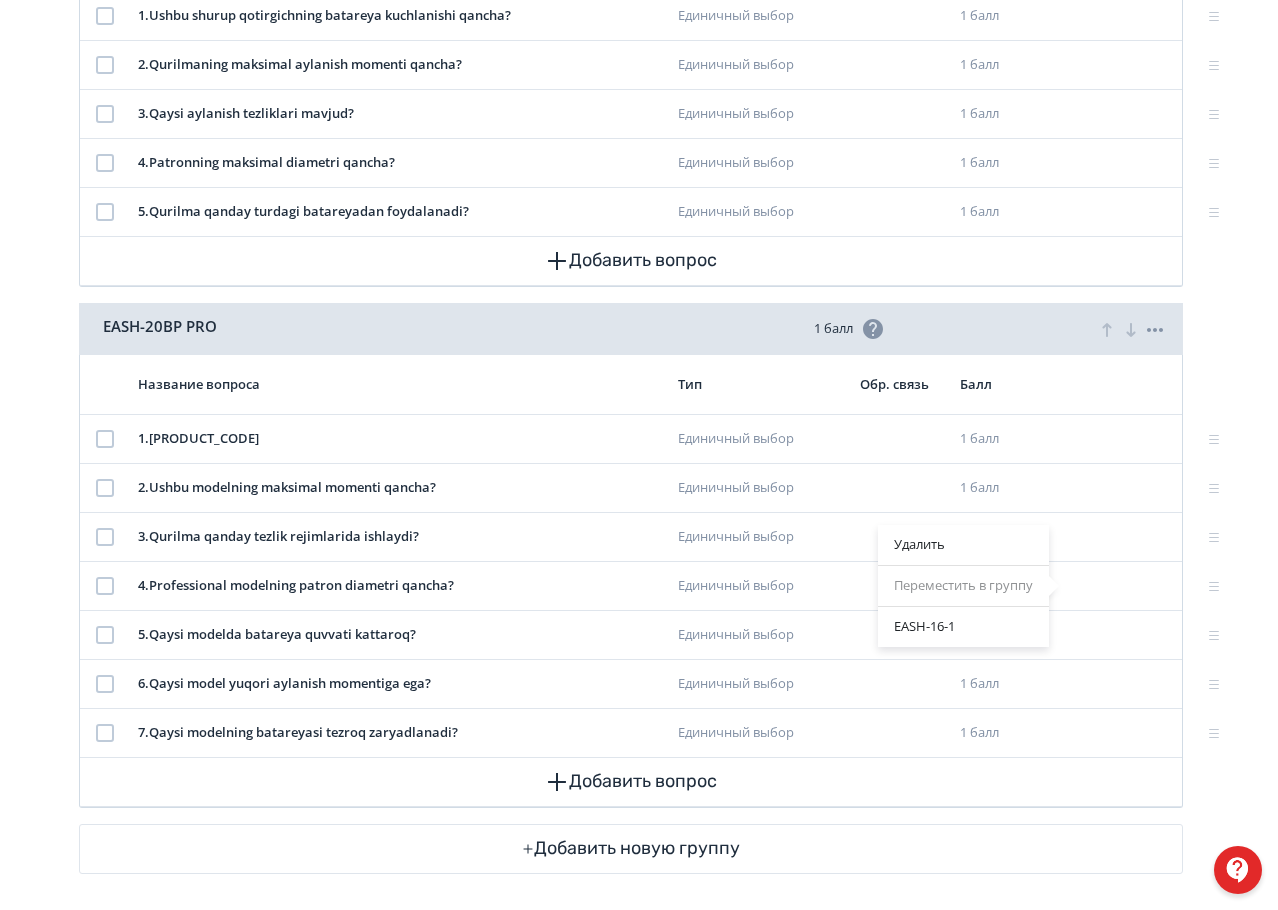 click on "Переместить в группу [PRODUCT_CODE]-[NUMBER]" at bounding box center [639, 455] 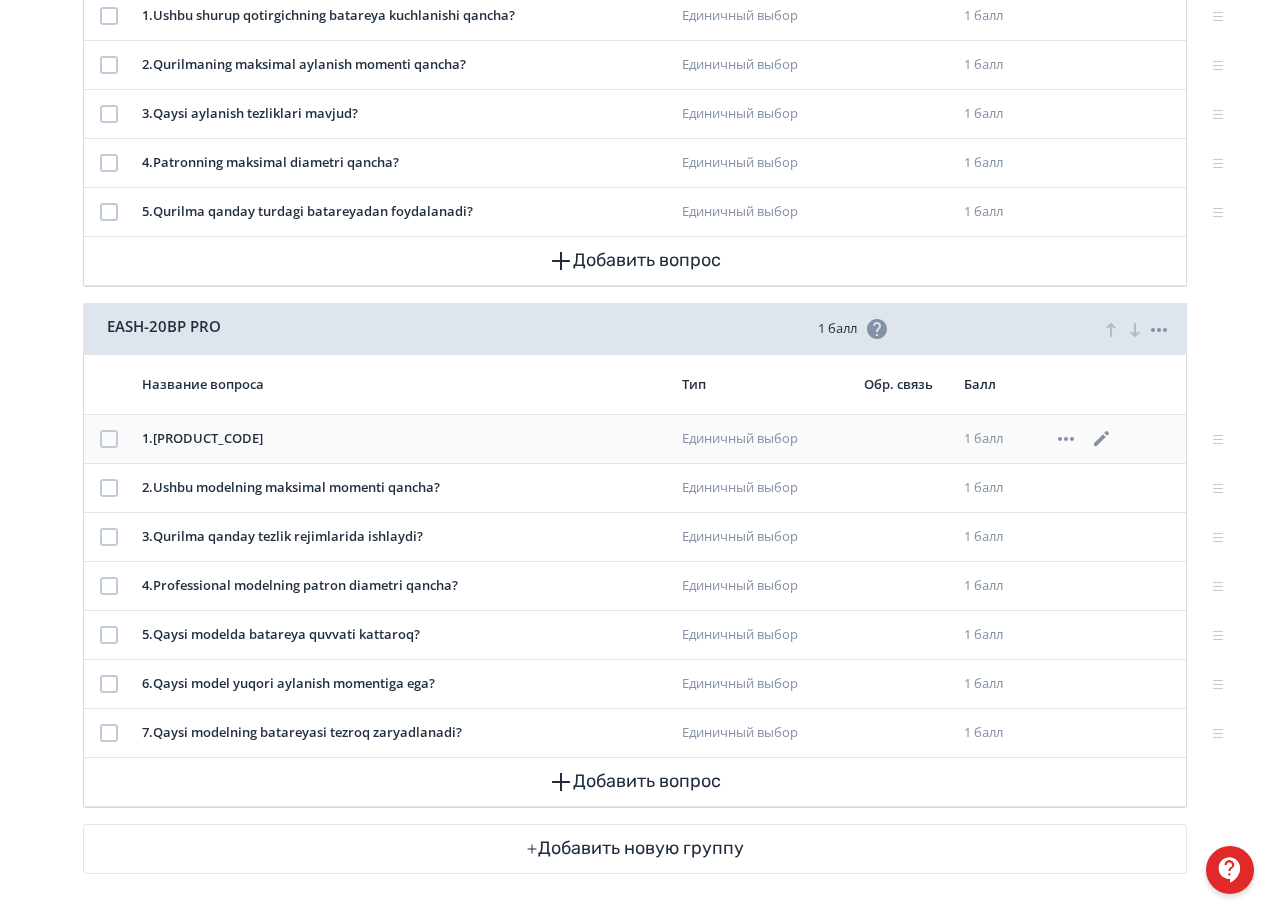 click at bounding box center [109, 439] 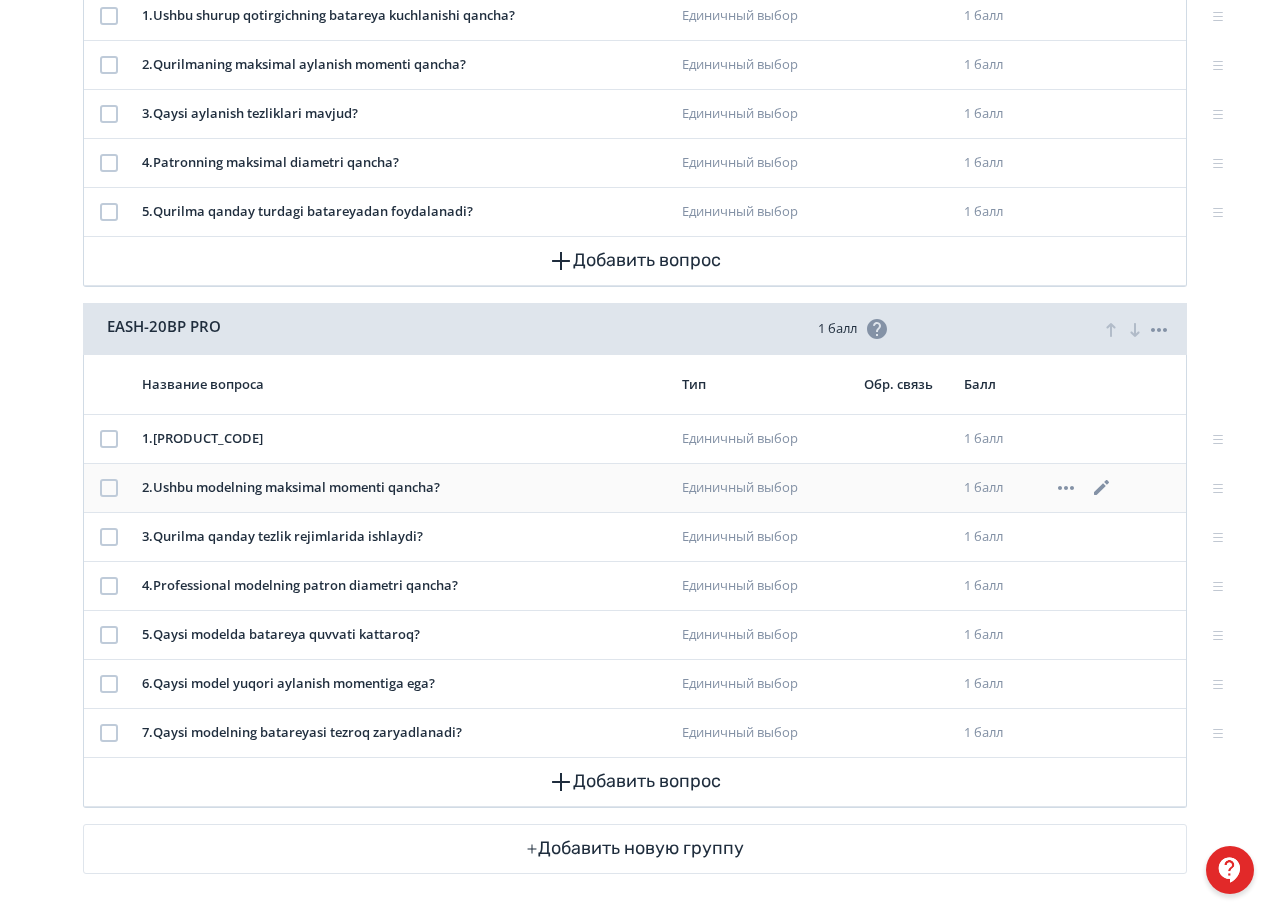 click at bounding box center (109, 488) 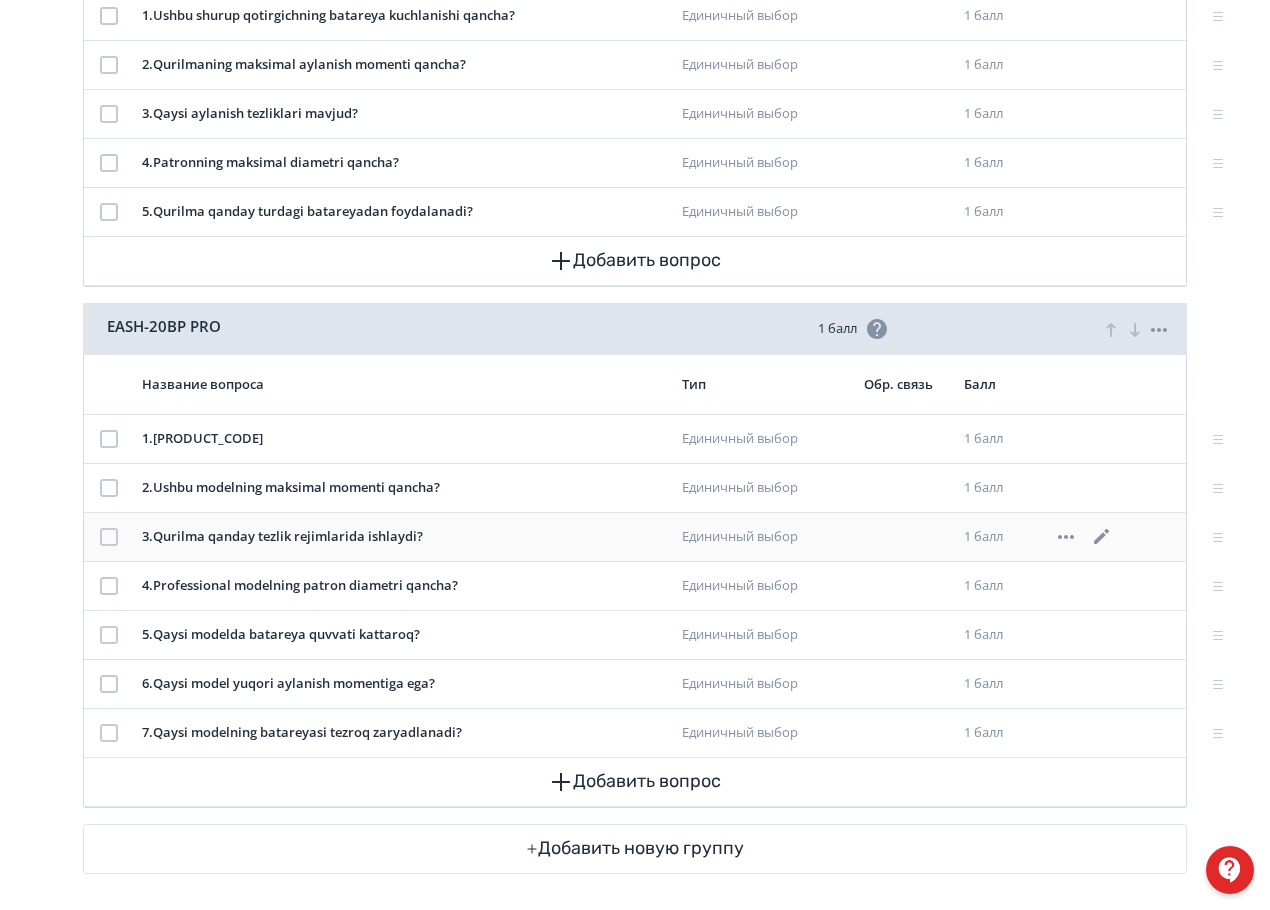 click at bounding box center (109, 537) 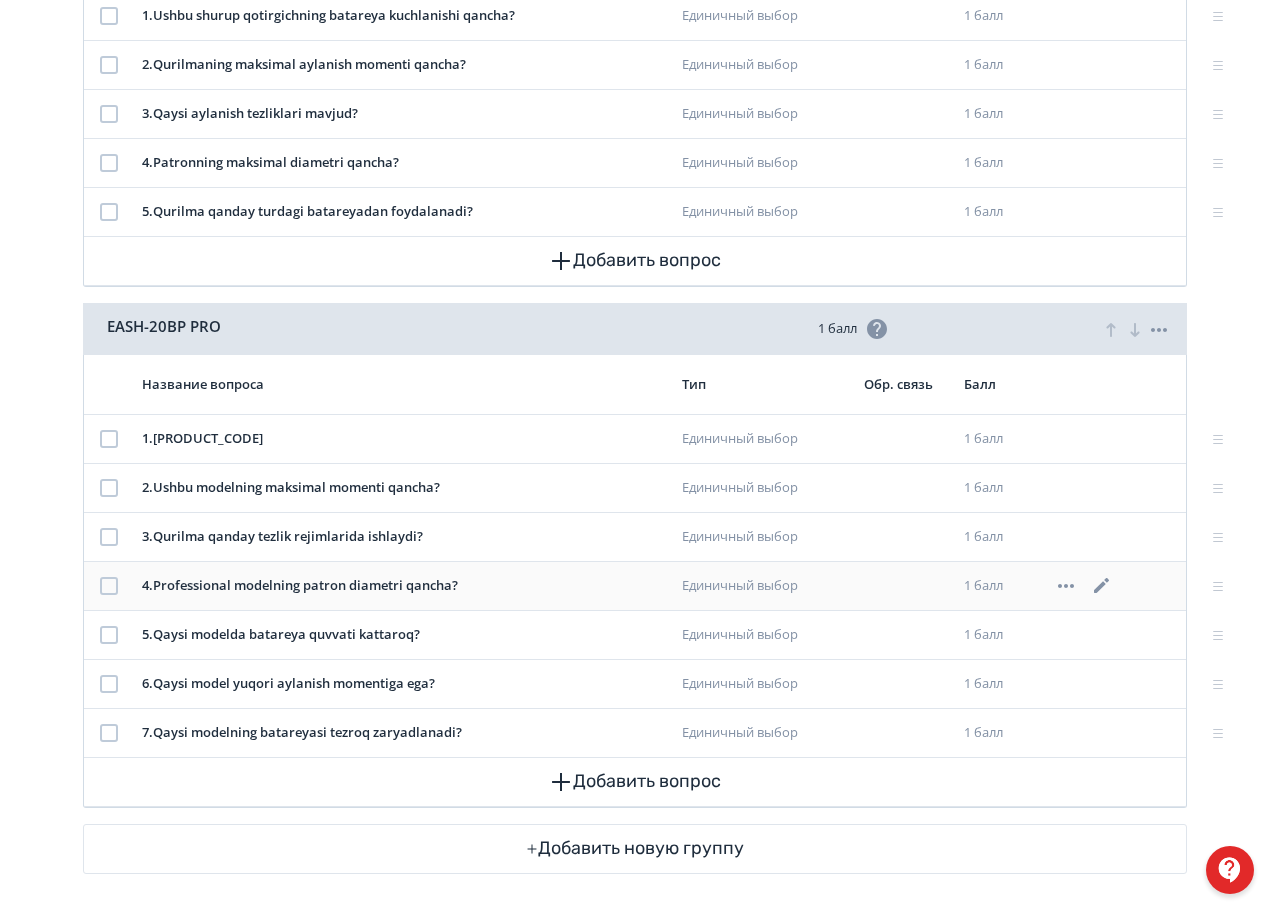 click at bounding box center [109, 585] 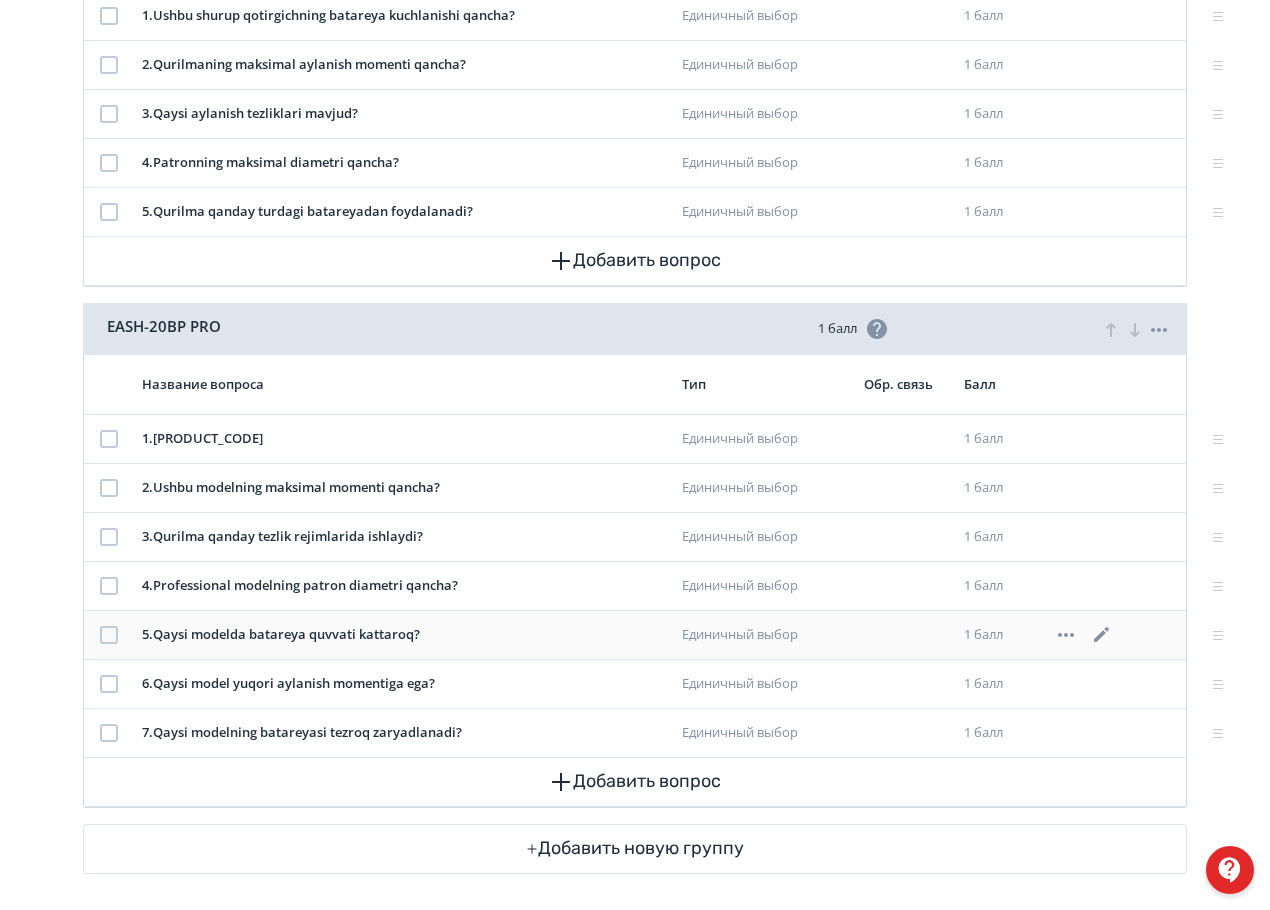 click at bounding box center (109, 635) 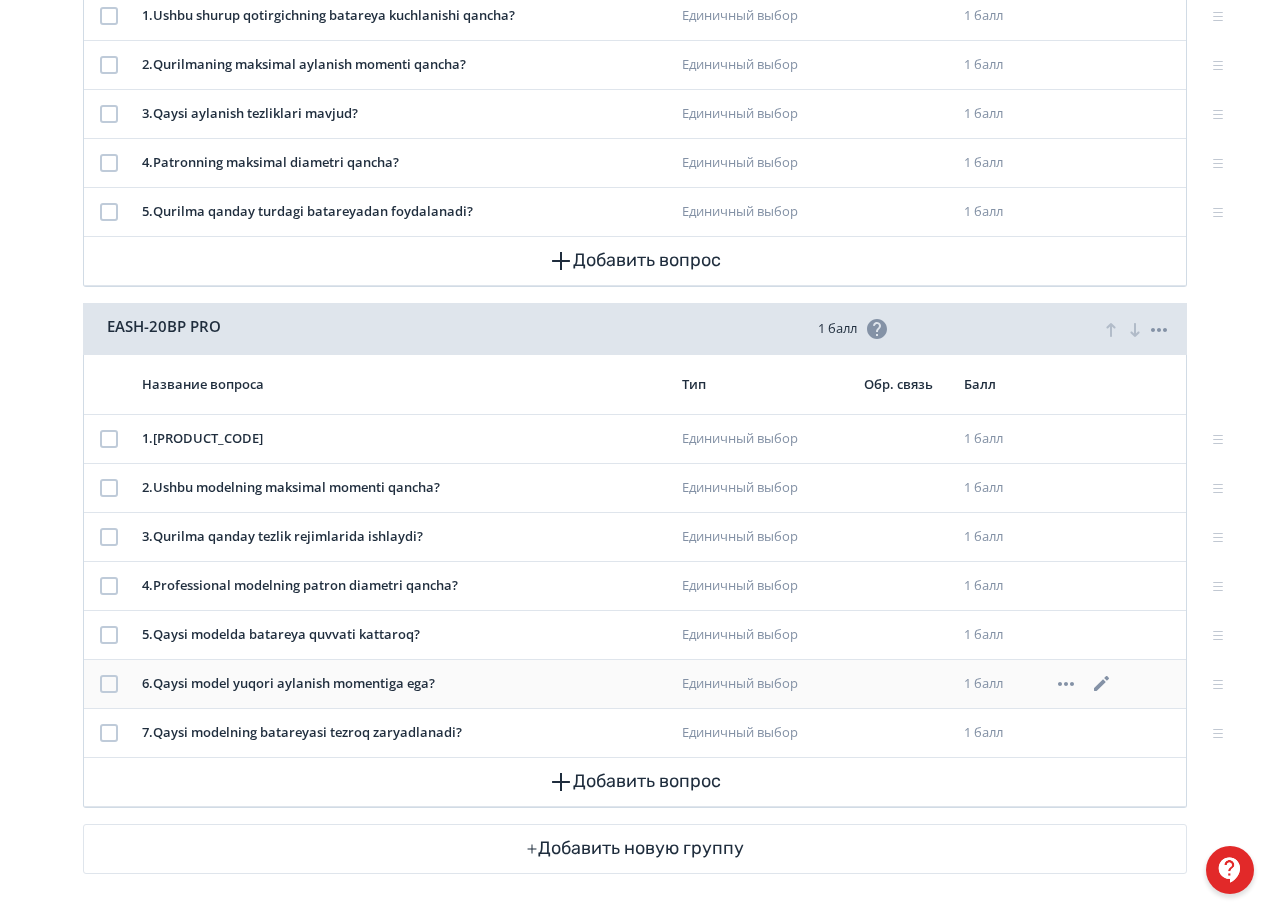 click at bounding box center (109, 684) 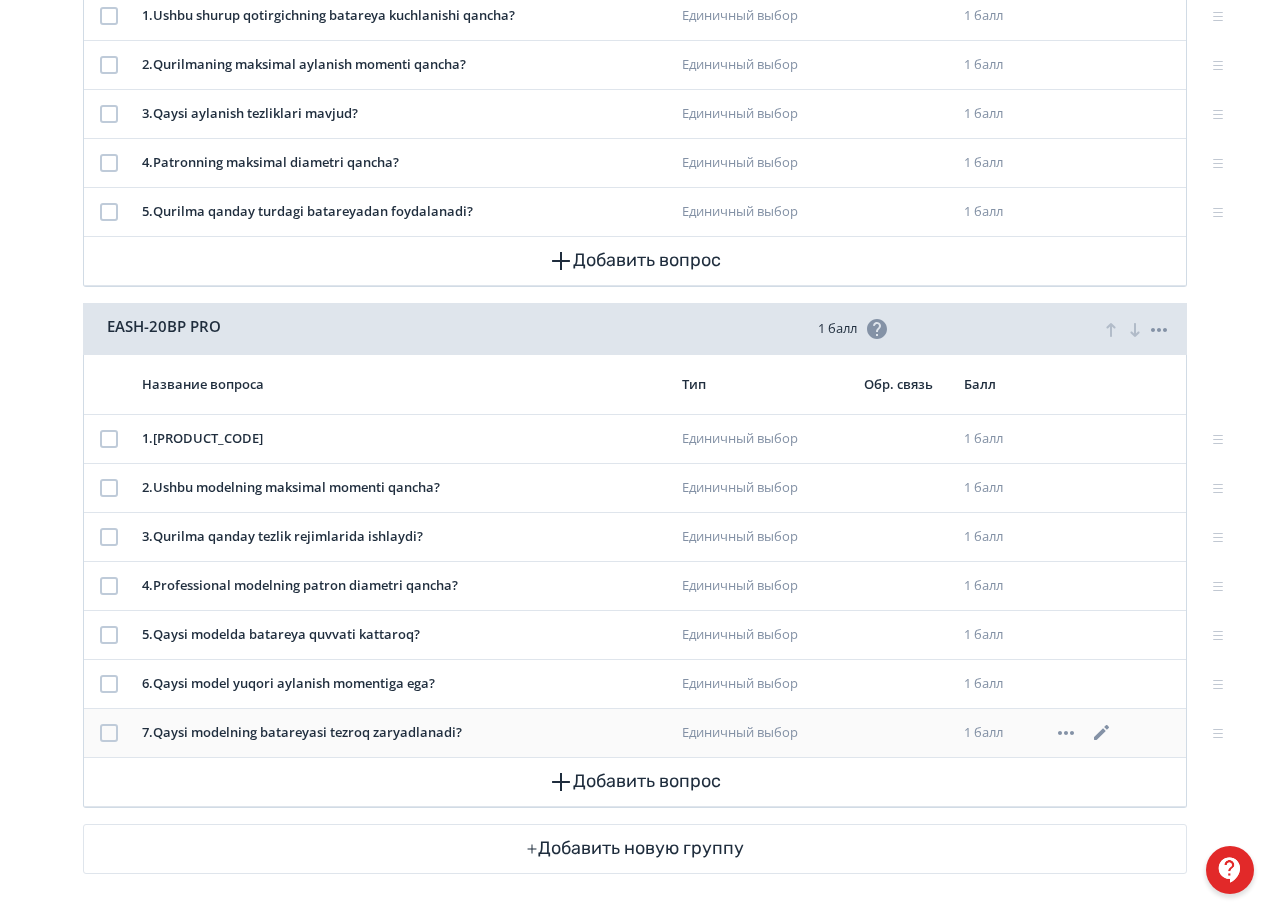 click at bounding box center (109, 733) 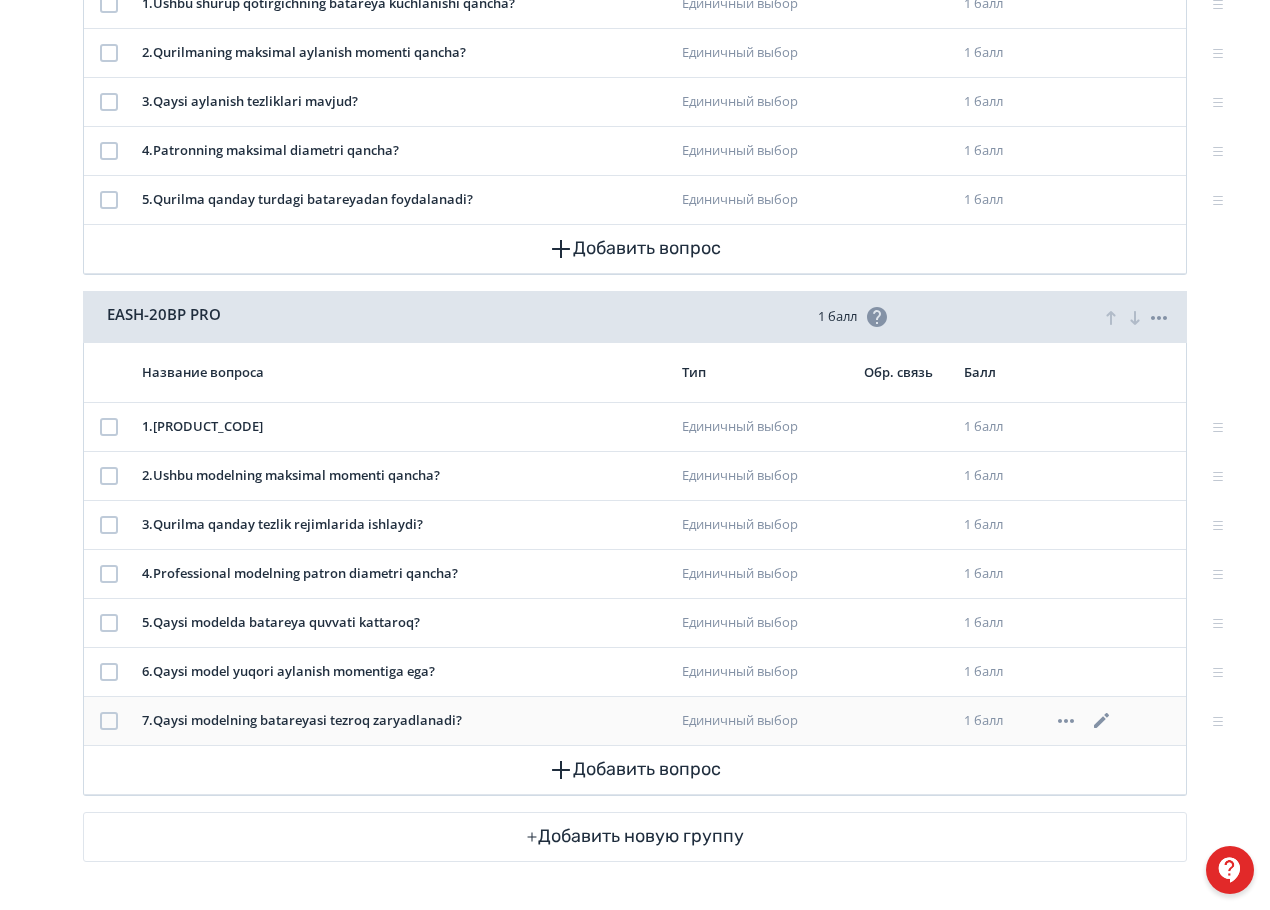 scroll, scrollTop: 442, scrollLeft: 0, axis: vertical 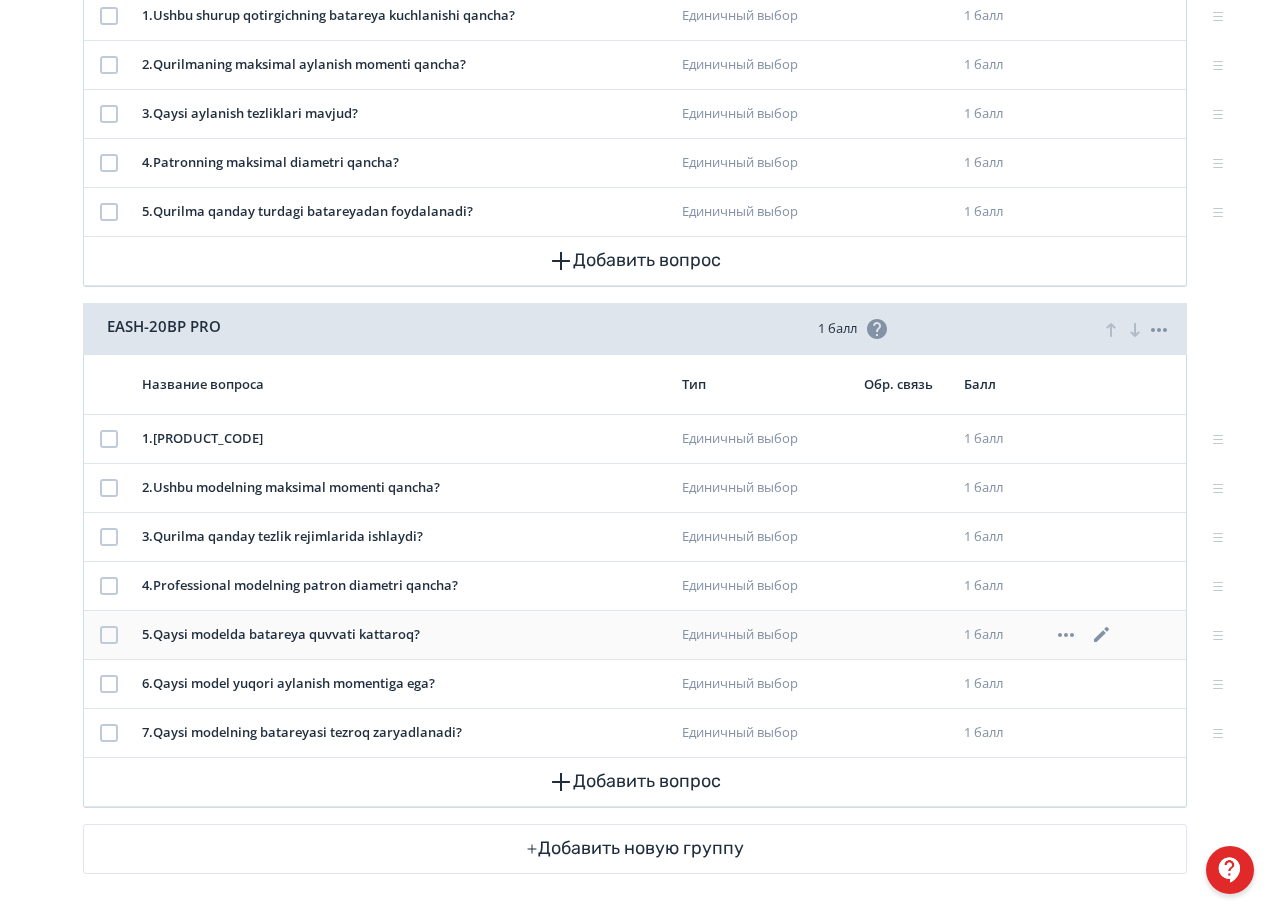 click at bounding box center [109, 635] 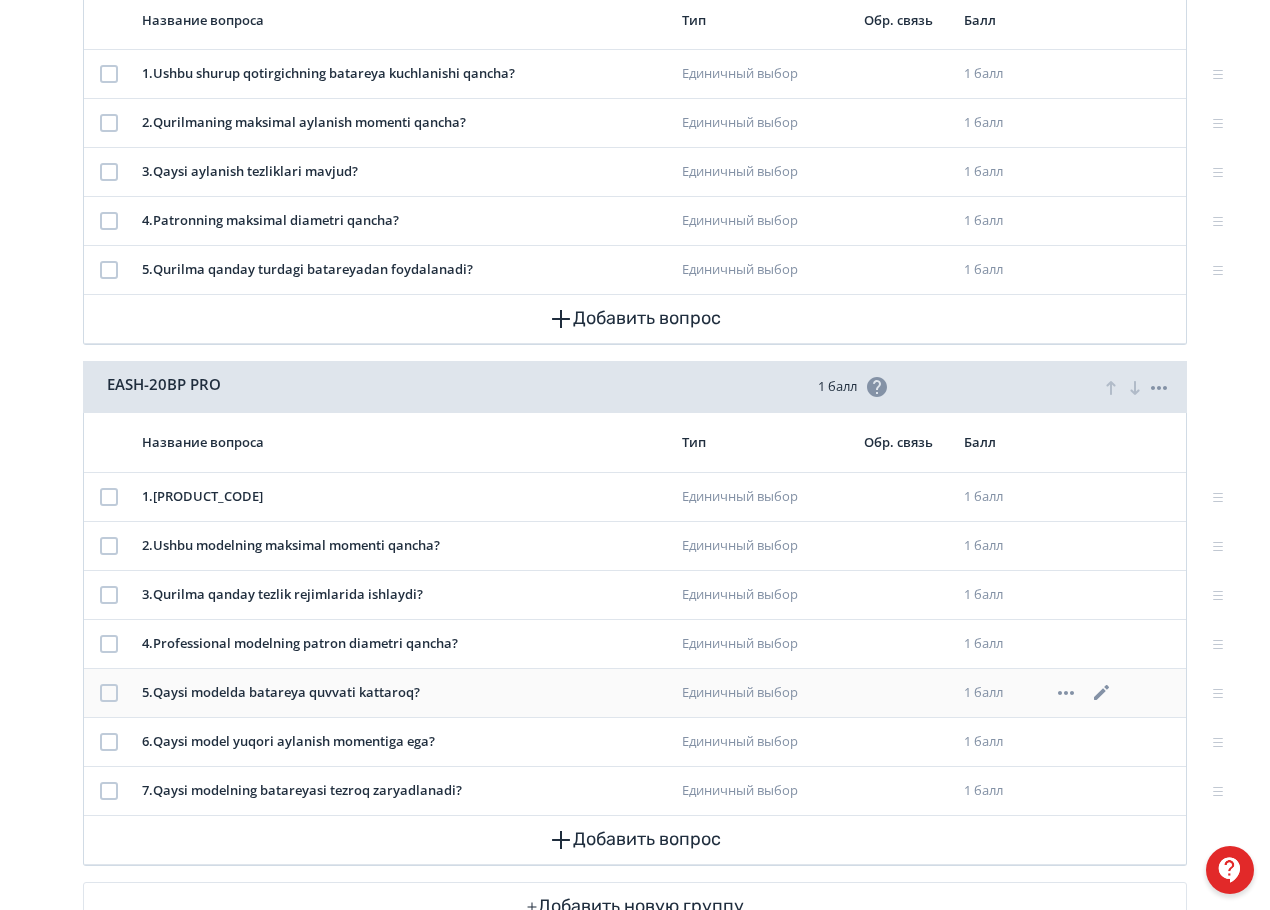 scroll, scrollTop: 500, scrollLeft: 0, axis: vertical 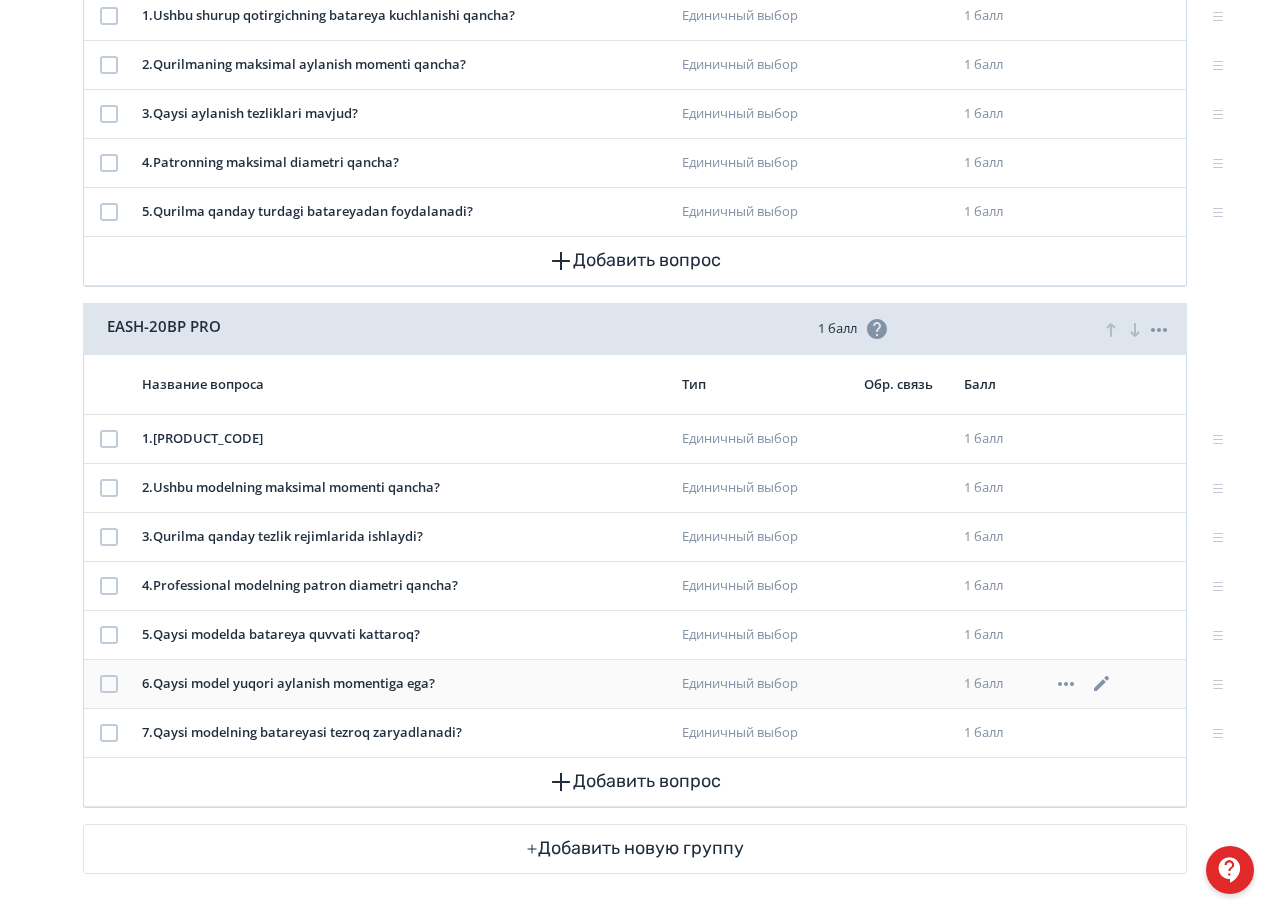 click at bounding box center [109, 684] 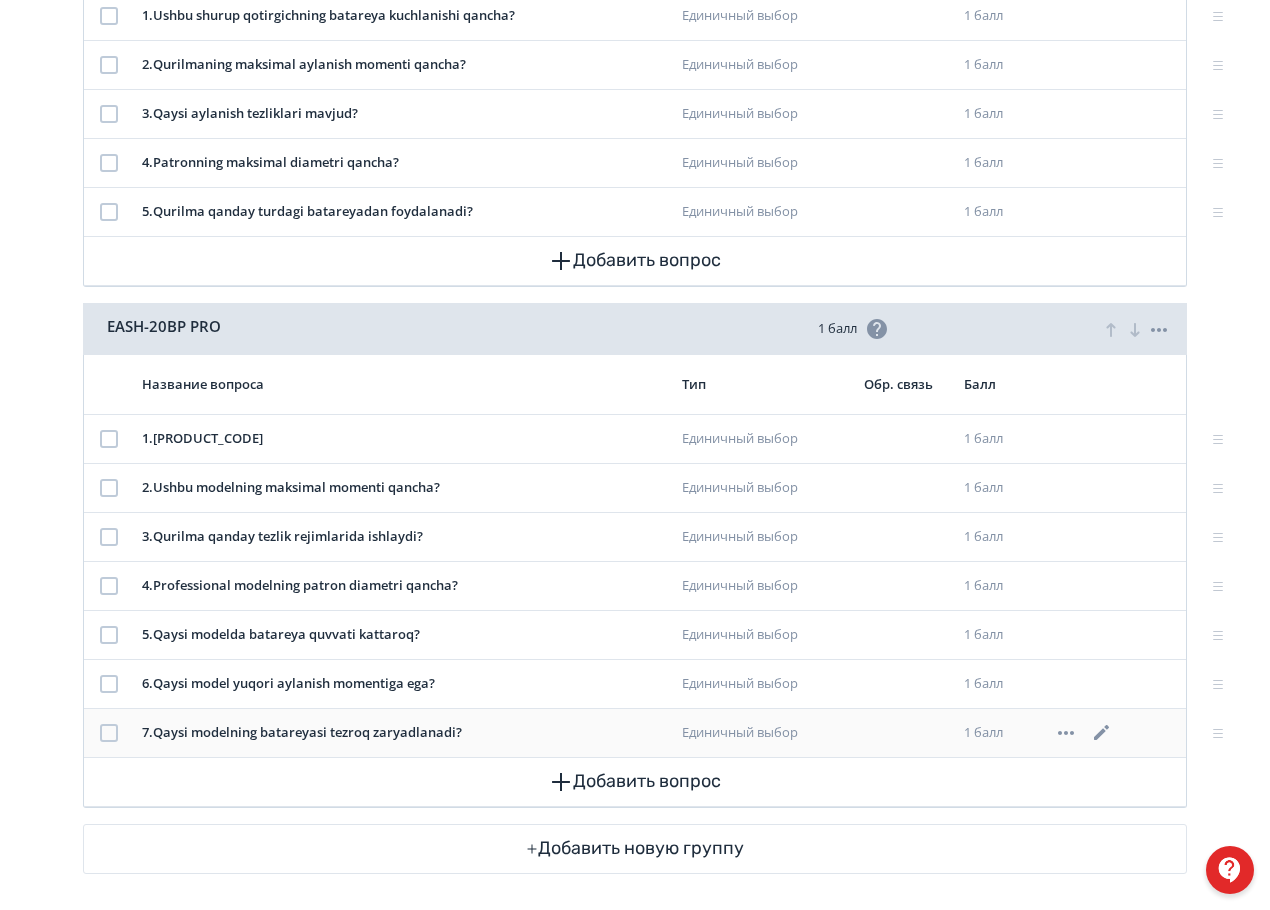 click at bounding box center [109, 733] 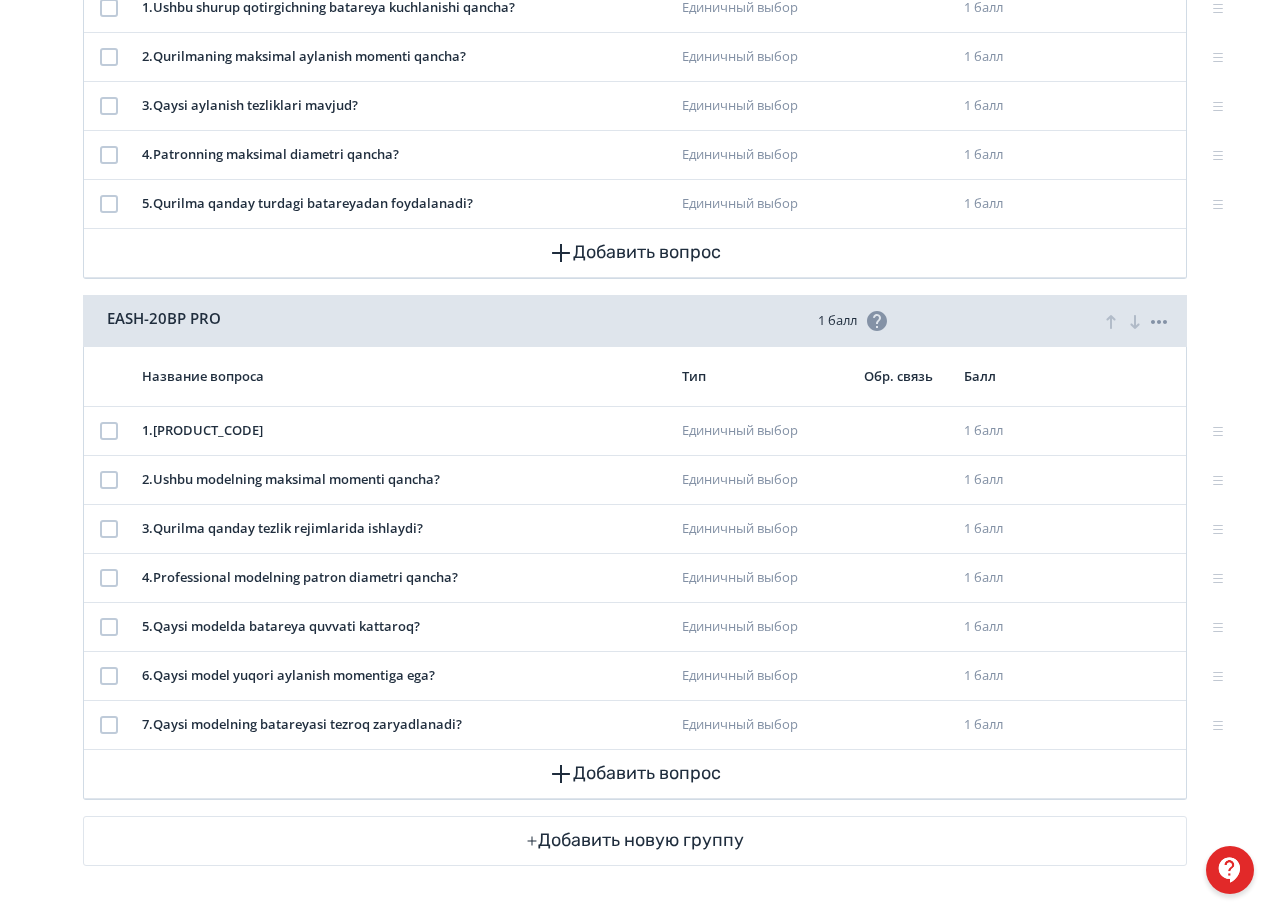 scroll, scrollTop: 512, scrollLeft: 0, axis: vertical 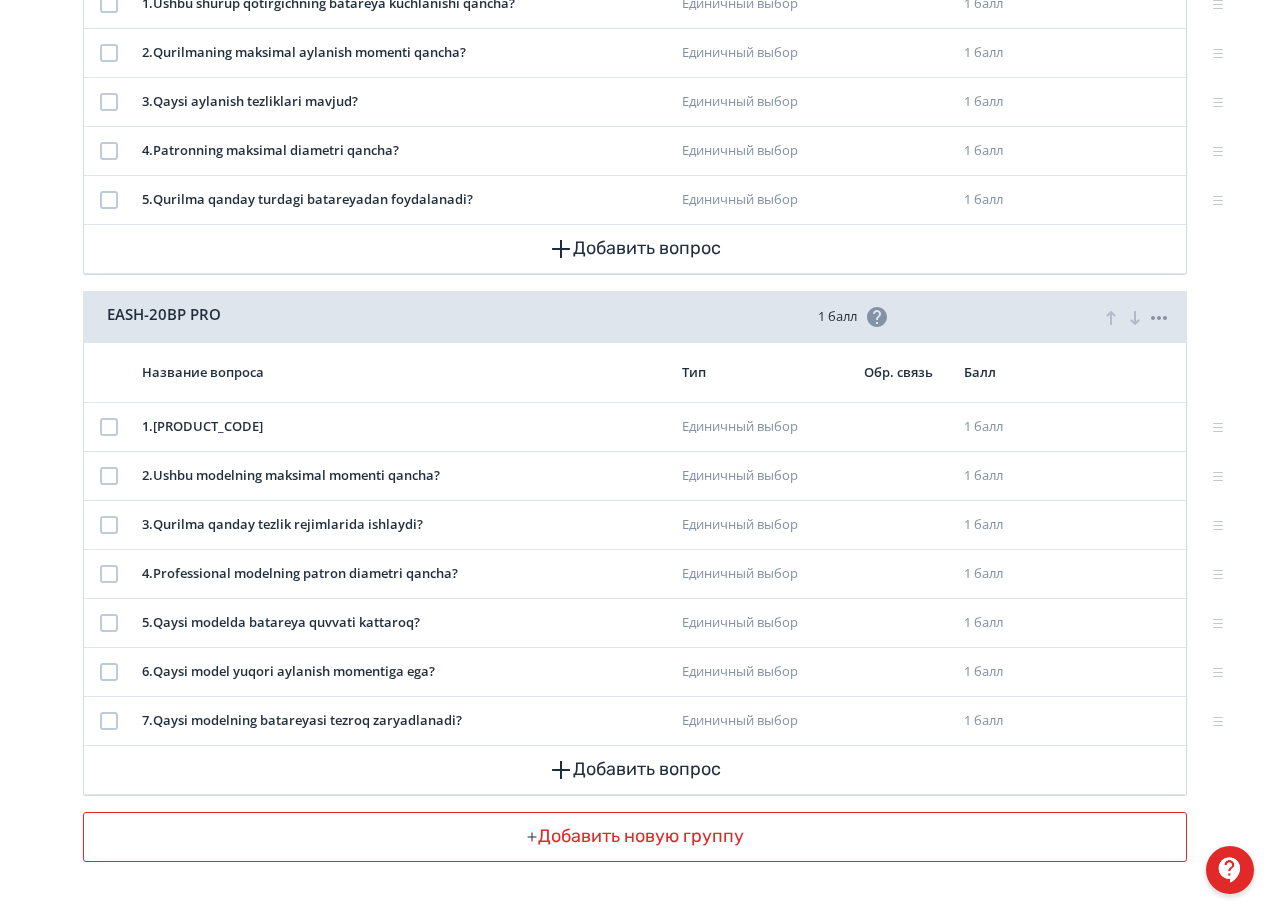 click on "Добавить новую группу" at bounding box center [635, 837] 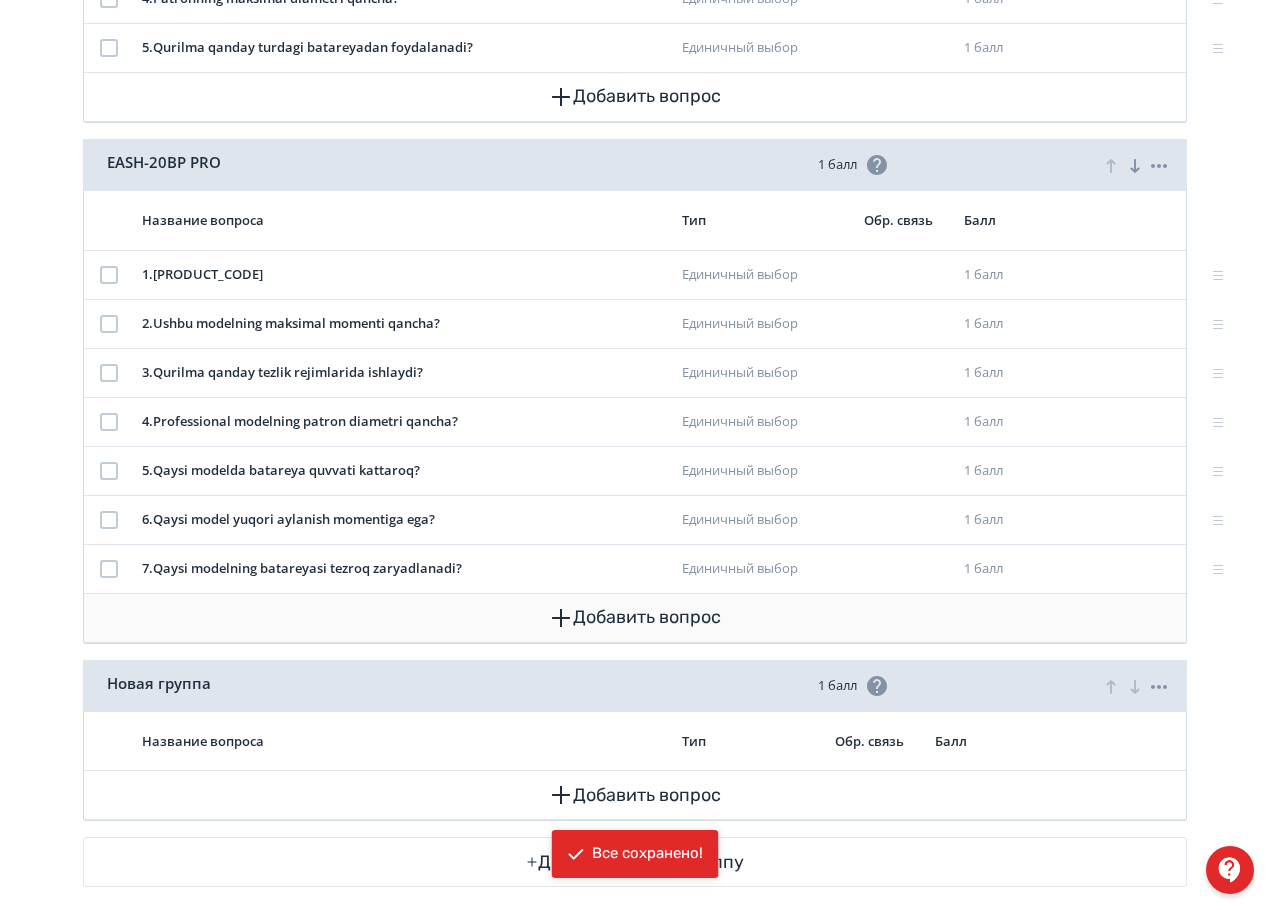 scroll, scrollTop: 689, scrollLeft: 0, axis: vertical 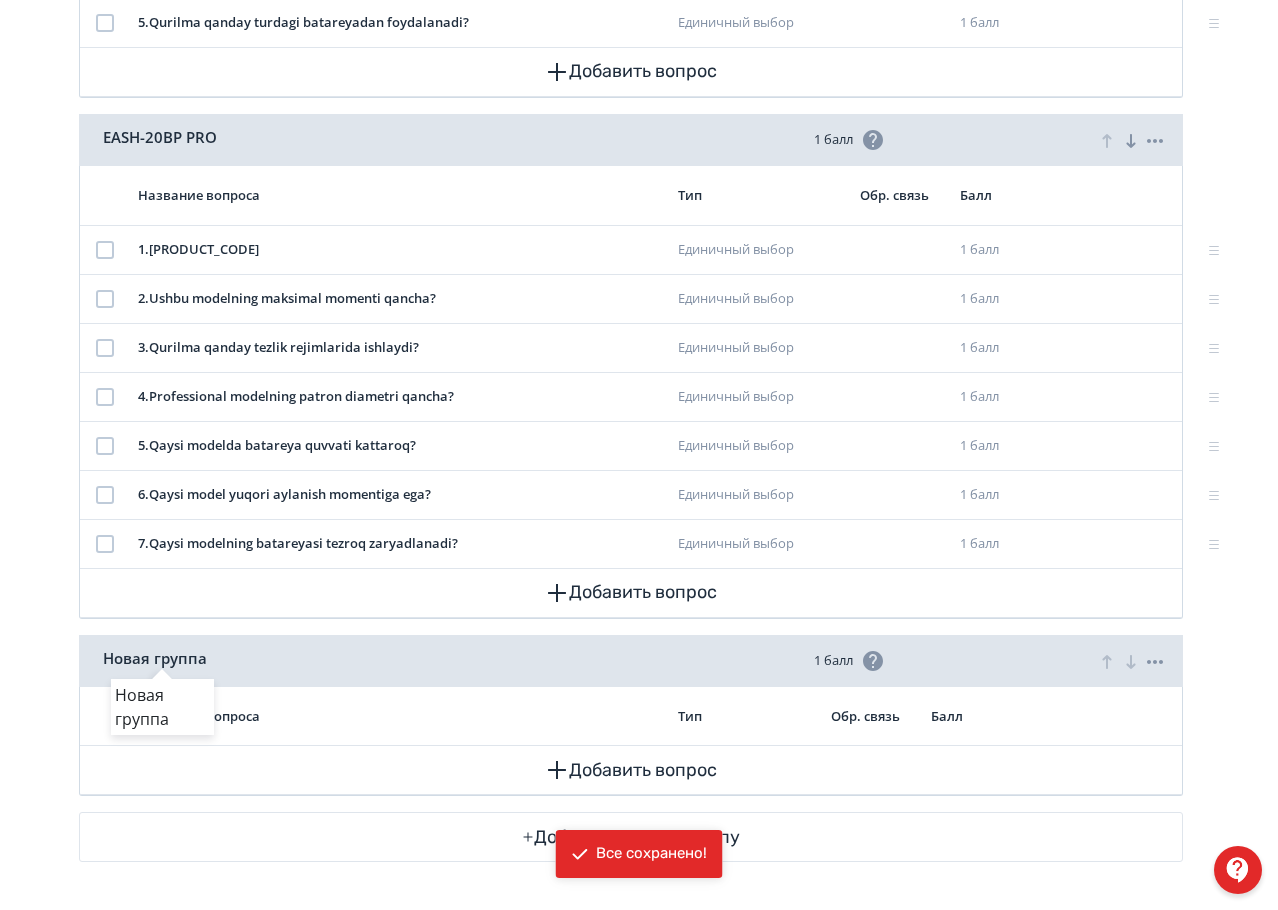 click on "Новая группа" at bounding box center [162, 658] 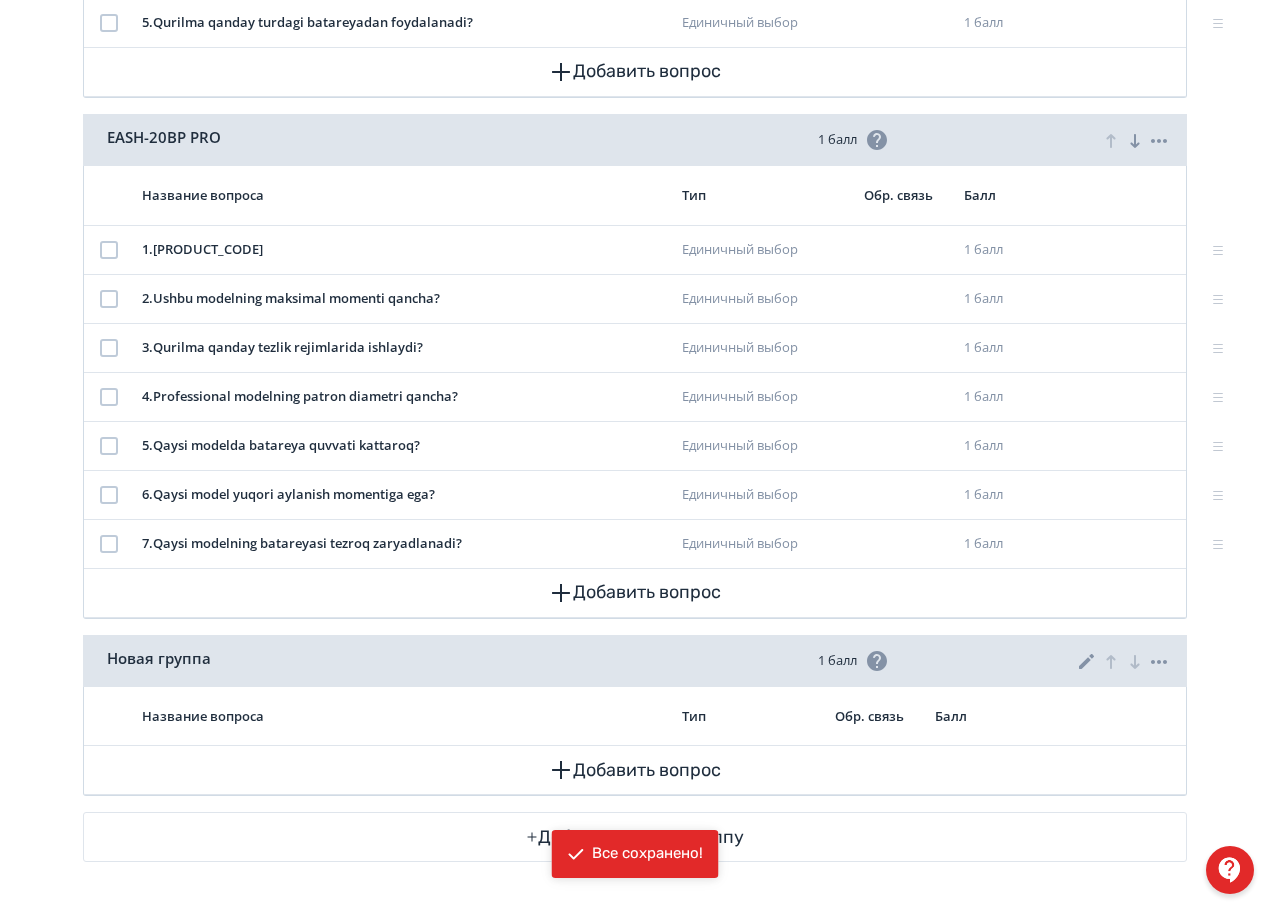 click 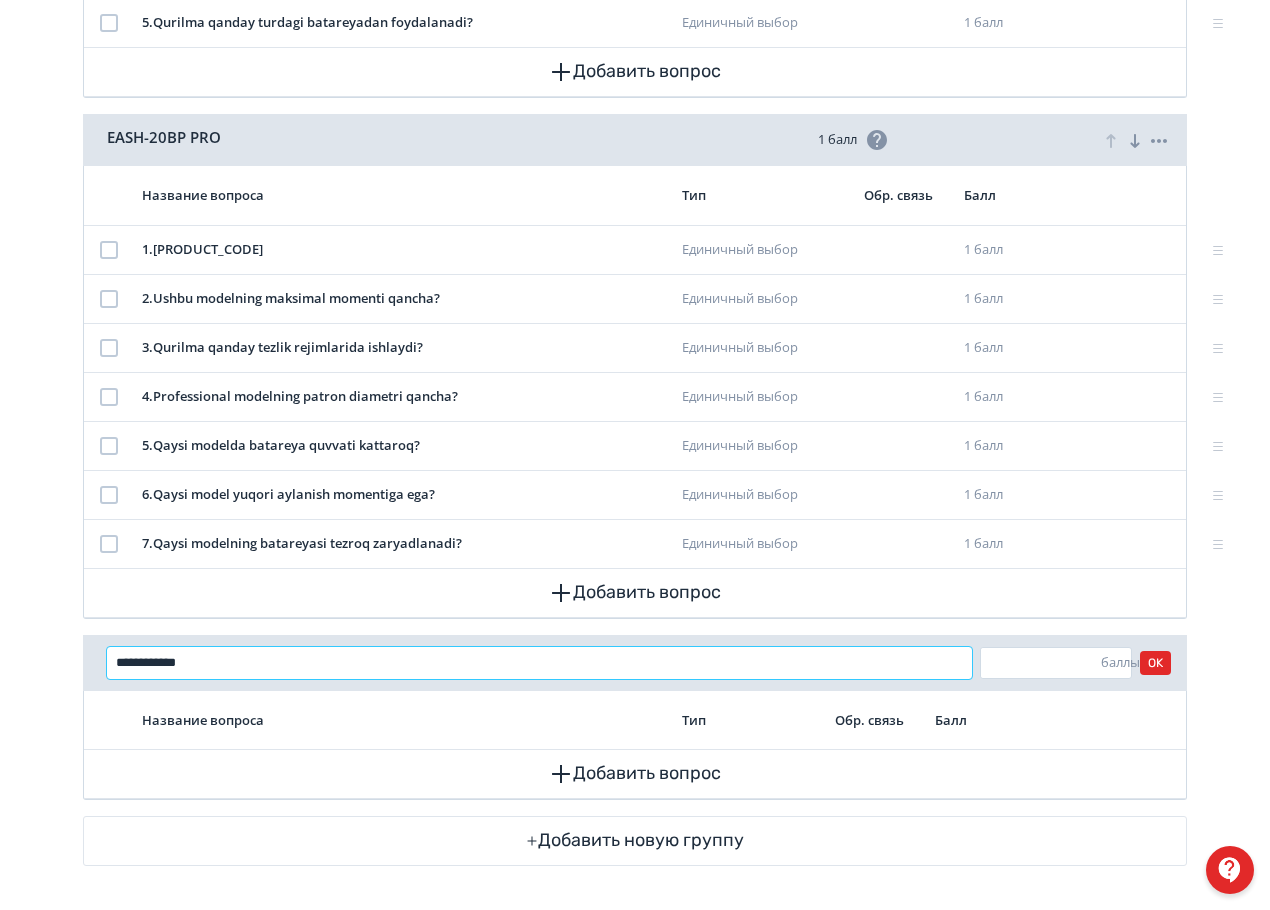 click on "**********" at bounding box center [539, 663] 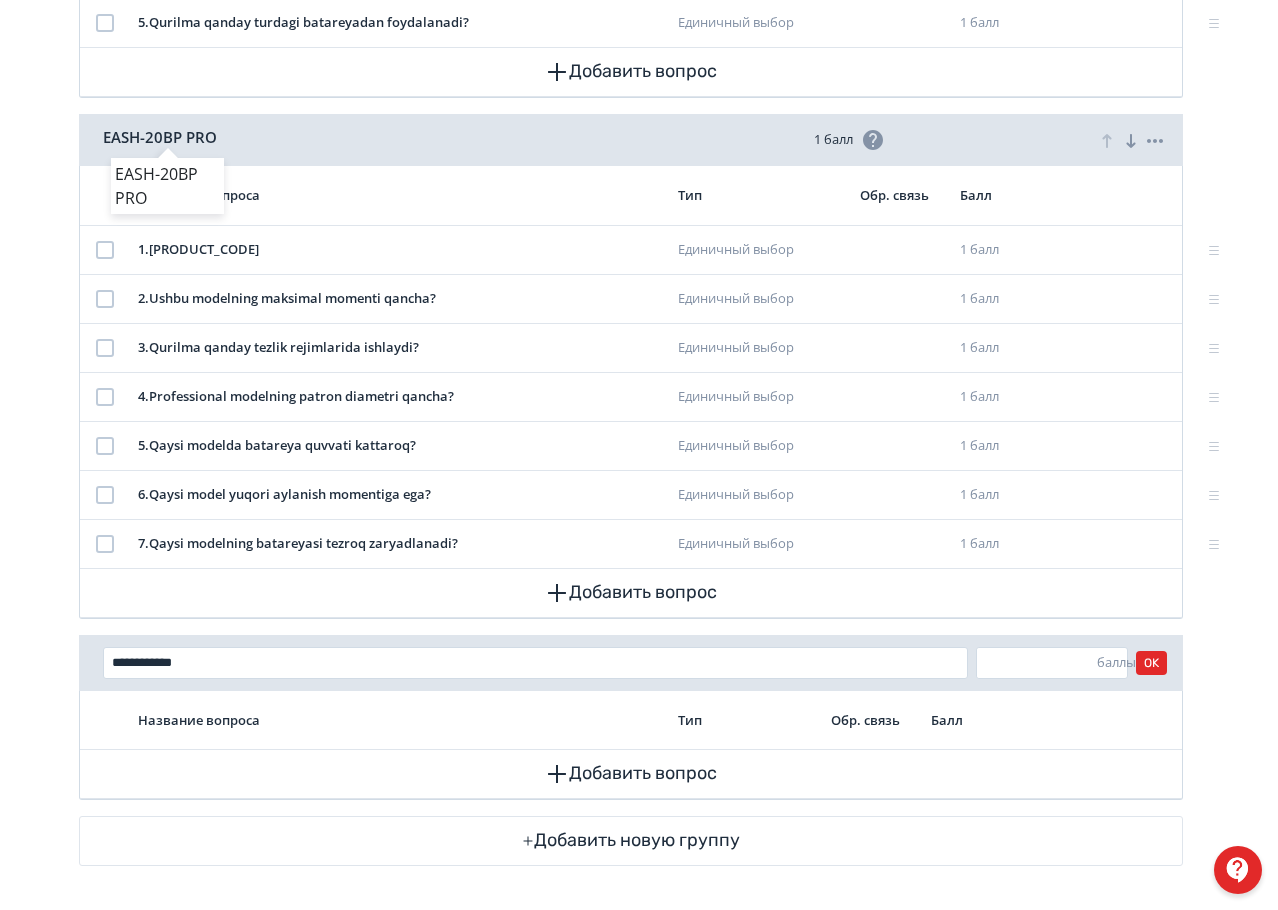 click on "EASH-20BP PRO" at bounding box center [167, 137] 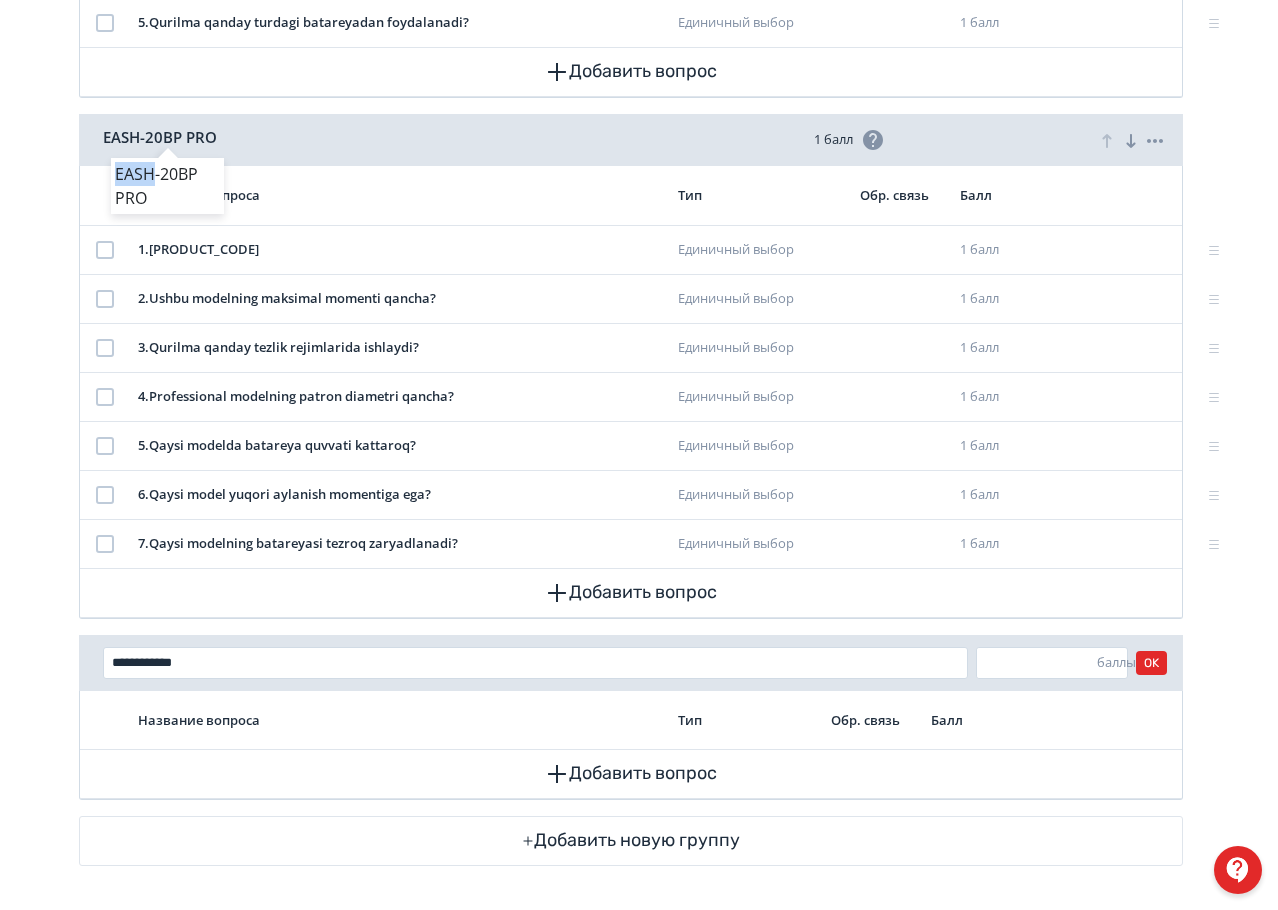 click on "EASH-20BP PRO" at bounding box center [167, 137] 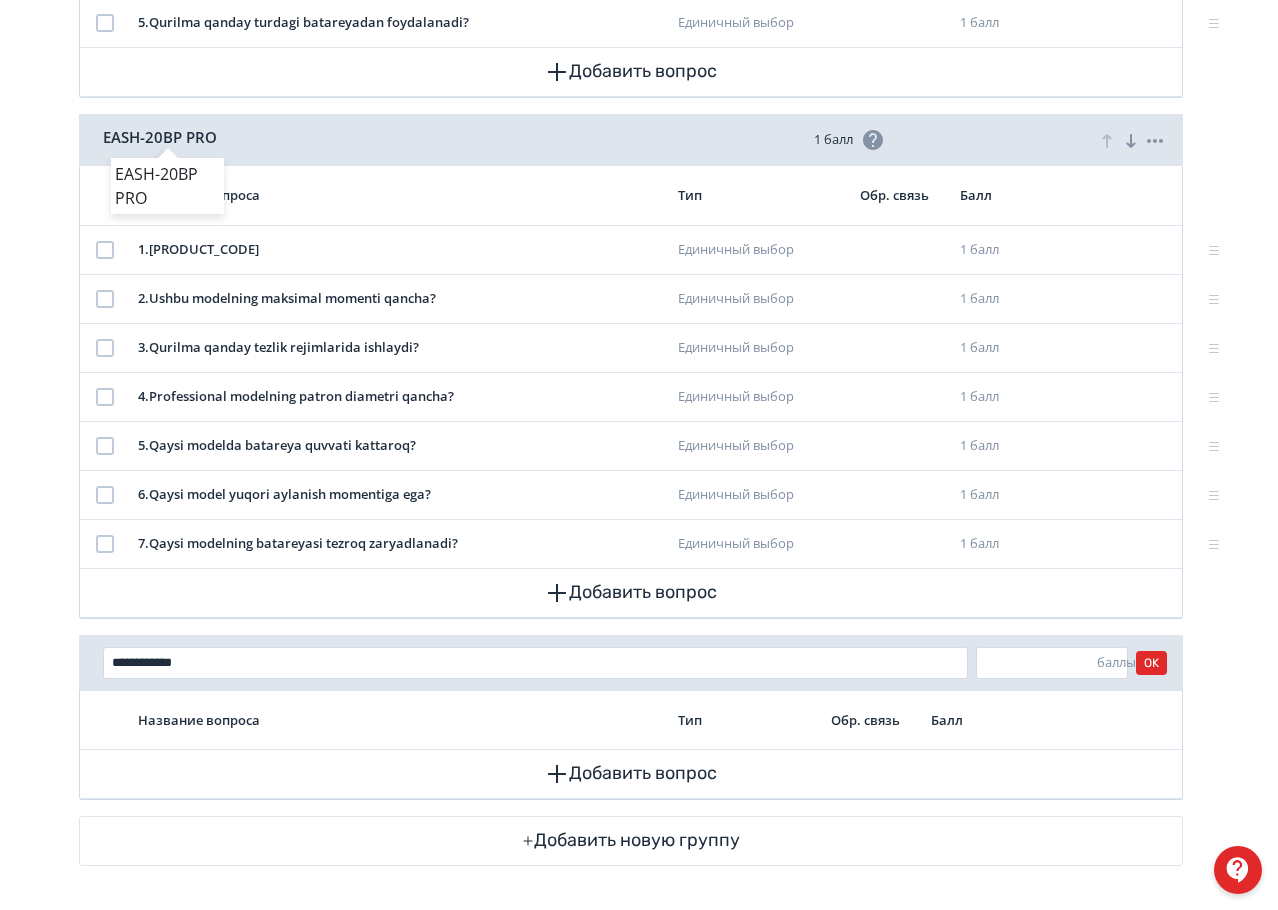 click on "EASH-20BP PRO" at bounding box center [167, 137] 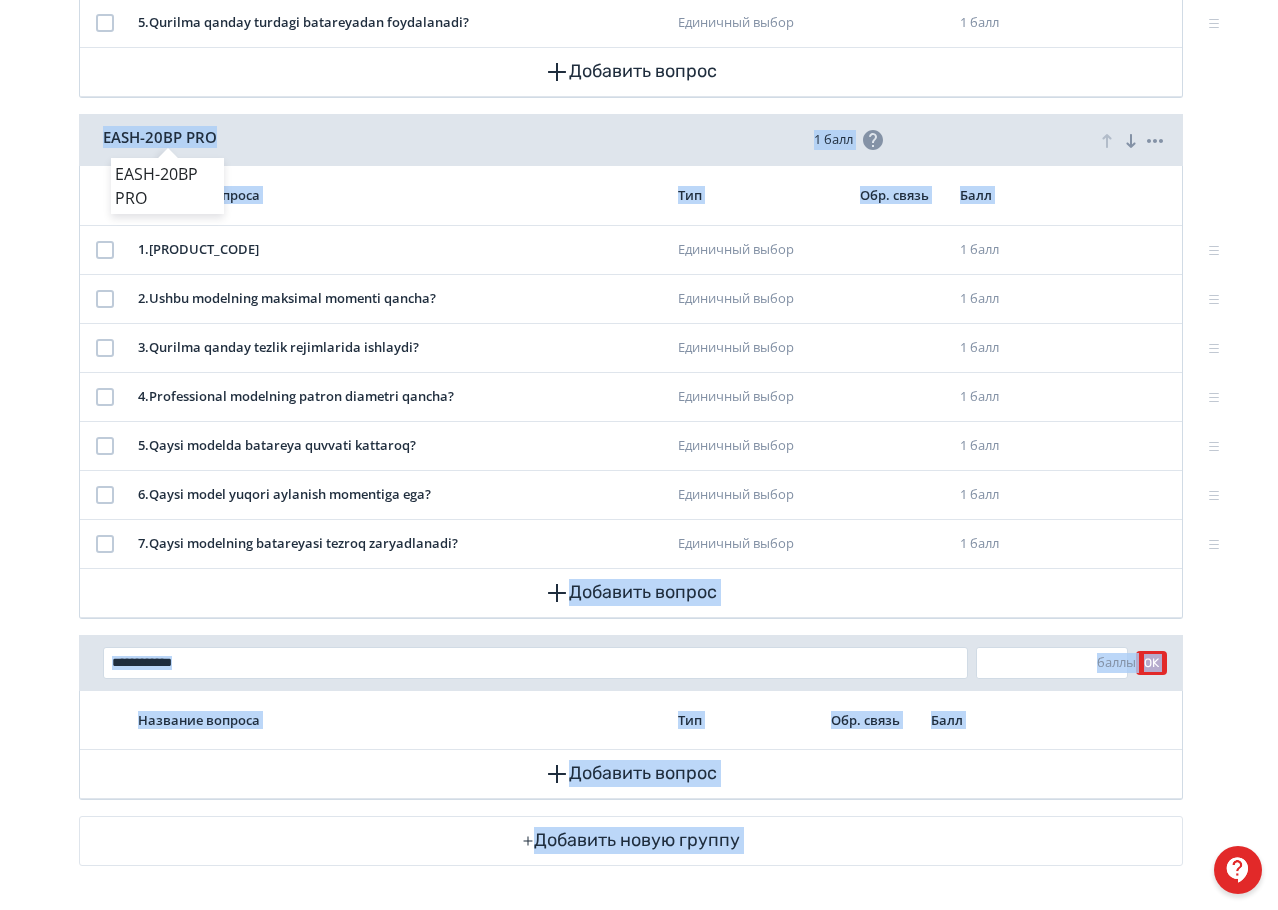 drag, startPoint x: 94, startPoint y: 135, endPoint x: 210, endPoint y: 131, distance: 116.06895 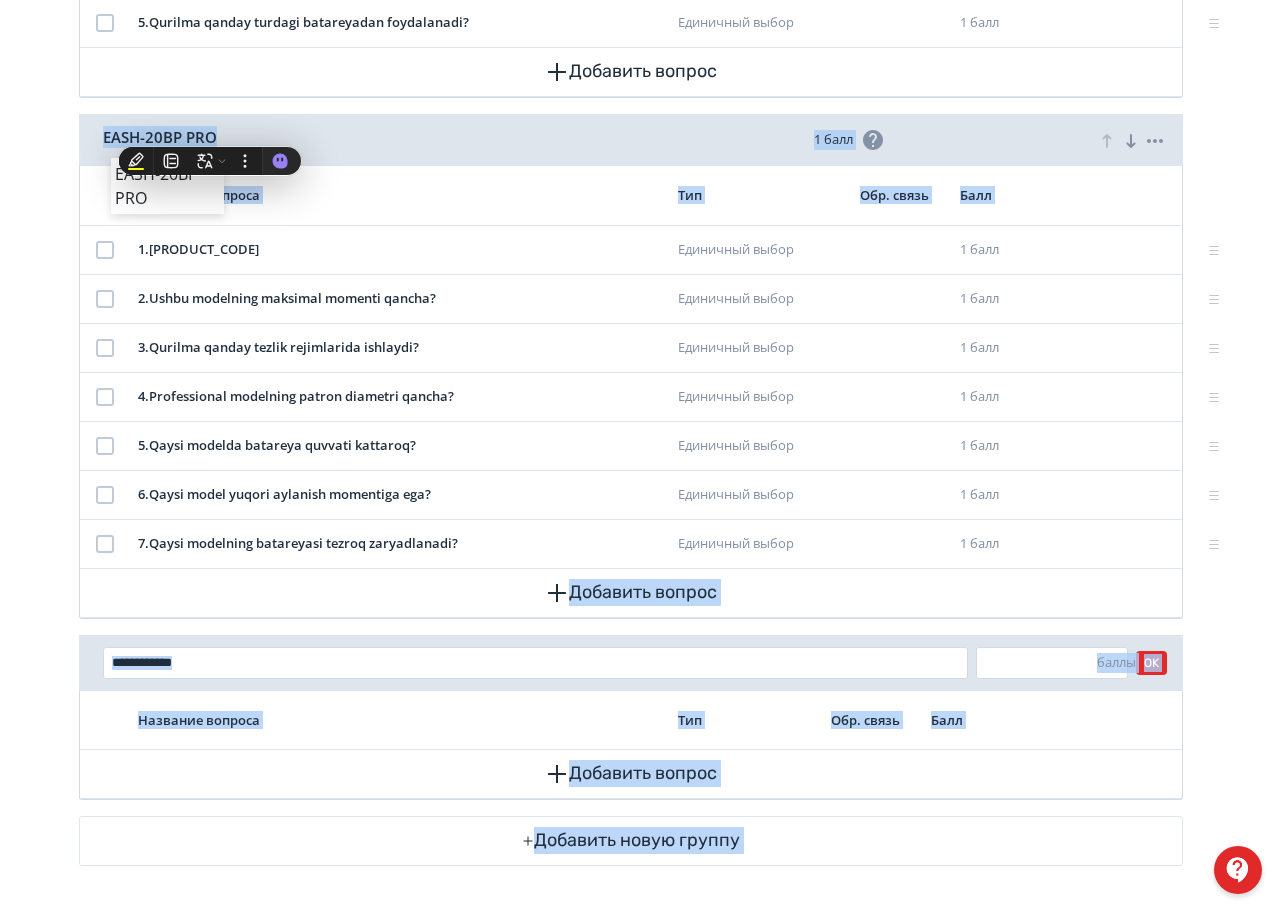 click on "EASH-20BP PRO" at bounding box center [167, 137] 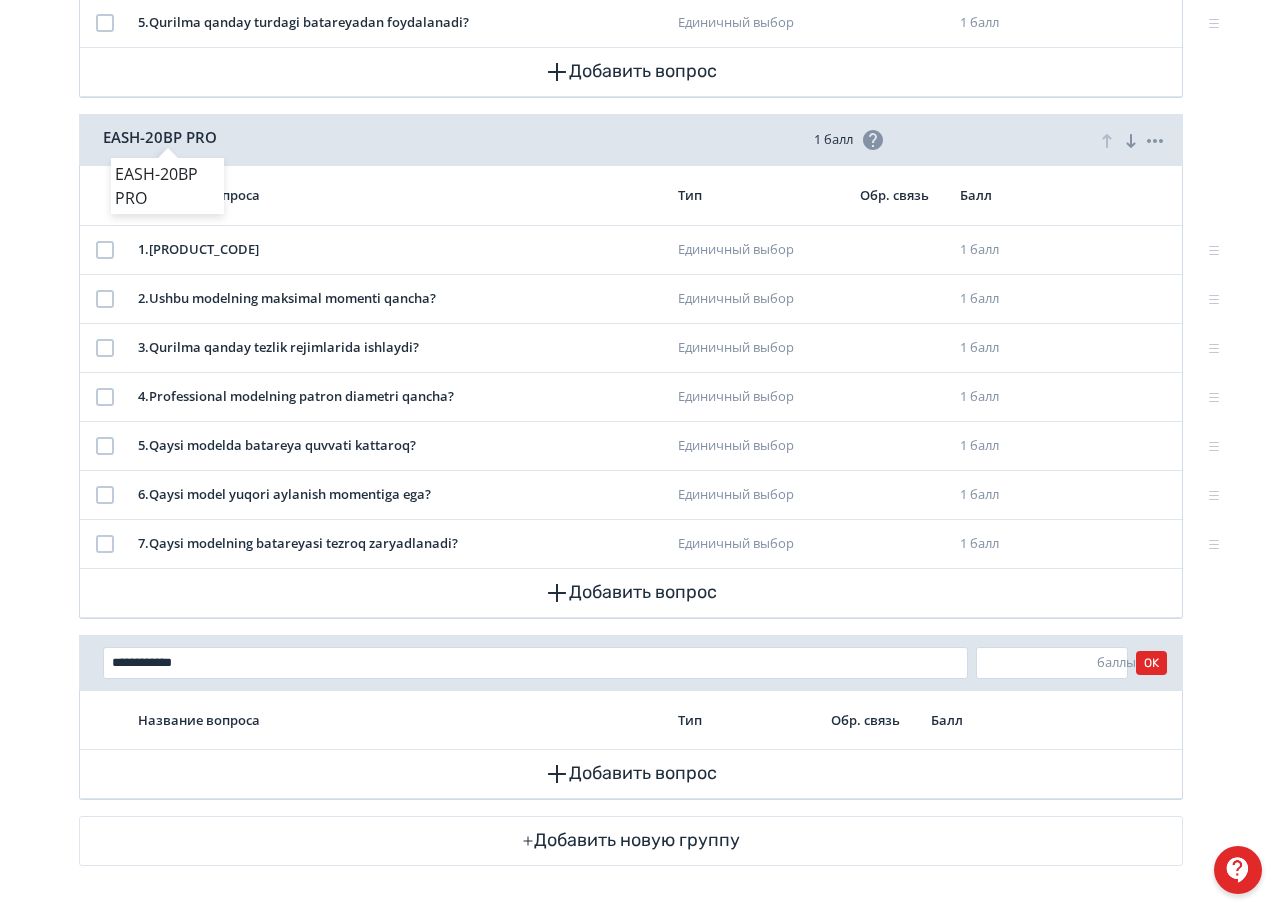 drag, startPoint x: 218, startPoint y: 128, endPoint x: 159, endPoint y: 134, distance: 59.3043 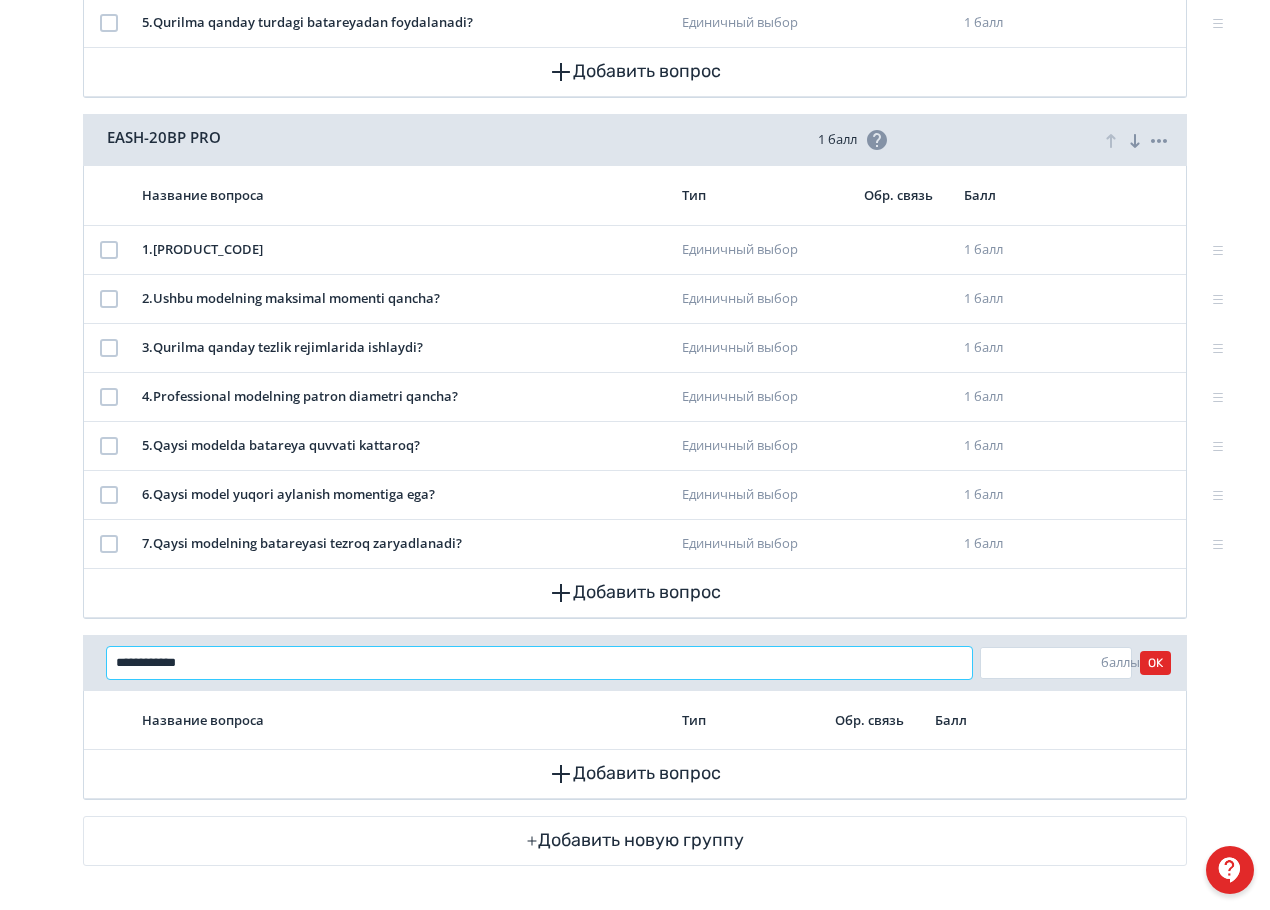 click on "**********" at bounding box center (539, 663) 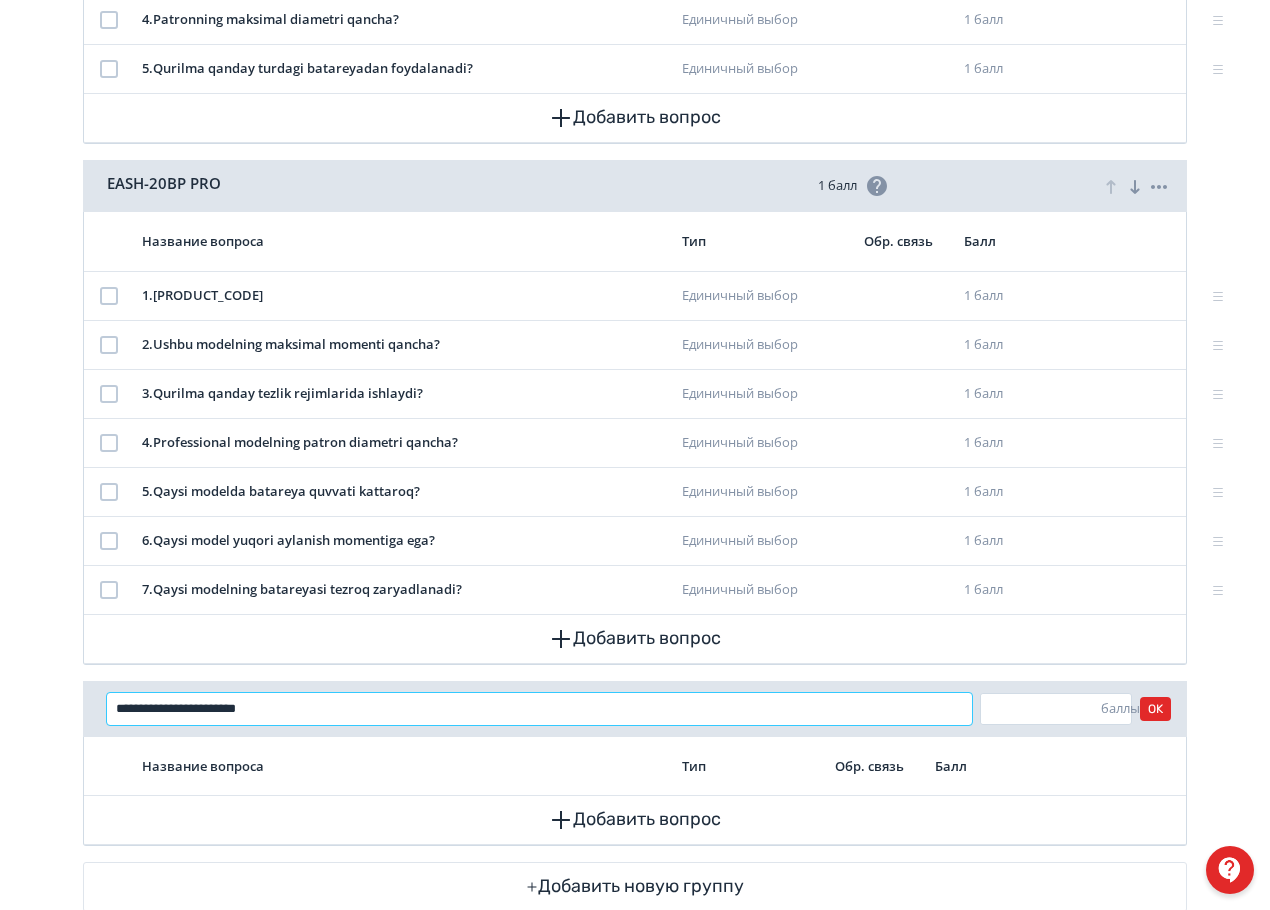 scroll, scrollTop: 693, scrollLeft: 0, axis: vertical 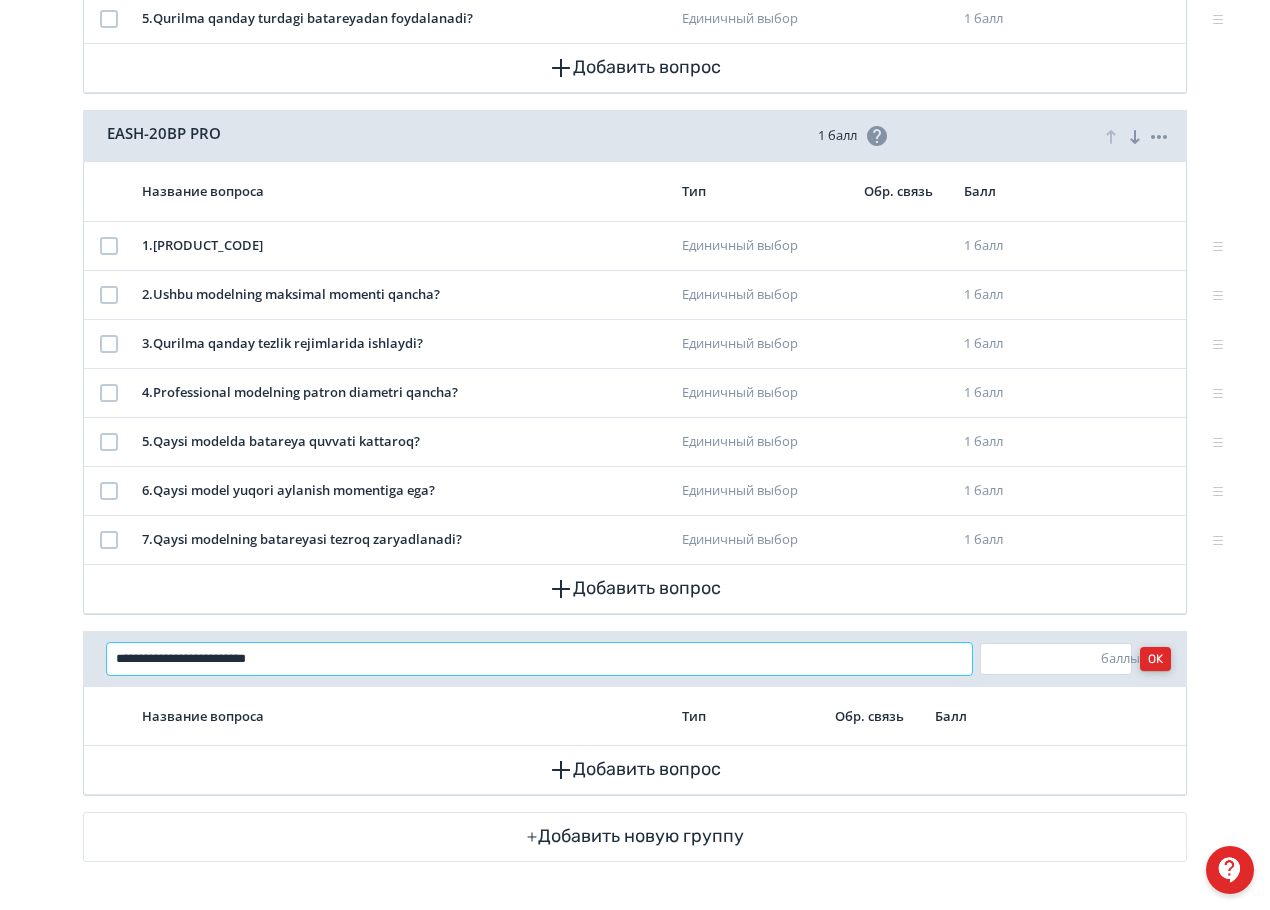 type on "**********" 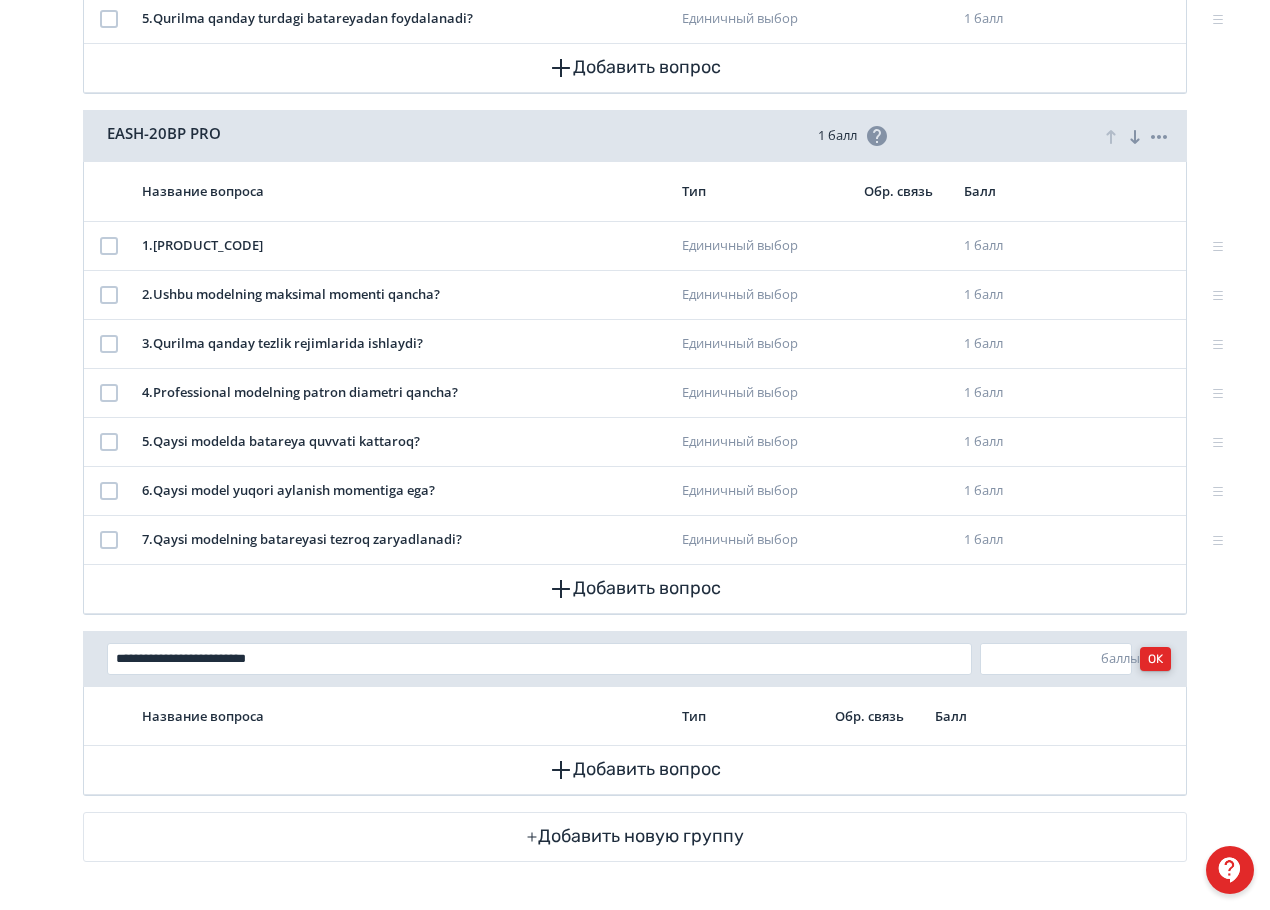 click on "OK" at bounding box center [1155, 659] 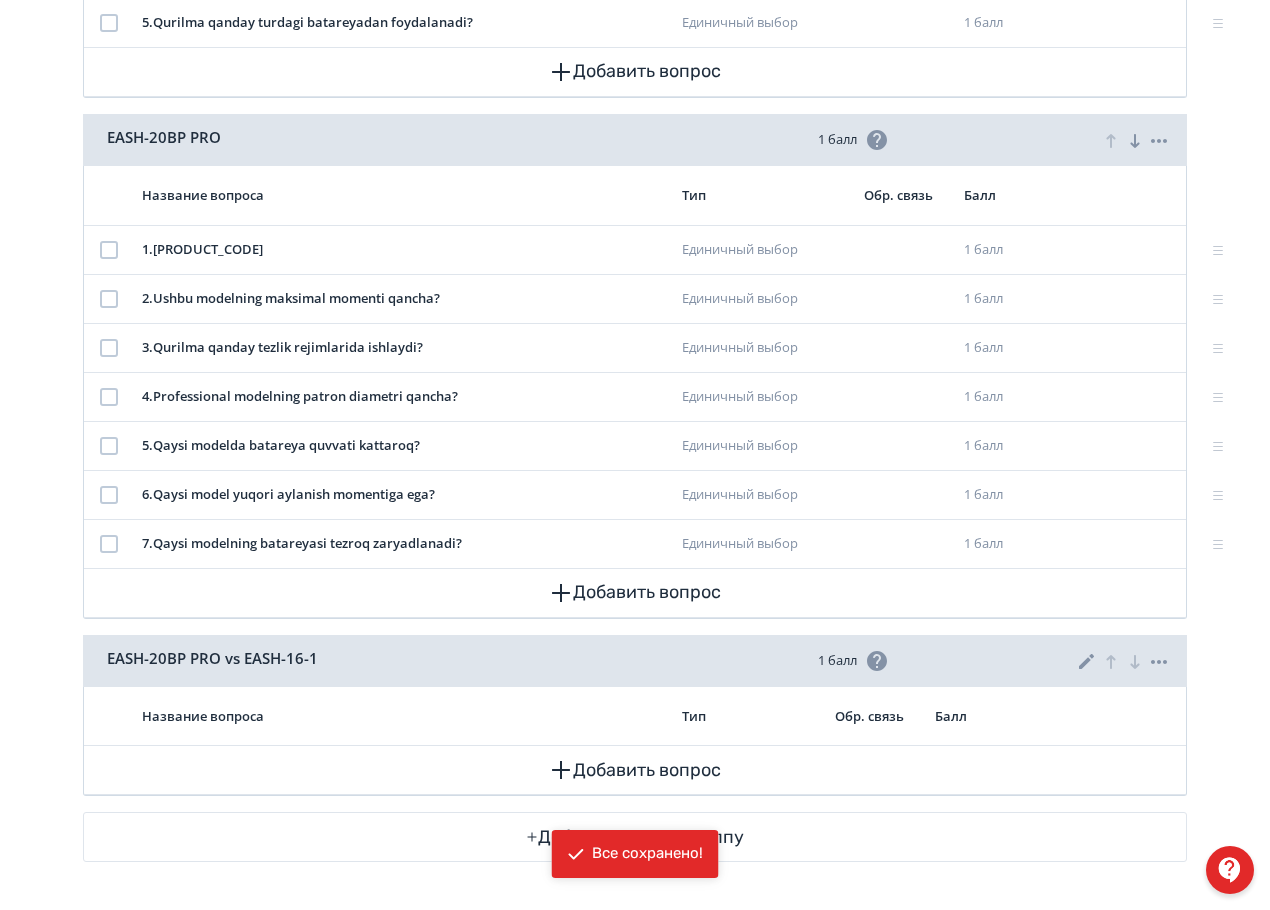 scroll, scrollTop: 689, scrollLeft: 0, axis: vertical 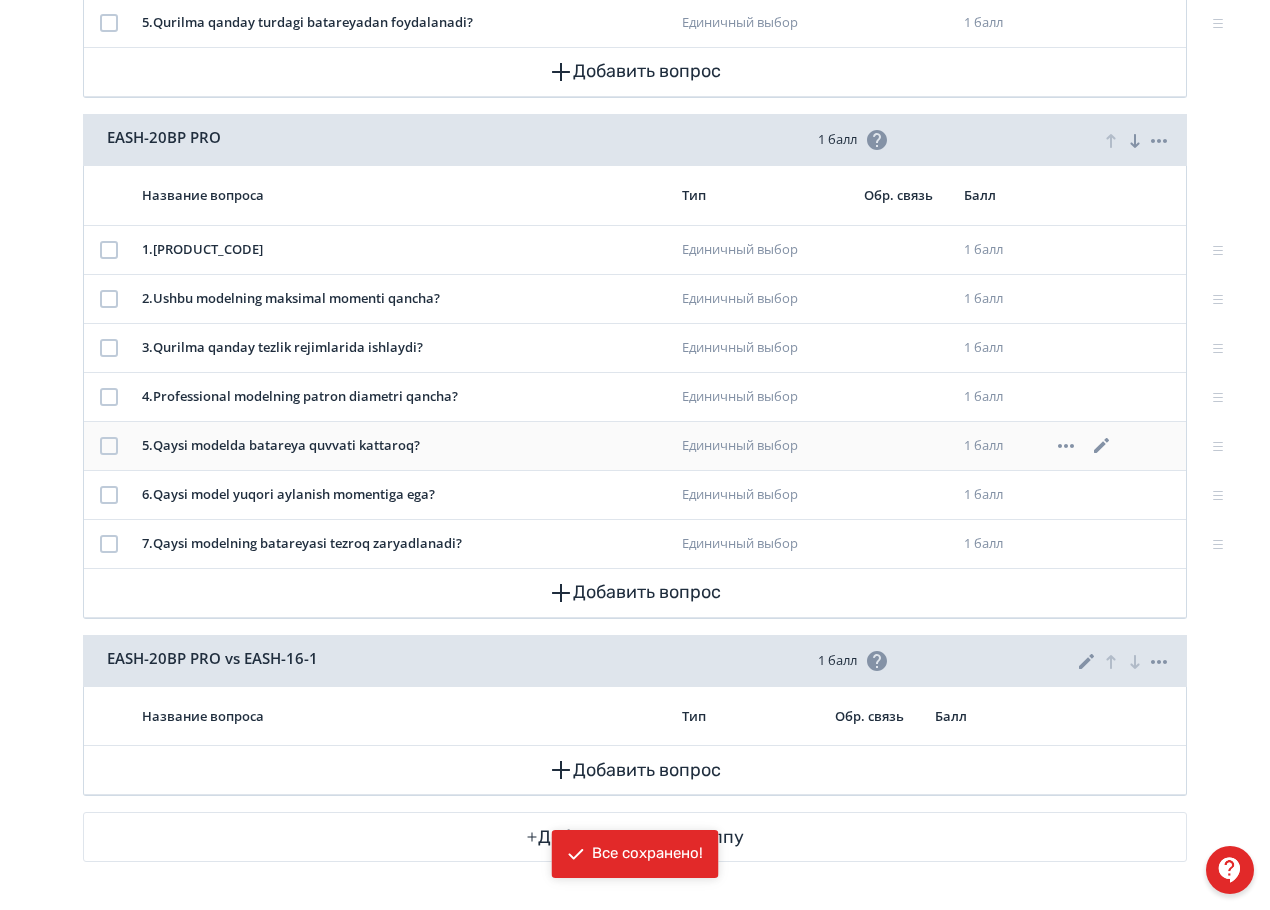 click 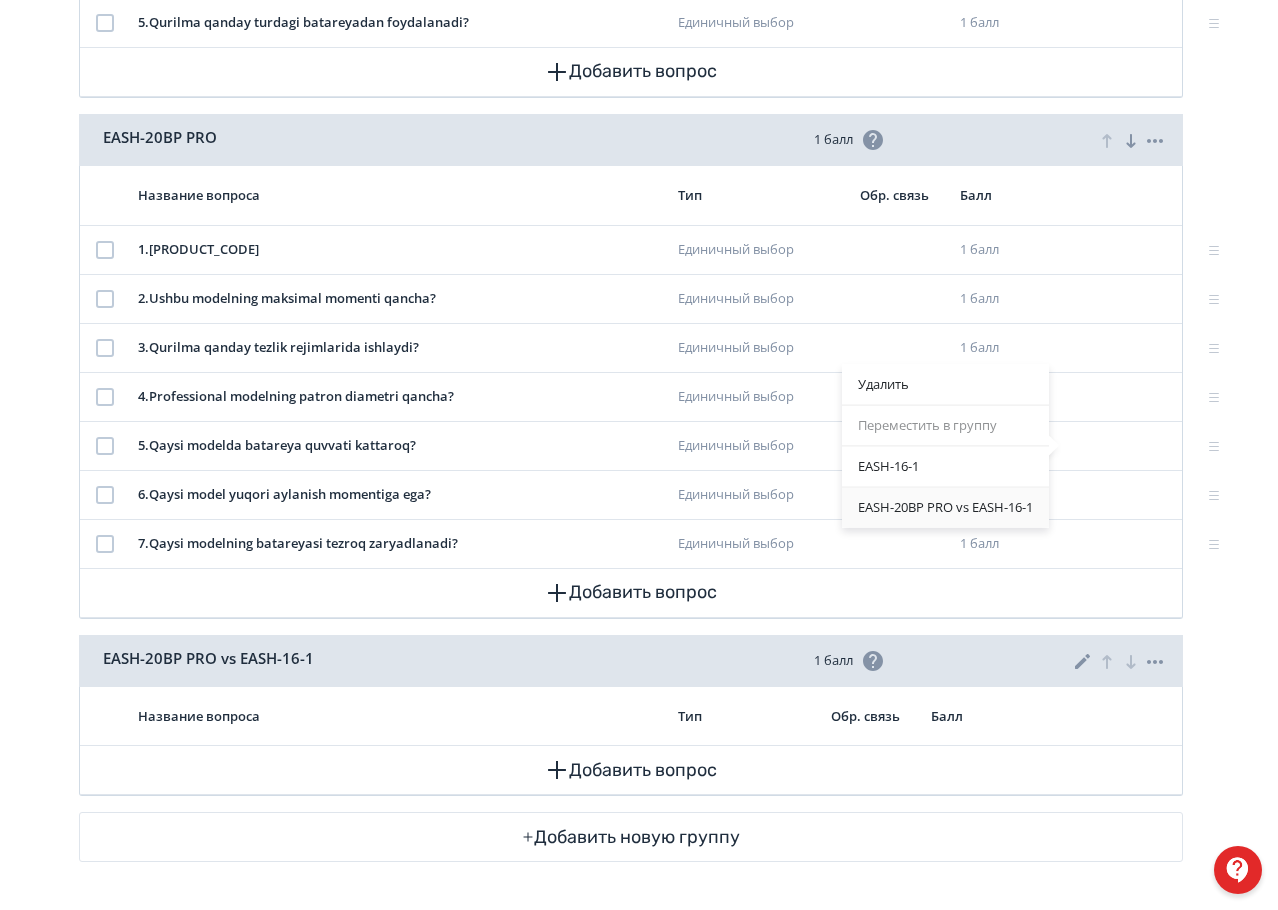 click on "EASH-20BP PRO vs EASH-16-1" at bounding box center [945, 507] 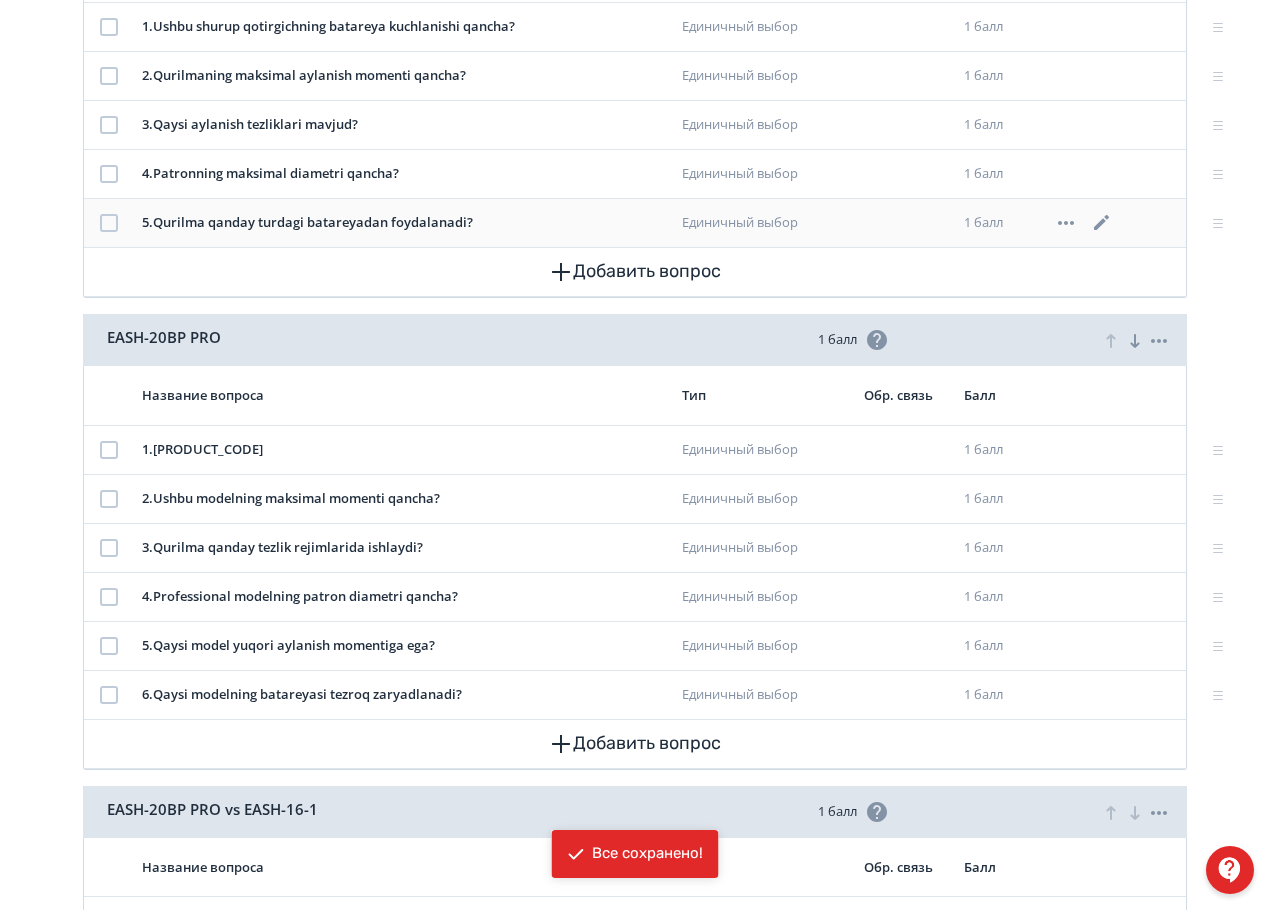 scroll, scrollTop: 500, scrollLeft: 0, axis: vertical 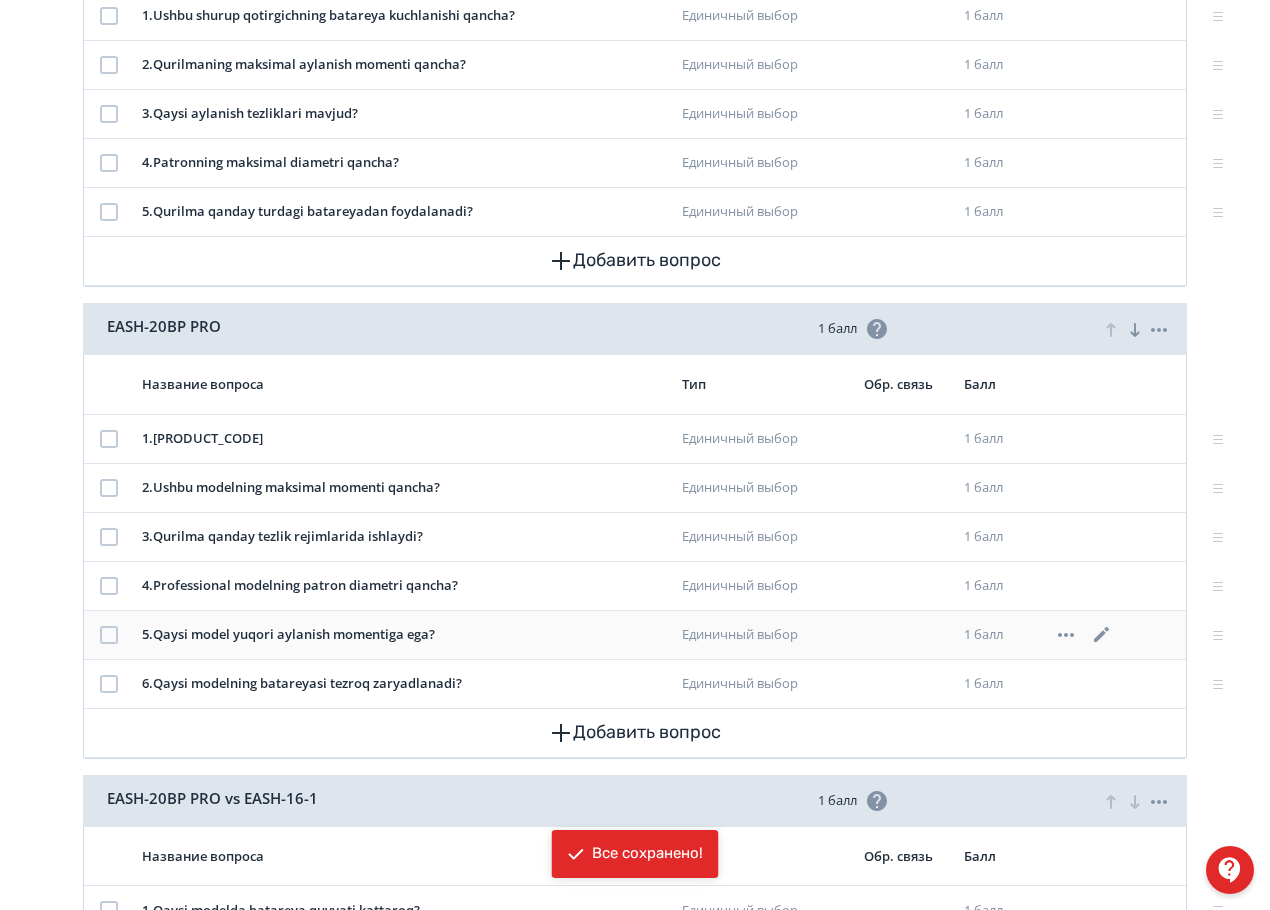 click 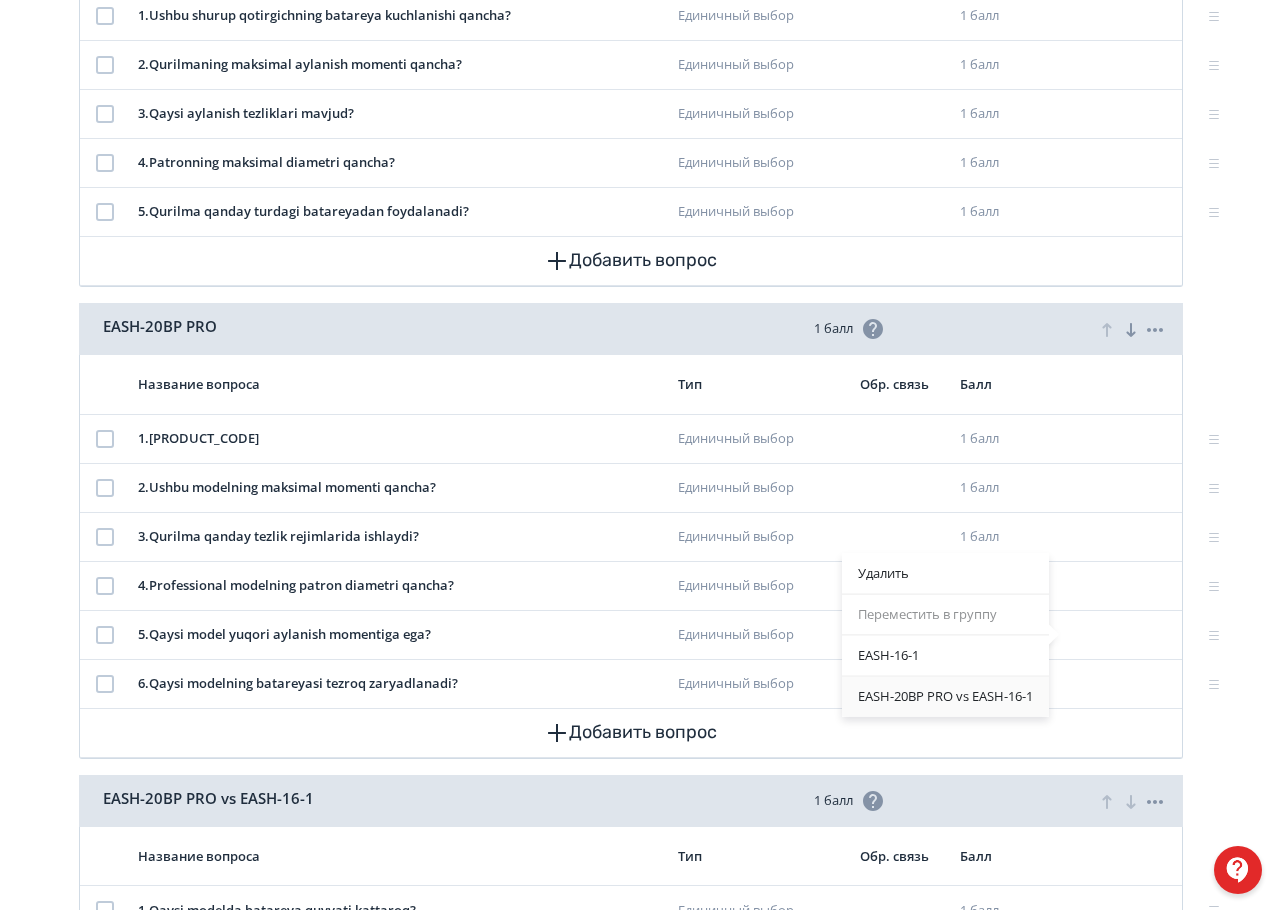 click on "EASH-20BP PRO vs EASH-16-1" at bounding box center [945, 696] 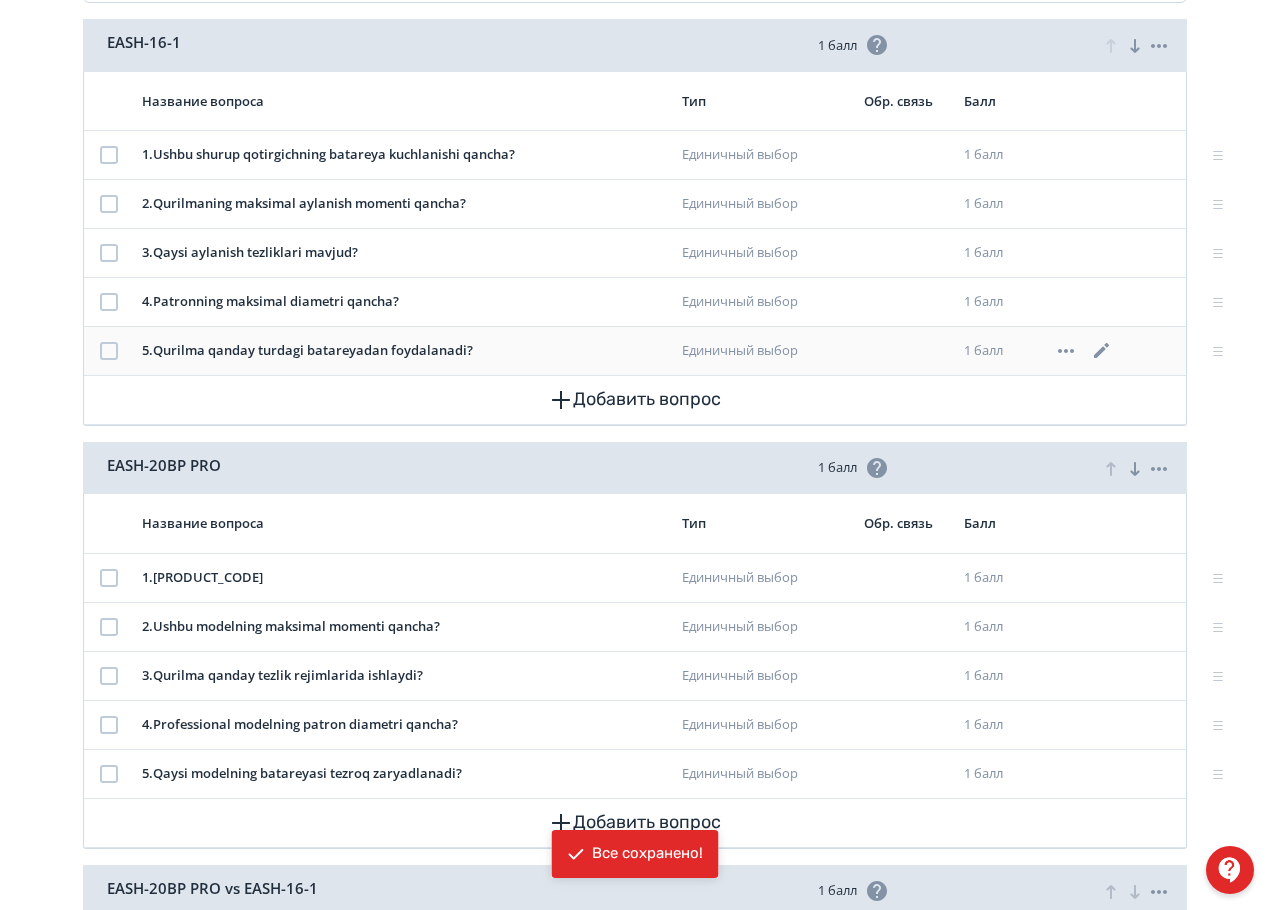 scroll, scrollTop: 400, scrollLeft: 0, axis: vertical 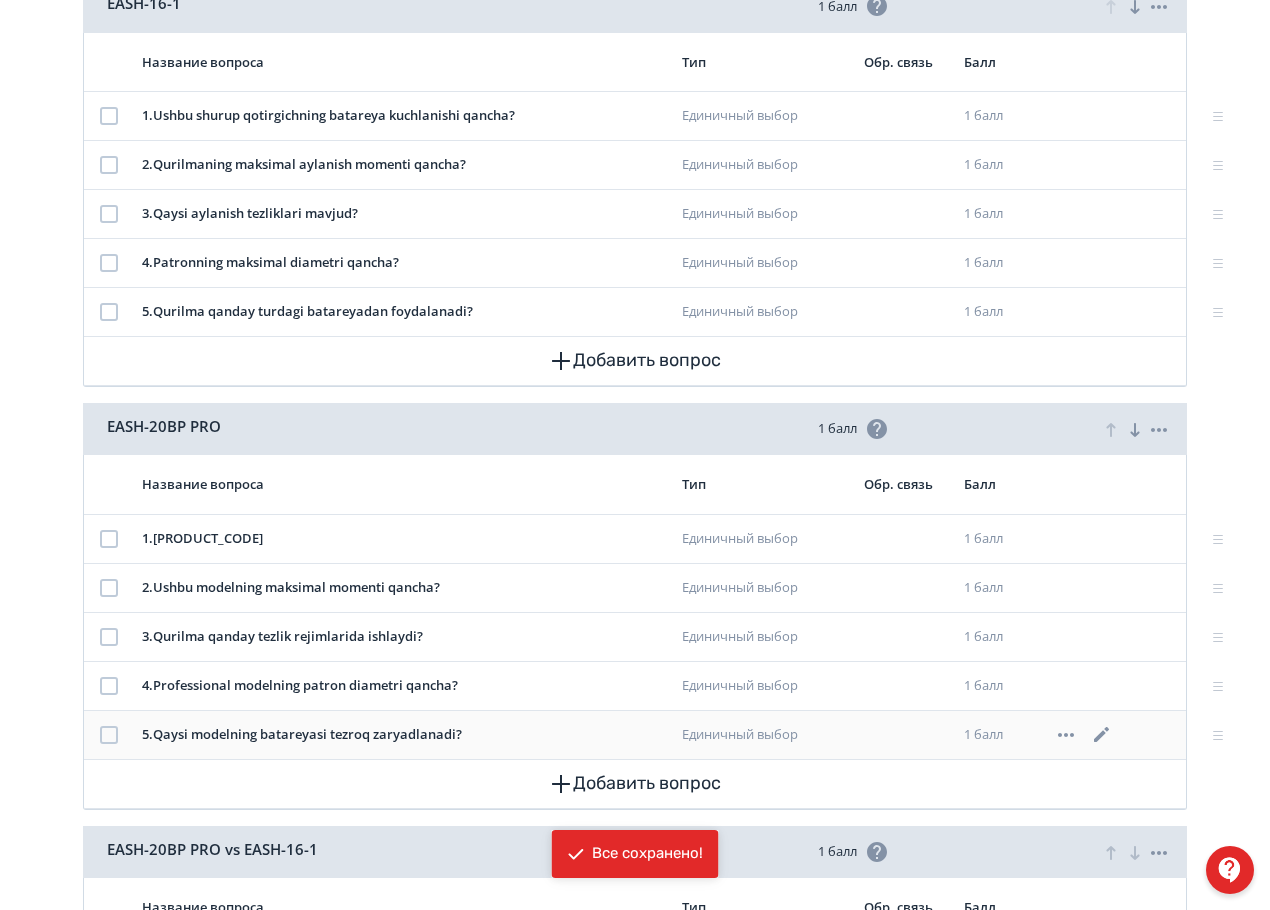 click 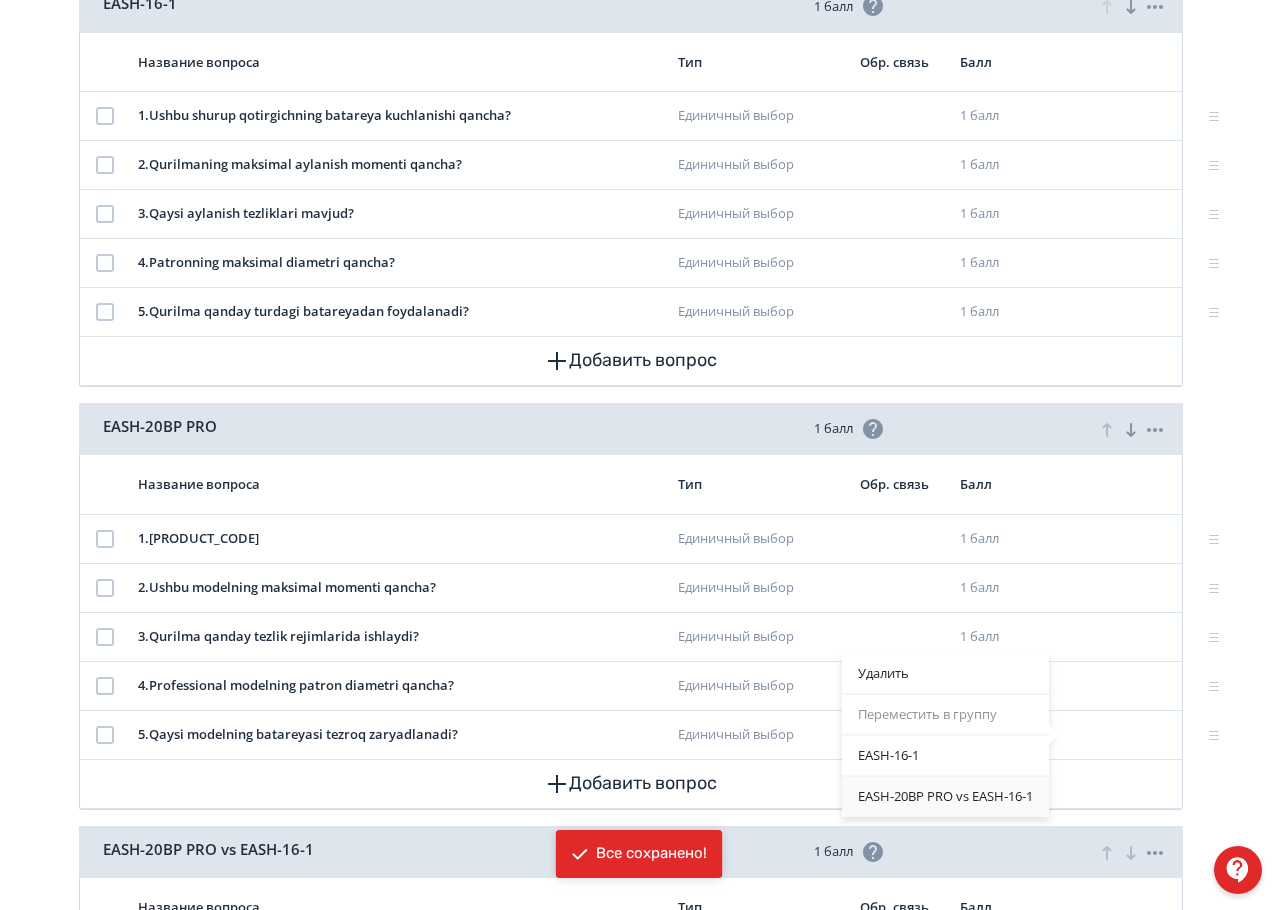 click on "EASH-20BP PRO vs EASH-16-1" at bounding box center [945, 796] 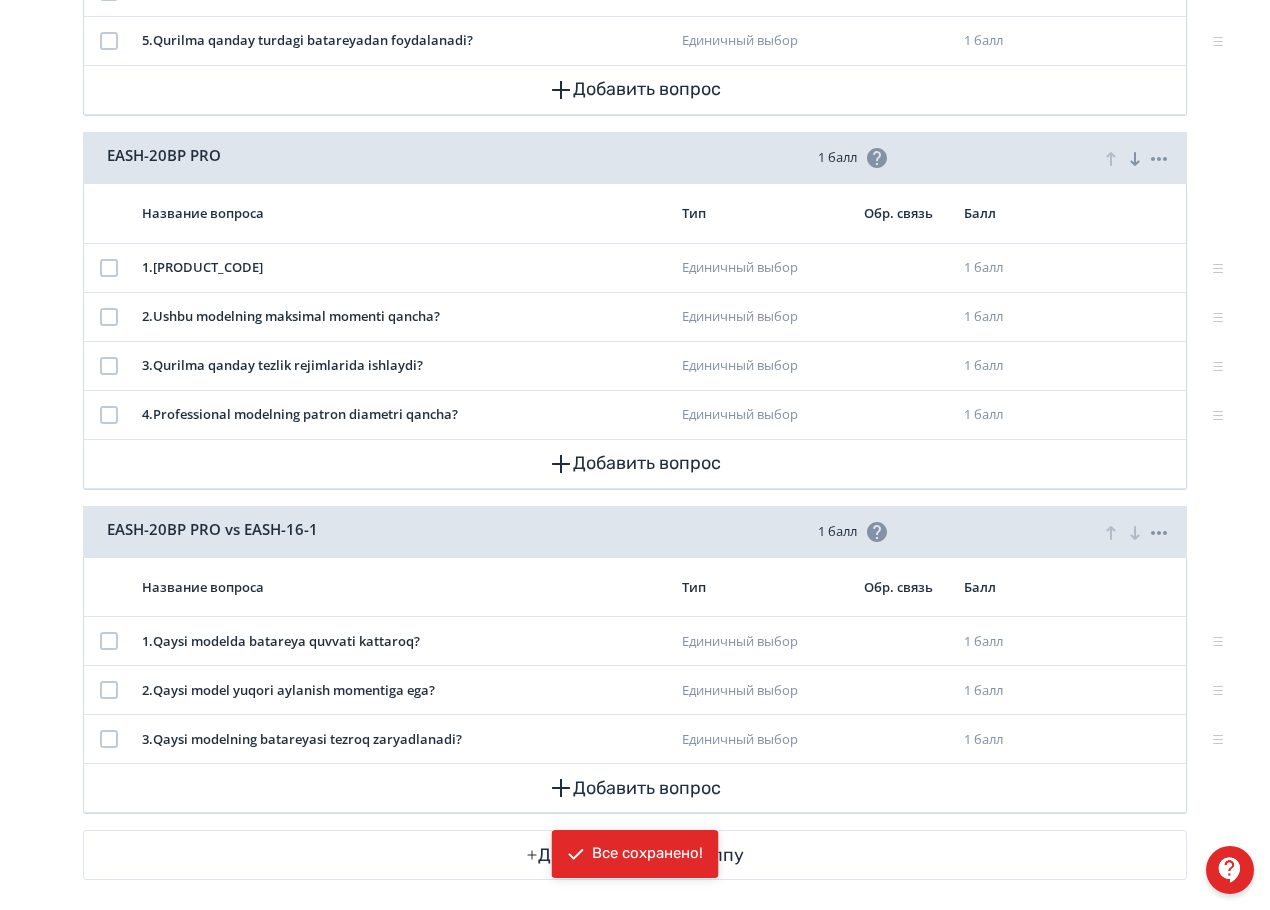 scroll, scrollTop: 689, scrollLeft: 0, axis: vertical 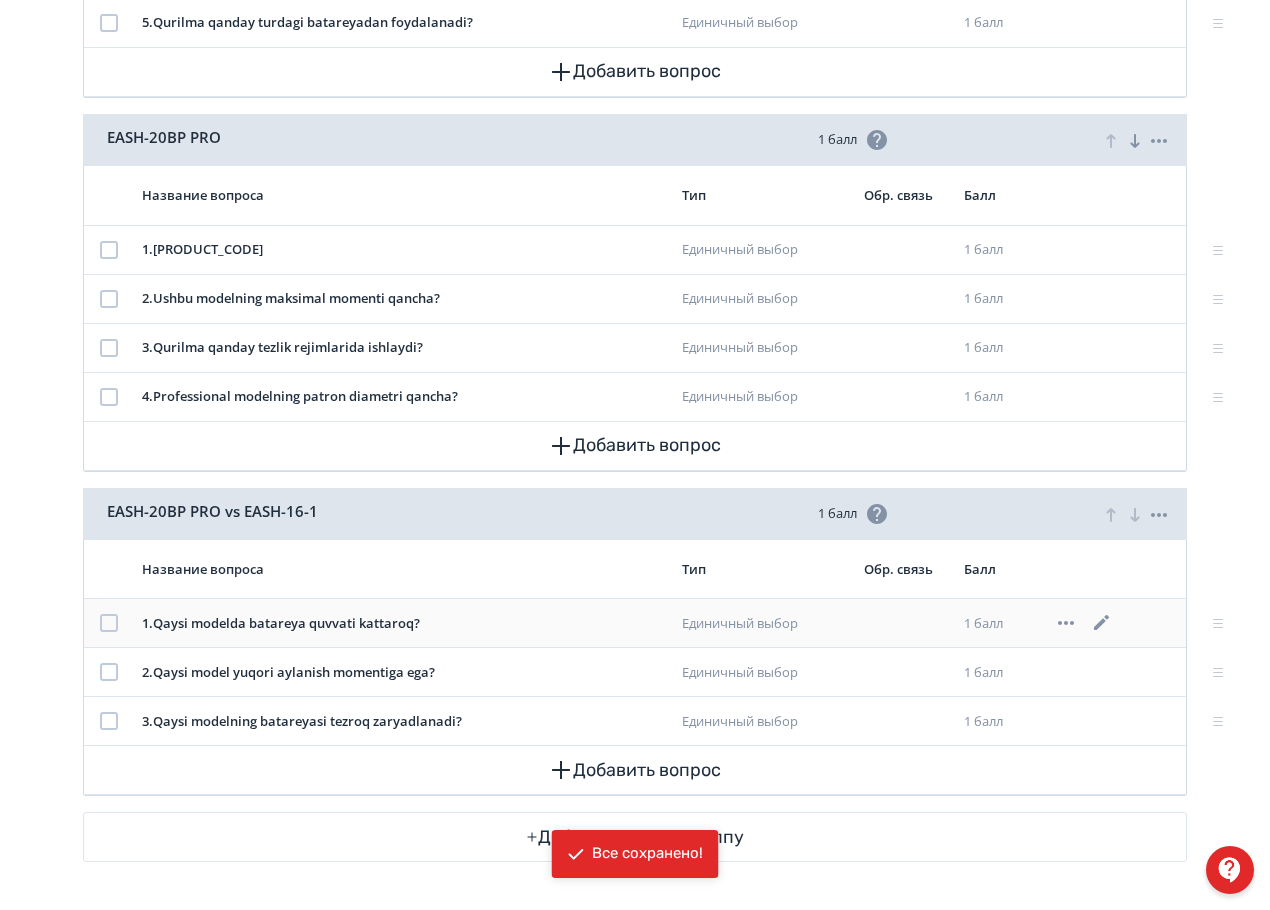 click at bounding box center (109, 623) 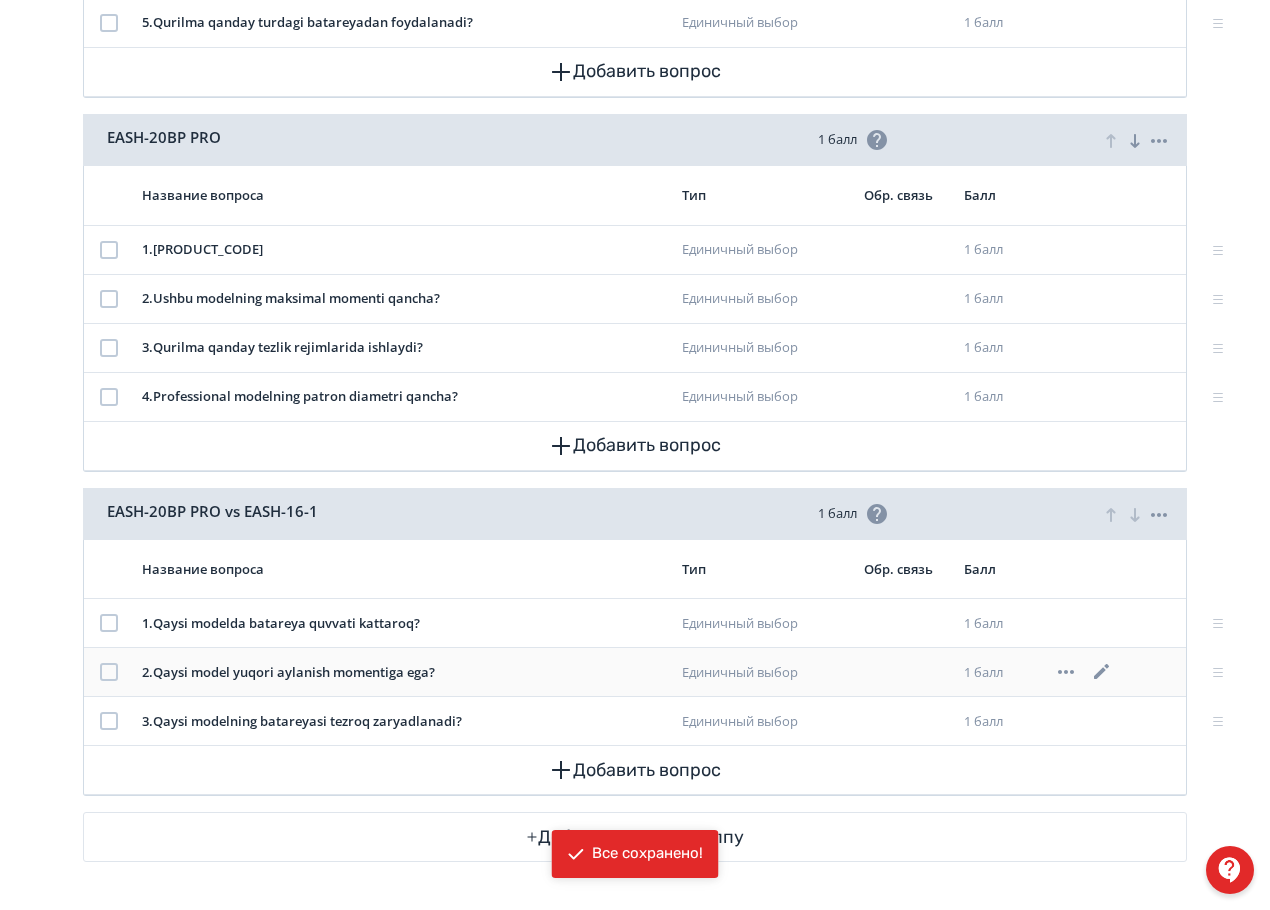 click at bounding box center (109, 672) 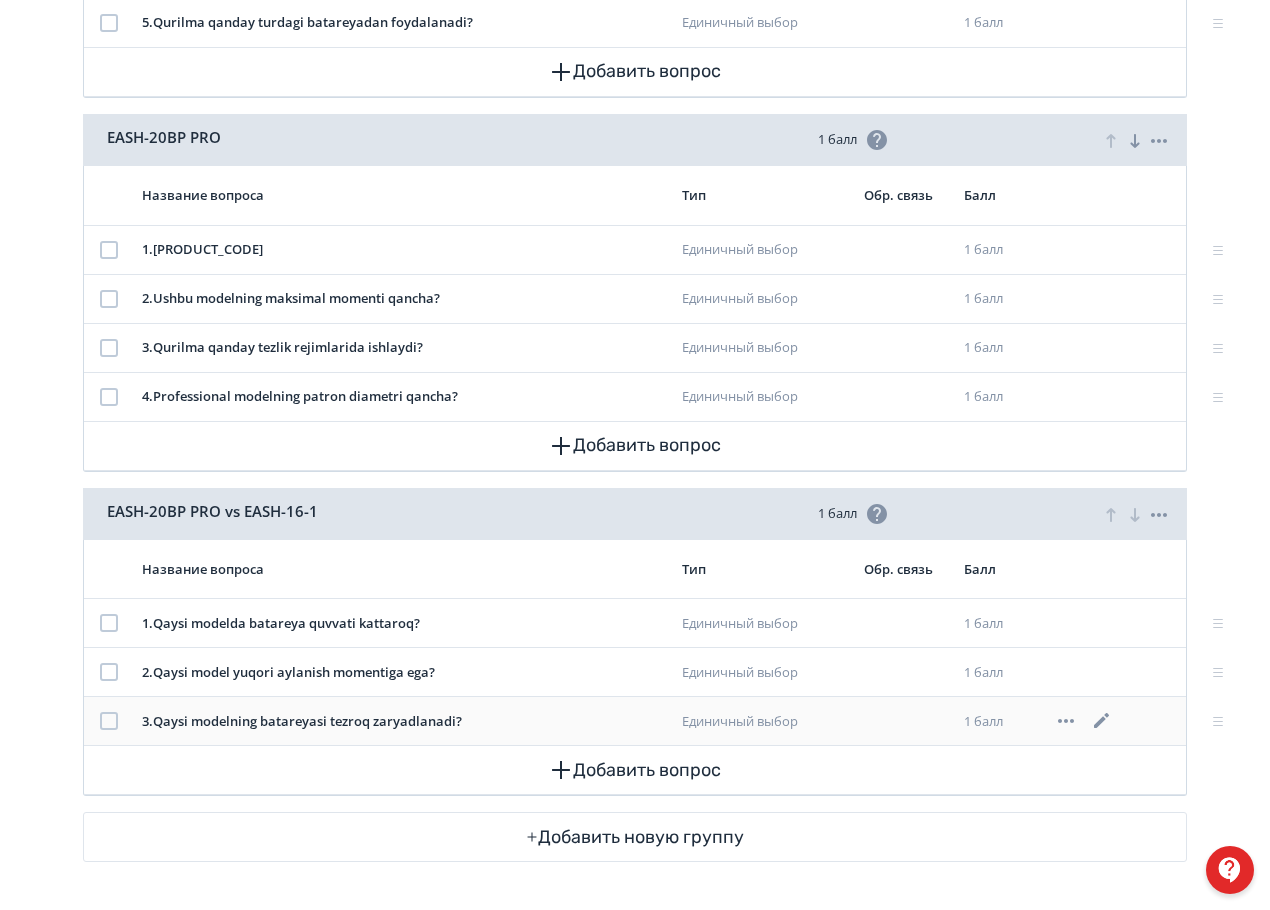 click at bounding box center (109, 721) 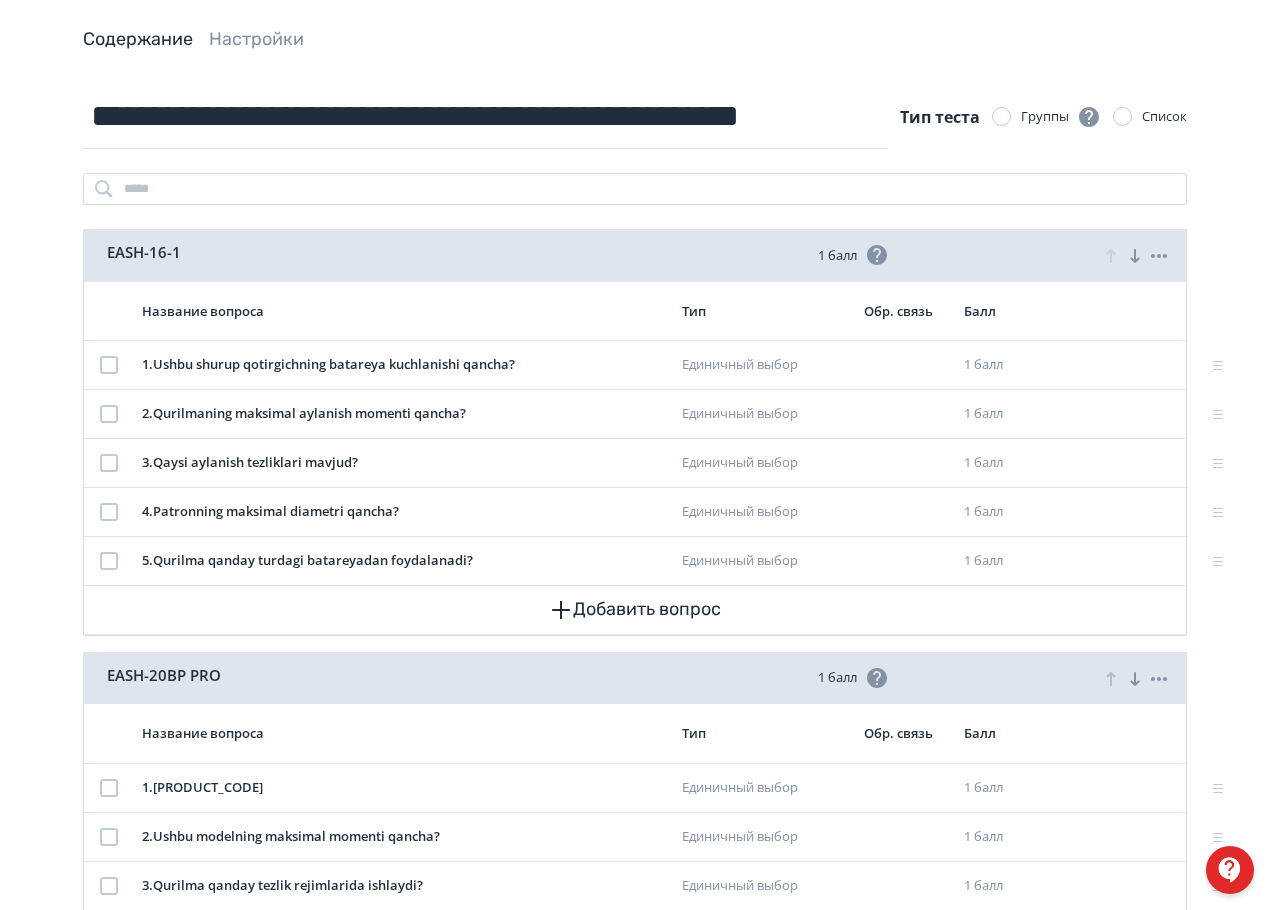 scroll, scrollTop: 0, scrollLeft: 0, axis: both 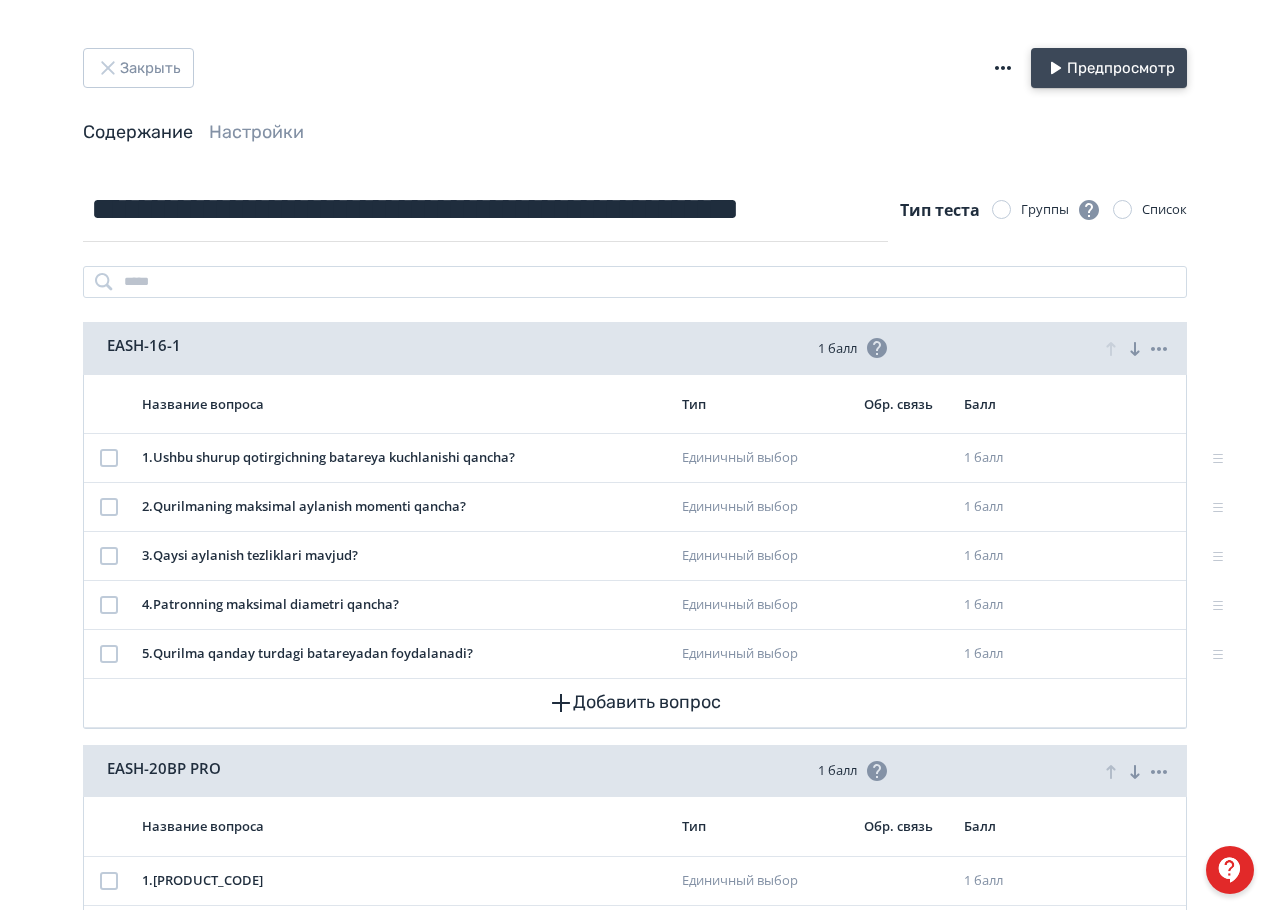 click on "Предпросмотр" at bounding box center (1109, 68) 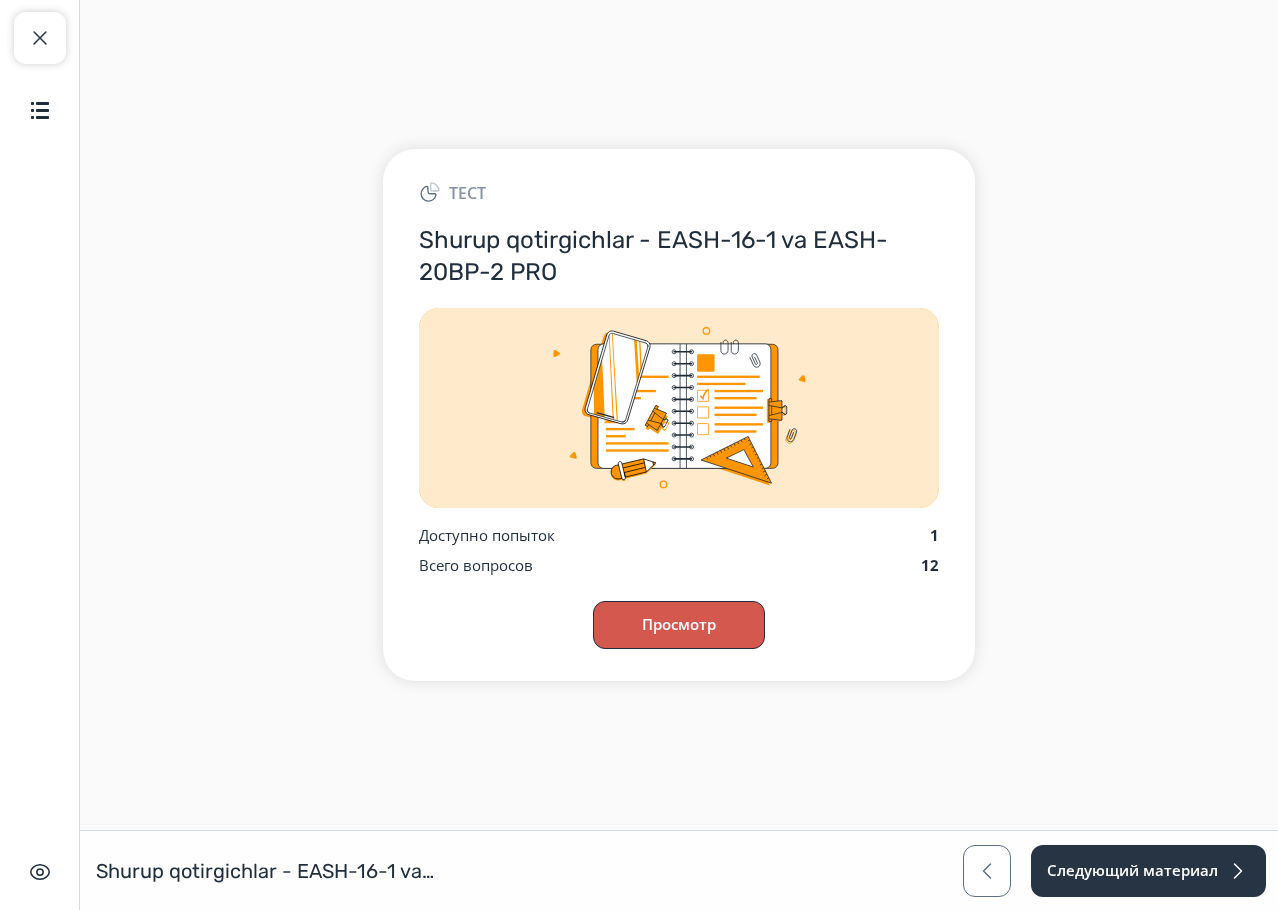 click on "Просмотр" at bounding box center (679, 625) 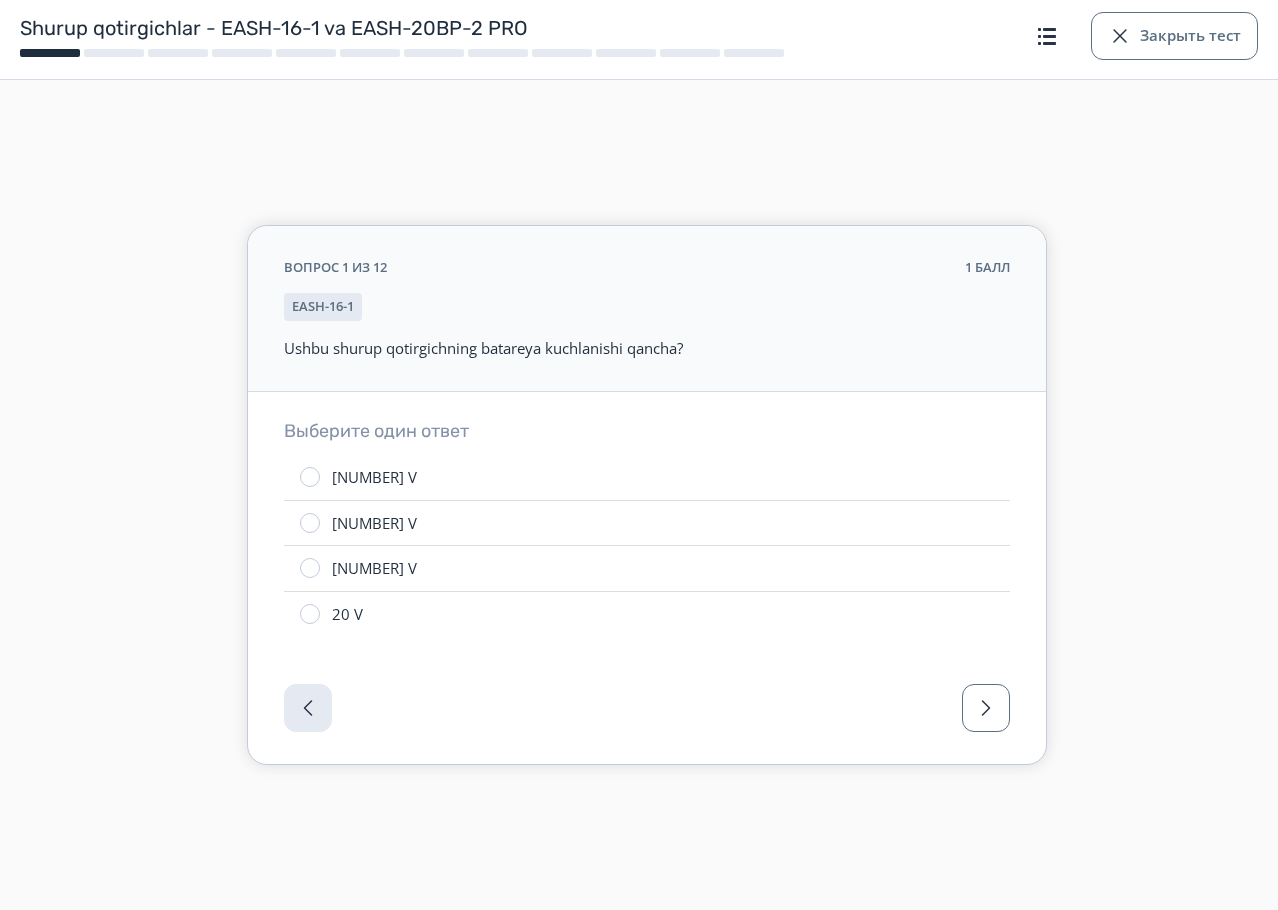 click on "[NUMBER] V" at bounding box center (647, 477) 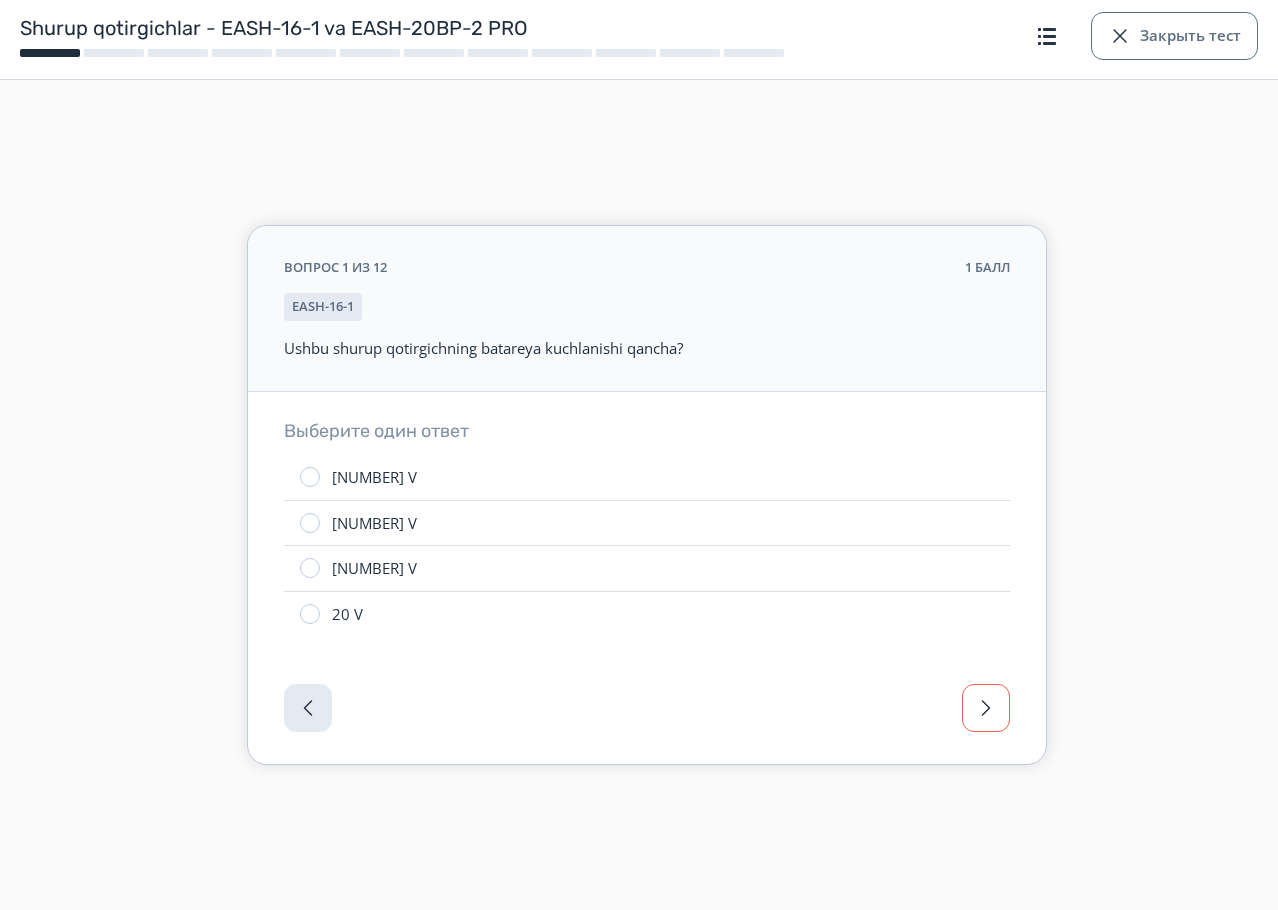 click at bounding box center (986, 708) 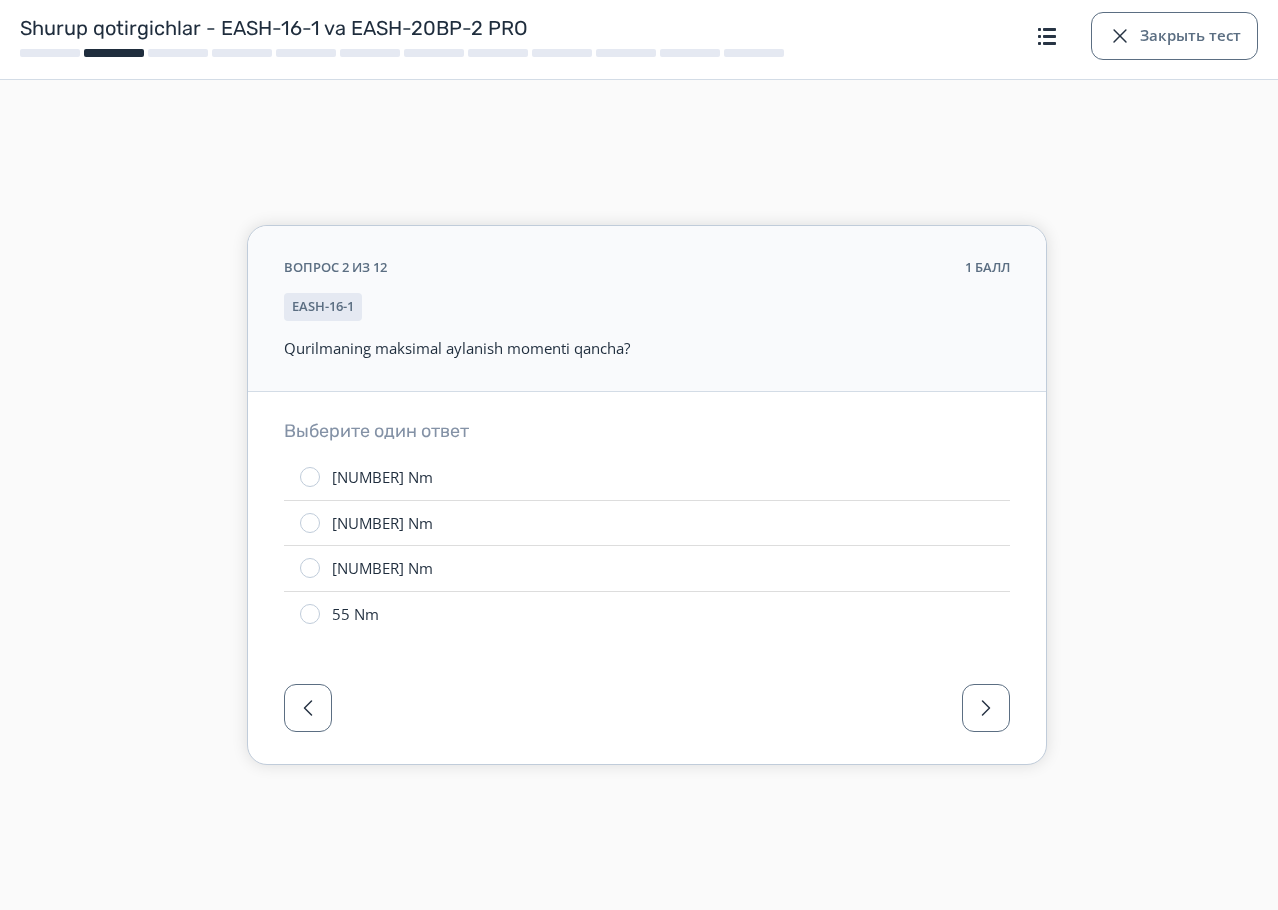 click on "[NUMBER] Nm" at bounding box center [647, 477] 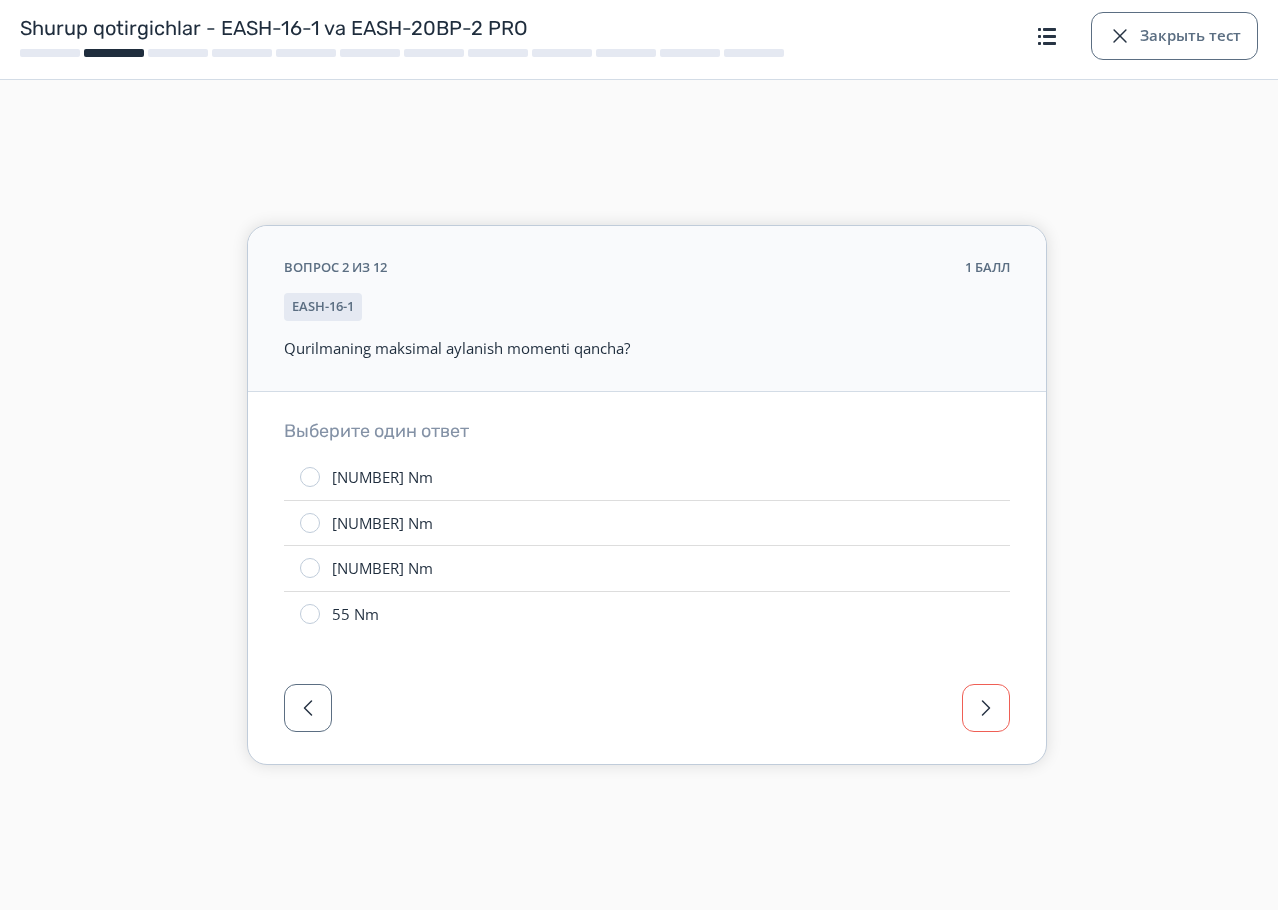 click at bounding box center [986, 708] 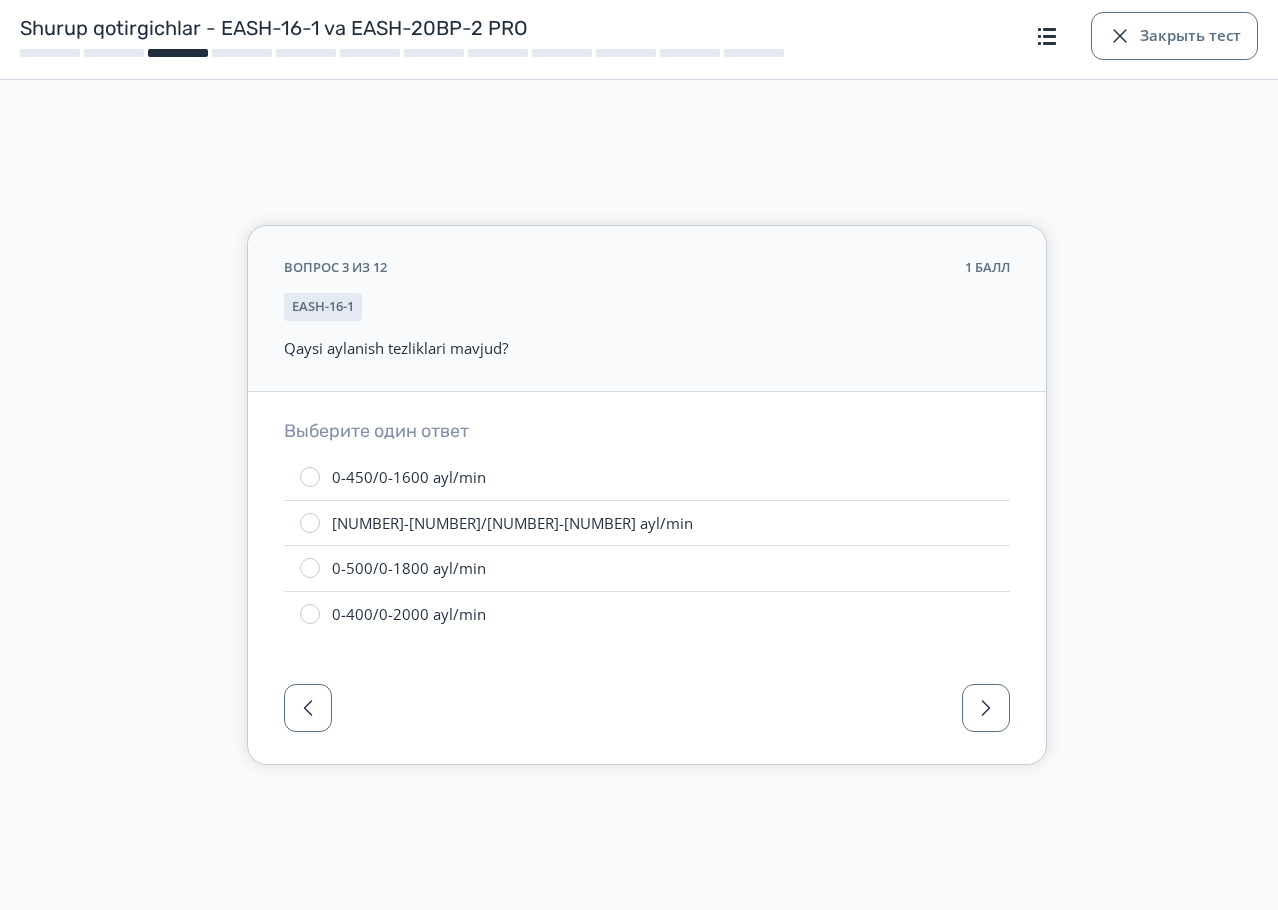 click on "0-450/0-1600 ayl/min" at bounding box center [409, 477] 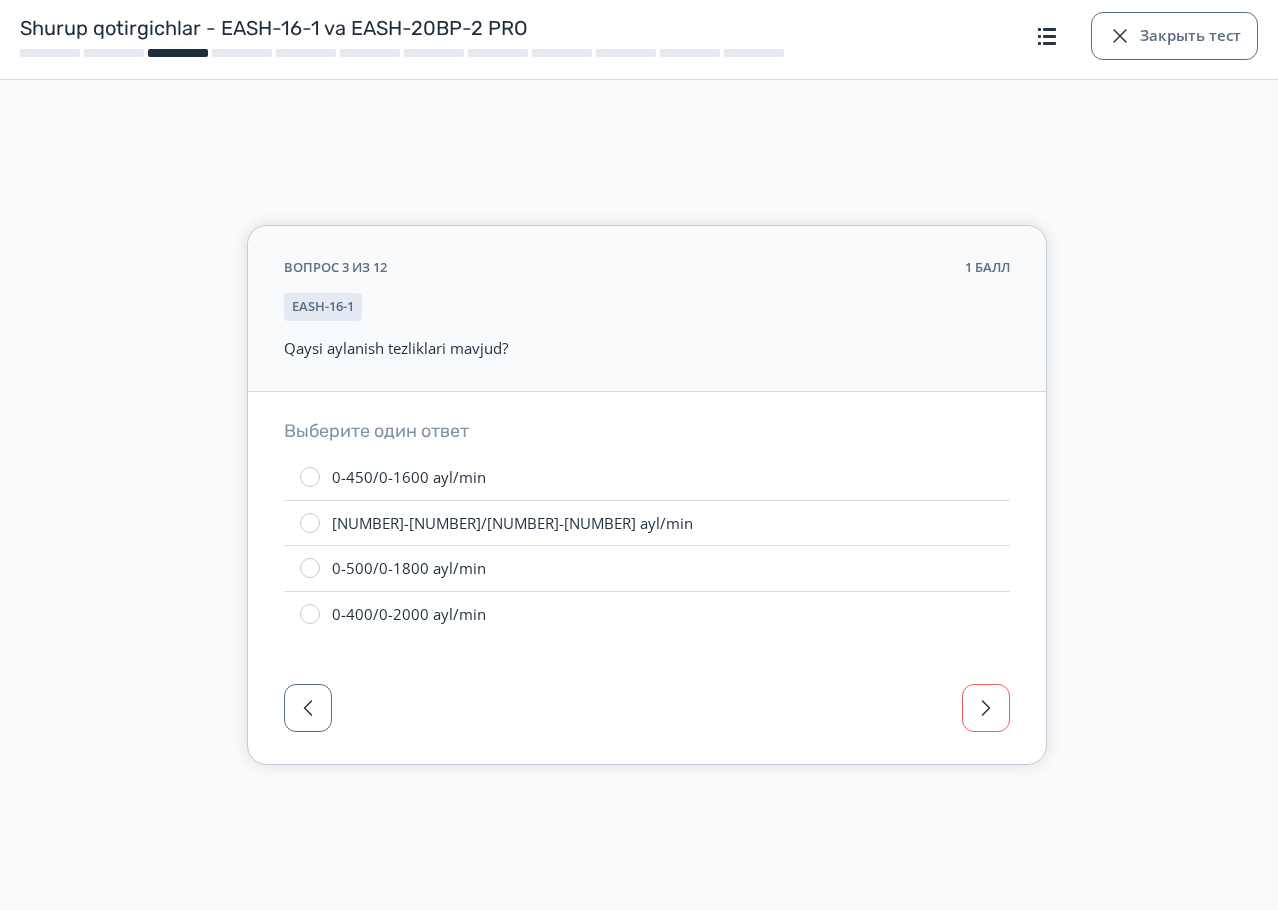click at bounding box center (986, 708) 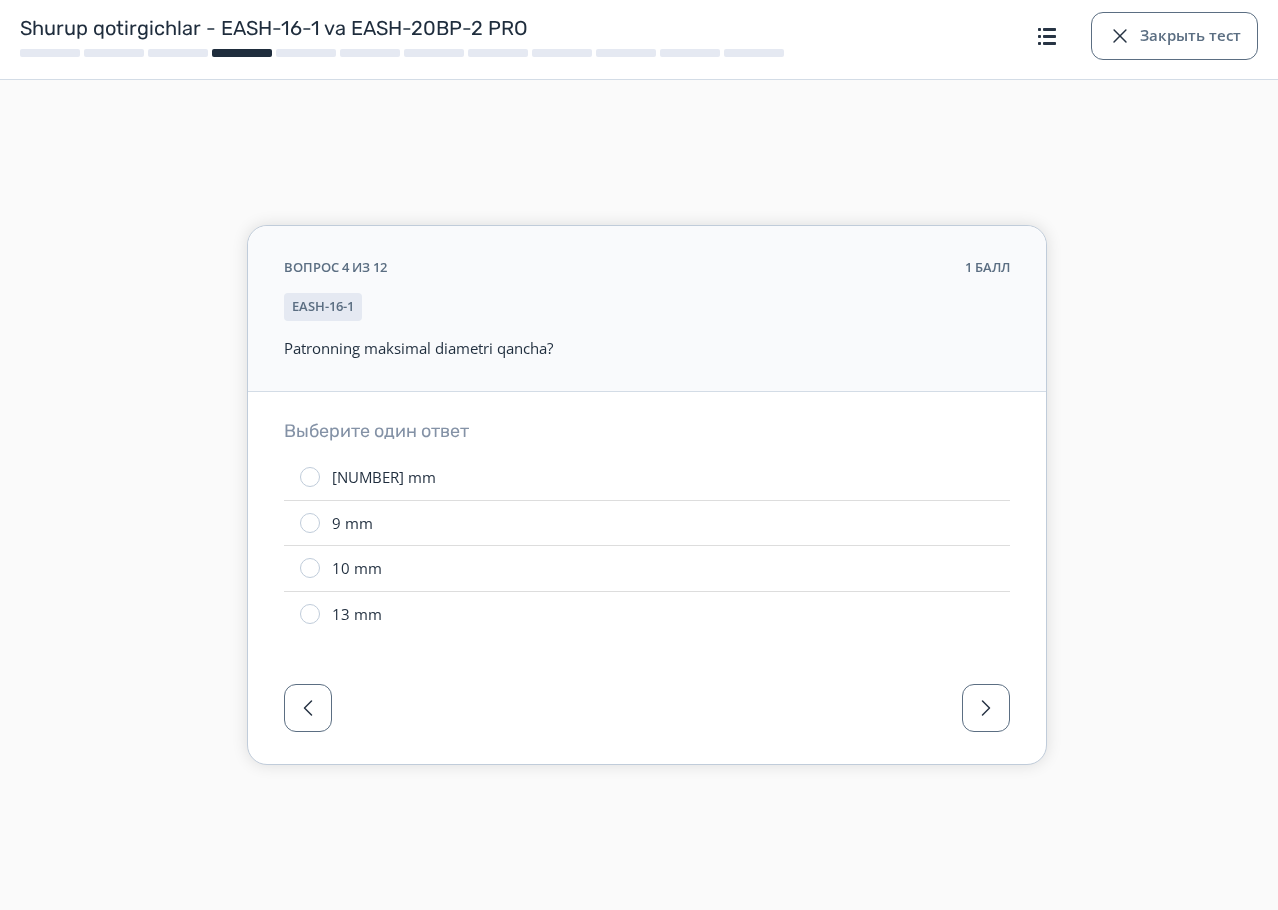 click on "13 mm" at bounding box center [647, 614] 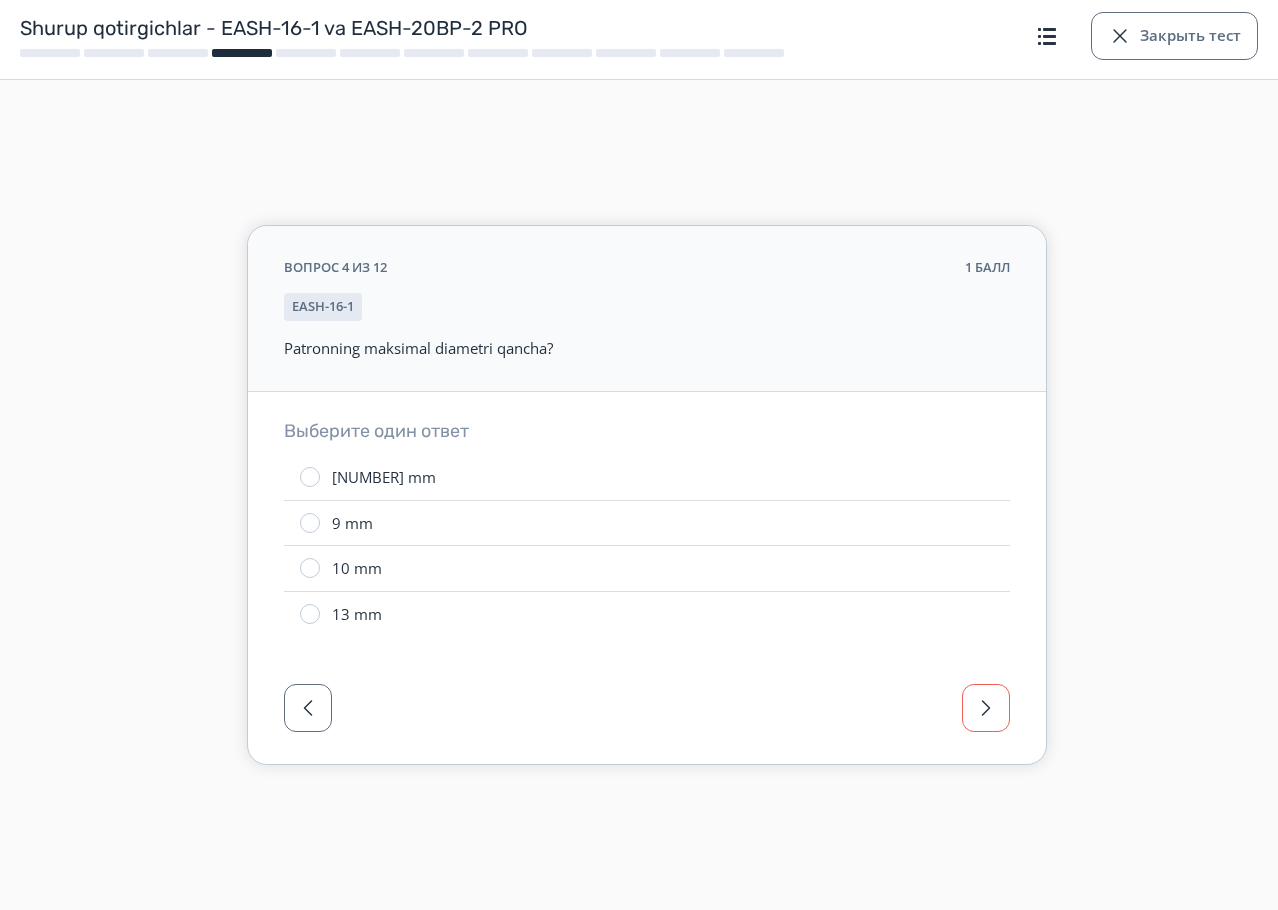 click at bounding box center (986, 708) 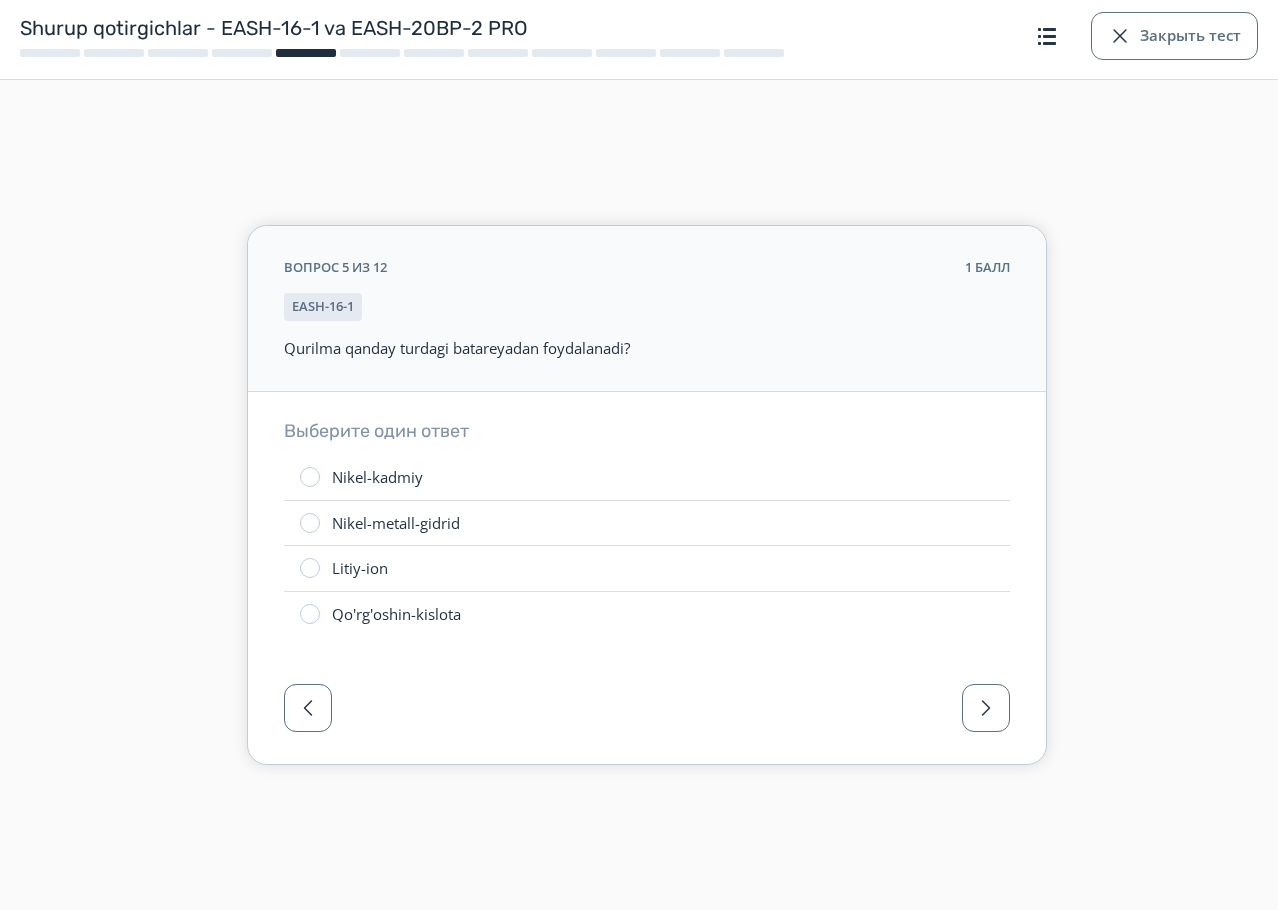 click on "Litiy-ion" at bounding box center [647, 568] 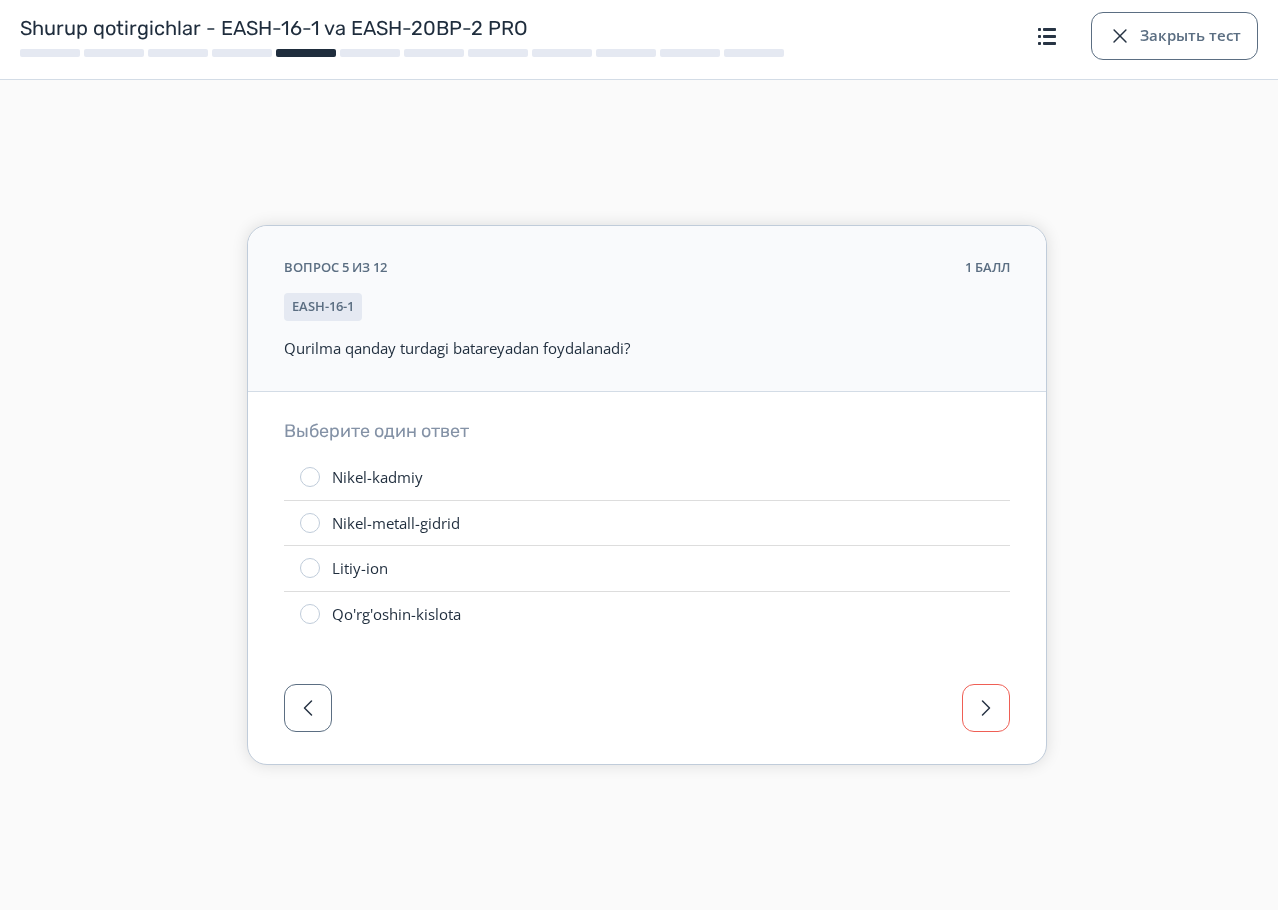 click at bounding box center [986, 708] 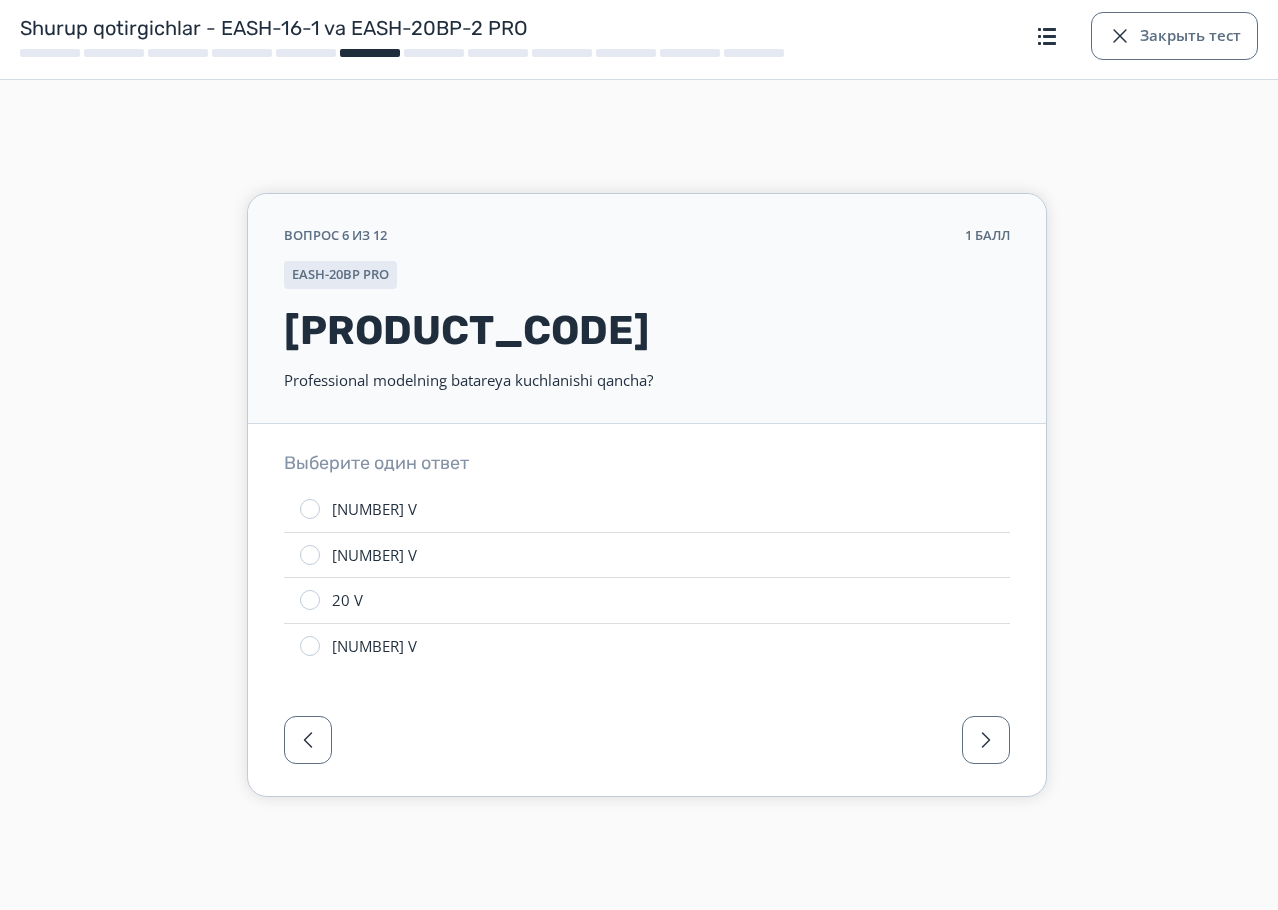 click on "[NUMBER] V" at bounding box center [647, 646] 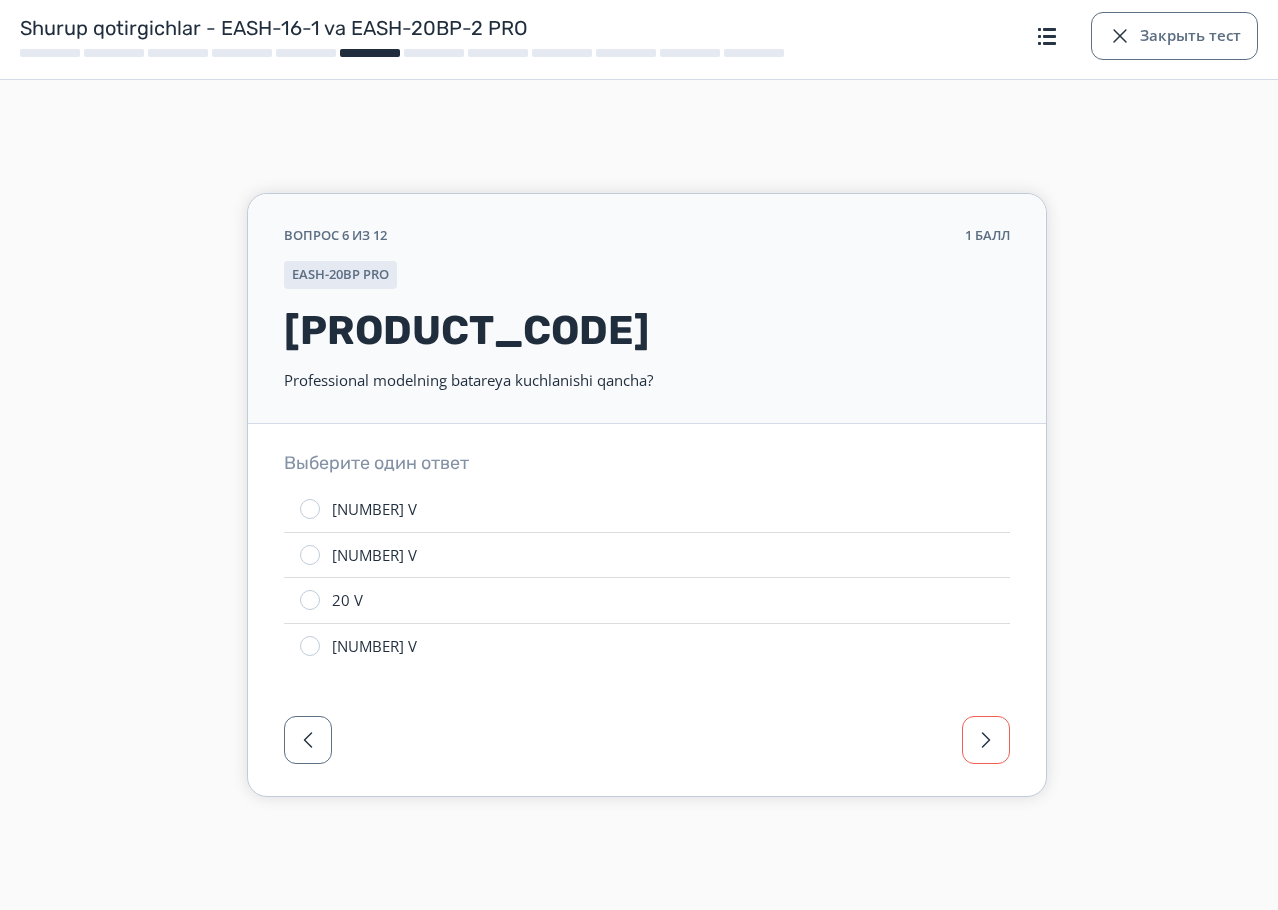 click at bounding box center [986, 740] 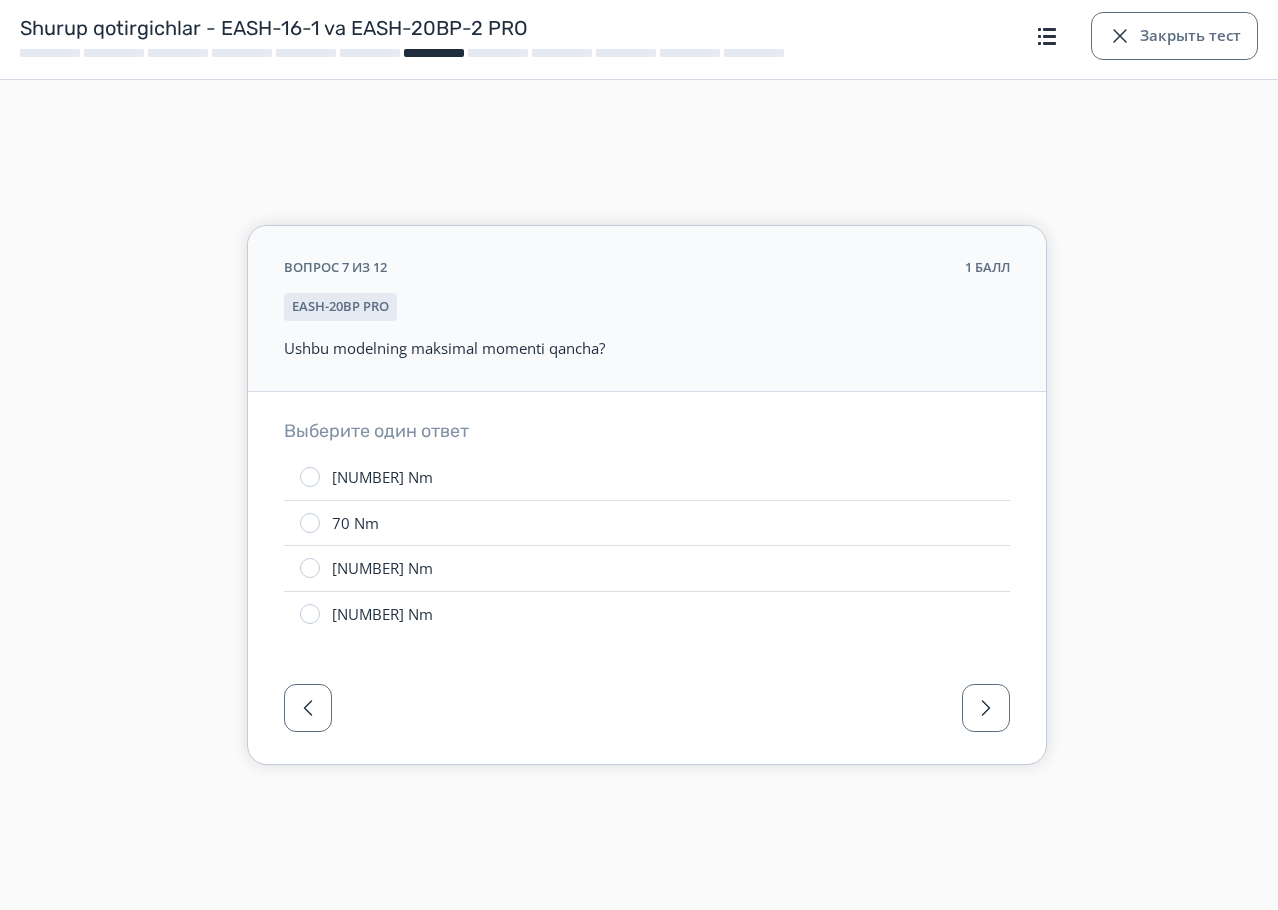 drag, startPoint x: 697, startPoint y: 633, endPoint x: 820, endPoint y: 653, distance: 124.61541 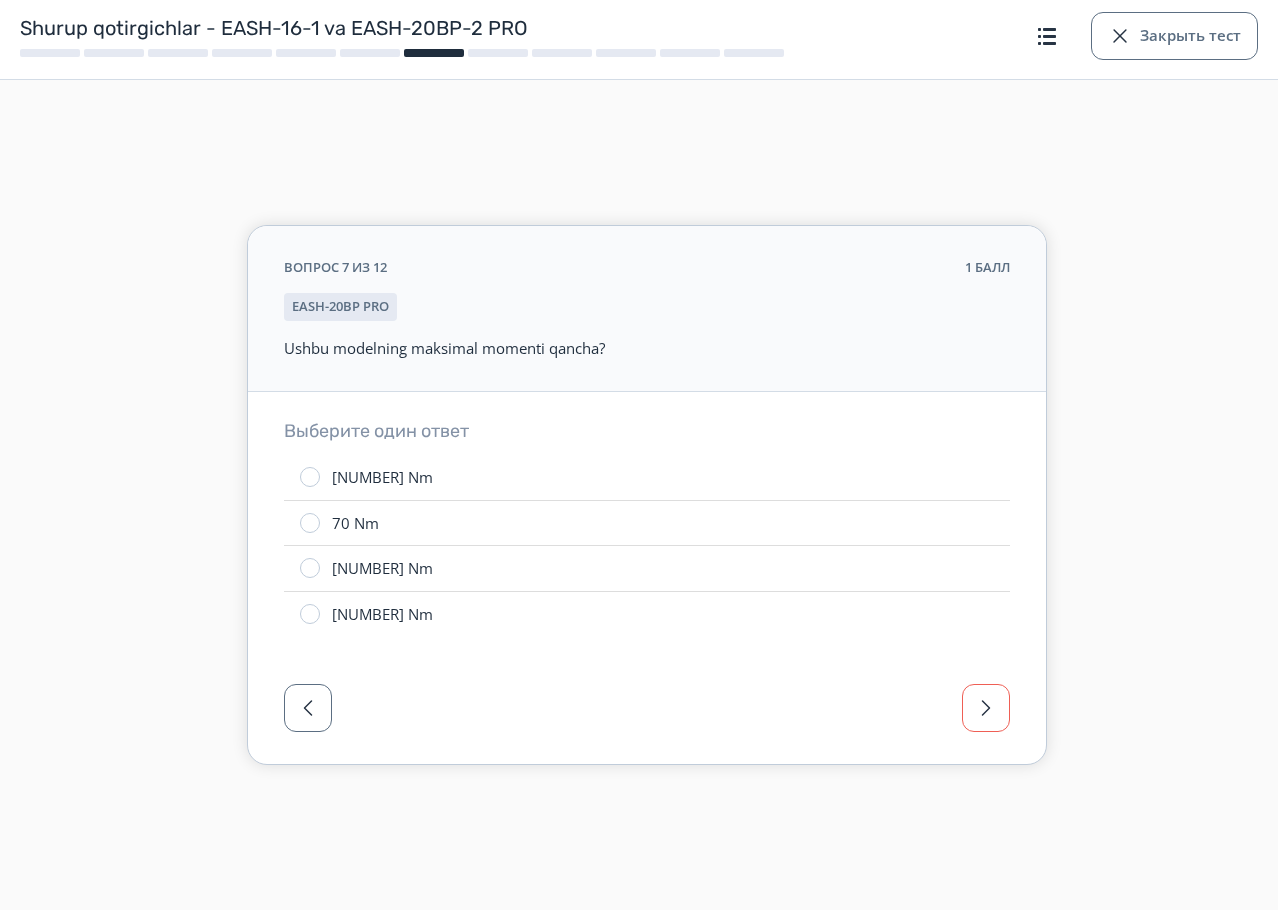 click at bounding box center (986, 708) 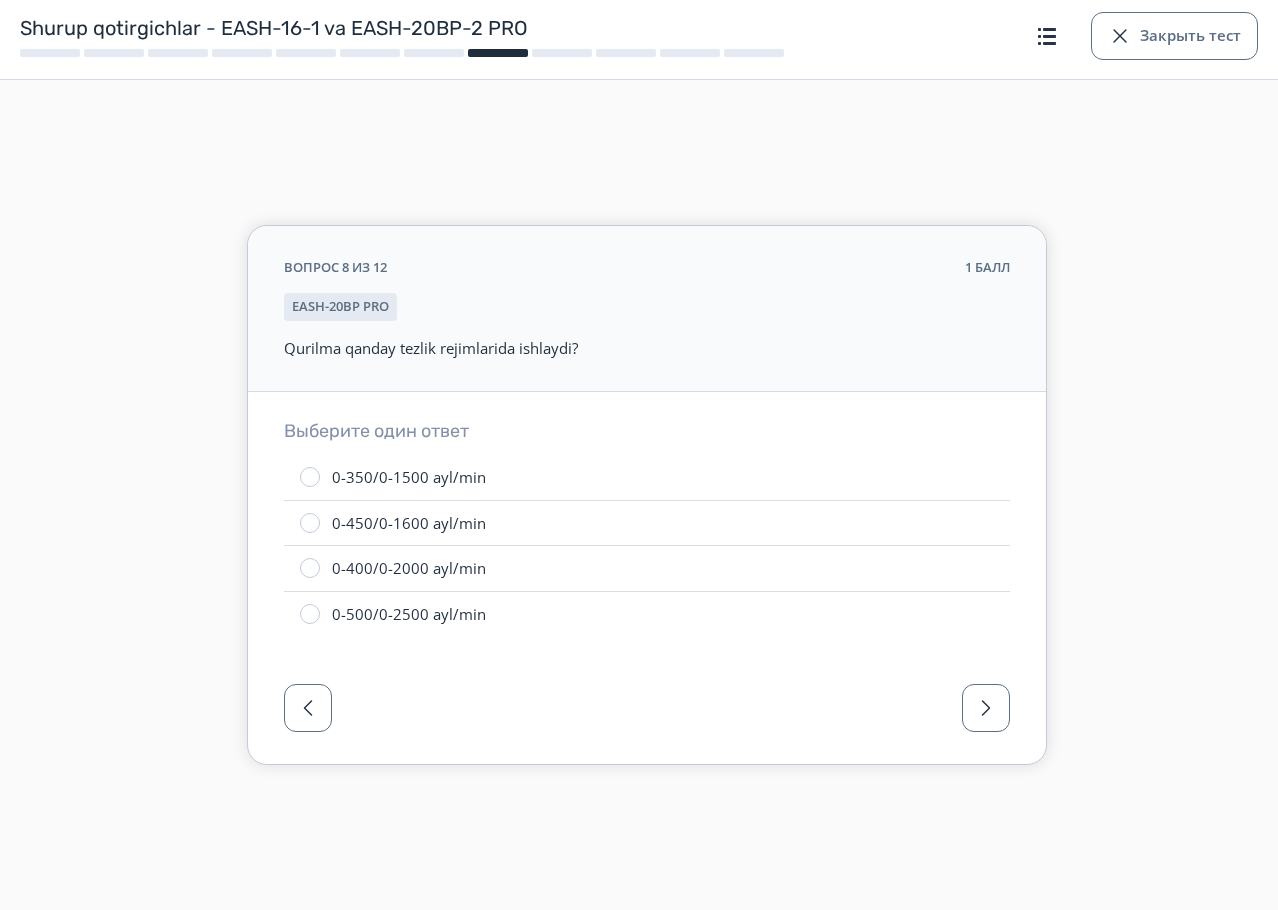 drag, startPoint x: 690, startPoint y: 589, endPoint x: 827, endPoint y: 625, distance: 141.65099 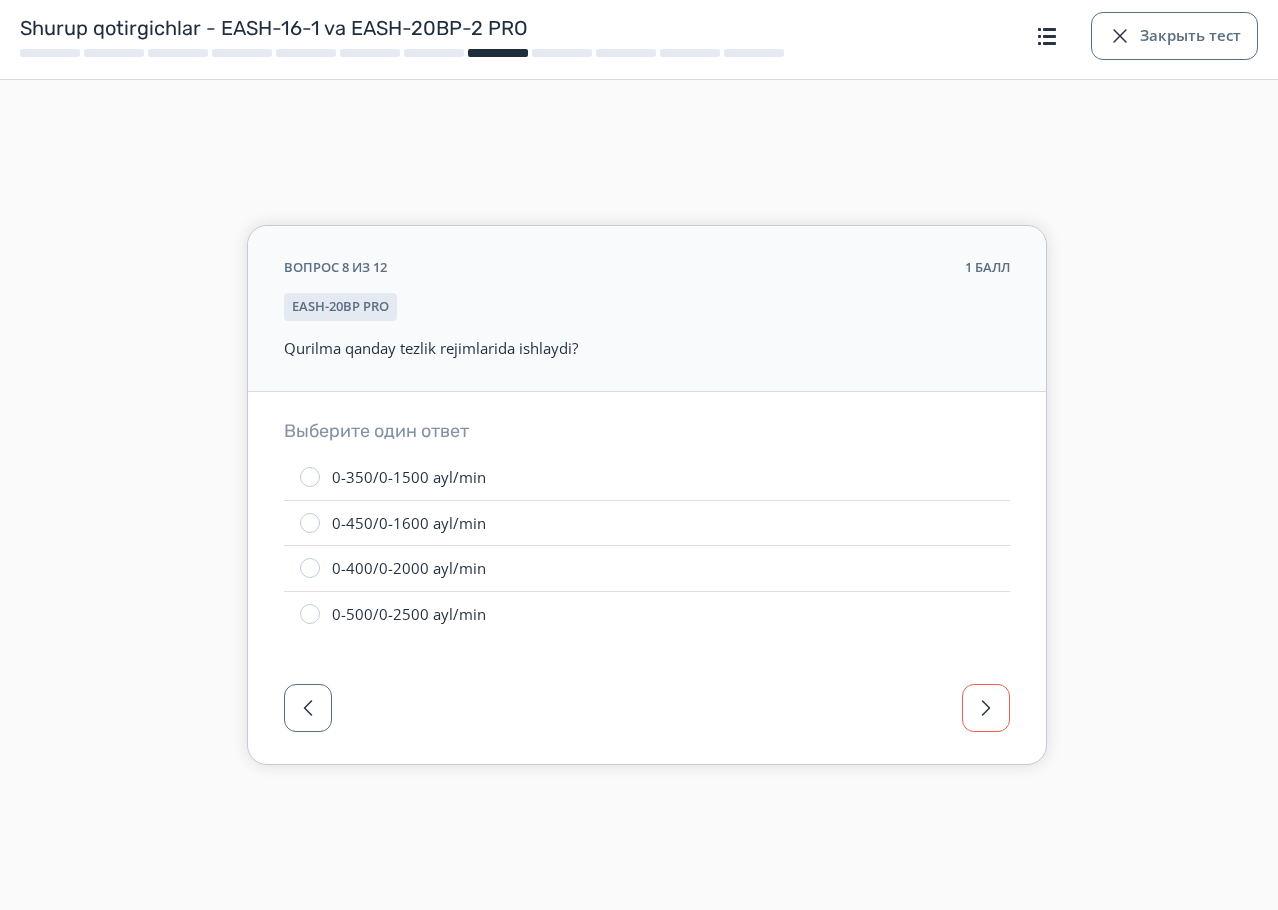 click at bounding box center (986, 708) 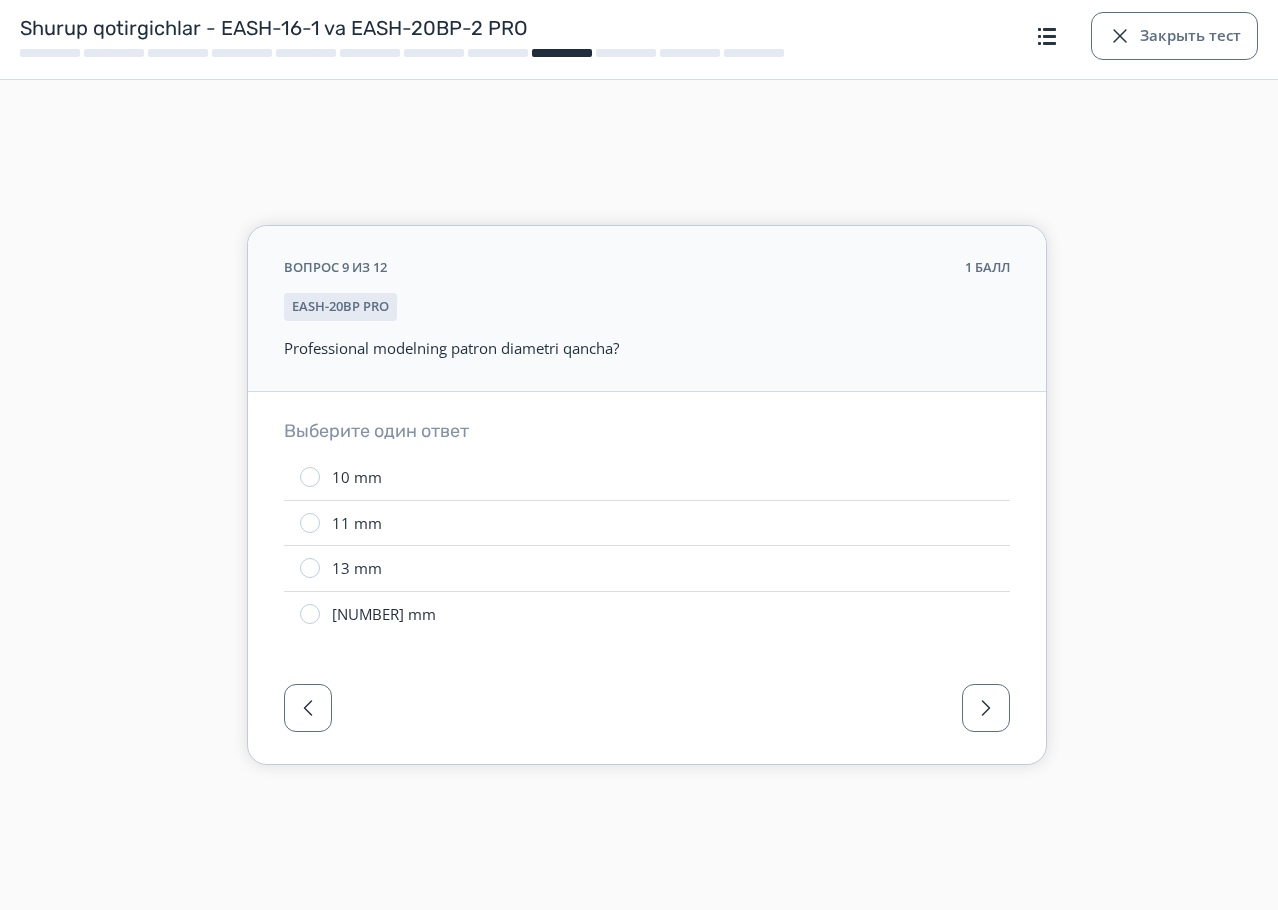 click on "13 mm" at bounding box center [647, 568] 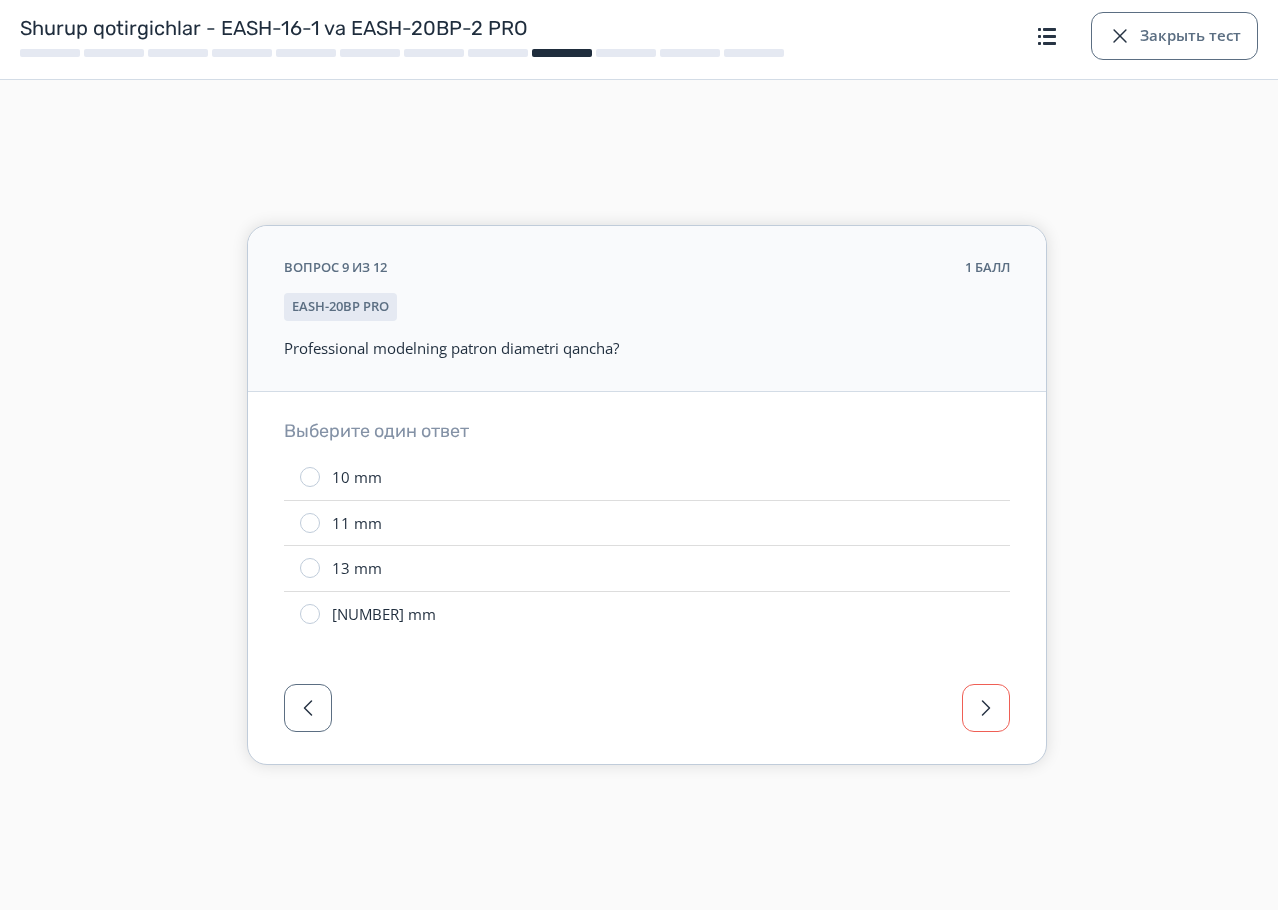 click at bounding box center [986, 708] 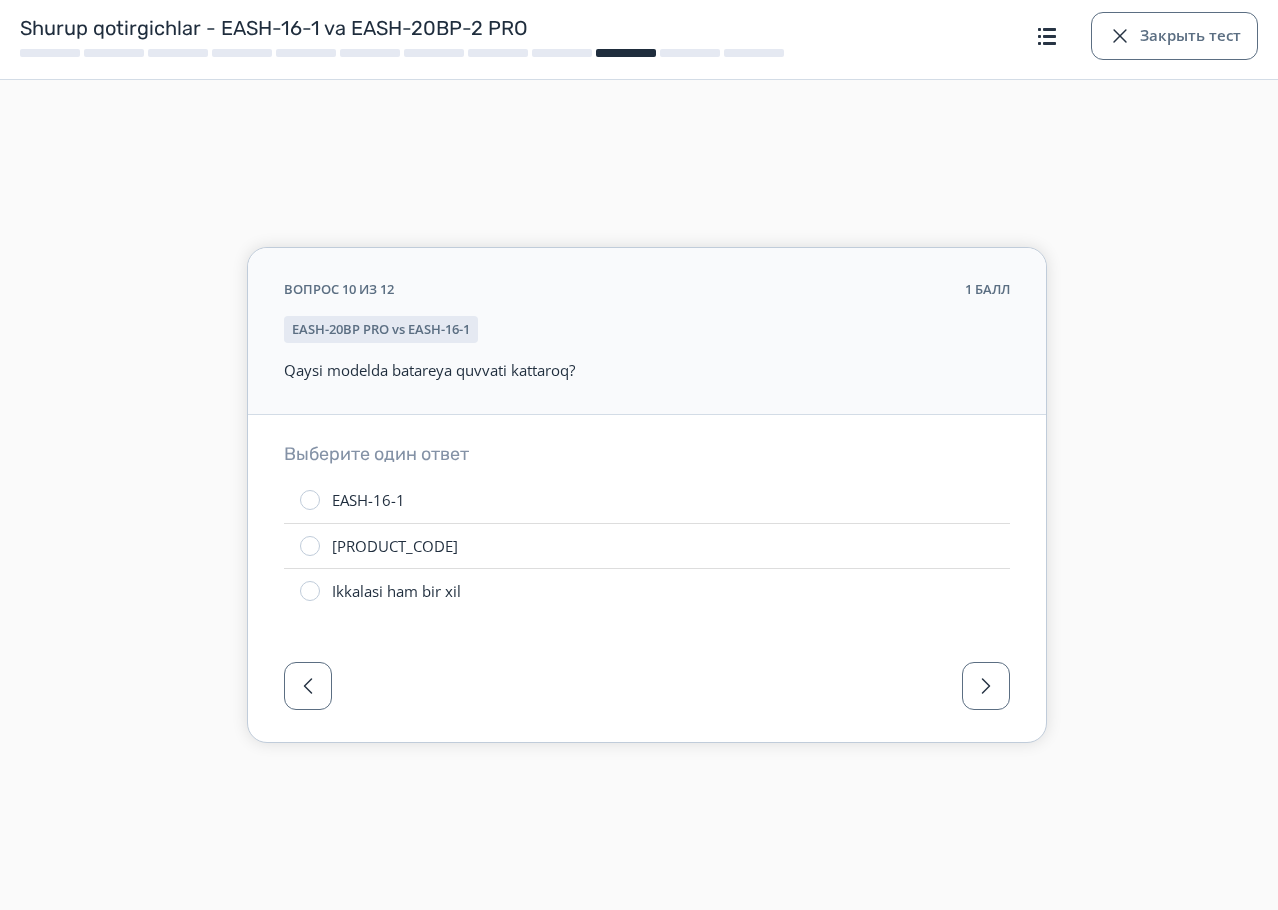 click on "Ikkalasi ham bir xil" at bounding box center (396, 591) 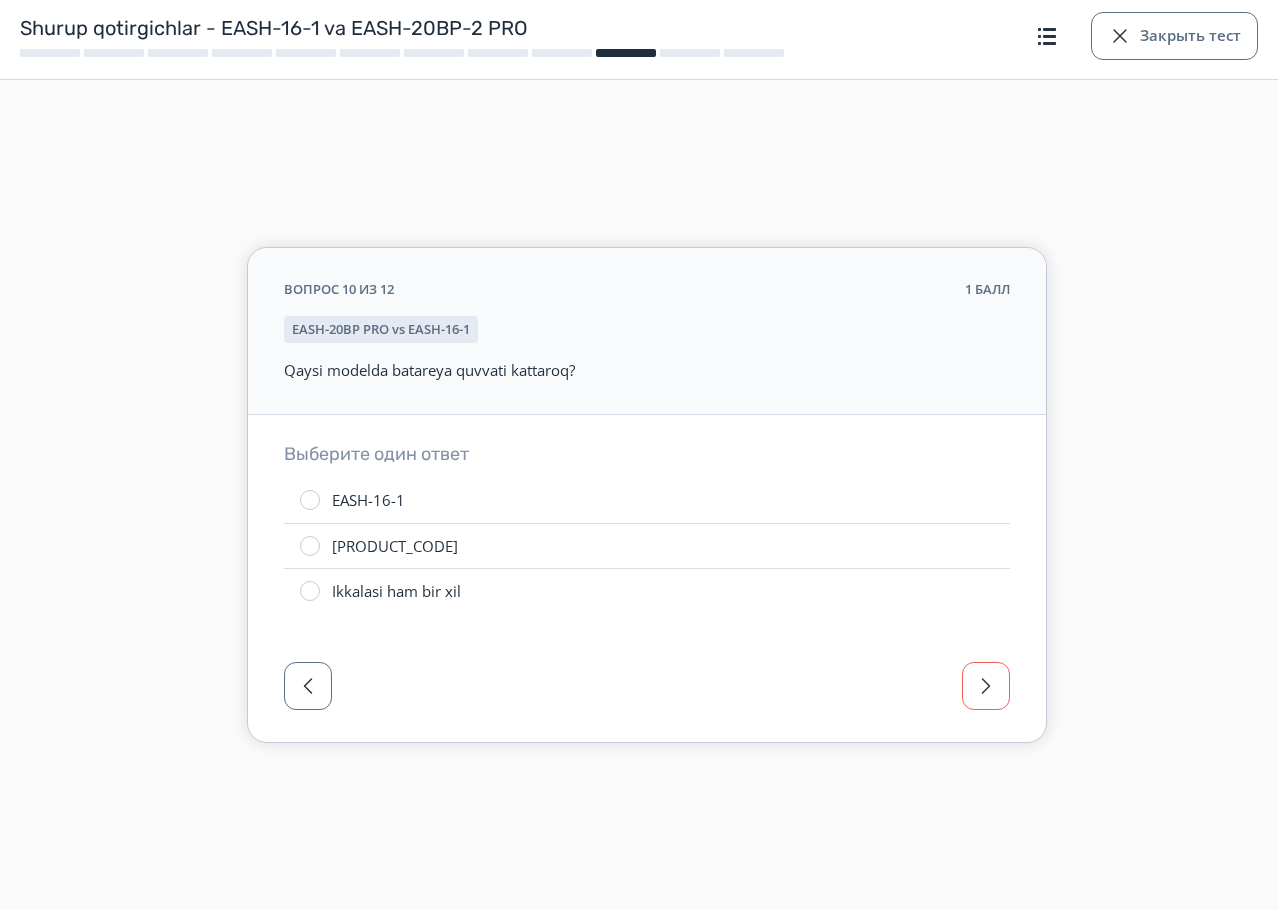click at bounding box center [986, 686] 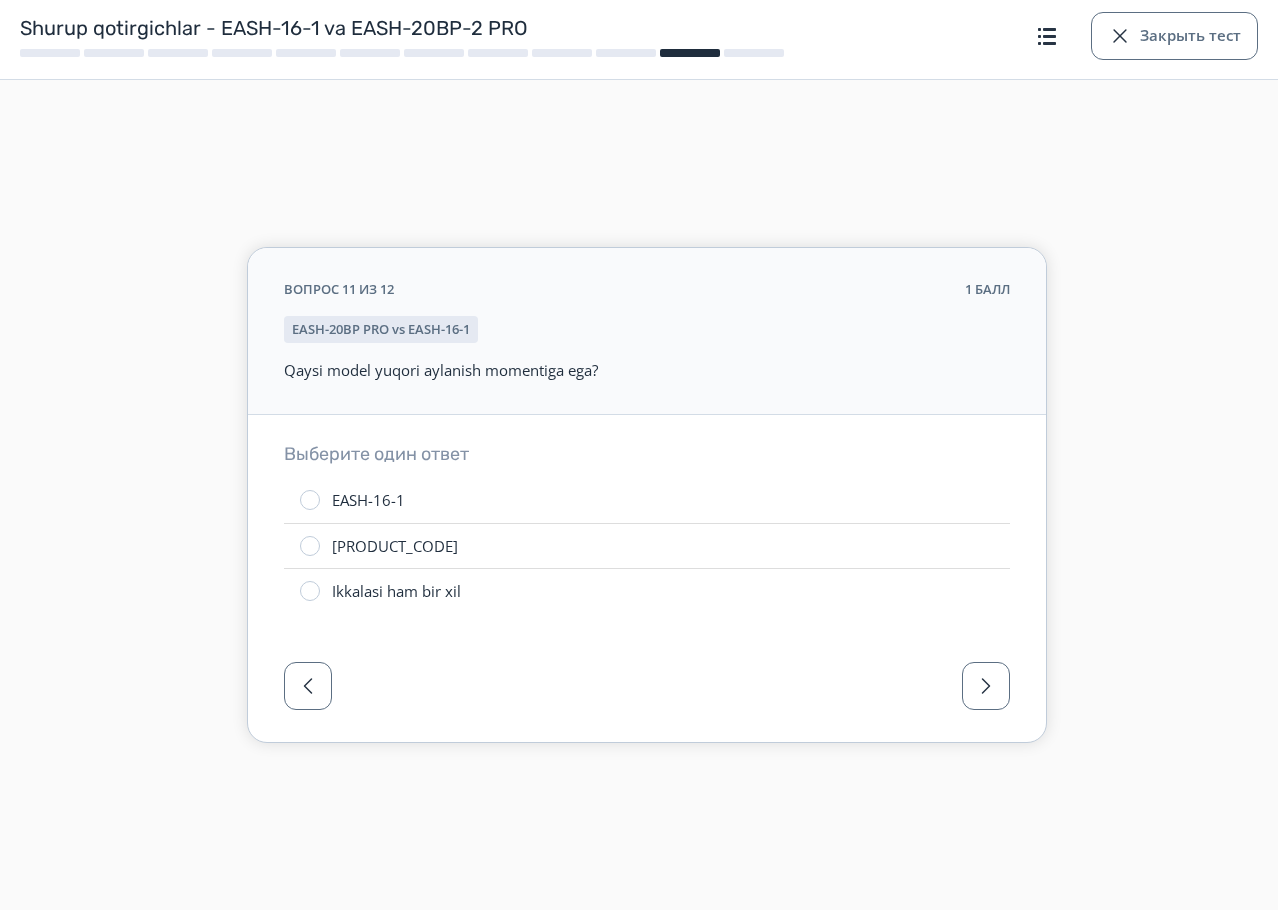 click on "EASH-16-1" at bounding box center [647, 500] 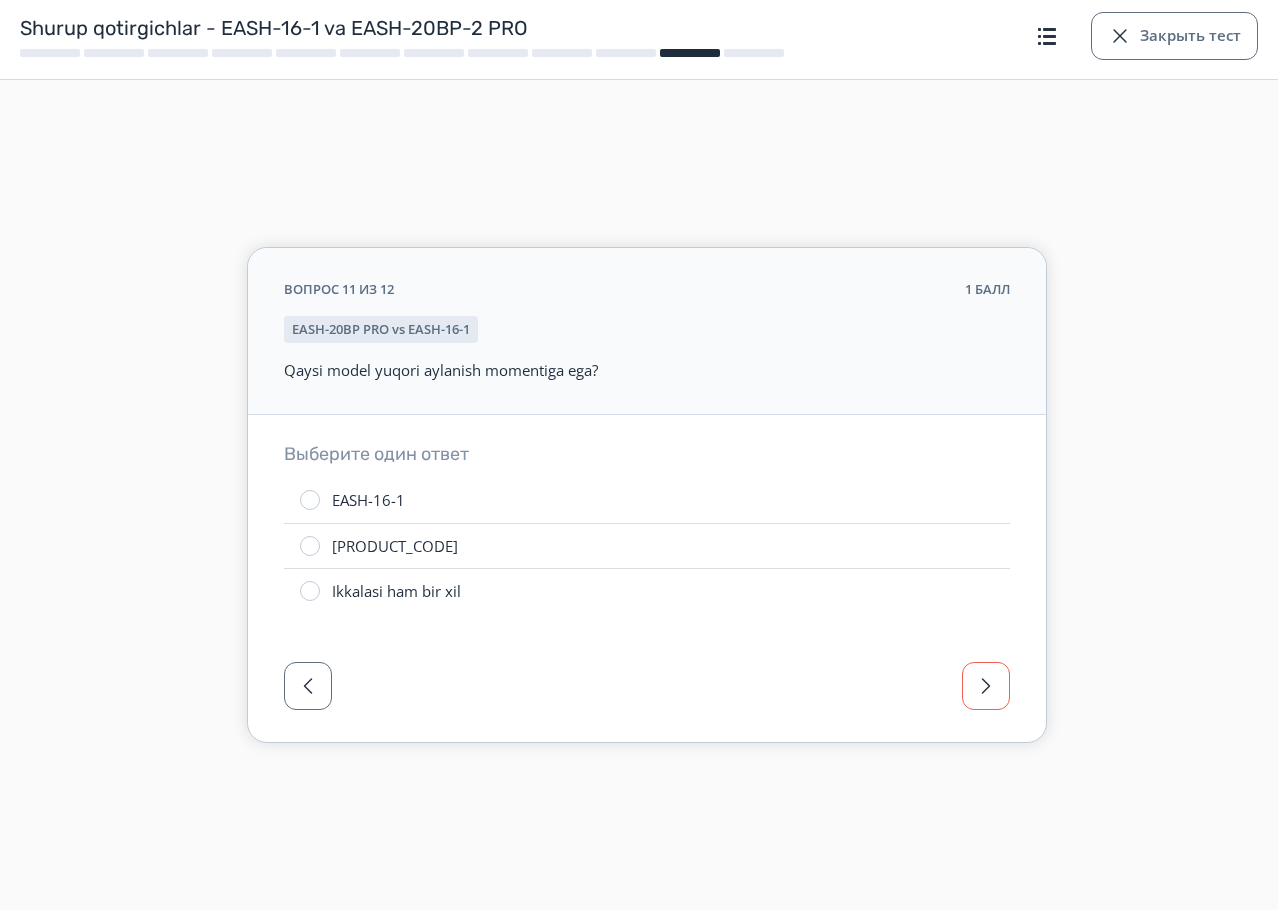 click at bounding box center [986, 686] 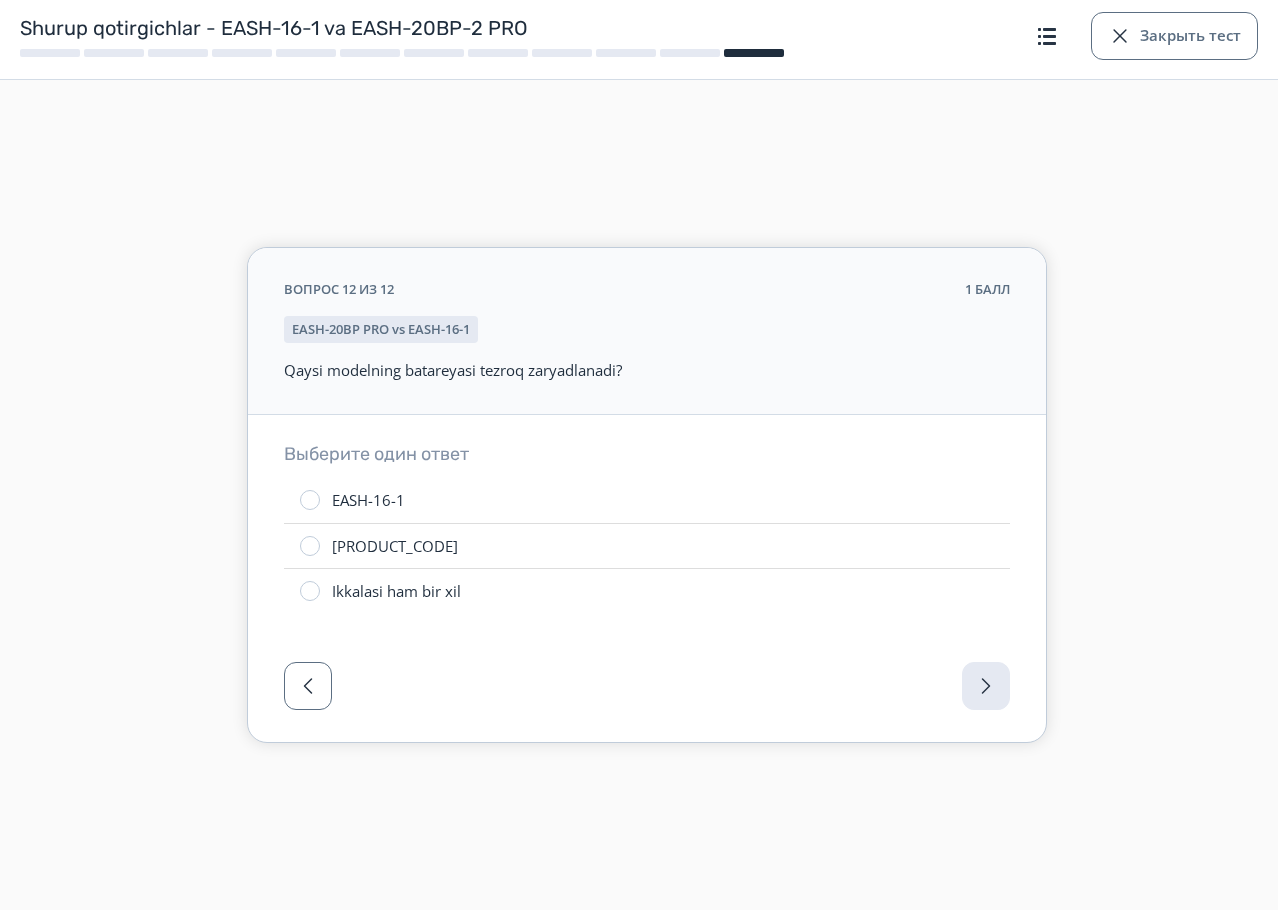 click on "Ikkalasi ham bir xil" at bounding box center [647, 591] 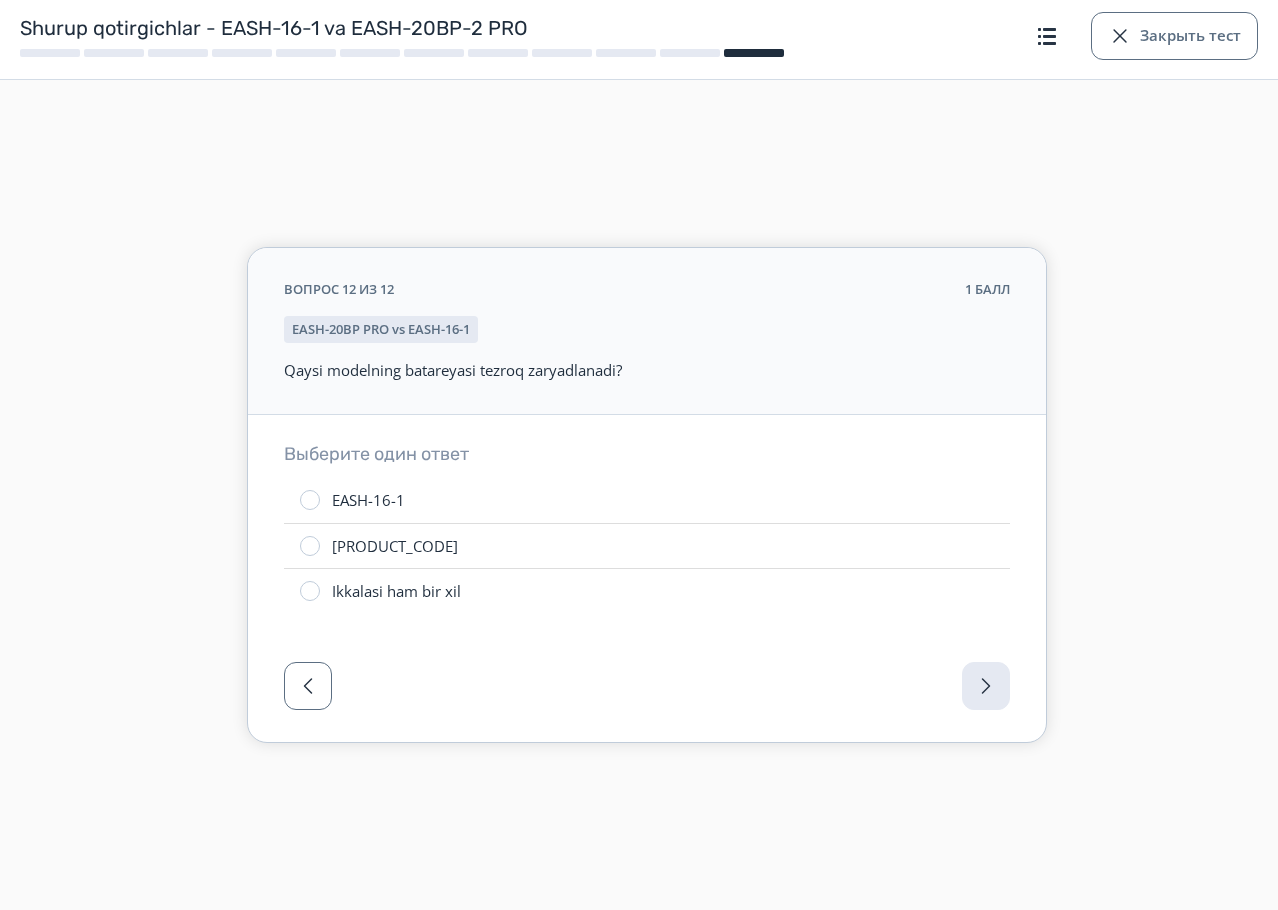 click at bounding box center (647, 692) 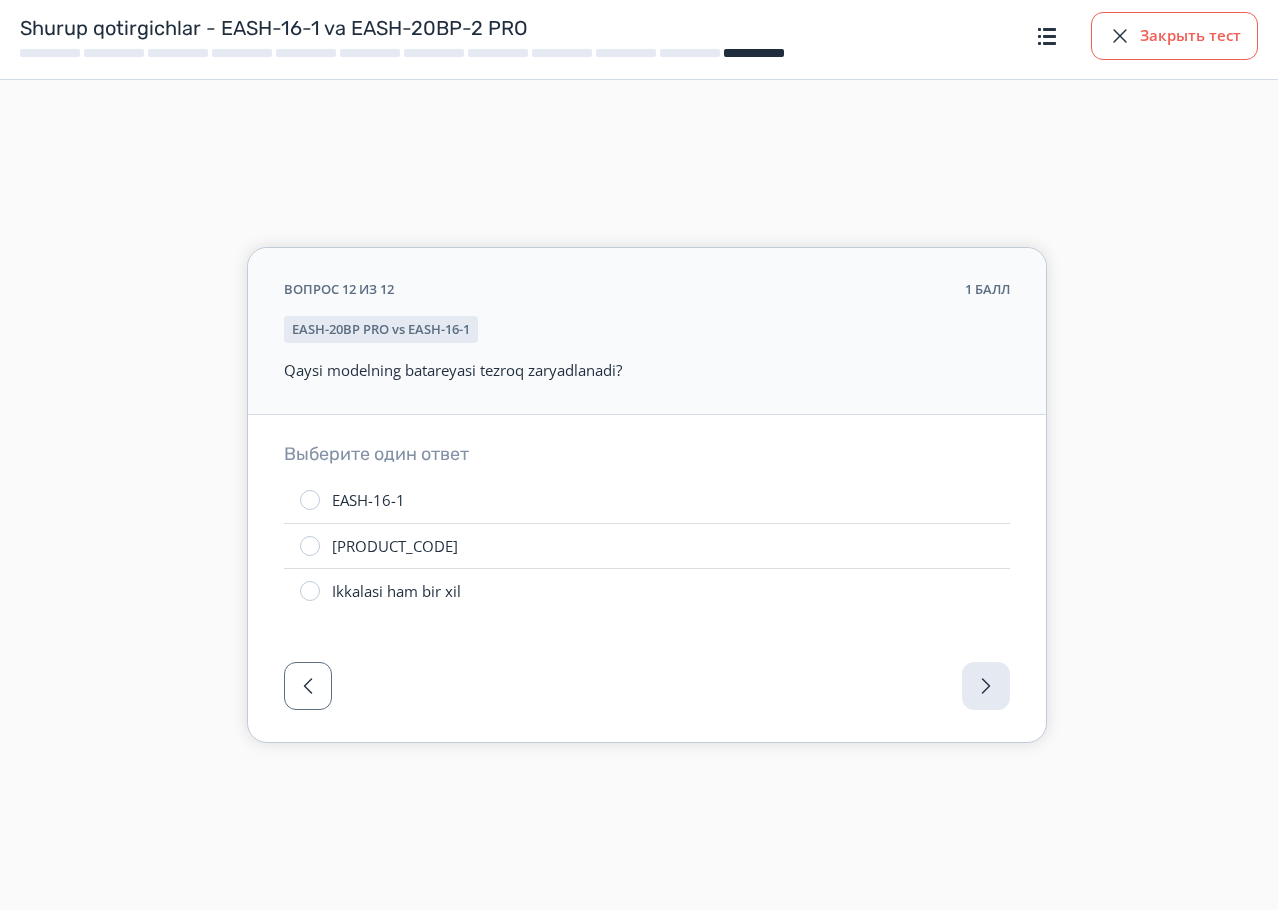 click at bounding box center [1120, 36] 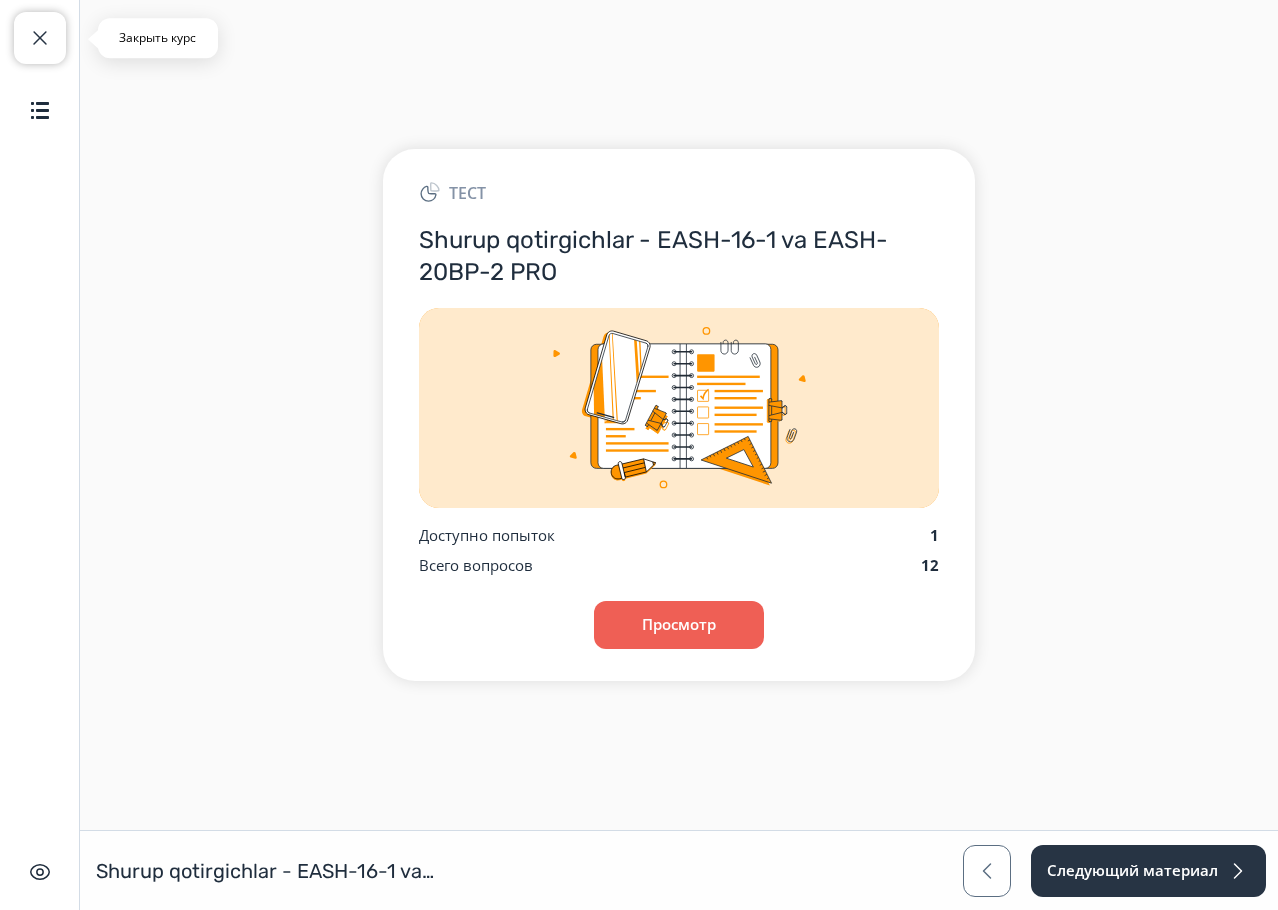 click at bounding box center (40, 38) 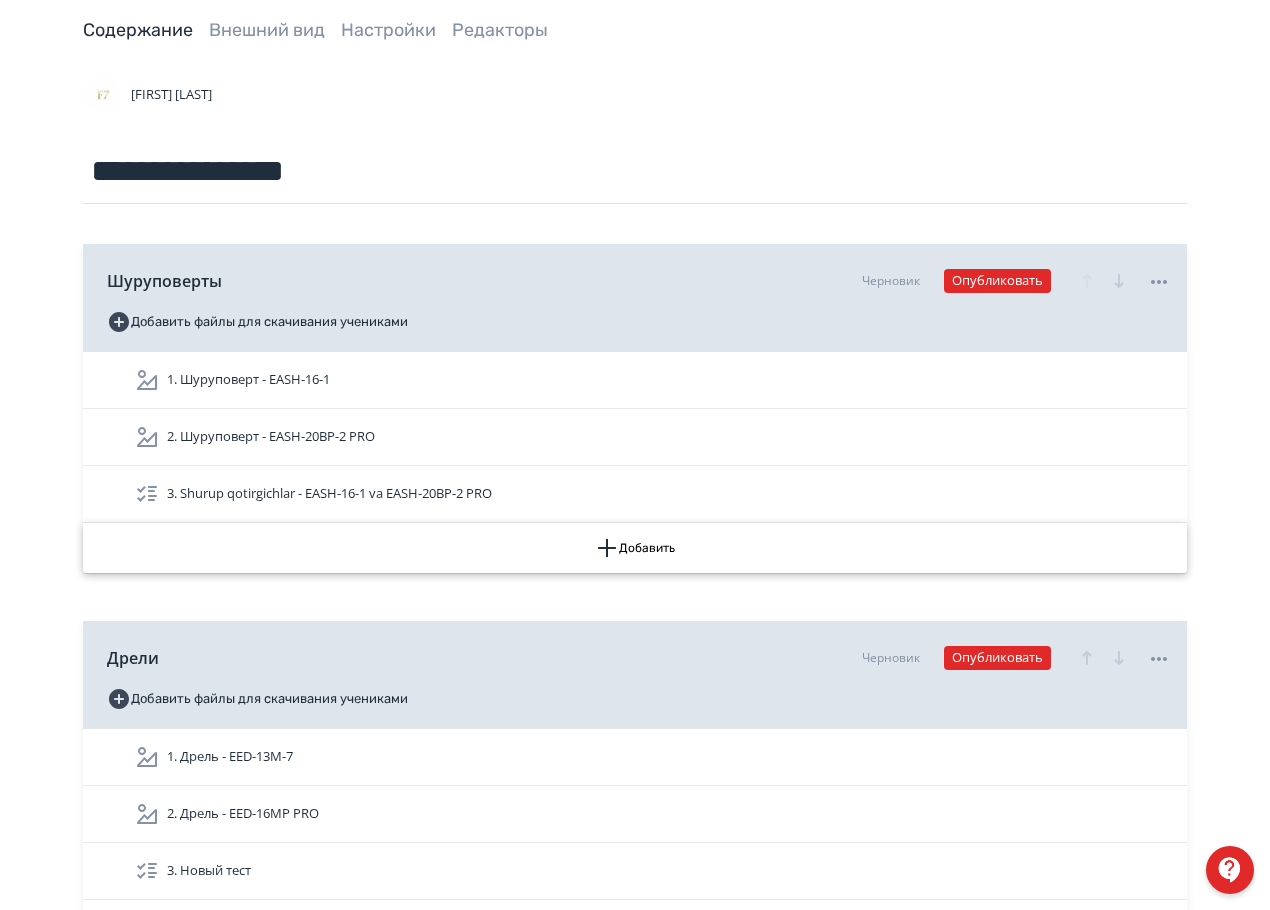 scroll, scrollTop: 0, scrollLeft: 0, axis: both 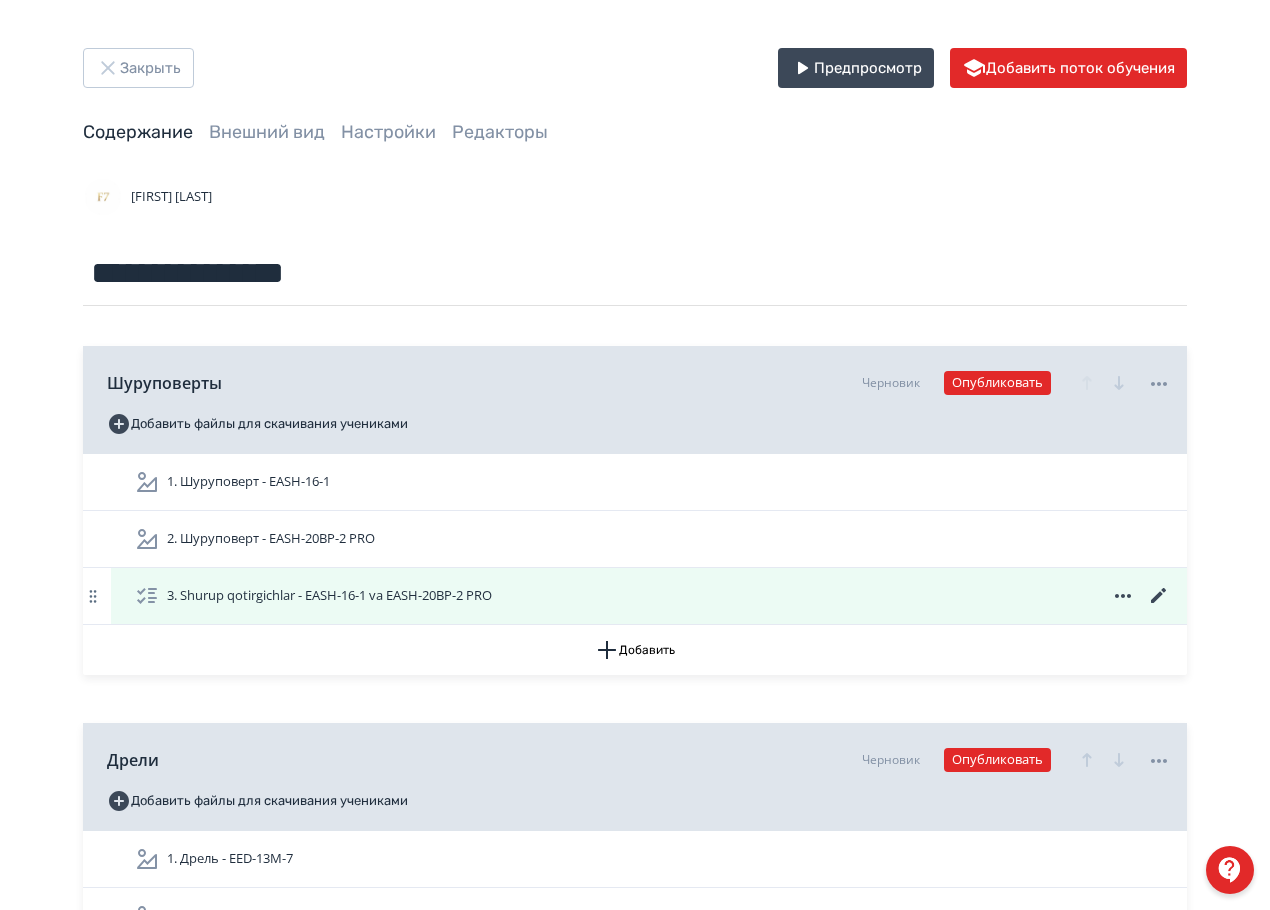 click 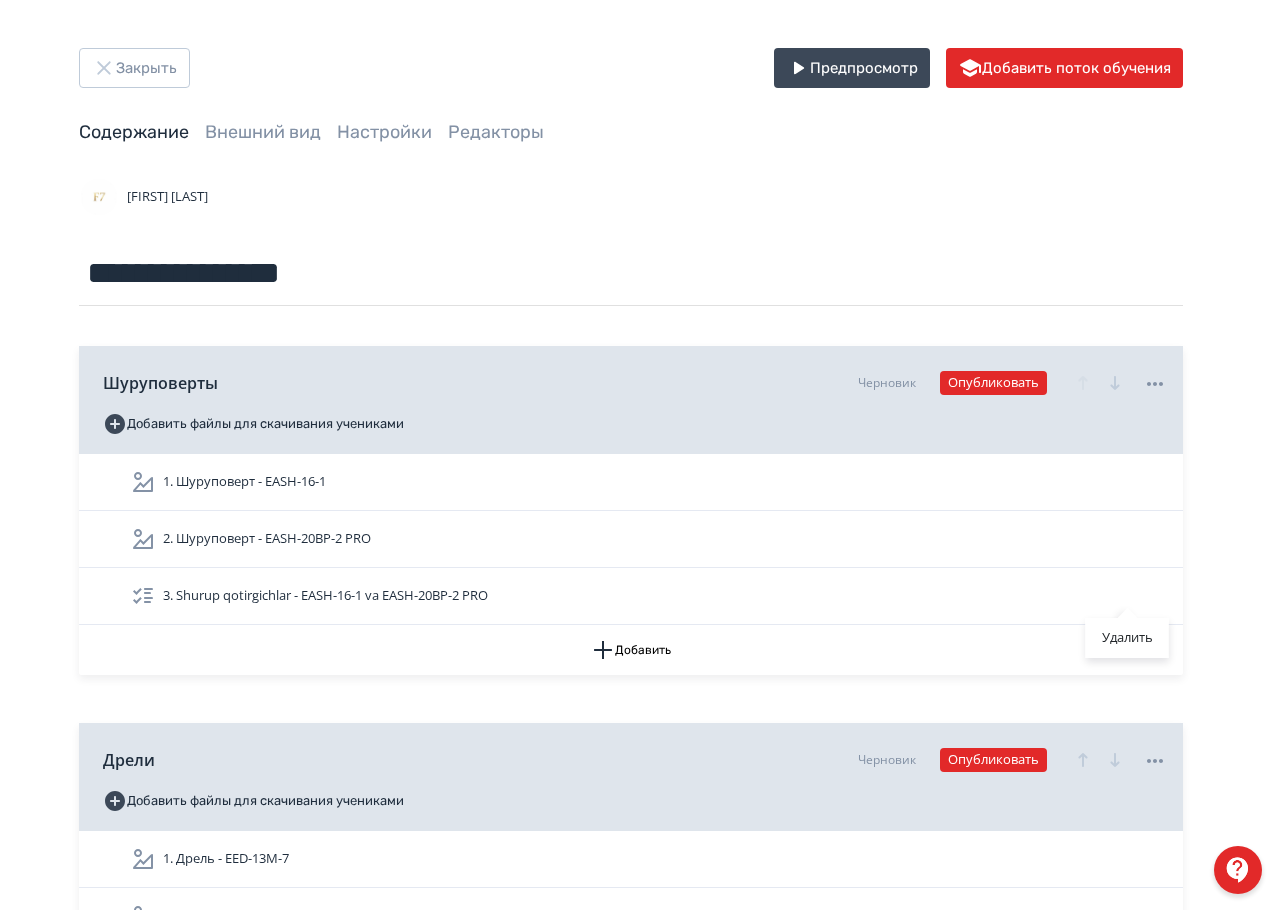click on "Удалить" at bounding box center [639, 455] 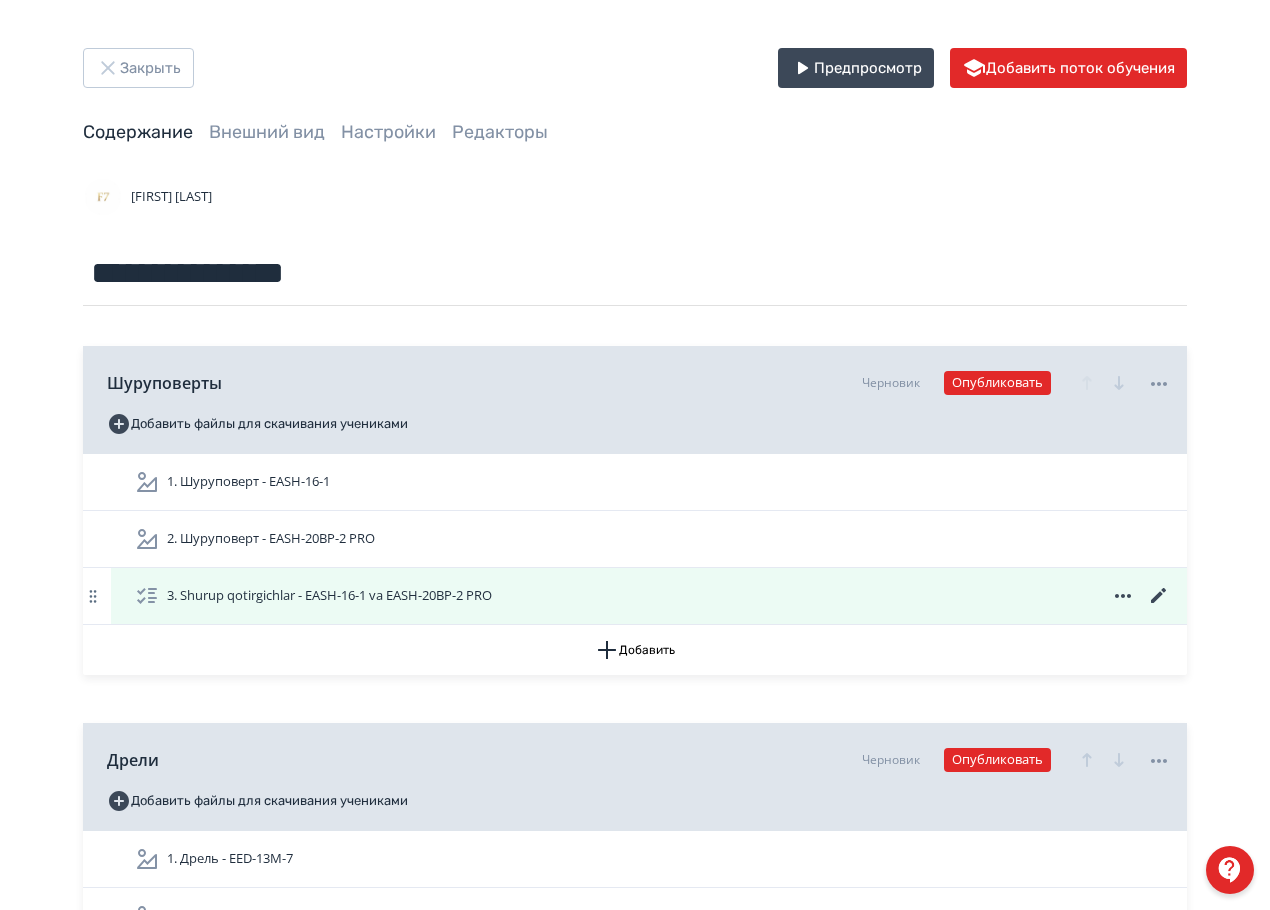 click 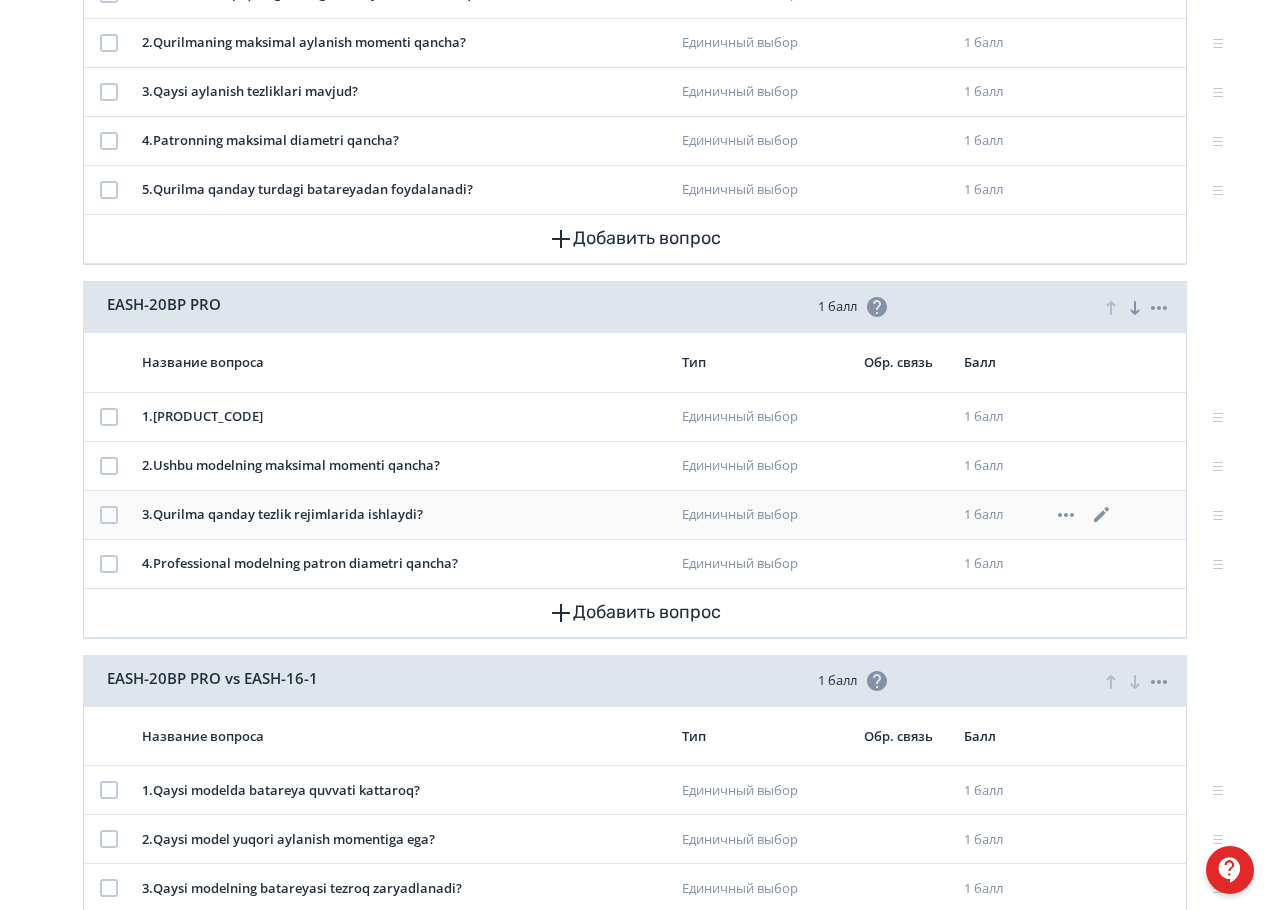 scroll, scrollTop: 431, scrollLeft: 0, axis: vertical 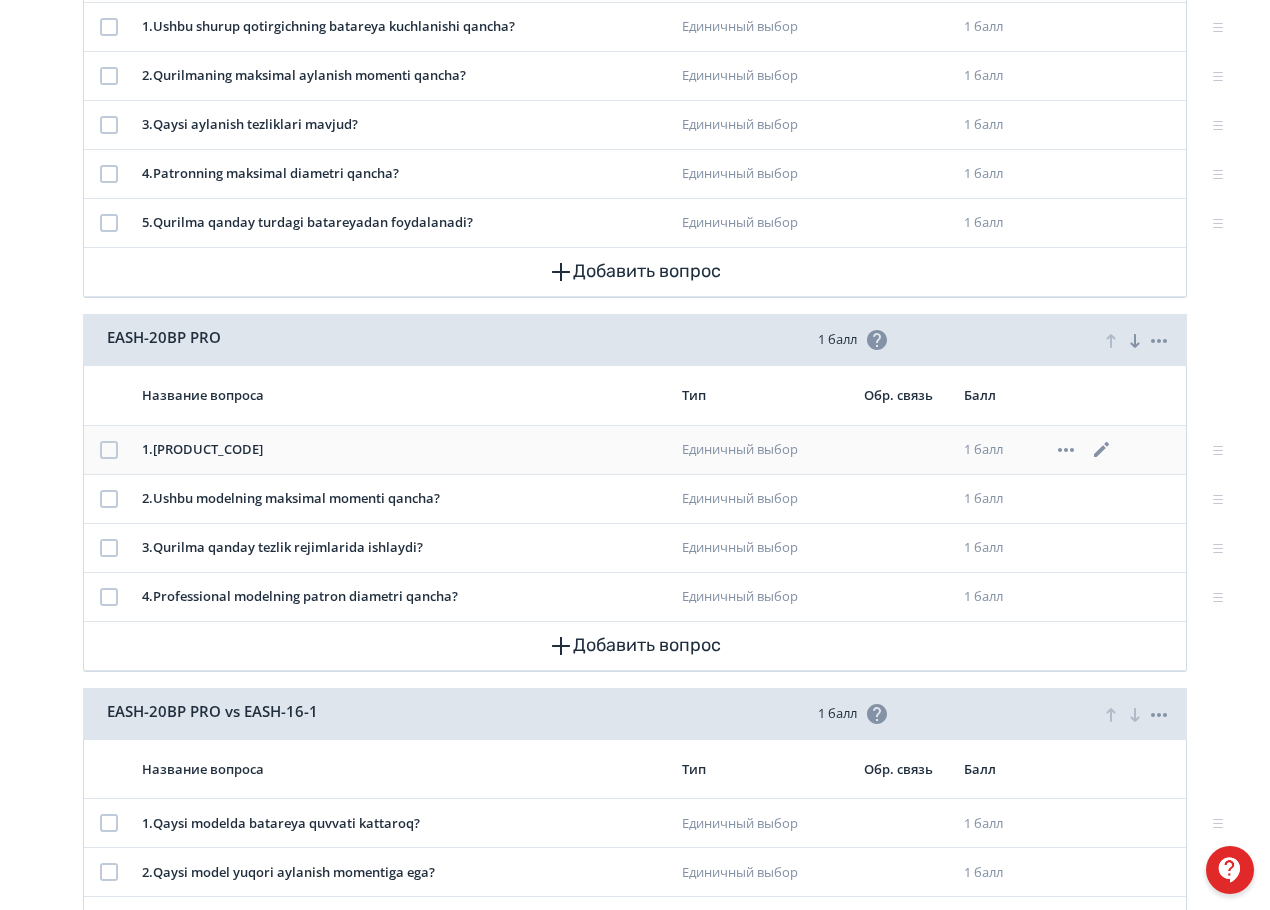 click 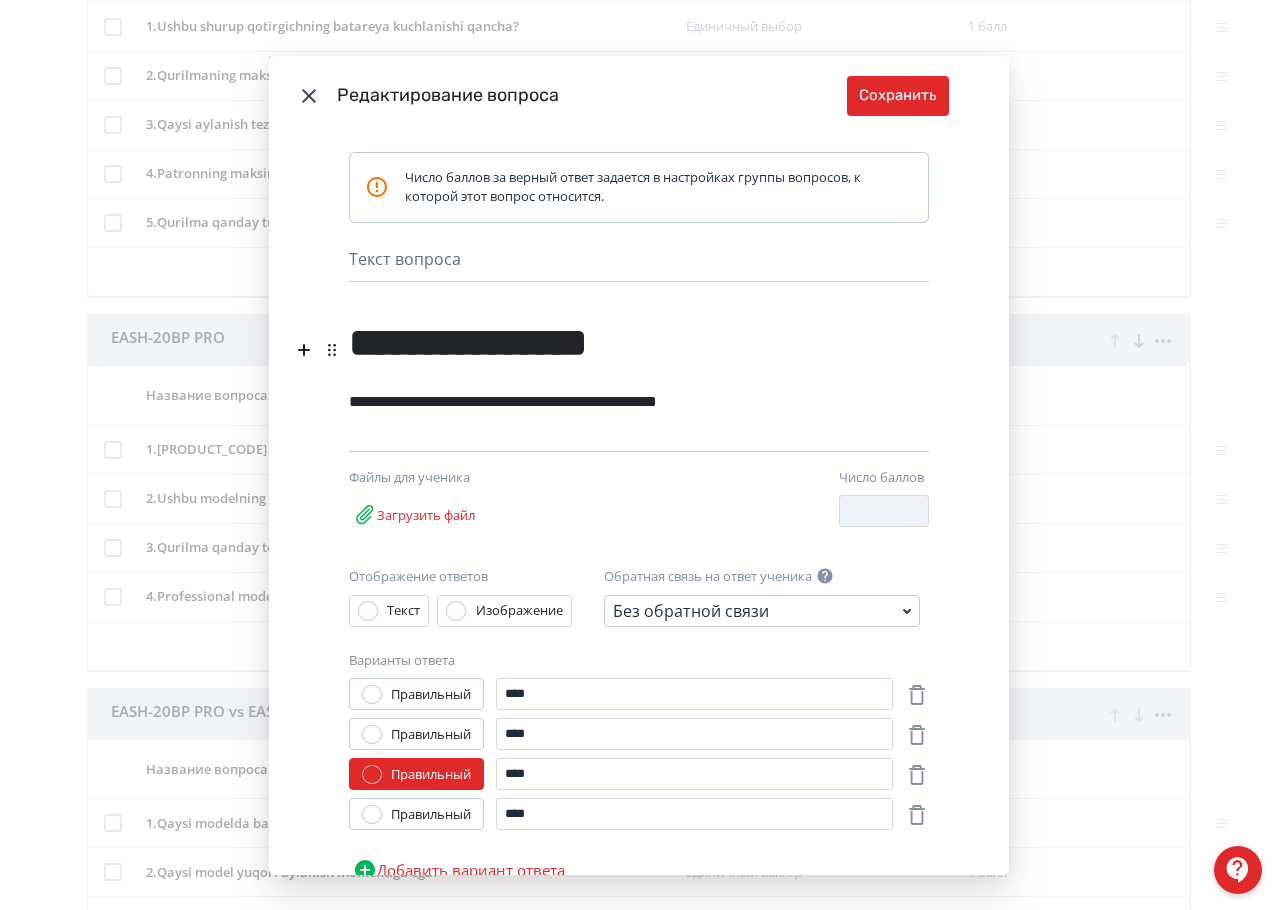 click on "**********" at bounding box center (468, 342) 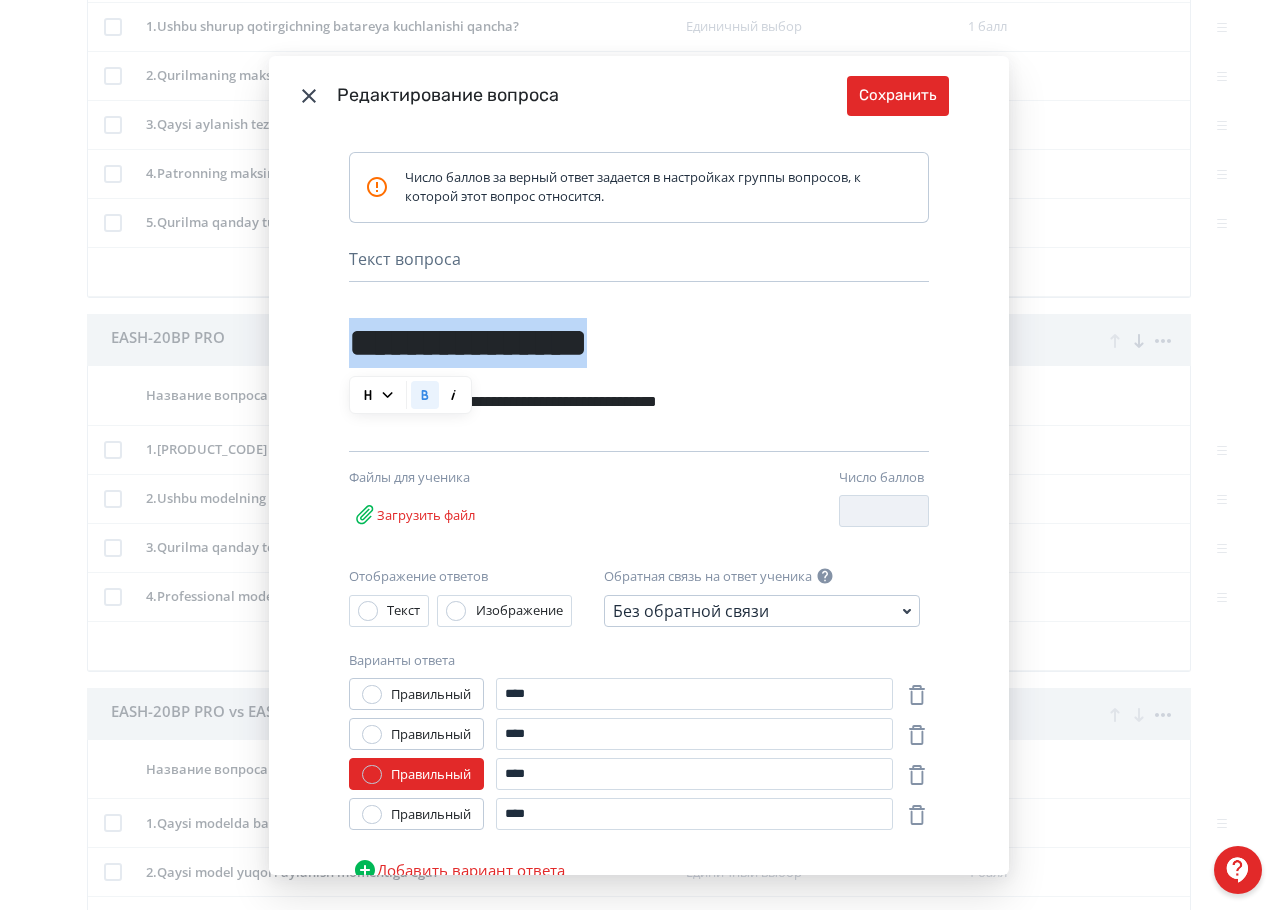 drag, startPoint x: 684, startPoint y: 343, endPoint x: 350, endPoint y: 350, distance: 334.07333 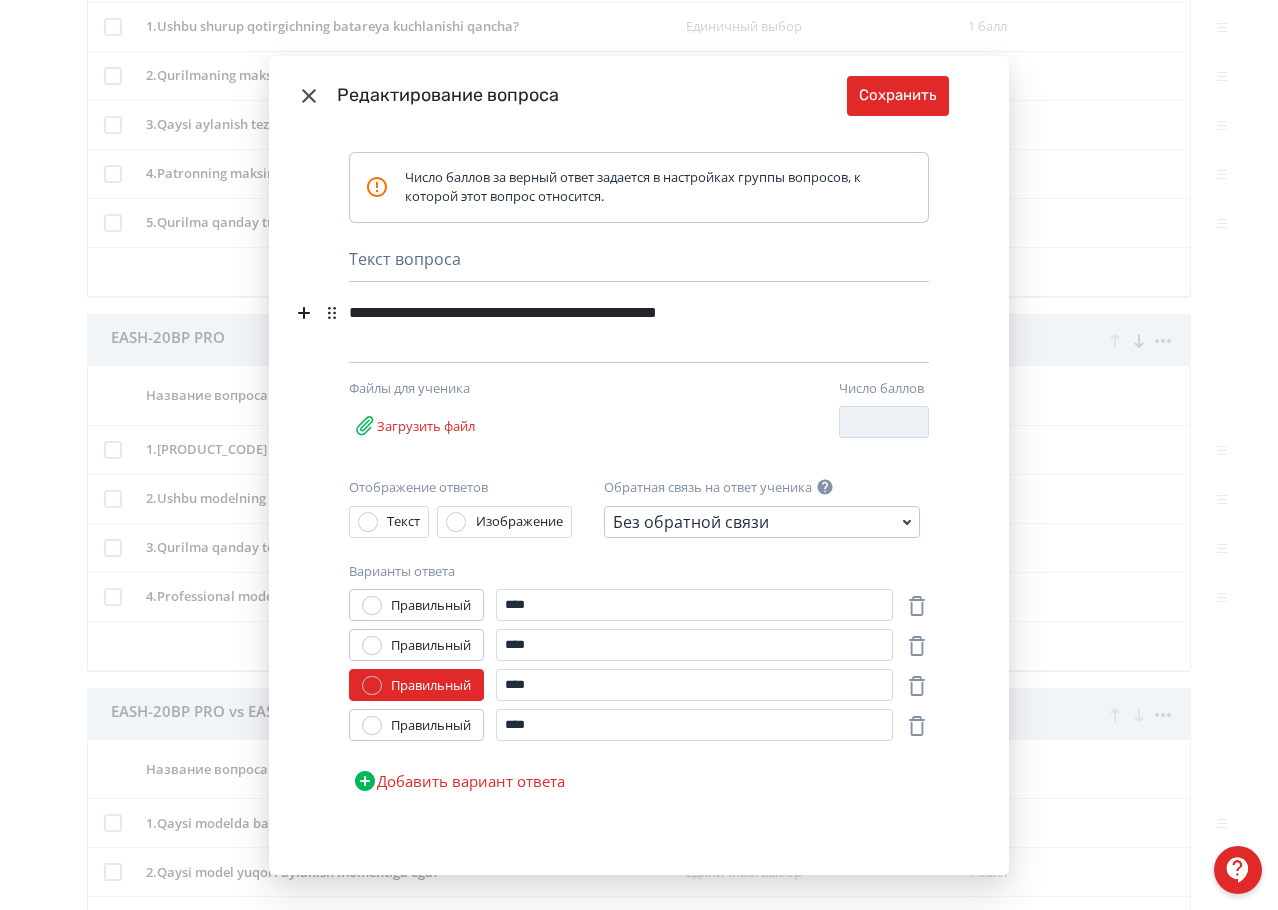 click on "**********" at bounding box center (608, 328) 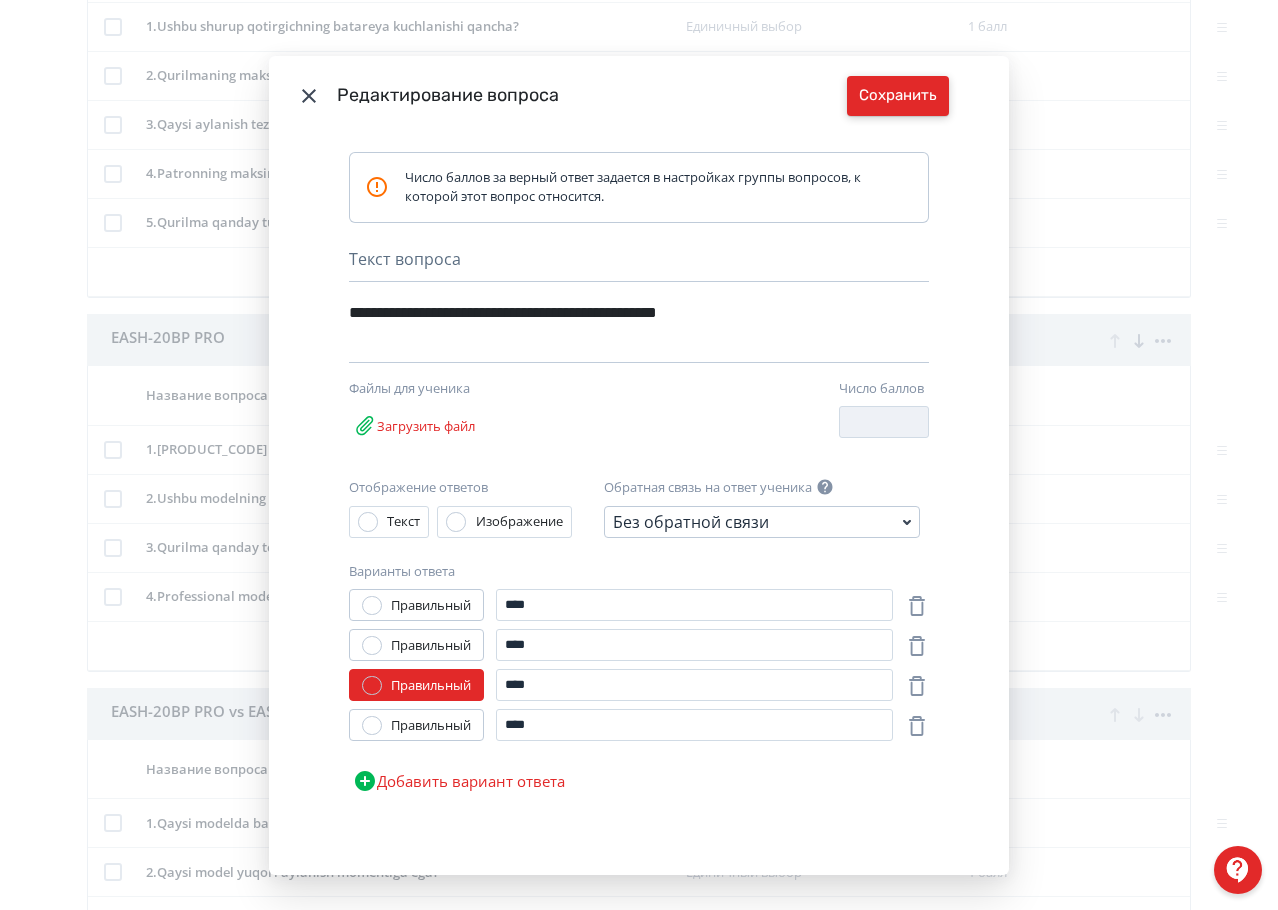 click on "Сохранить" at bounding box center [898, 96] 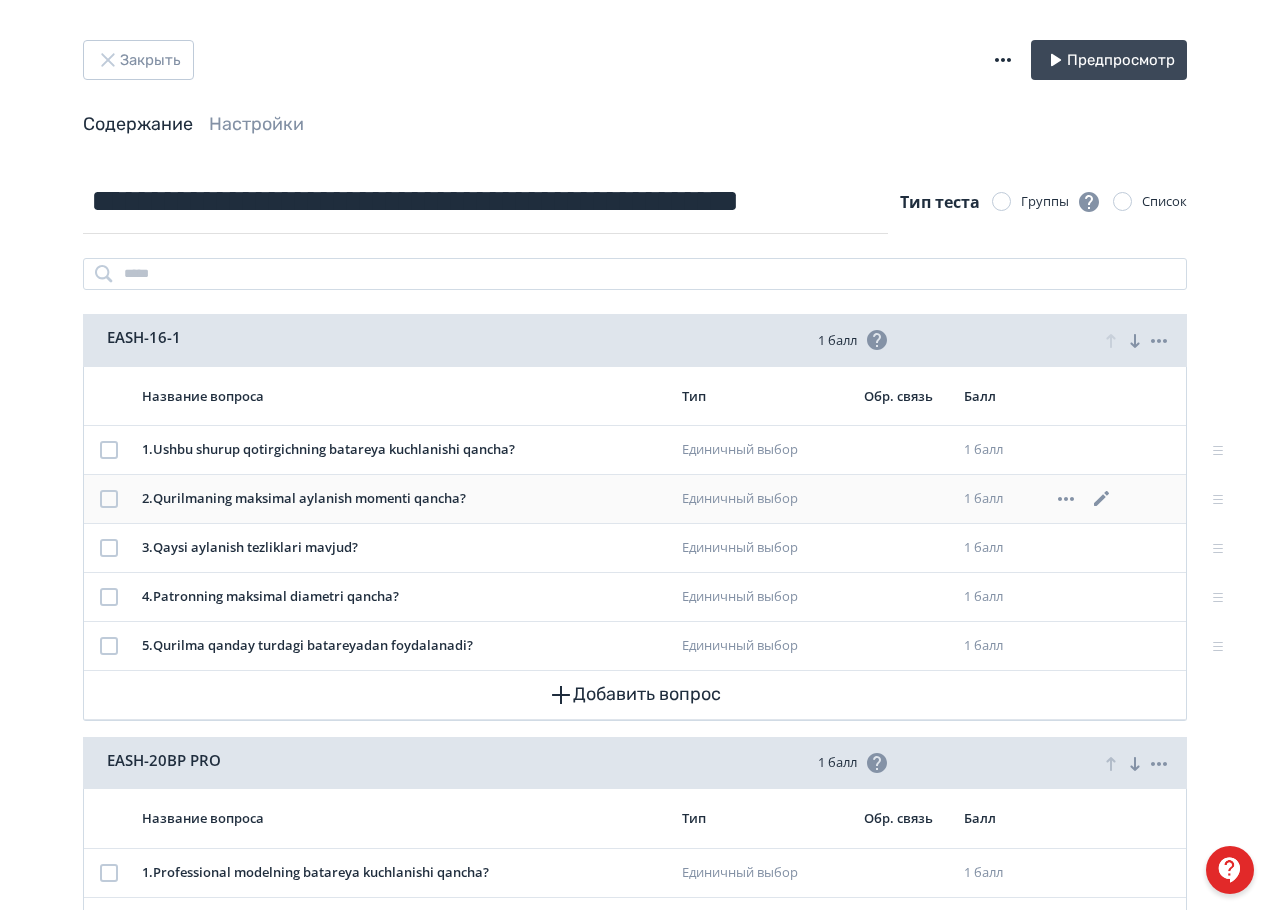 scroll, scrollTop: 0, scrollLeft: 0, axis: both 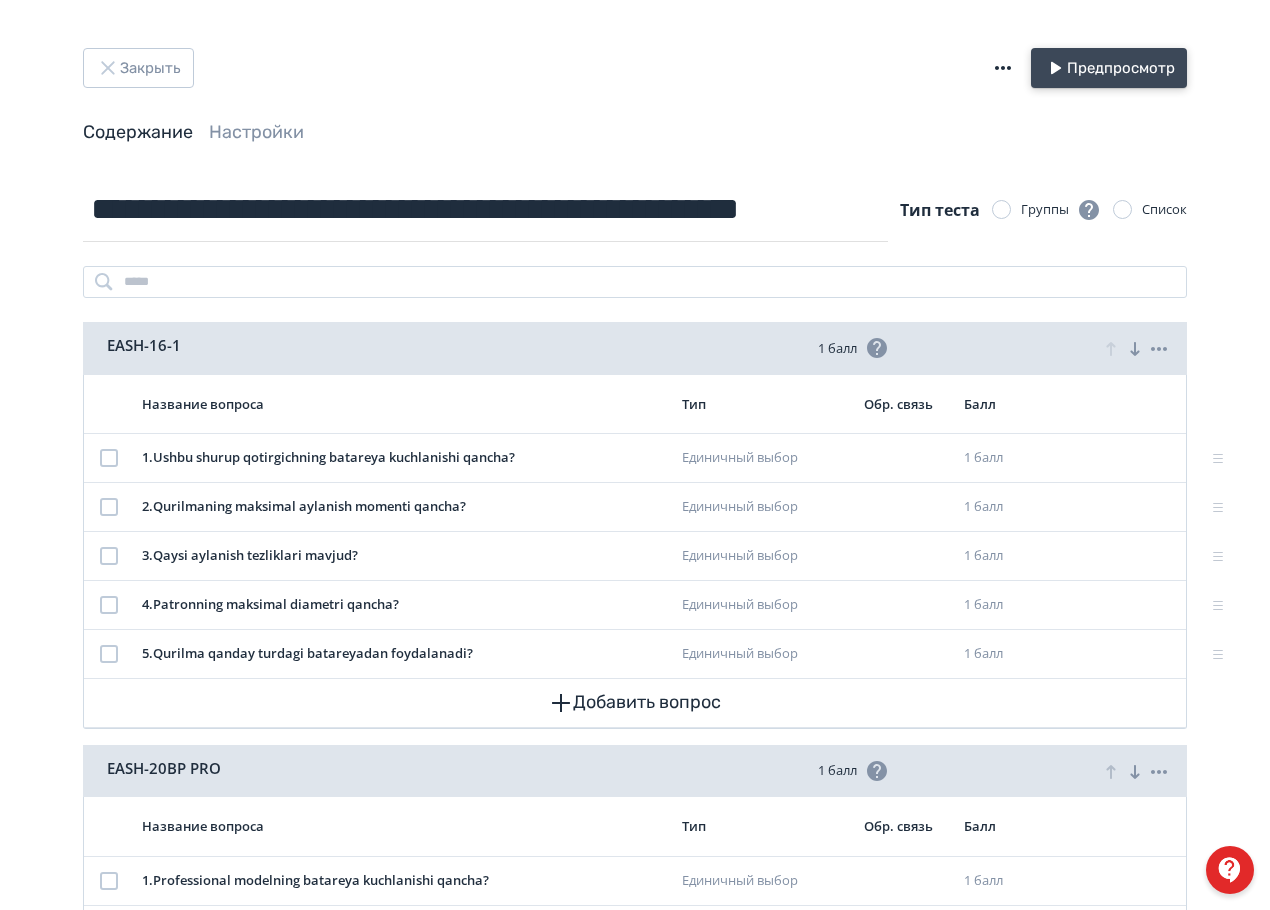click on "Предпросмотр" at bounding box center [1109, 68] 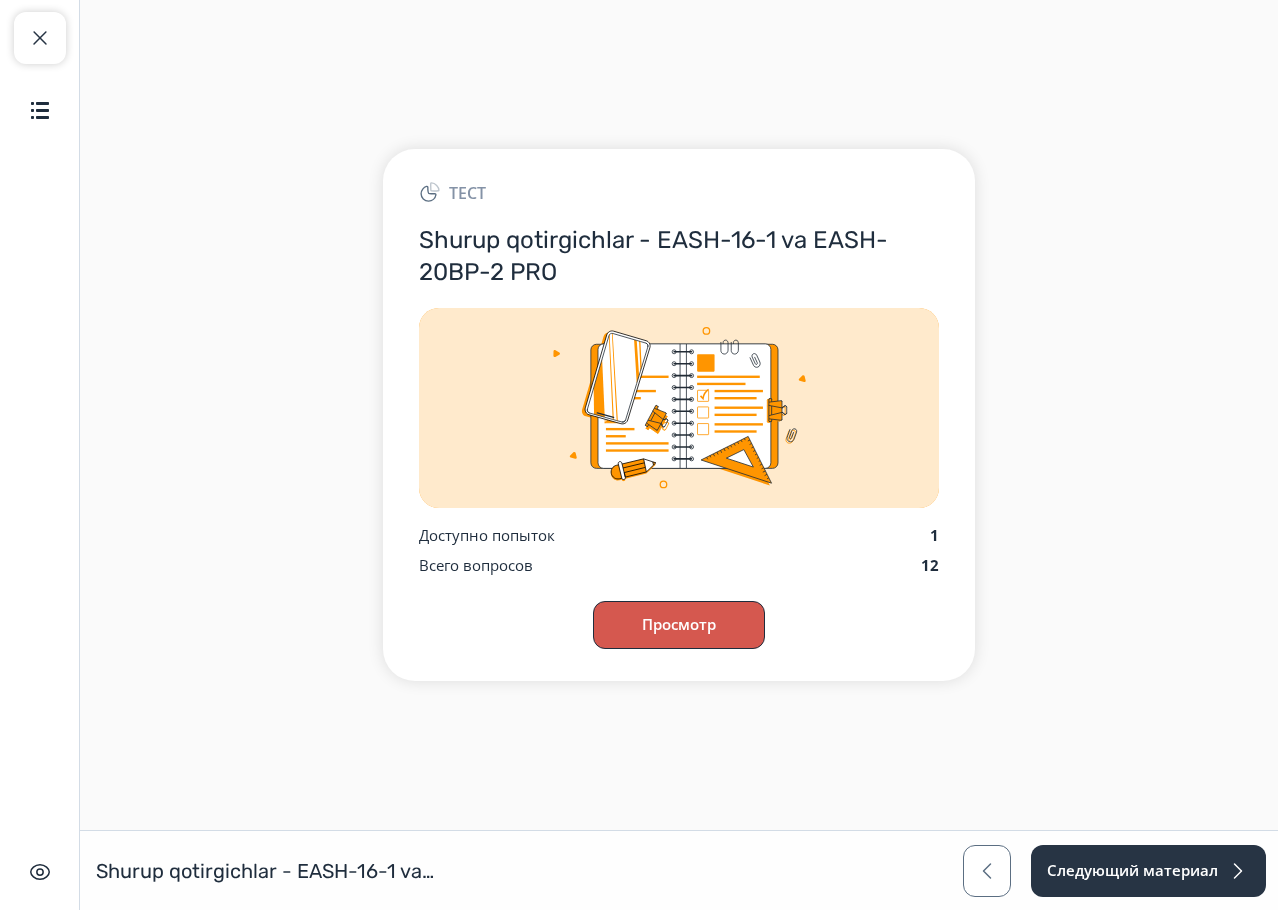 click on "Просмотр" at bounding box center (679, 625) 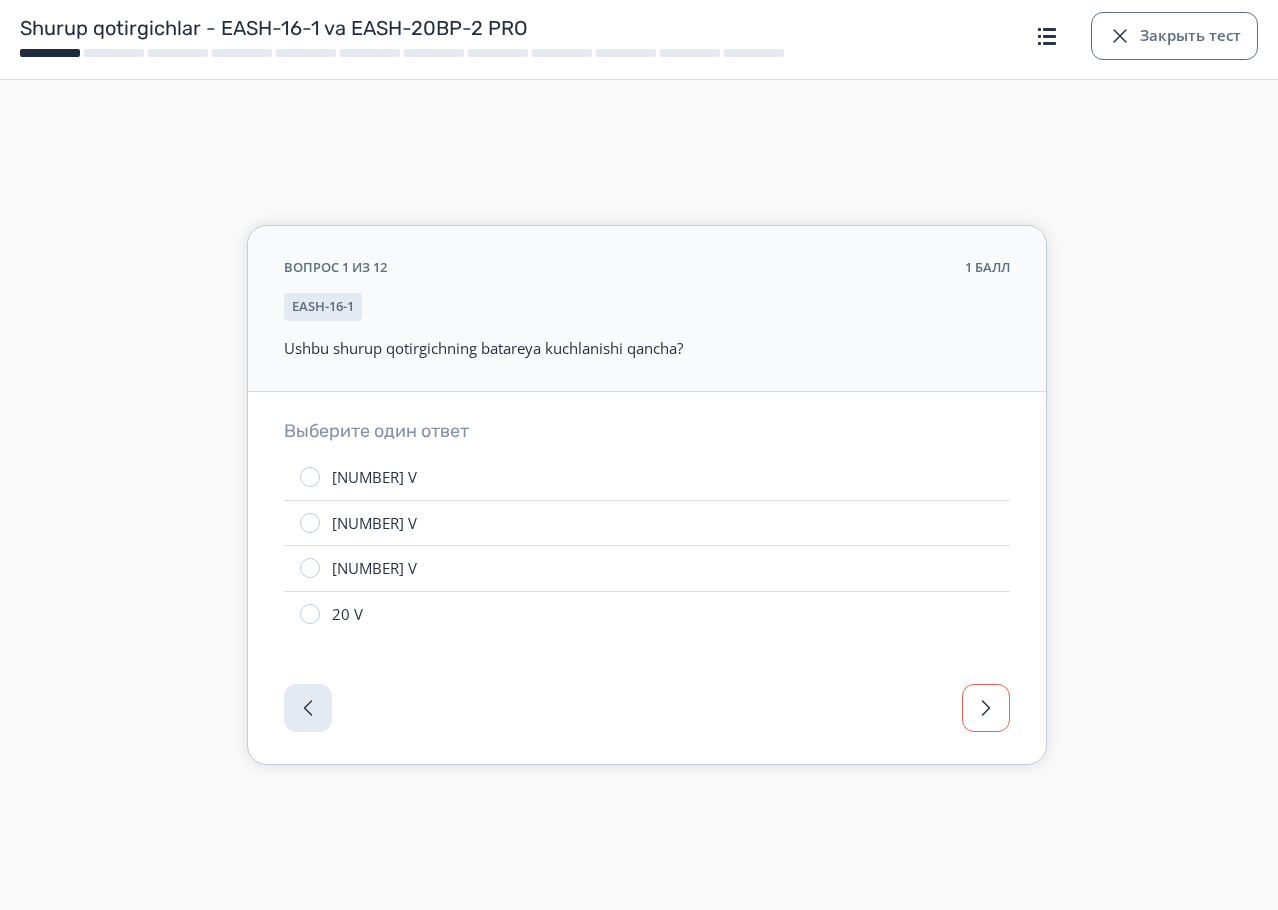 click at bounding box center [986, 708] 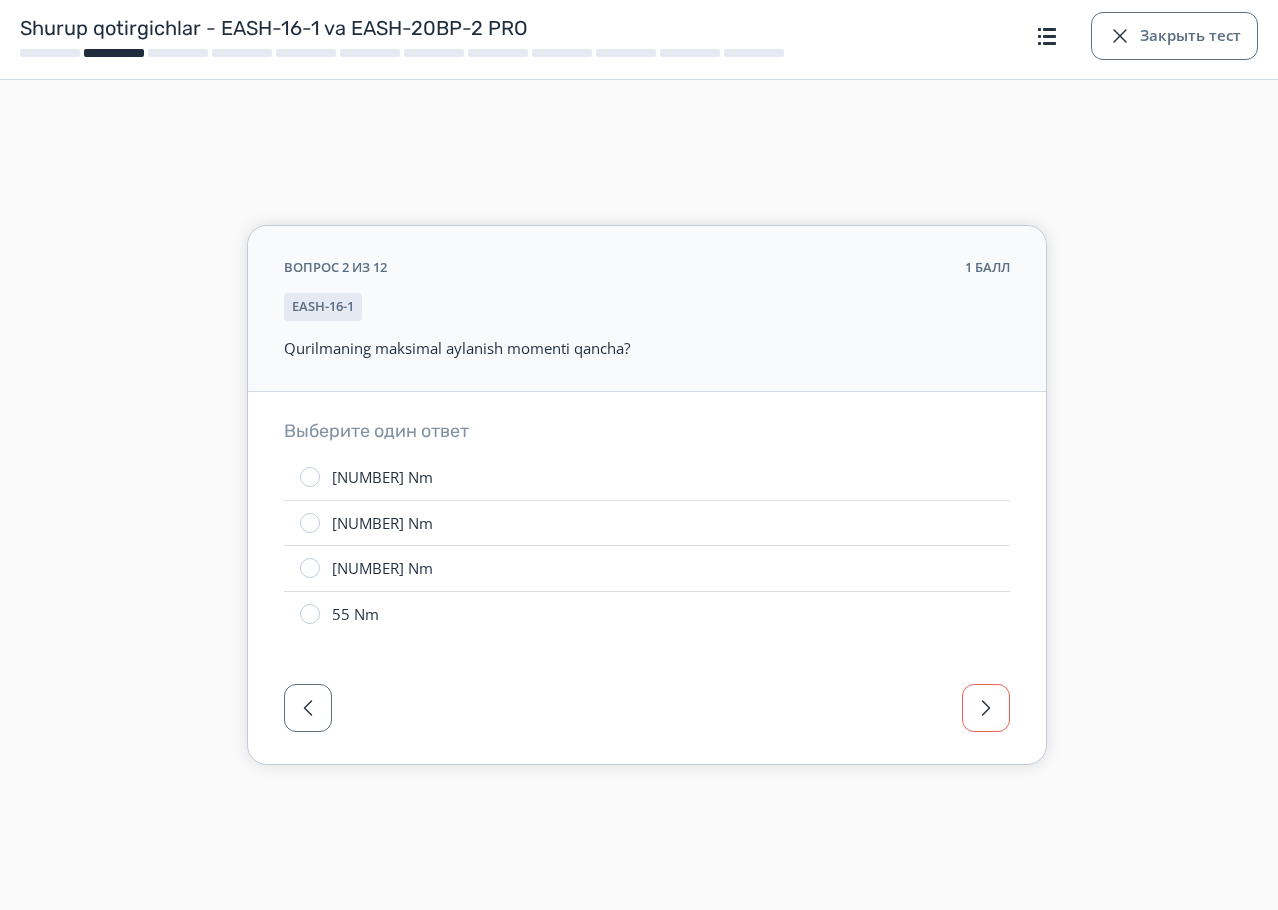click at bounding box center [986, 708] 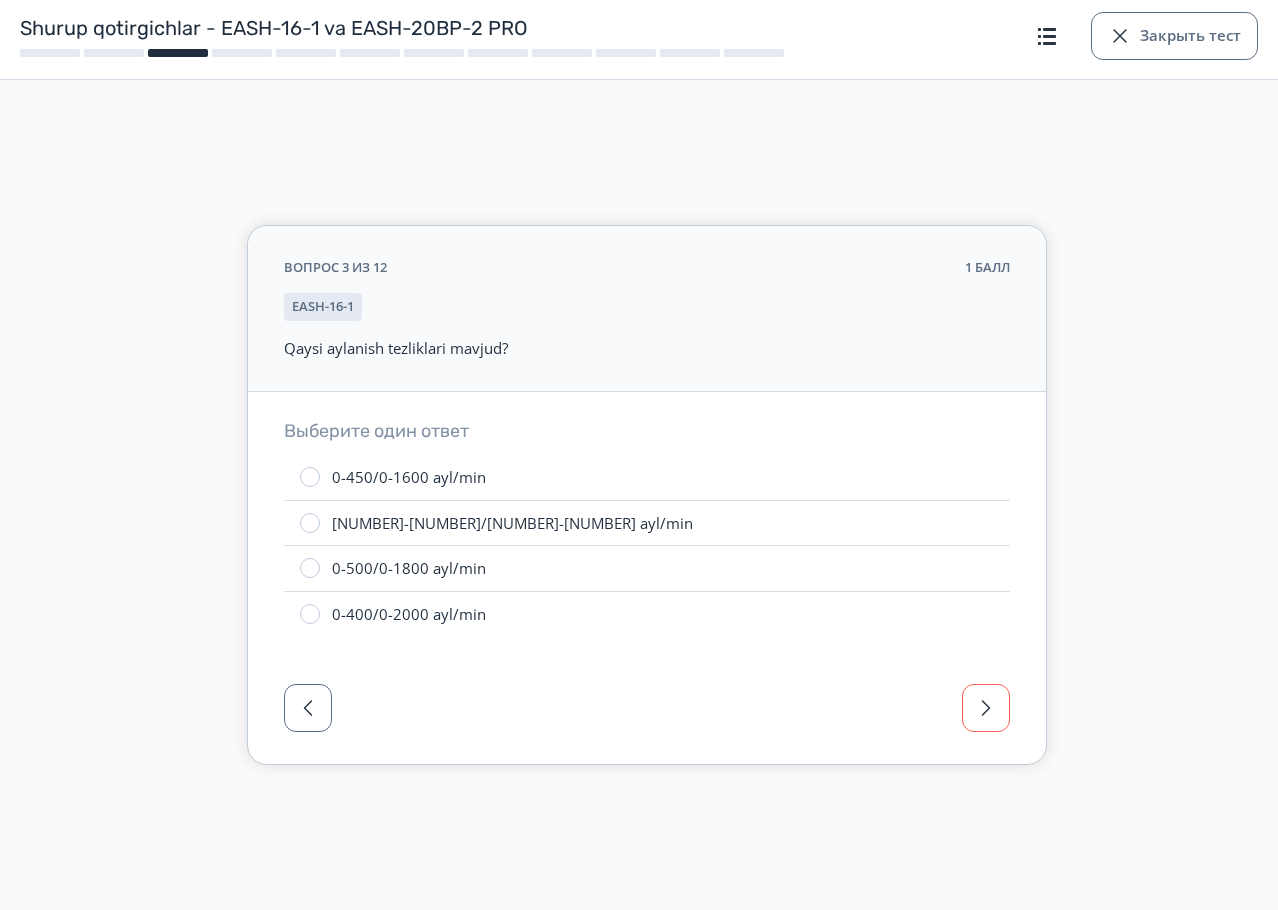 click at bounding box center [986, 708] 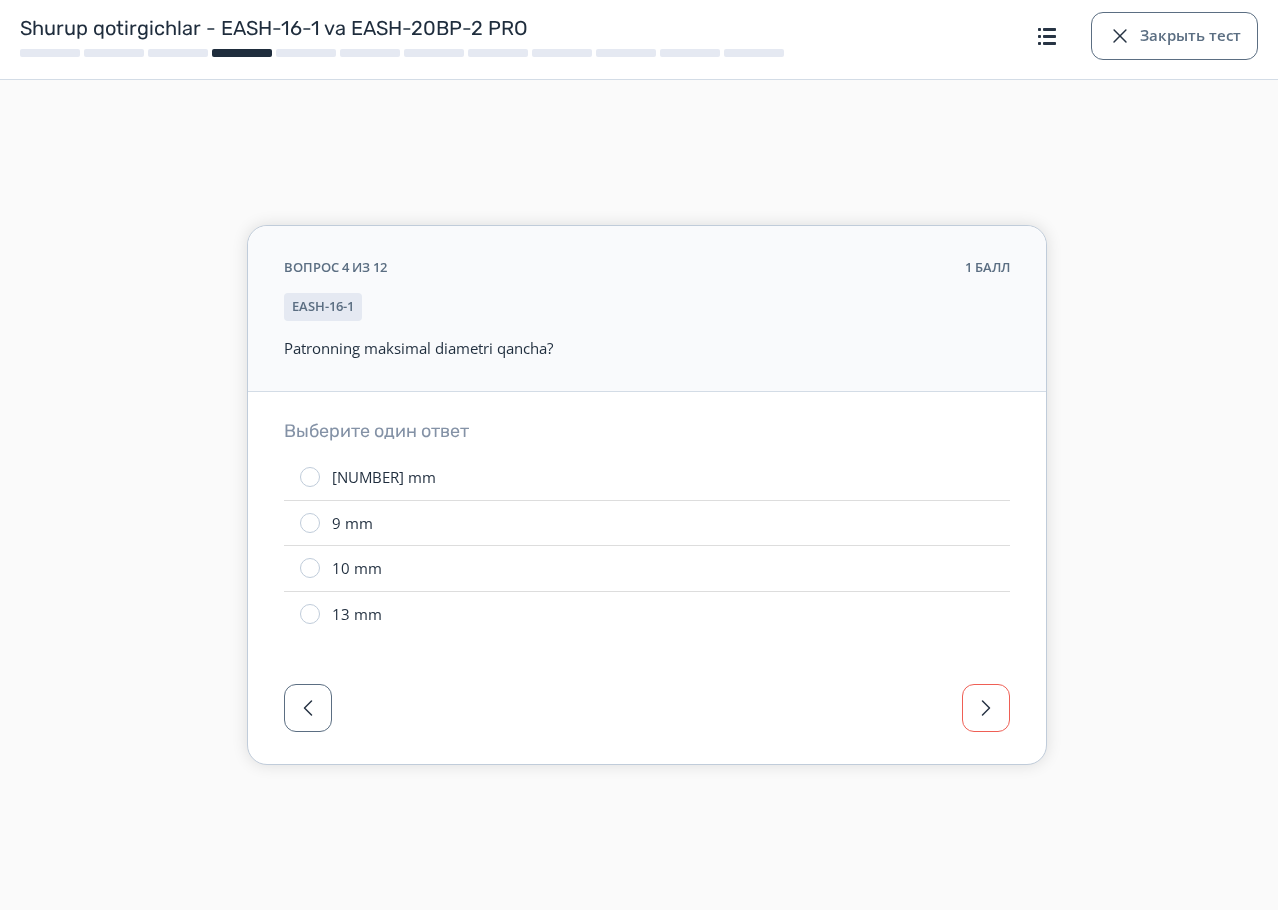click at bounding box center [986, 708] 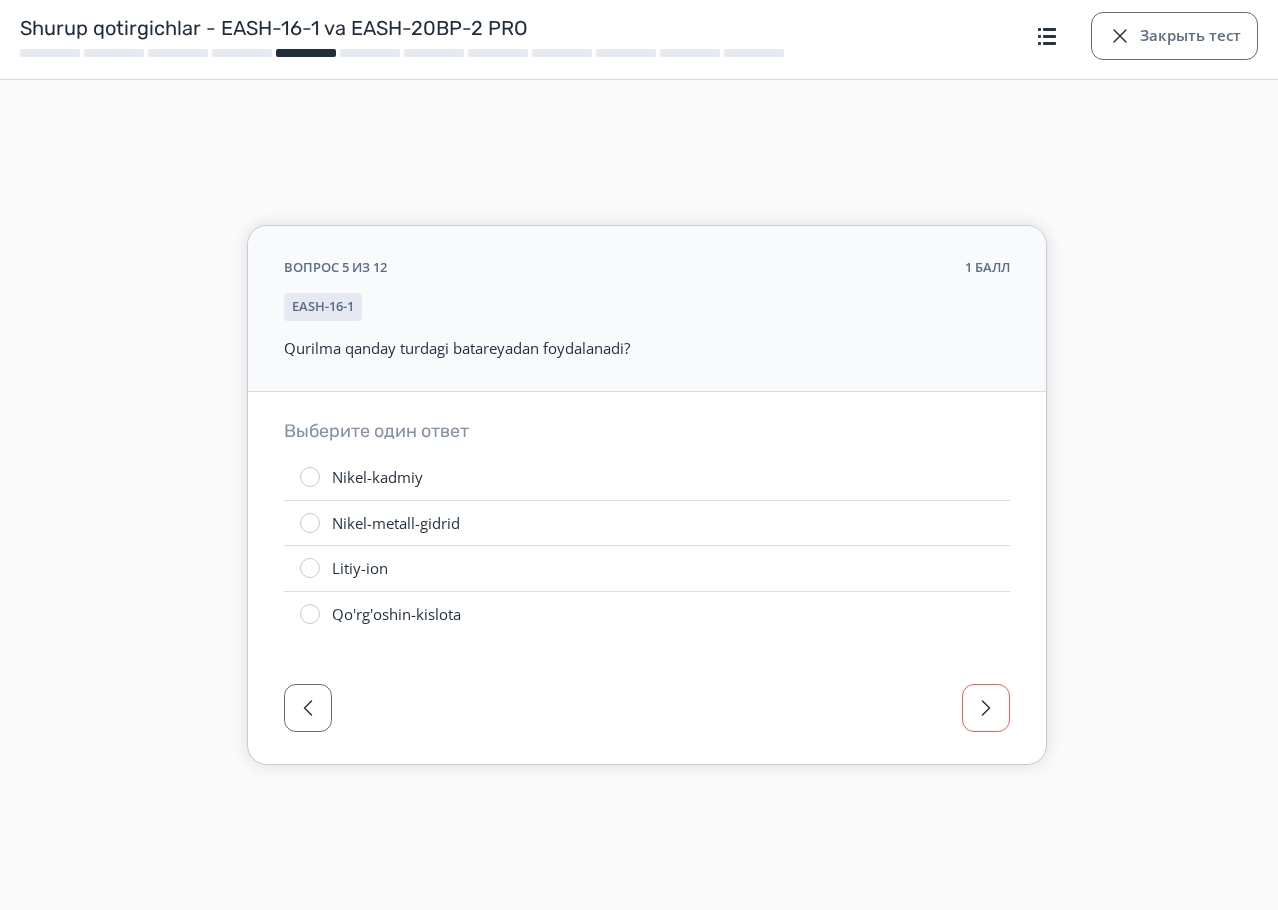 click at bounding box center [986, 708] 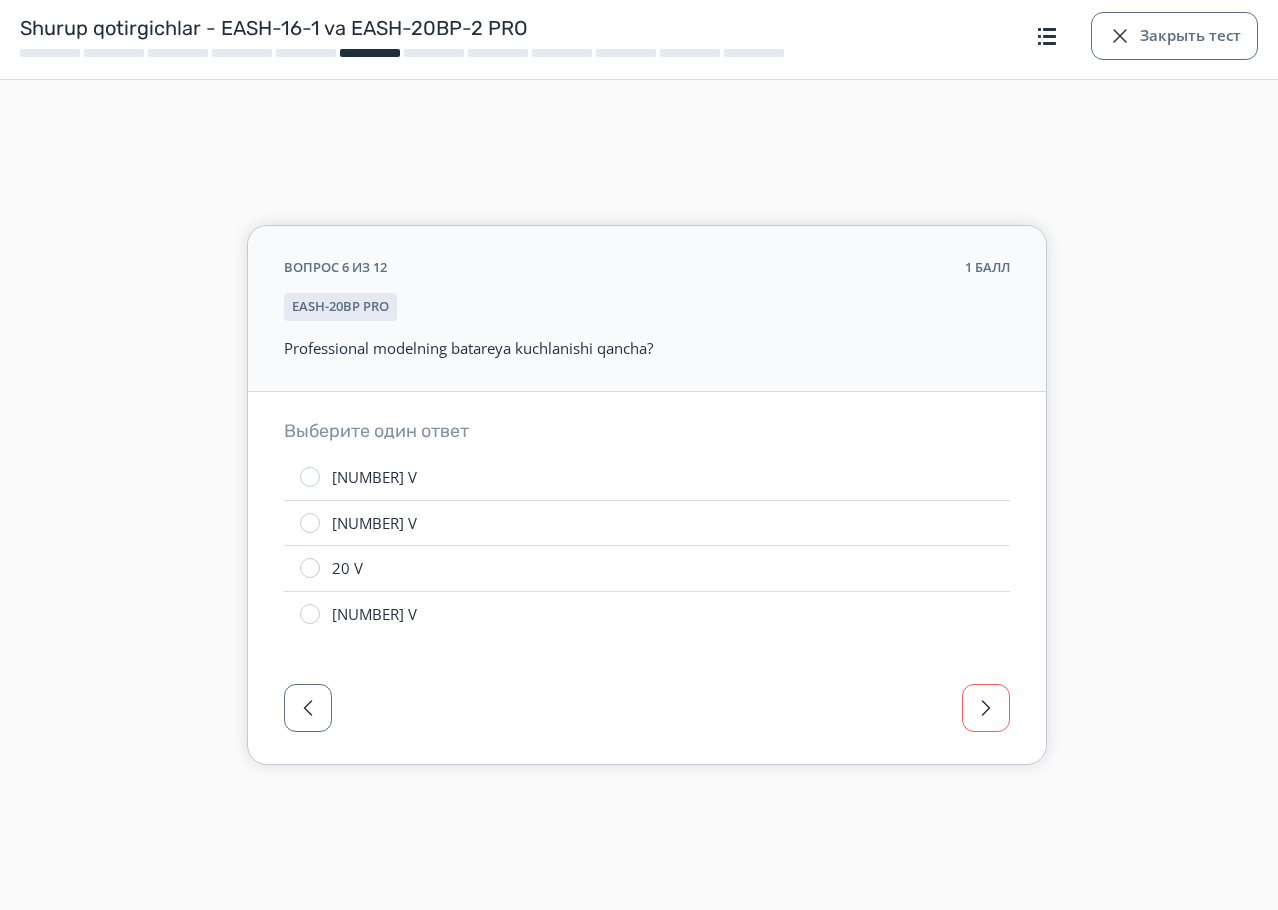 click at bounding box center (986, 708) 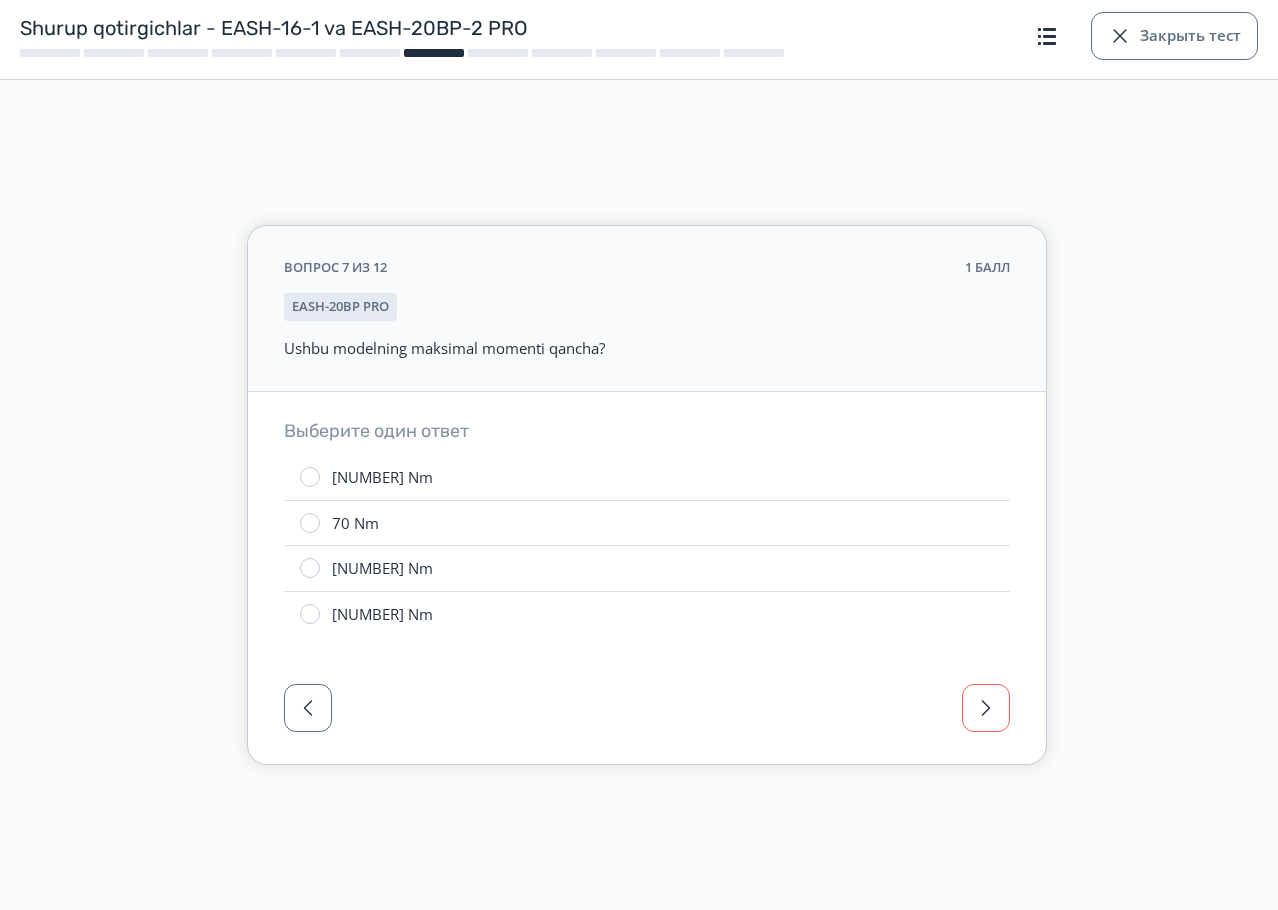 click at bounding box center (986, 708) 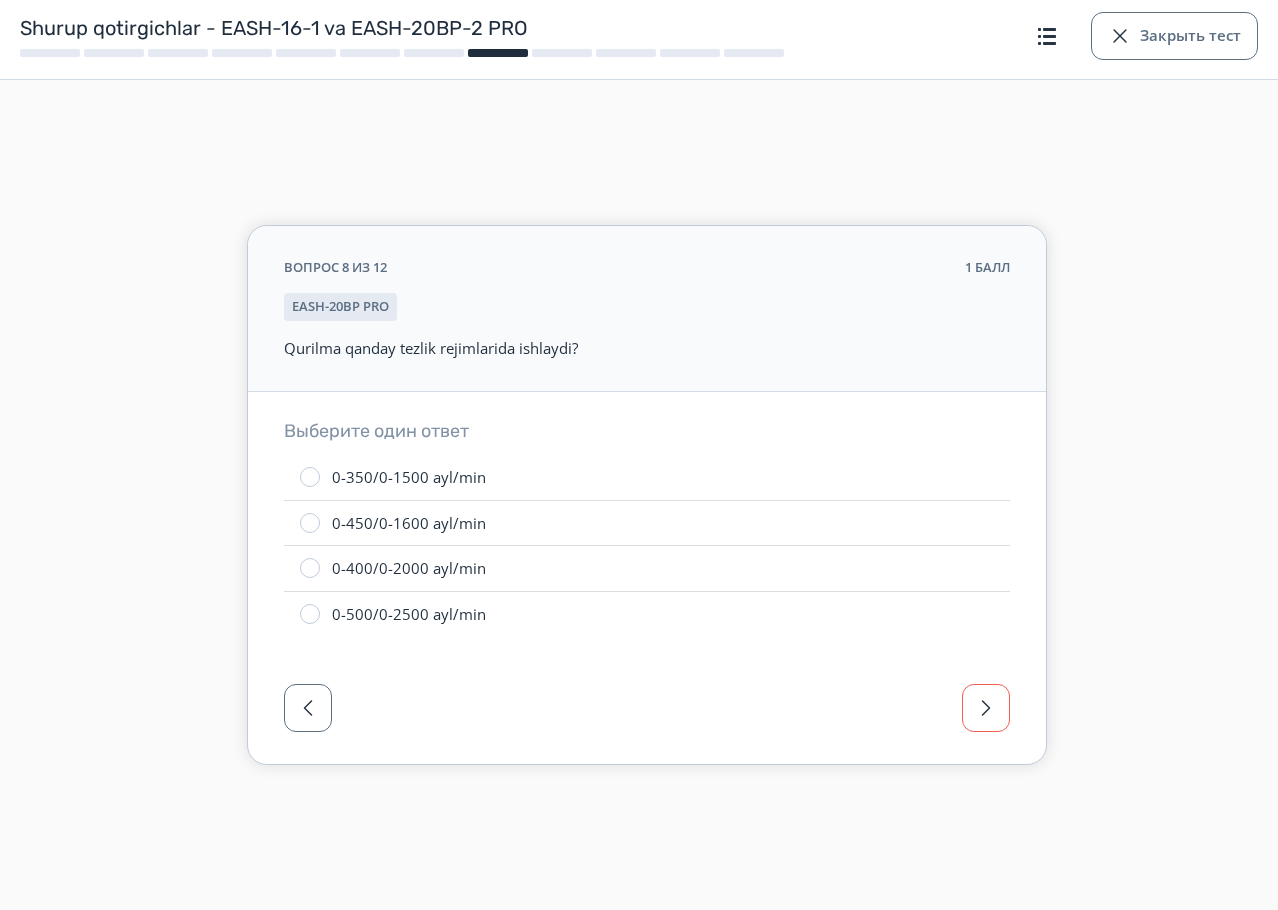 click at bounding box center [986, 708] 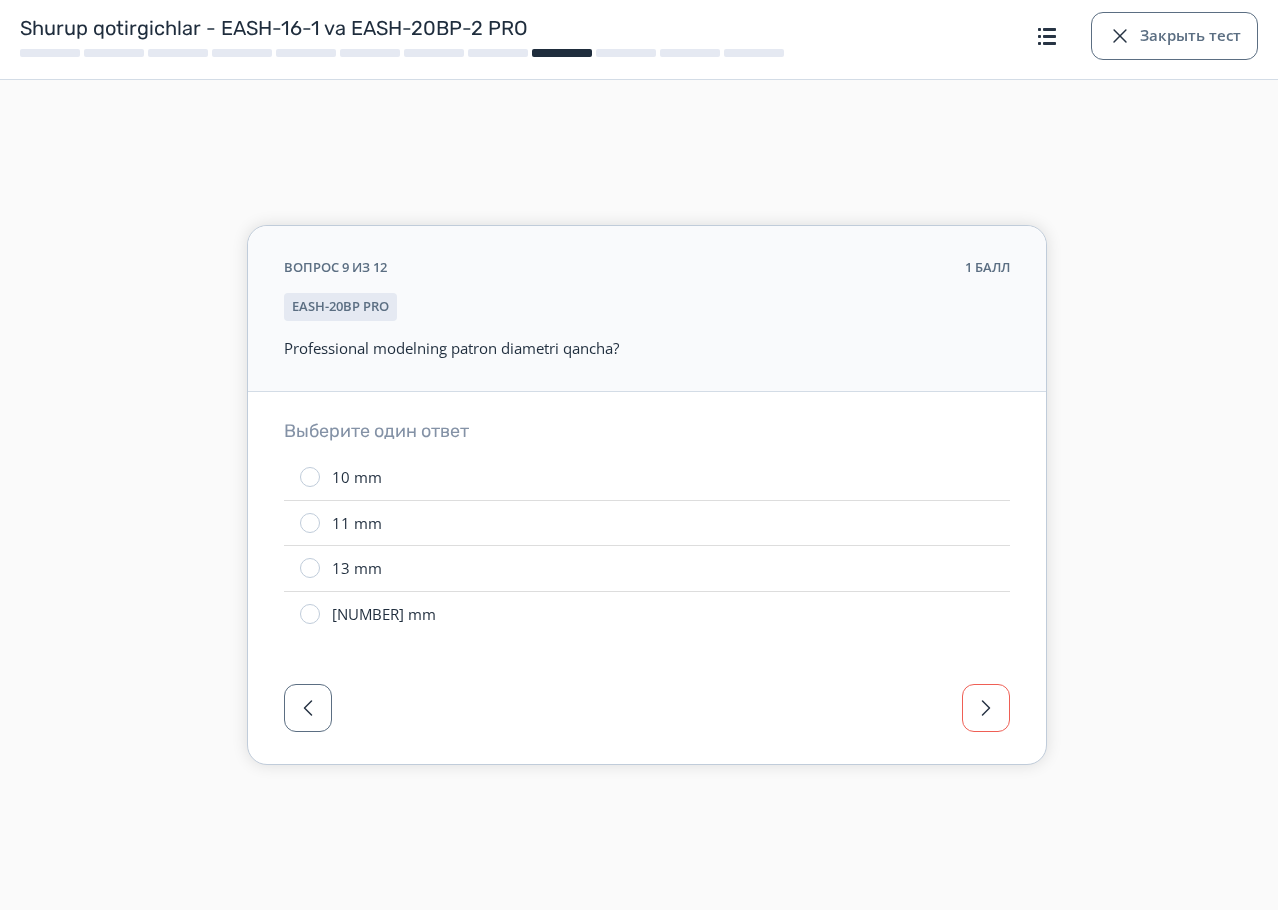 click at bounding box center (986, 708) 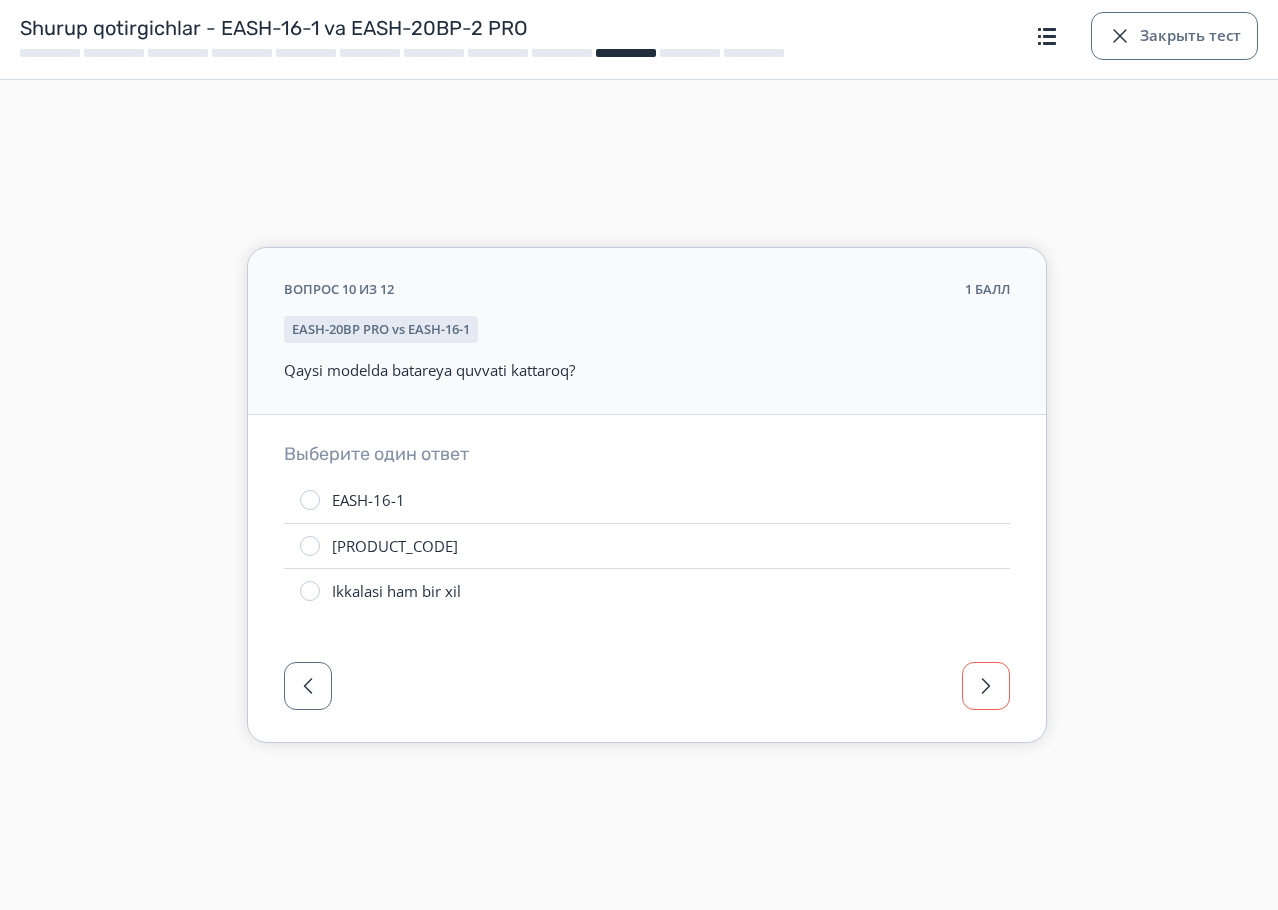 click at bounding box center [647, 692] 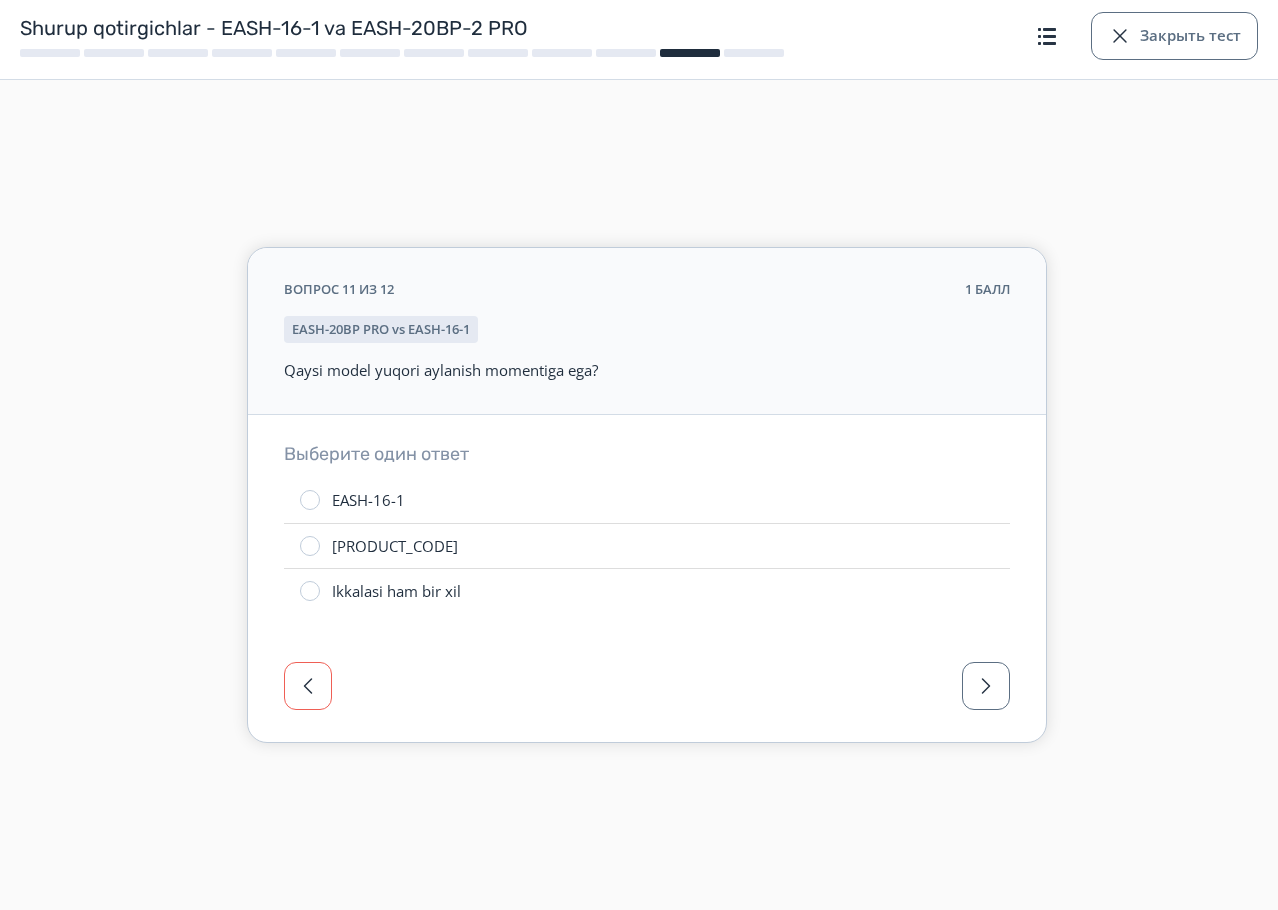 click at bounding box center [308, 686] 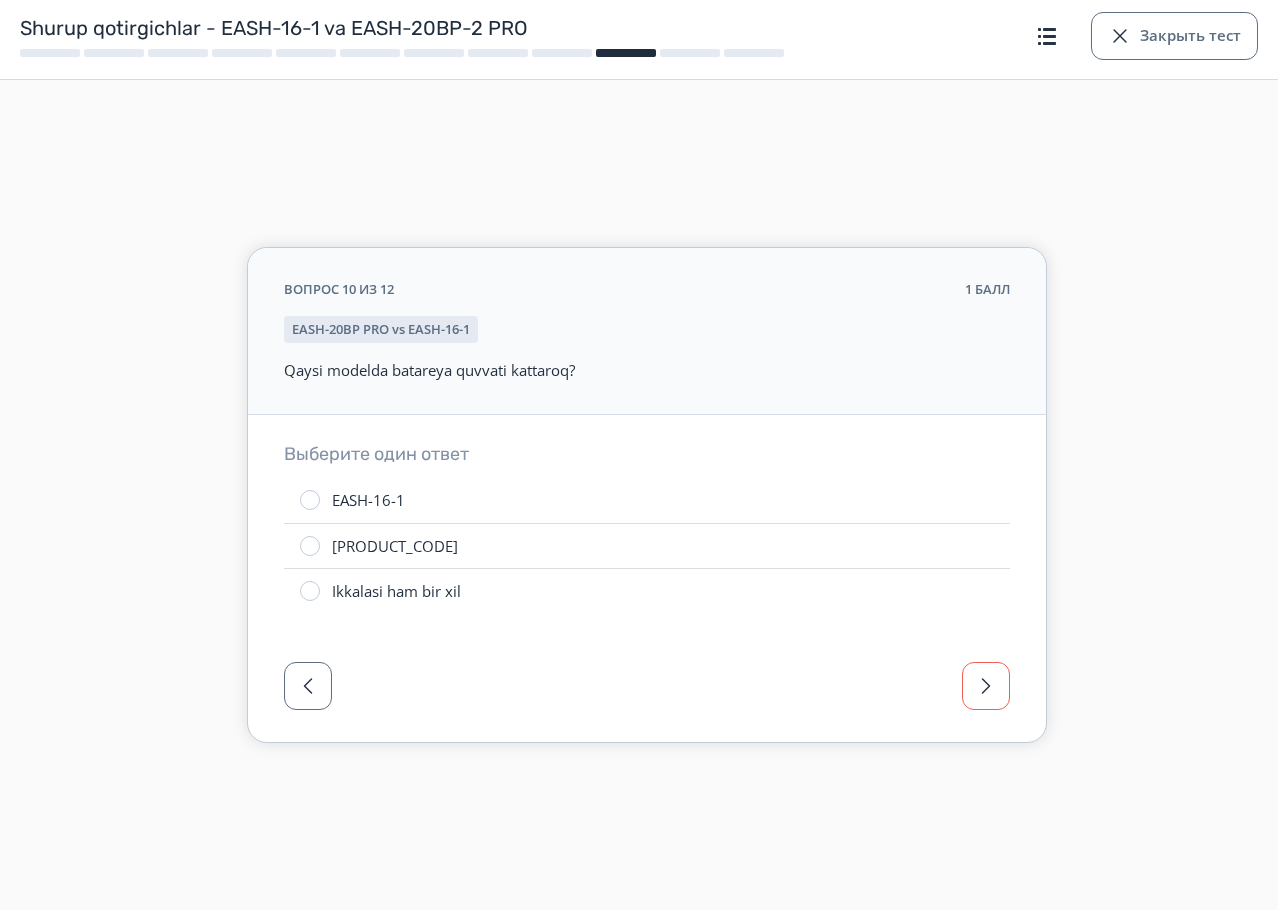click at bounding box center (986, 686) 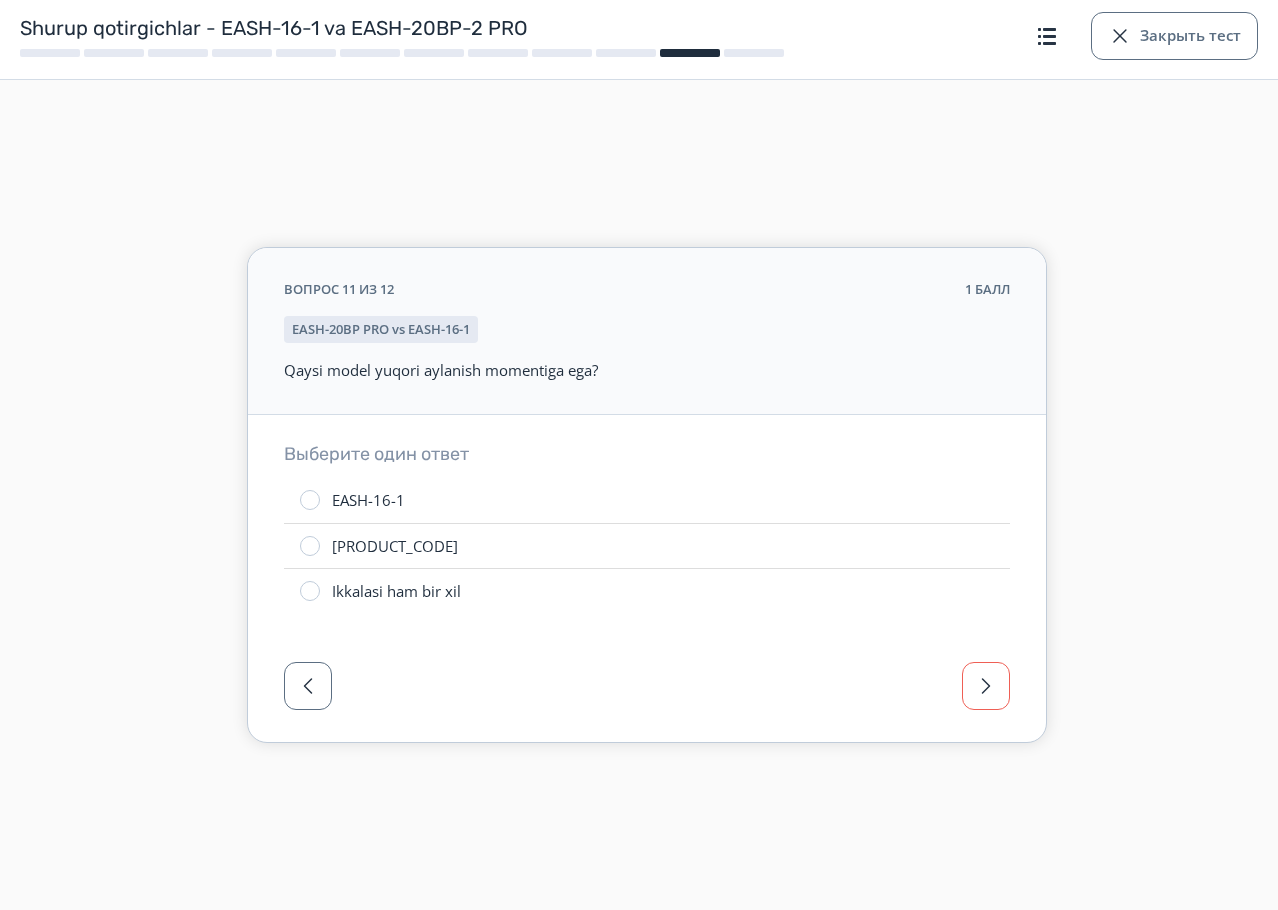click at bounding box center [986, 686] 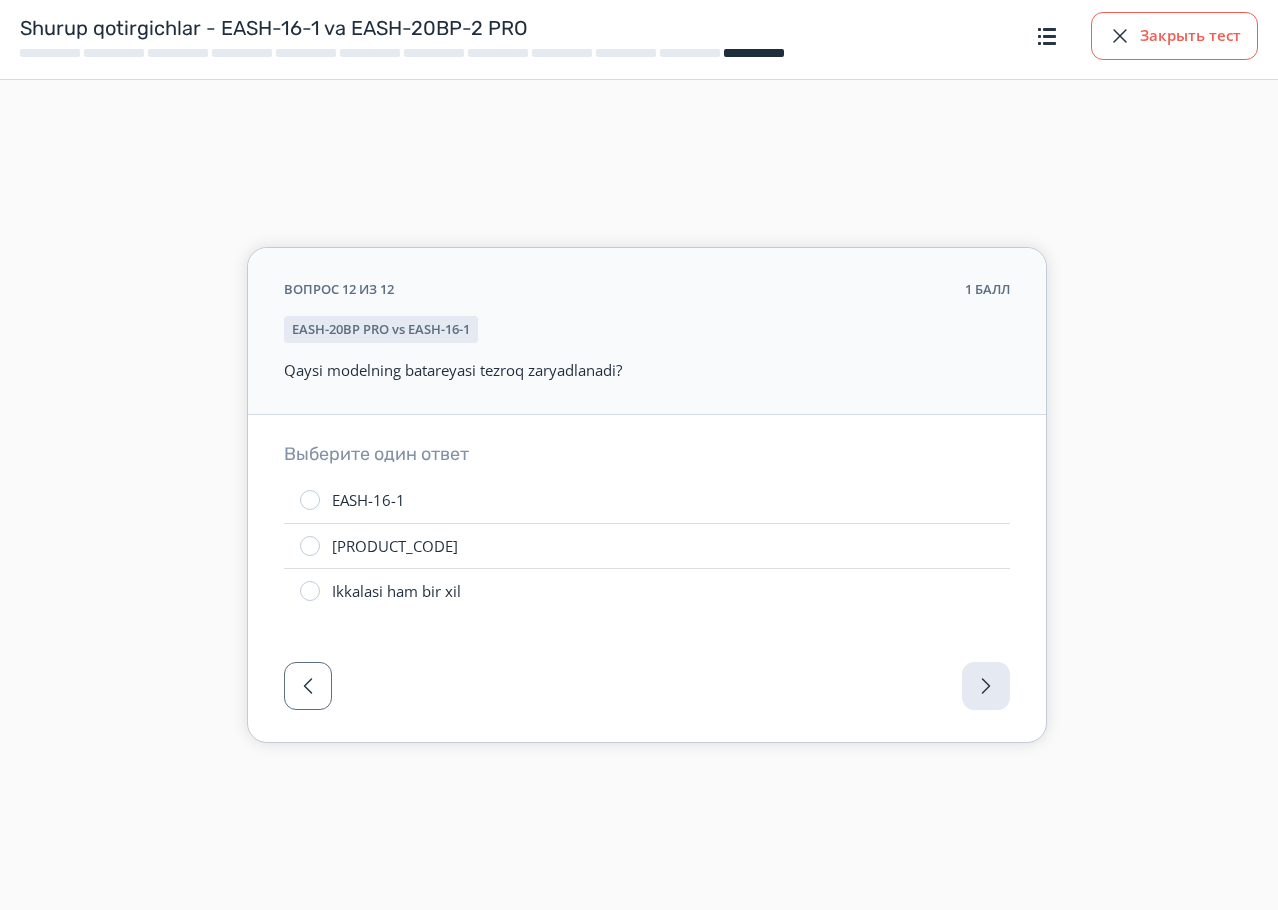 click on "Закрыть тест" at bounding box center (1174, 36) 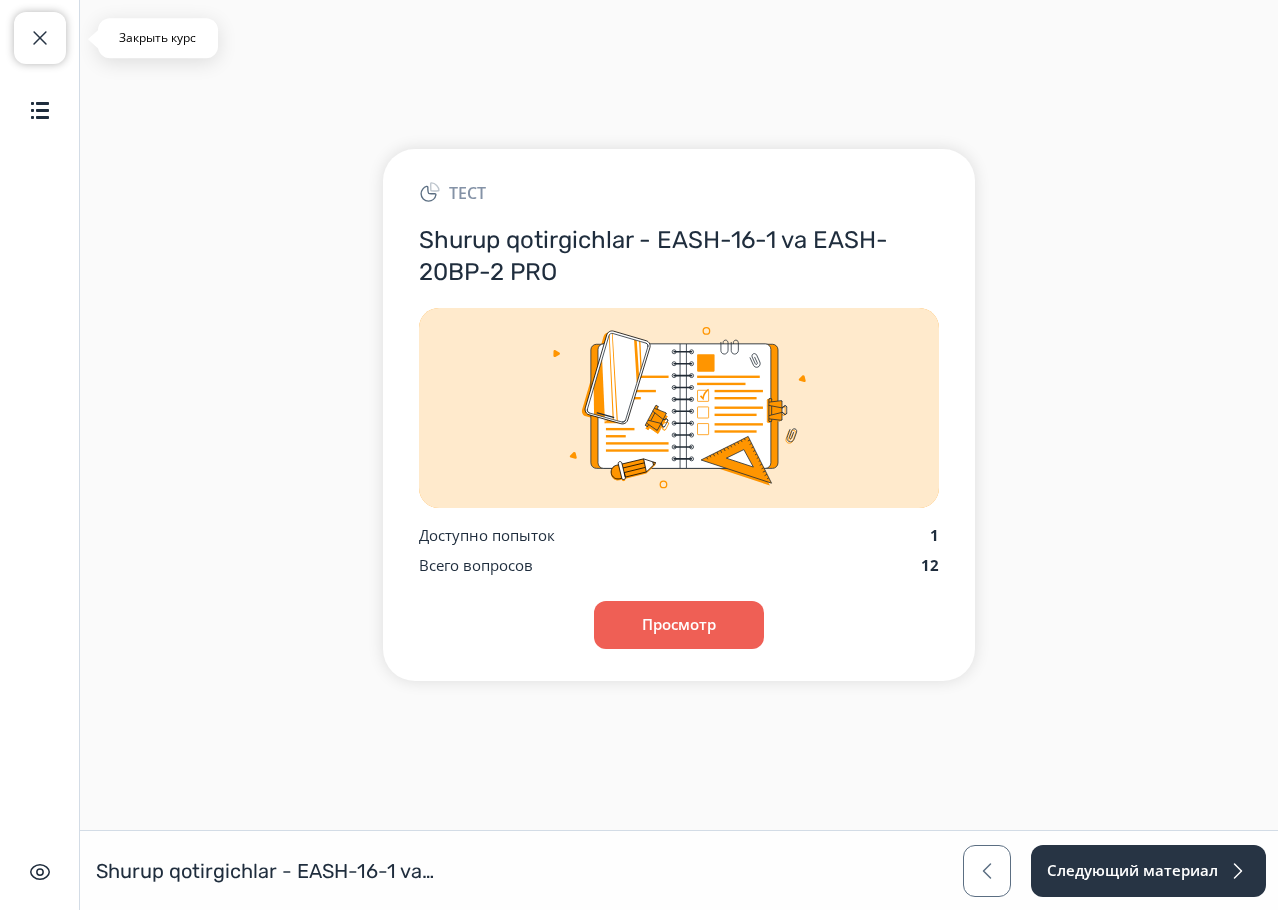 click on "Закрыть курс" at bounding box center (40, 38) 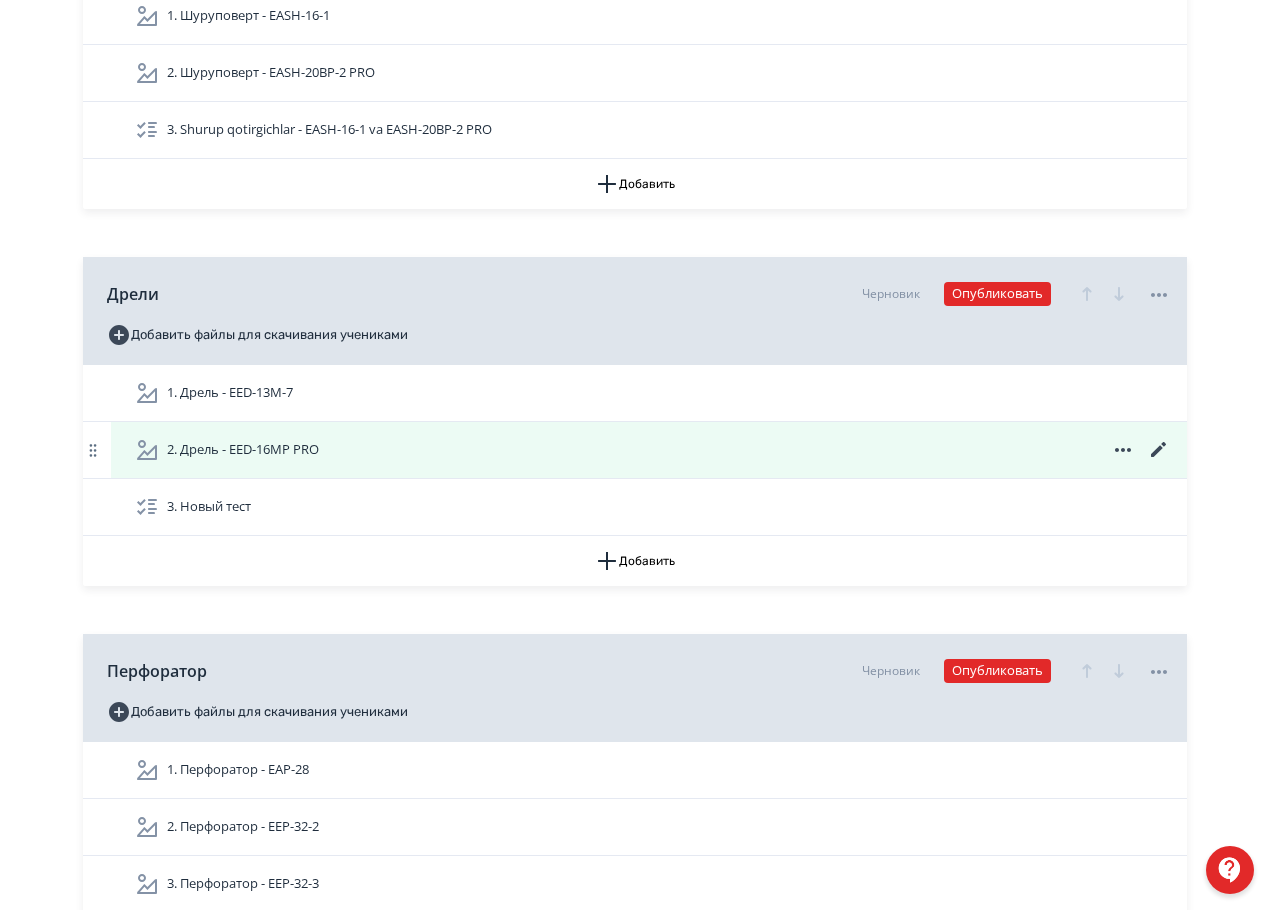 scroll, scrollTop: 500, scrollLeft: 0, axis: vertical 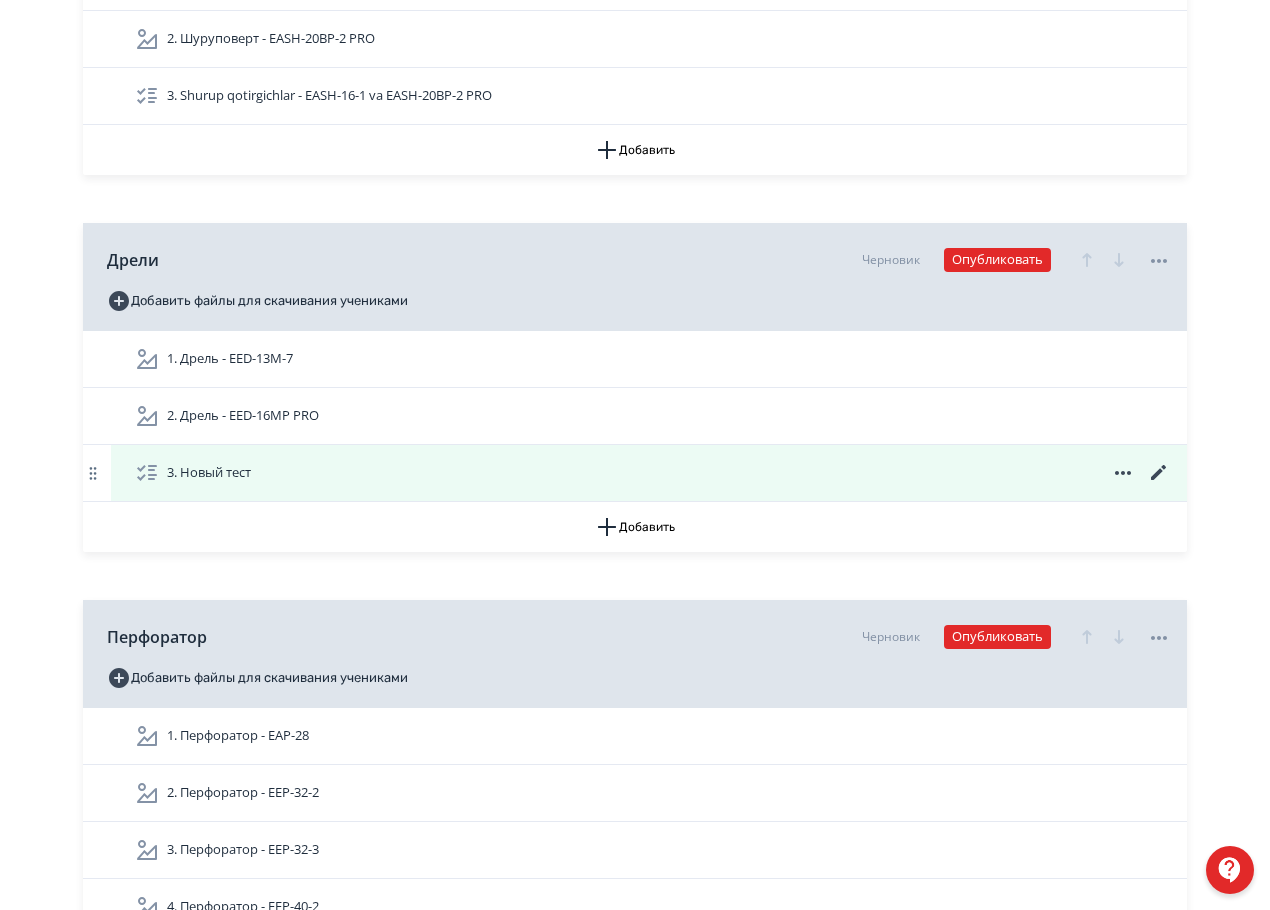 click 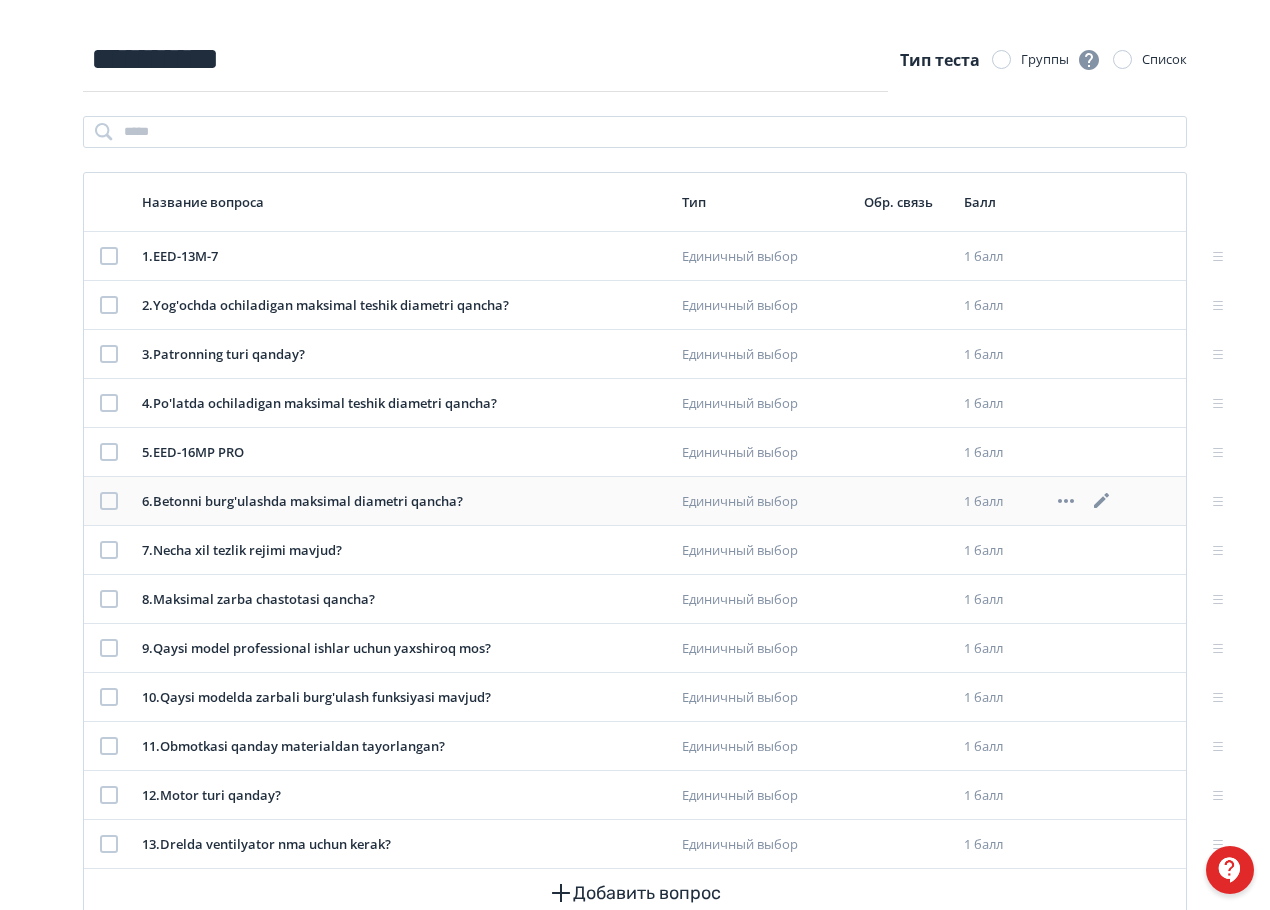 scroll, scrollTop: 207, scrollLeft: 0, axis: vertical 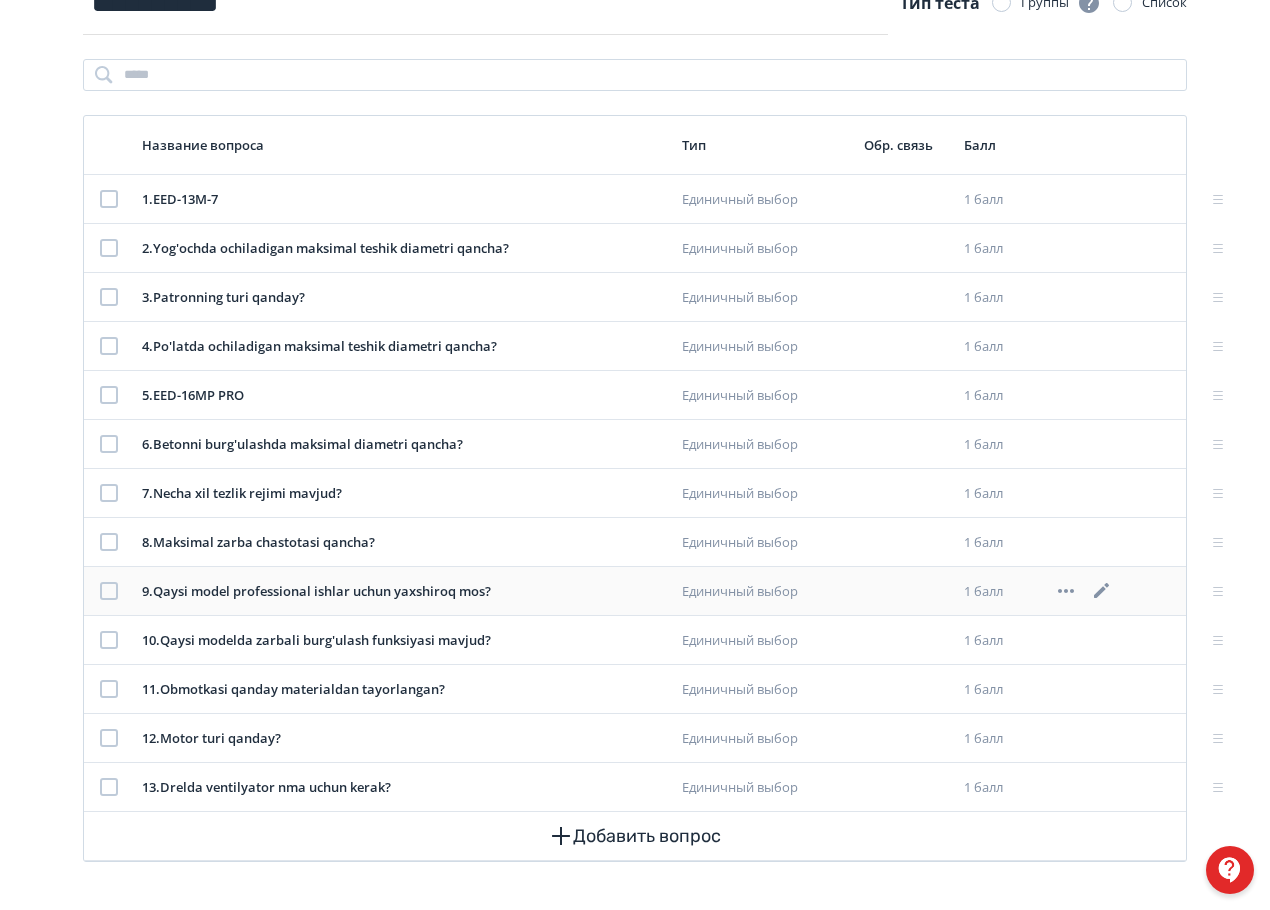 click at bounding box center (109, 591) 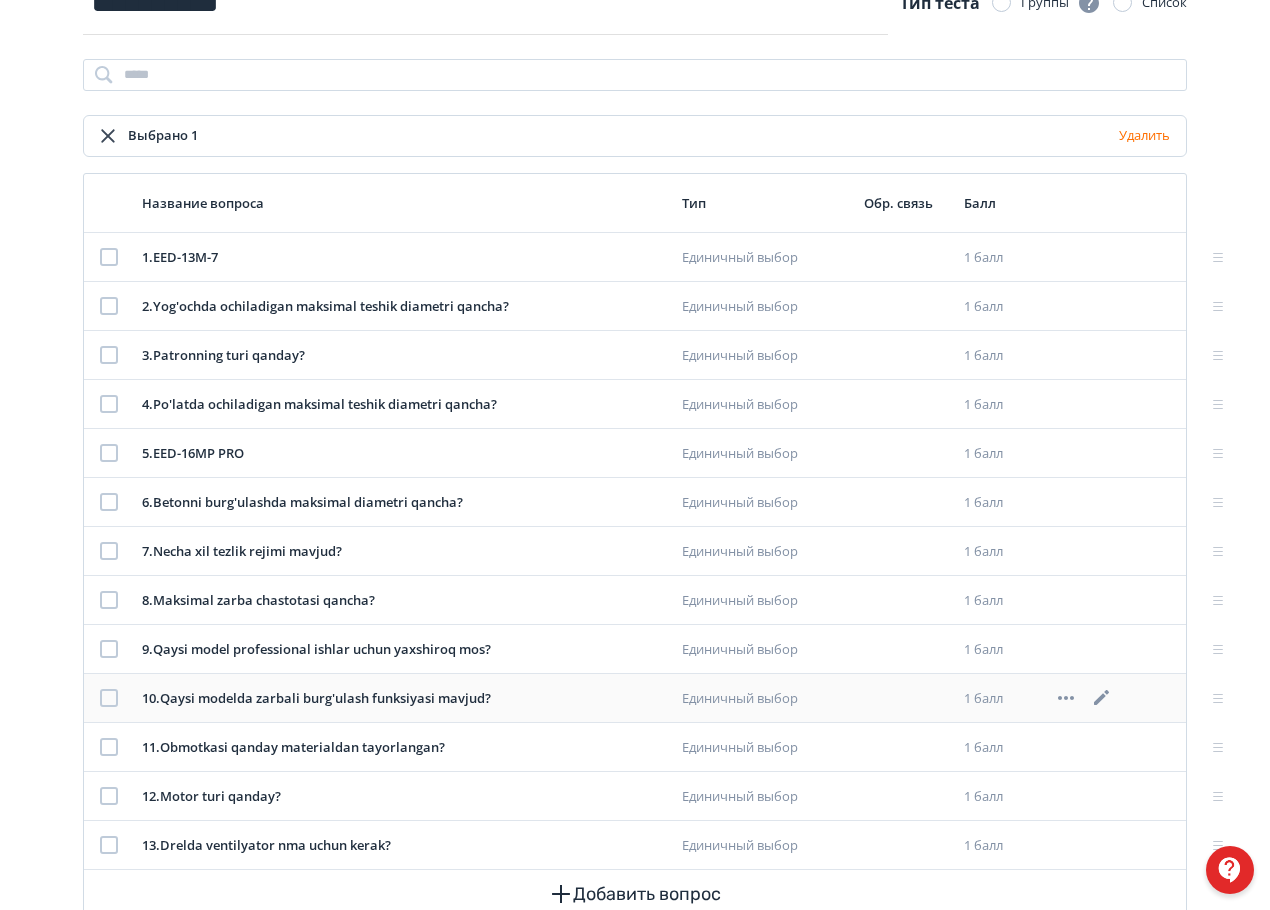 click at bounding box center [109, 698] 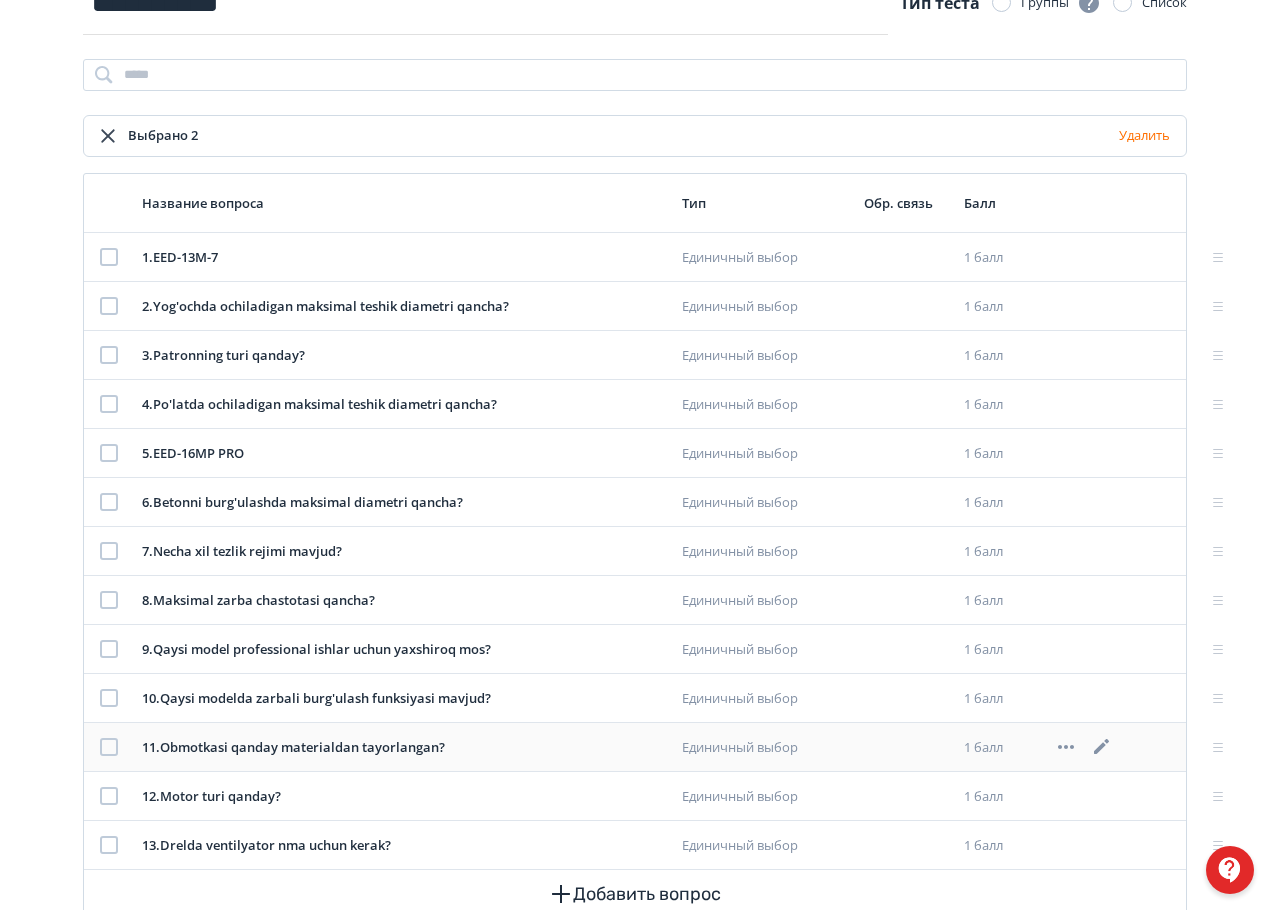 click at bounding box center [109, 747] 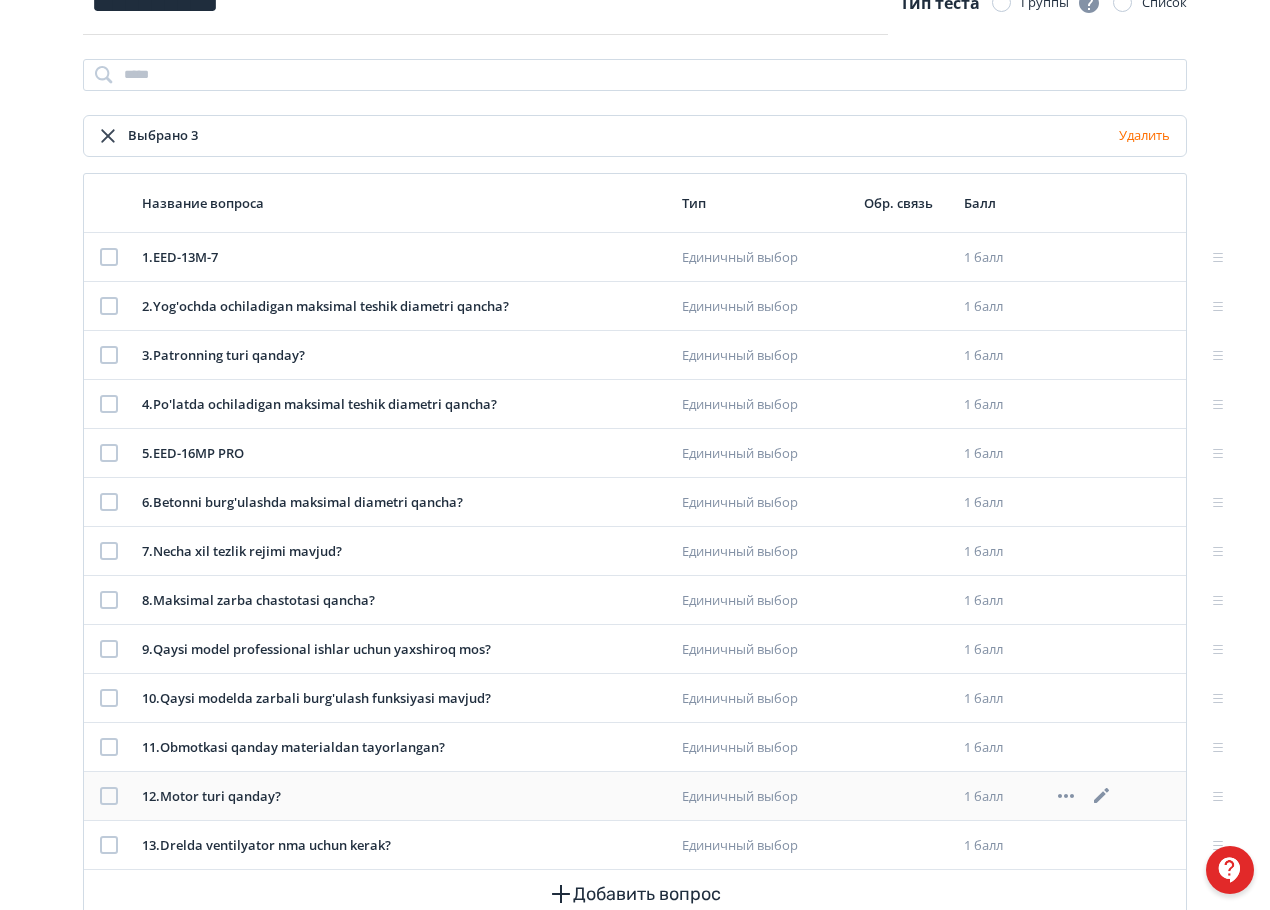 click at bounding box center [109, 796] 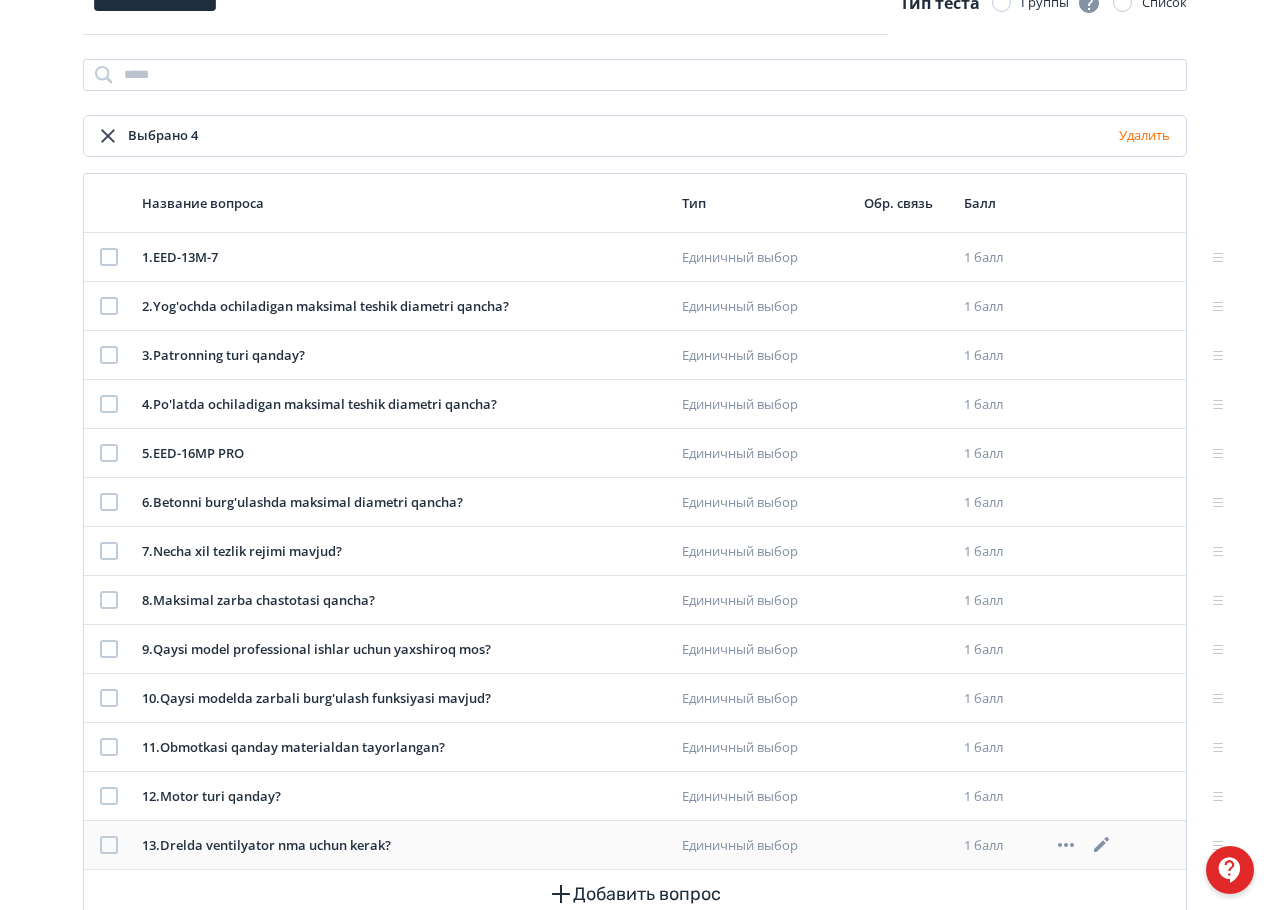 click at bounding box center (109, 845) 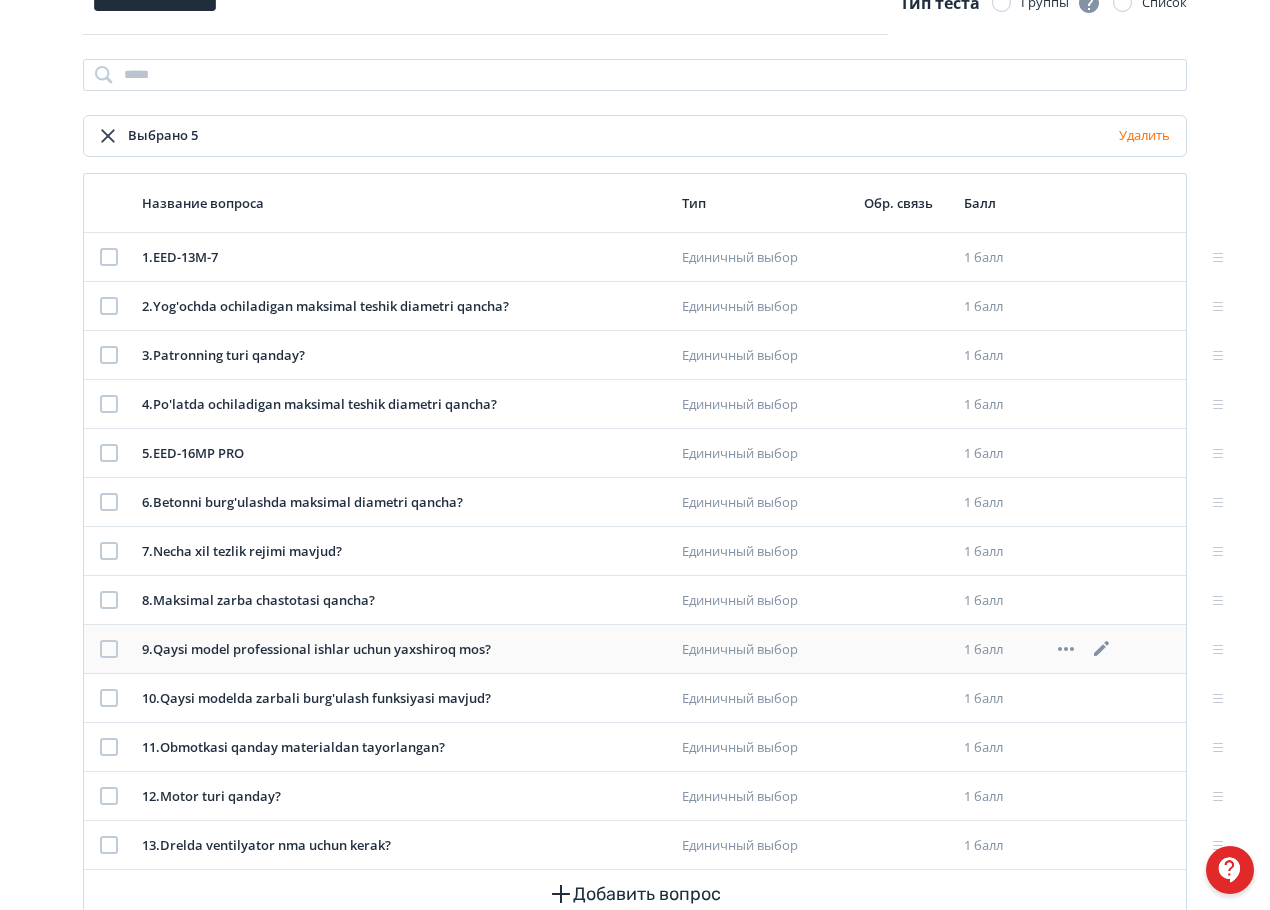 click at bounding box center (109, 649) 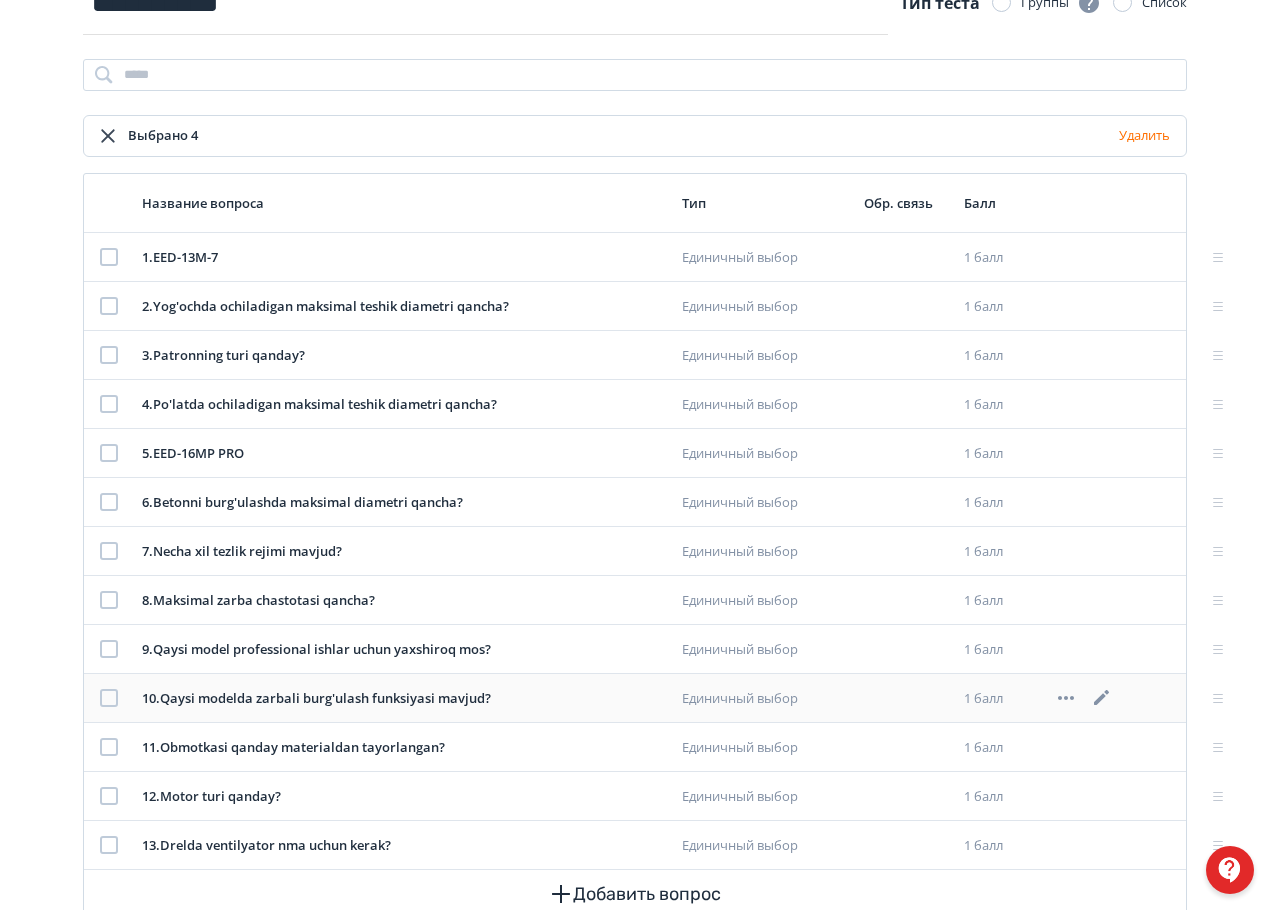 click at bounding box center [109, 698] 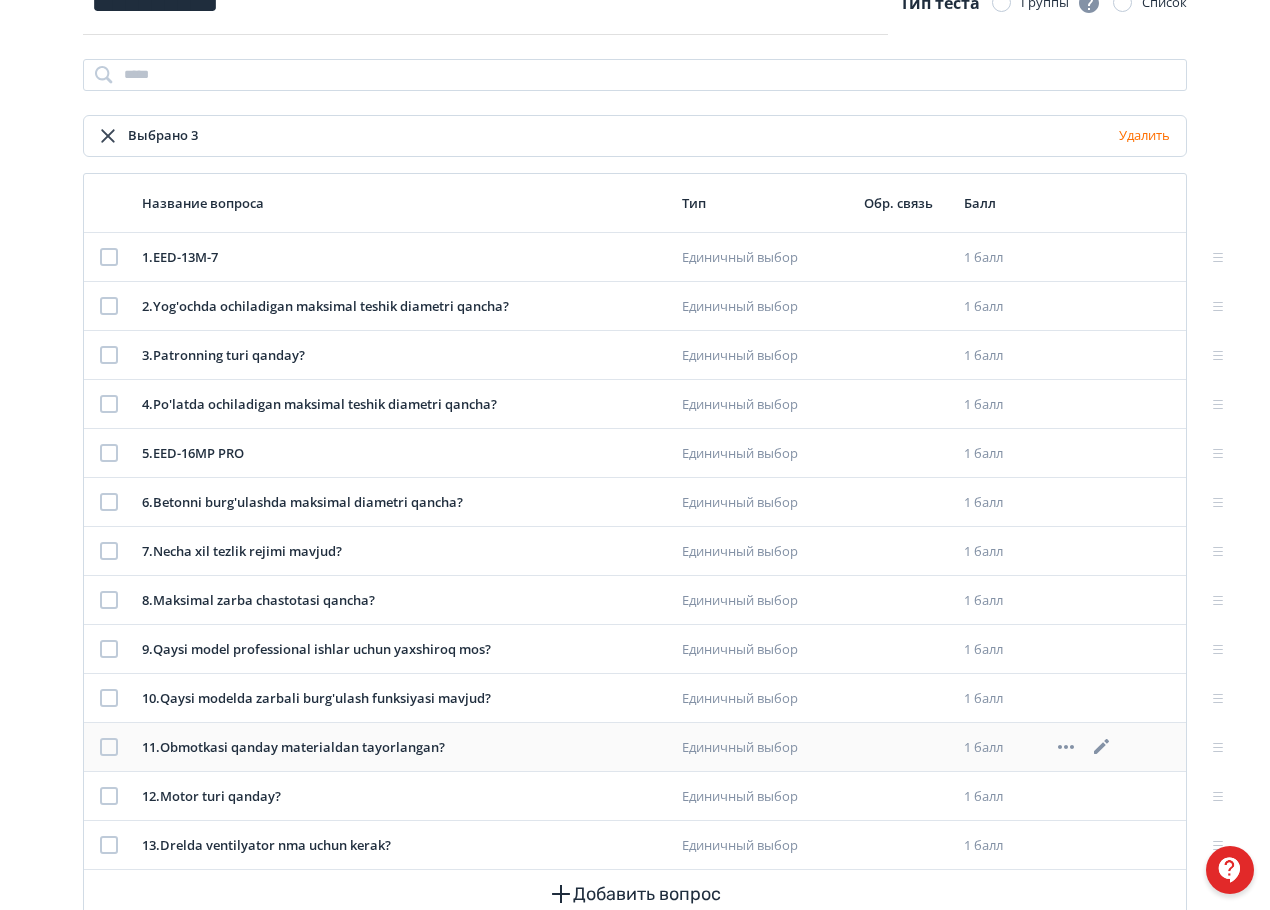click at bounding box center (109, 747) 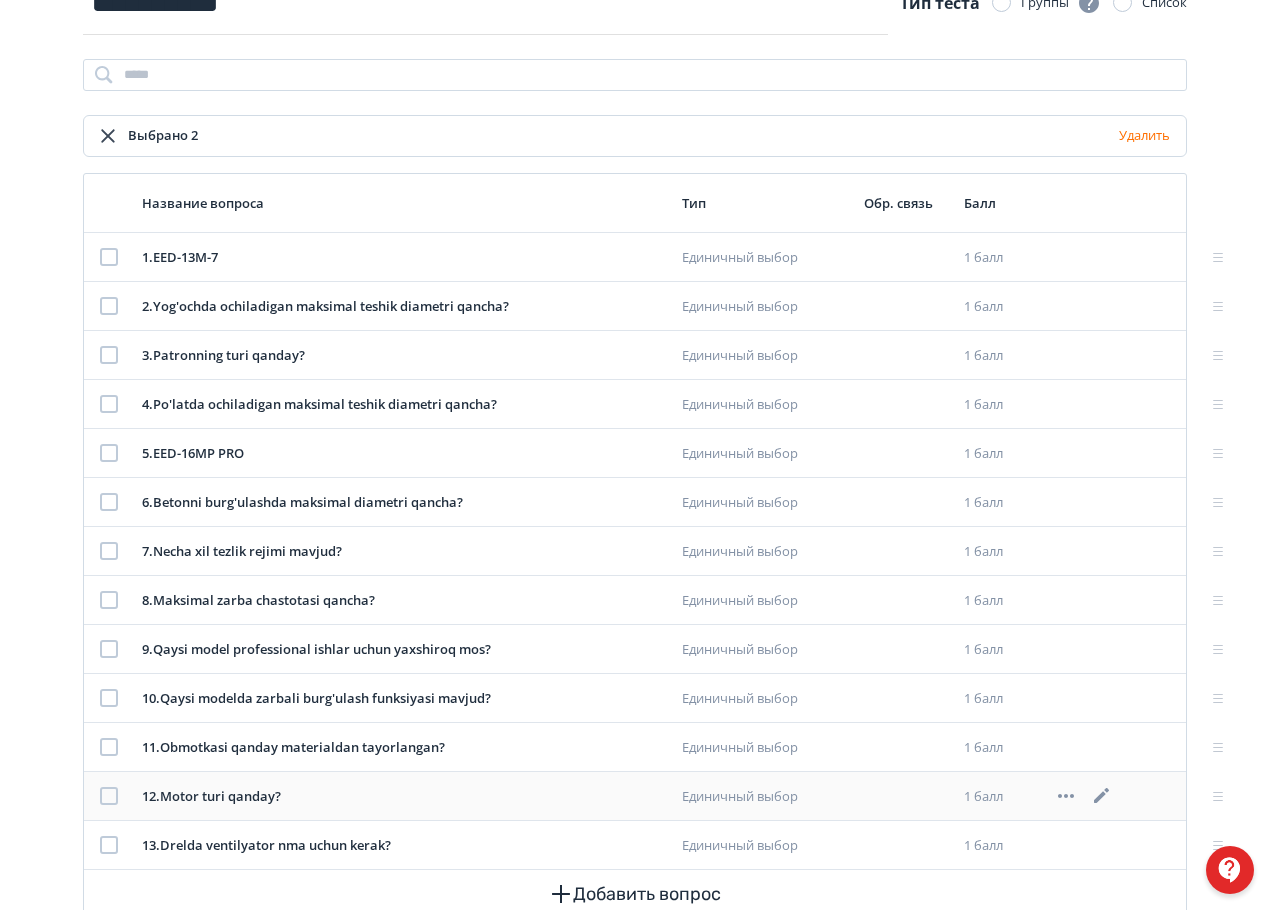 click at bounding box center (109, 796) 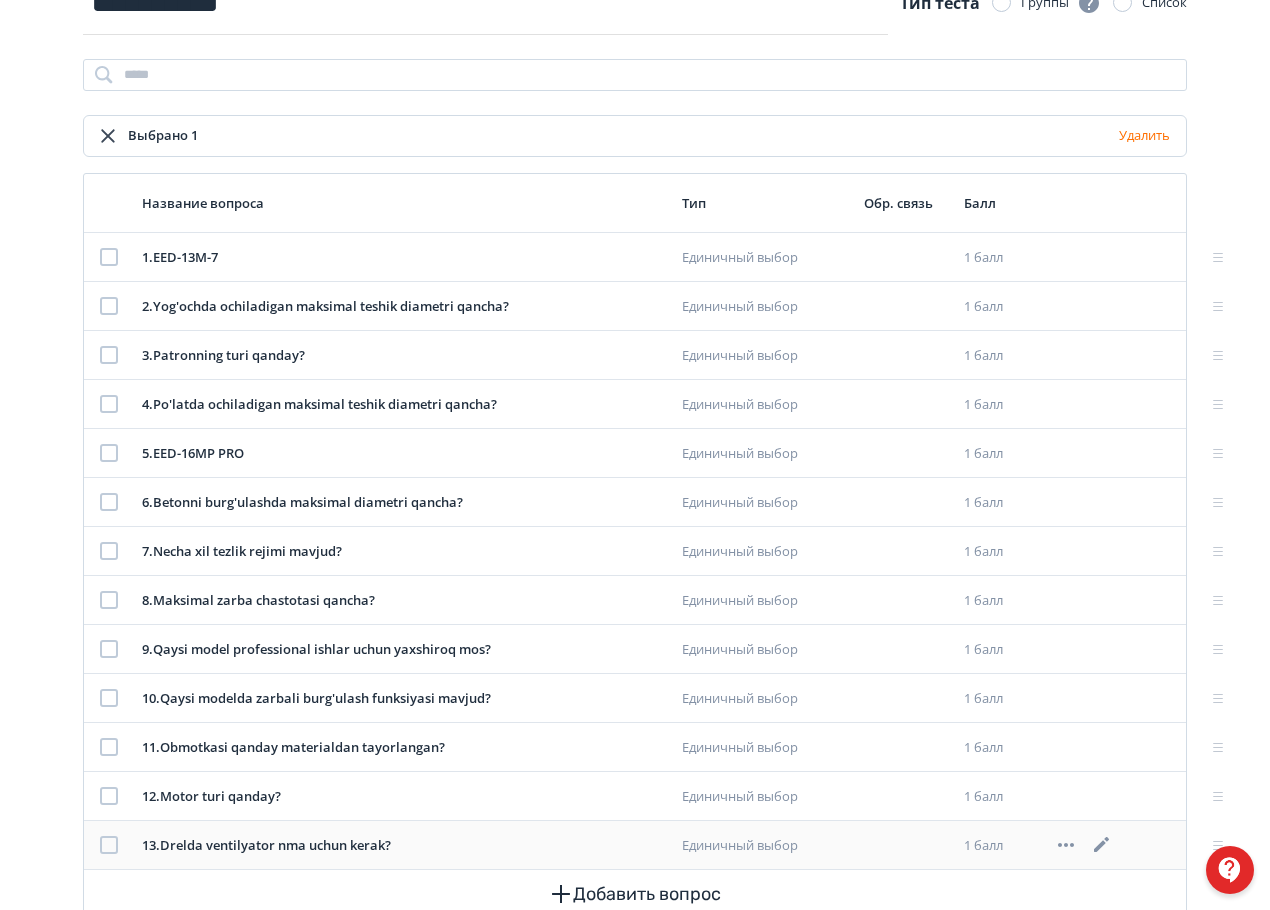click at bounding box center (109, 845) 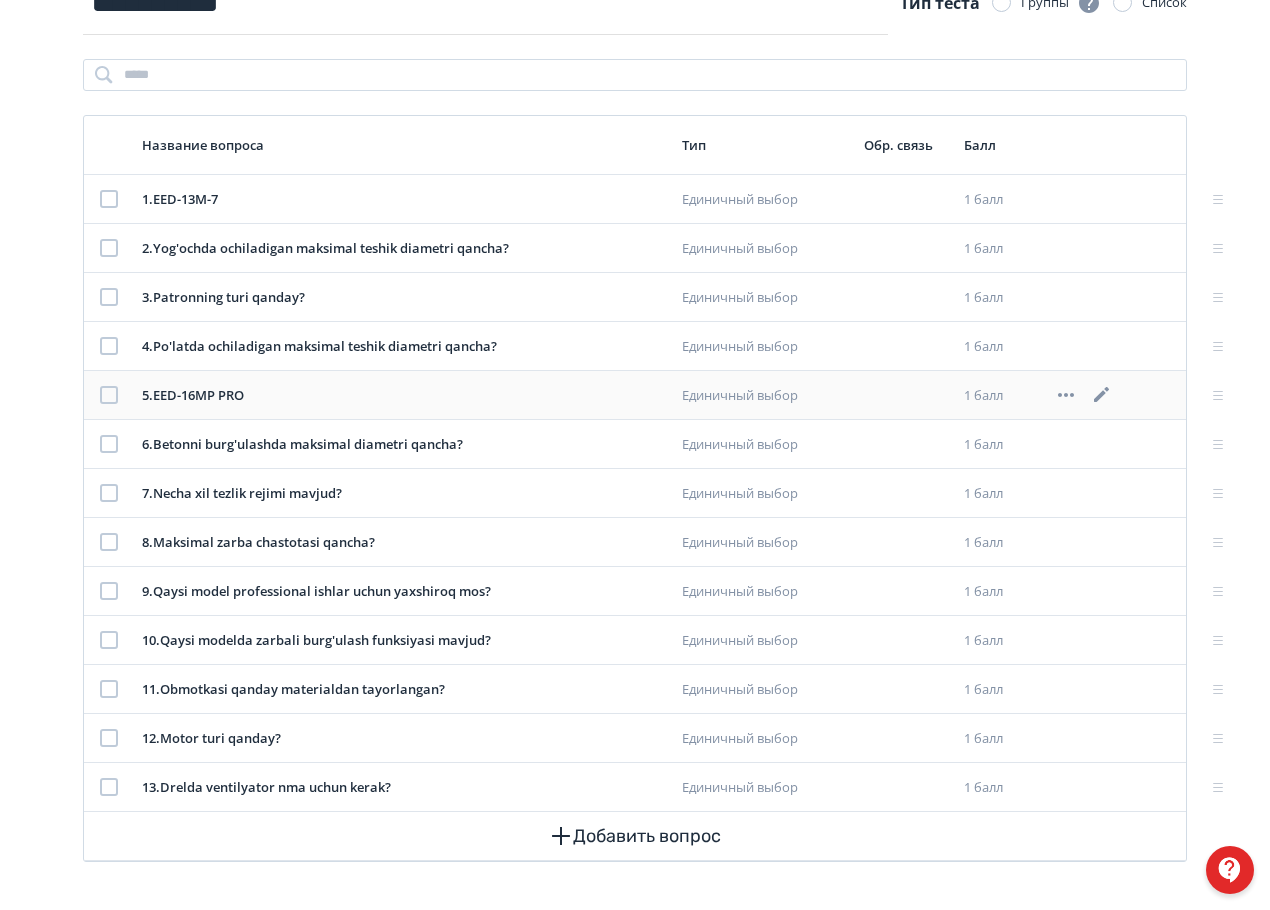 click at bounding box center [109, 395] 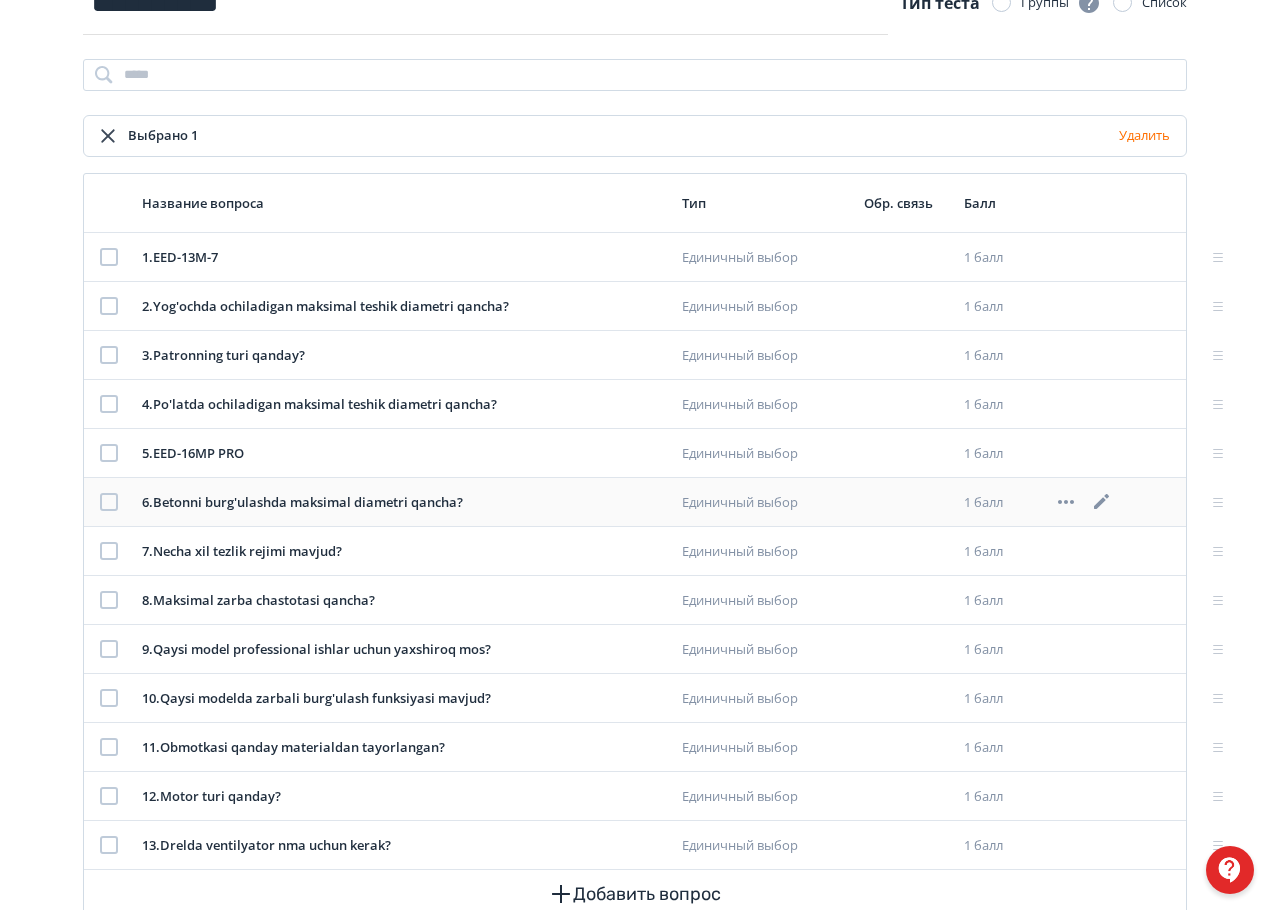 click at bounding box center [109, 502] 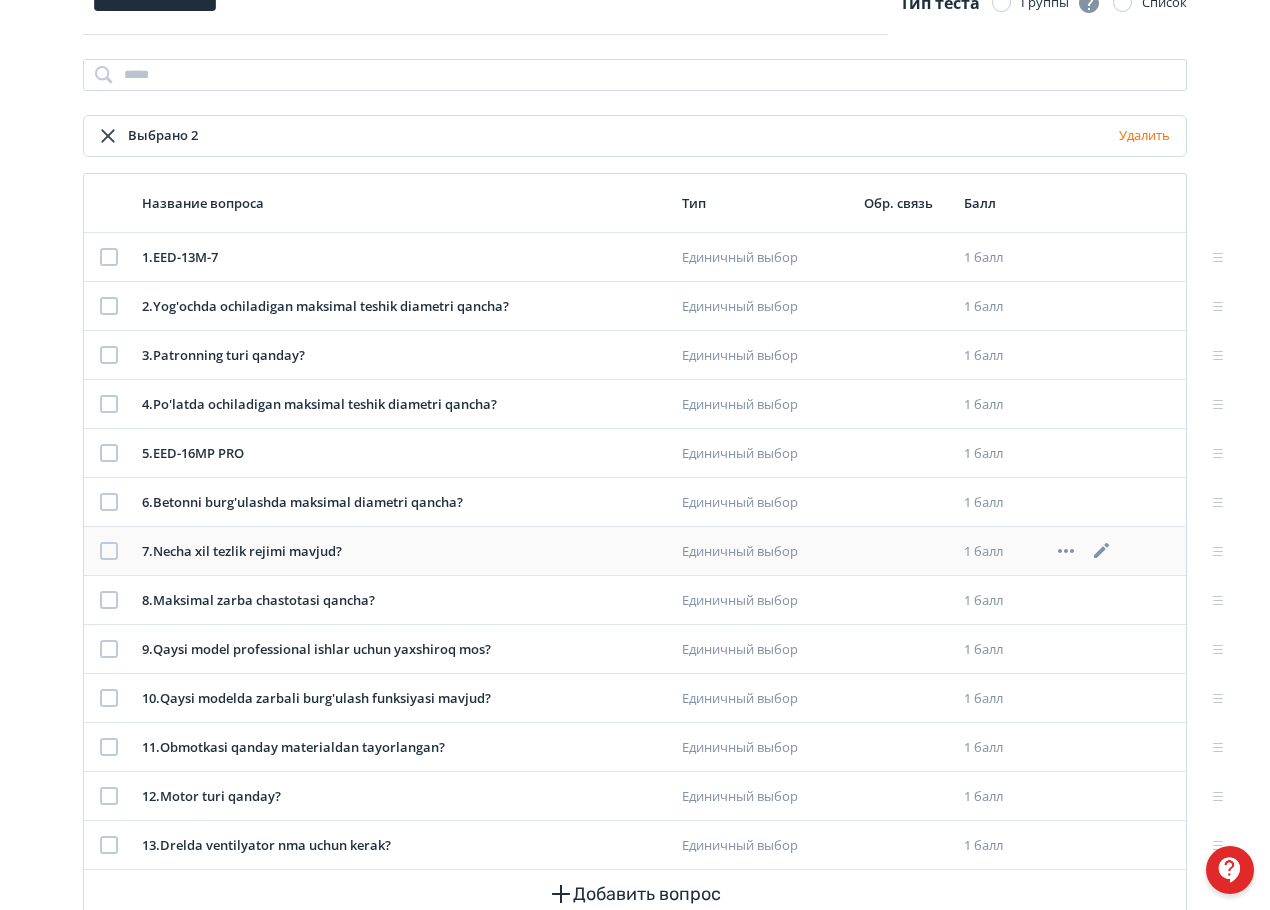 click at bounding box center (109, 551) 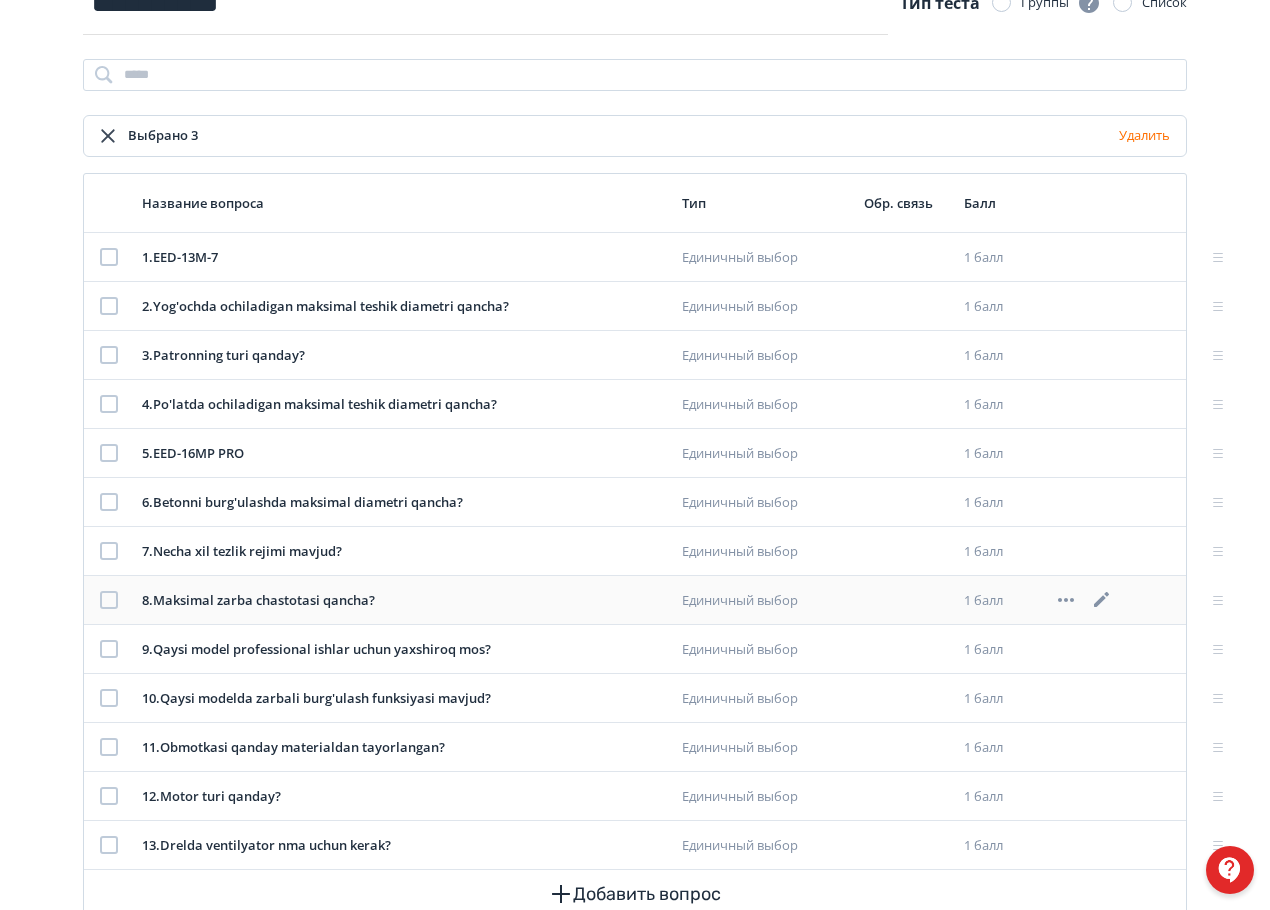 click at bounding box center [109, 600] 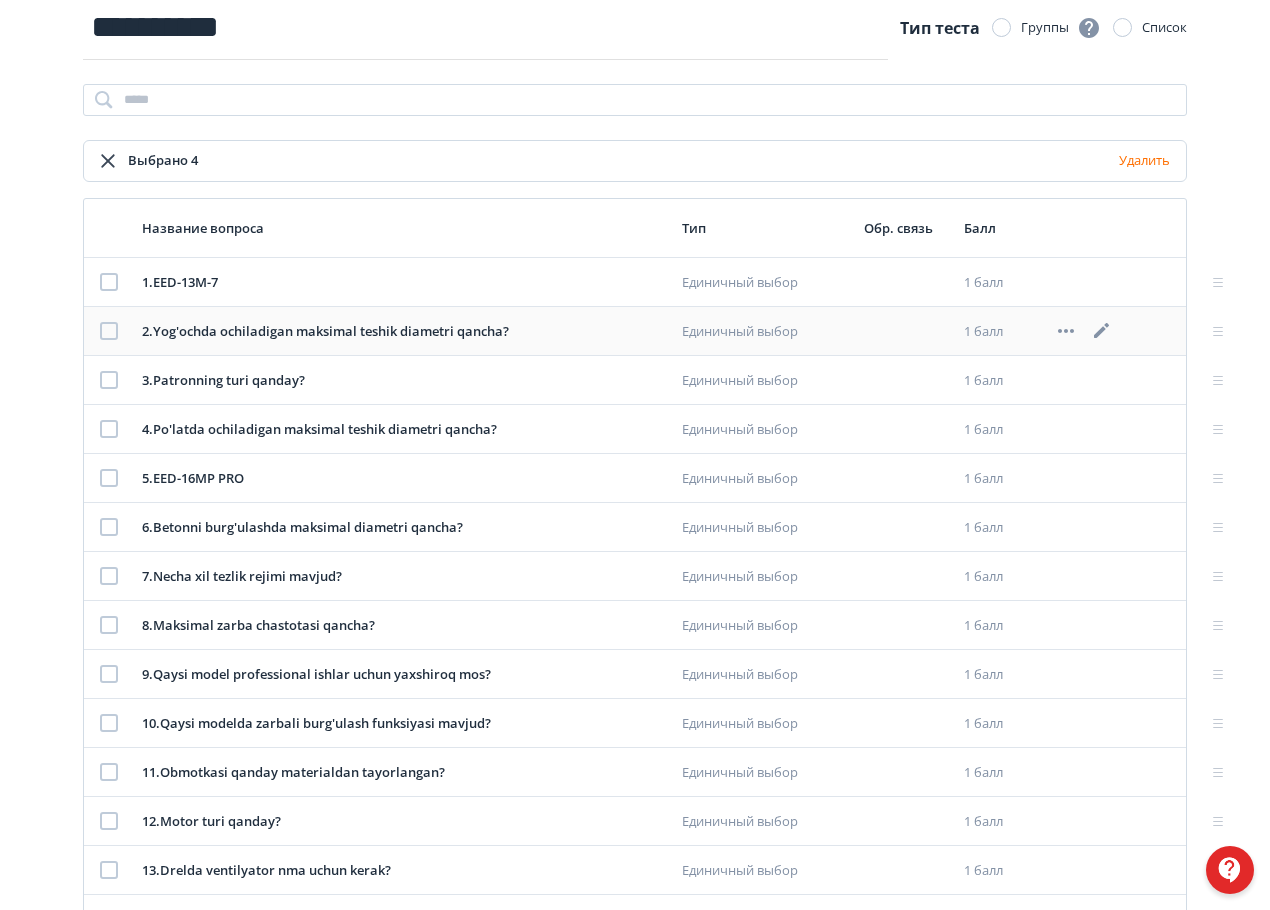 scroll, scrollTop: 0, scrollLeft: 0, axis: both 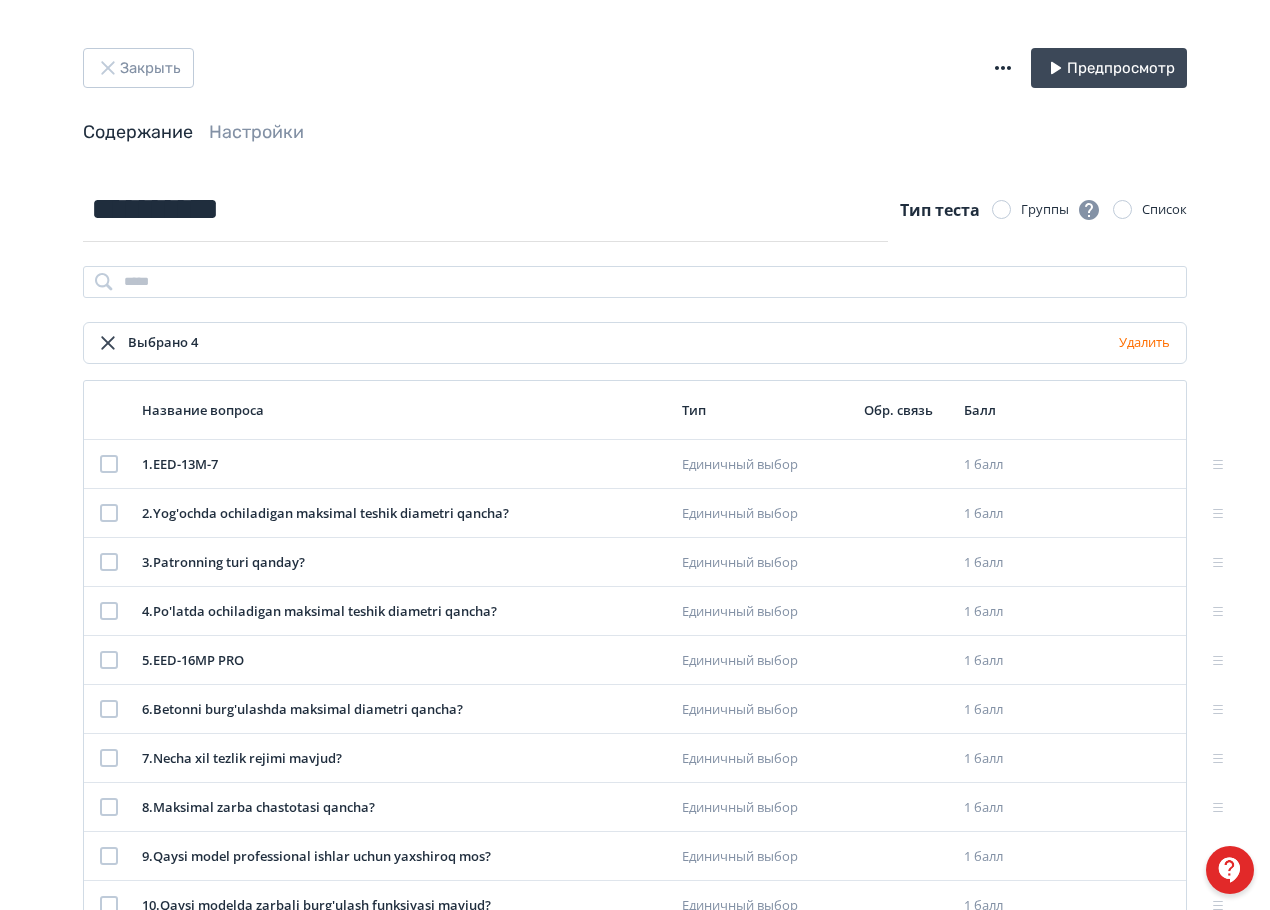 click at bounding box center (1002, 210) 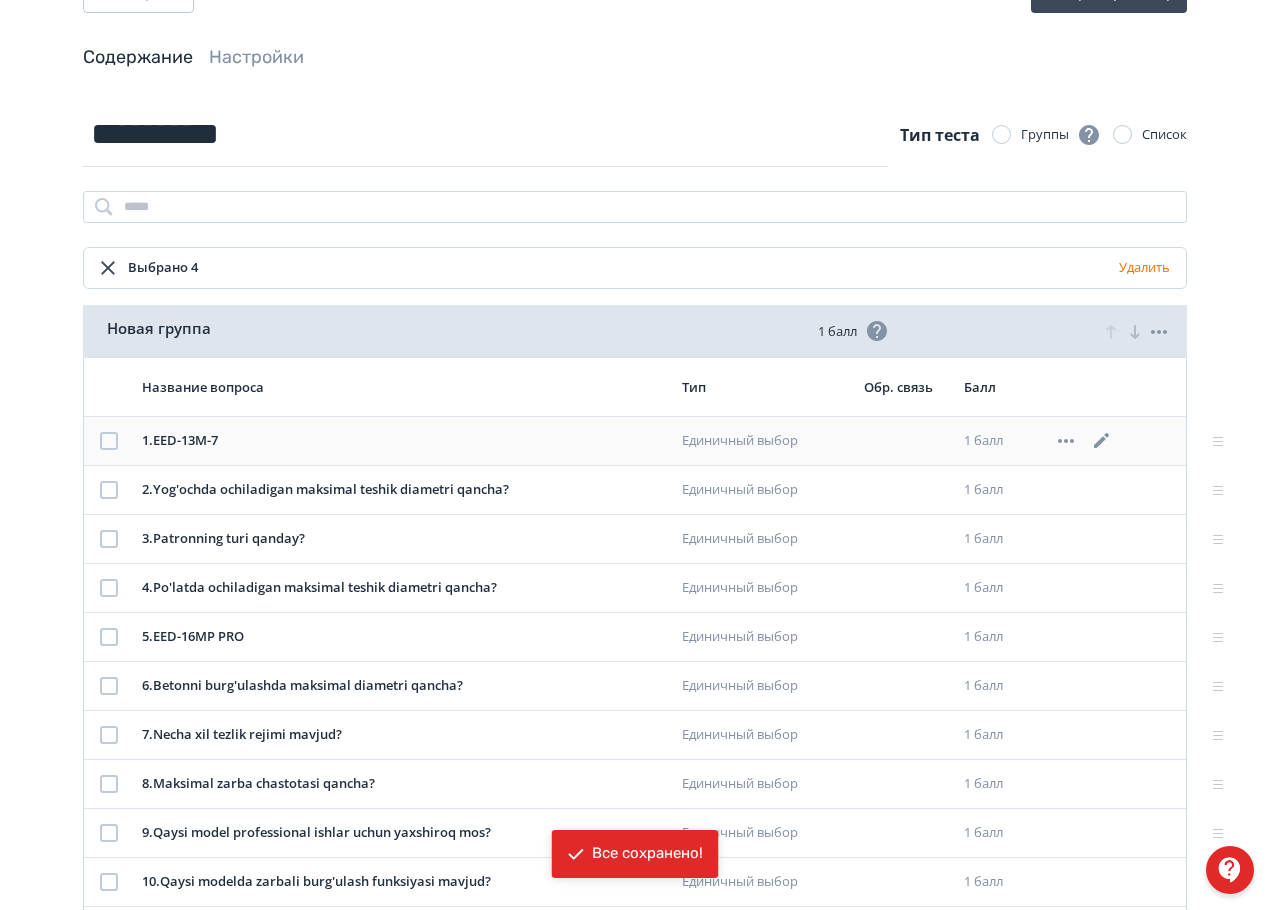 scroll, scrollTop: 383, scrollLeft: 0, axis: vertical 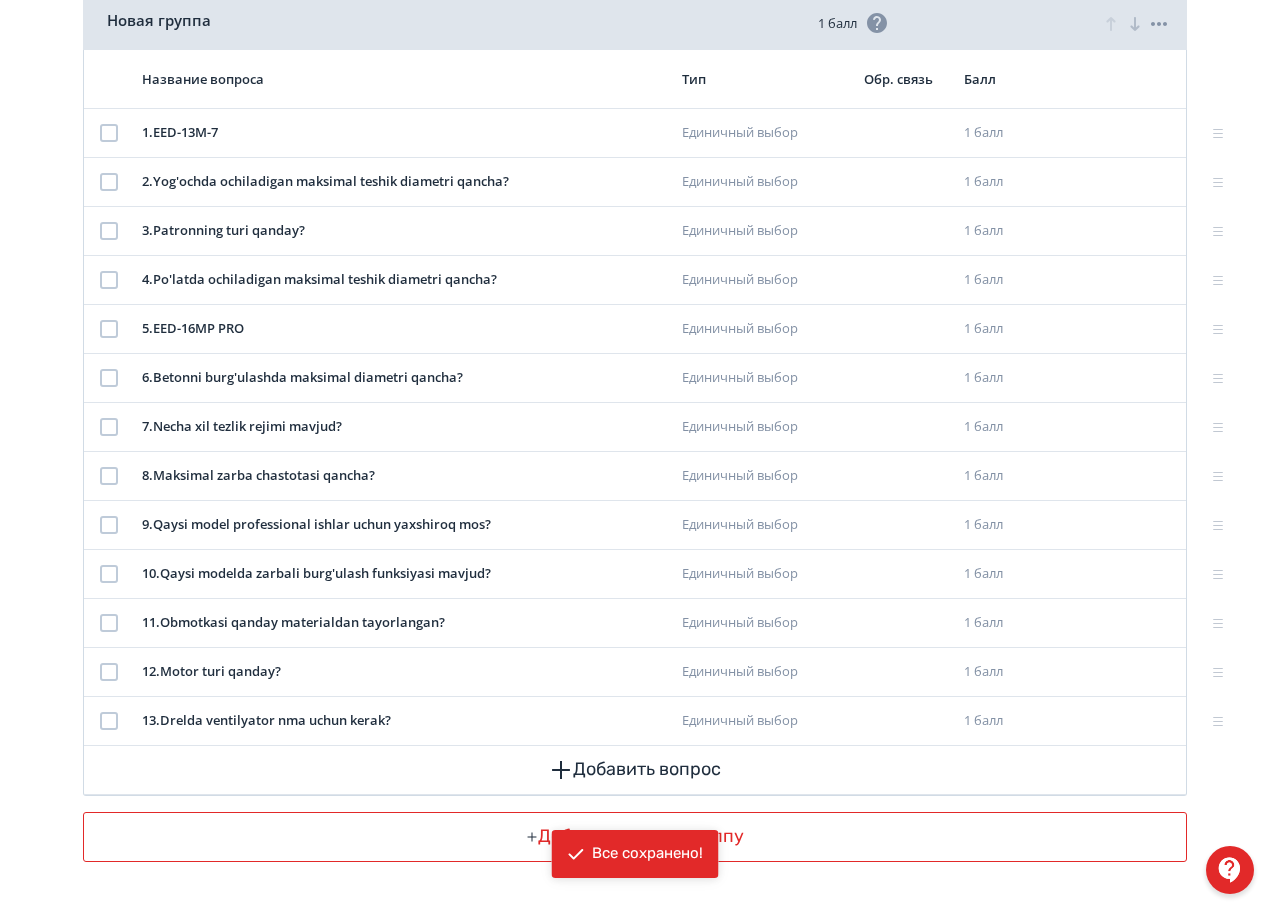 click on "Добавить новую группу" at bounding box center (635, 837) 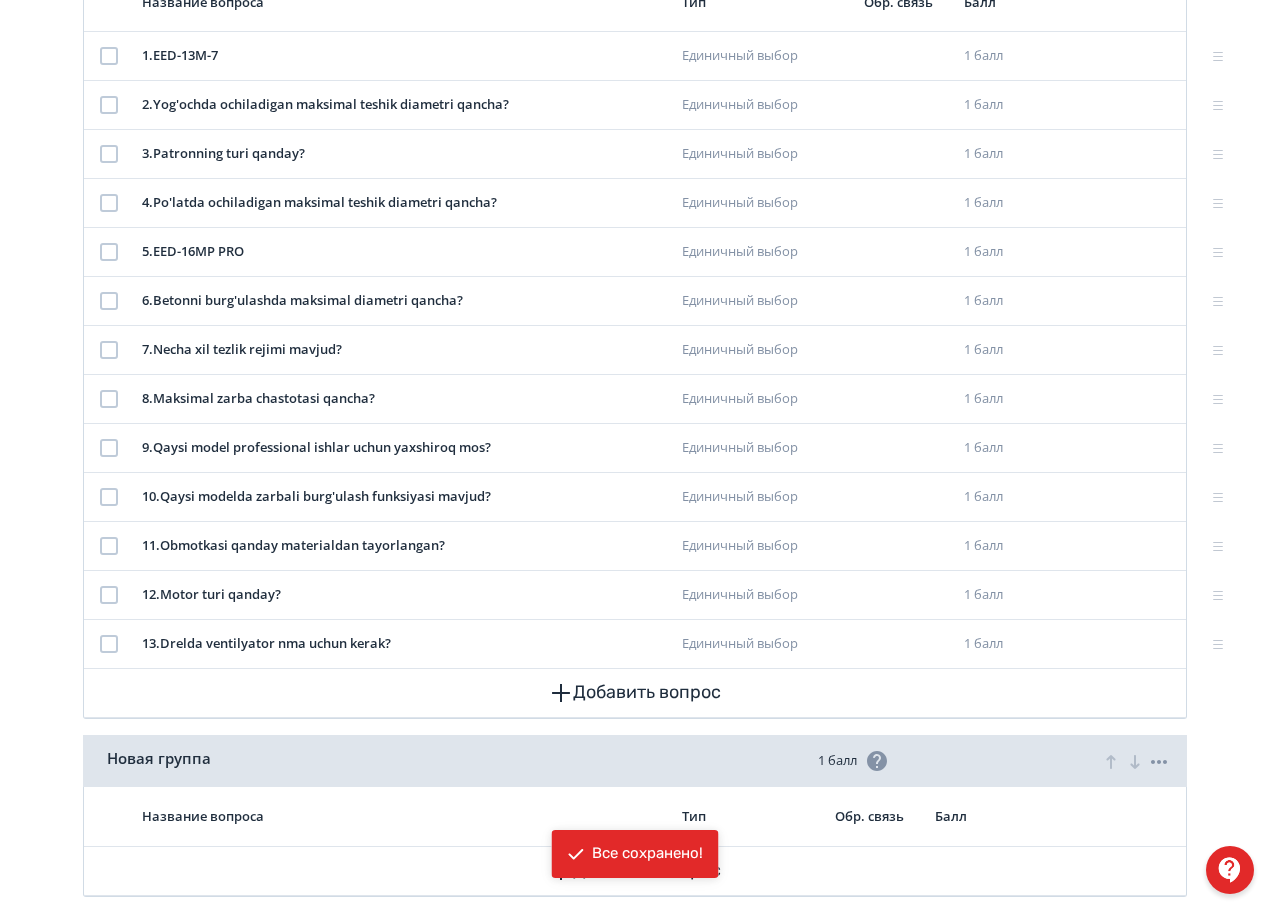 scroll, scrollTop: 561, scrollLeft: 0, axis: vertical 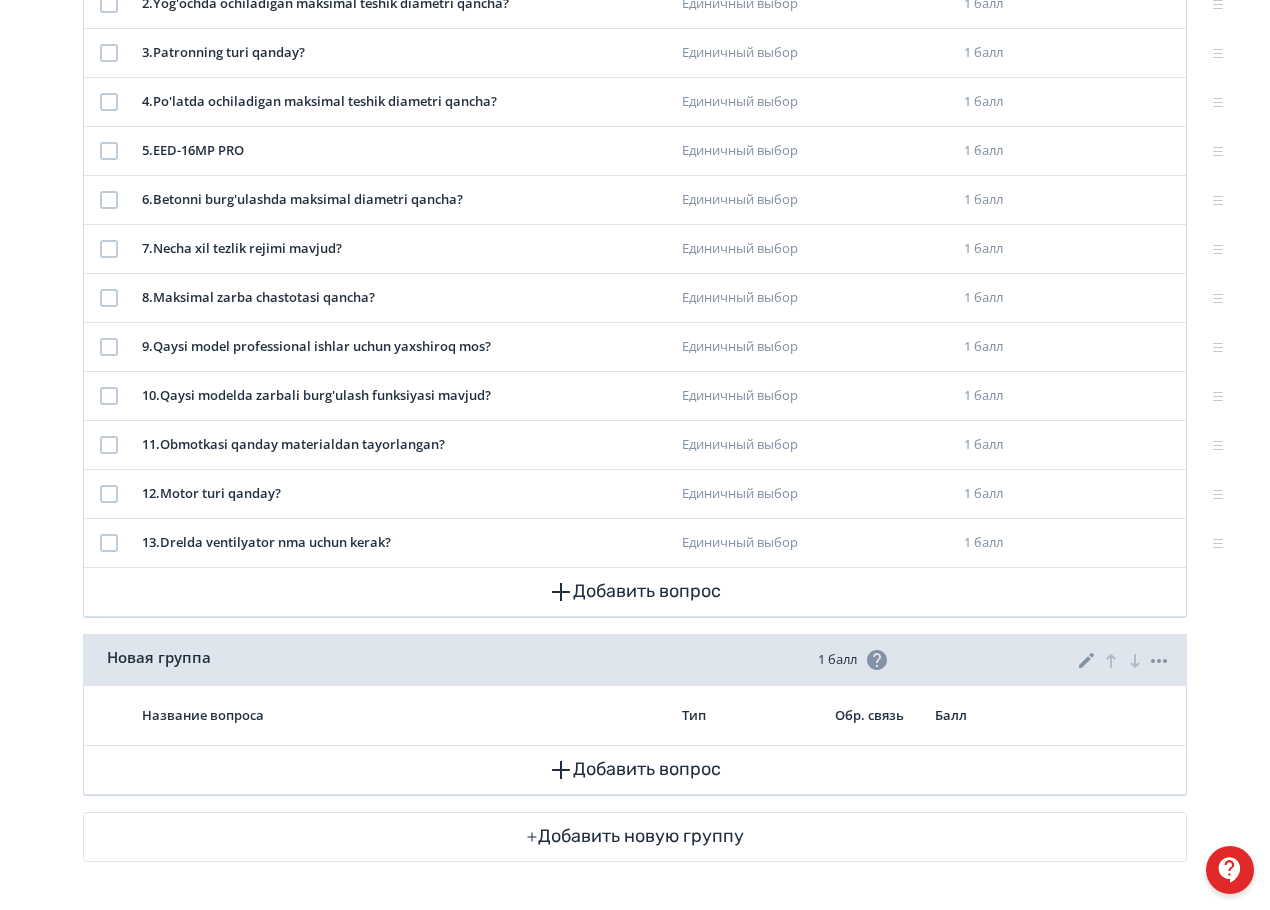click 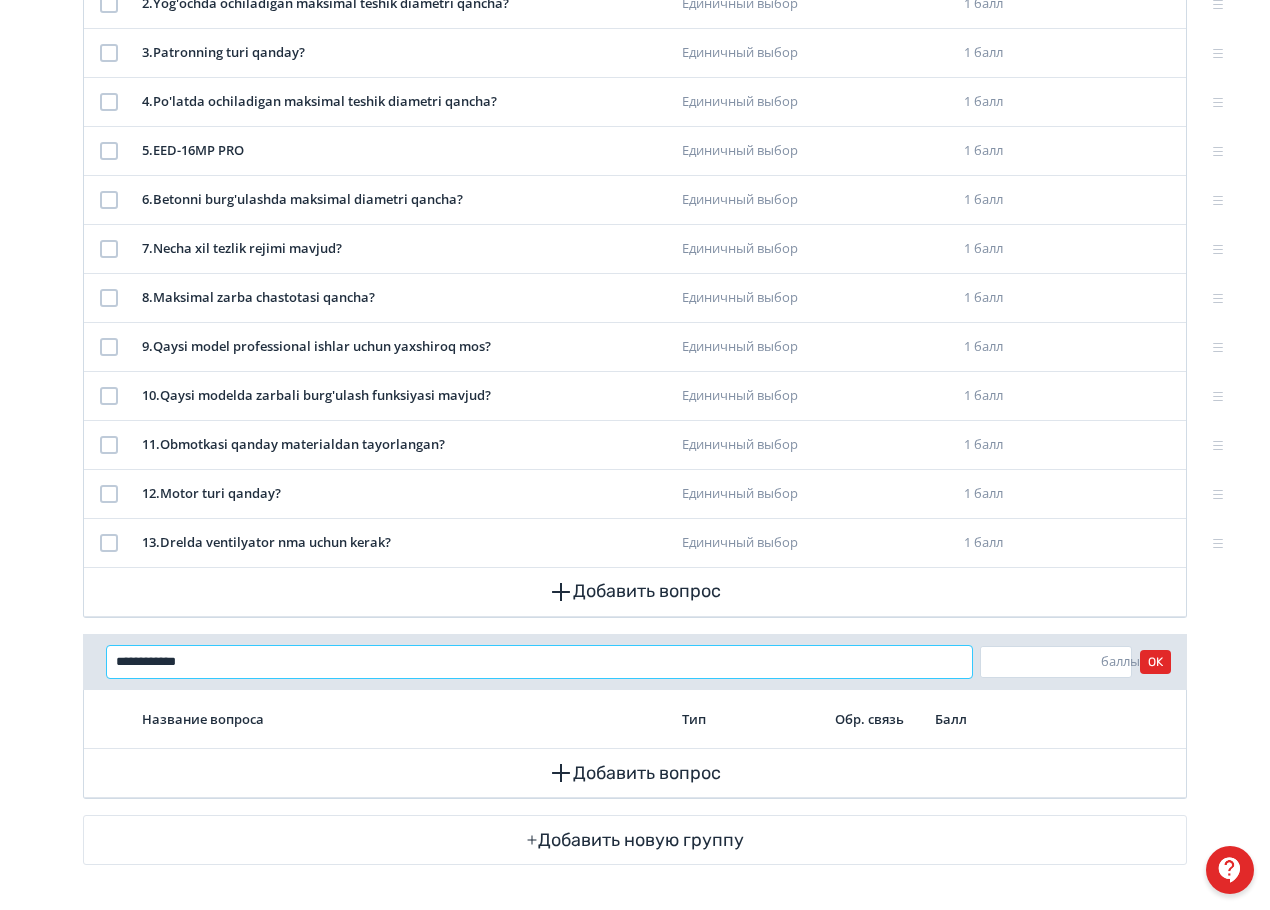 click on "**********" at bounding box center [539, 662] 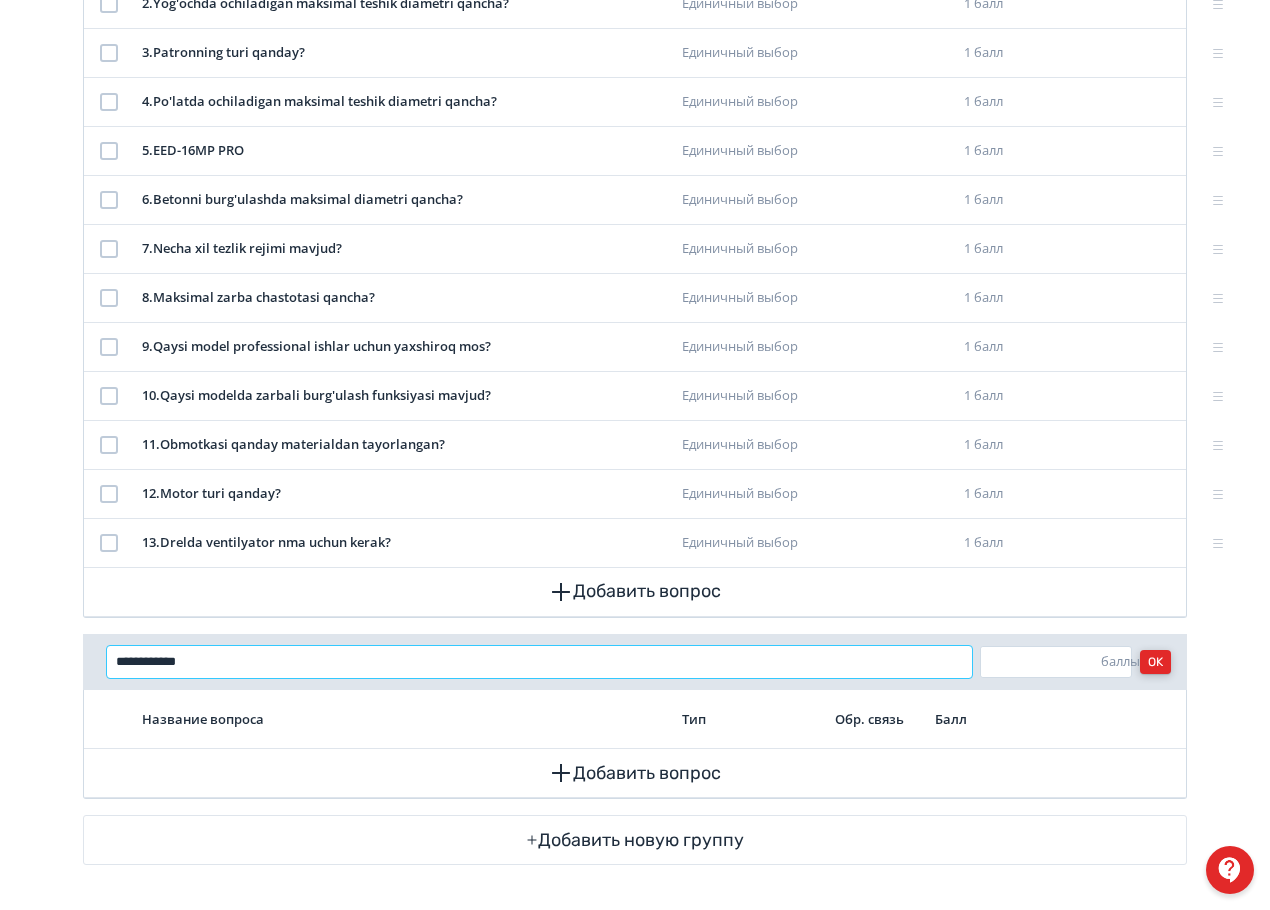 type on "**********" 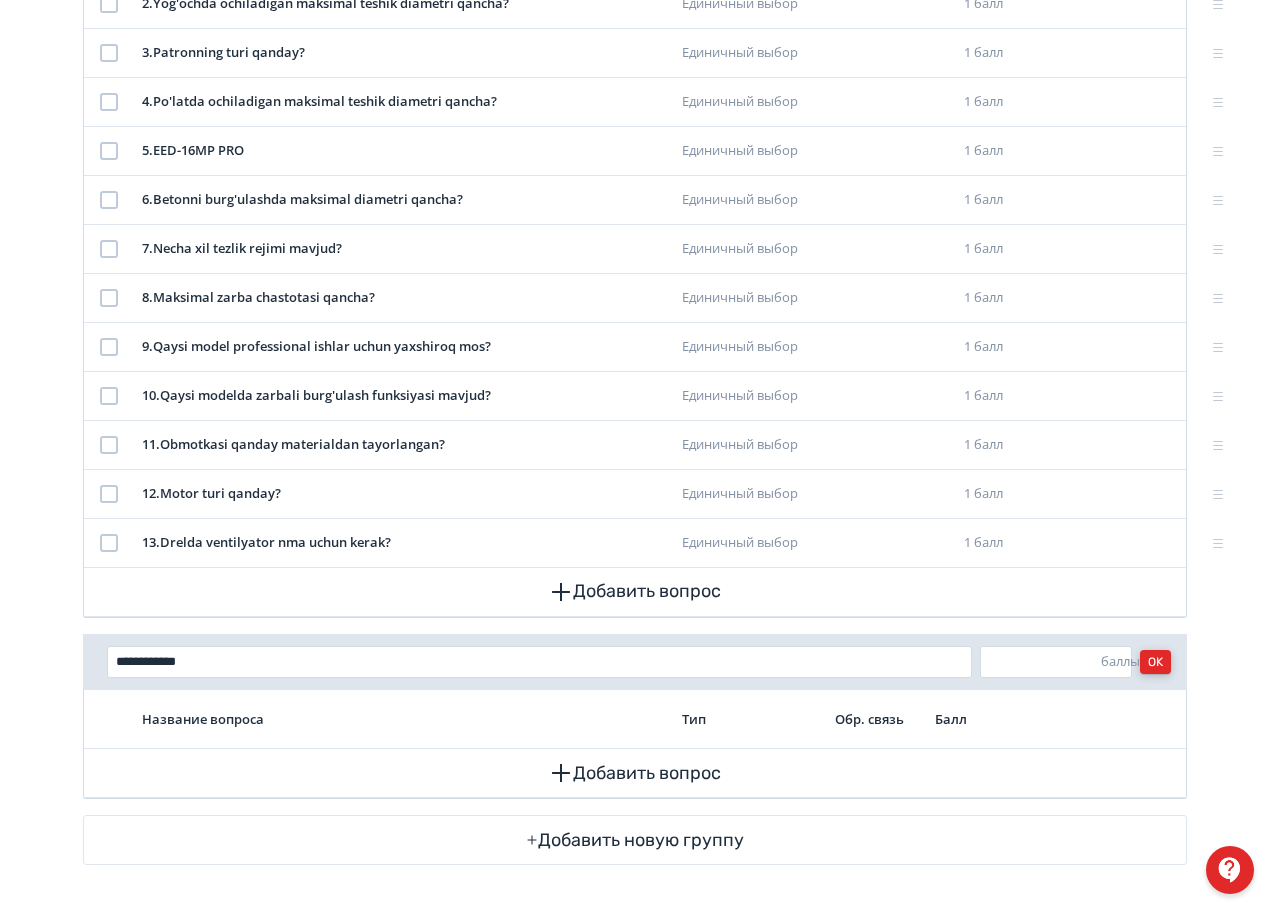 click on "OK" at bounding box center (1155, 662) 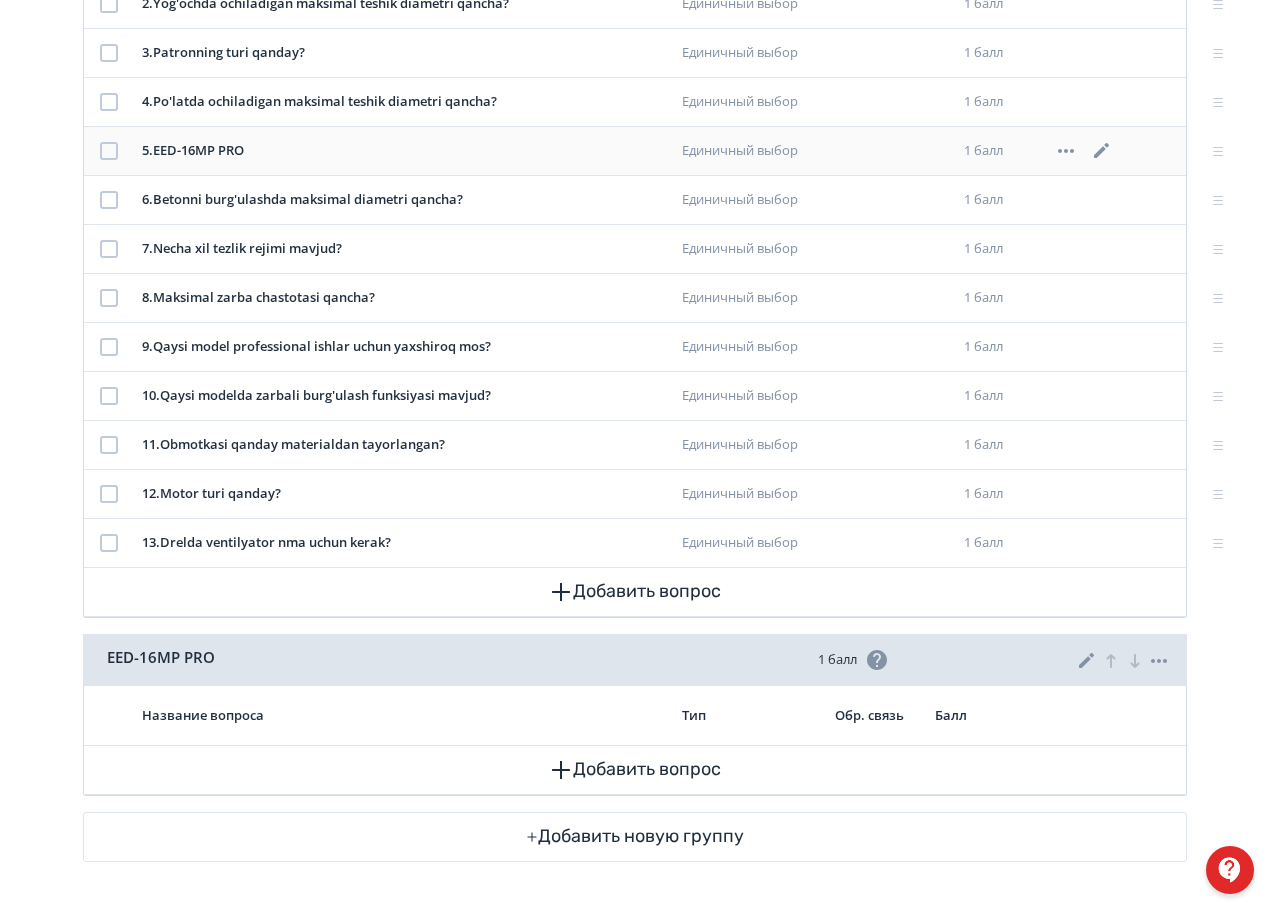 click 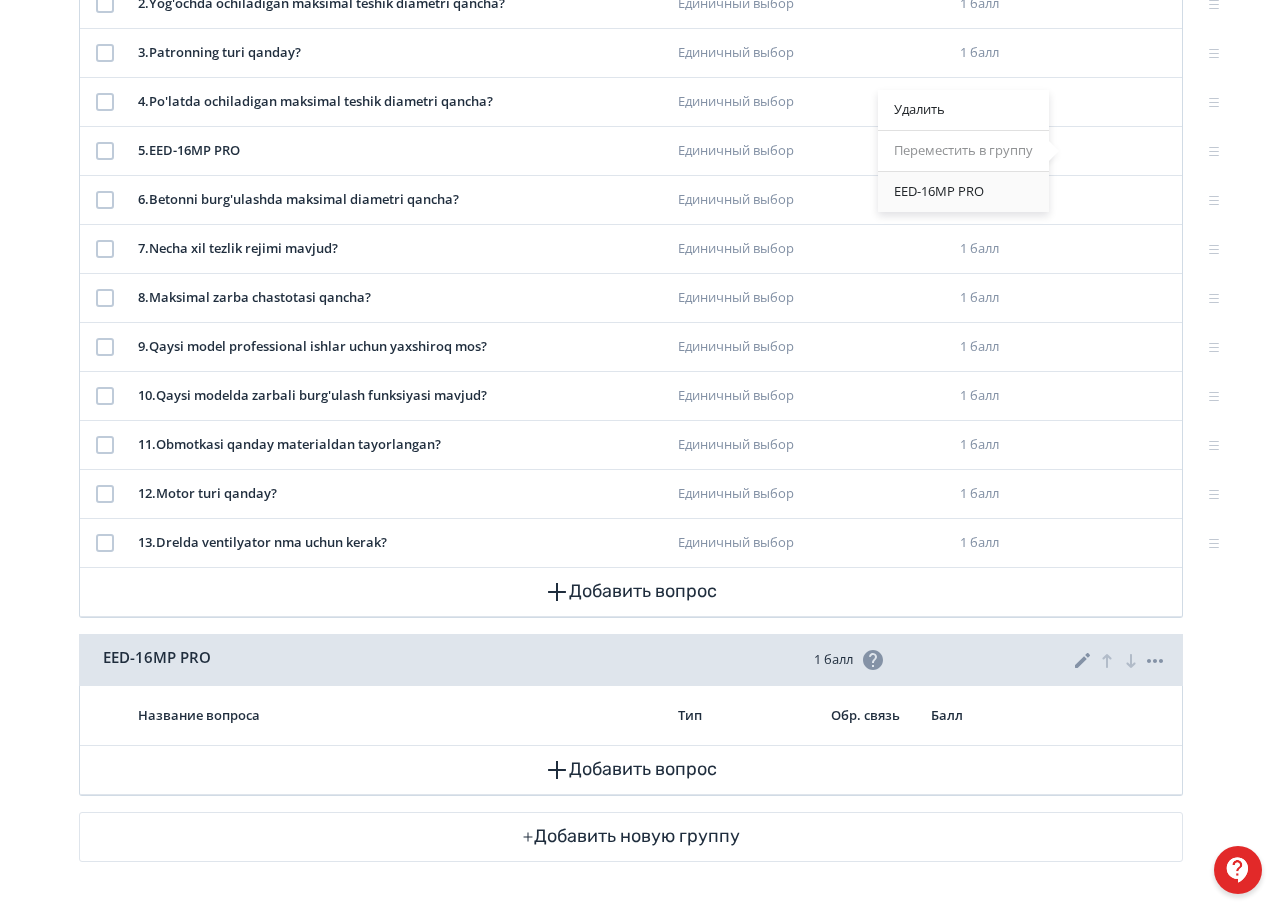 click on "EED-16MP PRO" at bounding box center [939, 192] 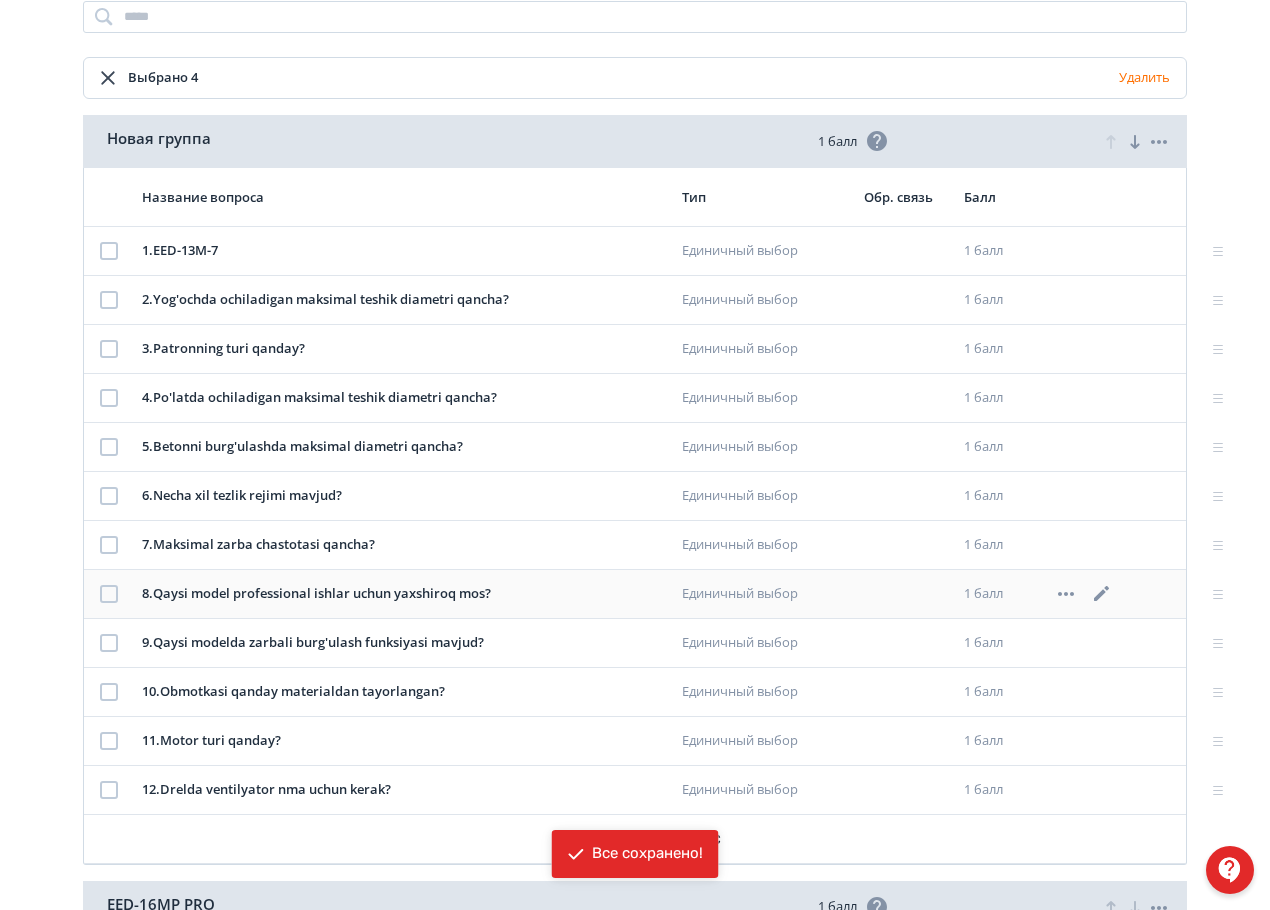 scroll, scrollTop: 300, scrollLeft: 0, axis: vertical 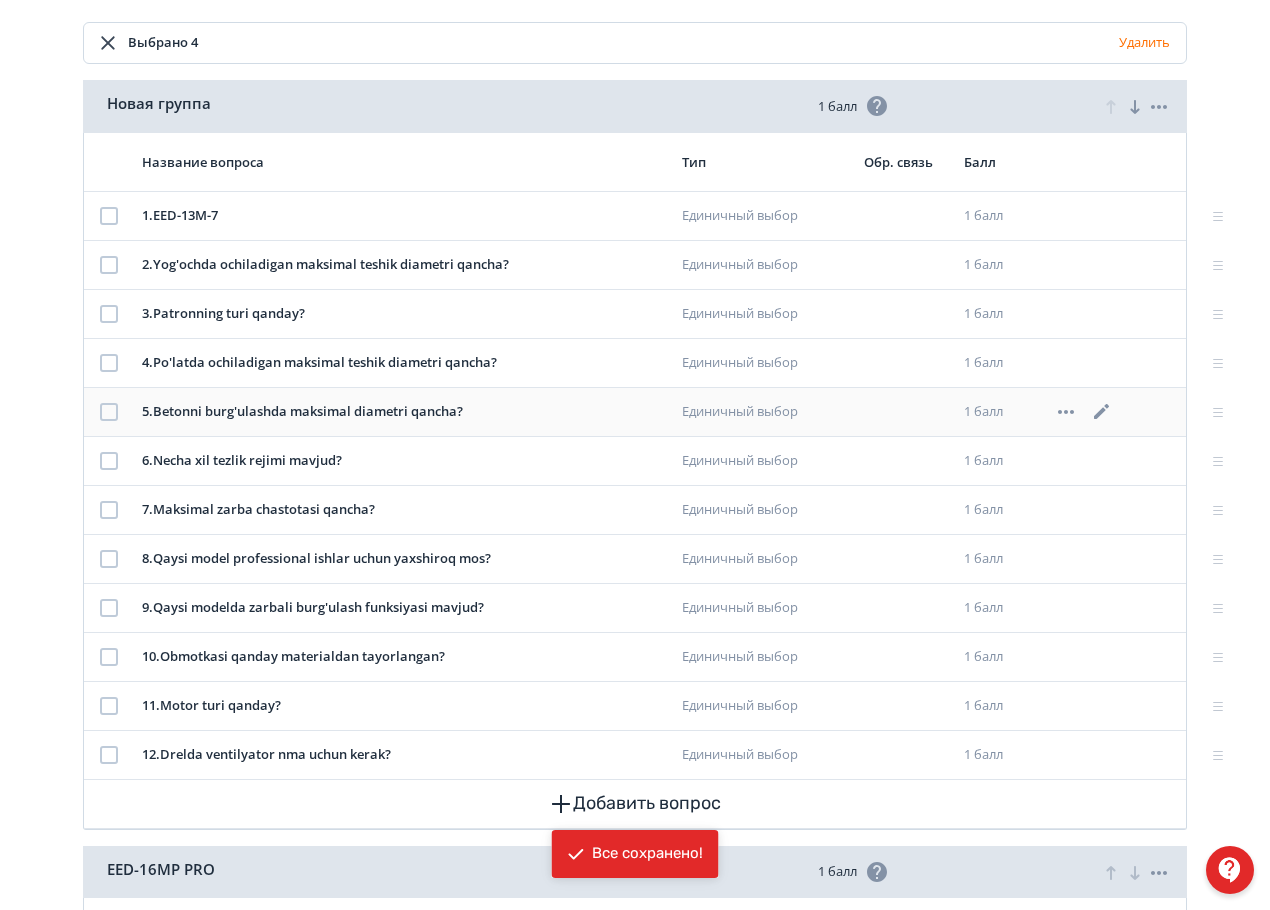 click 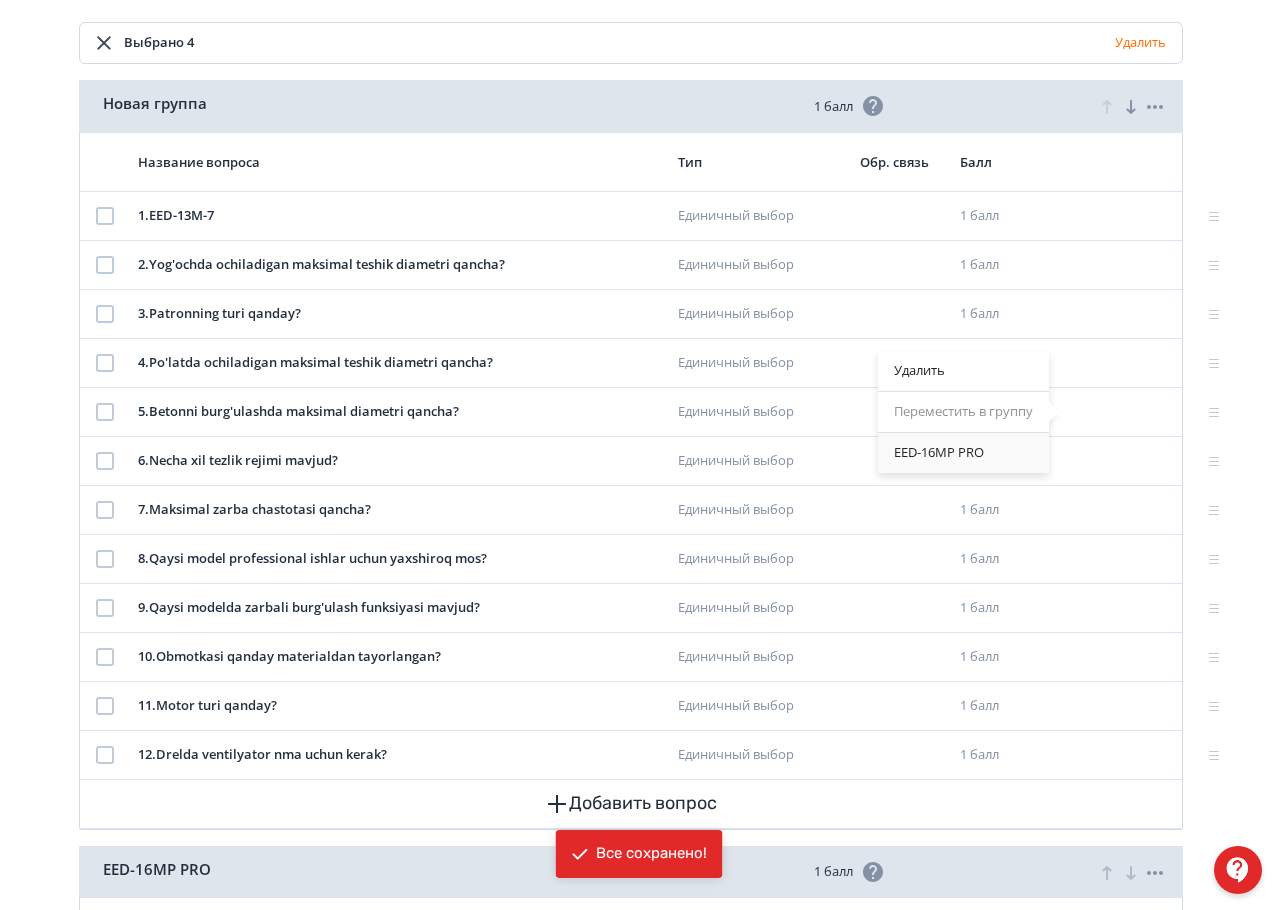 click on "EED-16MP PRO" at bounding box center [939, 453] 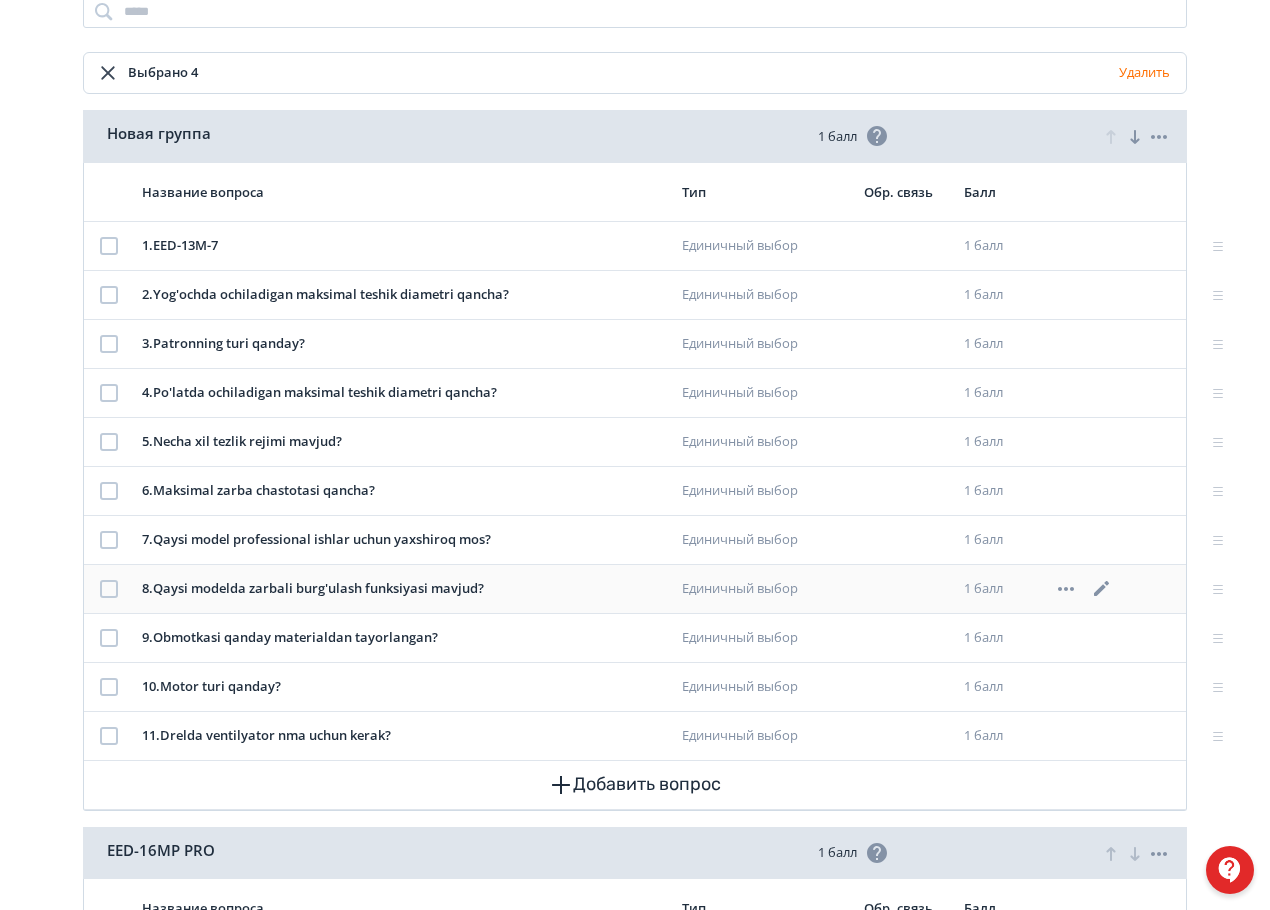scroll, scrollTop: 300, scrollLeft: 0, axis: vertical 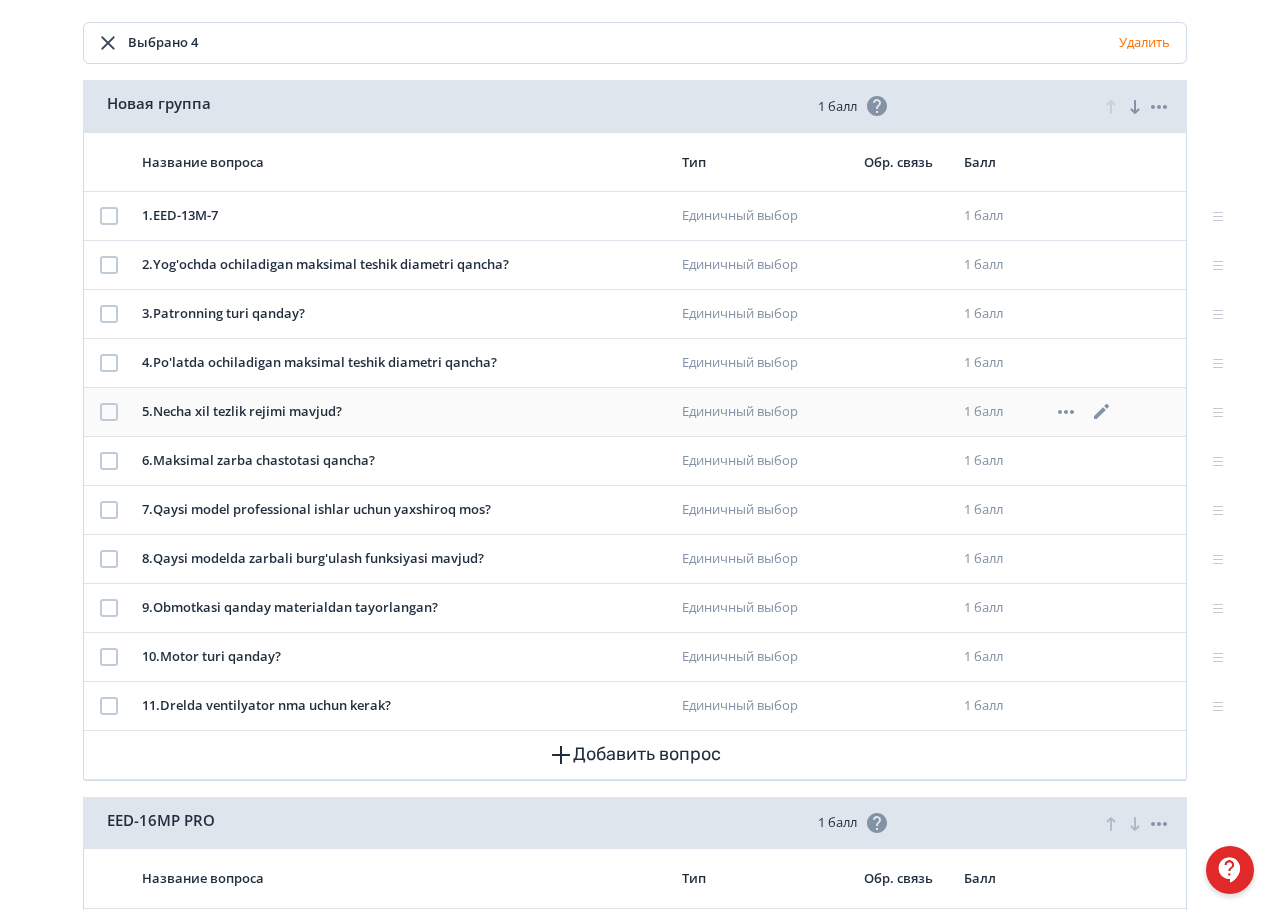 click 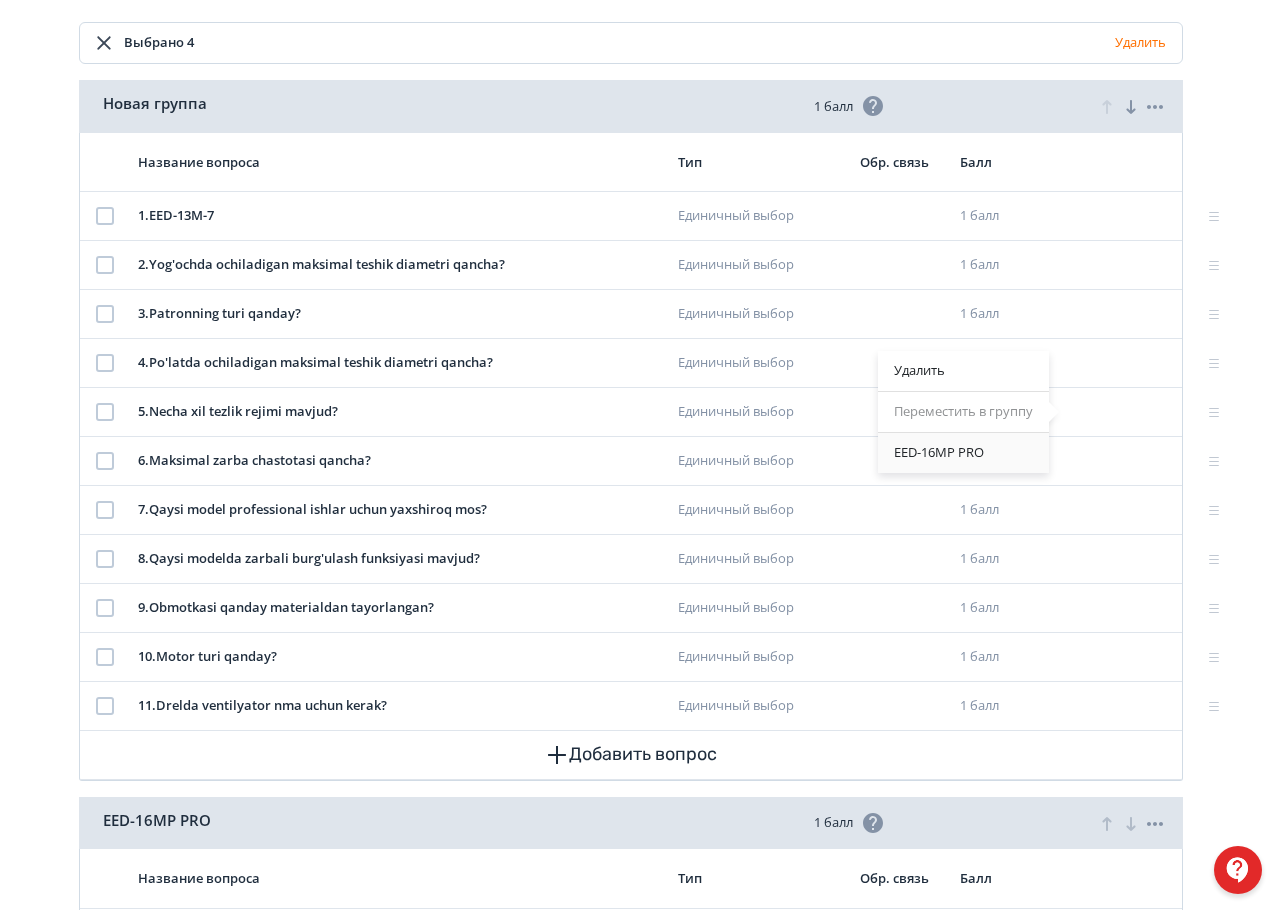 click on "EED-16MP PRO" at bounding box center (963, 453) 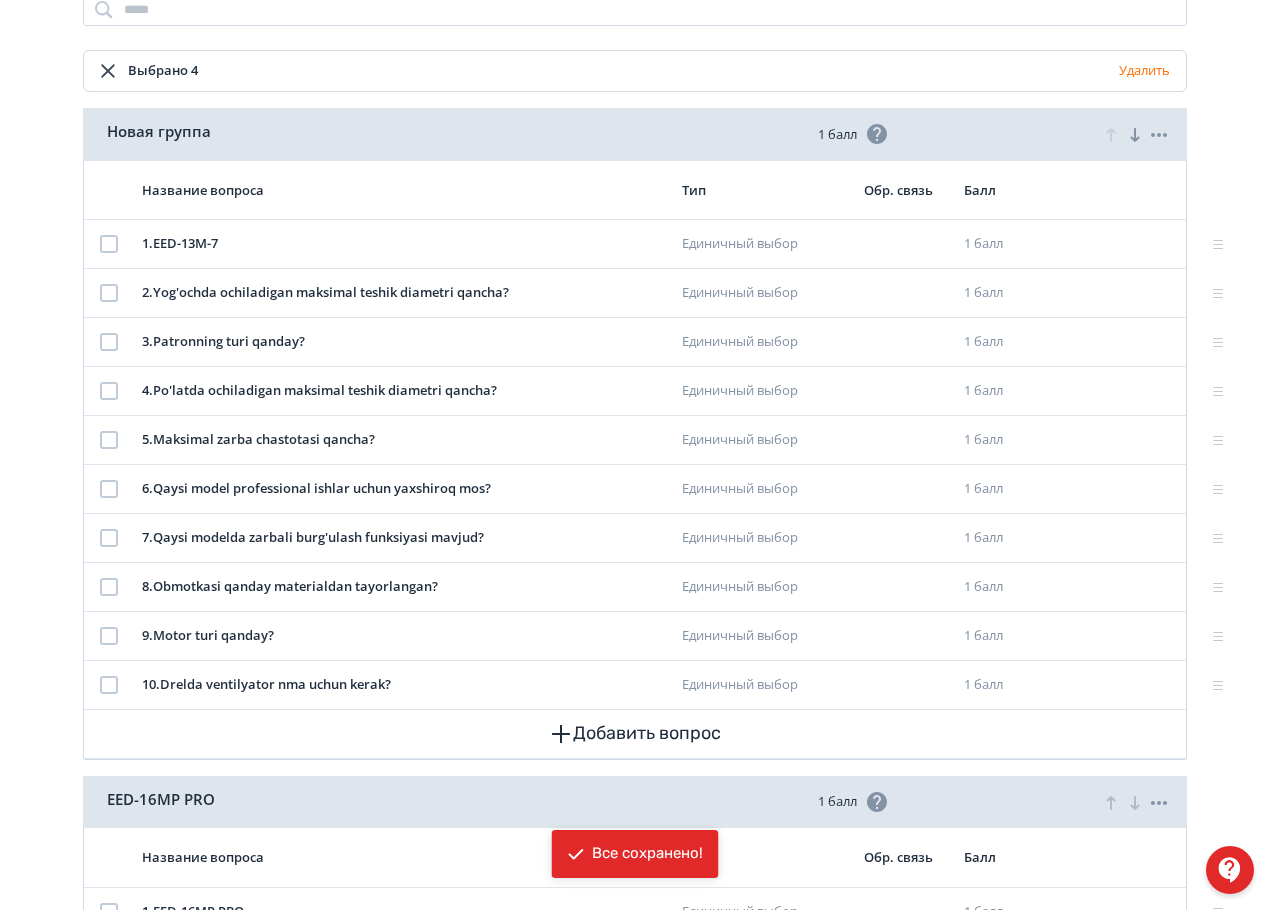 scroll, scrollTop: 300, scrollLeft: 0, axis: vertical 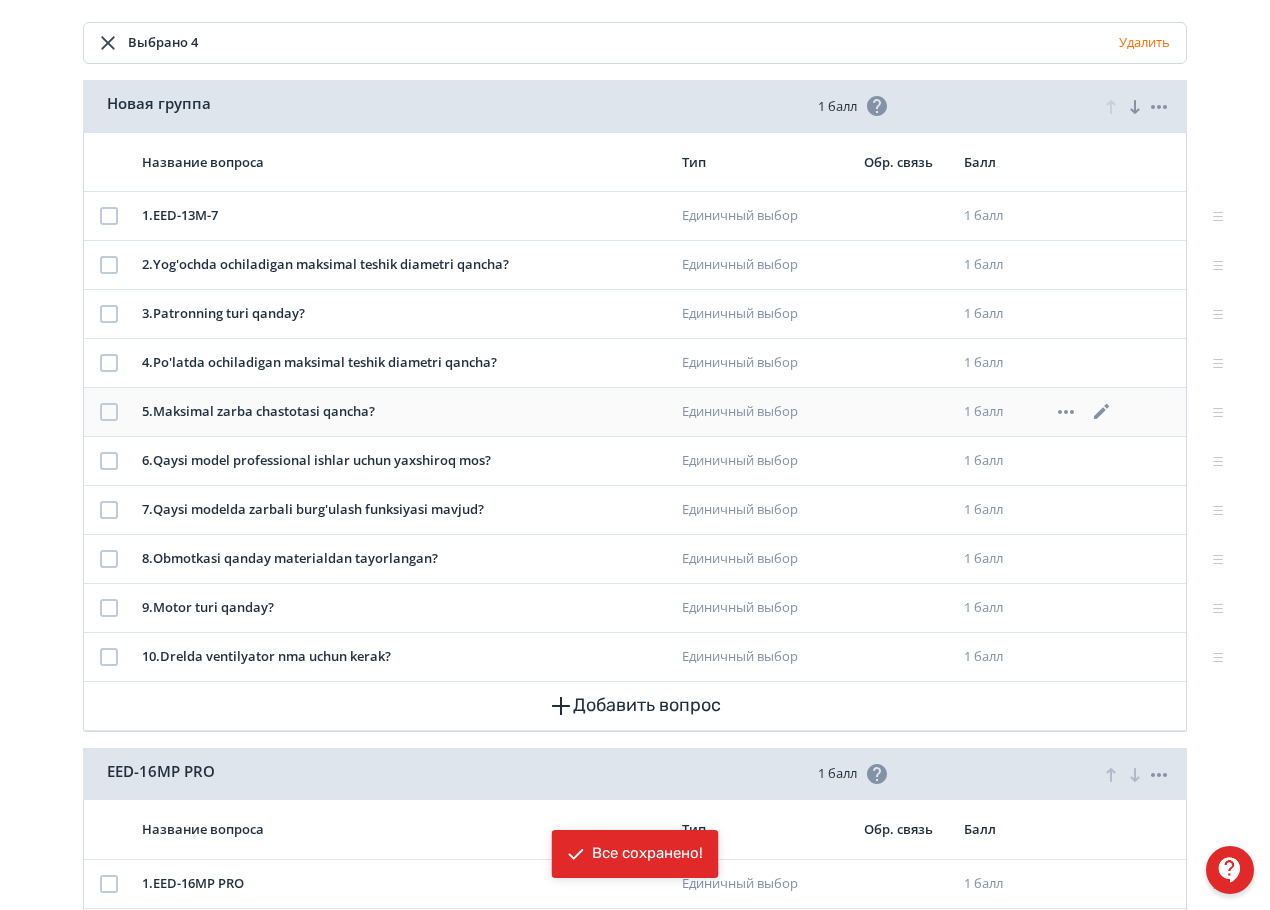 click 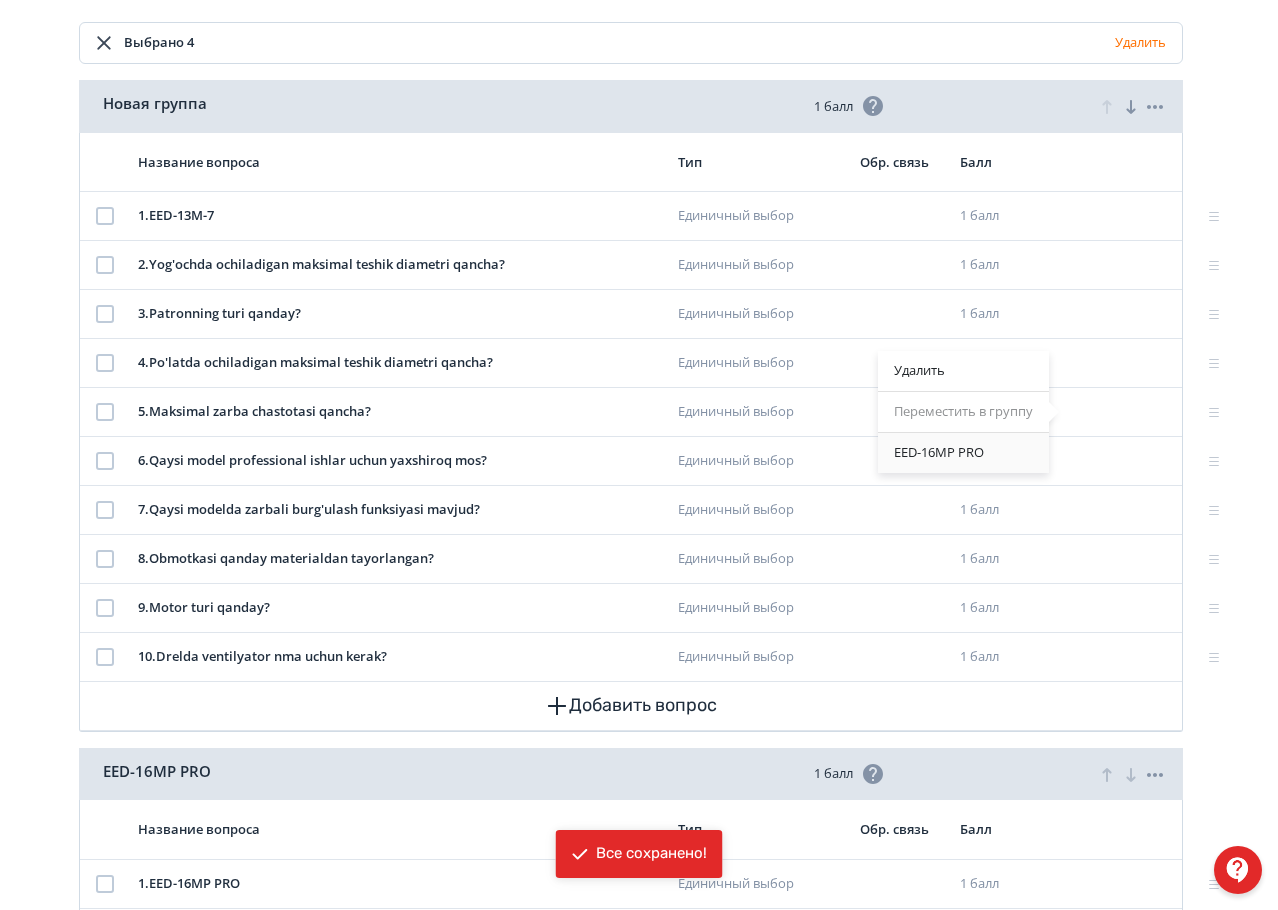 click on "EED-16MP PRO" at bounding box center [963, 453] 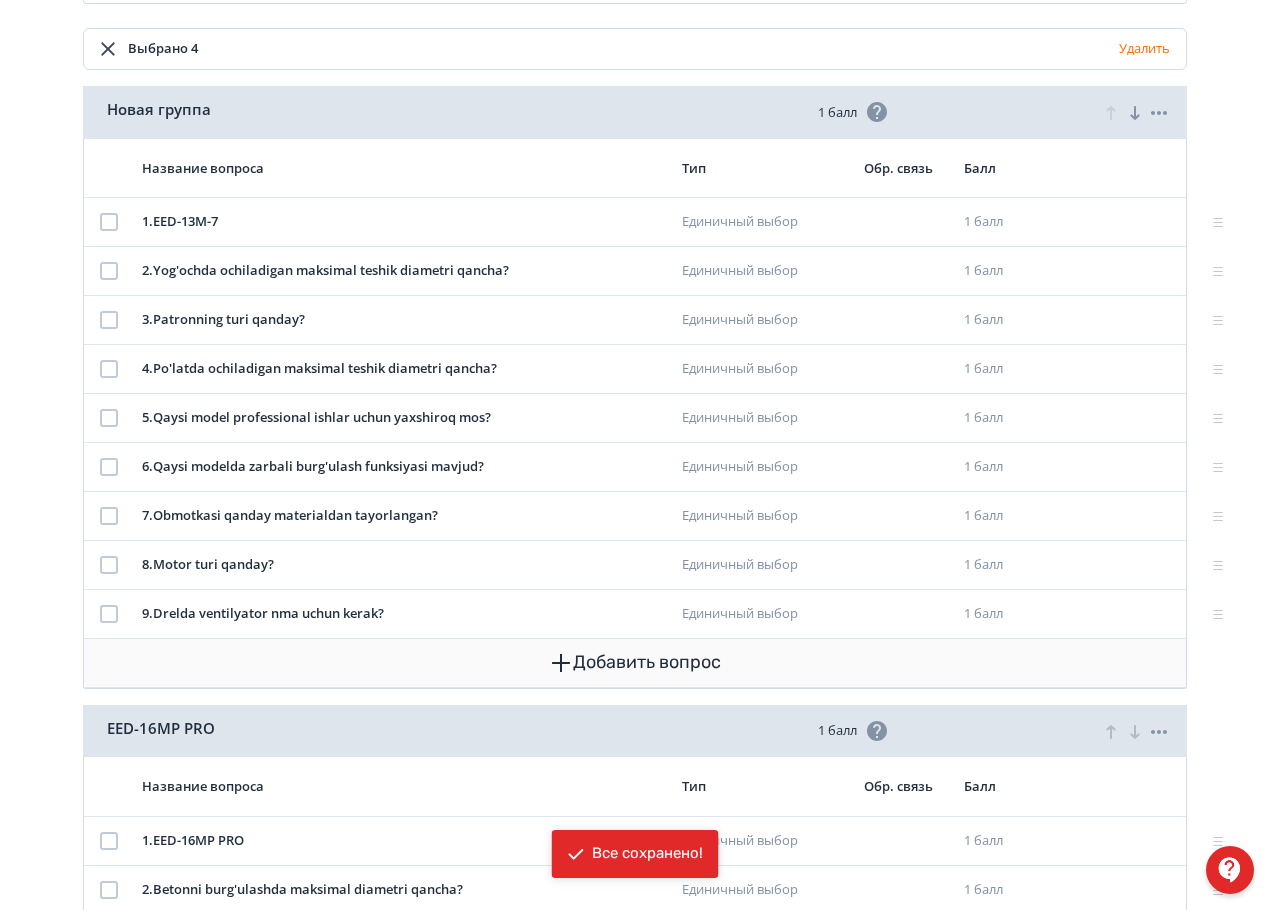 scroll, scrollTop: 400, scrollLeft: 0, axis: vertical 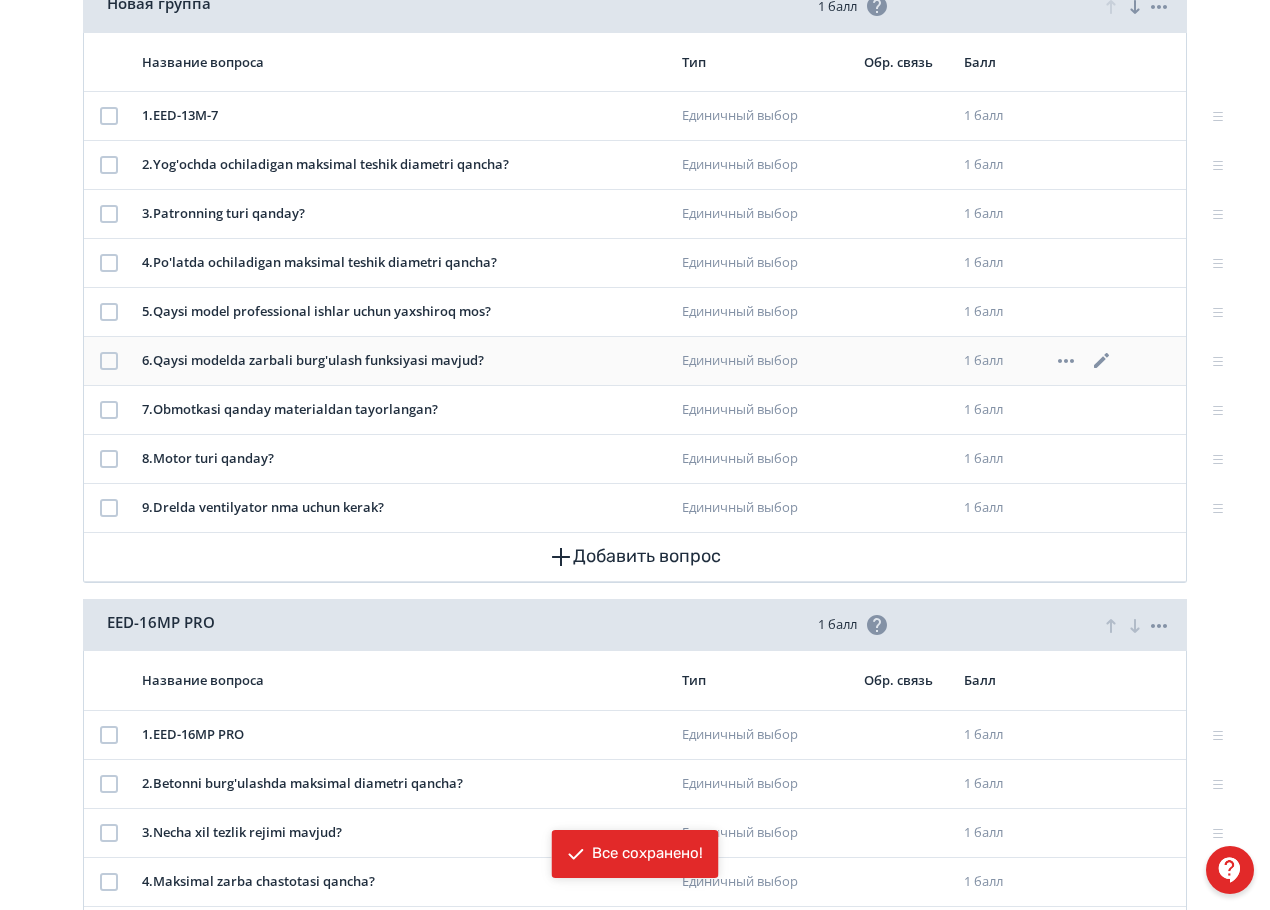 click at bounding box center [109, 361] 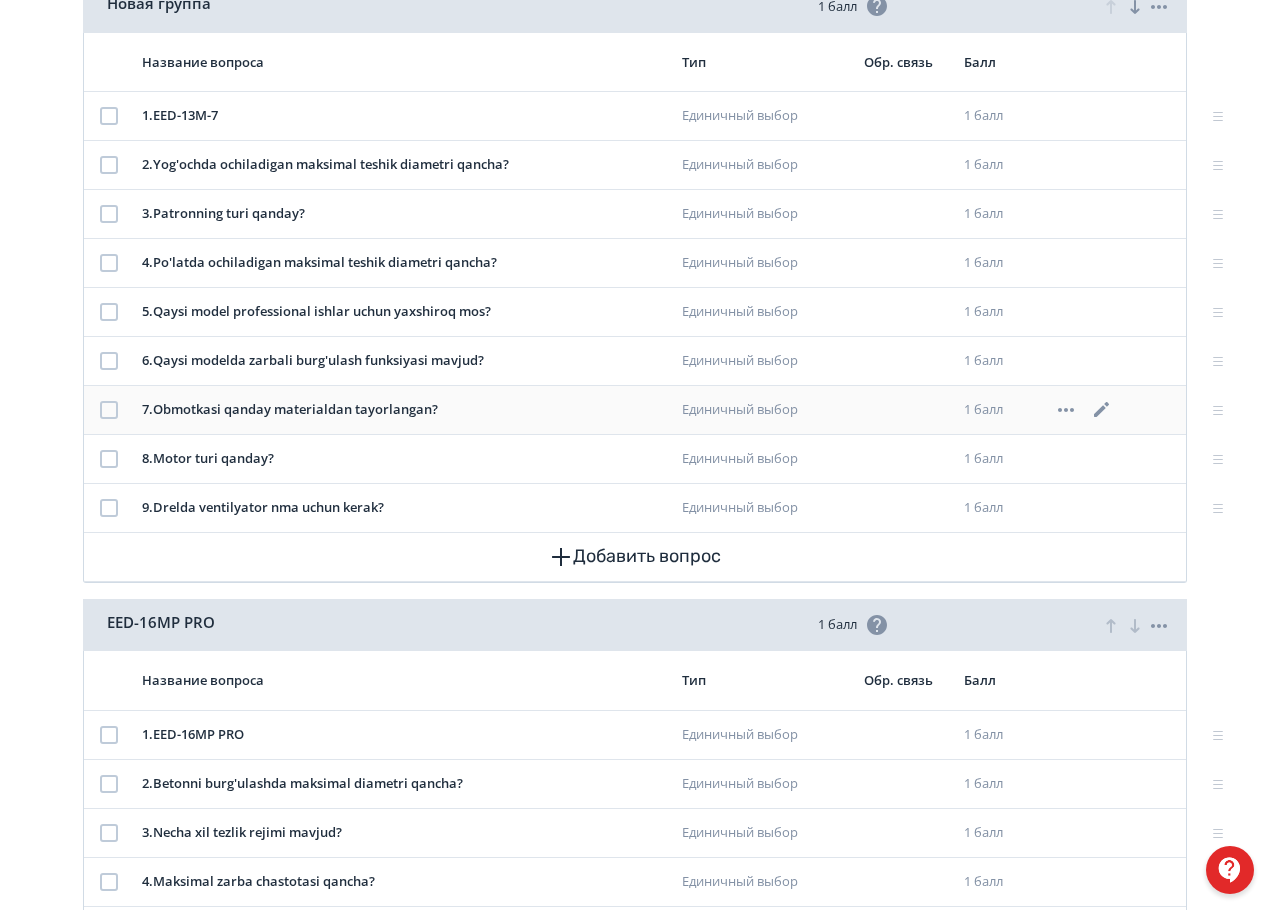 click at bounding box center (109, 410) 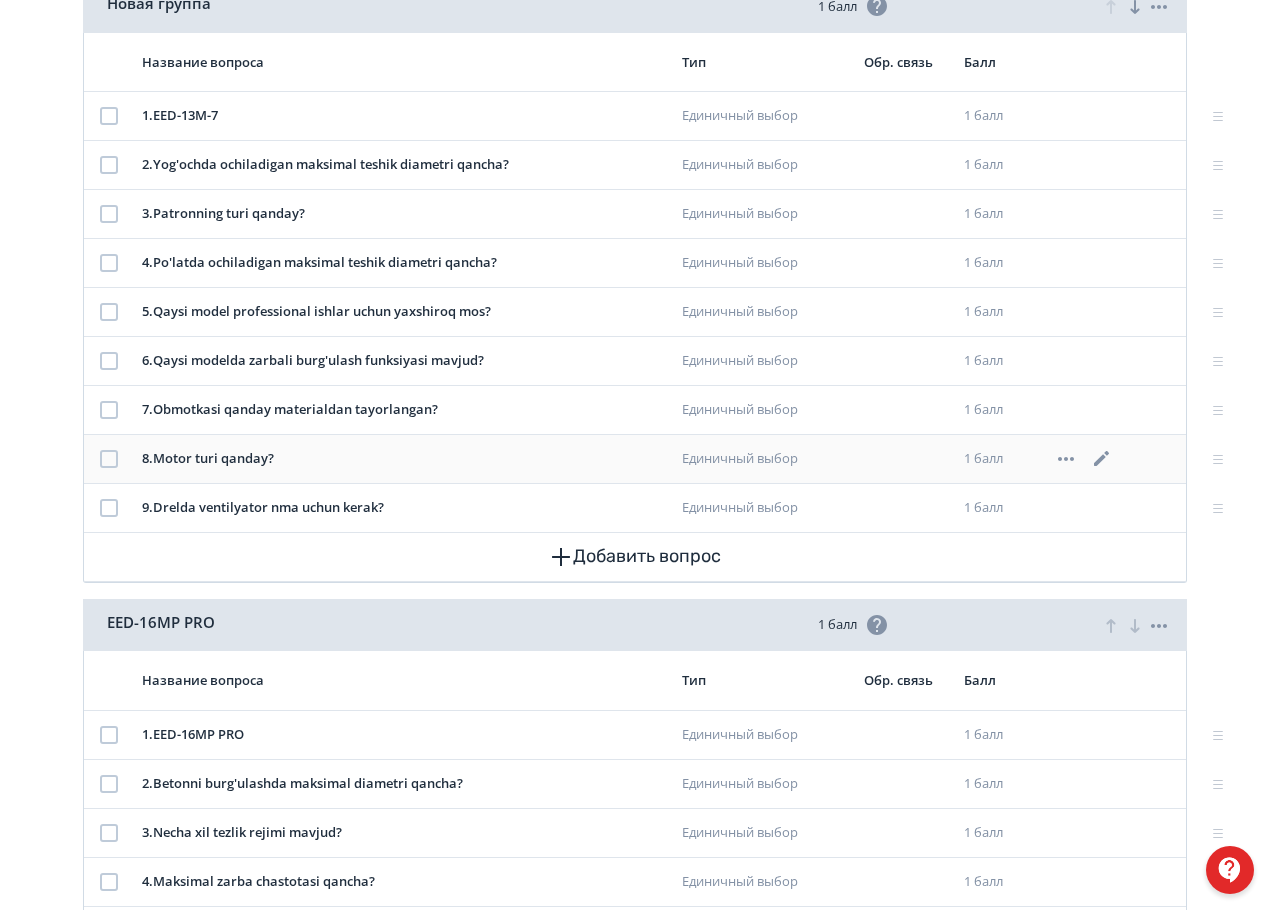 click at bounding box center [109, 459] 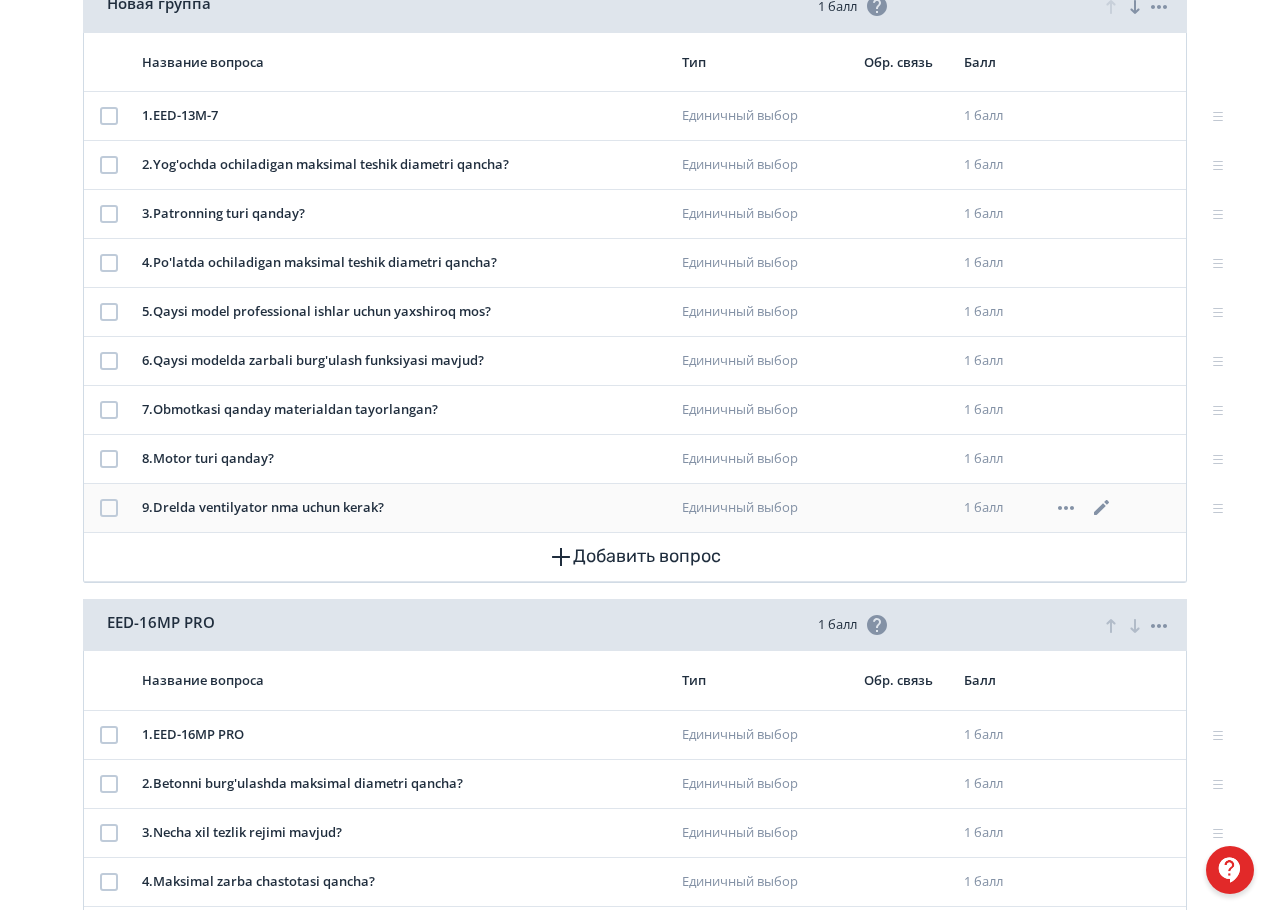 click at bounding box center (109, 508) 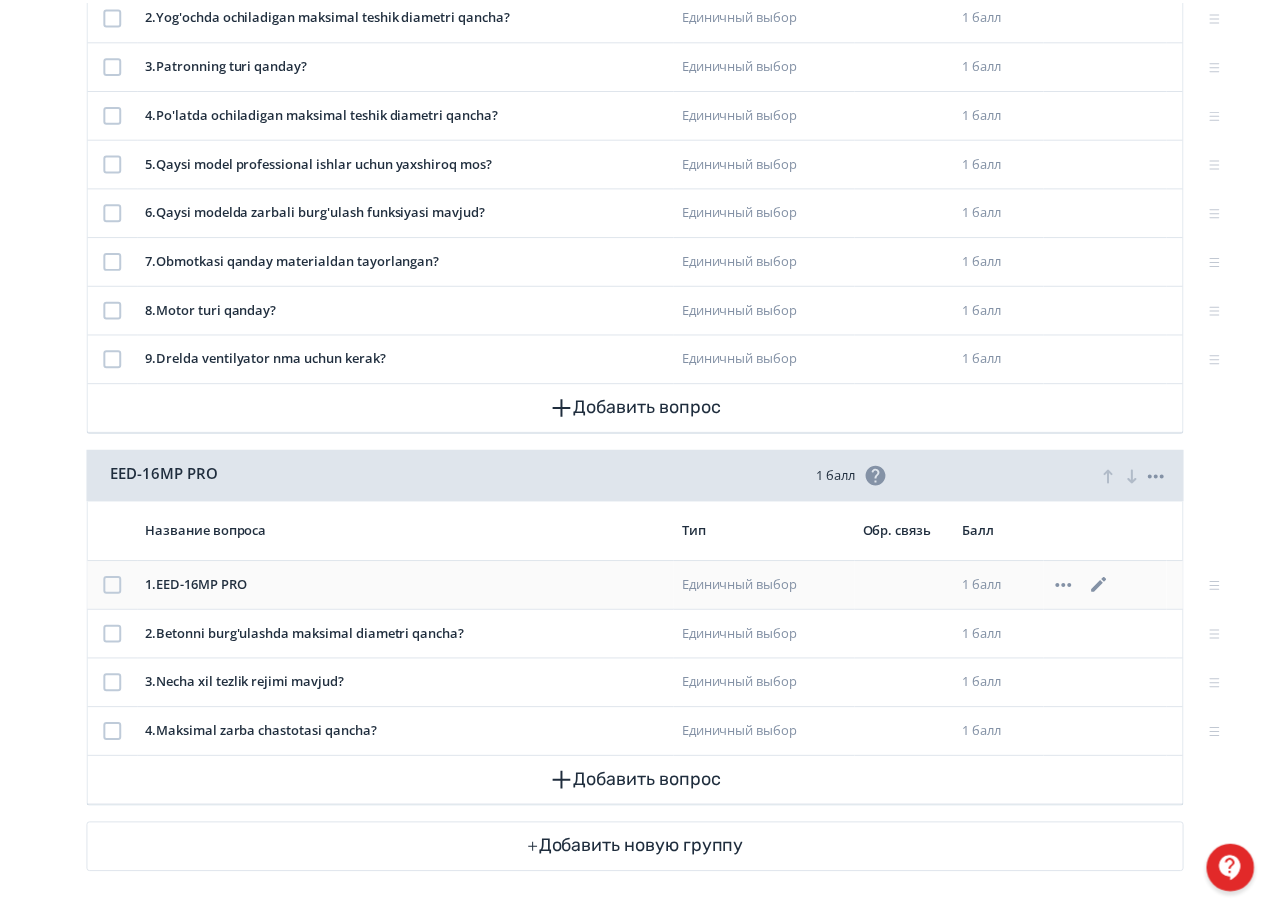 scroll, scrollTop: 561, scrollLeft: 0, axis: vertical 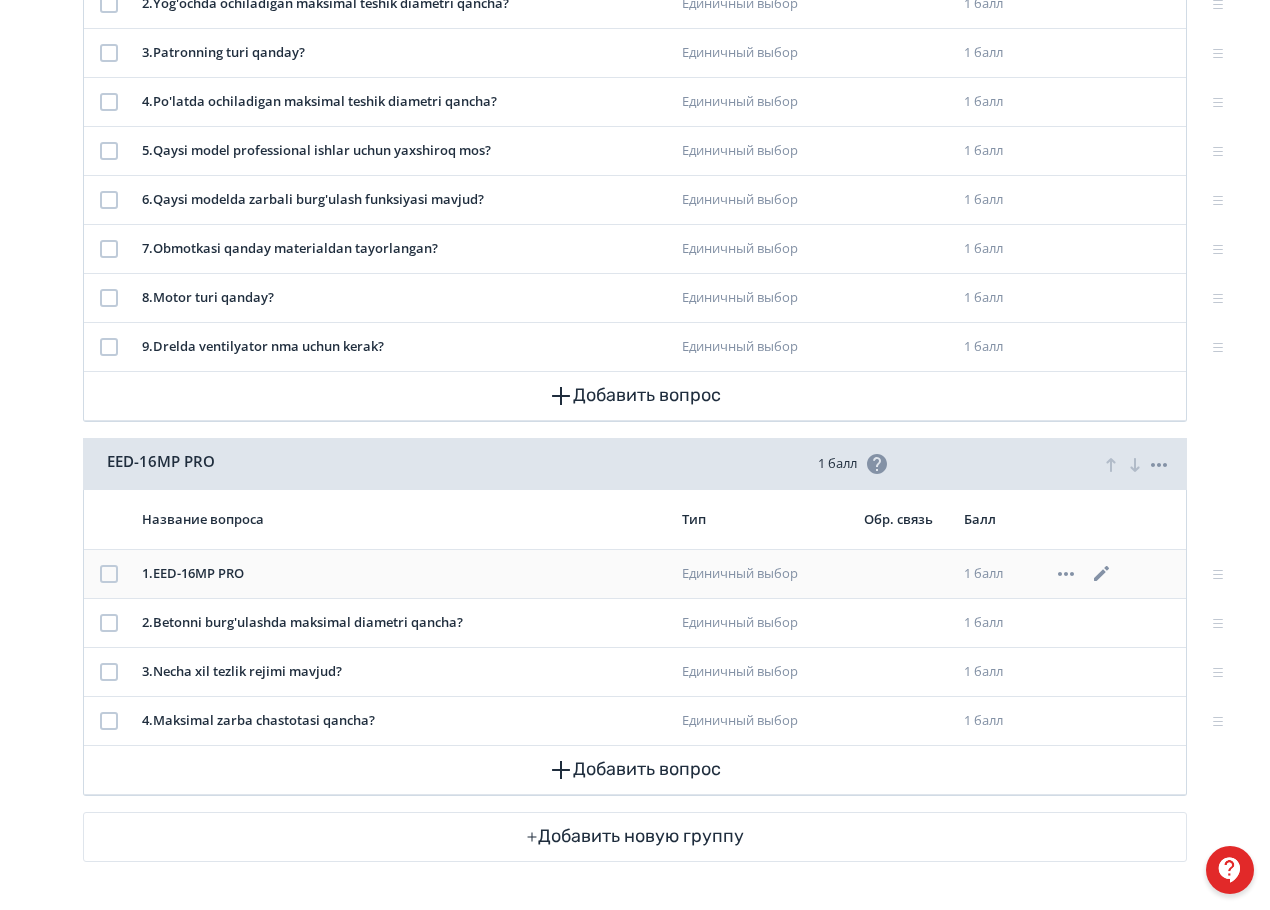 drag, startPoint x: 112, startPoint y: 573, endPoint x: 108, endPoint y: 596, distance: 23.345236 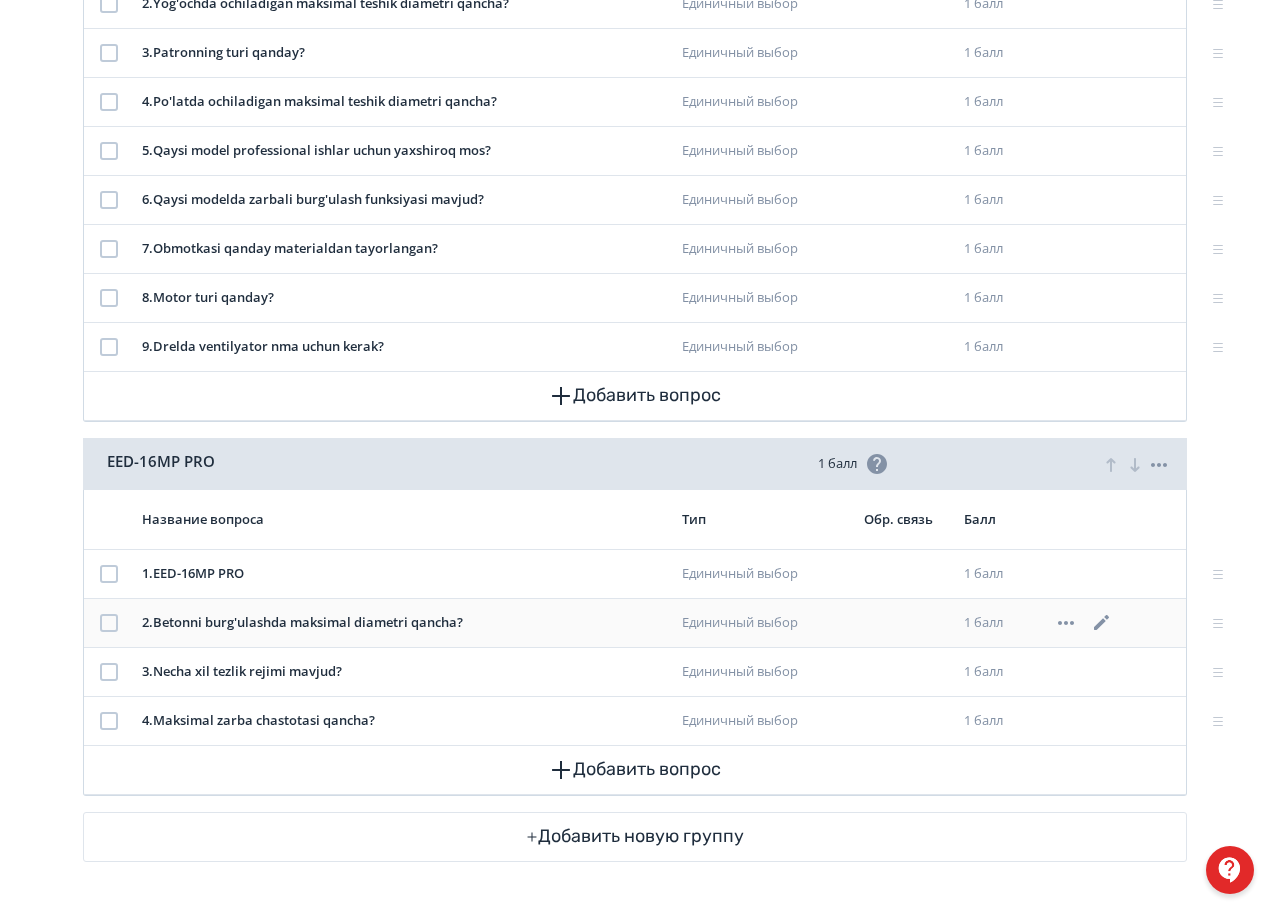 click at bounding box center (109, 623) 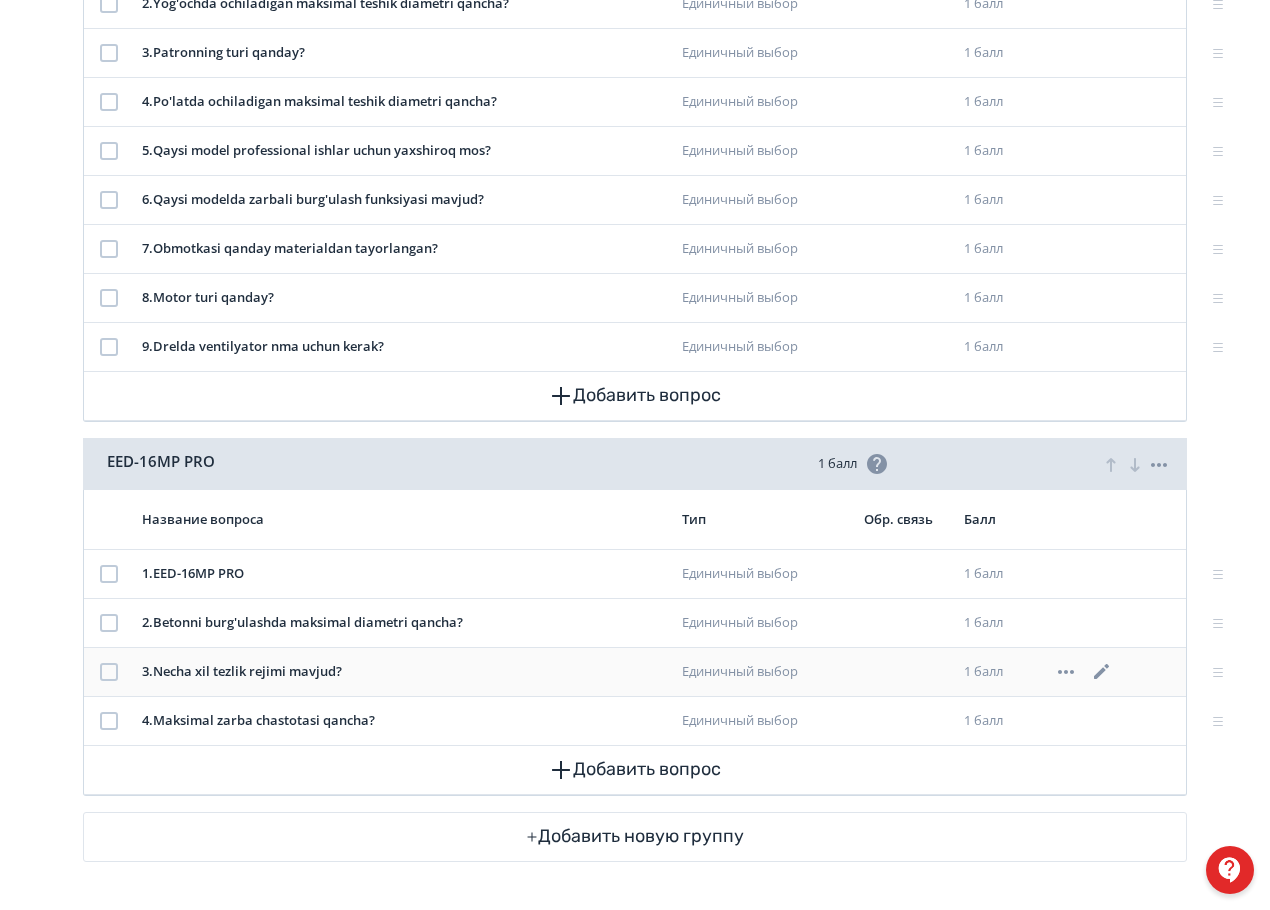 click at bounding box center (109, 672) 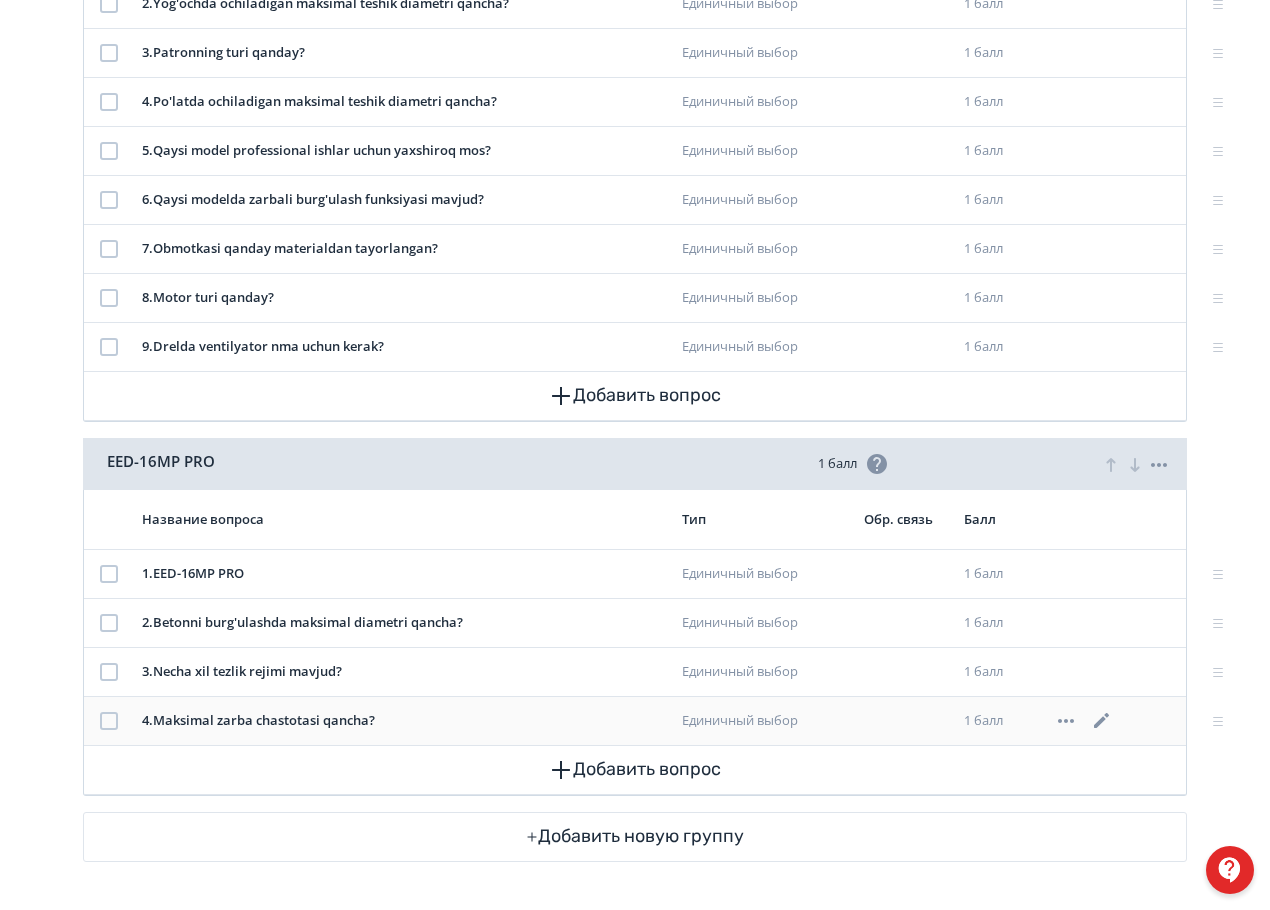 click at bounding box center [109, 721] 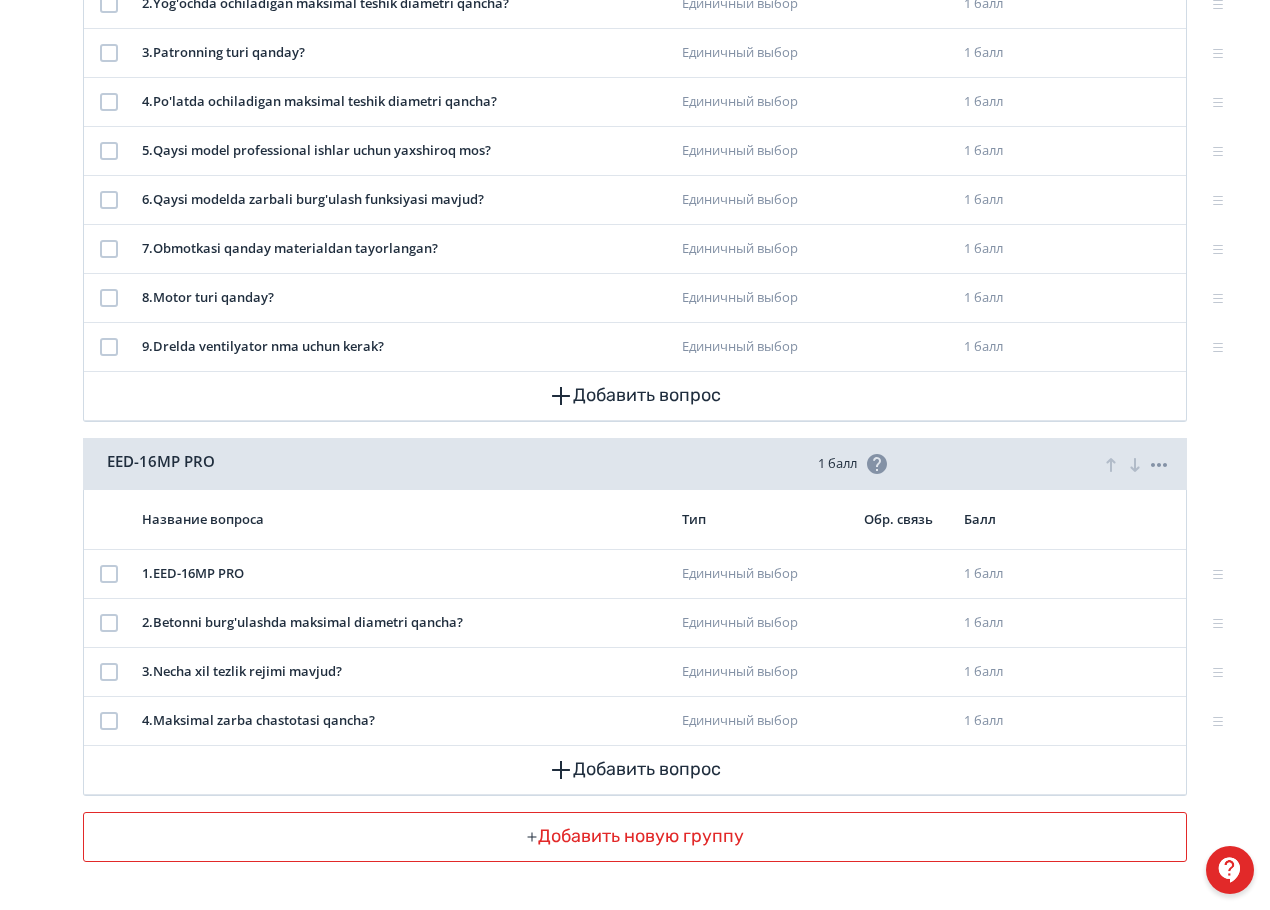 click on "Добавить новую группу" at bounding box center (635, 837) 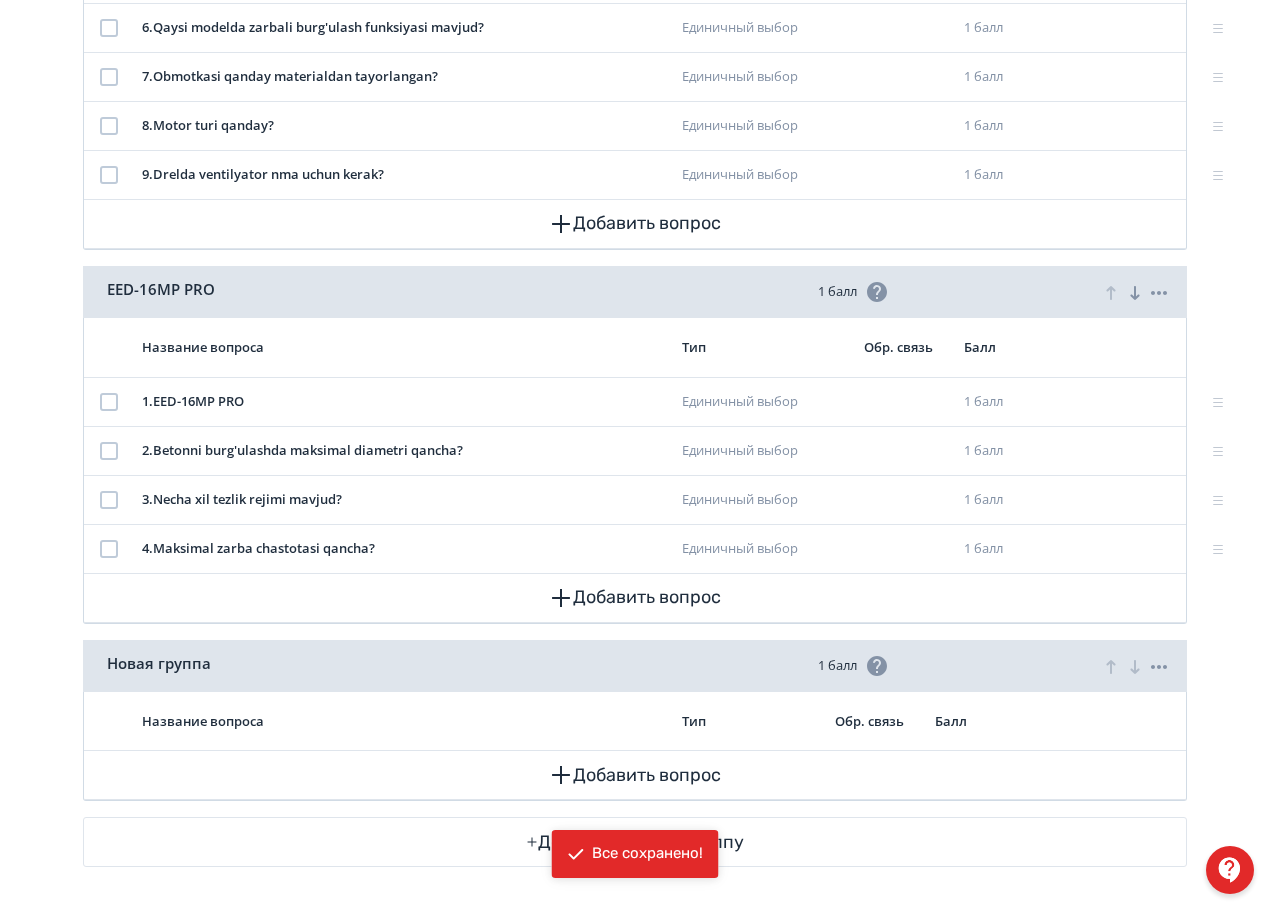 scroll, scrollTop: 738, scrollLeft: 0, axis: vertical 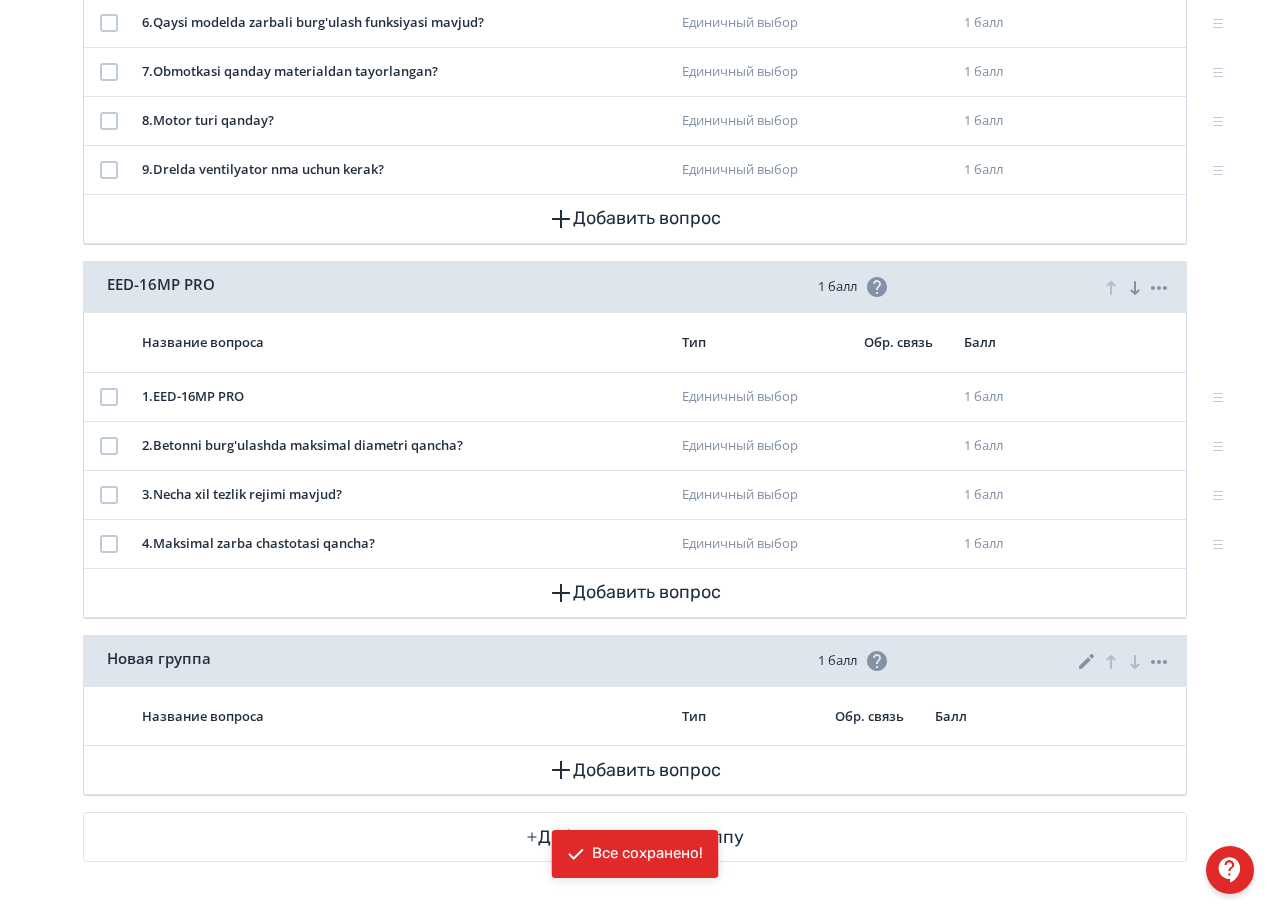 click 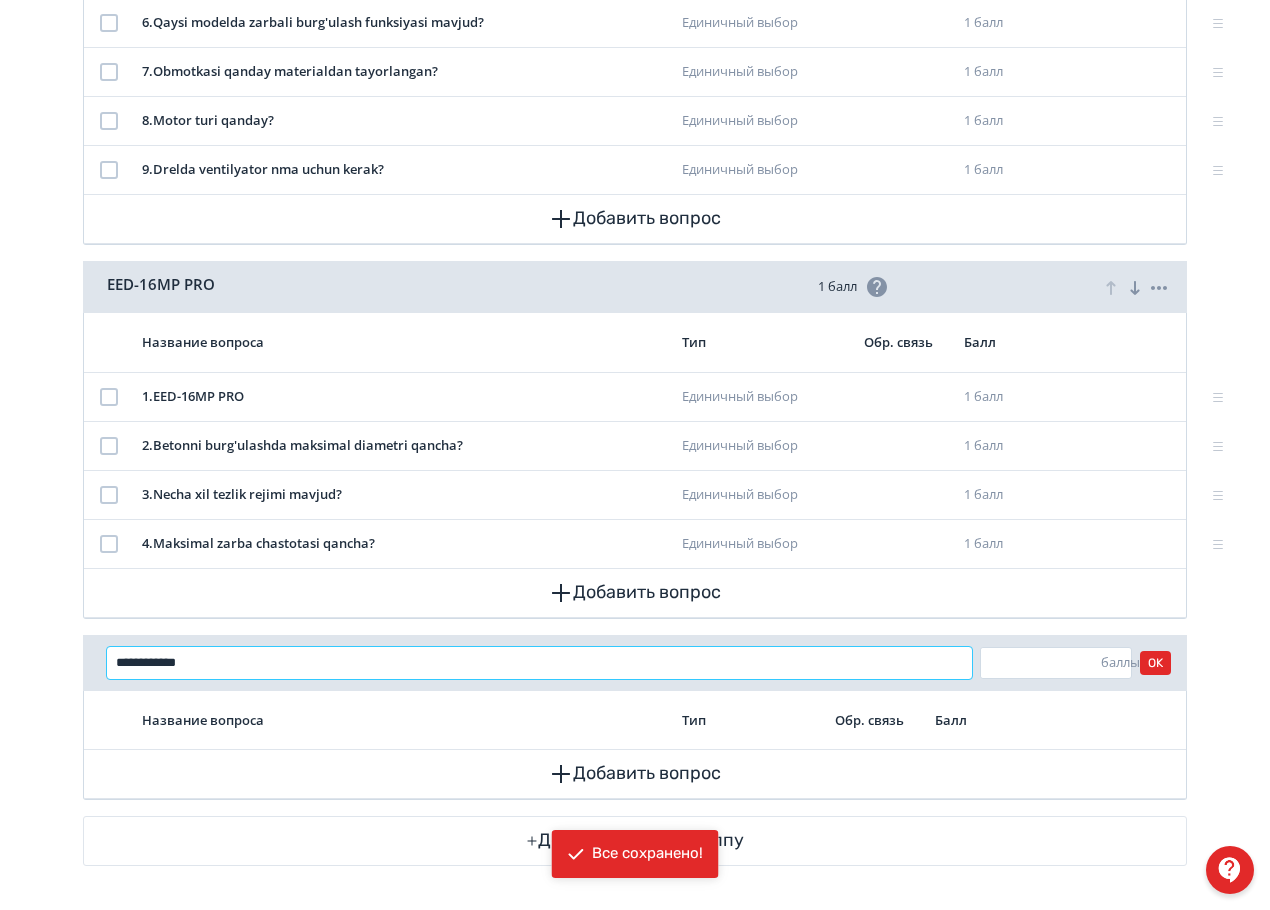 click on "**********" at bounding box center (539, 663) 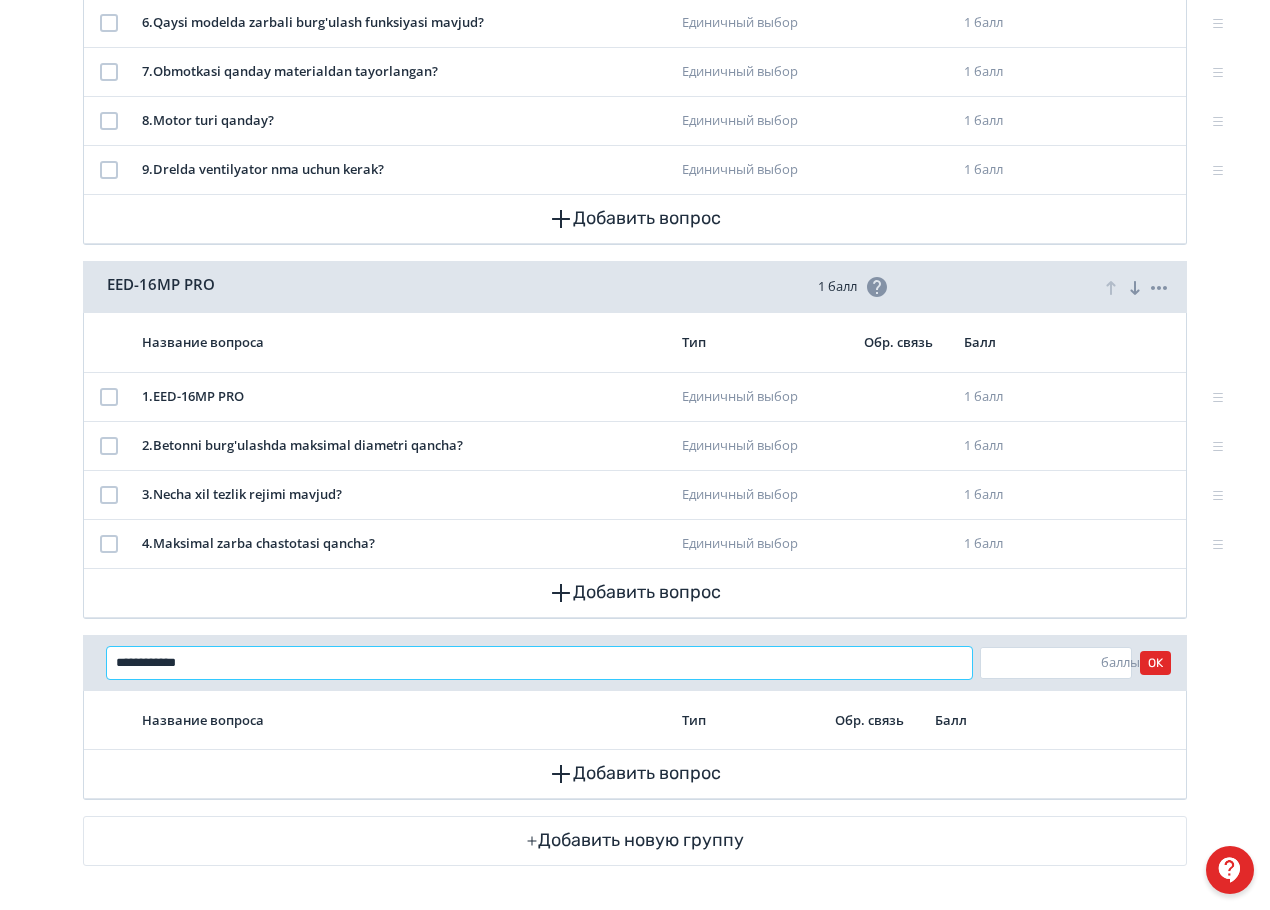 click on "**********" at bounding box center [539, 663] 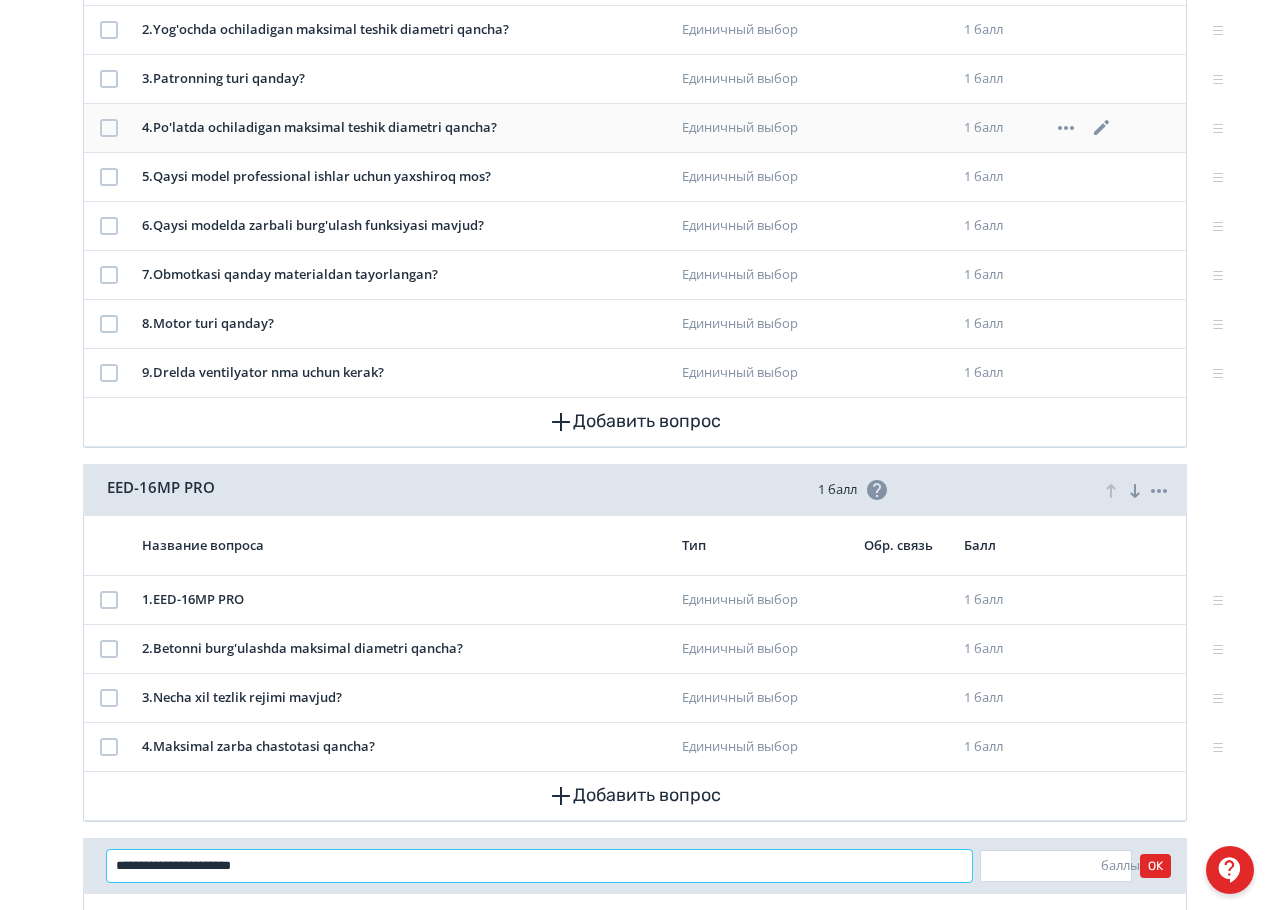 scroll, scrollTop: 742, scrollLeft: 0, axis: vertical 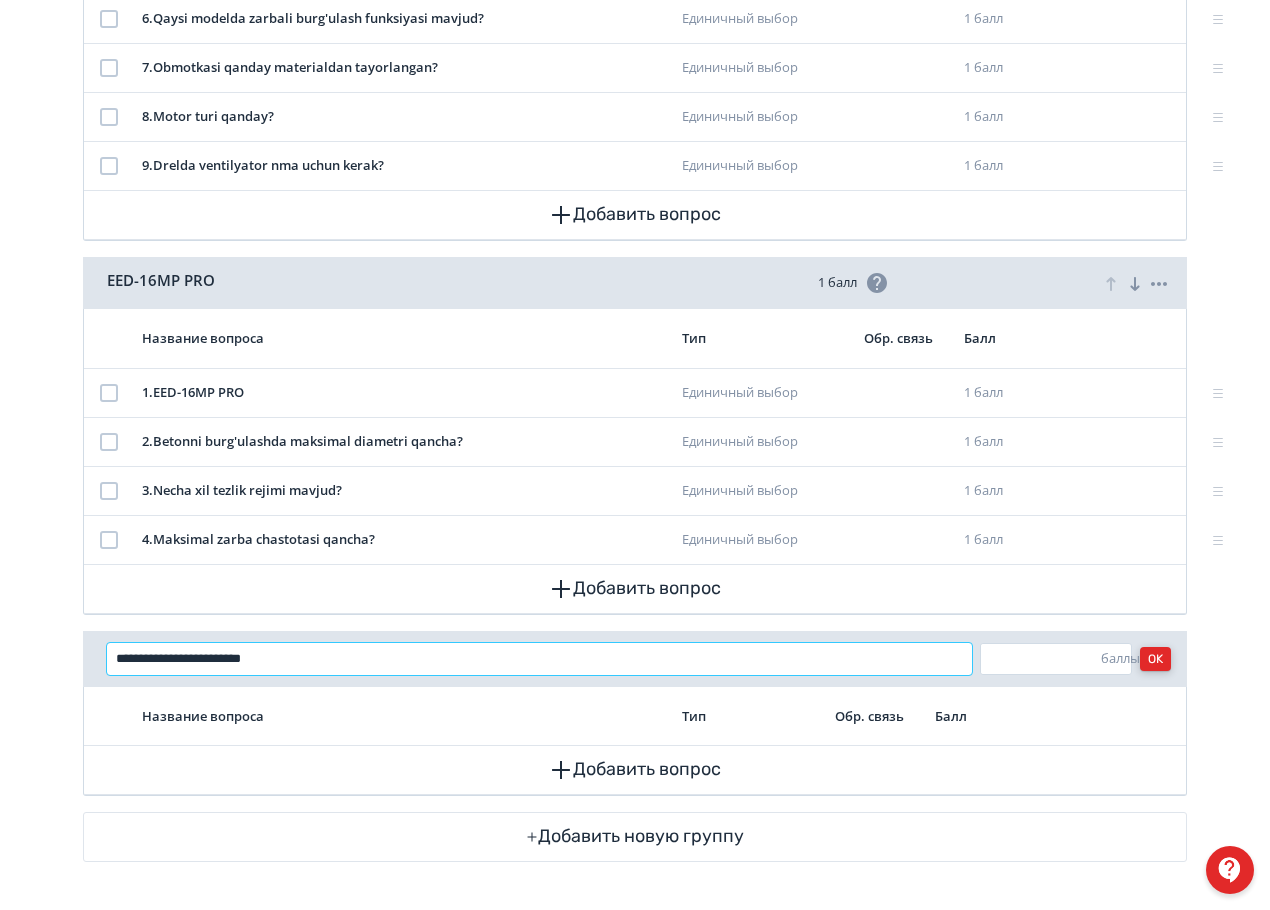 type on "**********" 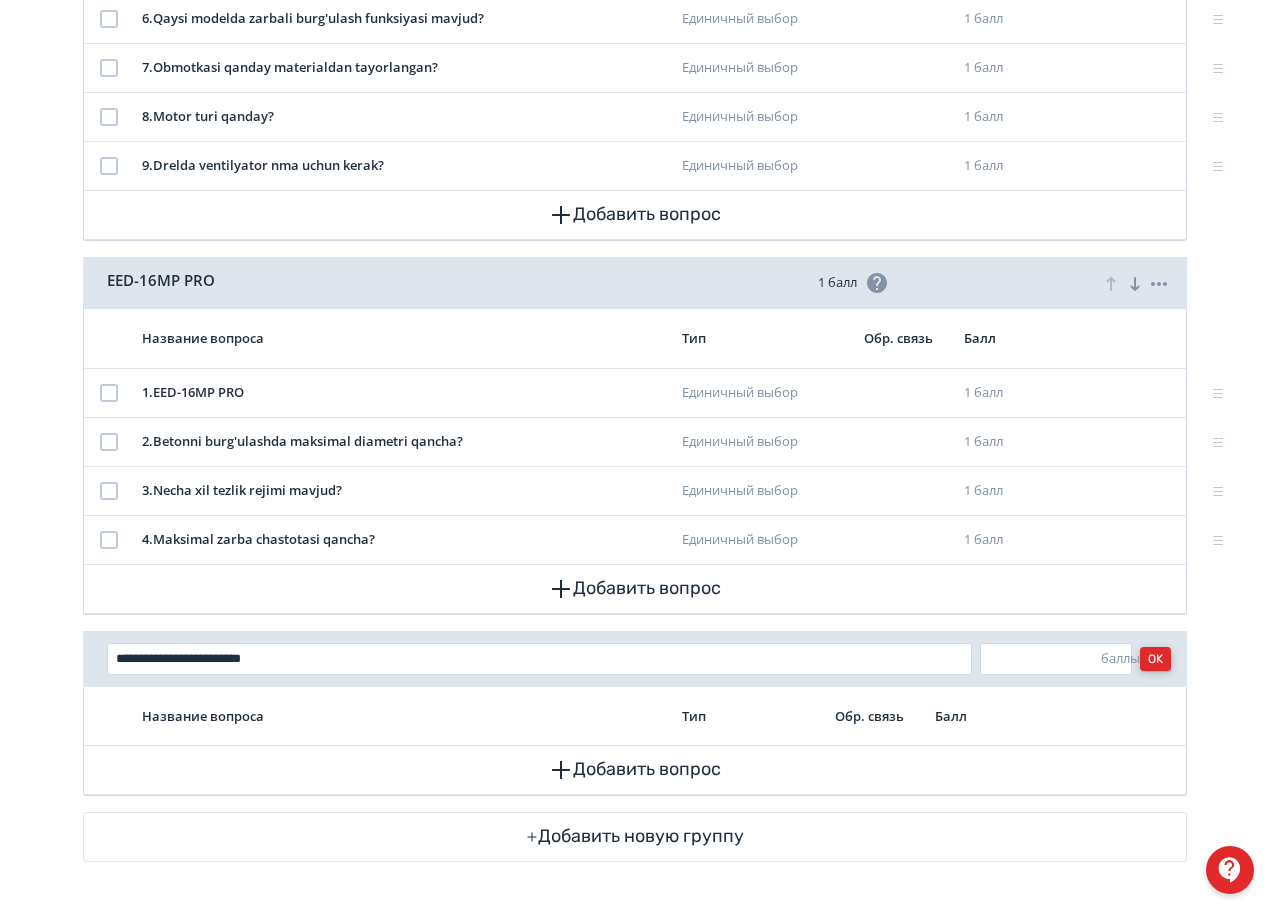click on "OK" at bounding box center (1155, 659) 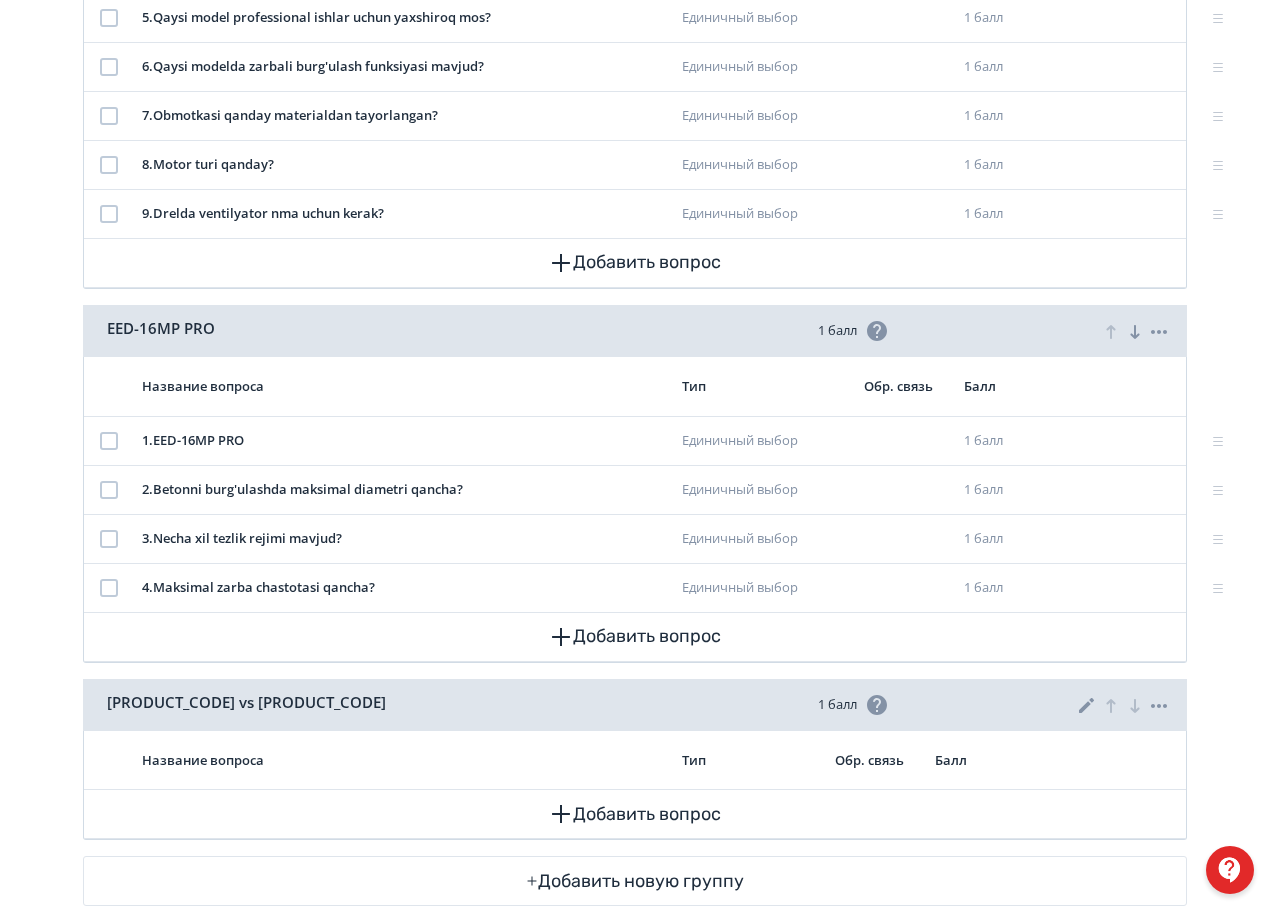 scroll, scrollTop: 738, scrollLeft: 0, axis: vertical 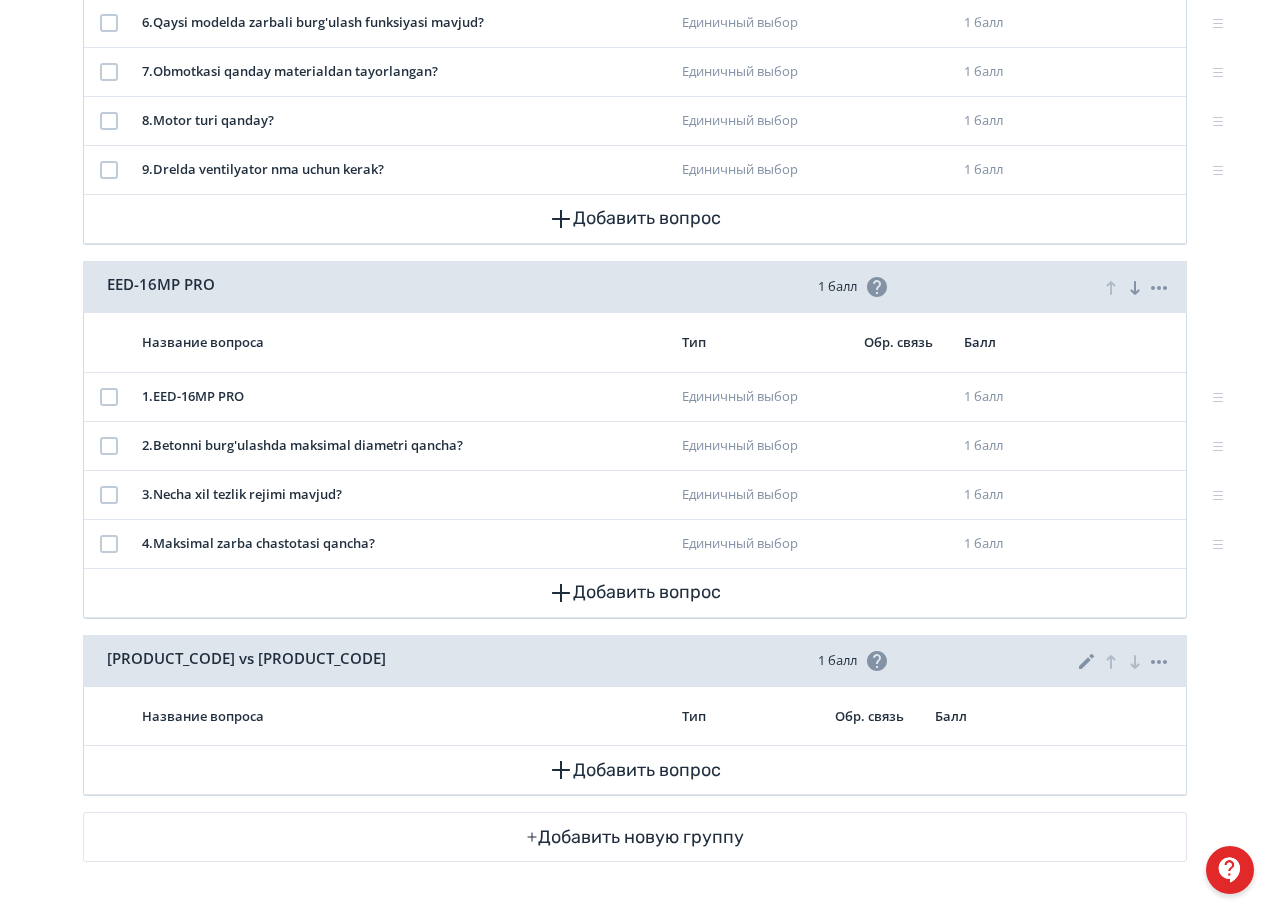 click 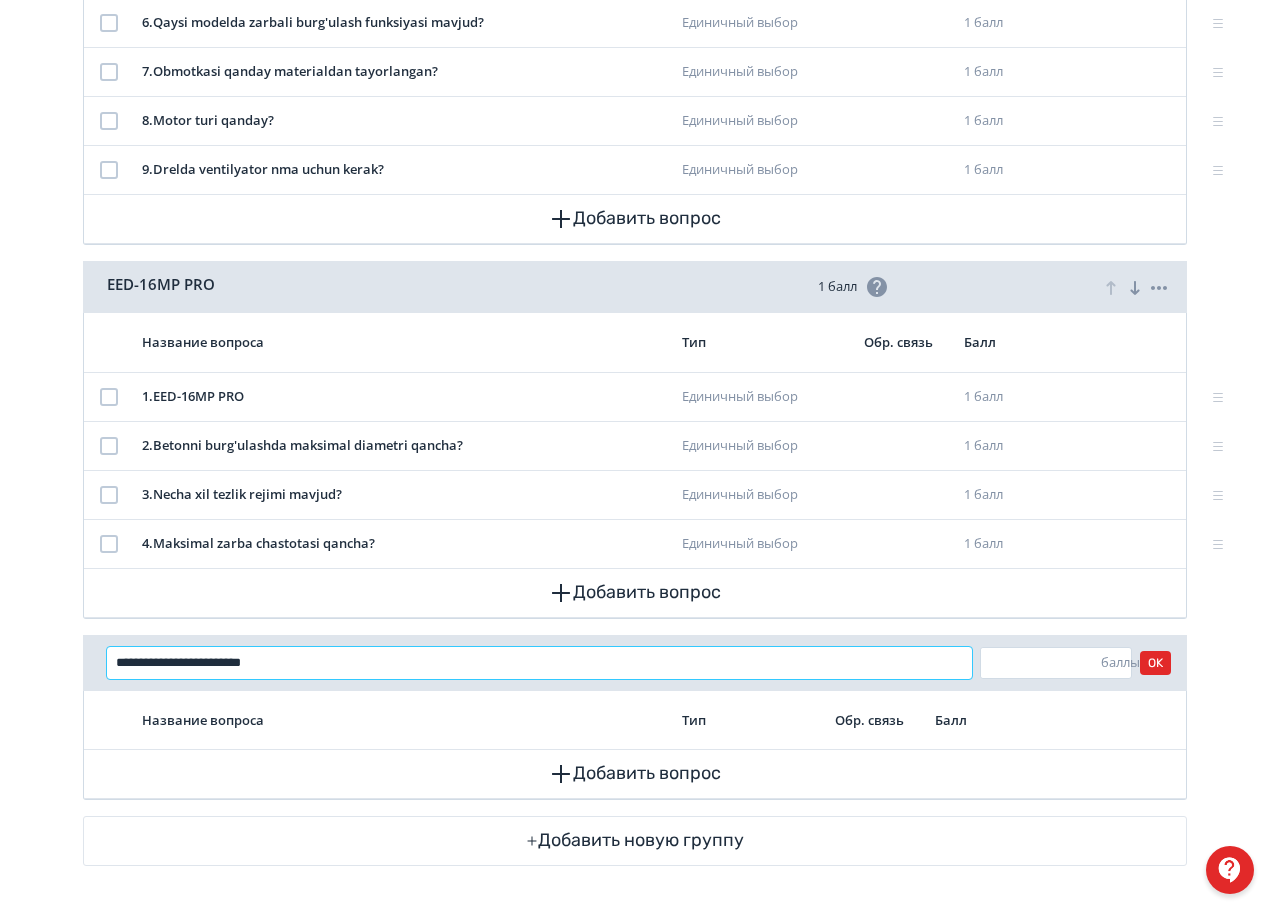click on "**********" at bounding box center [539, 663] 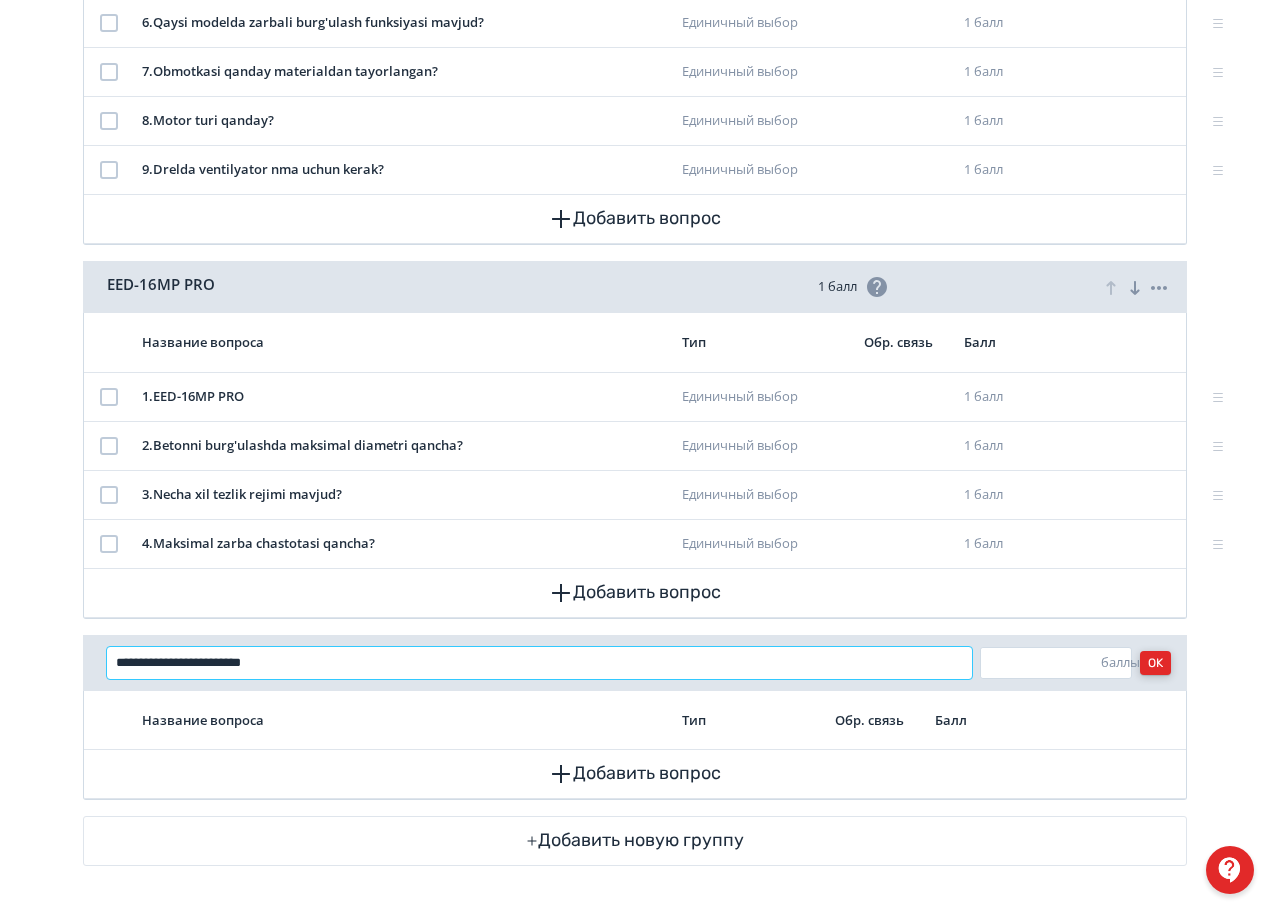 type on "**********" 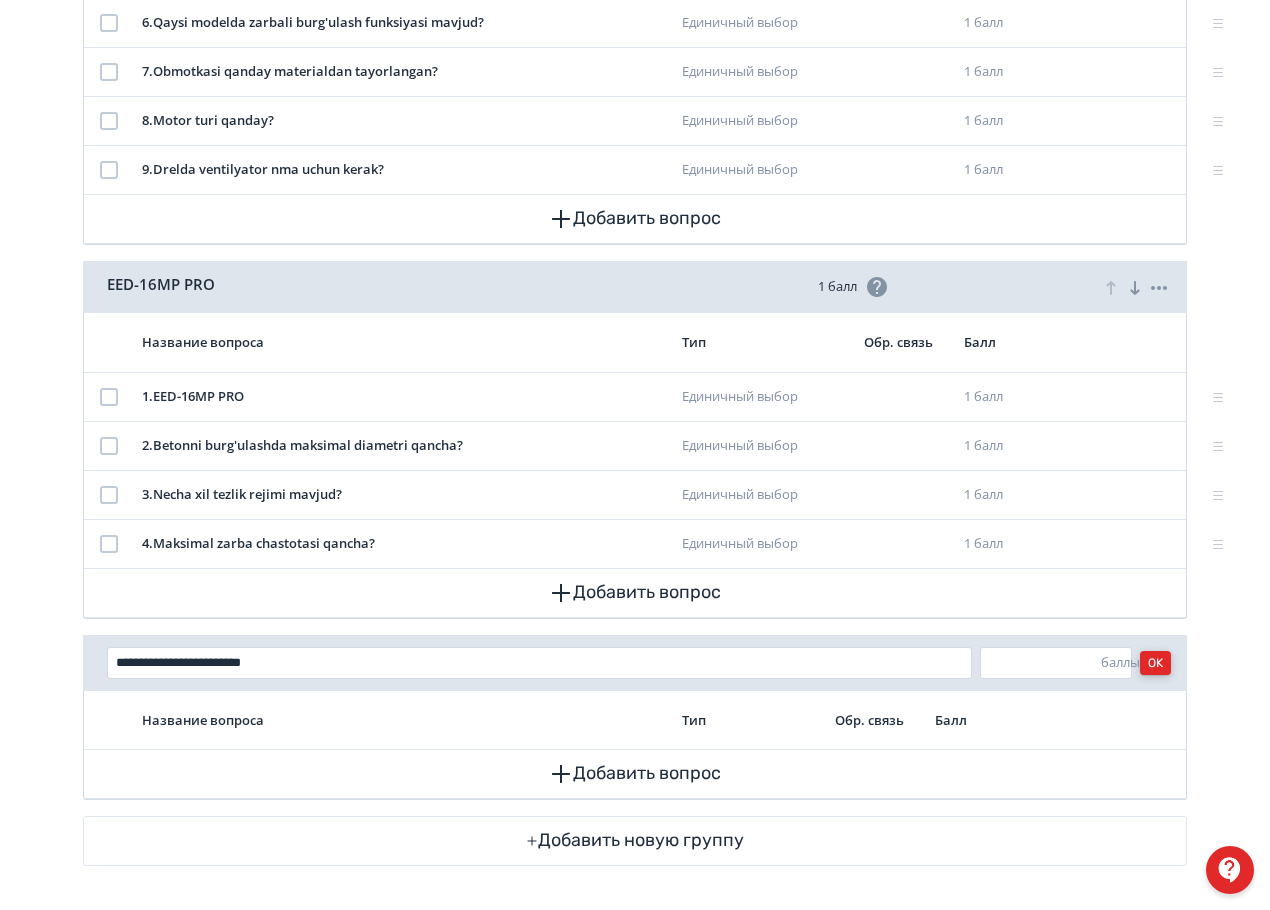 click on "OK" at bounding box center [1155, 663] 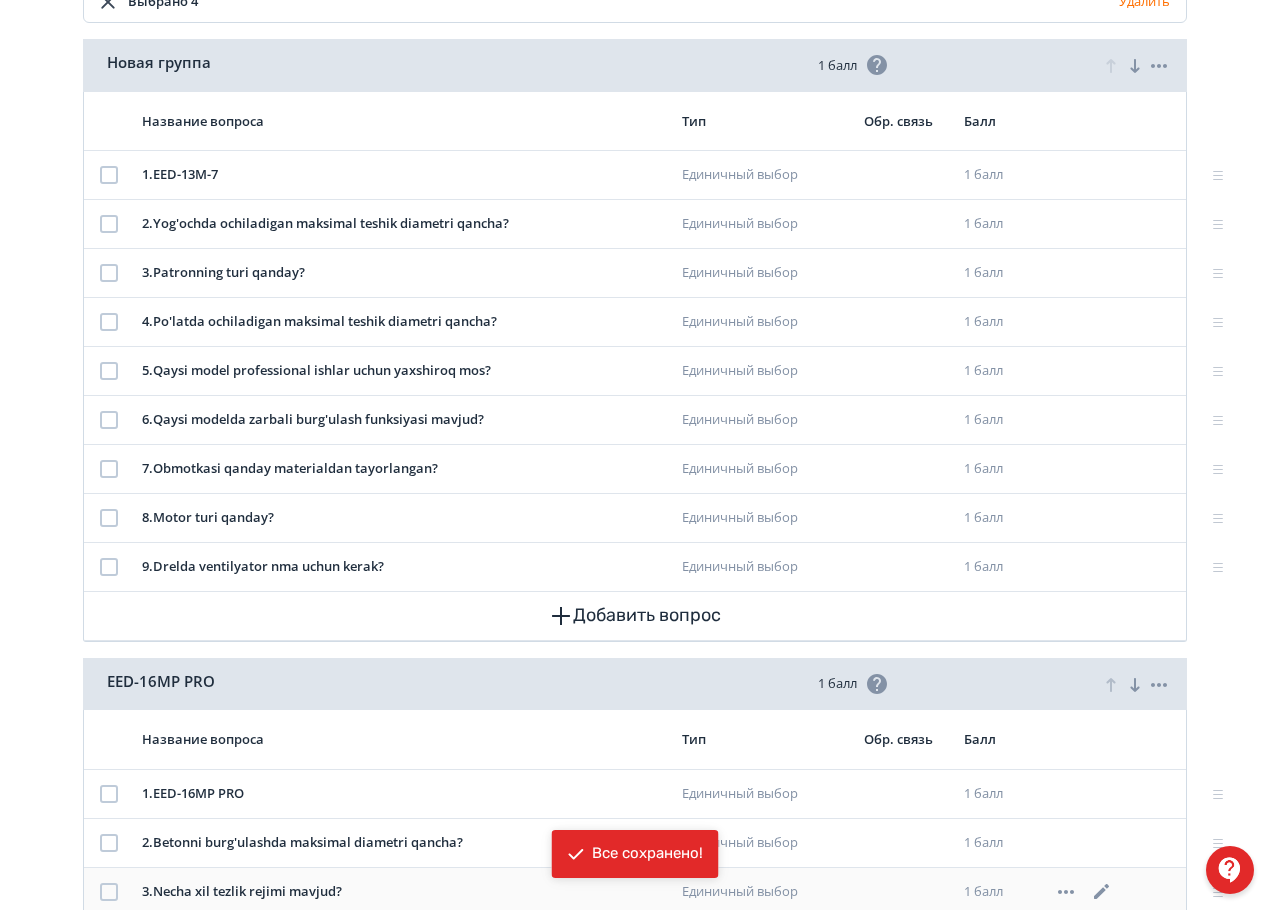 scroll, scrollTop: 238, scrollLeft: 0, axis: vertical 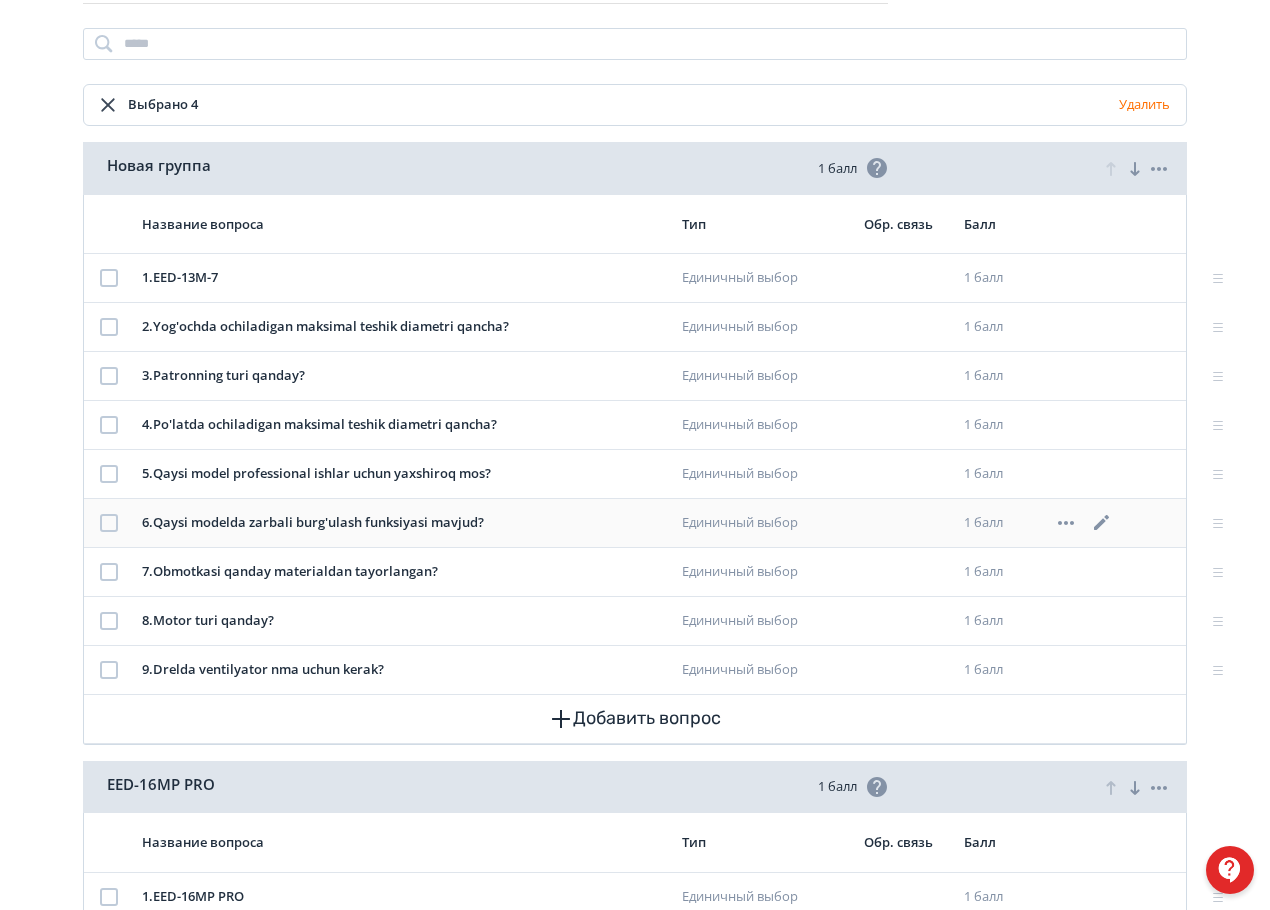 click 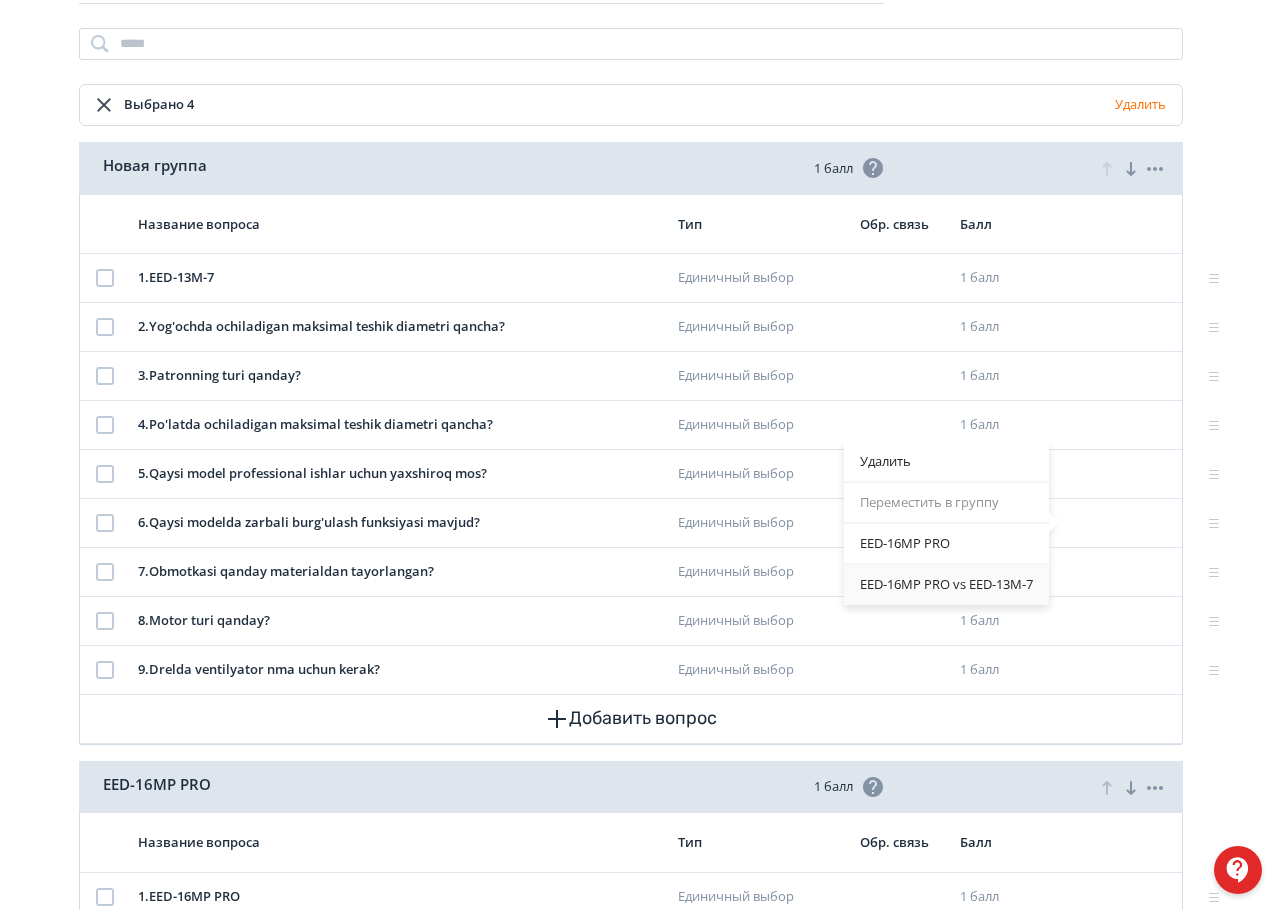 click on "EED-16MP PRO vs EED-13M-7" at bounding box center (946, 585) 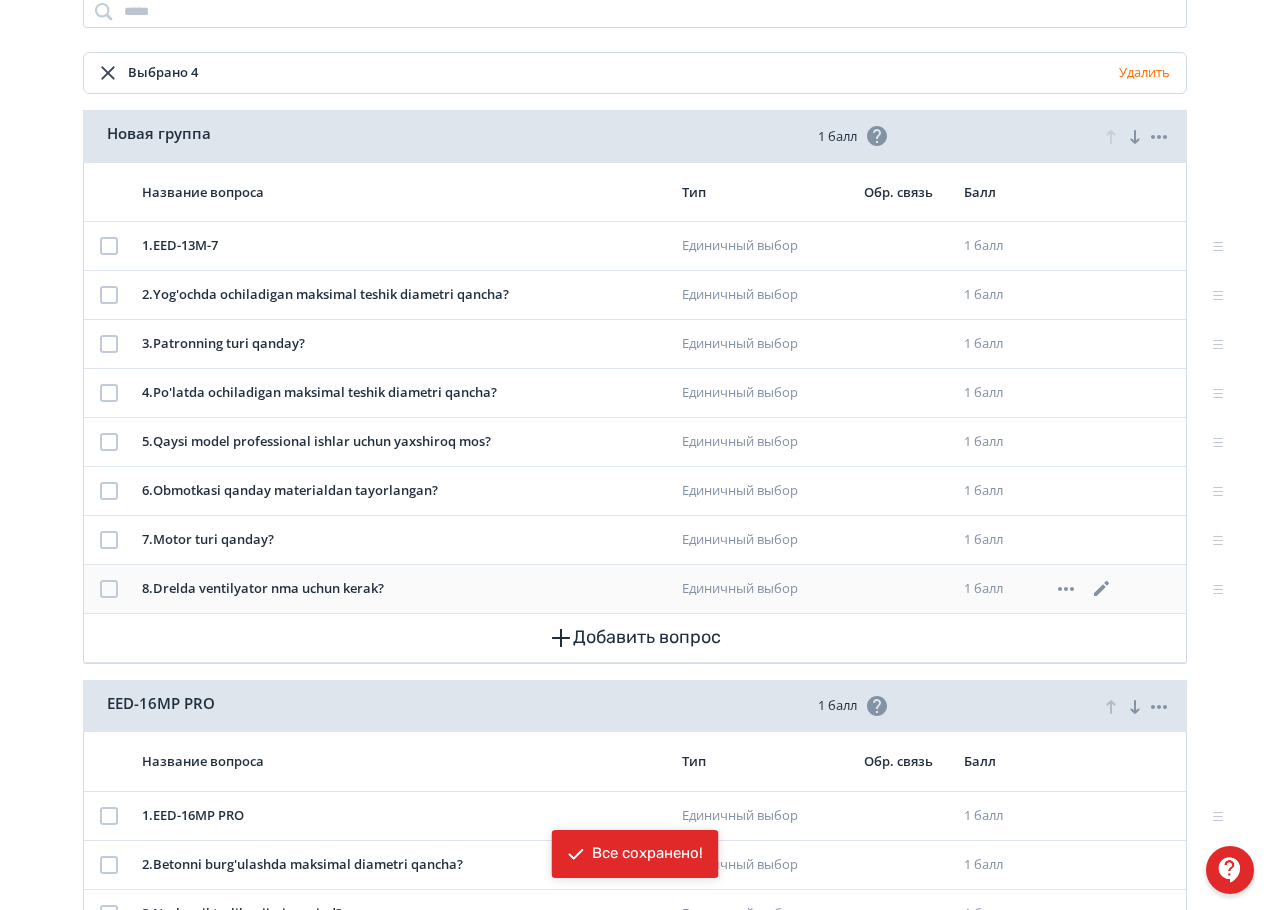 scroll, scrollTop: 300, scrollLeft: 0, axis: vertical 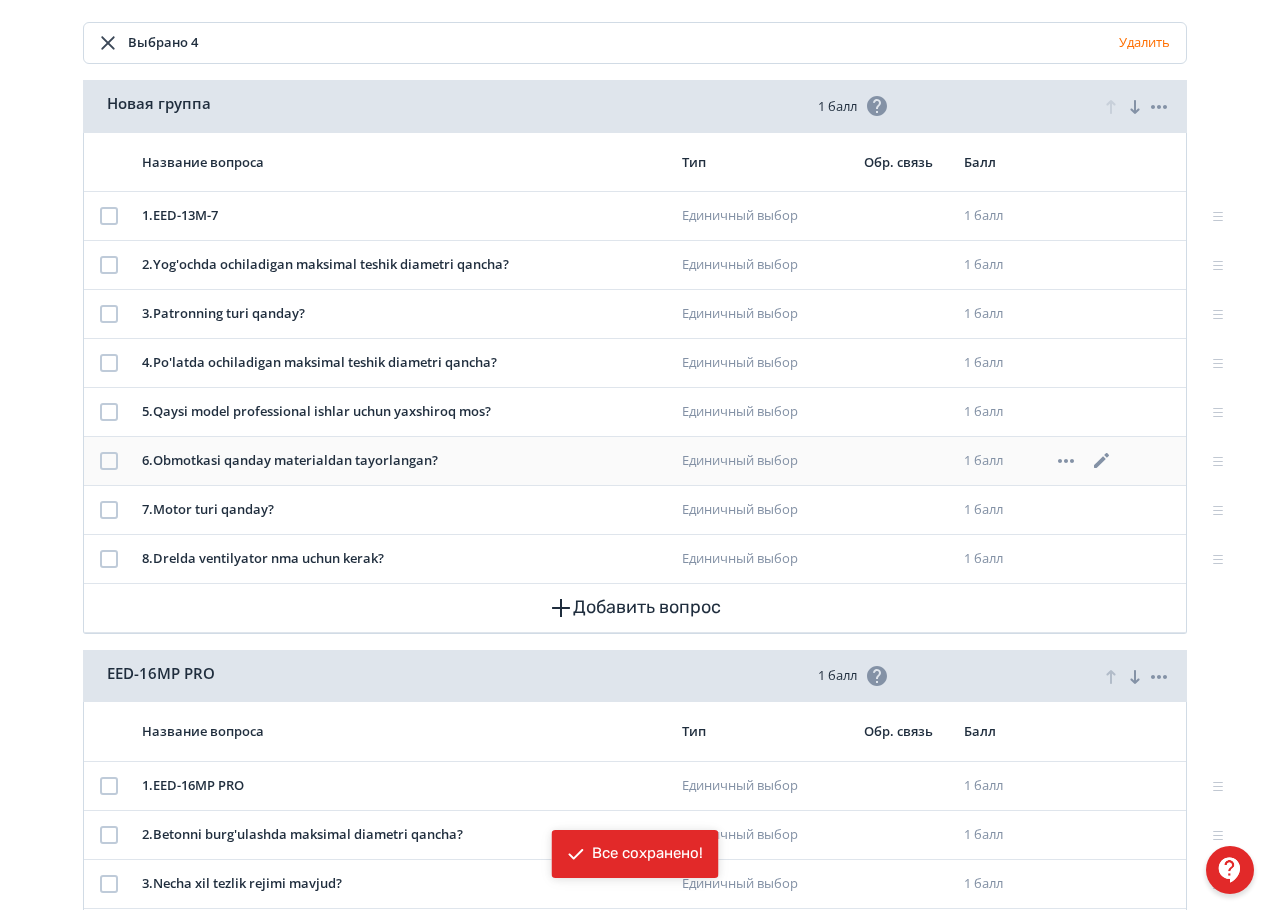 click 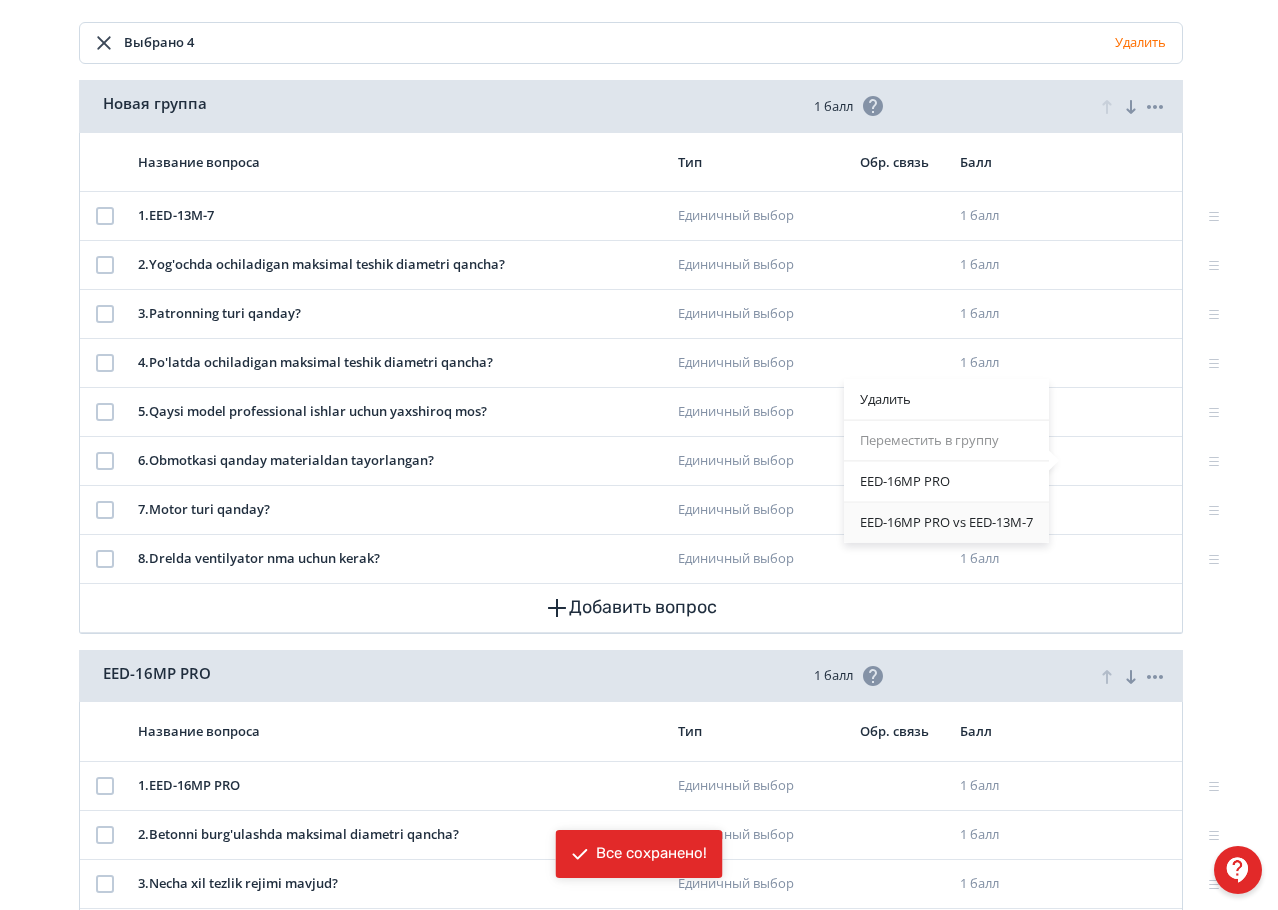 click on "EED-16MP PRO vs EED-13M-7" at bounding box center [946, 523] 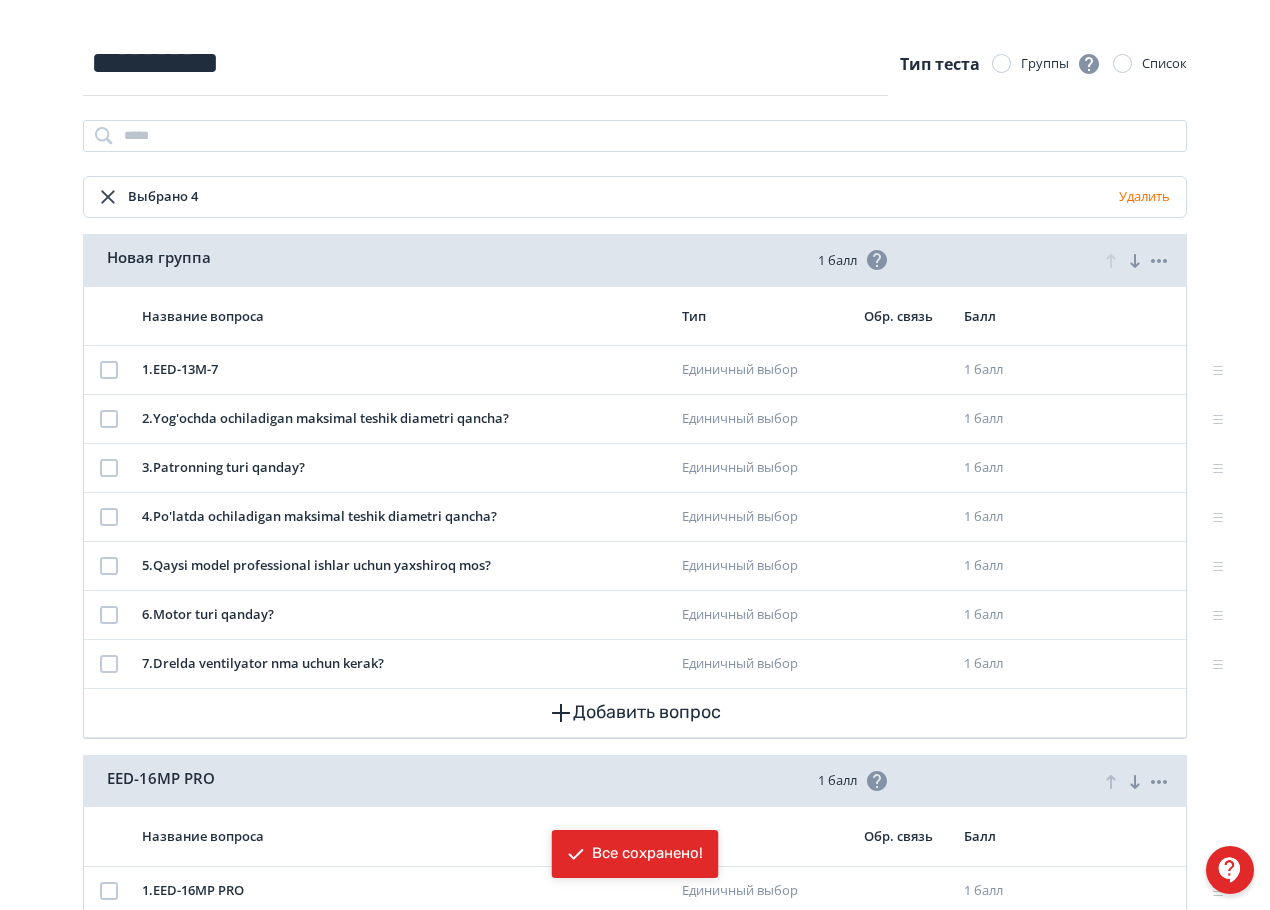 scroll, scrollTop: 300, scrollLeft: 0, axis: vertical 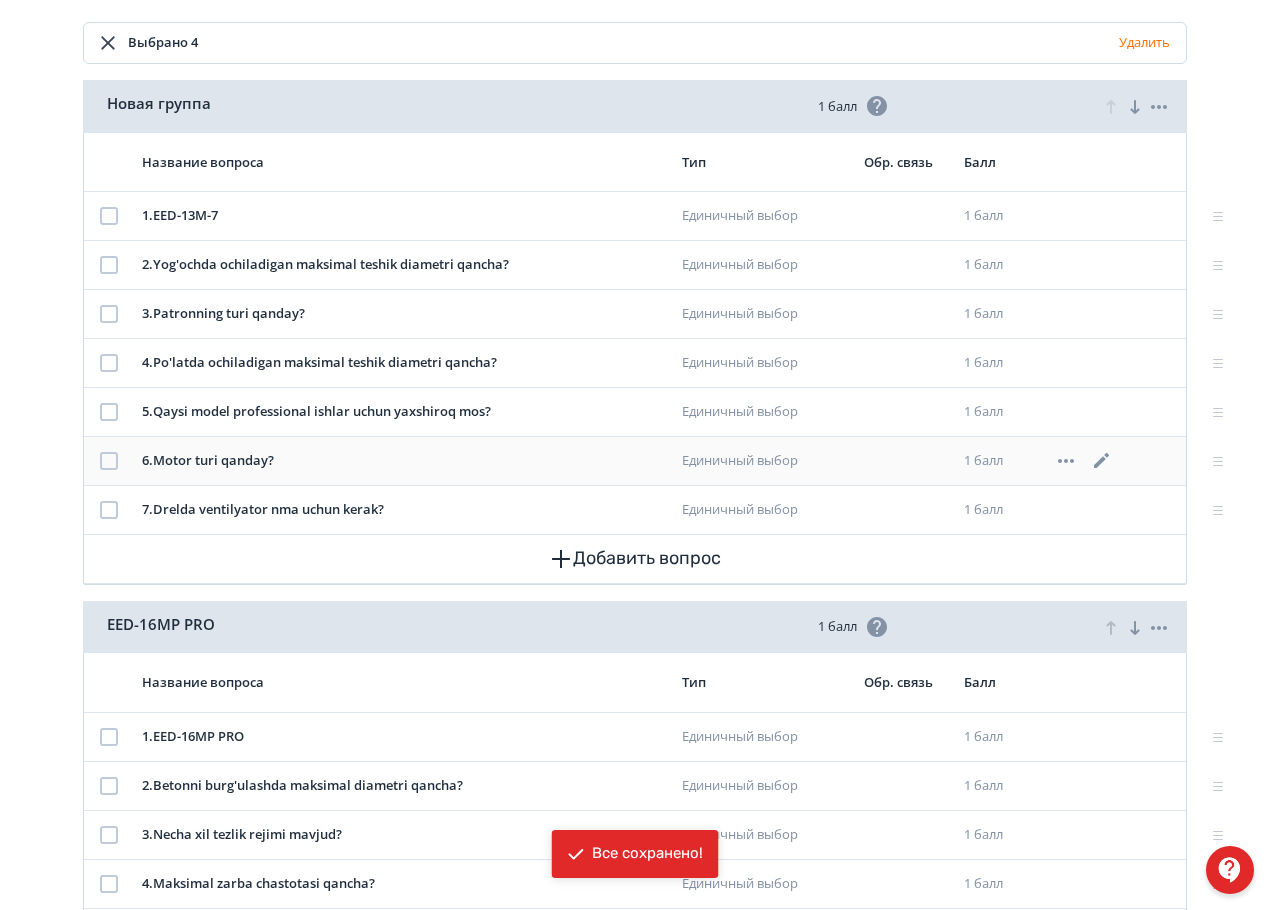 click 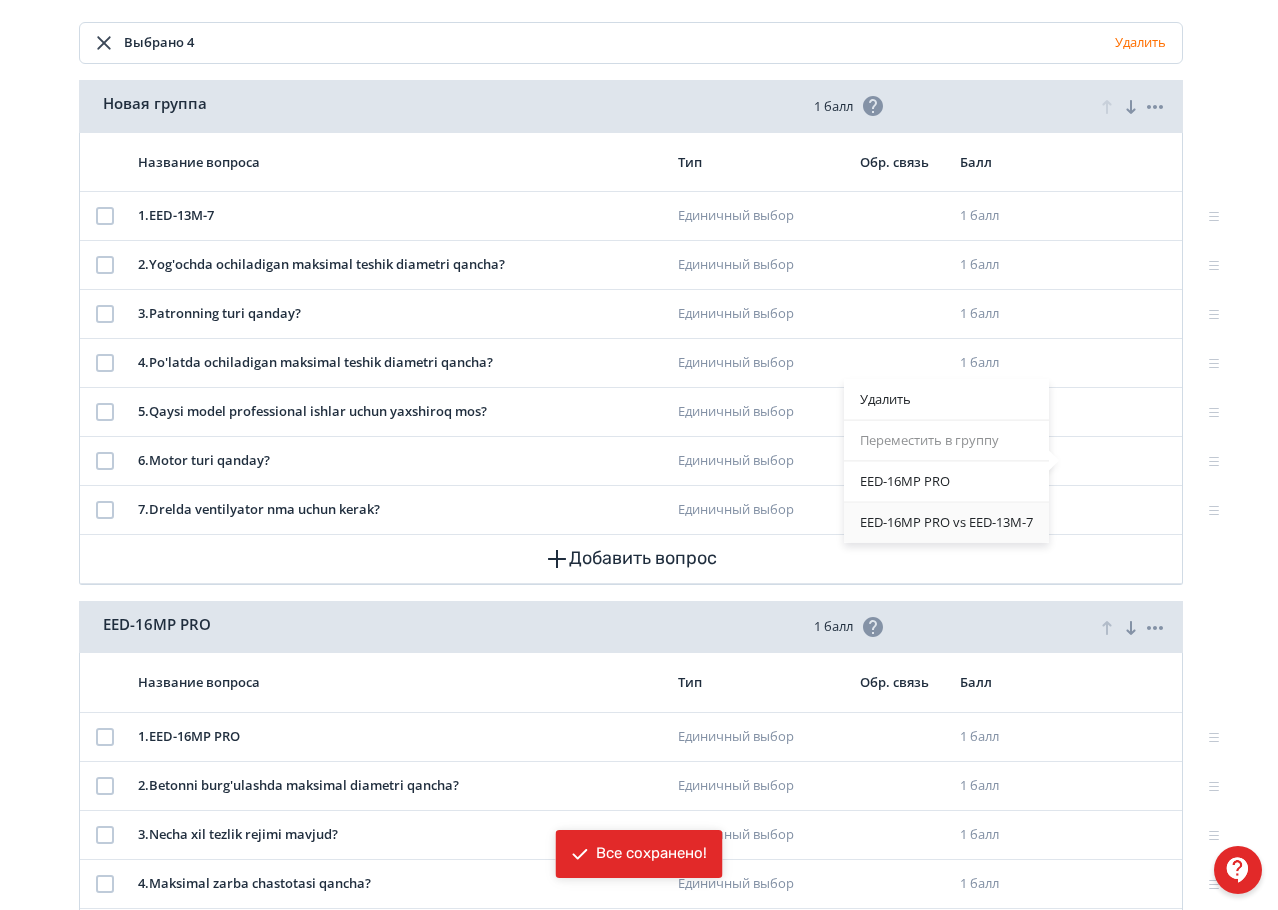 click on "EED-16MP PRO vs EED-13M-7" at bounding box center (946, 523) 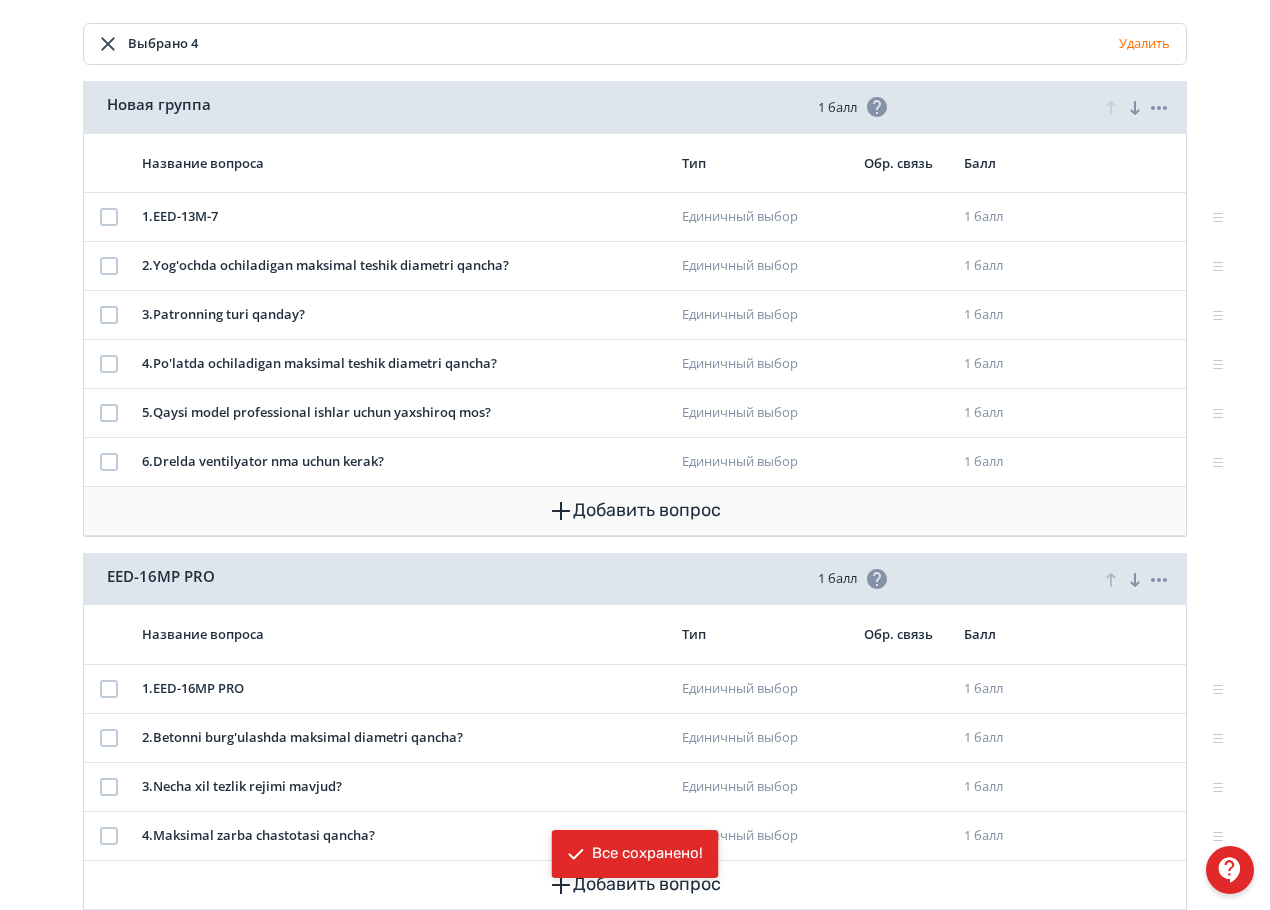 scroll, scrollTop: 300, scrollLeft: 0, axis: vertical 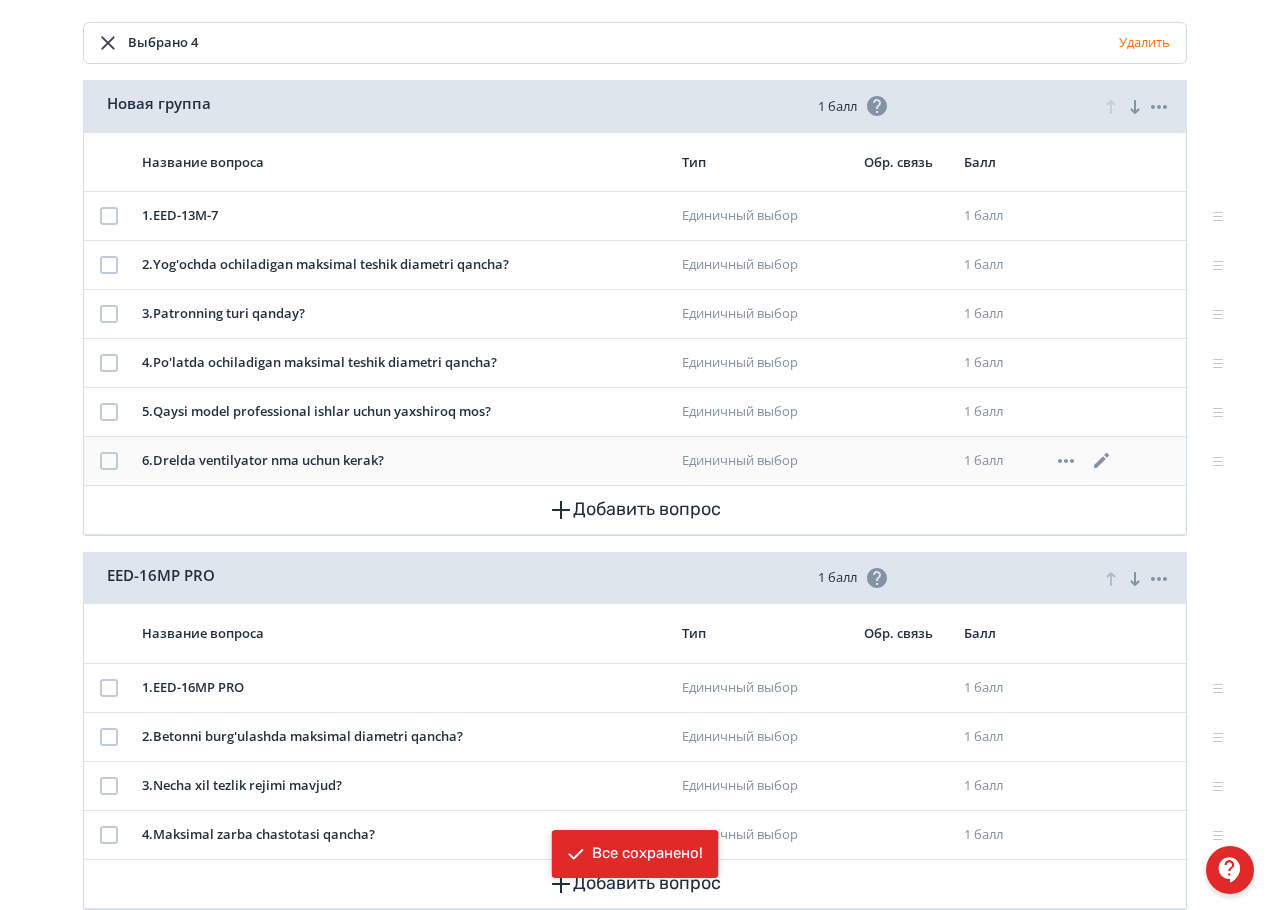 click 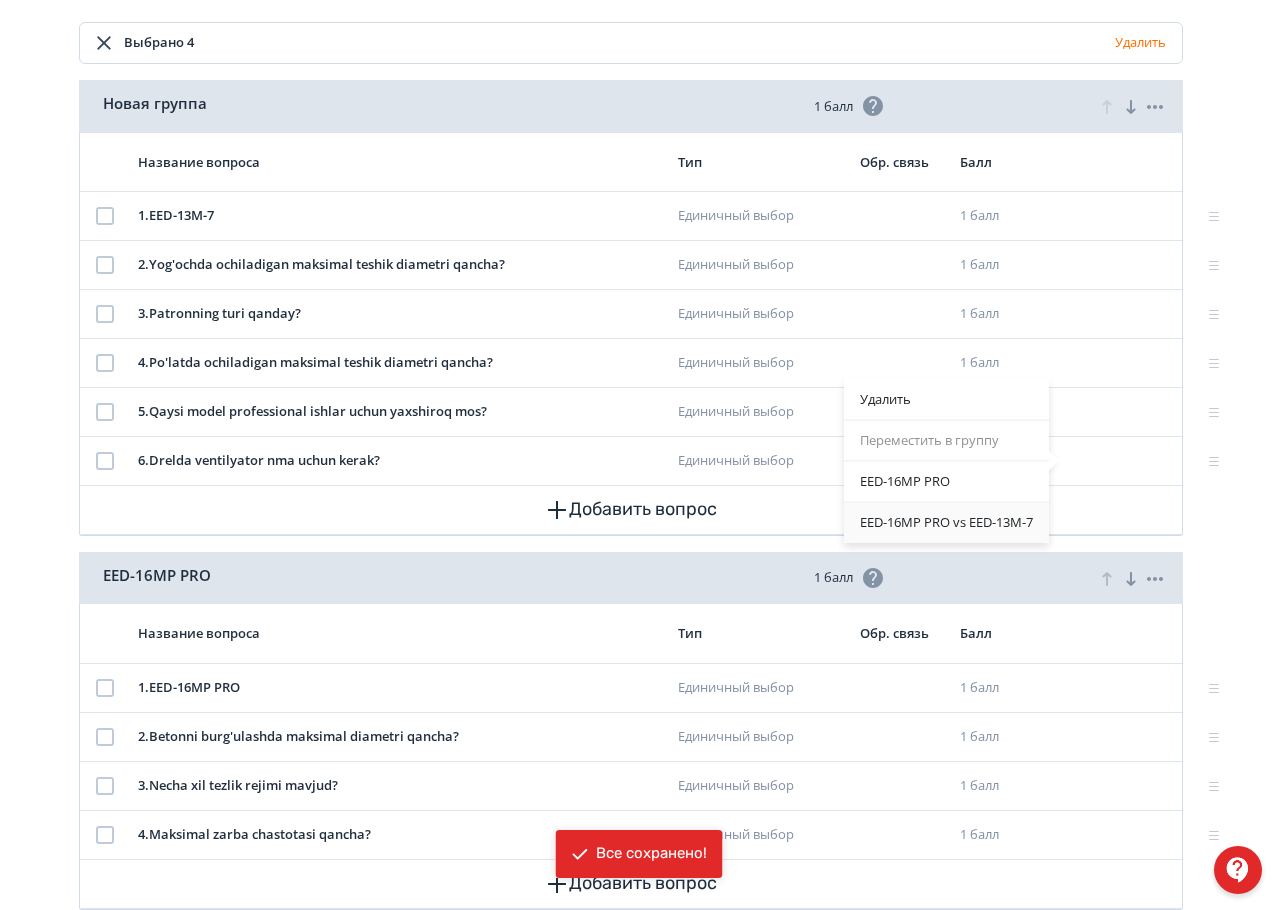 click on "EED-16MP PRO vs EED-13M-7" at bounding box center [946, 523] 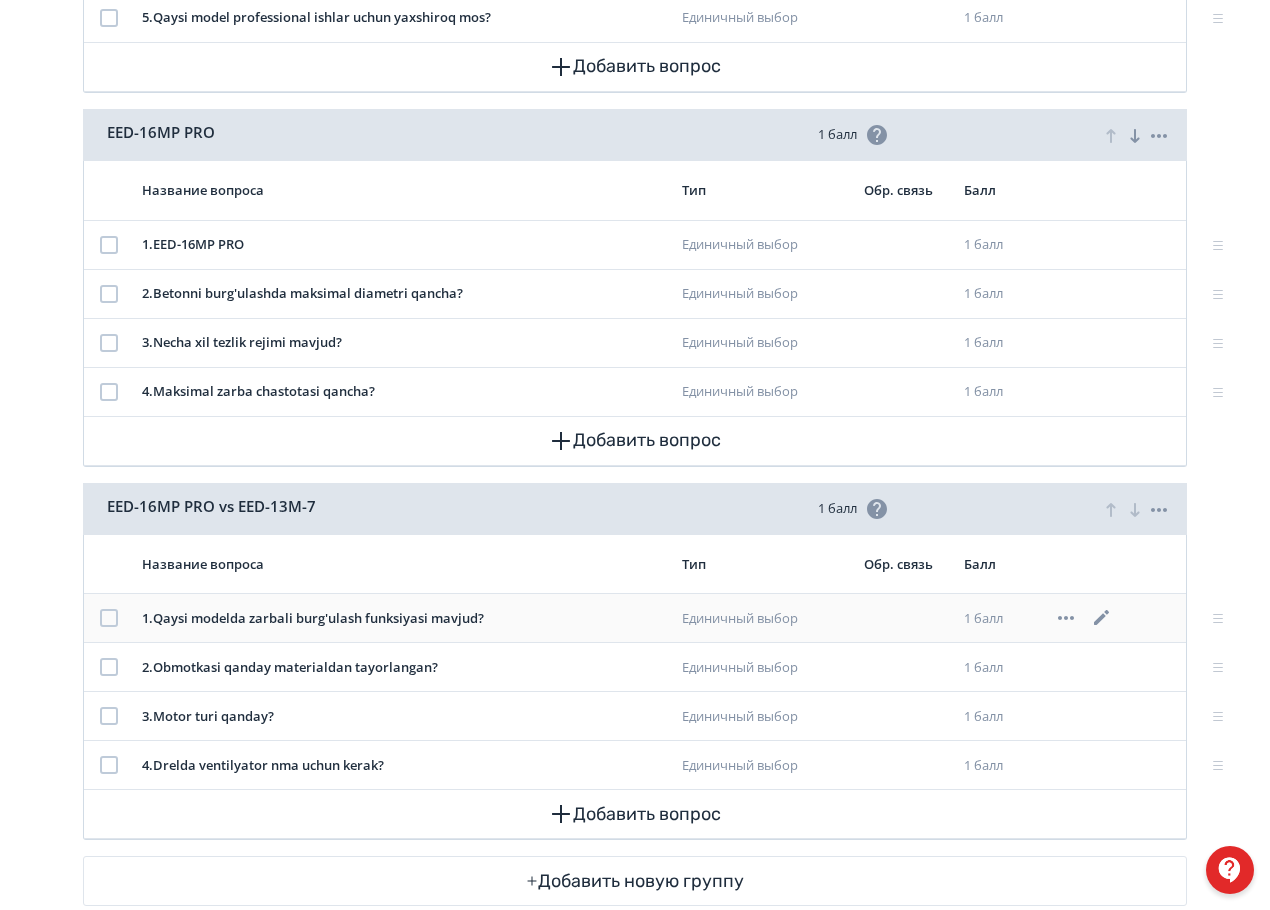 scroll, scrollTop: 700, scrollLeft: 0, axis: vertical 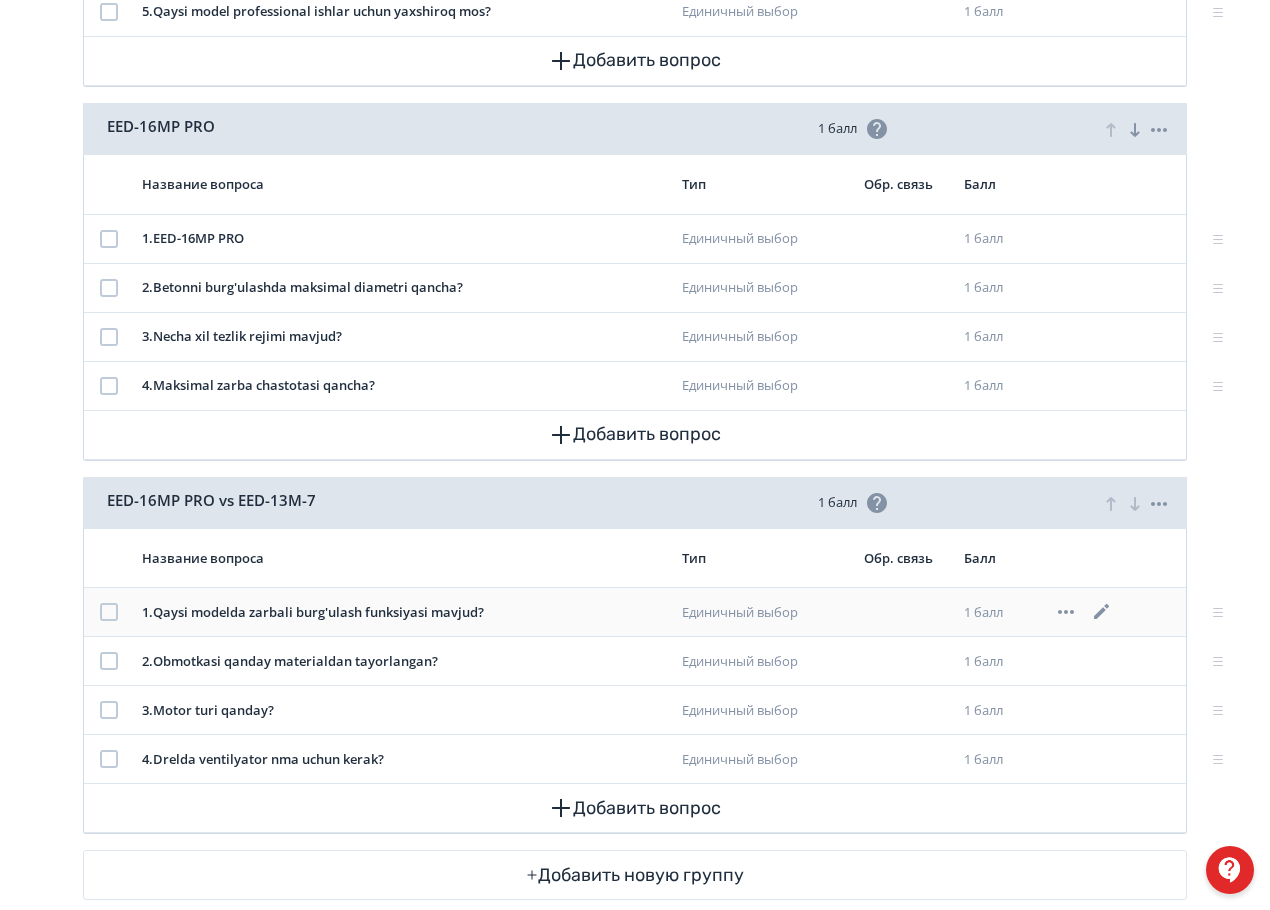 click at bounding box center [109, 612] 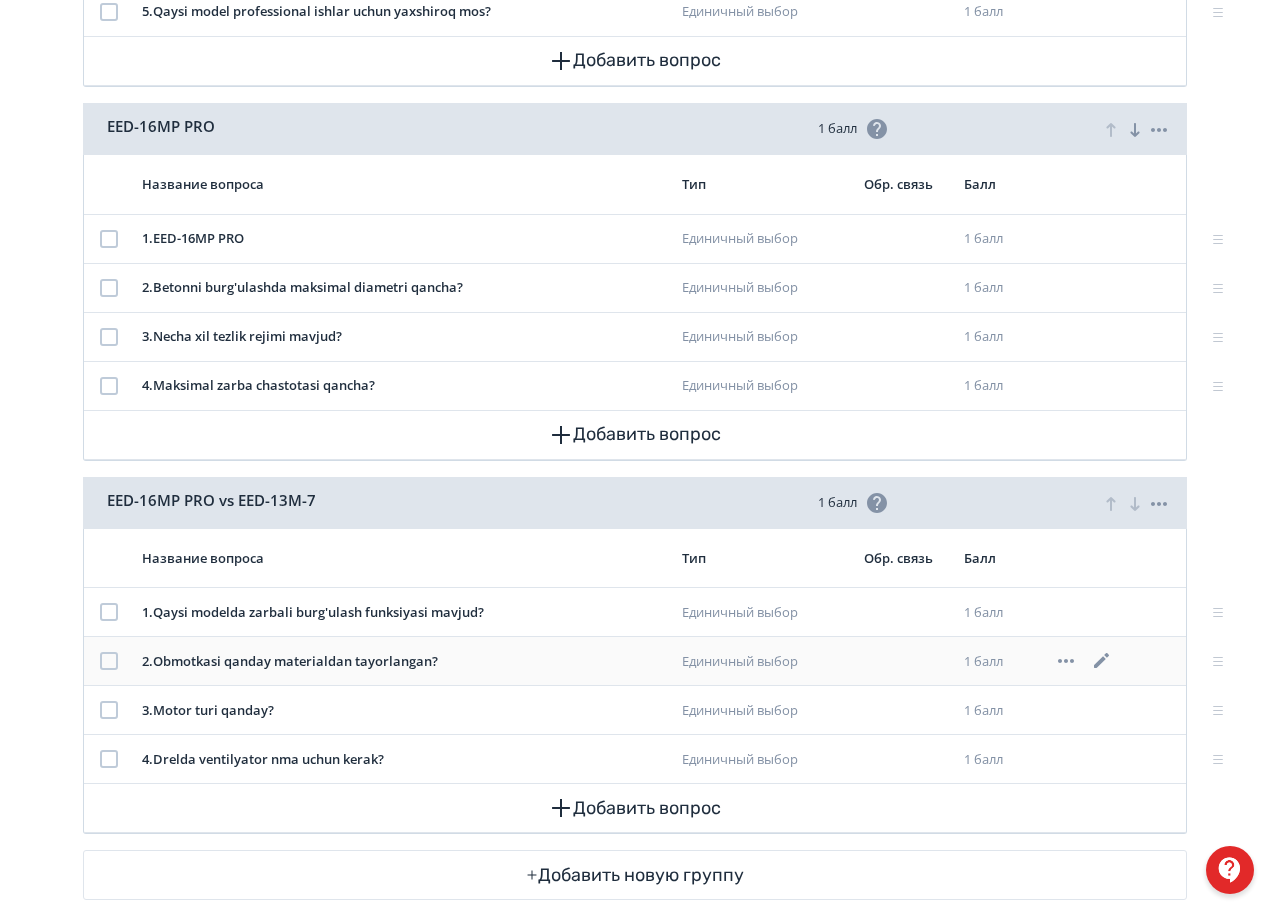 click at bounding box center (109, 661) 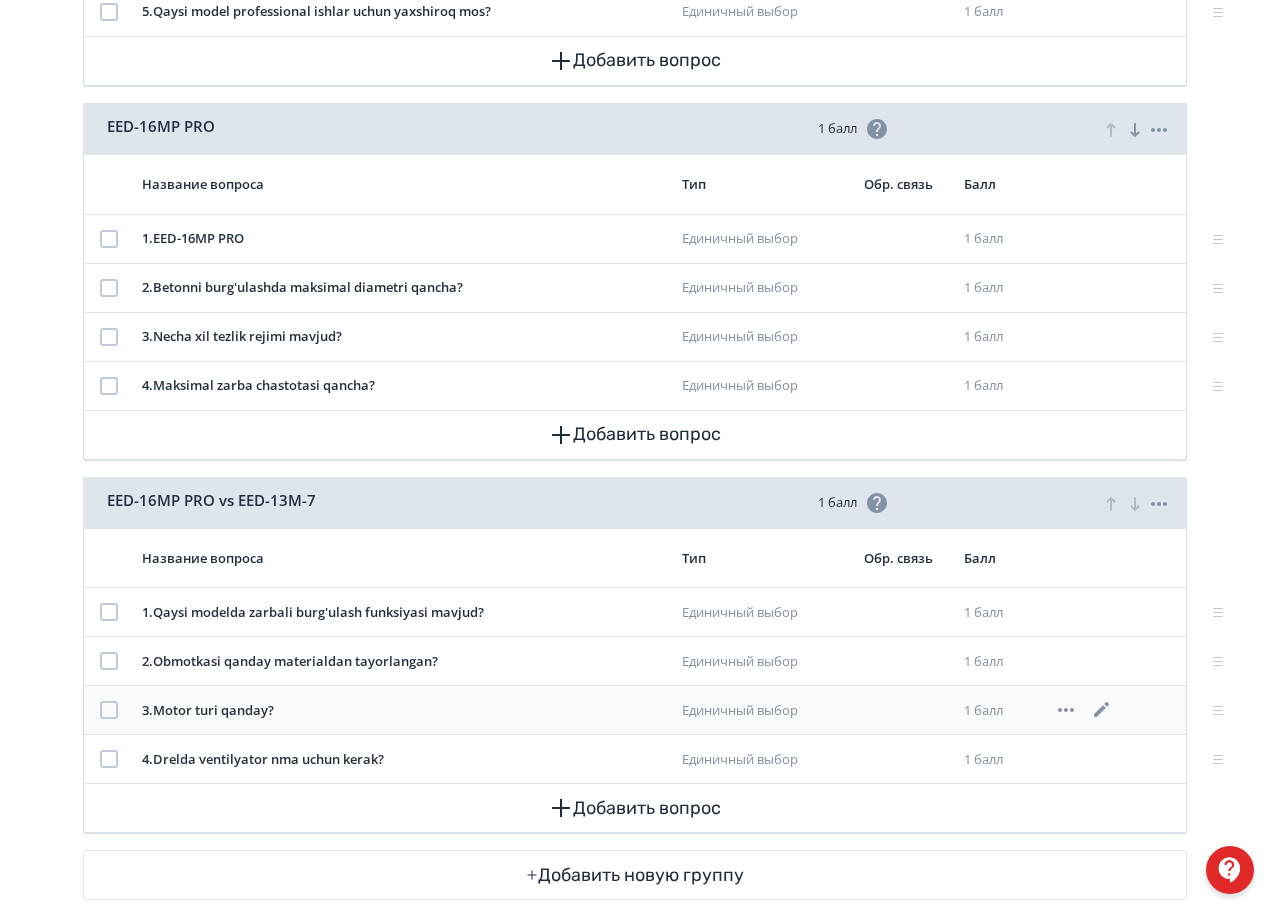 click at bounding box center [109, 710] 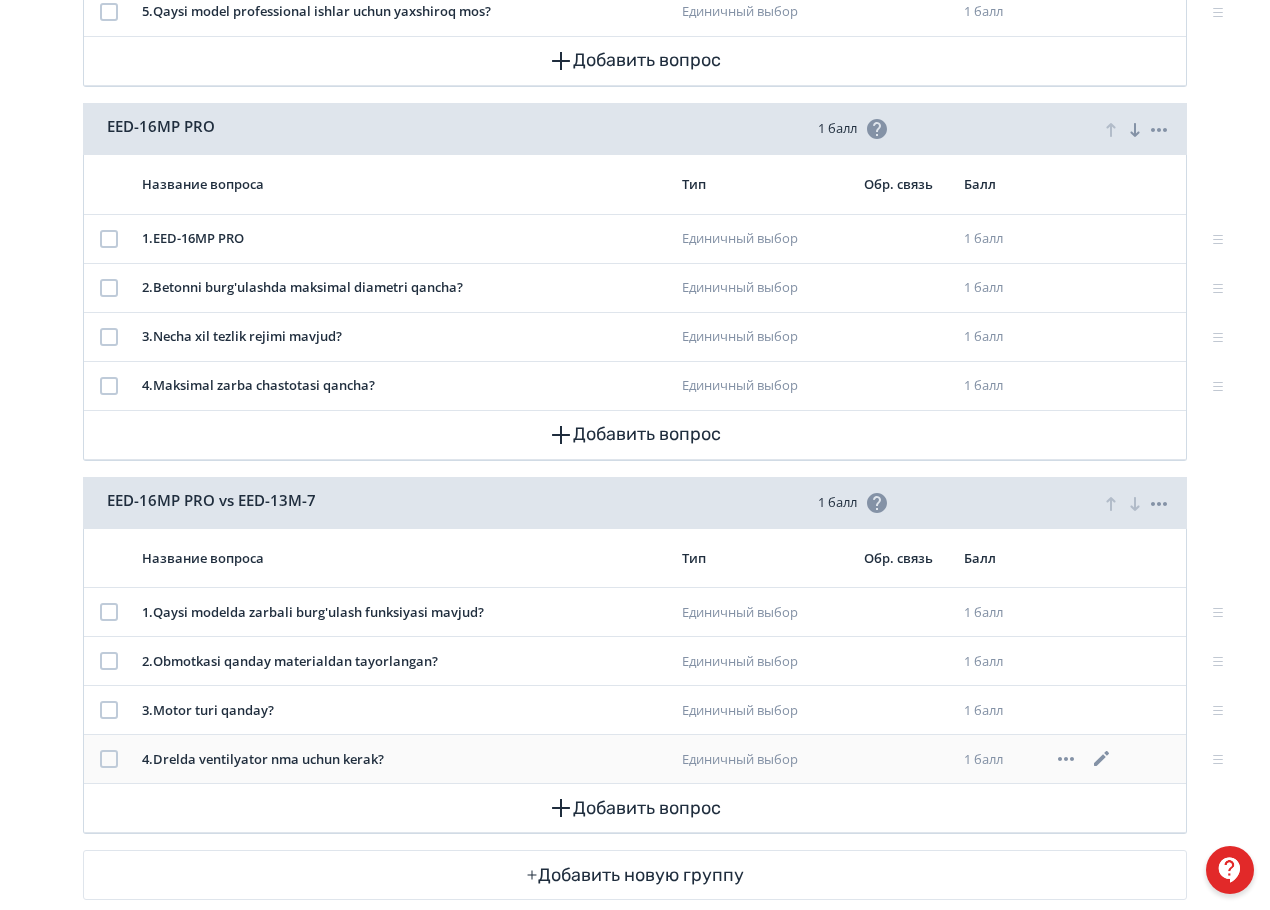click at bounding box center [109, 759] 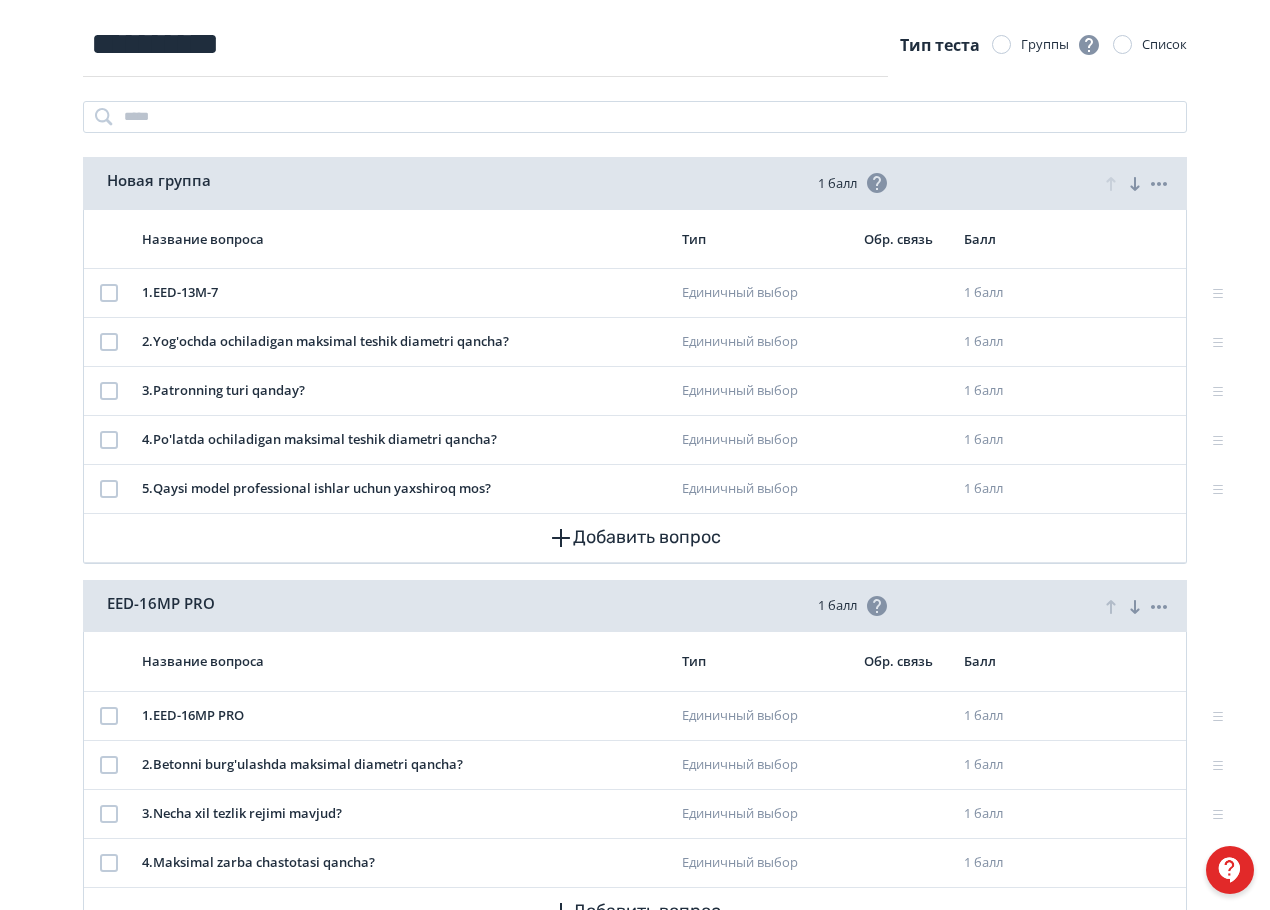scroll, scrollTop: 0, scrollLeft: 0, axis: both 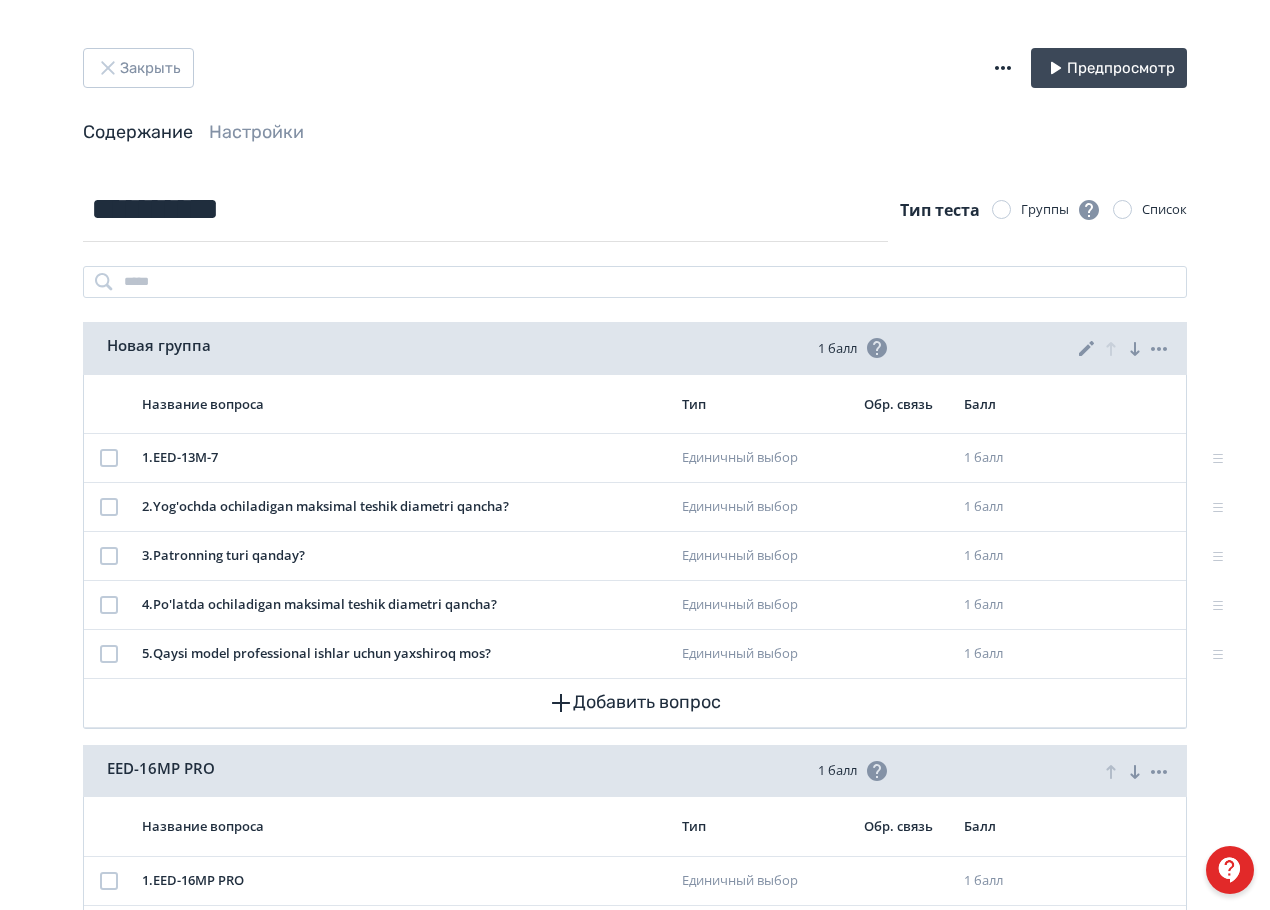 click 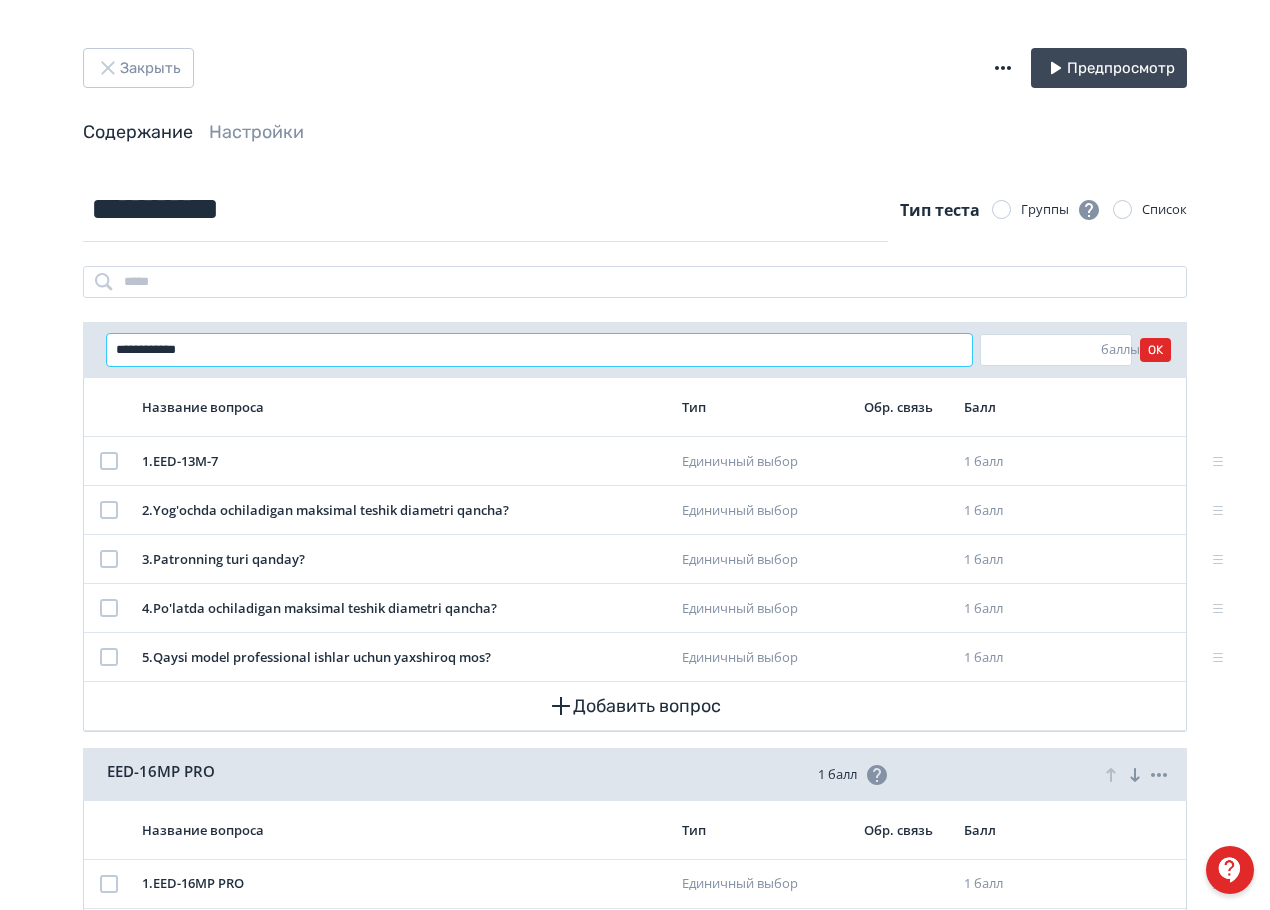 click on "**********" at bounding box center [539, 350] 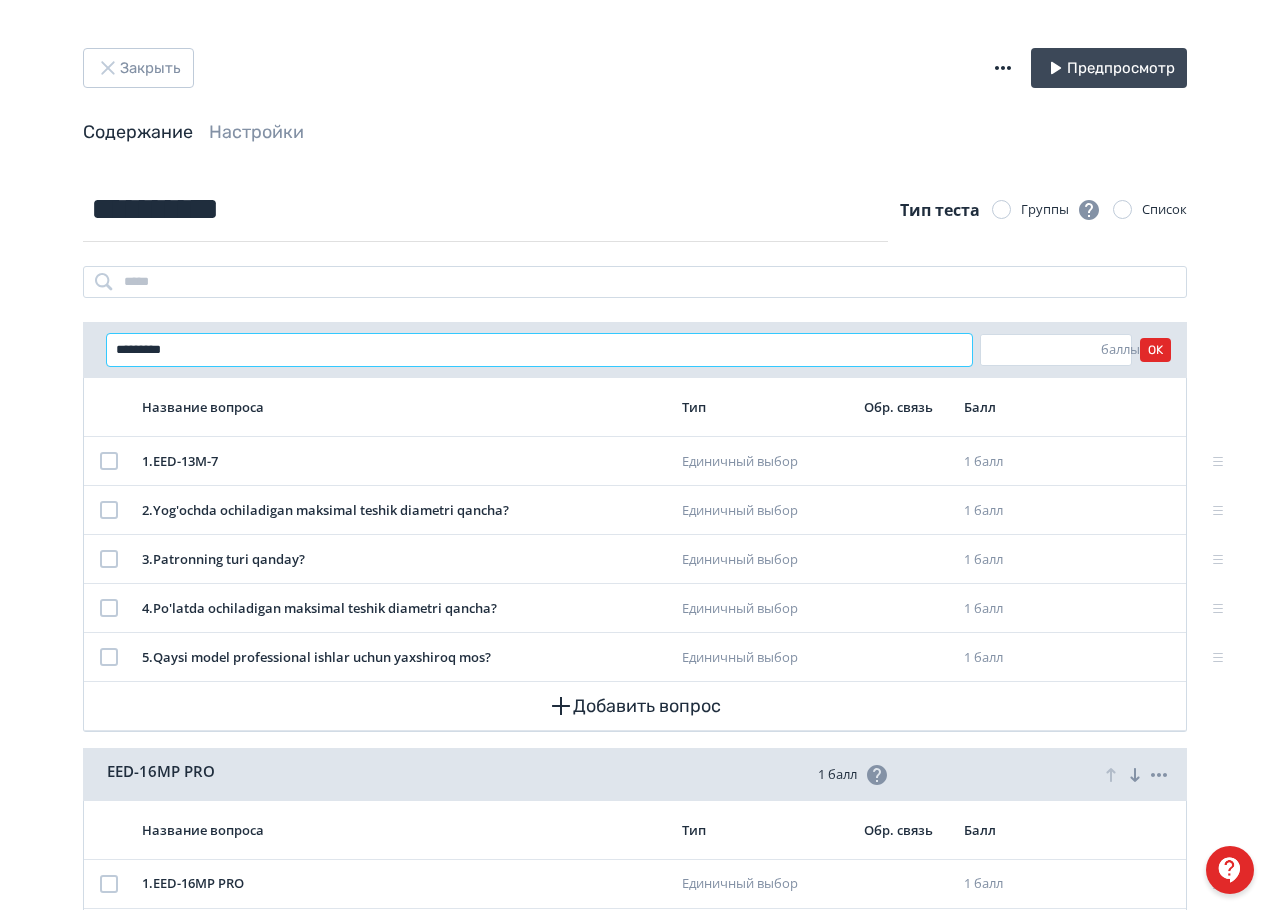 type on "*********" 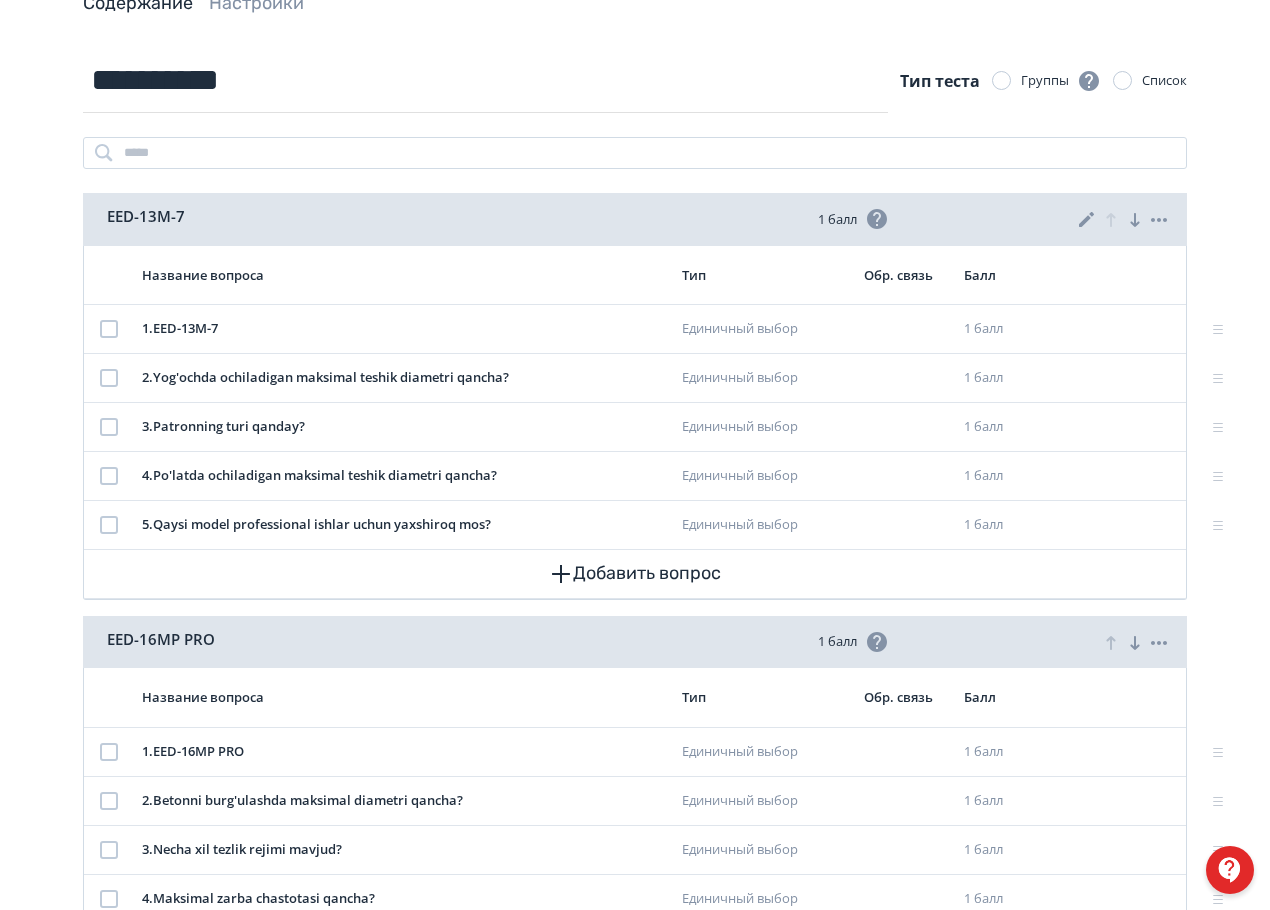 scroll, scrollTop: 200, scrollLeft: 0, axis: vertical 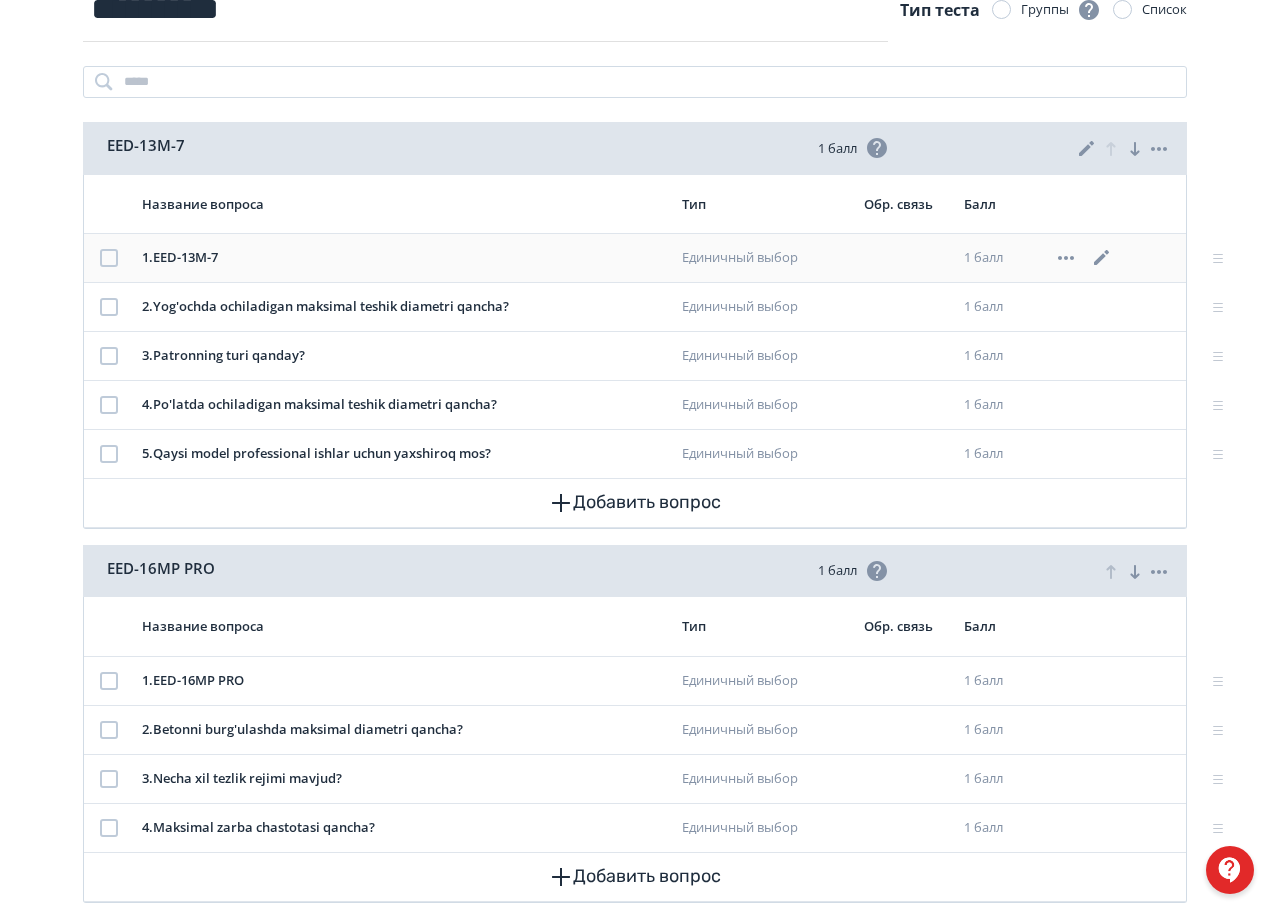 click 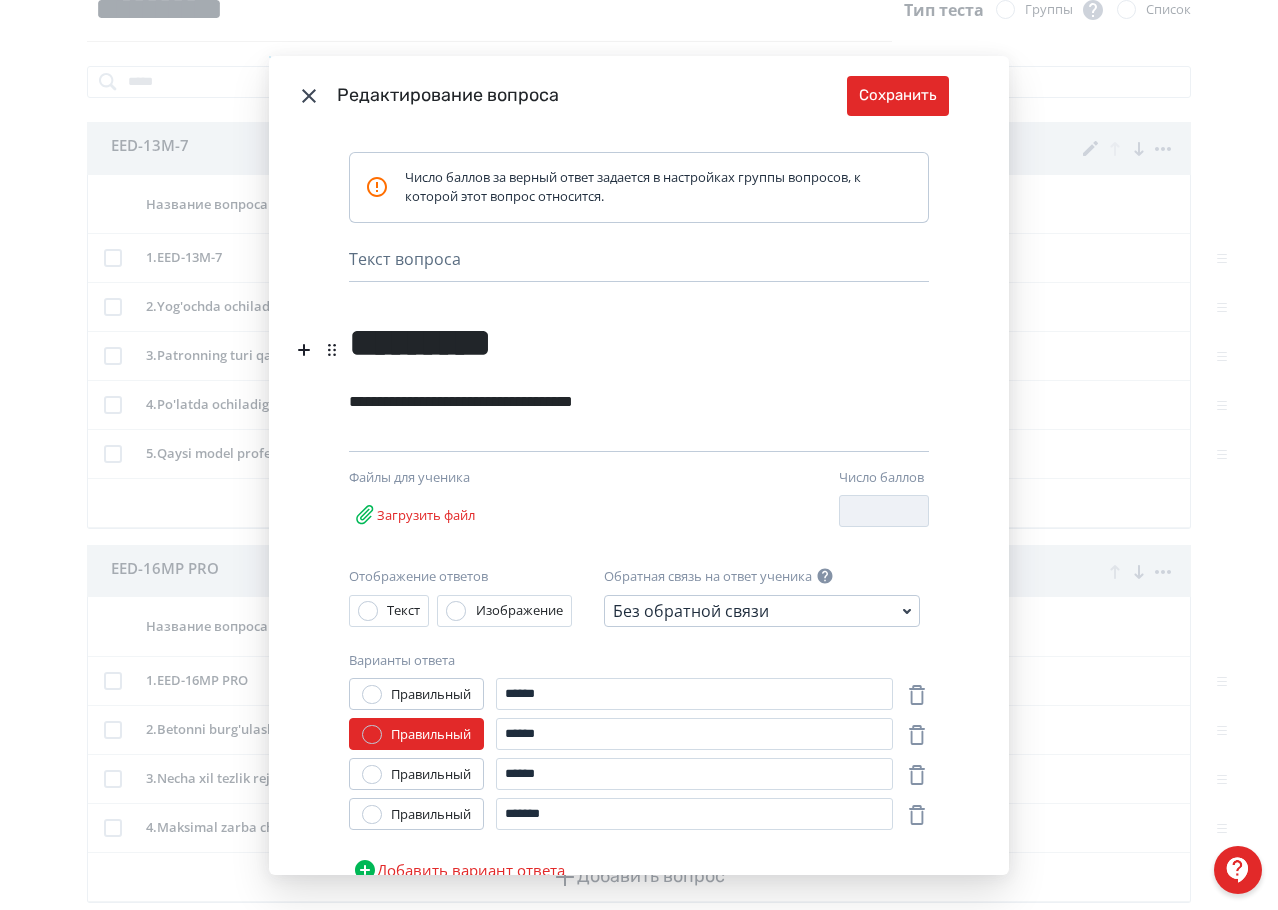 click on "*********" at bounding box center (608, 332) 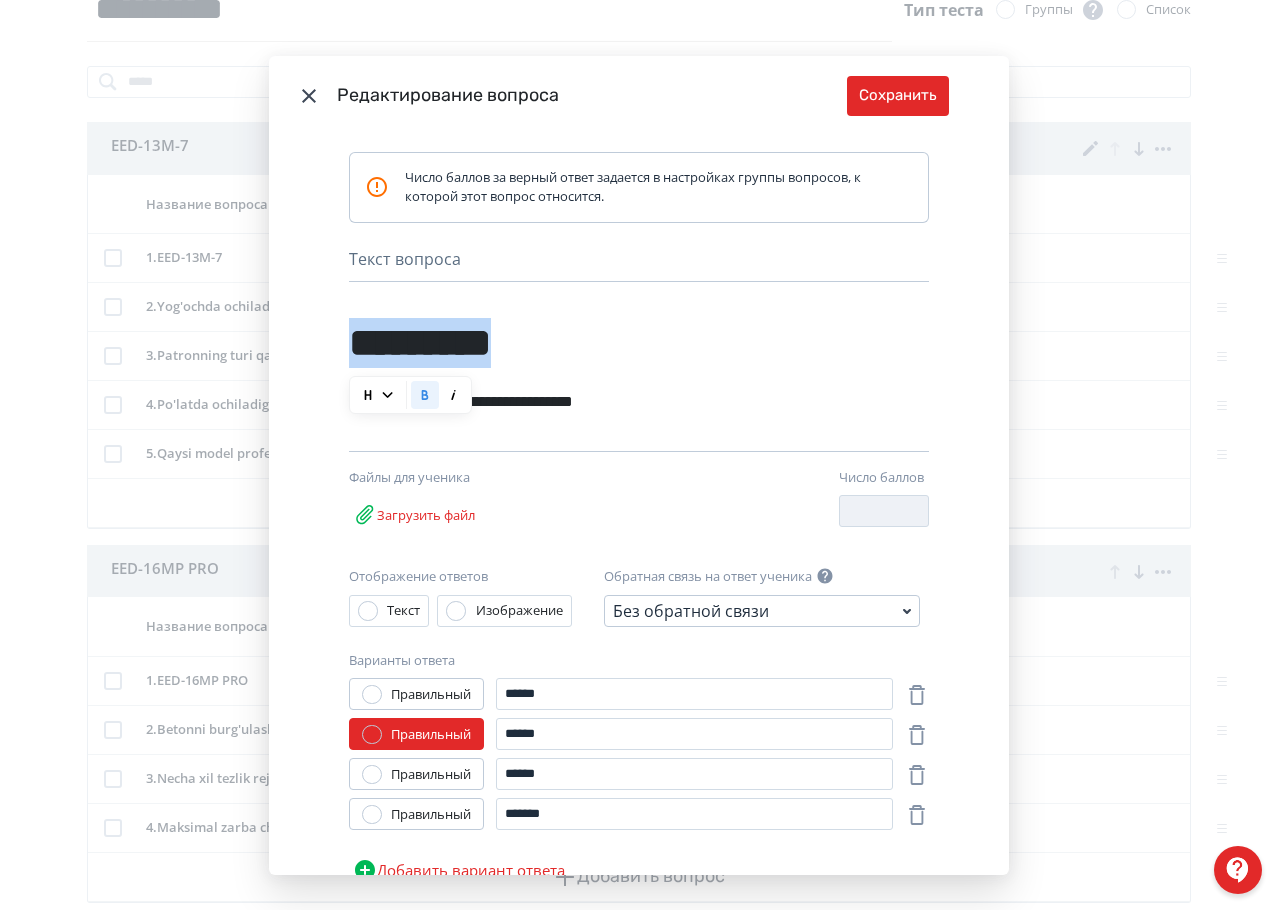 drag, startPoint x: 559, startPoint y: 337, endPoint x: 345, endPoint y: 347, distance: 214.23352 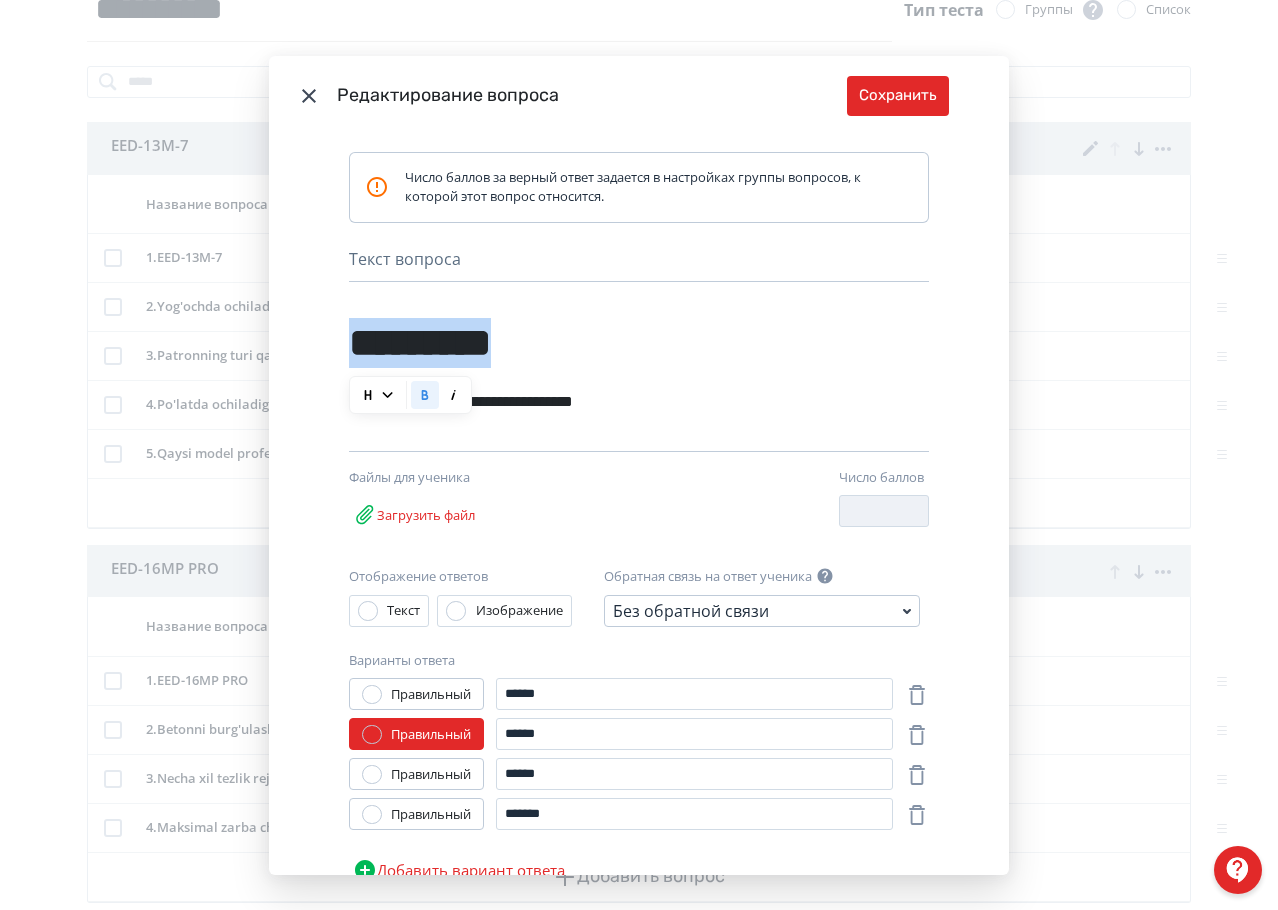 click on "*********" at bounding box center [608, 332] 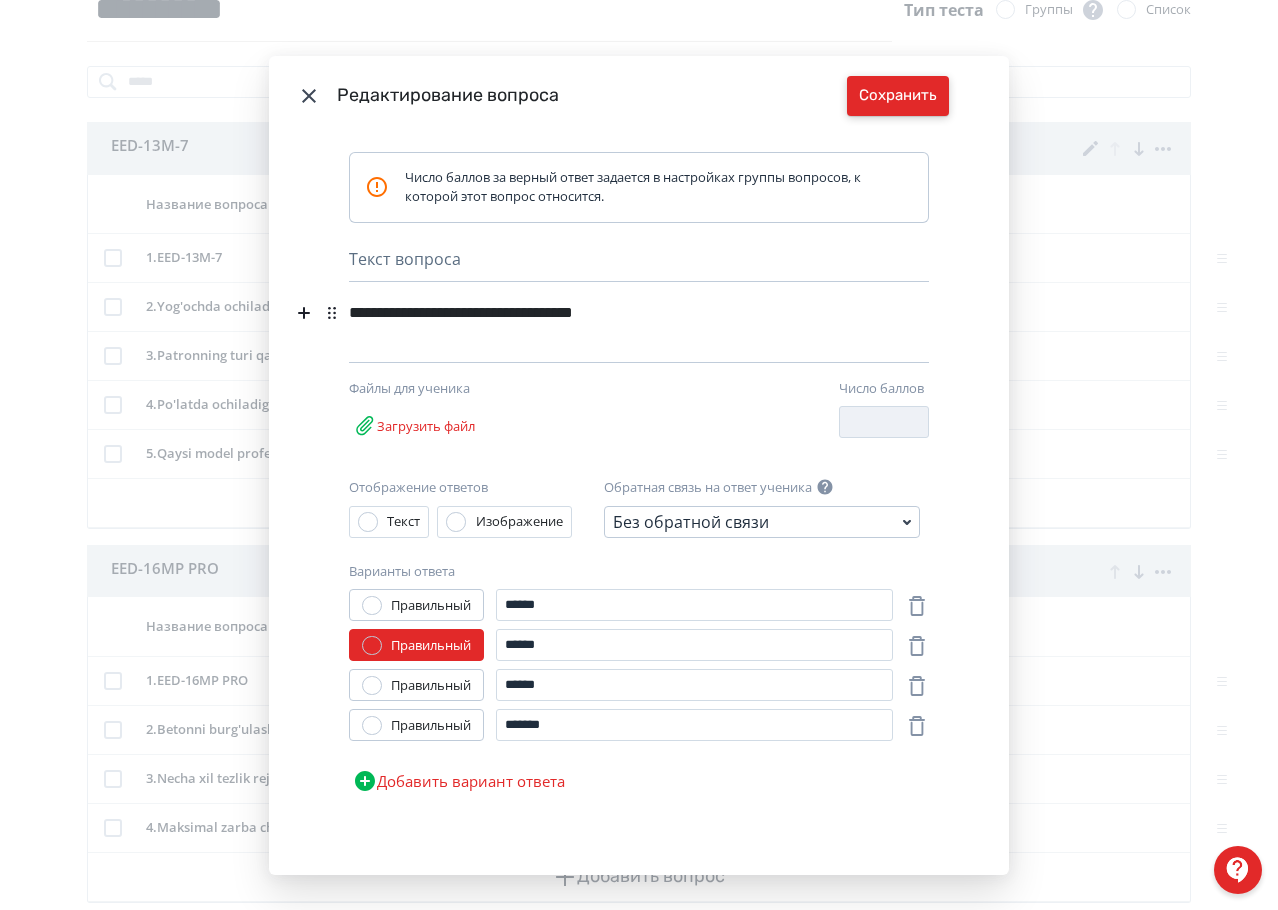 click on "Сохранить" at bounding box center [898, 96] 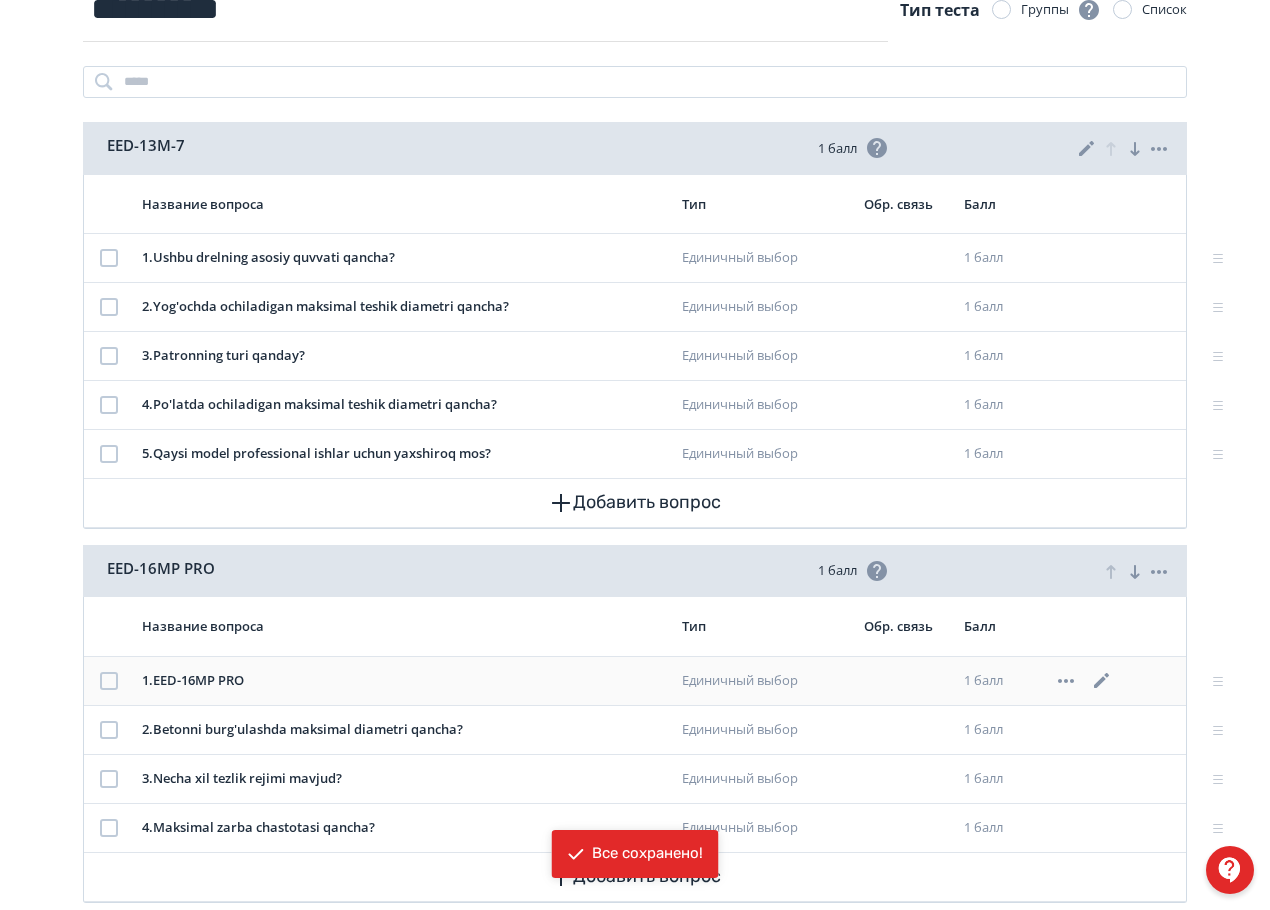 click 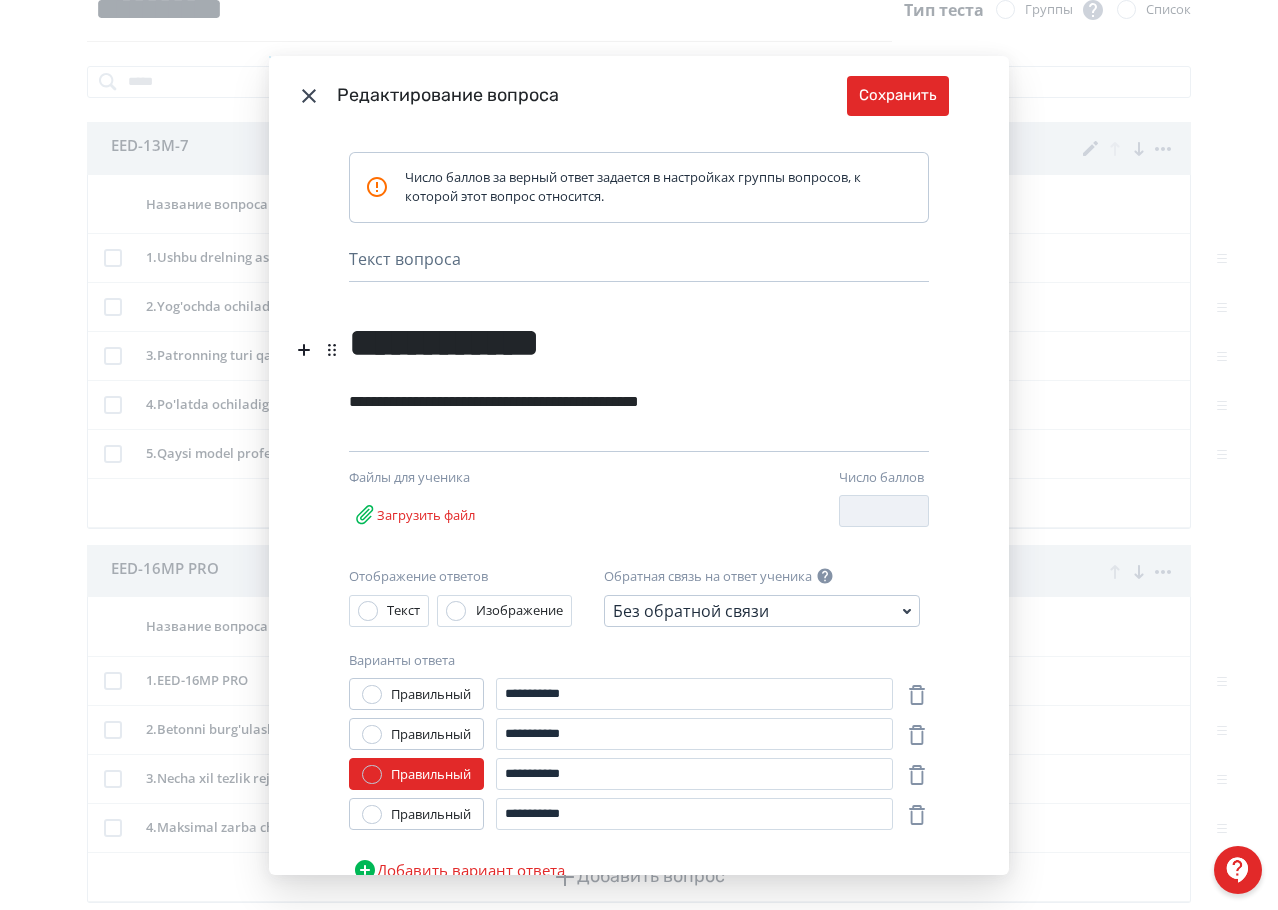 click on "**********" at bounding box center [444, 342] 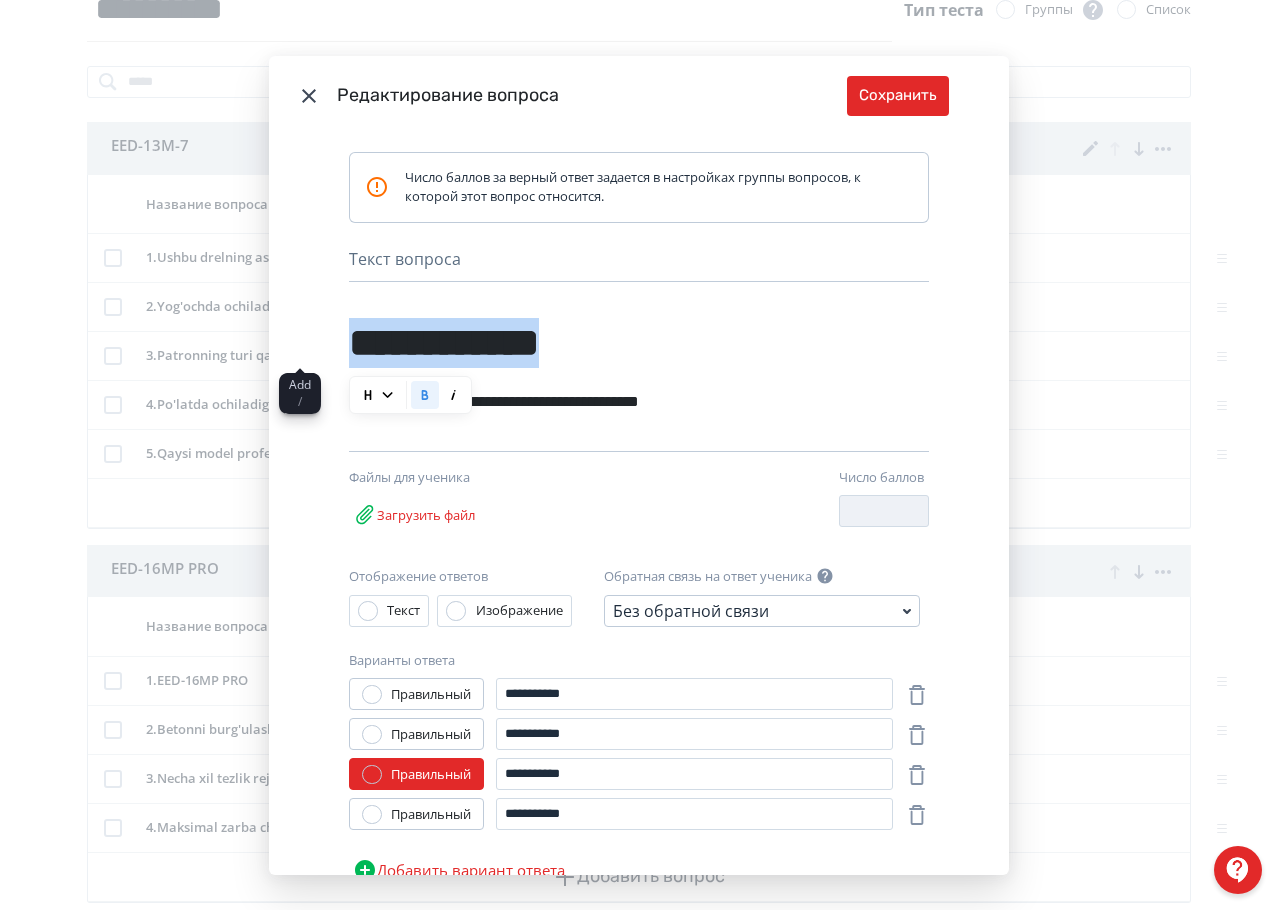 drag, startPoint x: 625, startPoint y: 349, endPoint x: 310, endPoint y: 354, distance: 315.03967 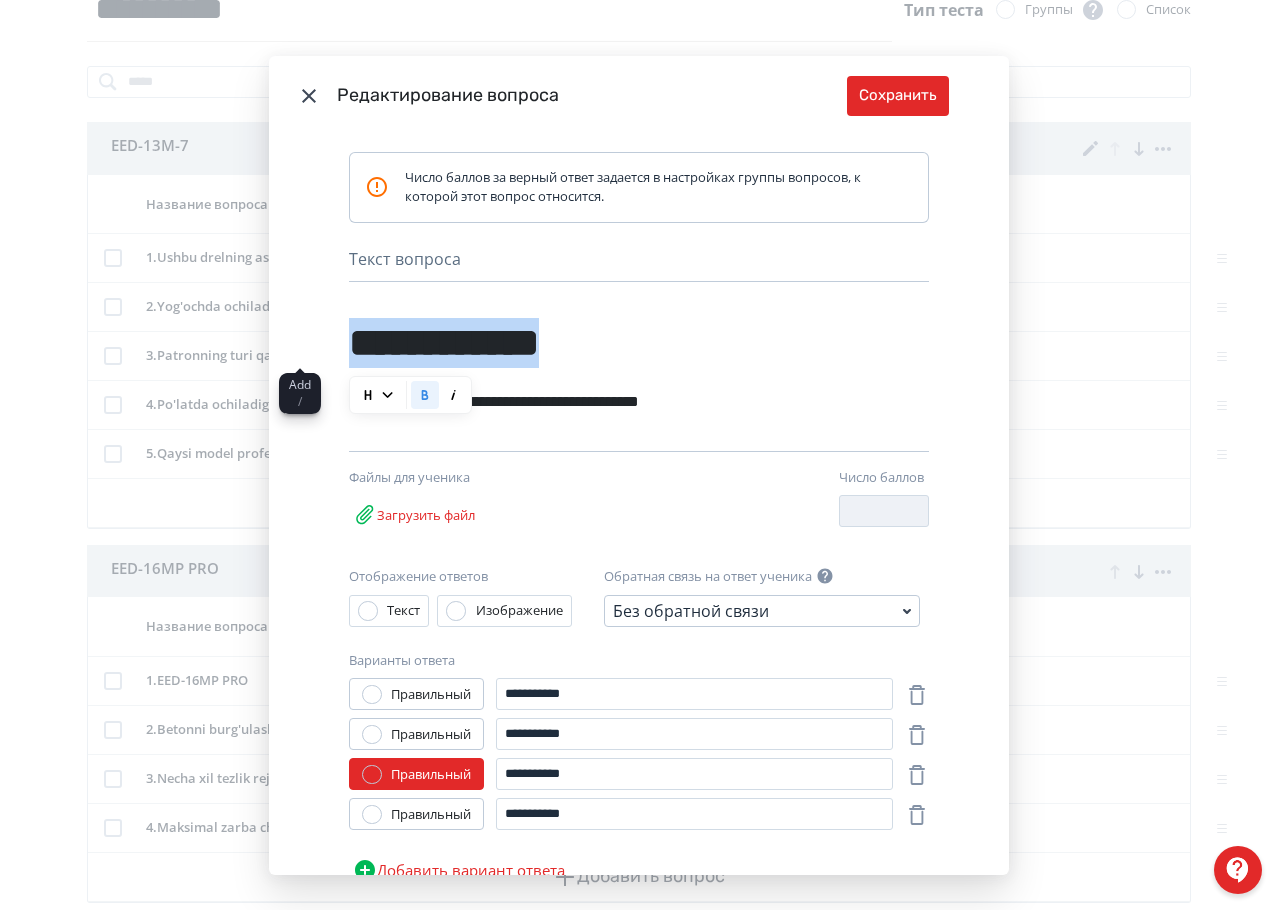 click on "Число баллов за верный ответ задается в настройках группы вопросов, к которой этот вопрос относится. Текст вопроса [MASK] [MASK] Nothing found Nothing found Text Heading List Code Image Quote iFrame Ctrl + ⇧ + I Math Ctrl + ⇧ + M Файлы для ученика Загрузить файл Число баллов * Отображение ответов Текст Изображение Обратная связь на ответ ученика Без обратной связи Варианты ответа Правильный [MASK] Правильный [MASK] Правильный [MASK] Правильный [MASK] Добавить вариант ответа" at bounding box center (639, 505) 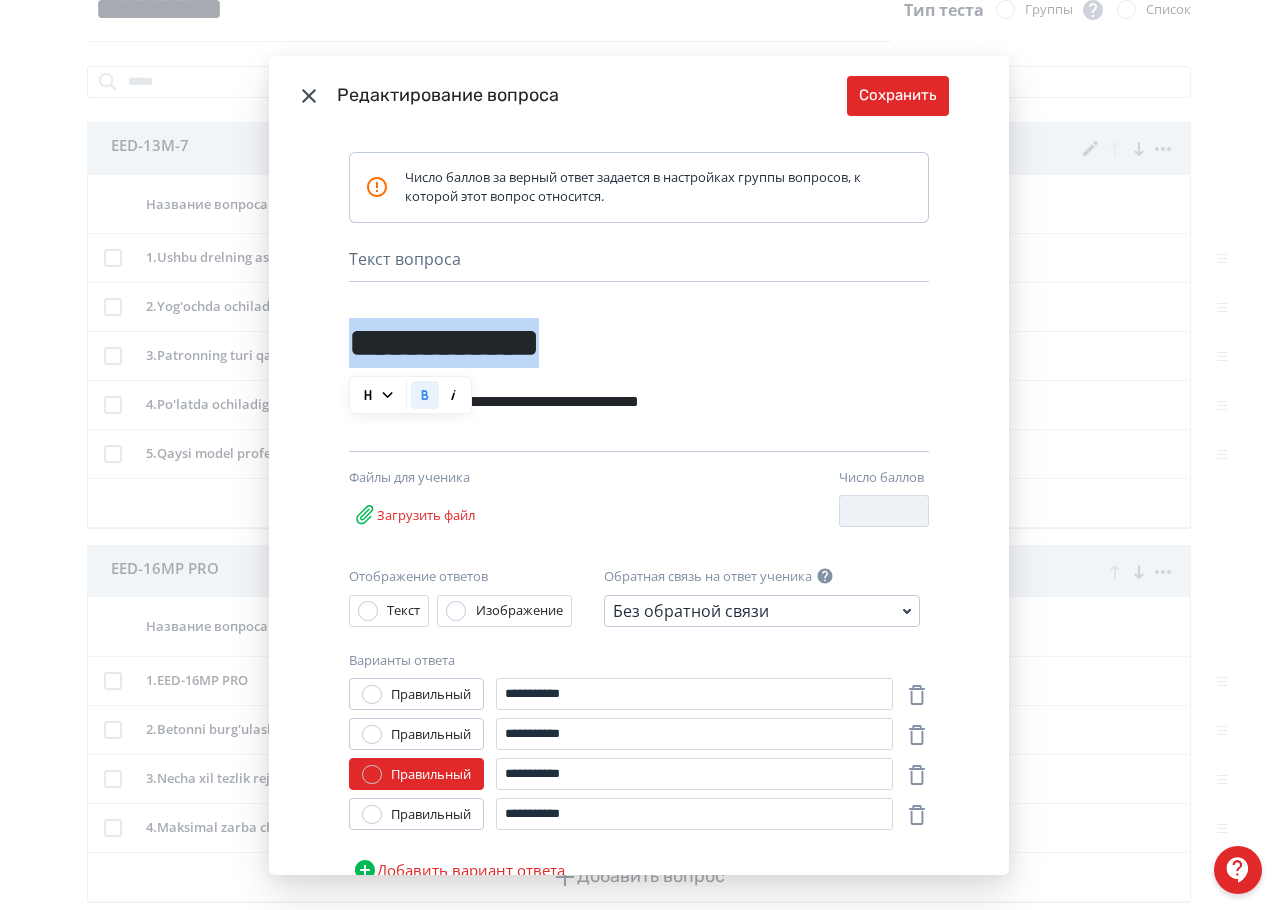 type 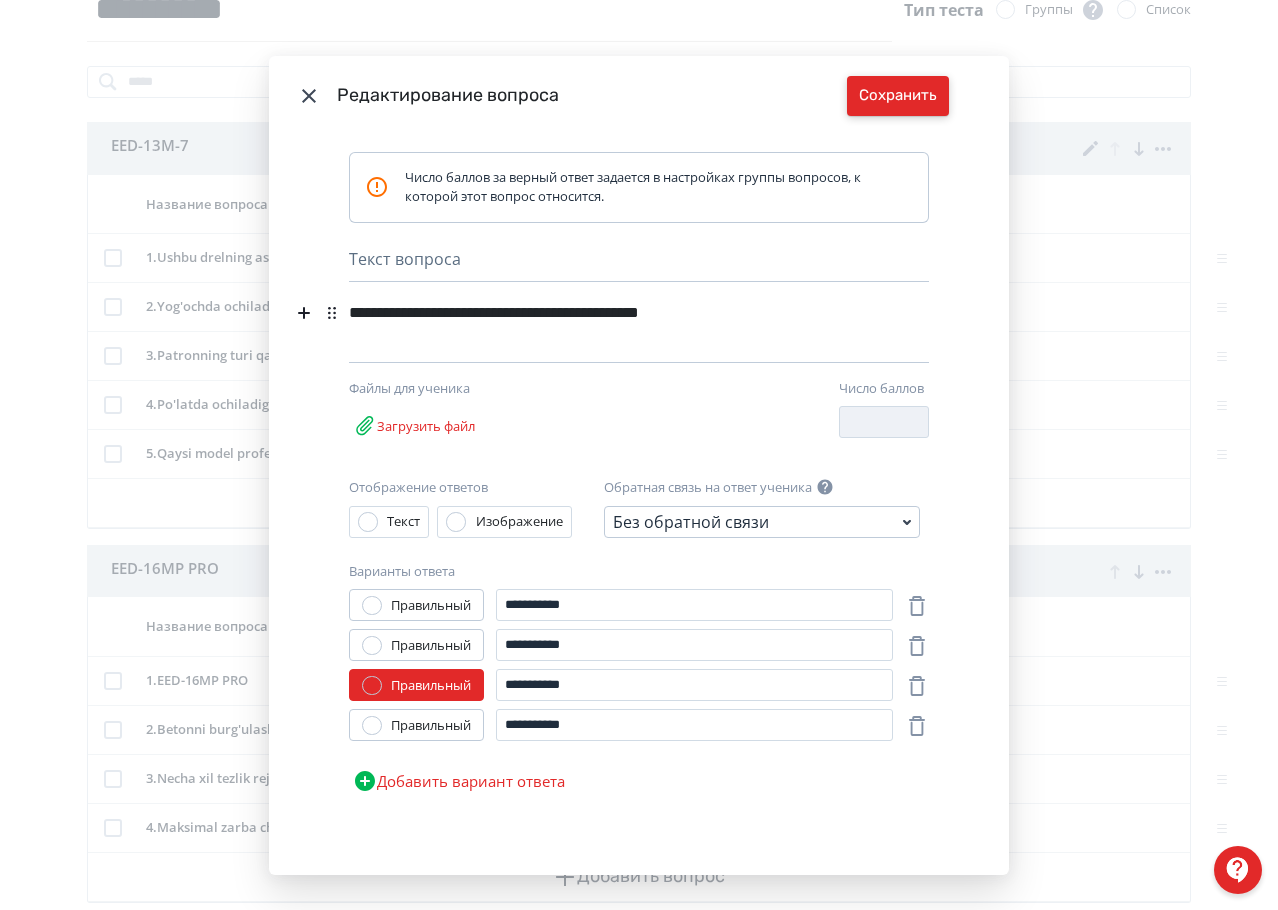 click on "Сохранить" at bounding box center (898, 96) 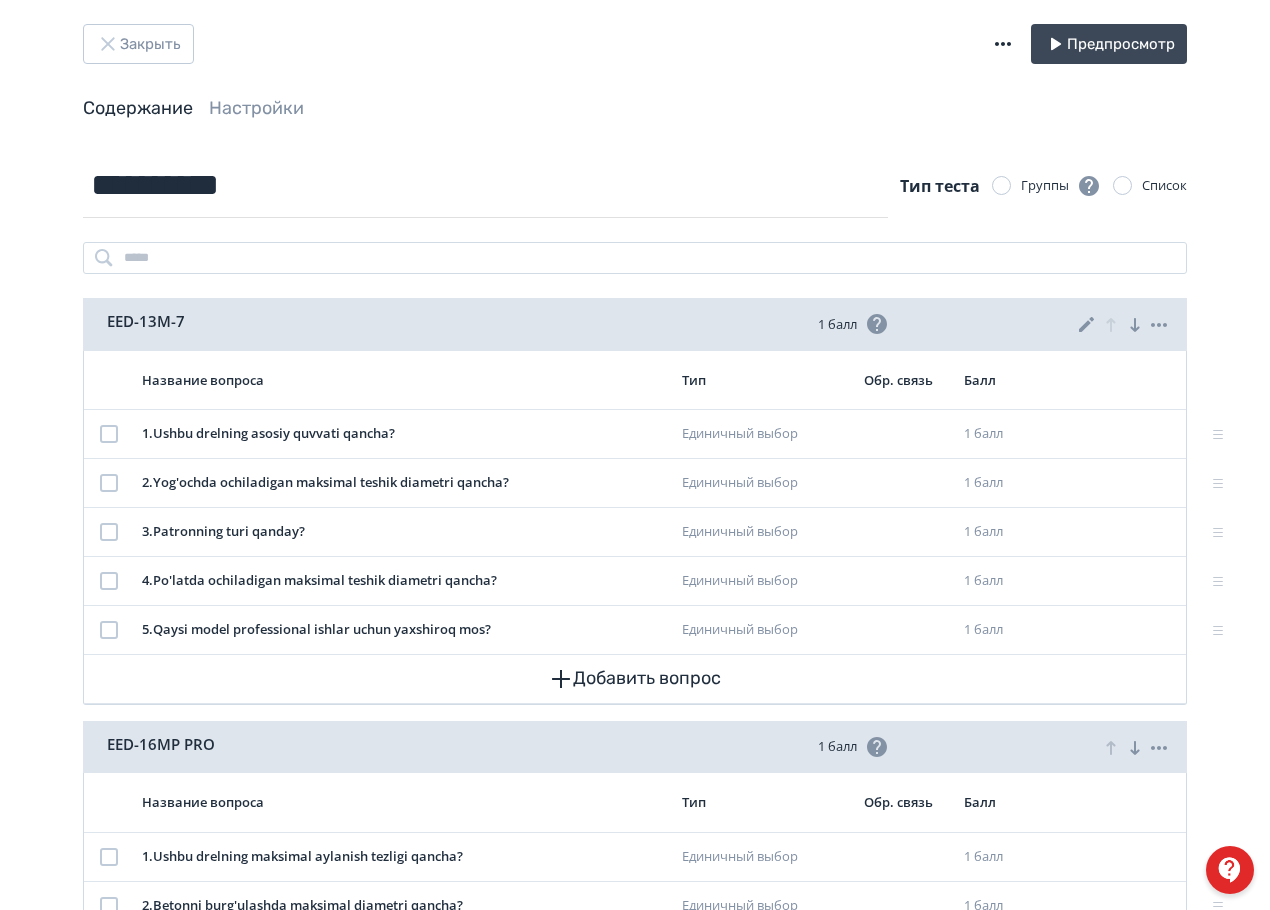 scroll, scrollTop: 0, scrollLeft: 0, axis: both 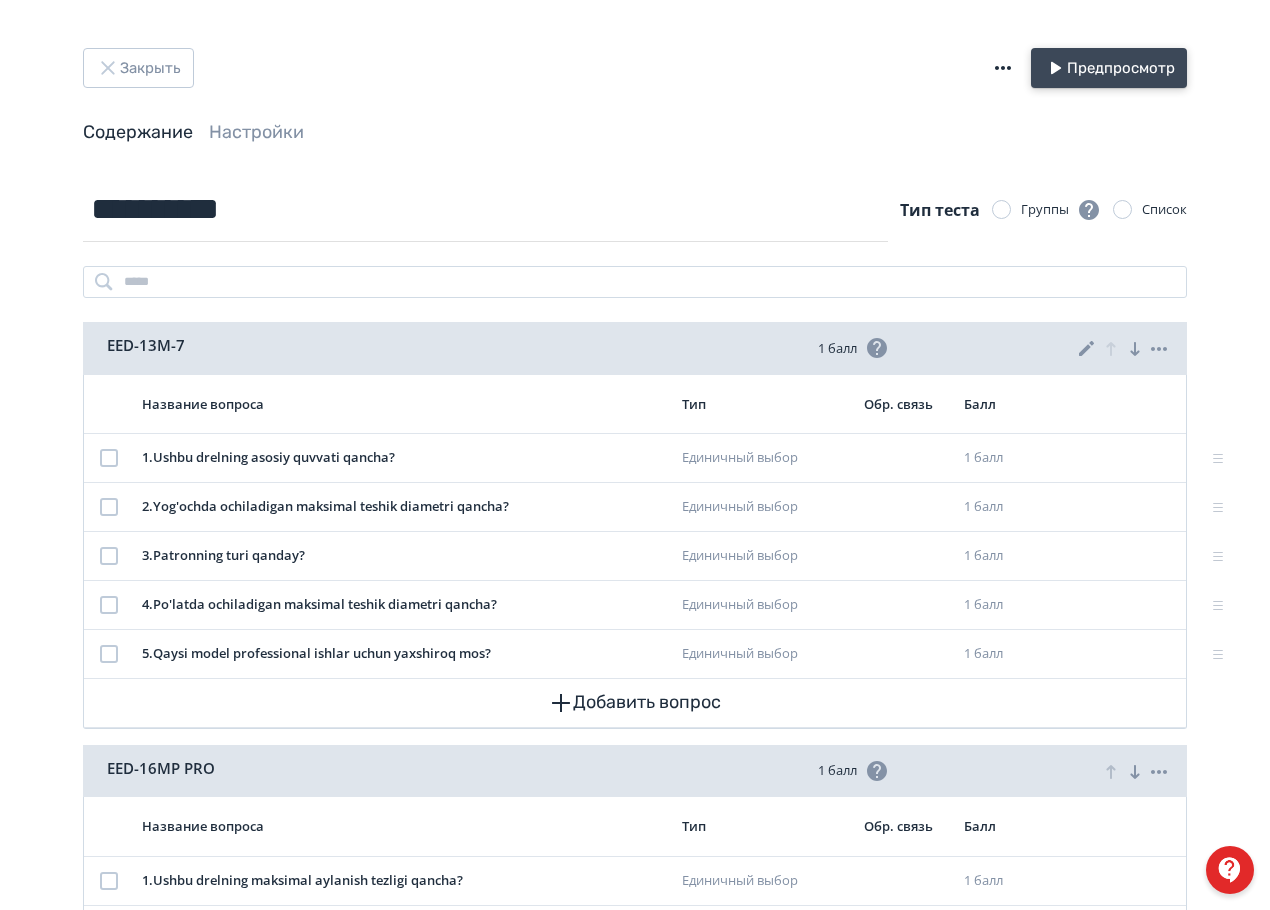 click on "Предпросмотр" at bounding box center (1109, 68) 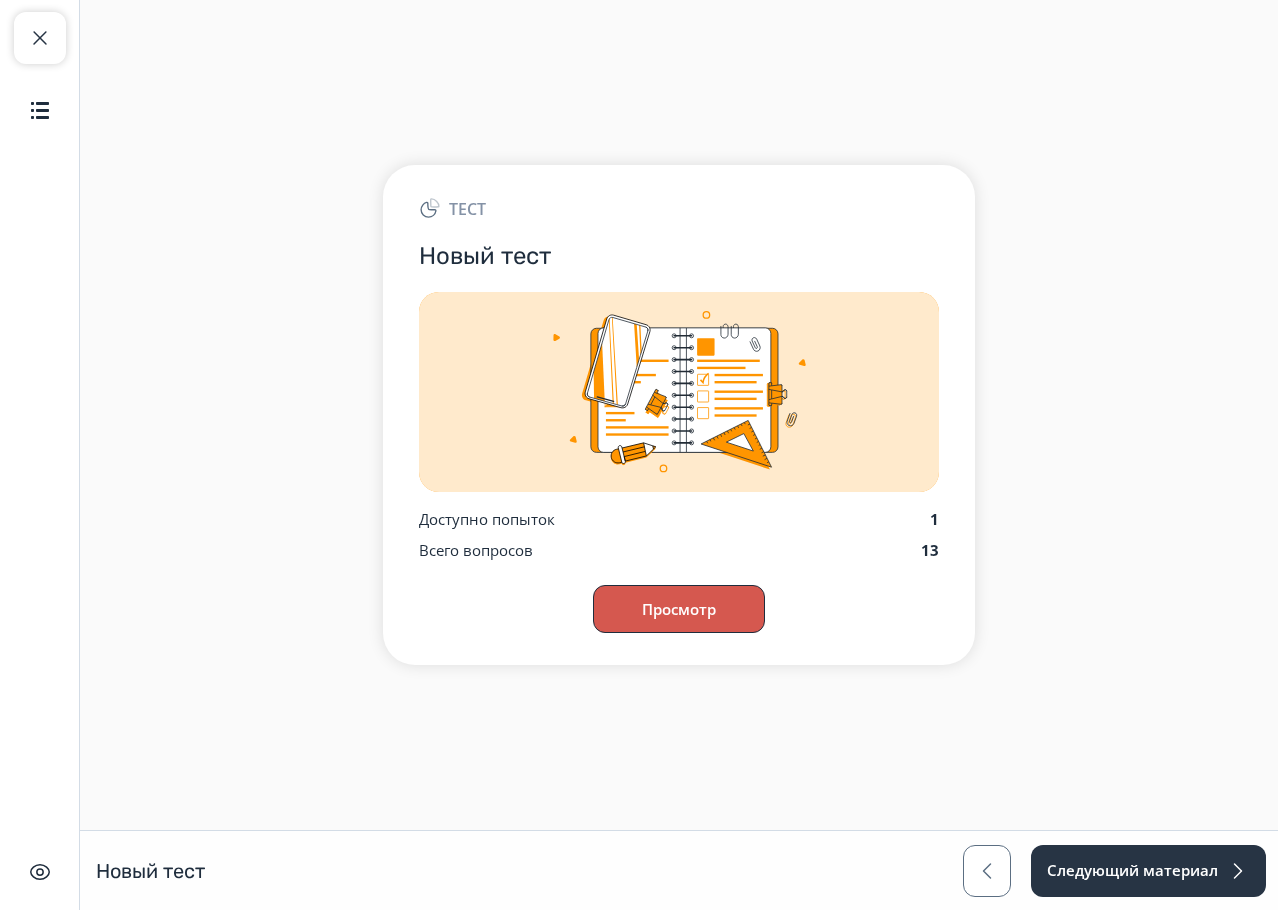 click on "Просмотр" at bounding box center [679, 609] 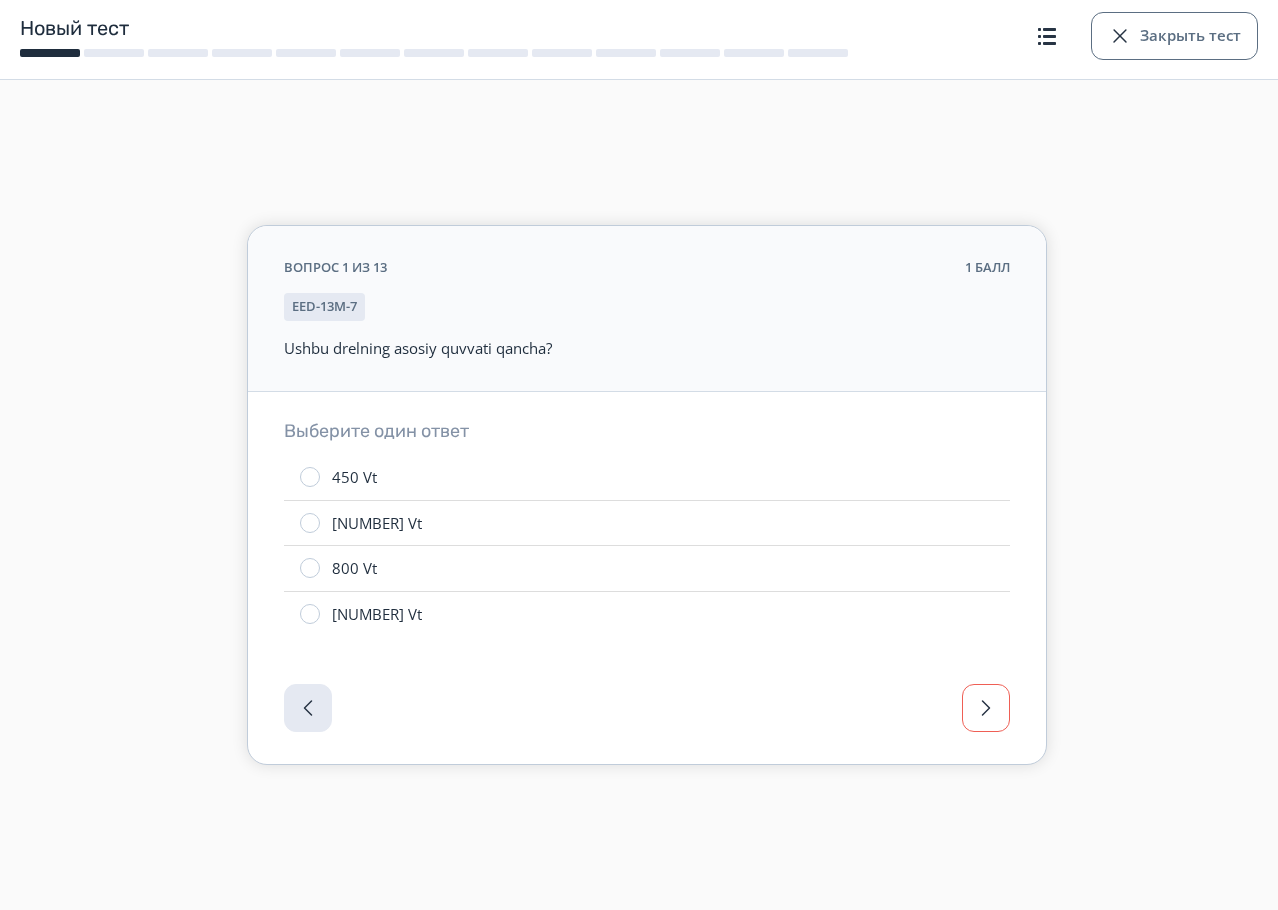 click at bounding box center (986, 708) 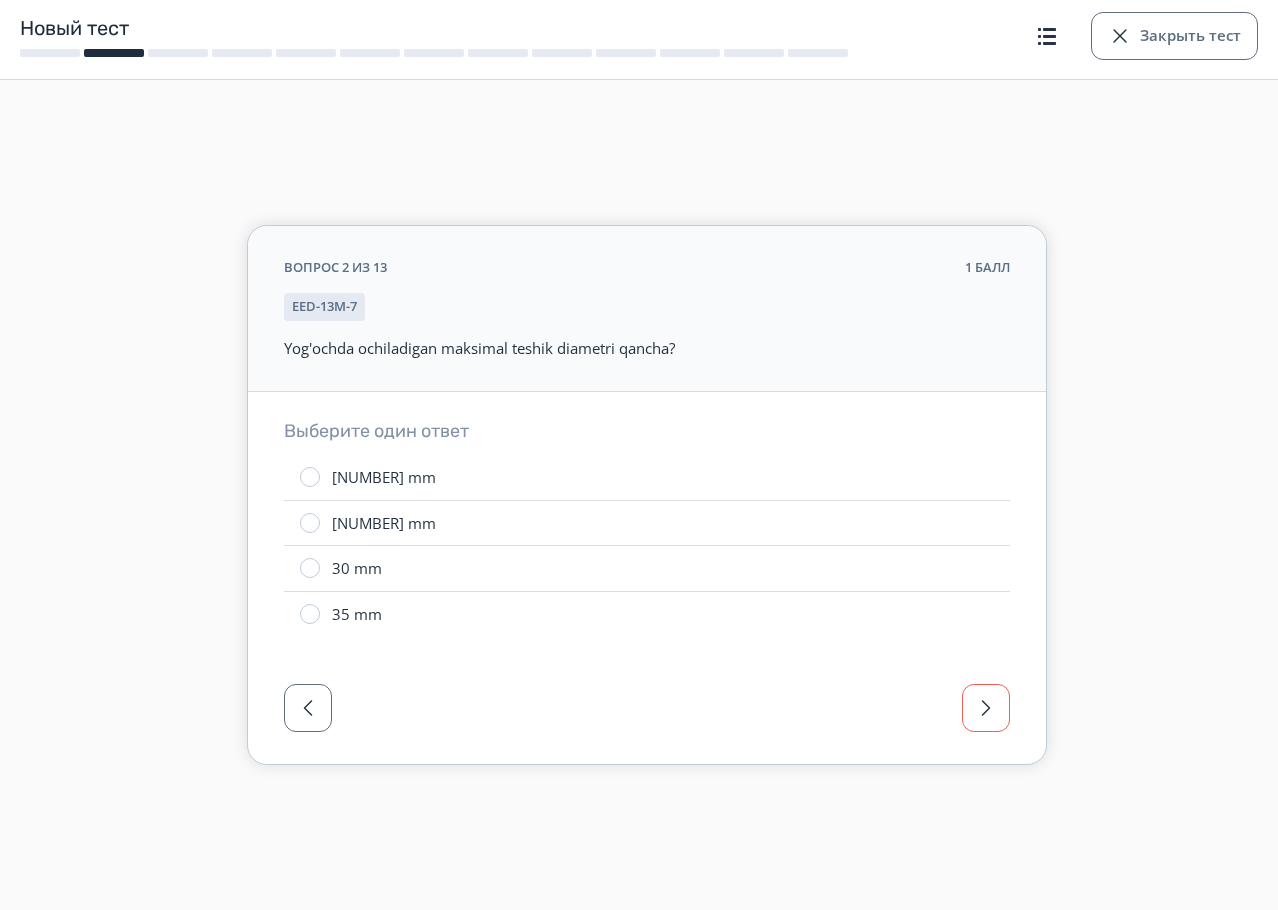 click at bounding box center (986, 708) 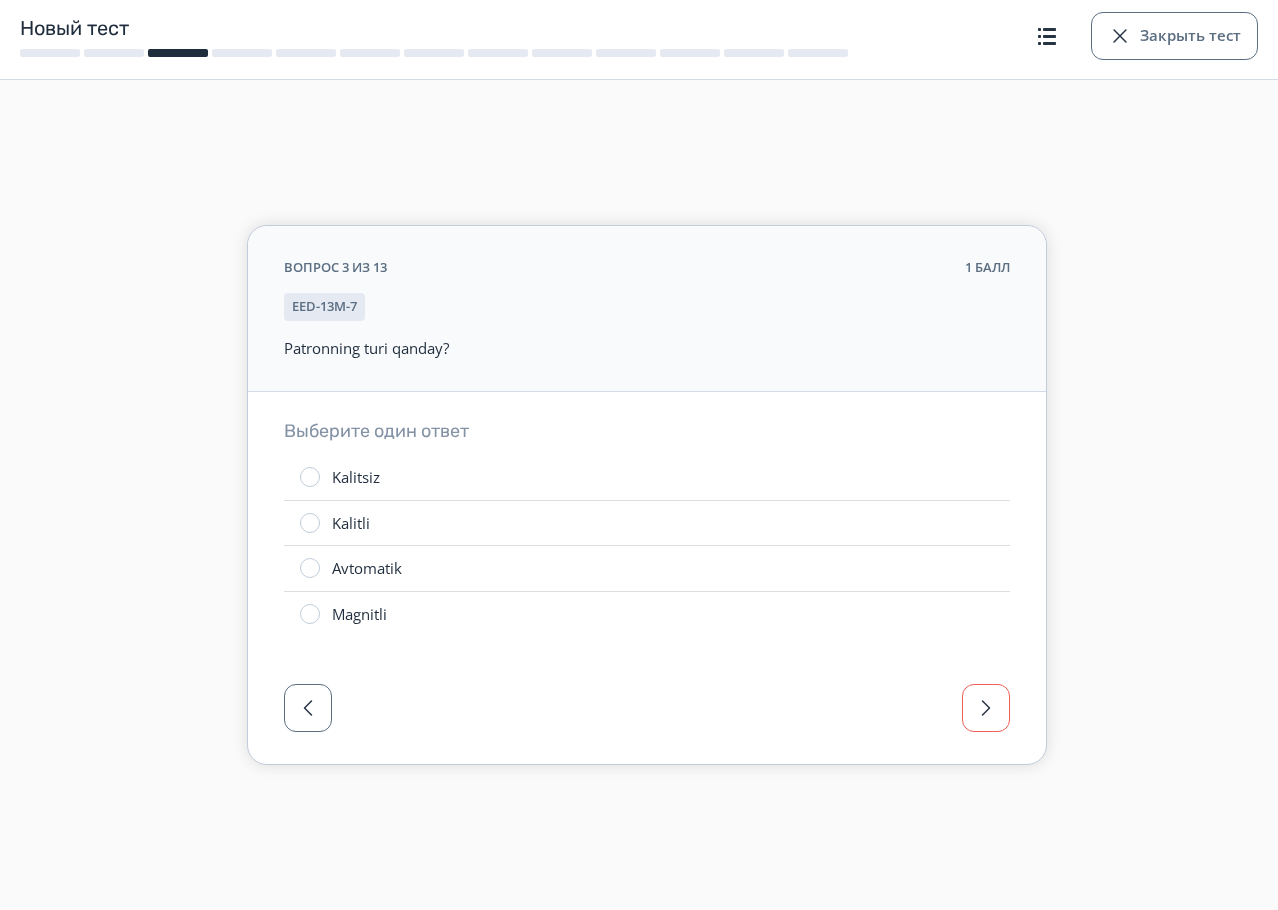 click at bounding box center (986, 708) 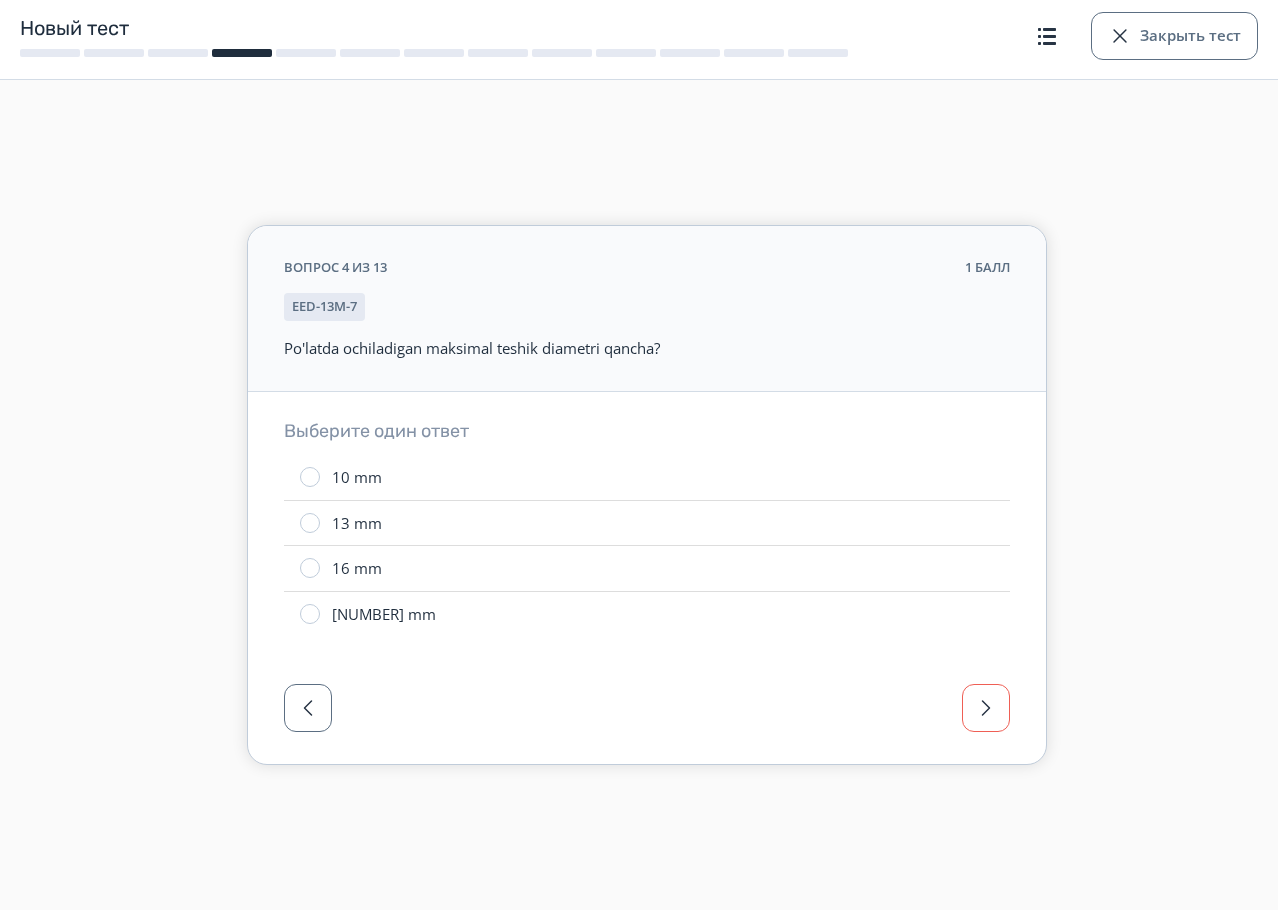 click at bounding box center [986, 708] 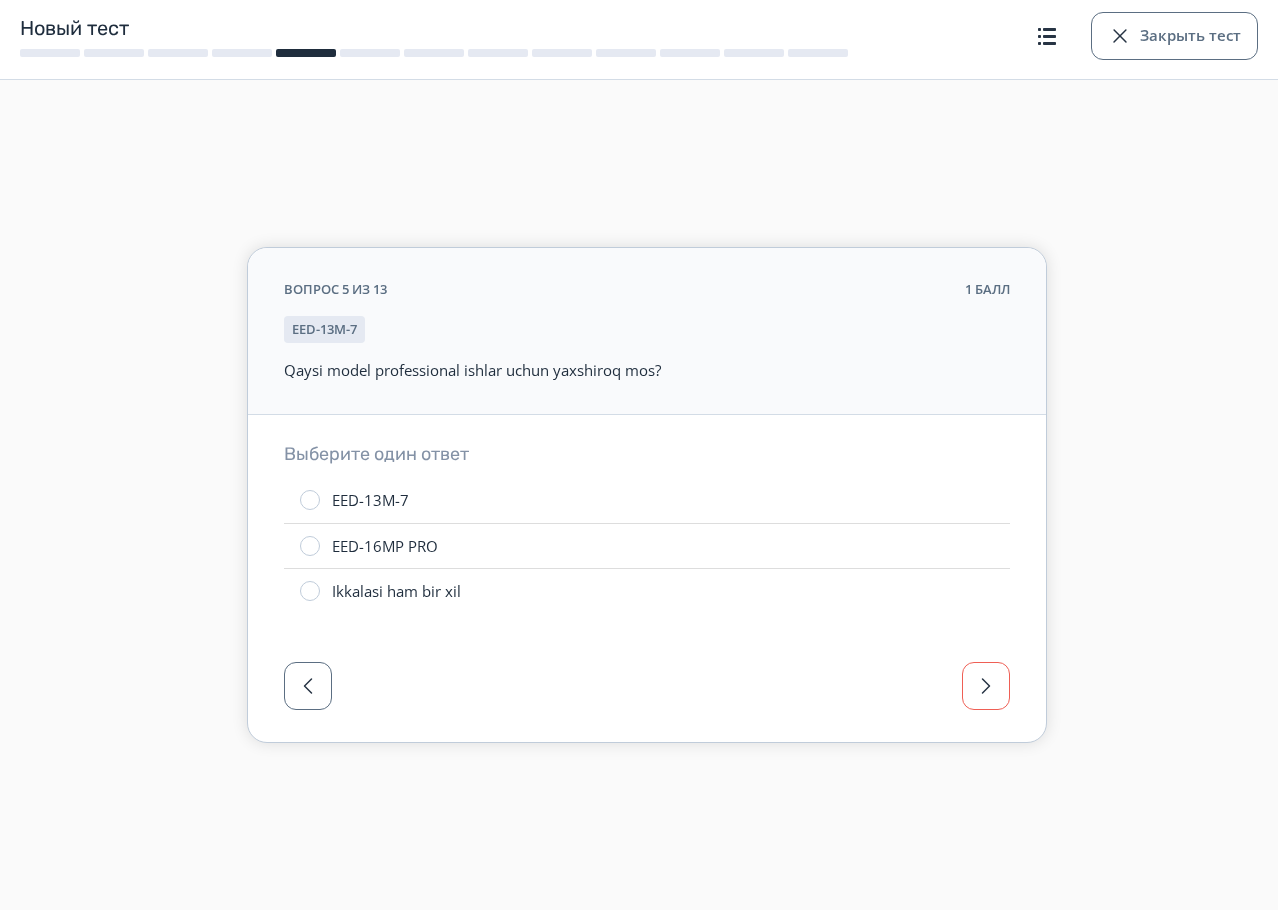 click at bounding box center [986, 686] 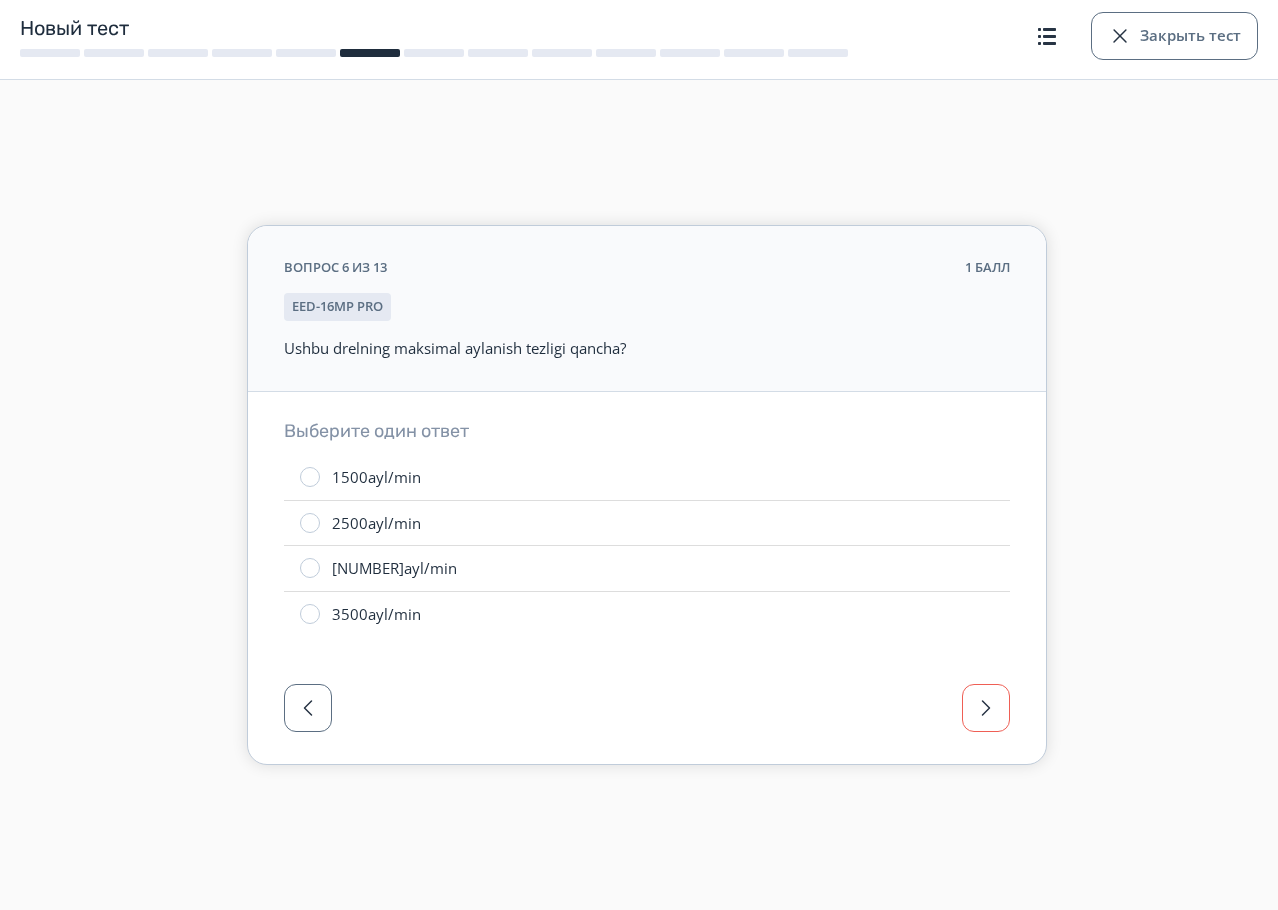 click at bounding box center [986, 708] 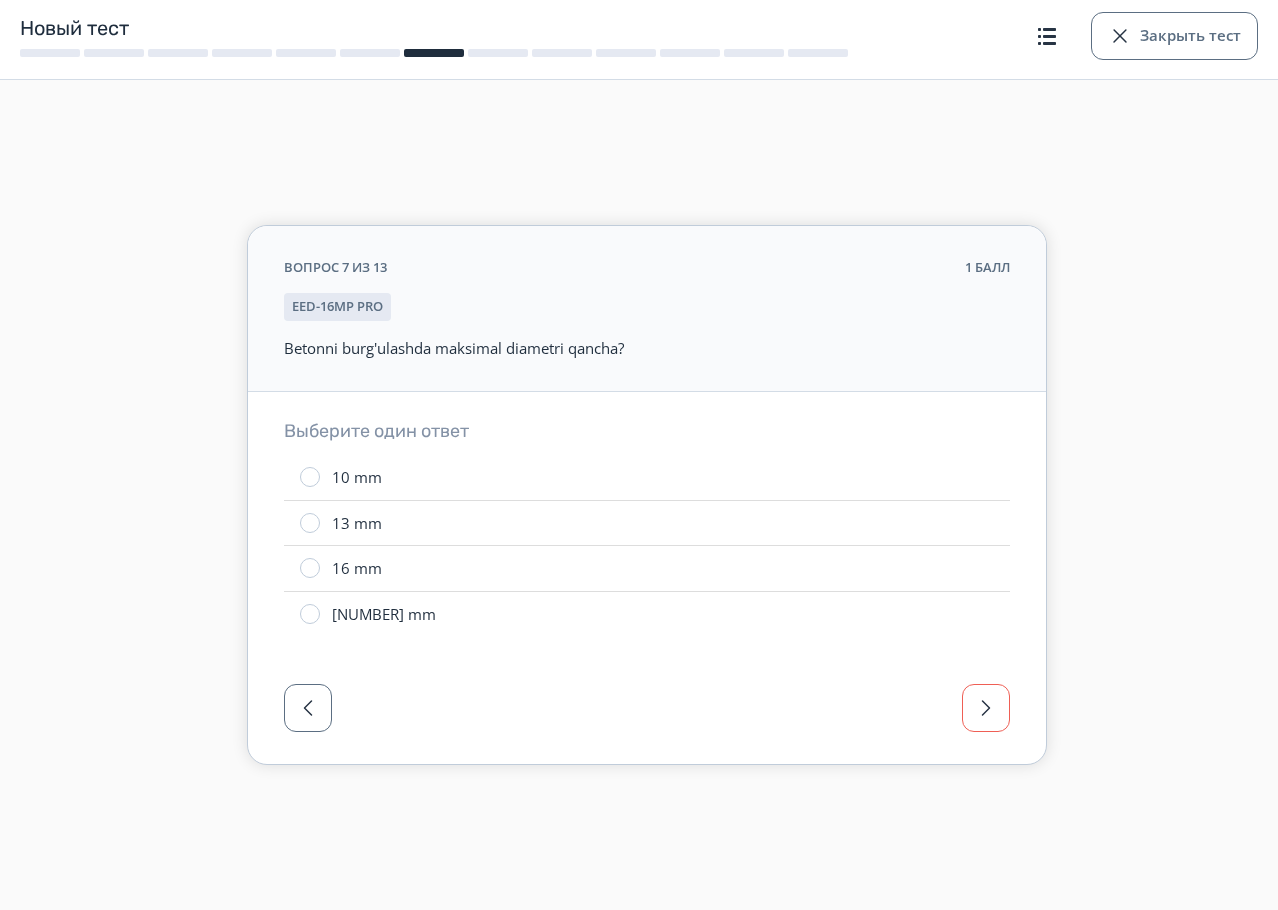 click at bounding box center [986, 708] 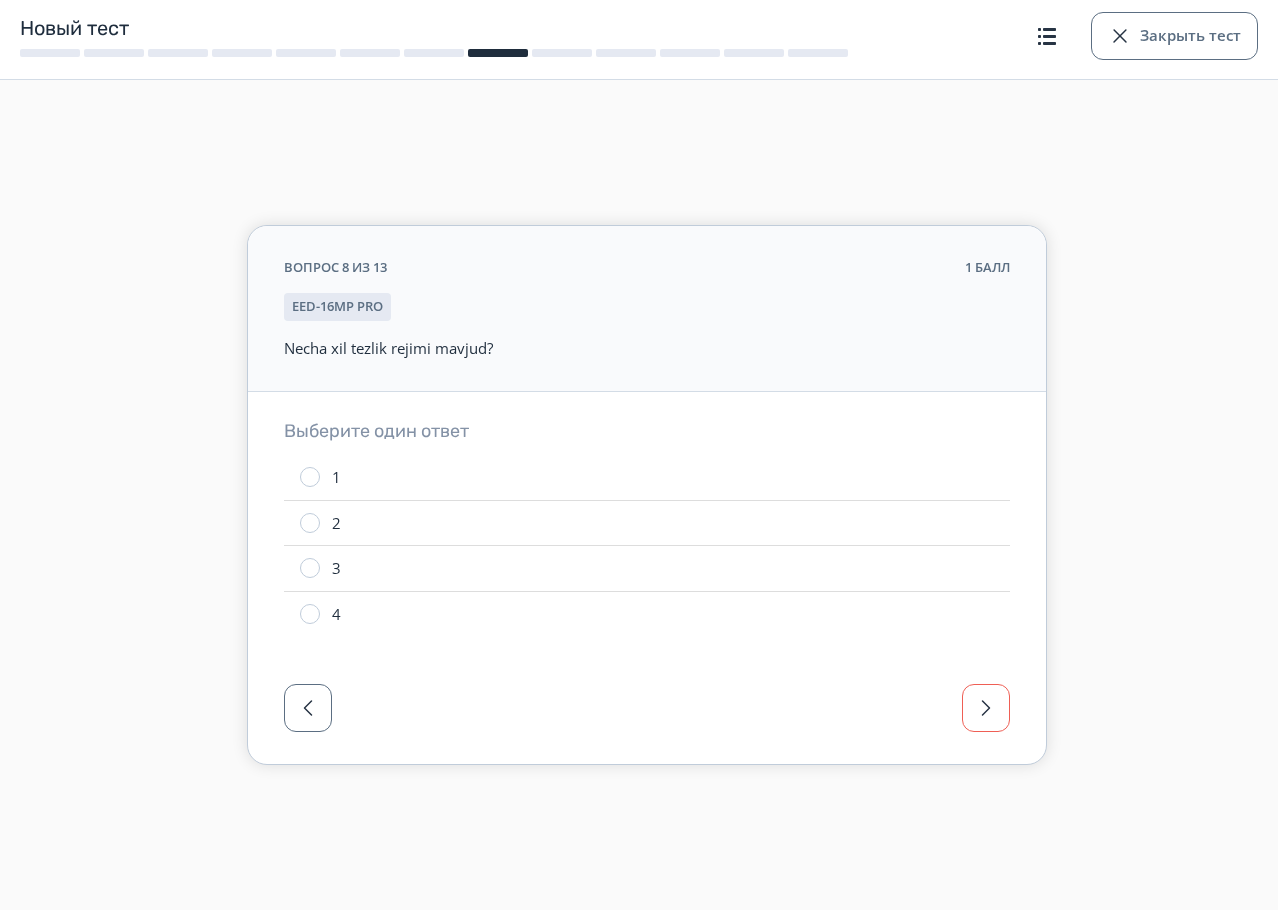 click at bounding box center (986, 708) 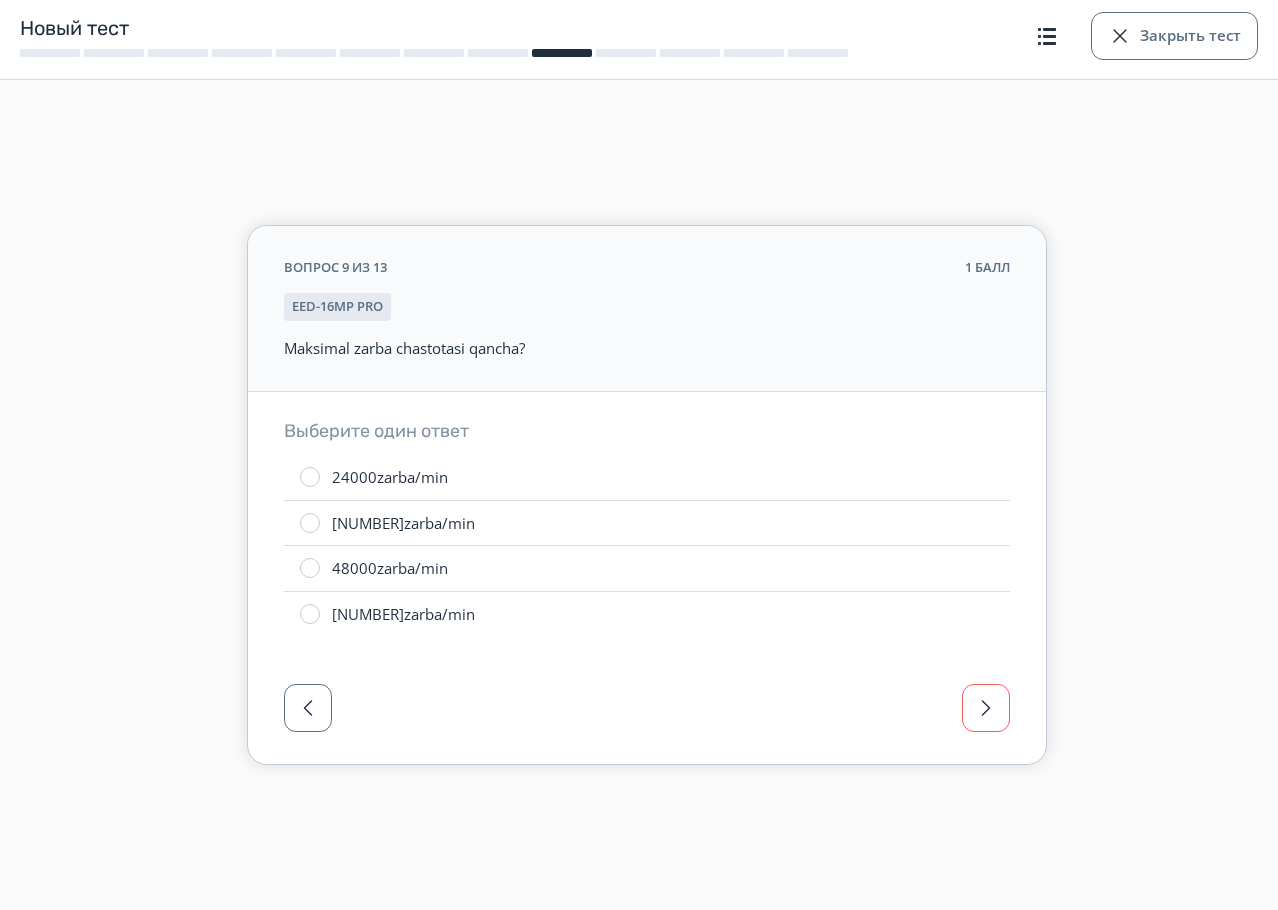 click at bounding box center [986, 708] 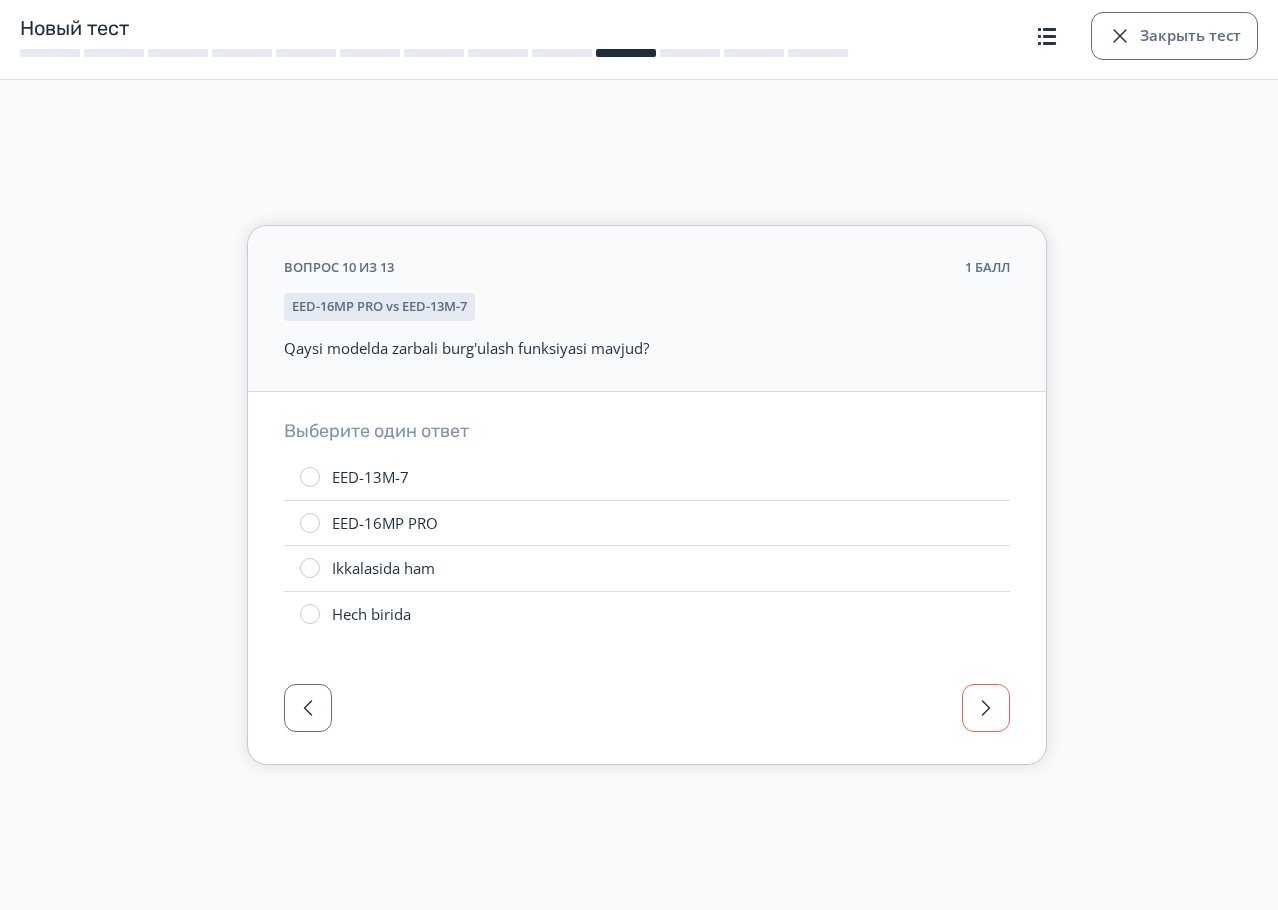 click at bounding box center (986, 708) 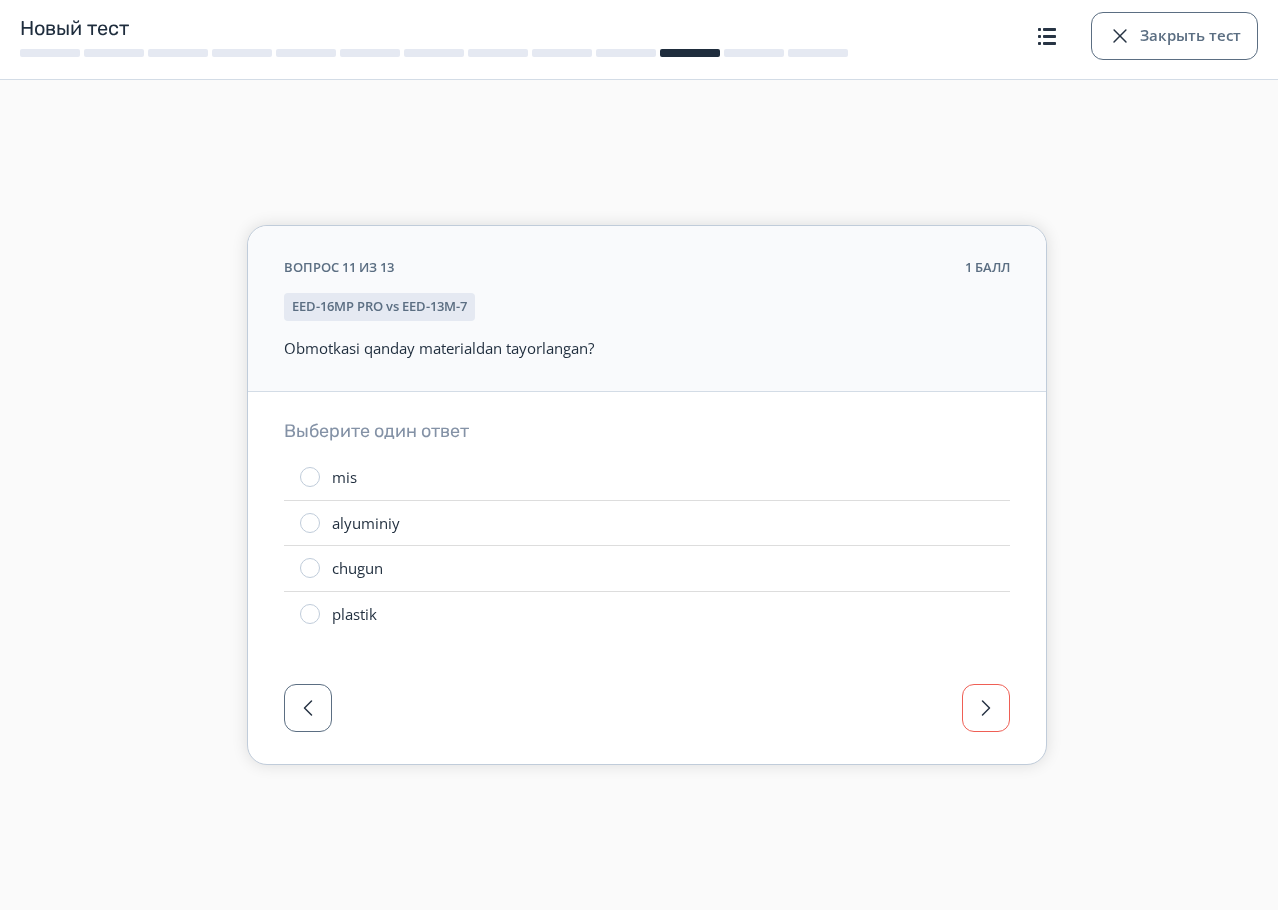 click at bounding box center [986, 708] 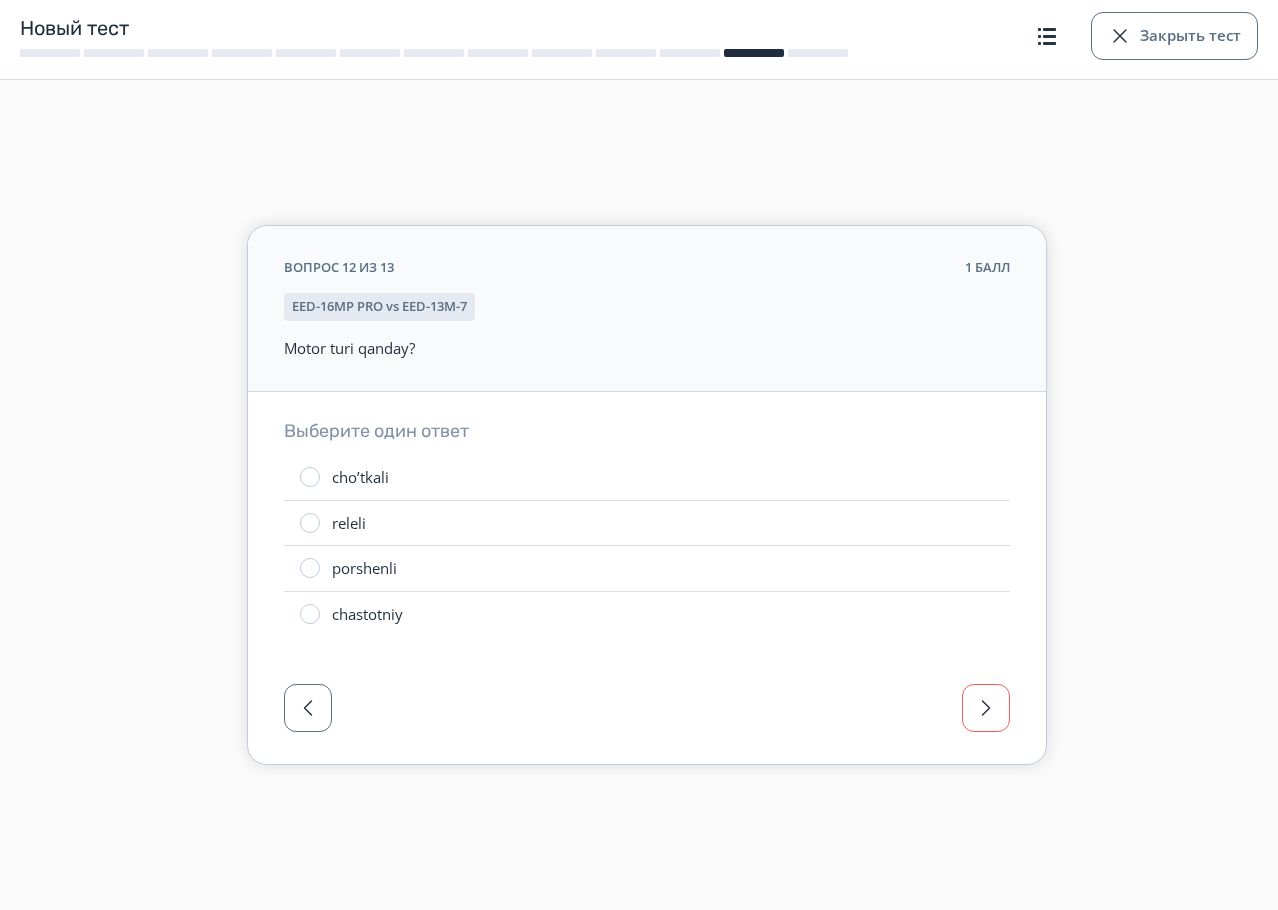 click at bounding box center (986, 708) 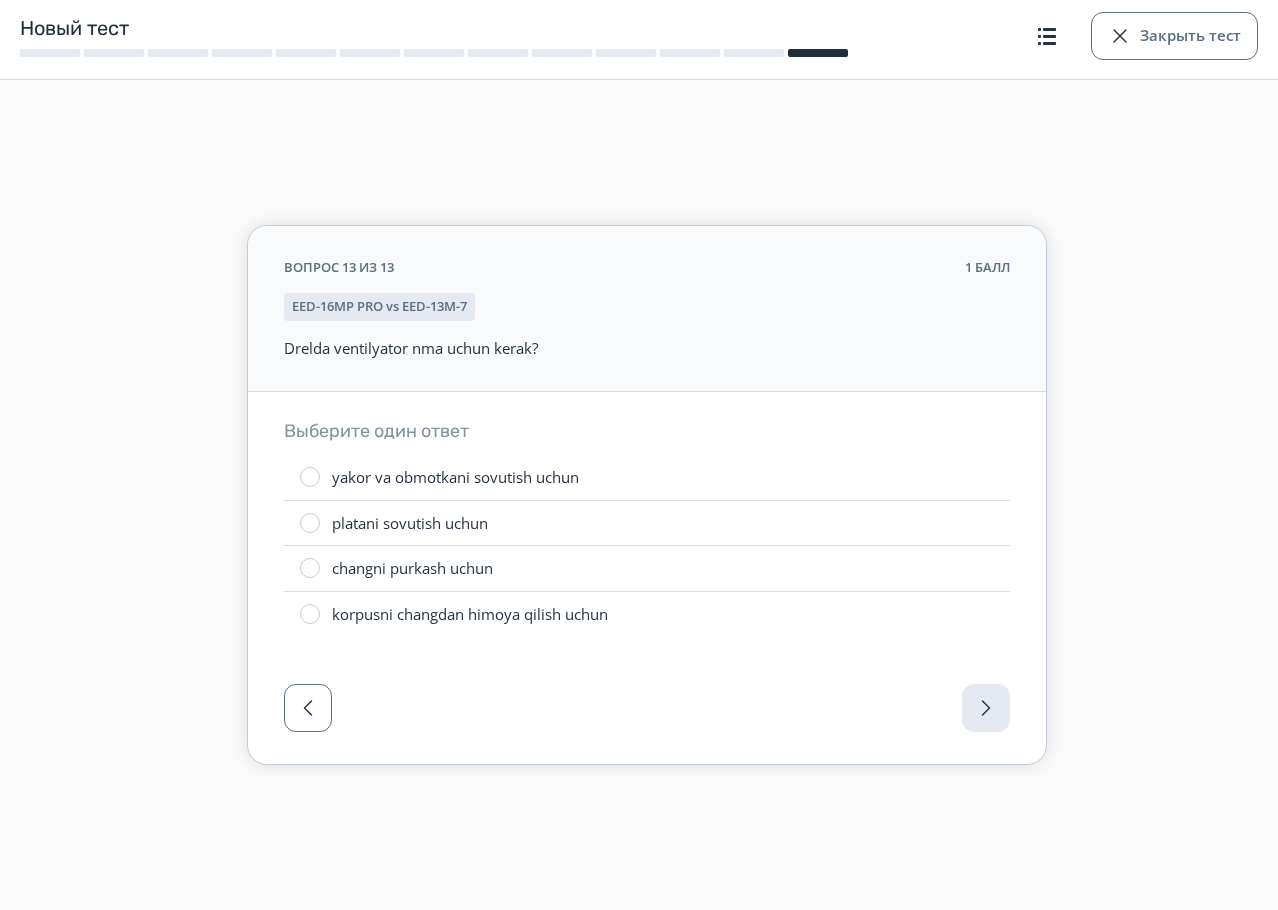 click at bounding box center [647, 714] 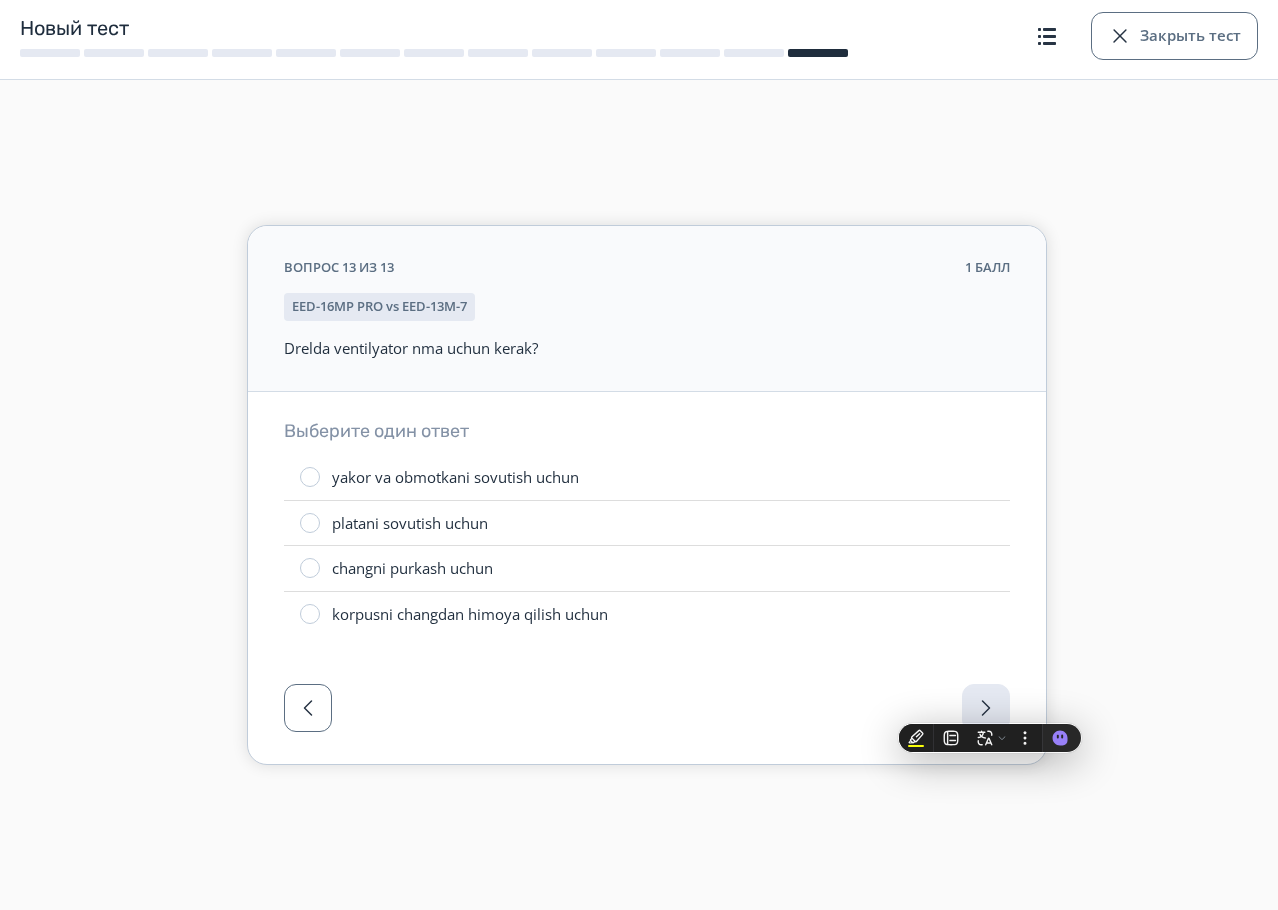 click on "вопрос [NUMBER] из [NUMBER] [NUMBER] балл [PRODUCT_CODE] vs [PRODUCT_CODE] Drelda ventilyator nma uchun kerak? Выберите один ответ yakor va obmotkani sovutish uchun platani sovutish uchun changni purkash uchun korpusni changdan himoya qilish uchun" at bounding box center (647, 455) 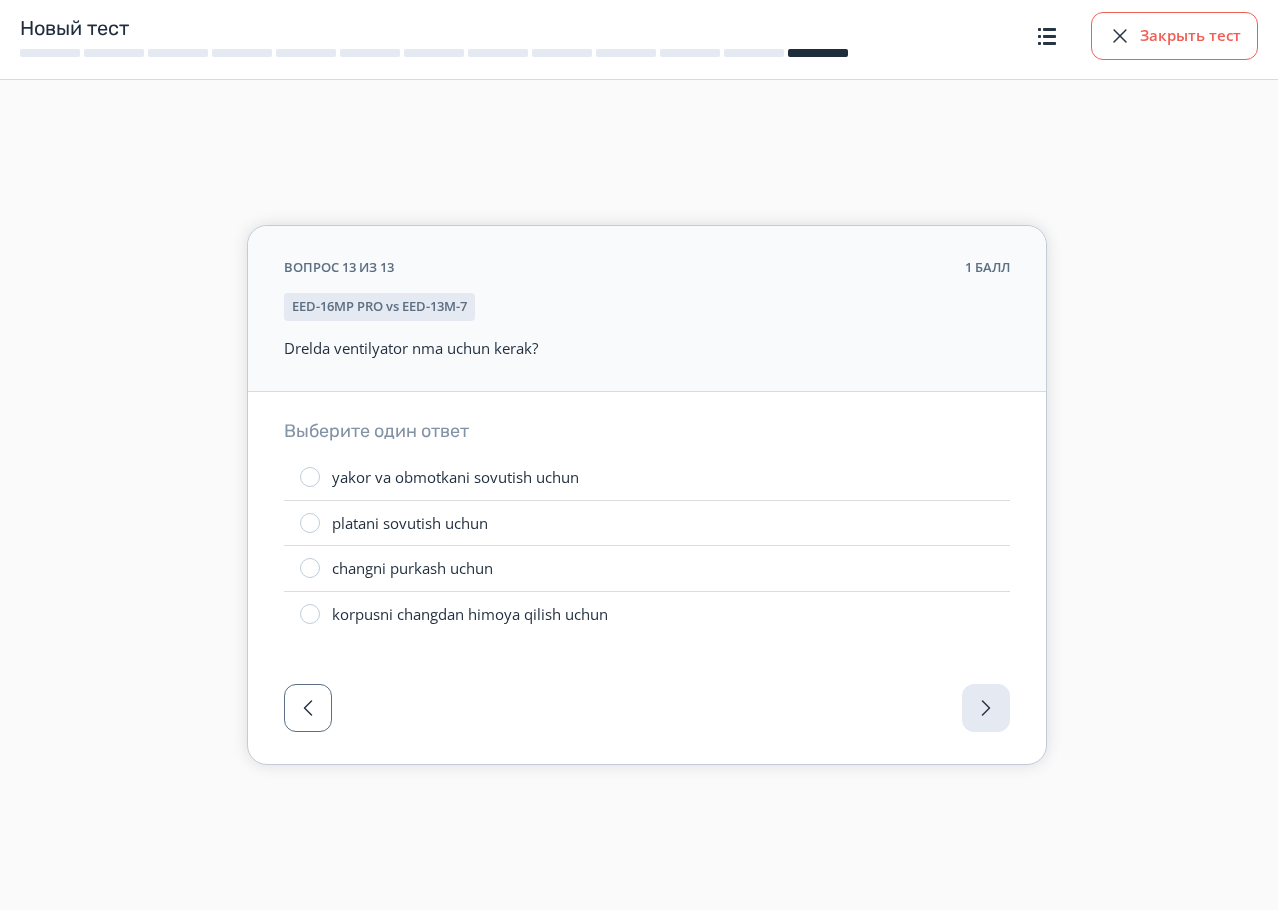 click on "Закрыть тест" at bounding box center [1174, 36] 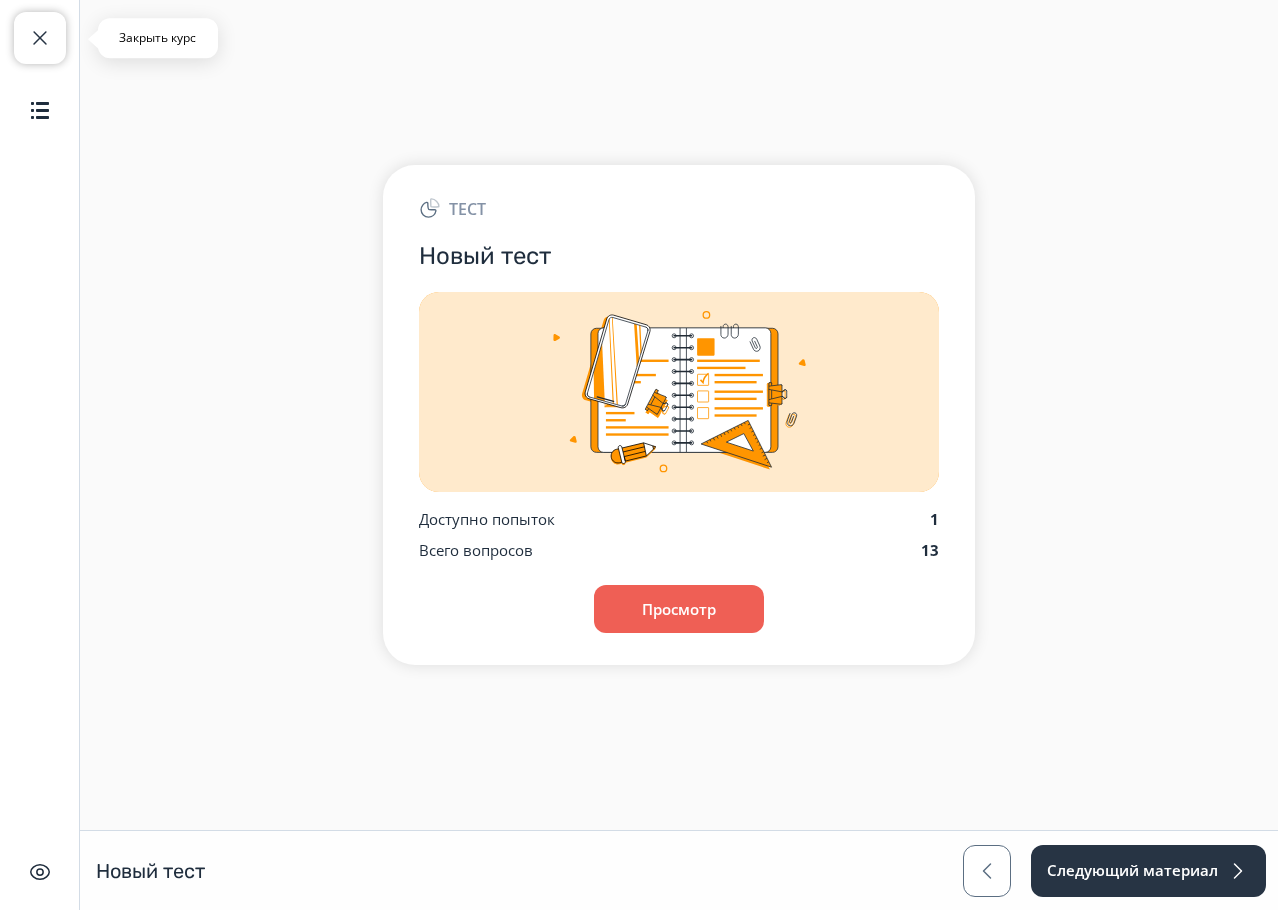 click on "Закрыть курс" at bounding box center (40, 38) 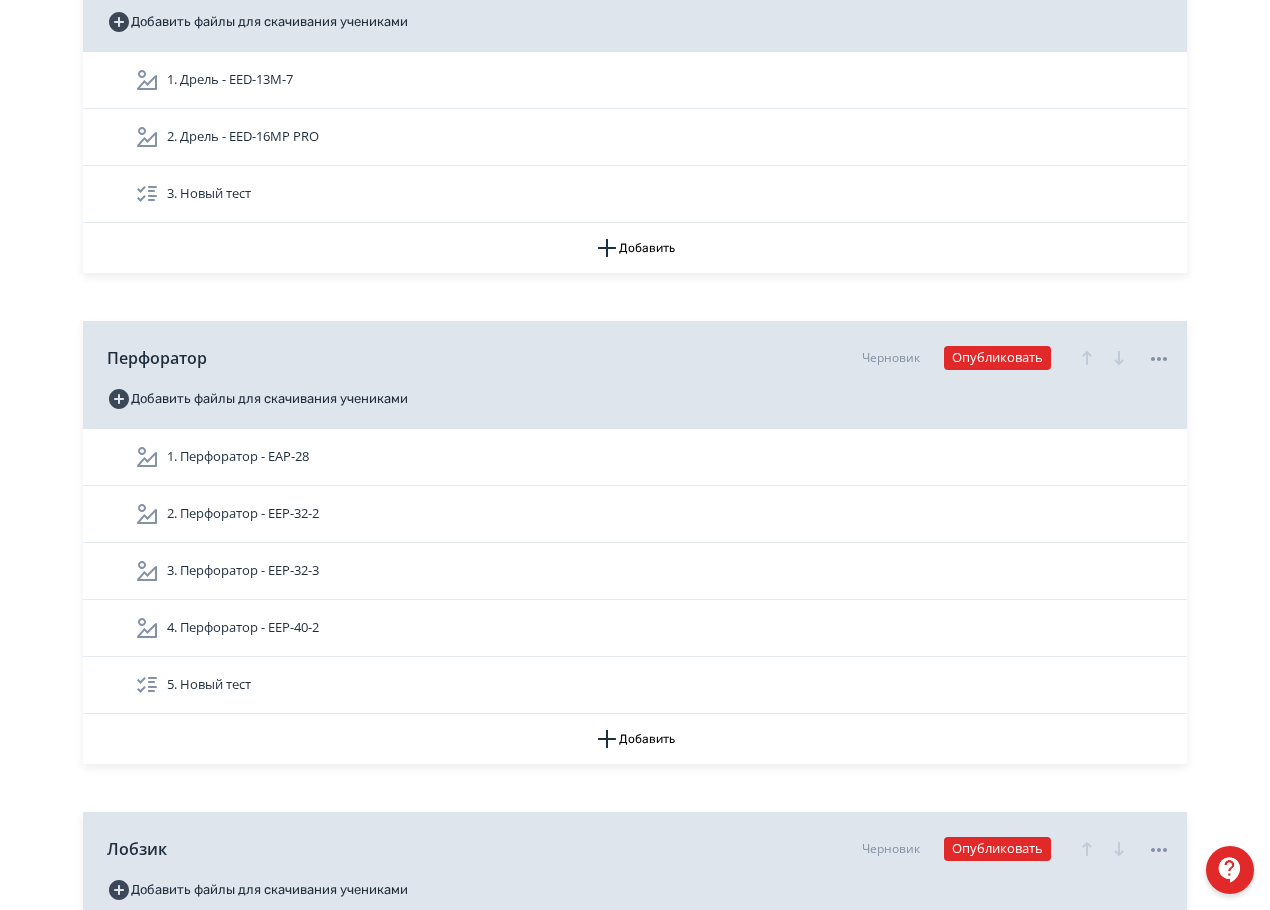 scroll, scrollTop: 800, scrollLeft: 0, axis: vertical 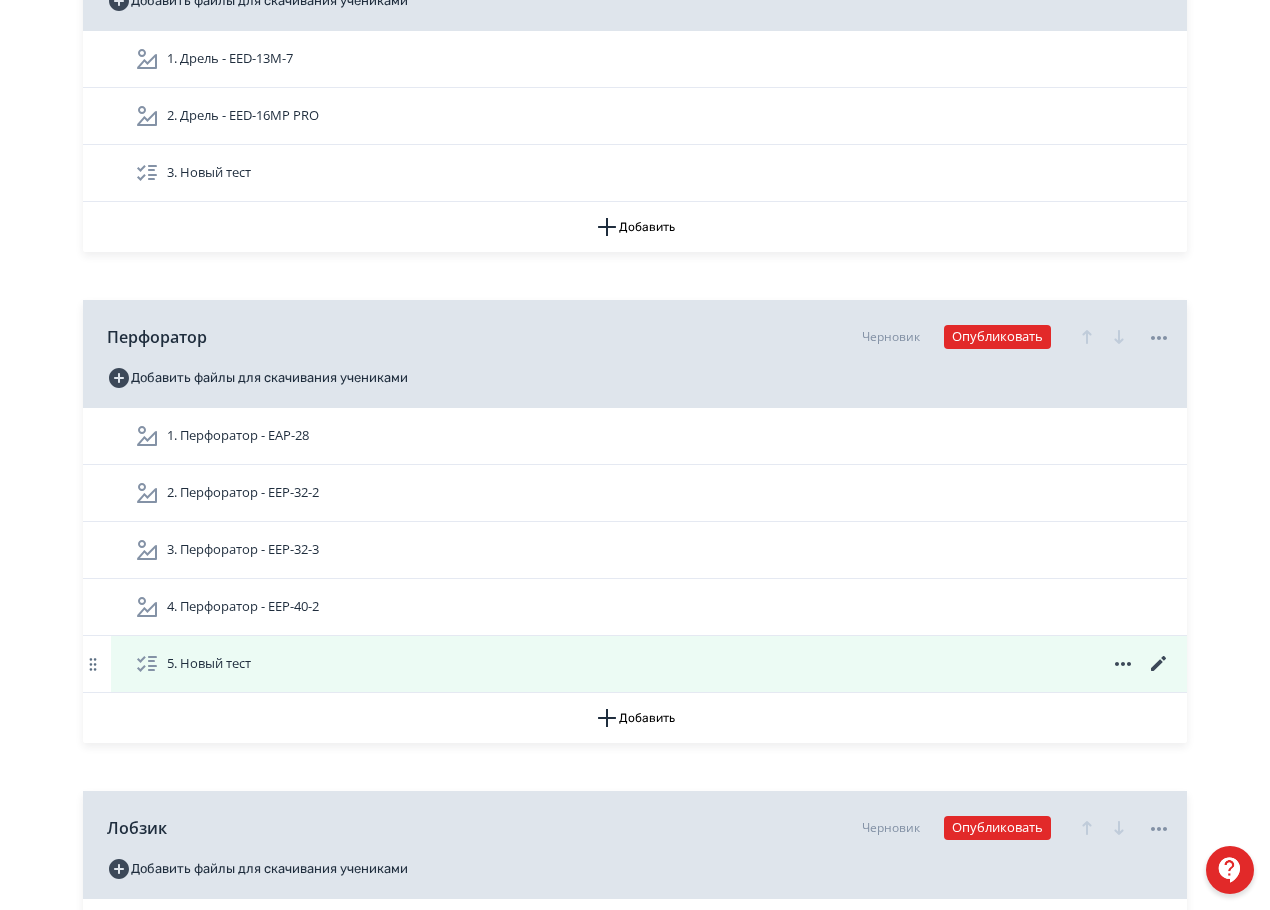 click 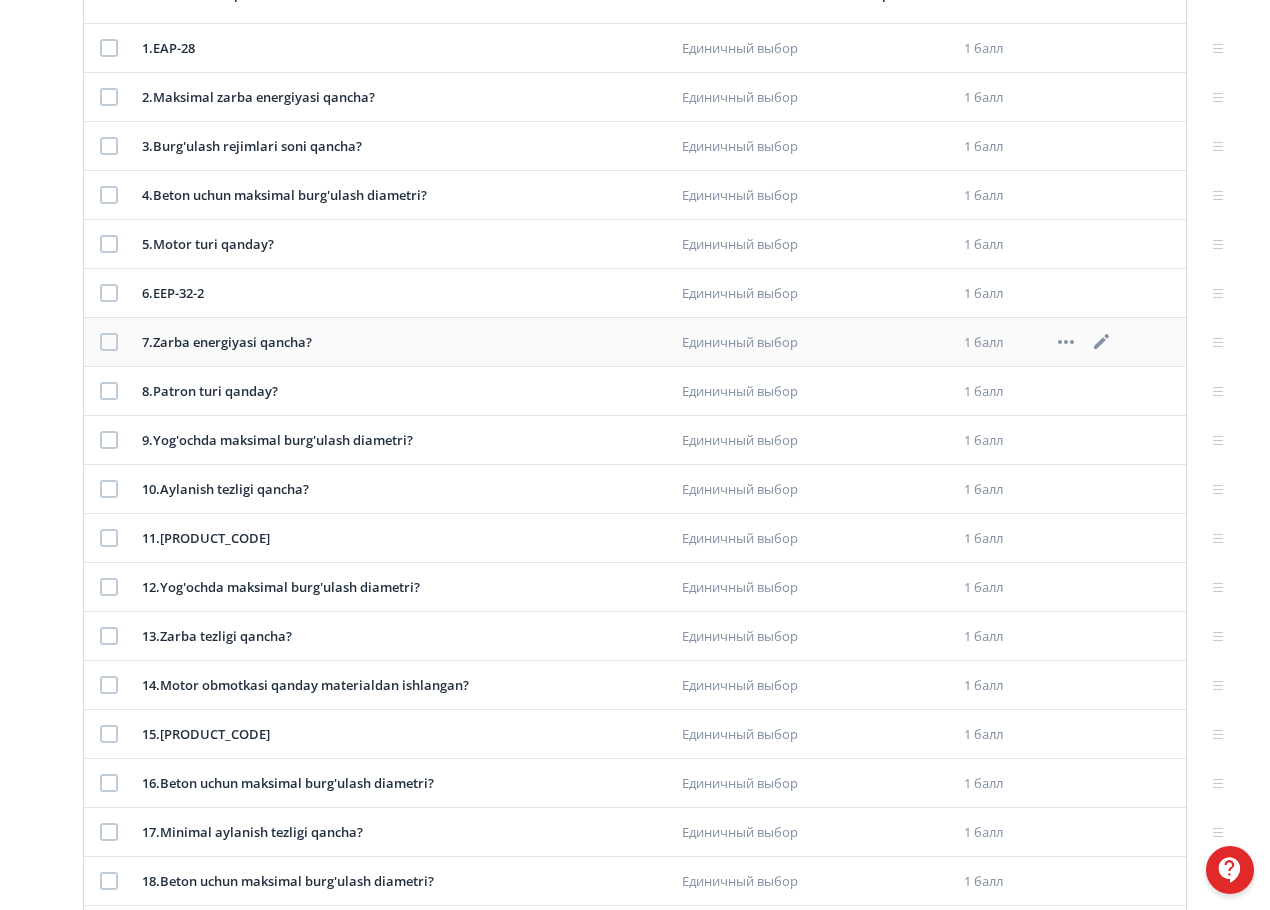 scroll, scrollTop: 501, scrollLeft: 0, axis: vertical 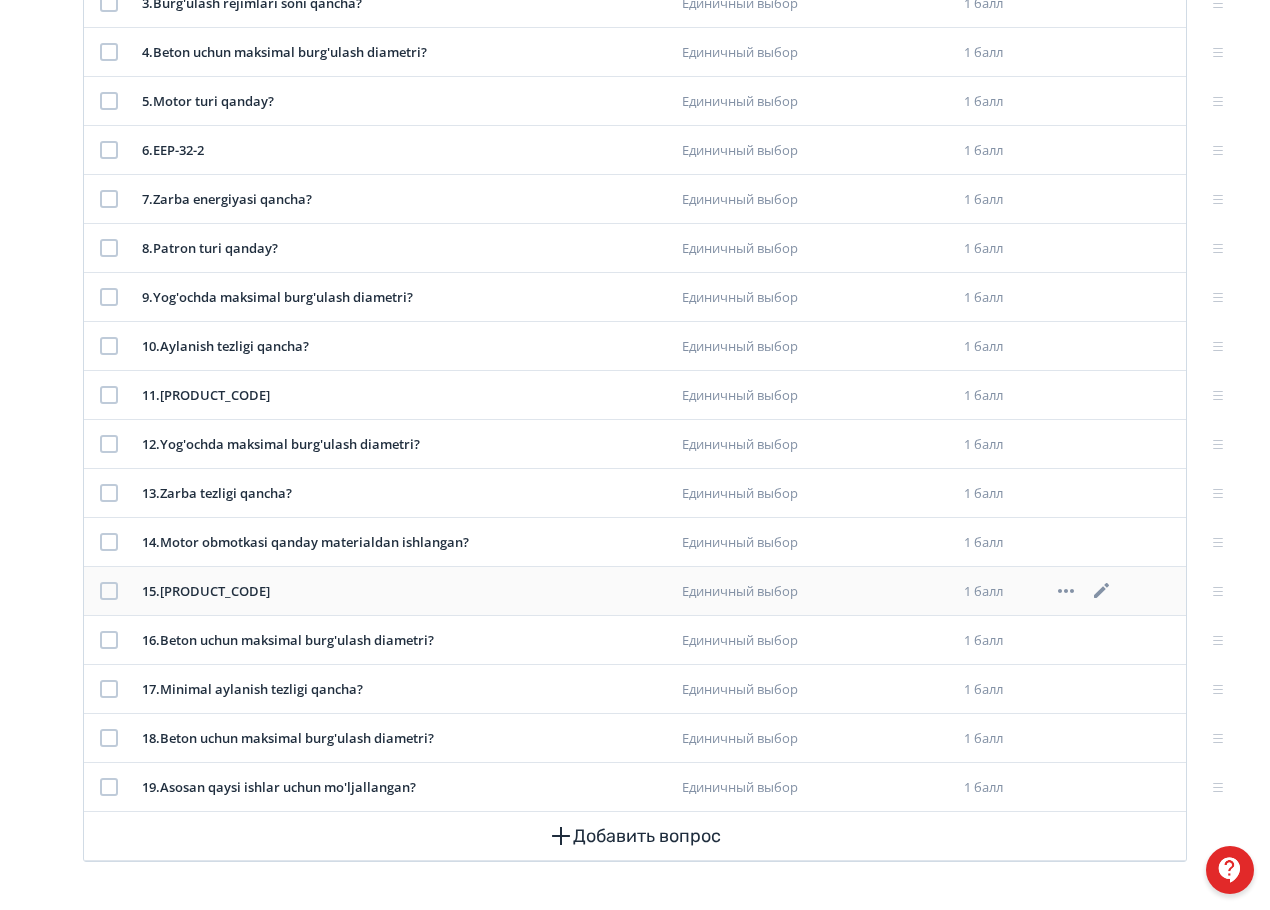 click on "[NUMBER] . EEP-[NUMBER]-[NUMBER]" at bounding box center [404, 592] 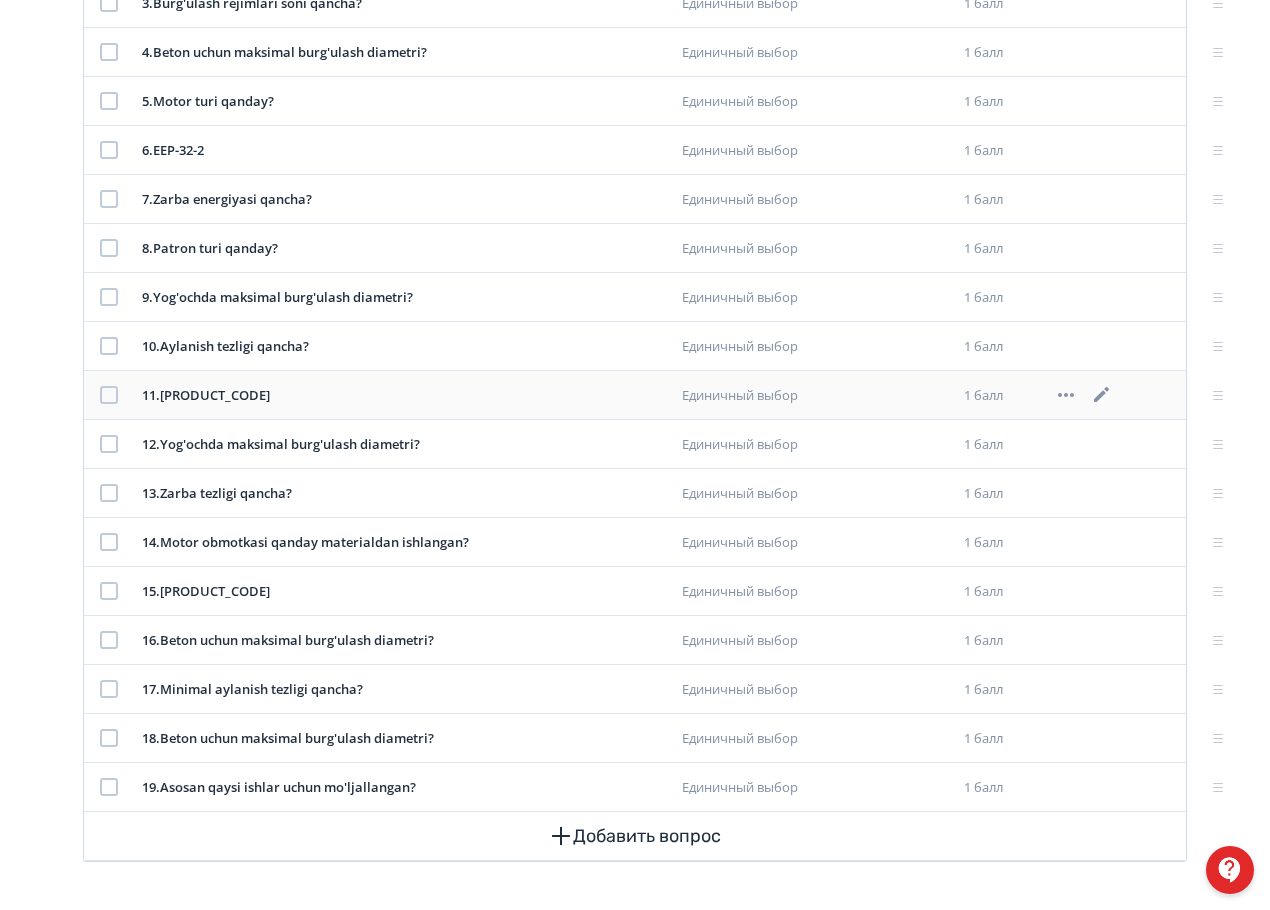 click on "[NUMBER] . [PRODUCT_CODE]" at bounding box center [404, 396] 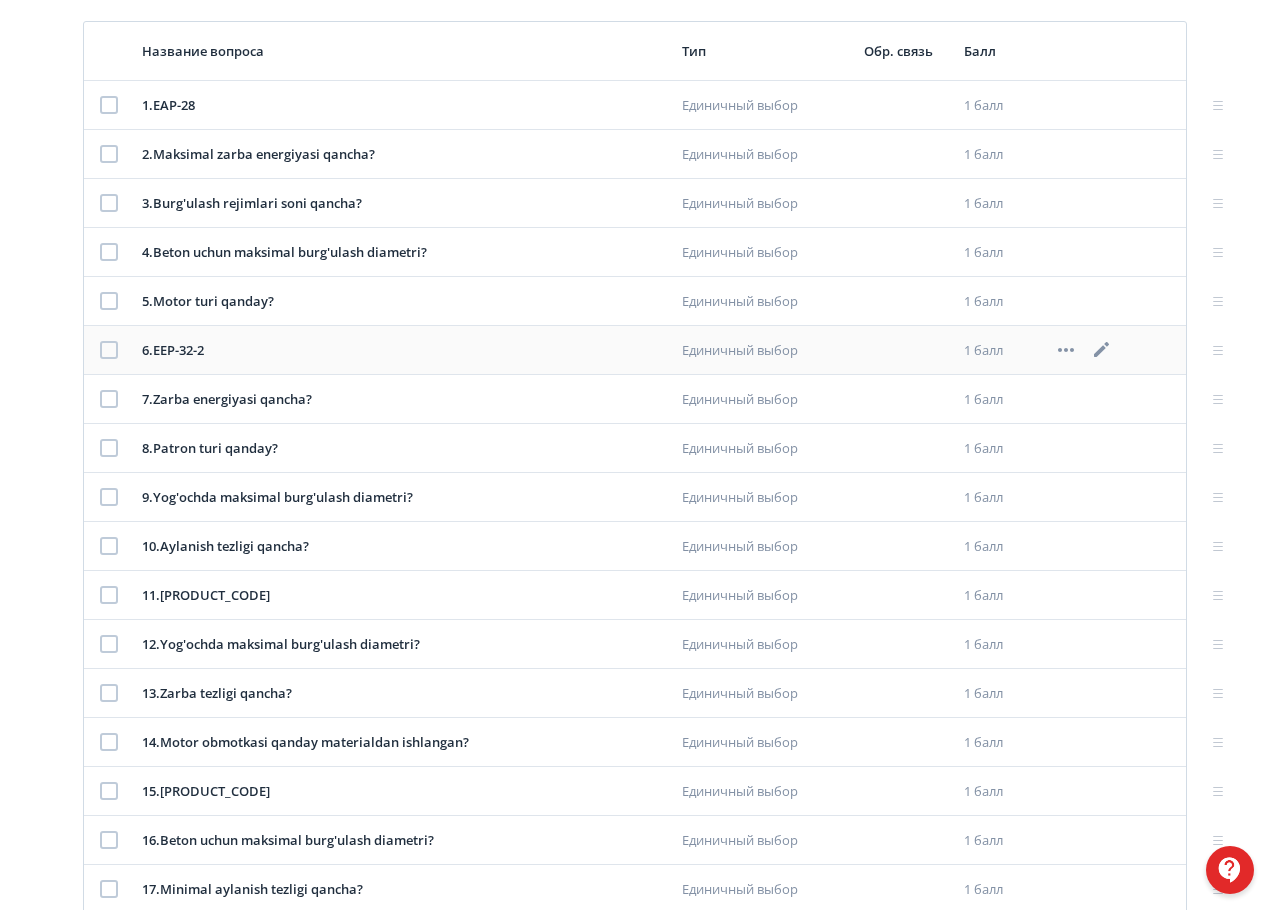 click on "6 . EEP-32-2" at bounding box center (404, 351) 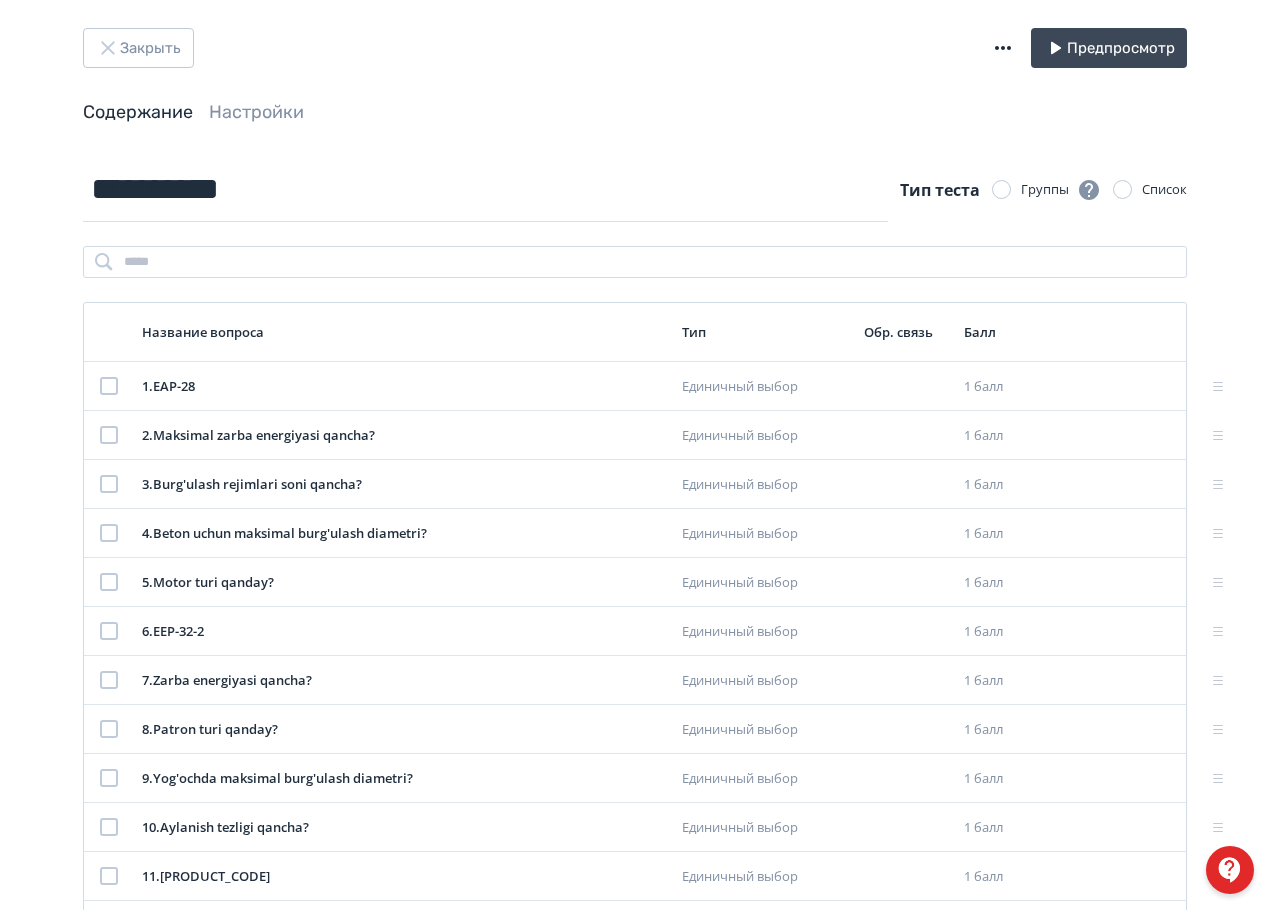 scroll, scrollTop: 1, scrollLeft: 0, axis: vertical 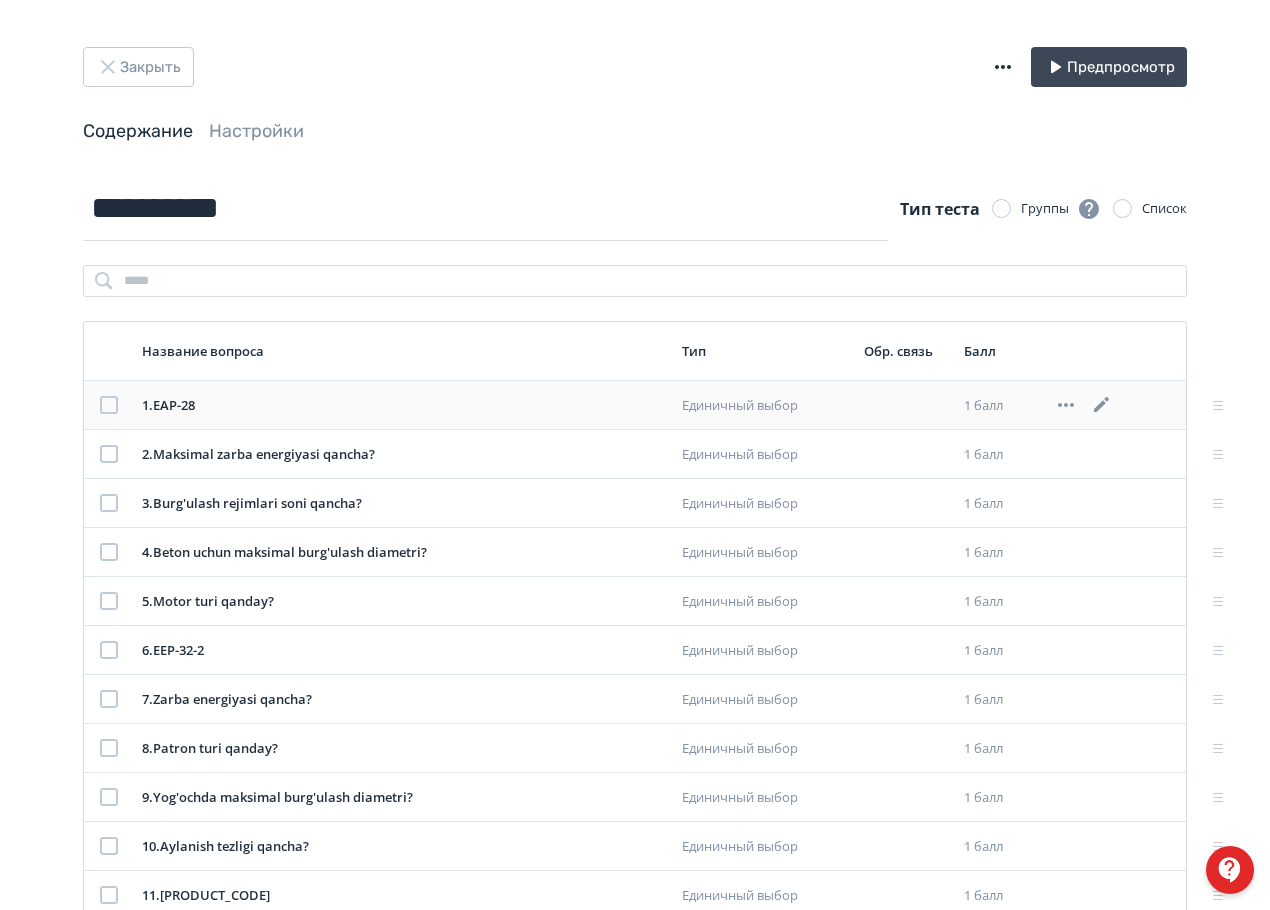 click on "[NUMBER] . [PRODUCT_CODE]" at bounding box center [404, 406] 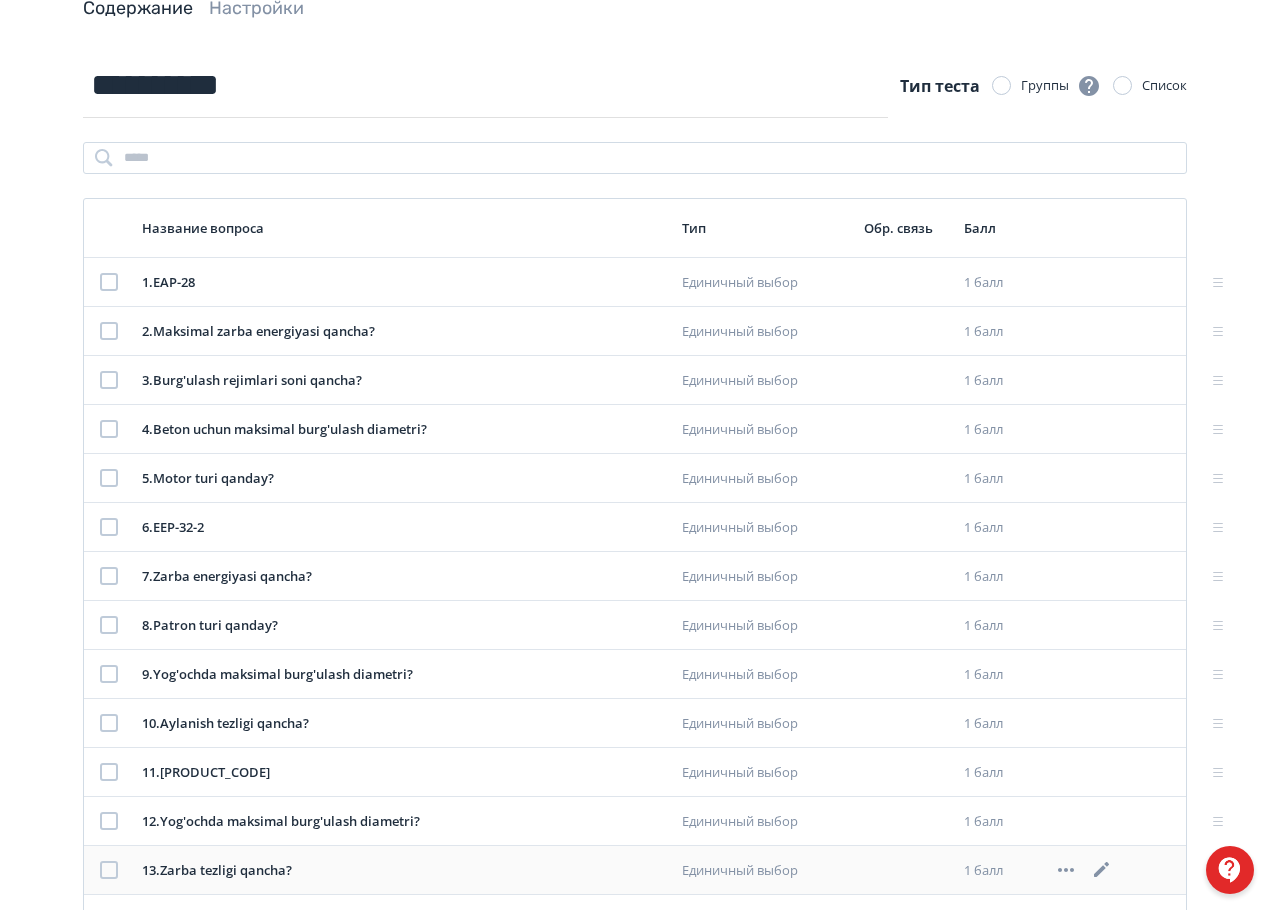 scroll, scrollTop: 0, scrollLeft: 0, axis: both 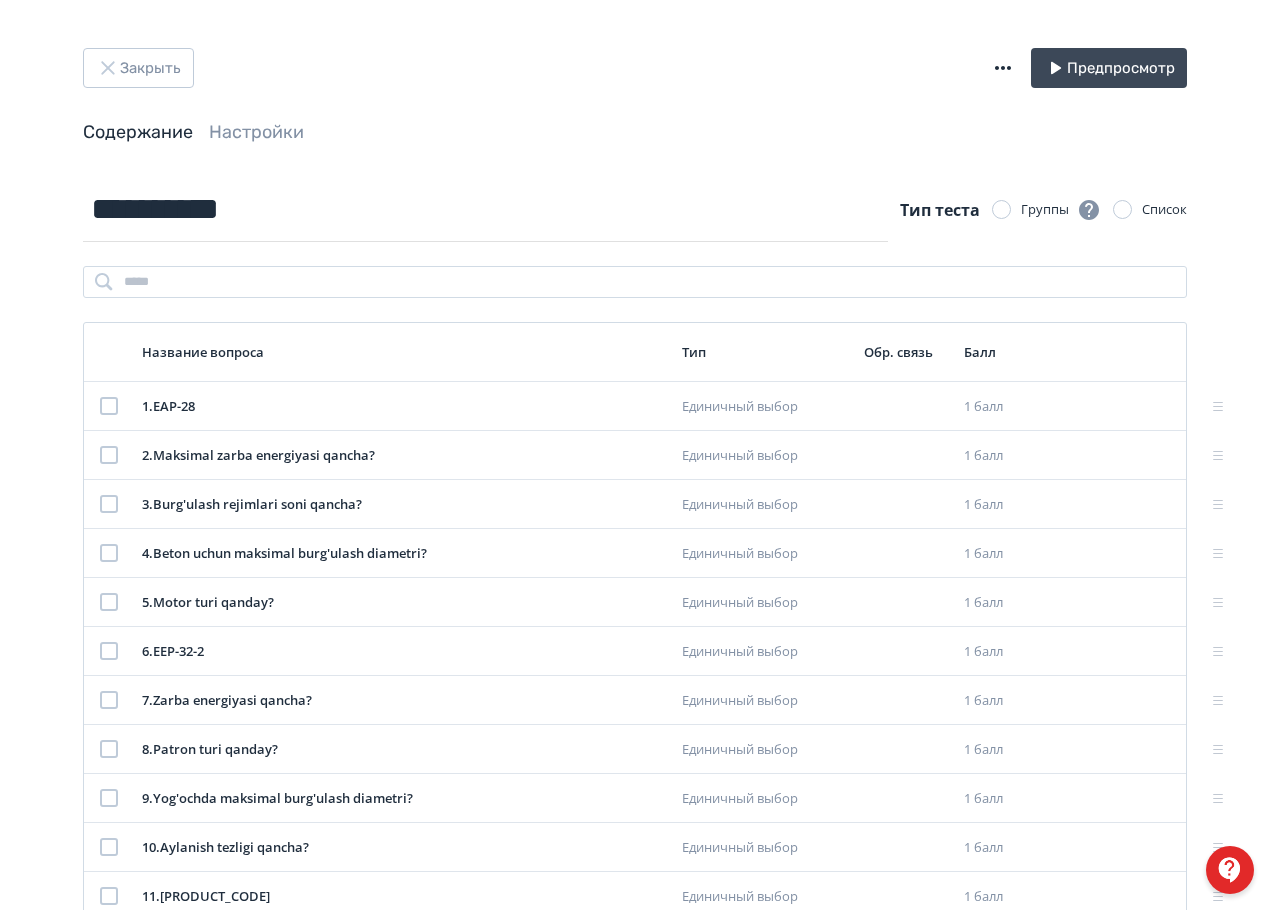 click at bounding box center [1002, 210] 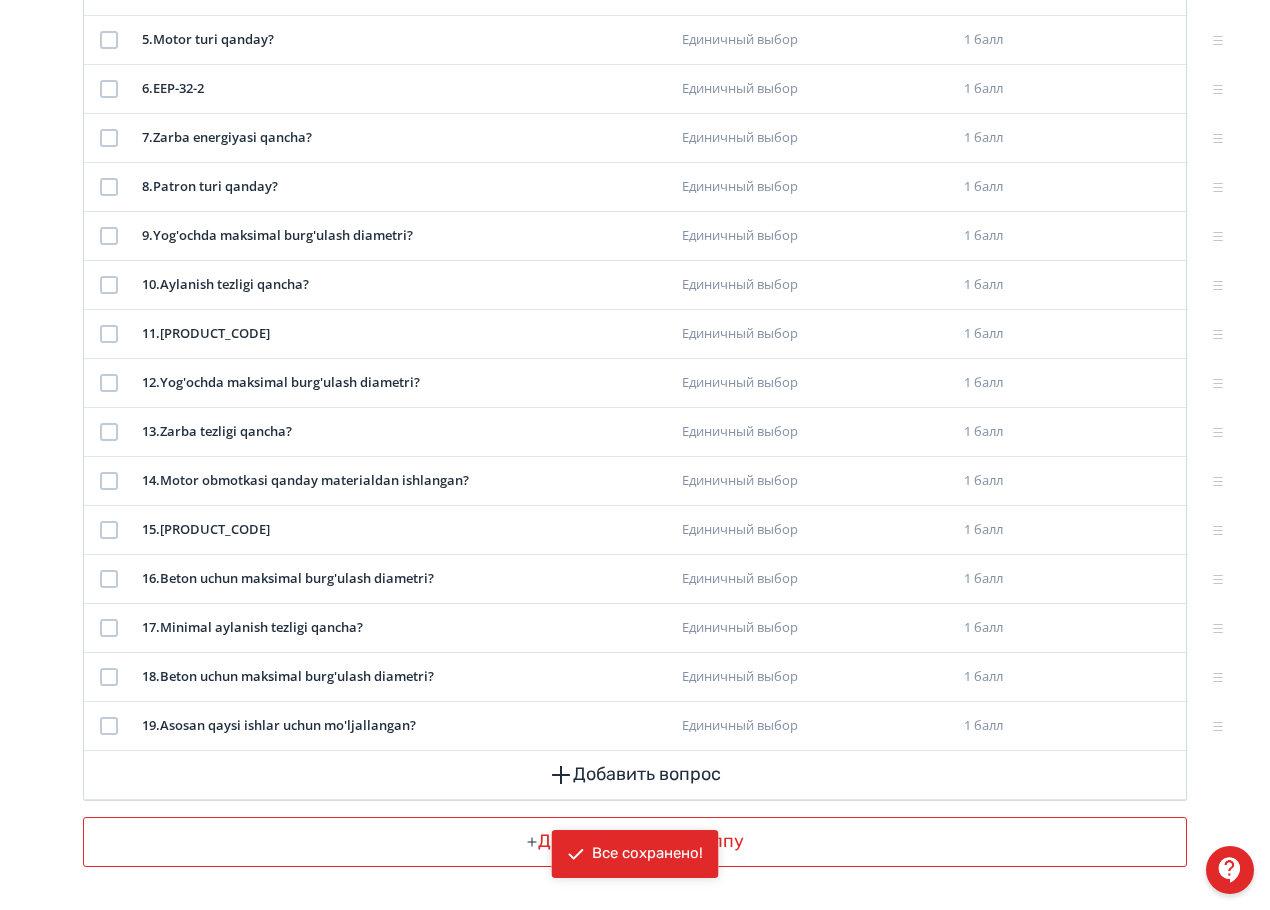 scroll, scrollTop: 619, scrollLeft: 0, axis: vertical 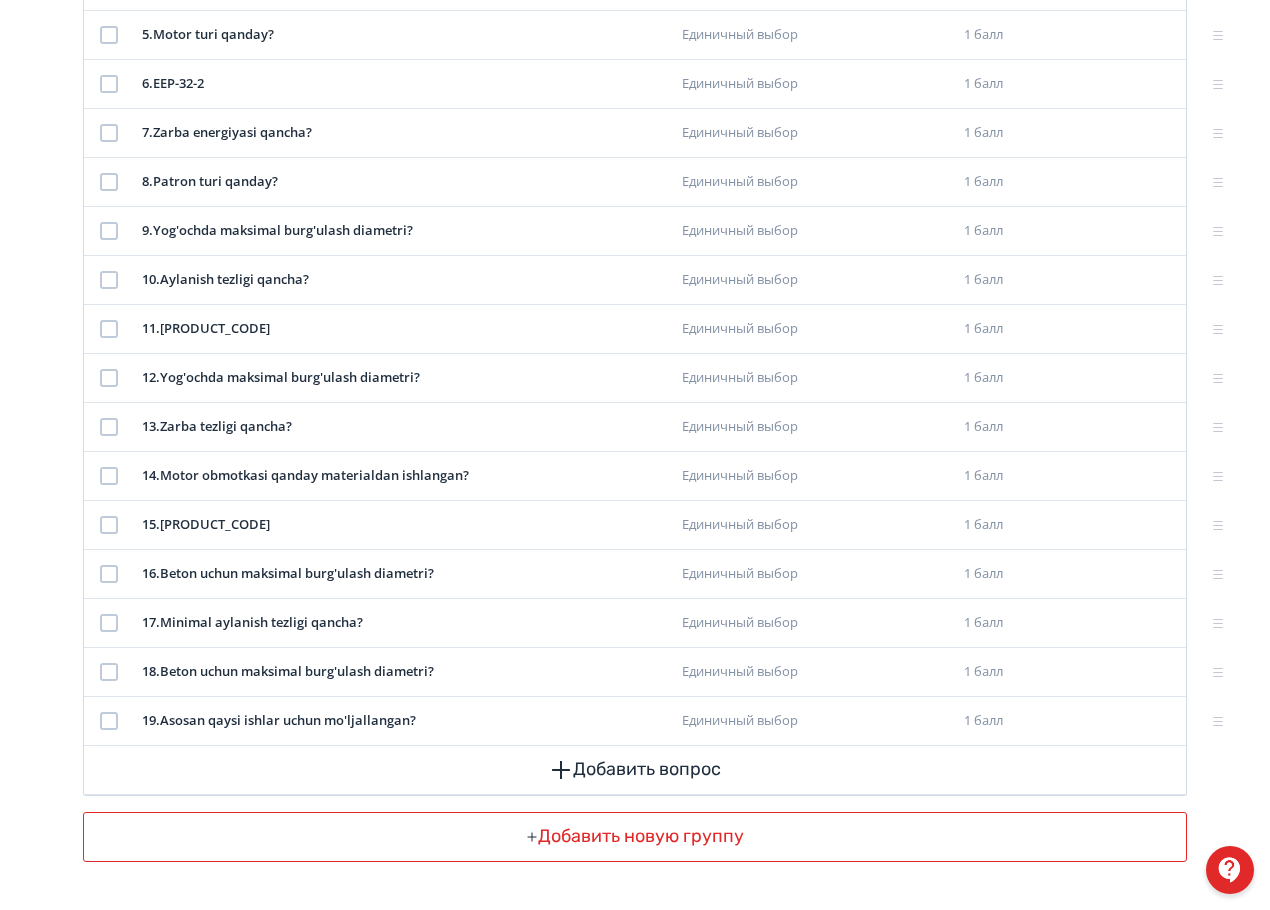 click on "Добавить новую группу" at bounding box center [635, 837] 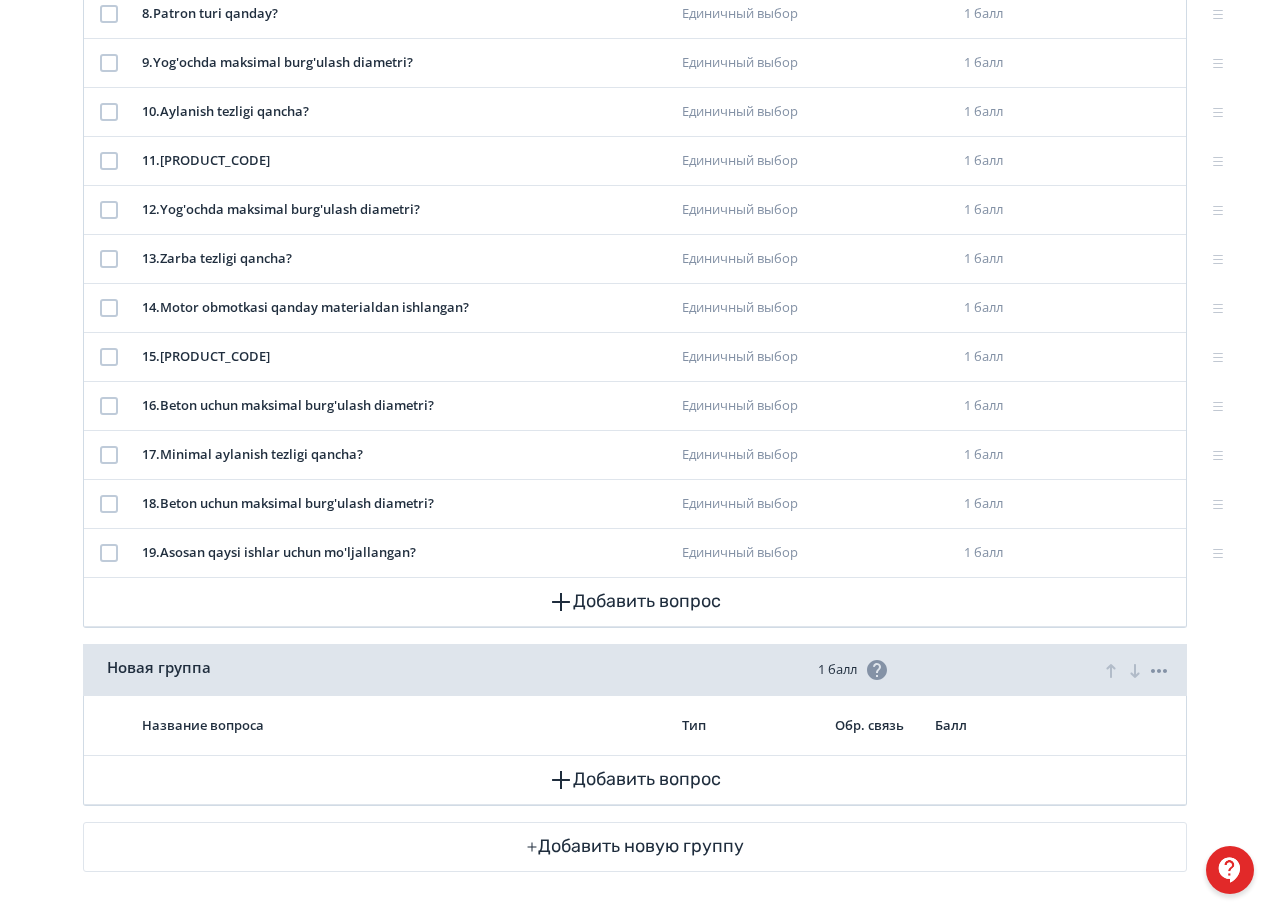 scroll, scrollTop: 797, scrollLeft: 0, axis: vertical 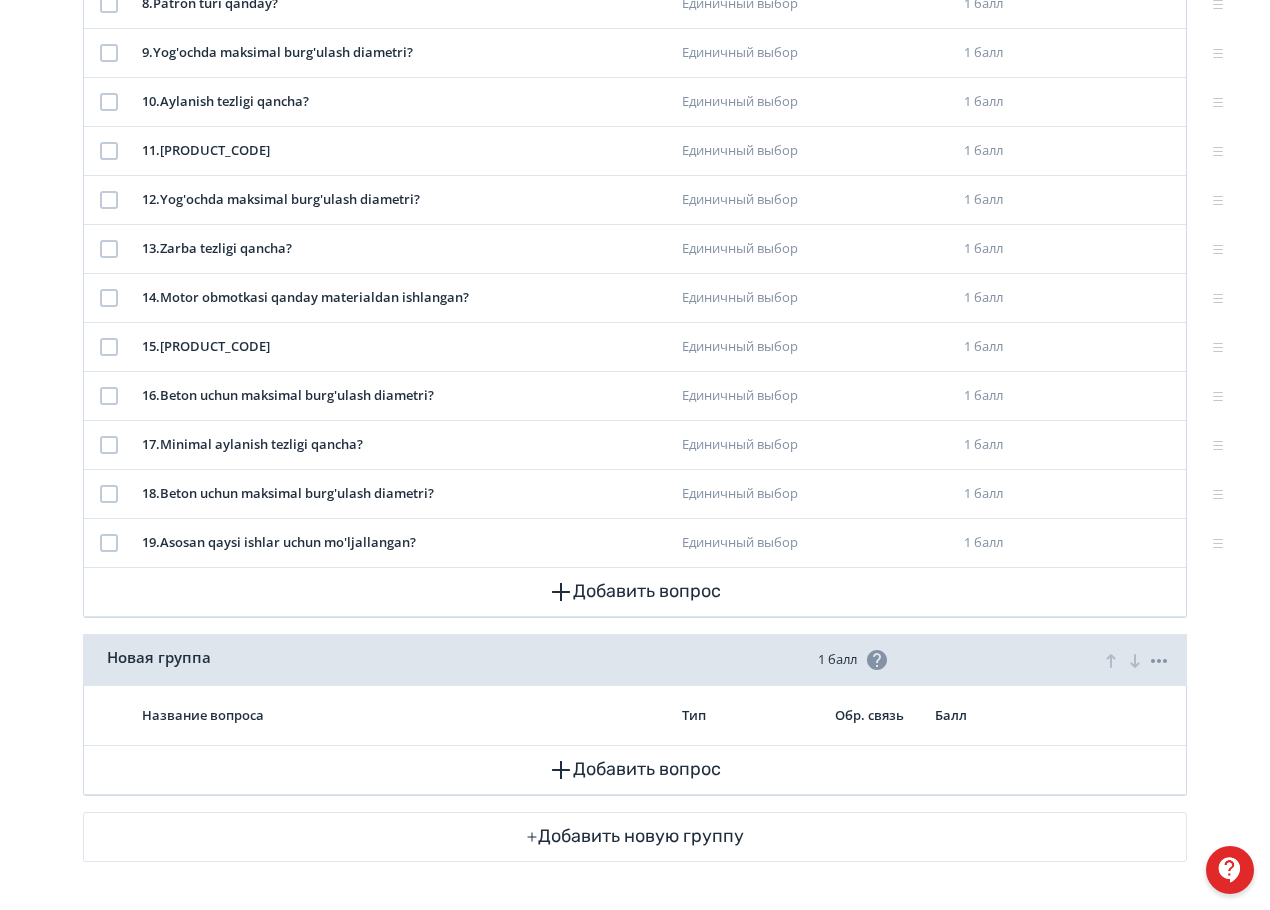 click on "Название вопроса" at bounding box center [404, 715] 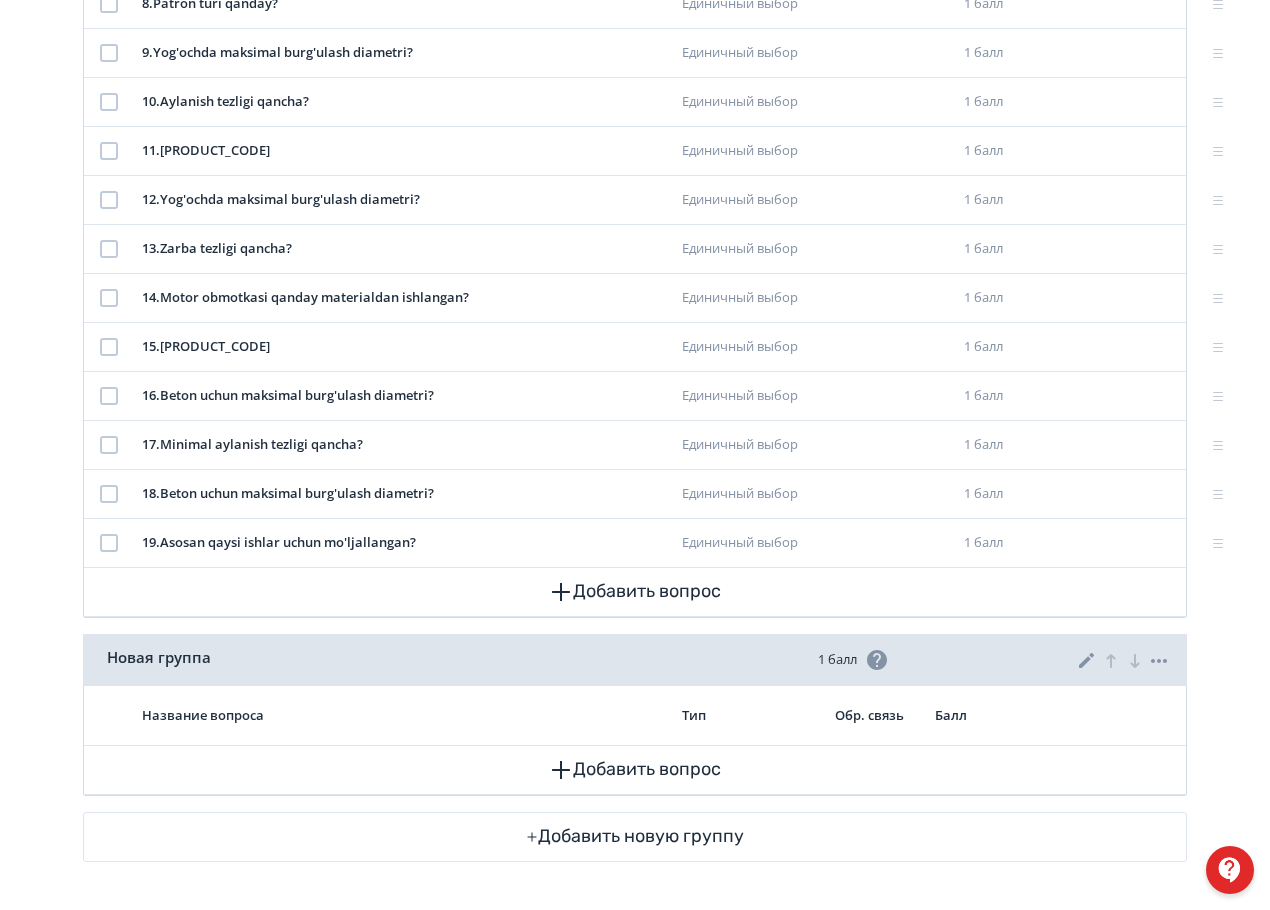 click 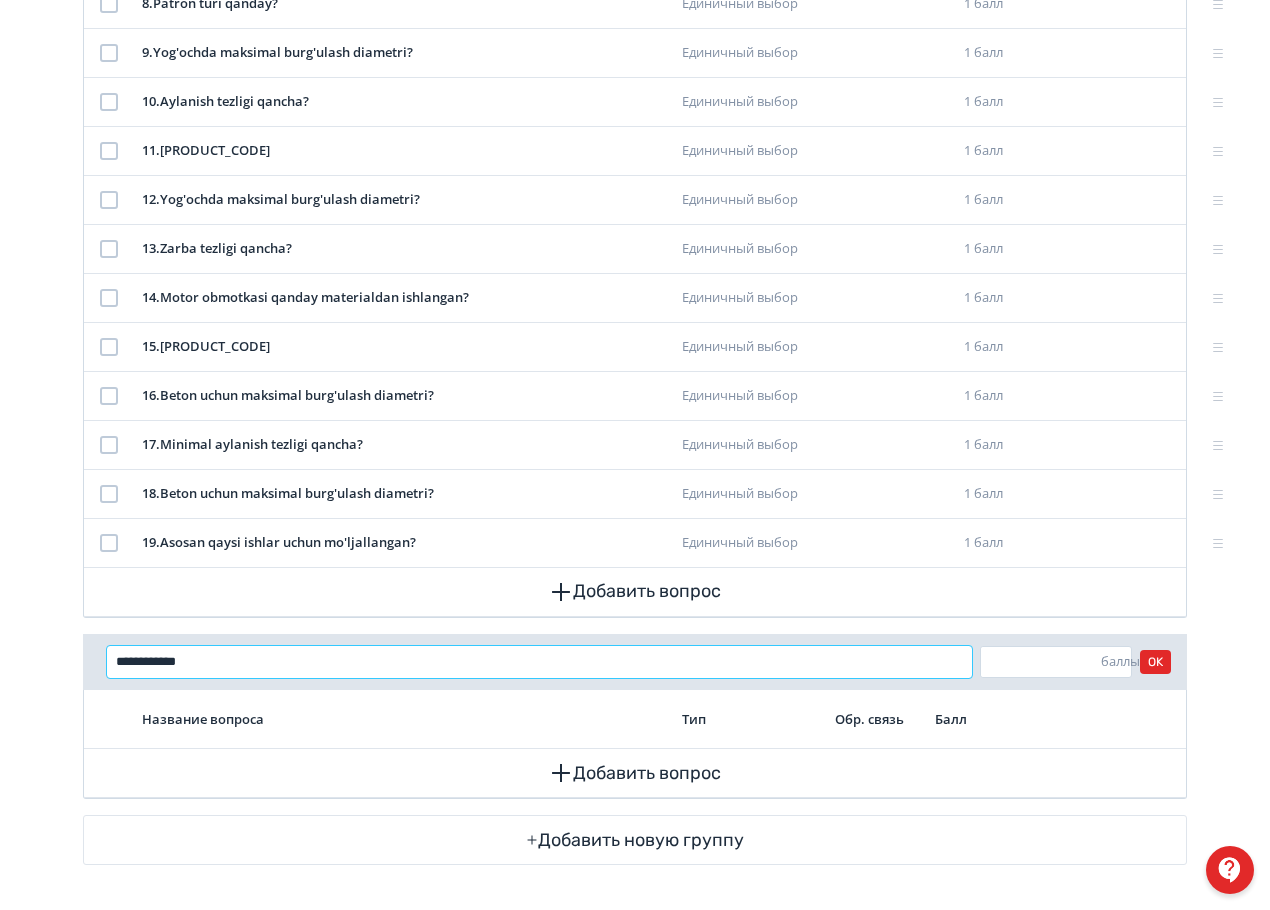 click on "**********" at bounding box center (539, 662) 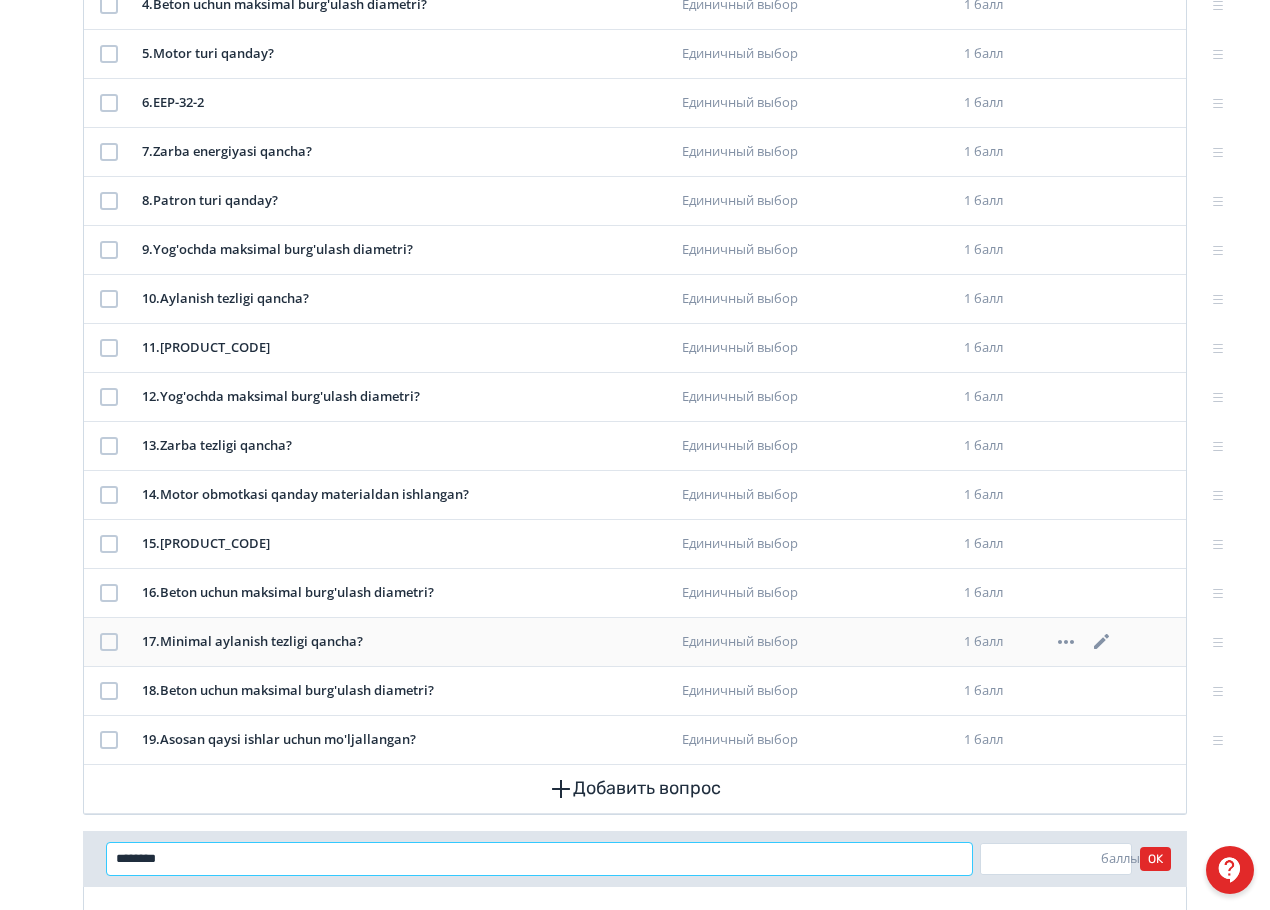 scroll, scrollTop: 800, scrollLeft: 0, axis: vertical 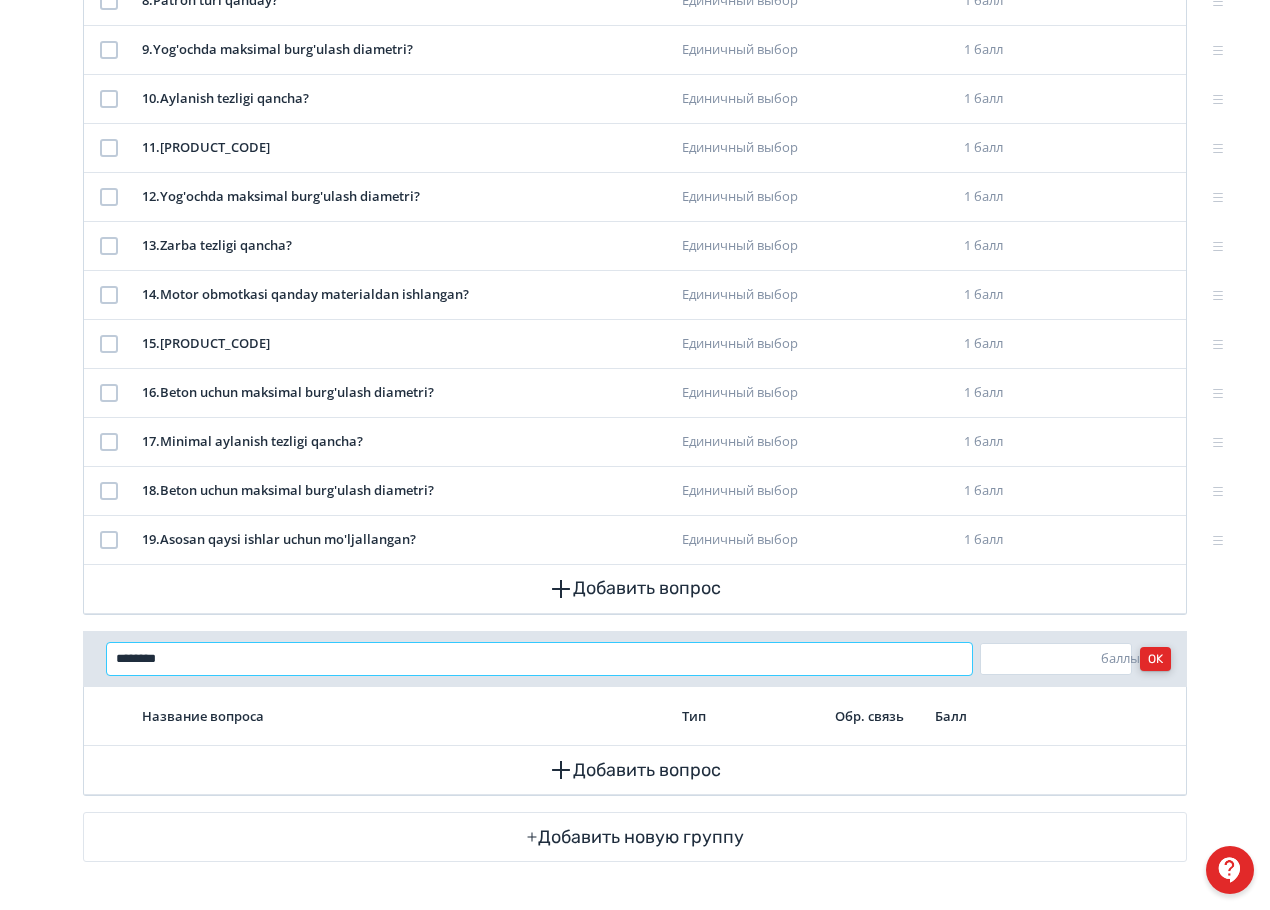 type on "********" 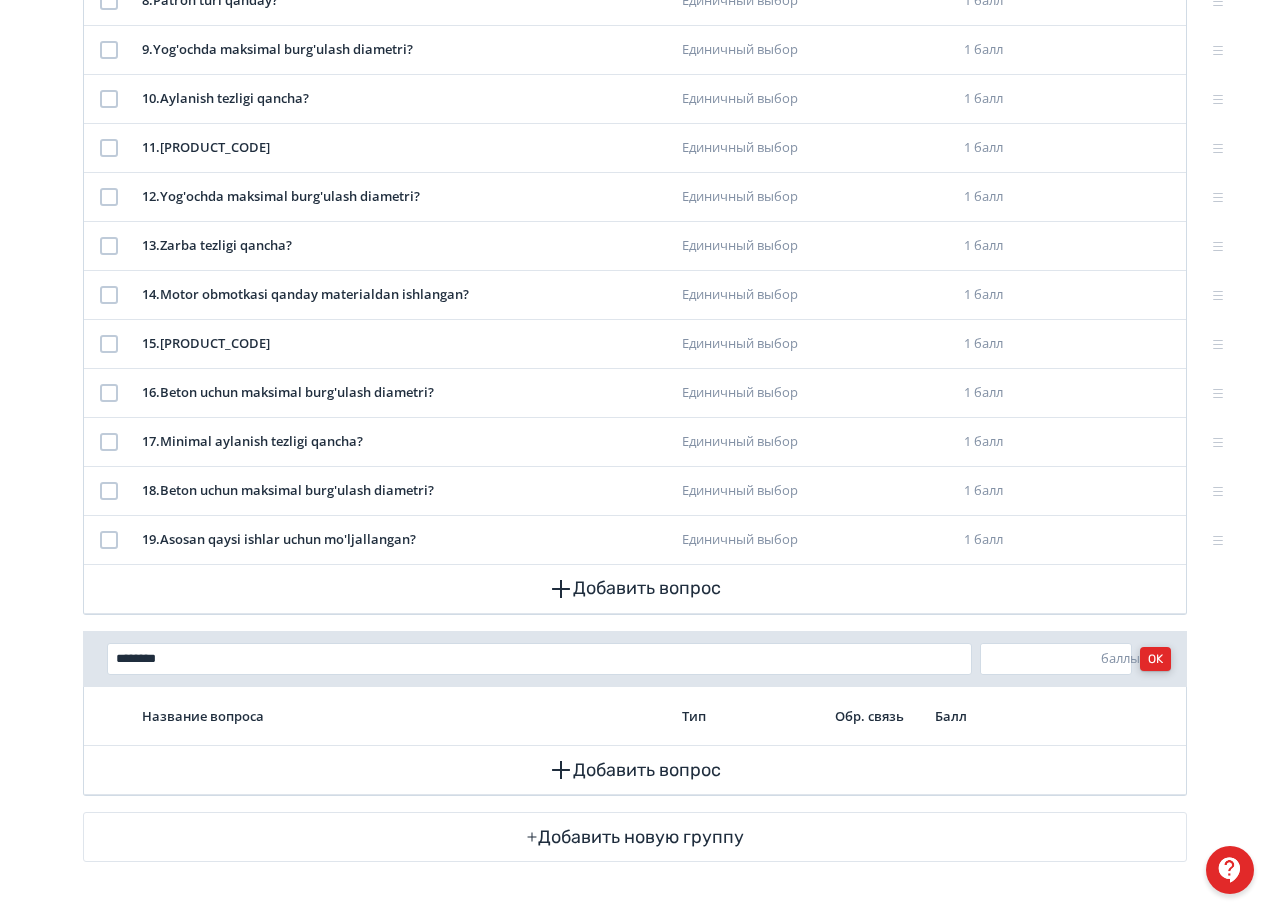 click on "OK" at bounding box center (1155, 659) 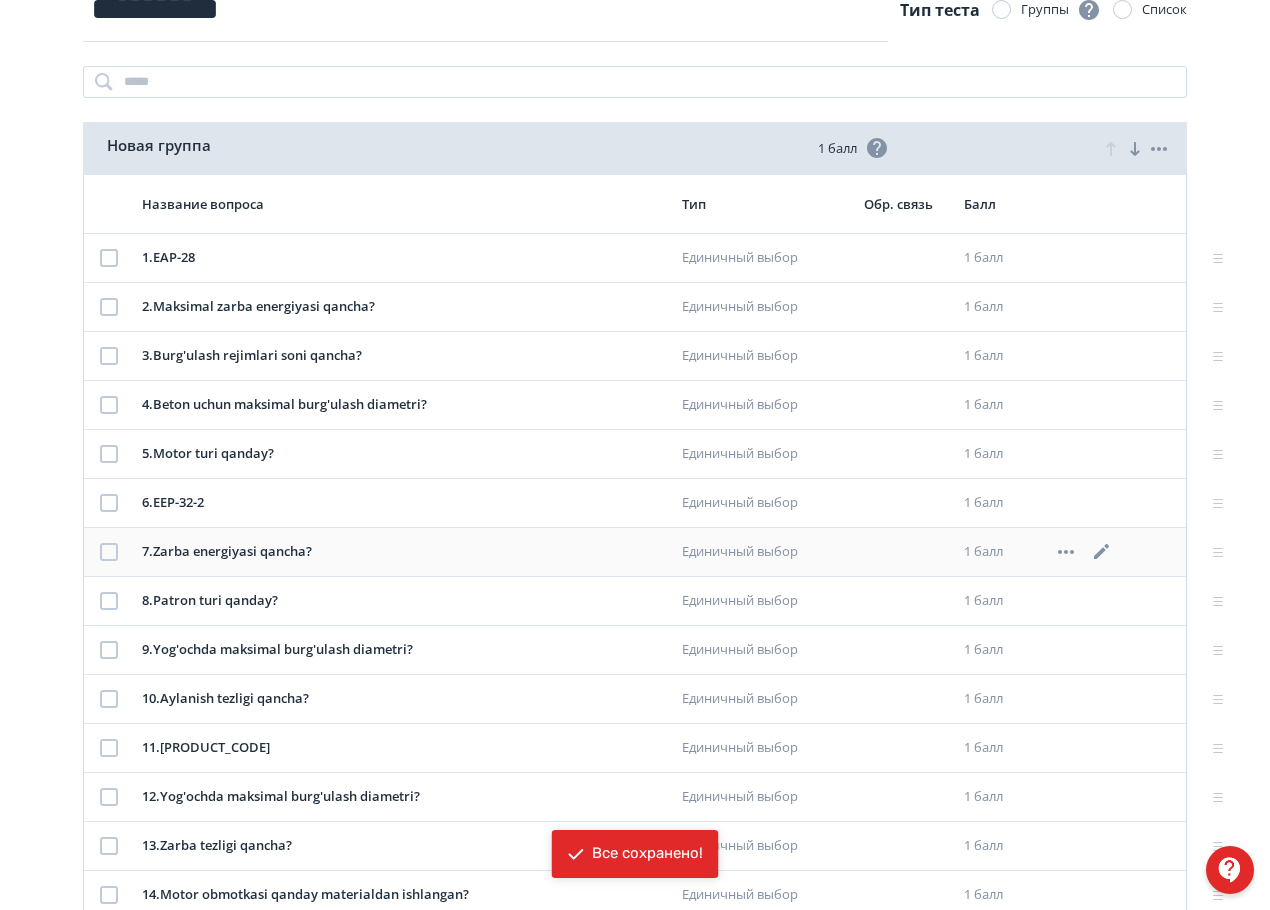 scroll, scrollTop: 197, scrollLeft: 0, axis: vertical 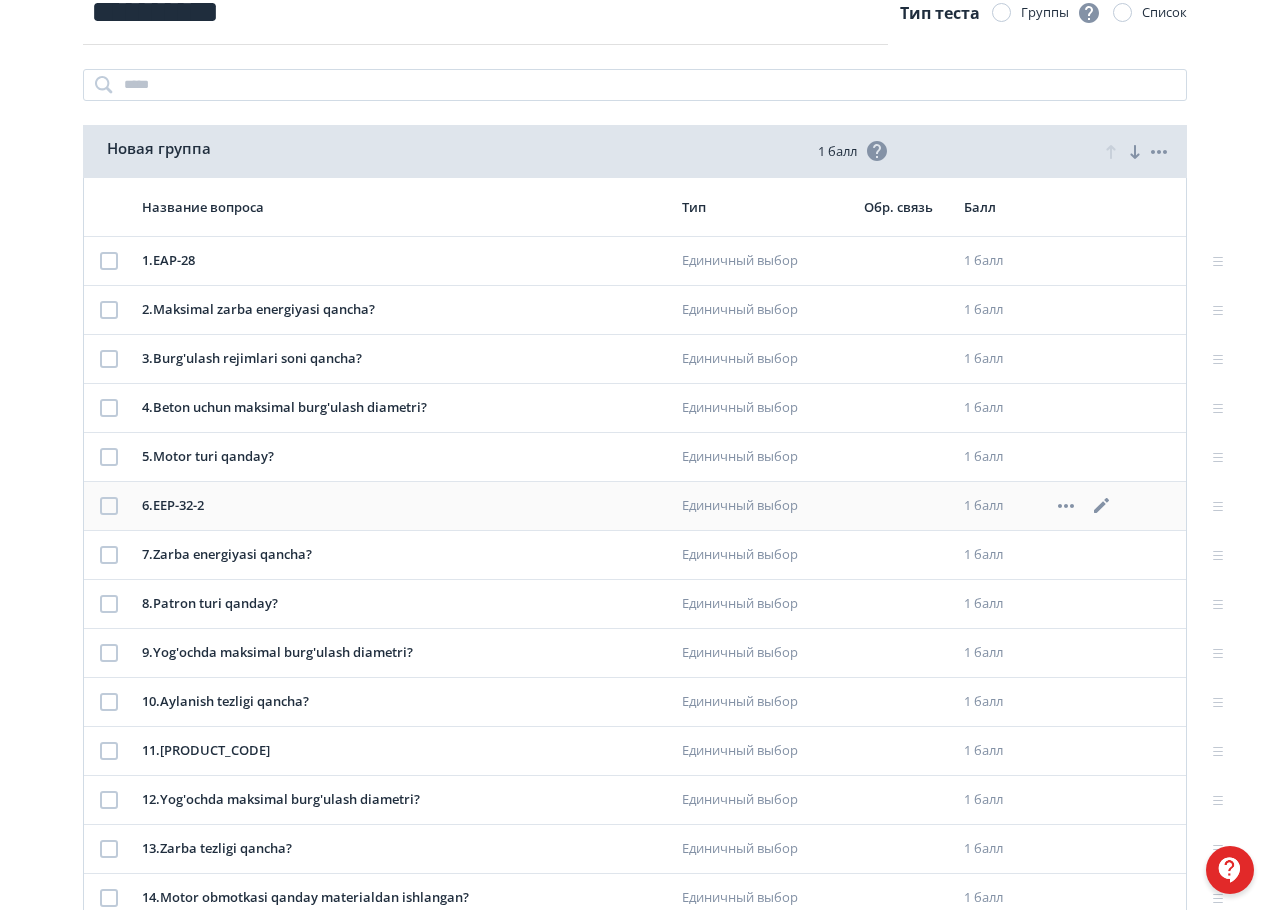 click at bounding box center [109, 506] 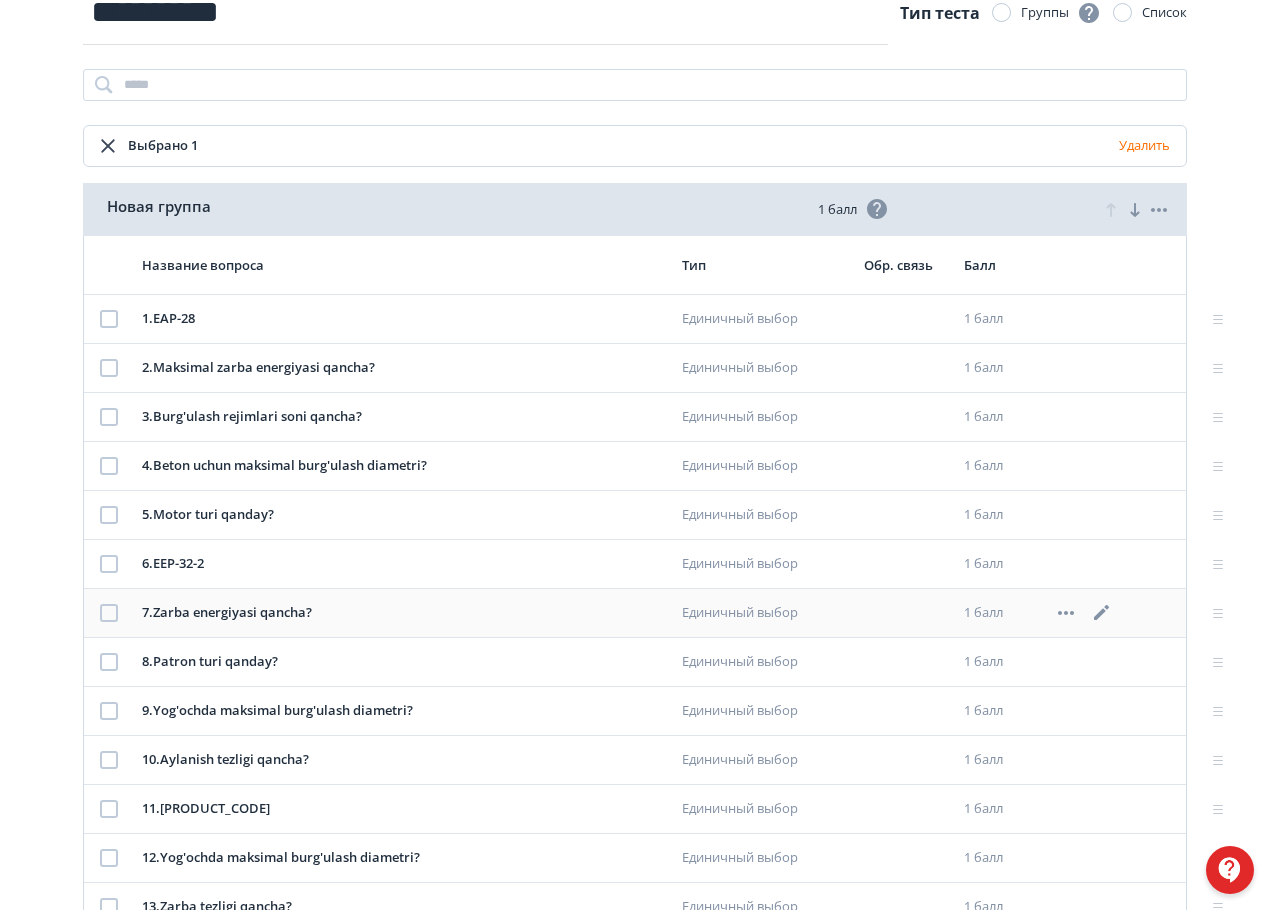 click at bounding box center (109, 613) 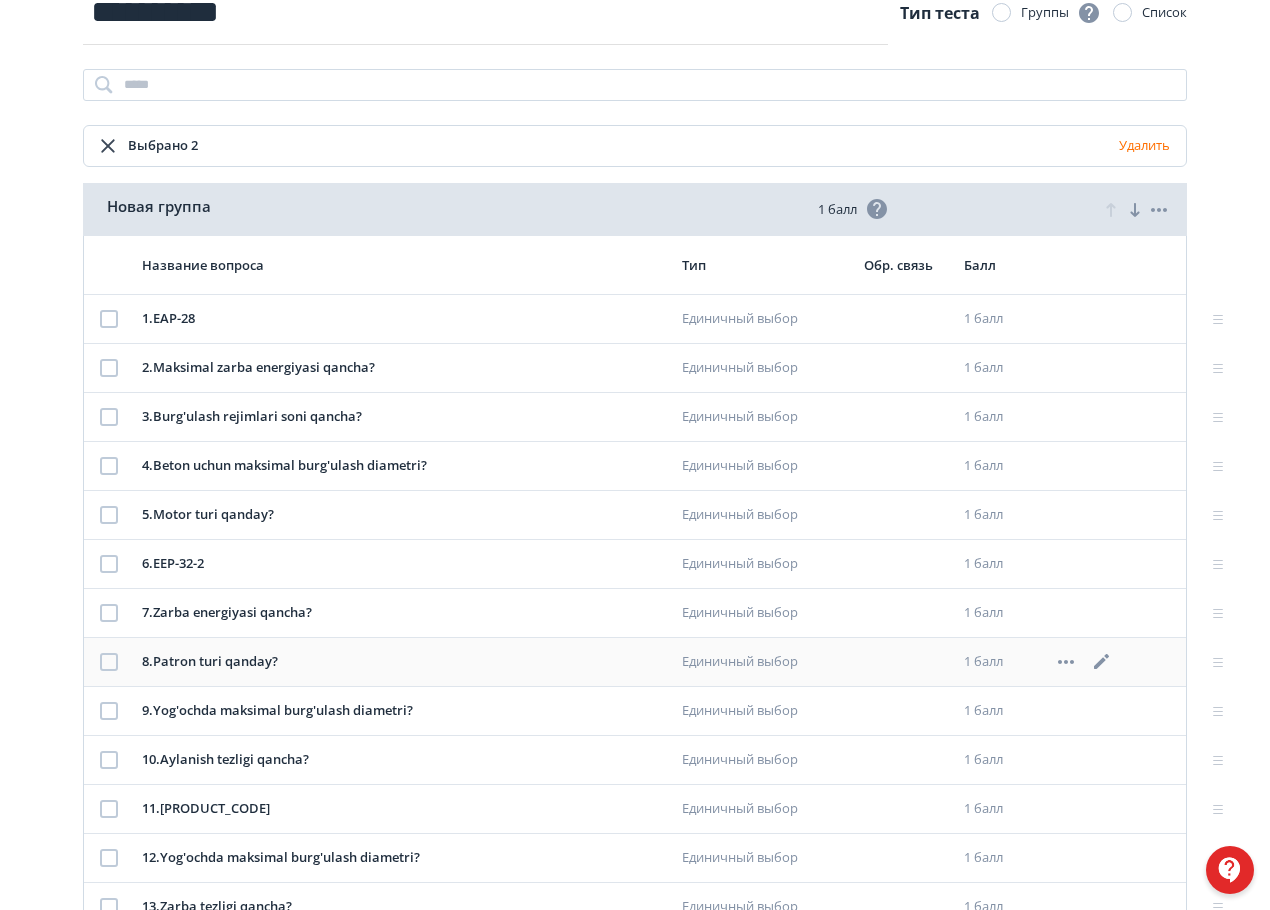 click at bounding box center [109, 662] 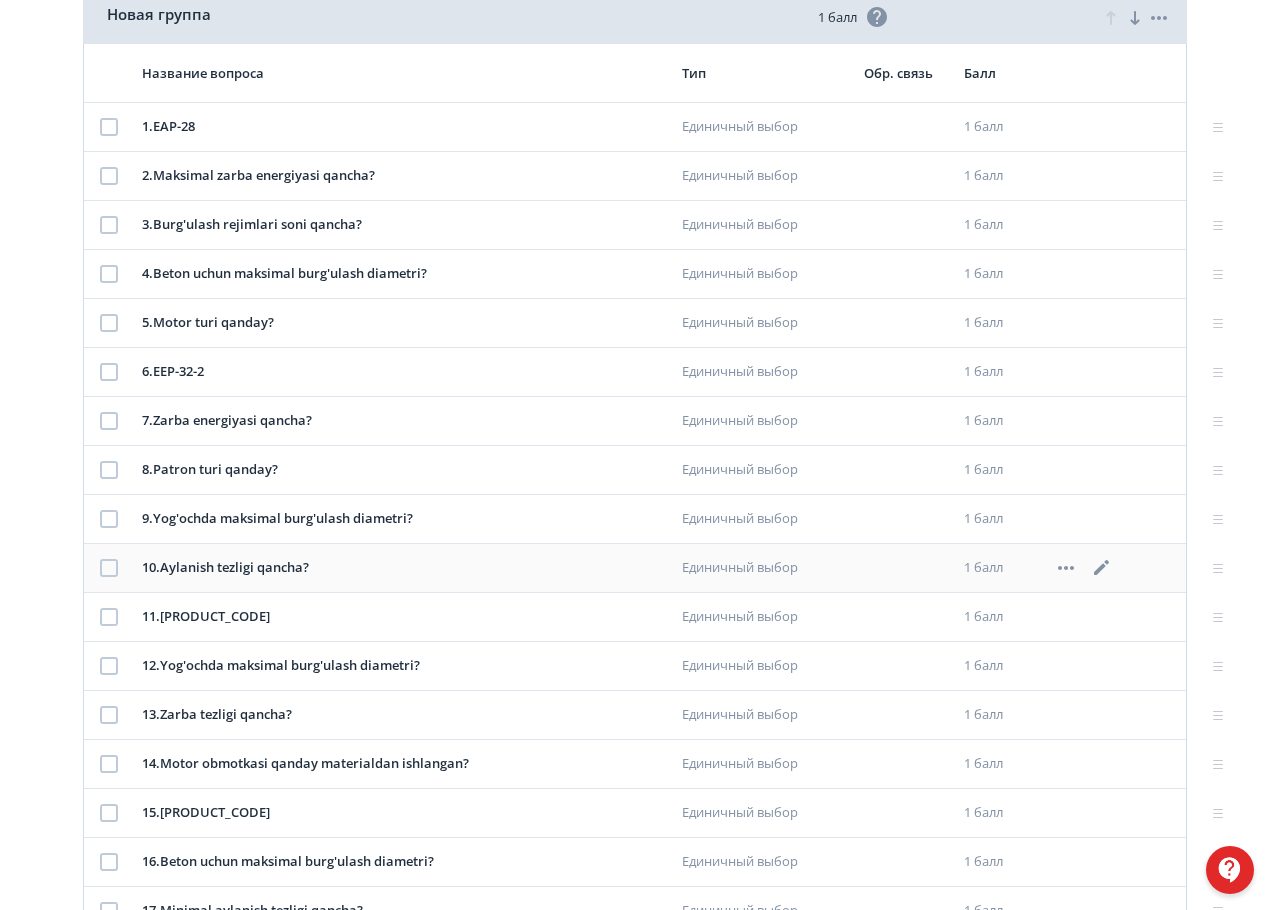 scroll, scrollTop: 397, scrollLeft: 0, axis: vertical 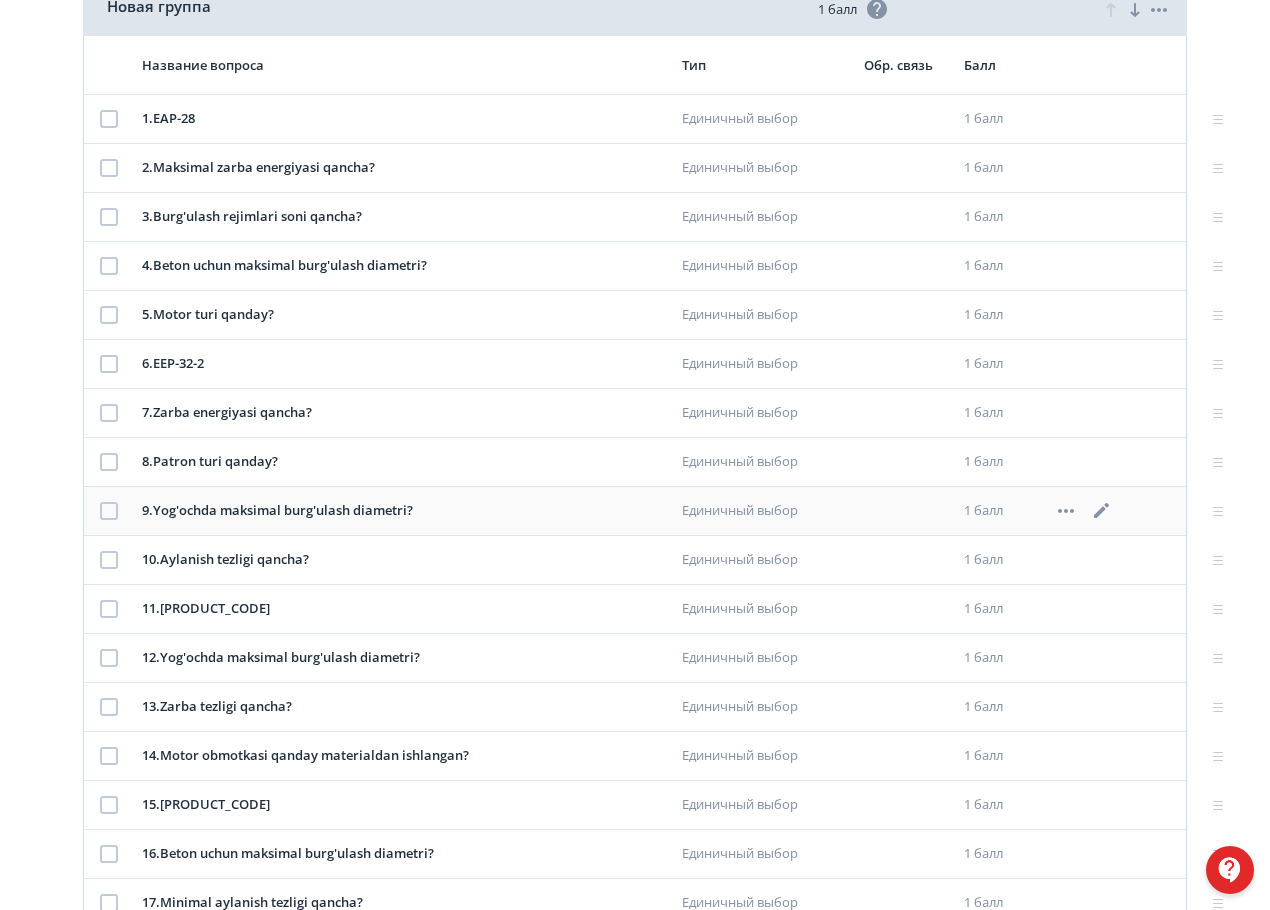 click at bounding box center (109, 511) 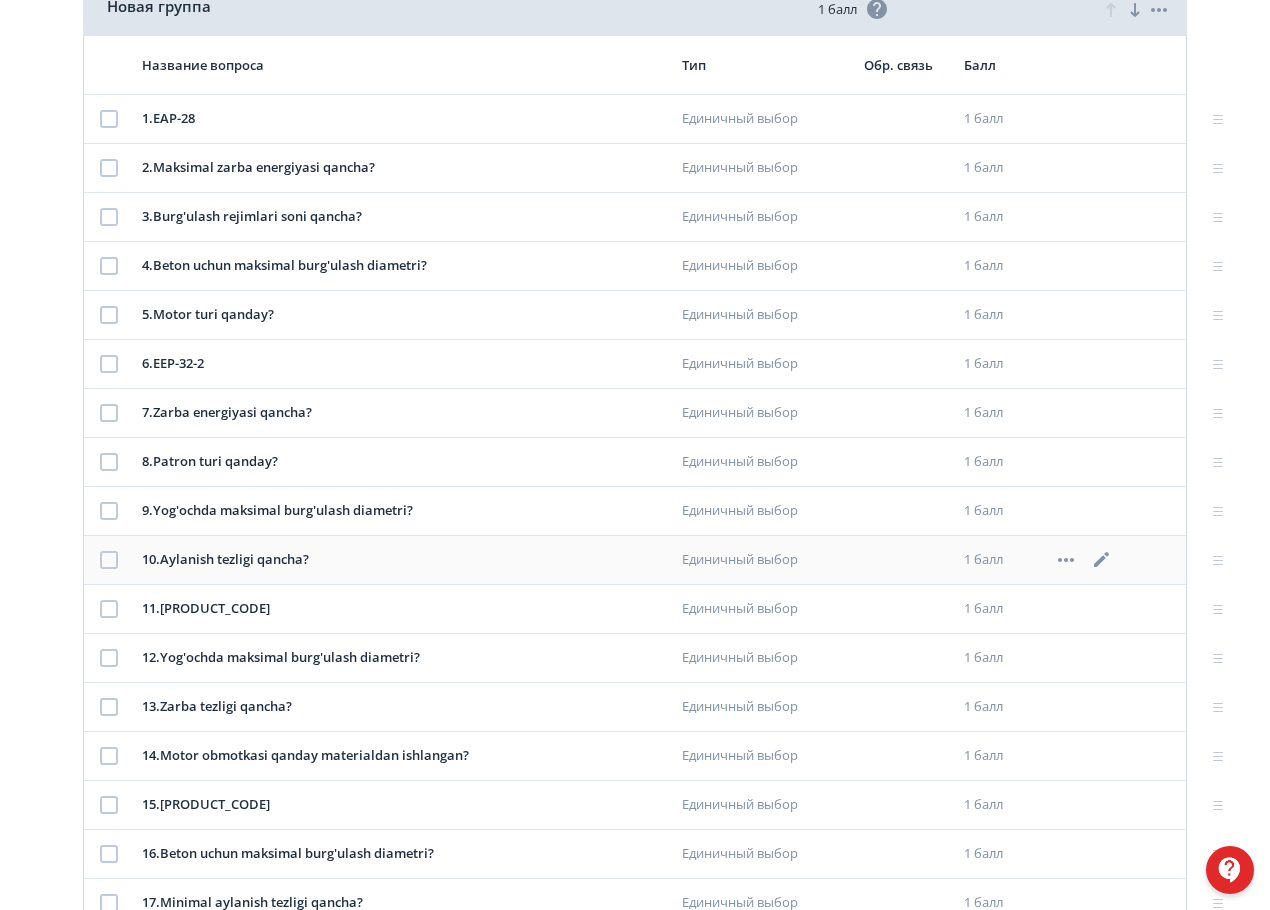 click at bounding box center (109, 560) 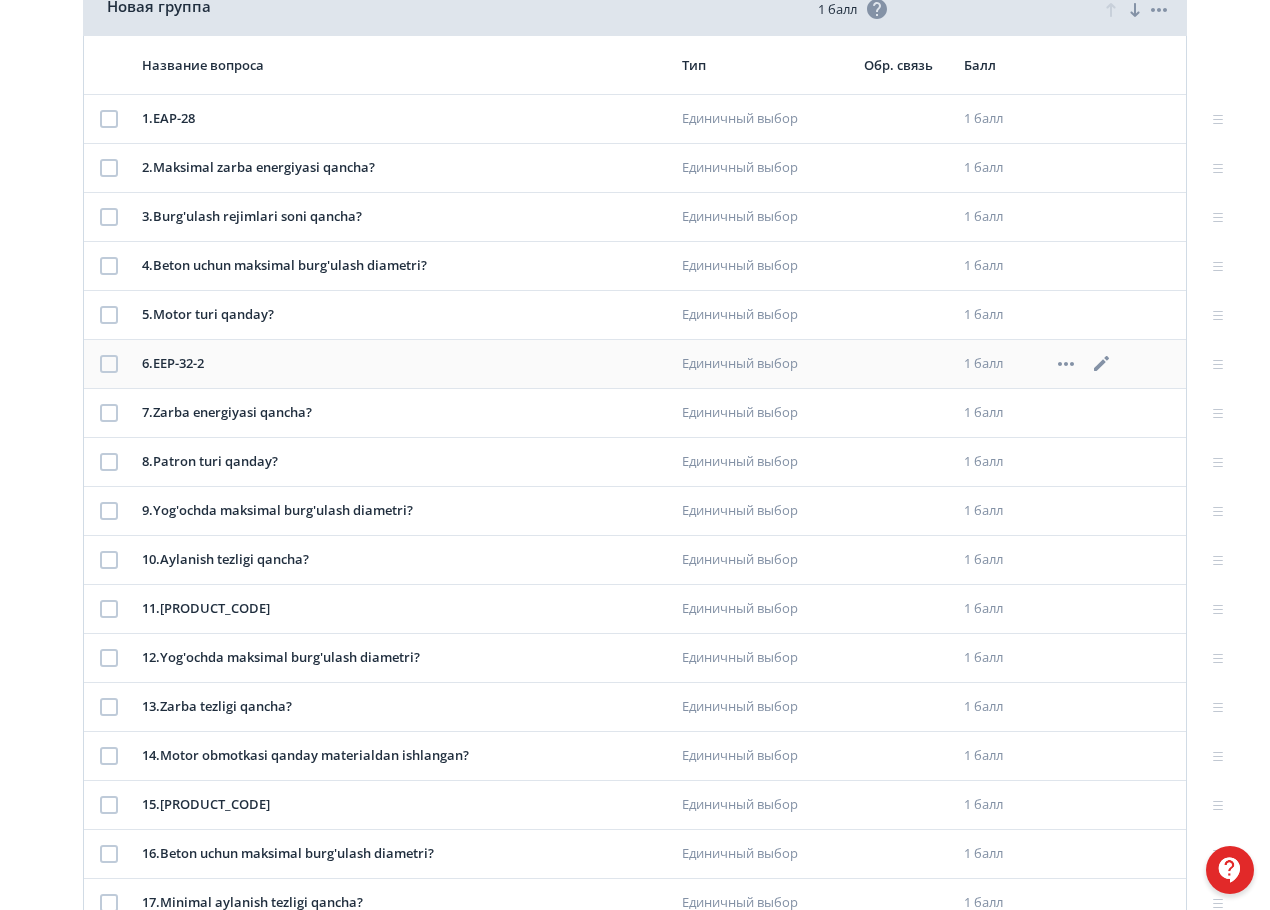 click 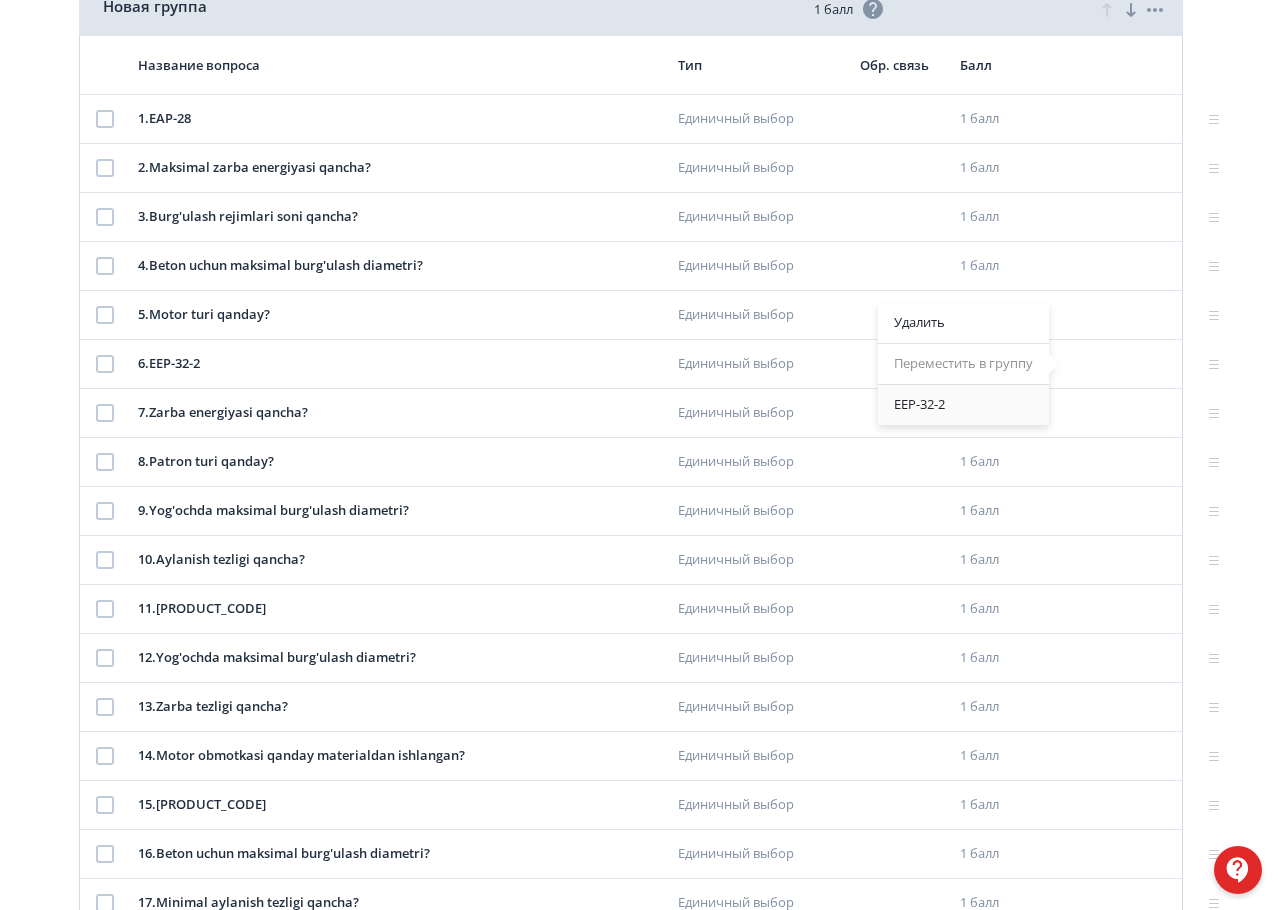 click on "EEP-32-2" at bounding box center (963, 405) 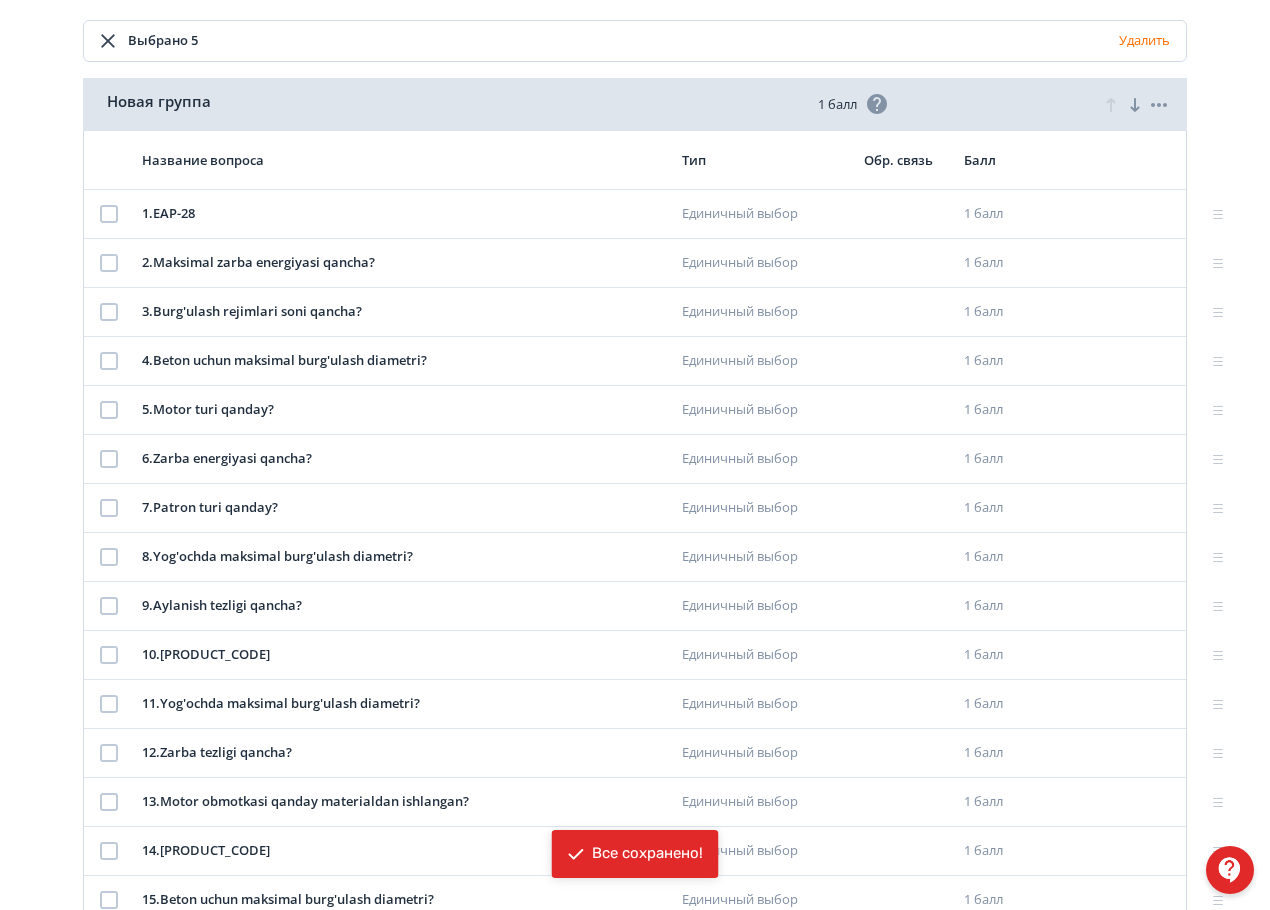 scroll, scrollTop: 400, scrollLeft: 0, axis: vertical 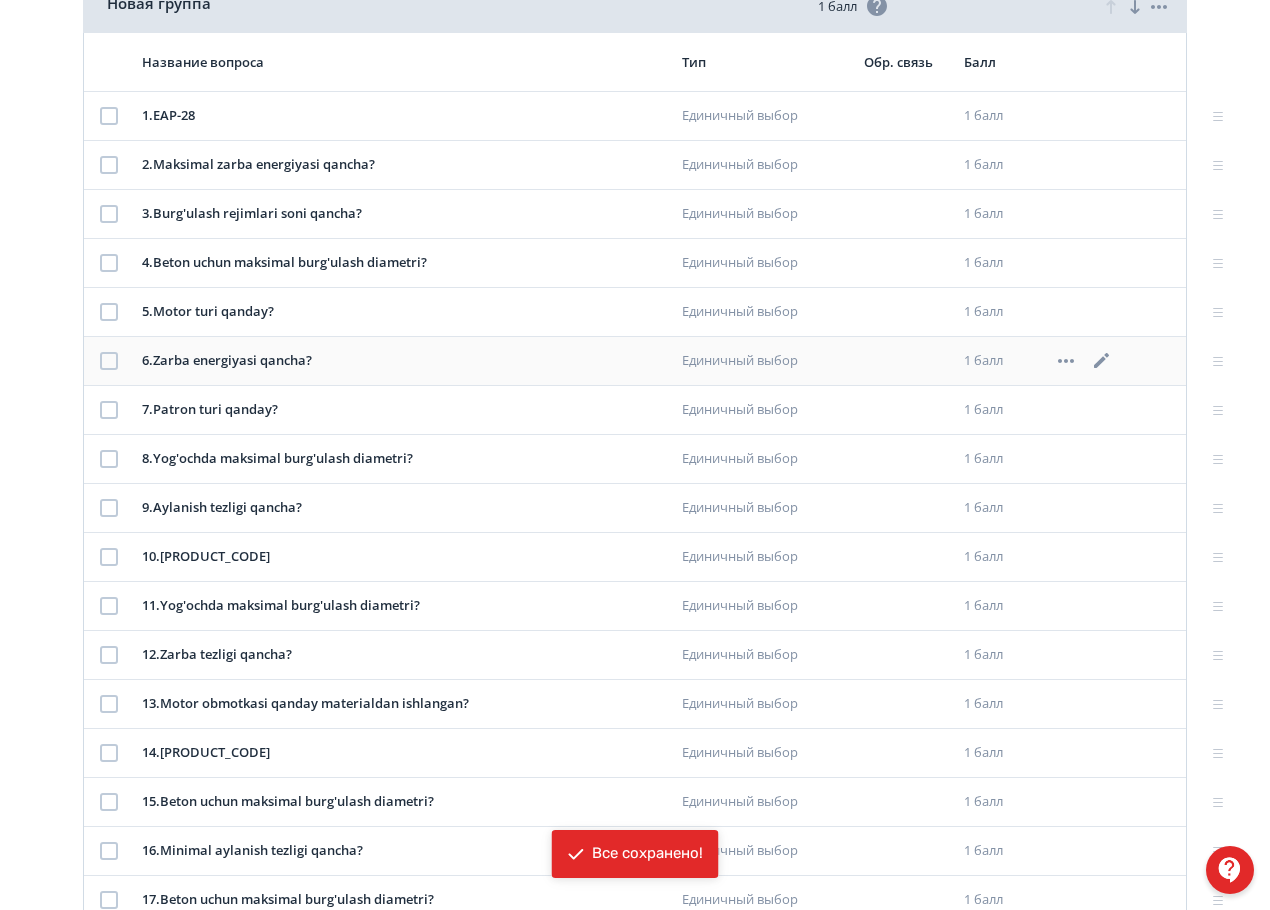click 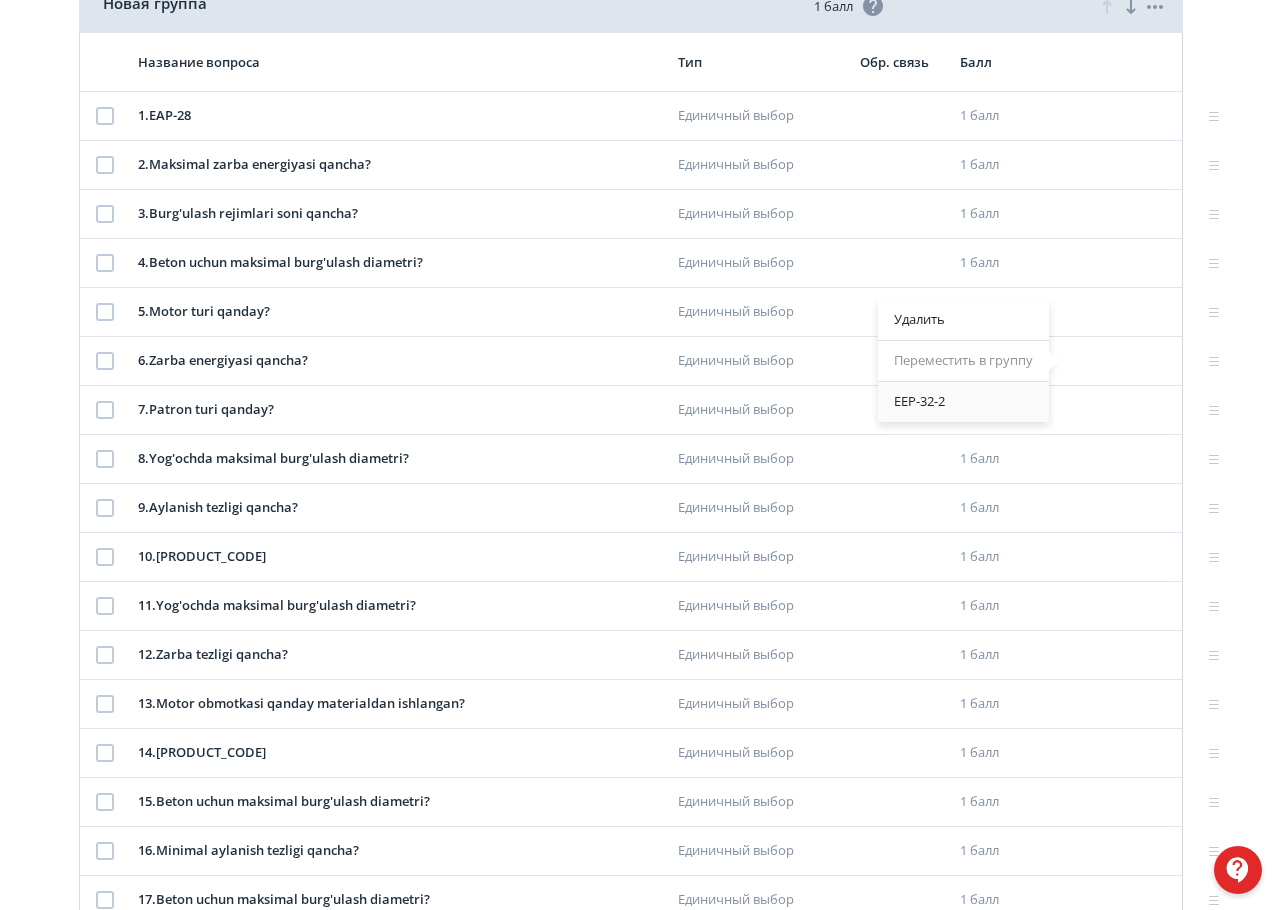 click on "EEP-32-2" at bounding box center (963, 402) 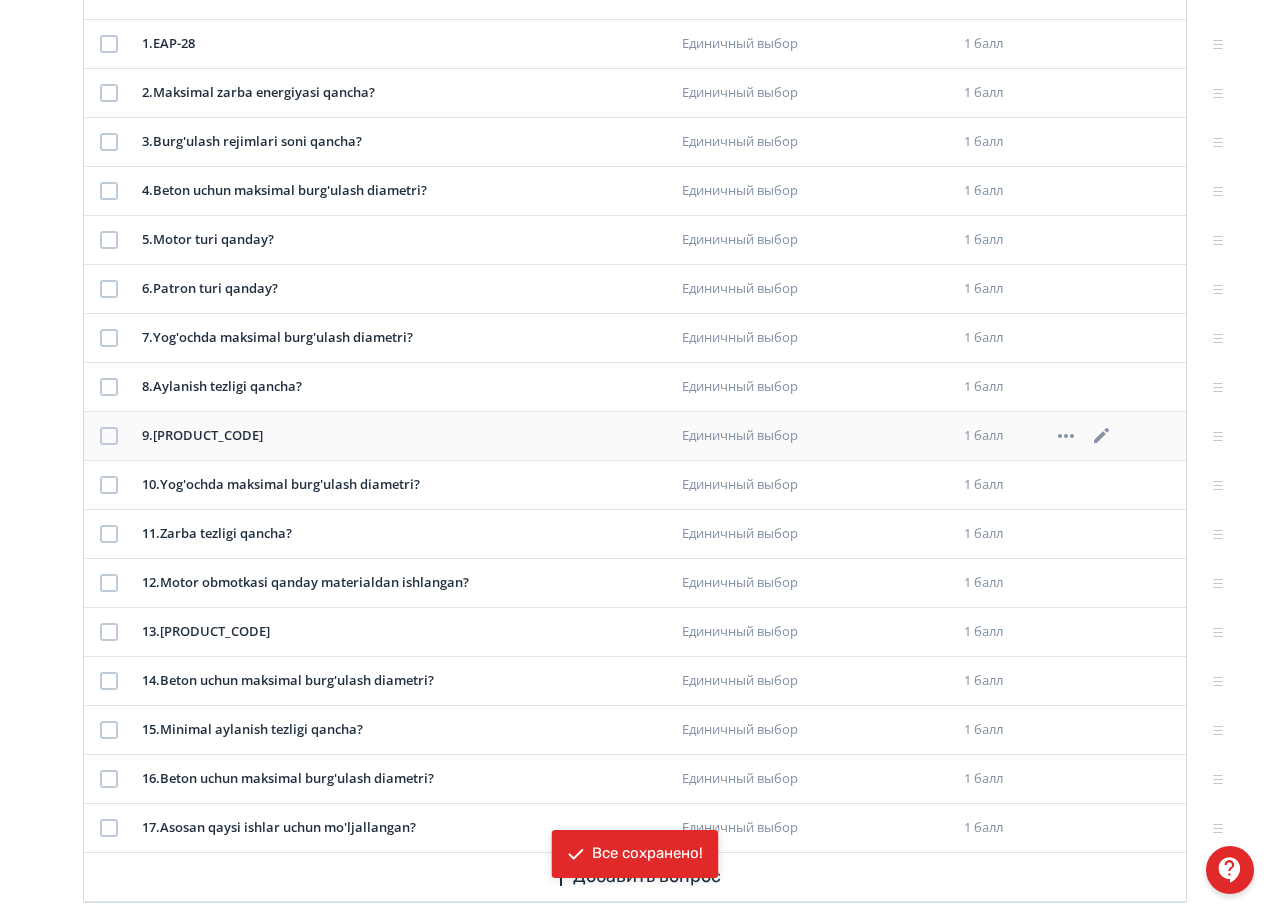 scroll, scrollTop: 500, scrollLeft: 0, axis: vertical 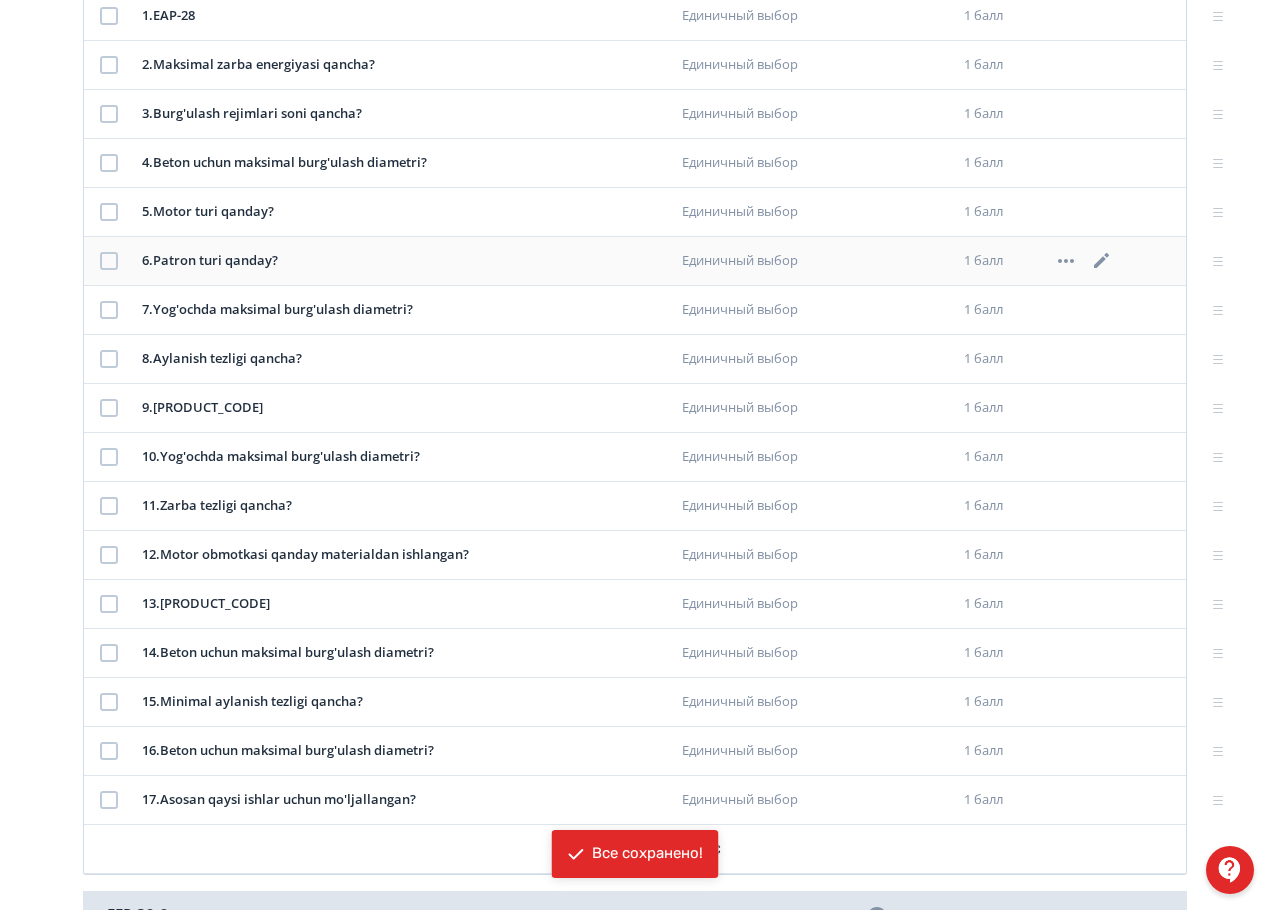 click 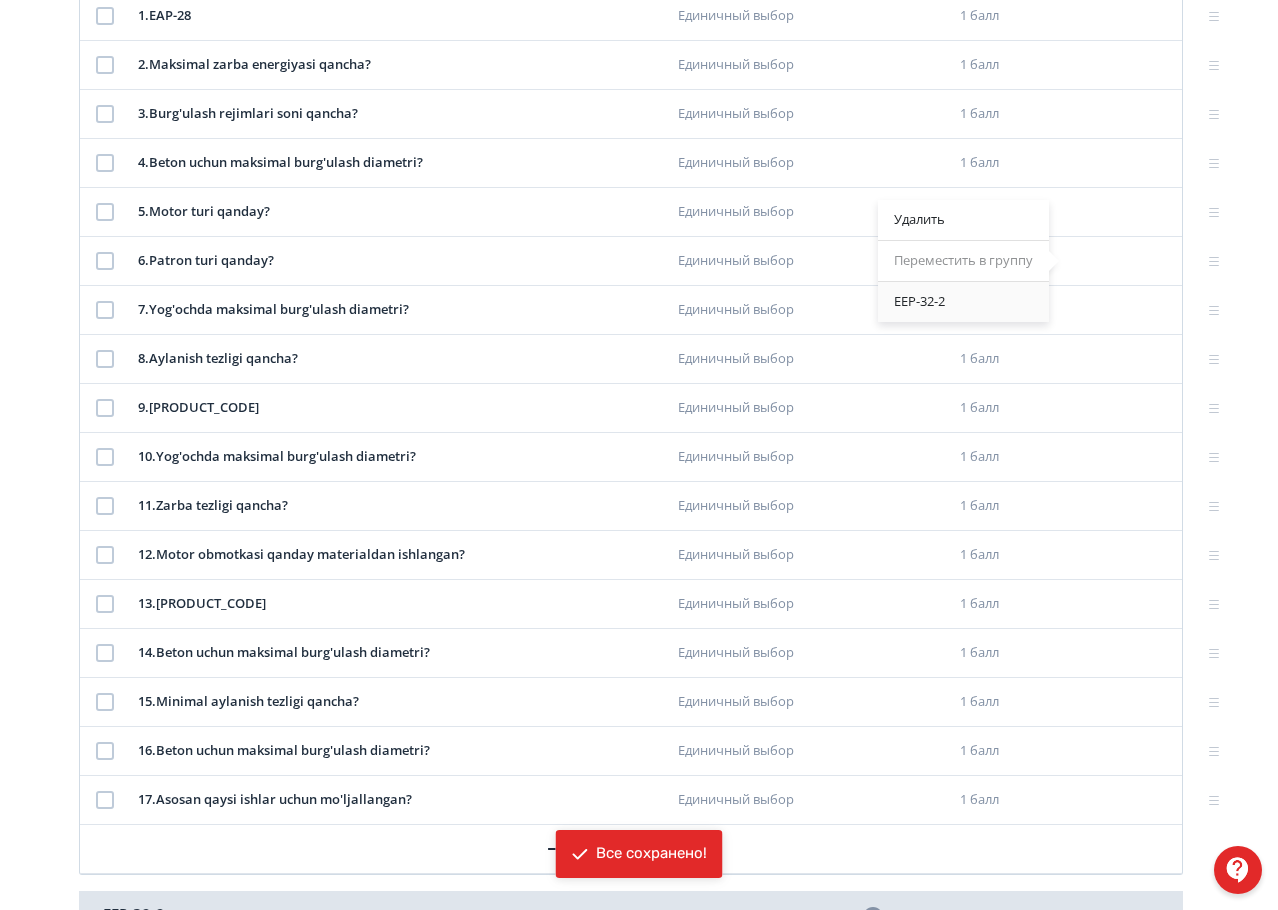 click on "EEP-32-2" at bounding box center (963, 302) 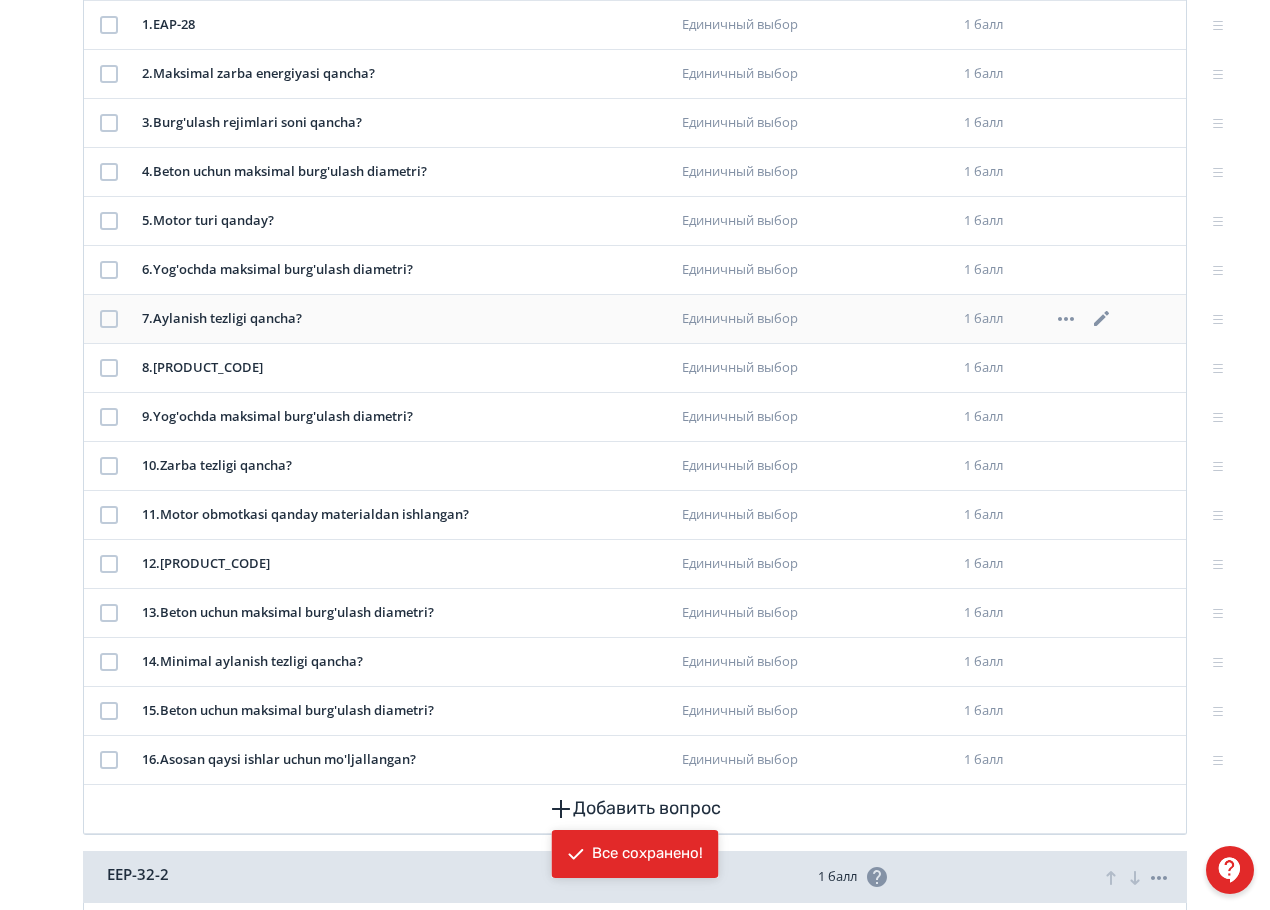 scroll, scrollTop: 500, scrollLeft: 0, axis: vertical 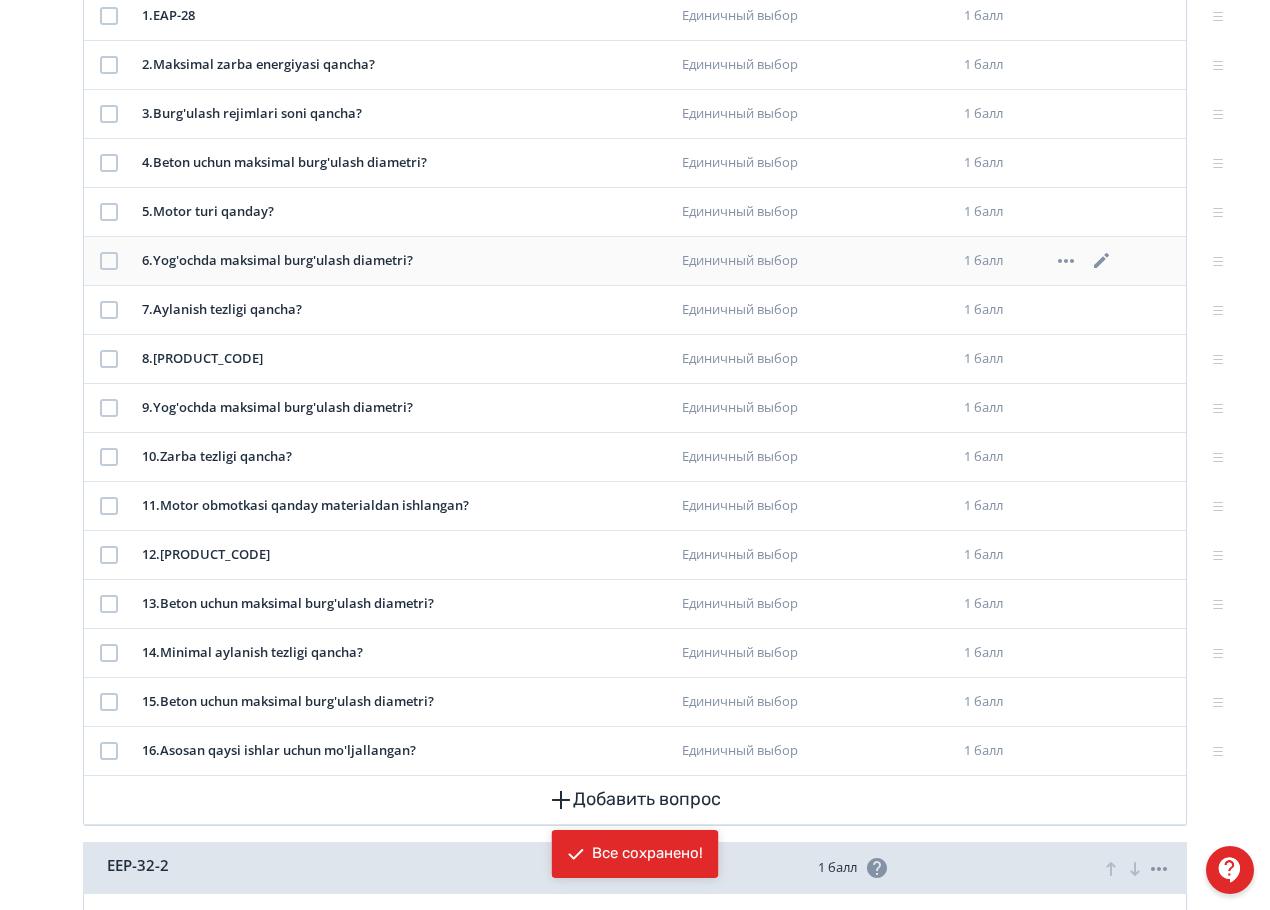 click 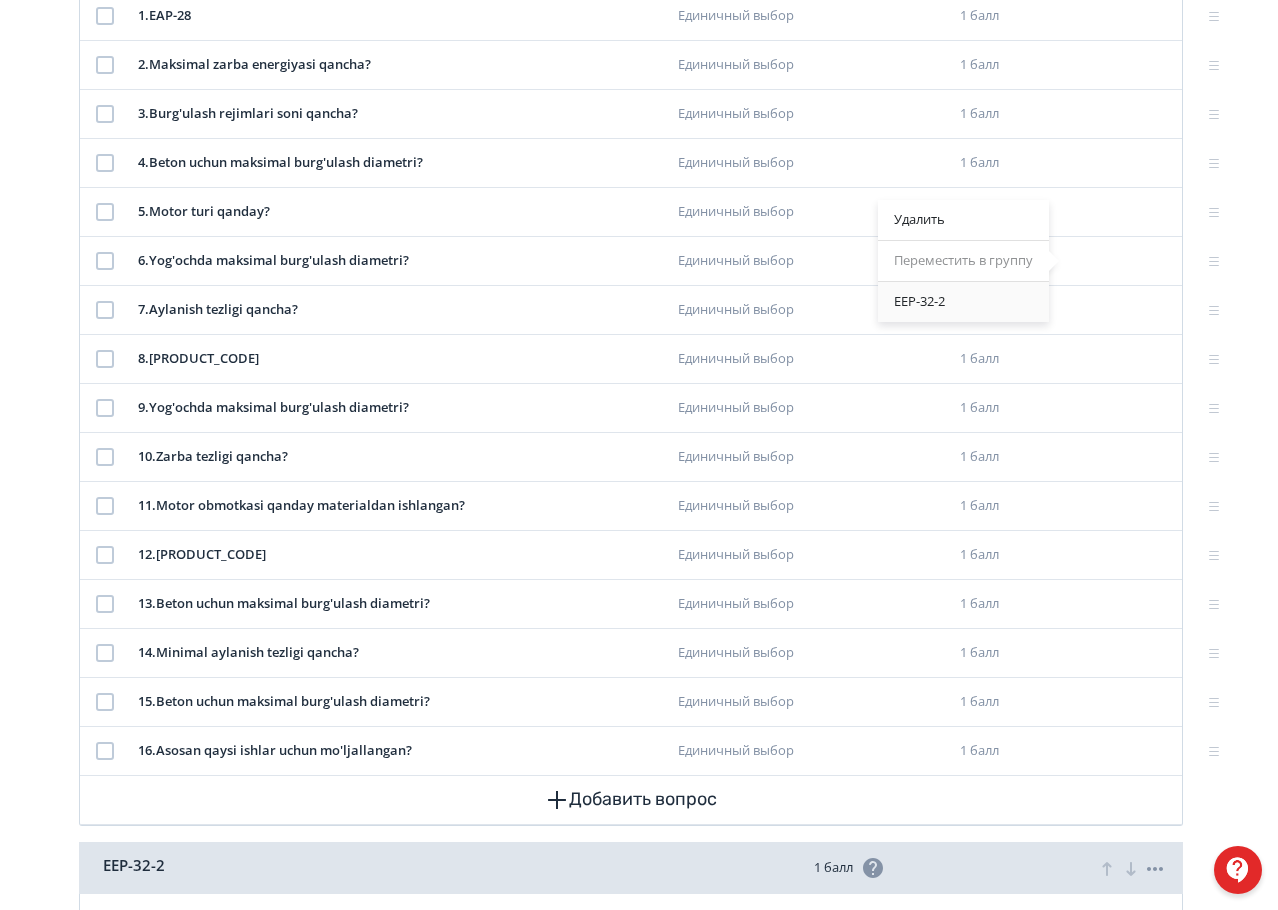 click on "EEP-32-2" at bounding box center (963, 302) 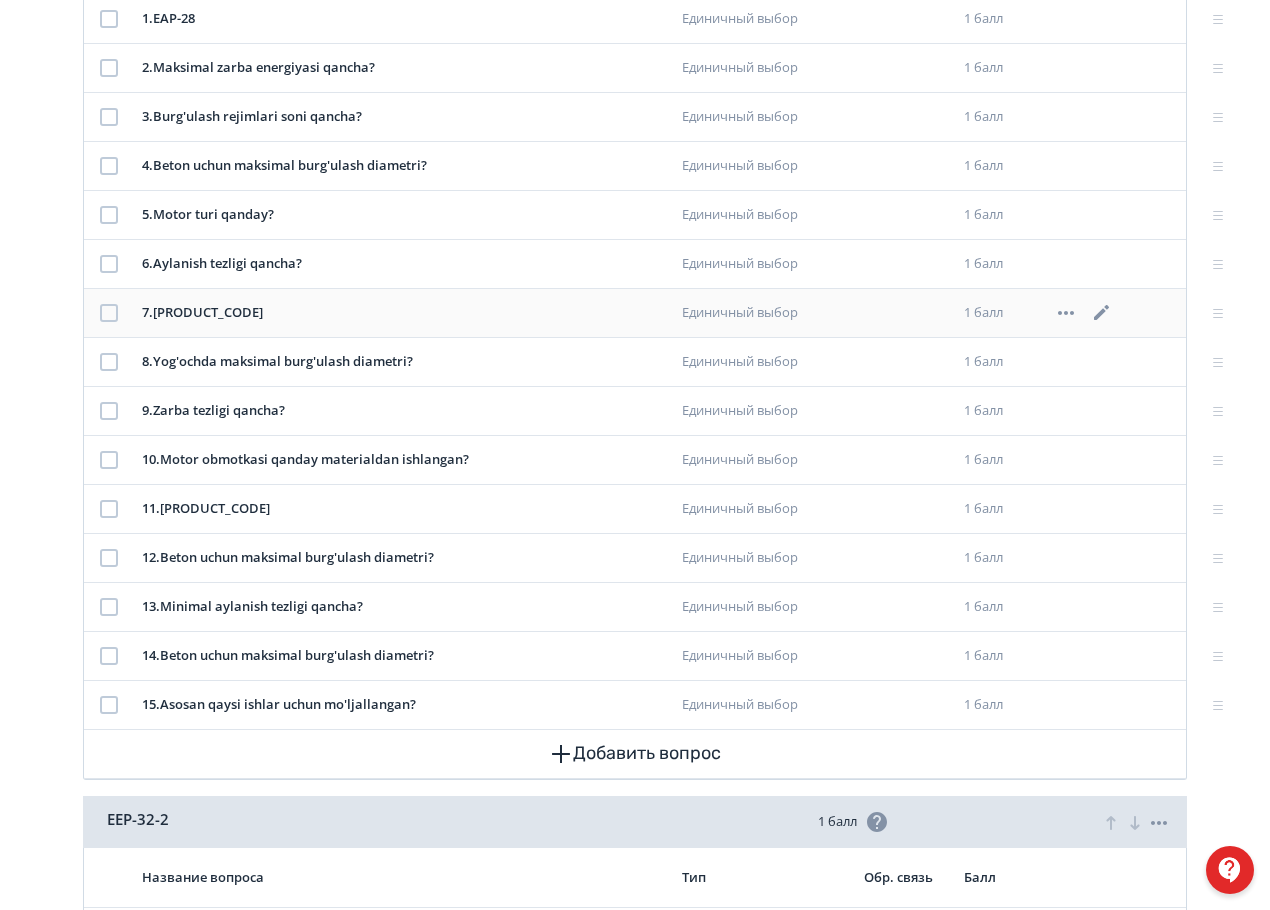 scroll, scrollTop: 500, scrollLeft: 0, axis: vertical 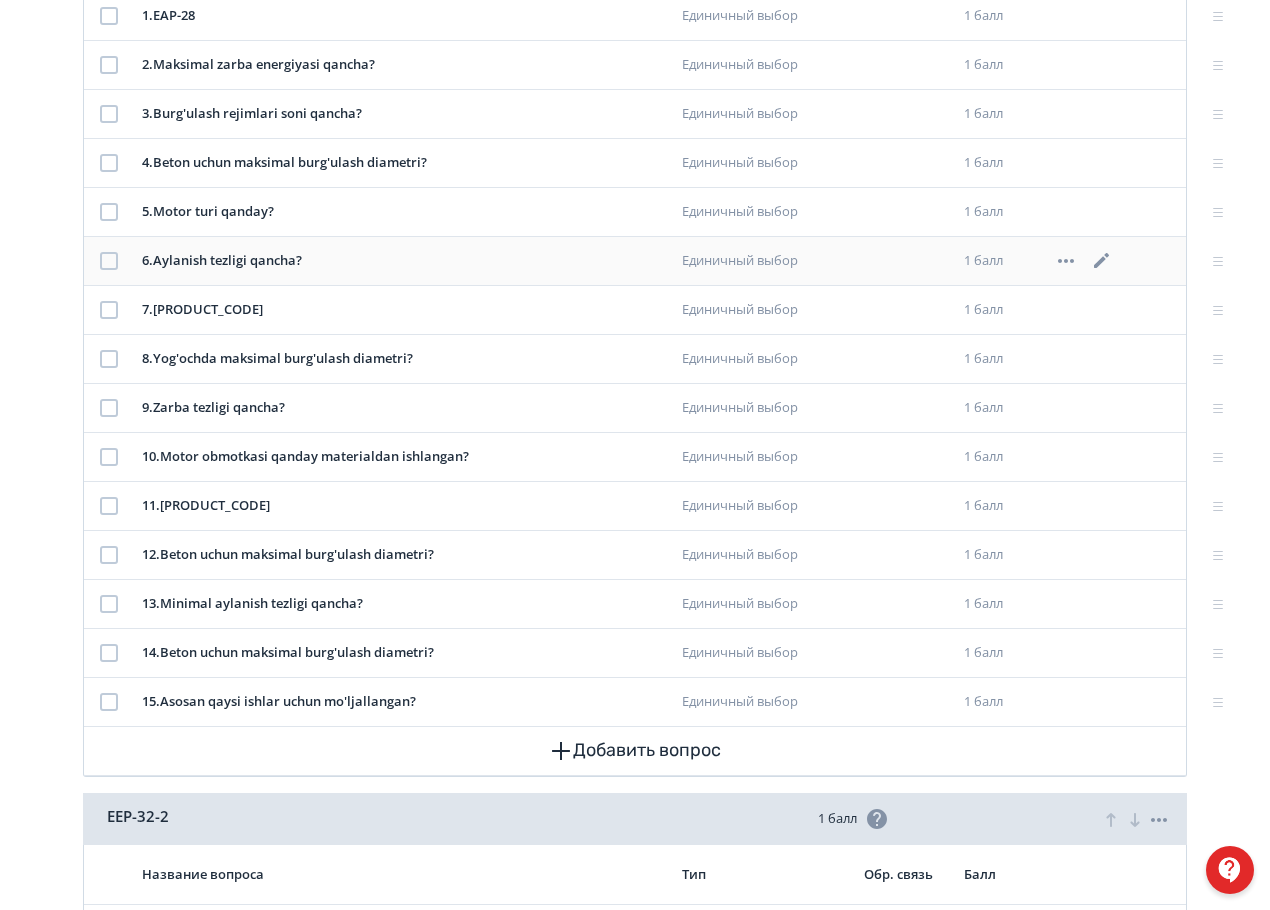 click 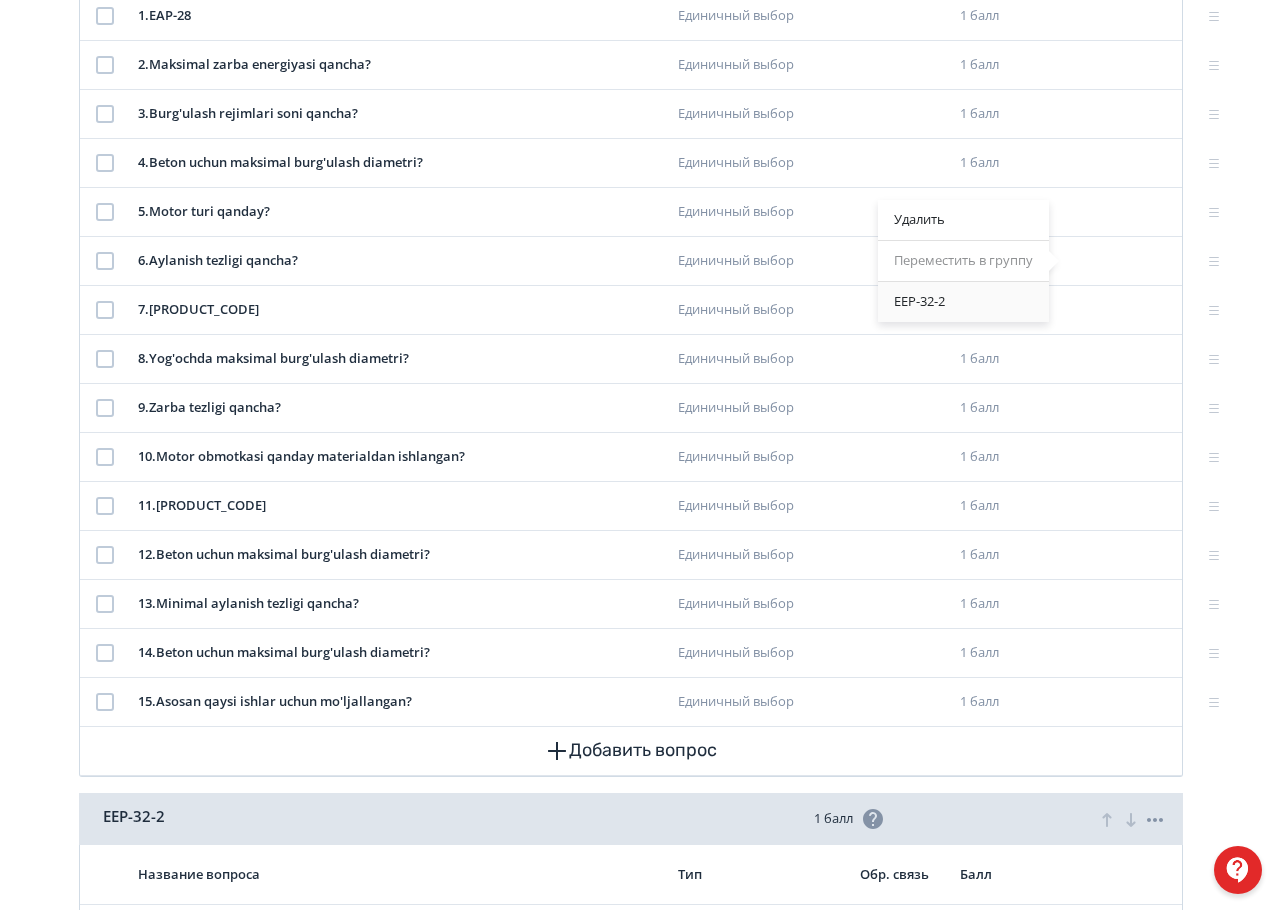 click on "EEP-32-2" at bounding box center [963, 302] 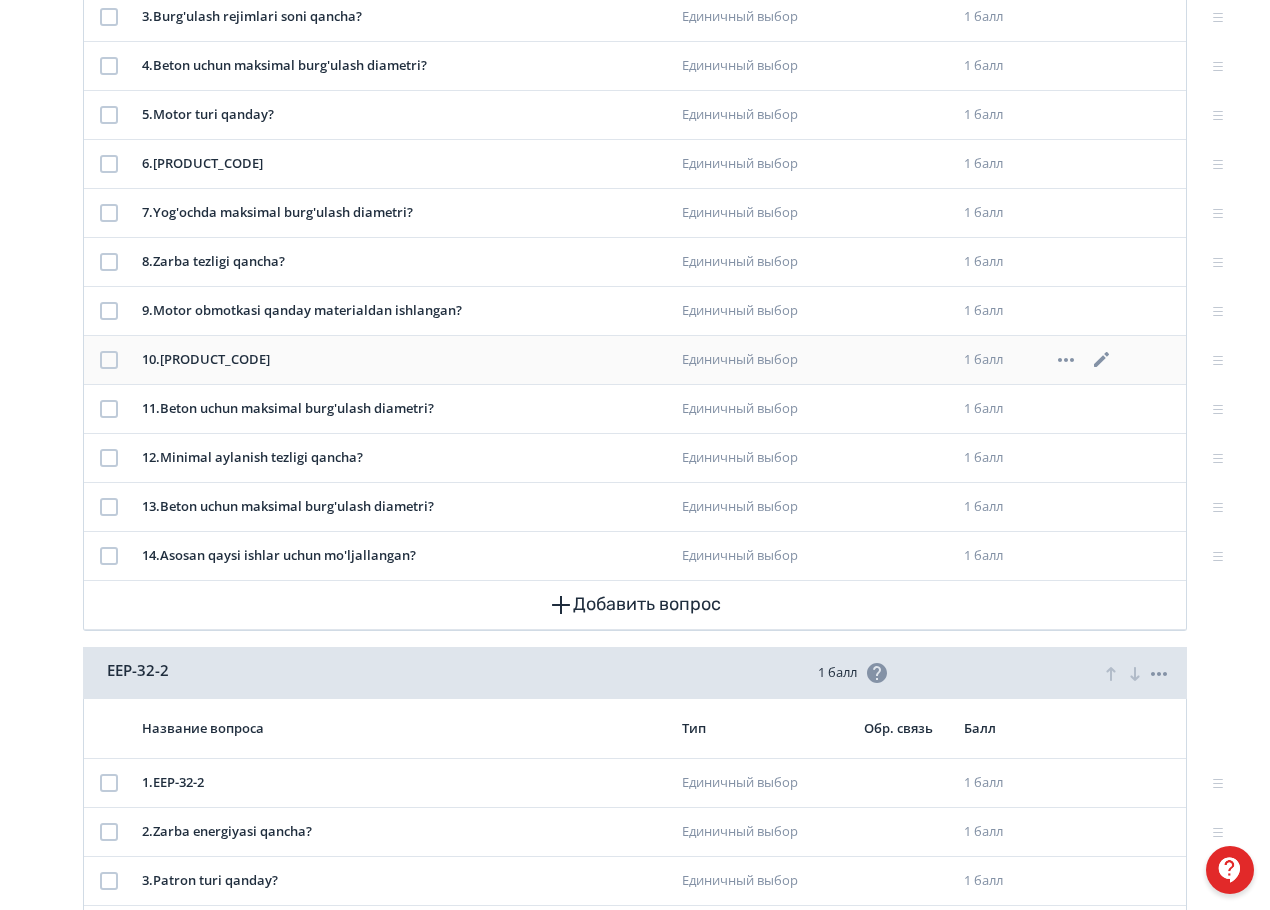 scroll, scrollTop: 855, scrollLeft: 0, axis: vertical 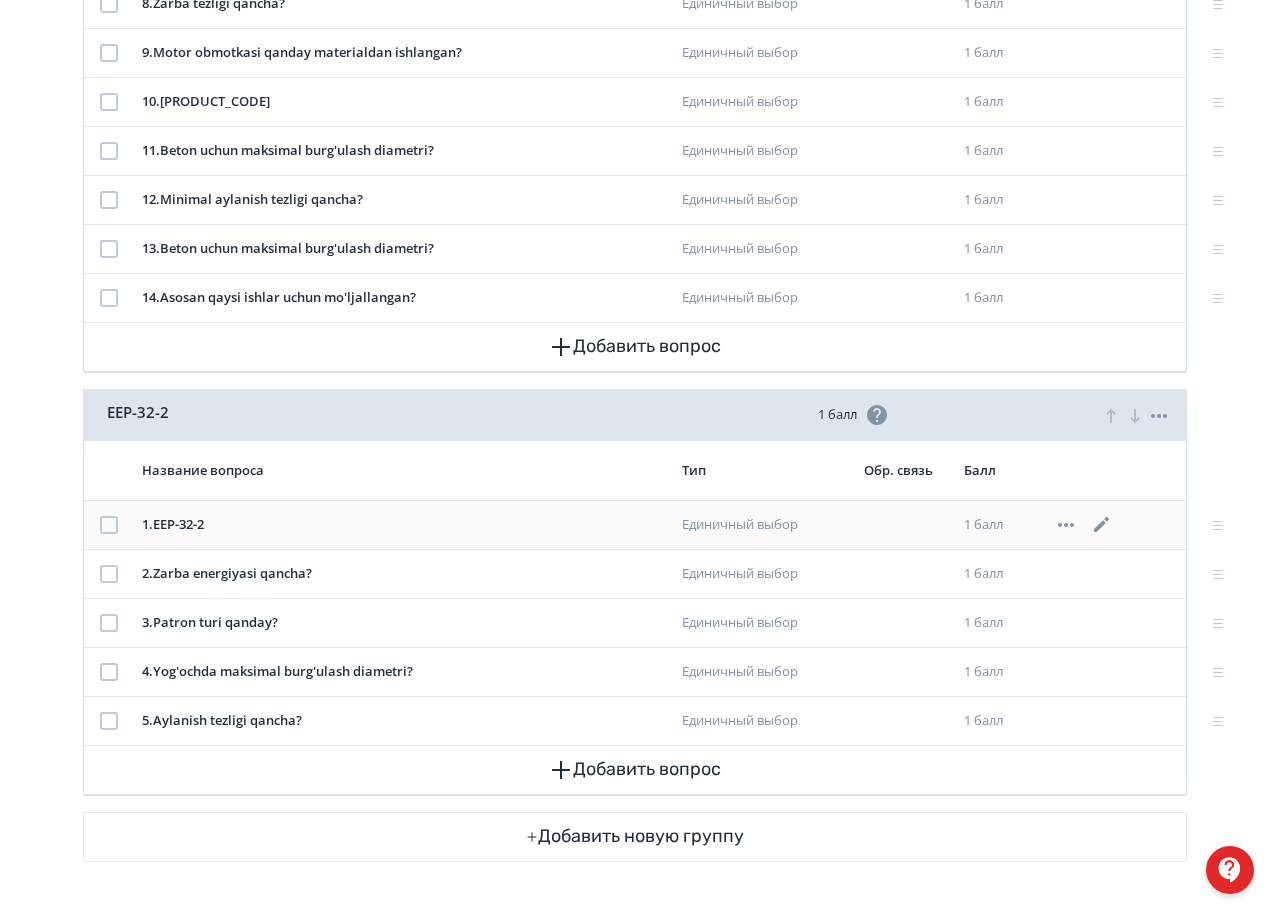 click at bounding box center (109, 525) 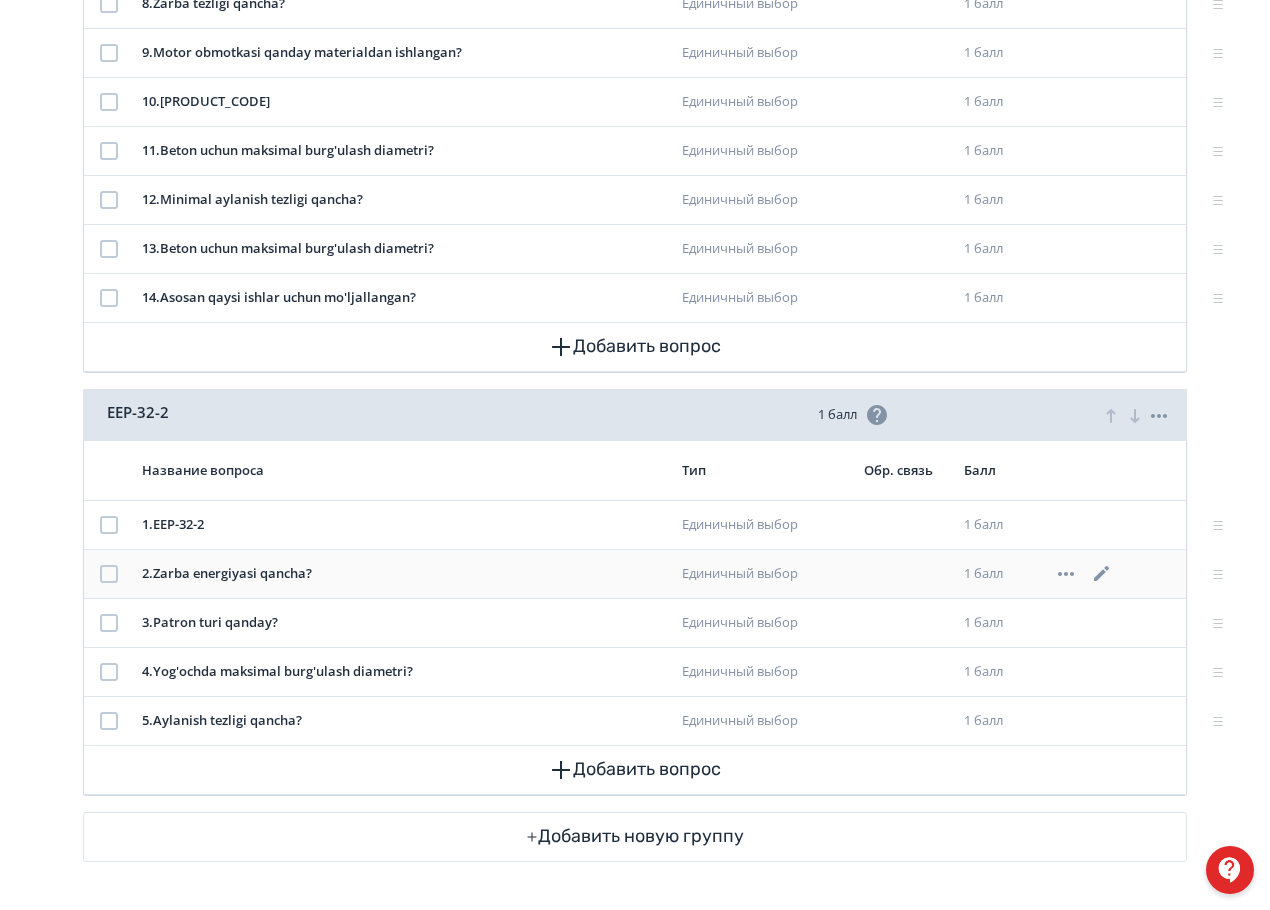click at bounding box center [109, 574] 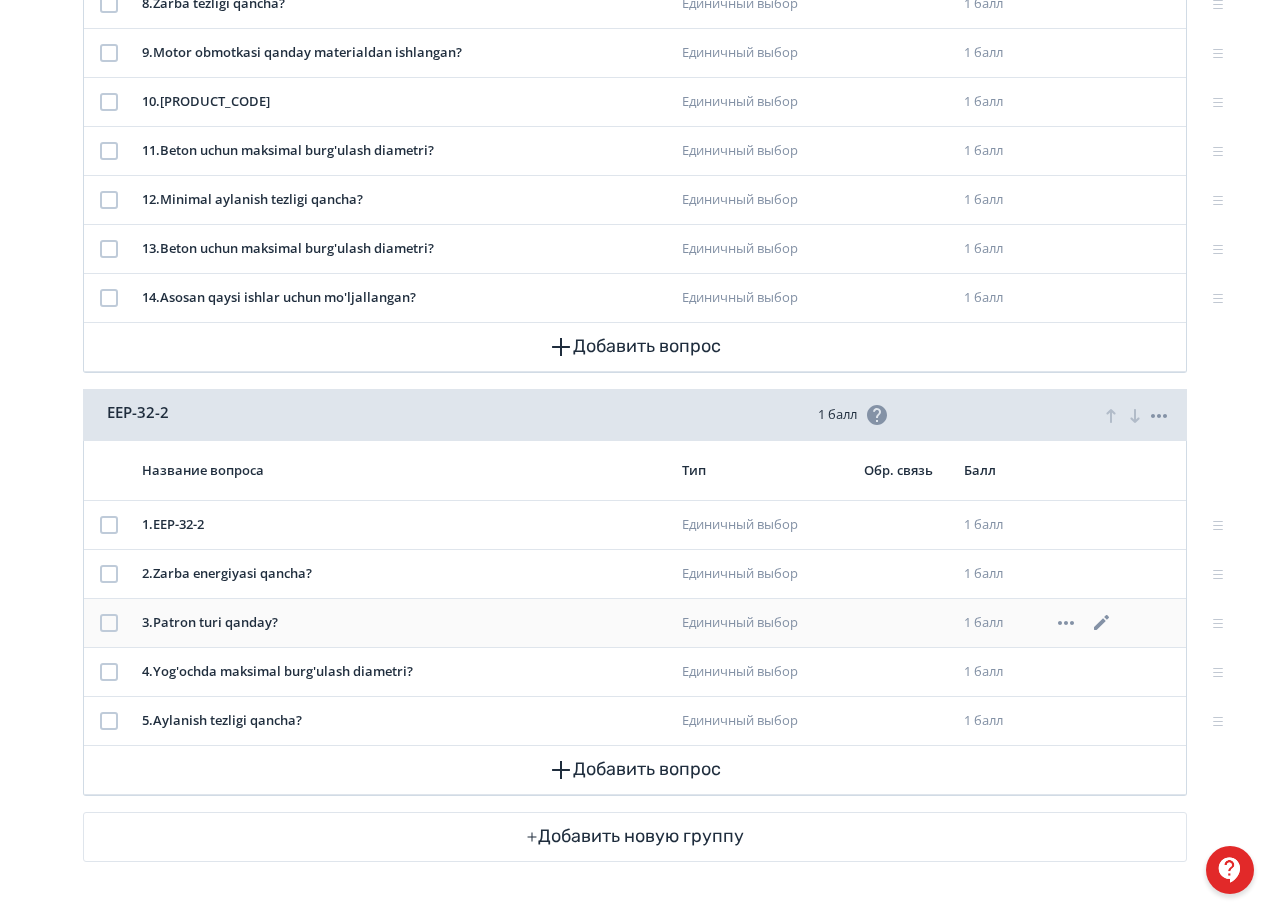 click at bounding box center [109, 623] 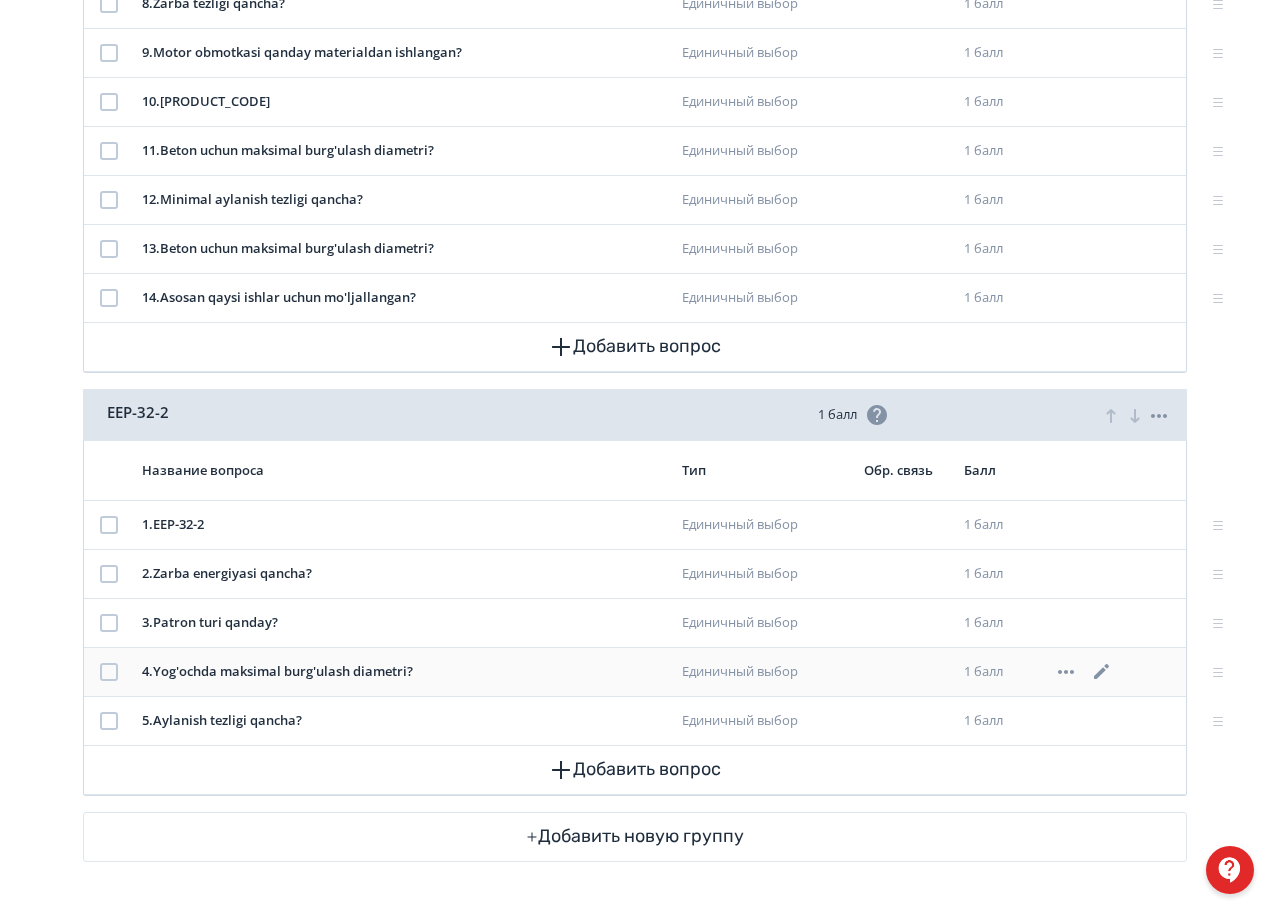click at bounding box center (109, 672) 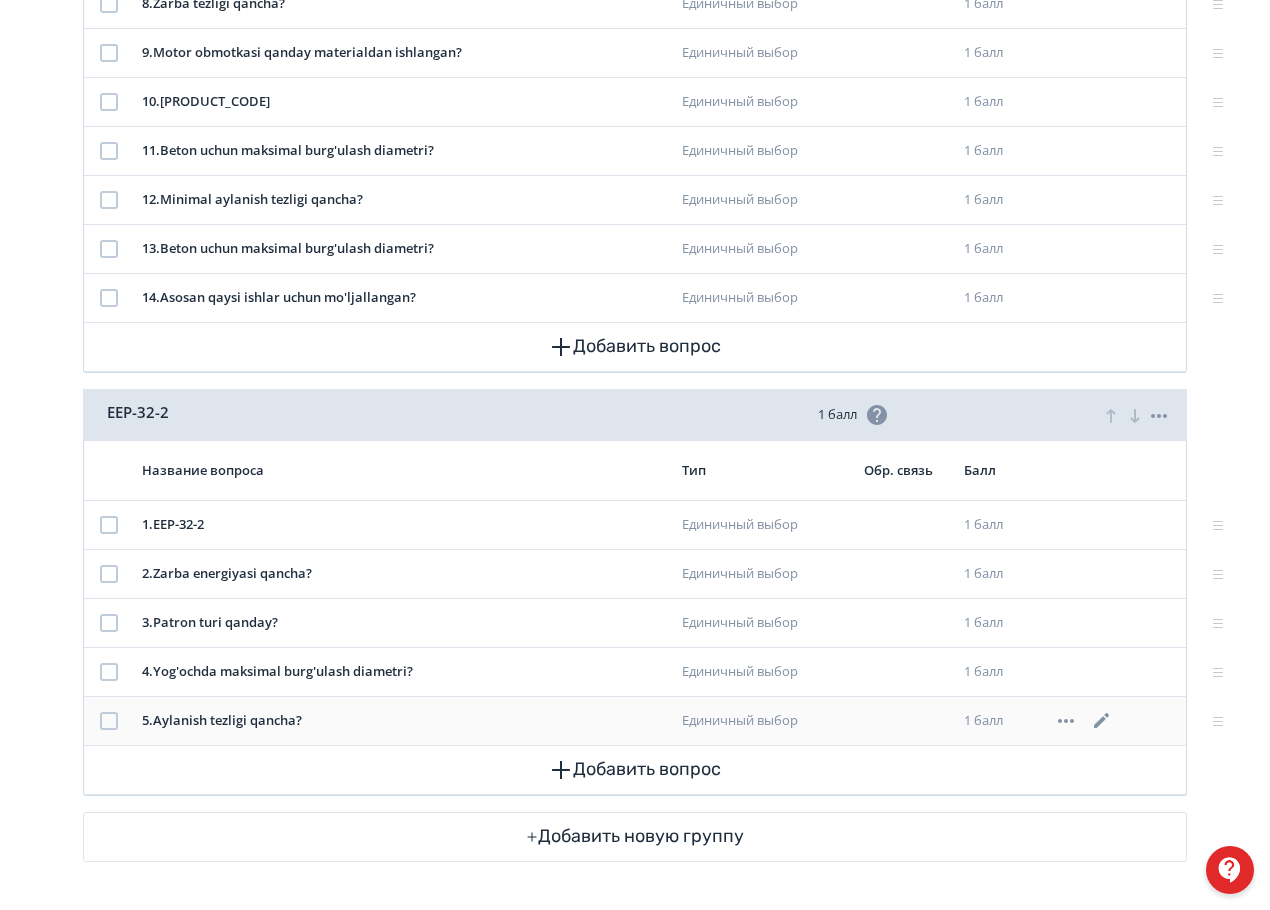click at bounding box center (109, 721) 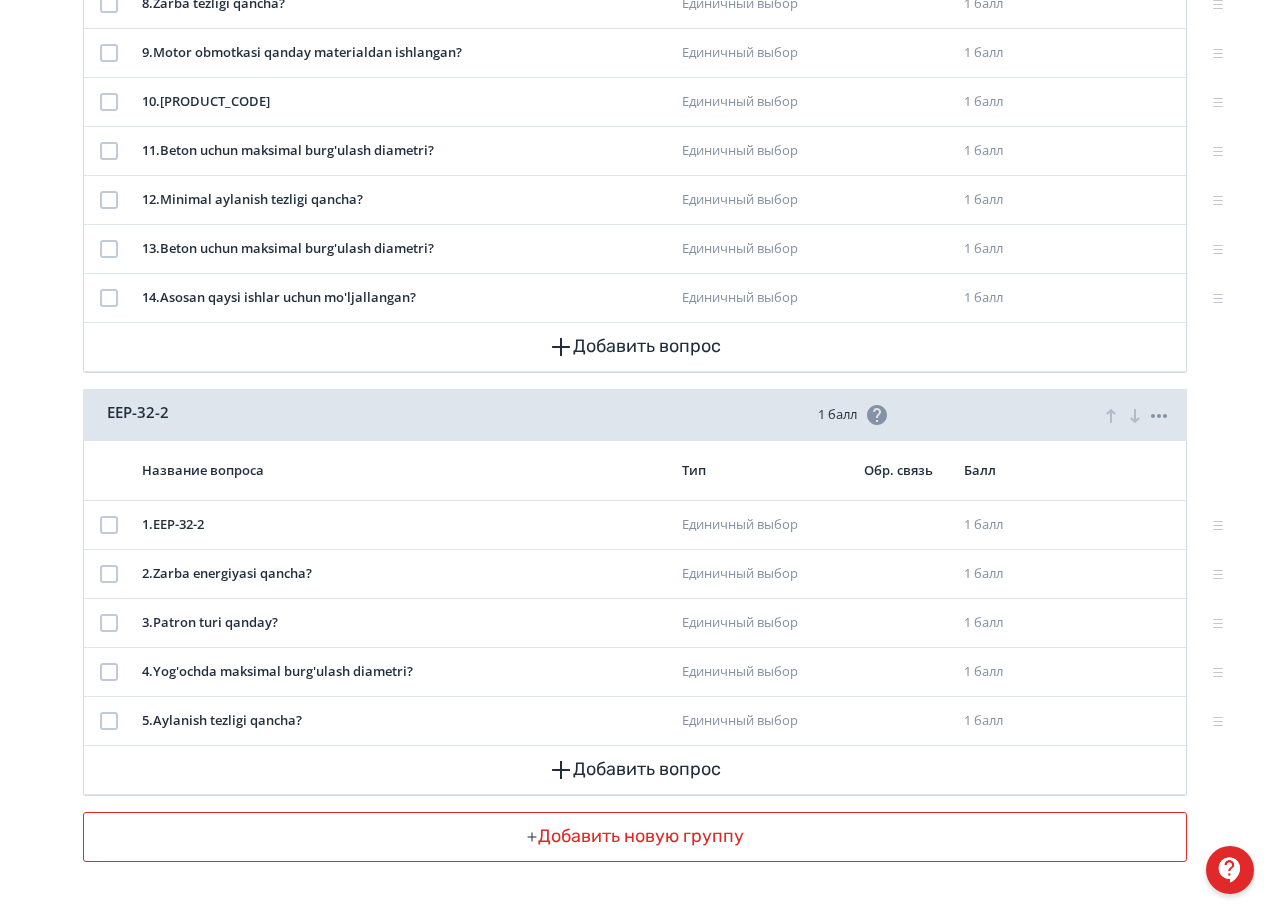 click on "Добавить новую группу" at bounding box center (635, 837) 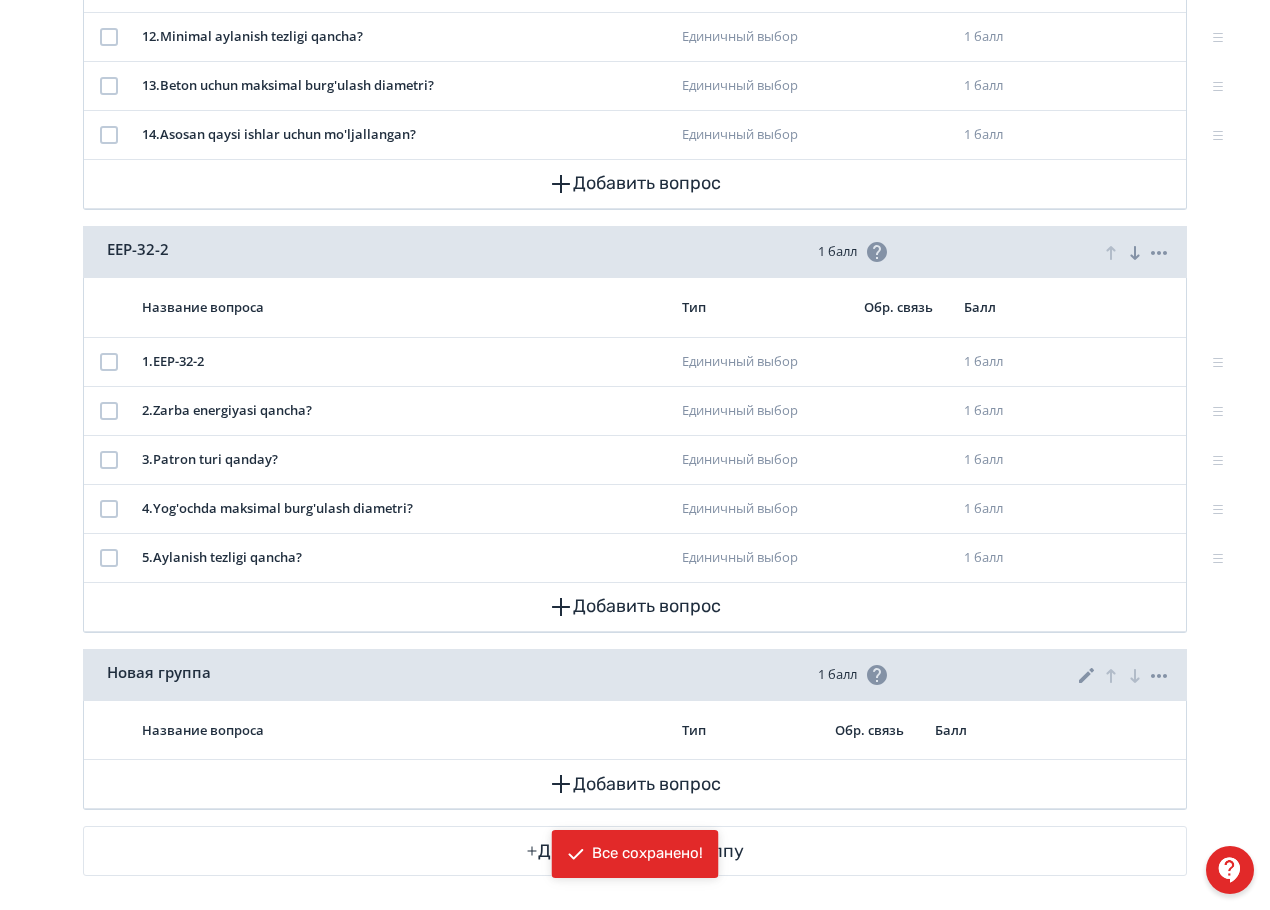 scroll, scrollTop: 974, scrollLeft: 0, axis: vertical 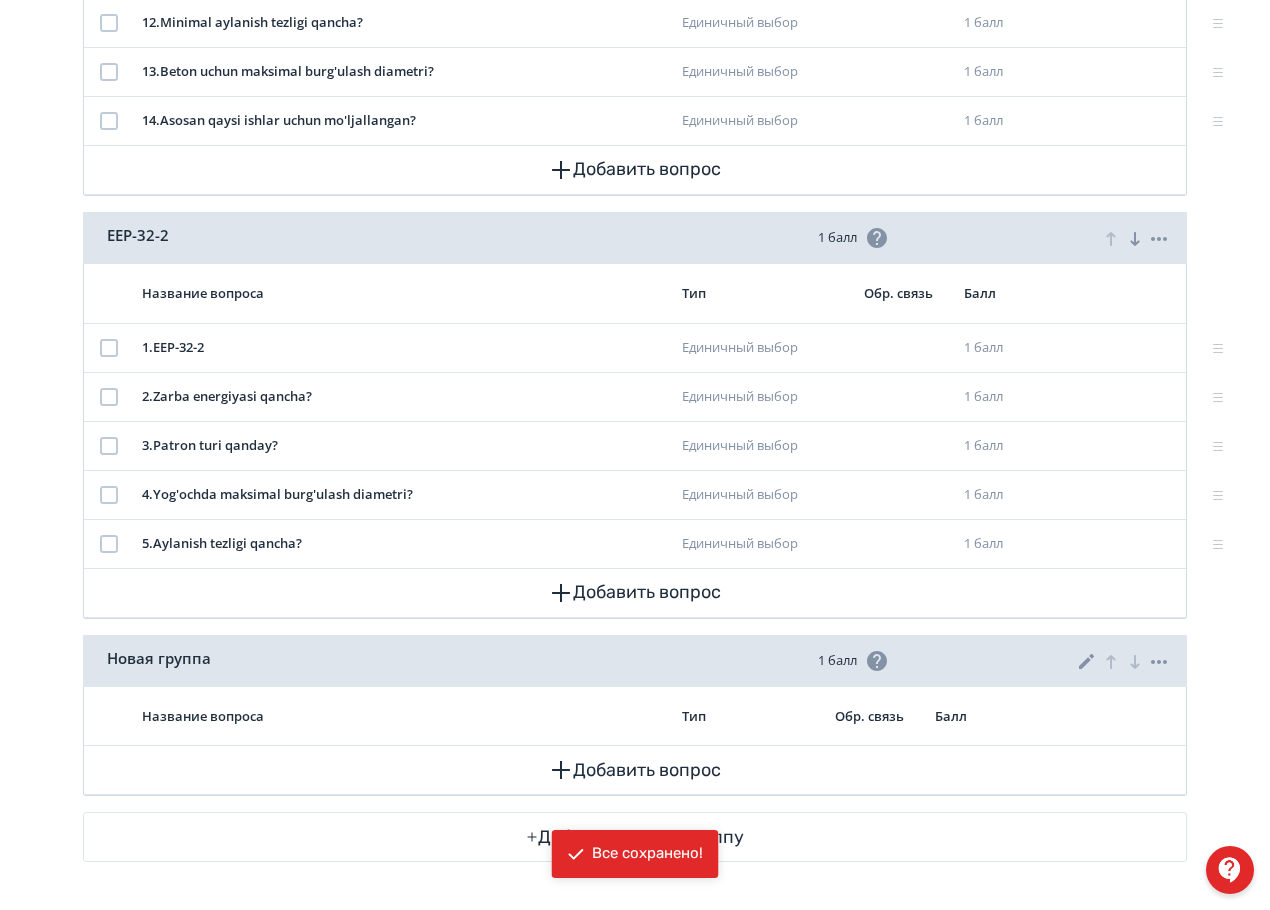 click 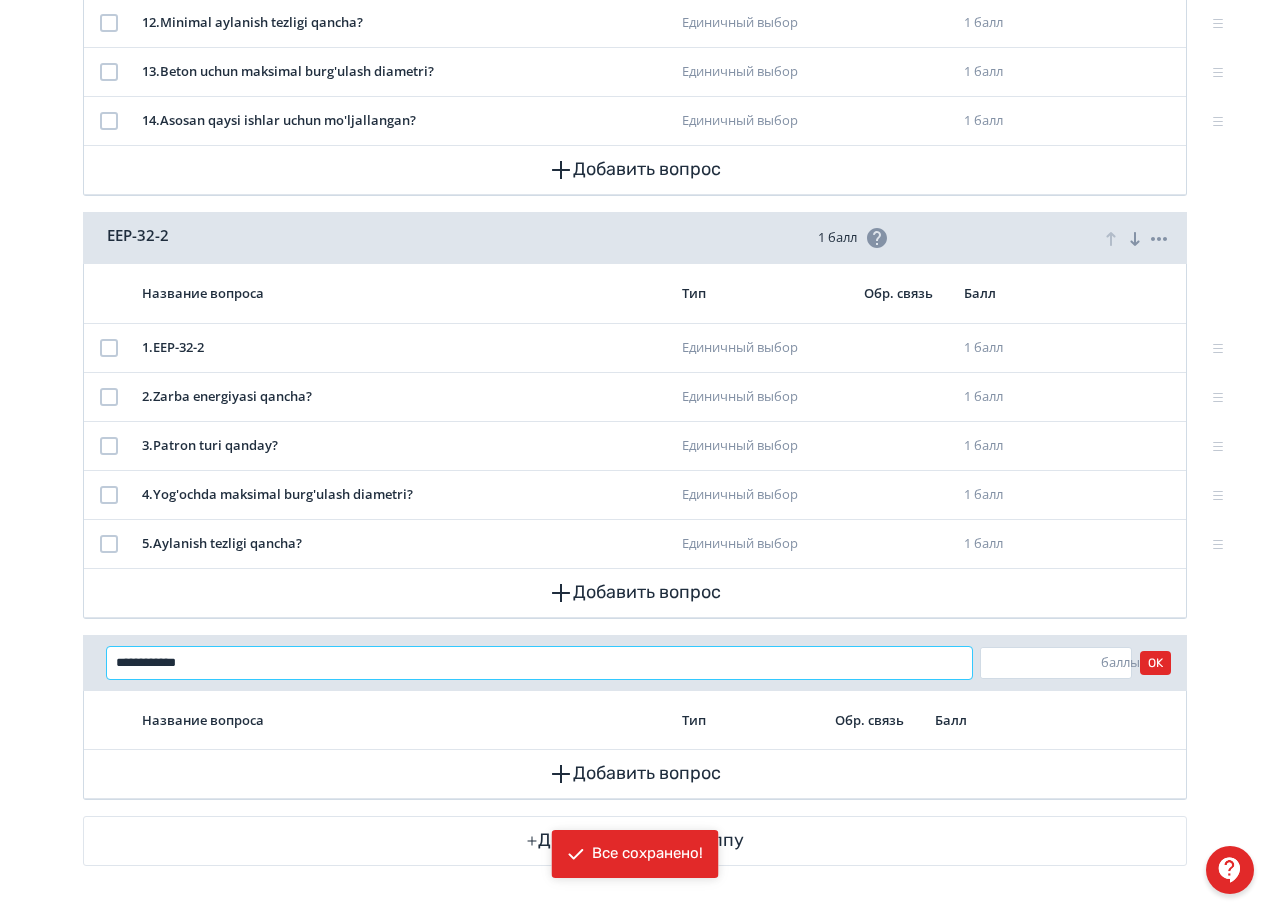 click on "**********" at bounding box center [539, 663] 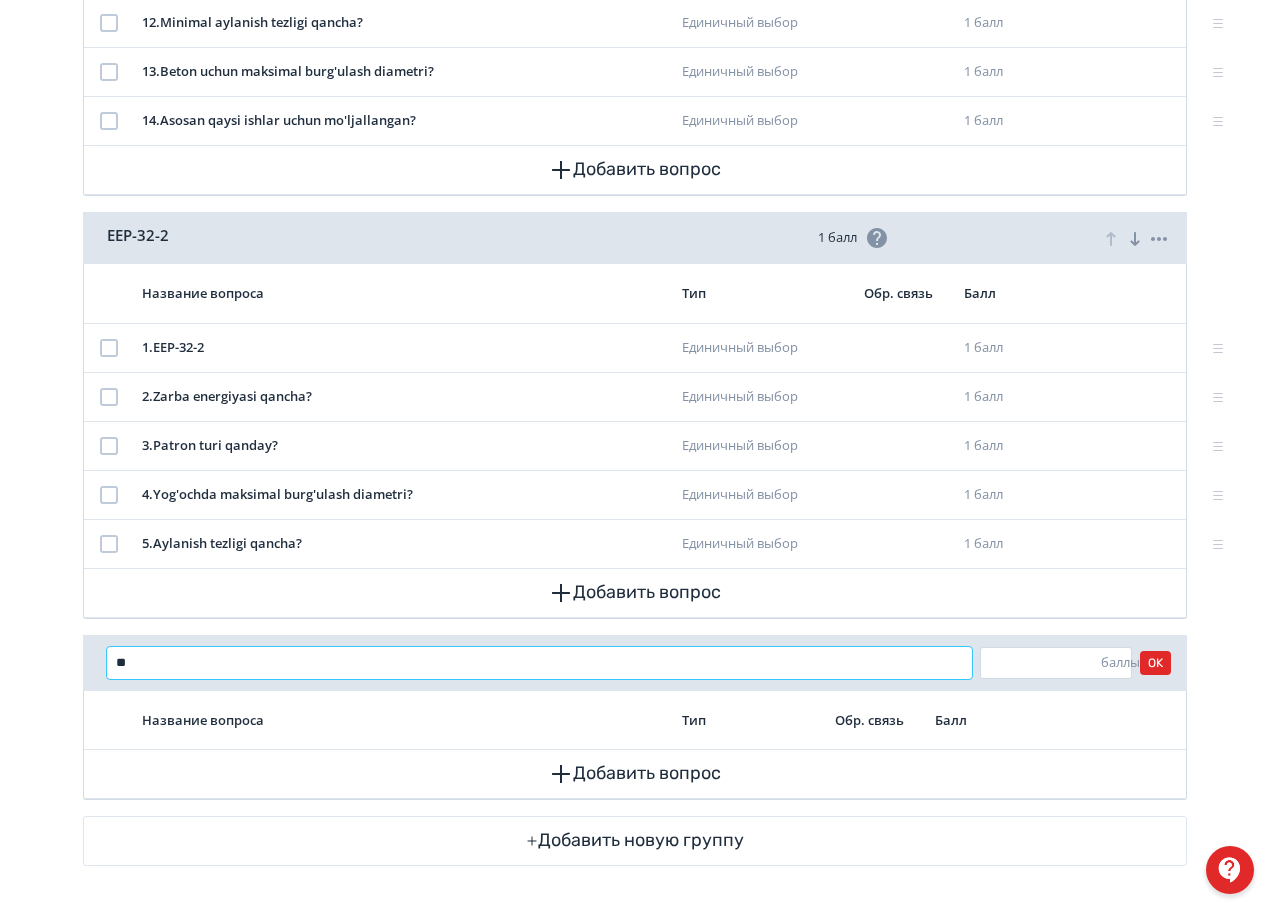 type on "*" 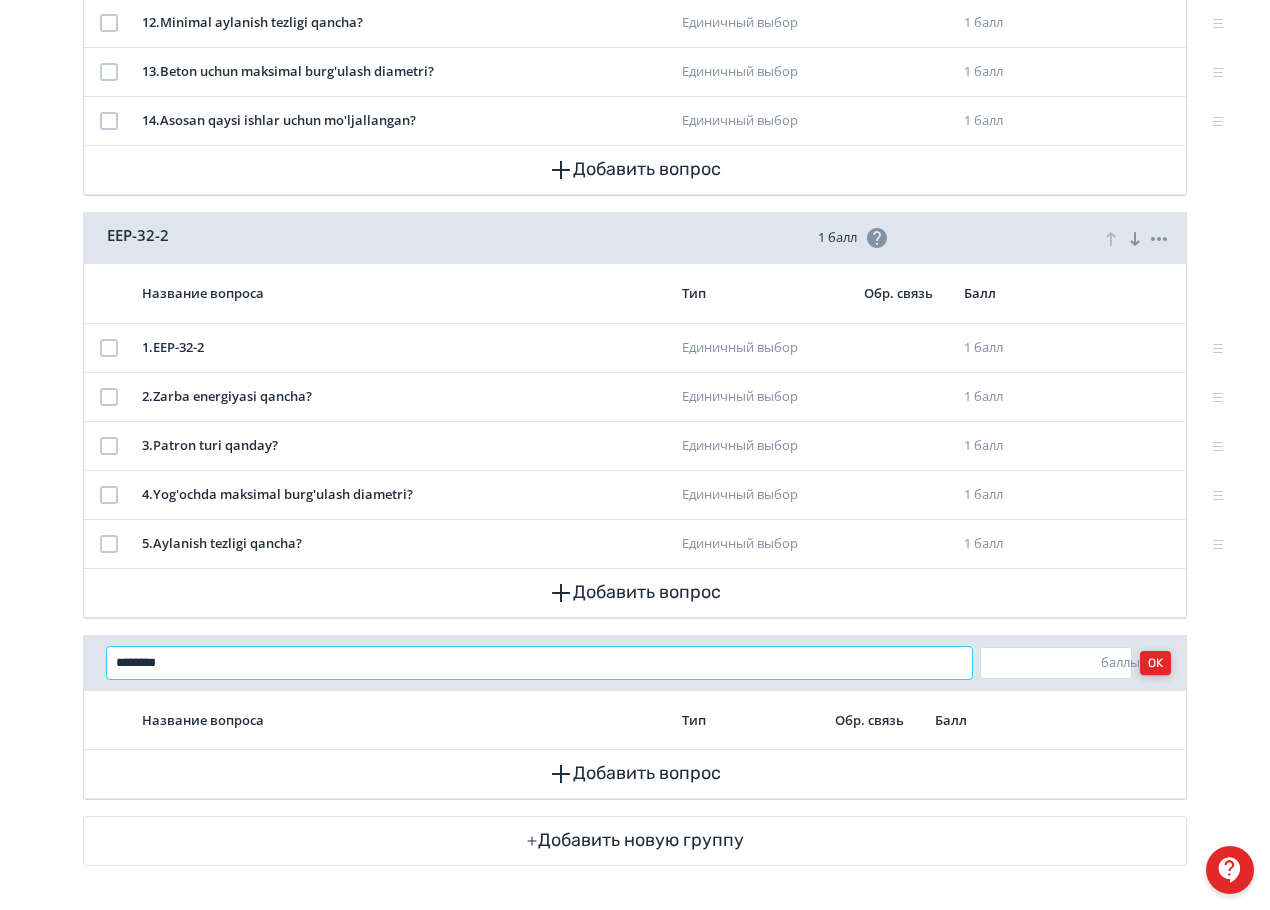 type on "********" 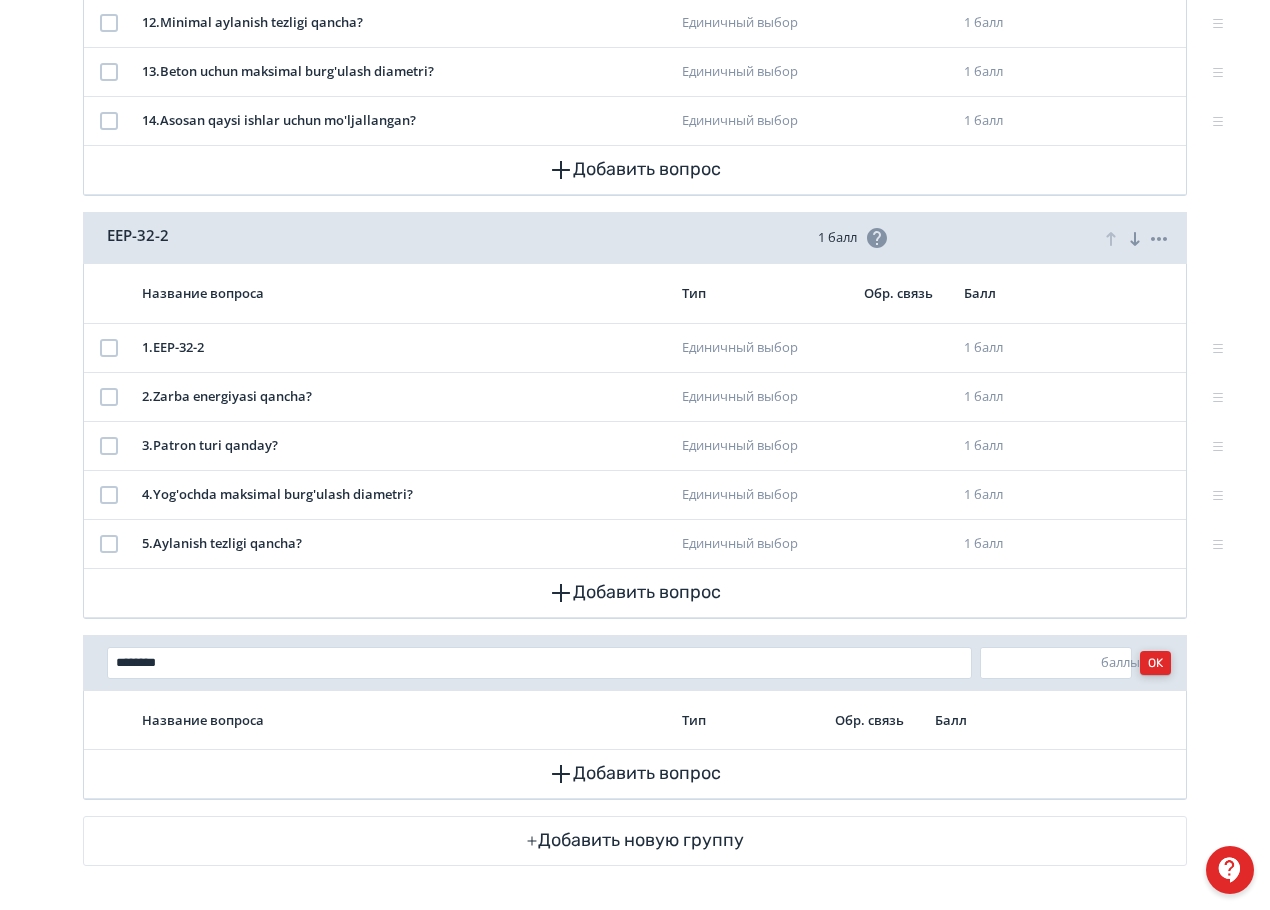 click on "OK" at bounding box center [1155, 663] 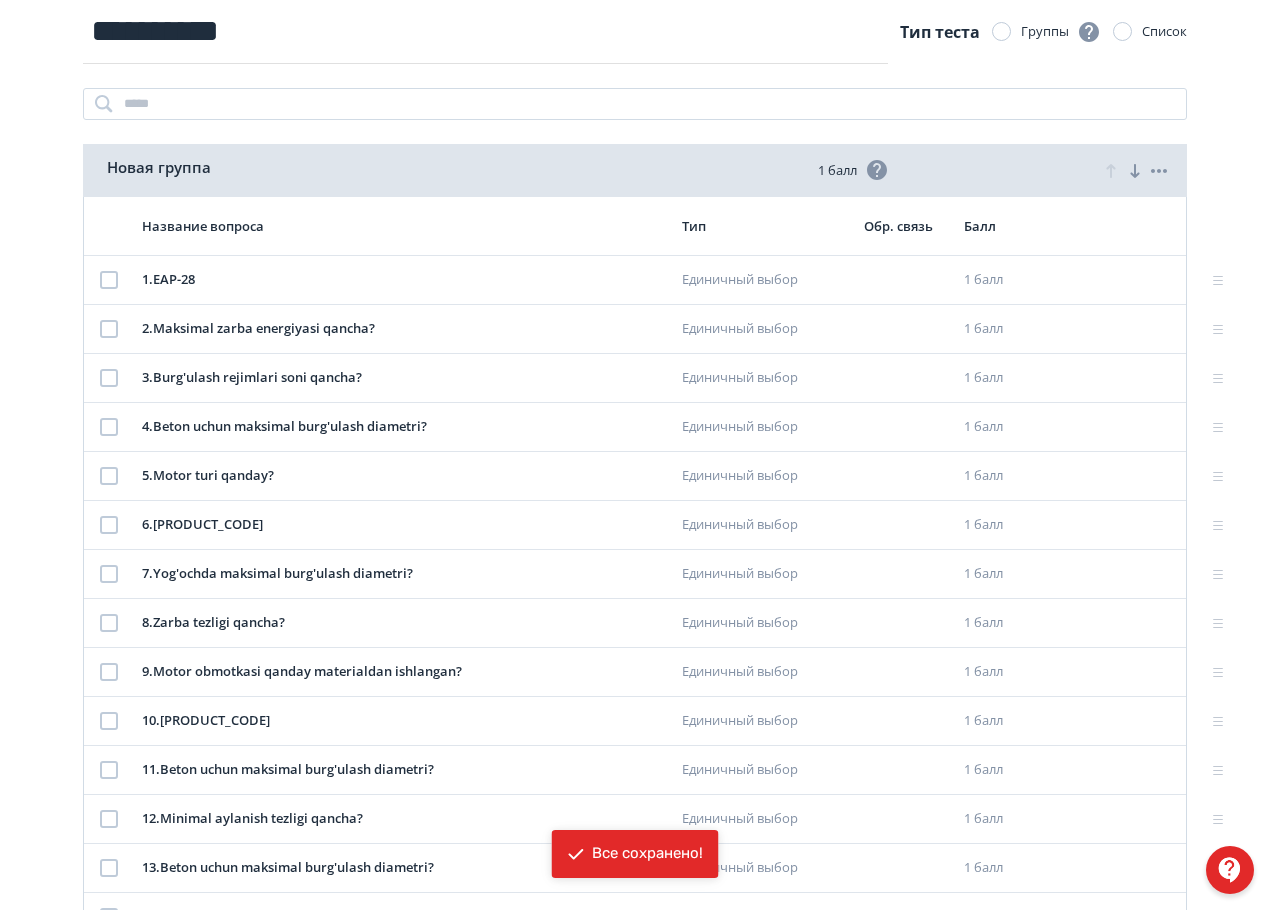 scroll, scrollTop: 174, scrollLeft: 0, axis: vertical 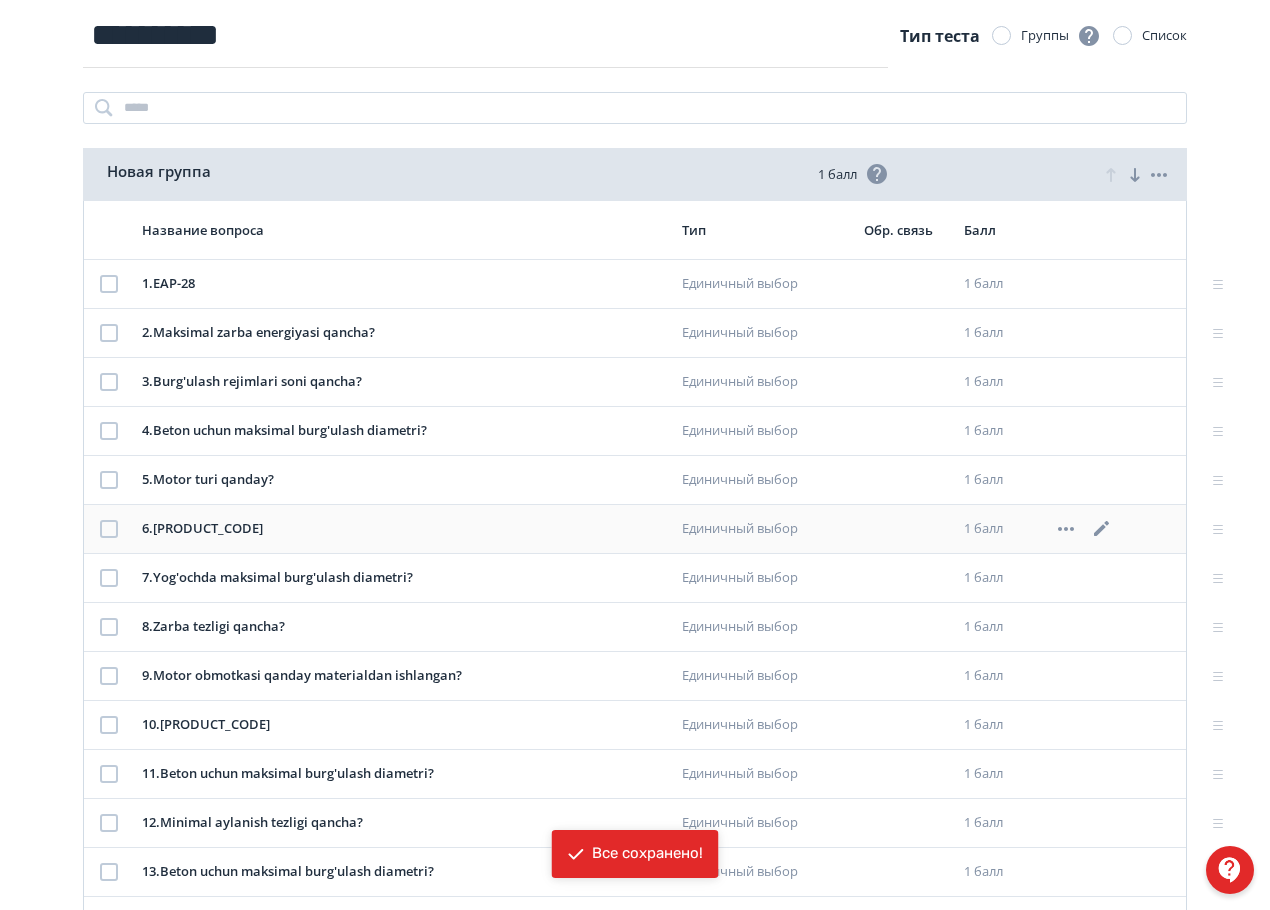 click at bounding box center (109, 529) 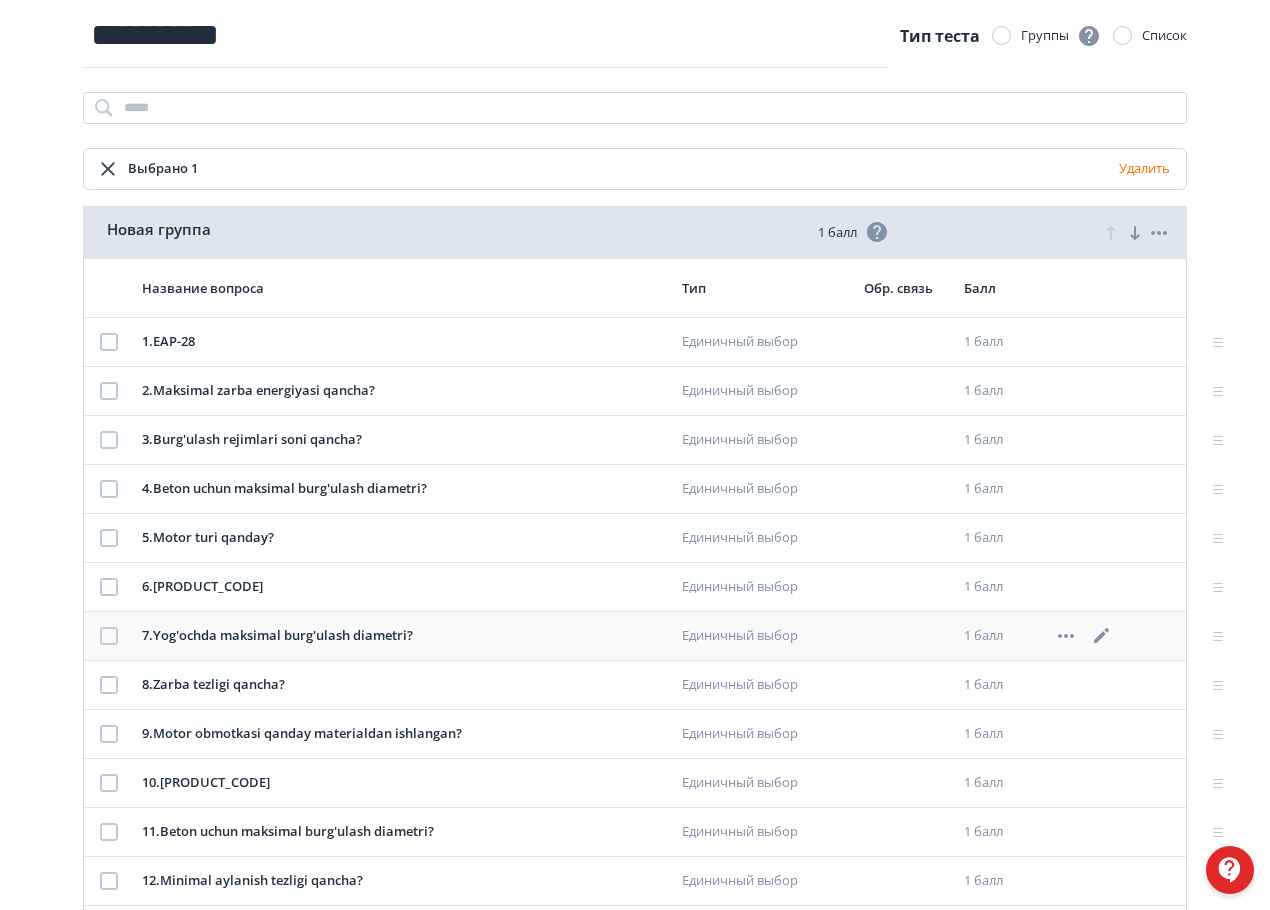 click at bounding box center (109, 636) 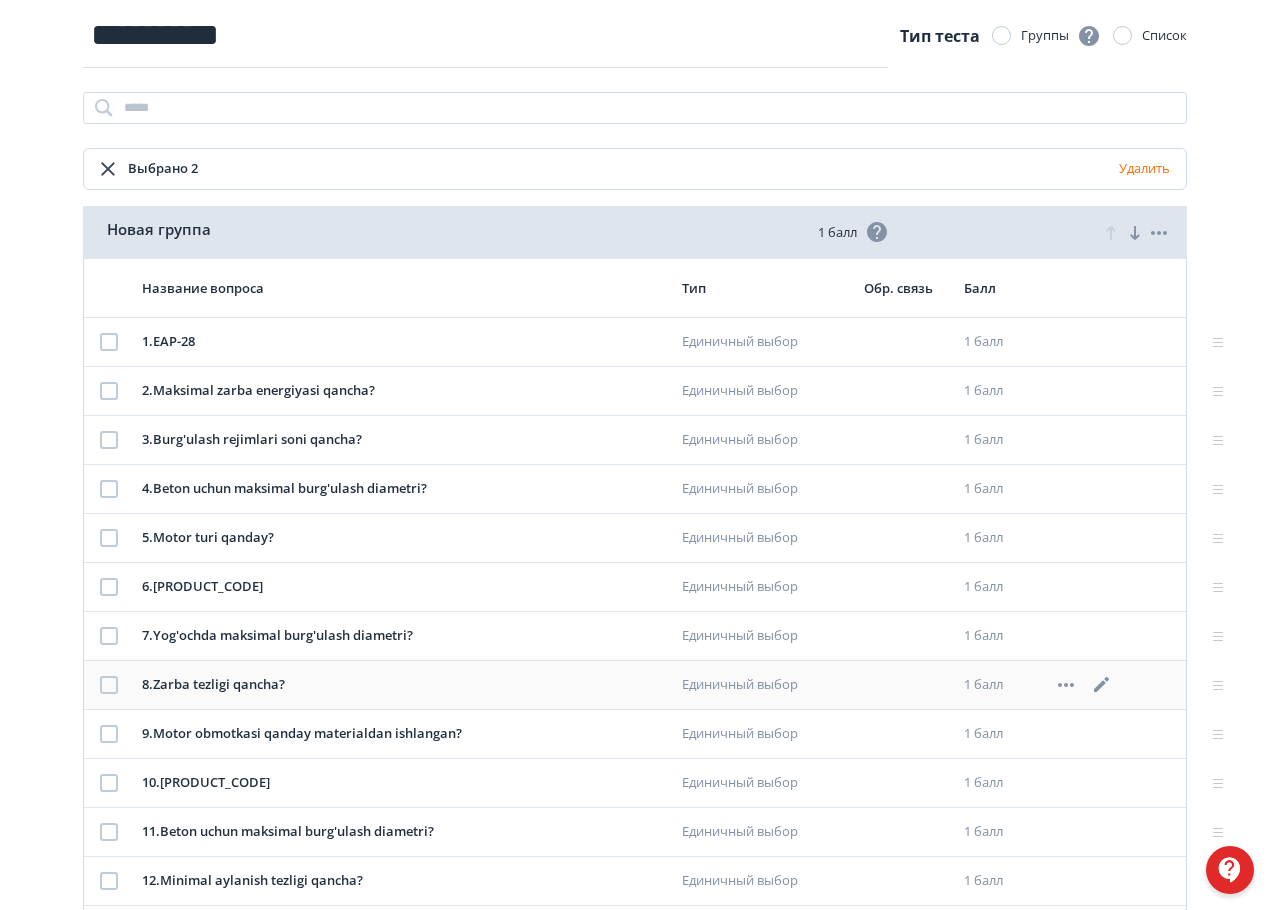 click at bounding box center (109, 685) 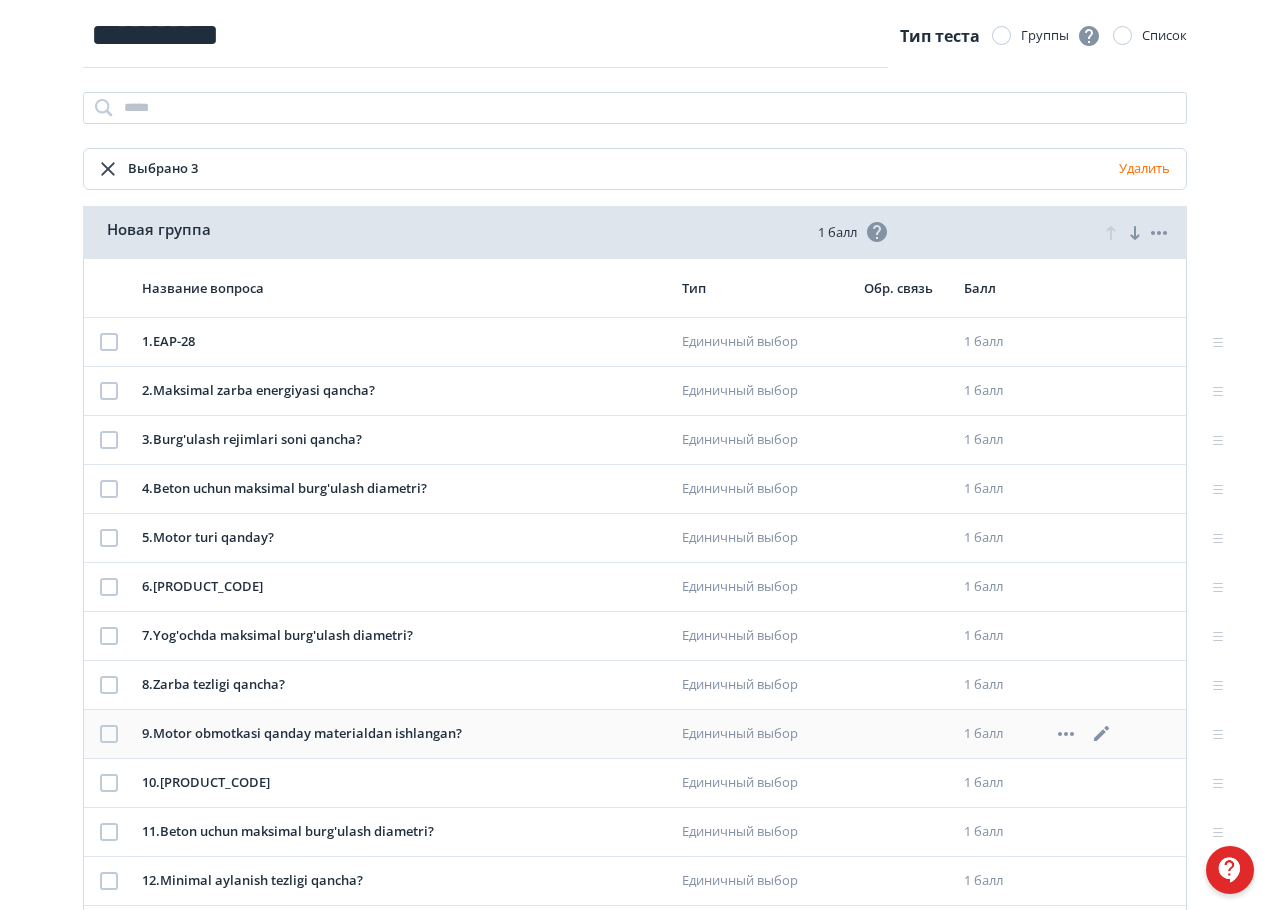 click at bounding box center [109, 734] 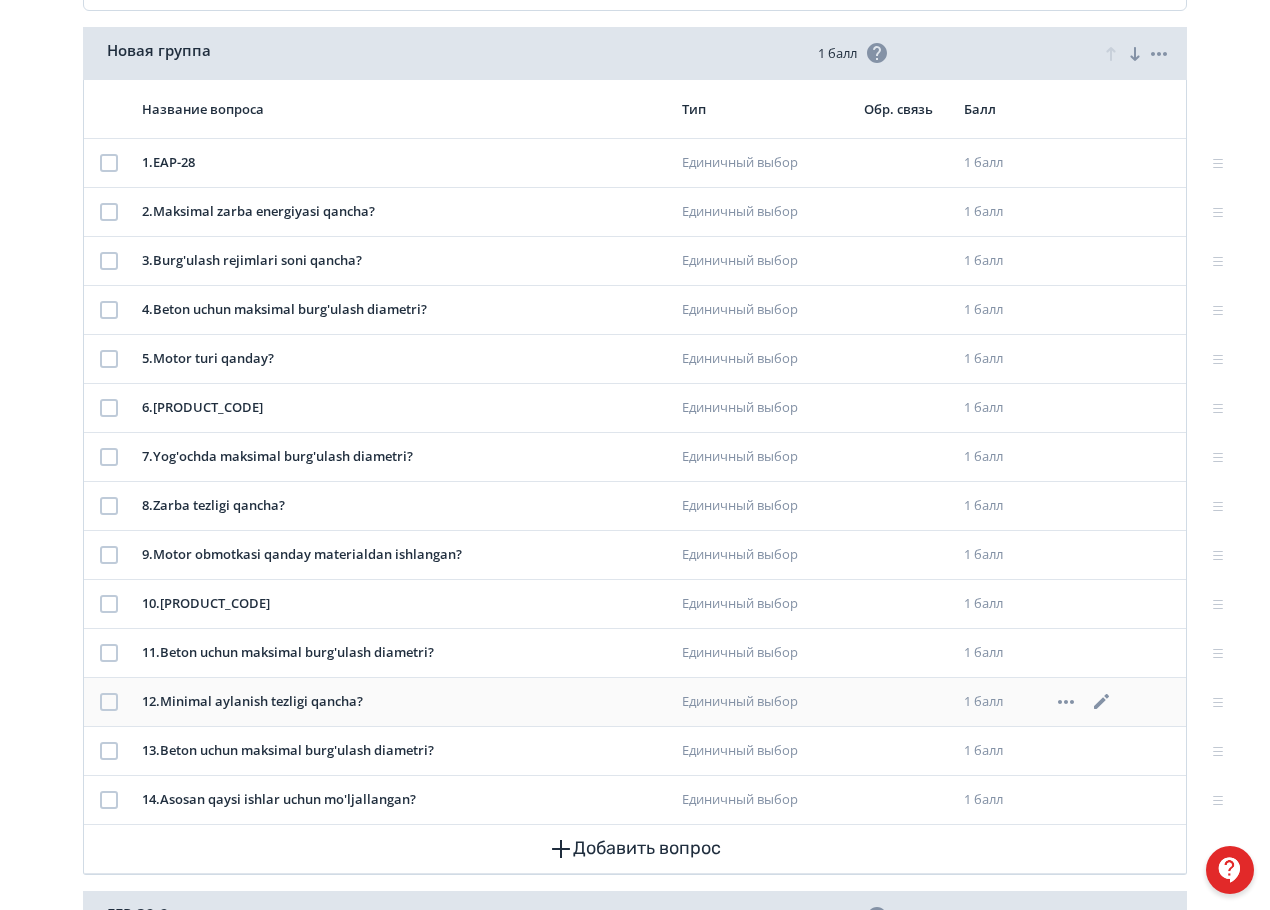 scroll, scrollTop: 374, scrollLeft: 0, axis: vertical 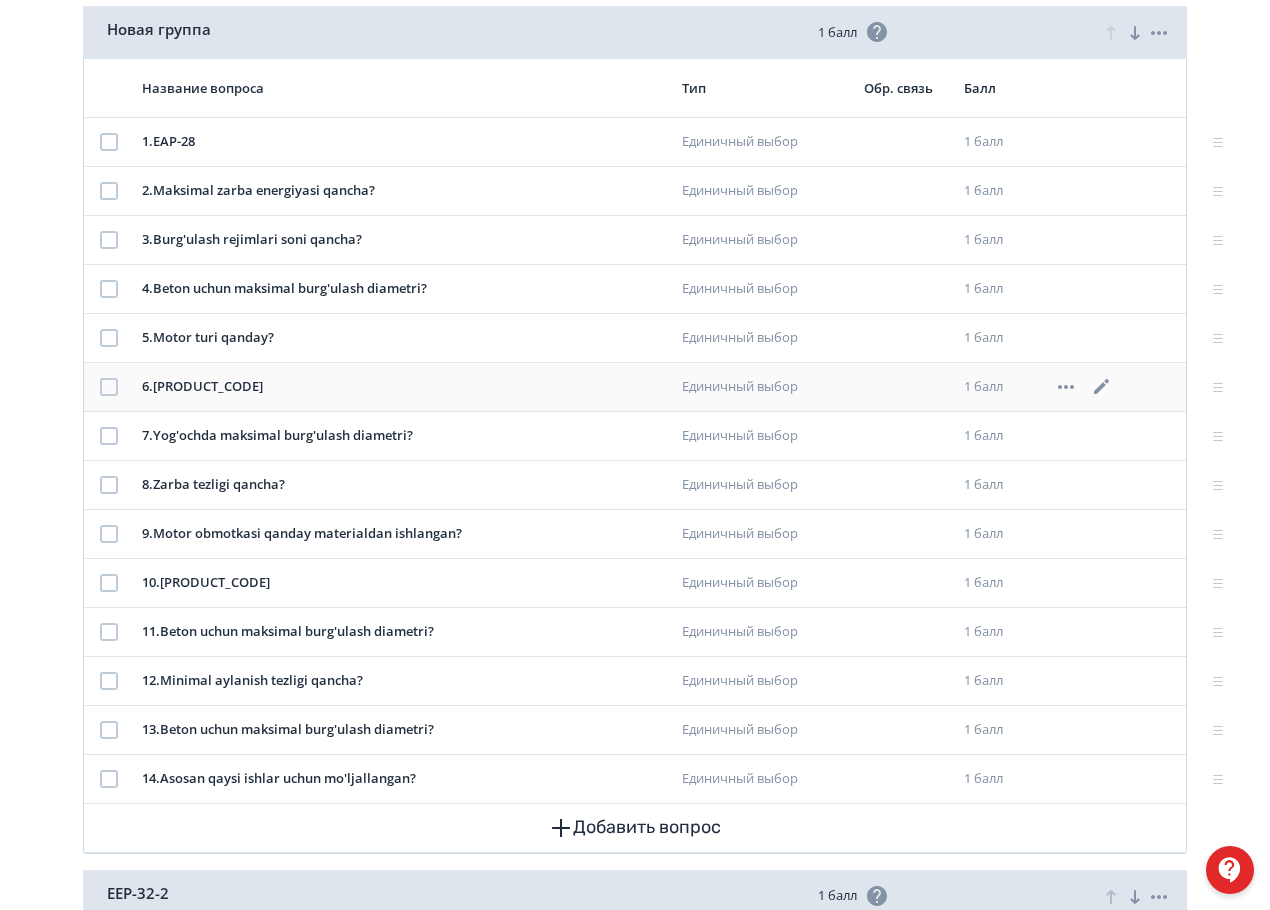 click 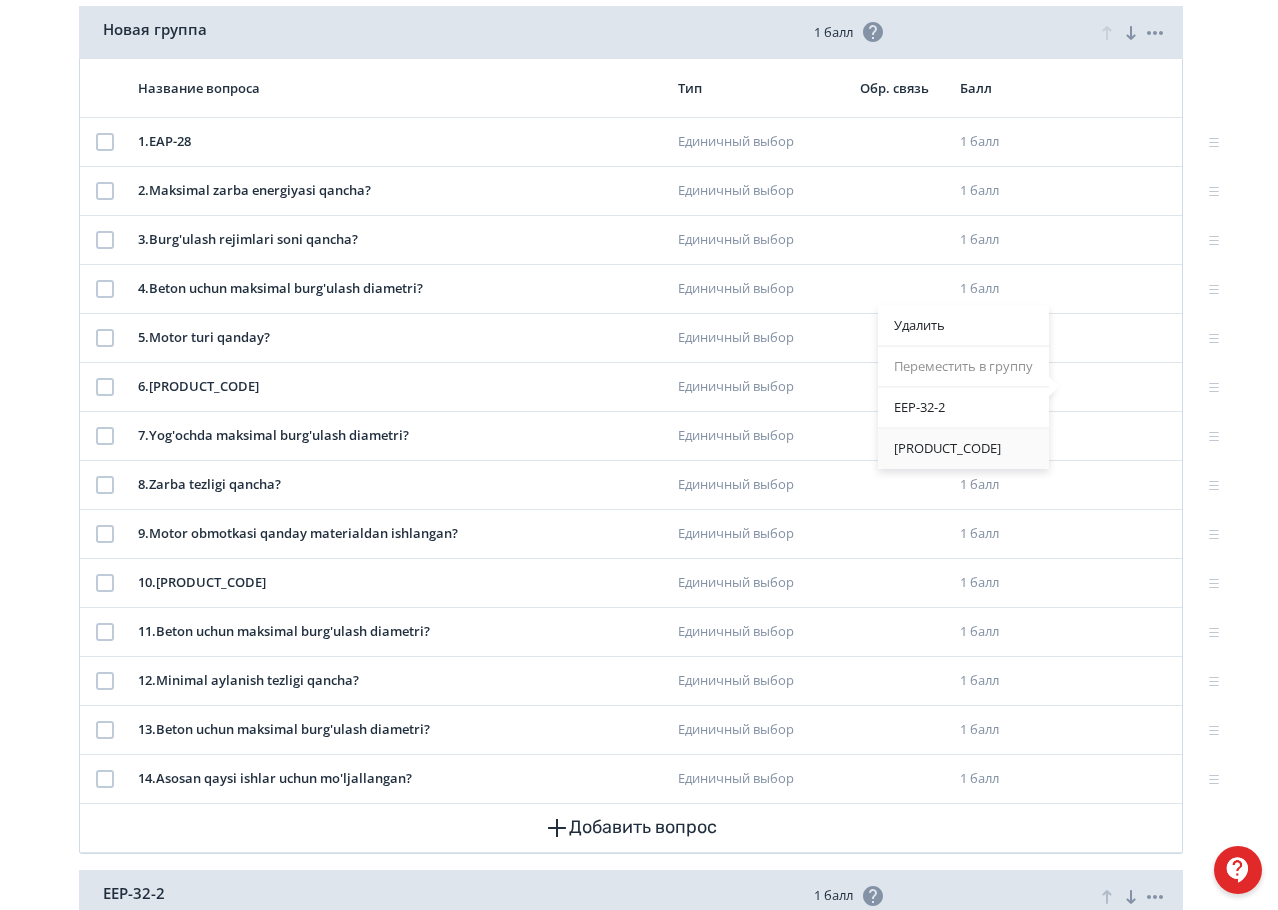 click on "[PRODUCT_CODE]" at bounding box center (963, 448) 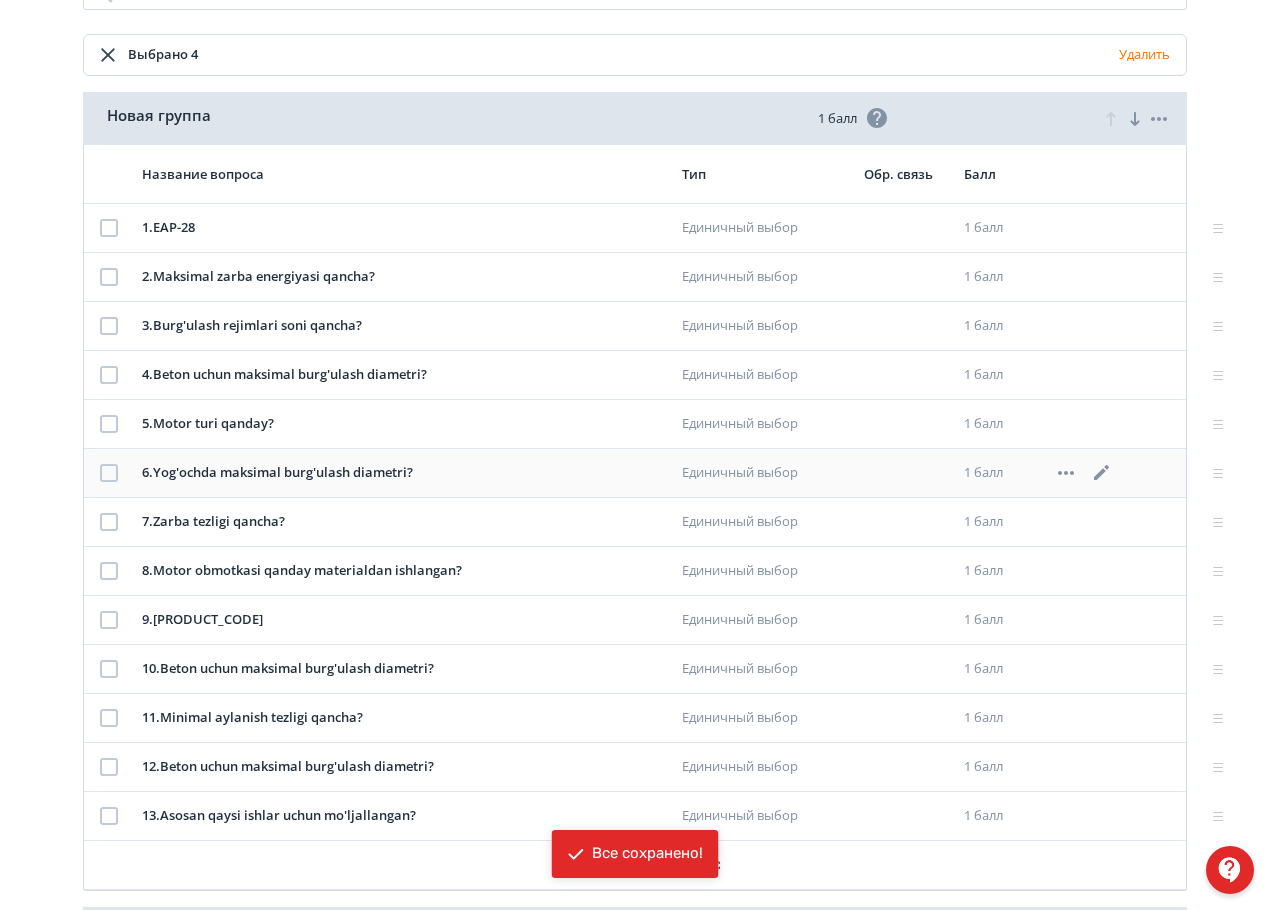 scroll, scrollTop: 300, scrollLeft: 0, axis: vertical 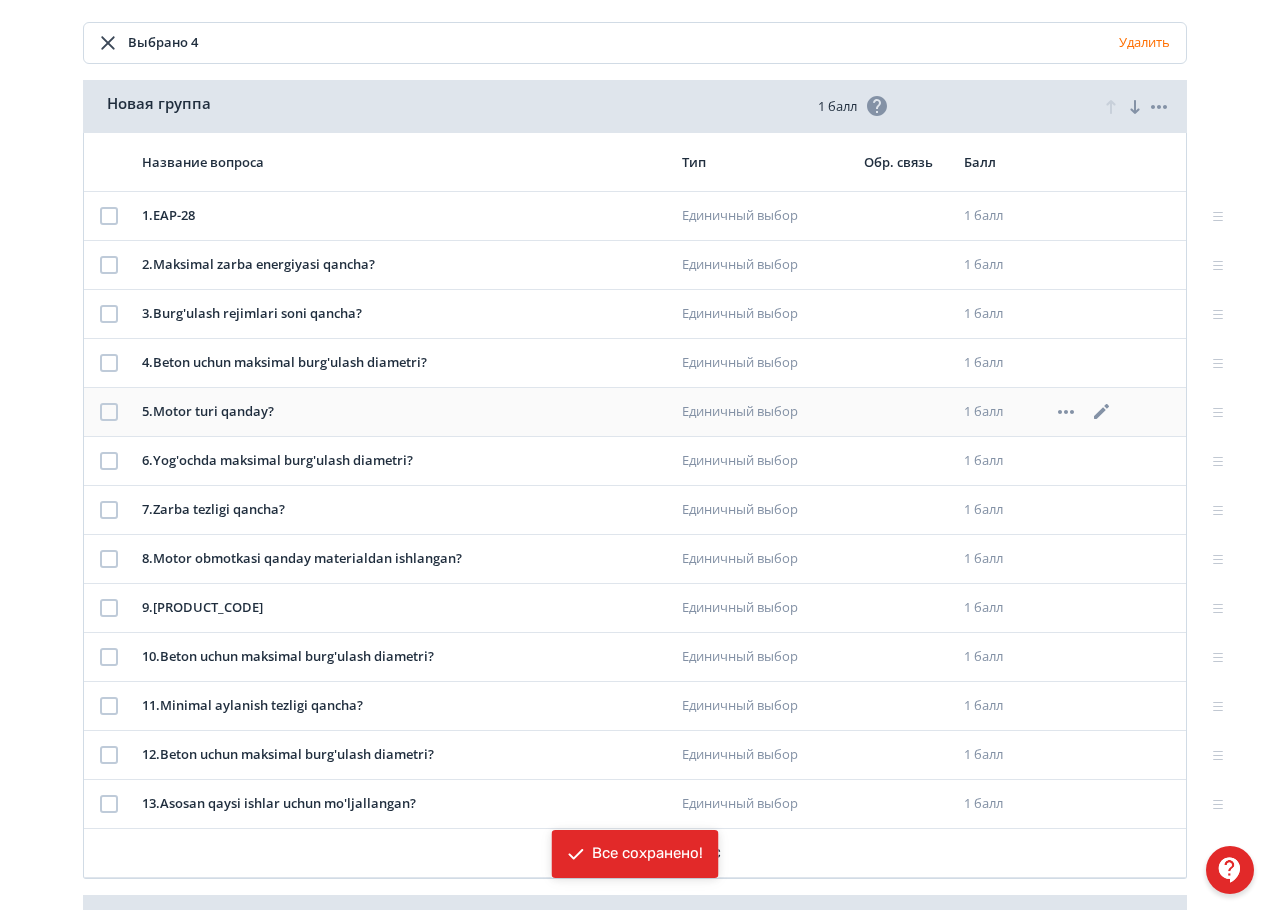 click 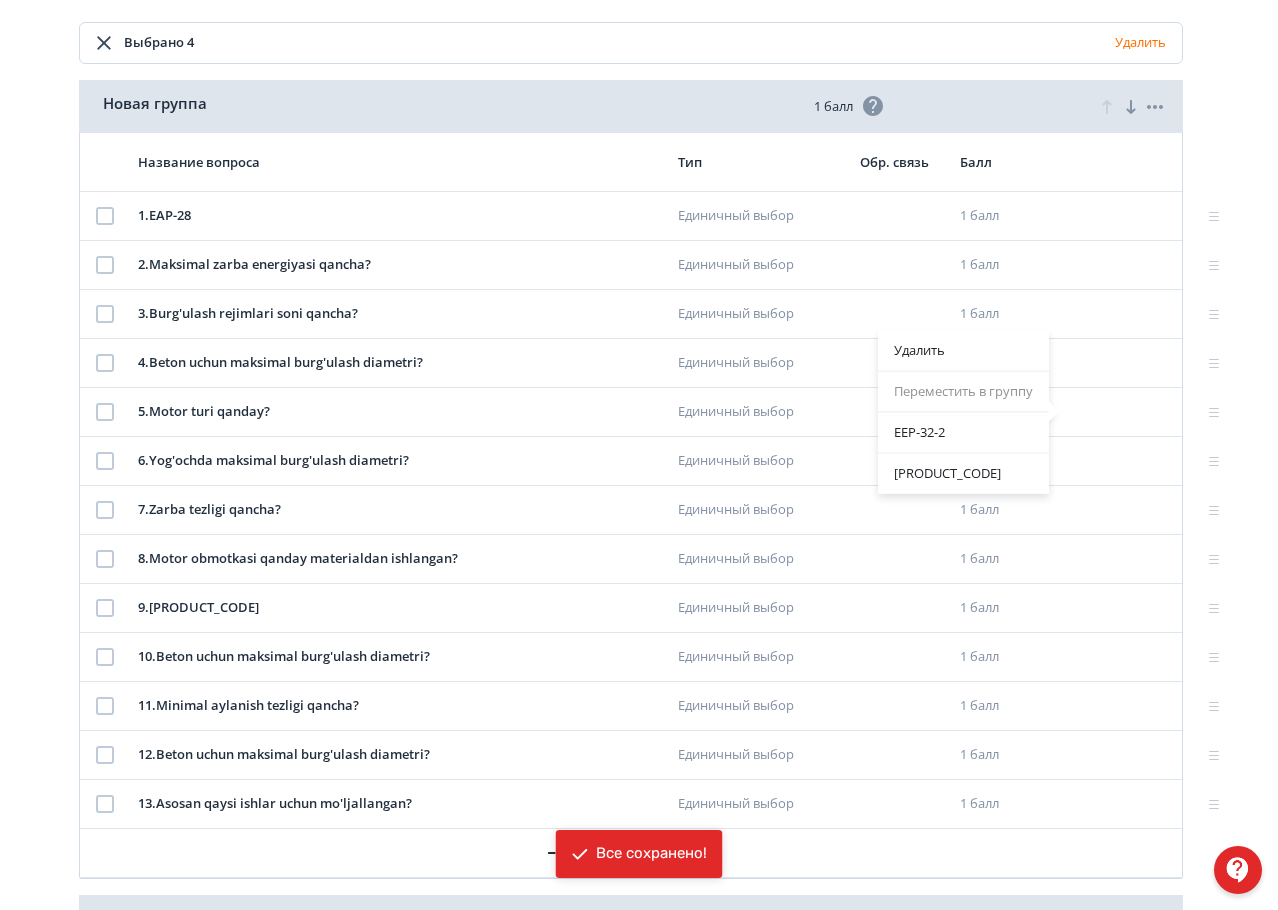 click on "Удалить Переместить в группу [PRODUCT_CODE] [PRODUCT_CODE]" at bounding box center [639, 455] 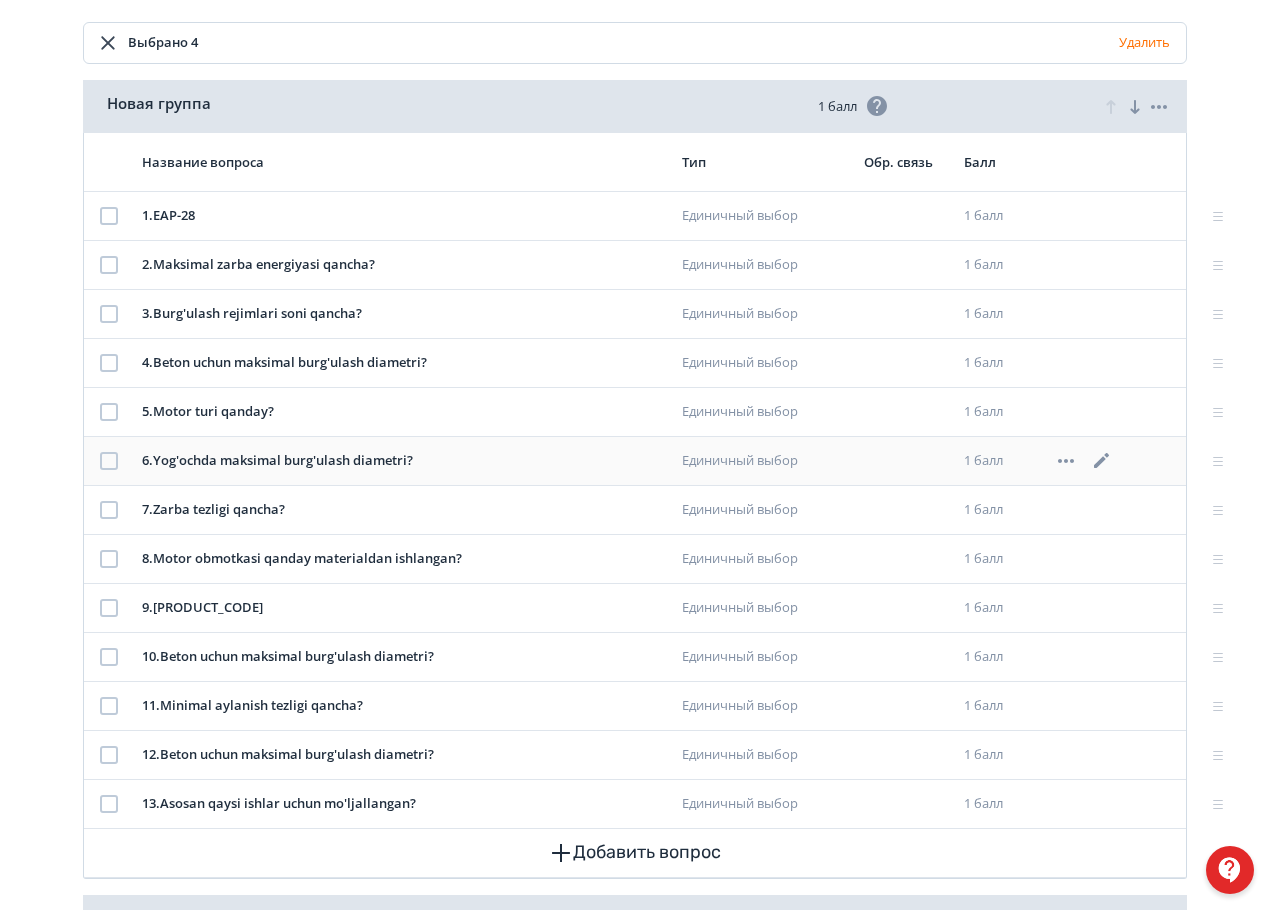 click 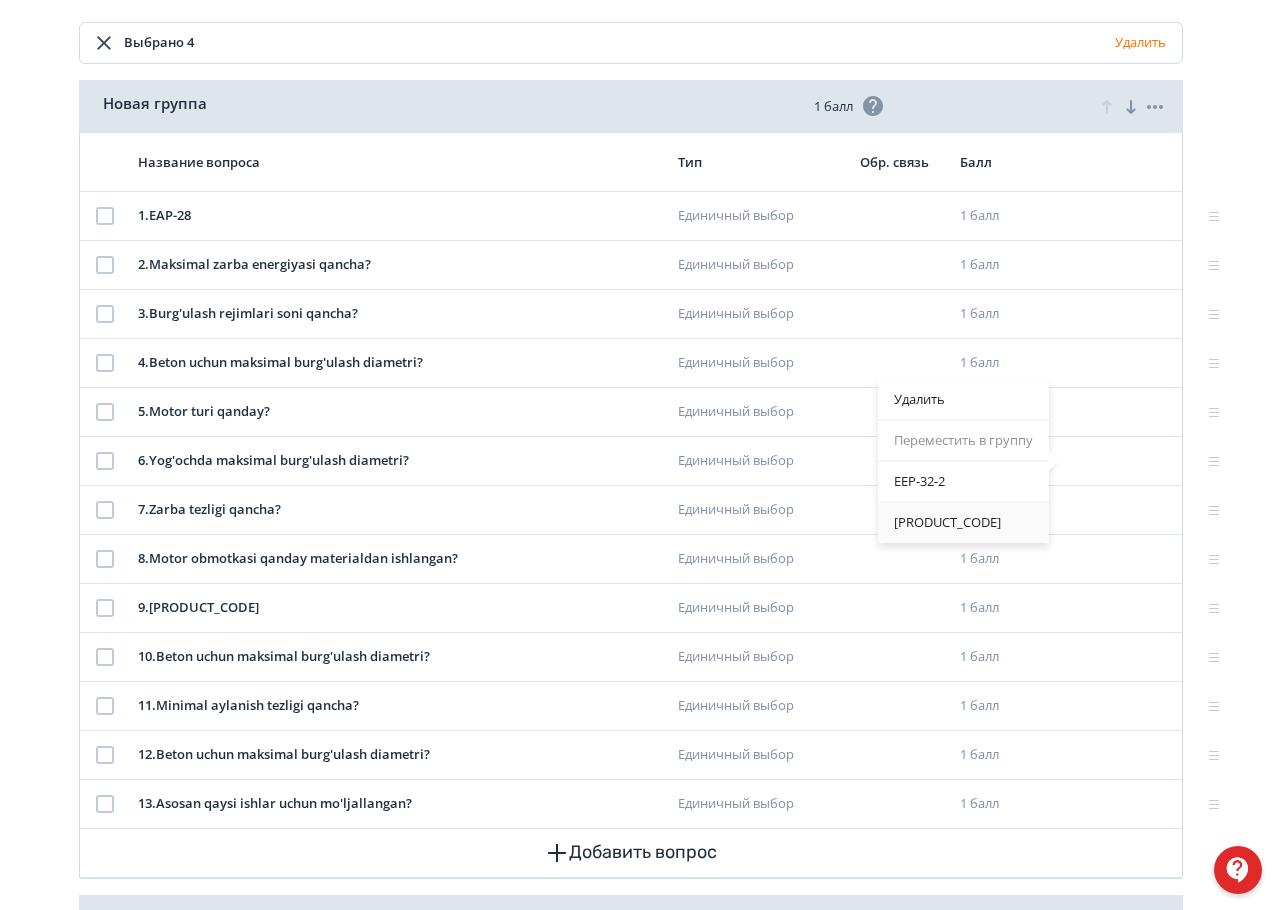 click on "[PRODUCT_CODE]" at bounding box center [963, 522] 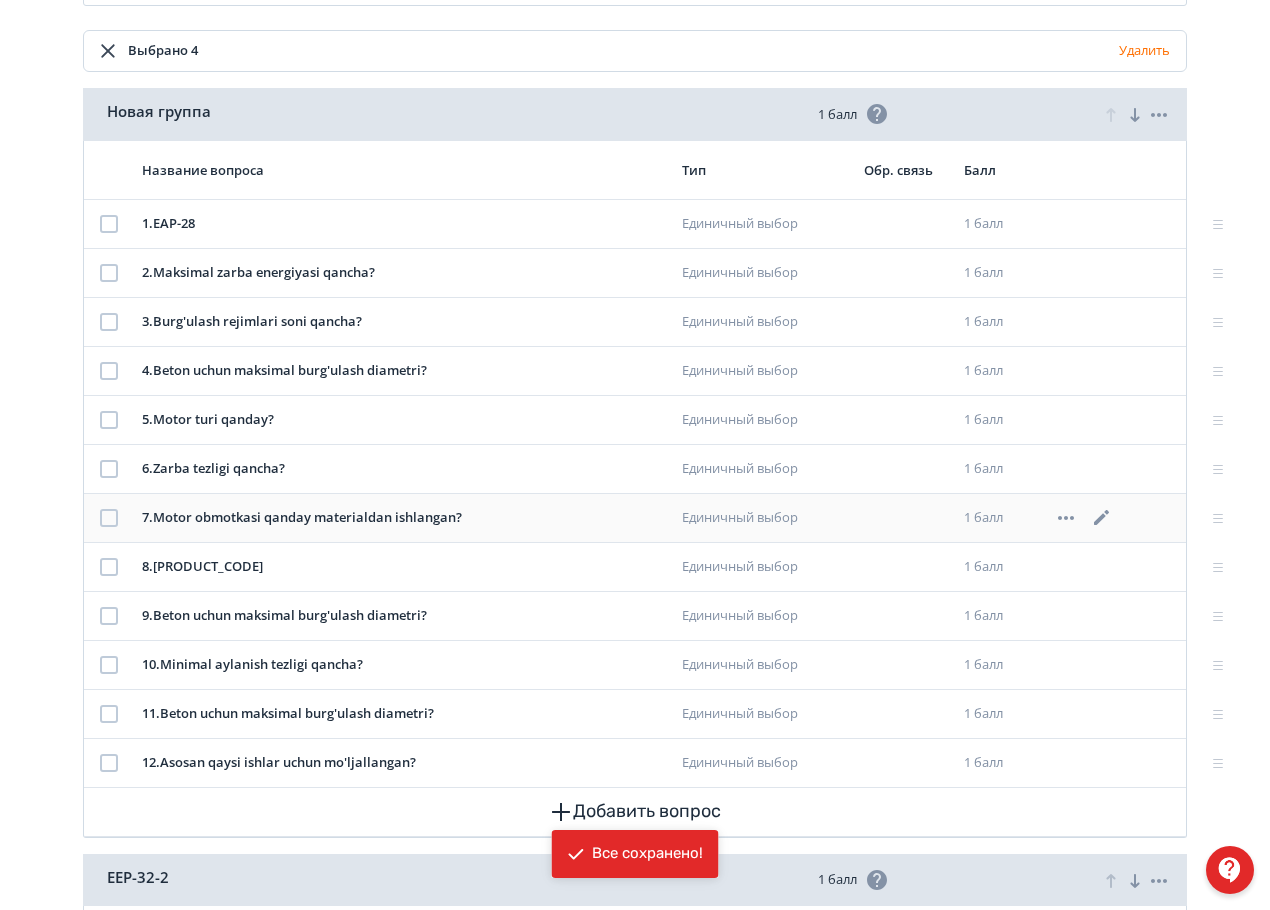 scroll, scrollTop: 300, scrollLeft: 0, axis: vertical 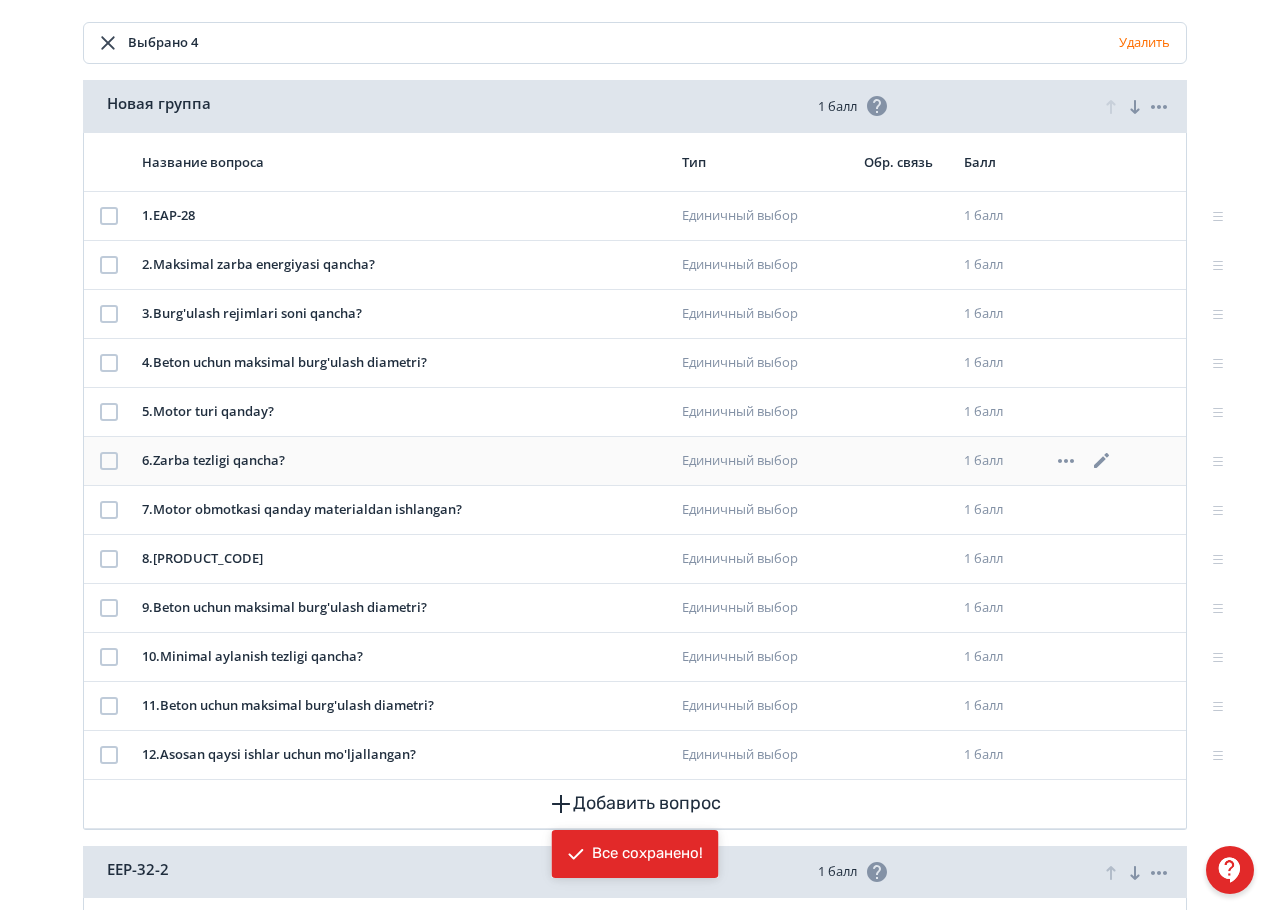 click 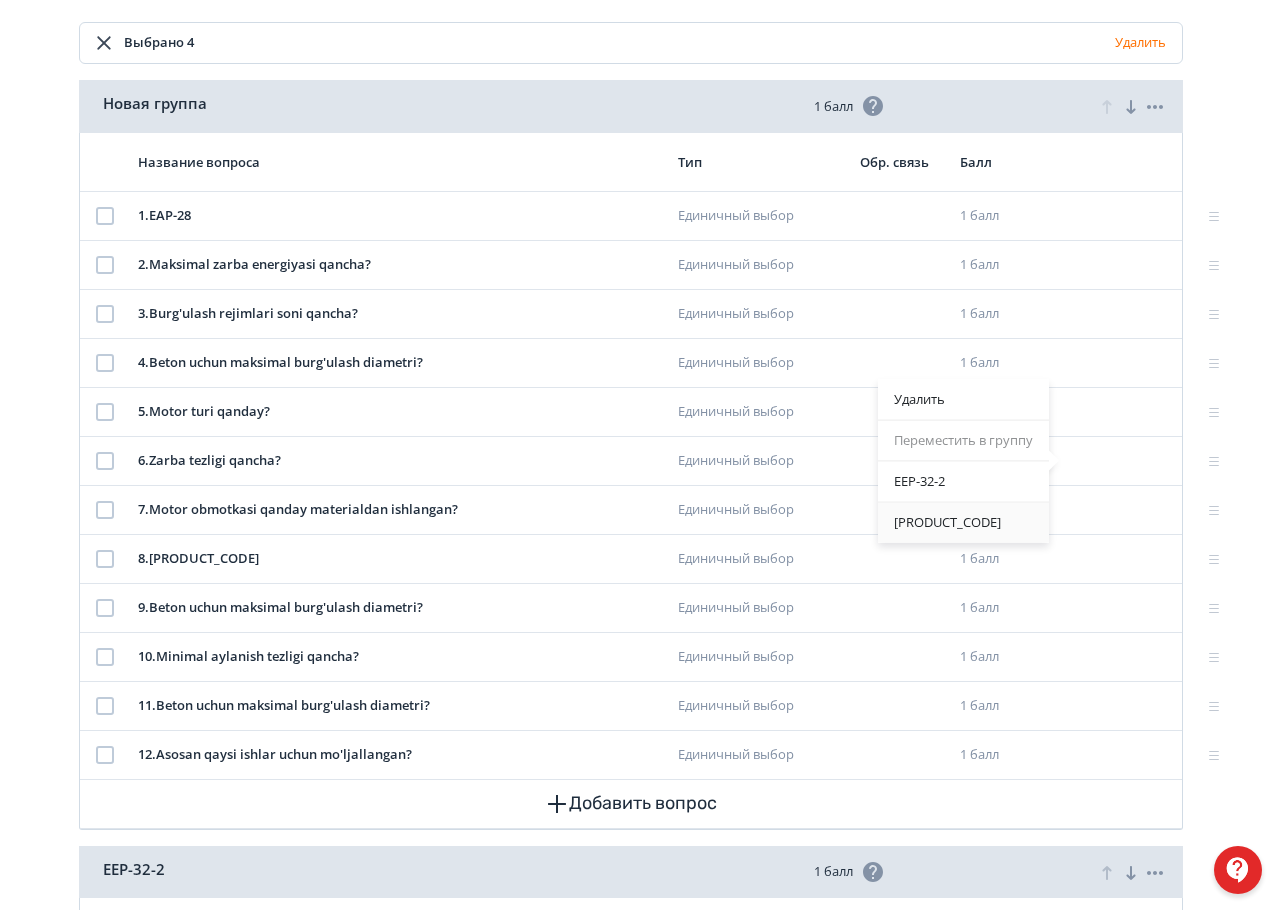 click on "[PRODUCT_CODE]" at bounding box center [963, 522] 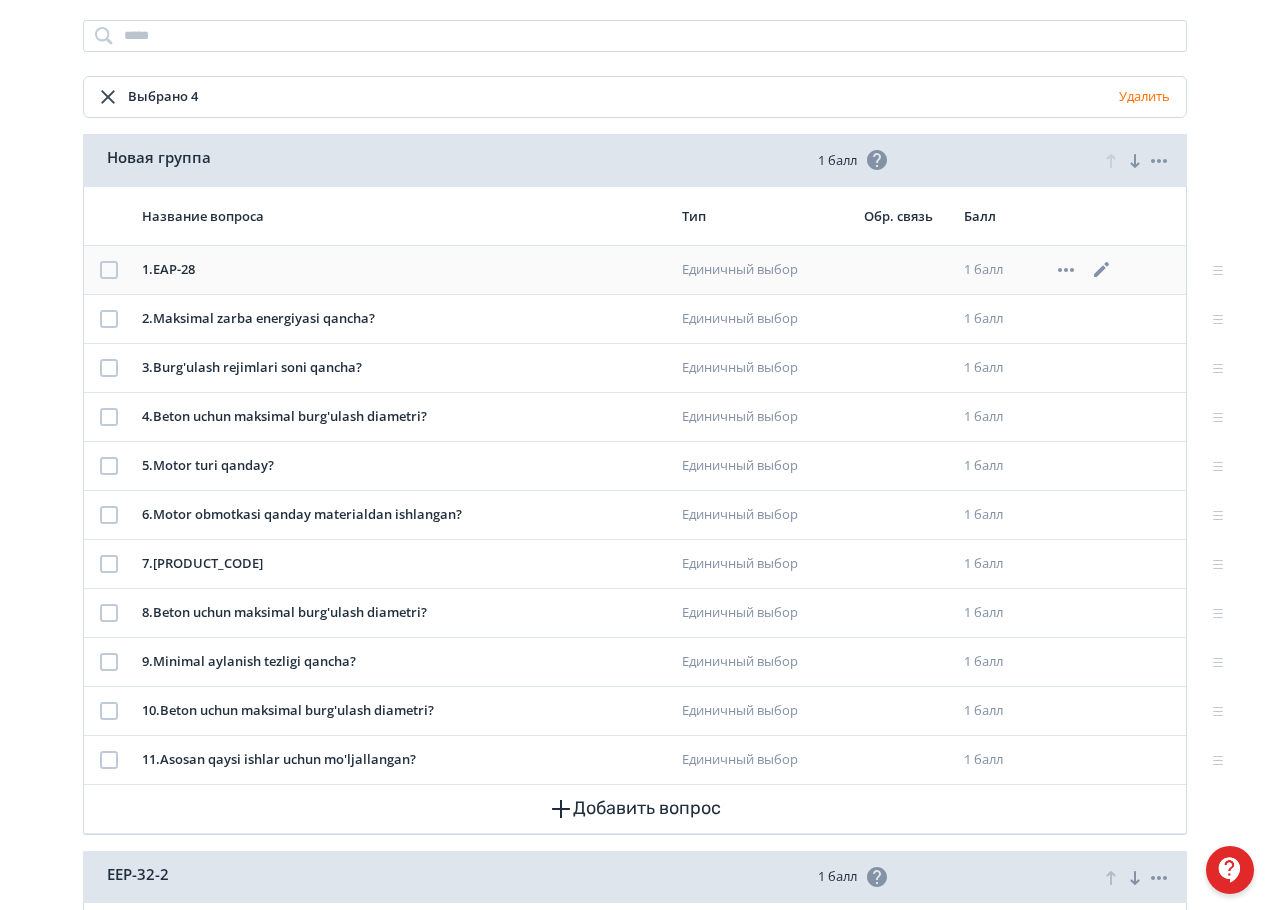scroll, scrollTop: 400, scrollLeft: 0, axis: vertical 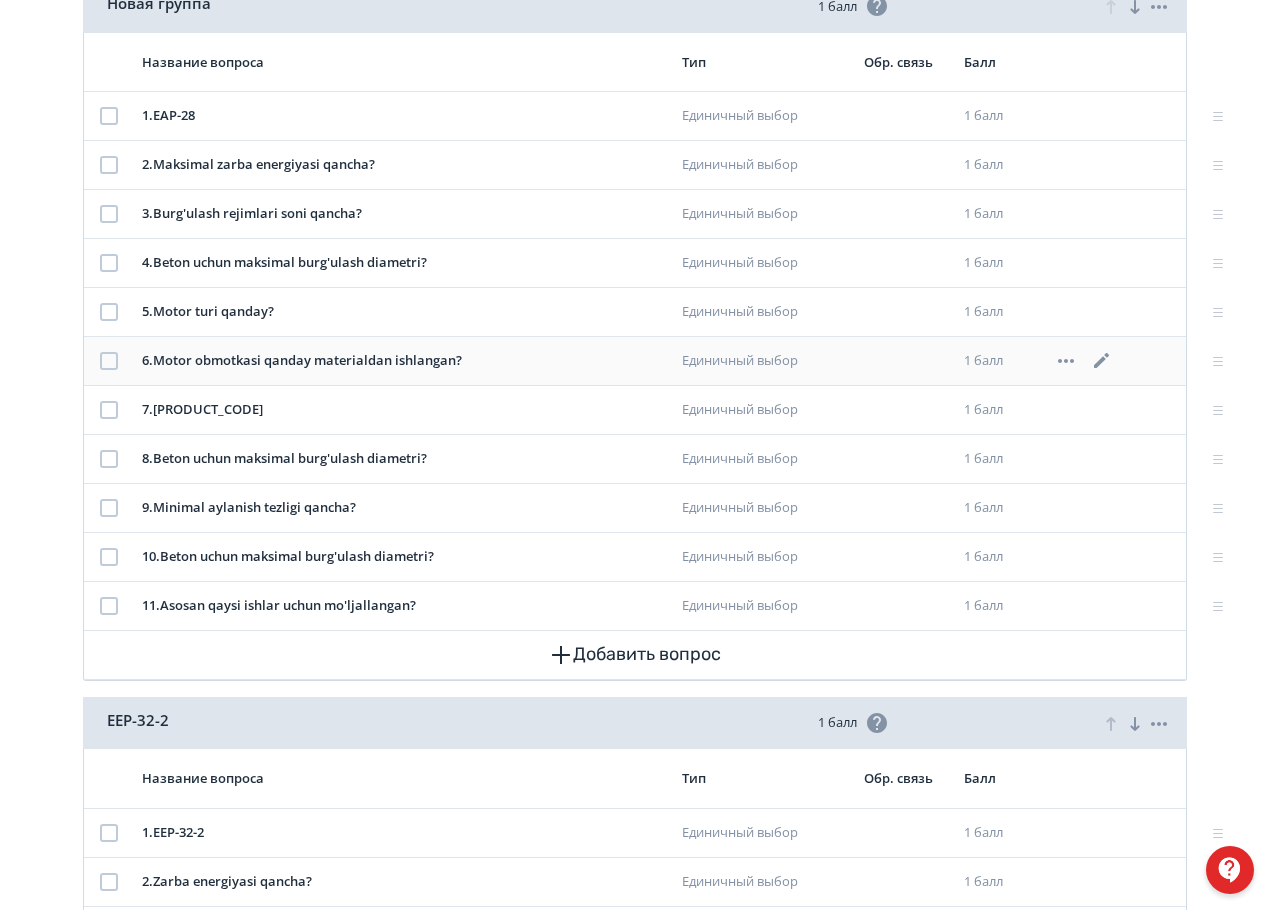 click 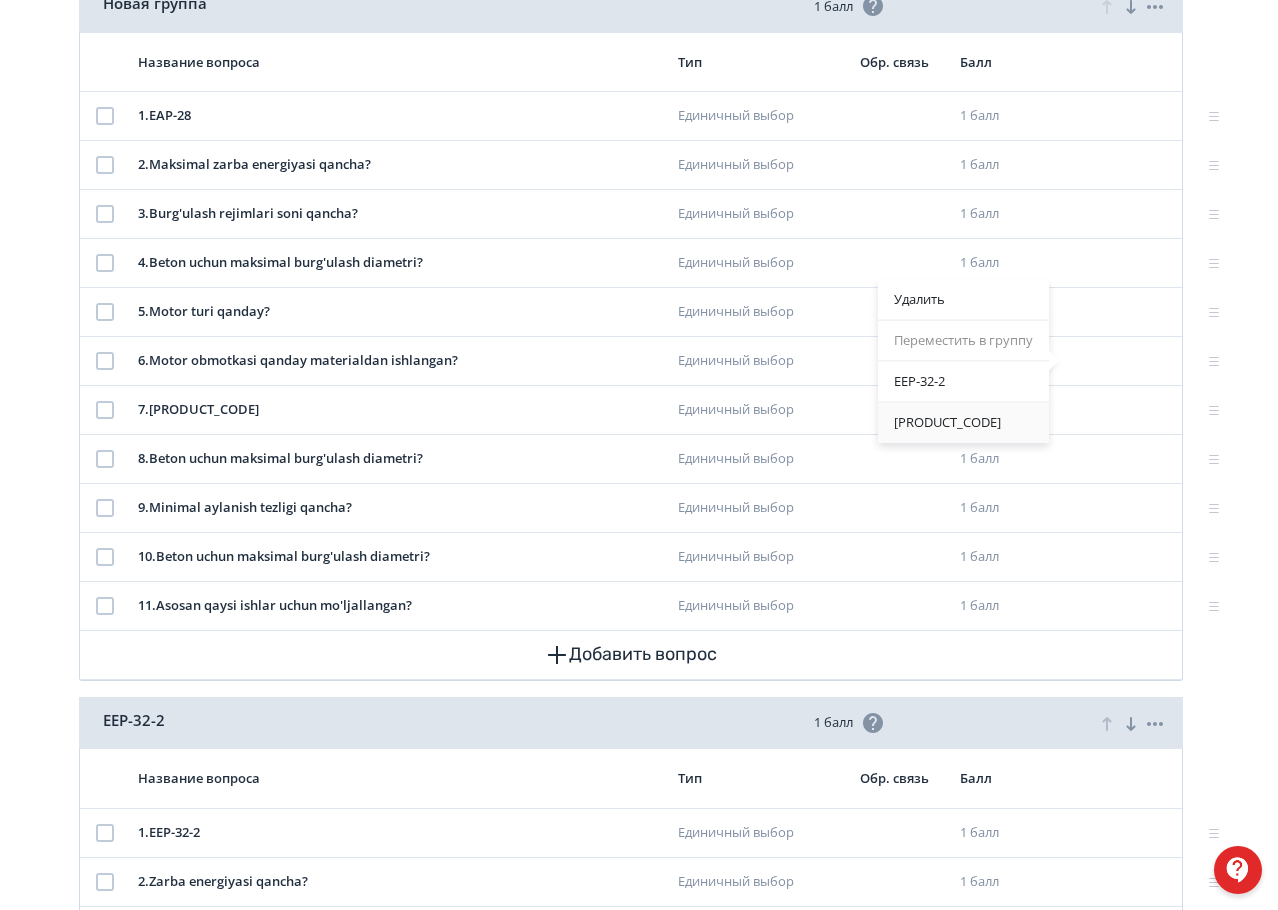 click on "[PRODUCT_CODE]" at bounding box center [963, 422] 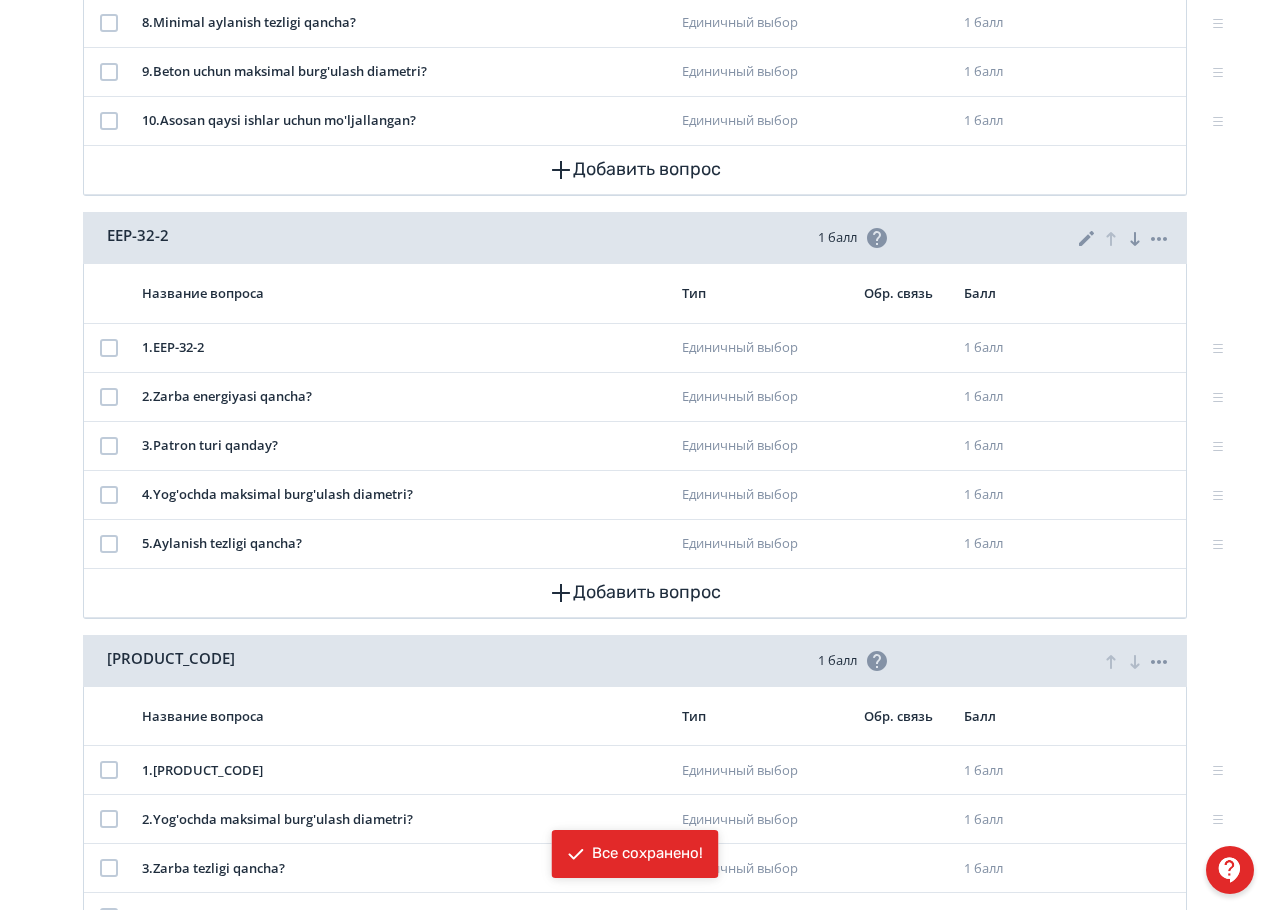 scroll, scrollTop: 1000, scrollLeft: 0, axis: vertical 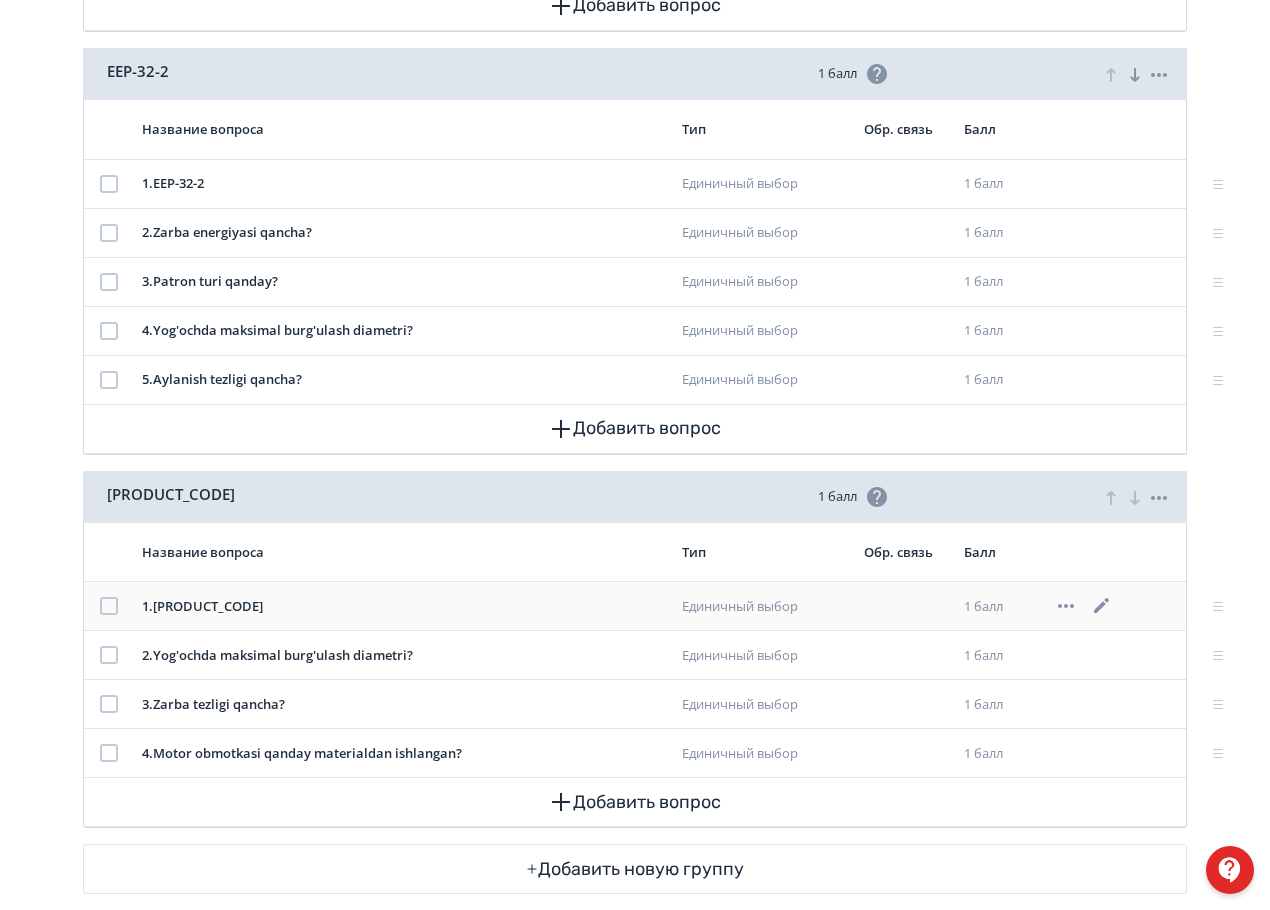 click at bounding box center (109, 606) 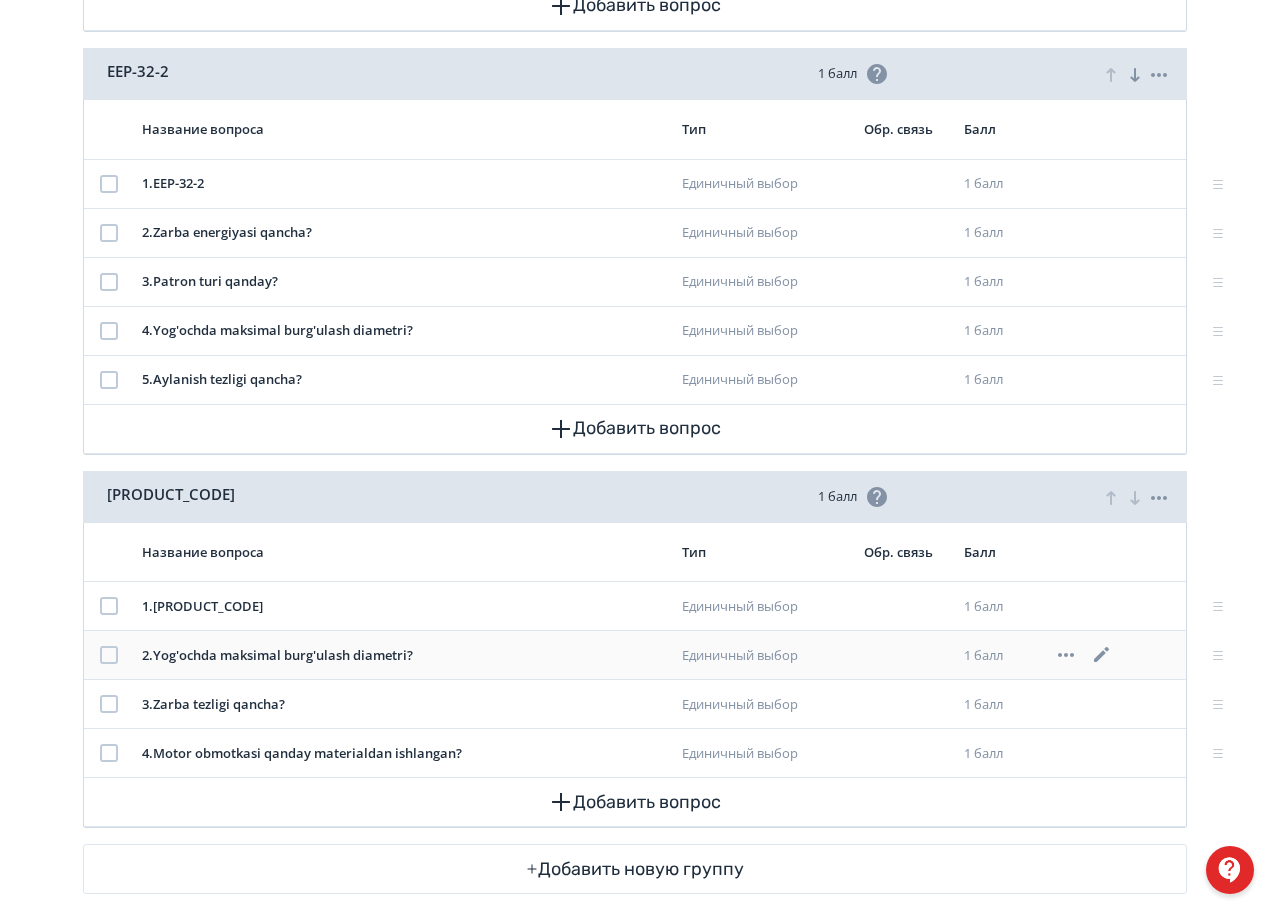 click at bounding box center [109, 655] 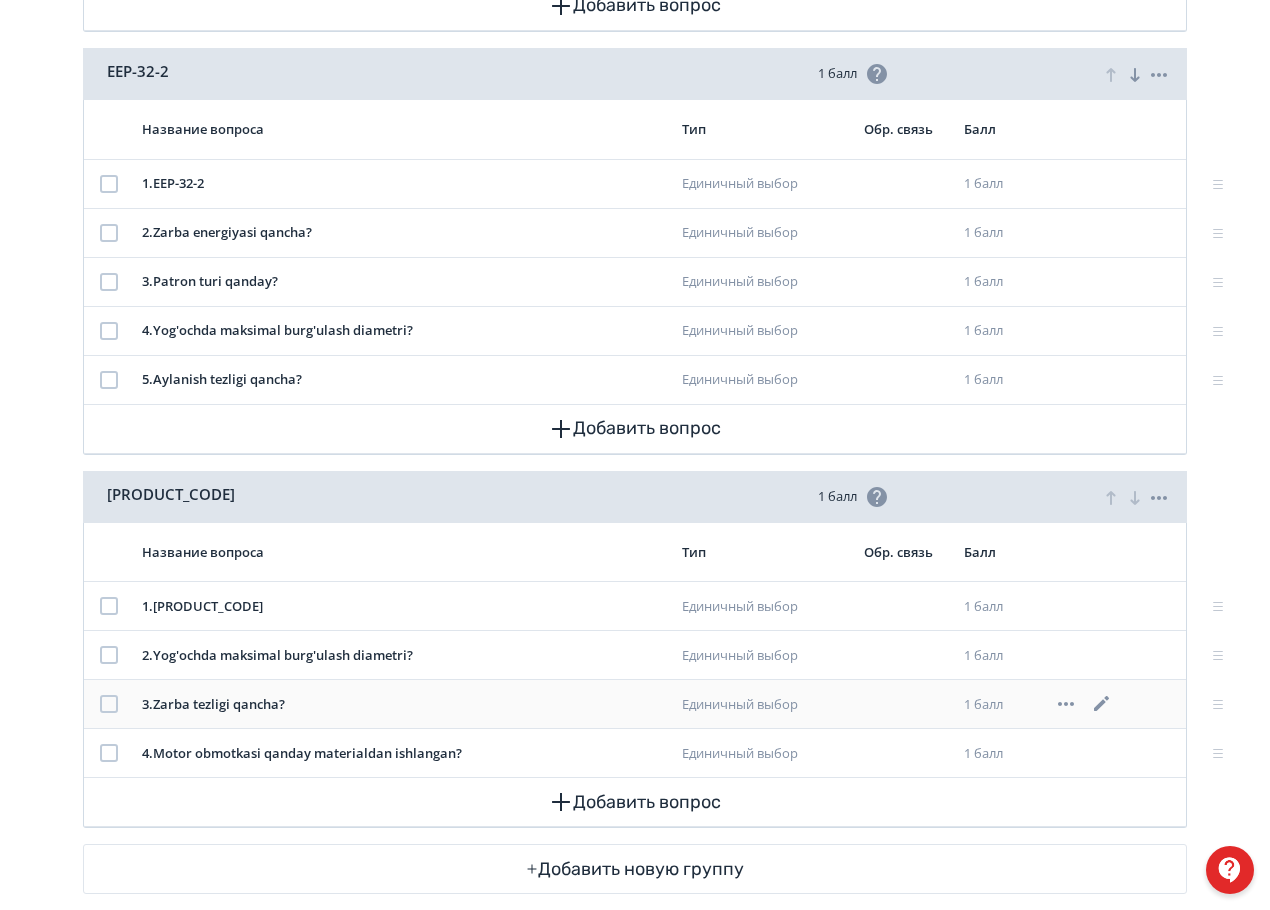 click at bounding box center [109, 704] 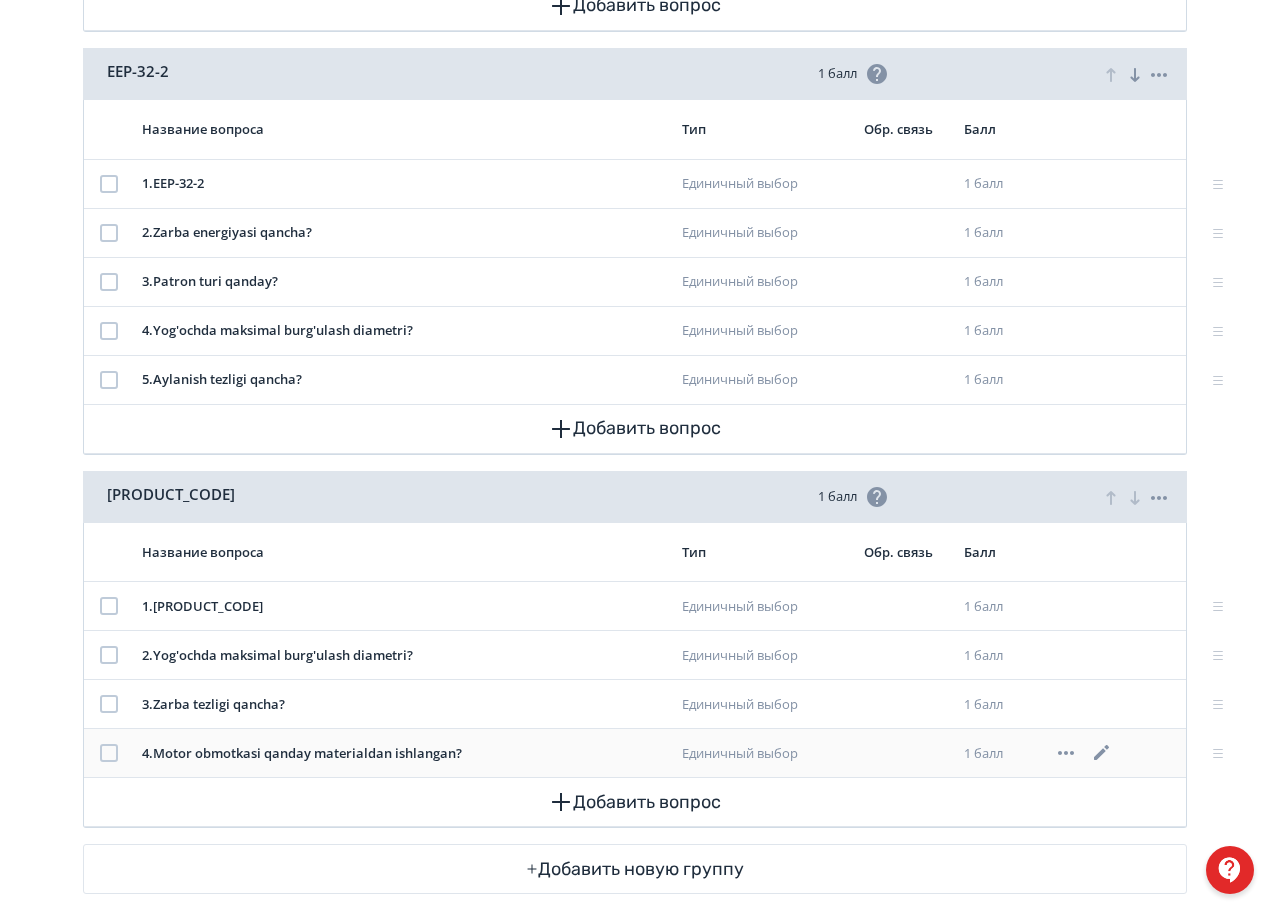click at bounding box center [109, 753] 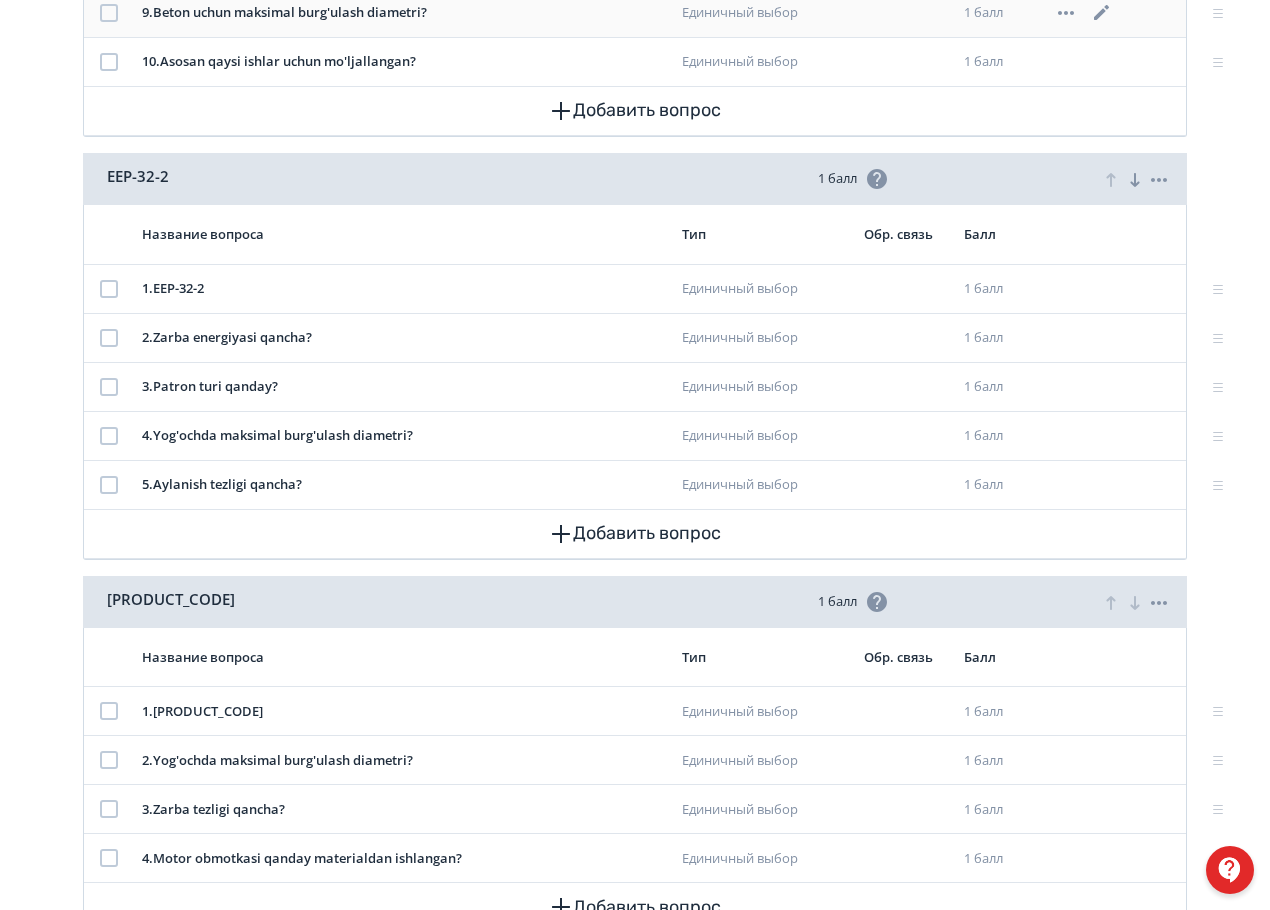scroll, scrollTop: 974, scrollLeft: 0, axis: vertical 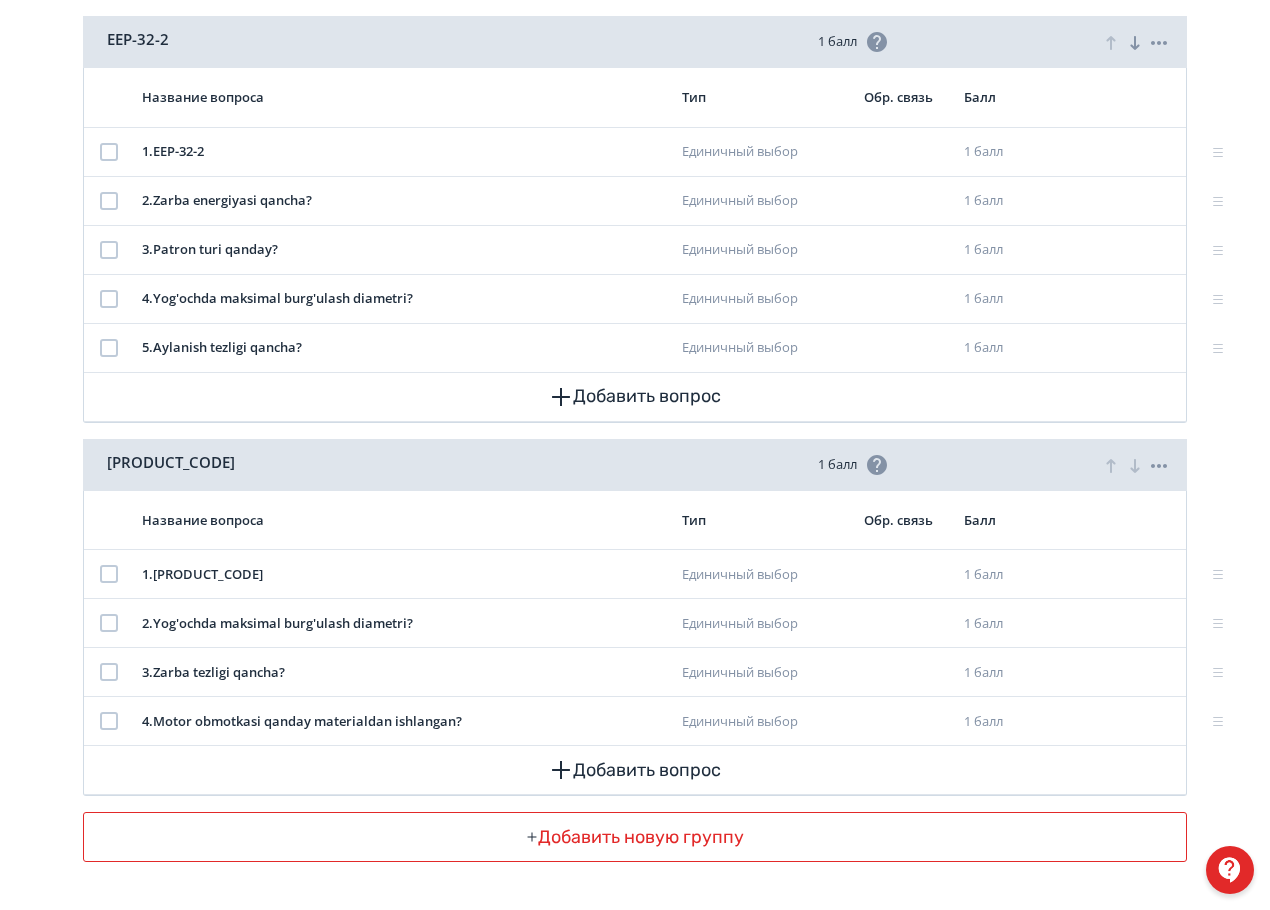 click on "Добавить новую группу" at bounding box center [635, 837] 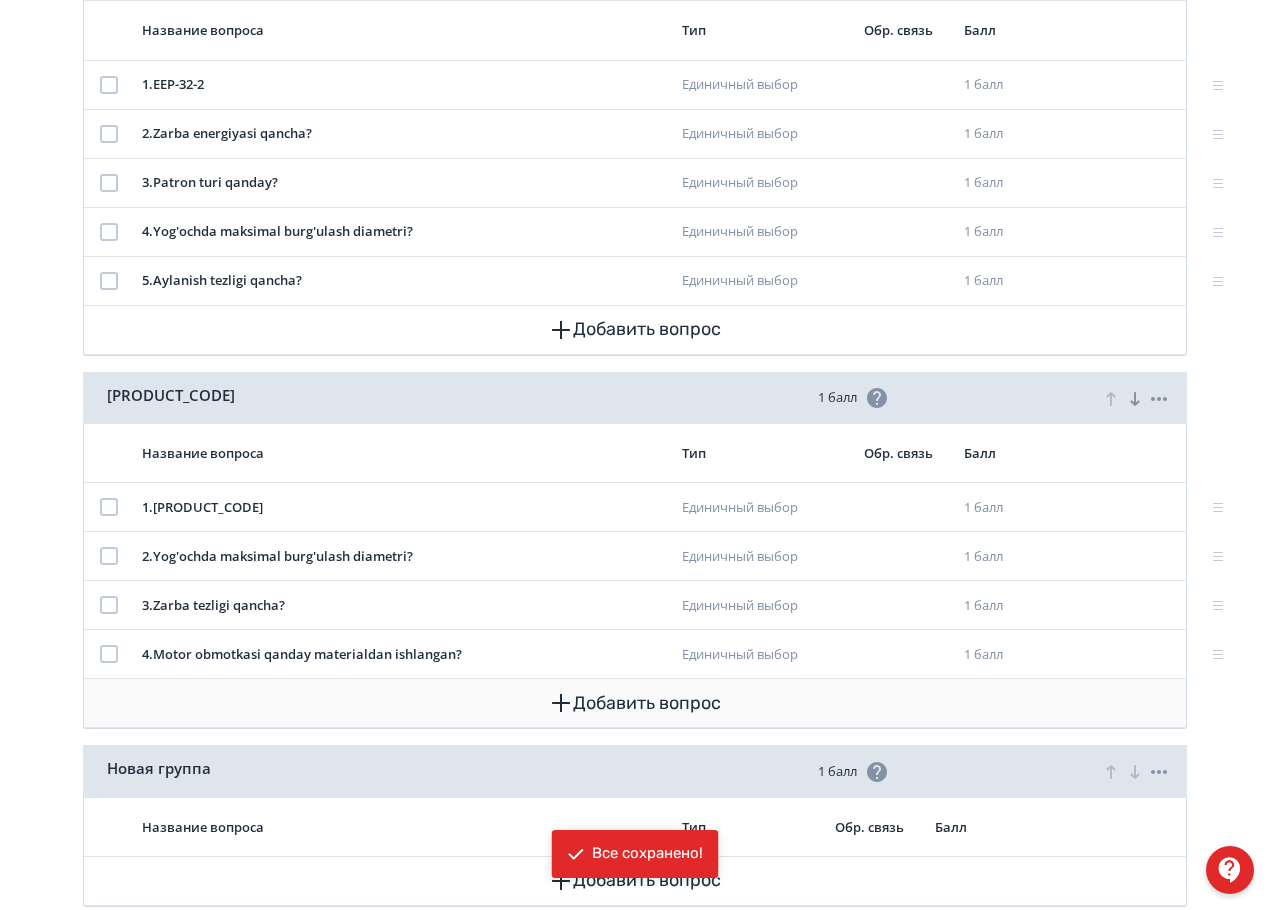 scroll, scrollTop: 1152, scrollLeft: 0, axis: vertical 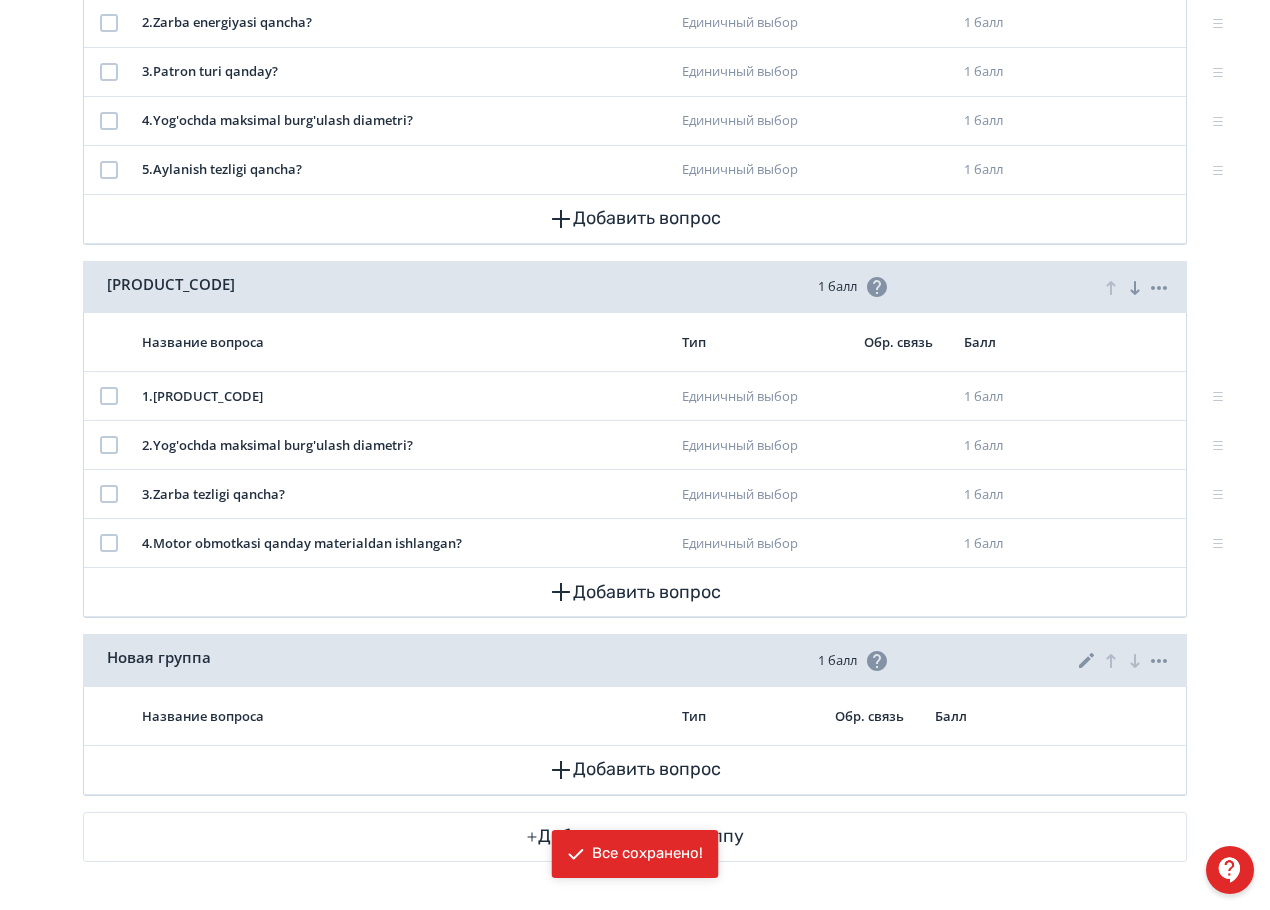 click 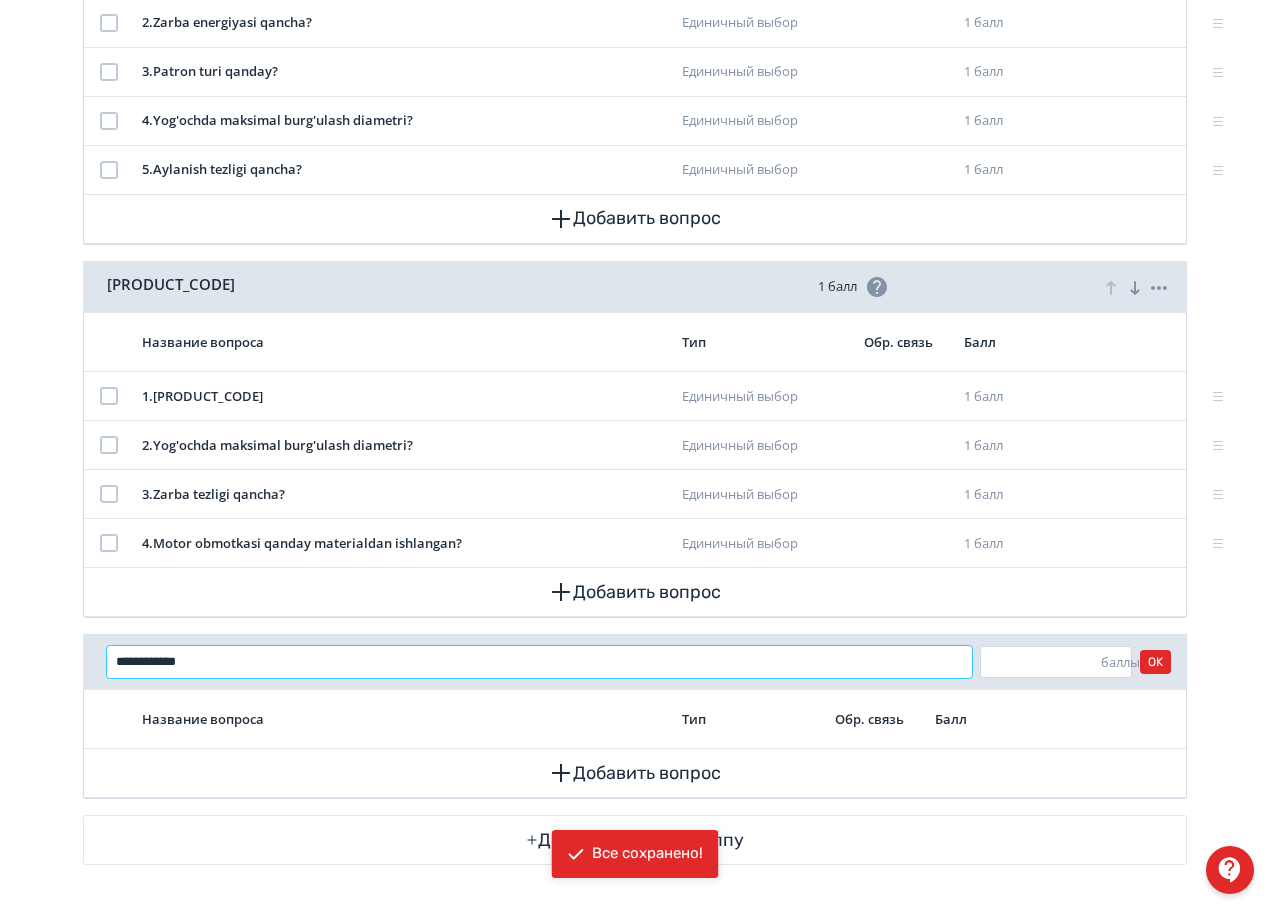 click on "**********" at bounding box center [539, 662] 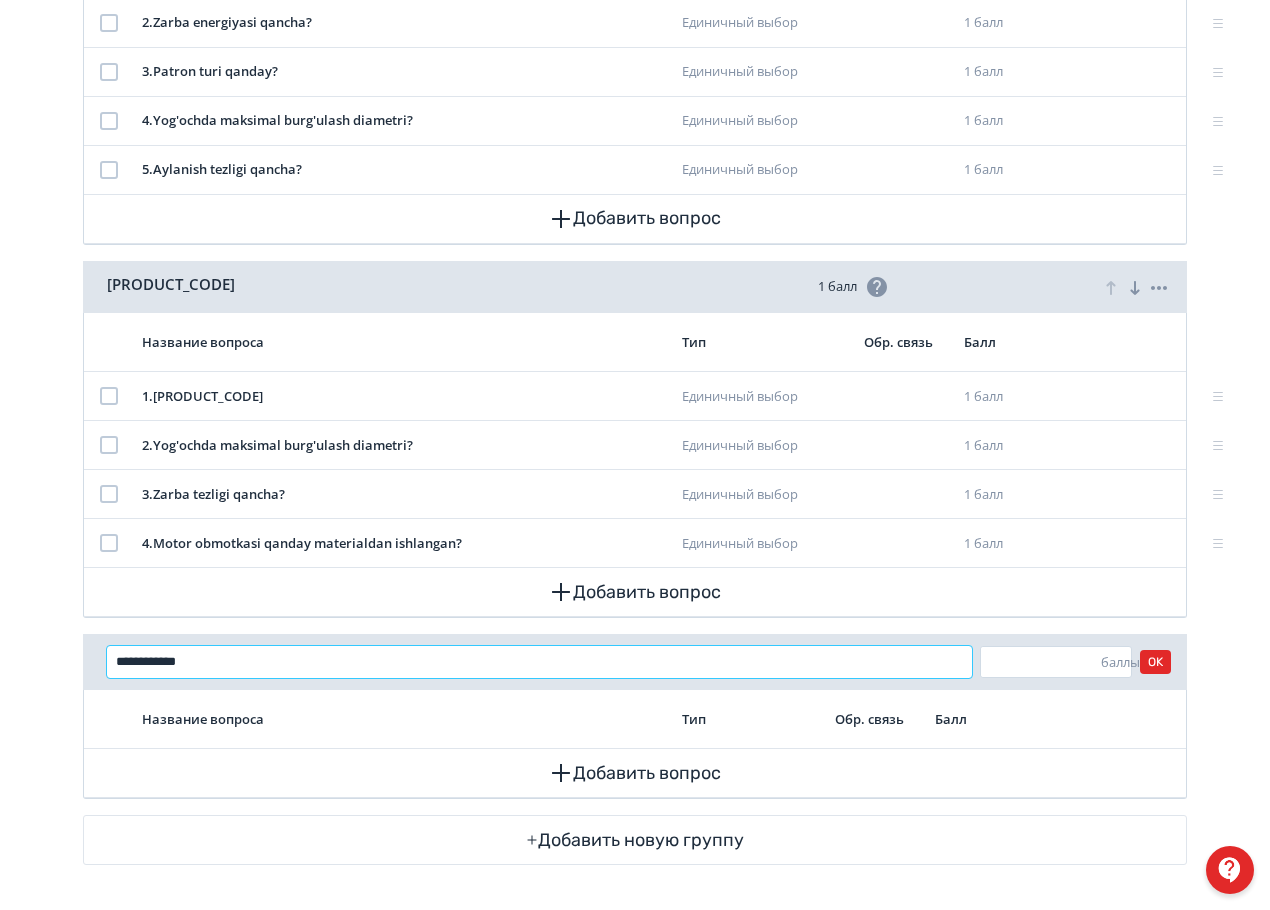 click on "**********" at bounding box center (539, 662) 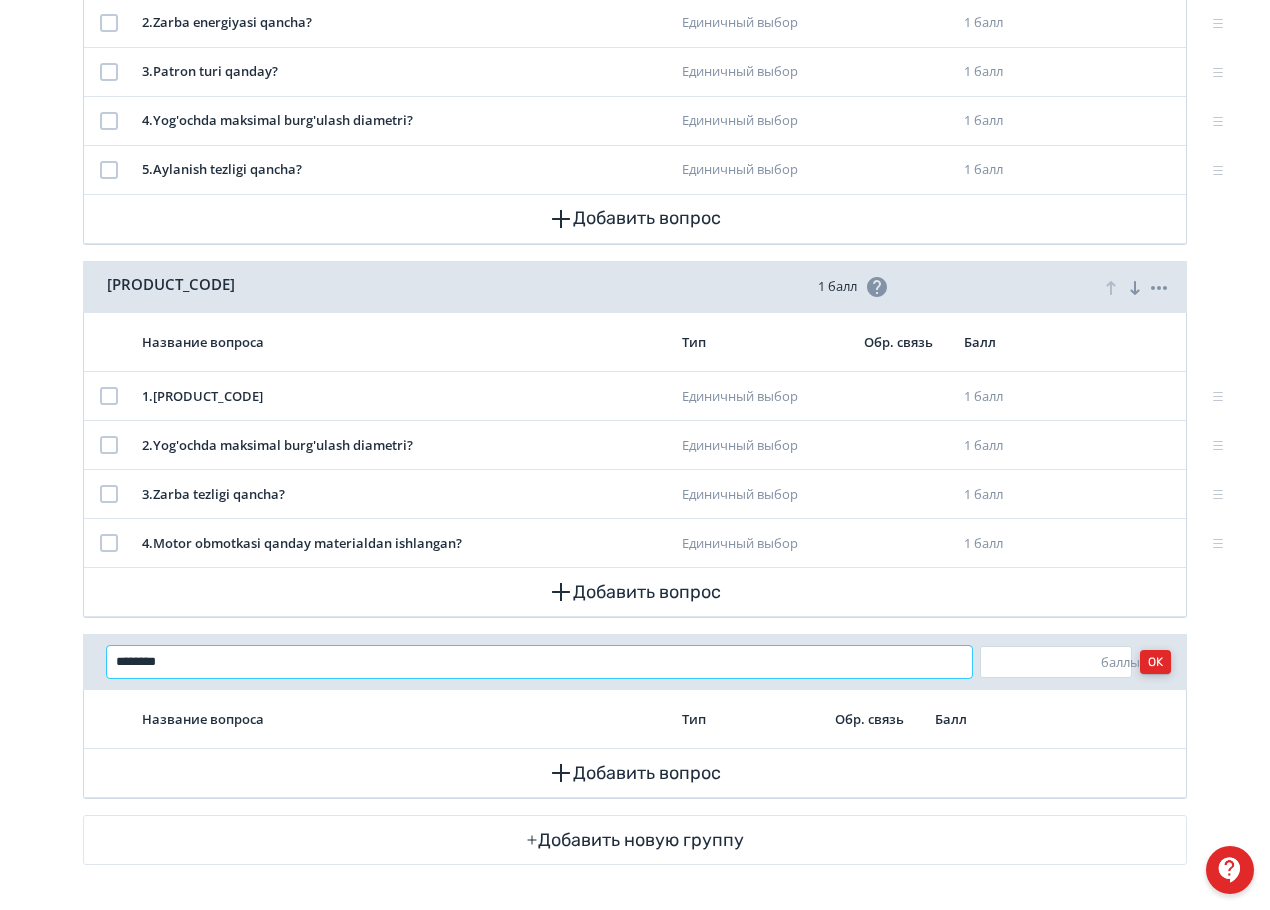 type on "********" 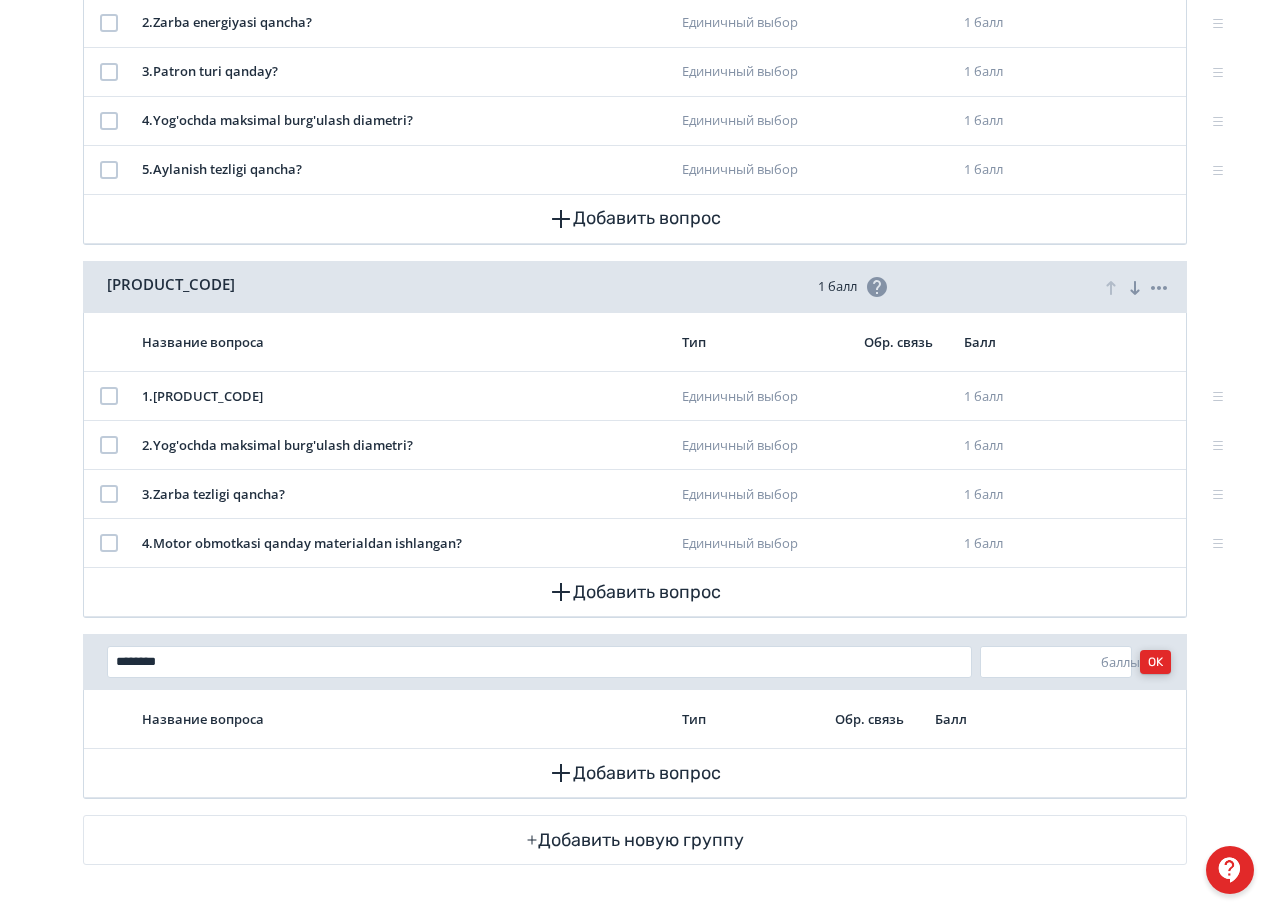 click on "OK" at bounding box center [1155, 662] 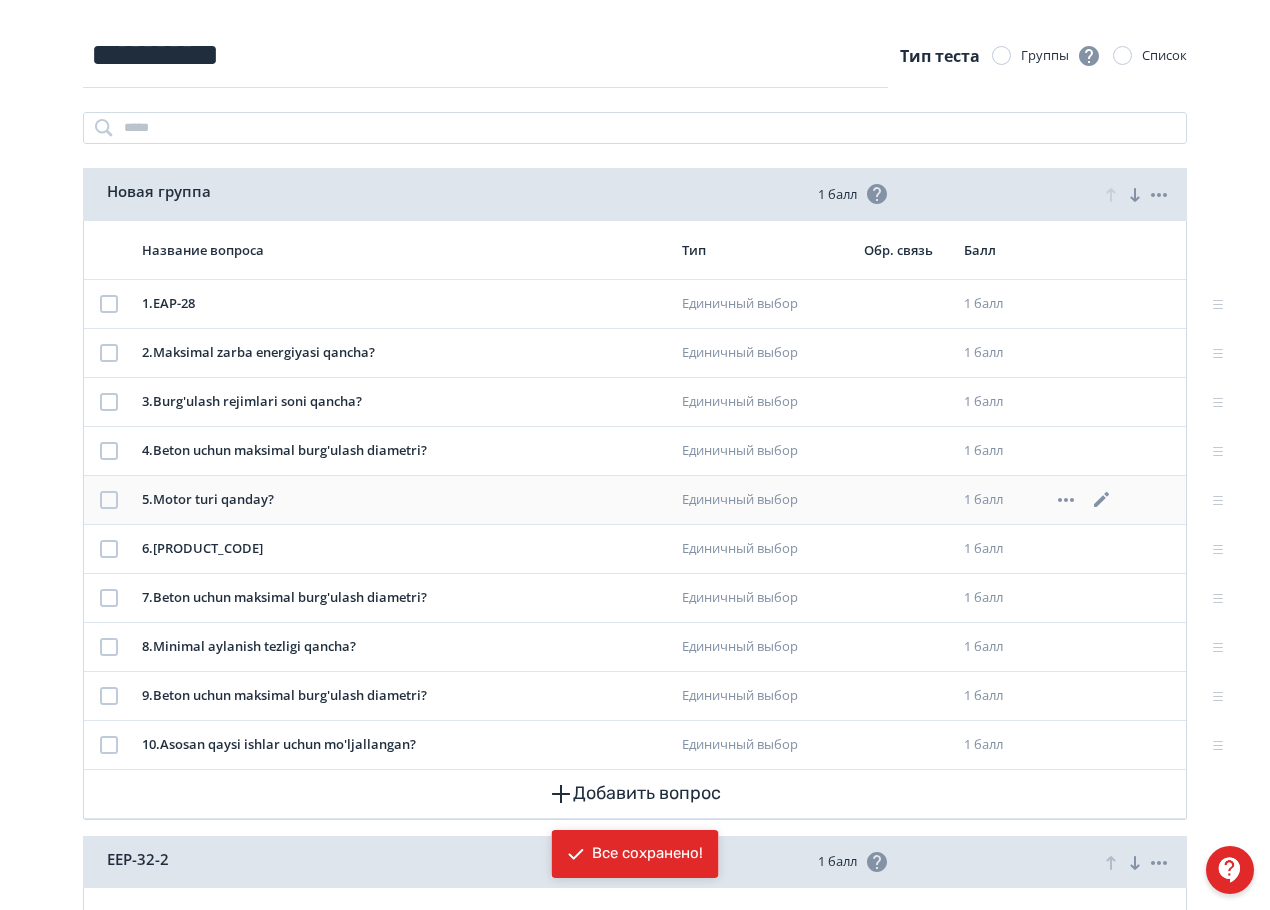 scroll, scrollTop: 152, scrollLeft: 0, axis: vertical 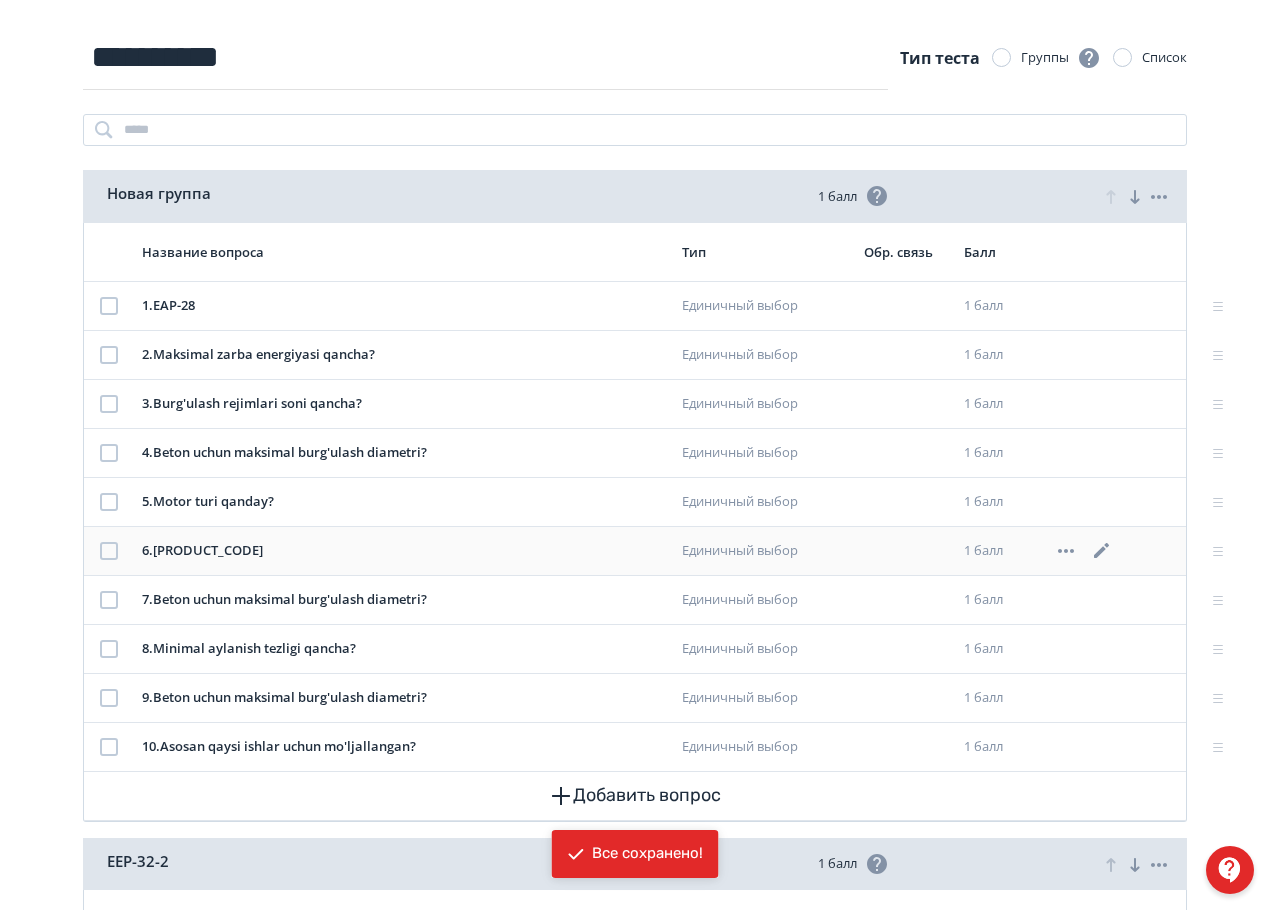 click at bounding box center [109, 551] 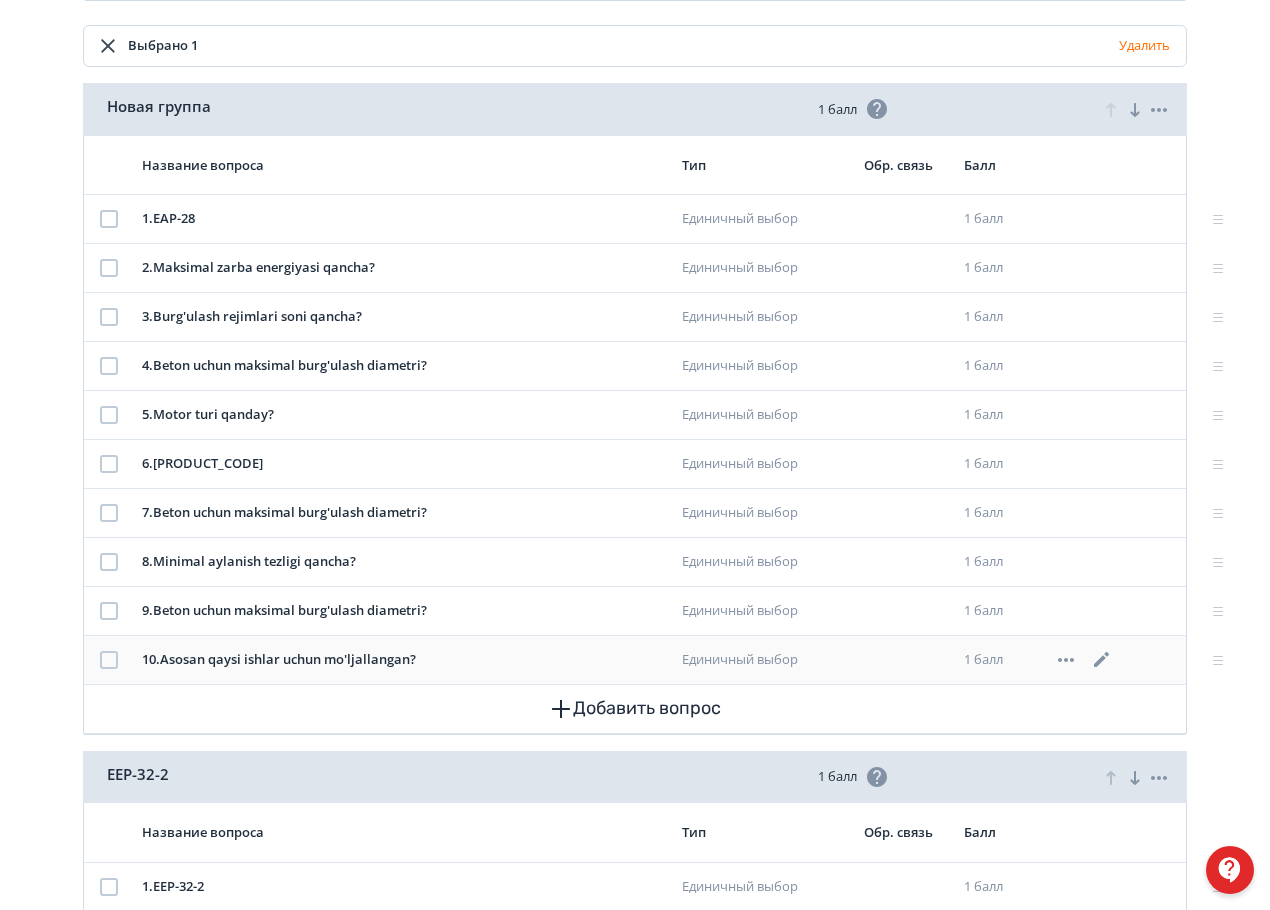 scroll, scrollTop: 352, scrollLeft: 0, axis: vertical 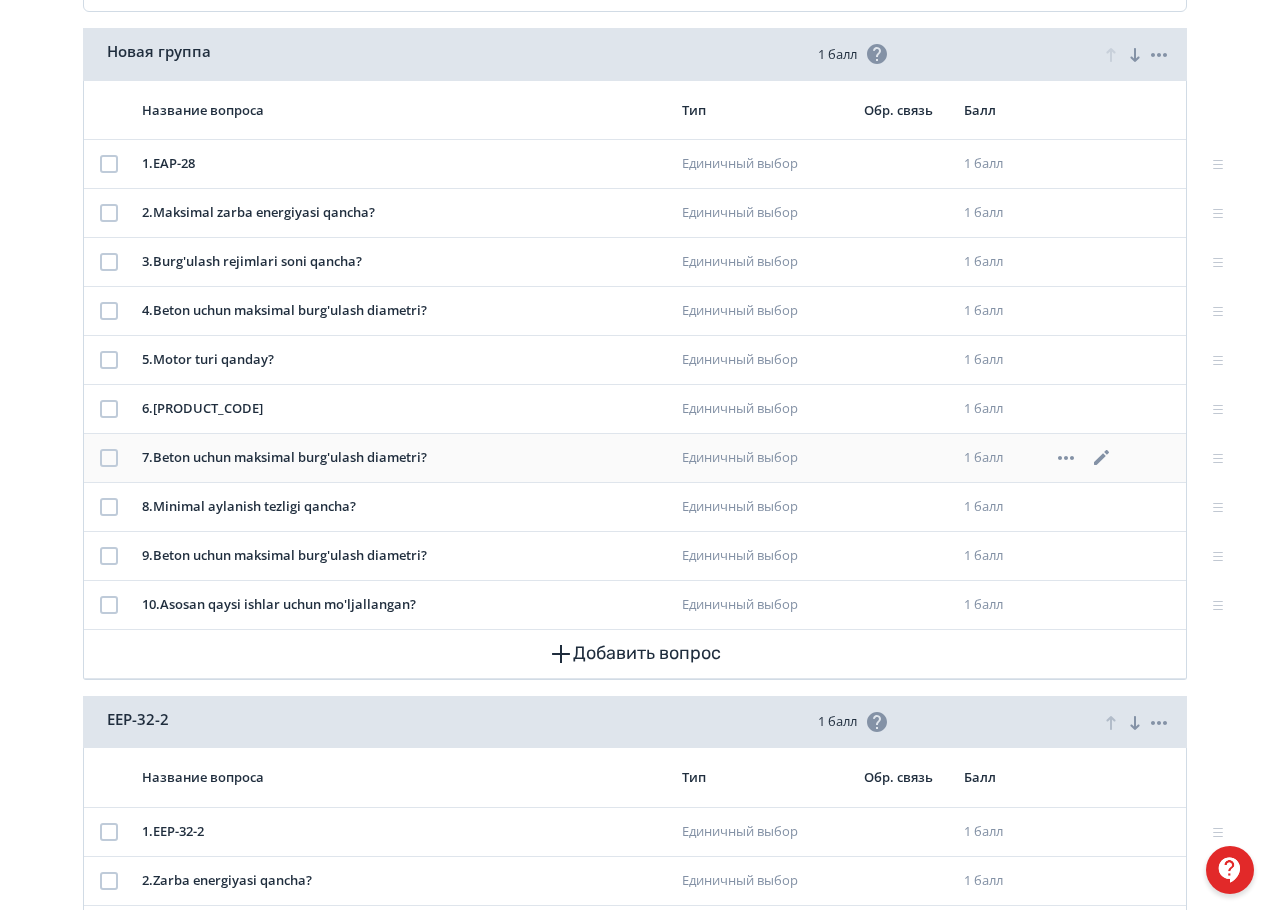 click at bounding box center [109, 458] 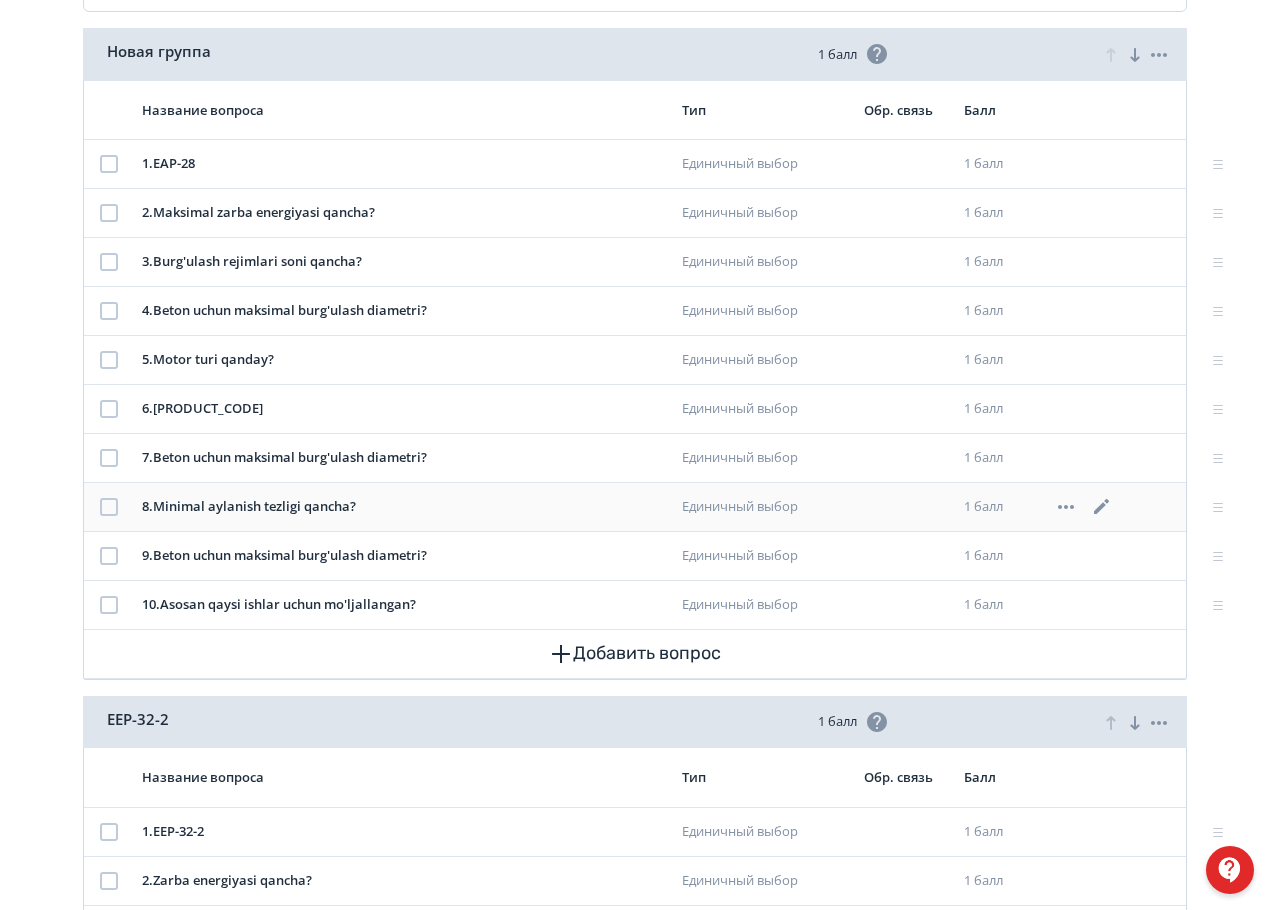click at bounding box center [109, 507] 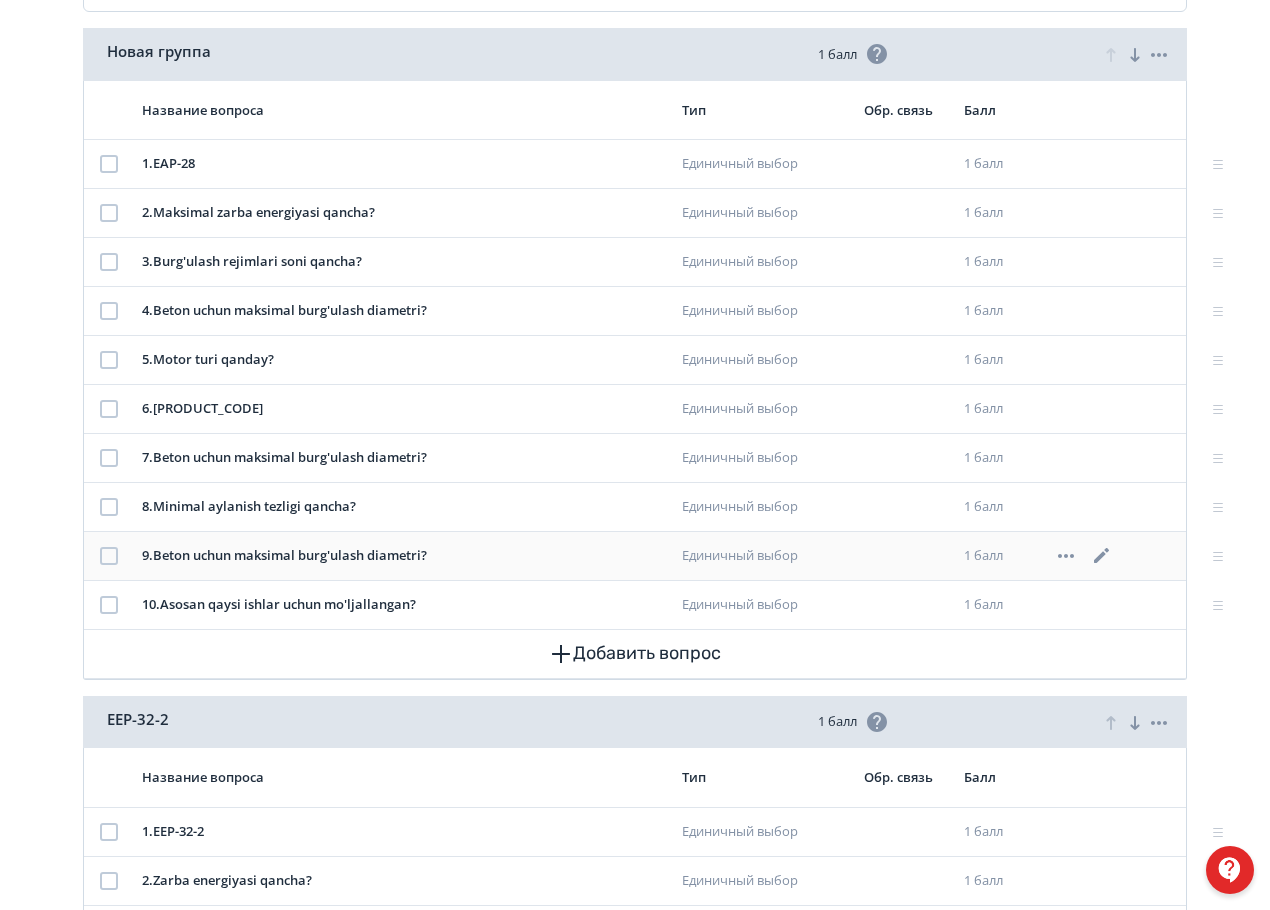click at bounding box center [109, 556] 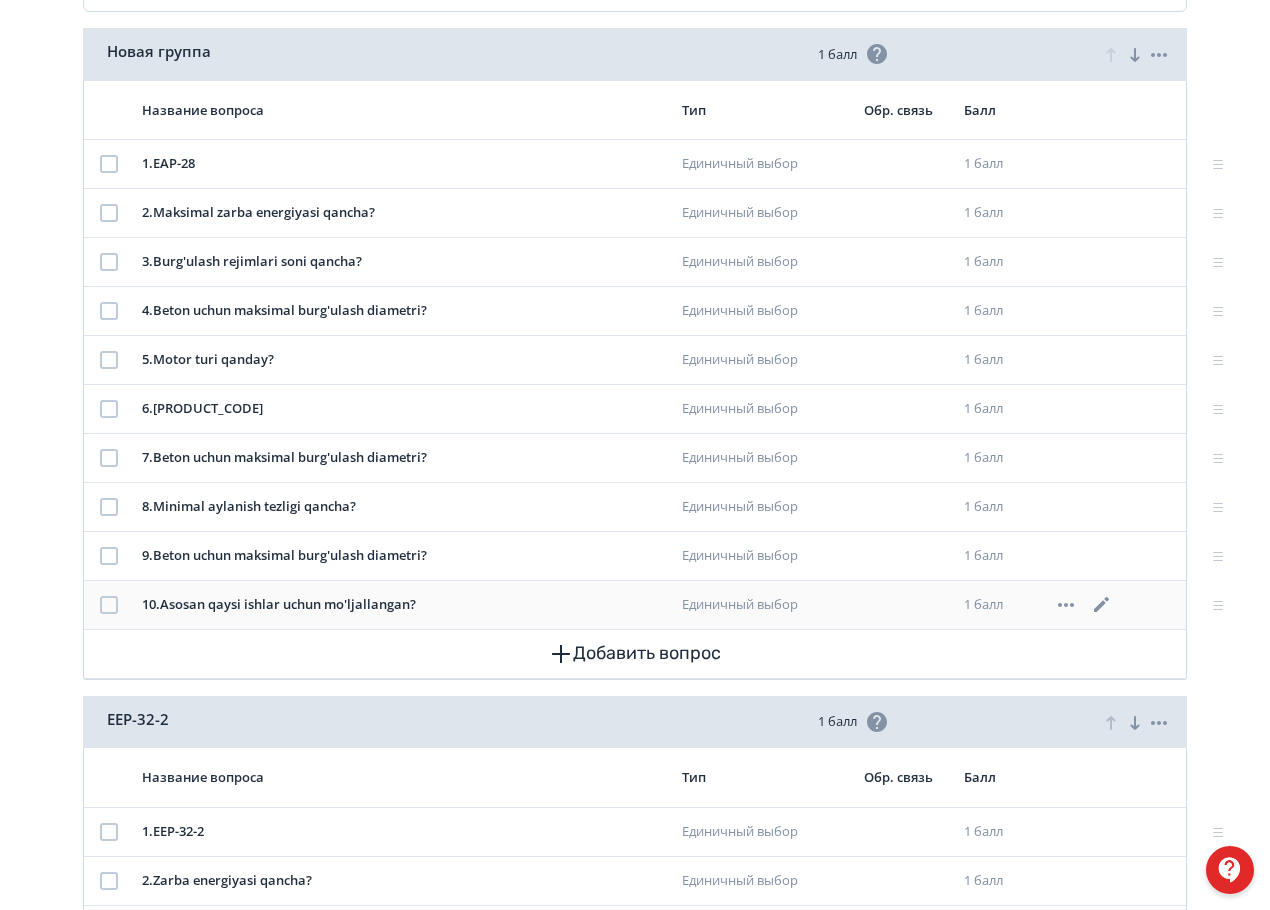 click at bounding box center (109, 605) 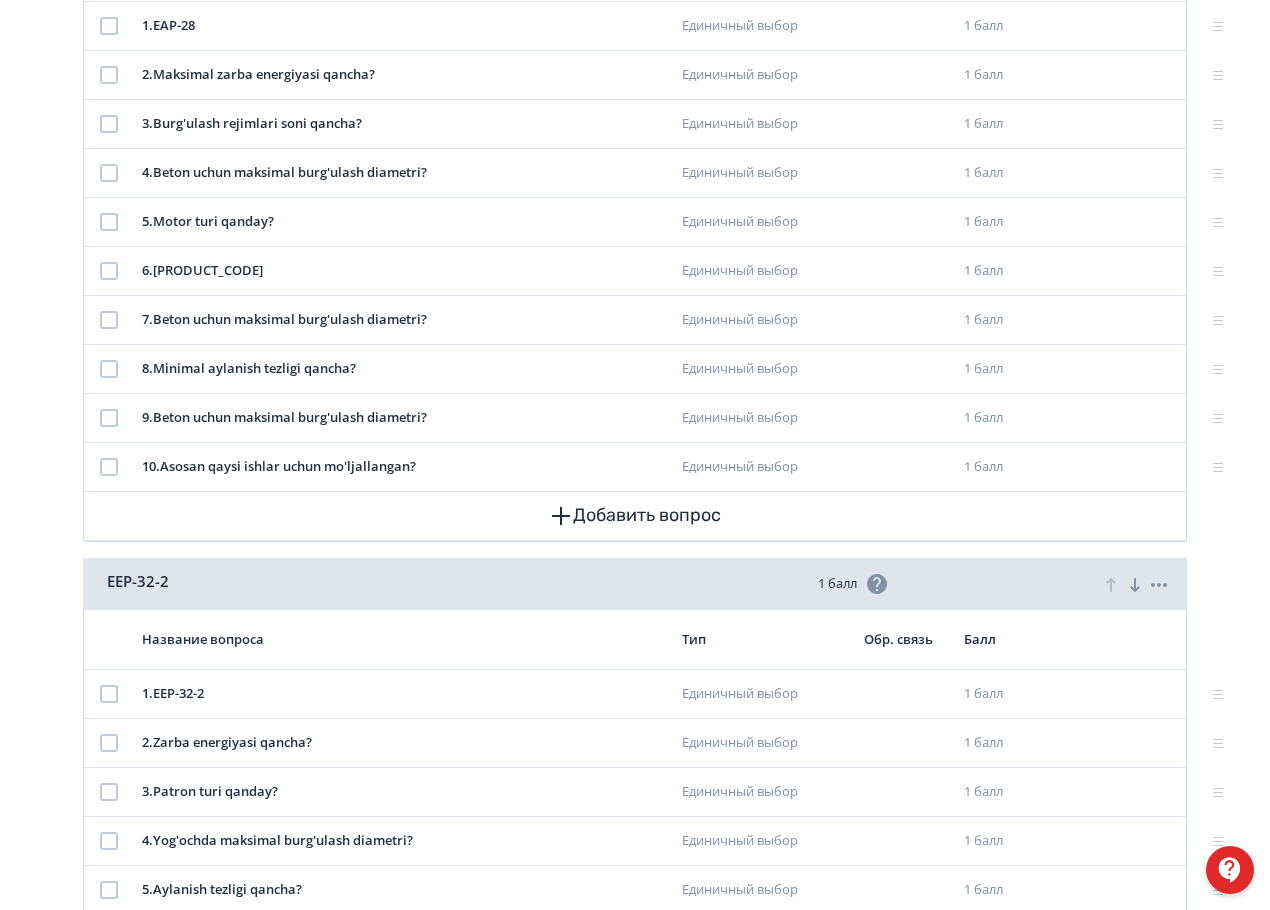 scroll, scrollTop: 452, scrollLeft: 0, axis: vertical 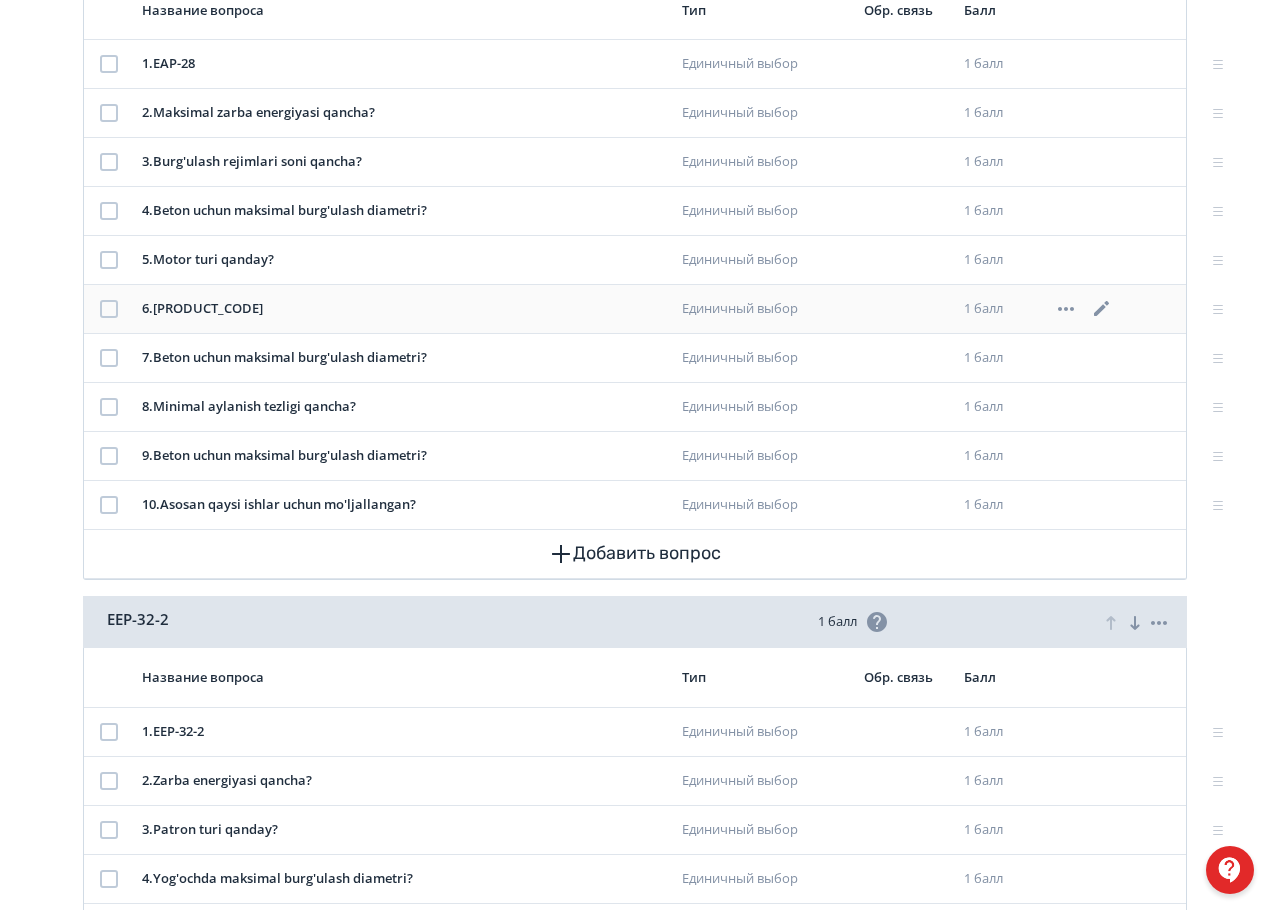 click 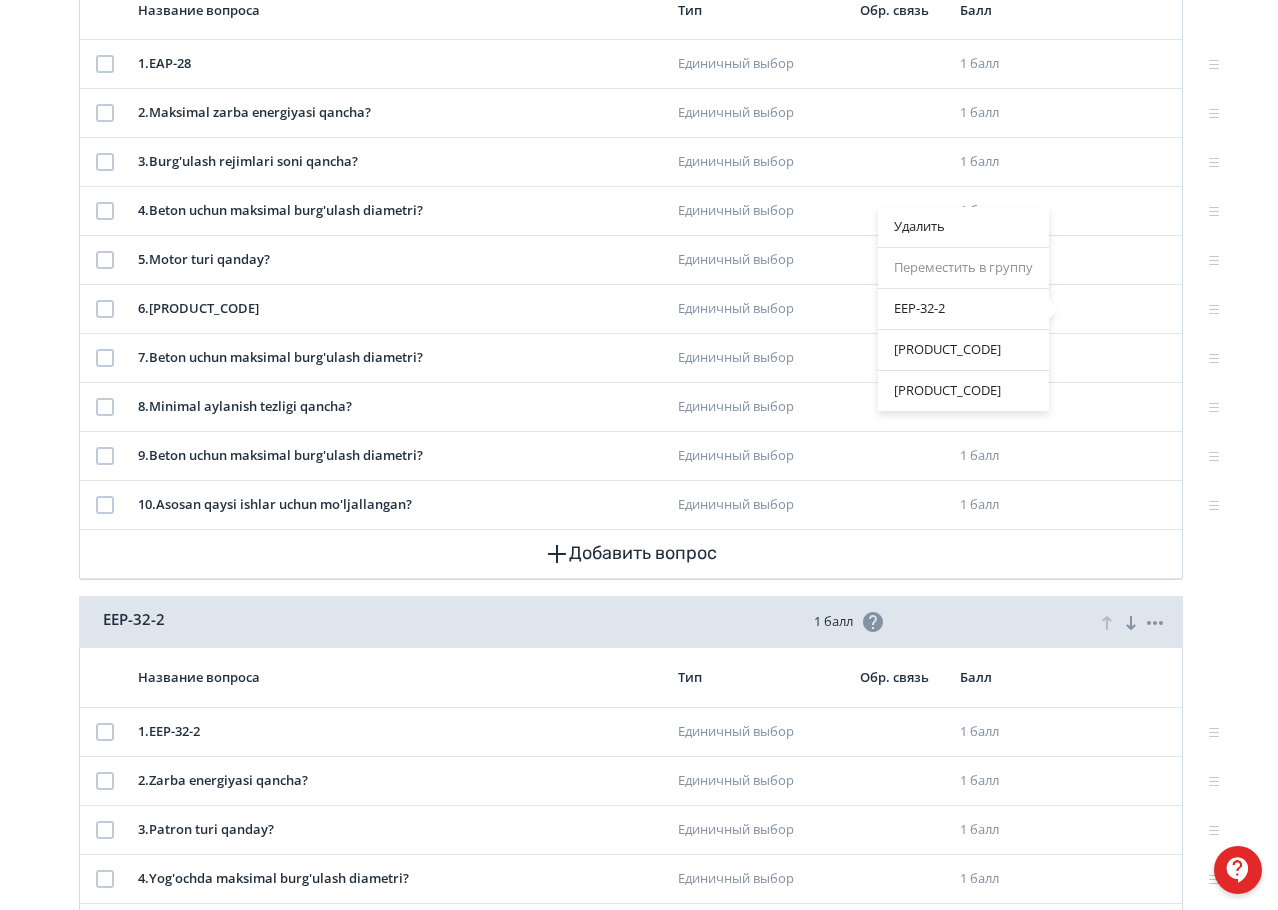 click on "Удалить Переместить в группу EEP-32-2 EEP-32-3 EEP-40-2" at bounding box center [639, 455] 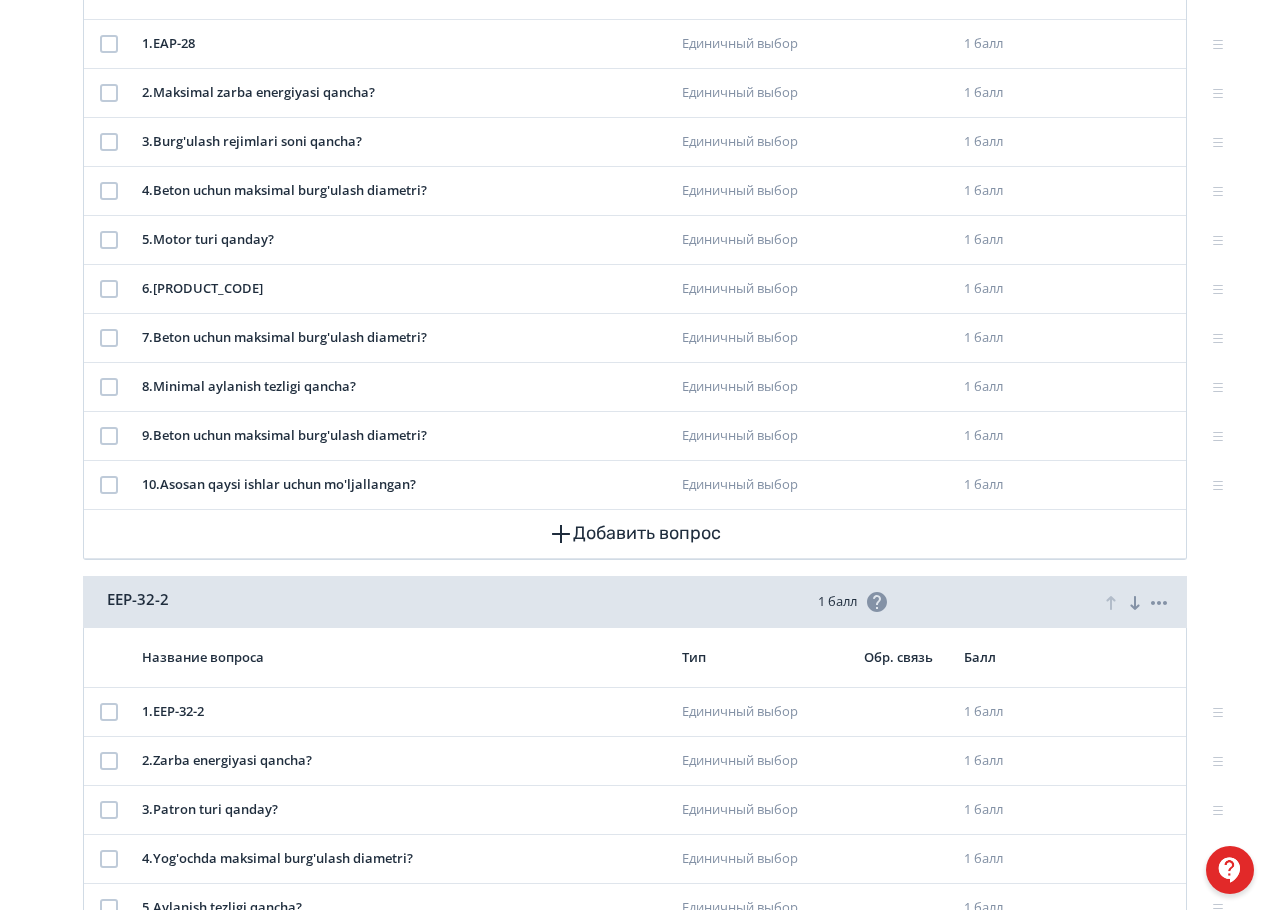 scroll, scrollTop: 500, scrollLeft: 0, axis: vertical 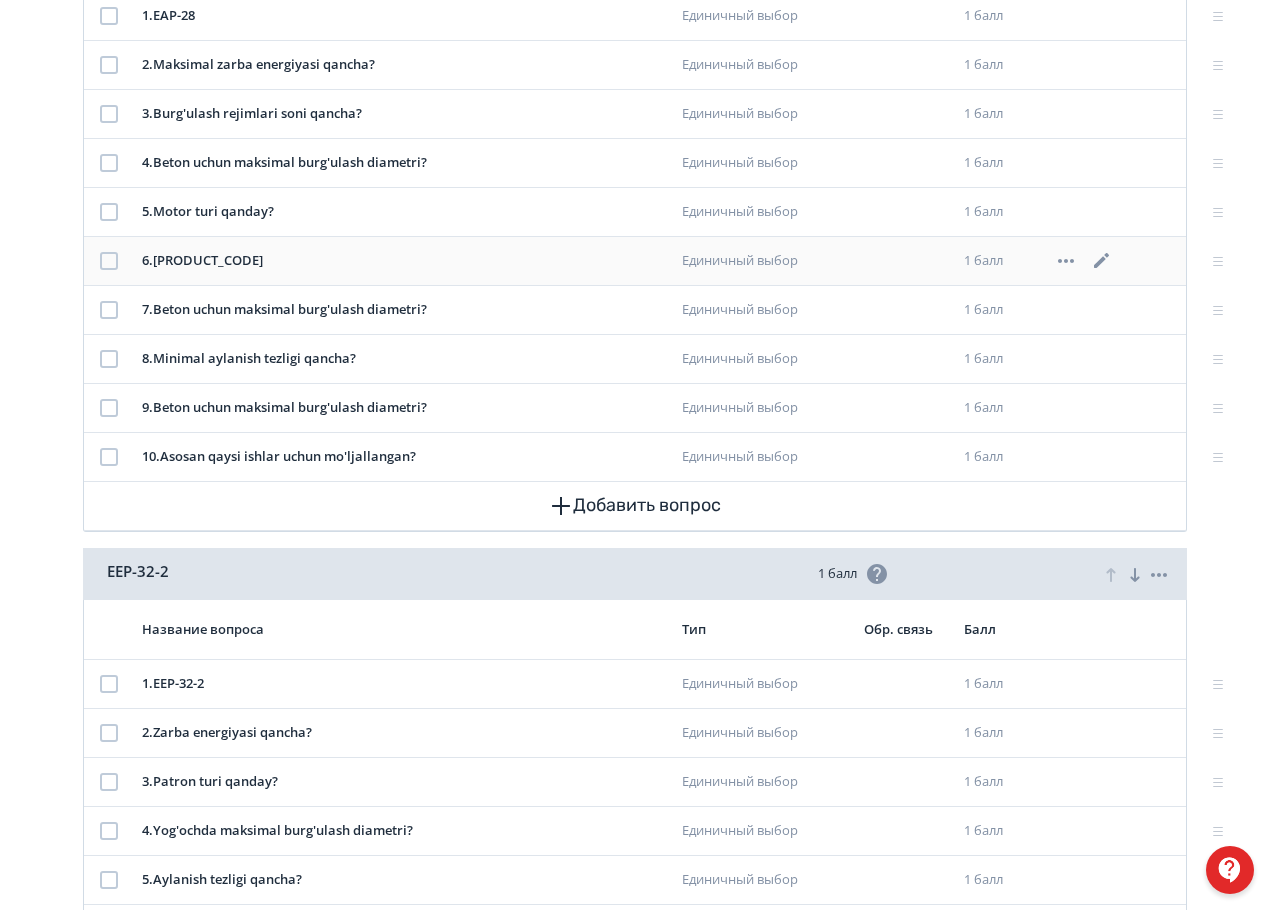 click 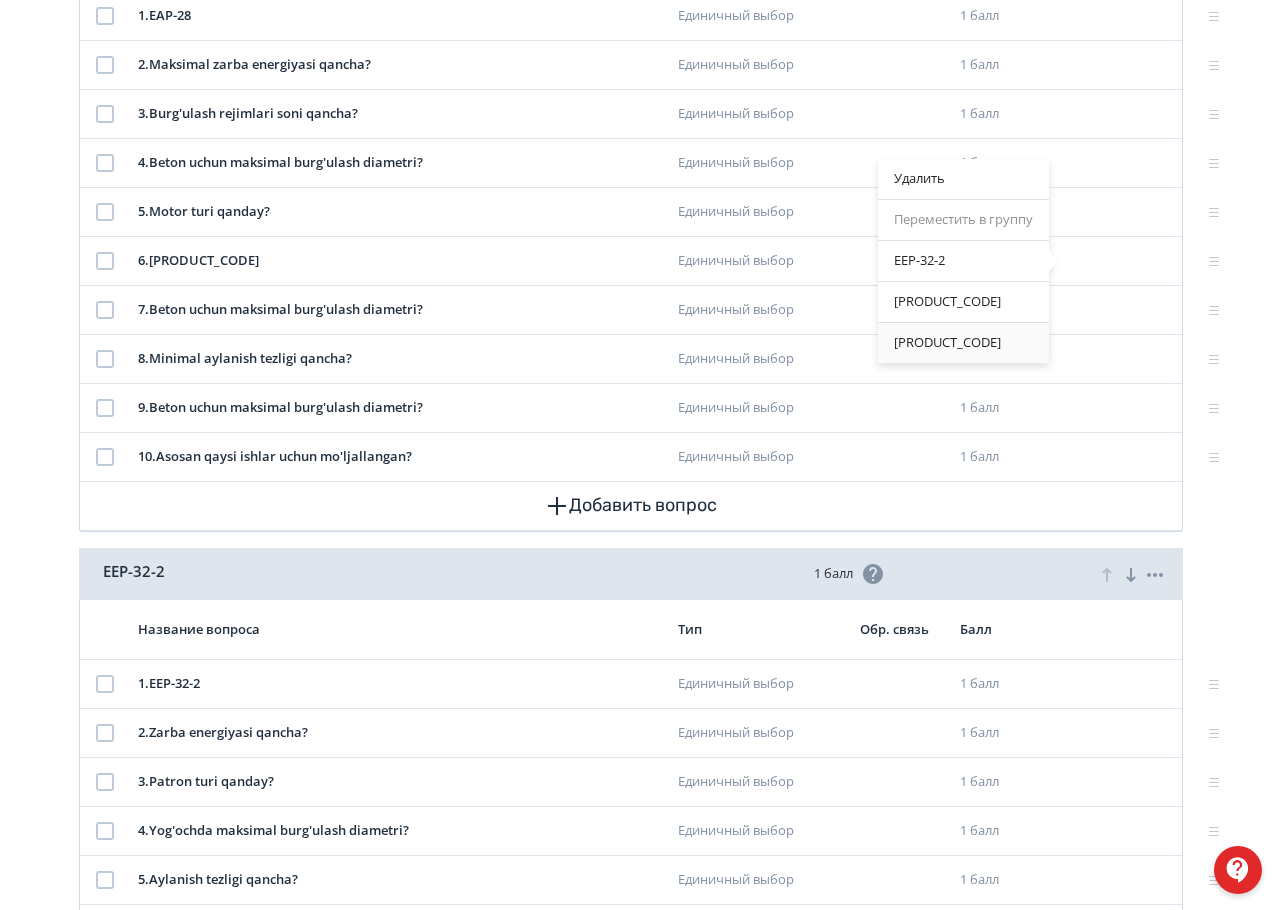 click on "[PRODUCT_CODE]" at bounding box center [963, 343] 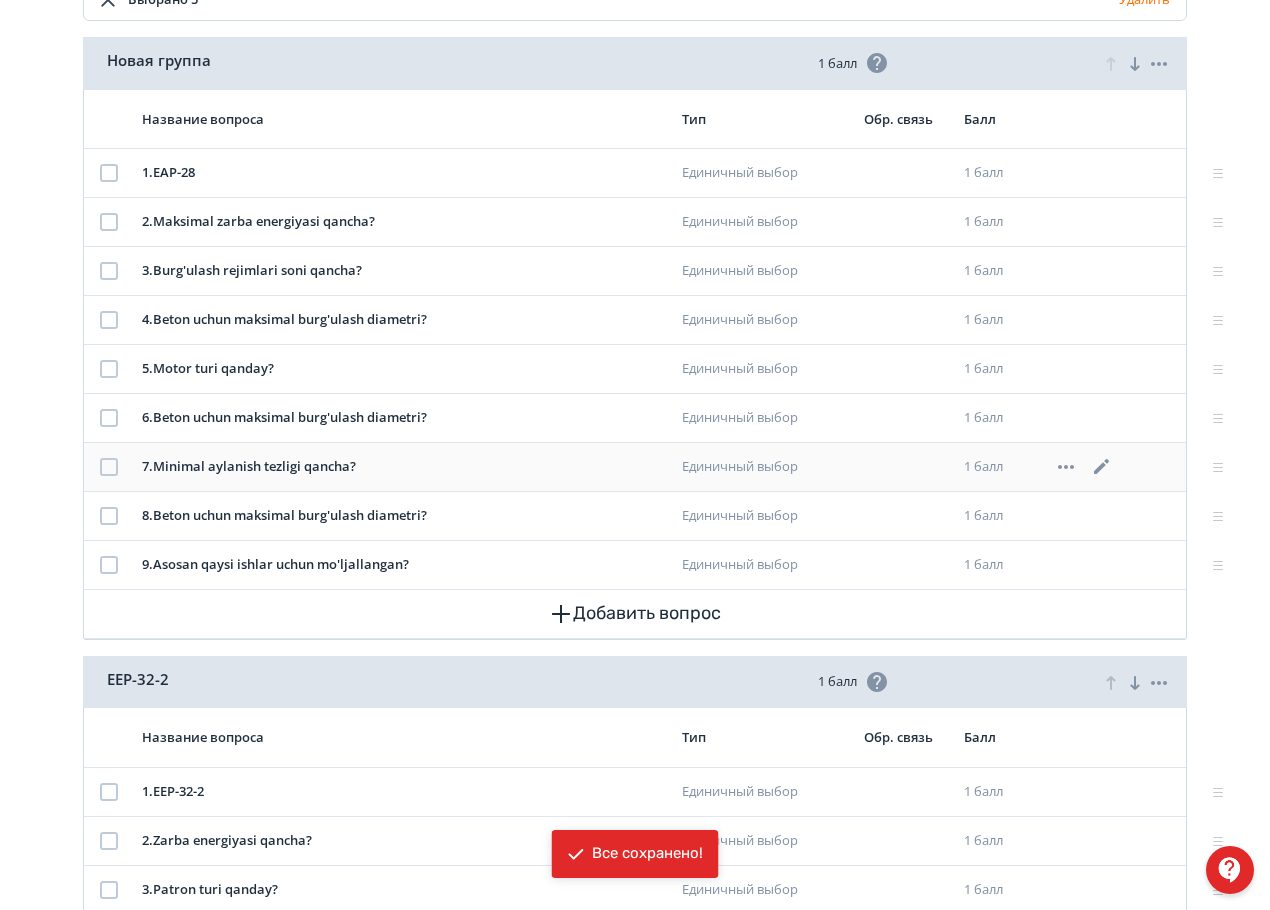 scroll, scrollTop: 500, scrollLeft: 0, axis: vertical 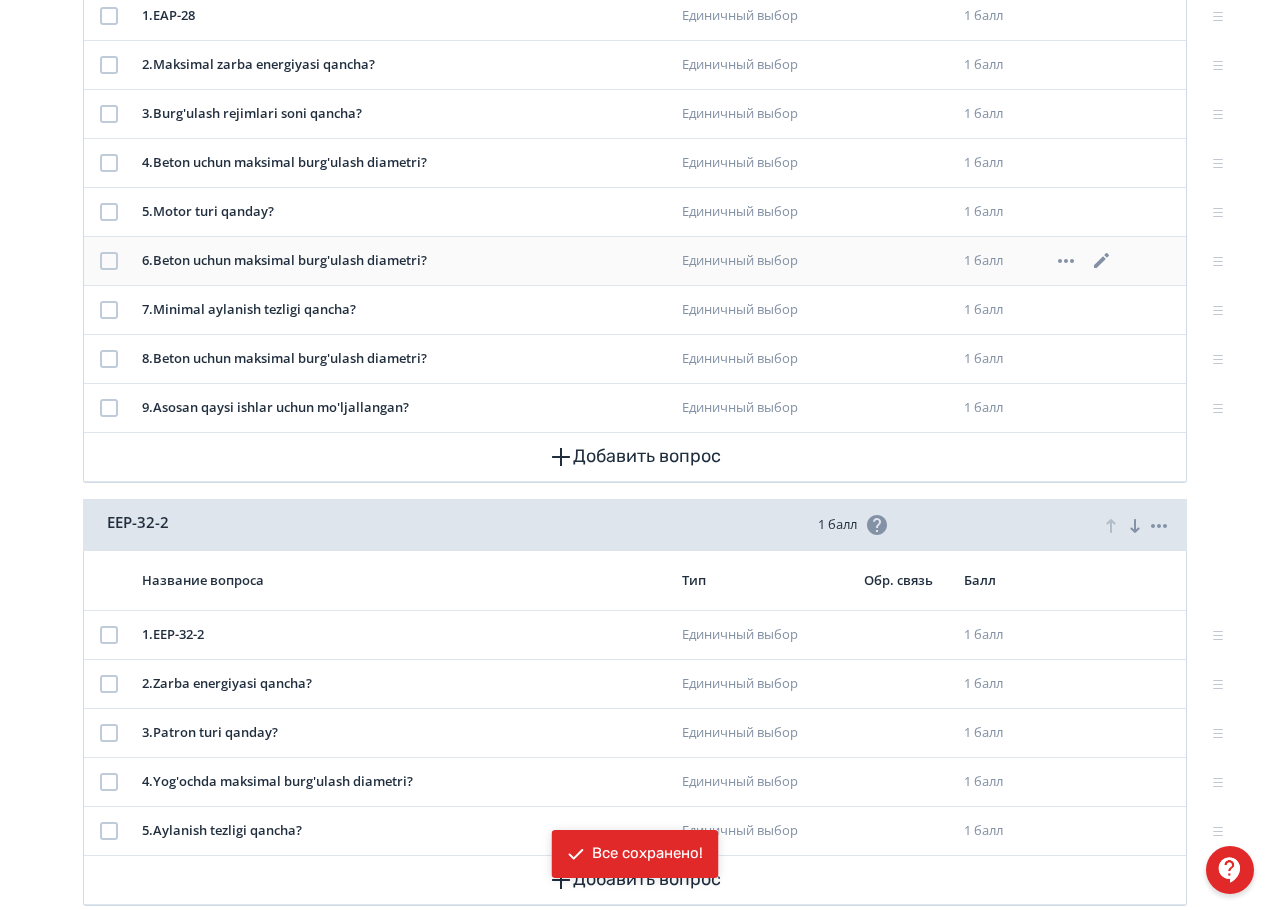 click 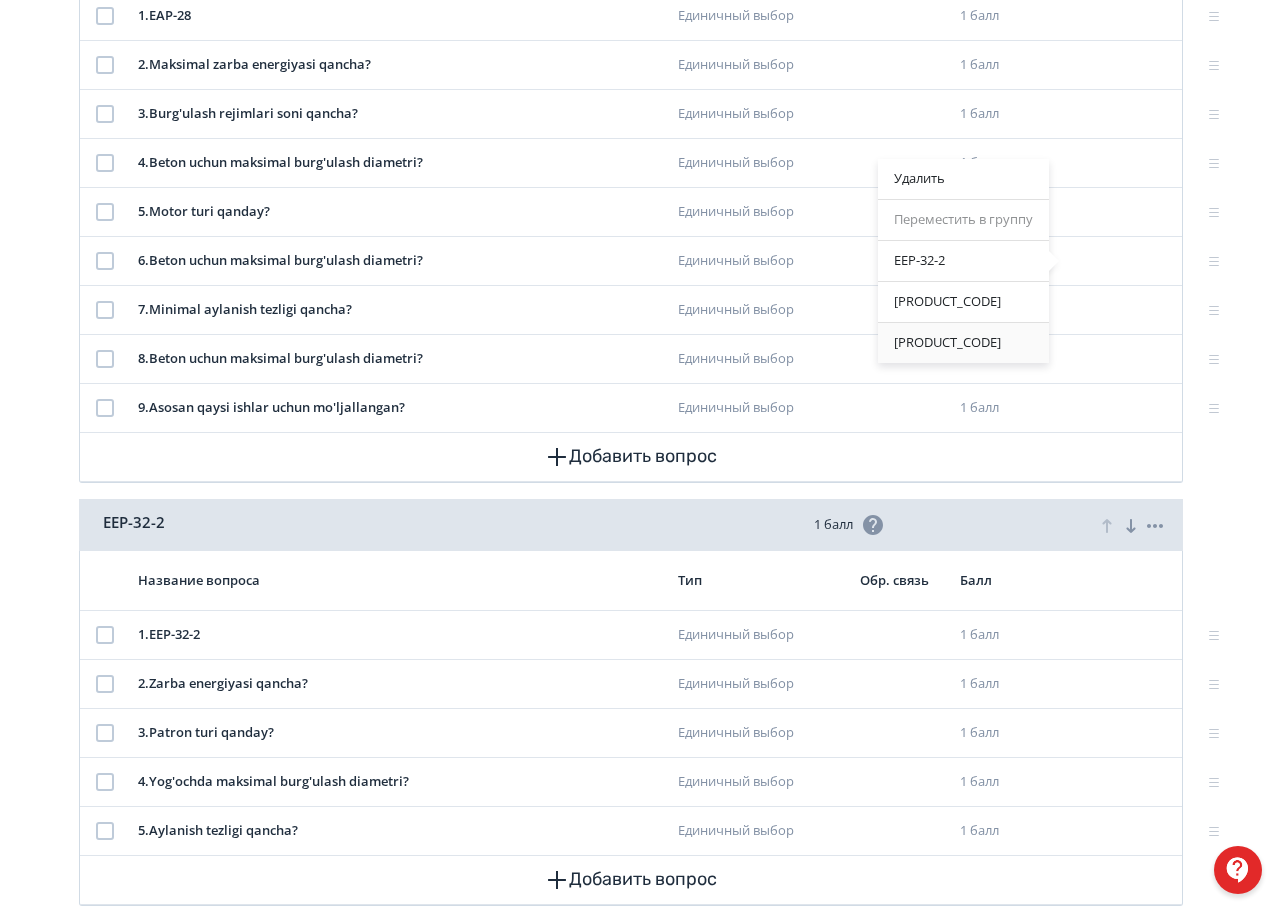 click on "[PRODUCT_CODE]" at bounding box center (963, 343) 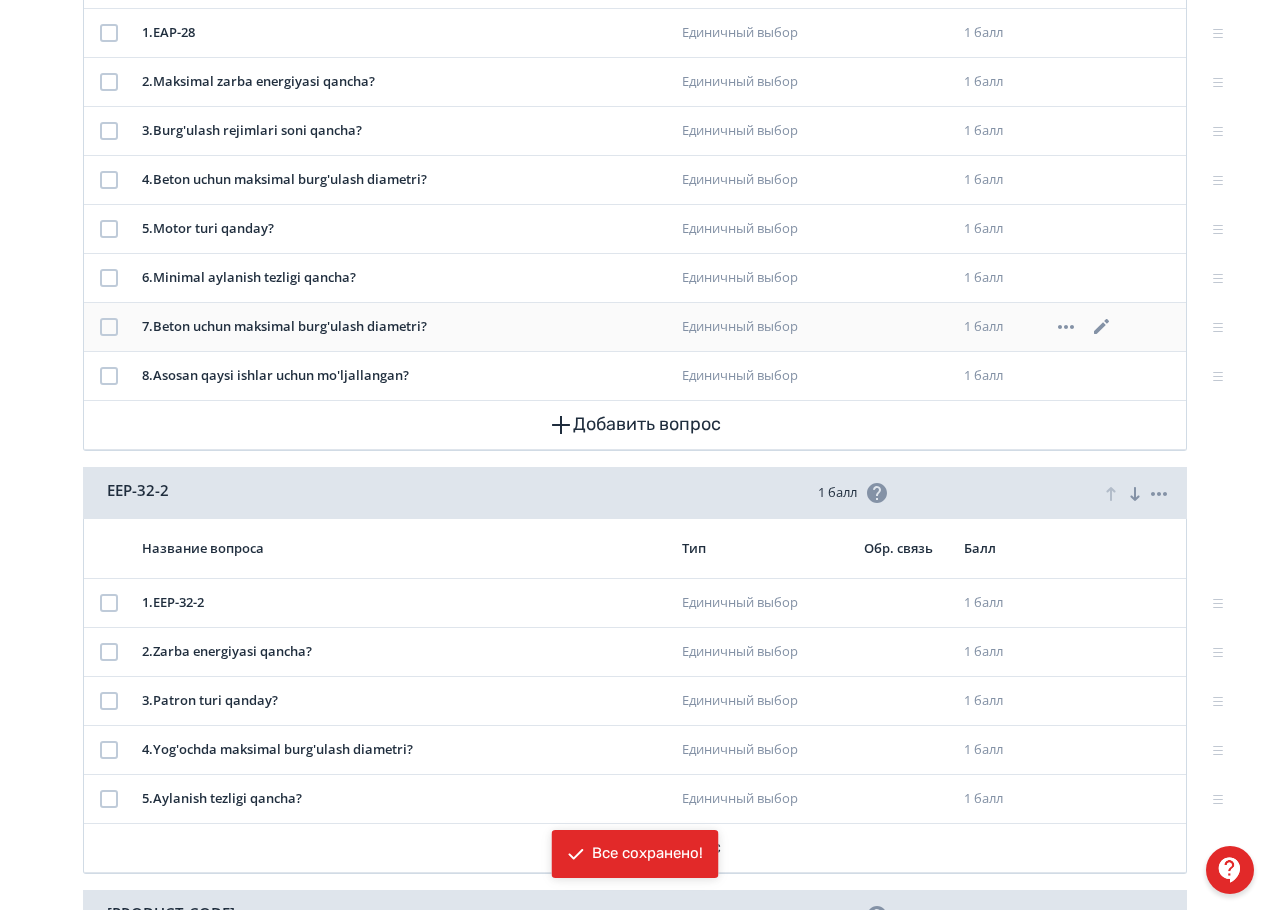 scroll, scrollTop: 500, scrollLeft: 0, axis: vertical 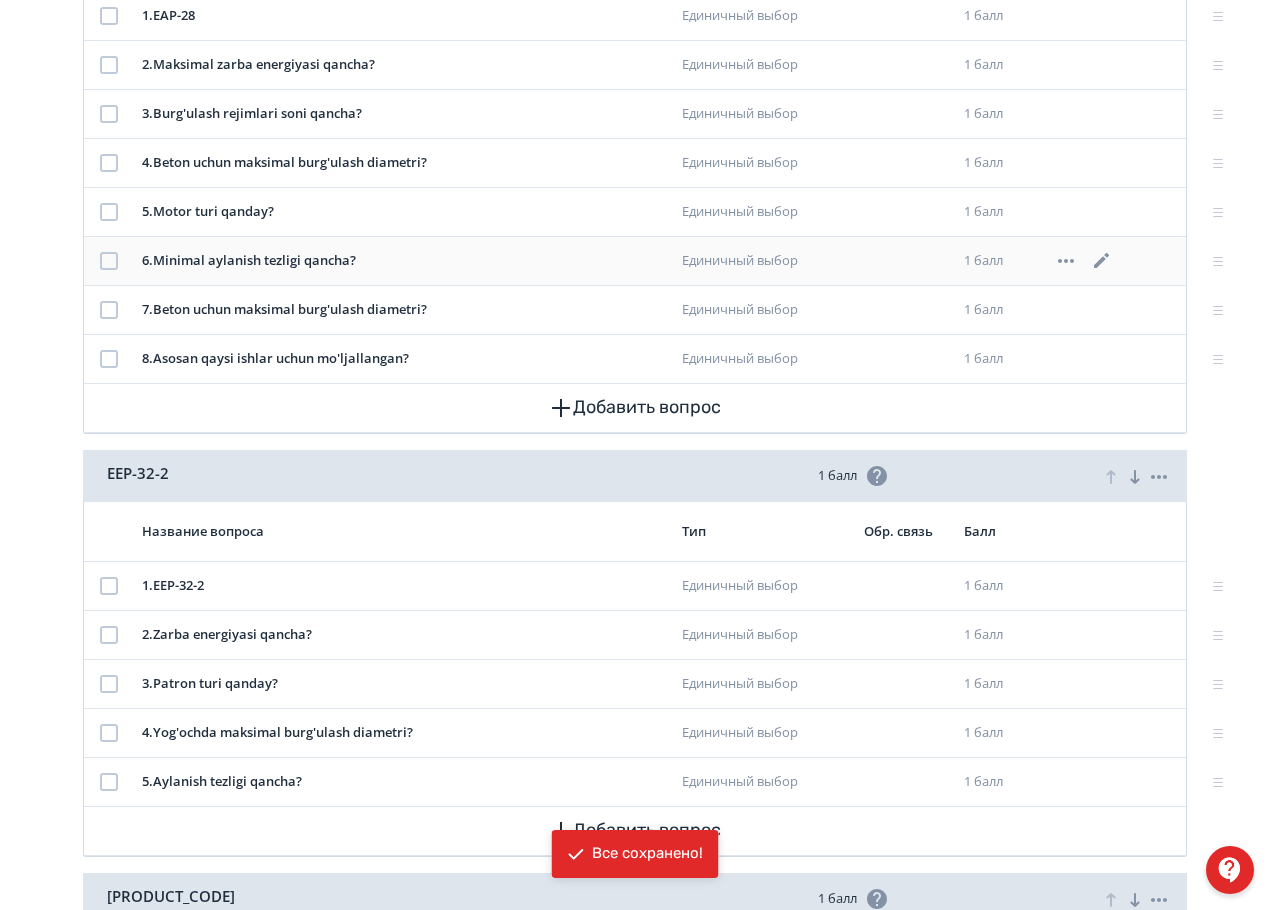 click 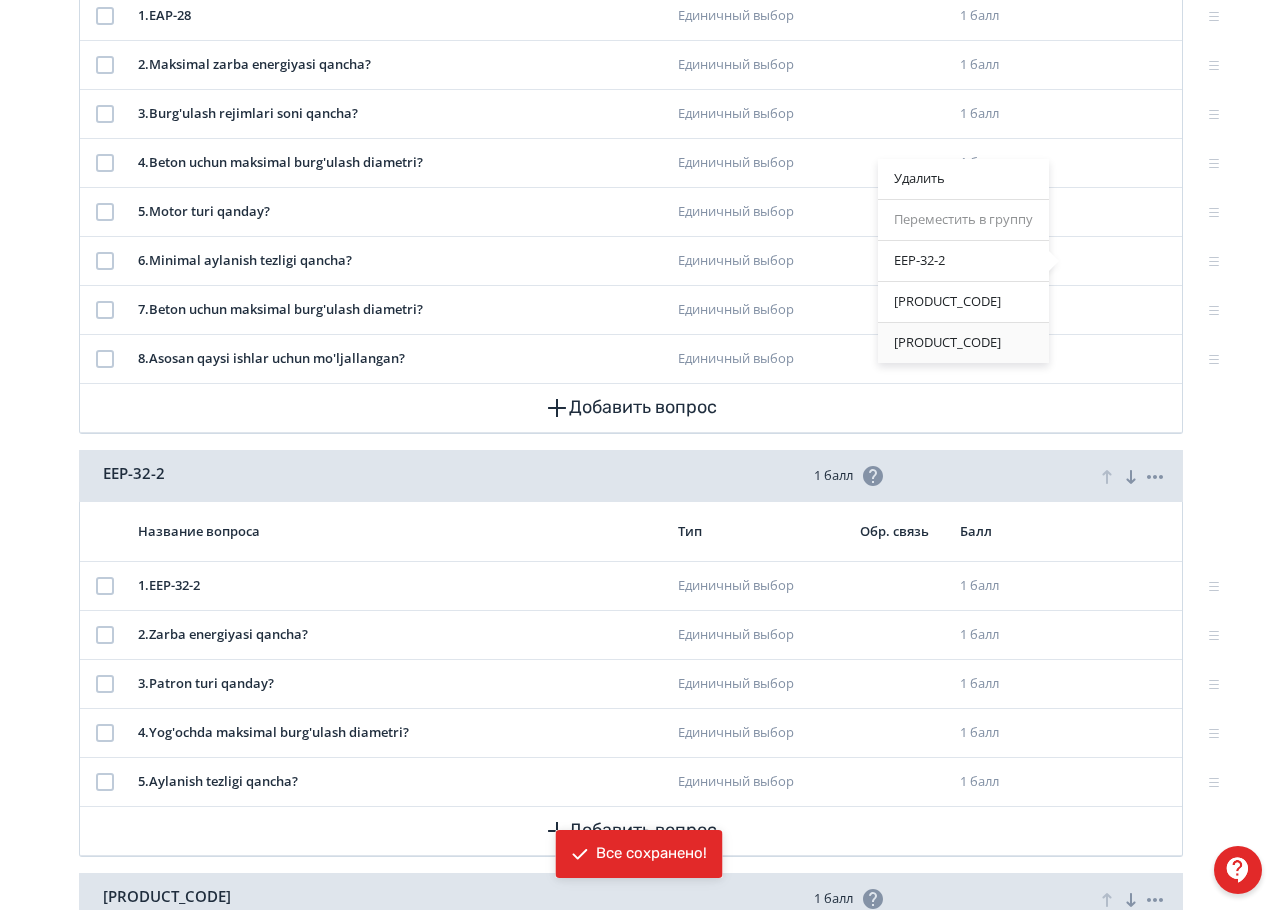 click on "[PRODUCT_CODE]" at bounding box center (963, 343) 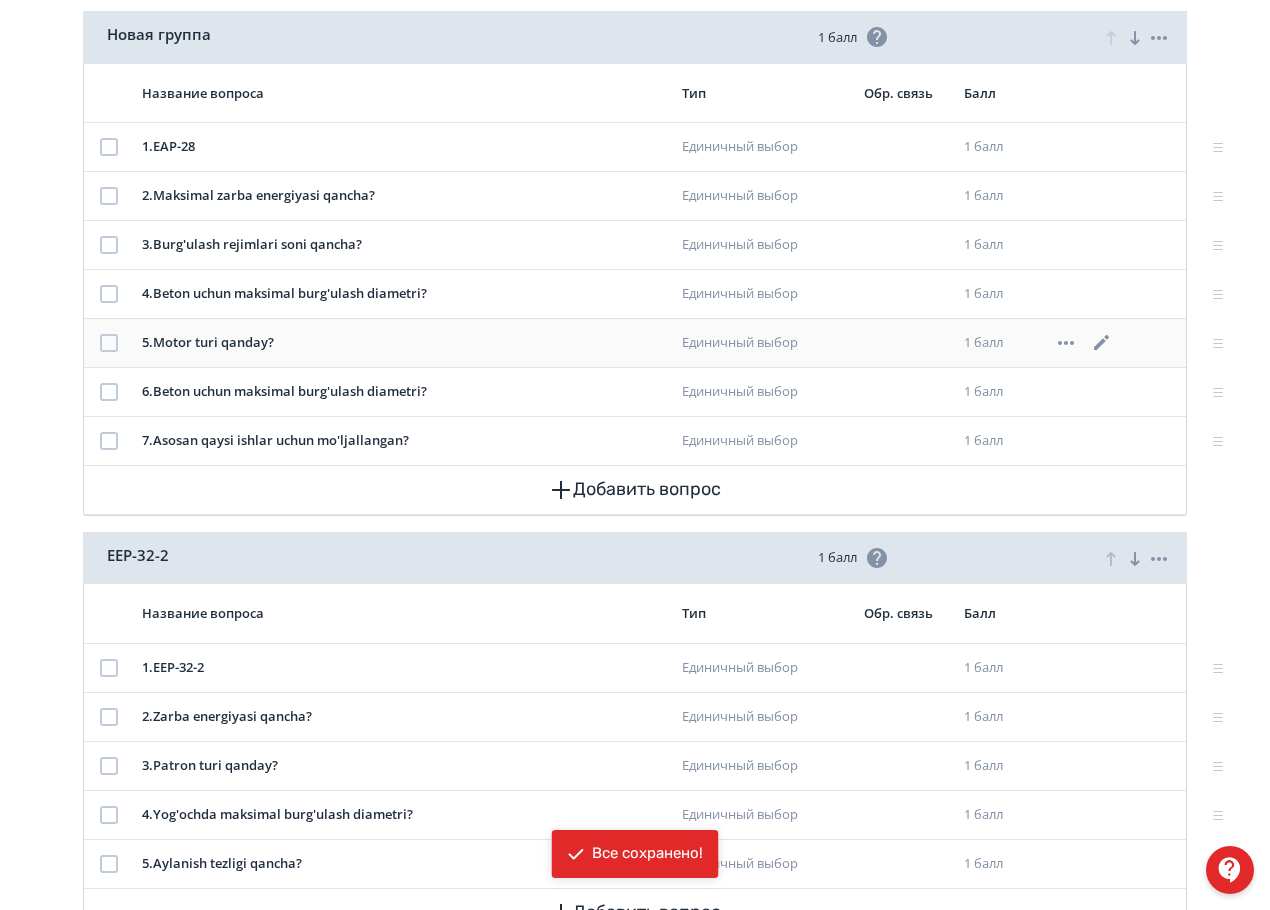 scroll, scrollTop: 400, scrollLeft: 0, axis: vertical 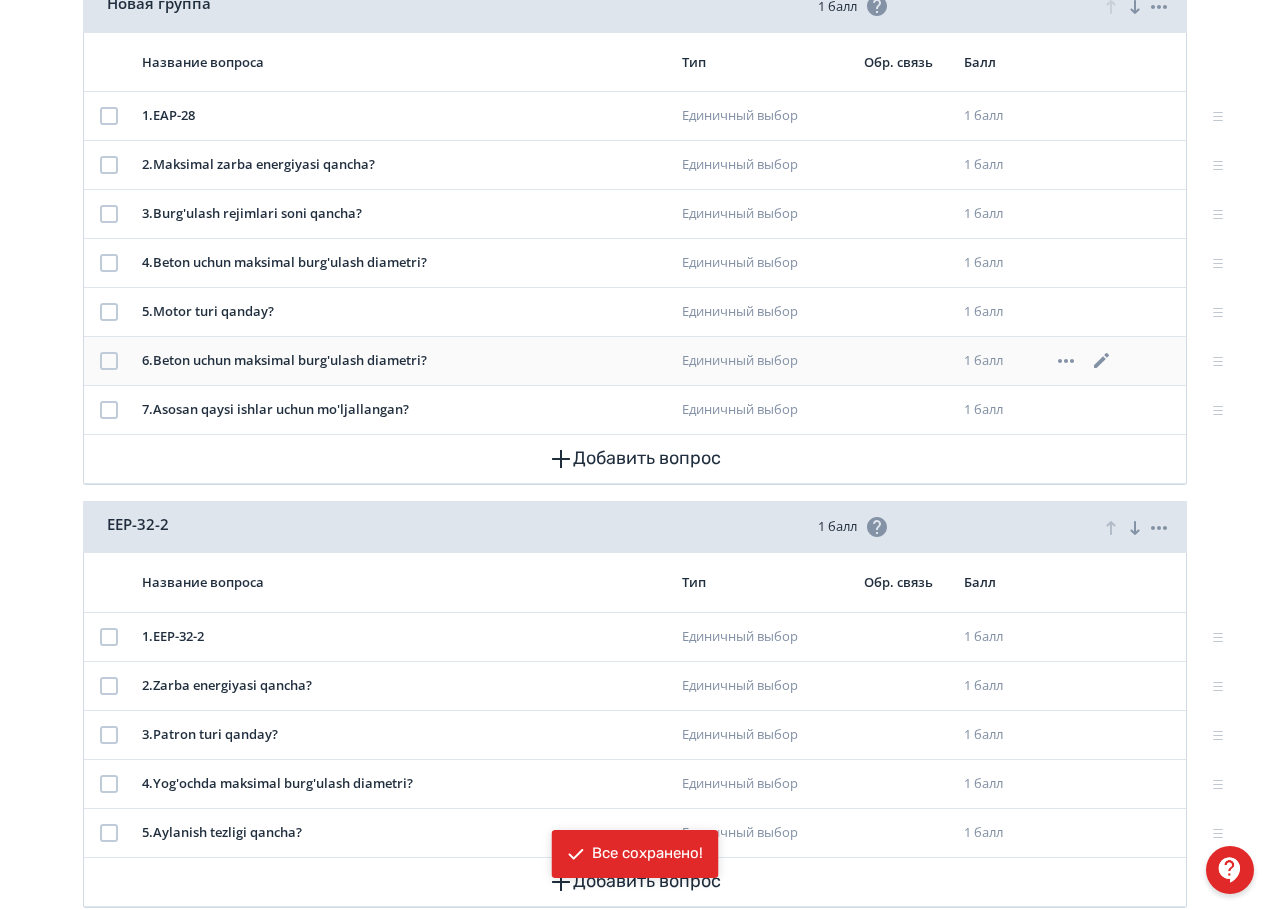 click 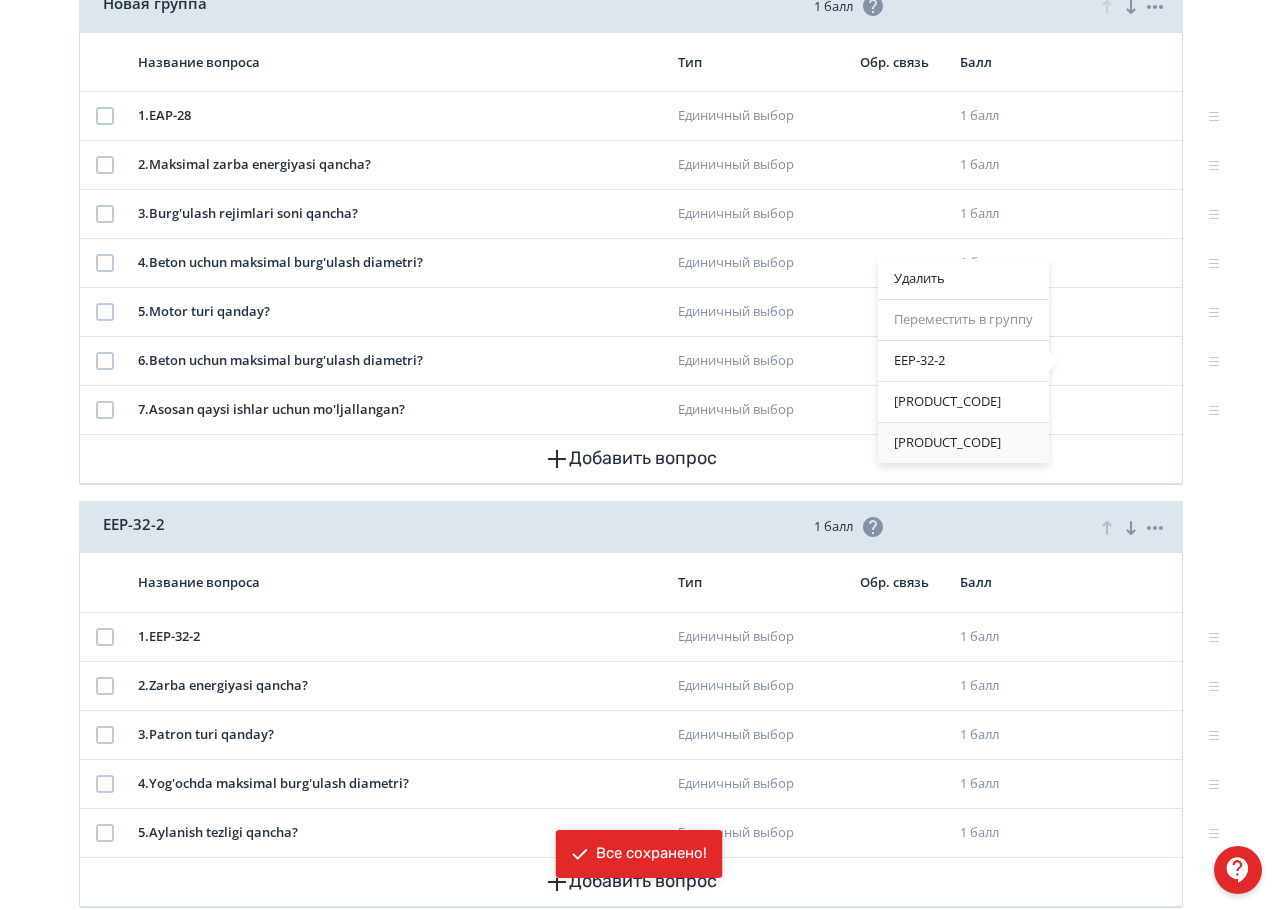 click on "[PRODUCT_CODE]" at bounding box center (963, 443) 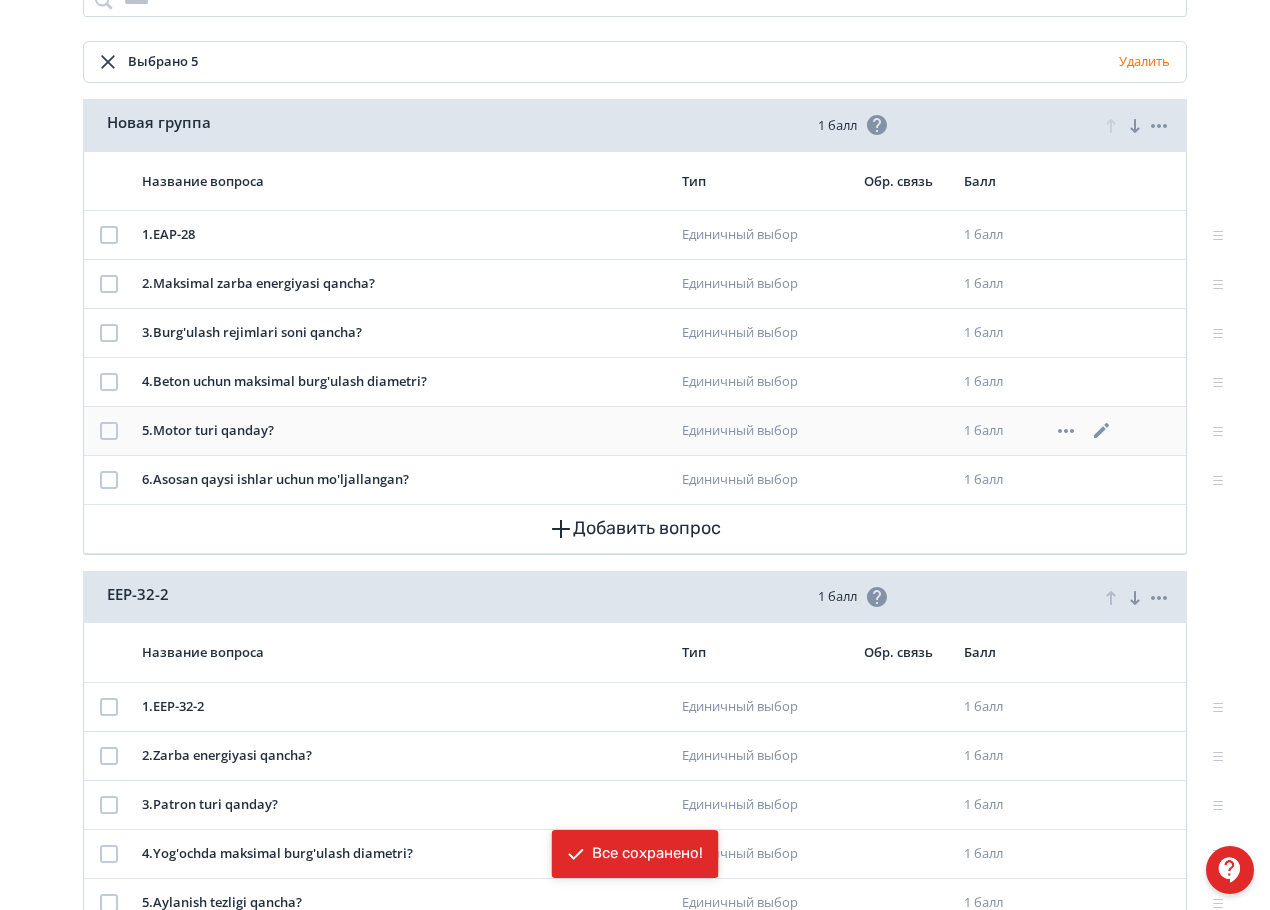 scroll, scrollTop: 300, scrollLeft: 0, axis: vertical 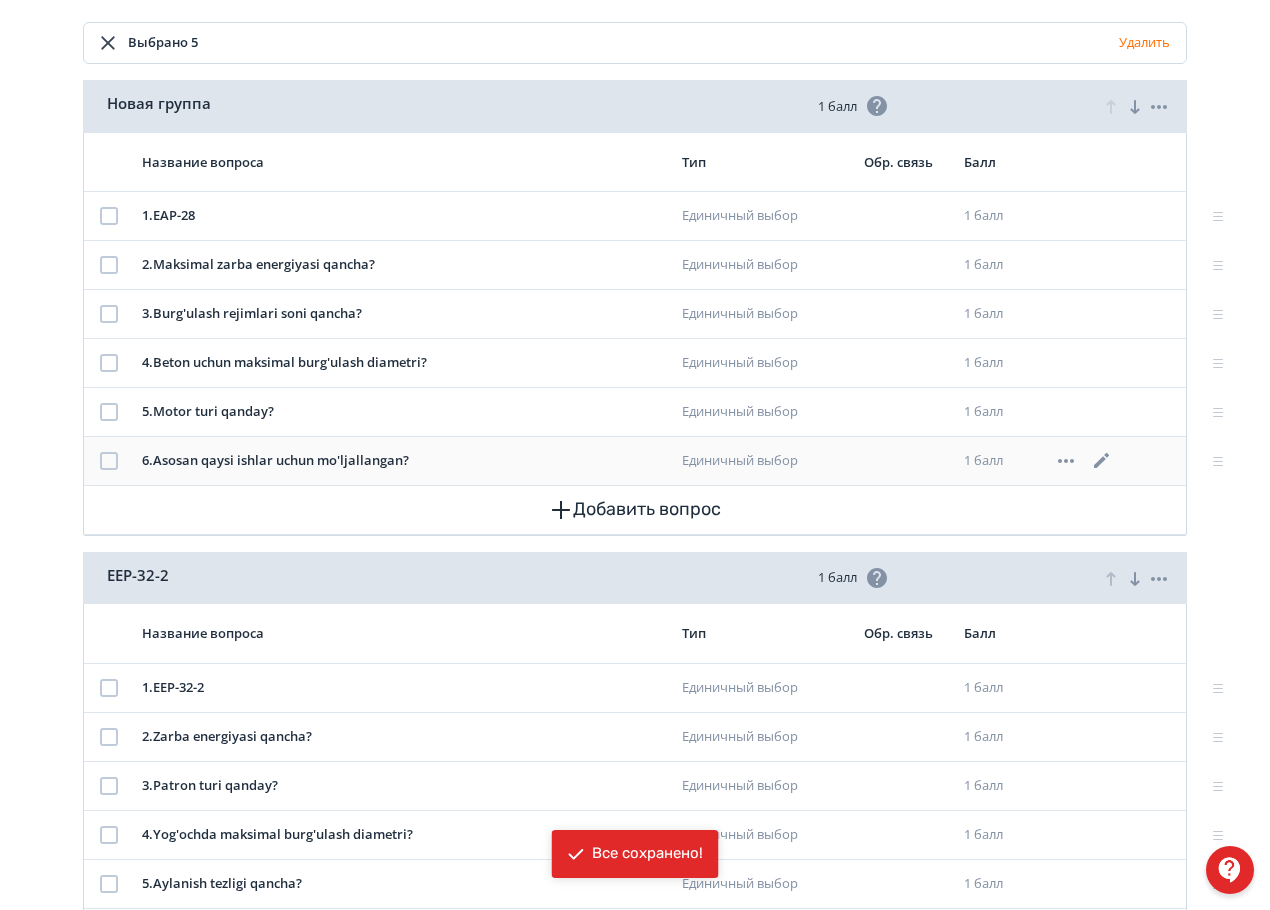 click 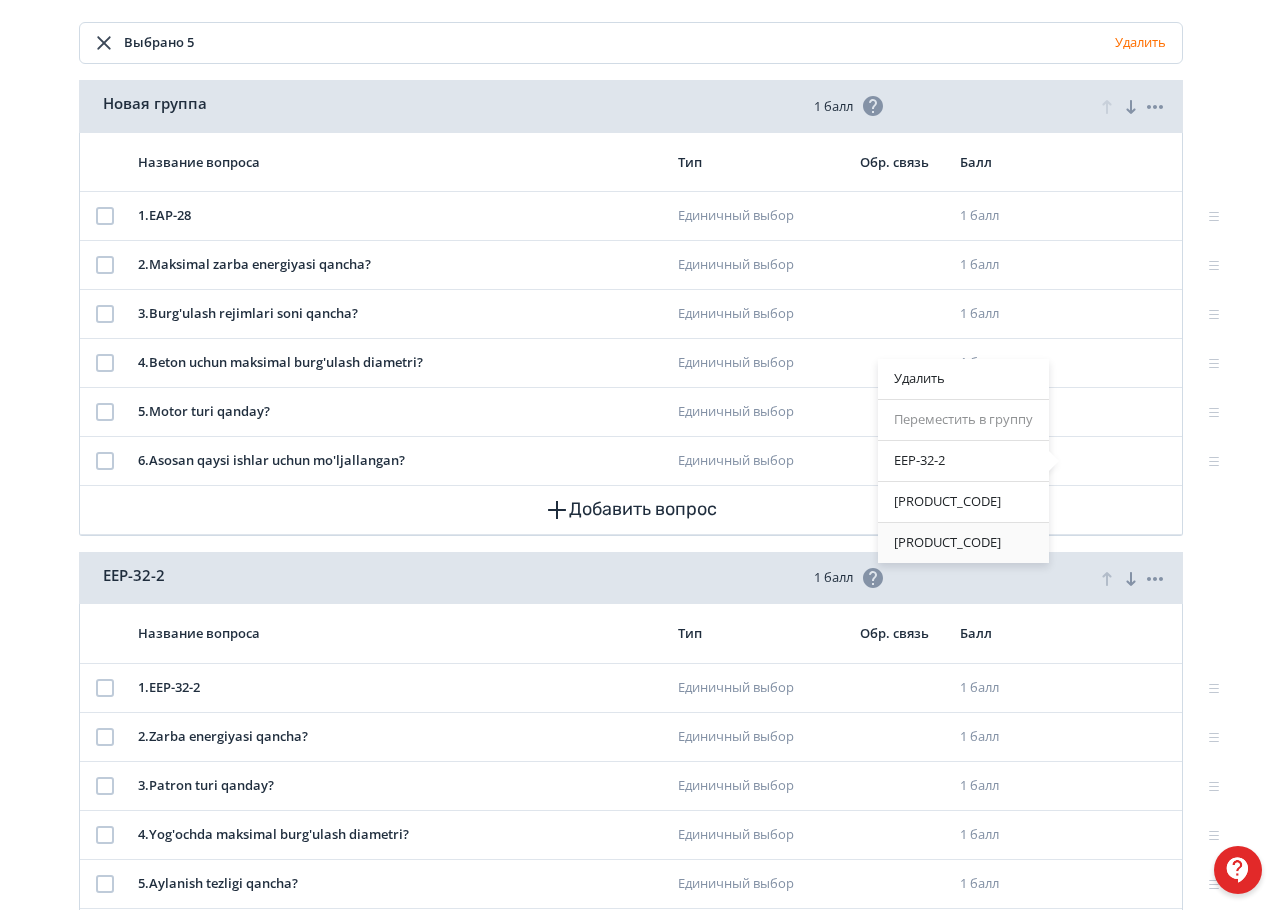 click on "[PRODUCT_CODE]" at bounding box center (963, 543) 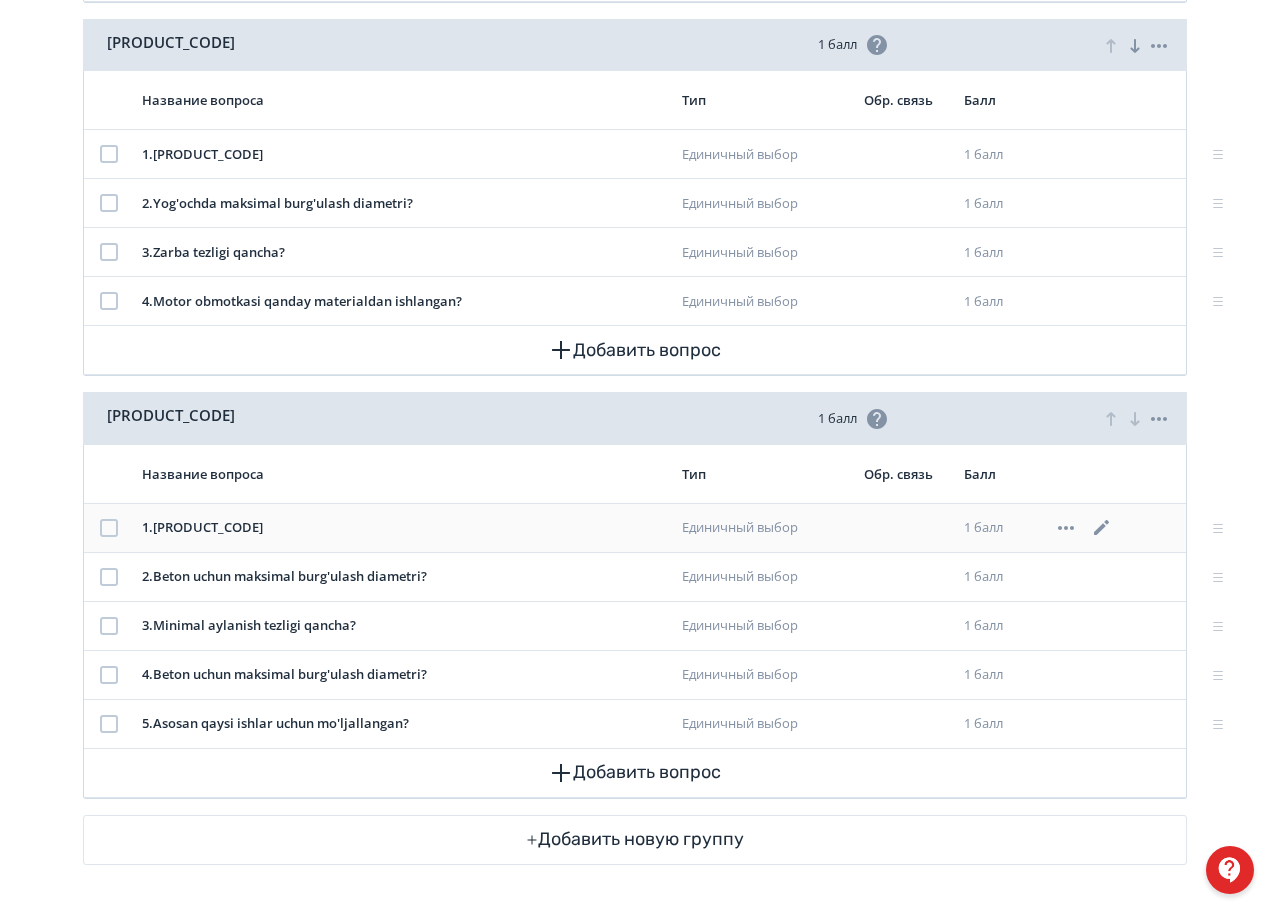 scroll, scrollTop: 1210, scrollLeft: 0, axis: vertical 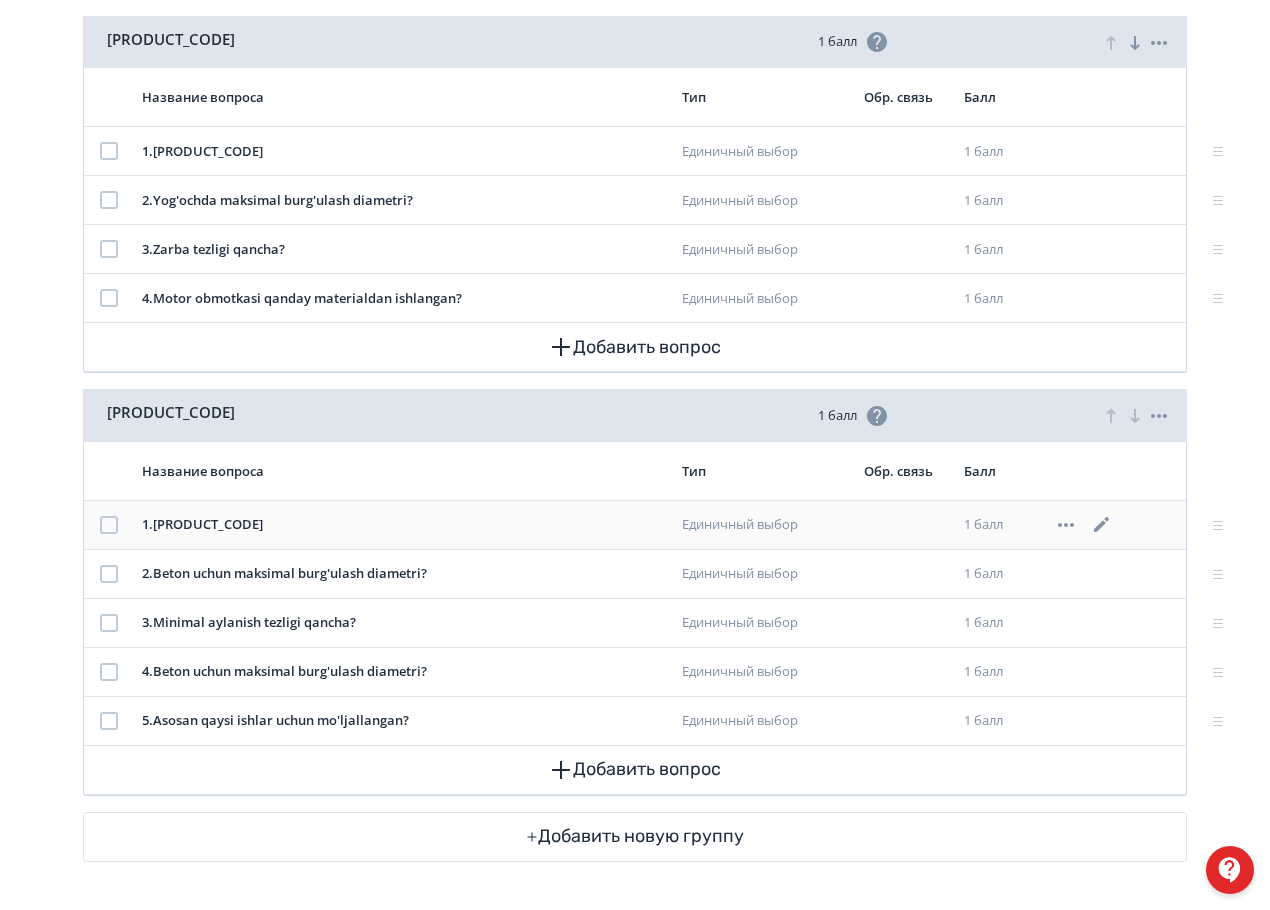 click at bounding box center (109, 525) 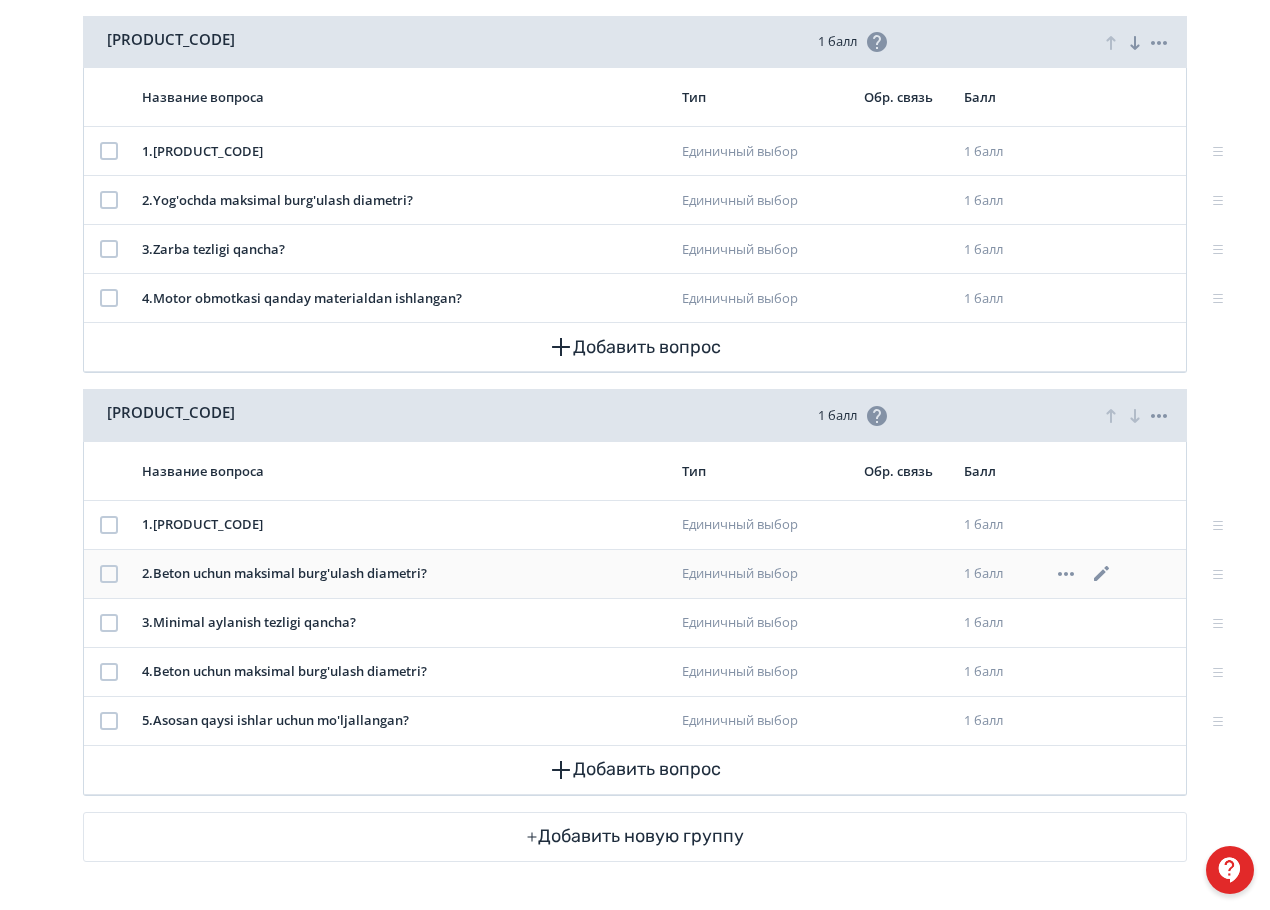 click at bounding box center (109, 574) 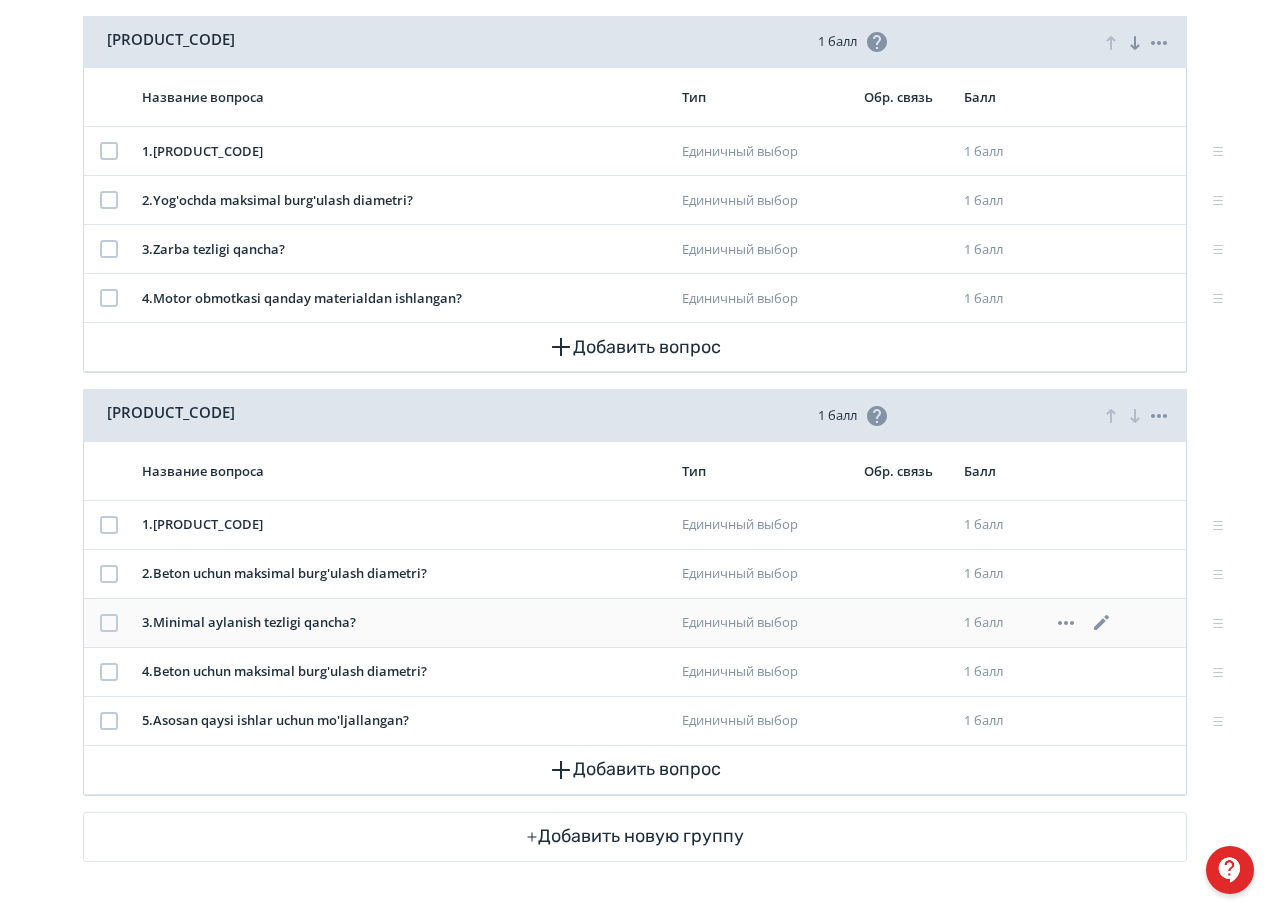 click at bounding box center (109, 623) 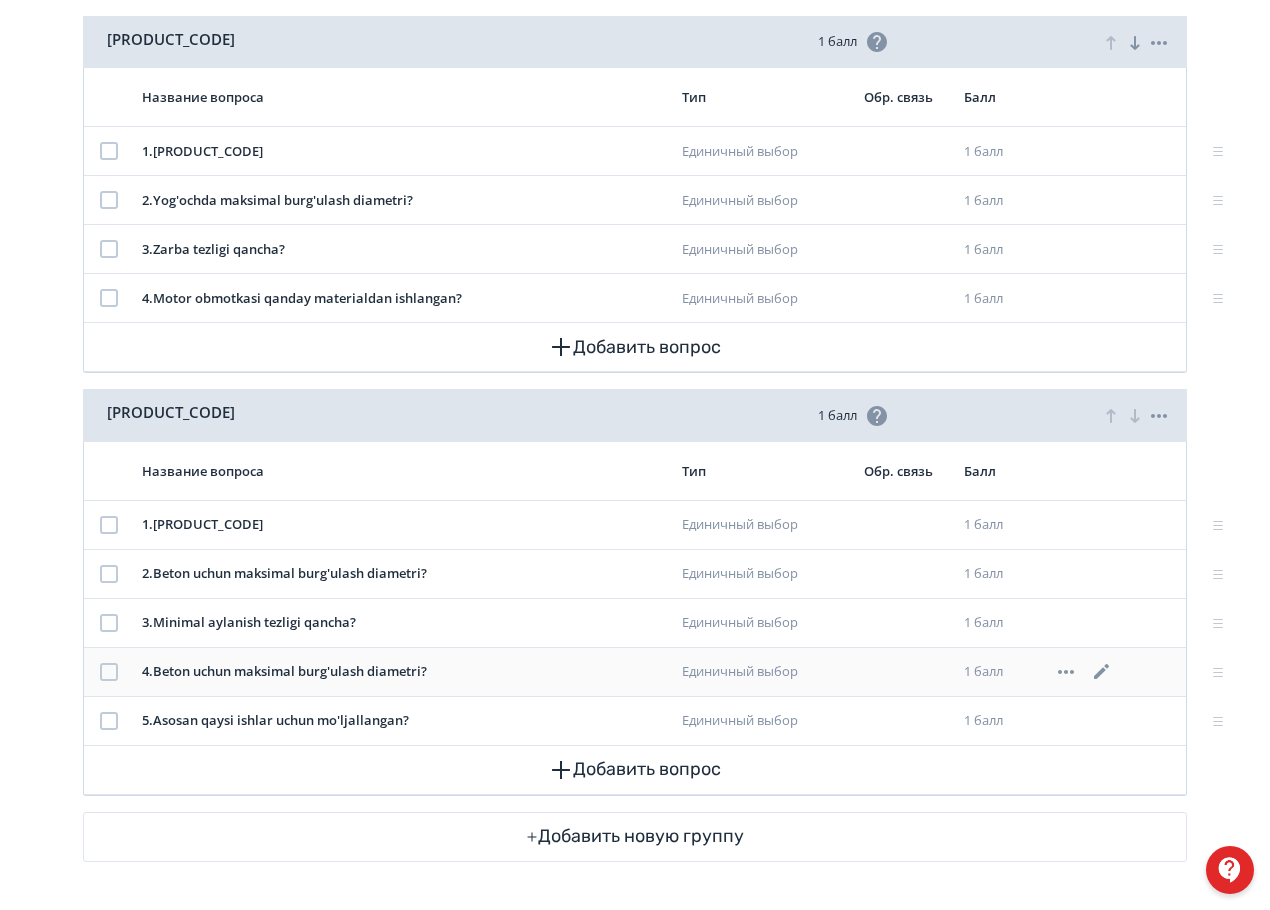 click at bounding box center (109, 672) 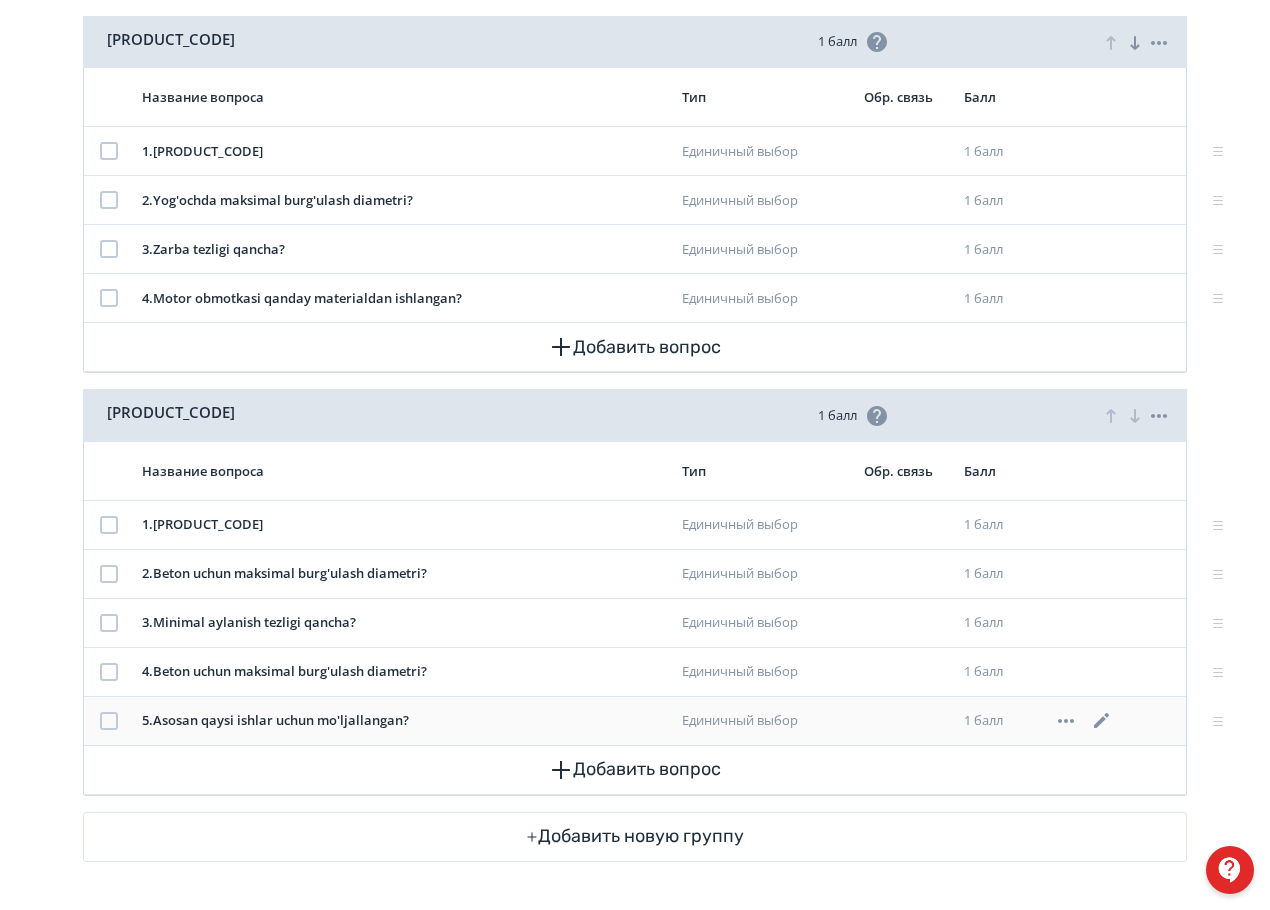 click at bounding box center [109, 721] 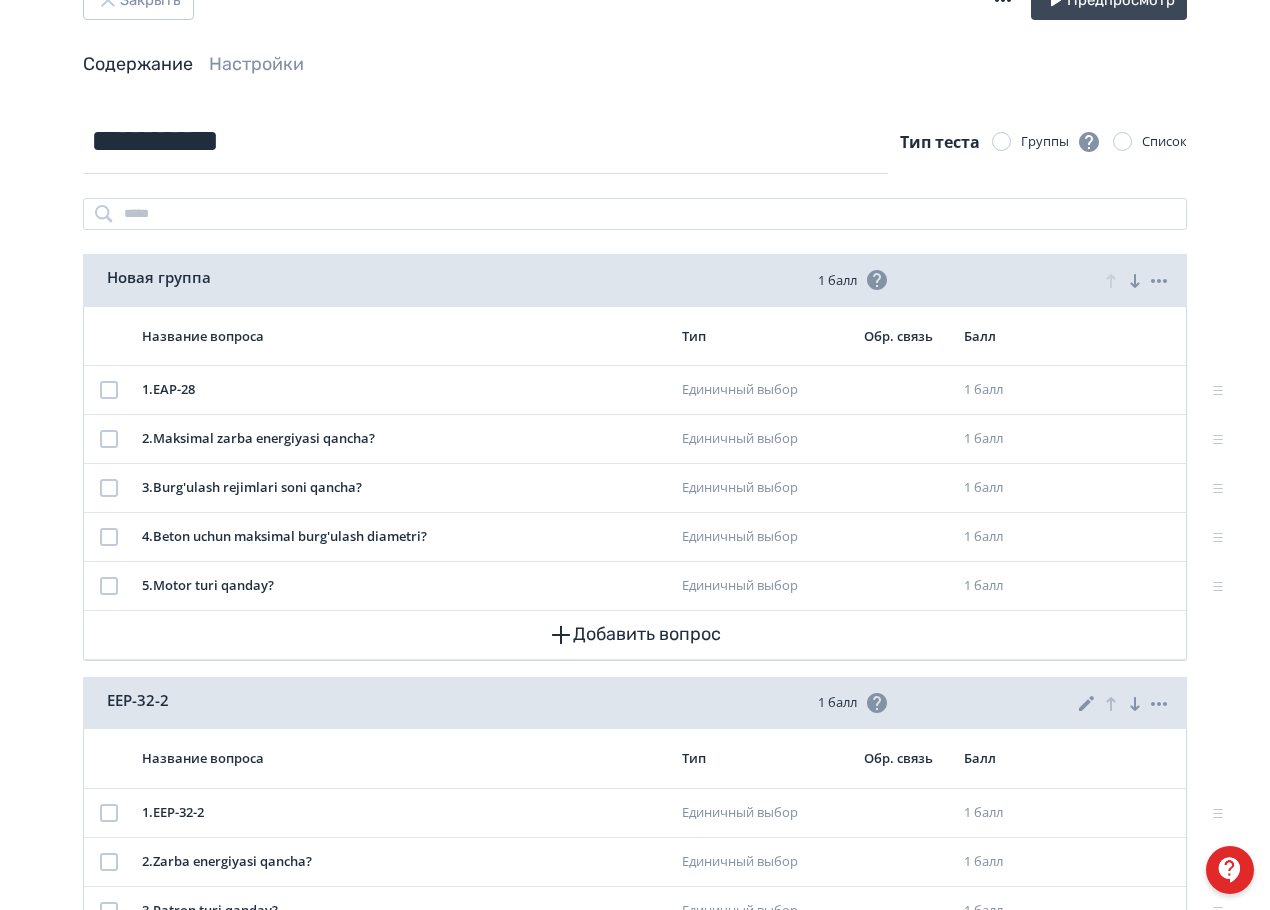 scroll, scrollTop: 0, scrollLeft: 0, axis: both 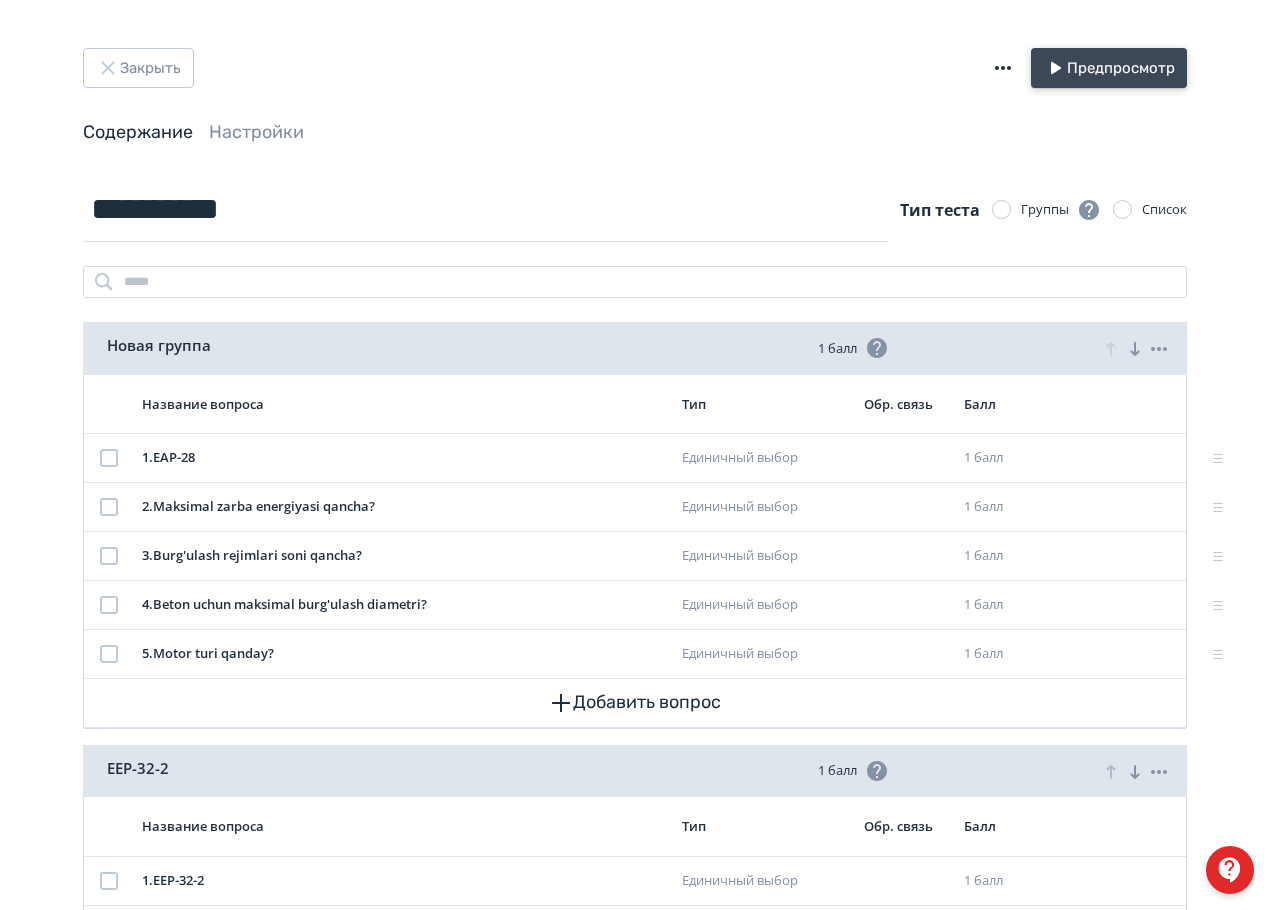 click on "Предпросмотр" at bounding box center (1109, 68) 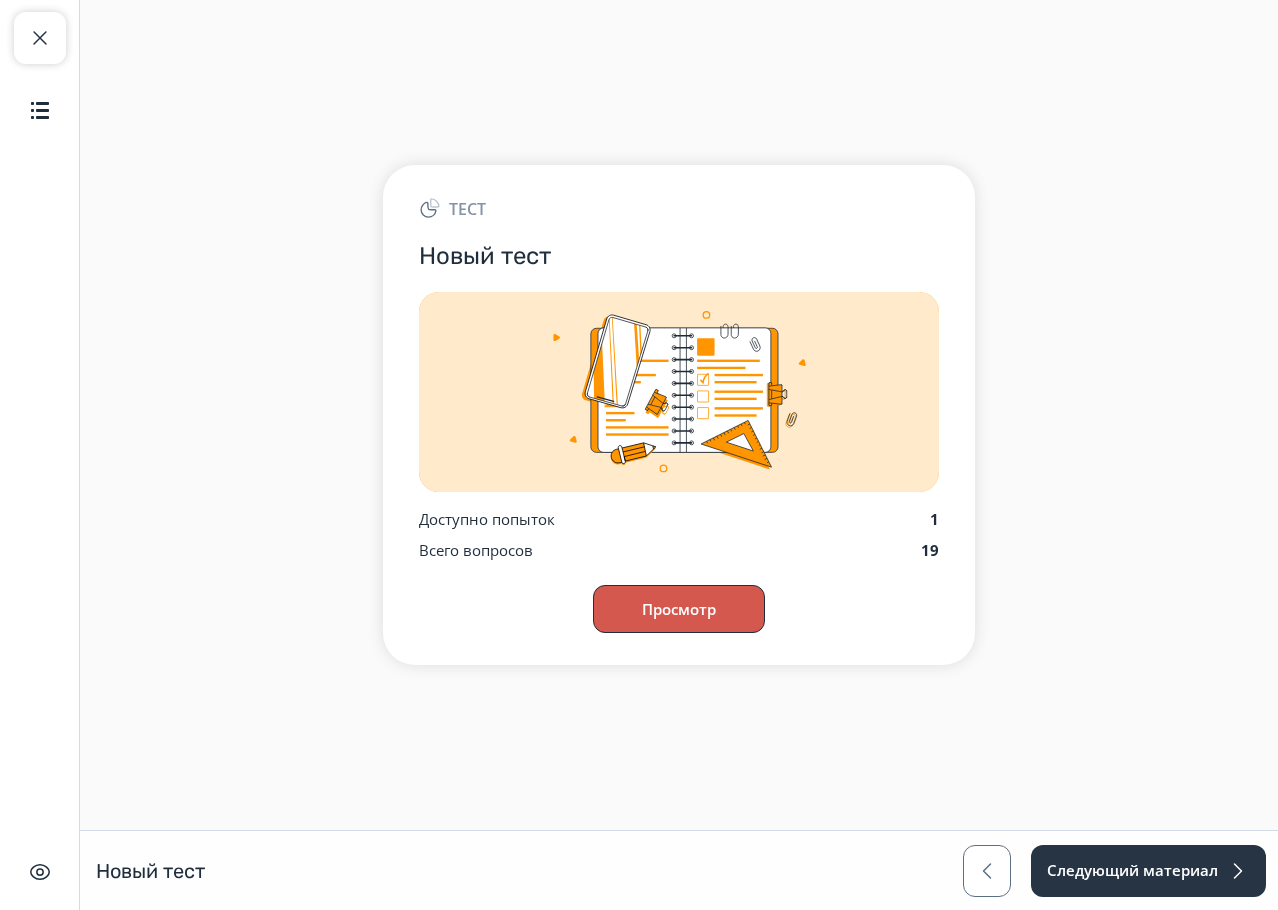 click on "Просмотр" at bounding box center (679, 609) 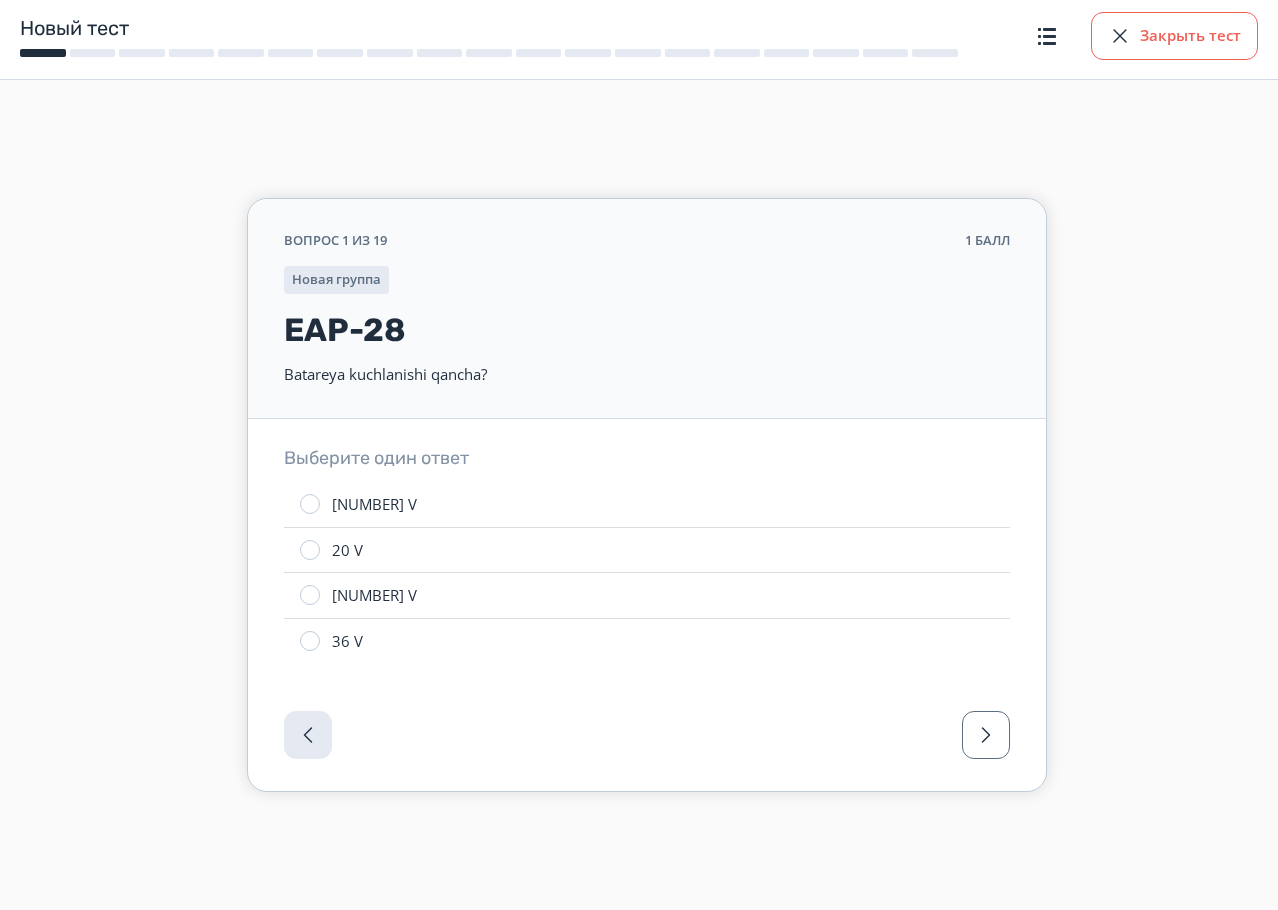click on "Закрыть тест" at bounding box center [1174, 36] 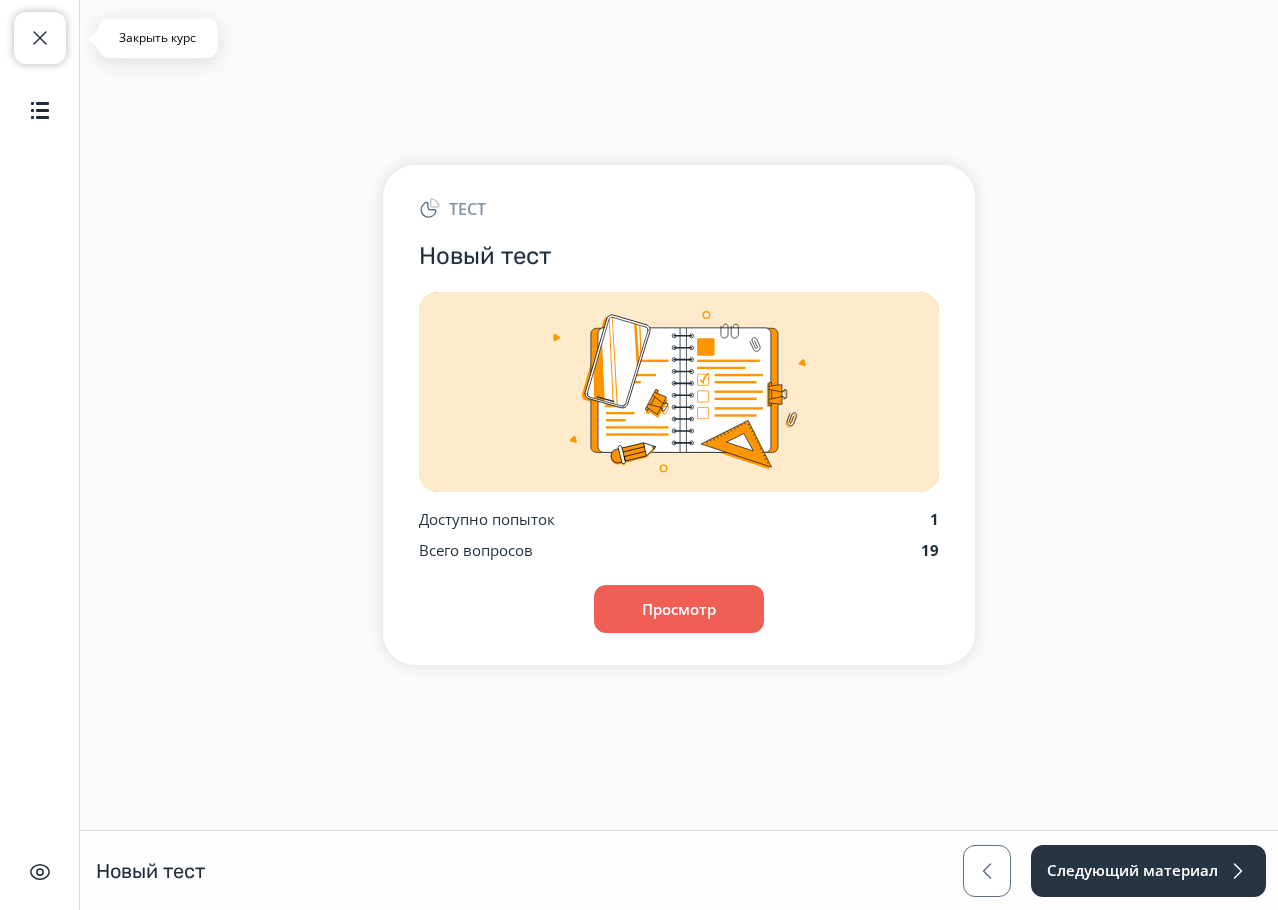 click at bounding box center [40, 38] 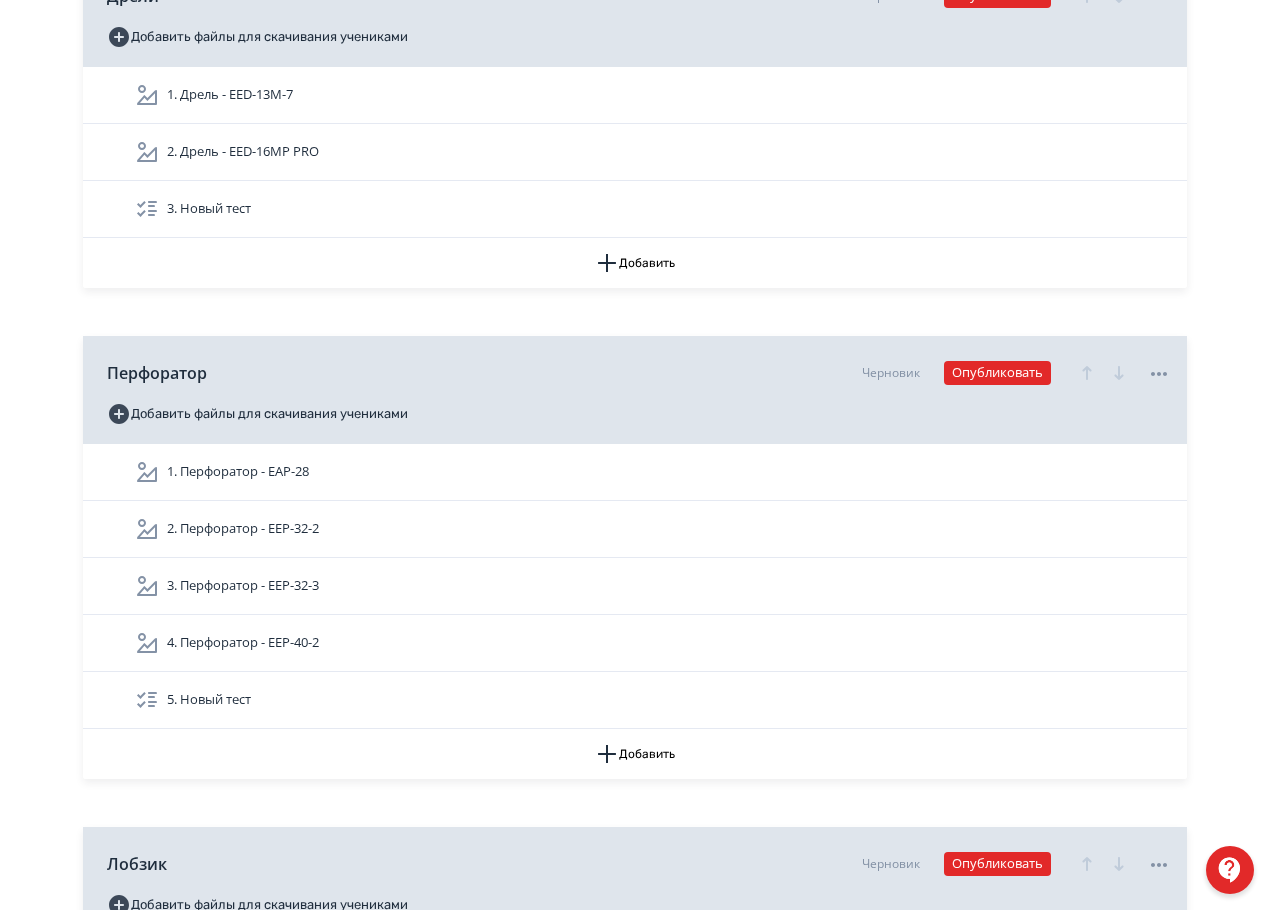 scroll, scrollTop: 800, scrollLeft: 0, axis: vertical 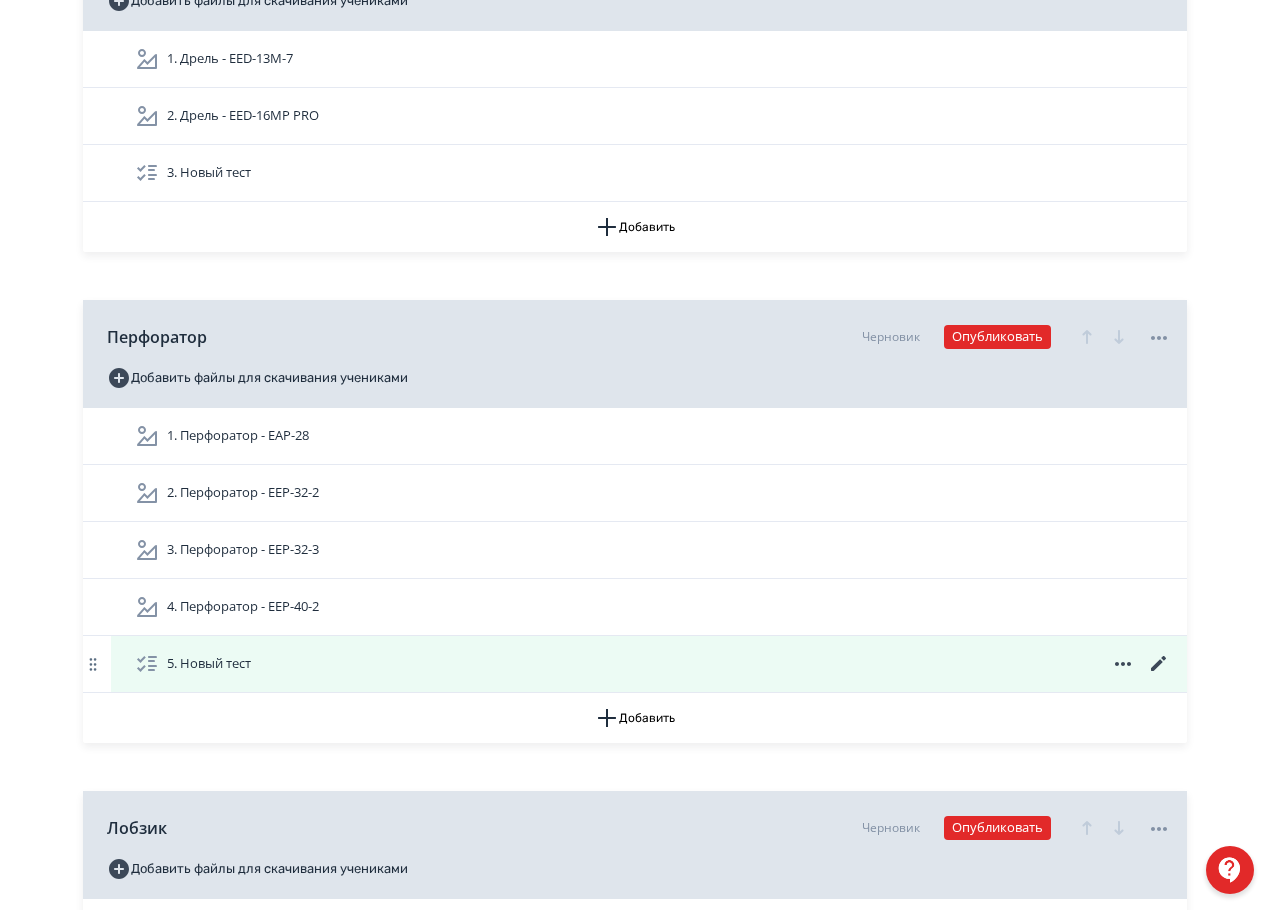 click 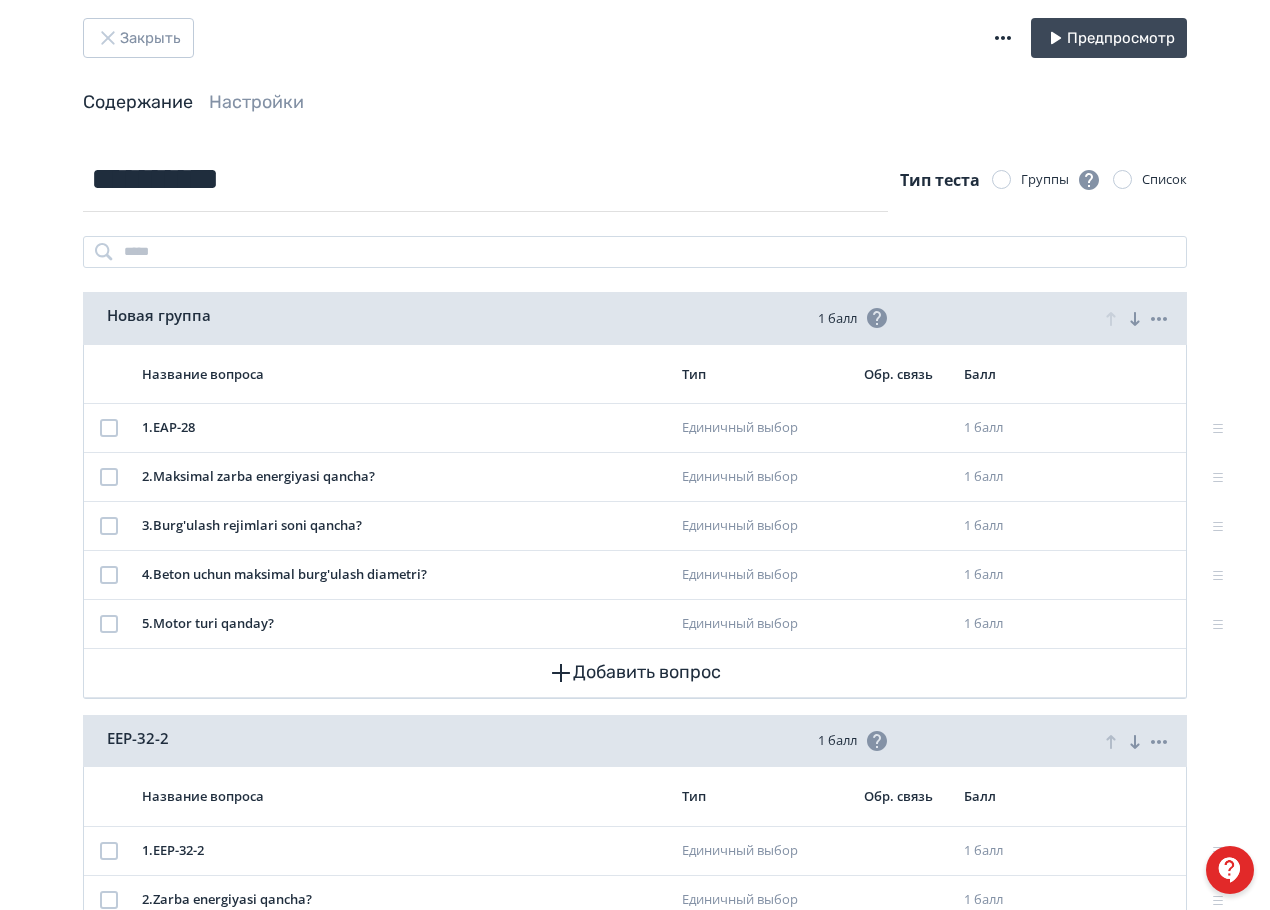 scroll, scrollTop: 0, scrollLeft: 0, axis: both 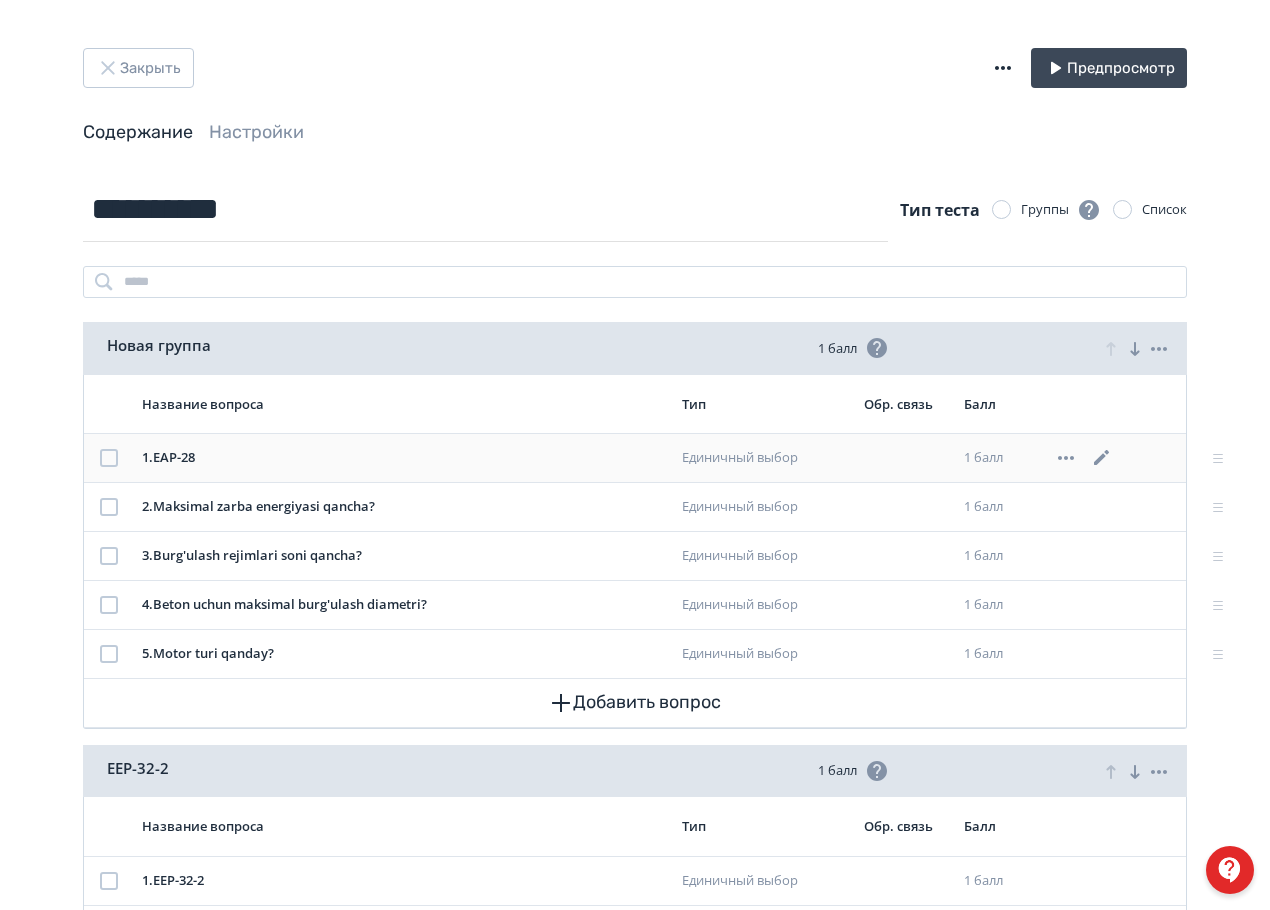 click 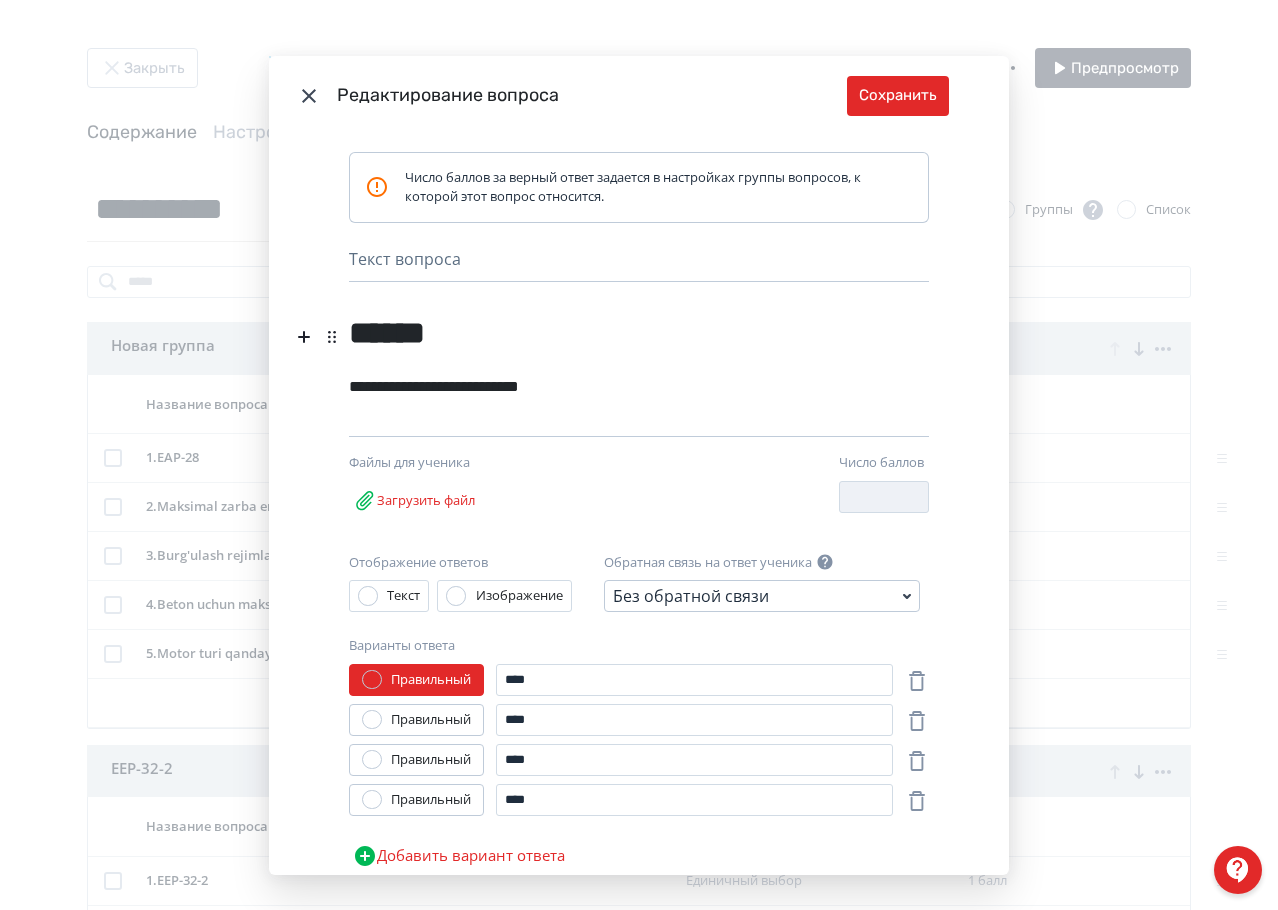 click on "******" at bounding box center (608, 325) 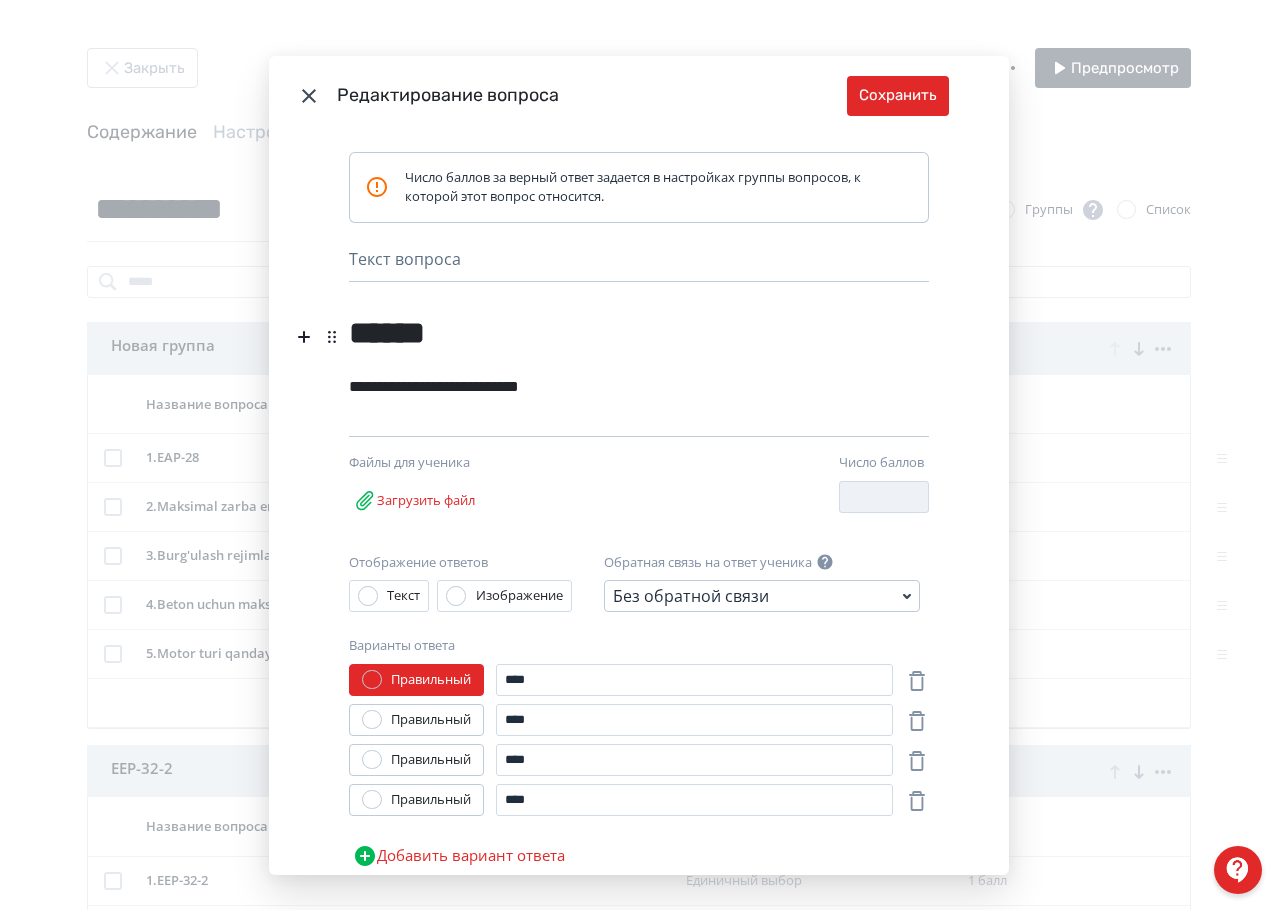 type 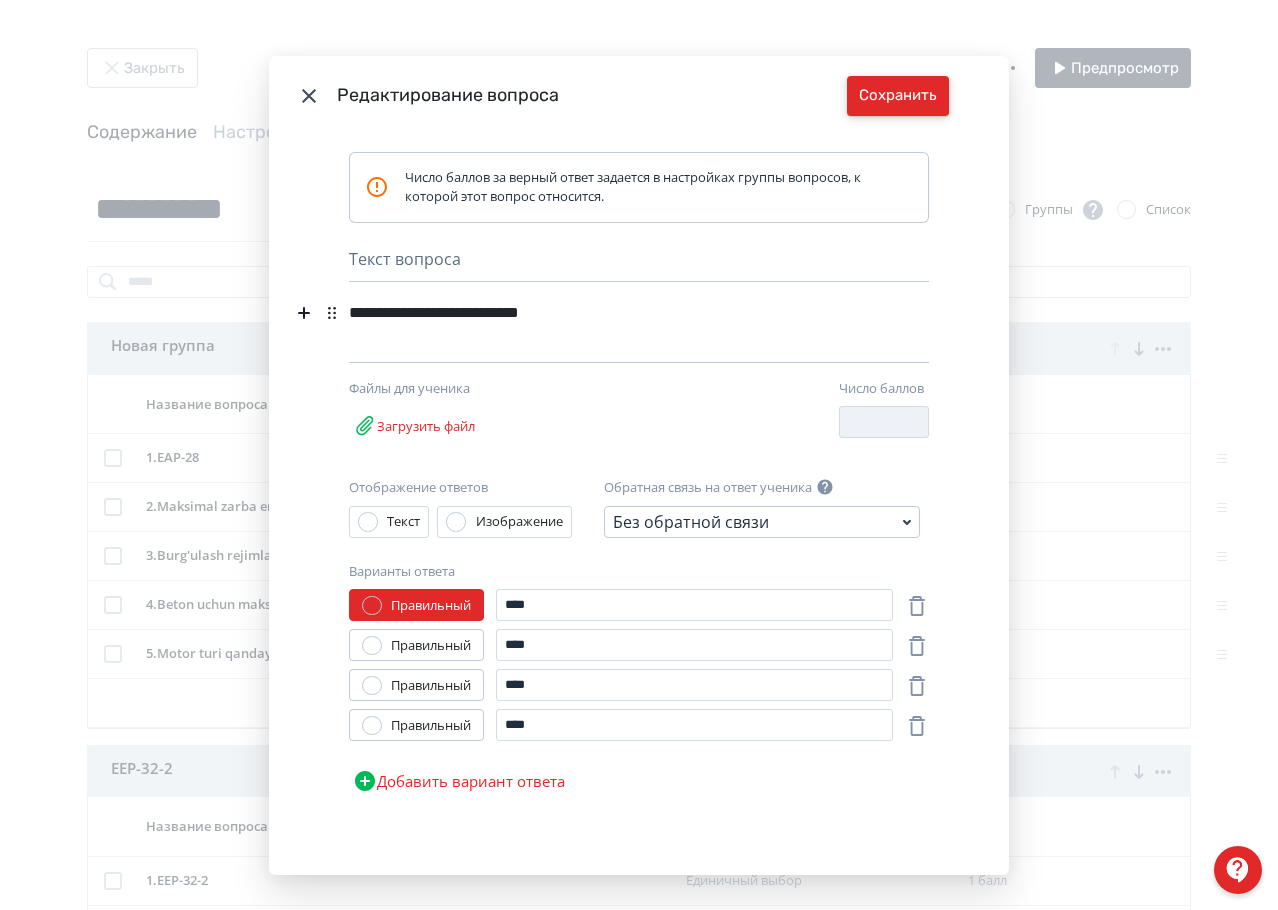 click on "Сохранить" at bounding box center [898, 96] 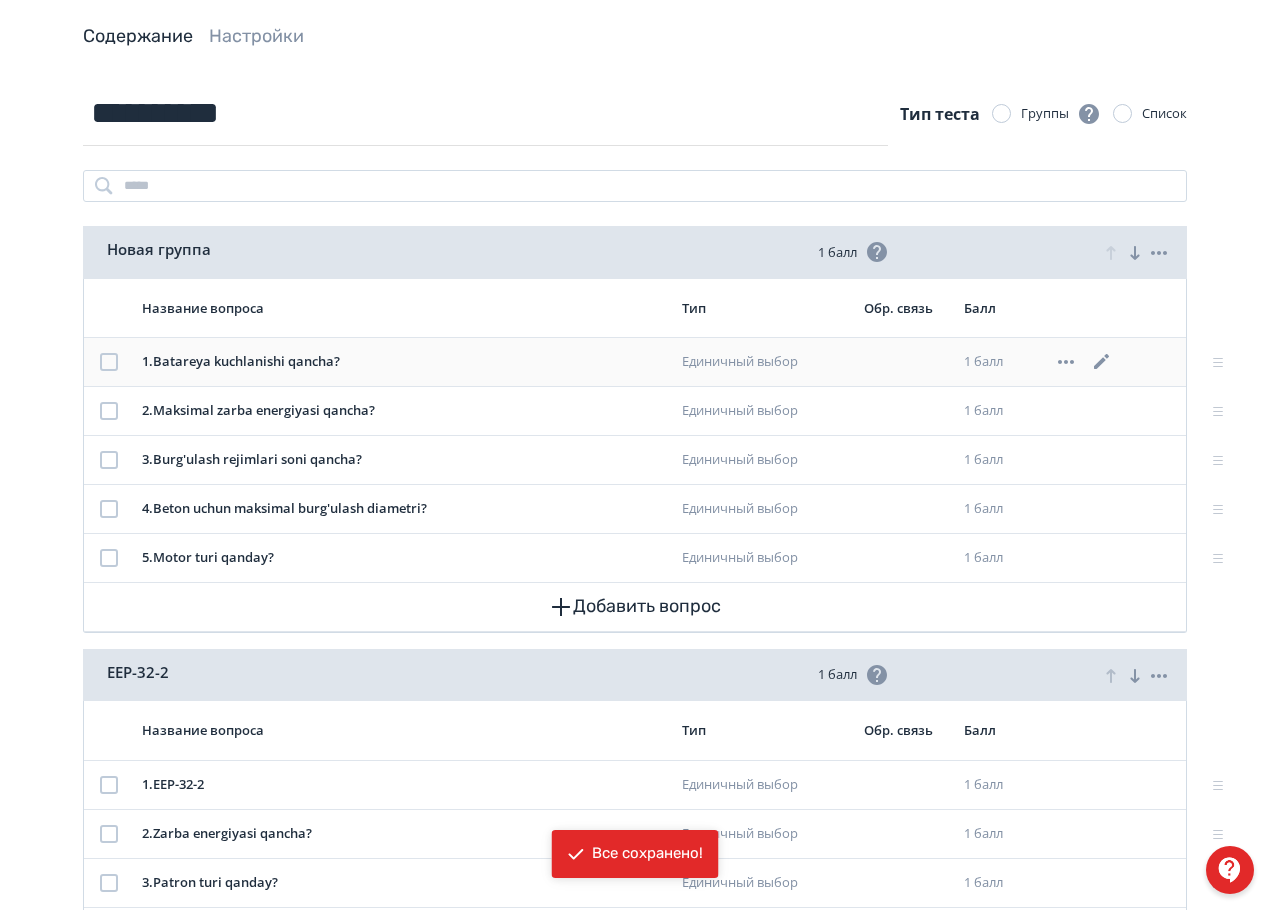 scroll, scrollTop: 400, scrollLeft: 0, axis: vertical 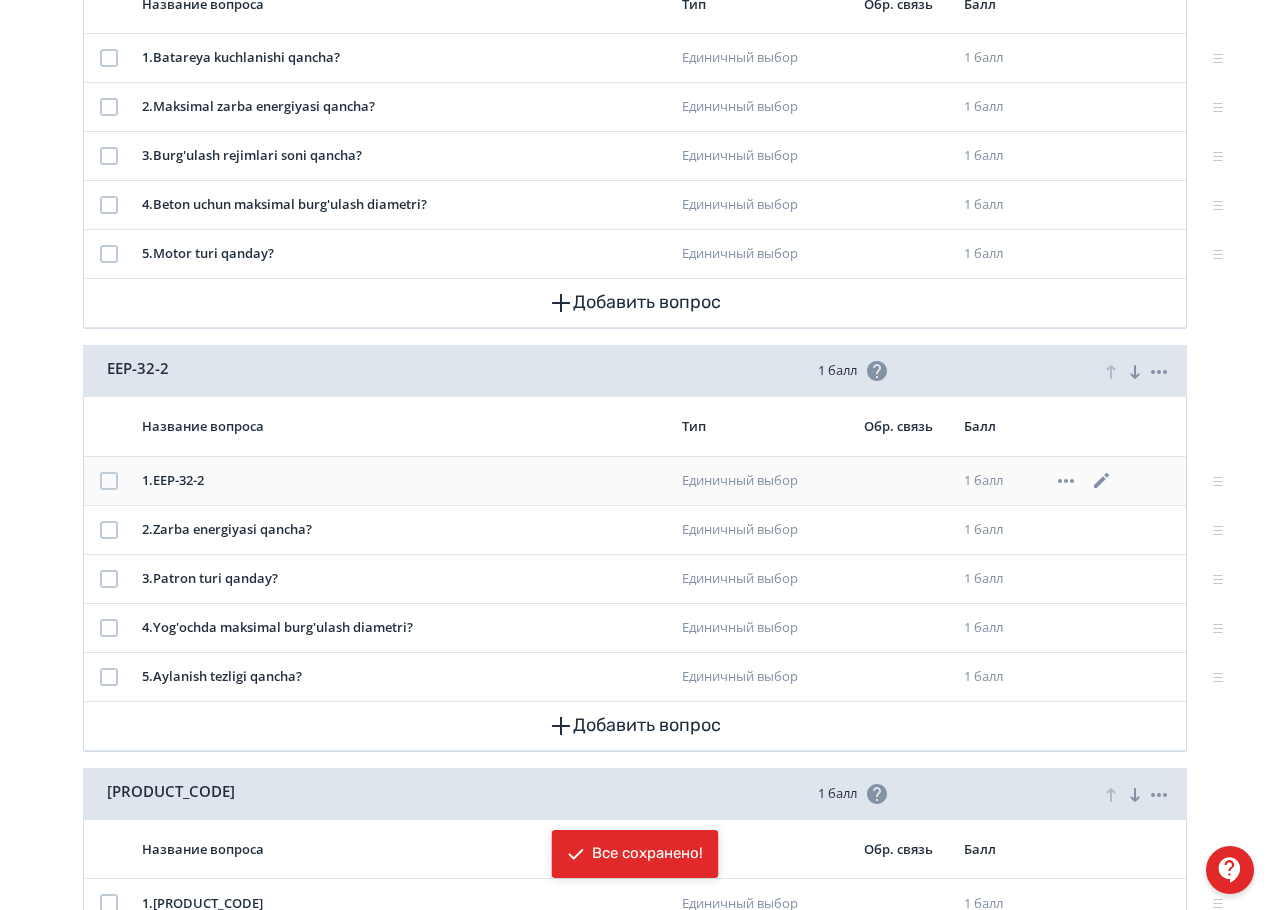 click 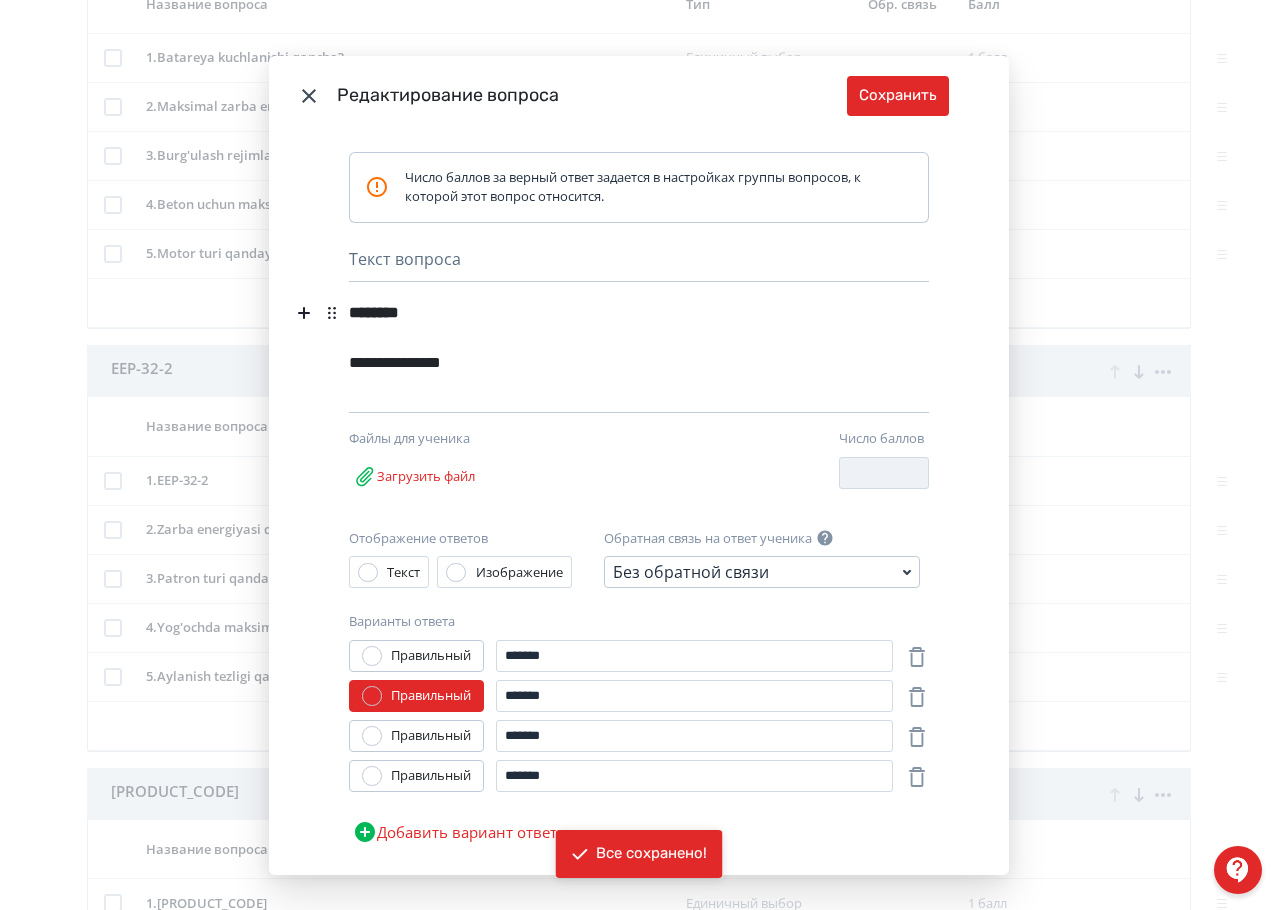 click on "********" at bounding box center (608, 313) 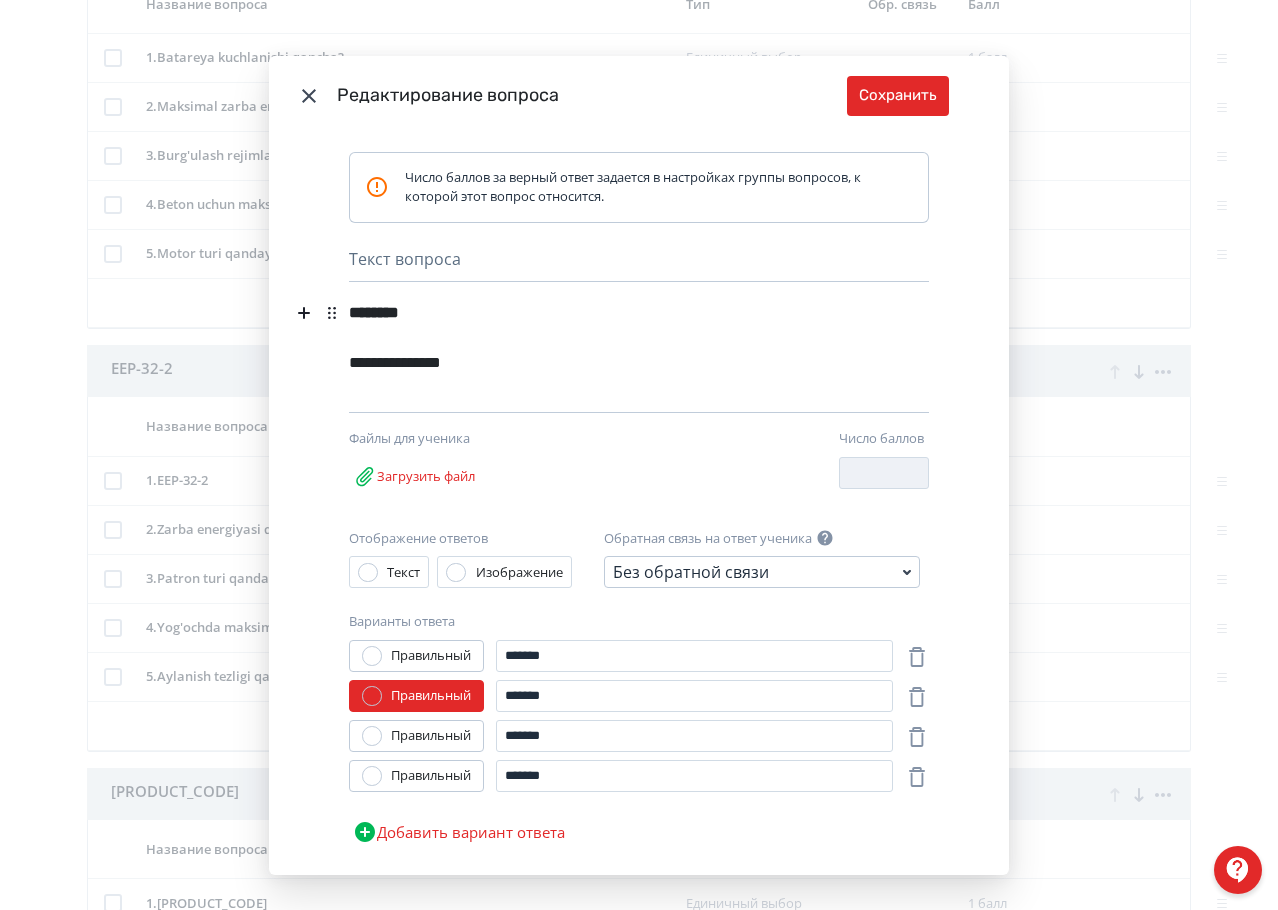 click on "********" at bounding box center [608, 313] 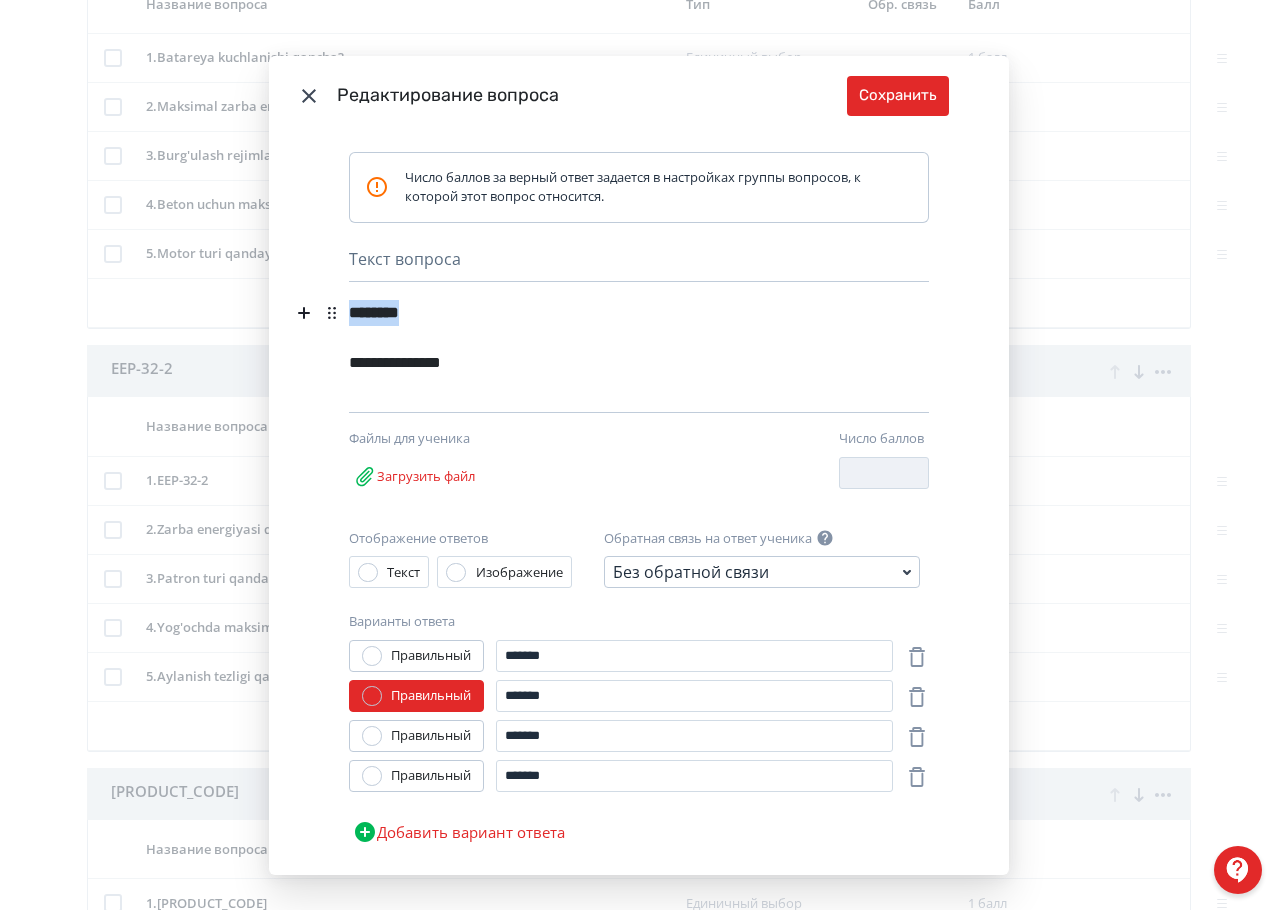 click on "********" at bounding box center (608, 313) 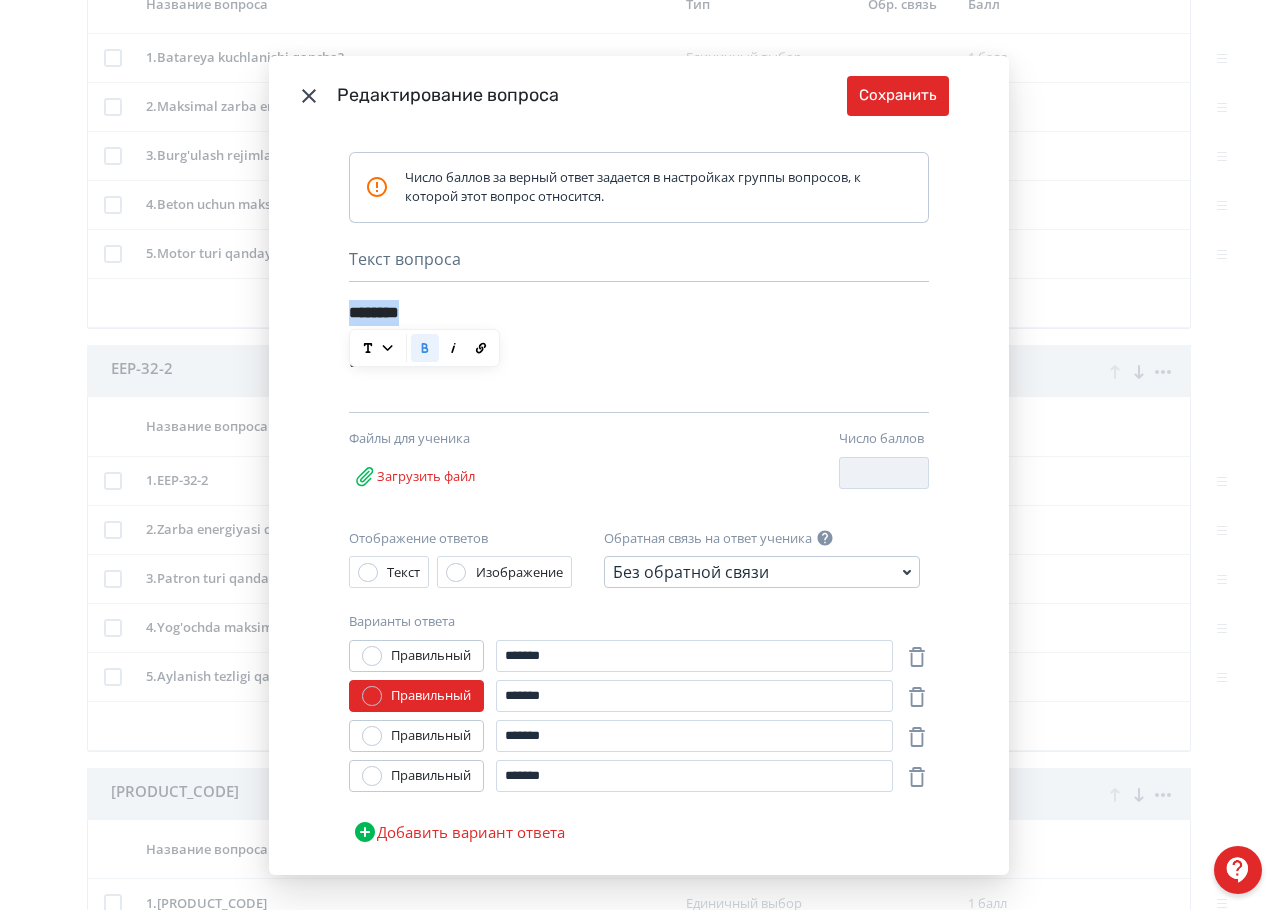 type 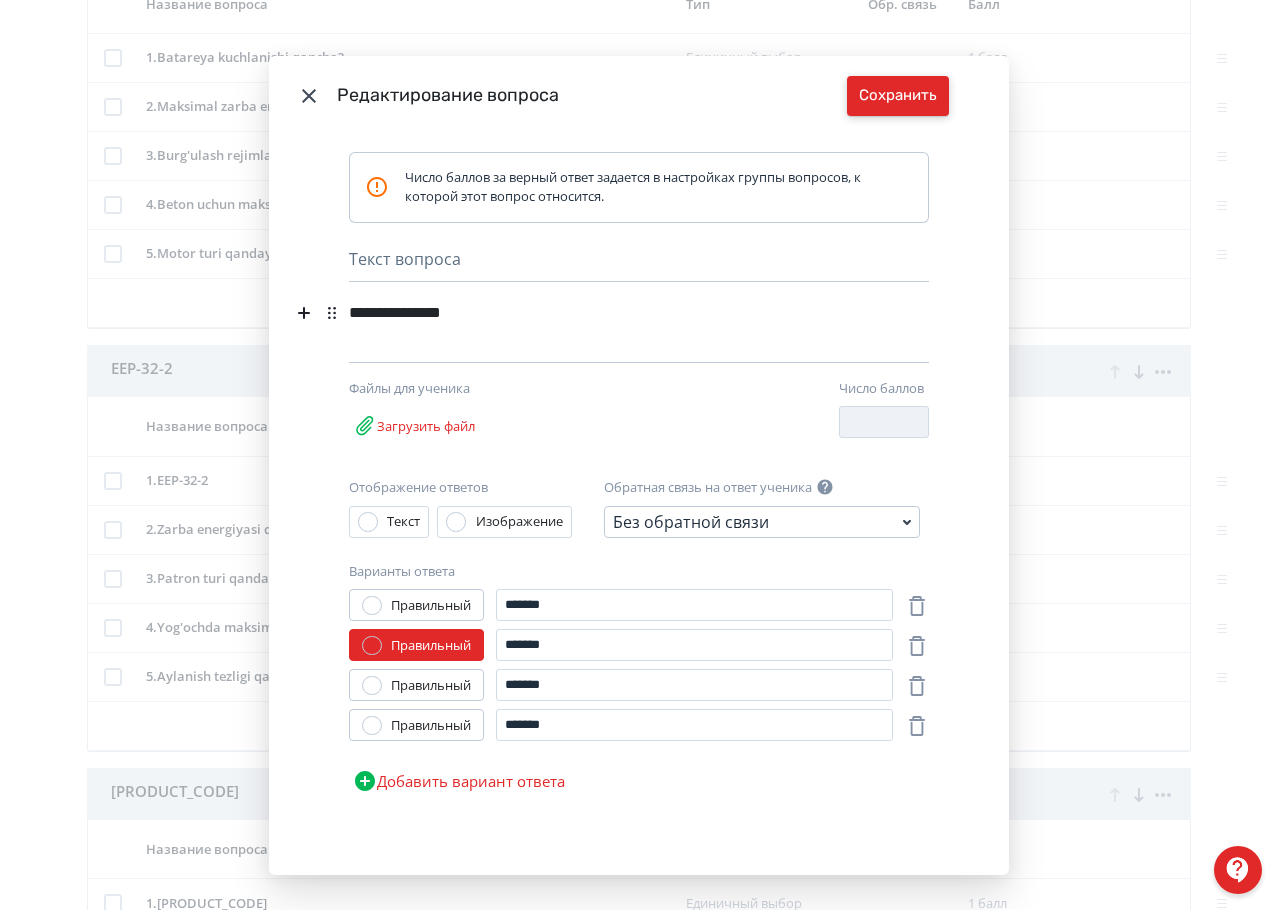 click on "Сохранить" at bounding box center [898, 96] 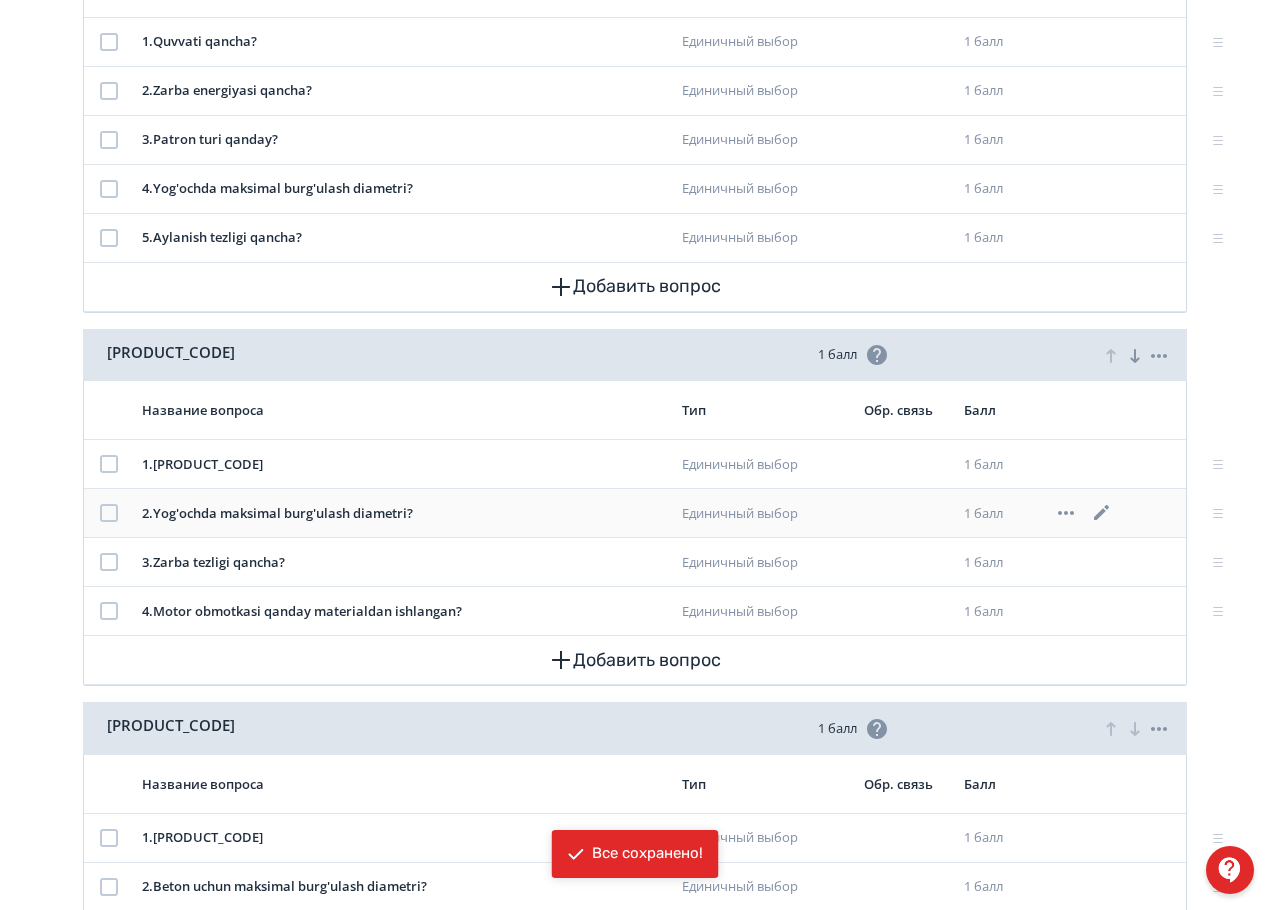 scroll, scrollTop: 900, scrollLeft: 0, axis: vertical 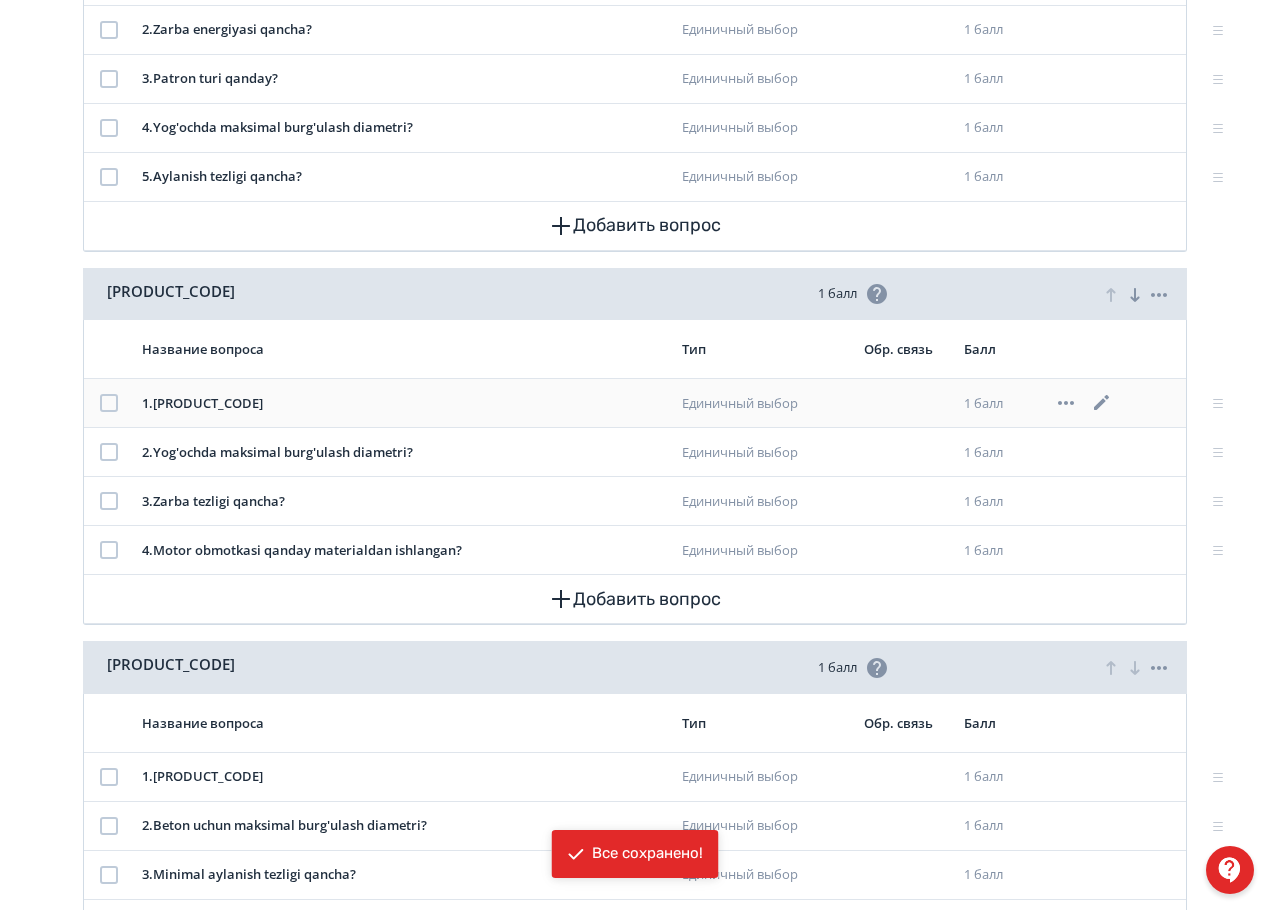 click 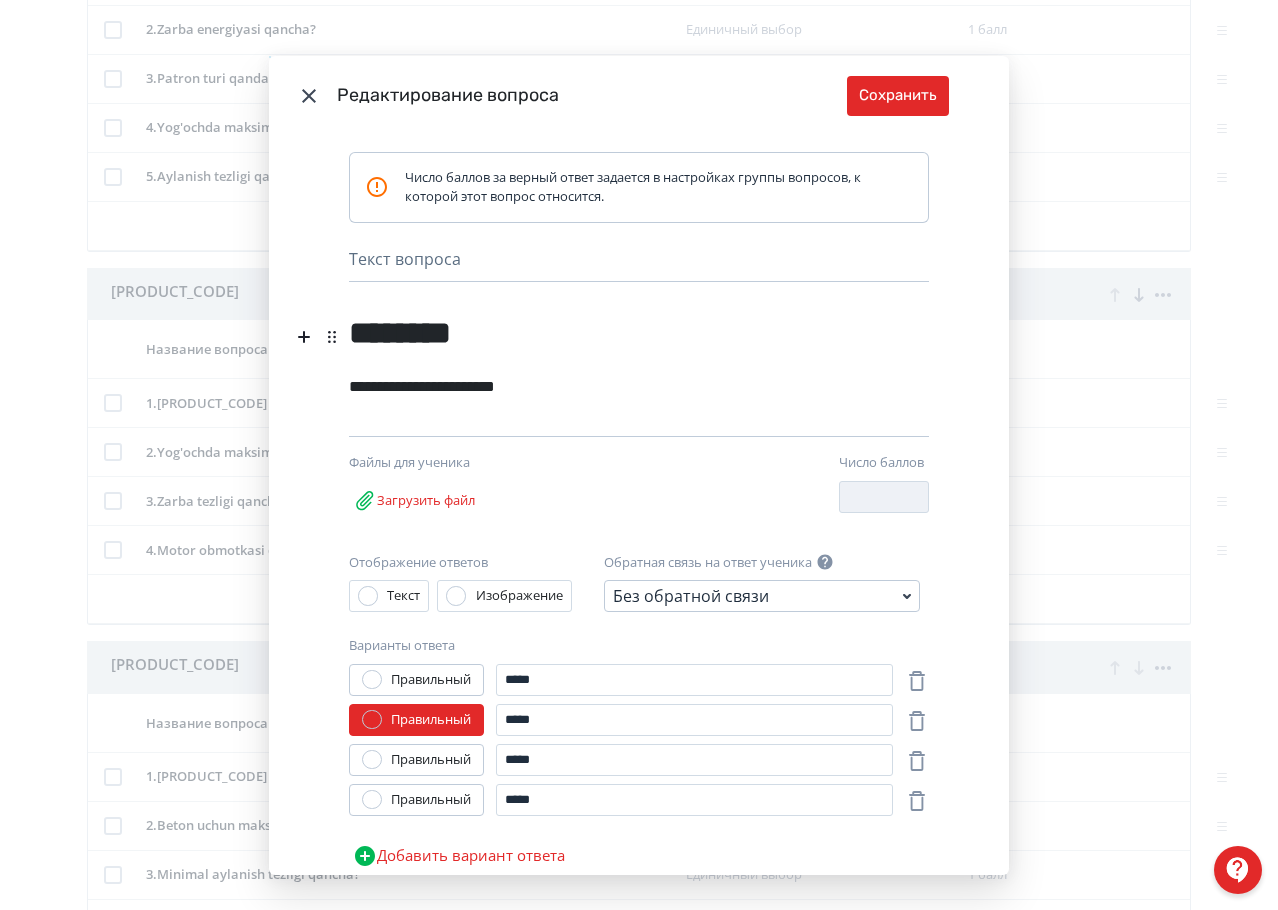 click on "********" at bounding box center [608, 325] 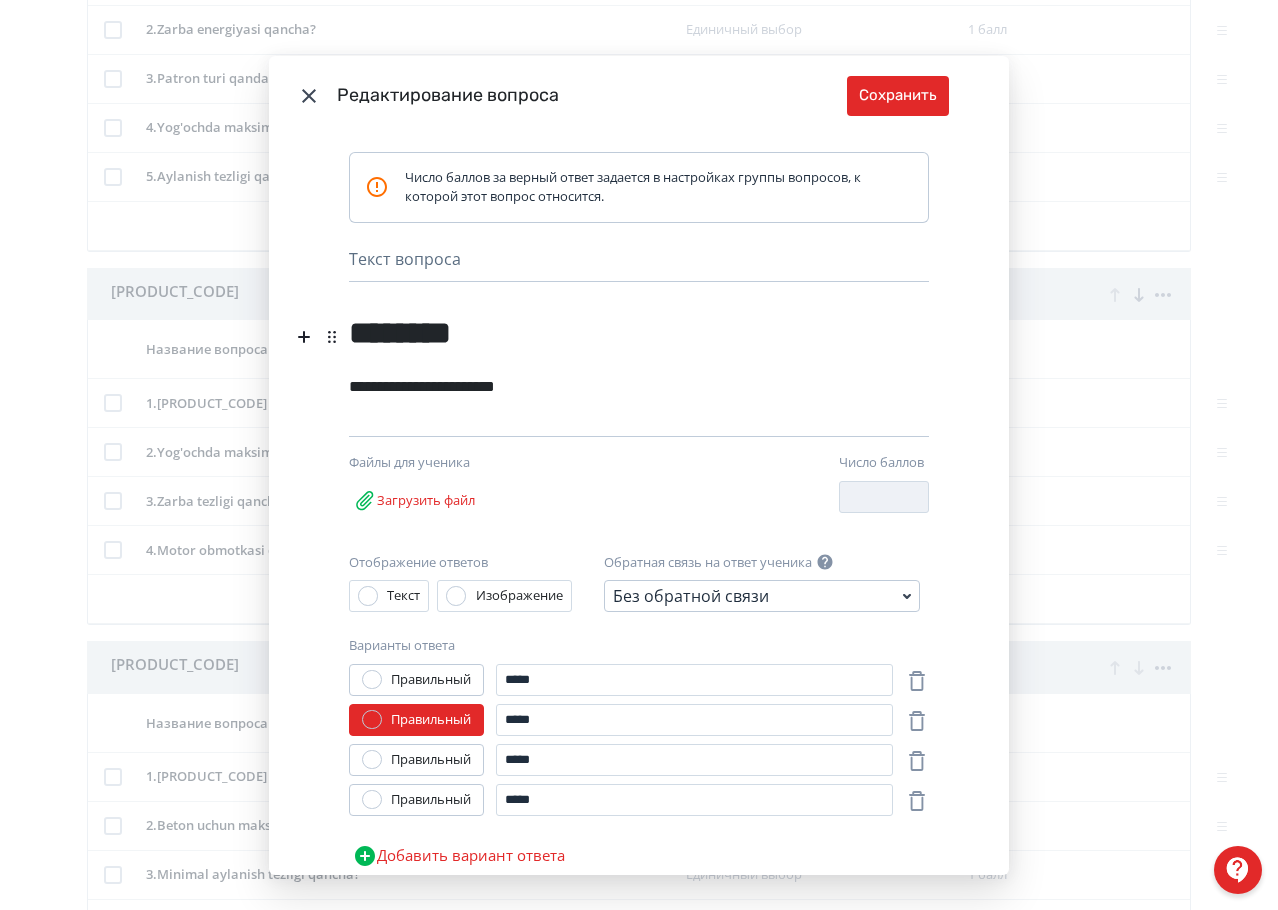 click on "********" at bounding box center [608, 325] 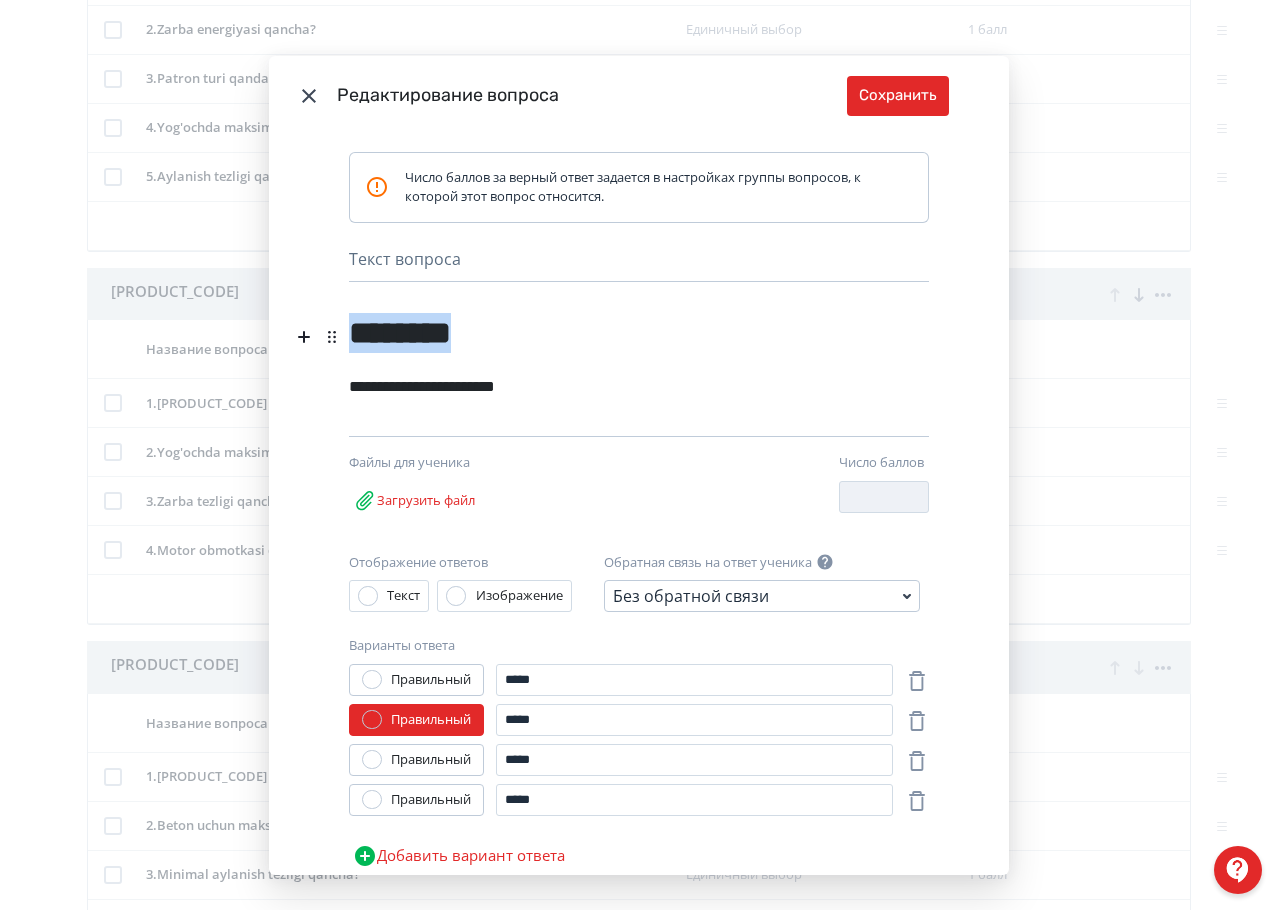 click on "********" at bounding box center [608, 325] 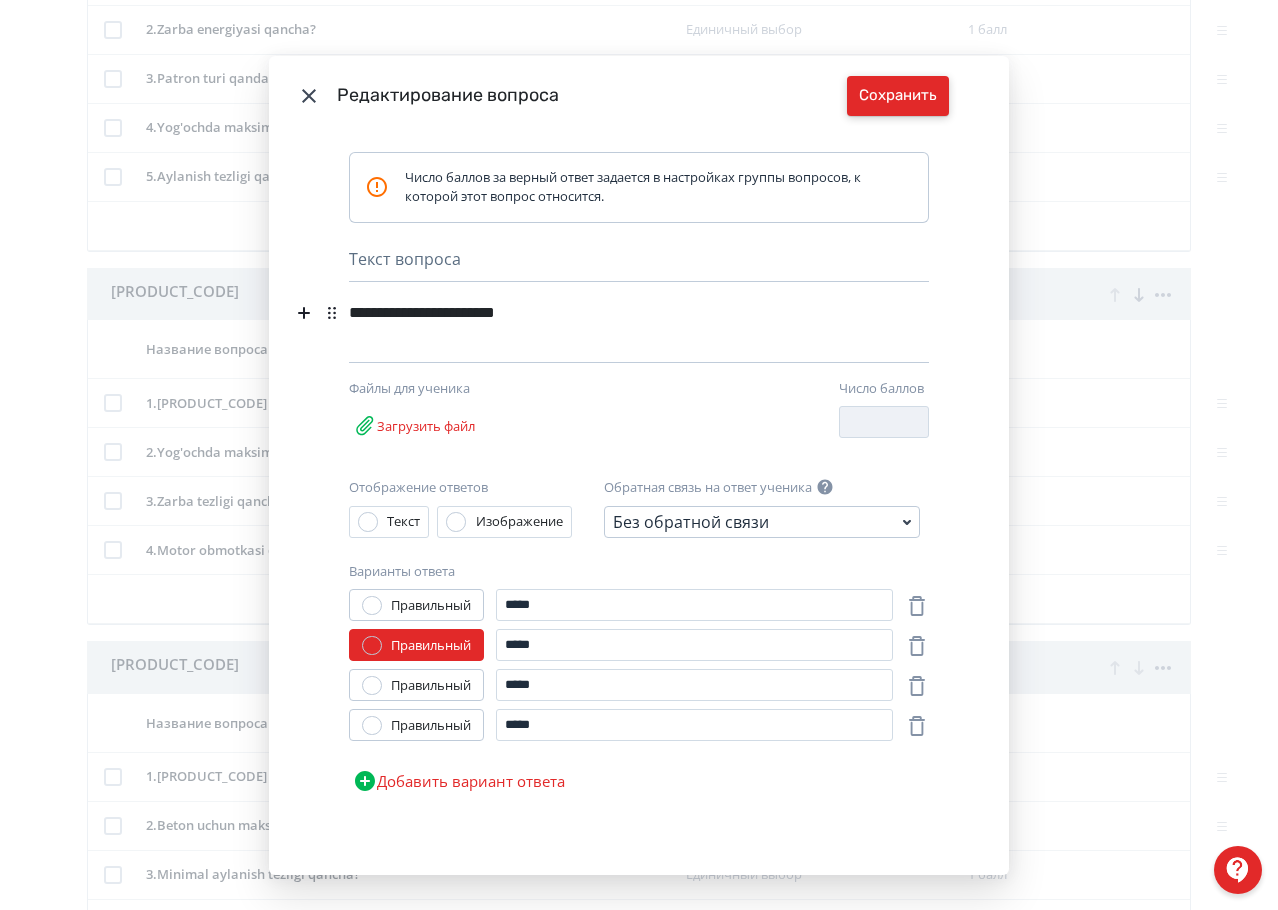 click on "Сохранить" at bounding box center (898, 96) 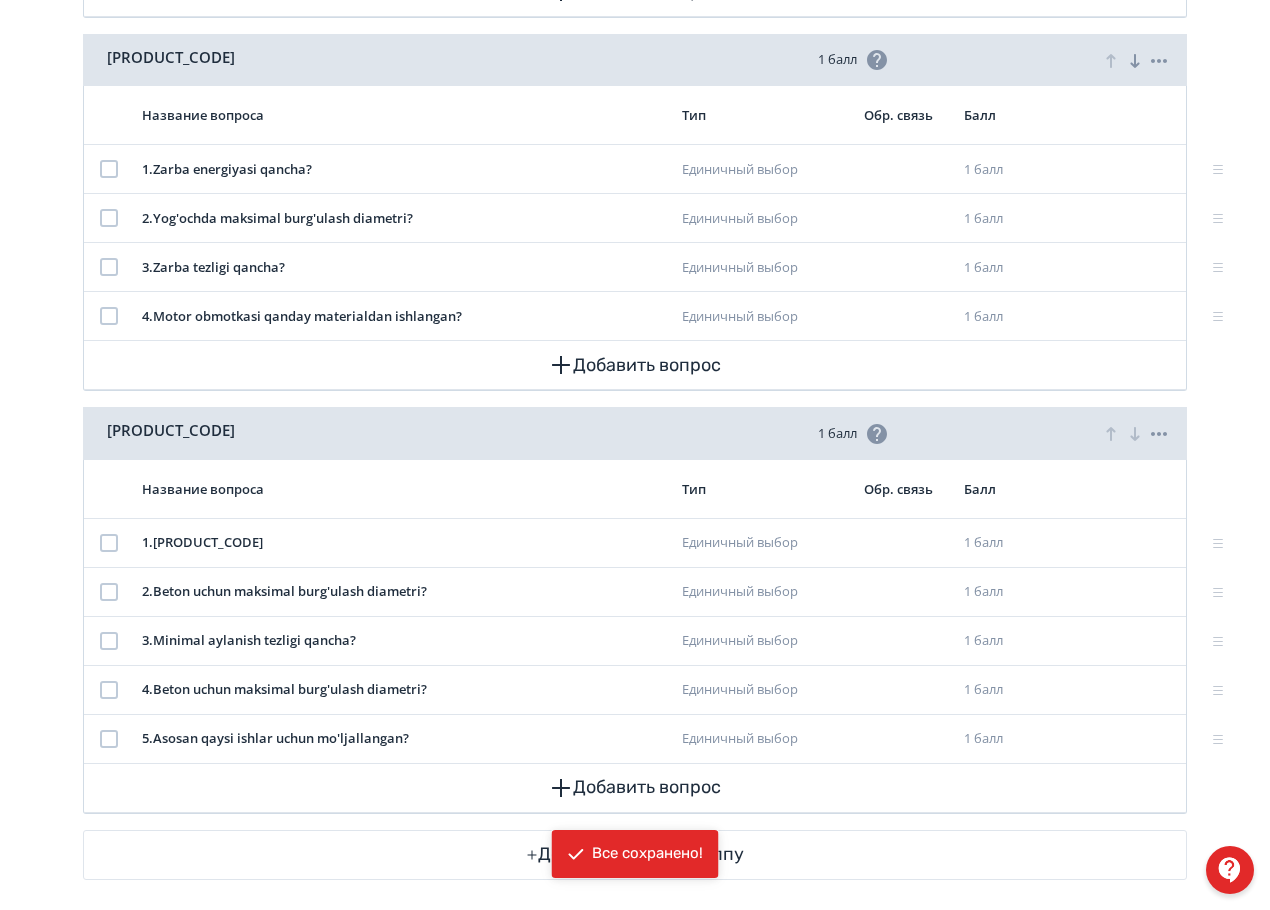 scroll, scrollTop: 1152, scrollLeft: 0, axis: vertical 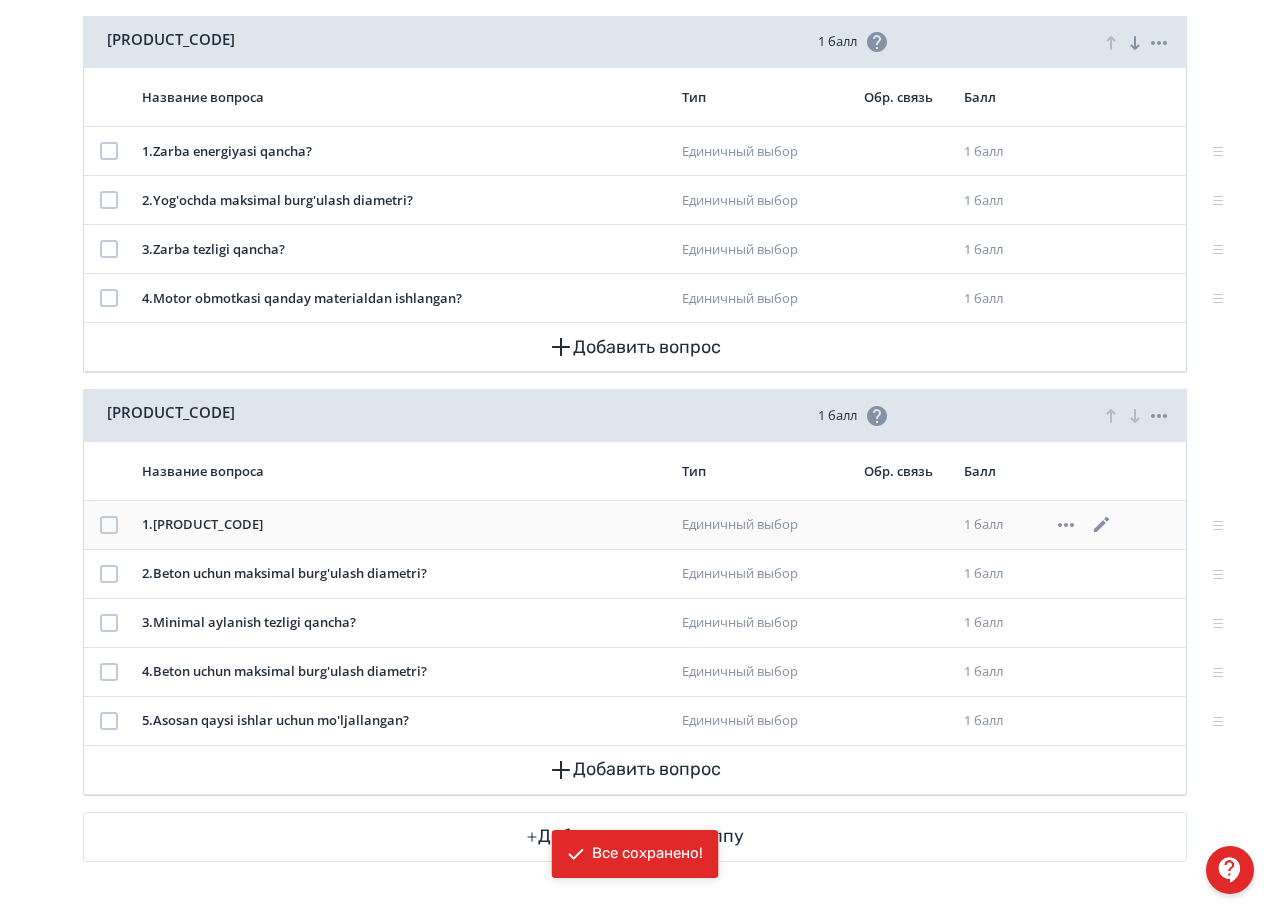 click 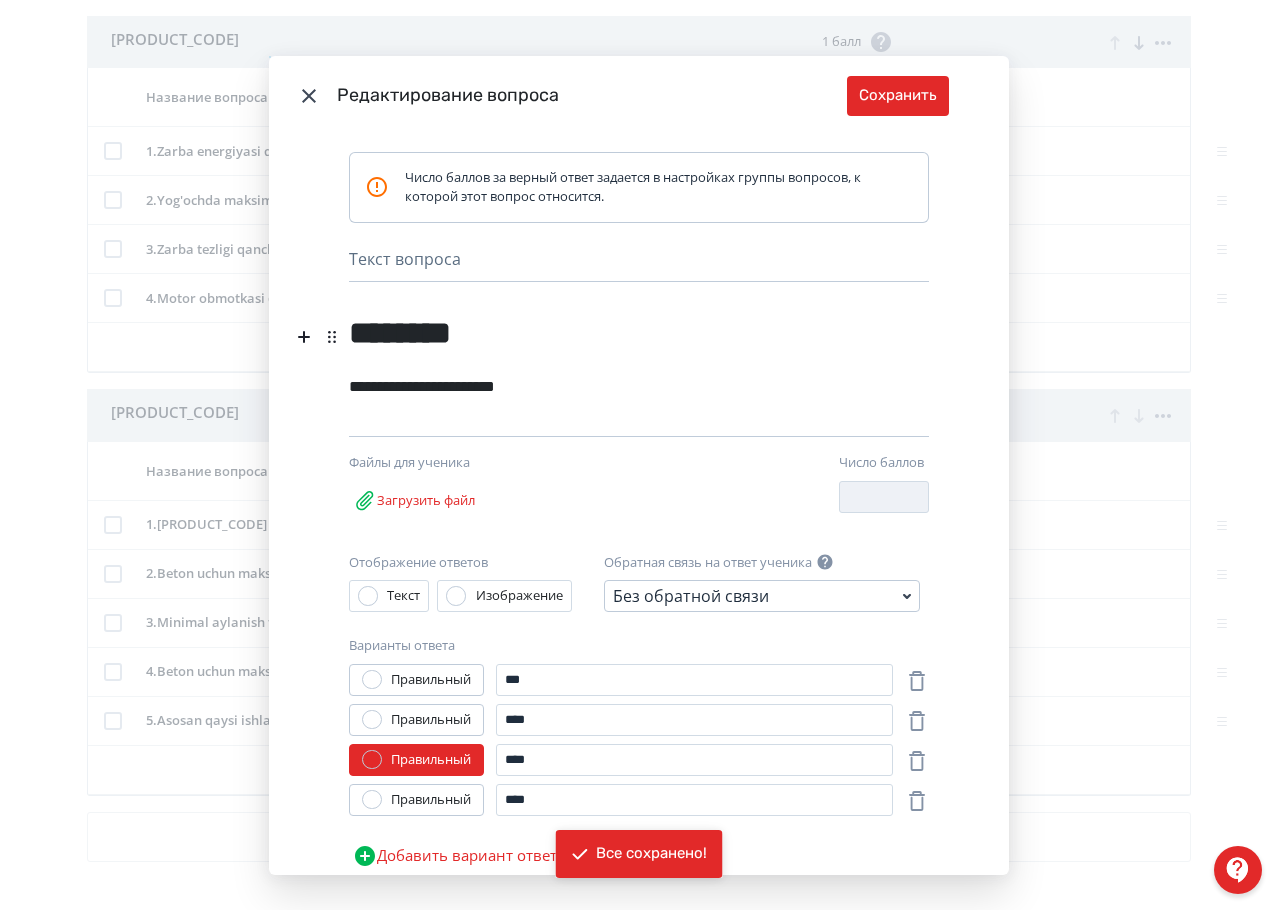 click on "********" at bounding box center (608, 325) 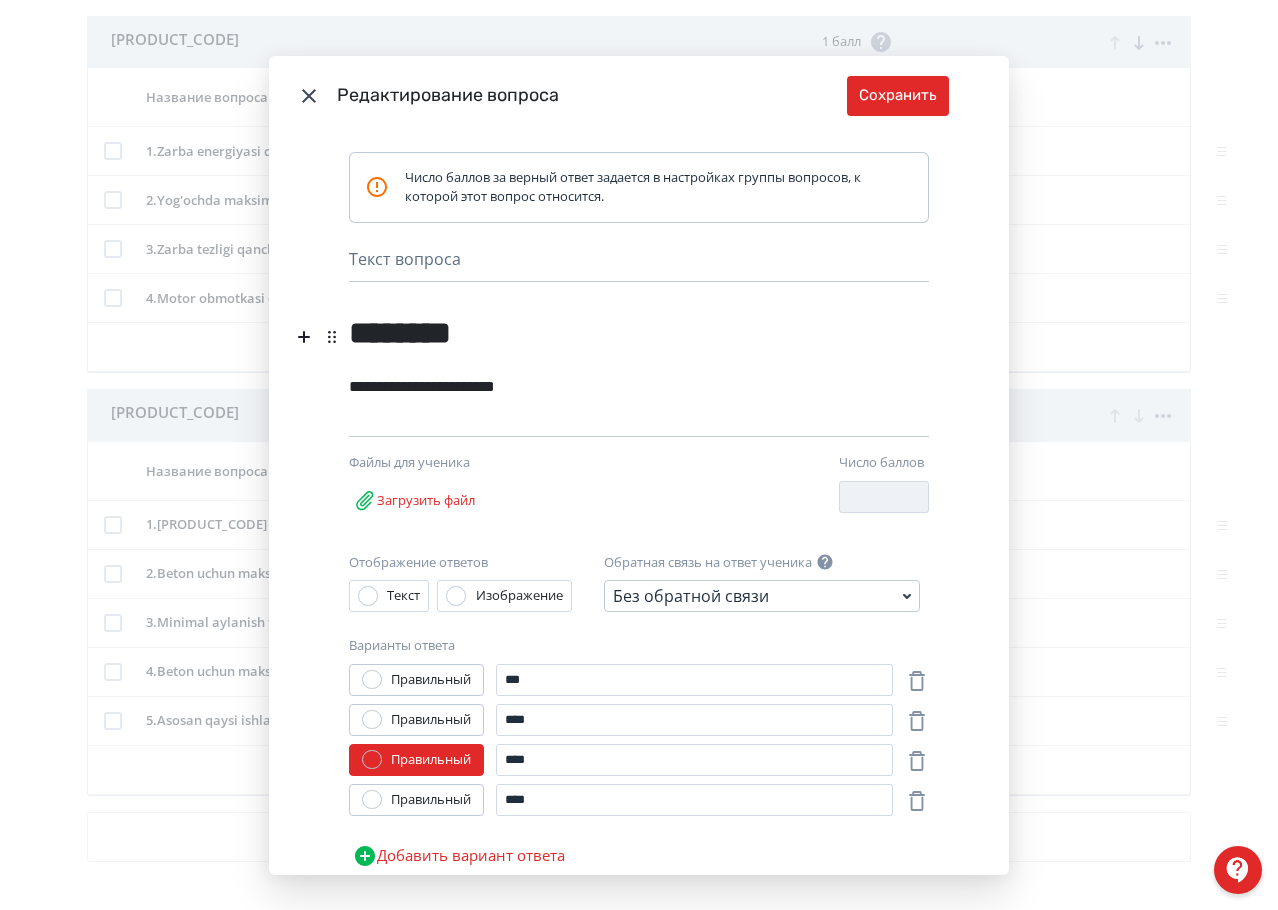 click on "********" at bounding box center [608, 325] 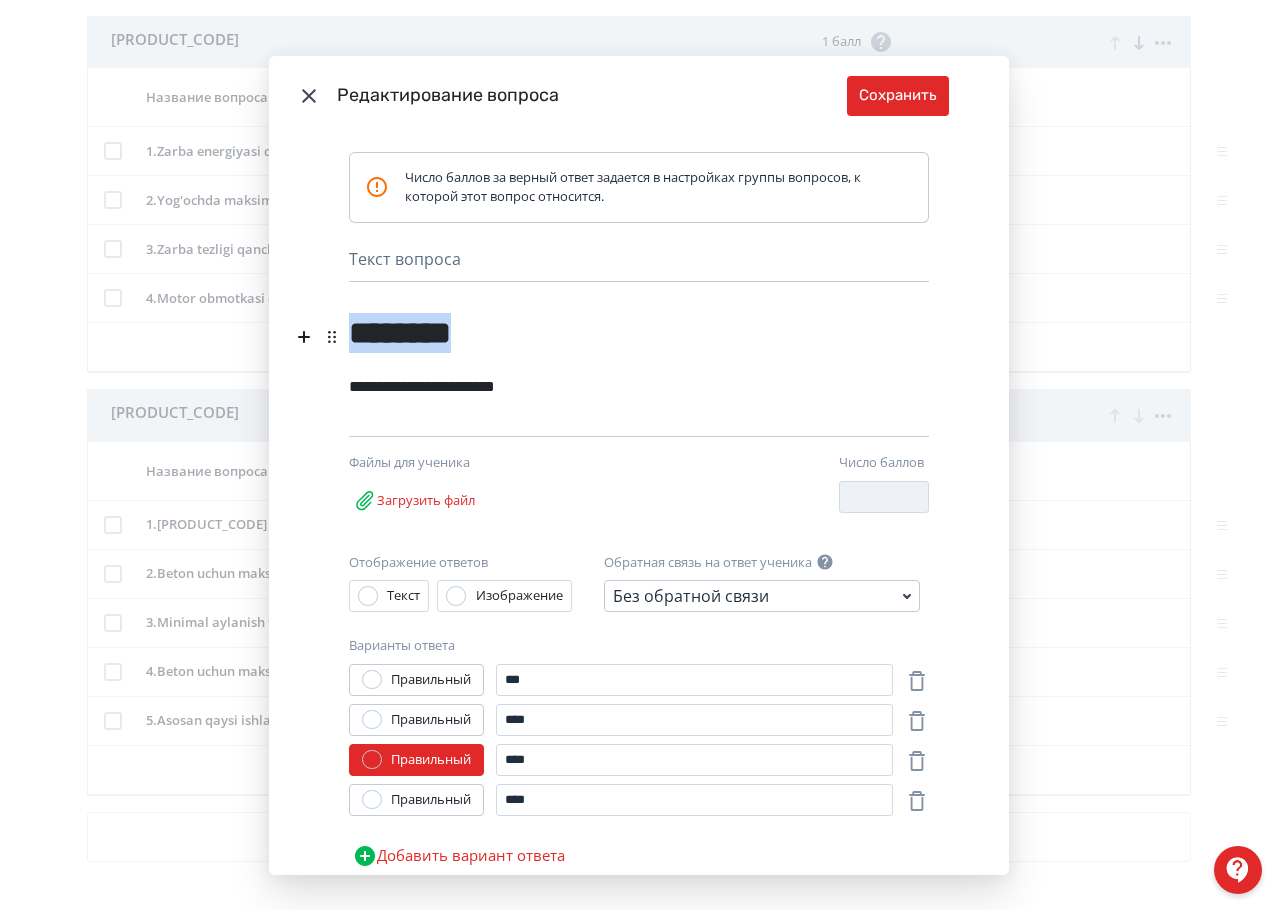 click on "********" at bounding box center (608, 325) 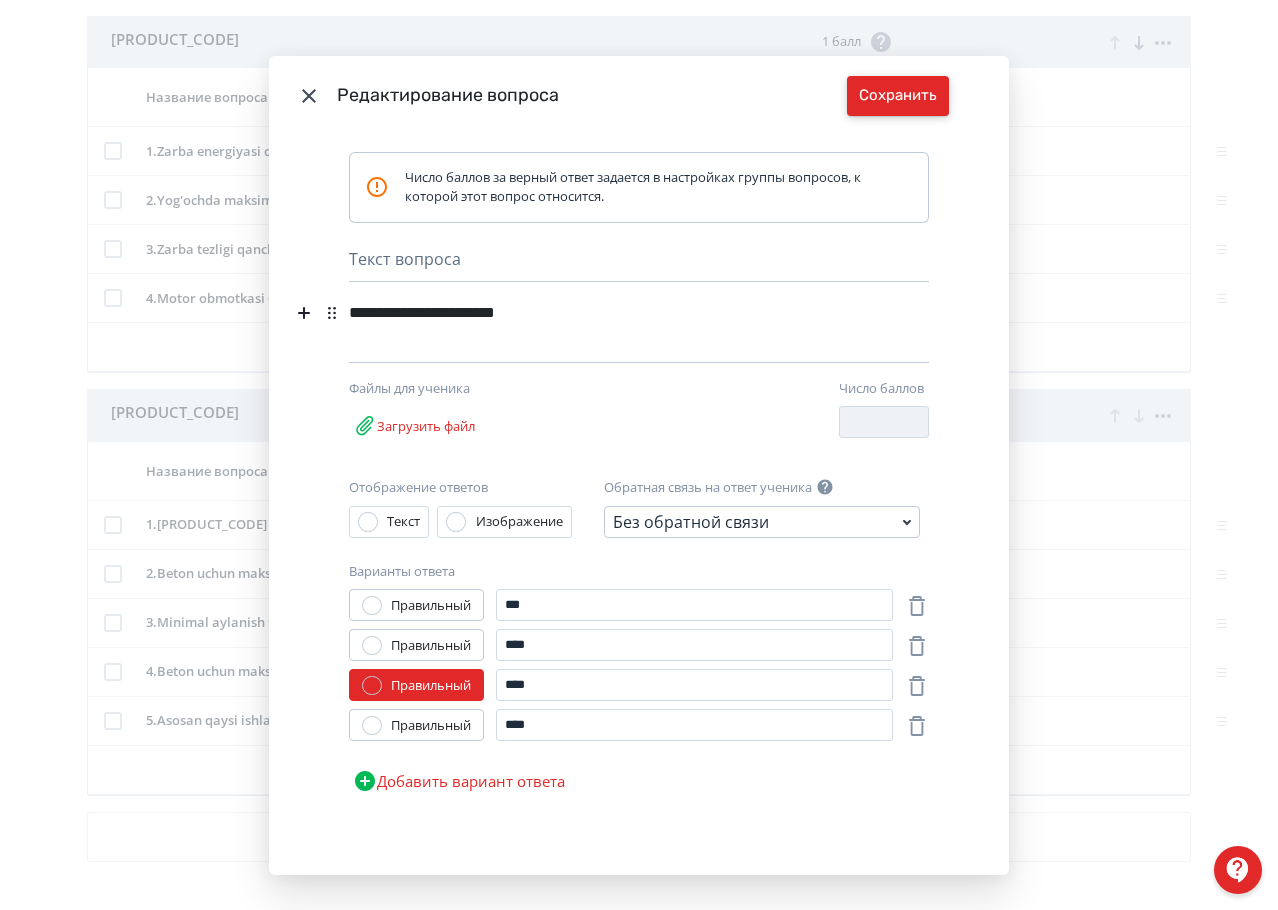 click on "Сохранить" at bounding box center [898, 96] 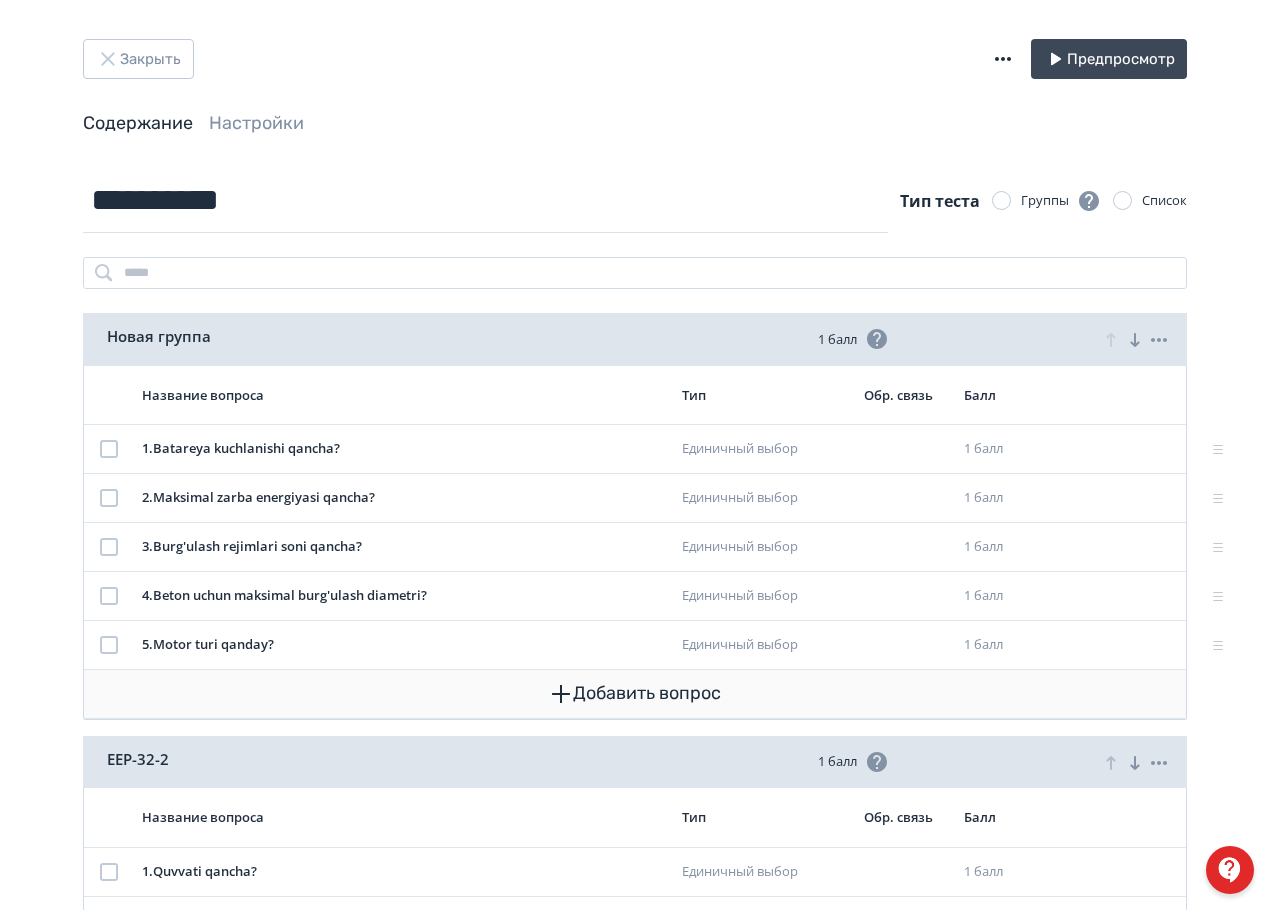 scroll, scrollTop: 0, scrollLeft: 0, axis: both 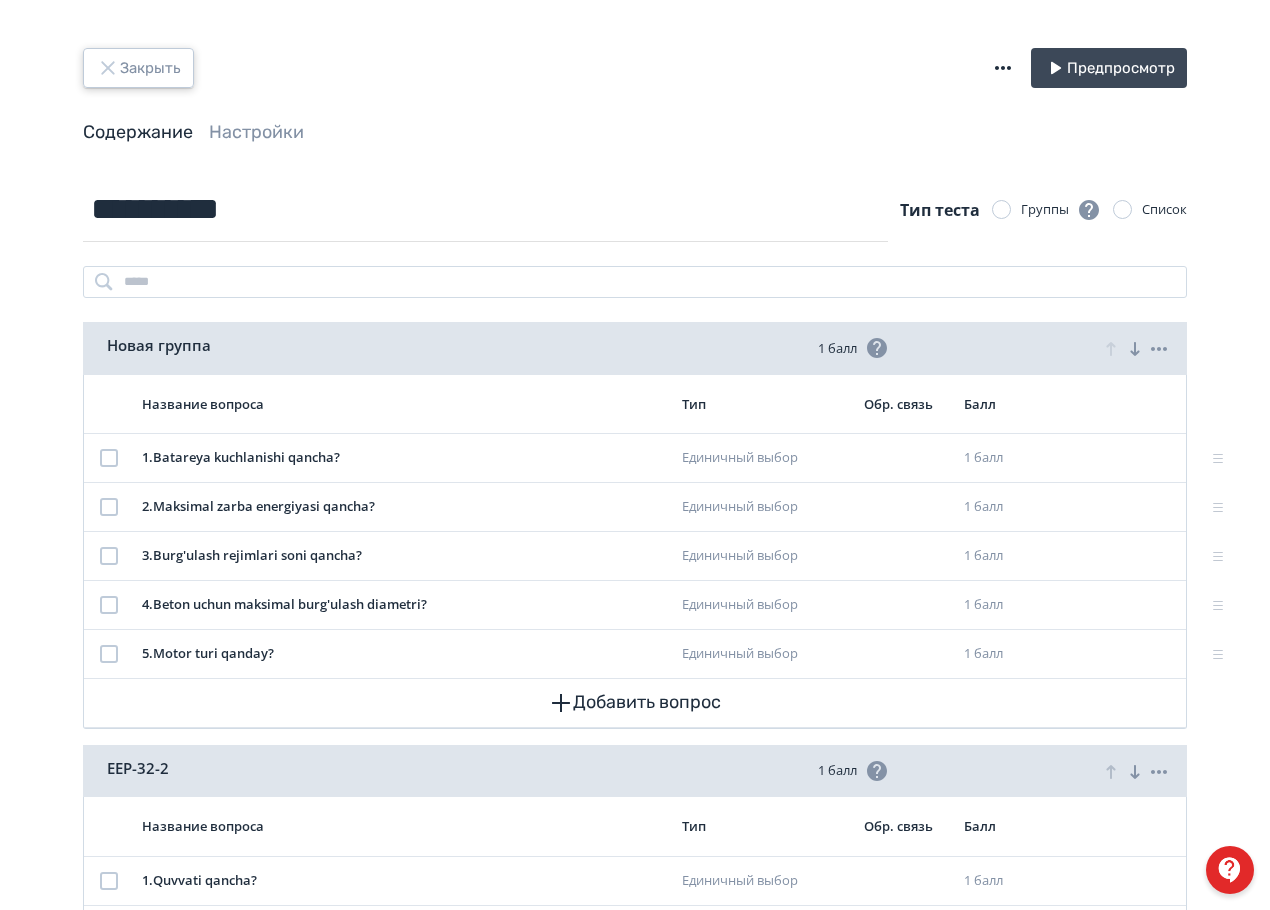 click on "Закрыть" at bounding box center [138, 68] 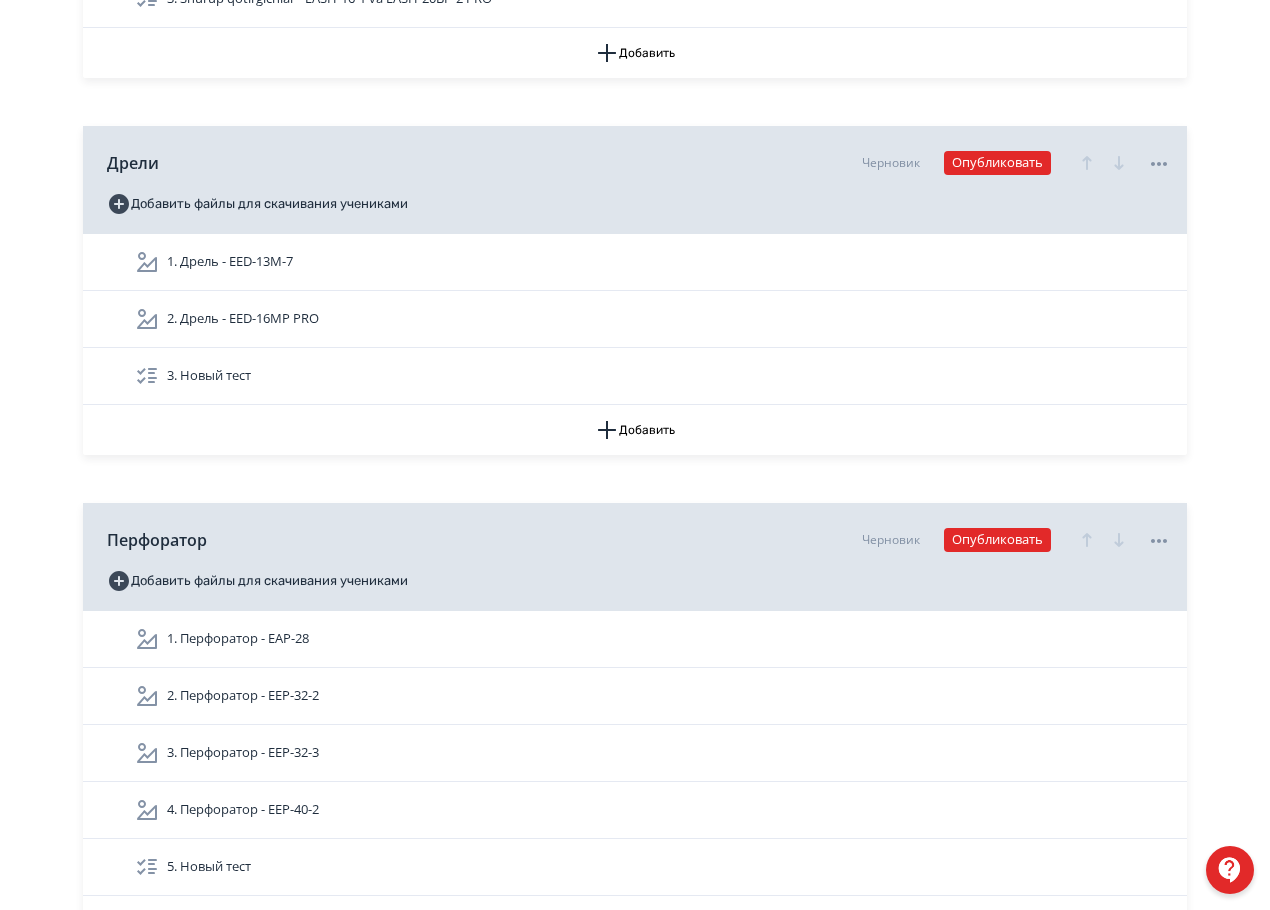 scroll, scrollTop: 600, scrollLeft: 0, axis: vertical 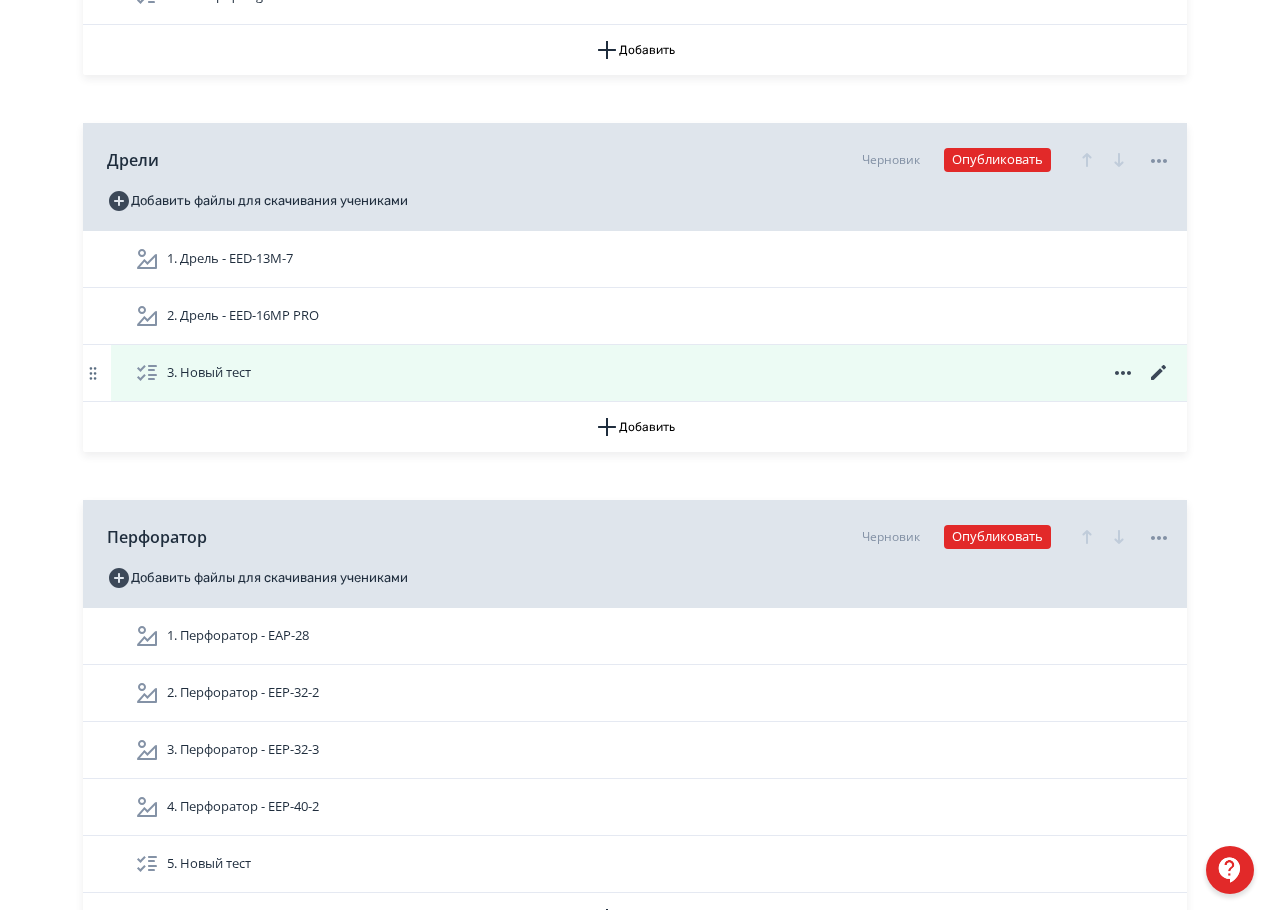 click 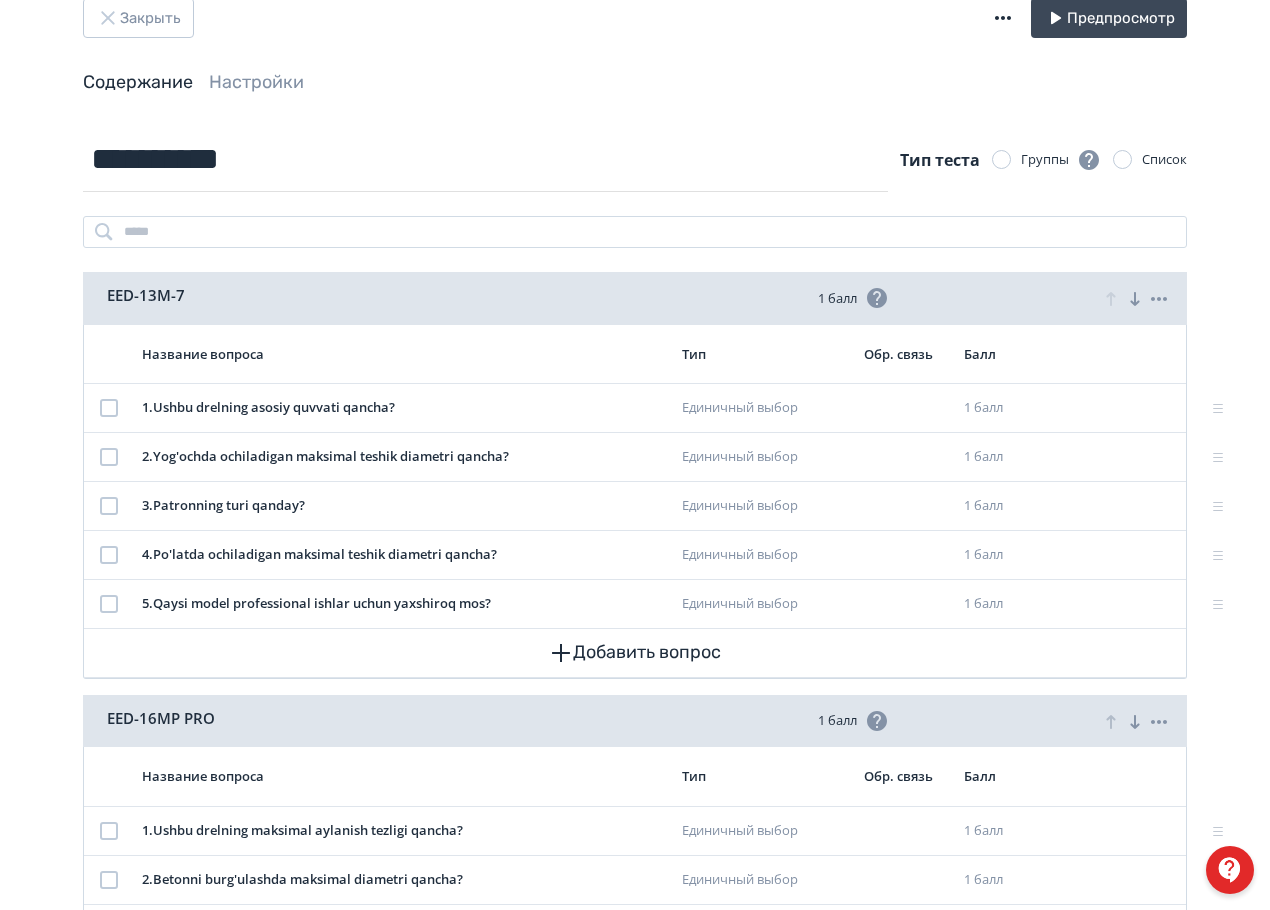scroll, scrollTop: 0, scrollLeft: 0, axis: both 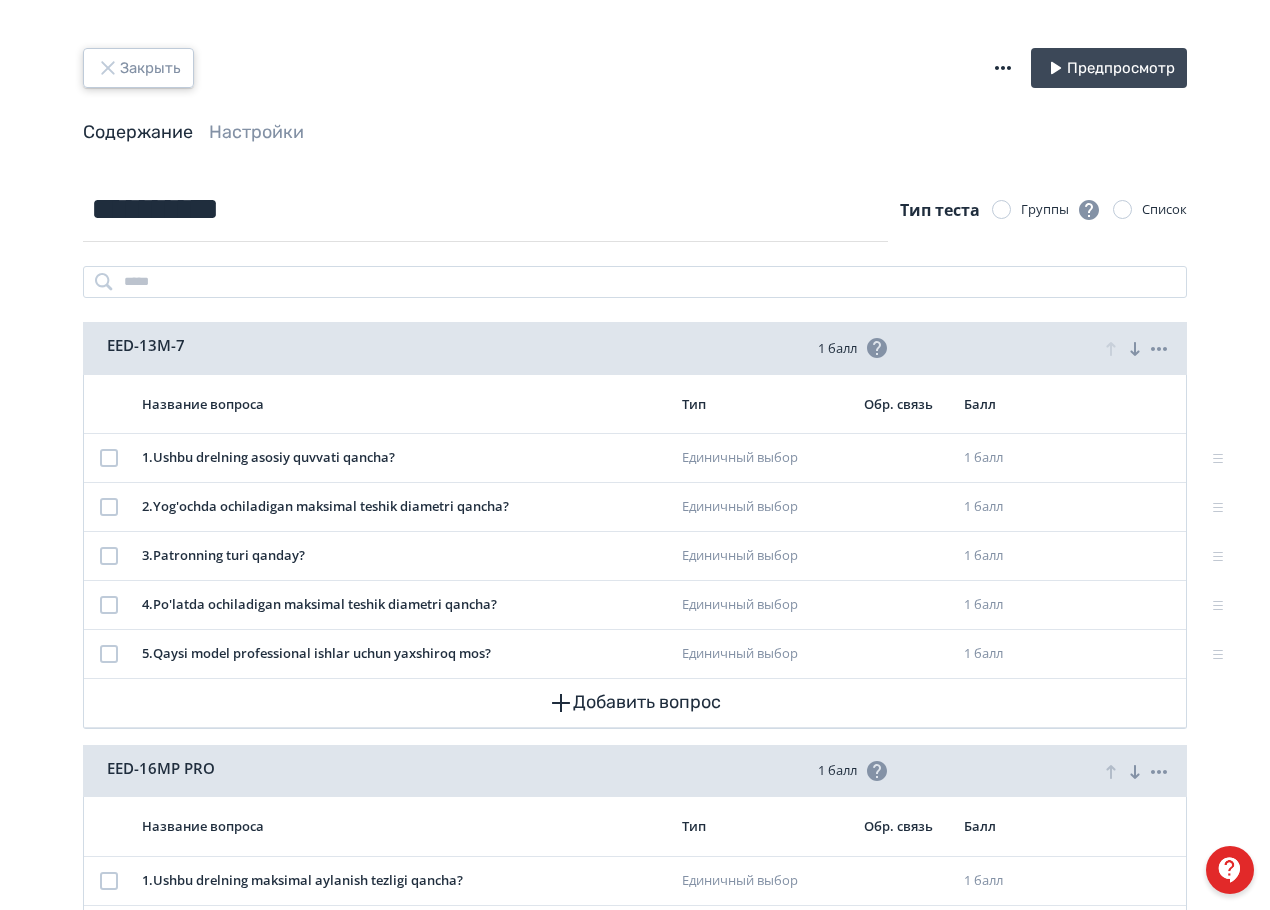 click 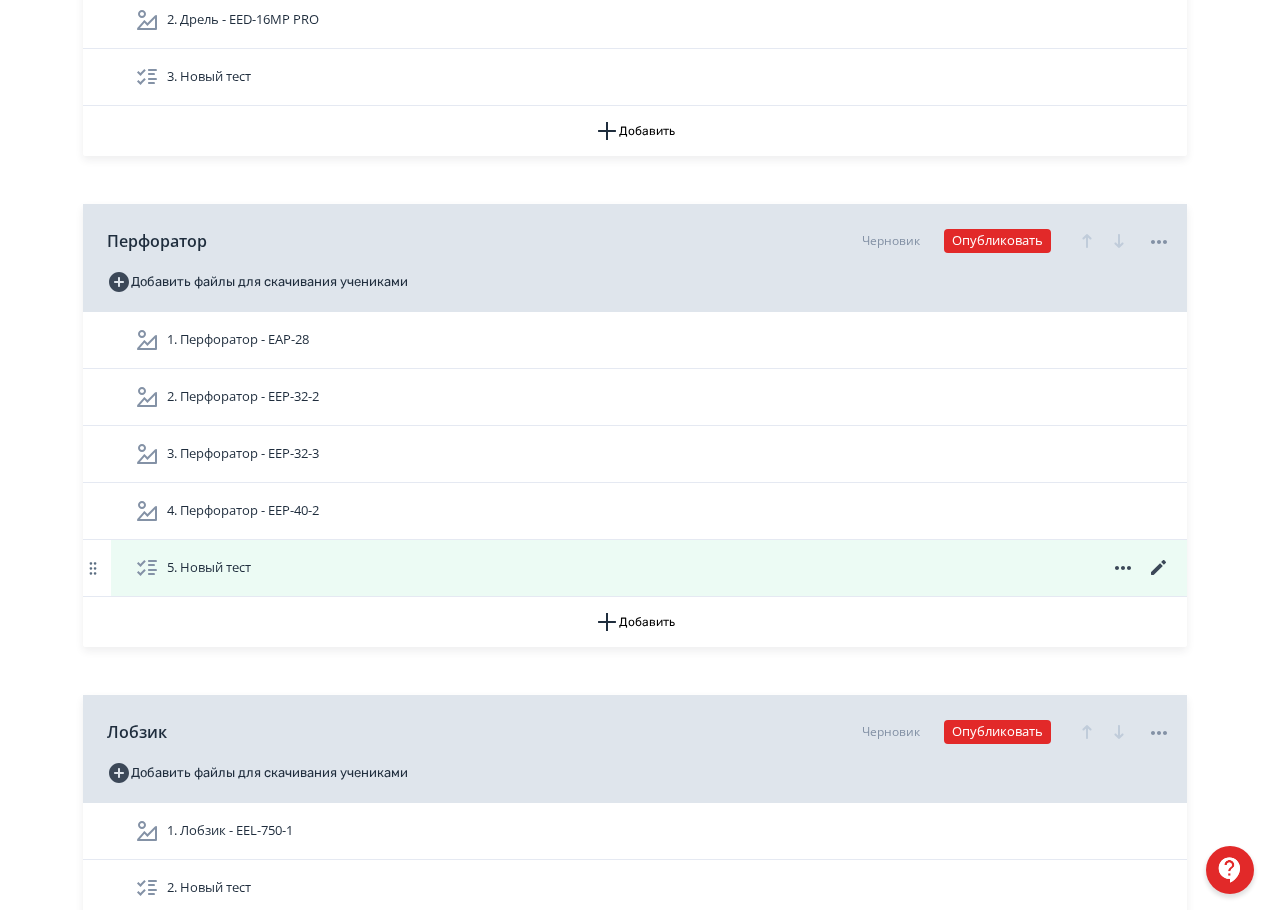 scroll, scrollTop: 900, scrollLeft: 0, axis: vertical 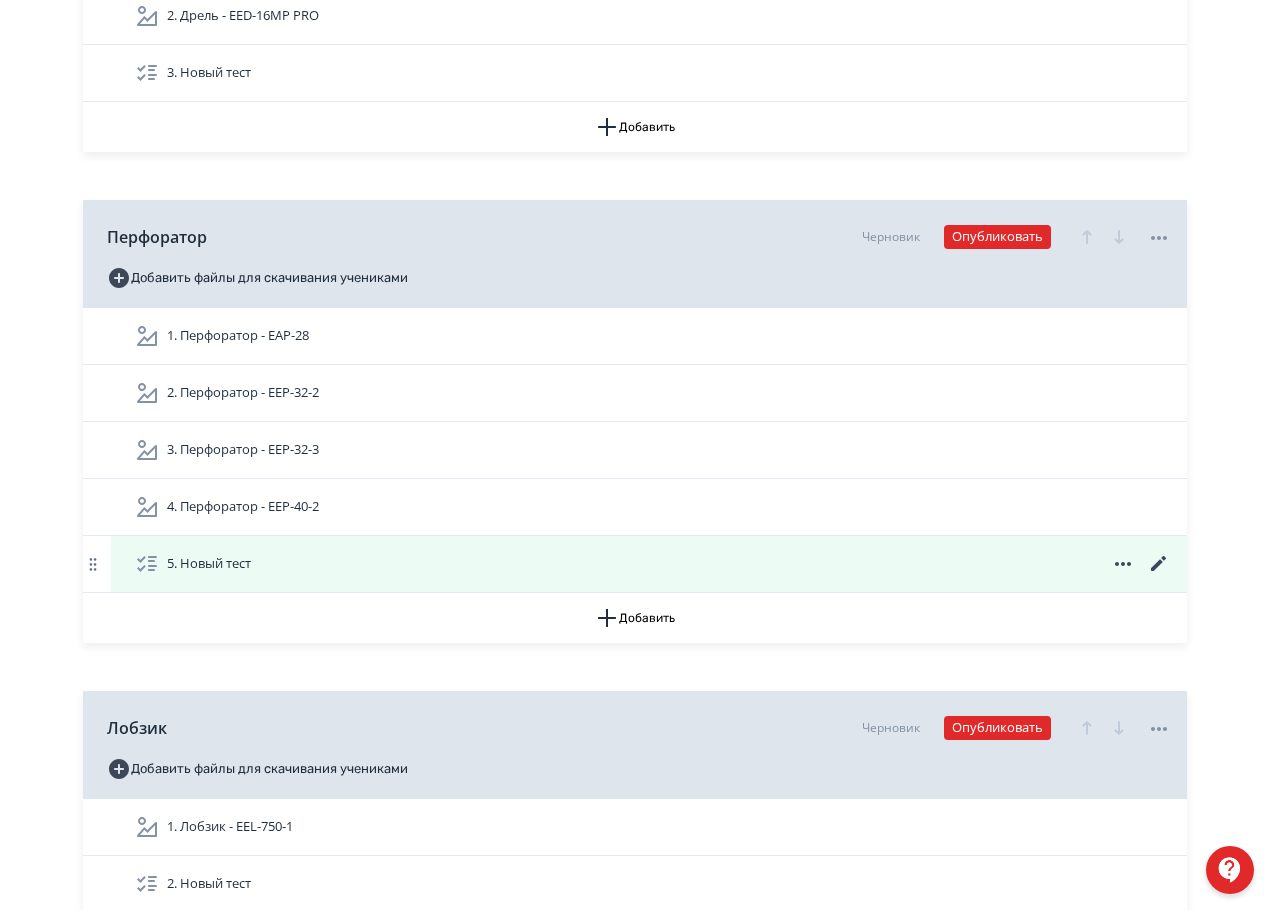 click 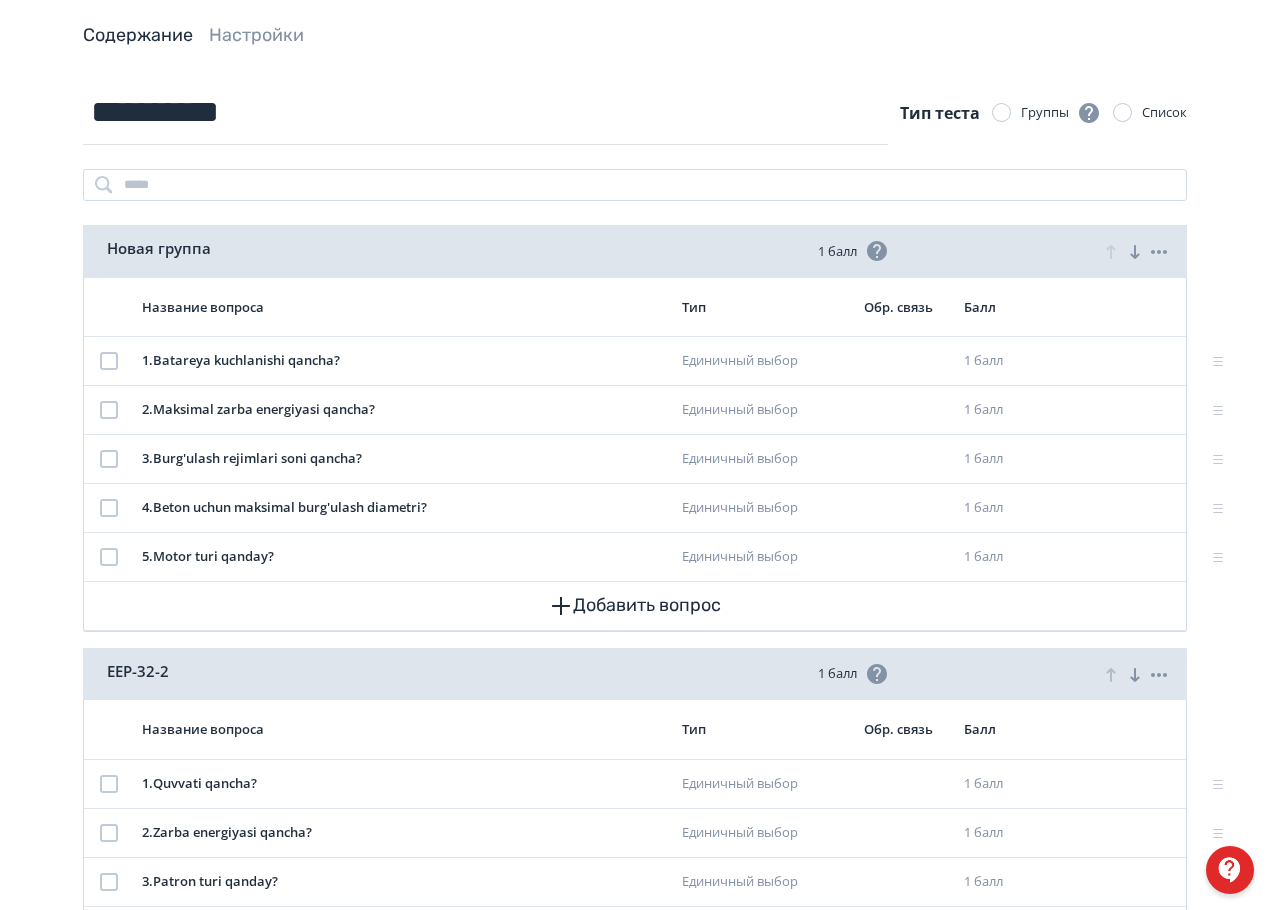 scroll, scrollTop: 0, scrollLeft: 0, axis: both 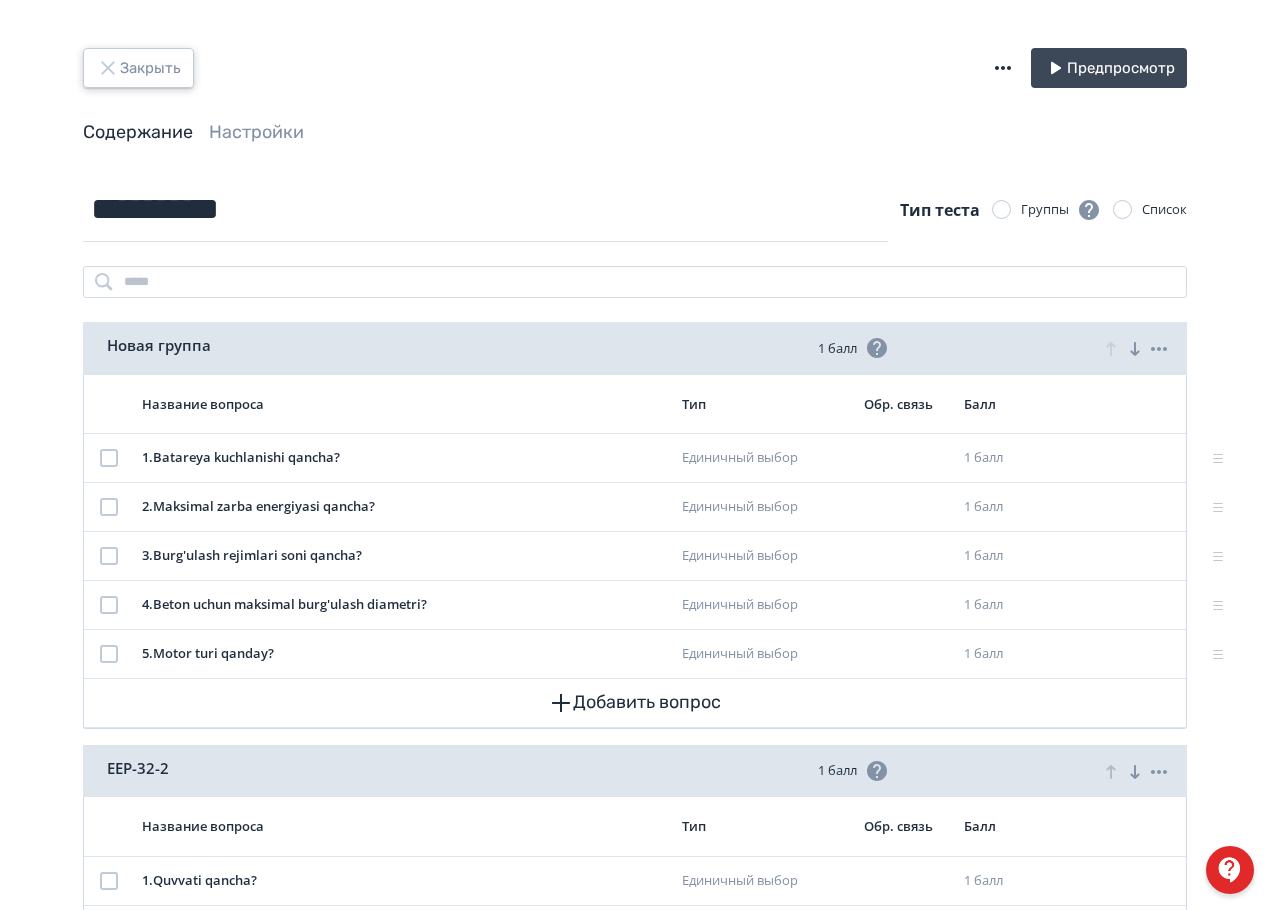 click on "Закрыть" at bounding box center [138, 68] 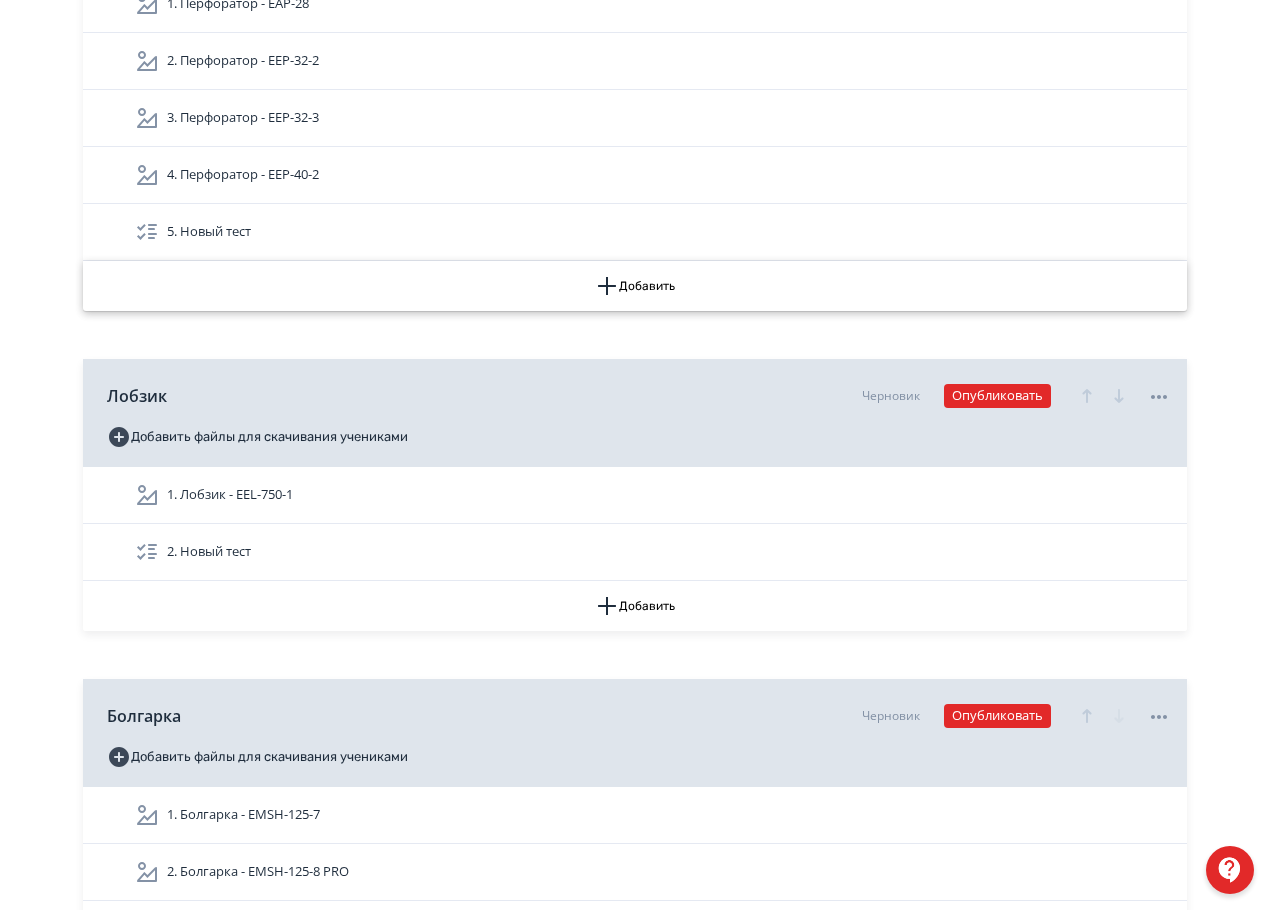 scroll, scrollTop: 1400, scrollLeft: 0, axis: vertical 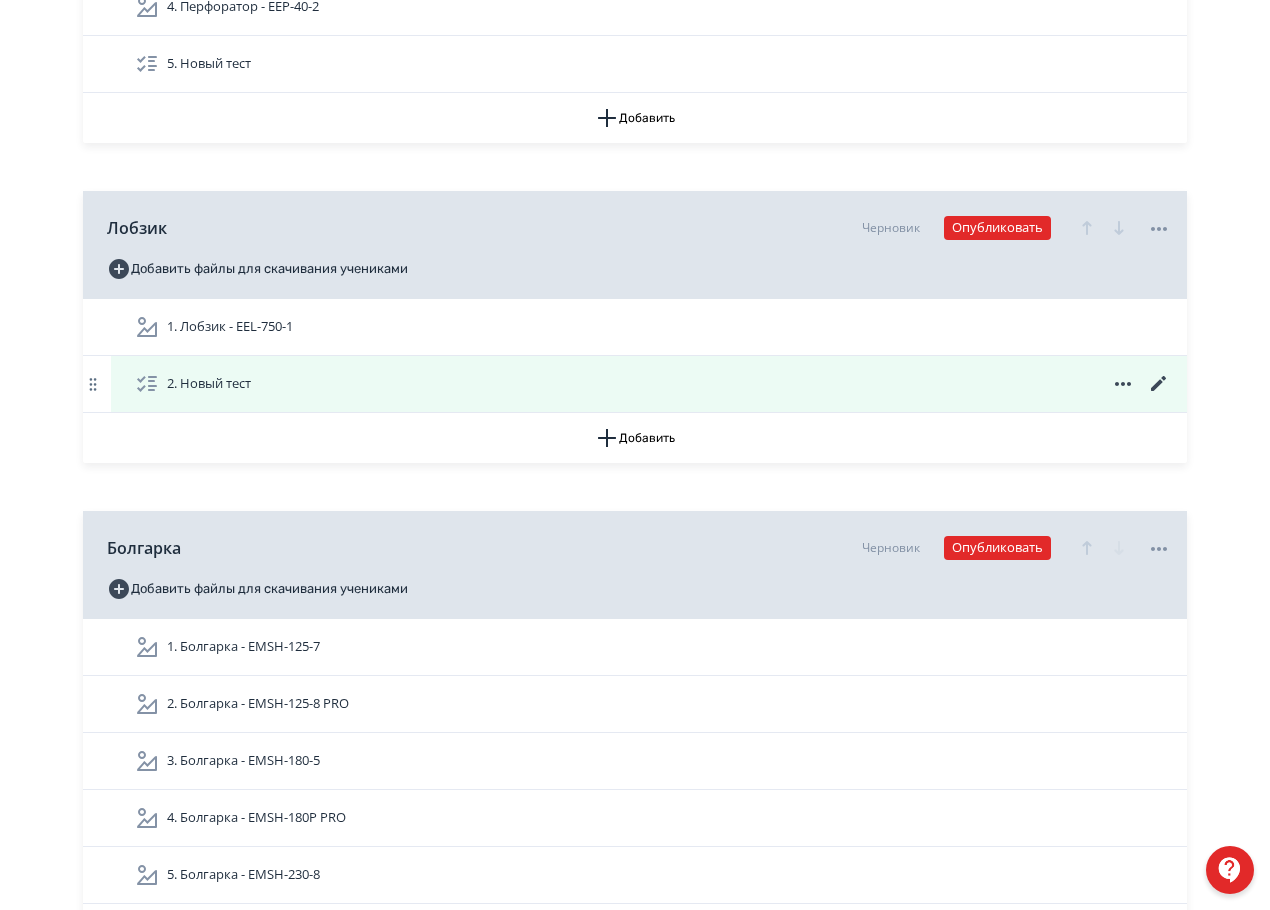 click on "2. Новый тест" at bounding box center [653, 384] 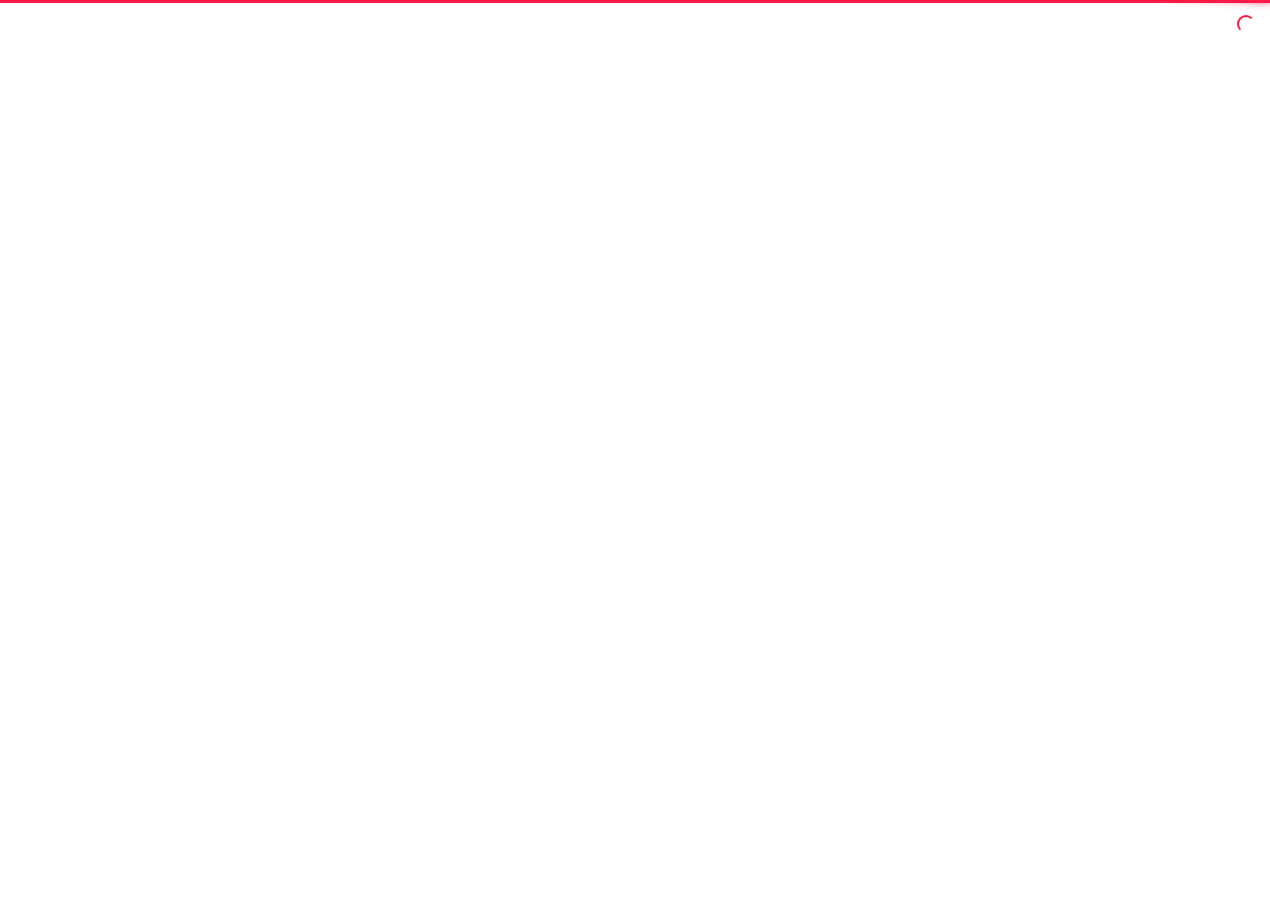 scroll, scrollTop: 0, scrollLeft: 0, axis: both 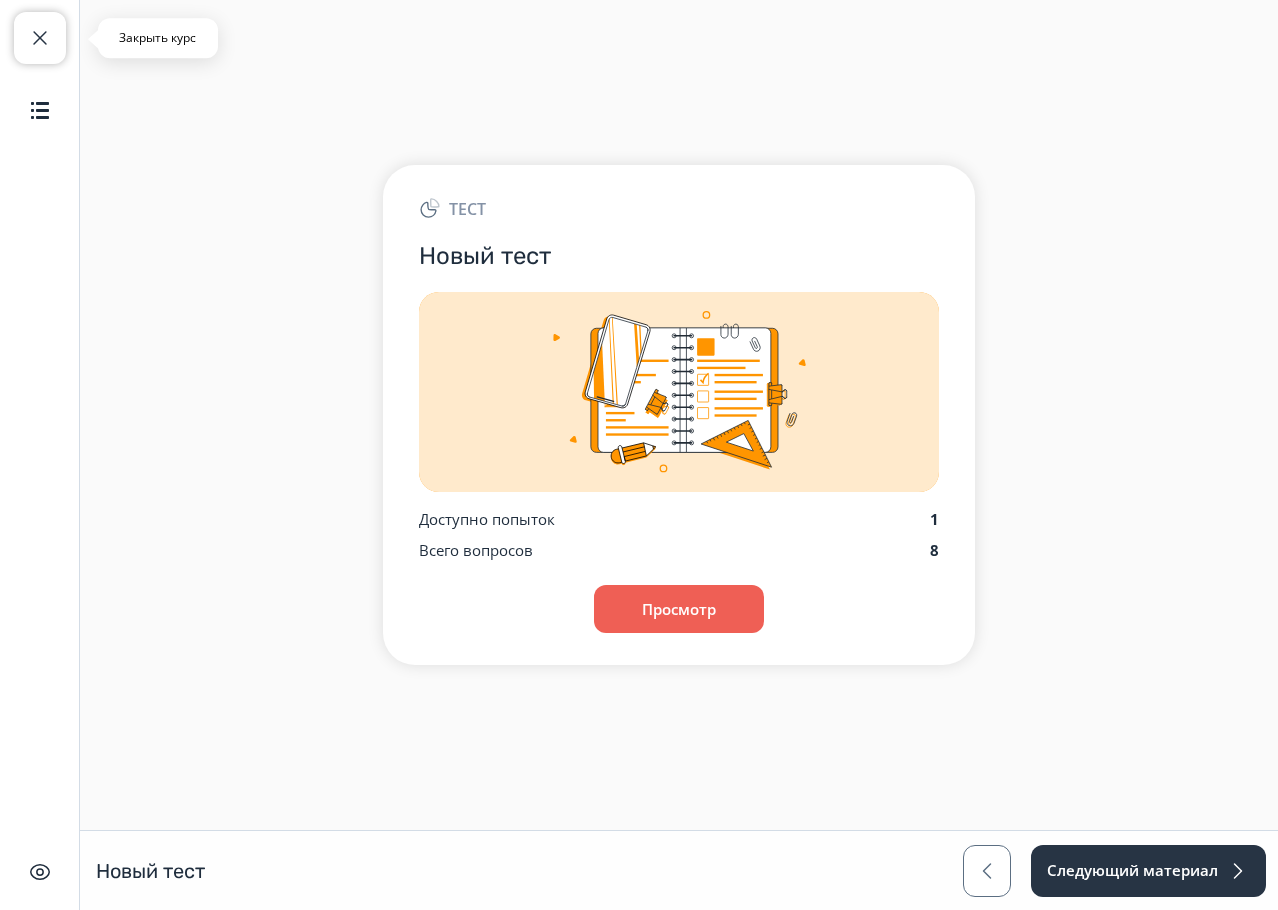 click at bounding box center [40, 38] 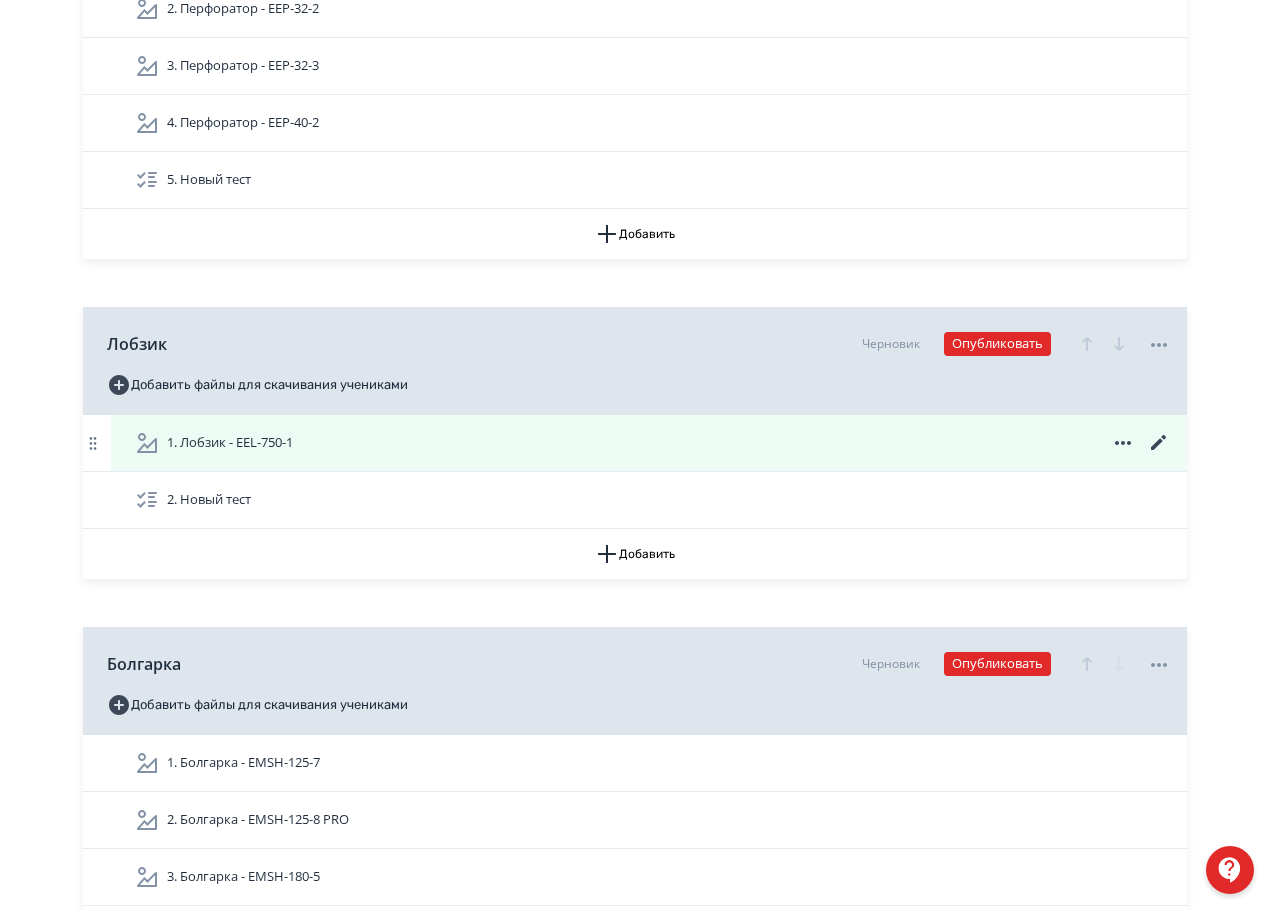 scroll, scrollTop: 1300, scrollLeft: 0, axis: vertical 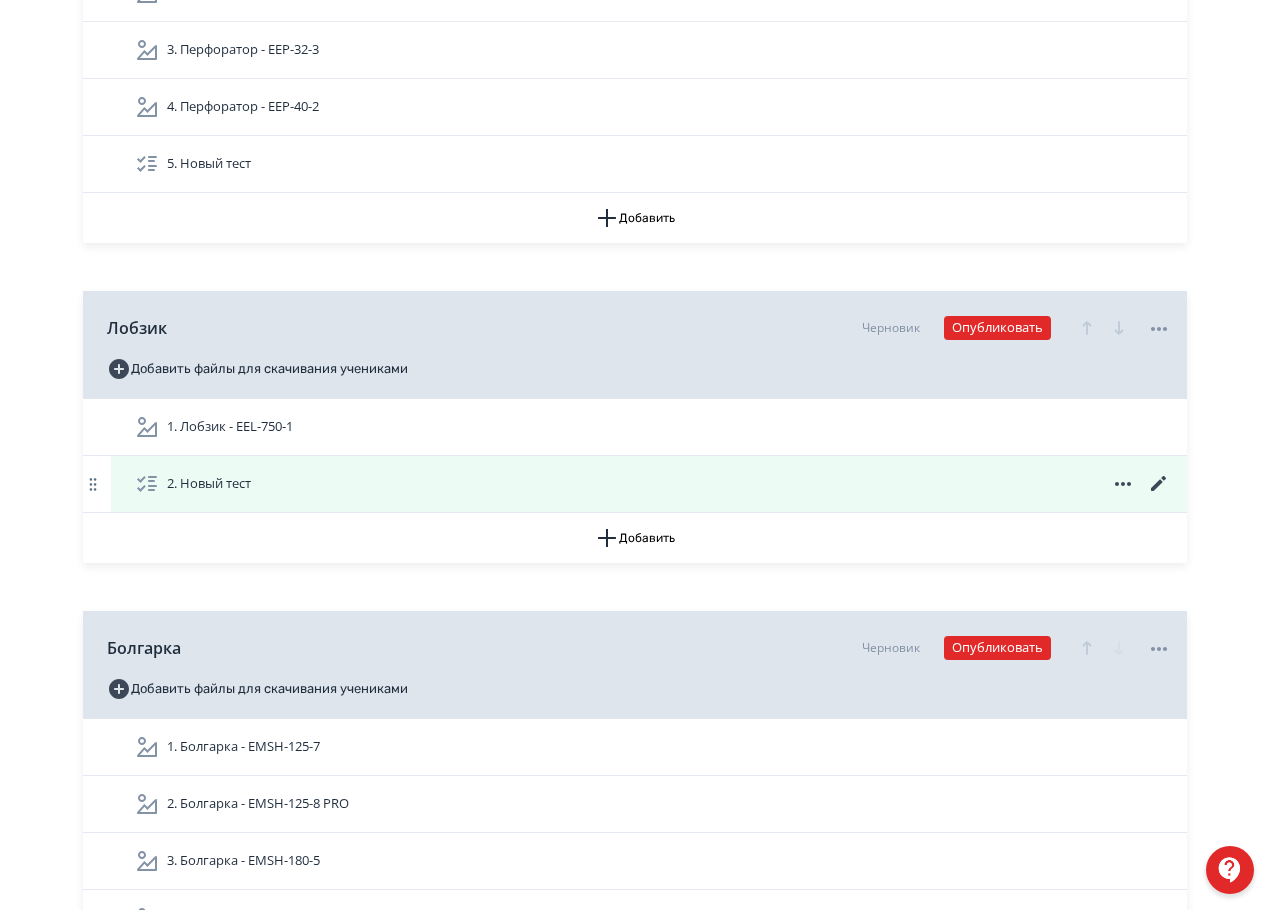 click 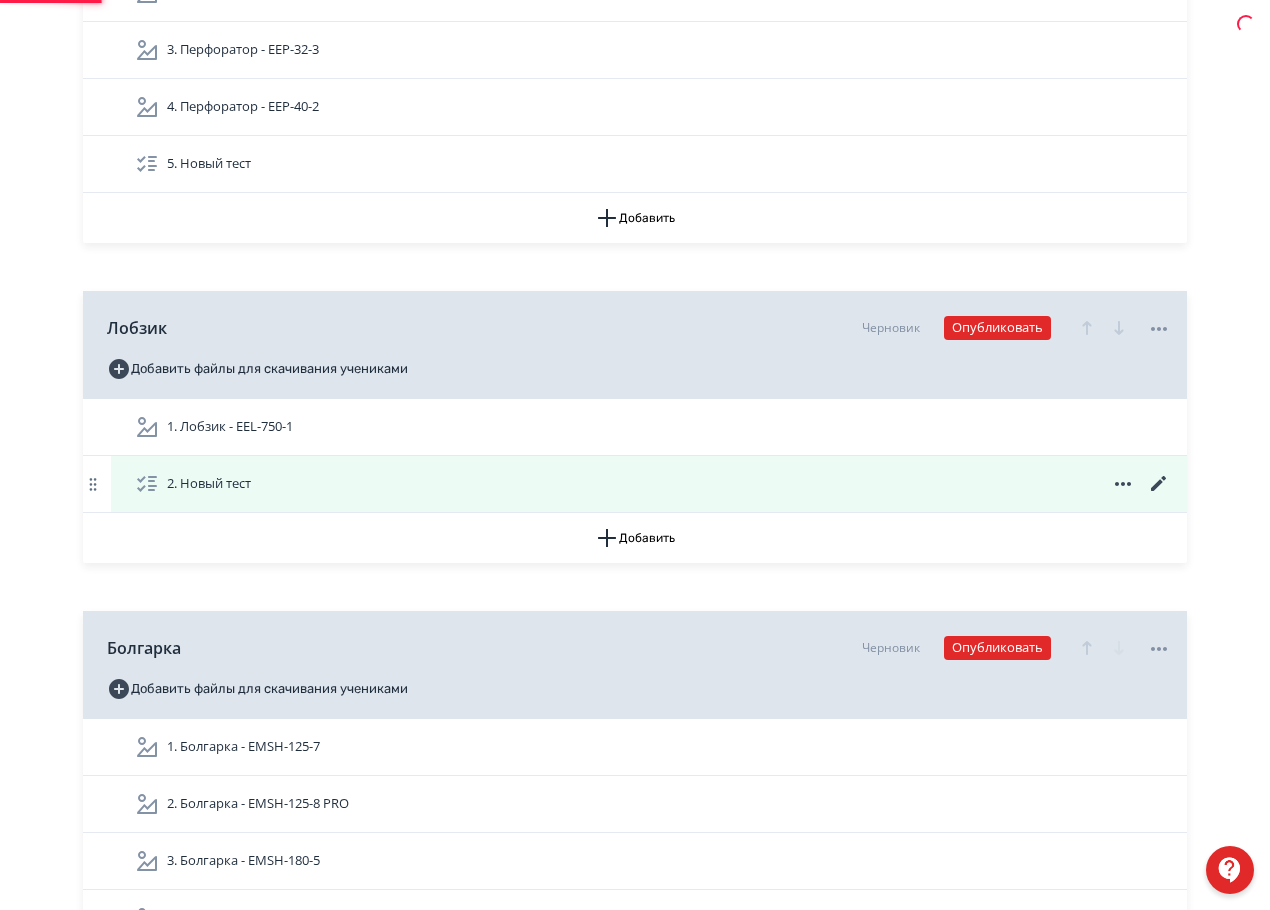 scroll, scrollTop: 0, scrollLeft: 0, axis: both 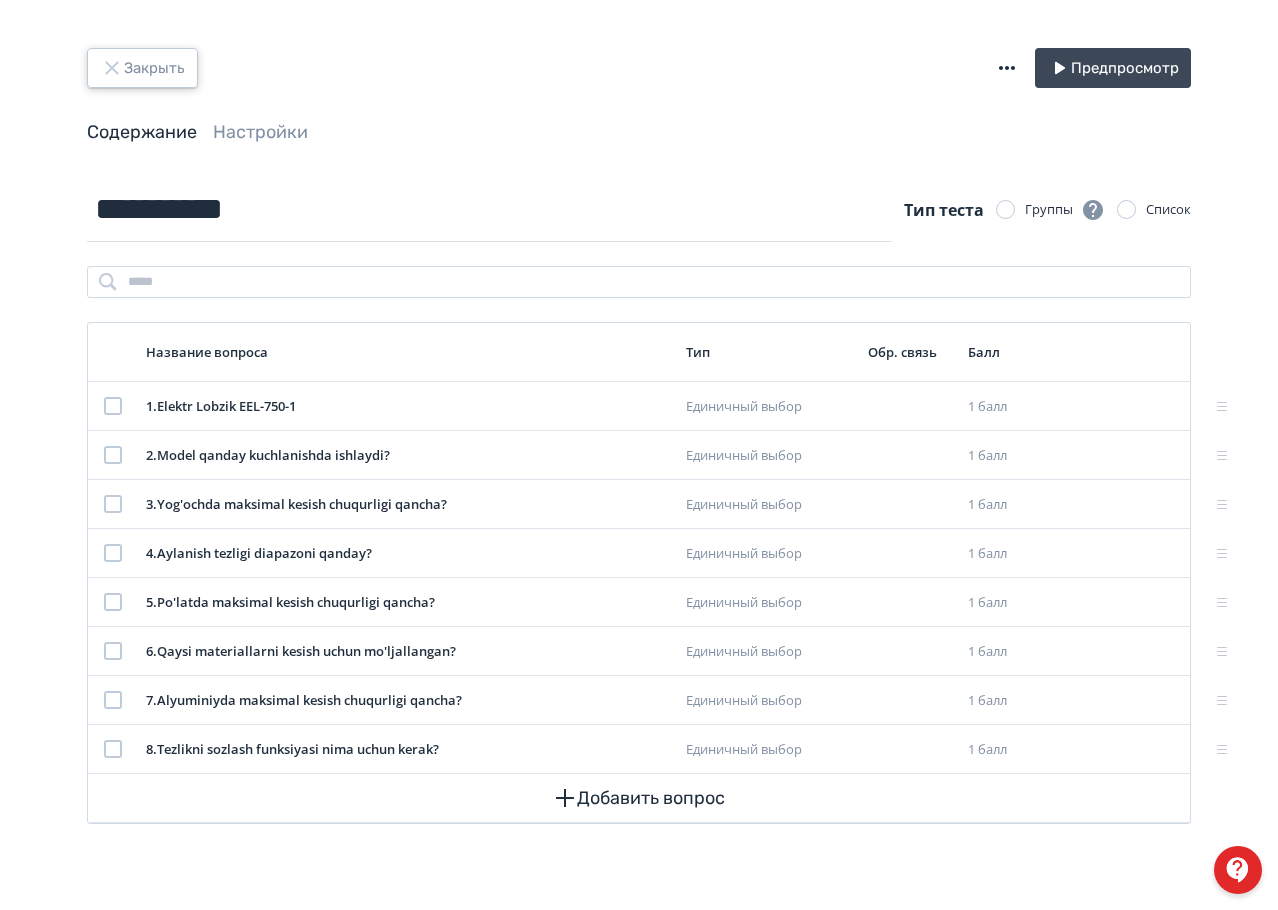 click on "Закрыть" at bounding box center [142, 68] 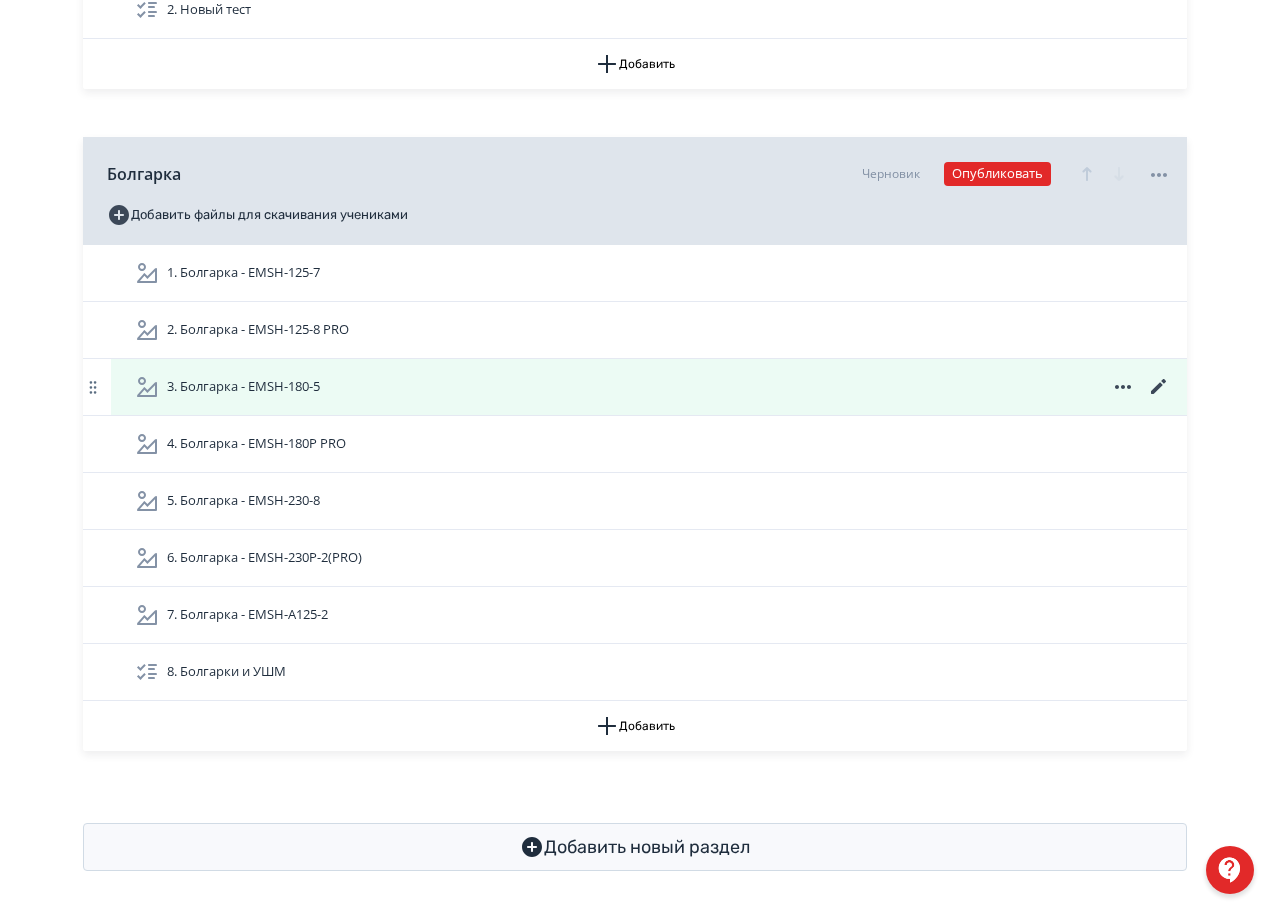 scroll, scrollTop: 1783, scrollLeft: 0, axis: vertical 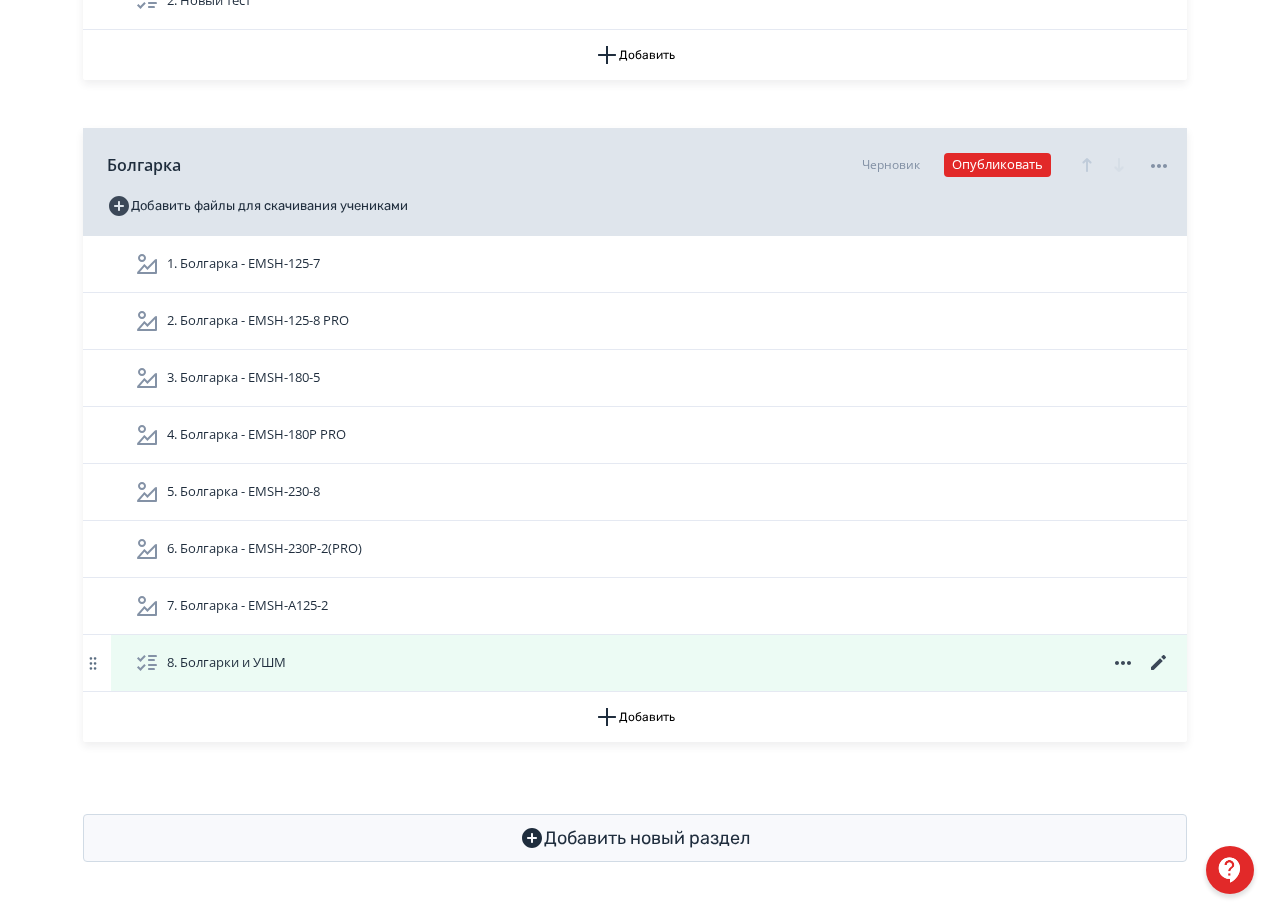 click 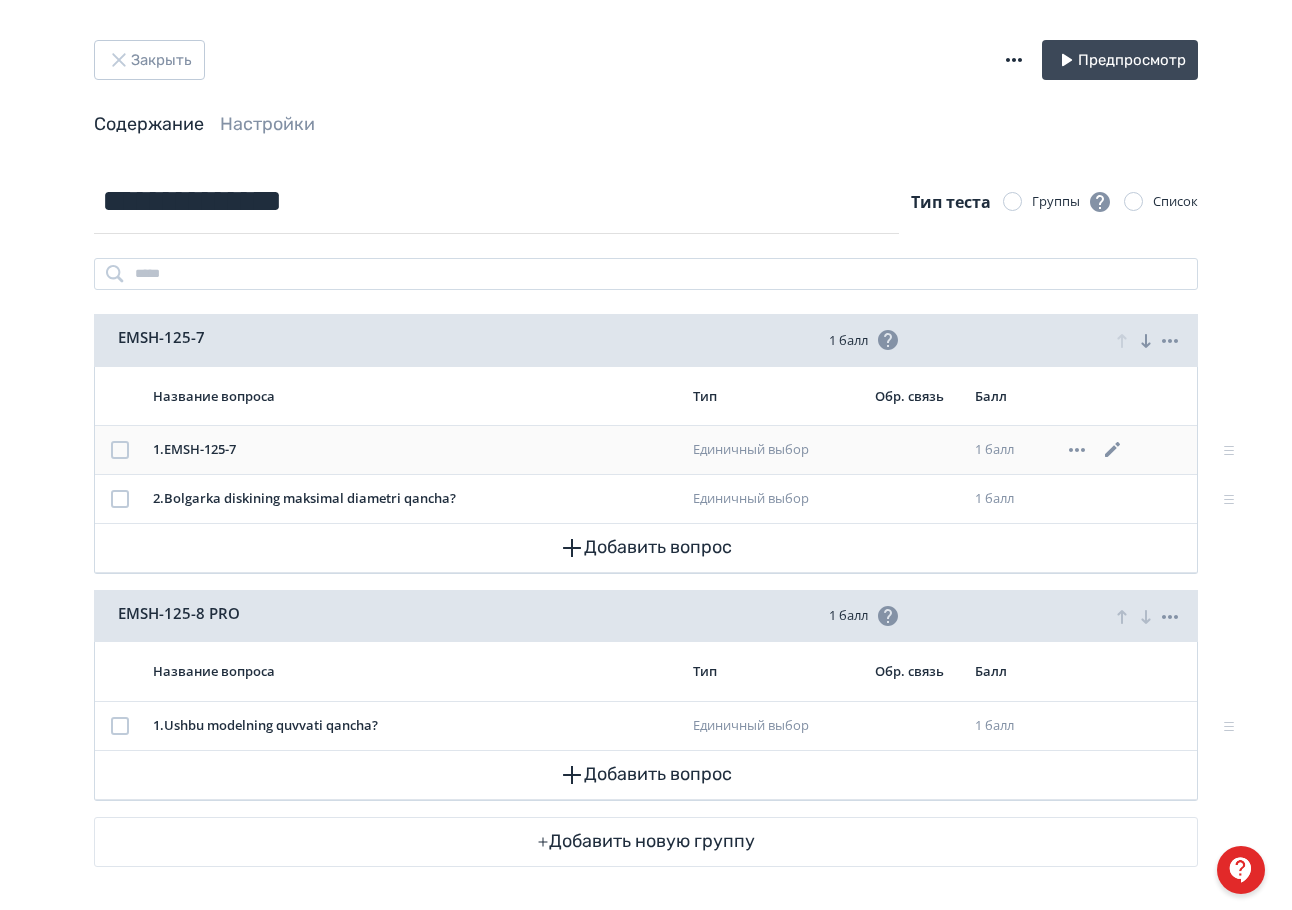 scroll, scrollTop: 13, scrollLeft: 0, axis: vertical 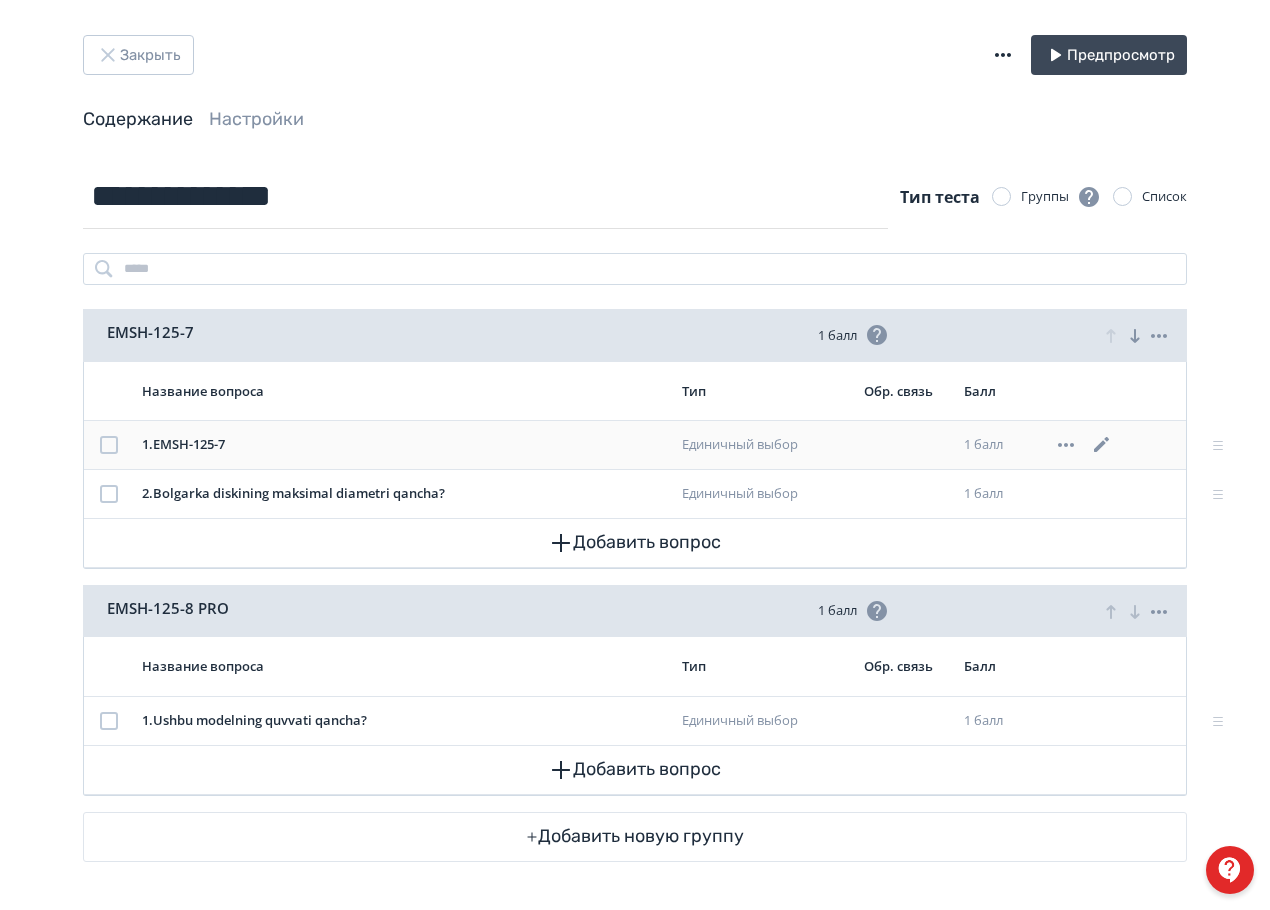 click 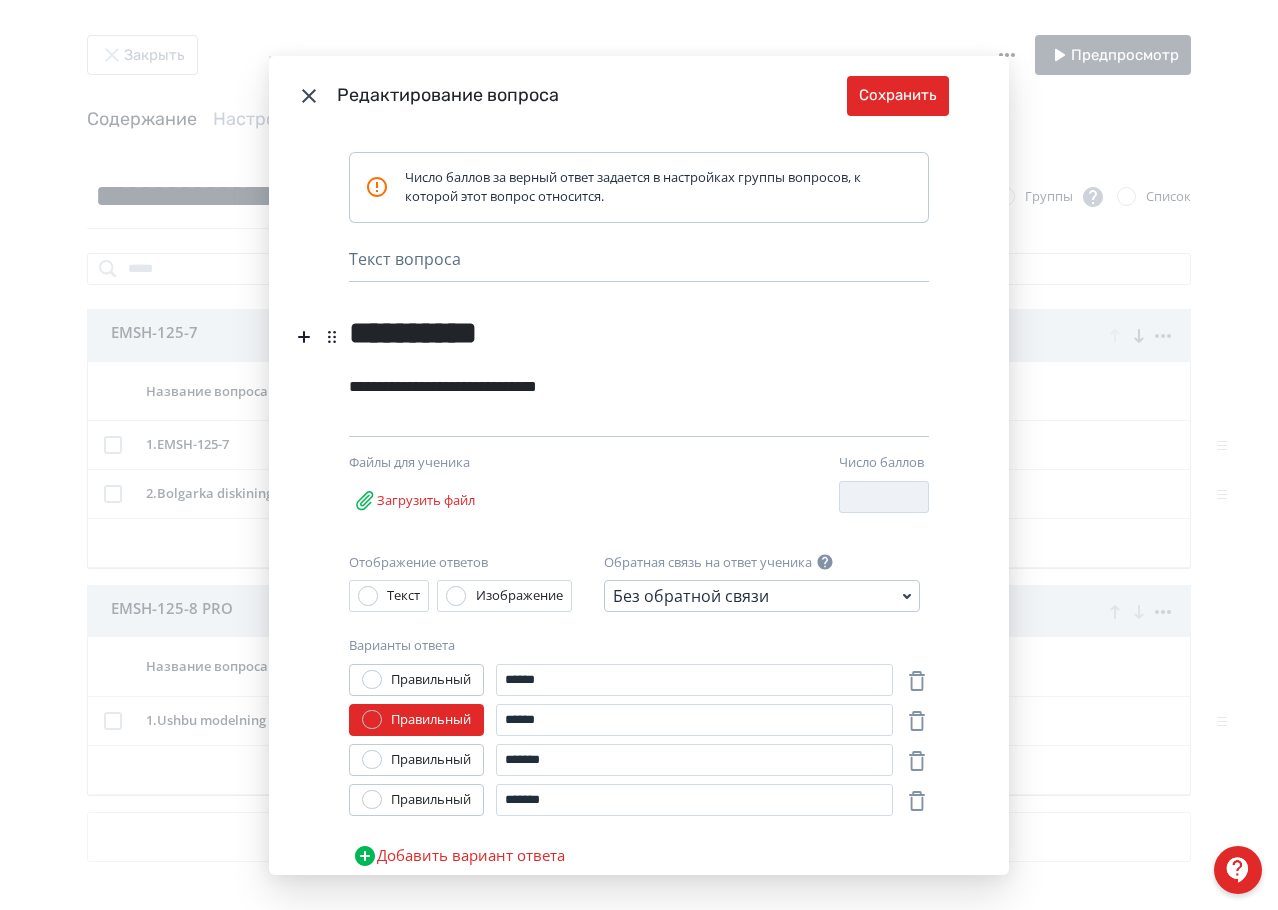 click on "**********" at bounding box center [604, 325] 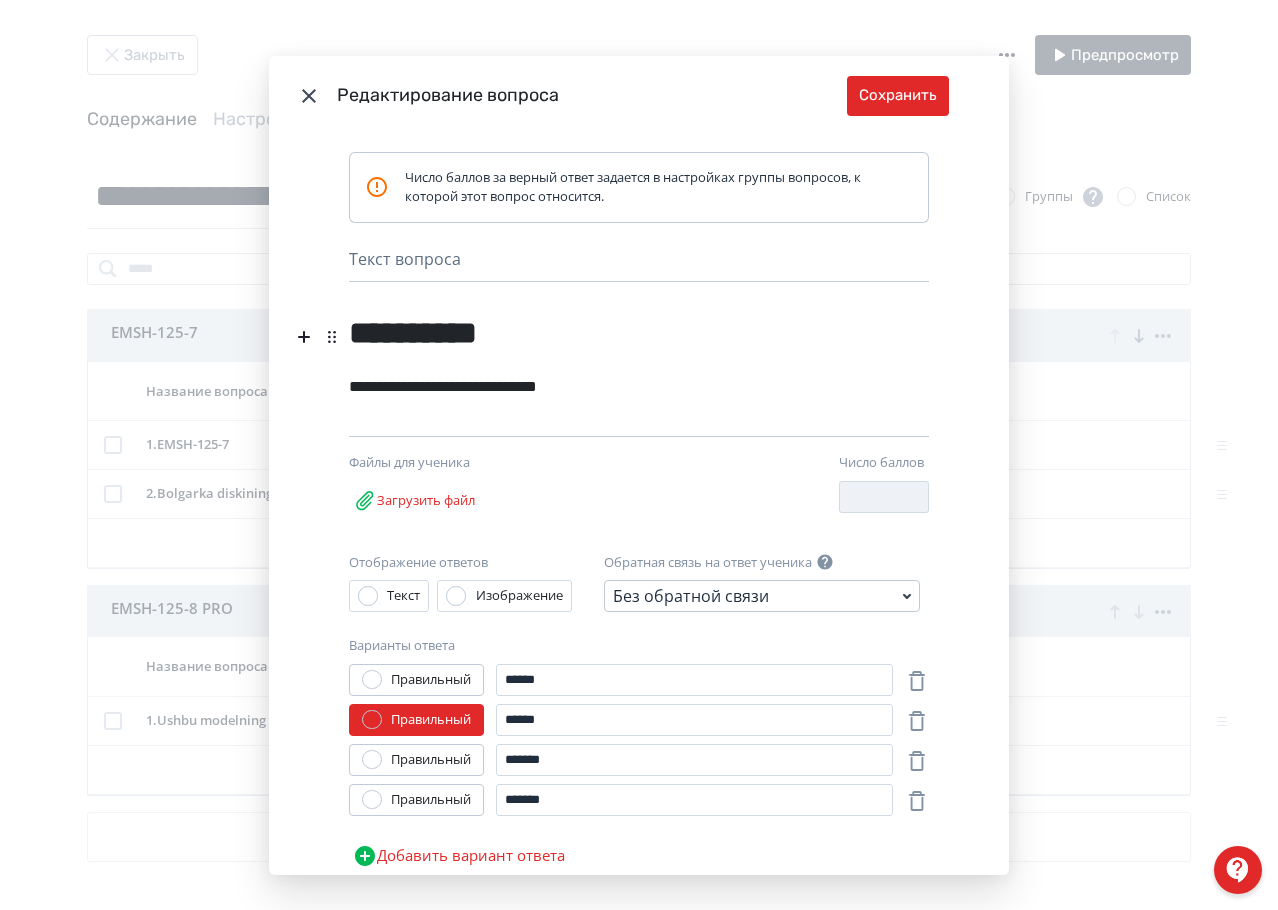click on "**********" at bounding box center [604, 325] 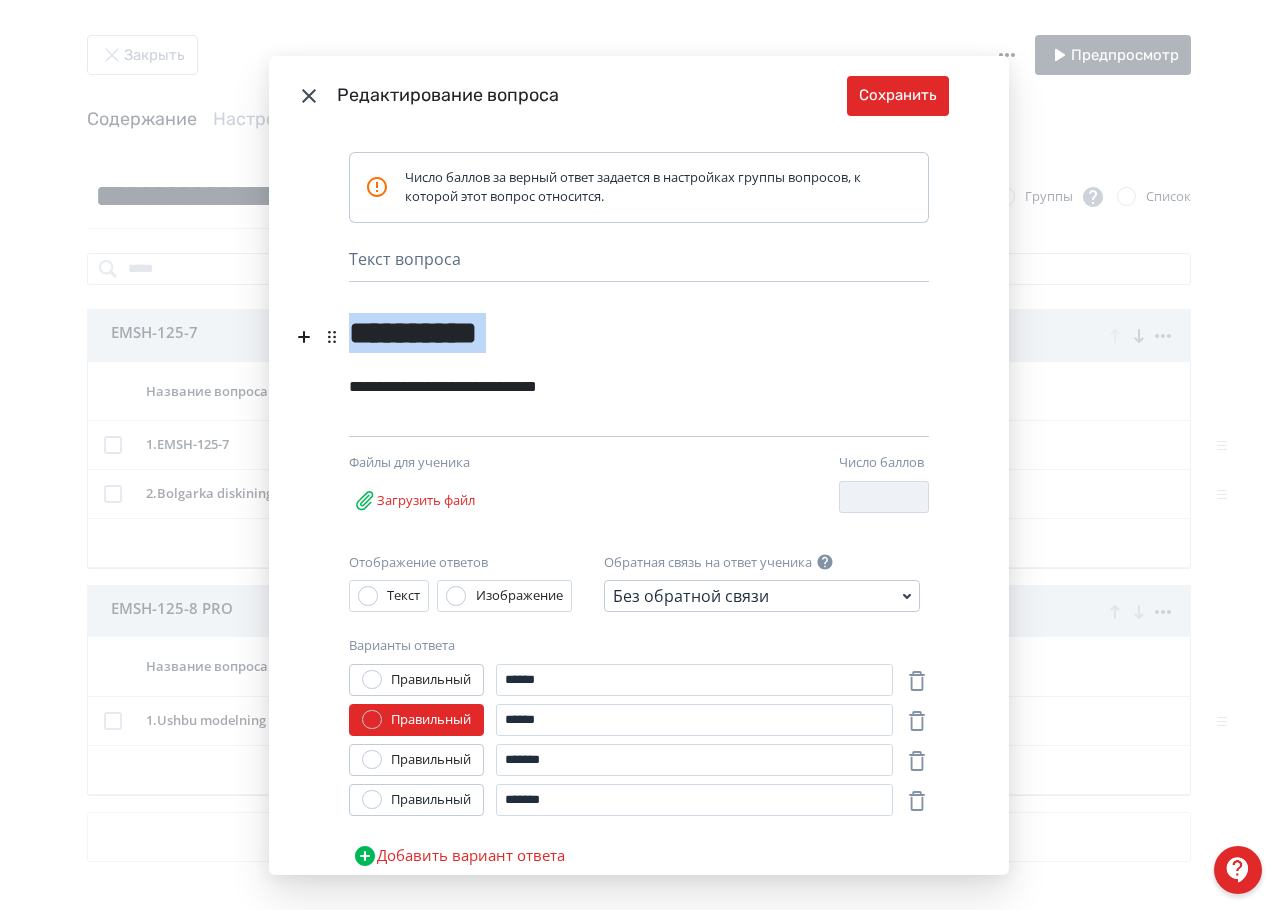 click on "**********" at bounding box center (604, 325) 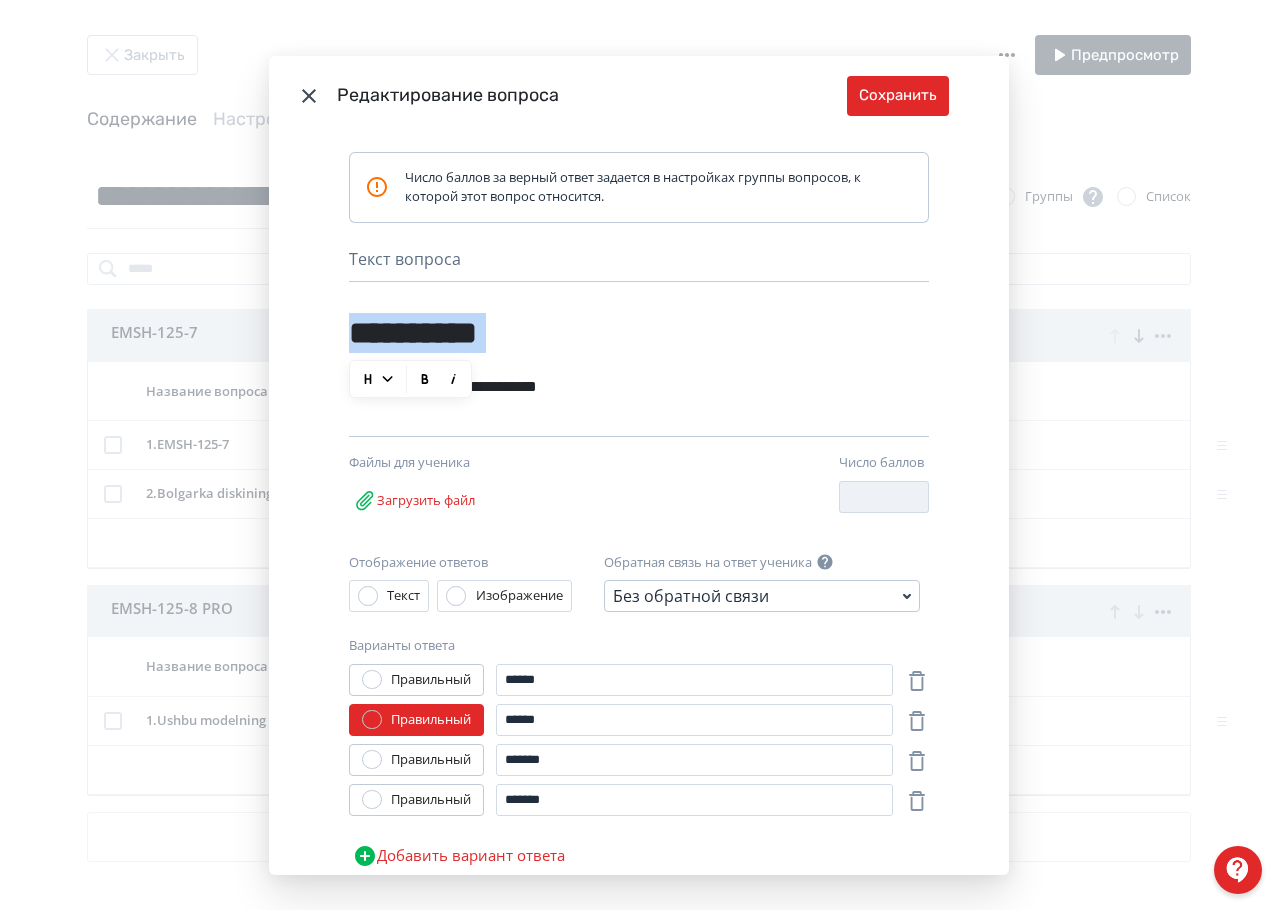 type 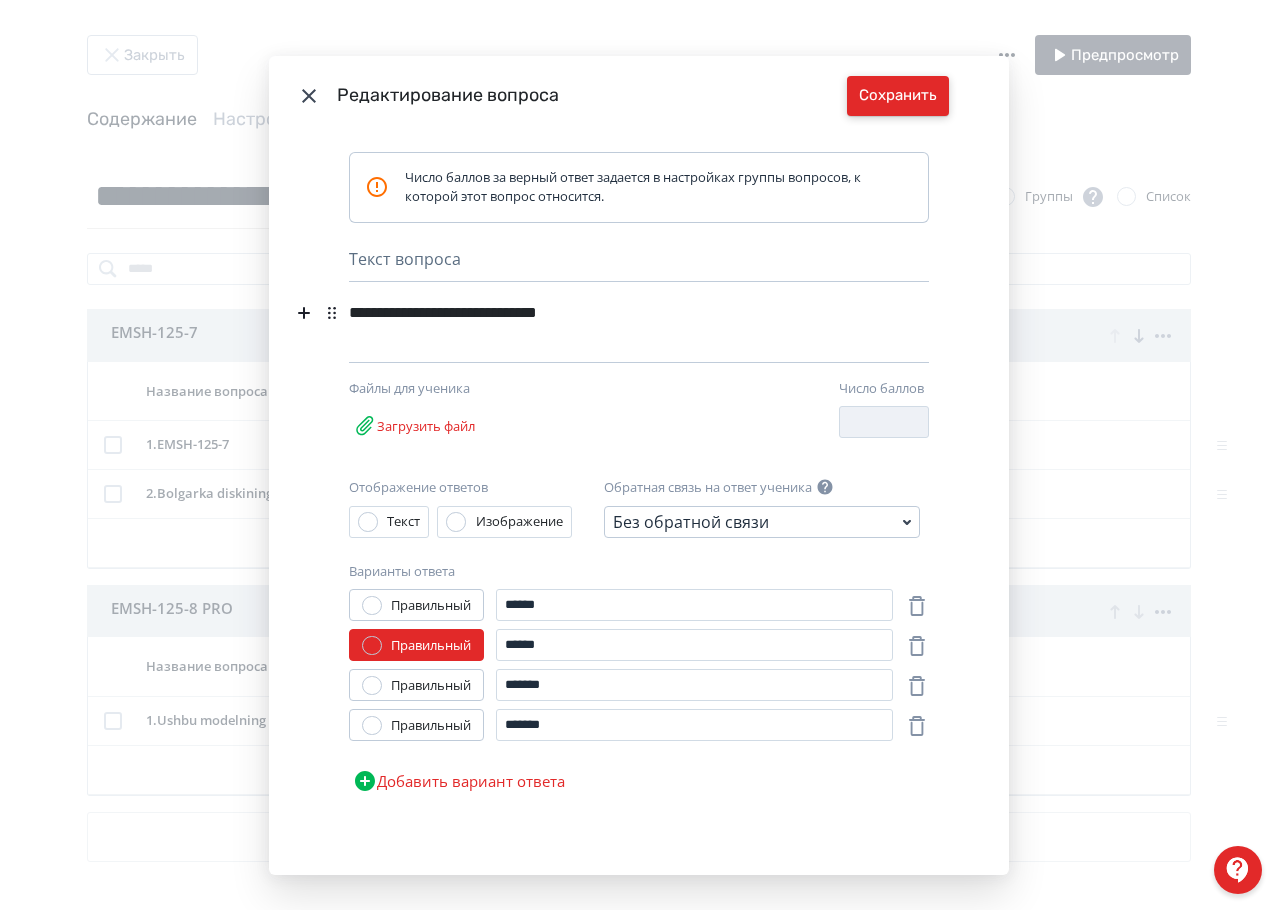 click on "Сохранить" at bounding box center (898, 96) 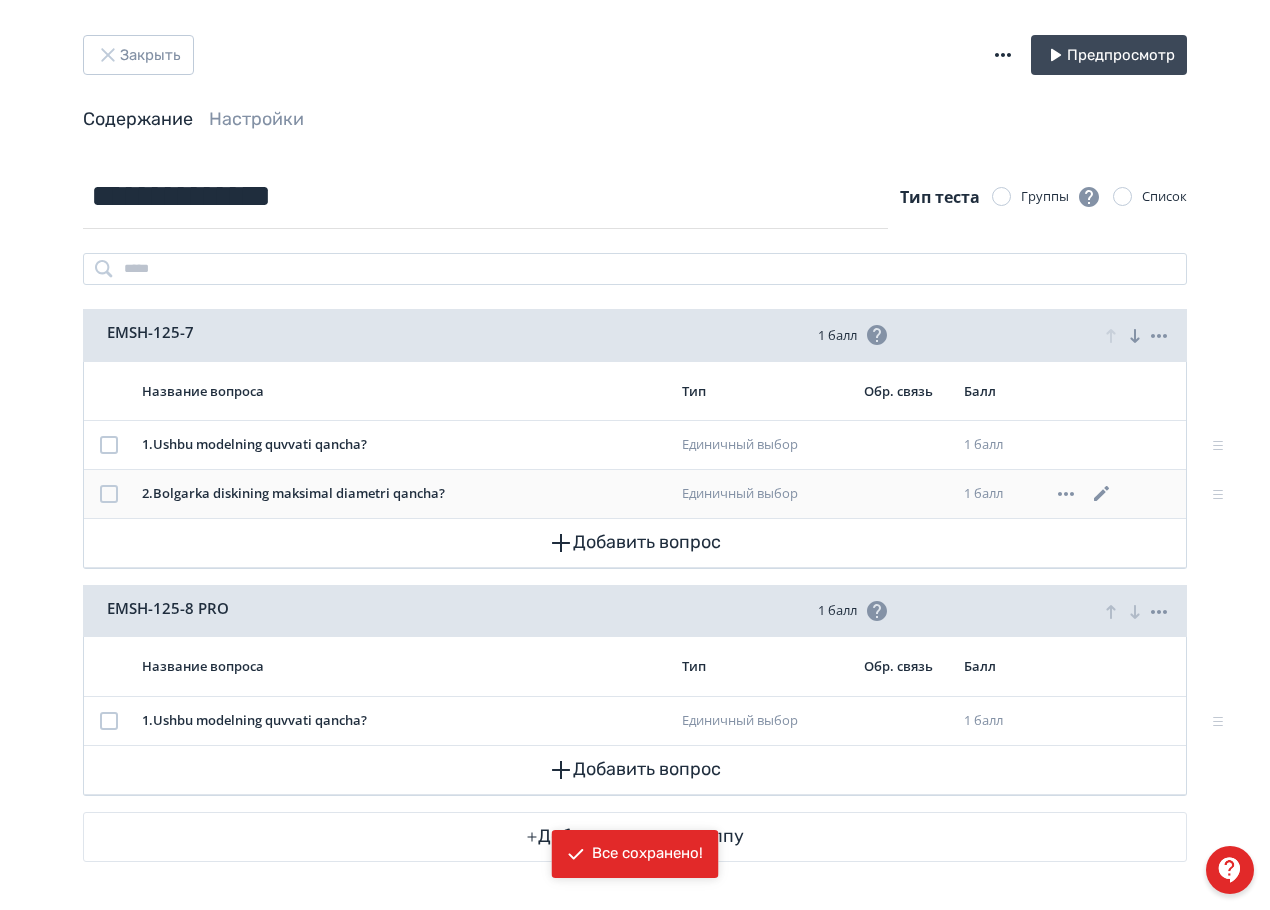 click 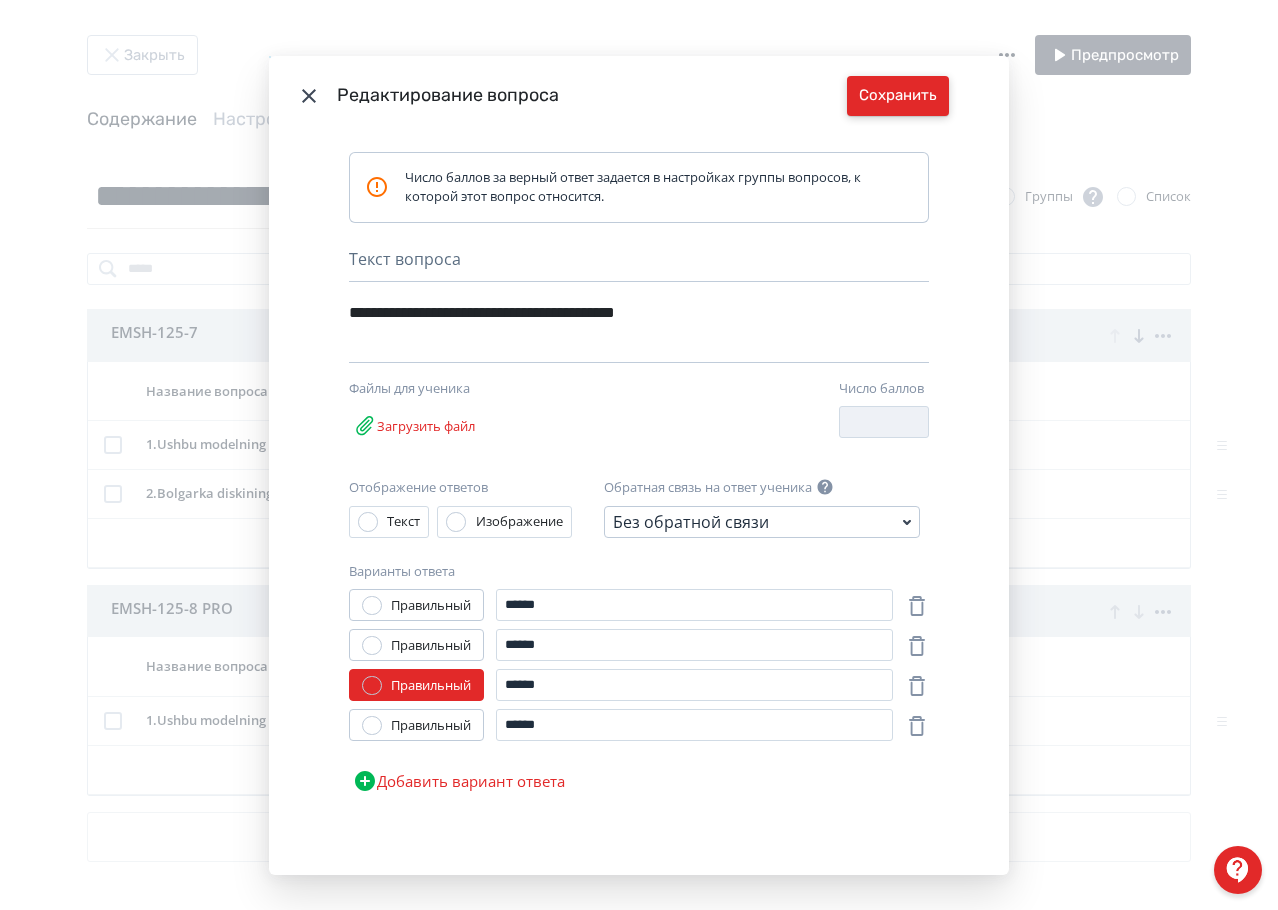 click on "Сохранить" at bounding box center (898, 96) 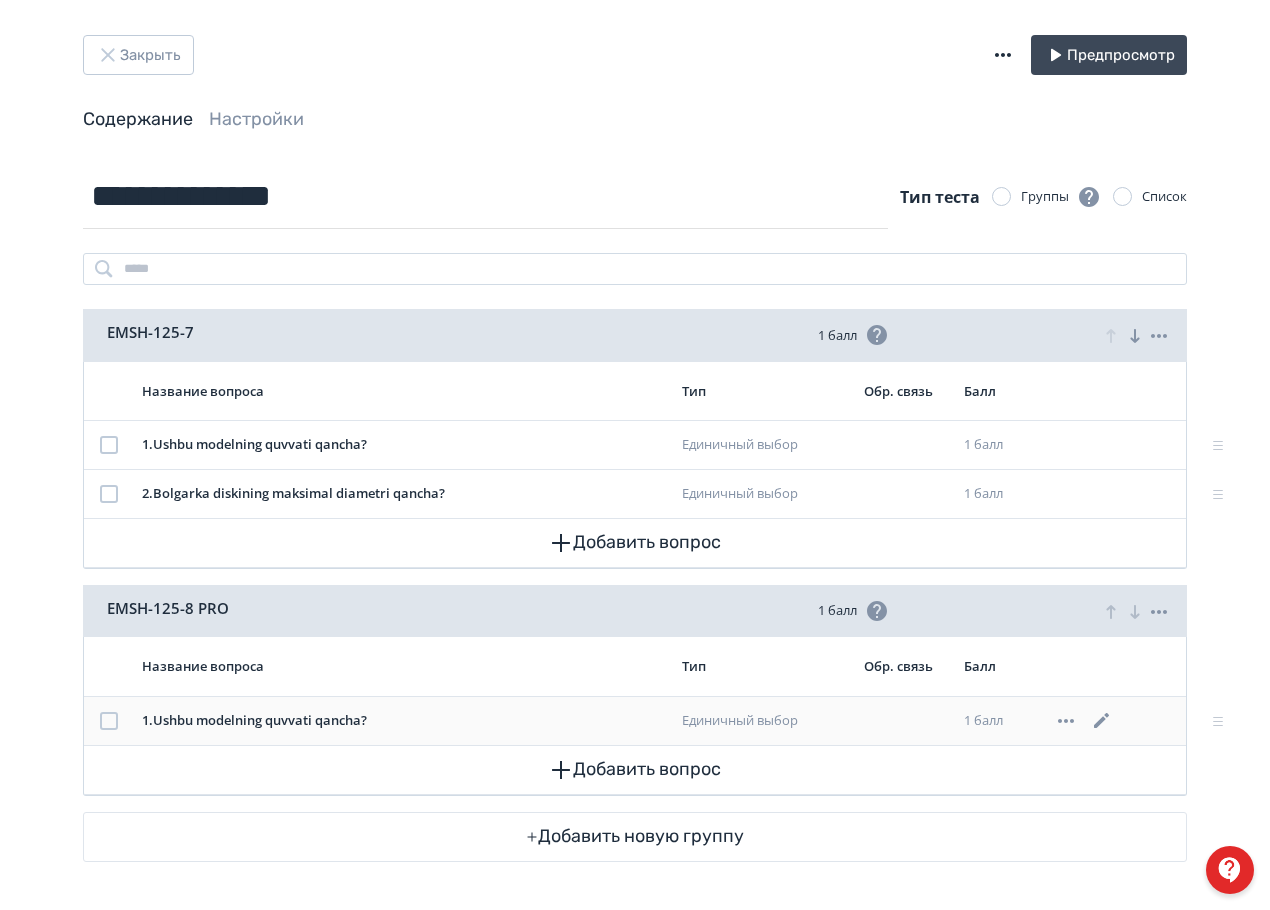click 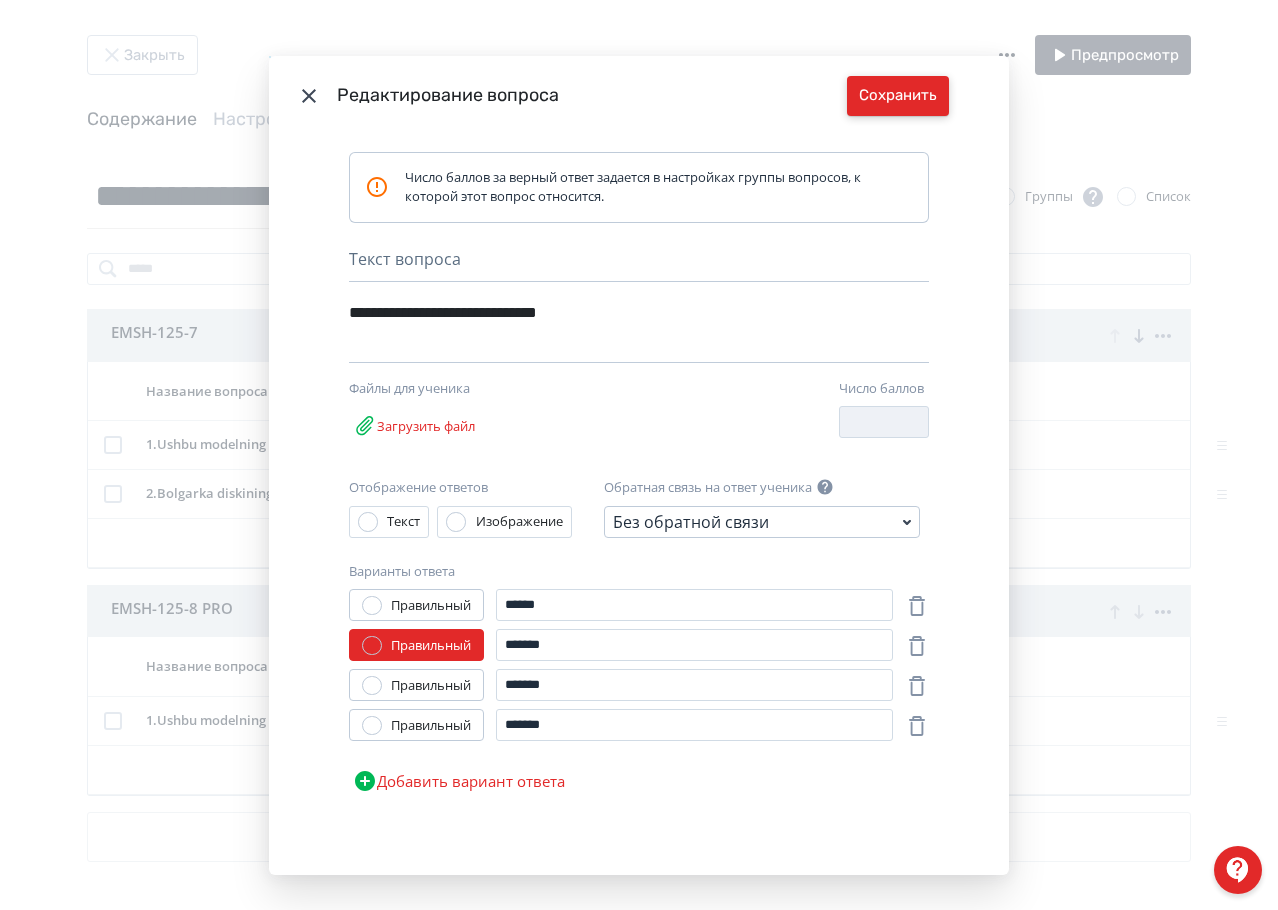 click on "Сохранить" at bounding box center (898, 96) 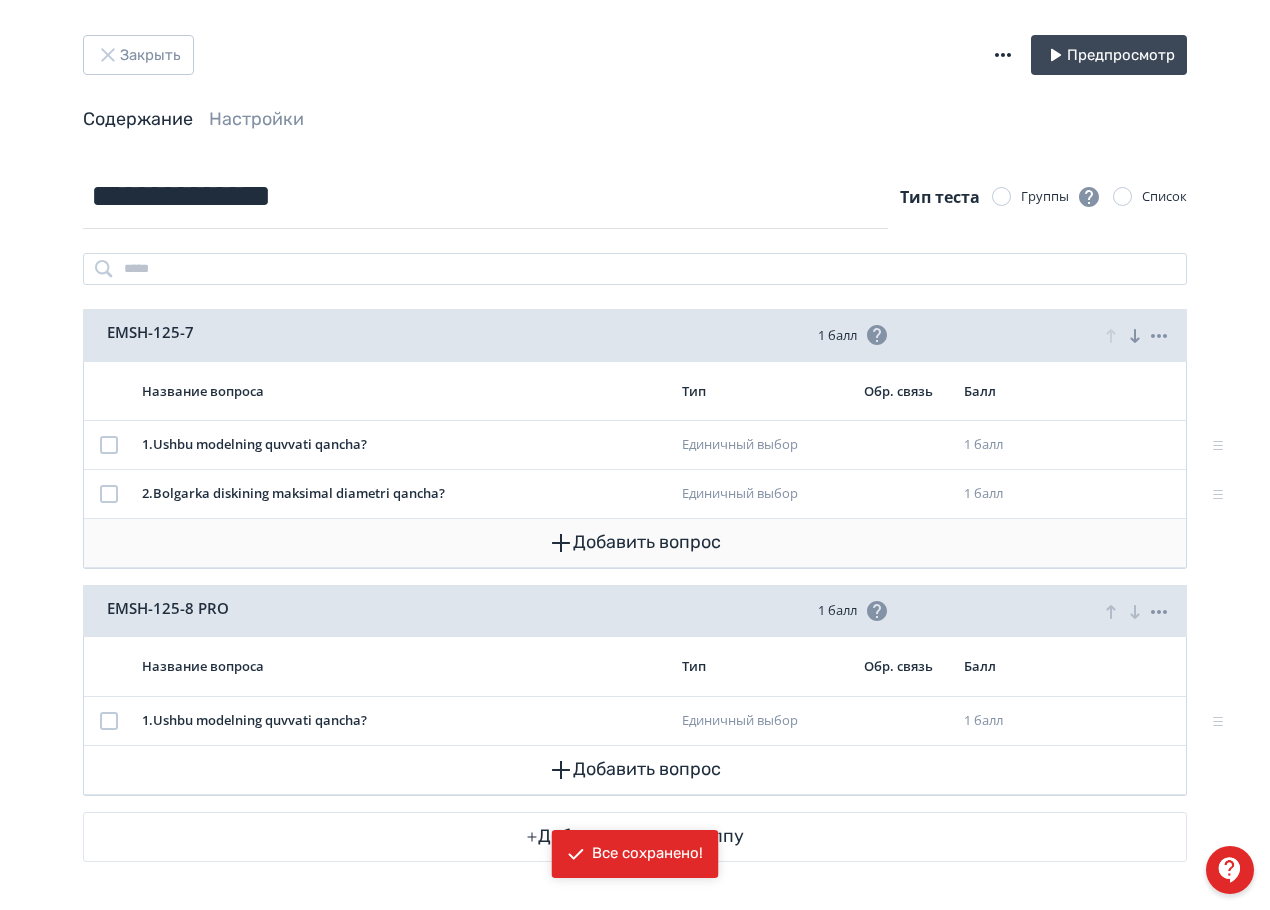 click on "Добавить вопрос" at bounding box center (635, 543) 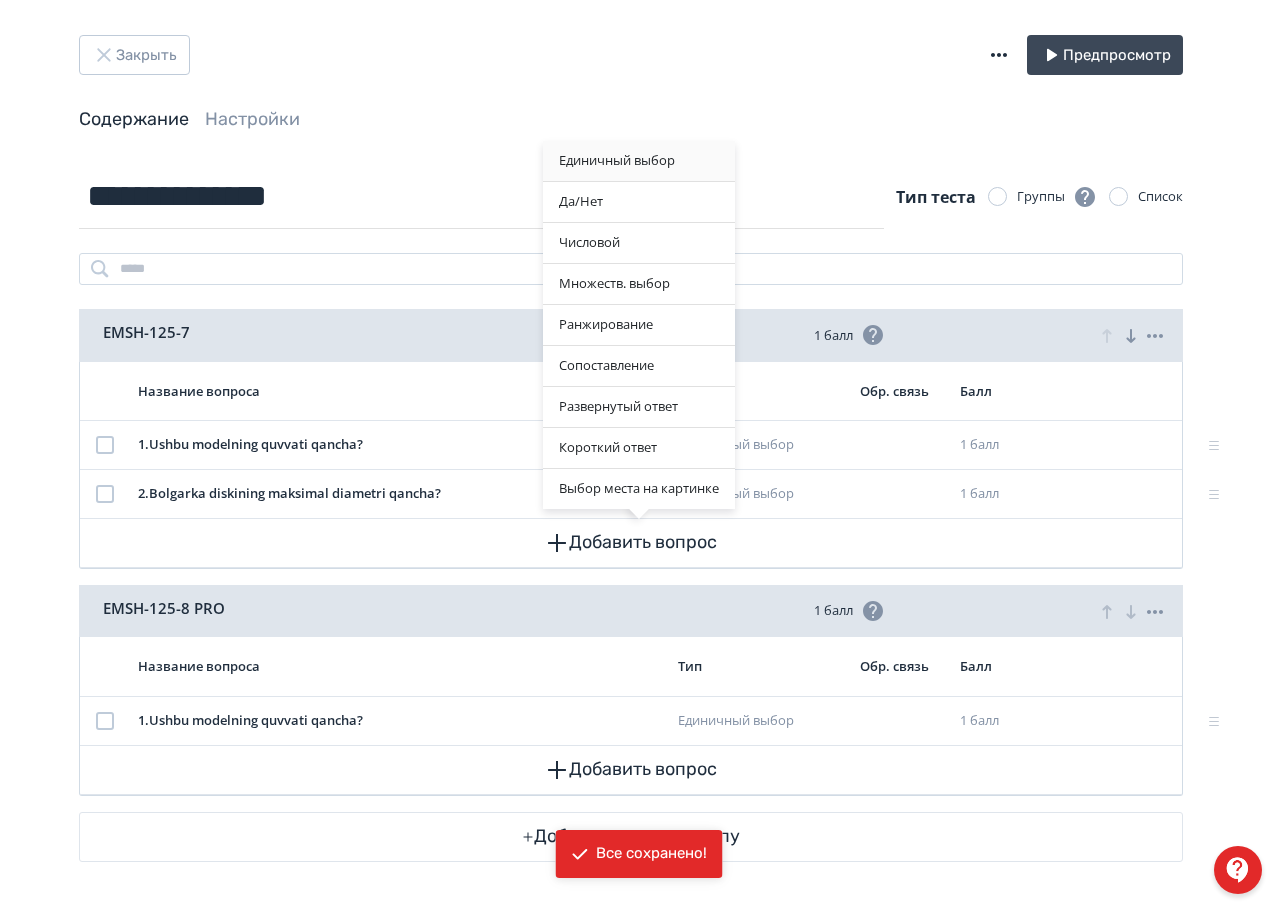 click on "Единичный выбор" at bounding box center [639, 161] 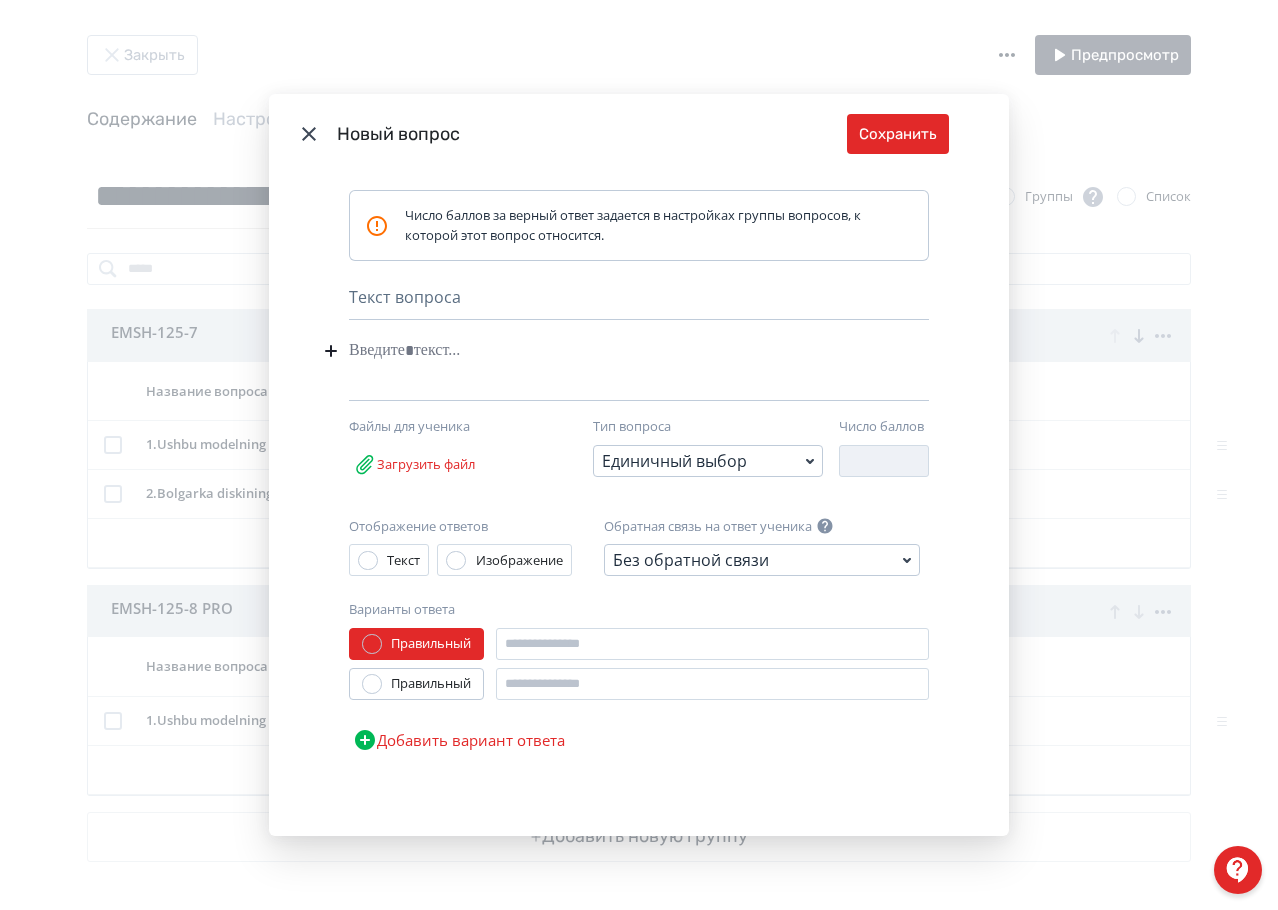 click at bounding box center (608, 351) 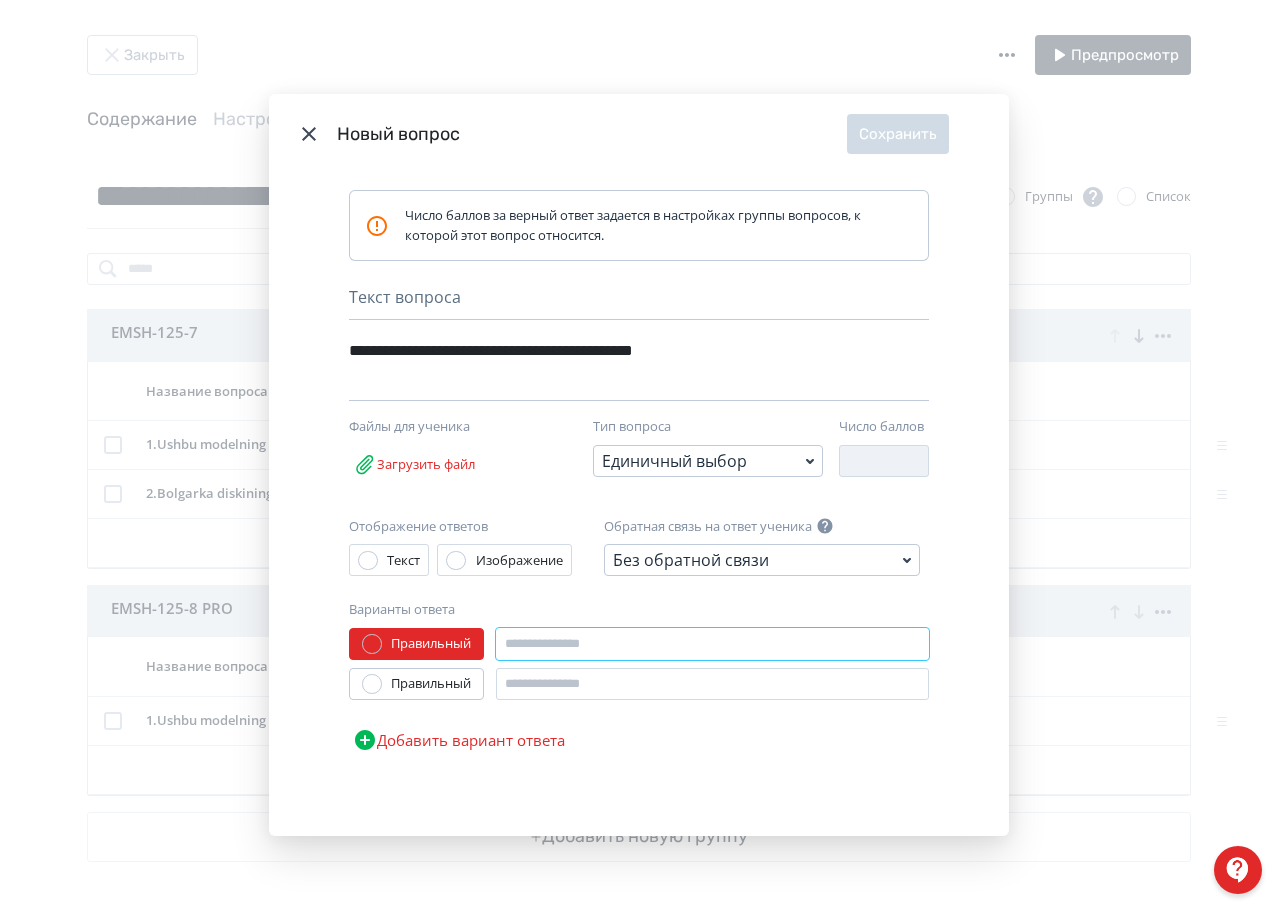 click at bounding box center [712, 644] 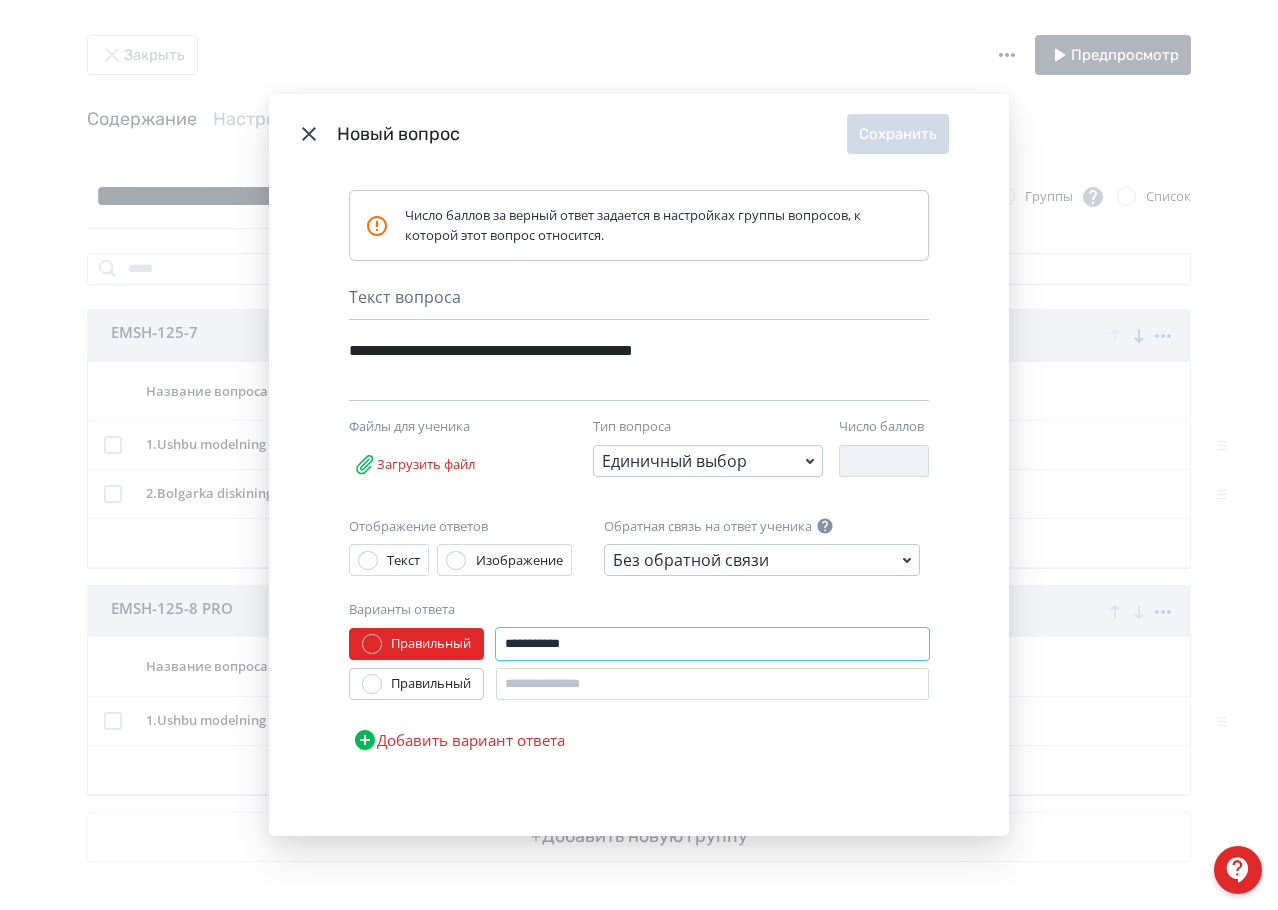 type on "**********" 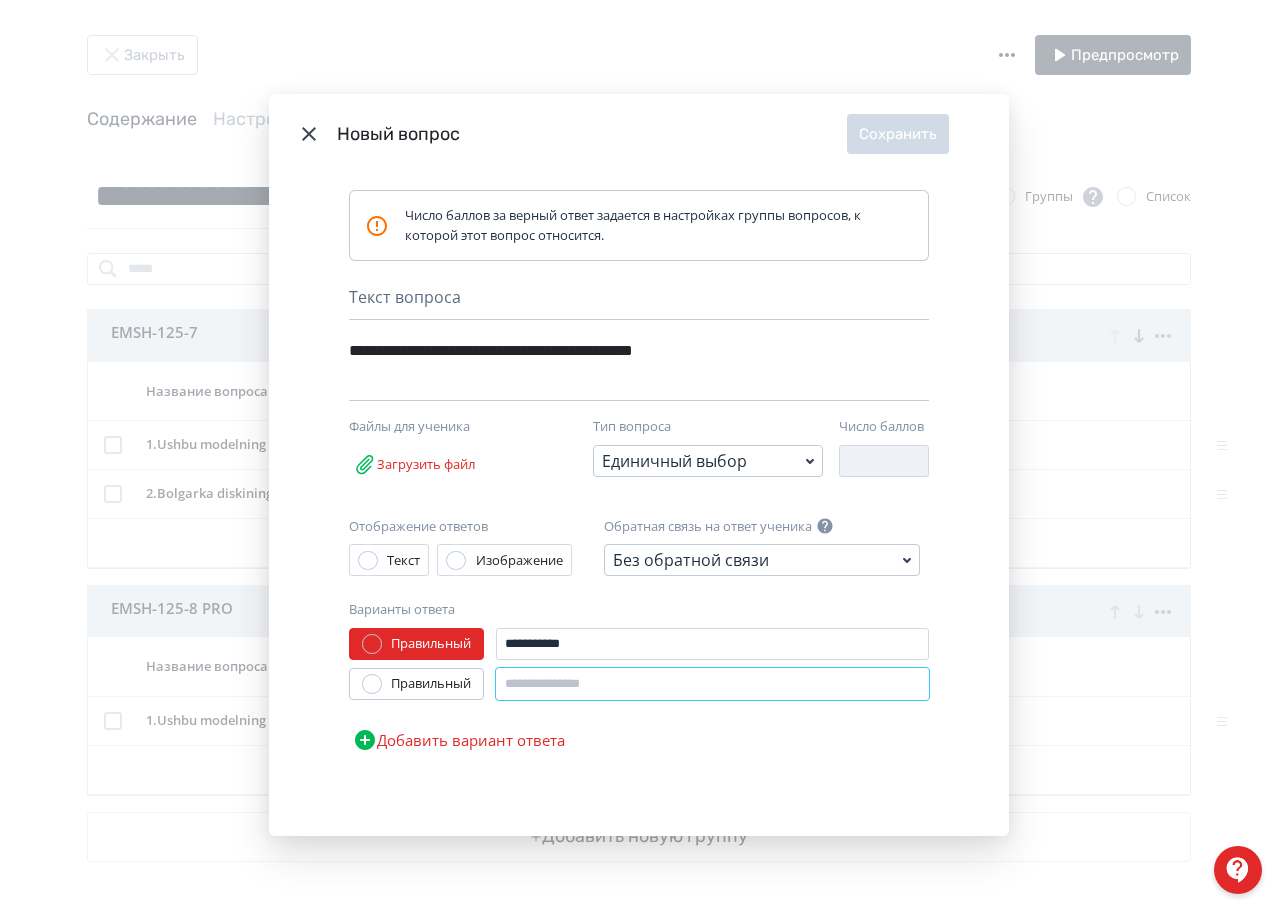 click at bounding box center (712, 684) 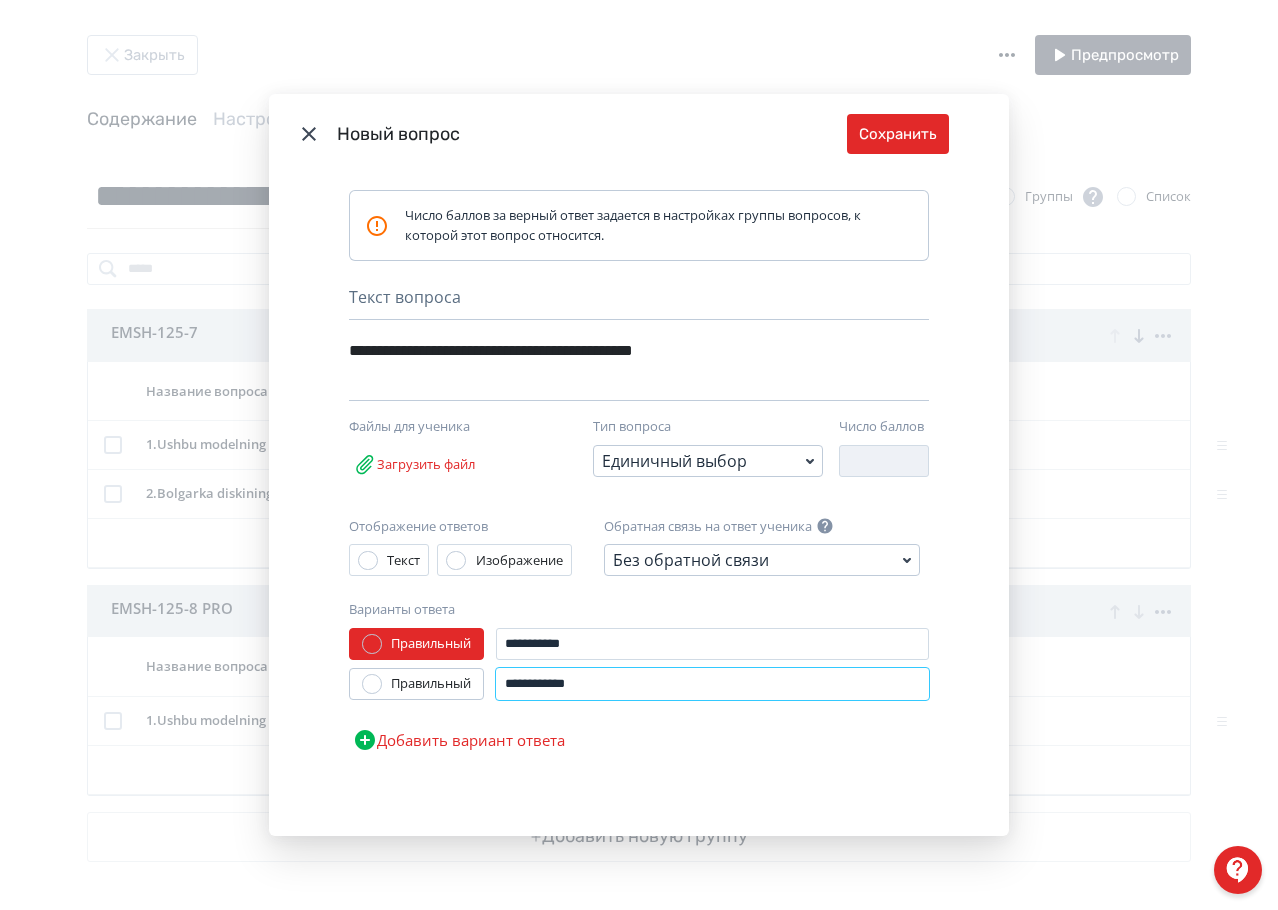 type on "**********" 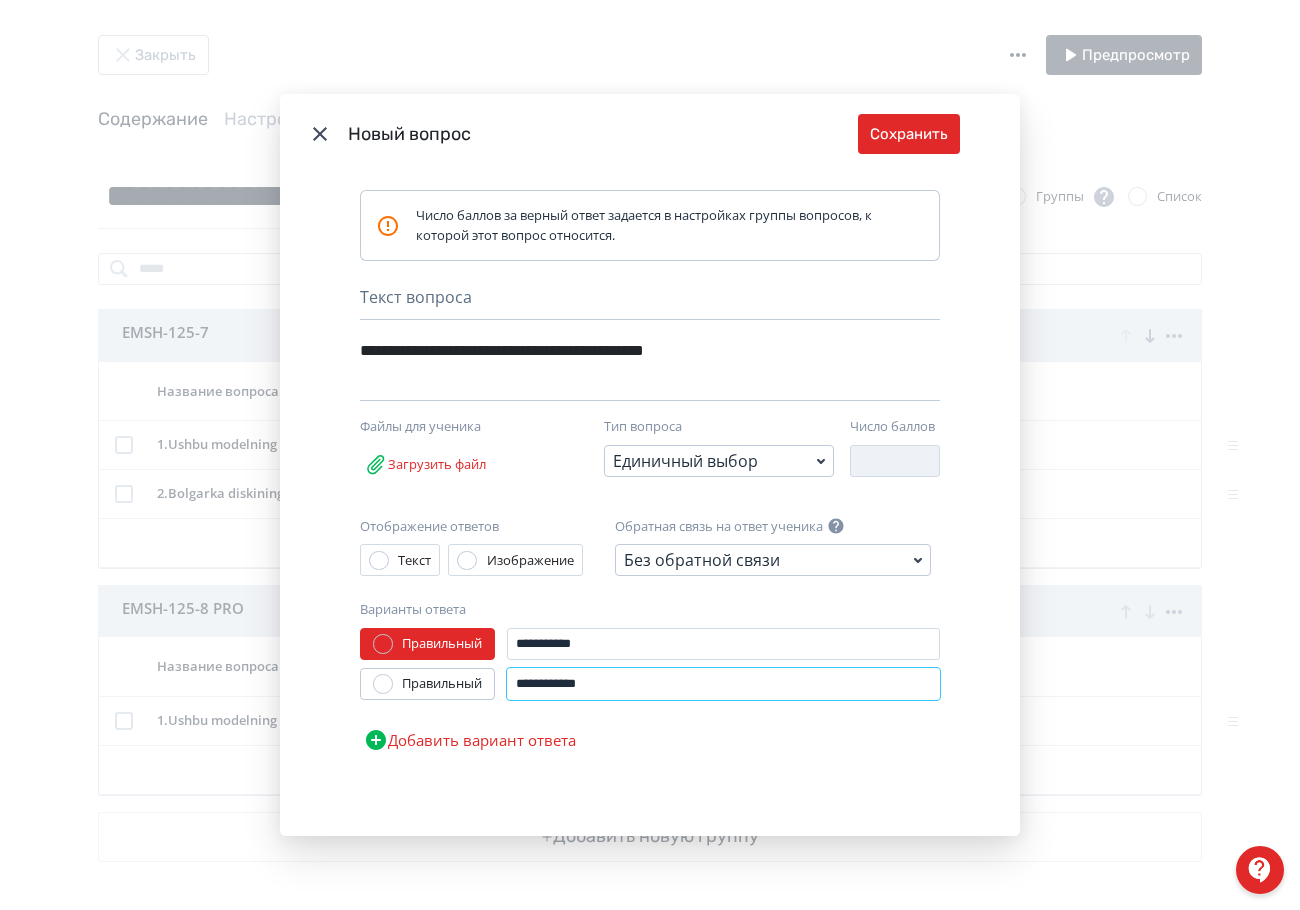 click on "**********" at bounding box center (723, 684) 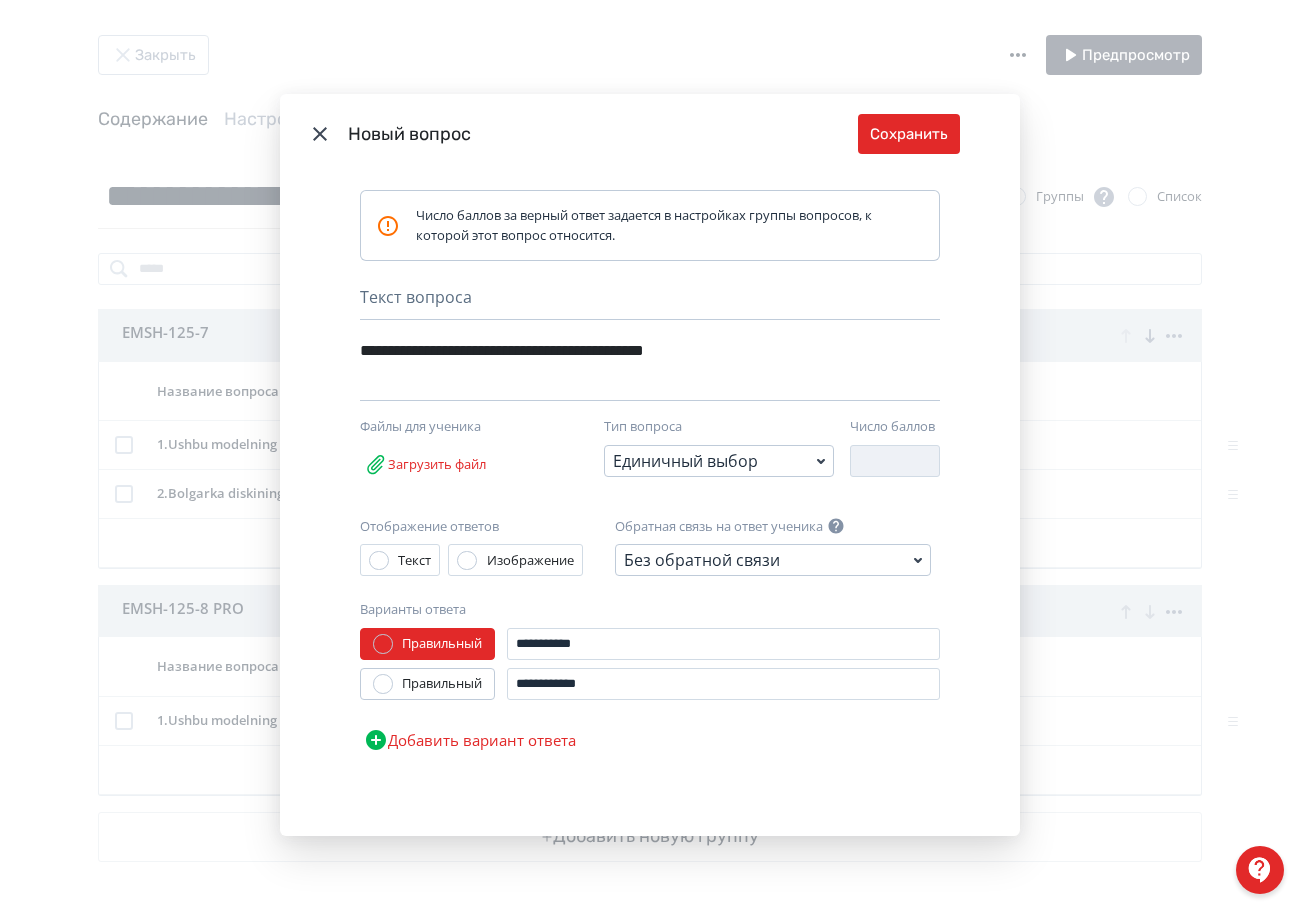 click on "Добавить вариант ответа" at bounding box center [470, 740] 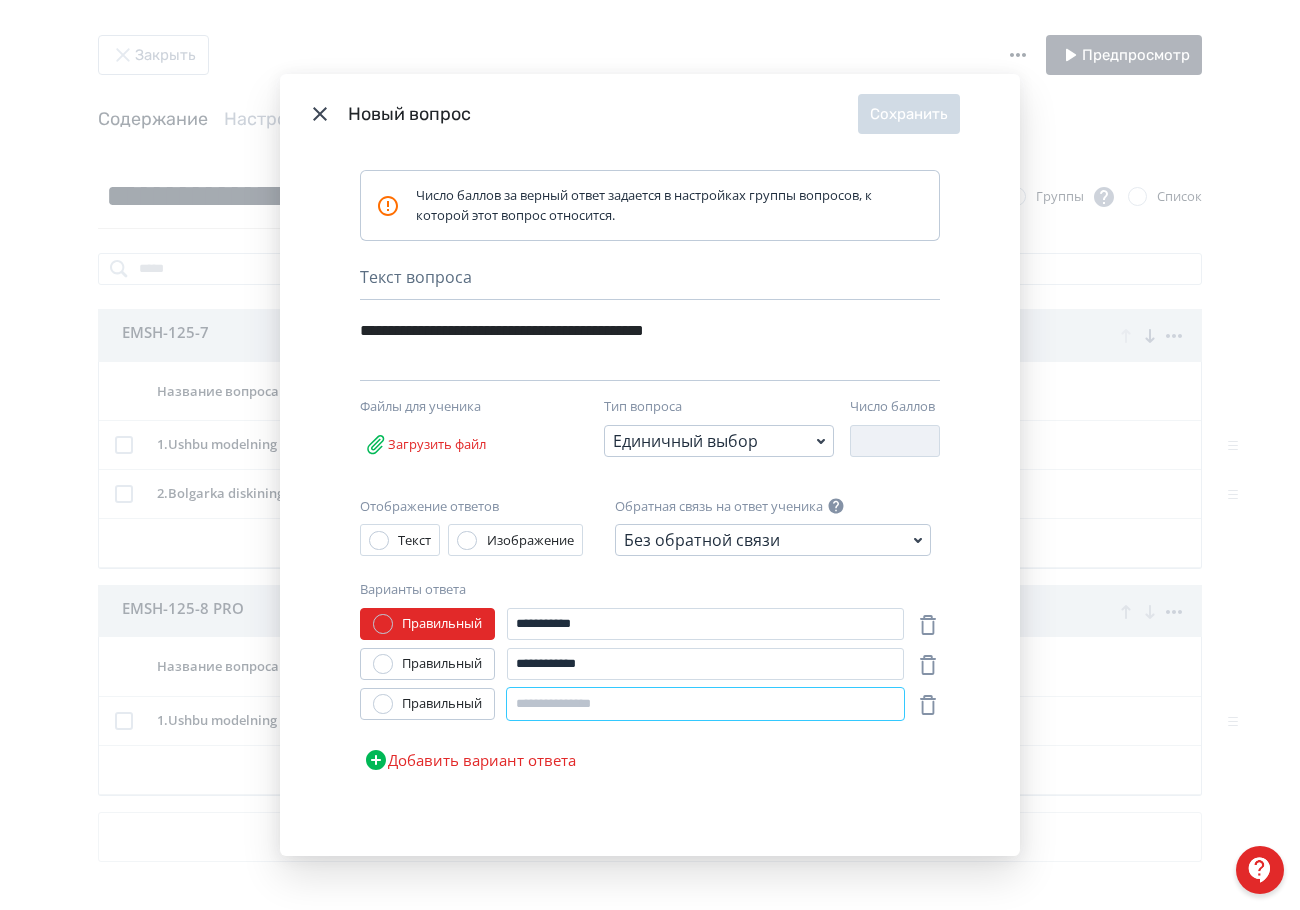 click at bounding box center (705, 704) 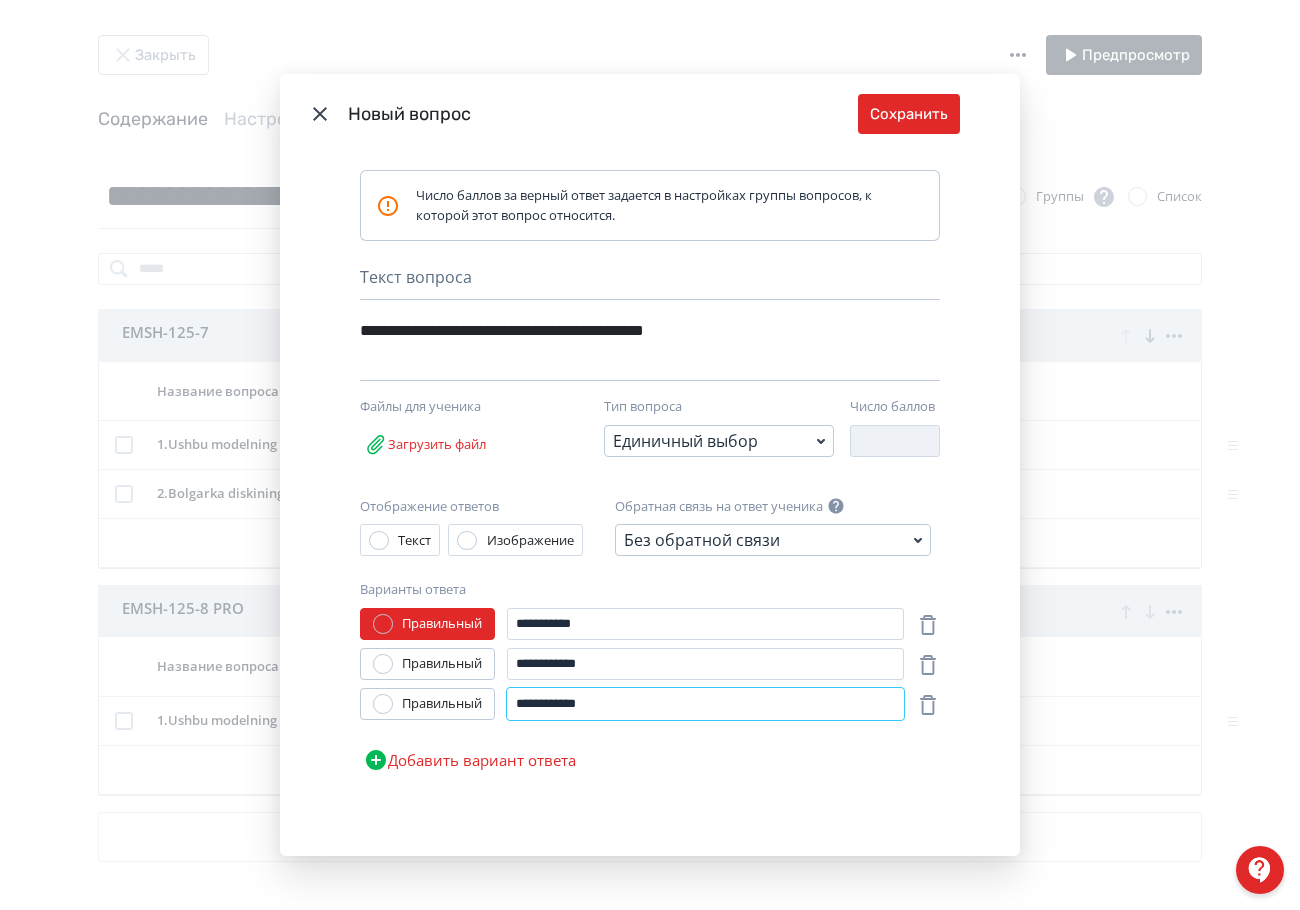 type on "**********" 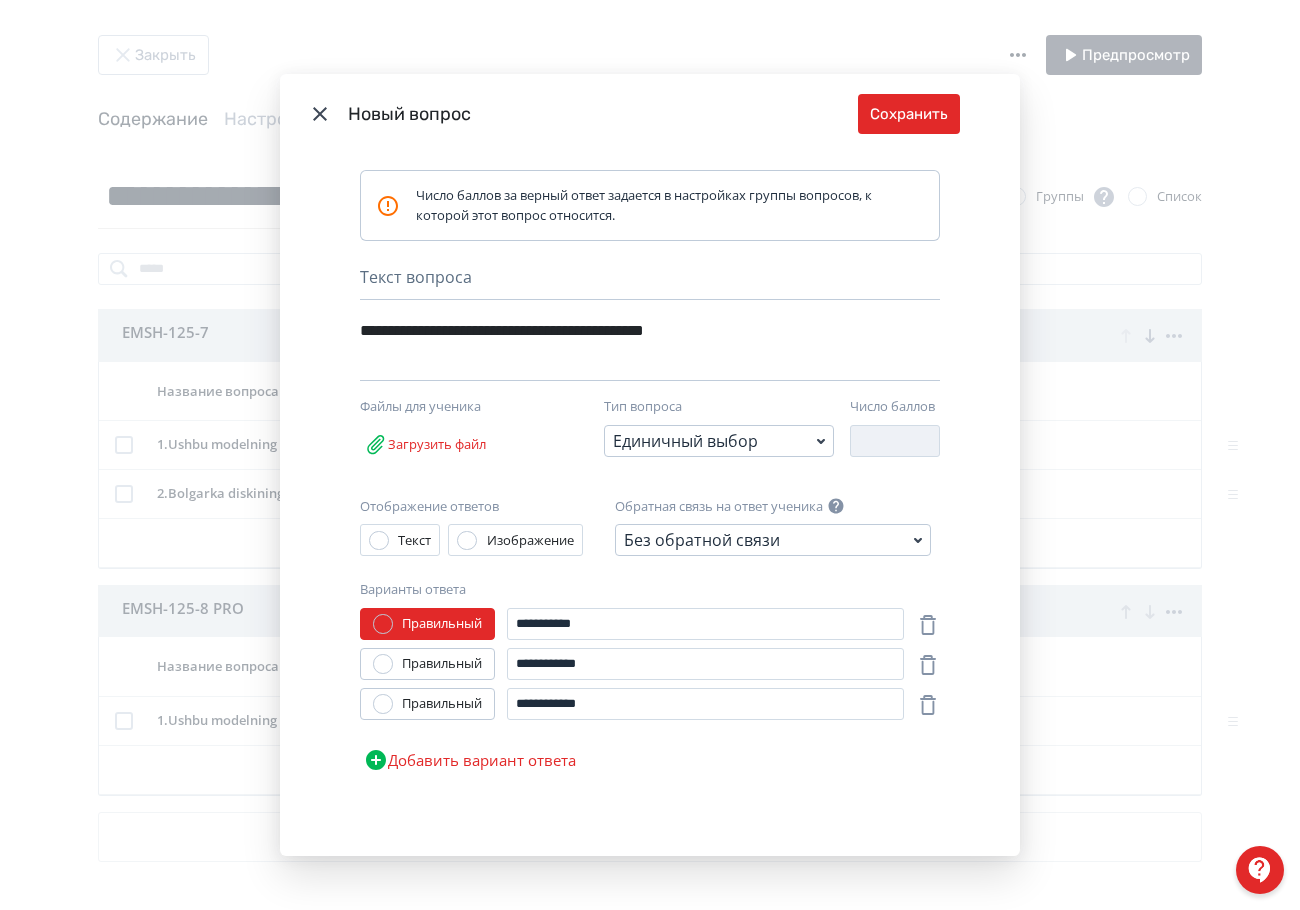 click on "Добавить вариант ответа" at bounding box center [470, 760] 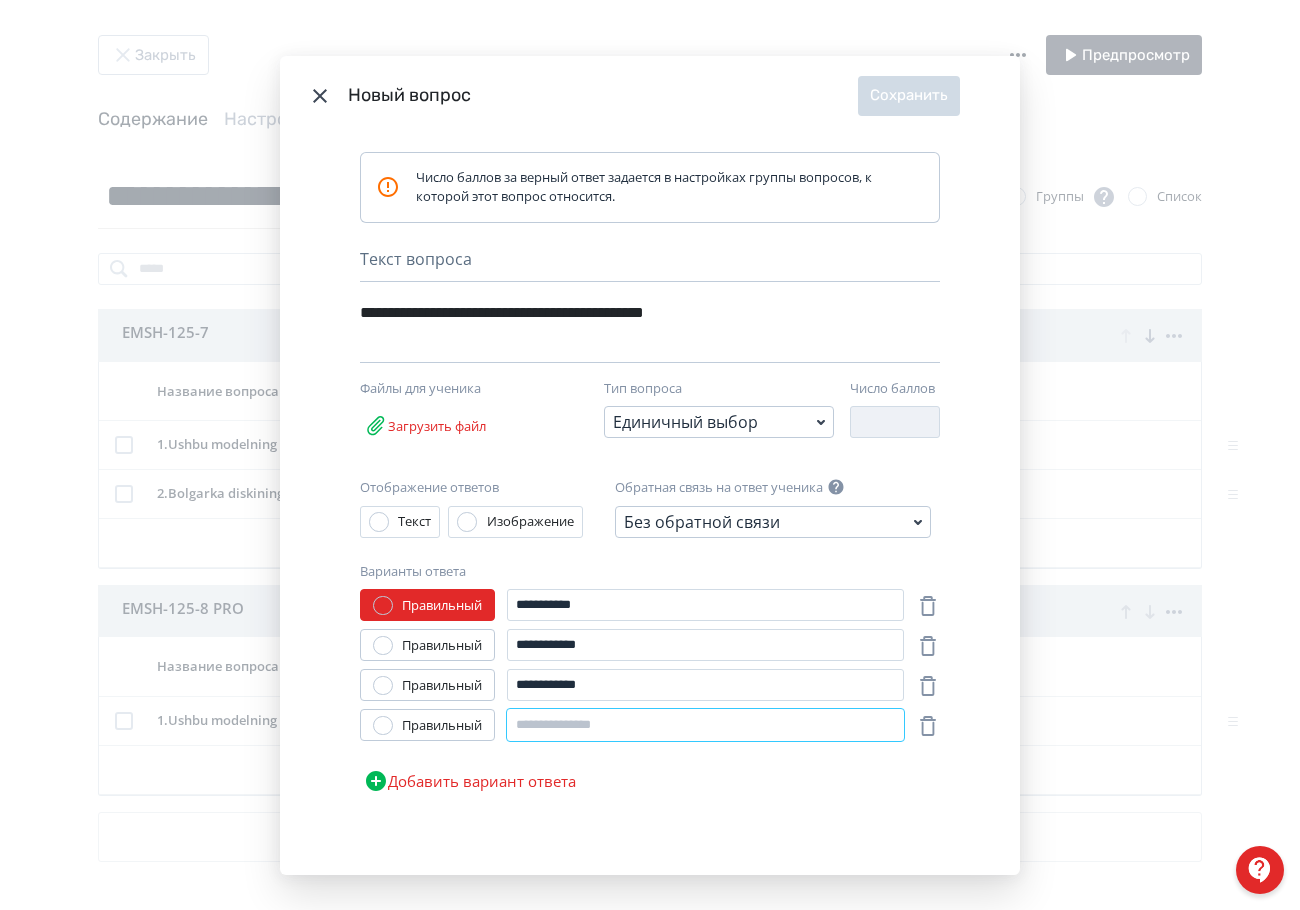 click at bounding box center [705, 725] 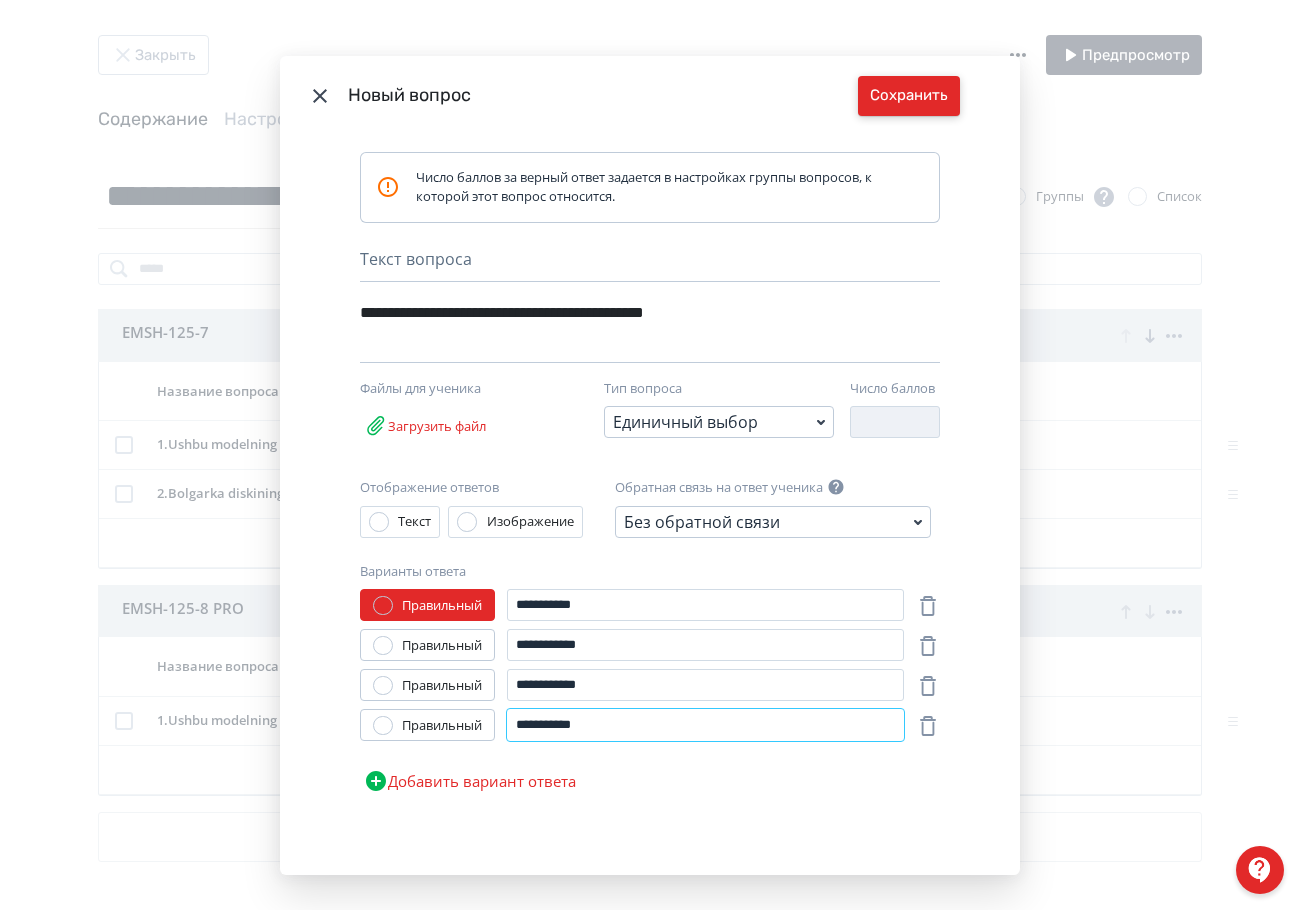type on "**********" 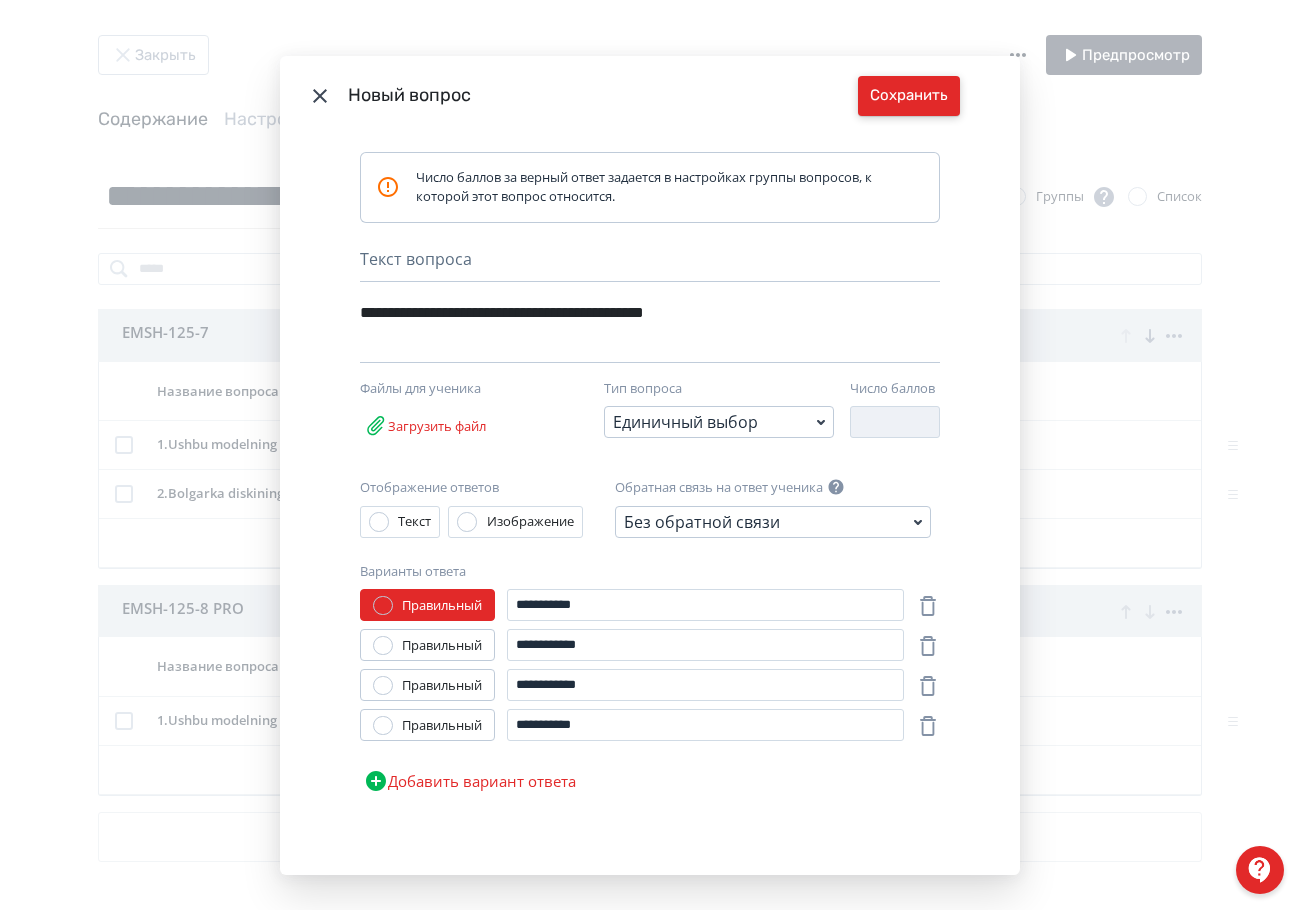 click on "Сохранить" at bounding box center [909, 96] 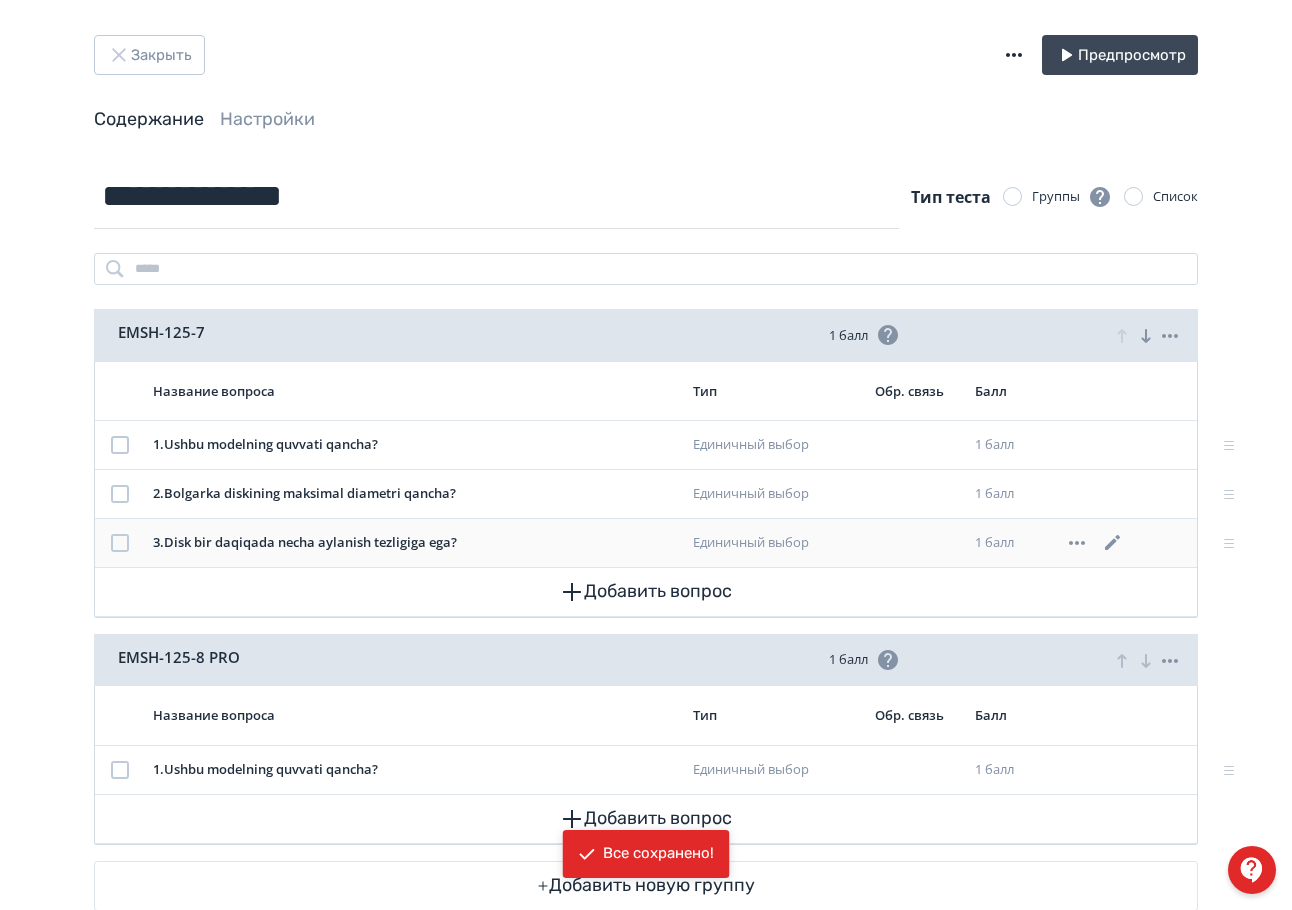 click 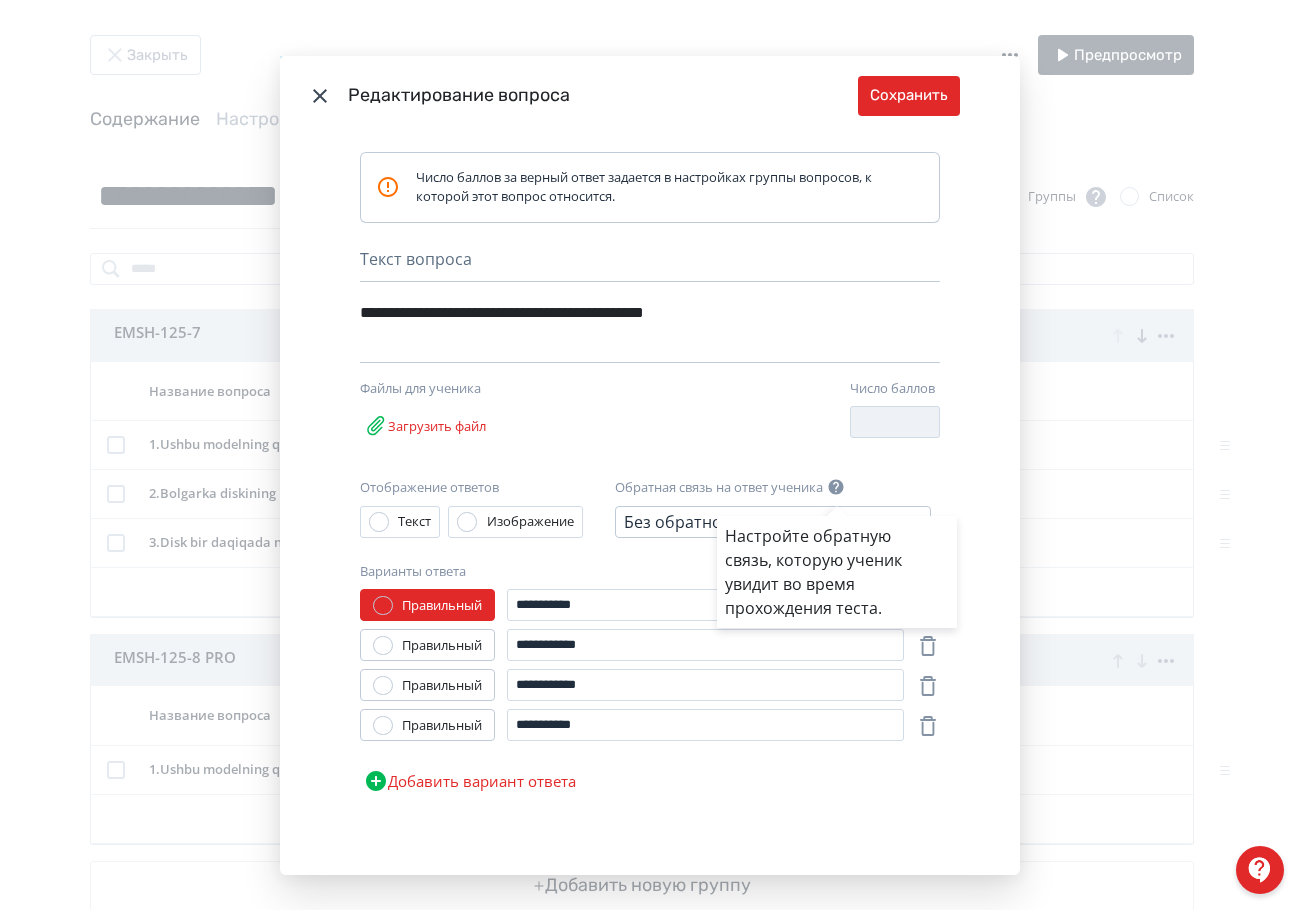 click on "Настройте обратную связь, которую ученик увидит во время прохождения теста." at bounding box center [650, 455] 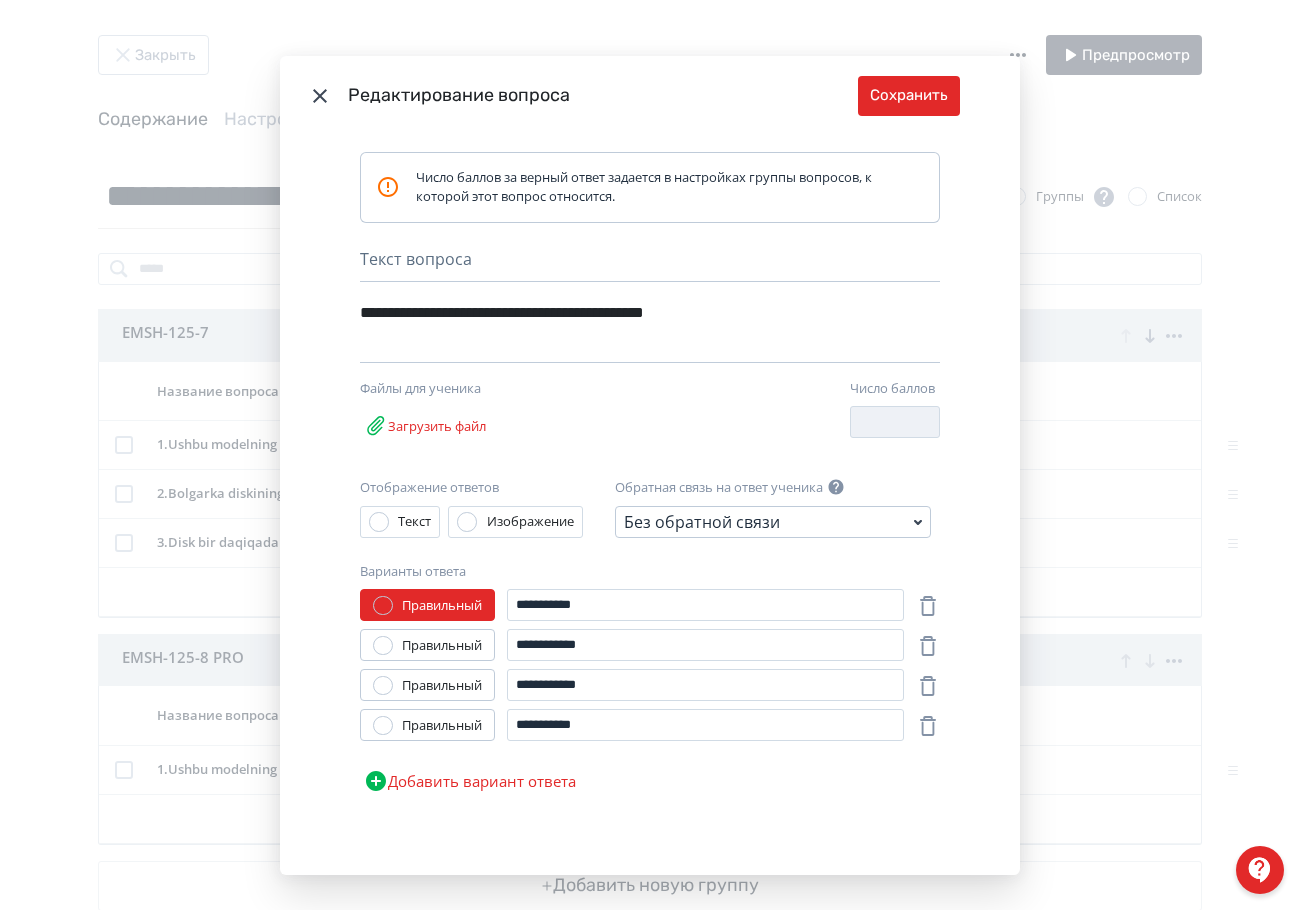 click at bounding box center (383, 646) 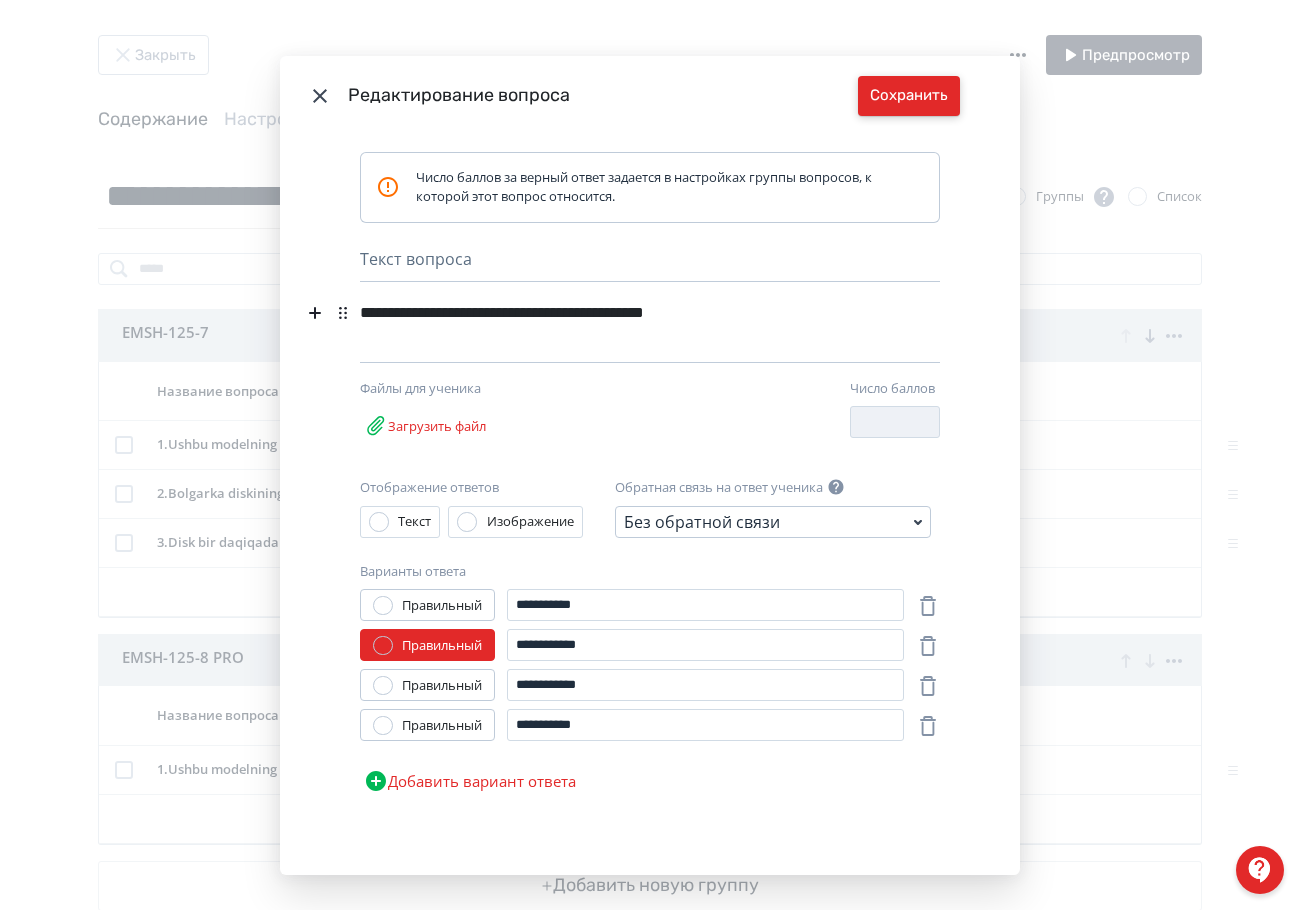 click on "Сохранить" at bounding box center [909, 96] 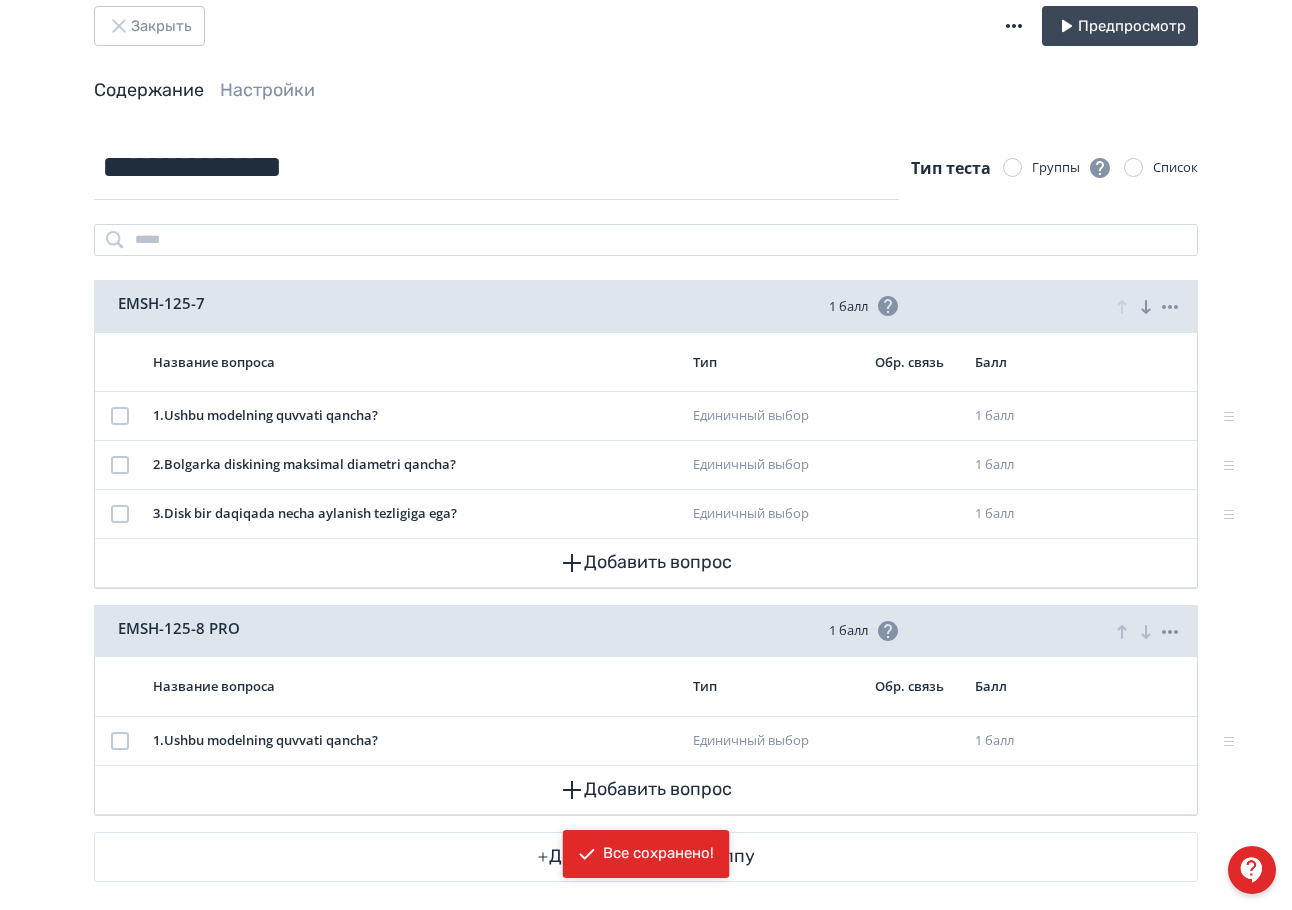 scroll, scrollTop: 62, scrollLeft: 0, axis: vertical 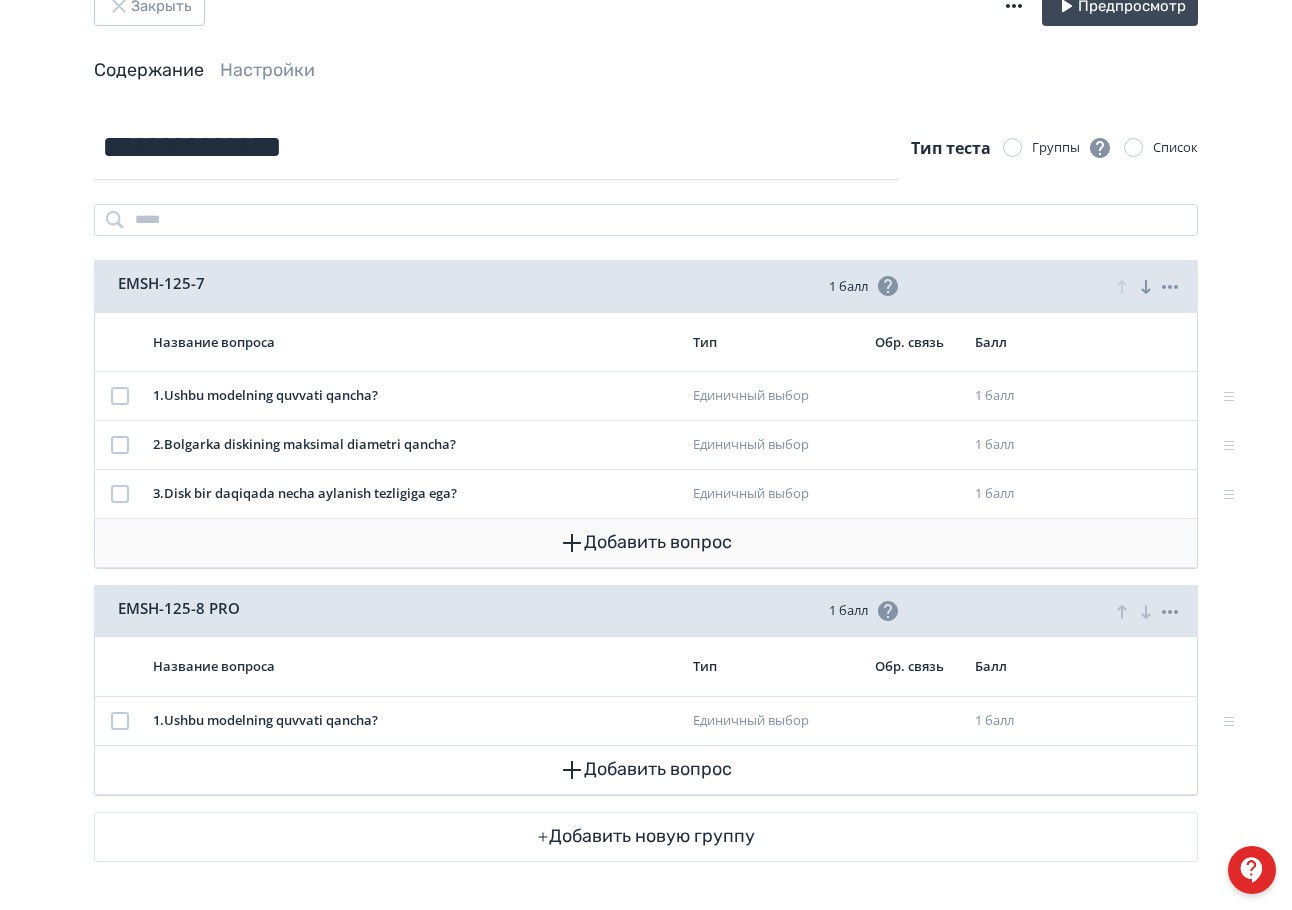 click on "Добавить вопрос" at bounding box center (646, 543) 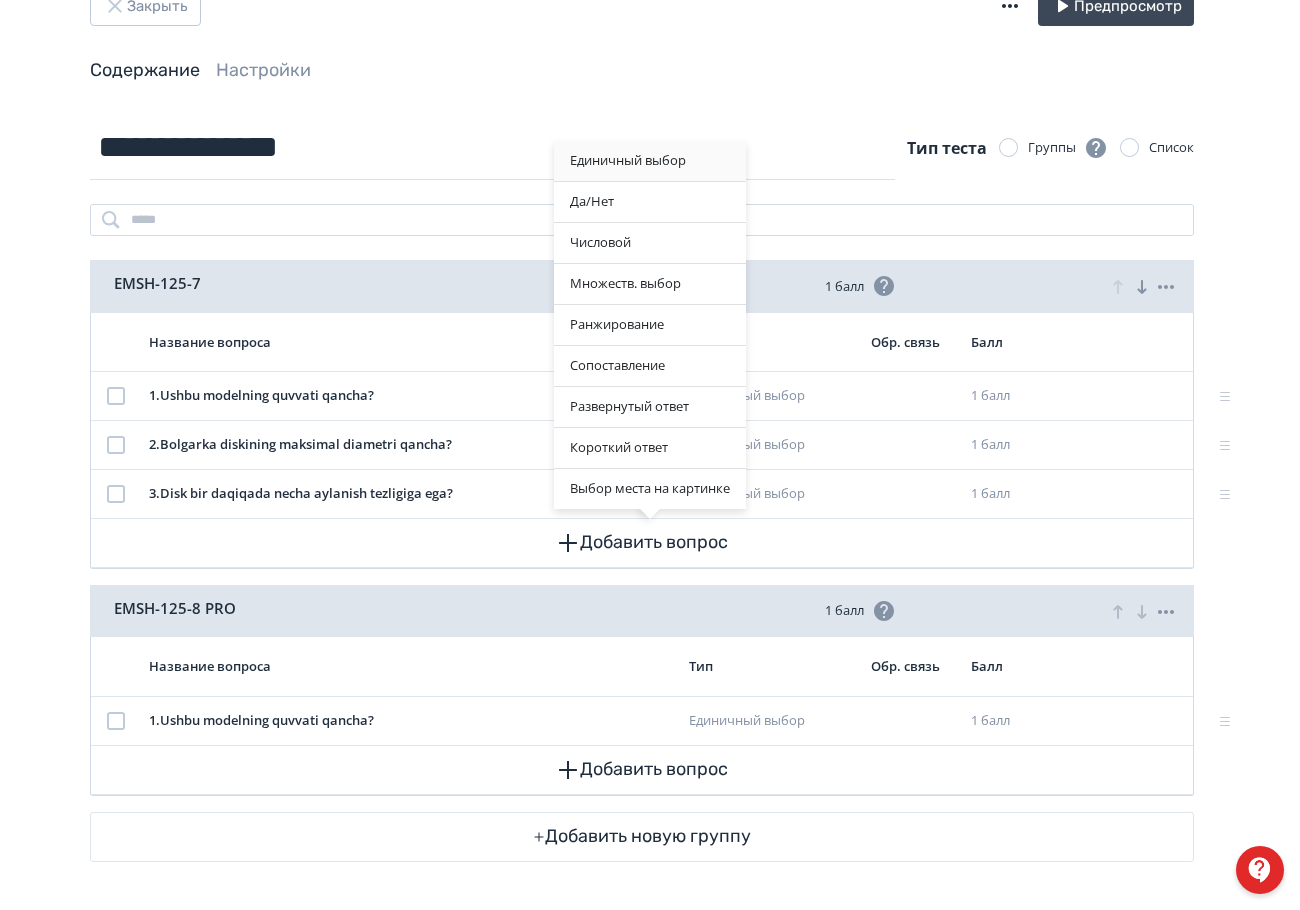 click on "Единичный выбор" at bounding box center [650, 161] 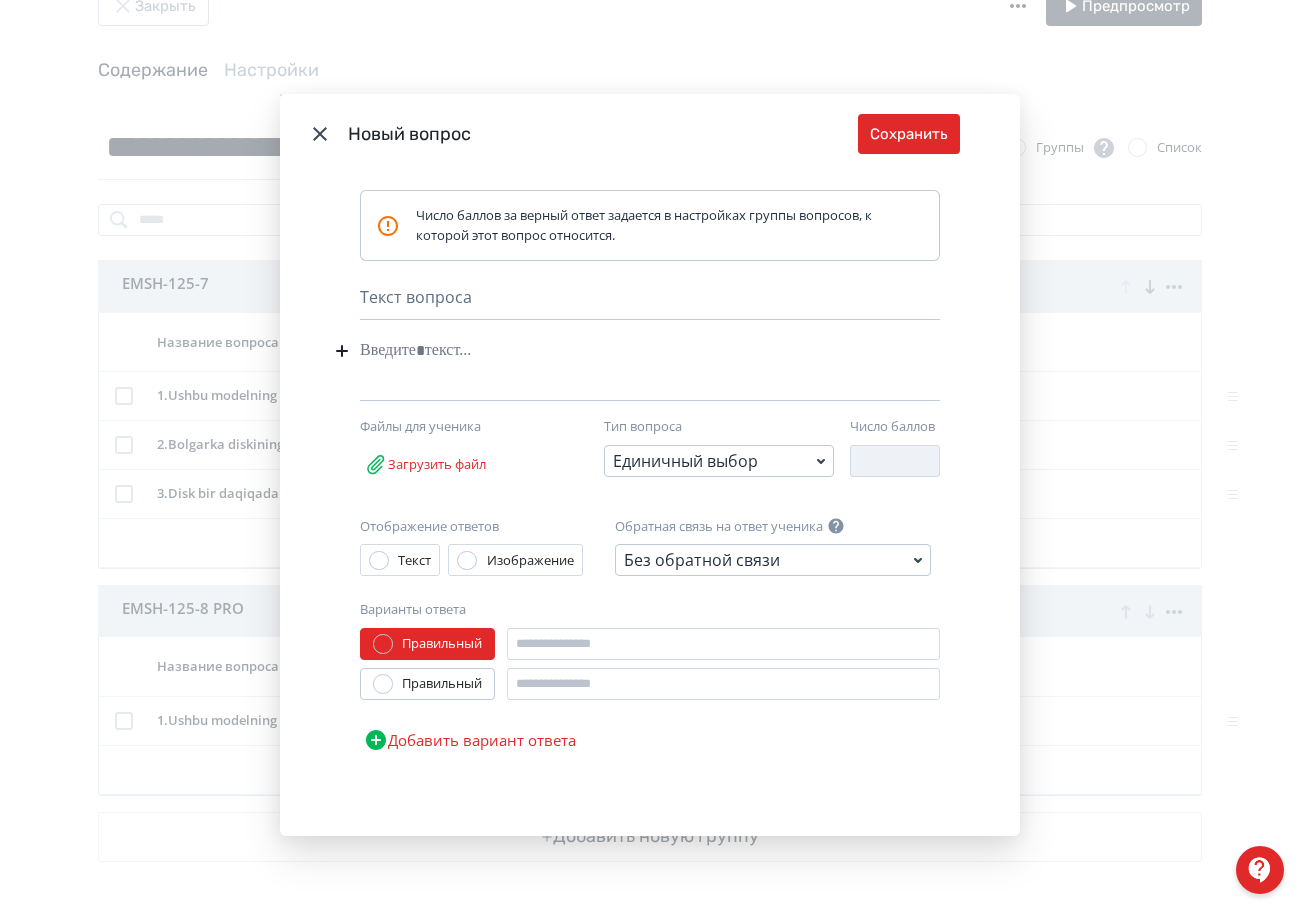 click at bounding box center (619, 351) 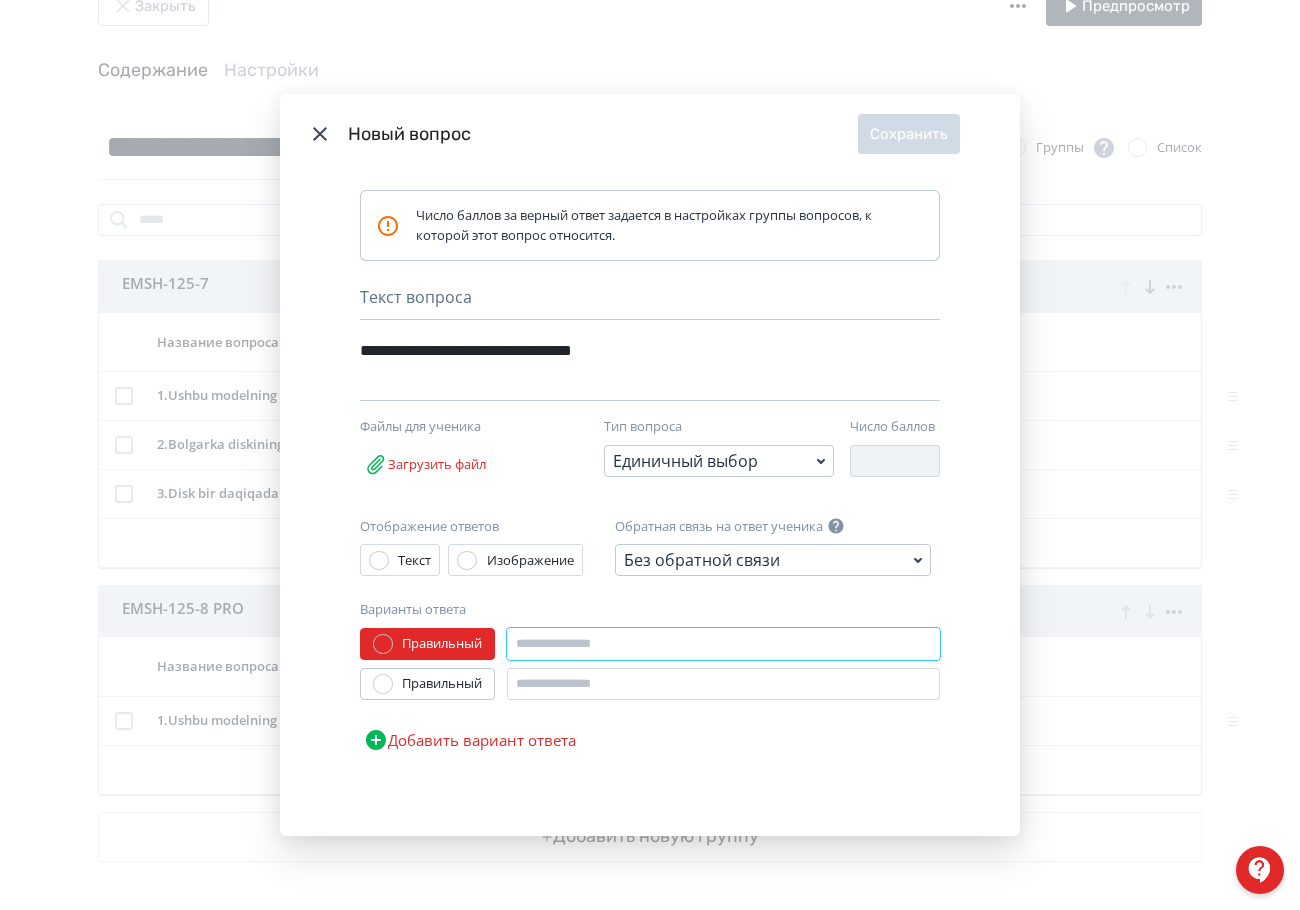 click at bounding box center [723, 644] 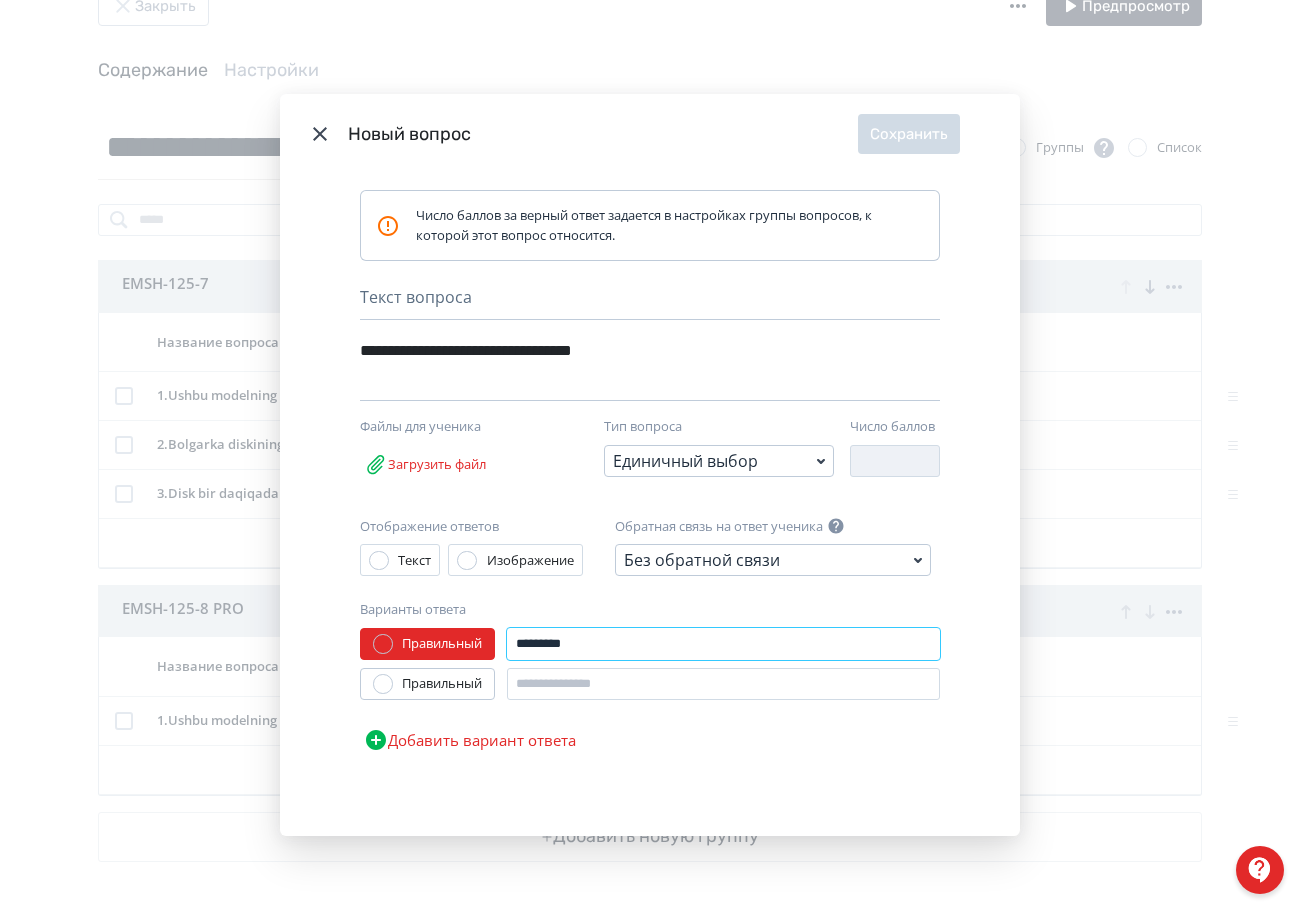 type on "*********" 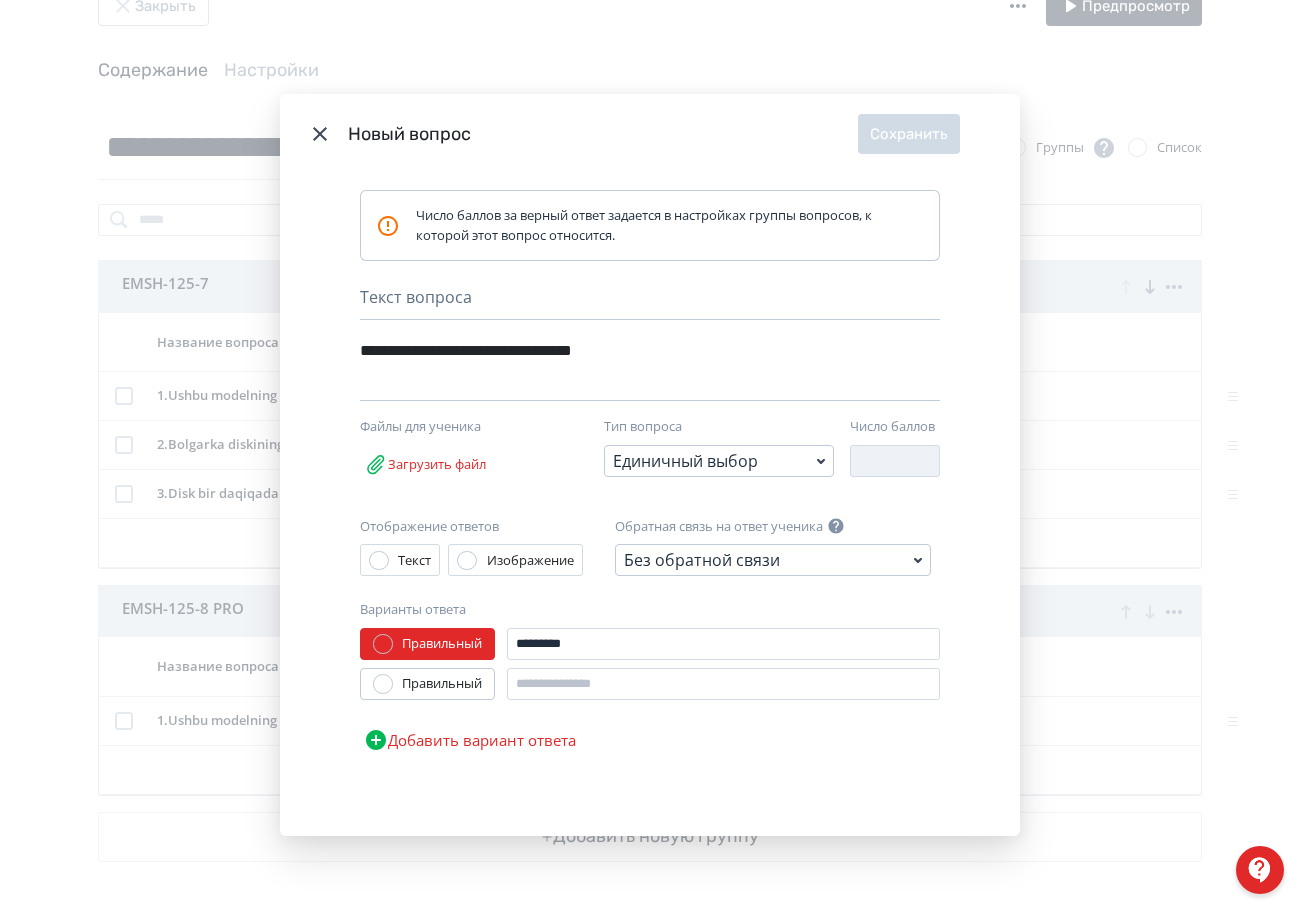 click on "Правильный" at bounding box center [442, 684] 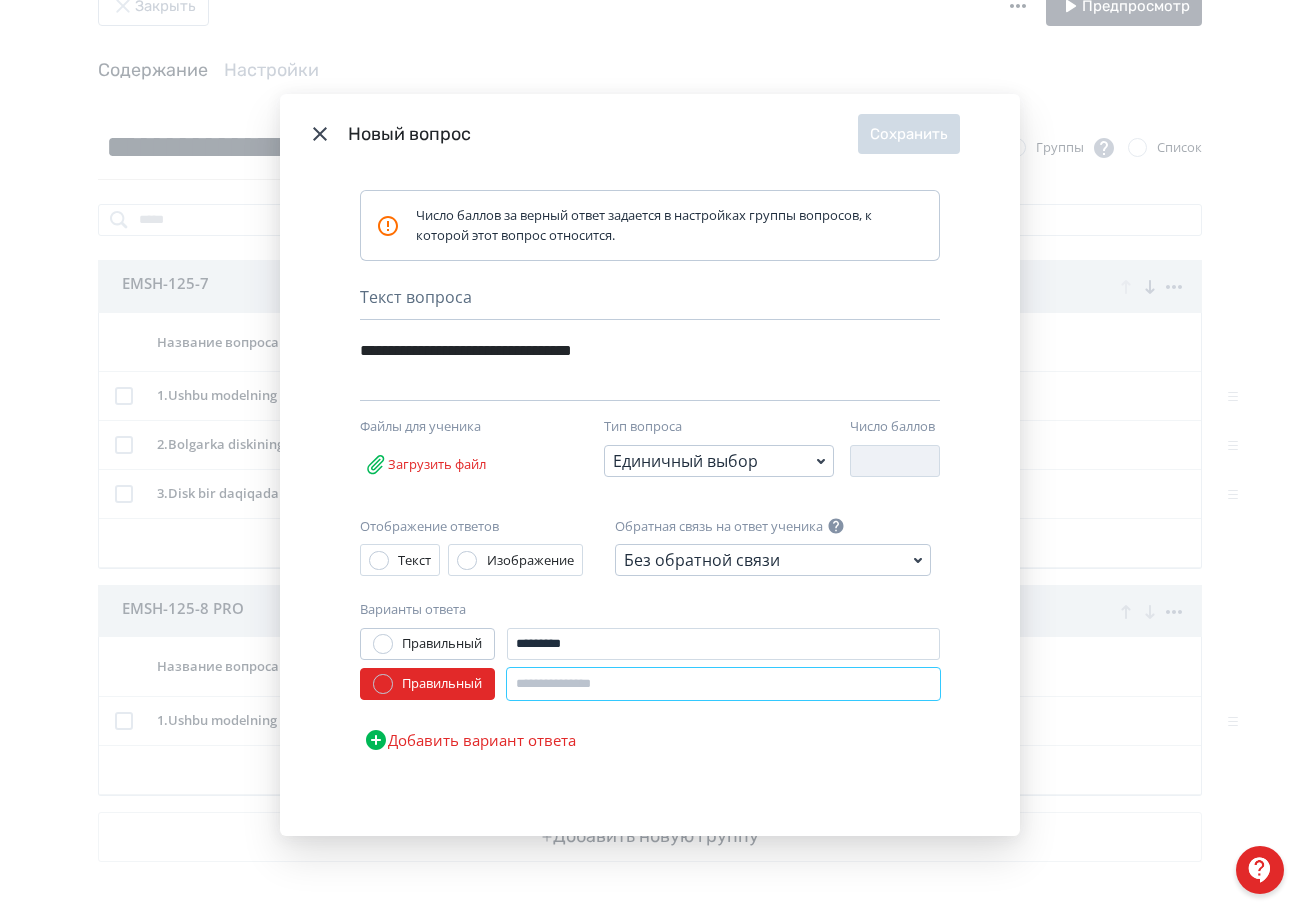 drag, startPoint x: 576, startPoint y: 690, endPoint x: 592, endPoint y: 687, distance: 16.27882 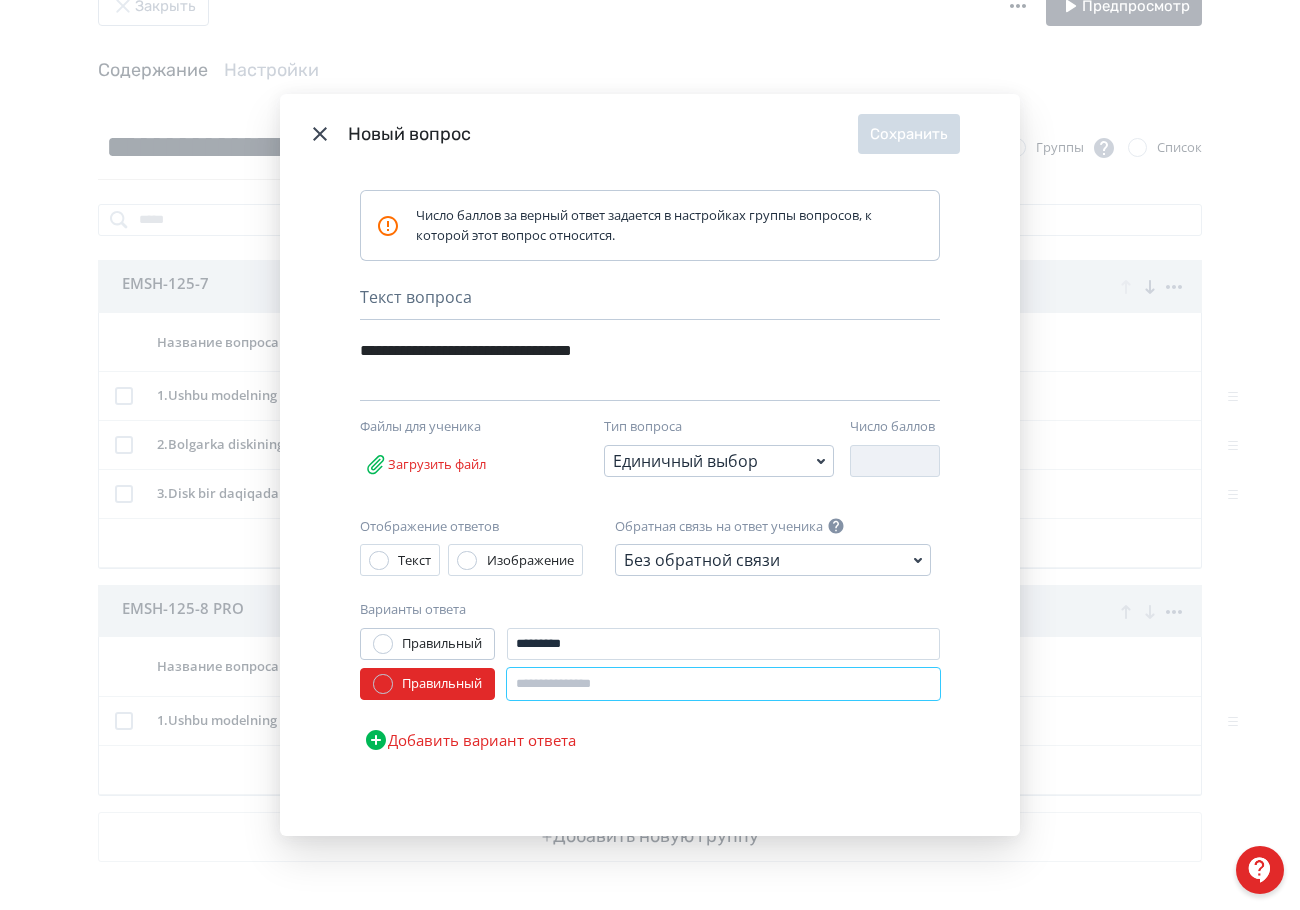 click at bounding box center [723, 684] 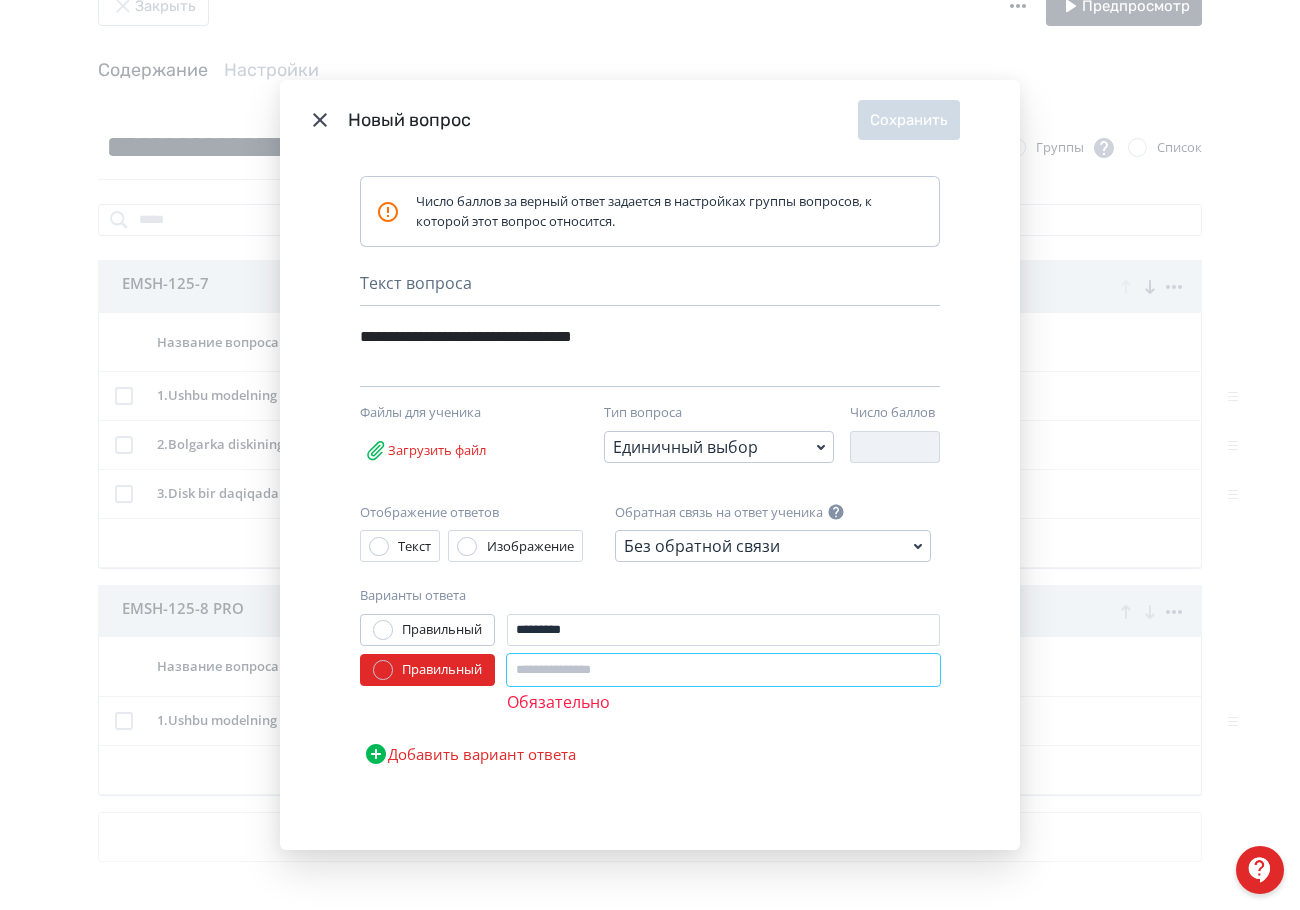 click at bounding box center [723, 670] 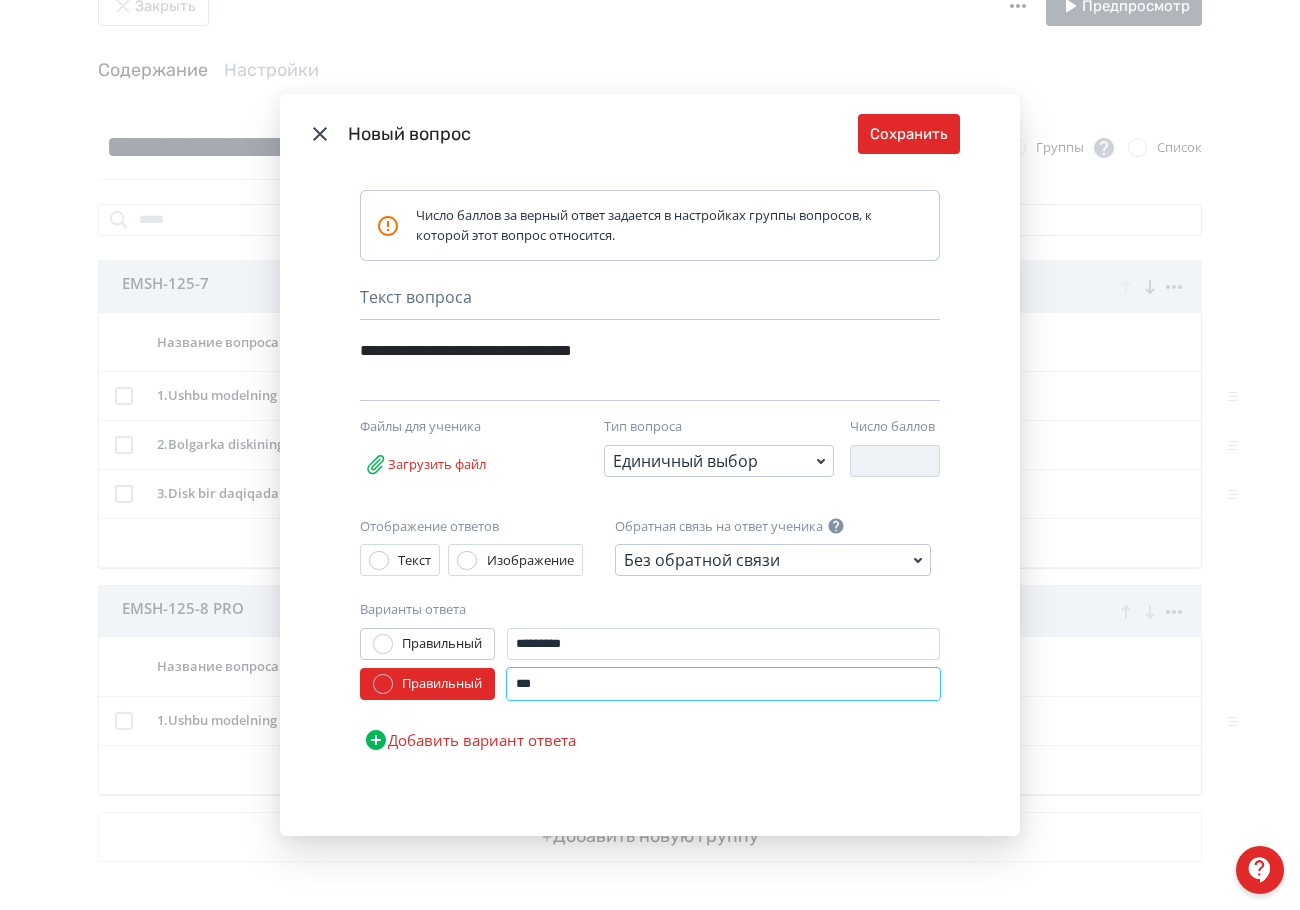 type on "***" 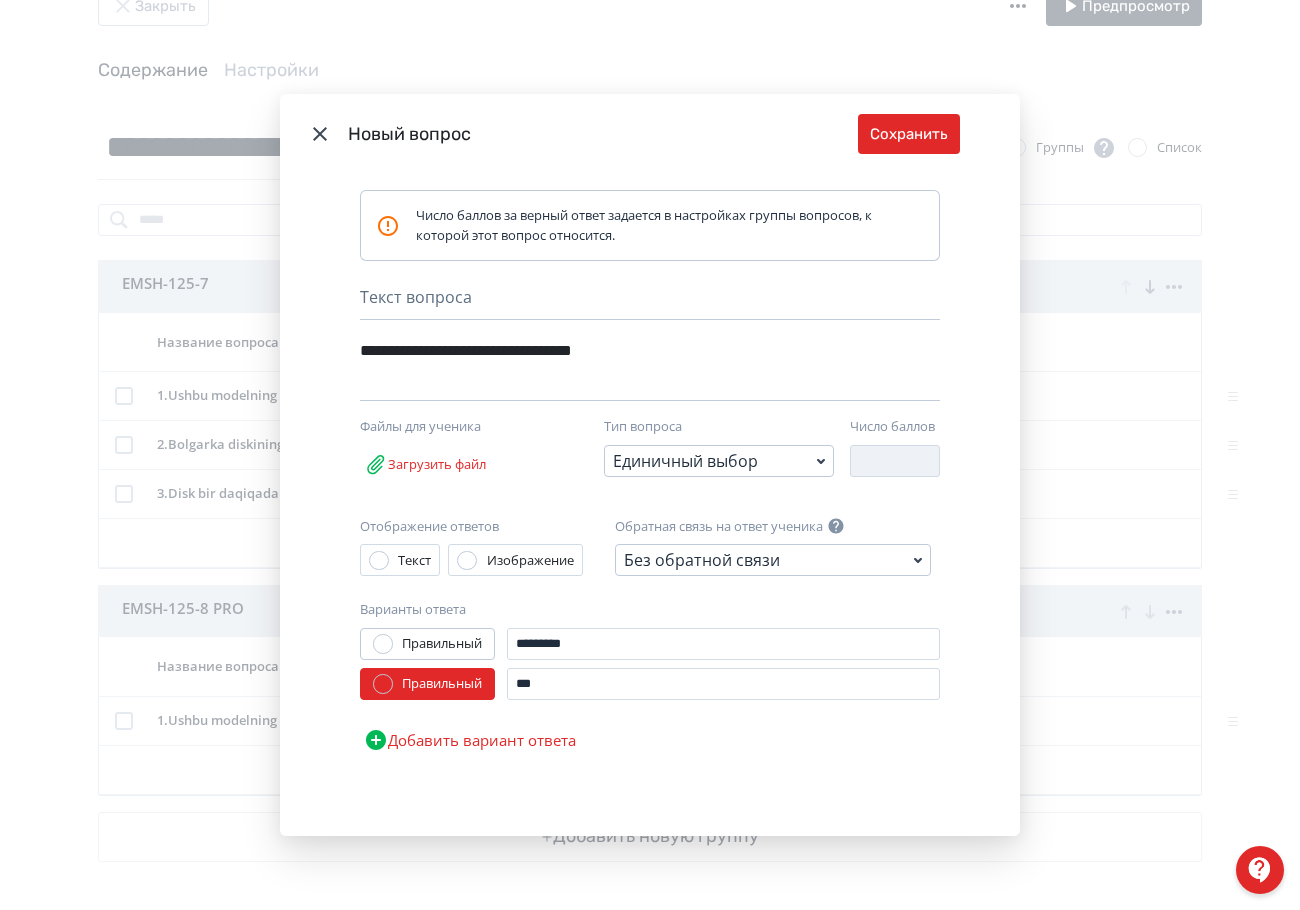 click on "Добавить вариант ответа" at bounding box center (470, 740) 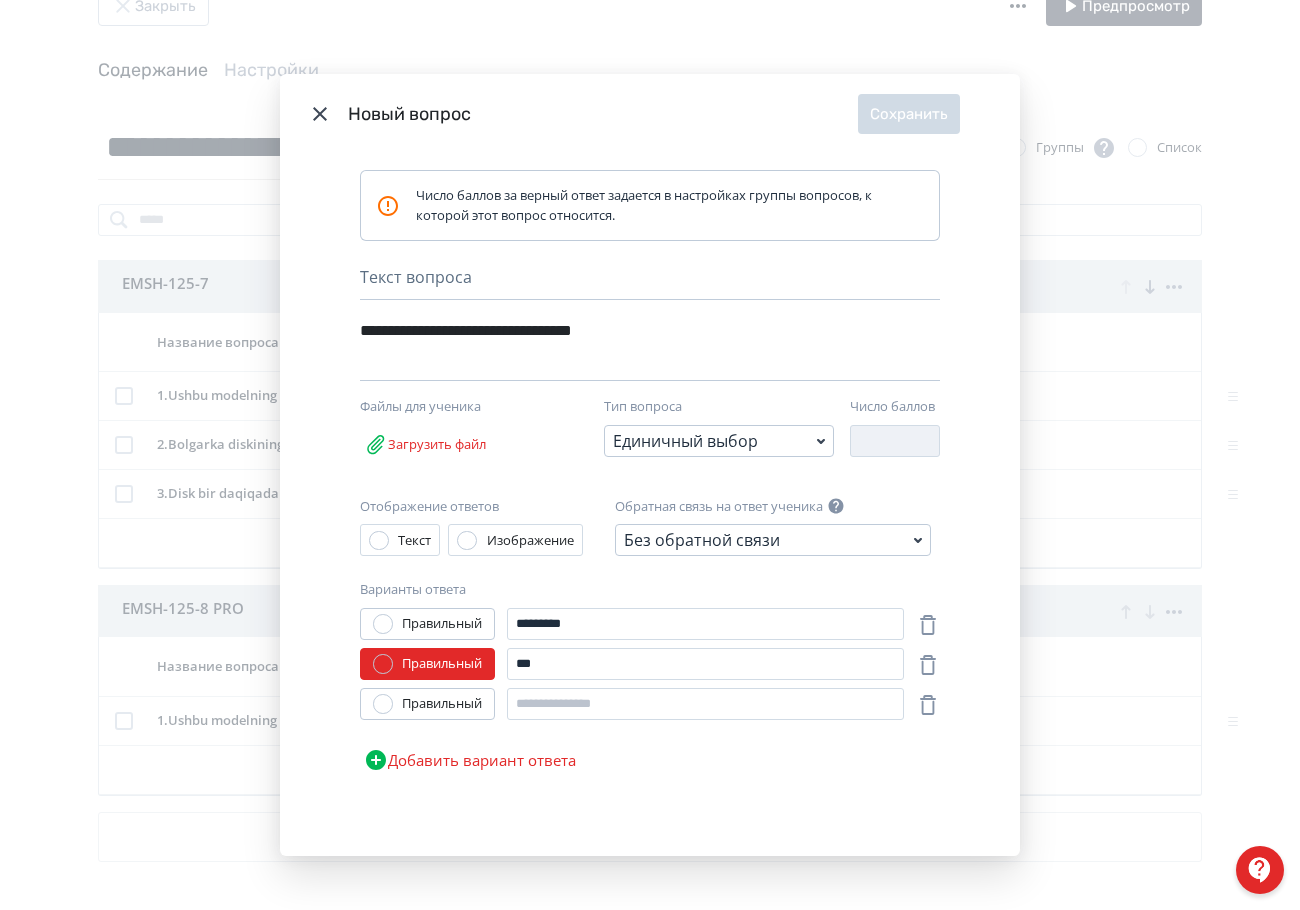 click on "Правильный ********* Правильный *** Правильный Добавить вариант ответа" at bounding box center (650, 694) 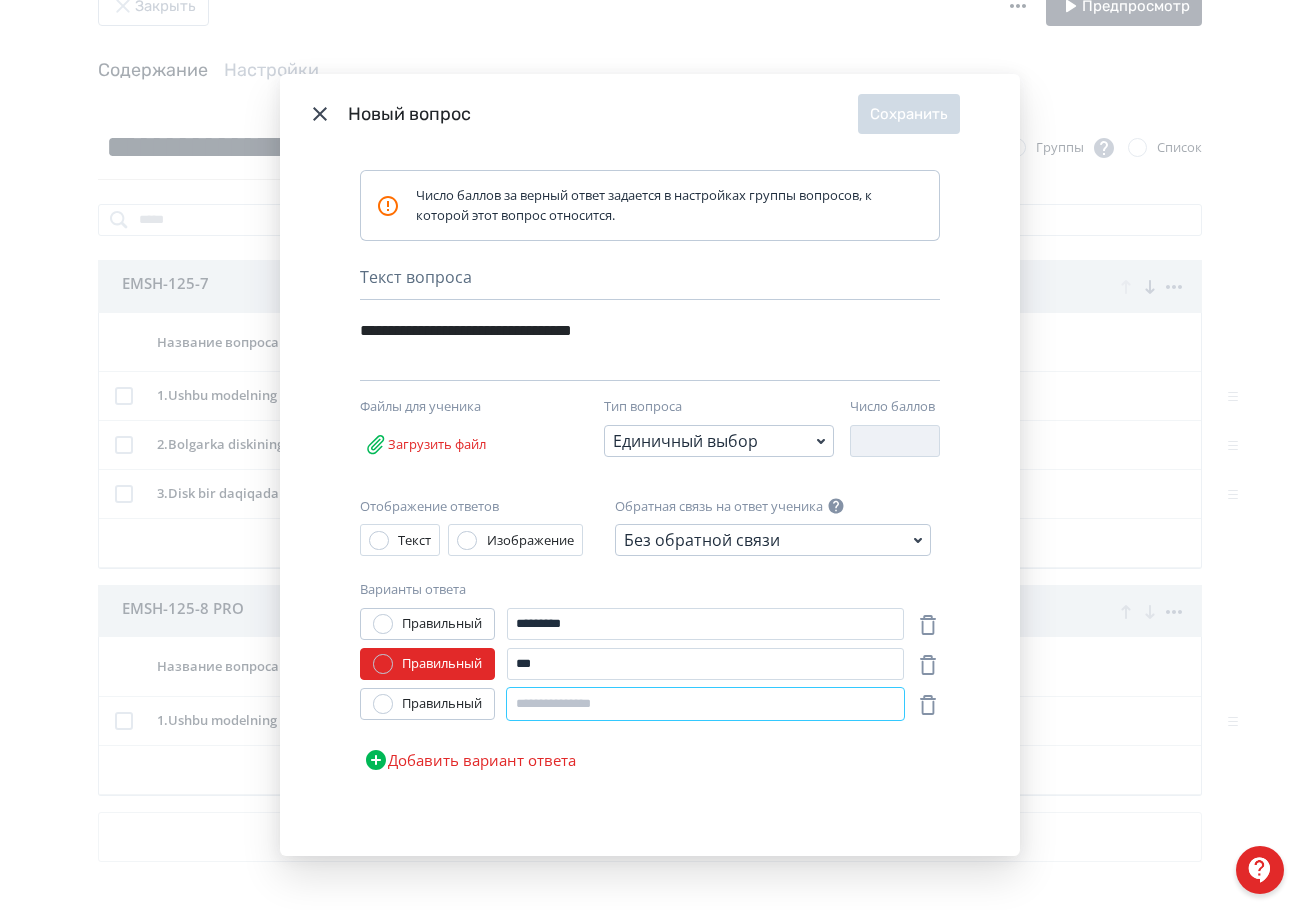 click at bounding box center (705, 704) 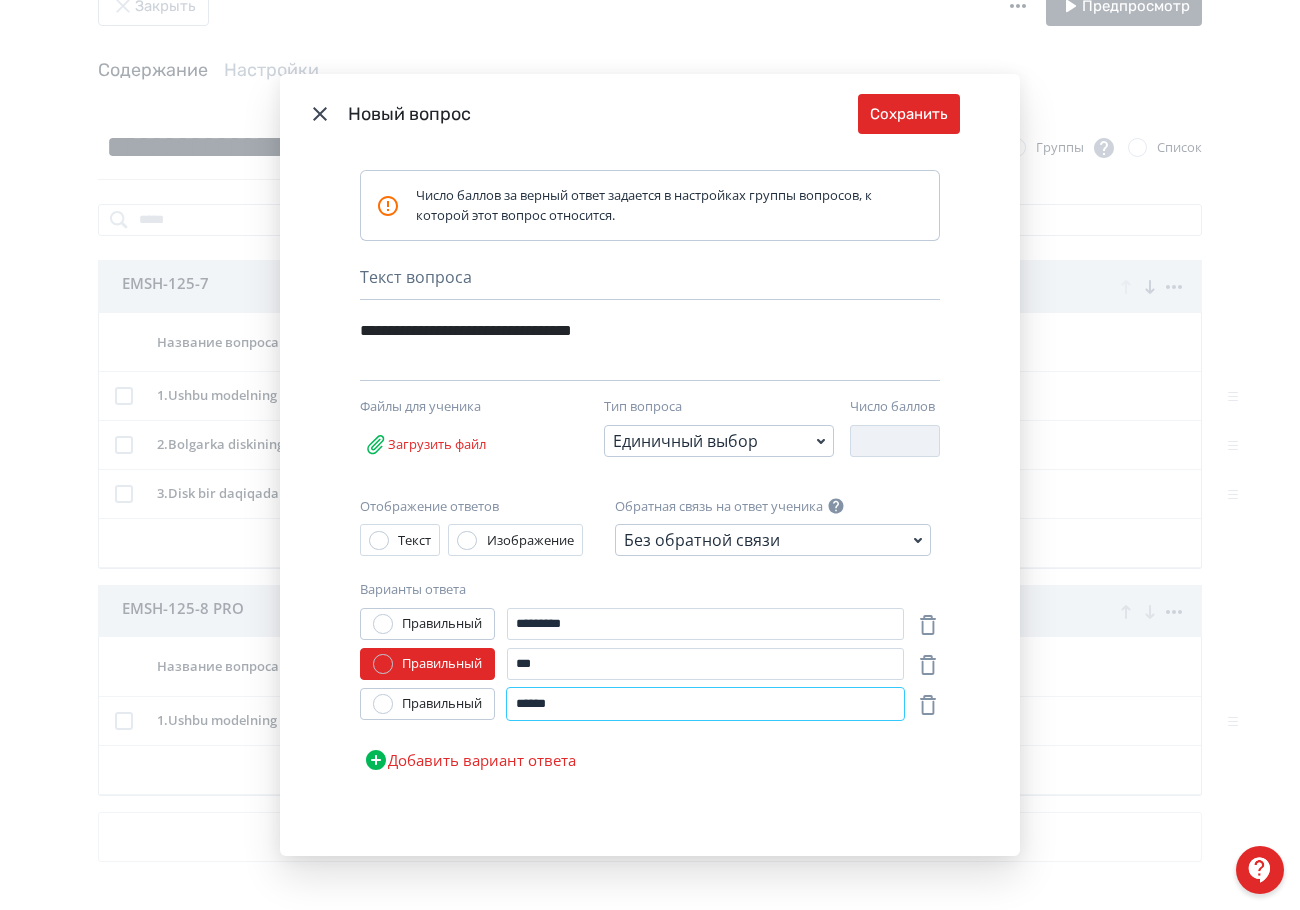 type on "******" 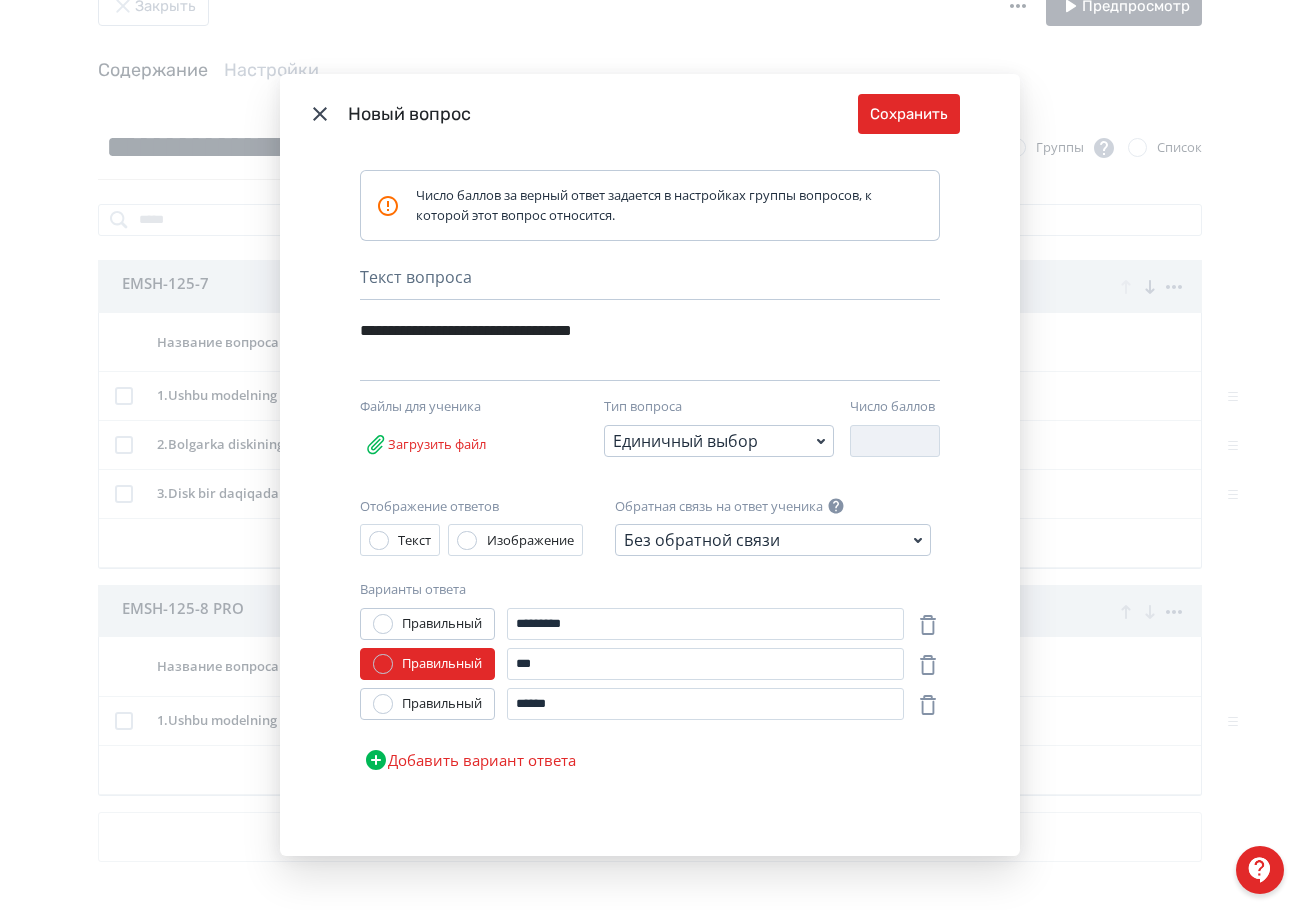 drag, startPoint x: 552, startPoint y: 769, endPoint x: 589, endPoint y: 742, distance: 45.80393 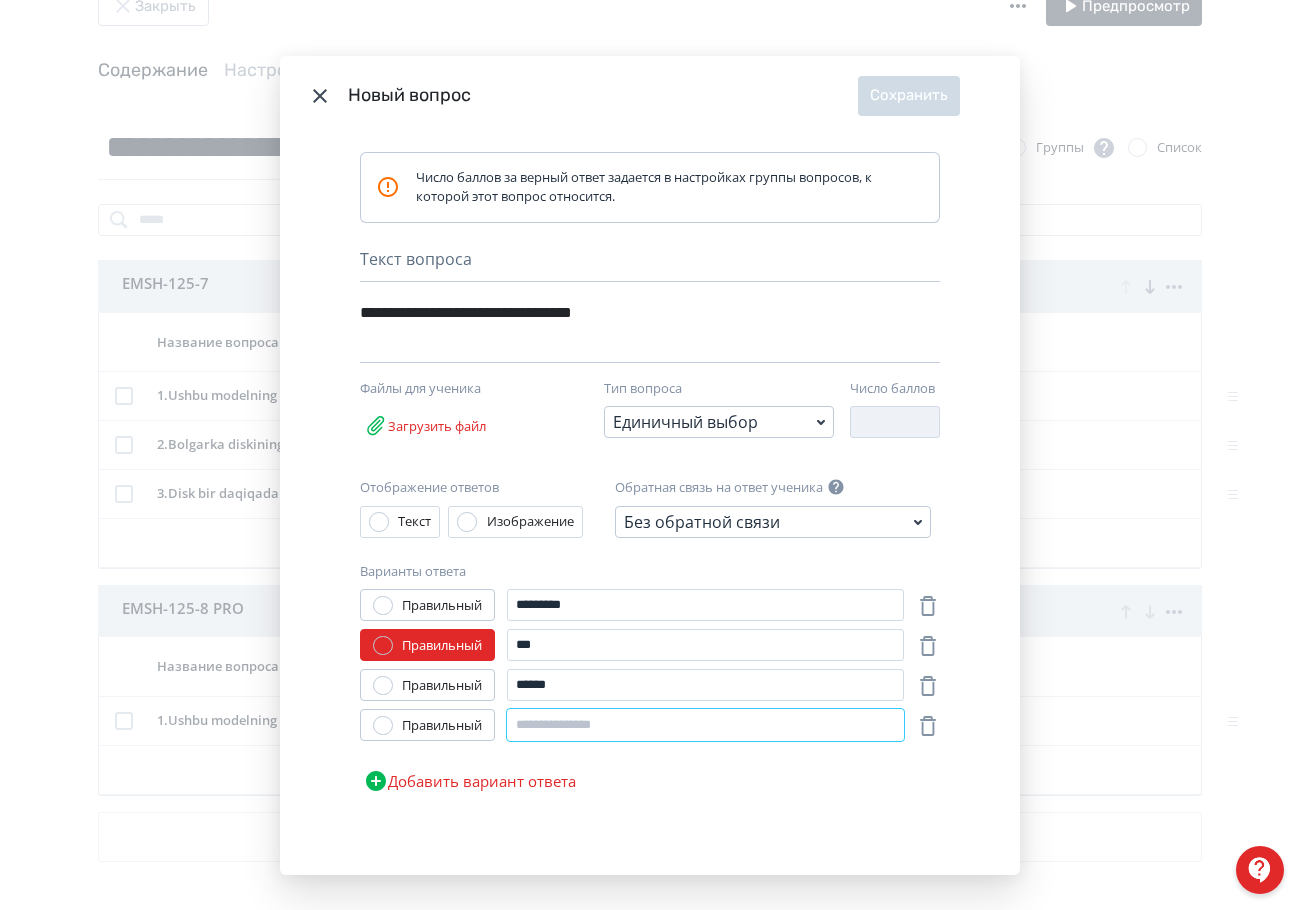 click at bounding box center (705, 725) 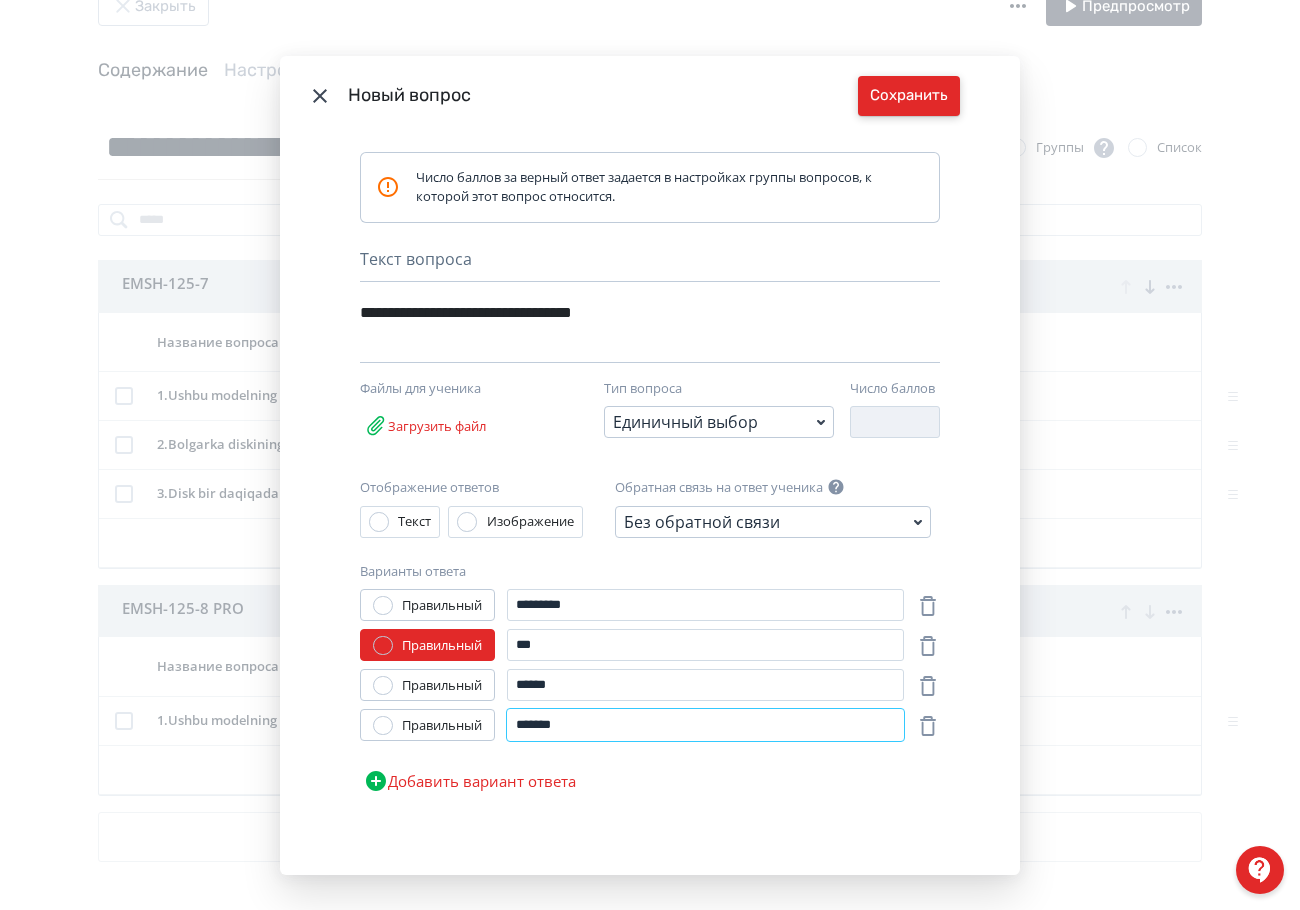 type on "*******" 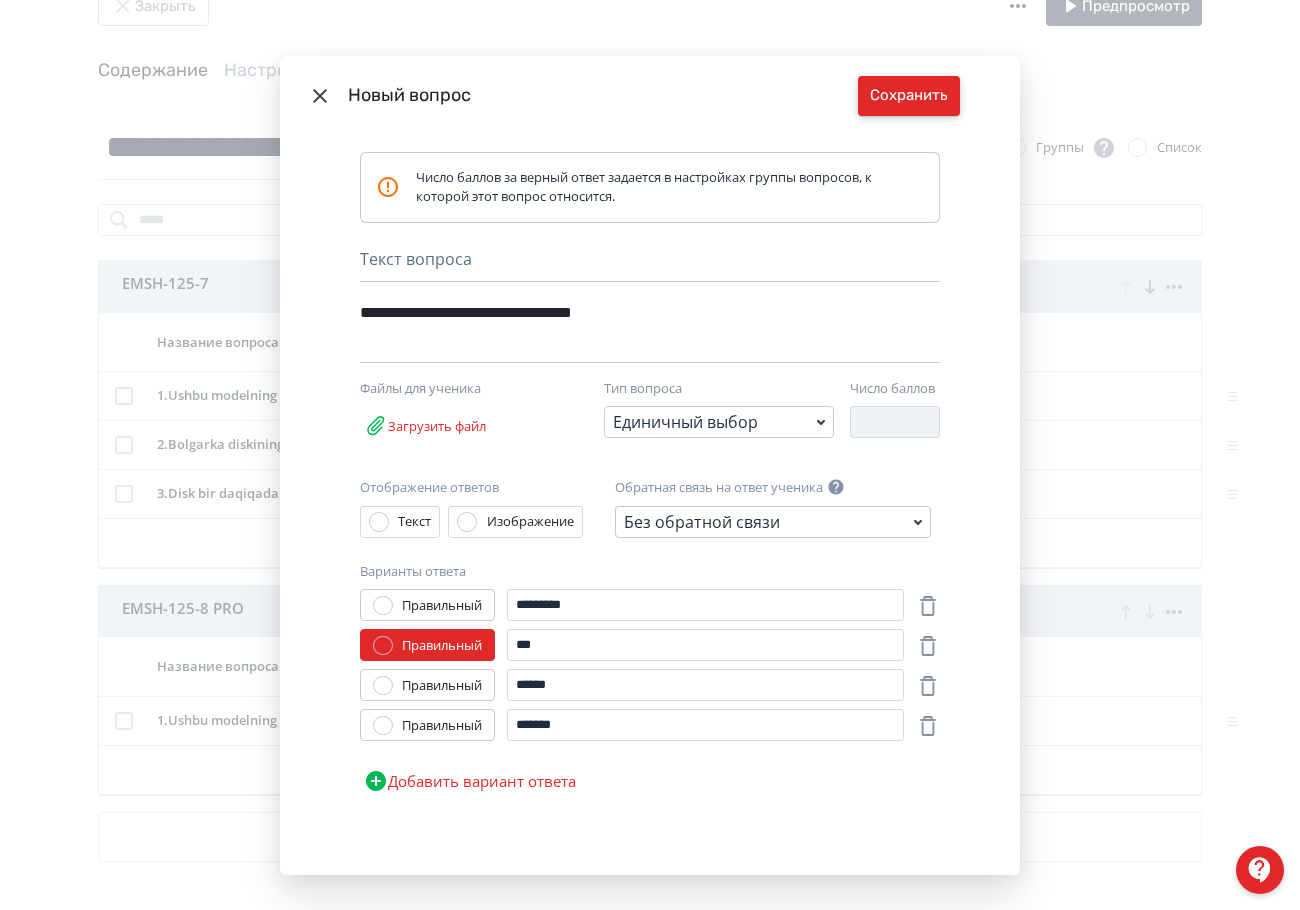 click on "Сохранить" at bounding box center [909, 96] 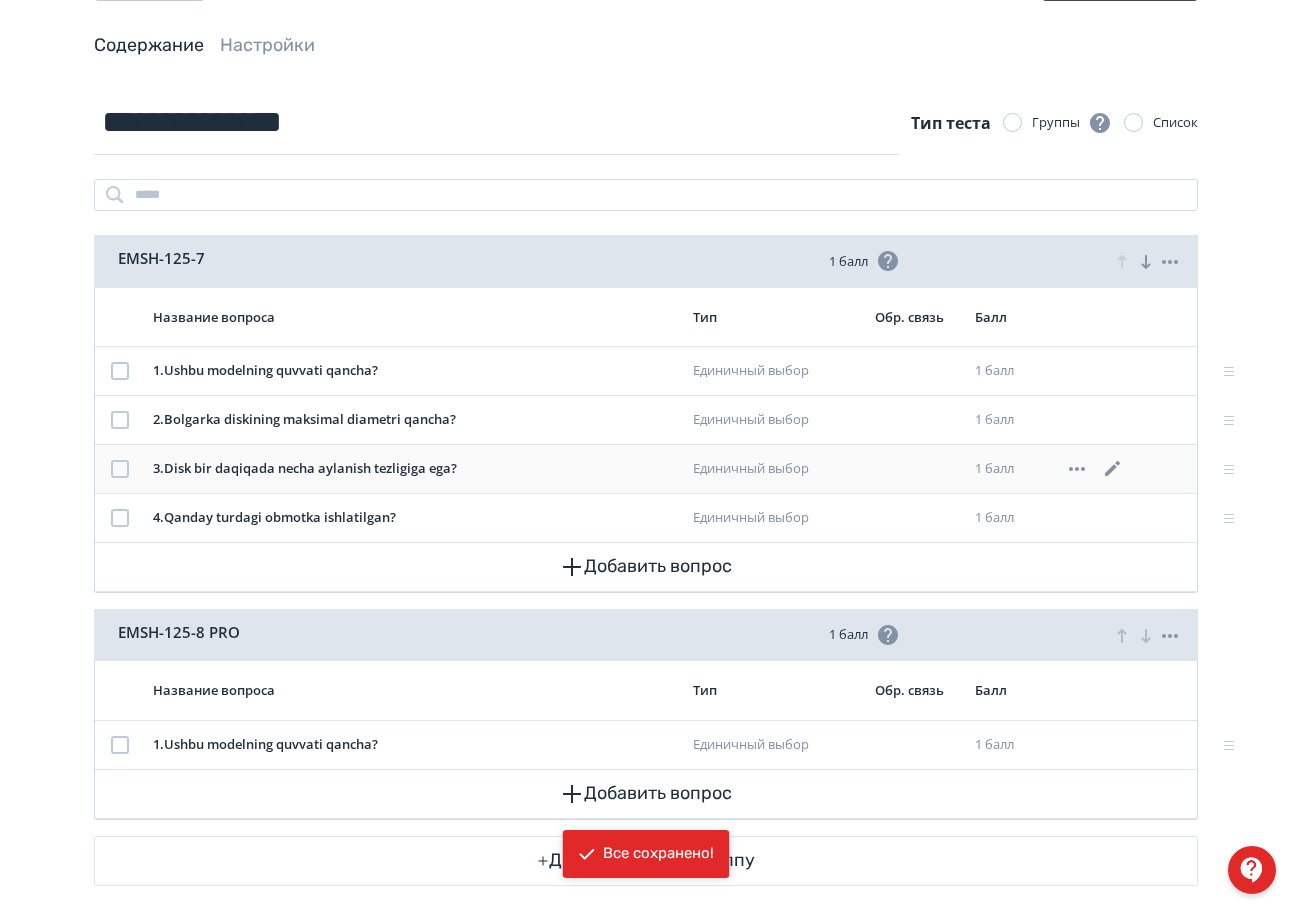 scroll, scrollTop: 111, scrollLeft: 0, axis: vertical 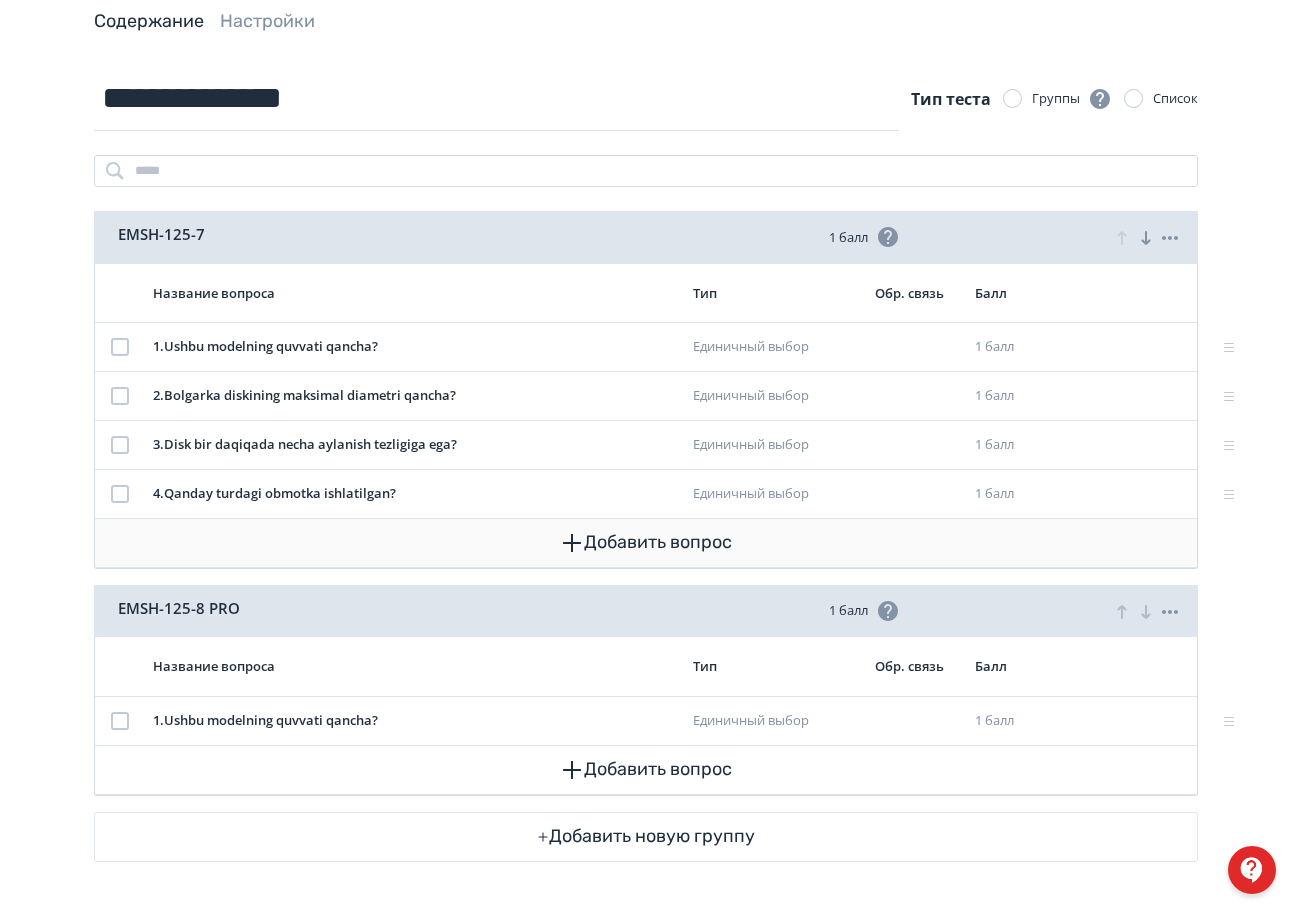 click on "Добавить вопрос" at bounding box center [646, 543] 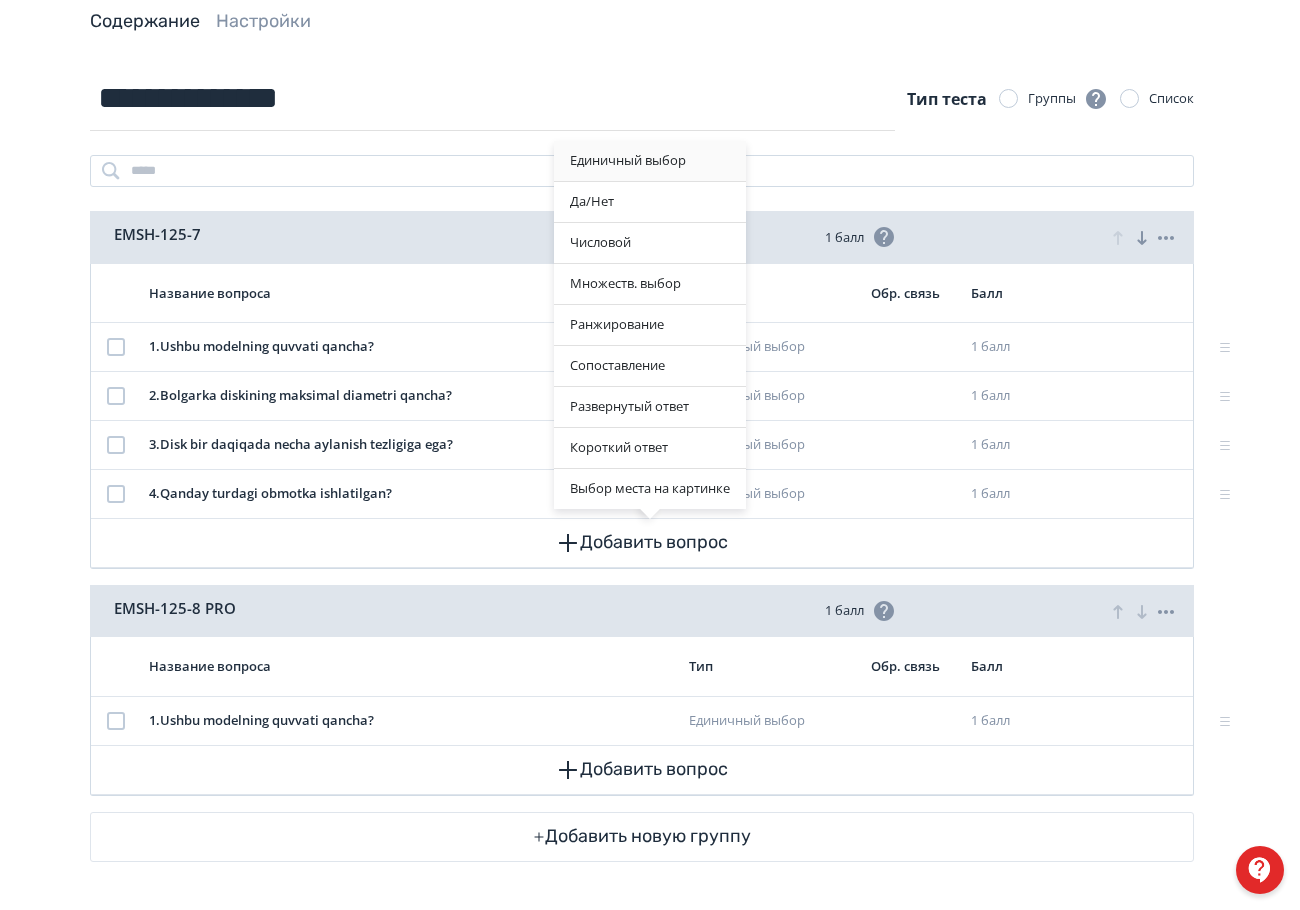 click on "Единичный выбор" at bounding box center (650, 161) 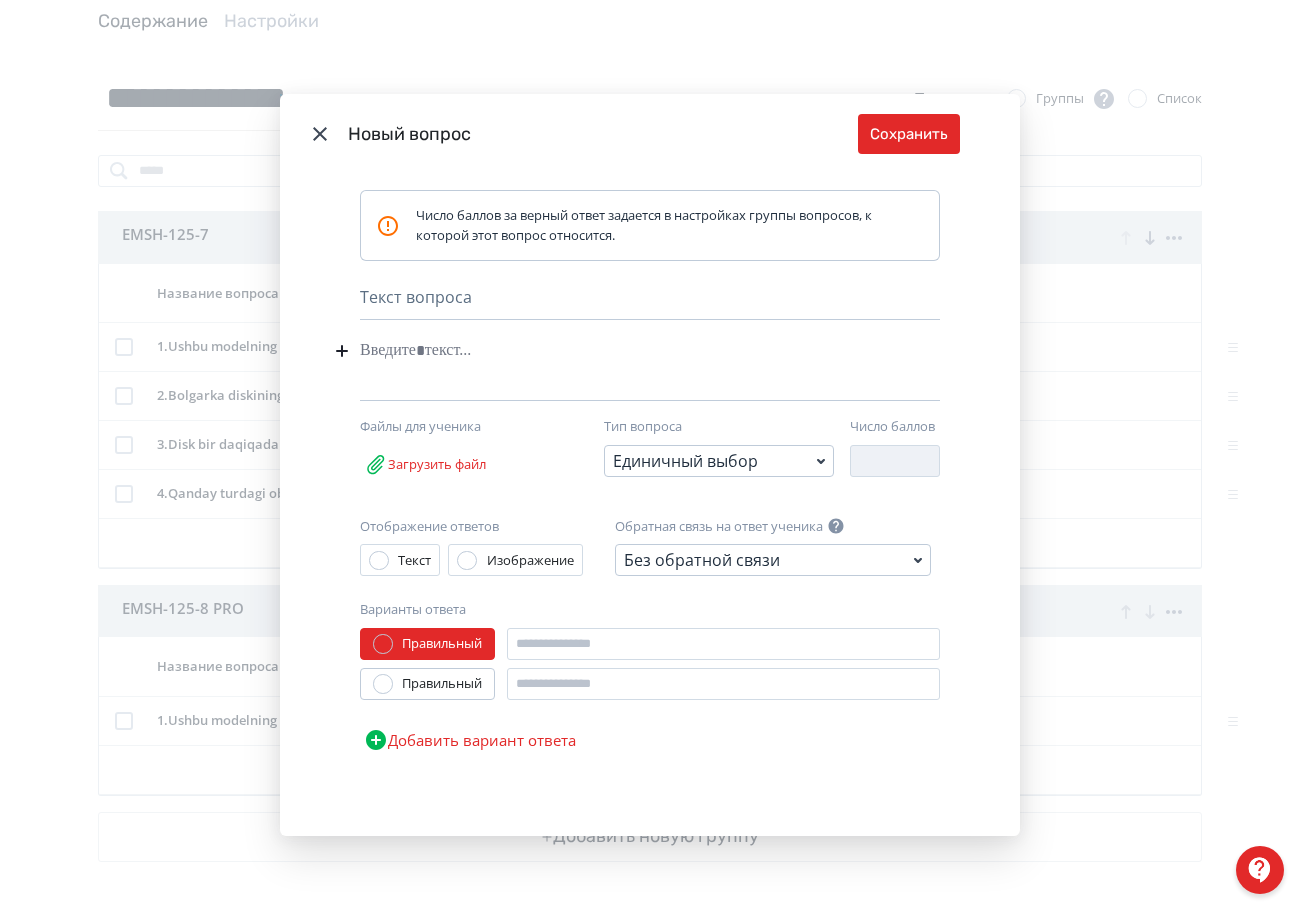 click at bounding box center (619, 351) 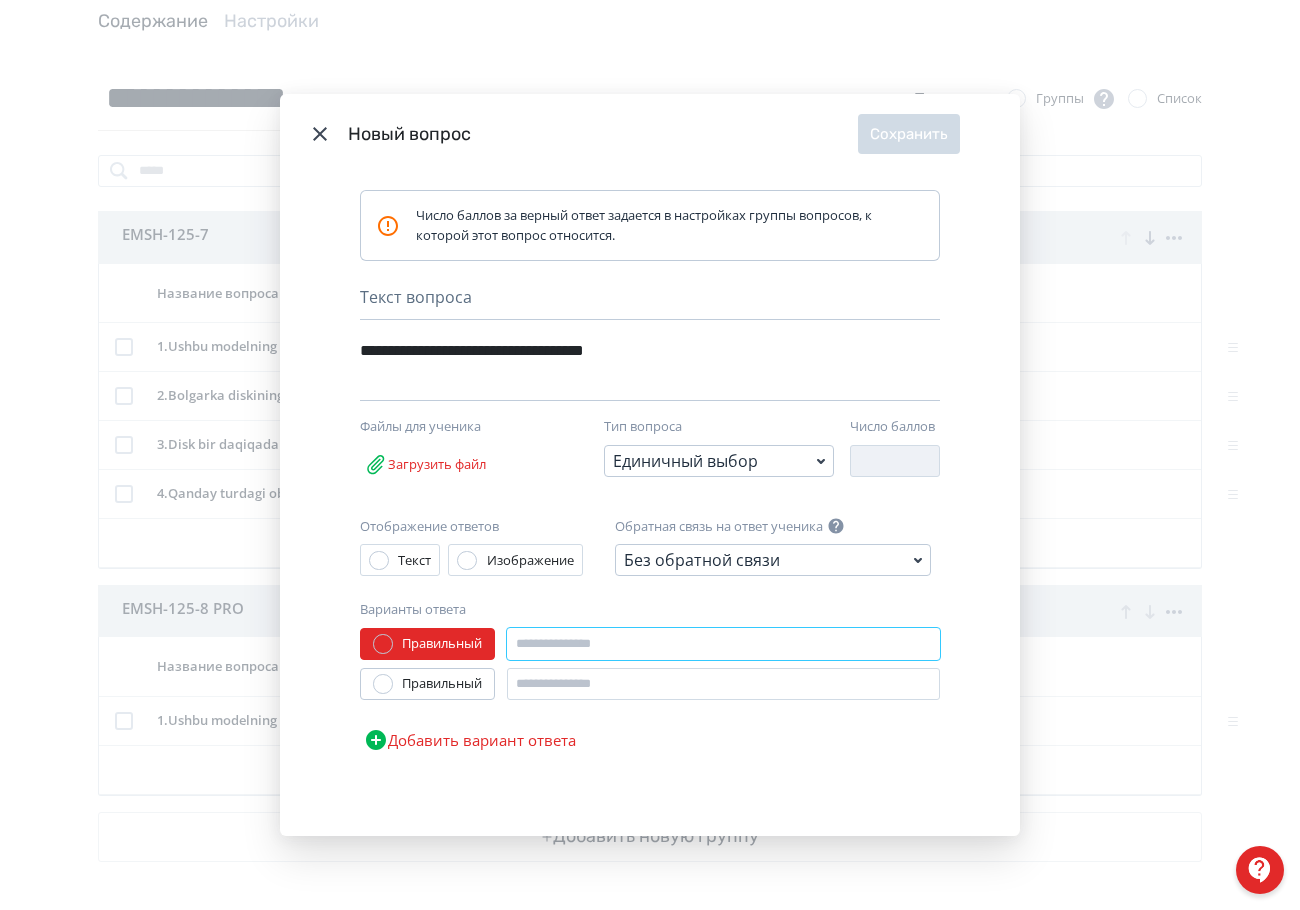 click at bounding box center (723, 644) 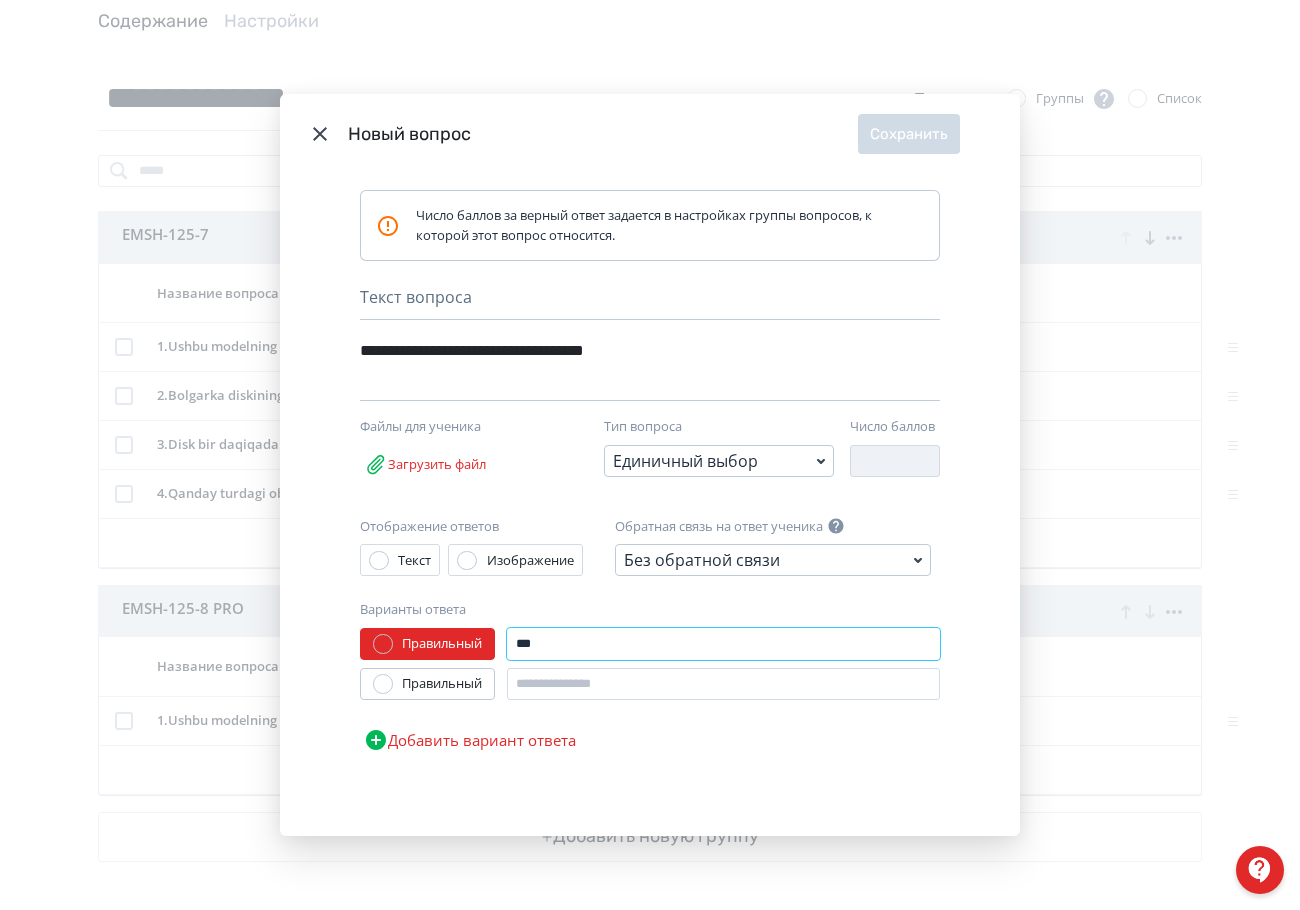 type on "***" 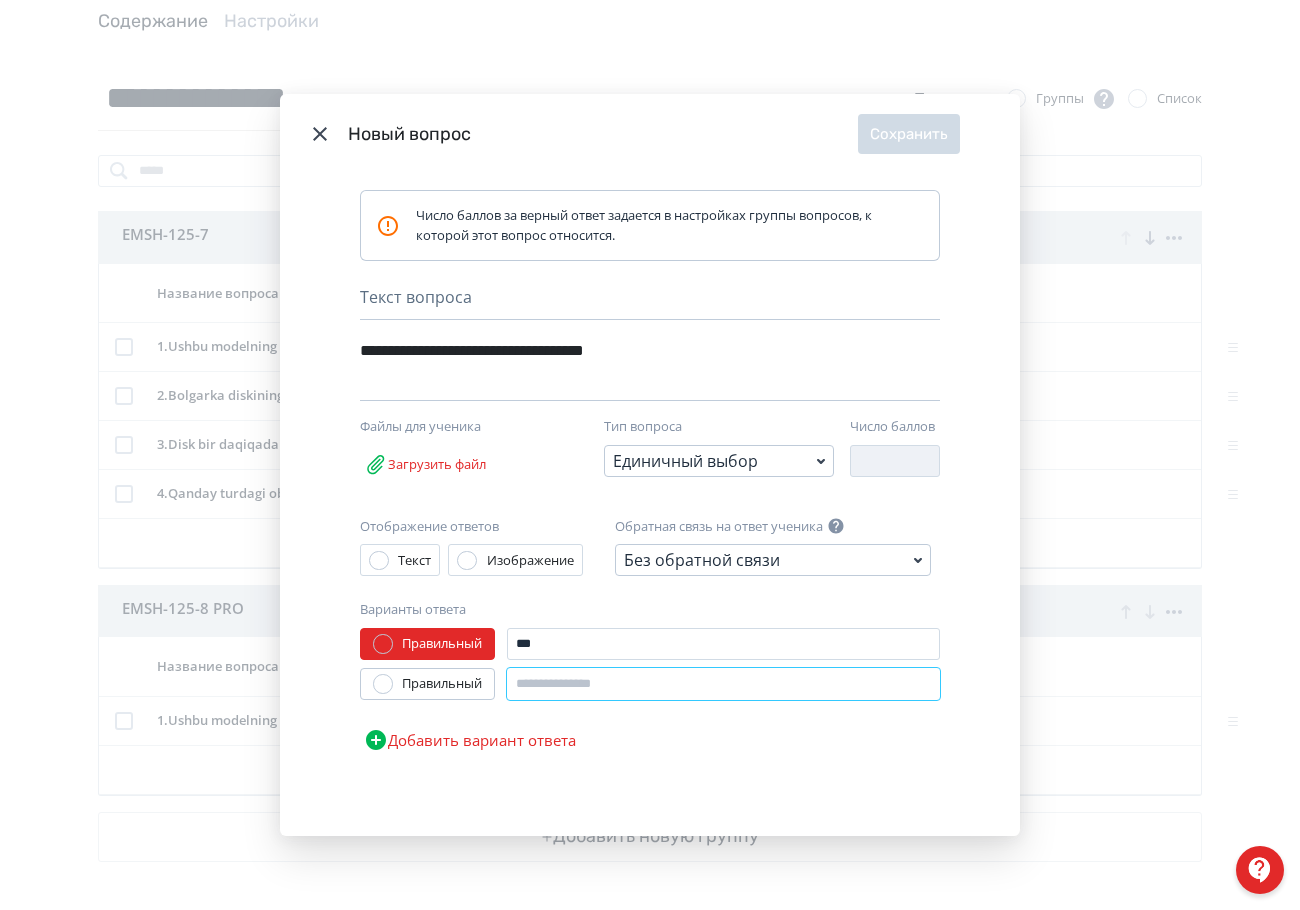 click at bounding box center [723, 684] 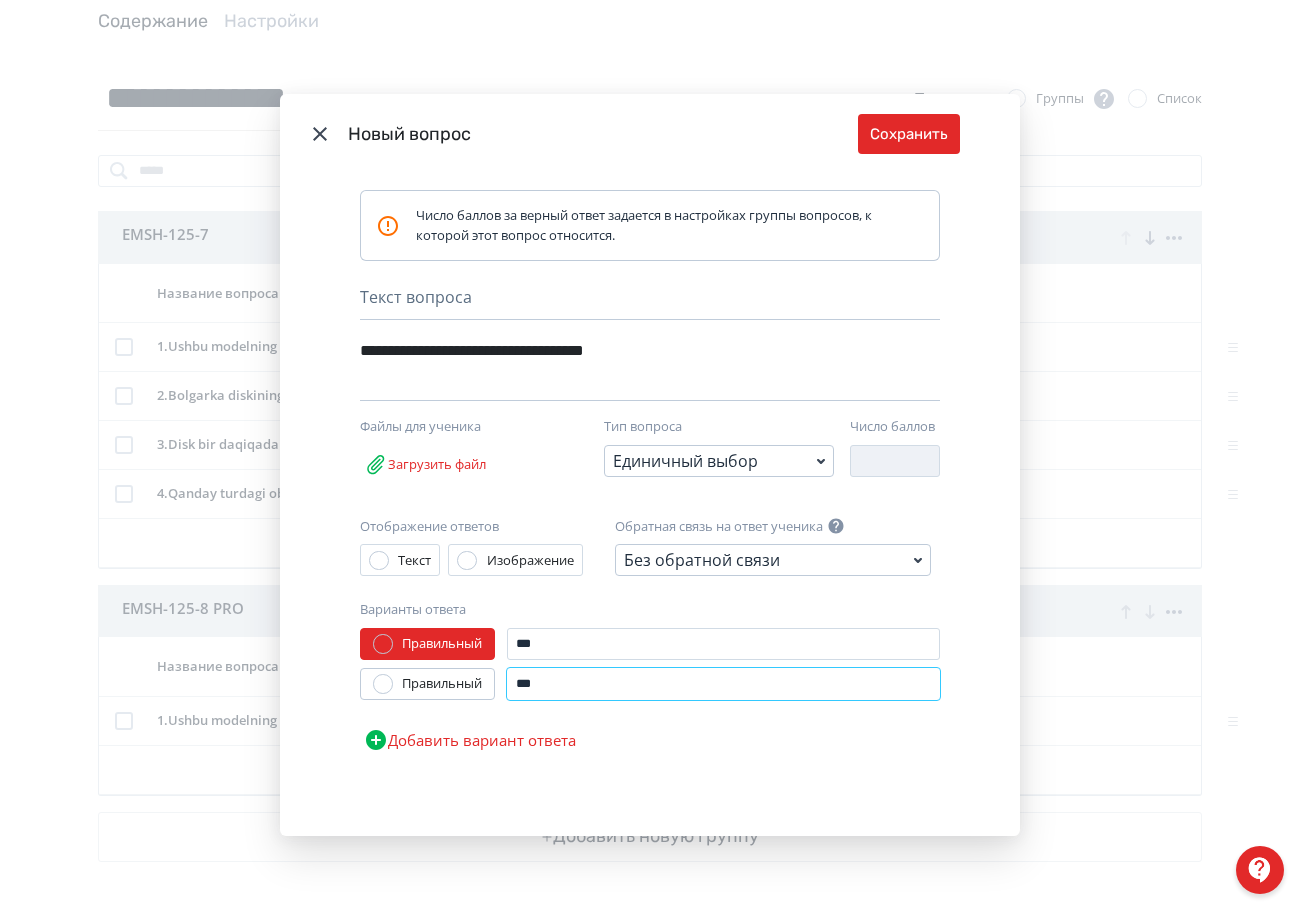 type on "***" 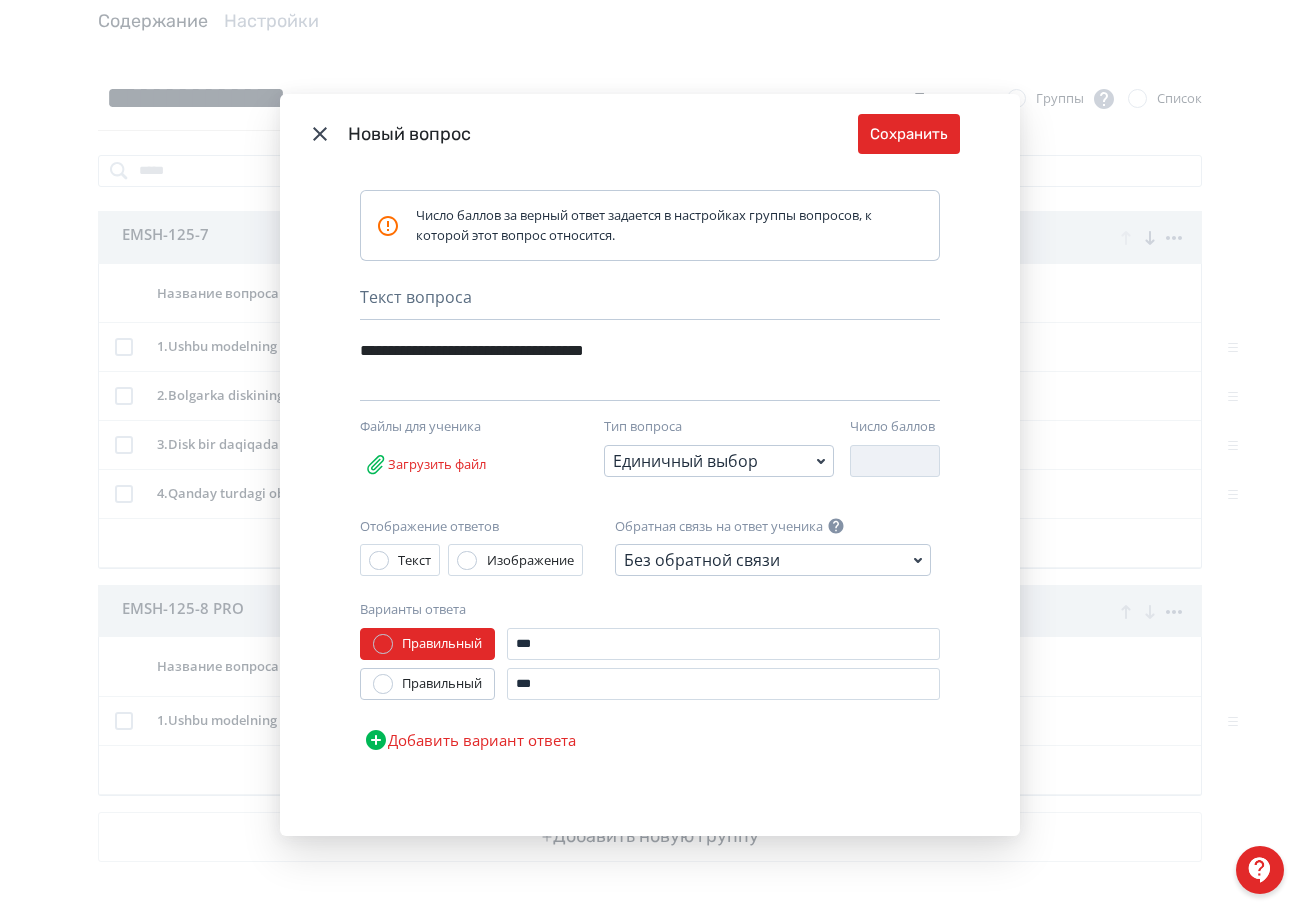 click on "Добавить вариант ответа" at bounding box center [470, 740] 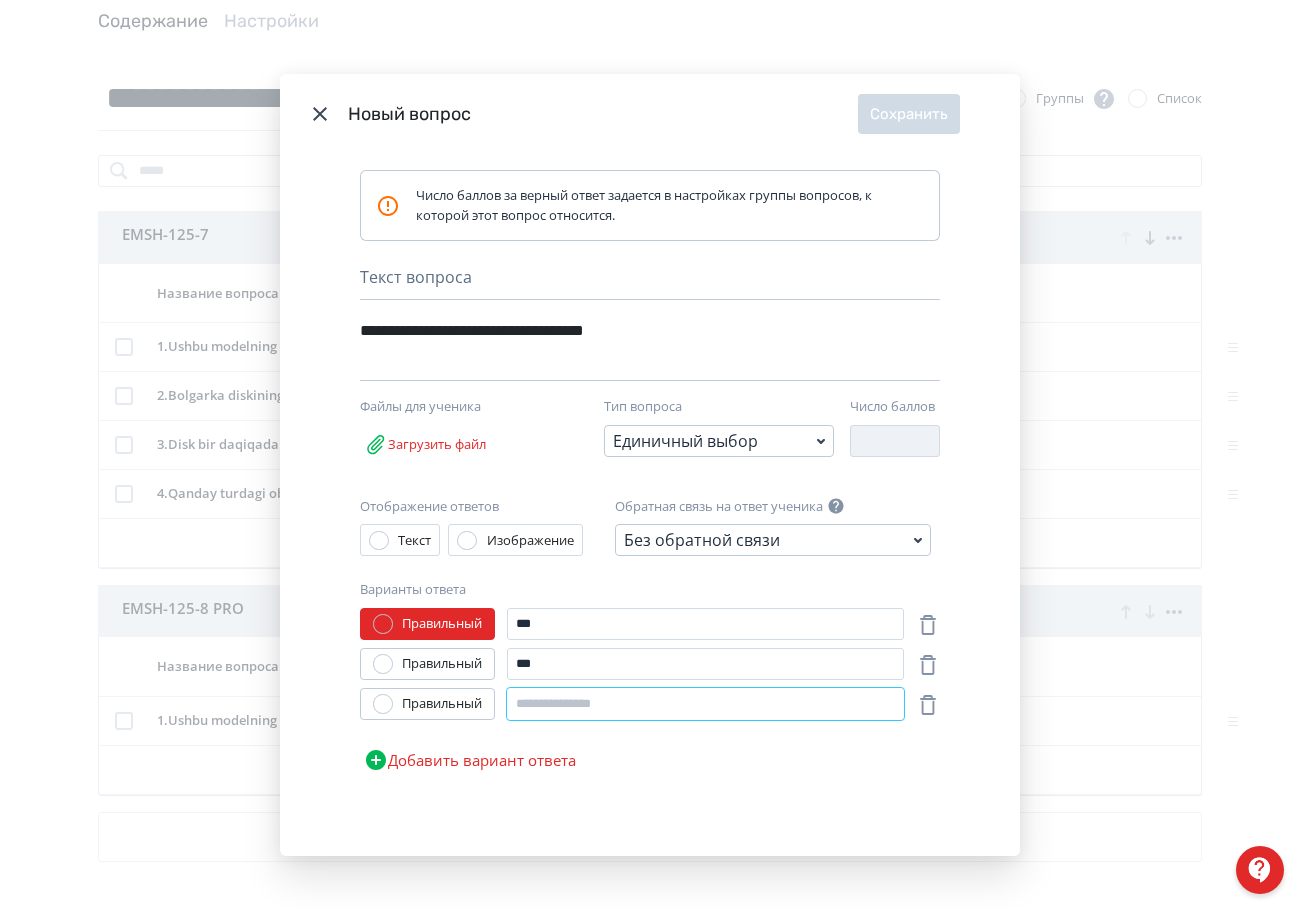 click at bounding box center (705, 704) 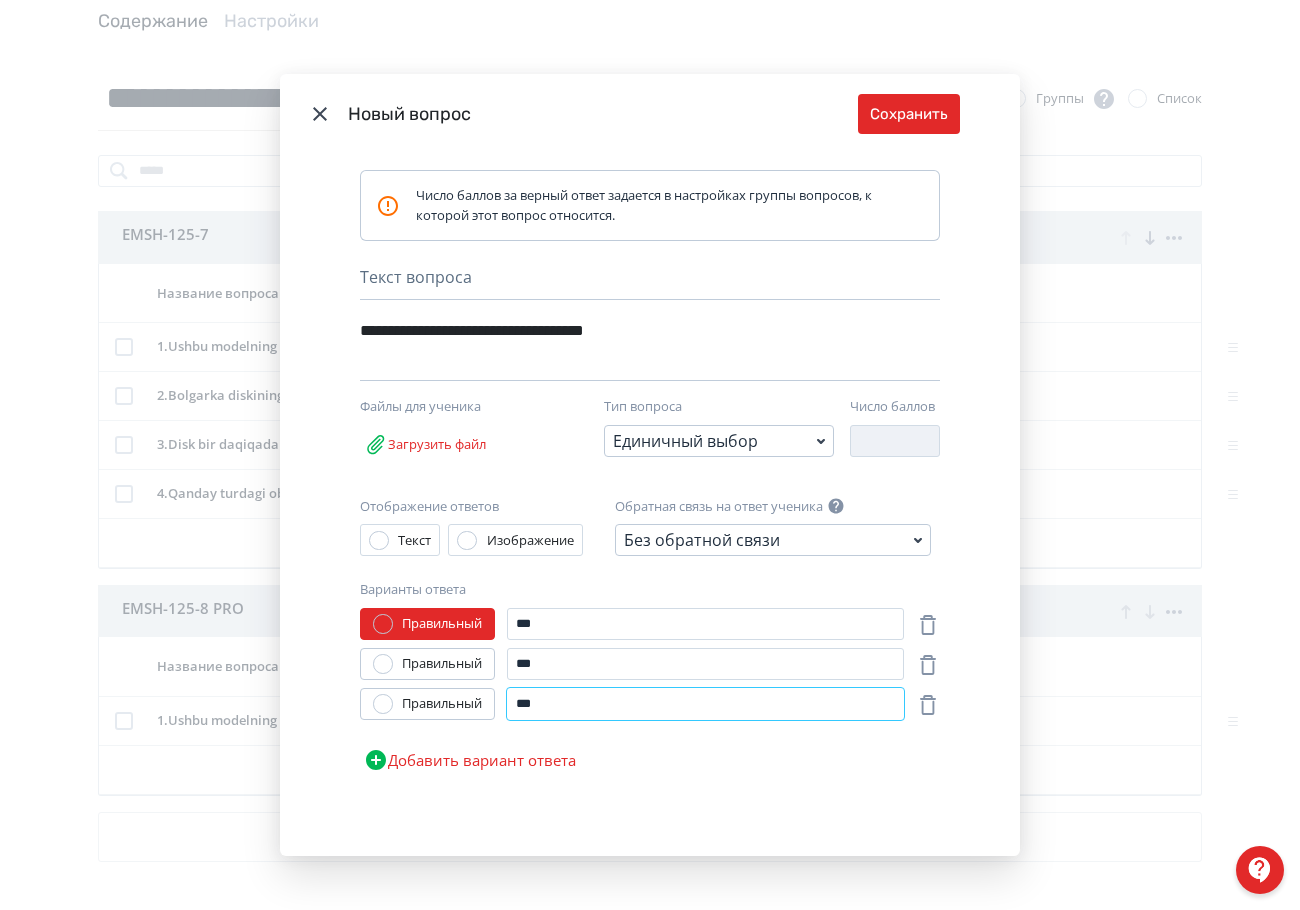 type on "***" 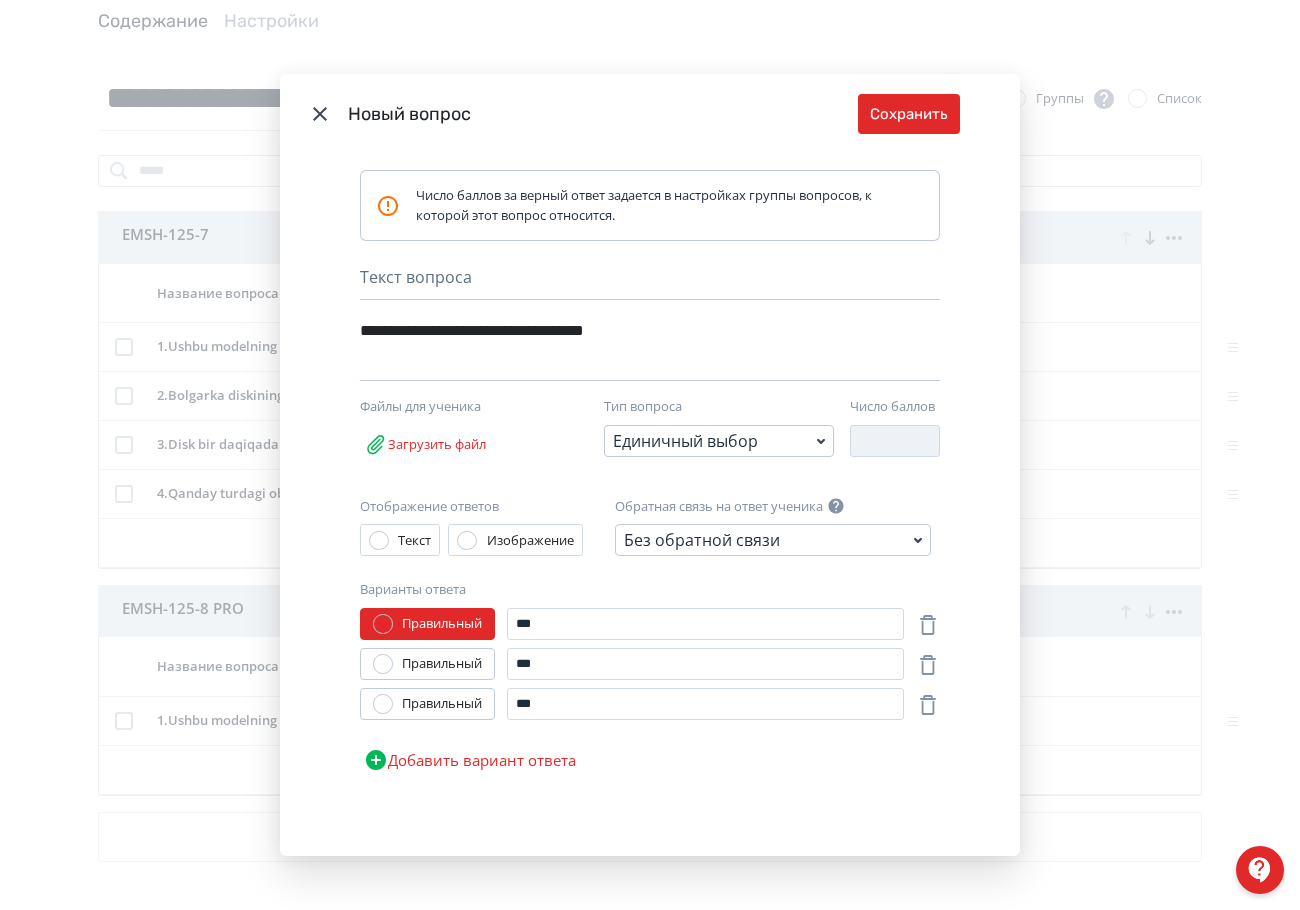 drag, startPoint x: 516, startPoint y: 745, endPoint x: 524, endPoint y: 752, distance: 10.630146 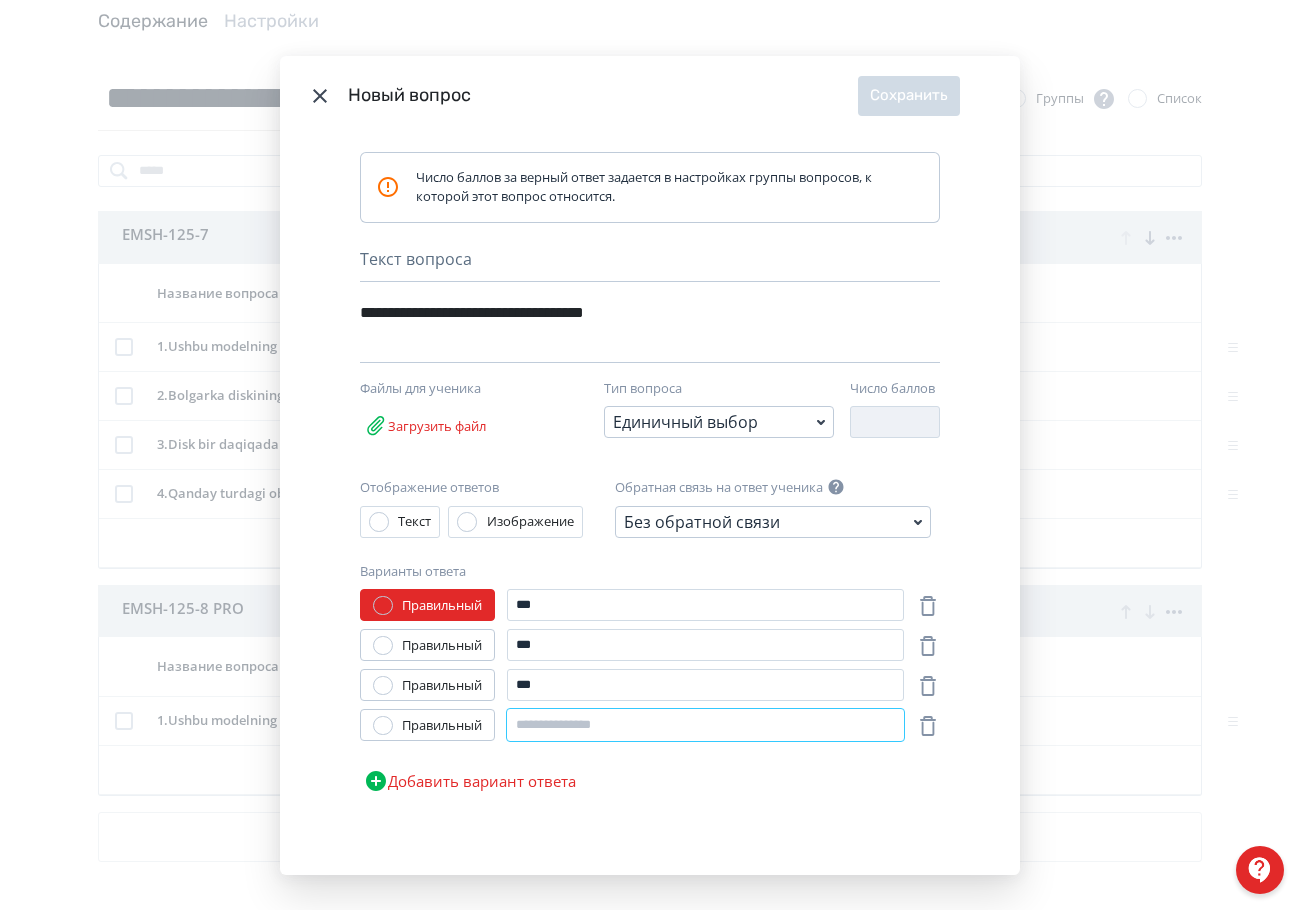 click at bounding box center (705, 725) 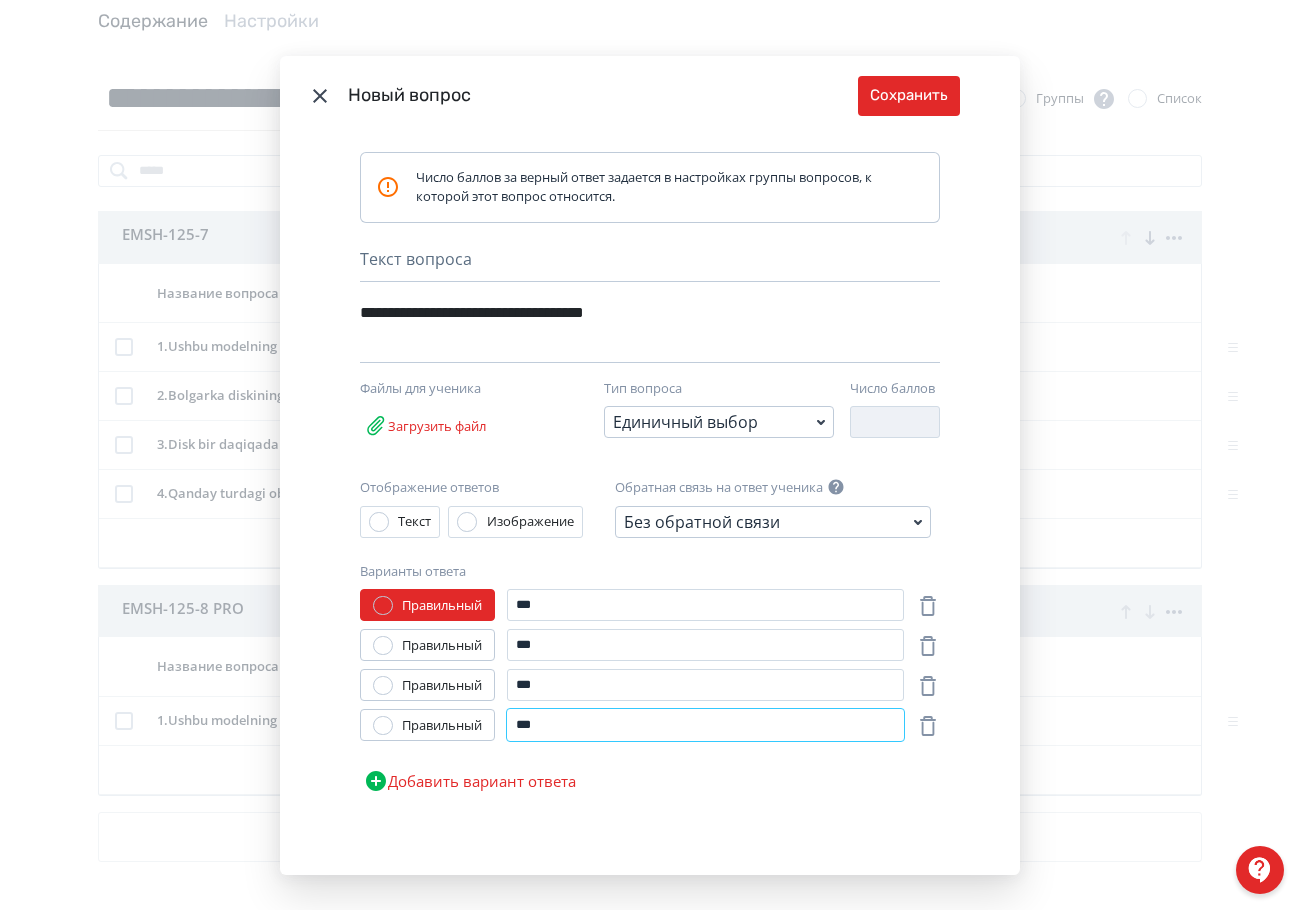 type on "***" 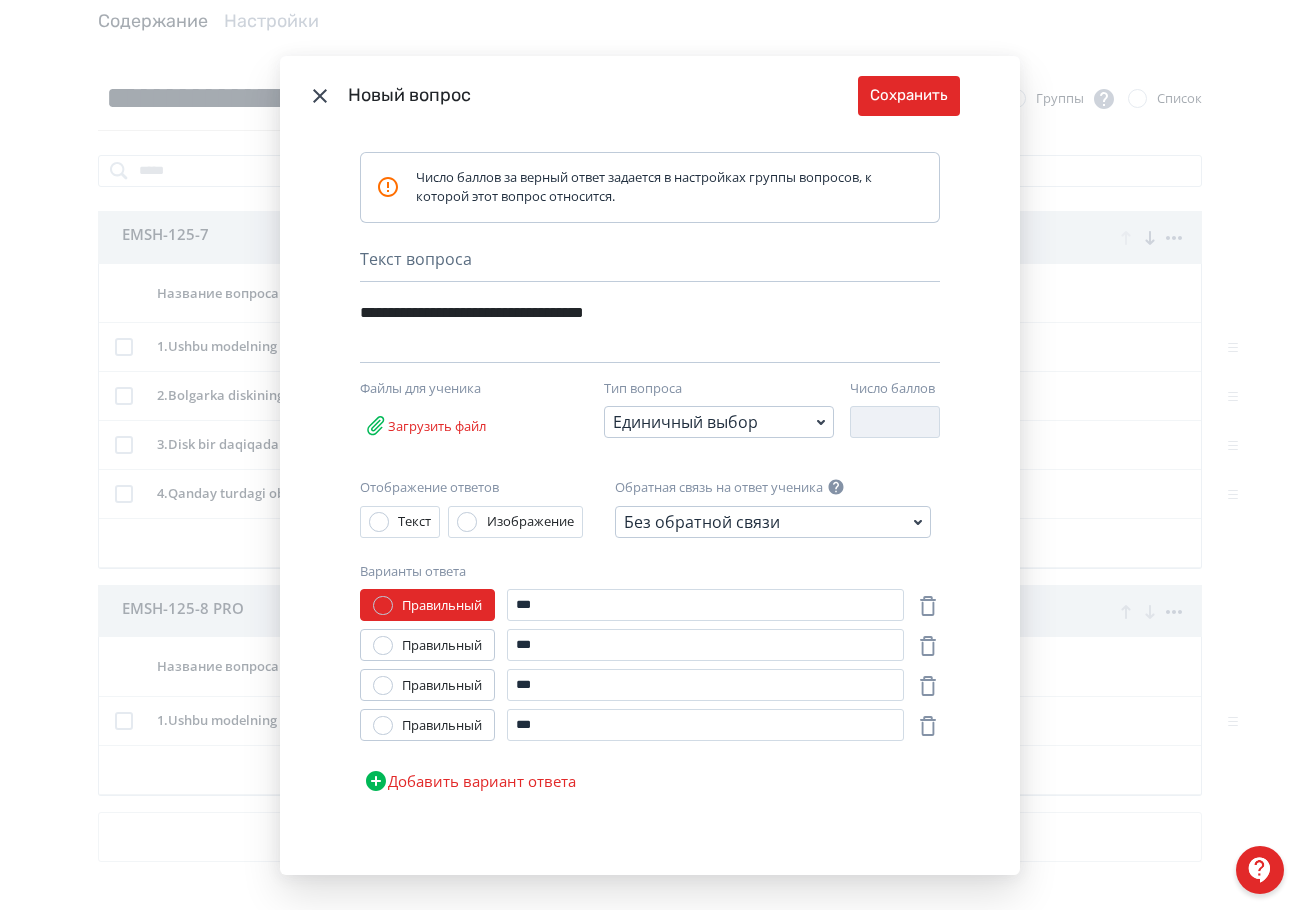 click on "Правильный" at bounding box center (442, 646) 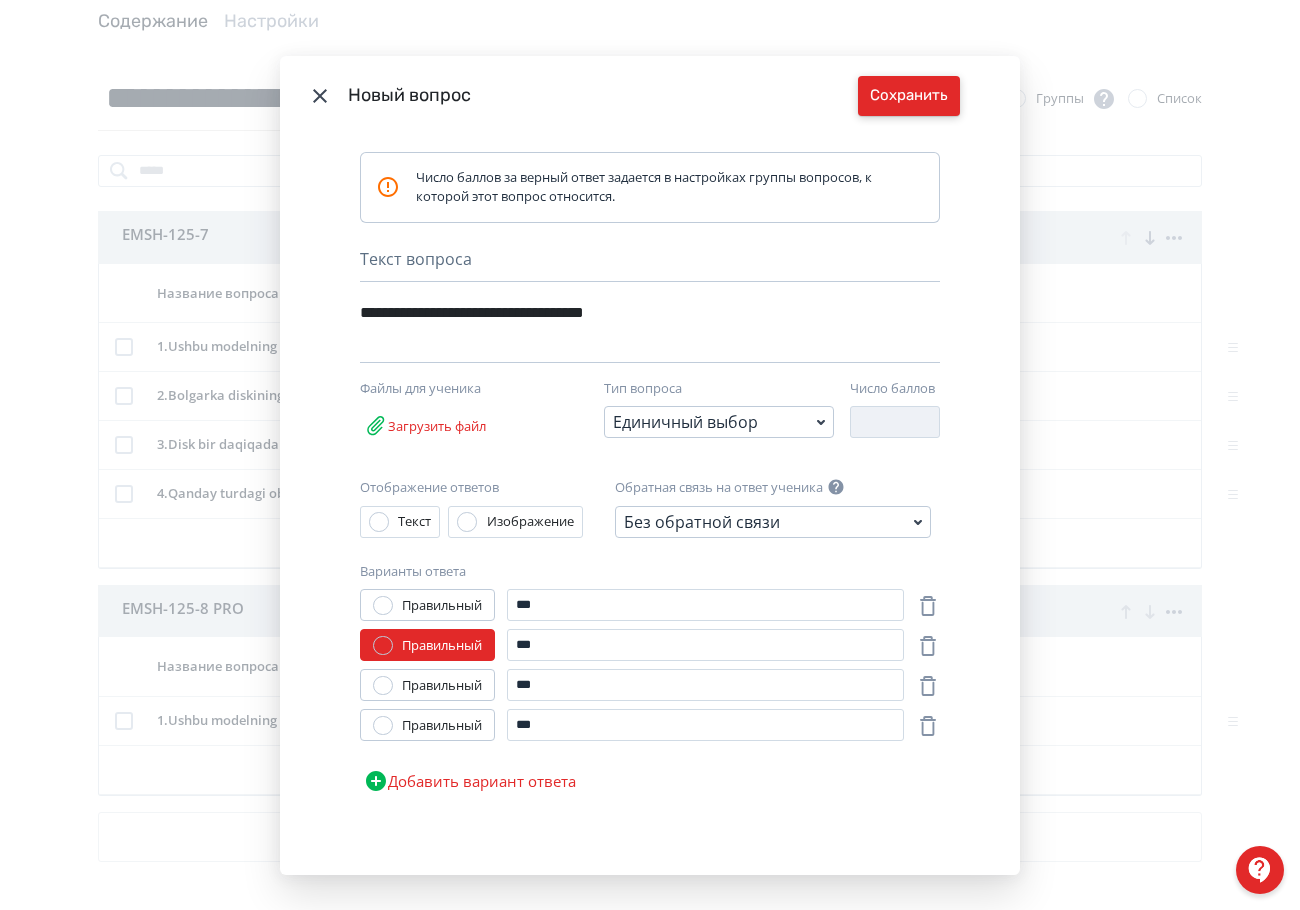 click on "Сохранить" at bounding box center (909, 96) 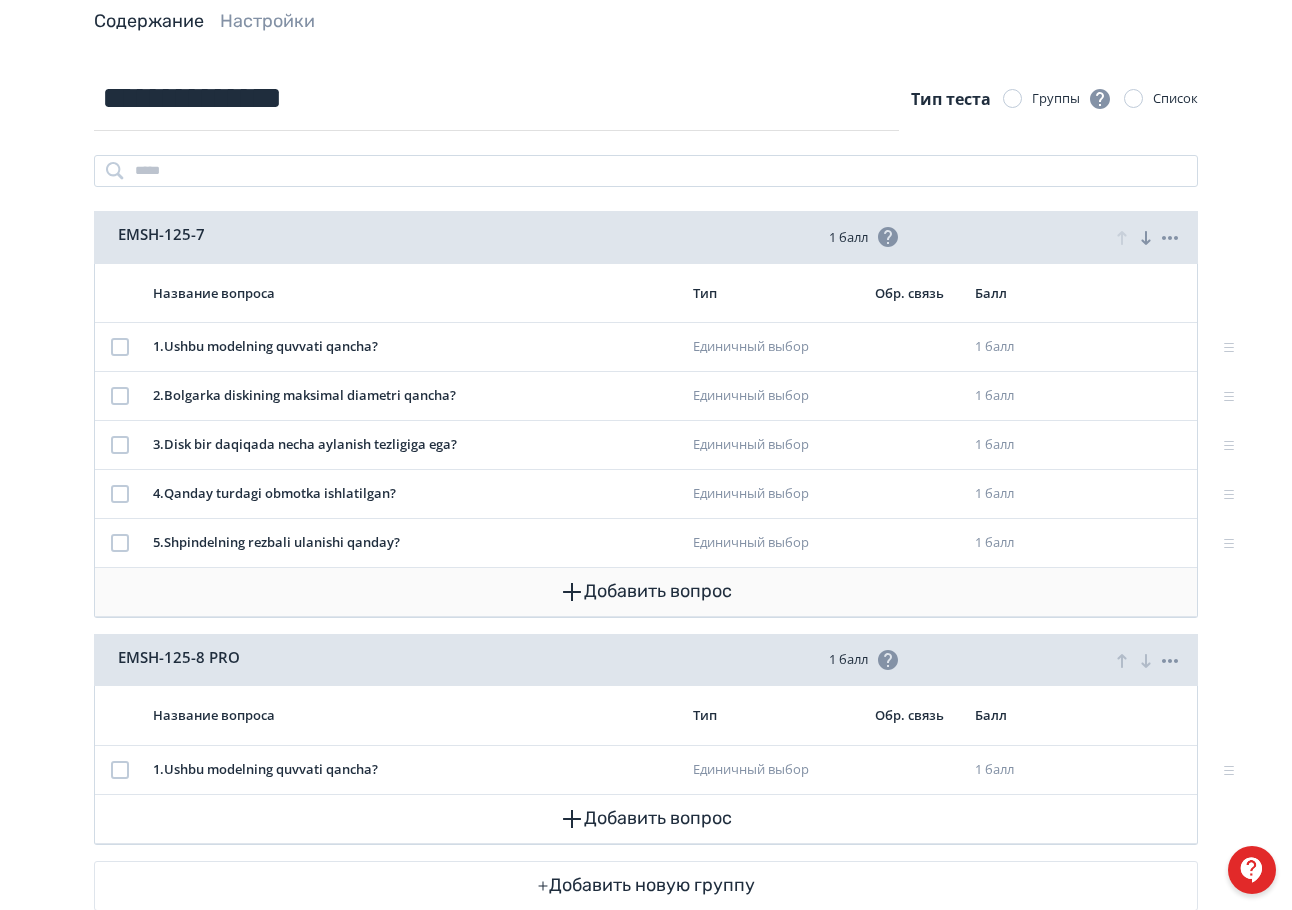 click on "Добавить вопрос" at bounding box center (646, 592) 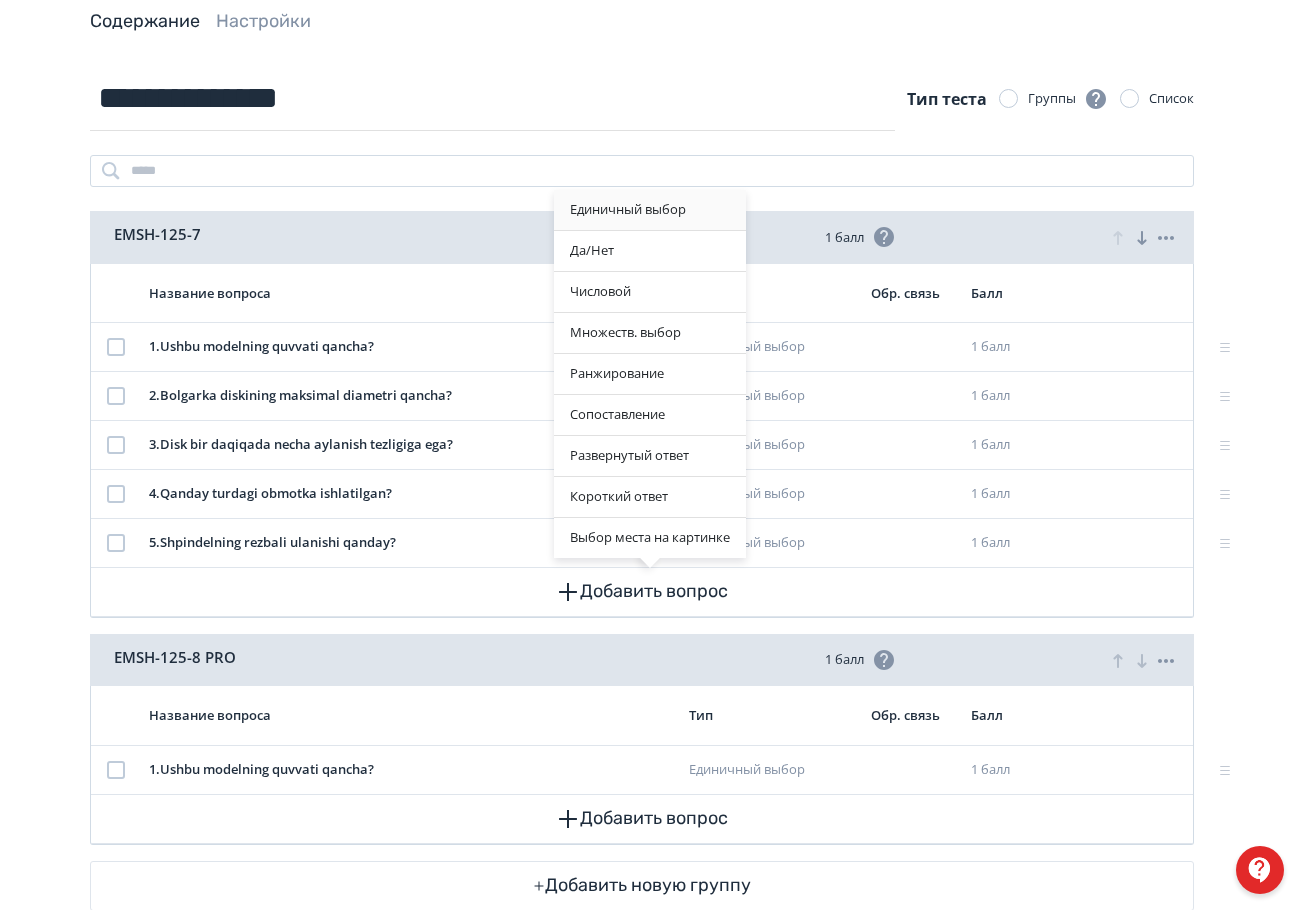 click on "Единичный выбор" at bounding box center [650, 210] 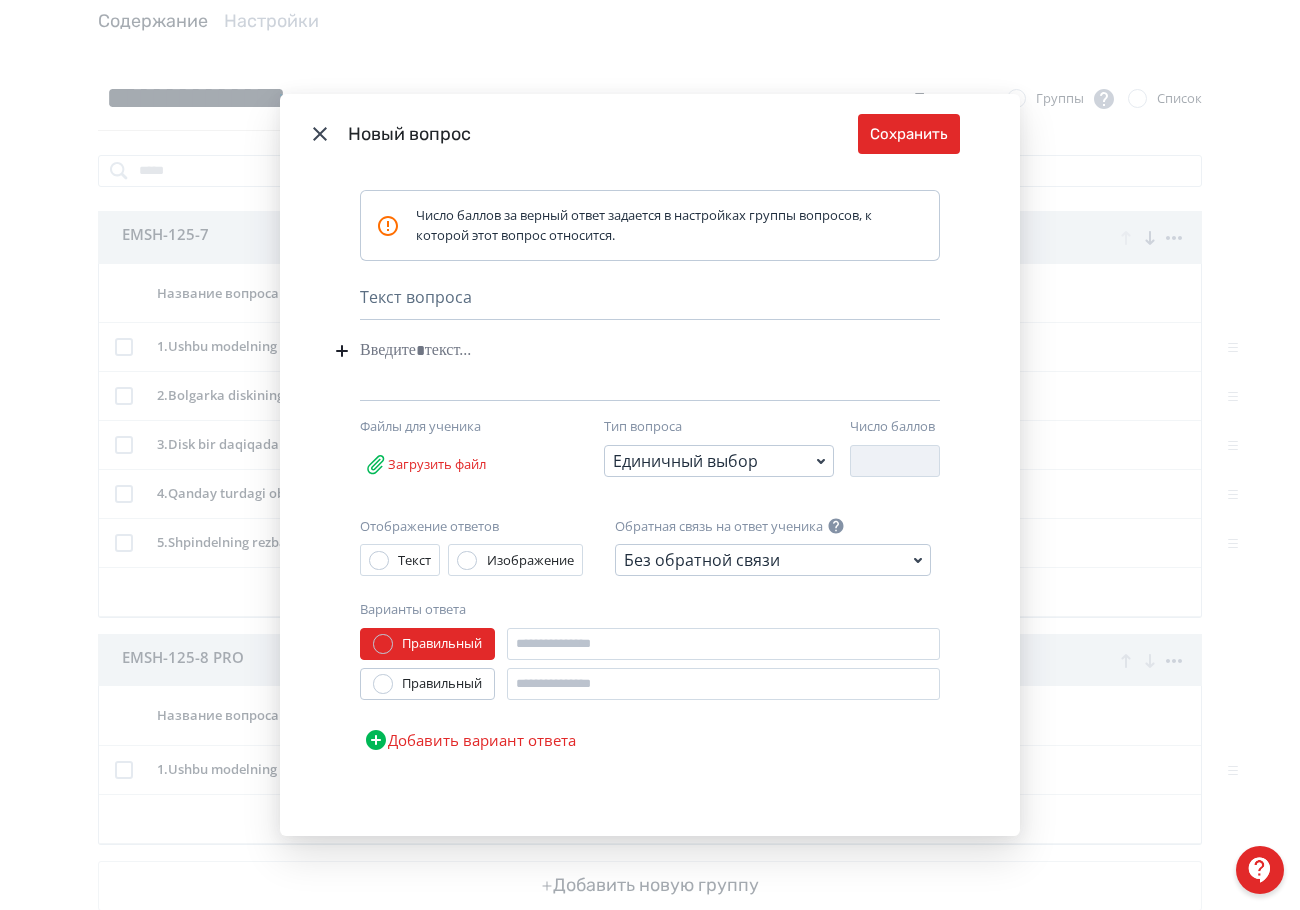 click at bounding box center [619, 351] 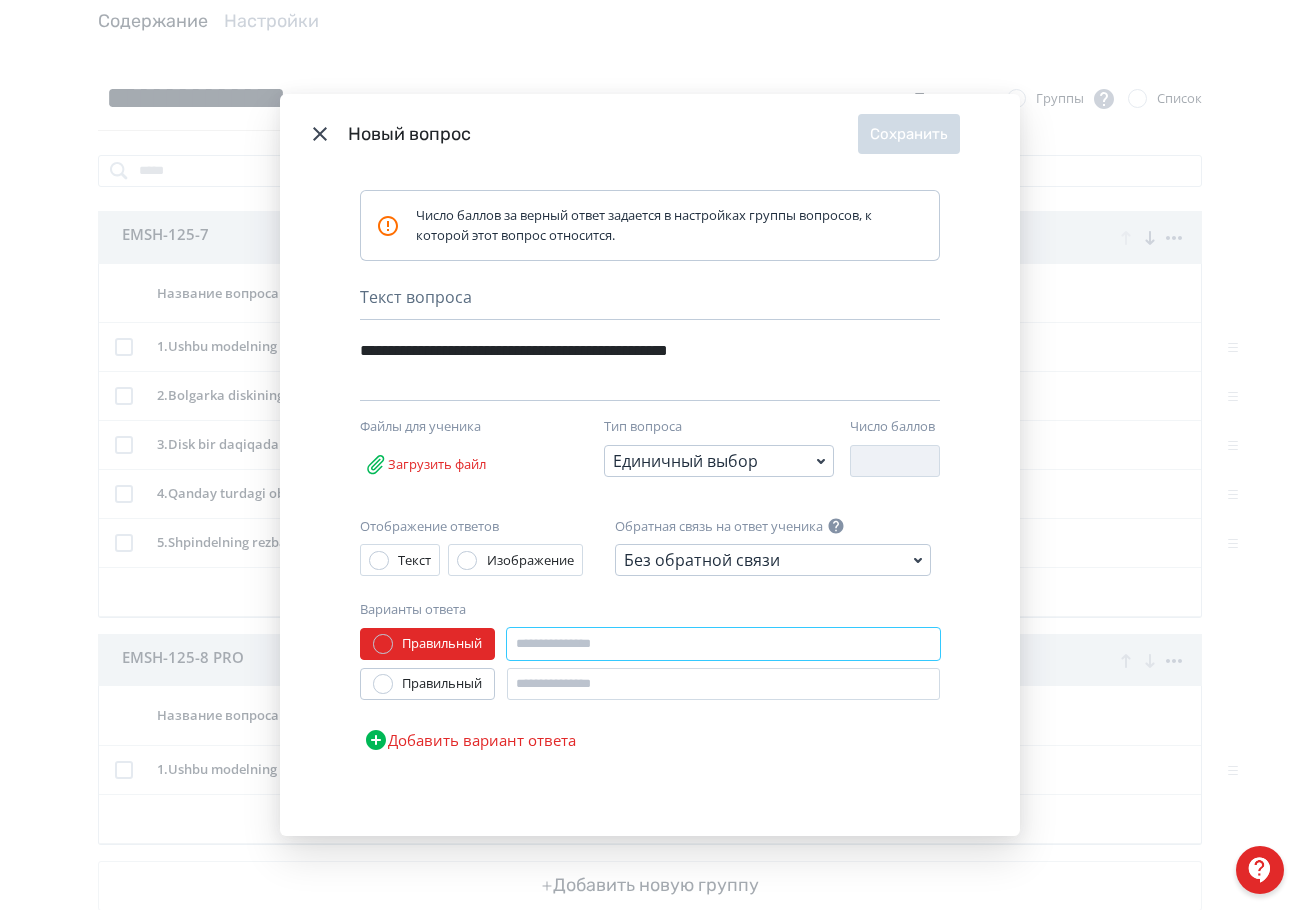 click at bounding box center [723, 644] 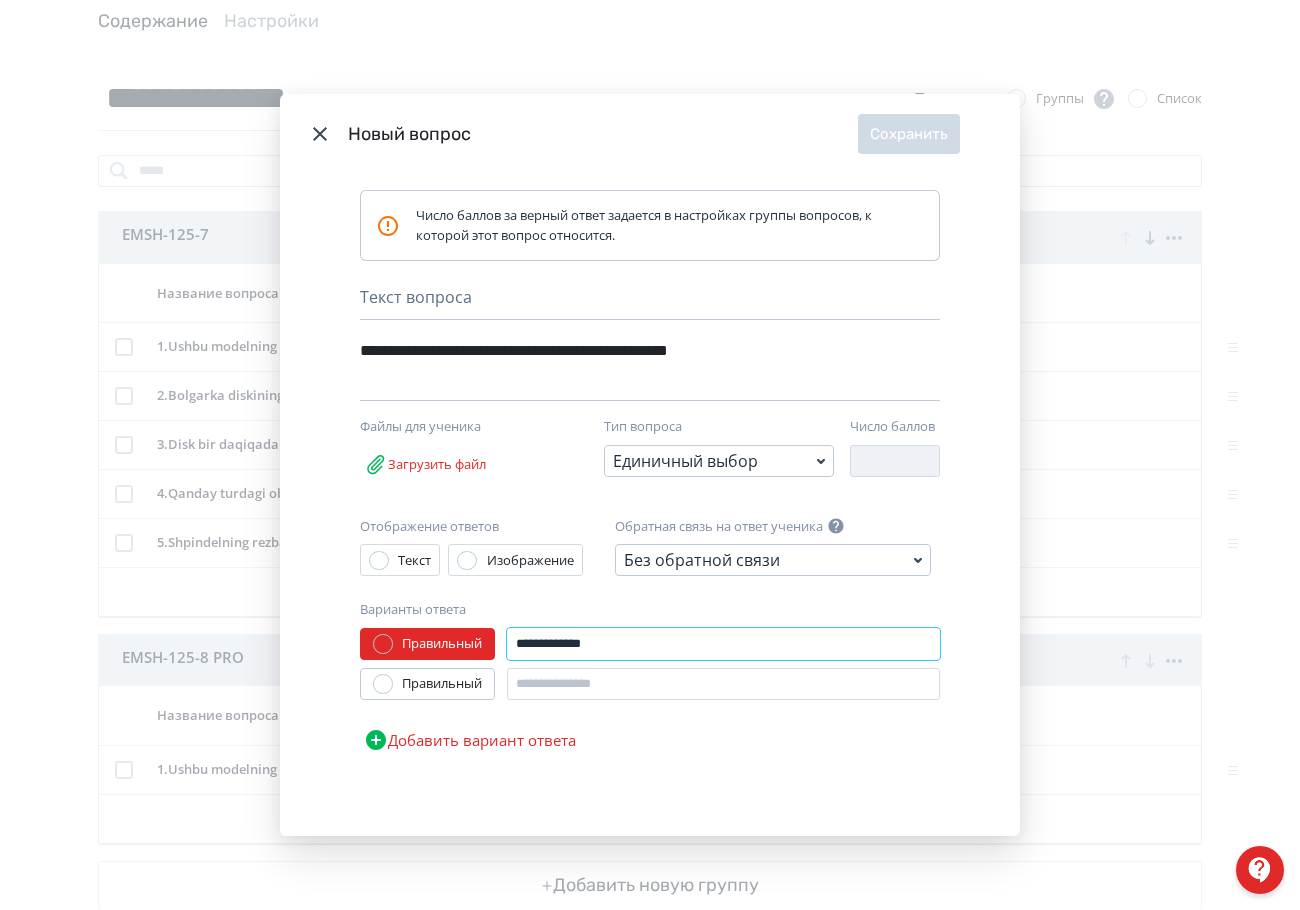 type on "**********" 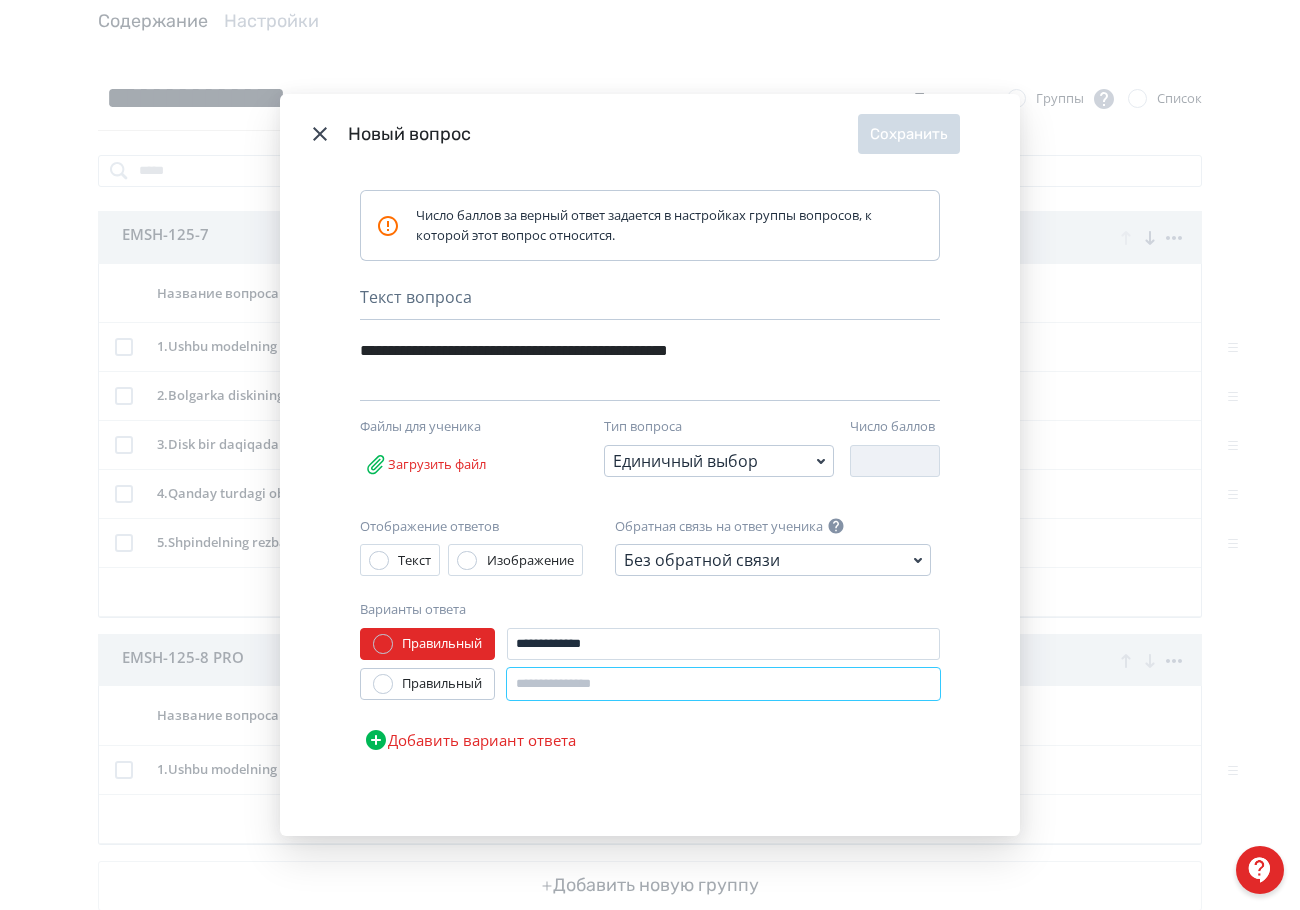 click at bounding box center (723, 684) 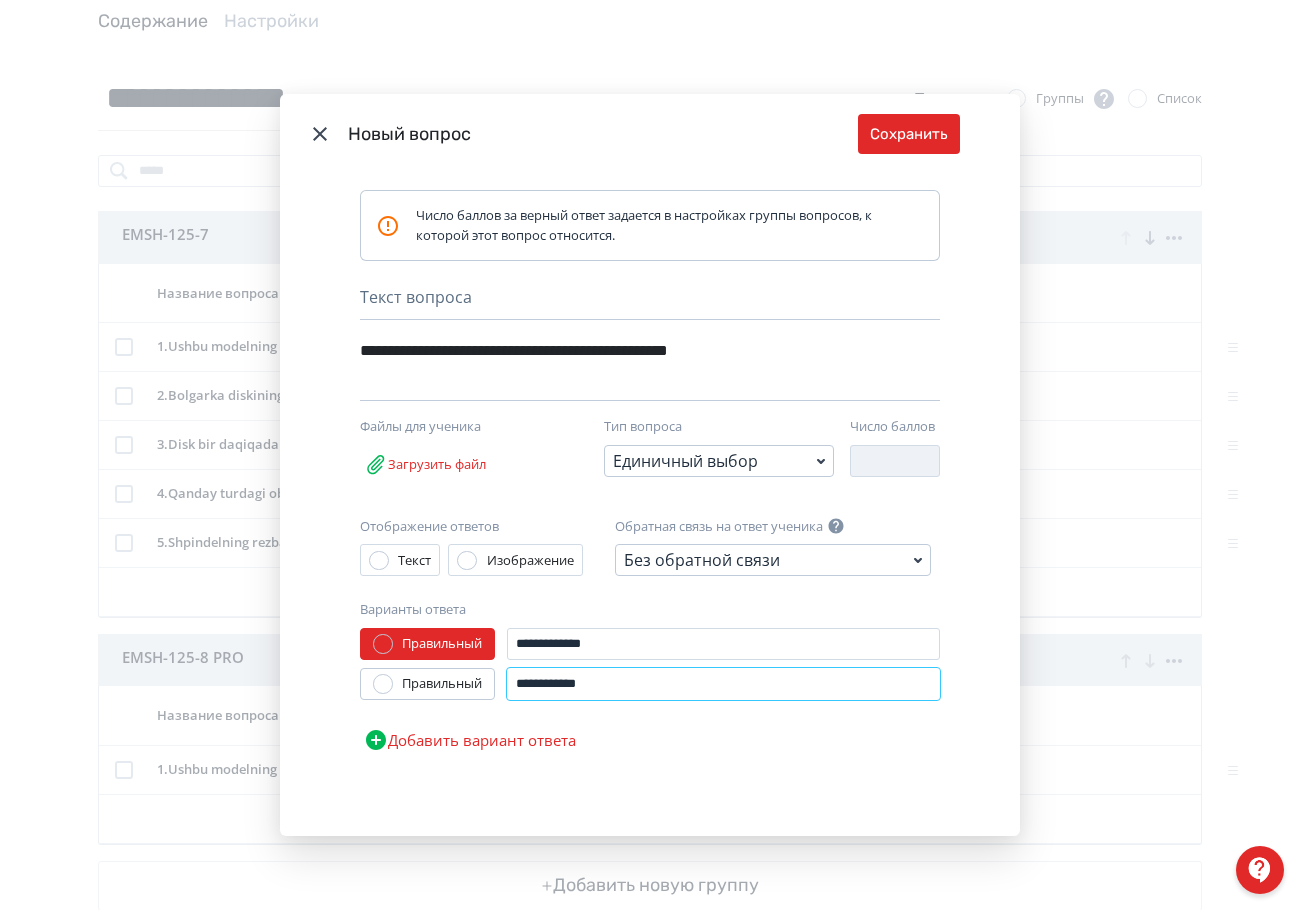 type on "**********" 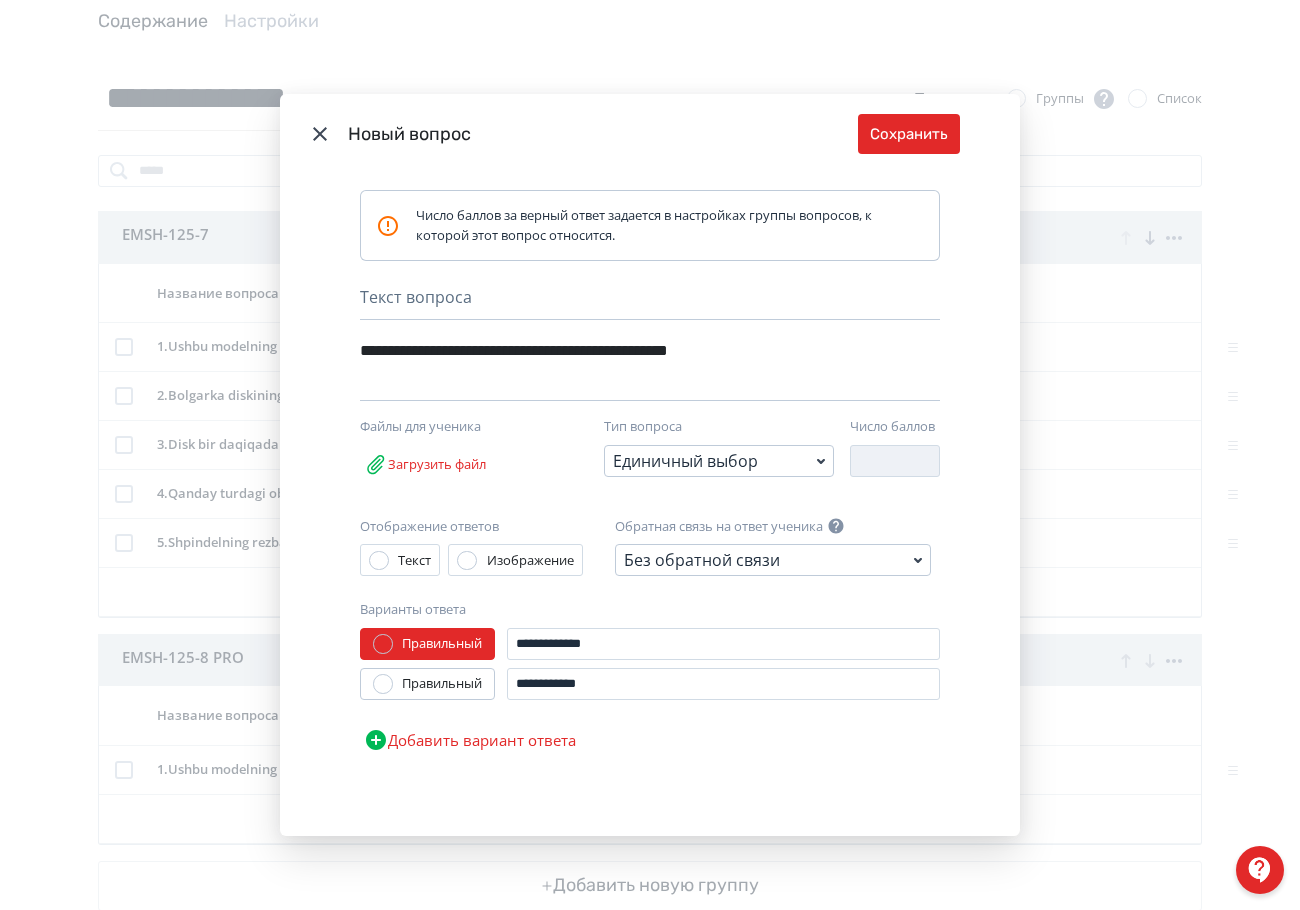 click on "Правильный" at bounding box center (442, 684) 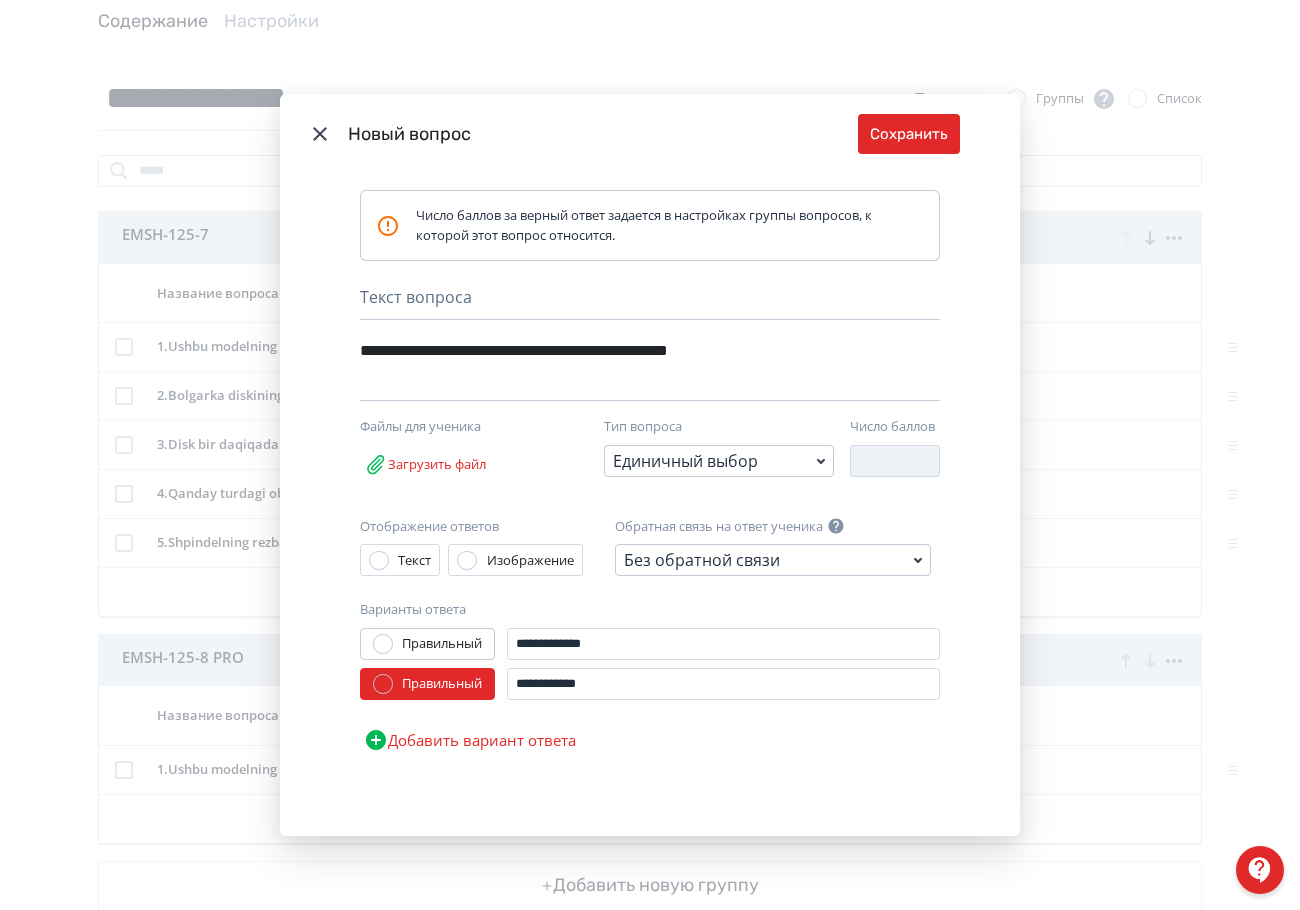 click on "Добавить вариант ответа" at bounding box center [470, 740] 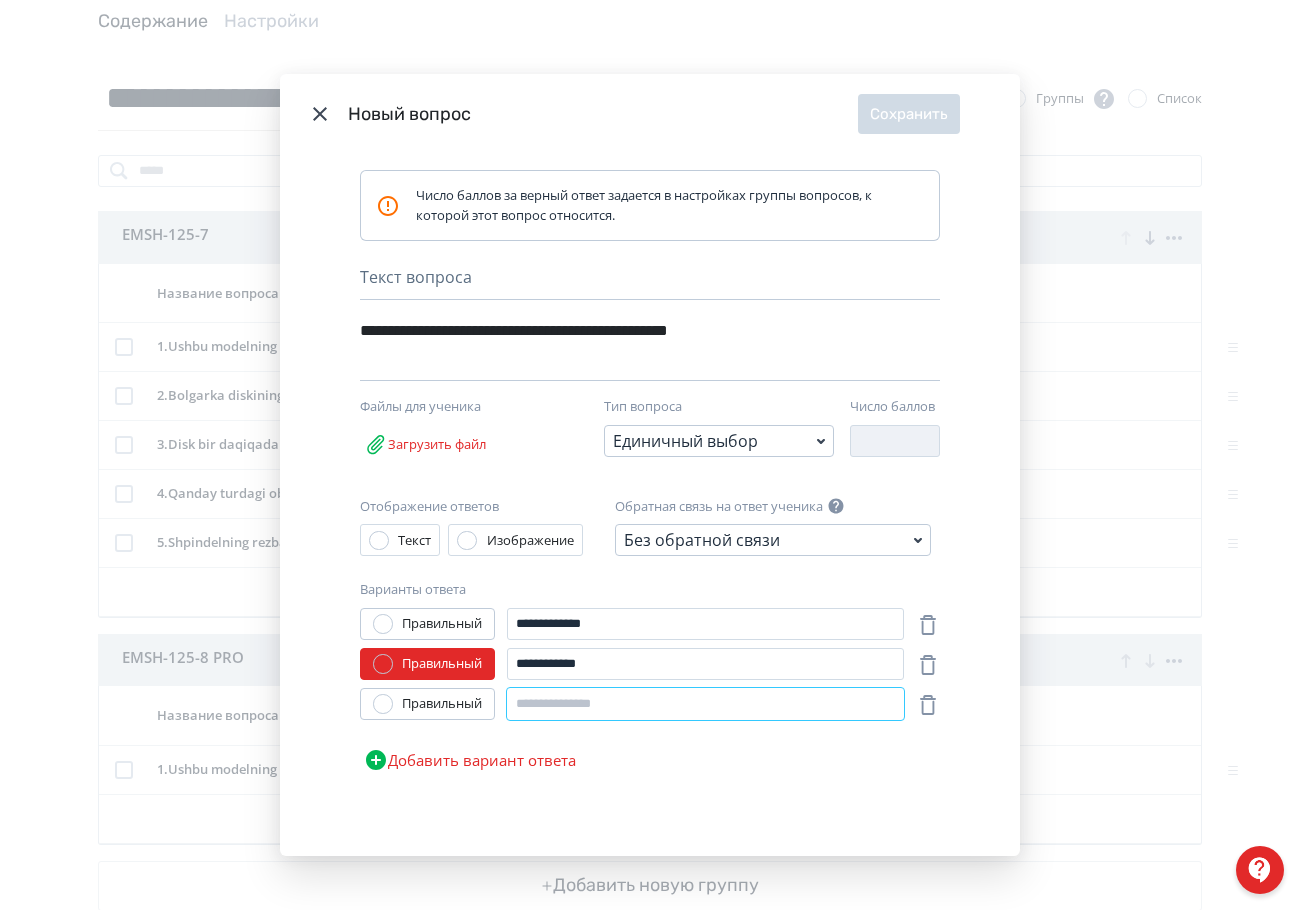 click at bounding box center [705, 704] 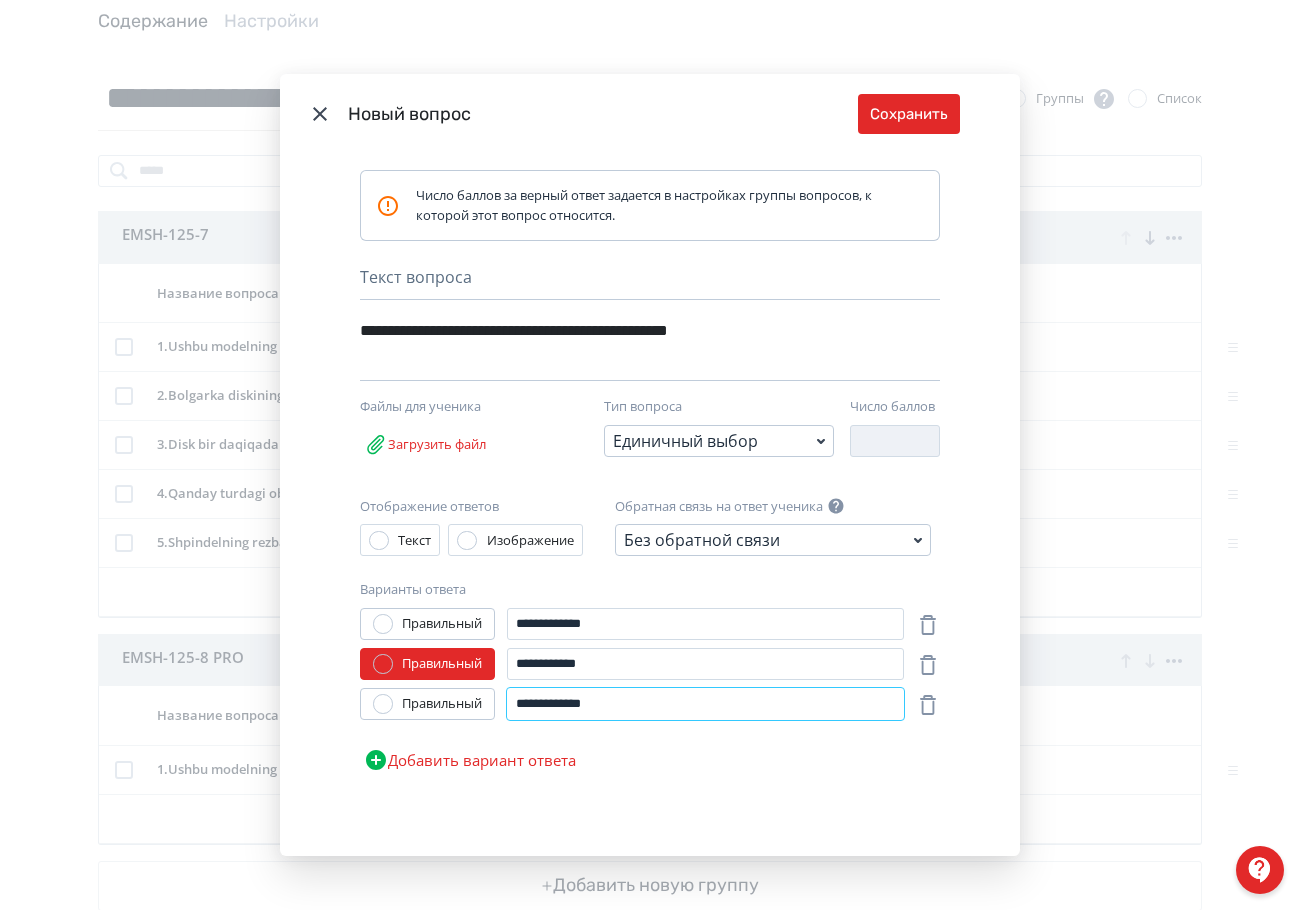 type on "**********" 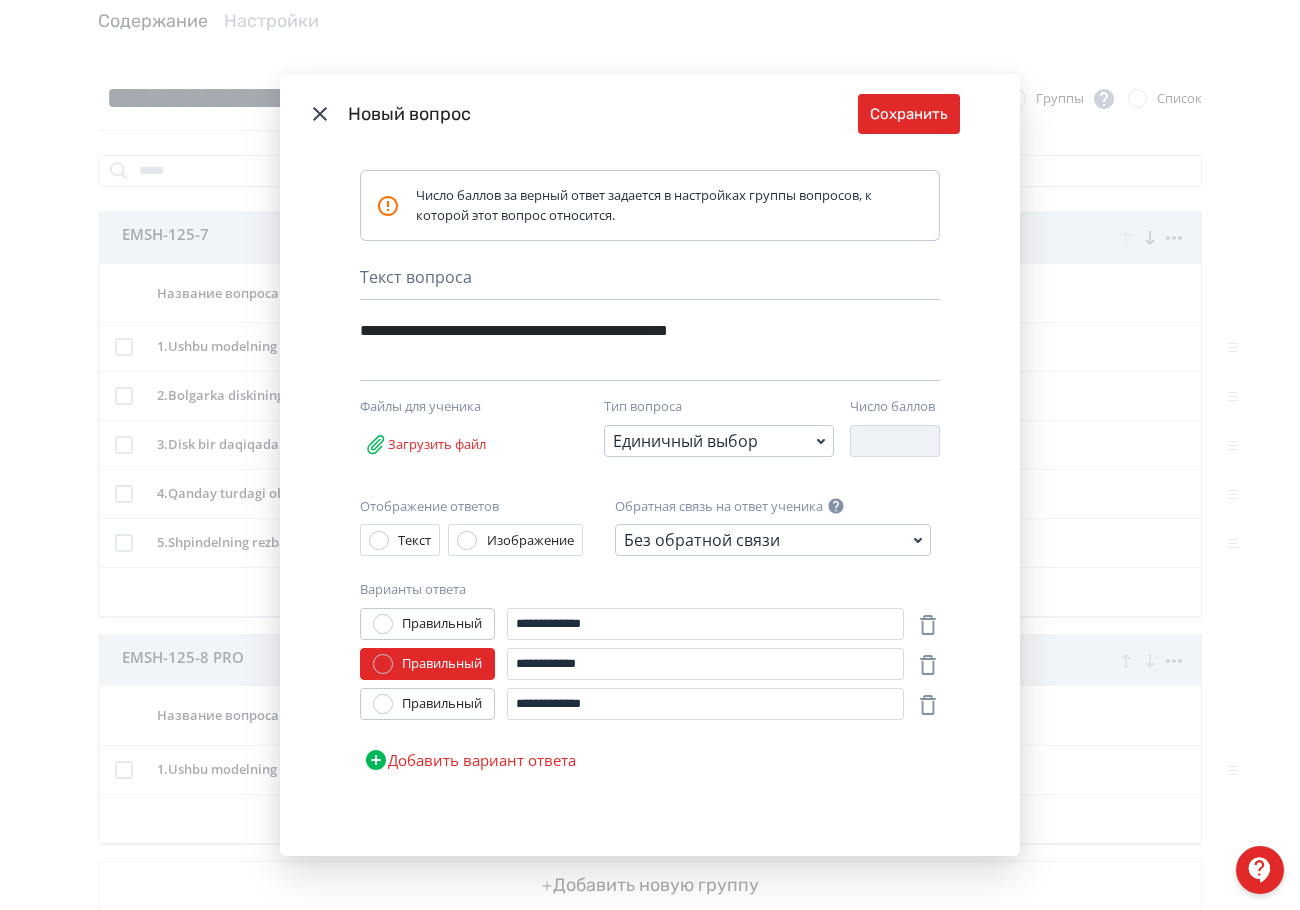 drag, startPoint x: 526, startPoint y: 750, endPoint x: 538, endPoint y: 748, distance: 12.165525 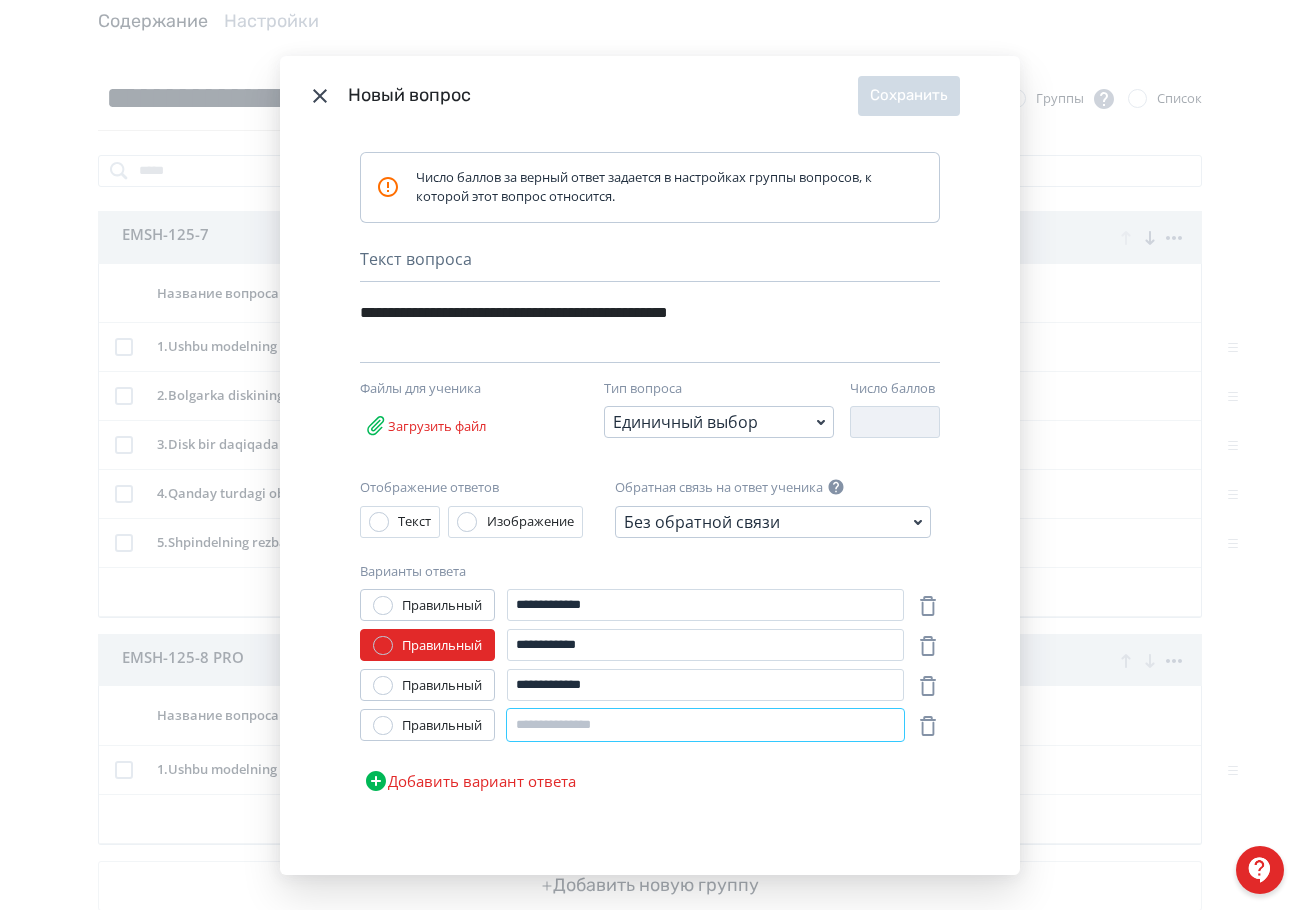 click at bounding box center (705, 725) 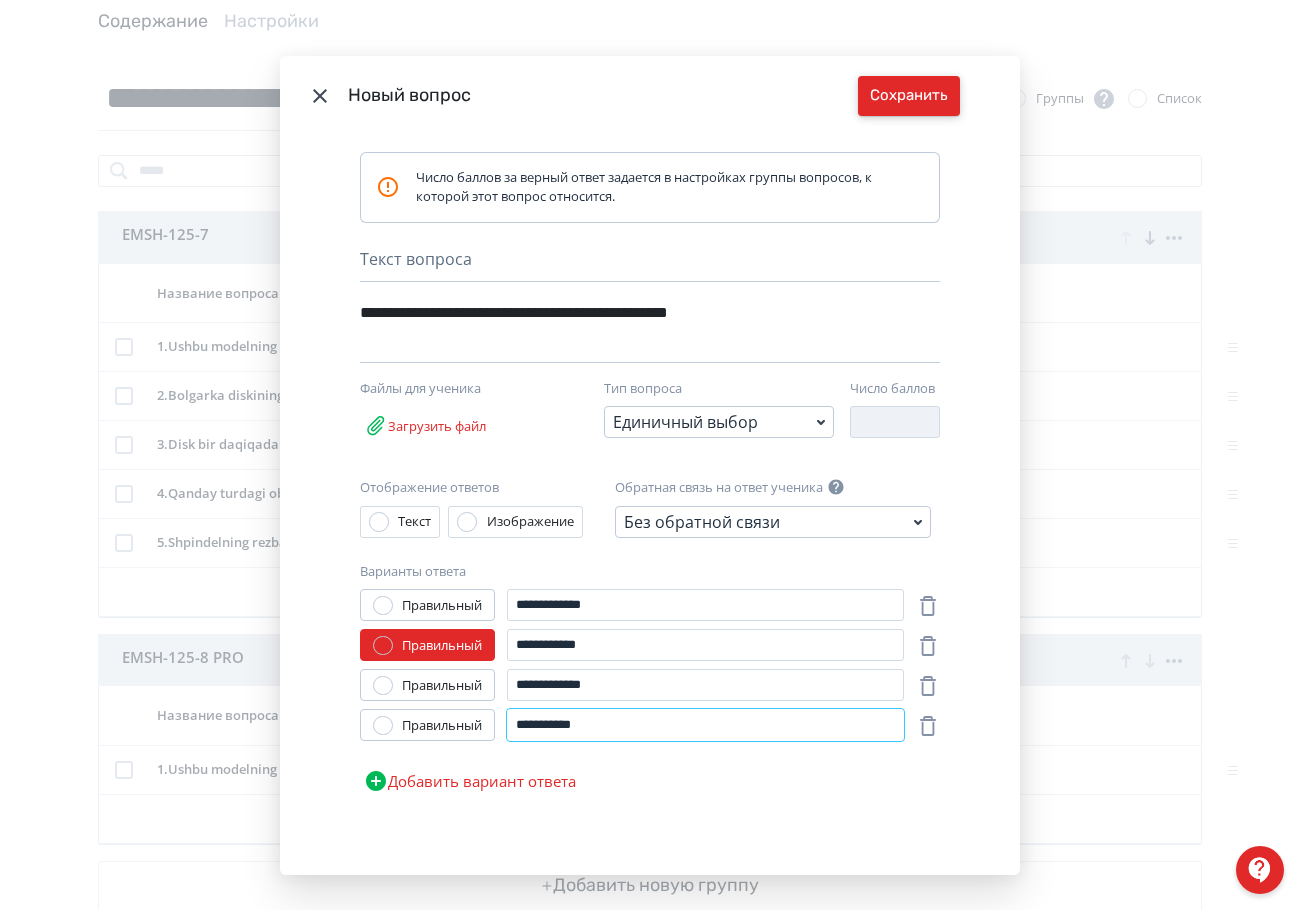 type on "**********" 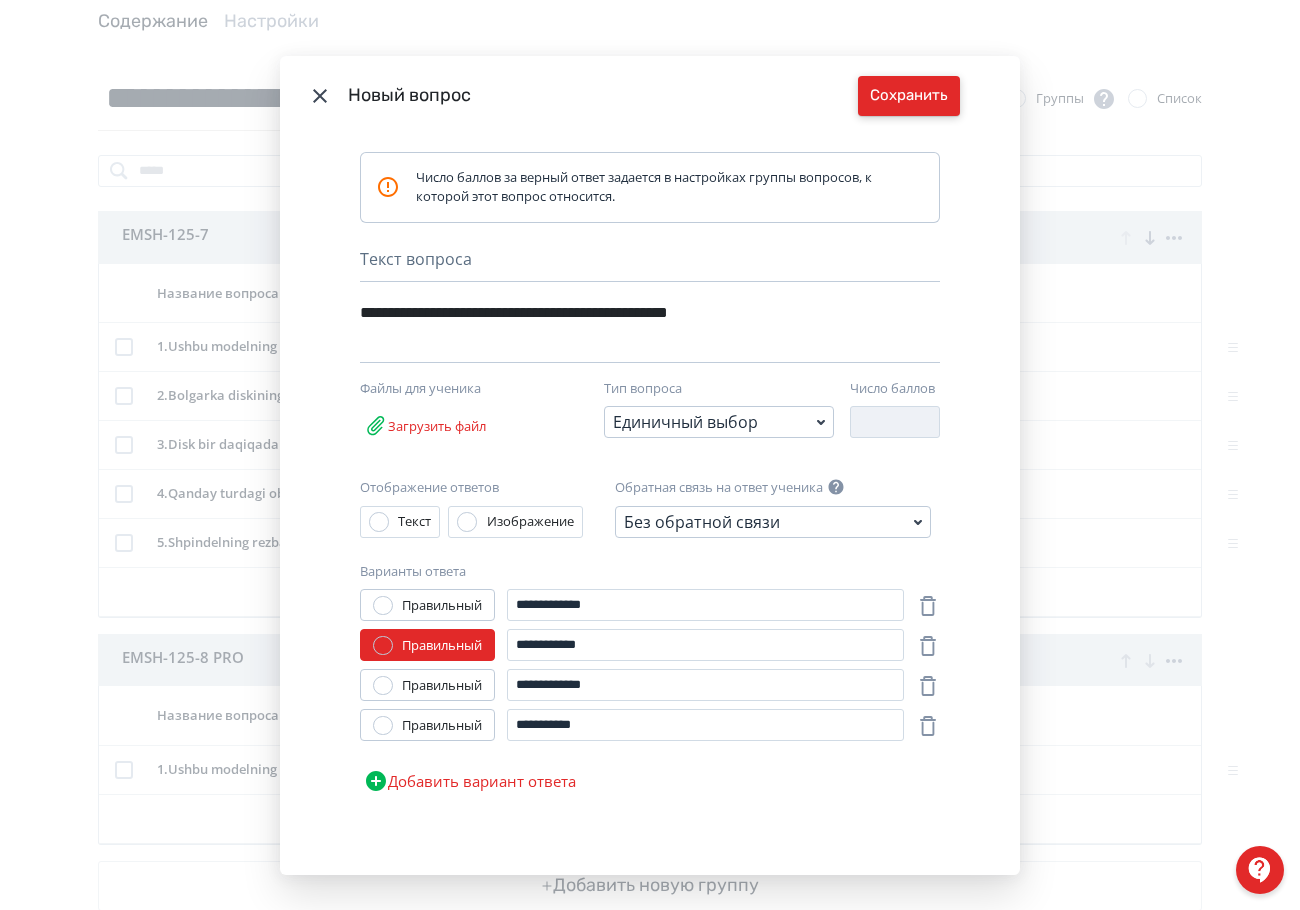 click on "Сохранить" at bounding box center [909, 96] 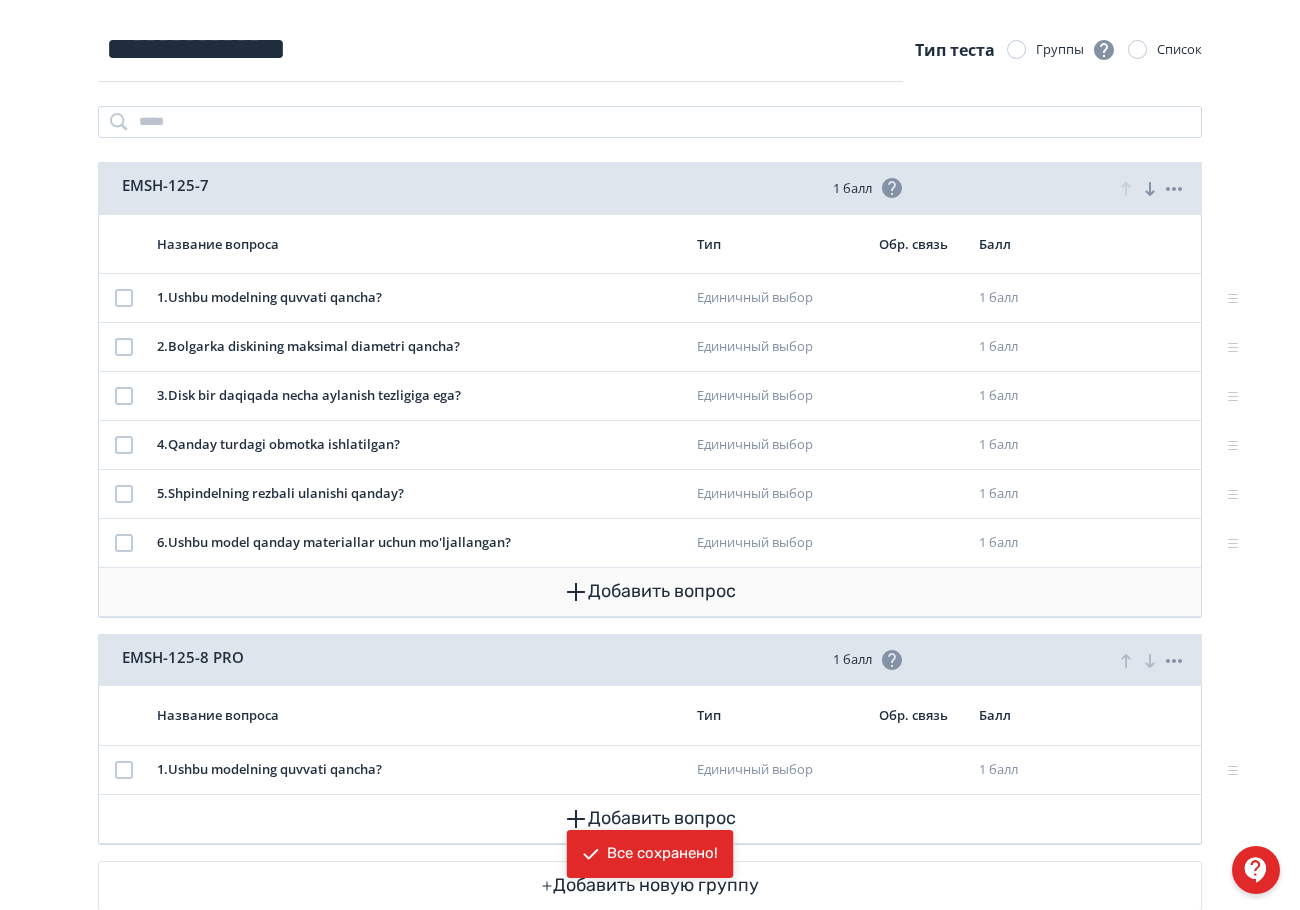 scroll, scrollTop: 209, scrollLeft: 0, axis: vertical 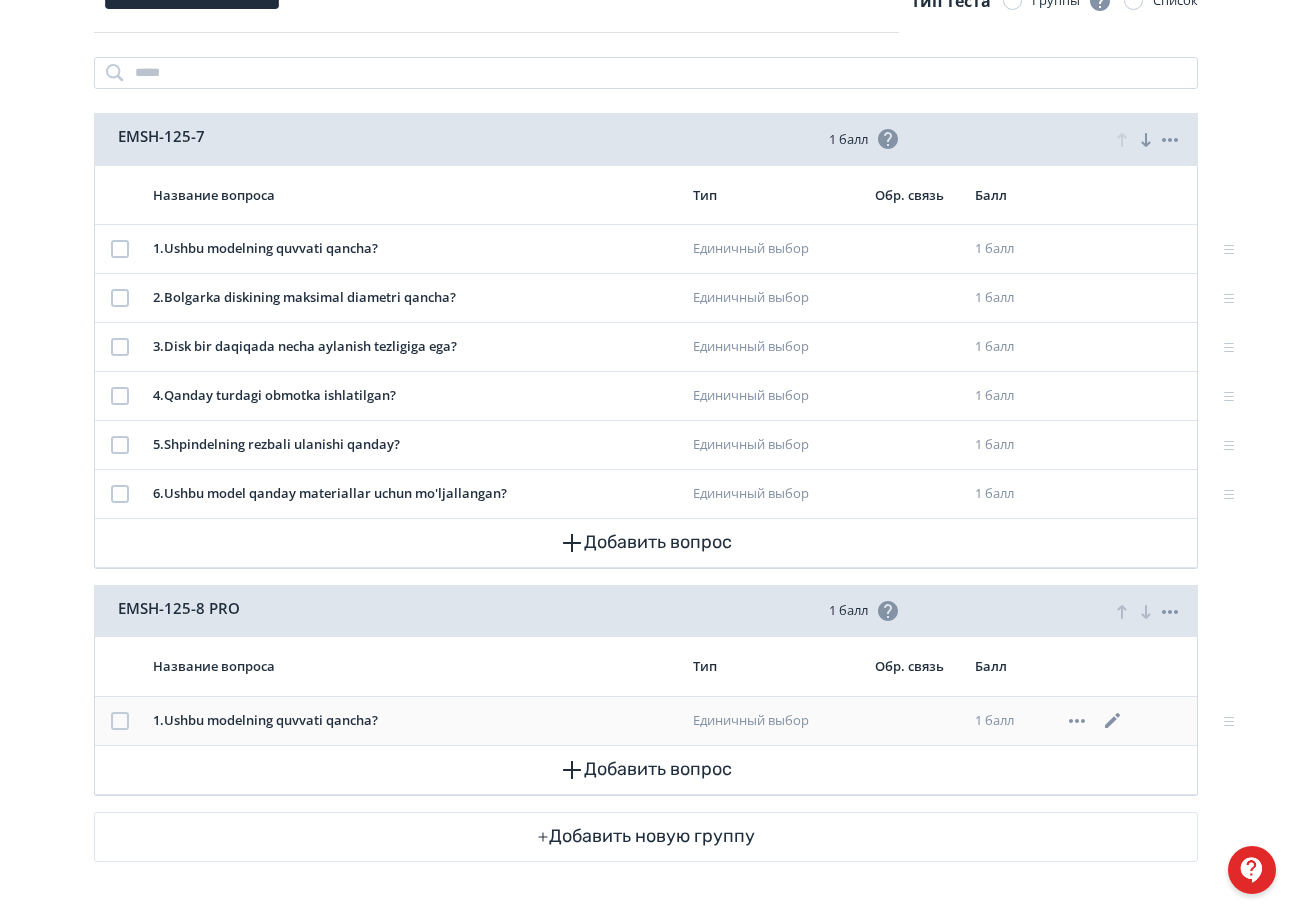 click 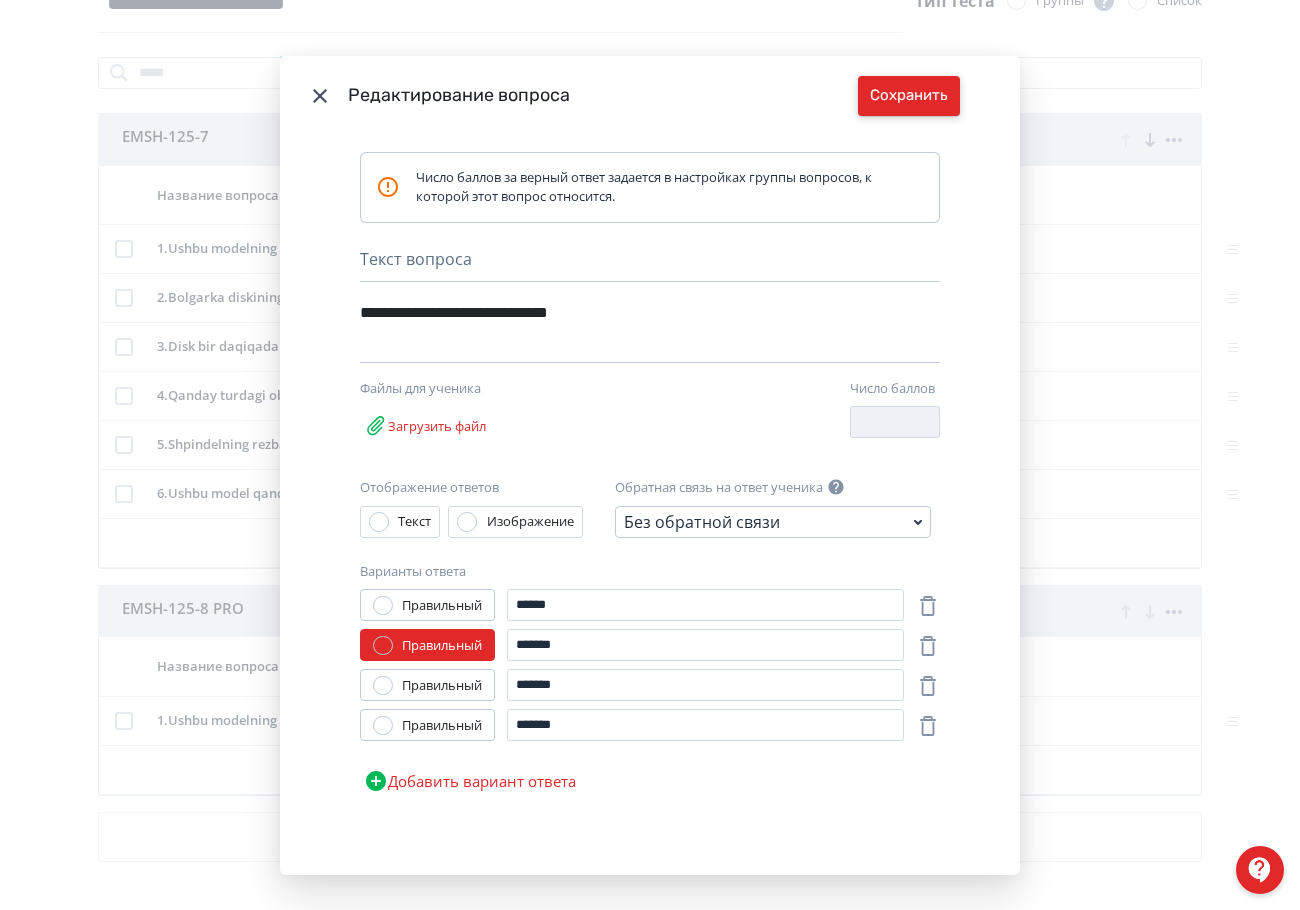 click on "Сохранить" at bounding box center [909, 96] 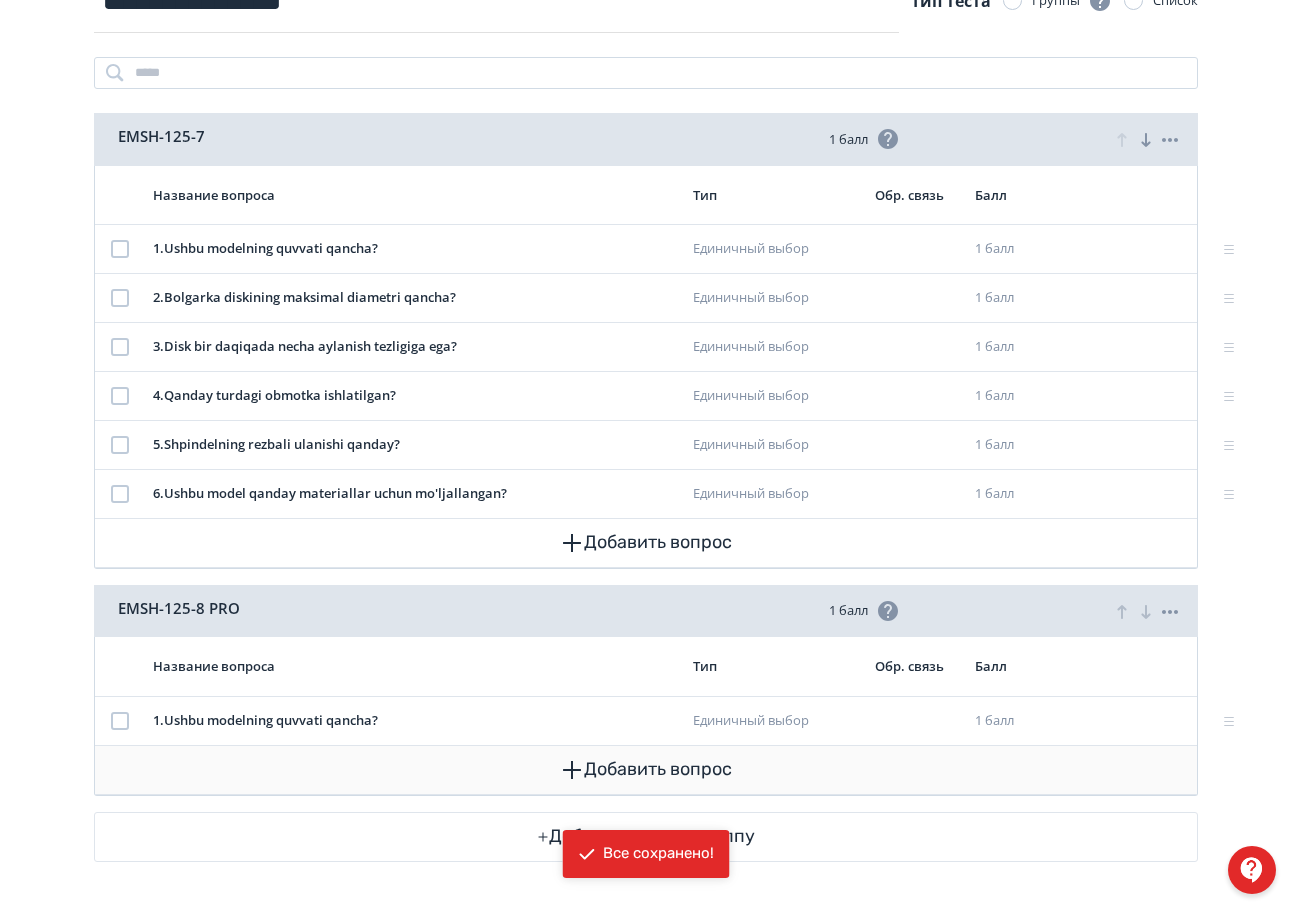 click on "Добавить вопрос" at bounding box center [646, 770] 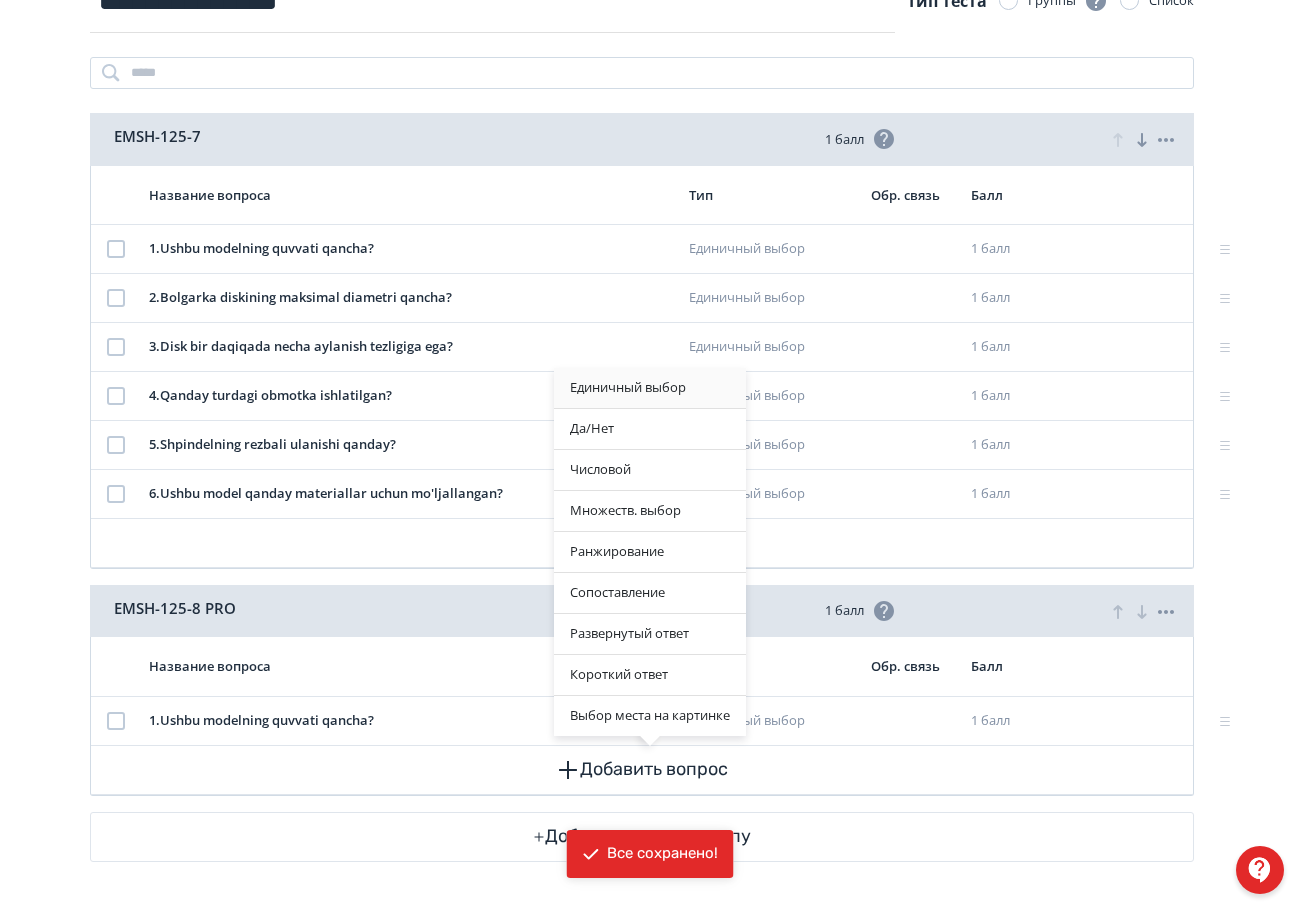 click on "Единичный выбор" at bounding box center [650, 388] 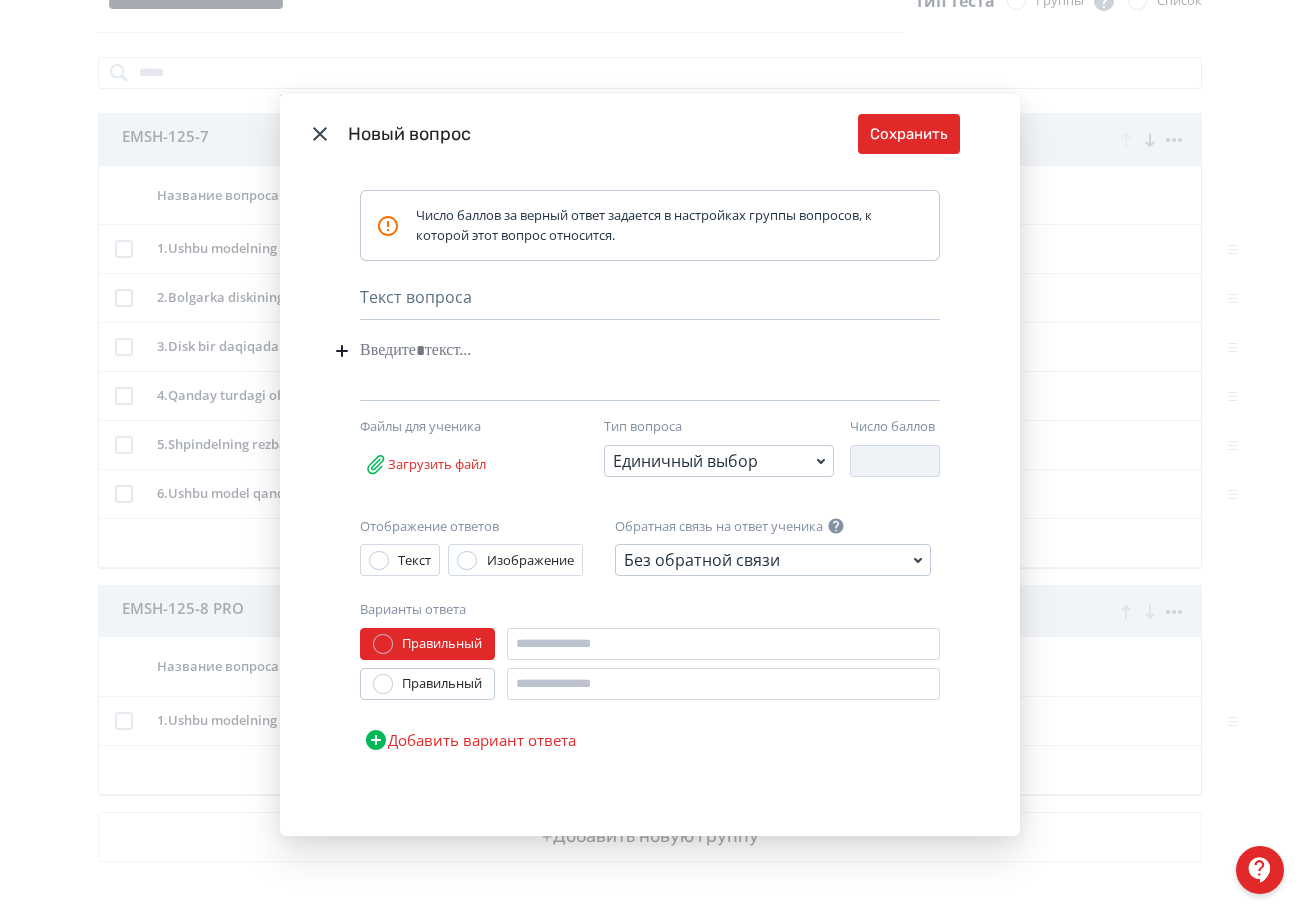 click at bounding box center [619, 351] 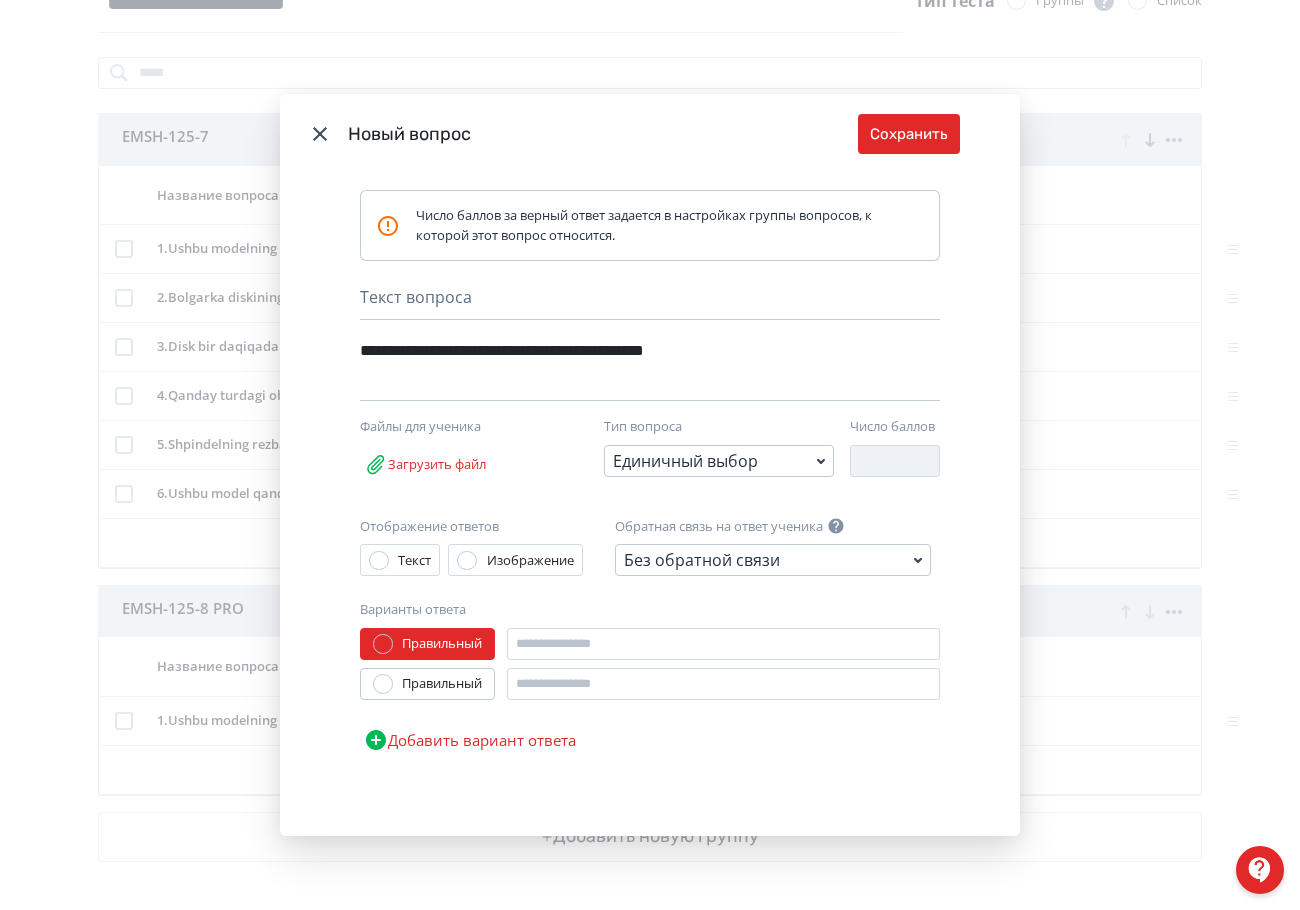 scroll, scrollTop: 30, scrollLeft: 0, axis: vertical 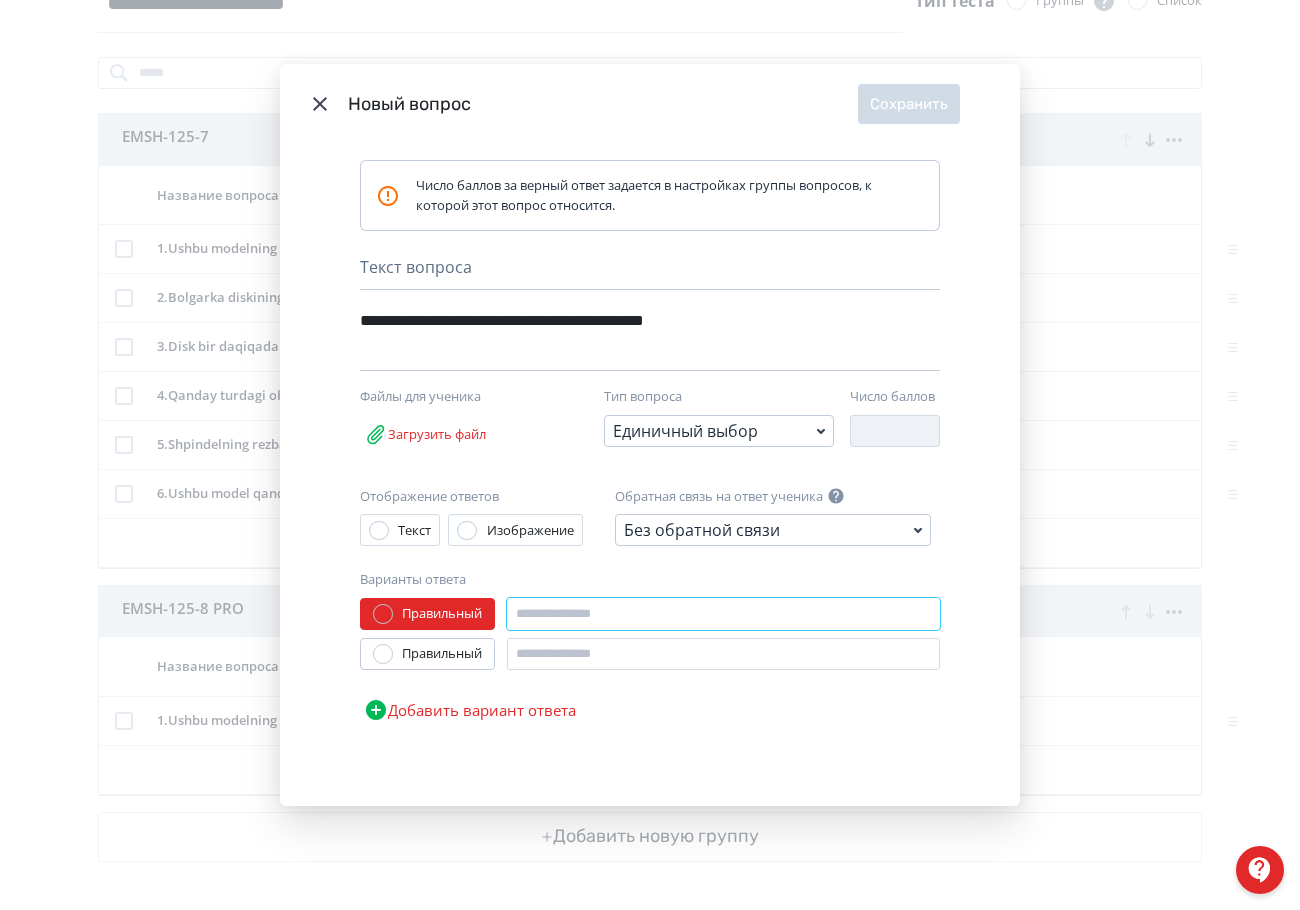 click at bounding box center [723, 614] 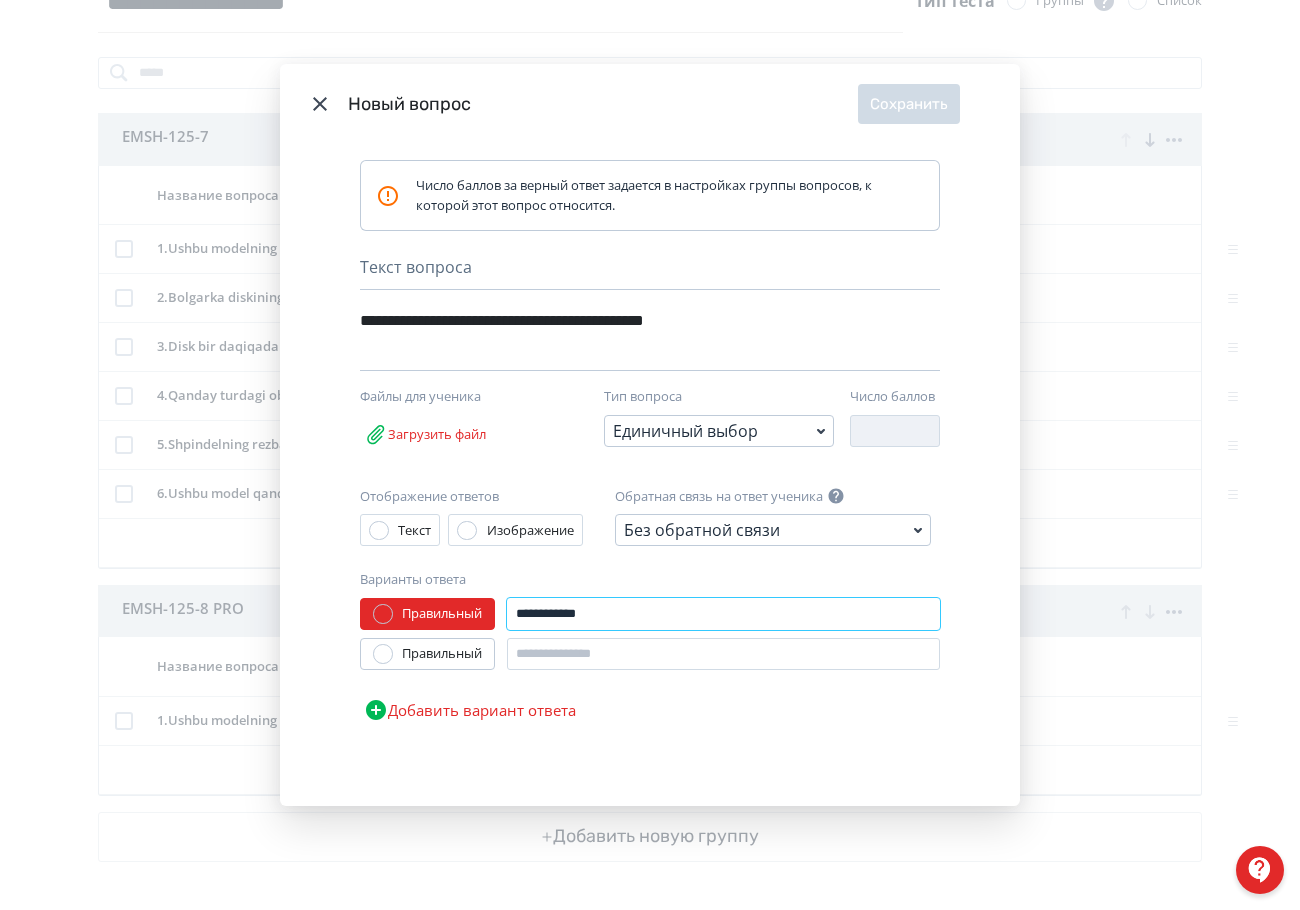 type on "**********" 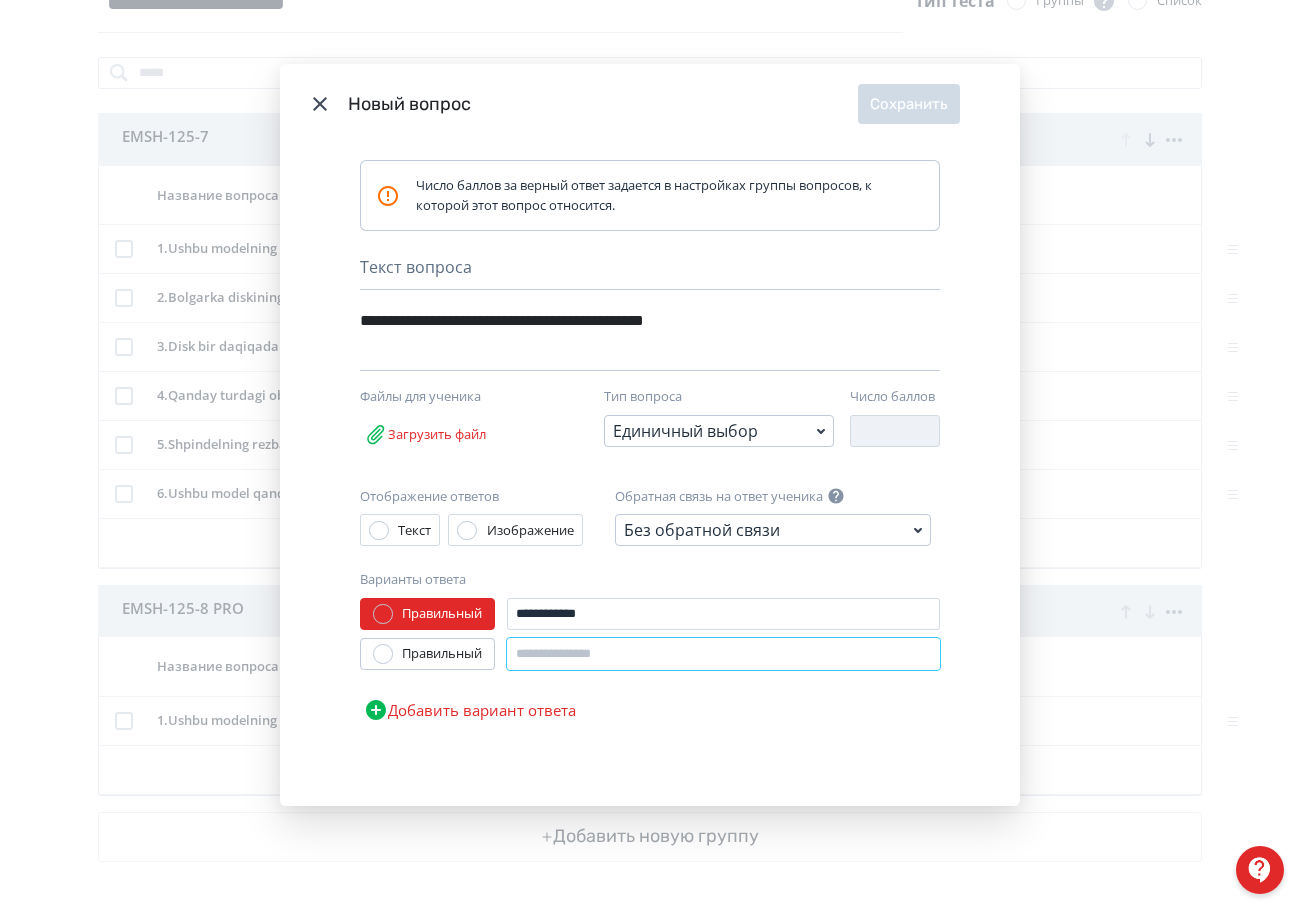 click at bounding box center [723, 654] 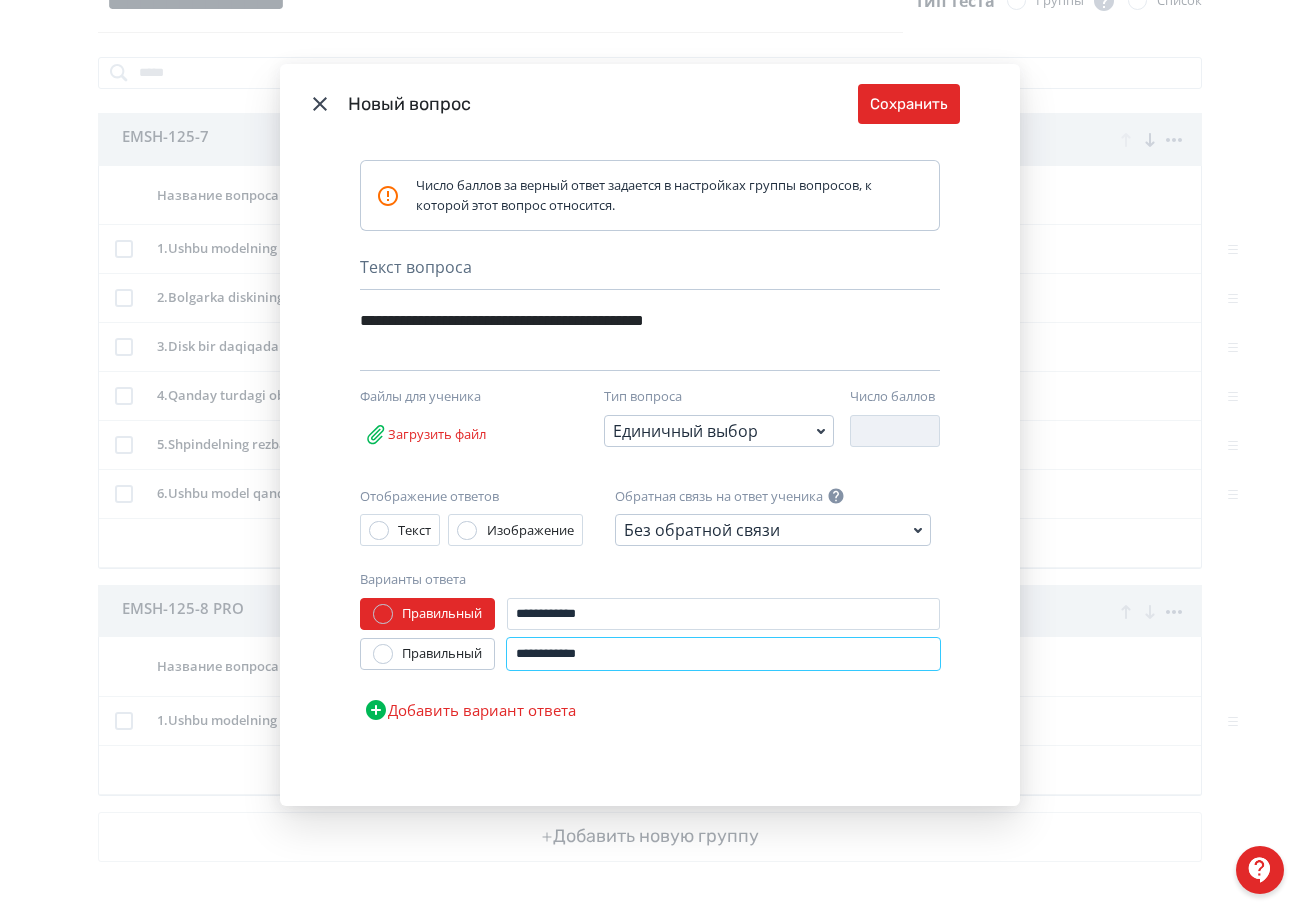 type on "**********" 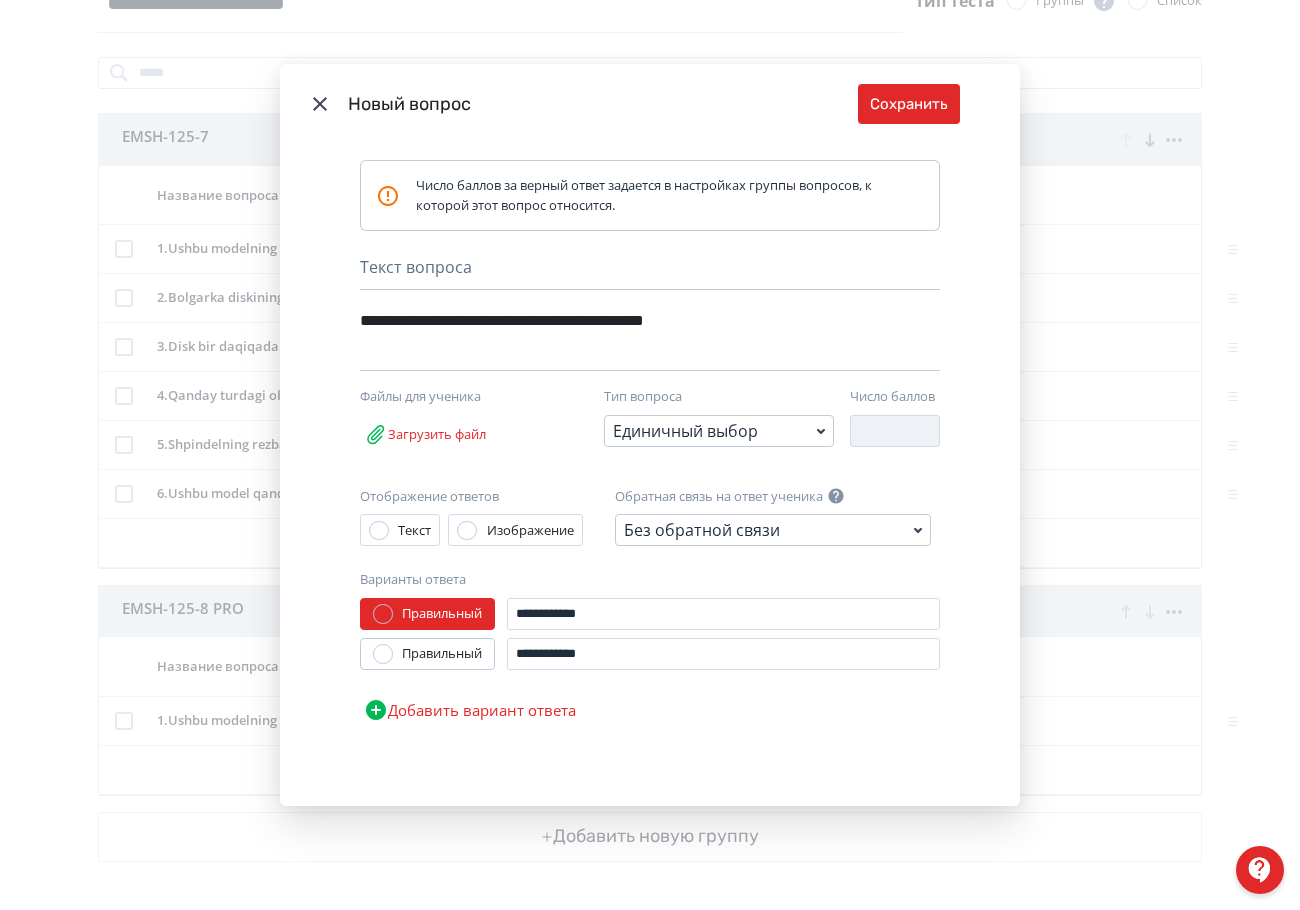click on "Добавить вариант ответа" at bounding box center [470, 710] 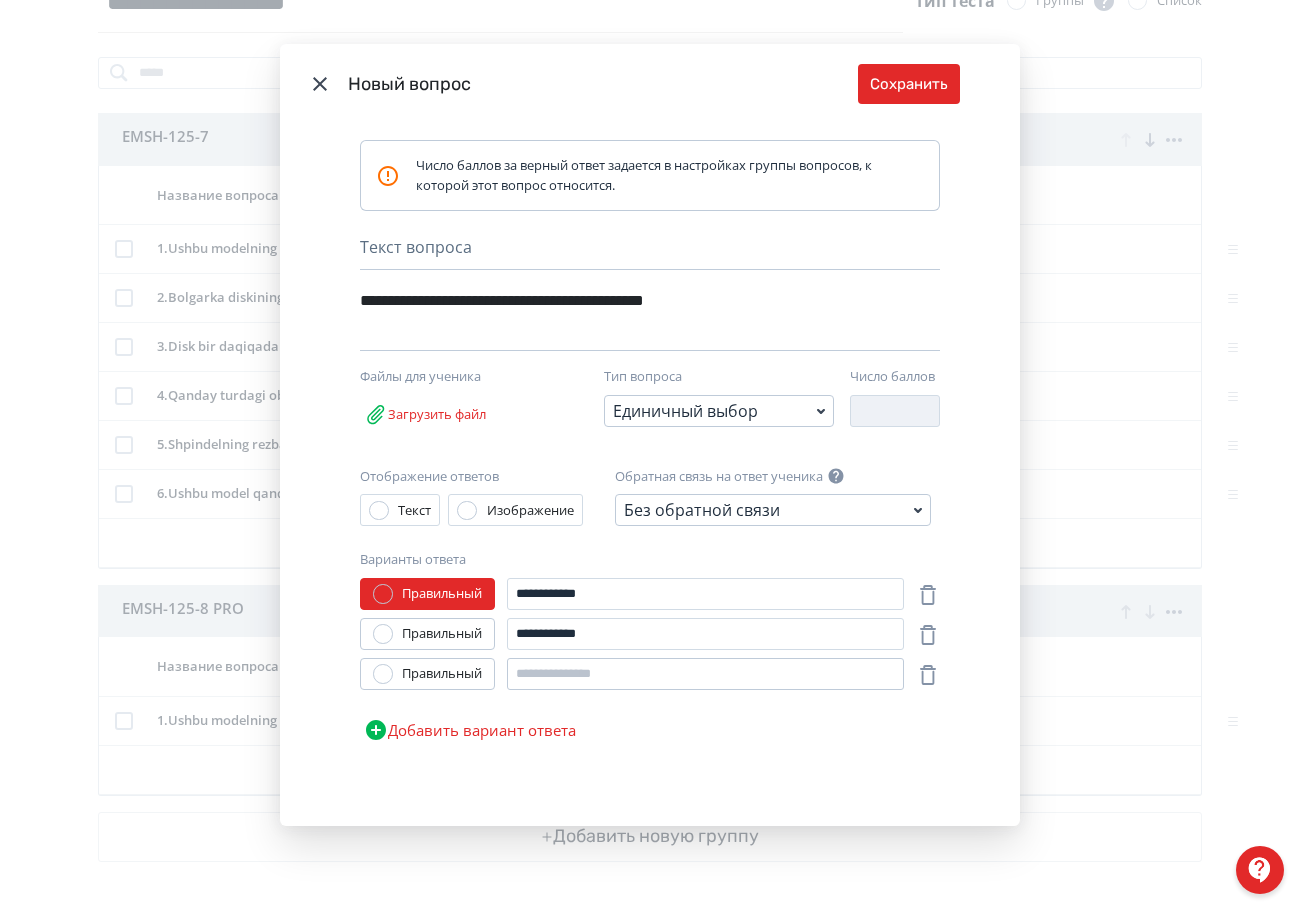scroll, scrollTop: 10, scrollLeft: 0, axis: vertical 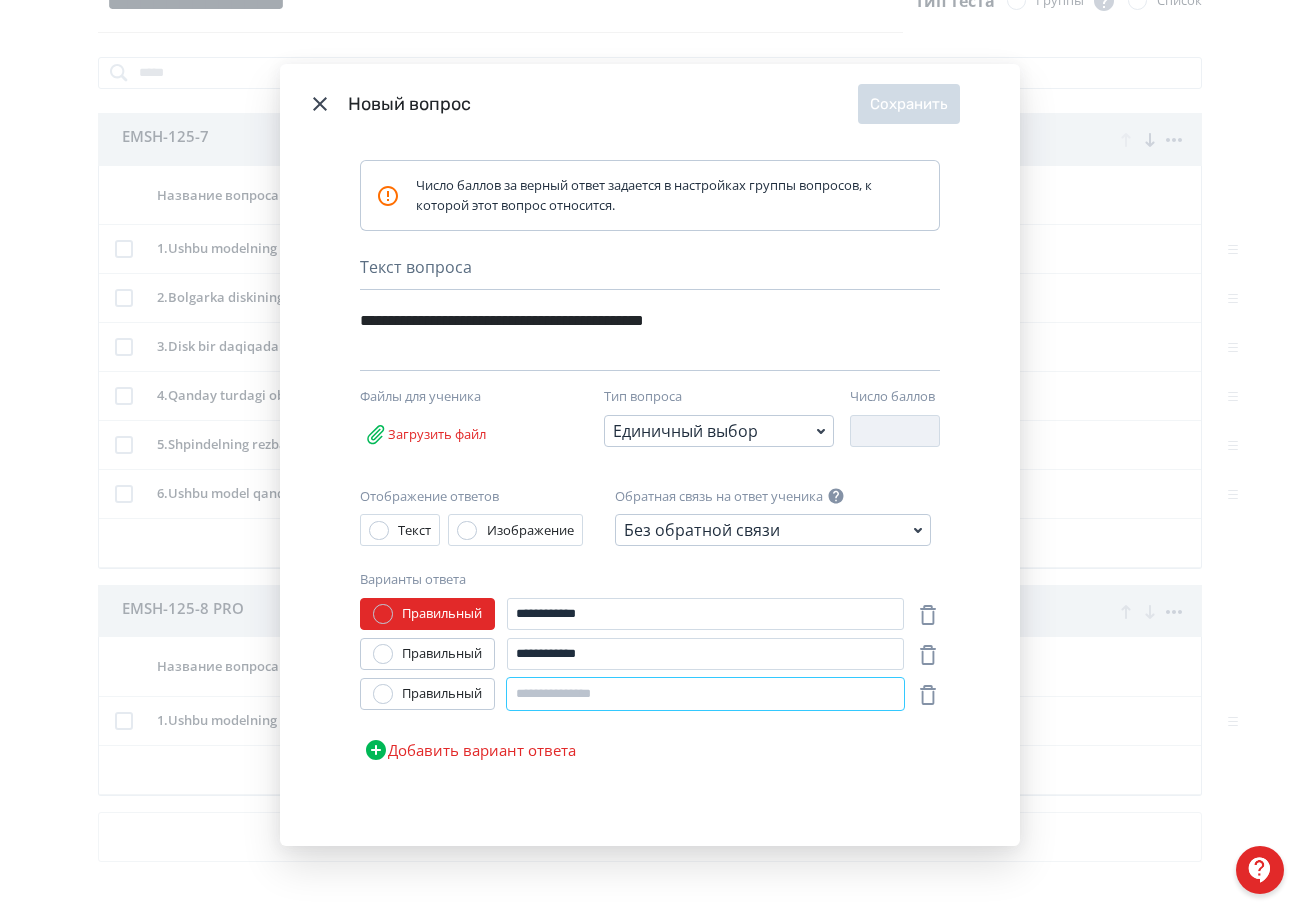 click at bounding box center [705, 694] 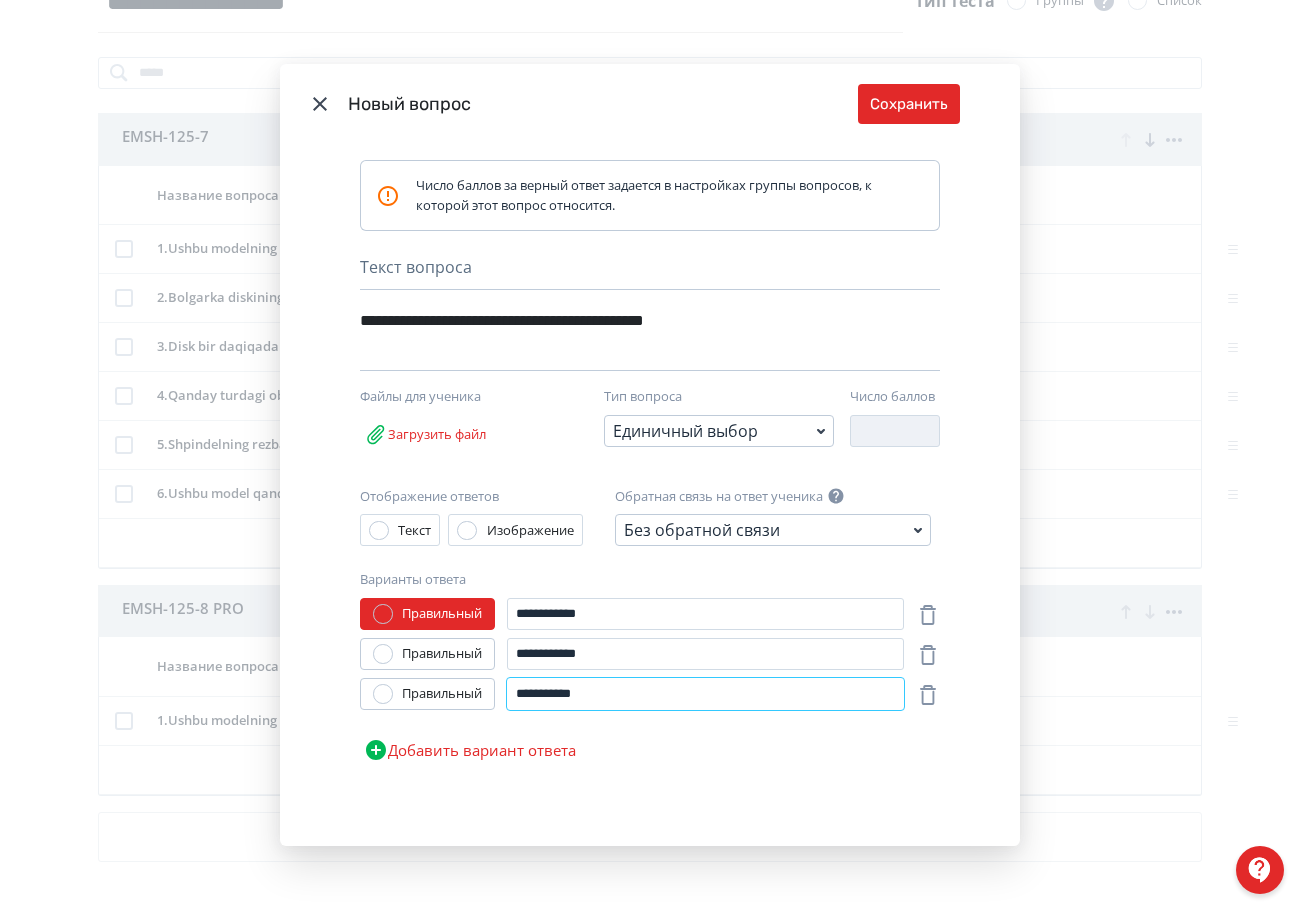 type on "**********" 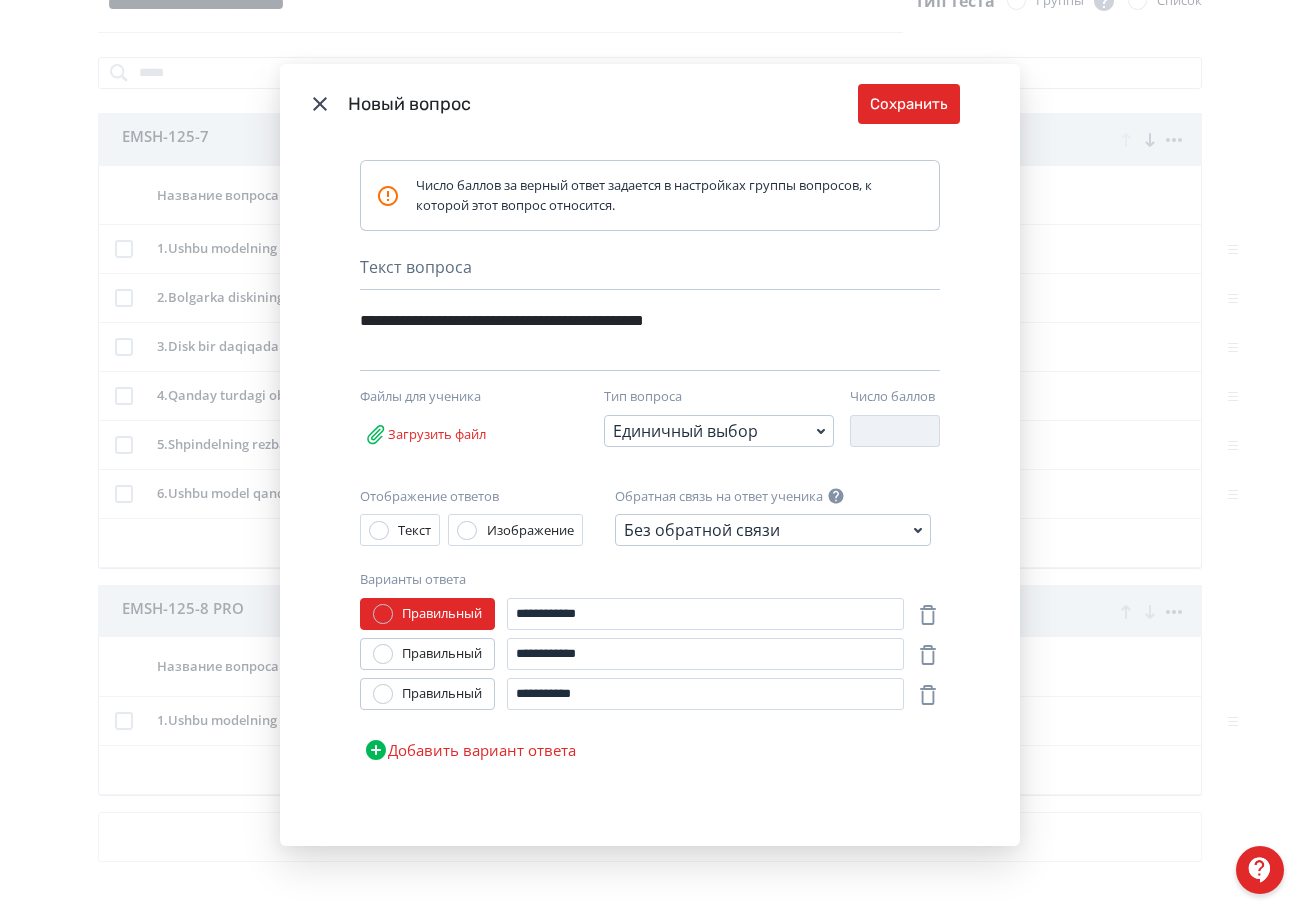 drag, startPoint x: 523, startPoint y: 750, endPoint x: 550, endPoint y: 746, distance: 27.294687 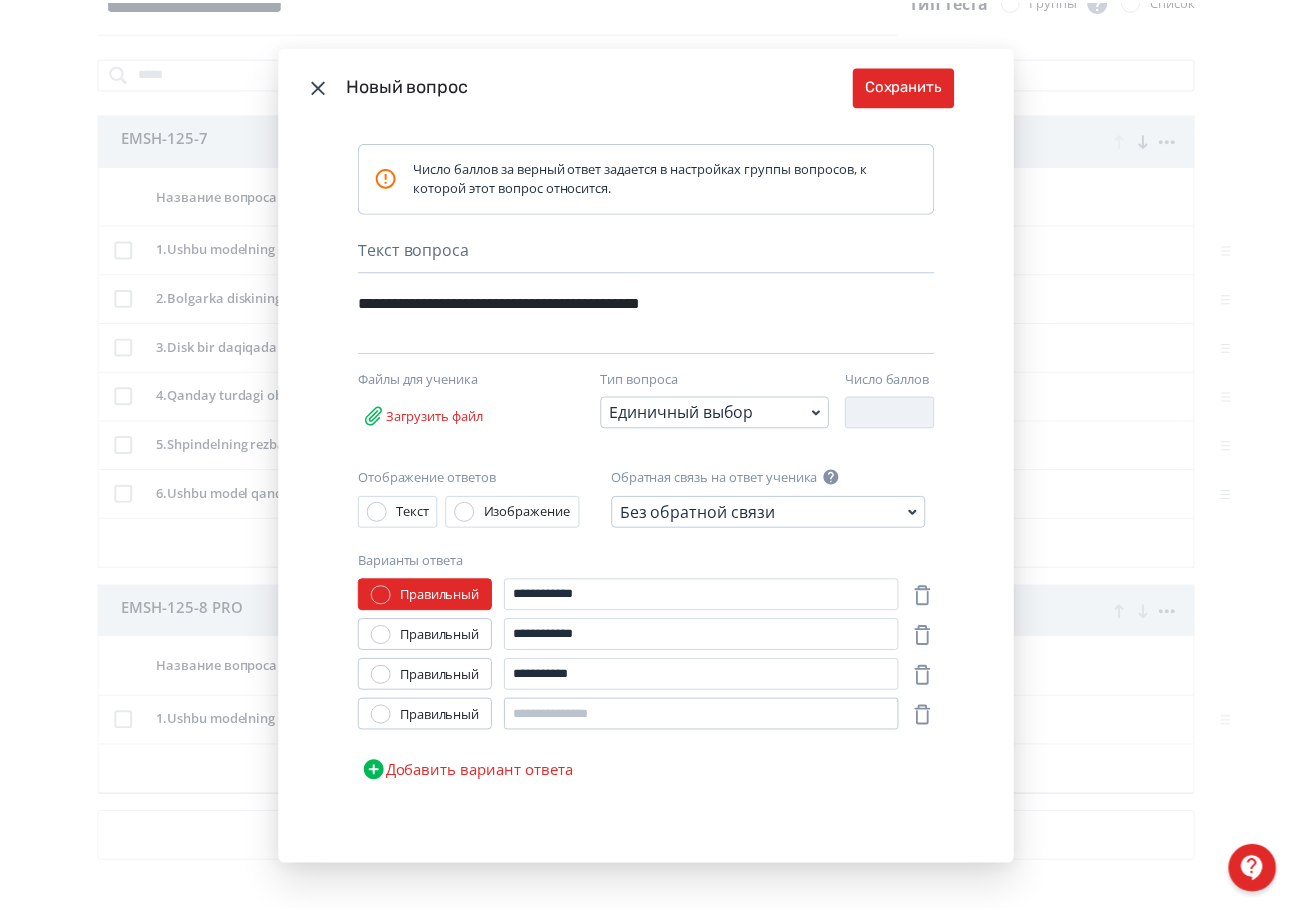 scroll, scrollTop: 0, scrollLeft: 0, axis: both 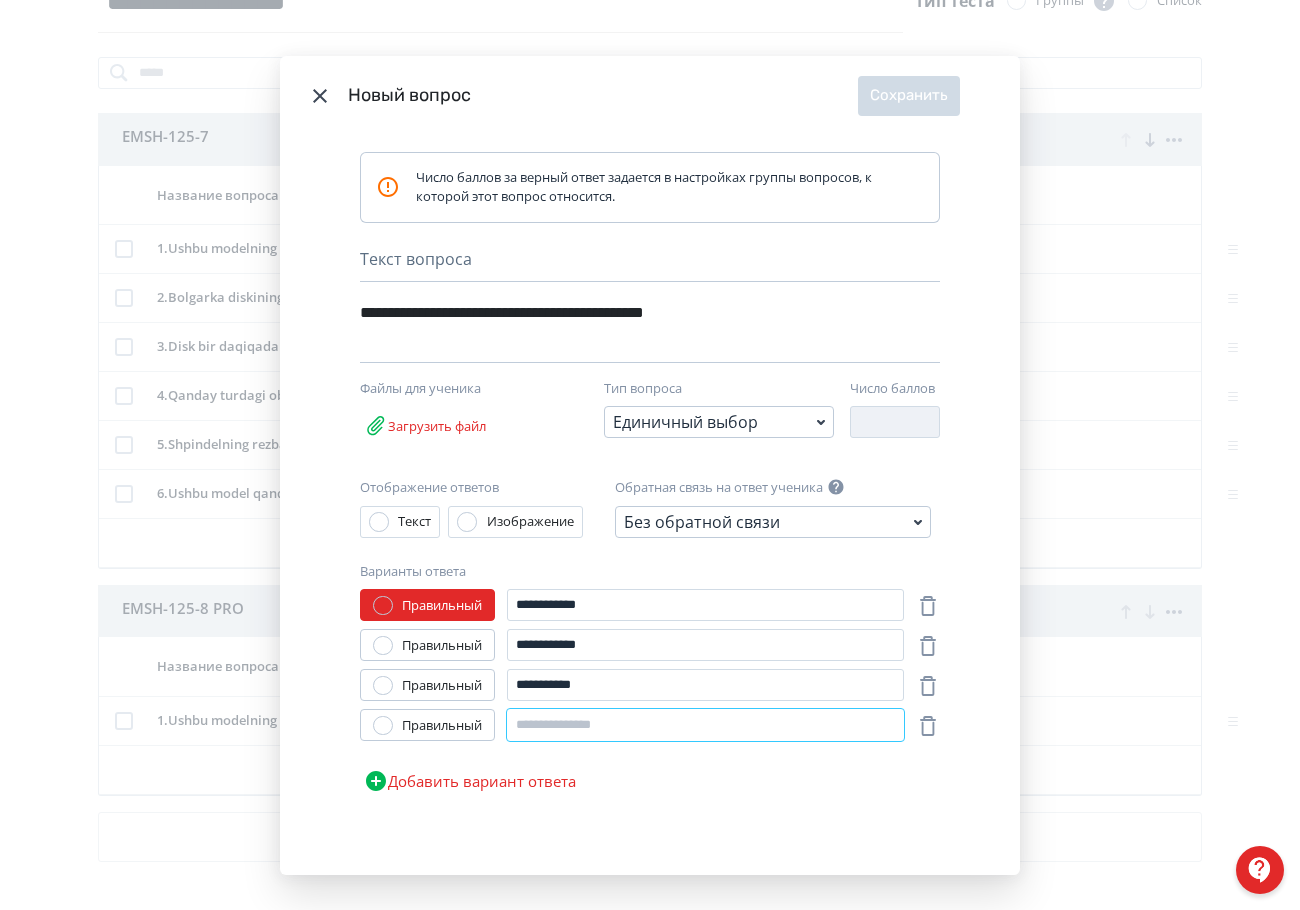 click at bounding box center (705, 725) 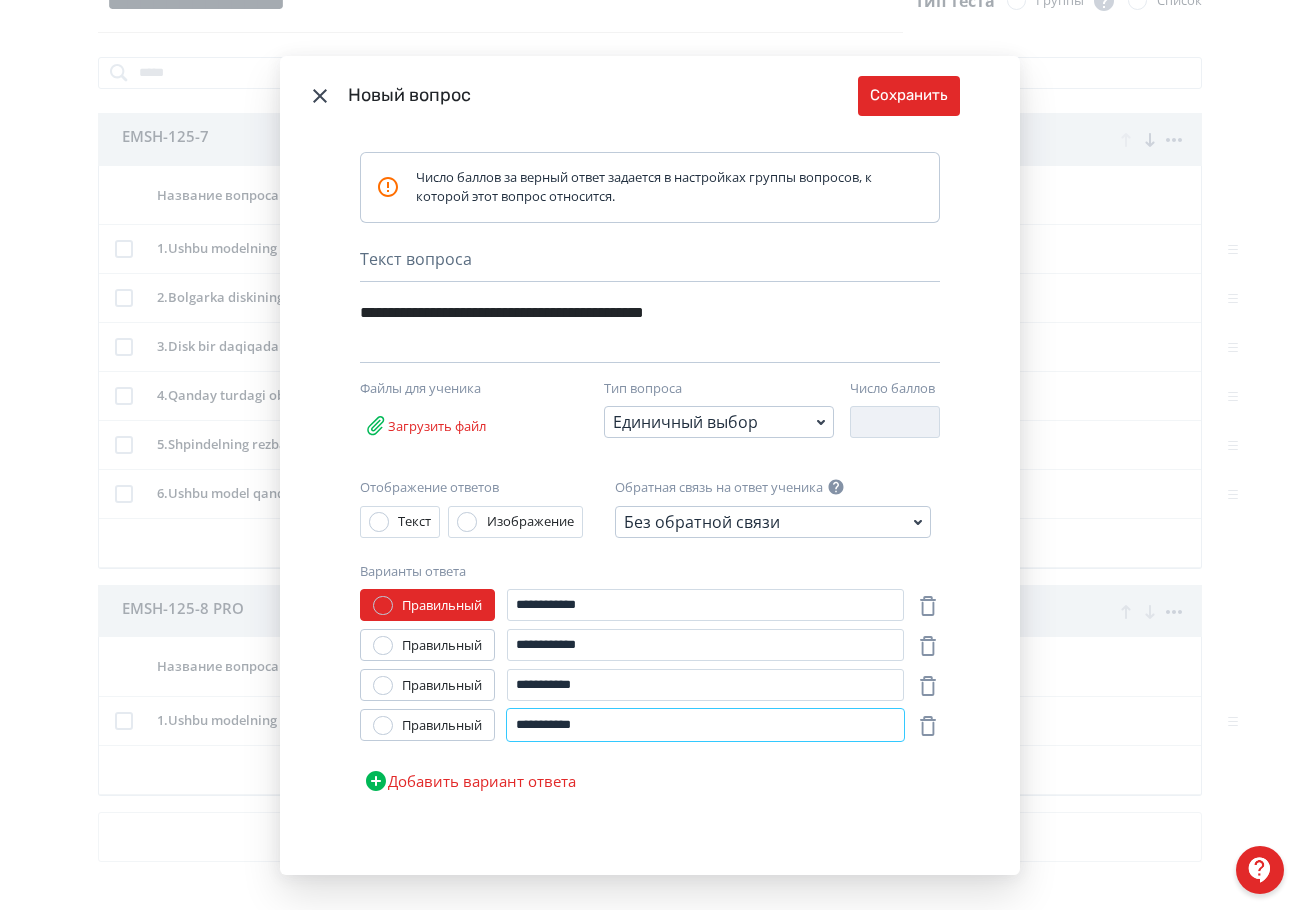 type 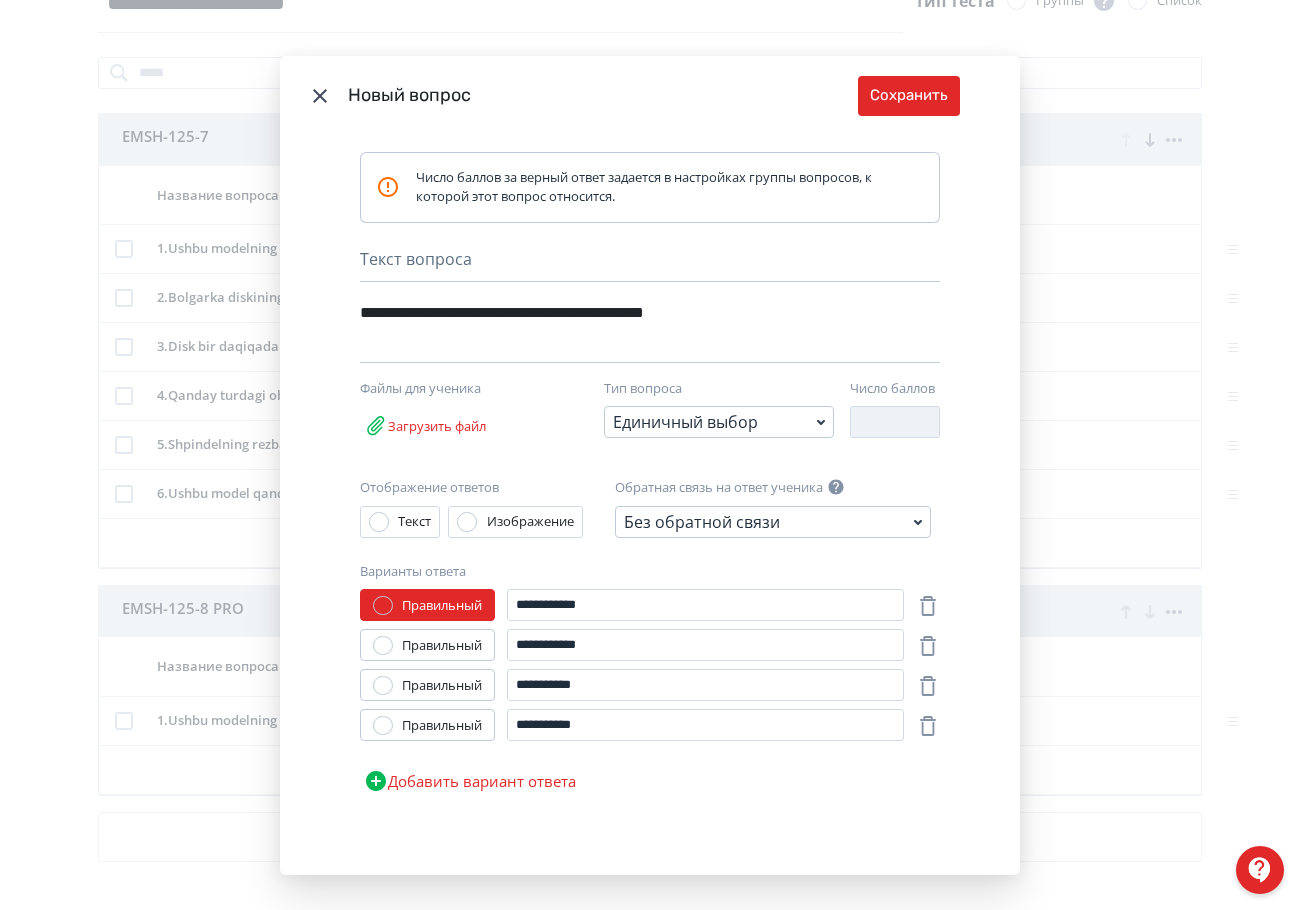 drag, startPoint x: 450, startPoint y: 644, endPoint x: 488, endPoint y: 633, distance: 39.56008 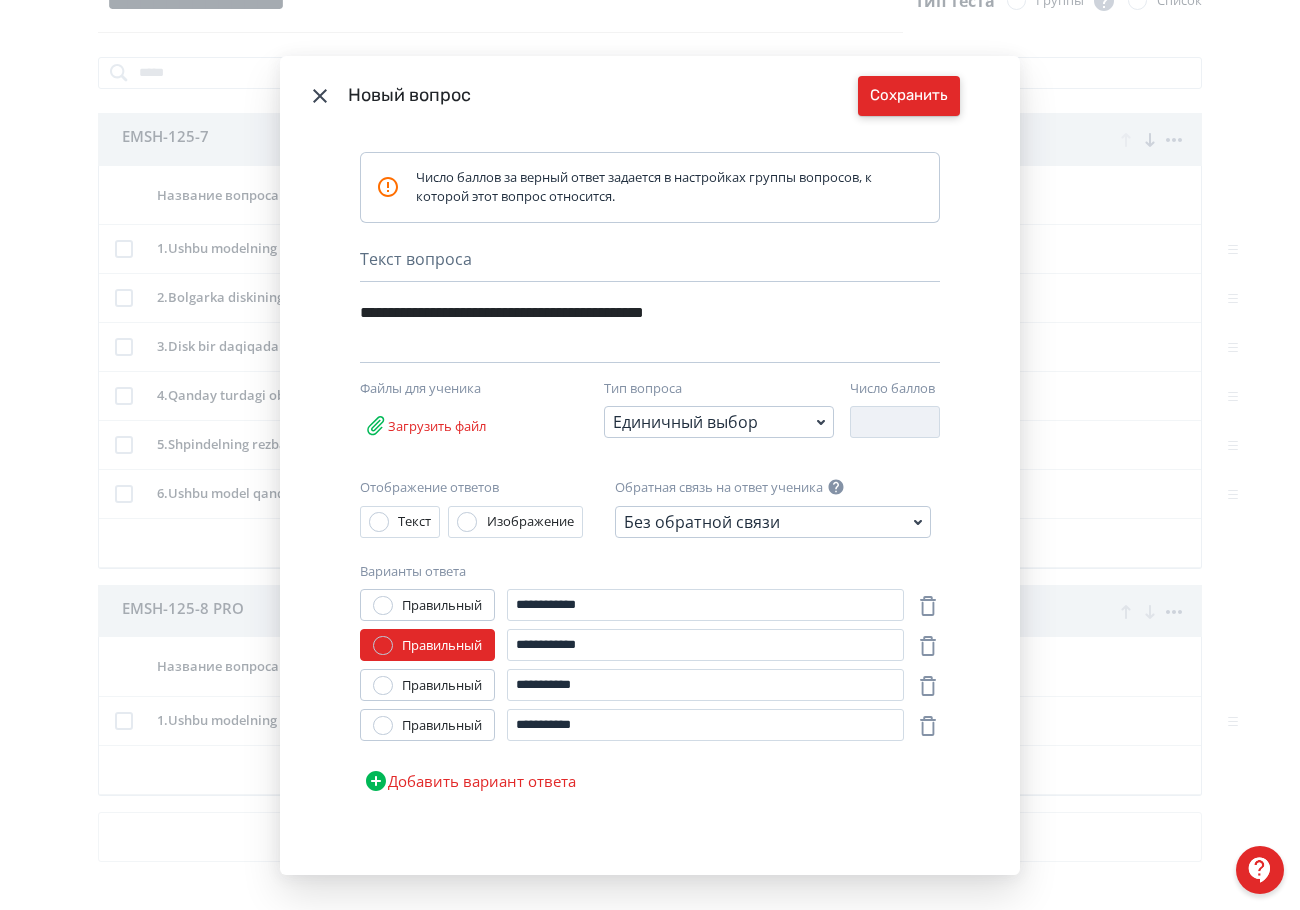 click on "Сохранить" at bounding box center (909, 96) 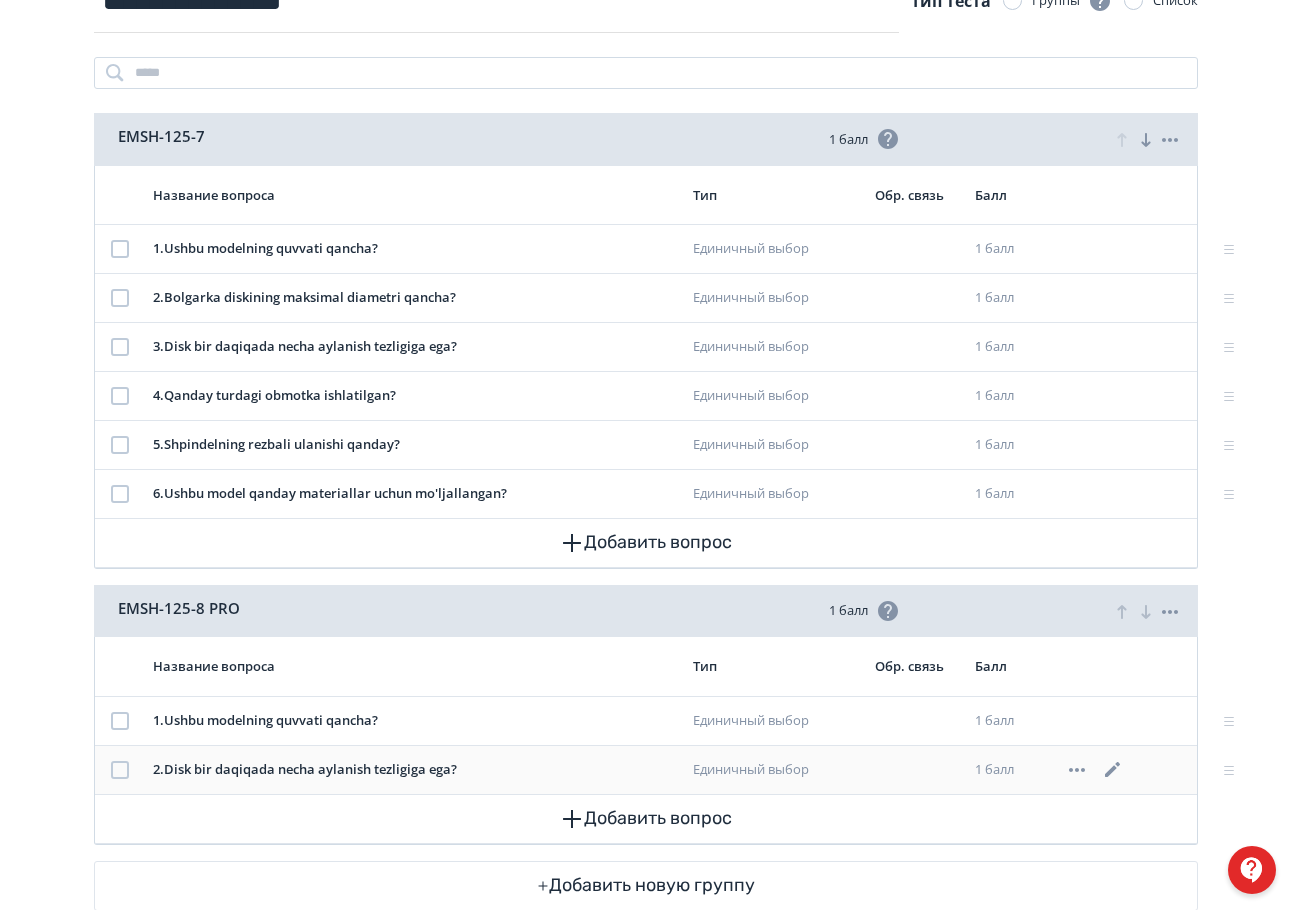 scroll, scrollTop: 258, scrollLeft: 0, axis: vertical 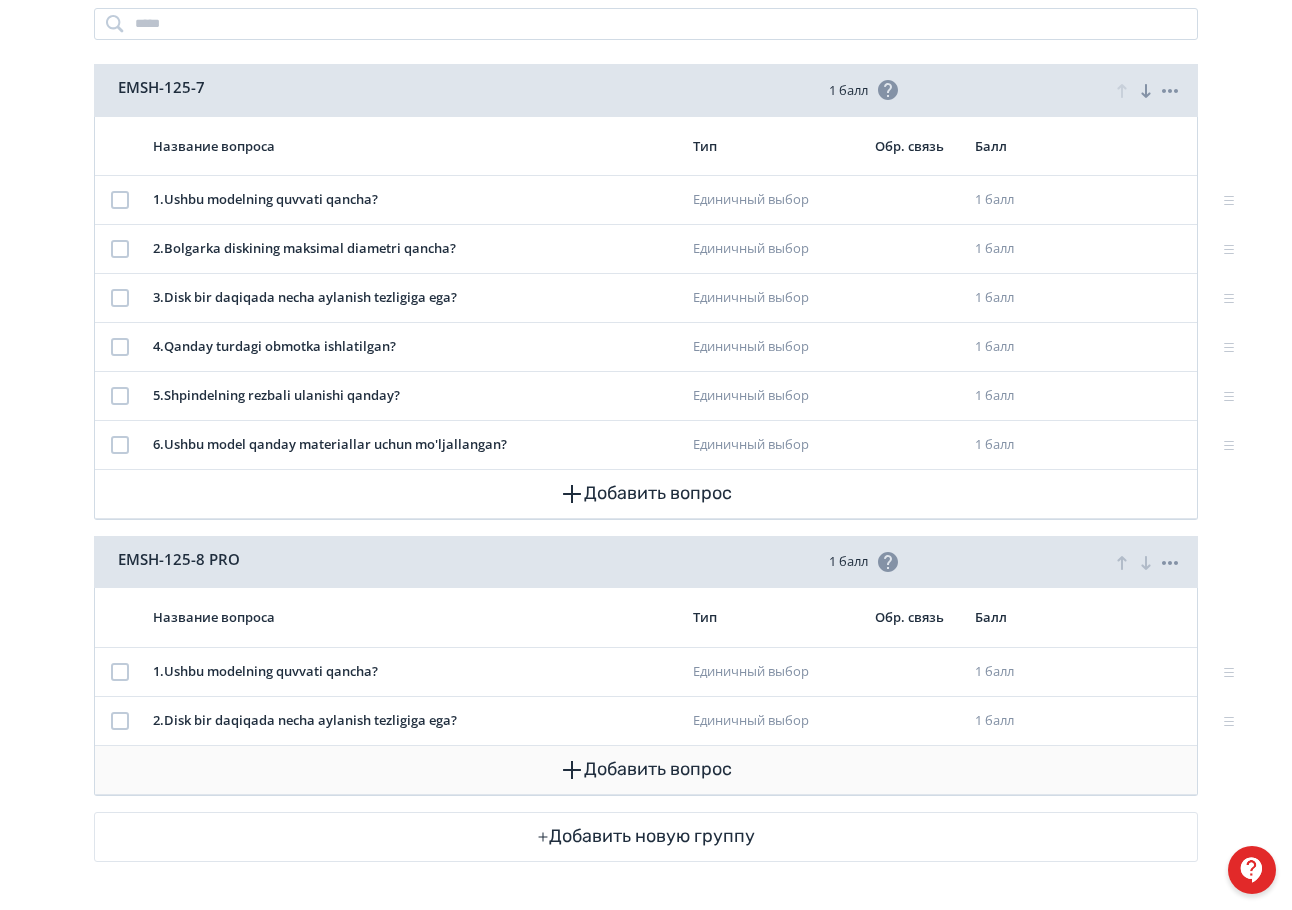 click on "Добавить вопрос" at bounding box center [646, 770] 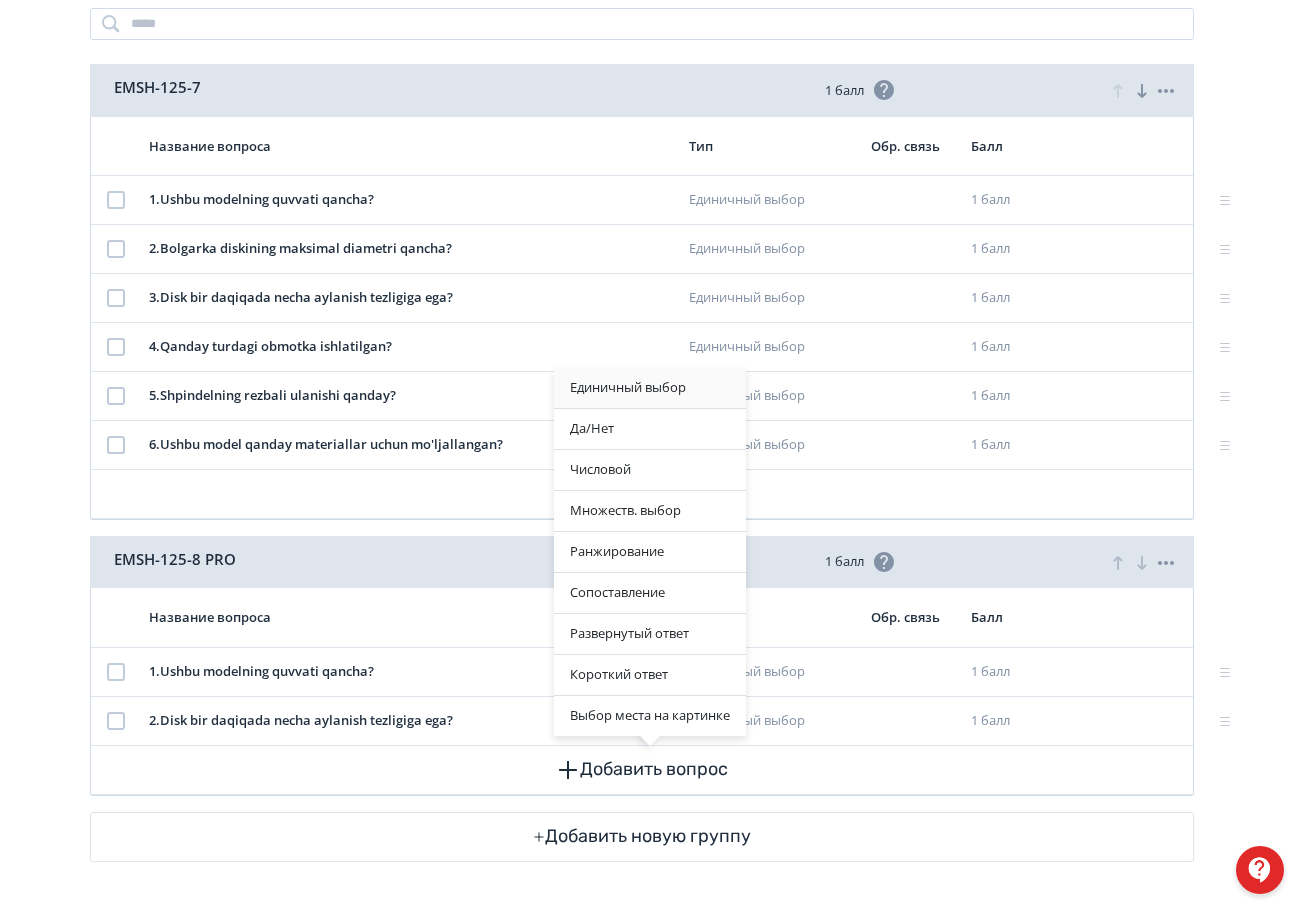 click on "Единичный выбор" at bounding box center [650, 388] 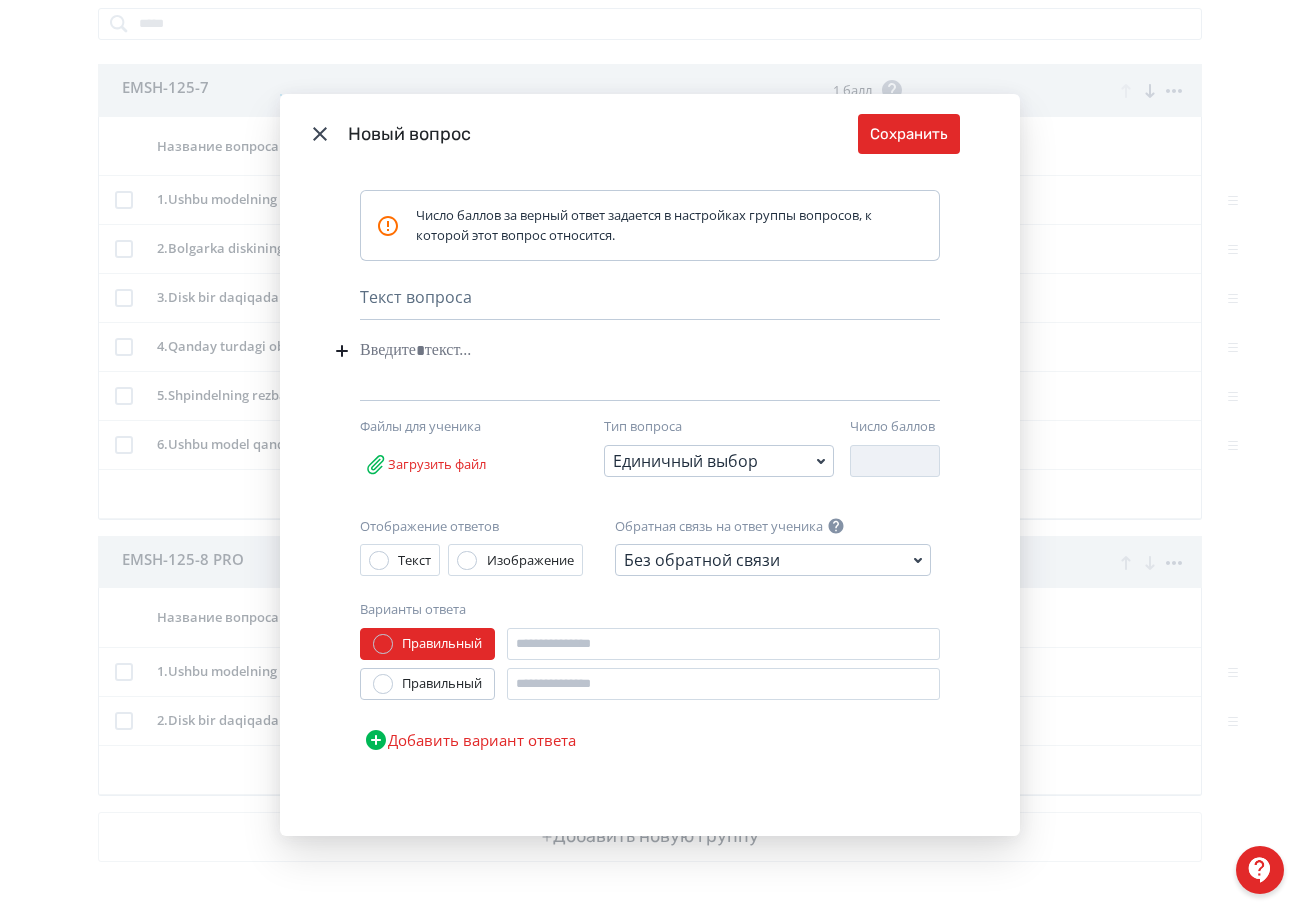 click at bounding box center (619, 351) 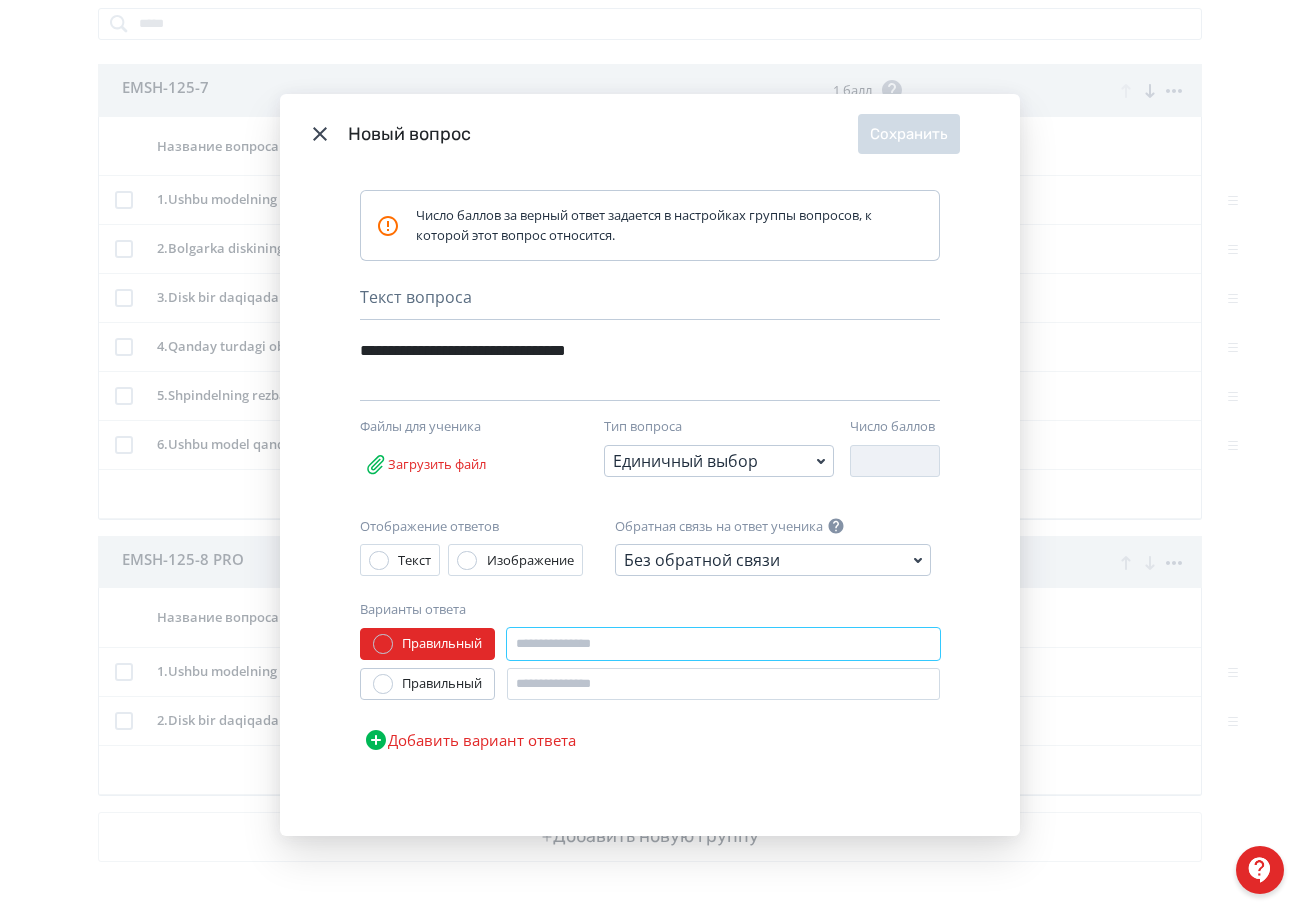 click at bounding box center (723, 644) 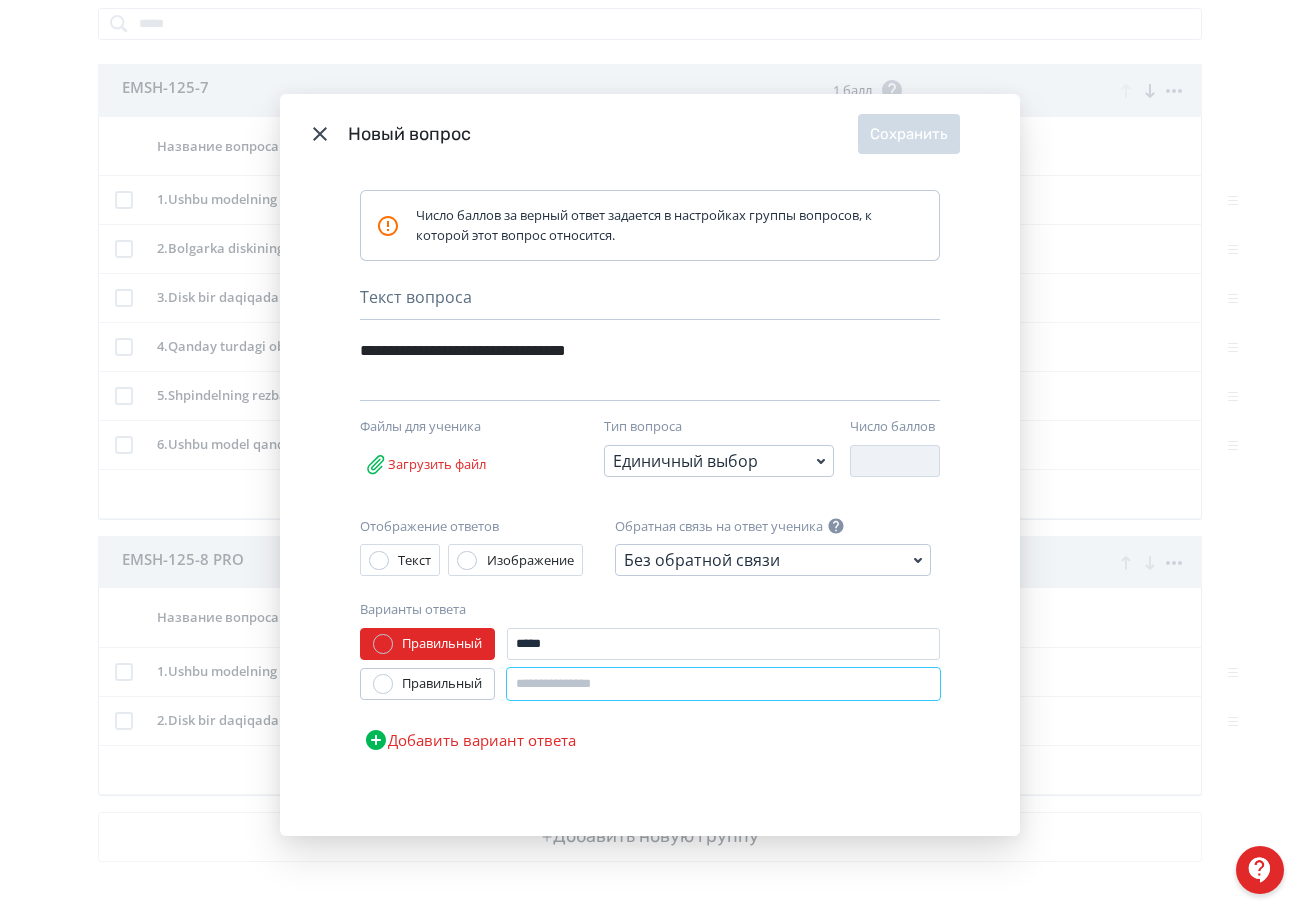 click at bounding box center [723, 684] 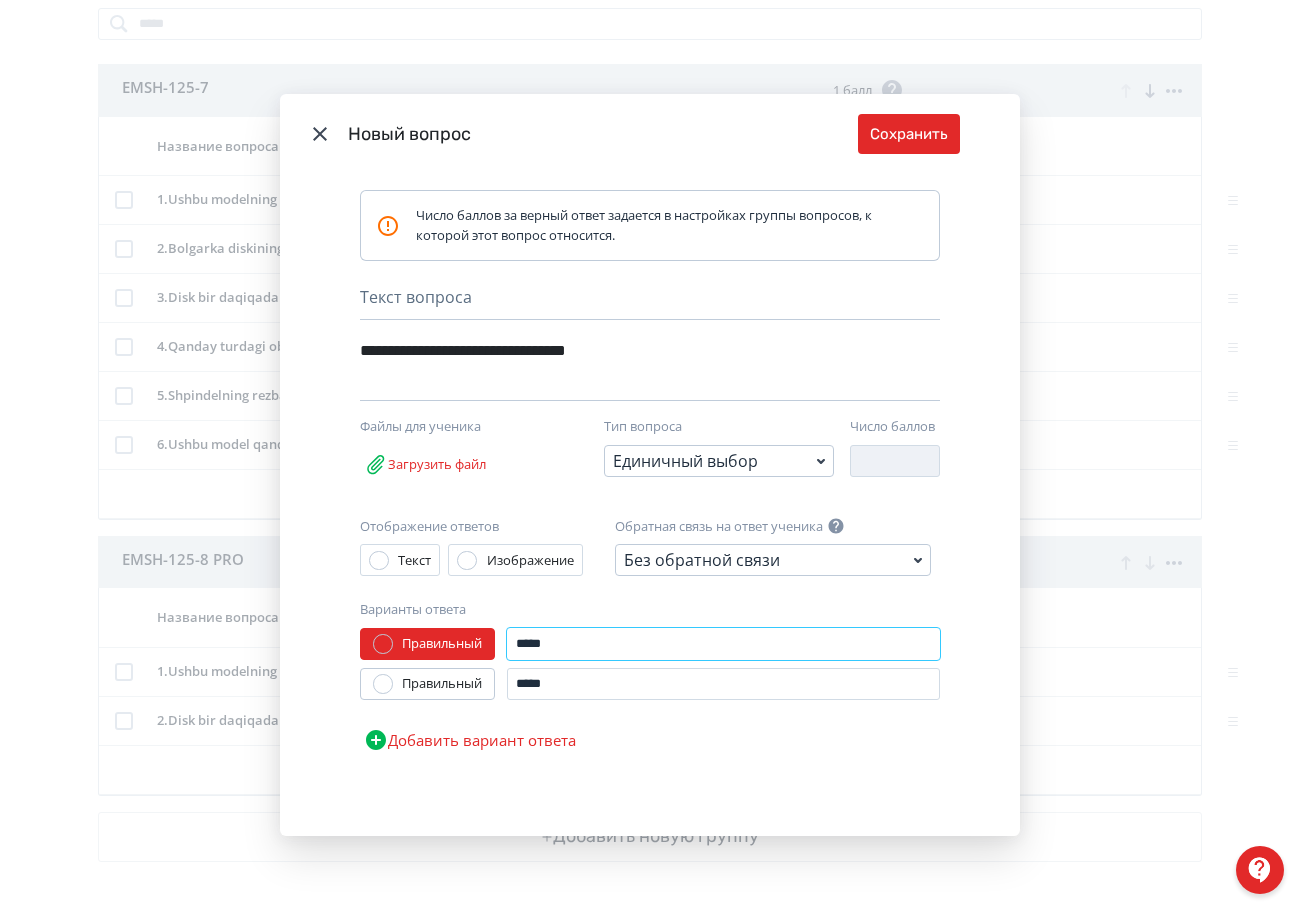 click on "*****" at bounding box center (723, 644) 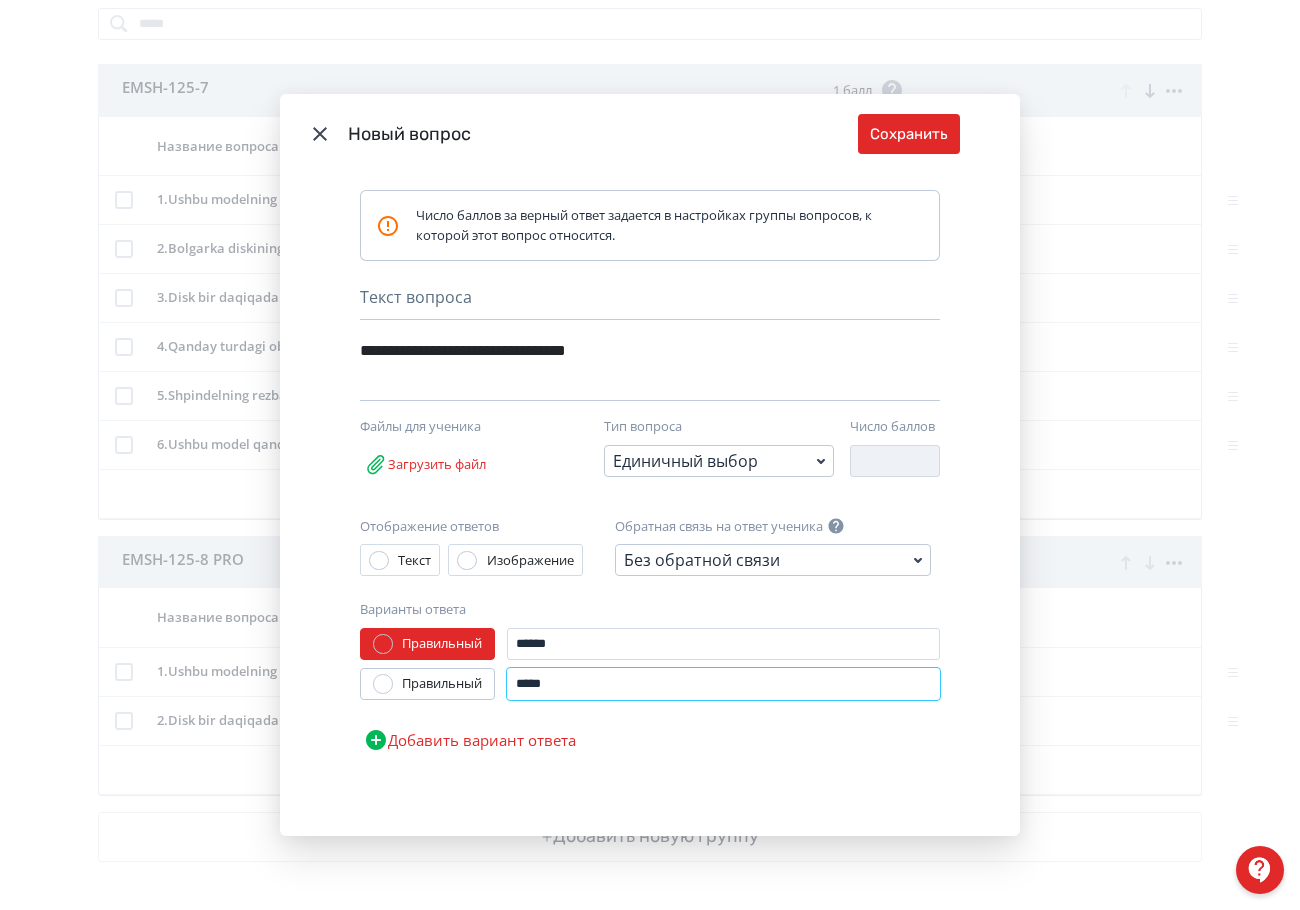 click on "*****" at bounding box center (723, 684) 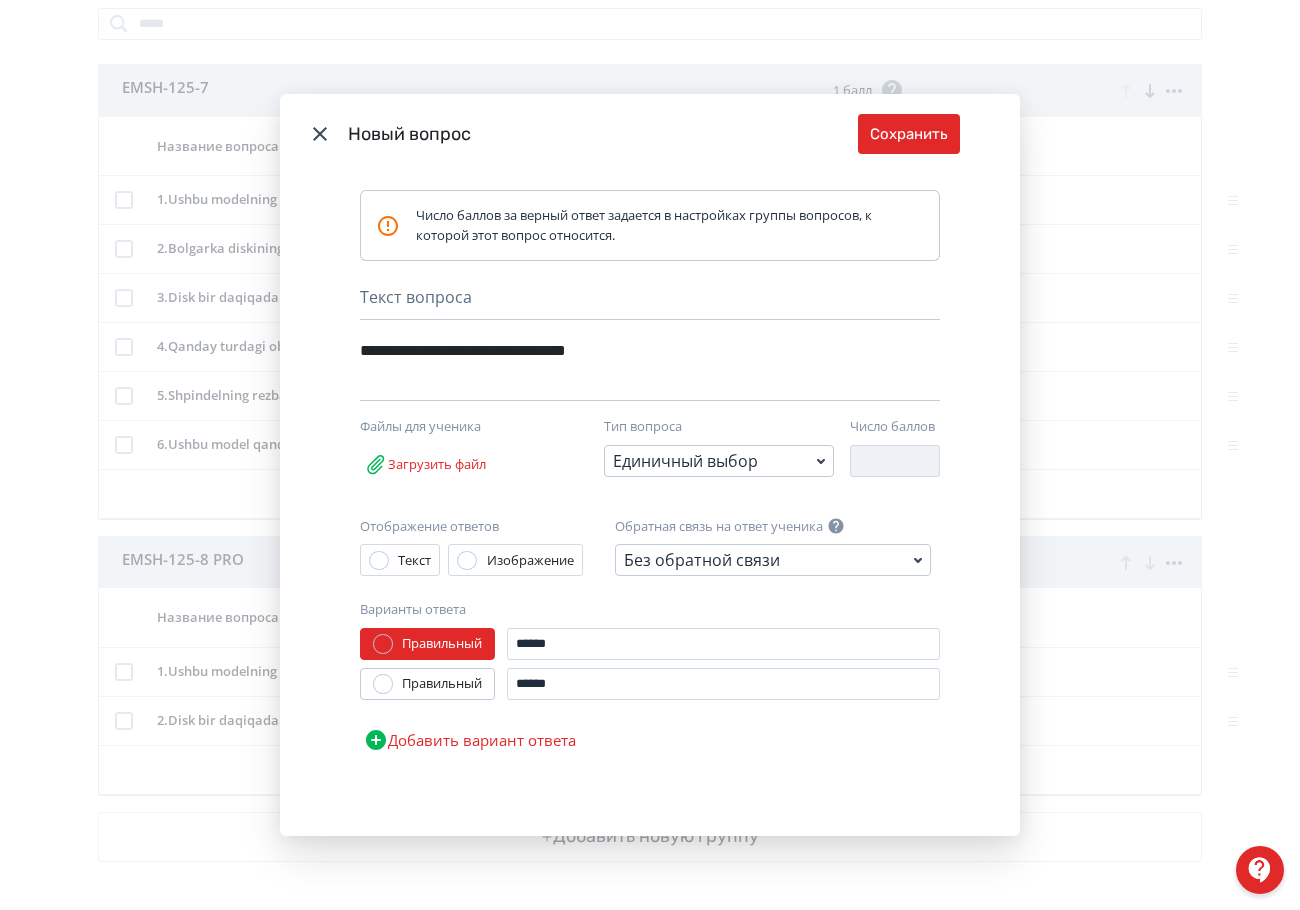 click on "Добавить вариант ответа" at bounding box center [470, 740] 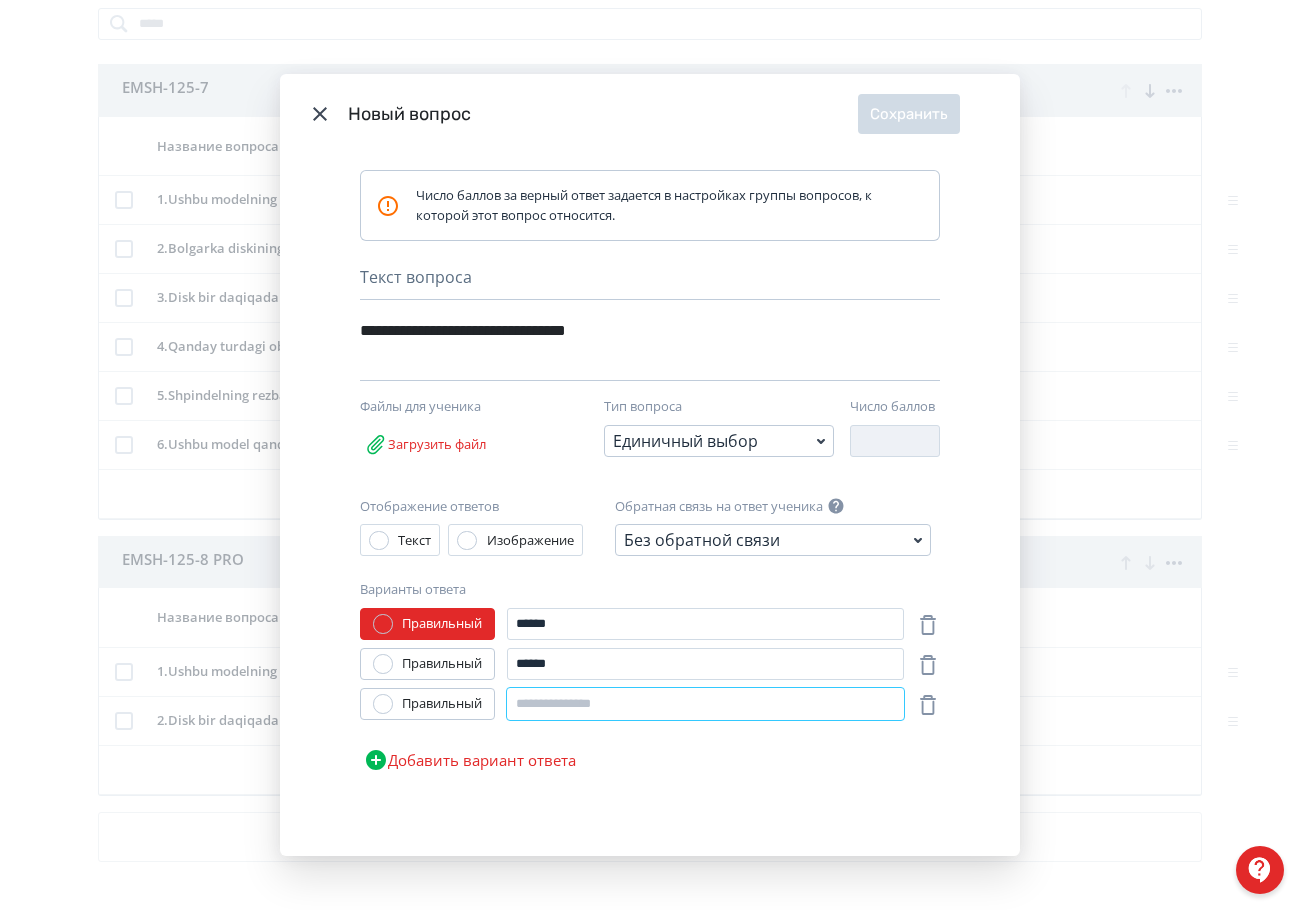 click at bounding box center [705, 704] 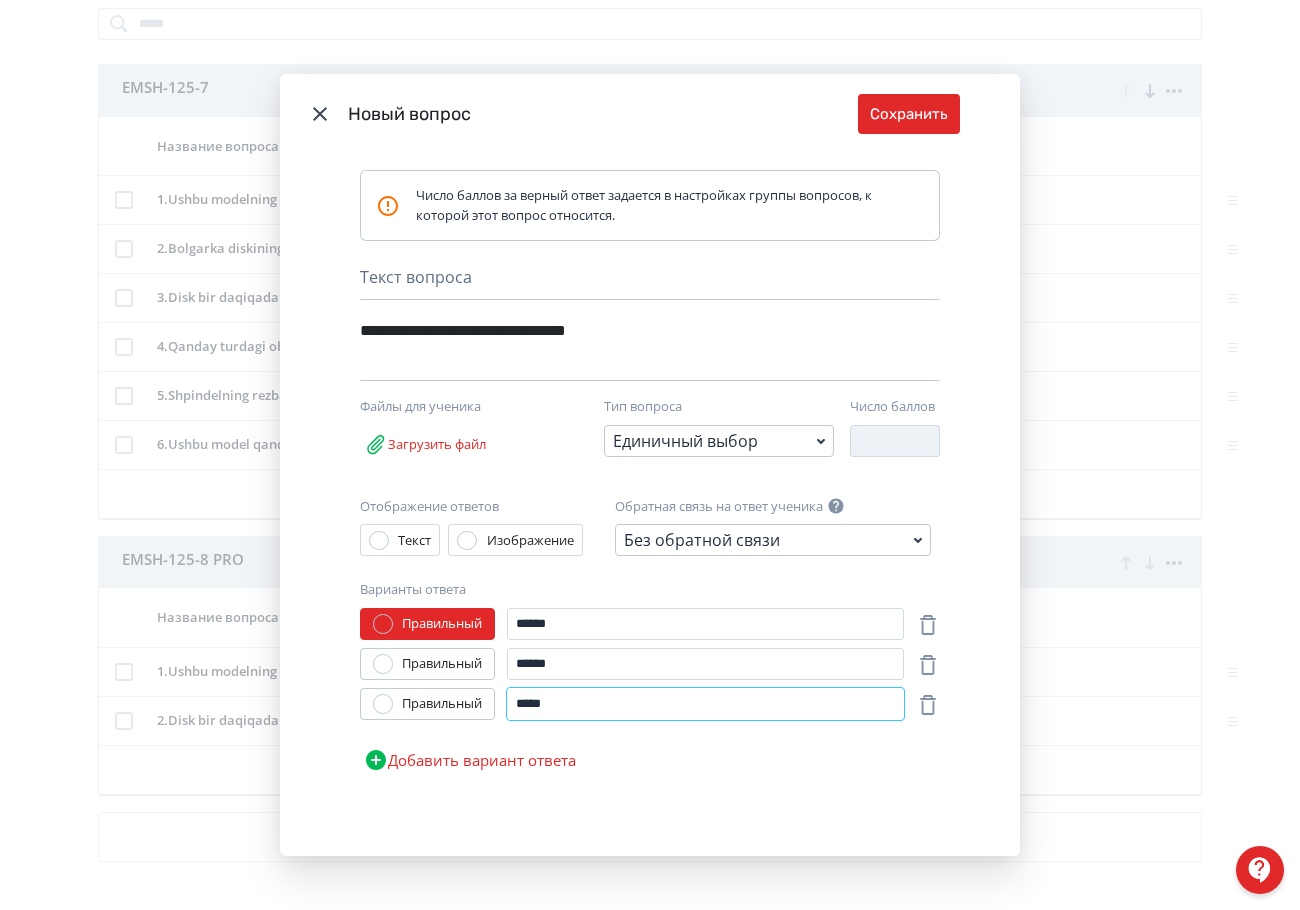 click on "*****" at bounding box center [705, 704] 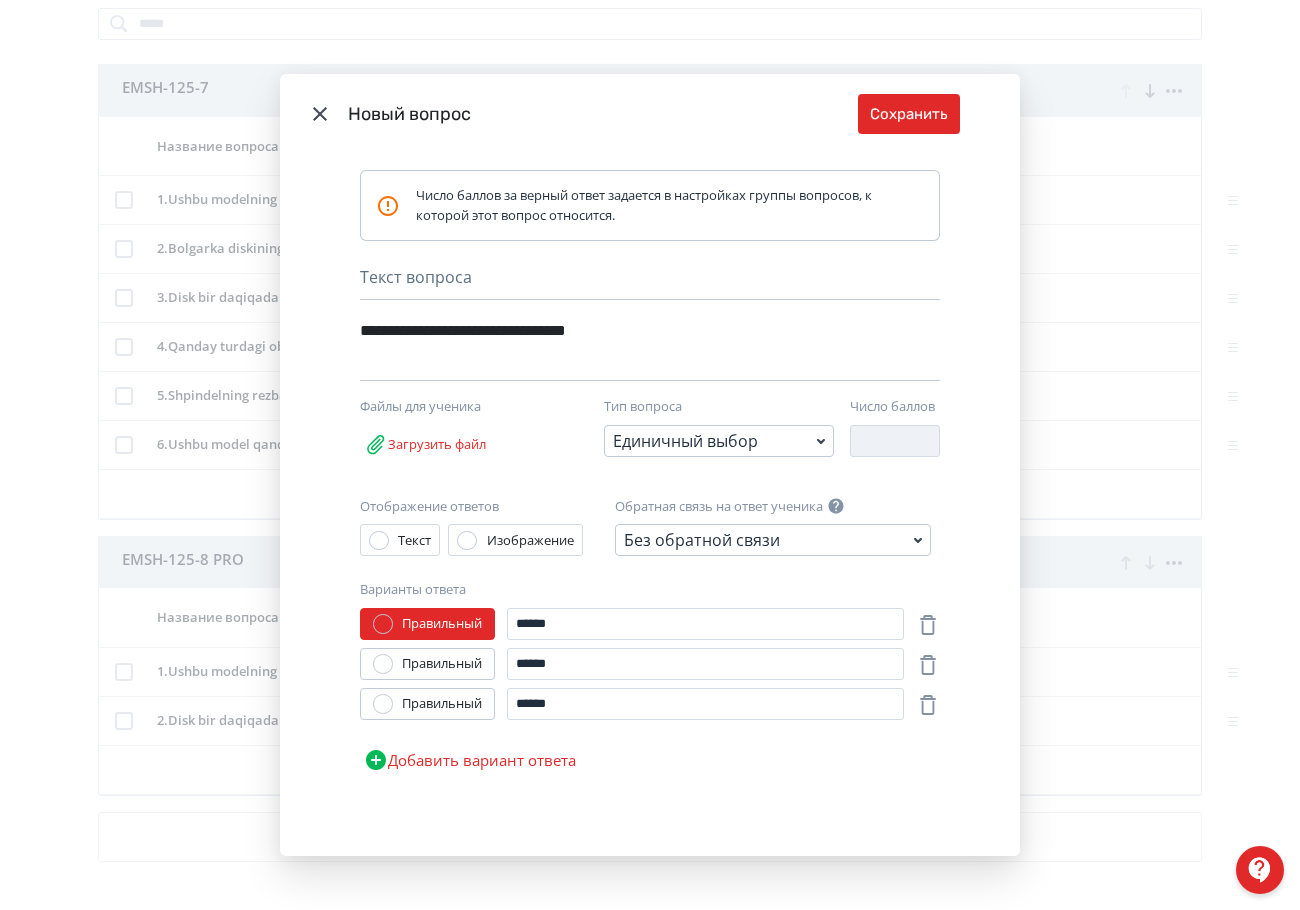 click on "Добавить вариант ответа" at bounding box center [470, 760] 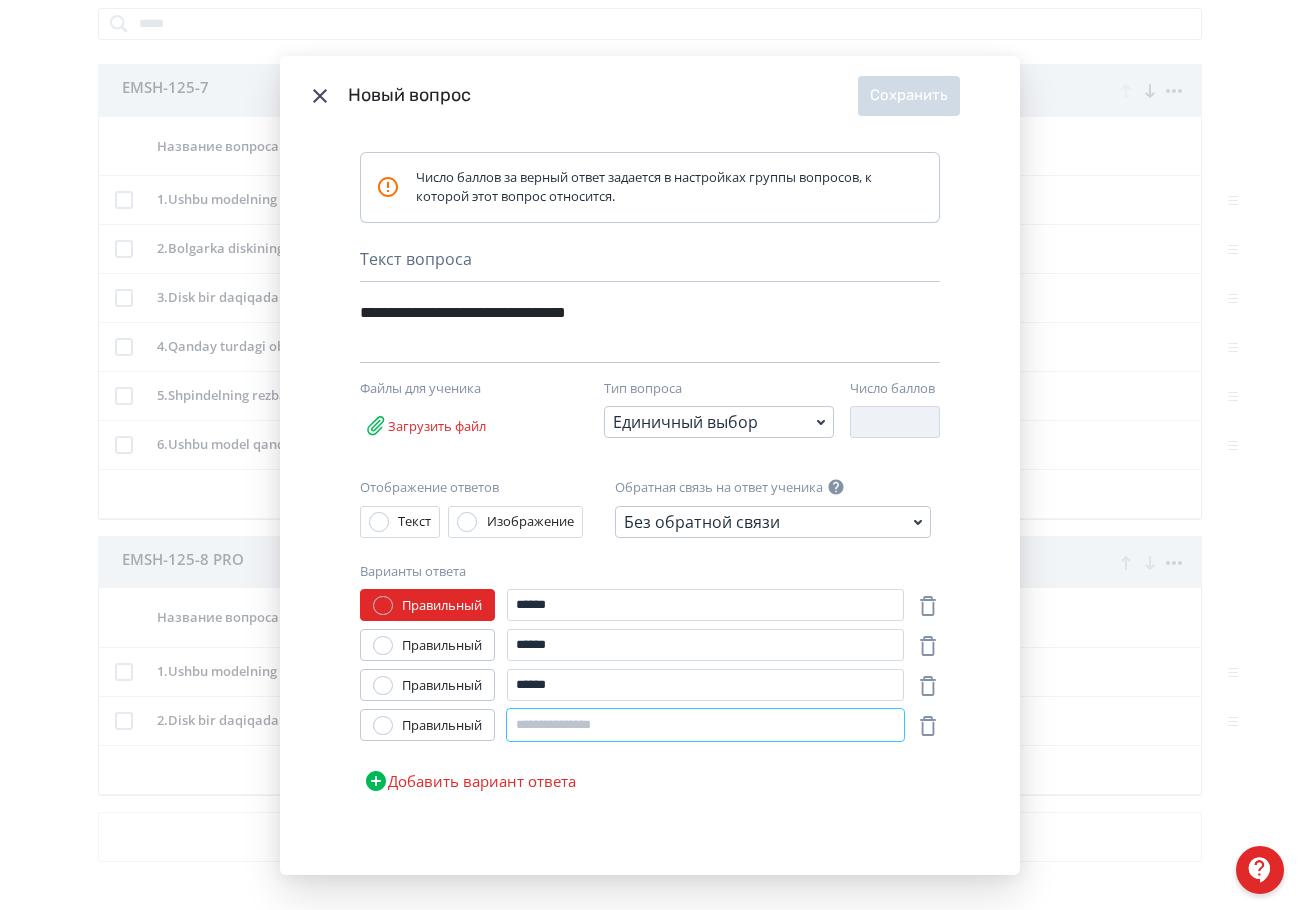 click at bounding box center (705, 725) 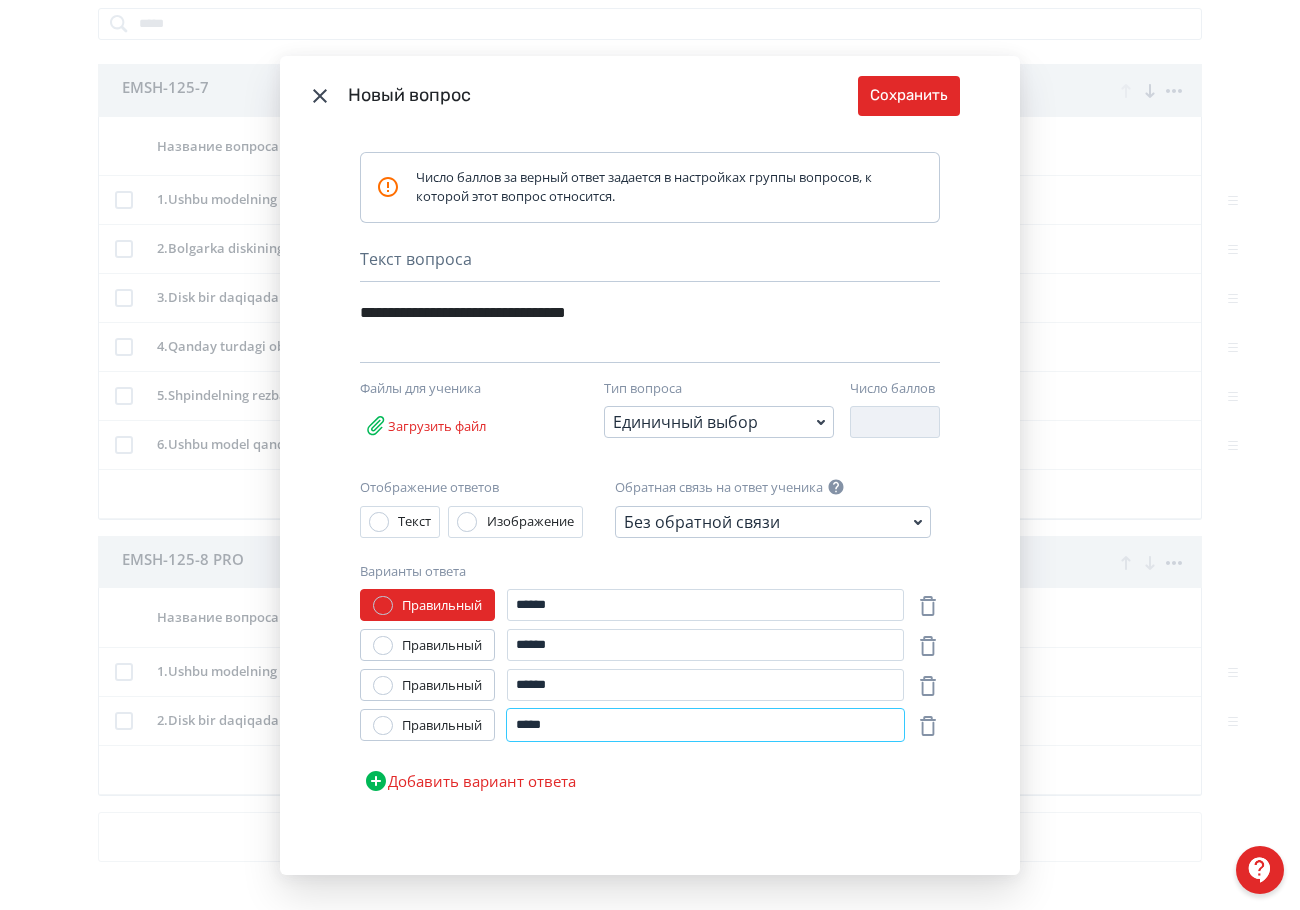 click on "*****" at bounding box center [705, 725] 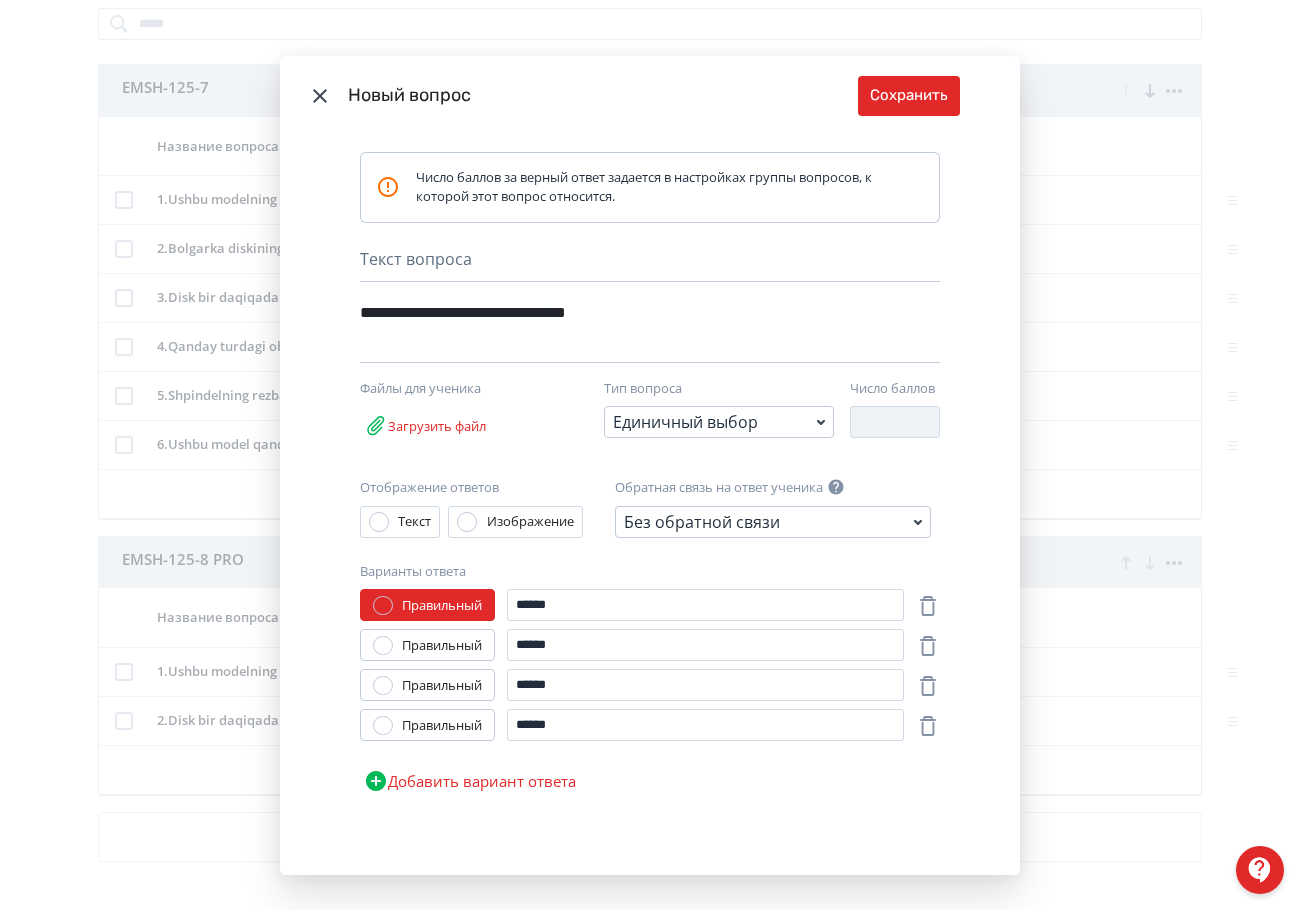 click on "Правильный" at bounding box center [442, 686] 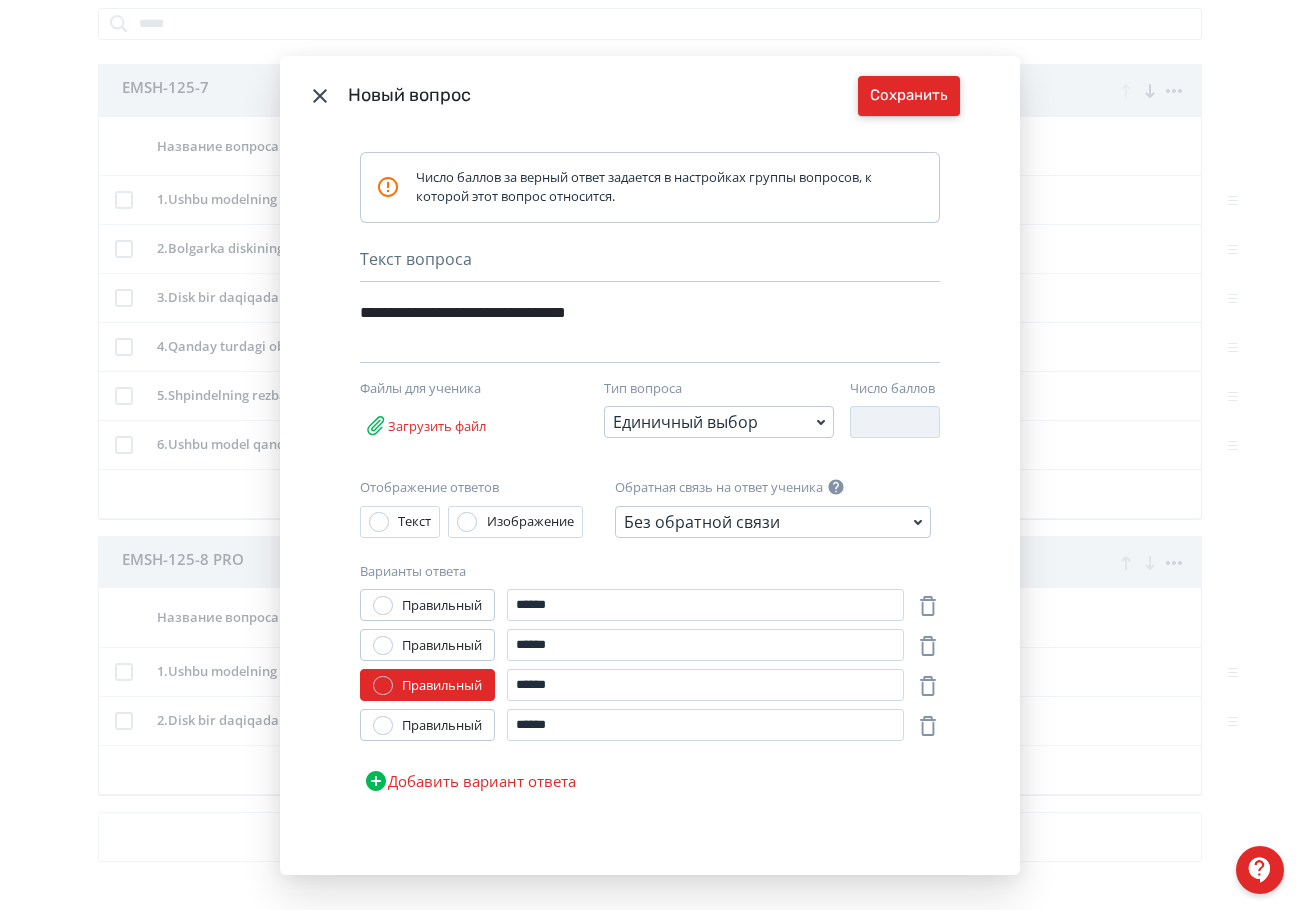 click on "Сохранить" at bounding box center [909, 96] 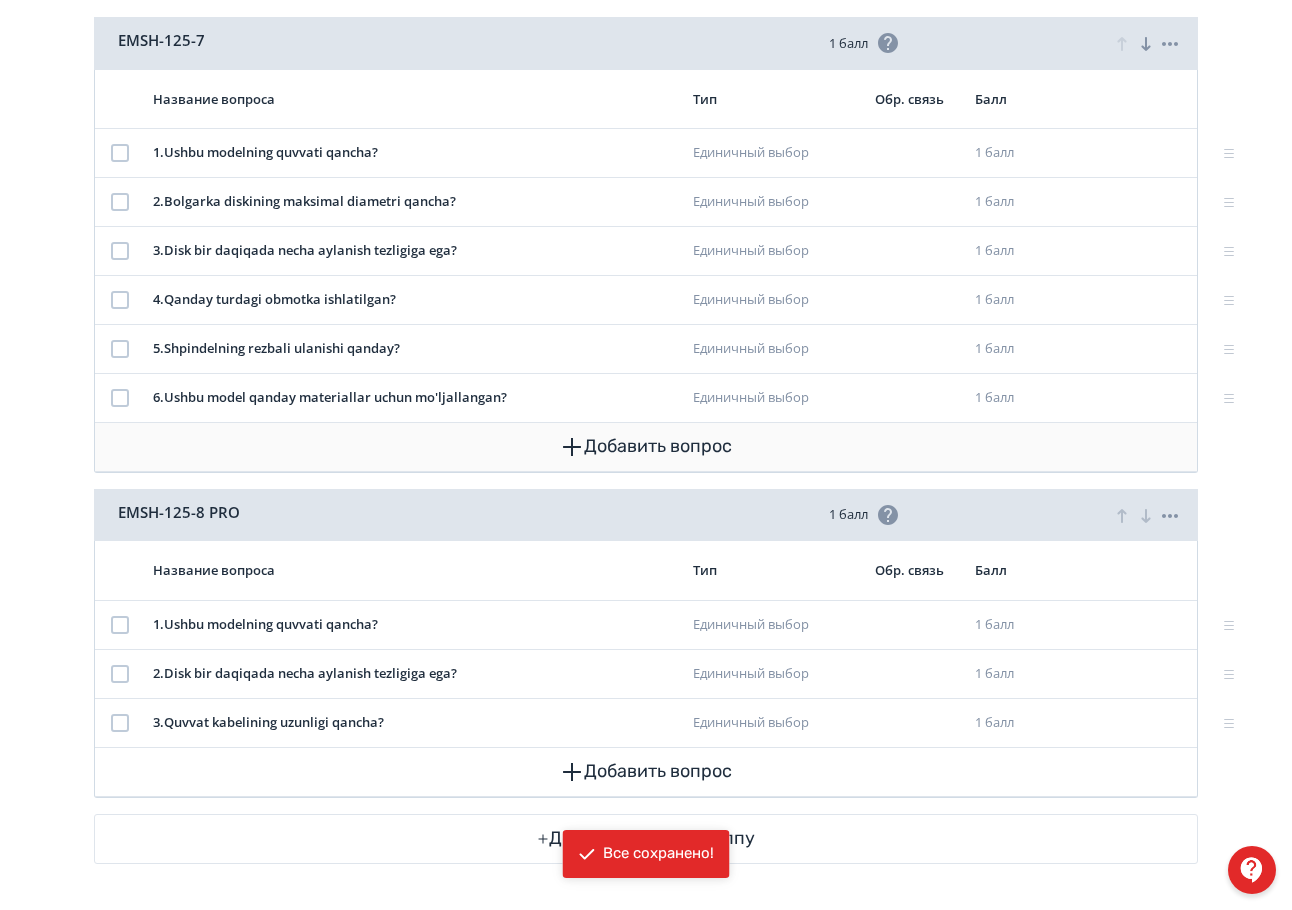 scroll, scrollTop: 307, scrollLeft: 0, axis: vertical 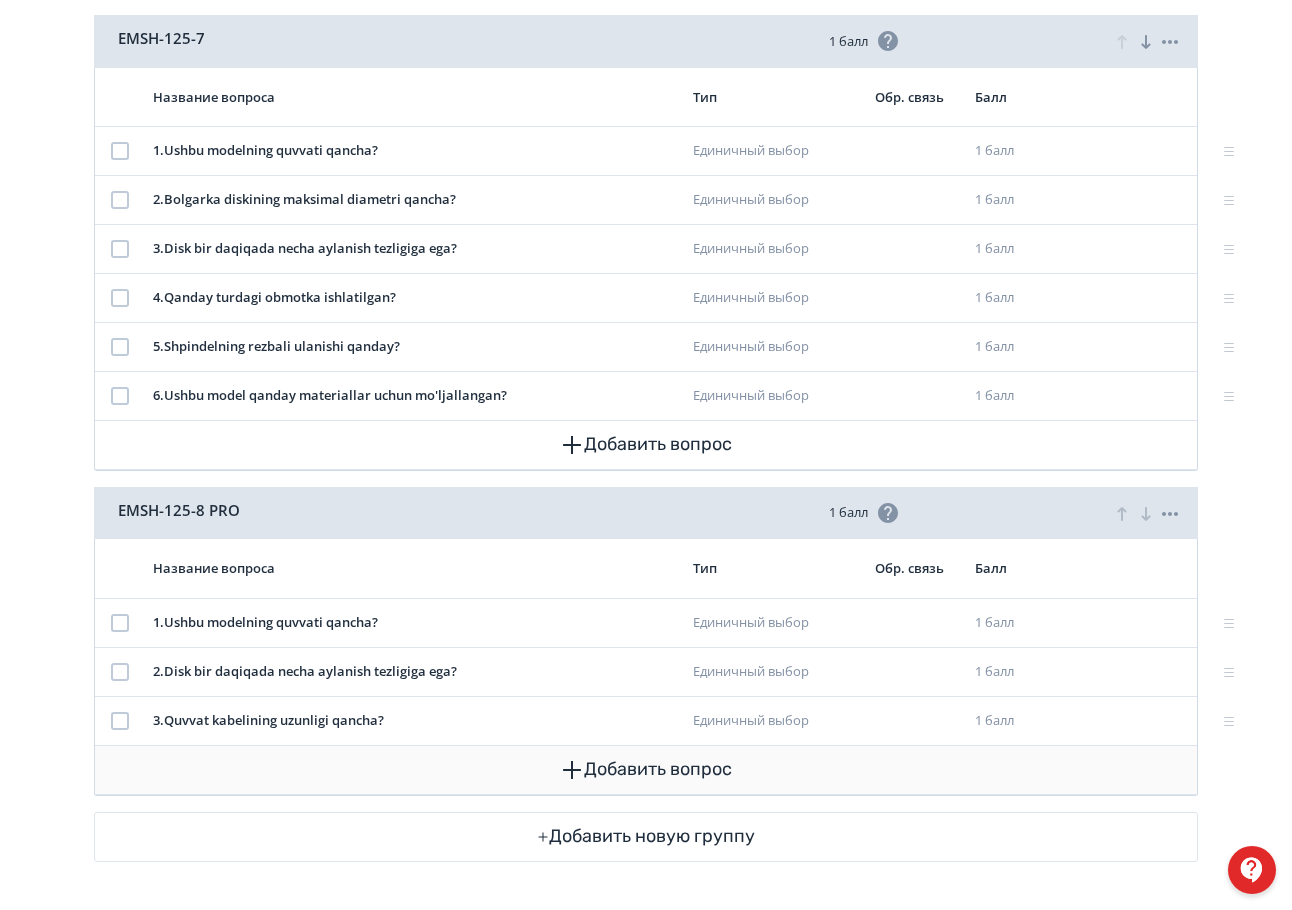 click on "Добавить вопрос" at bounding box center [646, 770] 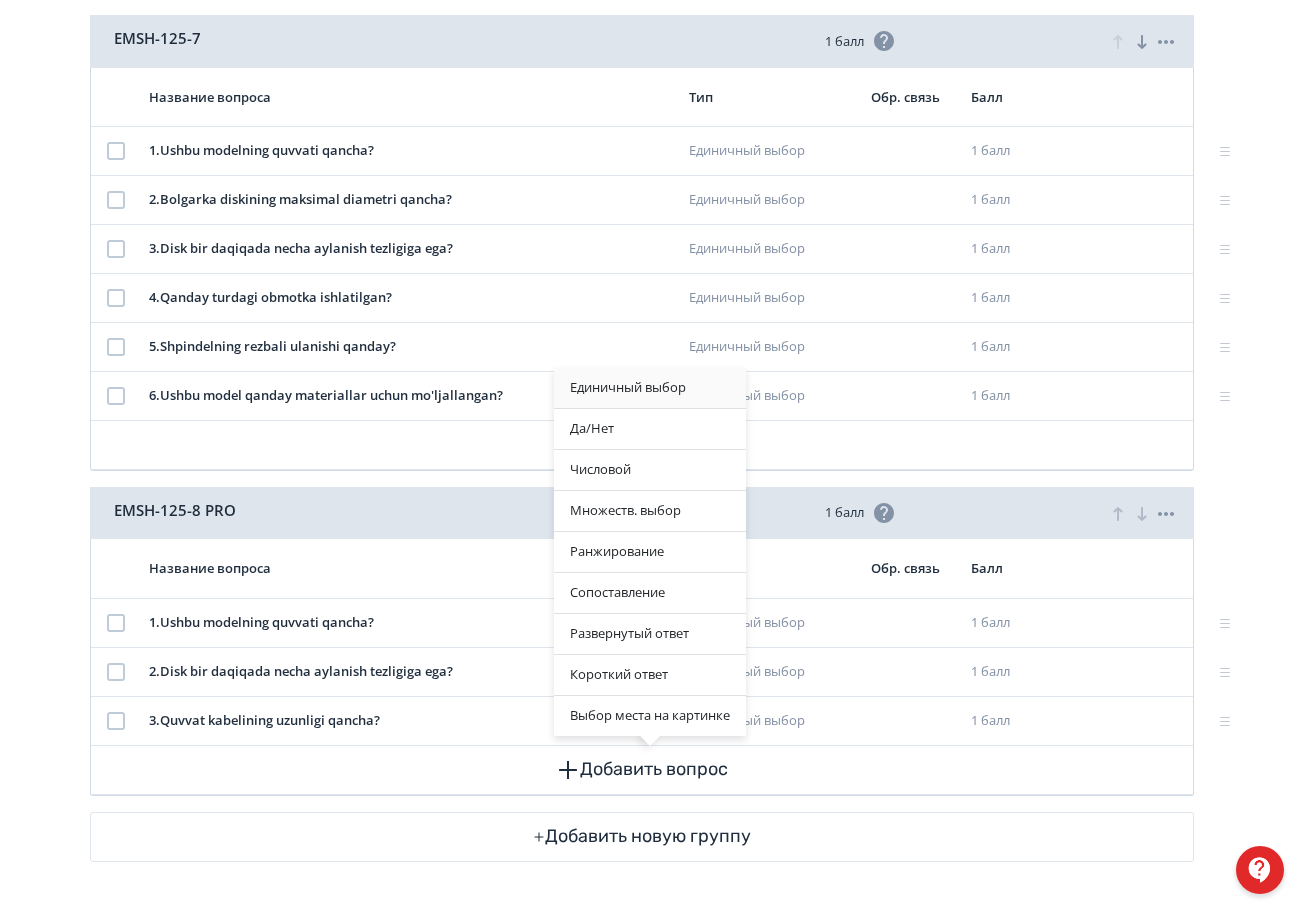 click on "Единичный выбор" at bounding box center (650, 388) 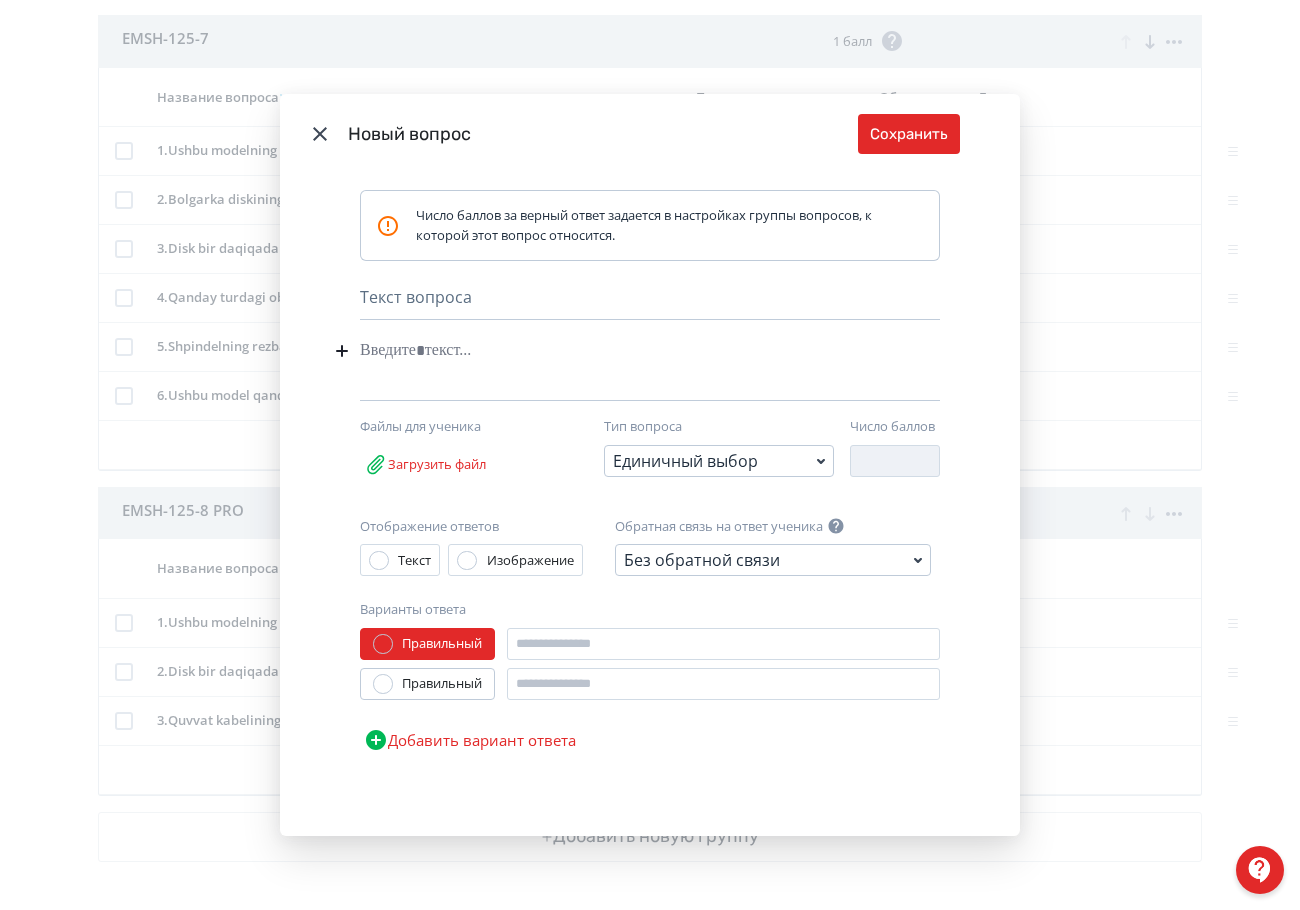 click at bounding box center (619, 351) 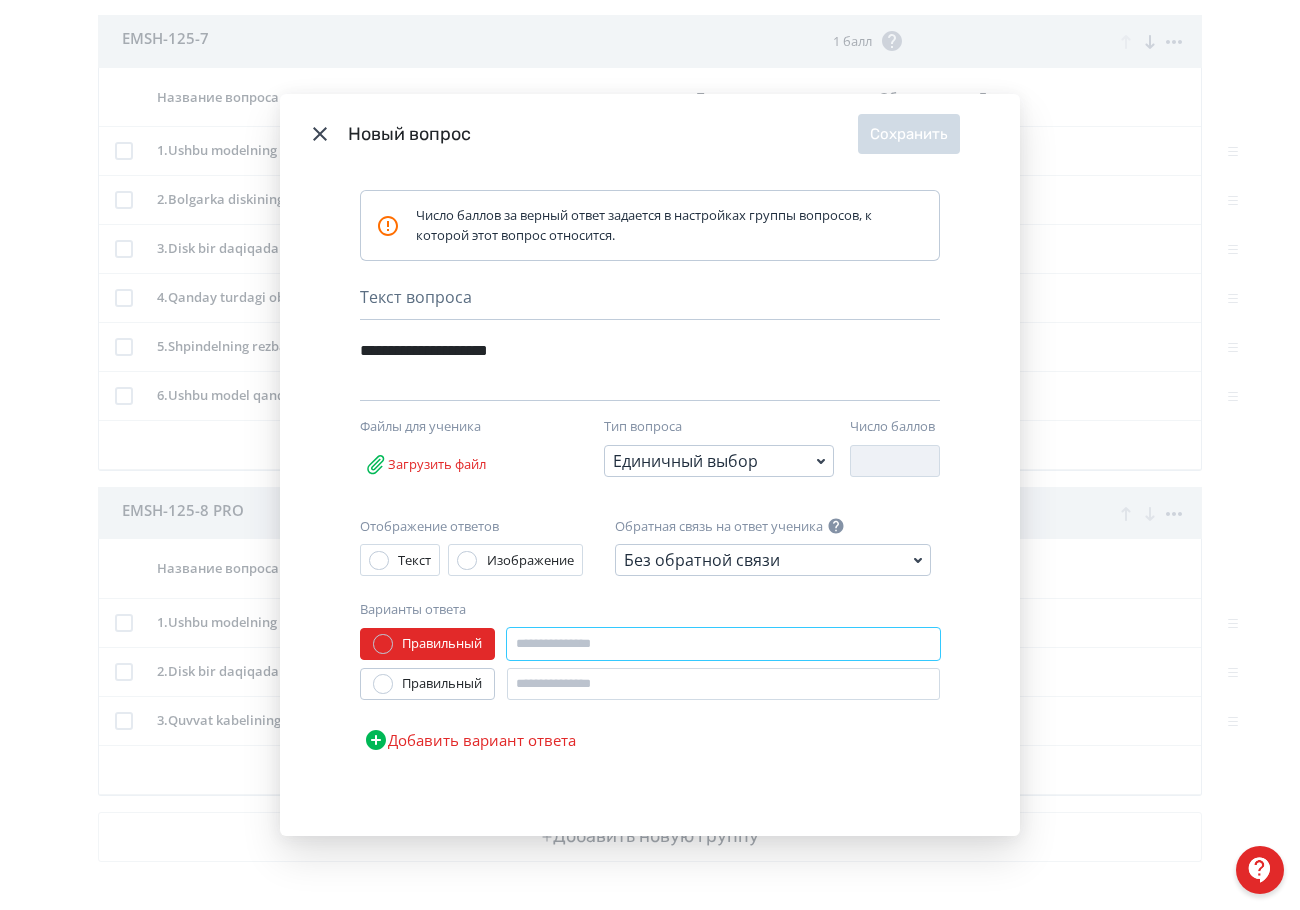 click at bounding box center (723, 644) 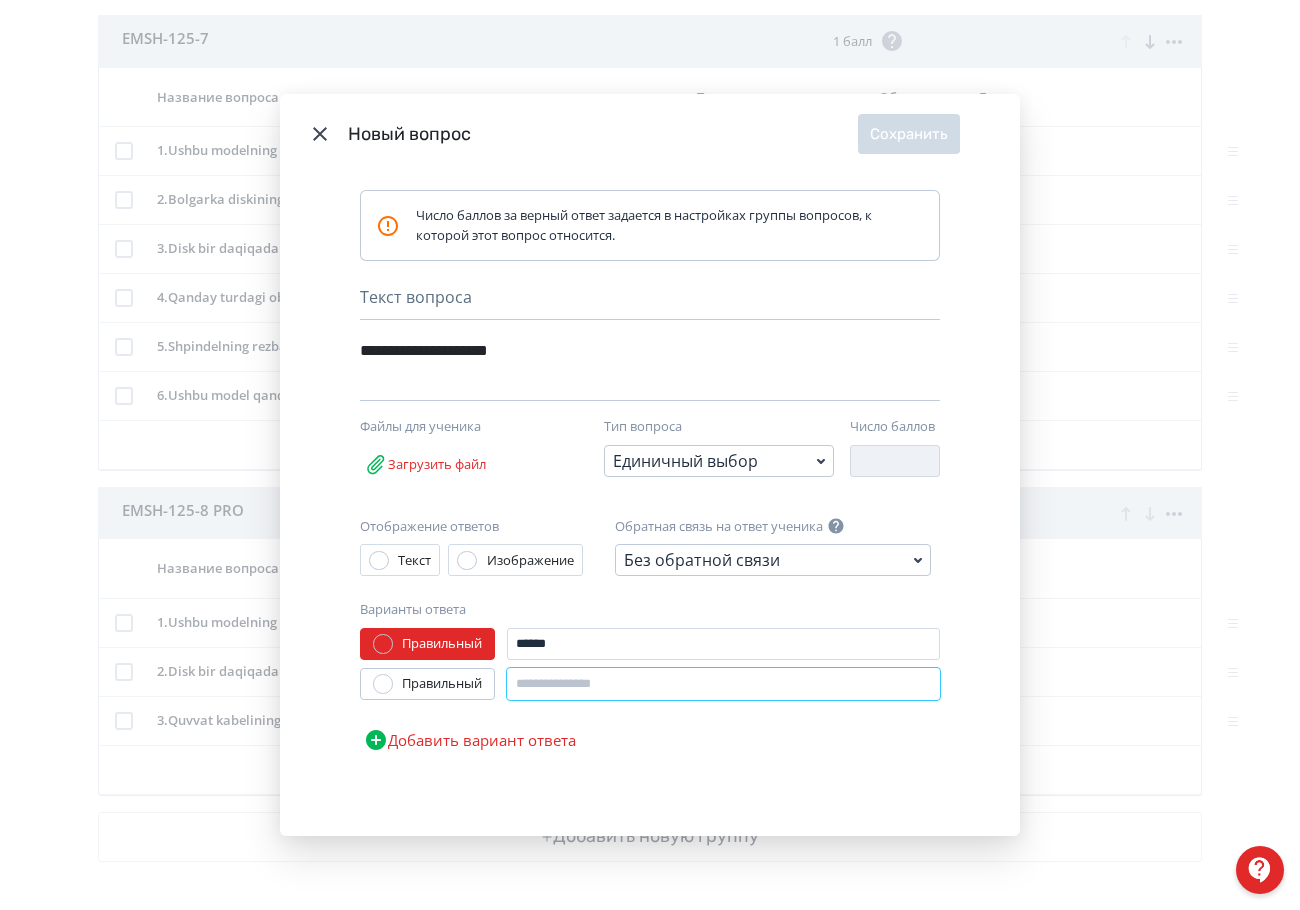 click at bounding box center [723, 684] 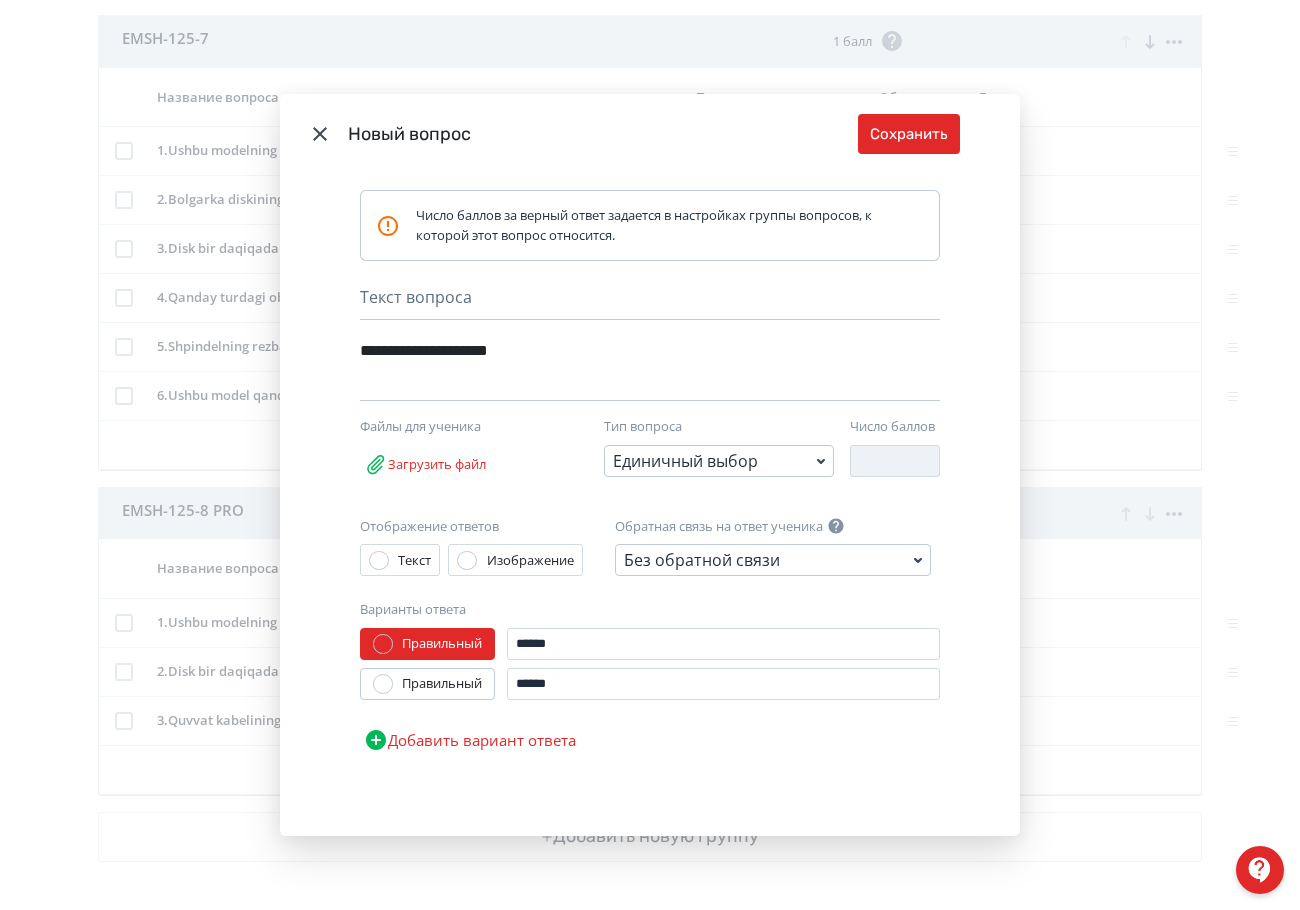 drag, startPoint x: 521, startPoint y: 741, endPoint x: 561, endPoint y: 732, distance: 41 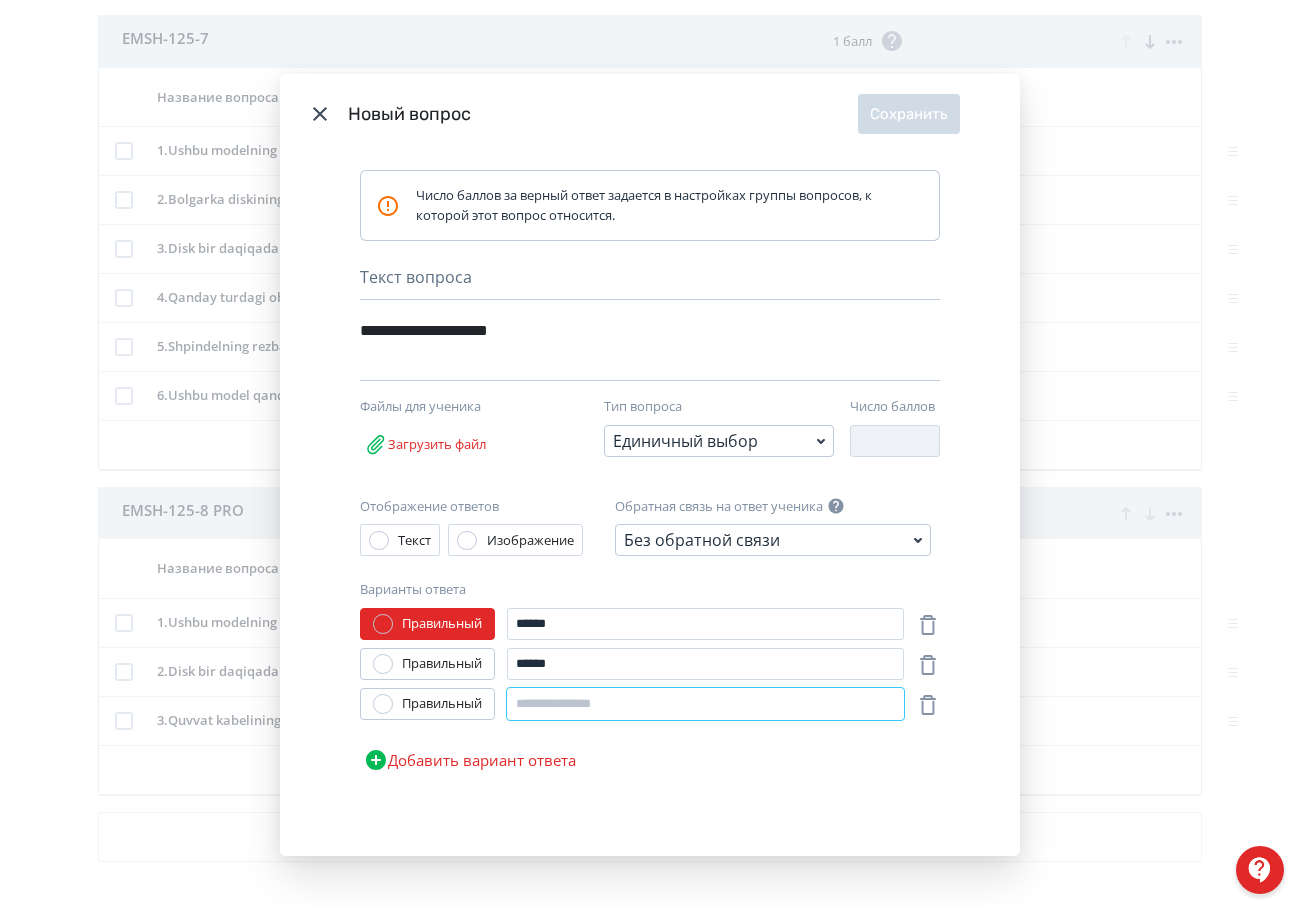 click at bounding box center [705, 704] 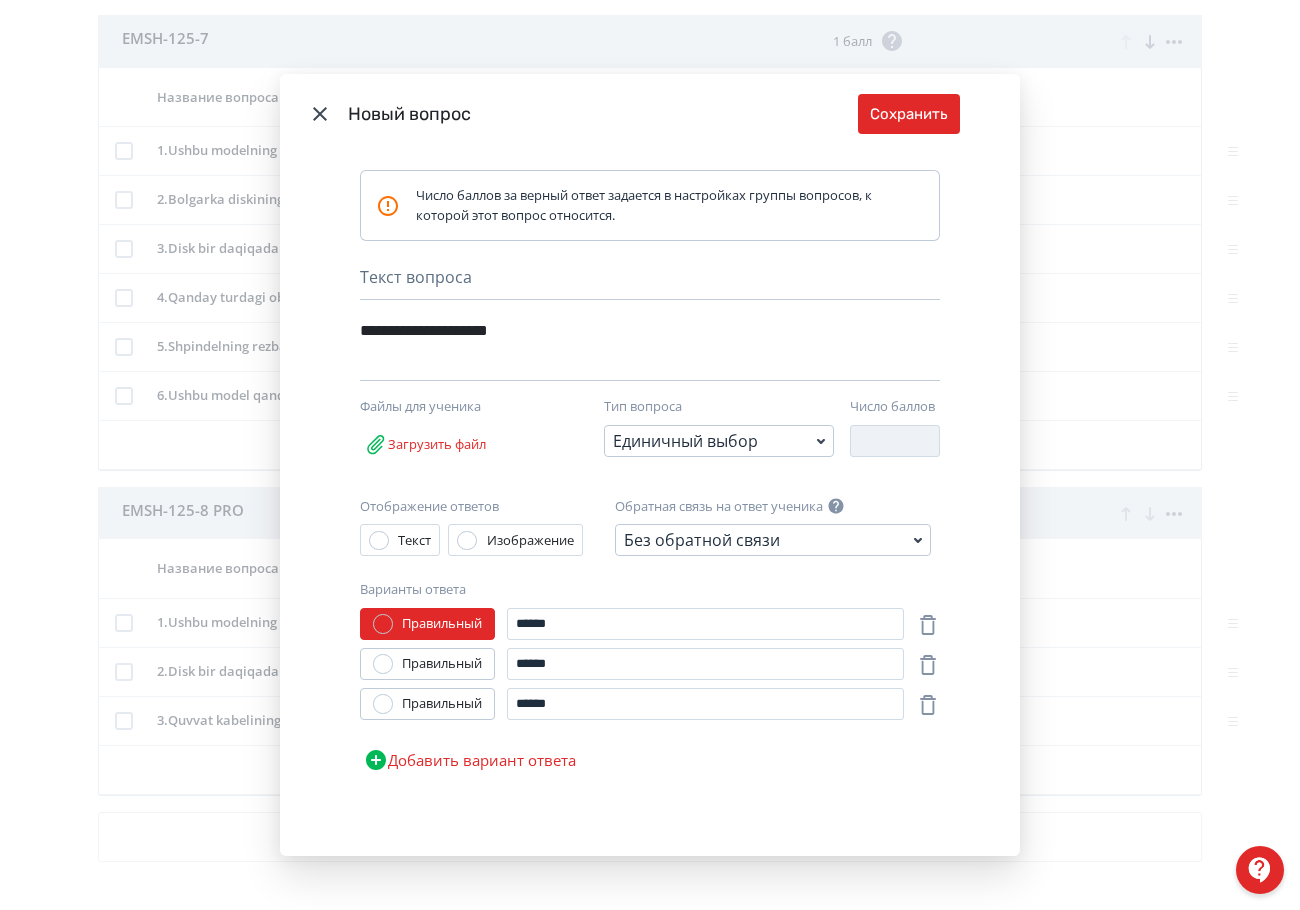 click on "Добавить вариант ответа" at bounding box center (470, 760) 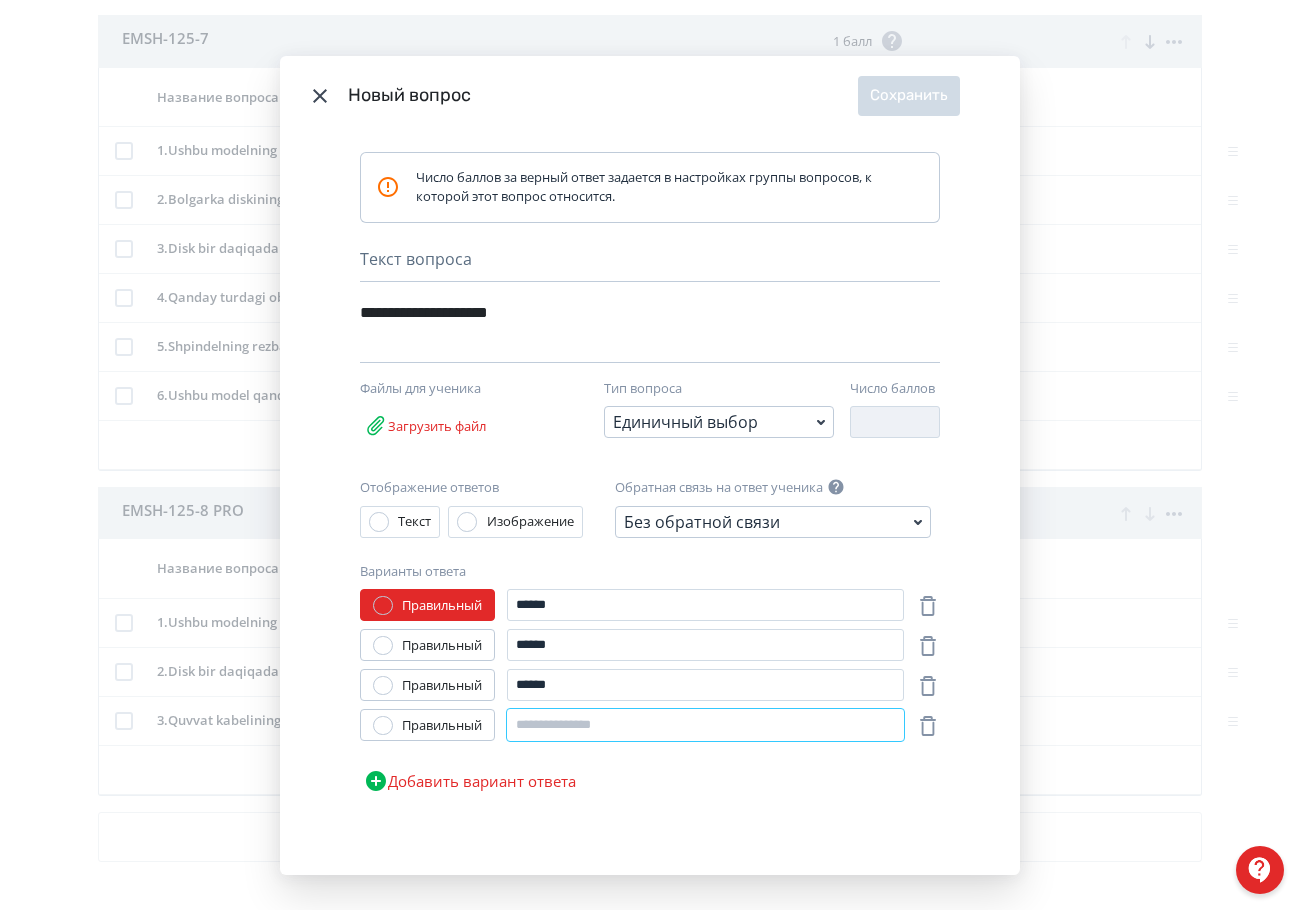 click at bounding box center [705, 725] 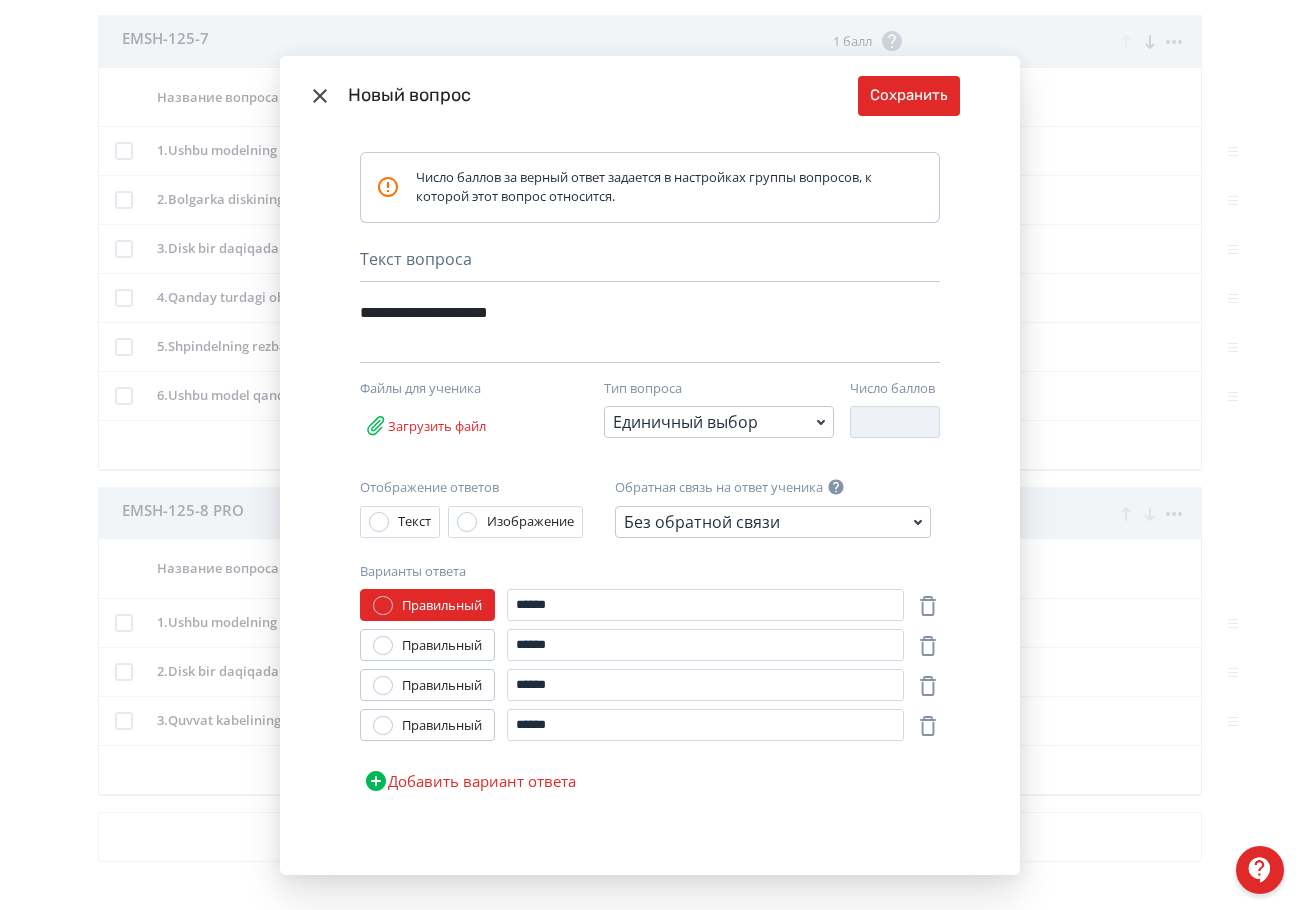 click on "Правильный" at bounding box center [442, 646] 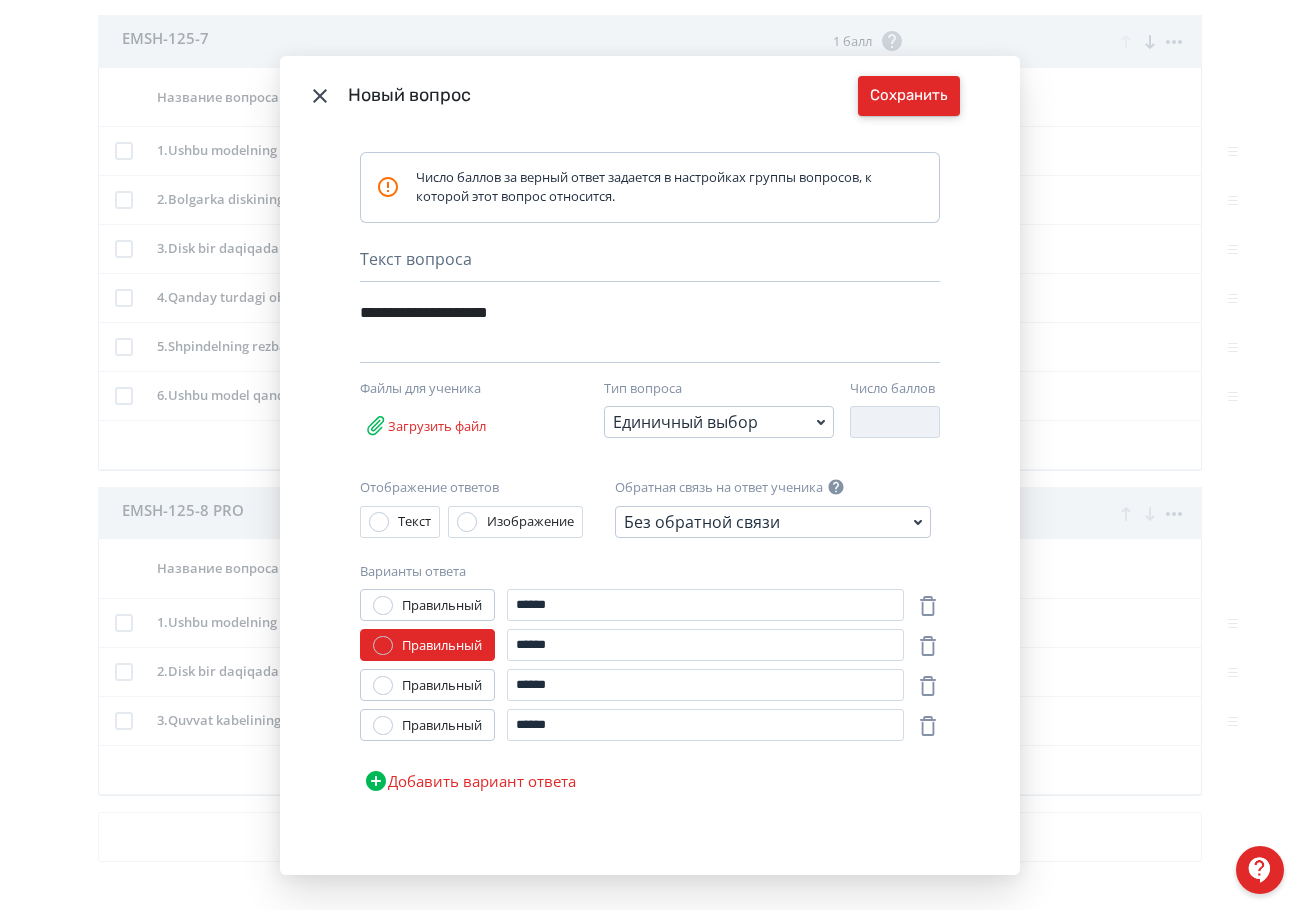 click on "Сохранить" at bounding box center [909, 96] 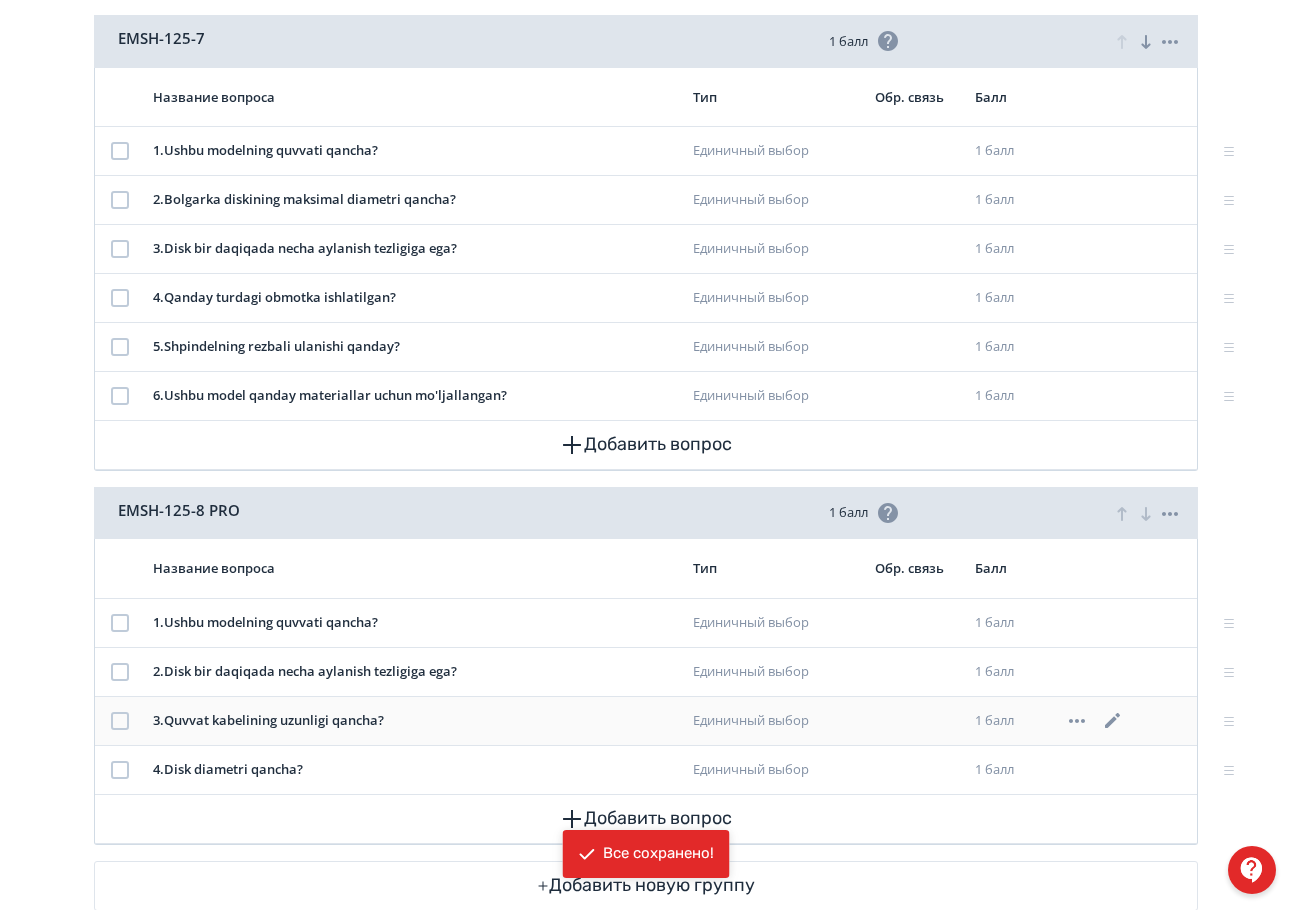 click 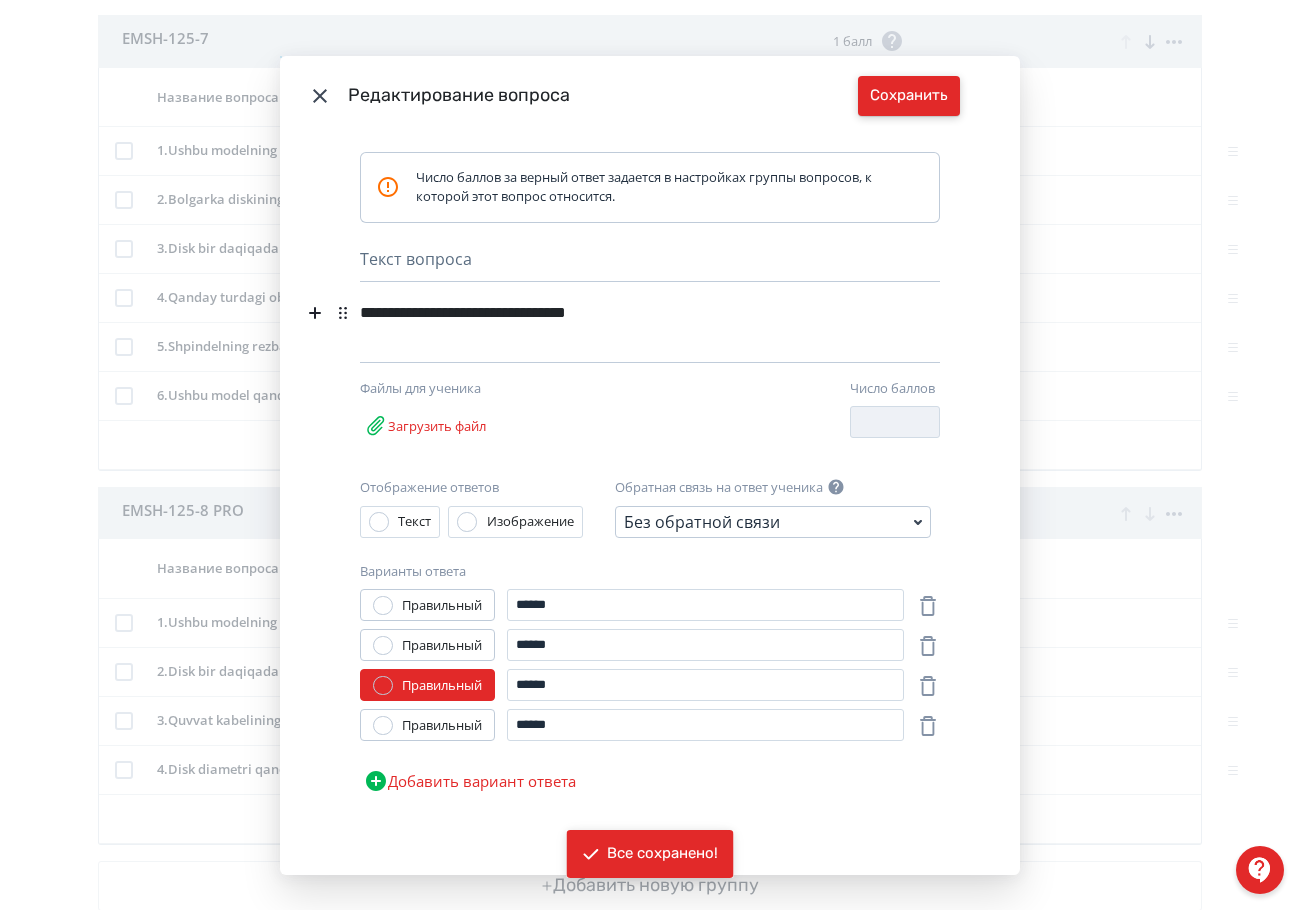 click on "Сохранить" at bounding box center (909, 96) 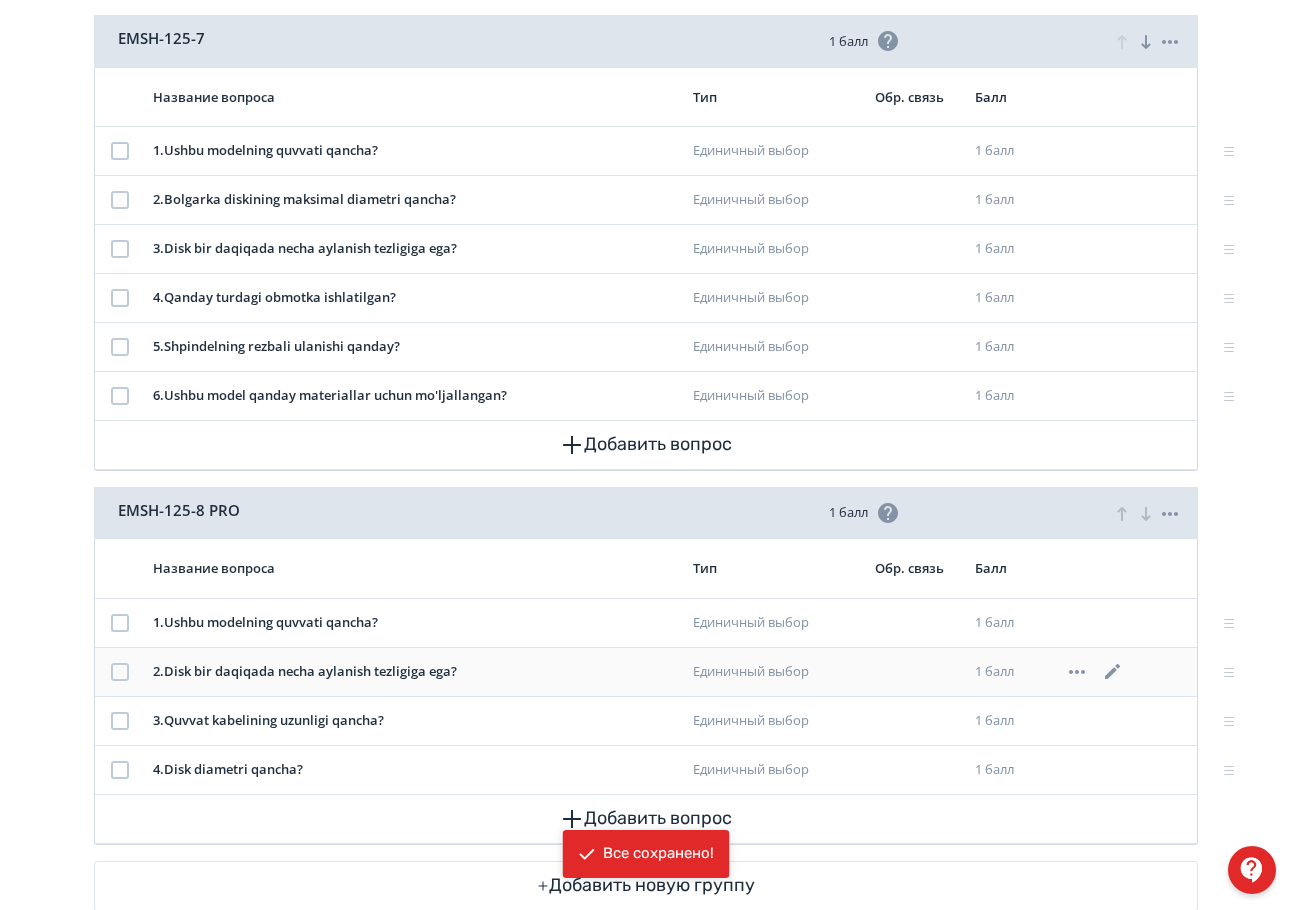 click 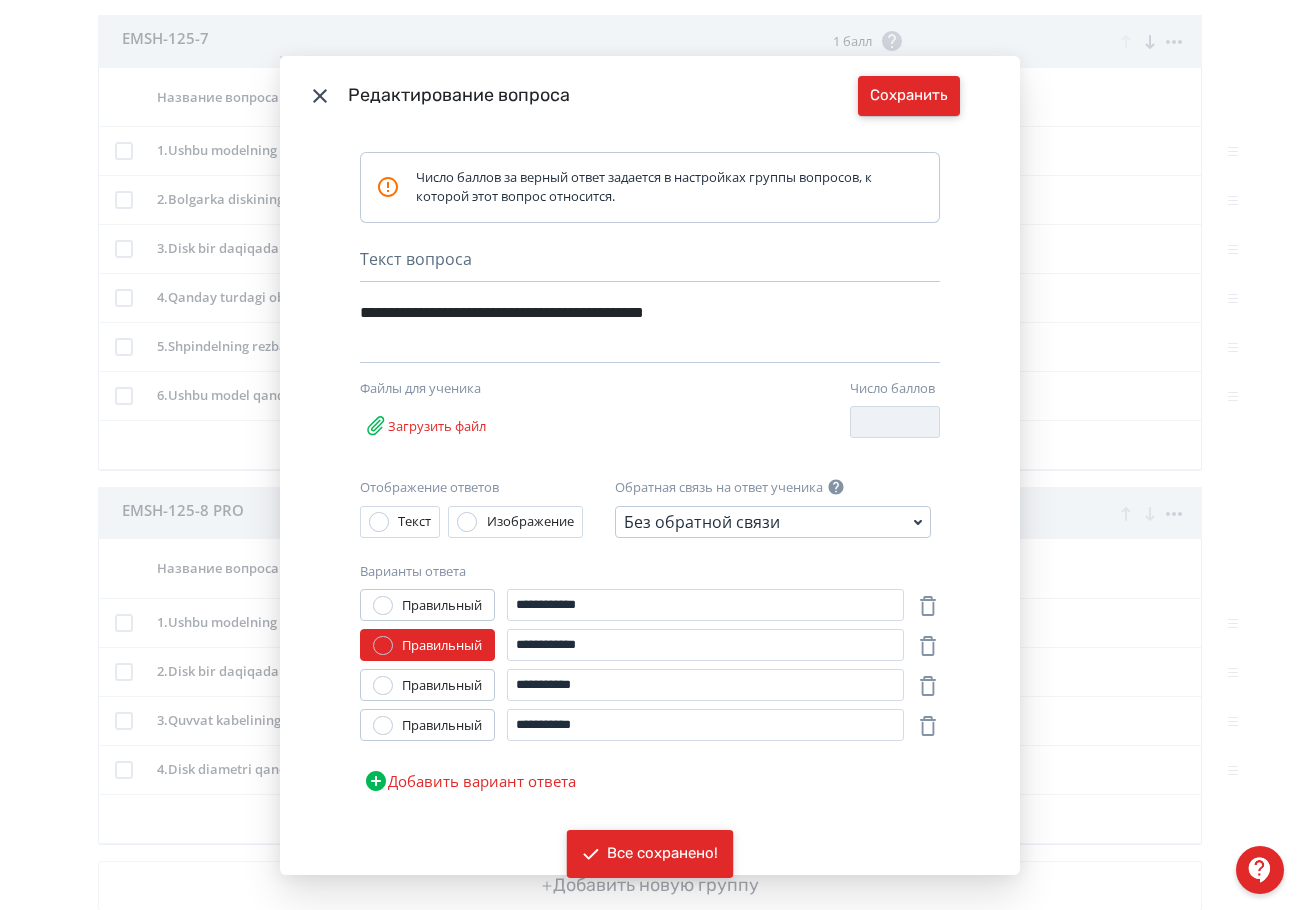 click on "Сохранить" at bounding box center [909, 96] 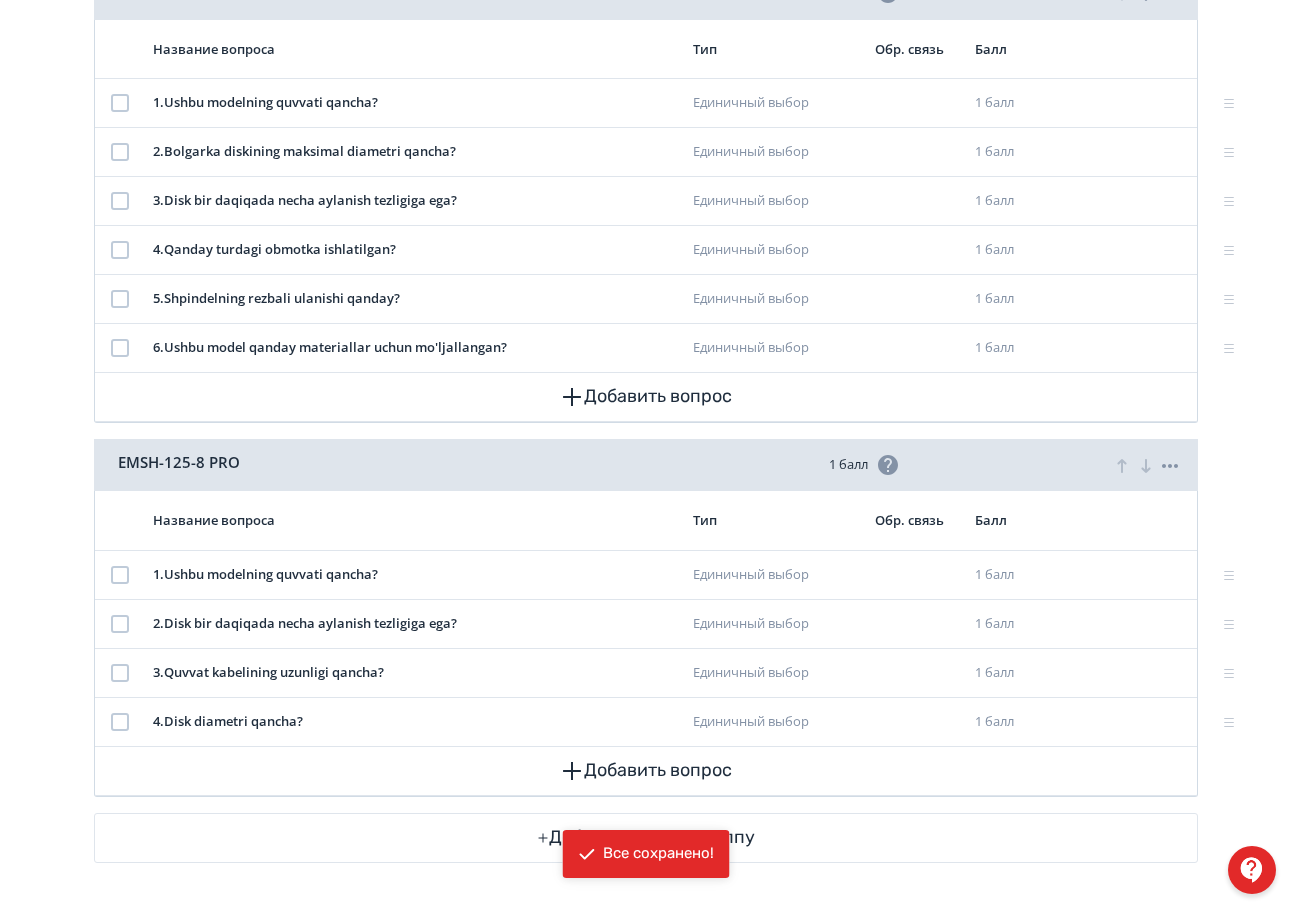 scroll, scrollTop: 356, scrollLeft: 0, axis: vertical 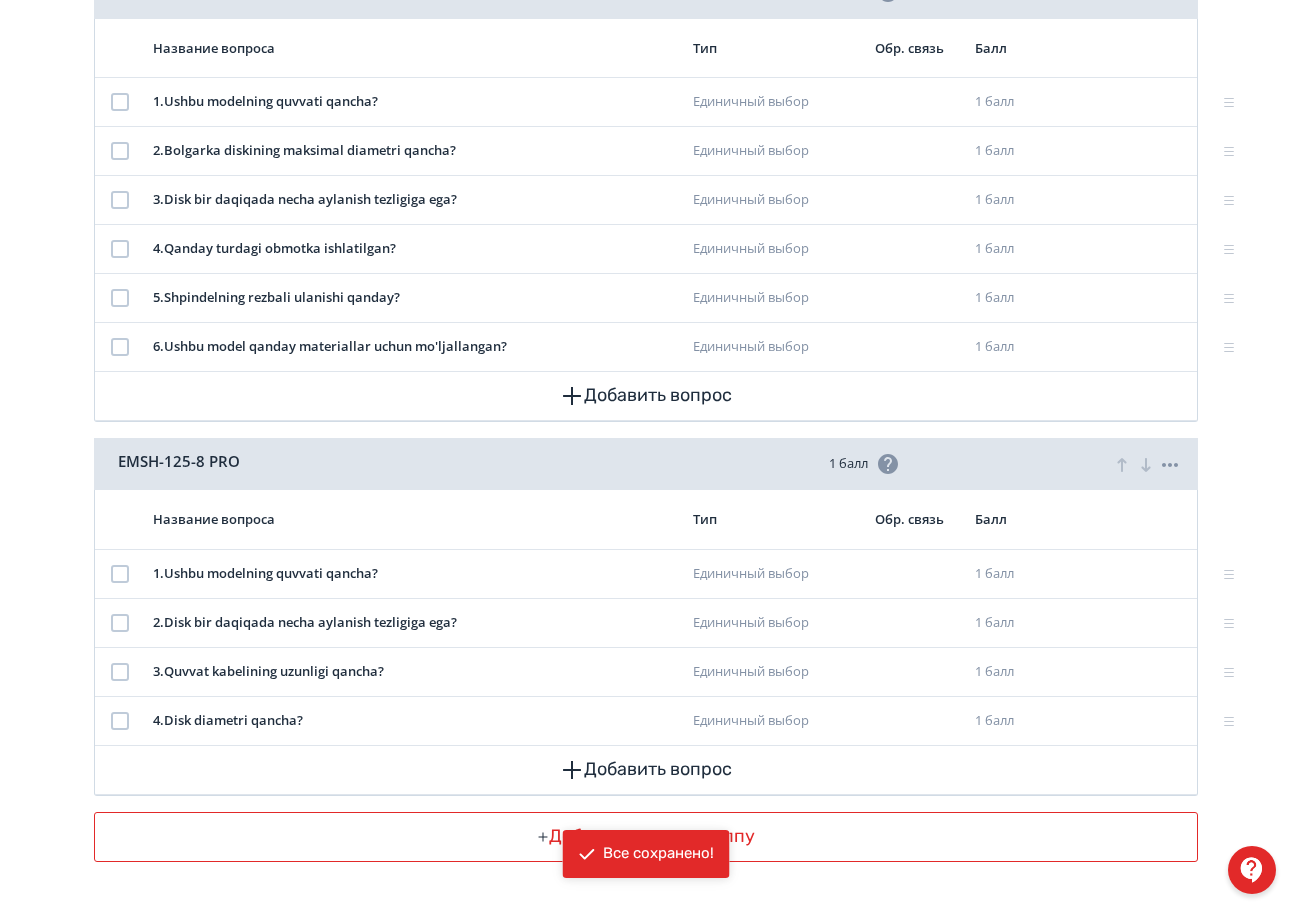 click on "Добавить новую группу" at bounding box center (646, 837) 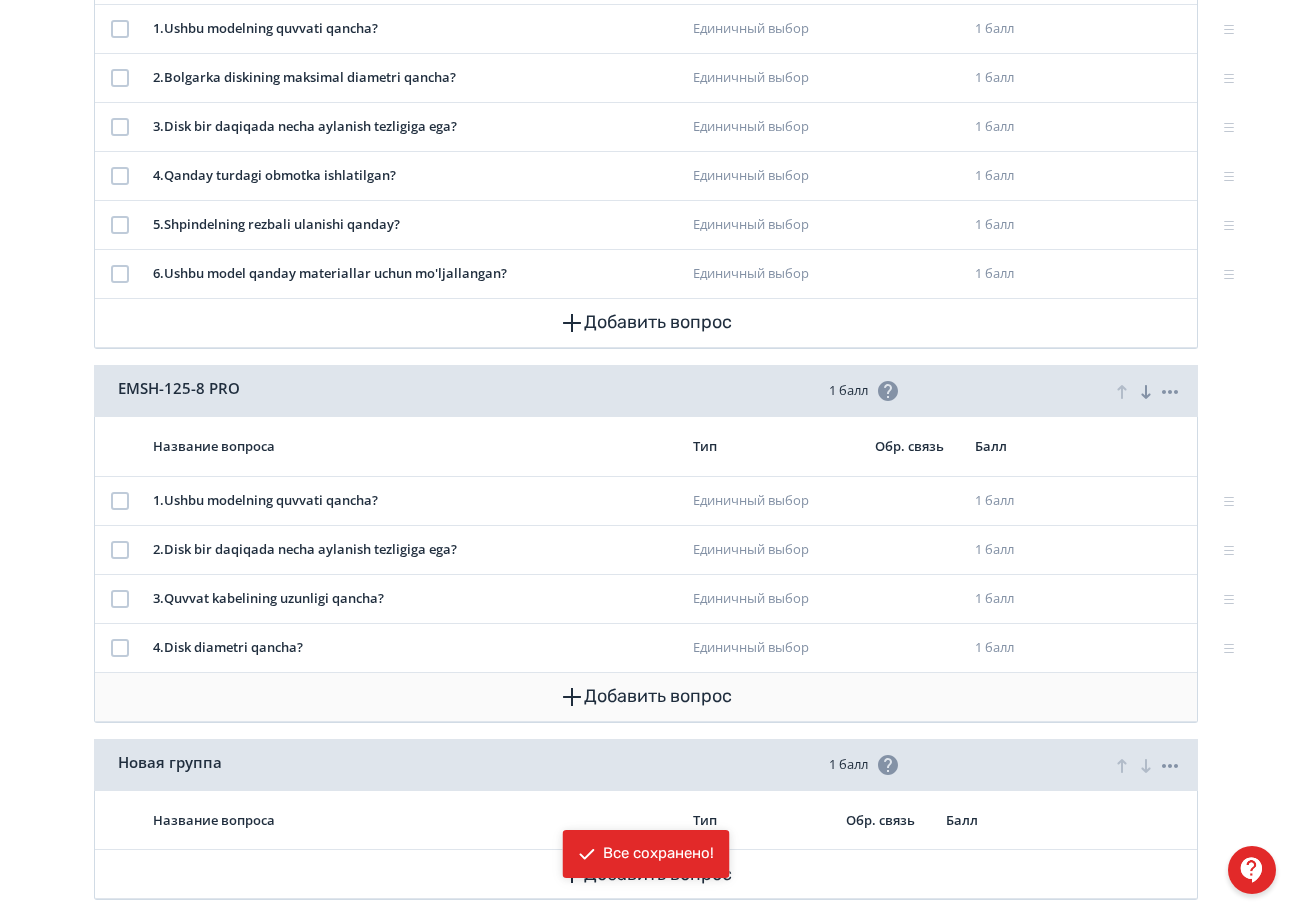 scroll, scrollTop: 533, scrollLeft: 0, axis: vertical 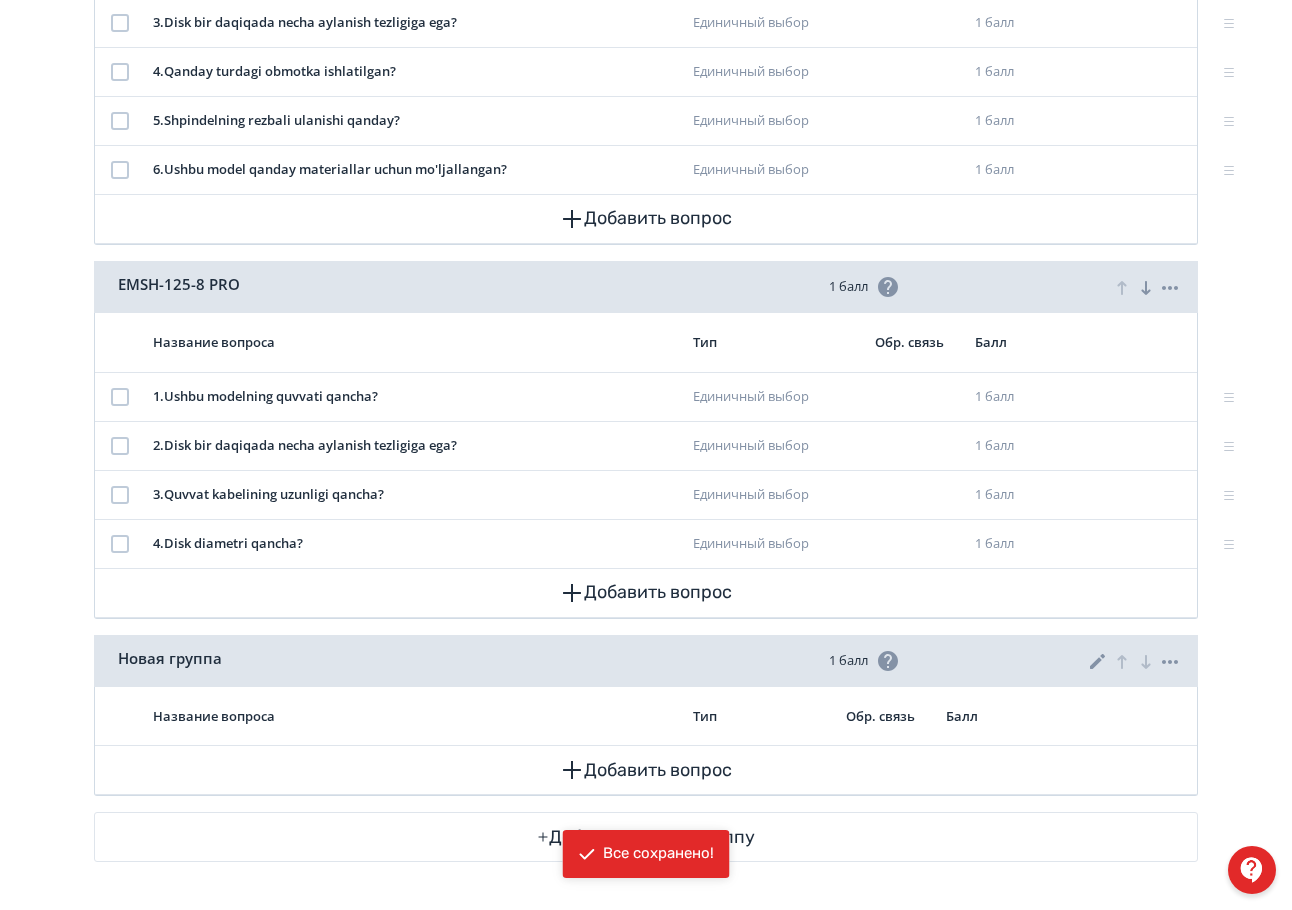 click 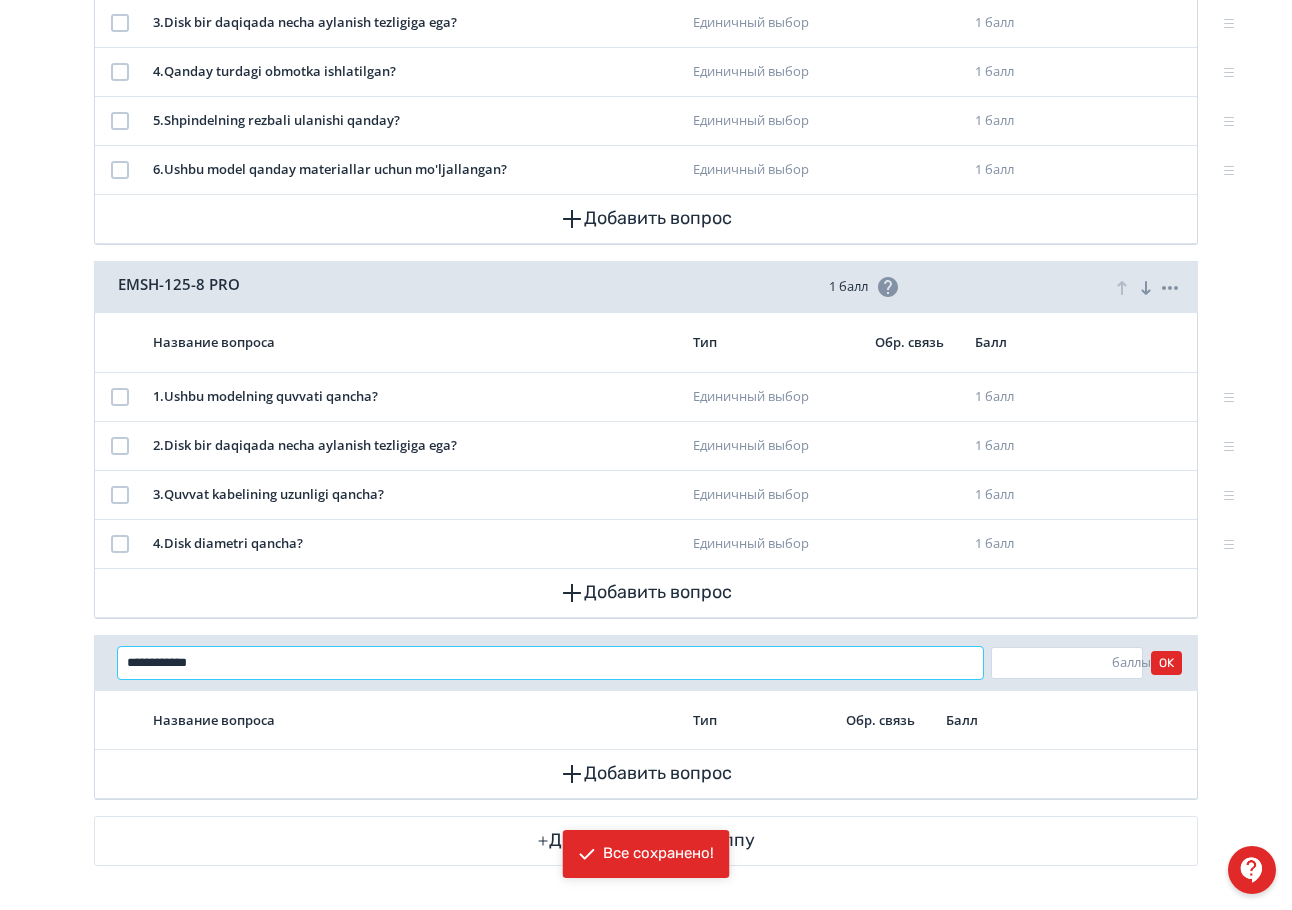 click on "**********" at bounding box center (550, 663) 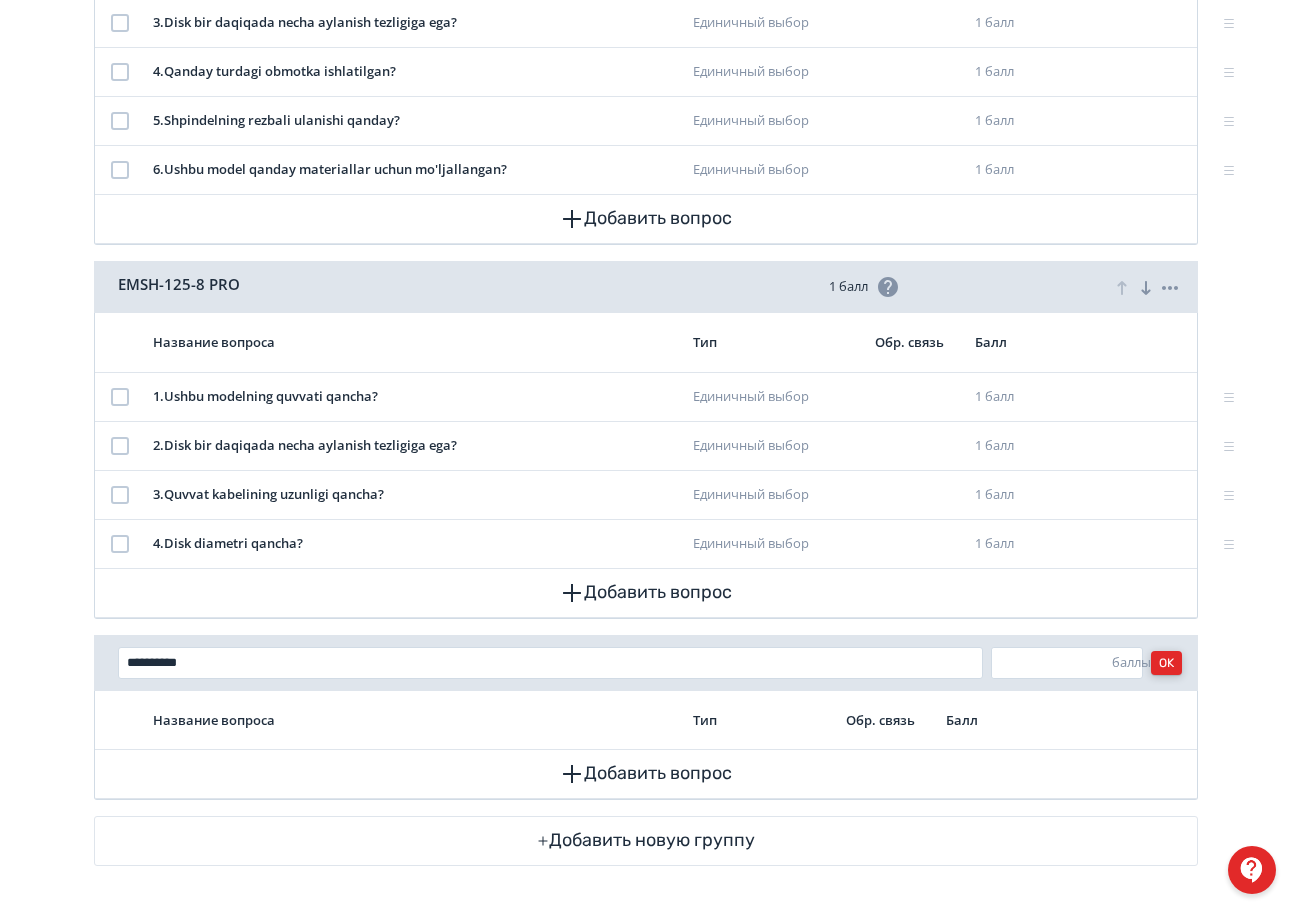 click on "OK" at bounding box center (1166, 663) 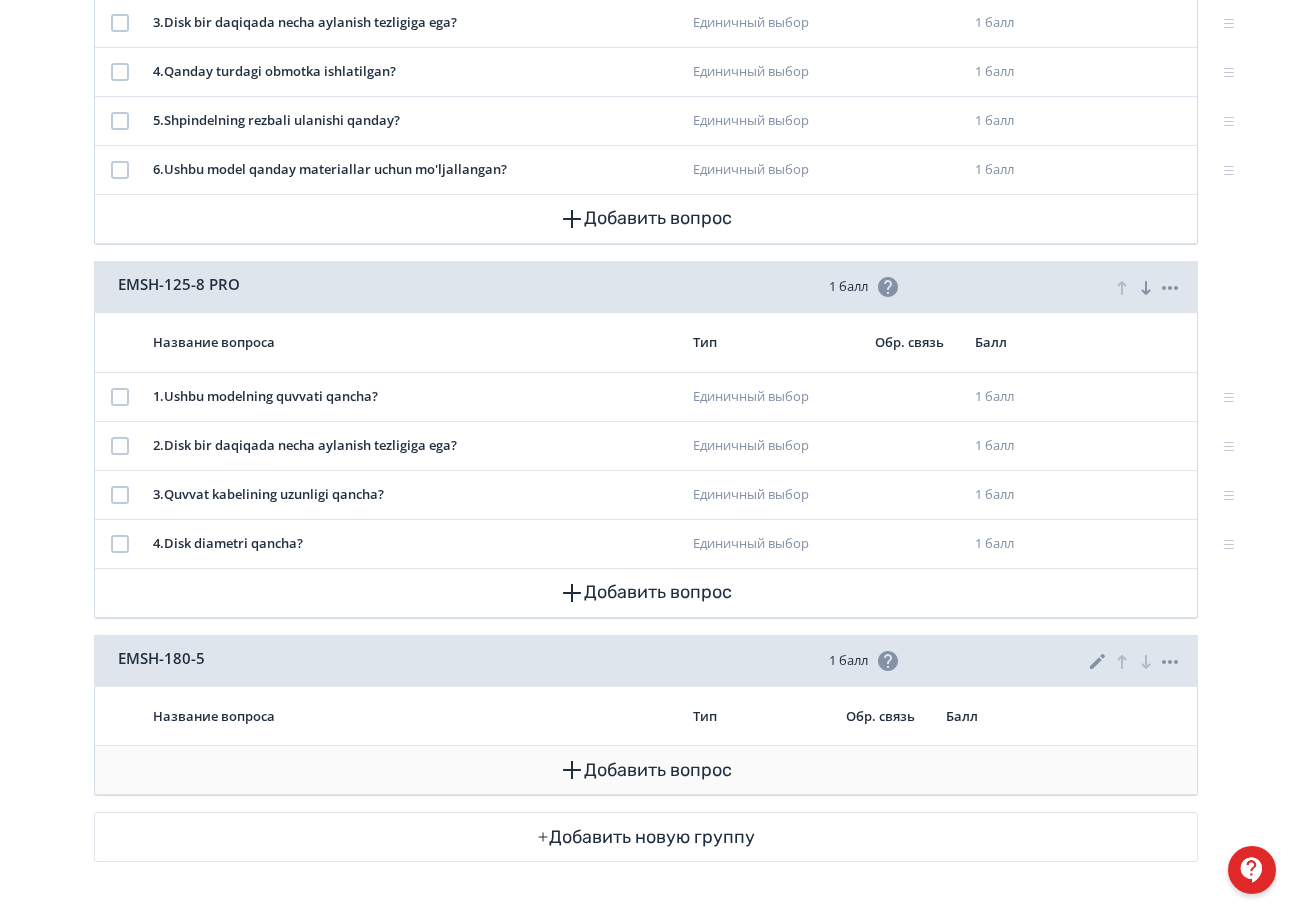 click on "Добавить вопрос" at bounding box center [646, 770] 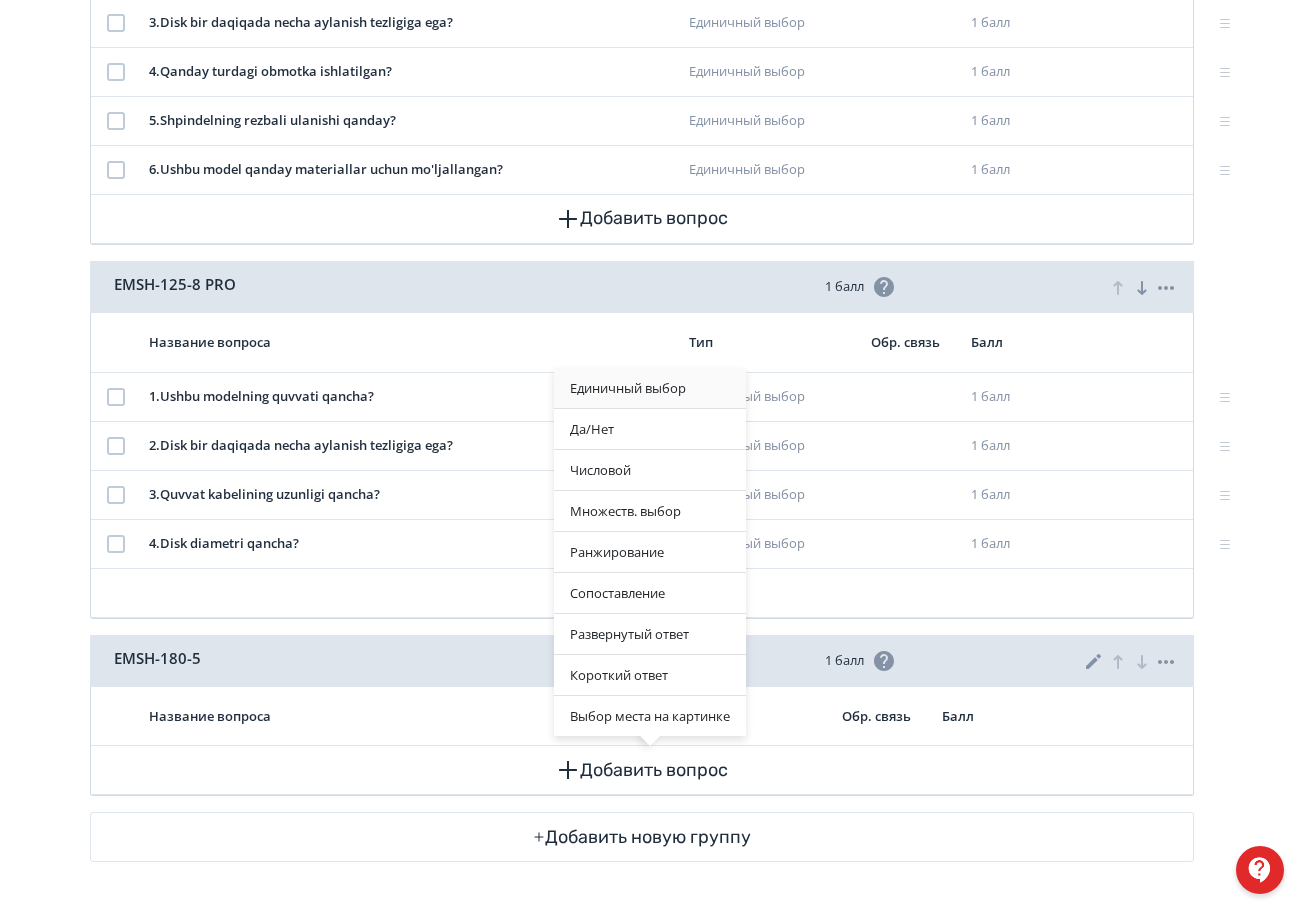 click on "Единичный выбор" at bounding box center [650, 388] 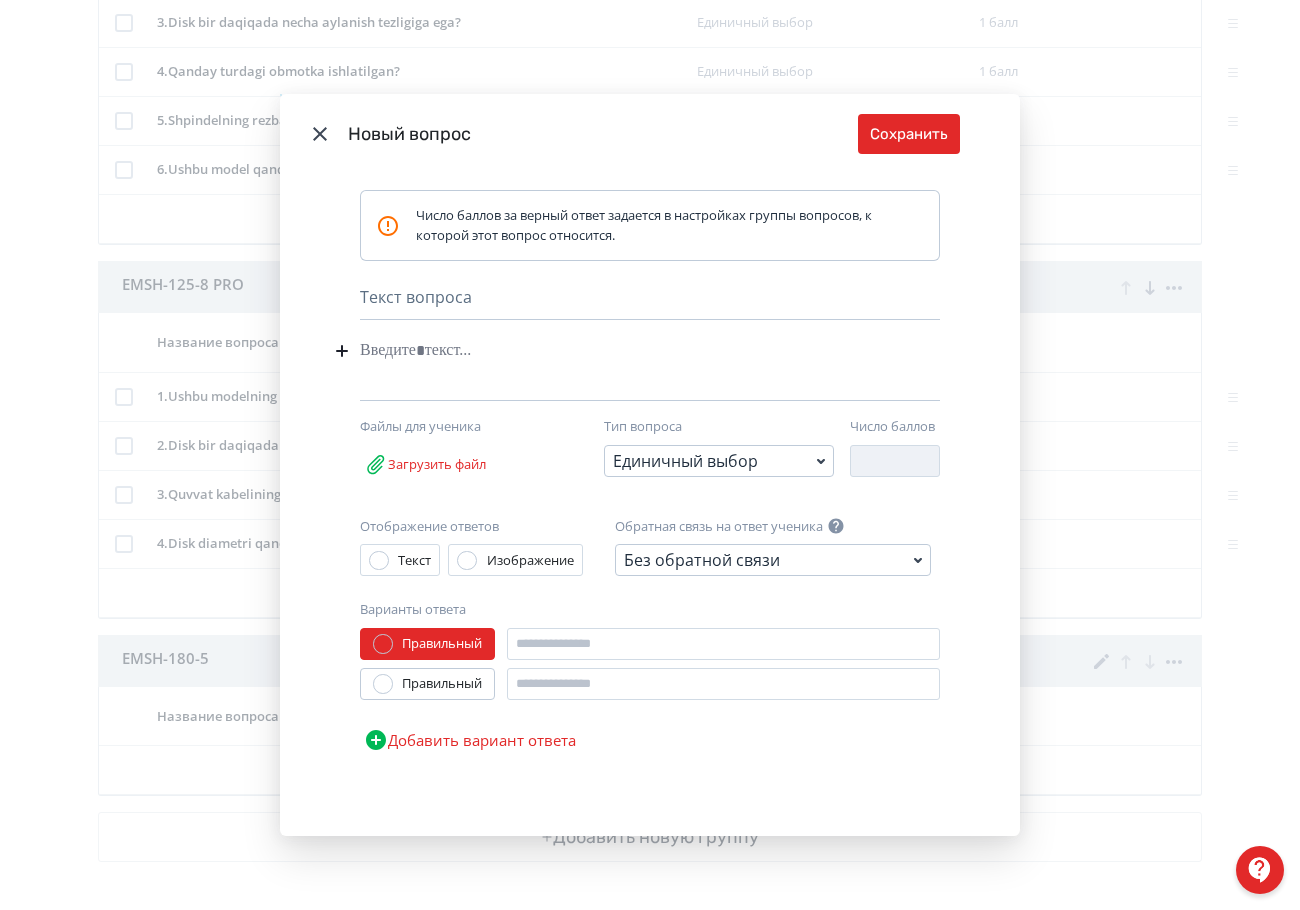 click at bounding box center [619, 351] 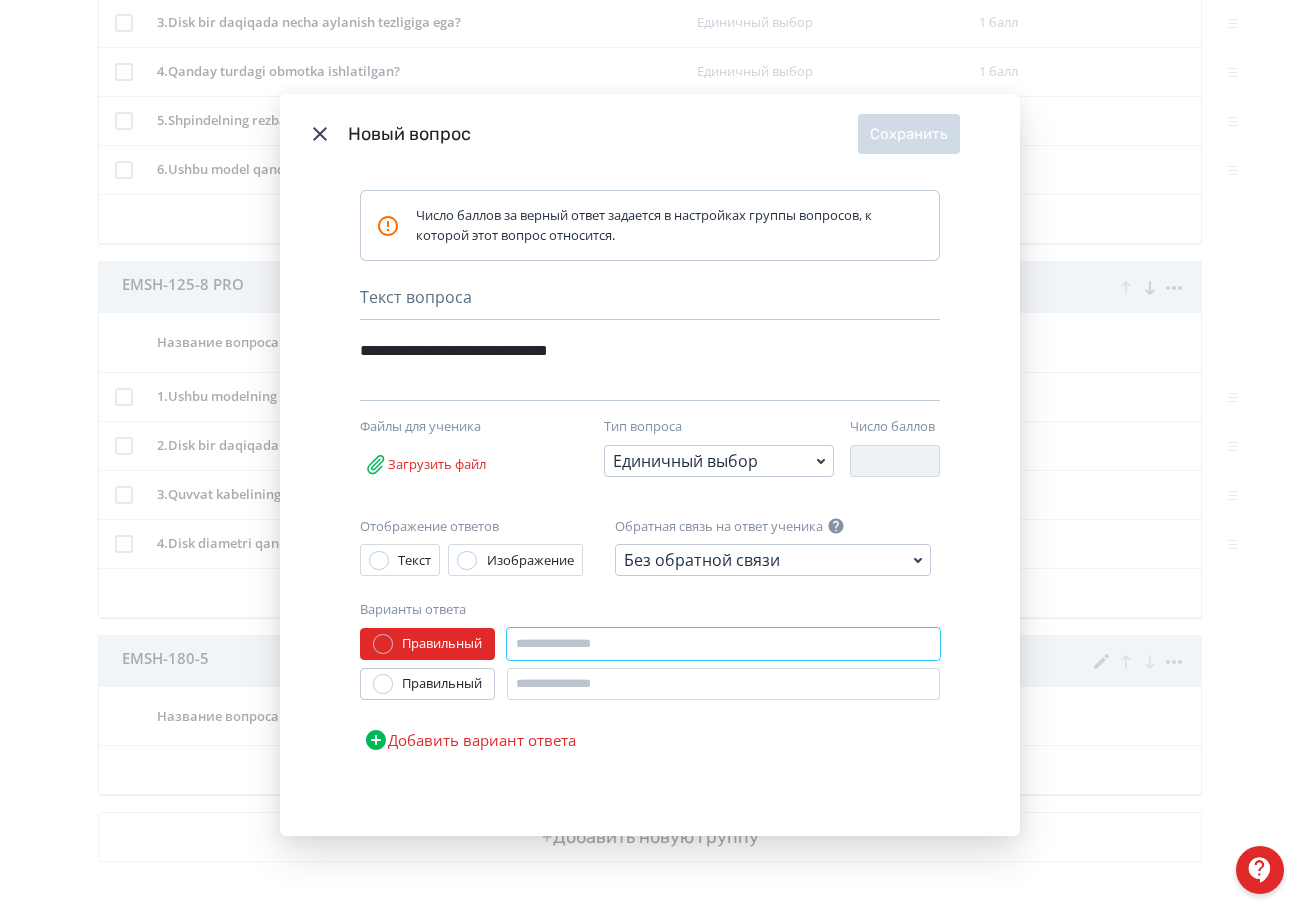 click at bounding box center (723, 644) 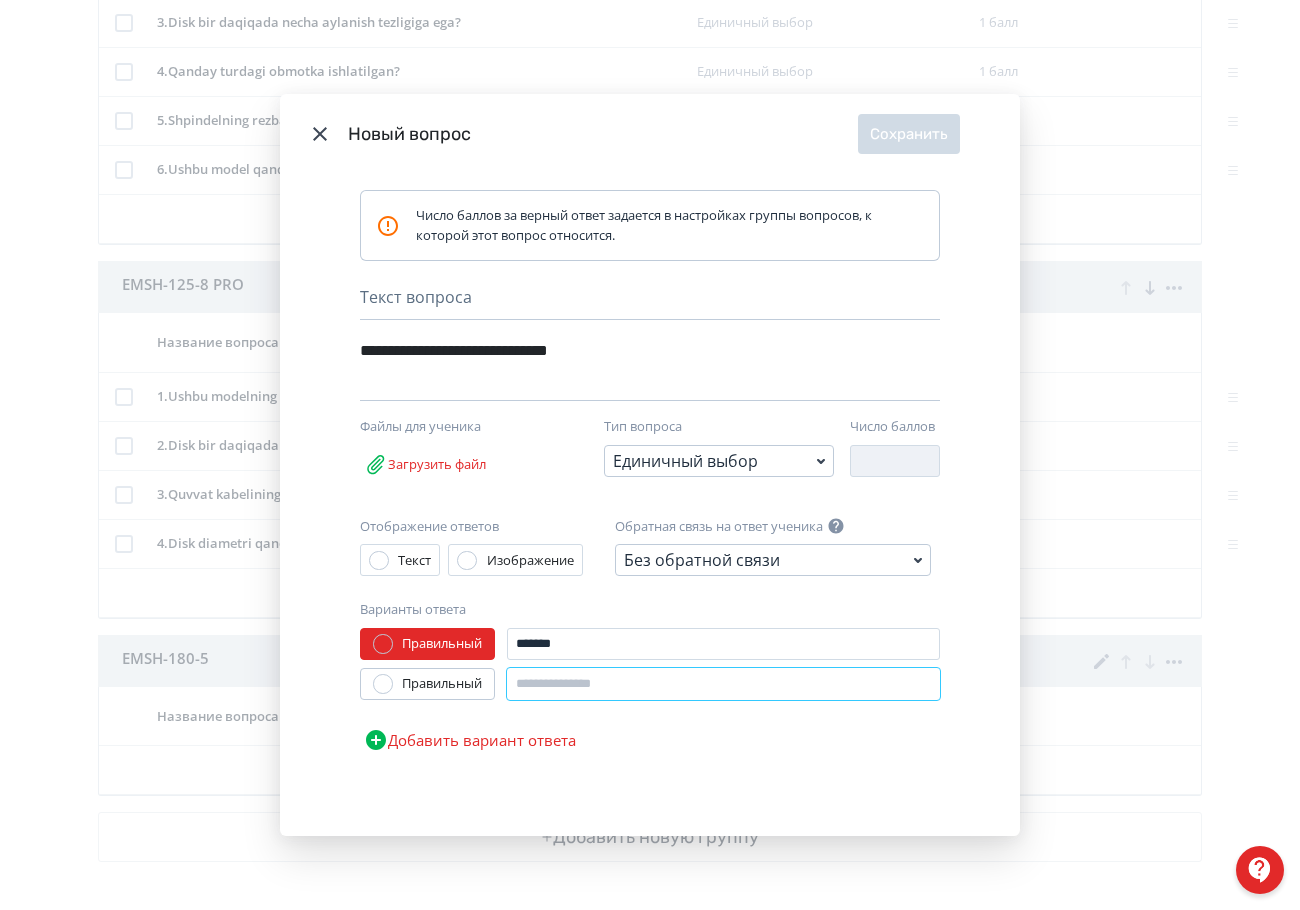 click at bounding box center [723, 684] 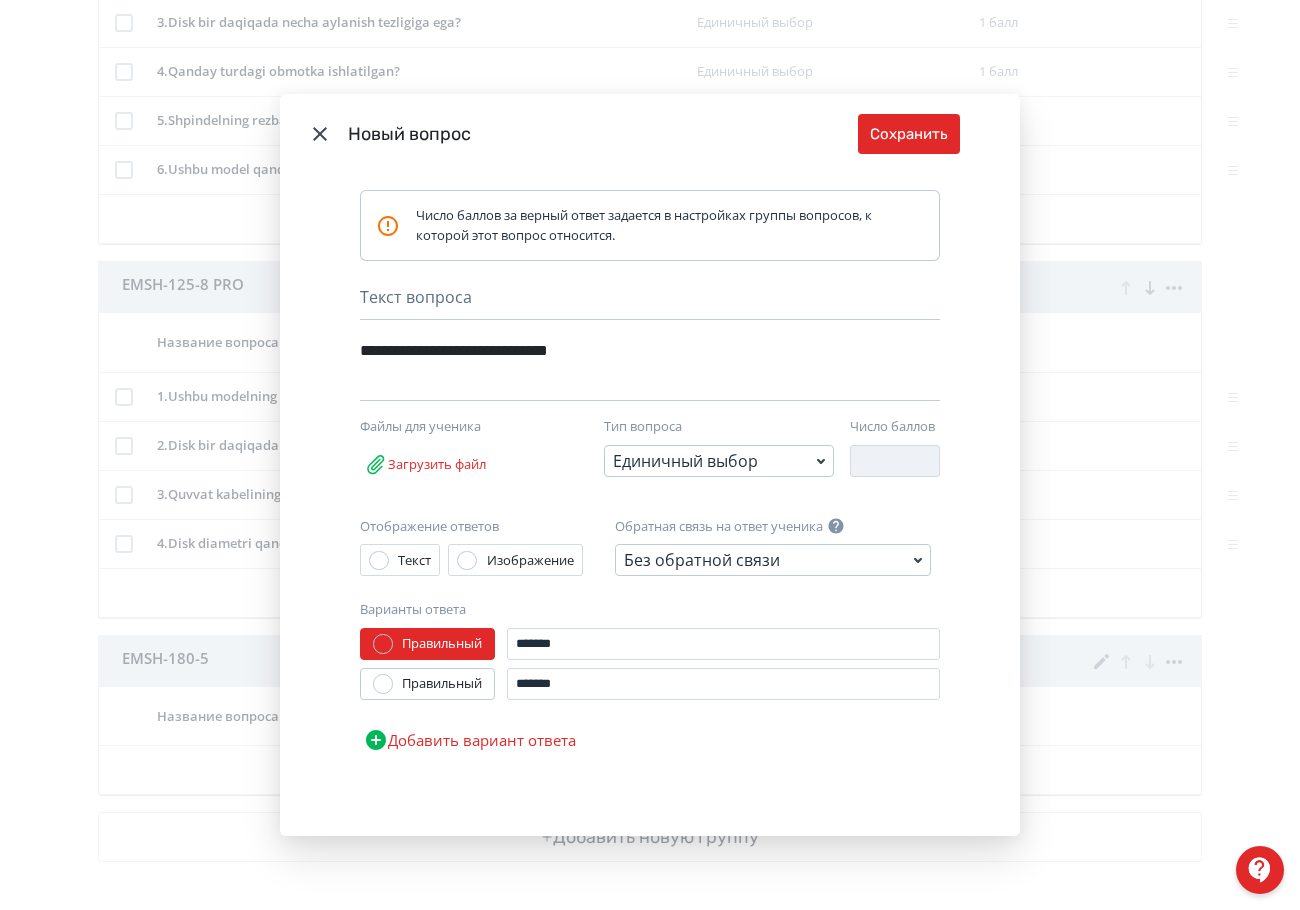 click on "Правильный" at bounding box center [442, 684] 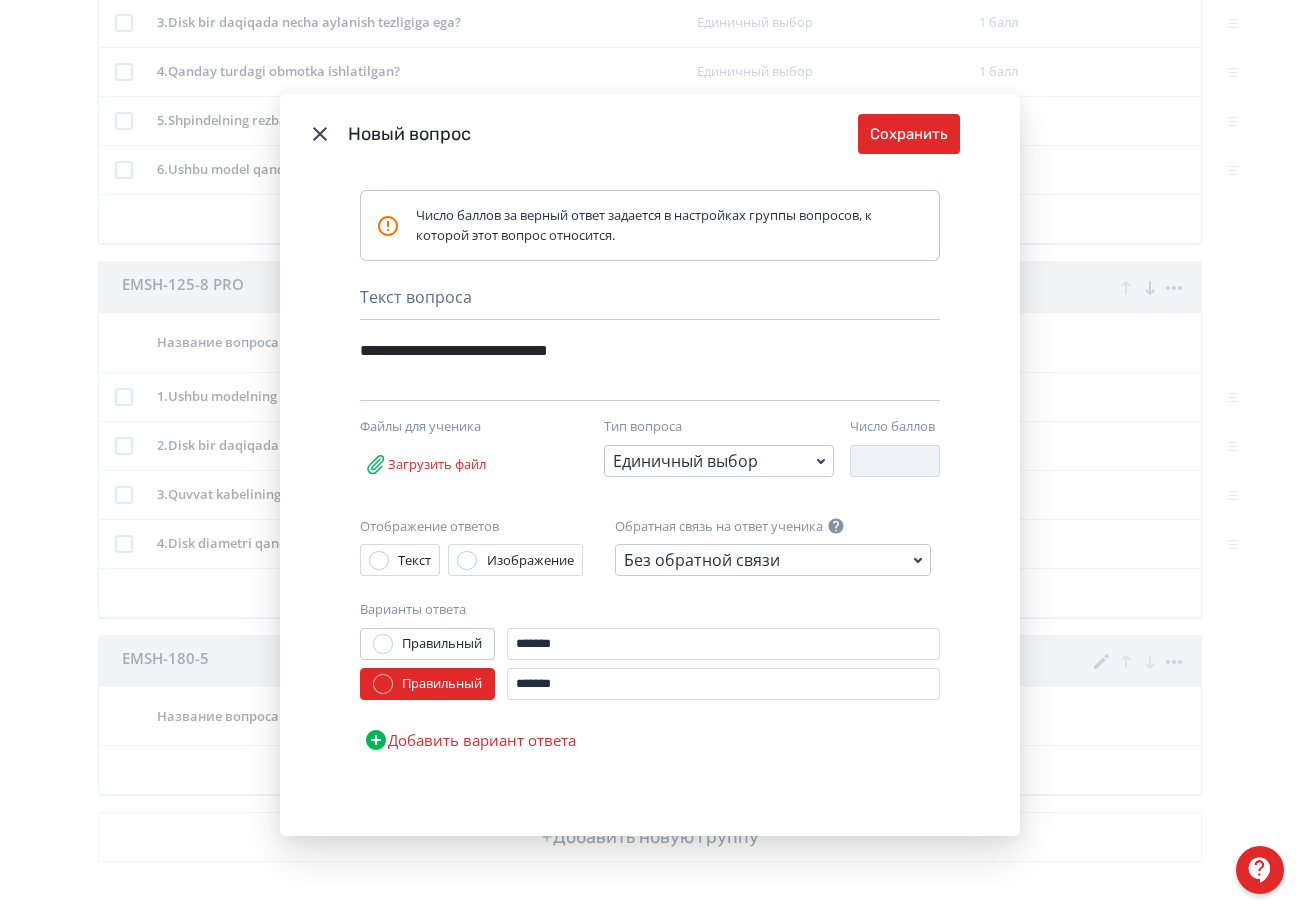 drag, startPoint x: 558, startPoint y: 721, endPoint x: 541, endPoint y: 733, distance: 20.808653 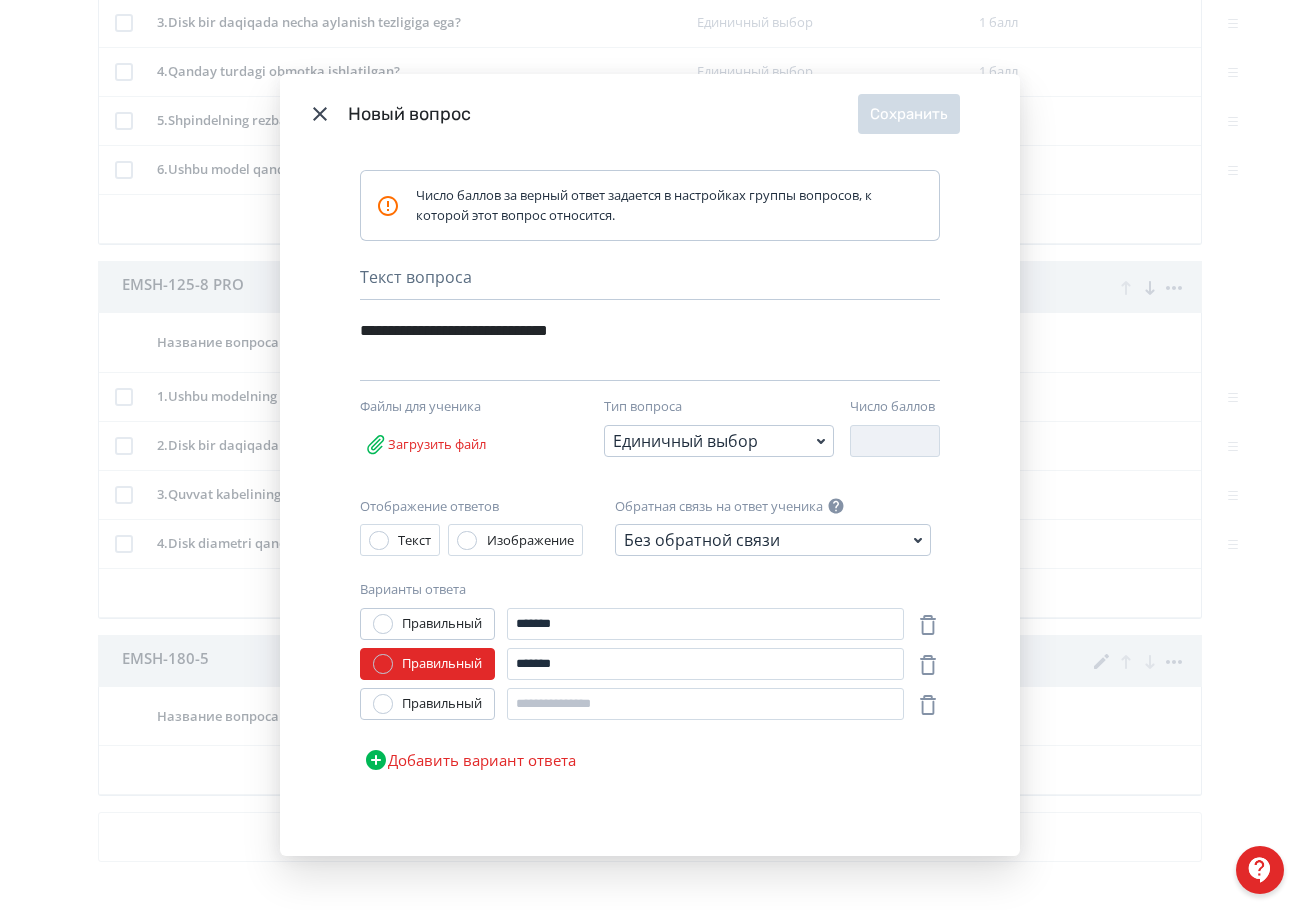 click on "Правильный ******* Правильный ******* Правильный Добавить вариант ответа" at bounding box center (650, 694) 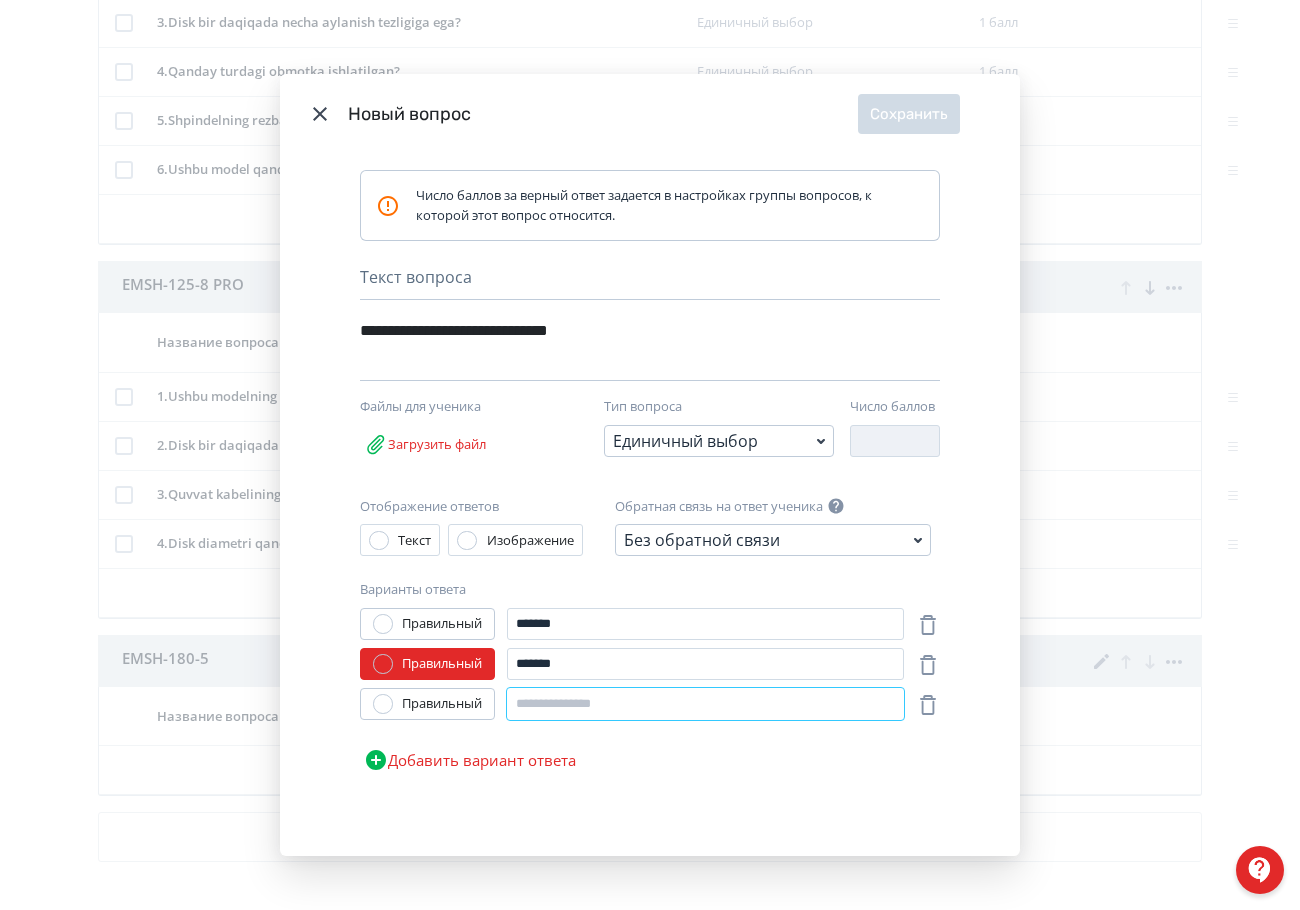 click at bounding box center [705, 704] 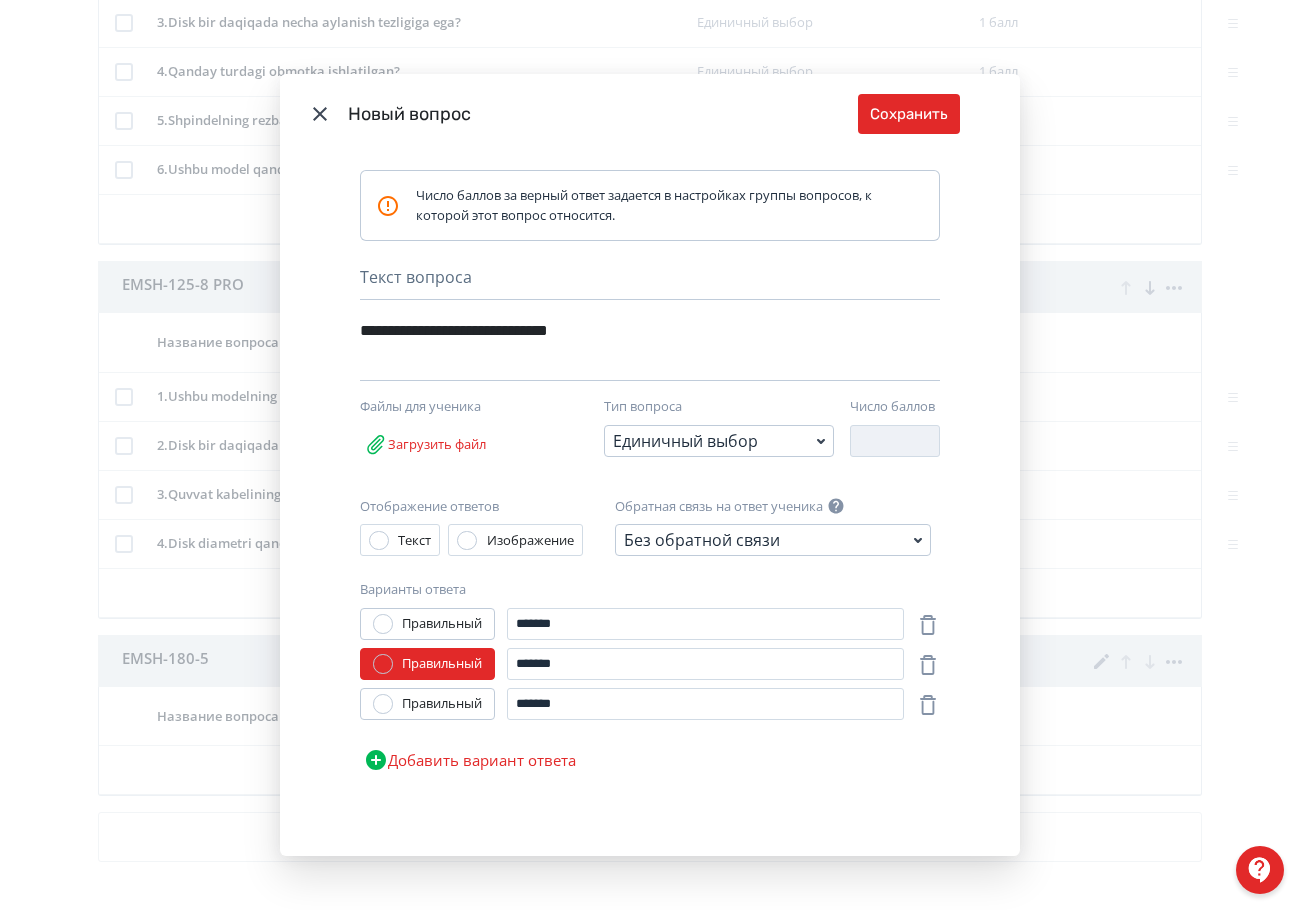 click on "Добавить вариант ответа" at bounding box center [470, 760] 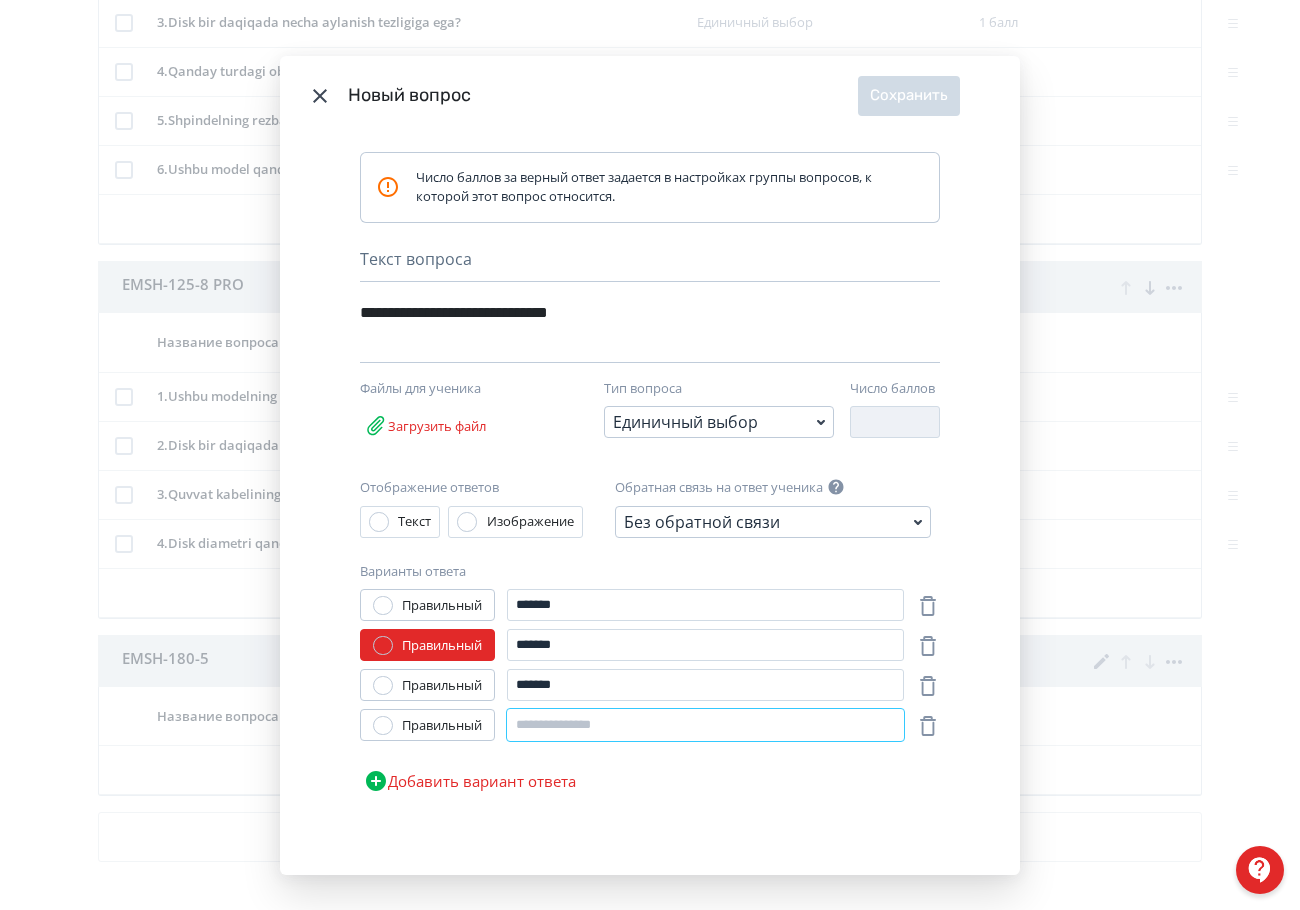 click at bounding box center (705, 725) 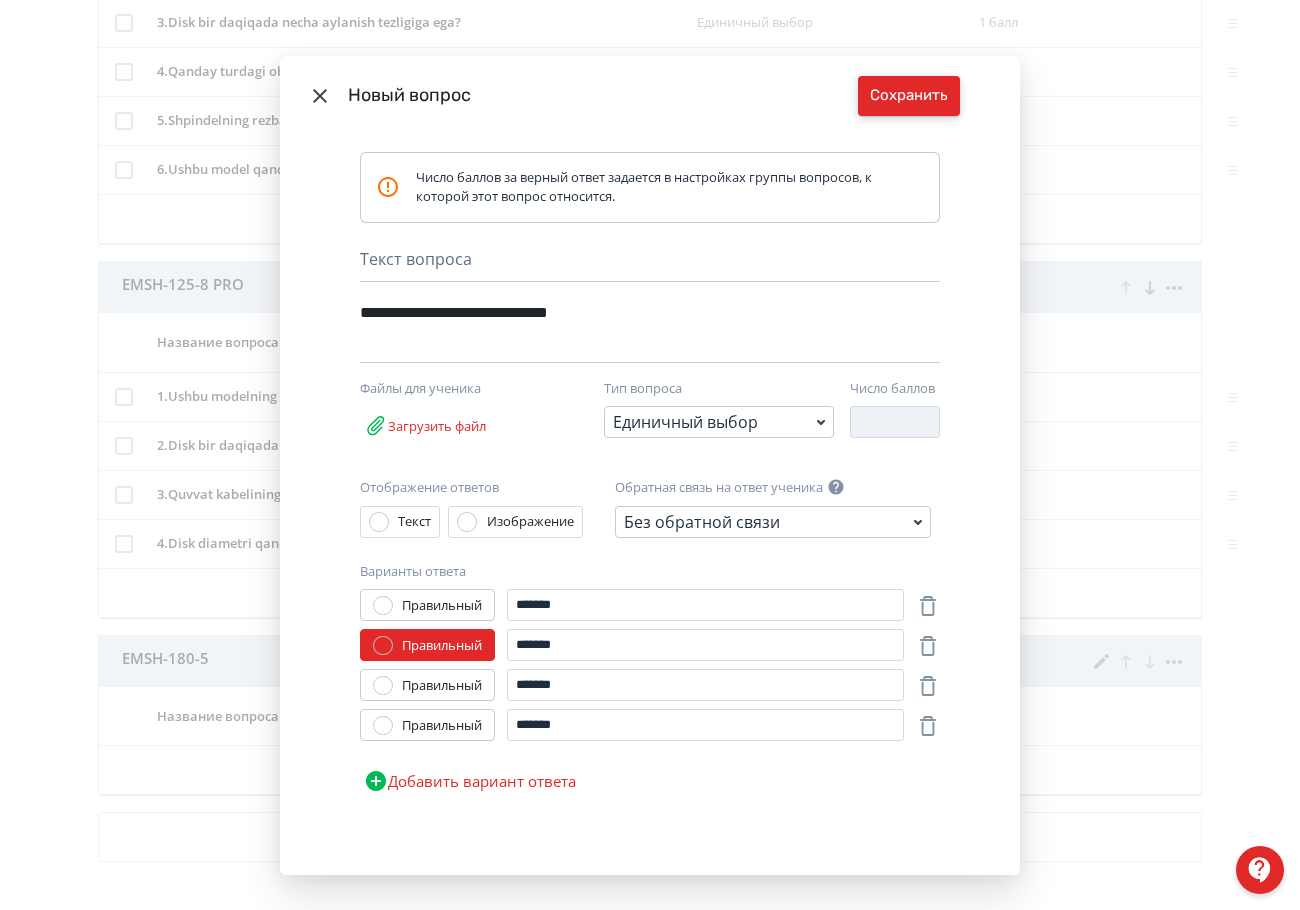 click on "Сохранить" at bounding box center [909, 96] 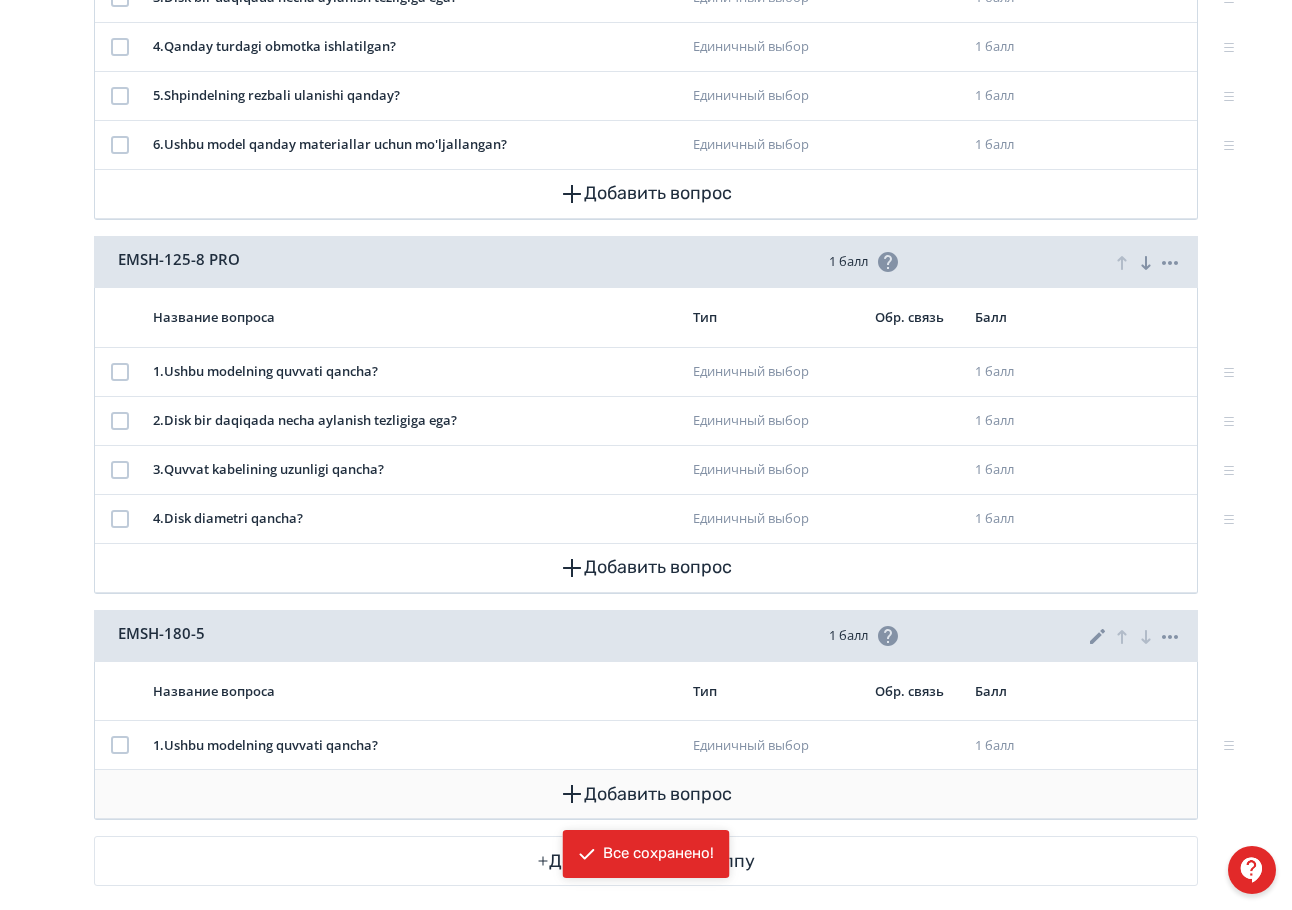 scroll, scrollTop: 582, scrollLeft: 0, axis: vertical 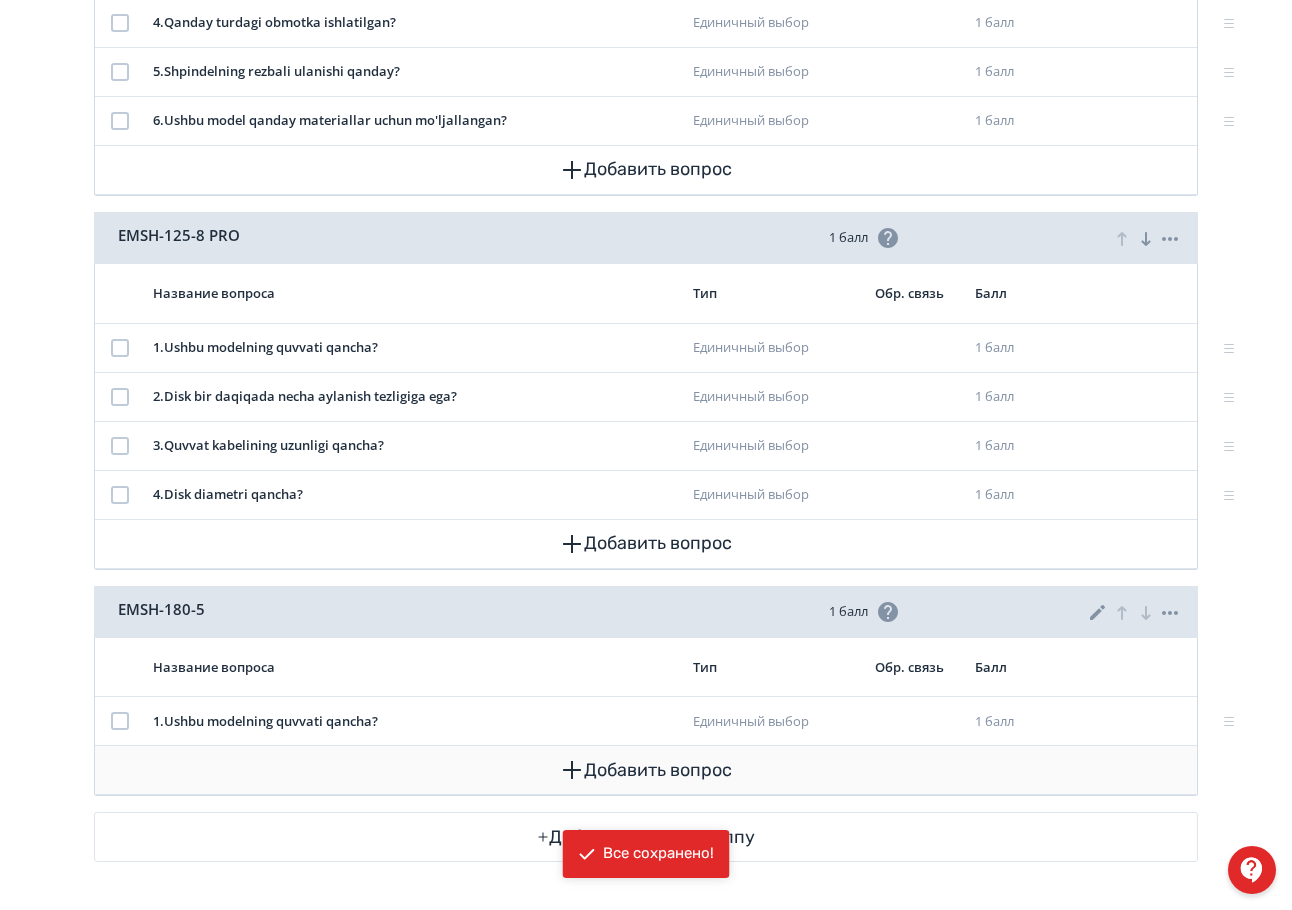 click on "Добавить вопрос" at bounding box center [646, 770] 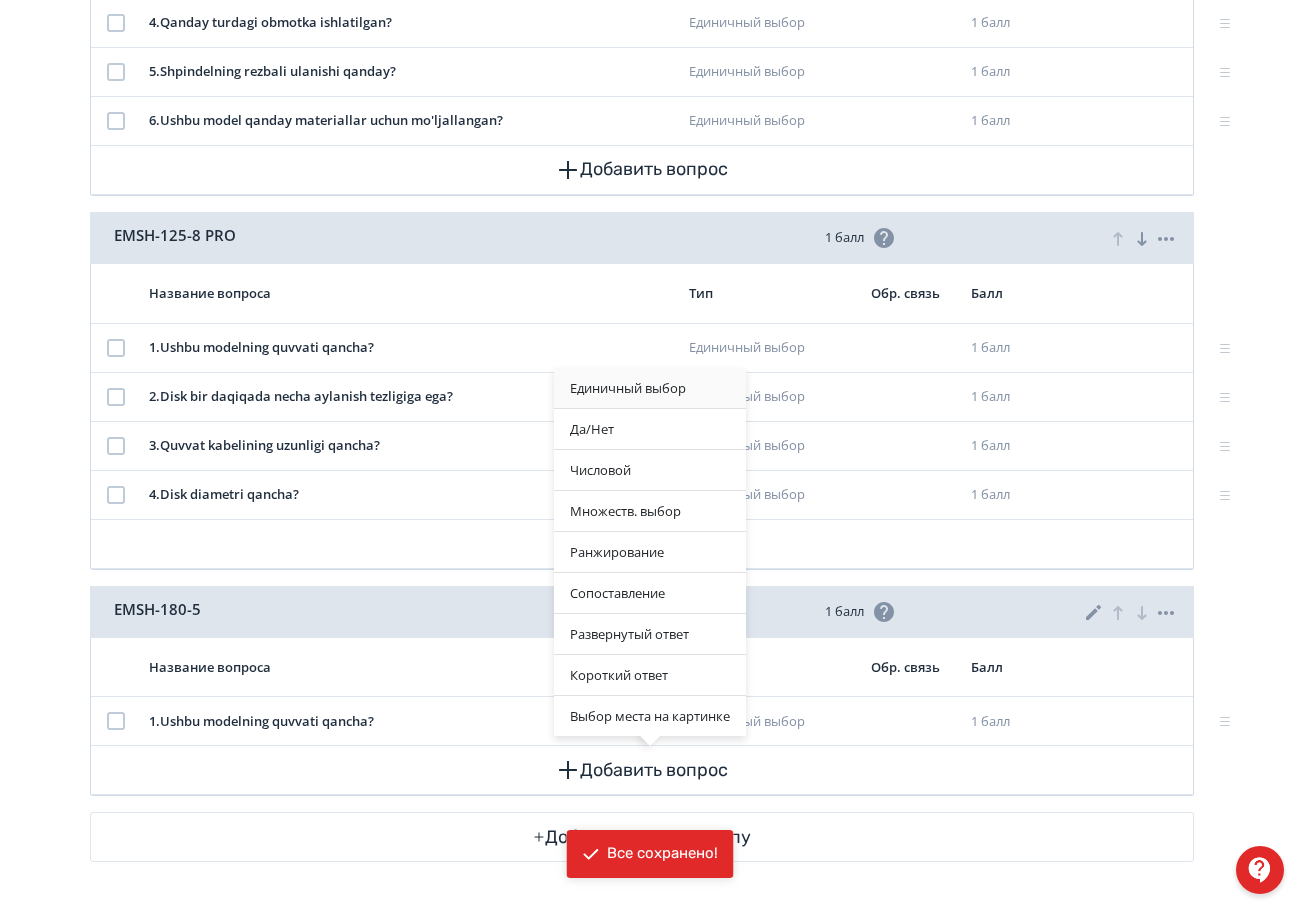 click on "Единичный выбор" at bounding box center (650, 388) 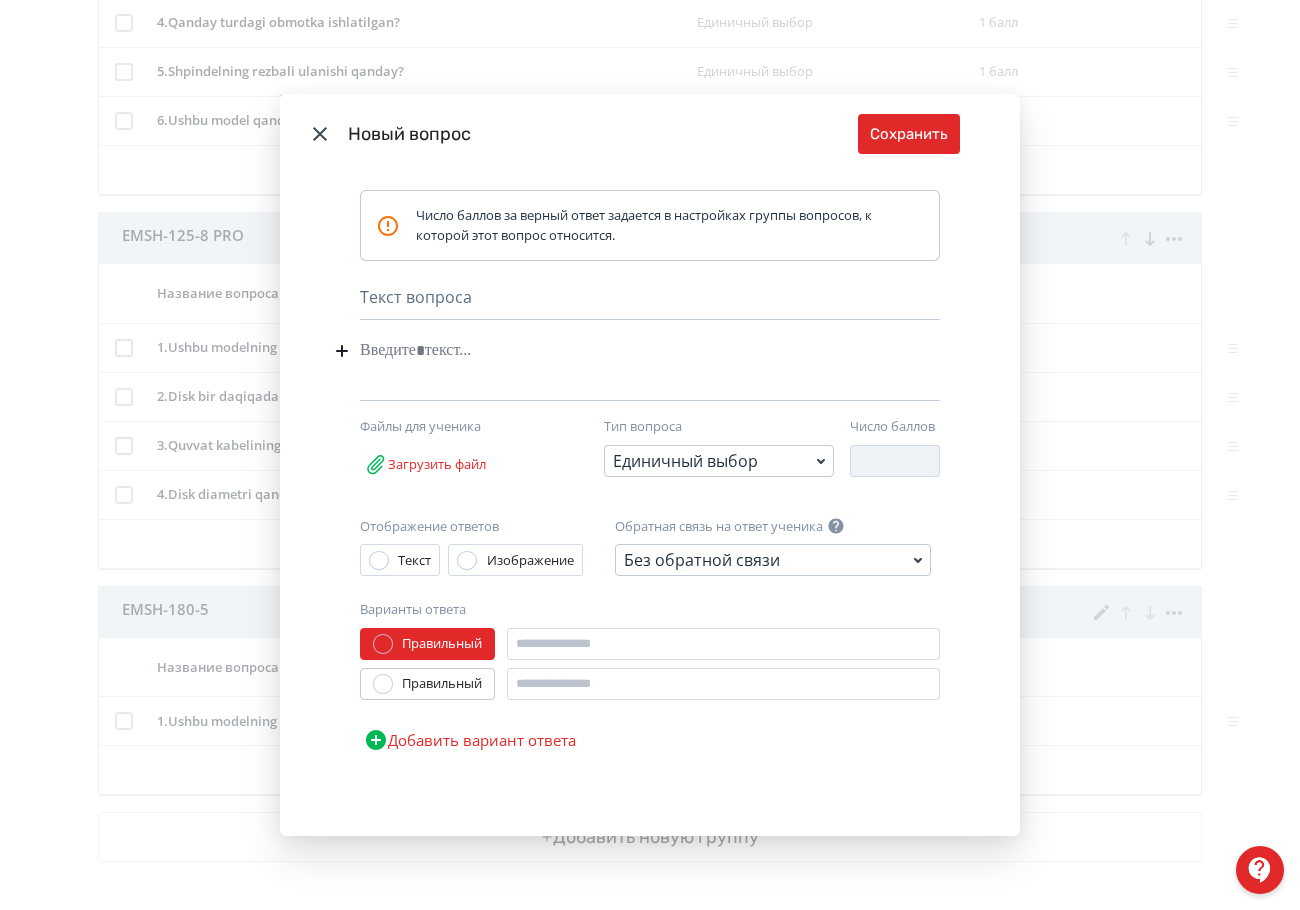 click at bounding box center [619, 351] 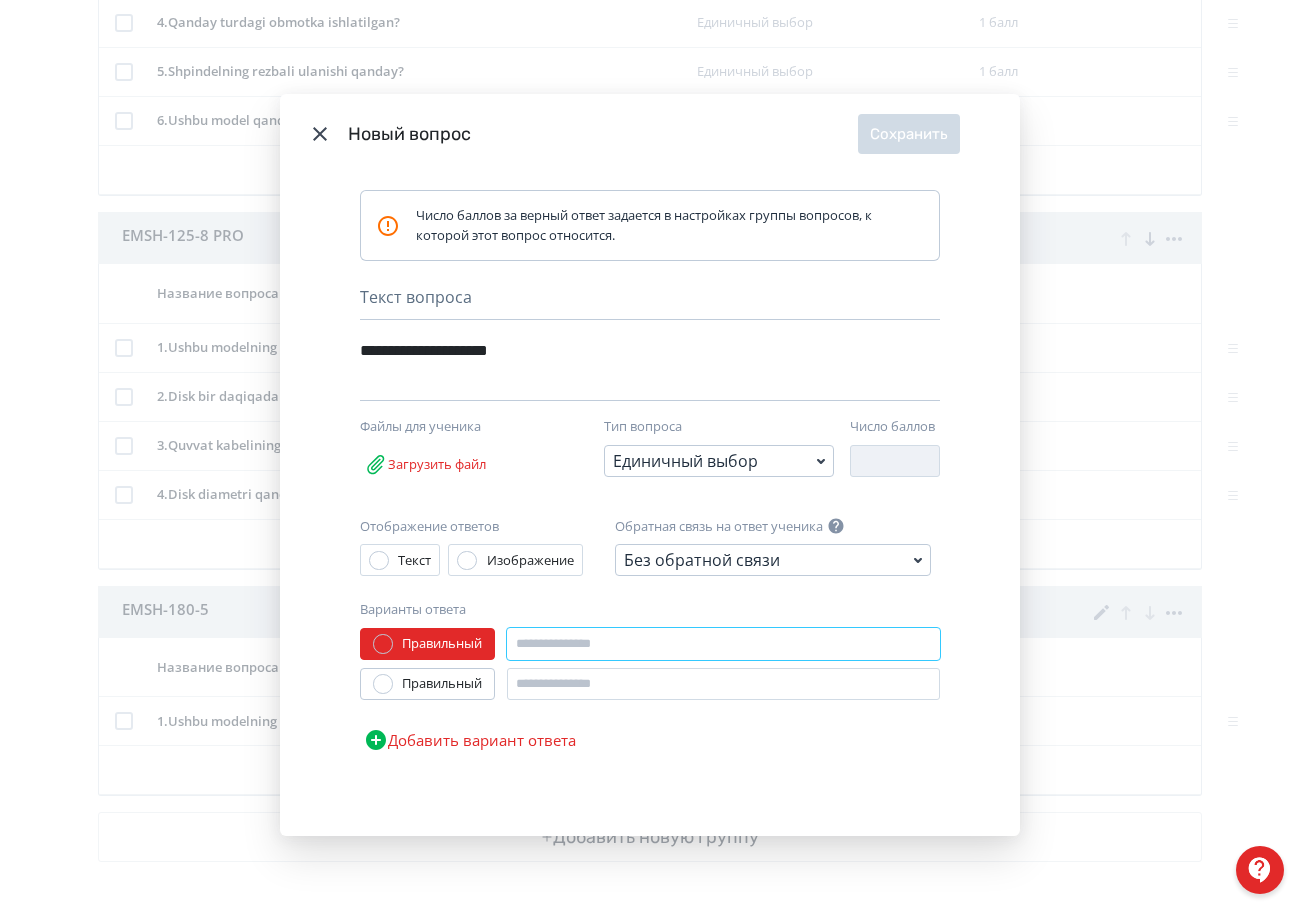 click at bounding box center [723, 644] 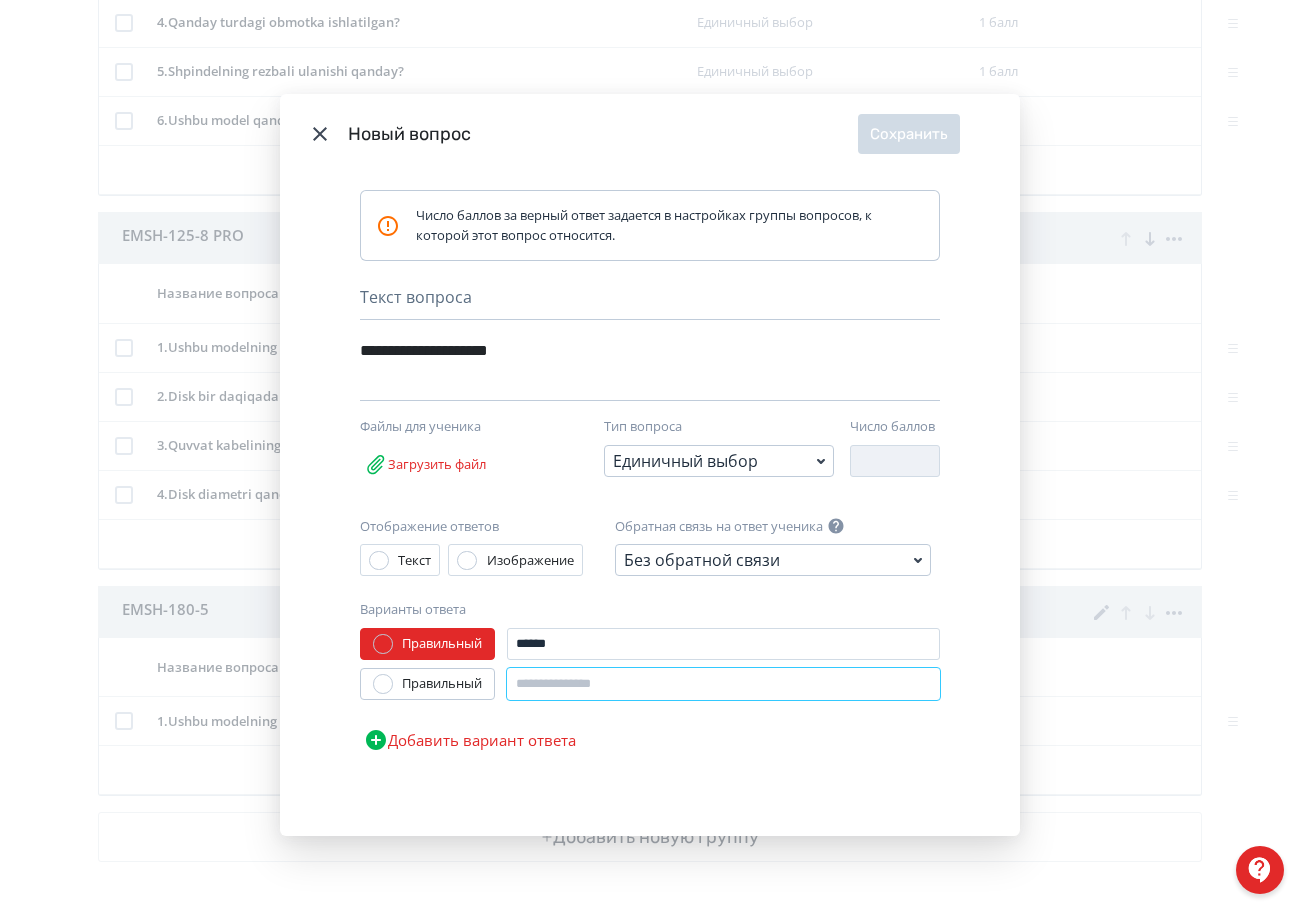 click at bounding box center (723, 684) 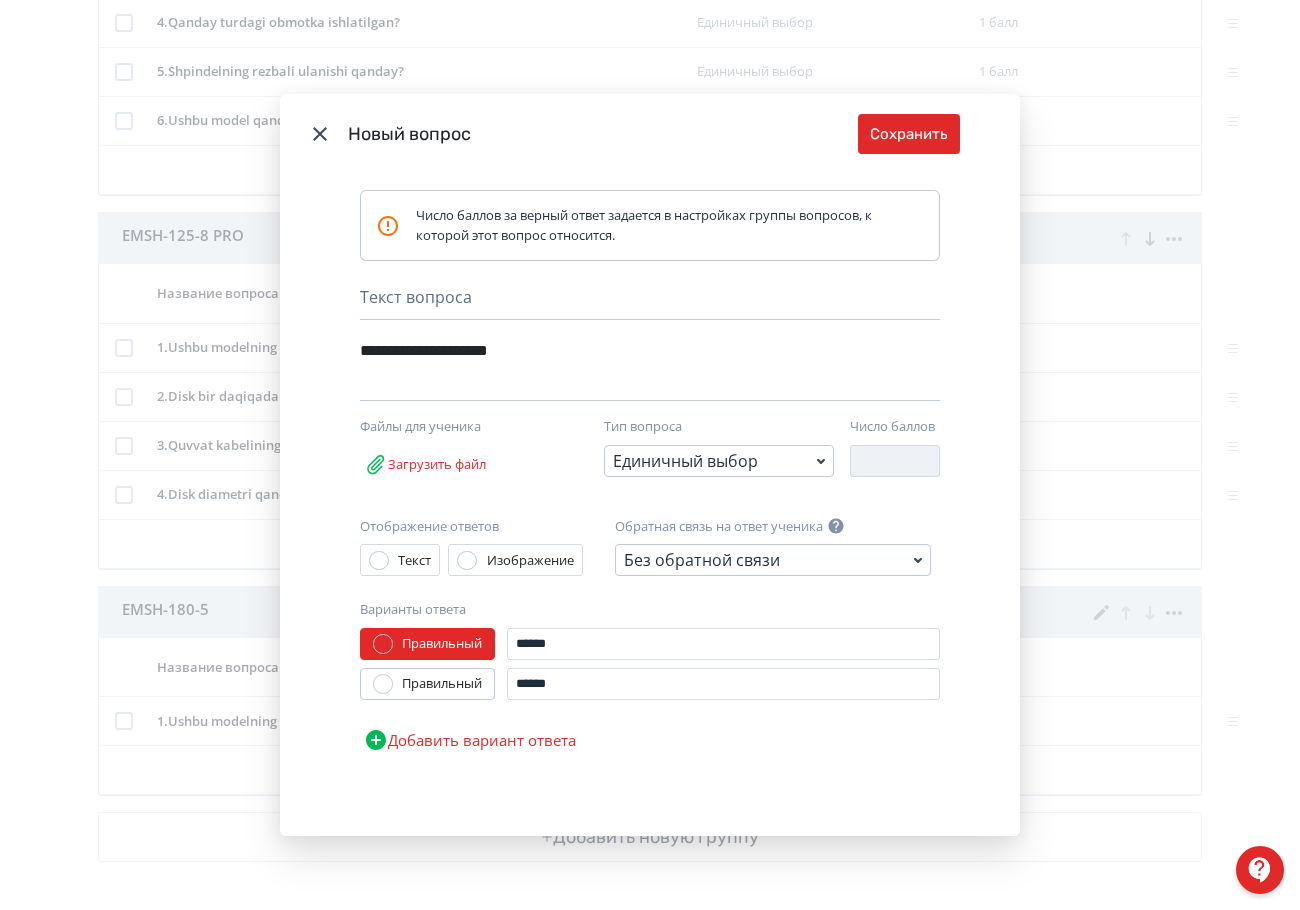 click on "Правильный" at bounding box center [442, 684] 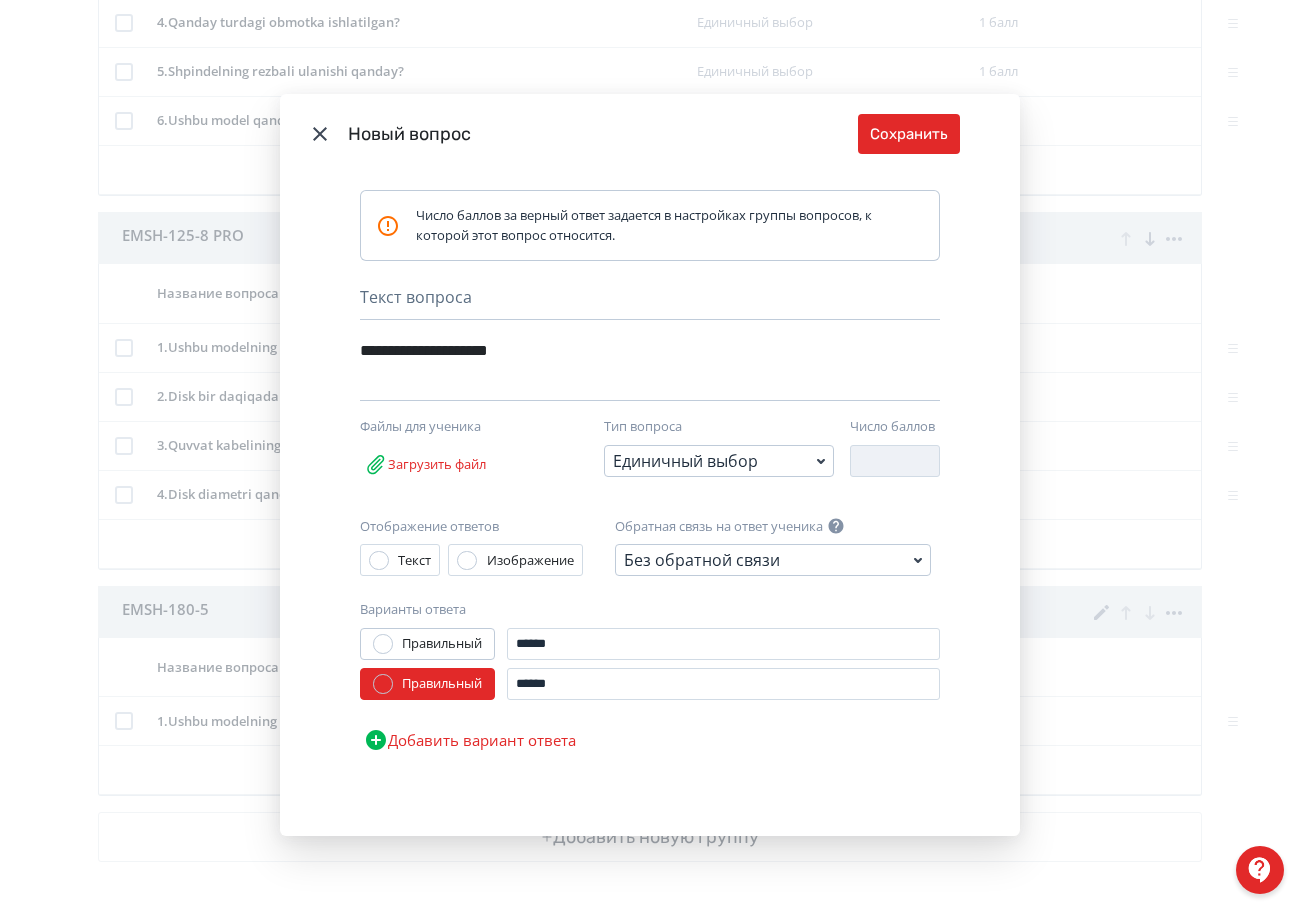 click on "Добавить вариант ответа" at bounding box center (470, 740) 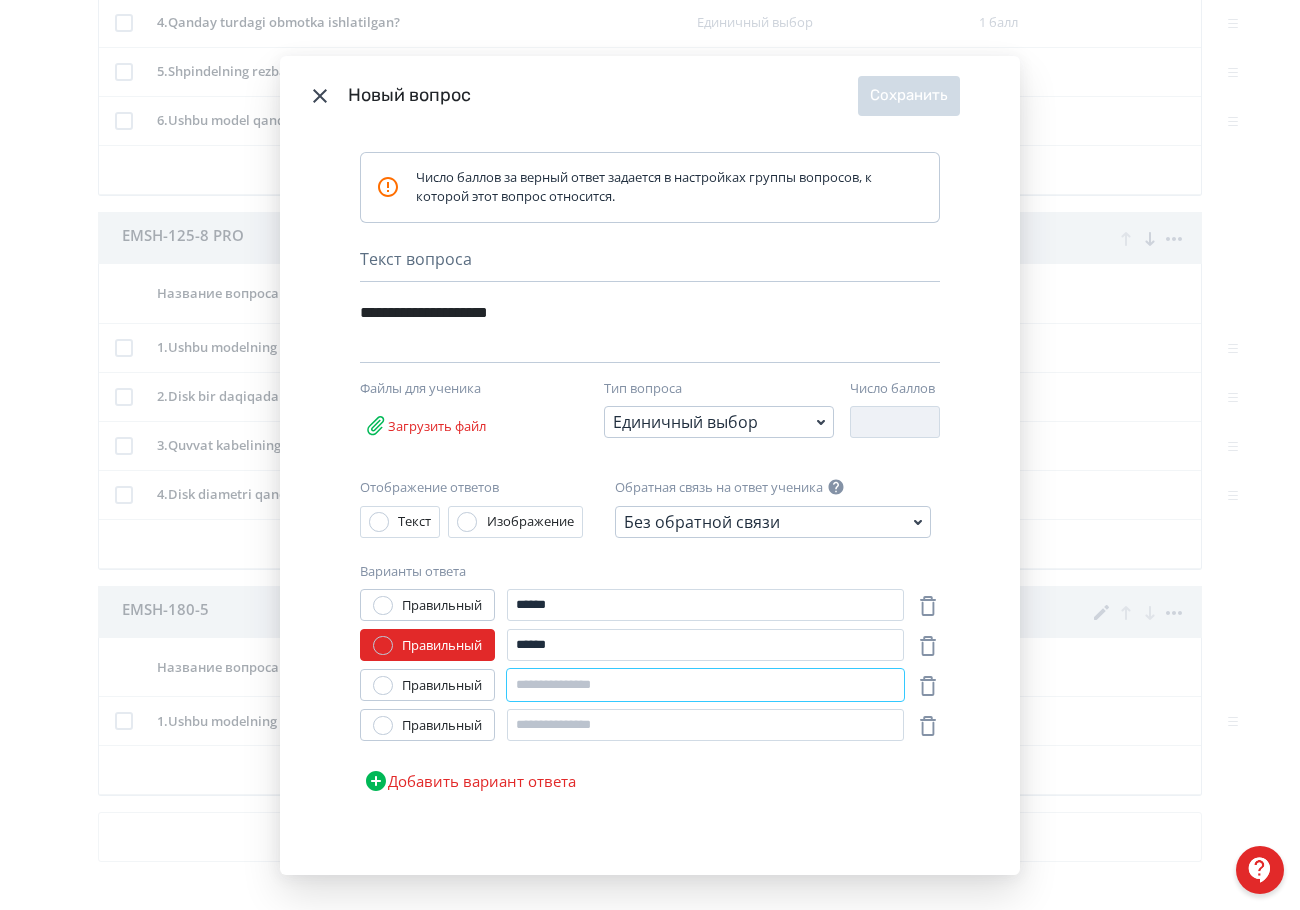 click at bounding box center [705, 685] 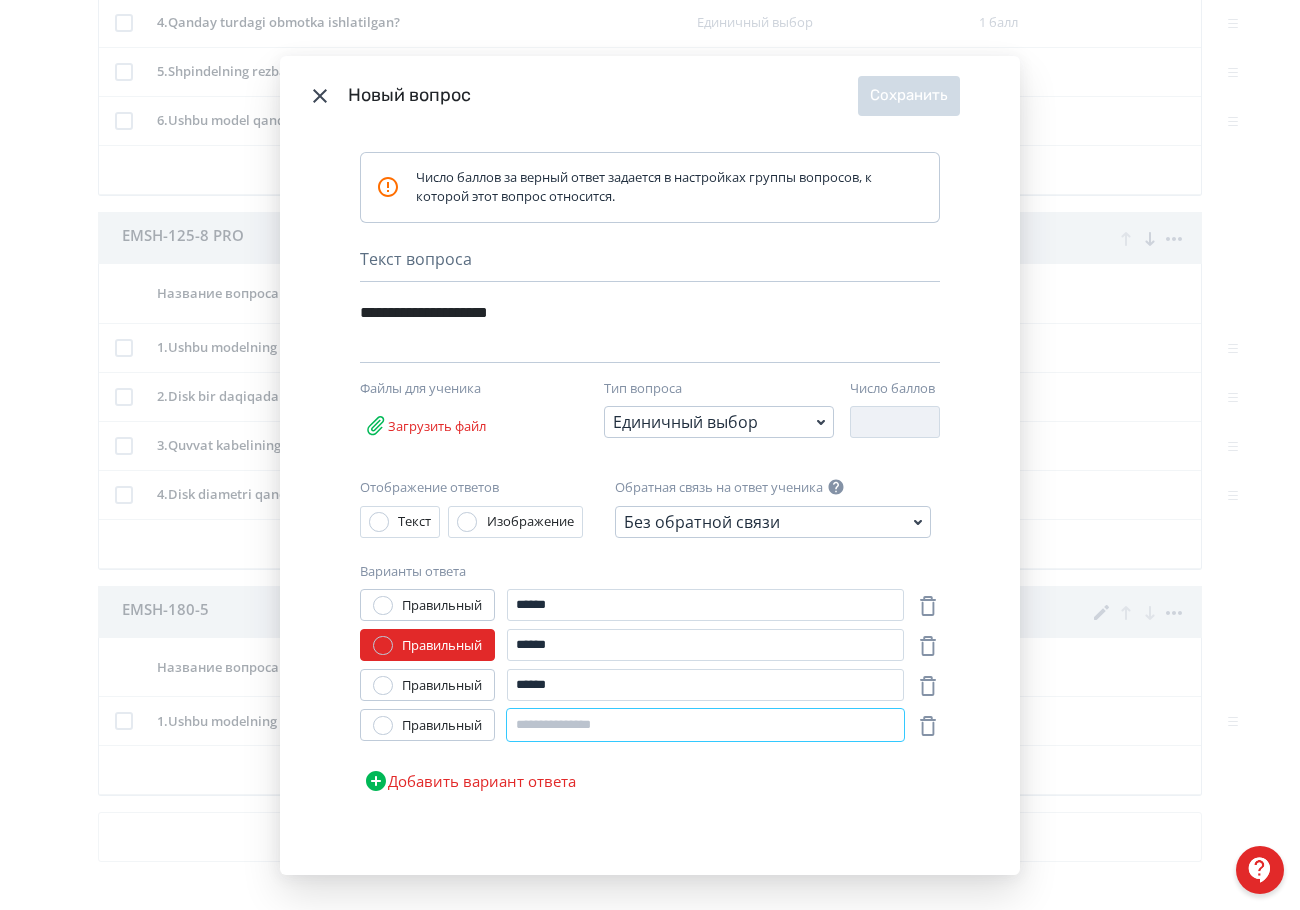 click at bounding box center [705, 725] 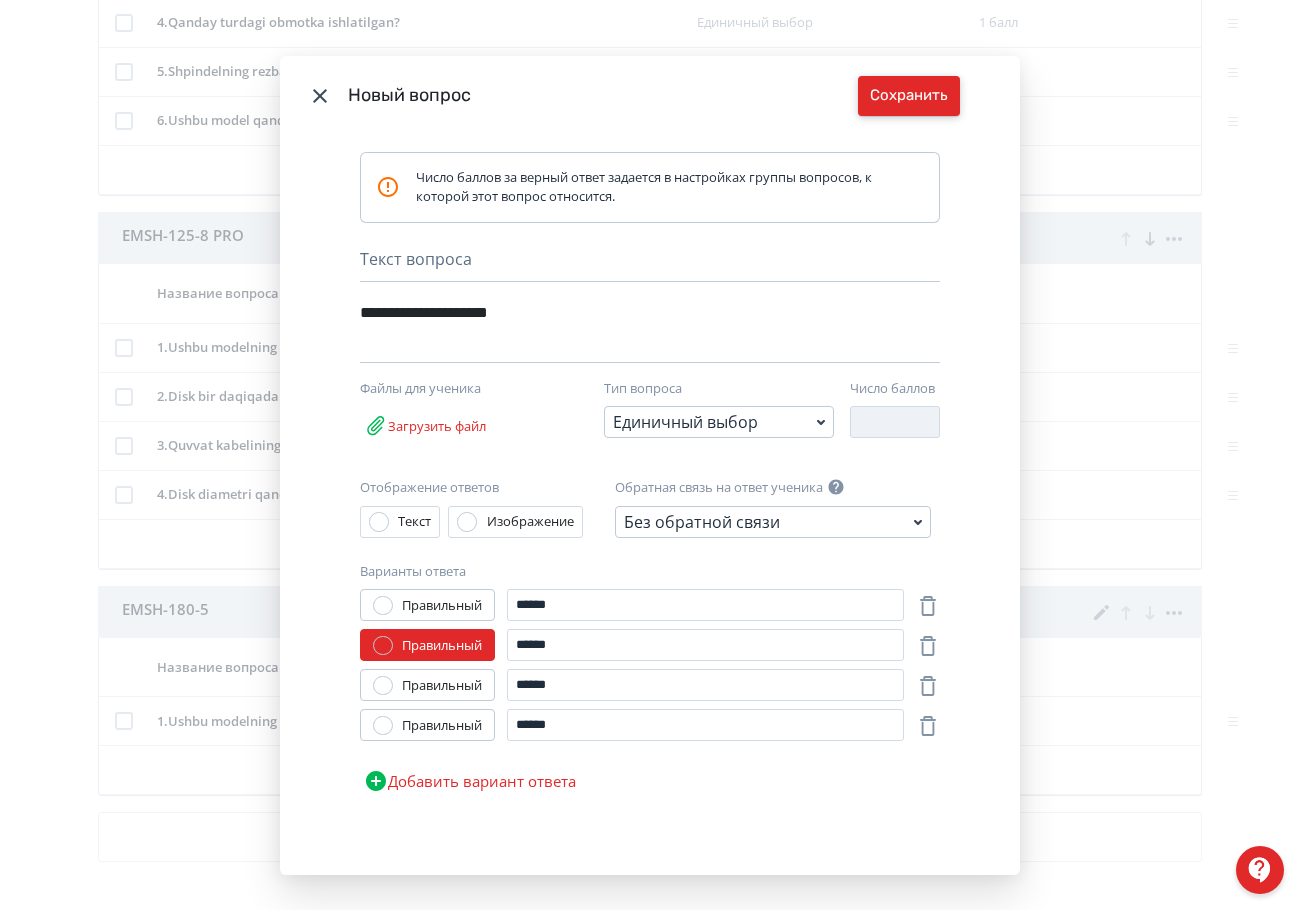 click on "Сохранить" at bounding box center (909, 96) 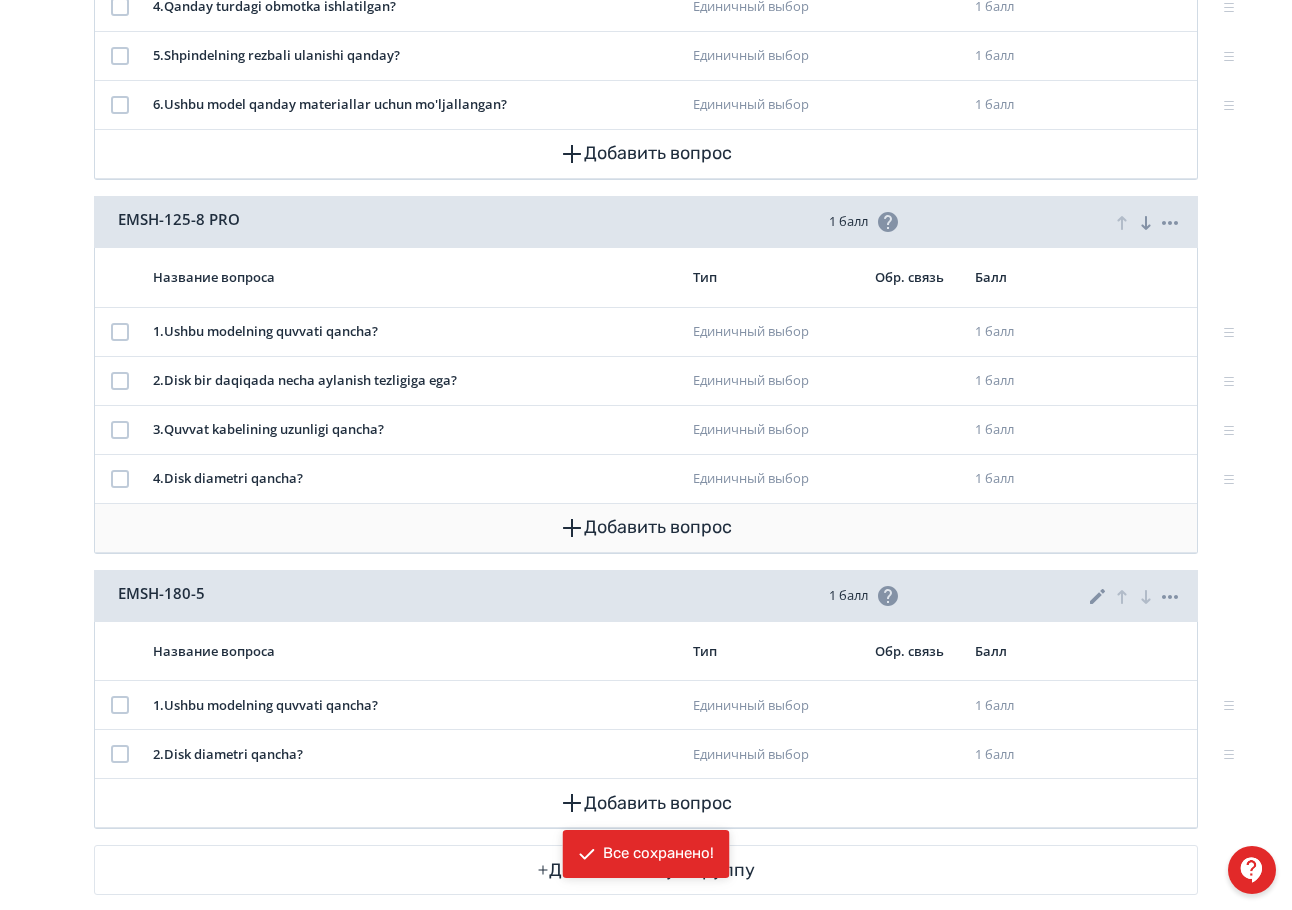 scroll, scrollTop: 631, scrollLeft: 0, axis: vertical 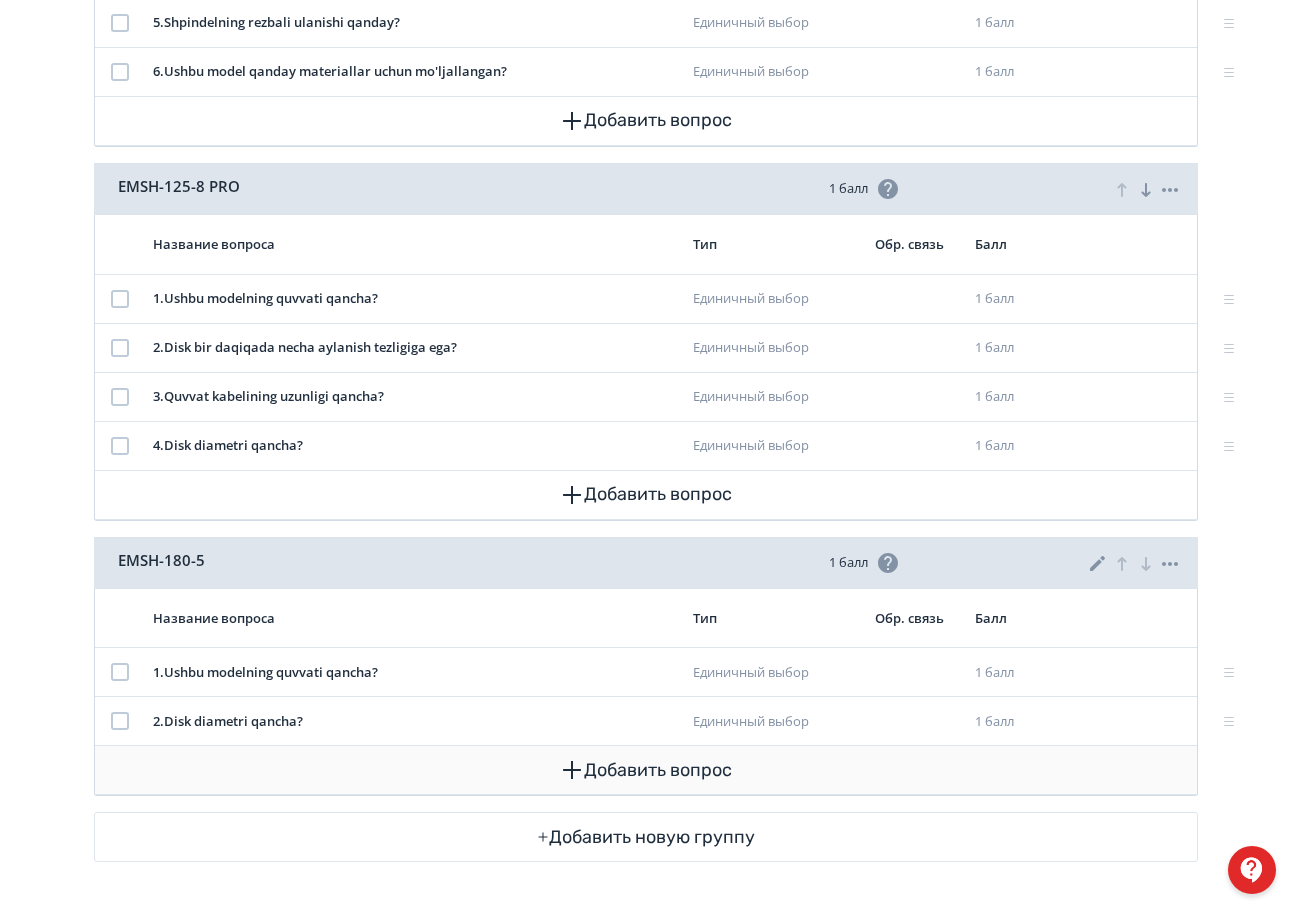 click on "Добавить вопрос" at bounding box center [646, 770] 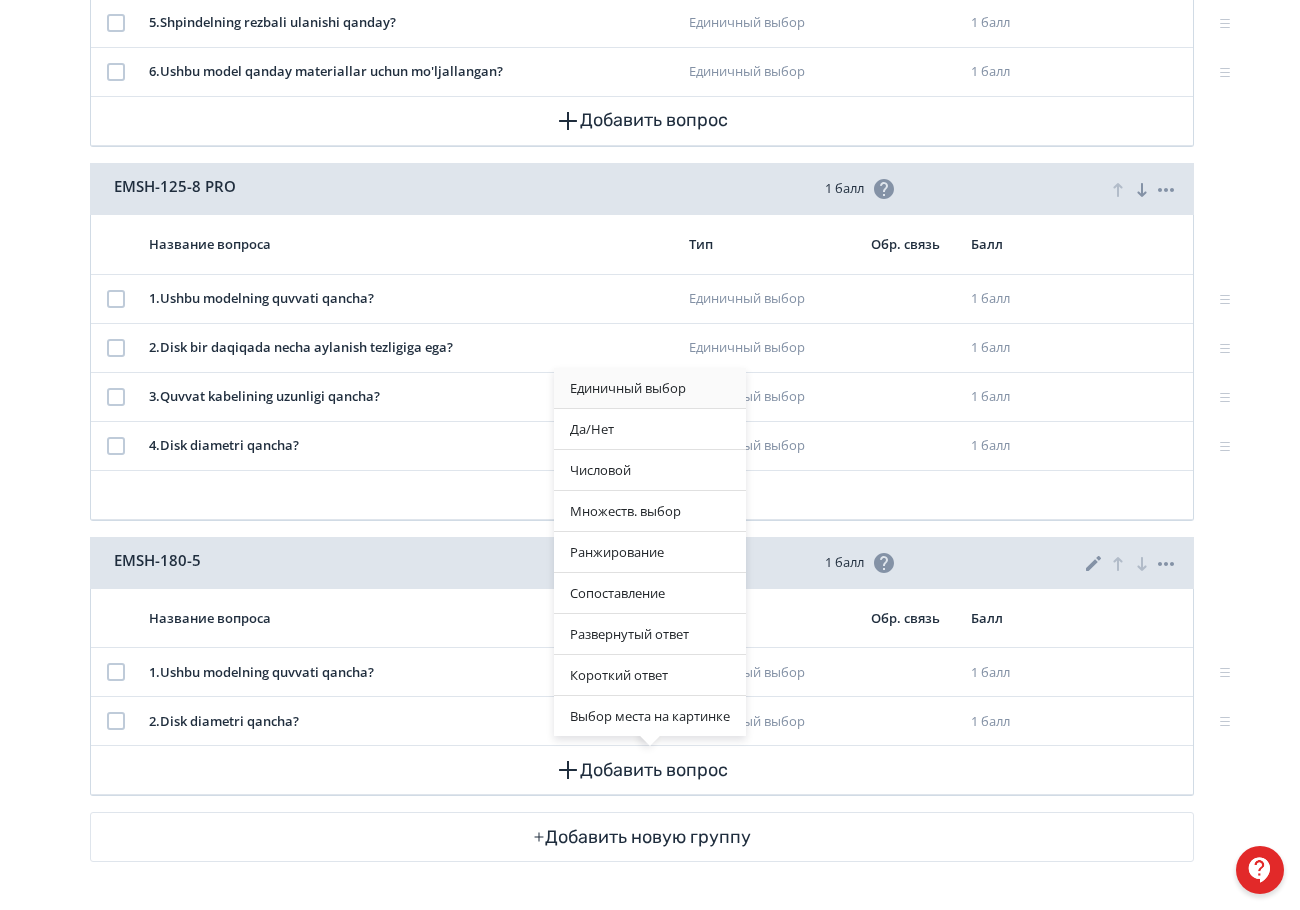 click on "Единичный выбор" at bounding box center (650, 388) 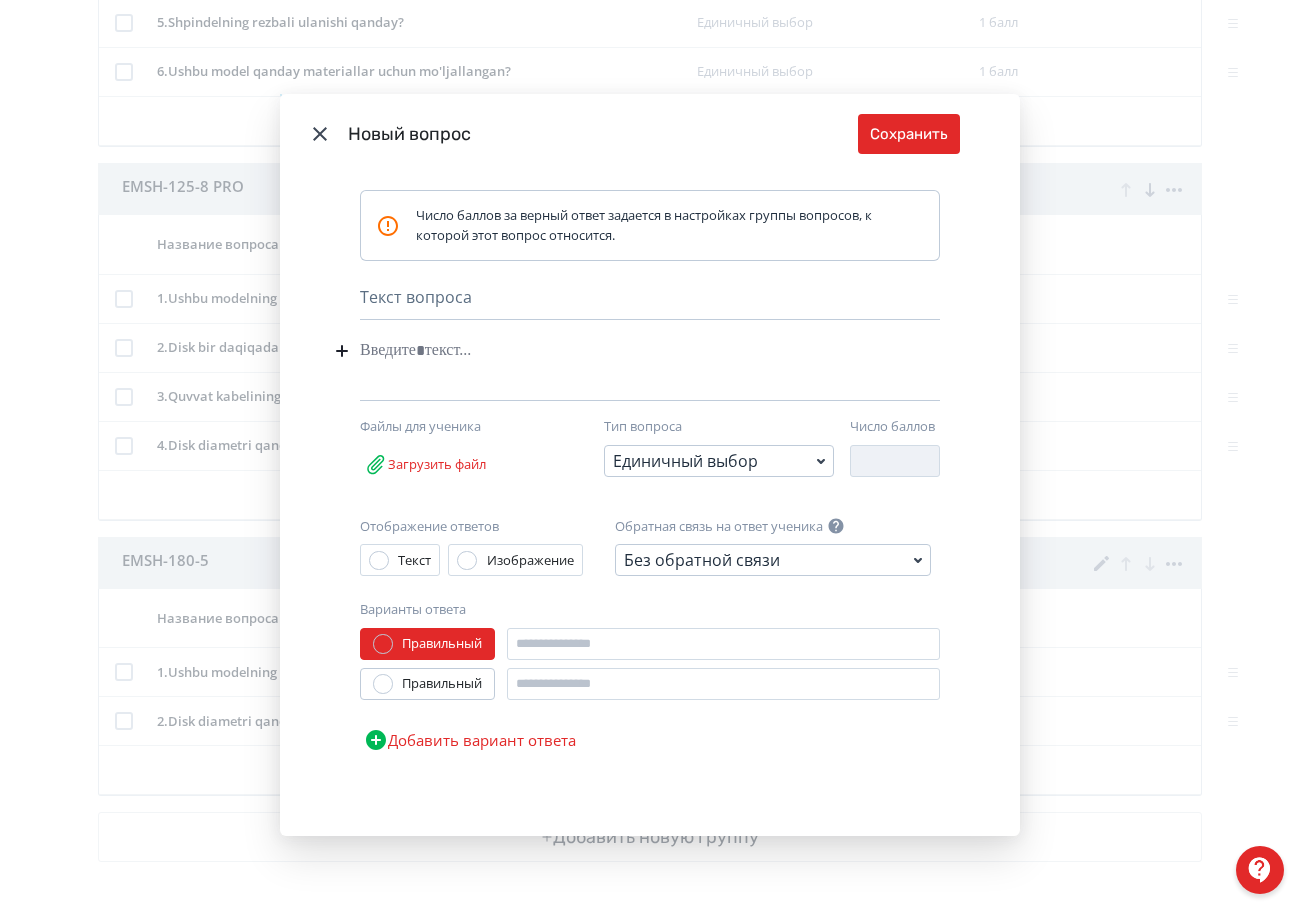 click on "Текст вопроса" at bounding box center (650, 302) 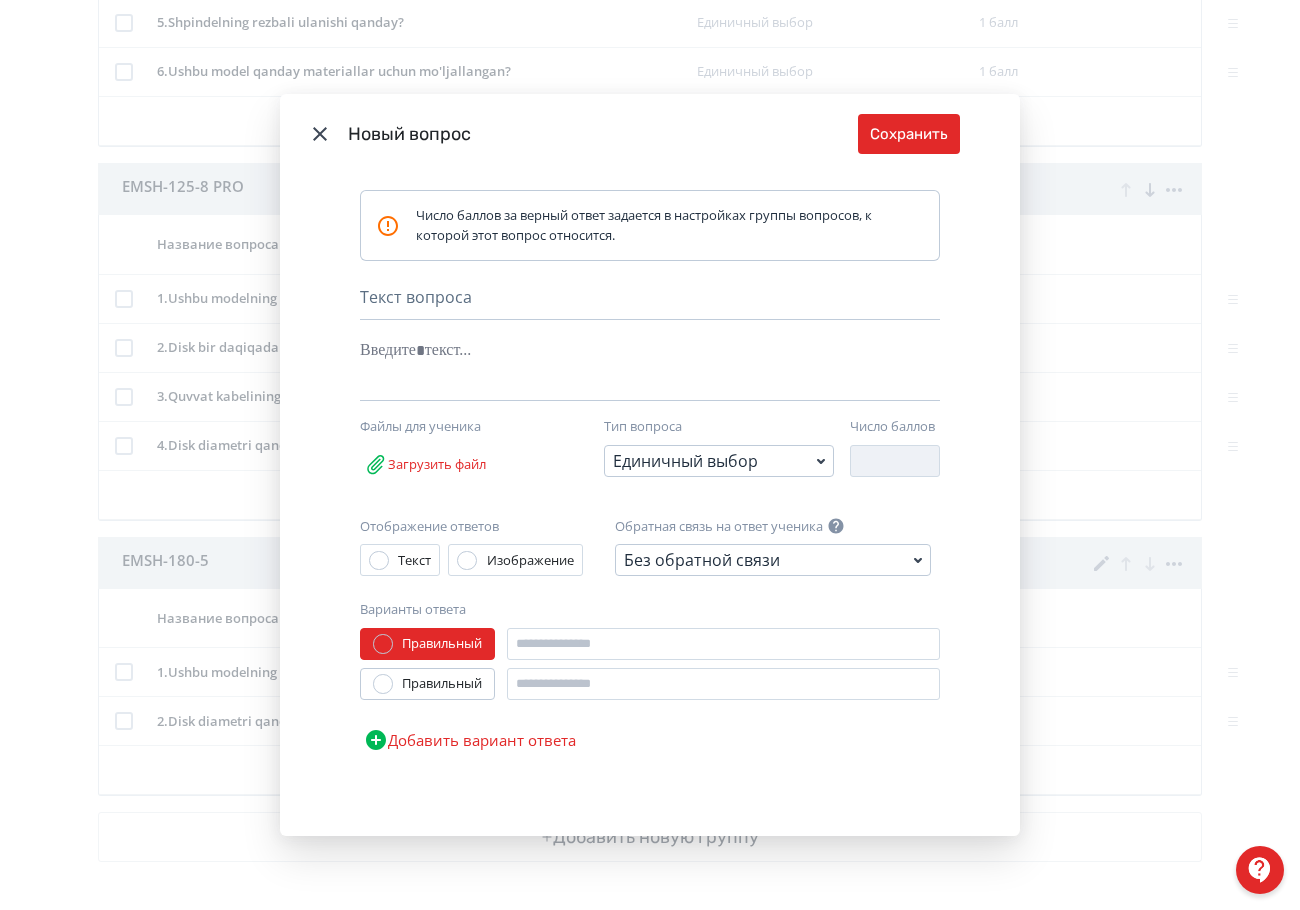 click at bounding box center [619, 351] 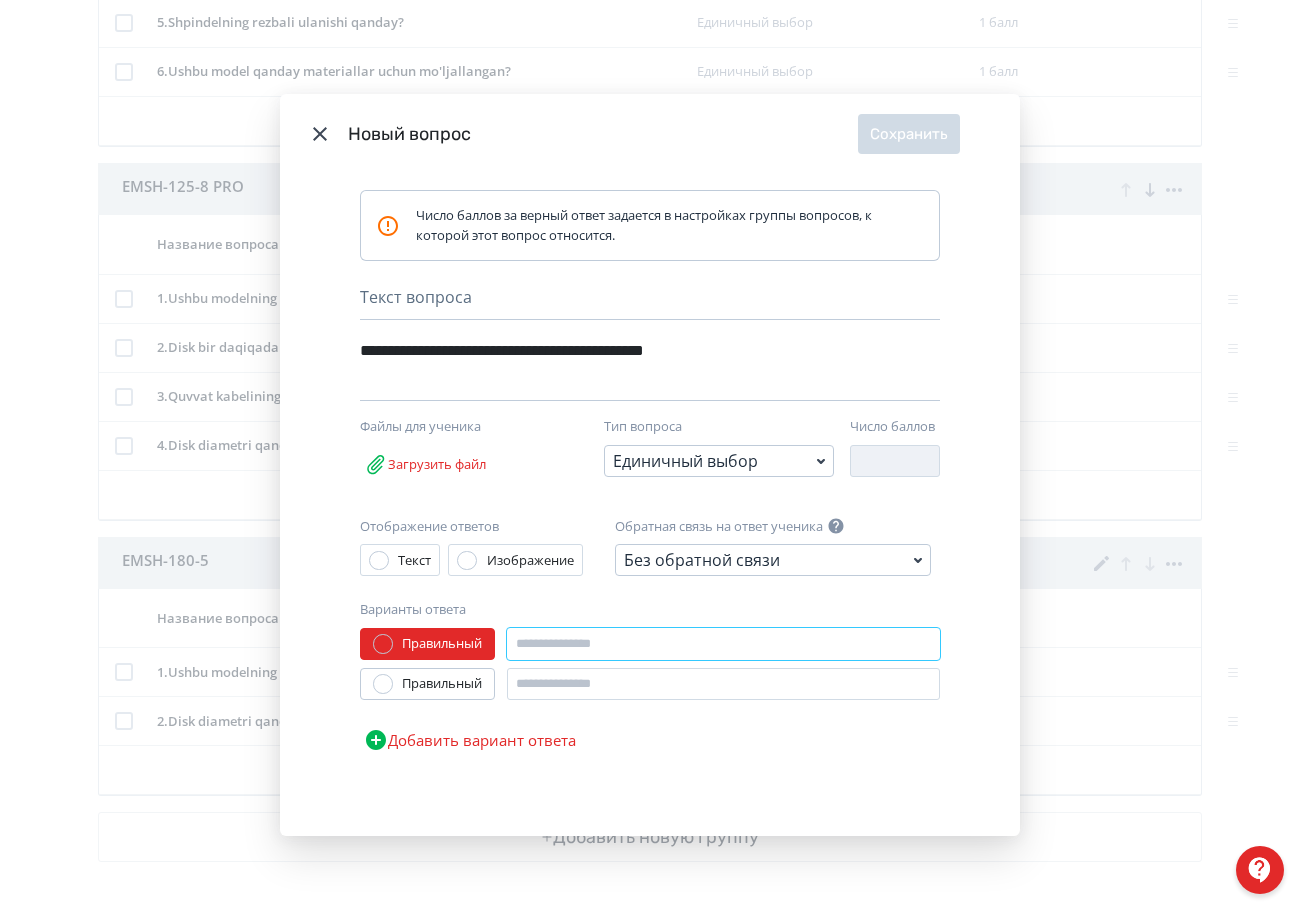 click at bounding box center (723, 644) 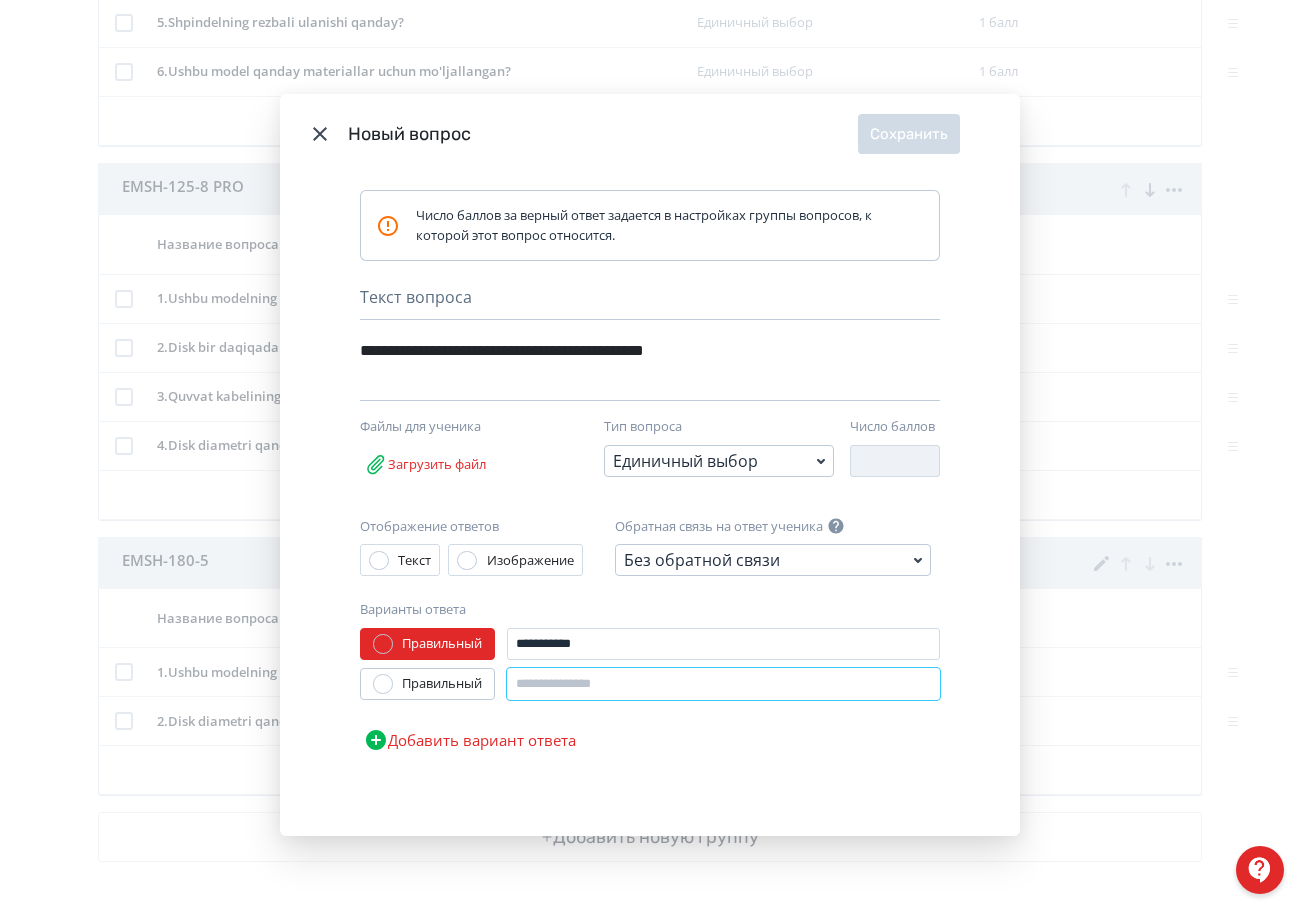 click at bounding box center [723, 684] 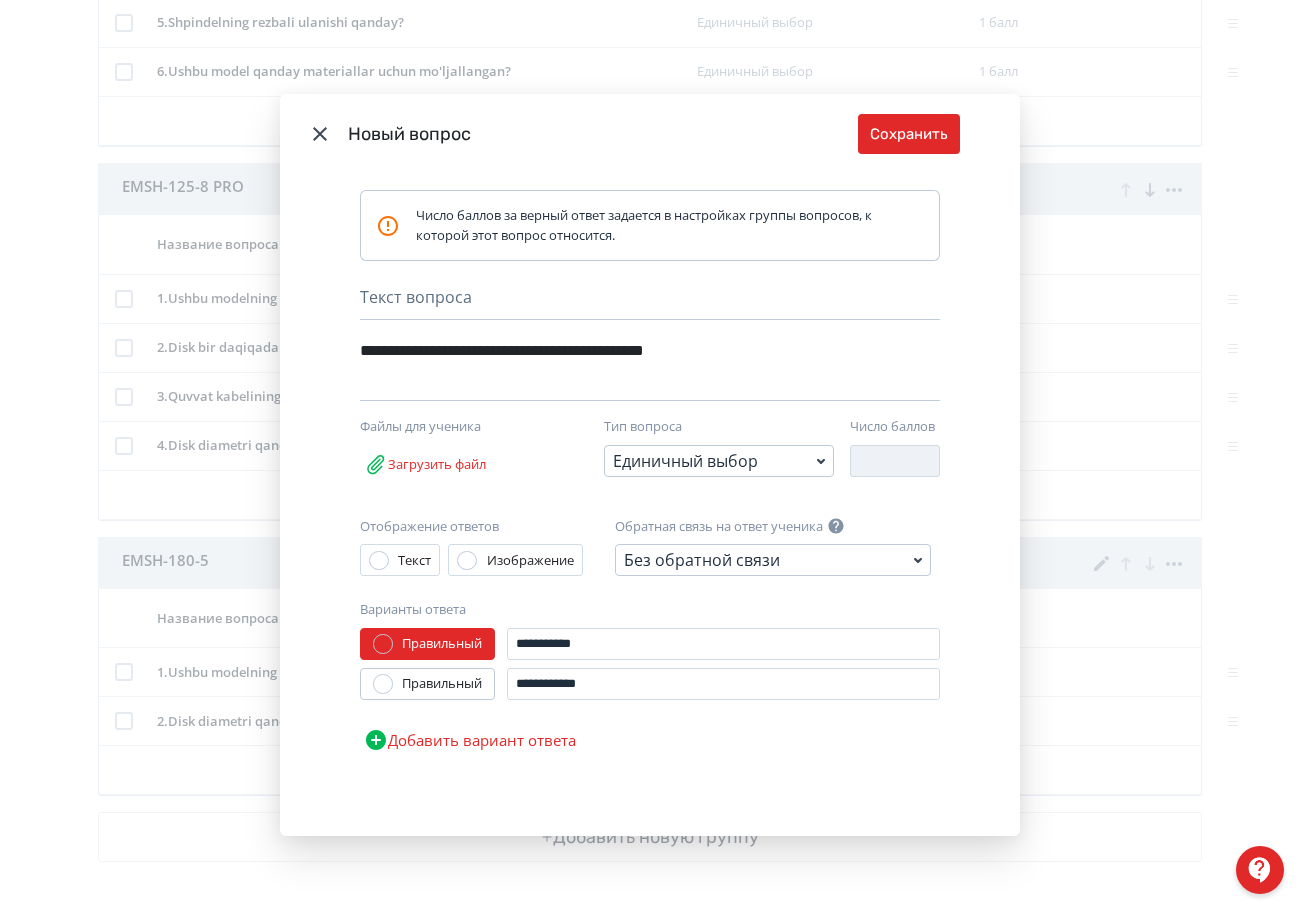 click on "Добавить вариант ответа" at bounding box center (470, 740) 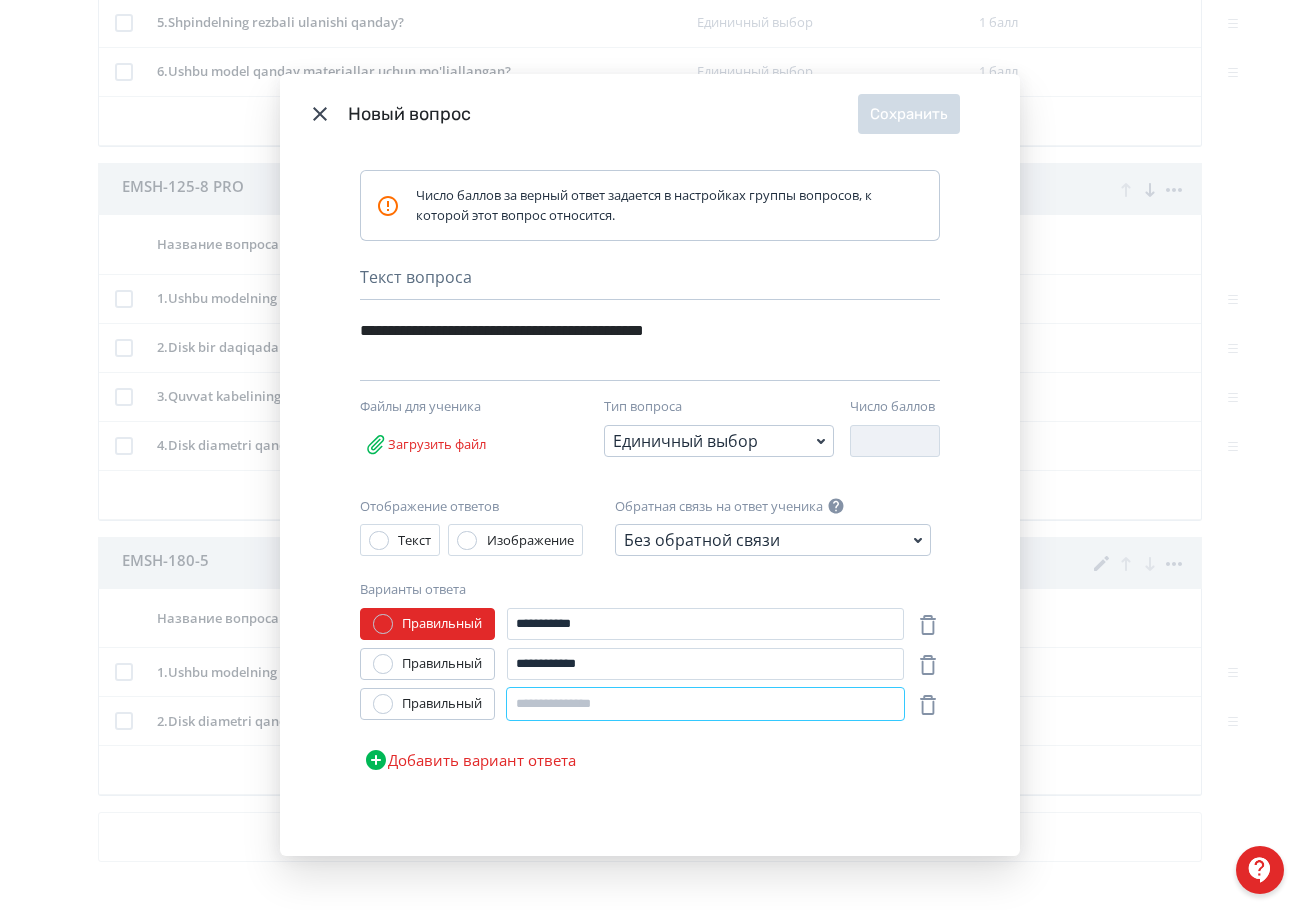 click at bounding box center [705, 704] 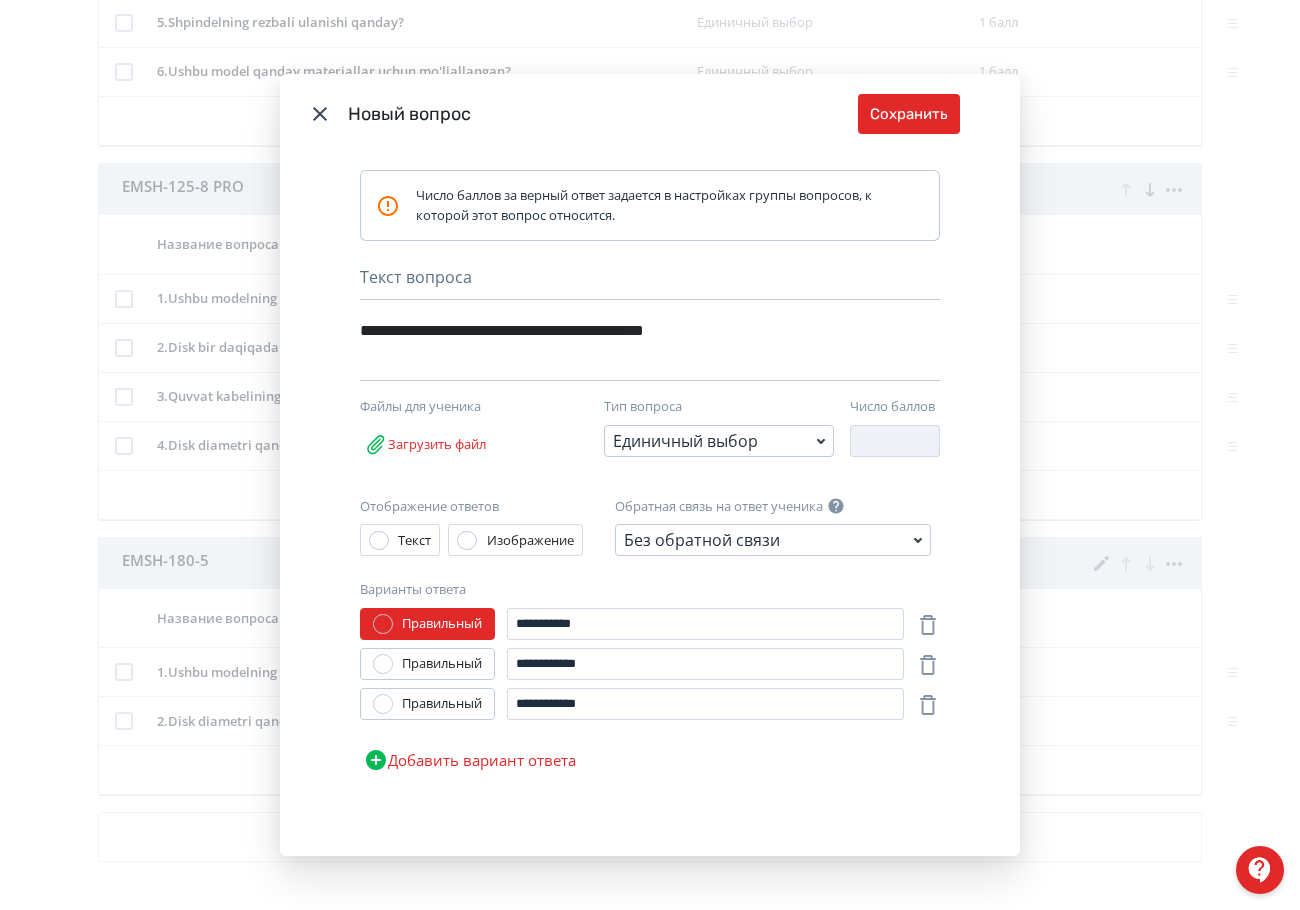 click on "Добавить вариант ответа" at bounding box center [470, 760] 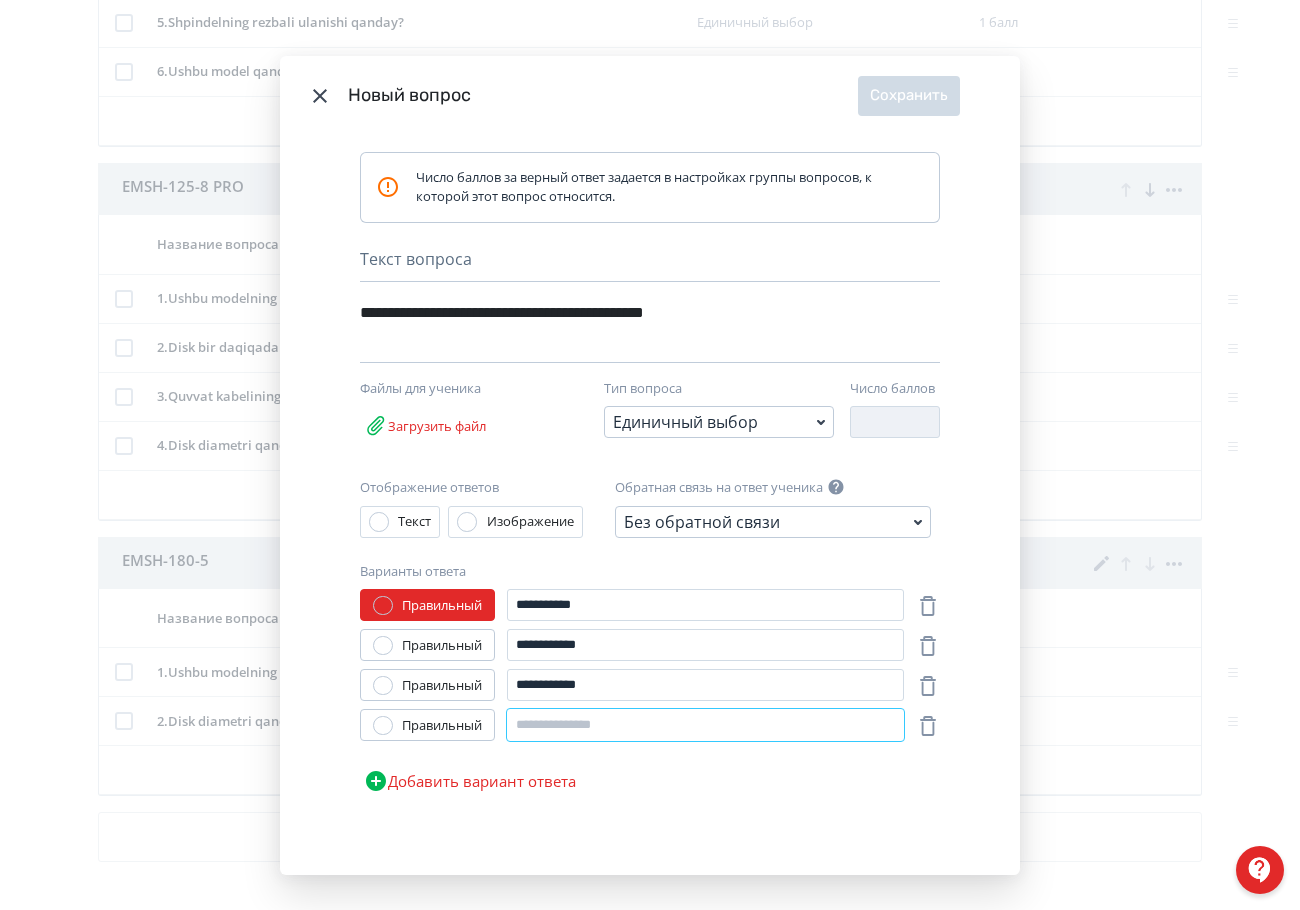 click at bounding box center [705, 725] 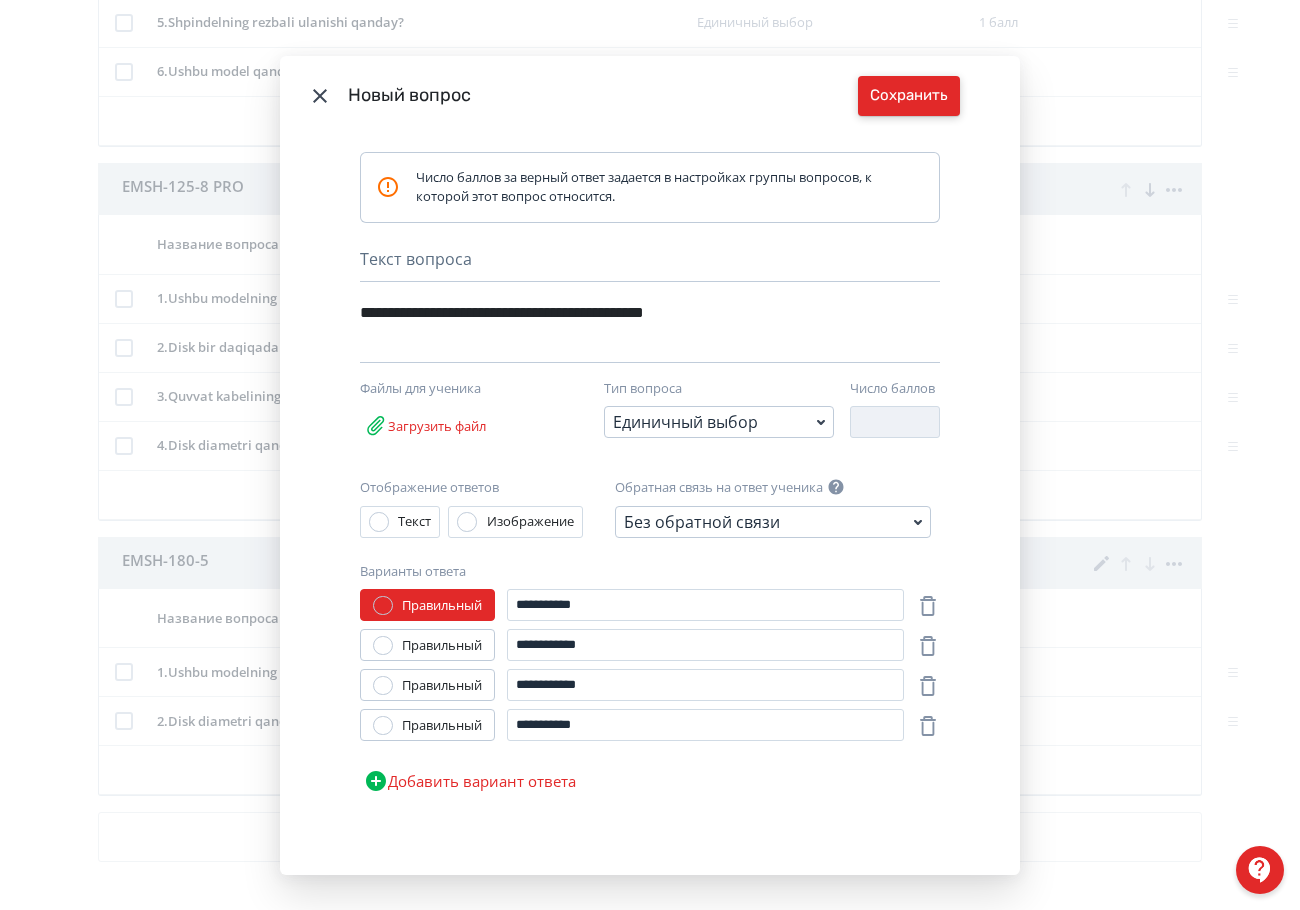 click on "Сохранить" at bounding box center (909, 96) 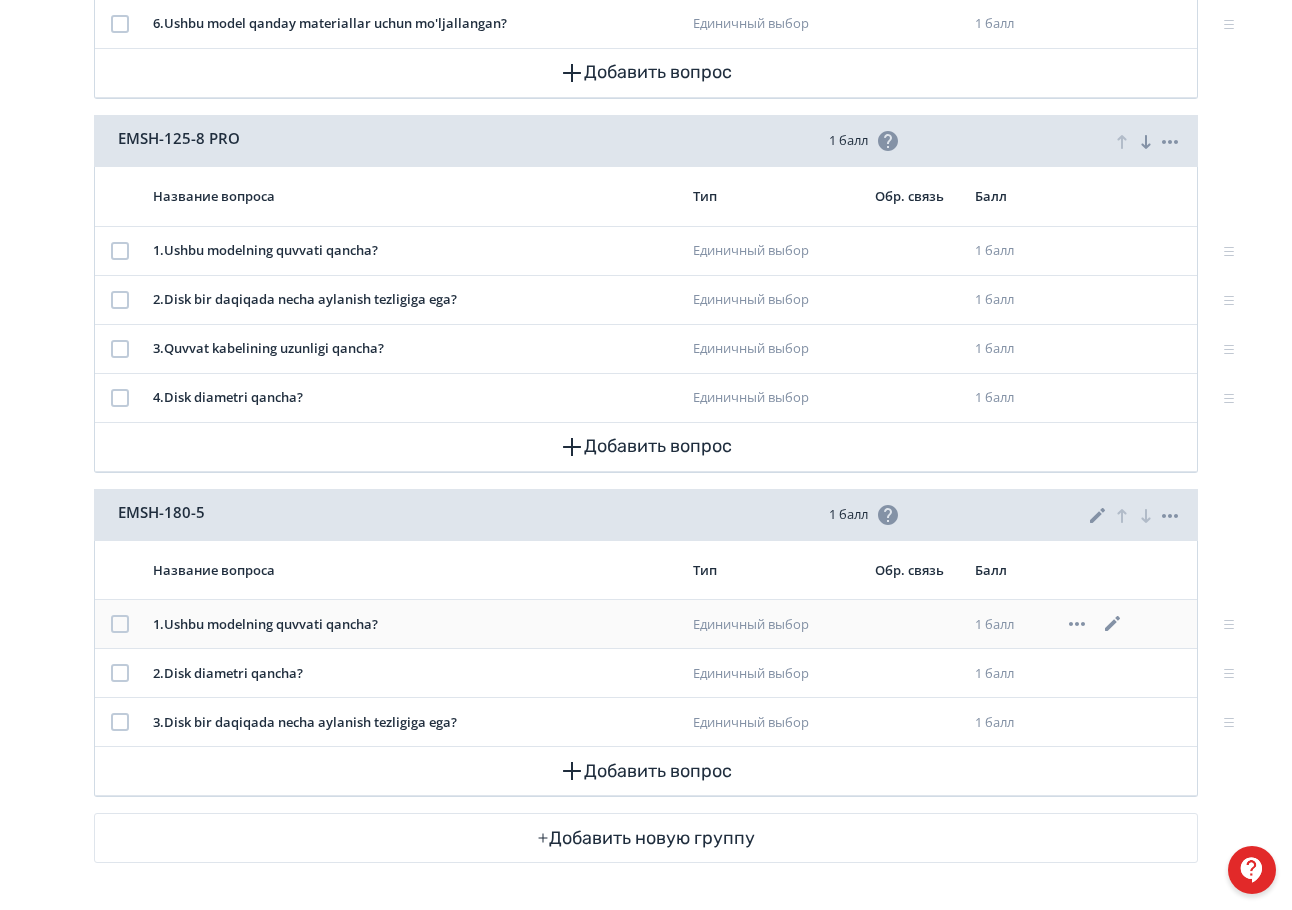 scroll, scrollTop: 680, scrollLeft: 0, axis: vertical 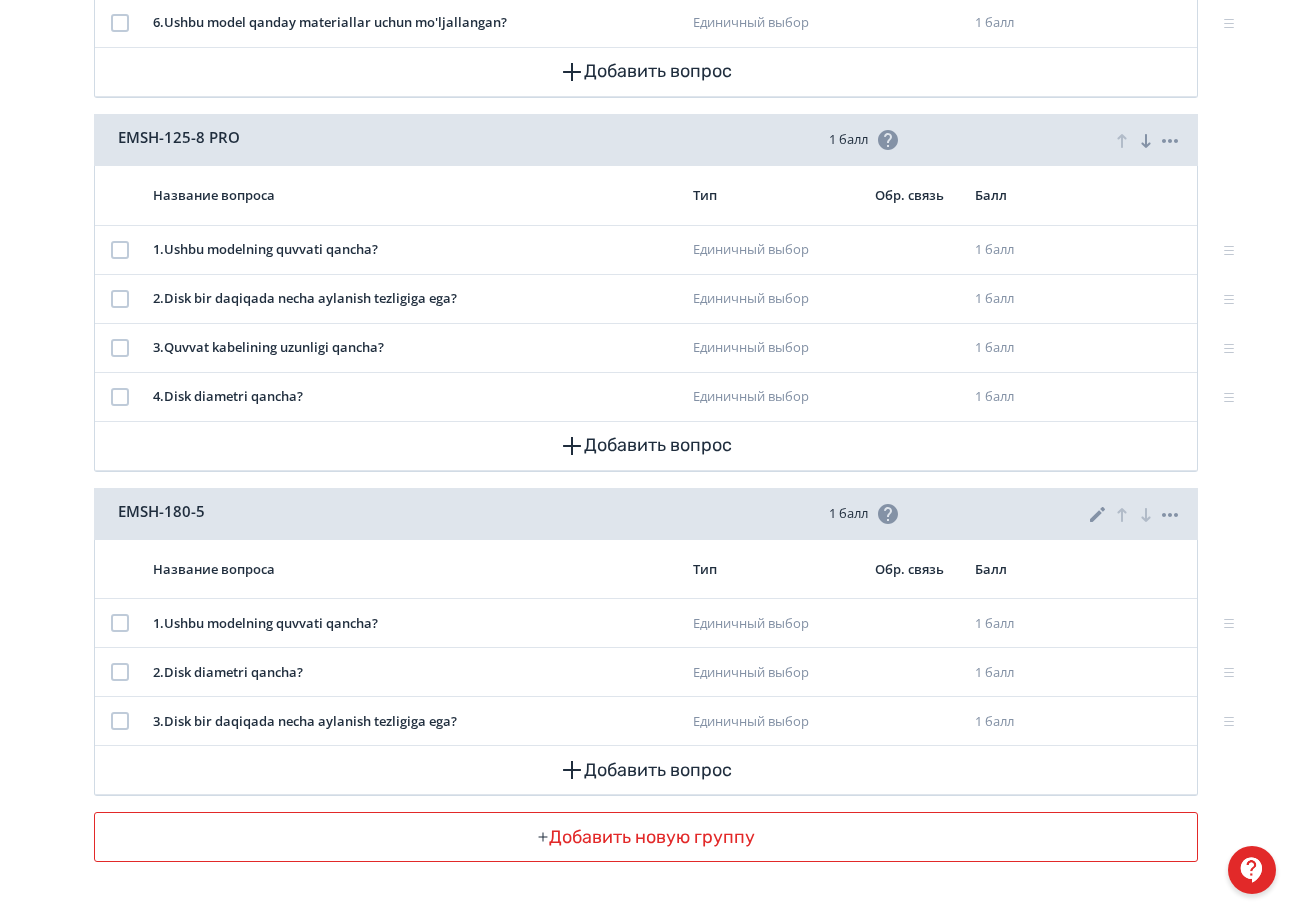 click on "Добавить новую группу" at bounding box center [646, 837] 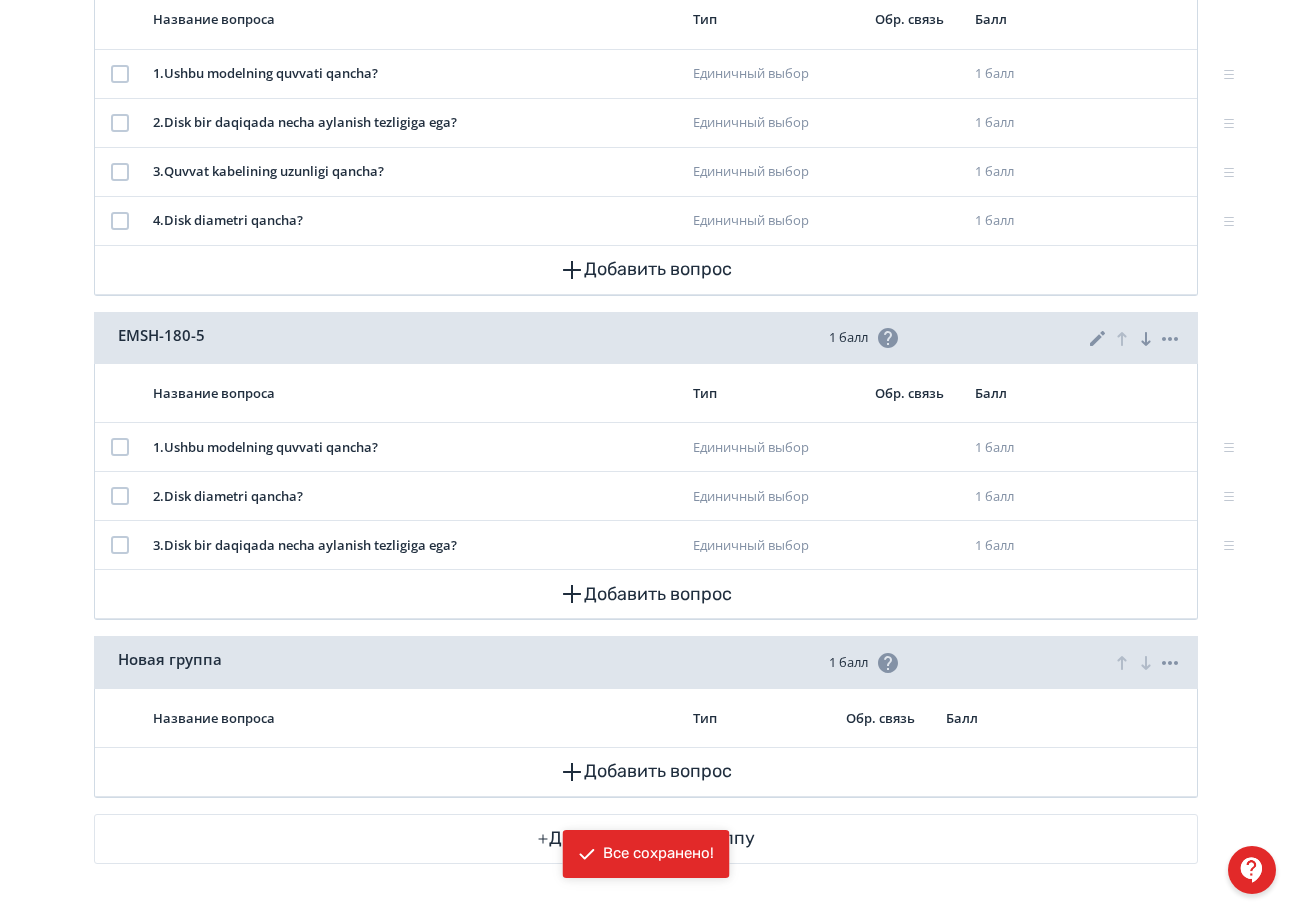 scroll, scrollTop: 858, scrollLeft: 0, axis: vertical 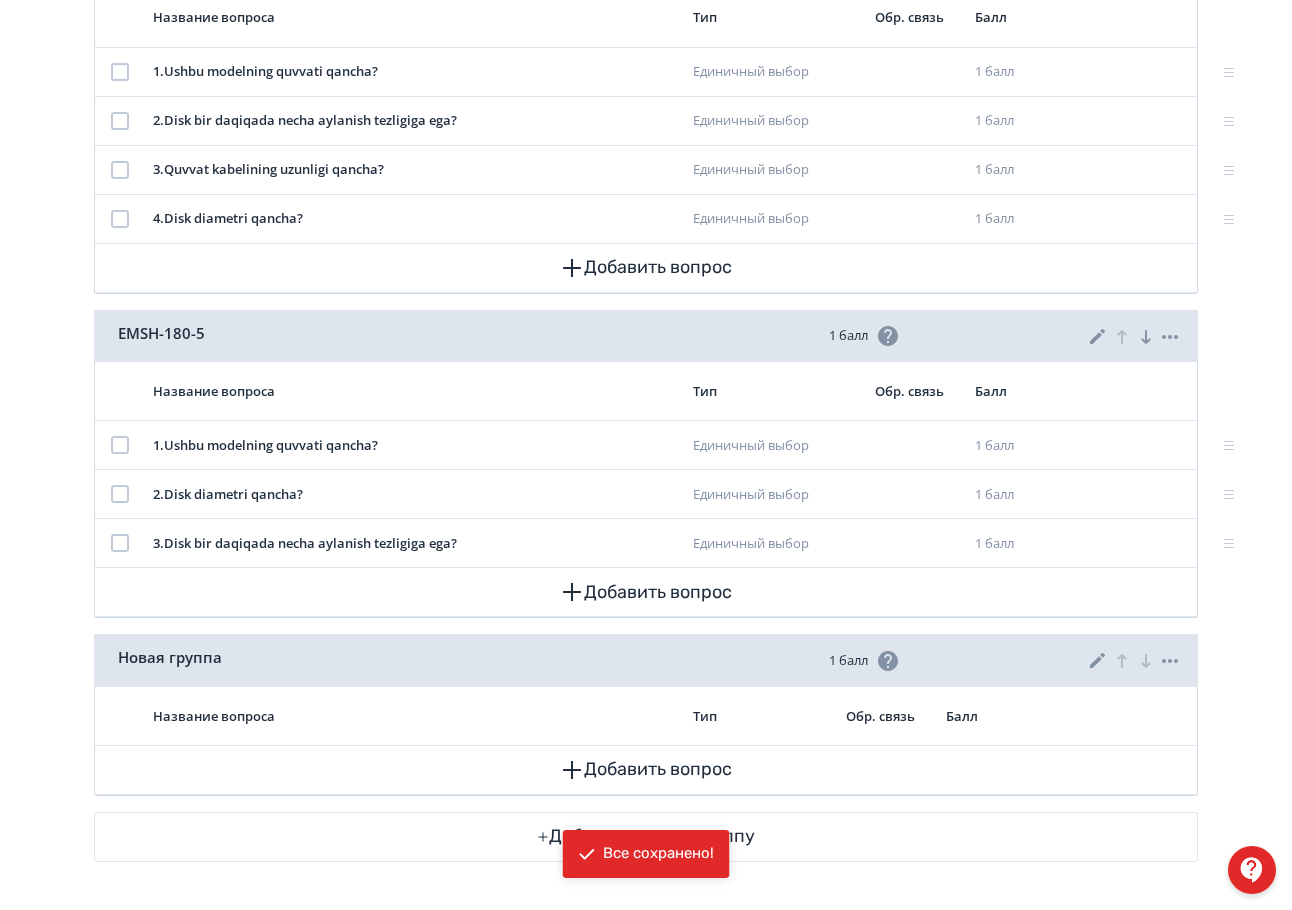 click 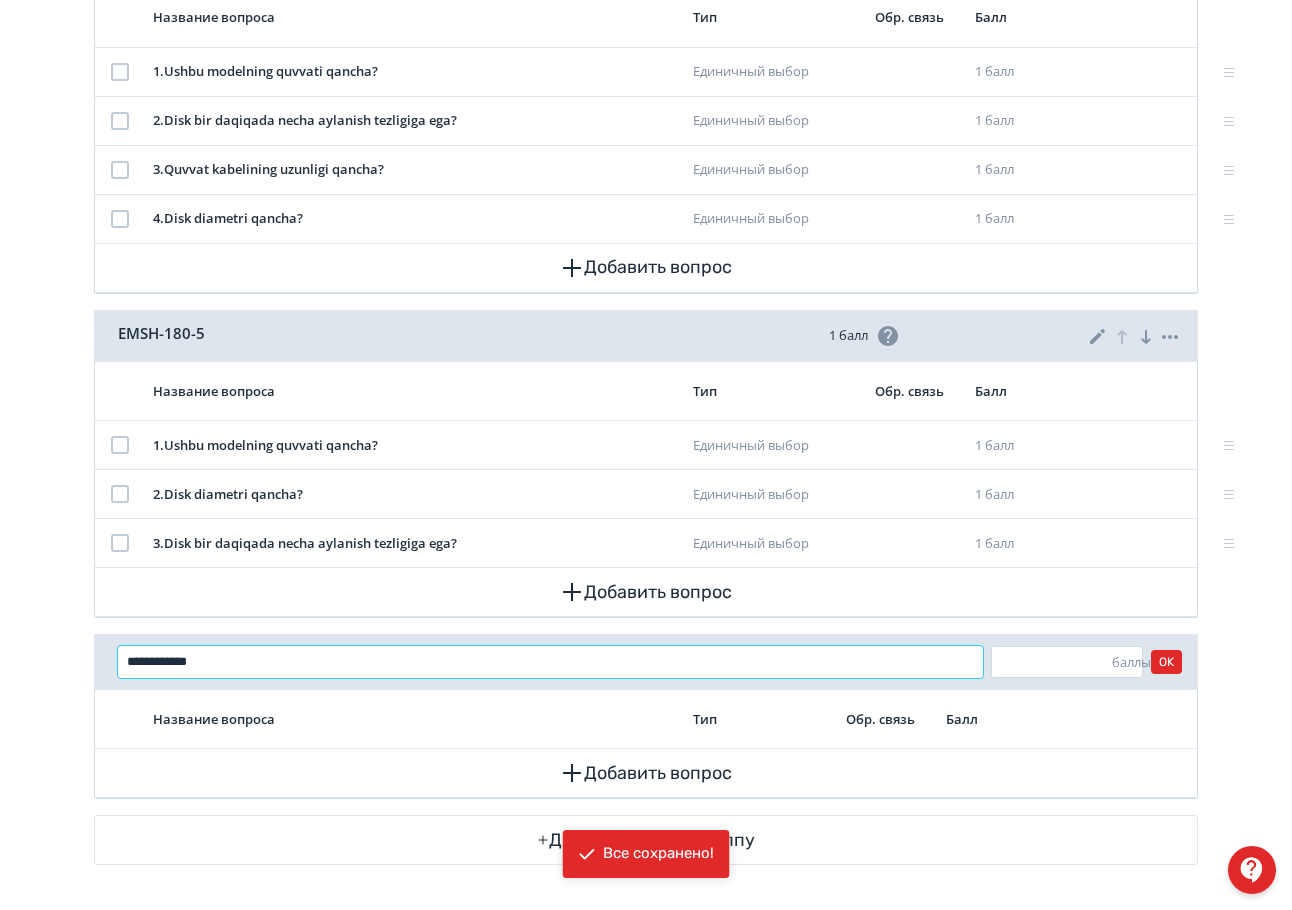 click on "**********" at bounding box center [550, 662] 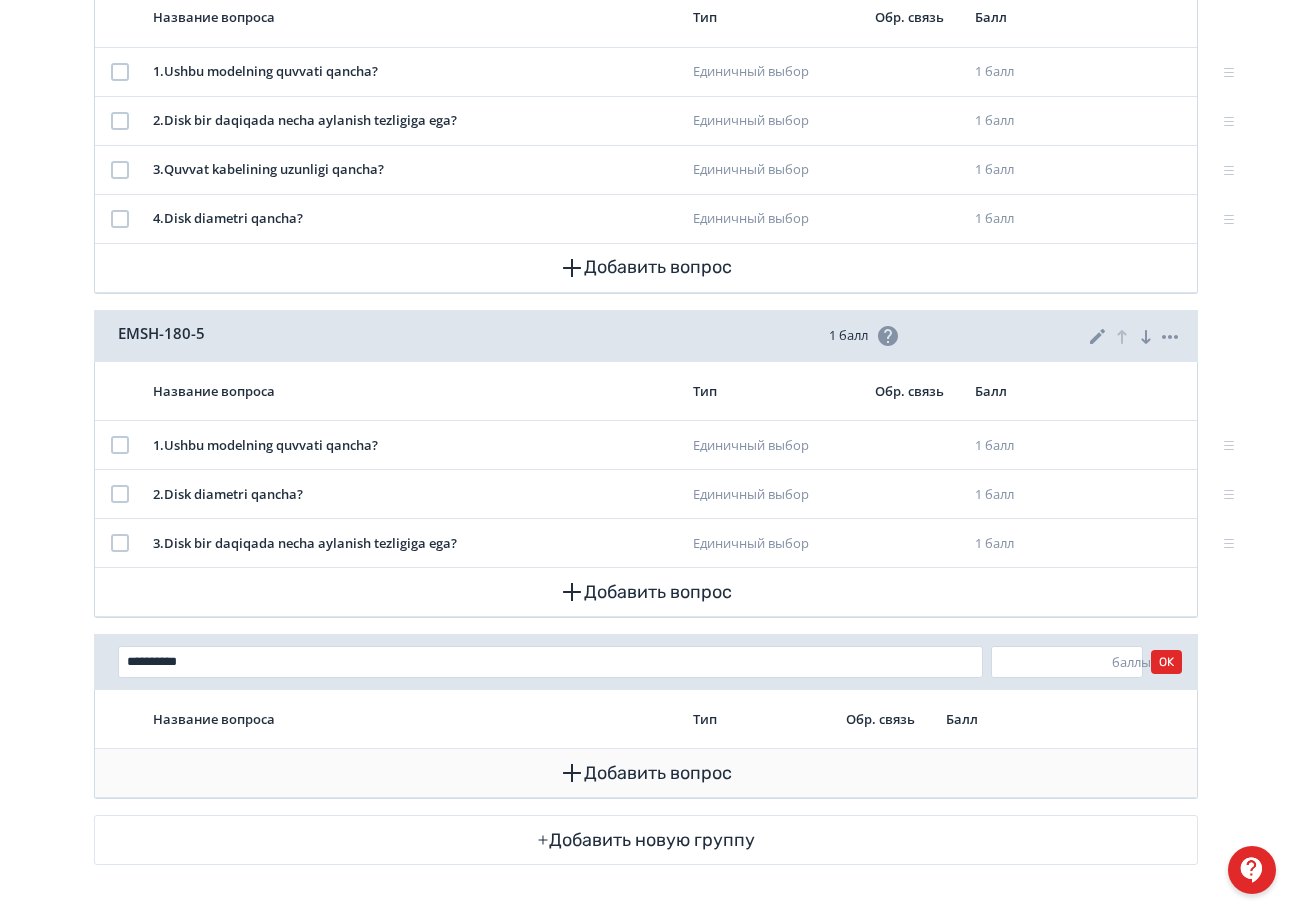 click on "Добавить вопрос" at bounding box center (646, 773) 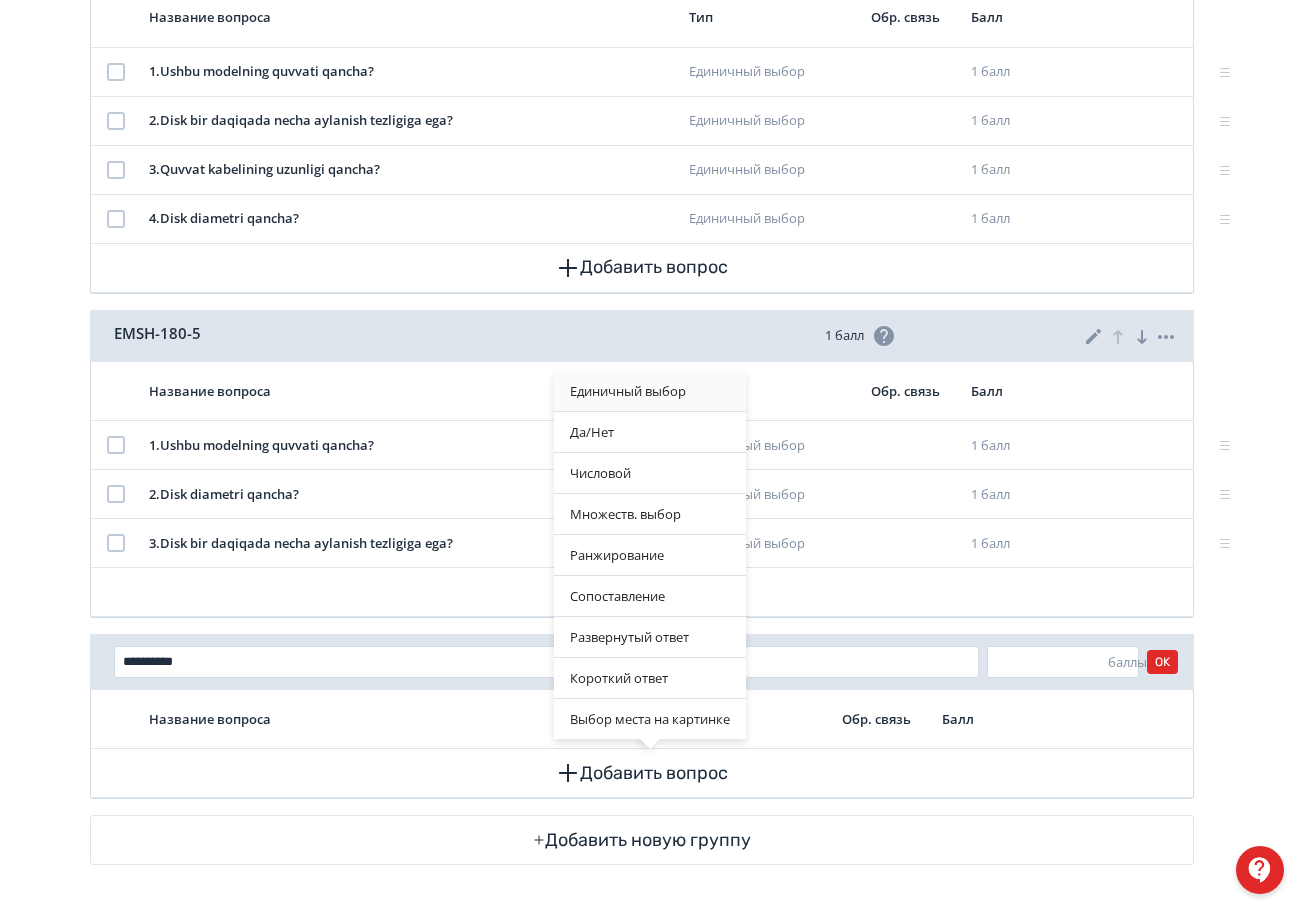 click on "Единичный выбор" at bounding box center (650, 391) 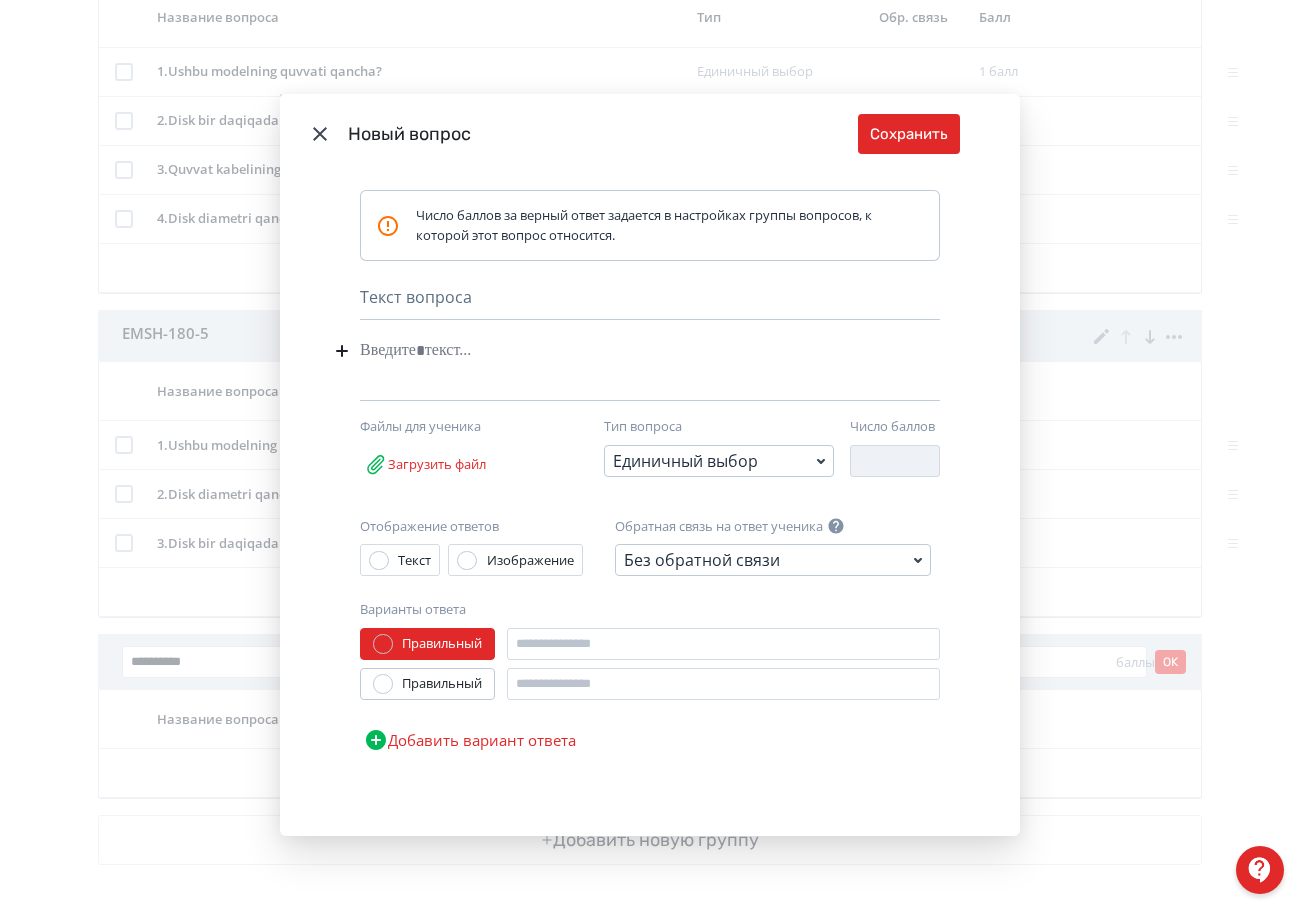 click at bounding box center [619, 351] 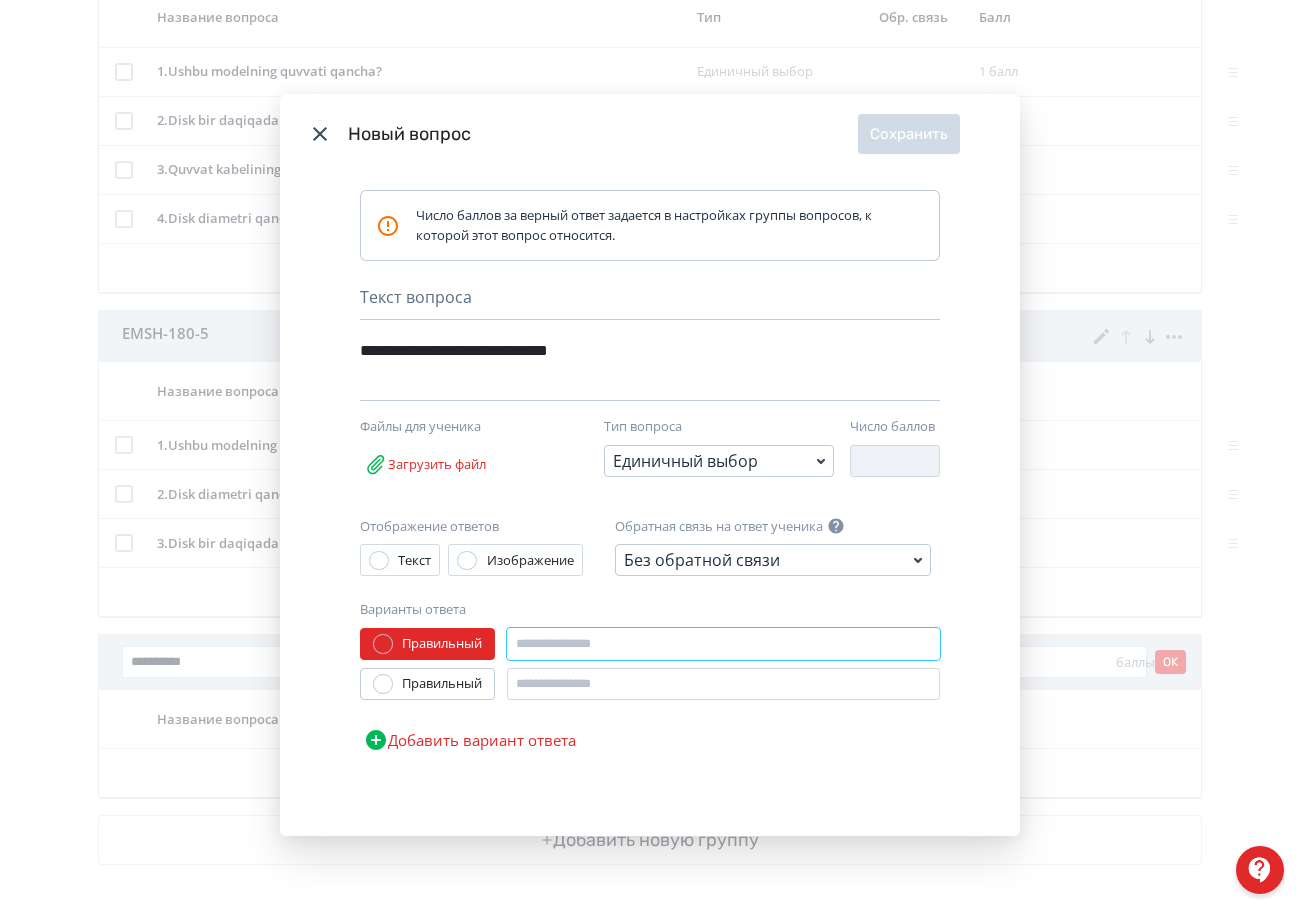 click at bounding box center (723, 644) 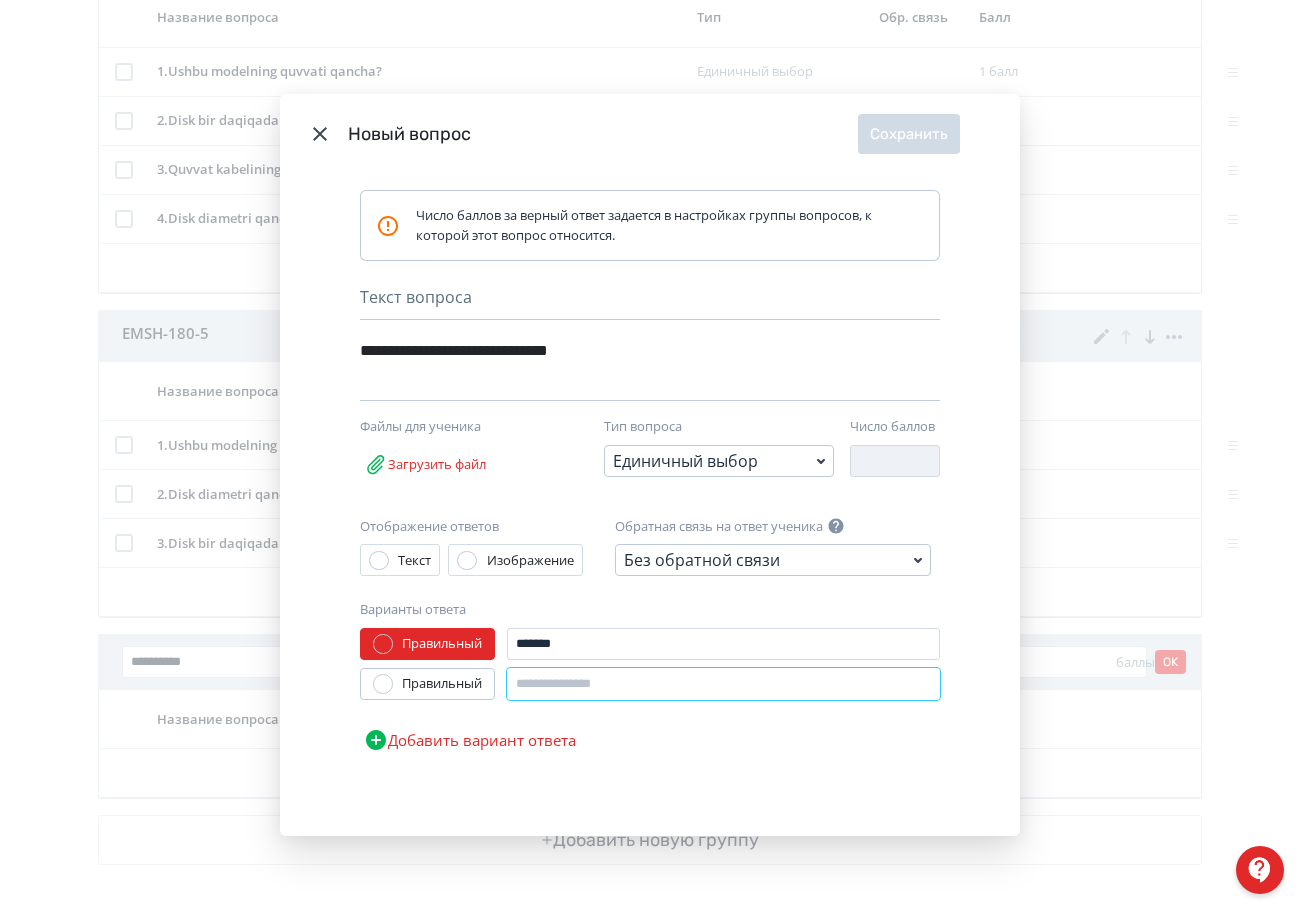 click at bounding box center (723, 684) 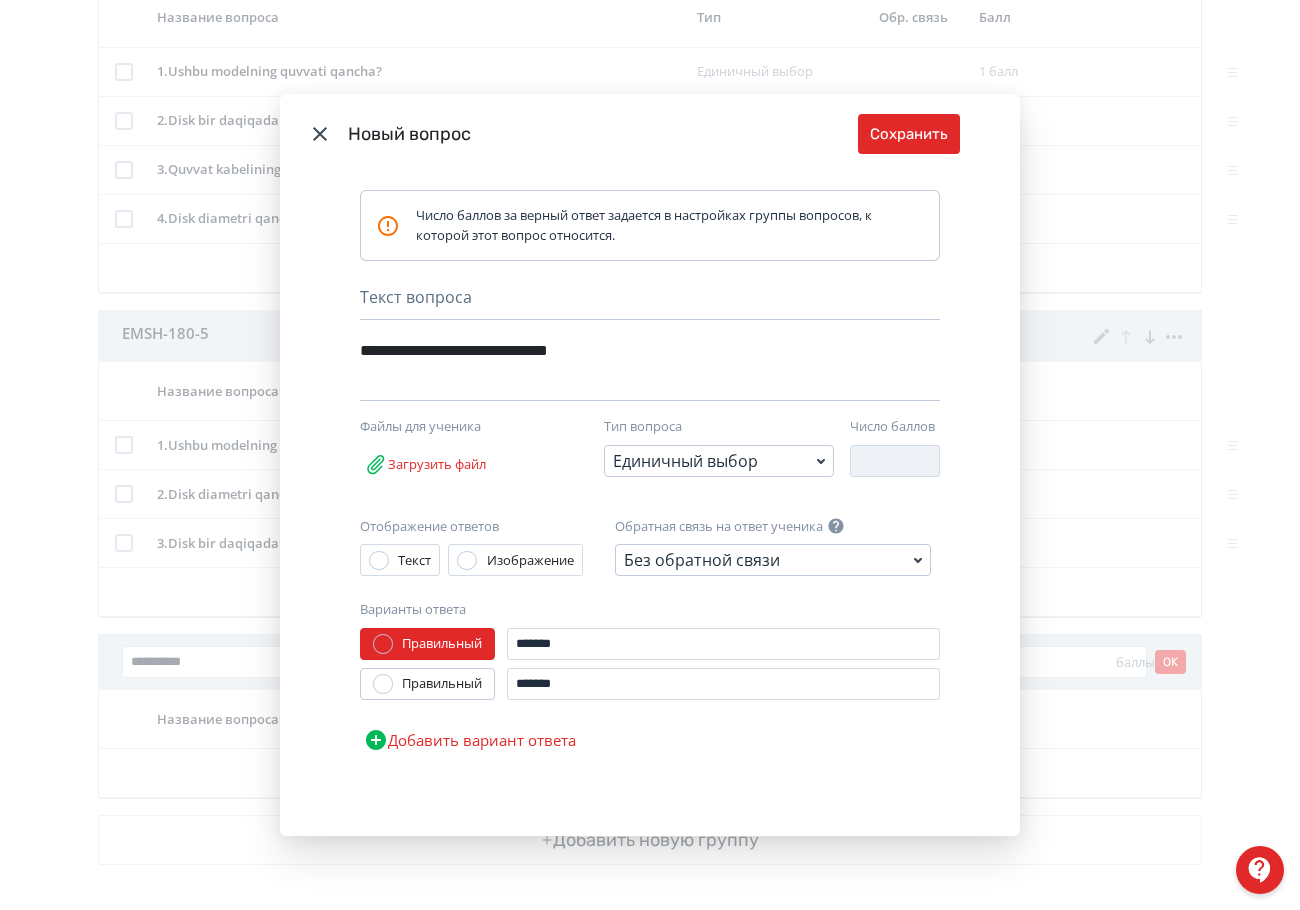 drag, startPoint x: 547, startPoint y: 739, endPoint x: 648, endPoint y: 730, distance: 101.4002 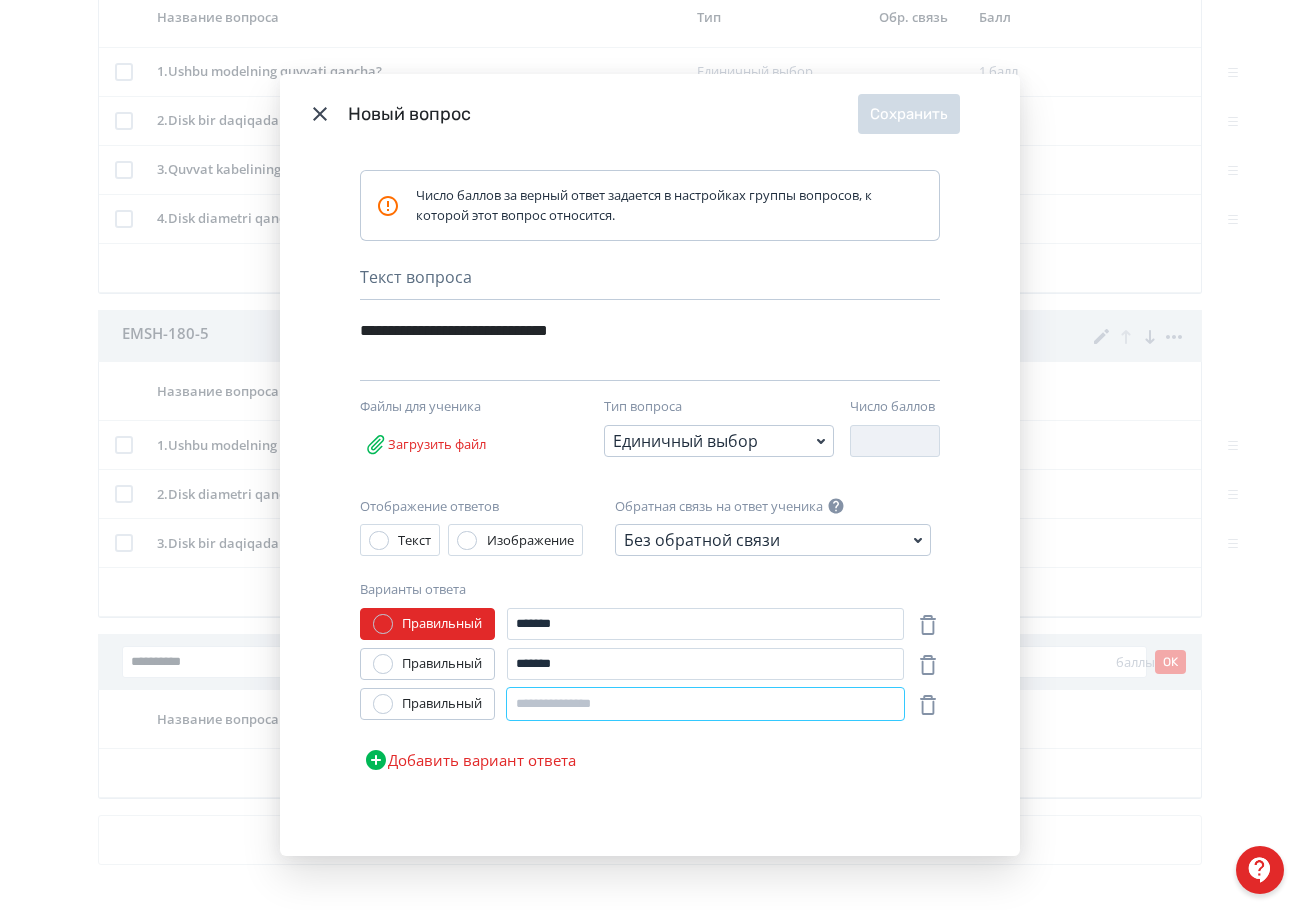 click at bounding box center [705, 704] 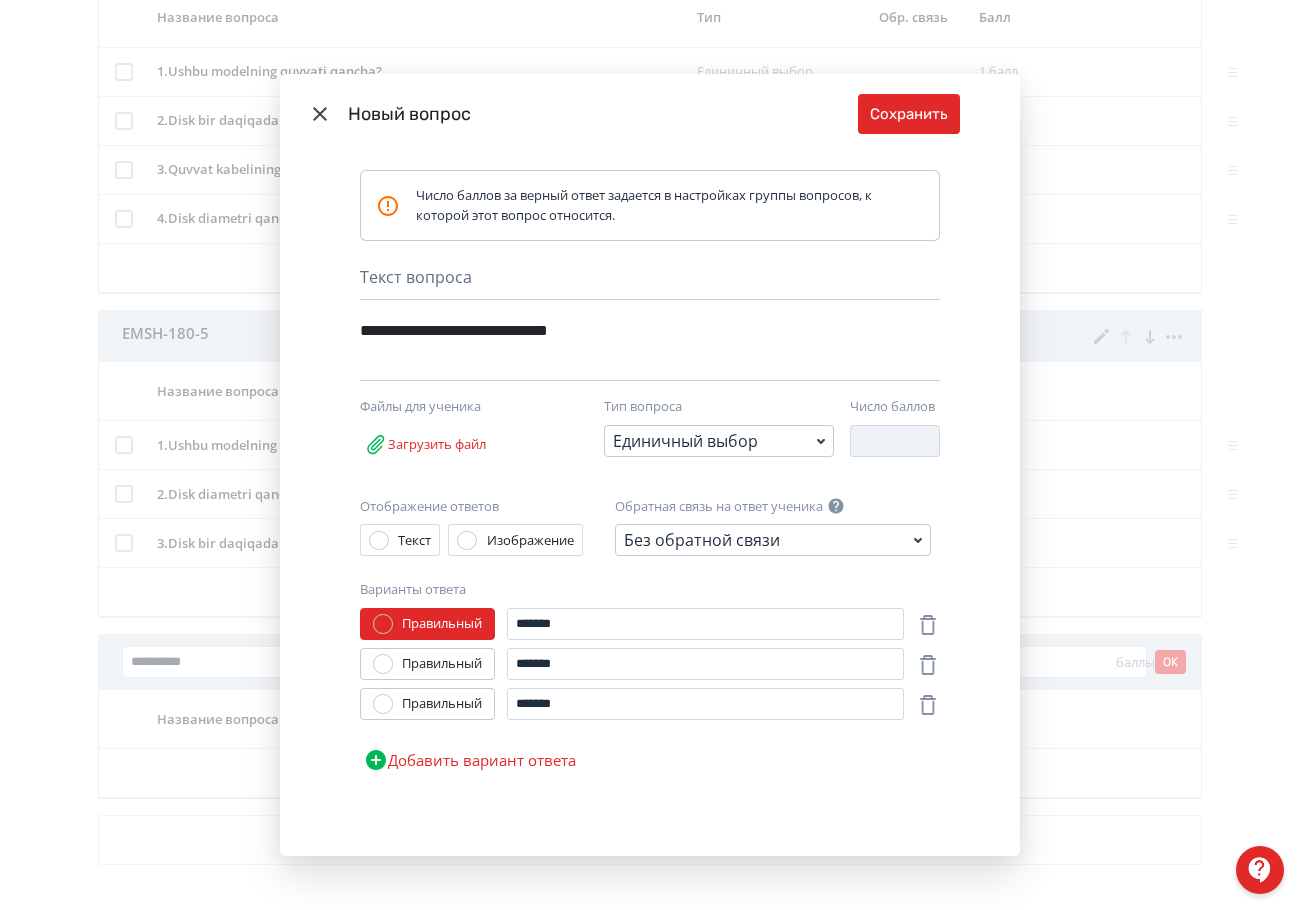 drag, startPoint x: 583, startPoint y: 746, endPoint x: 535, endPoint y: 765, distance: 51.62364 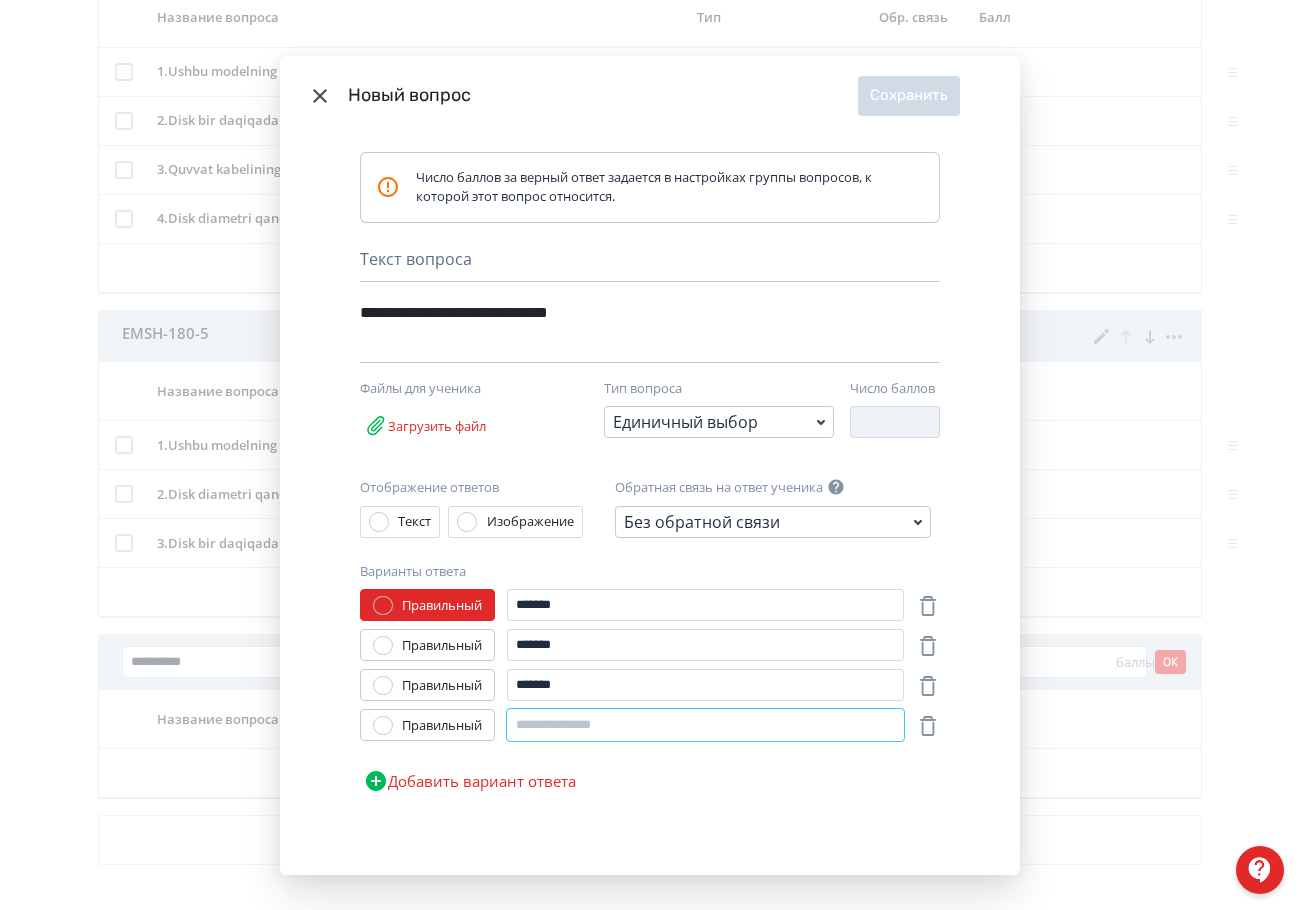 click at bounding box center (705, 725) 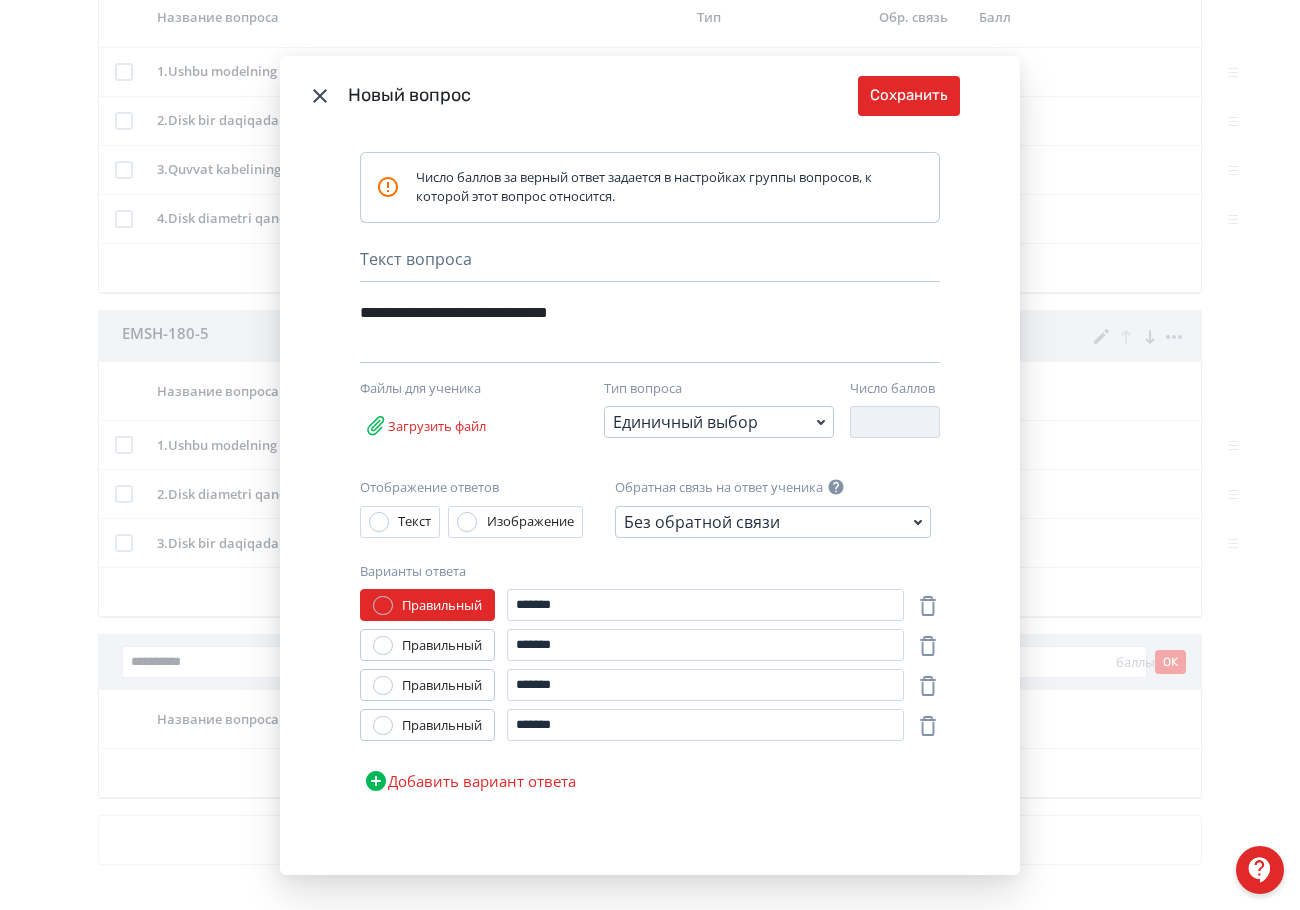 click on "Правильный" at bounding box center [427, 685] 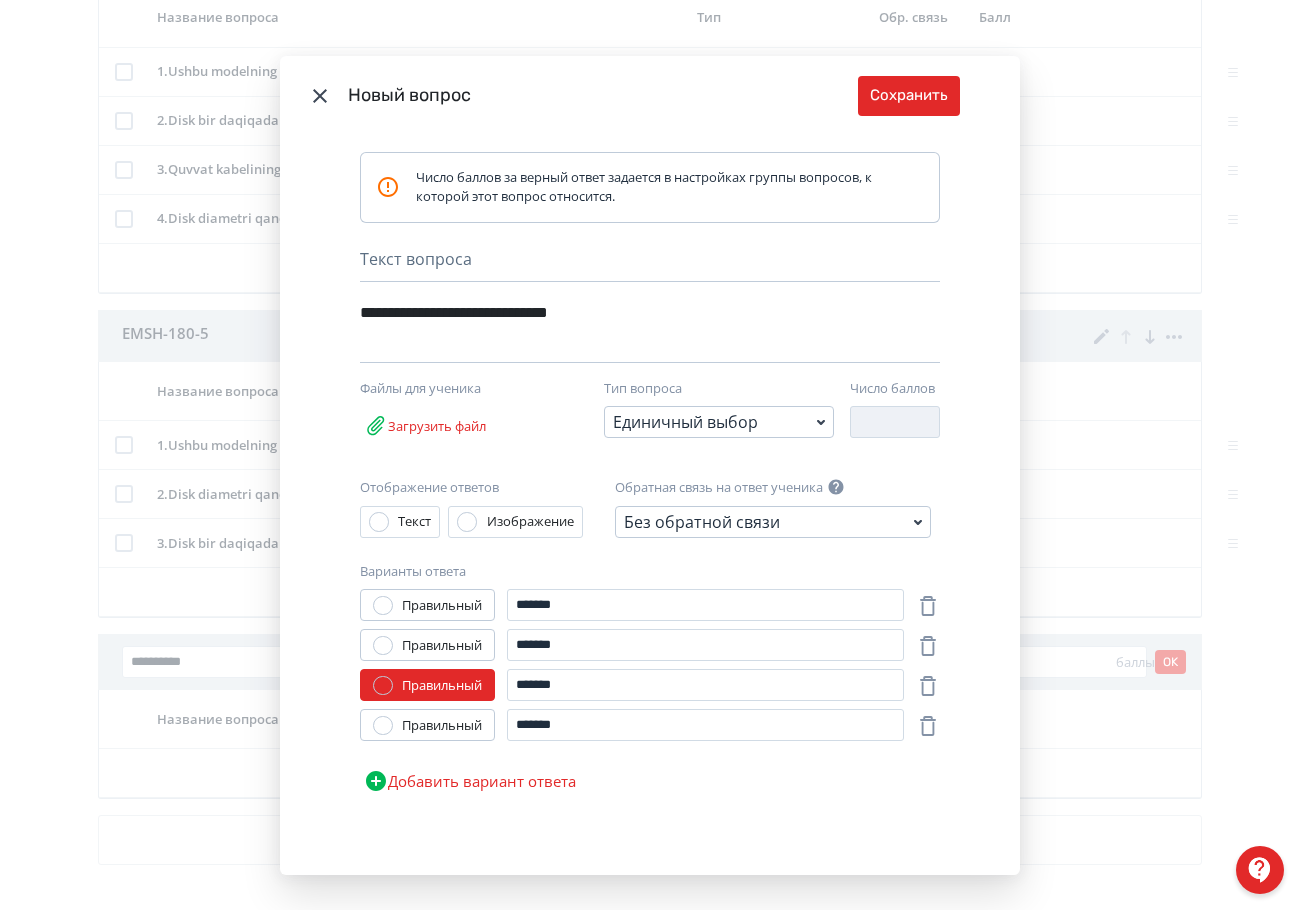 click on "Новый вопрос Сохранить" at bounding box center [650, 96] 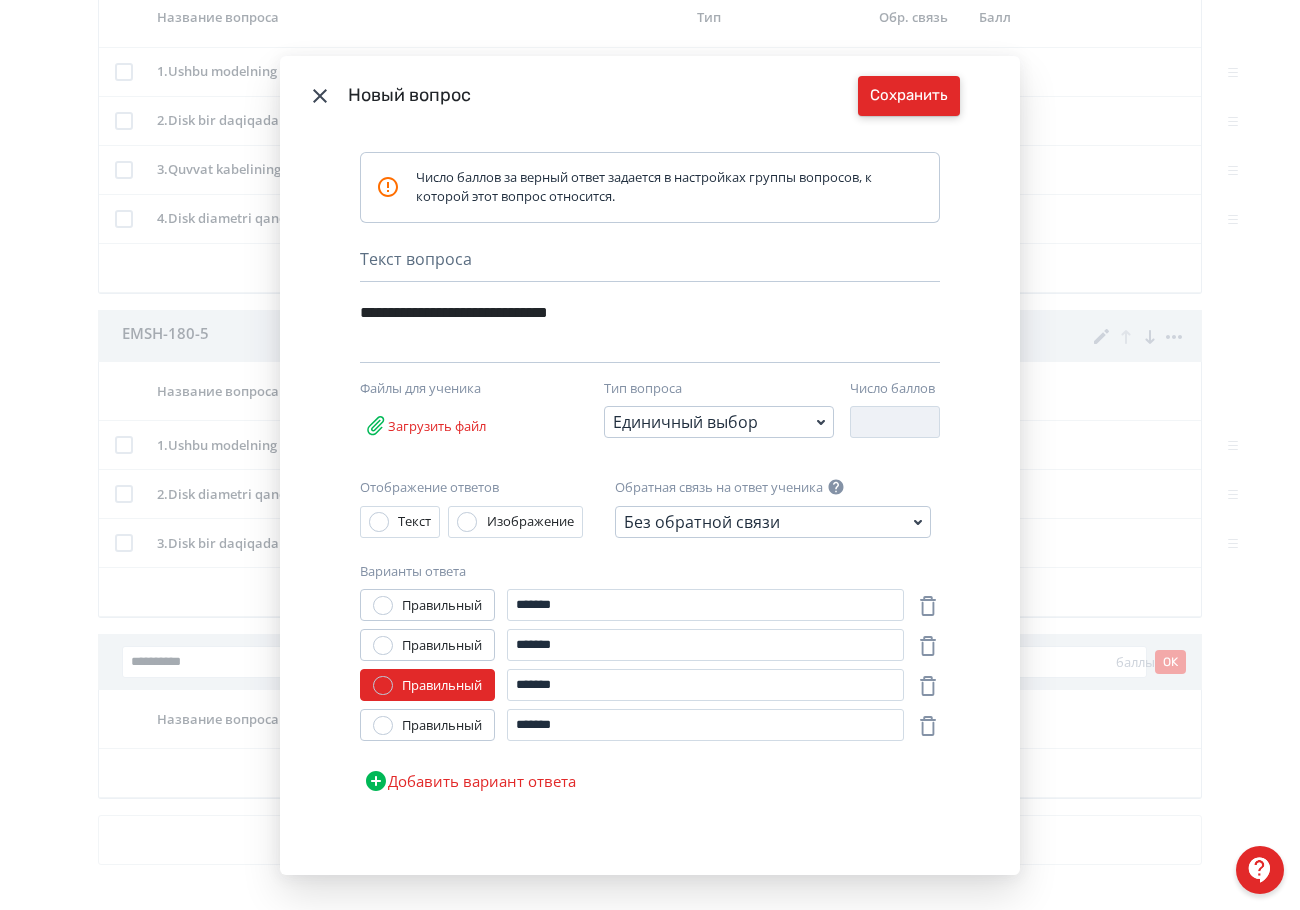 click on "Сохранить" at bounding box center (909, 96) 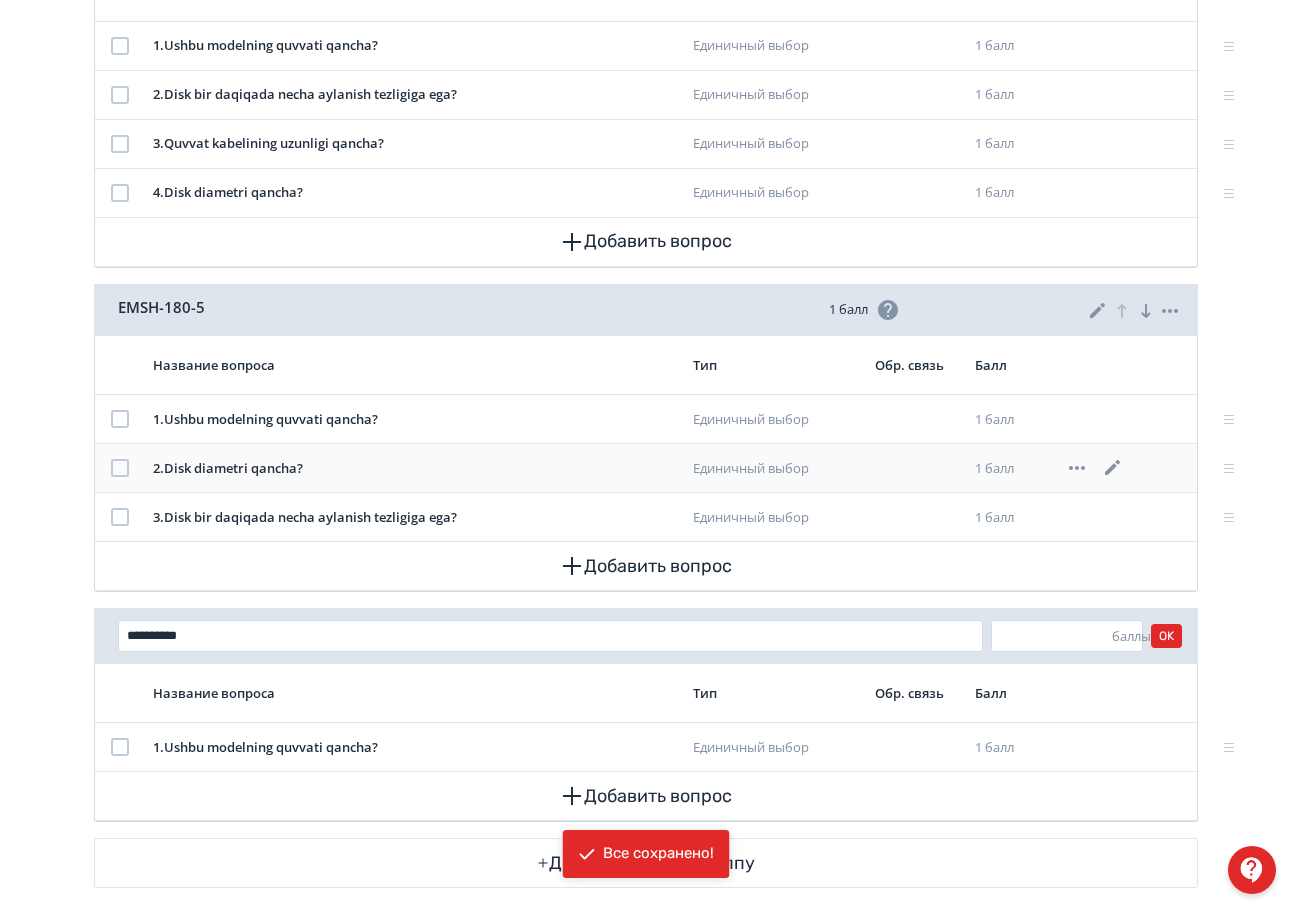 scroll, scrollTop: 910, scrollLeft: 0, axis: vertical 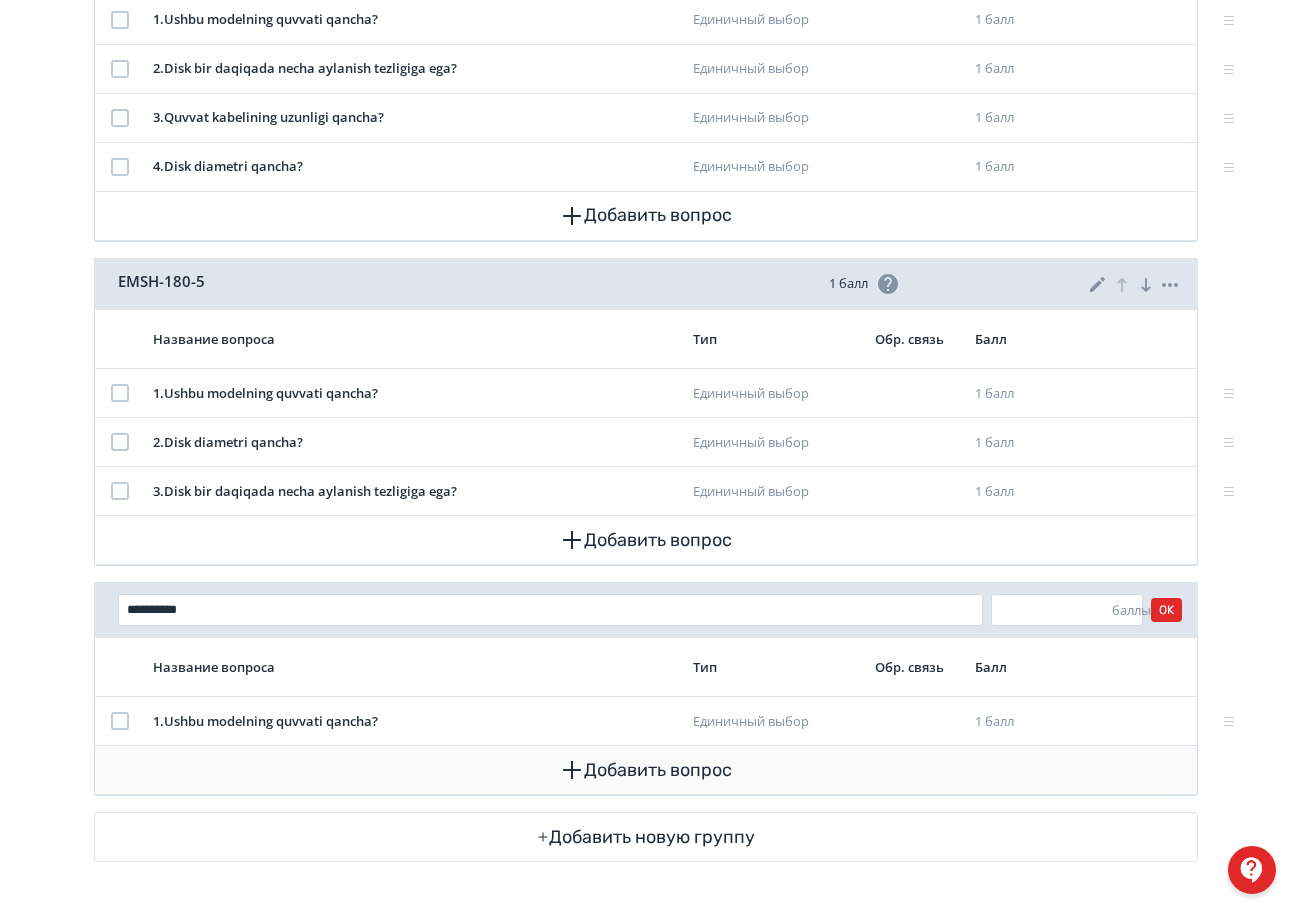click on "Добавить вопрос" at bounding box center [646, 770] 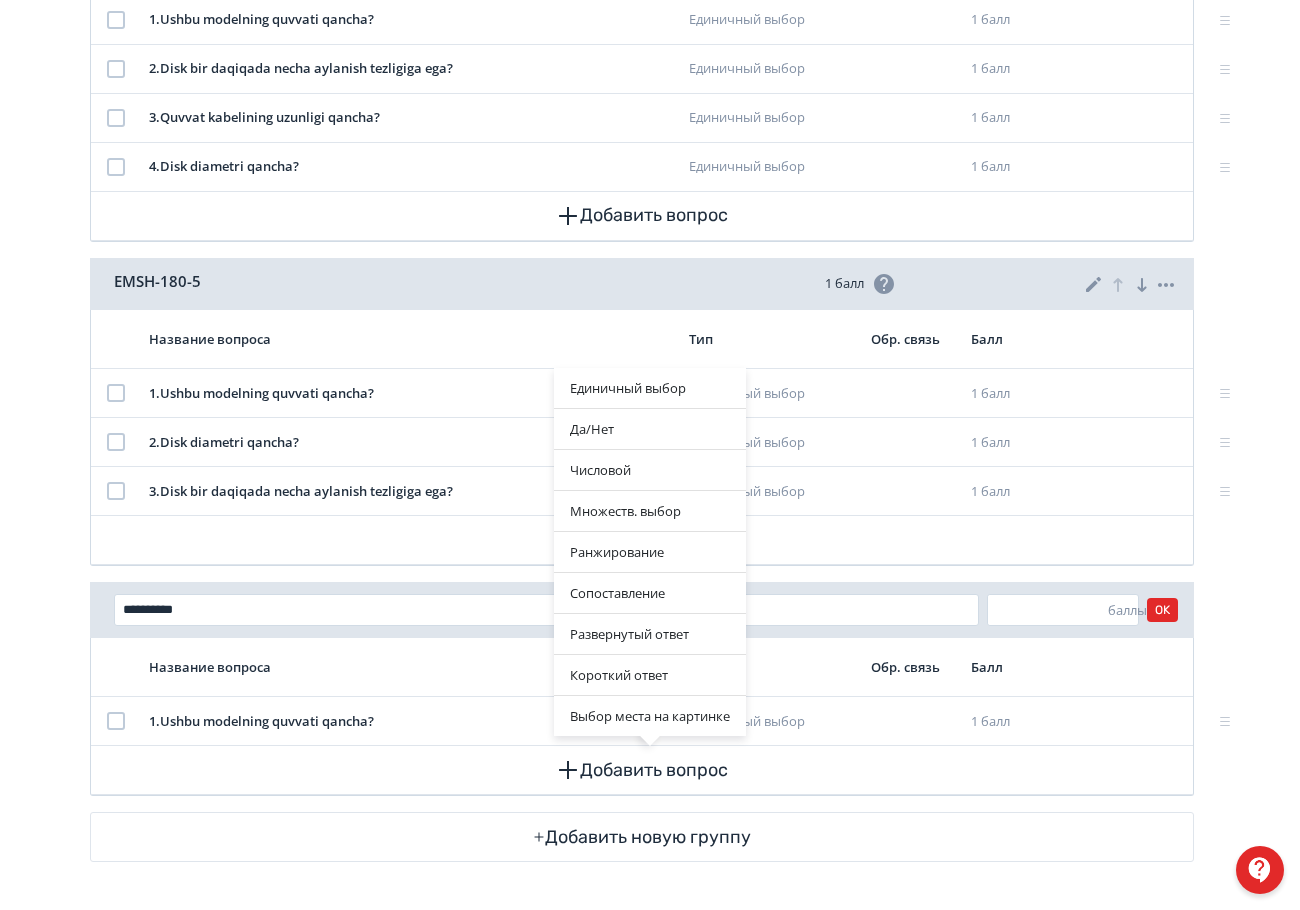 click on "Единичный выбор Да/Нет Числовой Множеств. выбор Ранжирование Сопоставление Развернутый ответ Короткий ответ Выбор места на картинке" at bounding box center (650, 455) 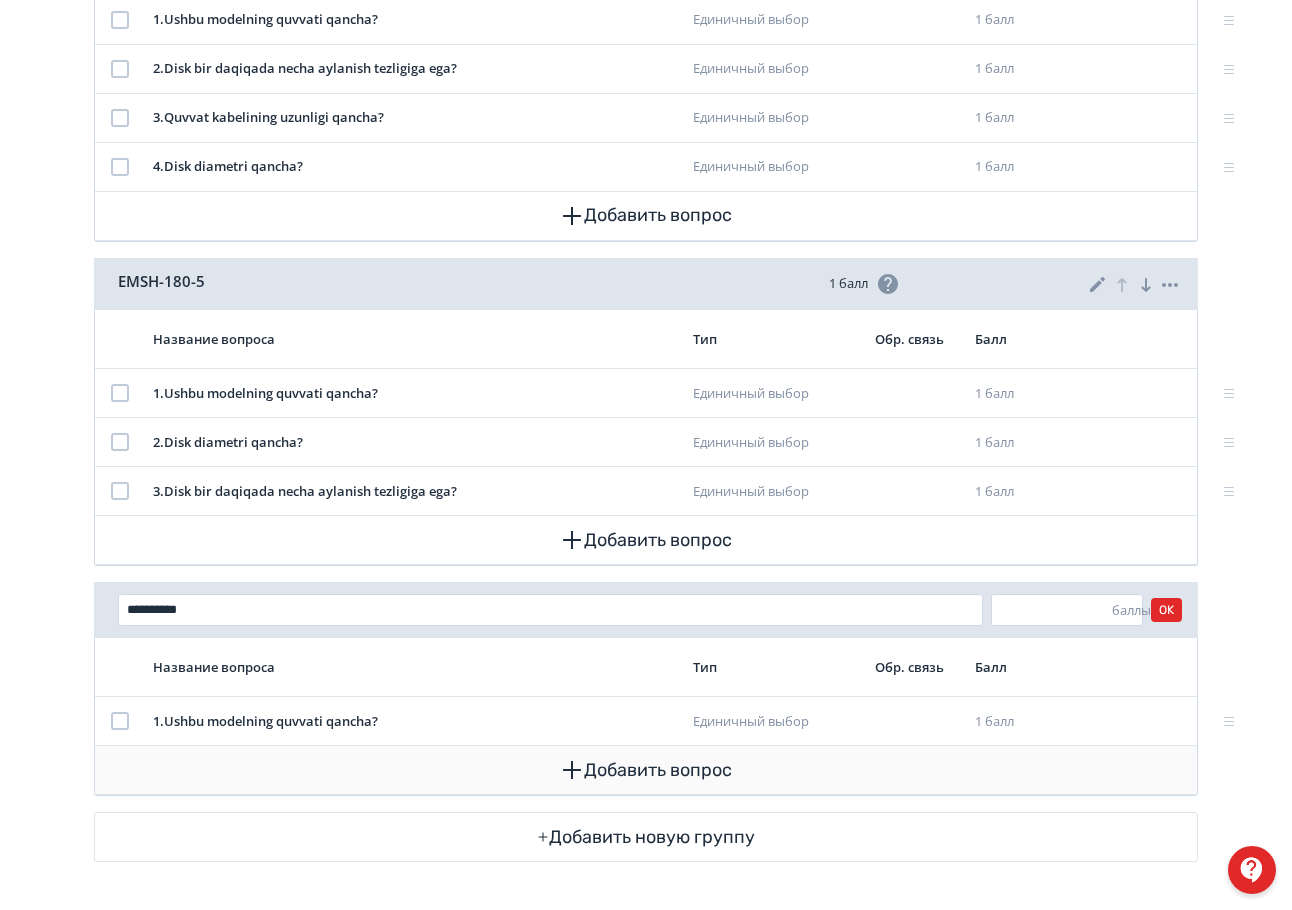click on "Добавить вопрос" at bounding box center (646, 770) 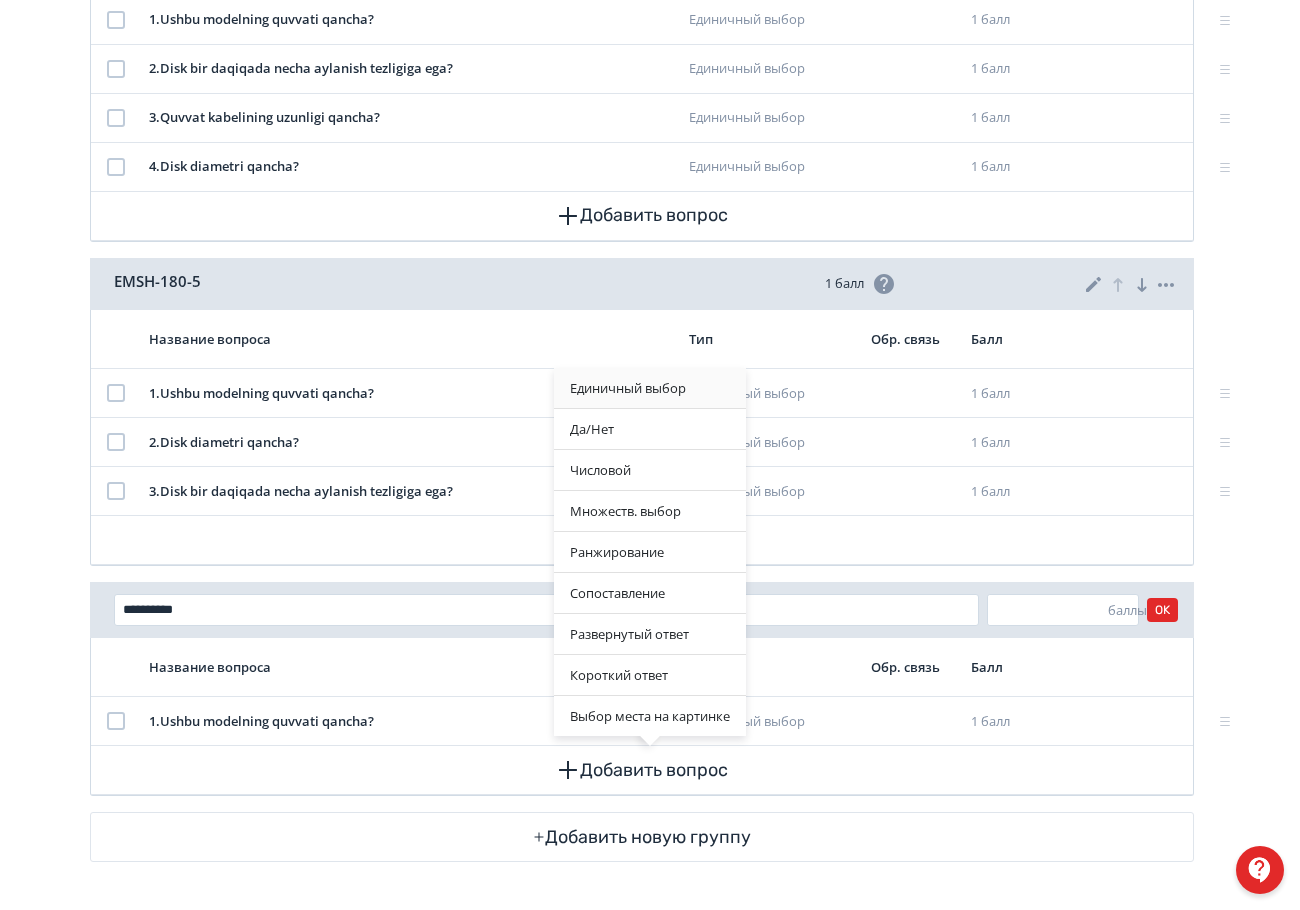 click on "Единичный выбор" at bounding box center [650, 388] 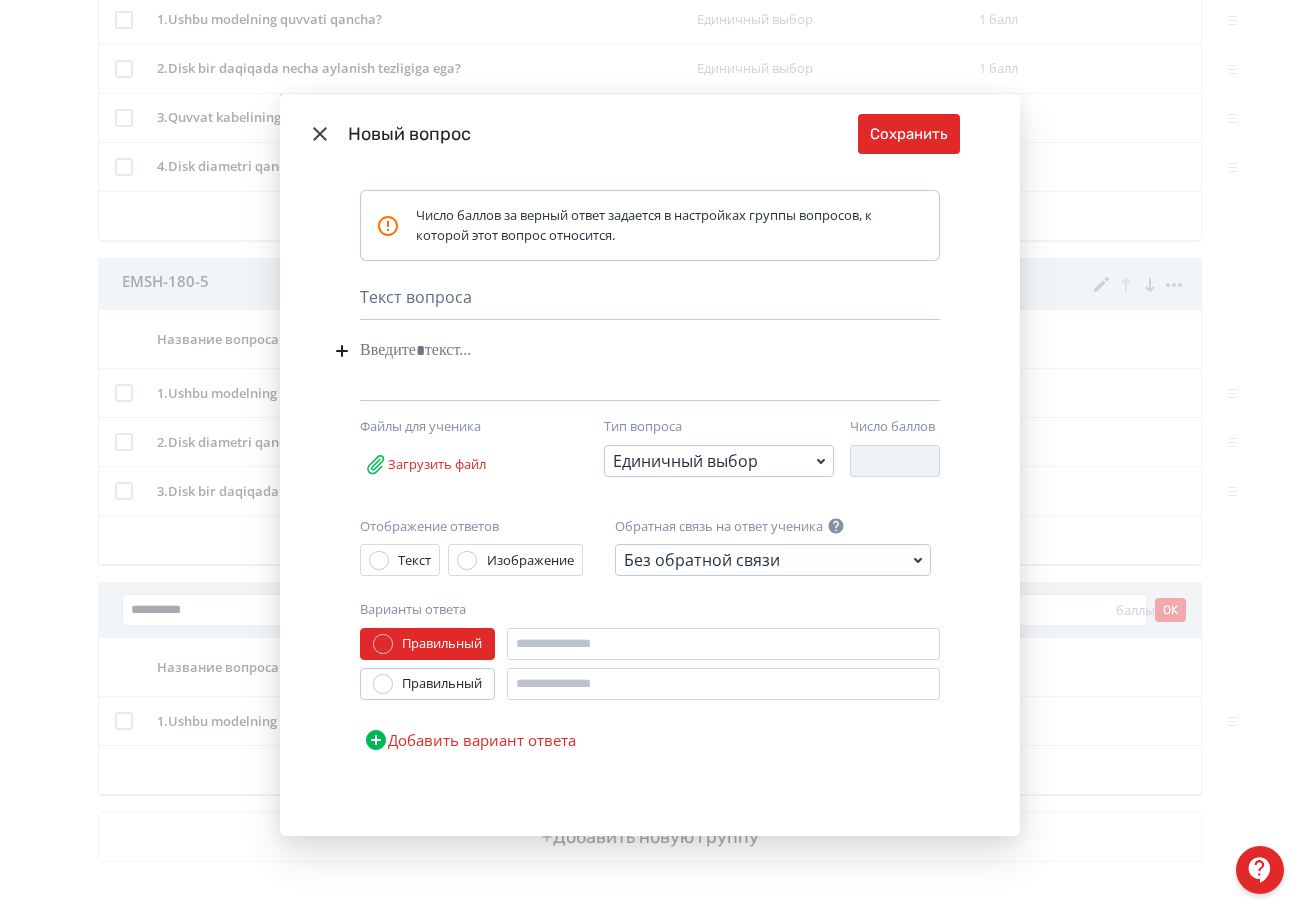 click at bounding box center (619, 351) 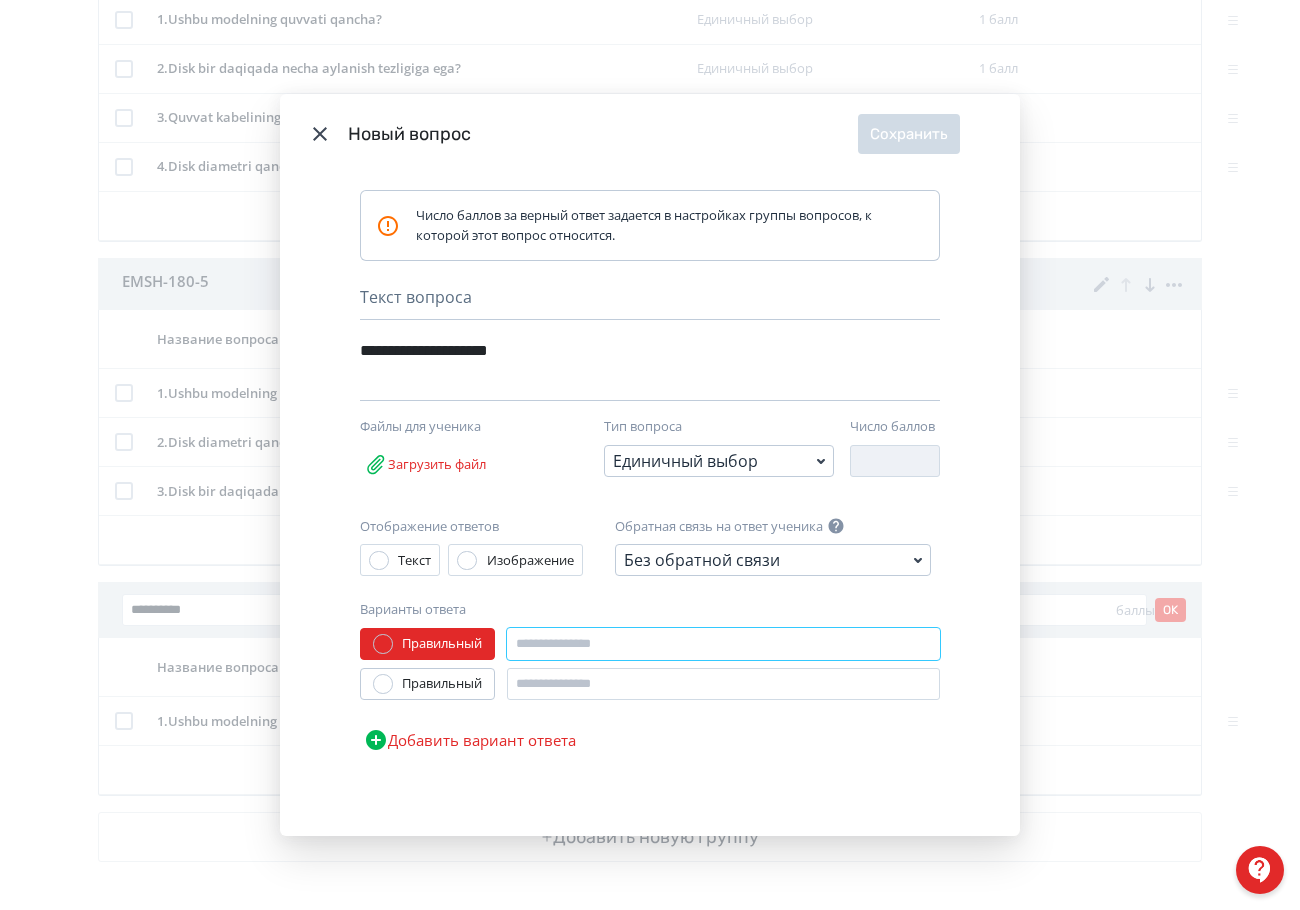 click at bounding box center [723, 644] 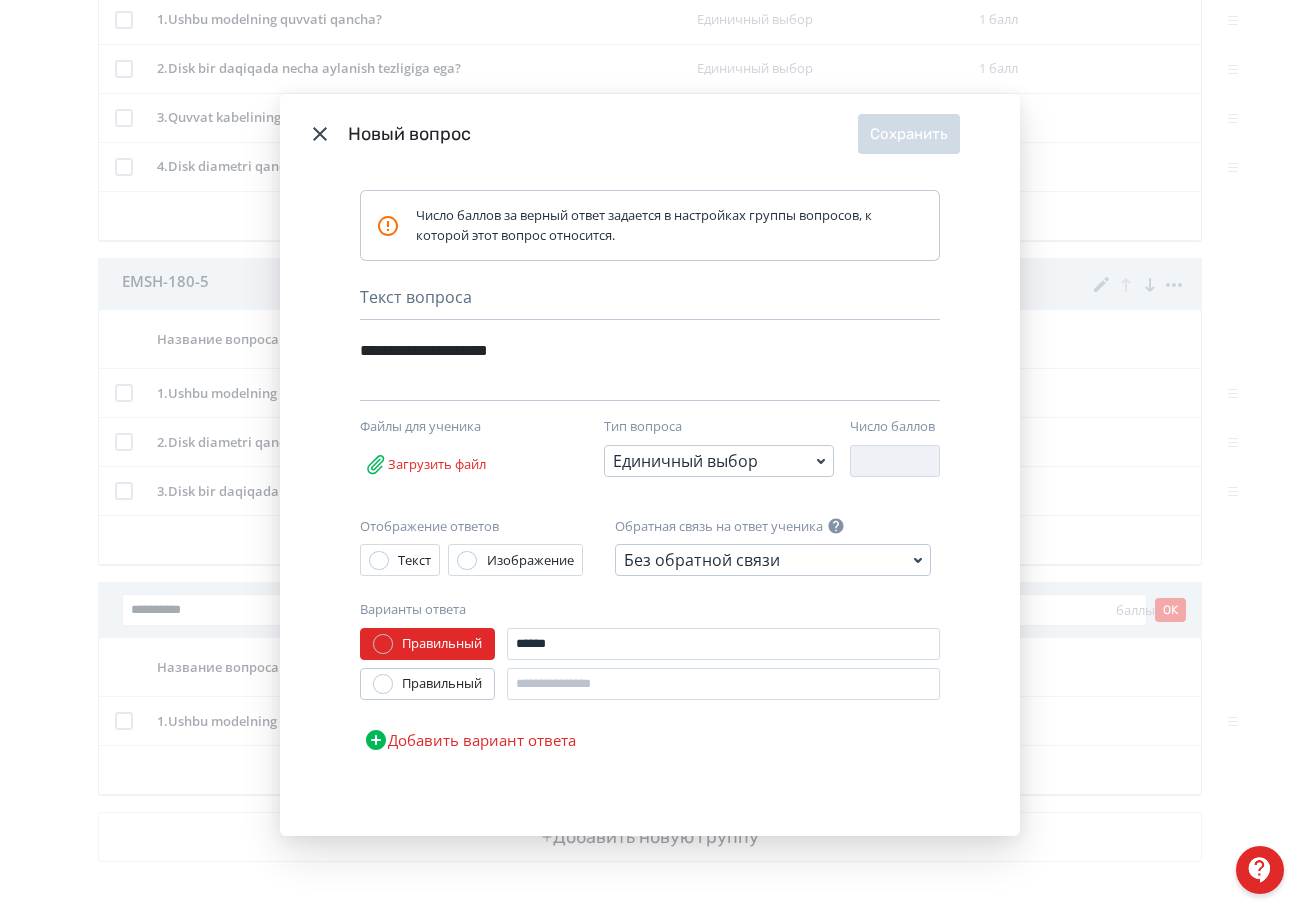 click on "Правильный" at bounding box center [442, 684] 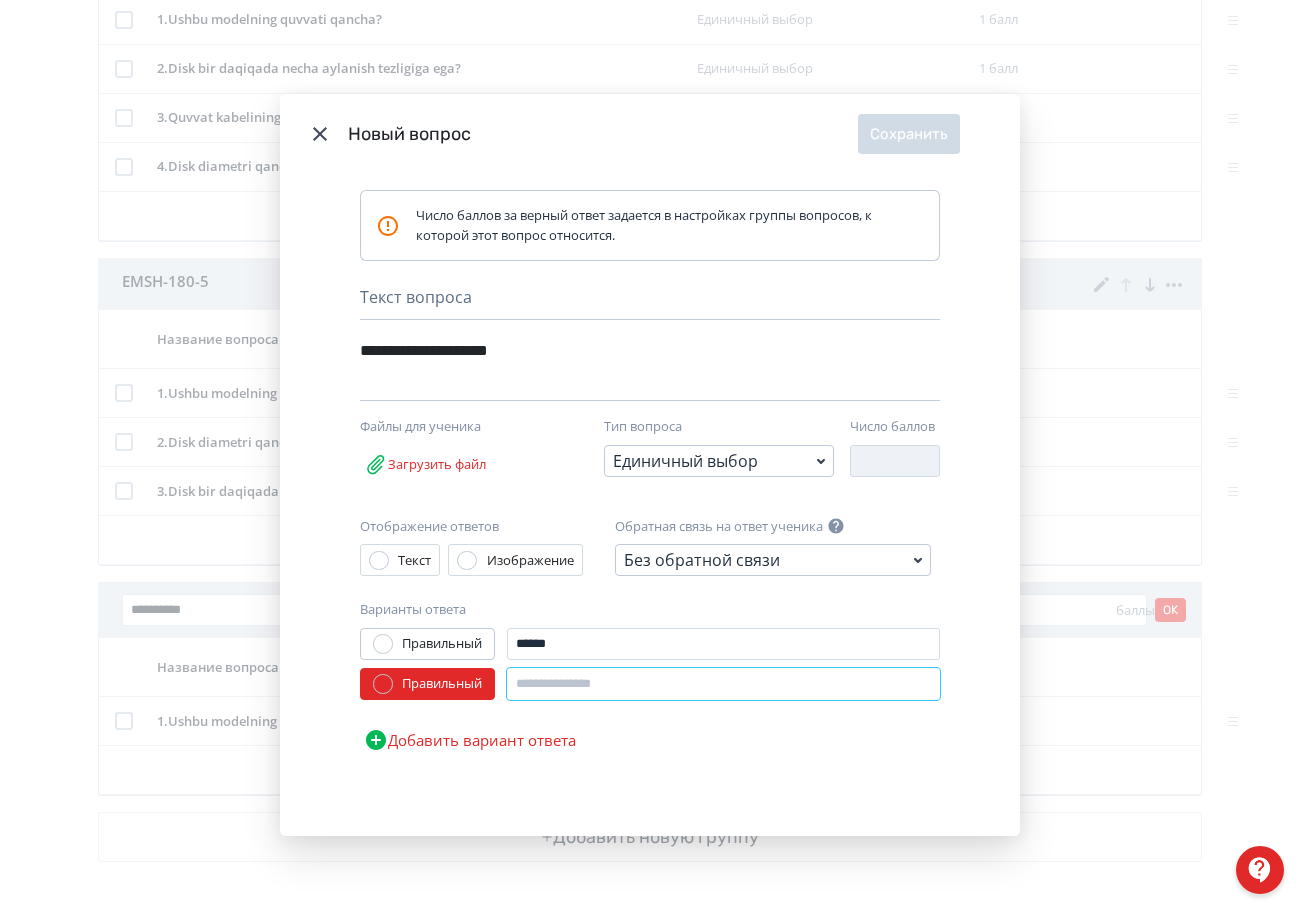 click at bounding box center [723, 684] 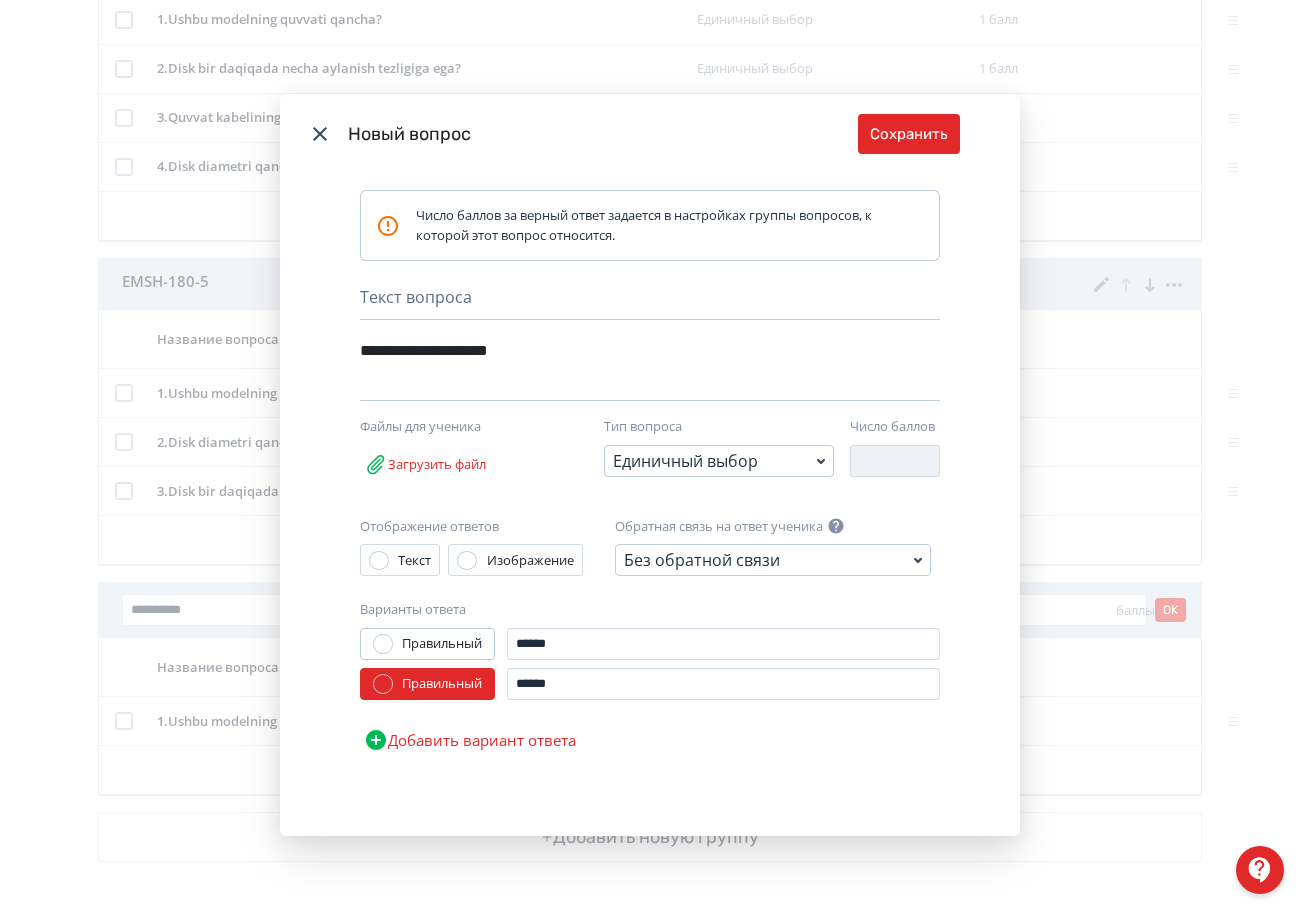 drag, startPoint x: 465, startPoint y: 745, endPoint x: 545, endPoint y: 733, distance: 80.895 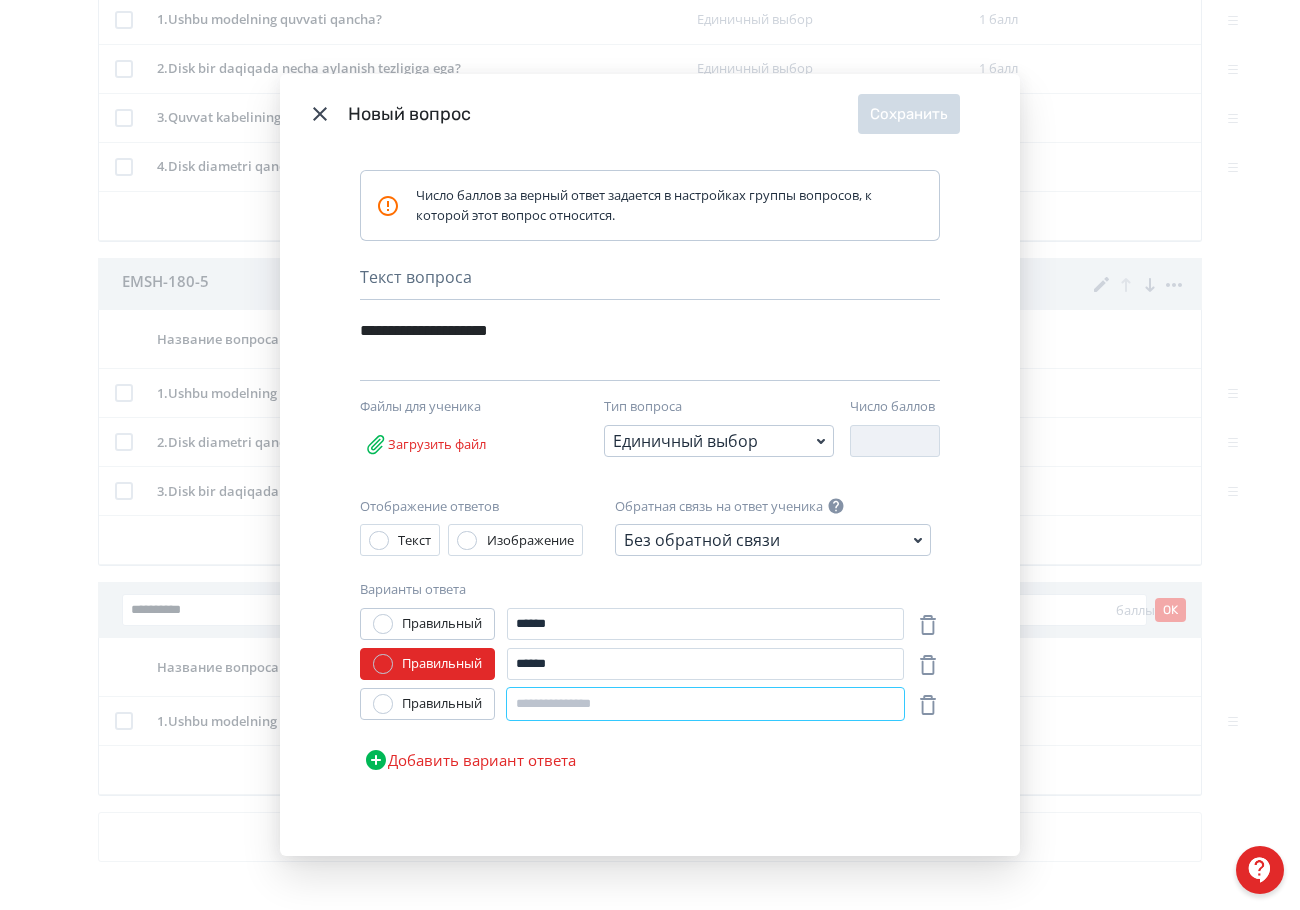 click at bounding box center (705, 704) 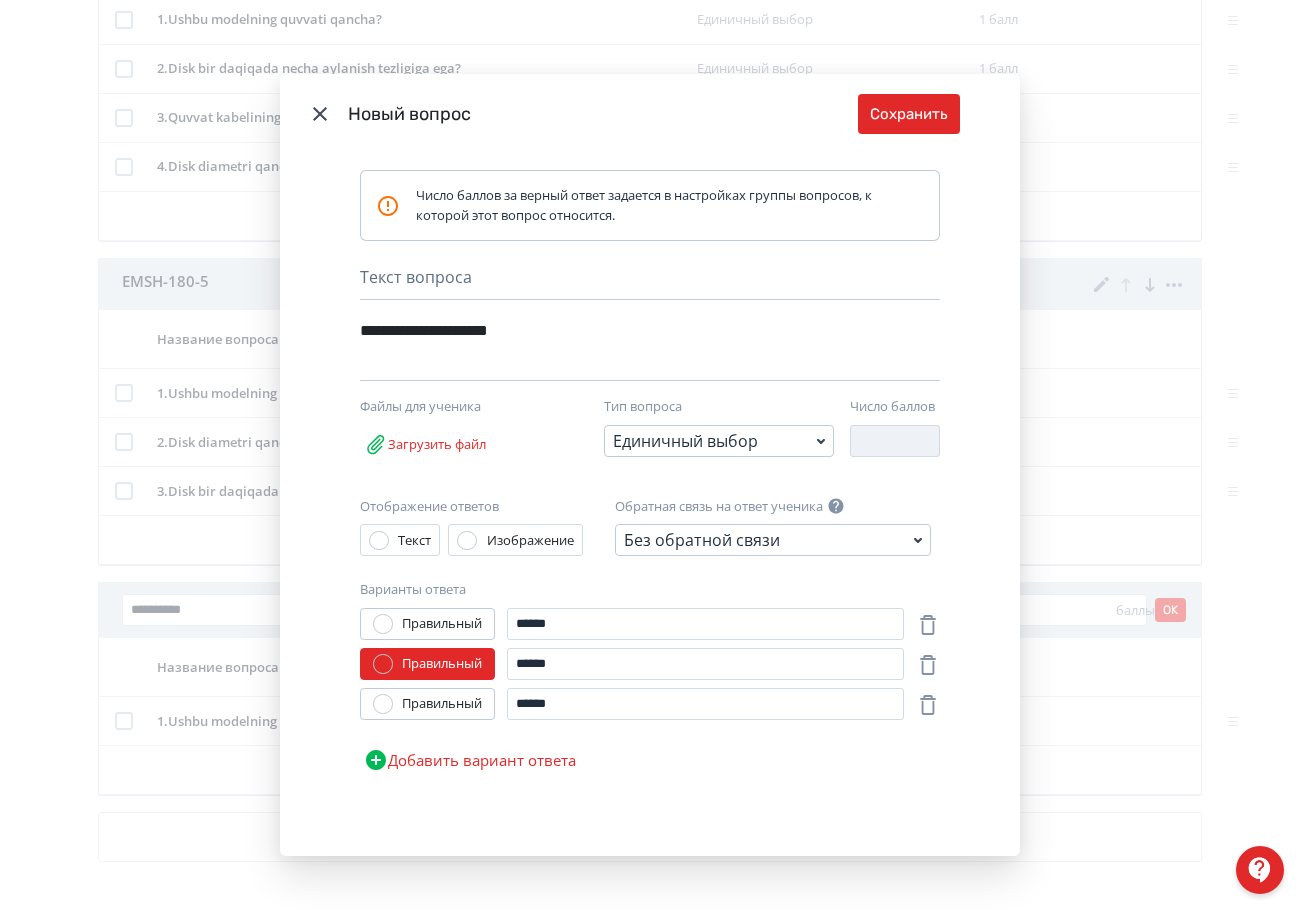 click on "Добавить вариант ответа" at bounding box center (470, 760) 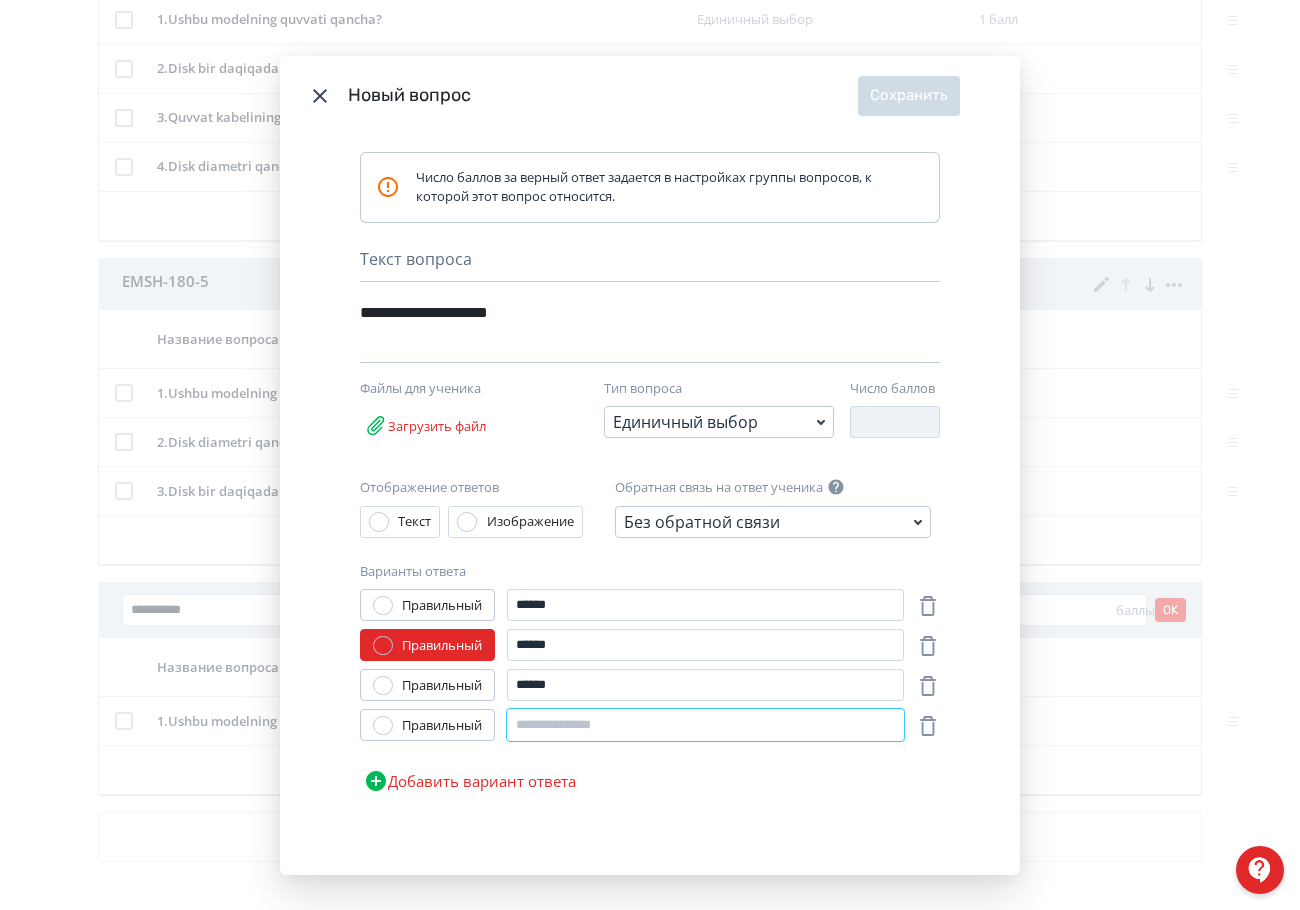 click at bounding box center [705, 725] 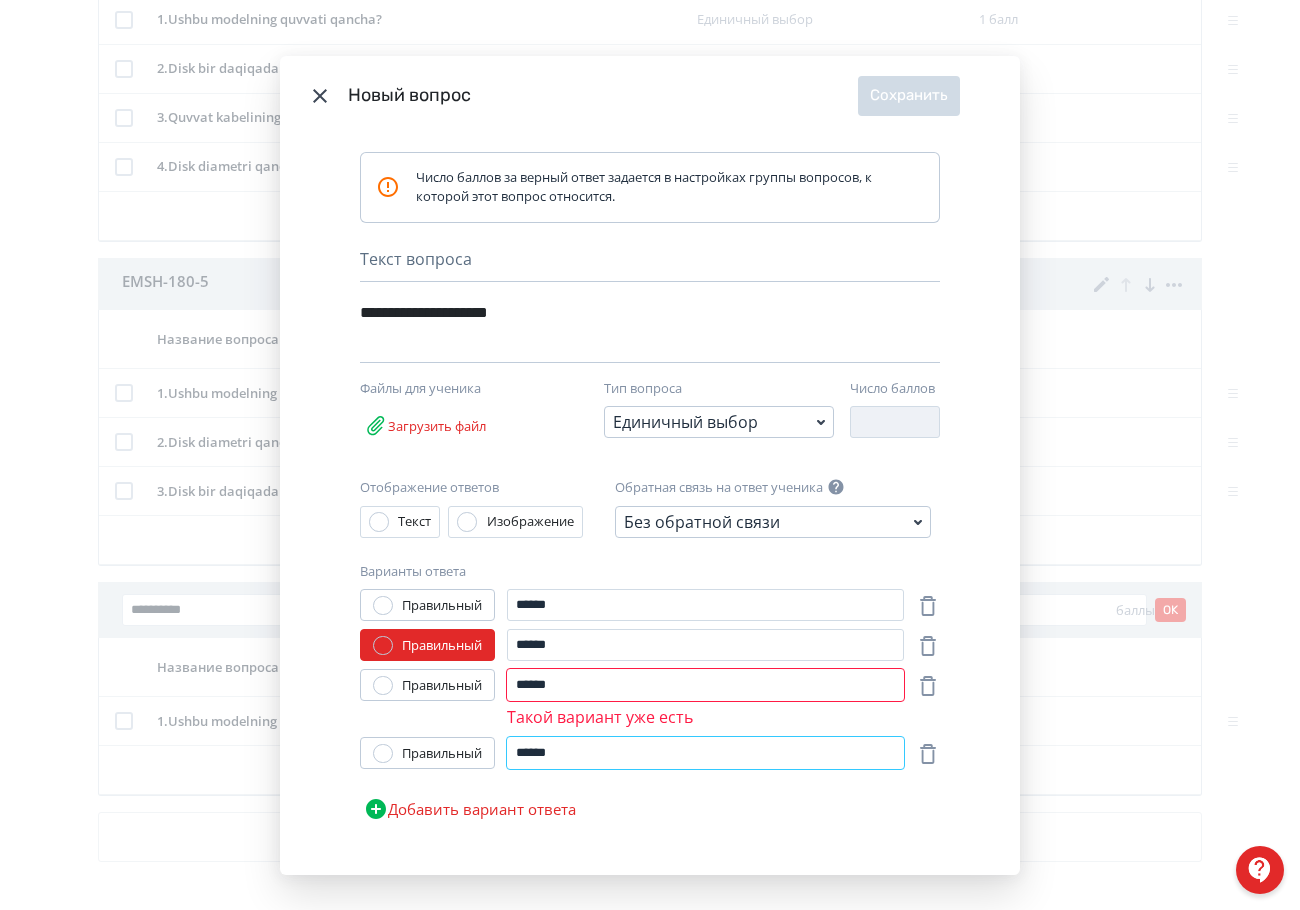 click on "******" at bounding box center (705, 753) 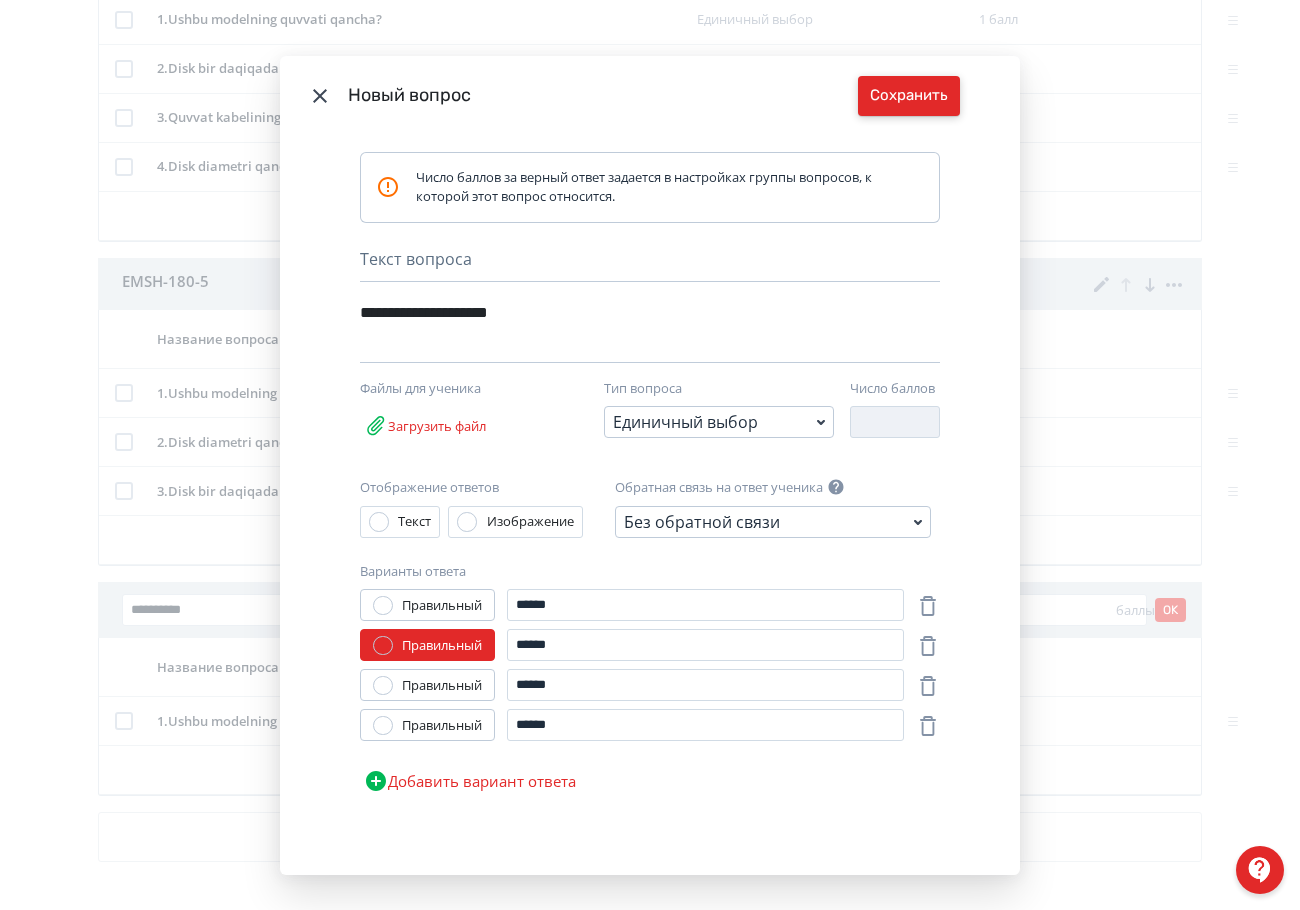 click on "Сохранить" at bounding box center [909, 96] 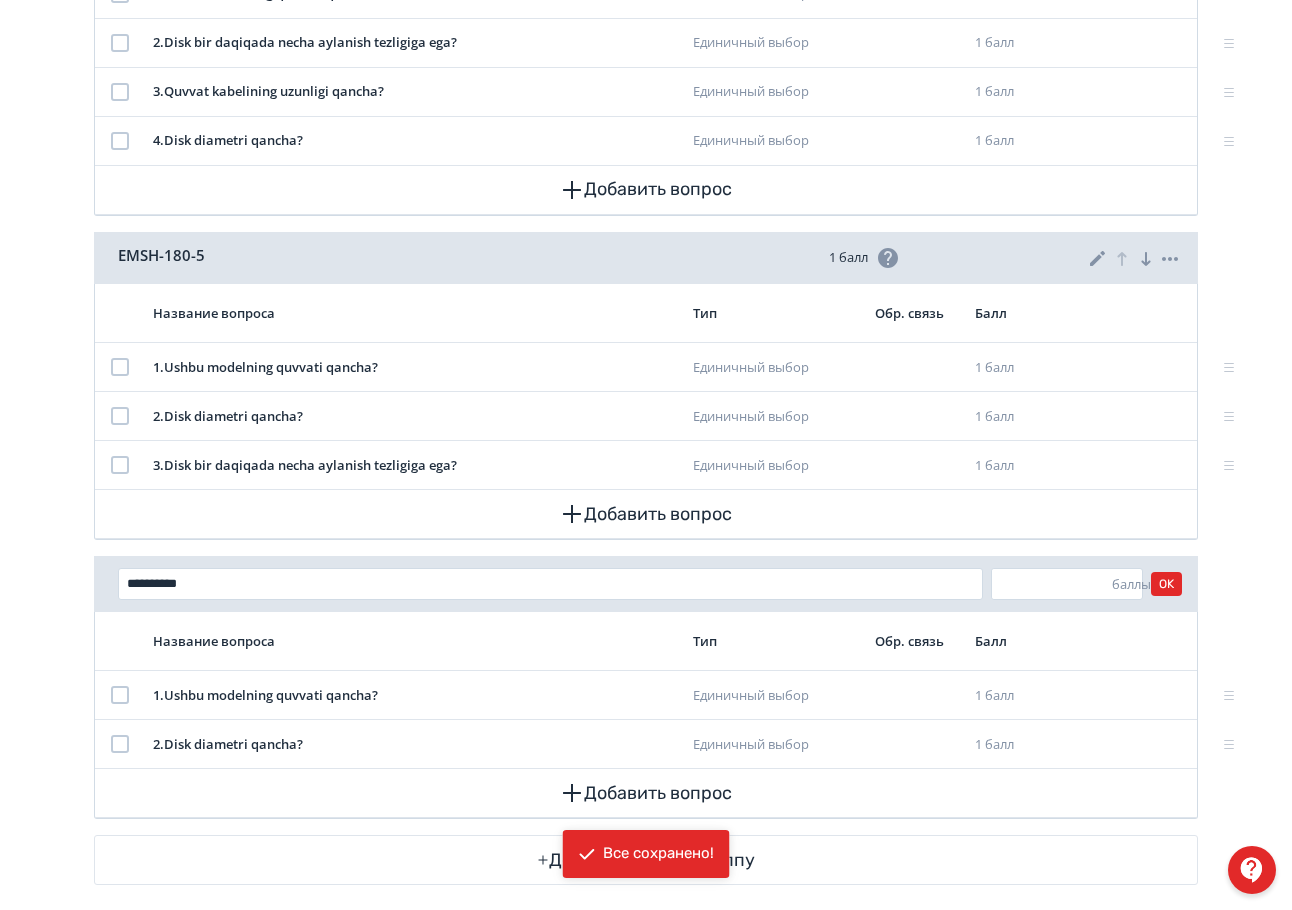 scroll, scrollTop: 959, scrollLeft: 0, axis: vertical 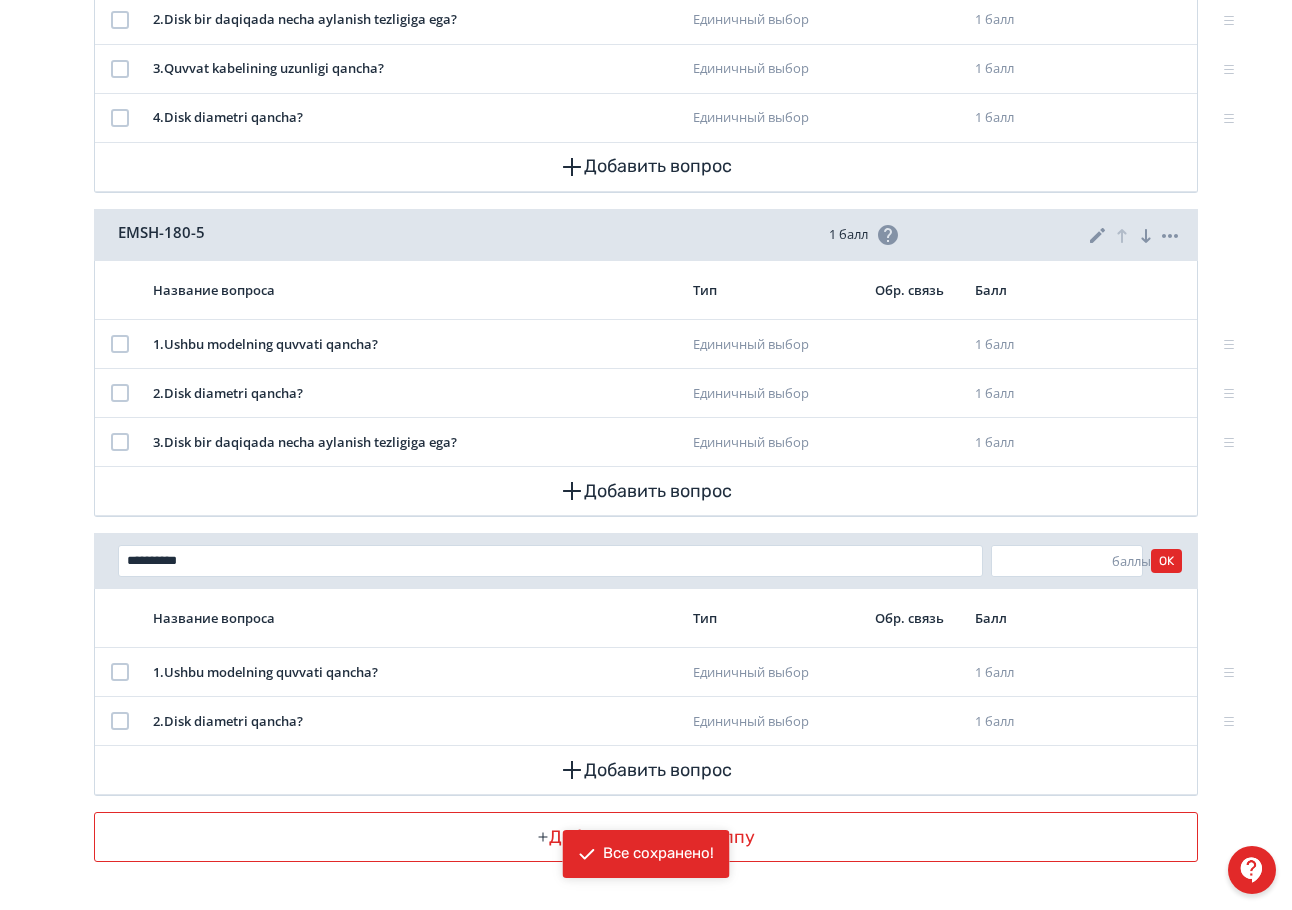 click on "Добавить новую группу" at bounding box center [646, 837] 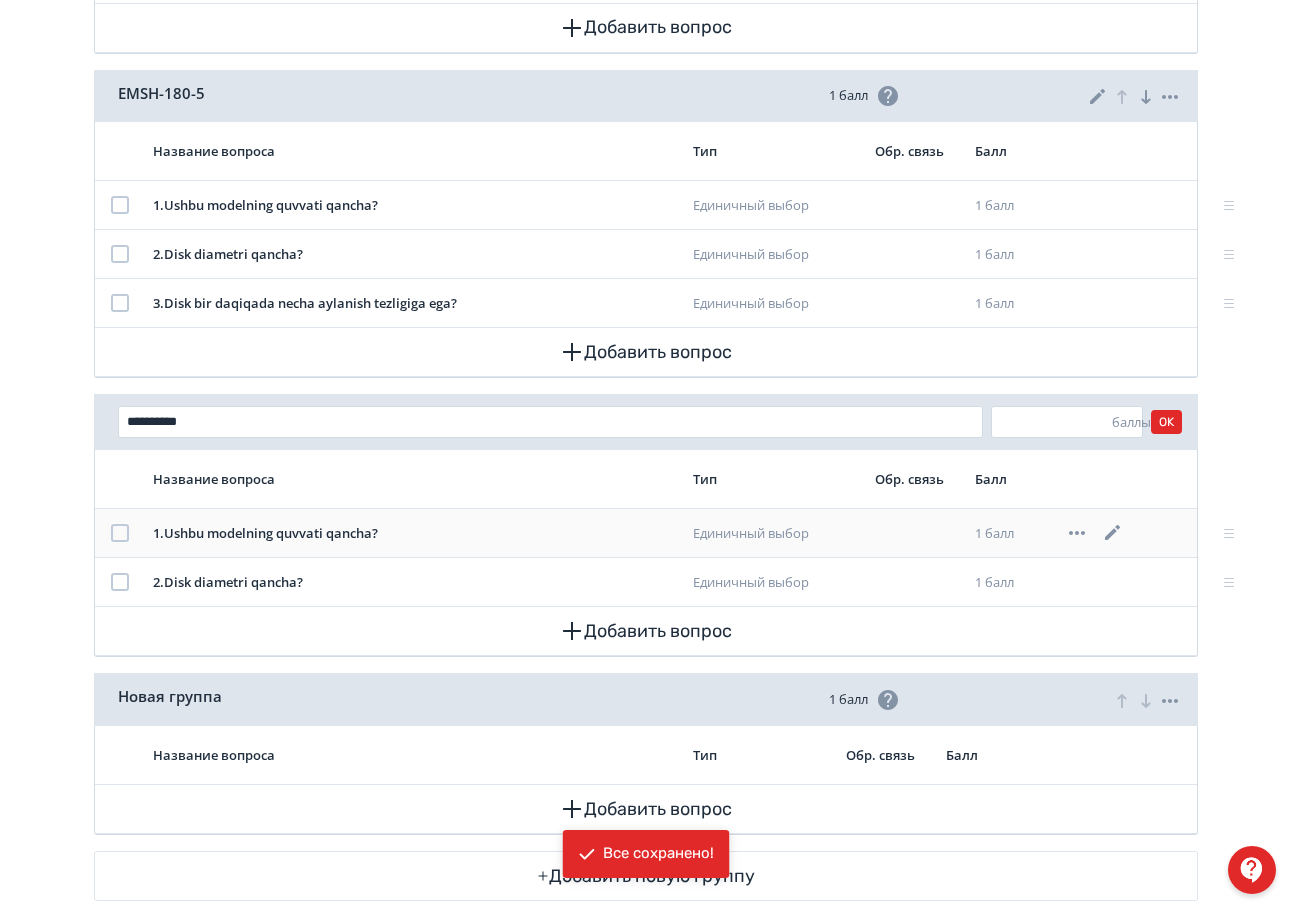 scroll, scrollTop: 1137, scrollLeft: 0, axis: vertical 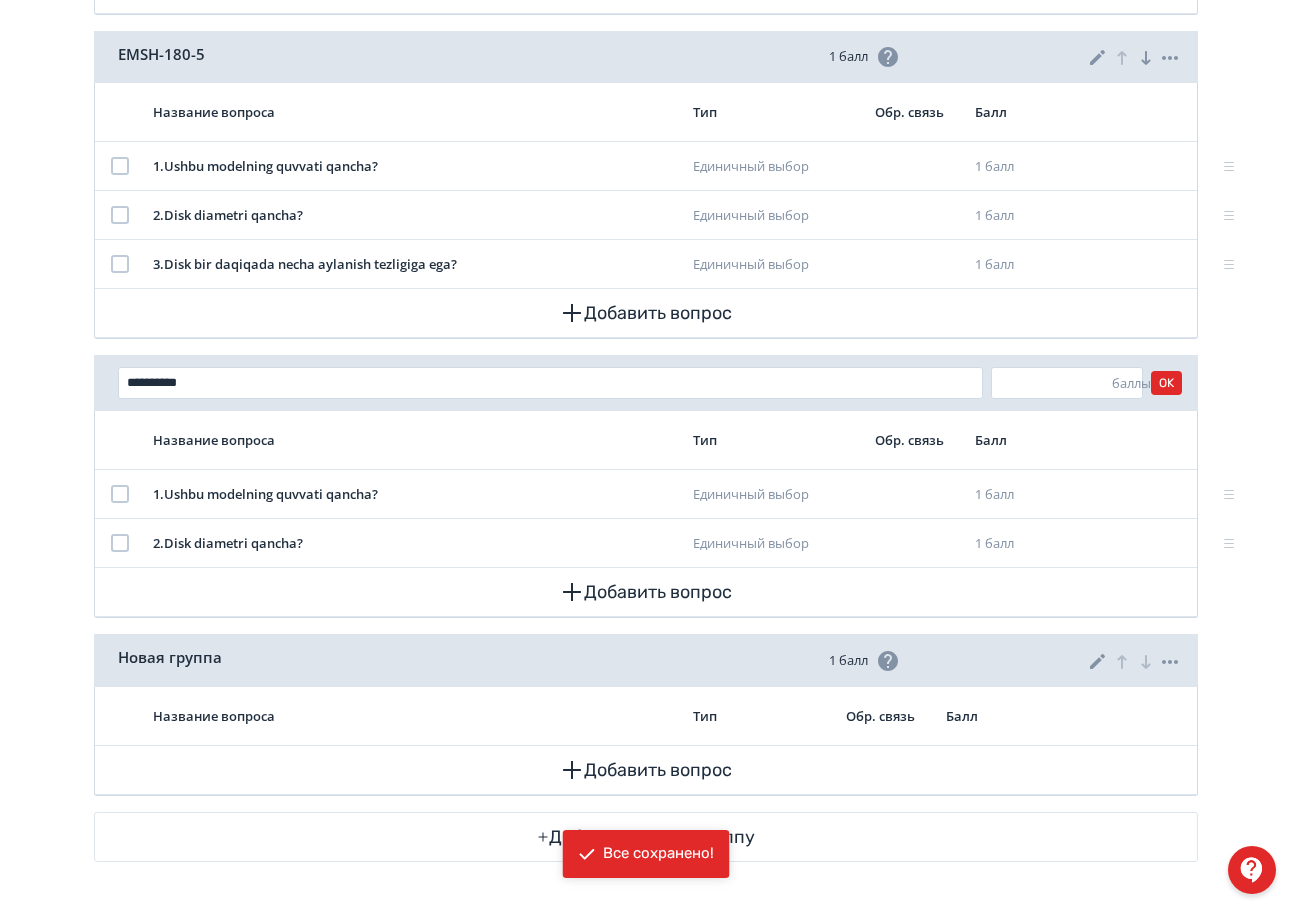 click 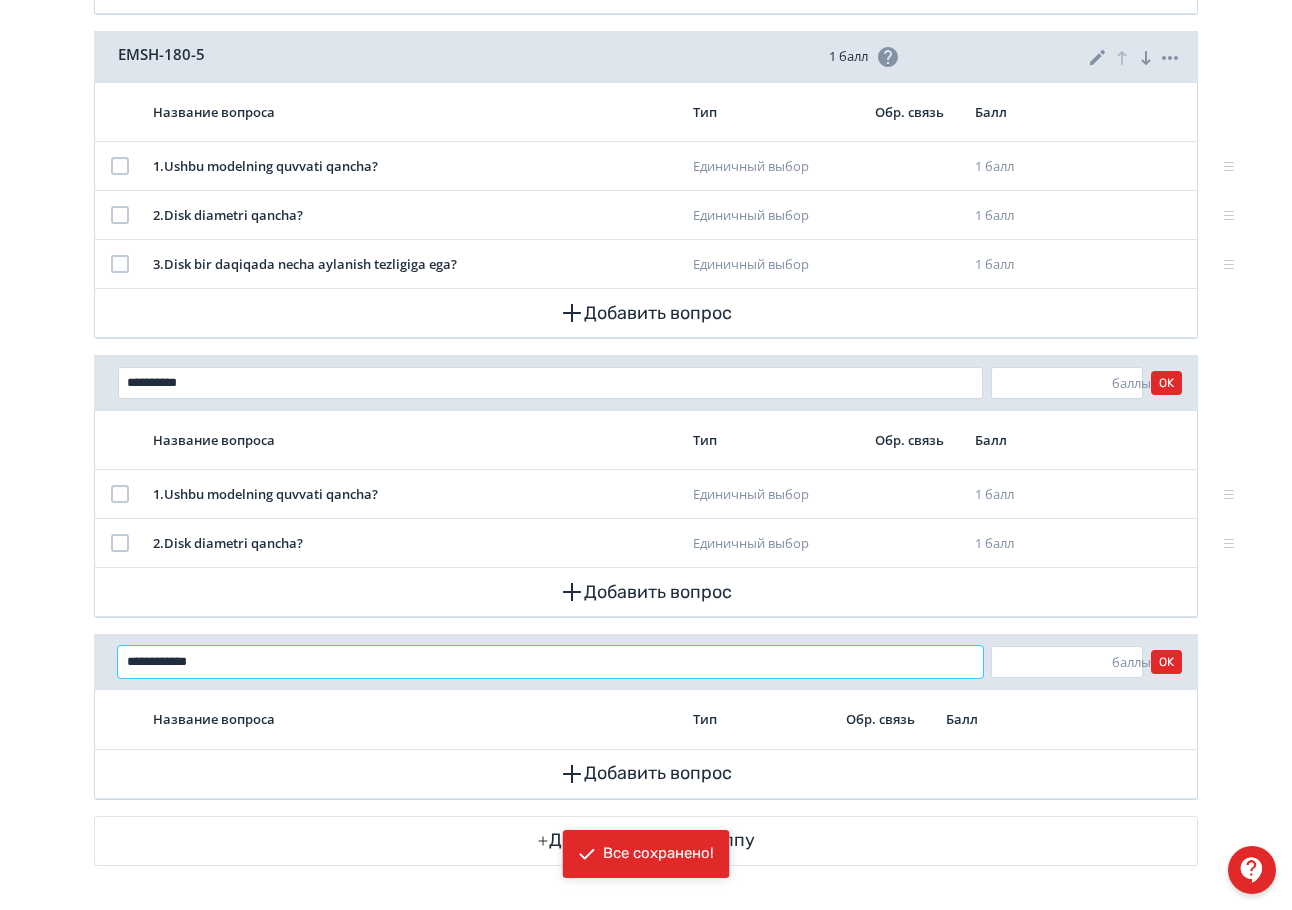 click on "**********" at bounding box center (550, 662) 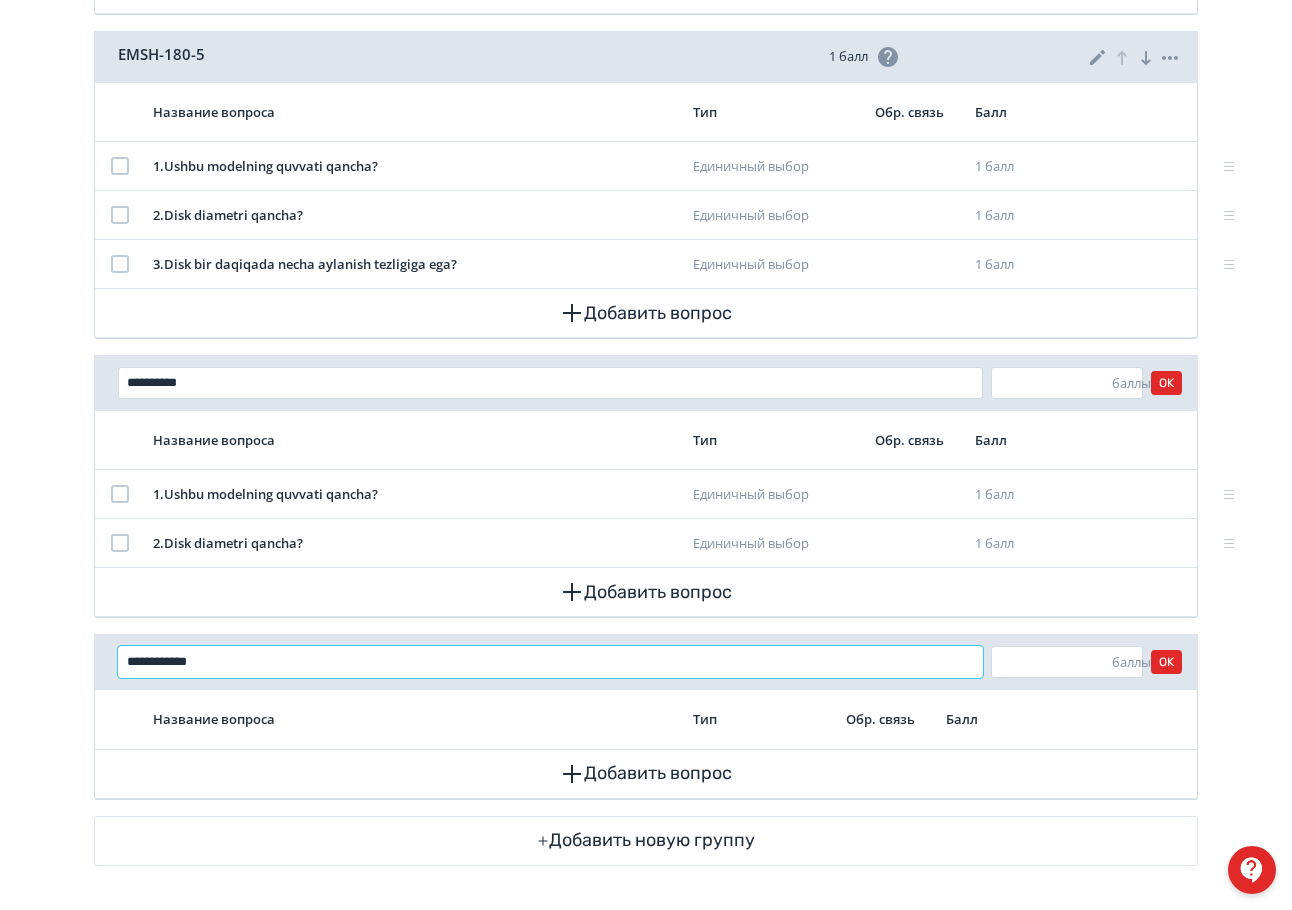 click on "**********" at bounding box center [550, 662] 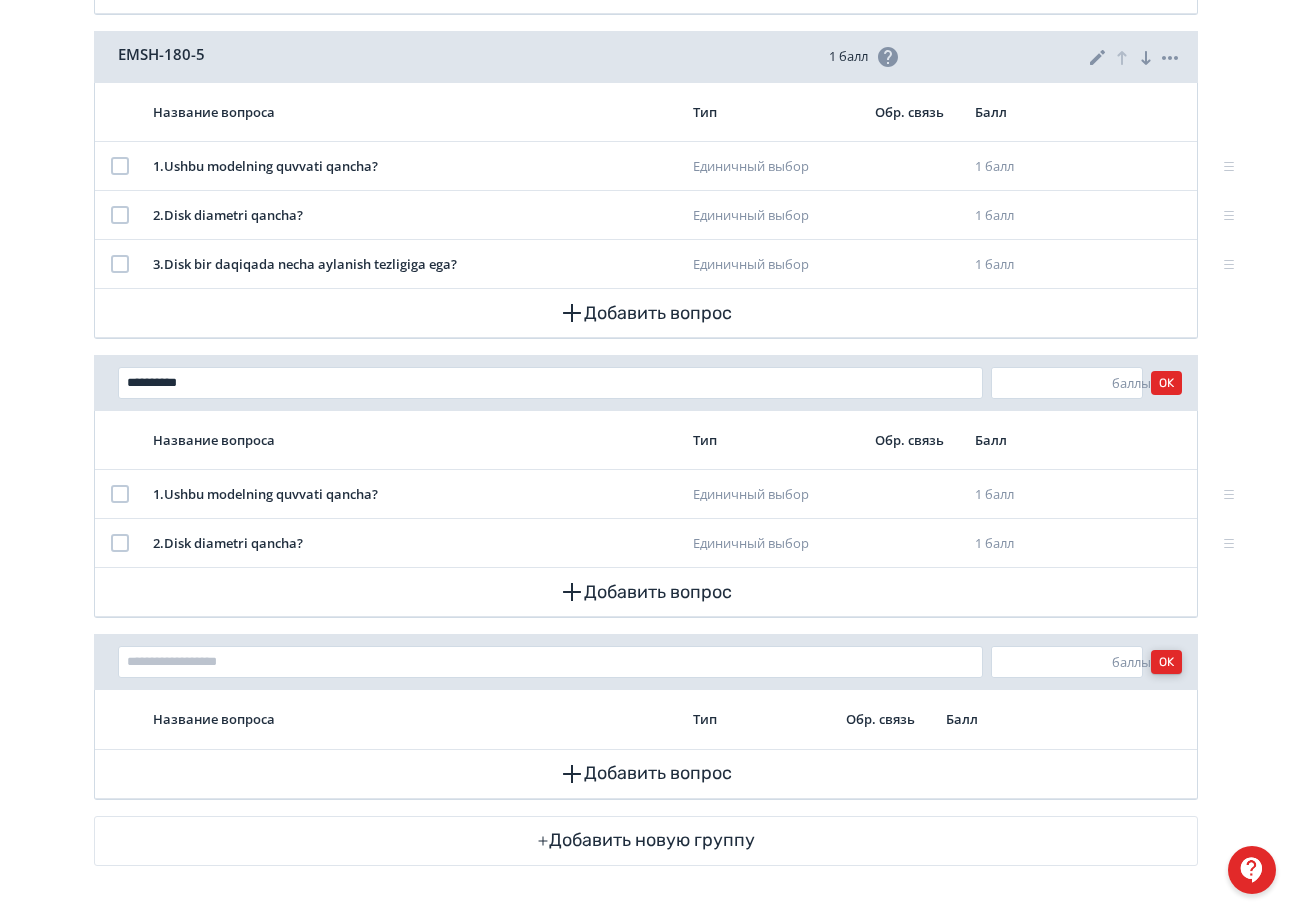 click on "OK" at bounding box center [1166, 662] 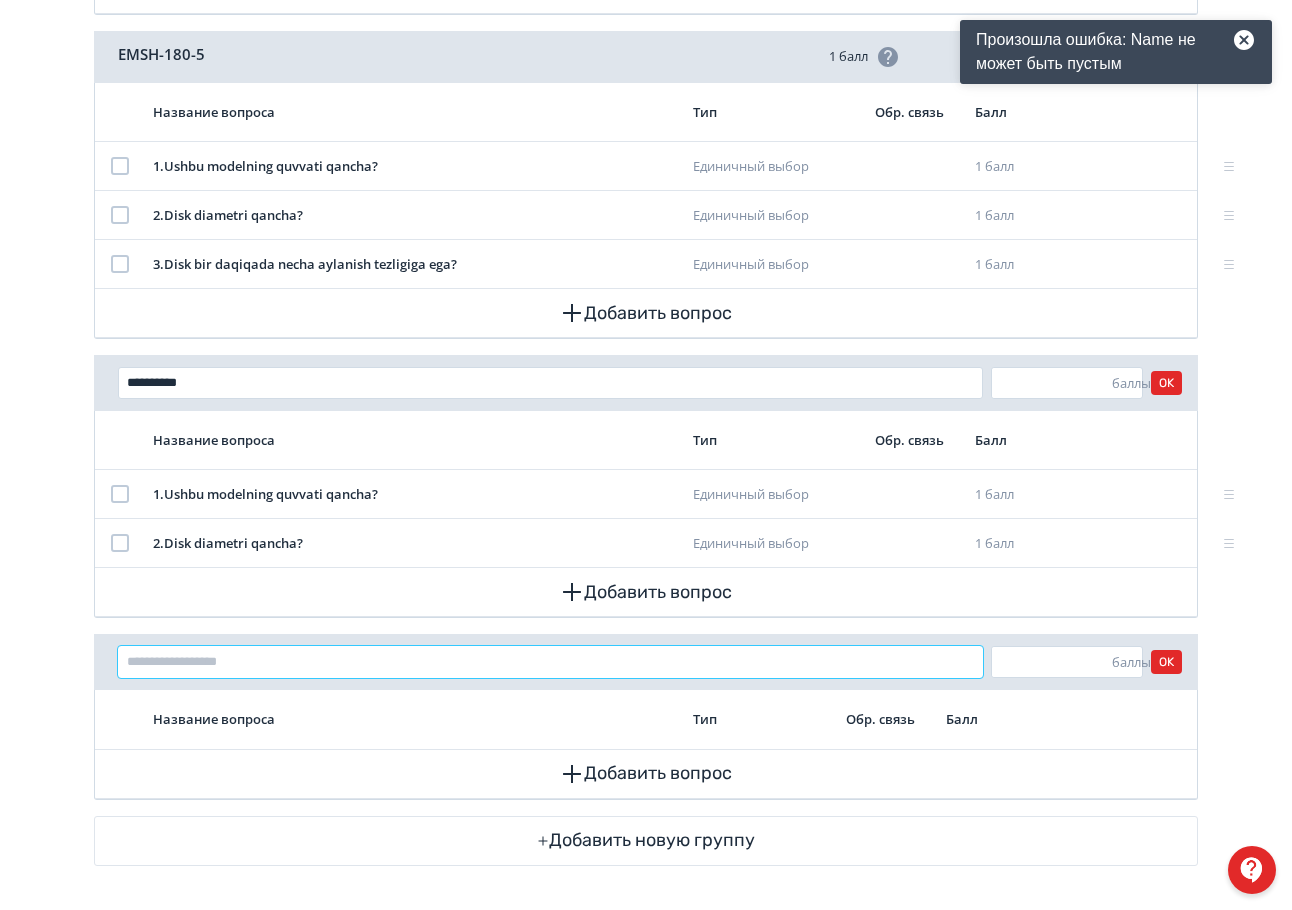 click at bounding box center (550, 662) 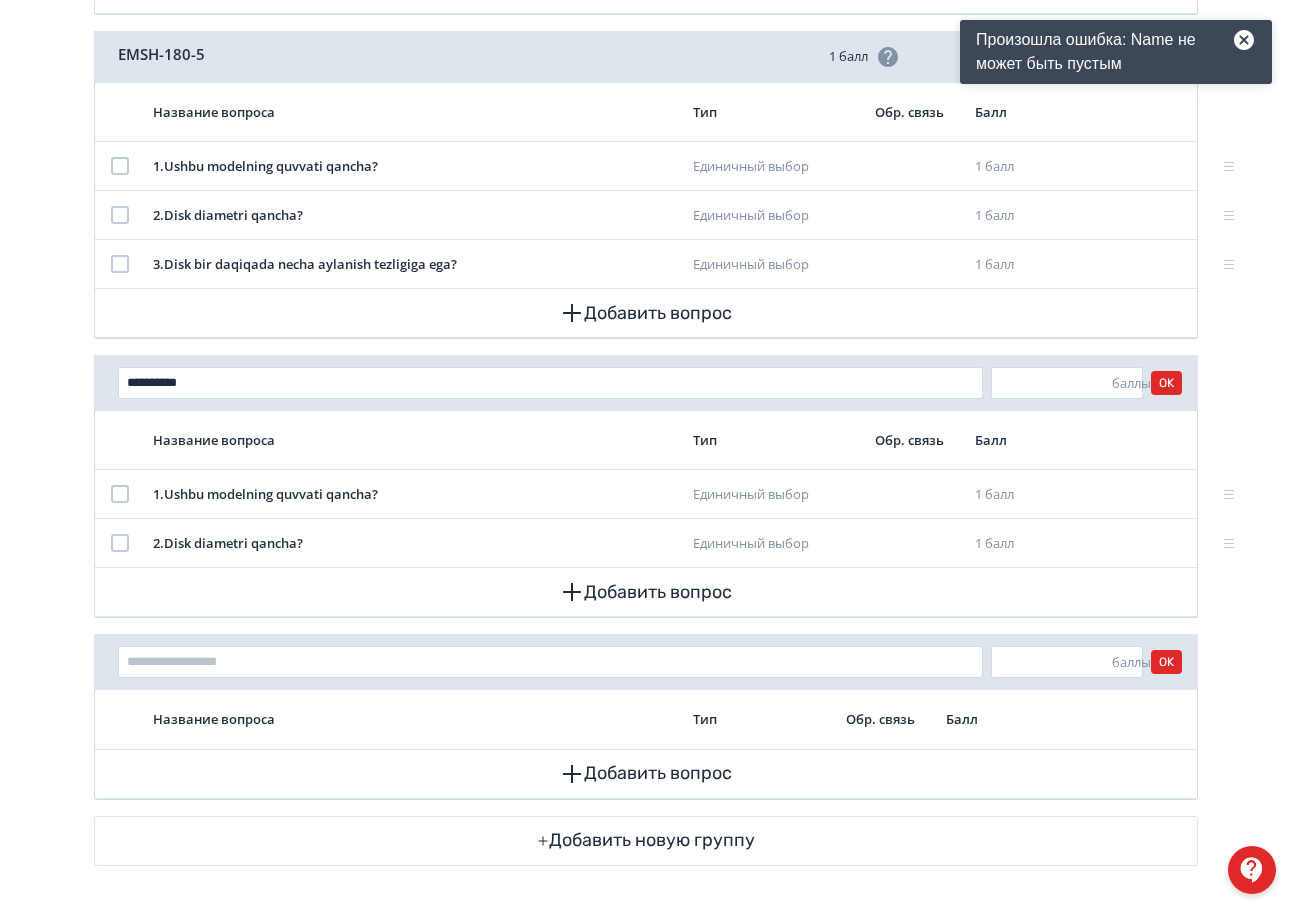 click on "Название вопроса" at bounding box center [415, 719] 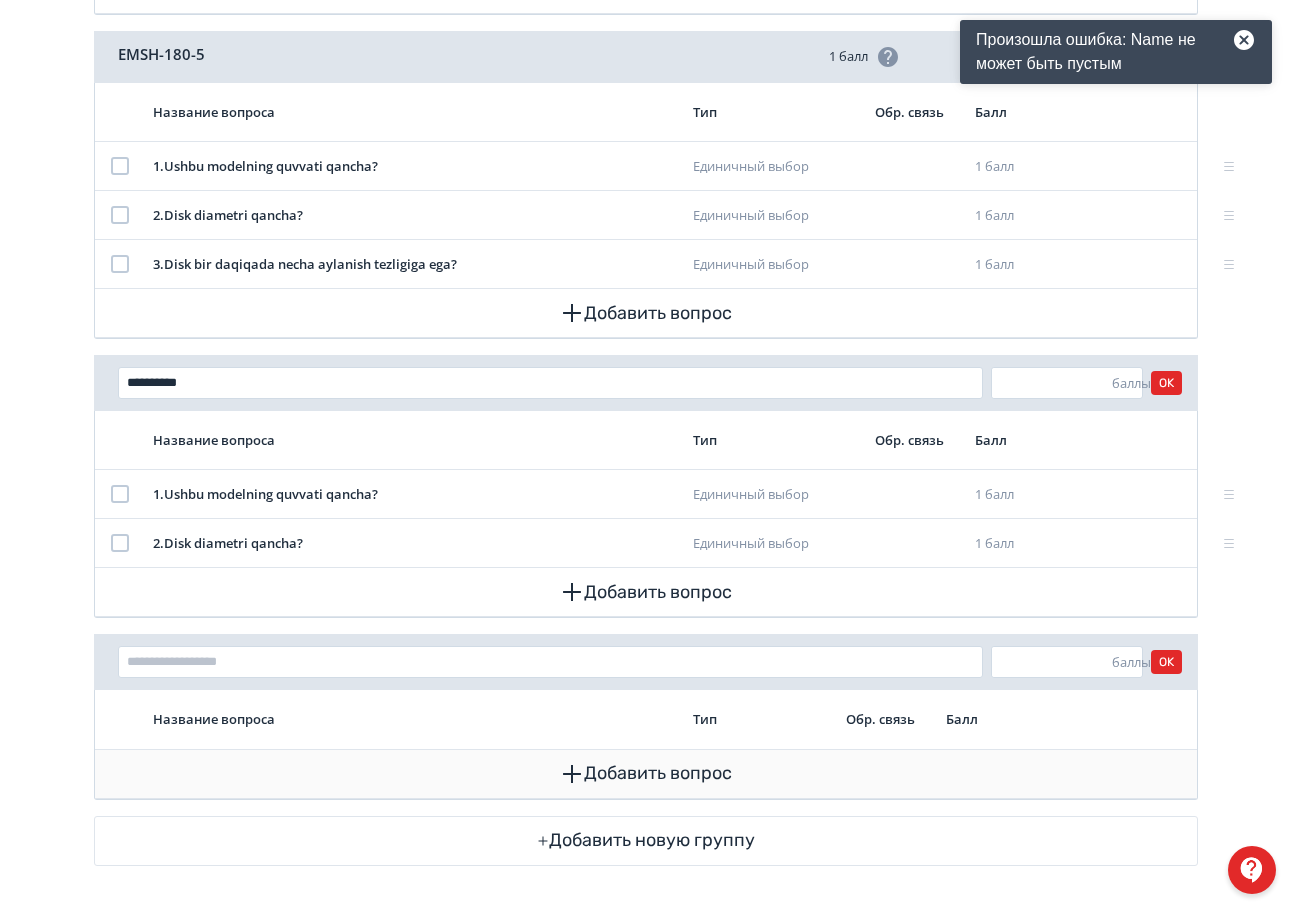 click on "Добавить вопрос" at bounding box center (646, 774) 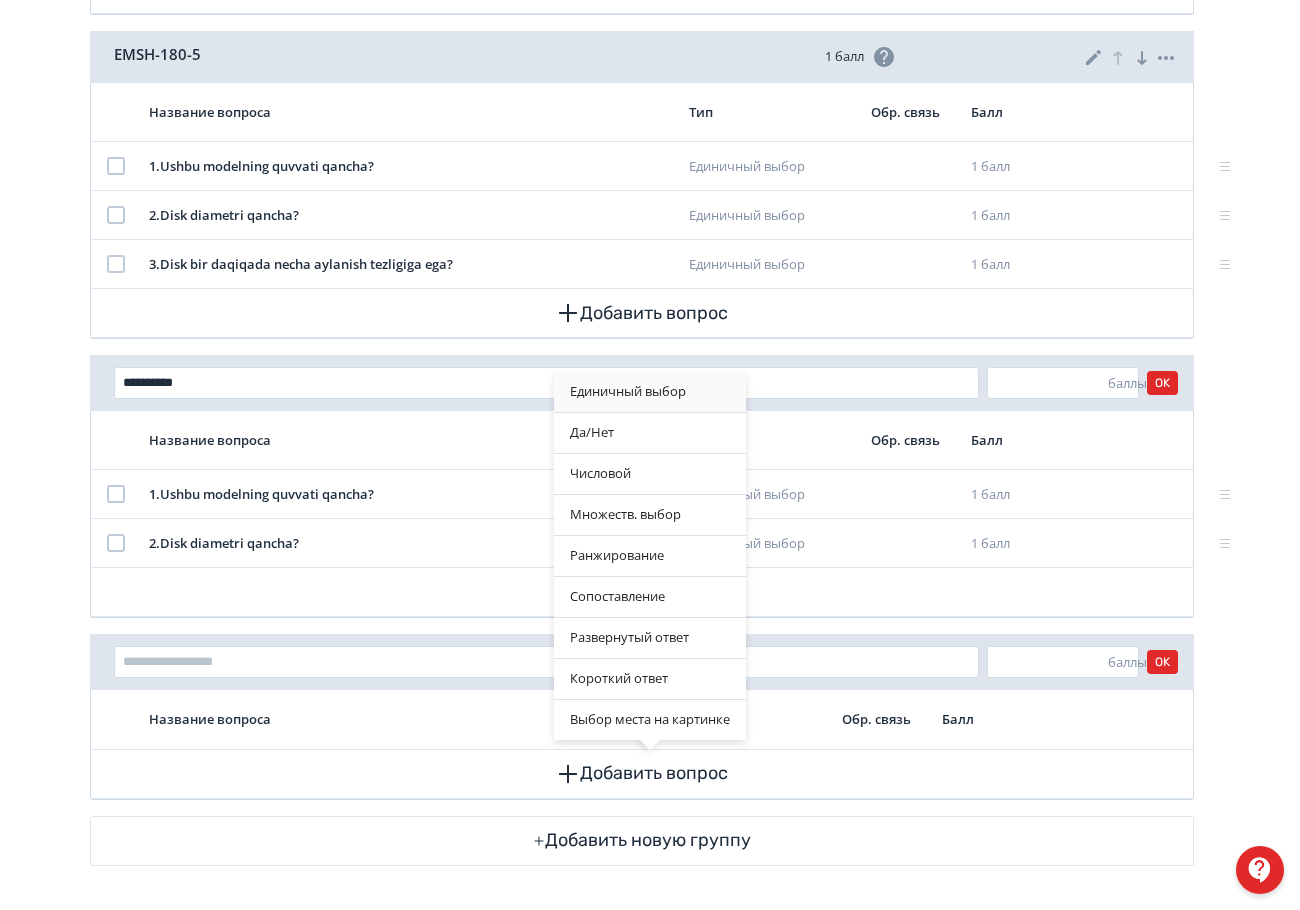 click on "Единичный выбор" at bounding box center (650, 392) 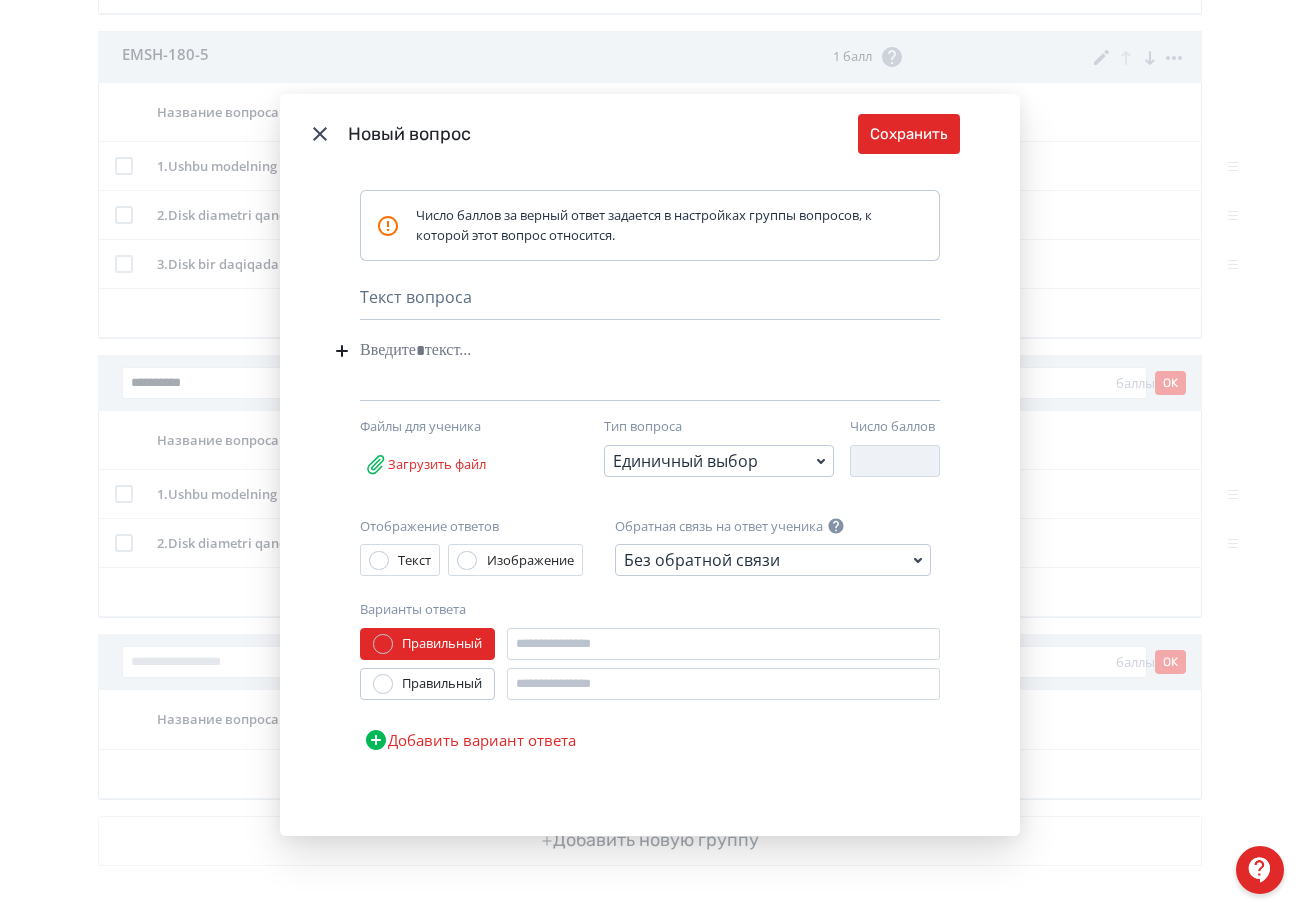 click at bounding box center [619, 351] 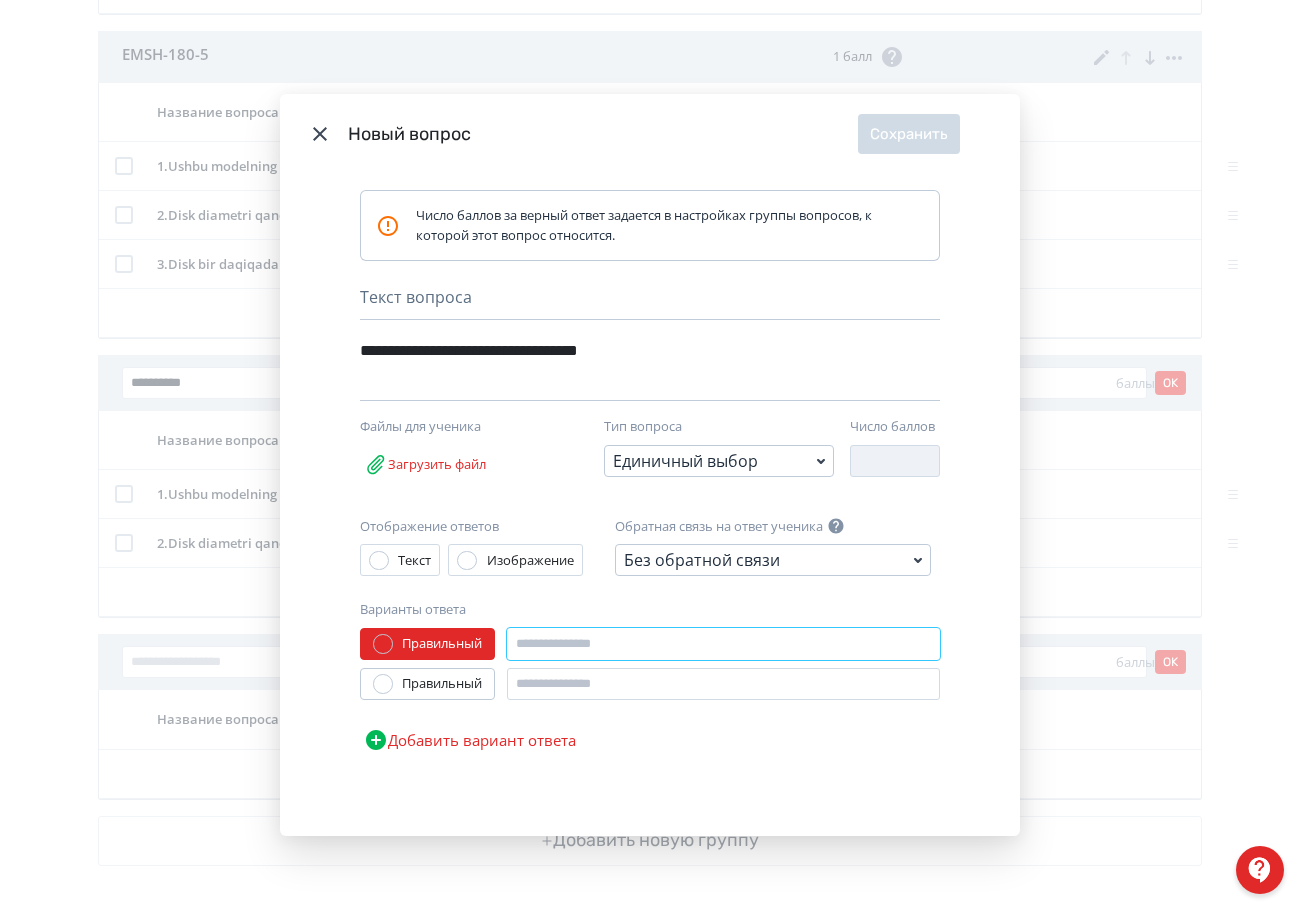 click at bounding box center [723, 644] 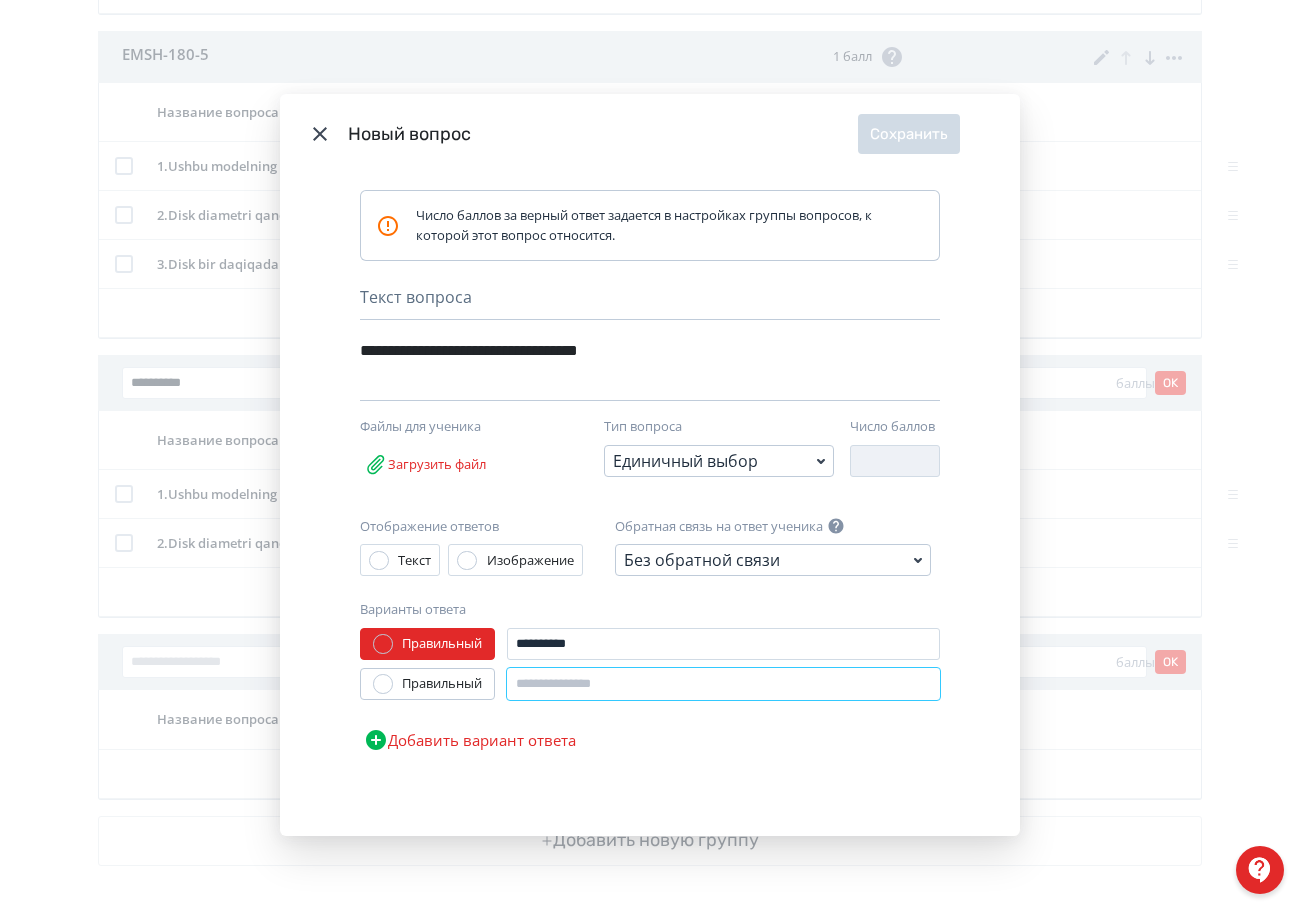 click at bounding box center (723, 684) 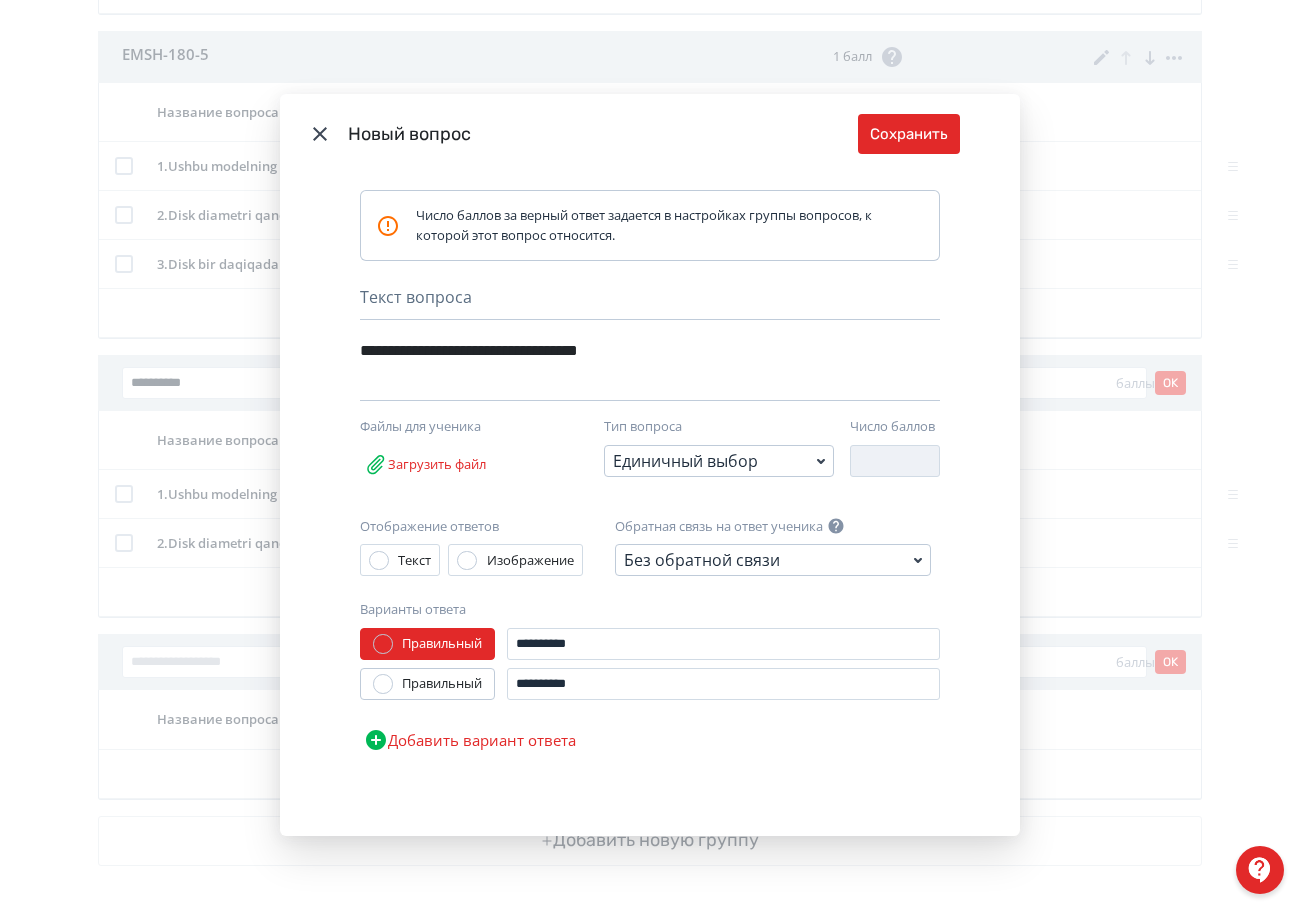 drag, startPoint x: 535, startPoint y: 743, endPoint x: 545, endPoint y: 740, distance: 10.440307 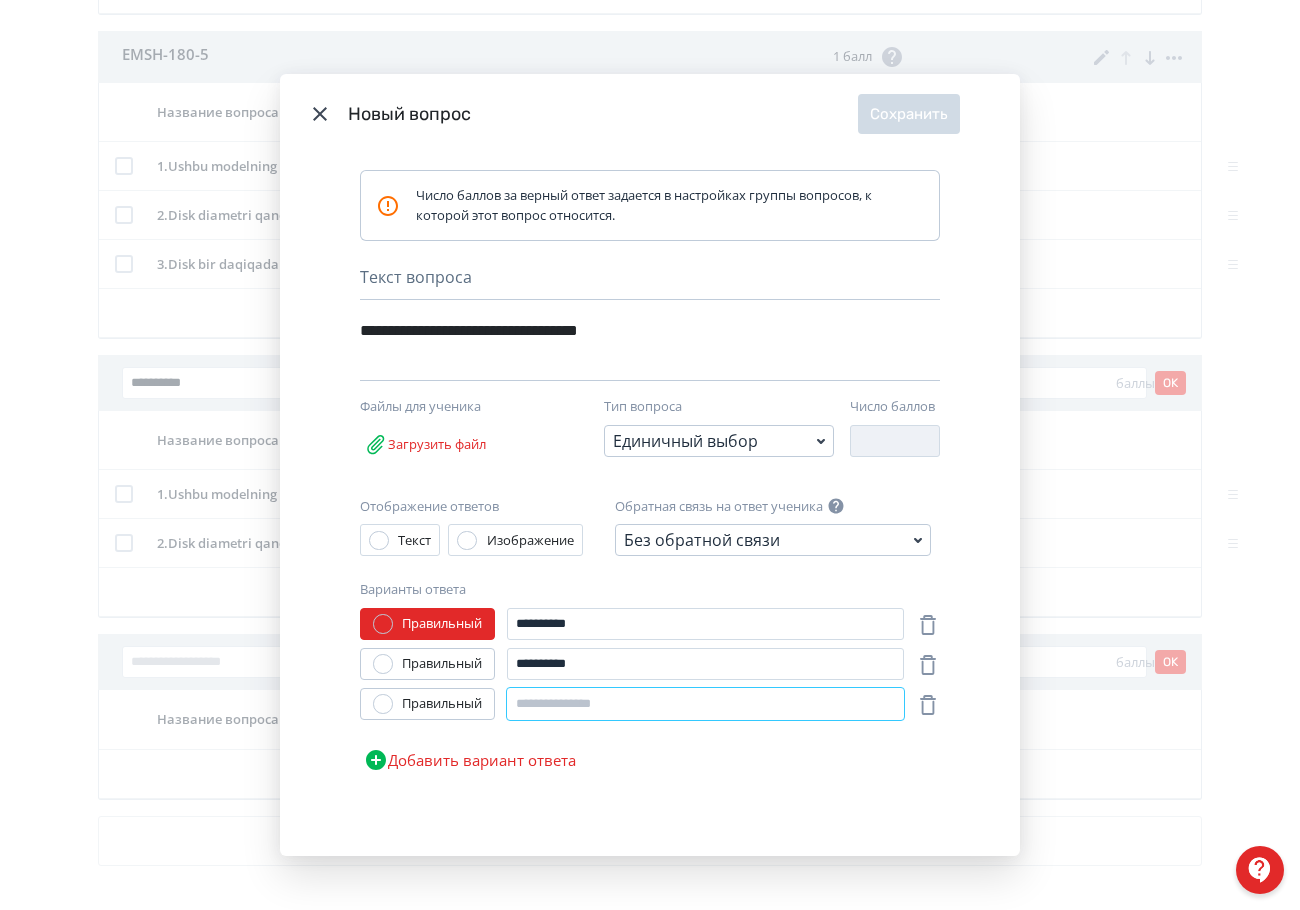 click at bounding box center [705, 704] 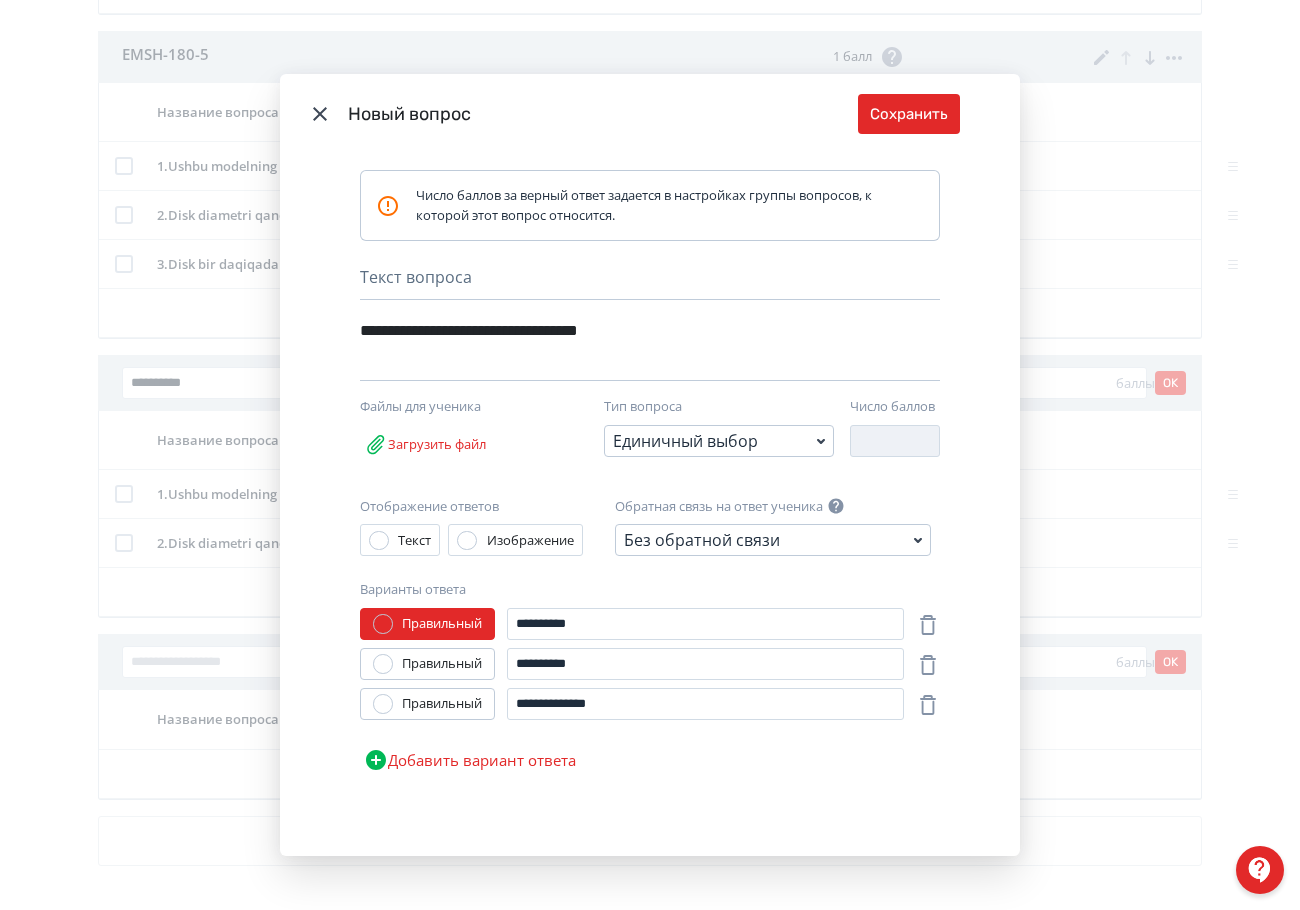 click on "Добавить вариант ответа" at bounding box center (470, 760) 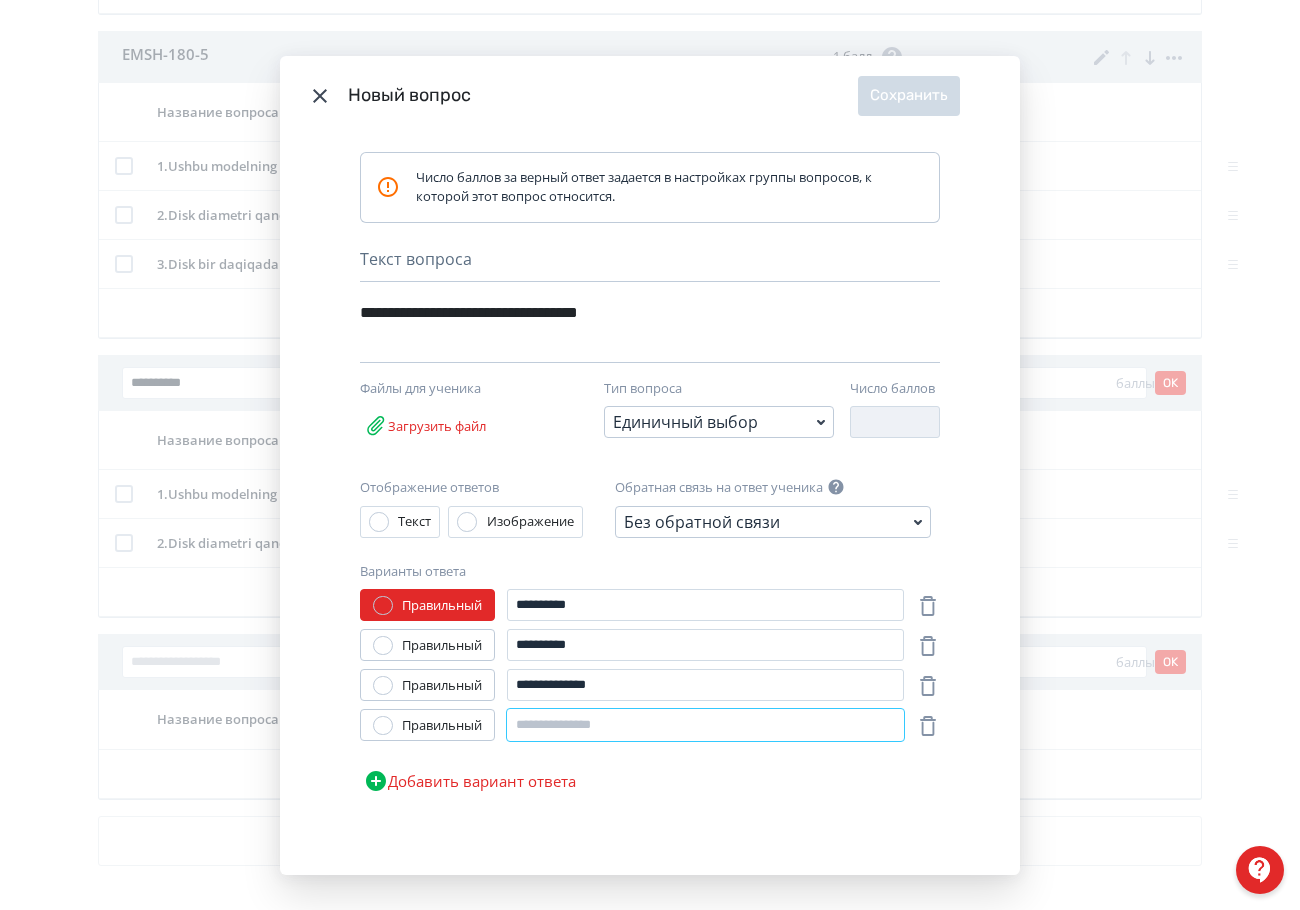 click at bounding box center (705, 725) 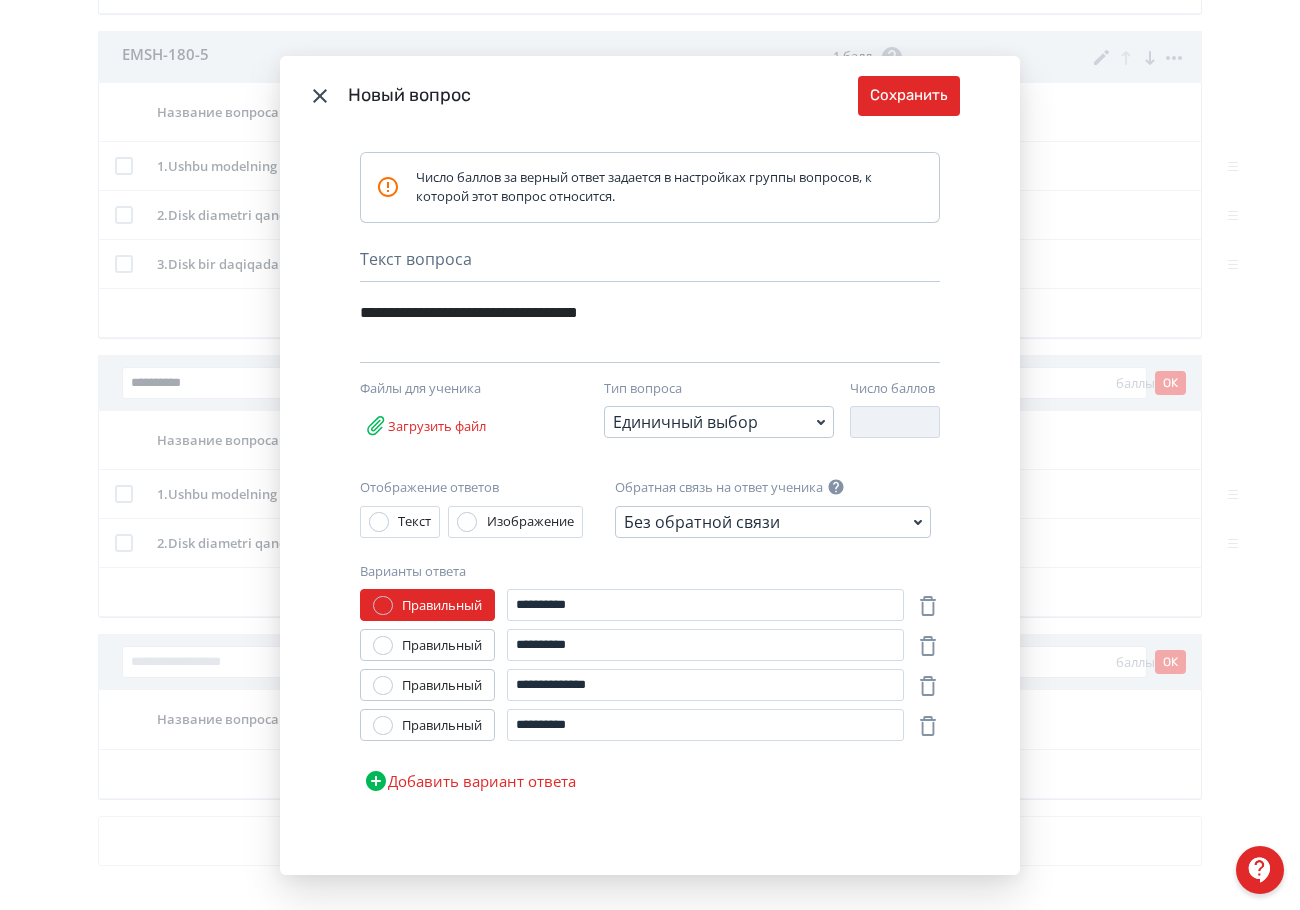 click at bounding box center [383, 726] 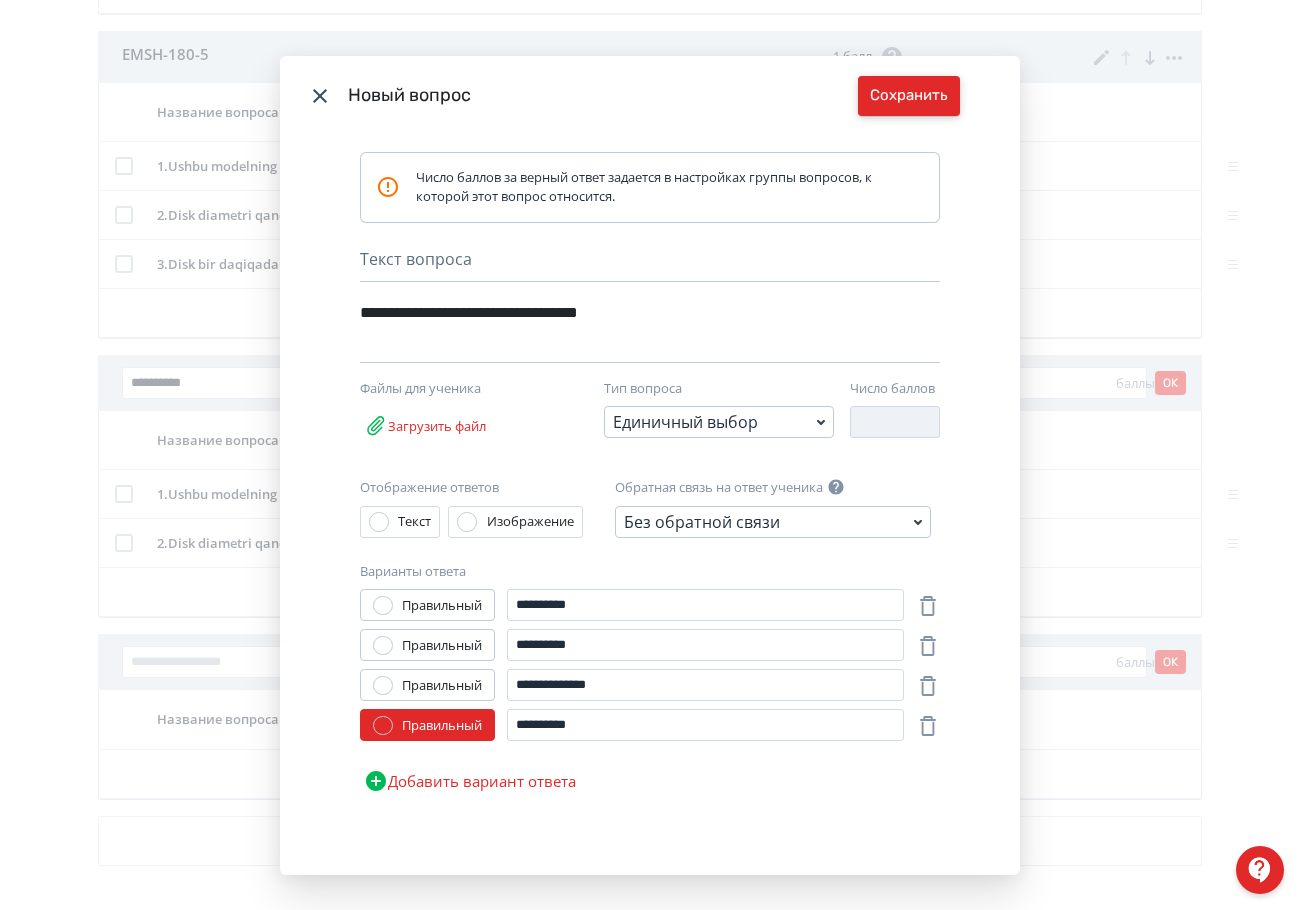 click on "Сохранить" at bounding box center [909, 96] 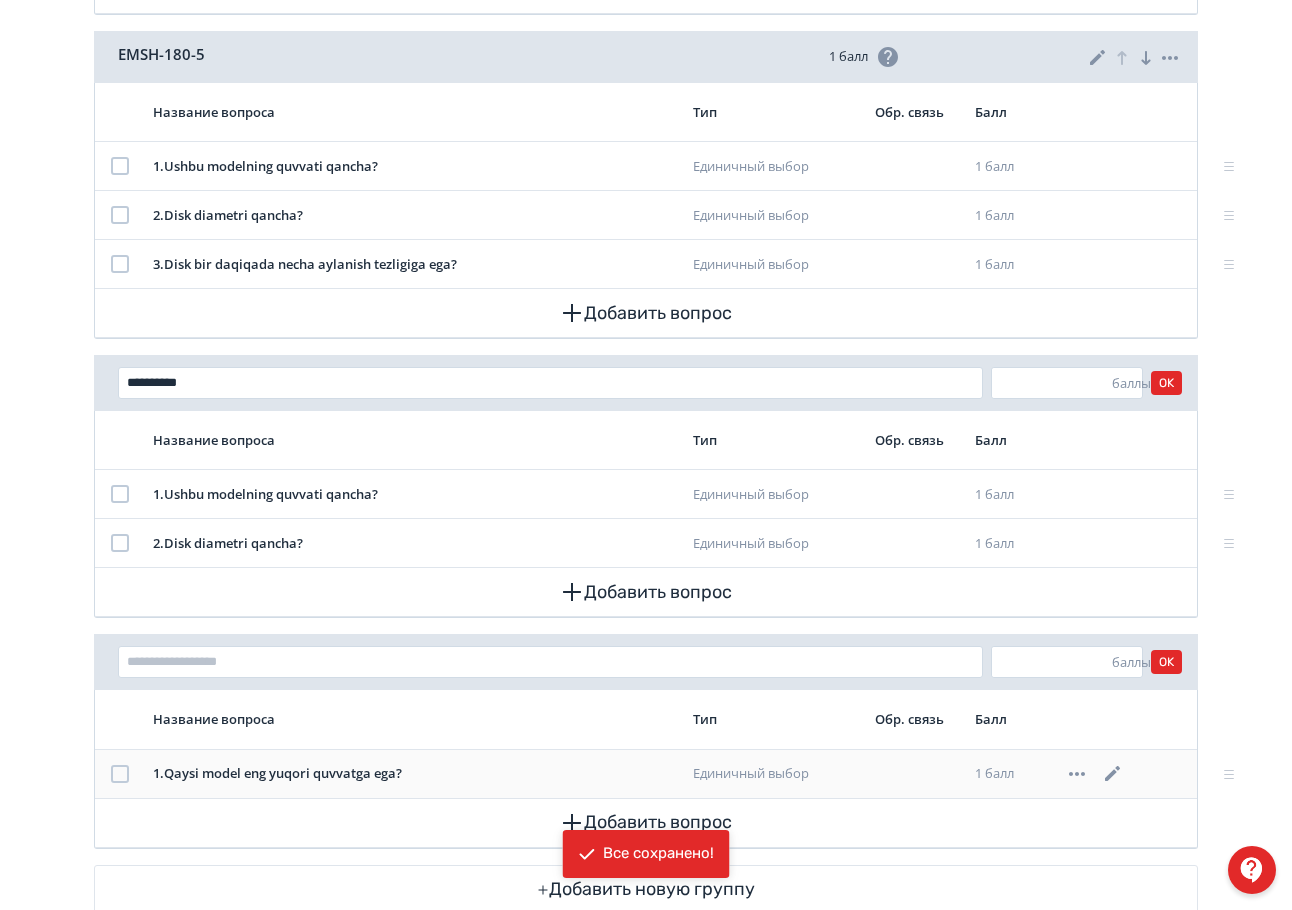scroll, scrollTop: 1190, scrollLeft: 0, axis: vertical 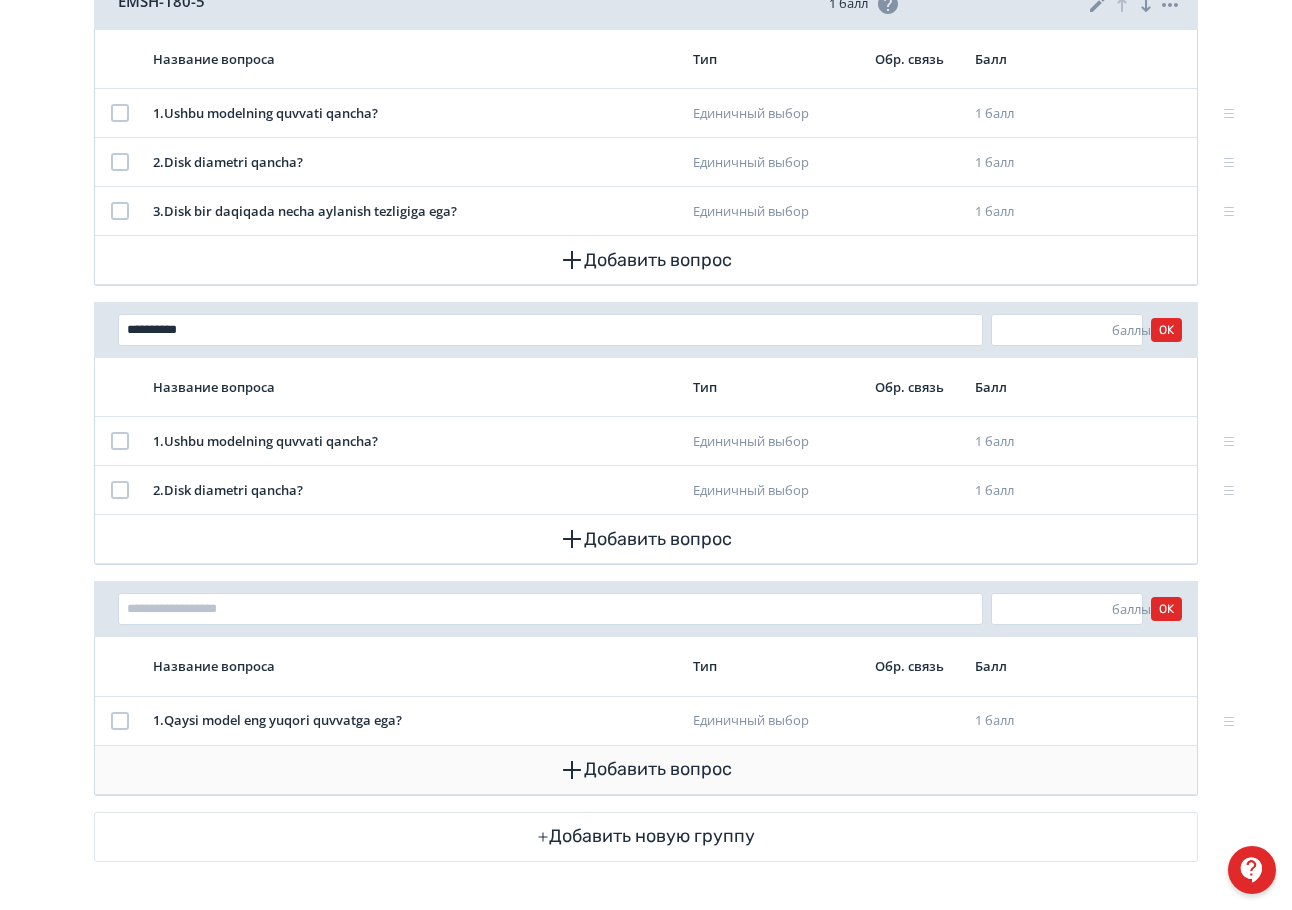 click on "Добавить вопрос" at bounding box center (646, 770) 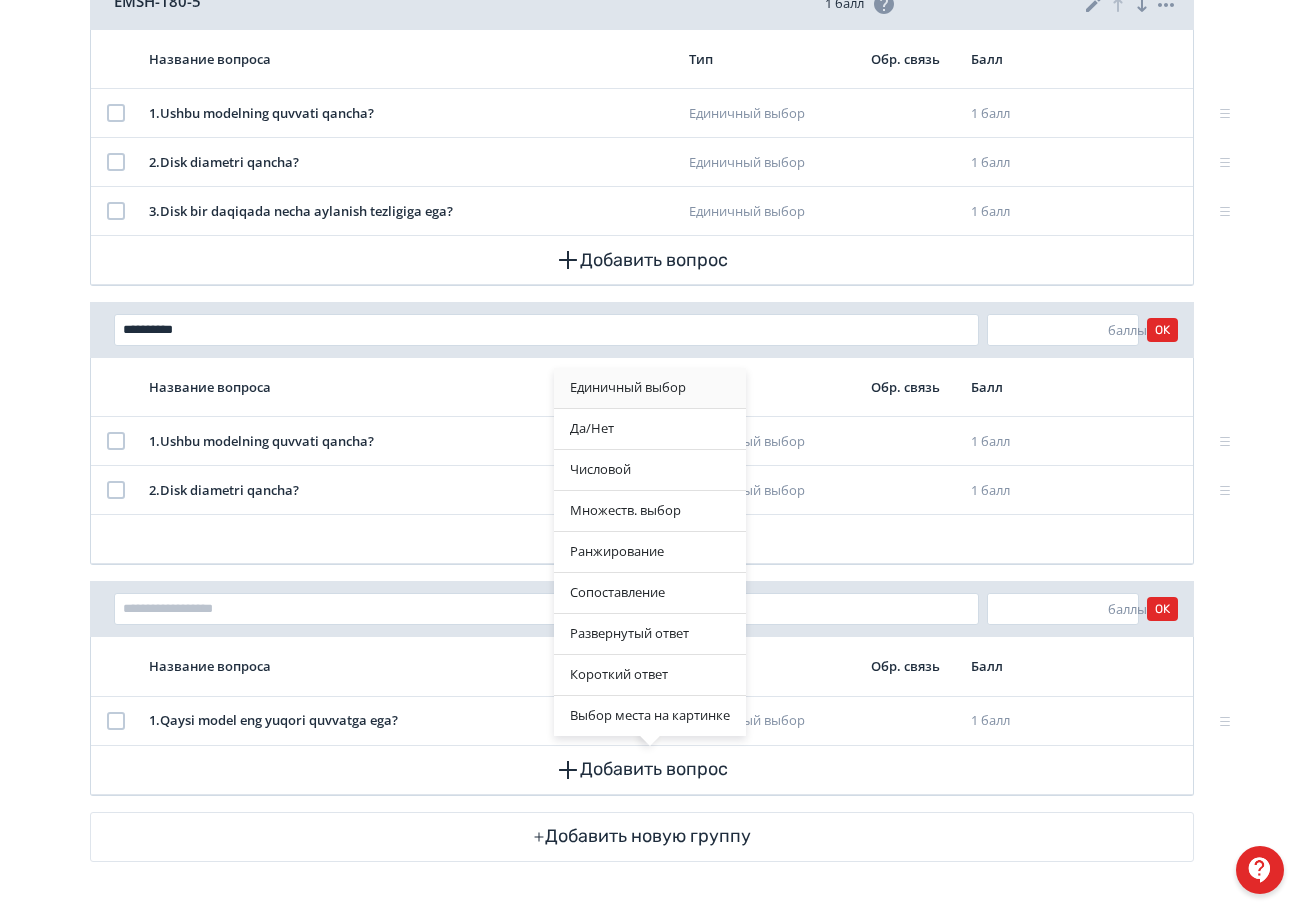 click on "Единичный выбор" at bounding box center (650, 388) 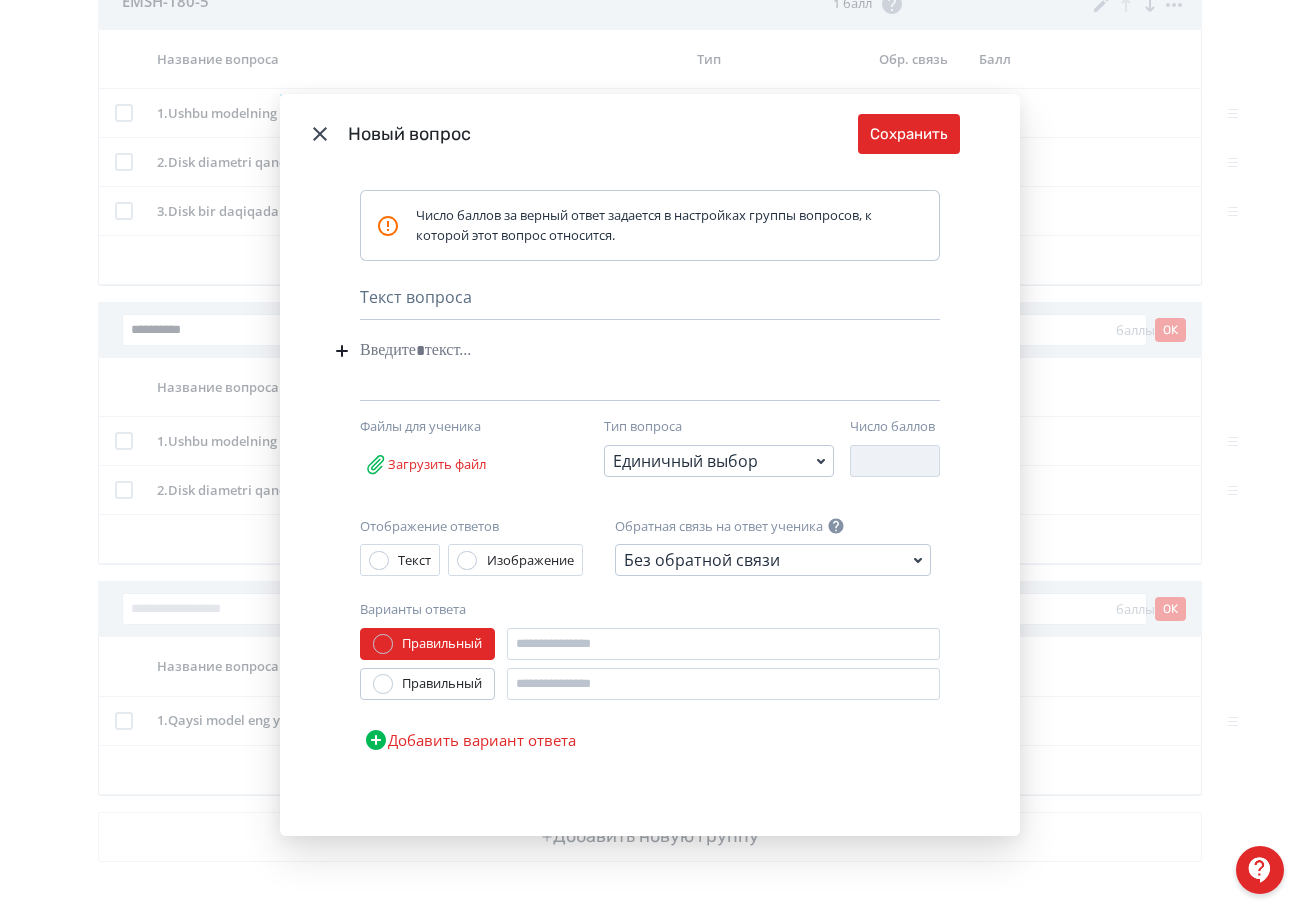 click at bounding box center [619, 351] 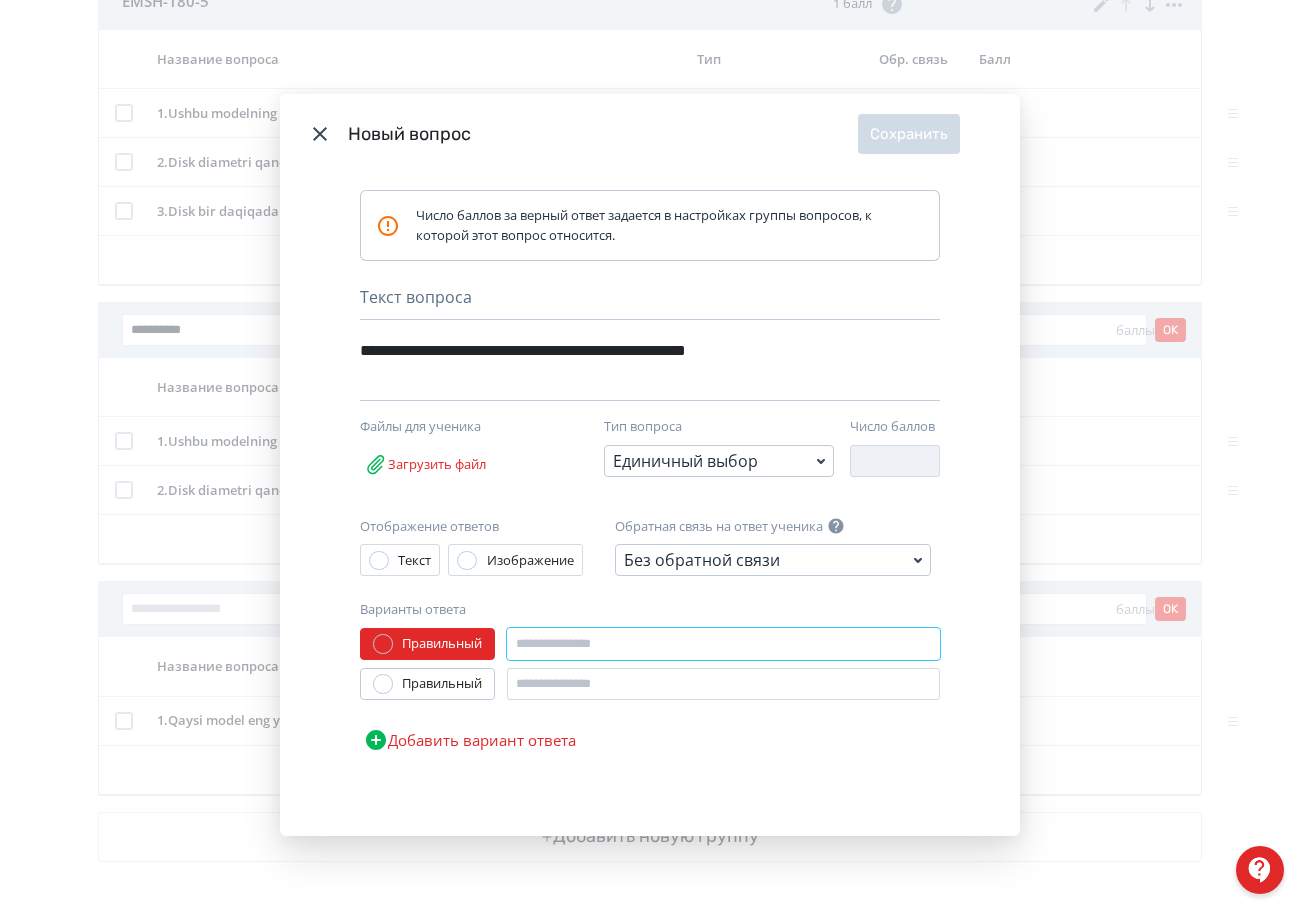 click at bounding box center (723, 644) 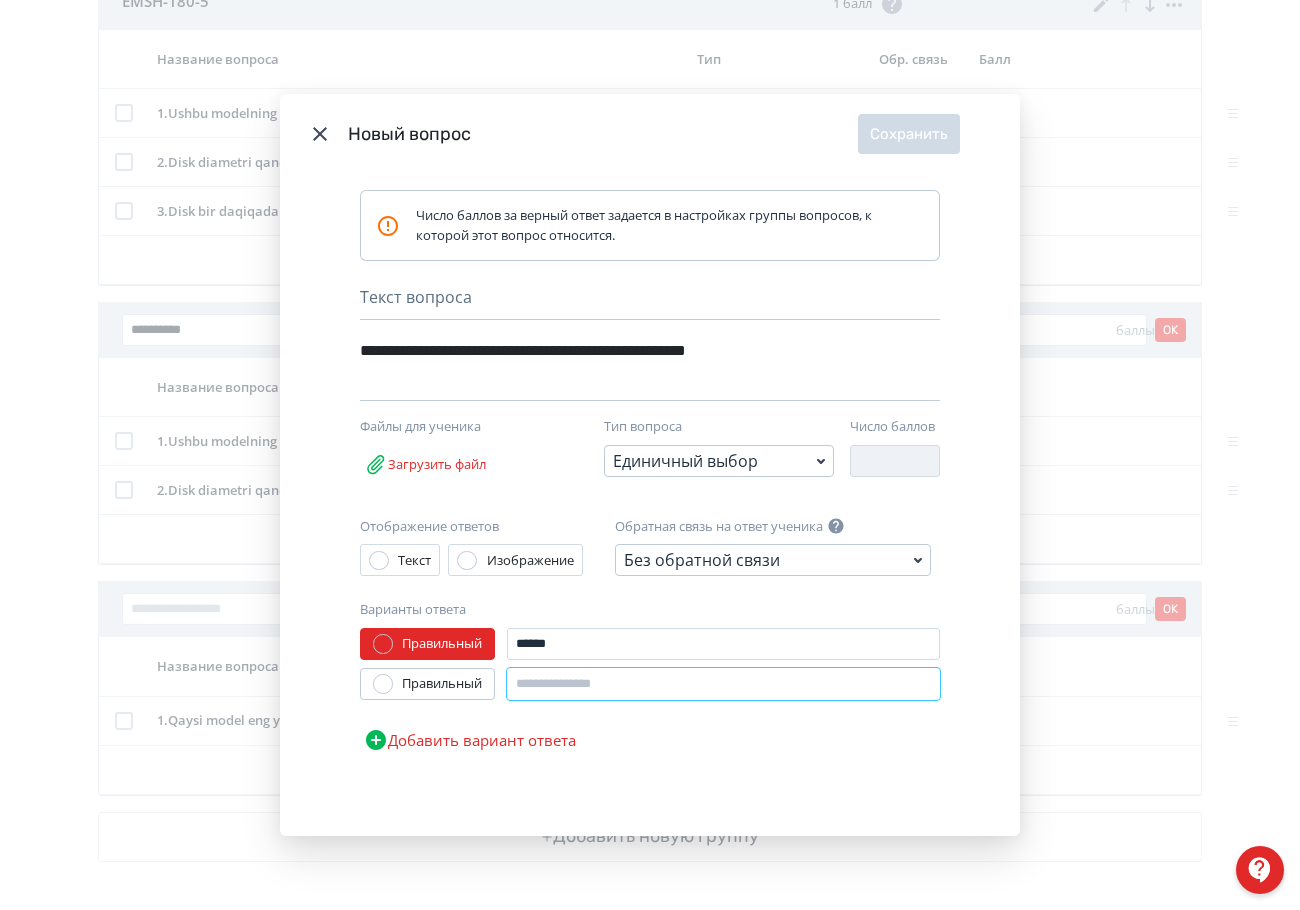click at bounding box center (723, 684) 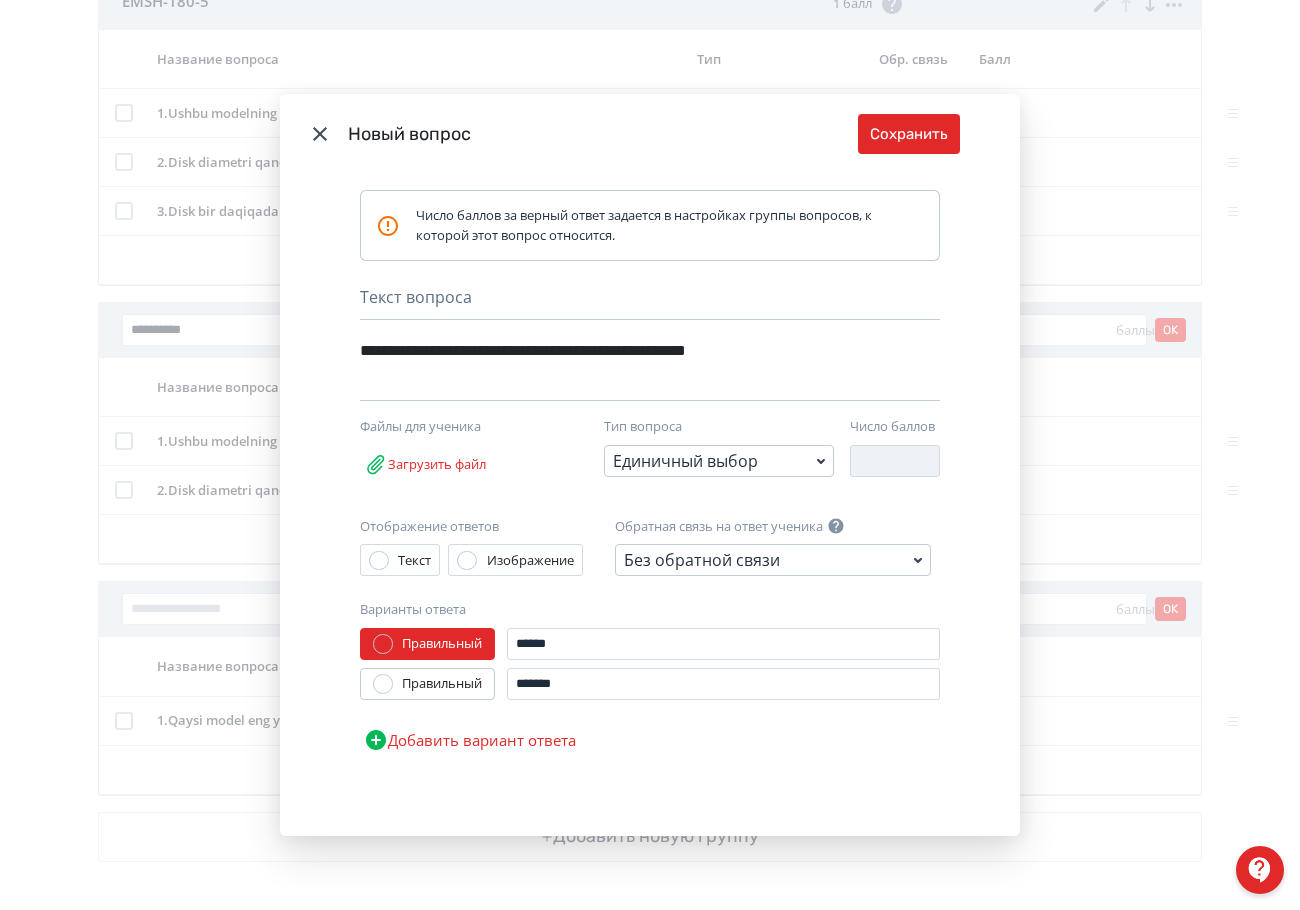 drag, startPoint x: 524, startPoint y: 740, endPoint x: 558, endPoint y: 733, distance: 34.713108 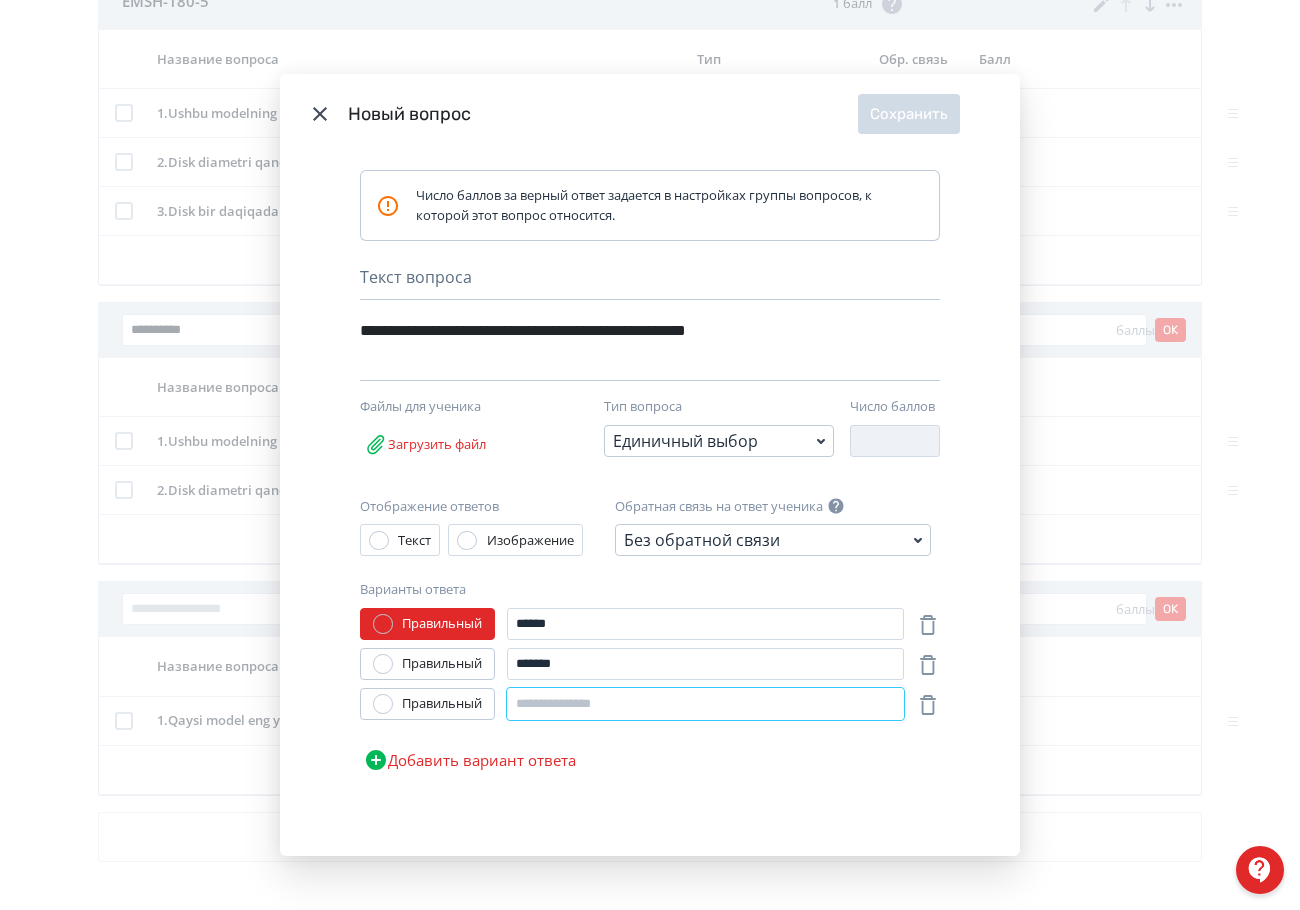 click at bounding box center (705, 704) 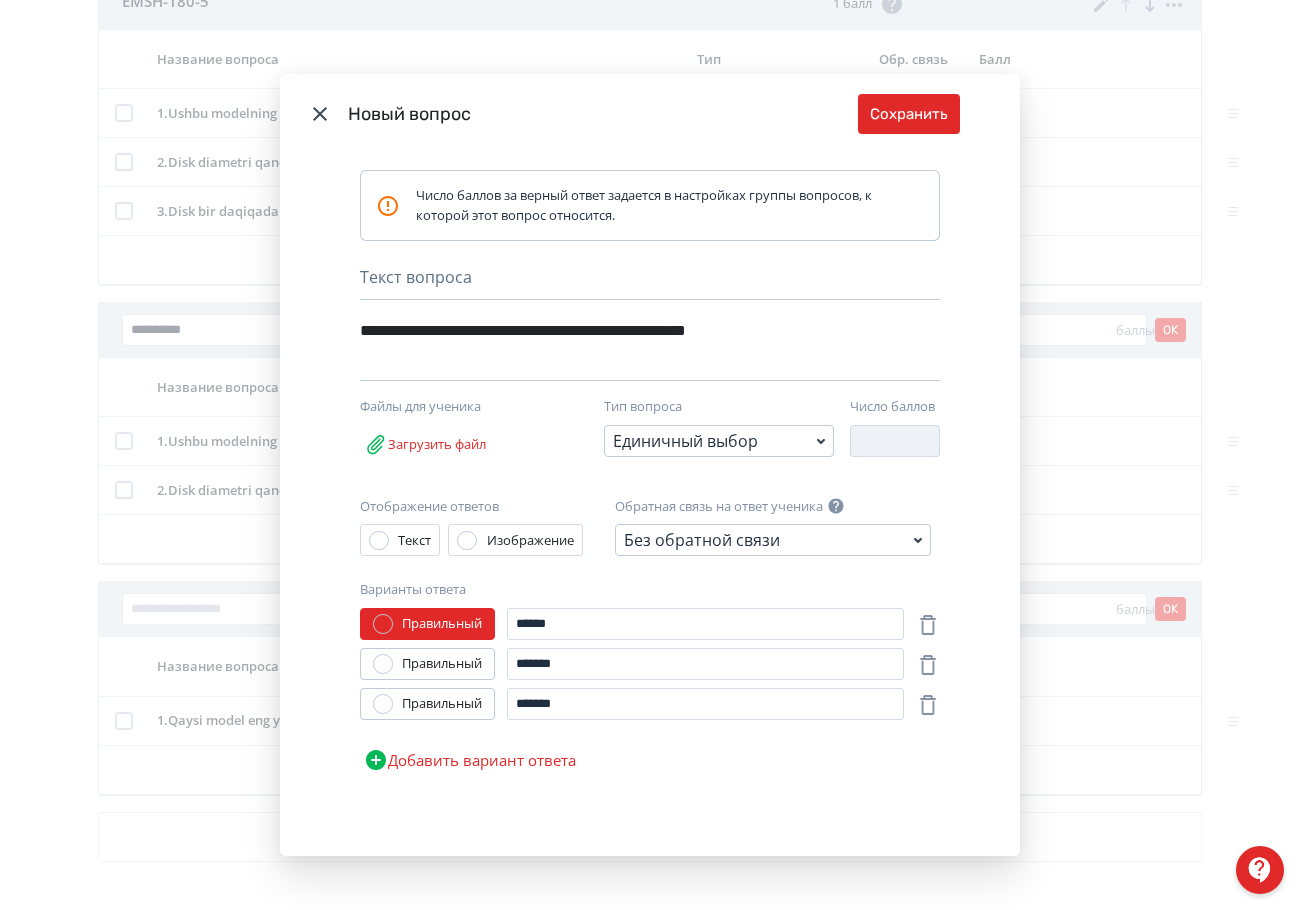 click on "Добавить вариант ответа" at bounding box center (470, 760) 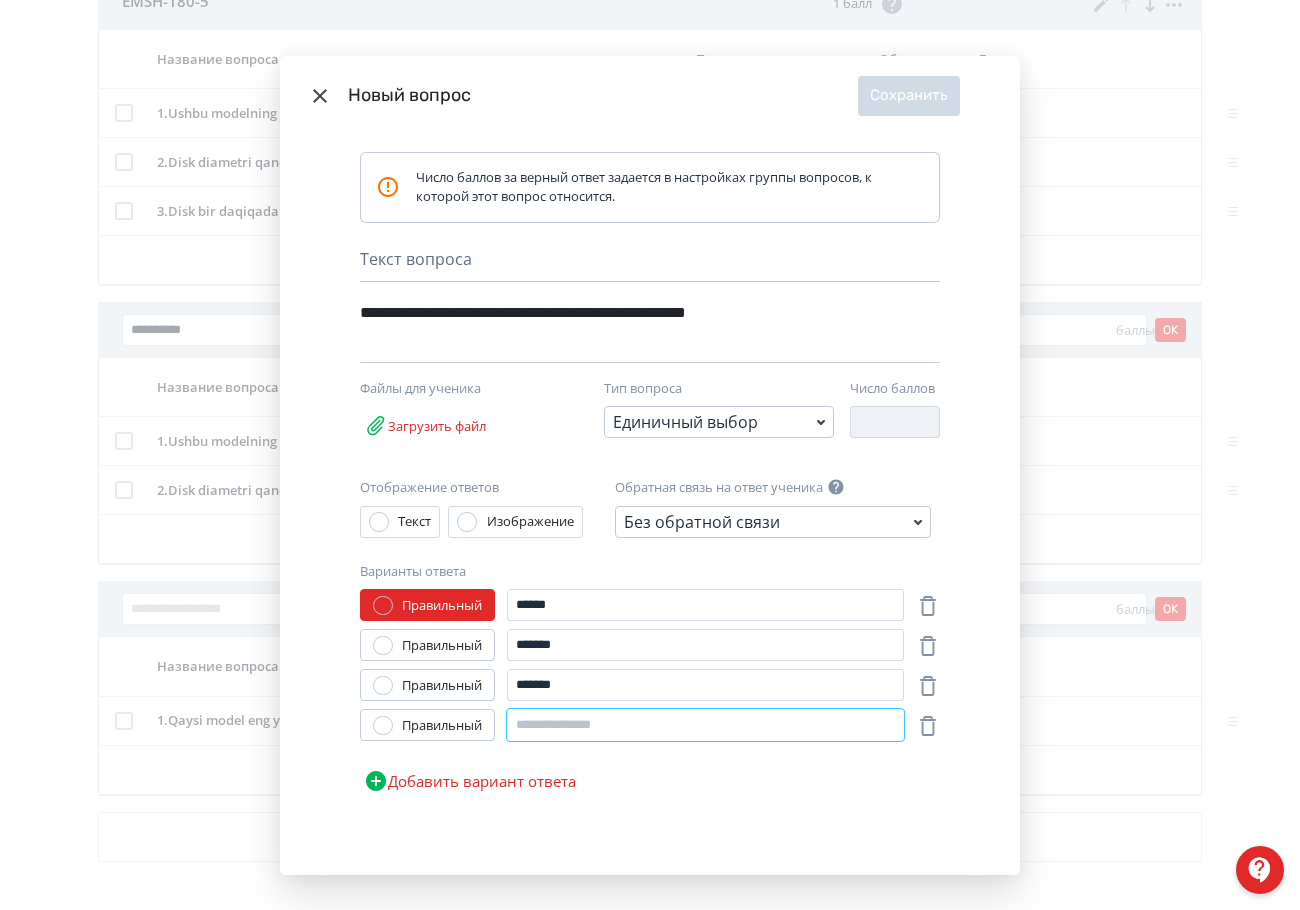 click at bounding box center [705, 725] 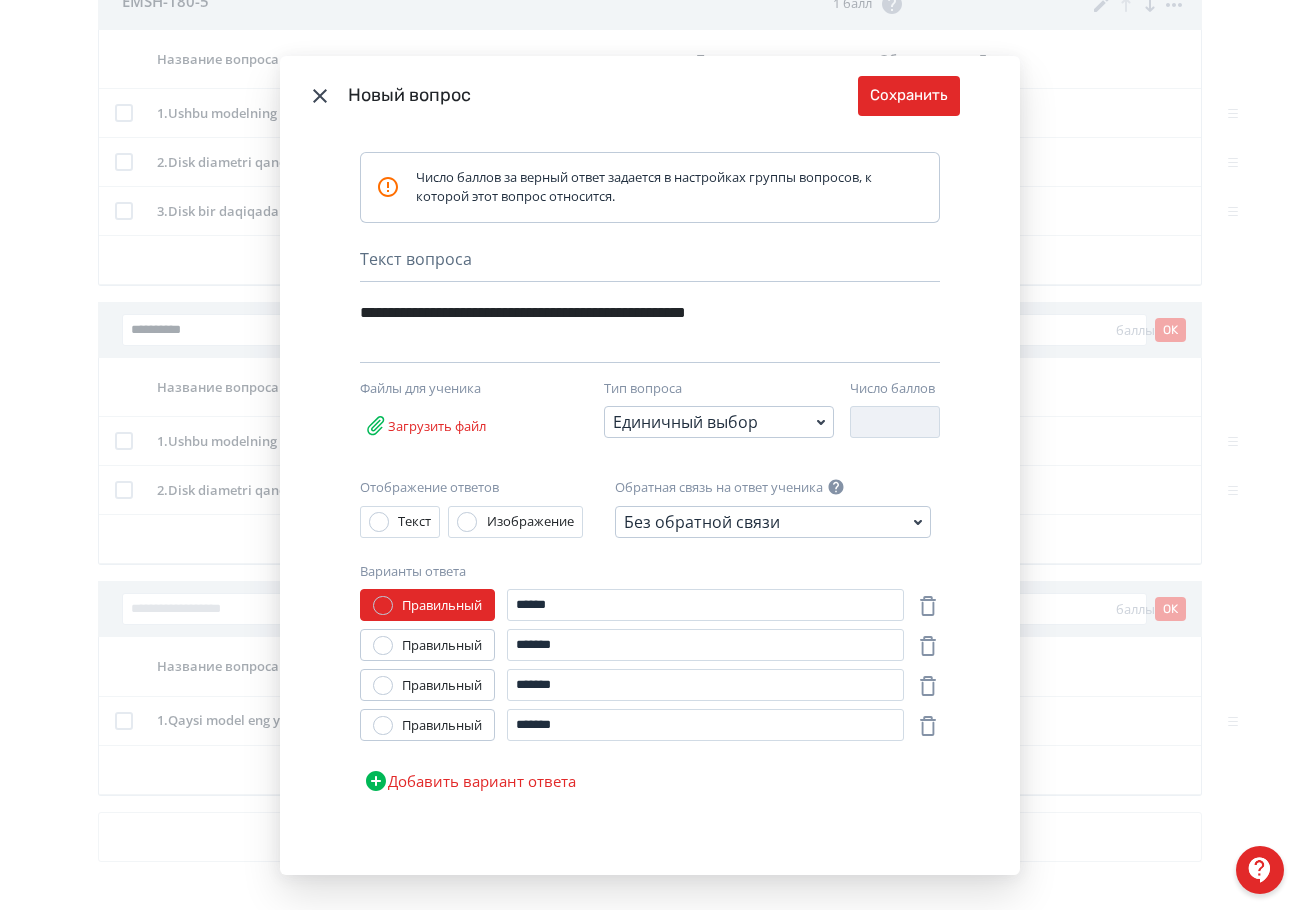 click on "Правильный" at bounding box center [442, 726] 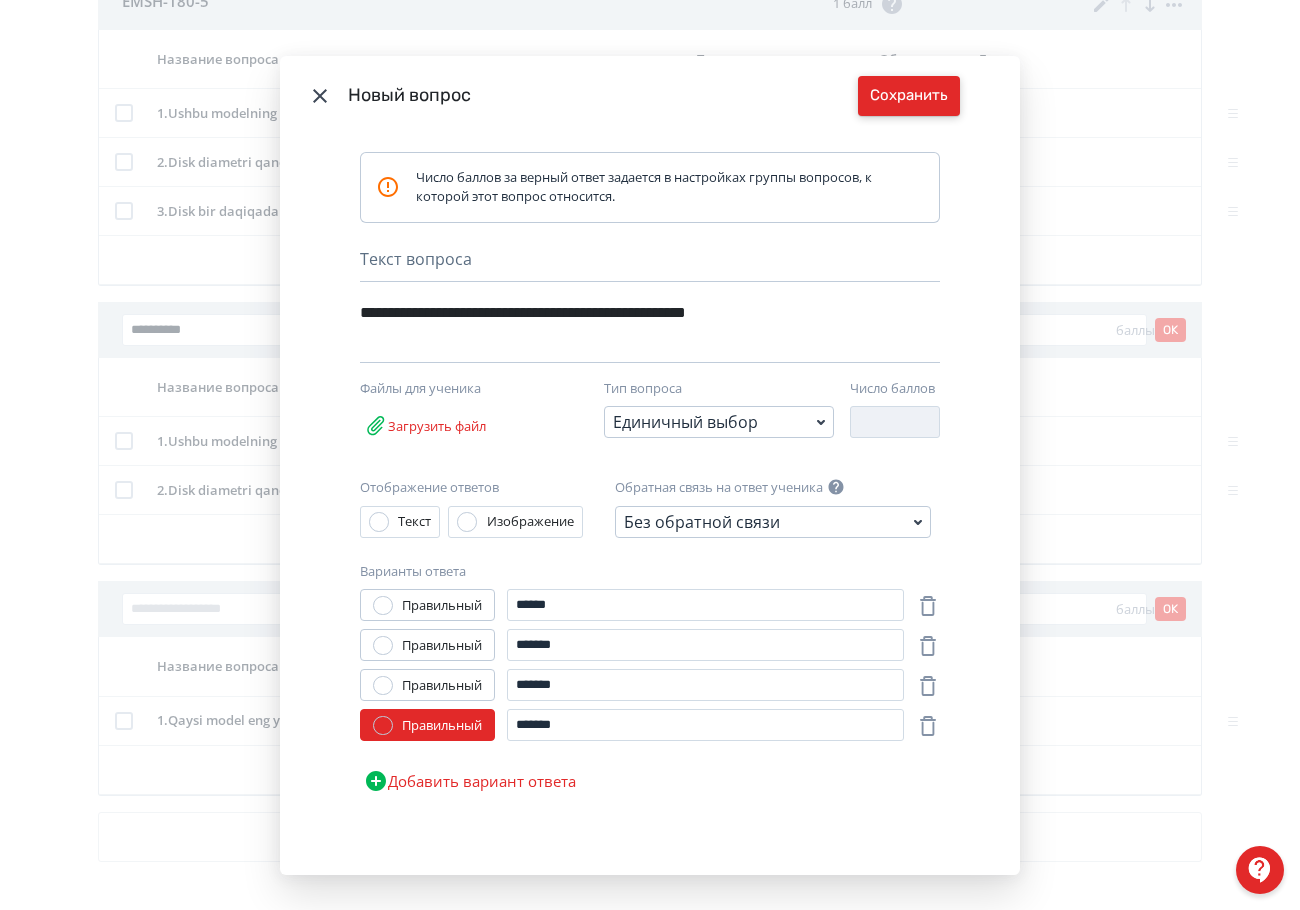 click on "Сохранить" at bounding box center [909, 96] 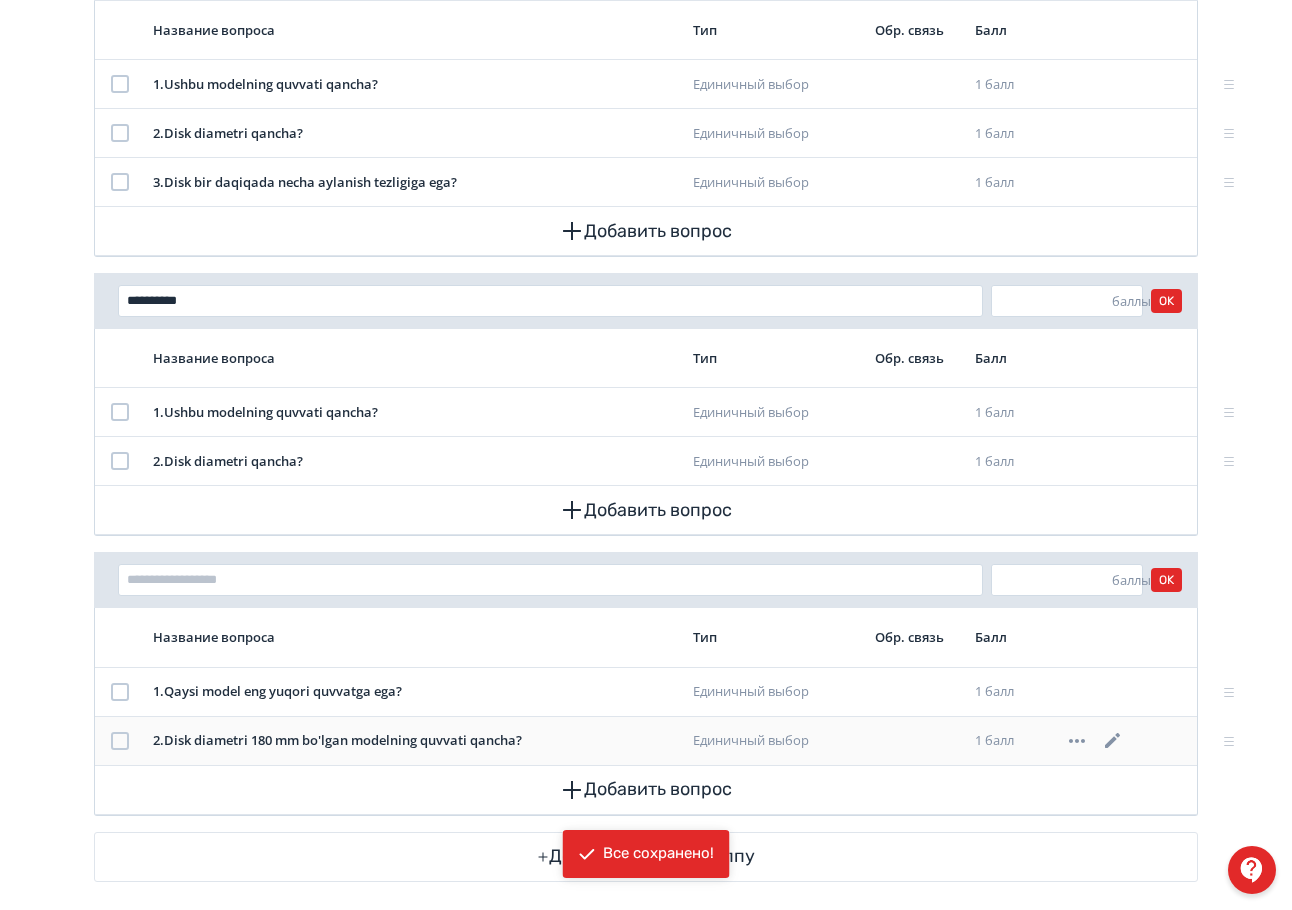 scroll, scrollTop: 1239, scrollLeft: 0, axis: vertical 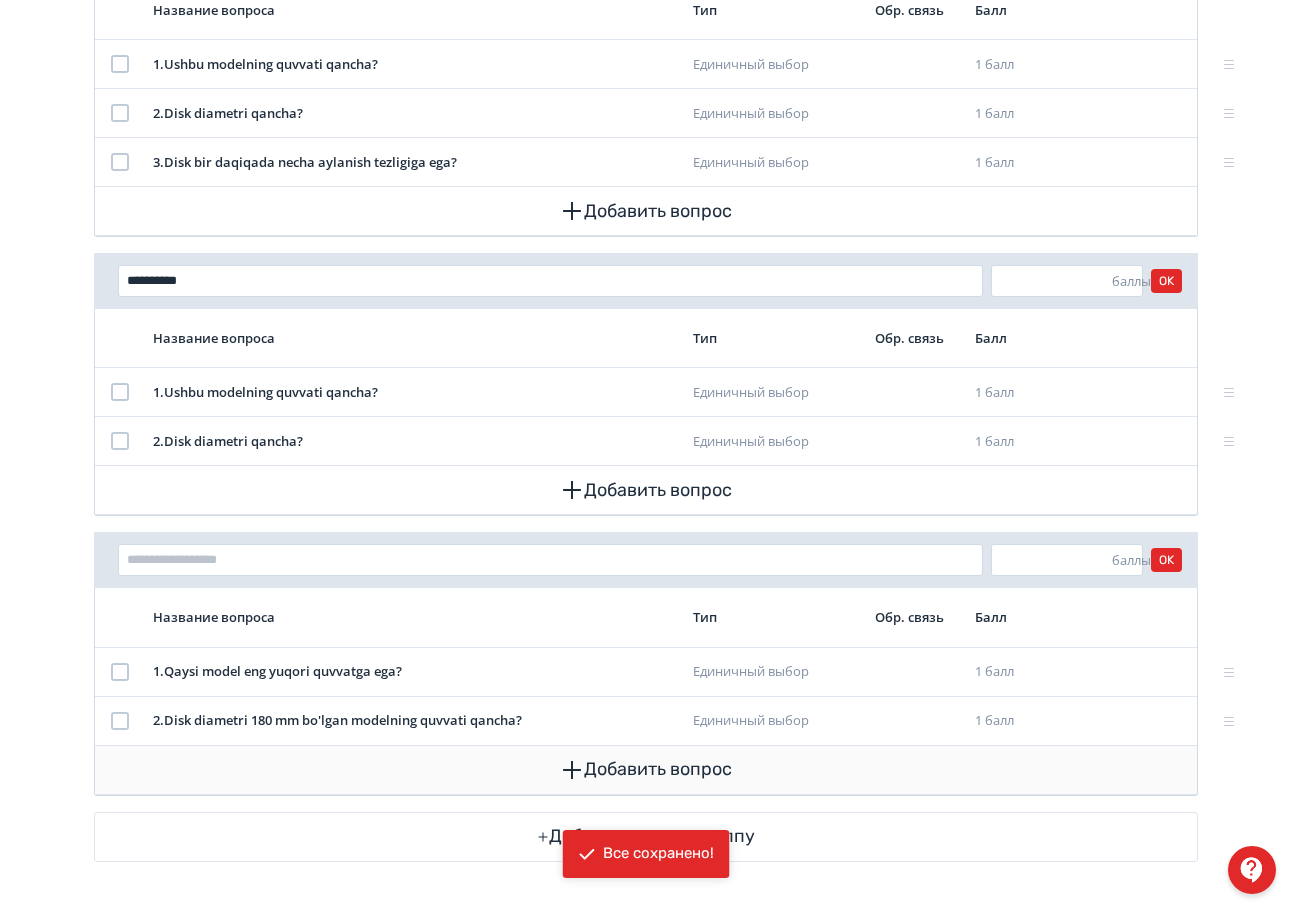 click on "Добавить вопрос" at bounding box center (646, 770) 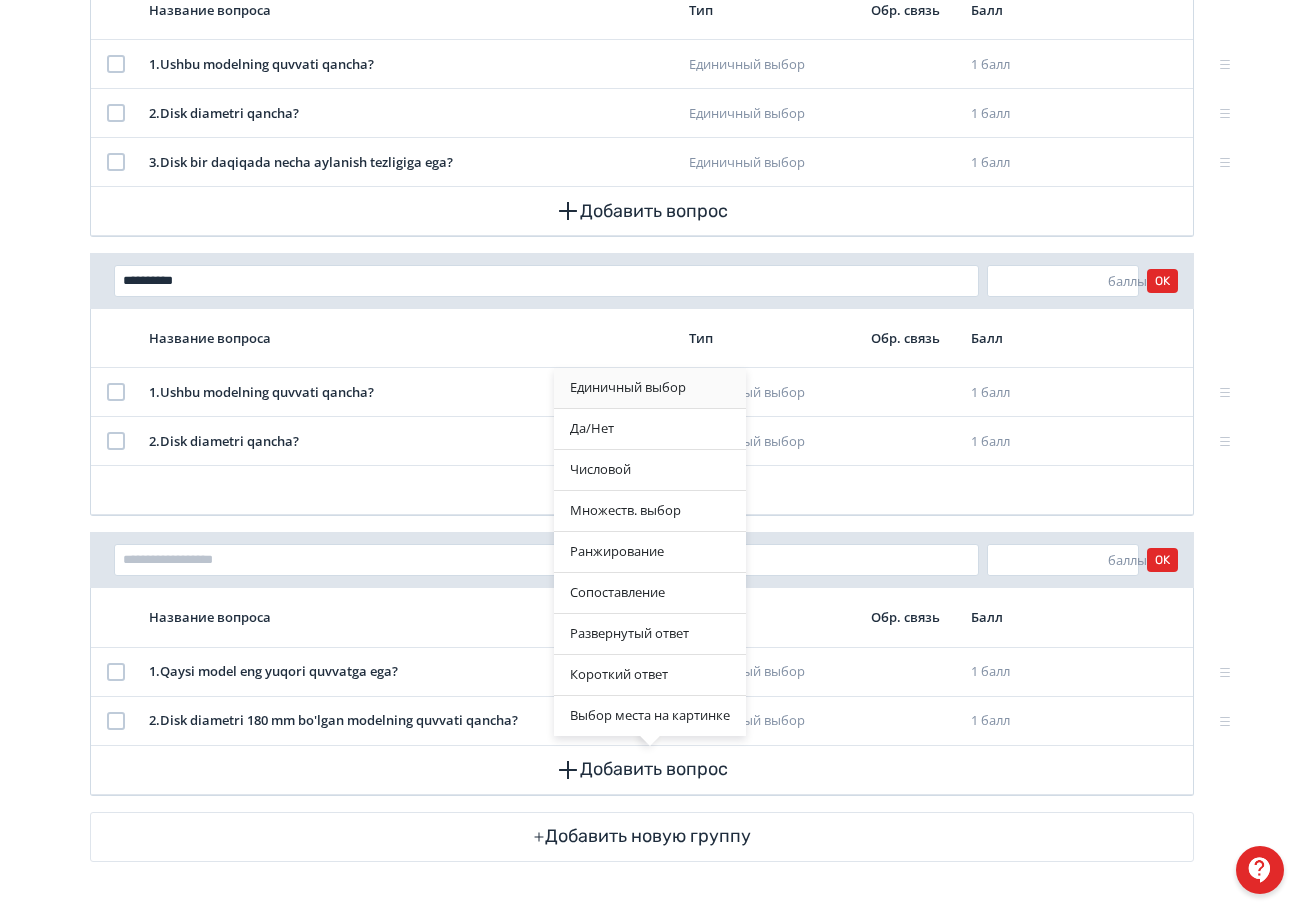 click on "Единичный выбор" at bounding box center [650, 388] 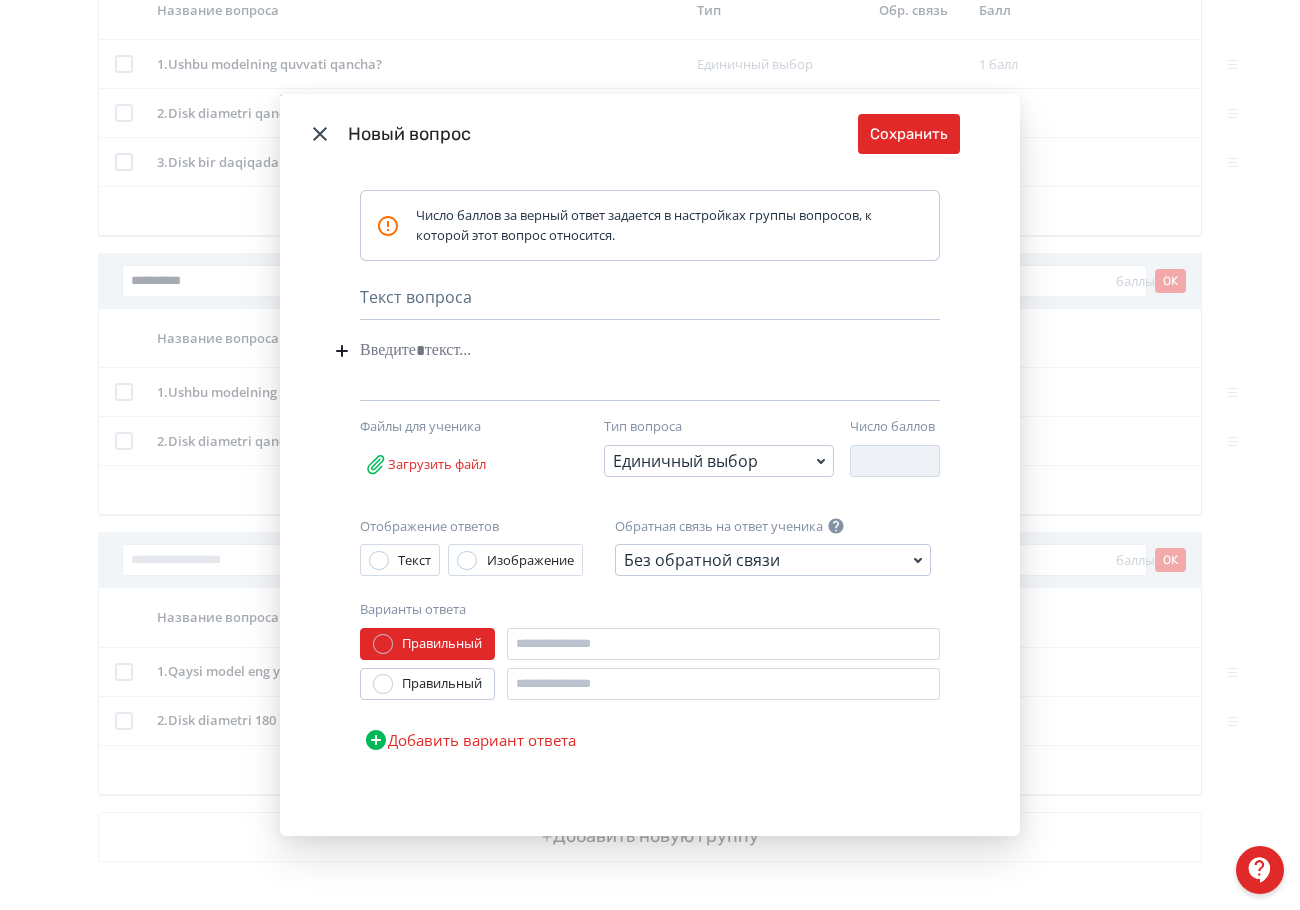 click at bounding box center [619, 351] 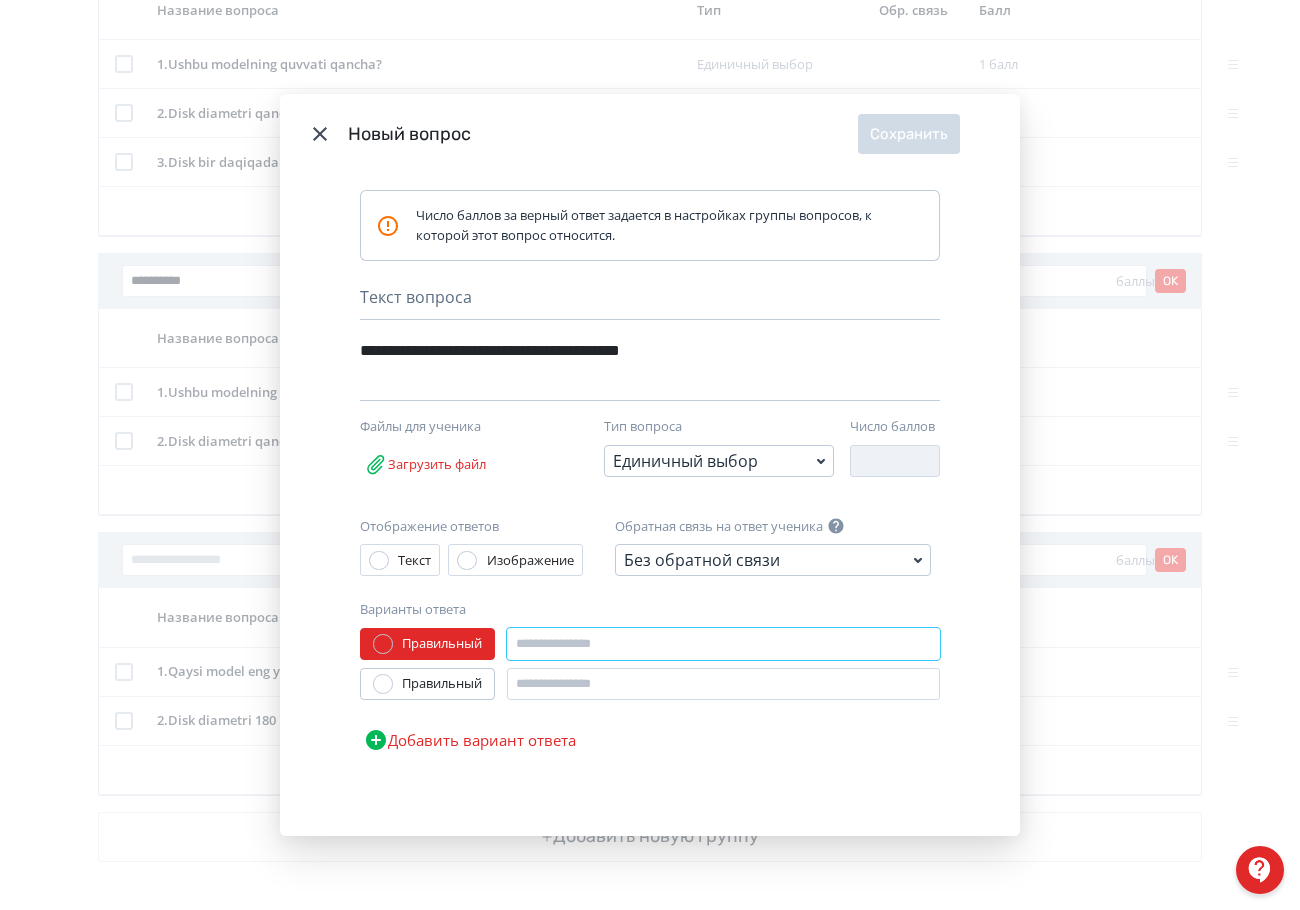 click at bounding box center [723, 644] 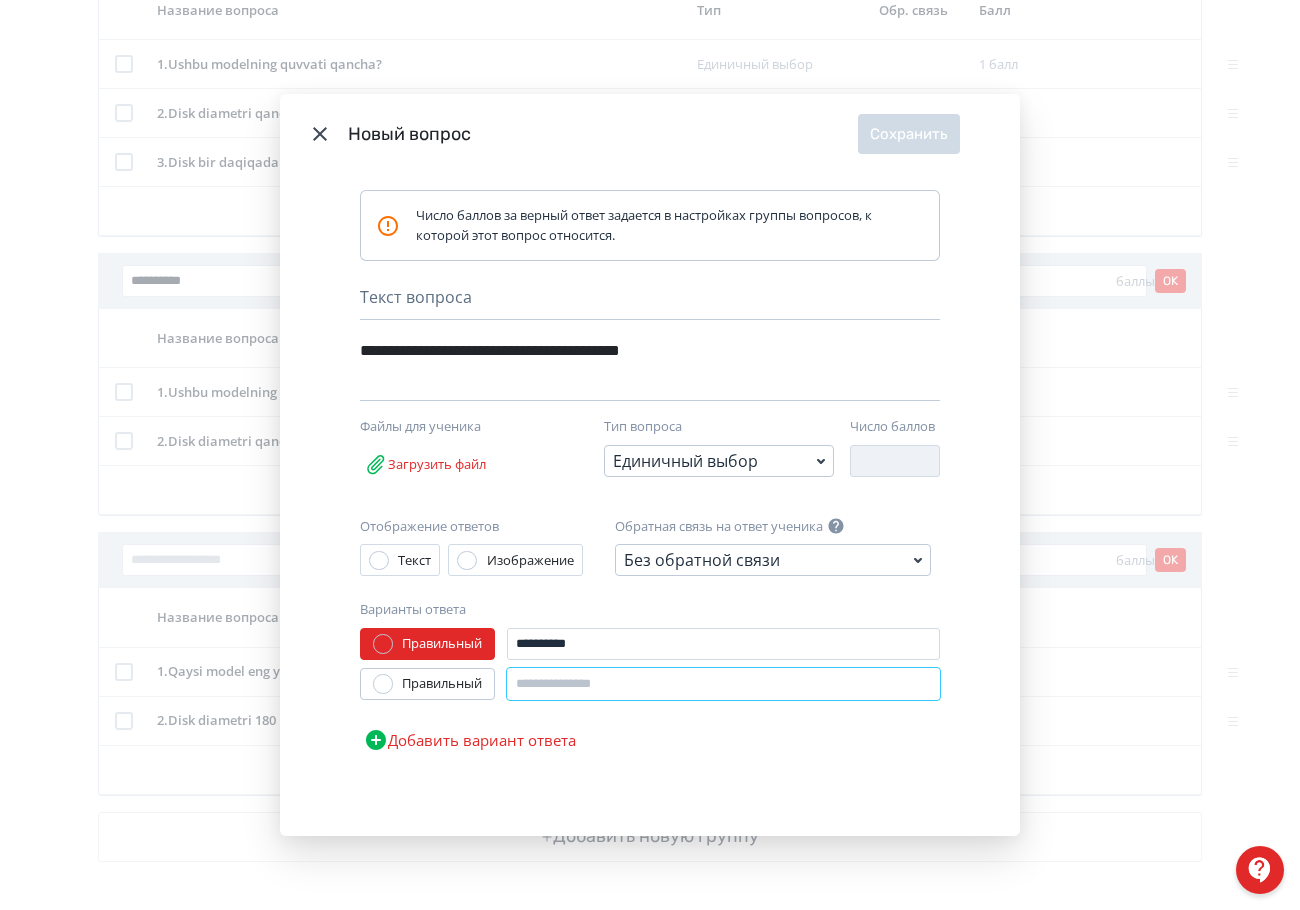 click at bounding box center (723, 684) 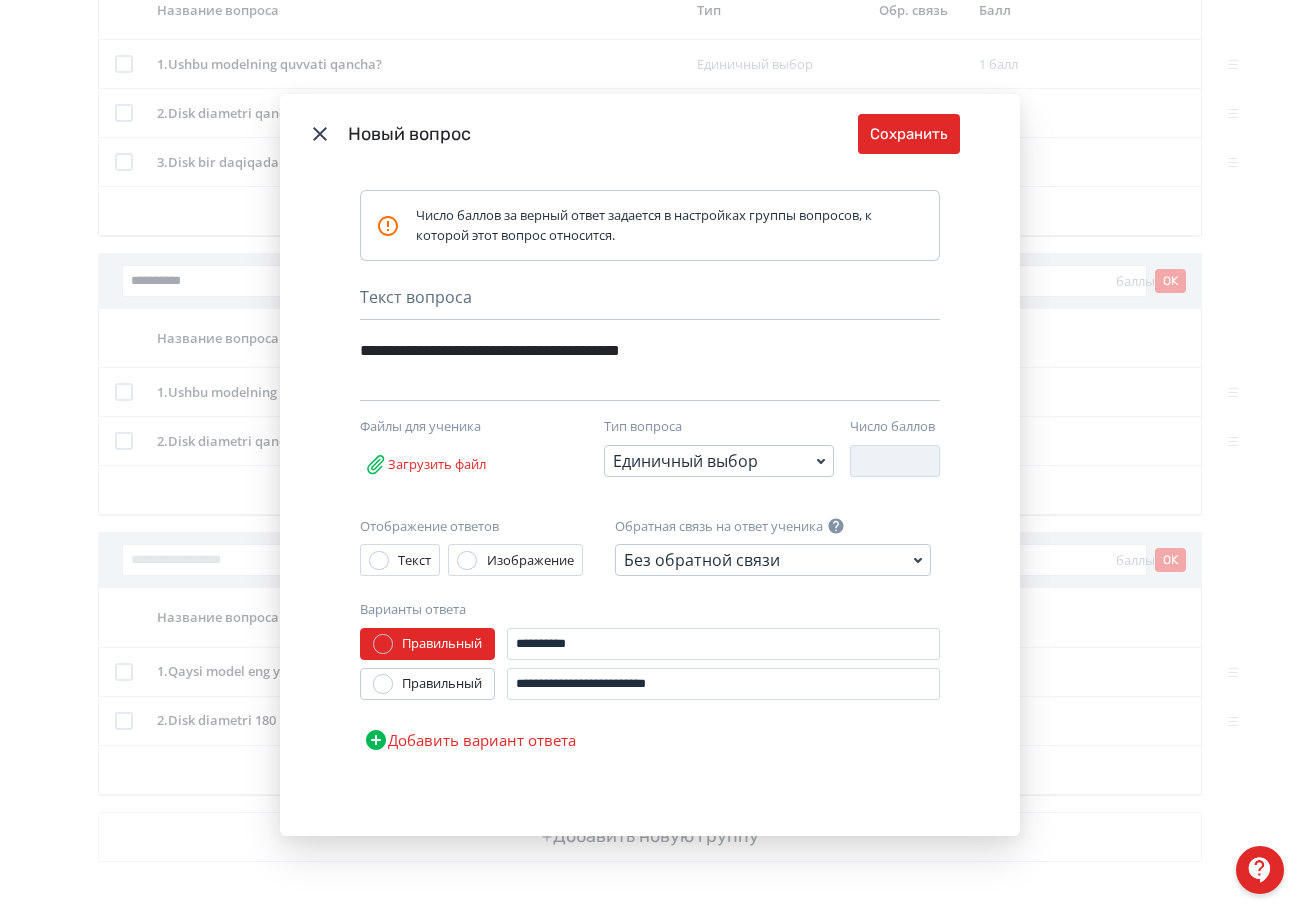 click on "Правильный" at bounding box center [442, 684] 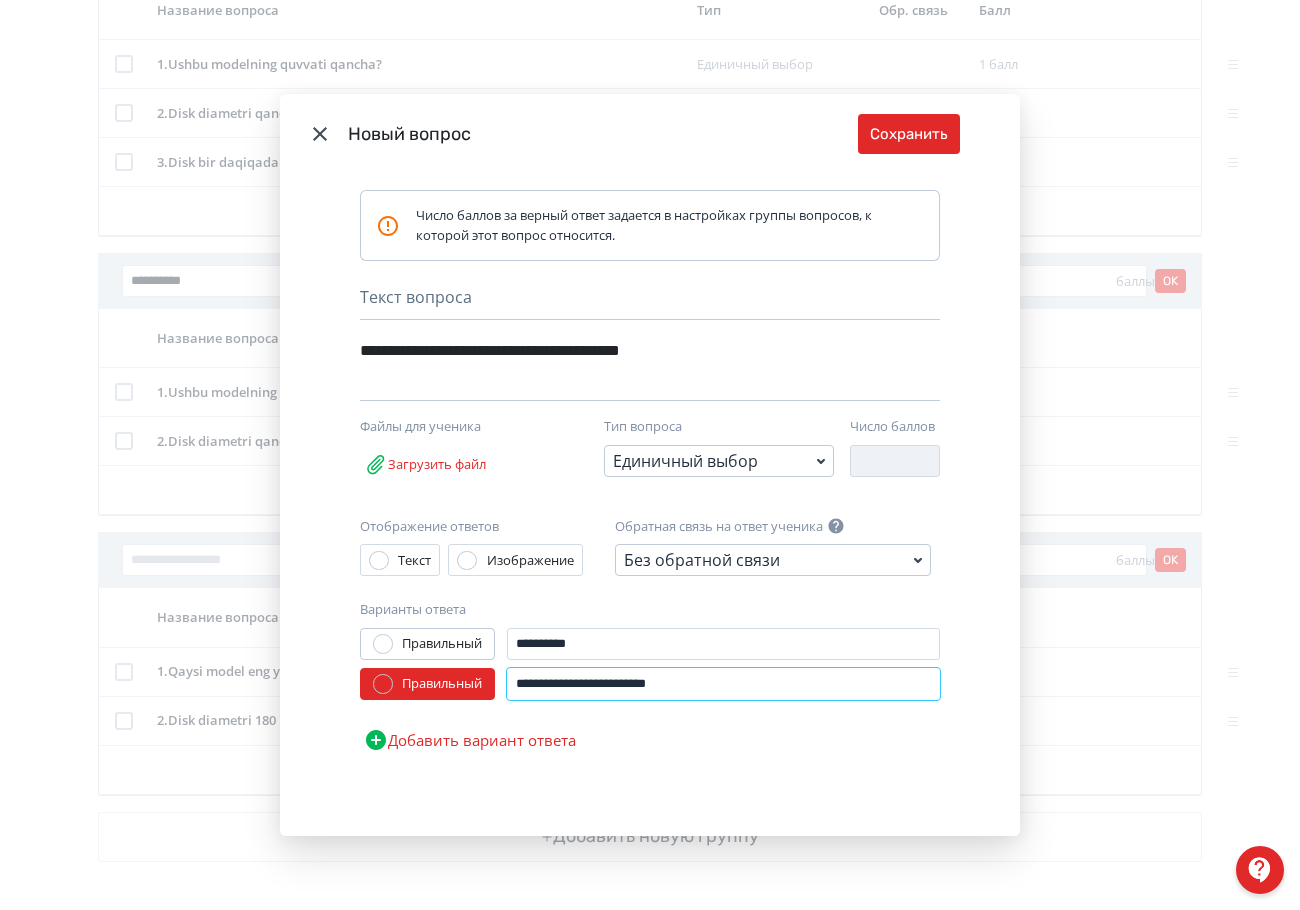 click on "**********" at bounding box center [723, 684] 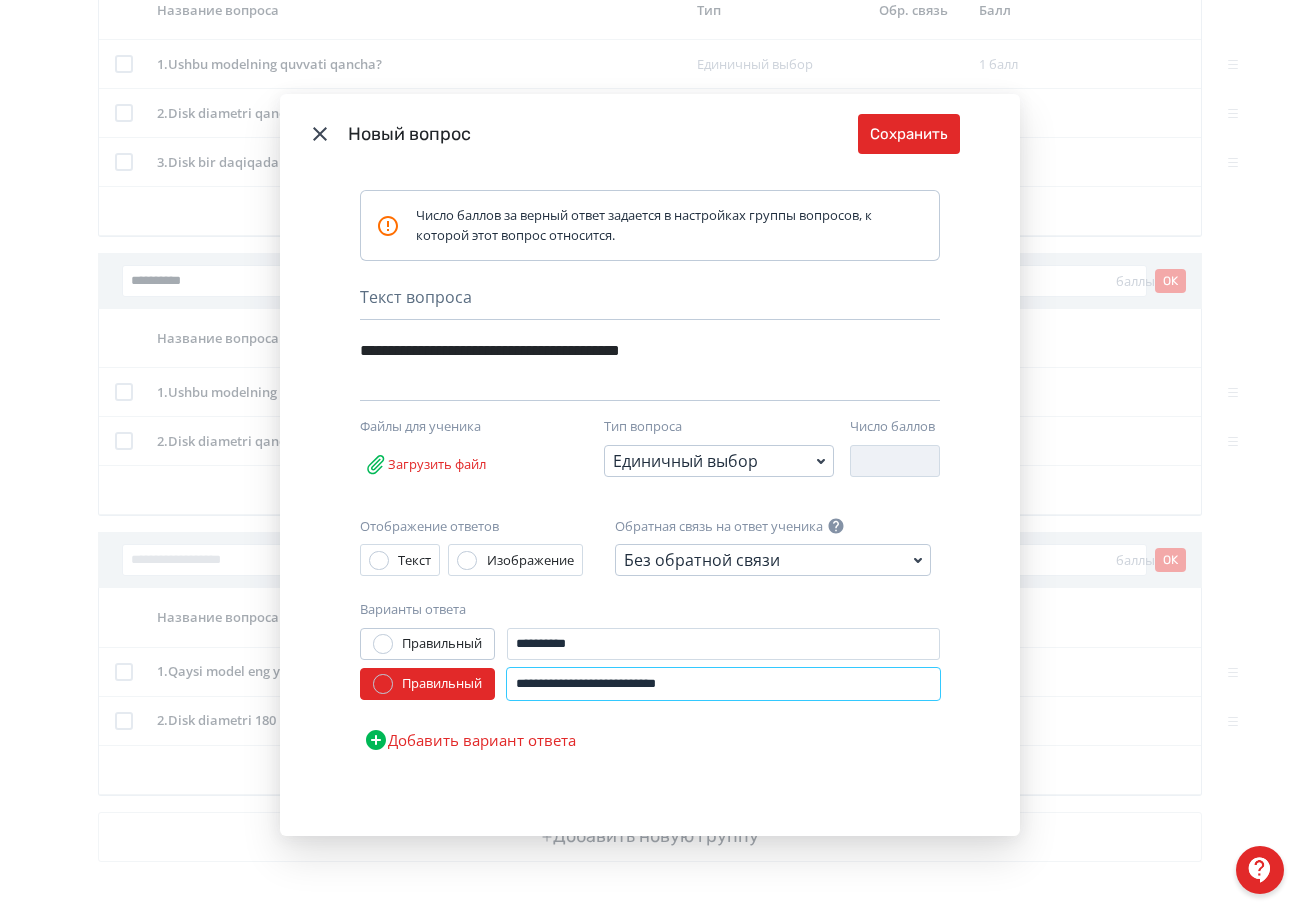 click on "**********" at bounding box center [723, 684] 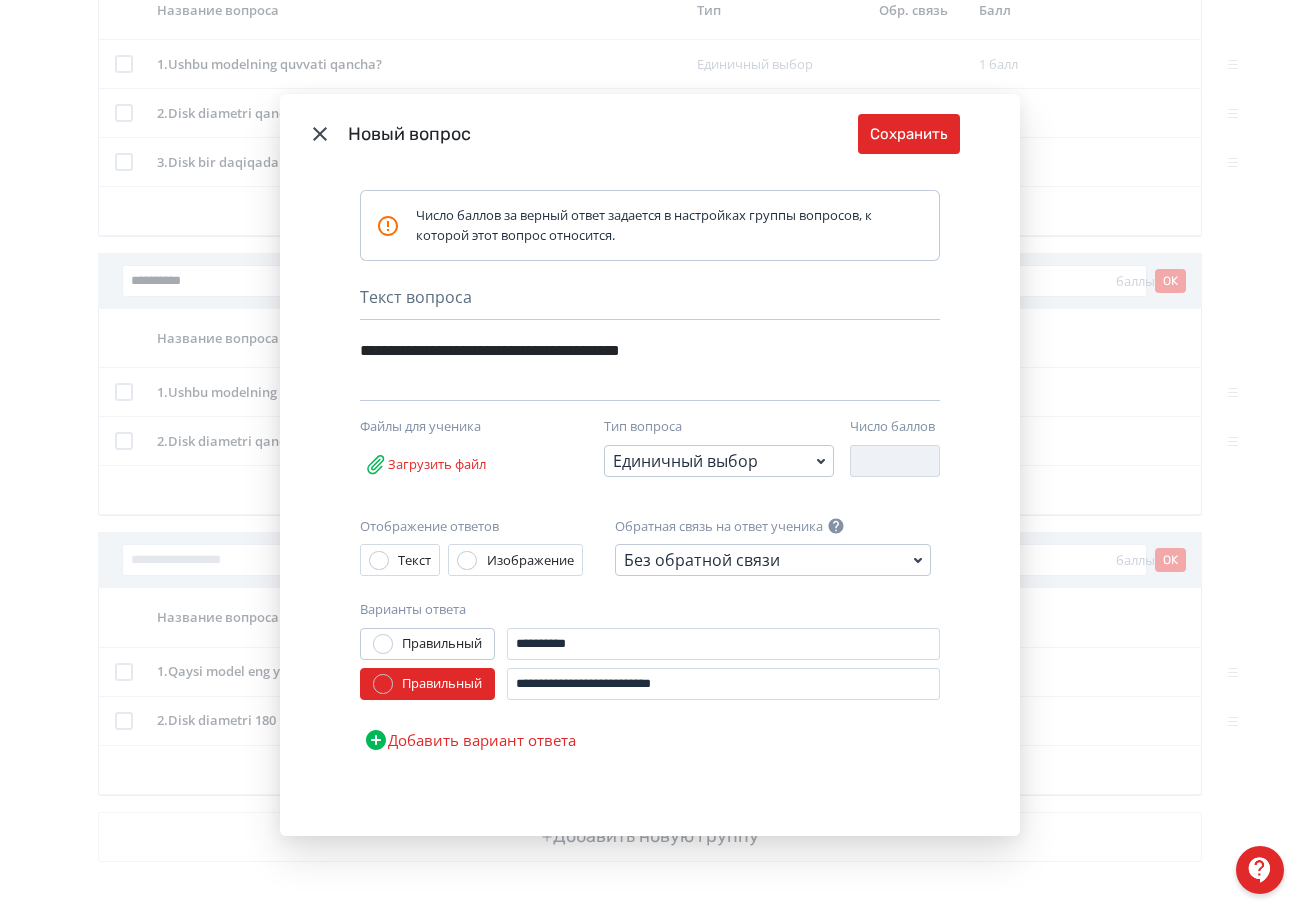 click on "Добавить вариант ответа" at bounding box center (470, 740) 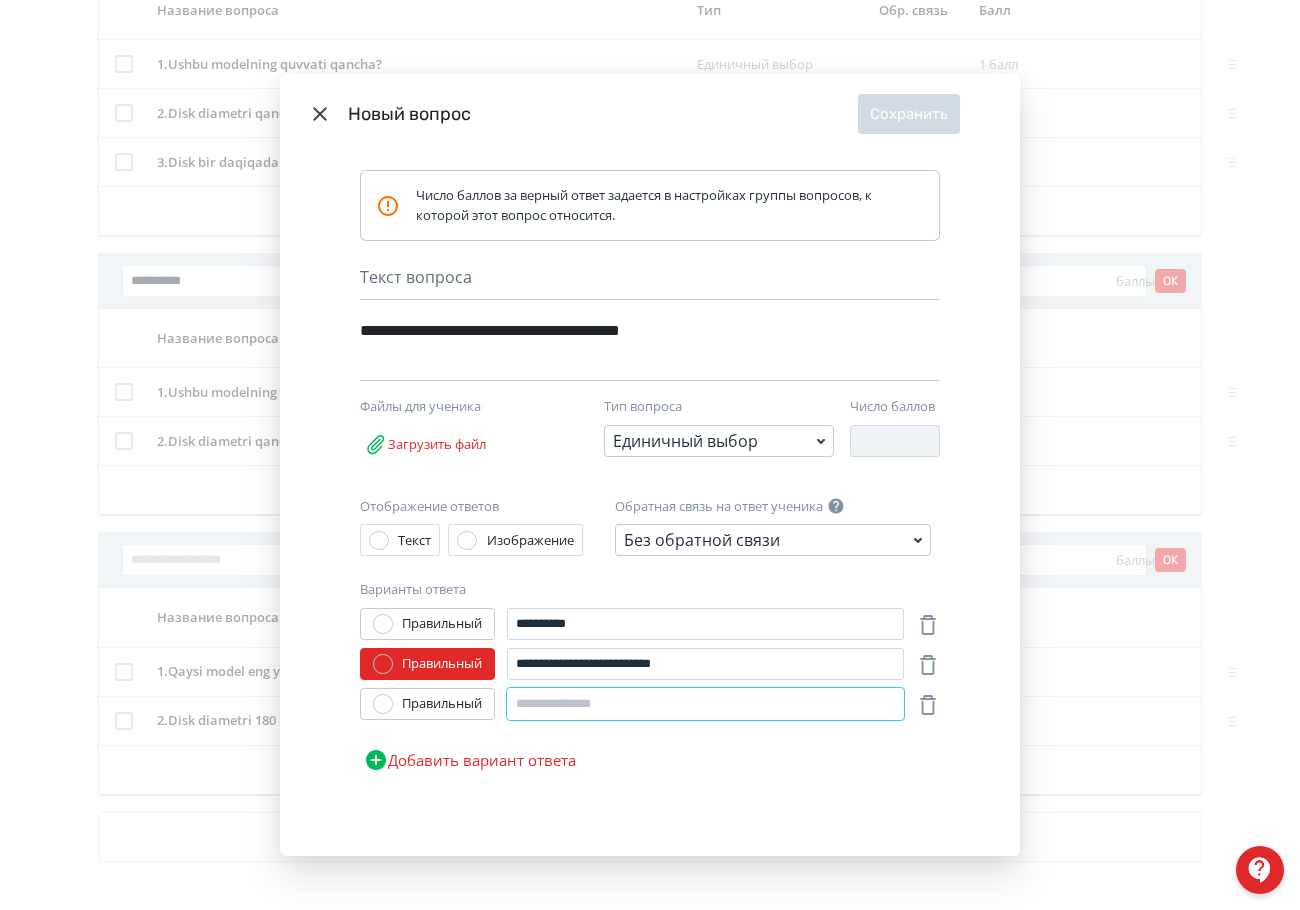 click at bounding box center [705, 704] 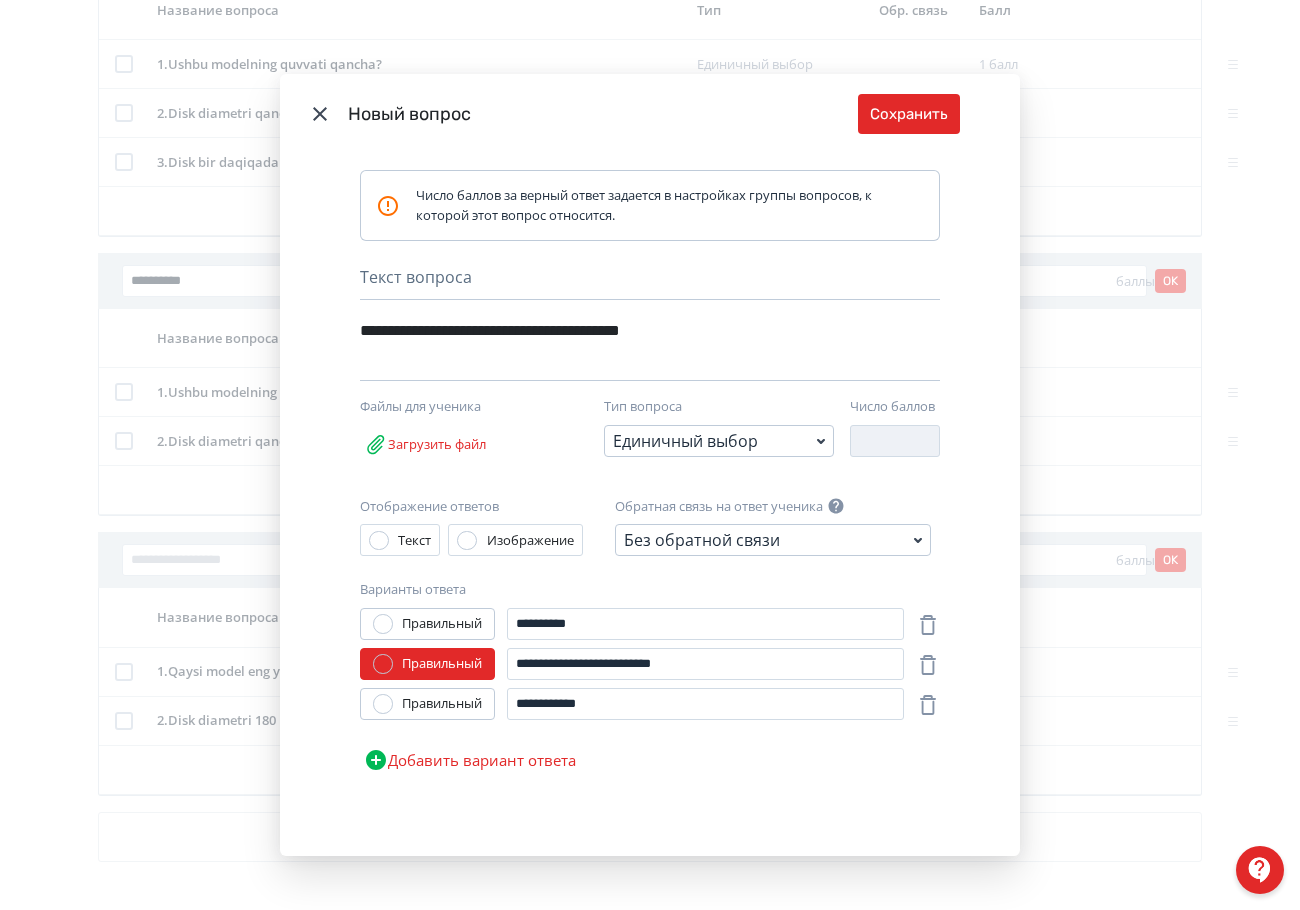 click on "Добавить вариант ответа" at bounding box center [470, 760] 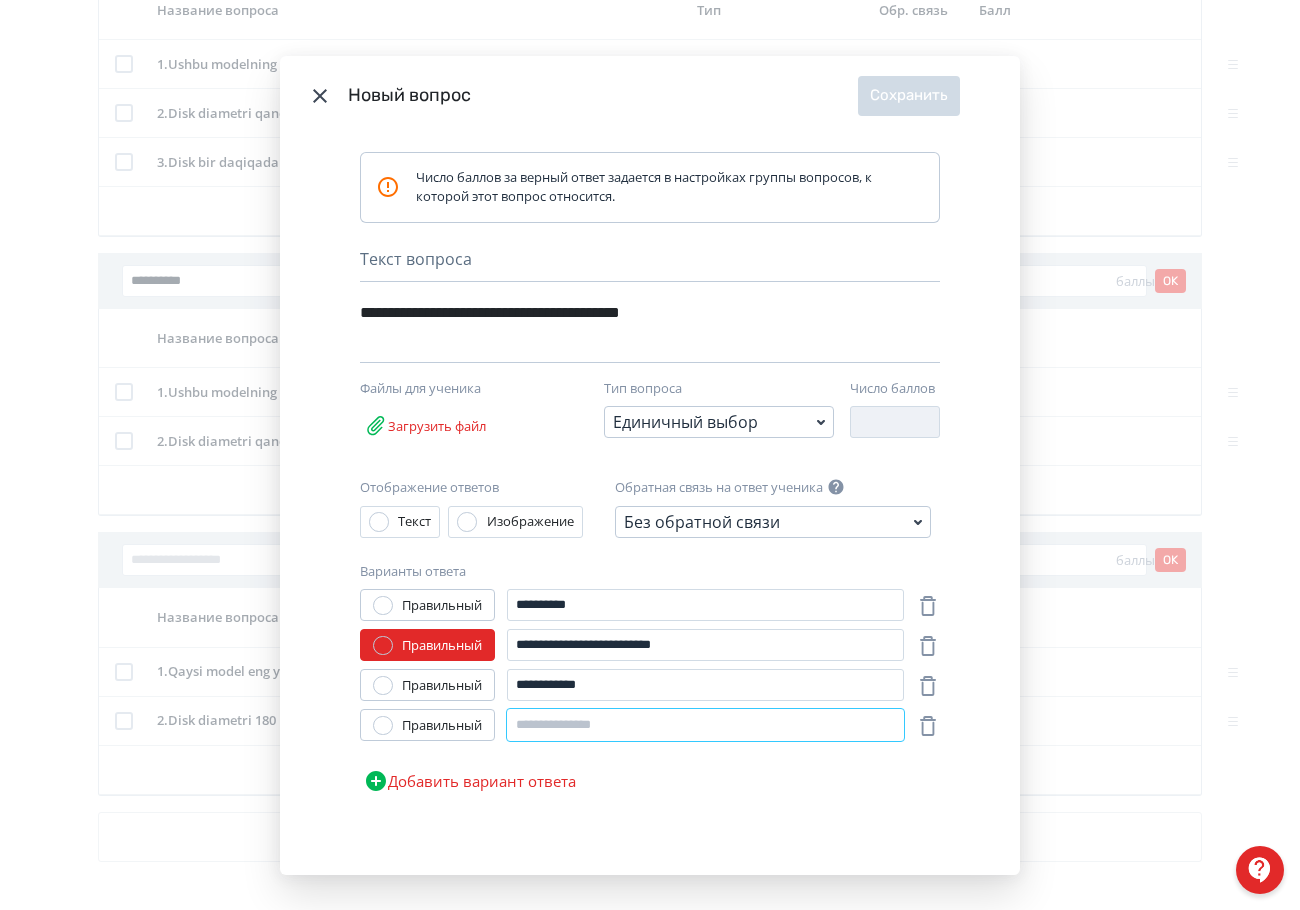 click at bounding box center [705, 725] 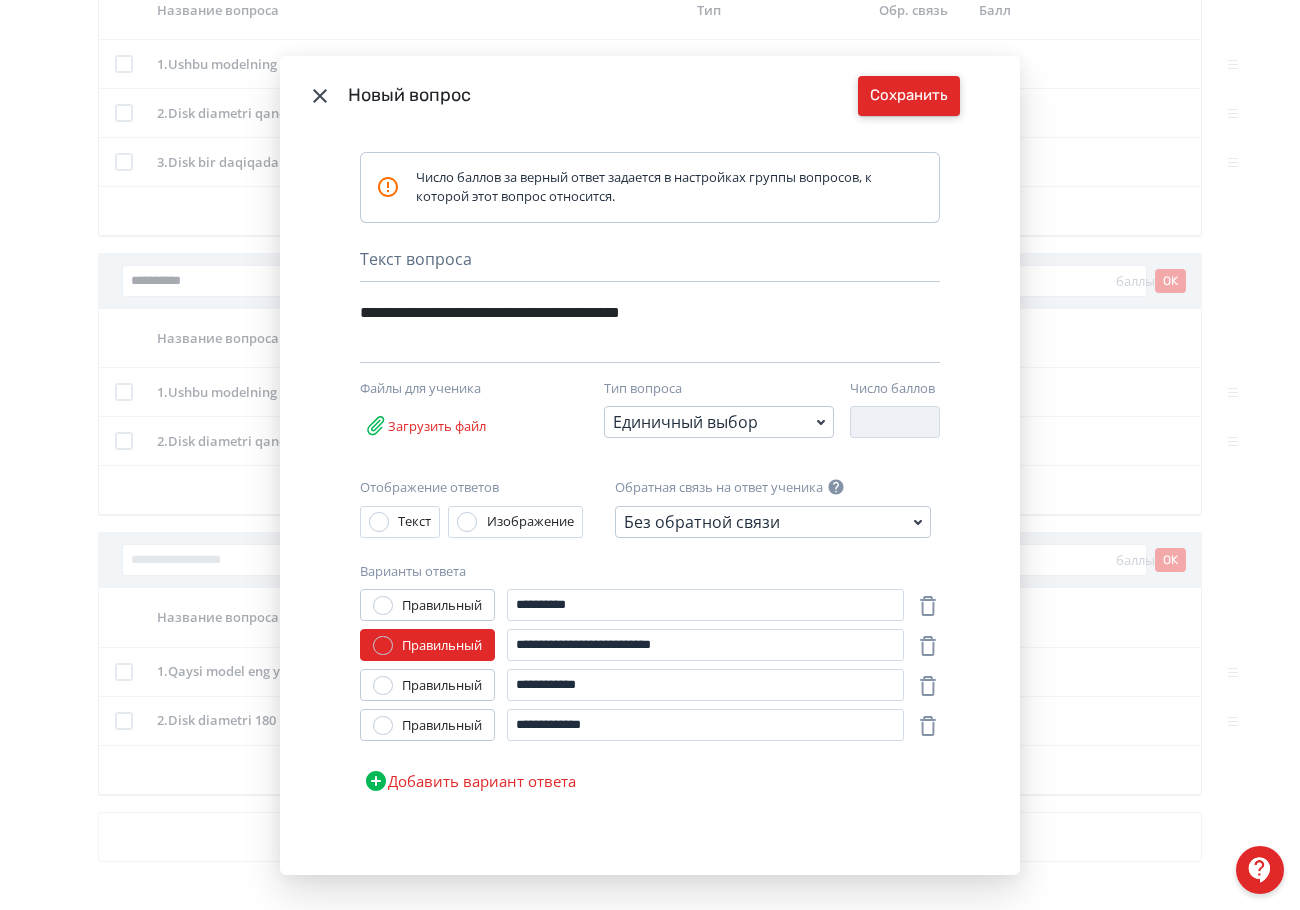click on "Сохранить" at bounding box center [909, 96] 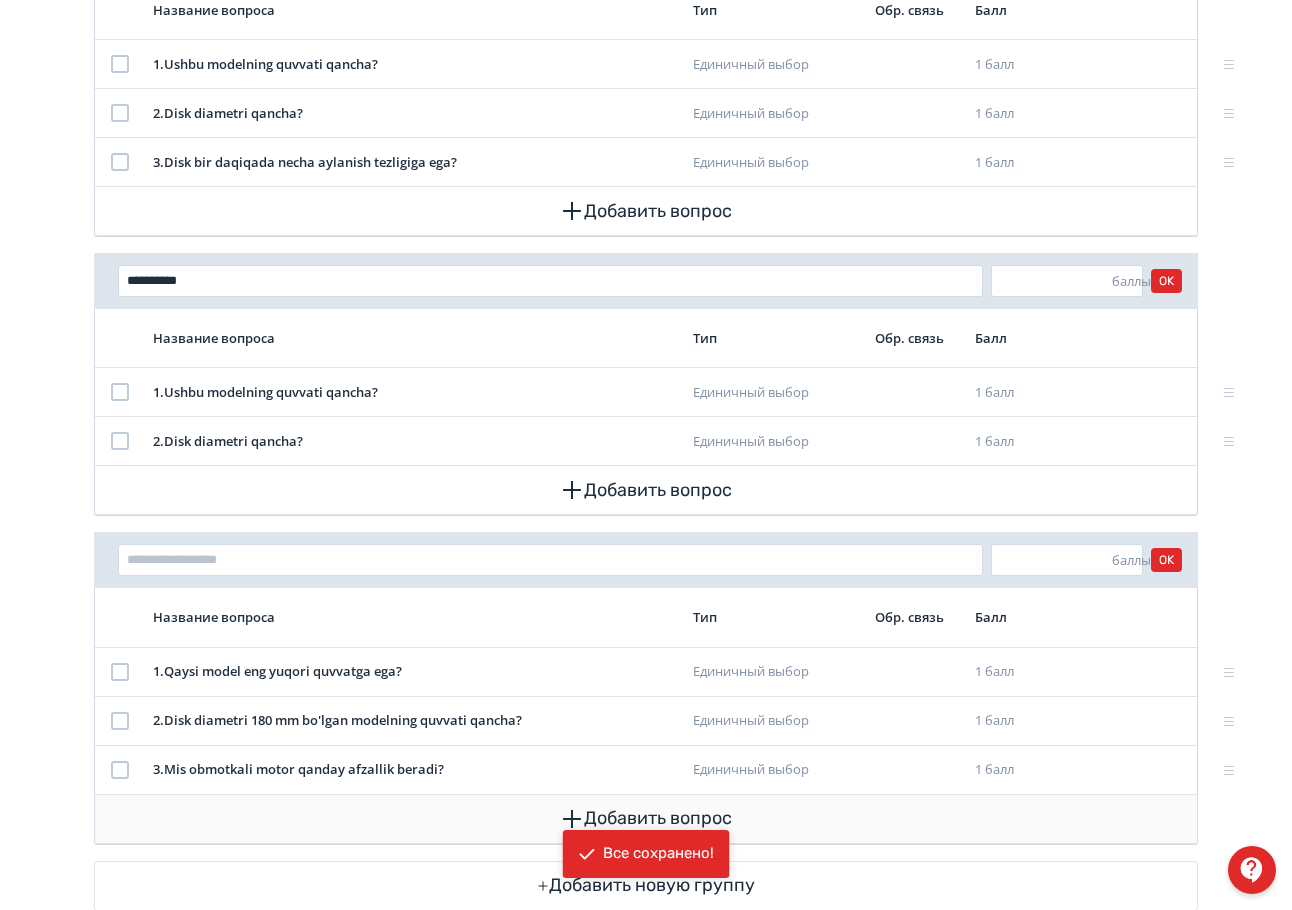 click on "Добавить вопрос" at bounding box center [646, 819] 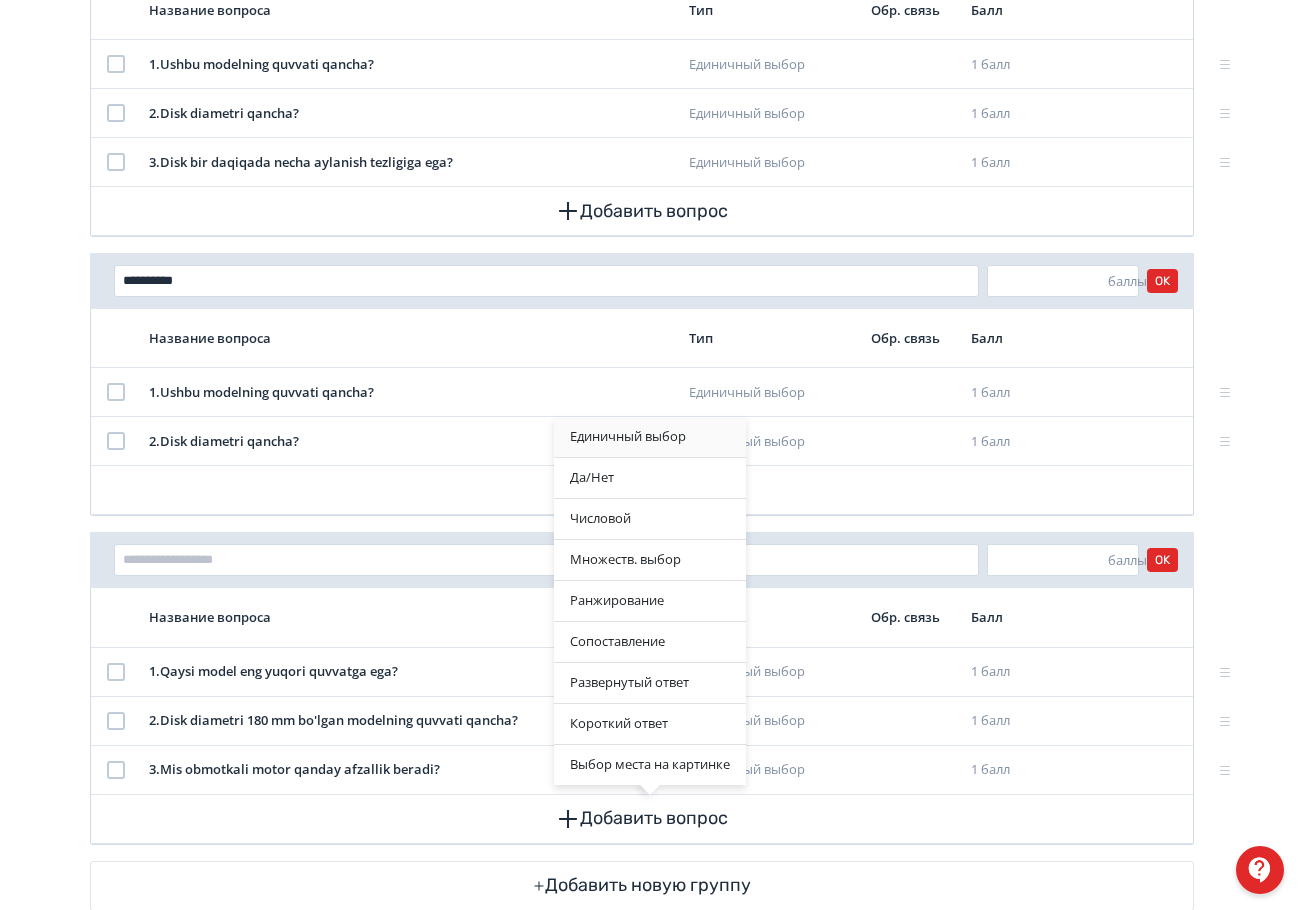 click on "Единичный выбор" at bounding box center [650, 437] 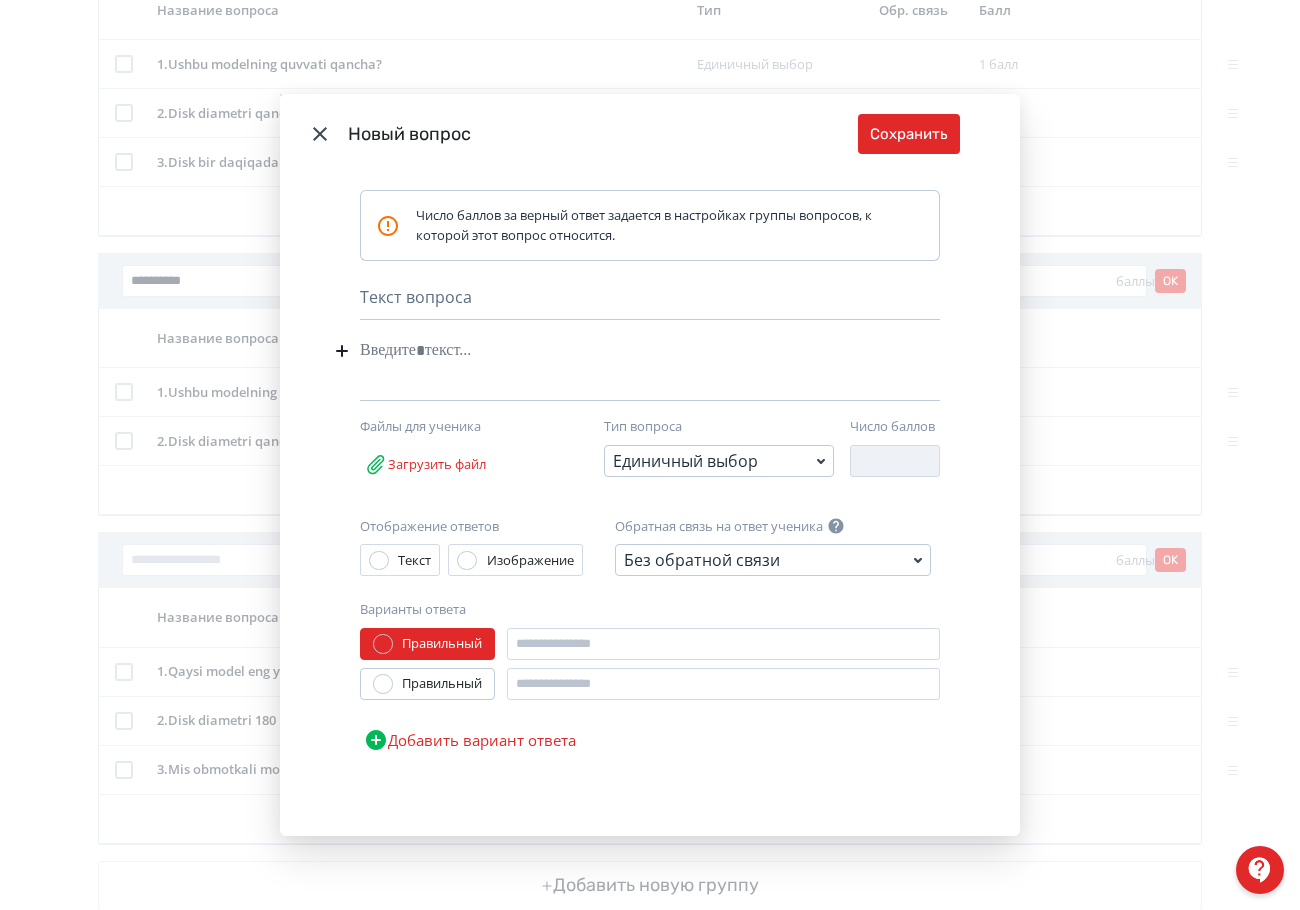 click at bounding box center [619, 351] 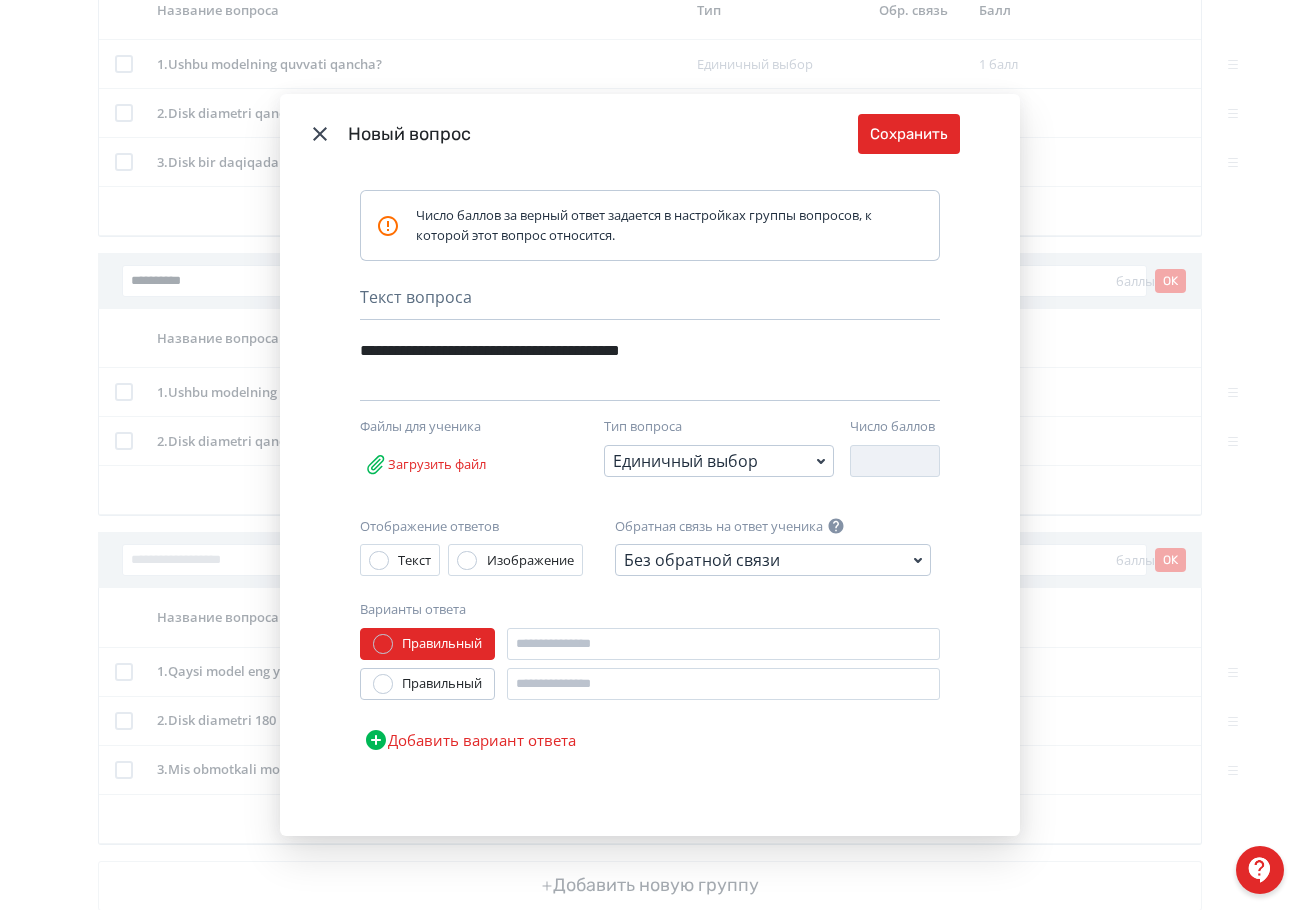 click on "**********" at bounding box center (619, 351) 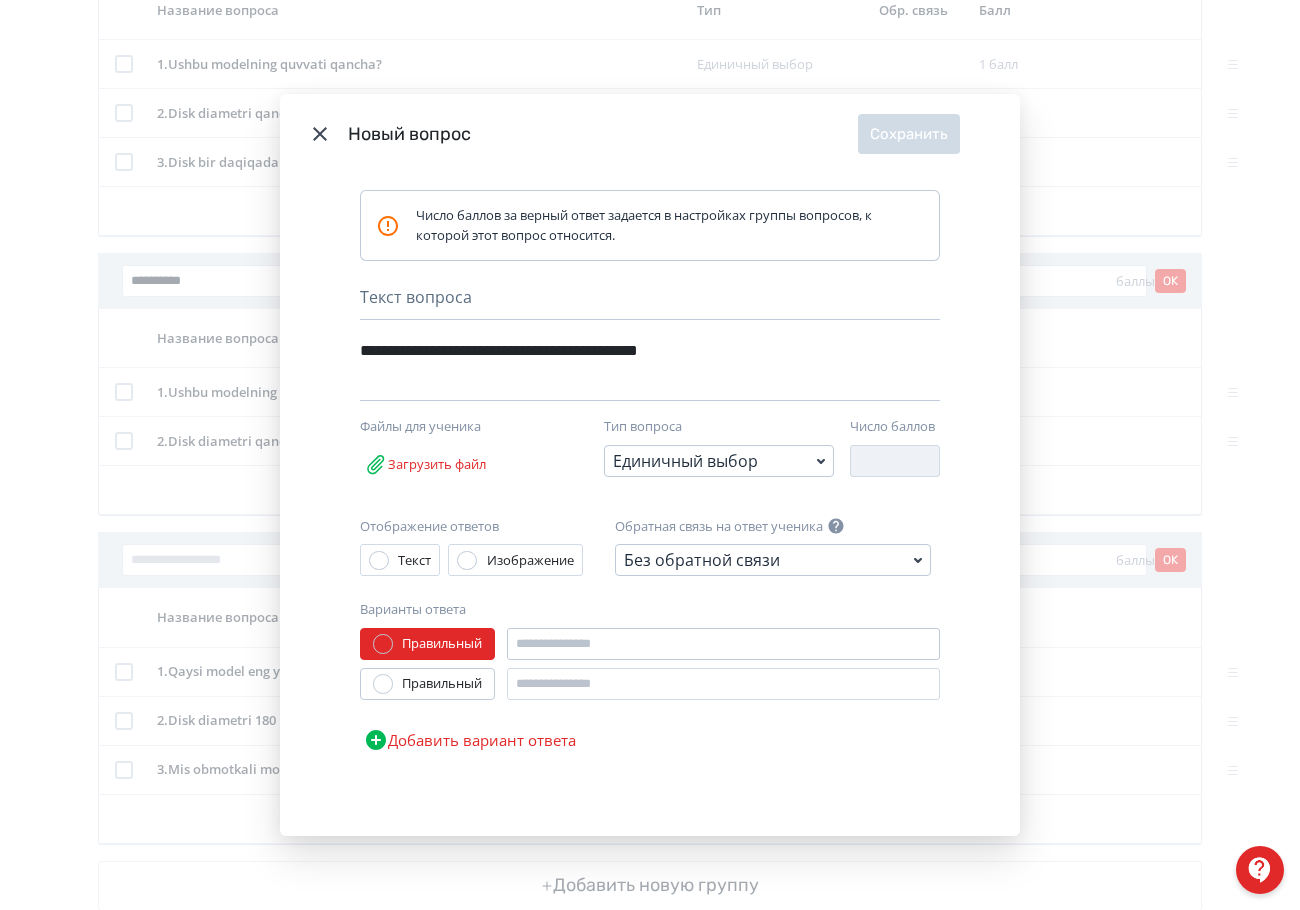 click on "Отображение ответов Текст Изображение Обратная связь на ответ ученика Без обратной связи Варианты ответа Правильный Правильный Добавить вариант ответа" at bounding box center (650, 638) 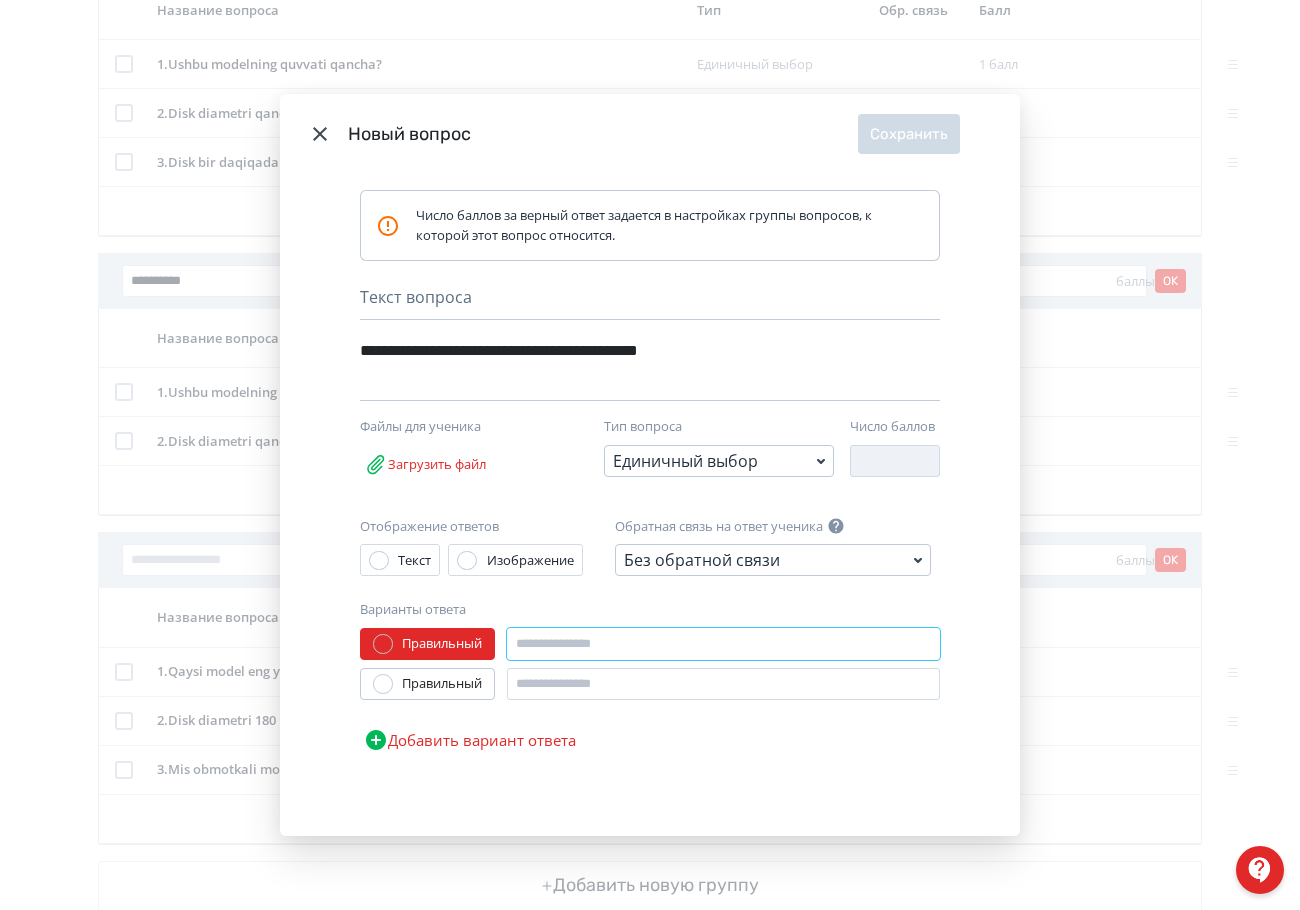 click at bounding box center (723, 644) 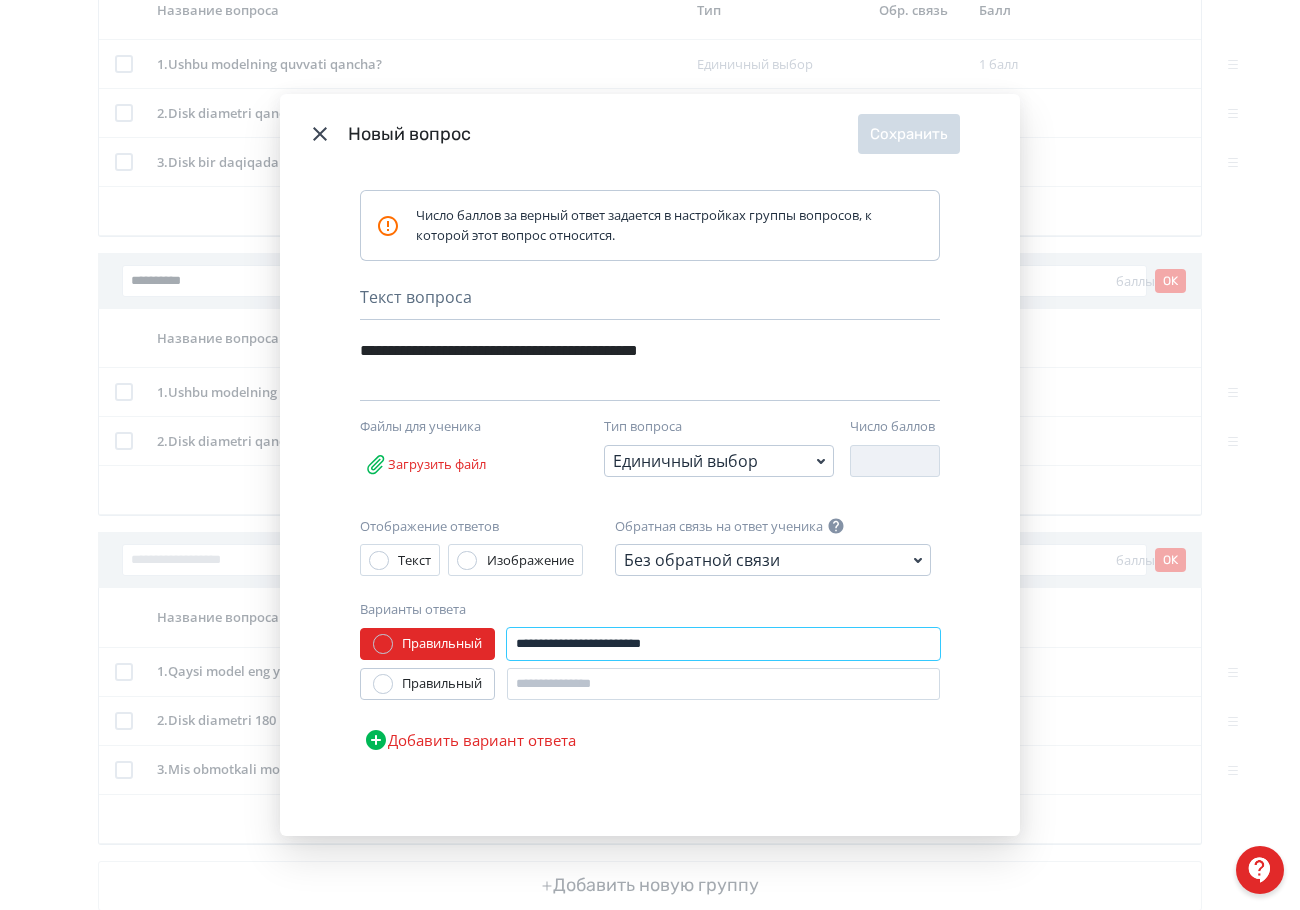 drag, startPoint x: 656, startPoint y: 646, endPoint x: 592, endPoint y: 643, distance: 64.070274 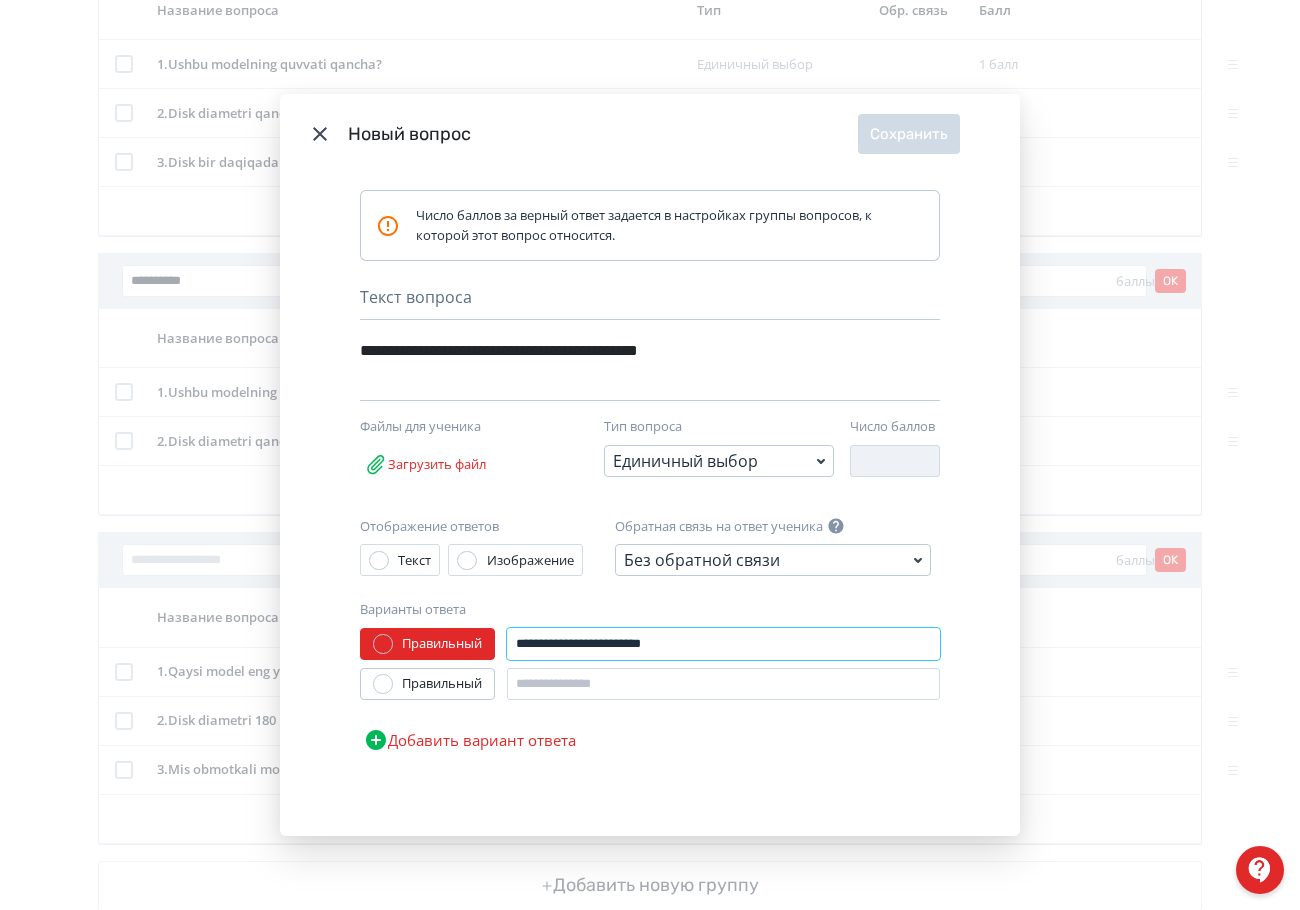click on "**********" at bounding box center [723, 644] 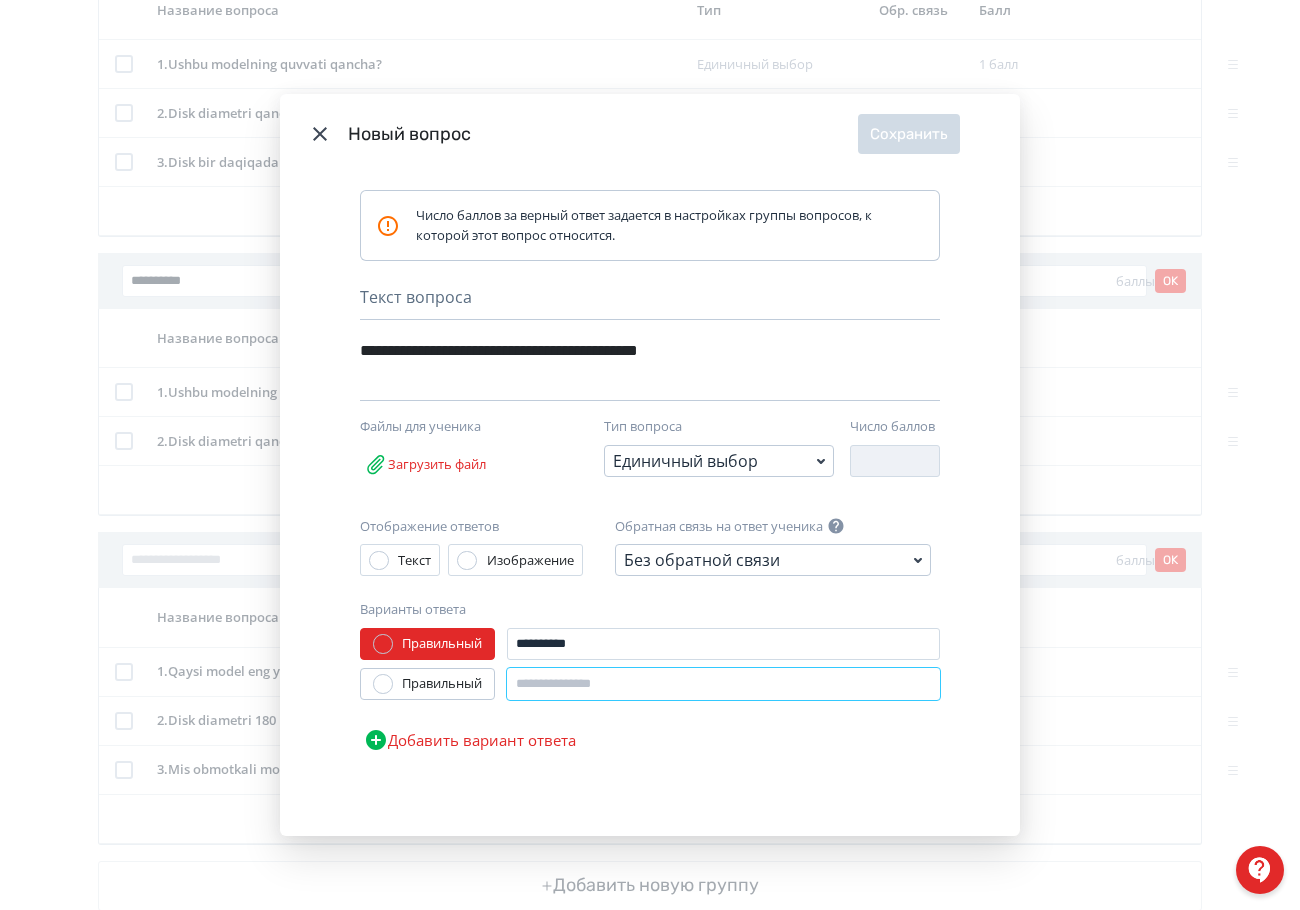 click at bounding box center [723, 684] 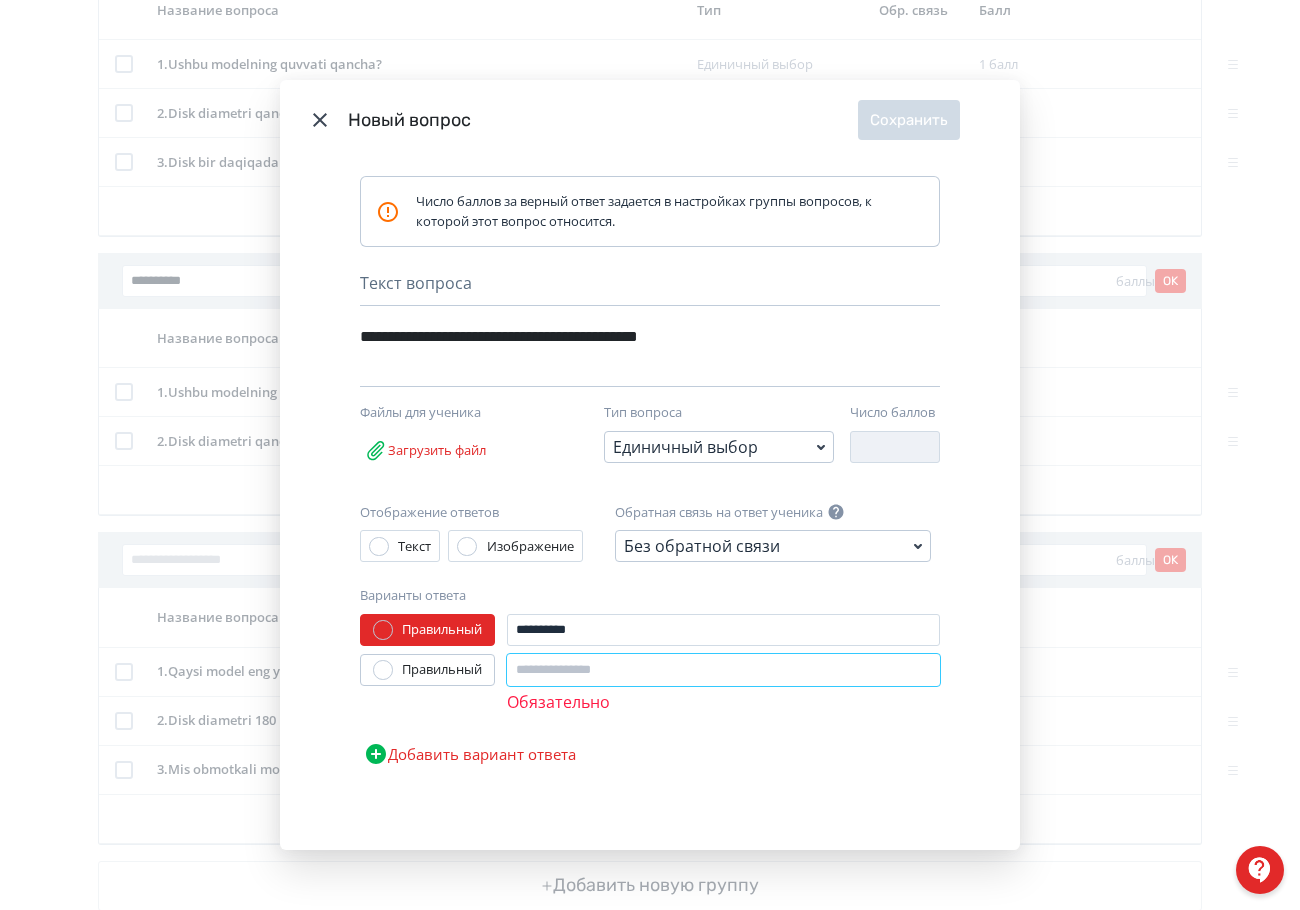 click at bounding box center (723, 670) 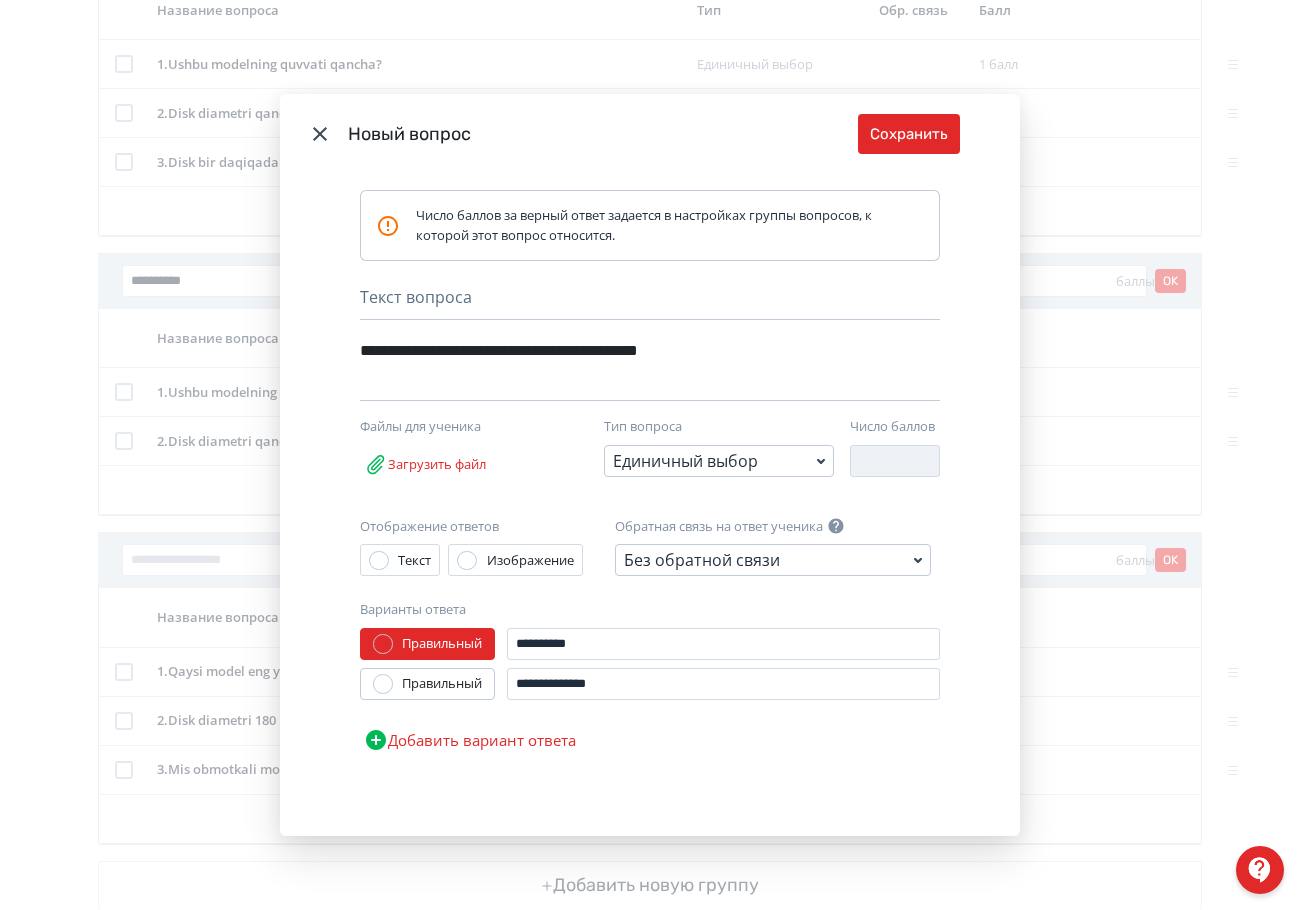click on "Добавить вариант ответа" at bounding box center (470, 740) 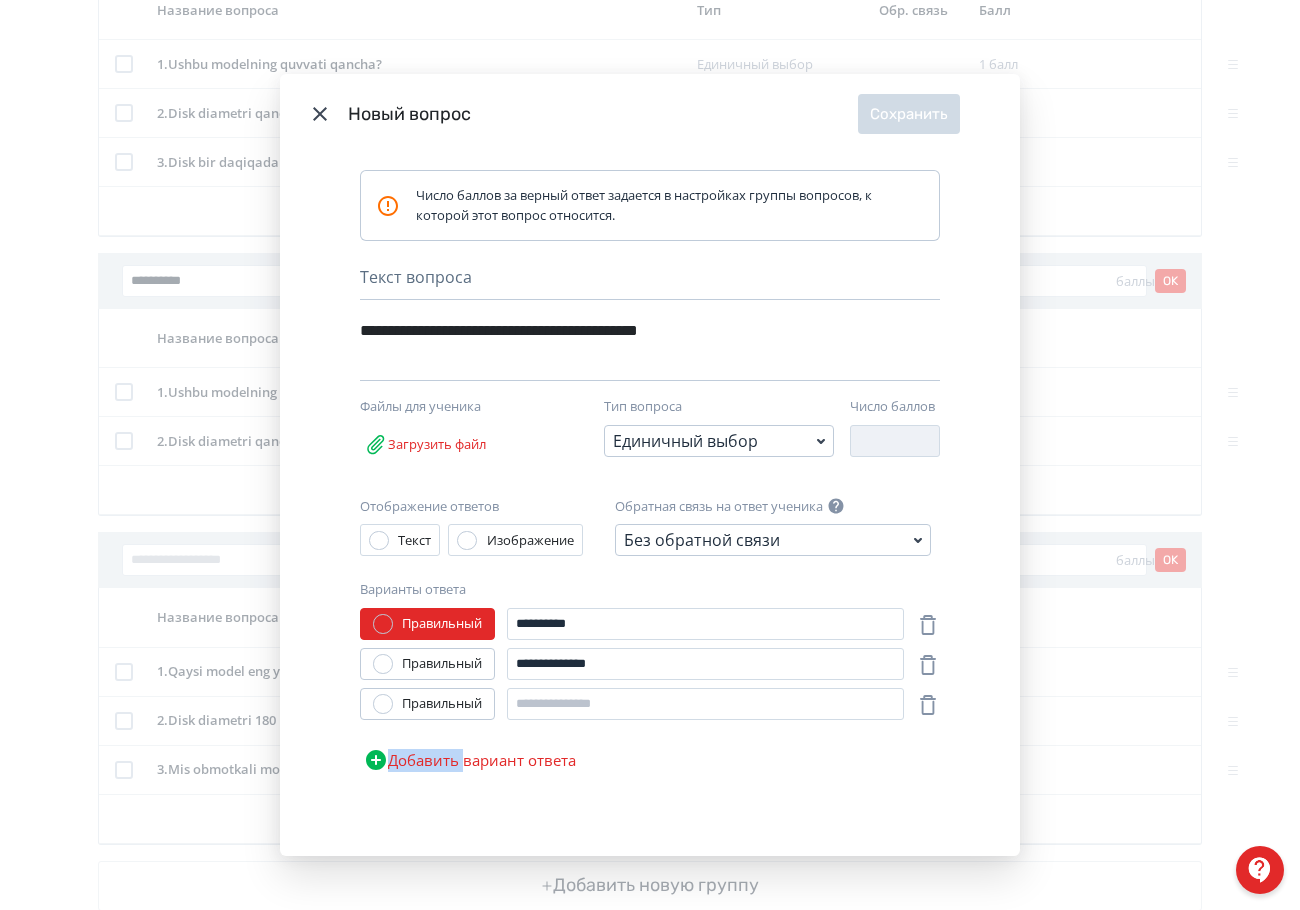 click on "**********" at bounding box center (650, 694) 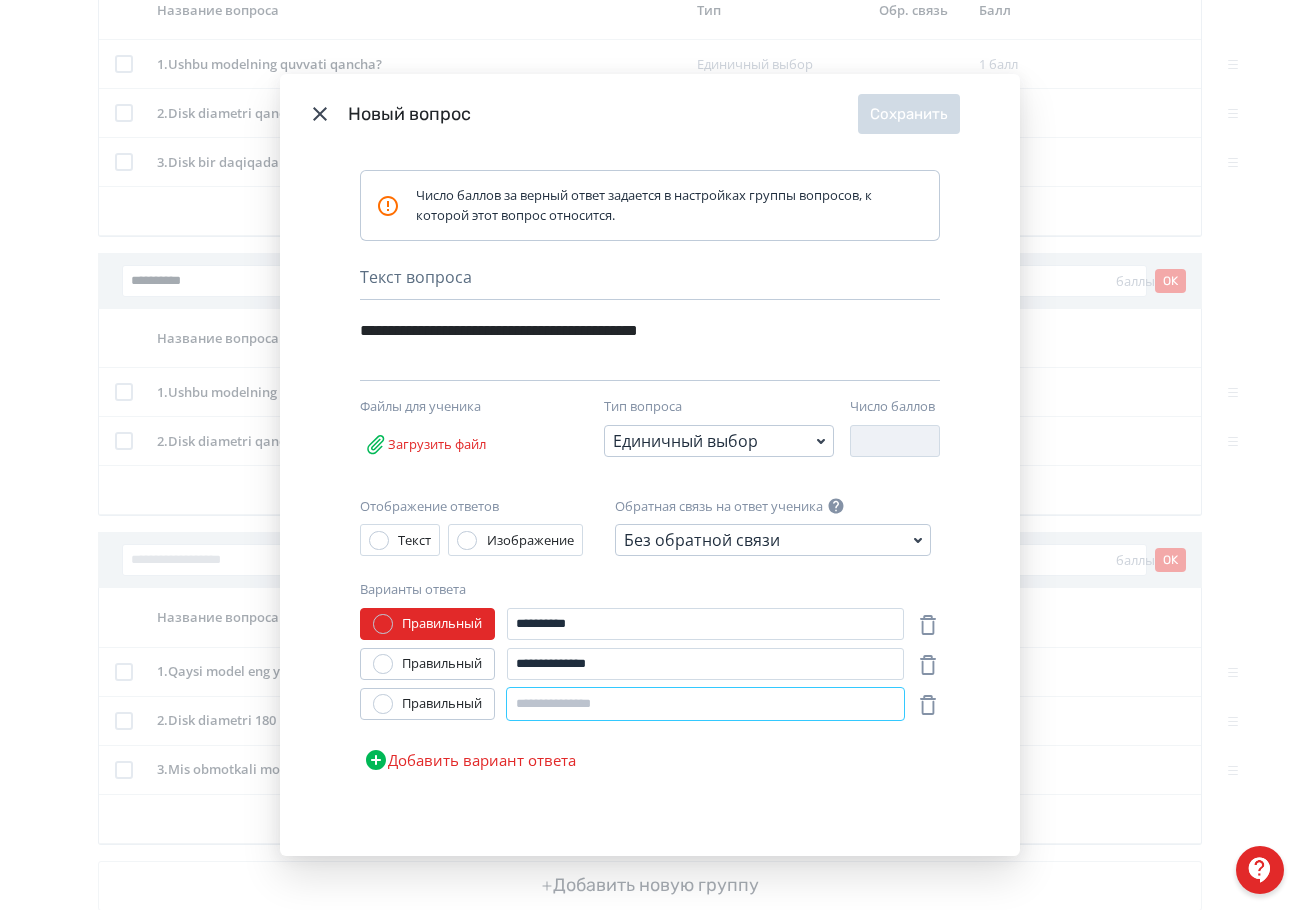 click at bounding box center [705, 704] 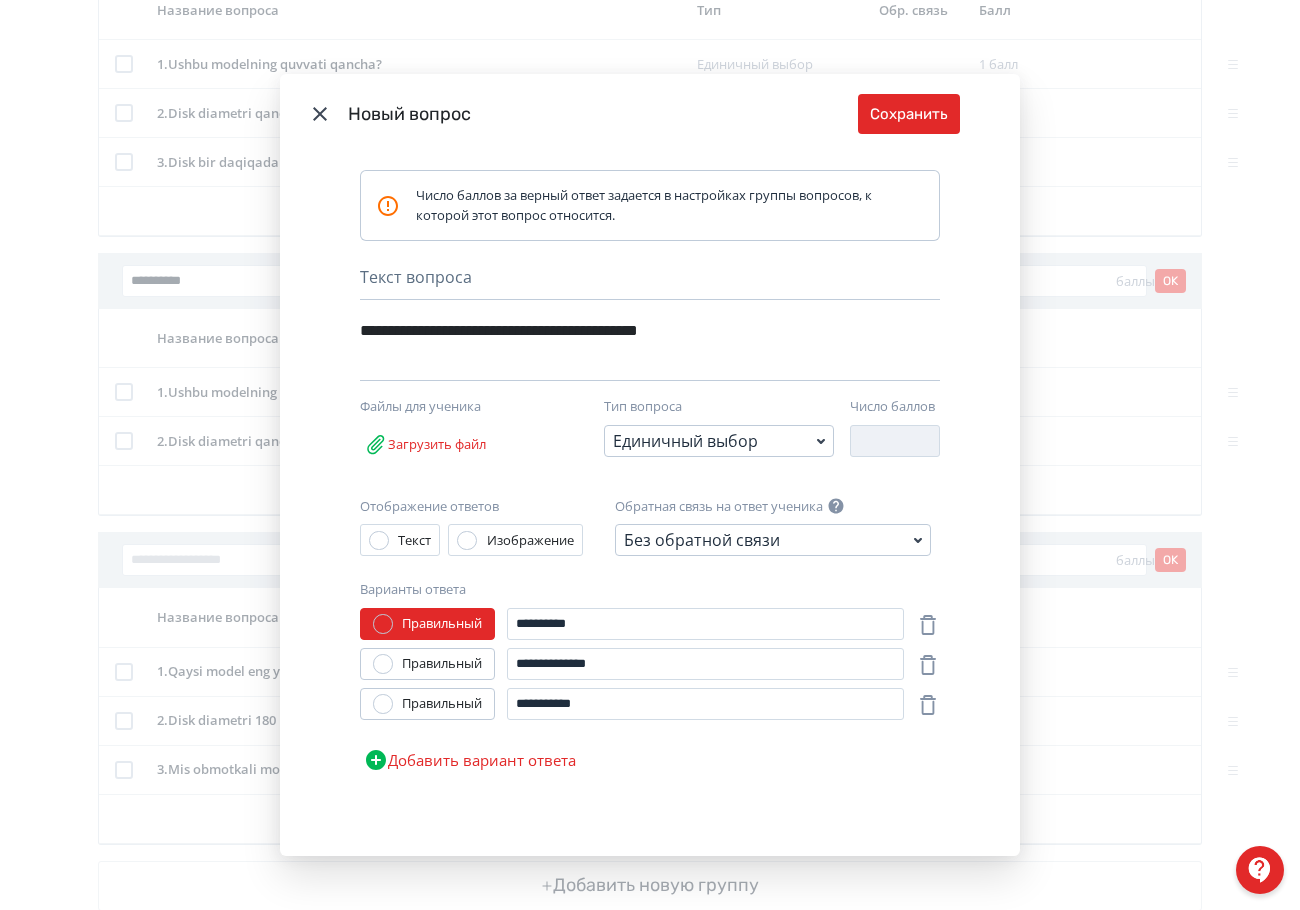 click on "Правильный" at bounding box center [442, 664] 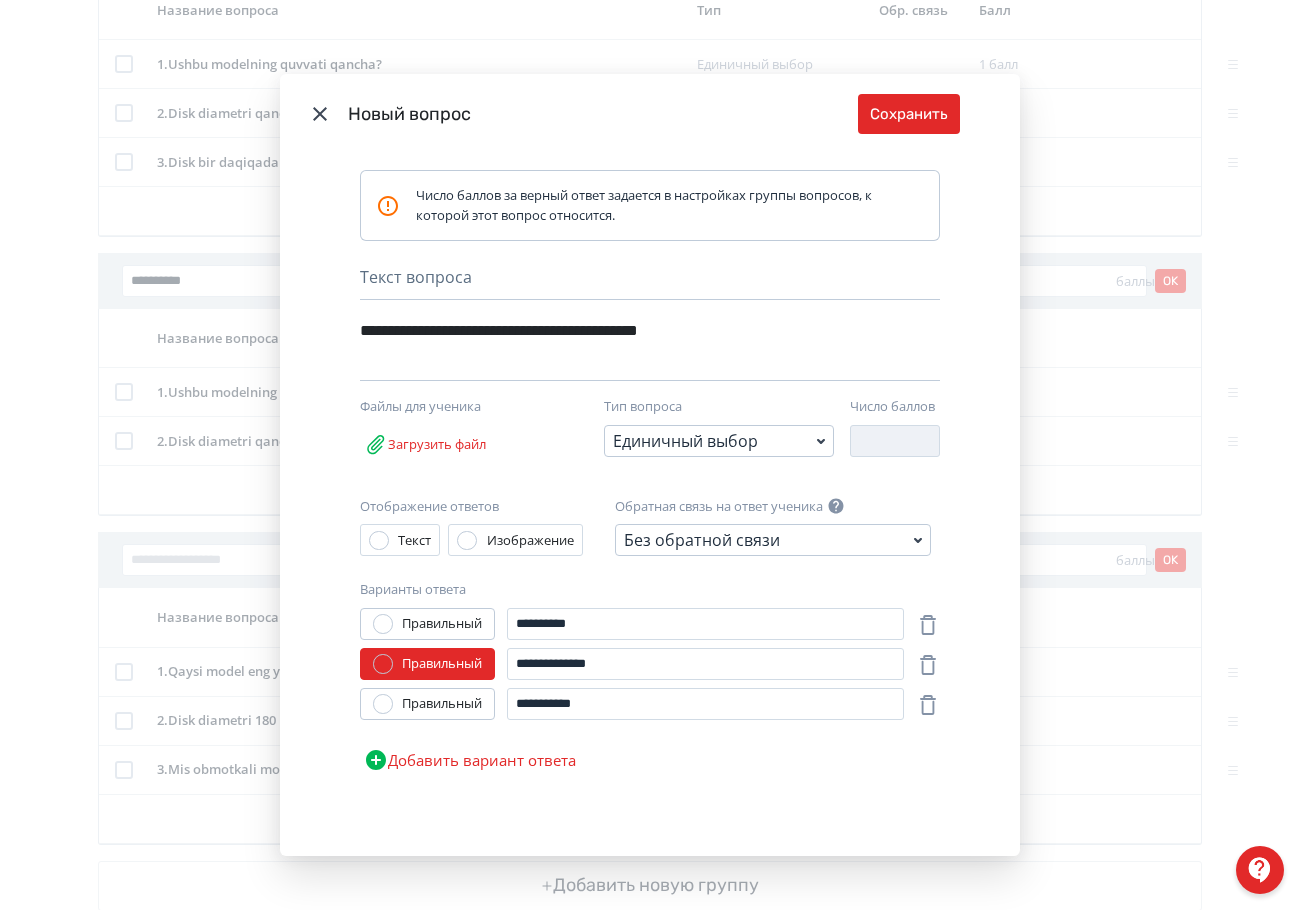 drag, startPoint x: 518, startPoint y: 761, endPoint x: 576, endPoint y: 751, distance: 58.855755 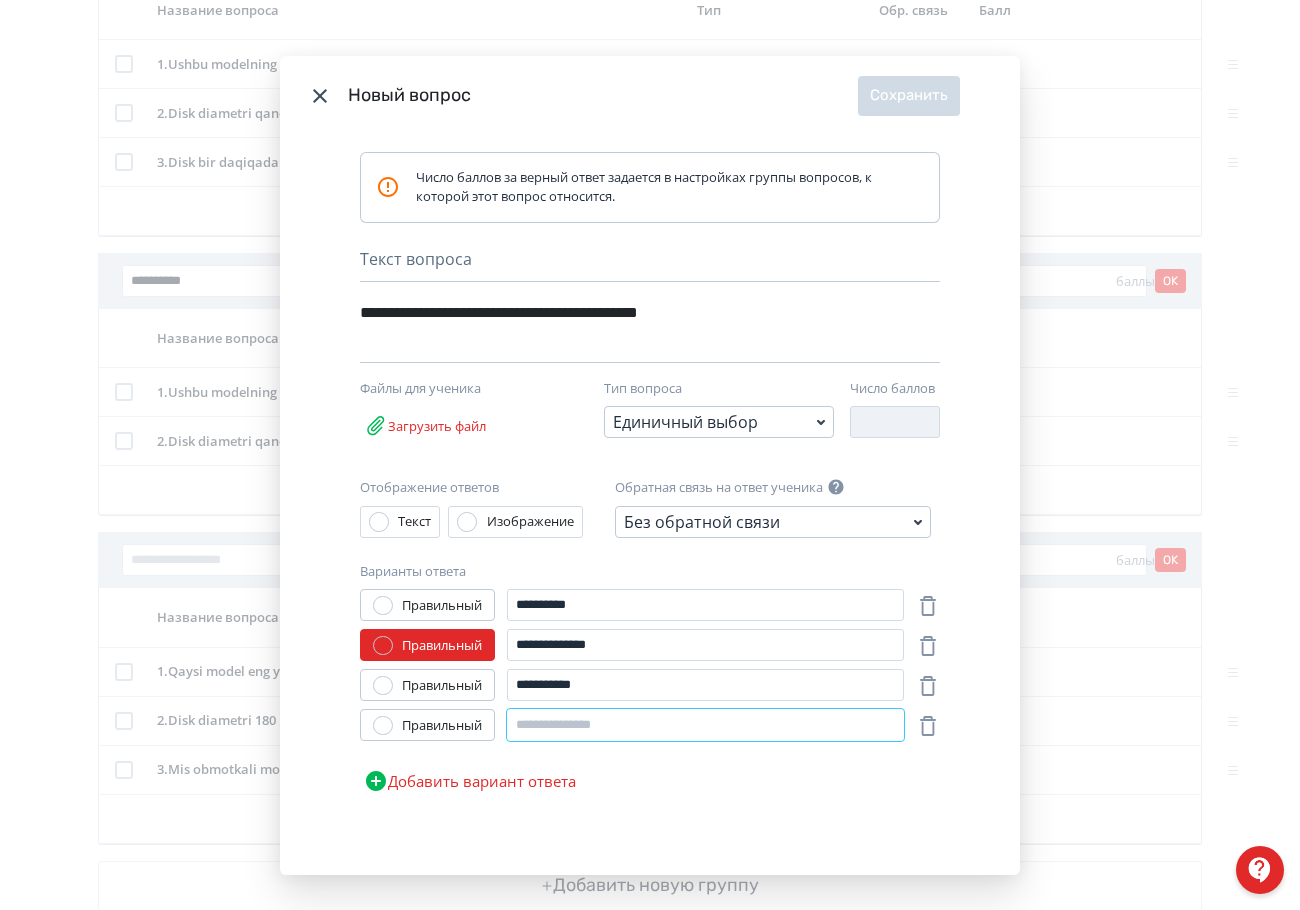 click at bounding box center [705, 725] 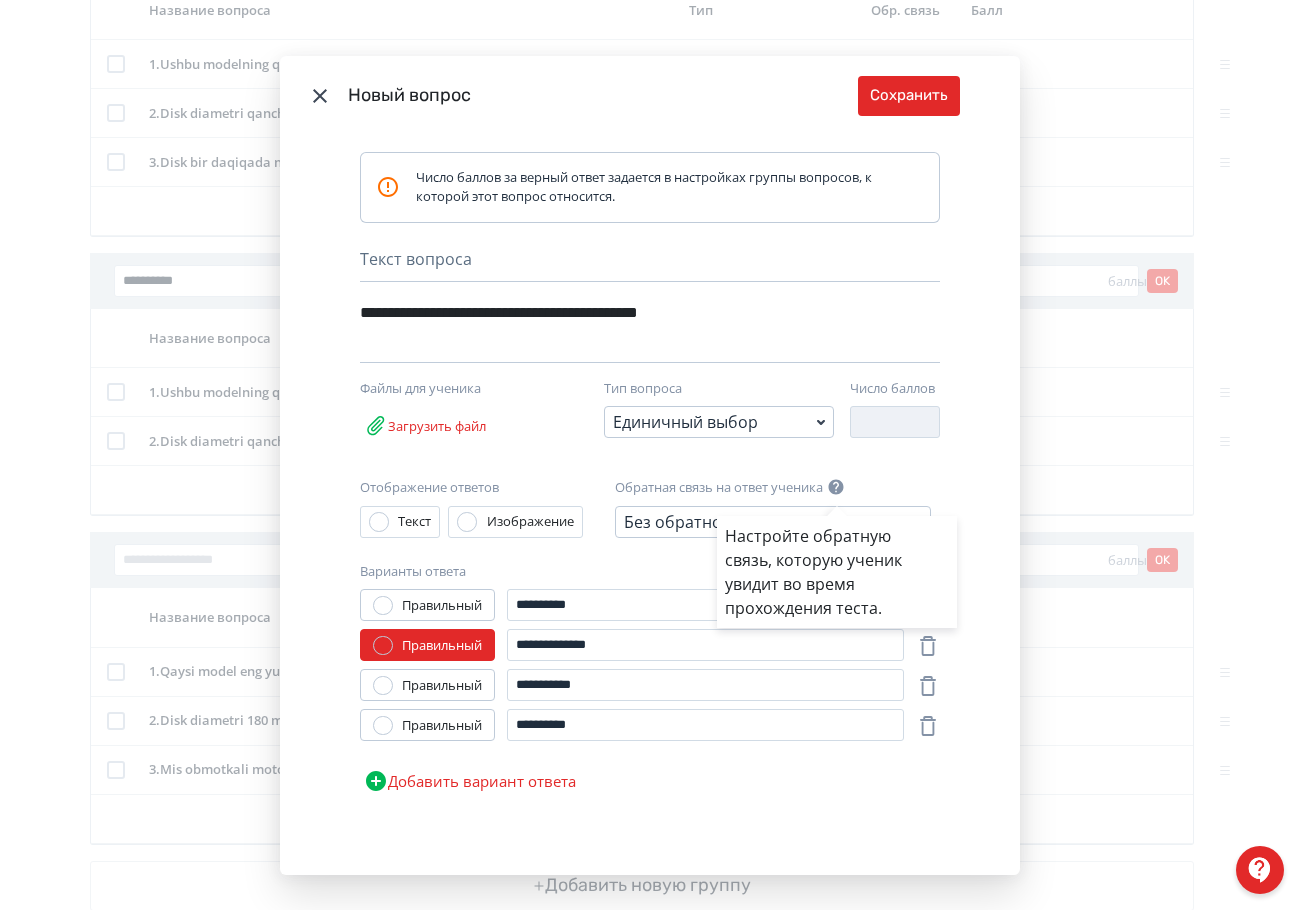click on "Настройте обратную связь, которую ученик увидит во время прохождения теста." at bounding box center (650, 455) 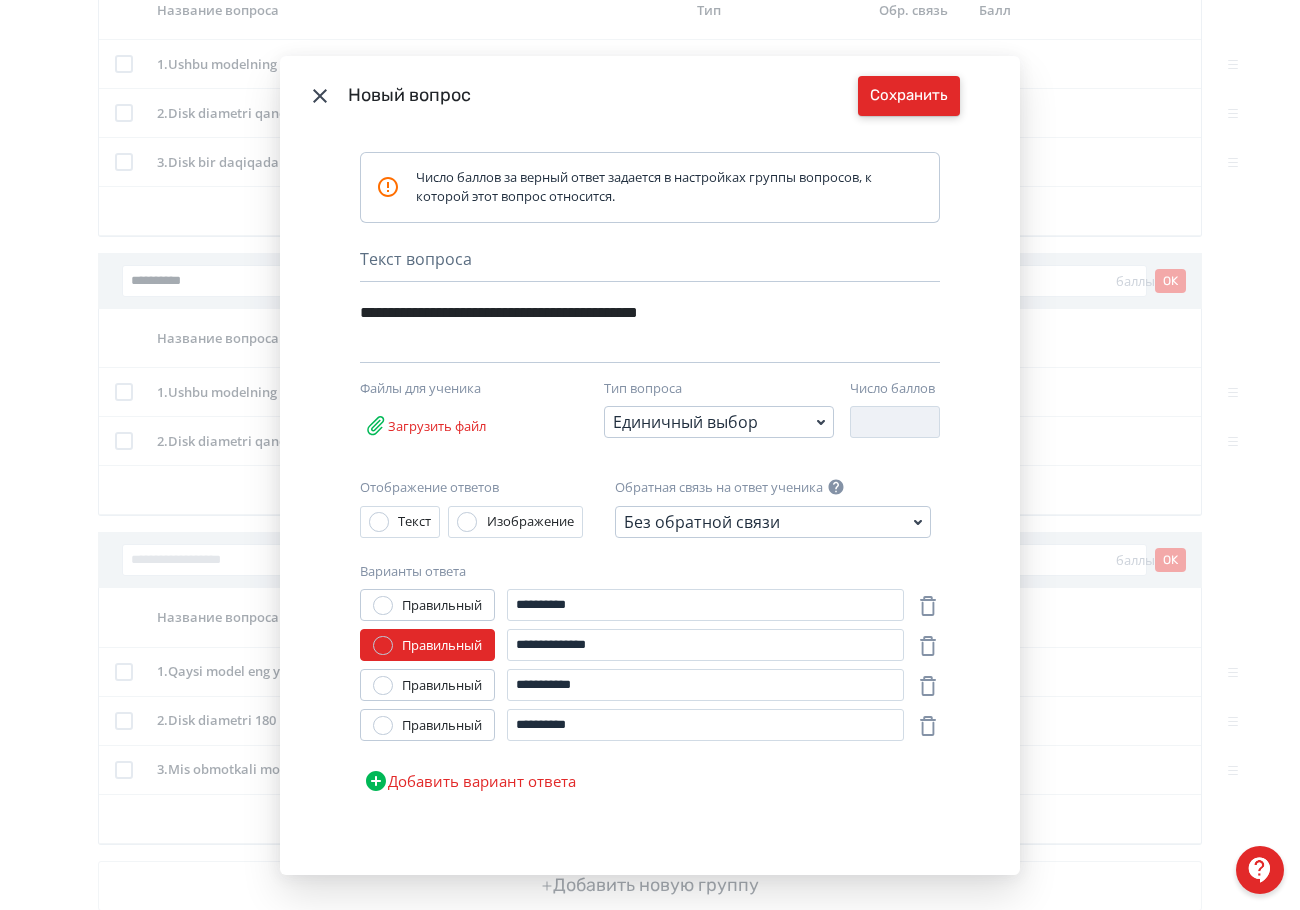 click on "Сохранить" at bounding box center [909, 96] 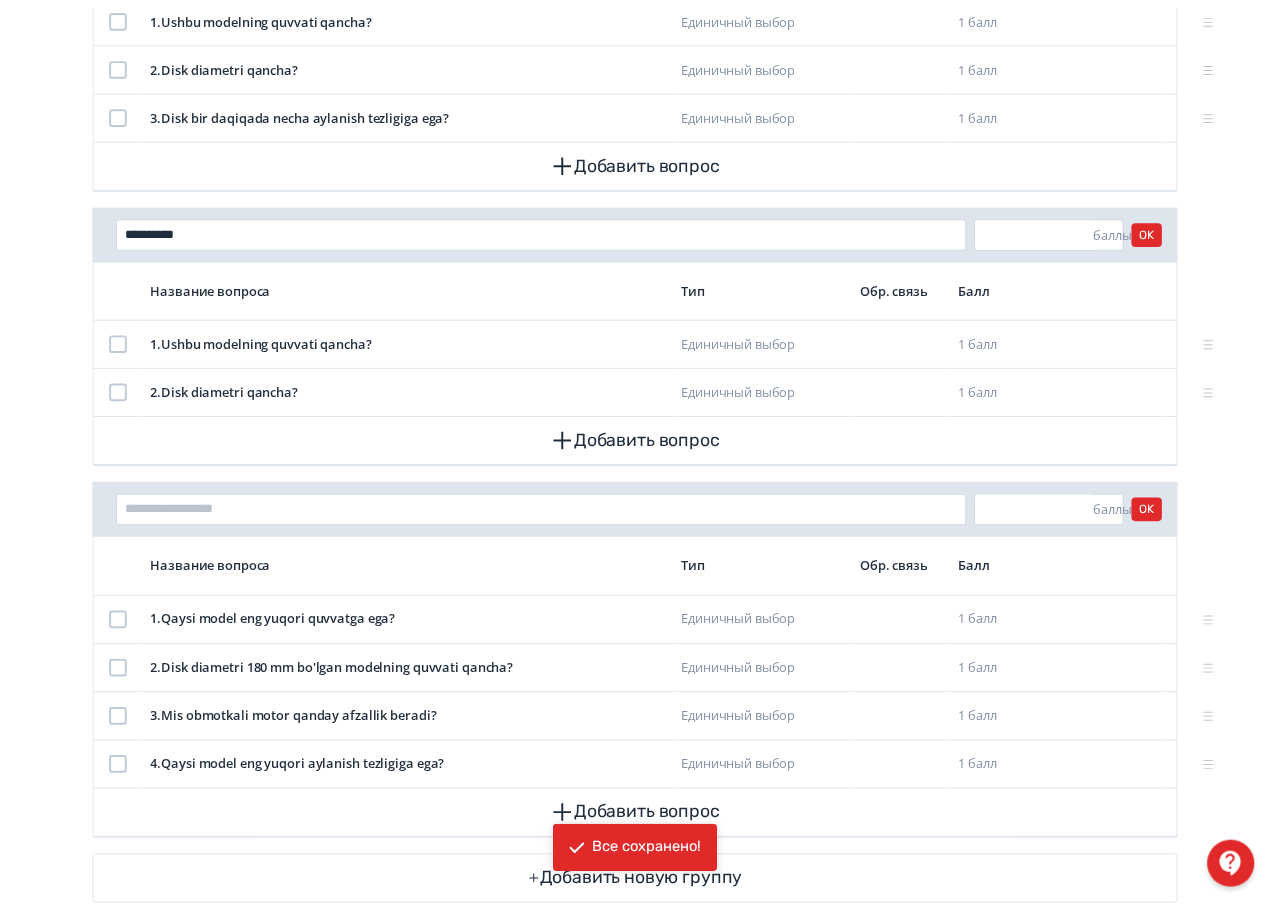 scroll, scrollTop: 1337, scrollLeft: 0, axis: vertical 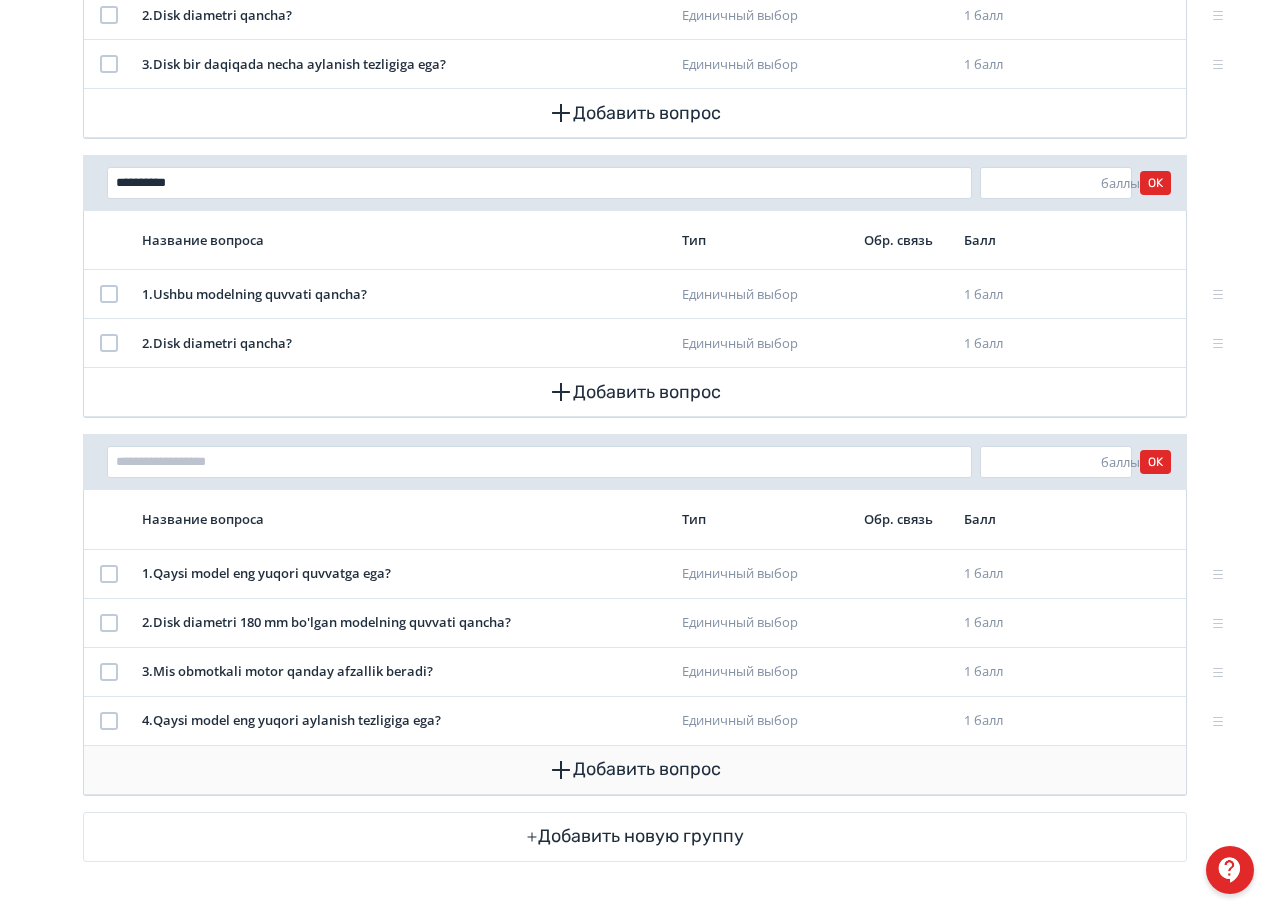 click on "Добавить вопрос" at bounding box center [635, 770] 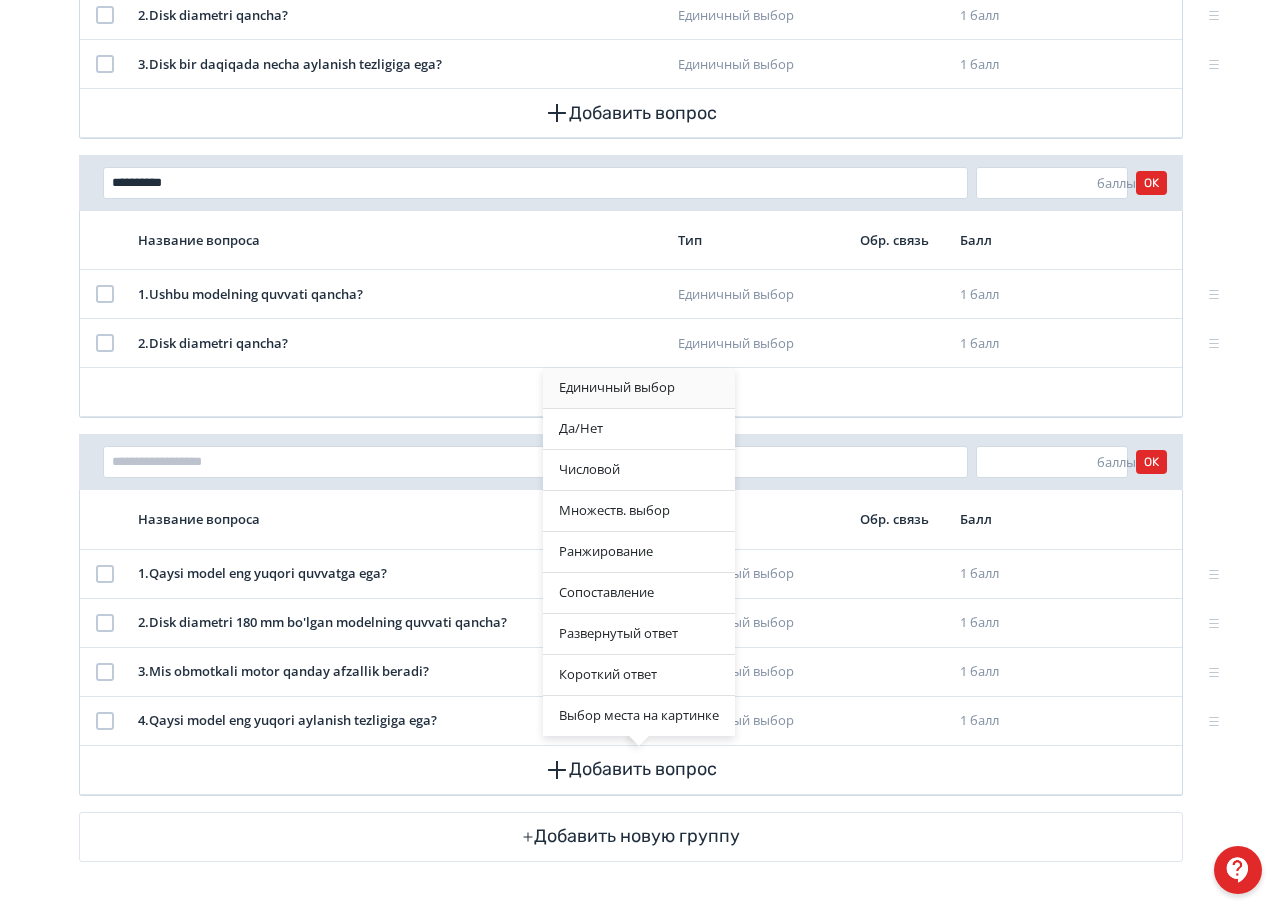click on "Единичный выбор" at bounding box center (639, 388) 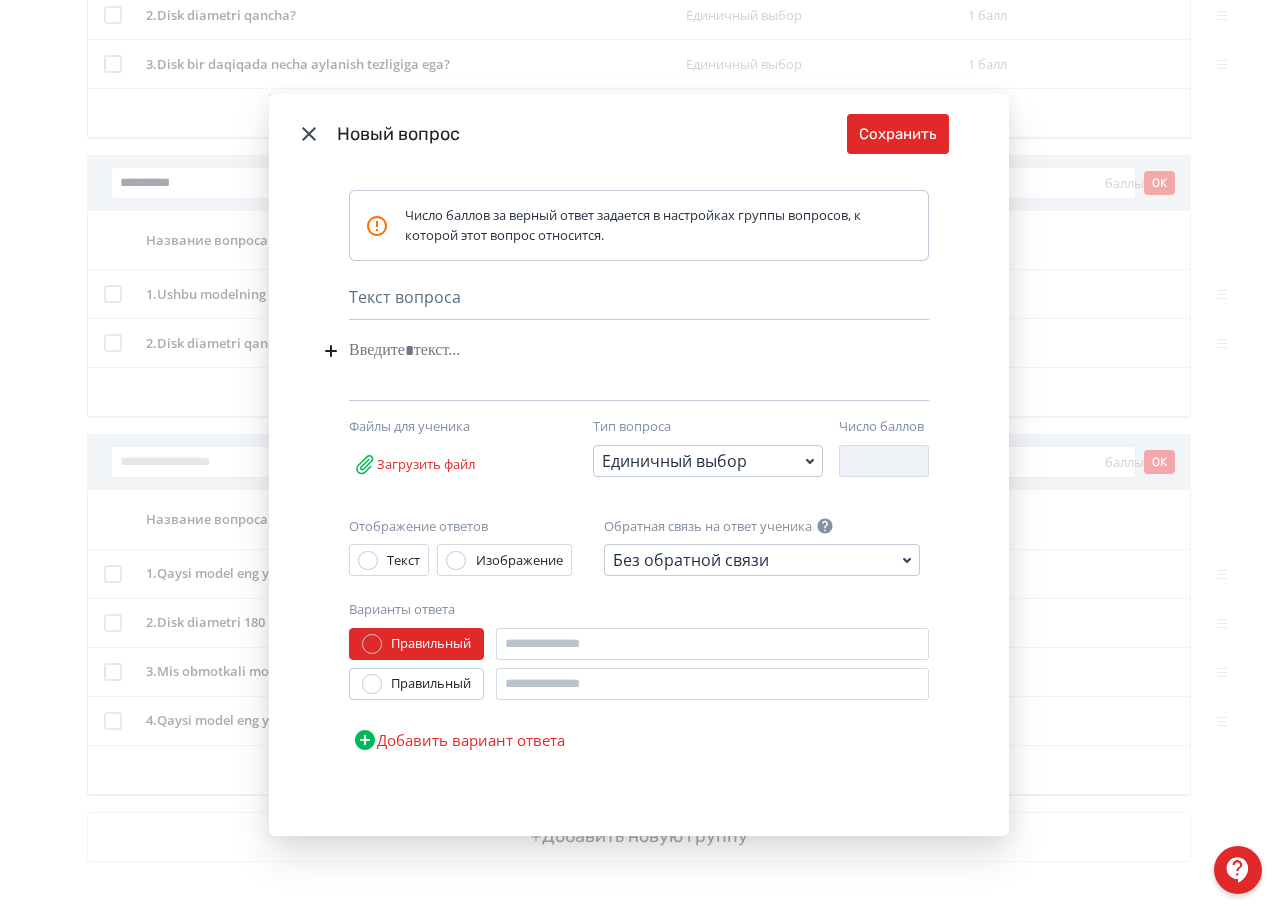 click at bounding box center (608, 351) 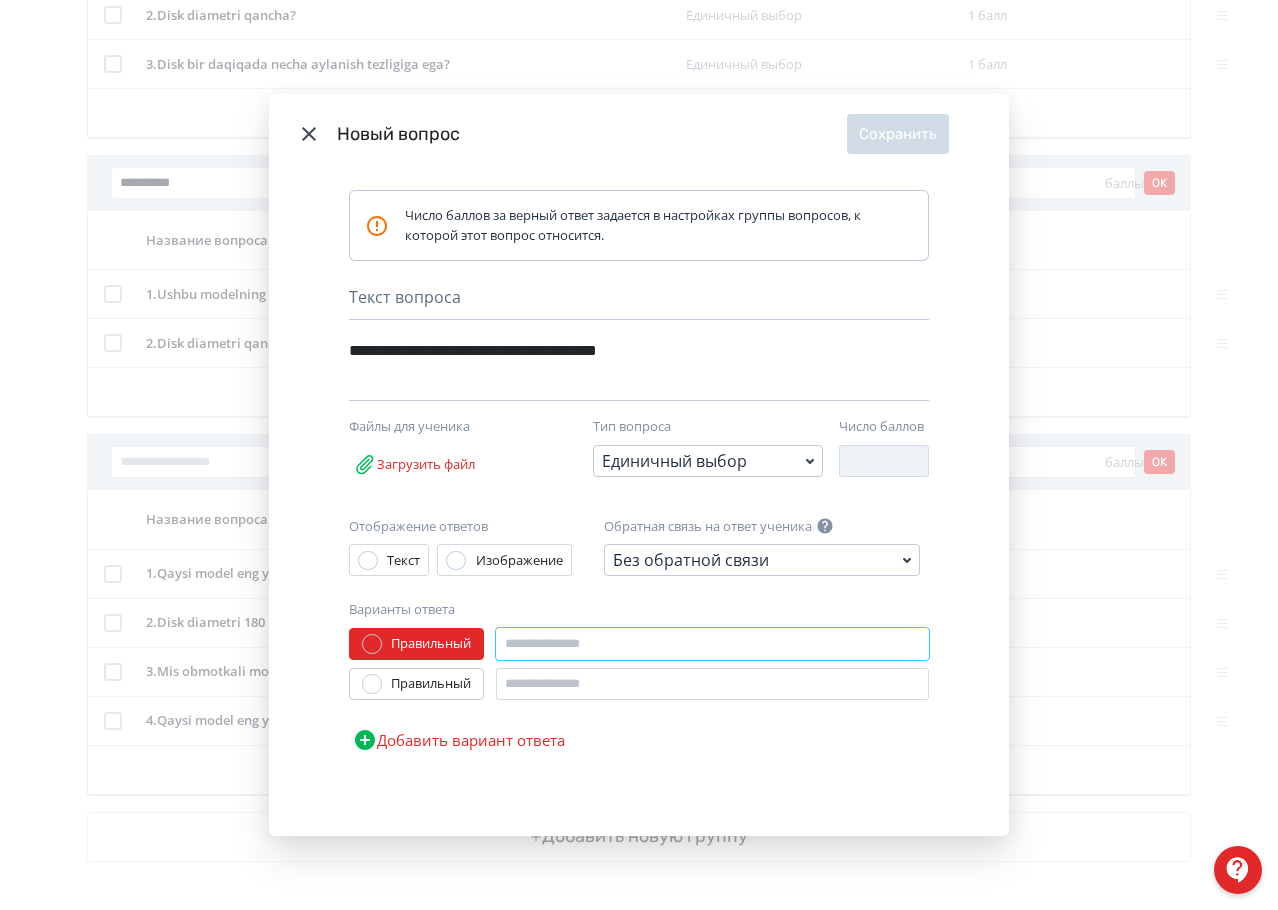 click at bounding box center [712, 644] 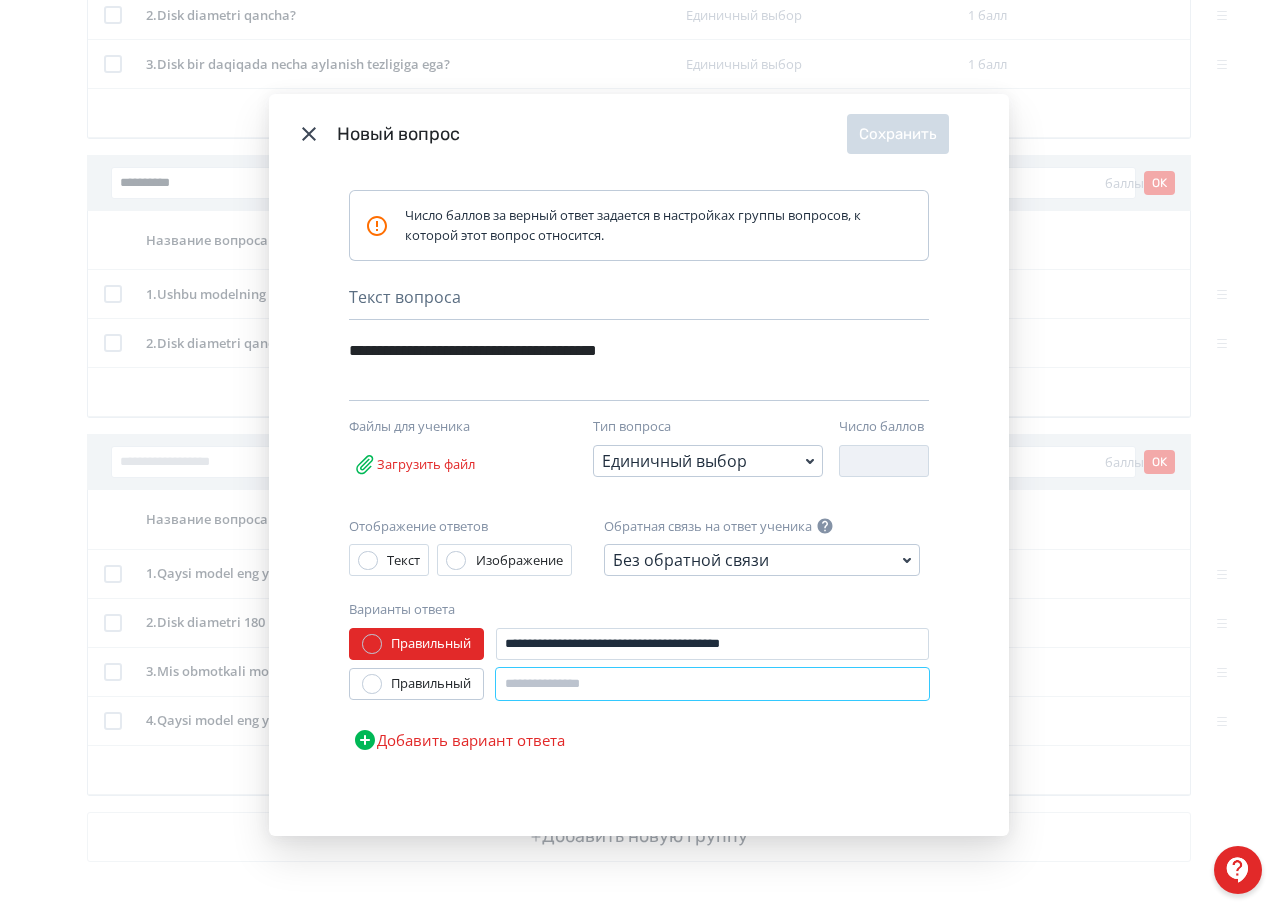 click at bounding box center [712, 684] 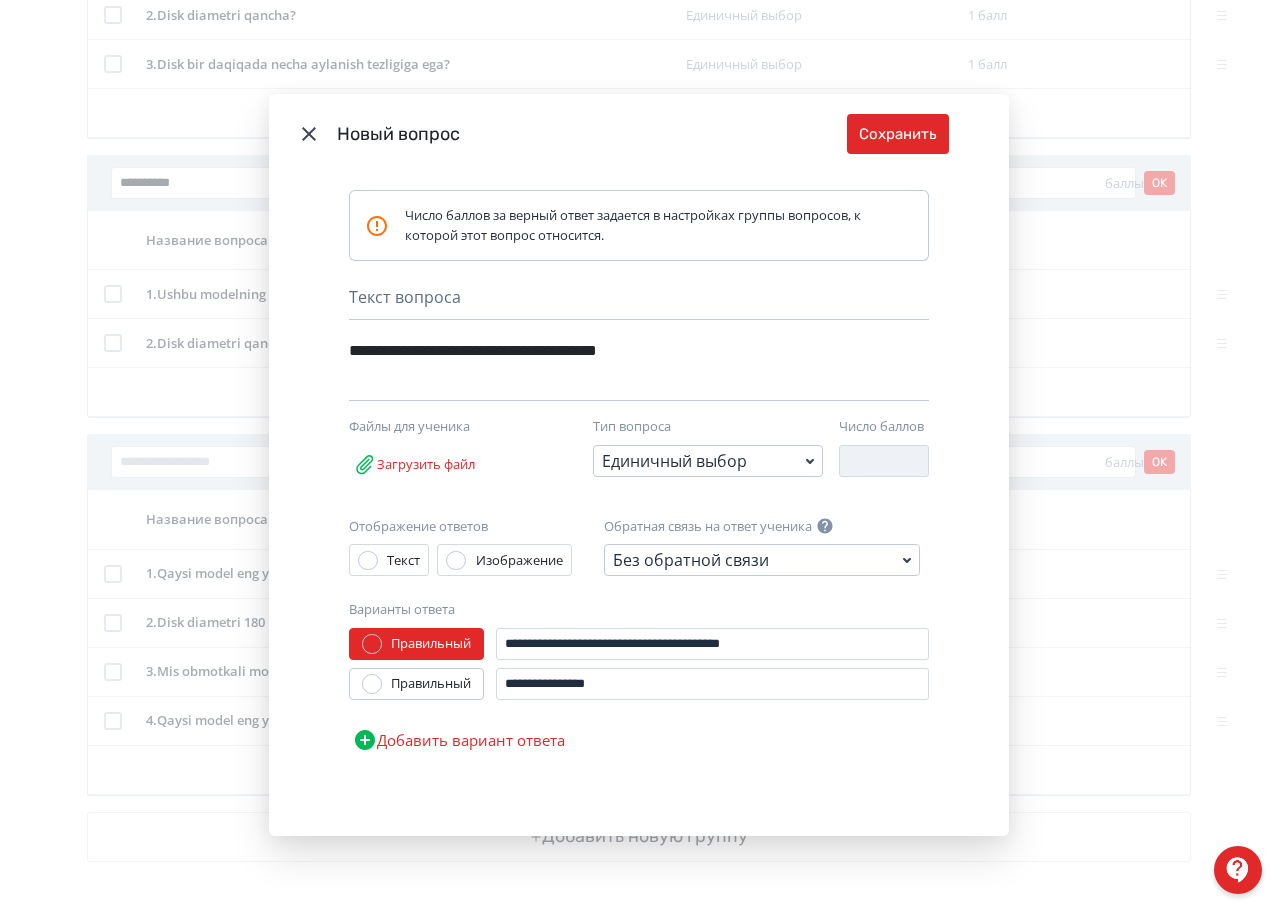 click on "Добавить вариант ответа" at bounding box center (459, 740) 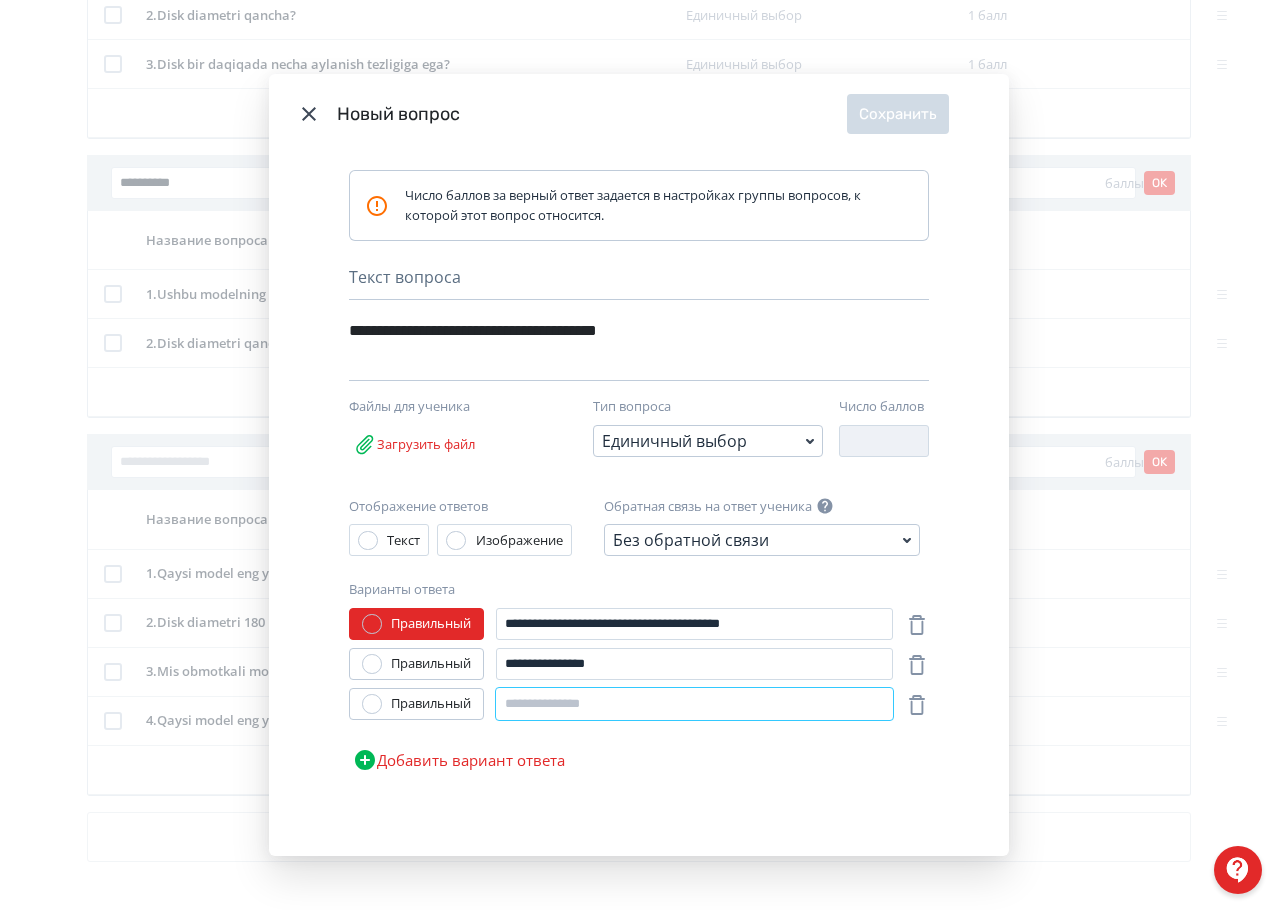 click at bounding box center (694, 704) 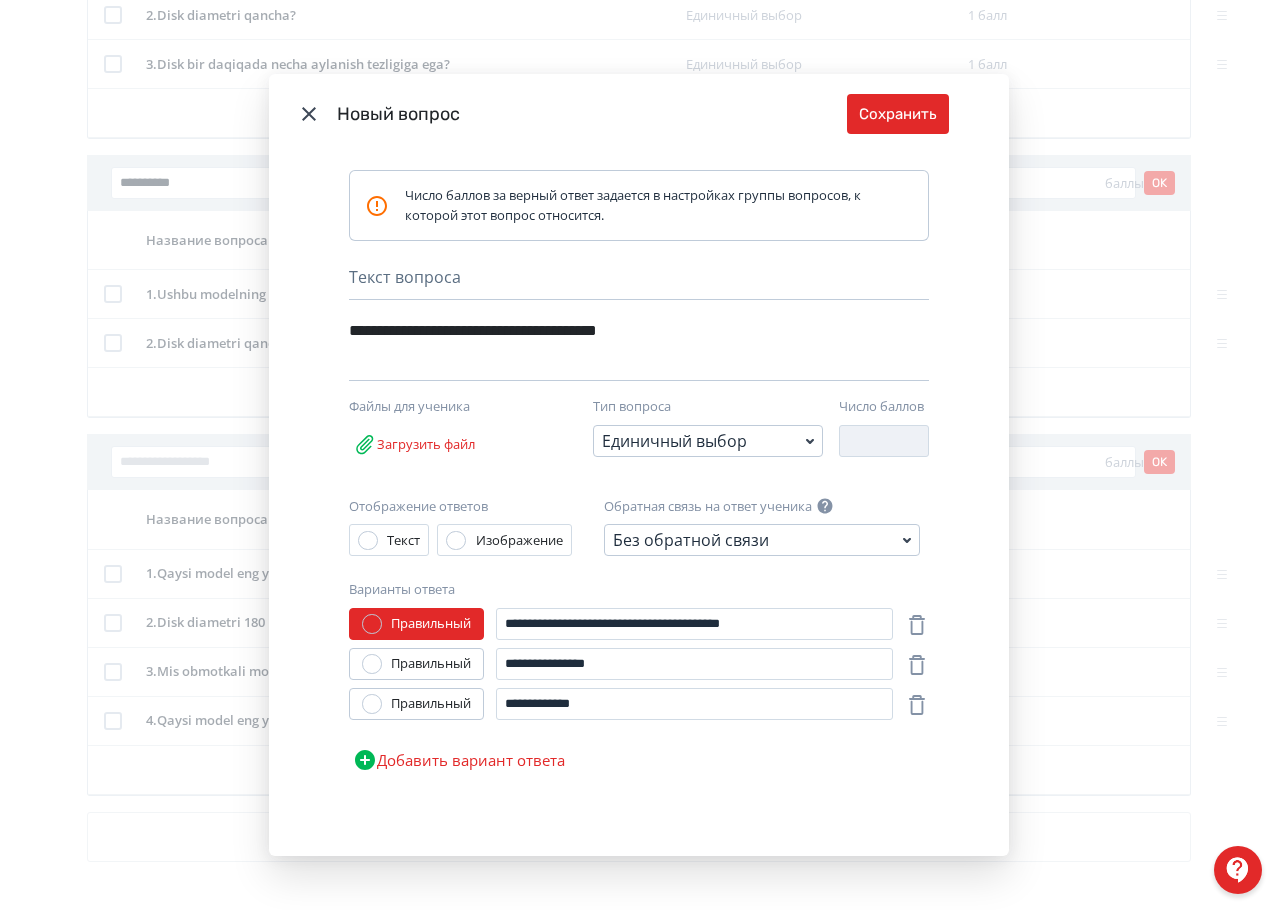click on "Добавить вариант ответа" at bounding box center (459, 760) 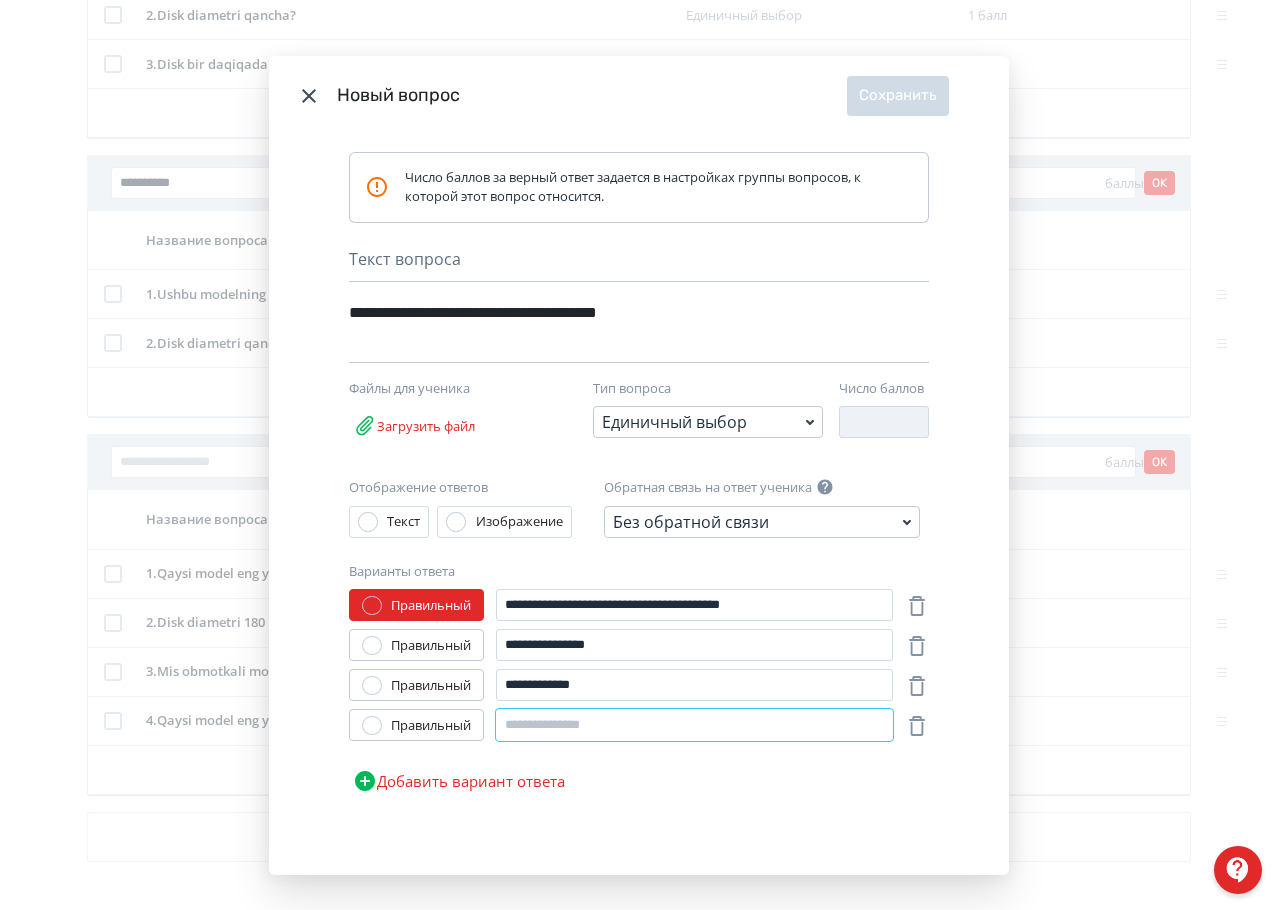 click at bounding box center (694, 725) 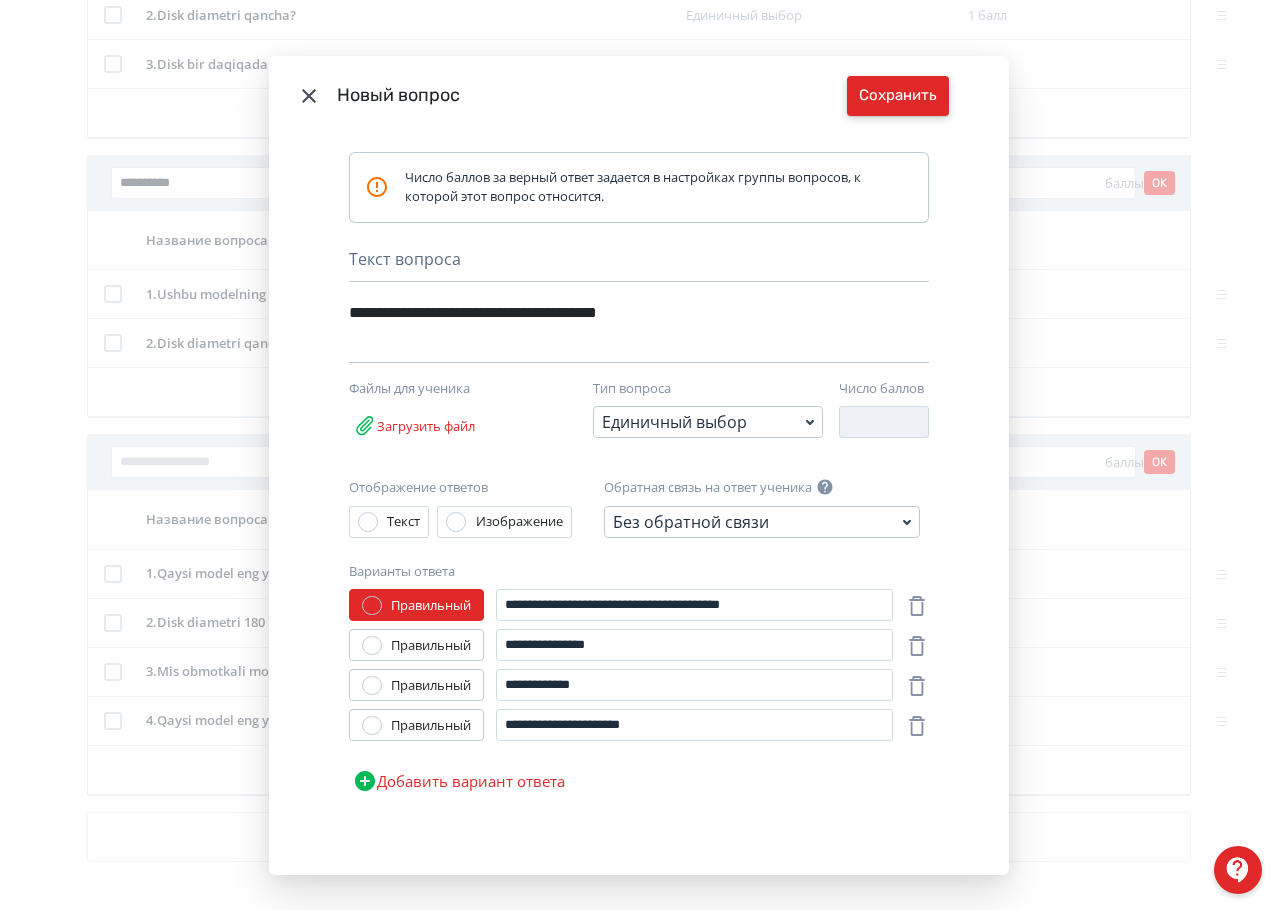 click on "Сохранить" at bounding box center [898, 96] 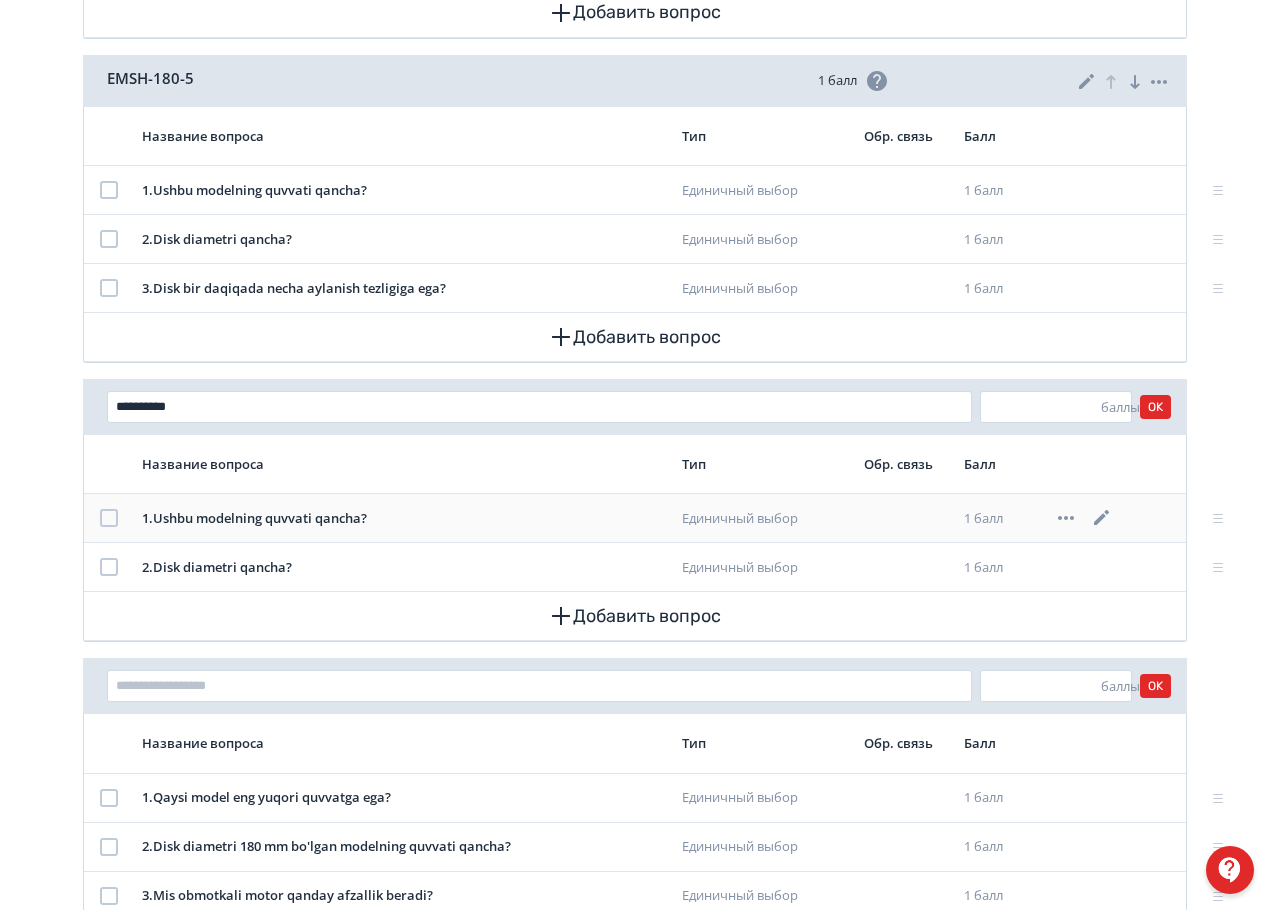 scroll, scrollTop: 1100, scrollLeft: 0, axis: vertical 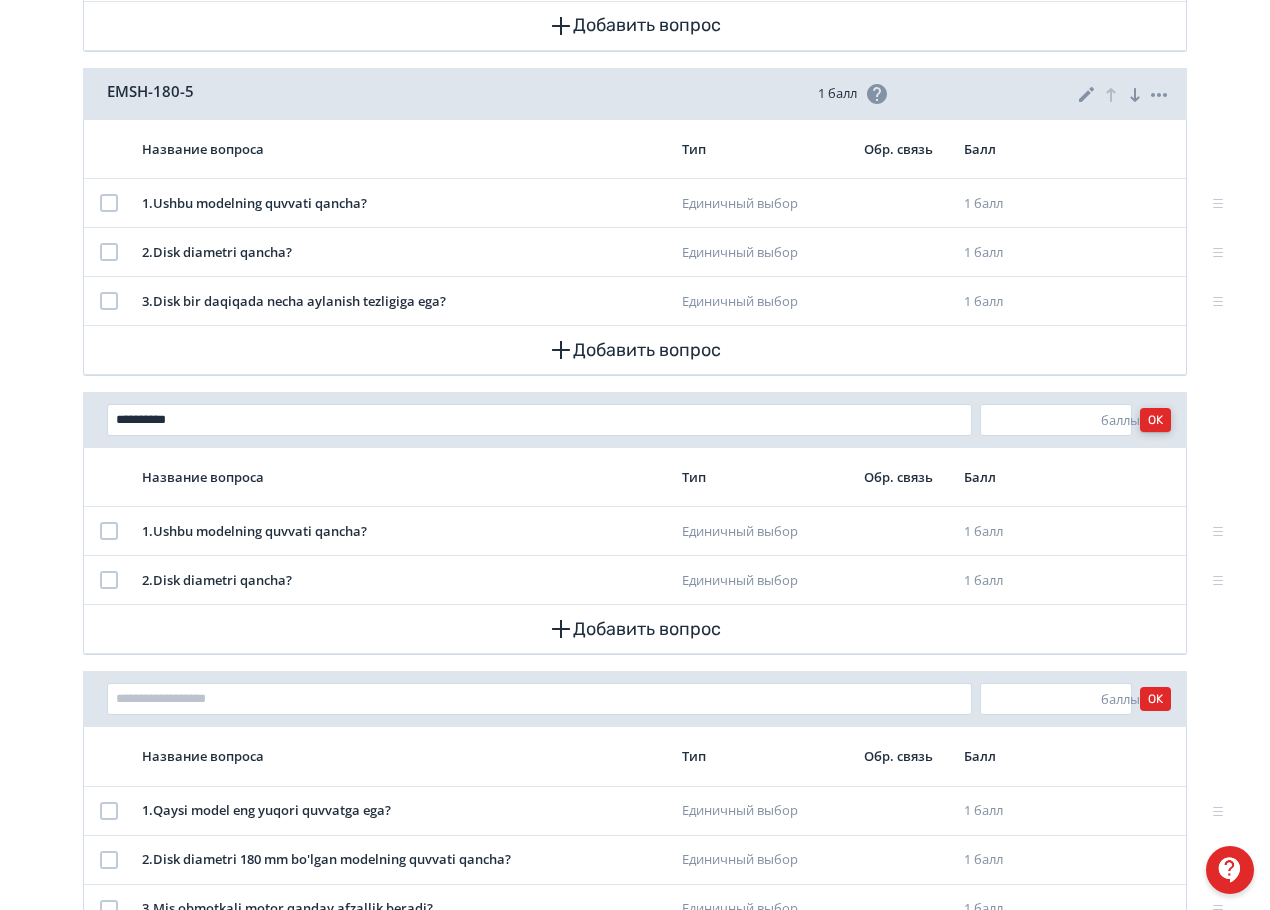 click on "OK" at bounding box center (1155, 420) 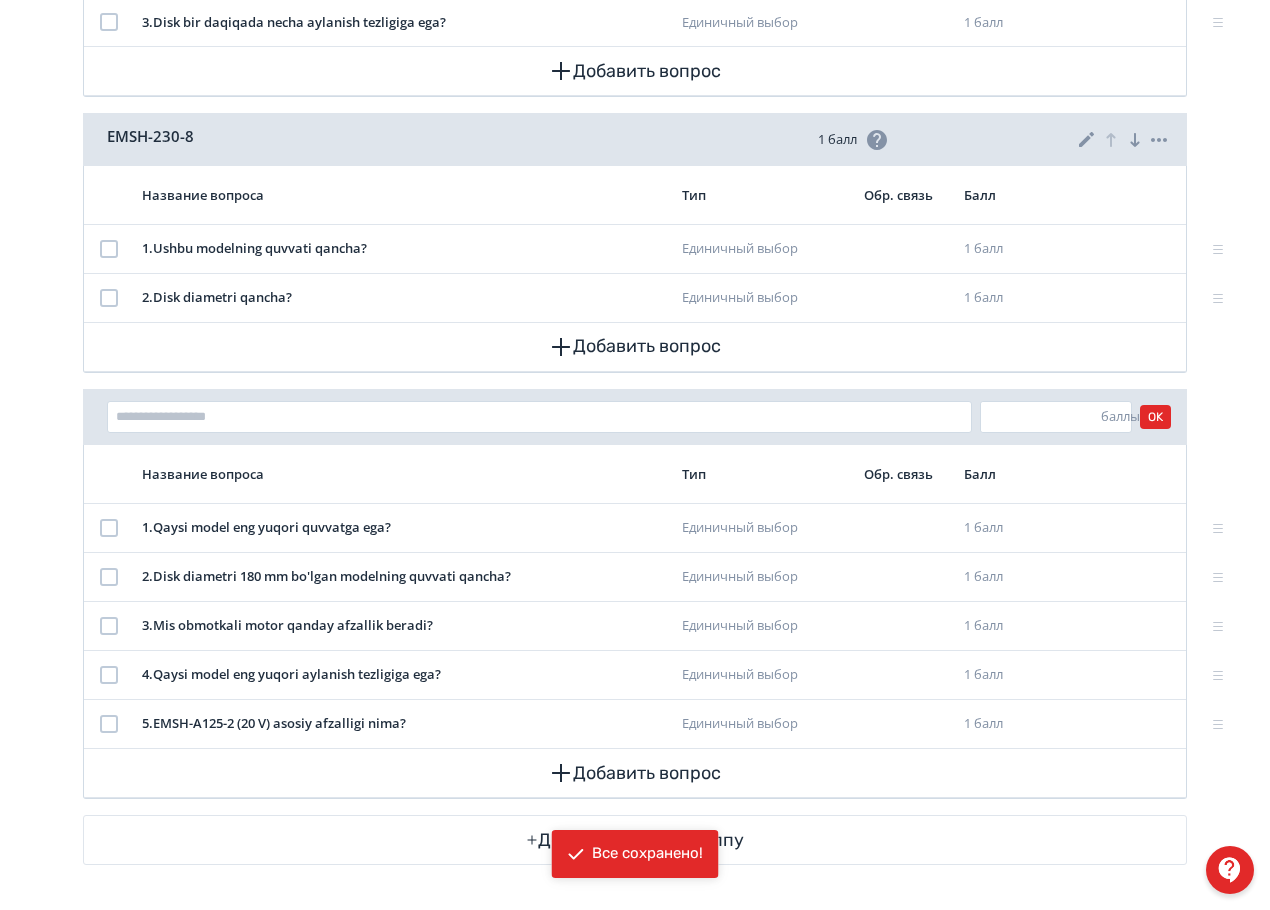 scroll, scrollTop: 1382, scrollLeft: 0, axis: vertical 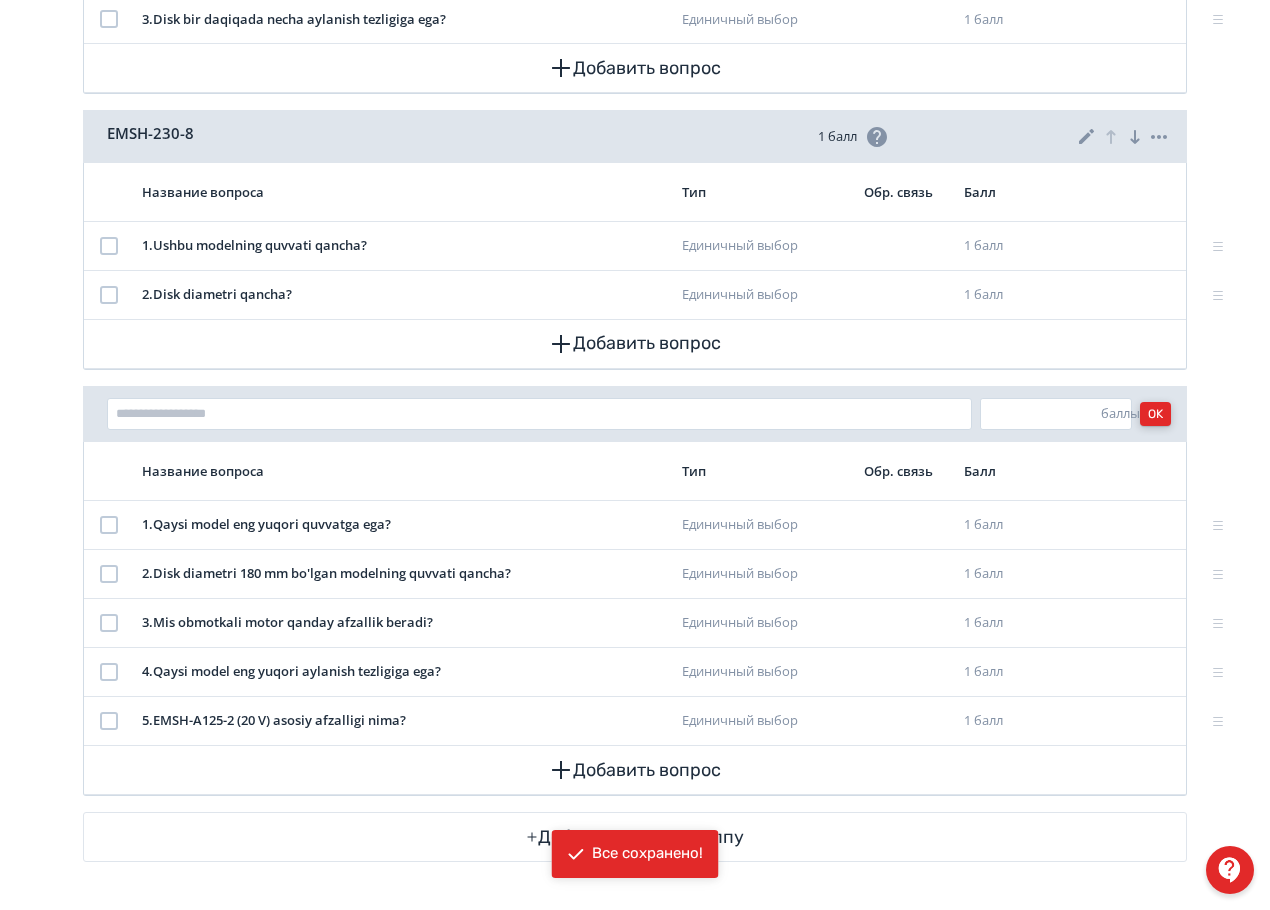 click on "OK" at bounding box center (1155, 414) 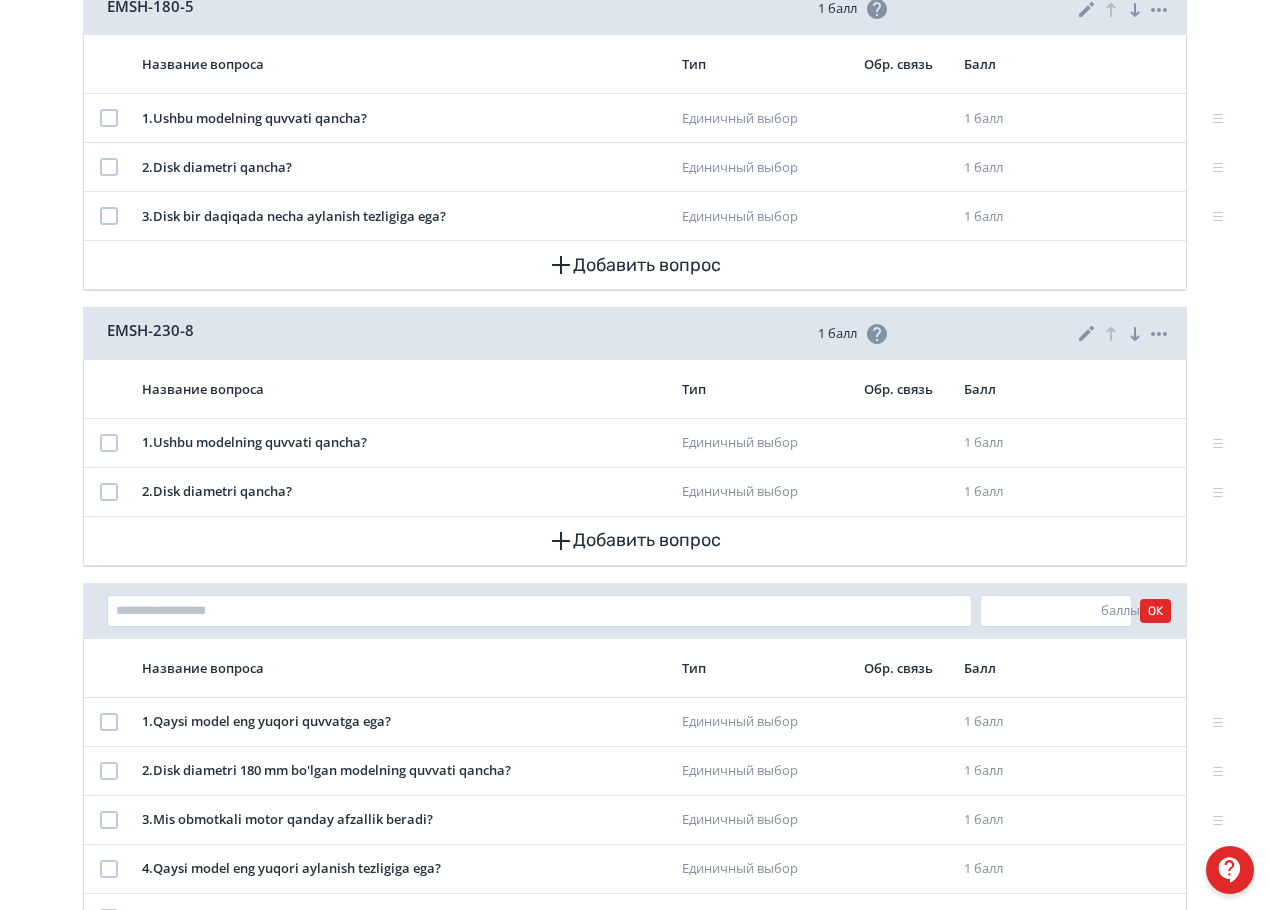 scroll, scrollTop: 1182, scrollLeft: 0, axis: vertical 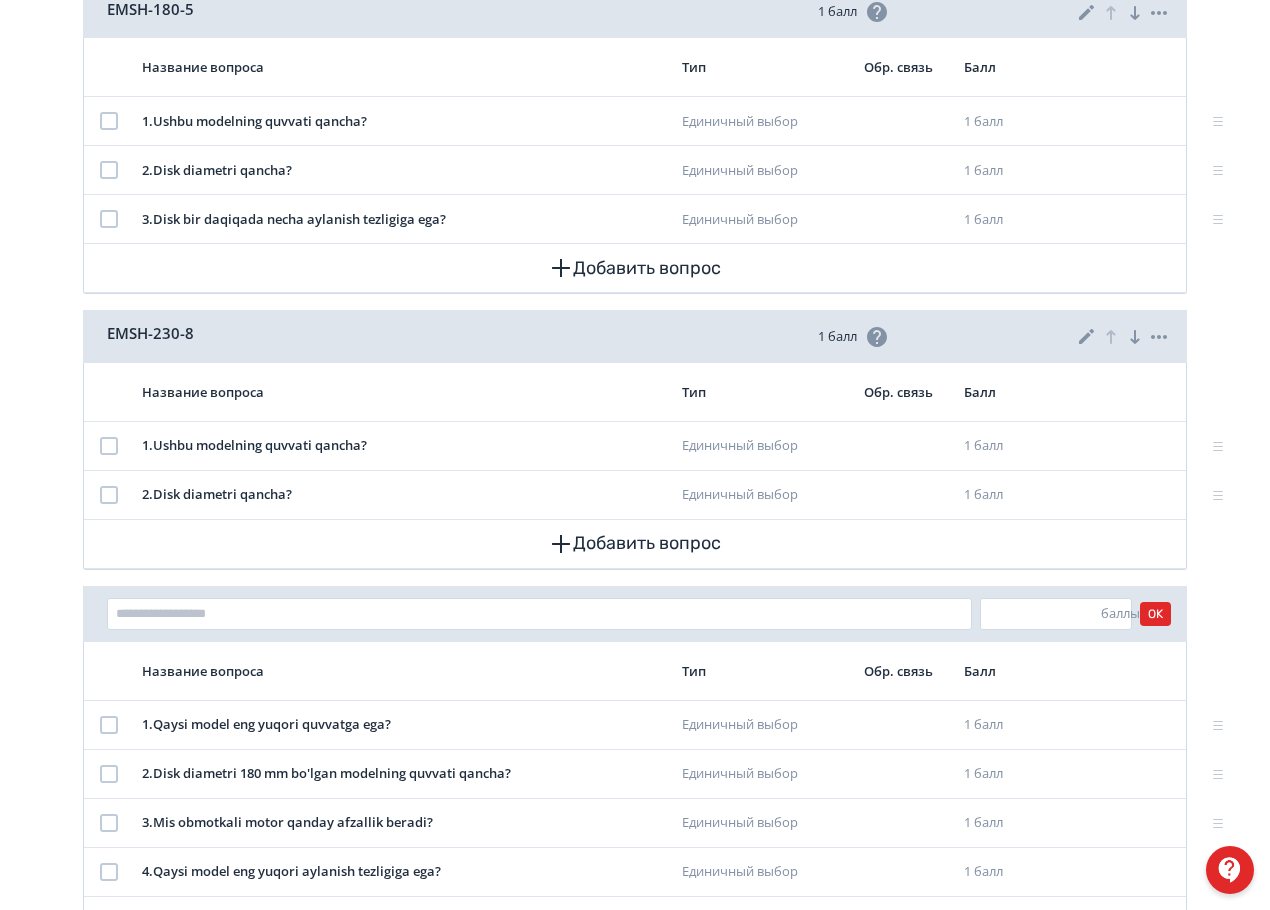 click on "**********" at bounding box center (635, 28) 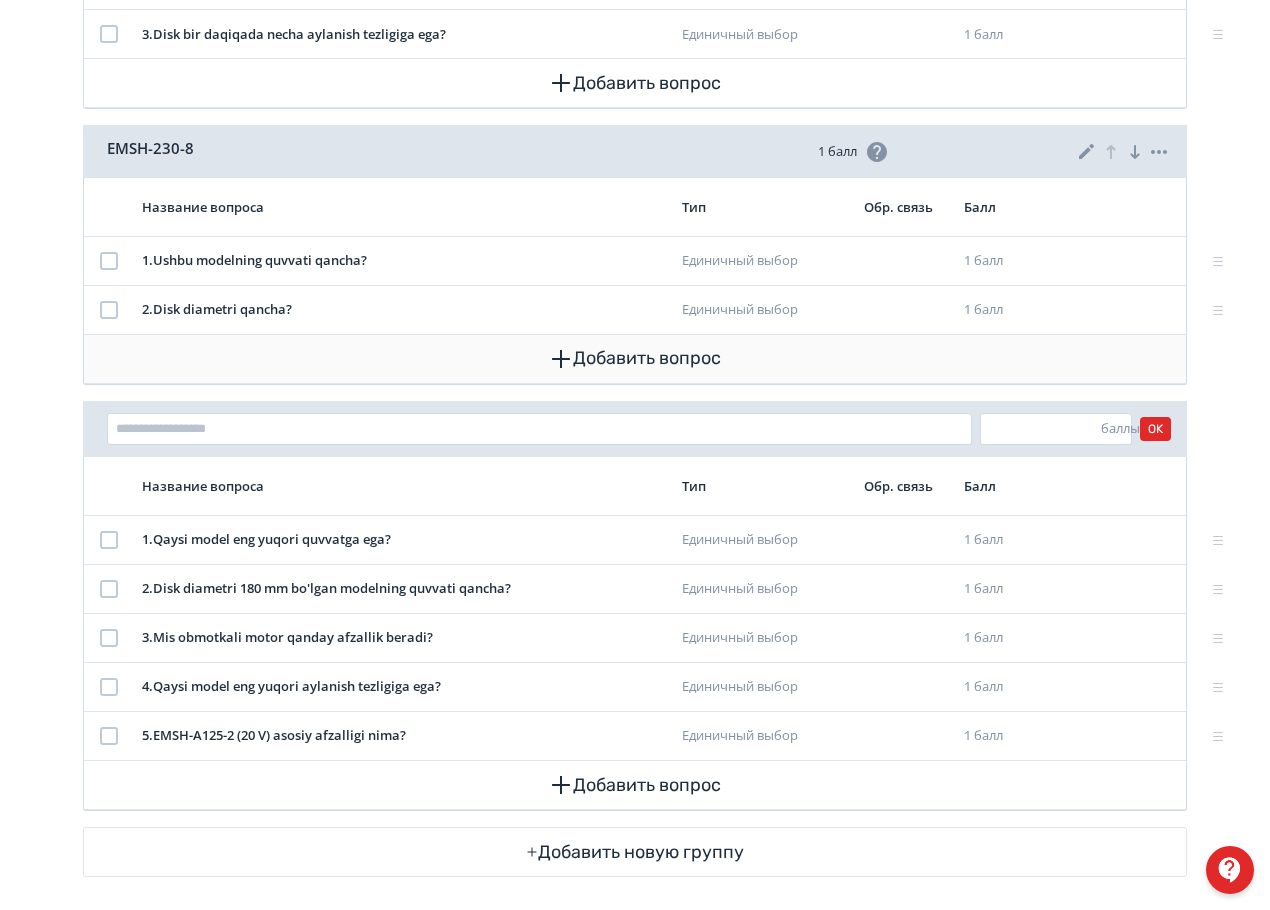 scroll, scrollTop: 1382, scrollLeft: 0, axis: vertical 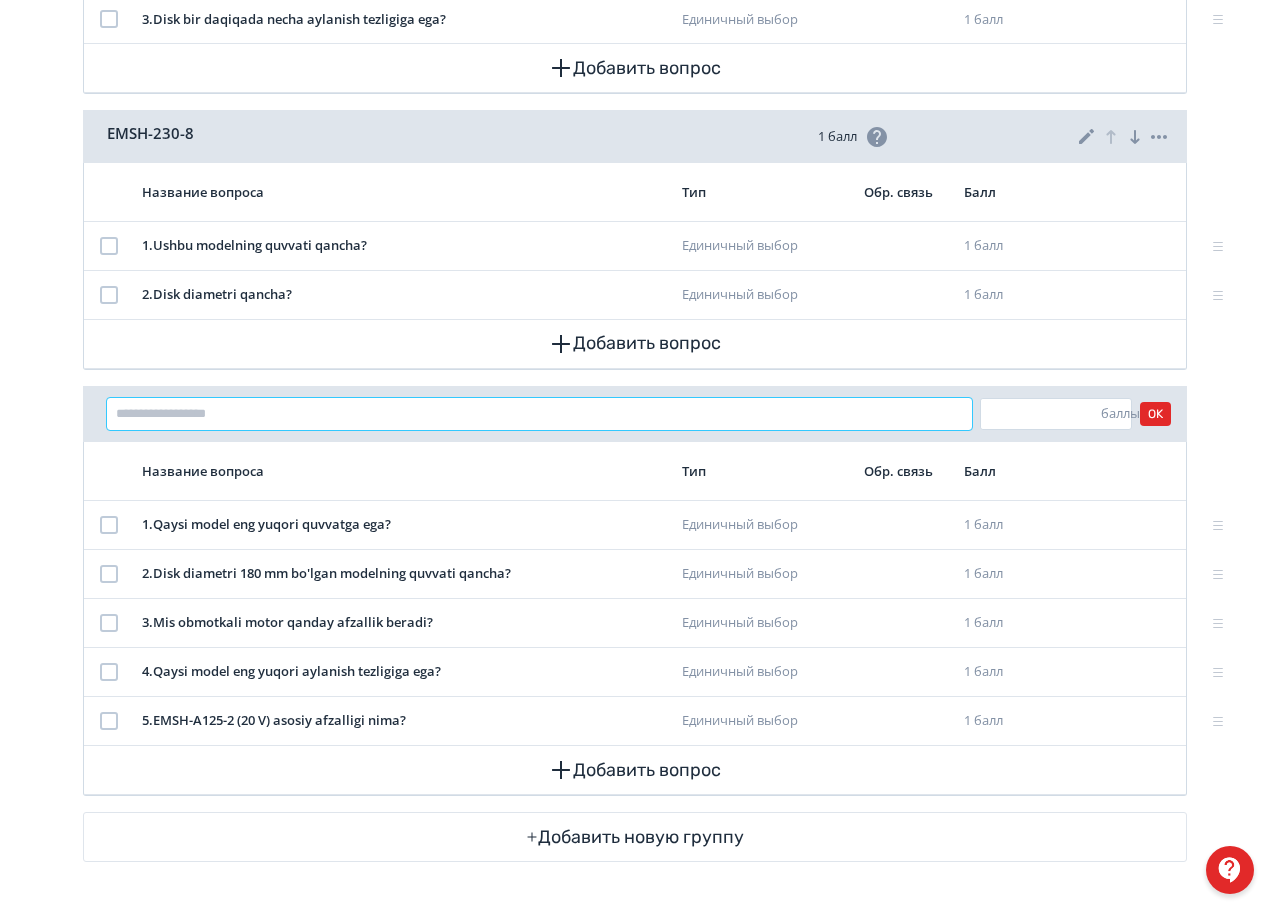 click at bounding box center (539, 414) 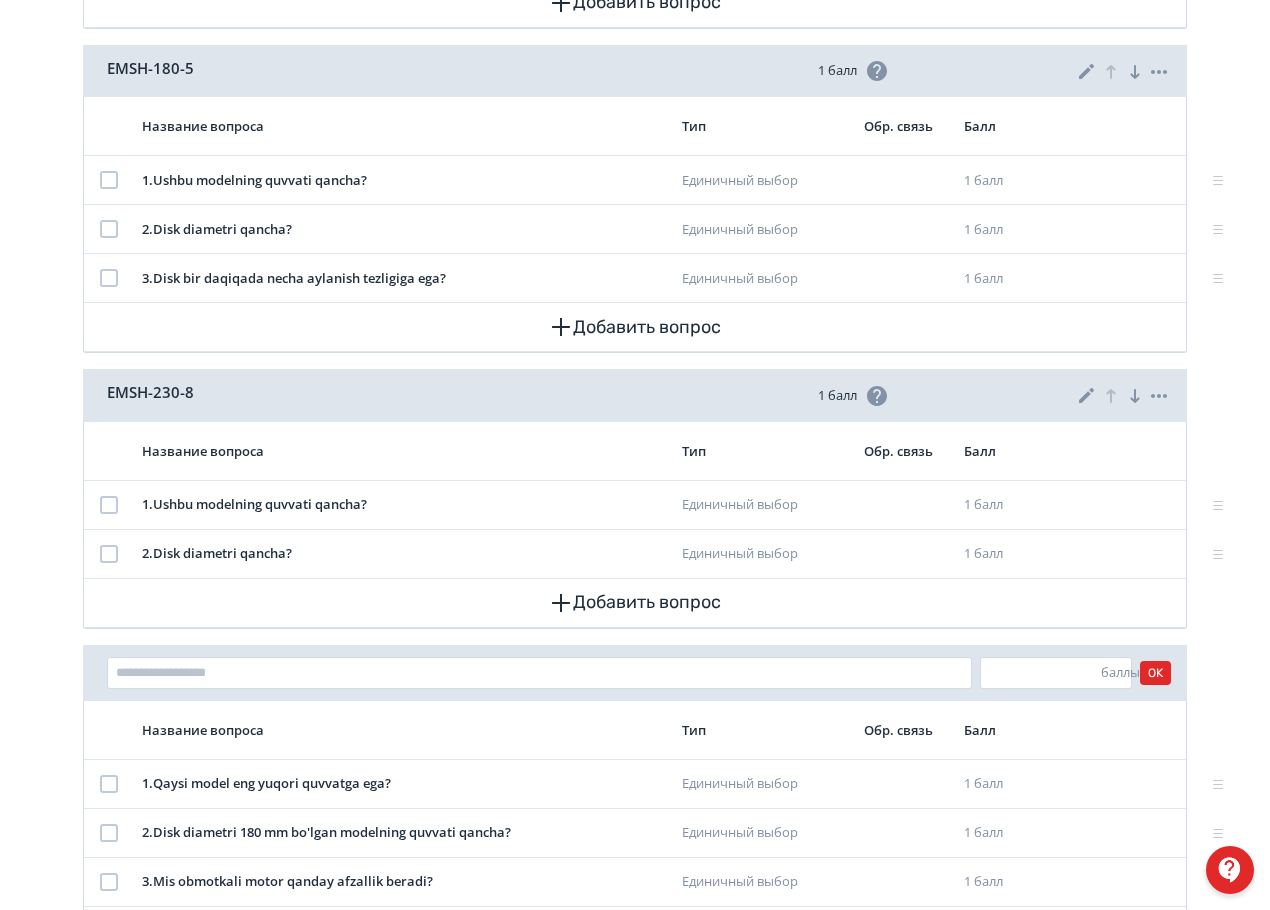 scroll, scrollTop: 1382, scrollLeft: 0, axis: vertical 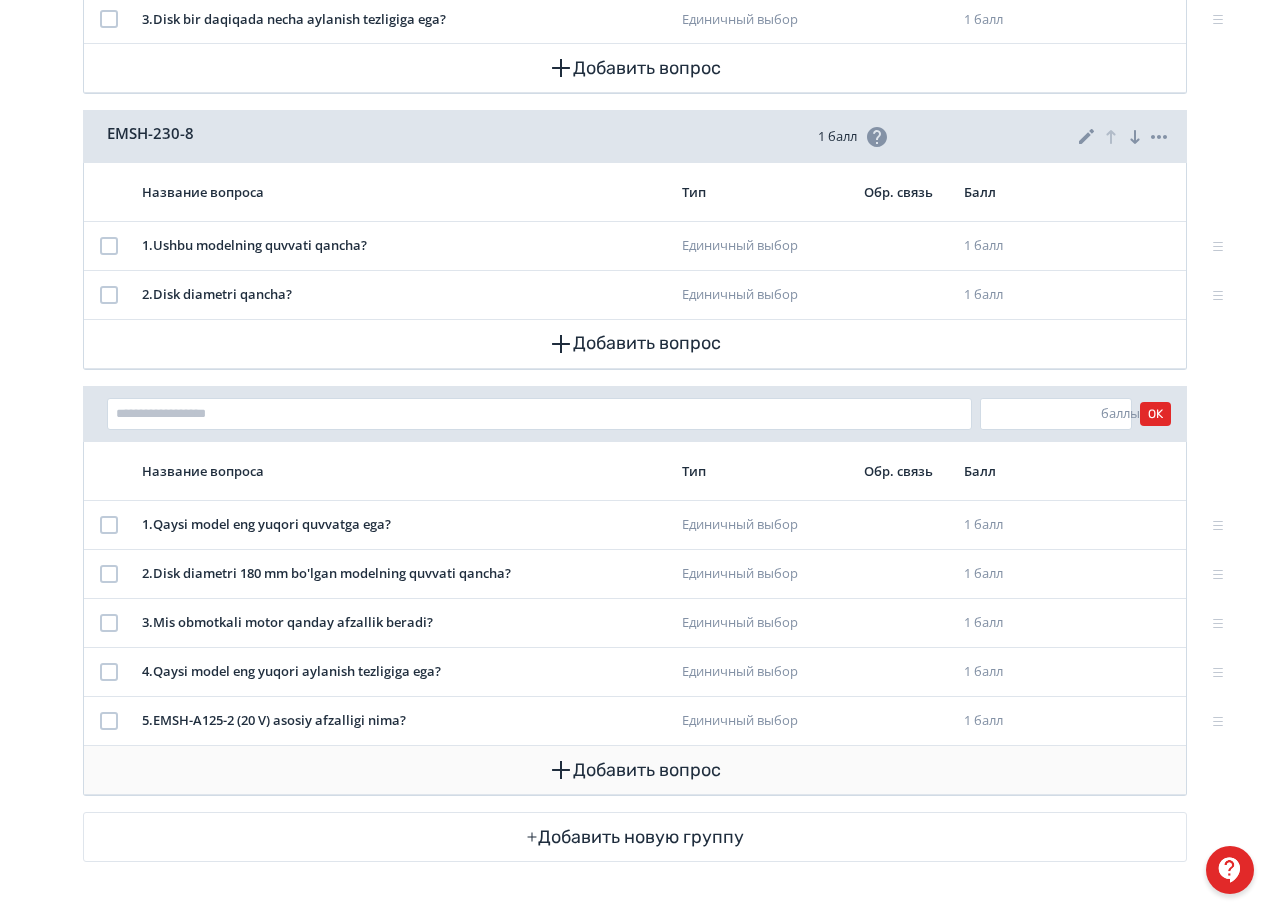 click on "Добавить вопрос" at bounding box center (635, 770) 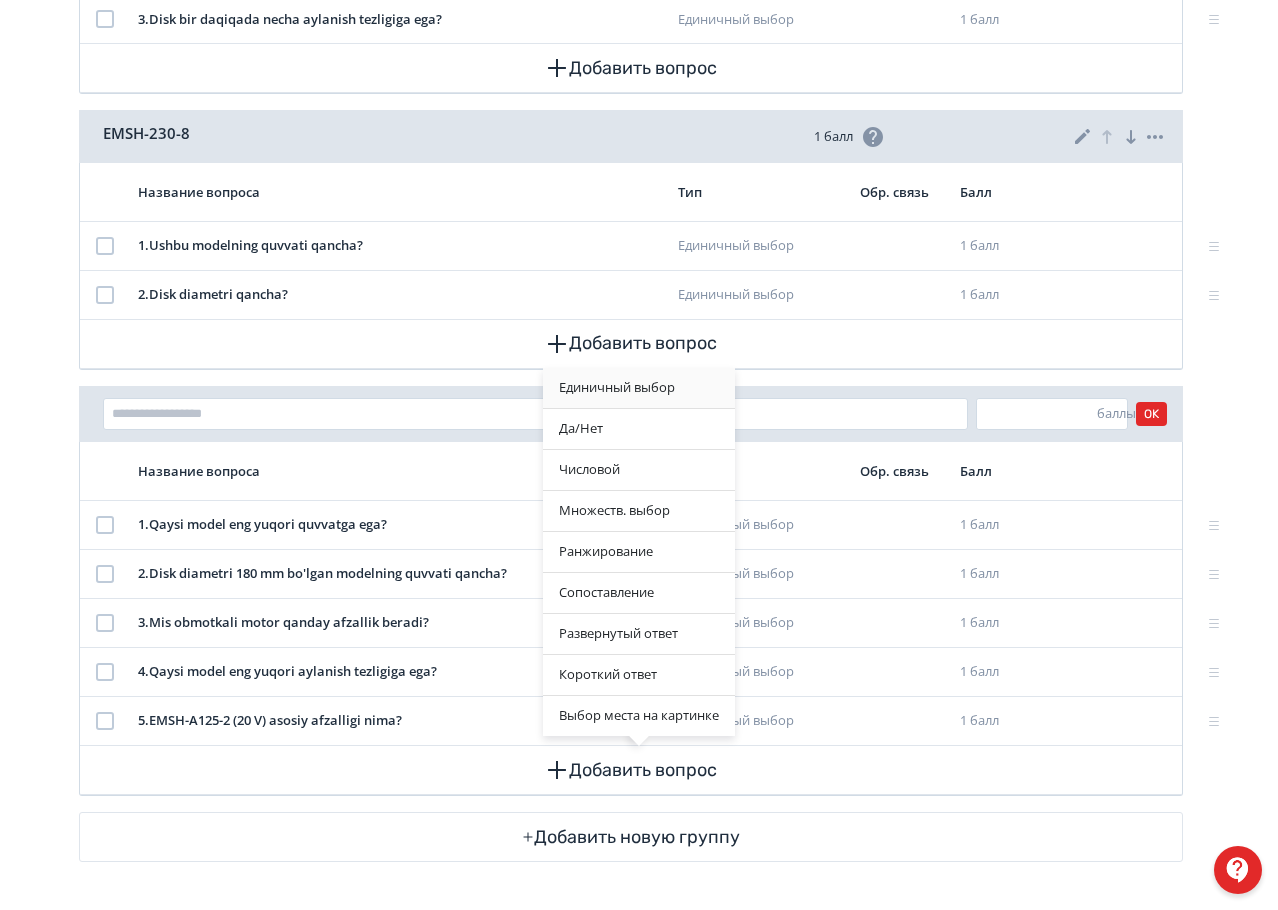click on "Единичный выбор" at bounding box center [639, 388] 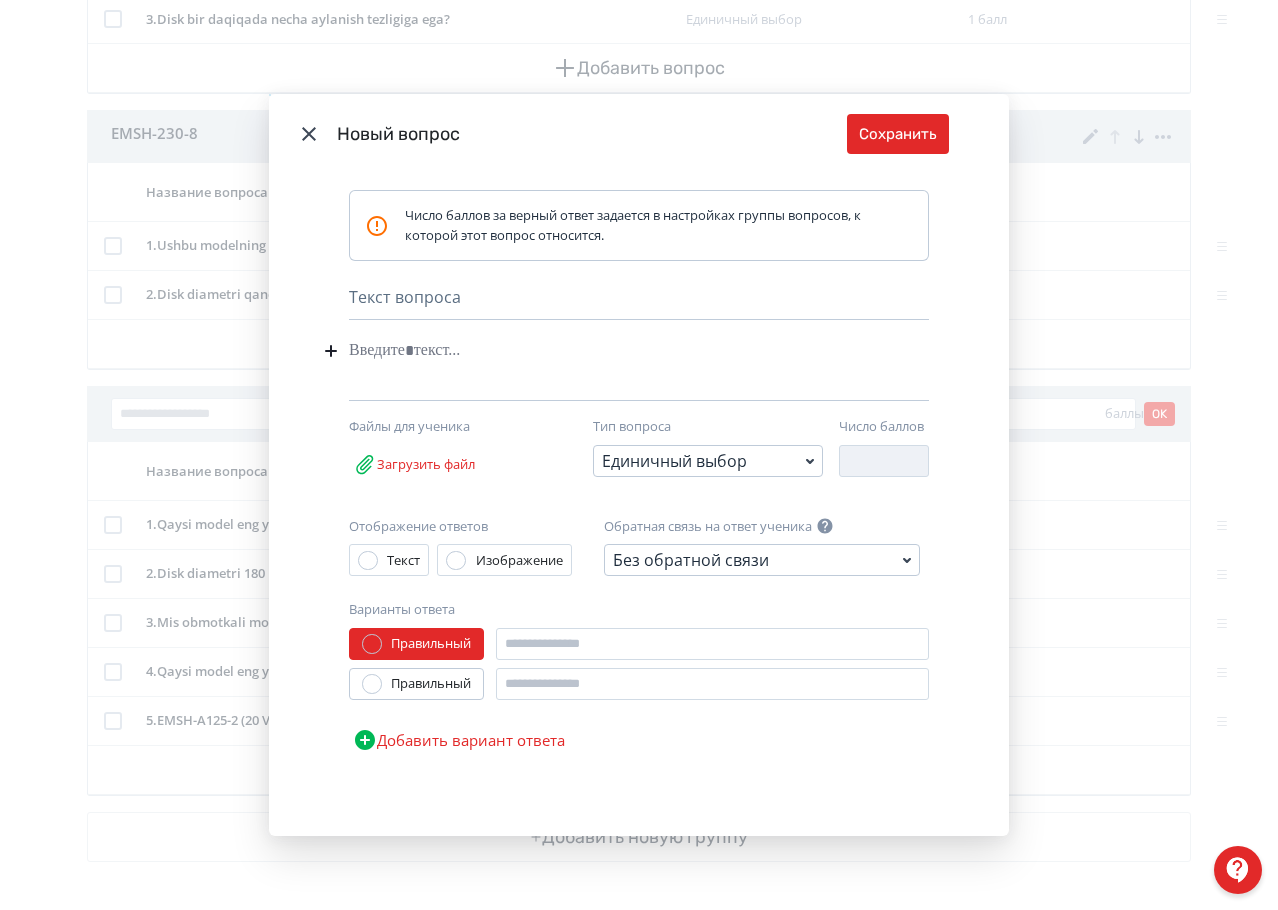 click at bounding box center (608, 351) 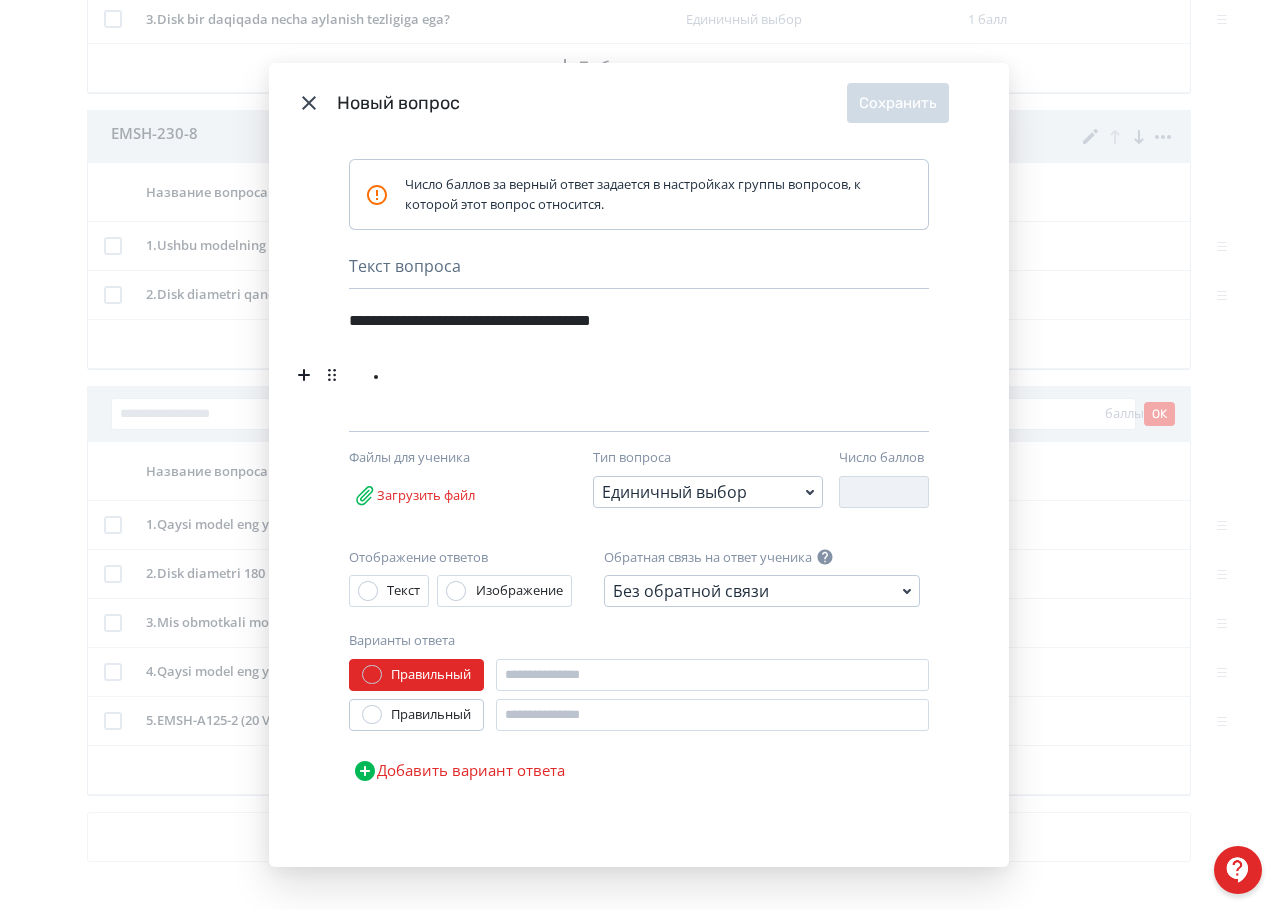 click at bounding box center (628, 376) 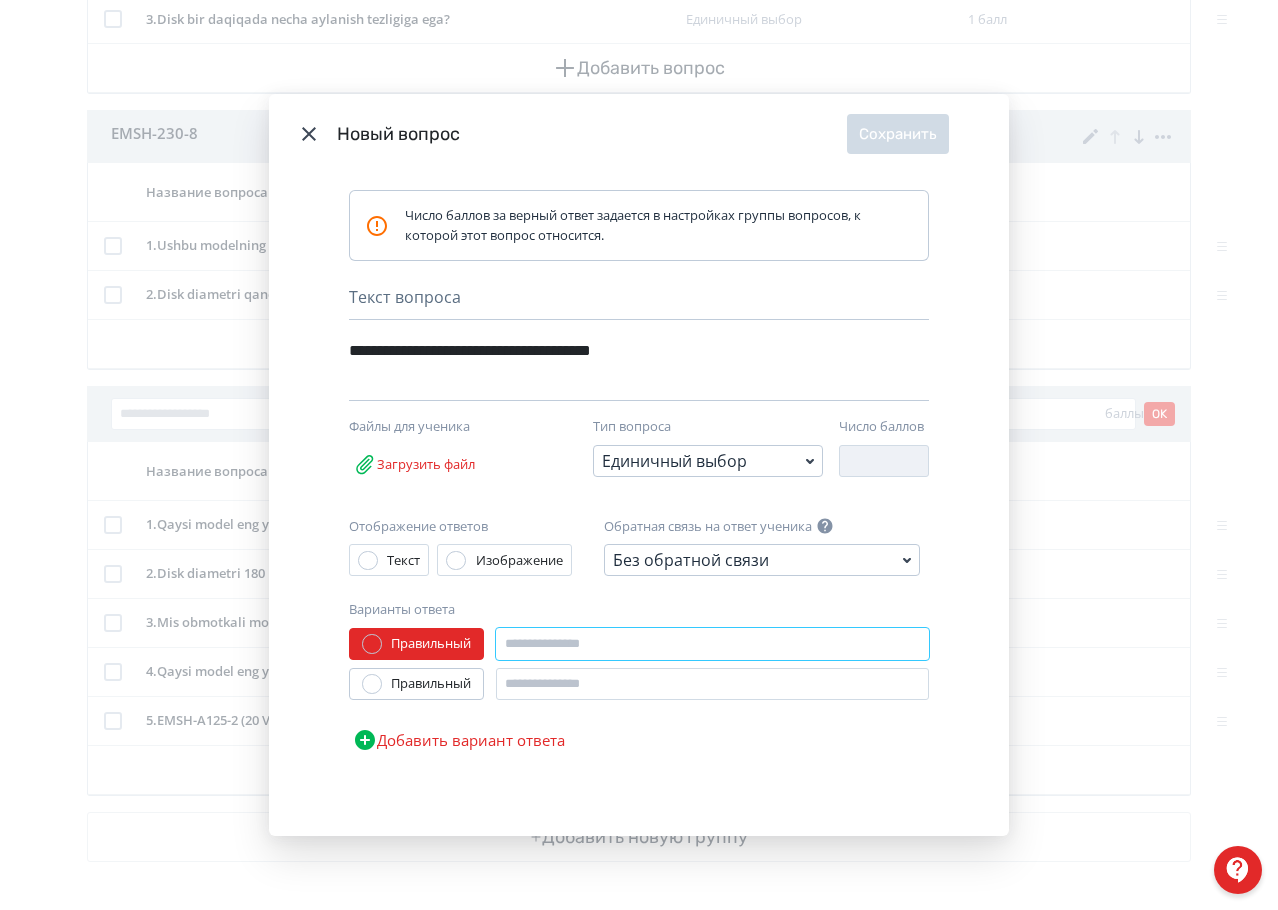 click at bounding box center [712, 644] 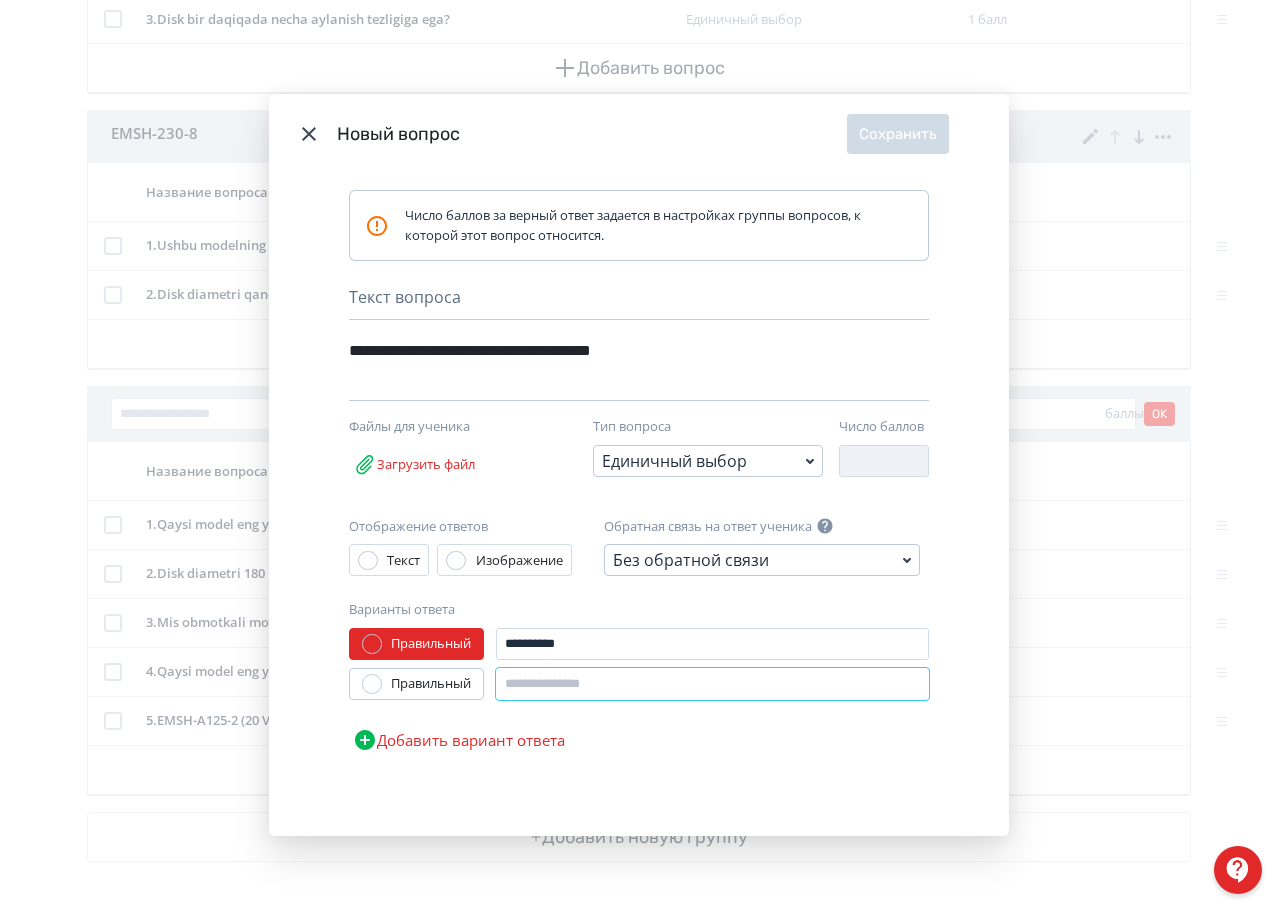 click at bounding box center [712, 684] 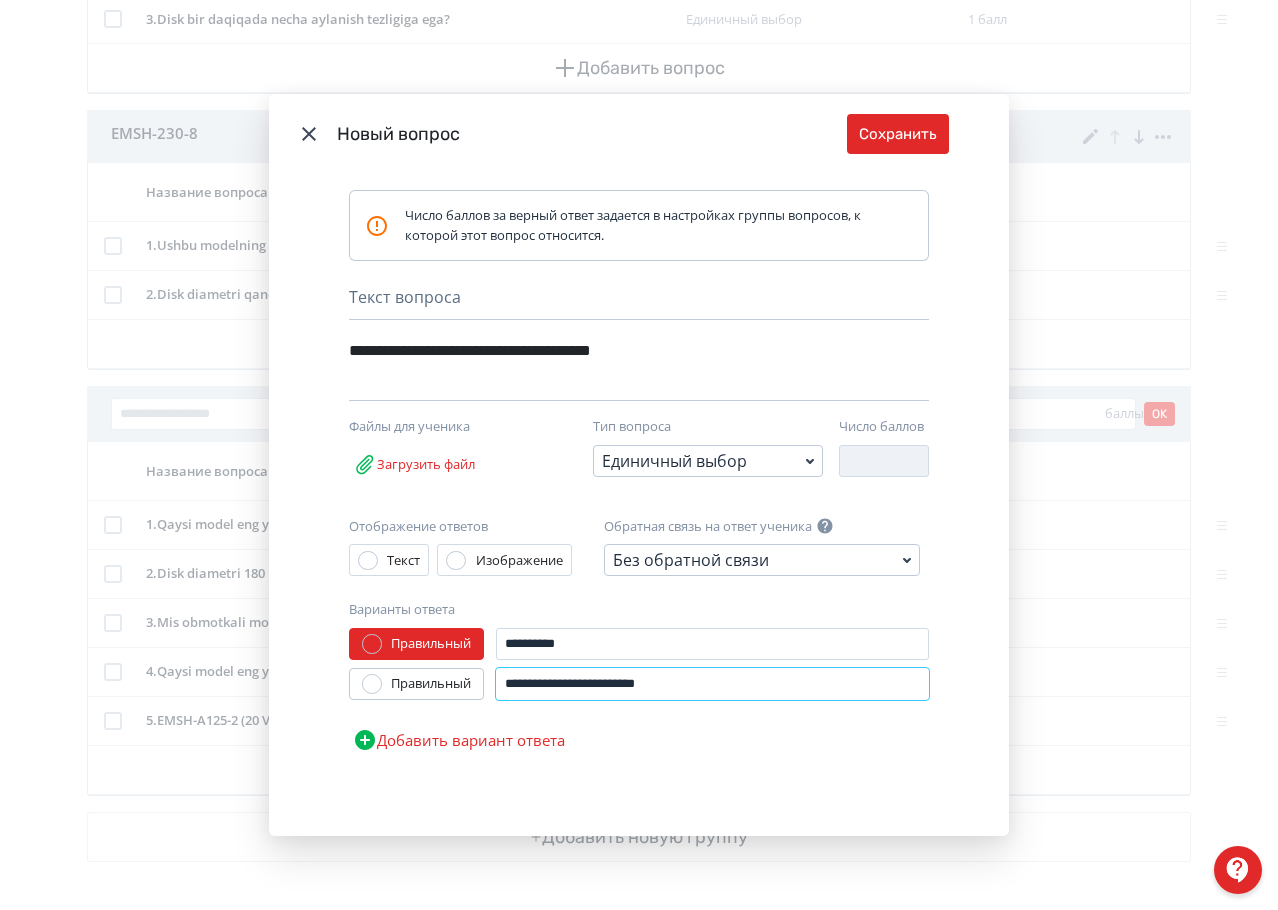 click on "**********" at bounding box center [712, 684] 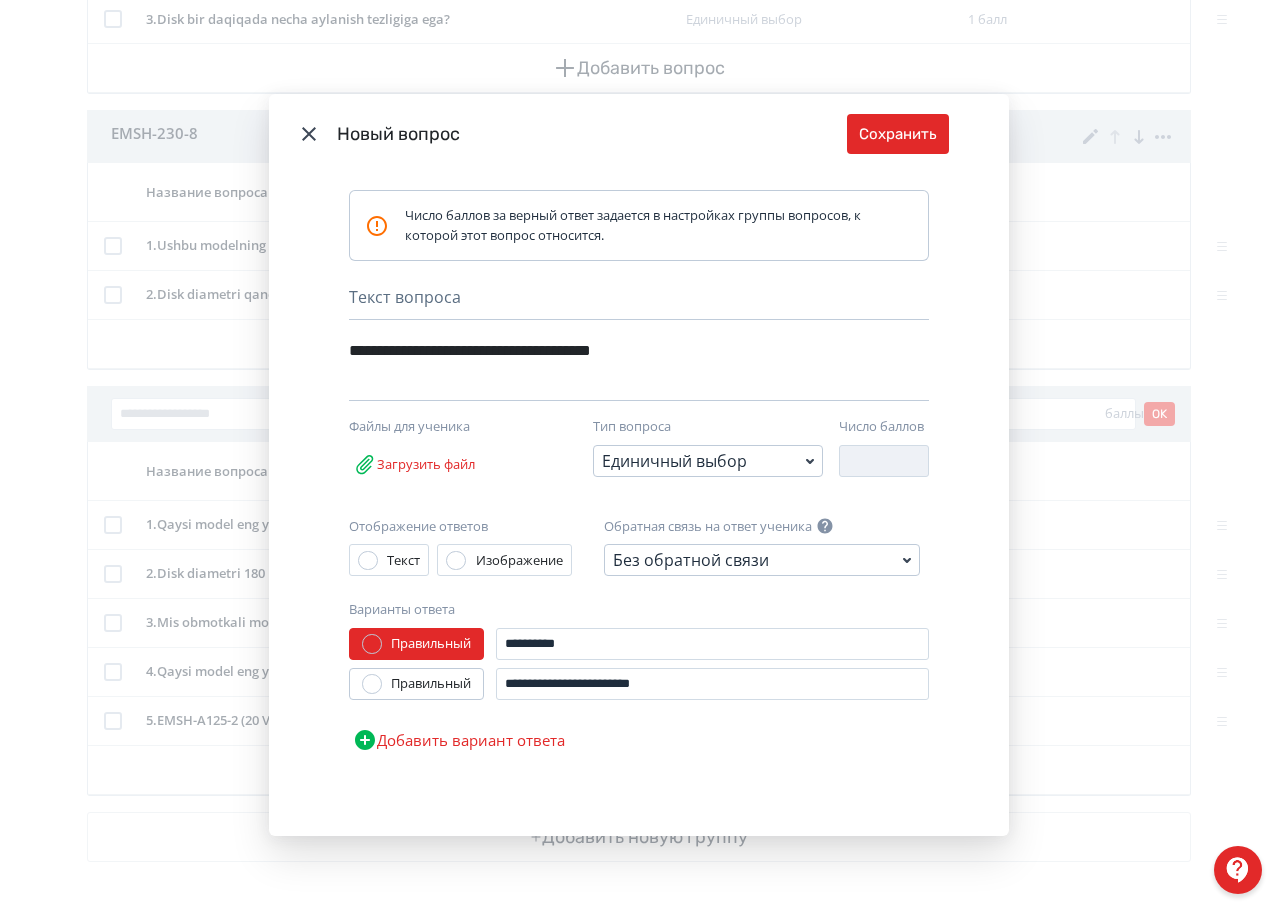 click on "Добавить вариант ответа" at bounding box center (459, 740) 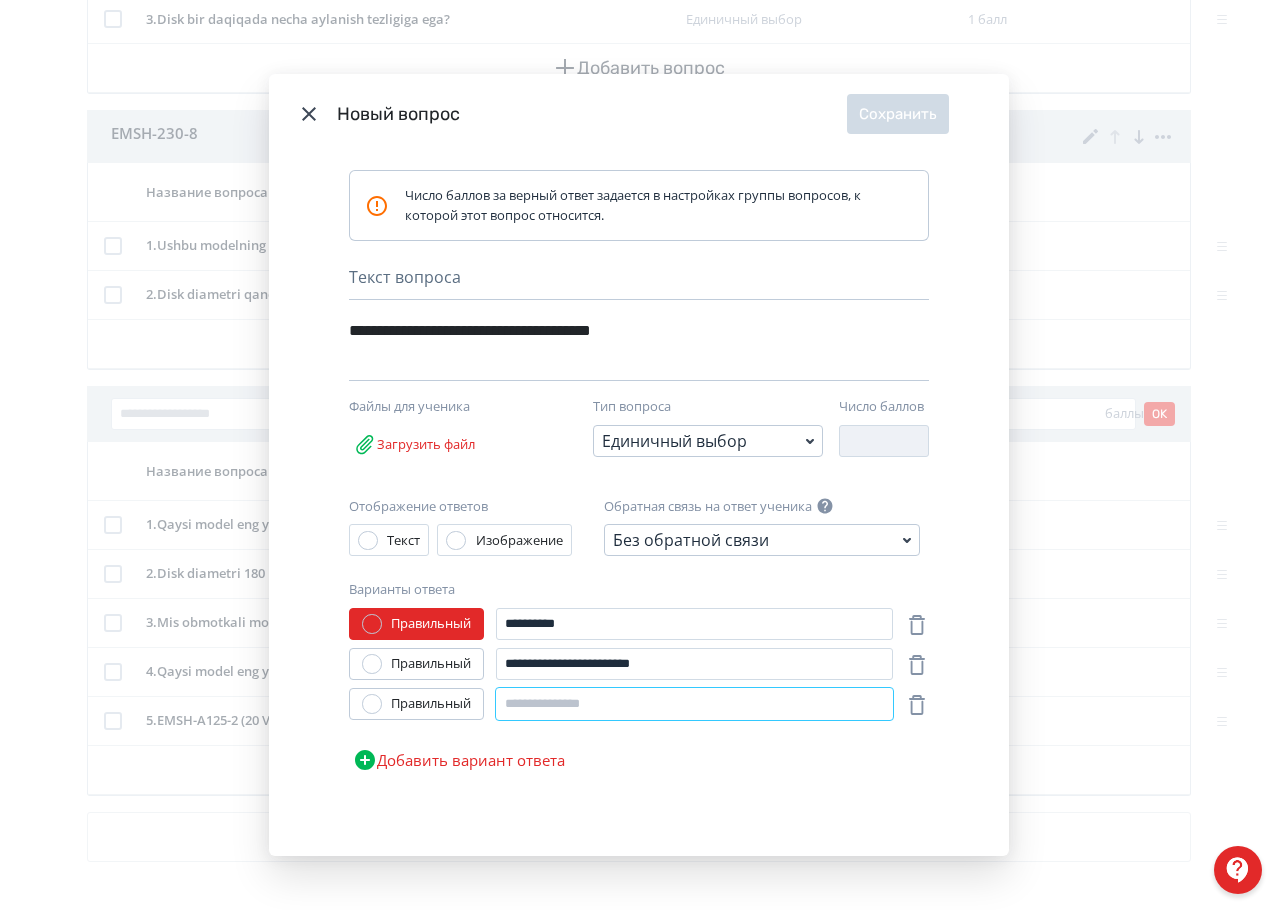 click at bounding box center [694, 704] 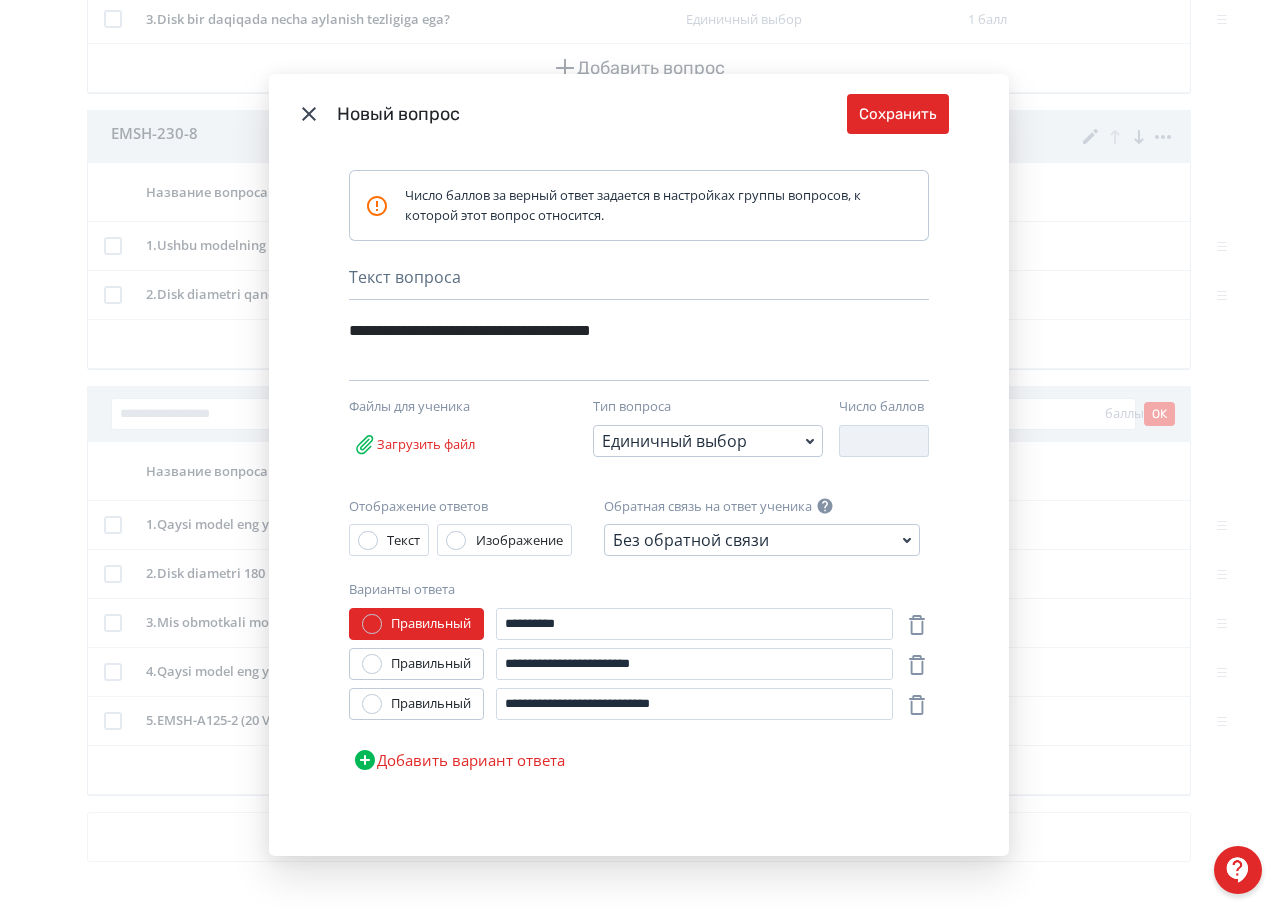 click on "Добавить вариант ответа" at bounding box center (459, 760) 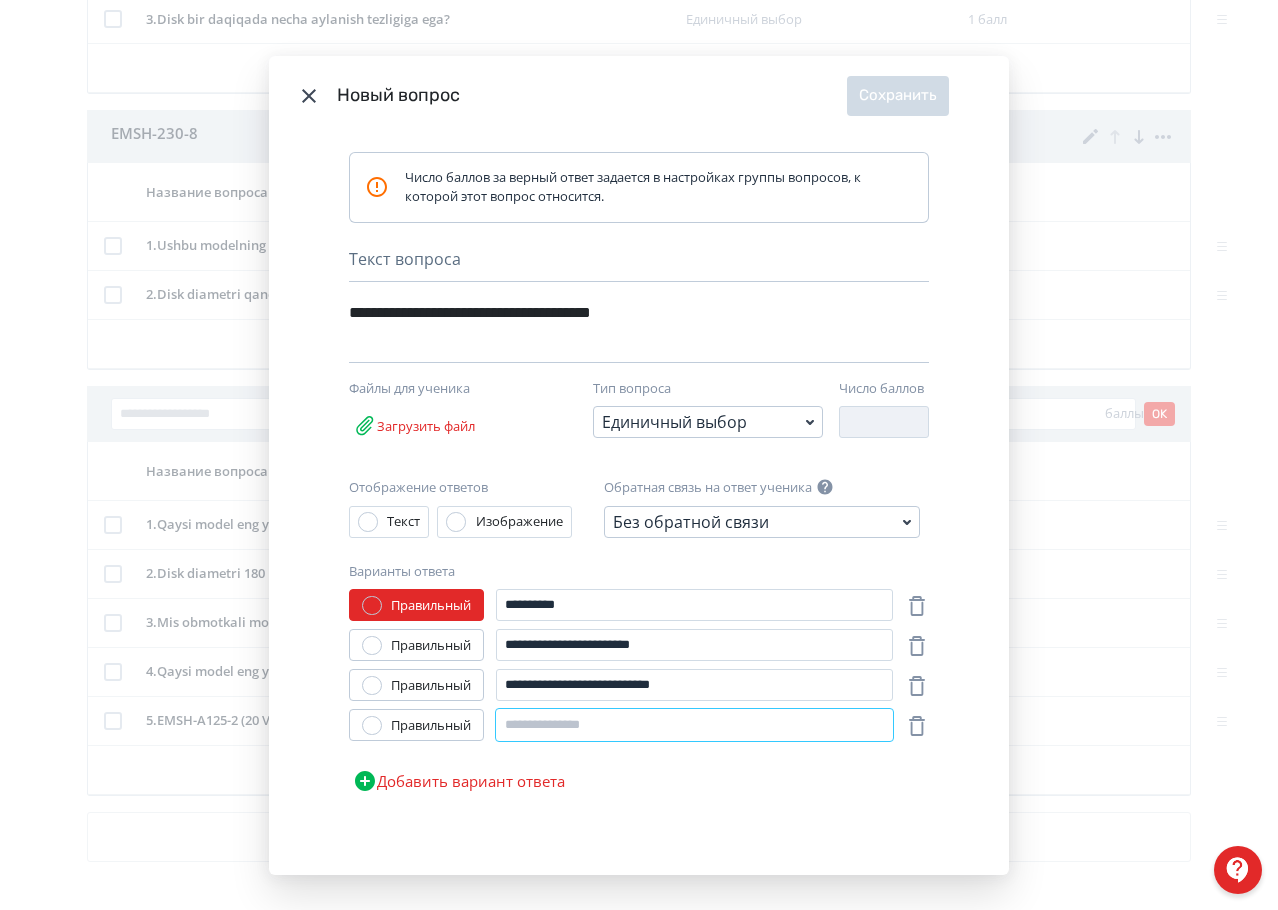 click at bounding box center [694, 725] 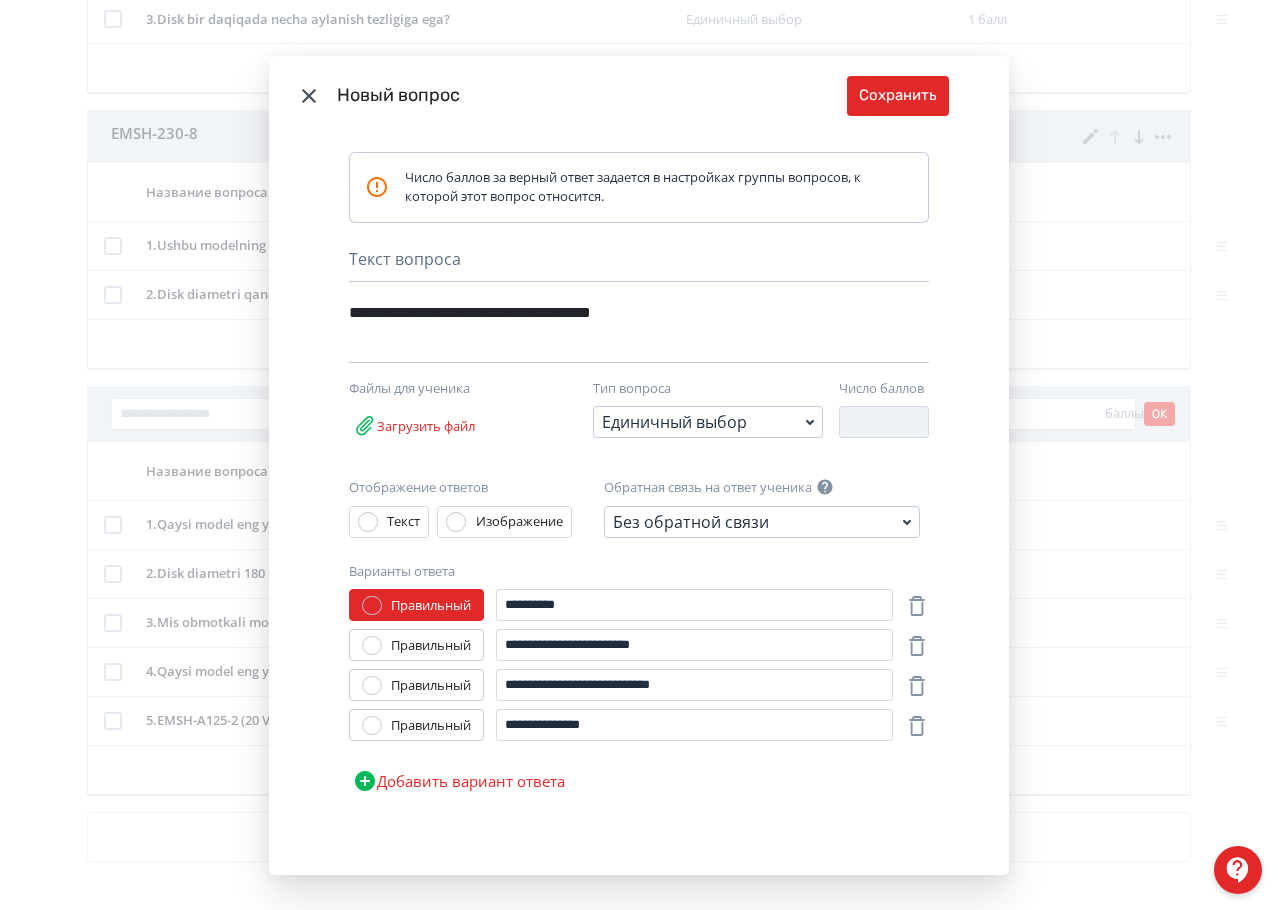 click on "Правильный" at bounding box center (431, 686) 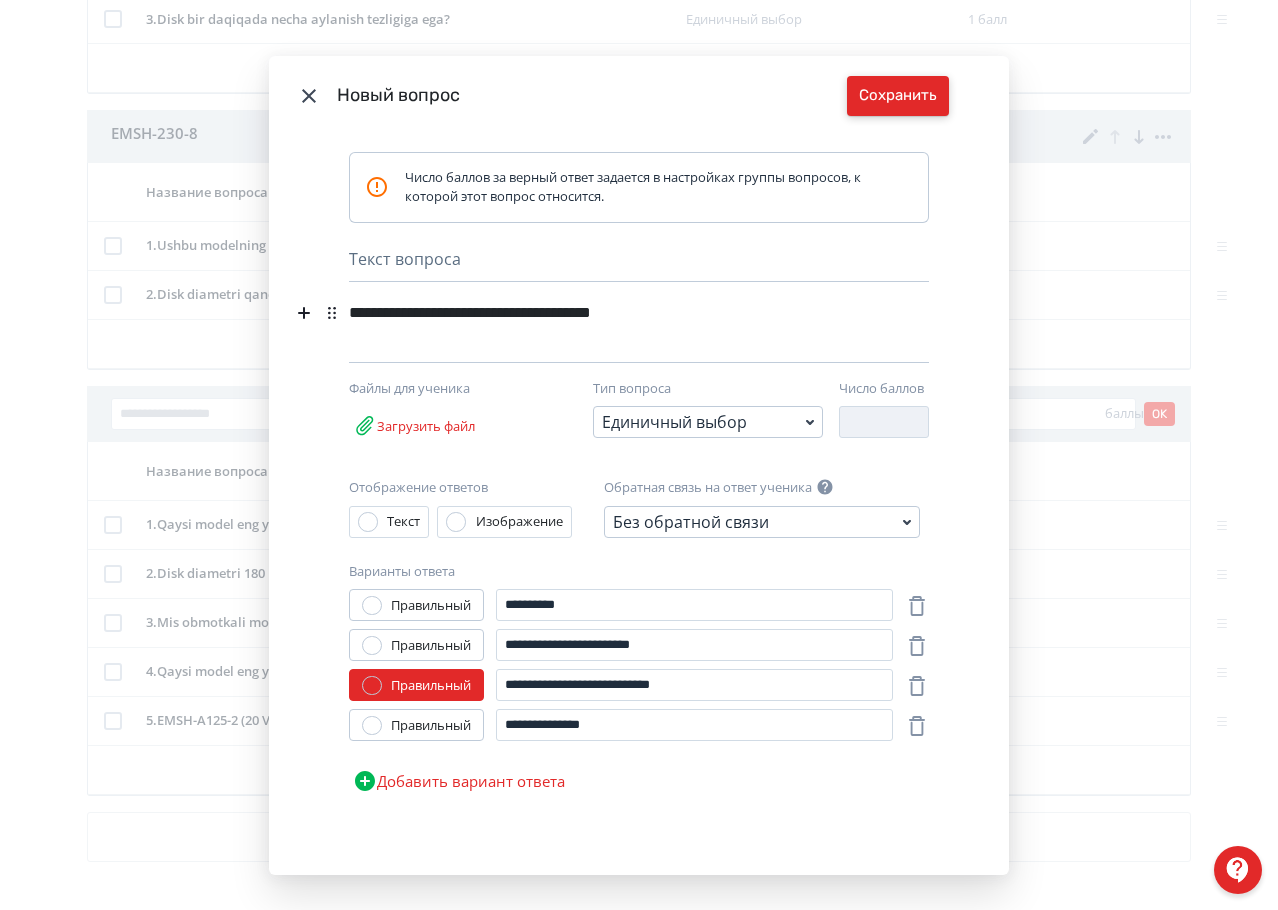click on "Сохранить" at bounding box center (898, 96) 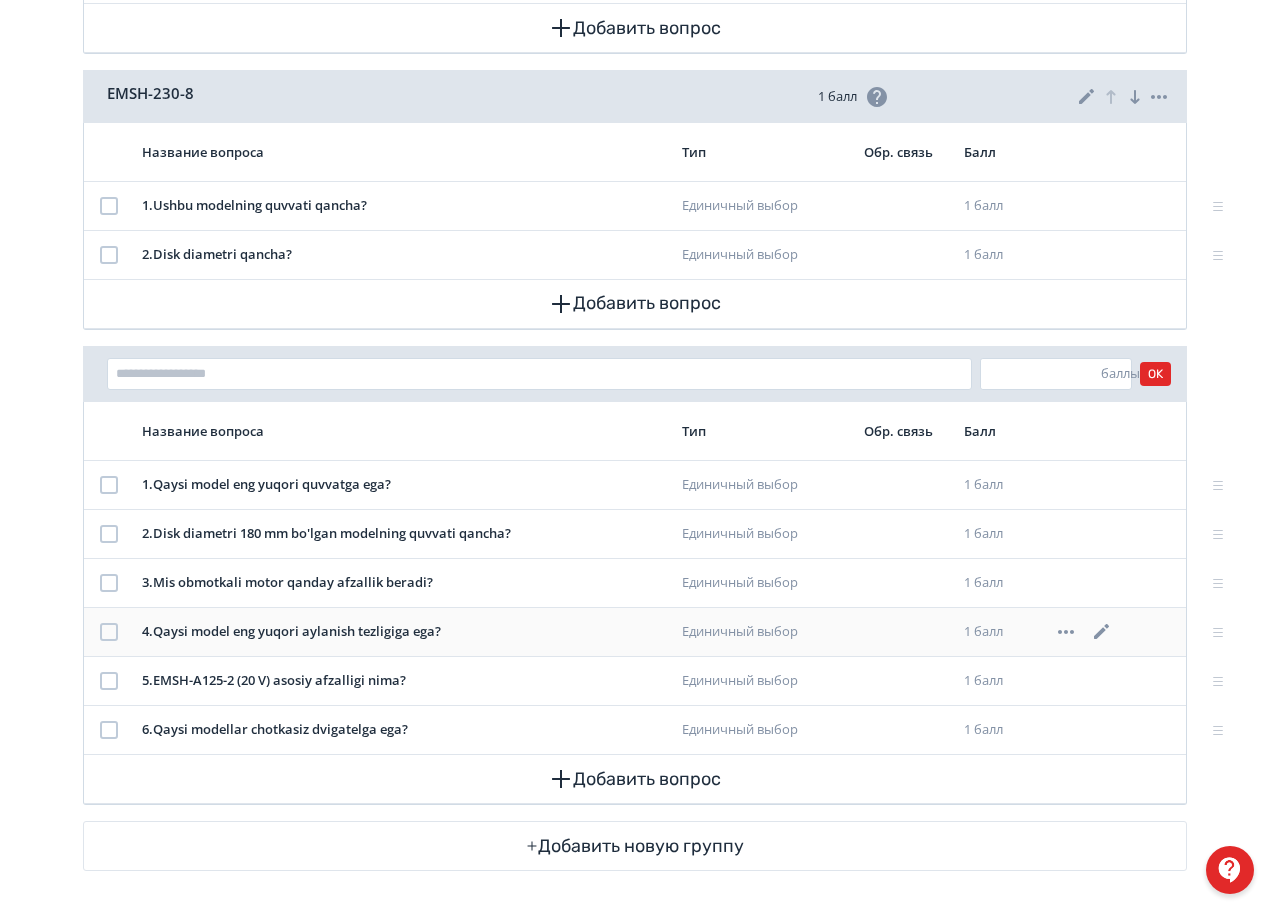 scroll, scrollTop: 1431, scrollLeft: 0, axis: vertical 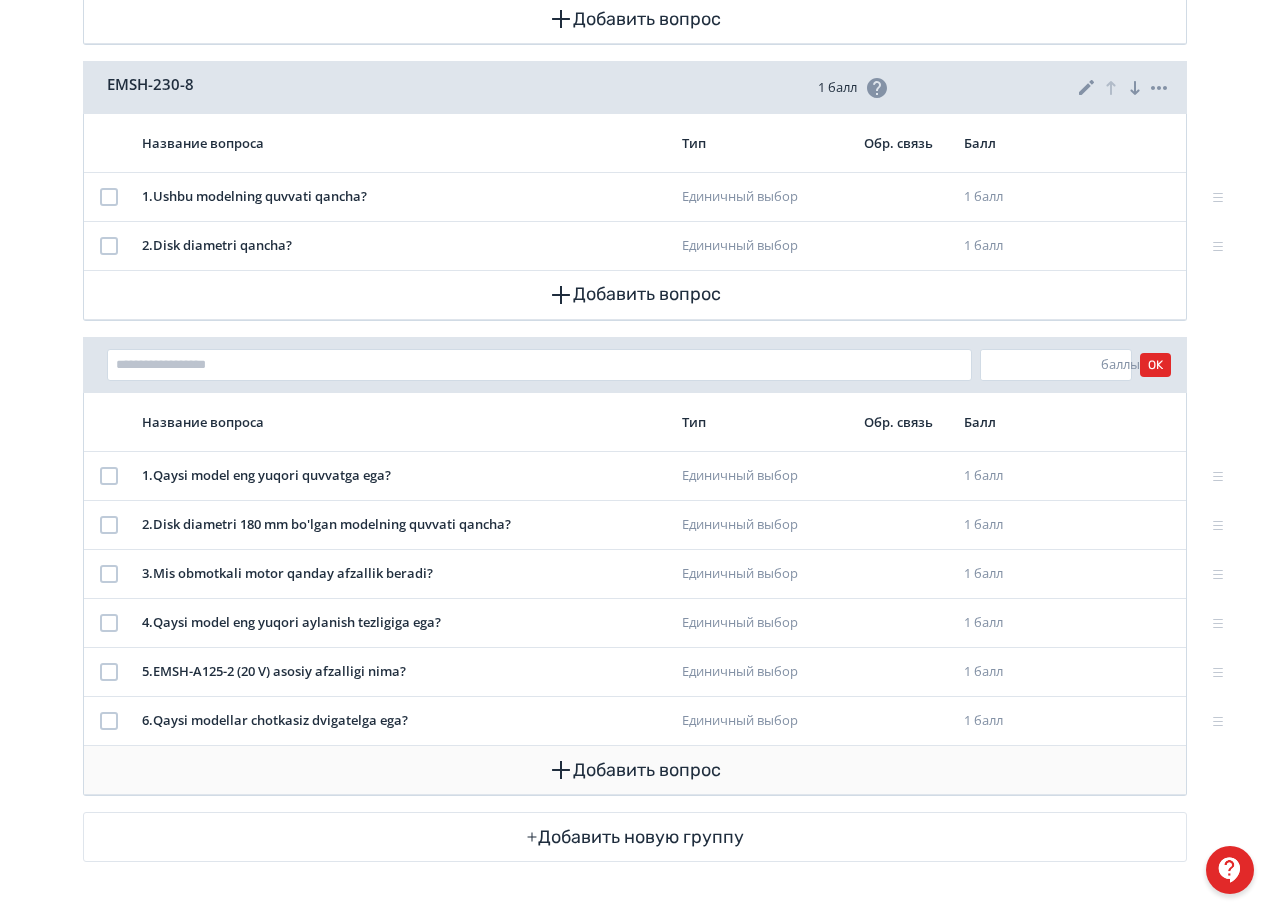 click on "Добавить вопрос" at bounding box center (635, 770) 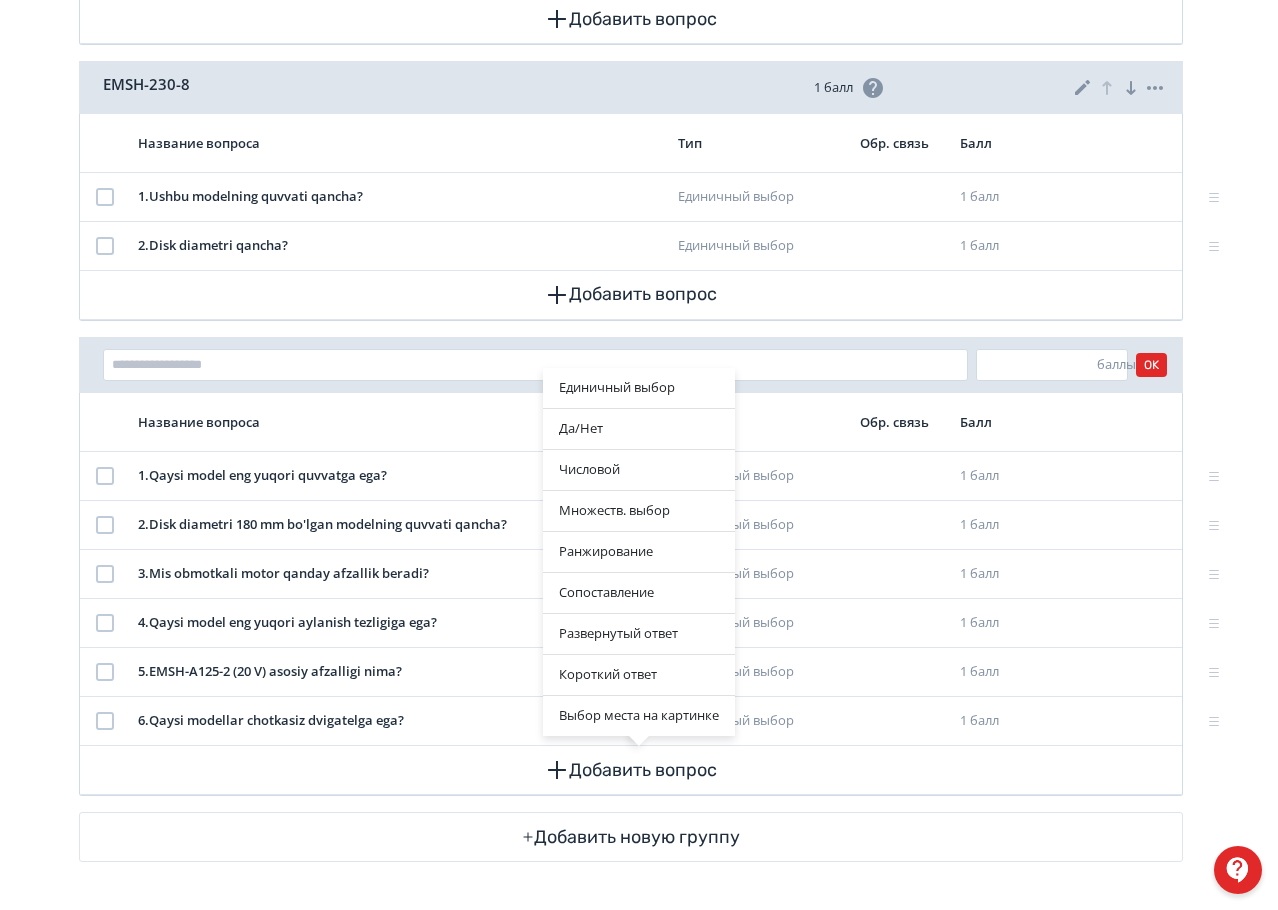 click on "Единичный выбор Да/Нет Числовой Множеств. выбор Ранжирование Сопоставление Развернутый ответ Короткий ответ Выбор места на картинке" at bounding box center (639, 455) 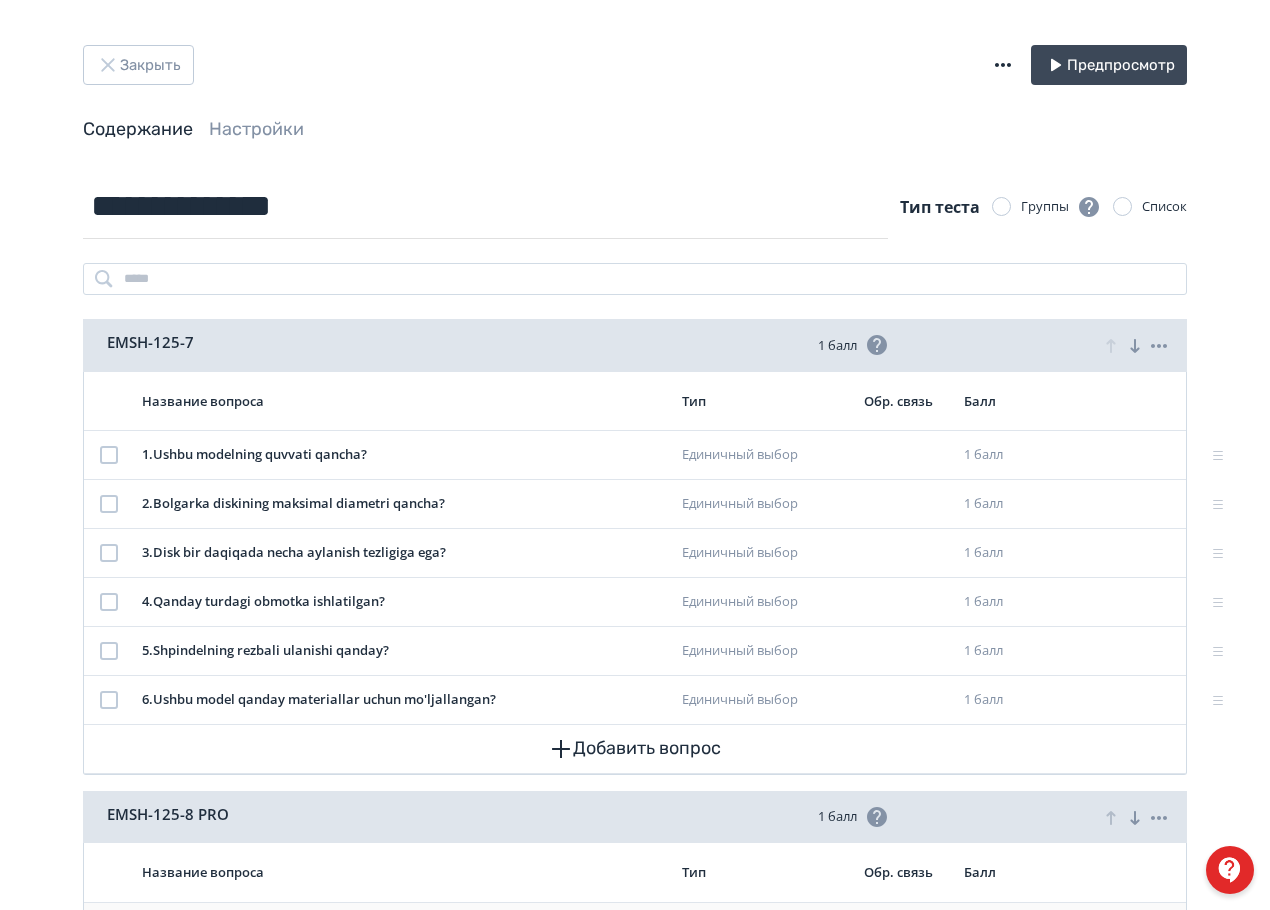 scroll, scrollTop: 0, scrollLeft: 0, axis: both 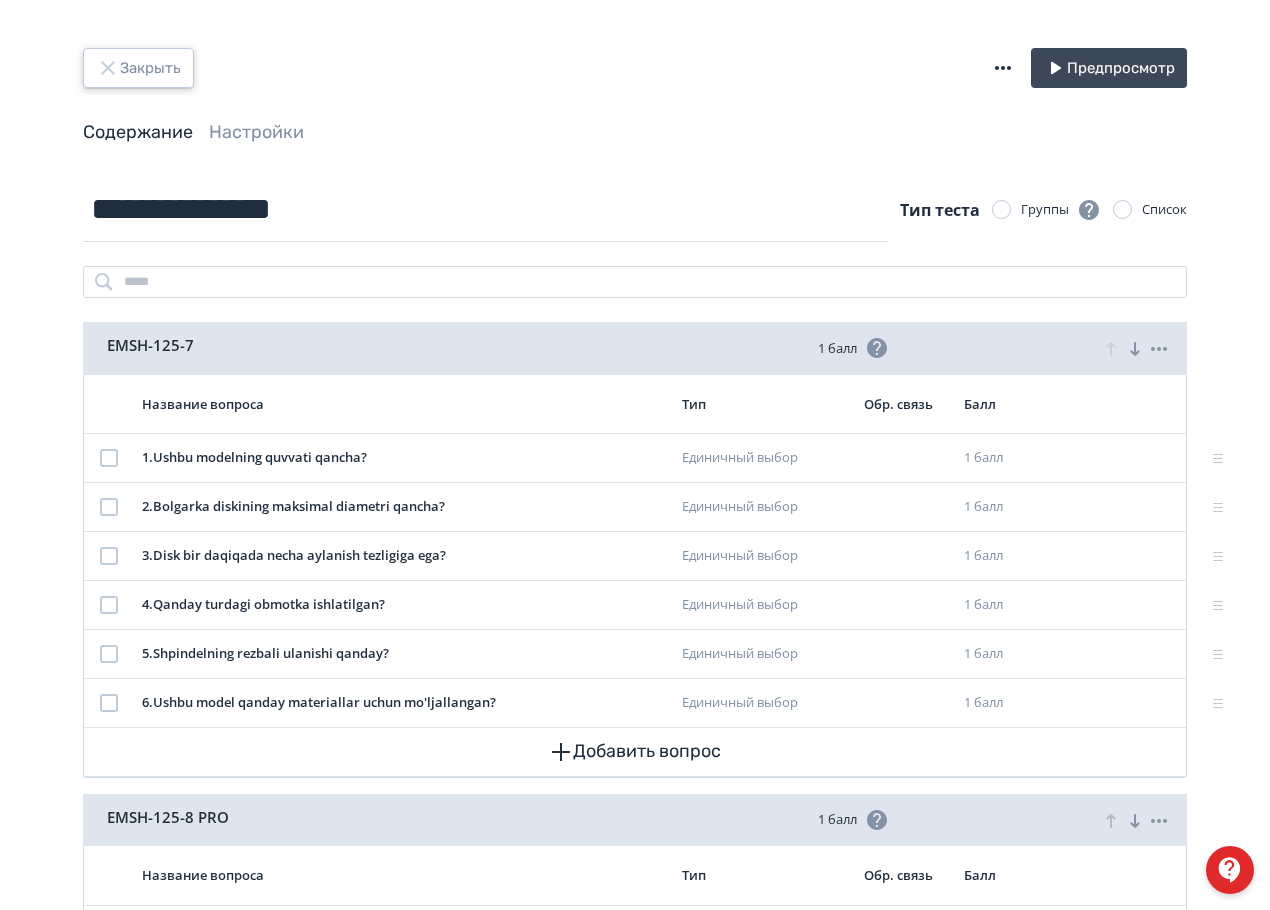 click on "Закрыть" at bounding box center (138, 68) 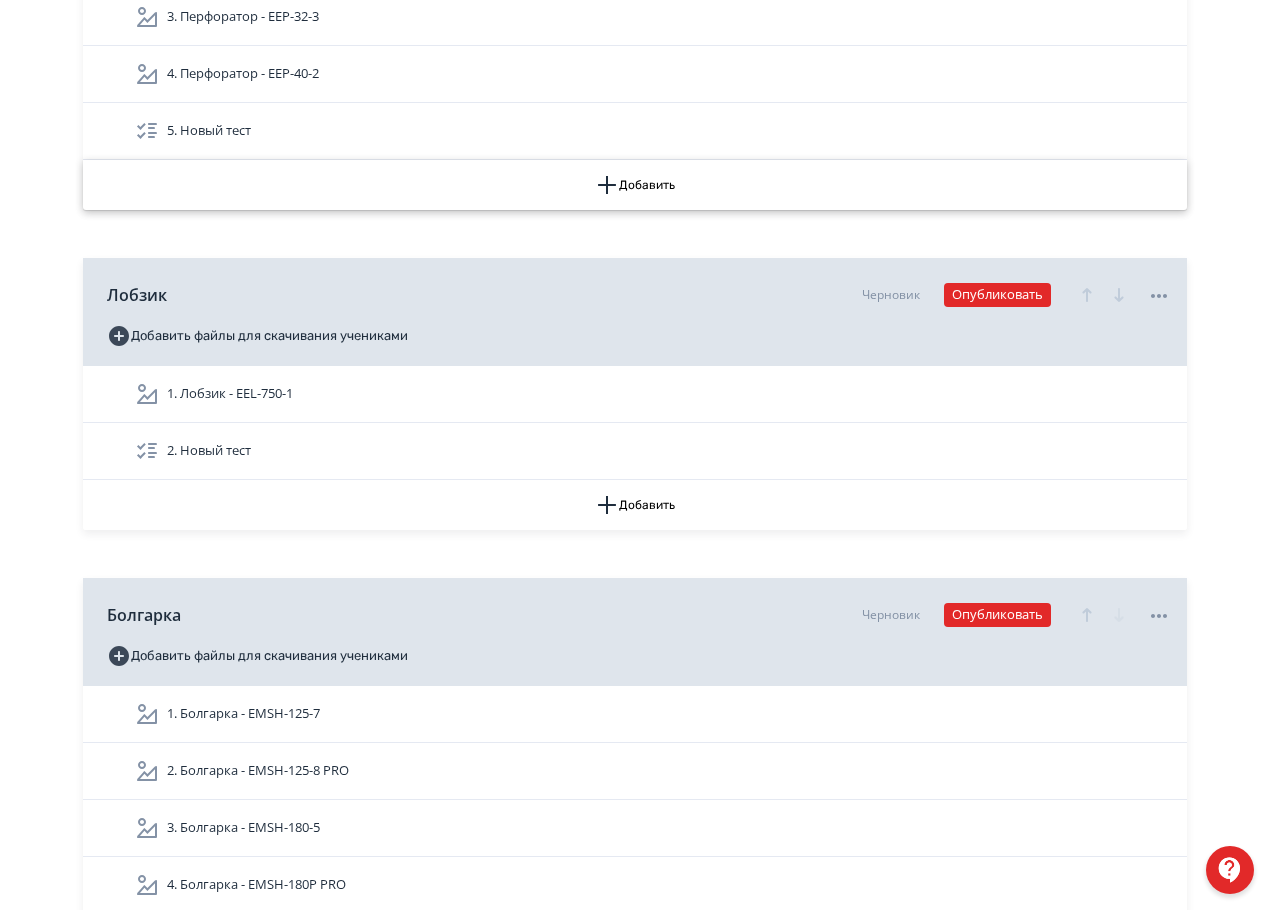 scroll, scrollTop: 1283, scrollLeft: 0, axis: vertical 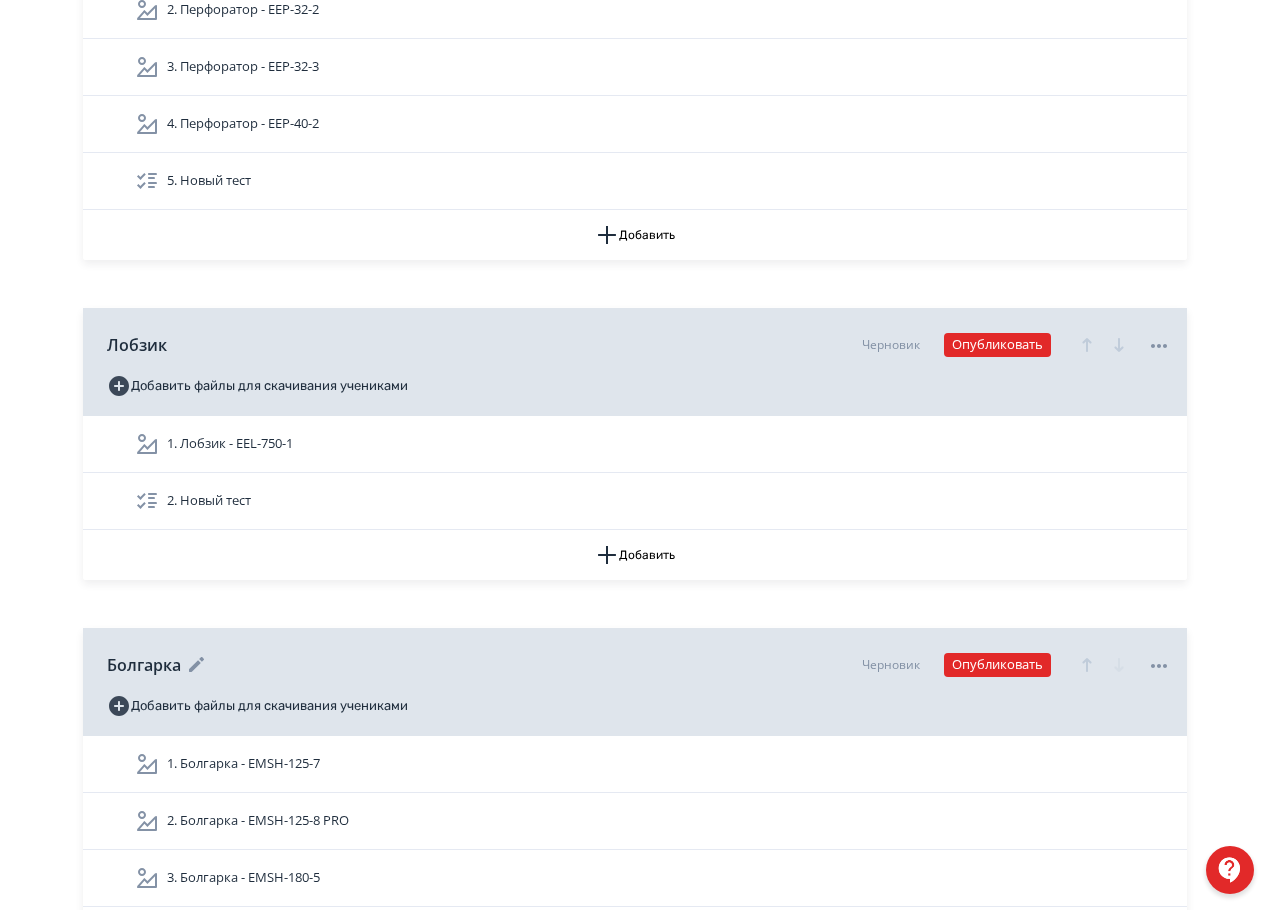 click 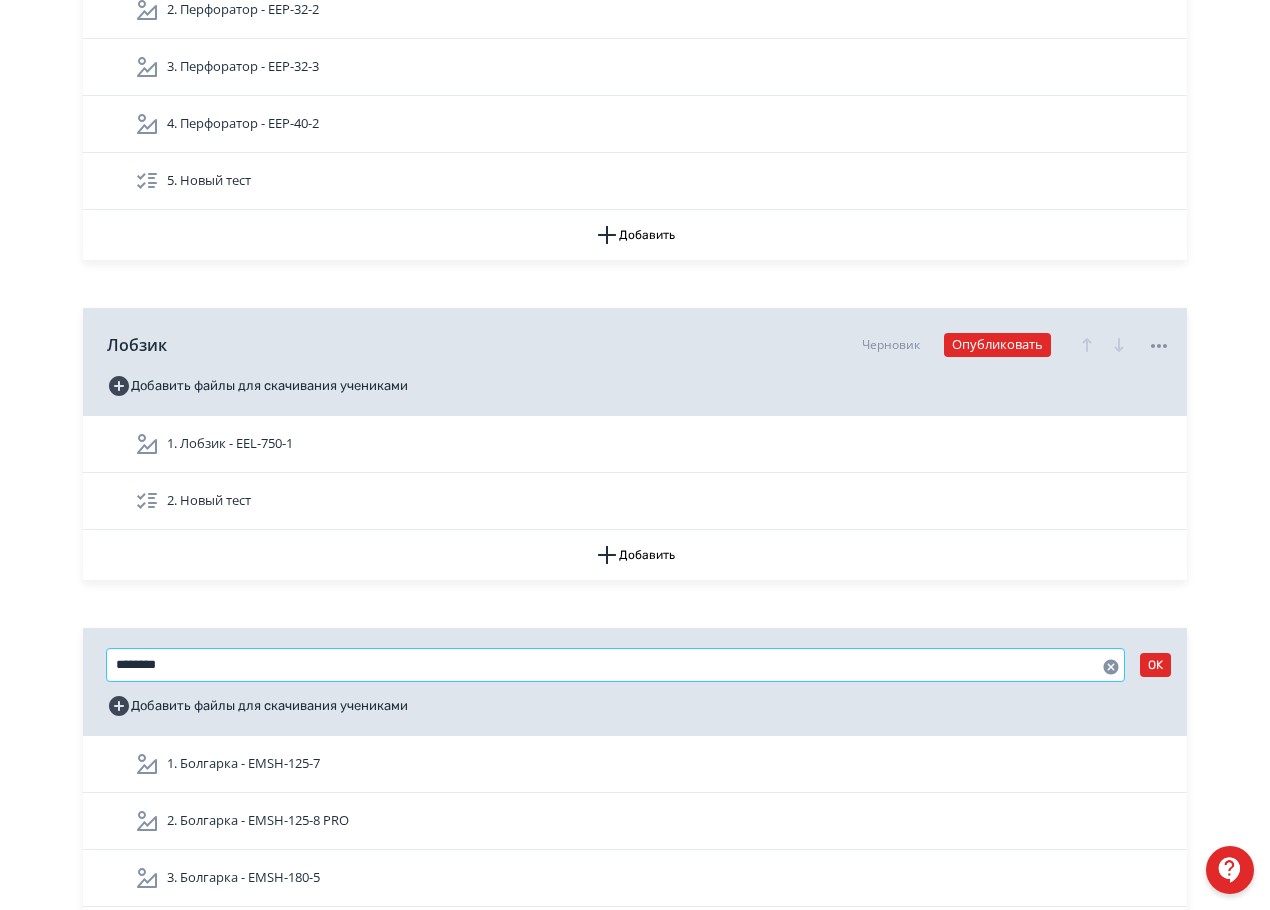 click on "********" at bounding box center [615, 665] 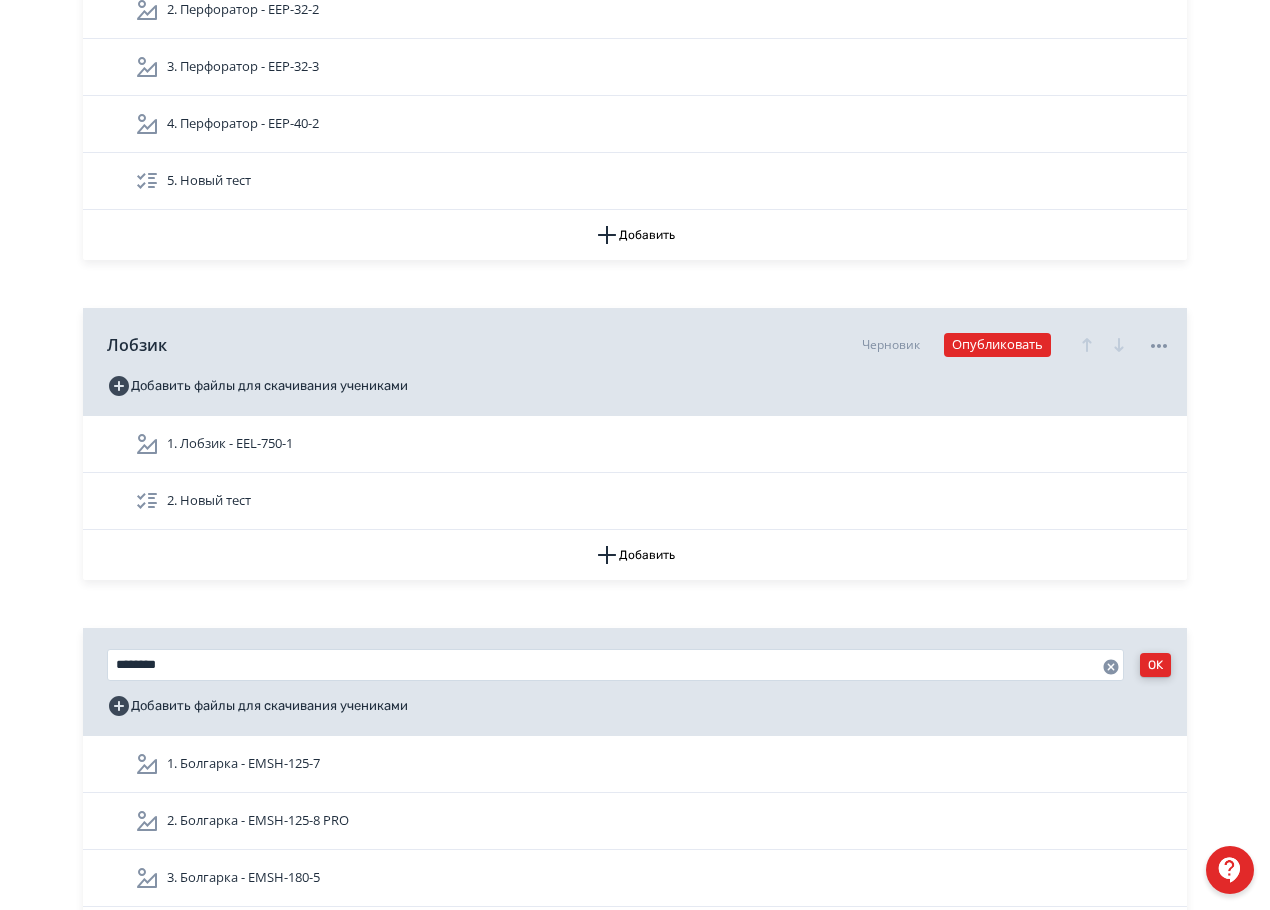 click on "OK" at bounding box center [1155, 665] 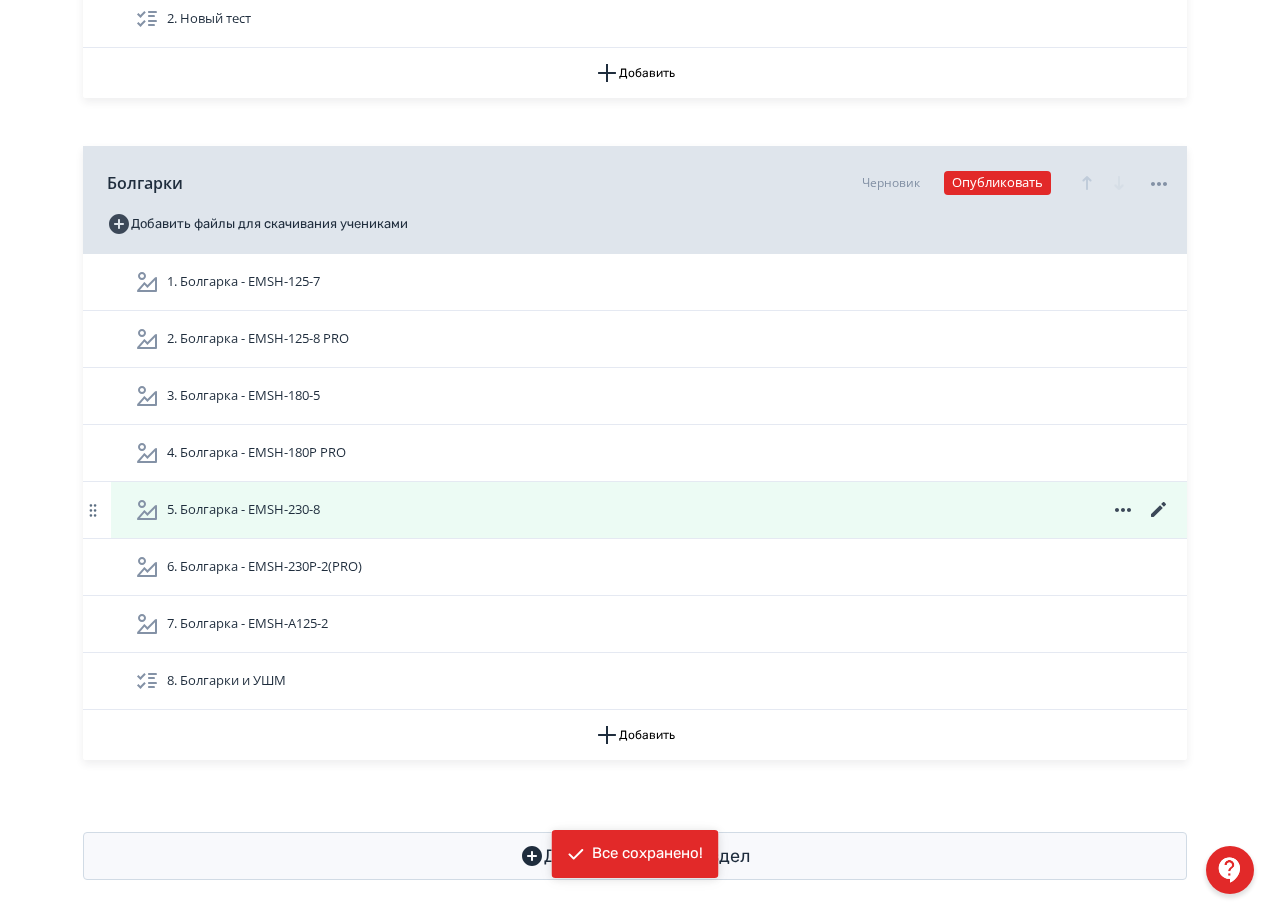 scroll, scrollTop: 1783, scrollLeft: 0, axis: vertical 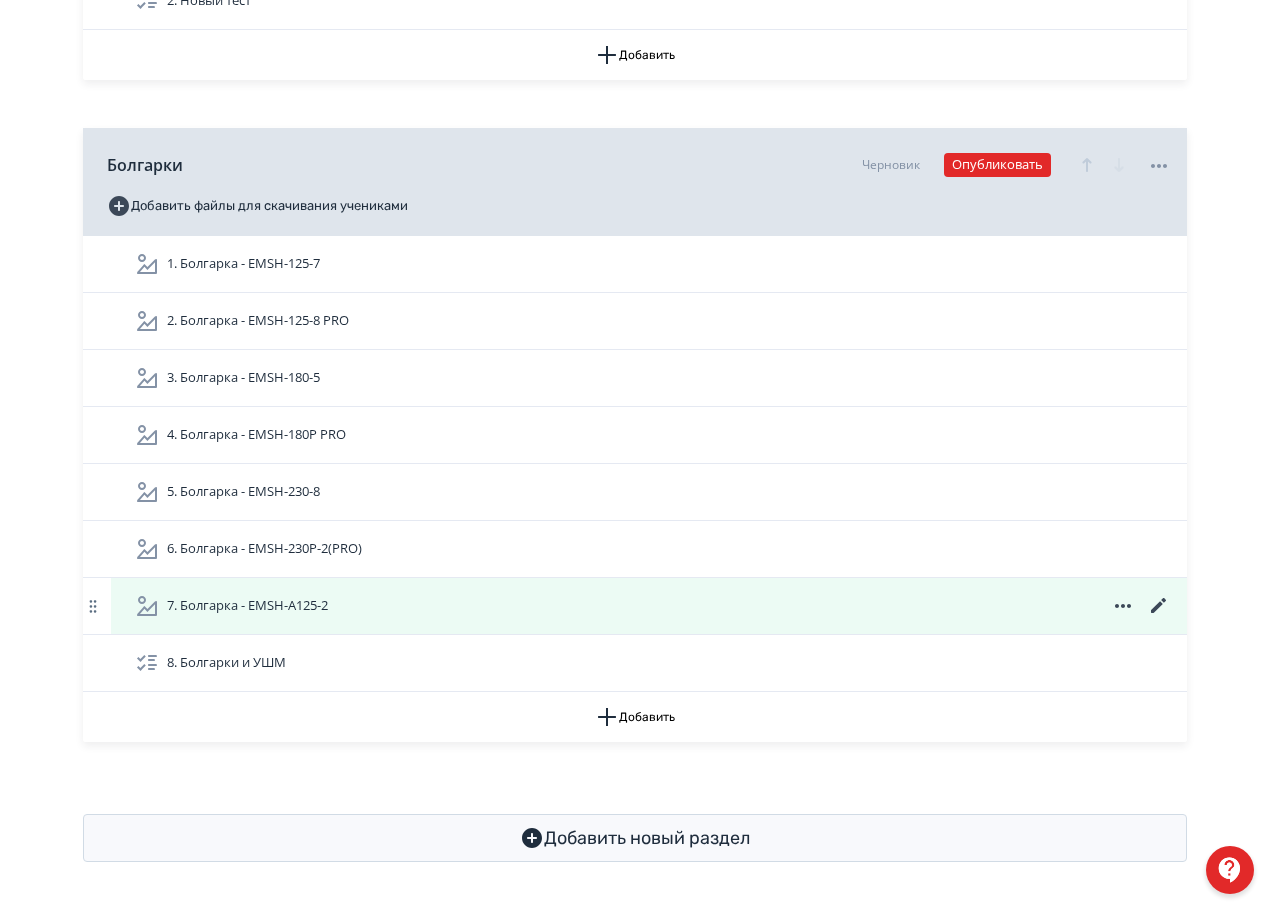click on "7. Болгарка - EMSH-A125-2" at bounding box center [235, 606] 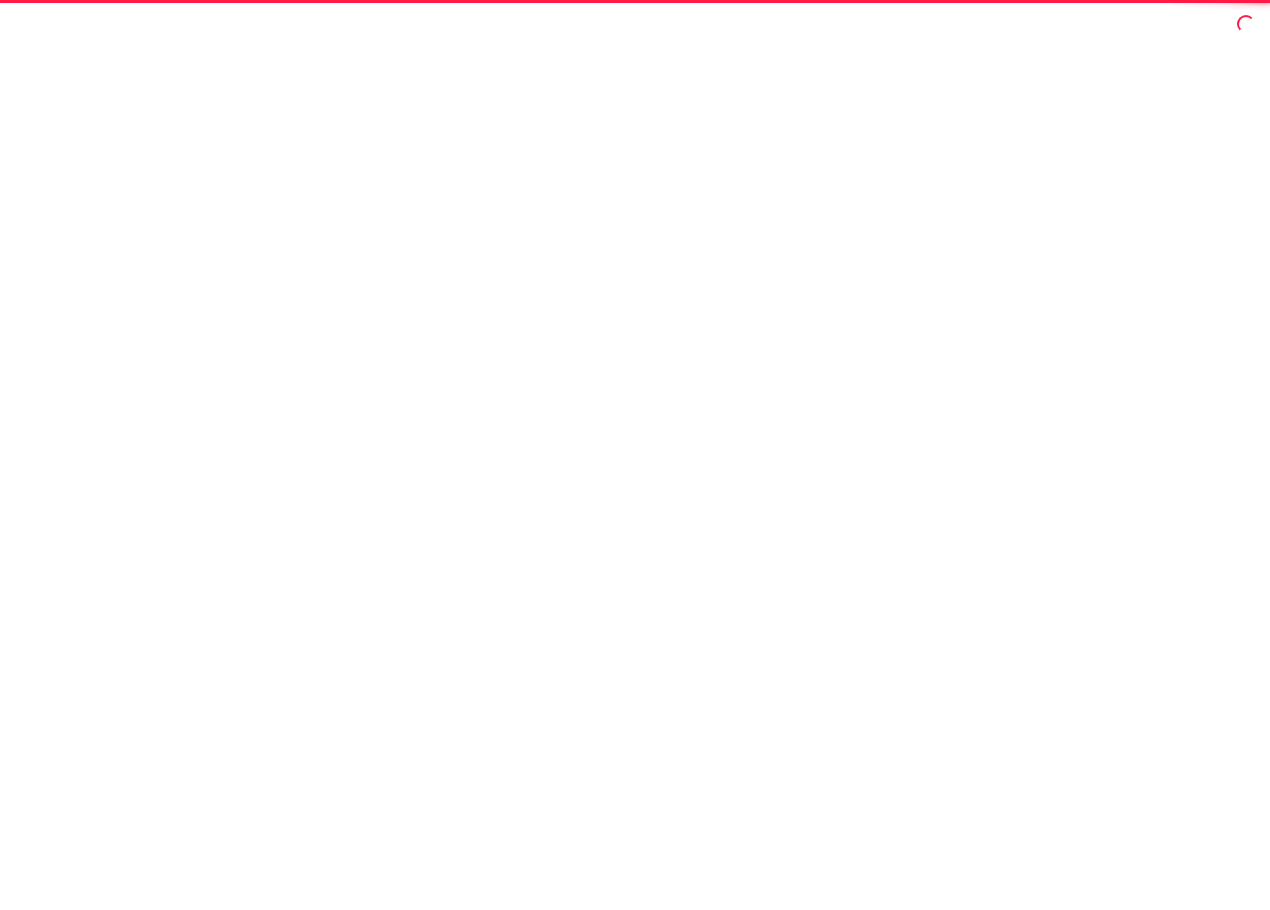 scroll, scrollTop: 0, scrollLeft: 0, axis: both 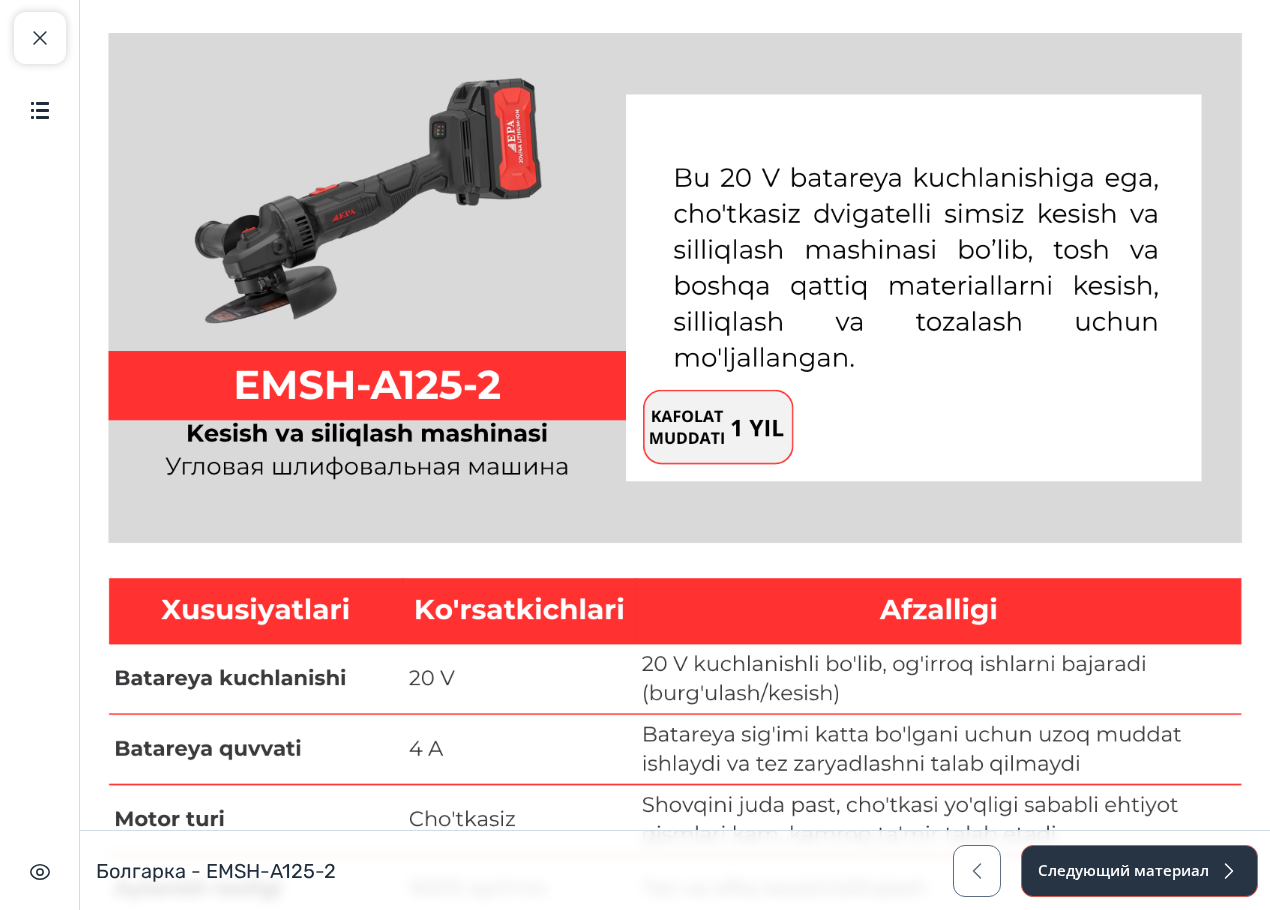 click on "Следующий материал" at bounding box center (1139, 871) 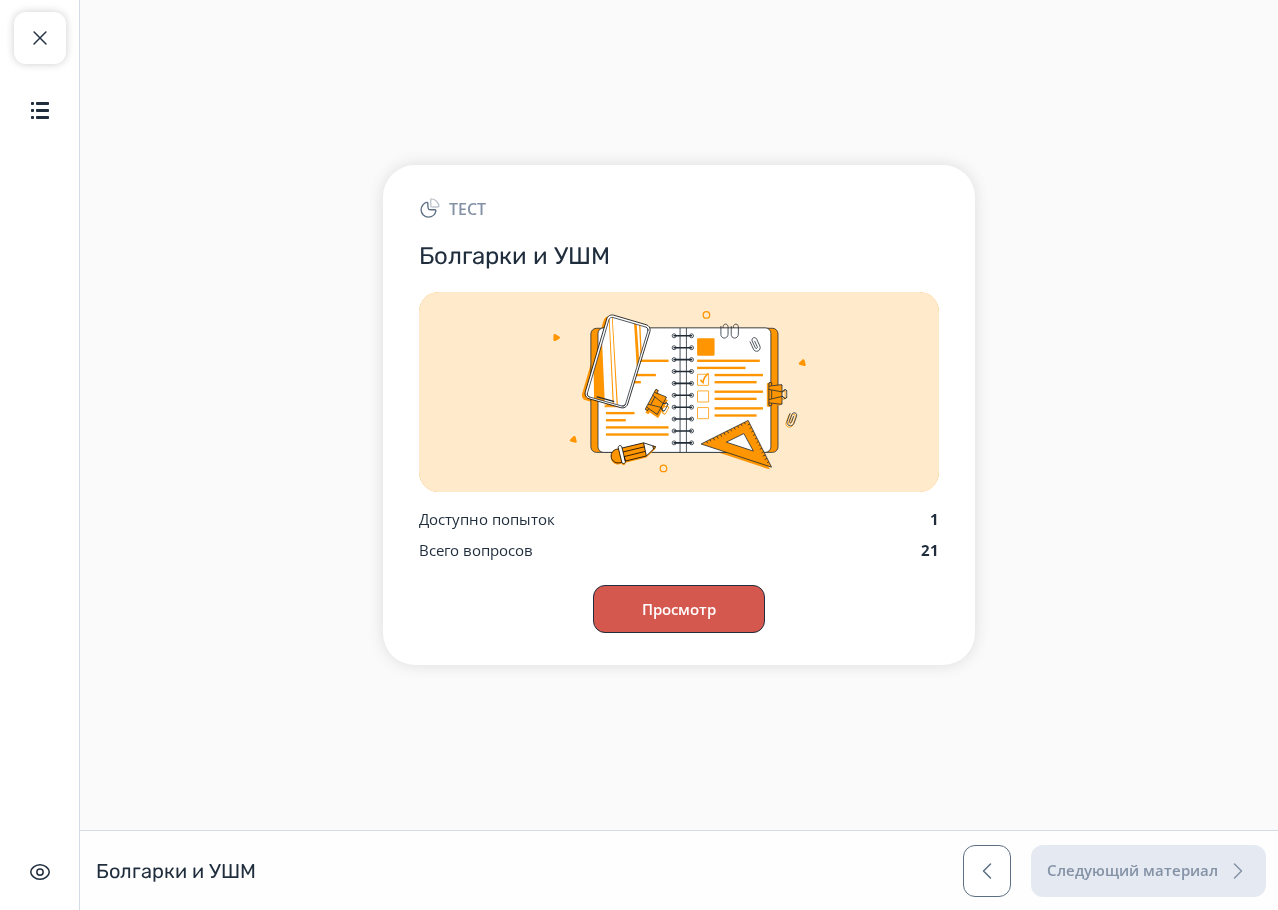 click on "Просмотр" at bounding box center [679, 609] 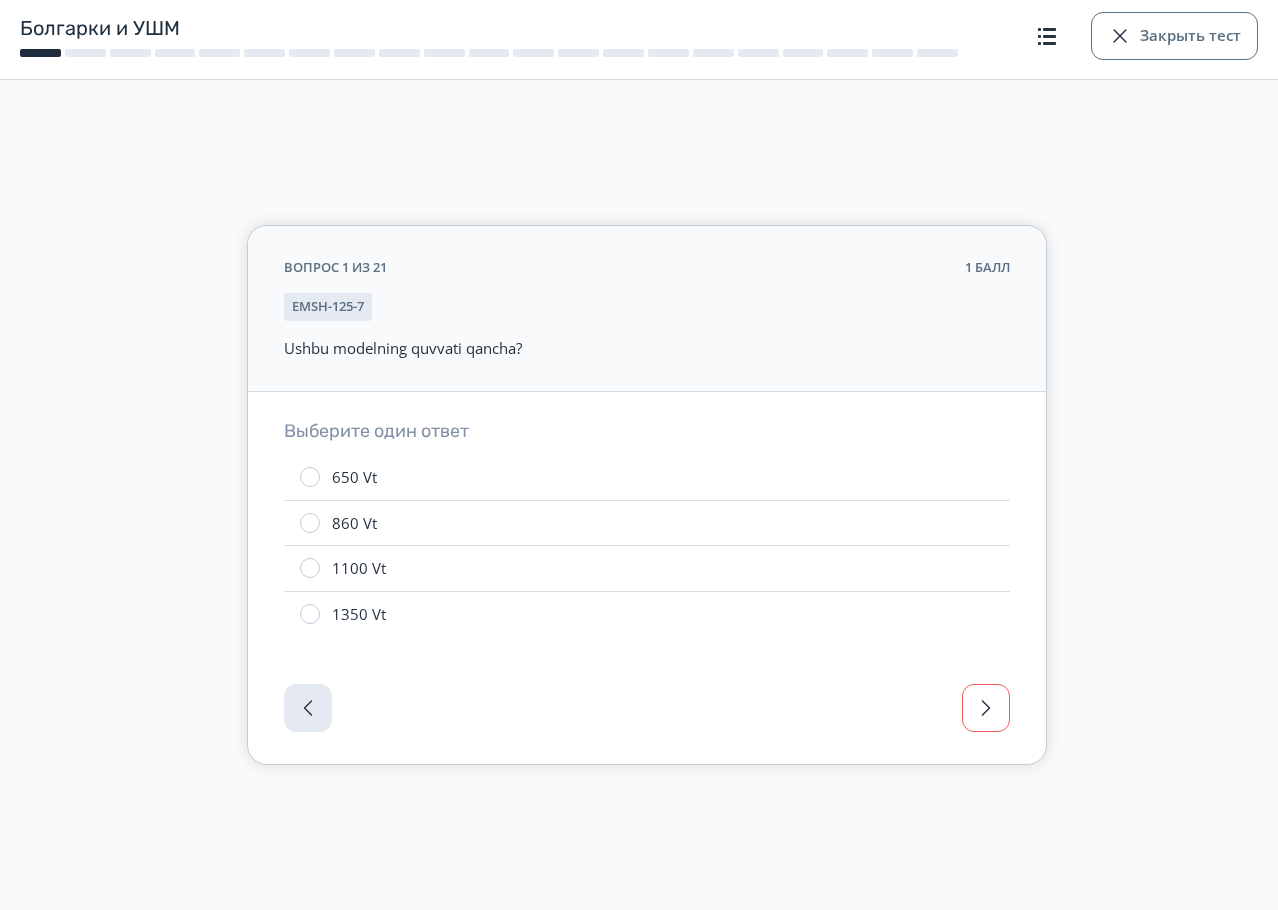 click at bounding box center (986, 708) 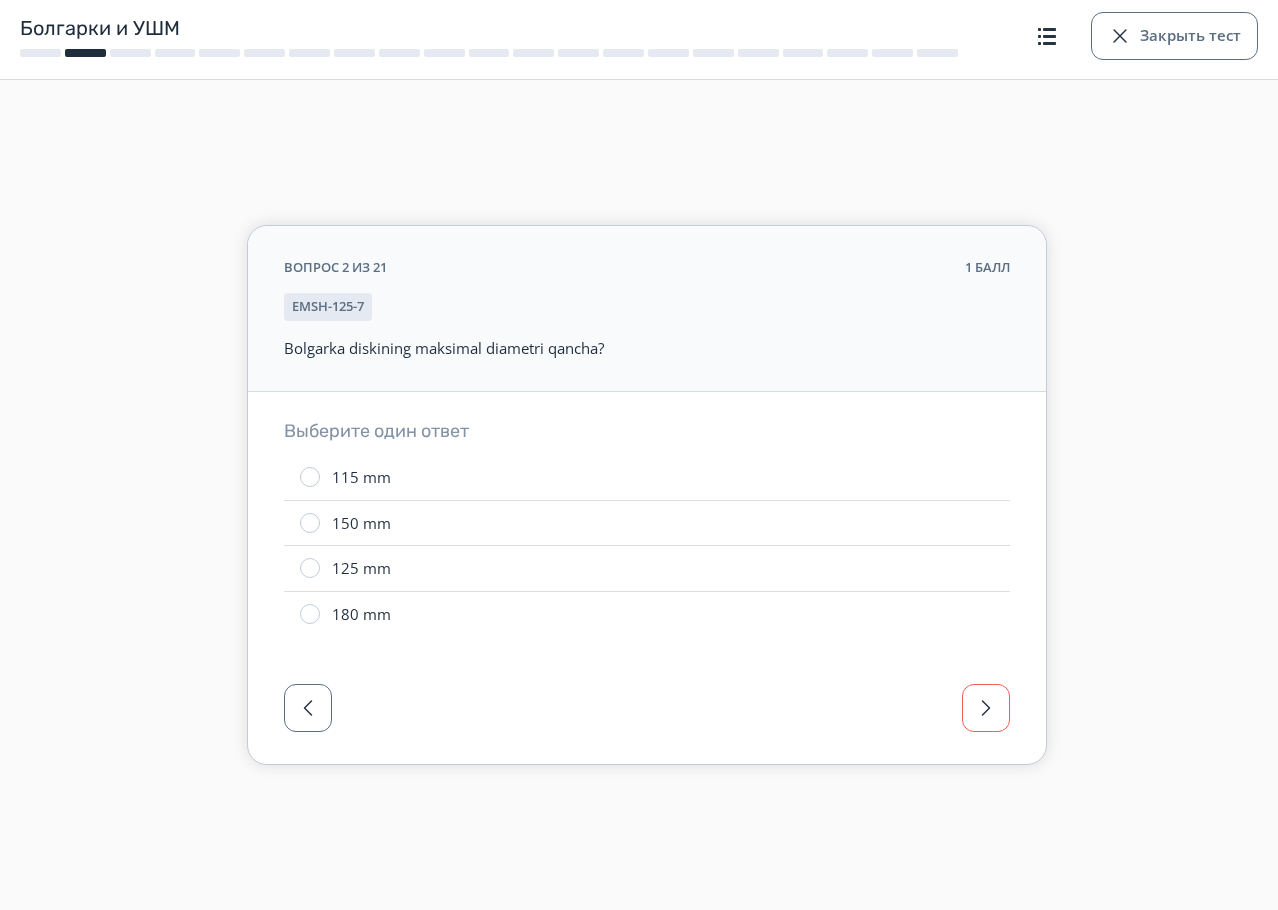 click at bounding box center [986, 708] 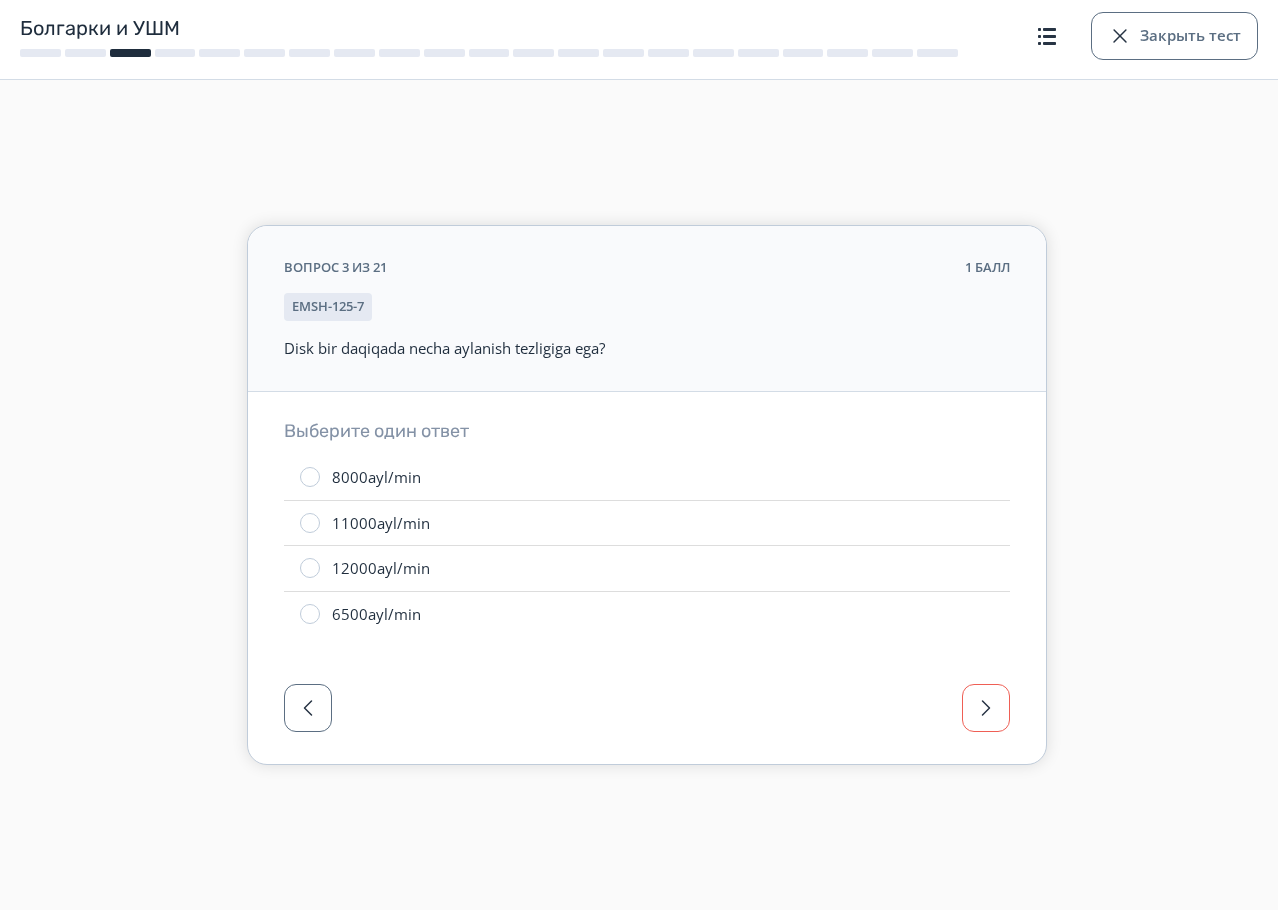 click at bounding box center [986, 708] 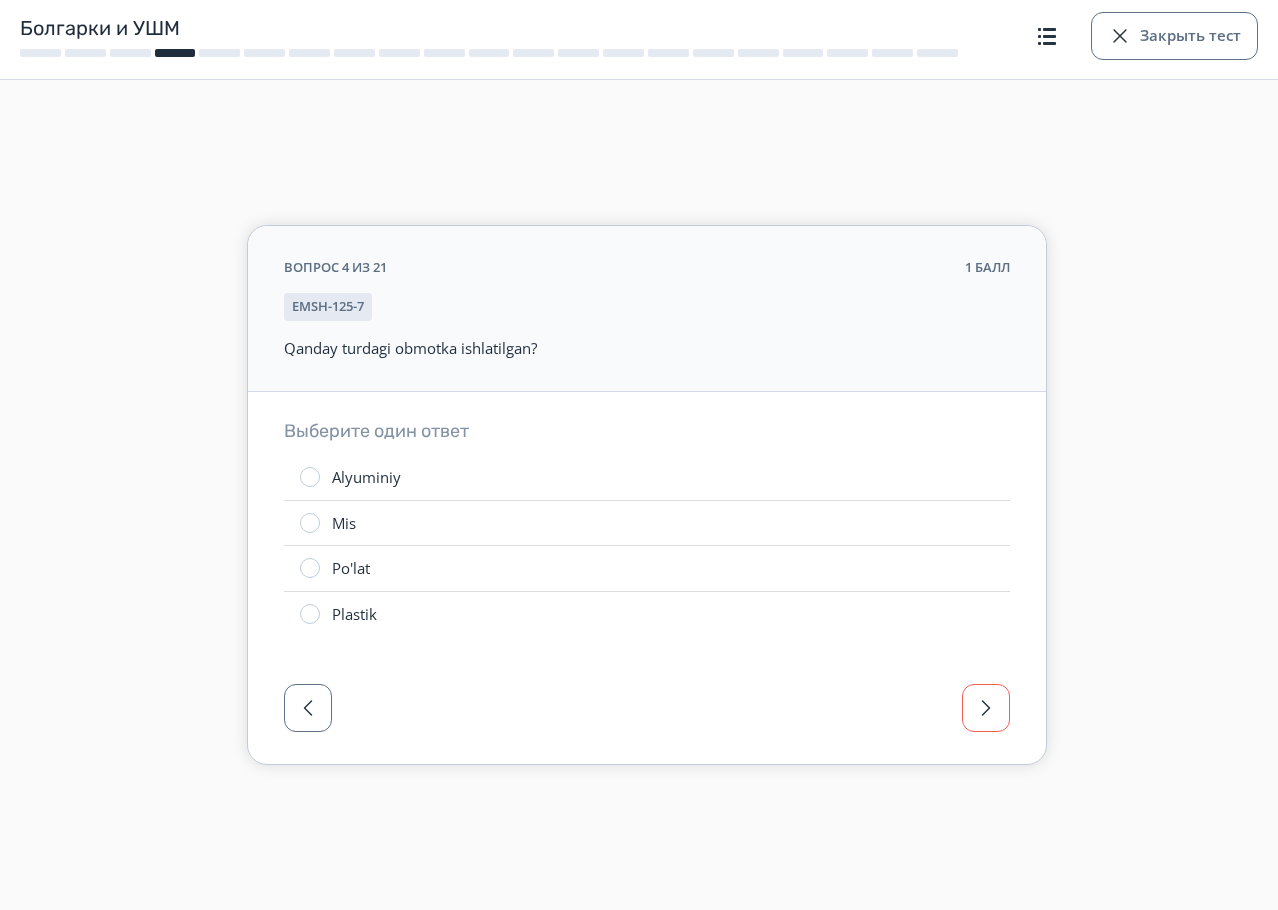 click at bounding box center [986, 708] 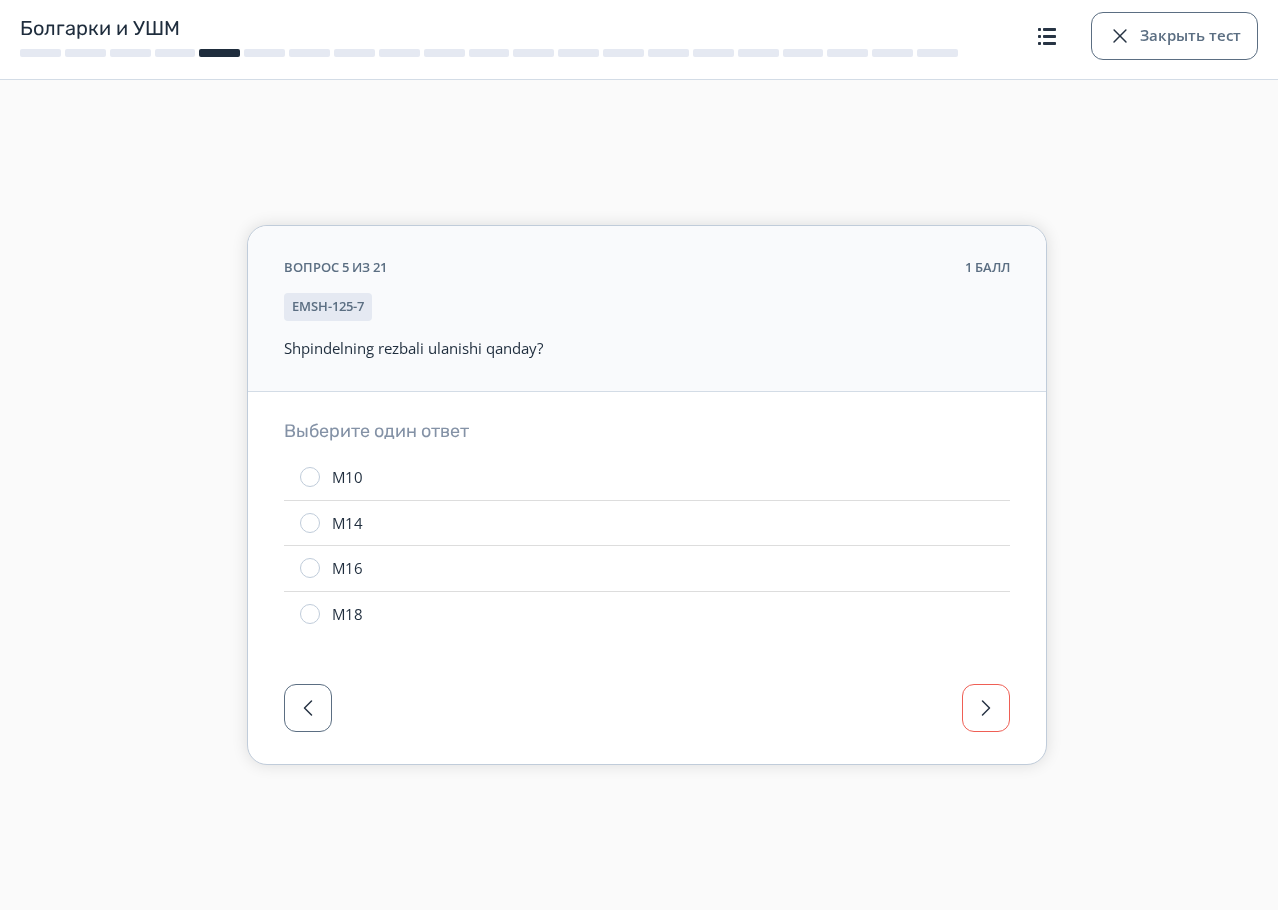 click at bounding box center (986, 708) 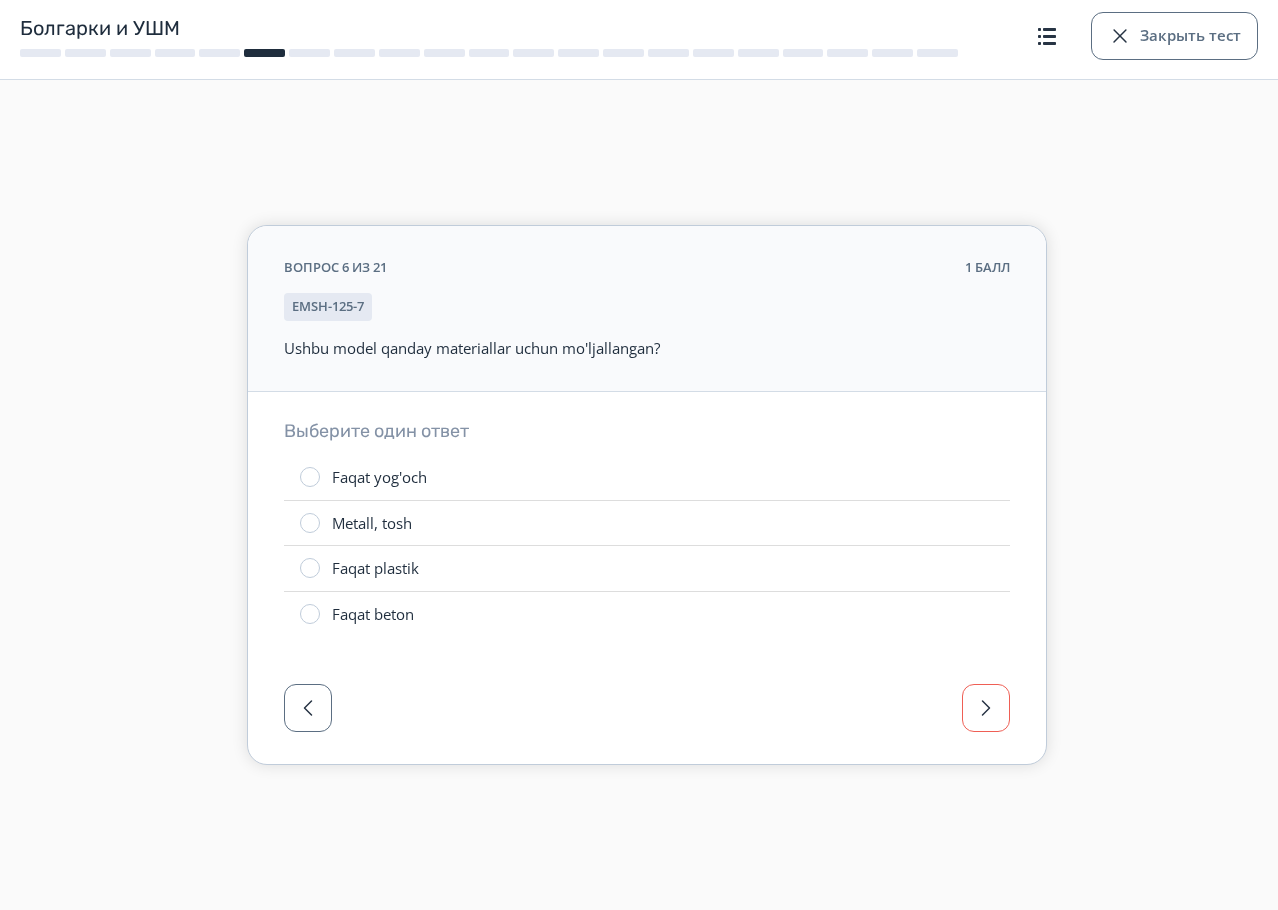 click at bounding box center [986, 708] 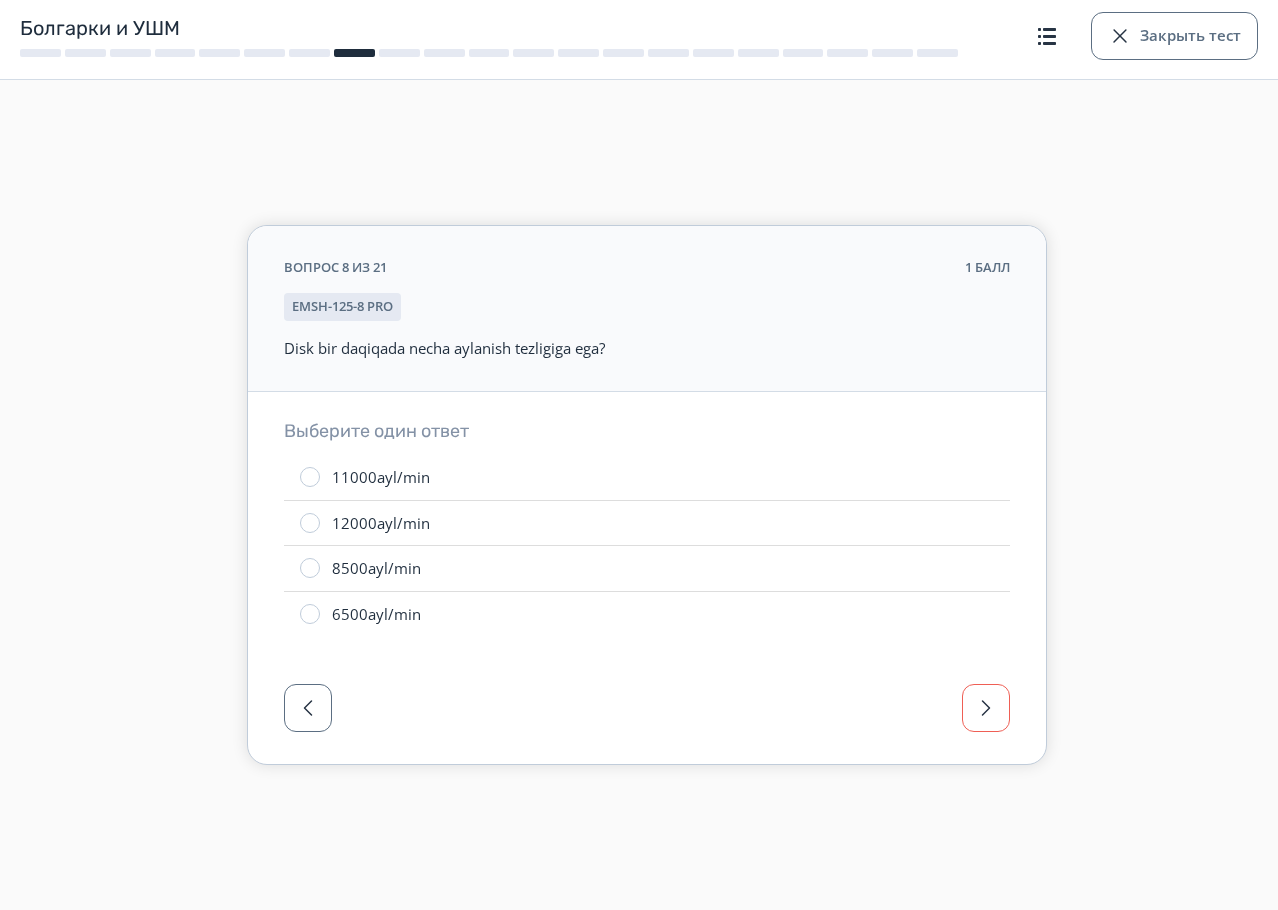 click at bounding box center [986, 708] 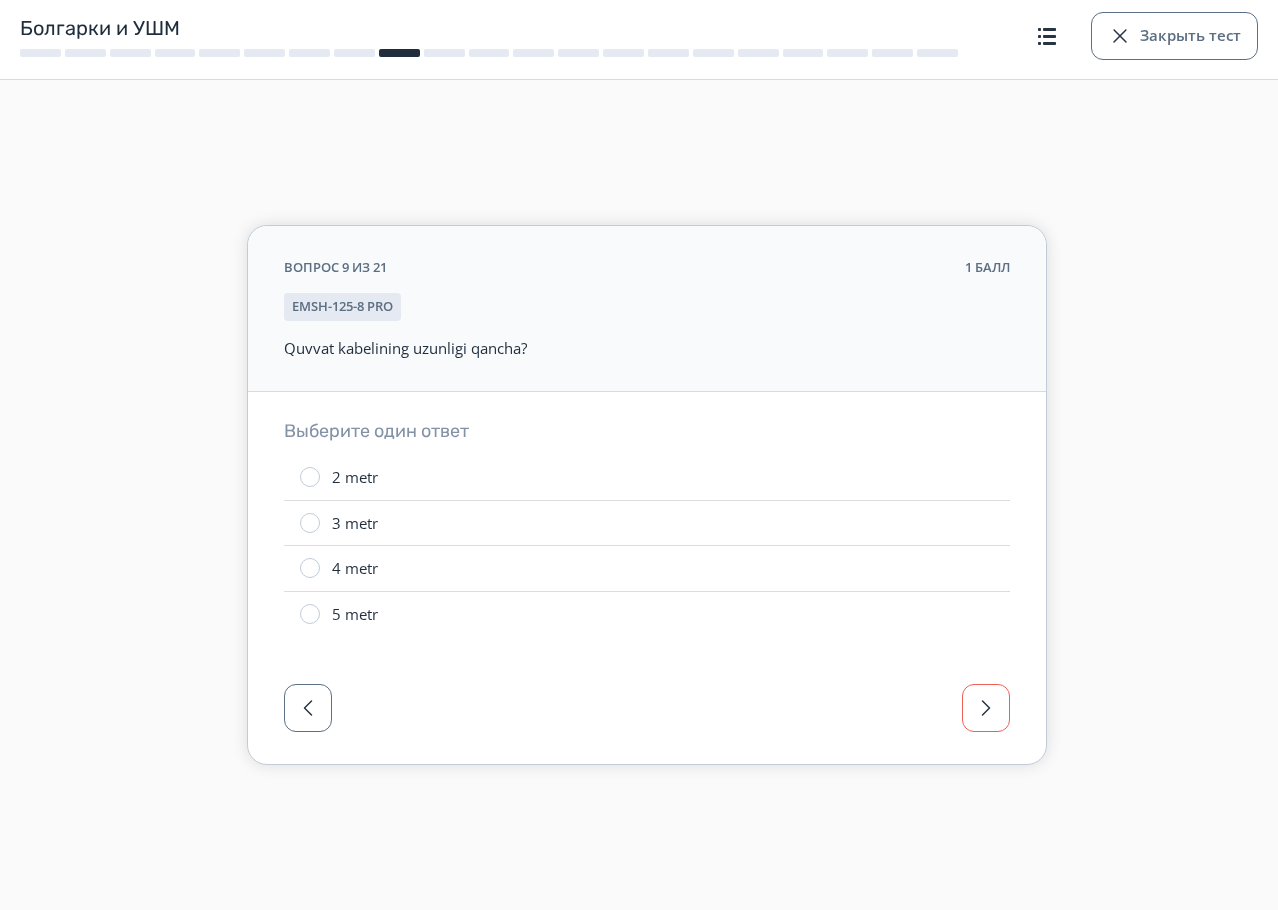 click at bounding box center (986, 708) 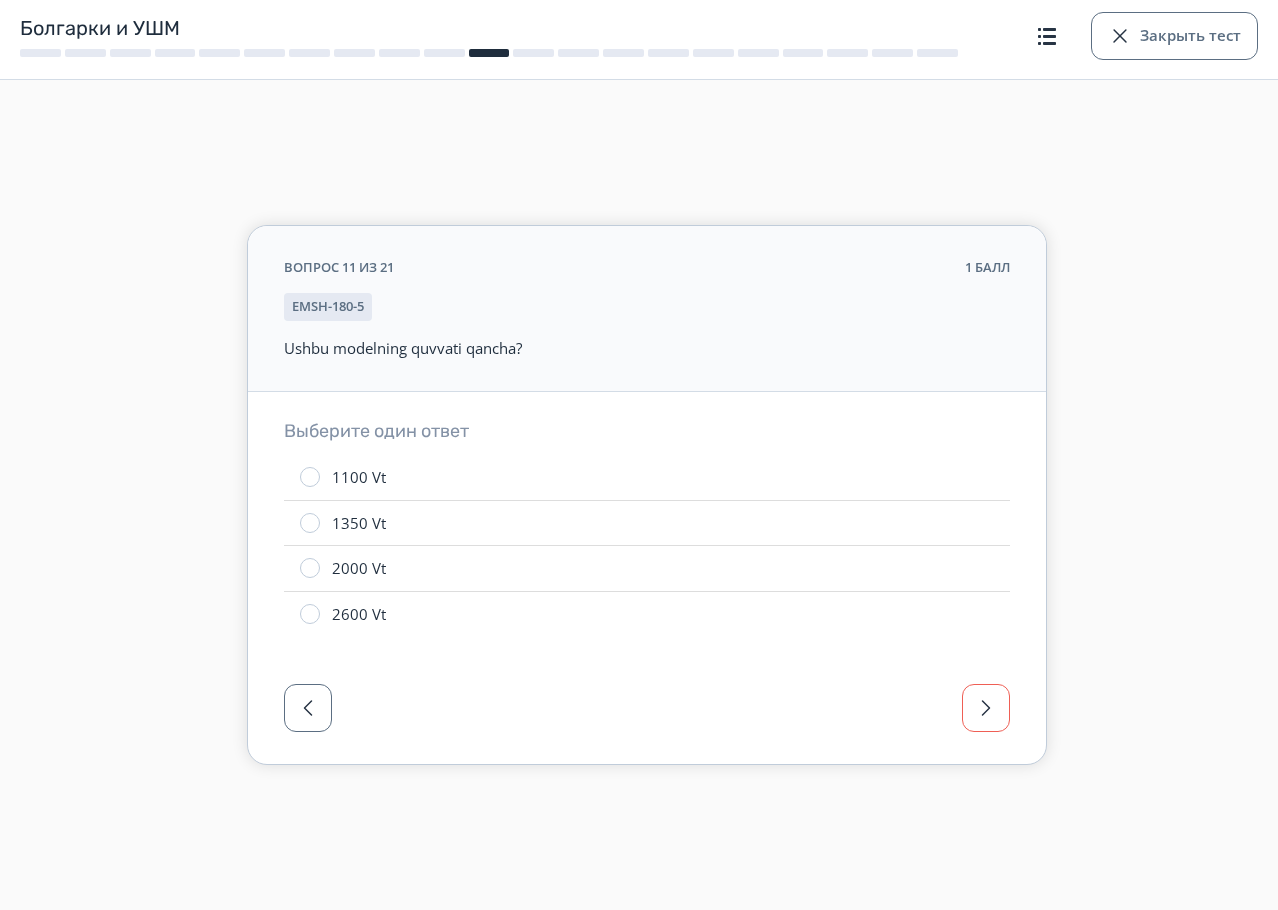 click at bounding box center [986, 708] 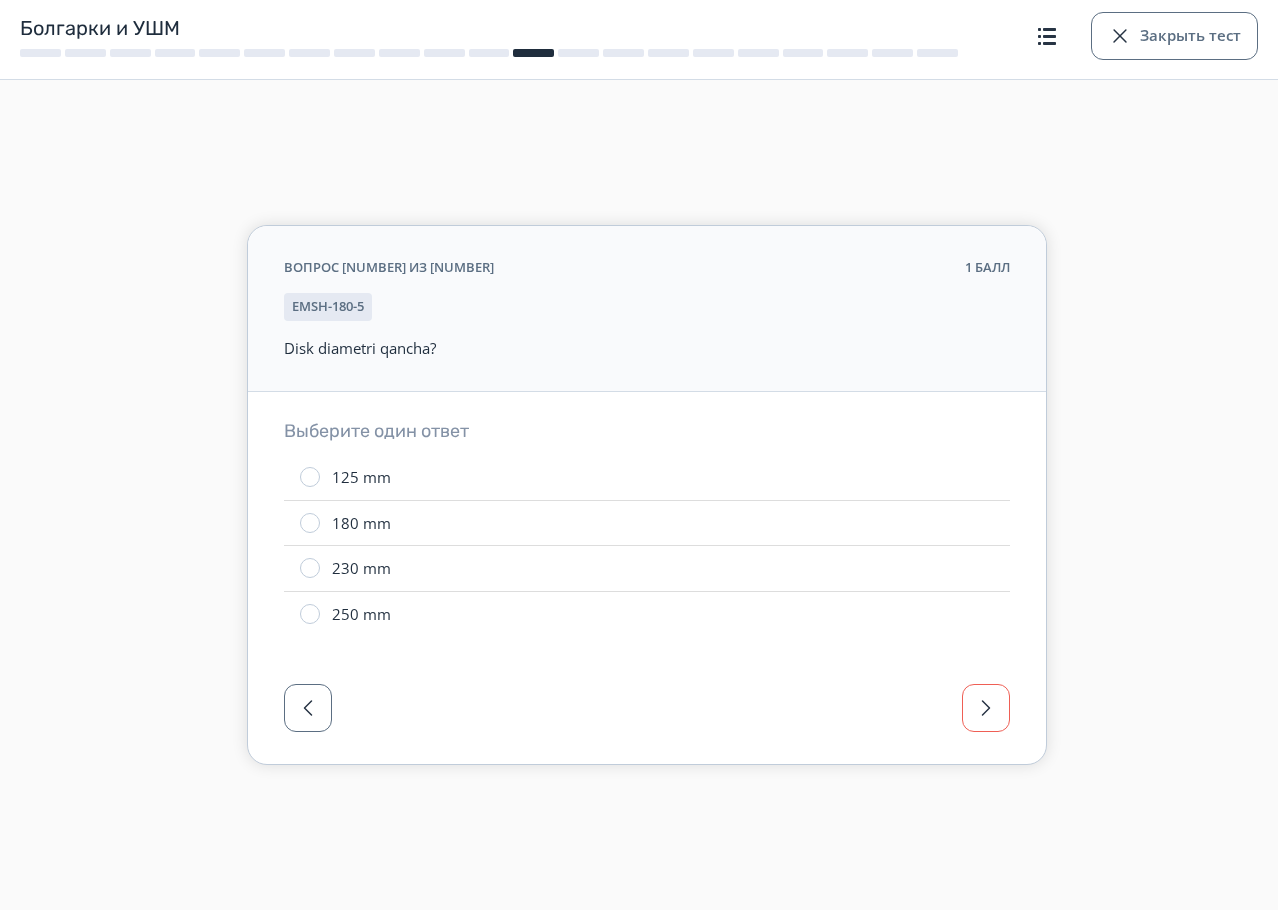 click at bounding box center (986, 708) 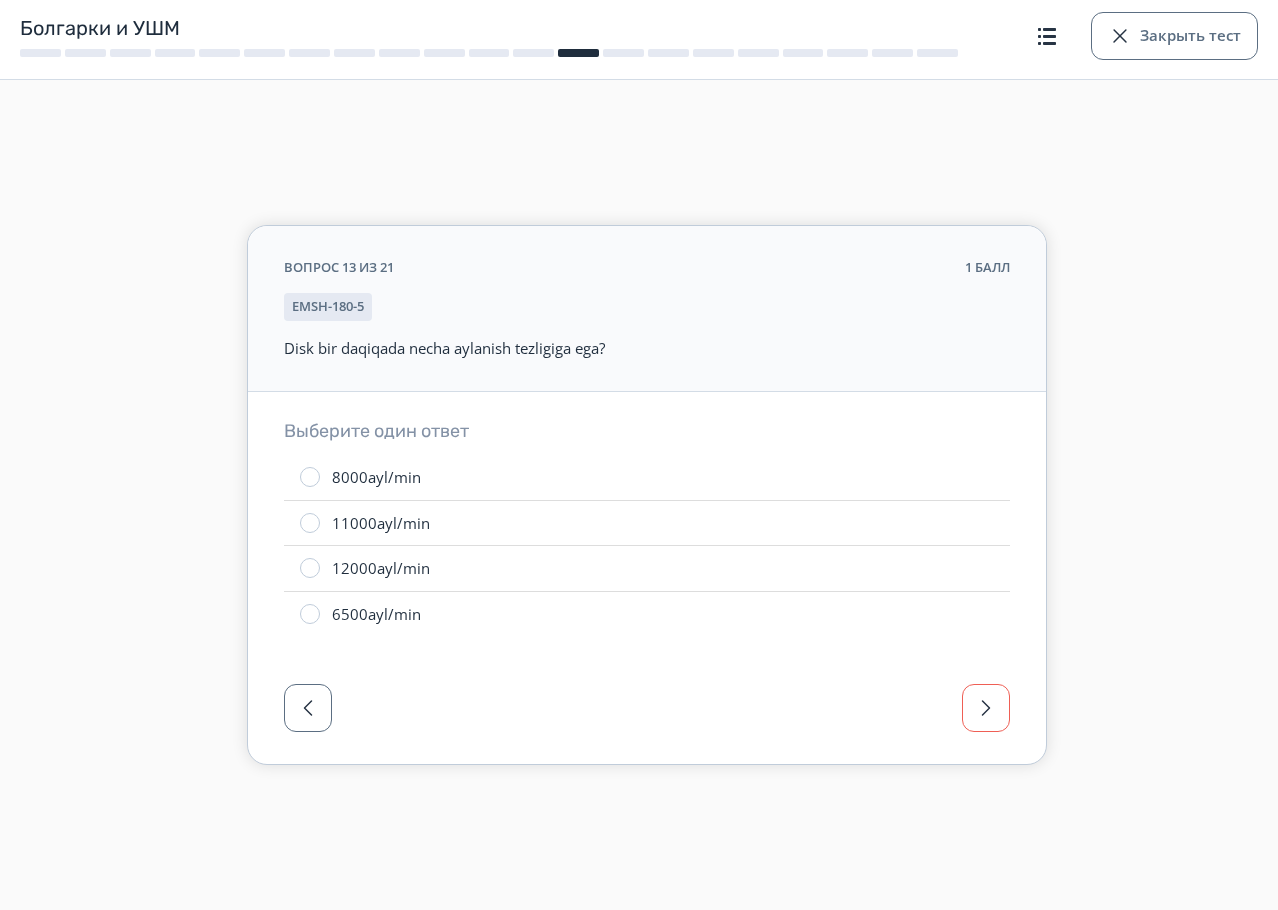 click at bounding box center [986, 708] 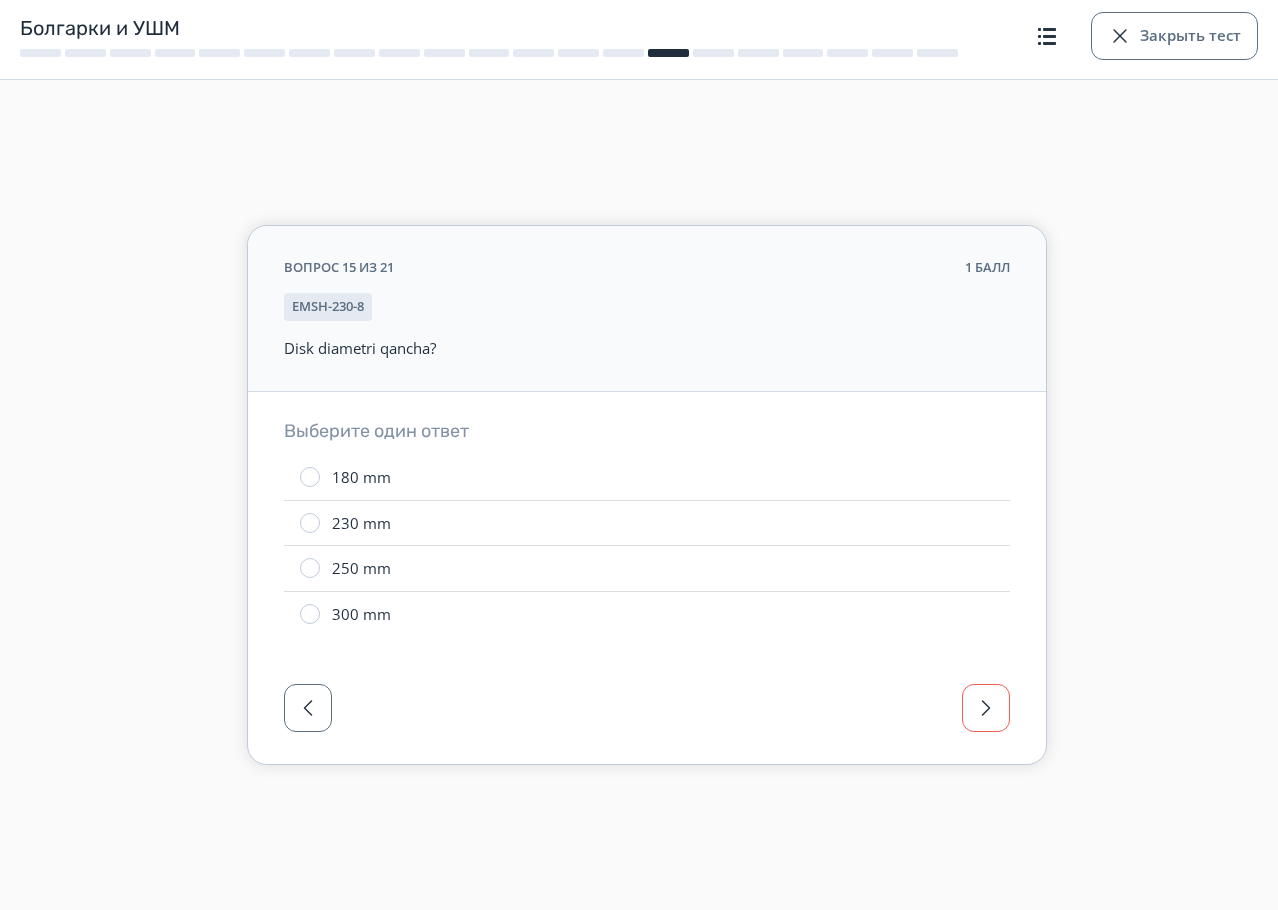 click at bounding box center (986, 708) 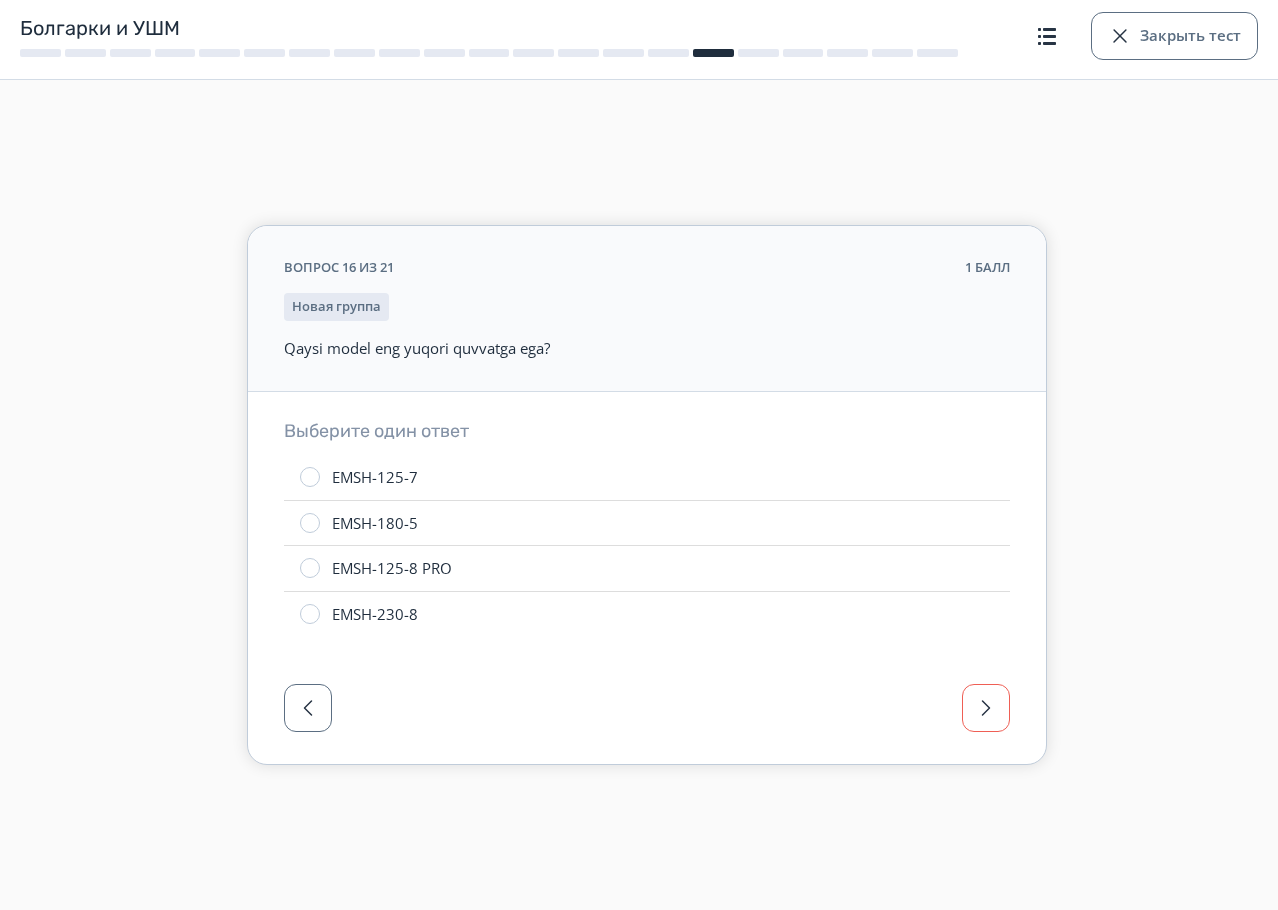 click at bounding box center [986, 708] 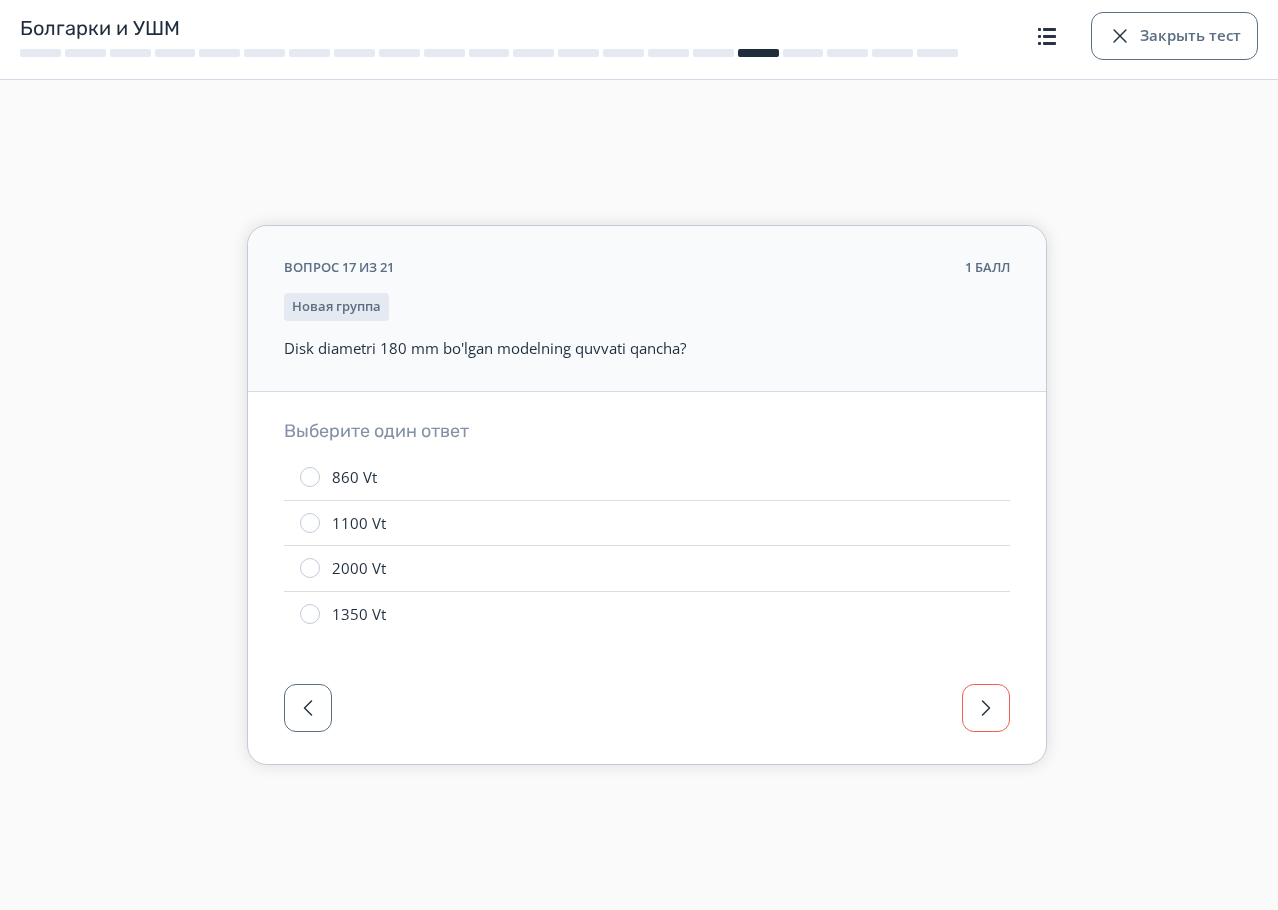 click at bounding box center (986, 708) 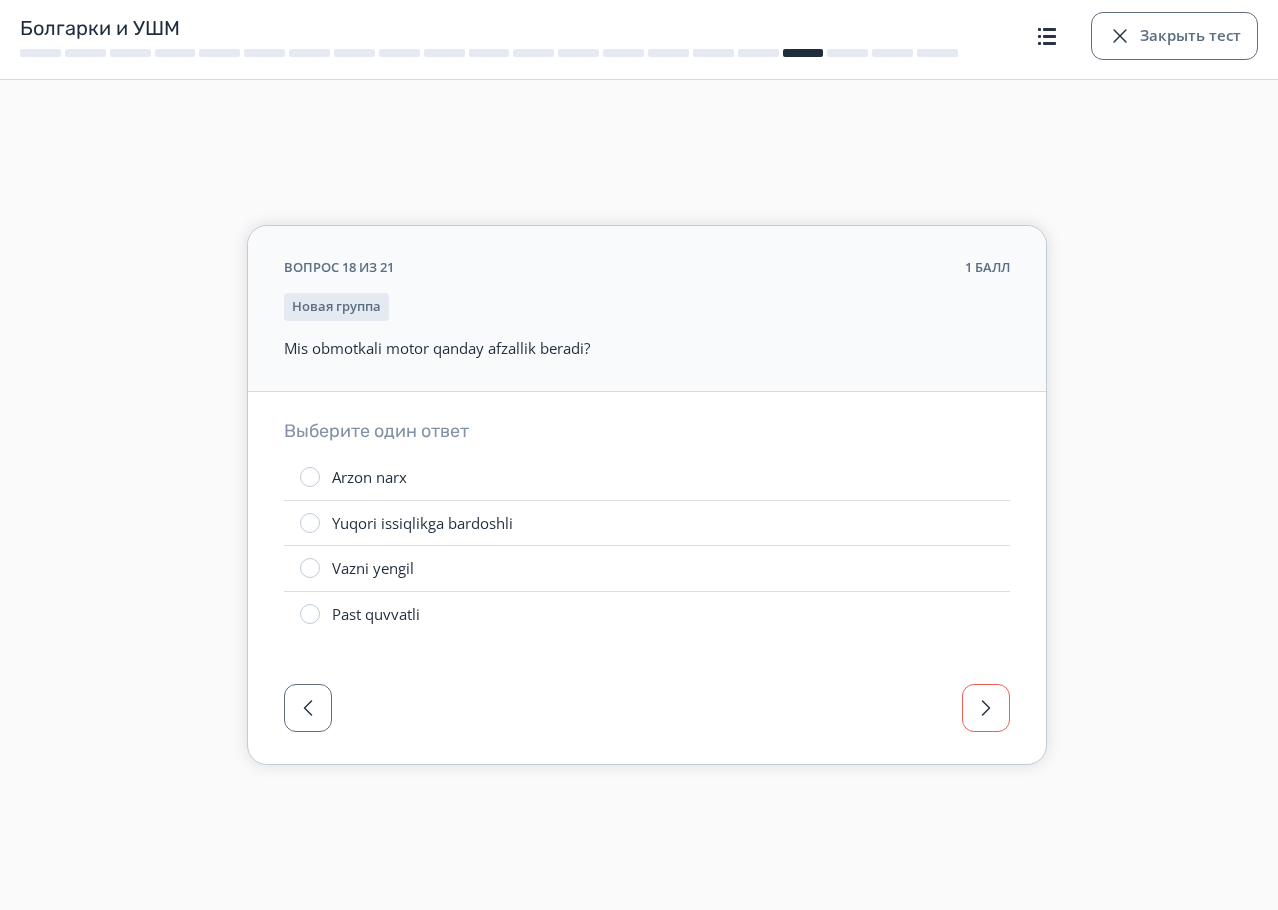 click at bounding box center [986, 708] 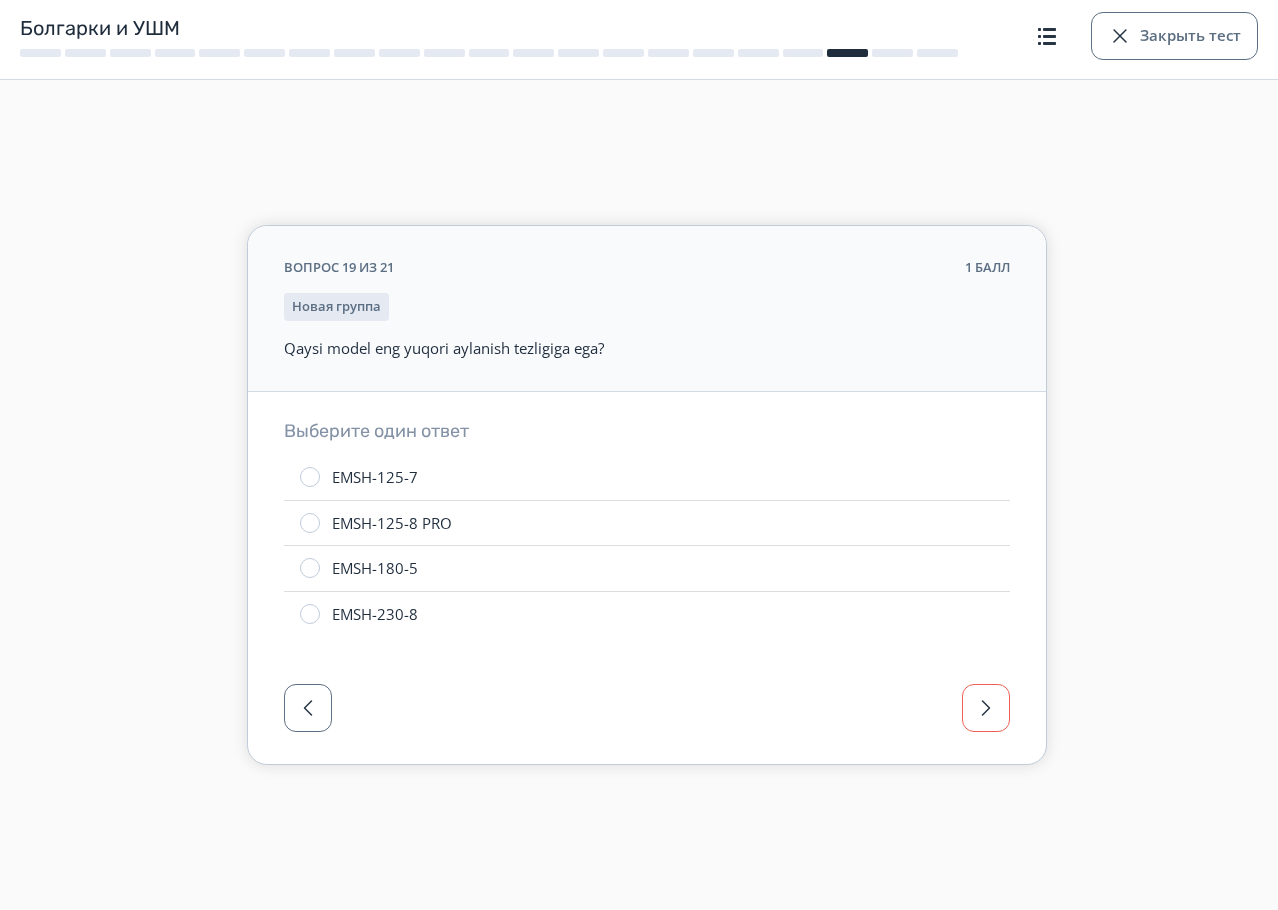 click at bounding box center (986, 708) 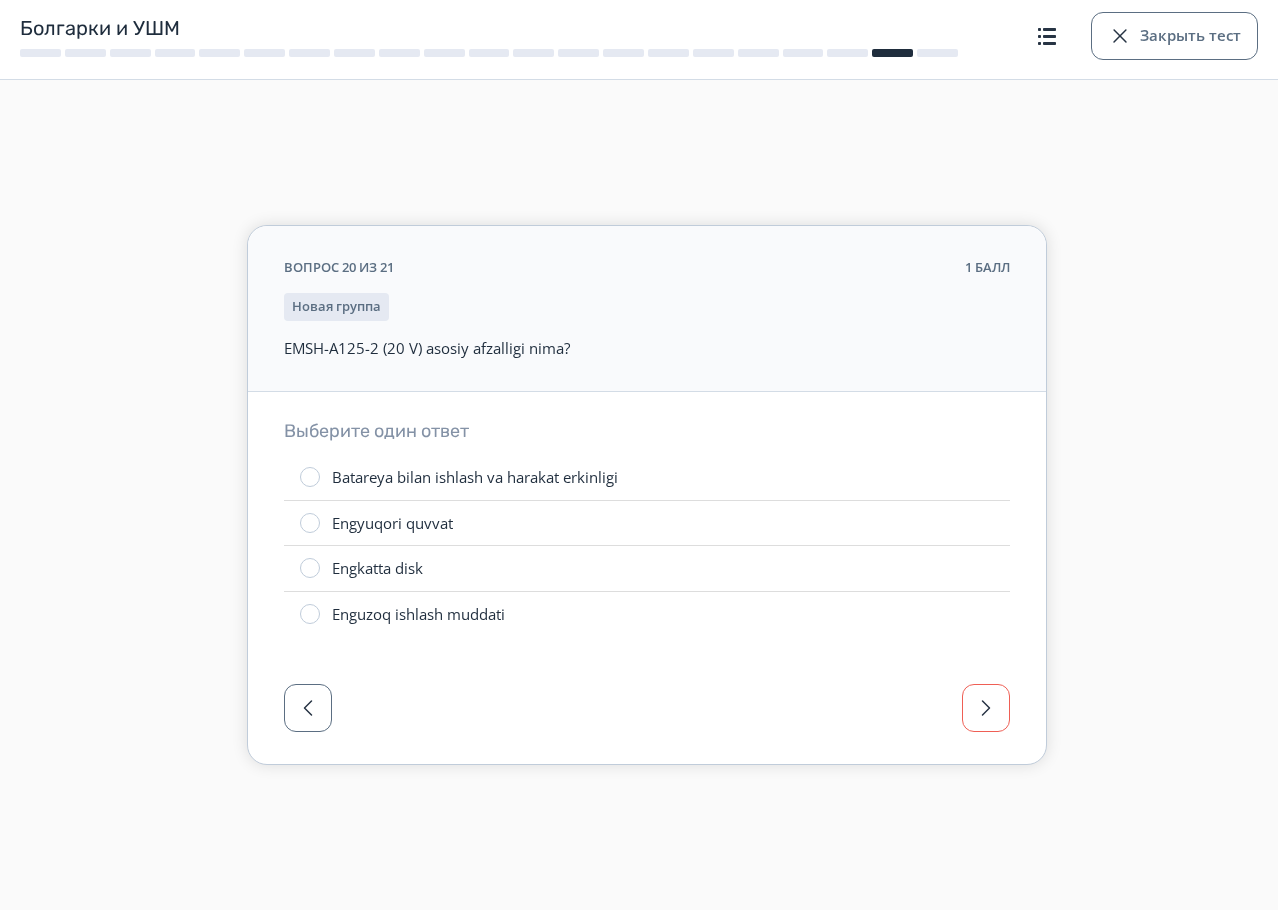 click at bounding box center [986, 708] 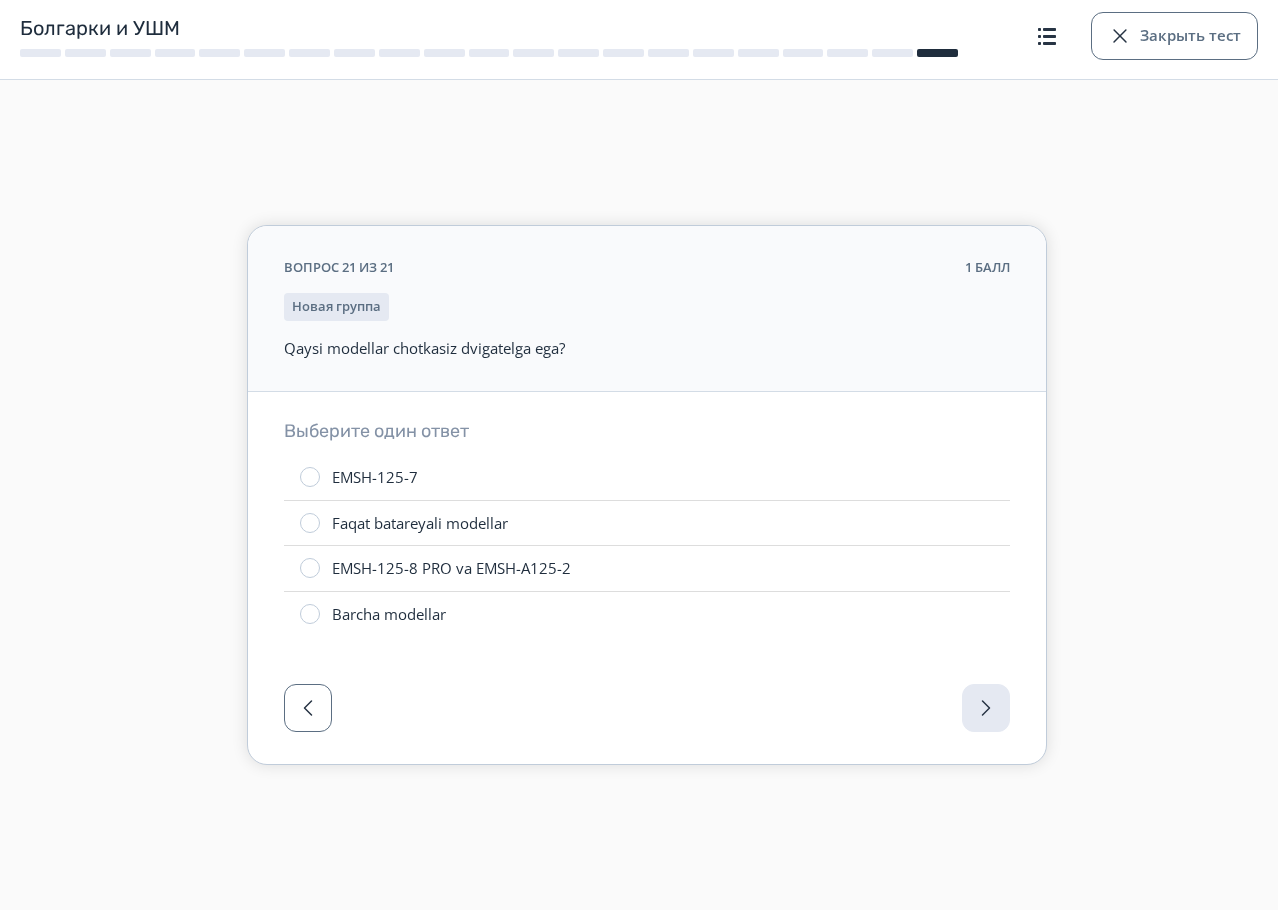 click at bounding box center [647, 714] 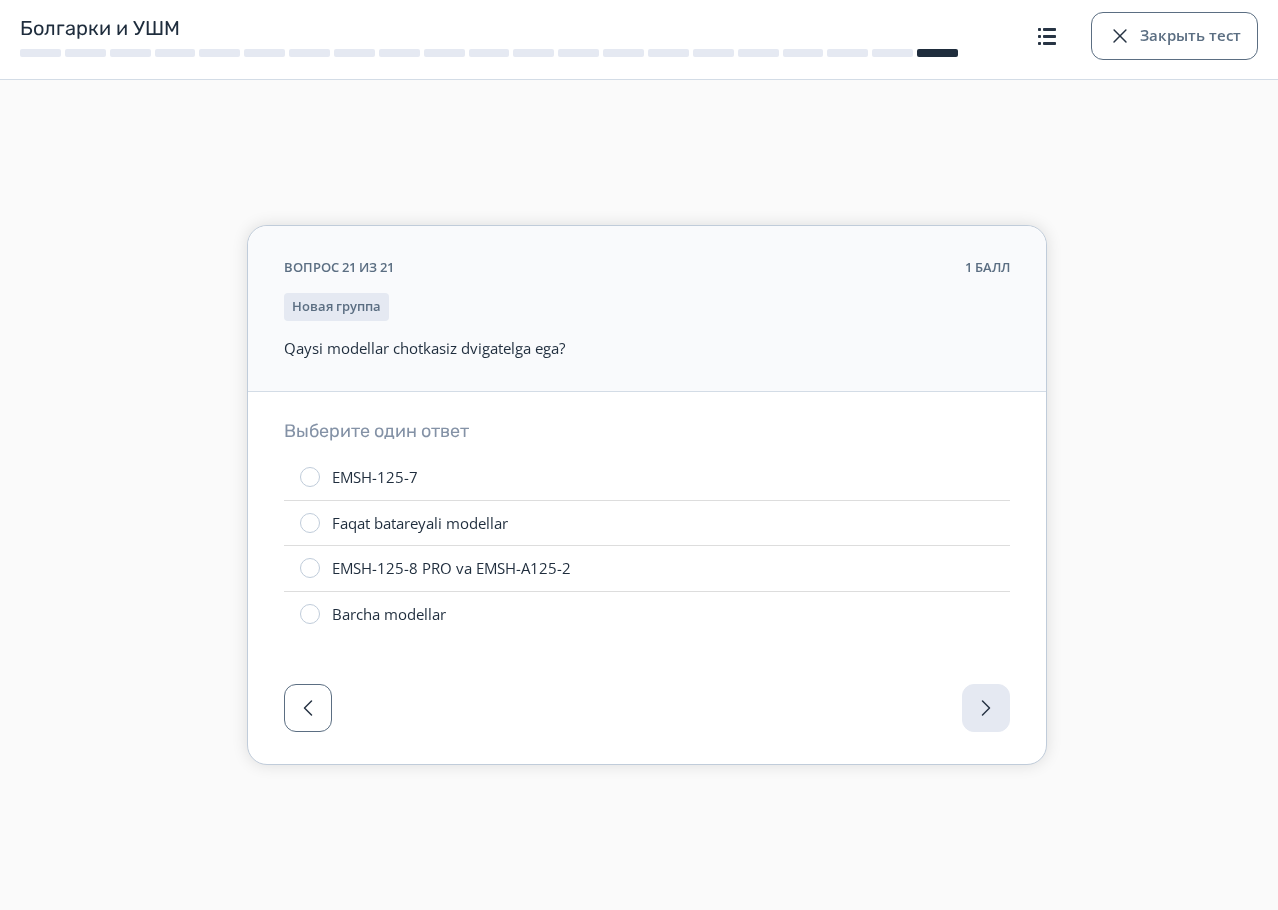 click at bounding box center (647, 714) 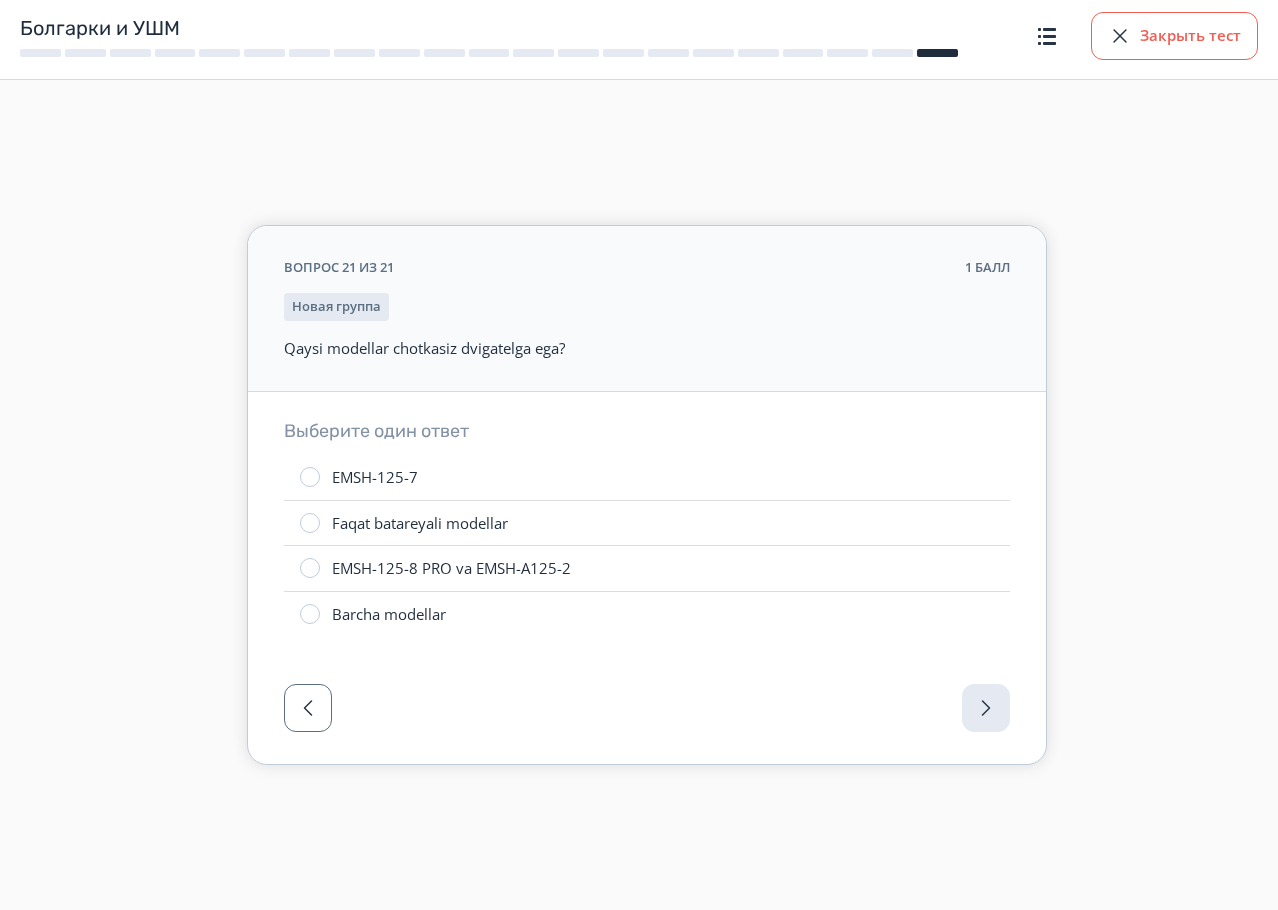 click on "Закрыть тест" at bounding box center [1174, 36] 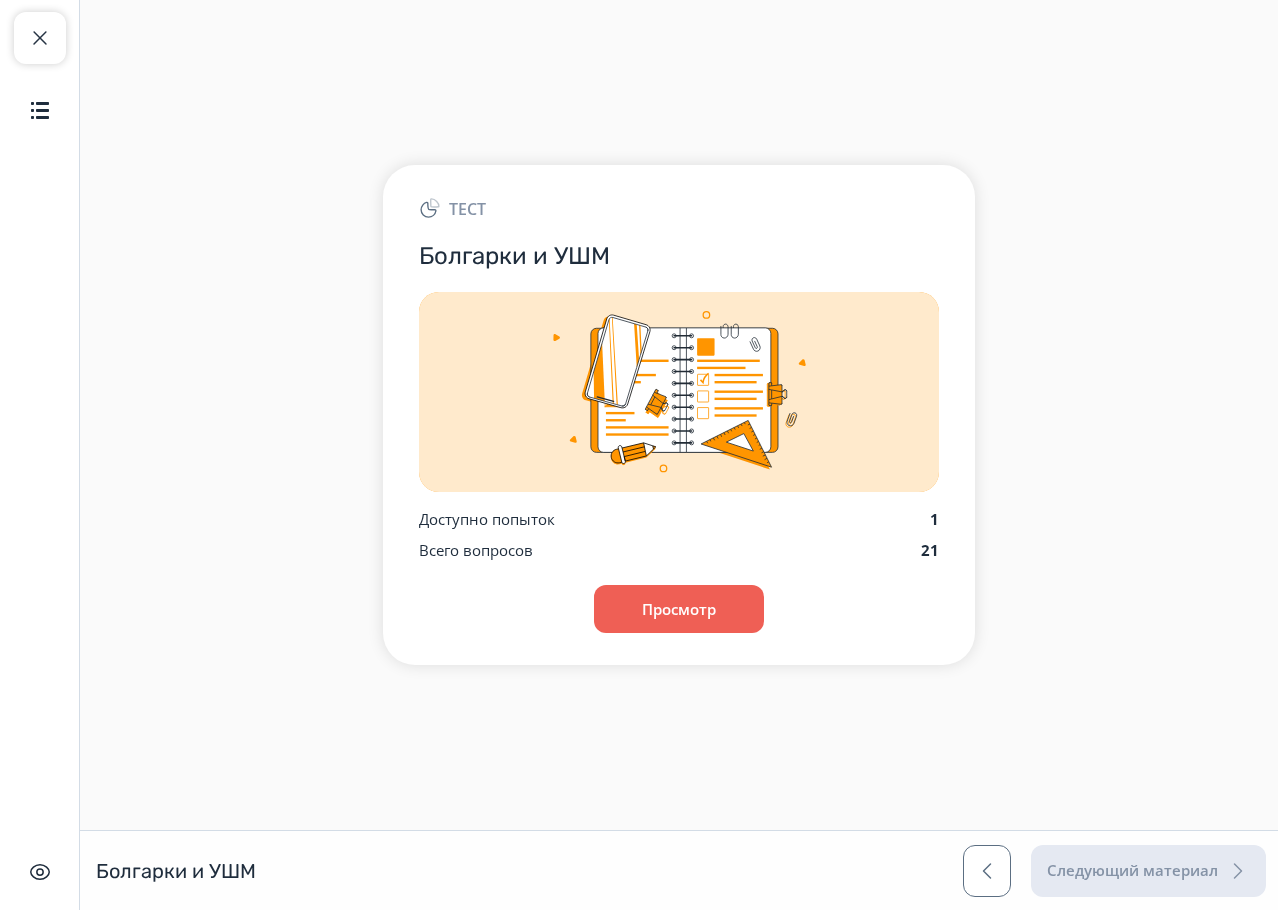click on "Закрыть курс Содержание Скрыть интерфейс" at bounding box center (40, 455) 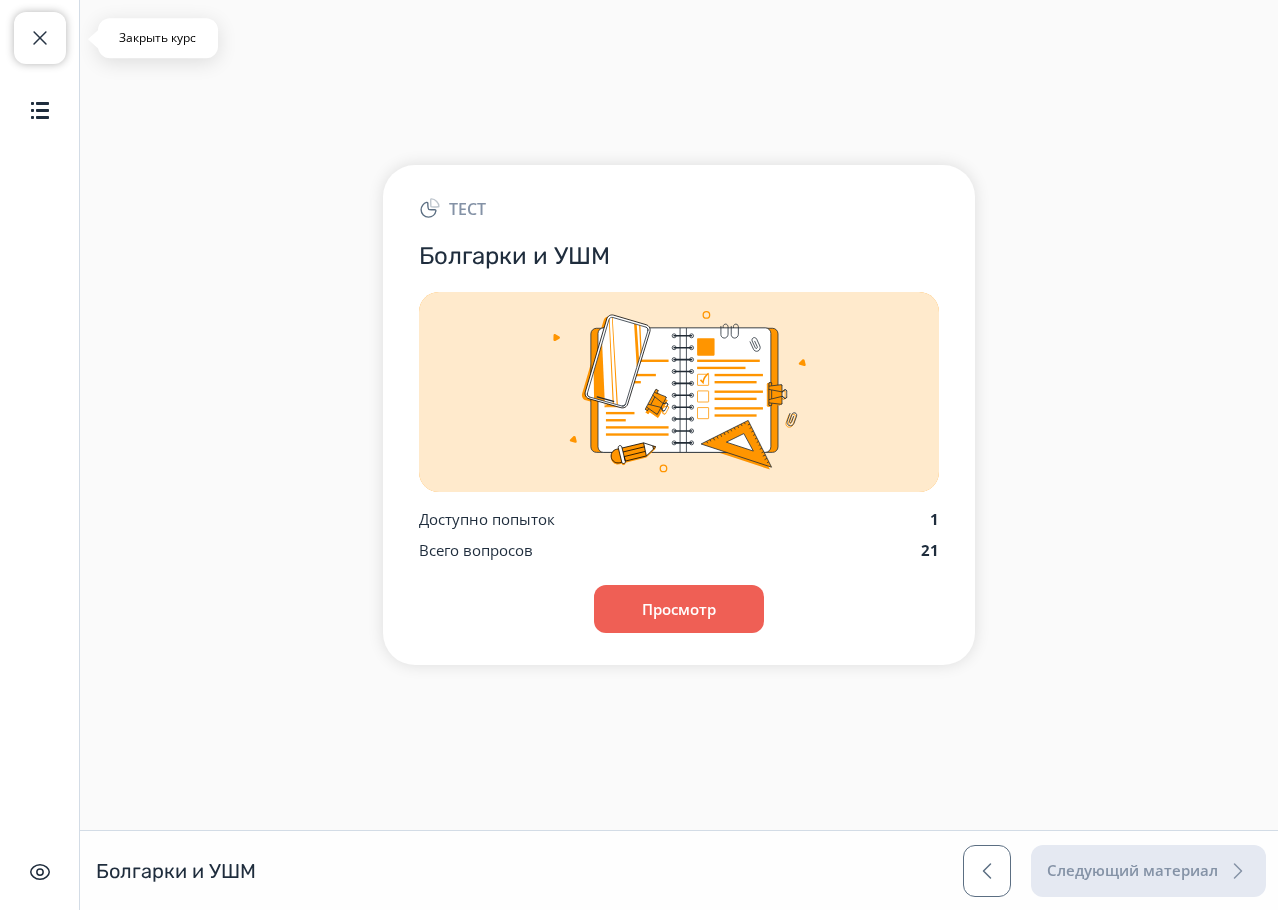 click on "Закрыть курс" at bounding box center [40, 38] 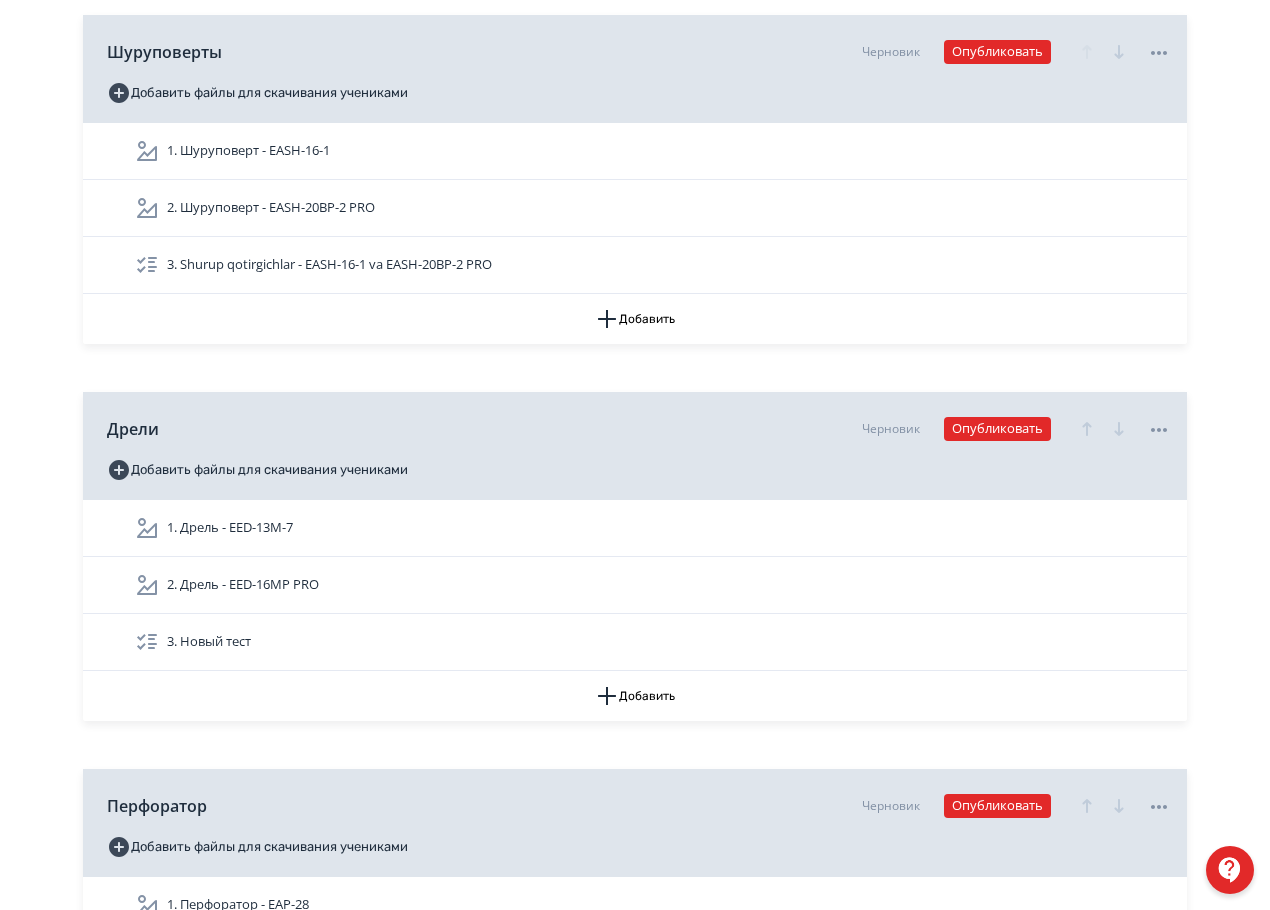 scroll, scrollTop: 300, scrollLeft: 0, axis: vertical 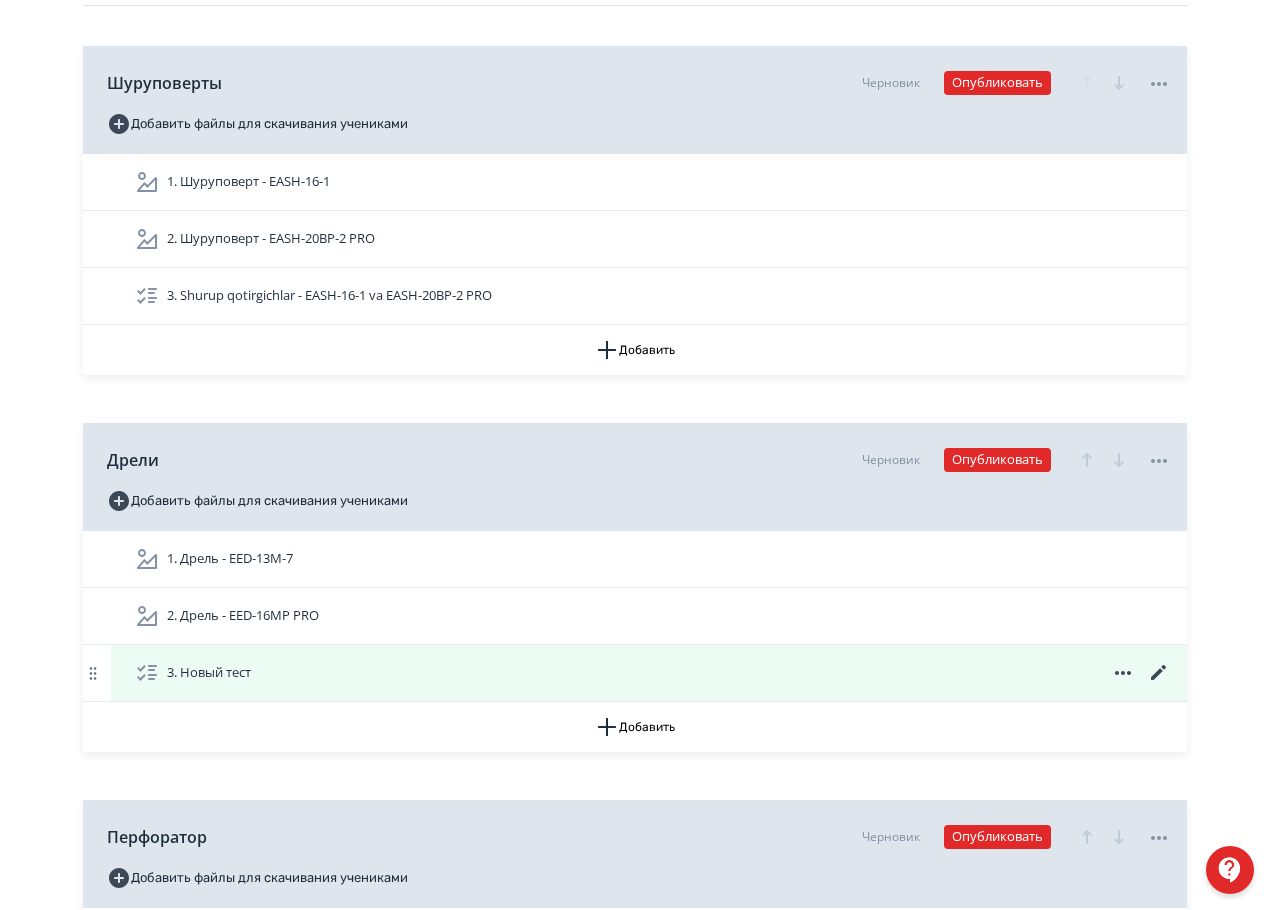 click 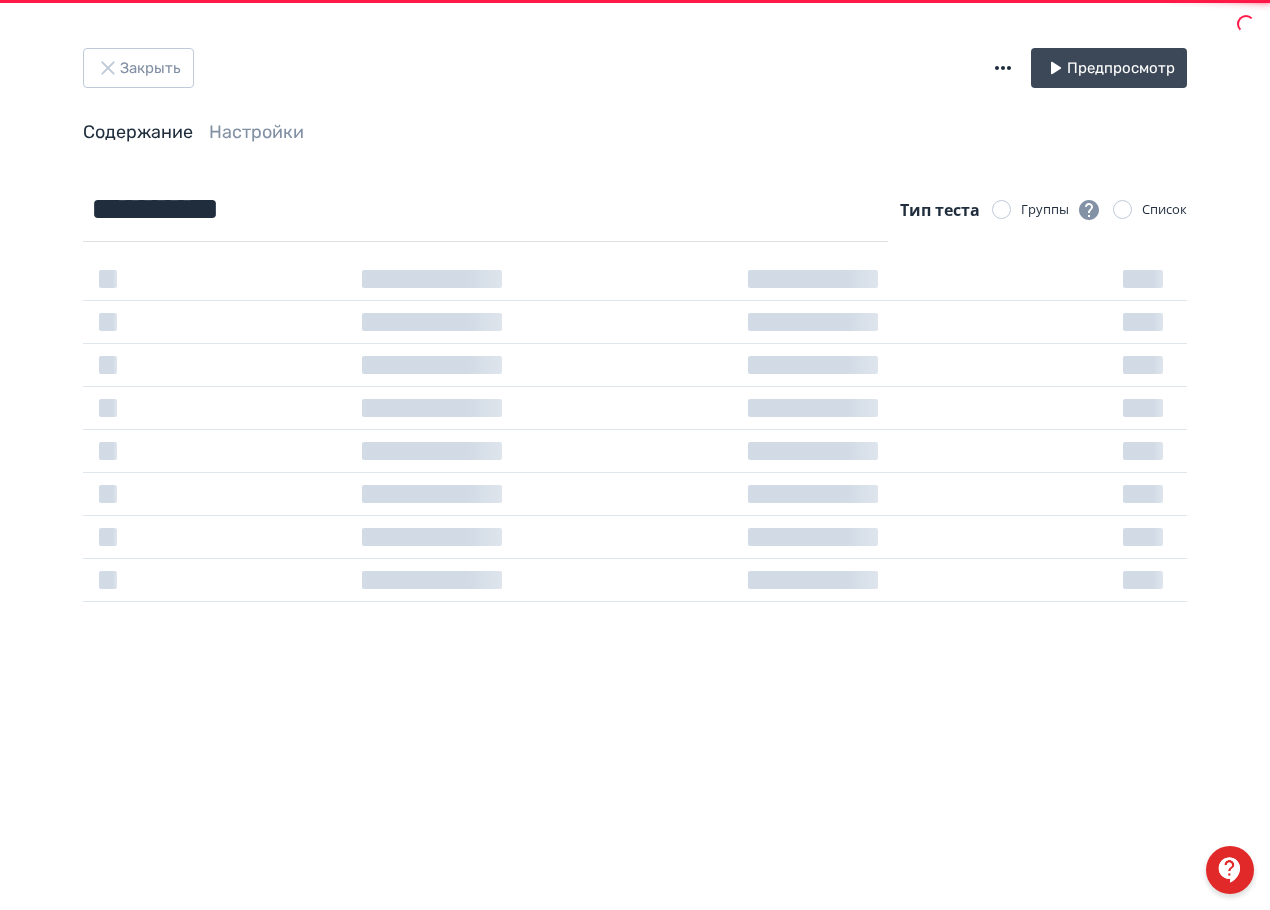 scroll, scrollTop: 0, scrollLeft: 0, axis: both 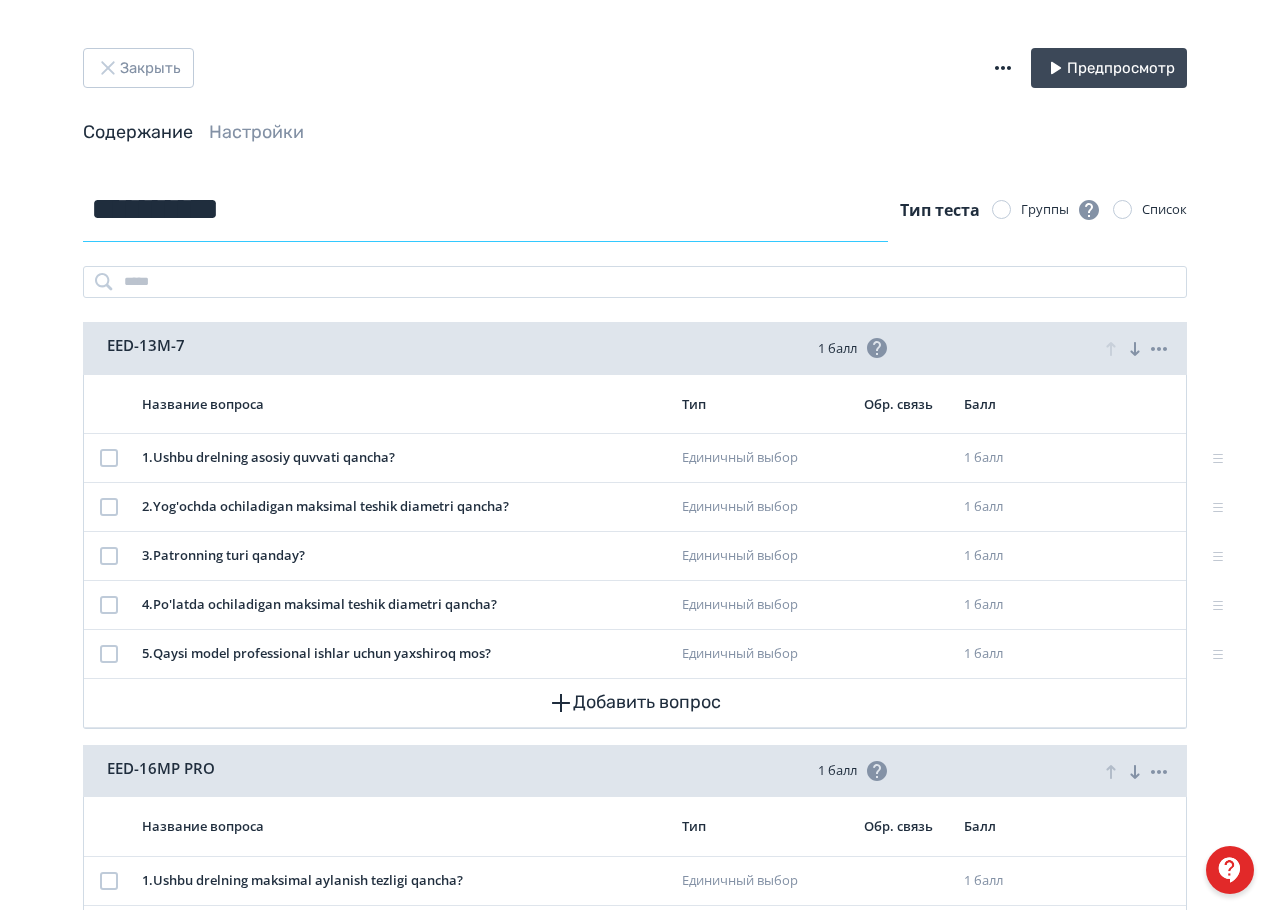 click on "**********" at bounding box center [485, 209] 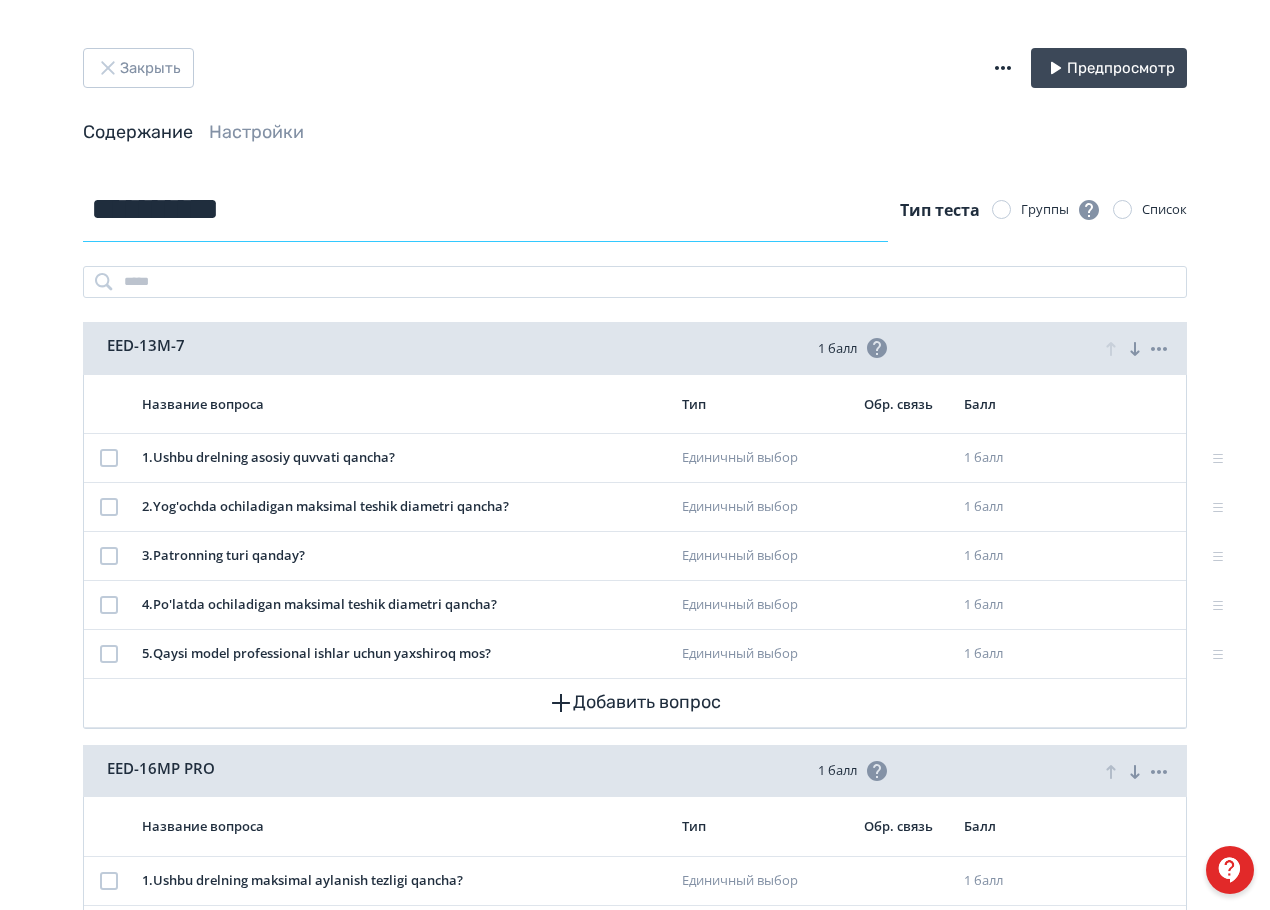 click on "**********" at bounding box center [485, 209] 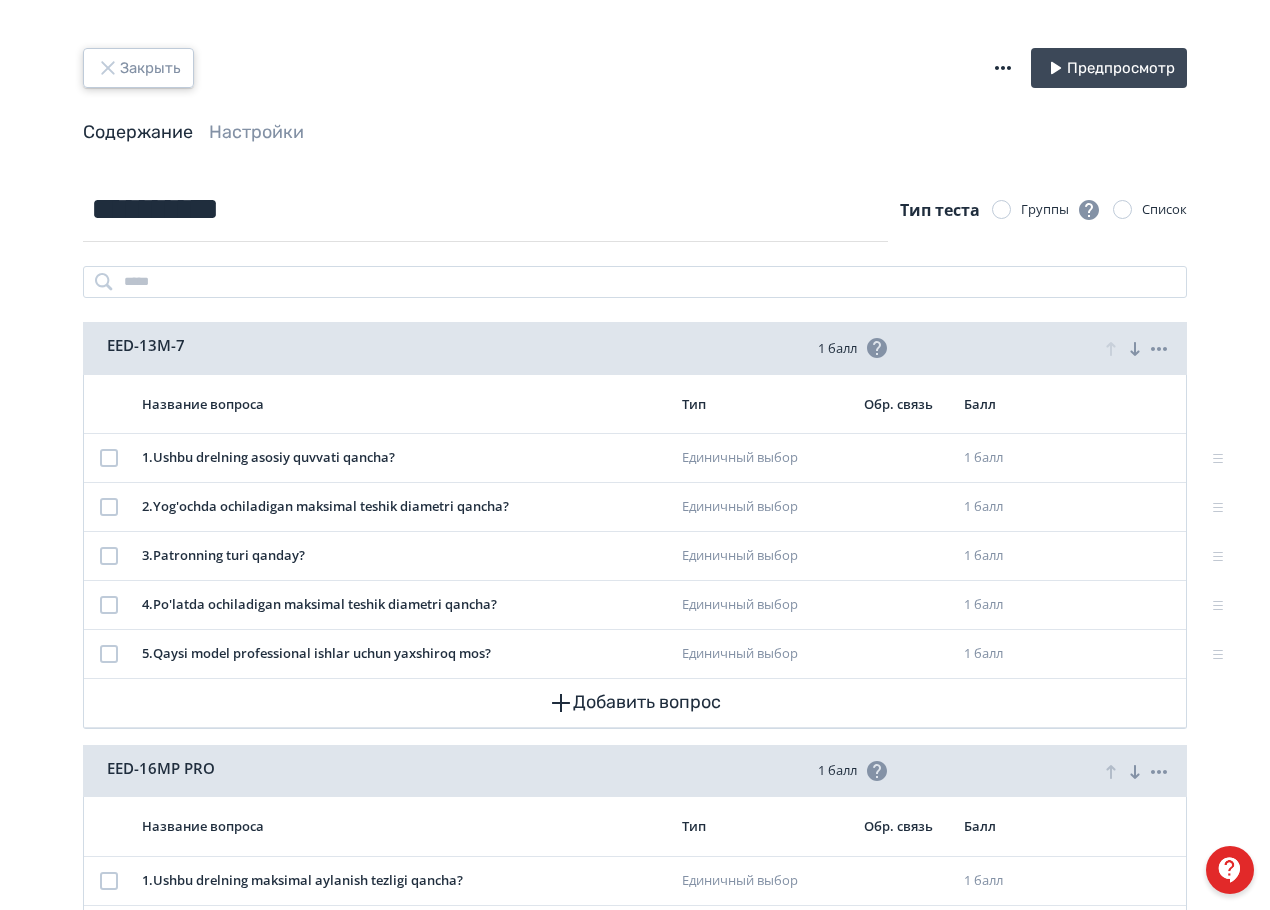 click on "Закрыть" at bounding box center [138, 68] 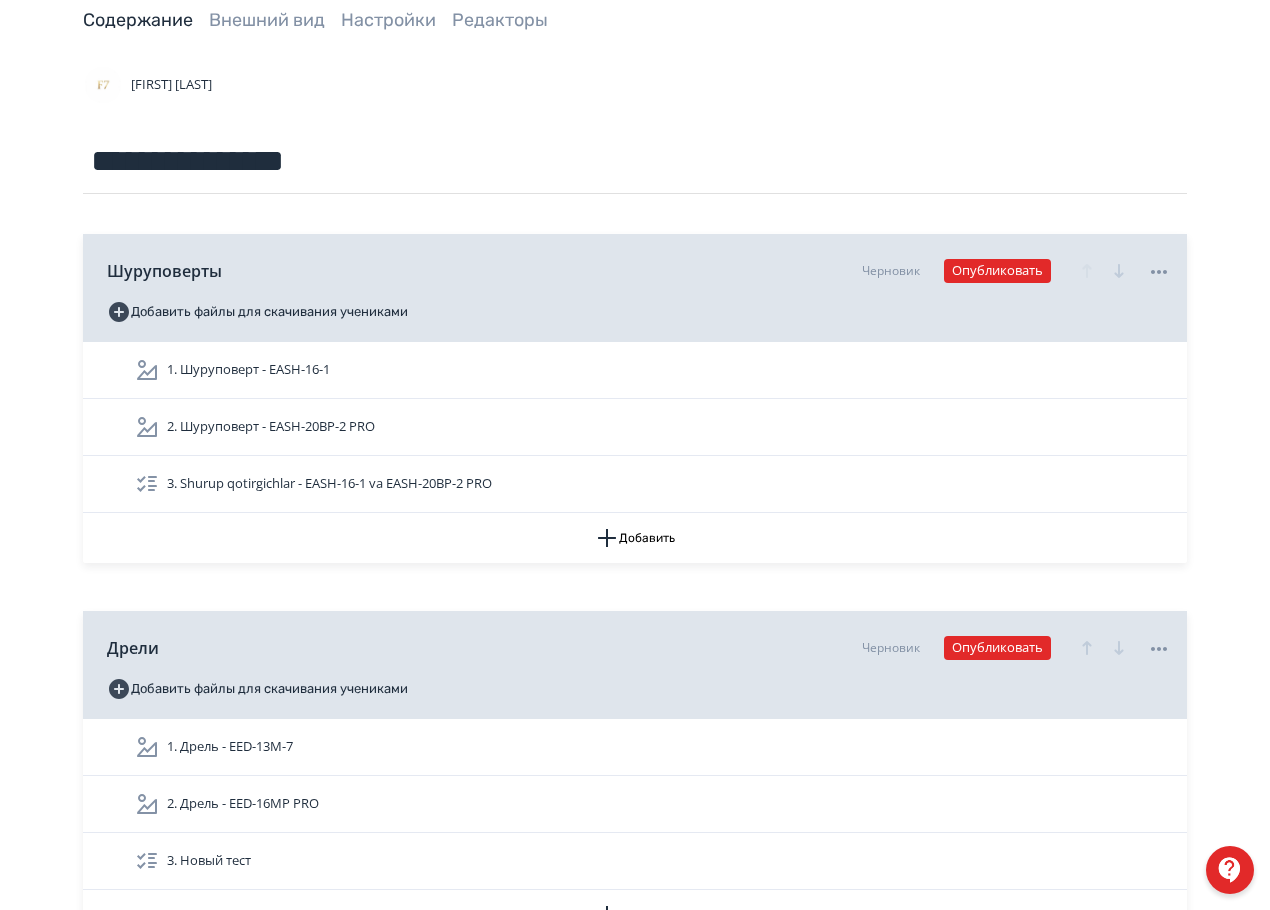 scroll, scrollTop: 300, scrollLeft: 0, axis: vertical 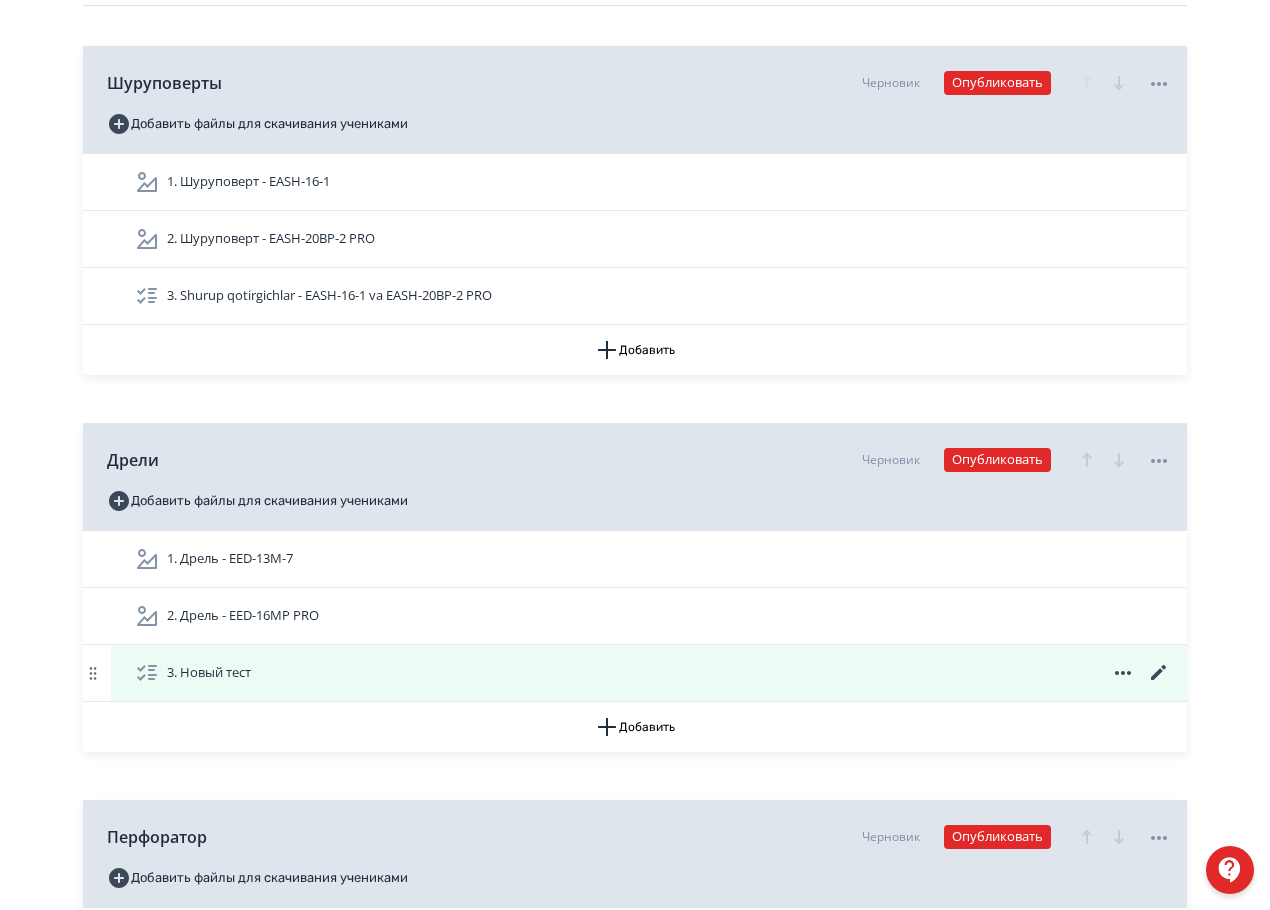 click 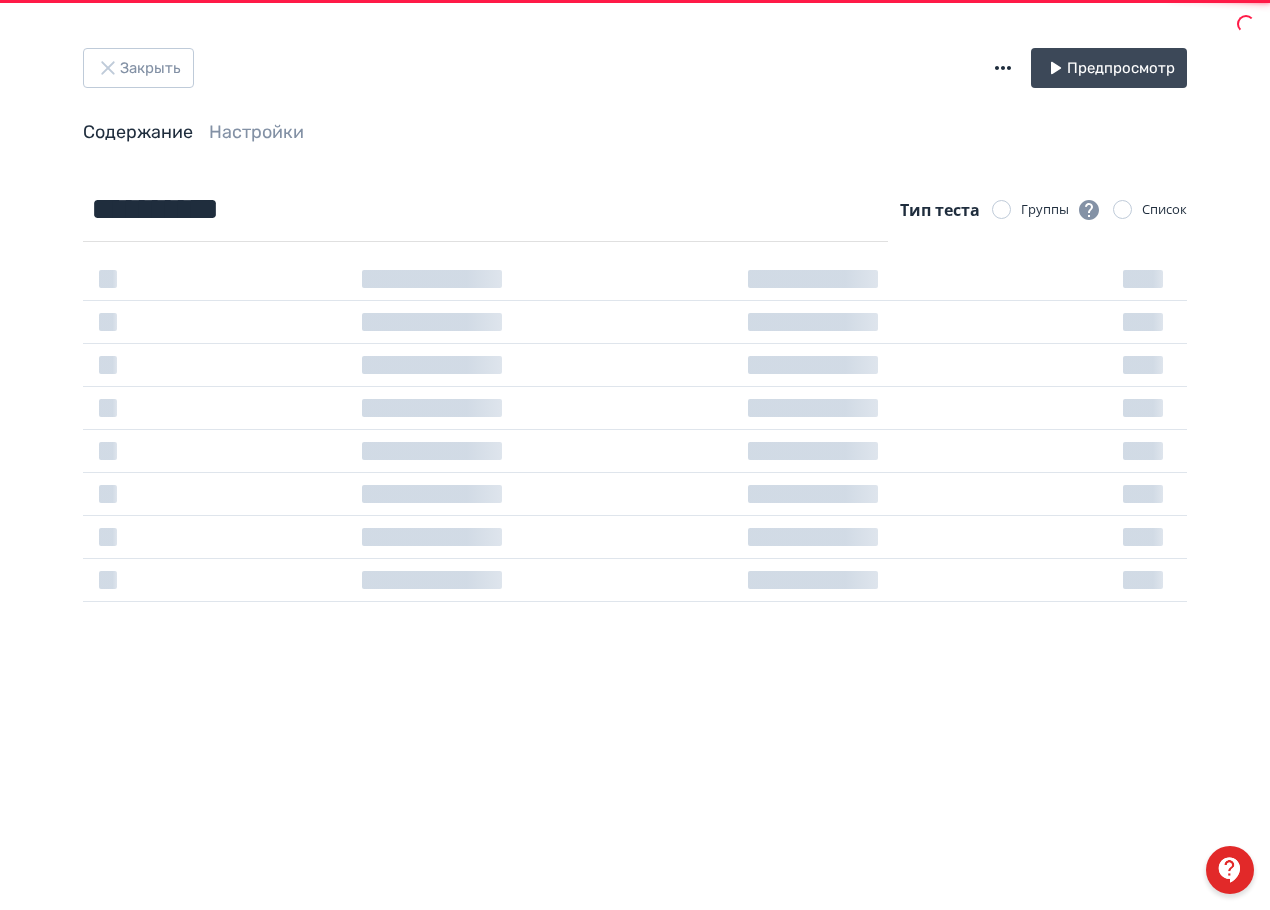 scroll, scrollTop: 0, scrollLeft: 0, axis: both 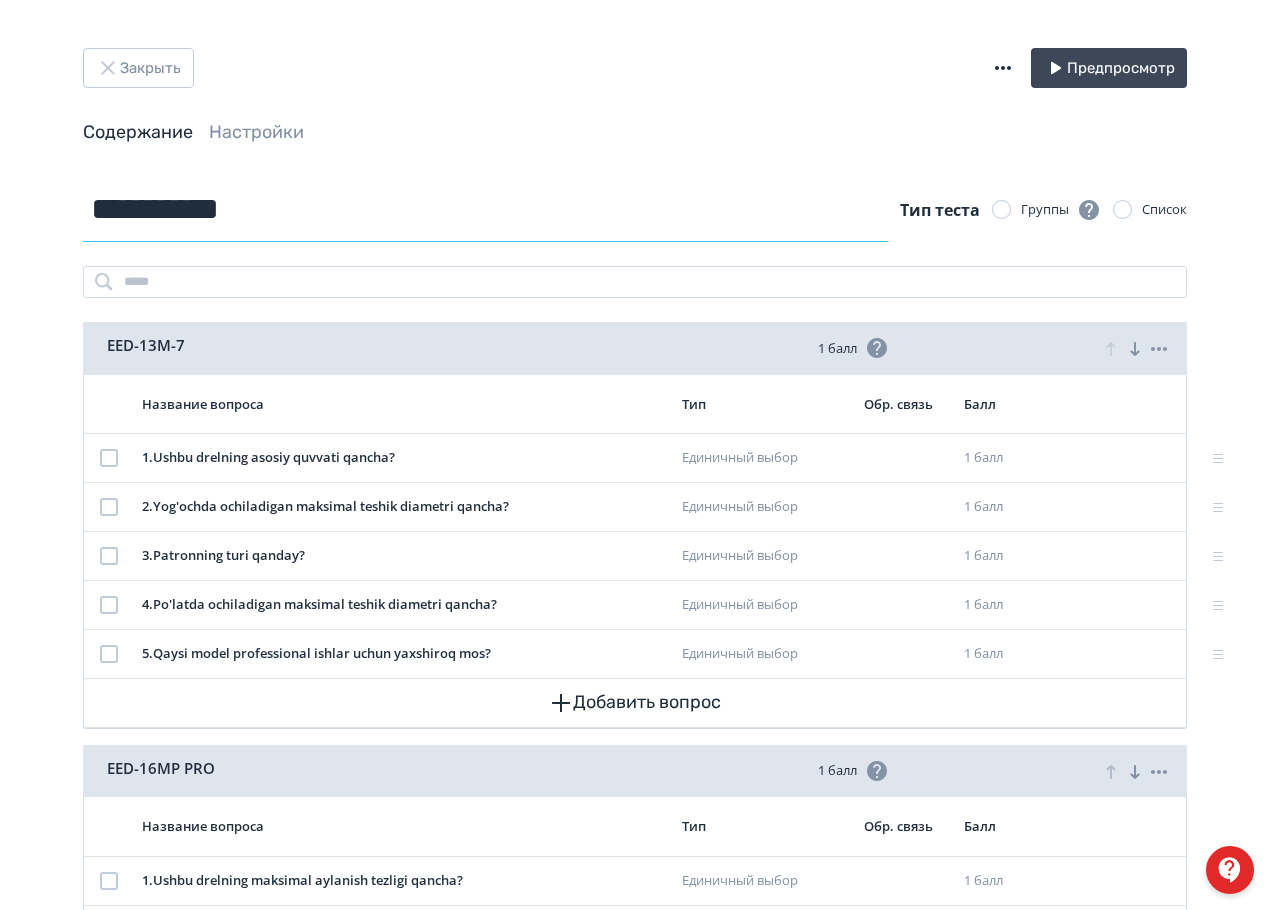 click on "**********" at bounding box center [485, 209] 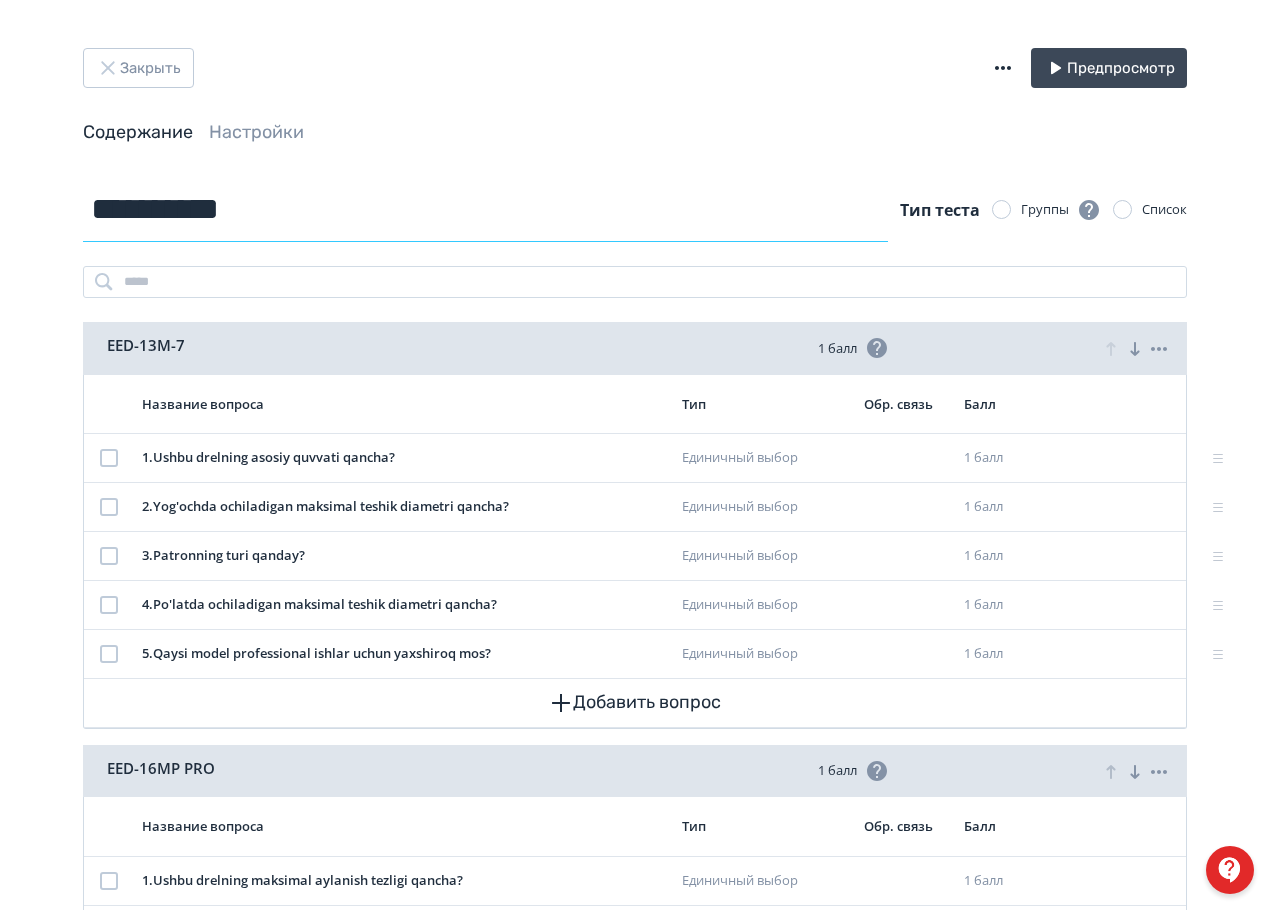 click on "**********" at bounding box center (485, 209) 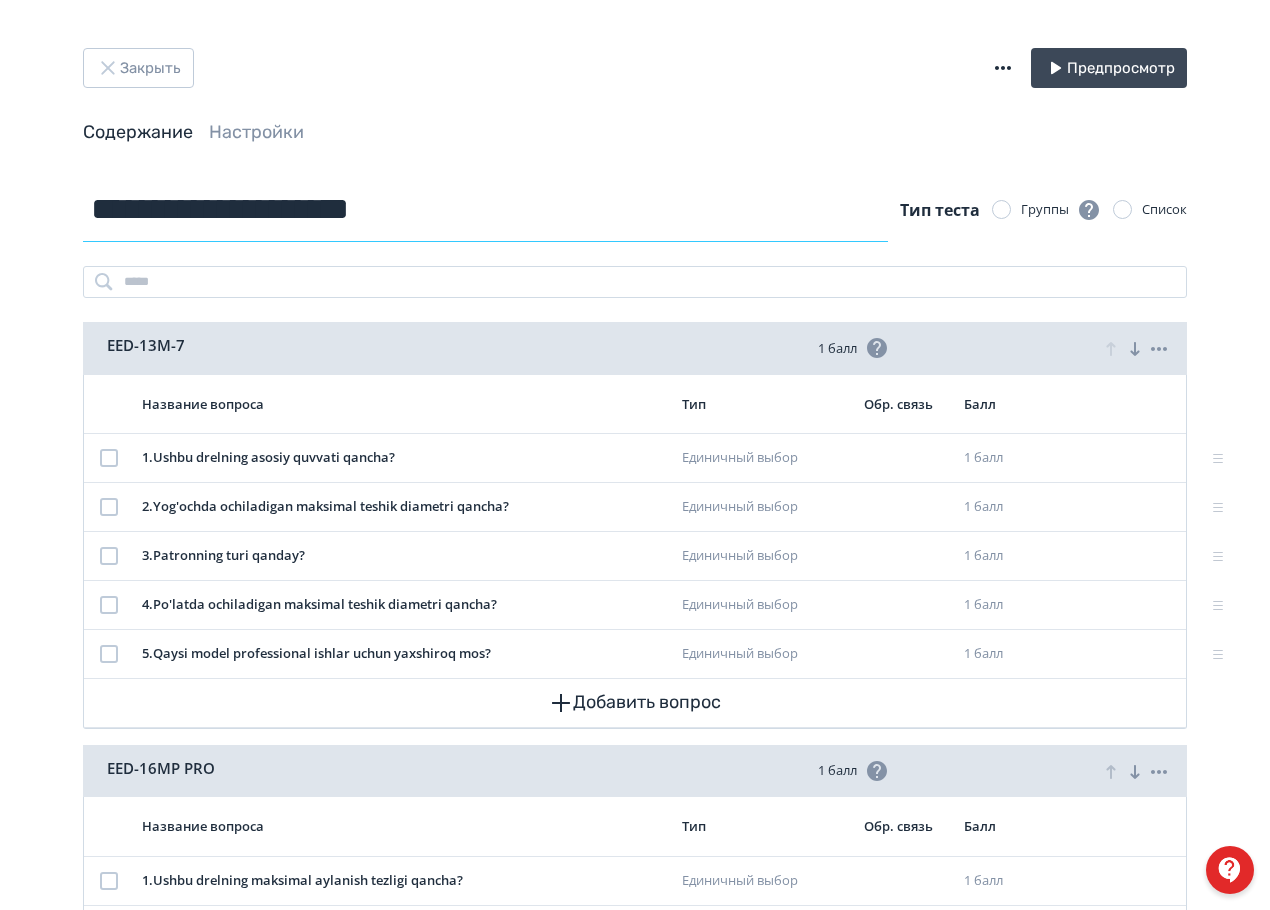 click on "**********" at bounding box center (485, 209) 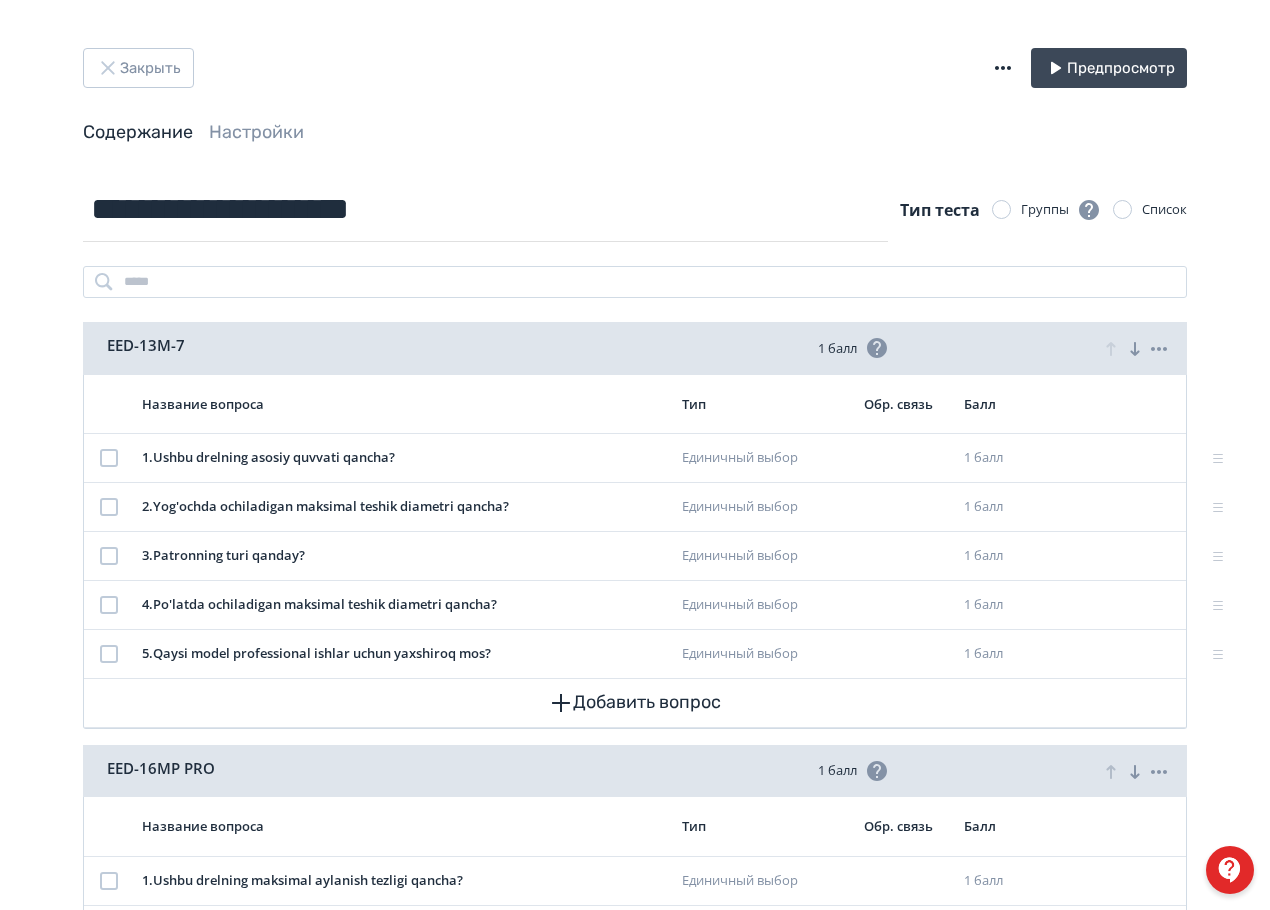 scroll, scrollTop: 0, scrollLeft: 0, axis: both 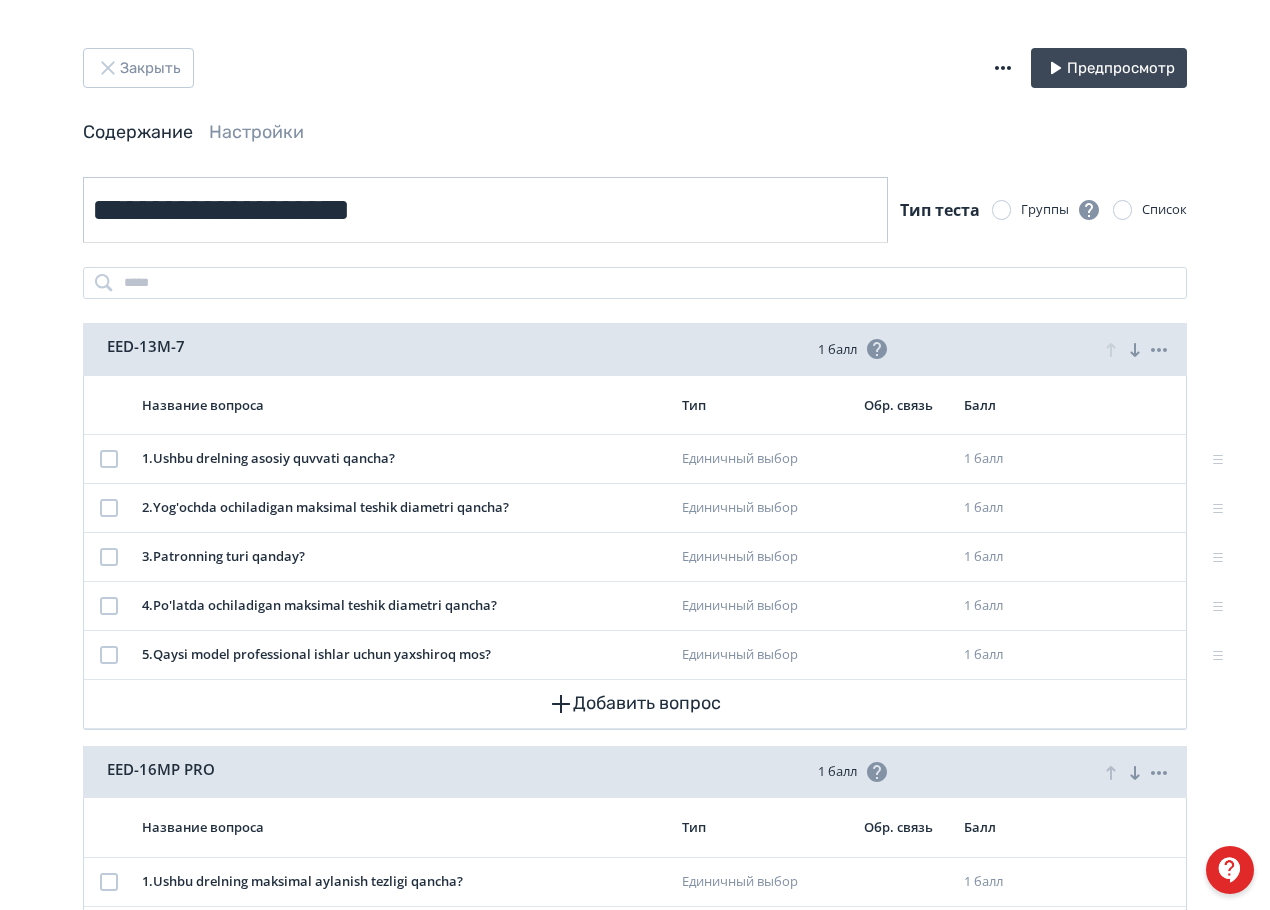 click on "**********" at bounding box center (485, 210) 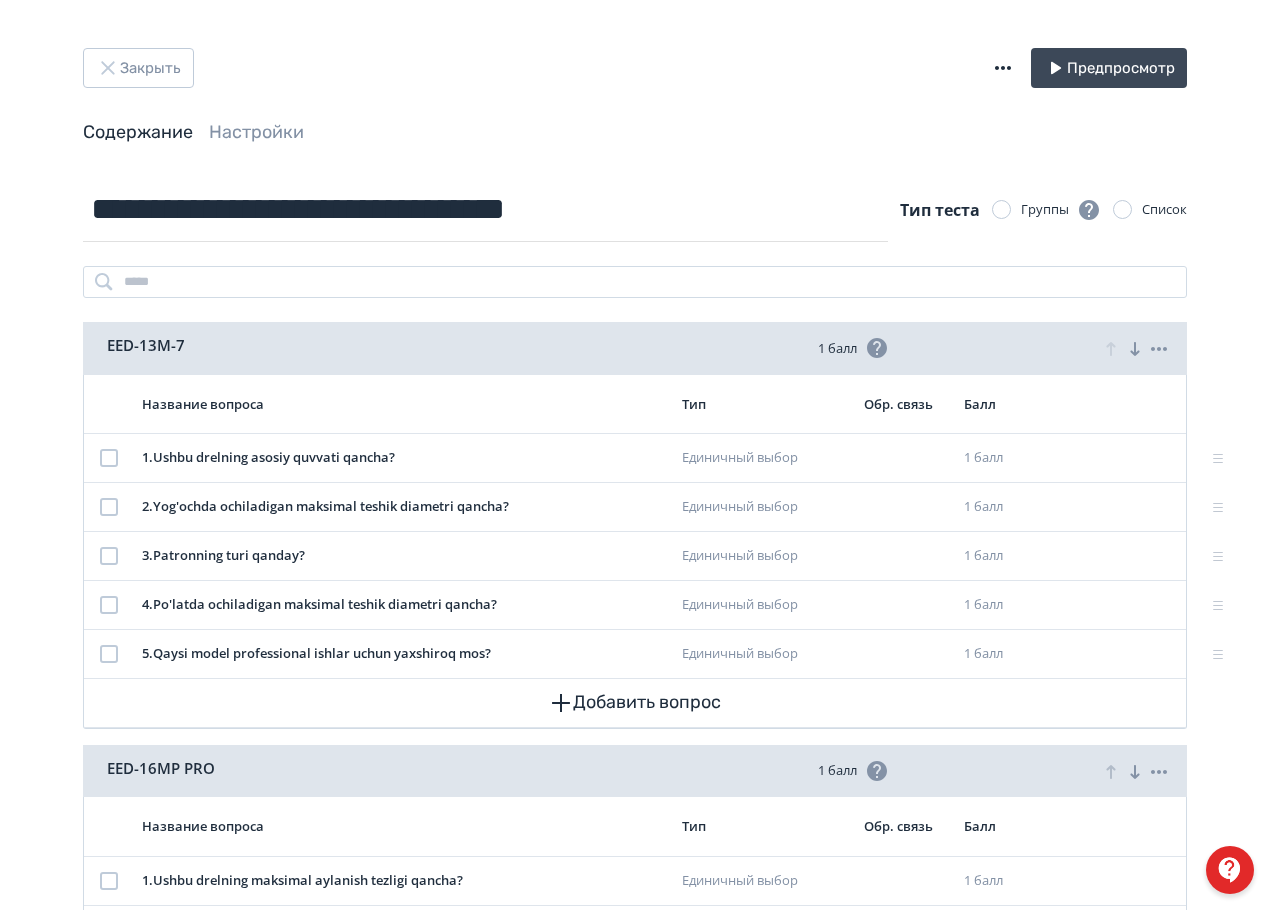 type on "**********" 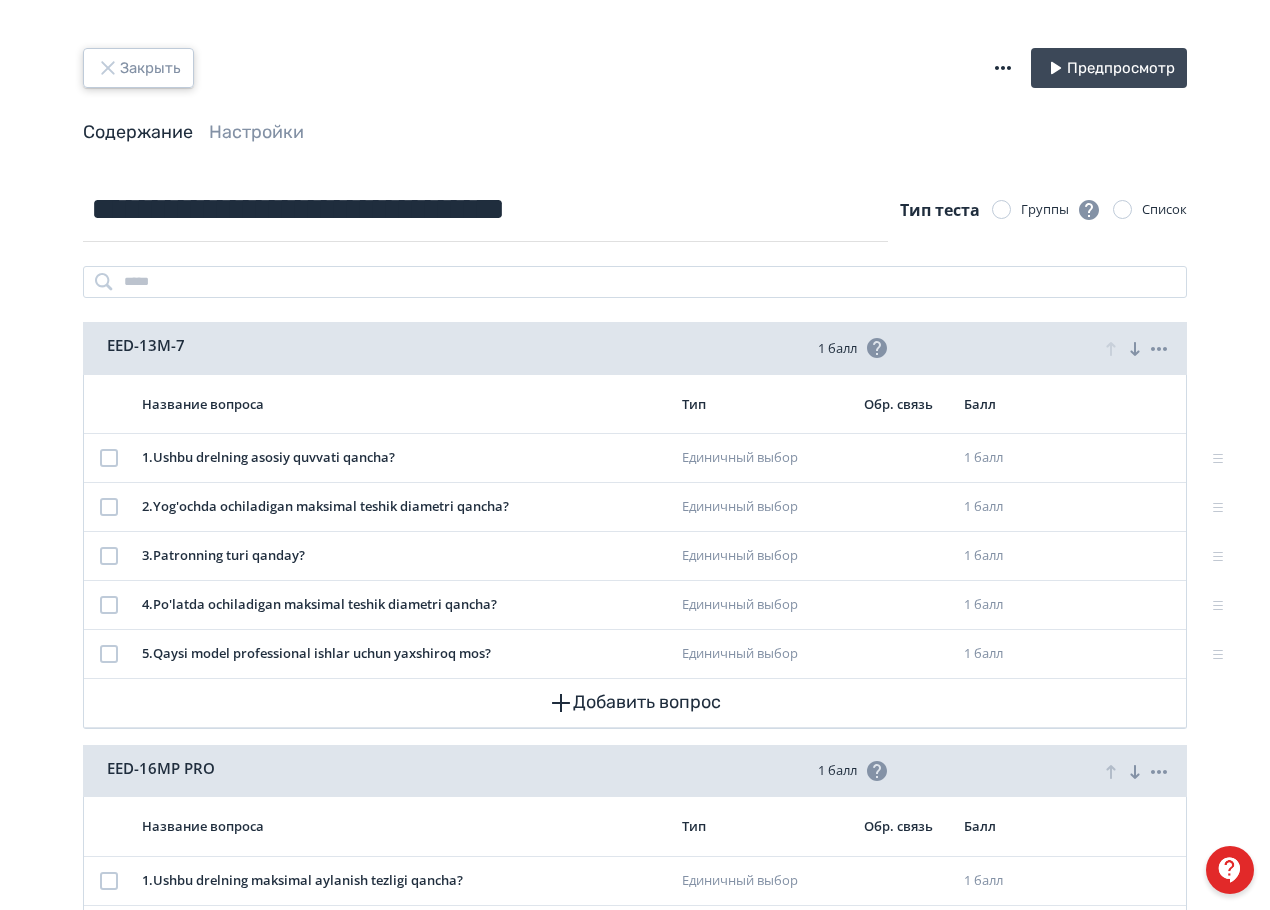 click 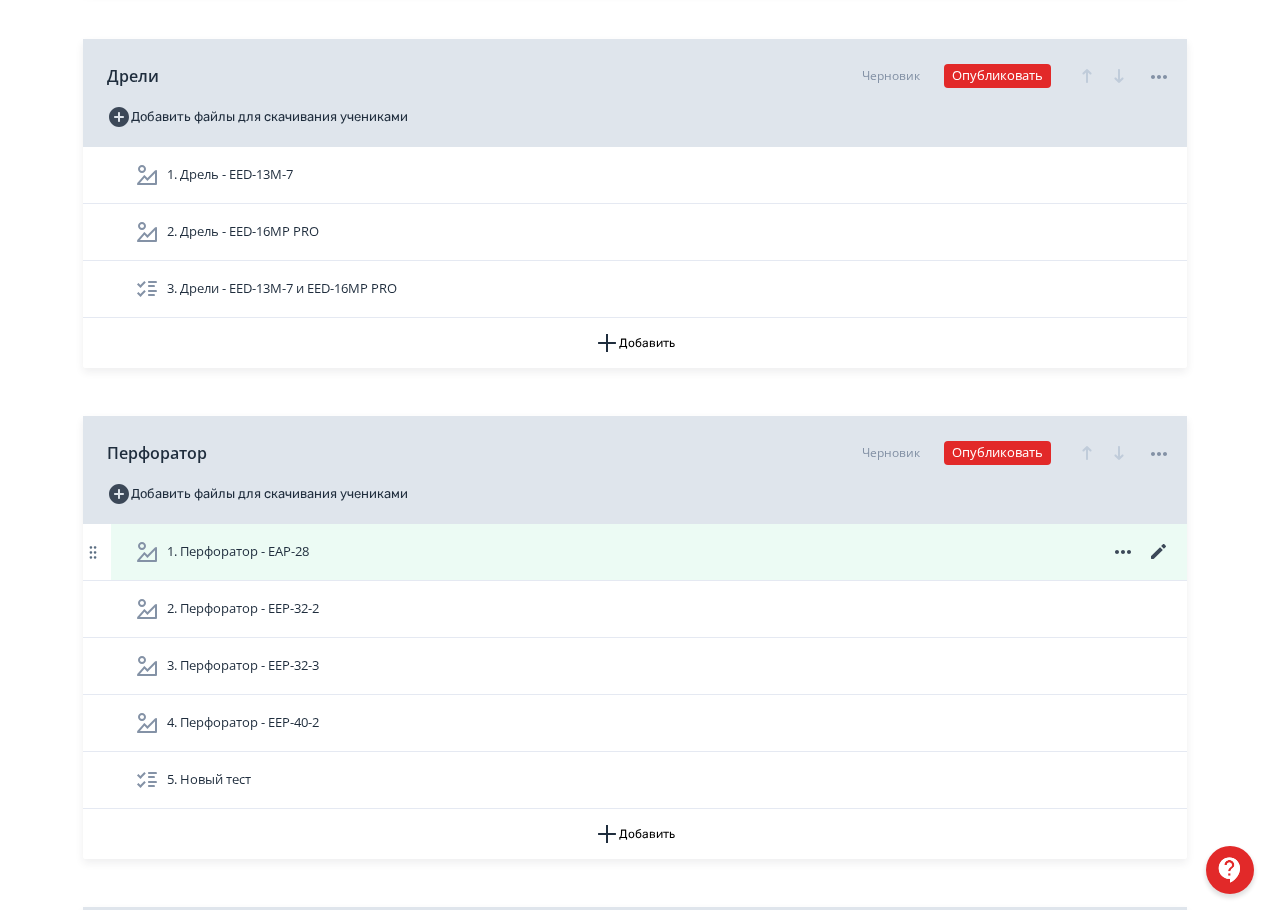 scroll, scrollTop: 700, scrollLeft: 0, axis: vertical 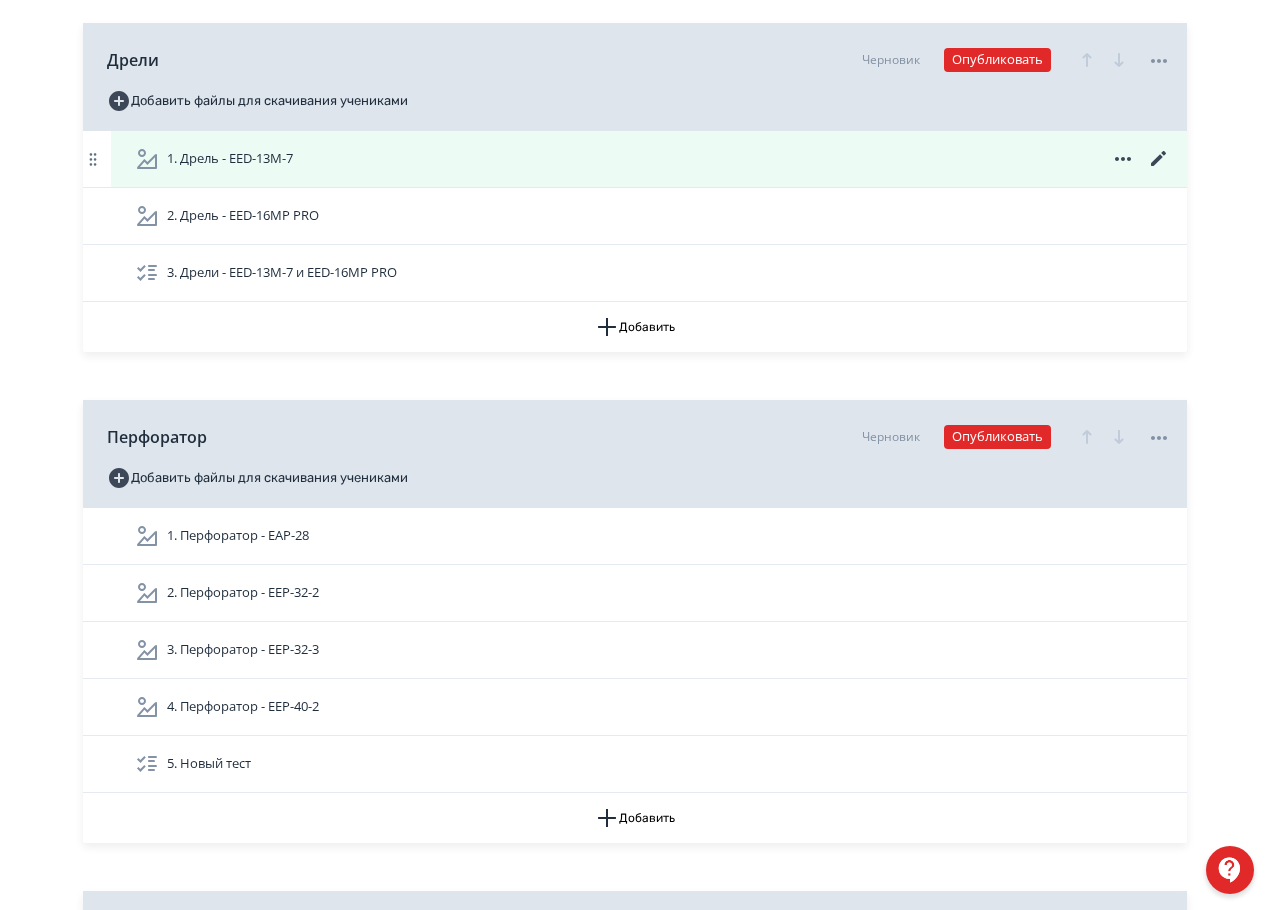 click on "1. Дрель - EED-13M-7" at bounding box center [653, 159] 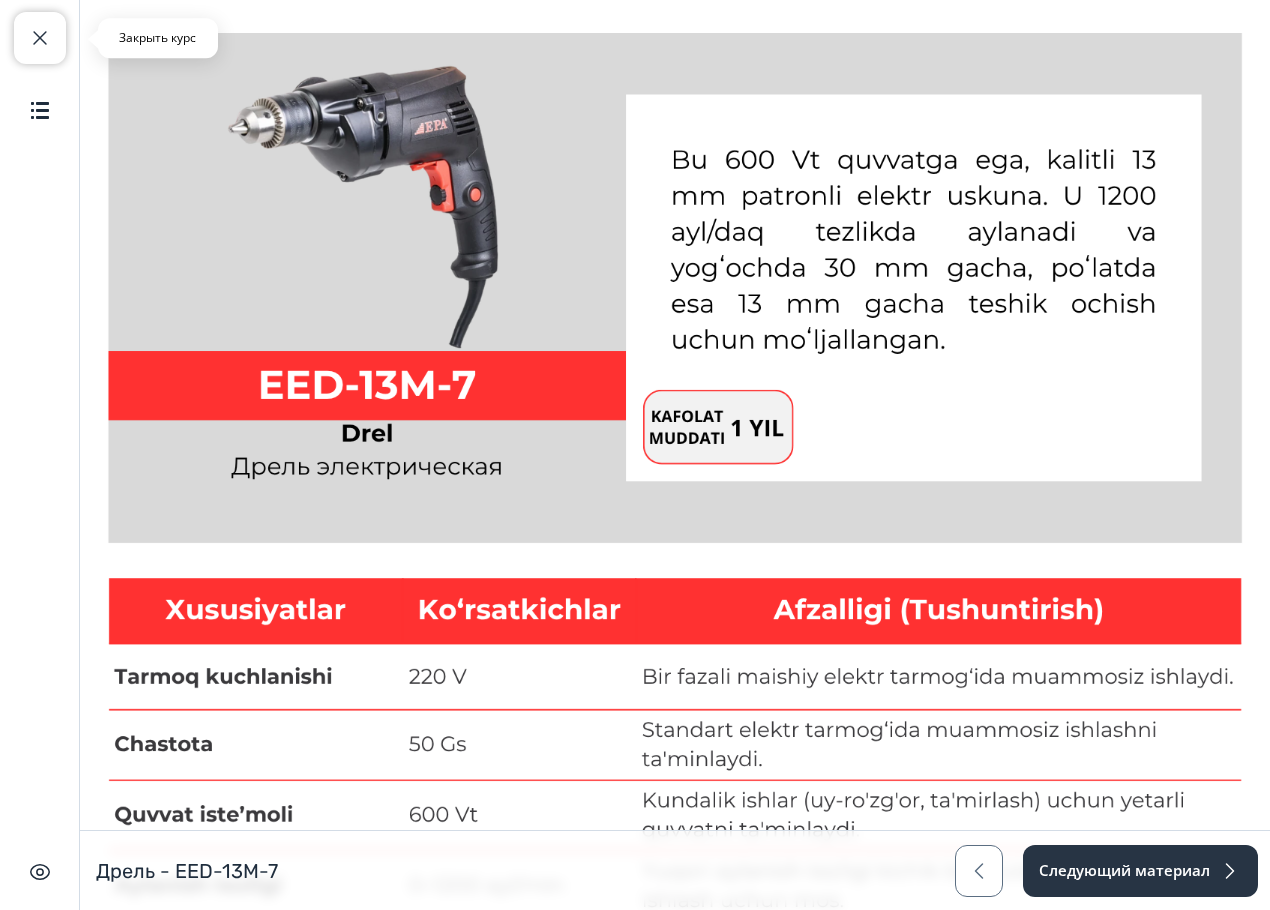 click at bounding box center [40, 38] 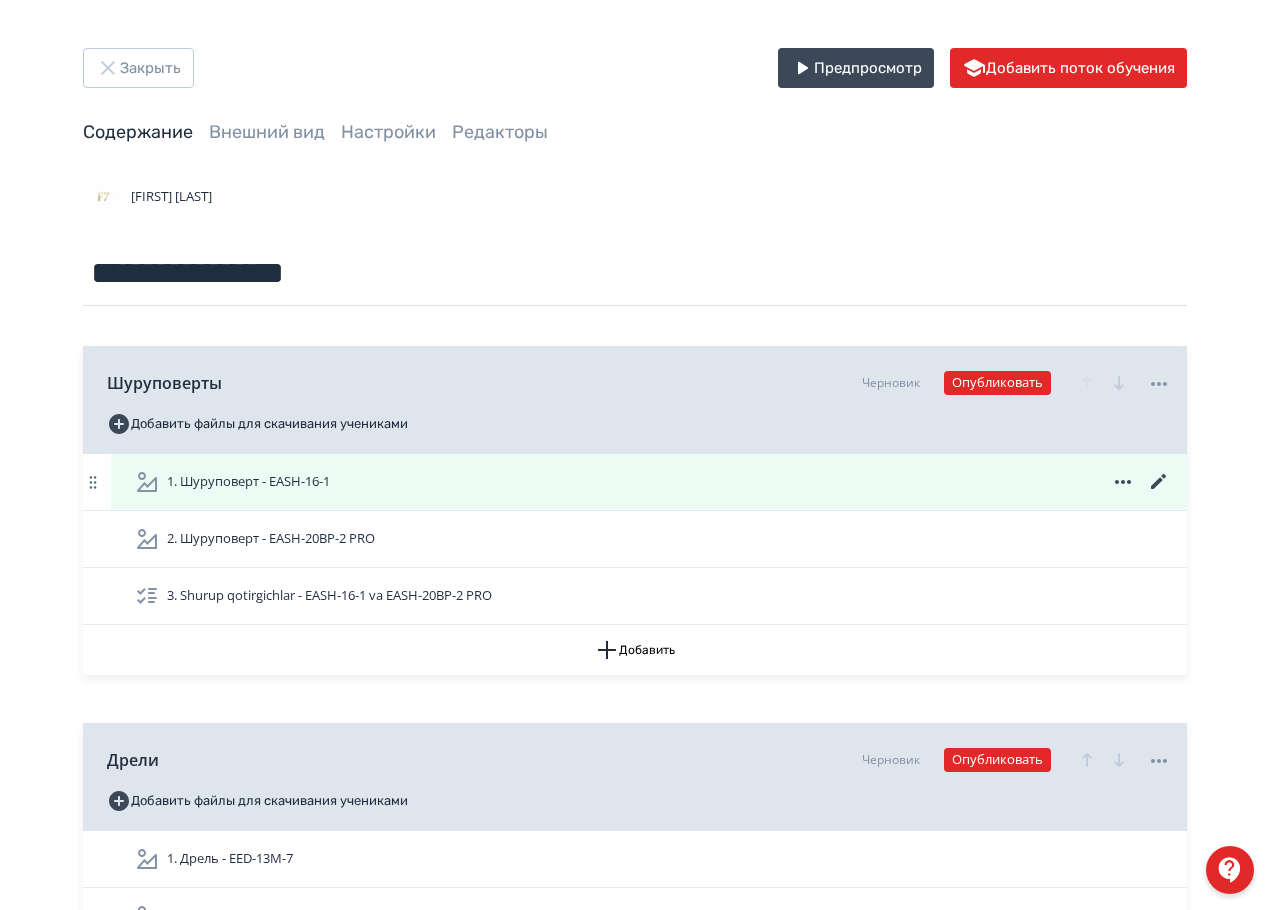 click 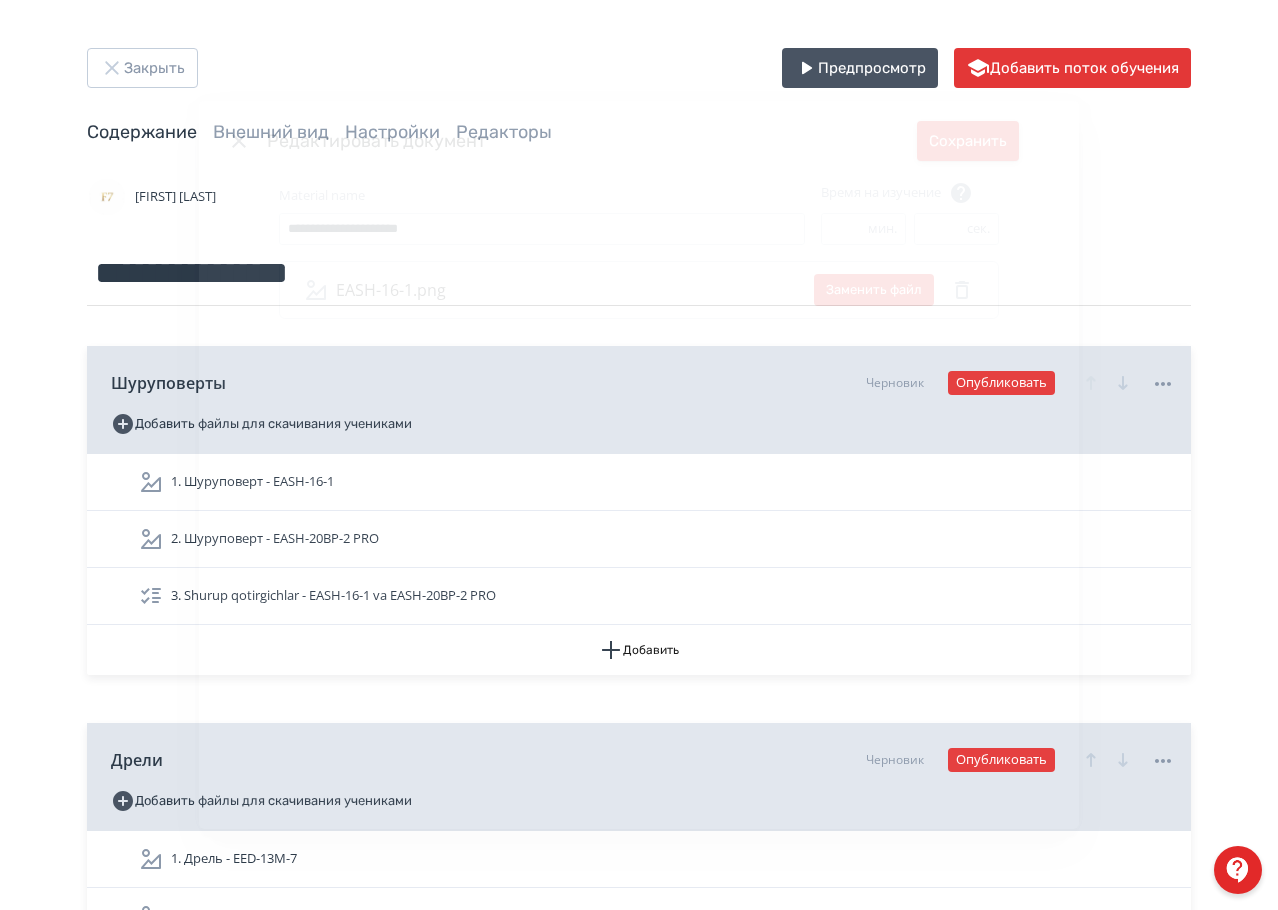 click on "Сохранить" at bounding box center [968, 141] 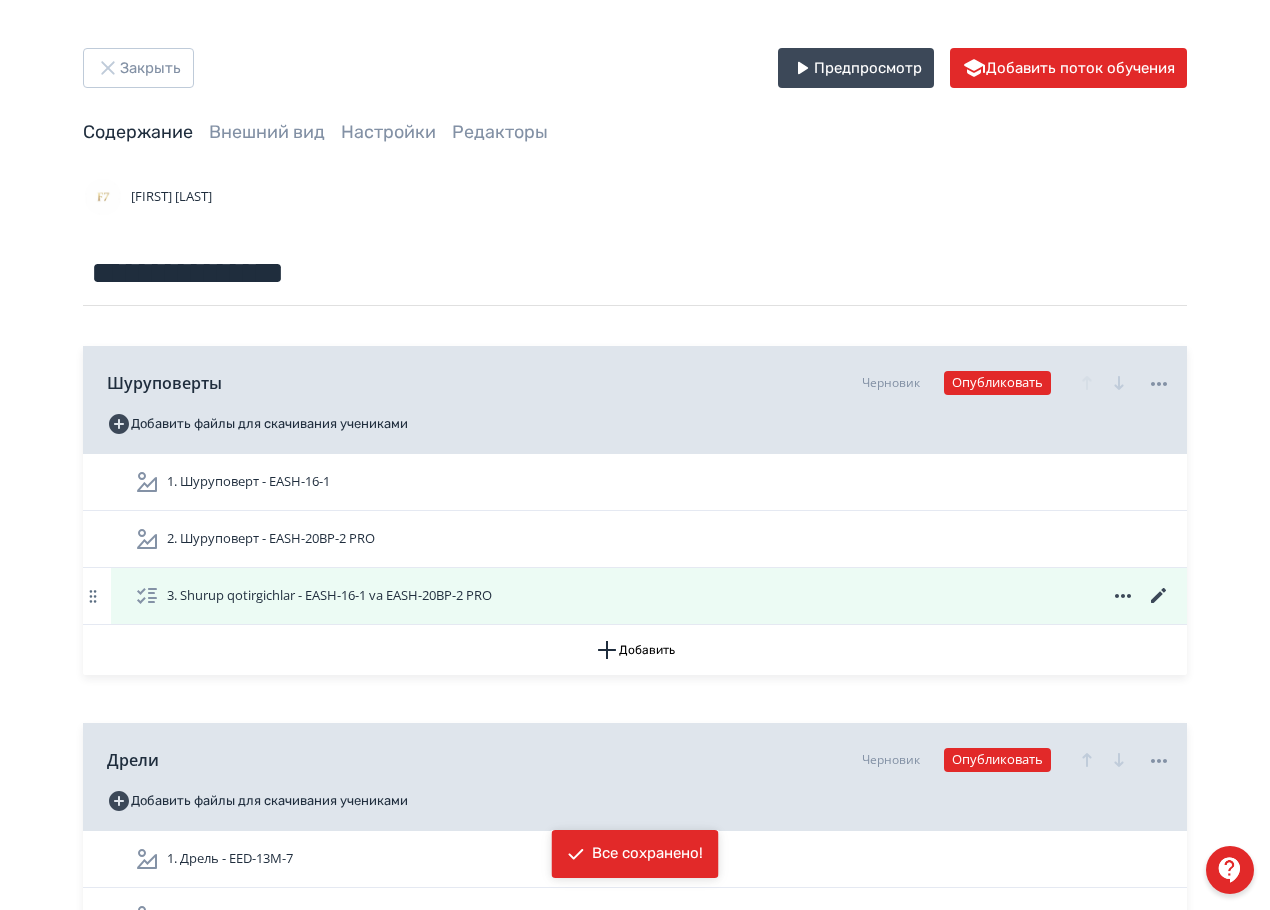 click 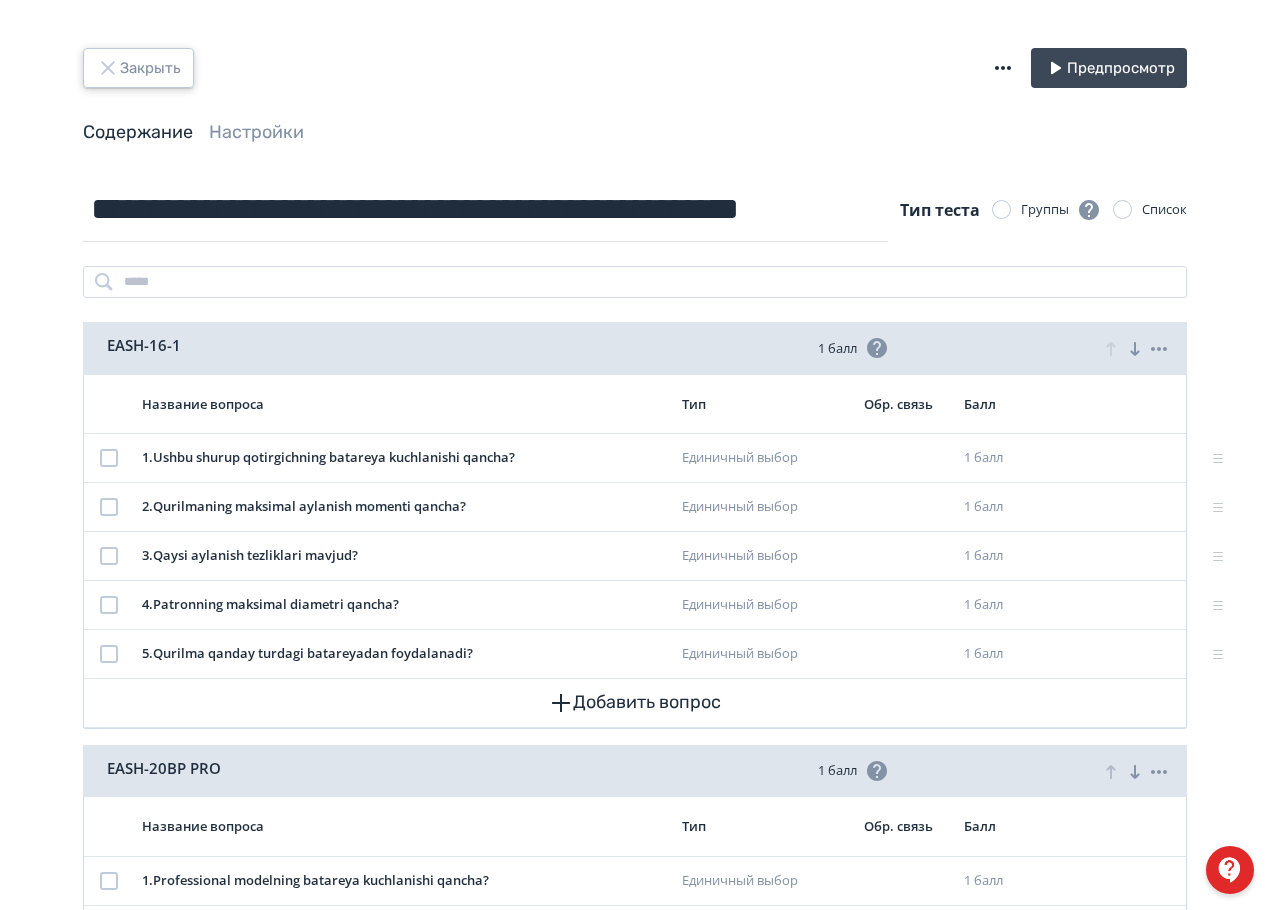 click on "Закрыть" at bounding box center [138, 68] 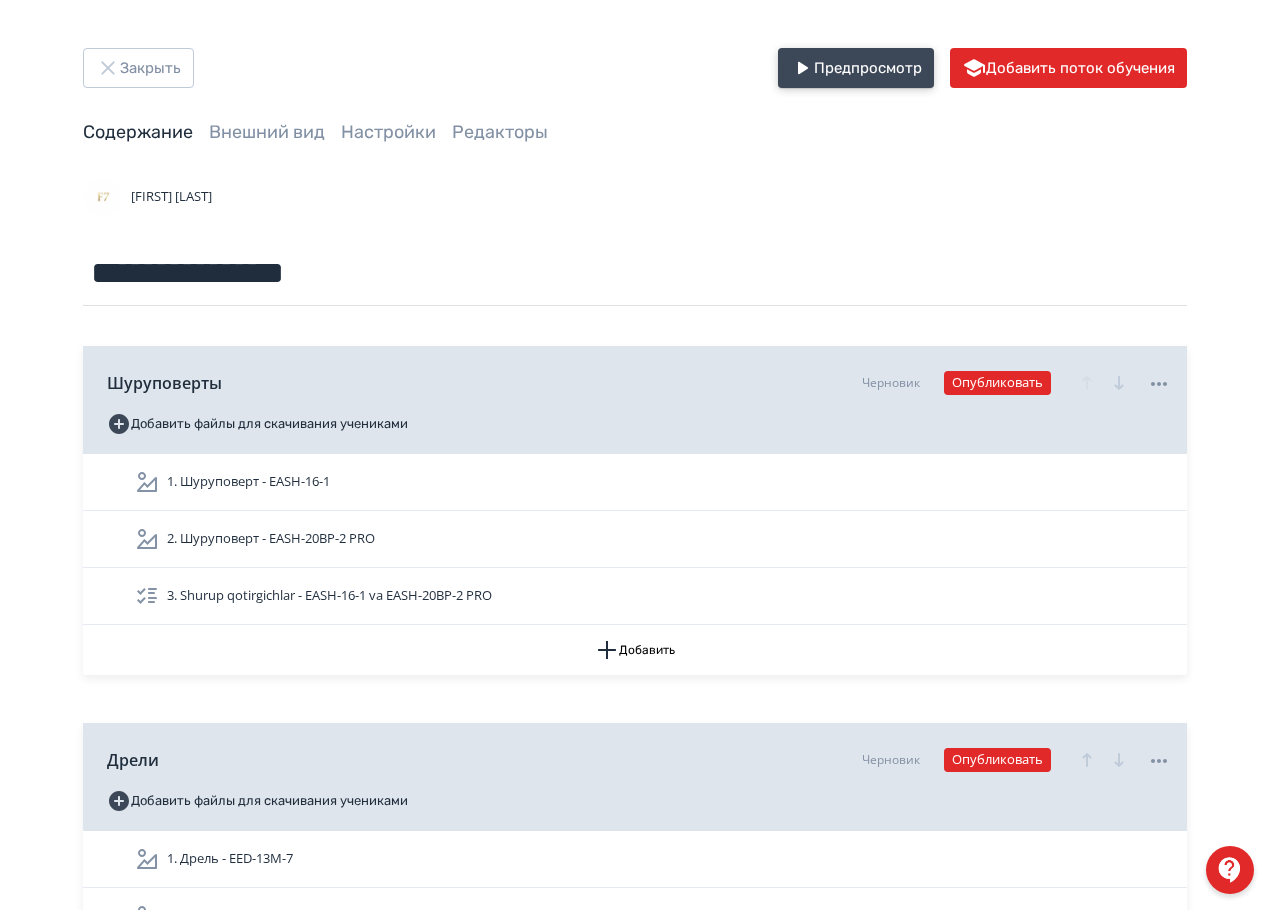 click on "Предпросмотр" at bounding box center [856, 68] 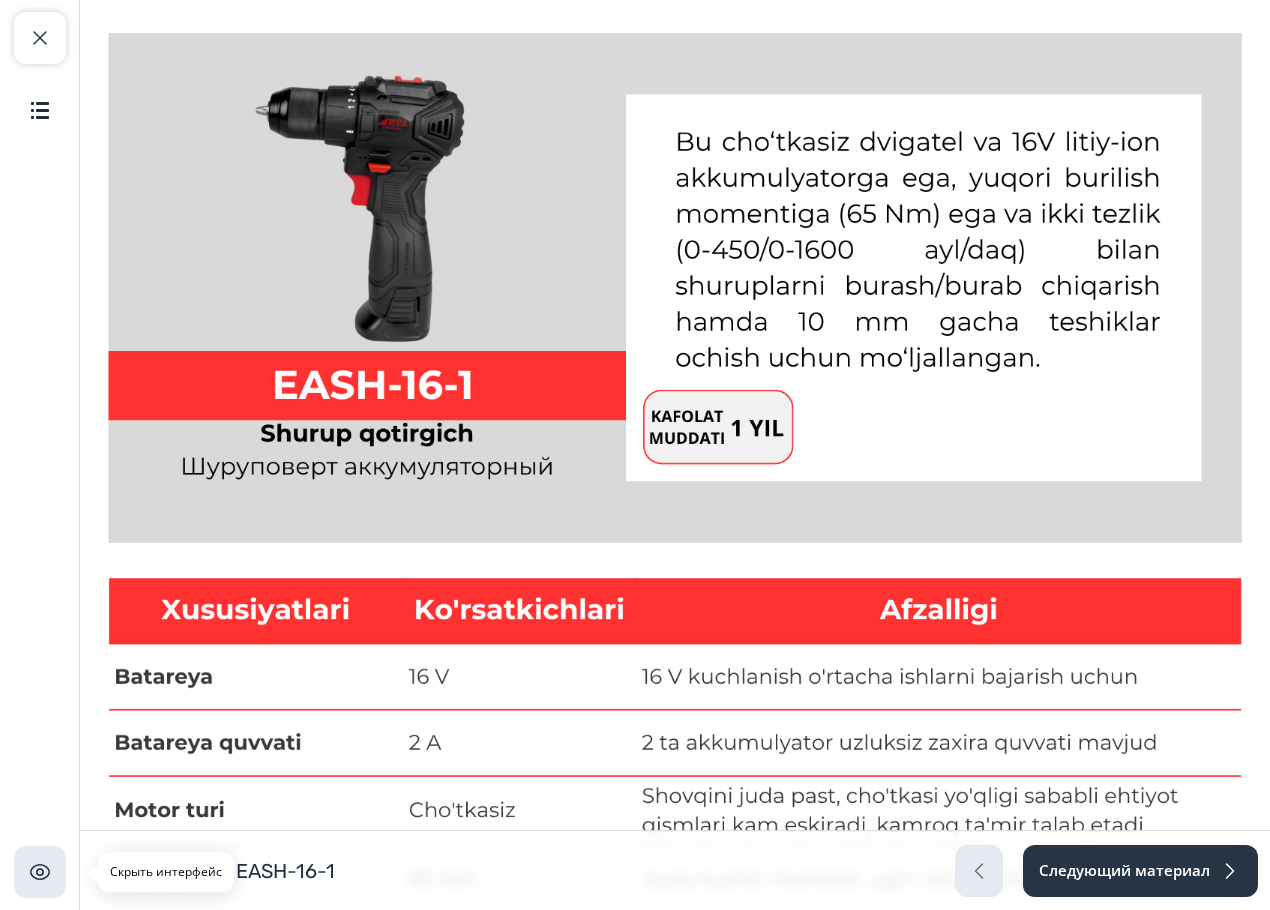 click at bounding box center (40, 872) 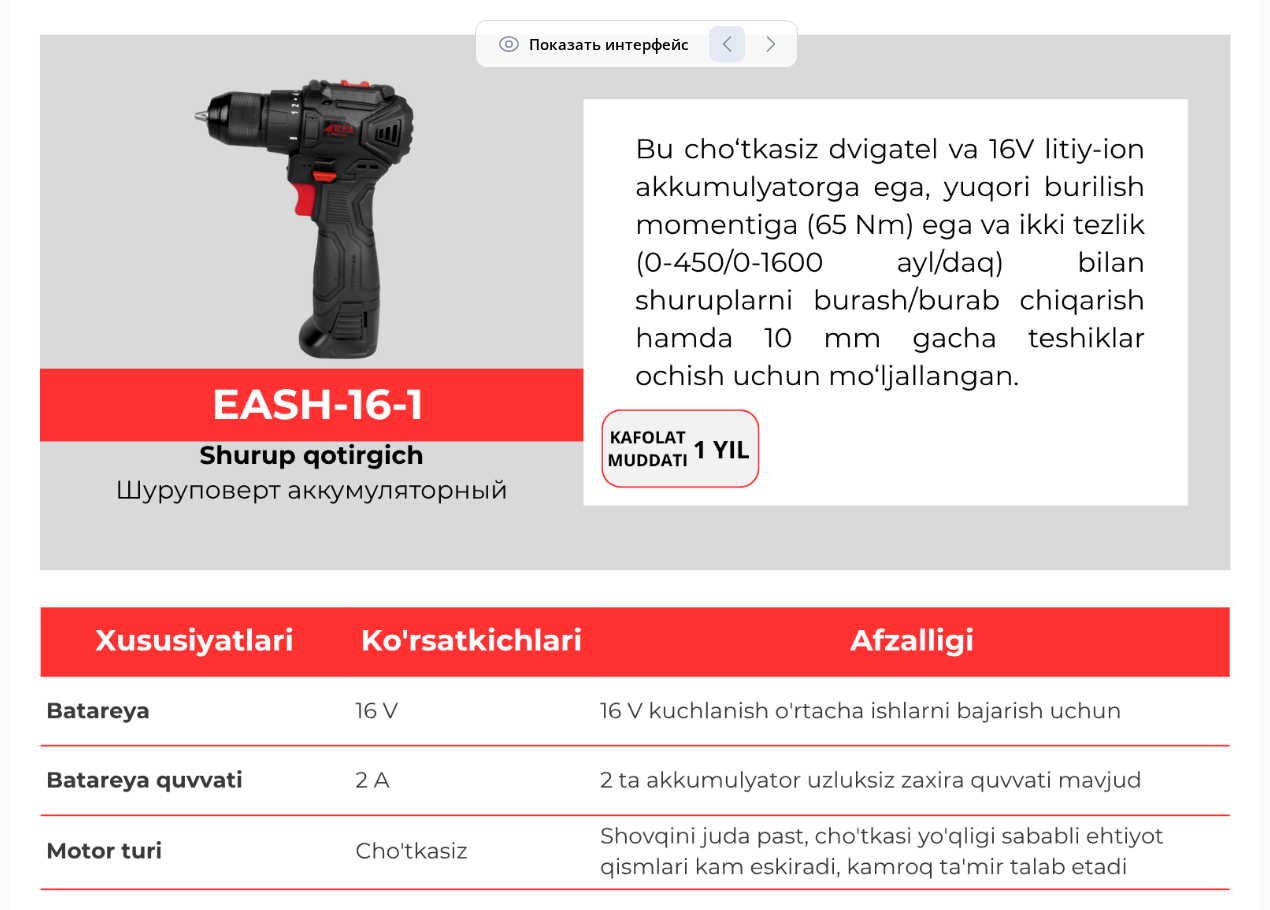 click on "Скрыть интерфейс" at bounding box center [86, 884] 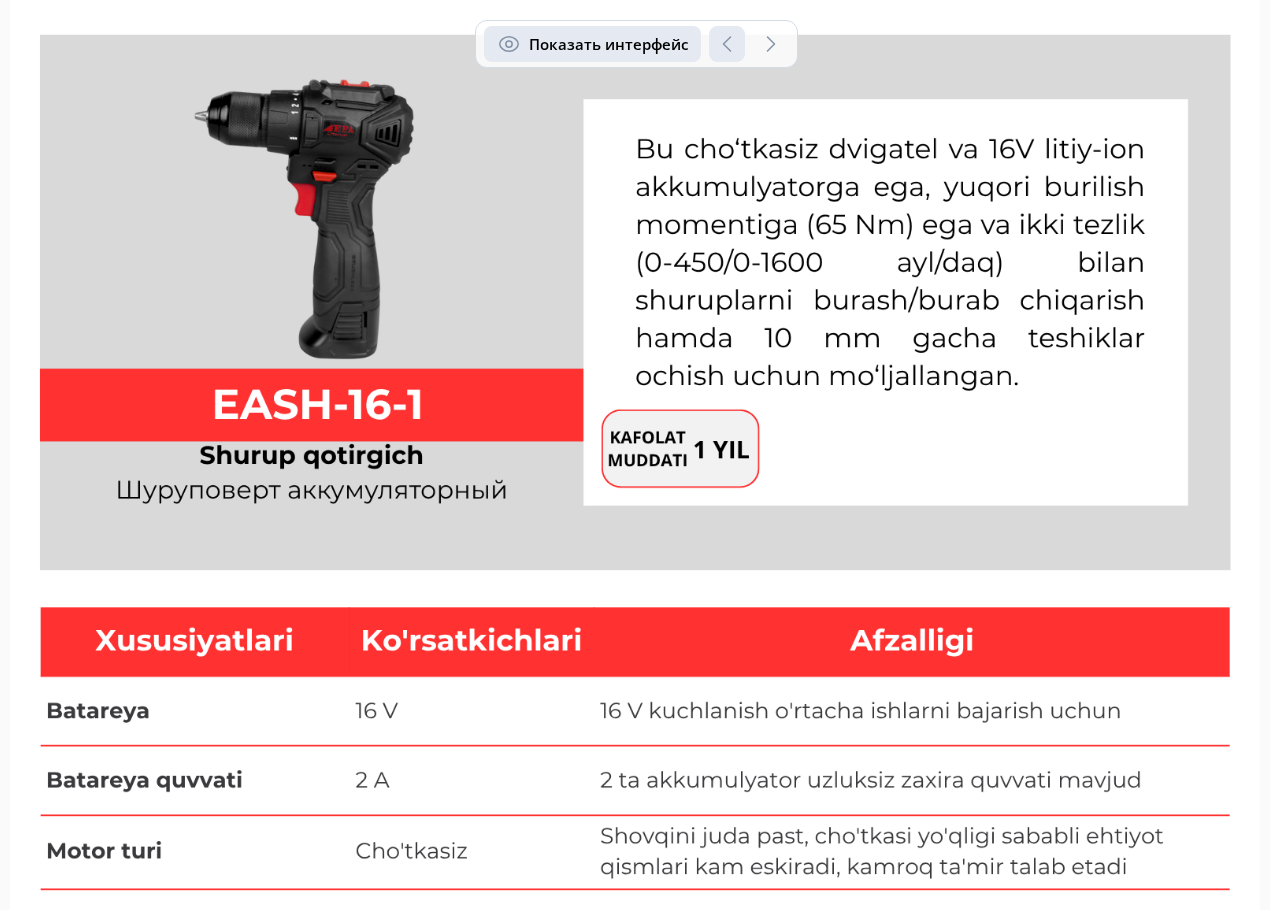 click on "Показать интерфейс" at bounding box center (592, 44) 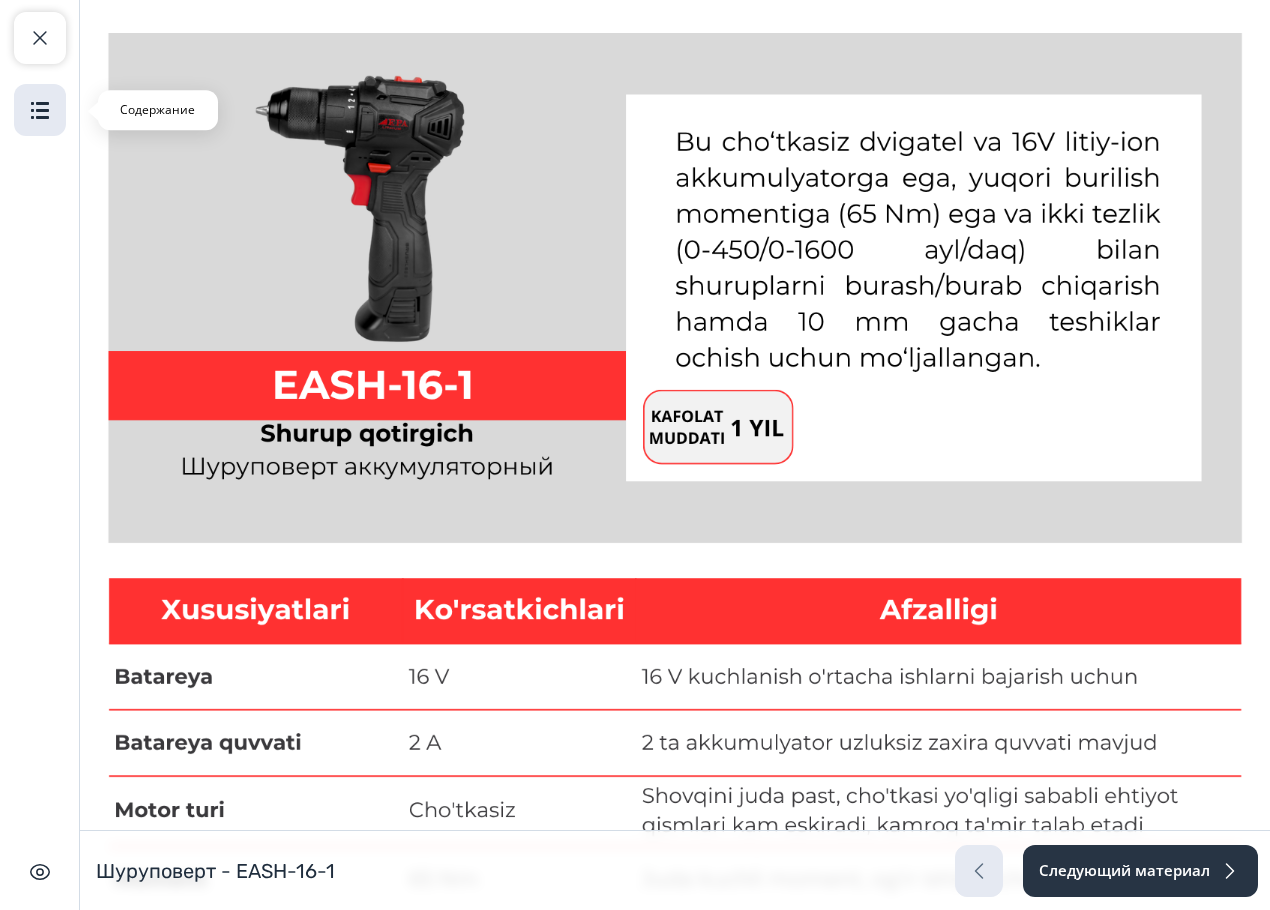 click at bounding box center (40, 110) 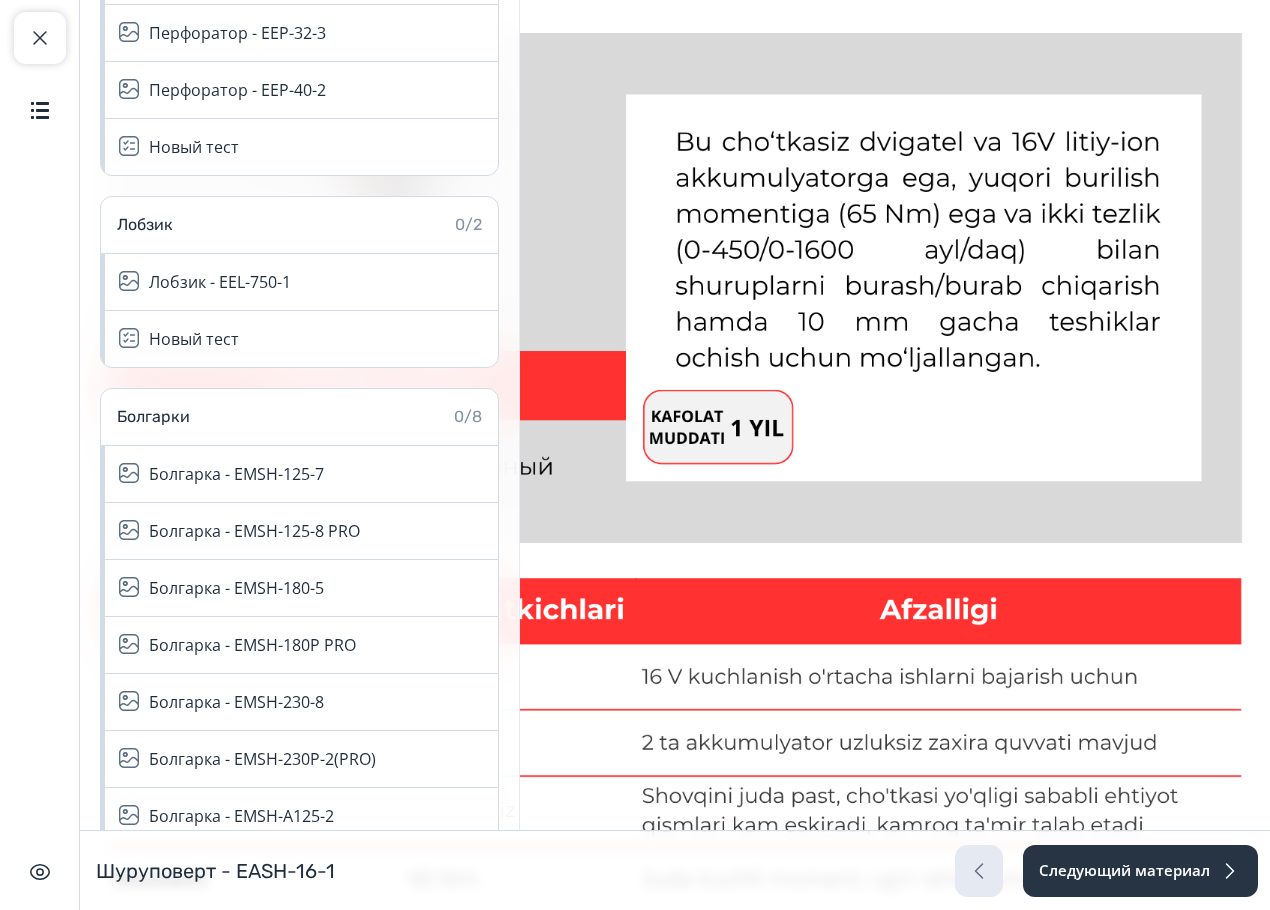 scroll, scrollTop: 873, scrollLeft: 0, axis: vertical 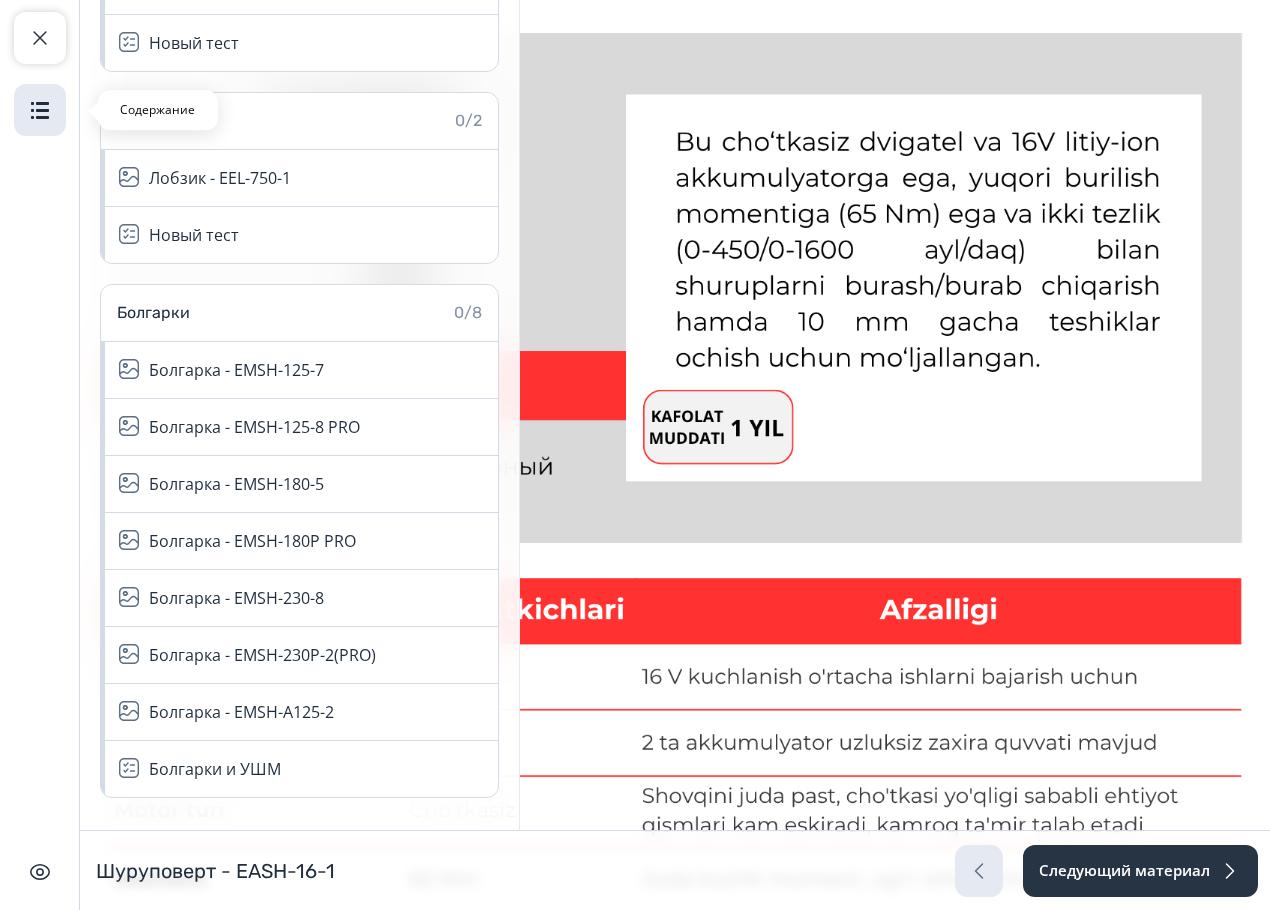 click at bounding box center [40, 110] 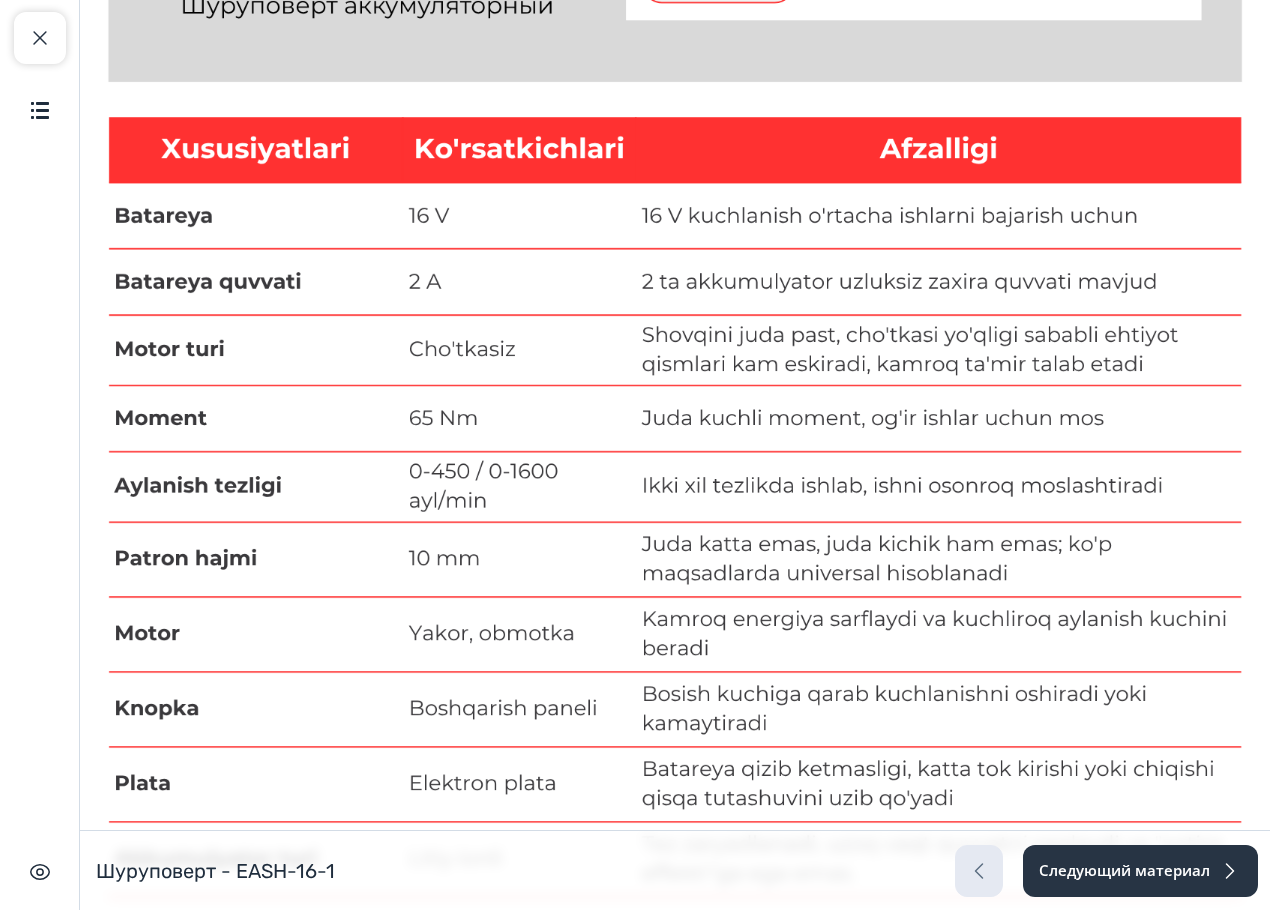 scroll, scrollTop: 453, scrollLeft: 0, axis: vertical 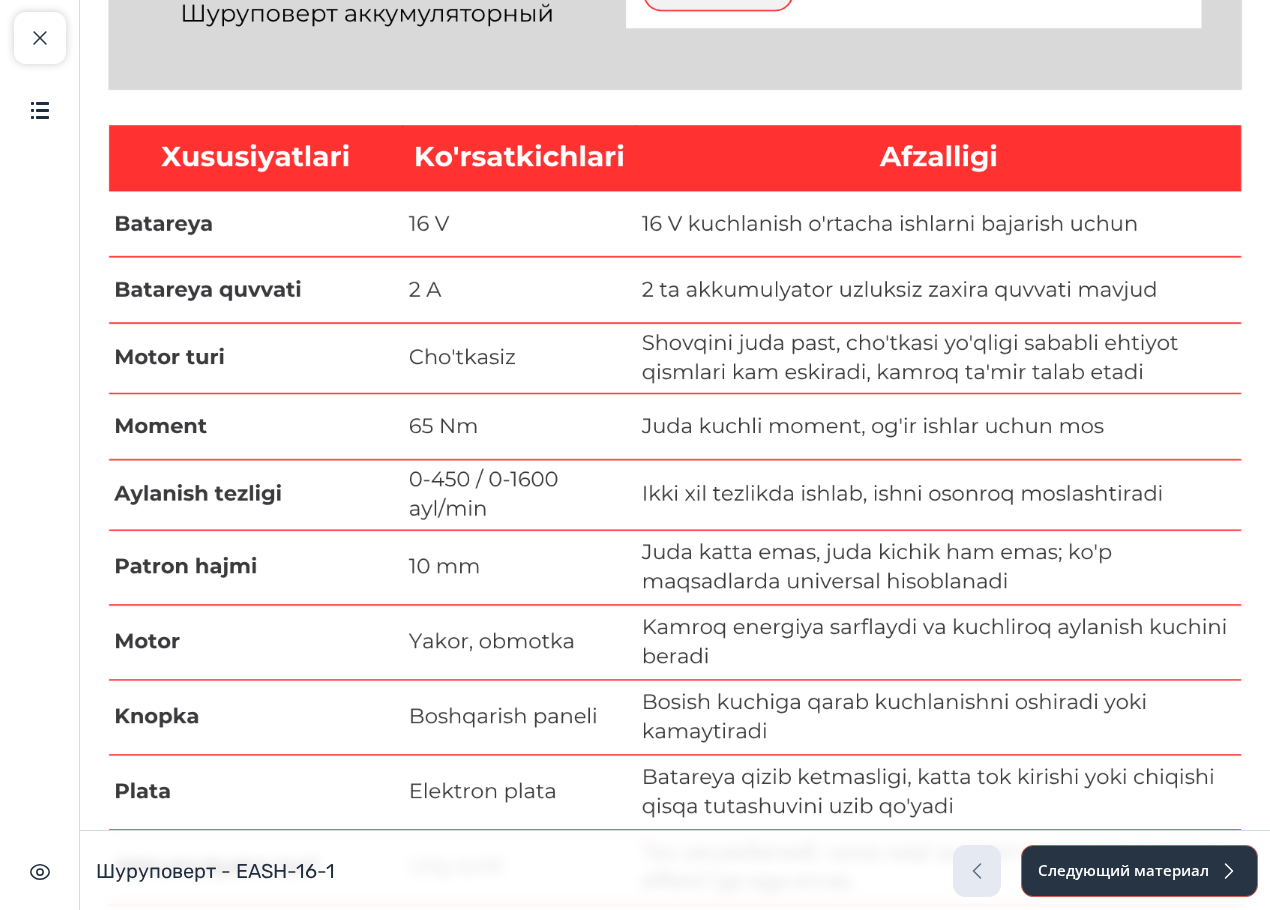click on "Следующий материал" at bounding box center (1139, 871) 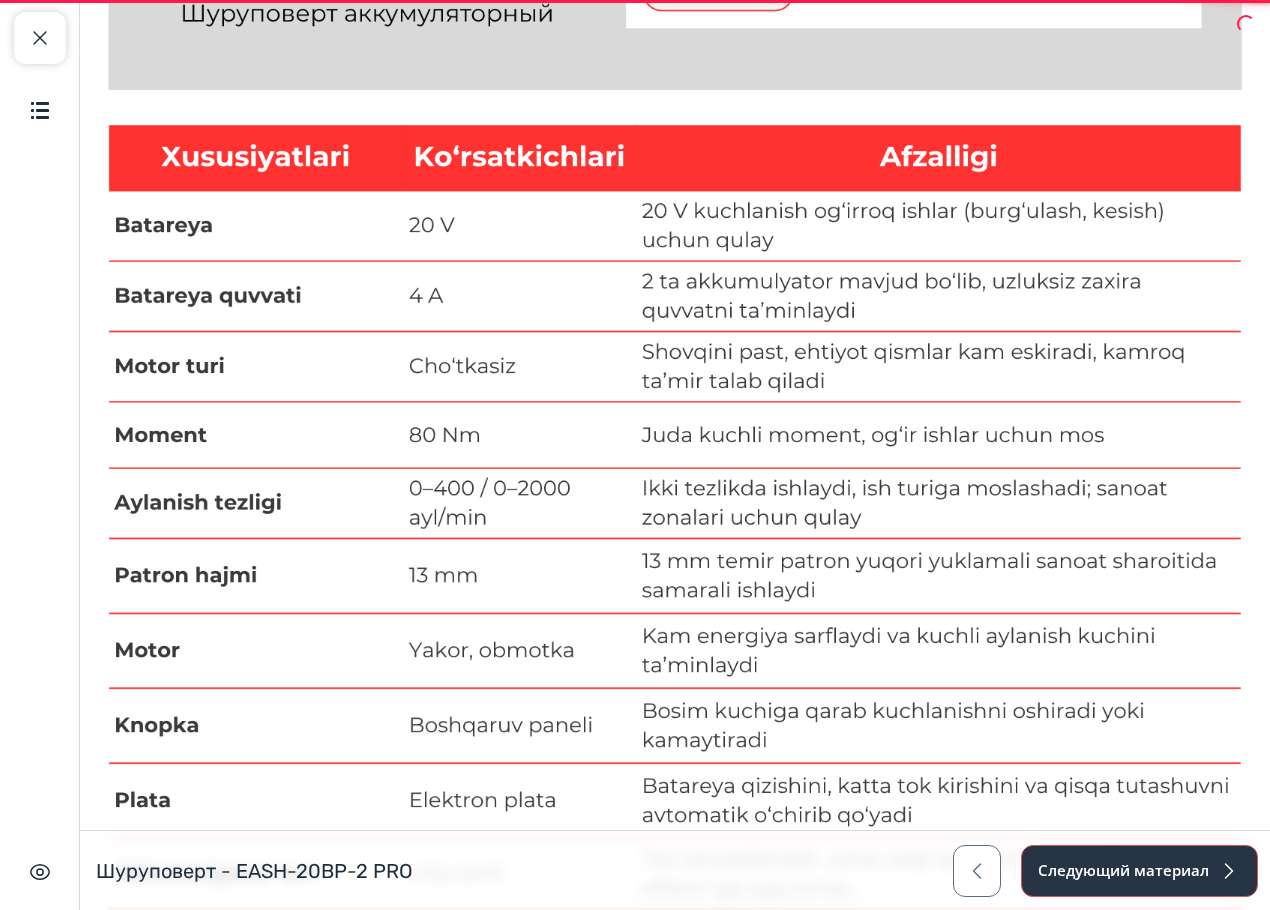 scroll, scrollTop: 0, scrollLeft: 0, axis: both 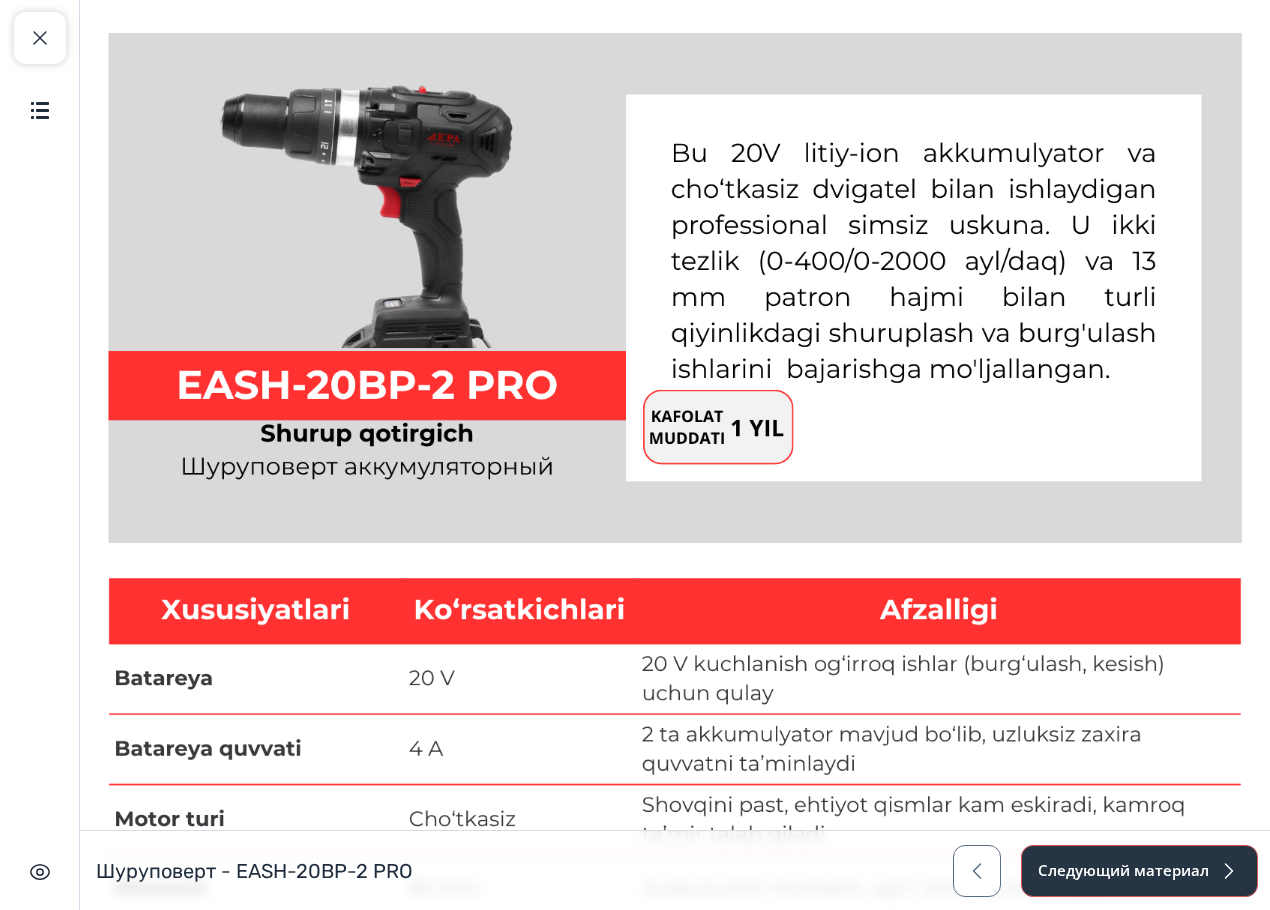 click on "Следующий материал" at bounding box center (1139, 871) 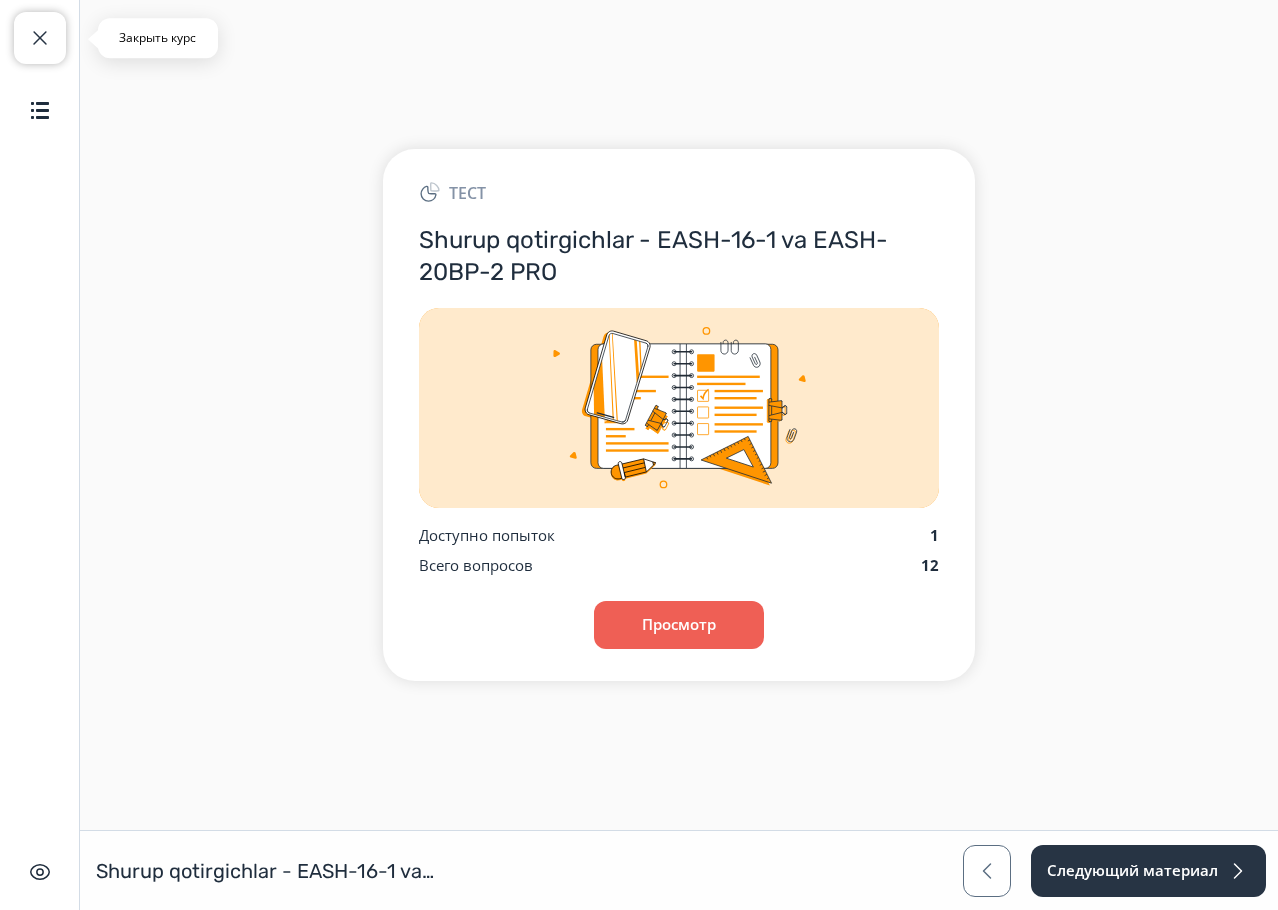 click at bounding box center [40, 38] 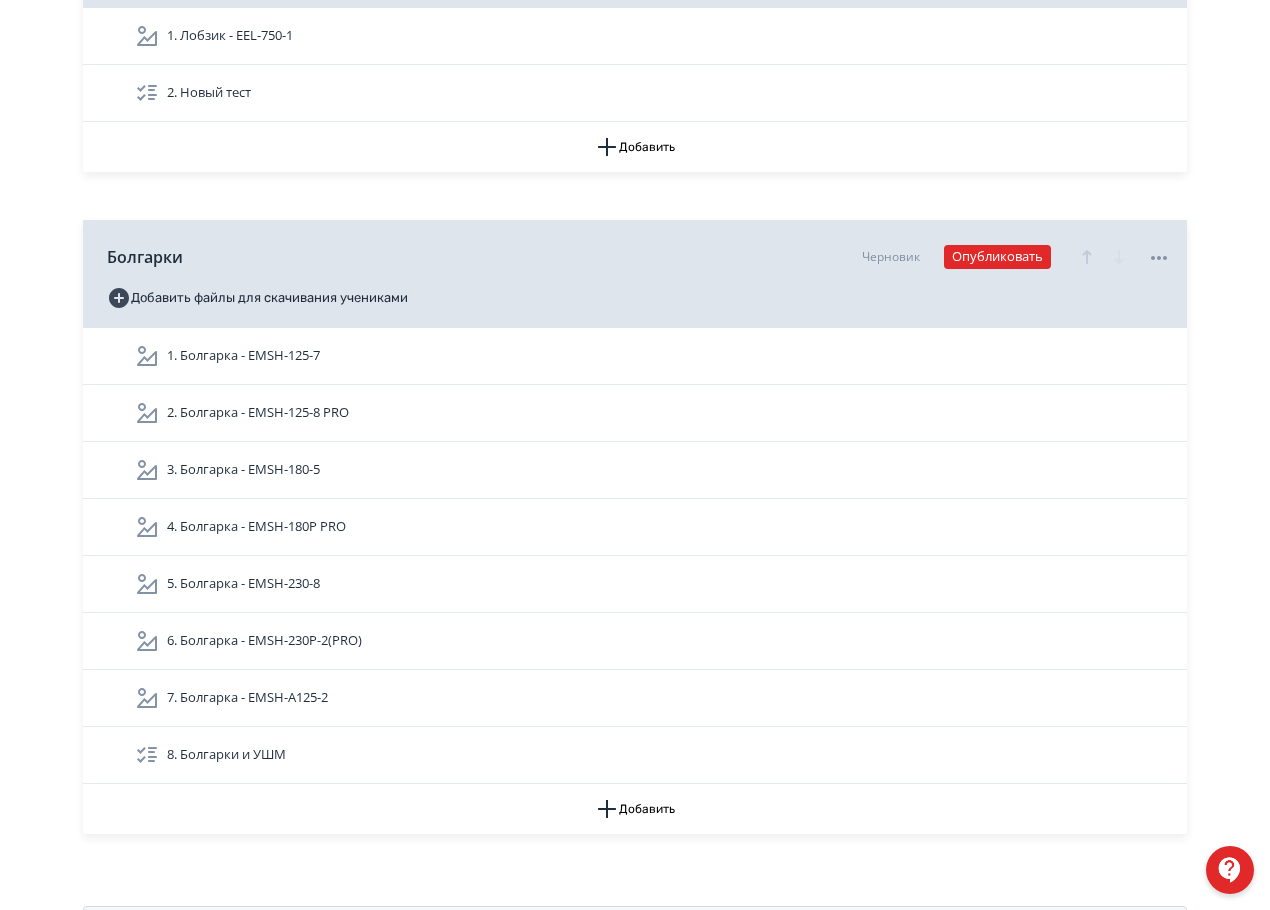 scroll, scrollTop: 1783, scrollLeft: 0, axis: vertical 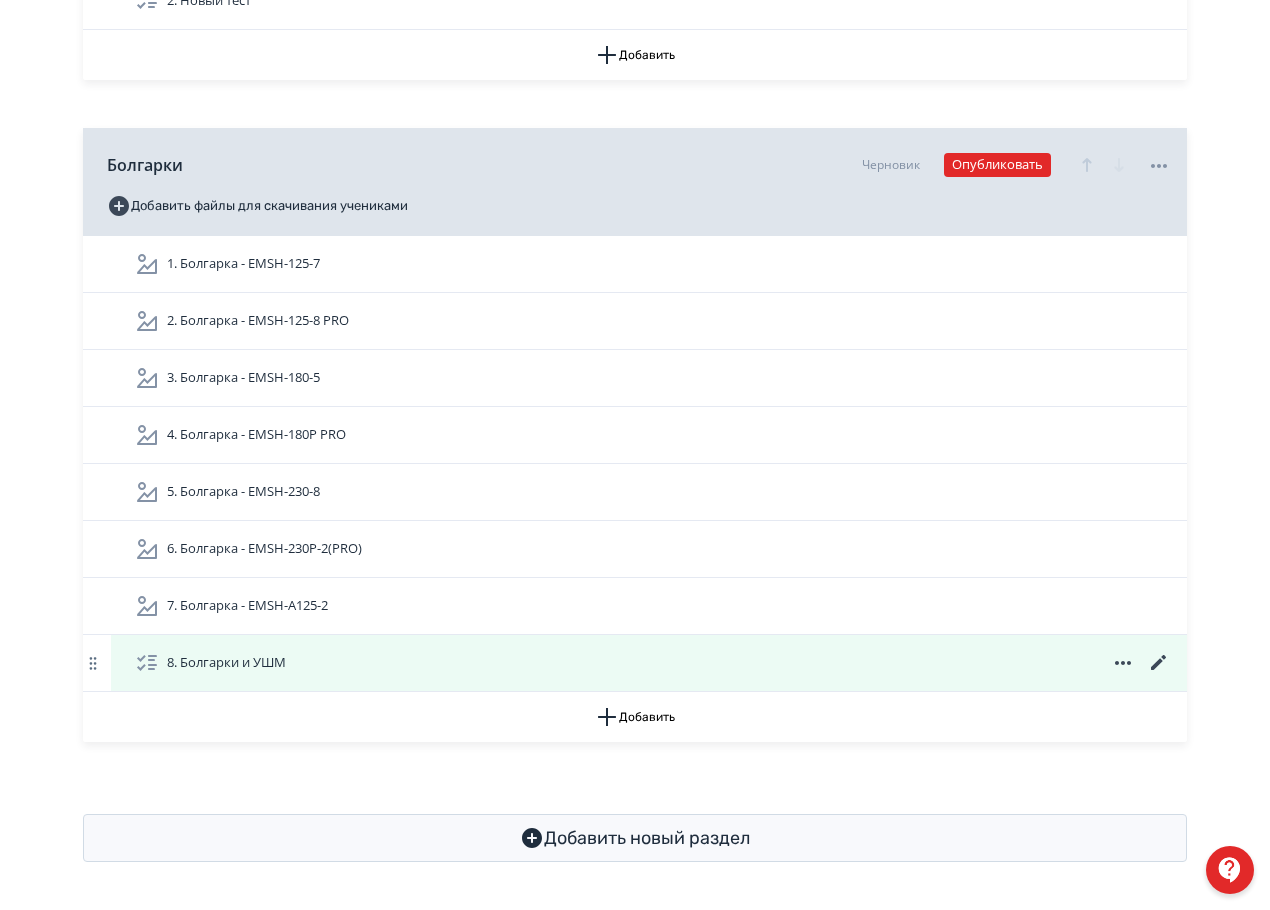 click 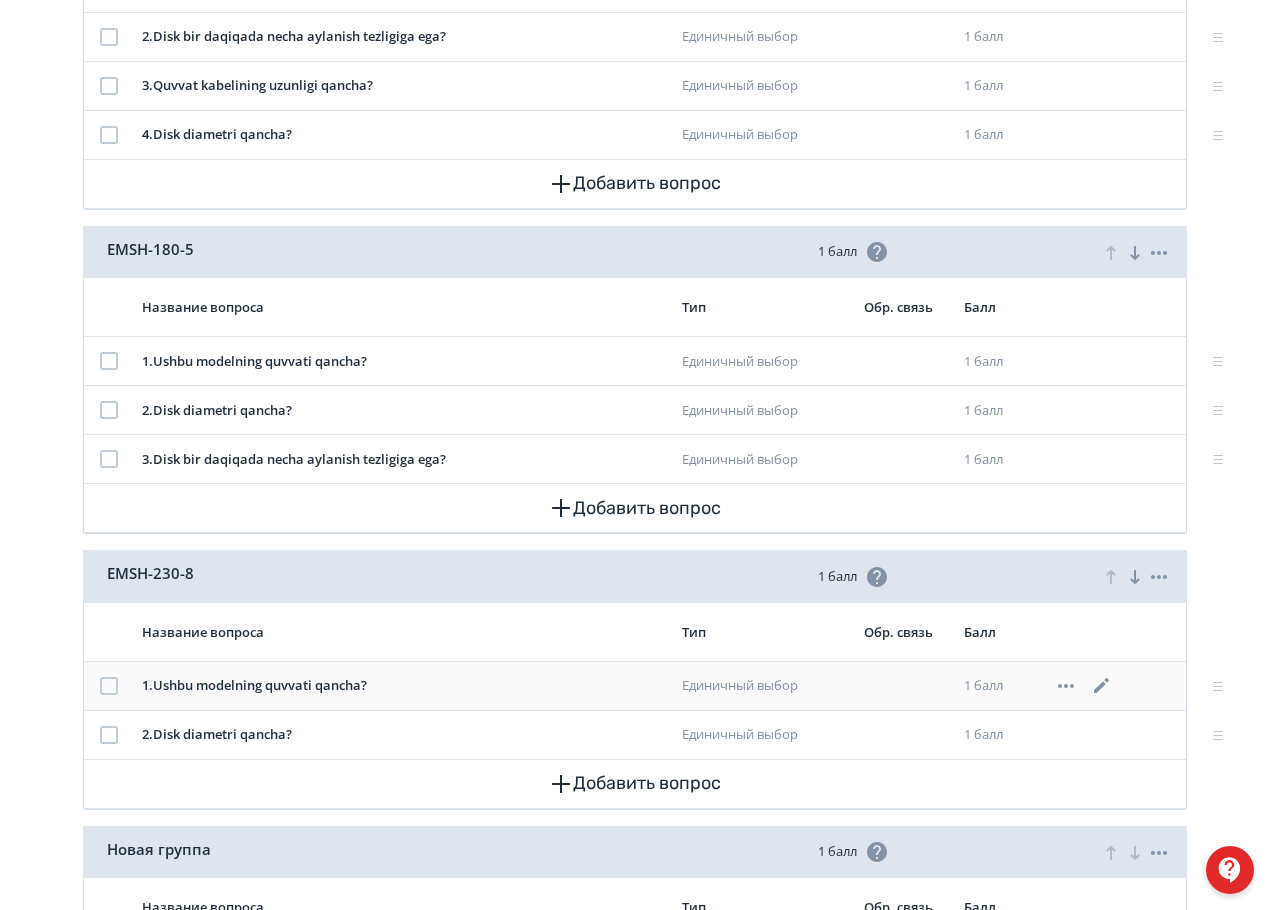 scroll, scrollTop: 1428, scrollLeft: 0, axis: vertical 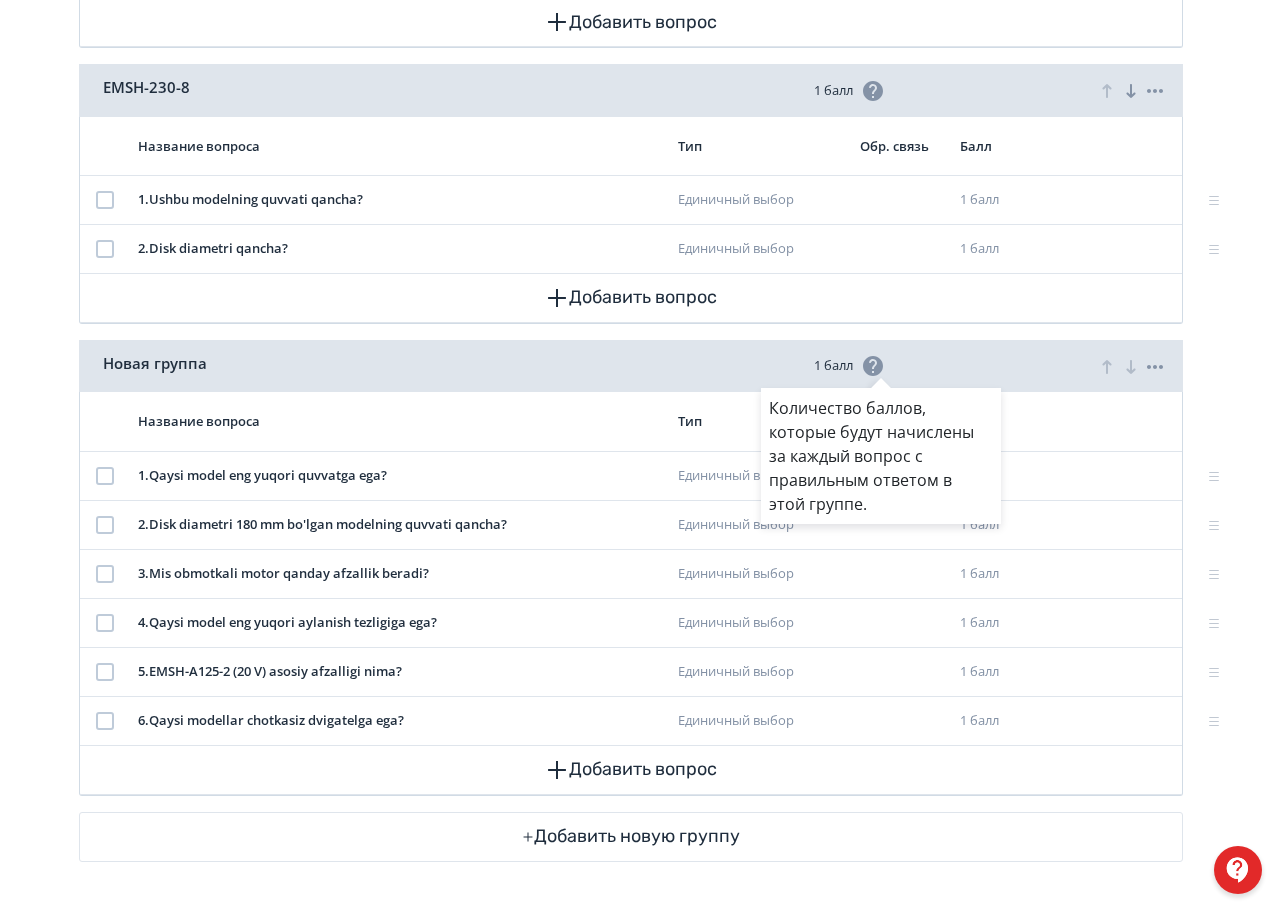 click on "Количество баллов, которые будут начислены за каждый вопрос с правильным ответом в этой группе." at bounding box center [639, 455] 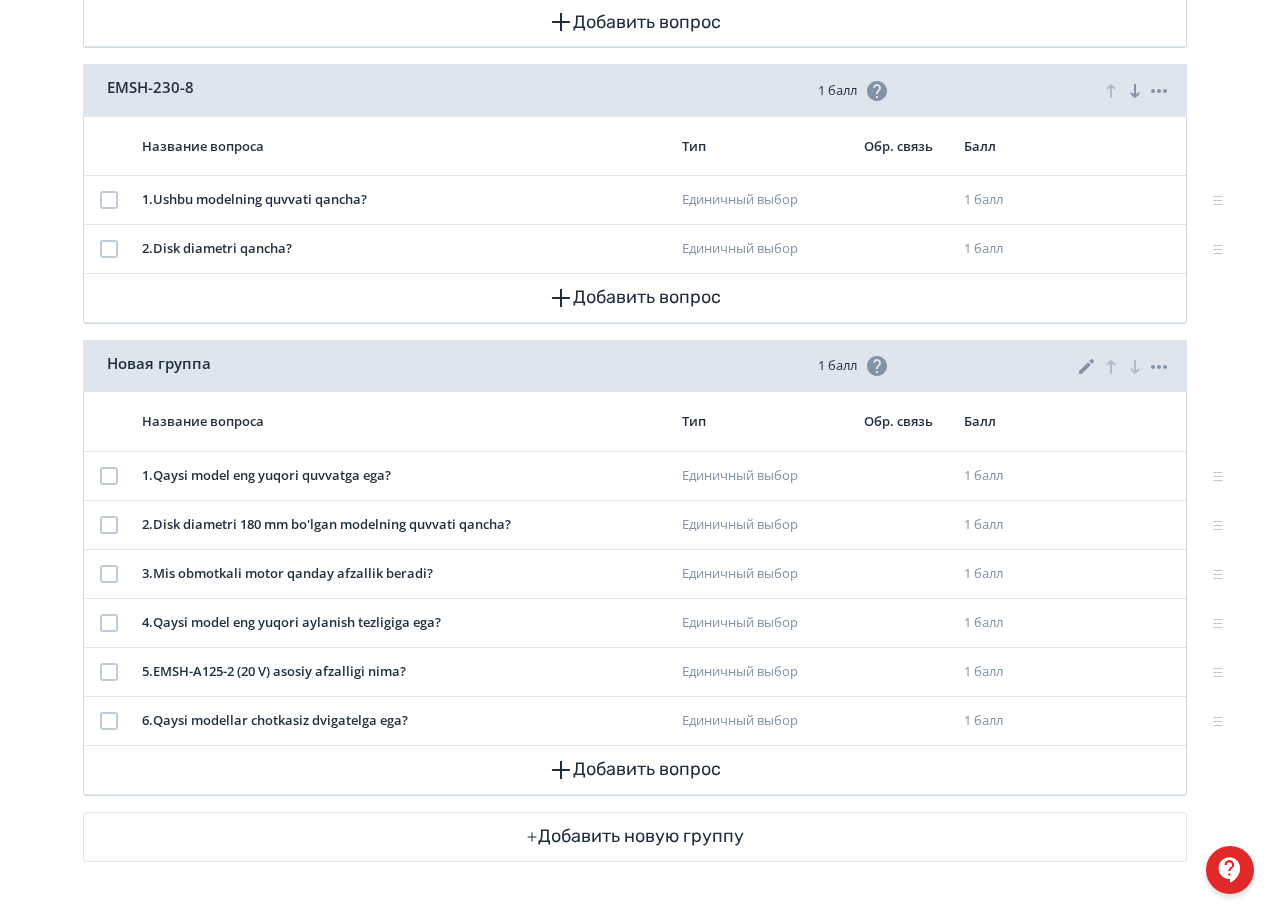 click 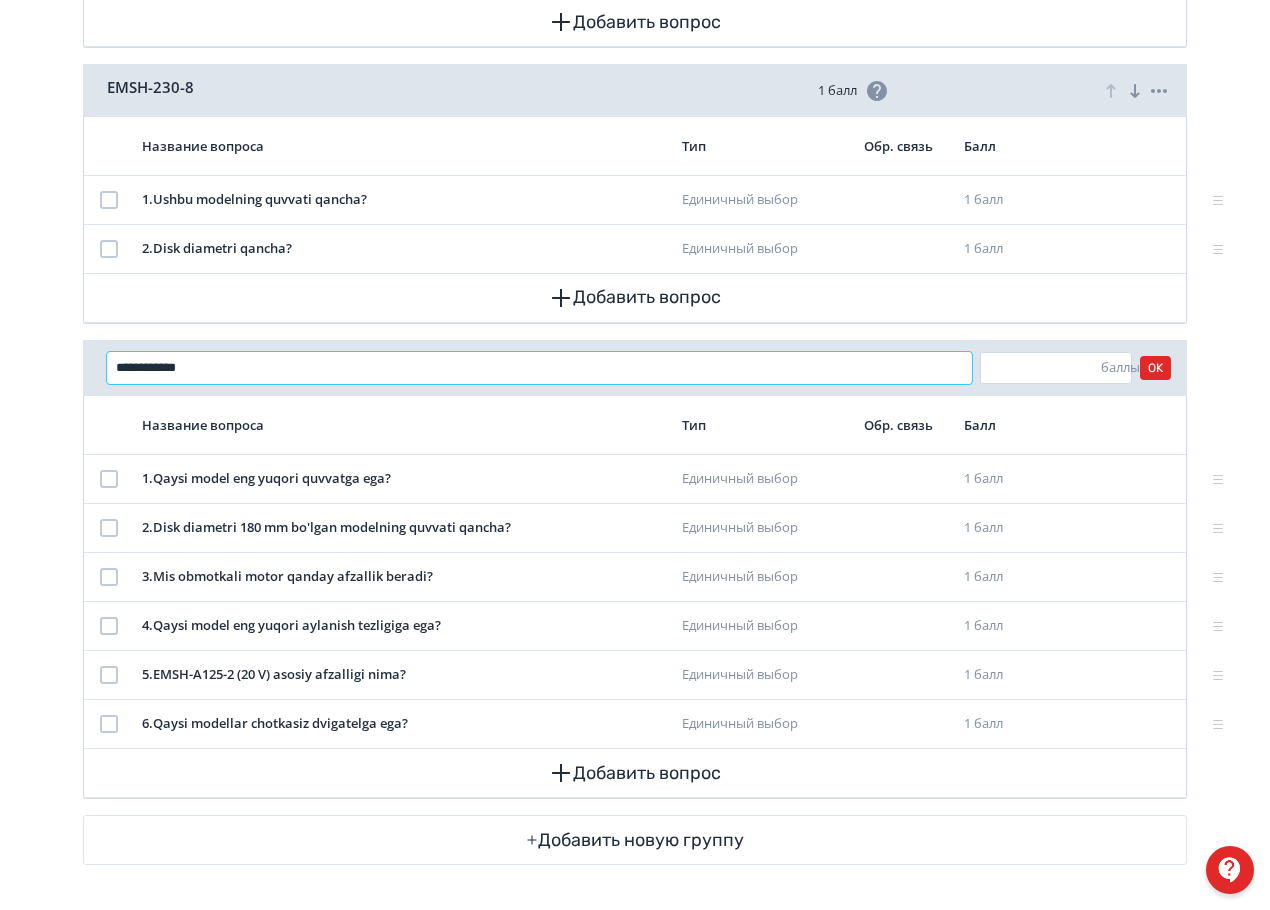 click on "**********" at bounding box center (539, 368) 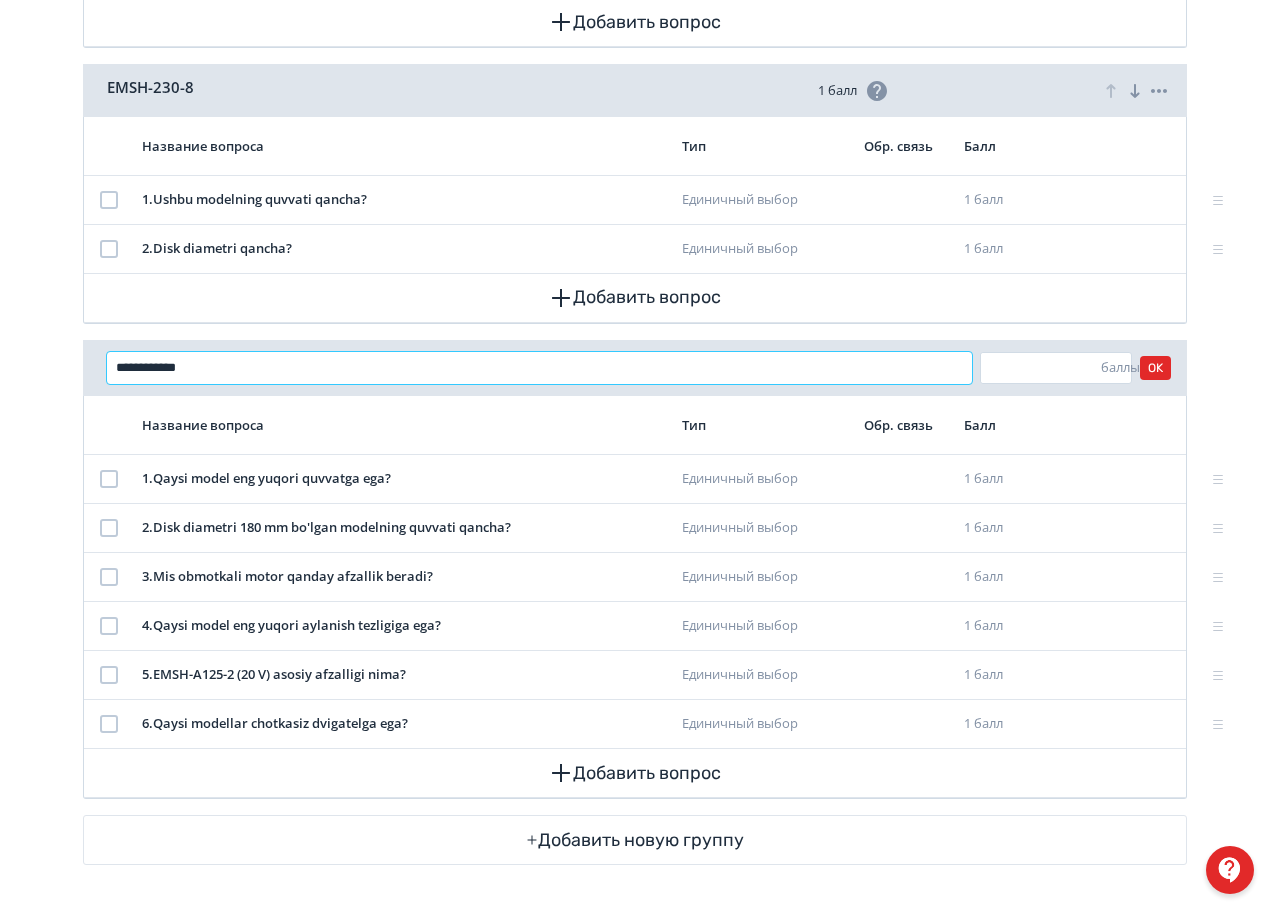 type on "*" 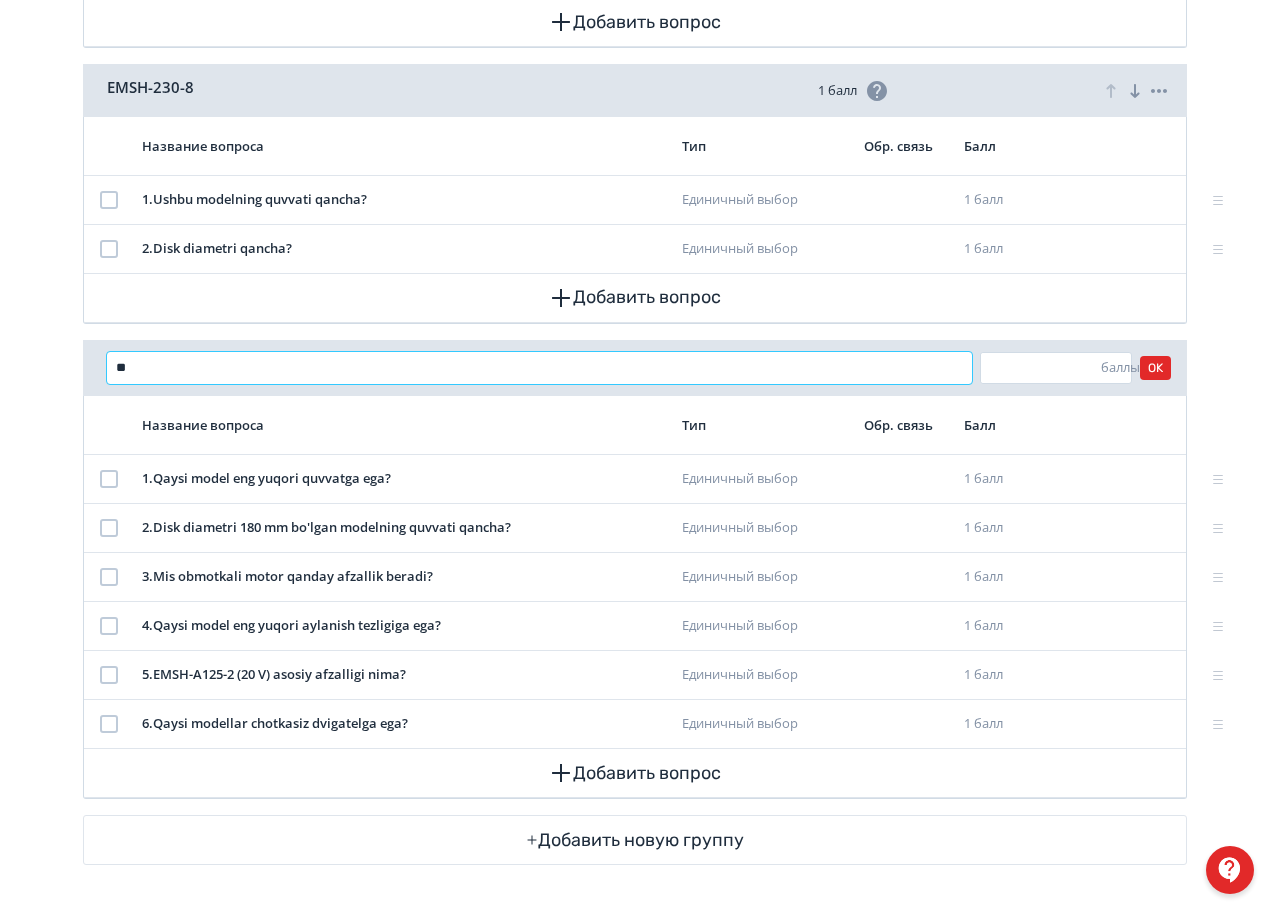 type on "*" 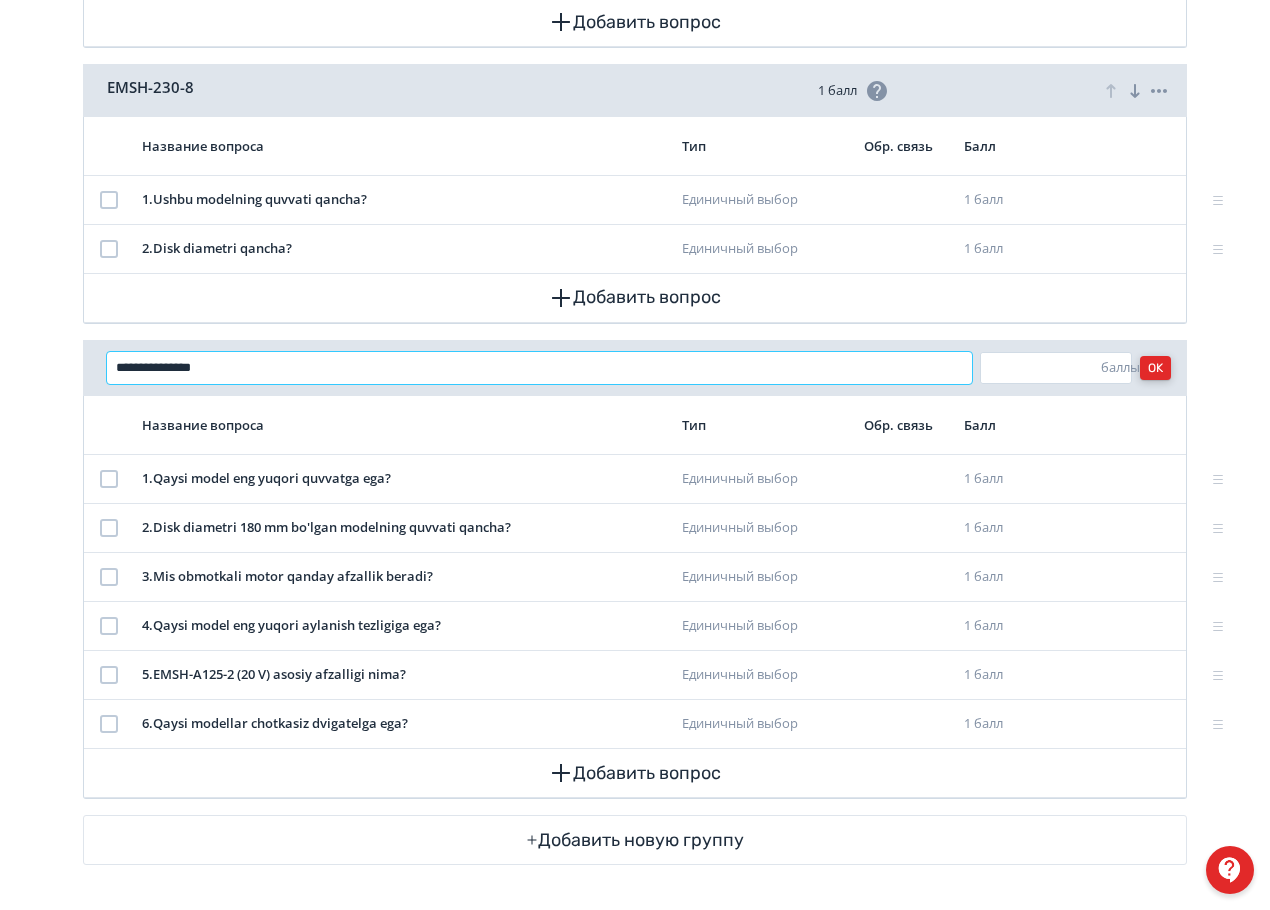 type on "**********" 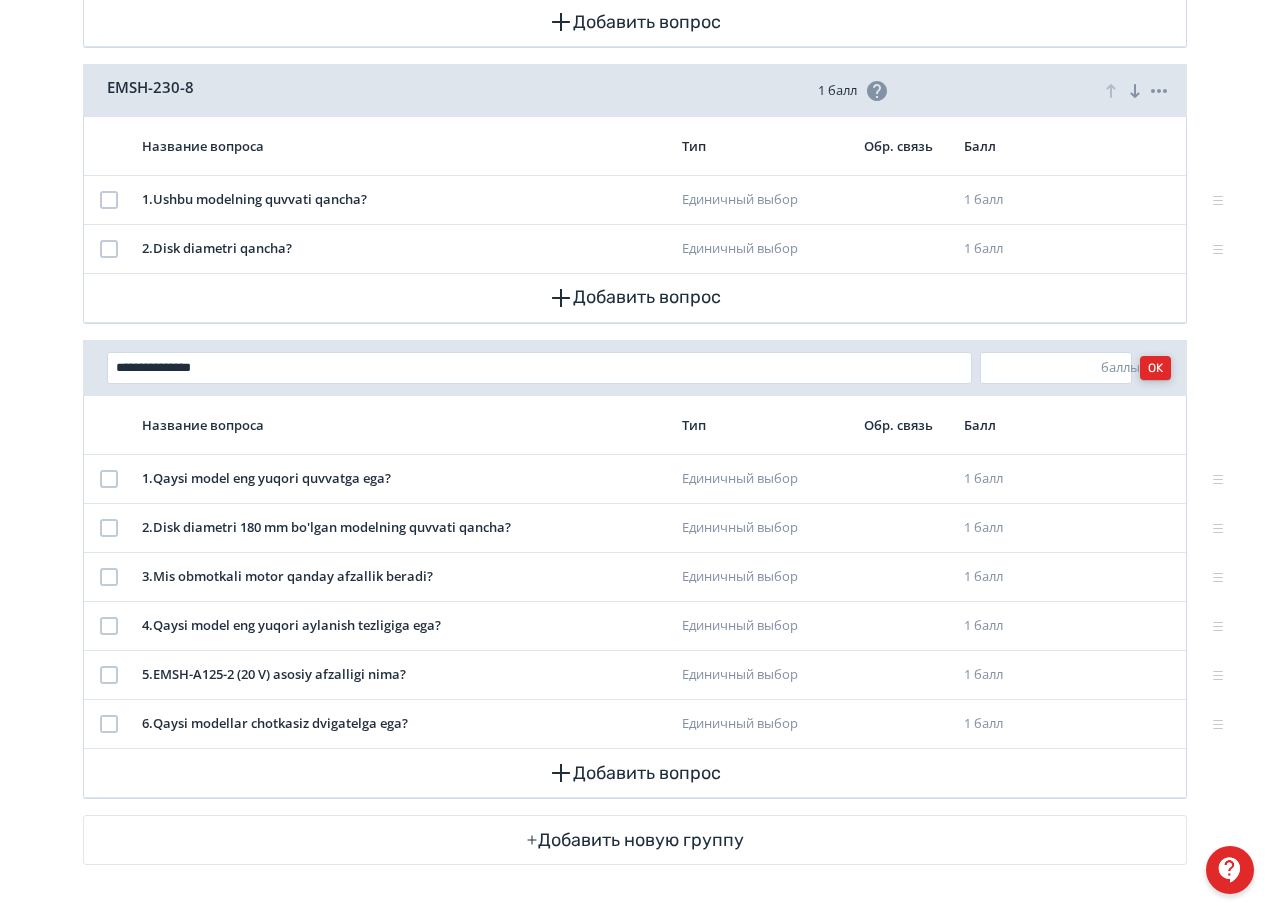 click on "OK" at bounding box center [1155, 368] 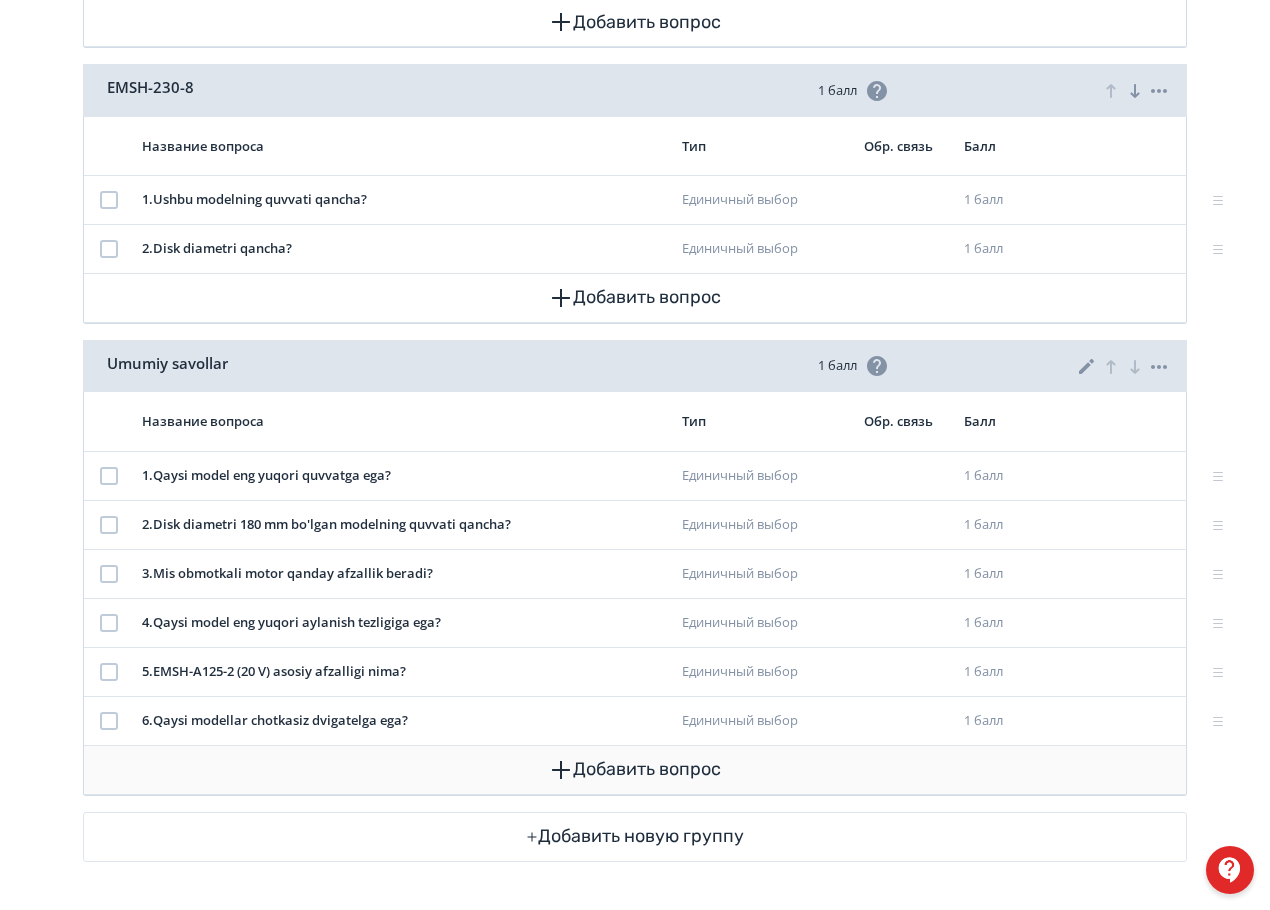 click on "Добавить вопрос" at bounding box center [635, 770] 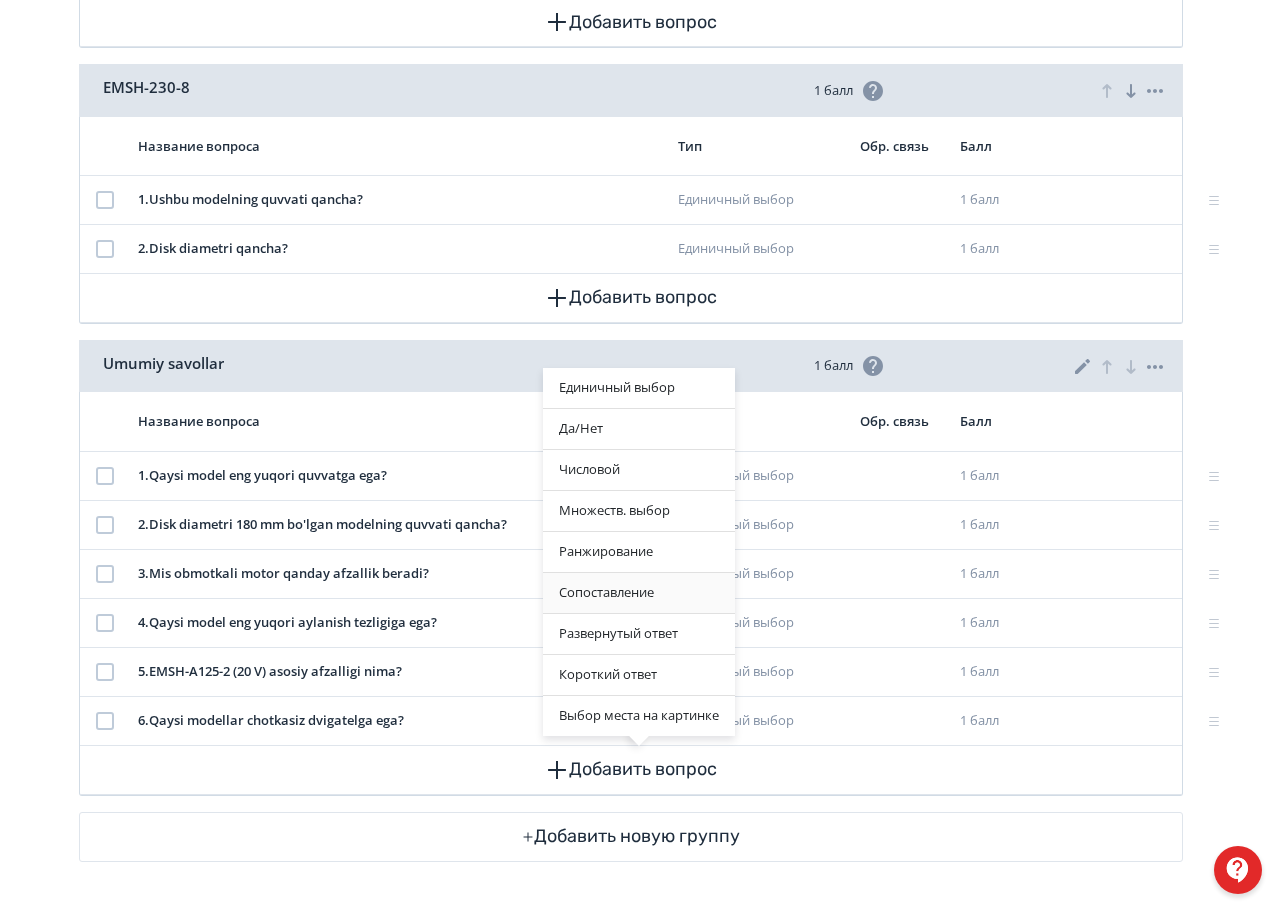 click on "Сопоставление" at bounding box center (639, 593) 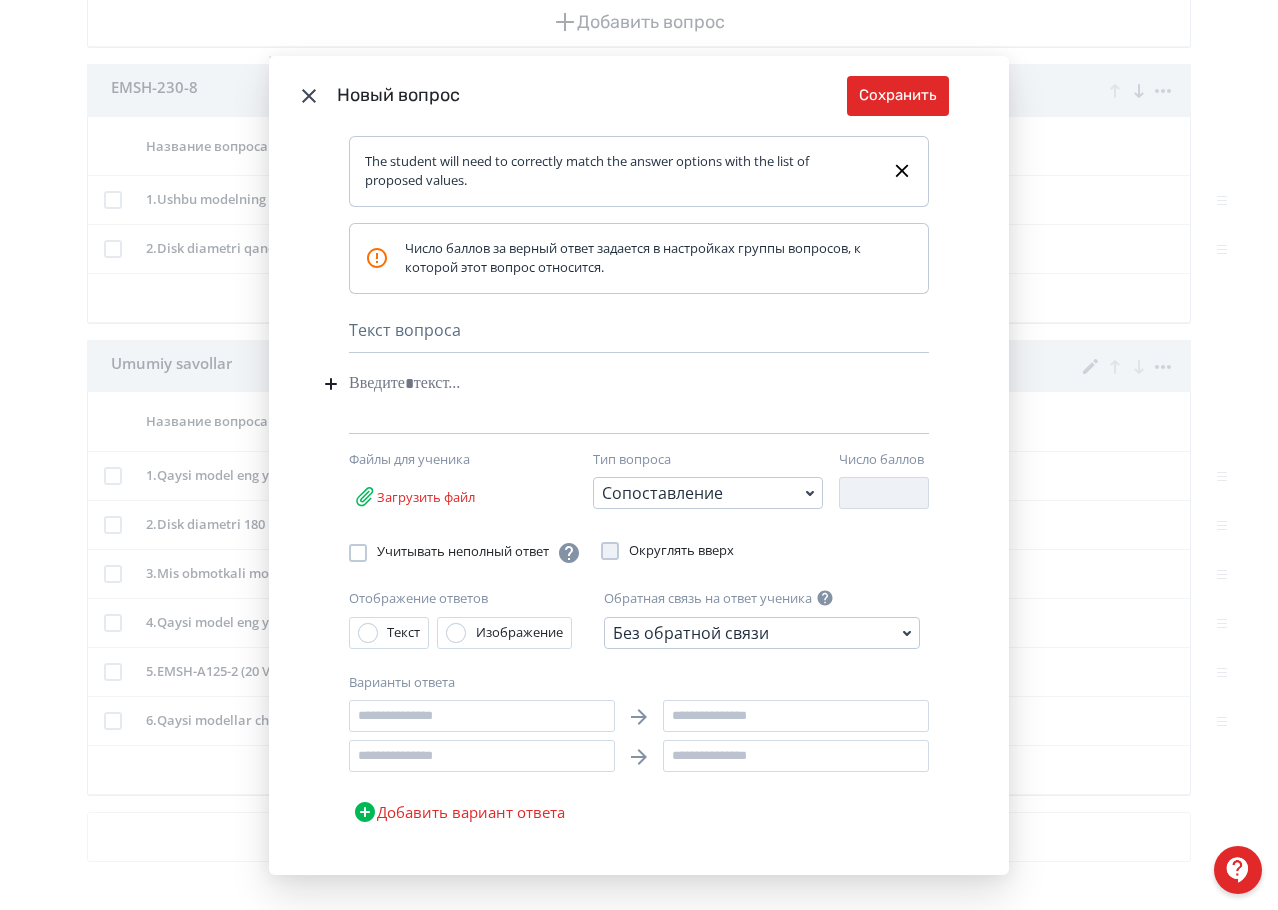 click at bounding box center [608, 384] 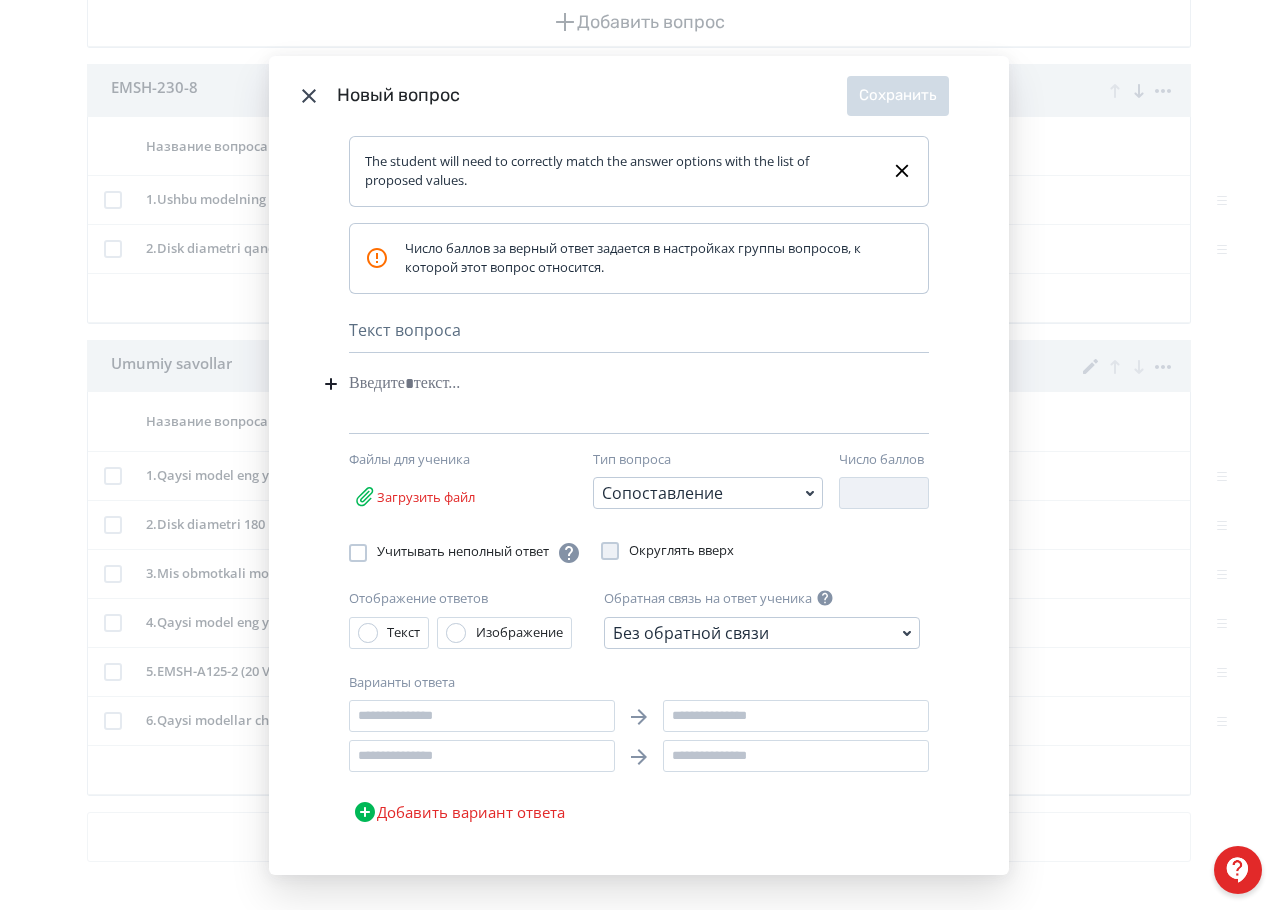 click at bounding box center [608, 384] 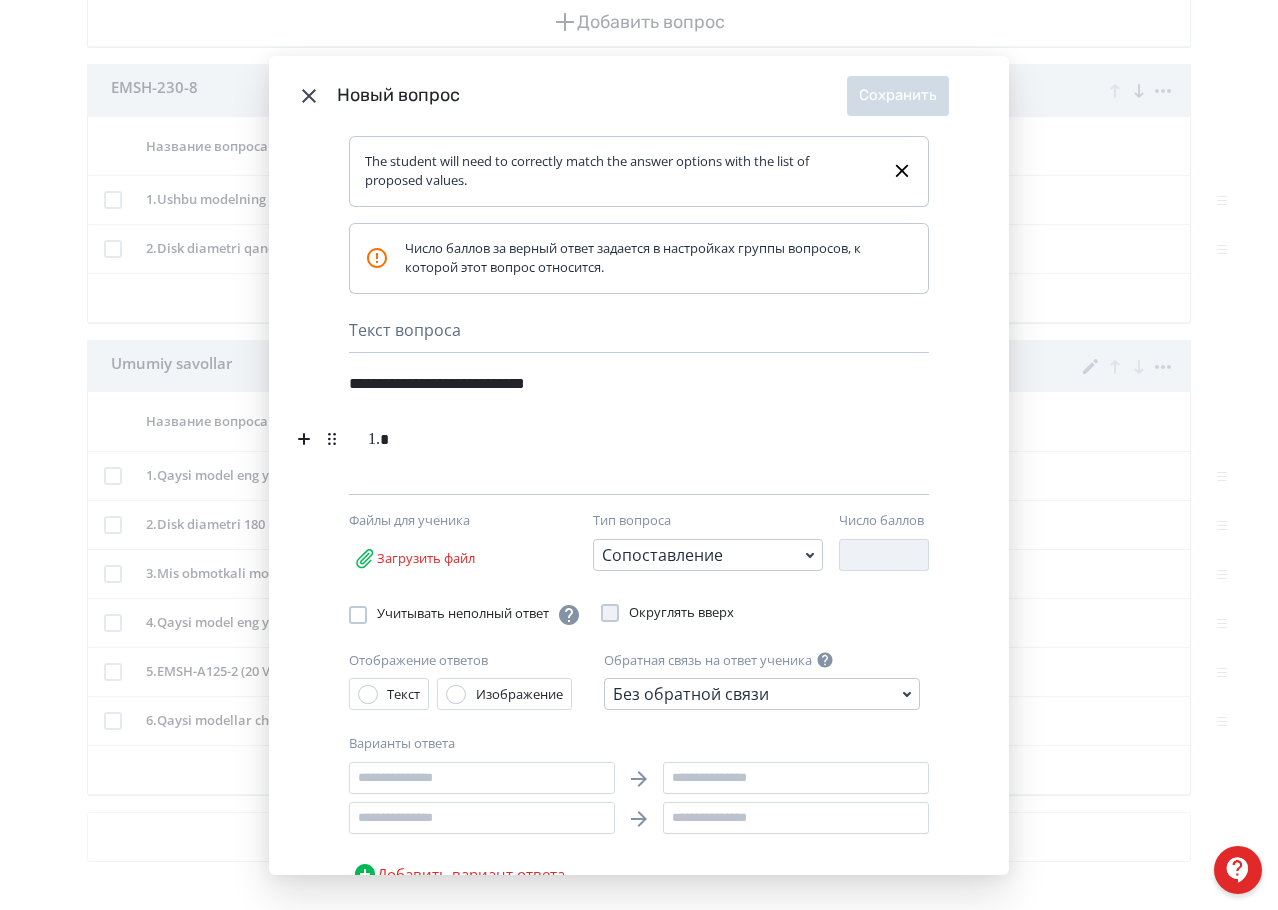 click at bounding box center [628, 439] 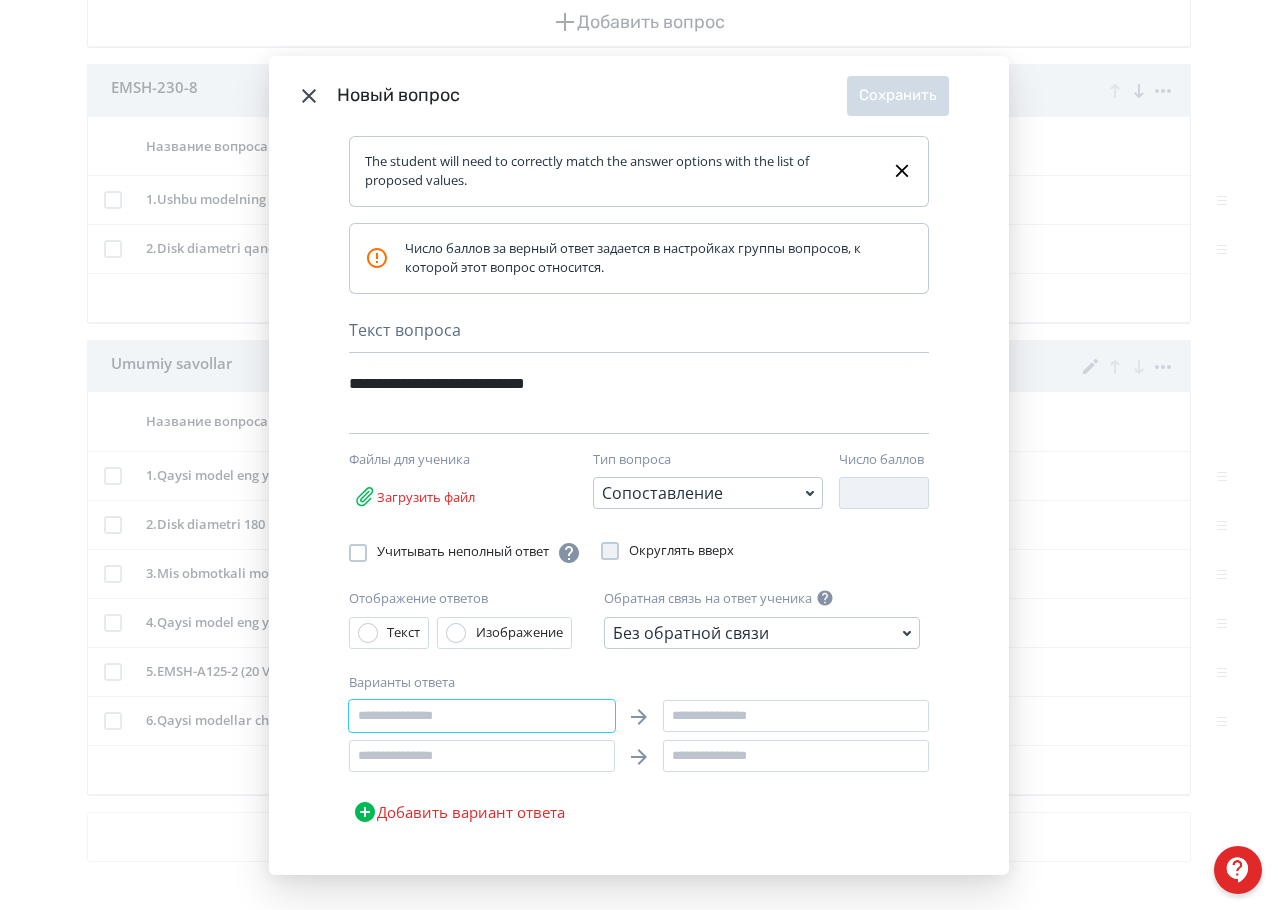 click at bounding box center (482, 716) 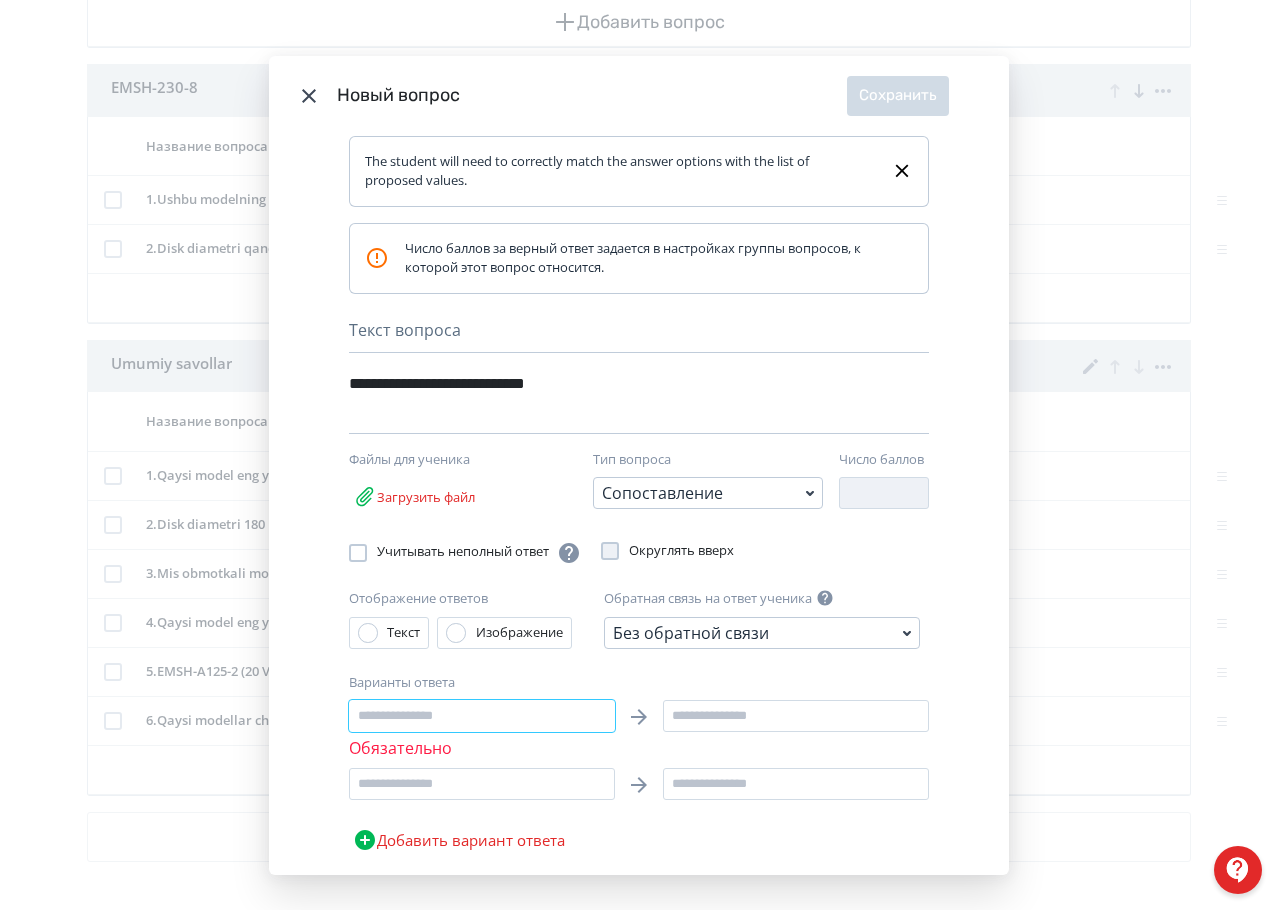 click at bounding box center [482, 716] 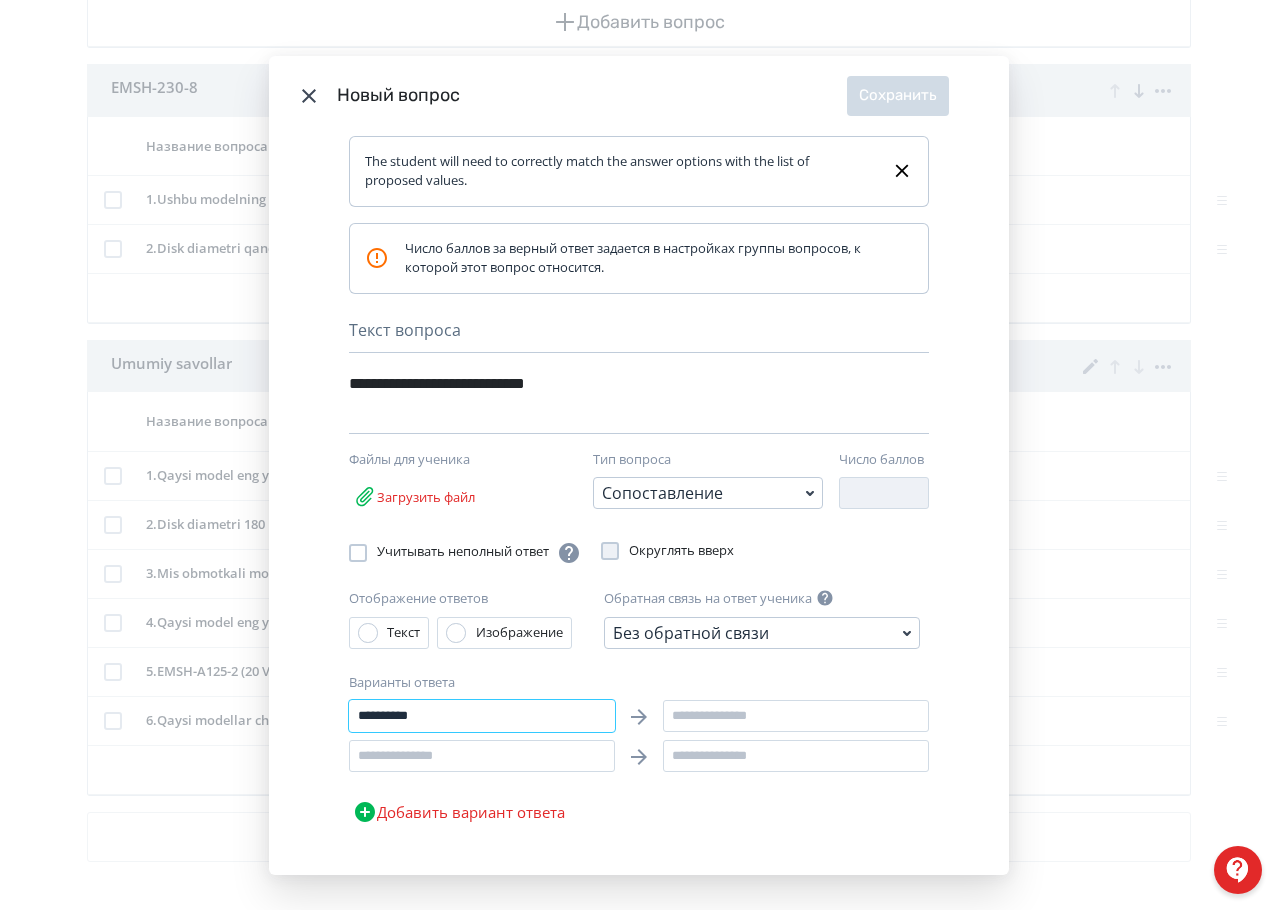 type on "**********" 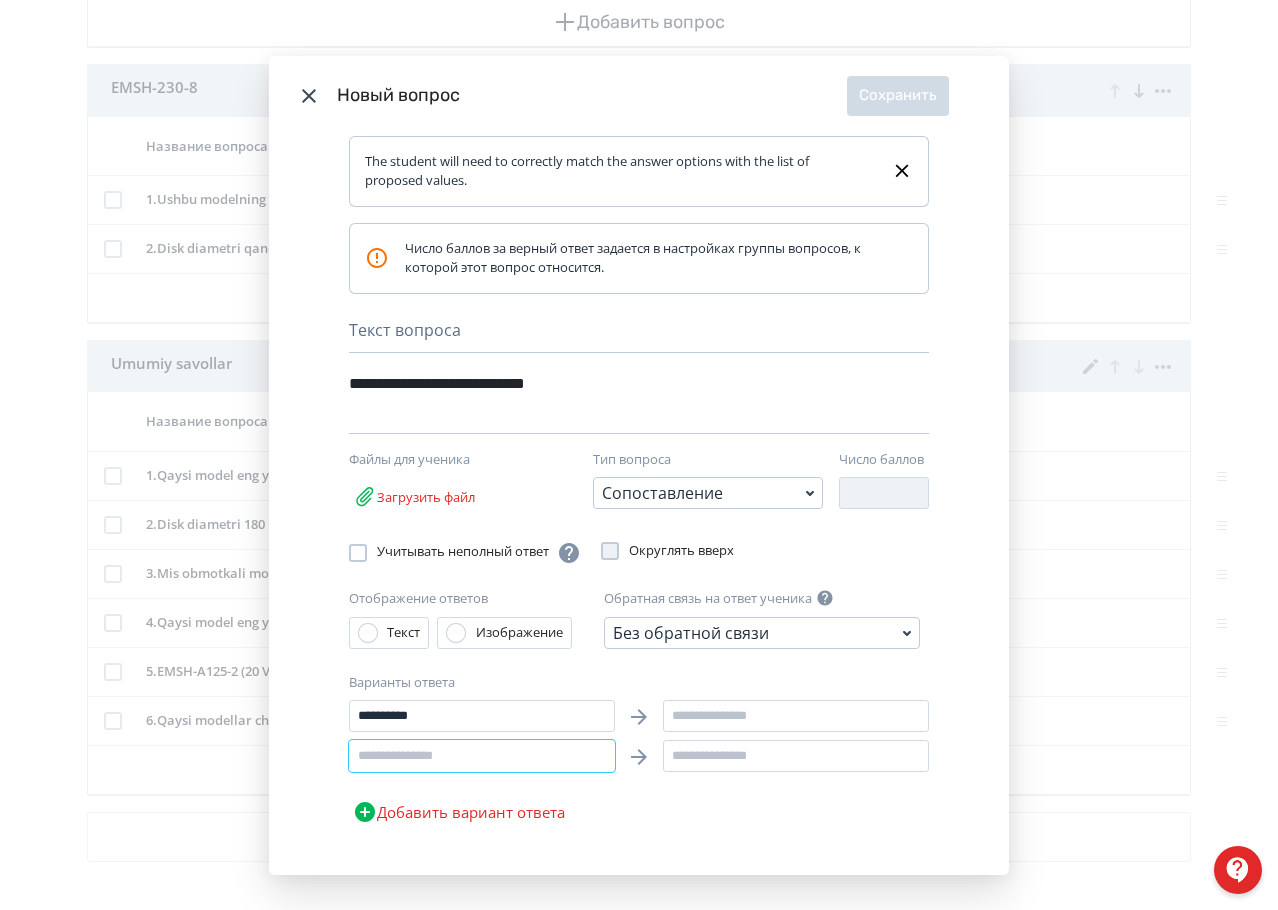 click at bounding box center (482, 756) 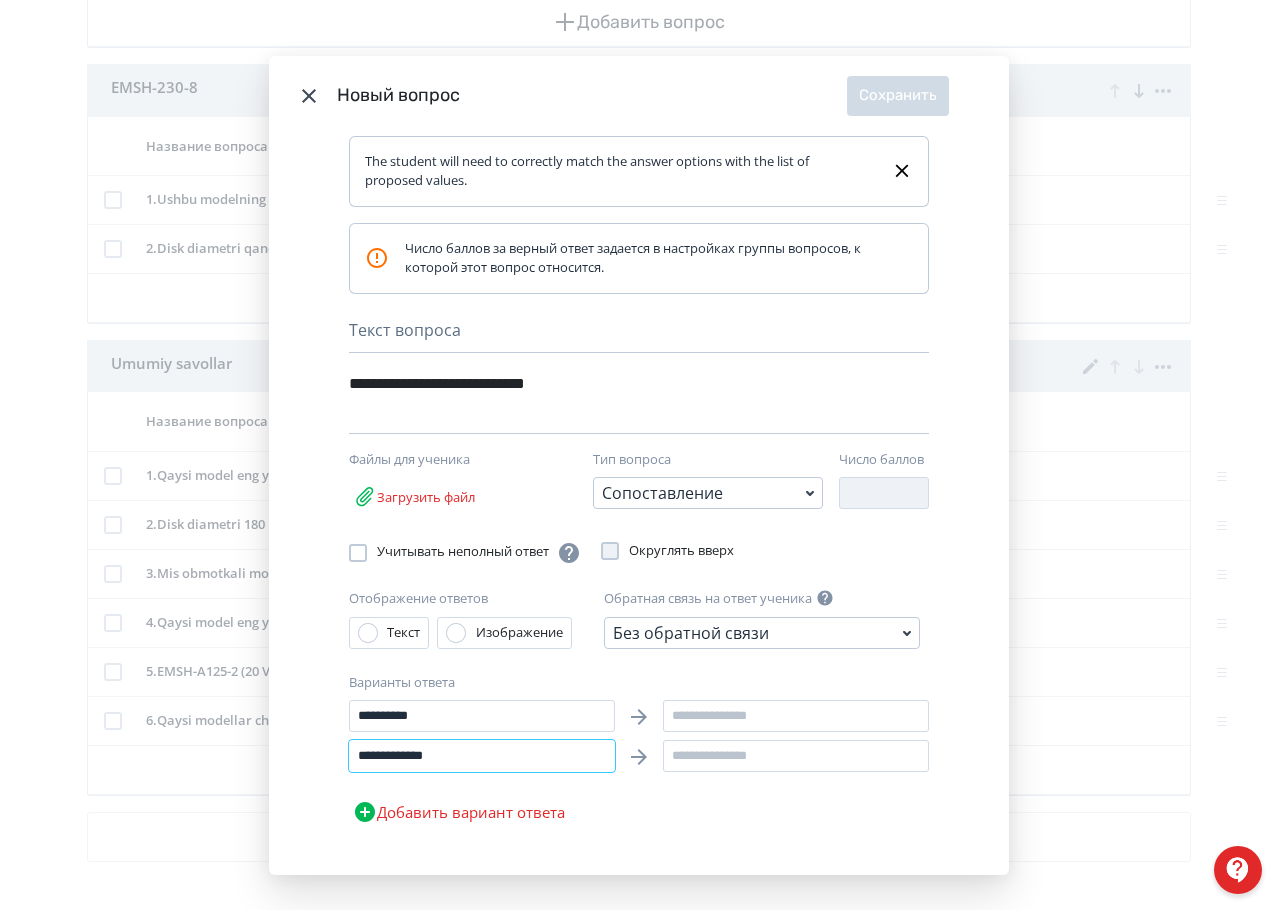 type on "**********" 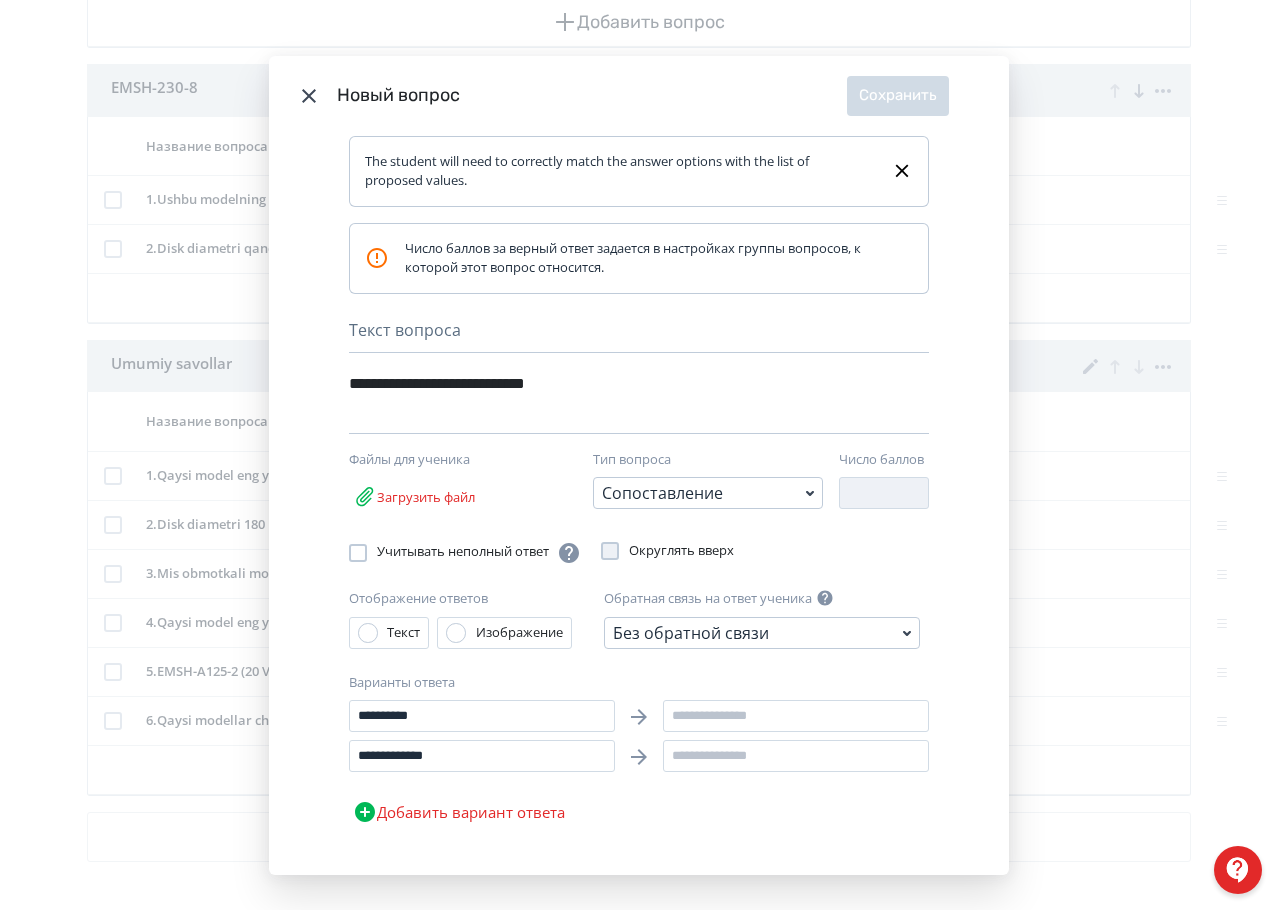 click on "Добавить вариант ответа" at bounding box center [459, 812] 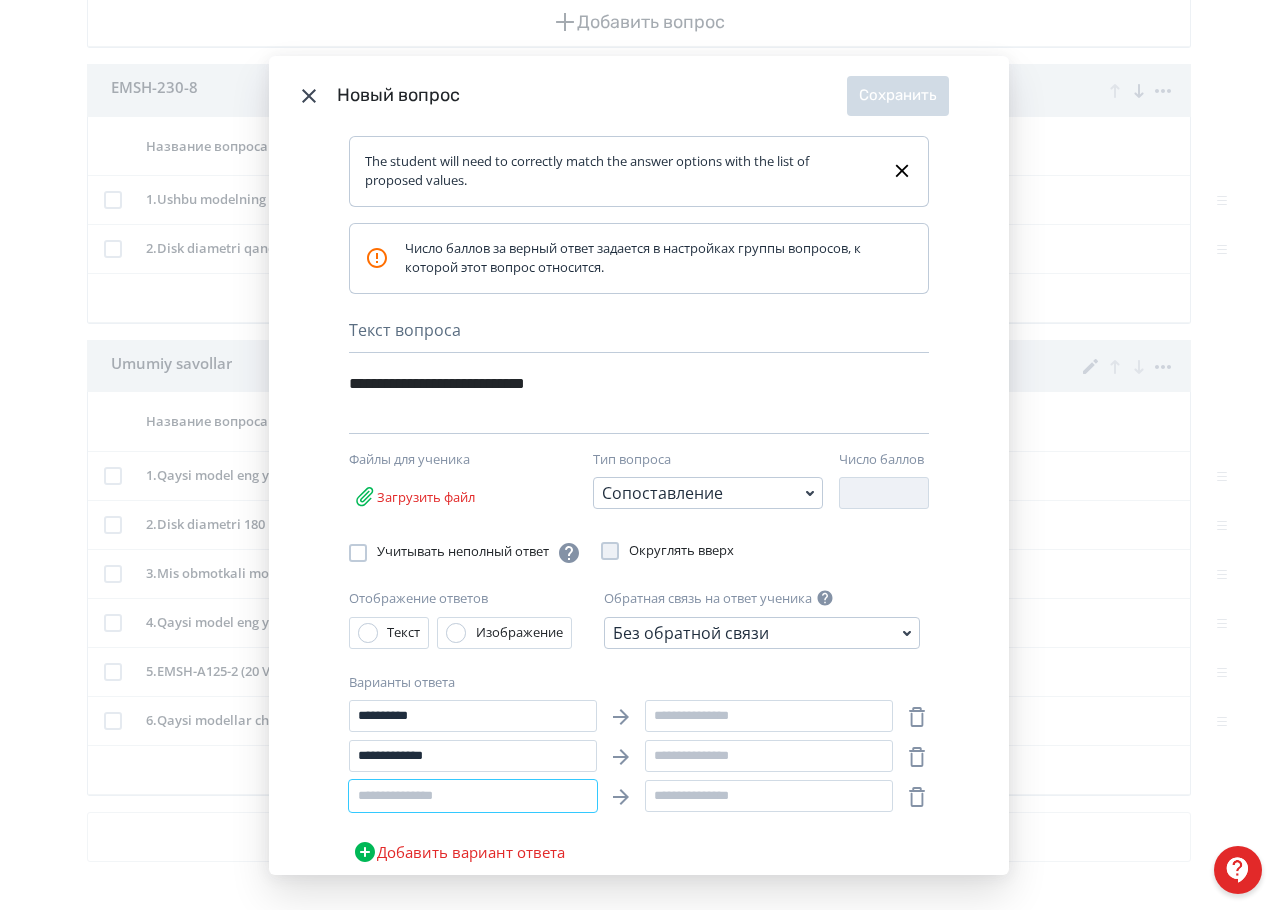 click at bounding box center [473, 796] 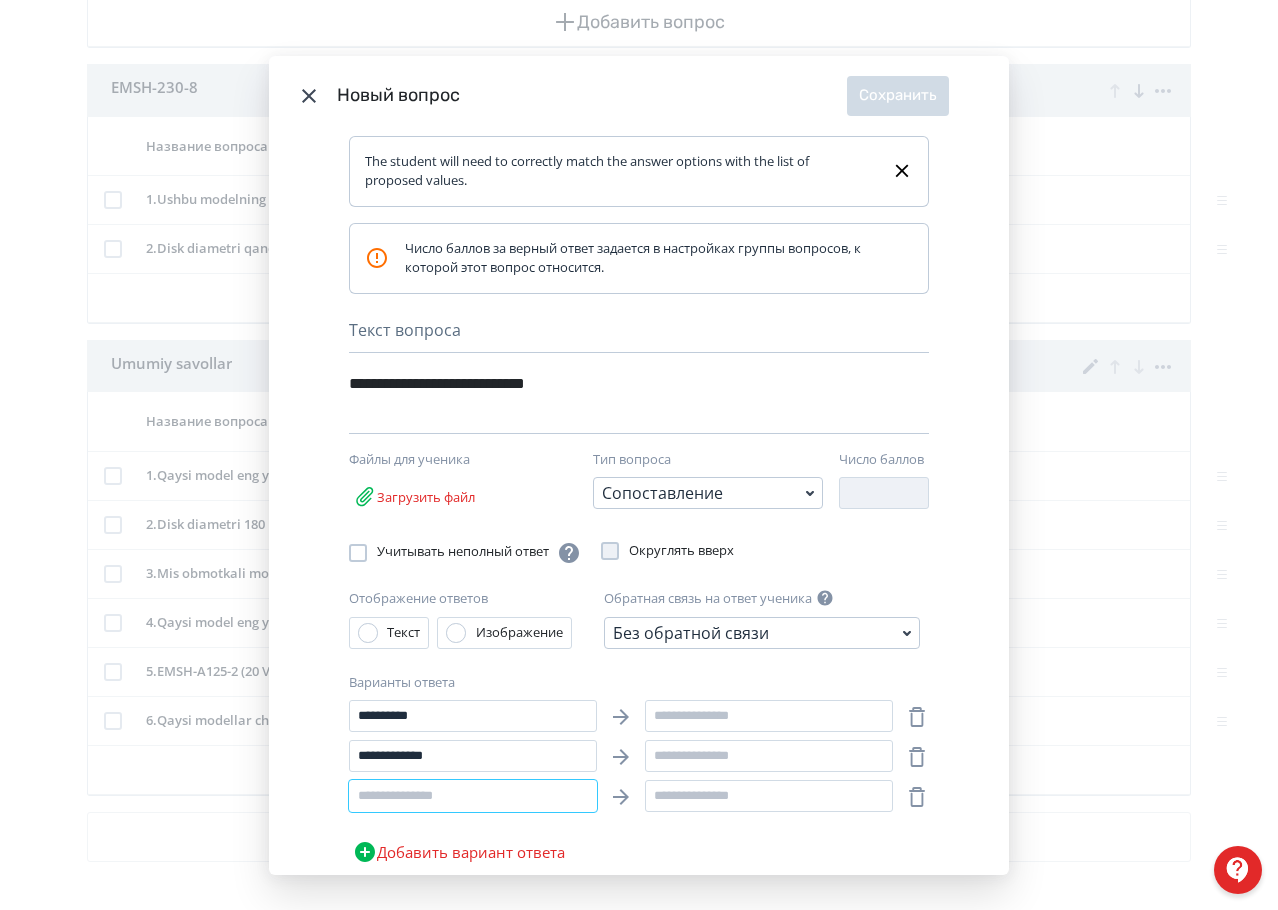 paste on "**********" 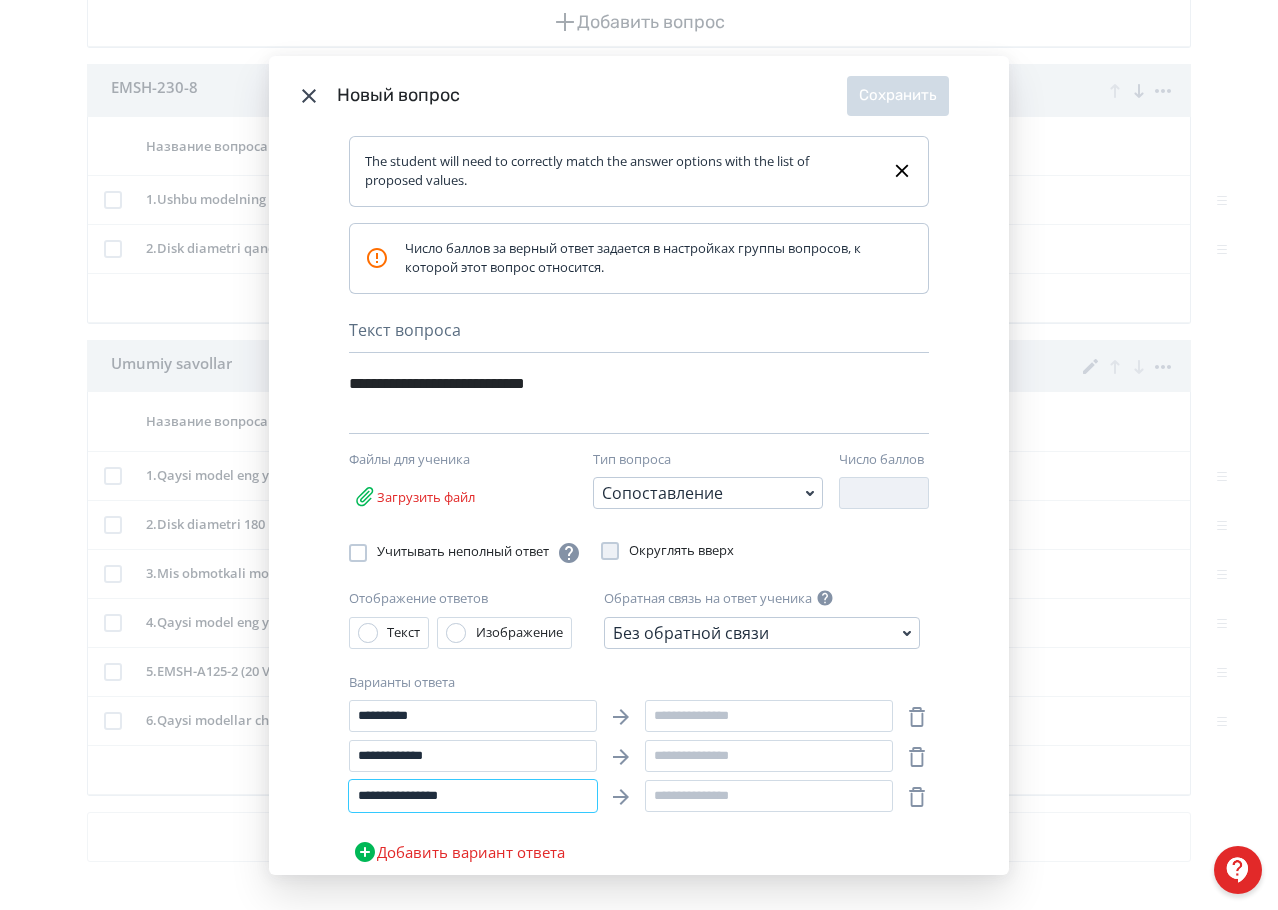type on "**********" 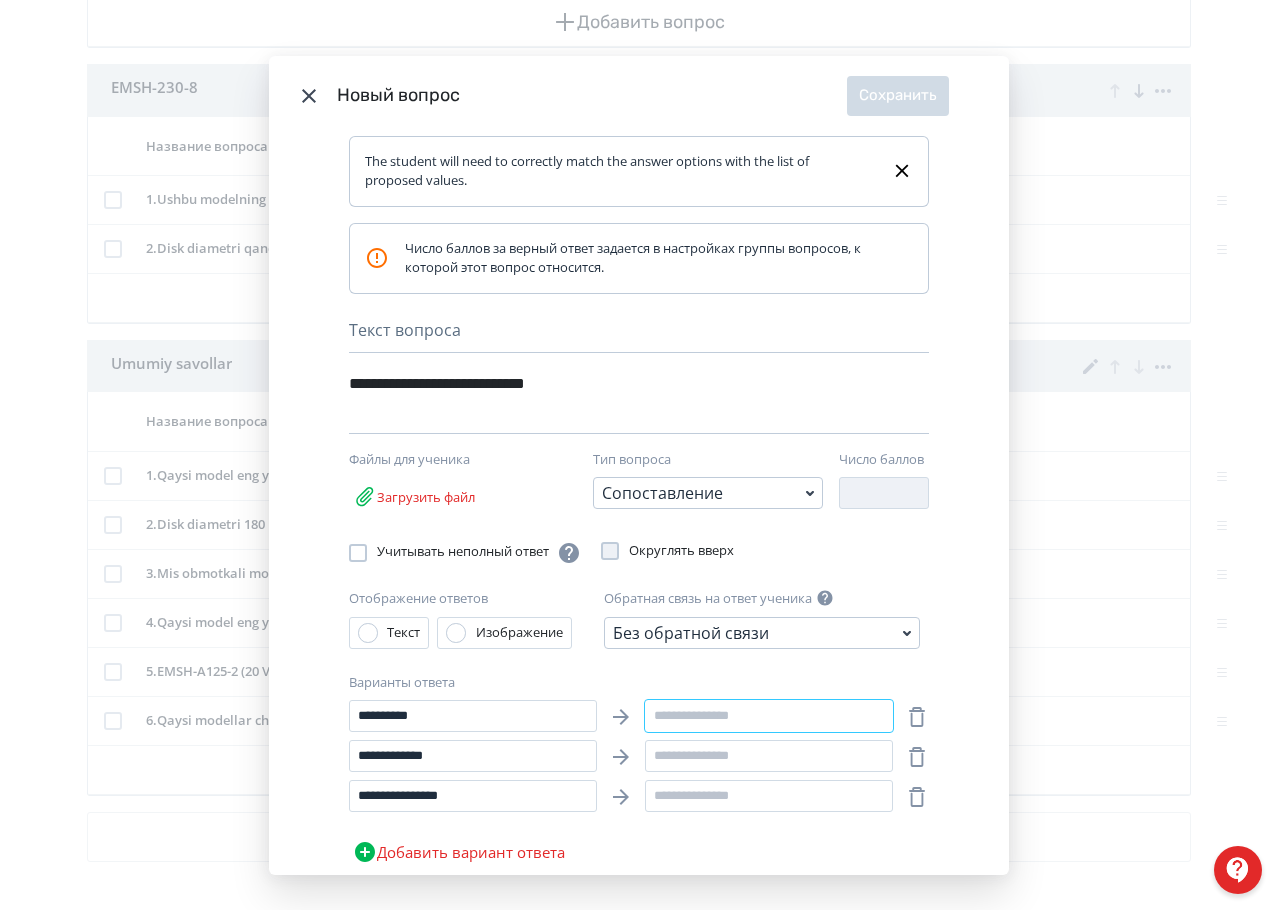 click at bounding box center (769, 716) 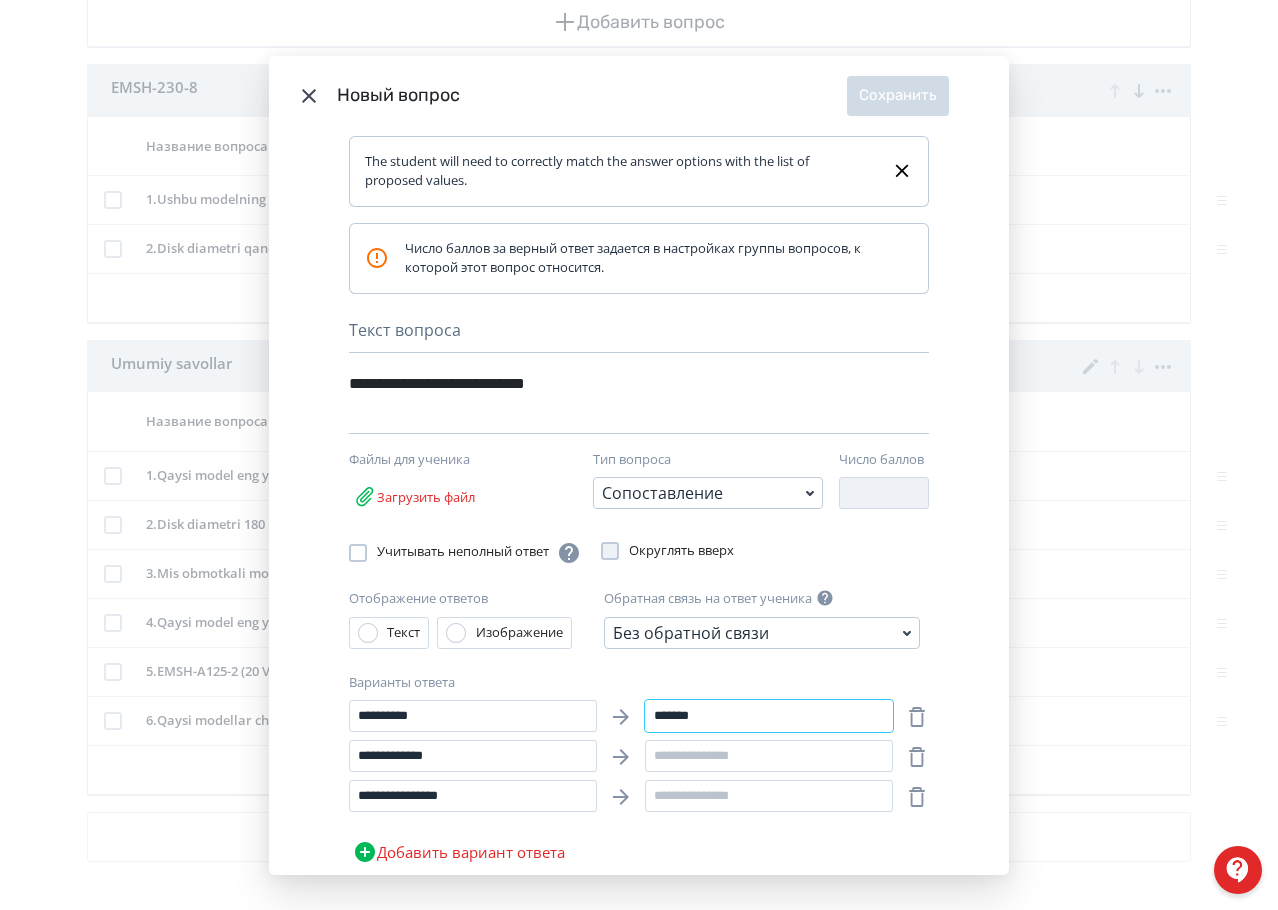 type on "*******" 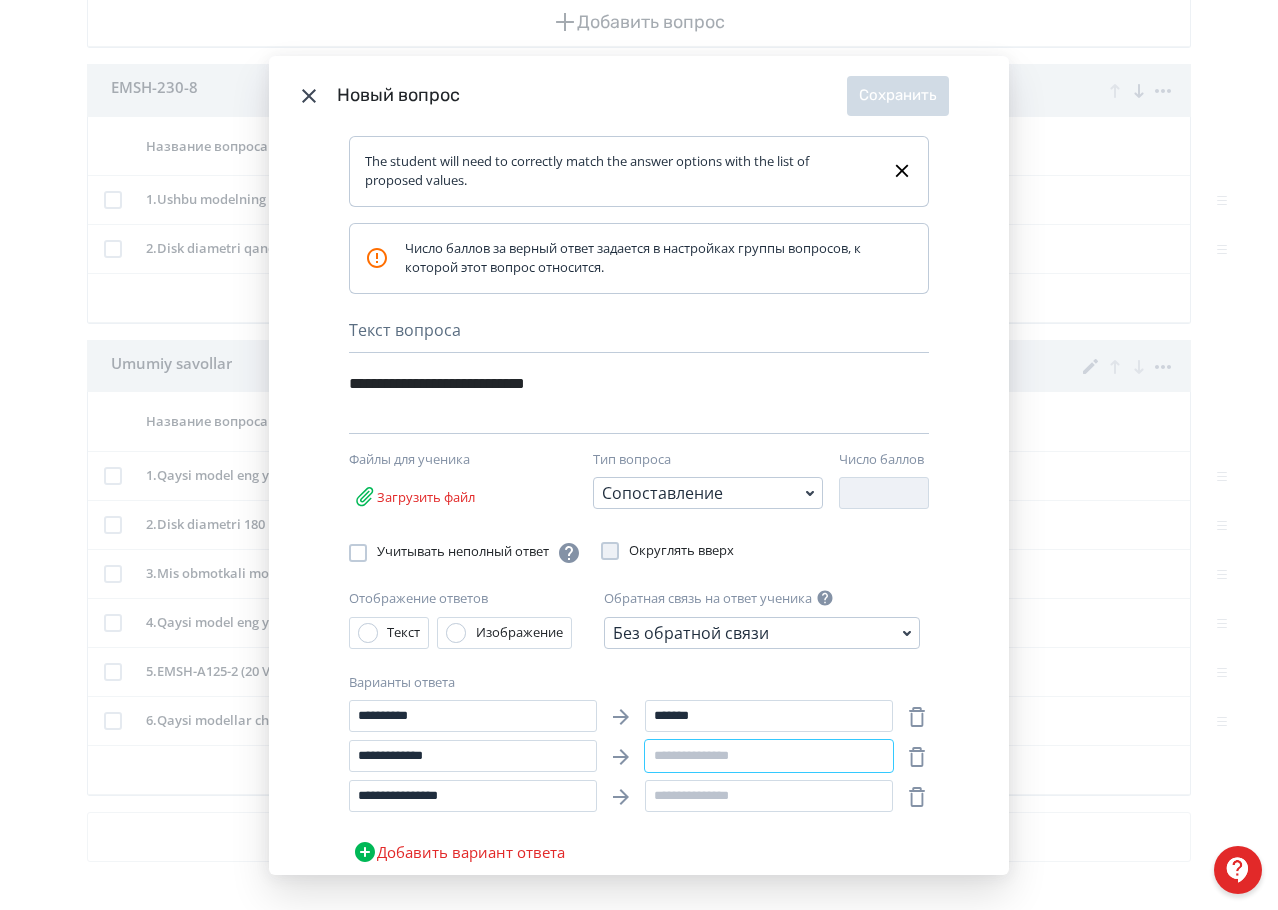 click at bounding box center [769, 756] 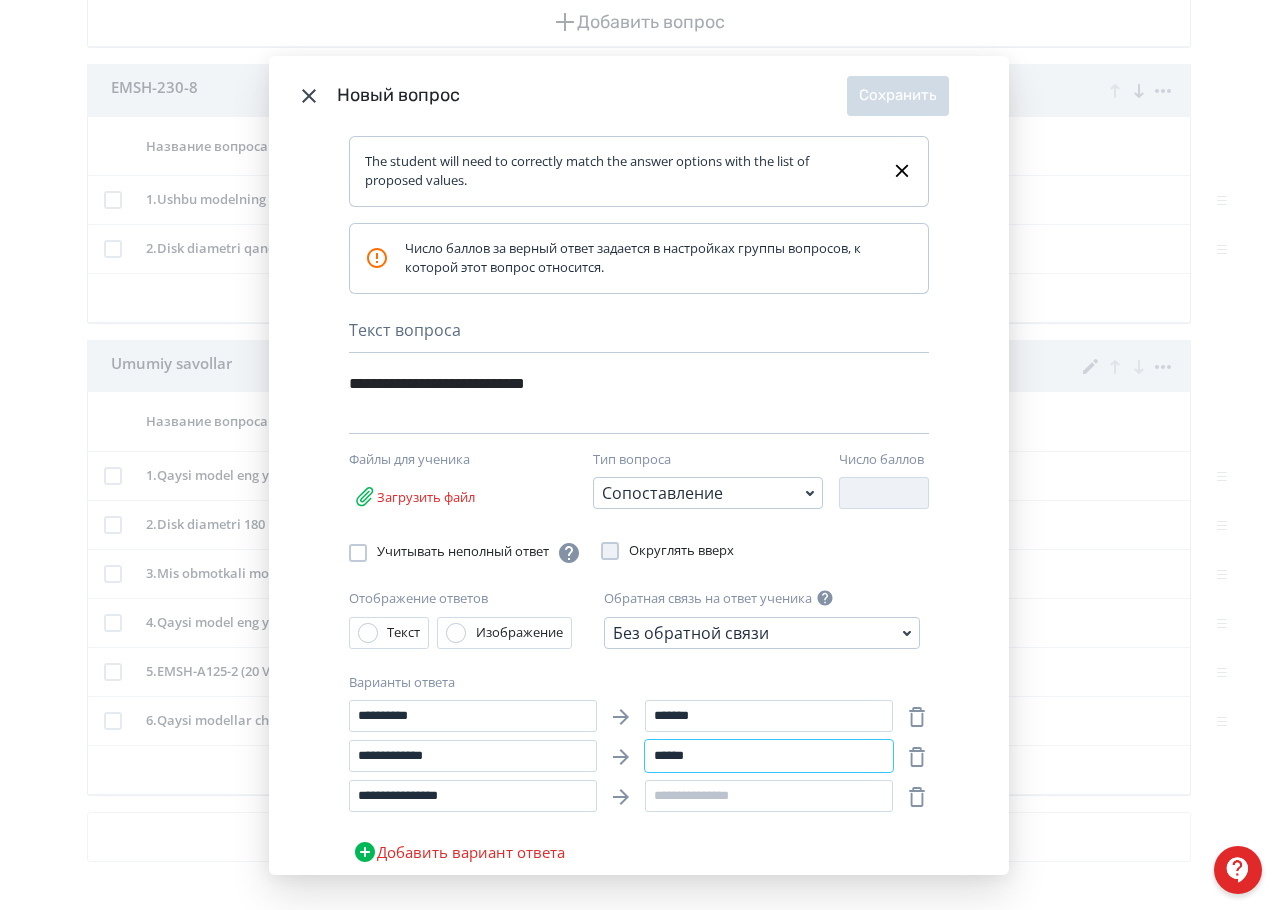 type on "******" 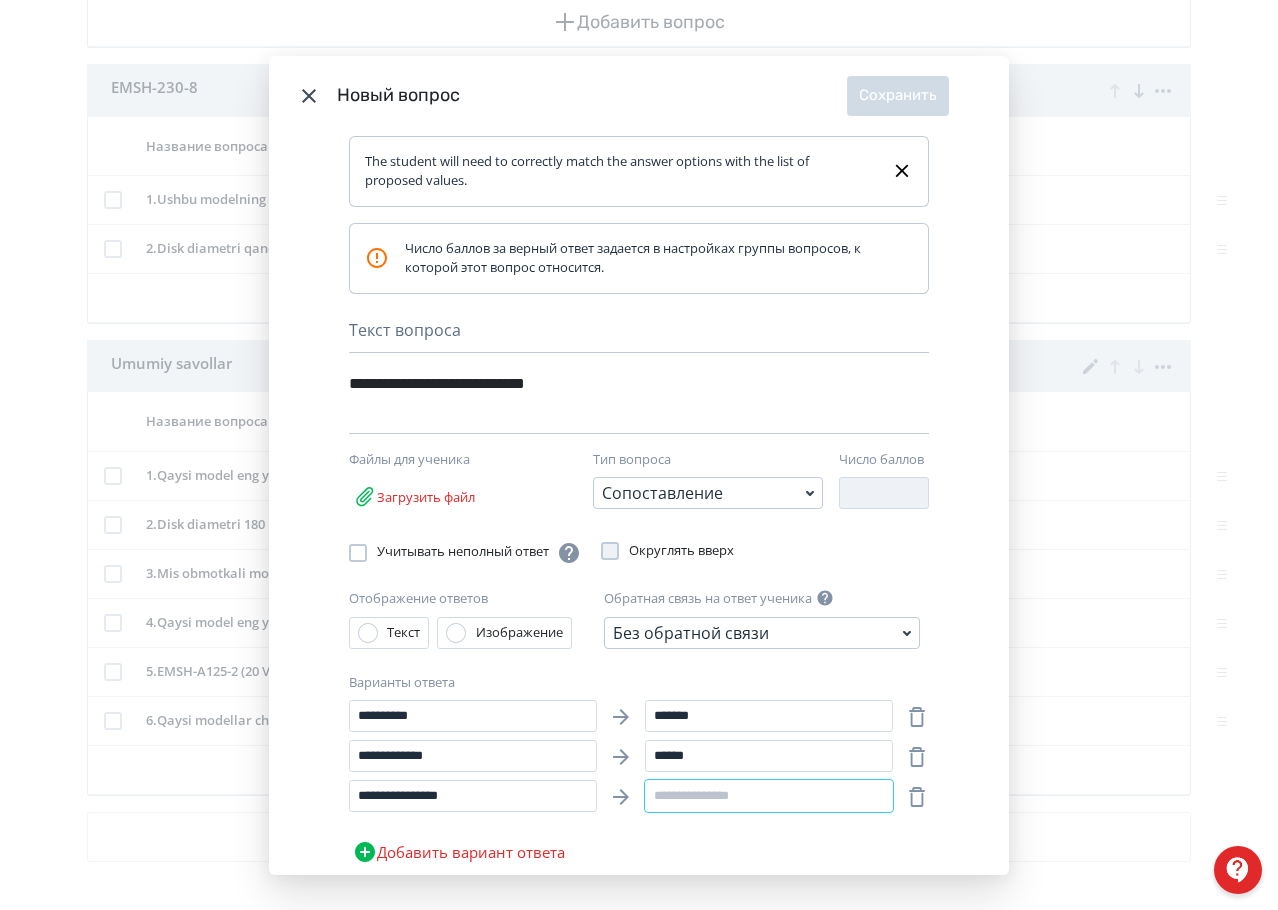 click at bounding box center (769, 796) 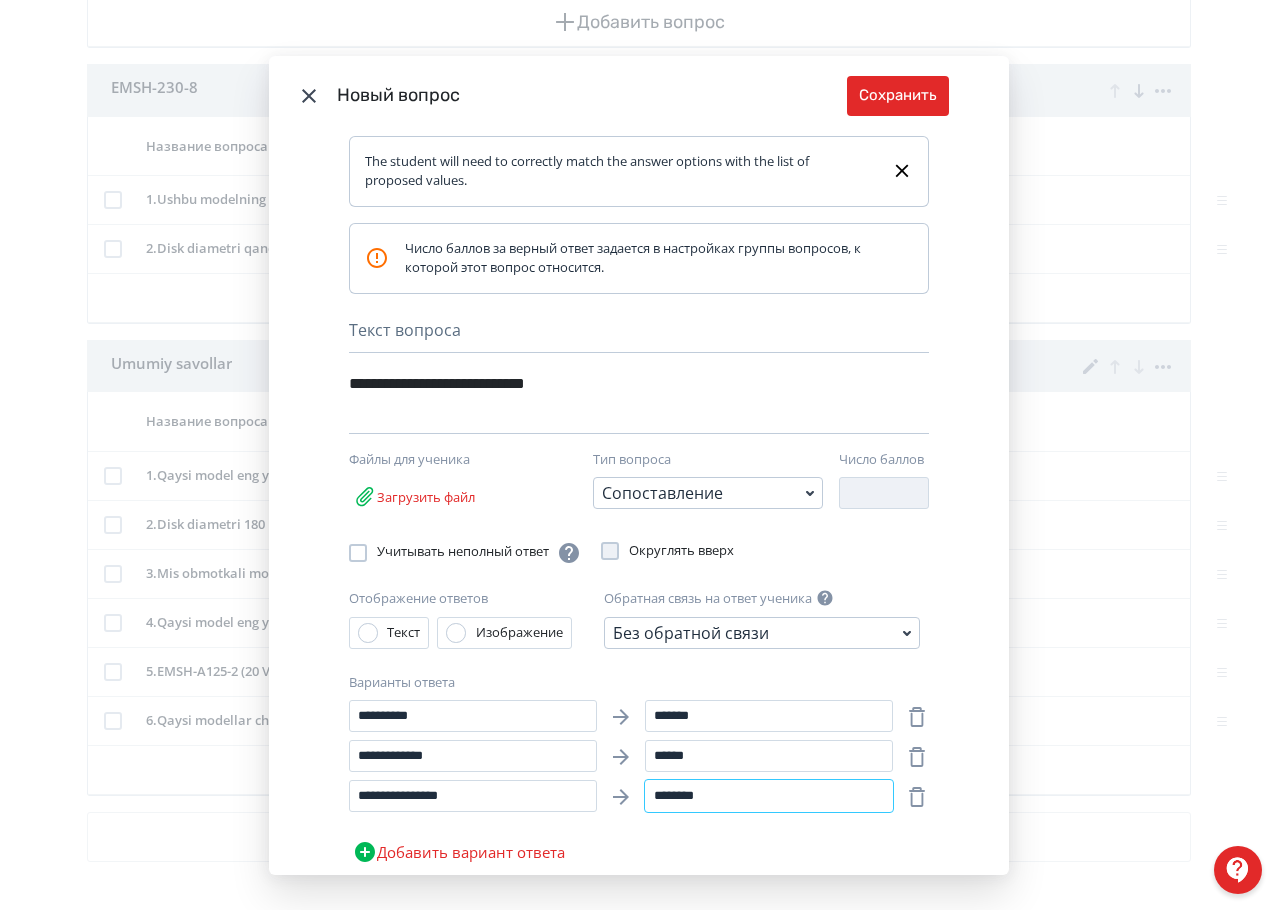 click on "*******" at bounding box center [769, 796] 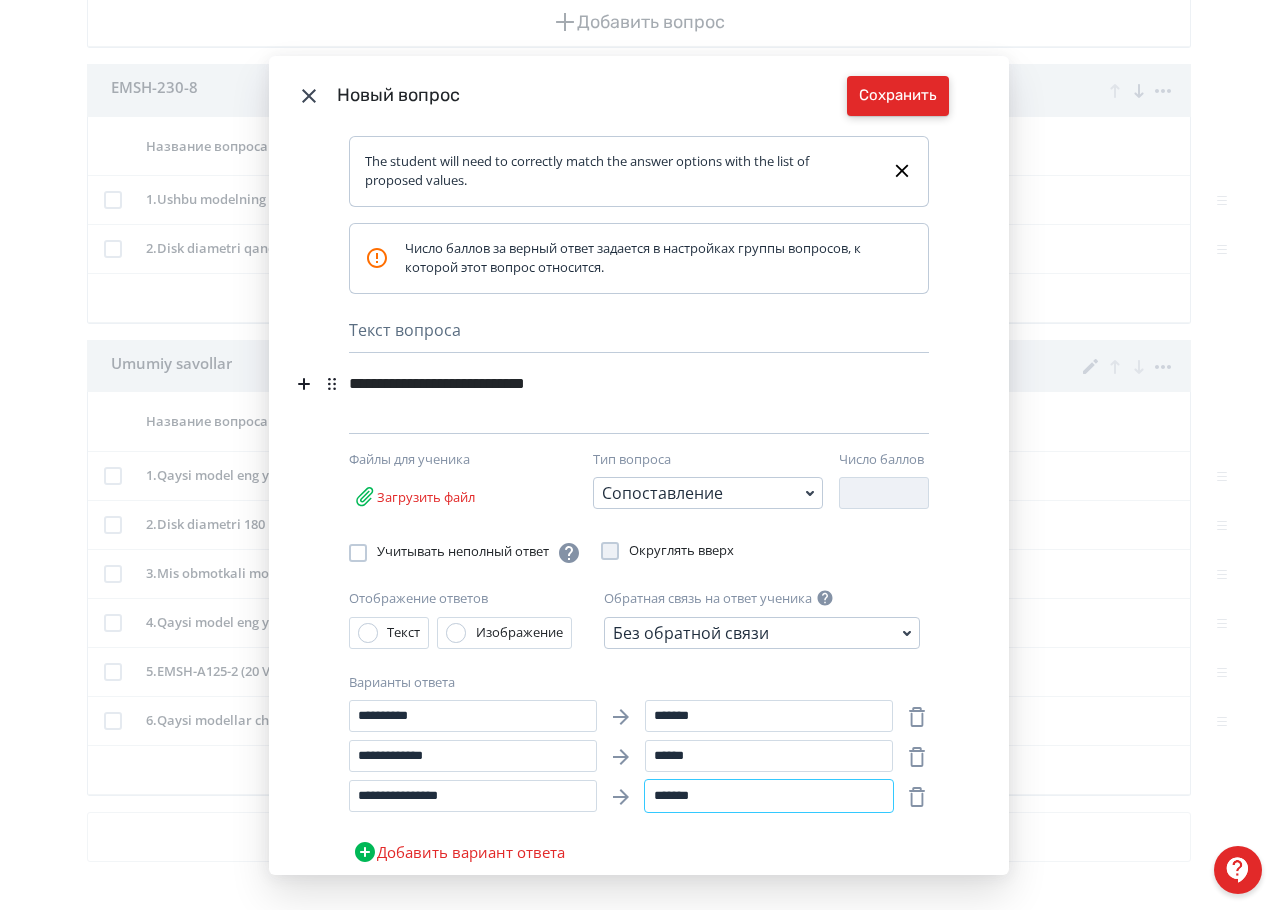 type on "*******" 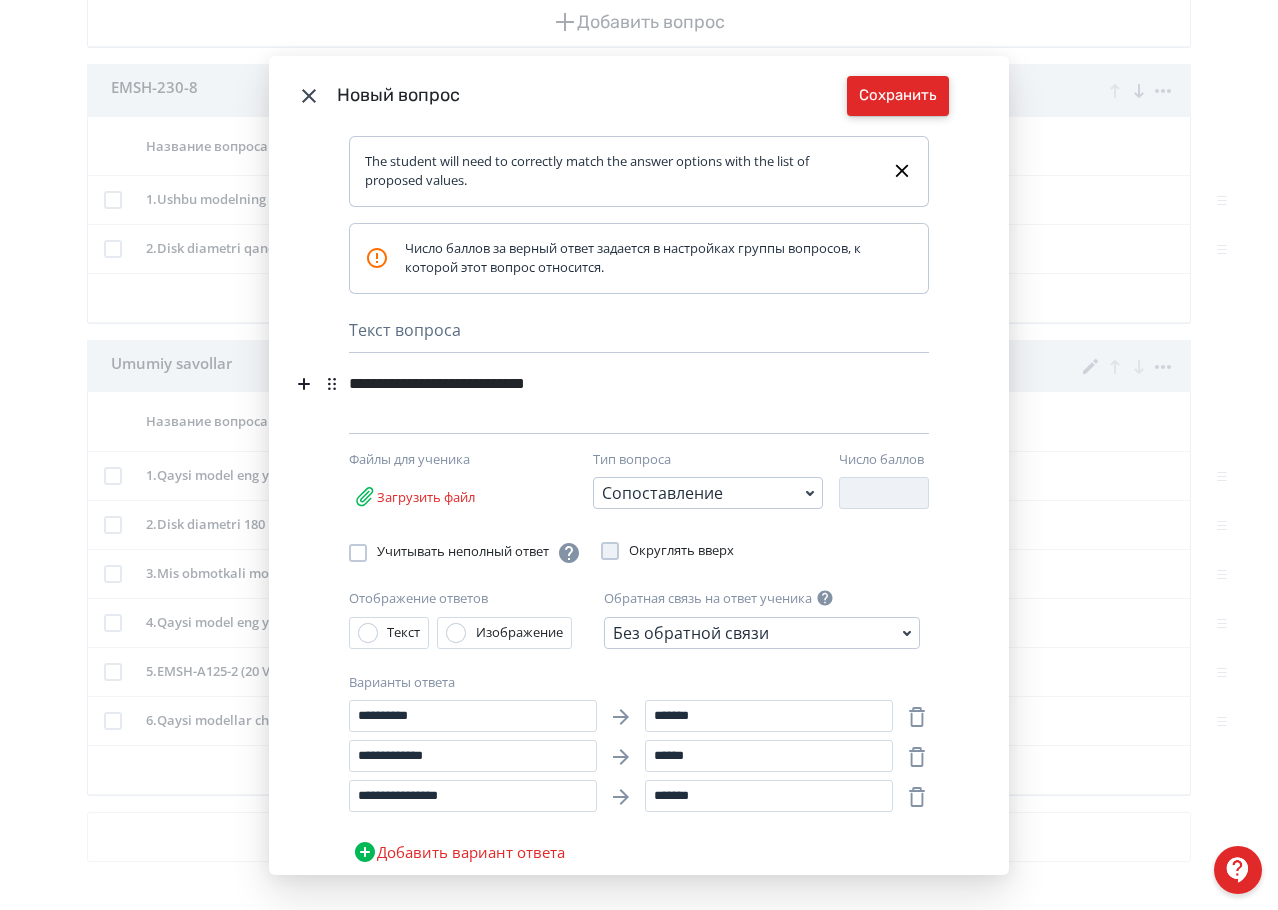 click on "Сохранить" at bounding box center [898, 96] 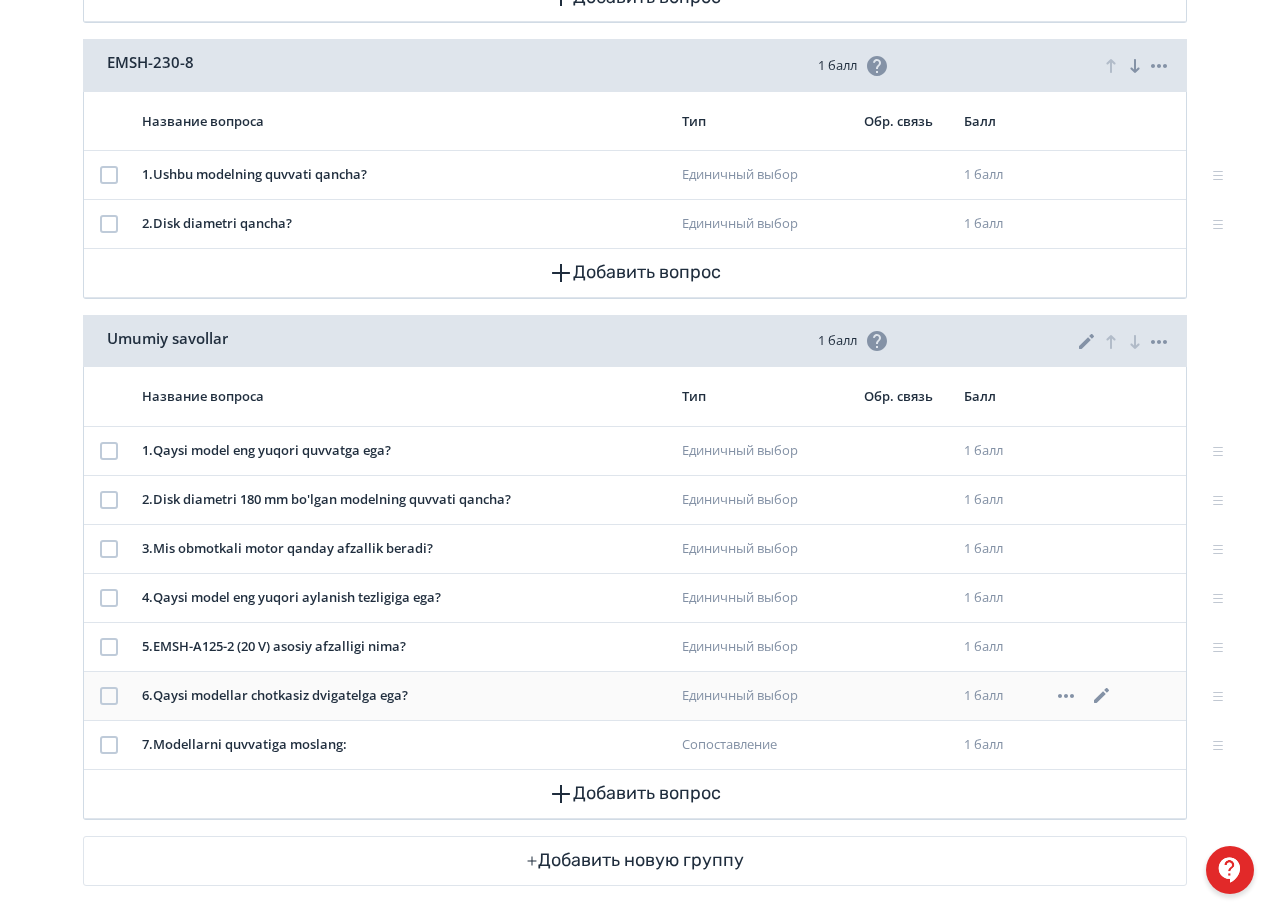 scroll, scrollTop: 1477, scrollLeft: 0, axis: vertical 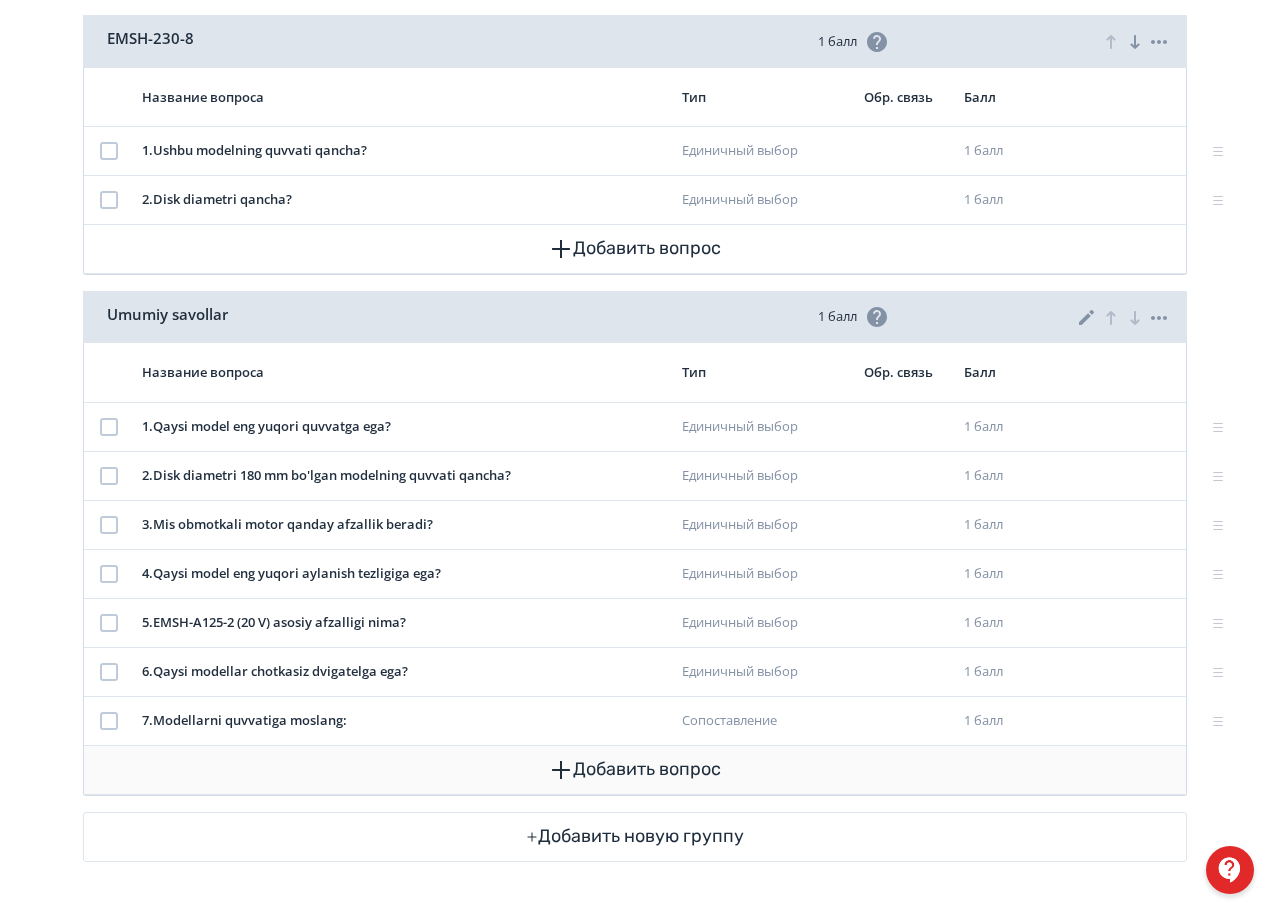 click on "Добавить вопрос" at bounding box center (635, 770) 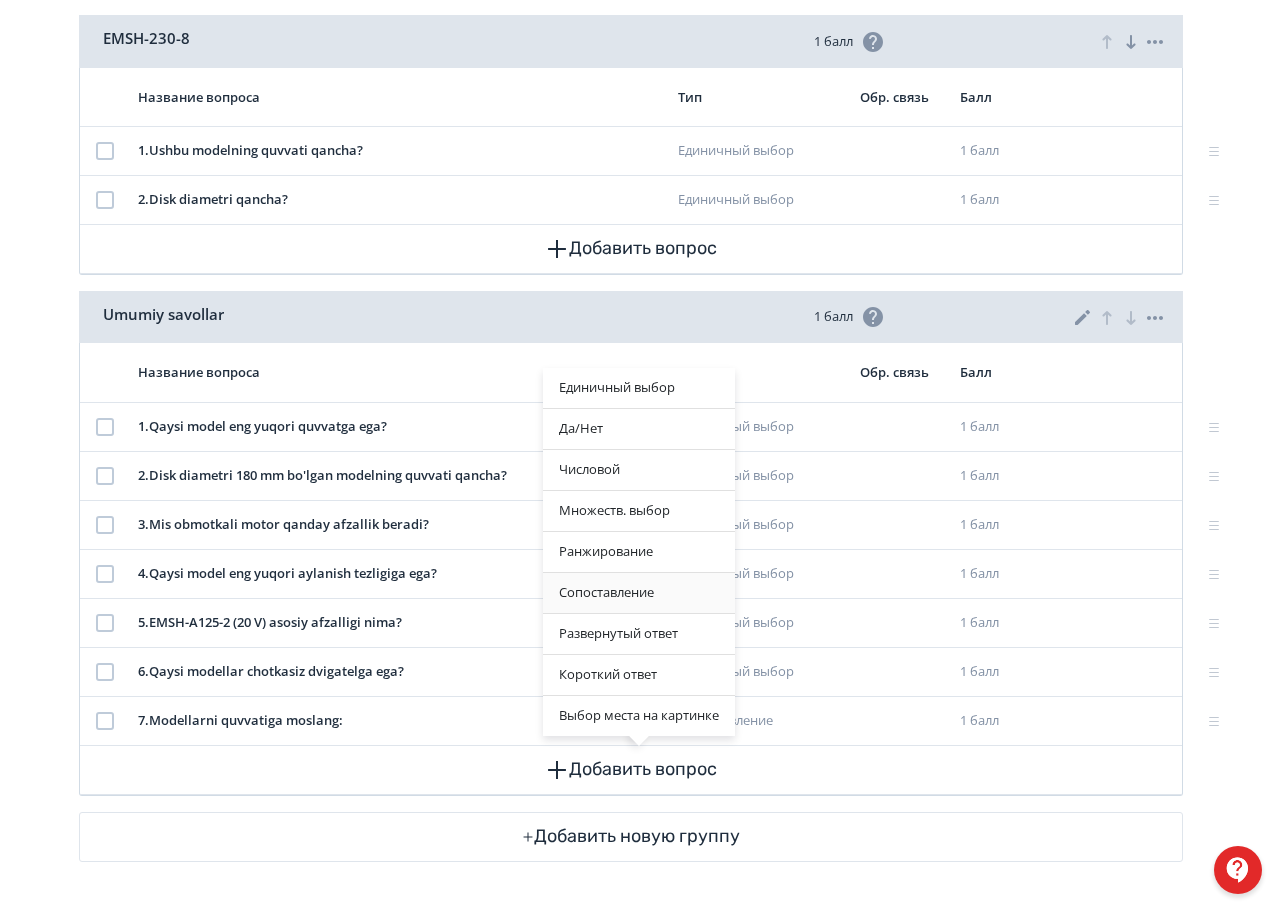 click on "Сопоставление" at bounding box center [639, 593] 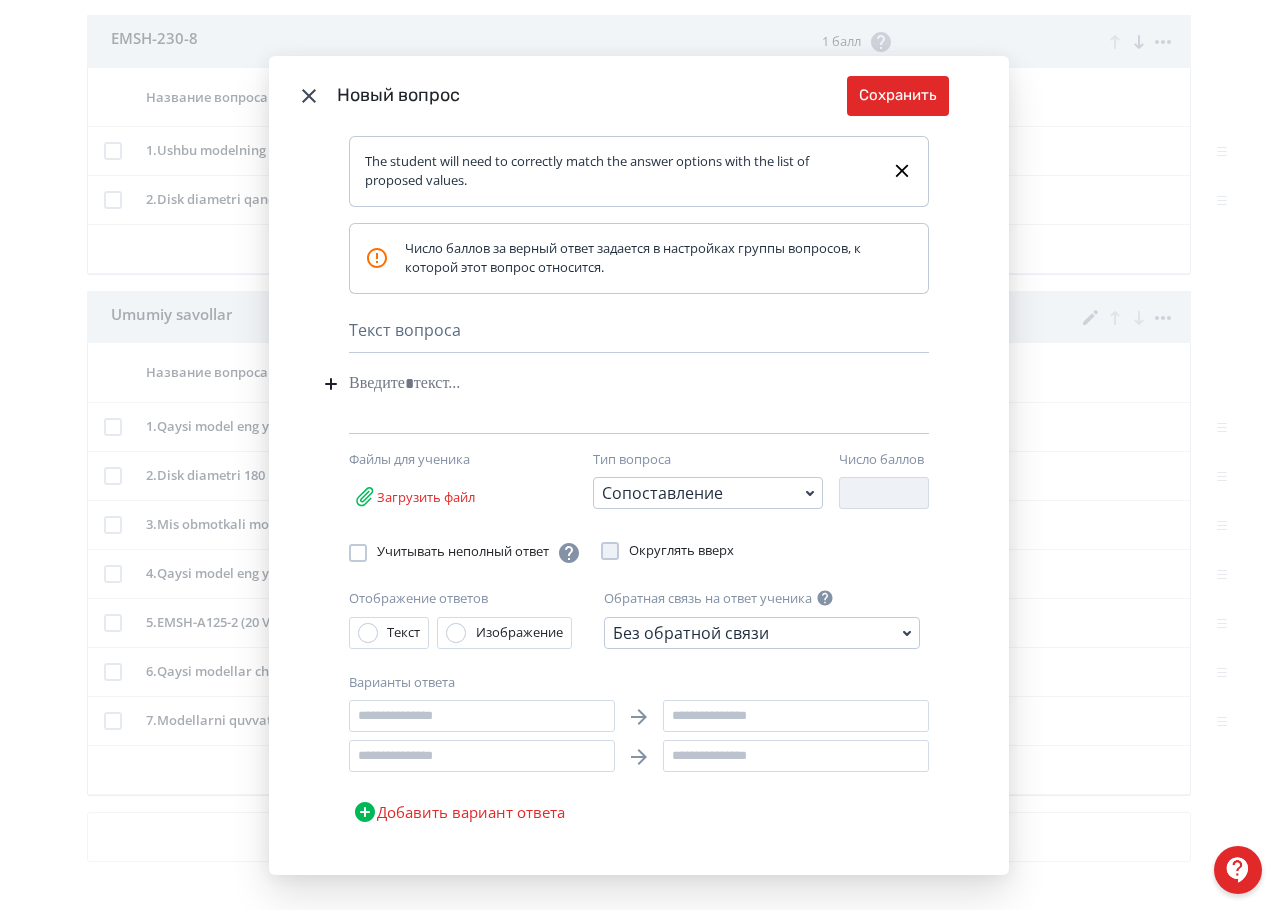 click at bounding box center (608, 384) 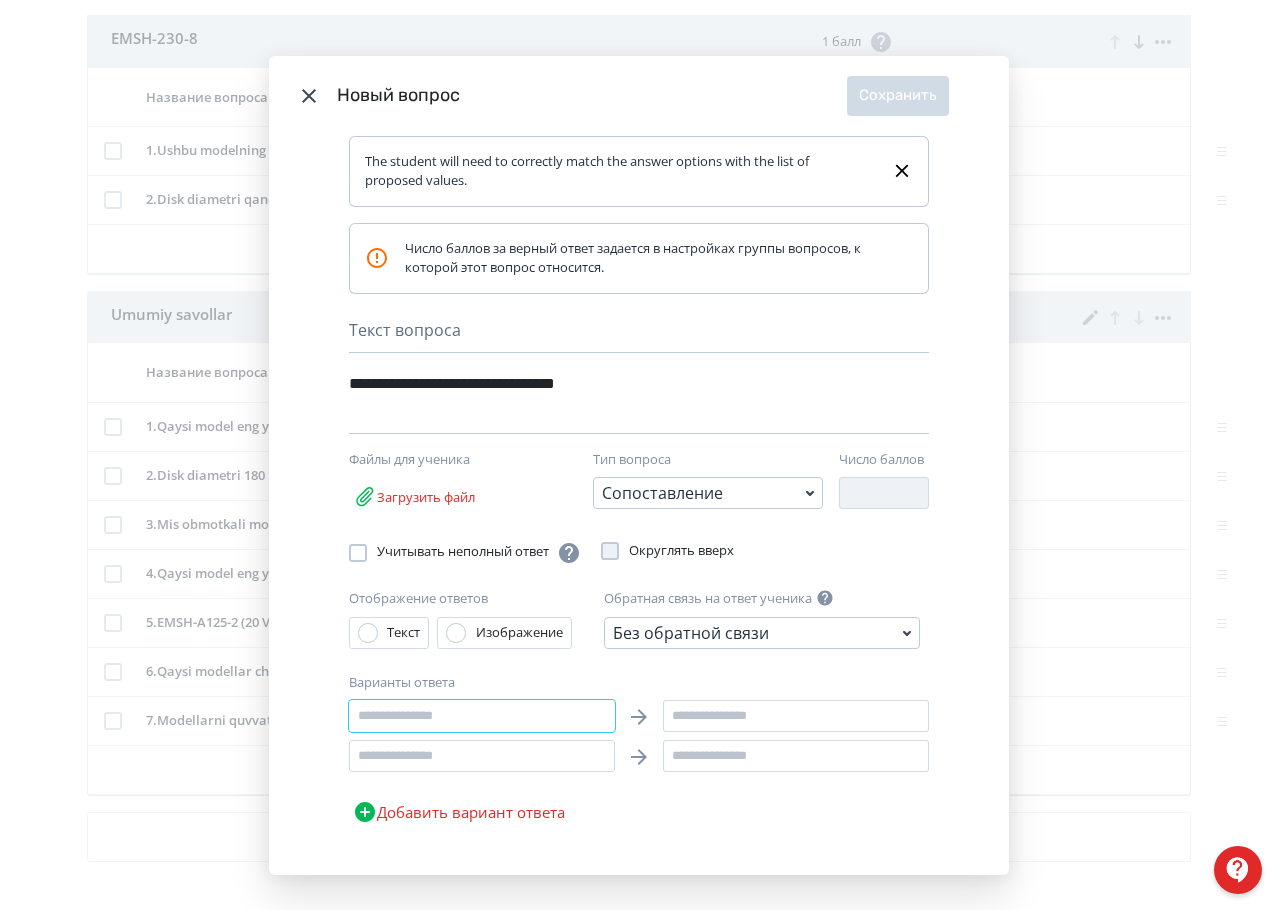 click at bounding box center [482, 716] 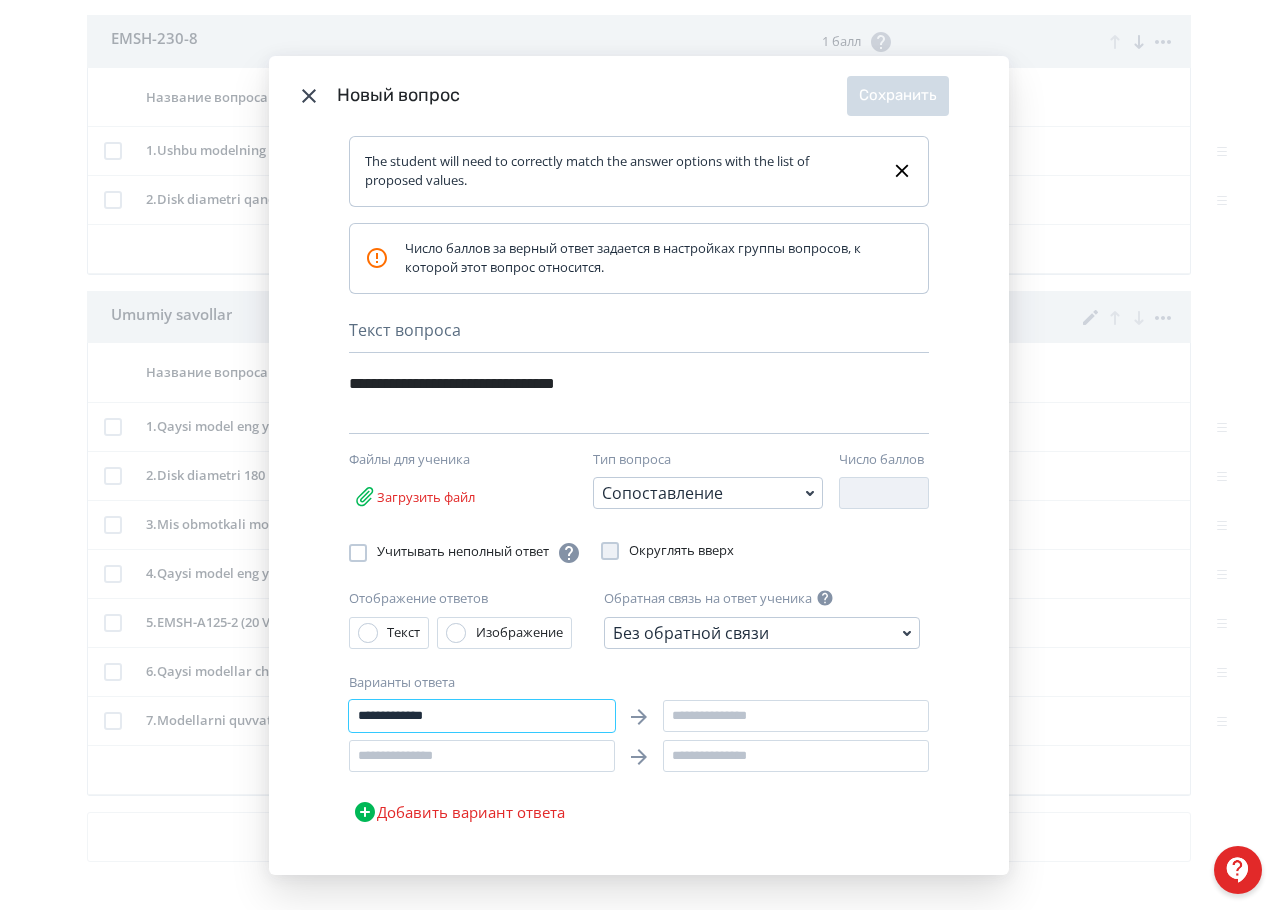 type on "**********" 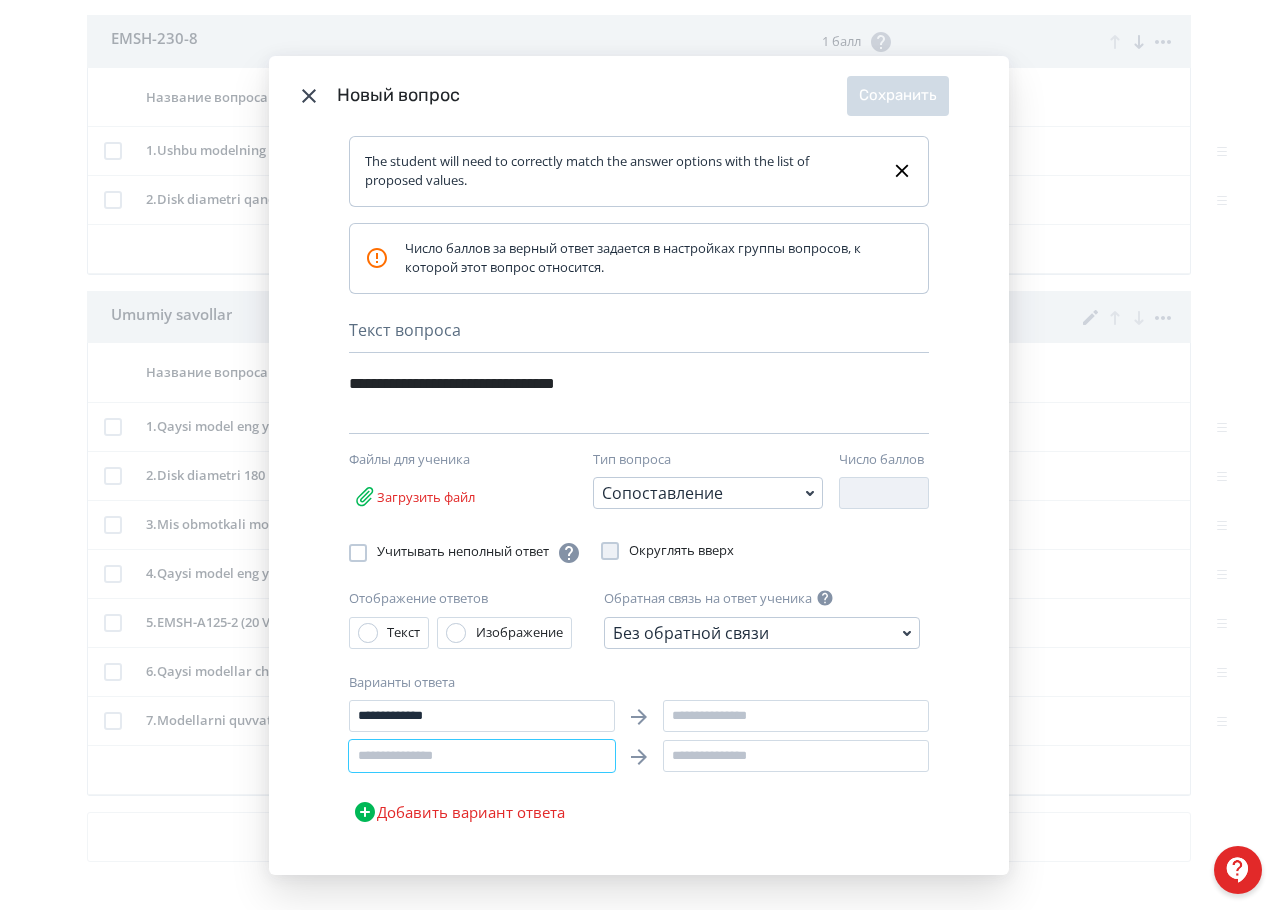 click at bounding box center (482, 756) 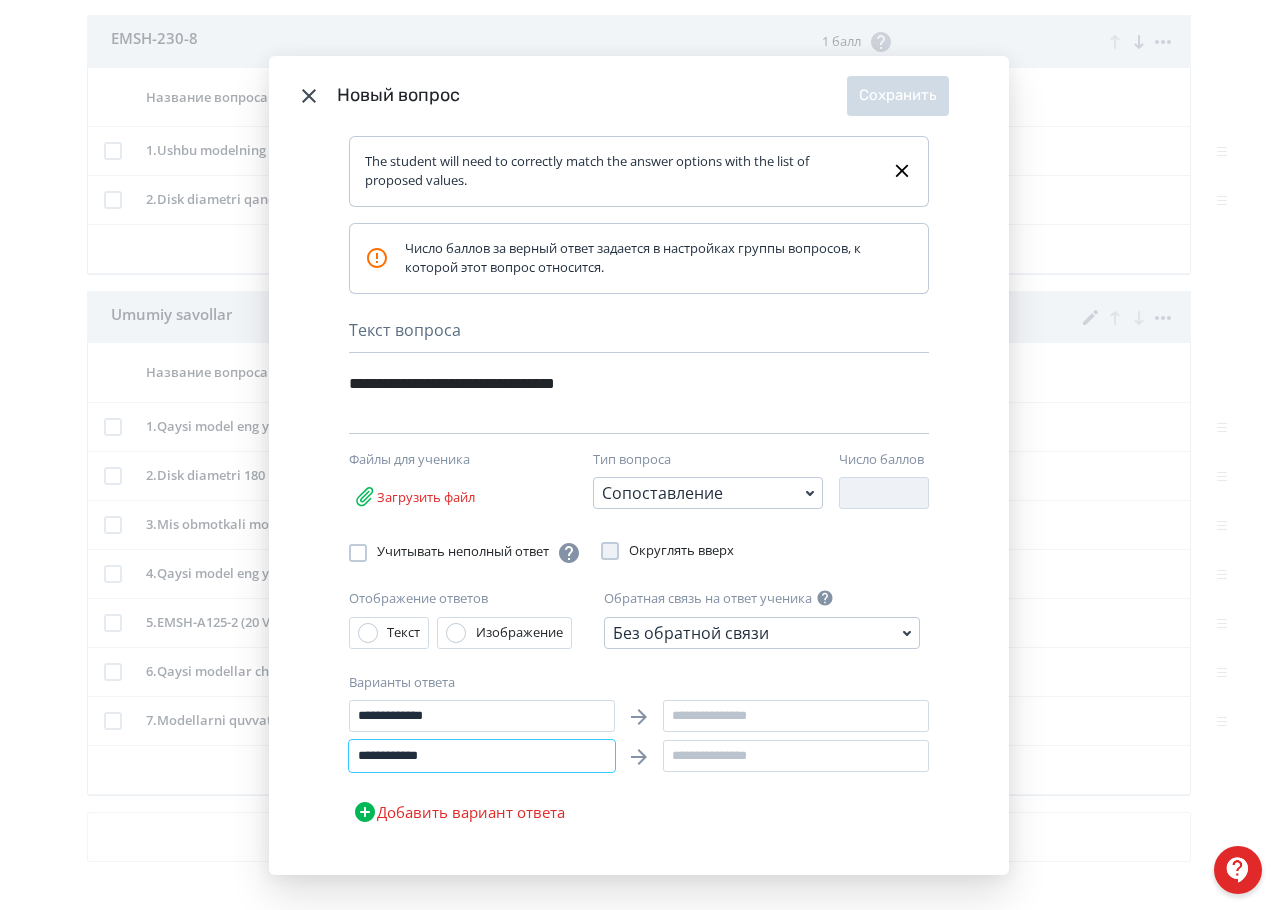 type on "**********" 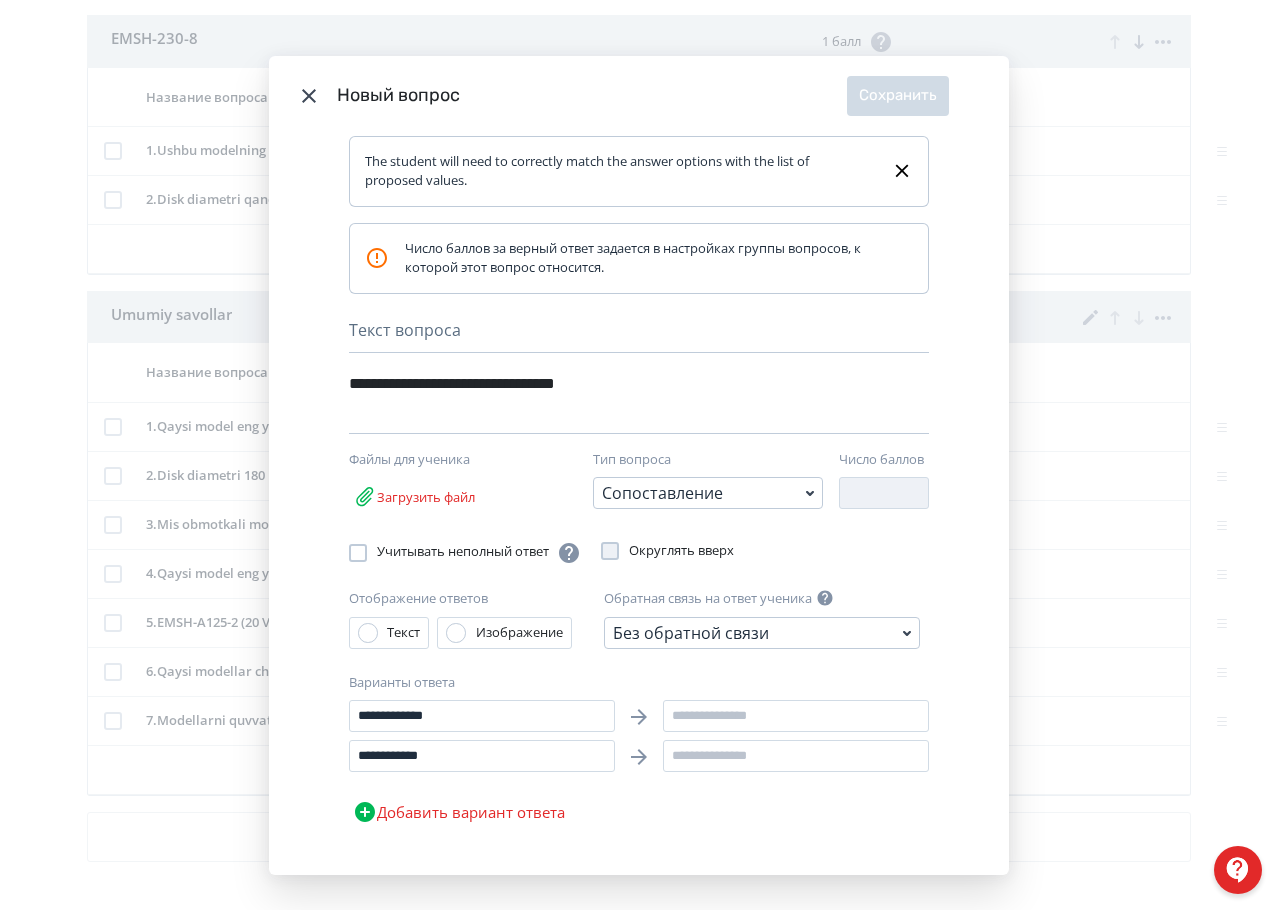click on "Добавить вариант ответа" at bounding box center (459, 812) 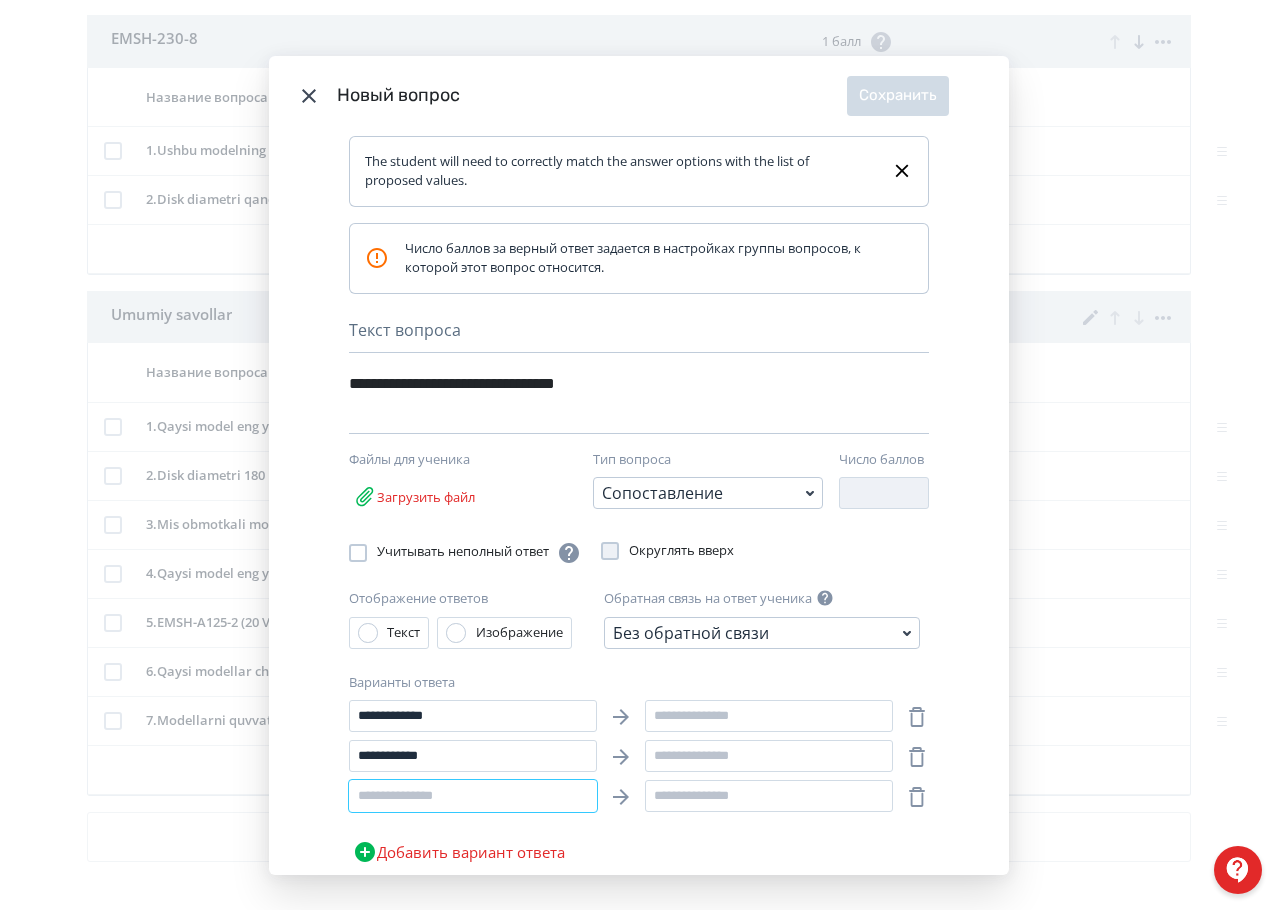 click at bounding box center [473, 796] 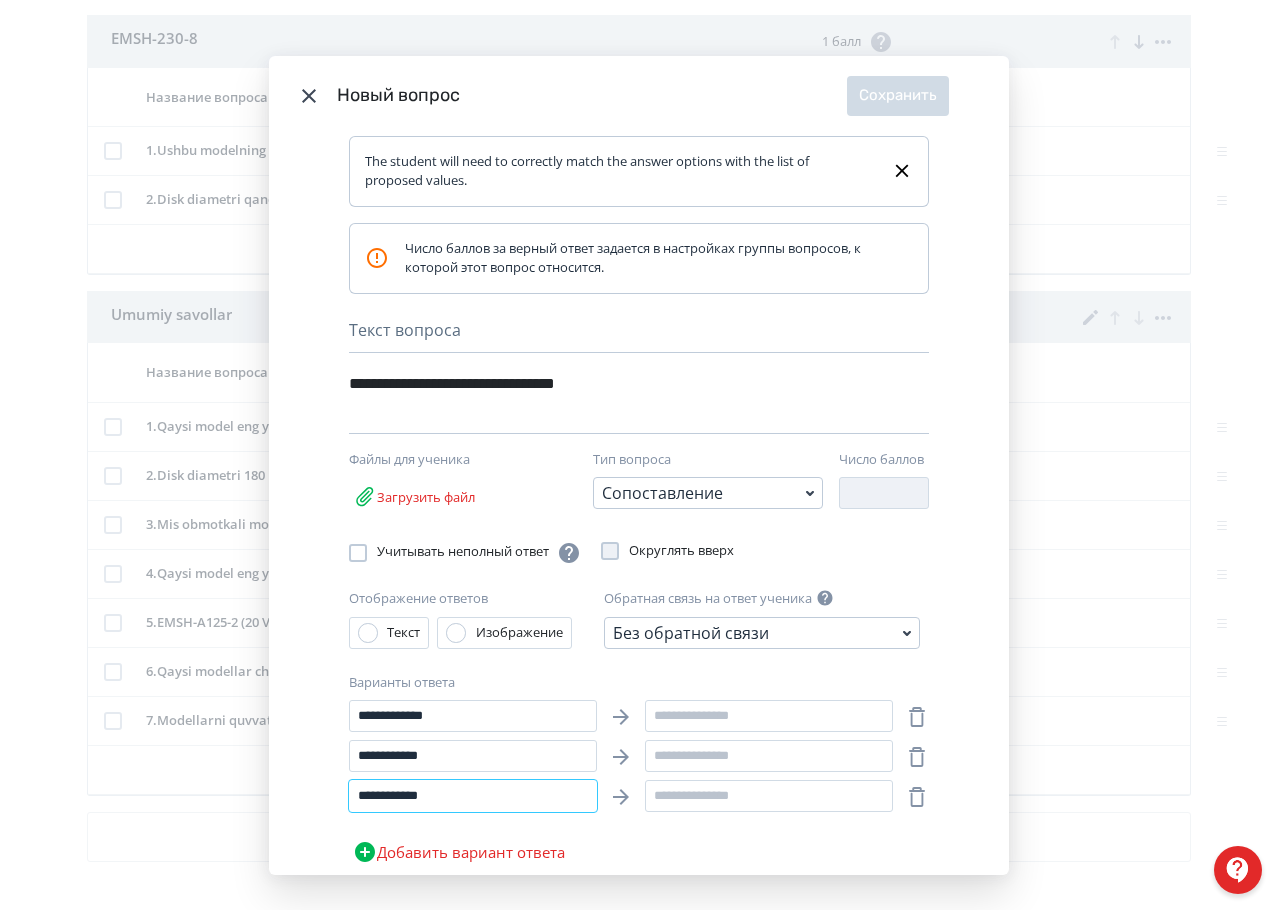 type on "**********" 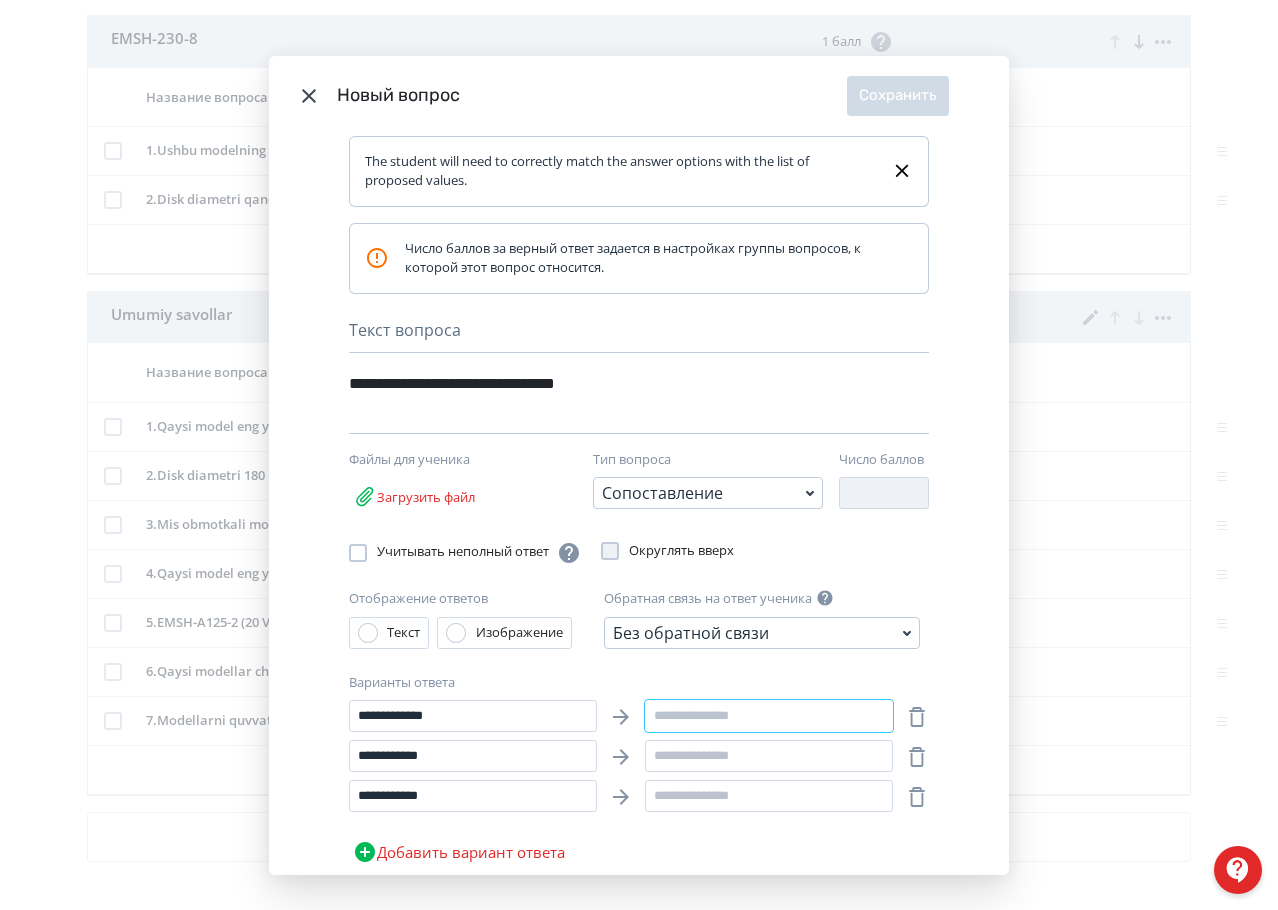 click at bounding box center (769, 716) 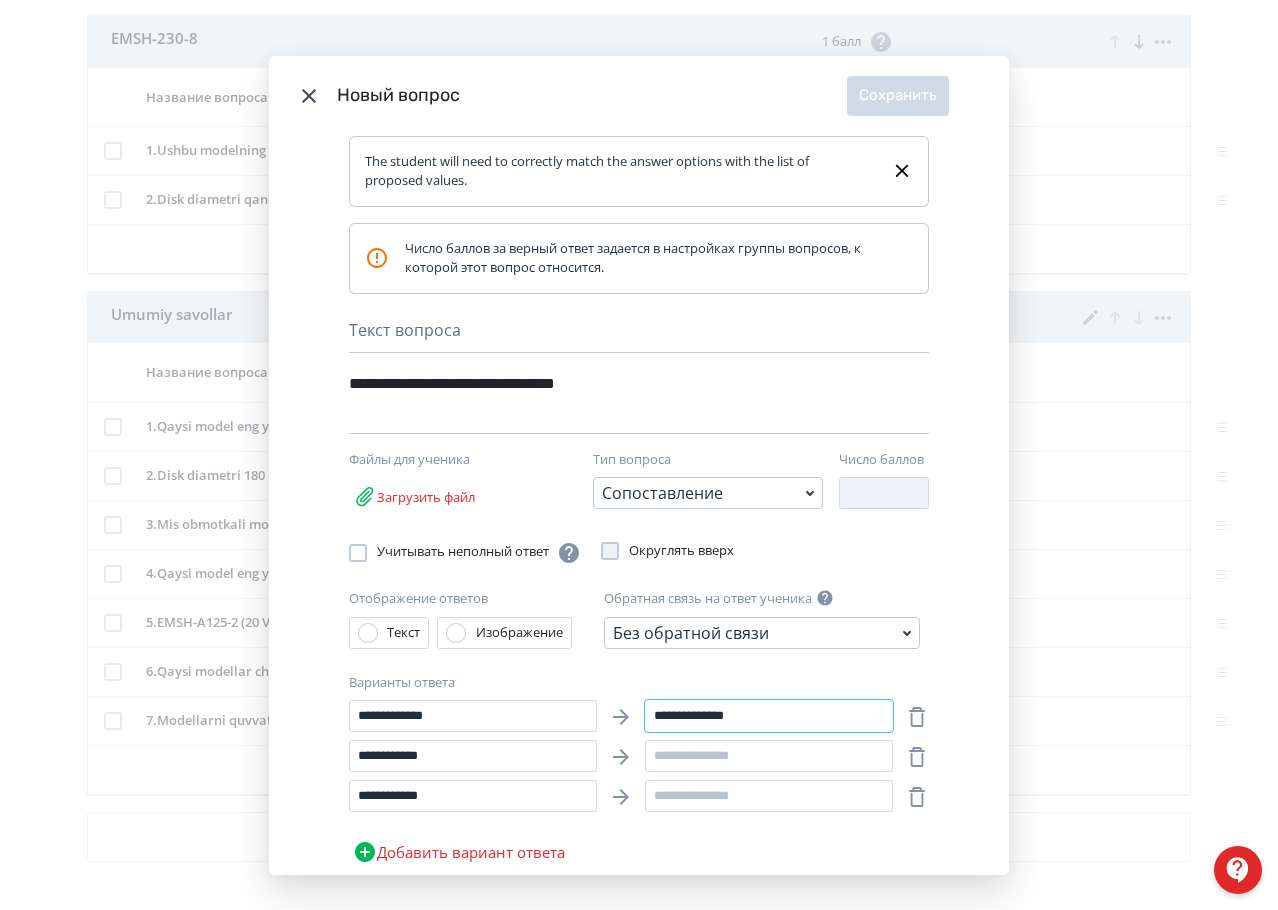 type on "**********" 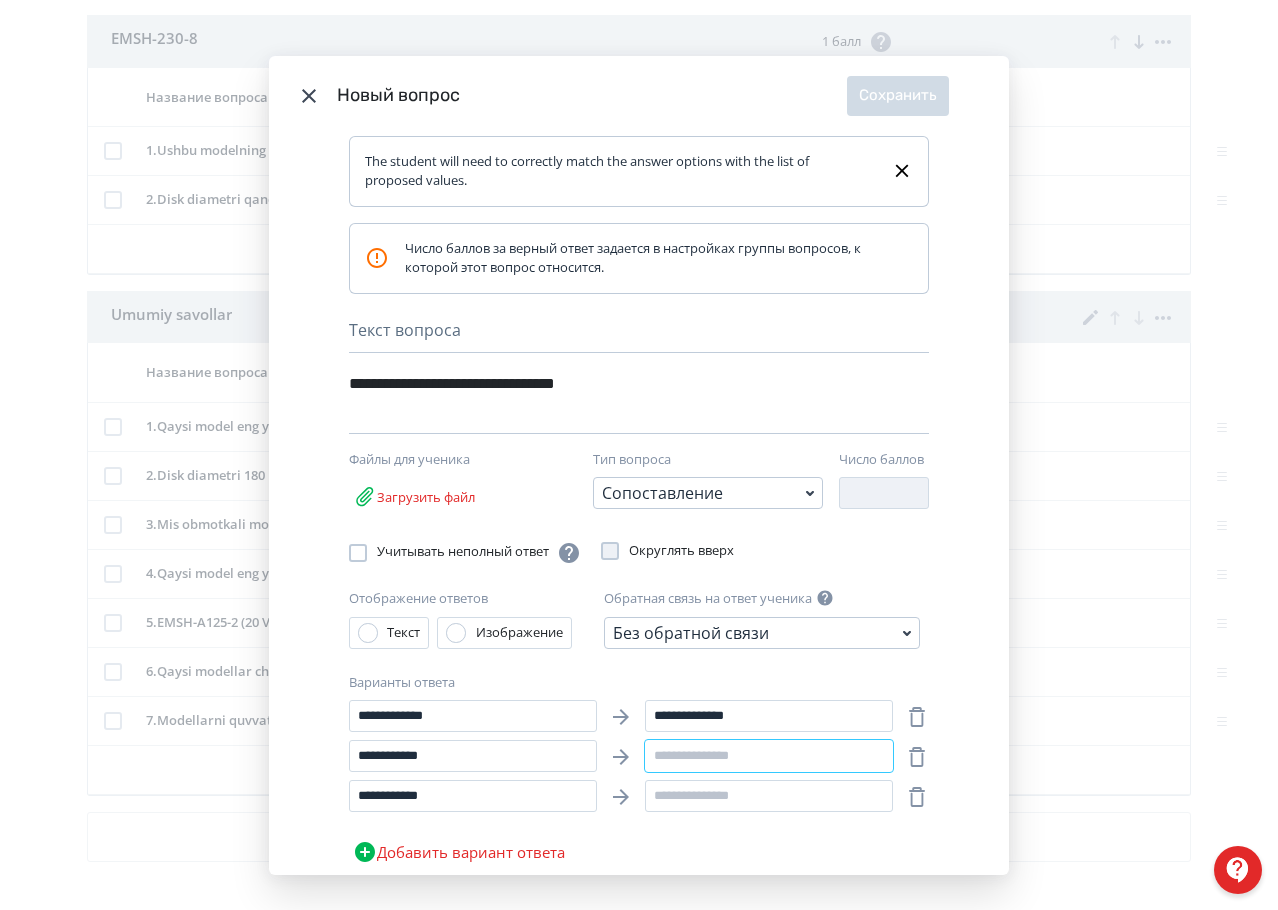 click at bounding box center (769, 756) 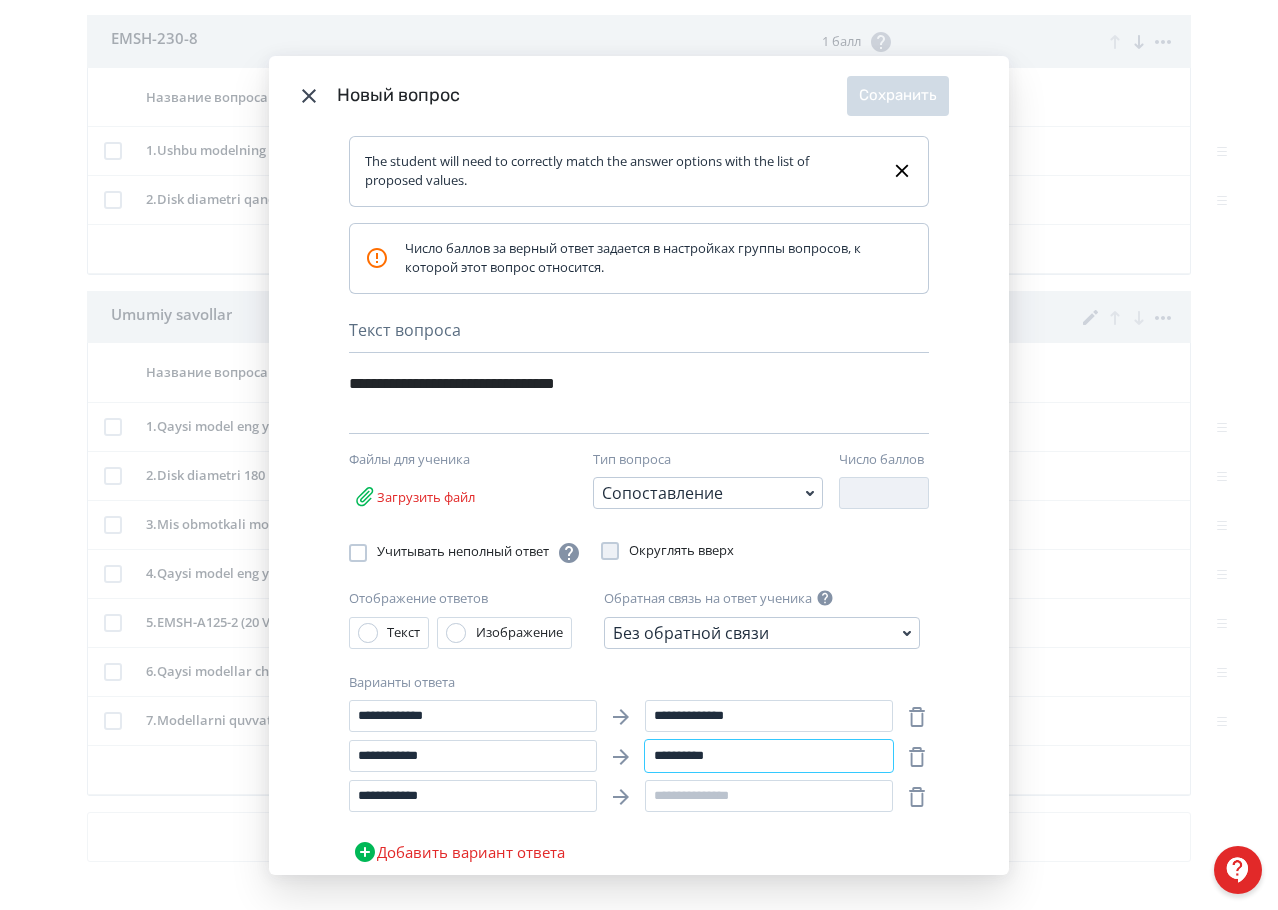 type on "**********" 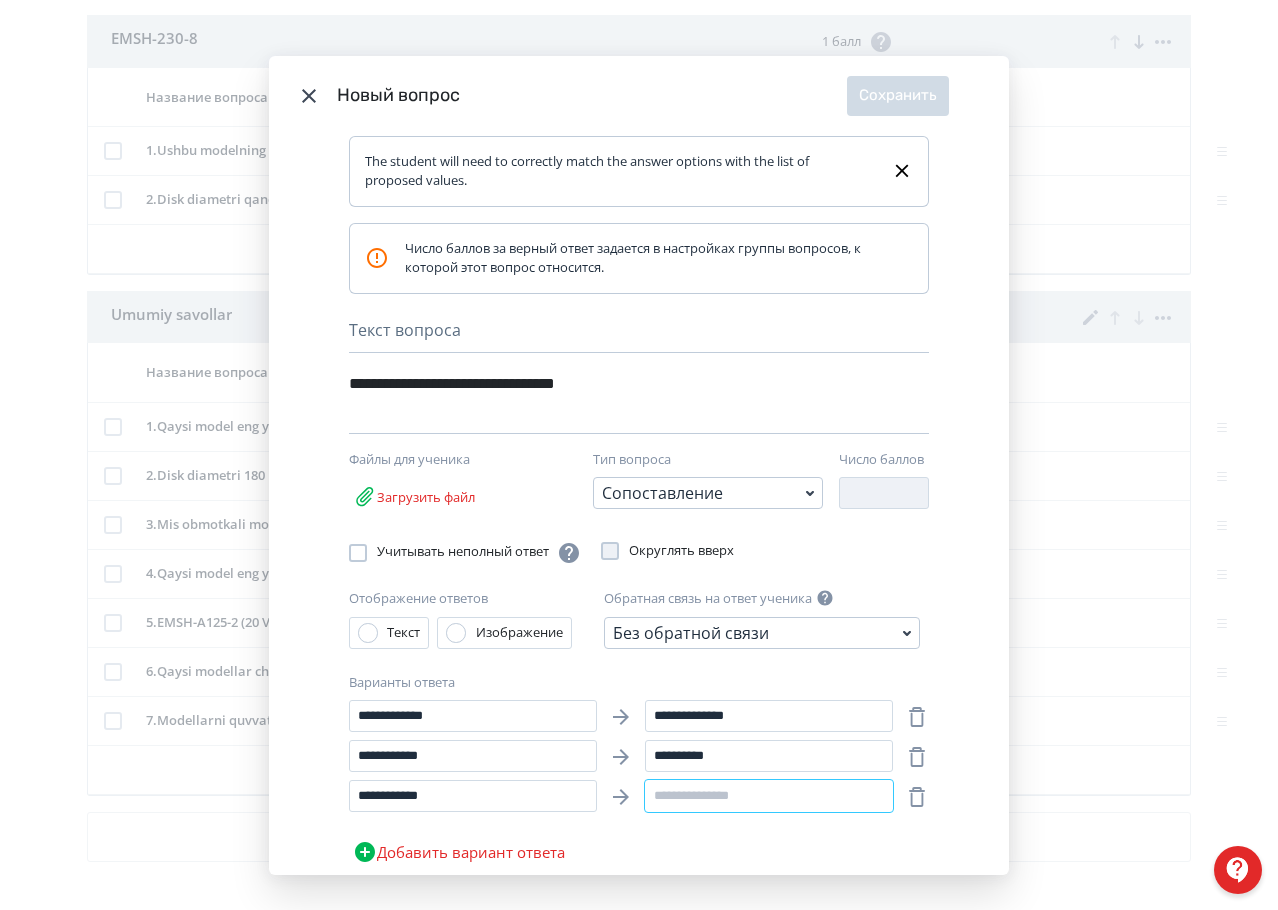 click at bounding box center (769, 796) 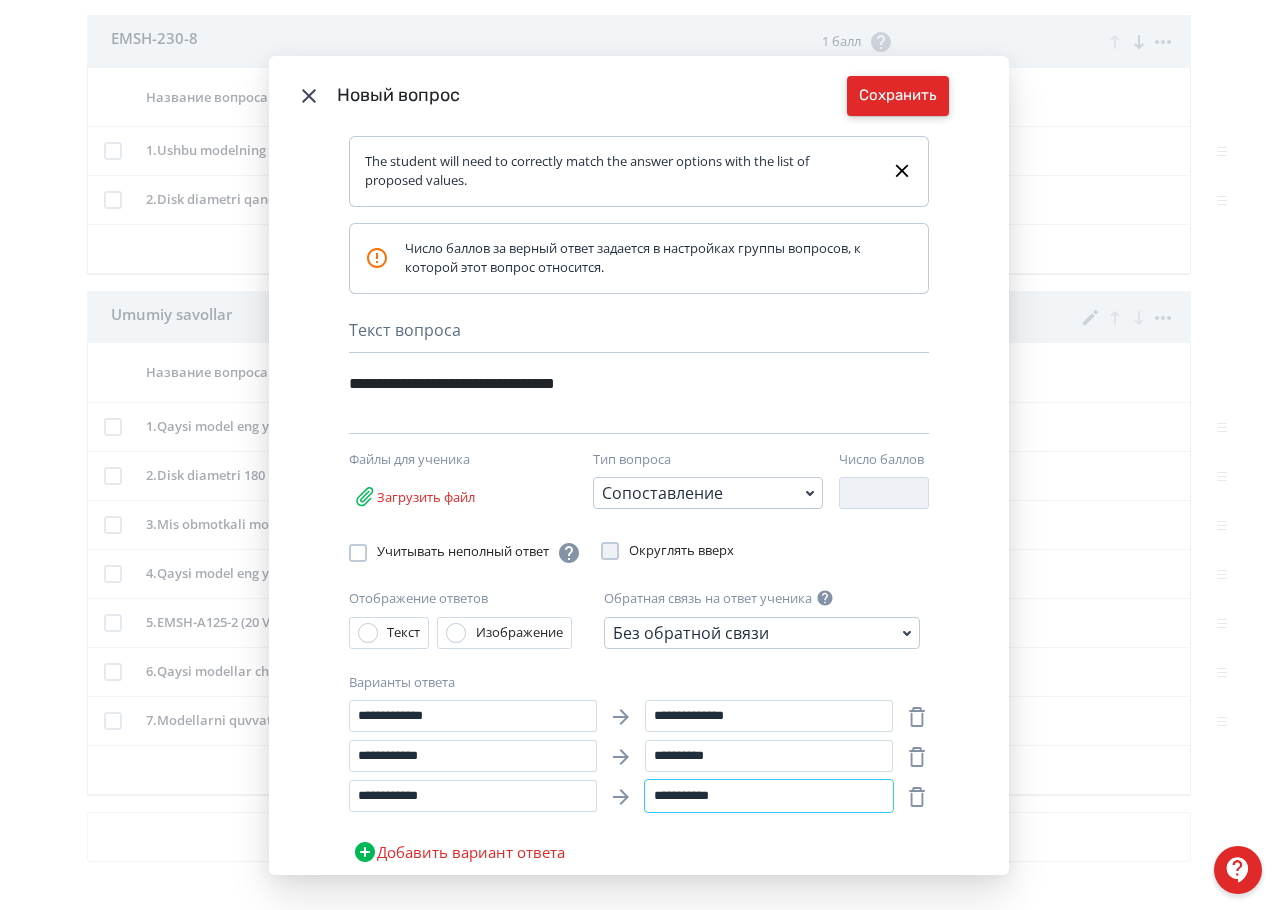 type on "**********" 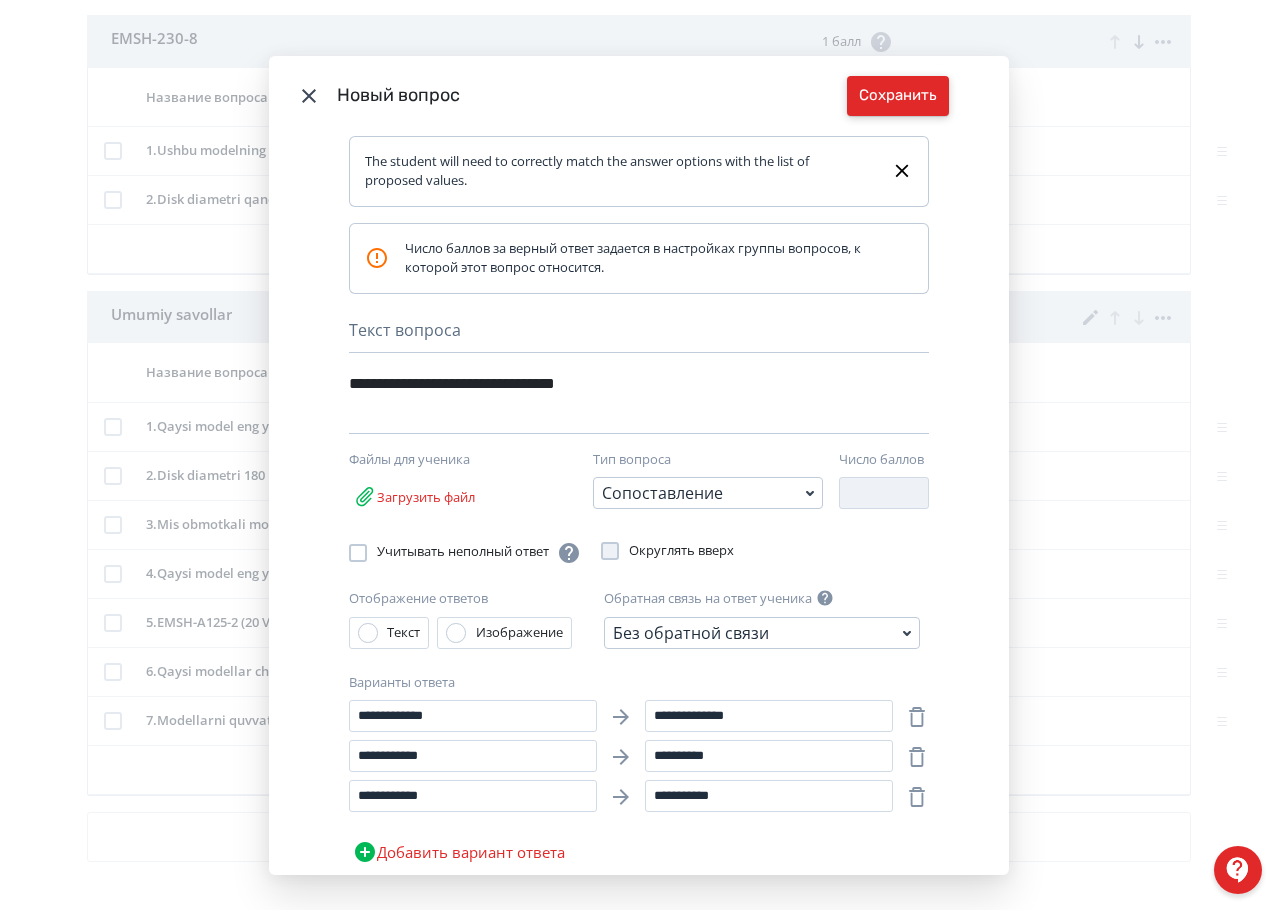 click on "Сохранить" at bounding box center (898, 96) 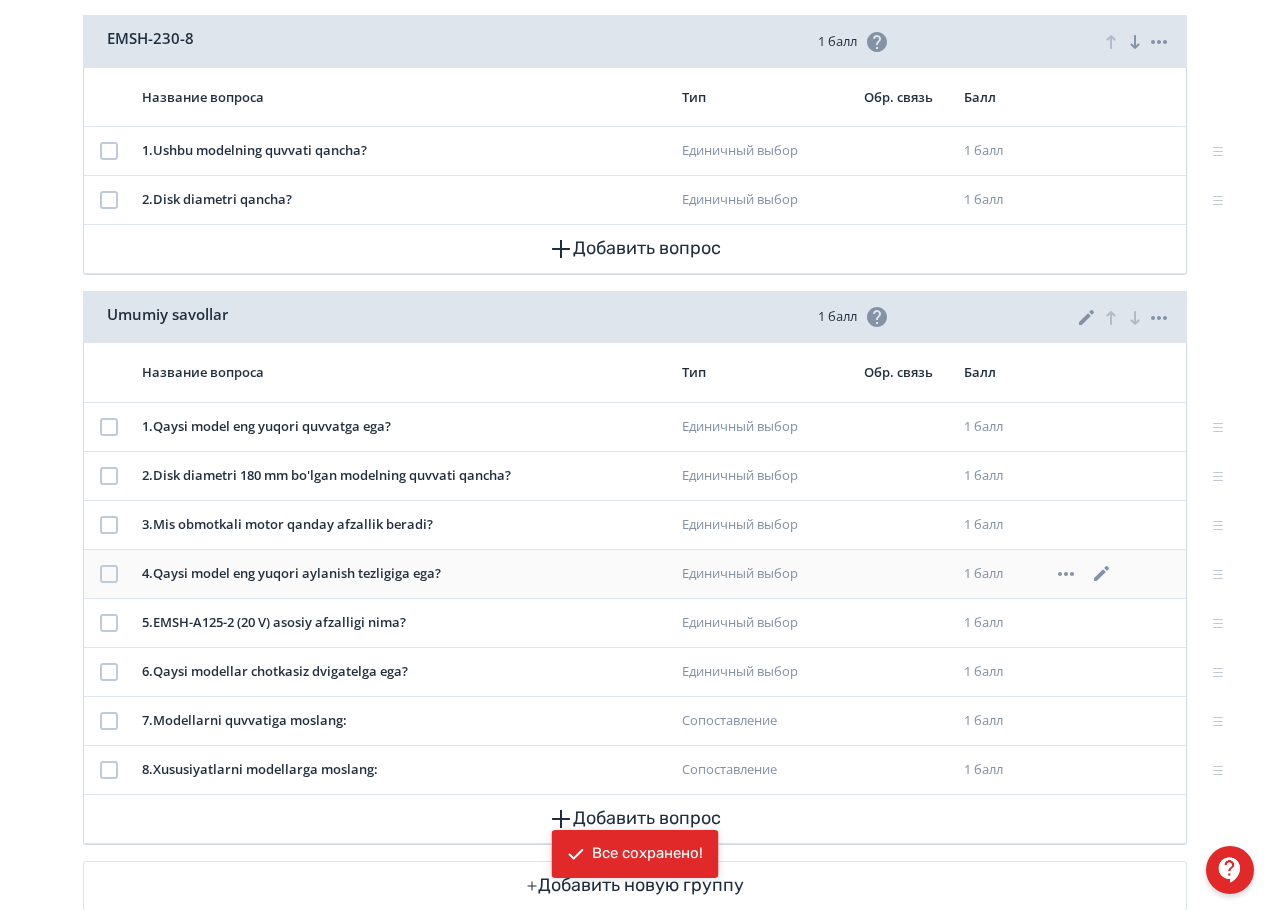 scroll, scrollTop: 1526, scrollLeft: 0, axis: vertical 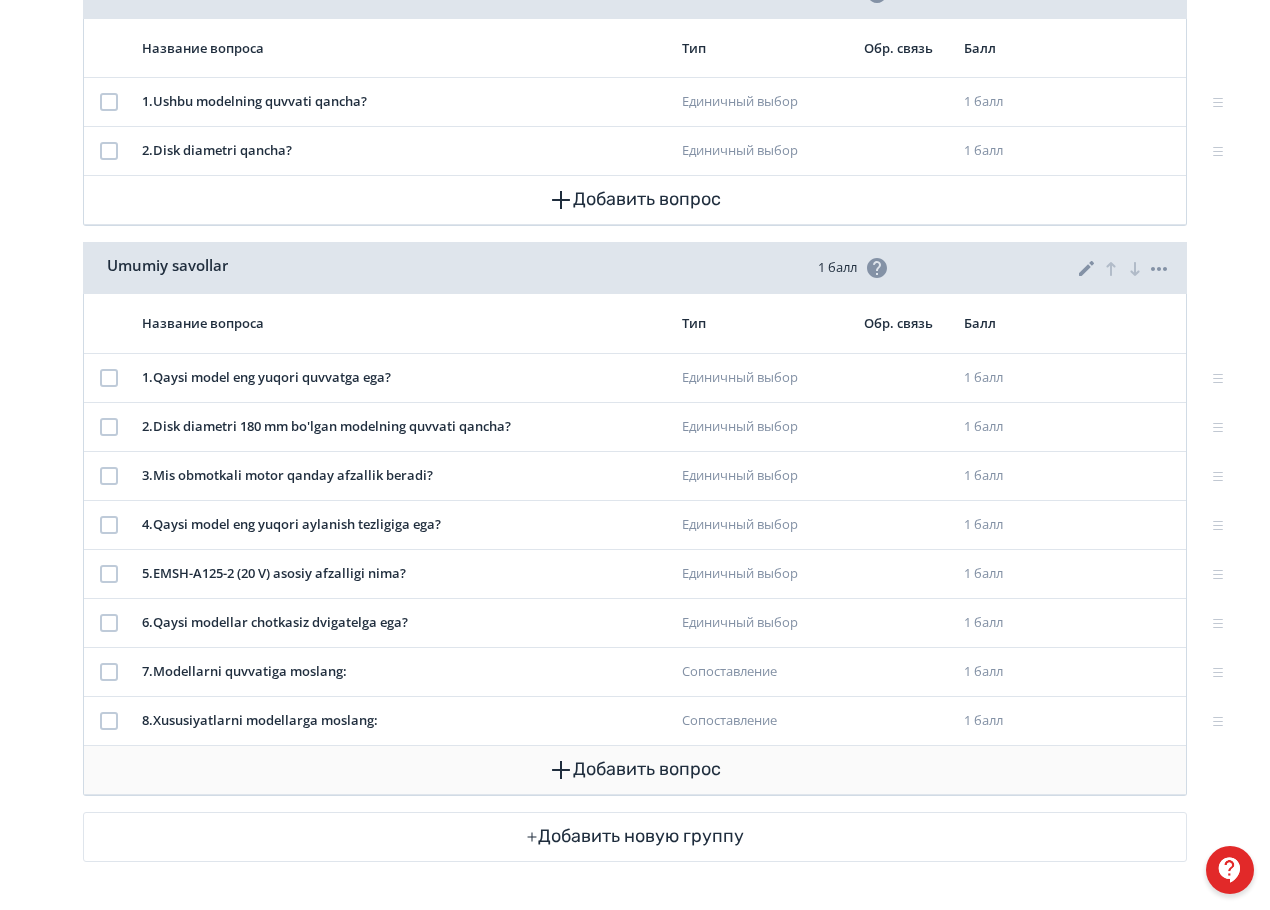 click on "Добавить вопрос" at bounding box center [635, 770] 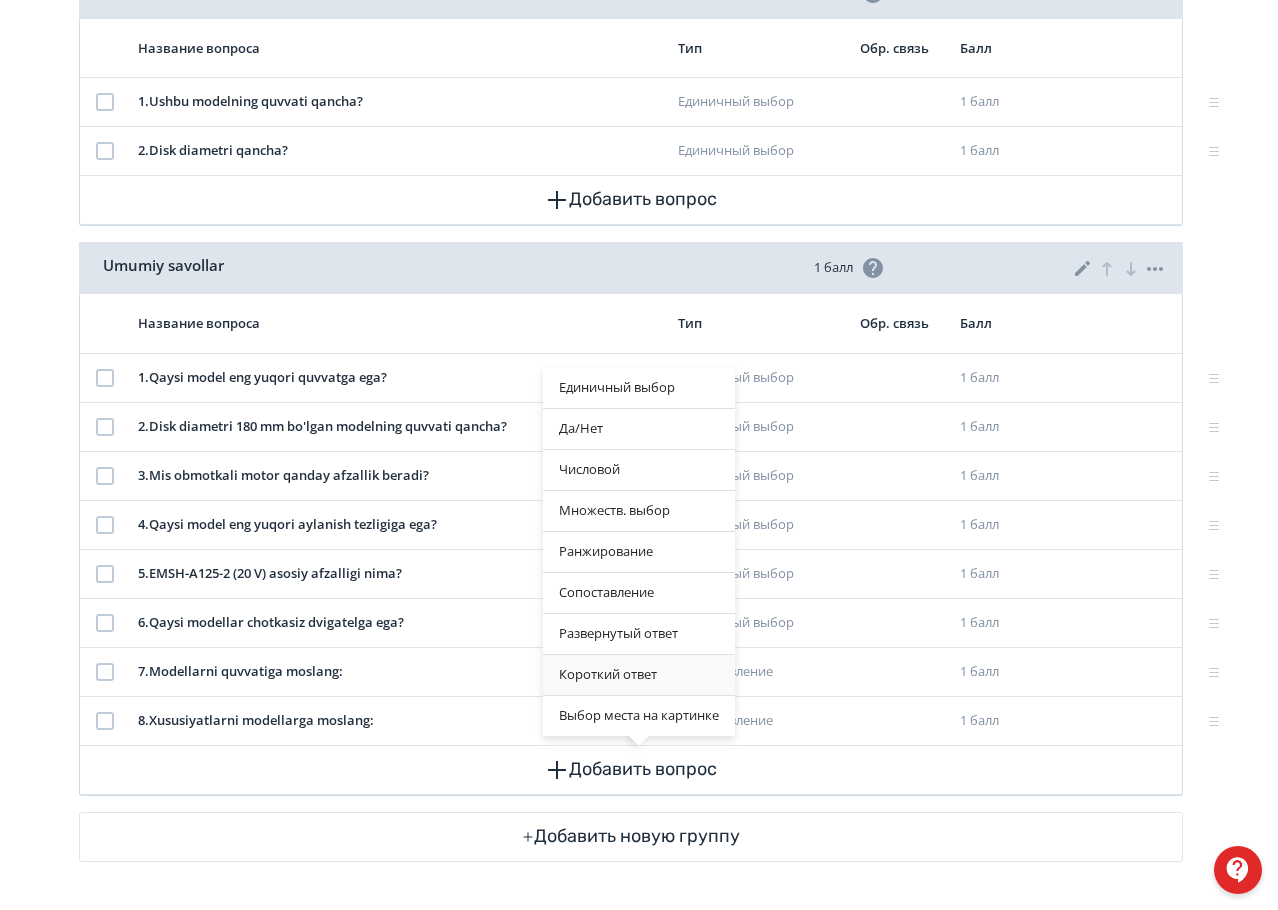 click on "Короткий ответ" at bounding box center [639, 675] 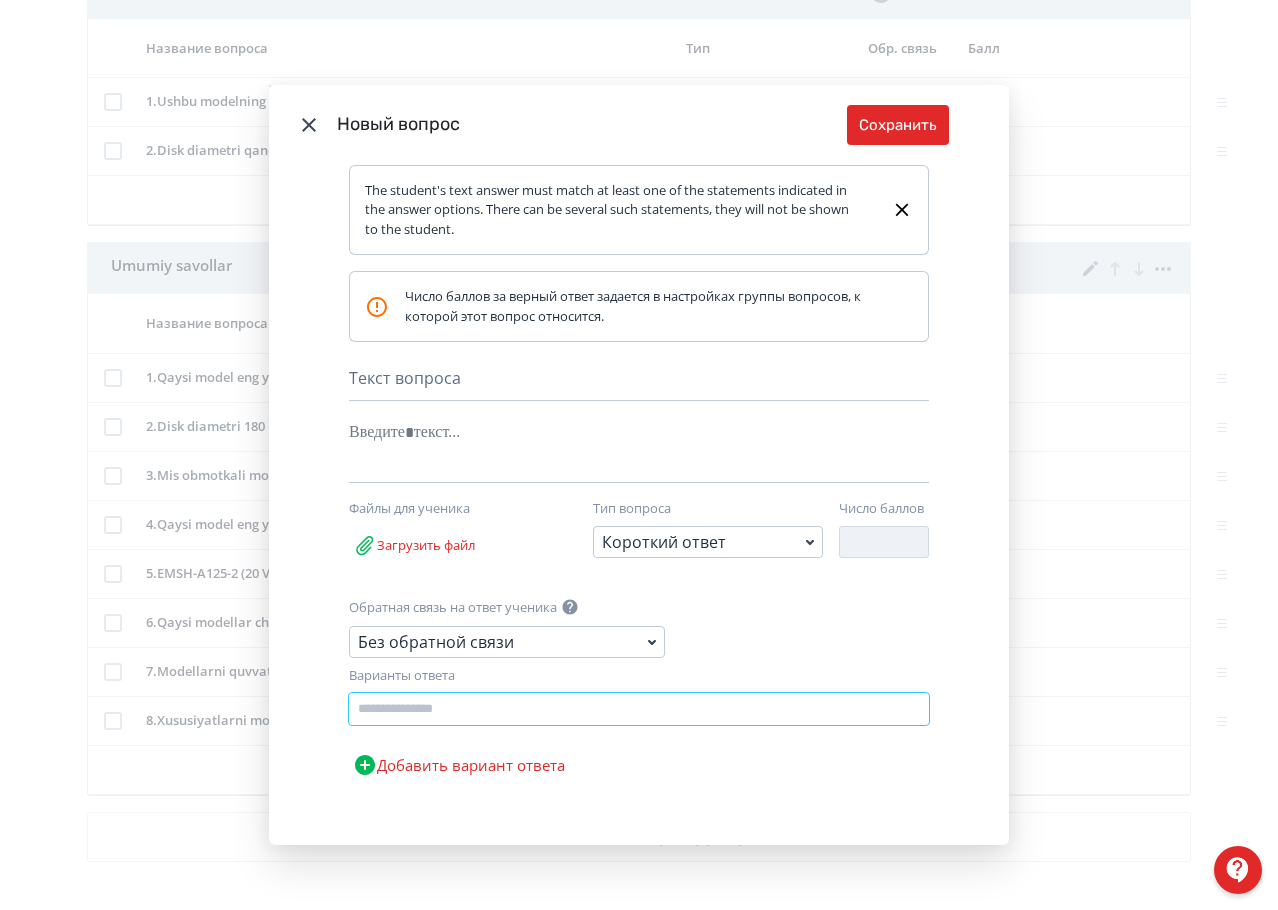 click at bounding box center (639, 709) 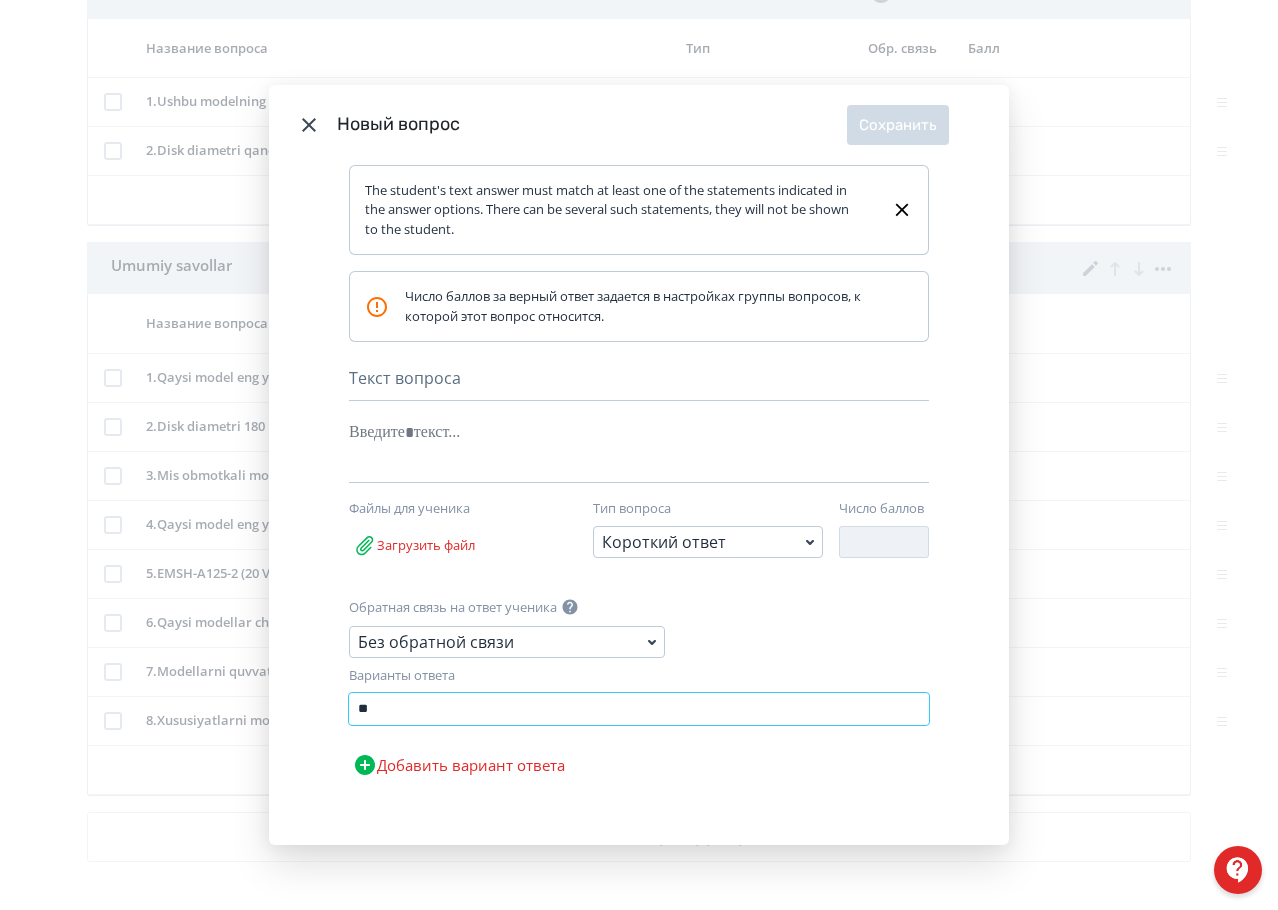 type on "*" 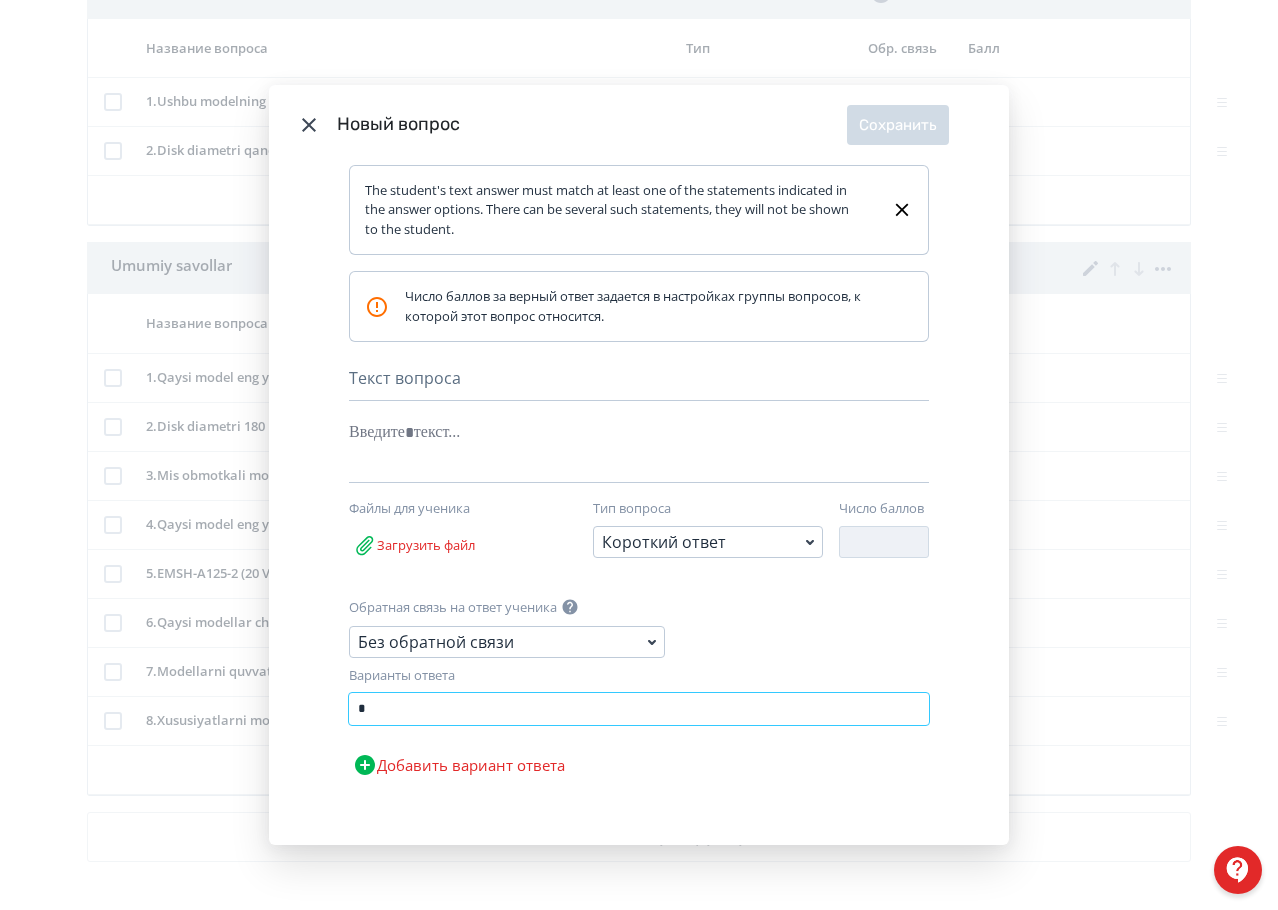 type 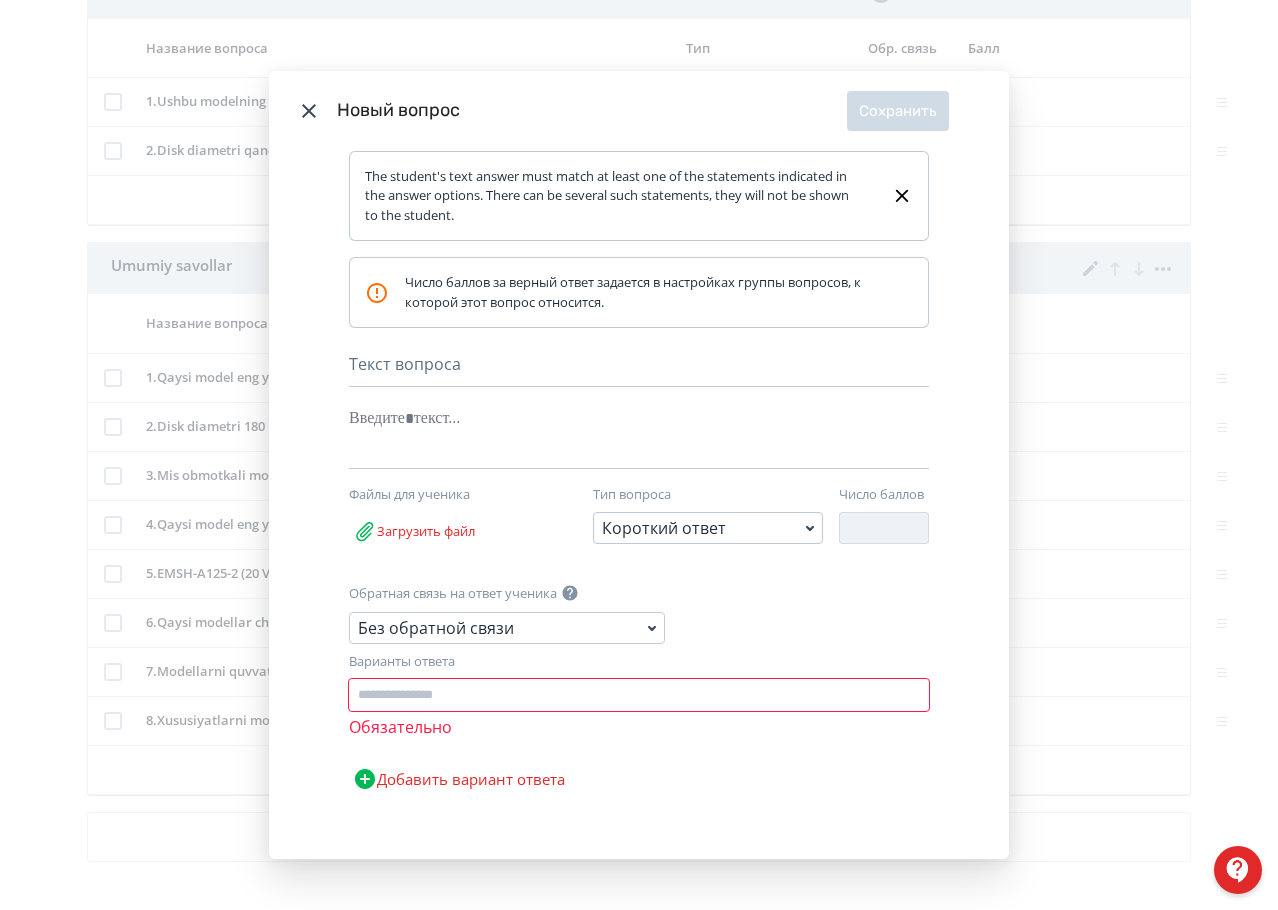 click 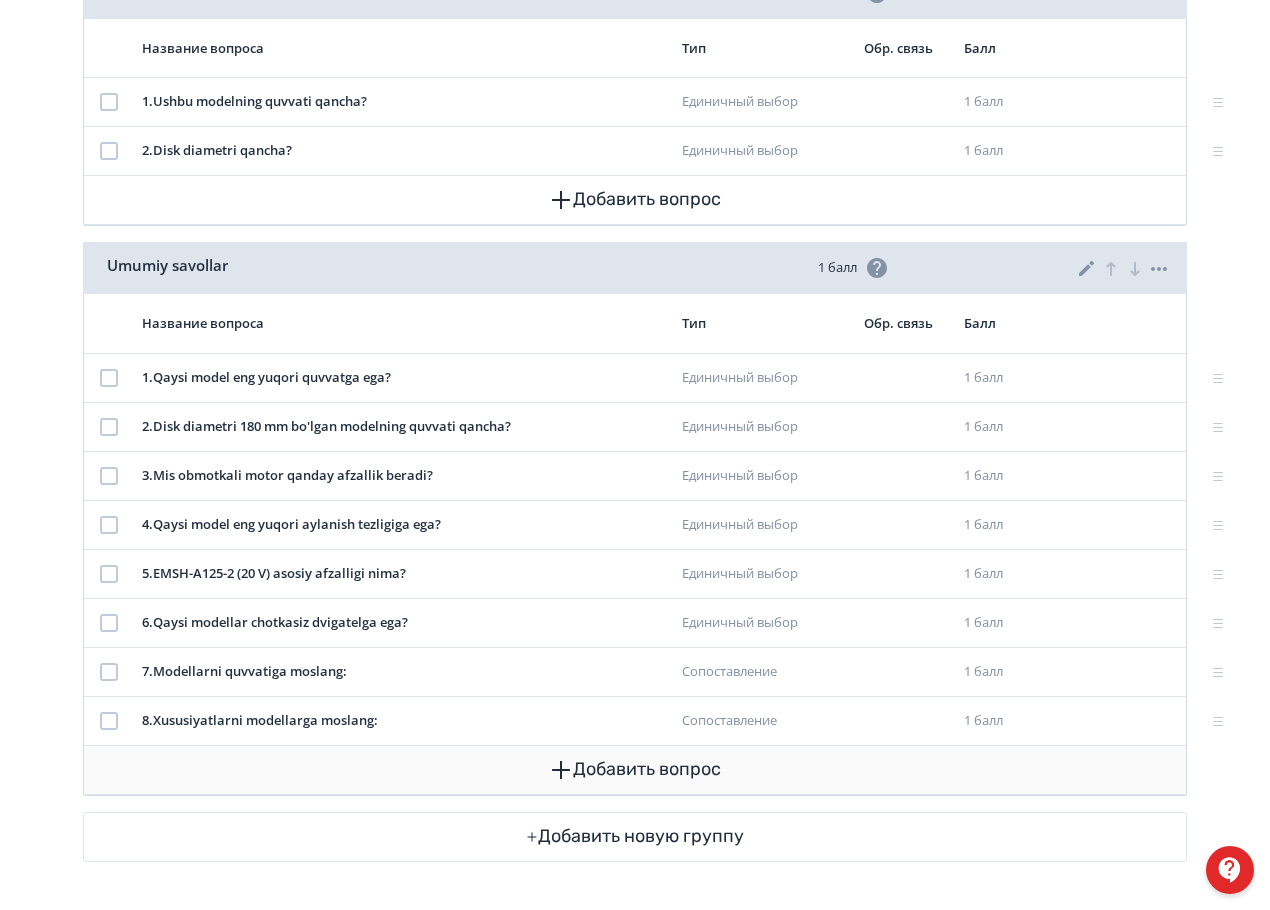 click on "Добавить вопрос" at bounding box center [635, 770] 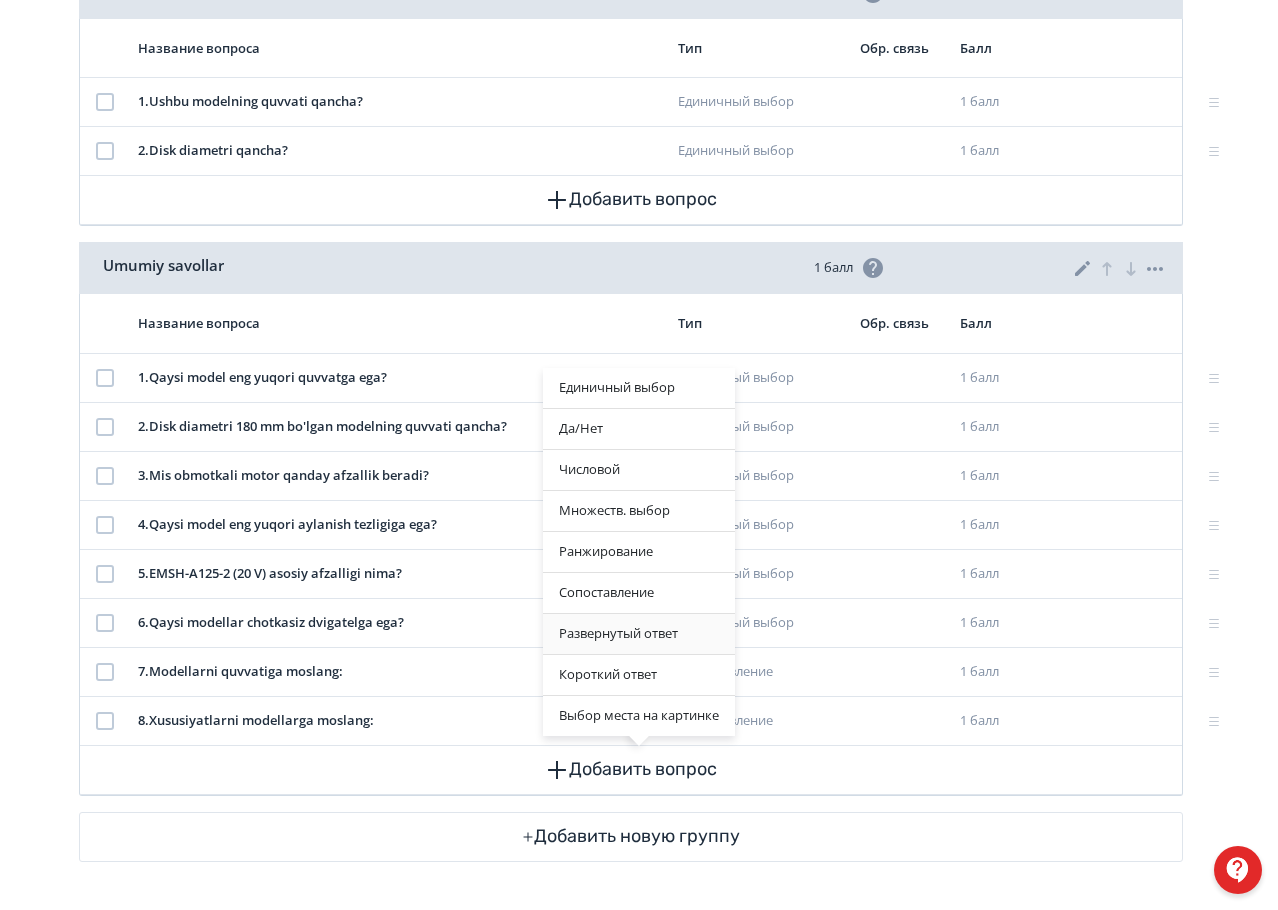click on "Развернутый ответ" at bounding box center (639, 634) 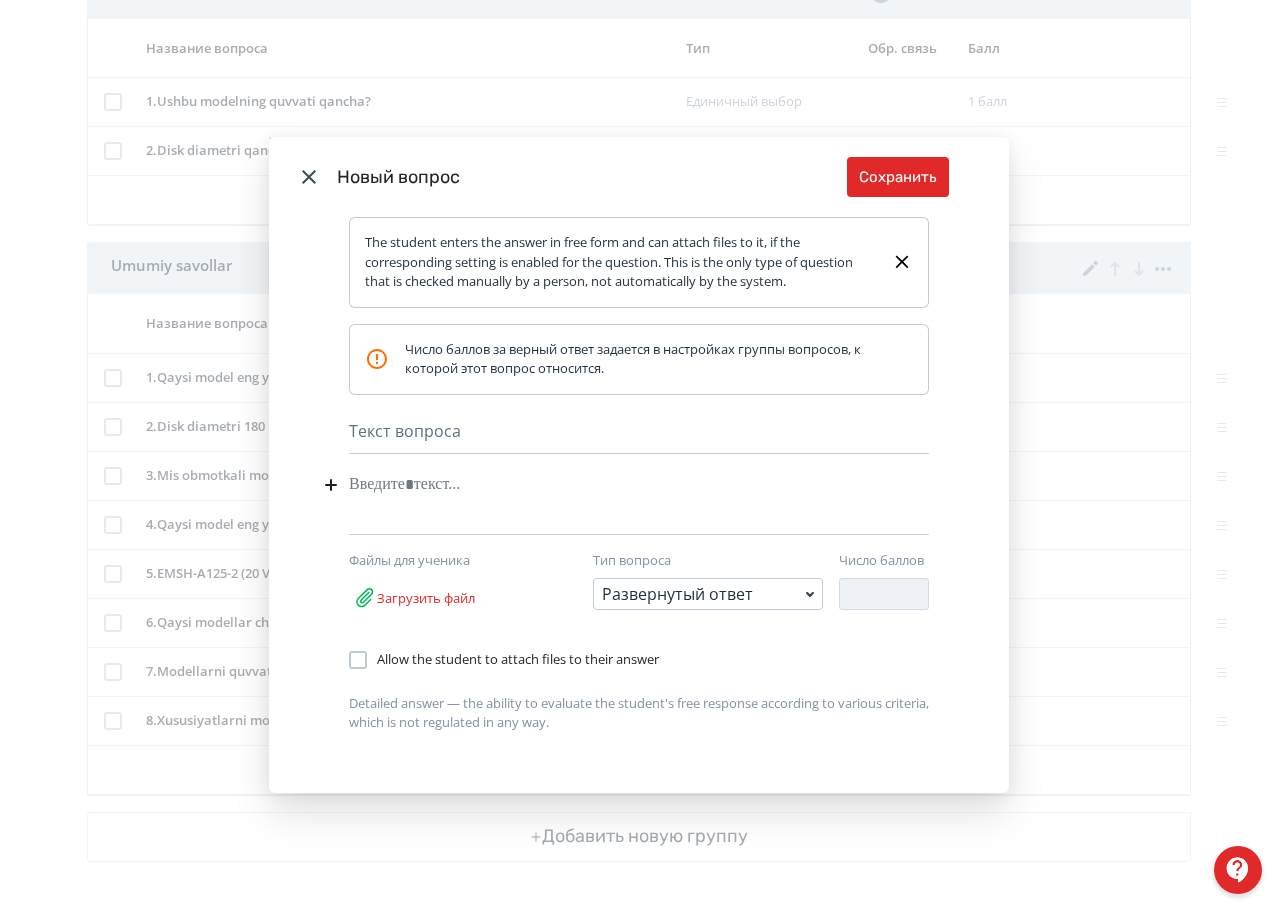 click at bounding box center (608, 485) 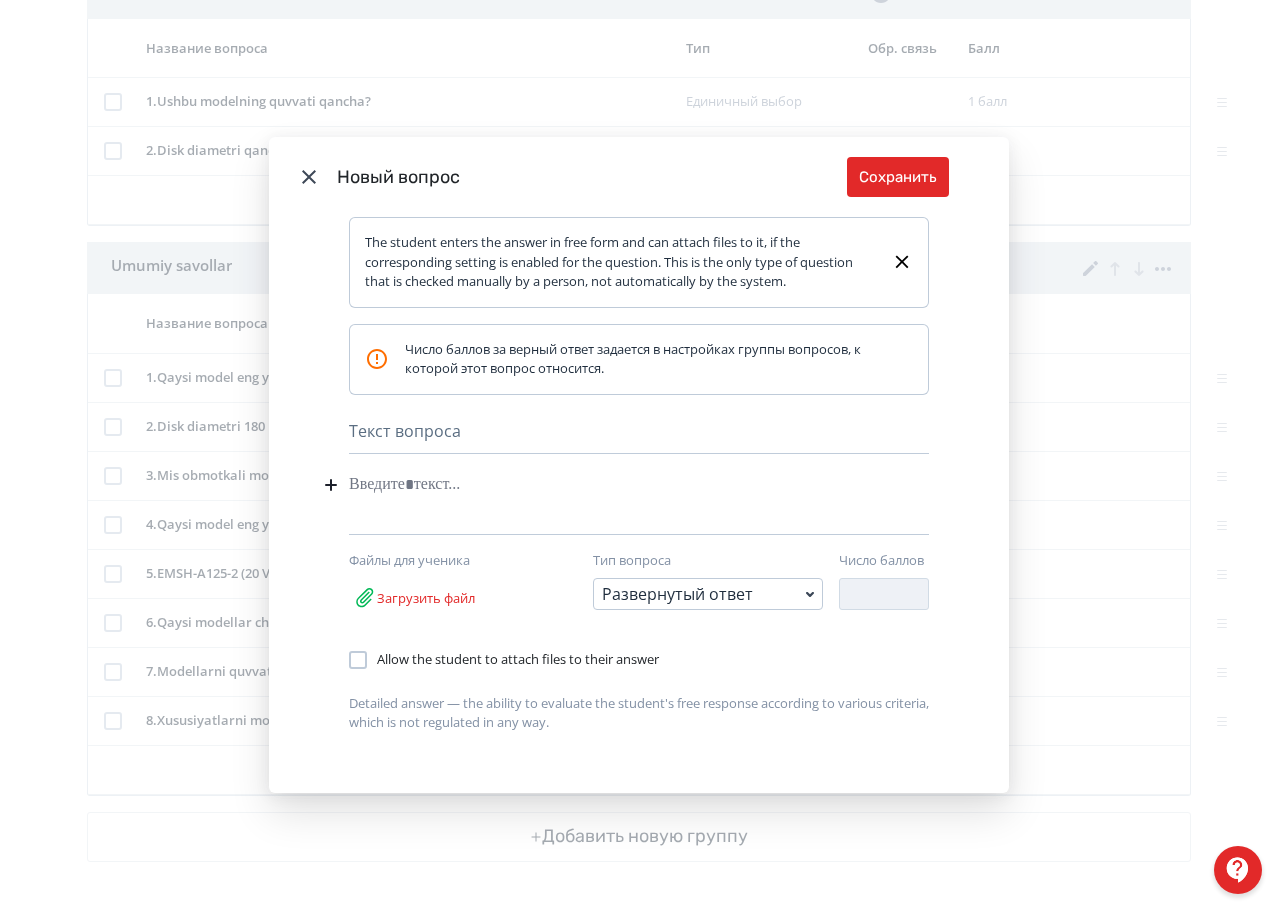 paste 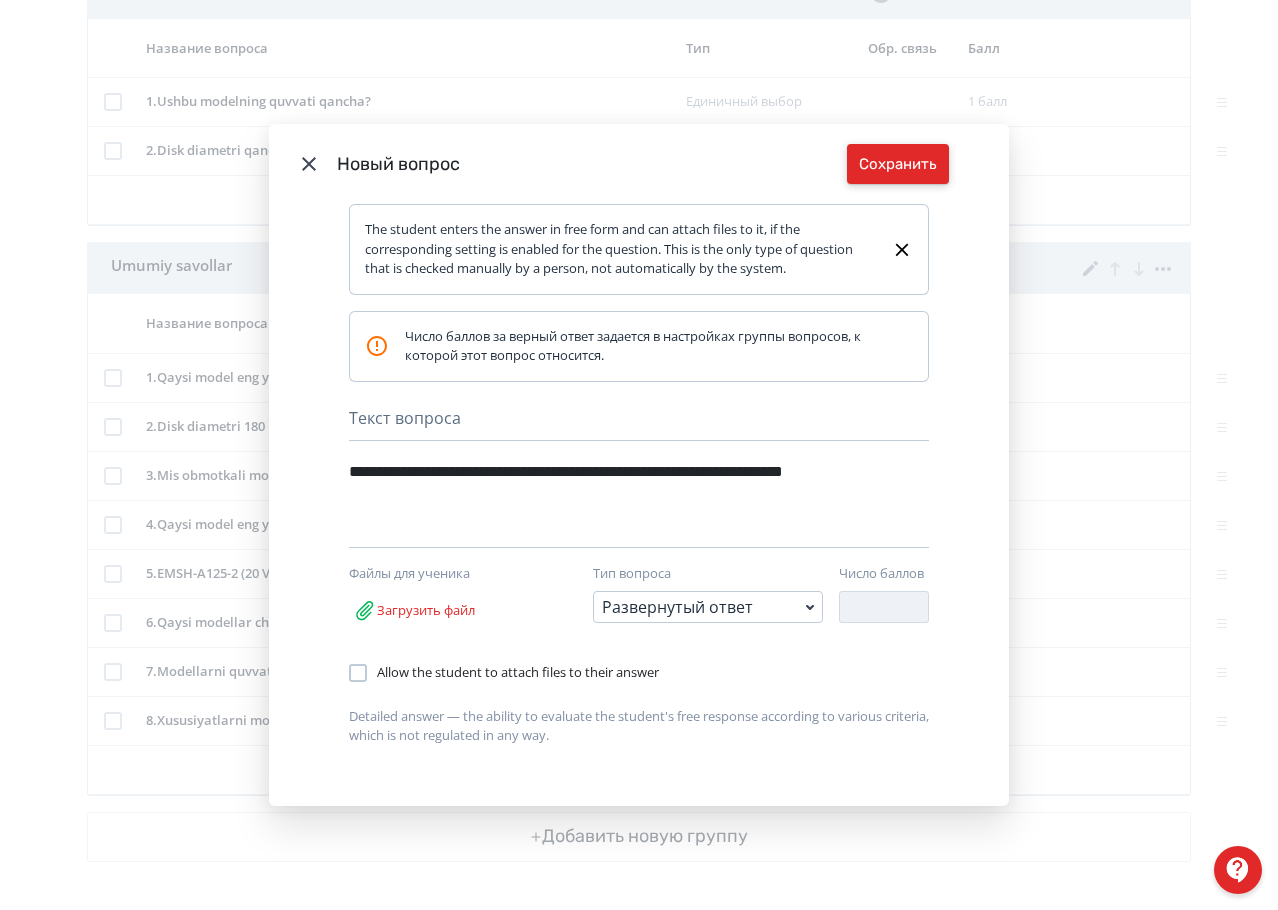 click on "Сохранить" at bounding box center (898, 164) 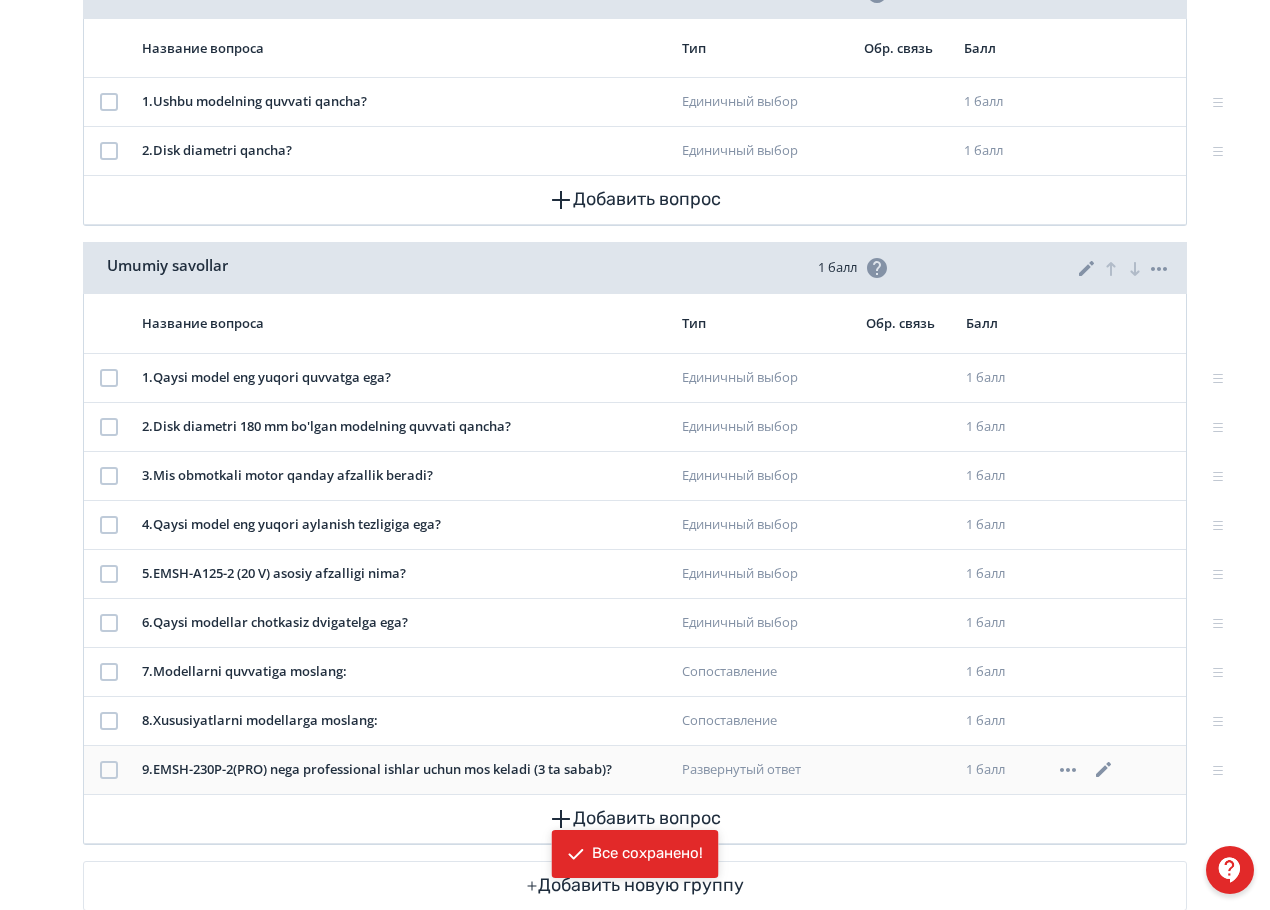 click on "9 .  EMSH-230P-2(PRO) nega professional ishlar uchun mos keladi (3 ta sabab)?" at bounding box center (404, 770) 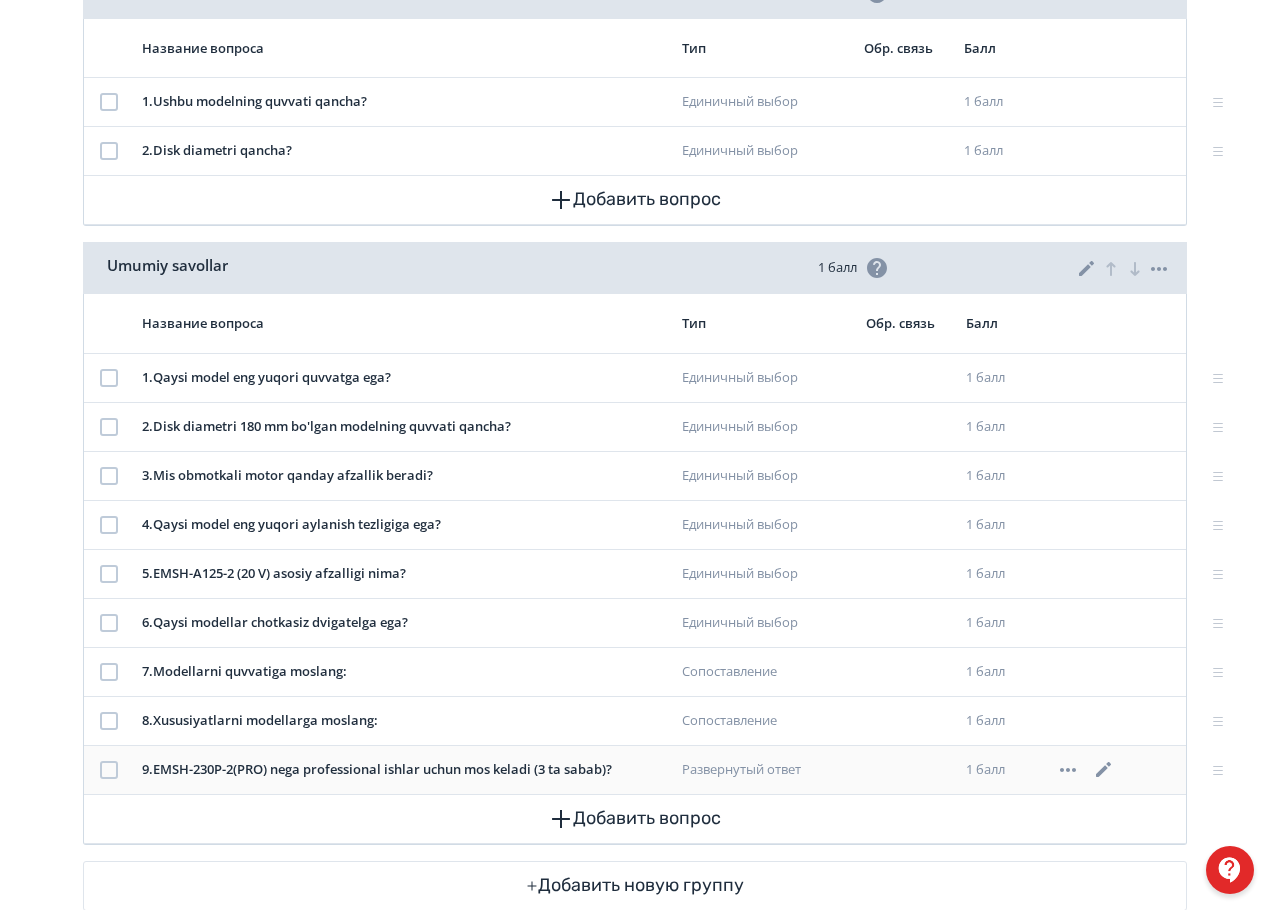 click on "9 .  EMSH-230P-2(PRO) nega professional ishlar uchun mos keladi (3 ta sabab)?" at bounding box center [404, 770] 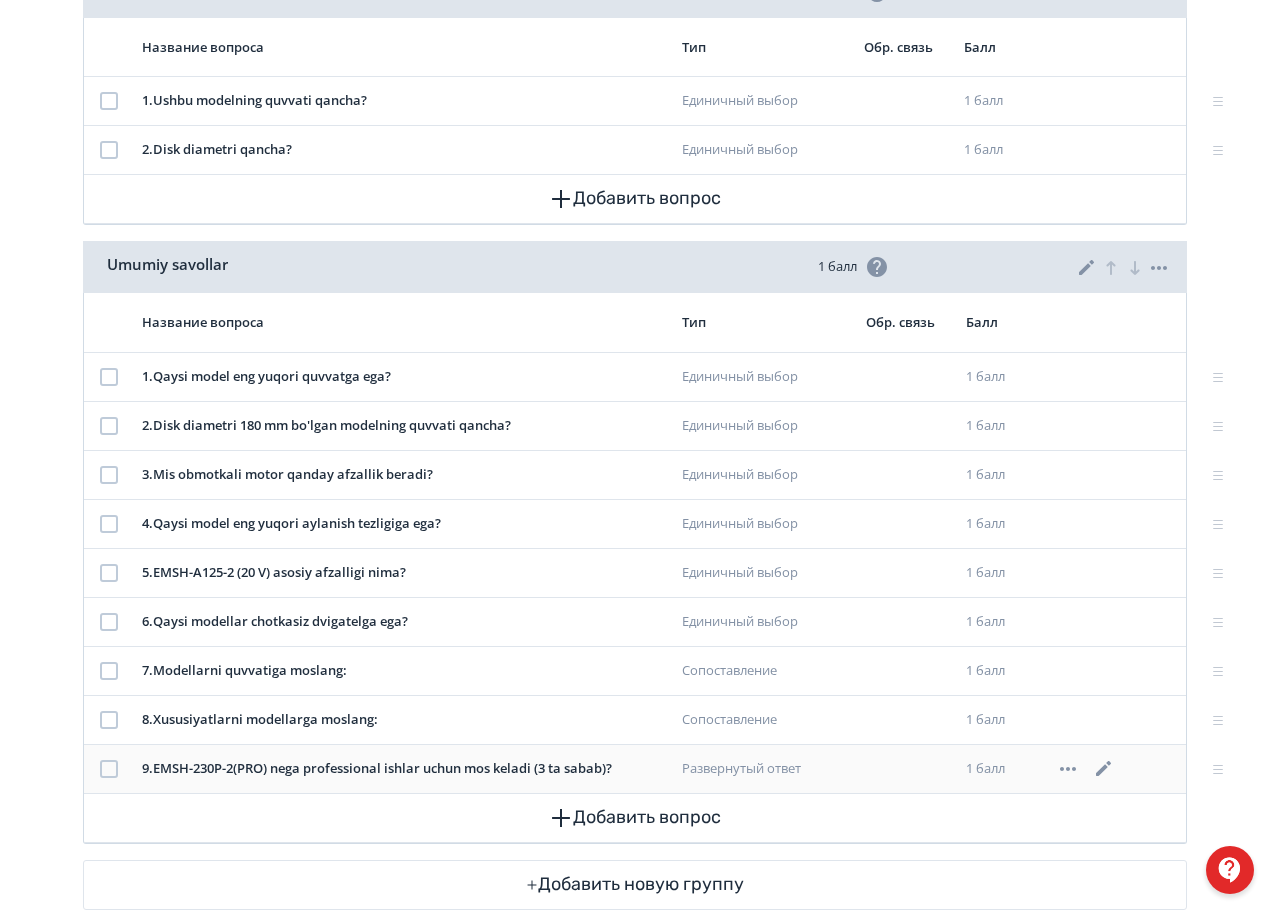 scroll, scrollTop: 1575, scrollLeft: 0, axis: vertical 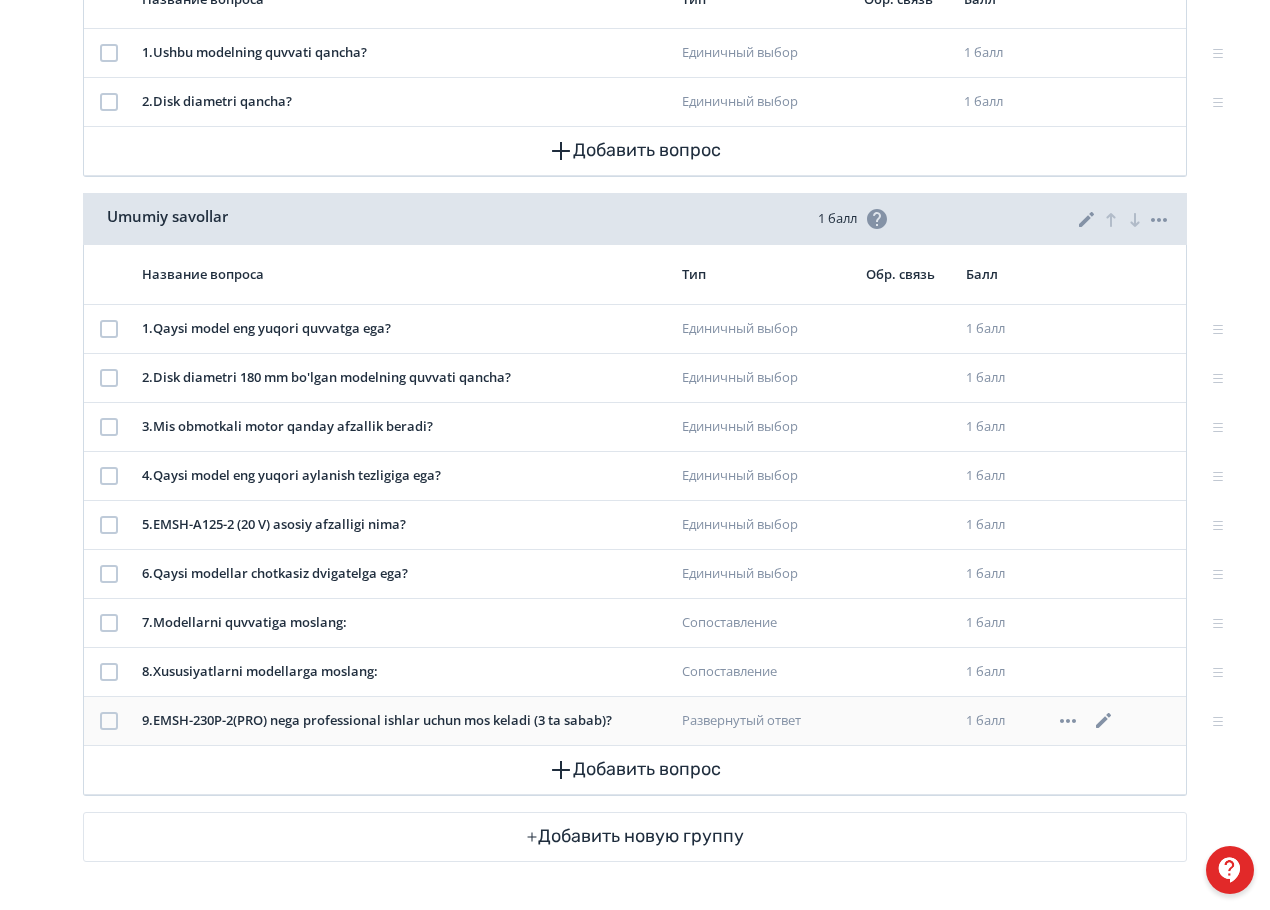 click on "9 .  EMSH-230P-2(PRO) nega professional ishlar uchun mos keladi (3 ta sabab)?" at bounding box center (404, 720) 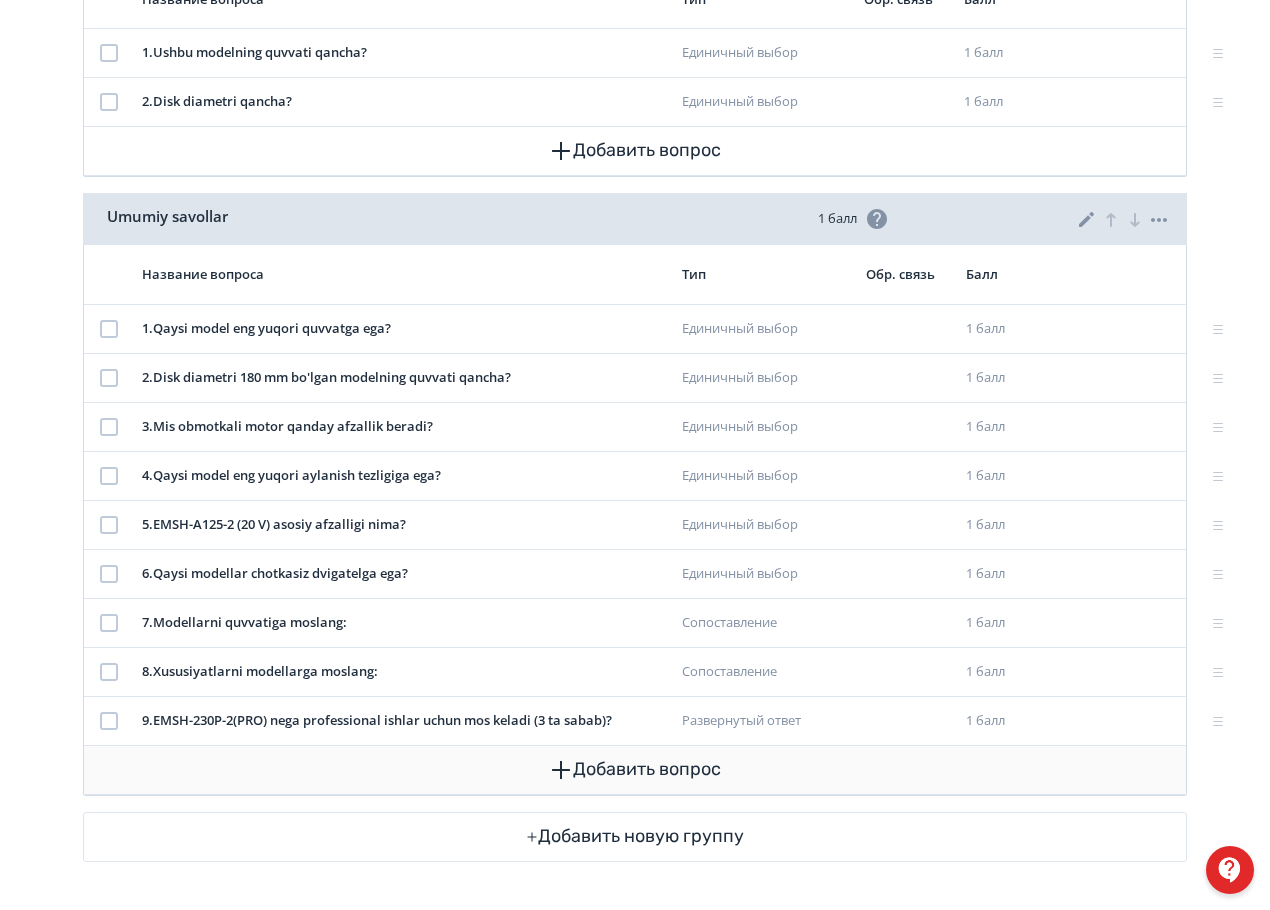 click on "Добавить вопрос" at bounding box center (635, 770) 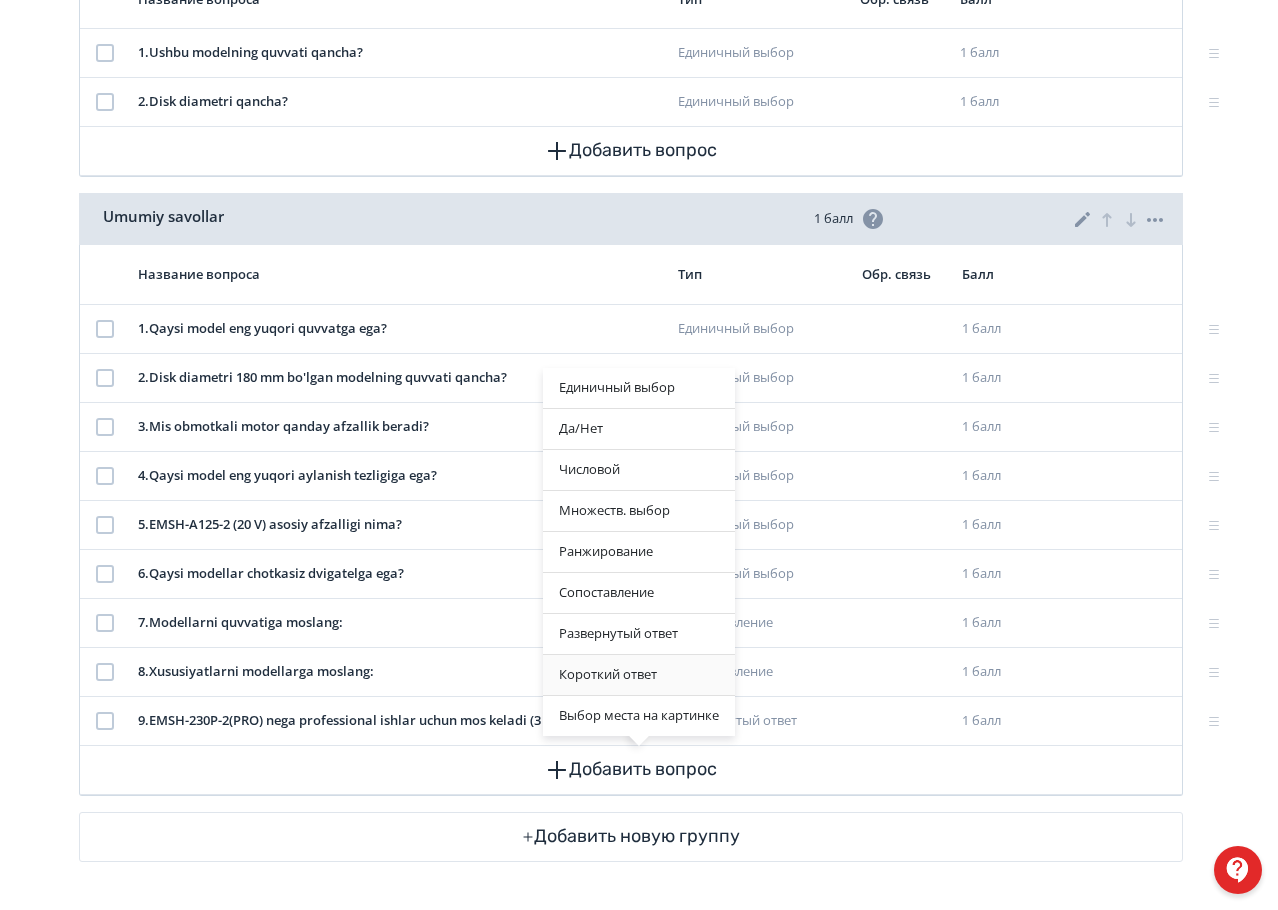 click on "Короткий ответ" at bounding box center (639, 675) 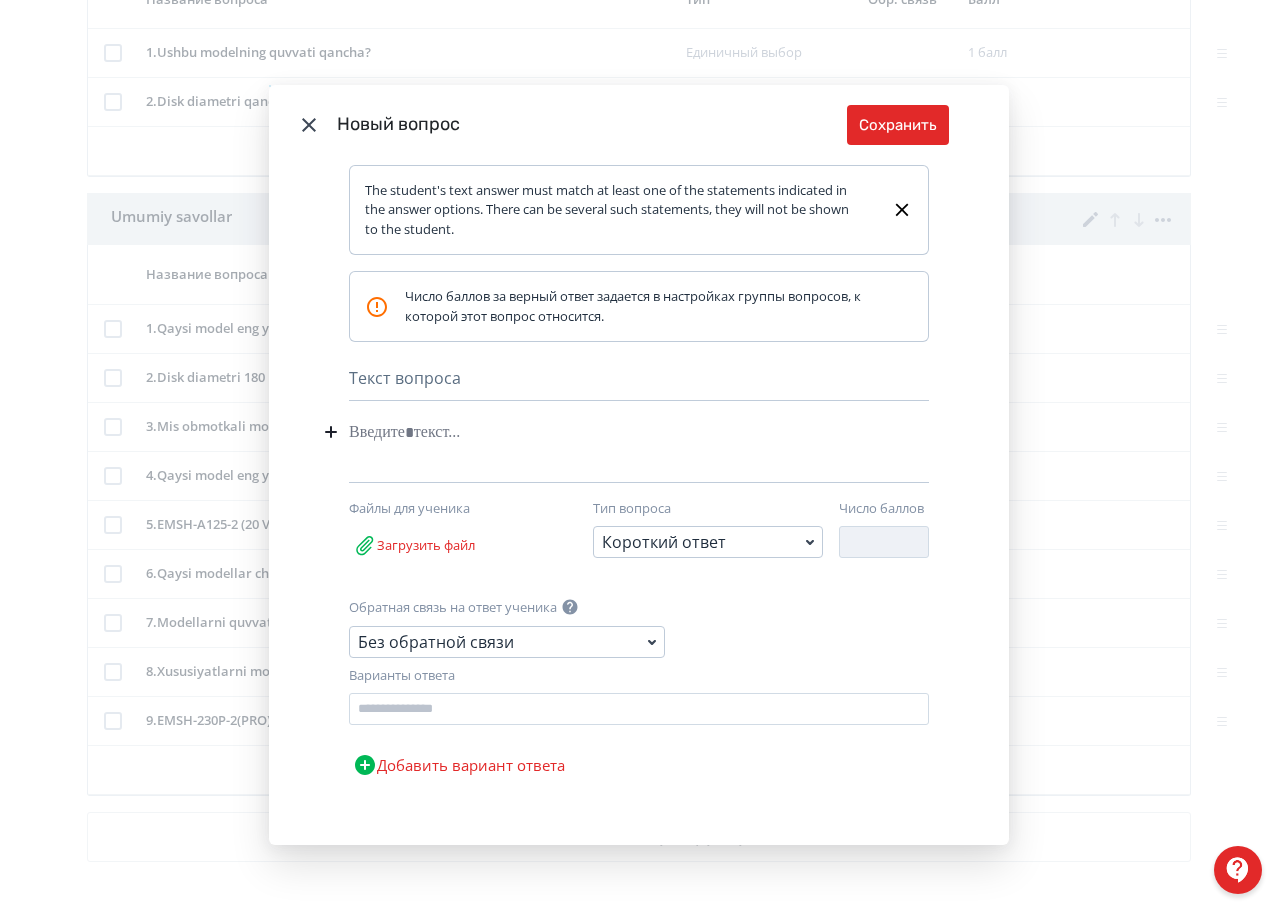 click at bounding box center (608, 432) 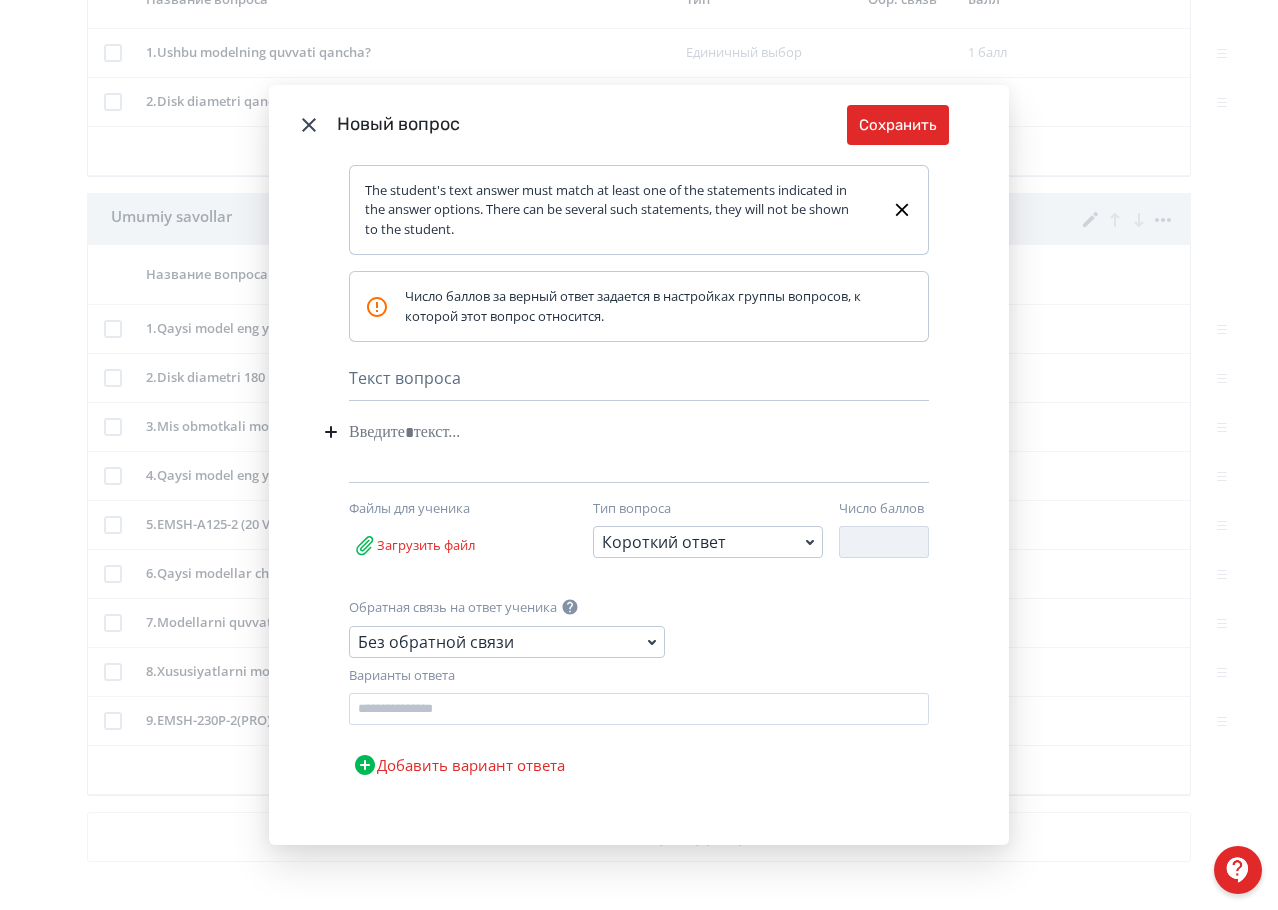 paste 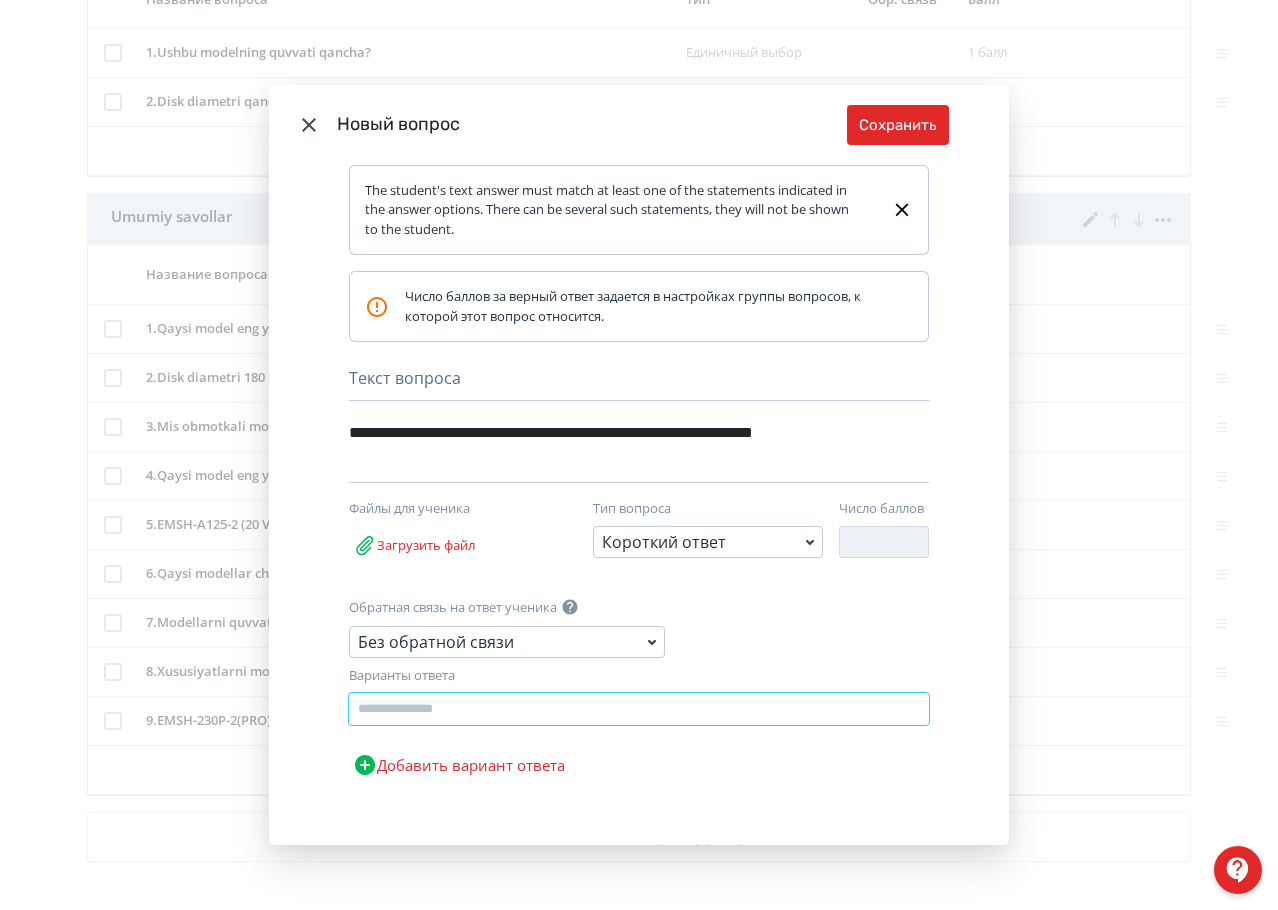 click at bounding box center (639, 709) 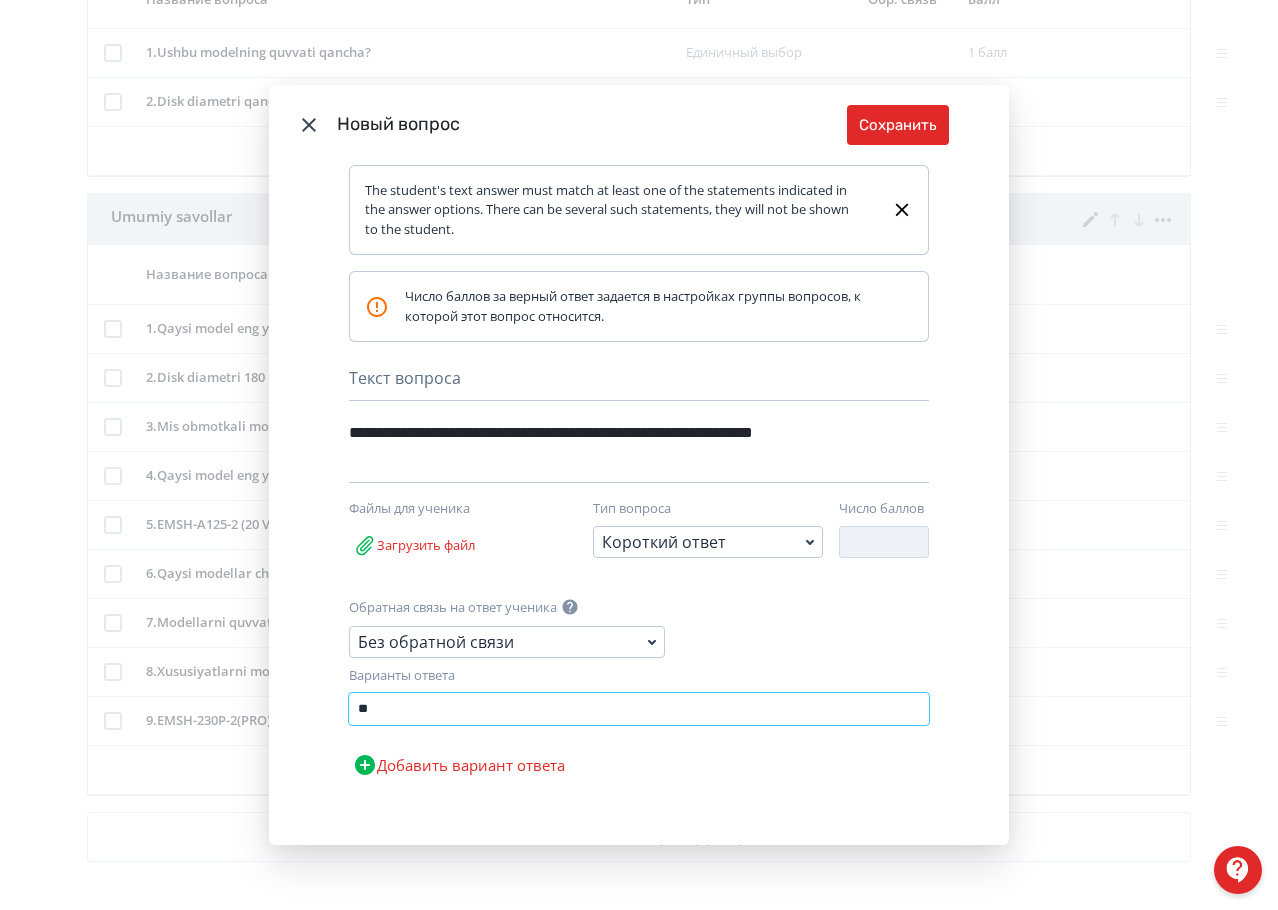 type on "*" 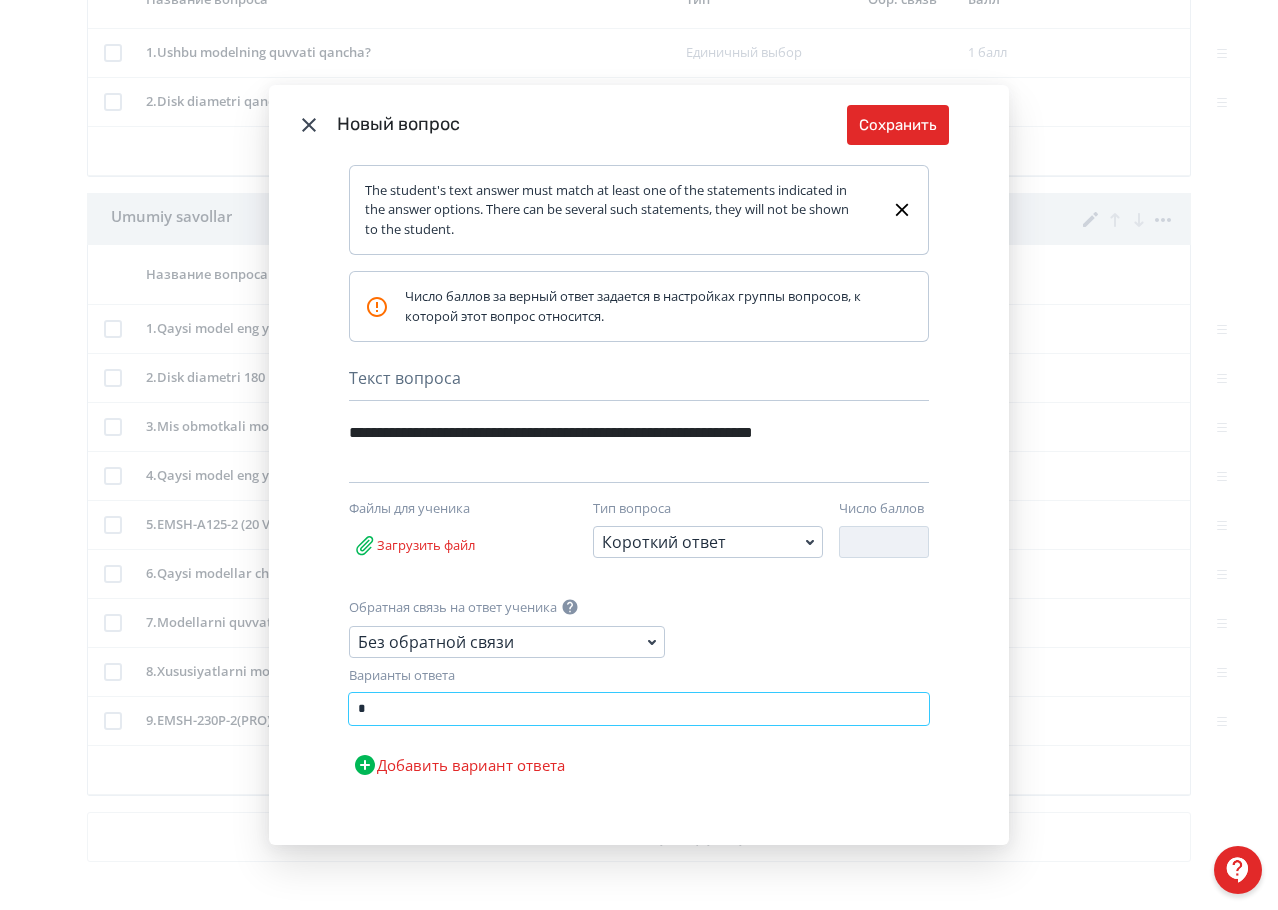 type 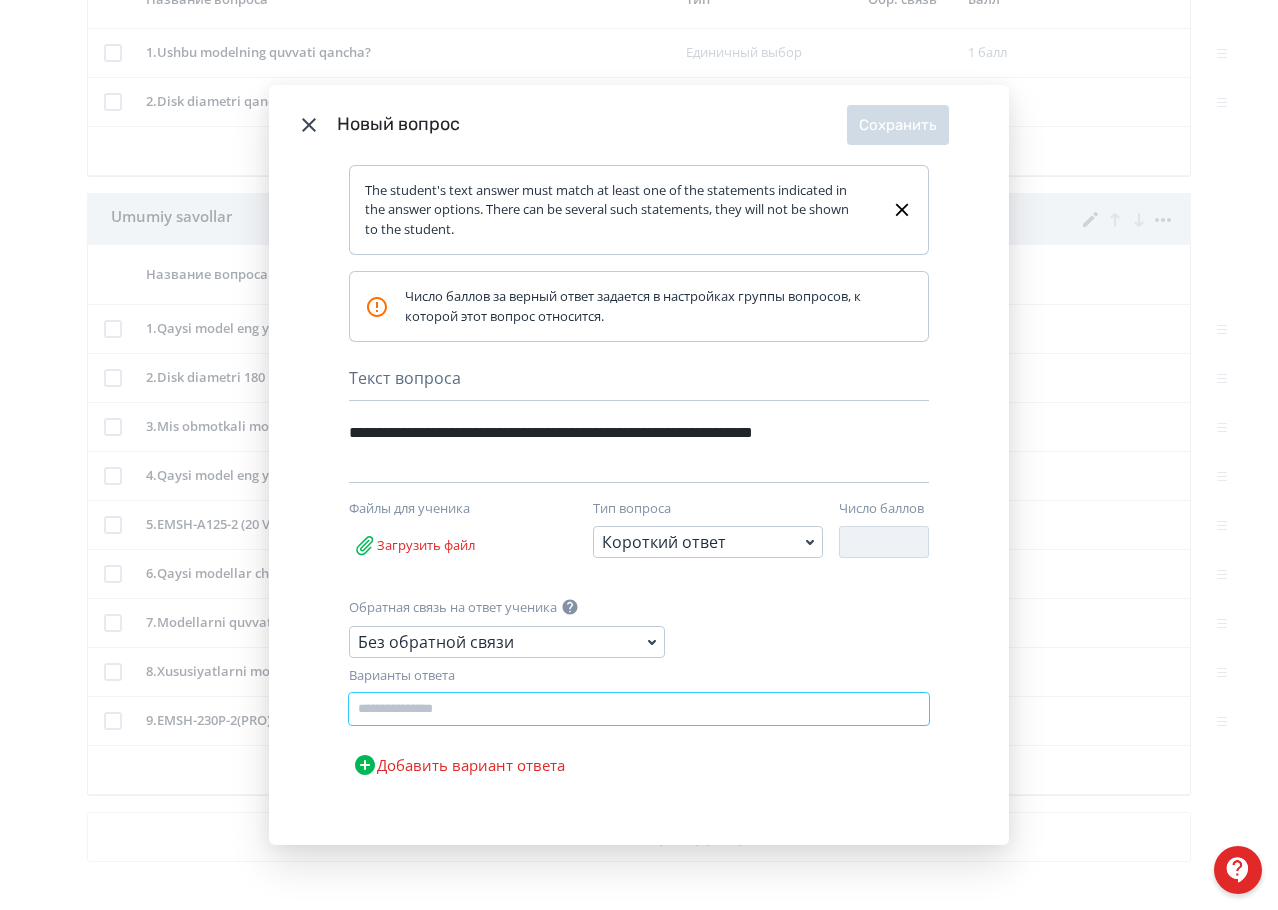 click at bounding box center [639, 709] 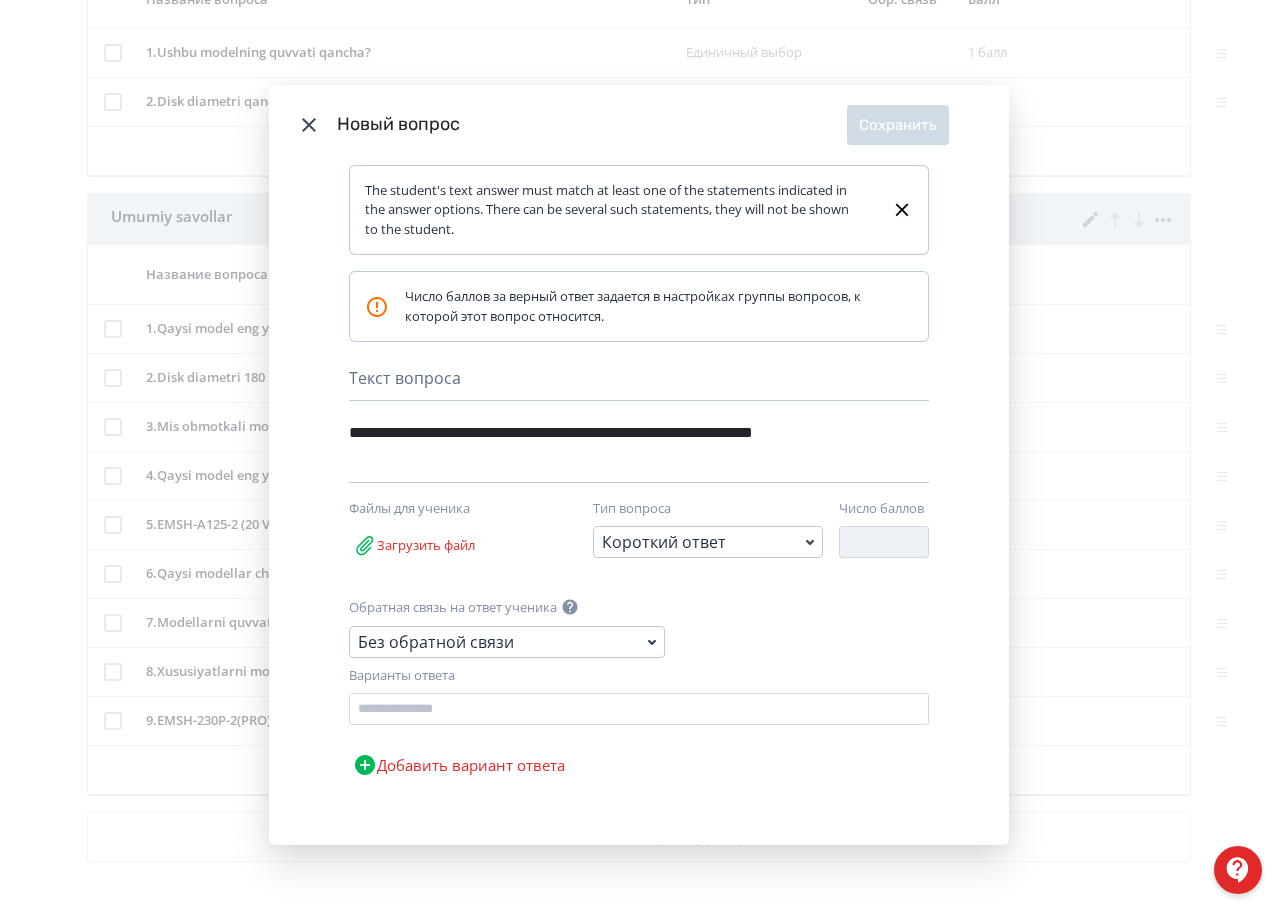 click on "Текстовый ответ ученика должен совпасть хотя бы с одним из утверждений, которое указано в вариантах ответа. Таких утверждений может быть несколько, ученику они показаны не будут." at bounding box center [639, 210] 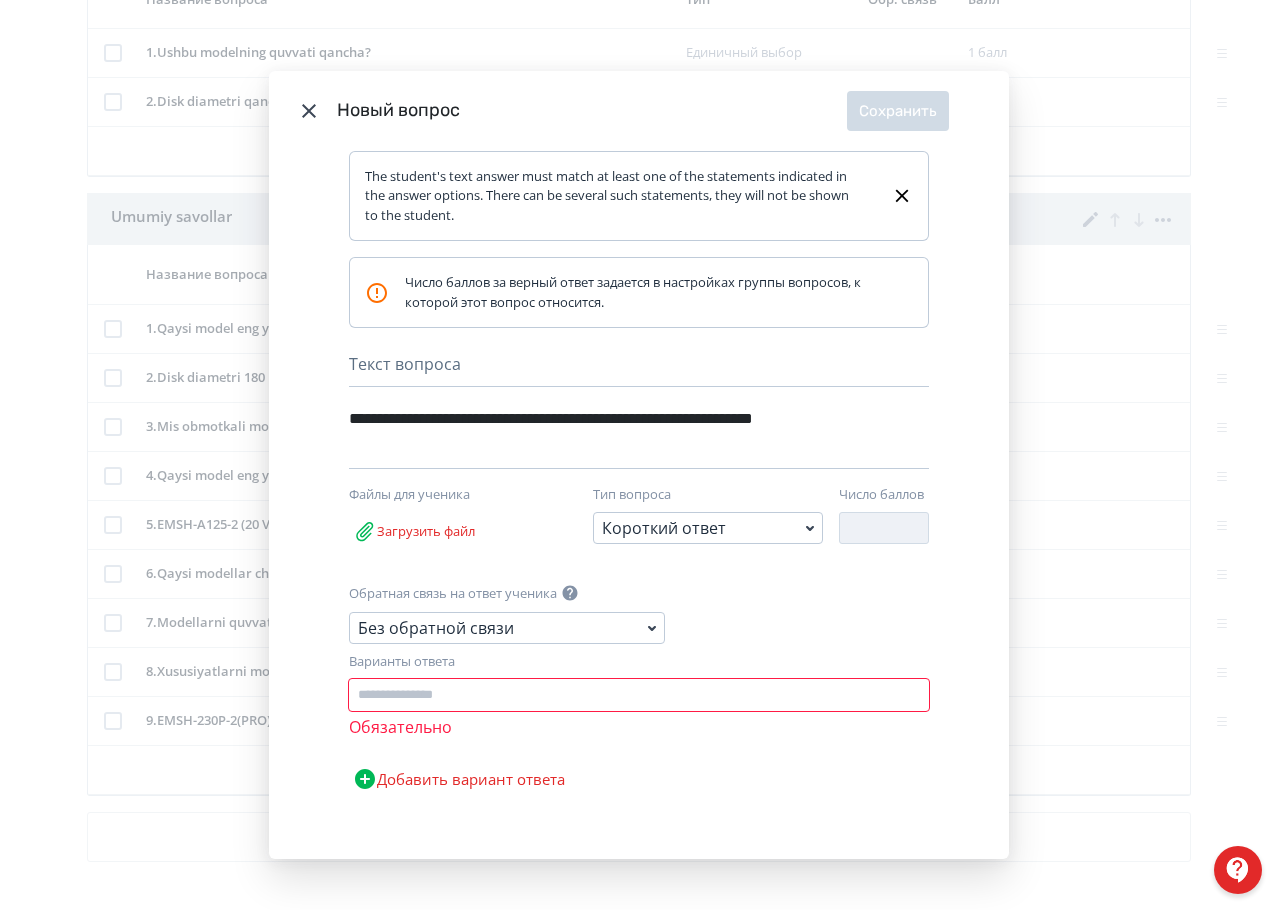 click 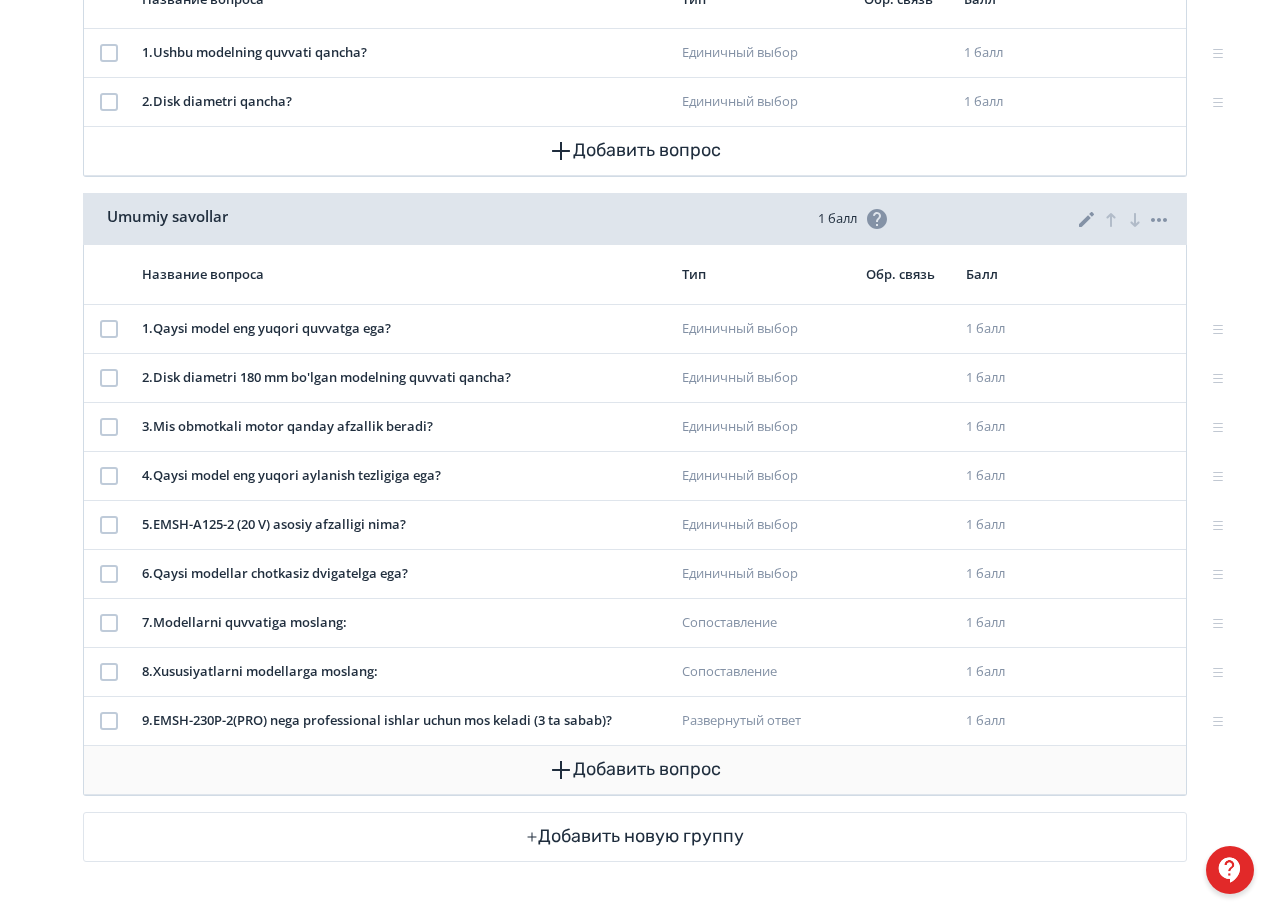 click on "Добавить вопрос" at bounding box center [635, 770] 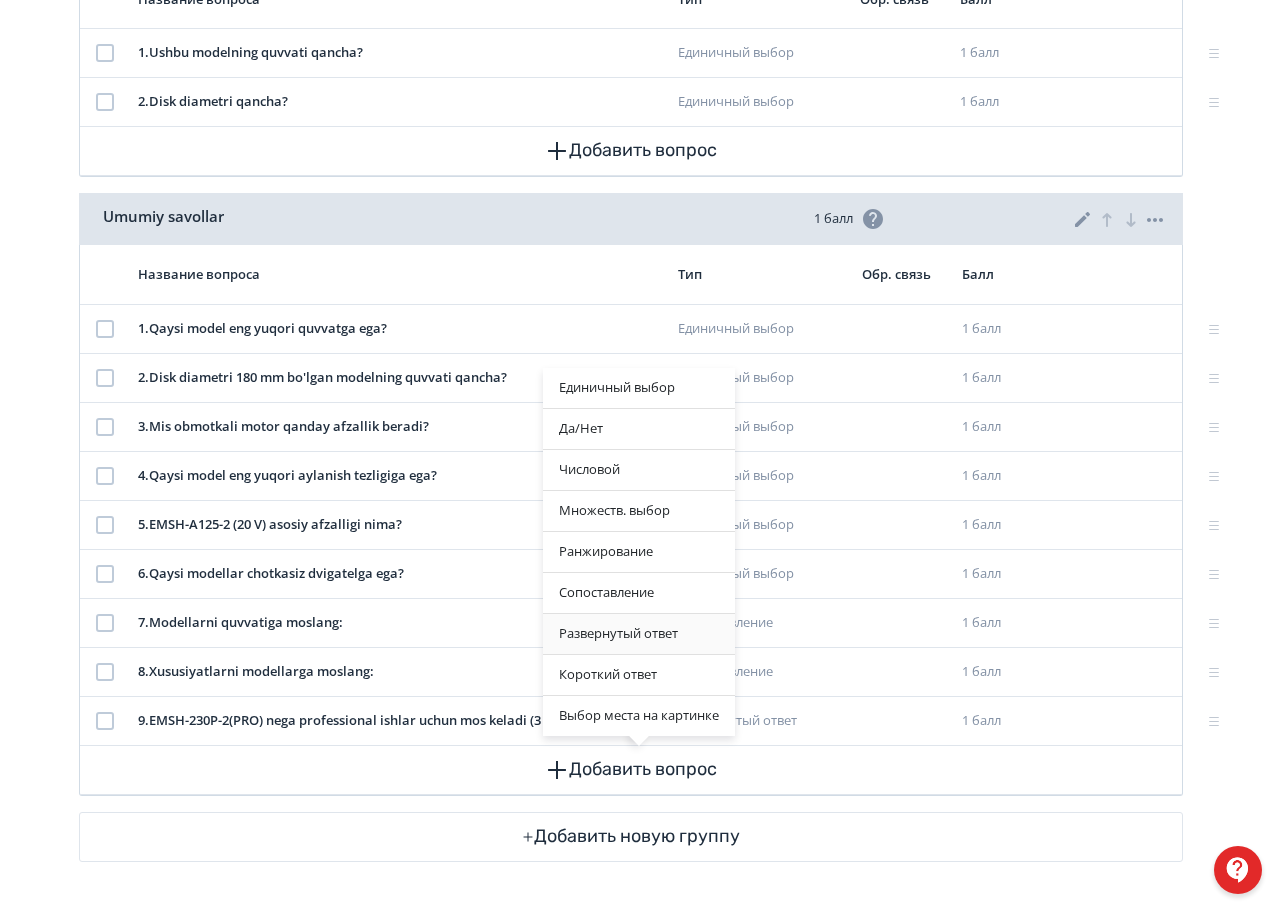 click on "Развернутый ответ" at bounding box center (639, 634) 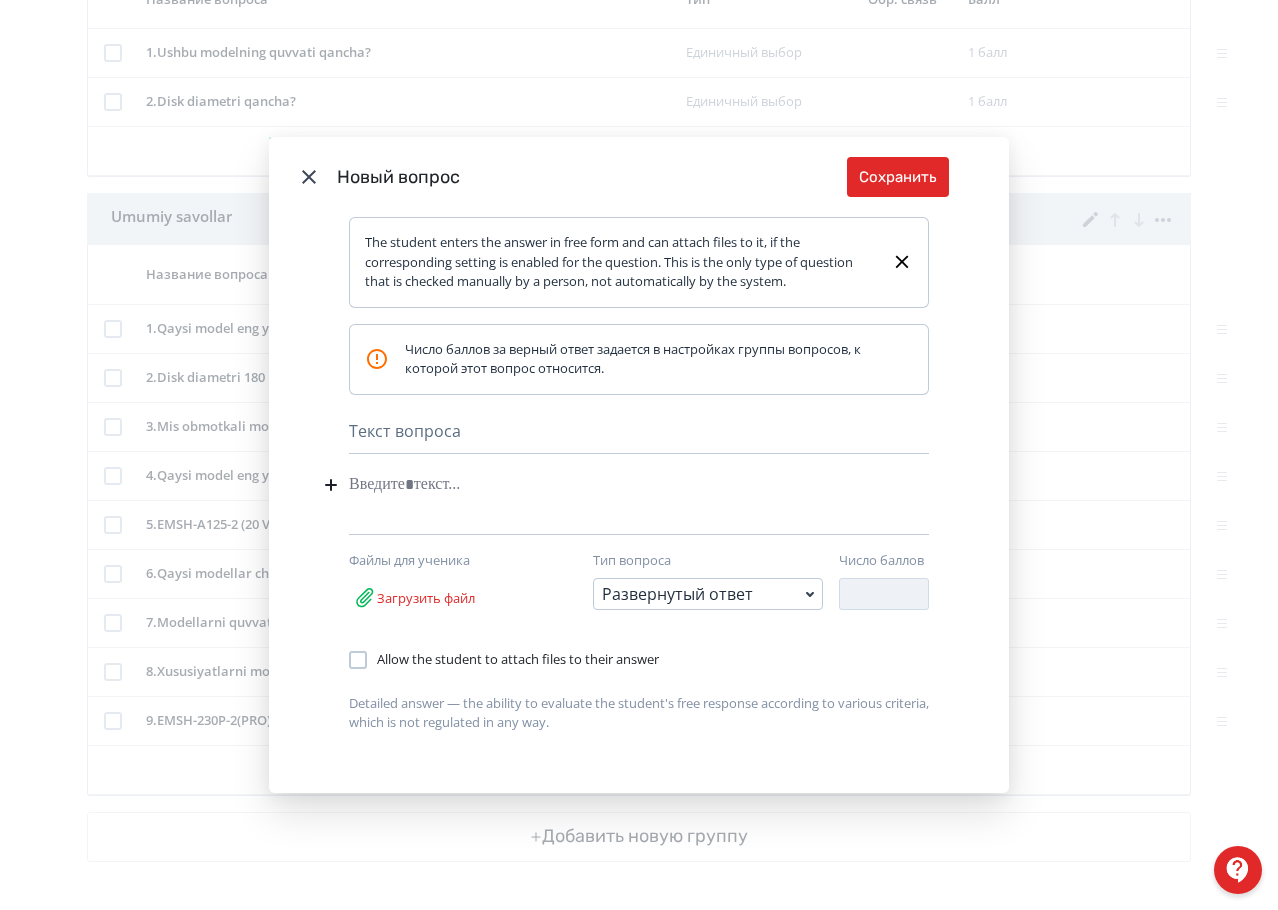 click at bounding box center [608, 485] 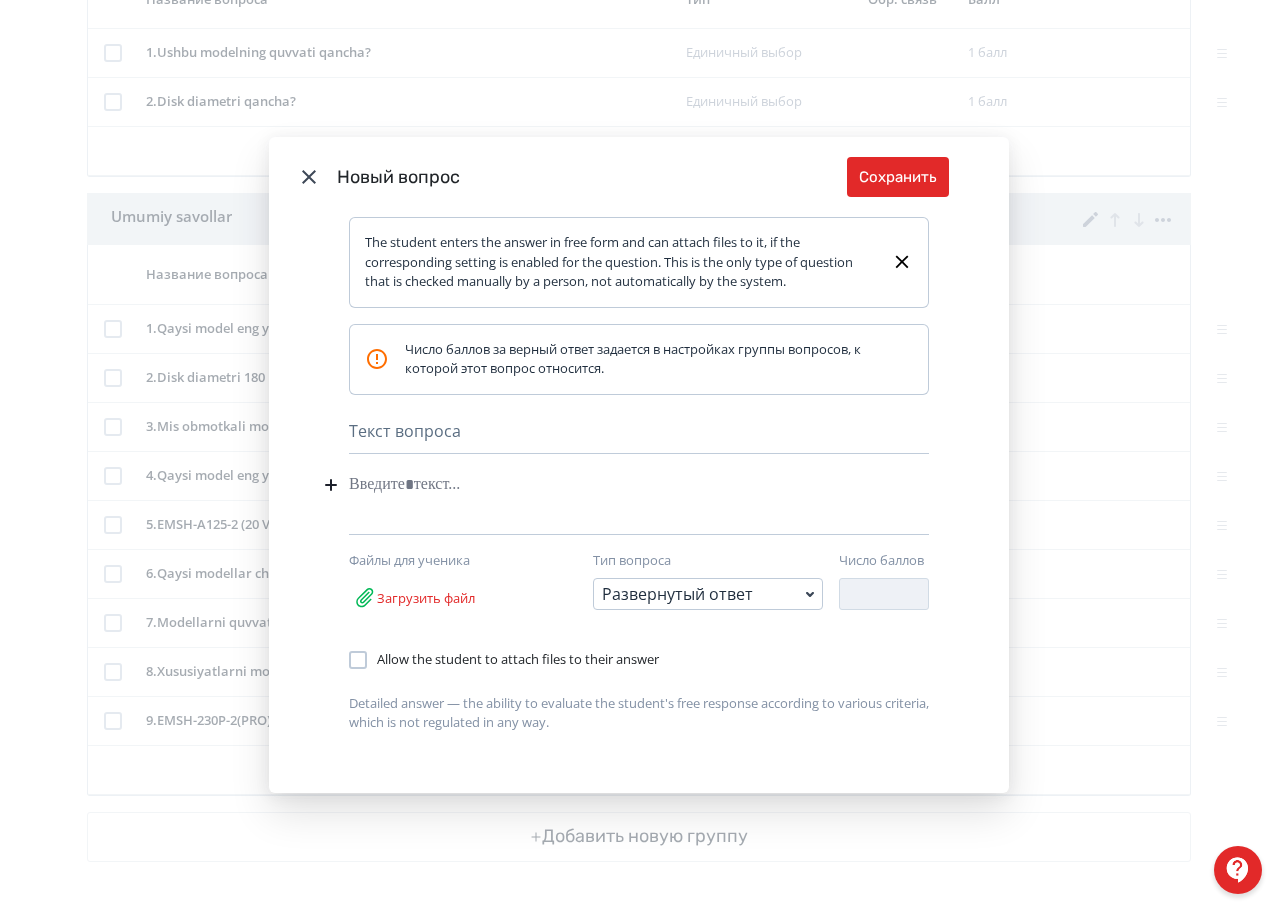 paste 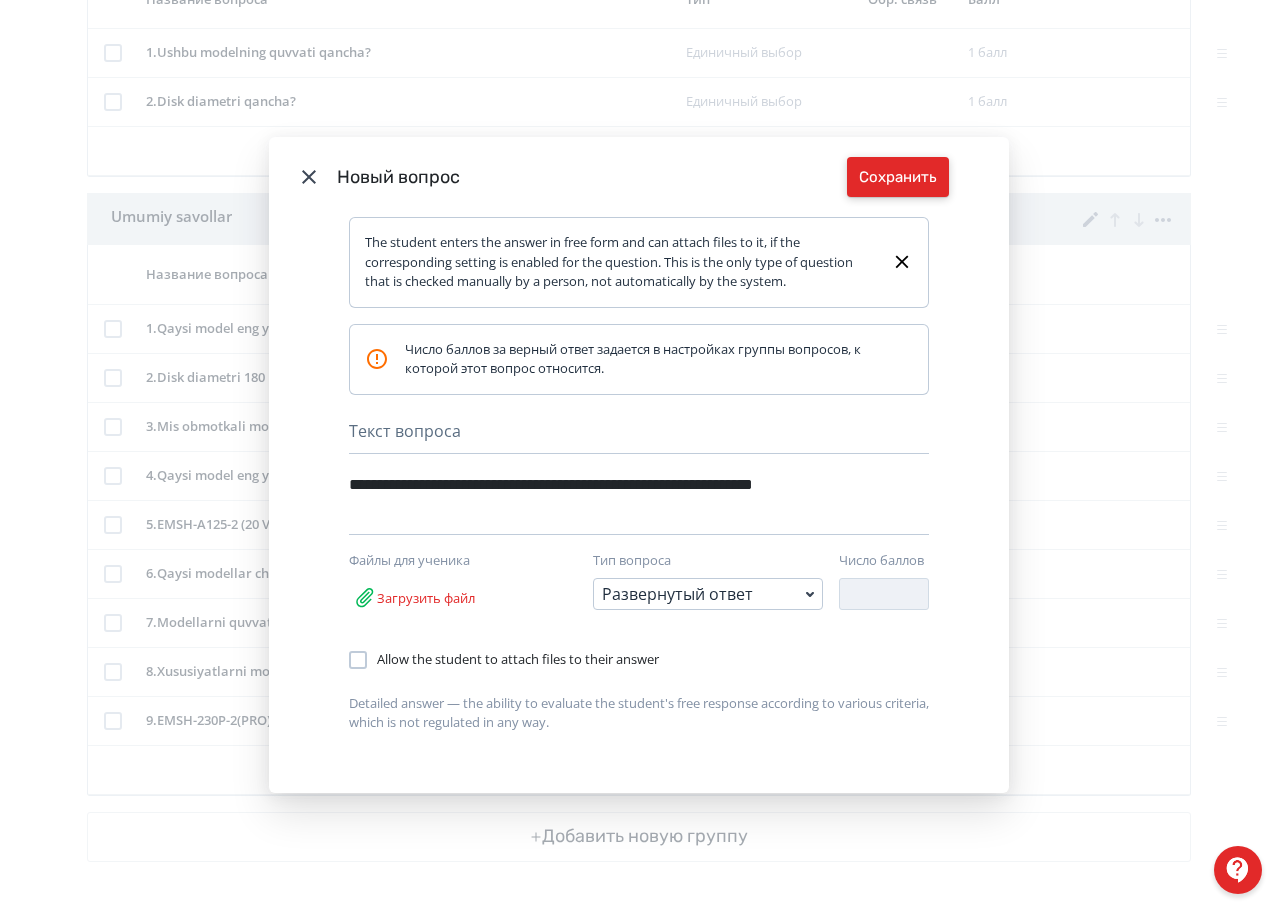 click on "Сохранить" at bounding box center [898, 177] 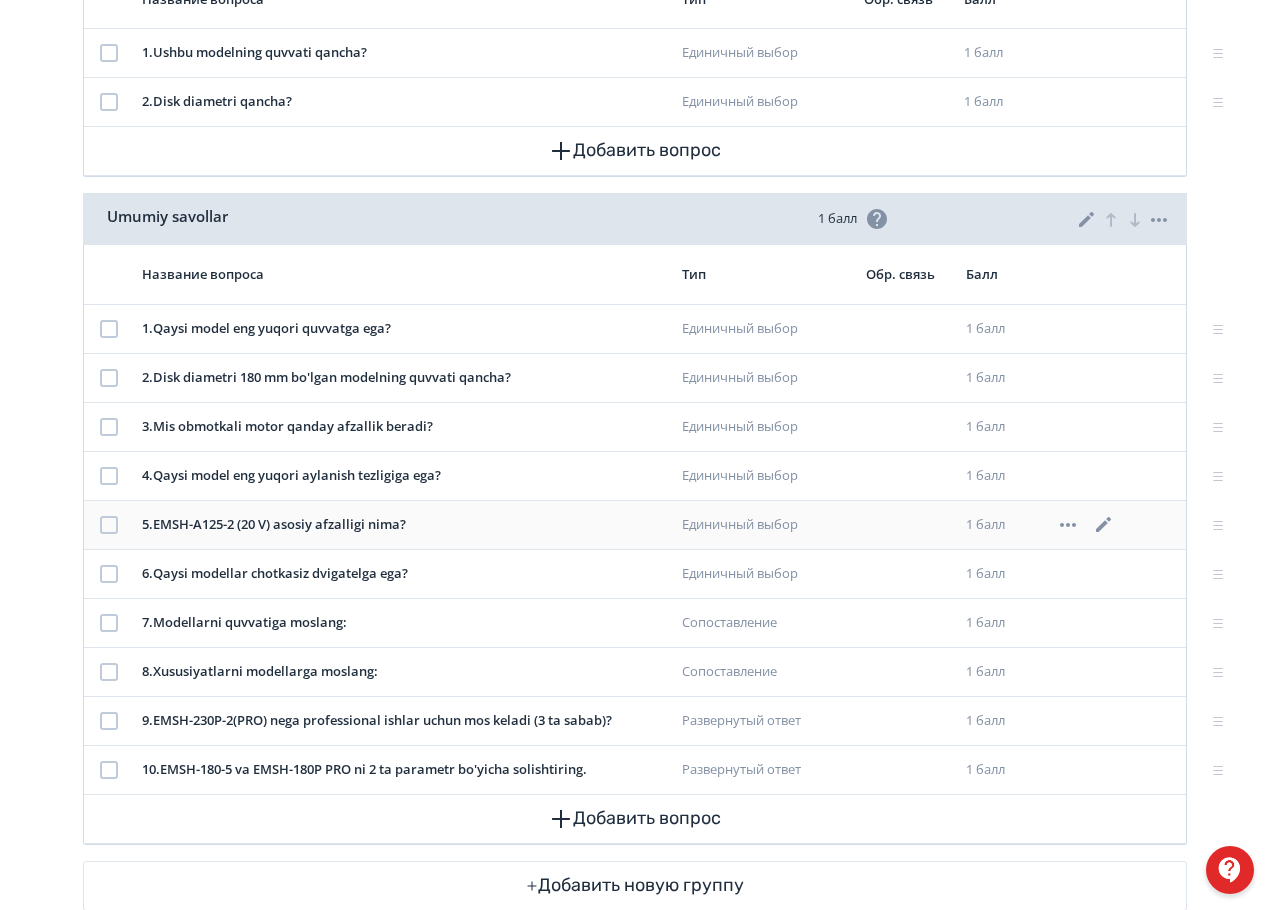 scroll, scrollTop: 1624, scrollLeft: 0, axis: vertical 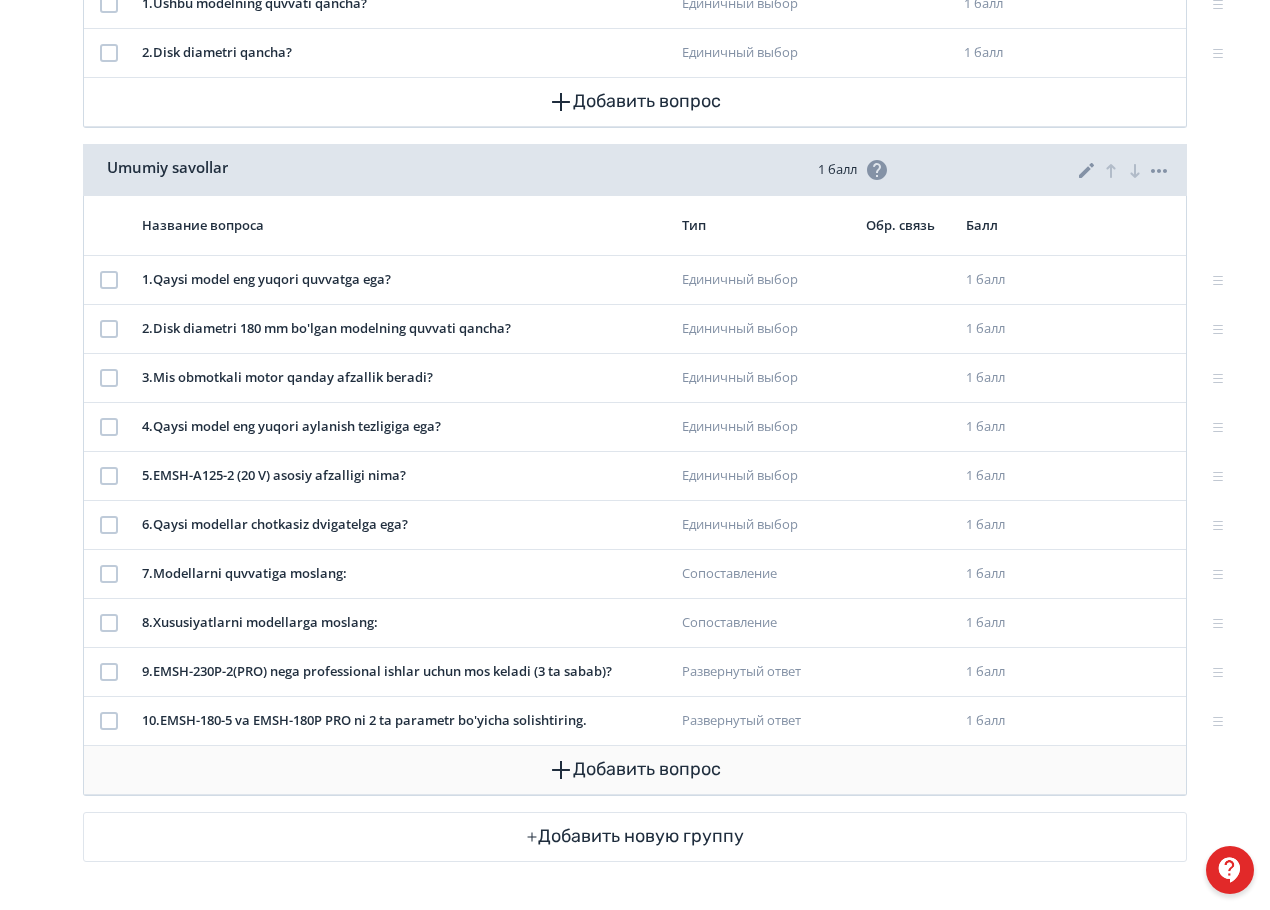 click on "Добавить вопрос" at bounding box center (635, 770) 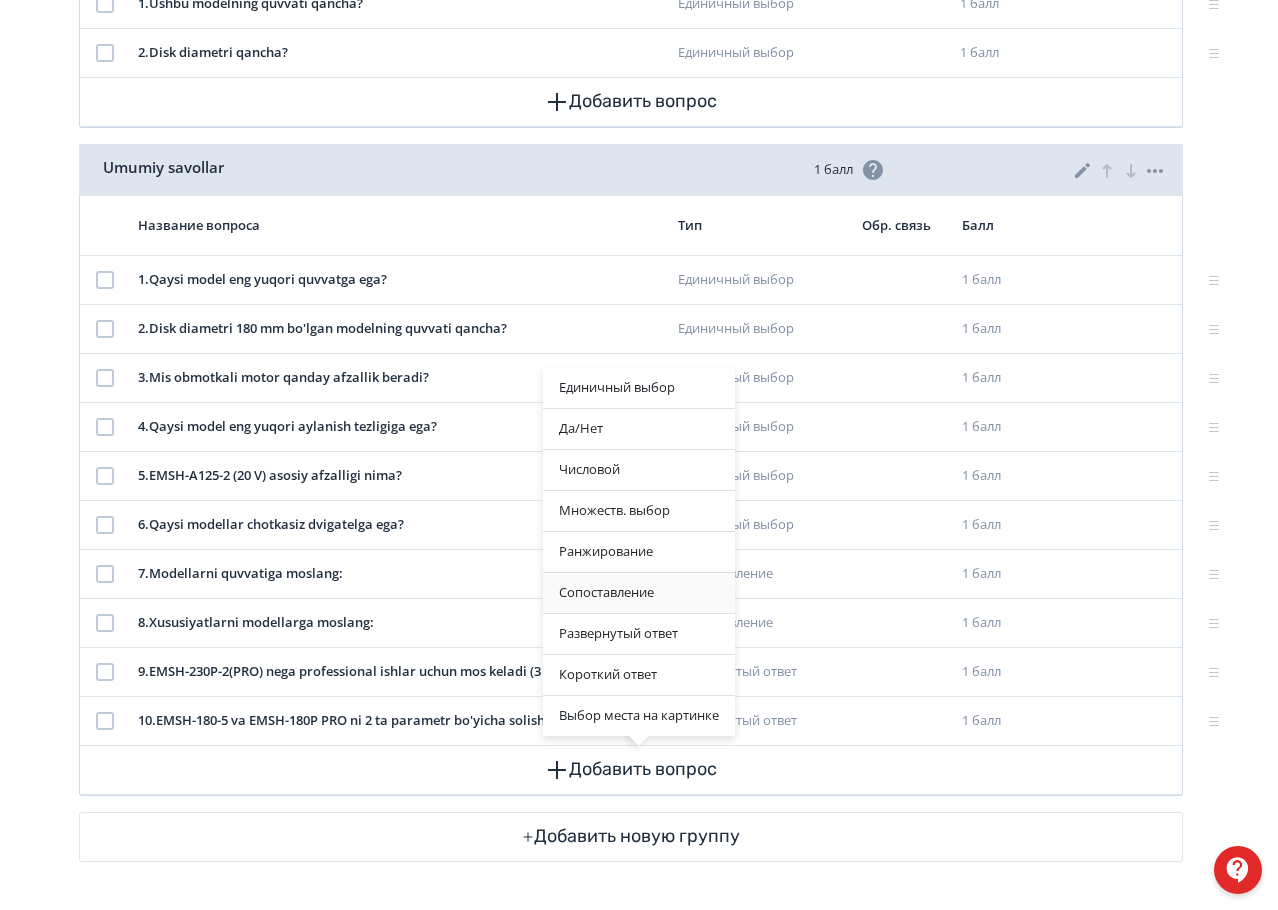 click on "Сопоставление" at bounding box center (639, 593) 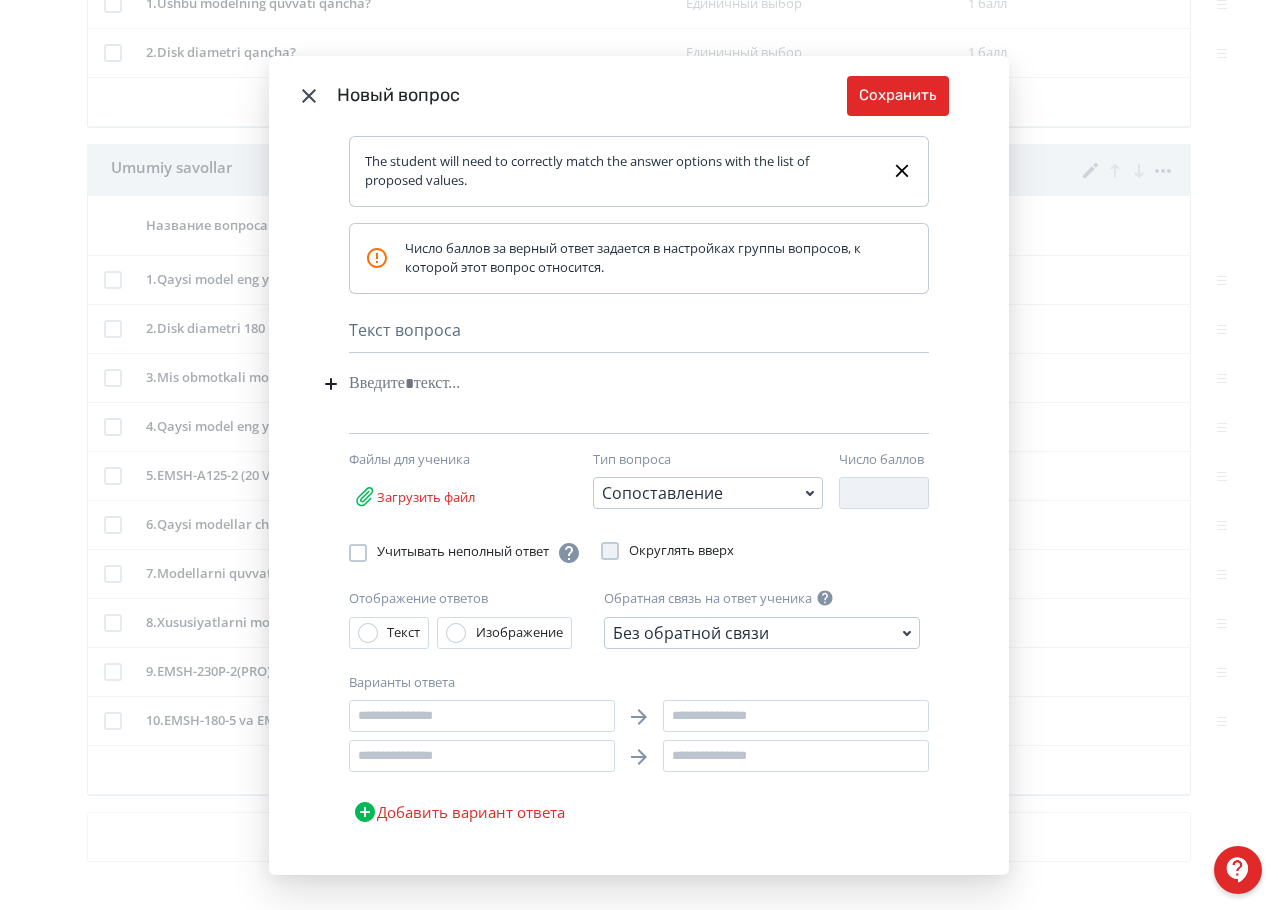 click at bounding box center (608, 384) 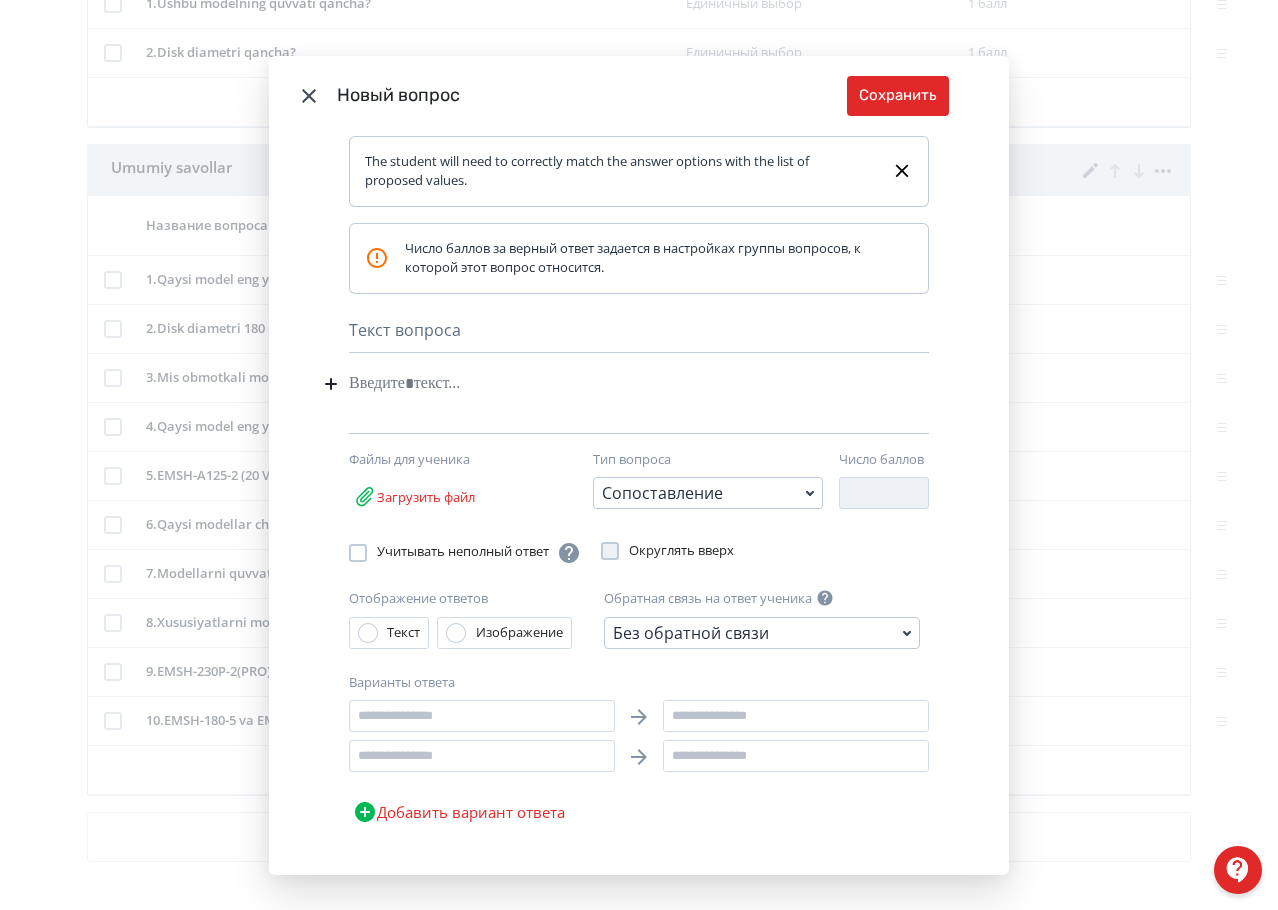 paste 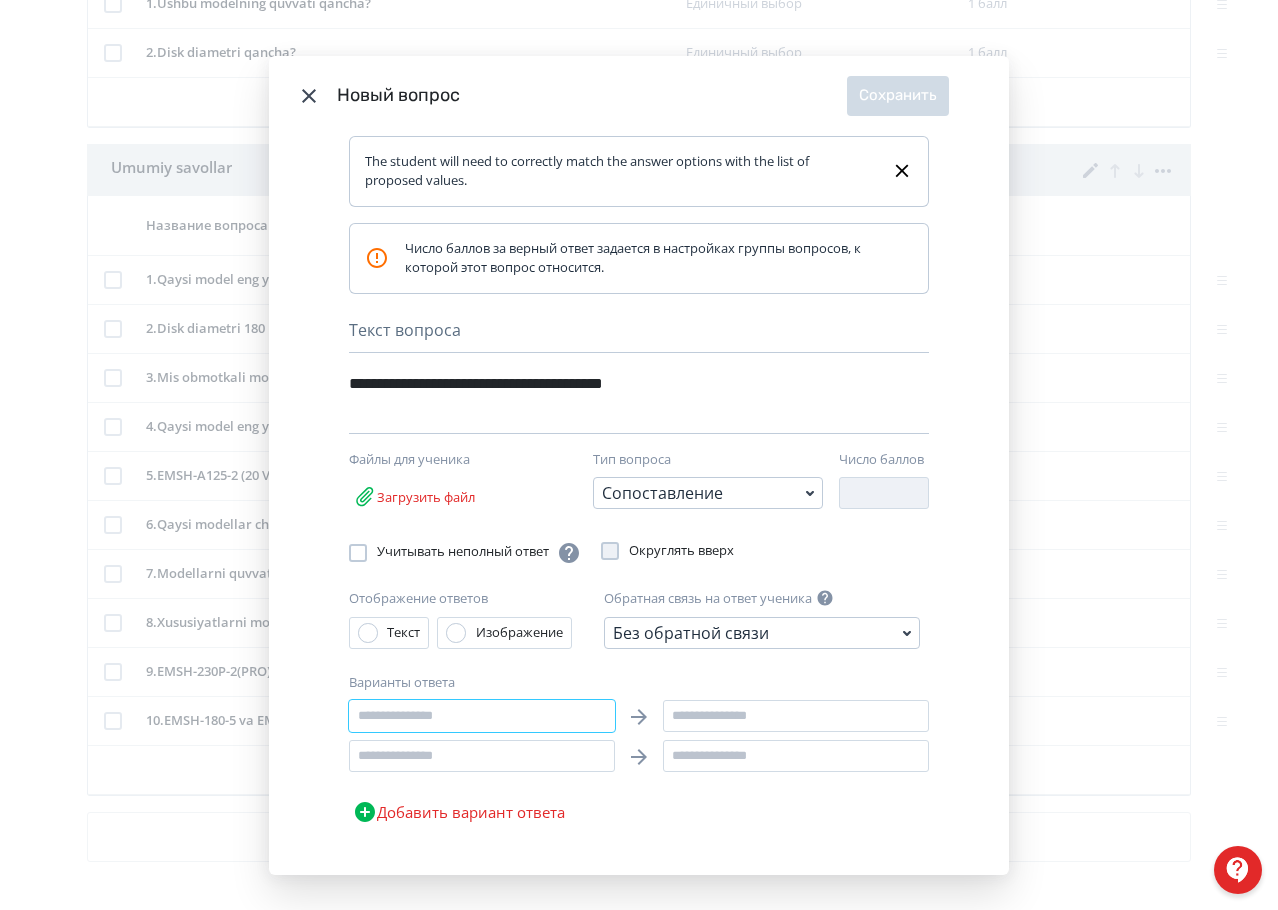 click at bounding box center [482, 716] 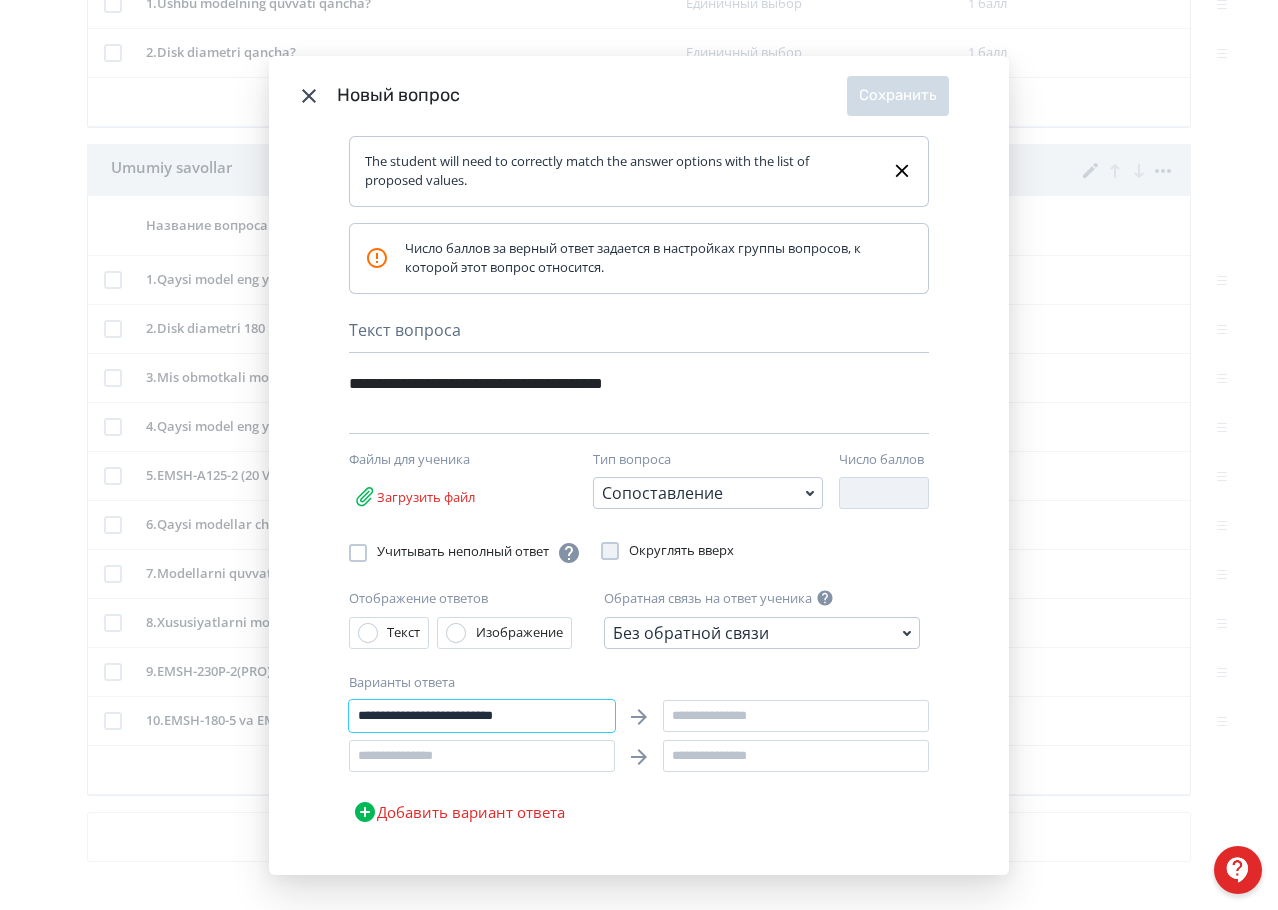 type on "**********" 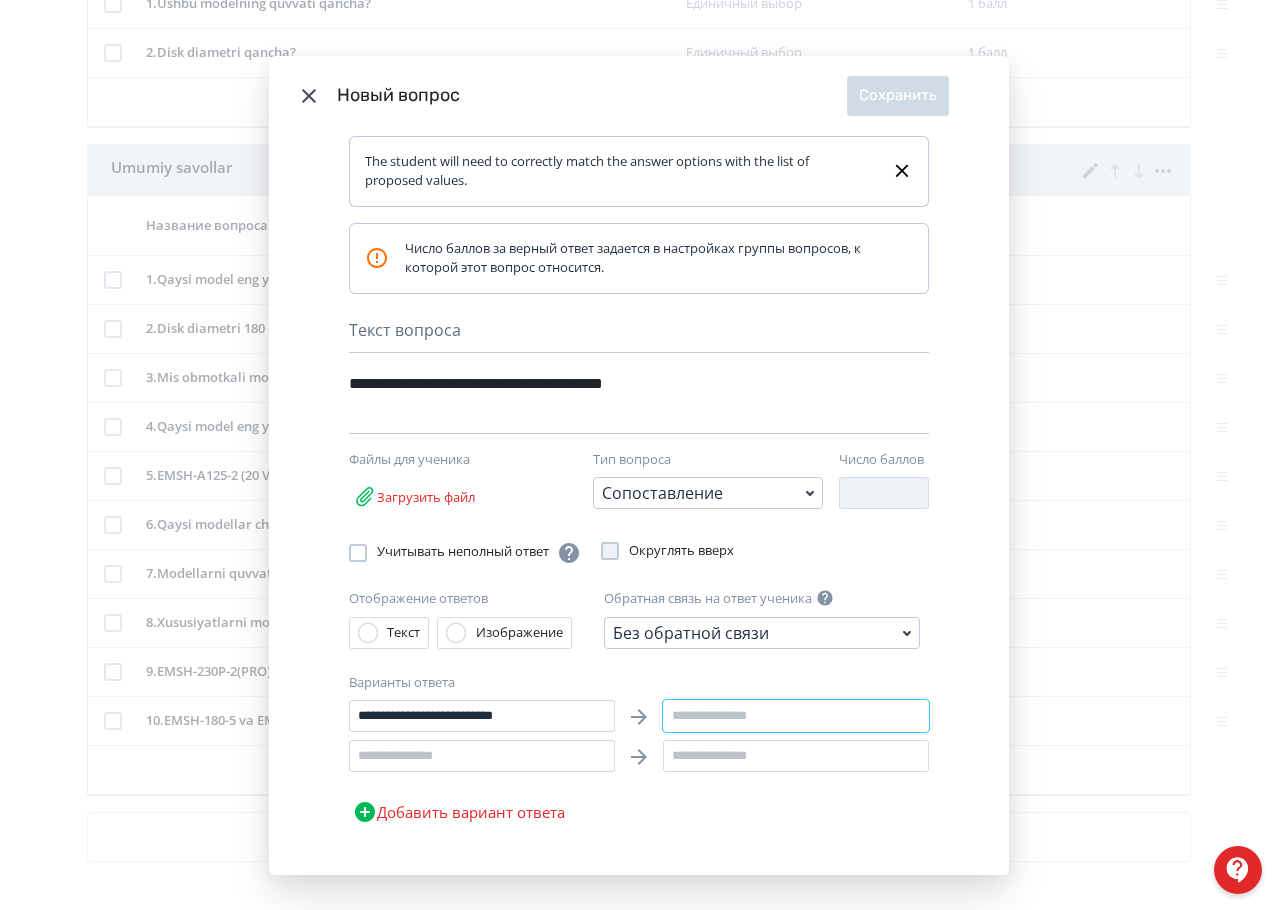 click at bounding box center (796, 716) 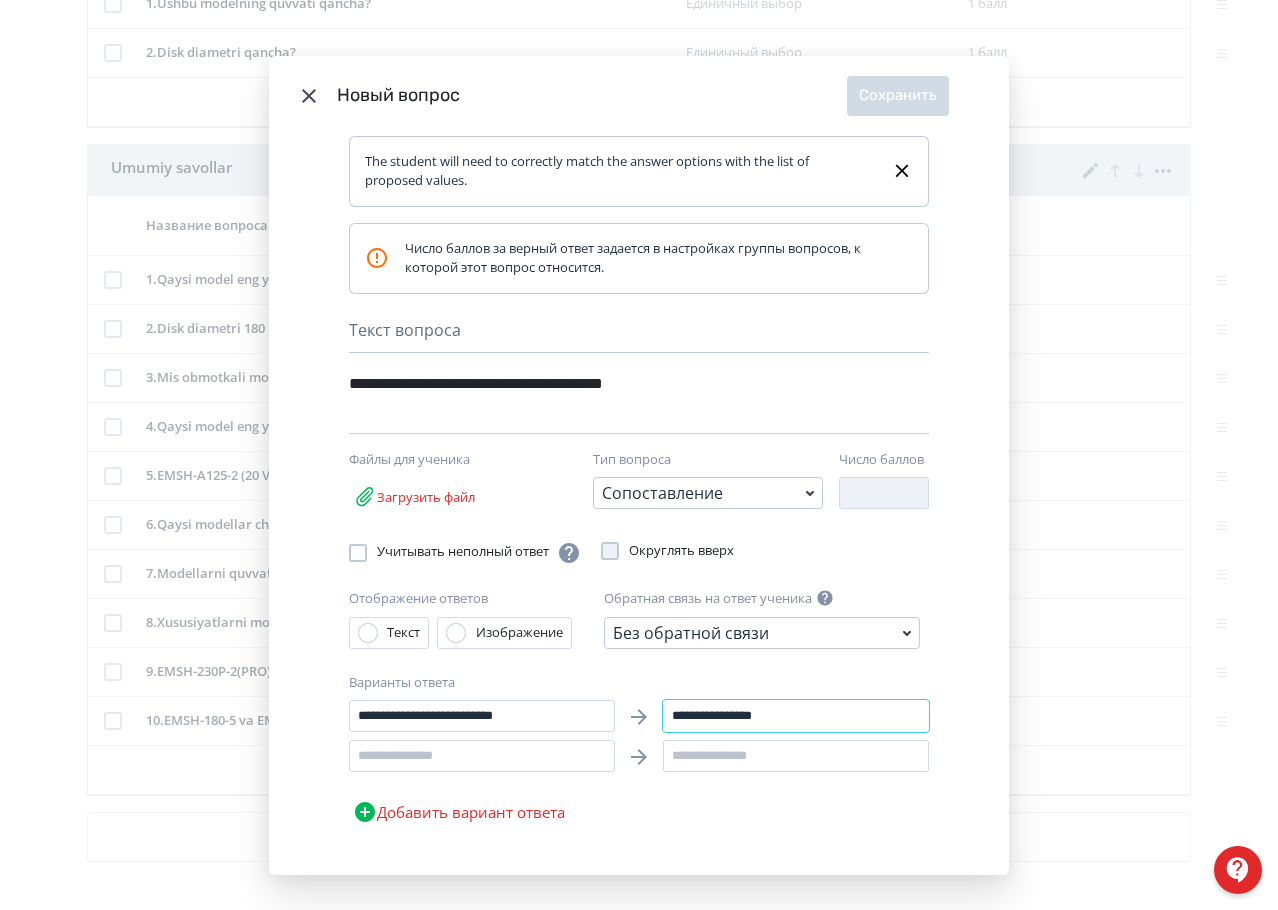 type on "**********" 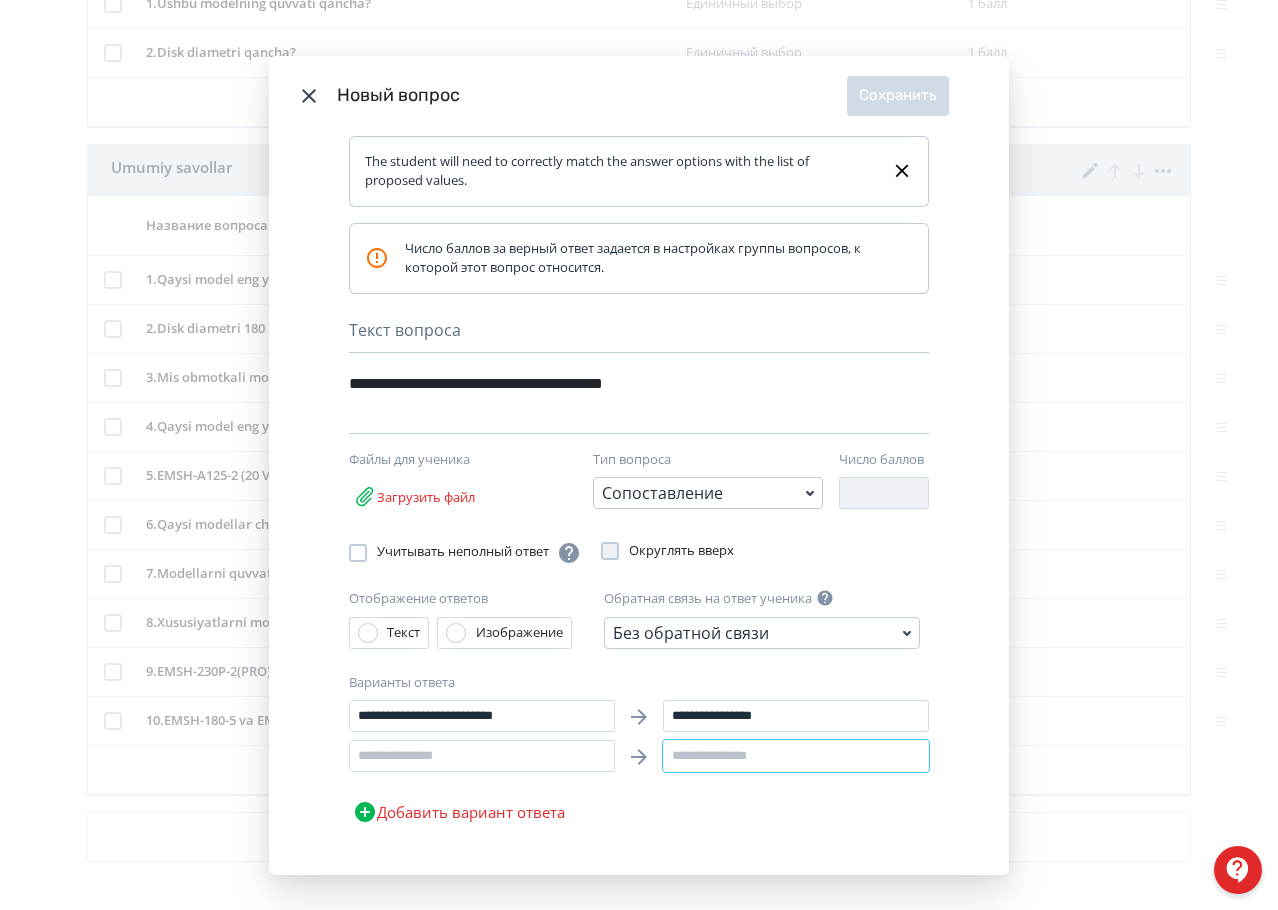 click at bounding box center [796, 756] 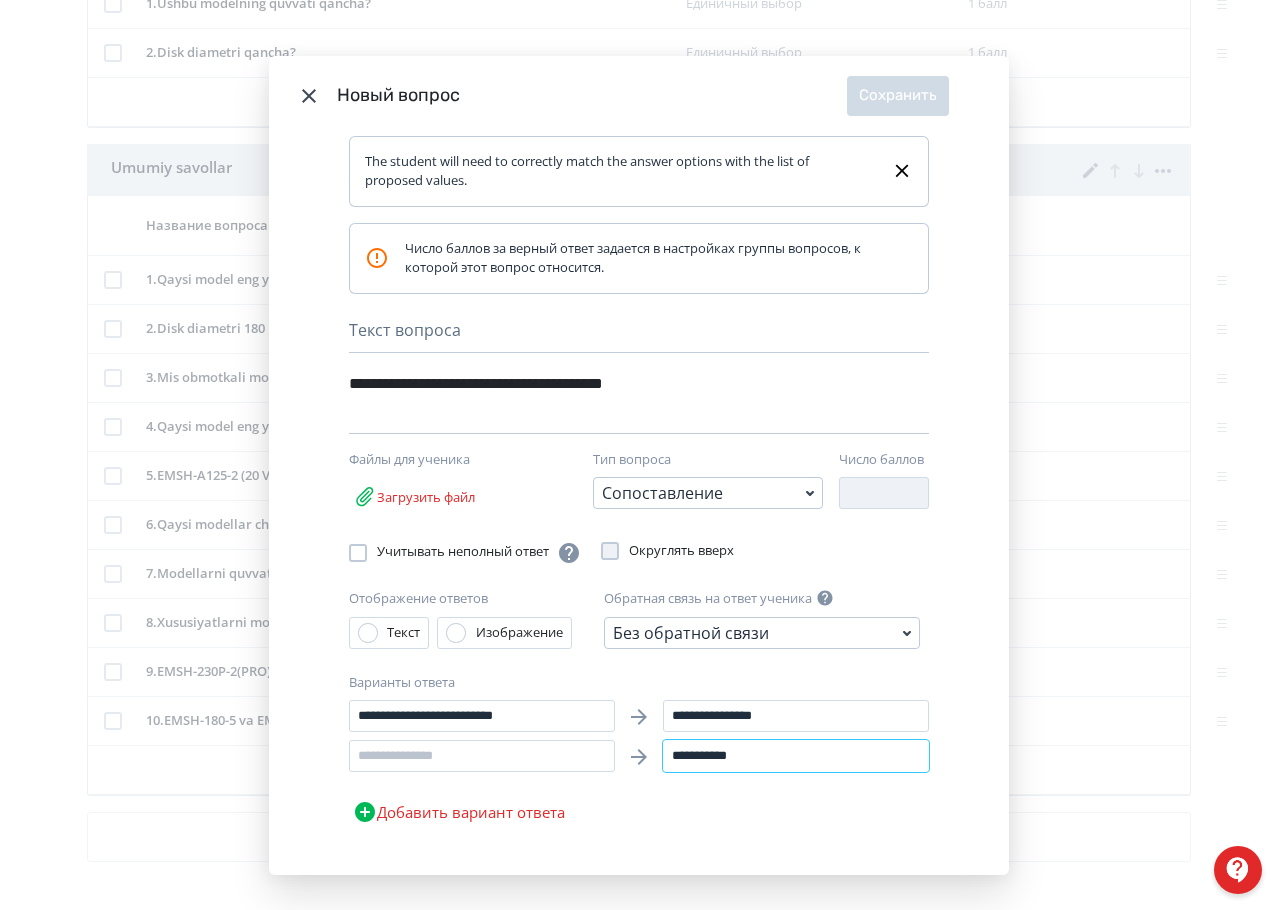 type on "**********" 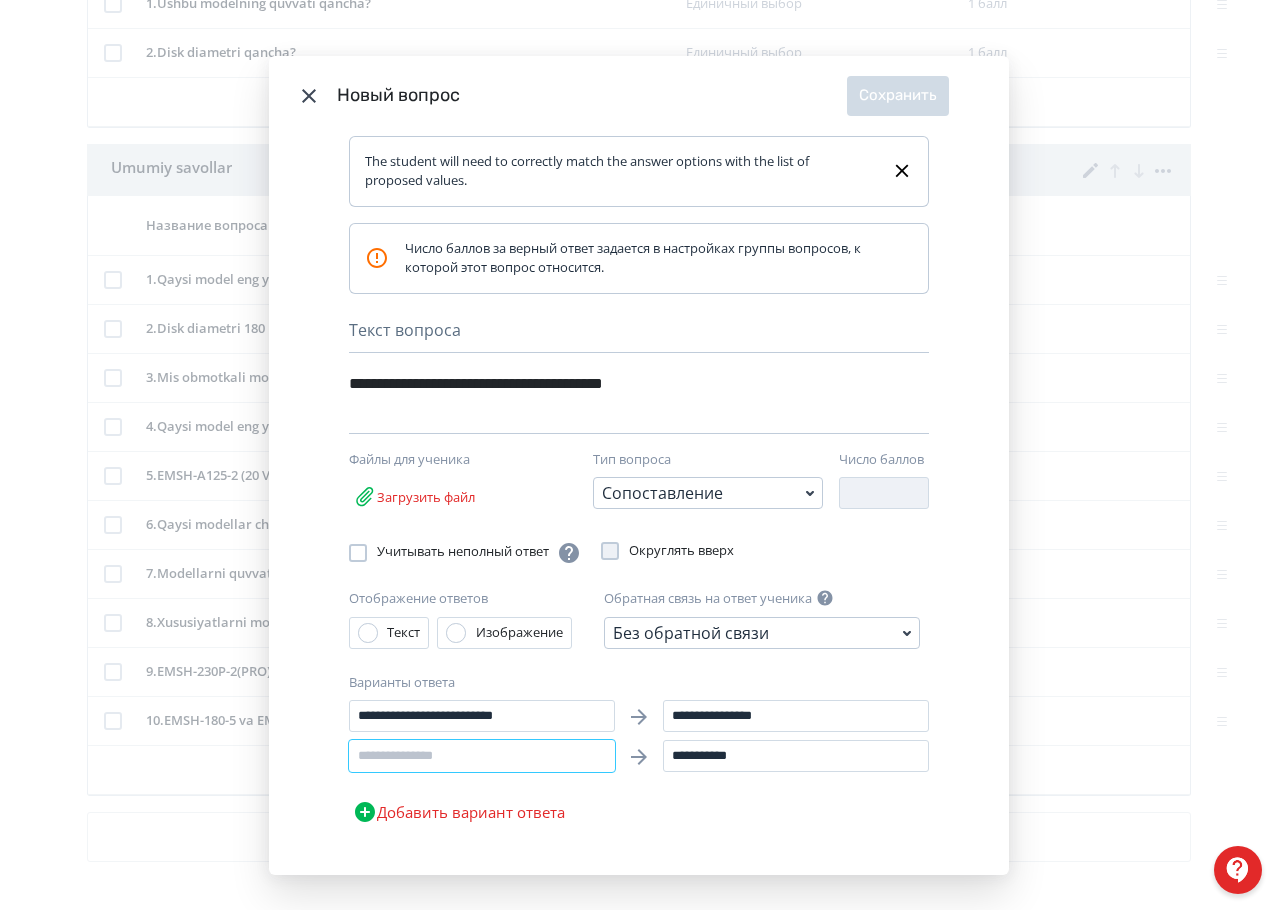 click at bounding box center [482, 756] 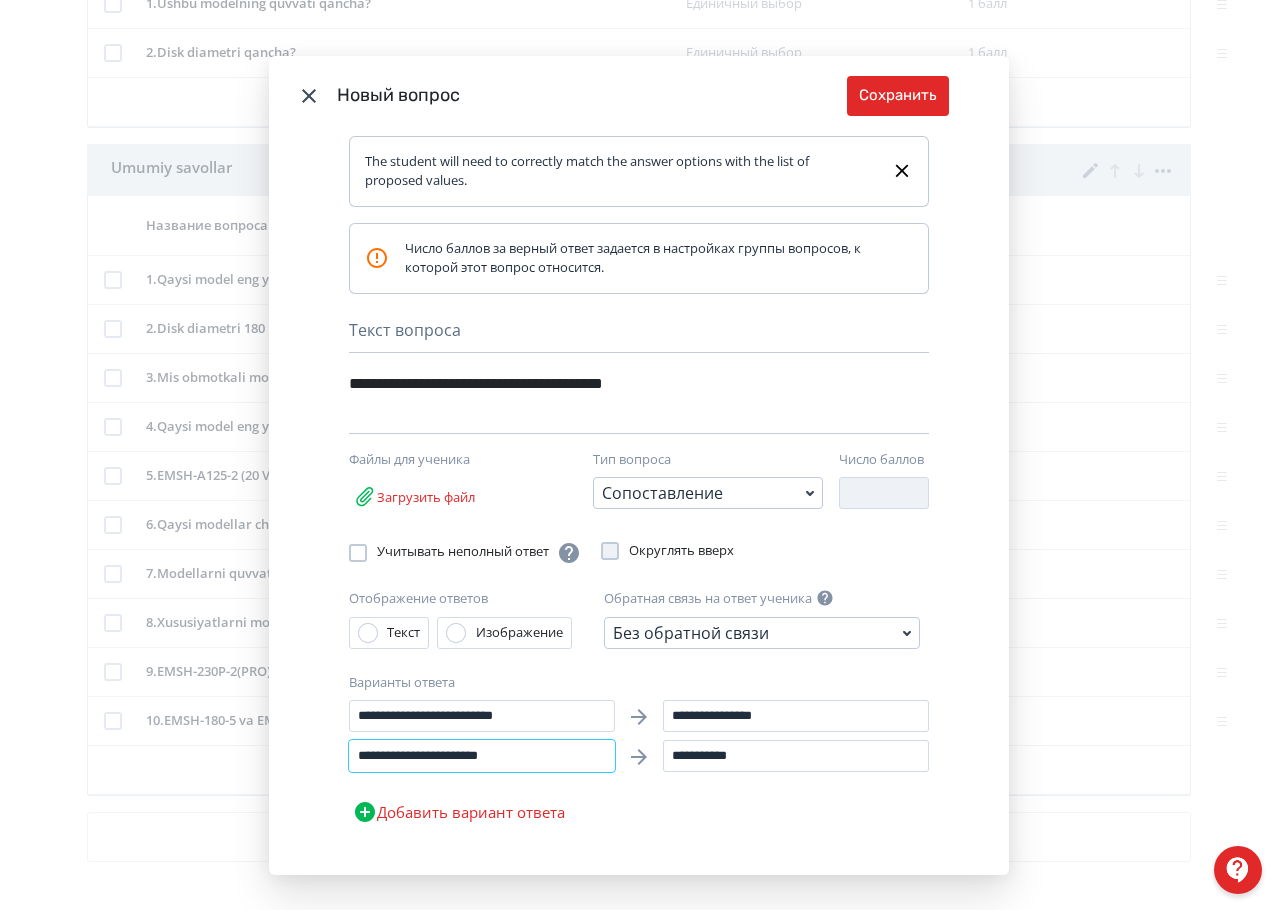 type on "**********" 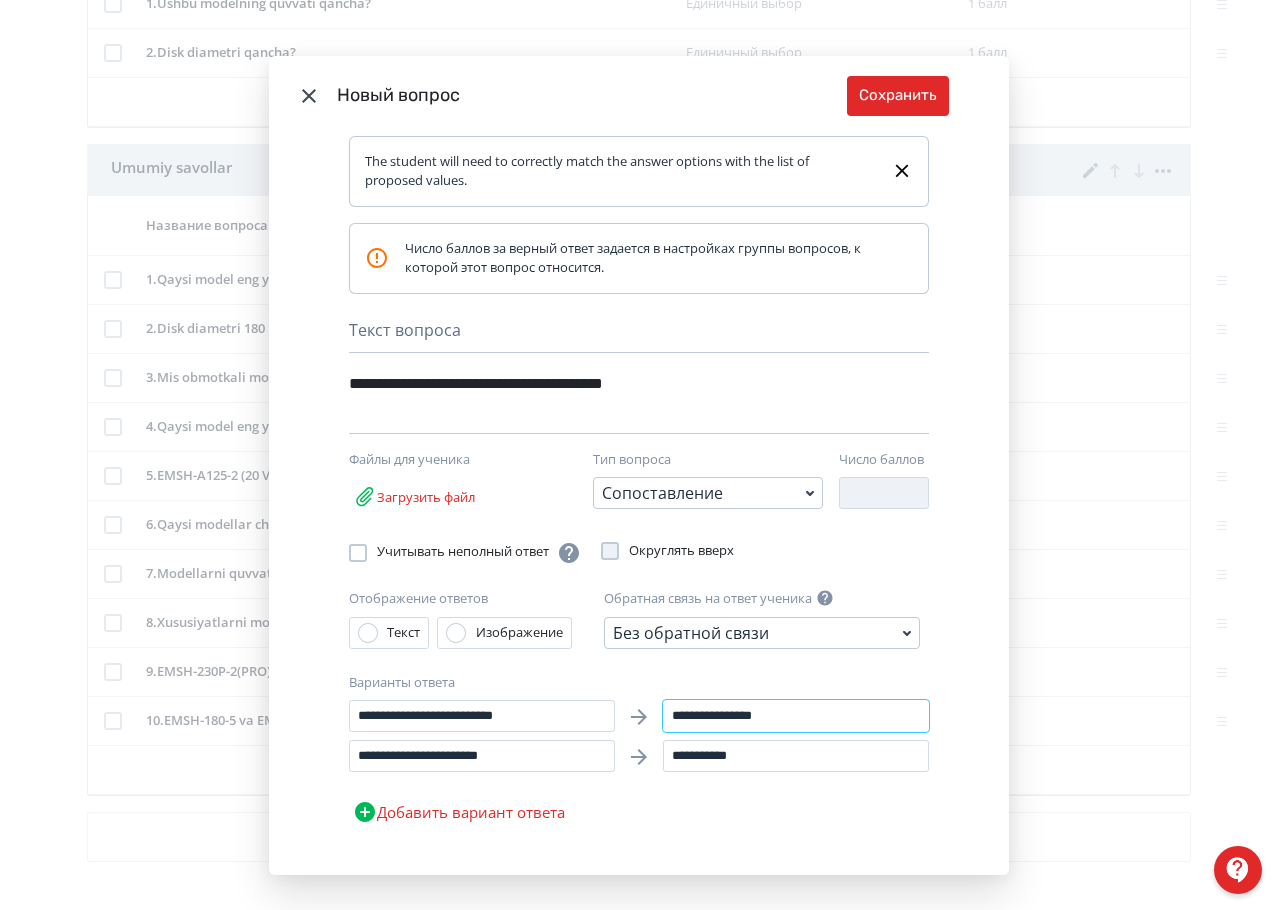 click on "**********" at bounding box center (796, 716) 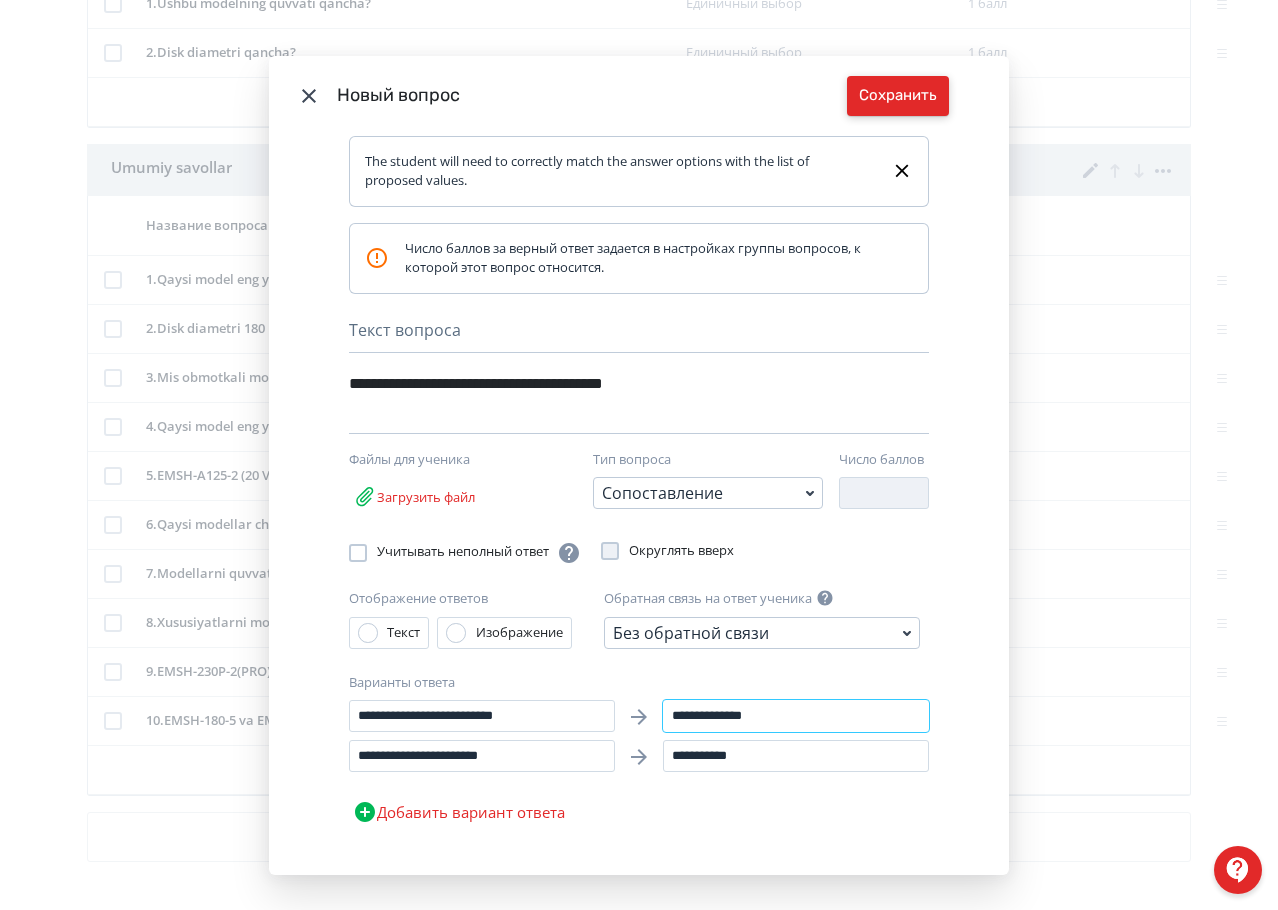 type on "**********" 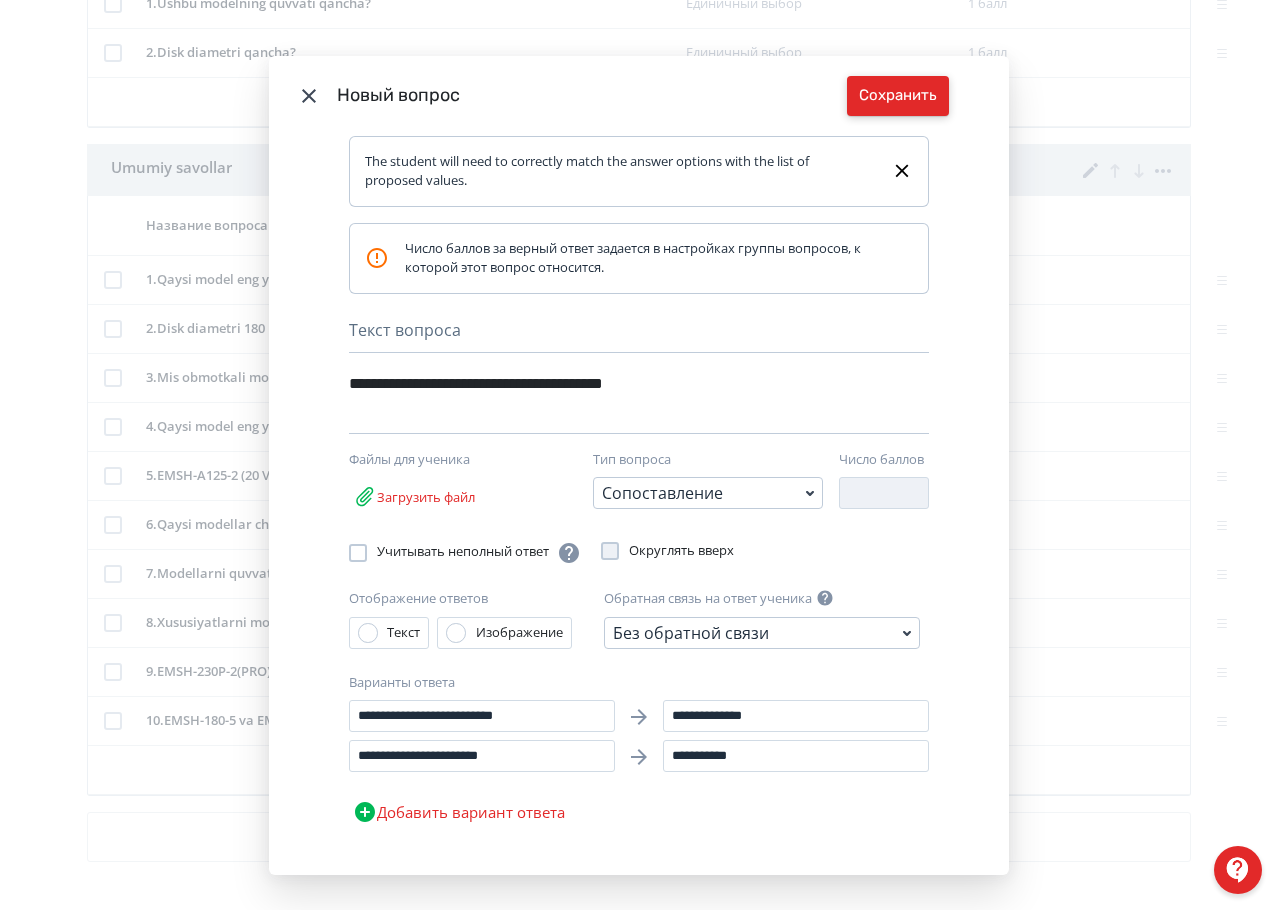 click on "Сохранить" at bounding box center [898, 96] 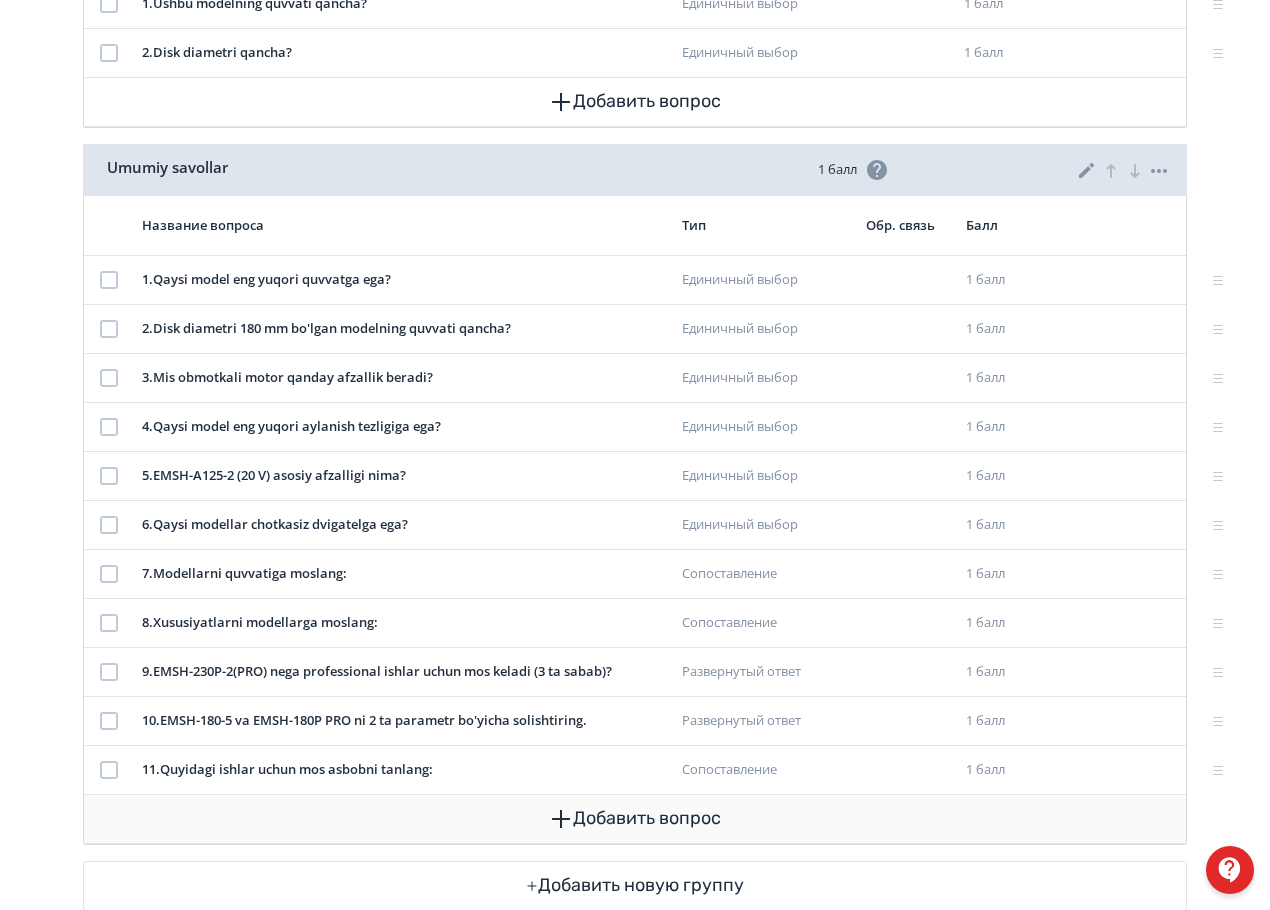 click on "Добавить вопрос" at bounding box center [635, 819] 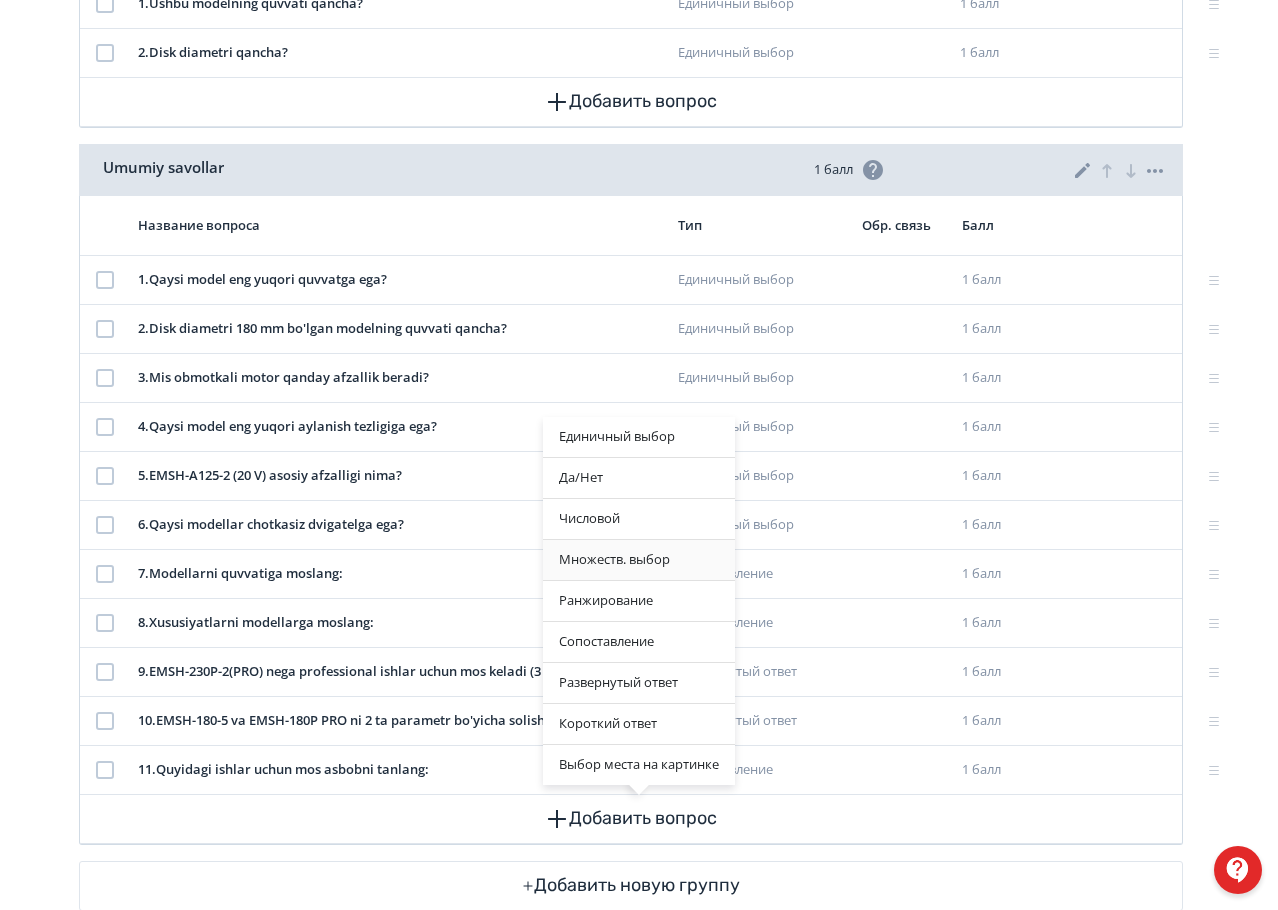 click on "Множеств. выбор" at bounding box center (639, 560) 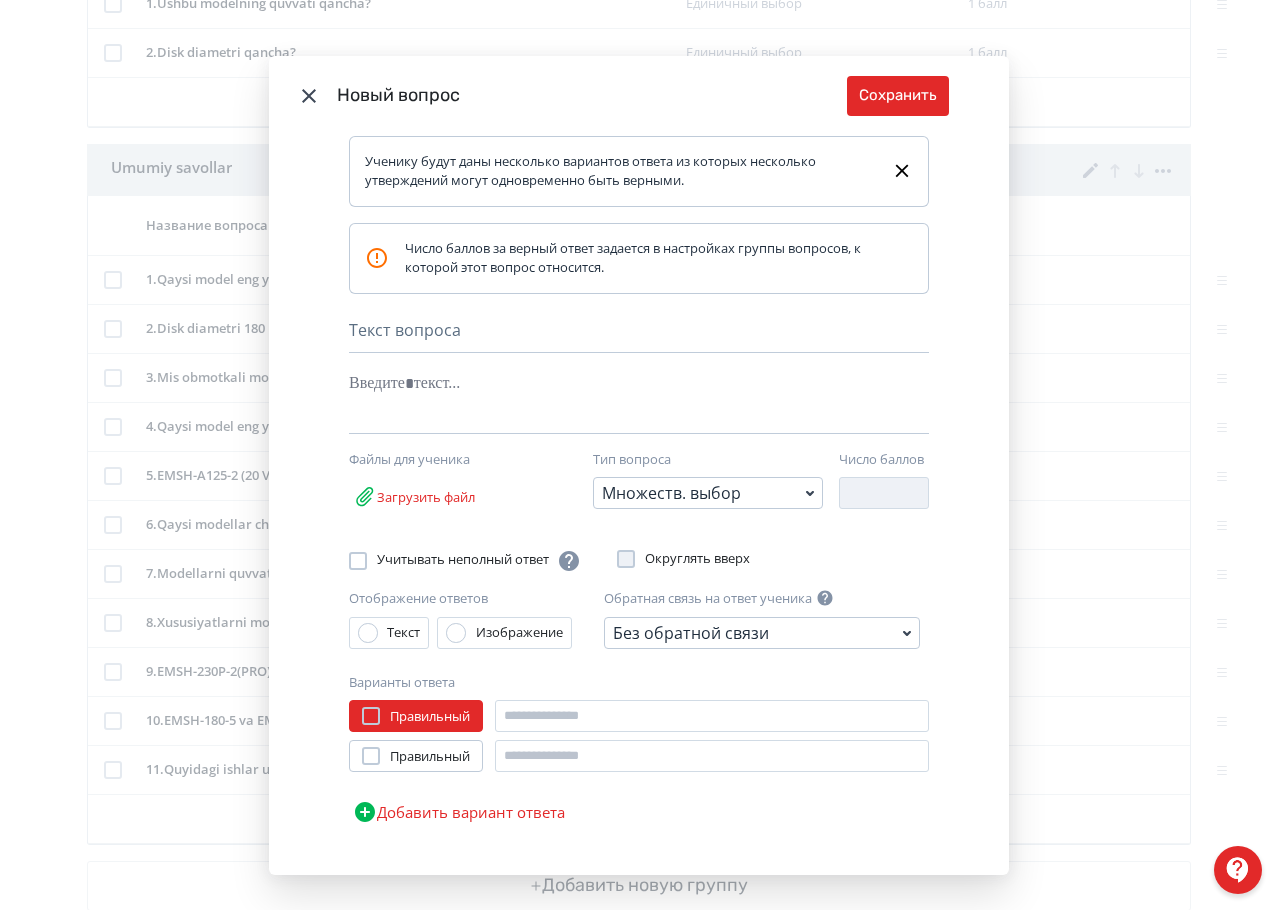 click on "Новый вопрос" at bounding box center (592, 95) 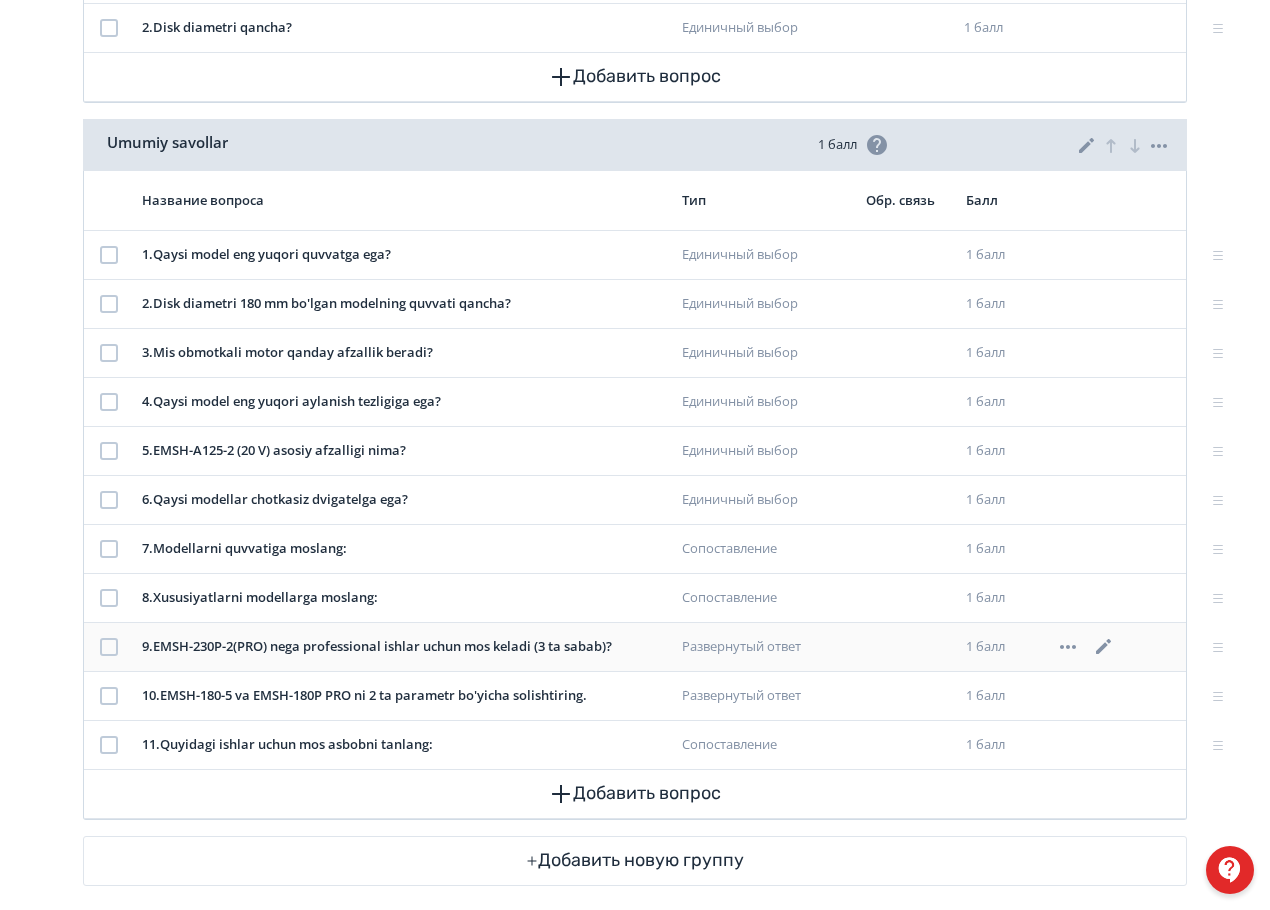 scroll, scrollTop: 1673, scrollLeft: 0, axis: vertical 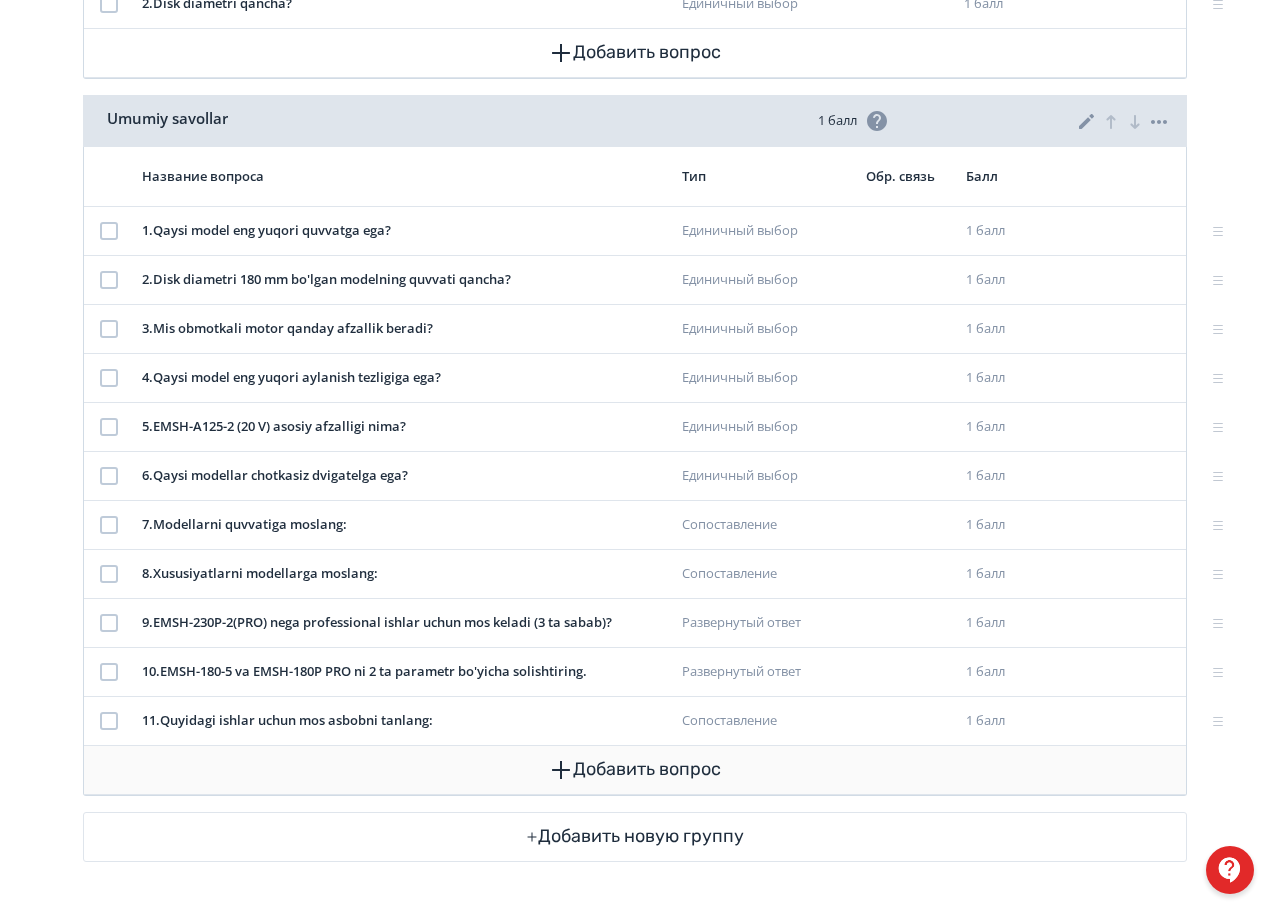 click on "Добавить вопрос" at bounding box center [635, 770] 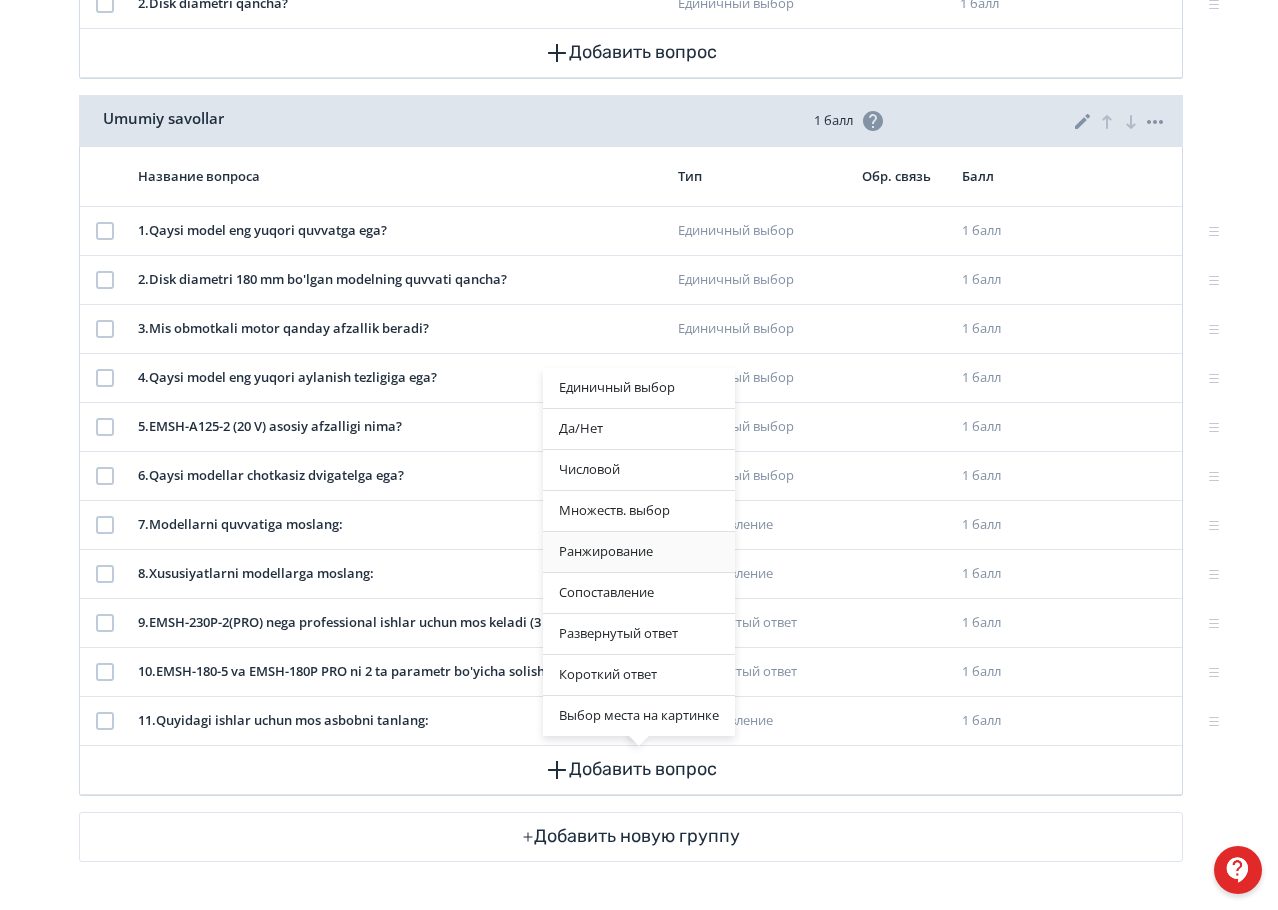 click on "Ранжирование" at bounding box center (639, 552) 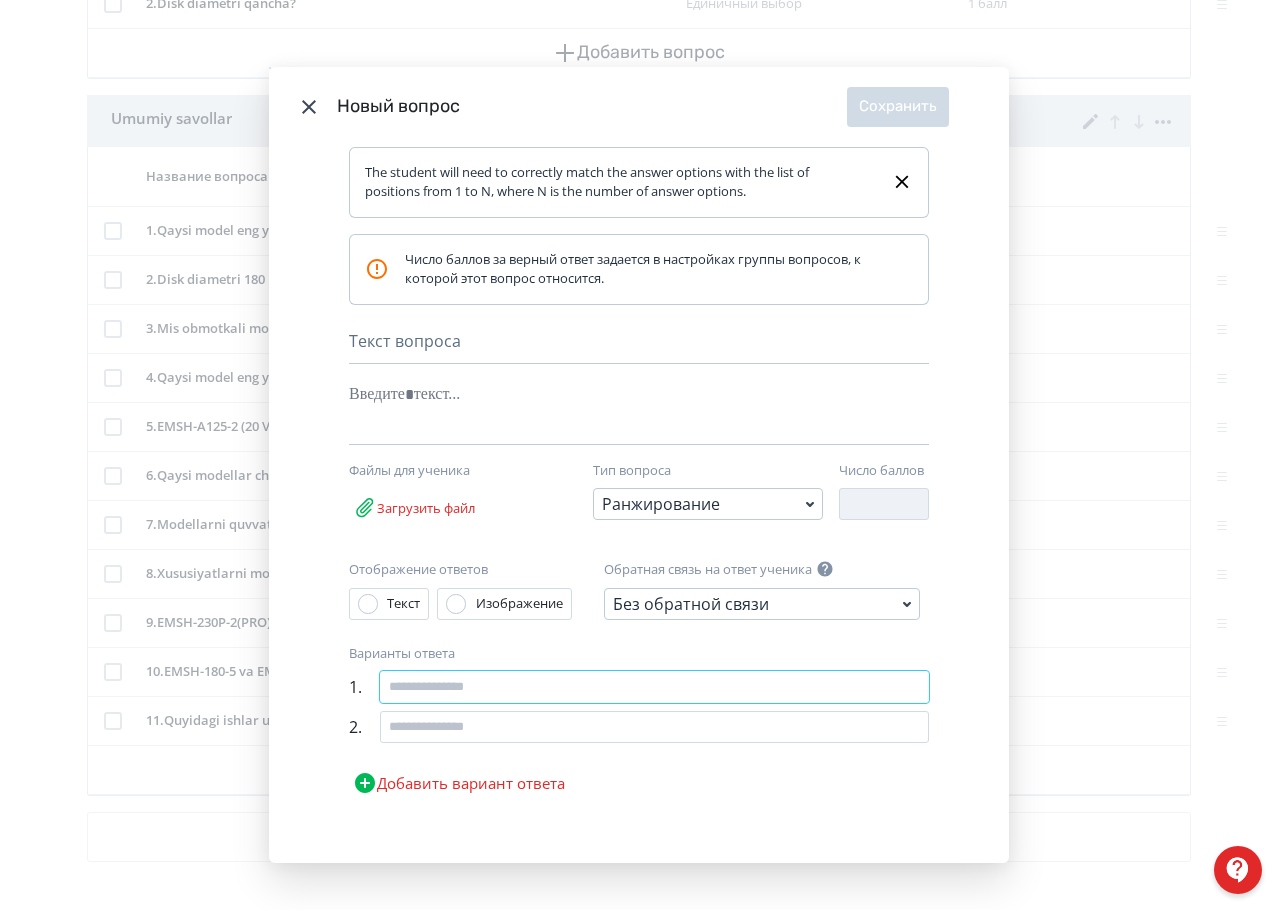 click at bounding box center [654, 687] 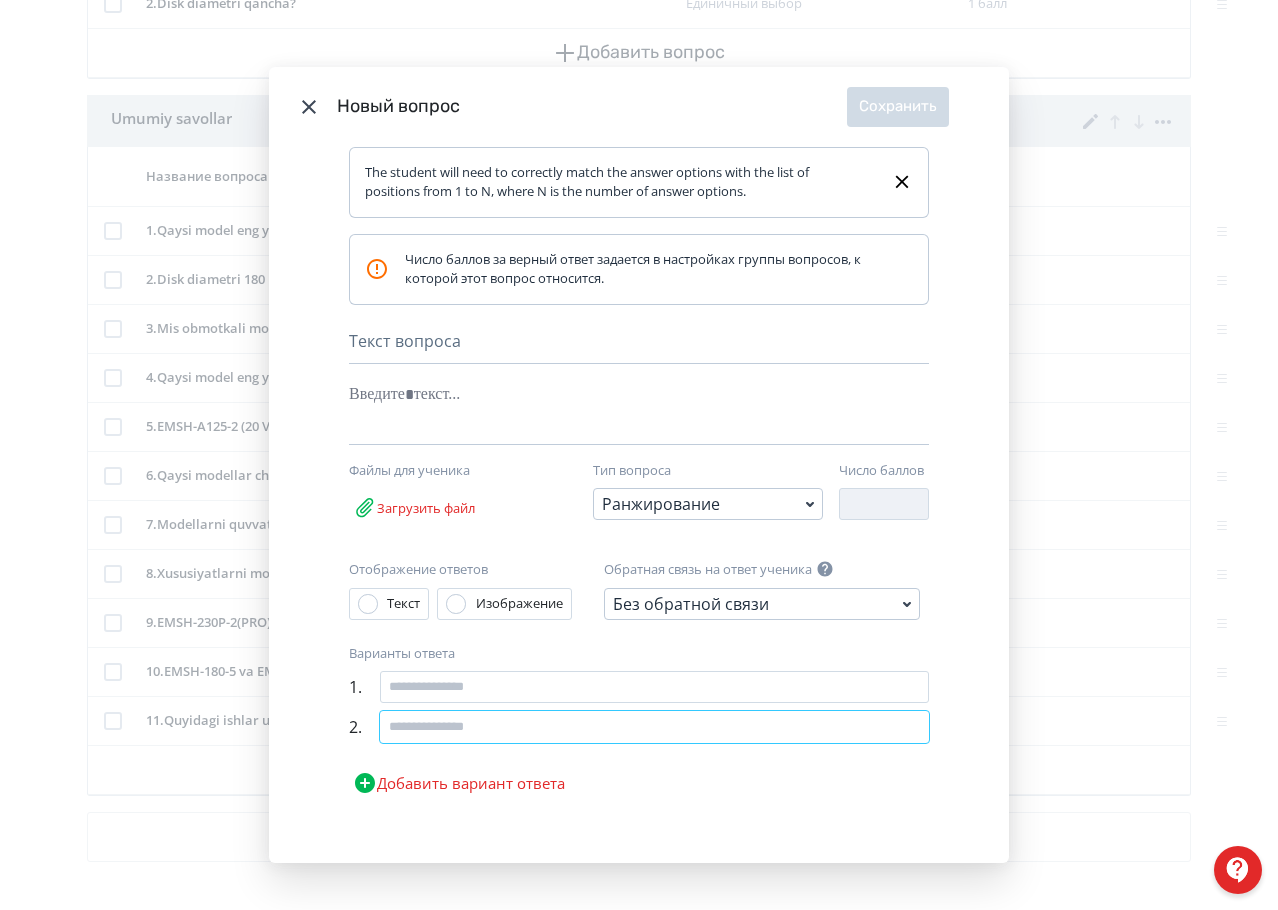 click at bounding box center (654, 727) 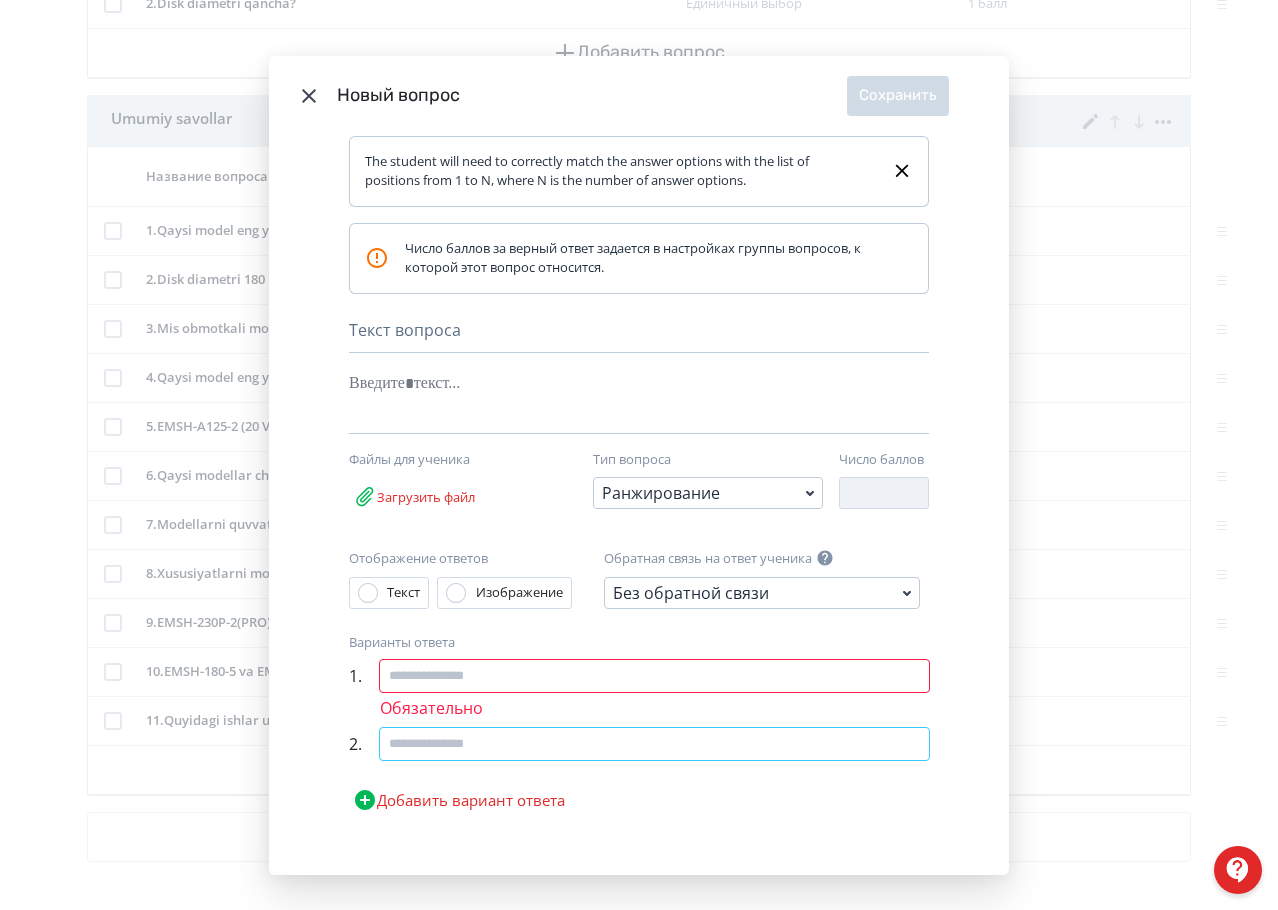 click at bounding box center (654, 744) 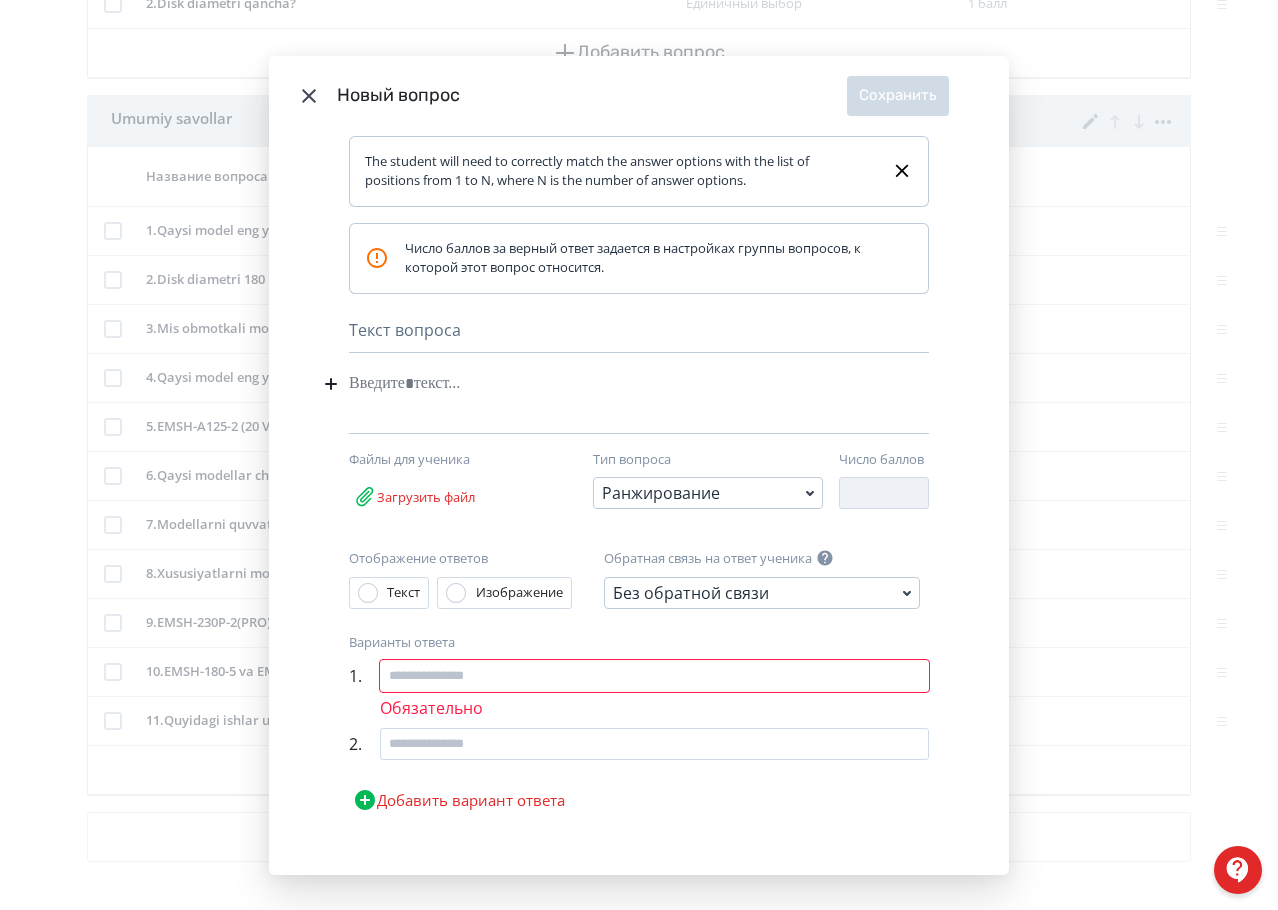 click on "Новый вопрос Сохранить" at bounding box center [639, 96] 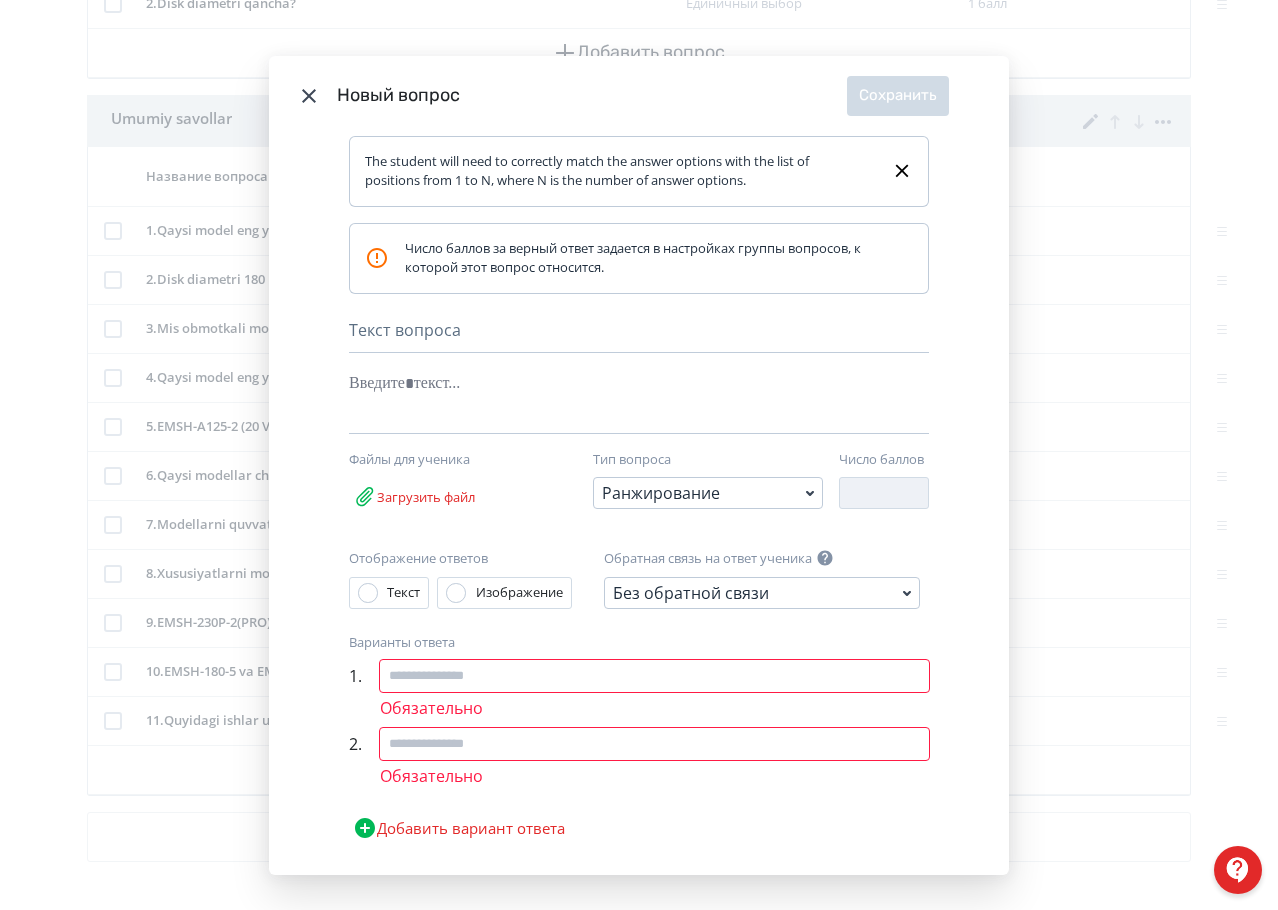 click 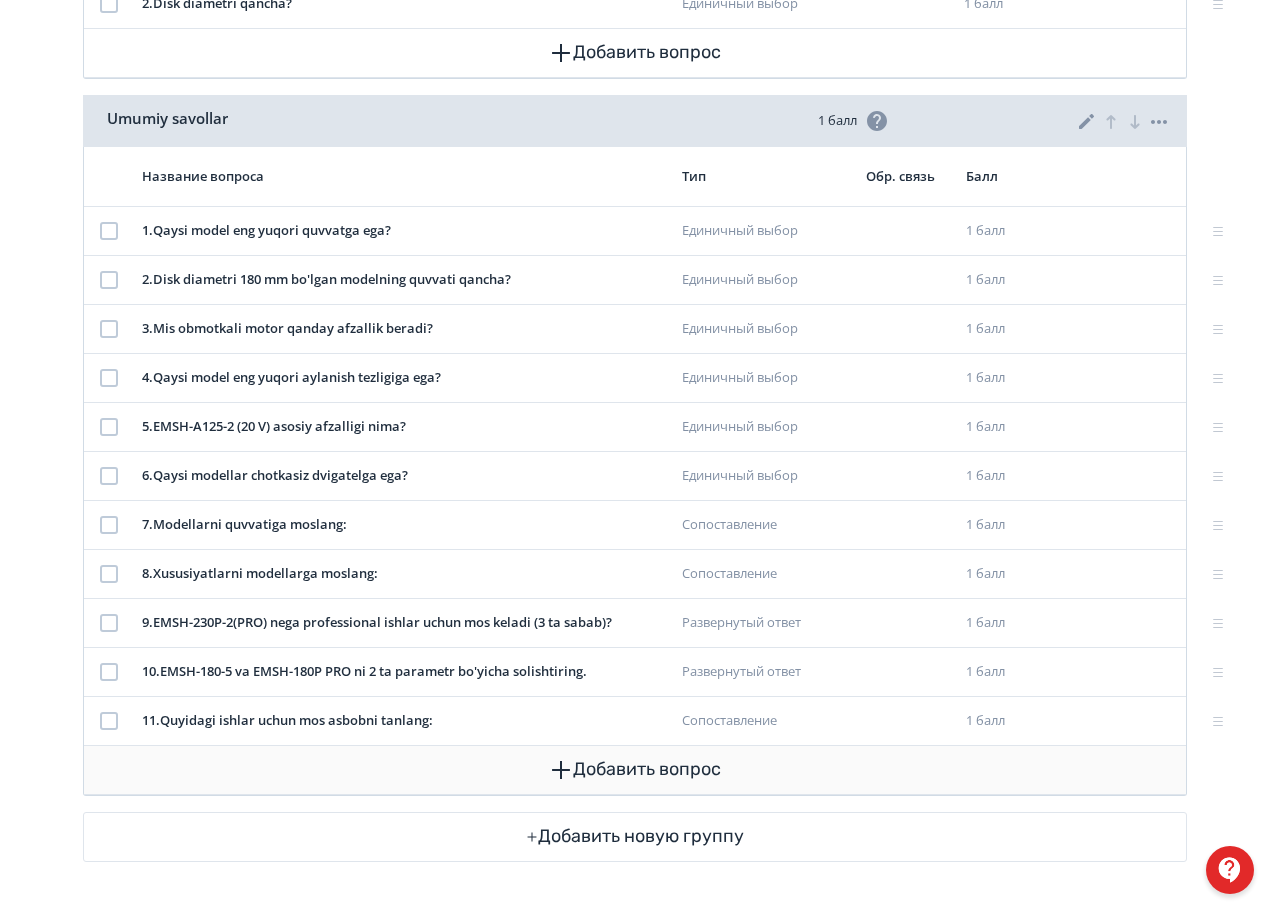 click on "Добавить вопрос" at bounding box center (635, 770) 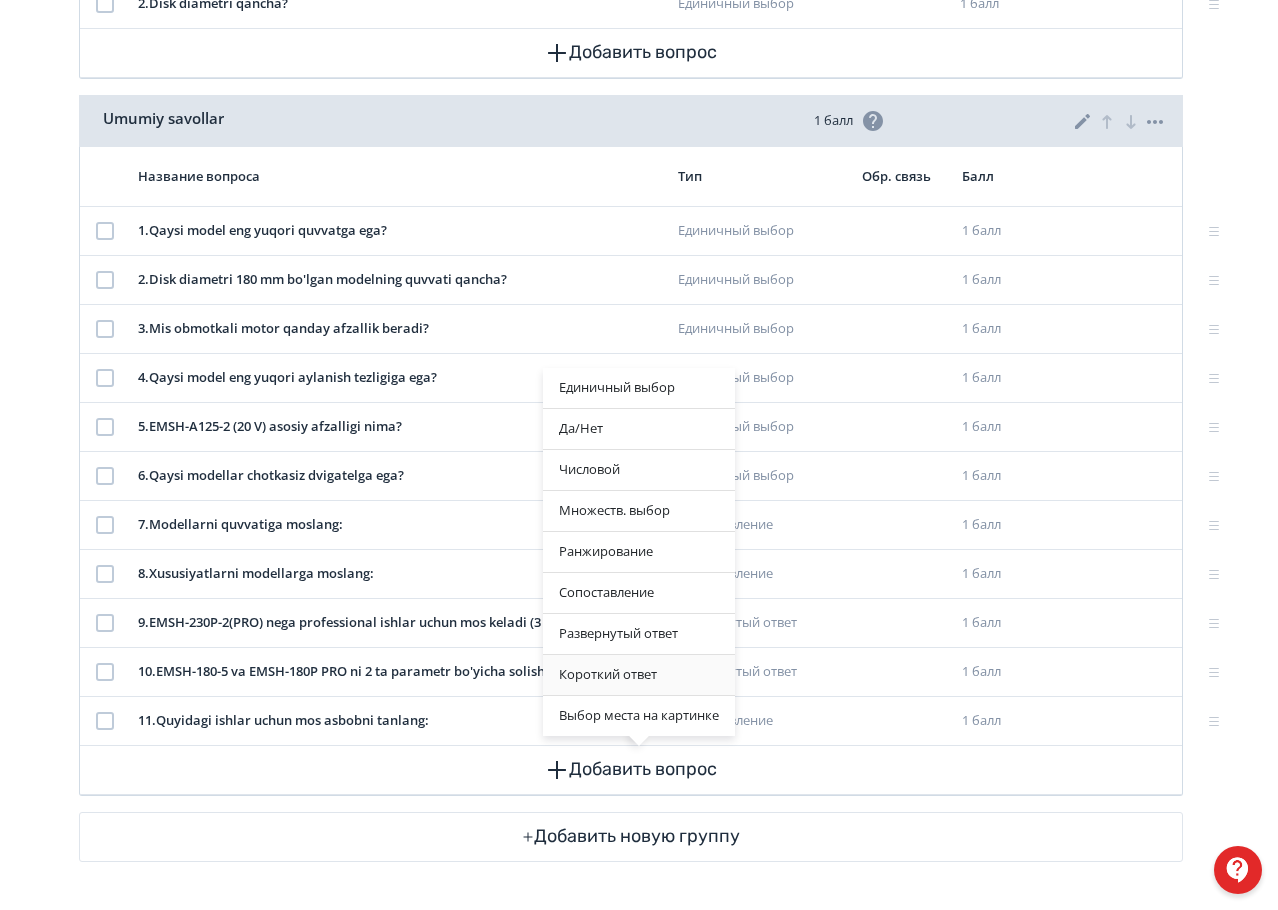 click on "Короткий ответ" at bounding box center (639, 675) 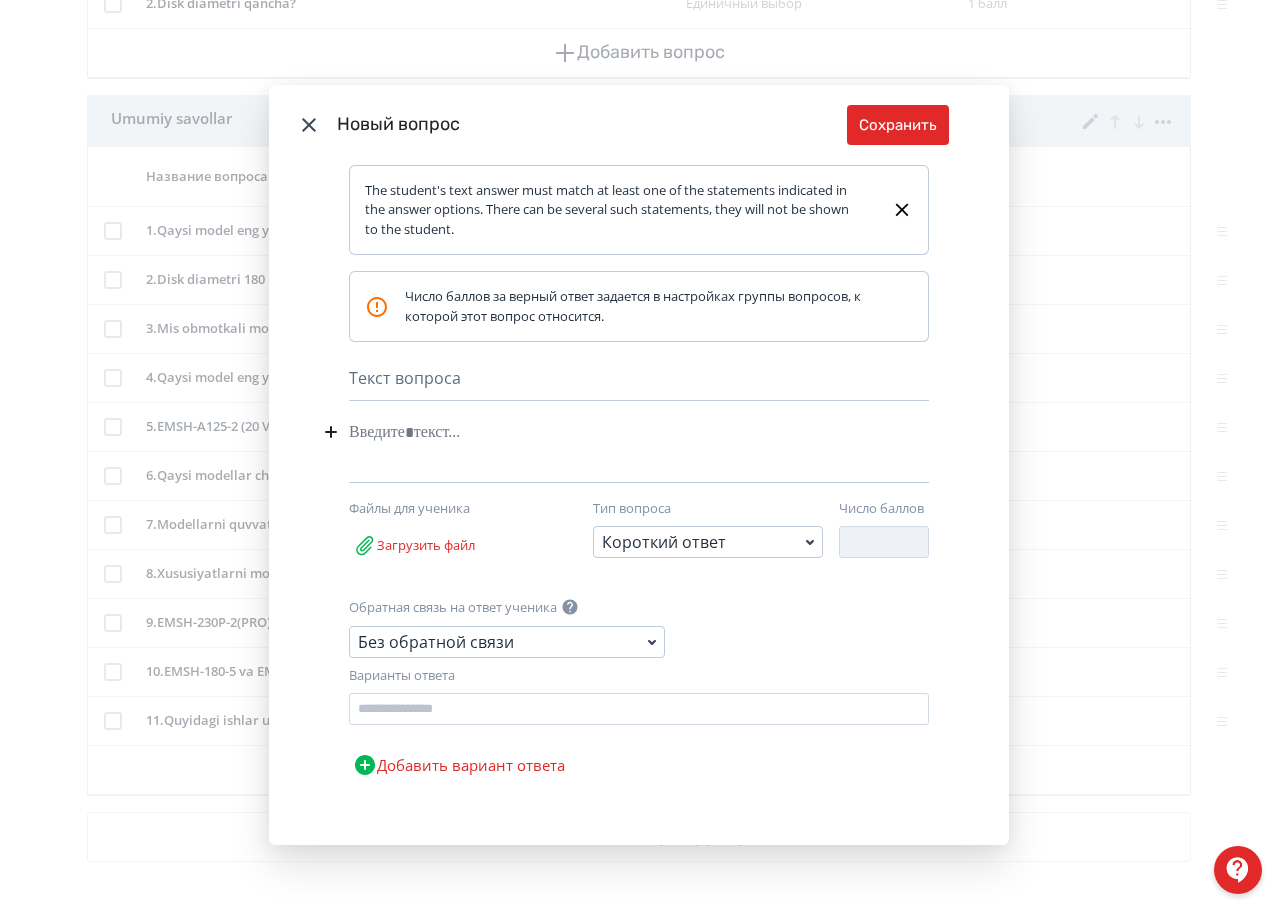 click at bounding box center [608, 432] 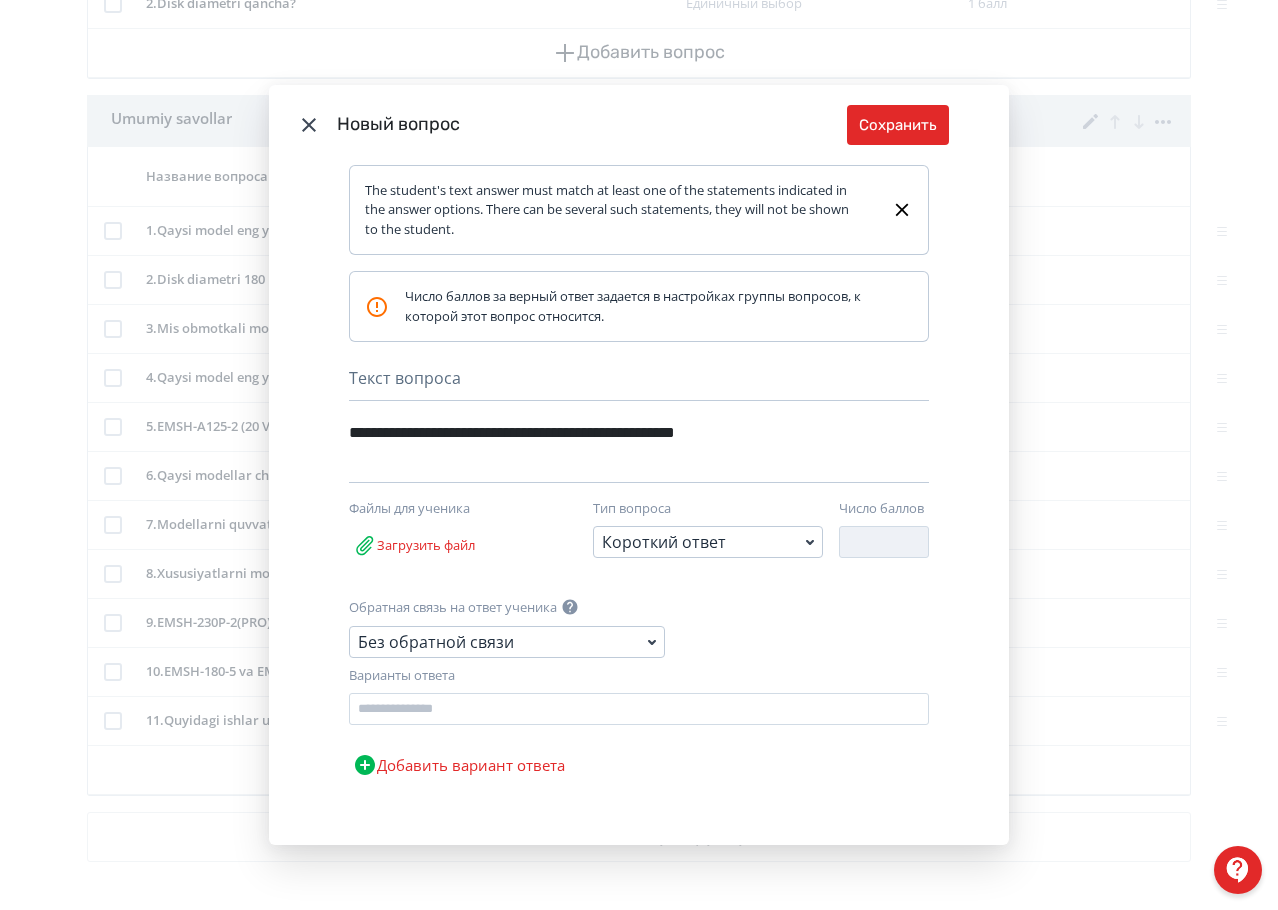 type 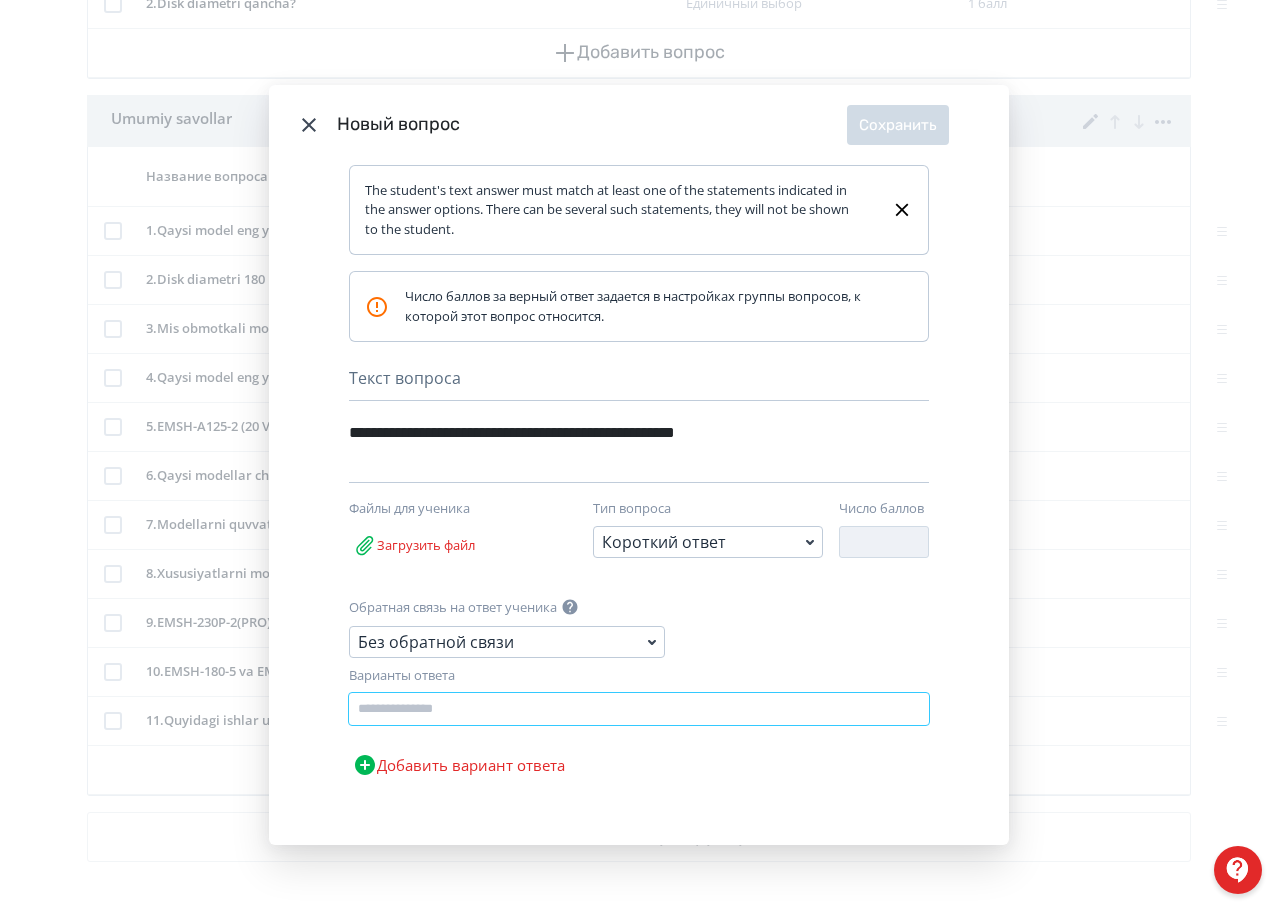click at bounding box center [639, 709] 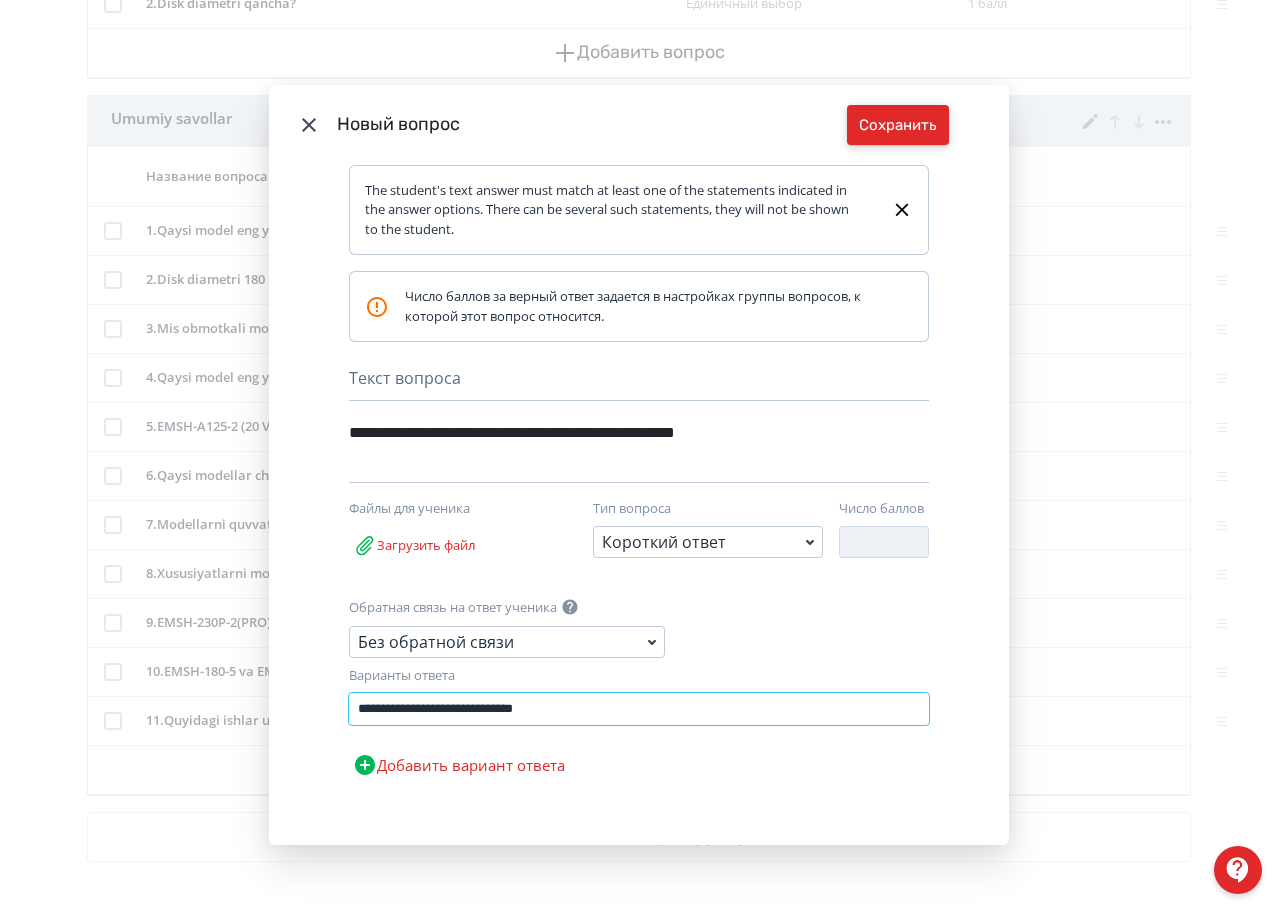 type on "**********" 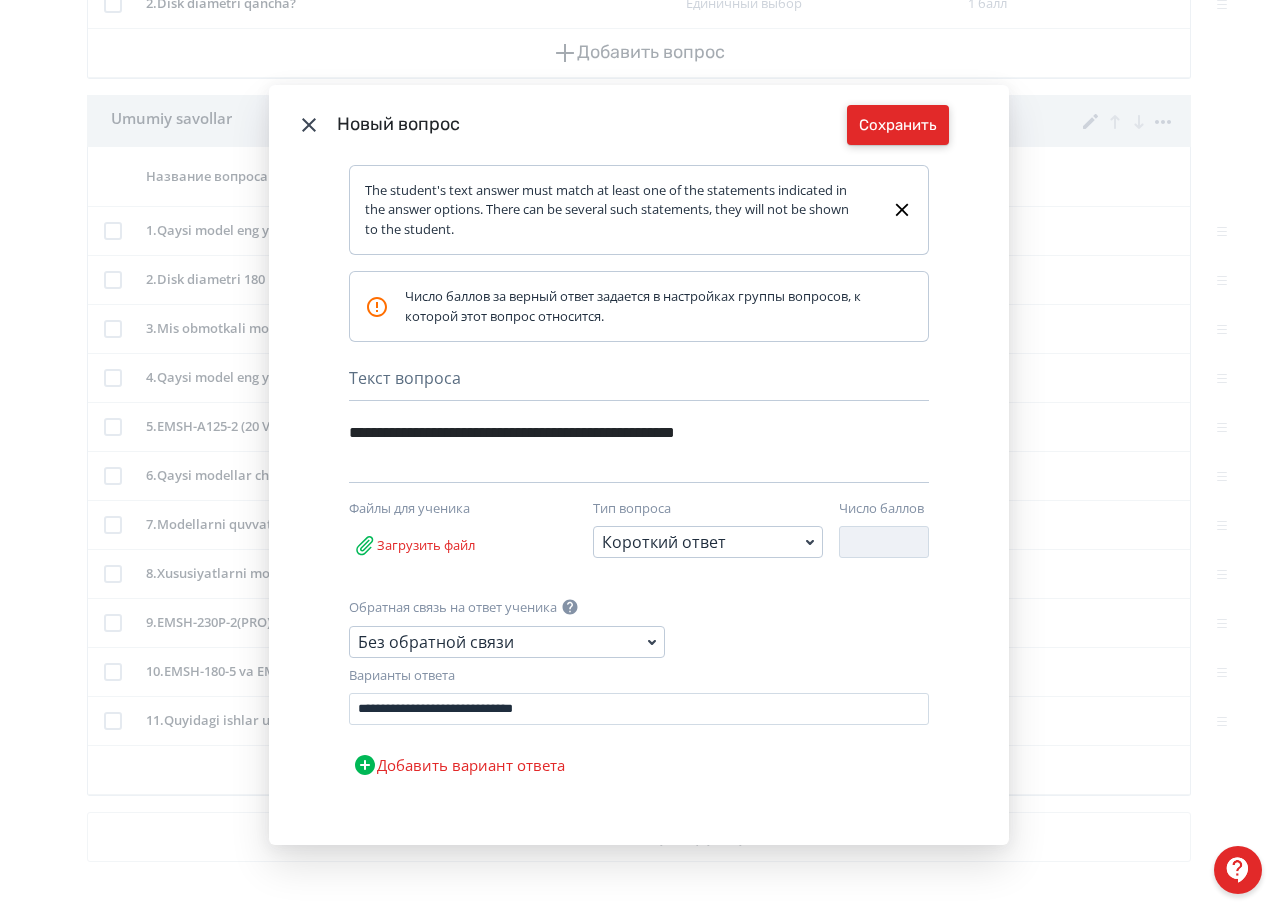 click on "Сохранить" at bounding box center [898, 125] 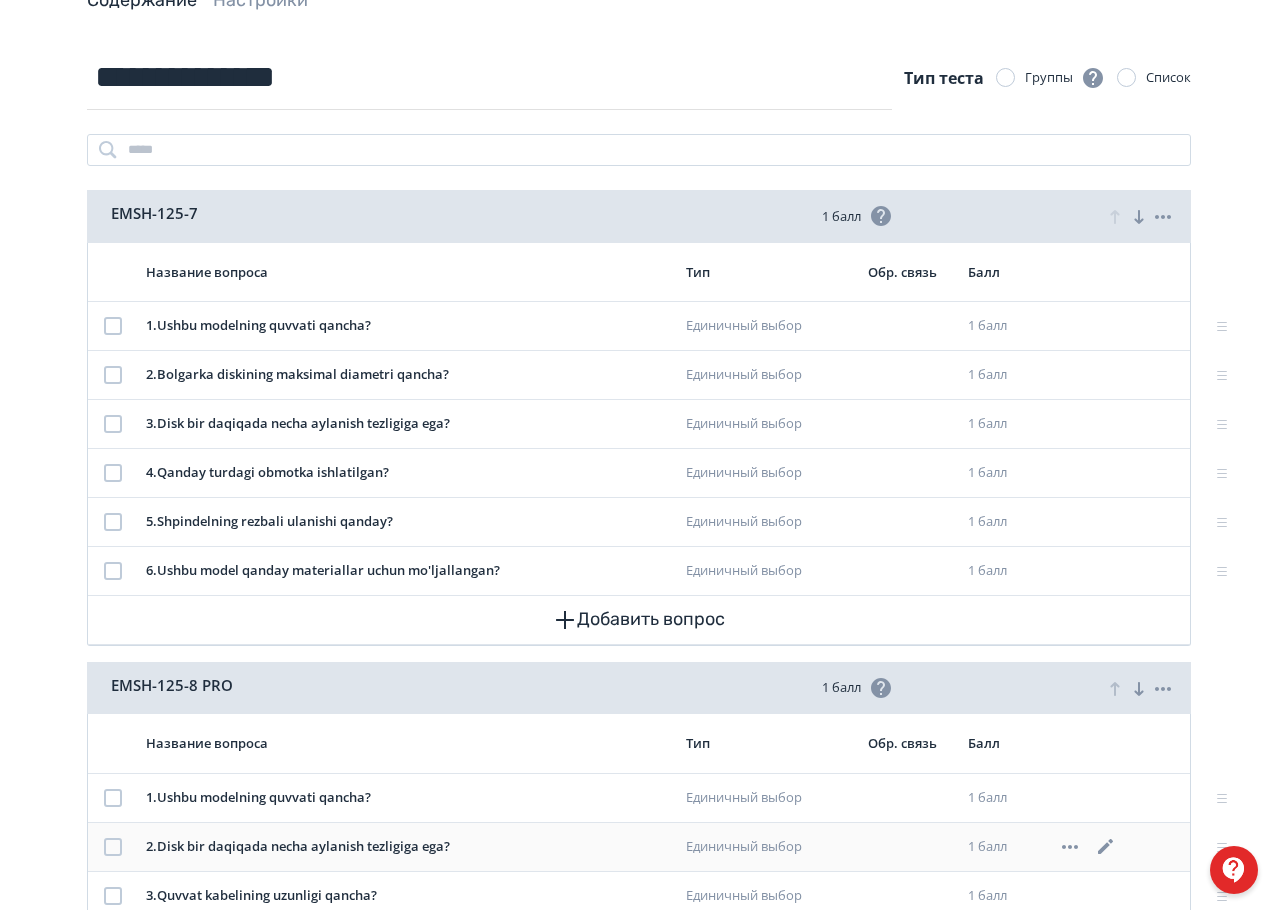 scroll, scrollTop: 0, scrollLeft: 0, axis: both 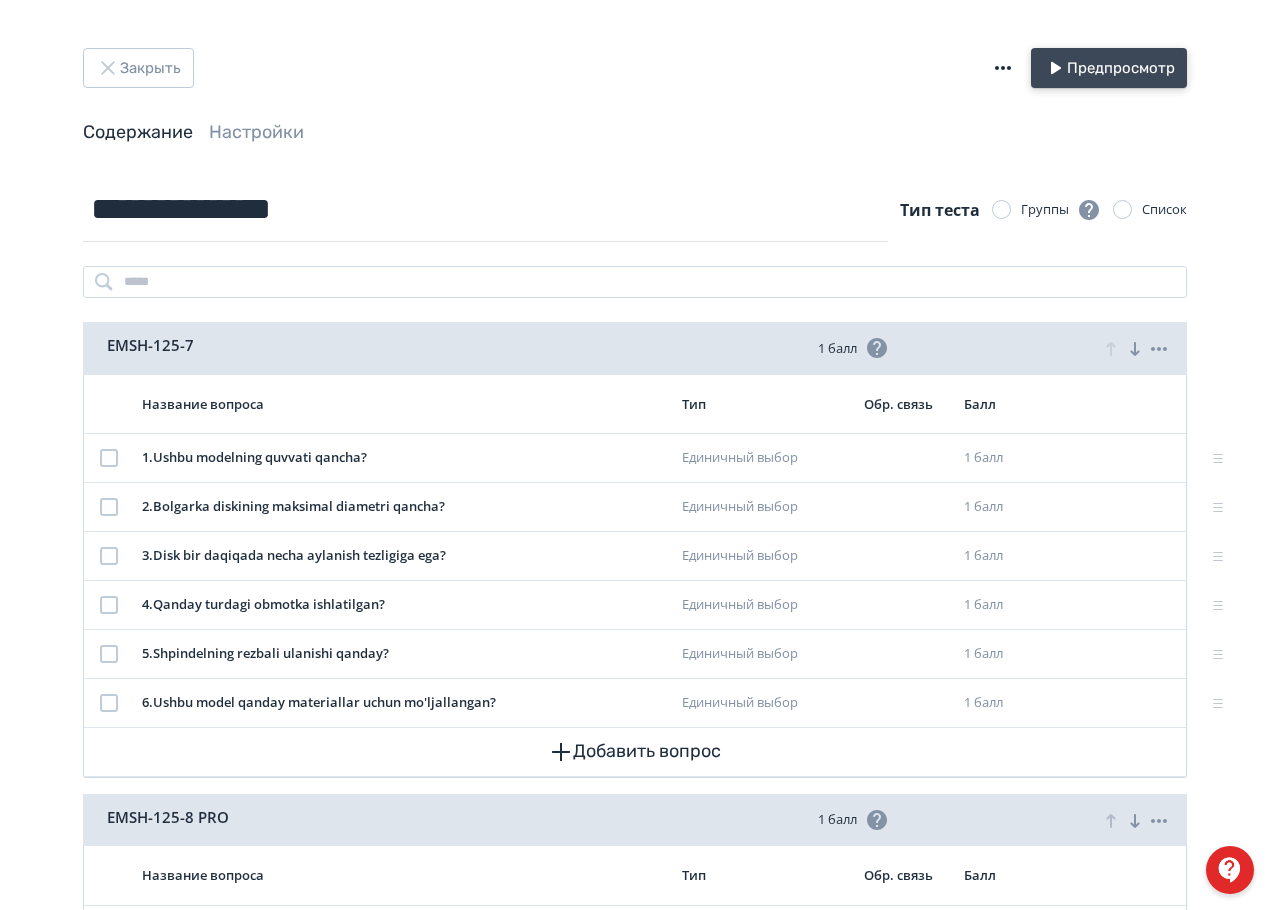 click on "Предпросмотр" at bounding box center [1109, 68] 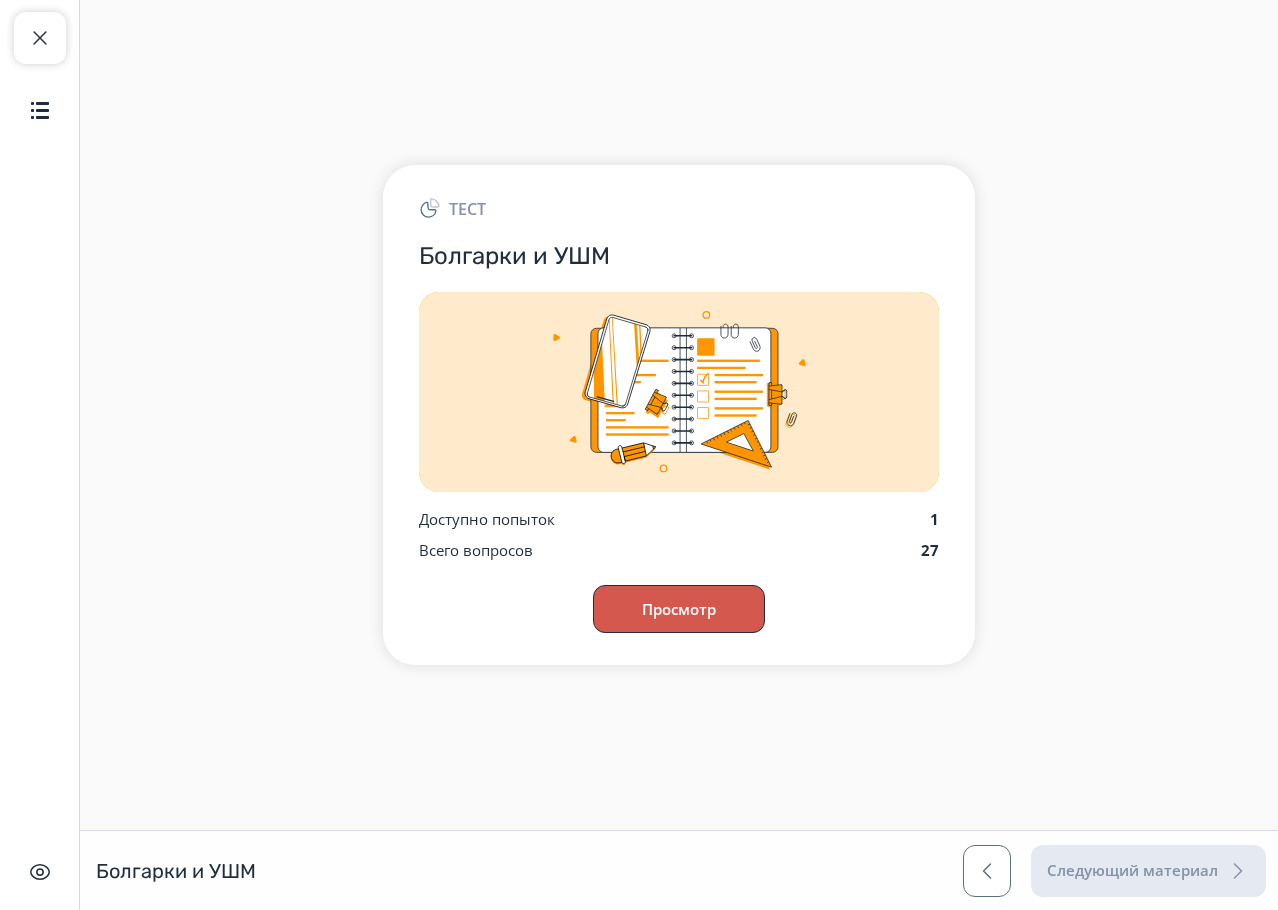 click on "Просмотр" at bounding box center (679, 609) 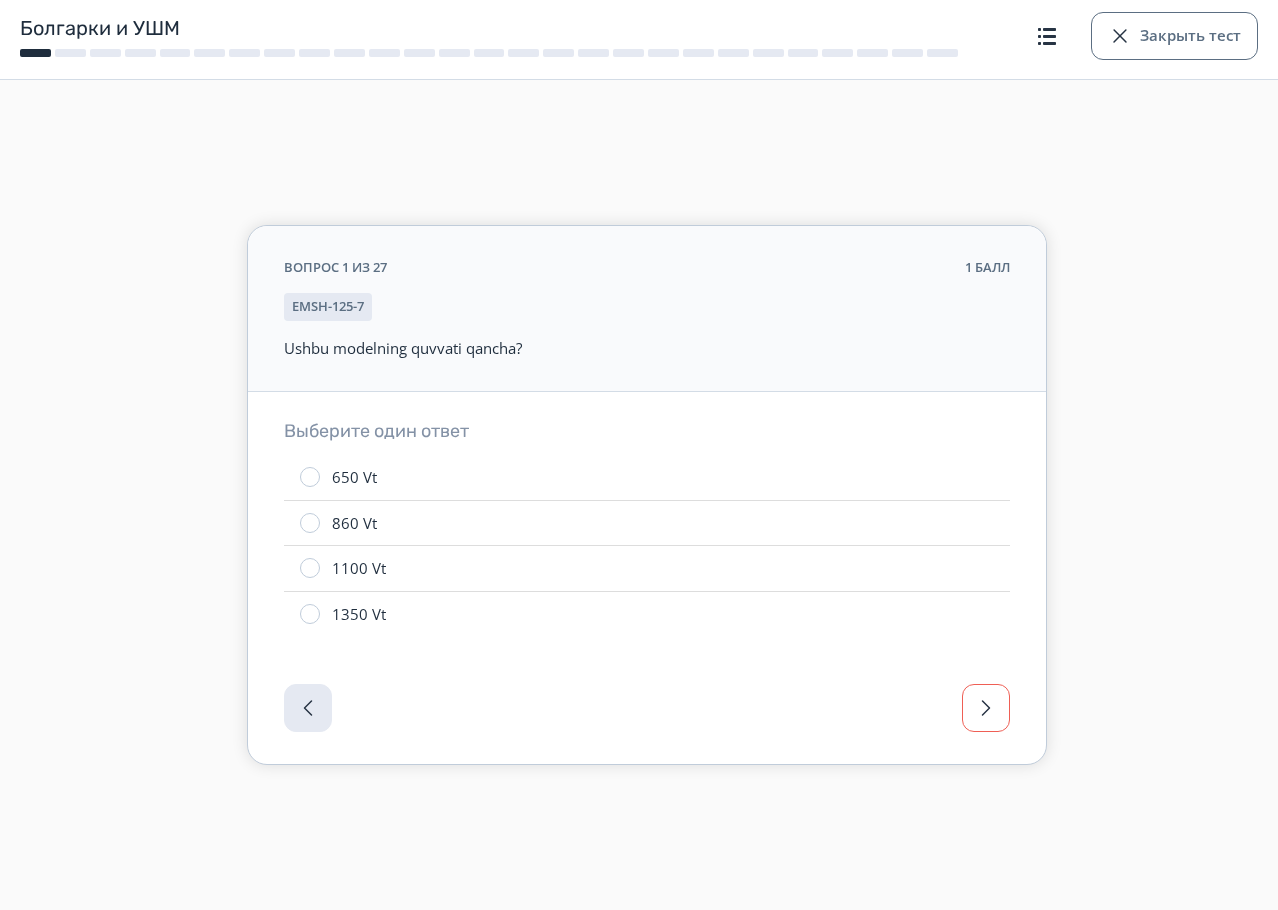 click at bounding box center (986, 708) 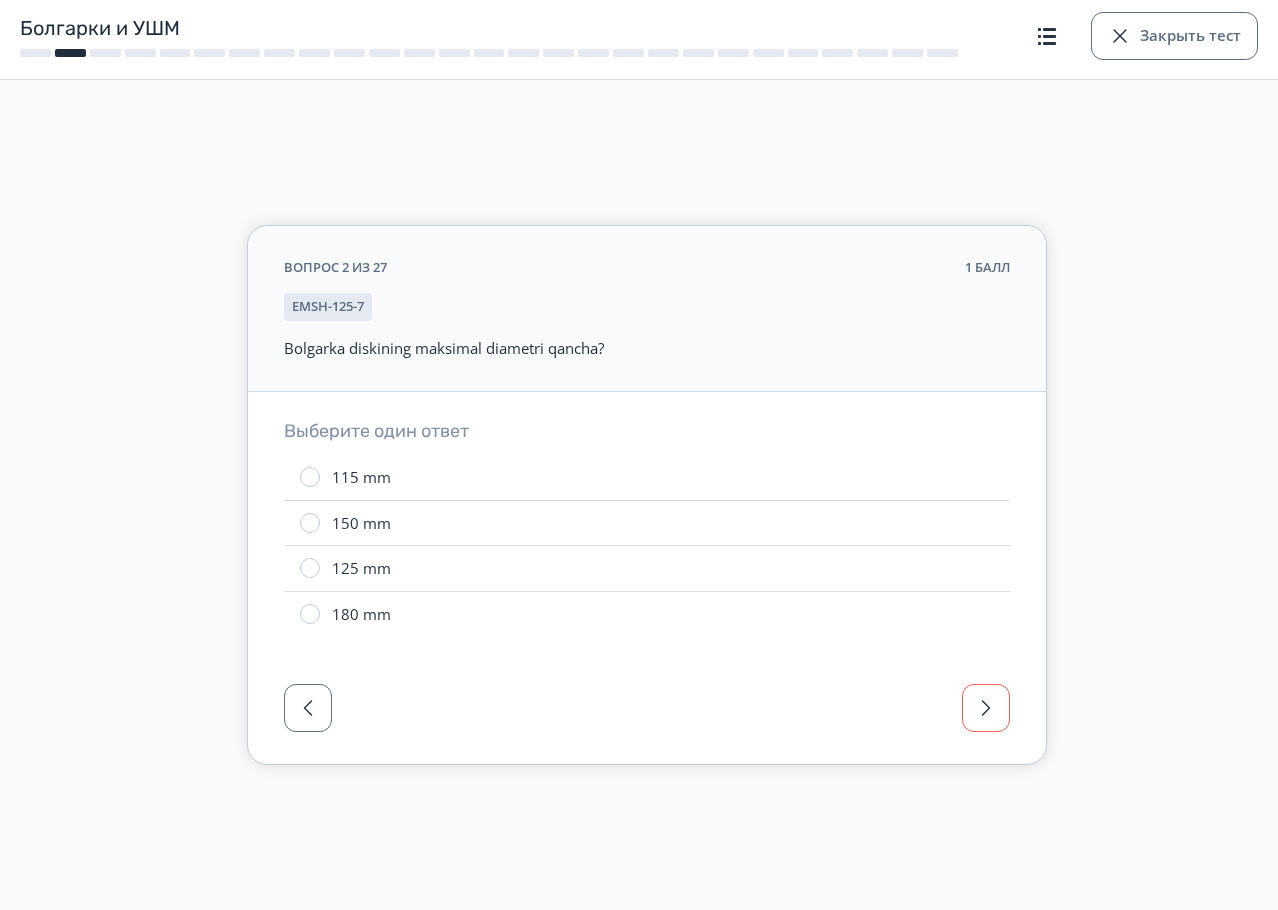 click at bounding box center (986, 708) 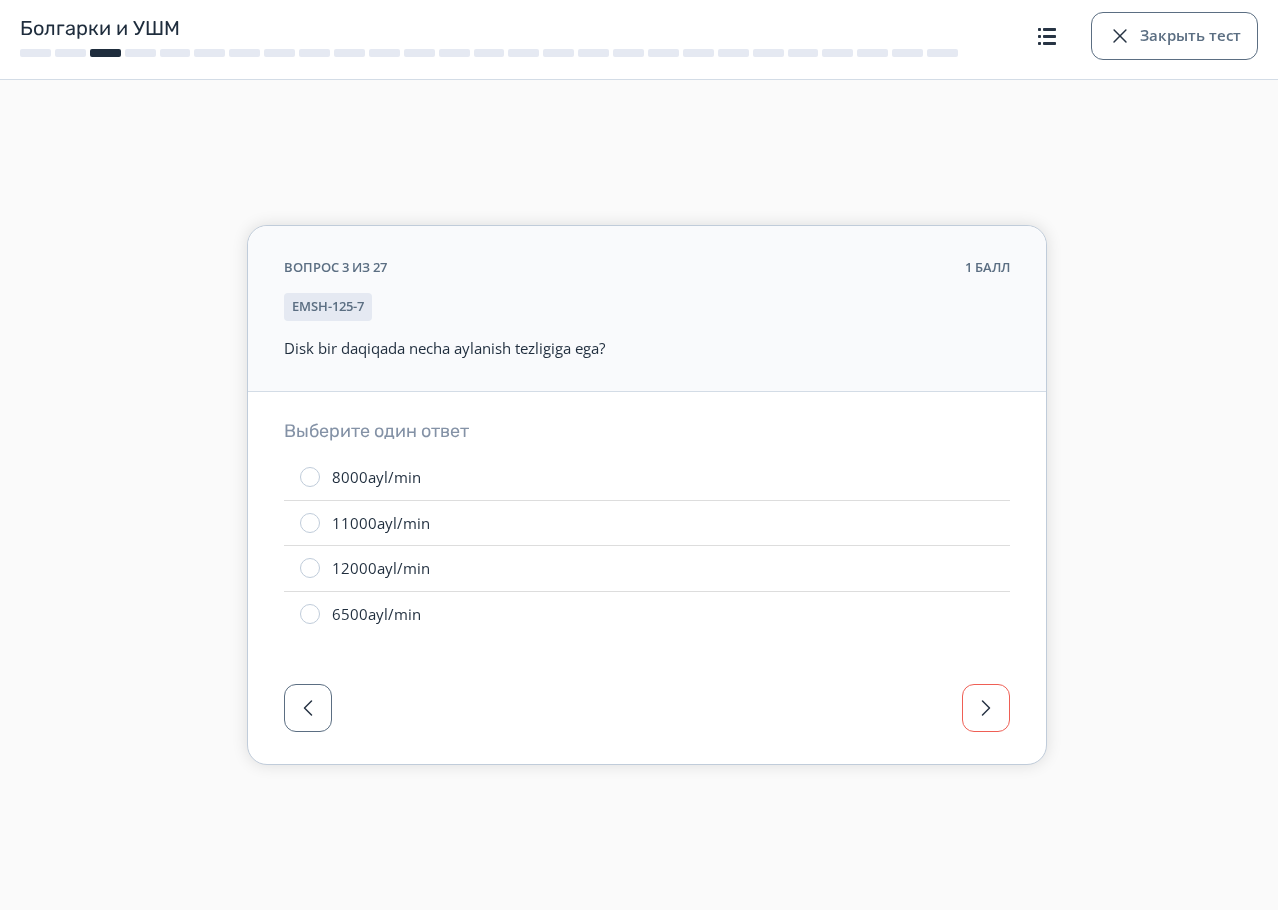 click at bounding box center [986, 708] 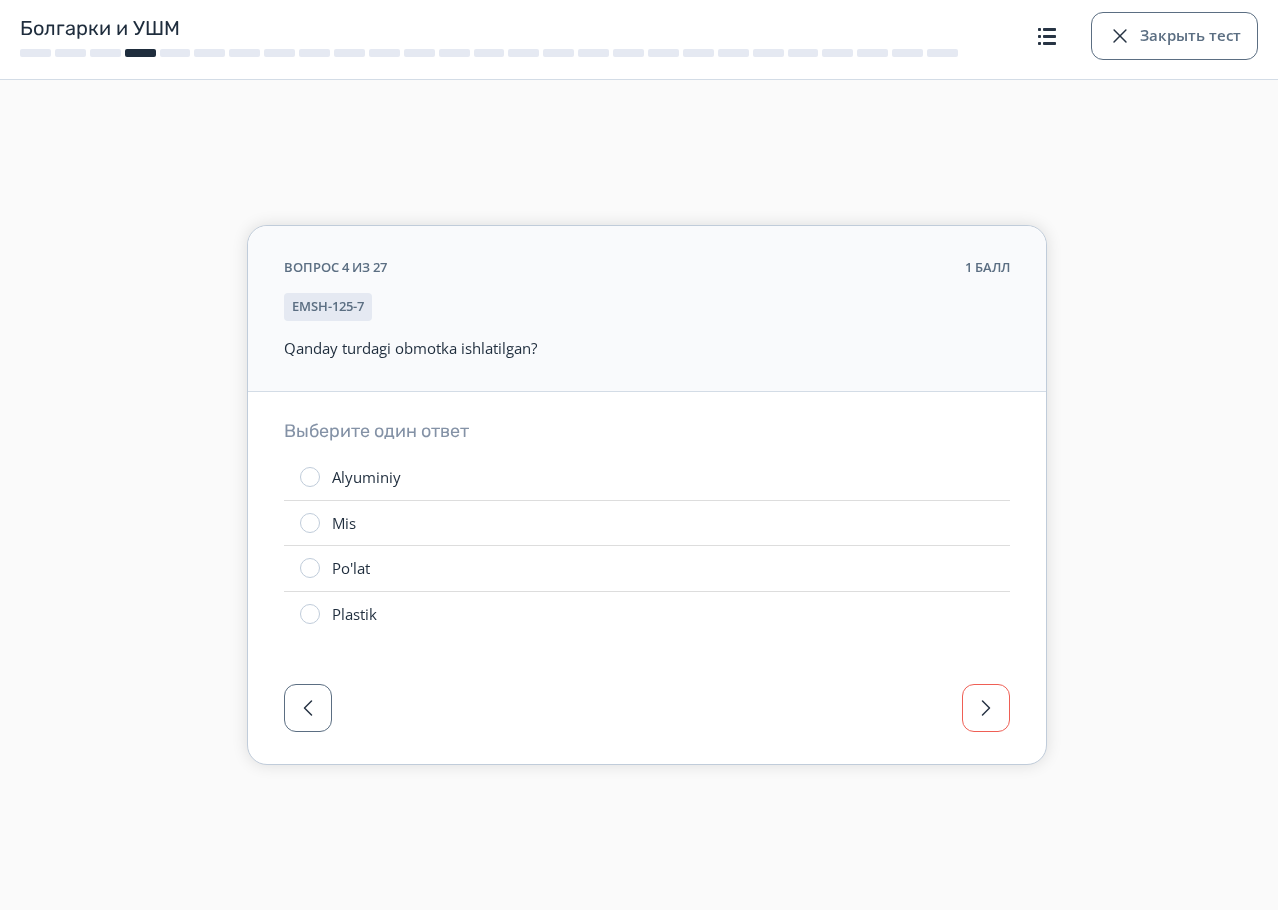 click at bounding box center [986, 708] 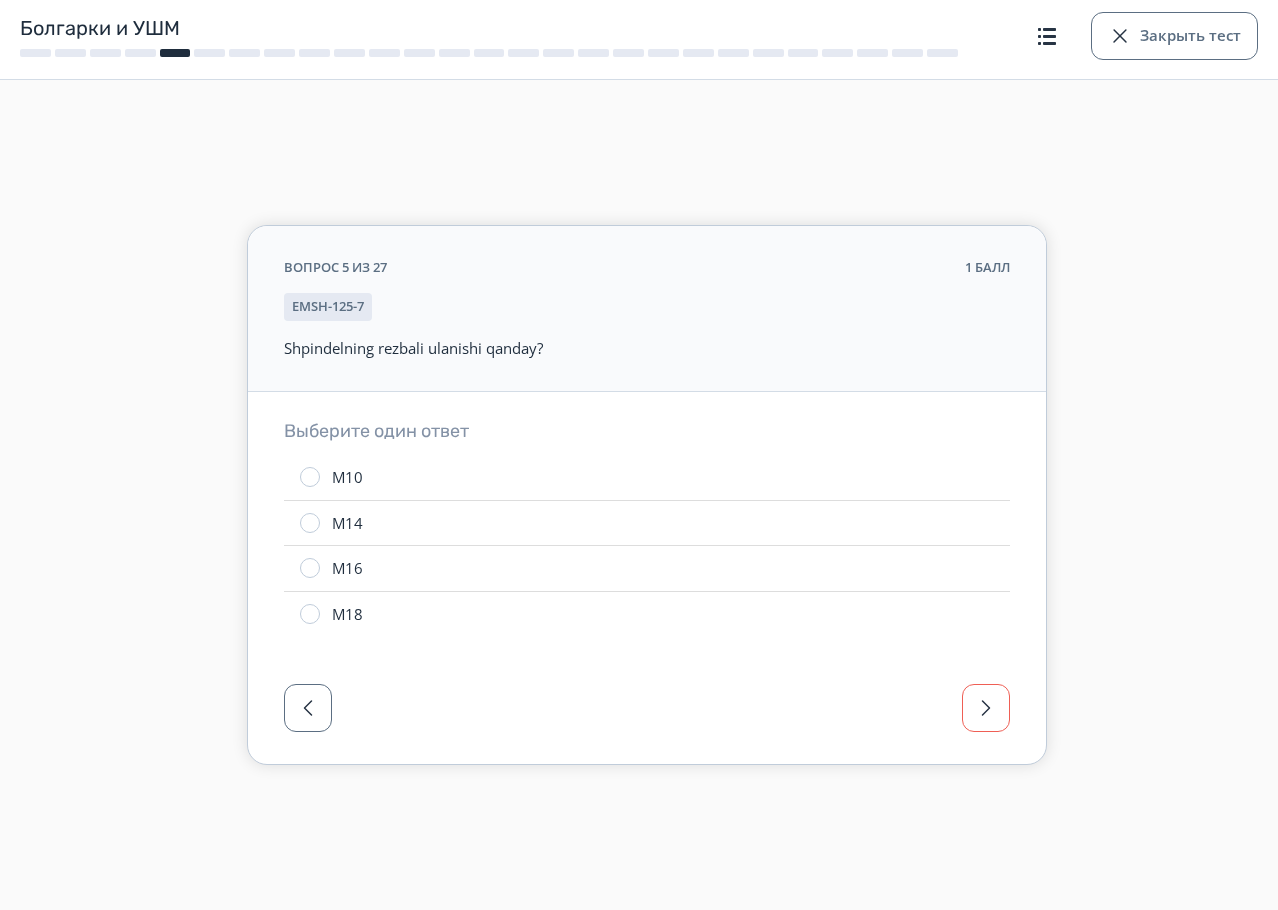 click at bounding box center (986, 708) 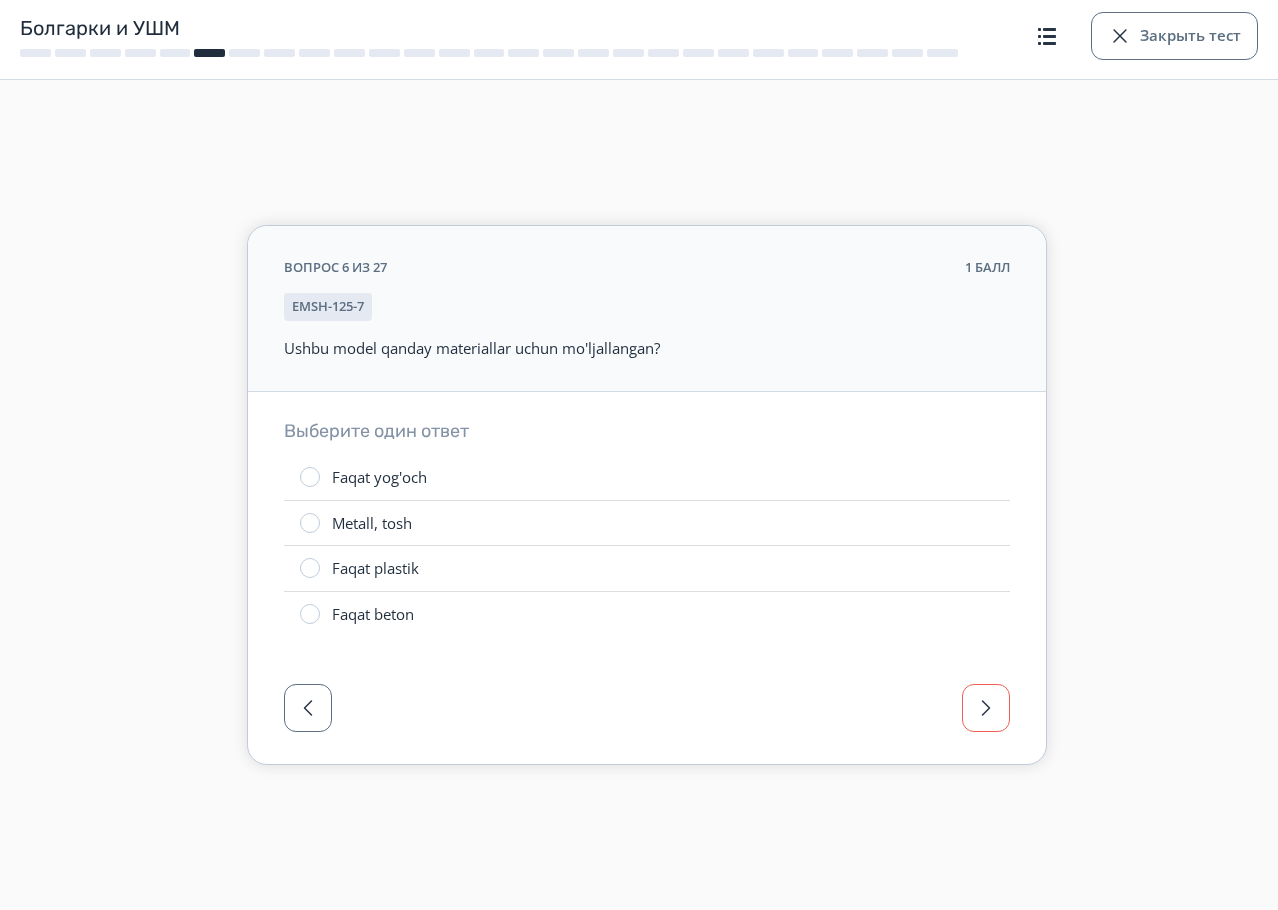 click at bounding box center [986, 708] 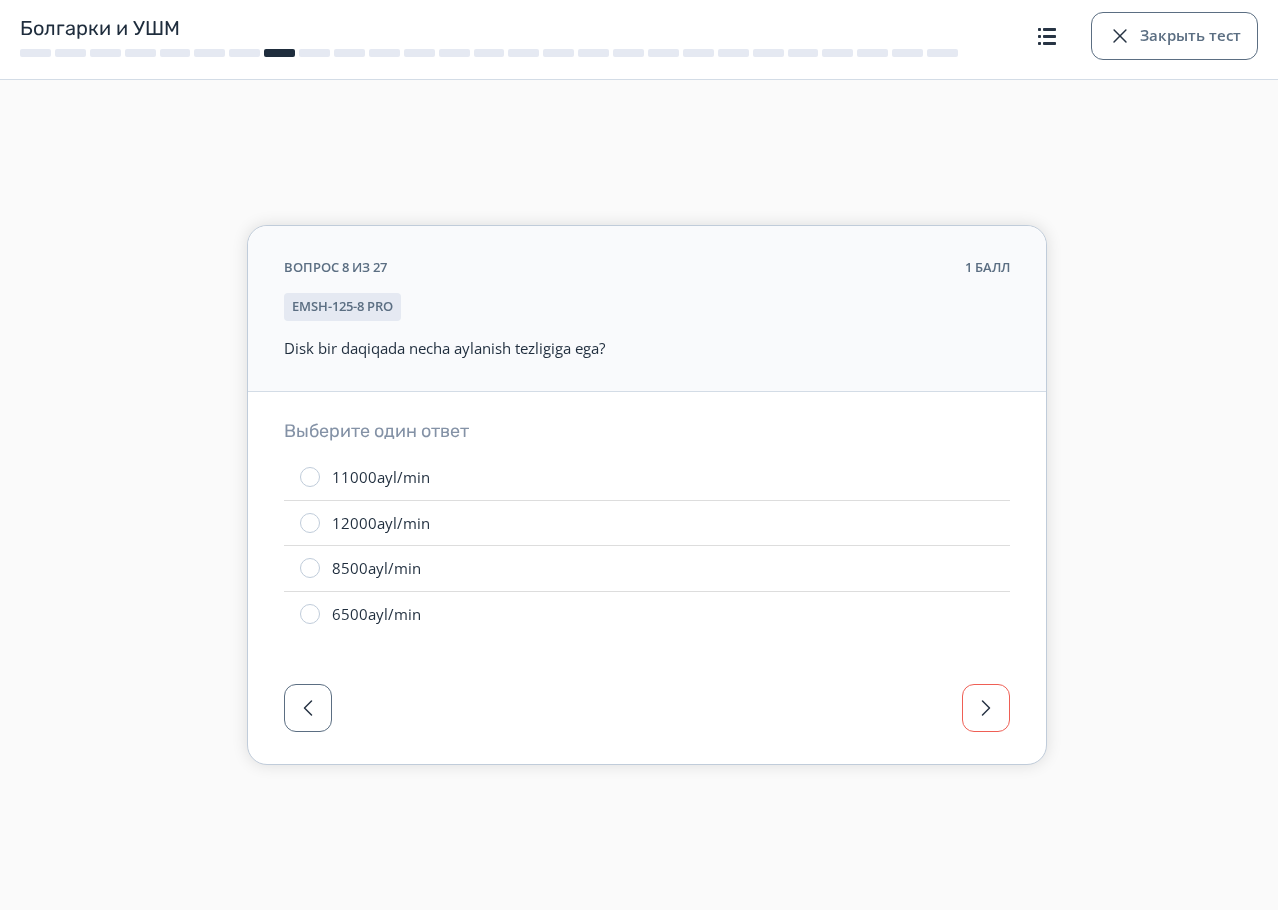 click at bounding box center [986, 708] 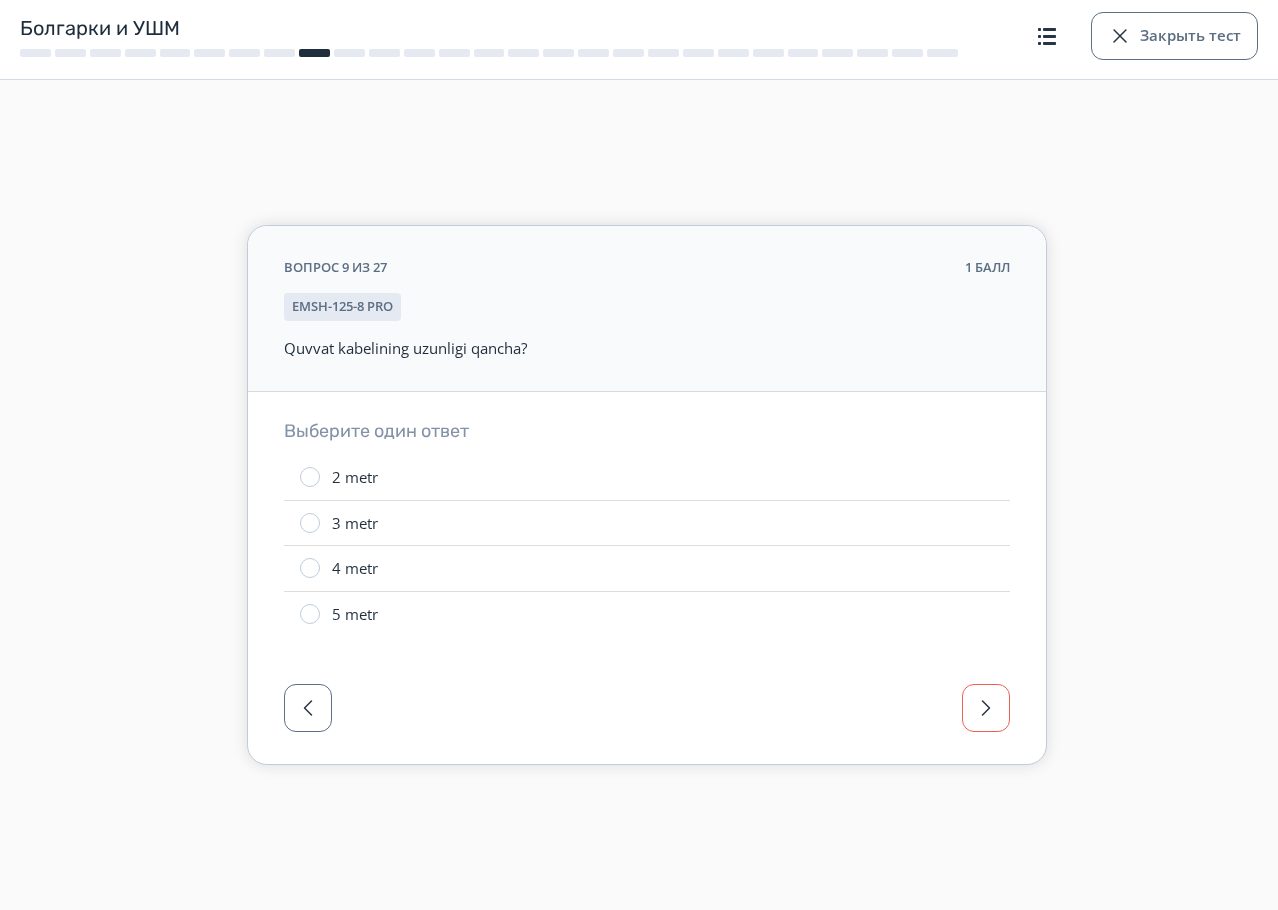 click at bounding box center (986, 708) 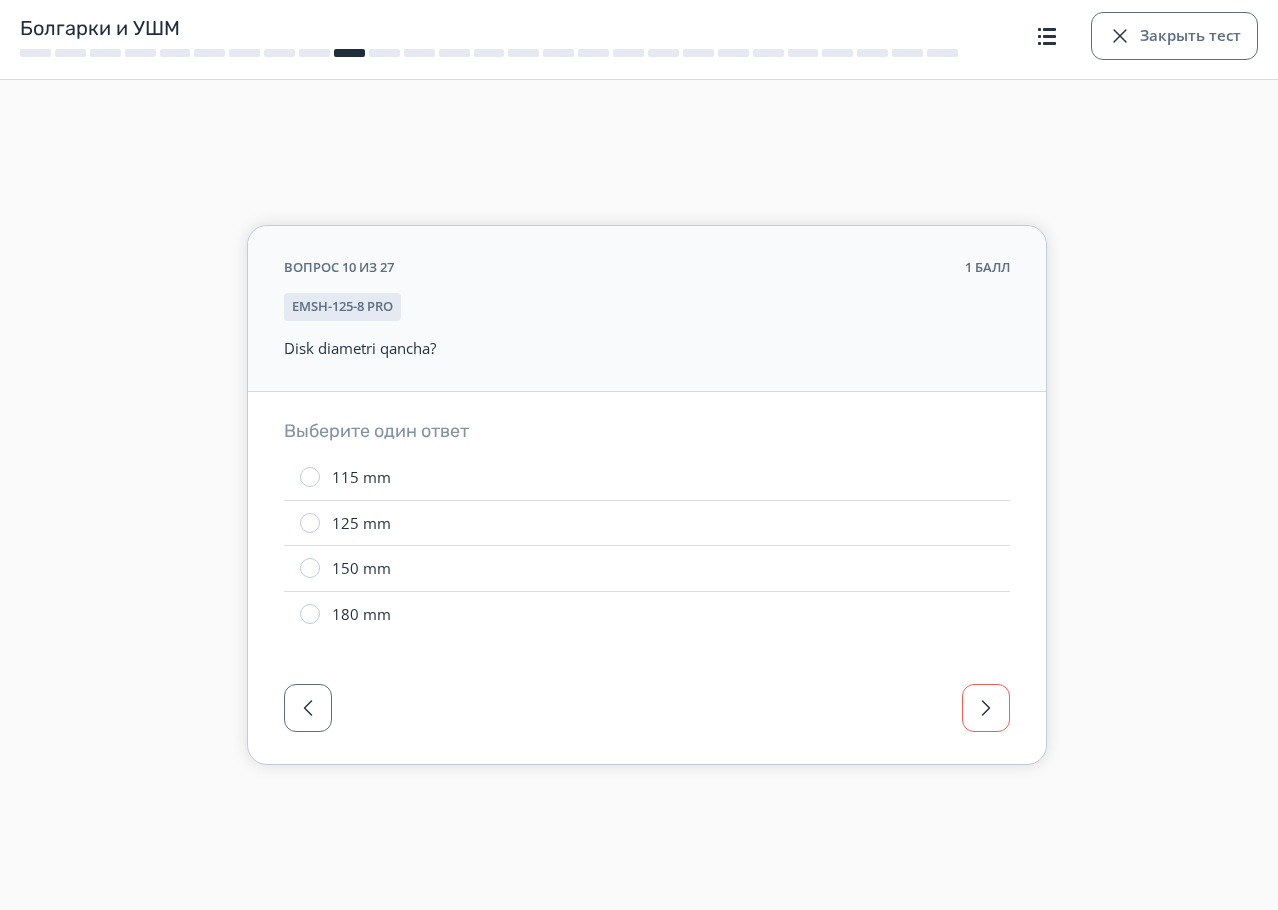 click at bounding box center (986, 708) 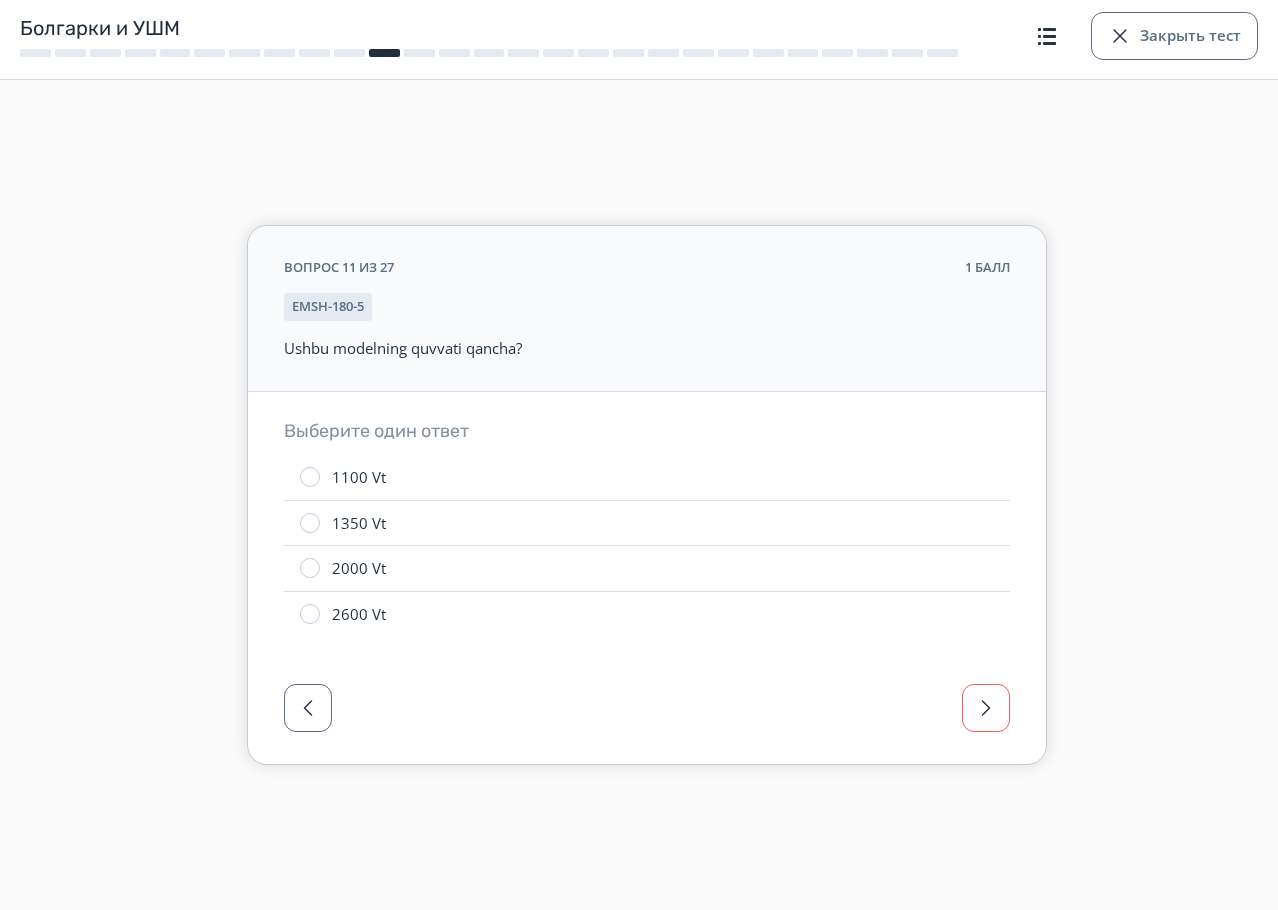 click at bounding box center (986, 708) 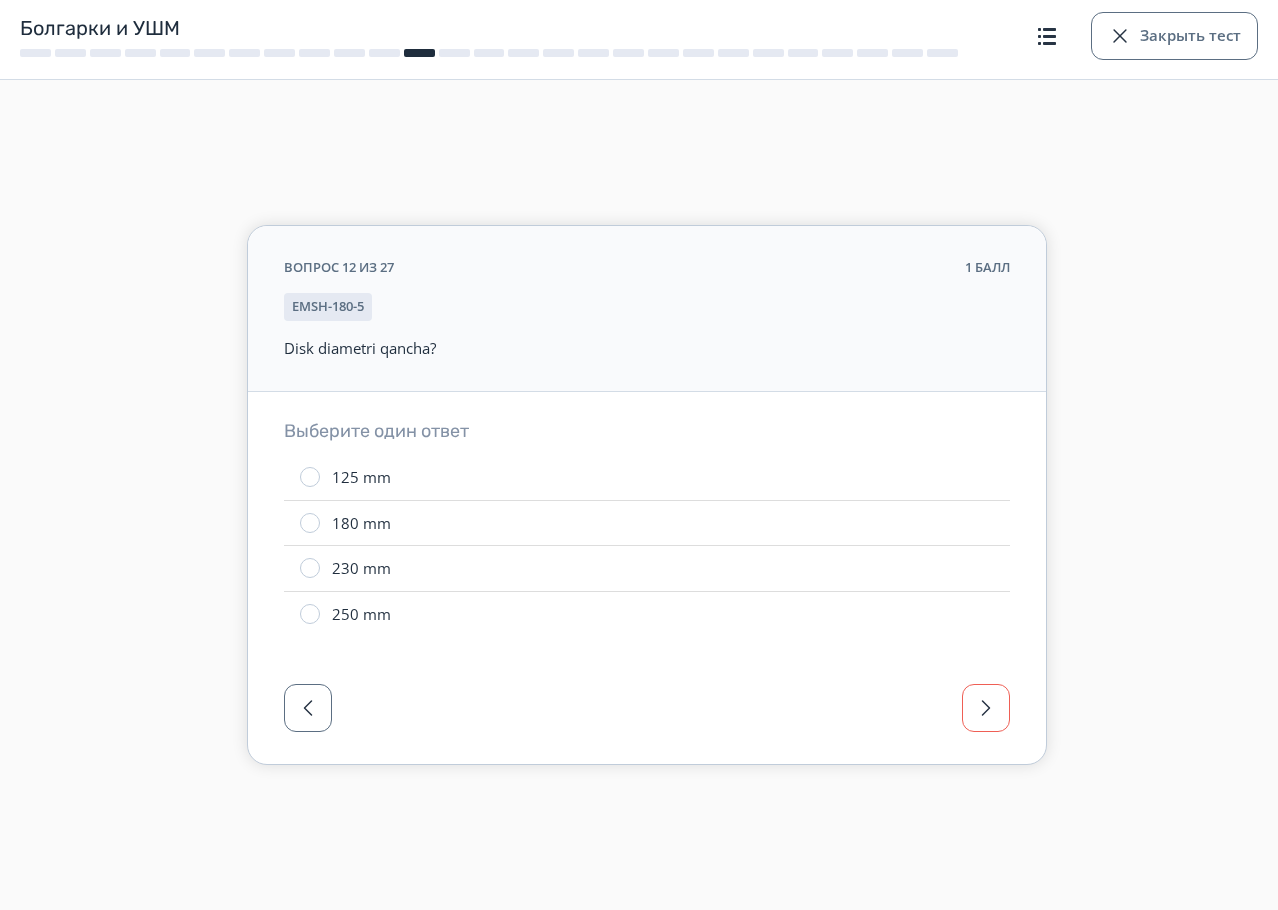 click at bounding box center (986, 708) 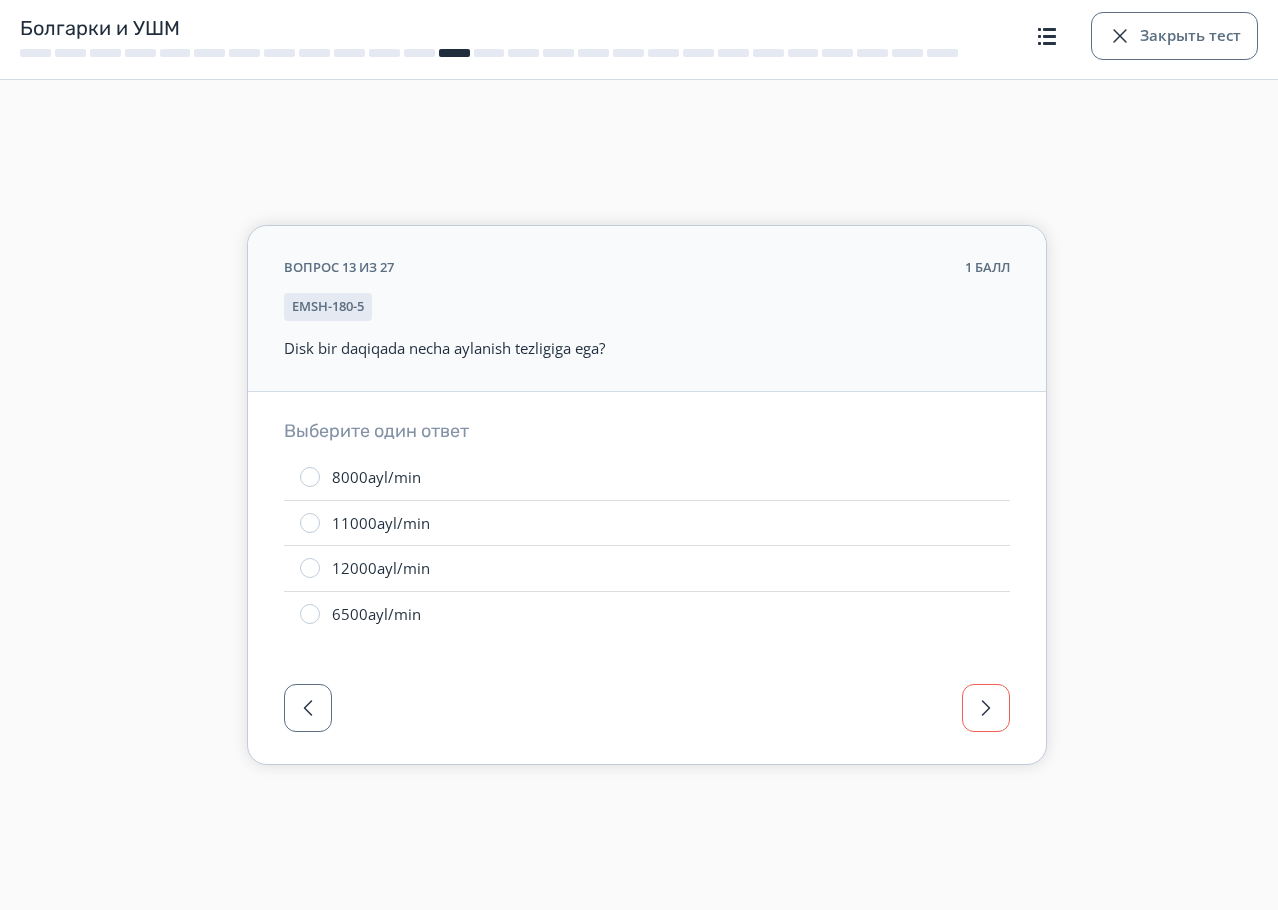 click at bounding box center (986, 708) 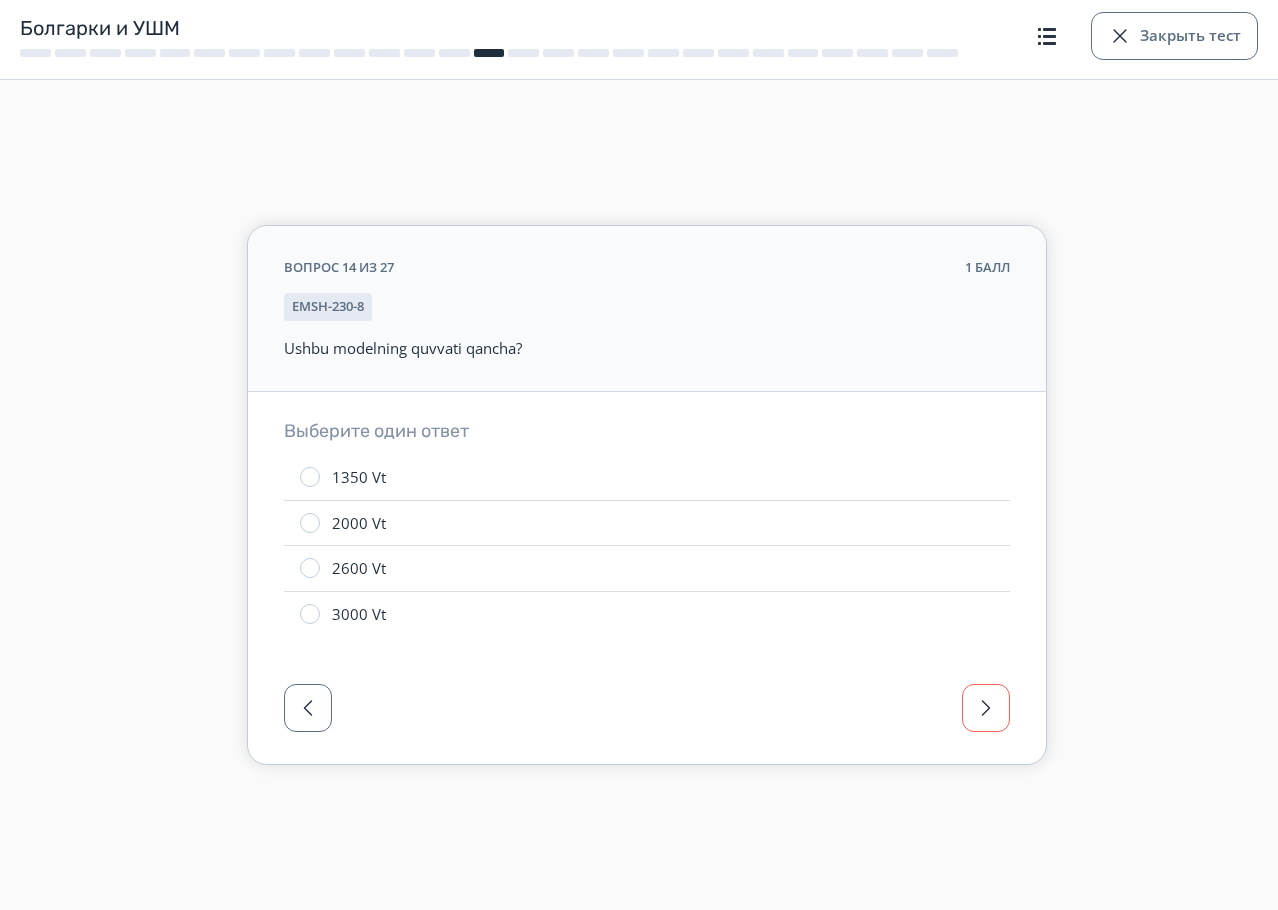 click at bounding box center (986, 708) 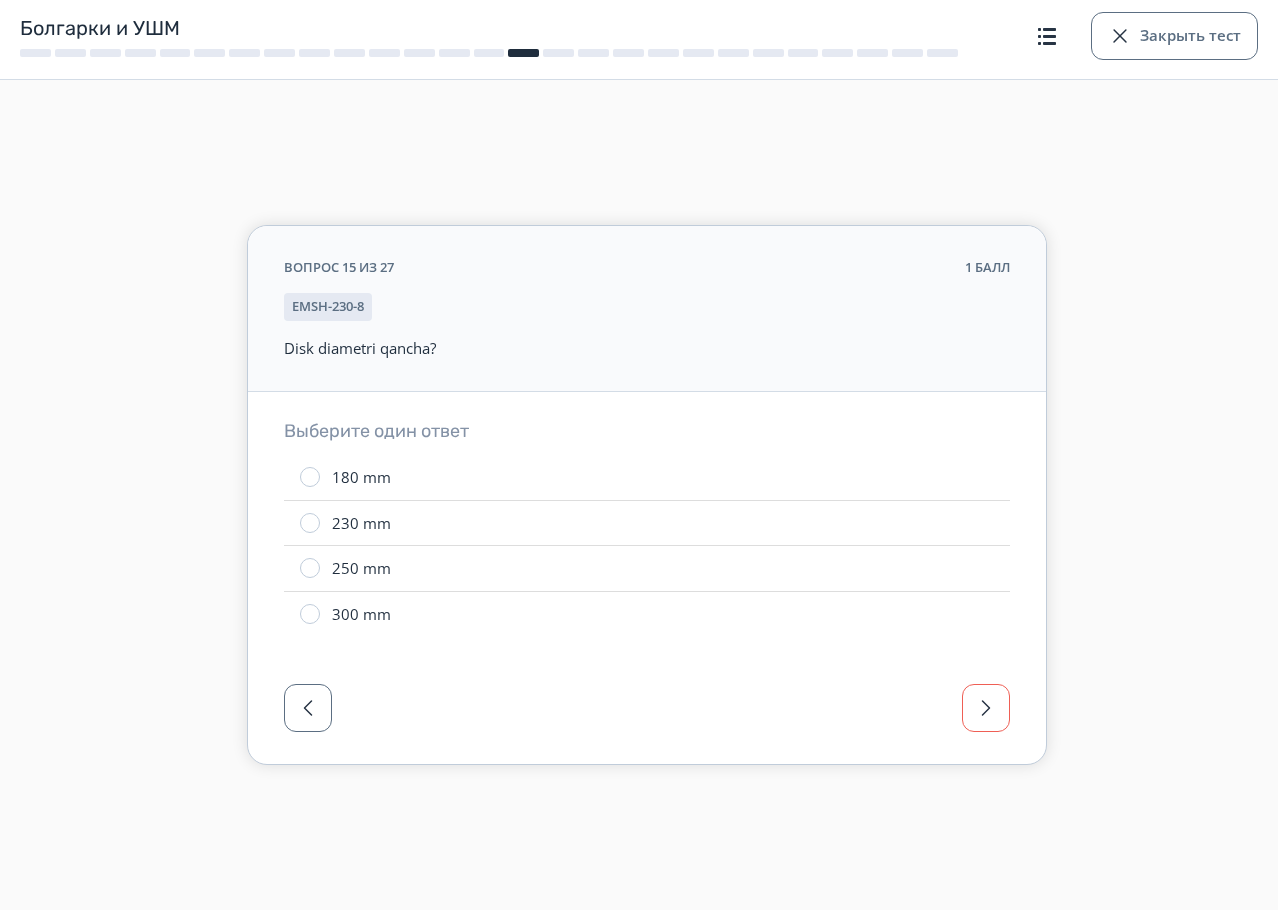 click at bounding box center (986, 708) 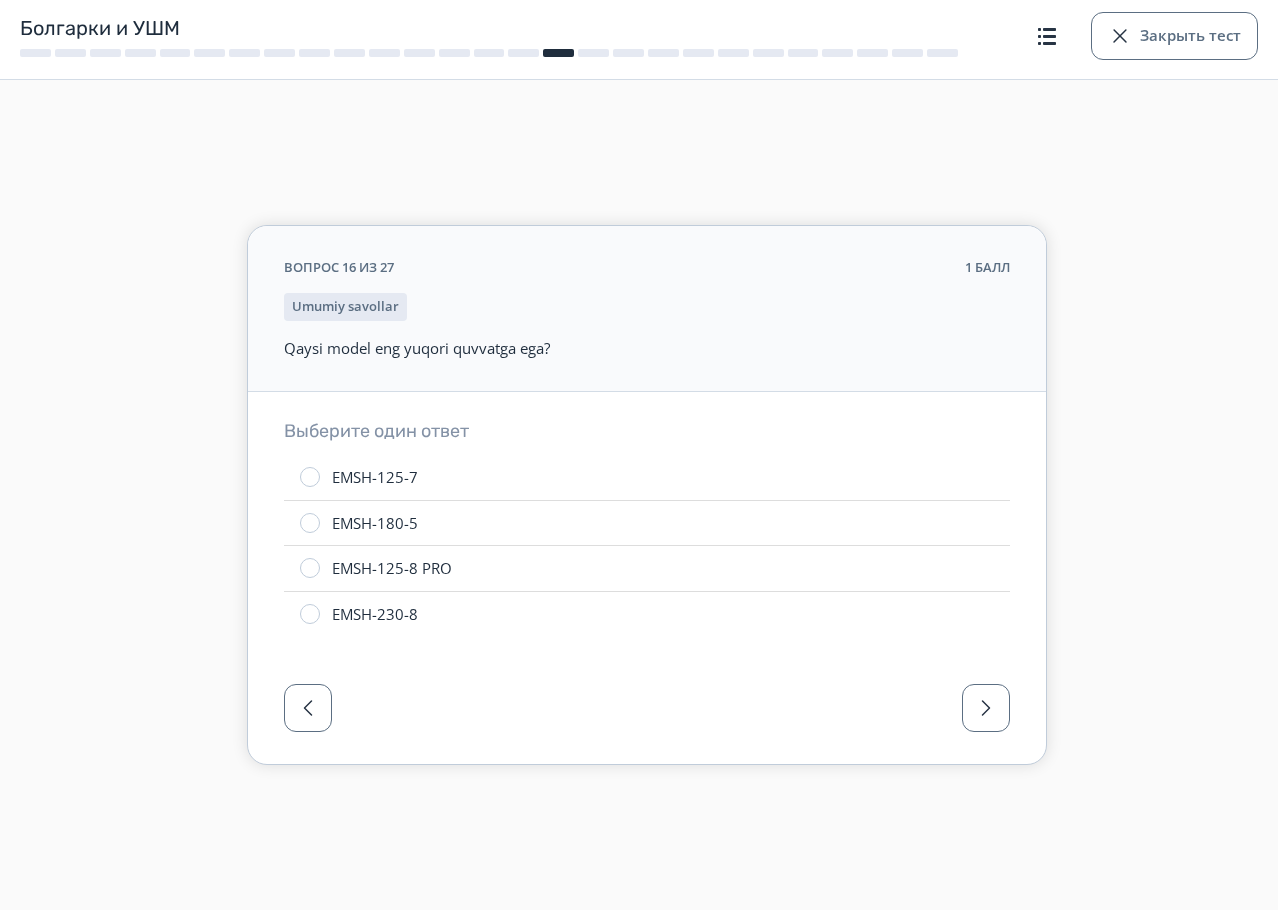 click on "EMSH-125-7" at bounding box center [647, 477] 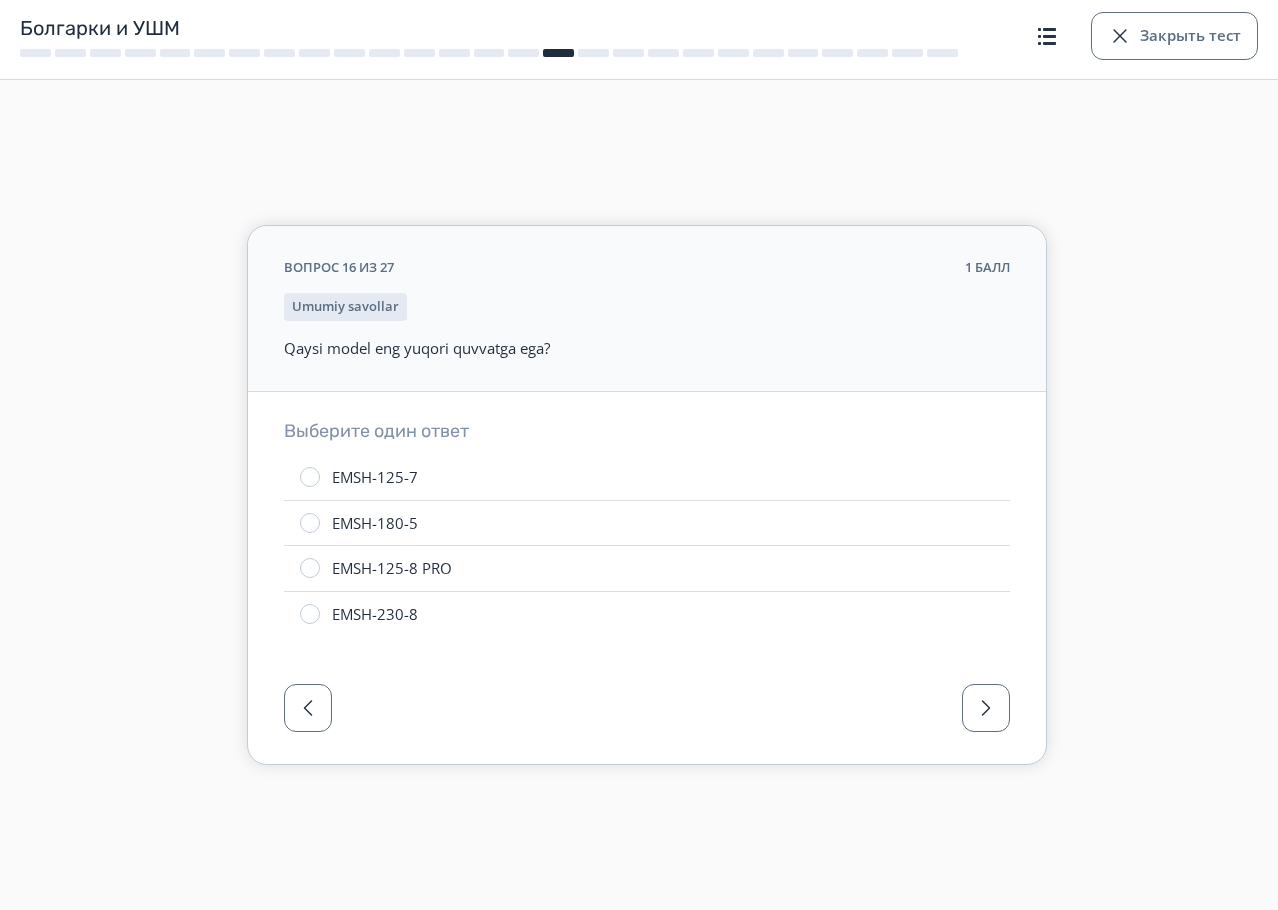 click on "EMSH-125-8 PRO" at bounding box center [392, 568] 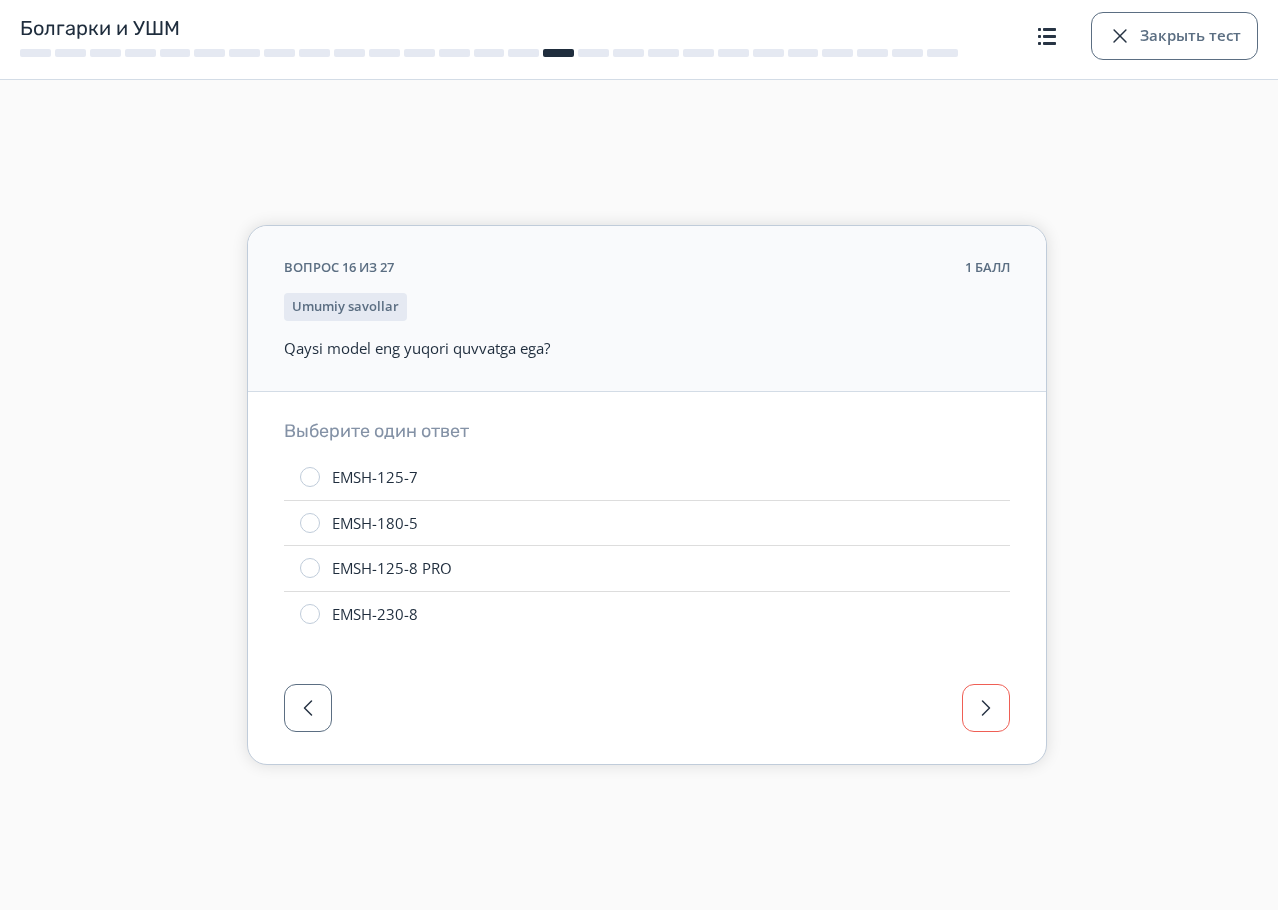 click at bounding box center (986, 708) 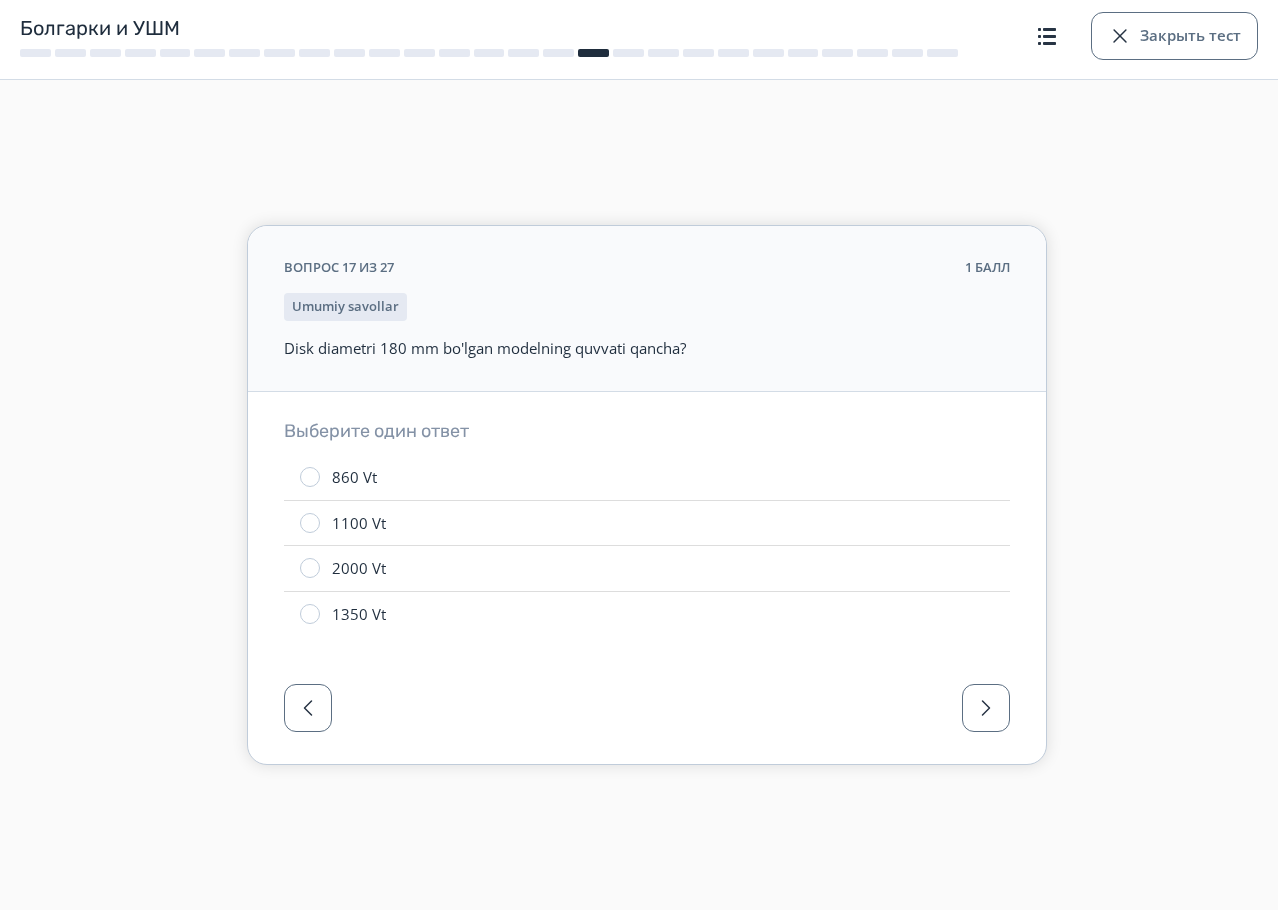 click on "860 Vt" at bounding box center [647, 477] 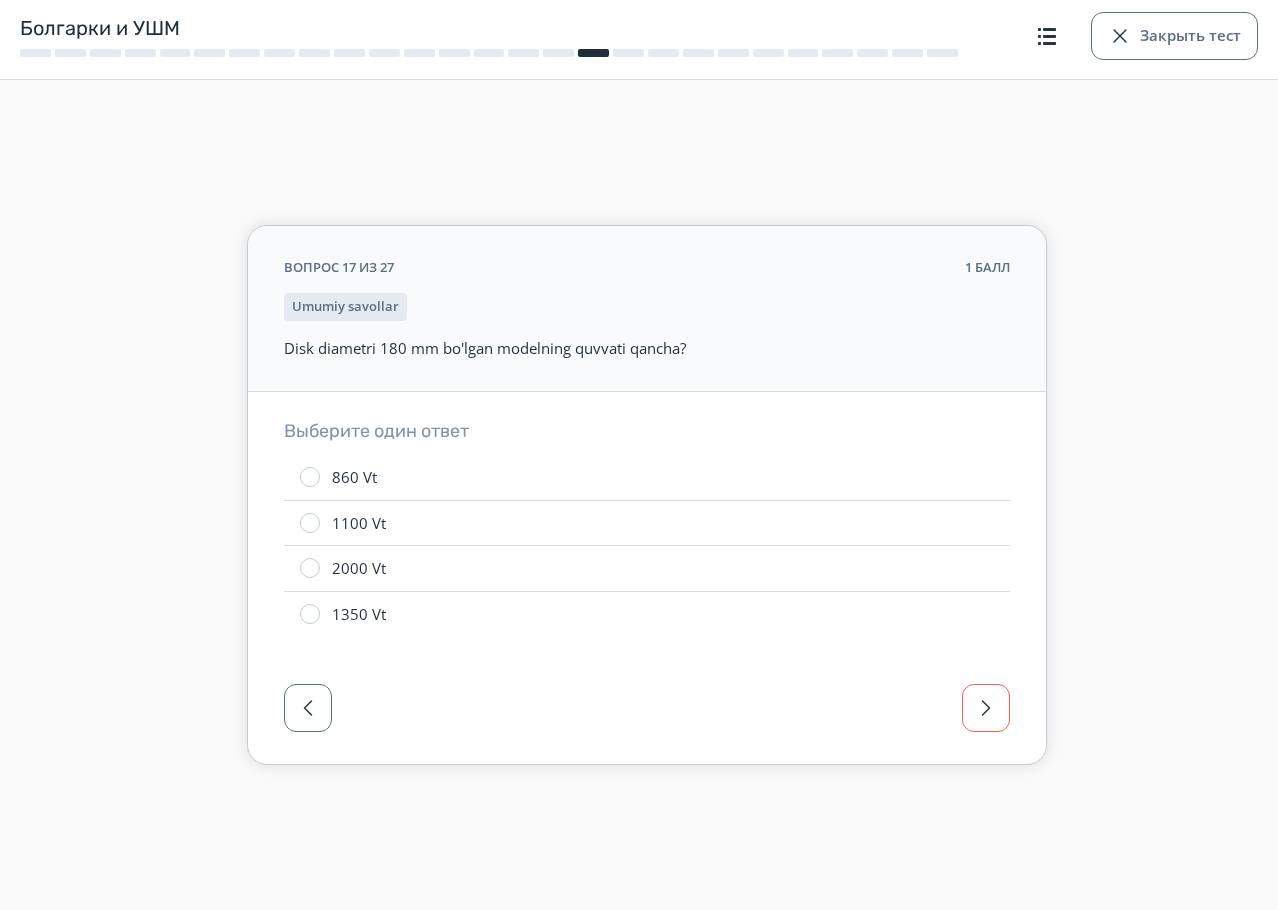 click at bounding box center (986, 708) 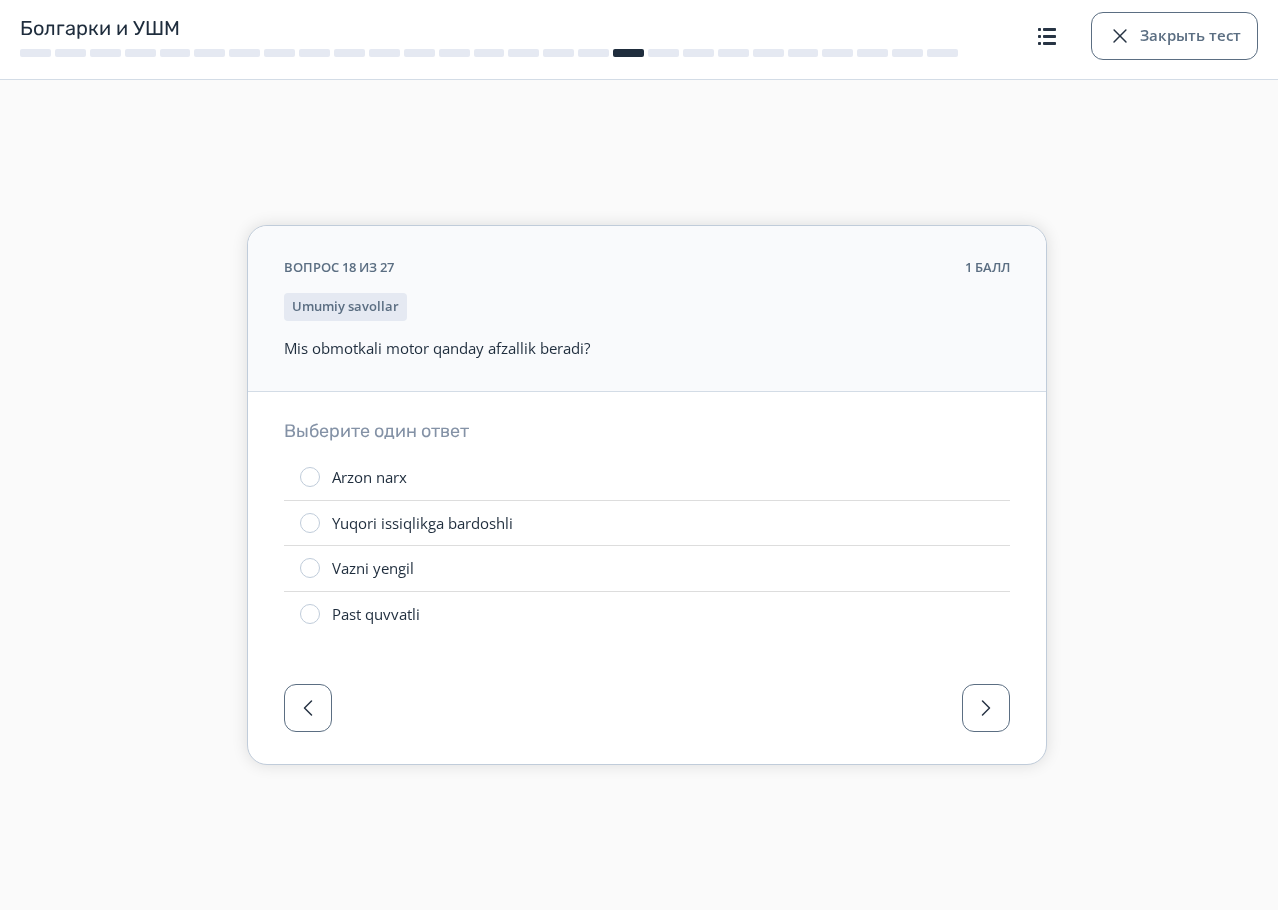 click on "Yuqori issiqlikga bardoshli" at bounding box center [422, 523] 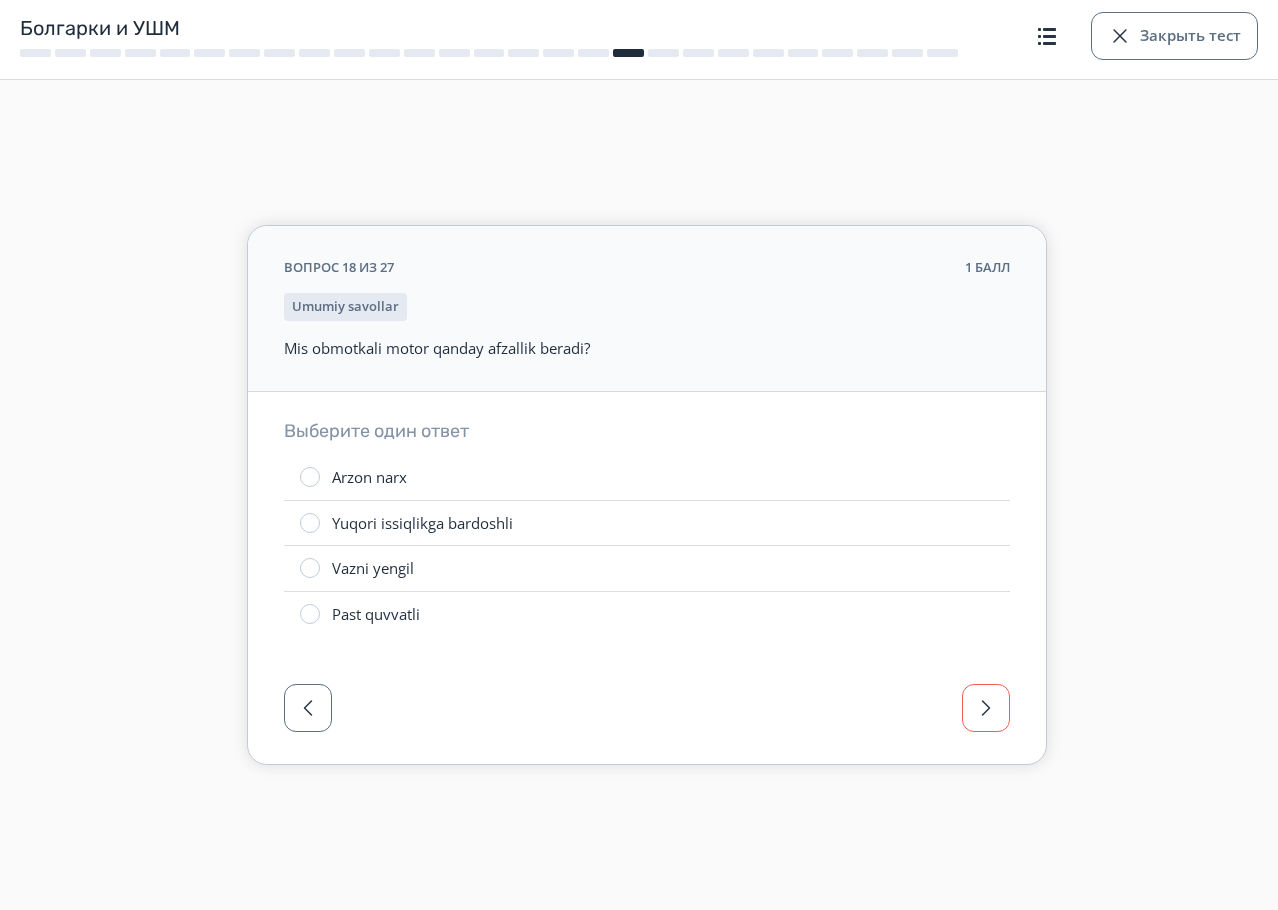 click at bounding box center [986, 708] 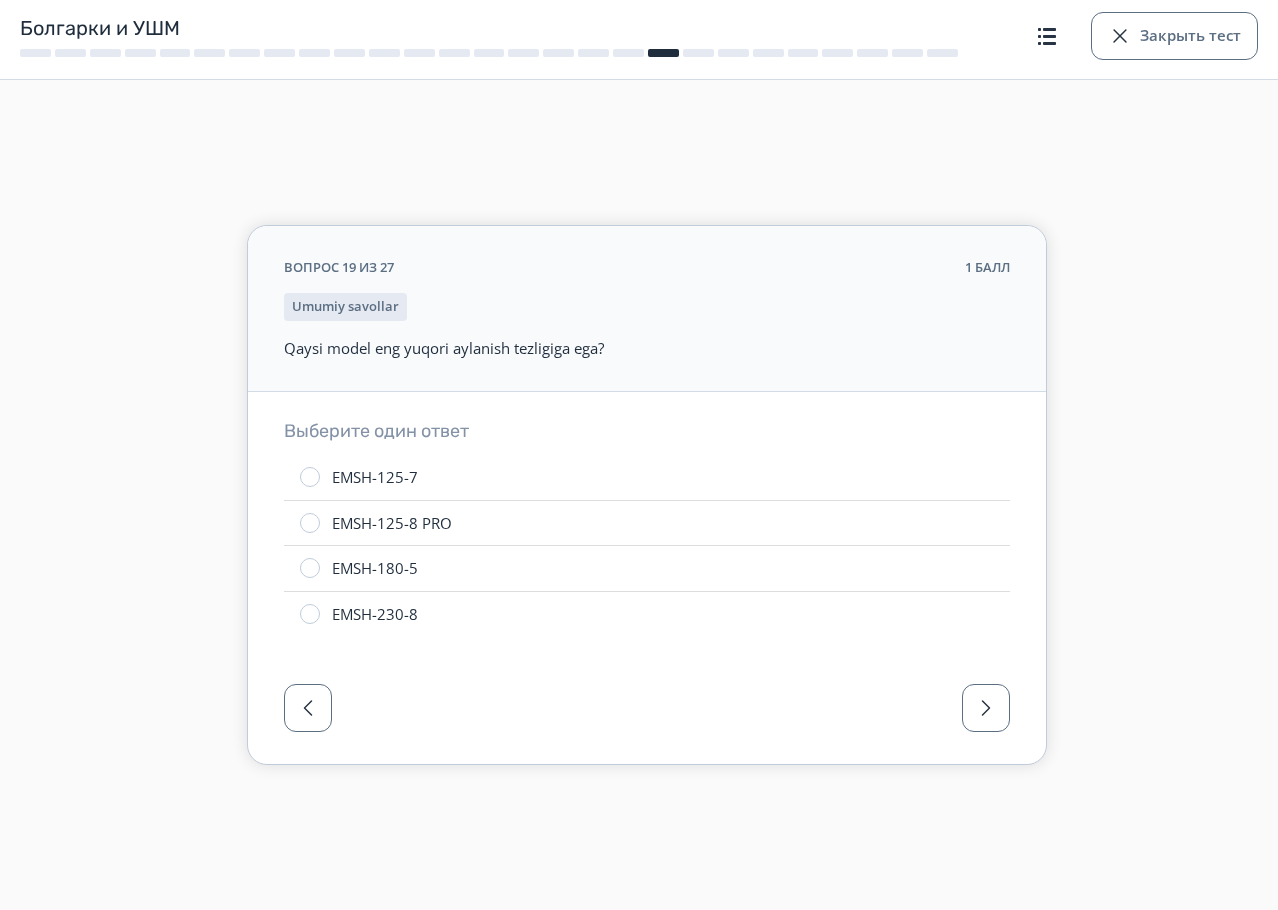 click on "EMSH-180-5" at bounding box center (375, 568) 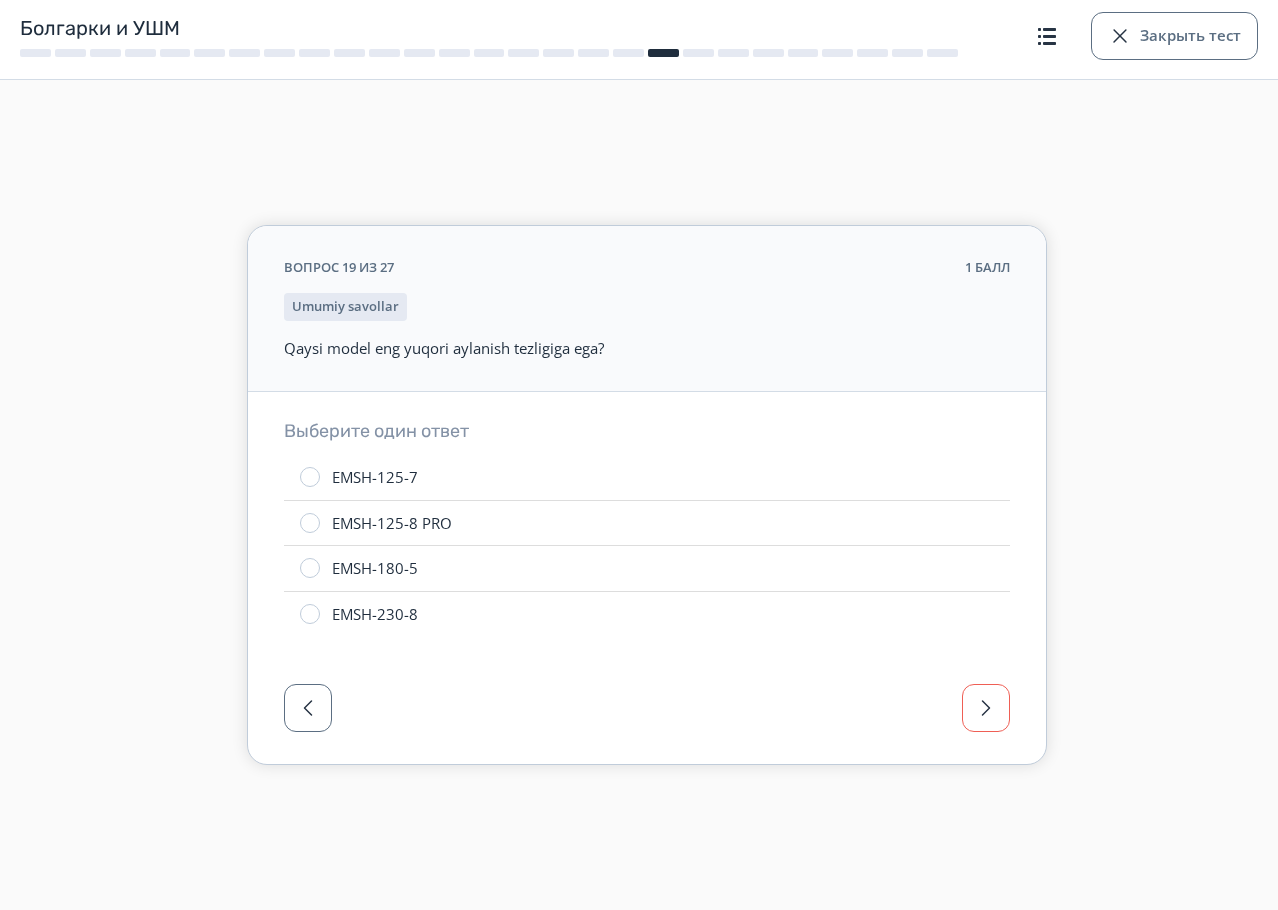 click at bounding box center [986, 708] 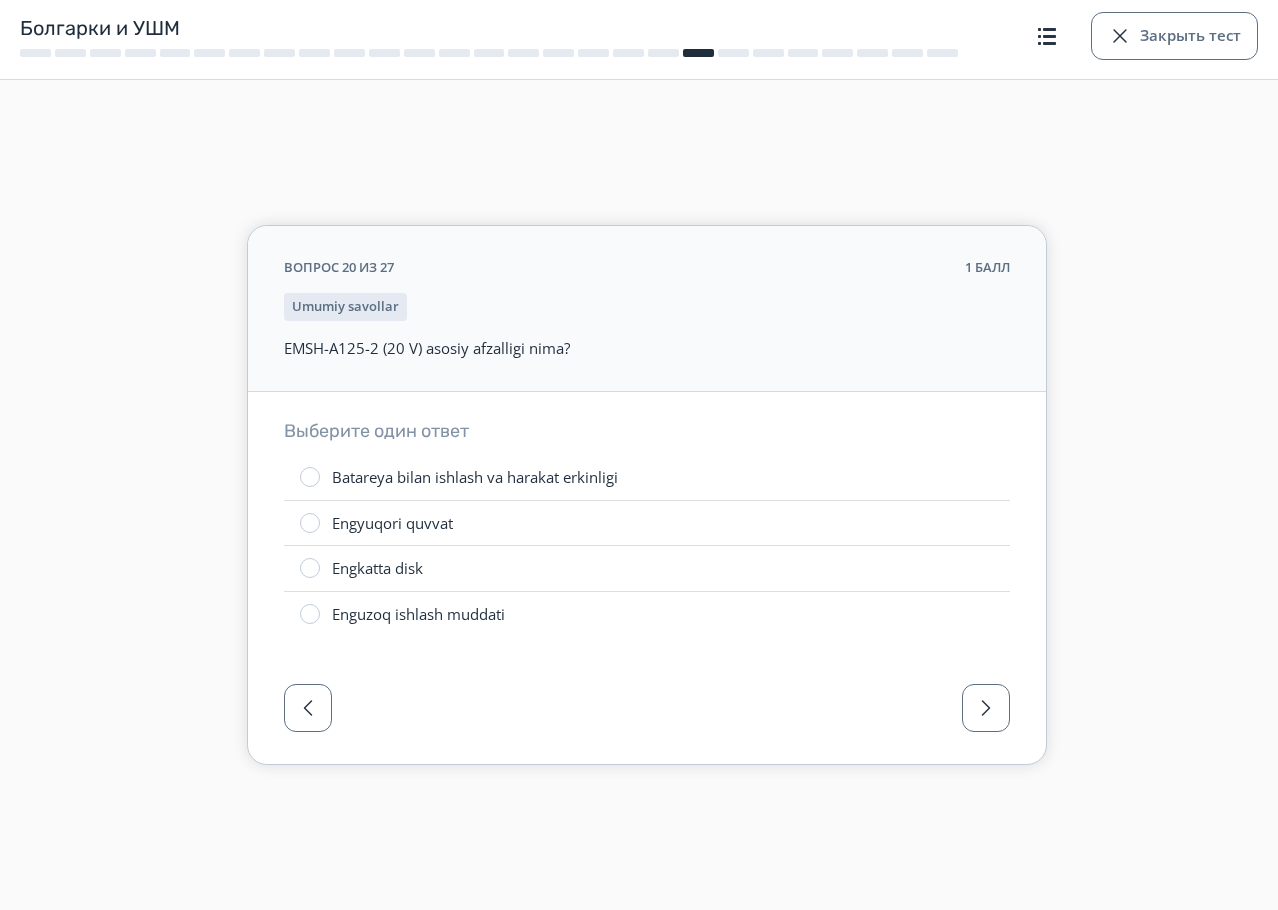 click on "Engyuqori quvvat" at bounding box center [647, 523] 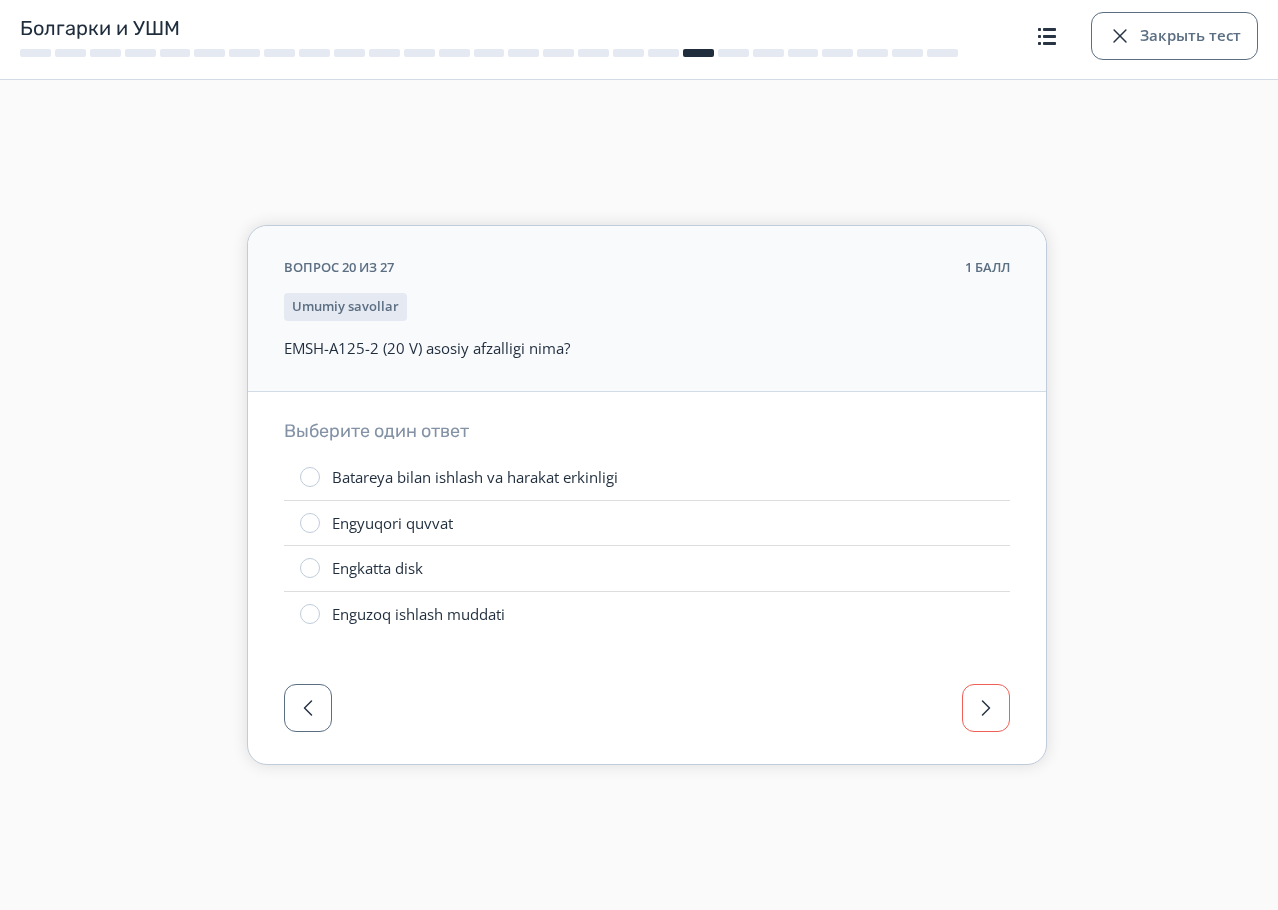 click at bounding box center [986, 708] 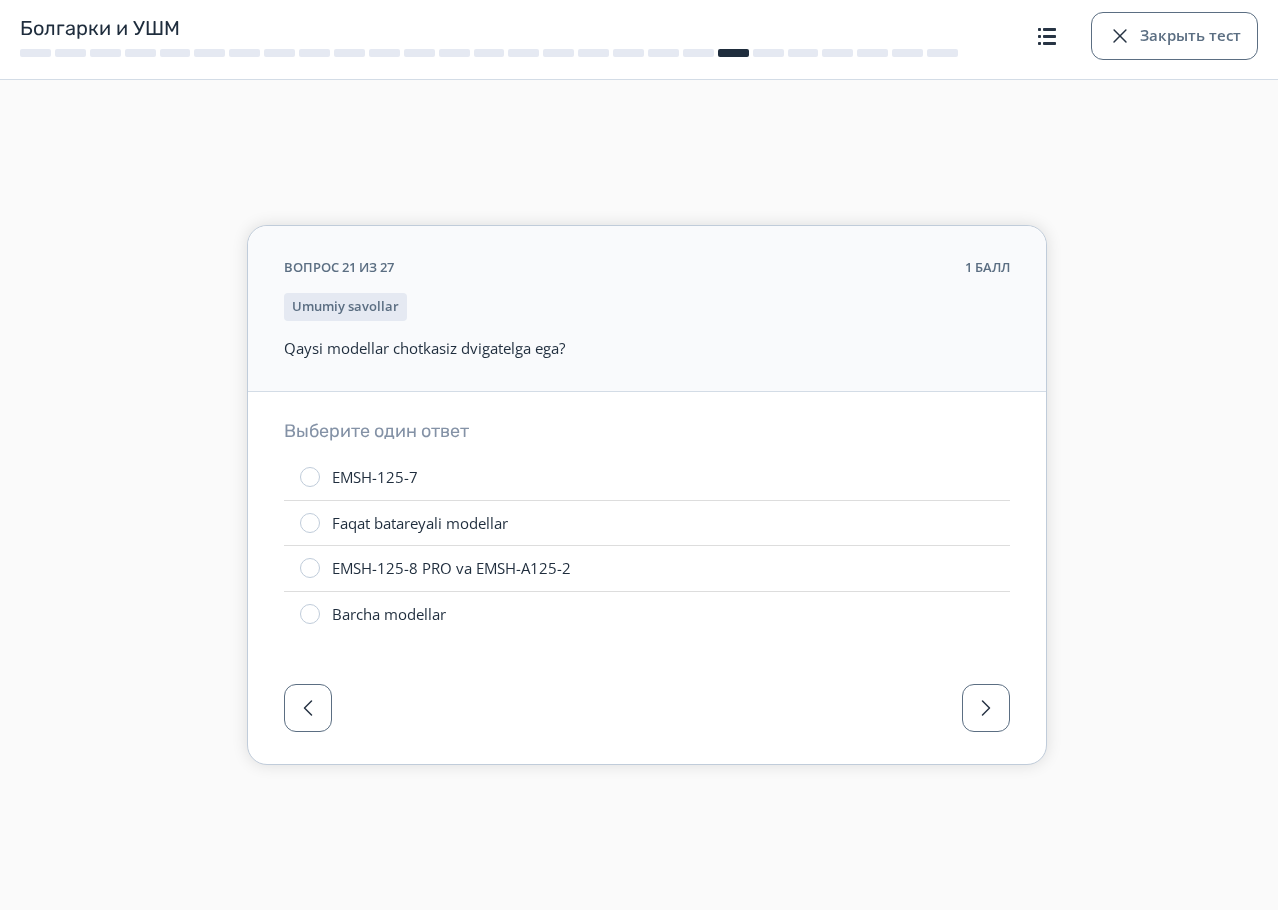 click on "Faqat batareyali modellar" at bounding box center [647, 523] 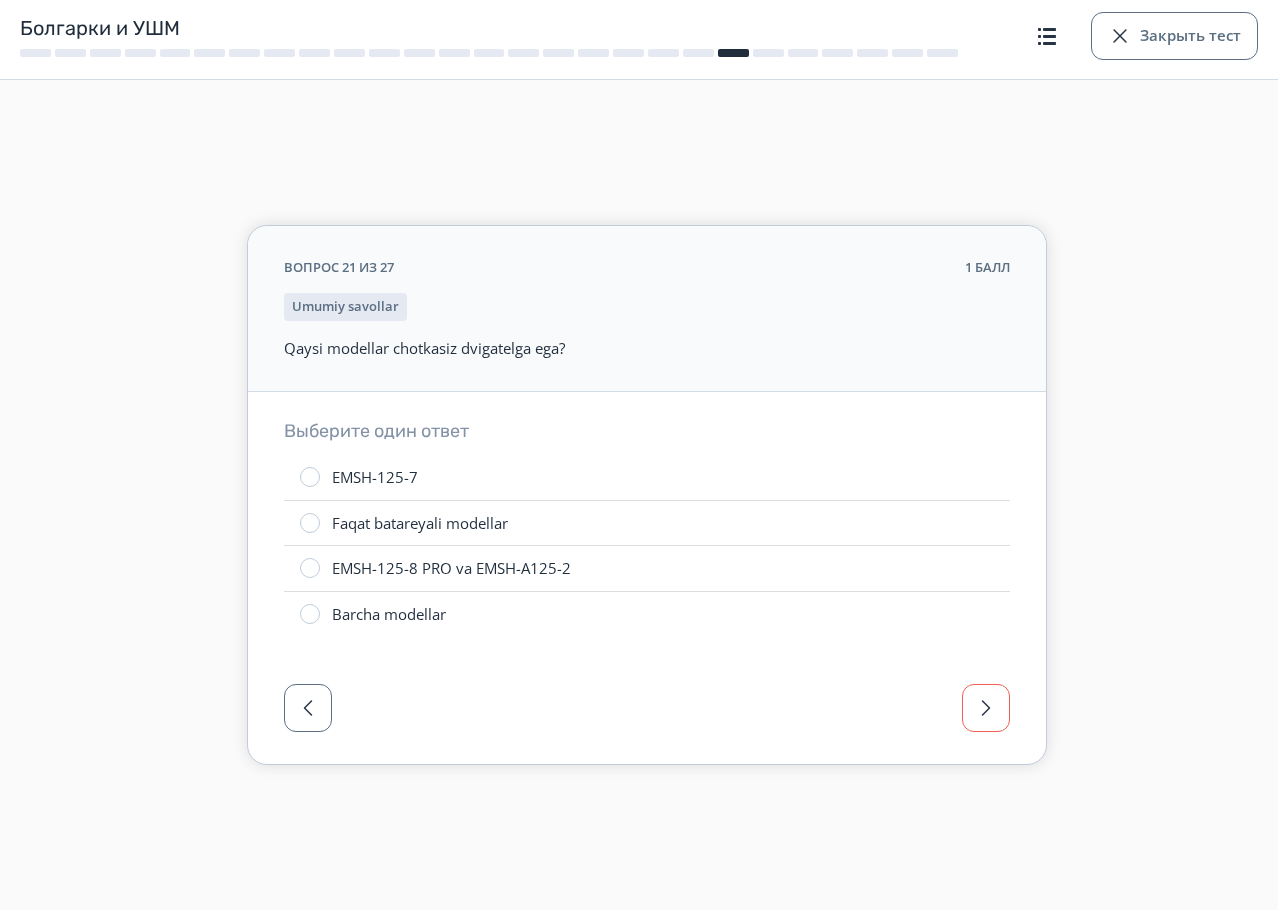 click at bounding box center (986, 708) 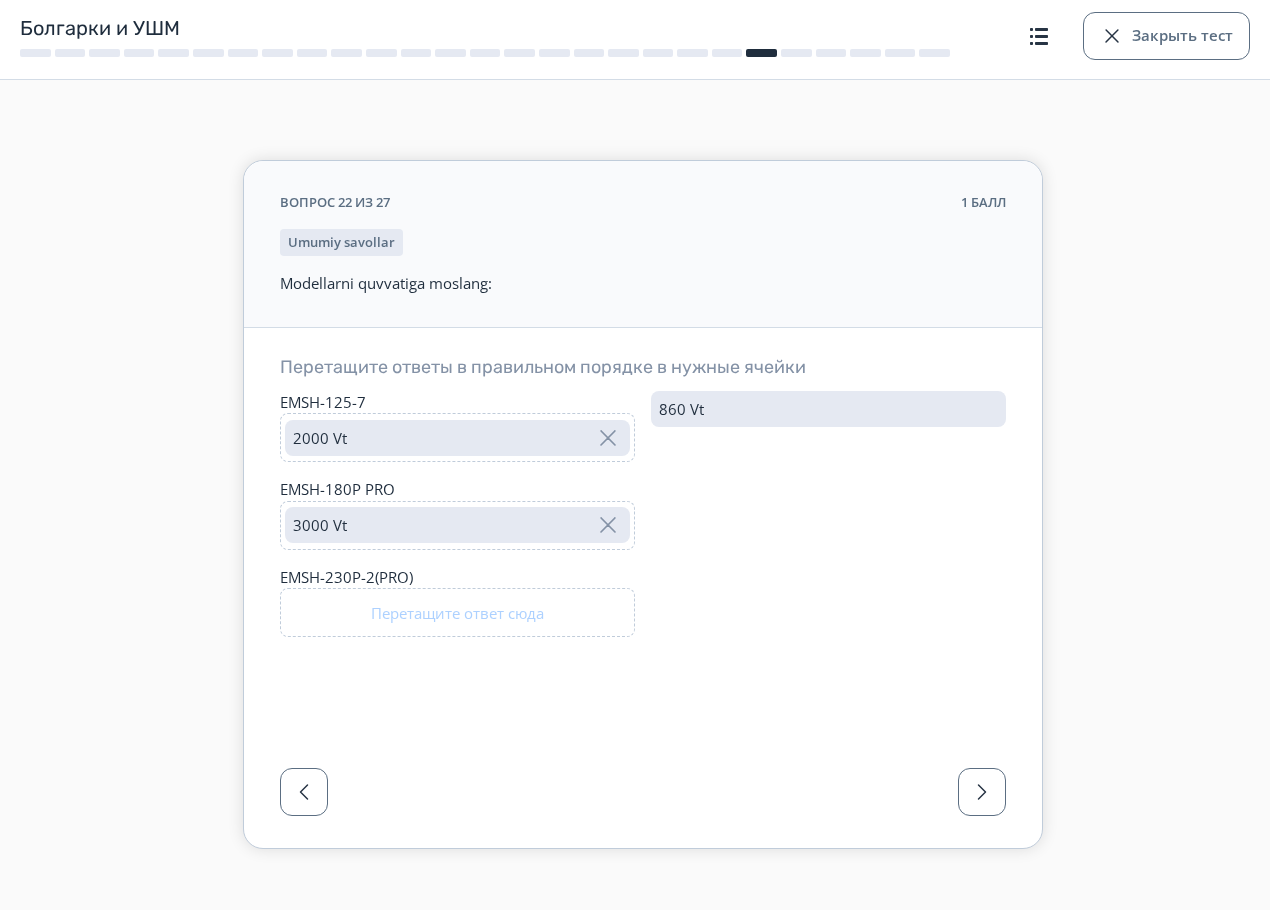 click on "EMSH-125-7 Перетащите ответ сюда 2000 Vt EMSH-180P PRO Перетащите ответ сюда 3000 Vt EMSH-230P-2(PRO) Перетащите ответ сюда" at bounding box center (457, 556) 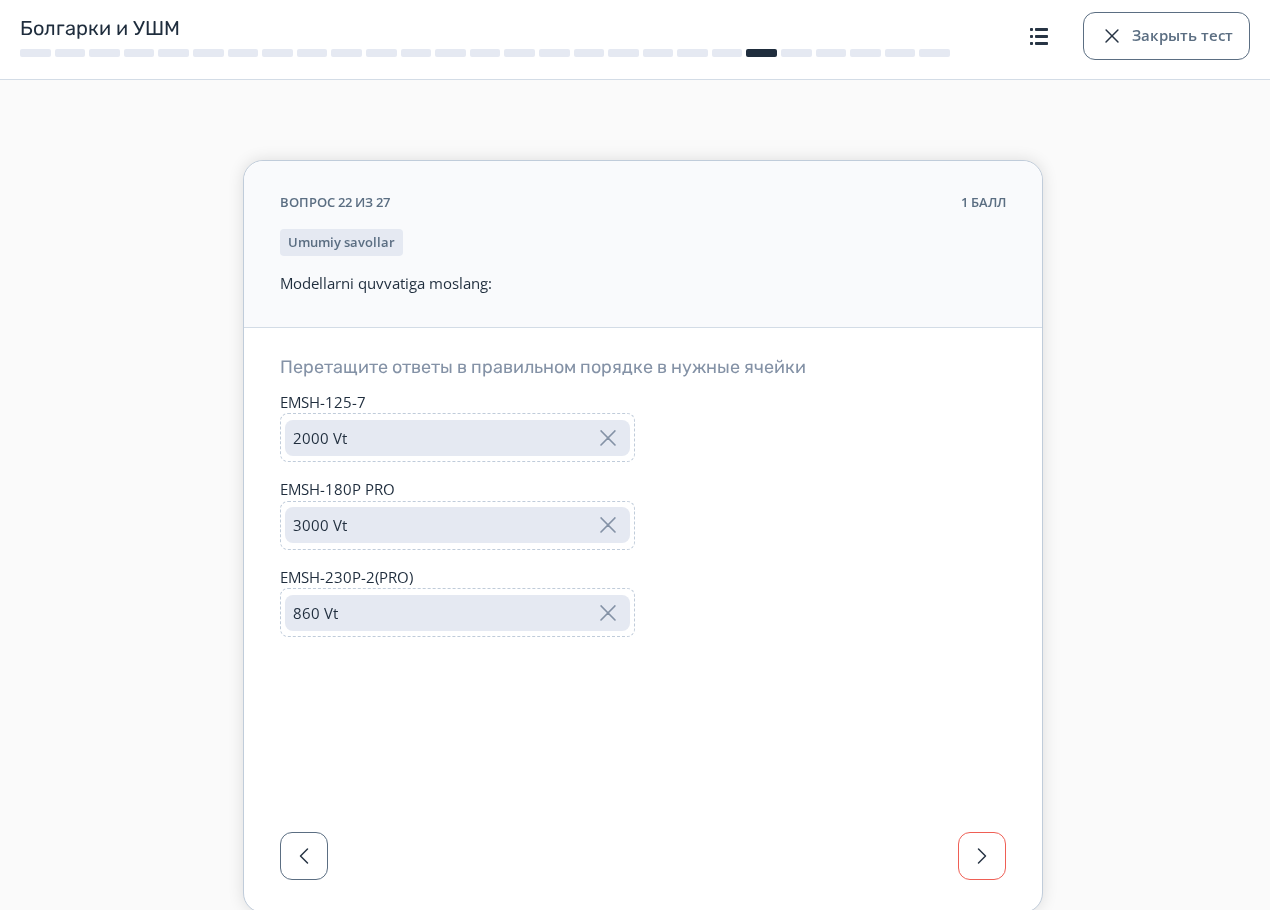 click at bounding box center (982, 856) 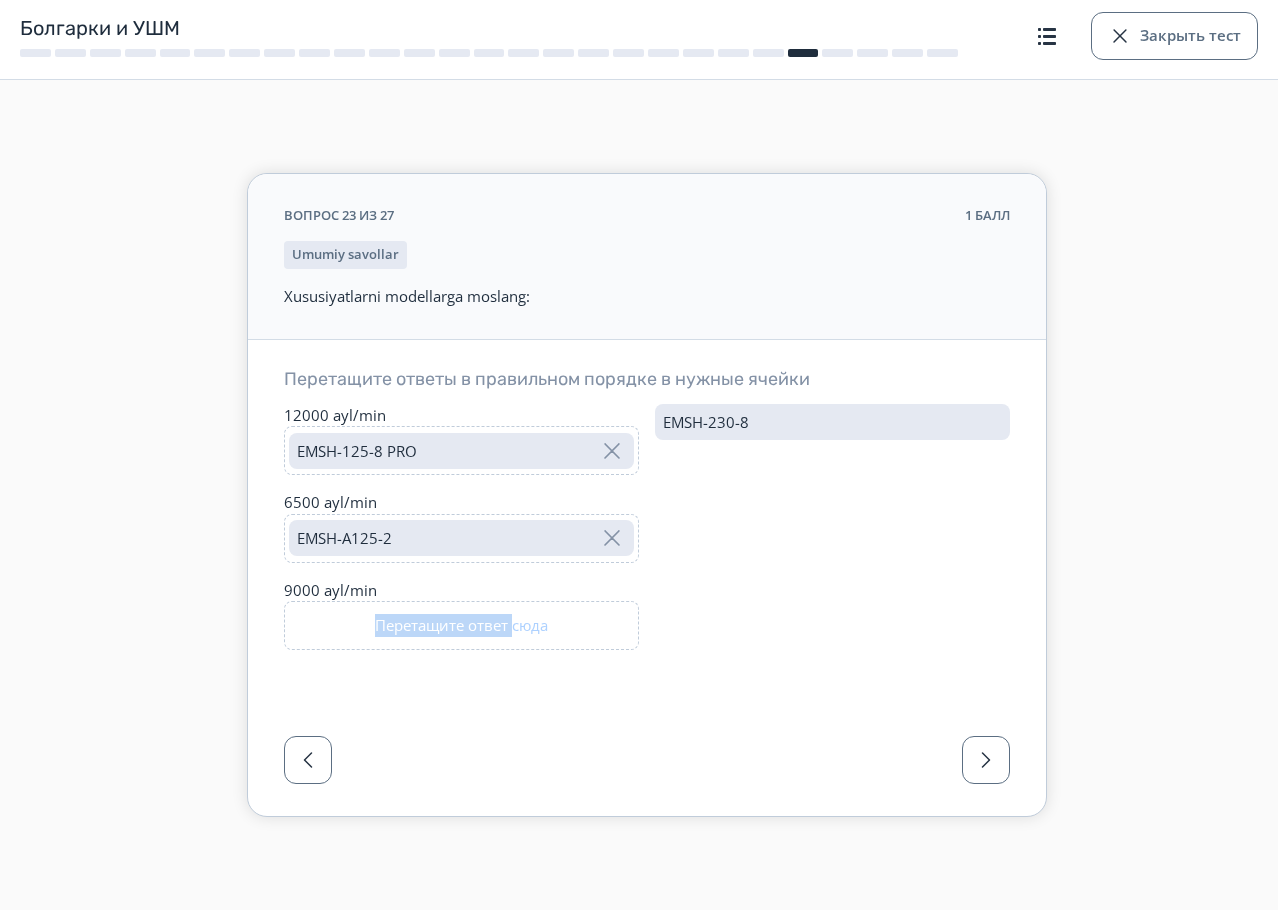 drag, startPoint x: 525, startPoint y: 632, endPoint x: 515, endPoint y: 640, distance: 12.806249 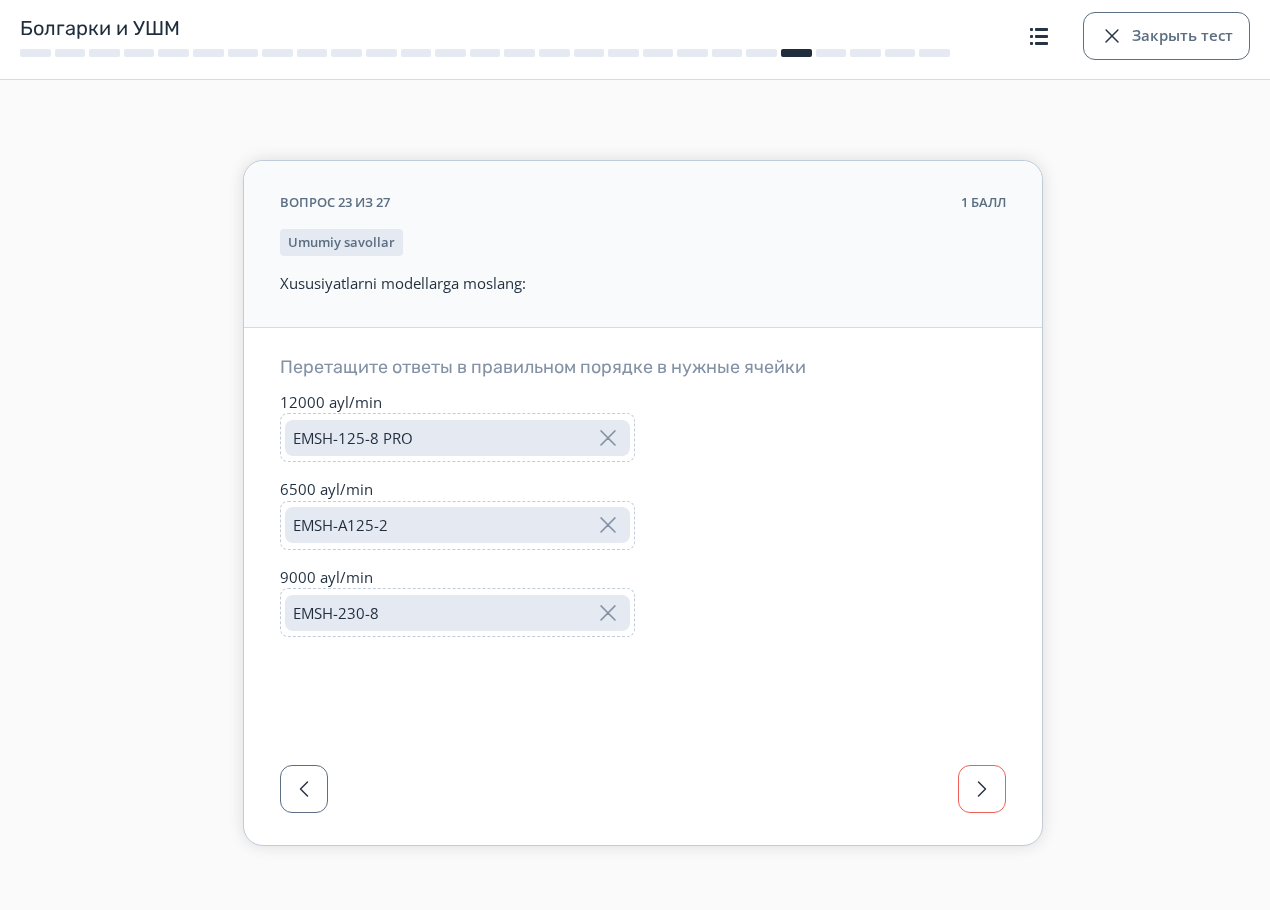 click at bounding box center (982, 789) 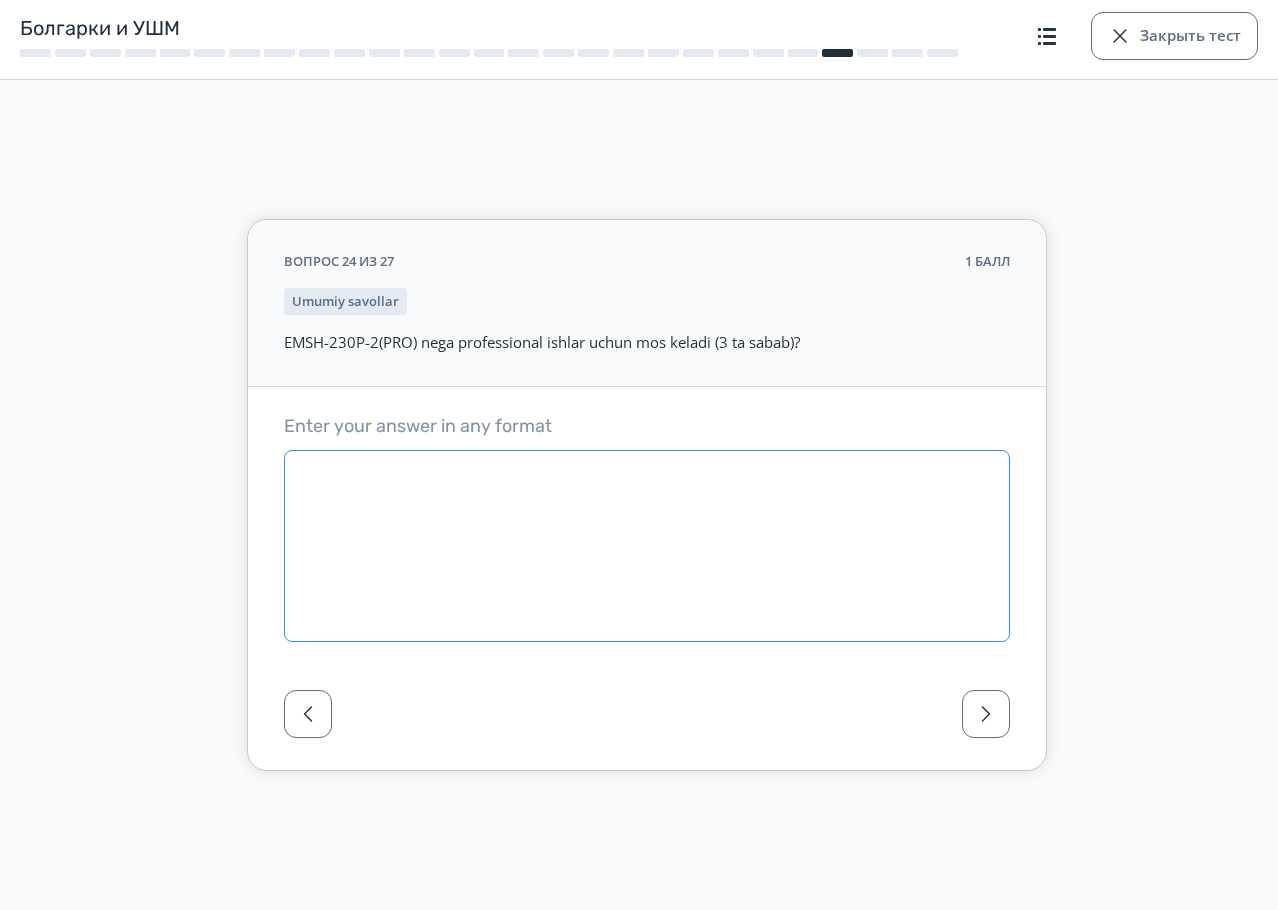 click at bounding box center [647, 546] 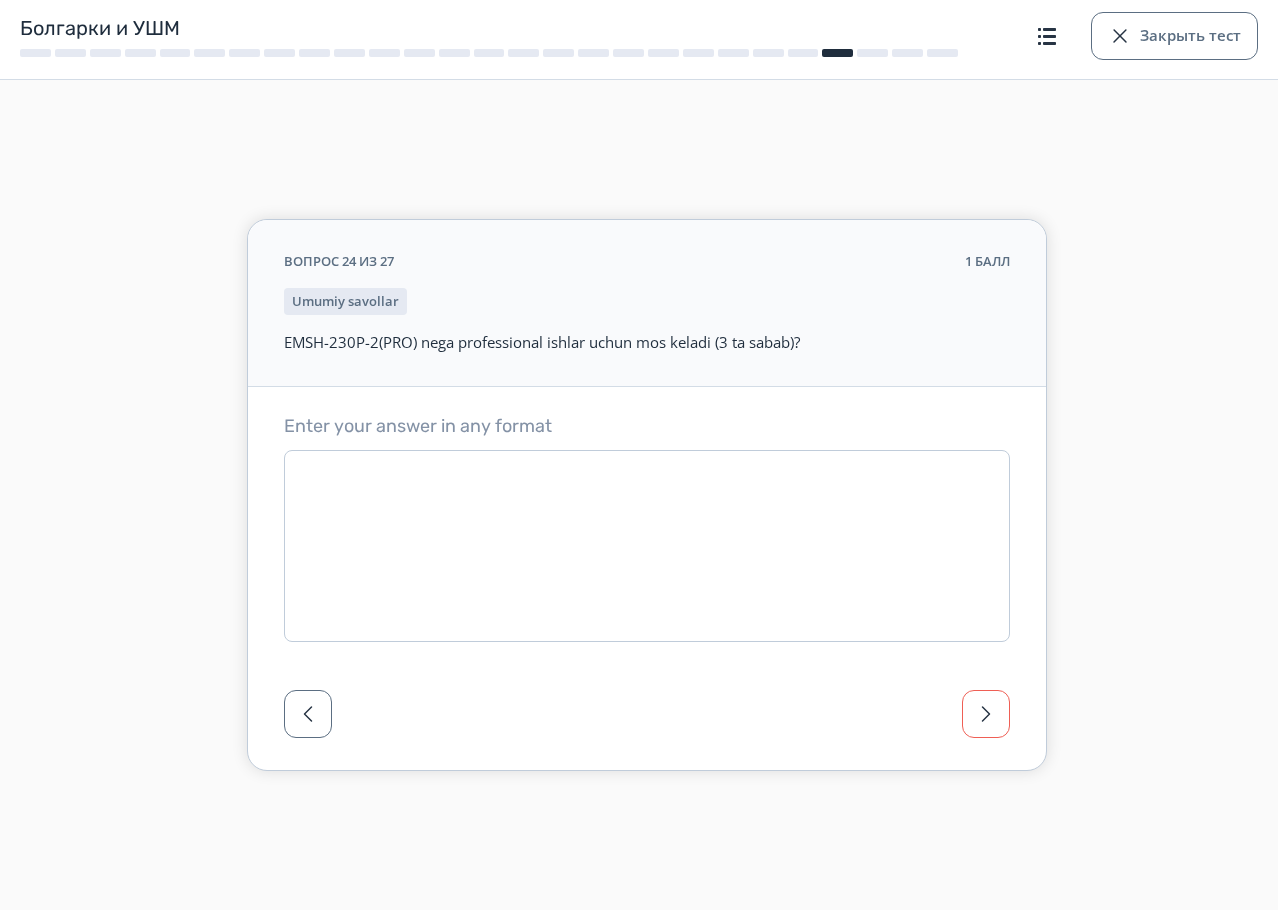 click at bounding box center [986, 714] 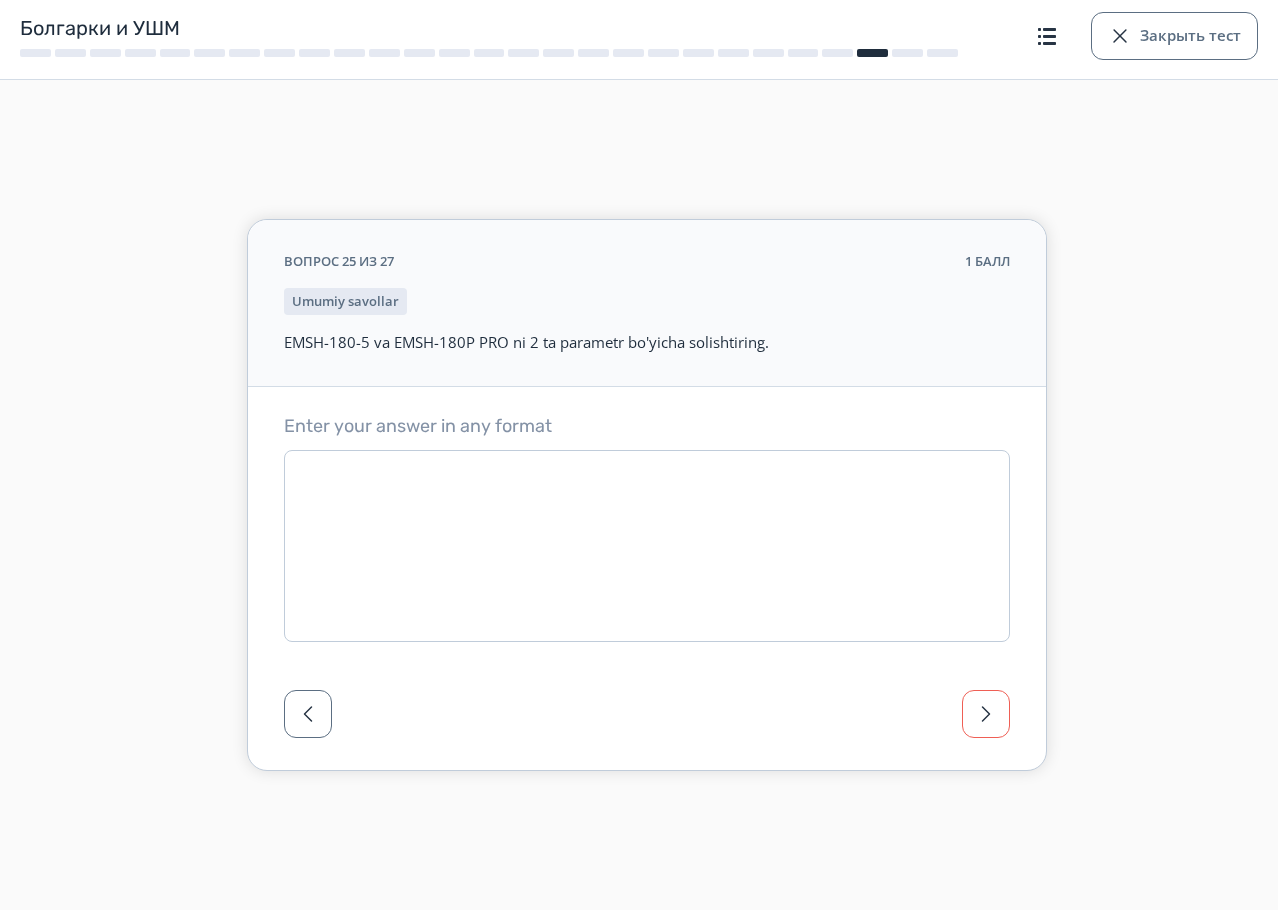 click at bounding box center (986, 714) 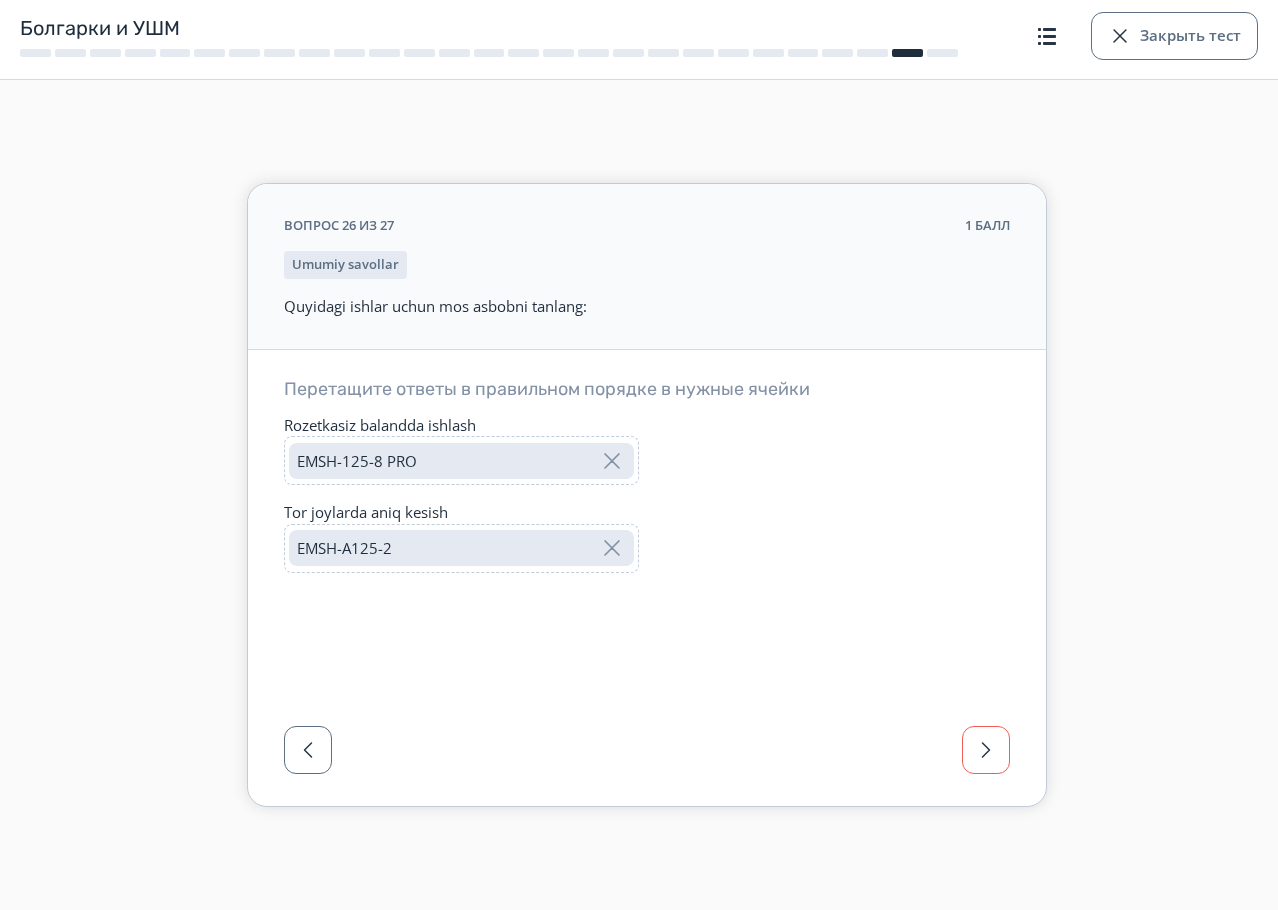 click at bounding box center (986, 750) 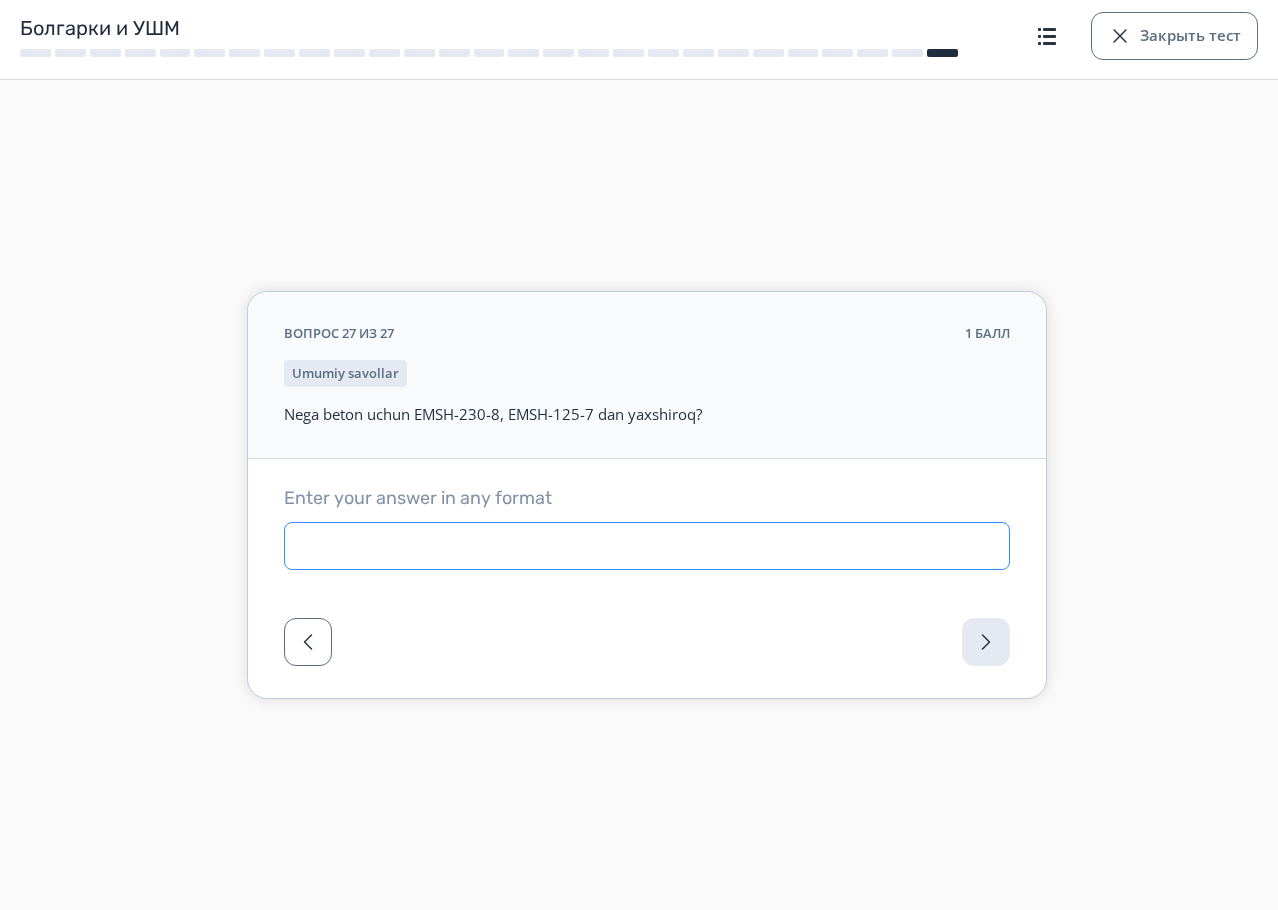 click at bounding box center [647, 546] 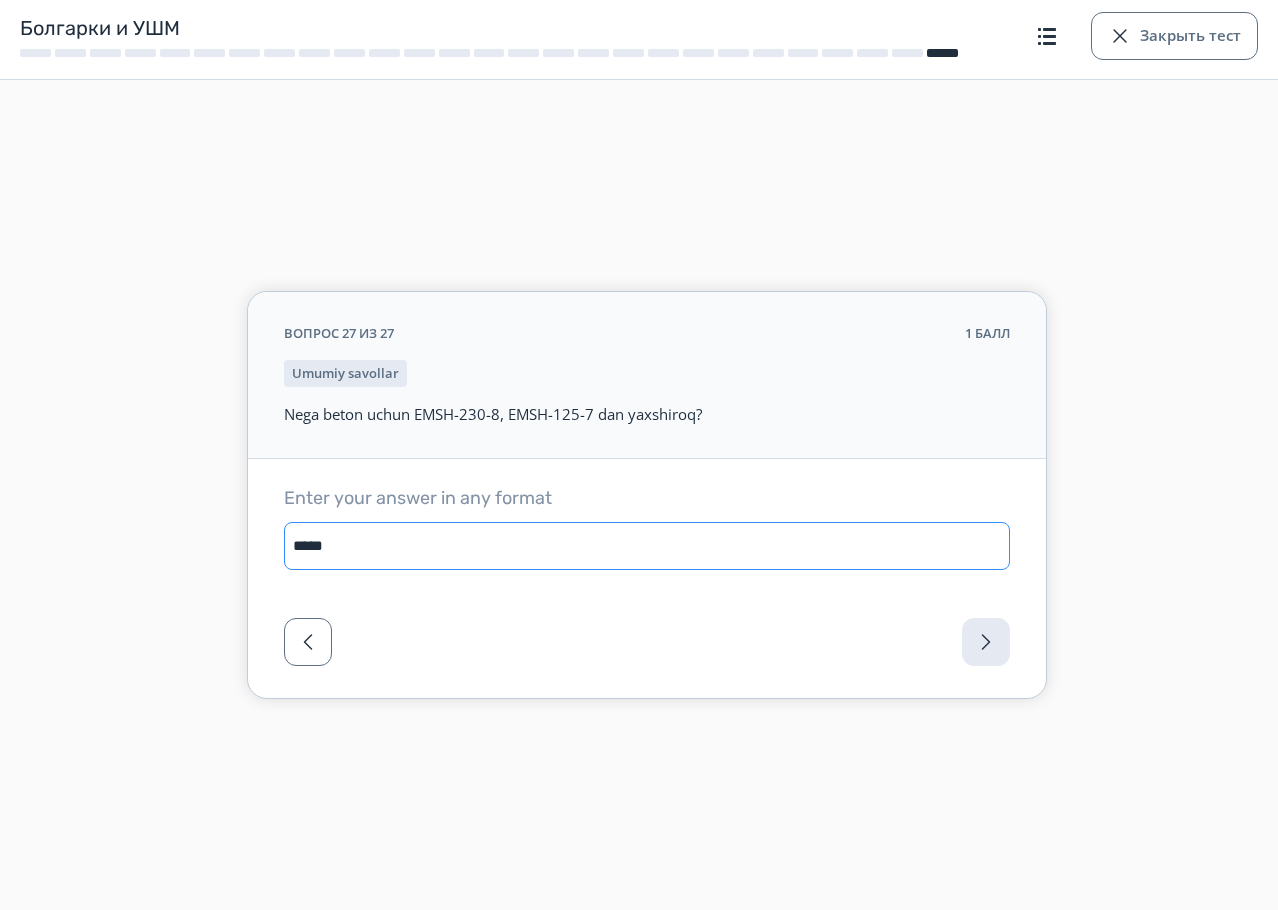 type on "****" 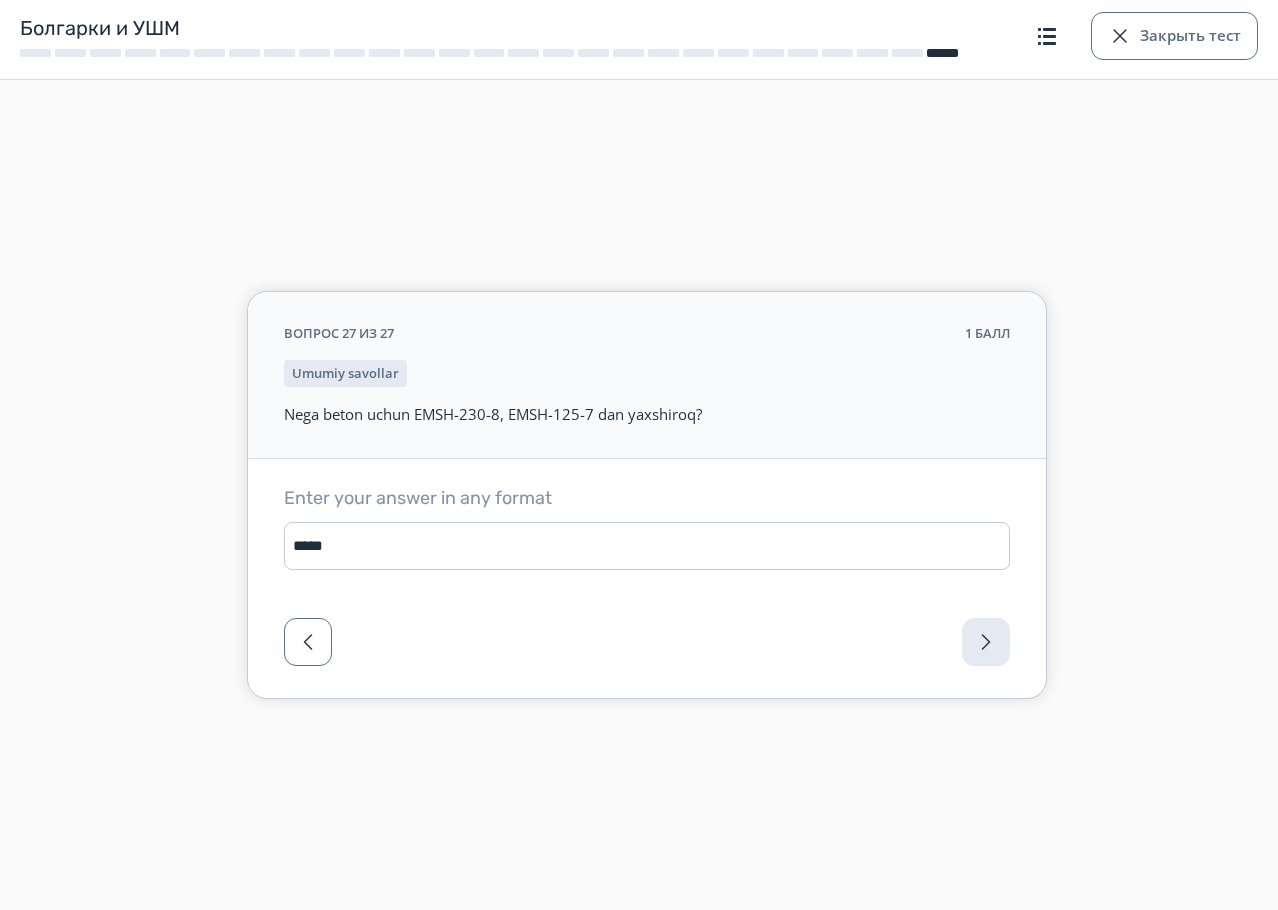 click at bounding box center [647, 648] 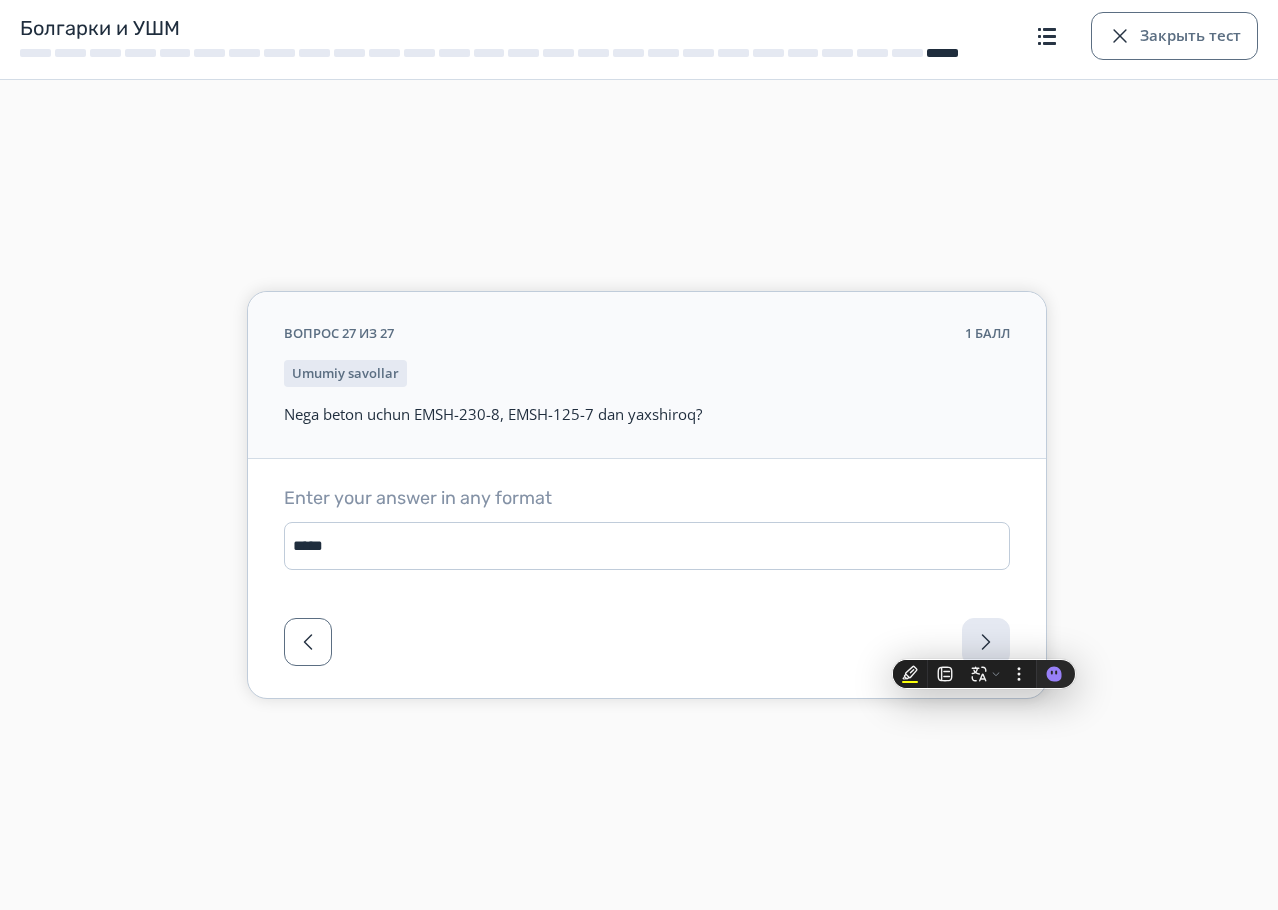 click on "вопрос 27 из 27 1 балл Umumiy savollar   Nega beton uchun EMSH-230-8, EMSH-125-7 dan yaxshiroq? Введите ответ в произвольной форме ****" at bounding box center [647, 455] 